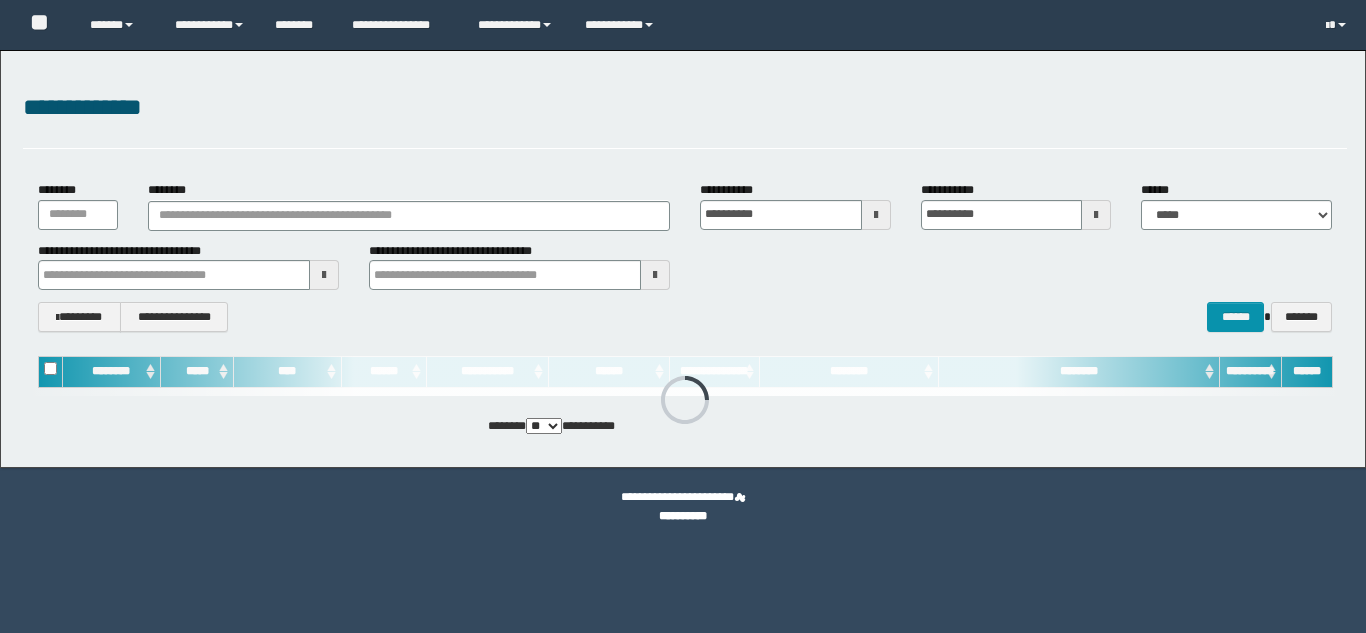 scroll, scrollTop: 0, scrollLeft: 0, axis: both 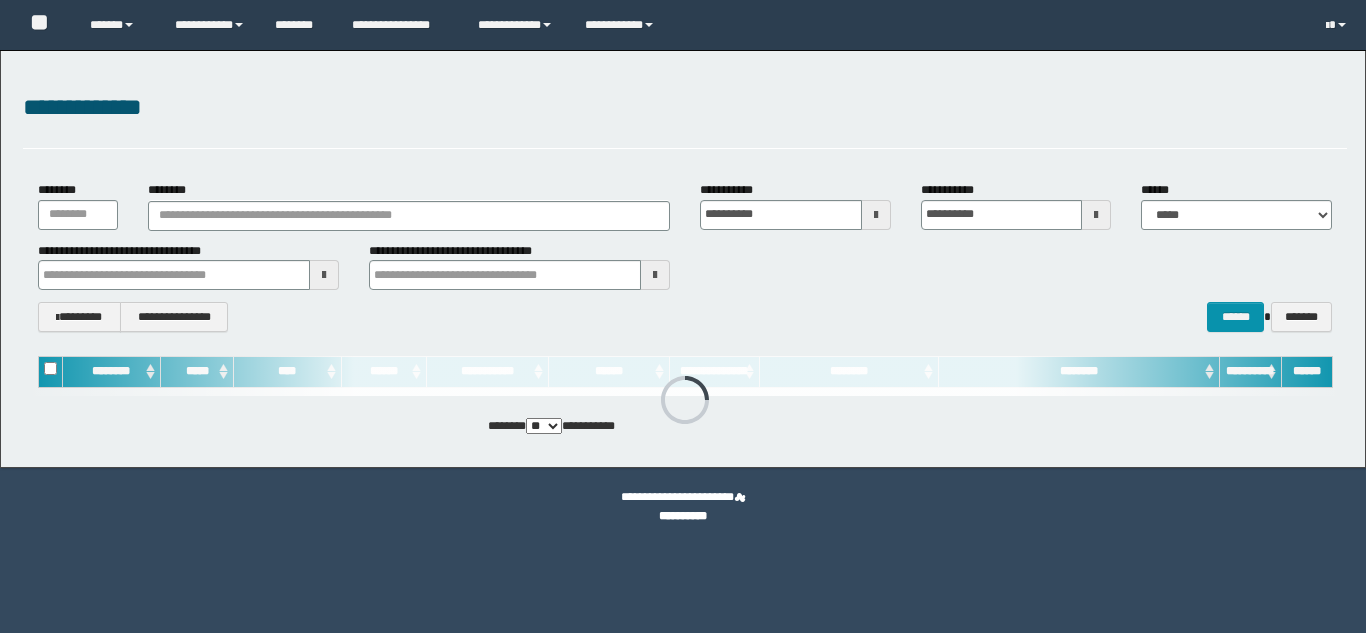 type on "********" 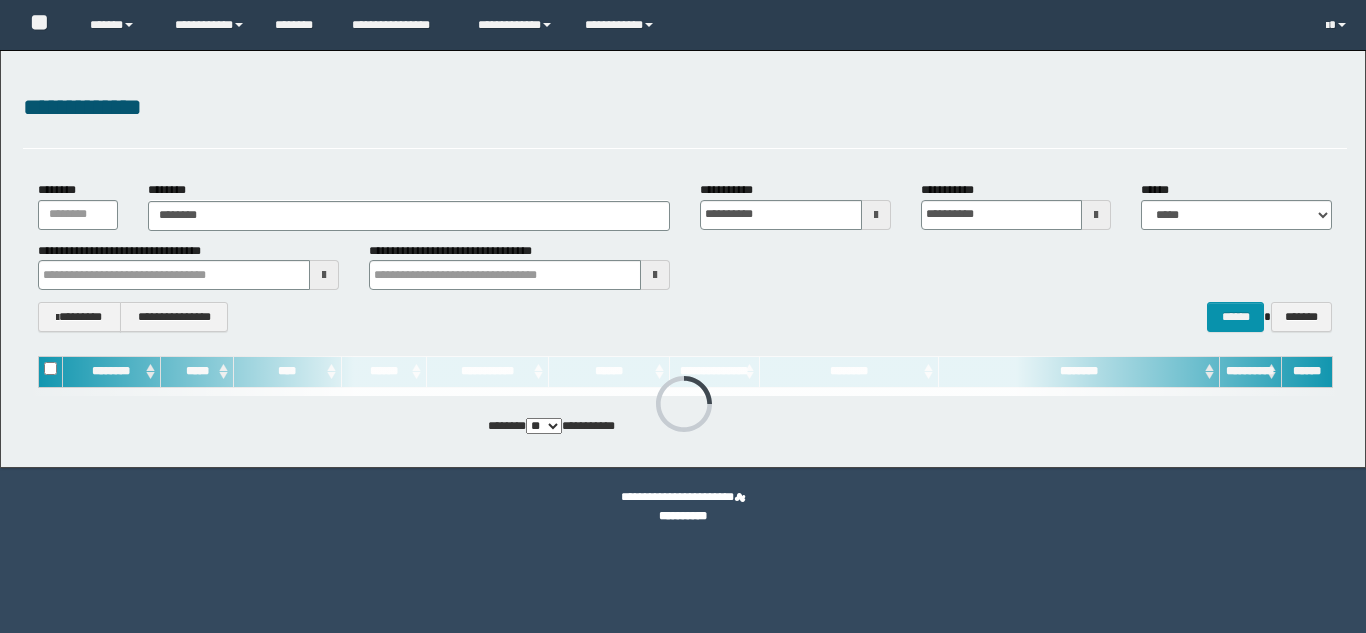 type on "********" 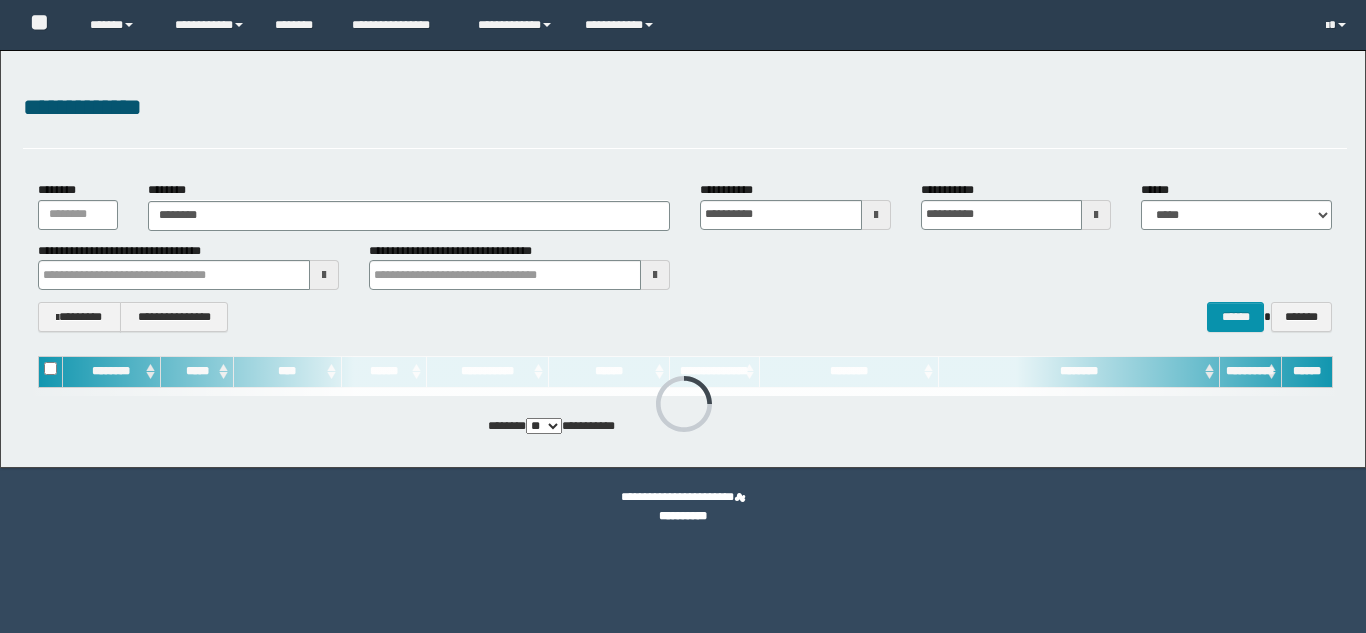 scroll, scrollTop: 0, scrollLeft: 0, axis: both 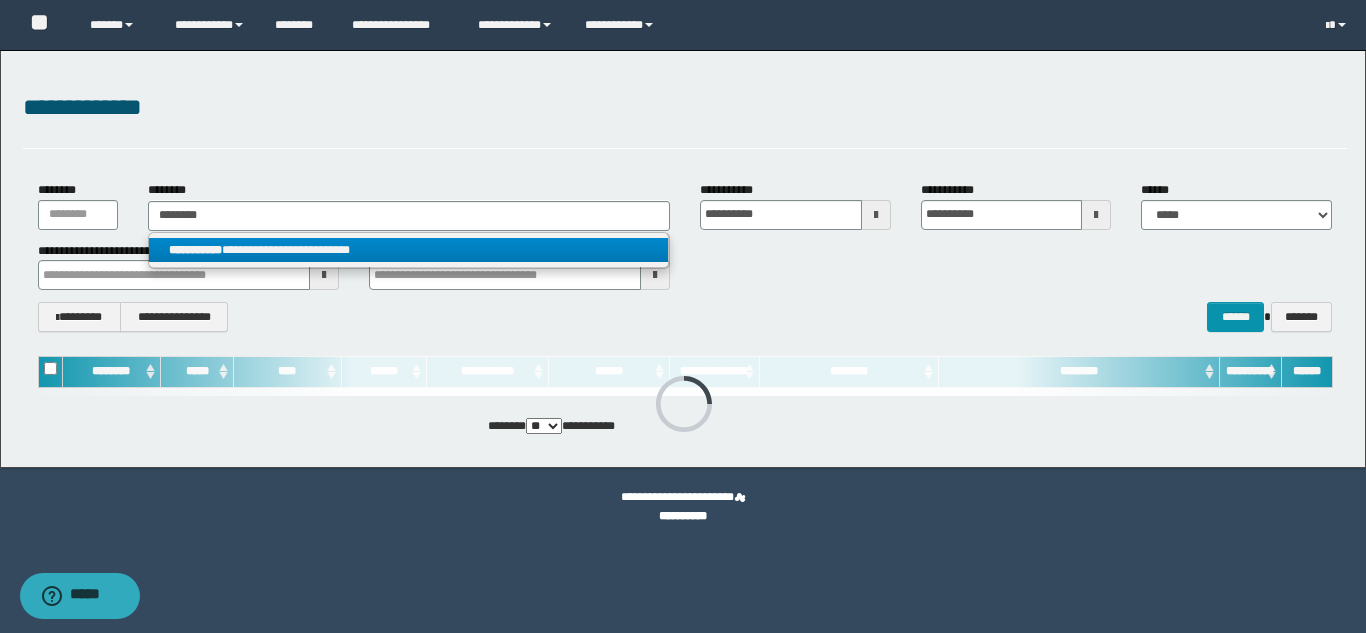 type on "********" 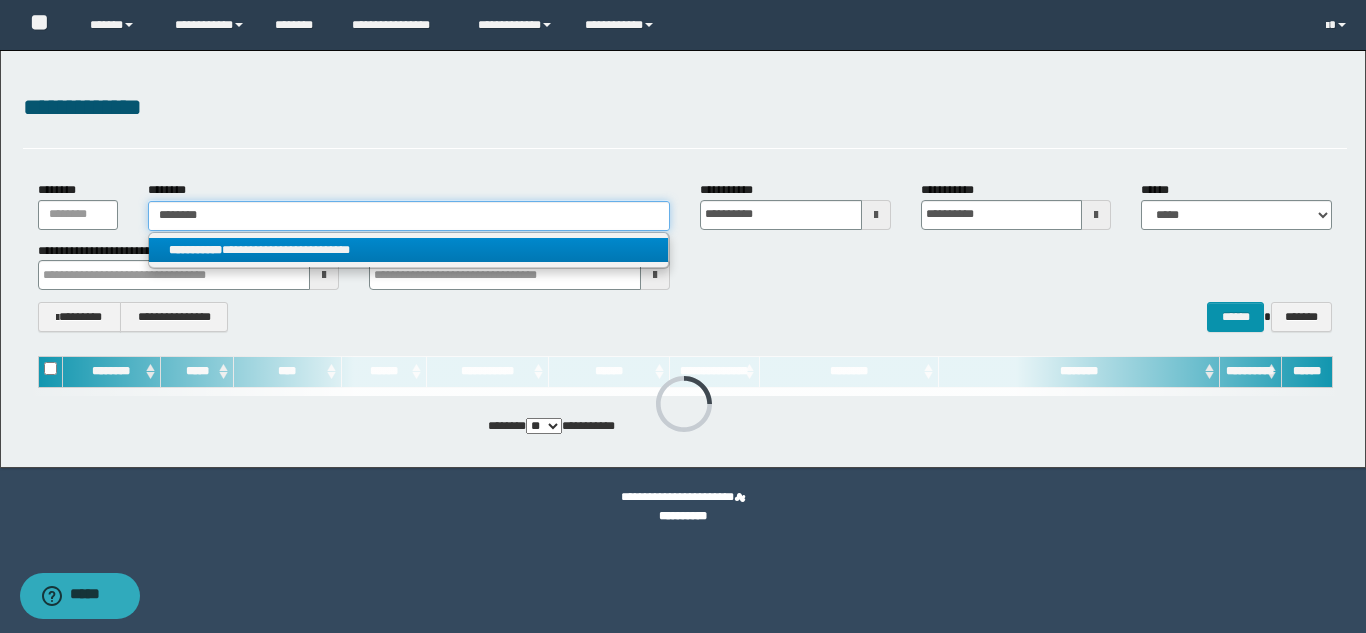 type 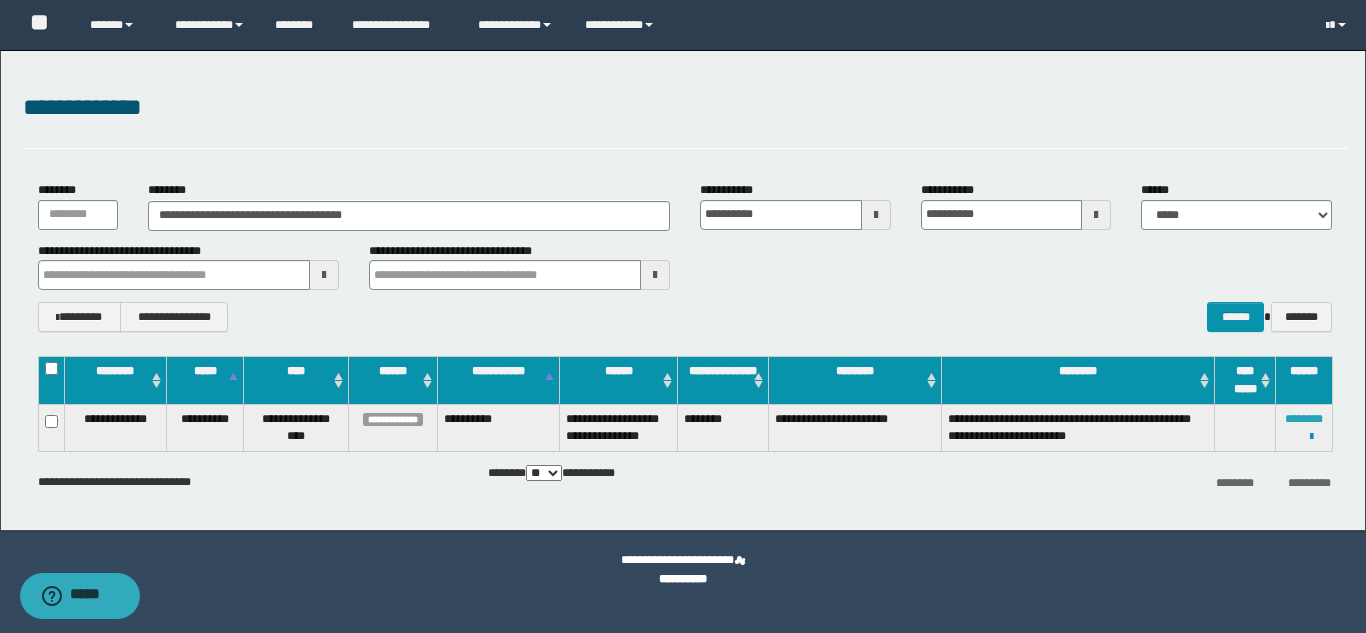 click on "********" at bounding box center [1304, 419] 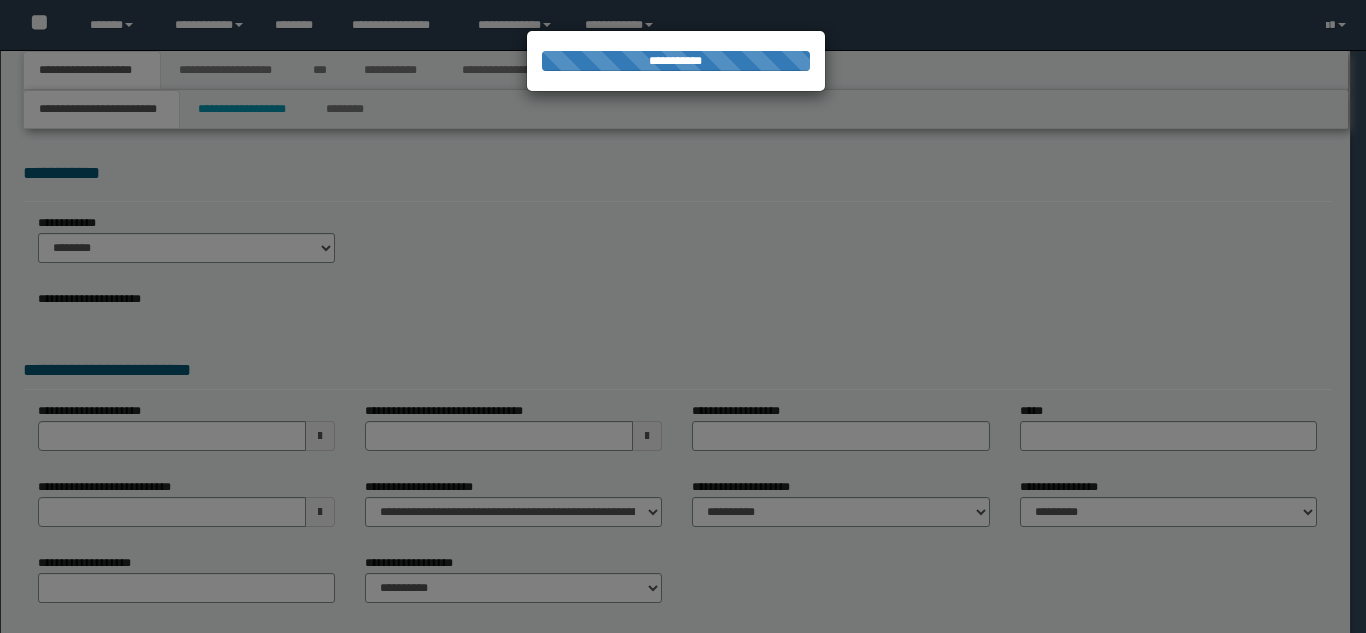 scroll, scrollTop: 0, scrollLeft: 0, axis: both 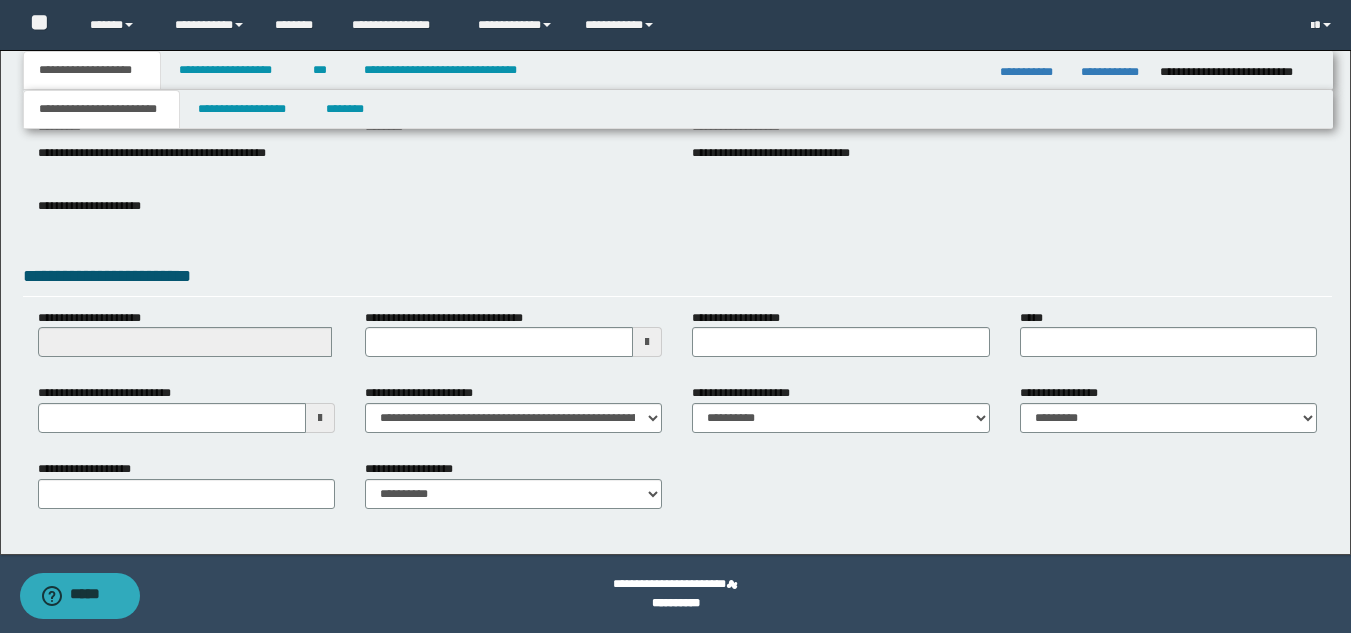 click at bounding box center [320, 418] 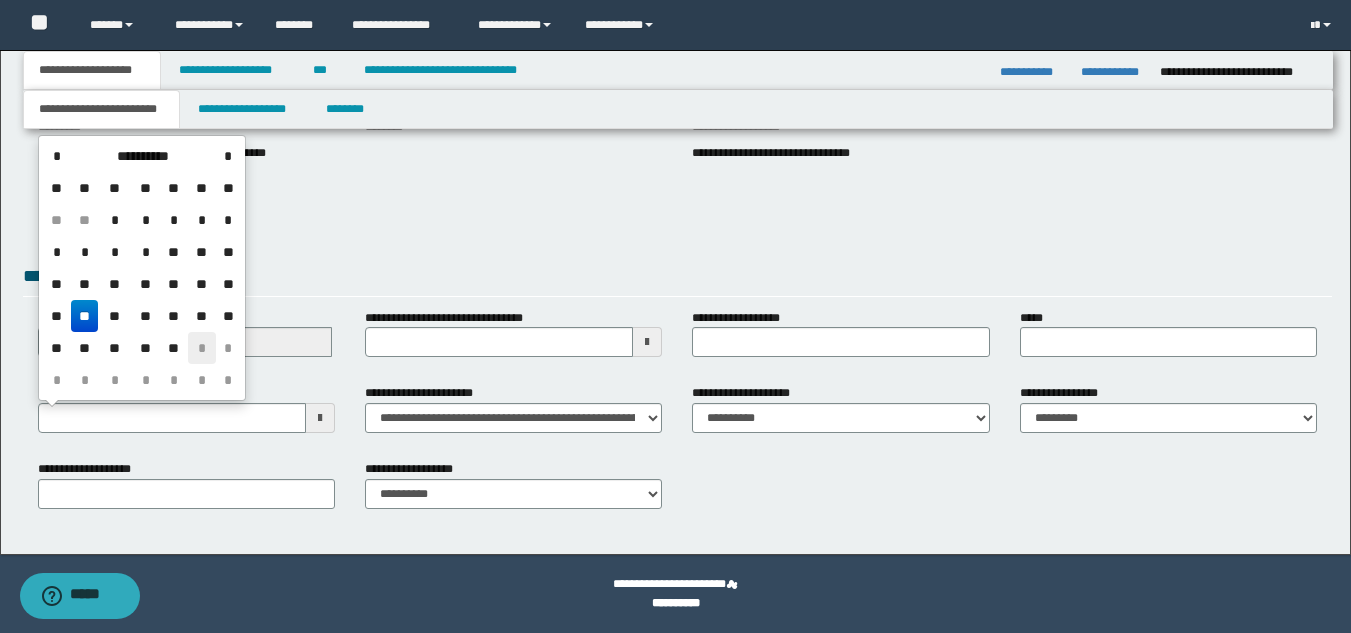 click on "*" at bounding box center (202, 348) 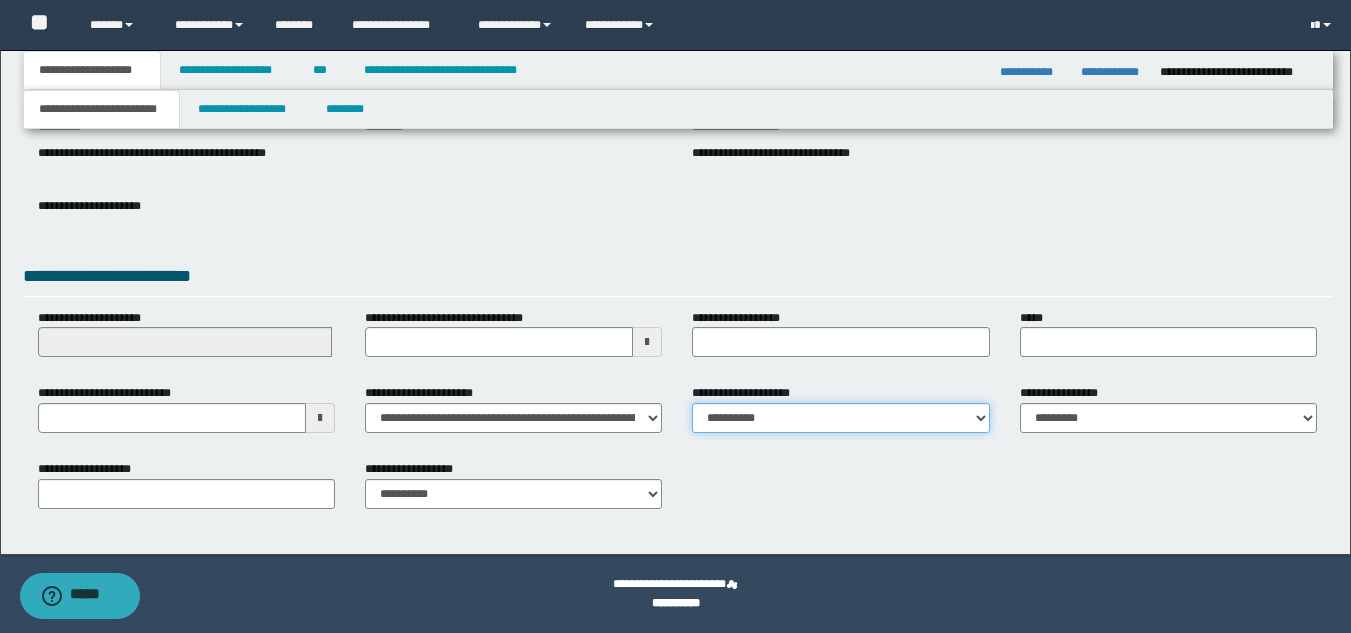 click on "**********" at bounding box center [840, 418] 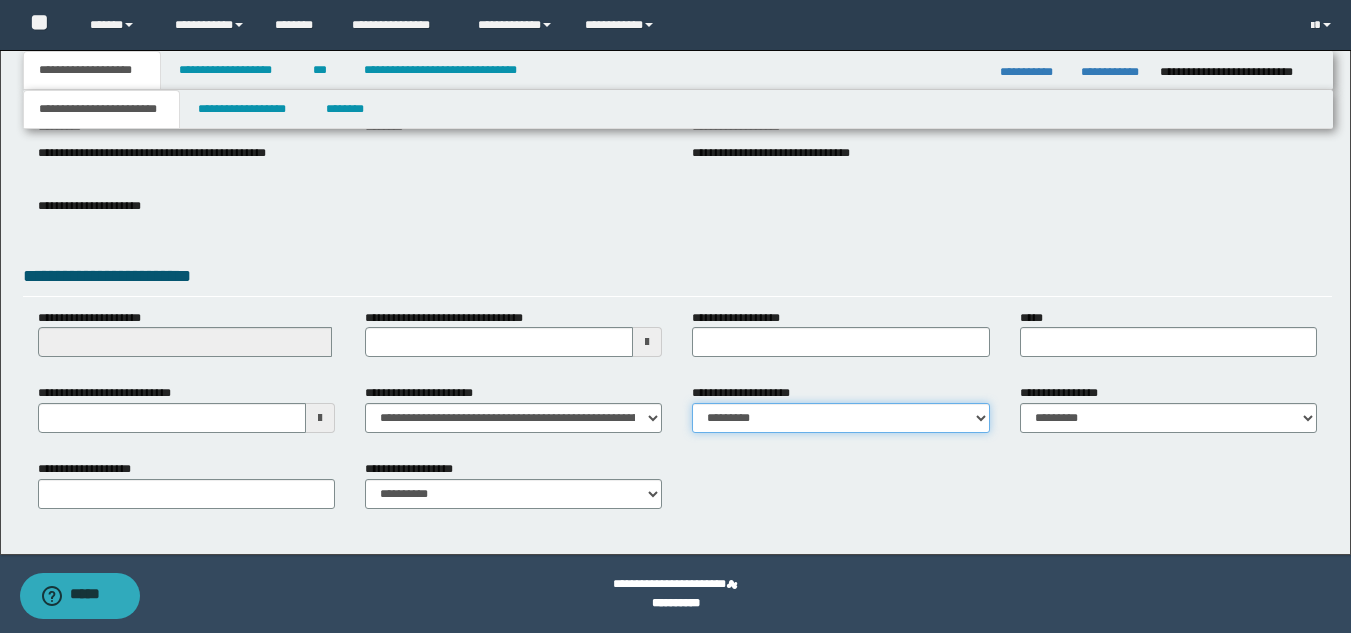 click on "**********" at bounding box center [840, 418] 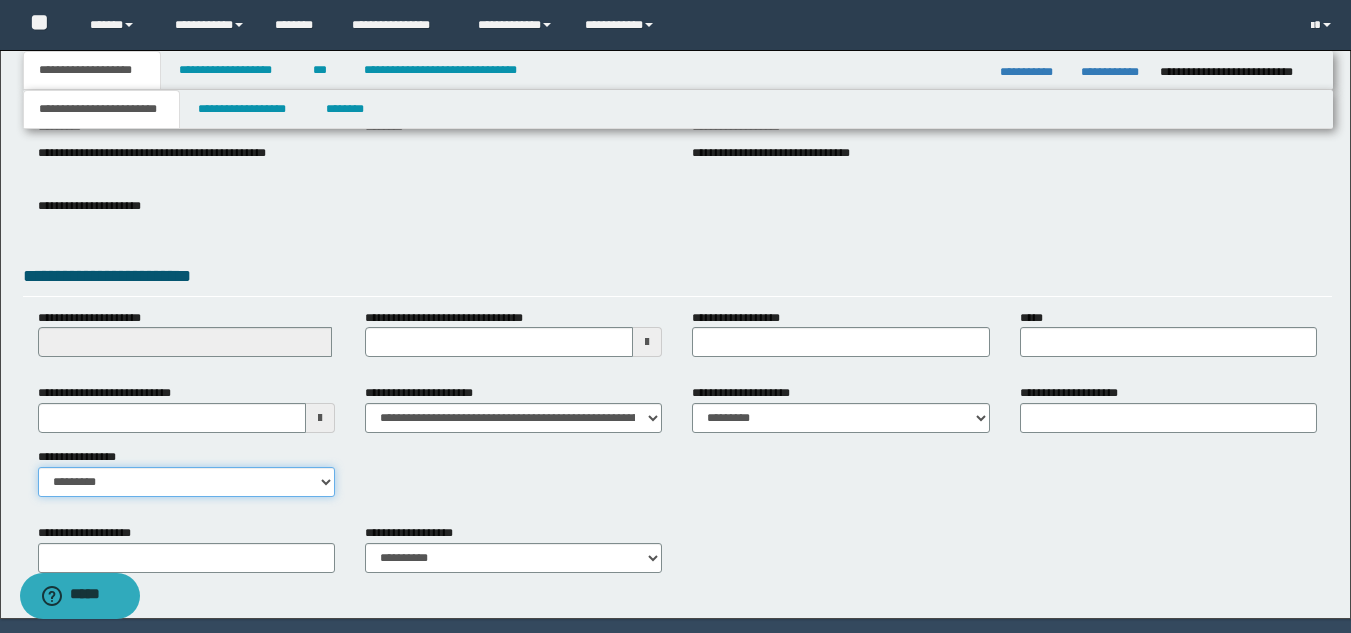 drag, startPoint x: 228, startPoint y: 476, endPoint x: 223, endPoint y: 496, distance: 20.615528 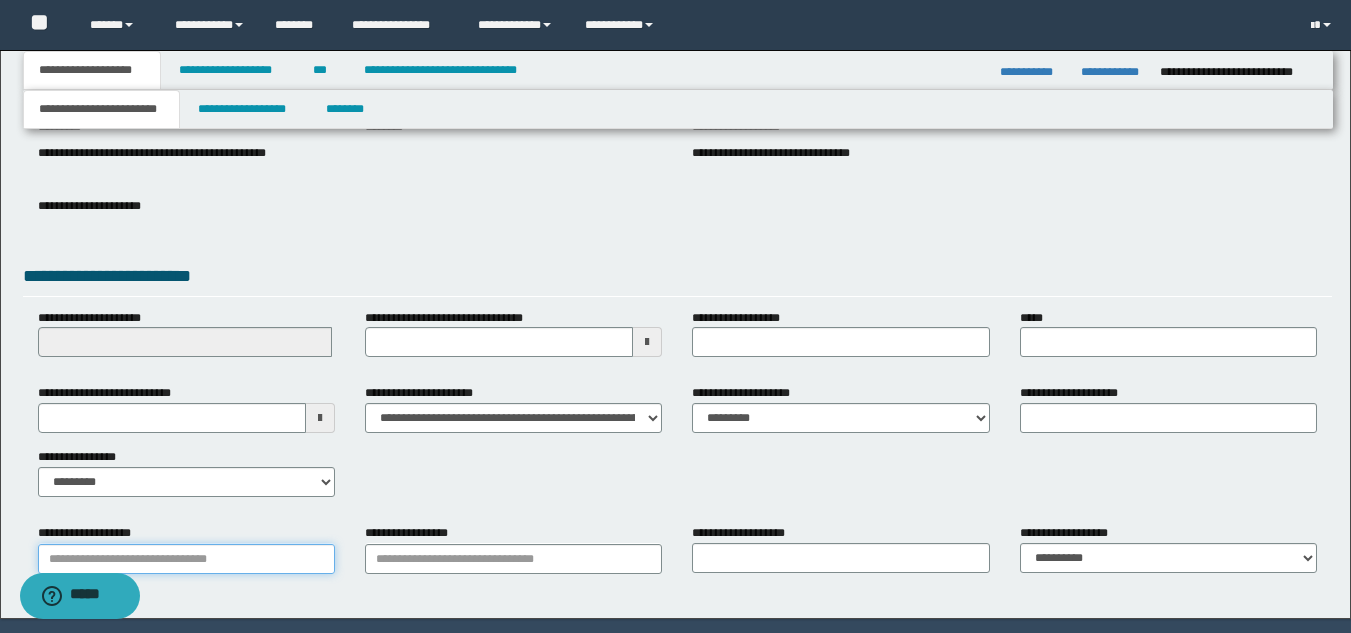 click on "**********" at bounding box center [186, 559] 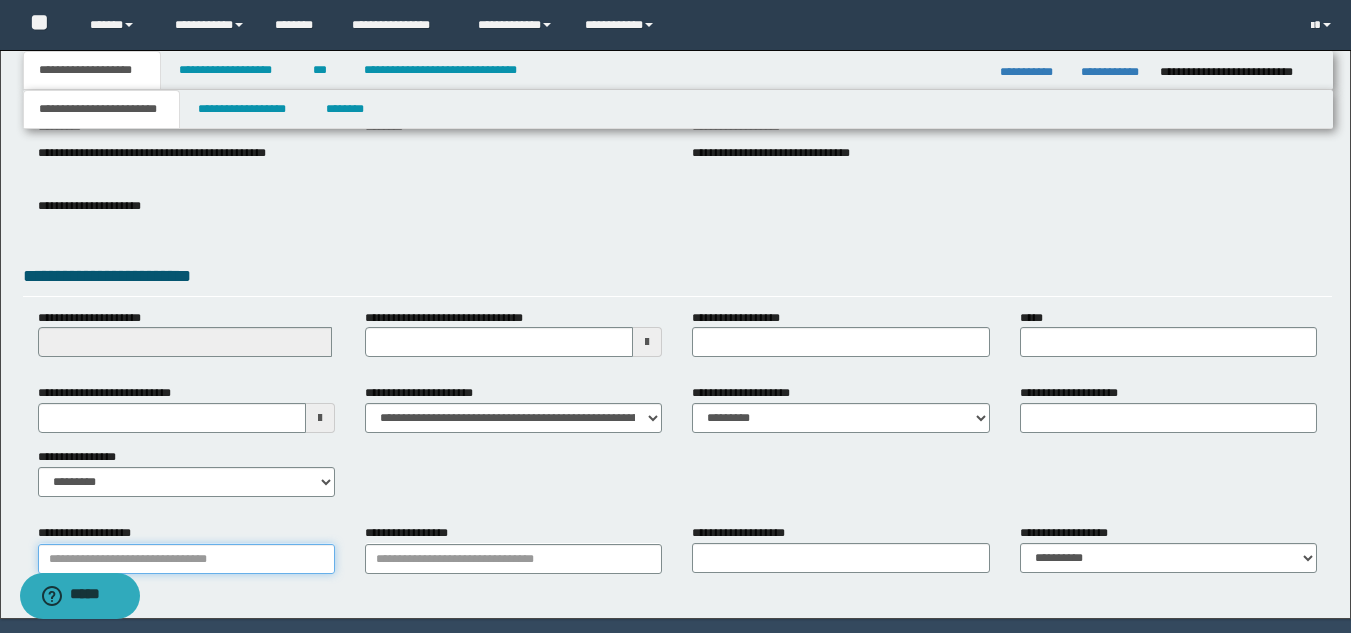 click on "**********" at bounding box center (186, 559) 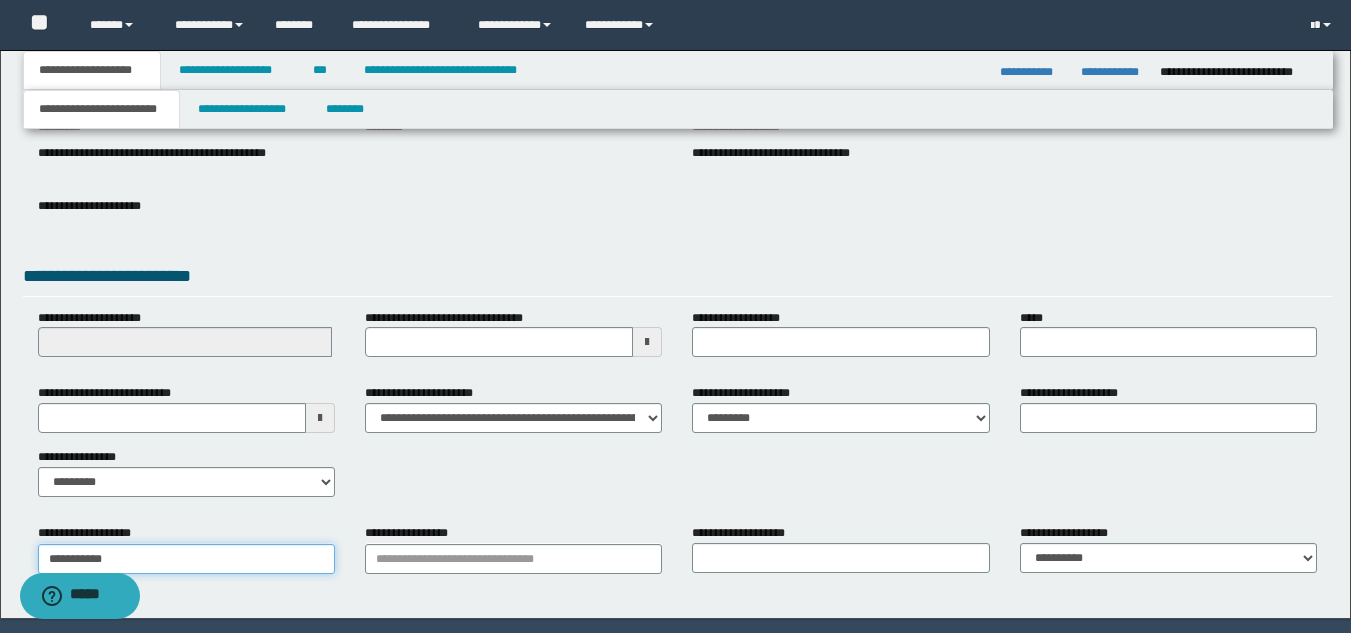 type on "**********" 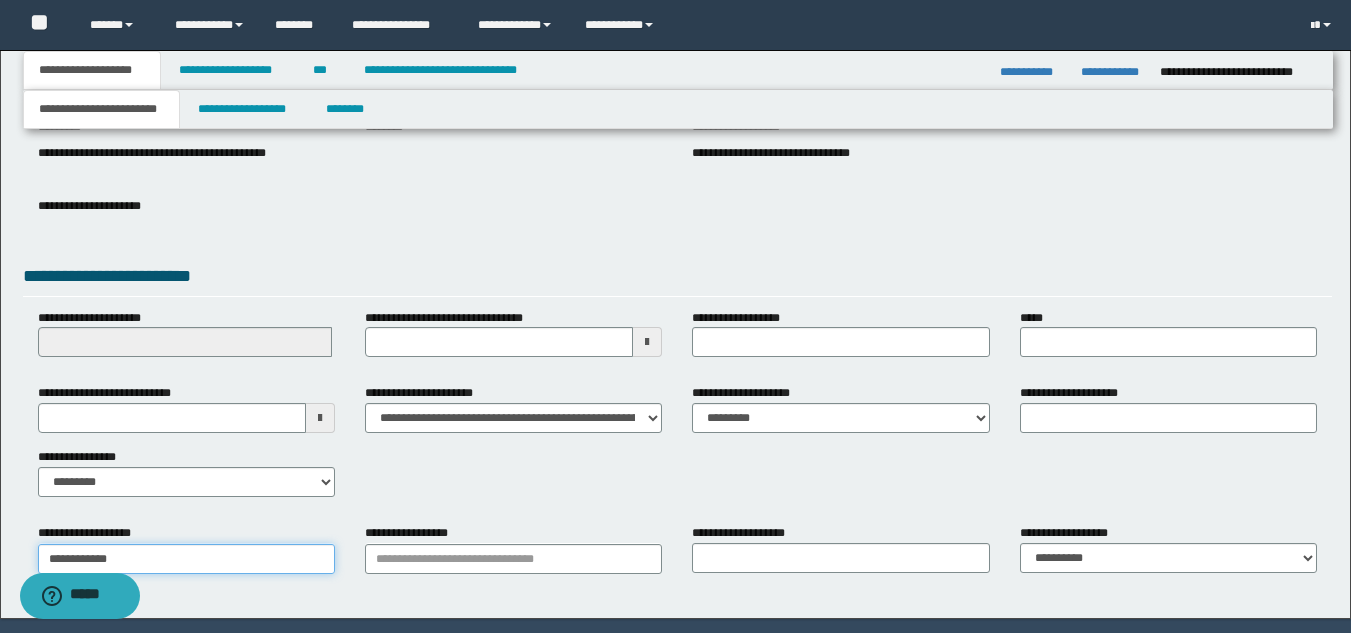 type on "**********" 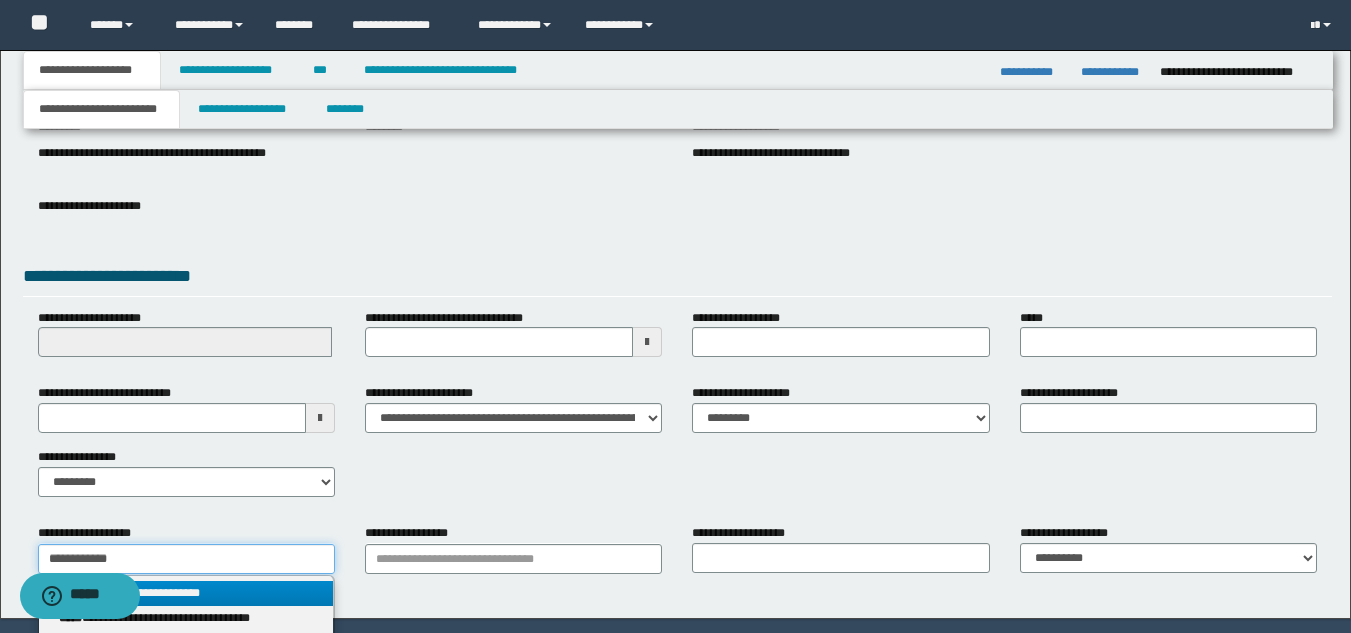 type on "**********" 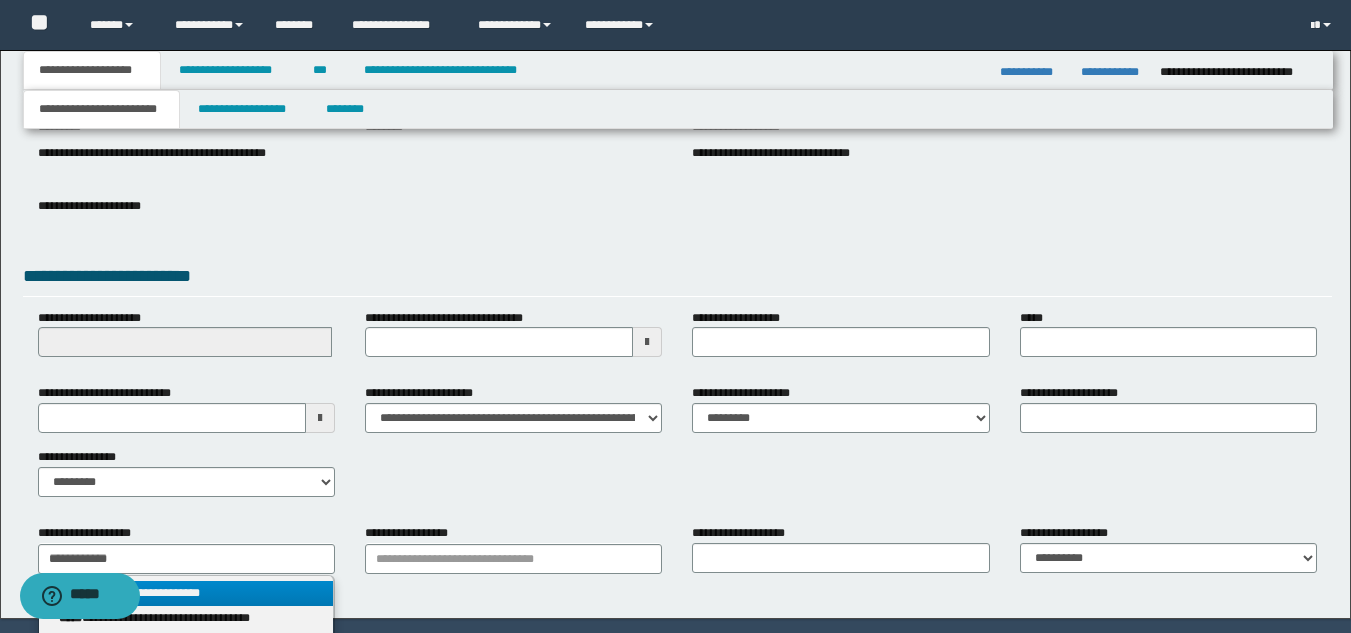 click on "**********" at bounding box center [186, 593] 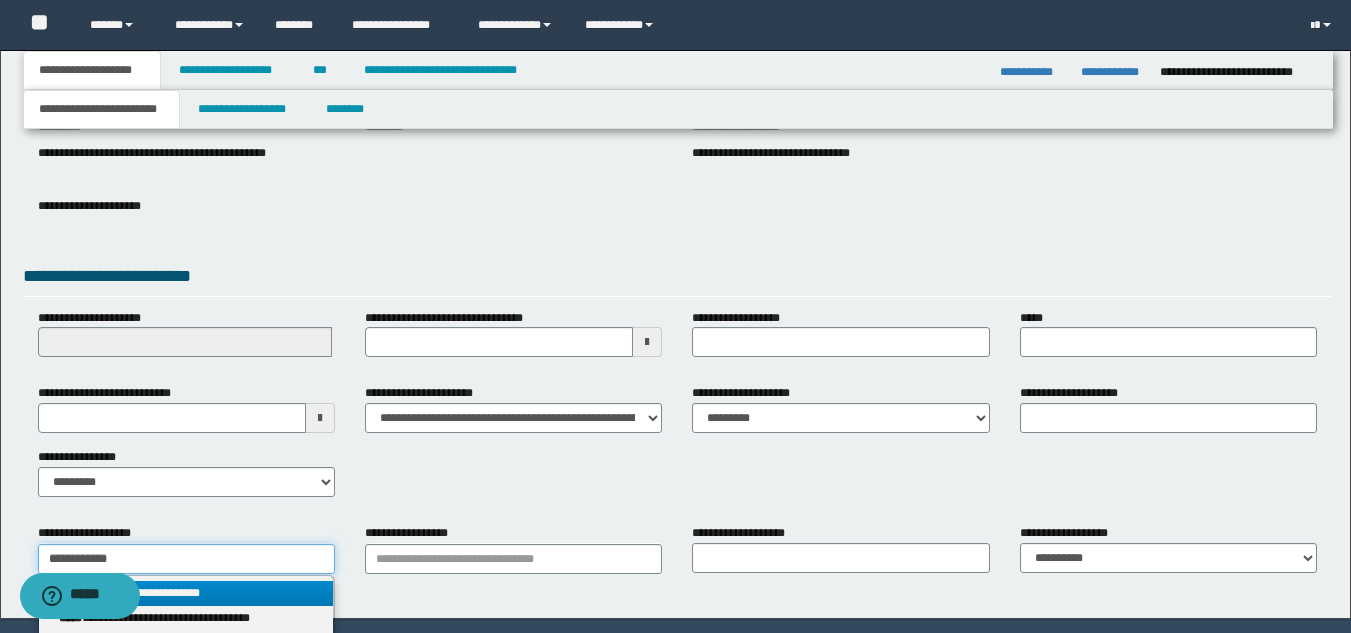 type 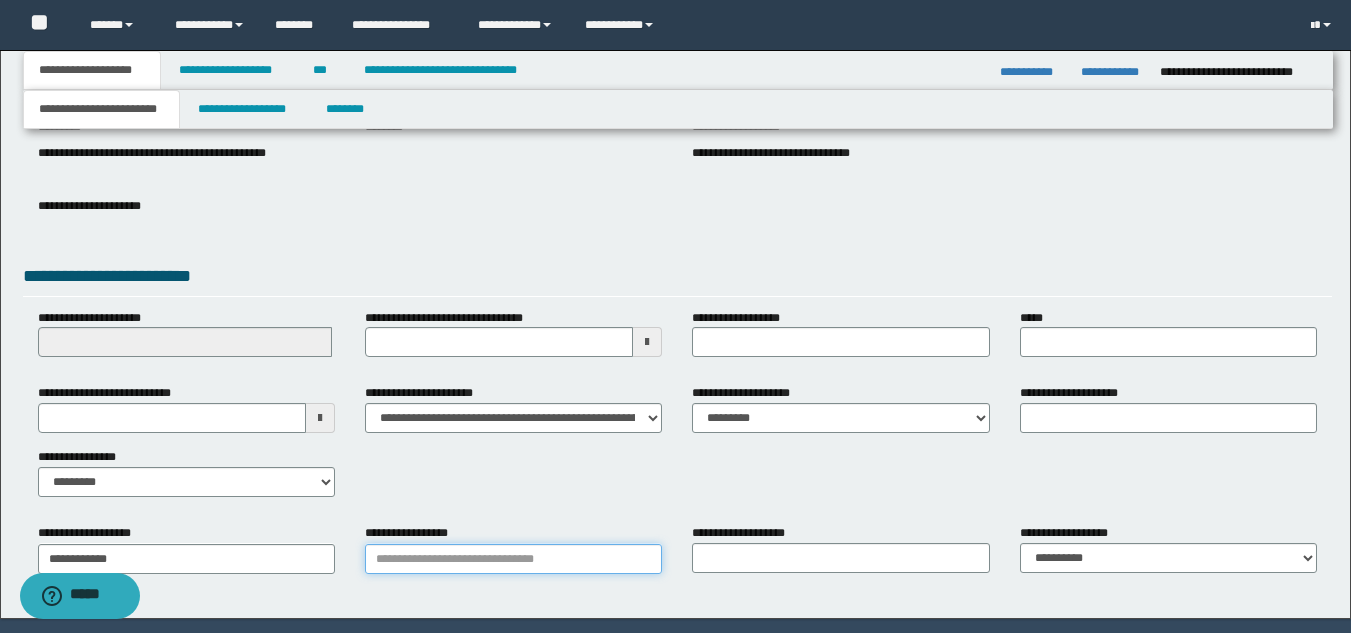 click on "**********" at bounding box center (513, 559) 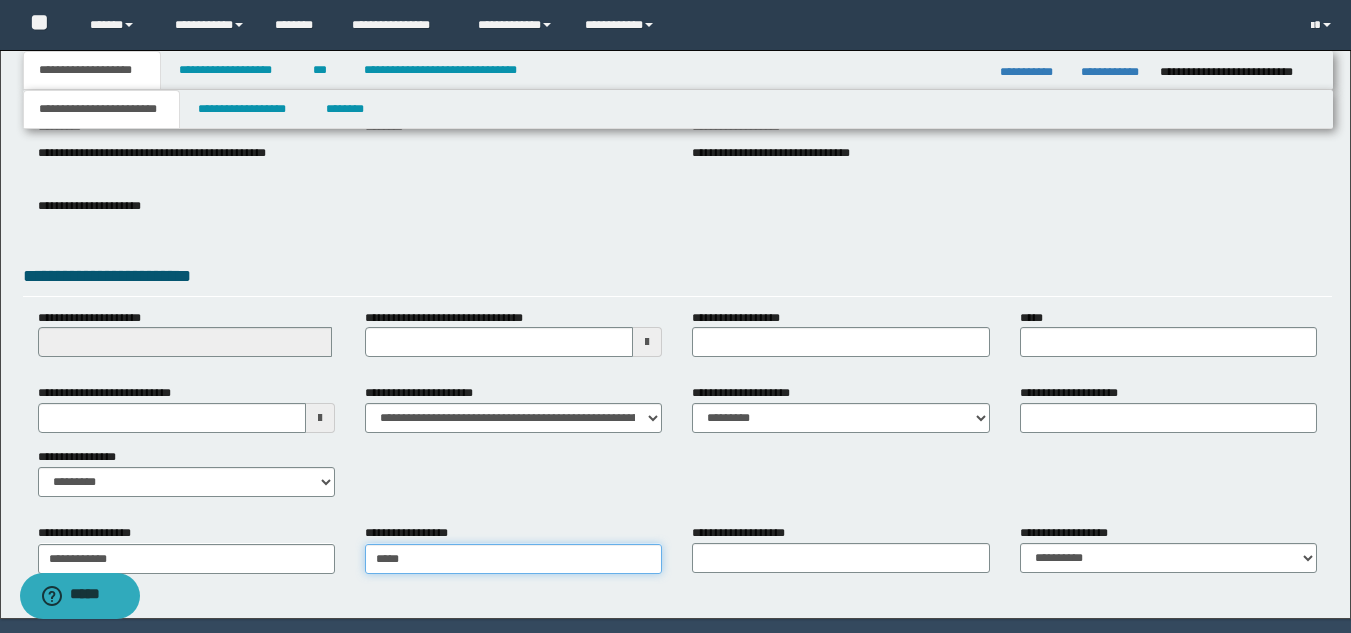 type on "*****" 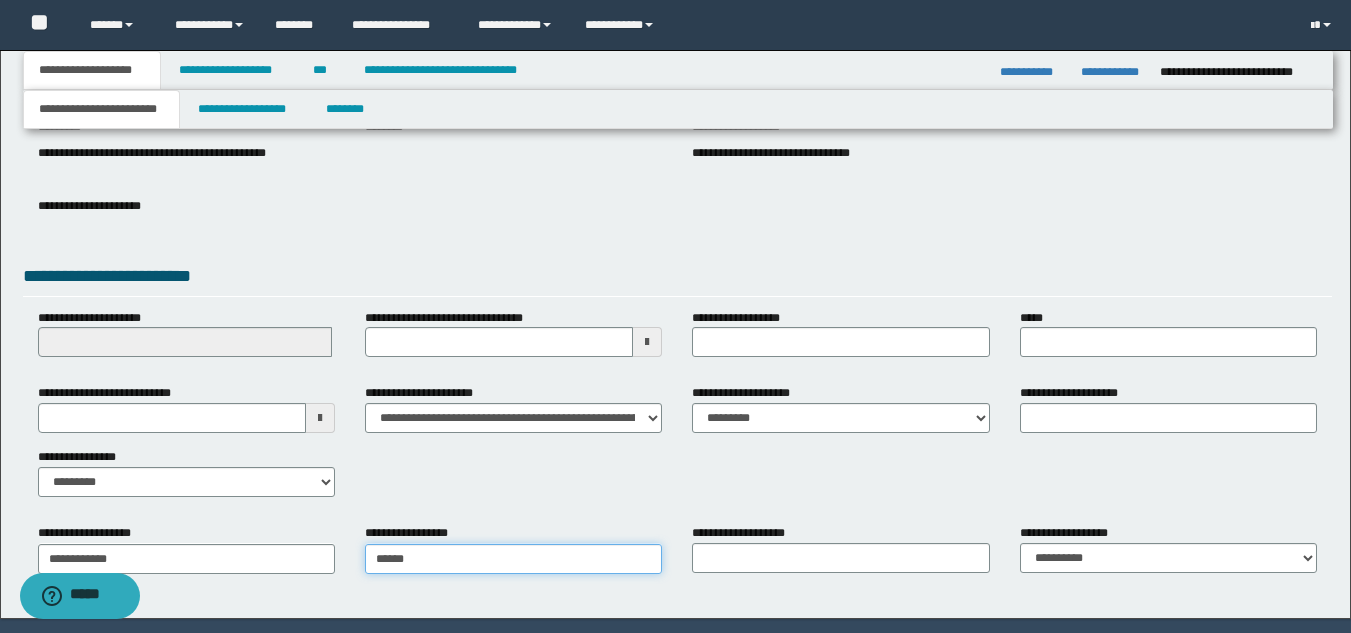 type on "**********" 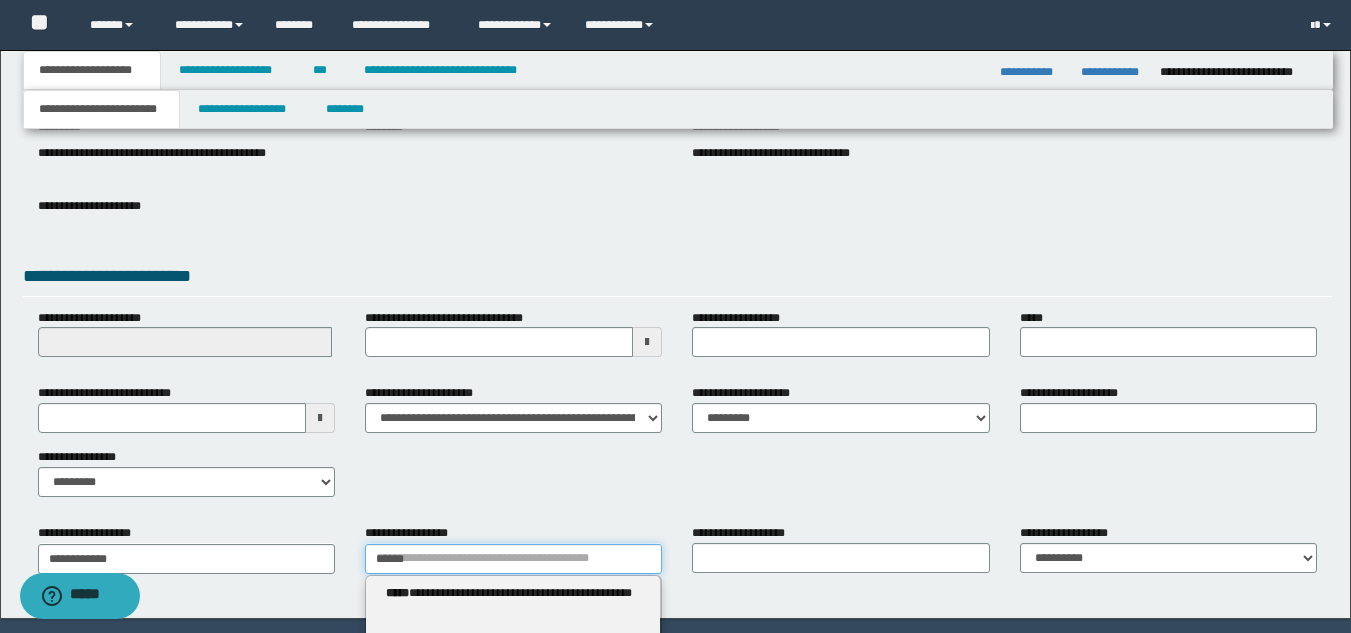 type 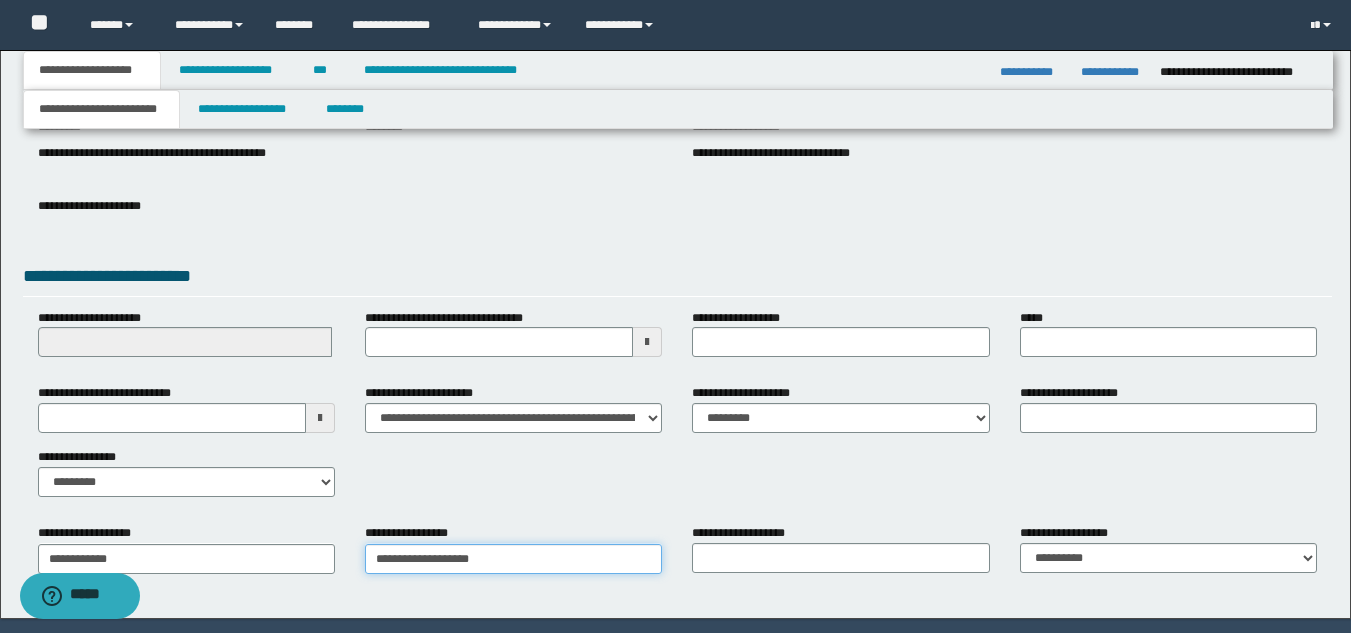 type on "**********" 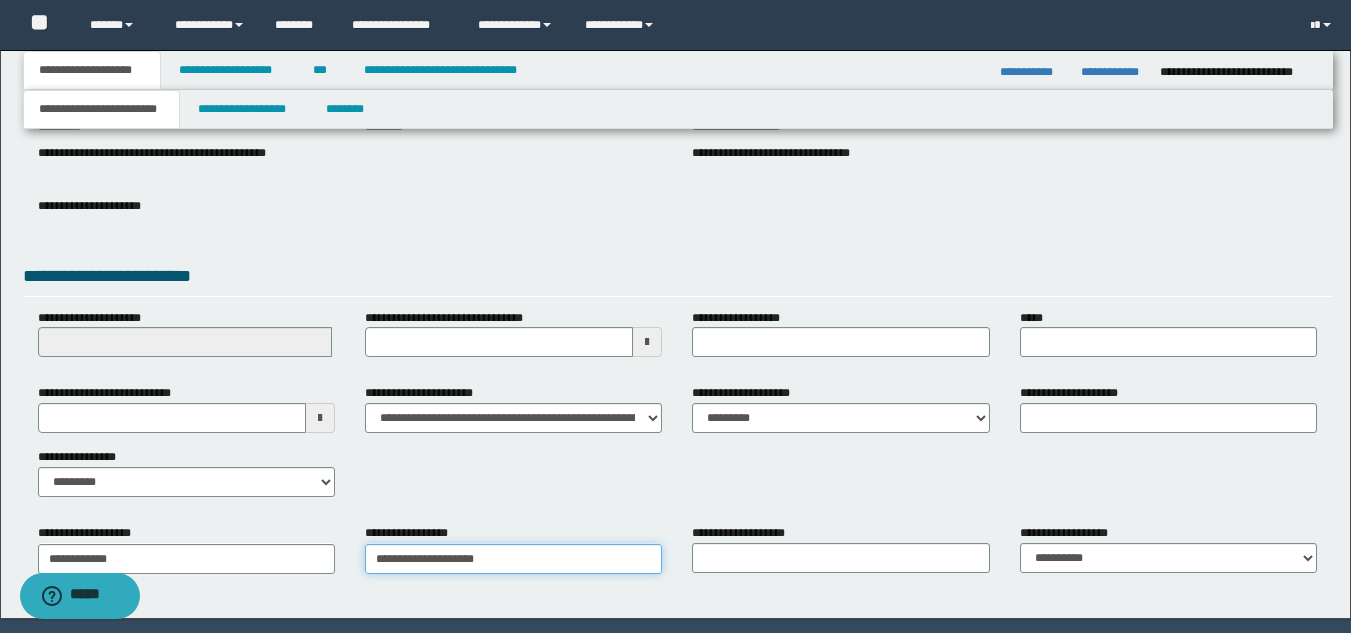 type on "**********" 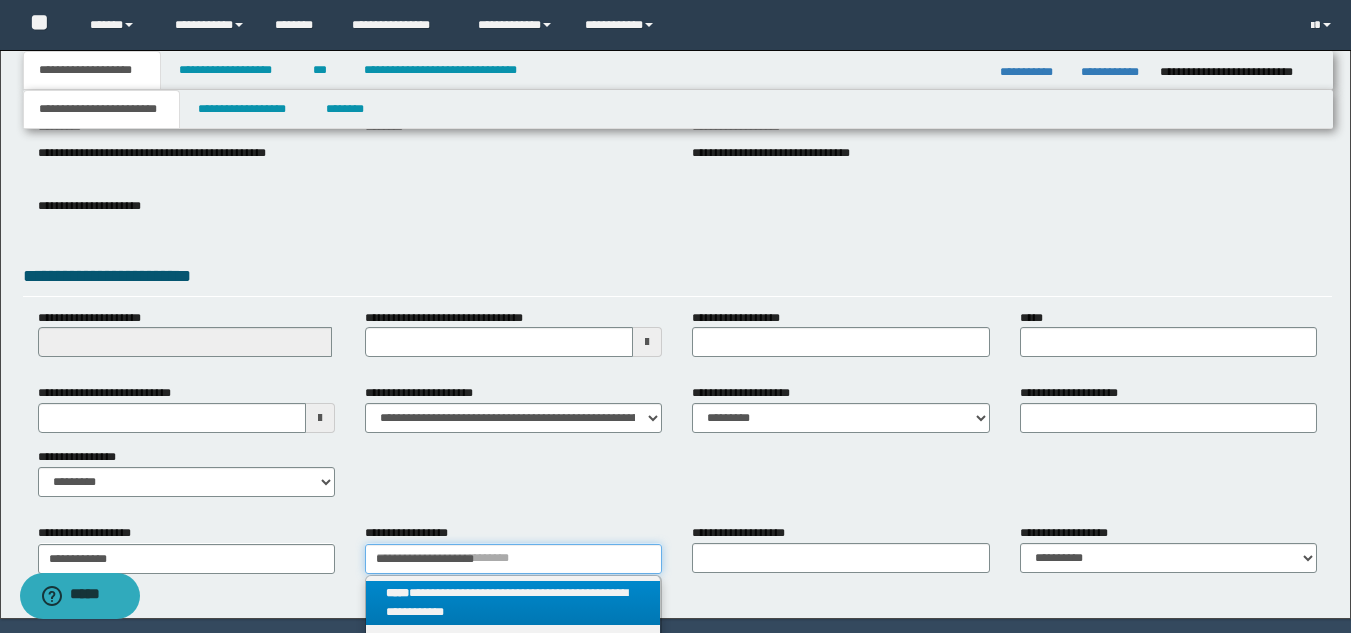 type on "**********" 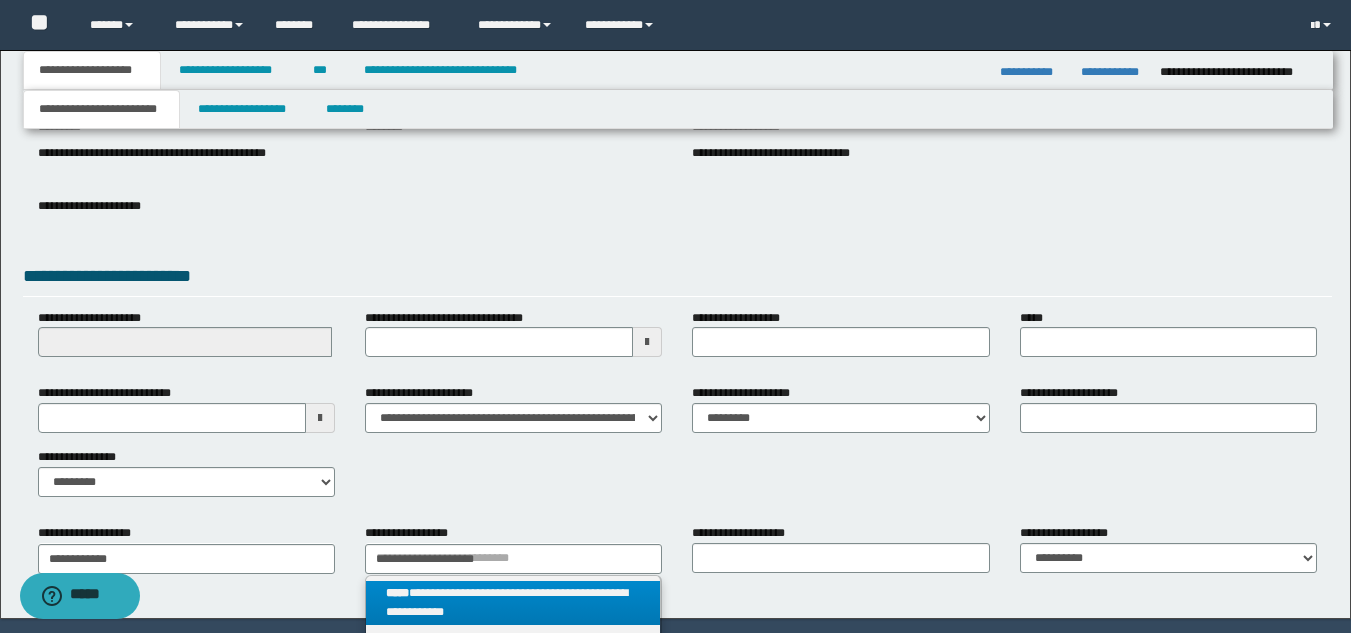 click on "**********" at bounding box center [513, 603] 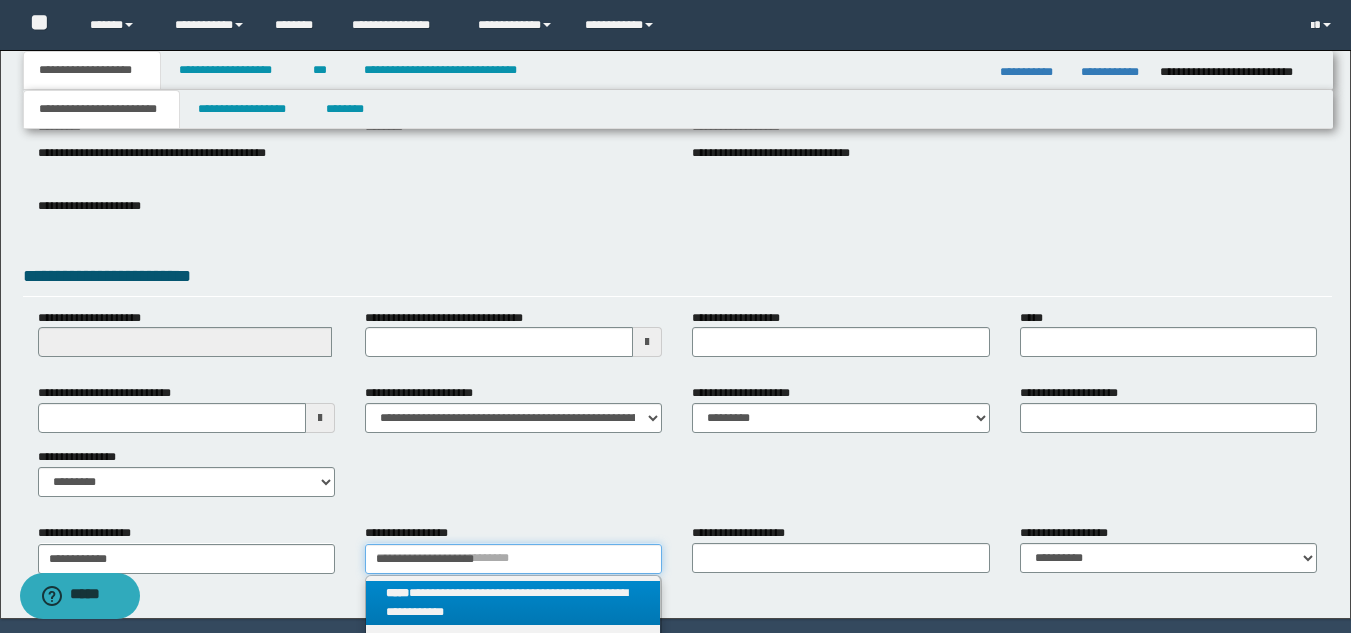 type 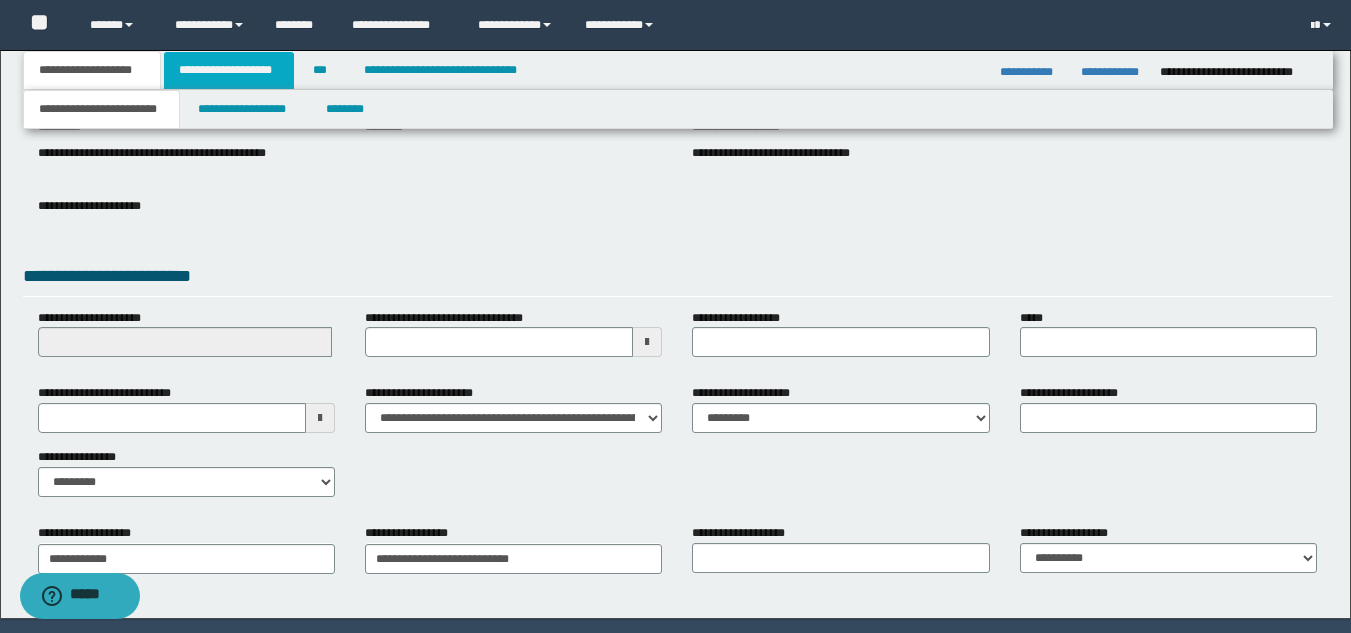 click on "**********" at bounding box center (229, 70) 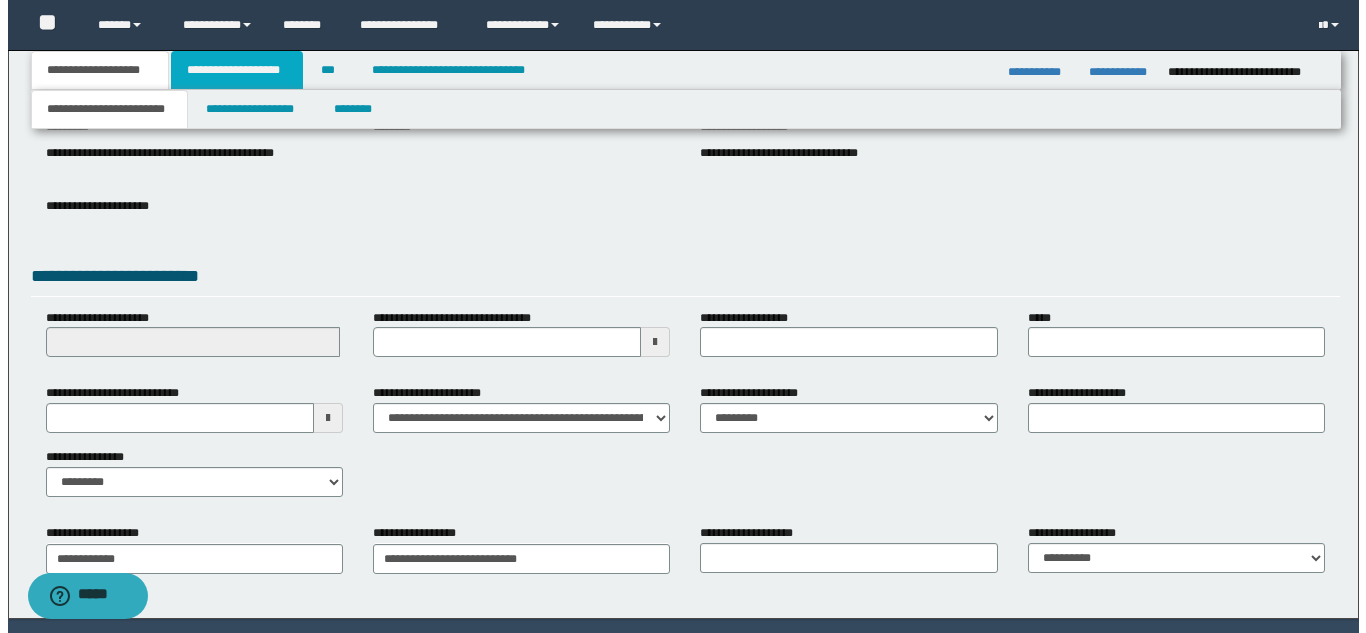 scroll, scrollTop: 0, scrollLeft: 0, axis: both 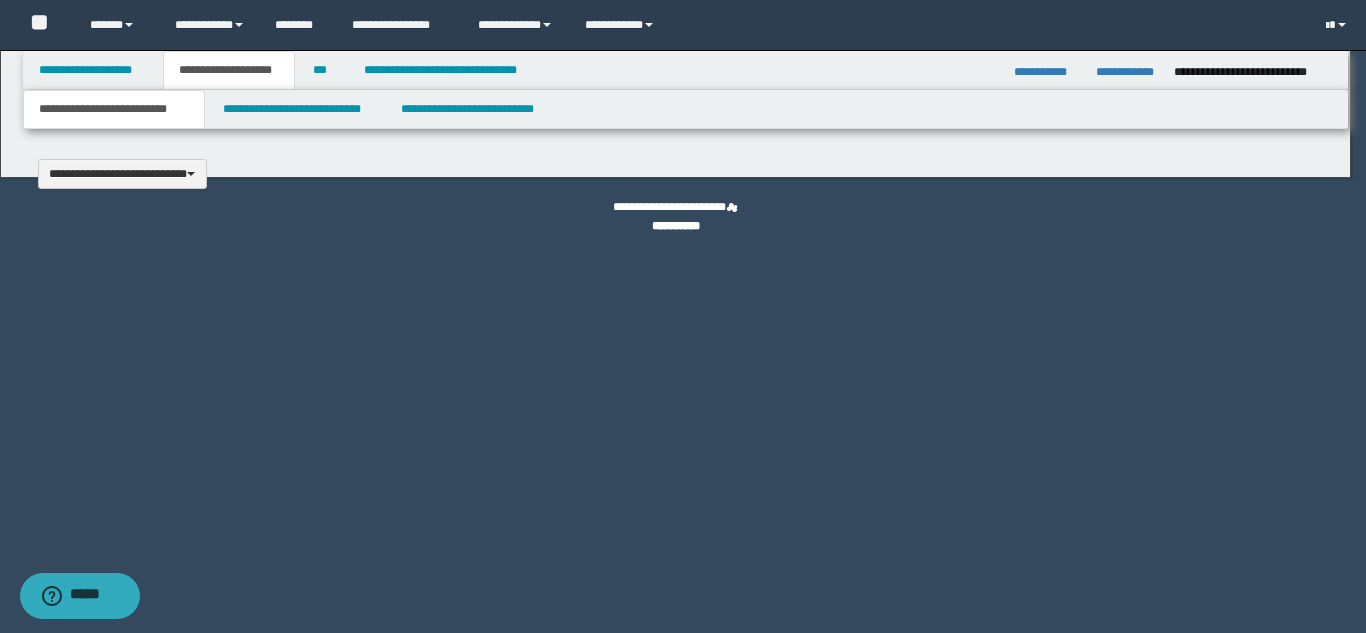 type 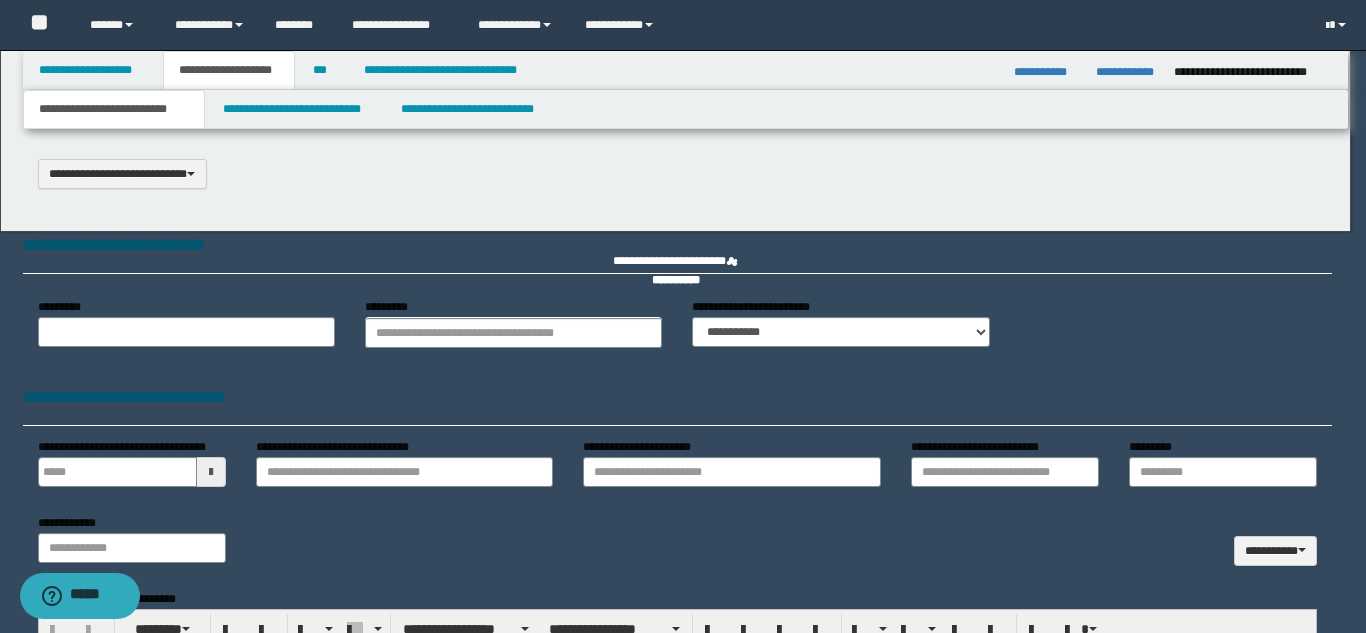 type on "**********" 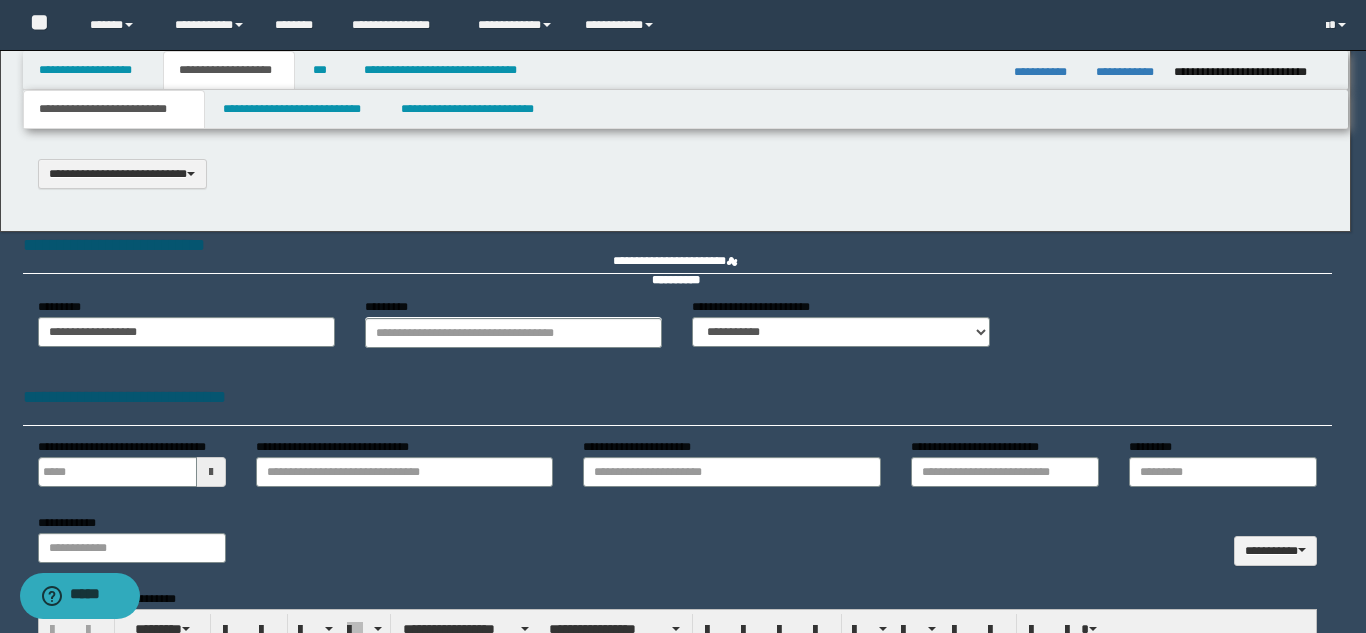 type on "**********" 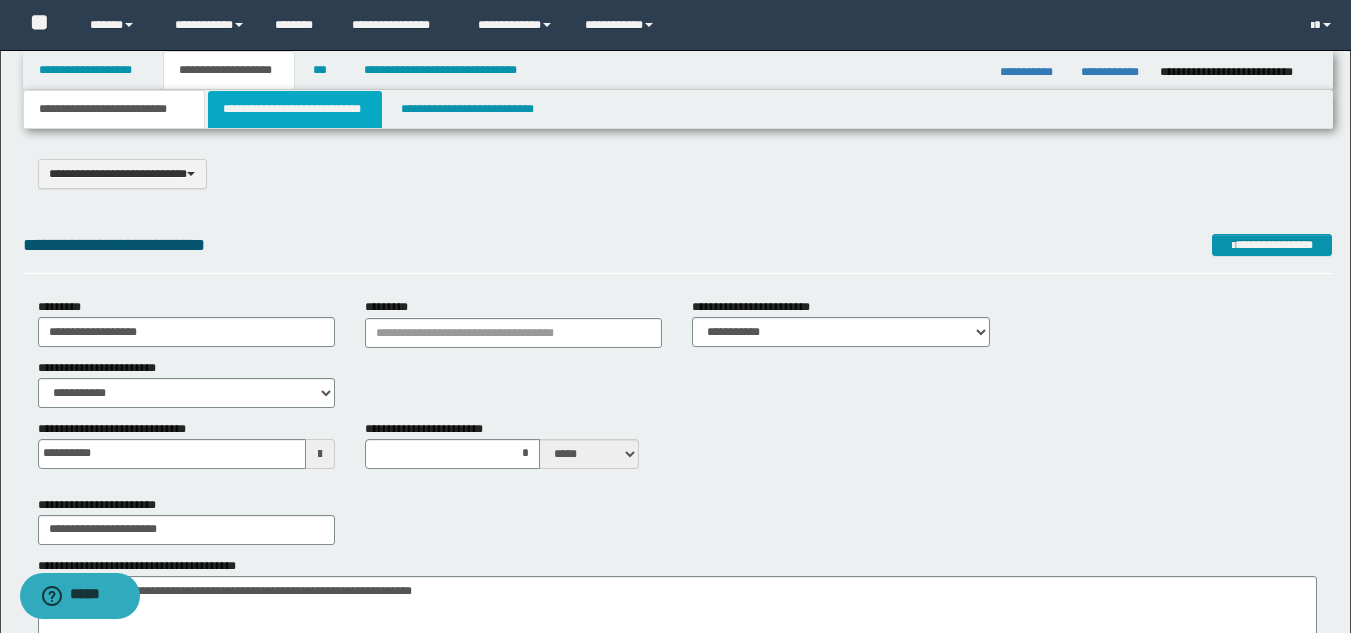 click on "**********" at bounding box center (295, 109) 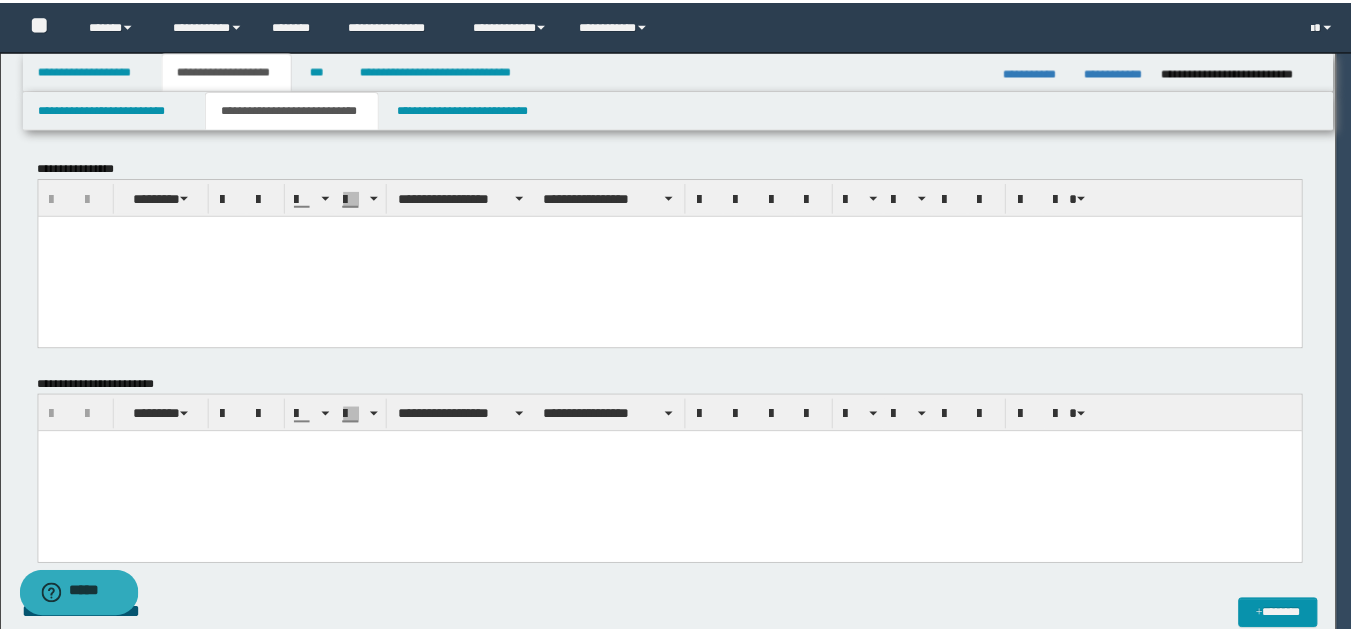 scroll, scrollTop: 0, scrollLeft: 0, axis: both 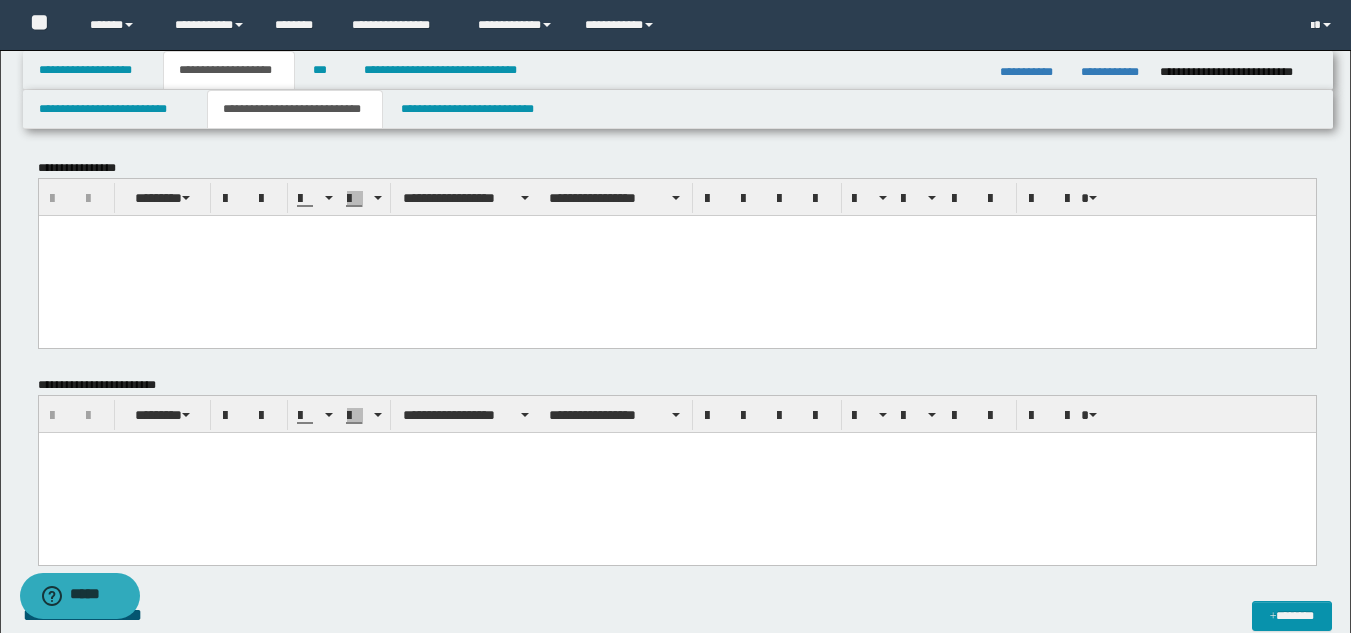 click at bounding box center [676, 255] 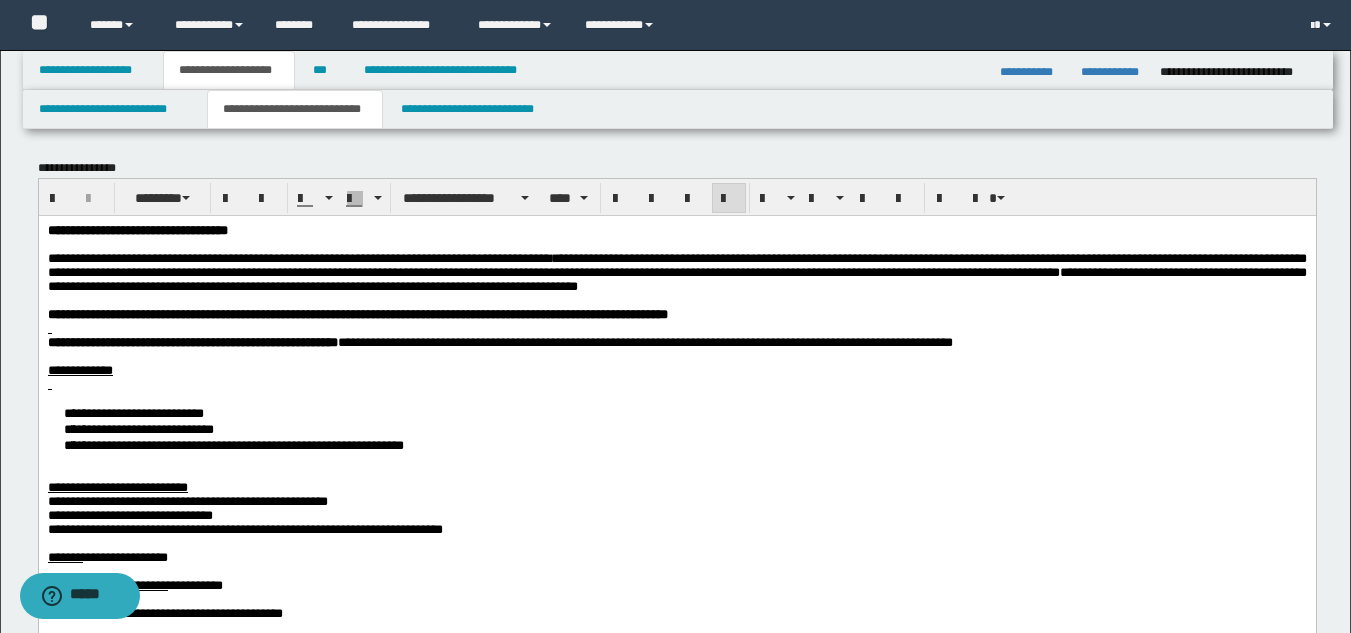 click on "**********" at bounding box center (138, 428) 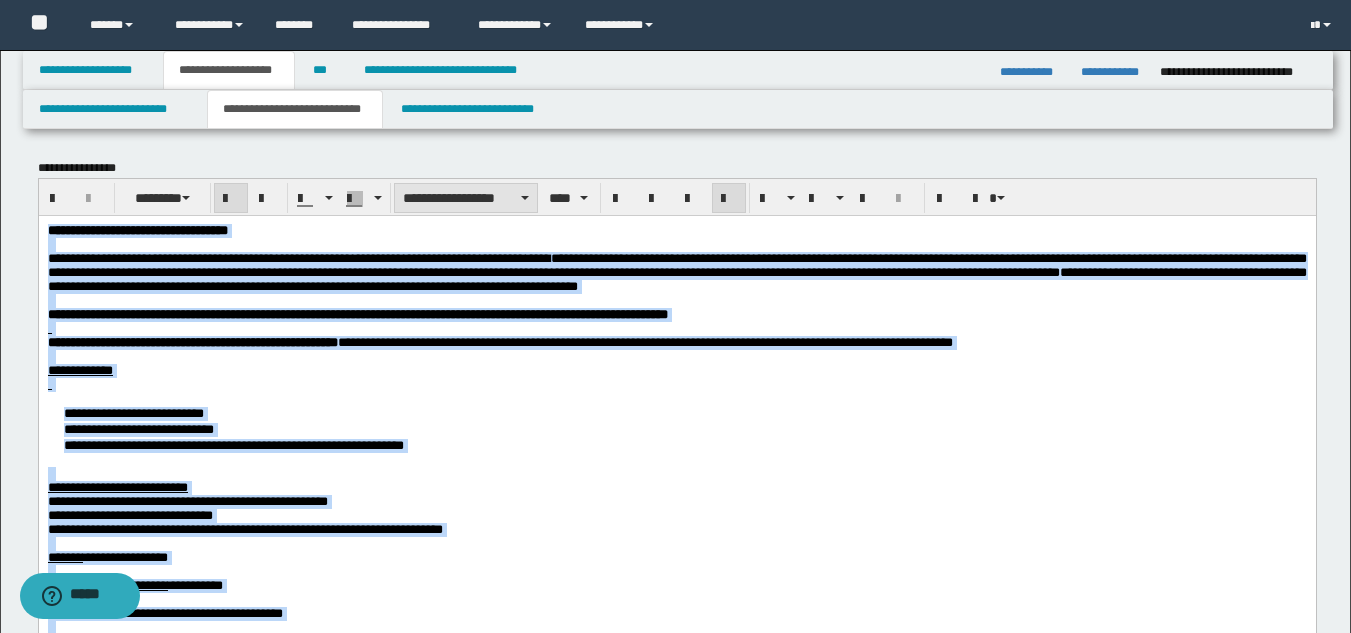 click on "**********" at bounding box center (466, 198) 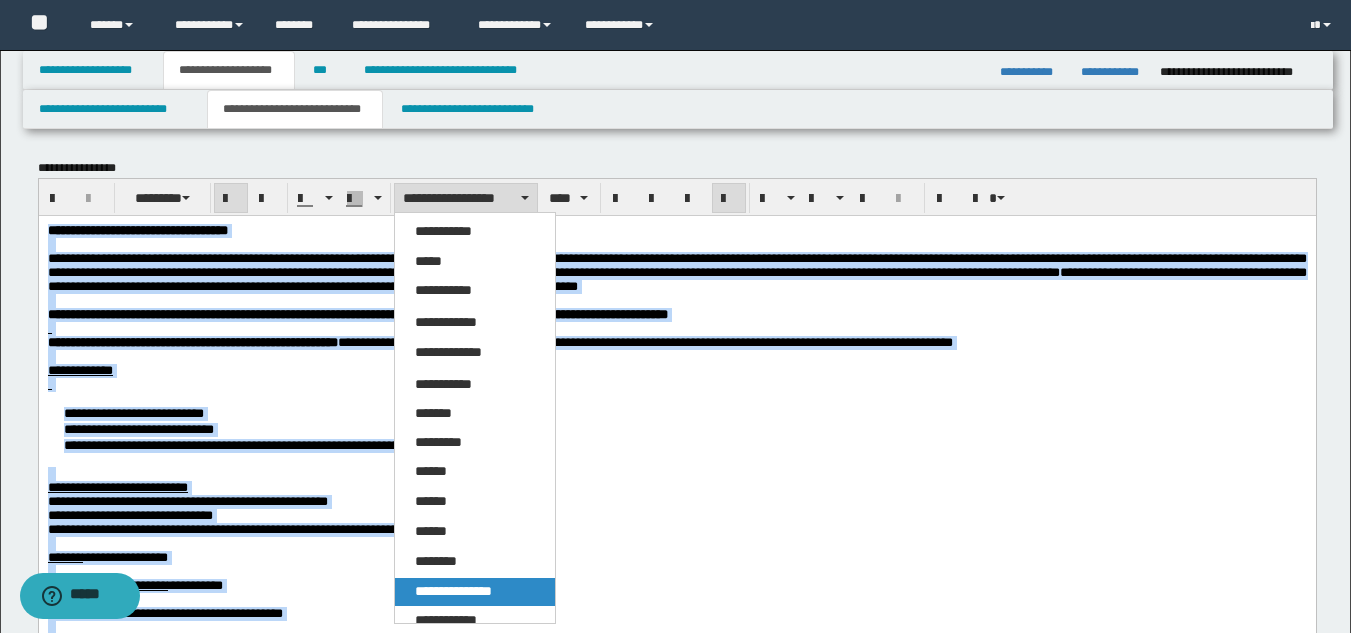 drag, startPoint x: 437, startPoint y: 358, endPoint x: 461, endPoint y: 594, distance: 237.2172 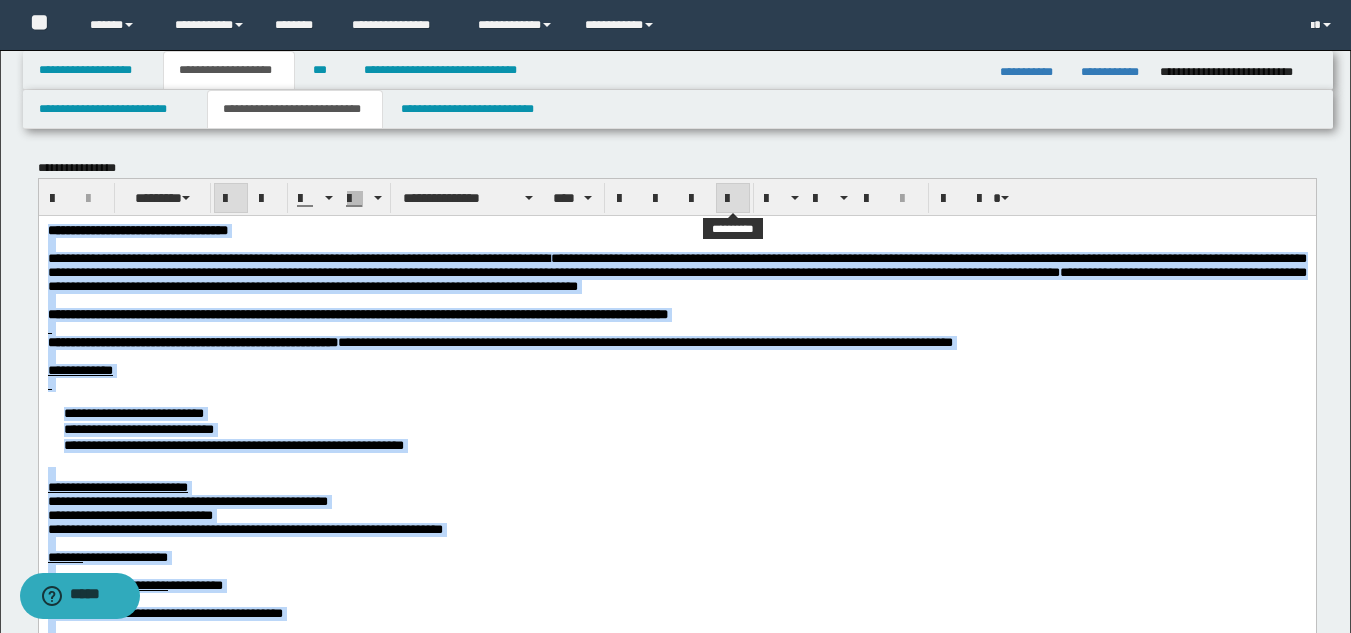 click at bounding box center (733, 199) 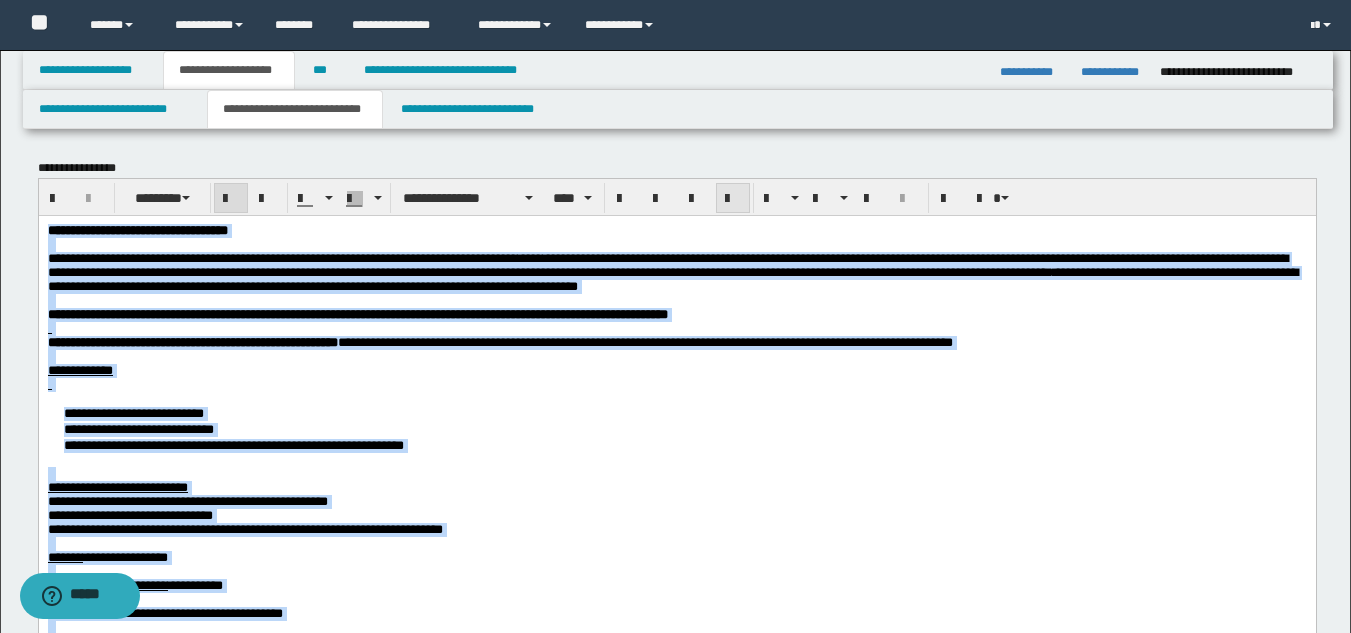 click at bounding box center [733, 199] 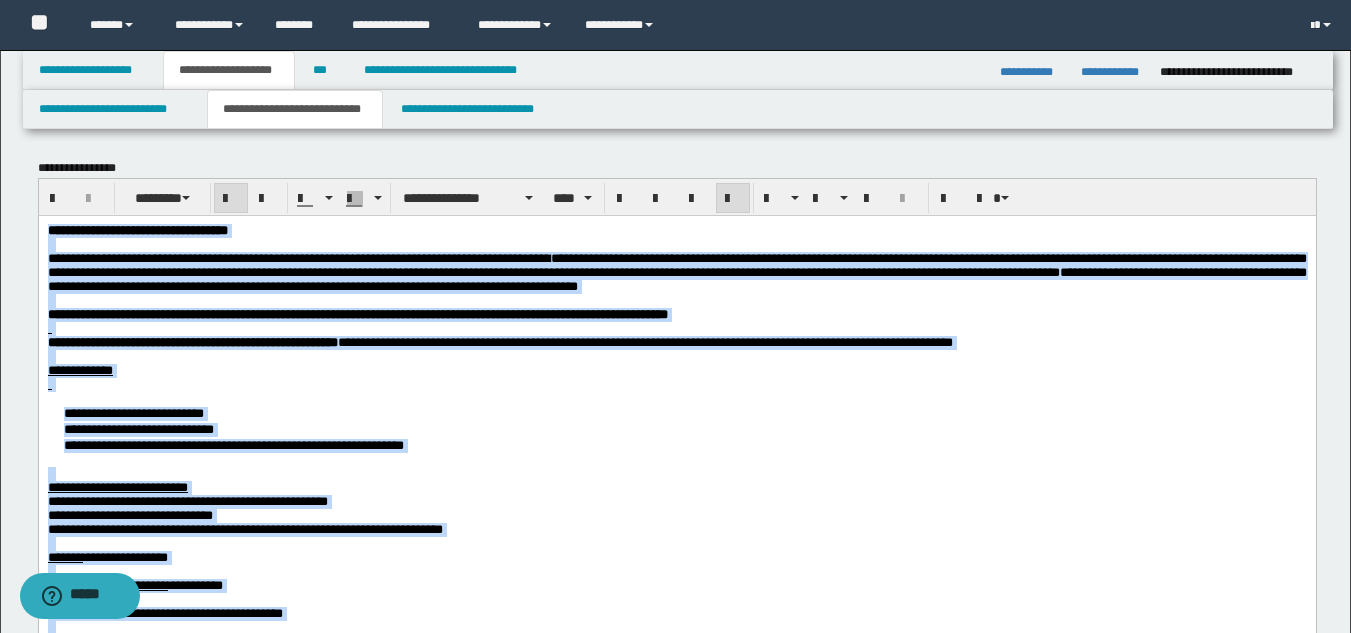 click on "**********" at bounding box center [676, 230] 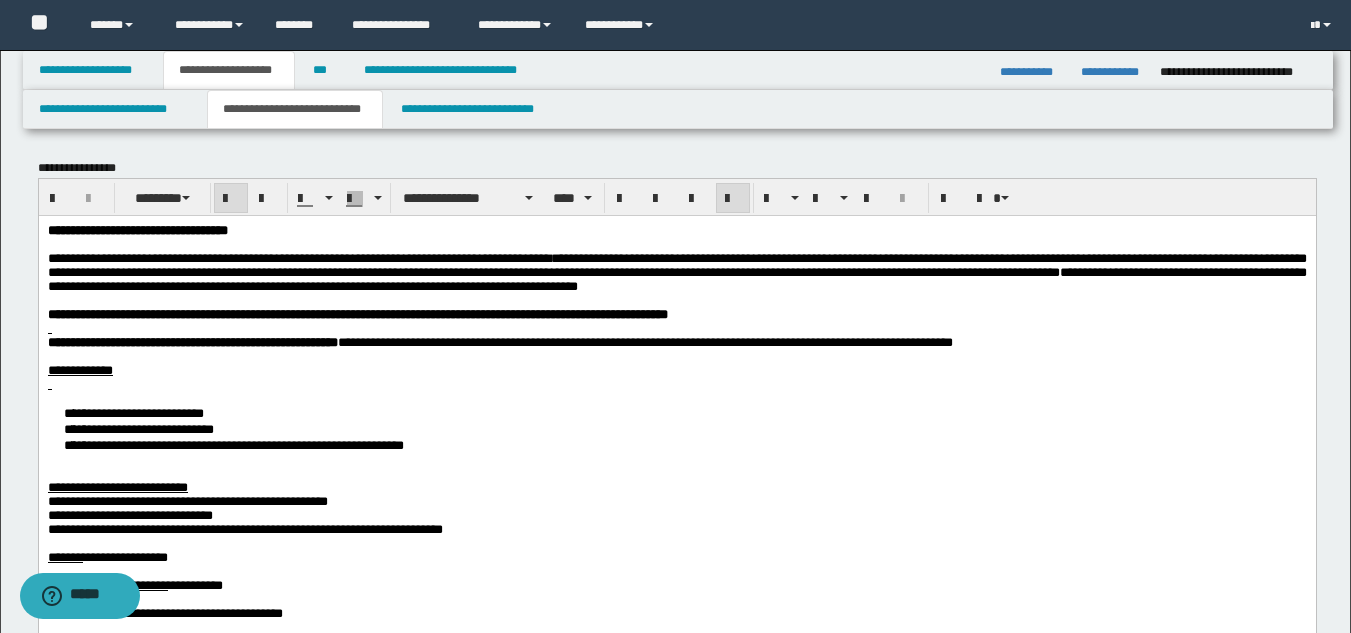 click on "**********" at bounding box center (286, 257) 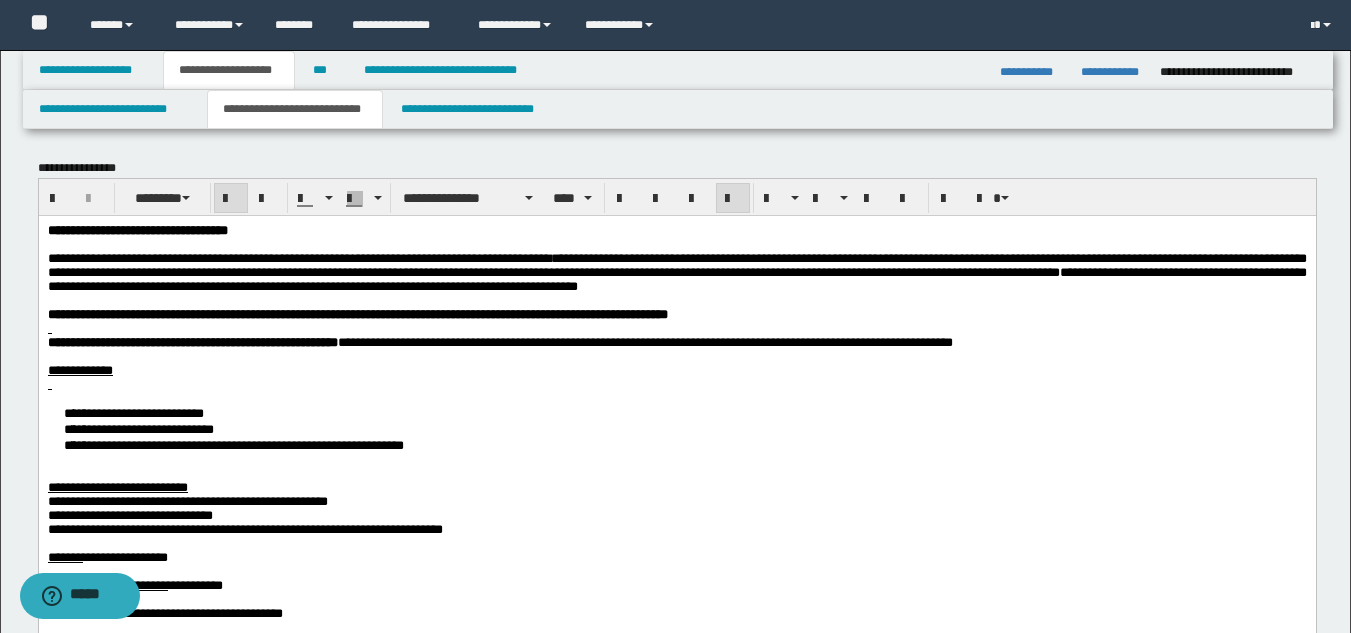 click on "**********" at bounding box center [137, 229] 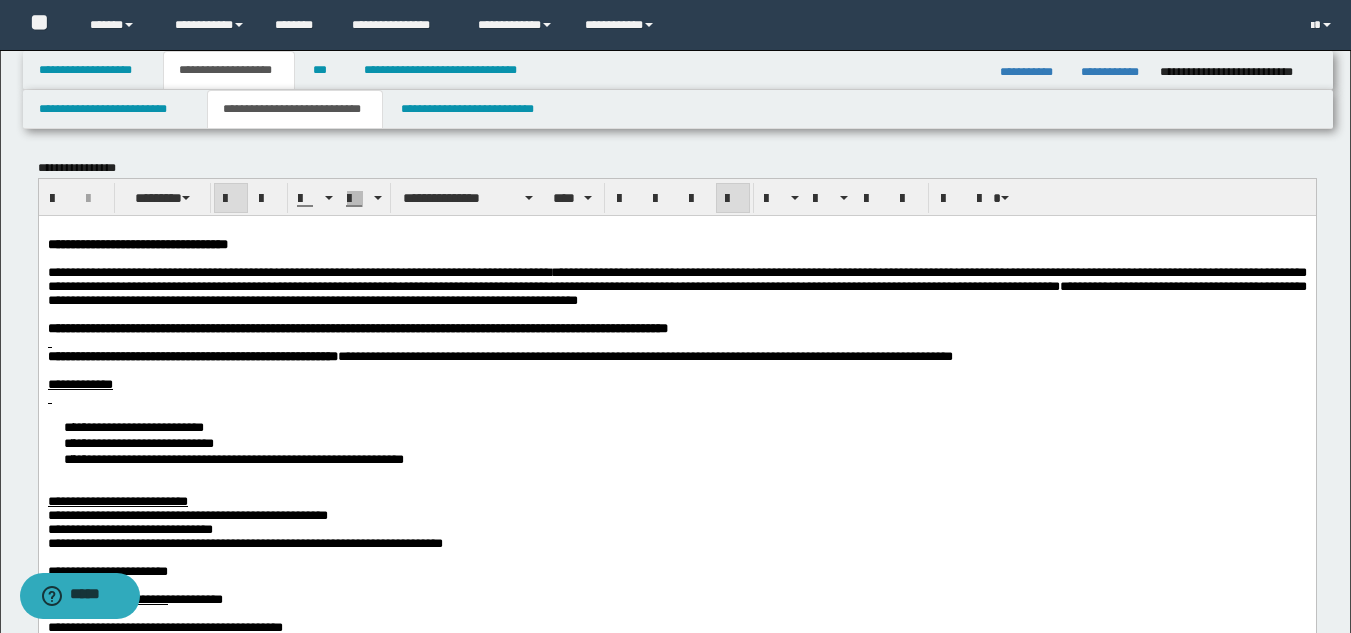 click on "**********" at bounding box center (286, 271) 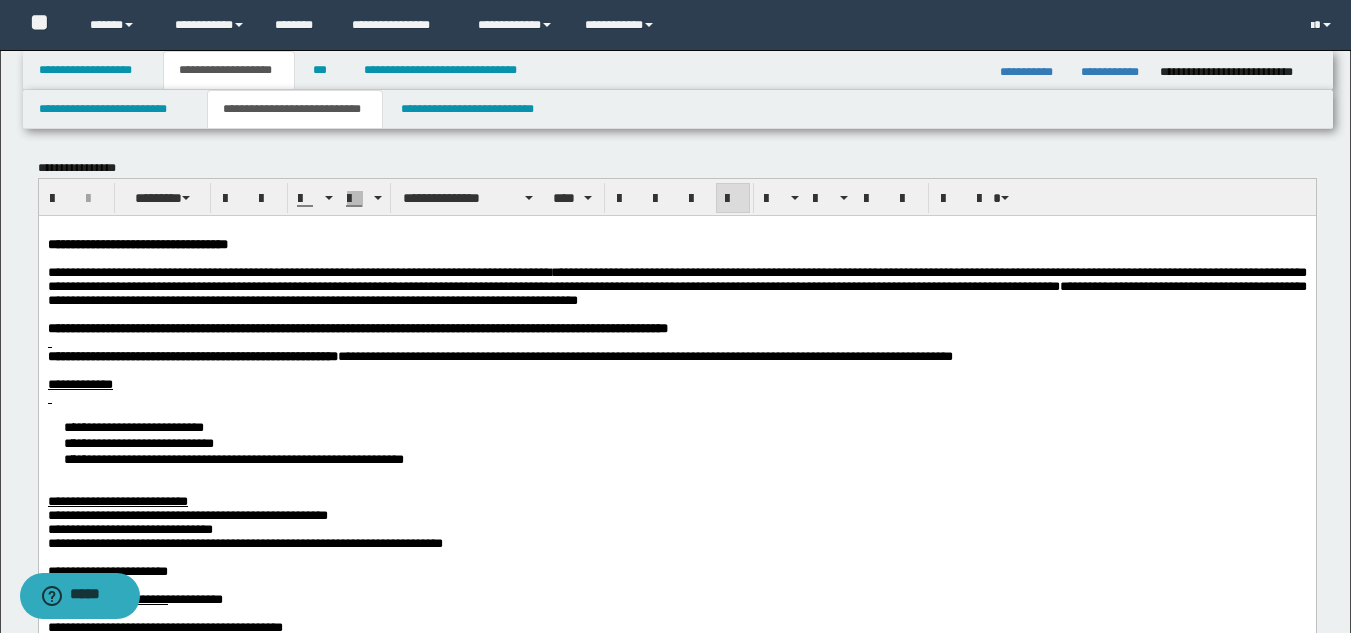click on "**********" at bounding box center [357, 327] 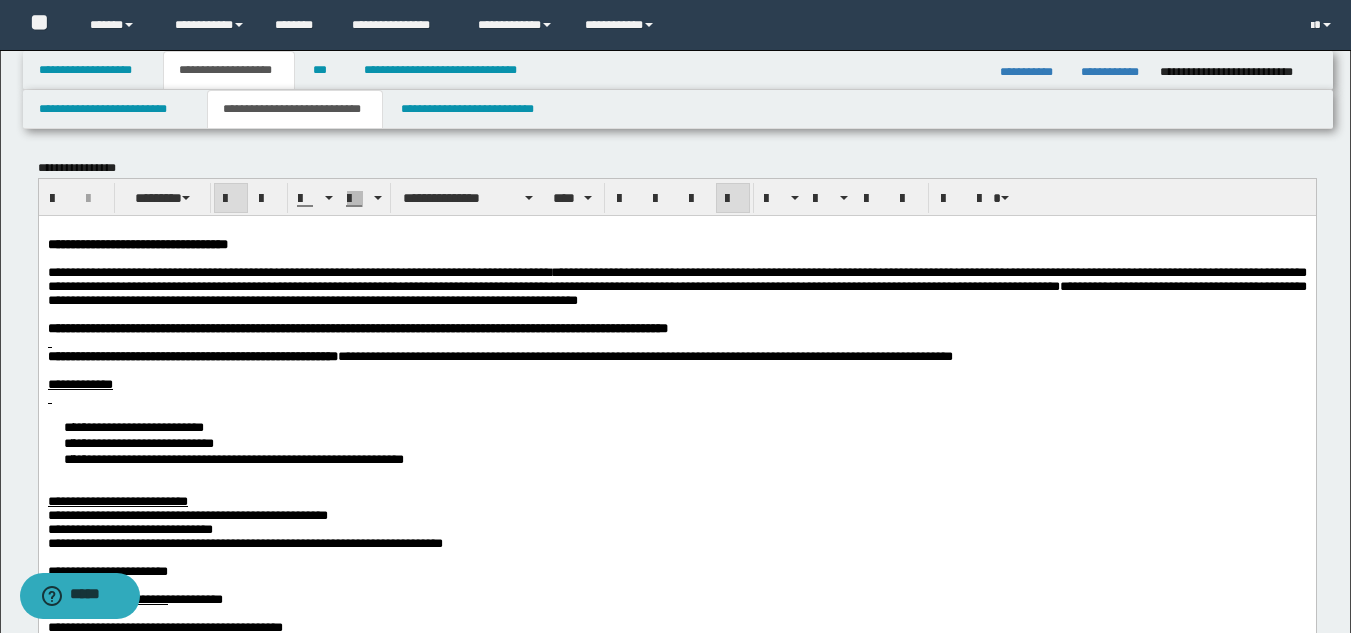click on "**********" at bounding box center [192, 355] 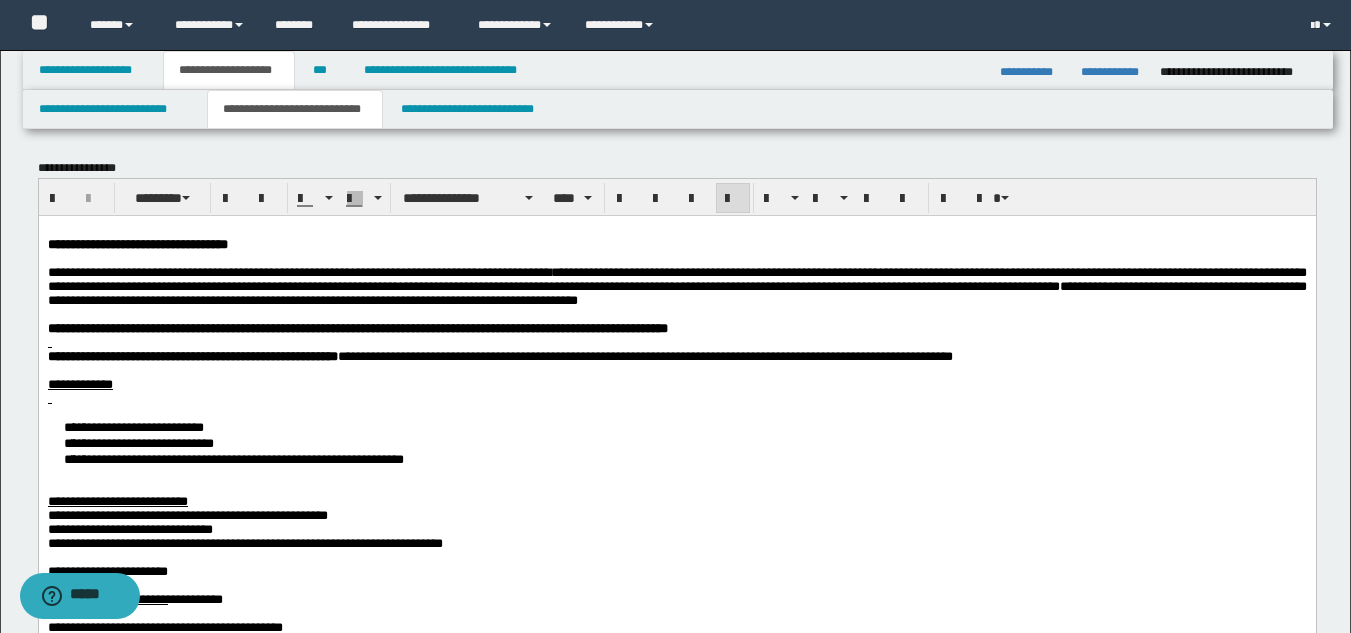 click at bounding box center (676, 342) 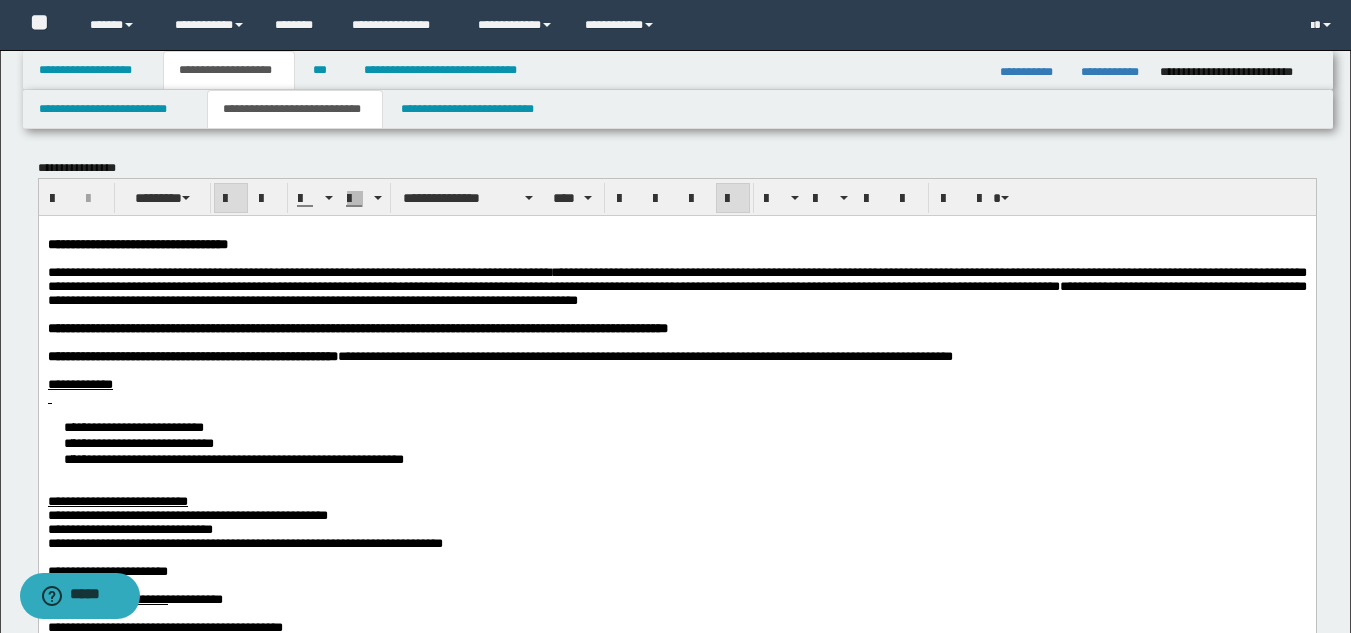 click on "**********" at bounding box center [676, 442] 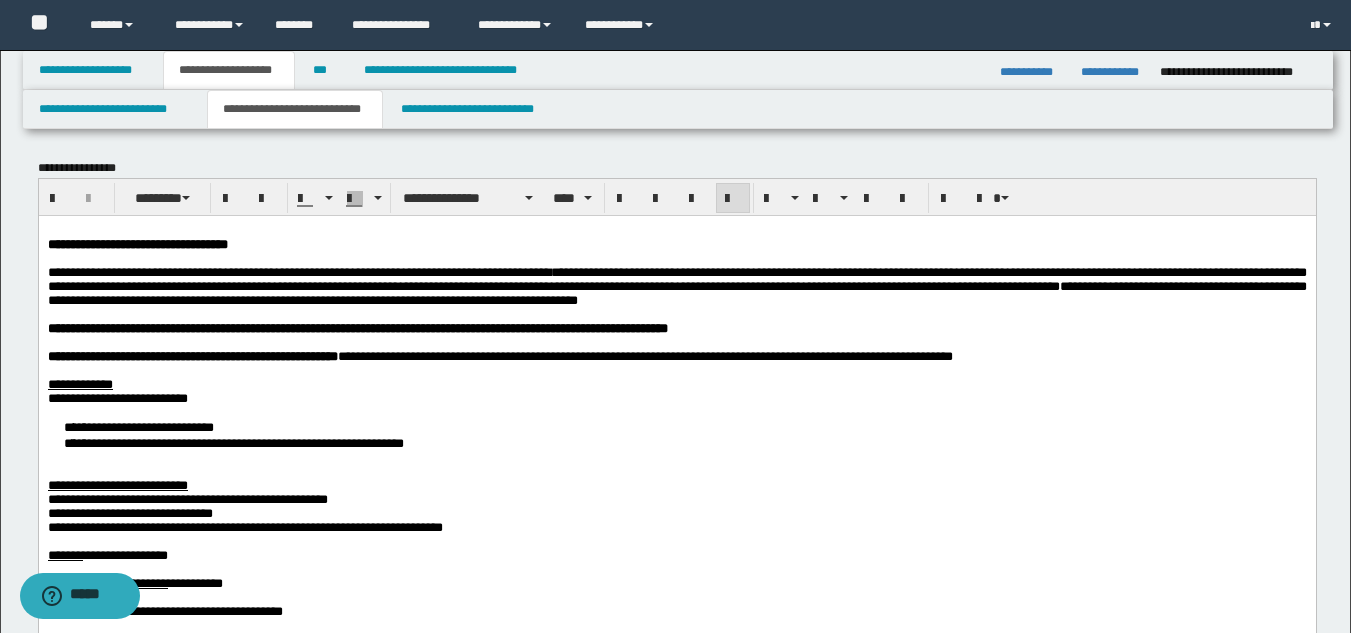 click on "**********" at bounding box center (676, 434) 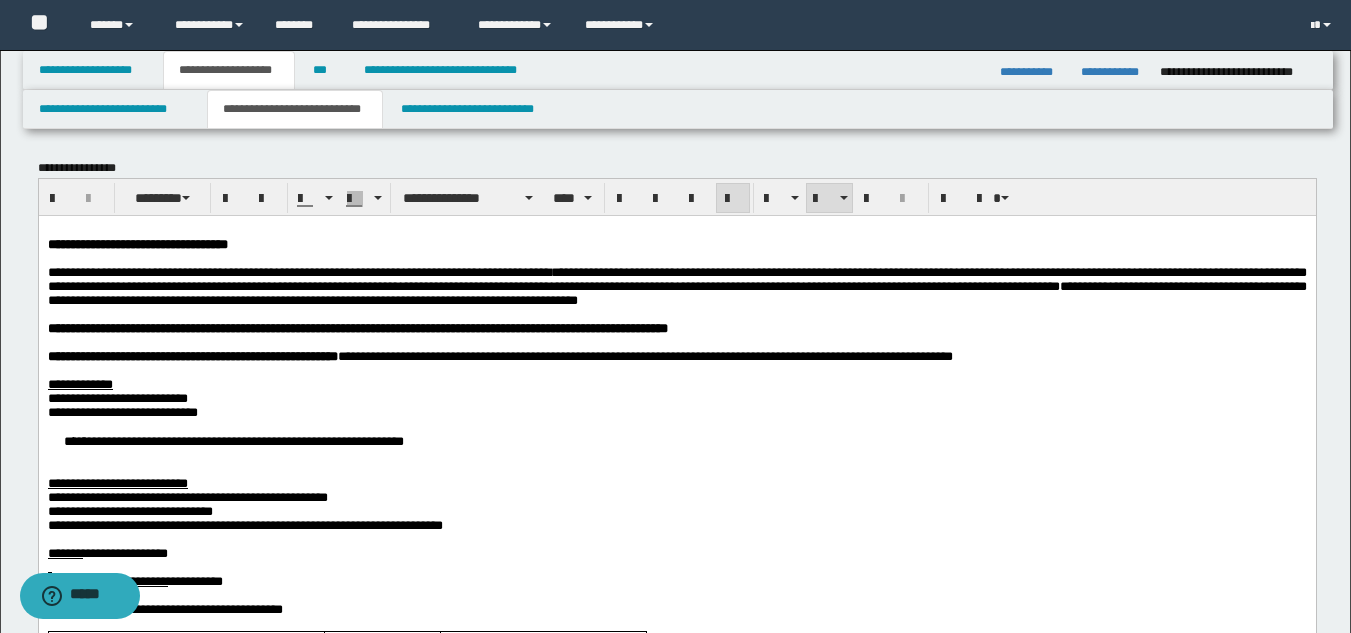 click on "**********" at bounding box center [676, 440] 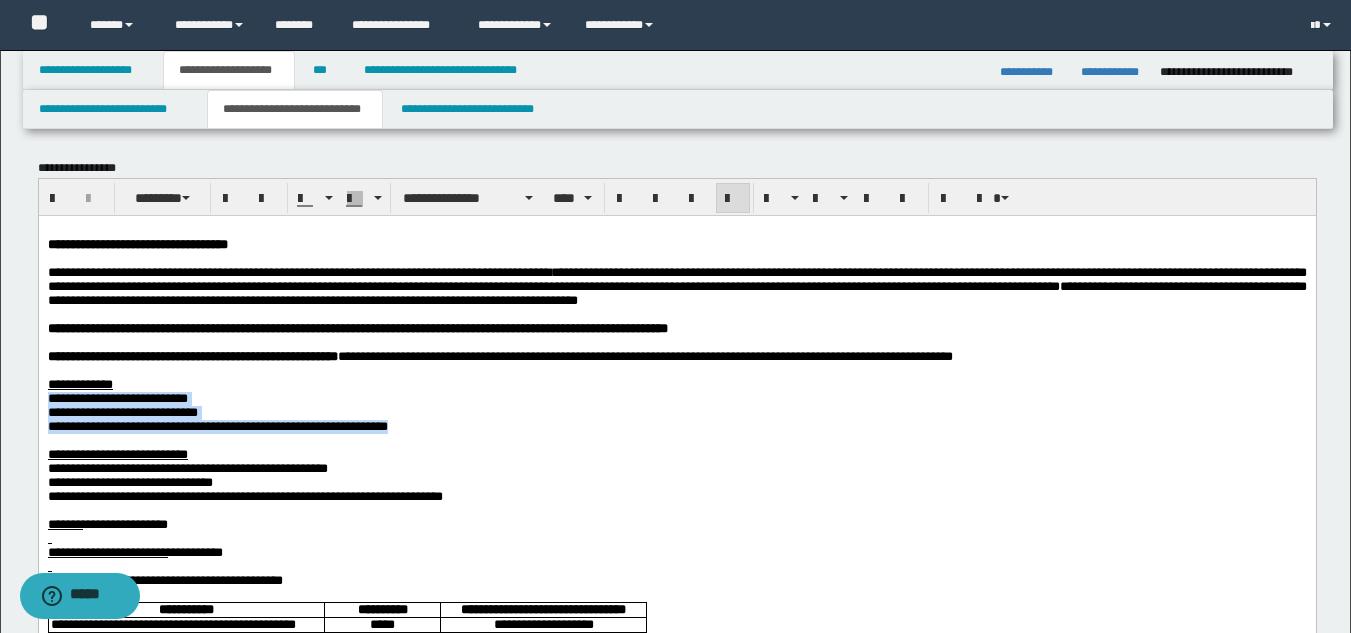 drag, startPoint x: 565, startPoint y: 454, endPoint x: 3, endPoint y: 425, distance: 562.74774 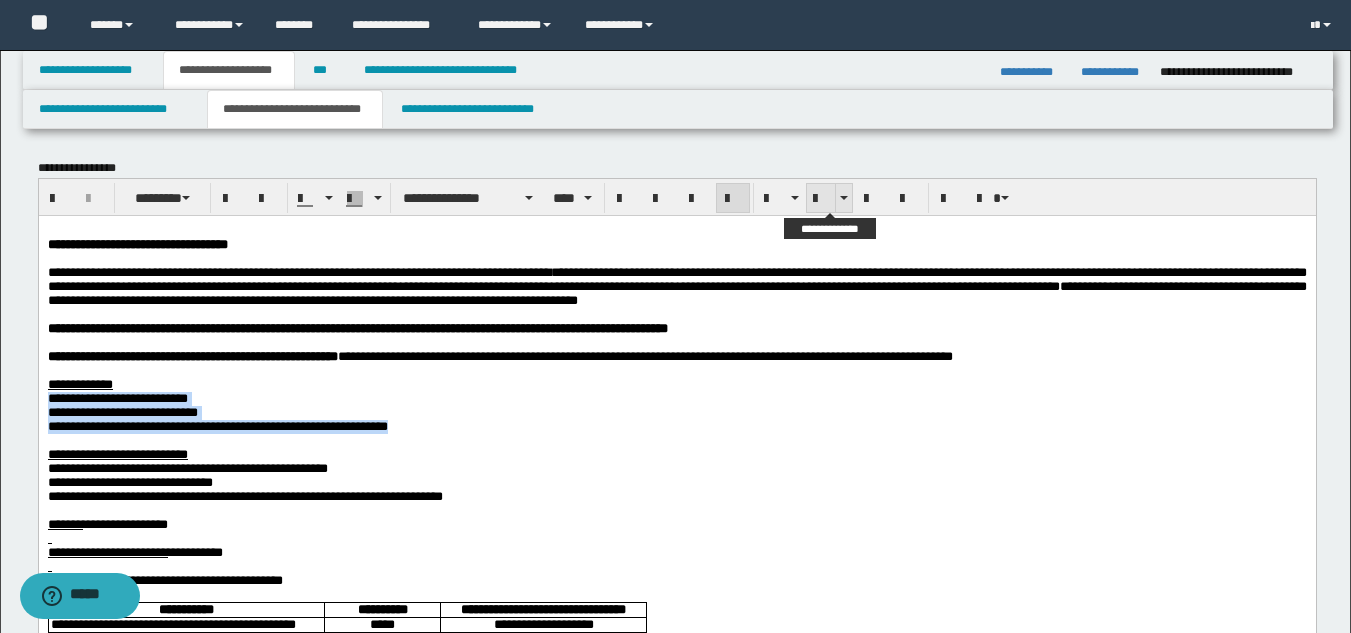 drag, startPoint x: 819, startPoint y: 204, endPoint x: 717, endPoint y: 30, distance: 201.69284 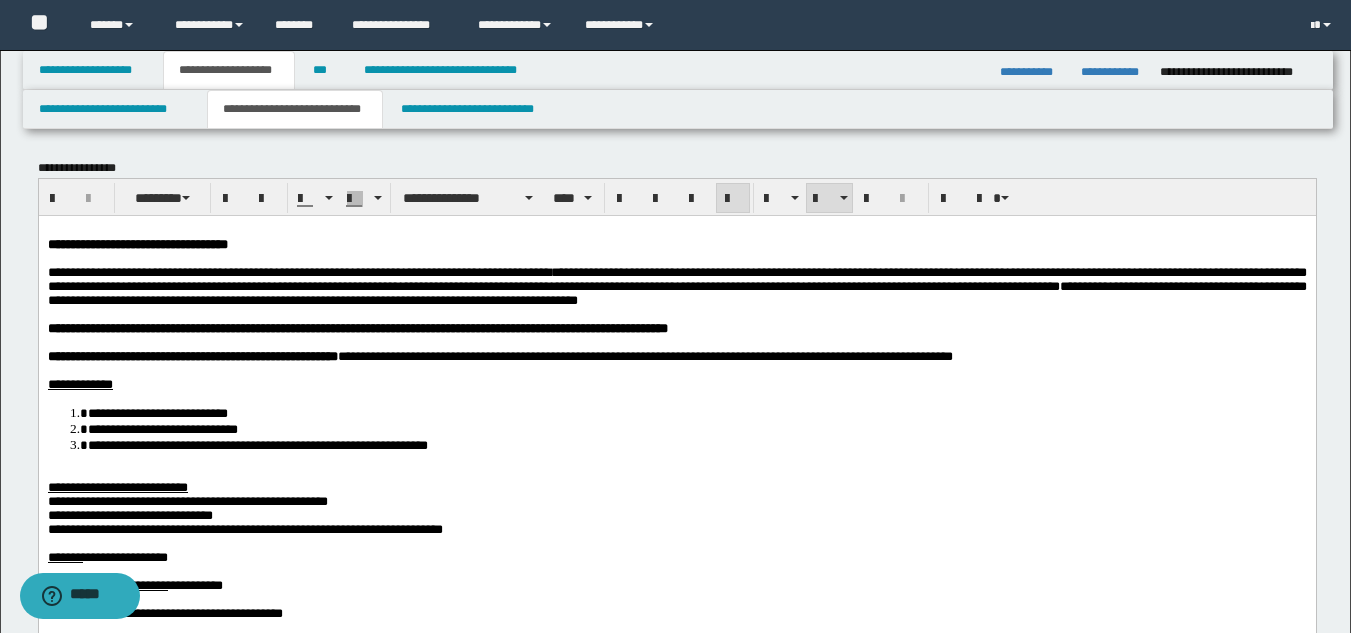 click on "**********" at bounding box center [117, 486] 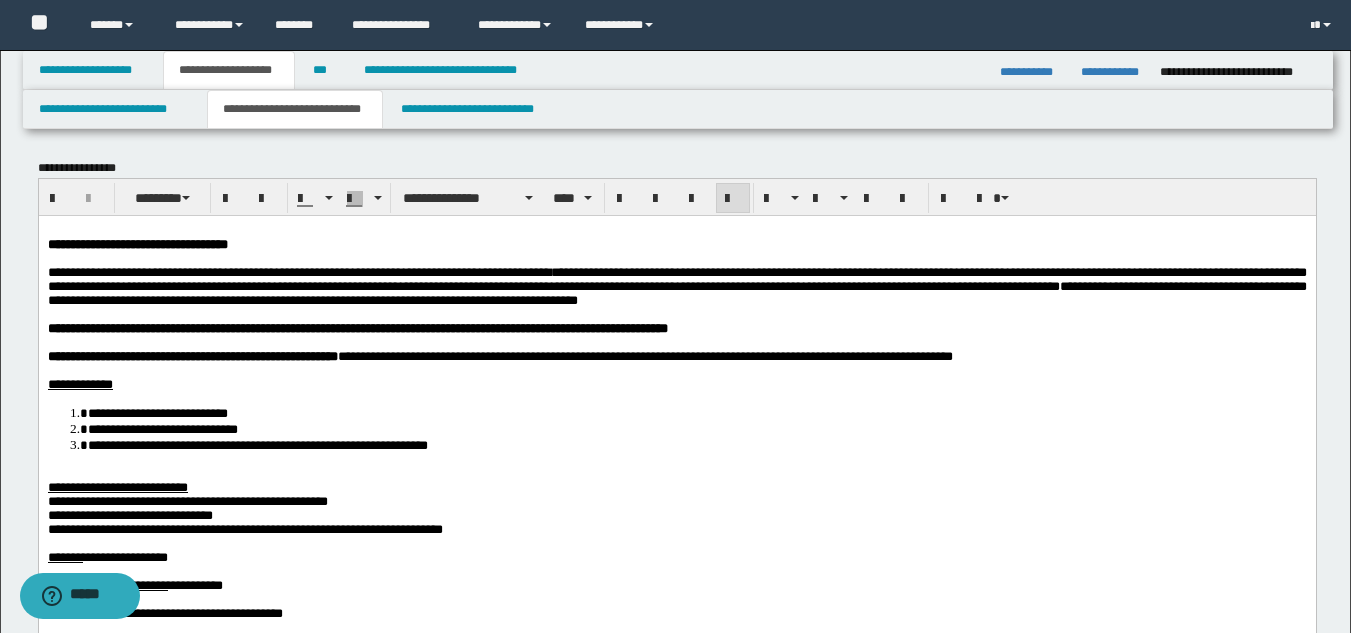 click on "**********" at bounding box center (117, 486) 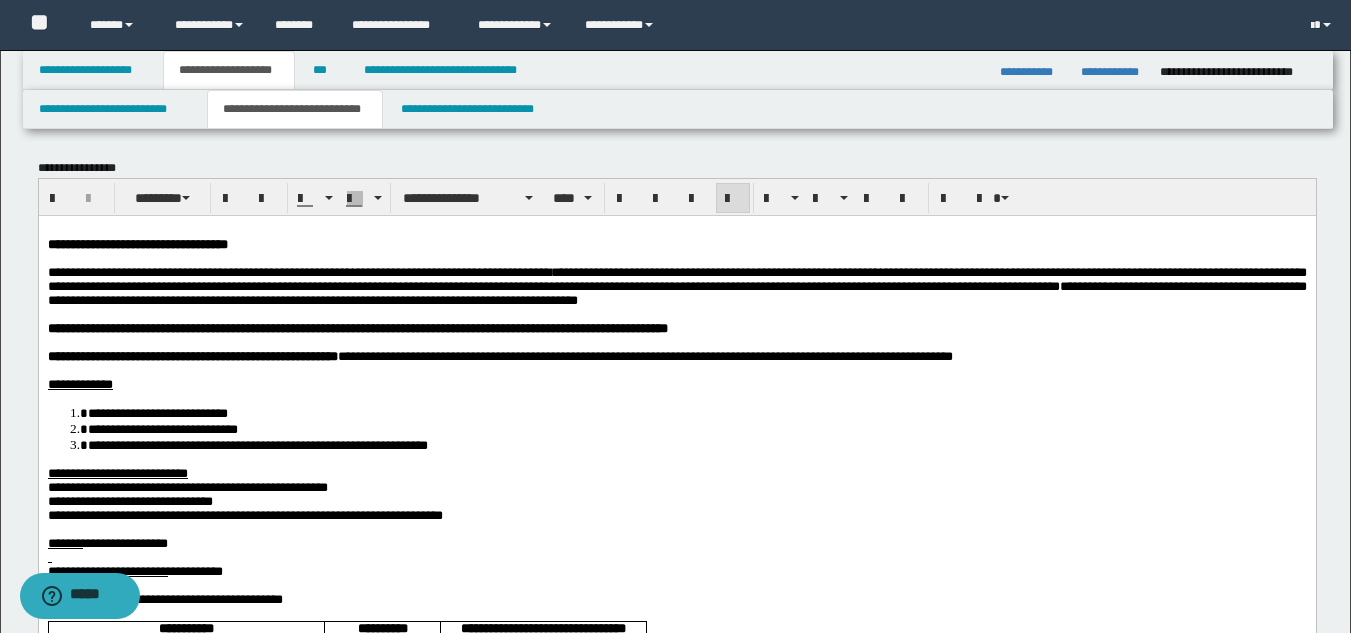 click on "**********" at bounding box center (187, 486) 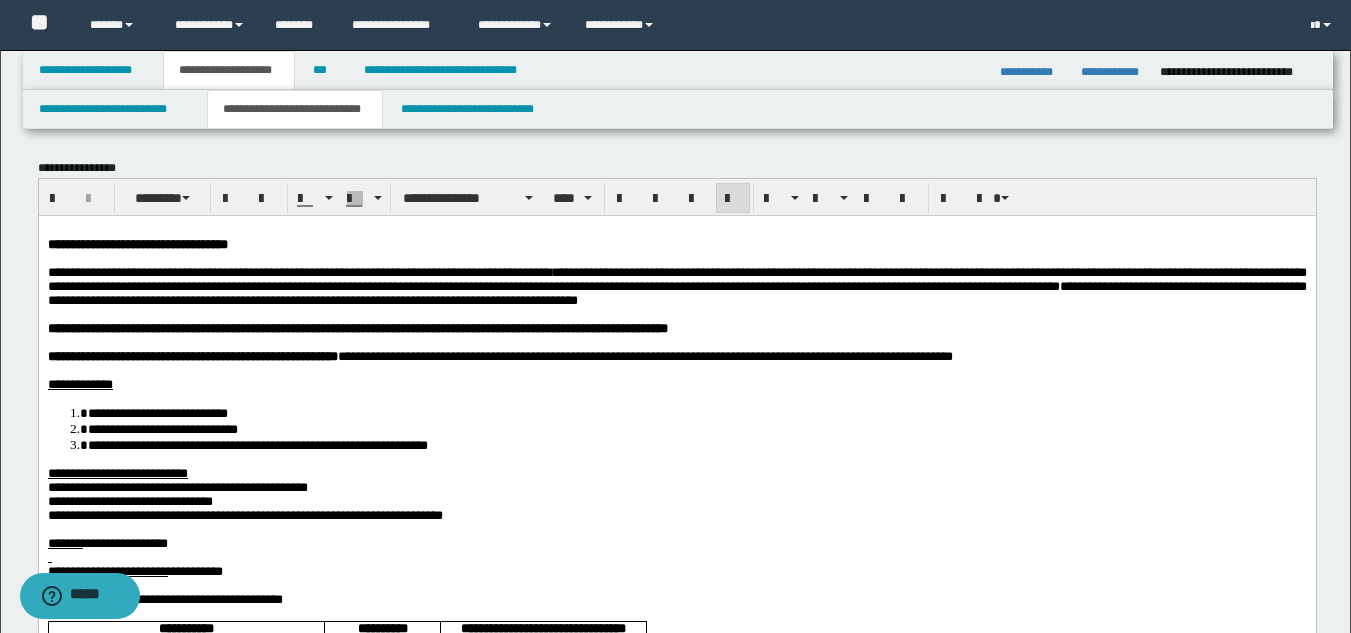 click on "**********" at bounding box center [244, 514] 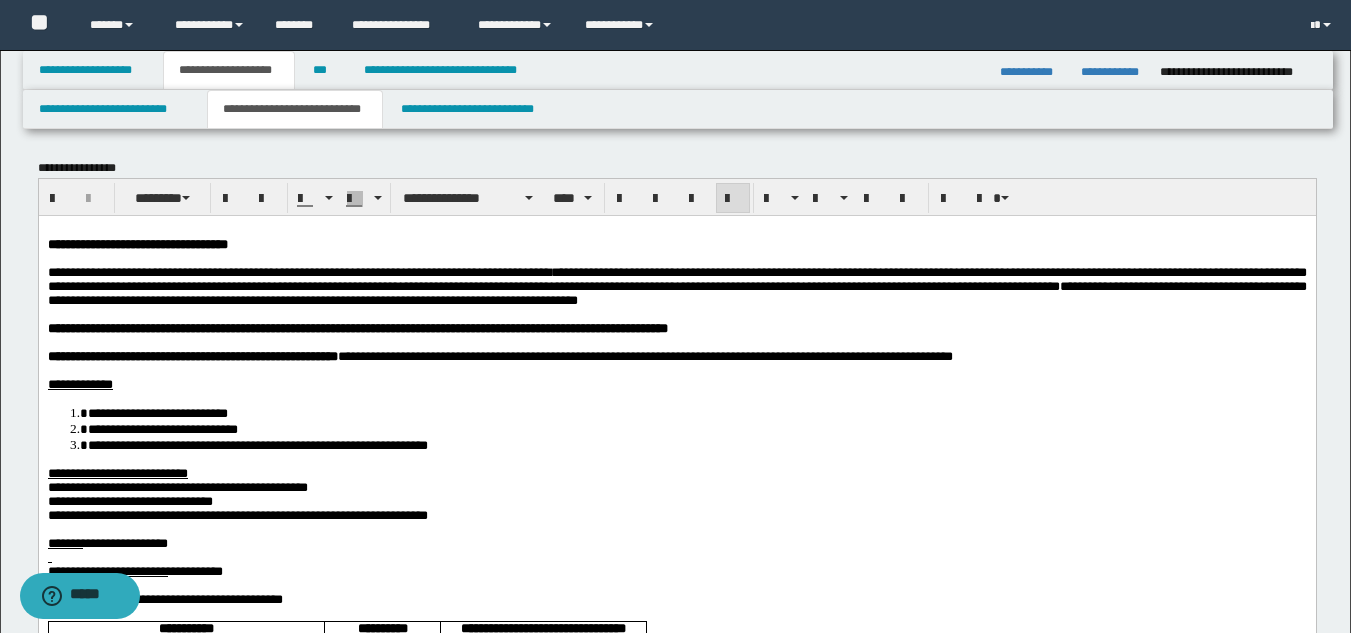 click at bounding box center (676, 529) 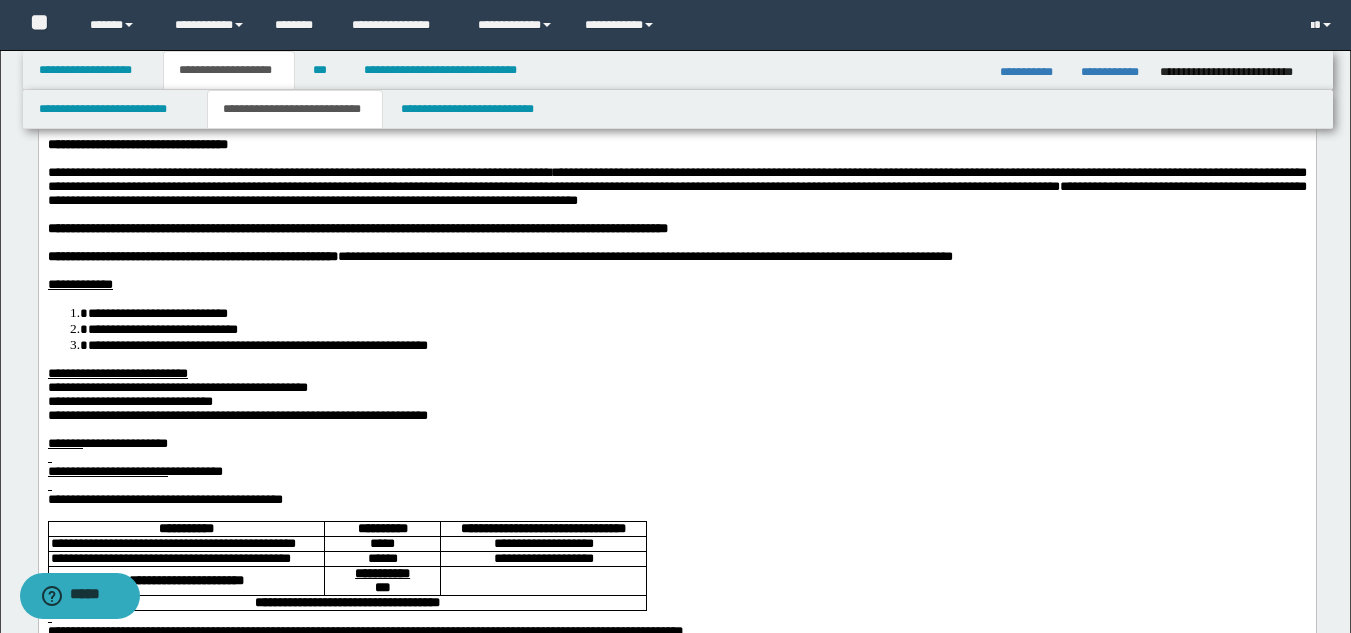 click at bounding box center [676, 485] 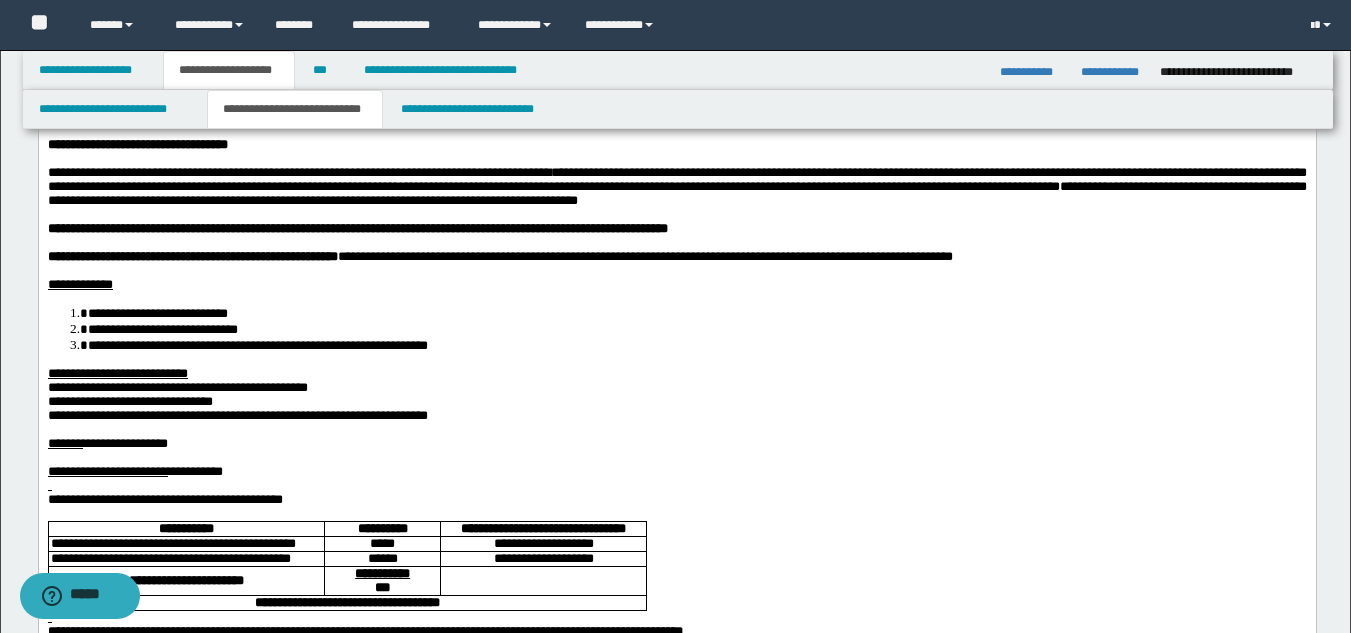 click at bounding box center (676, 485) 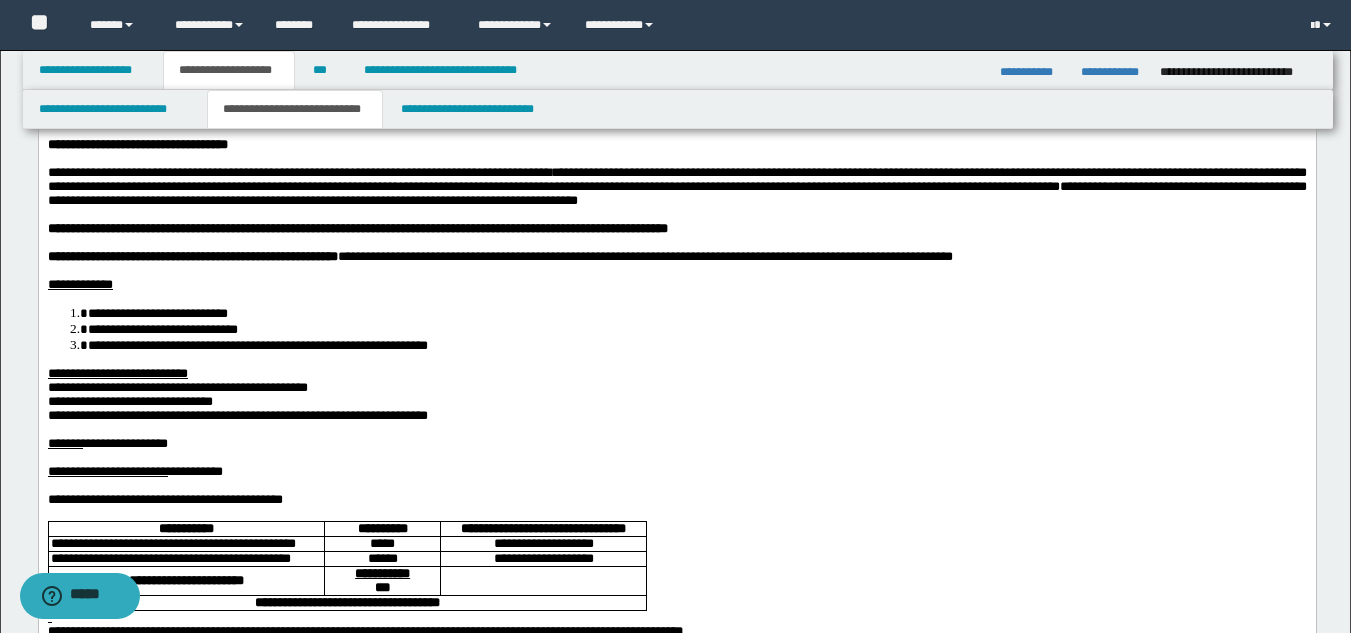 scroll, scrollTop: 300, scrollLeft: 0, axis: vertical 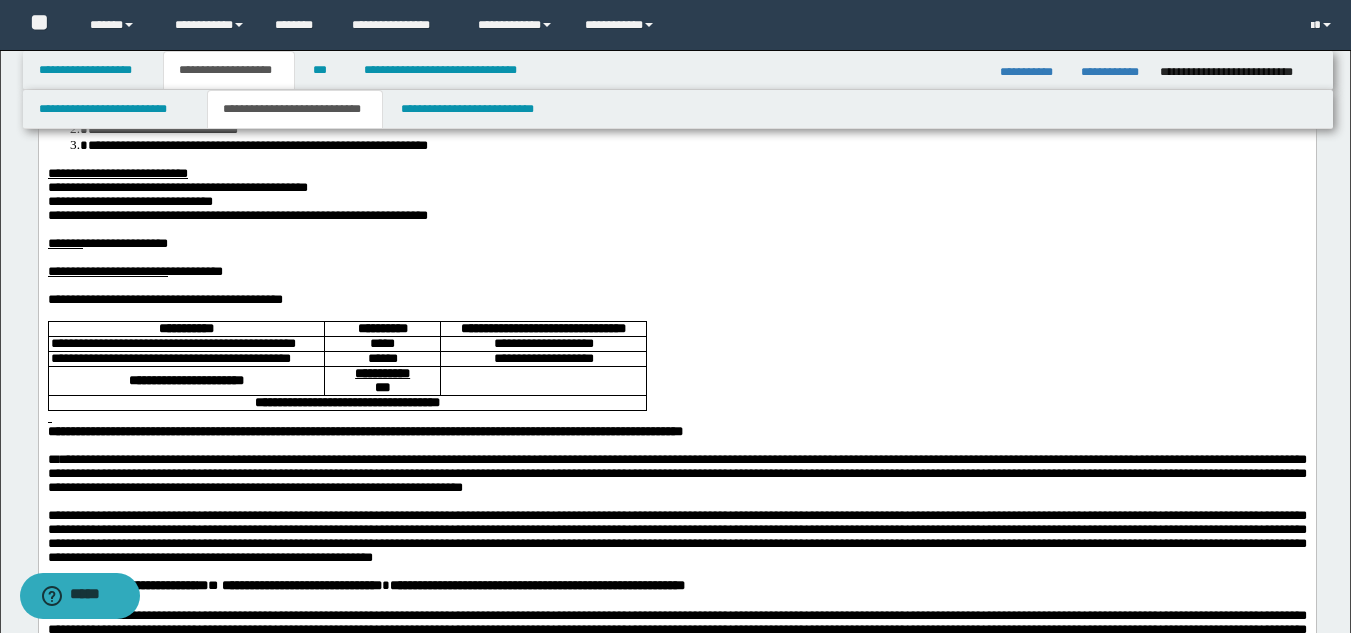 click at bounding box center (676, 446) 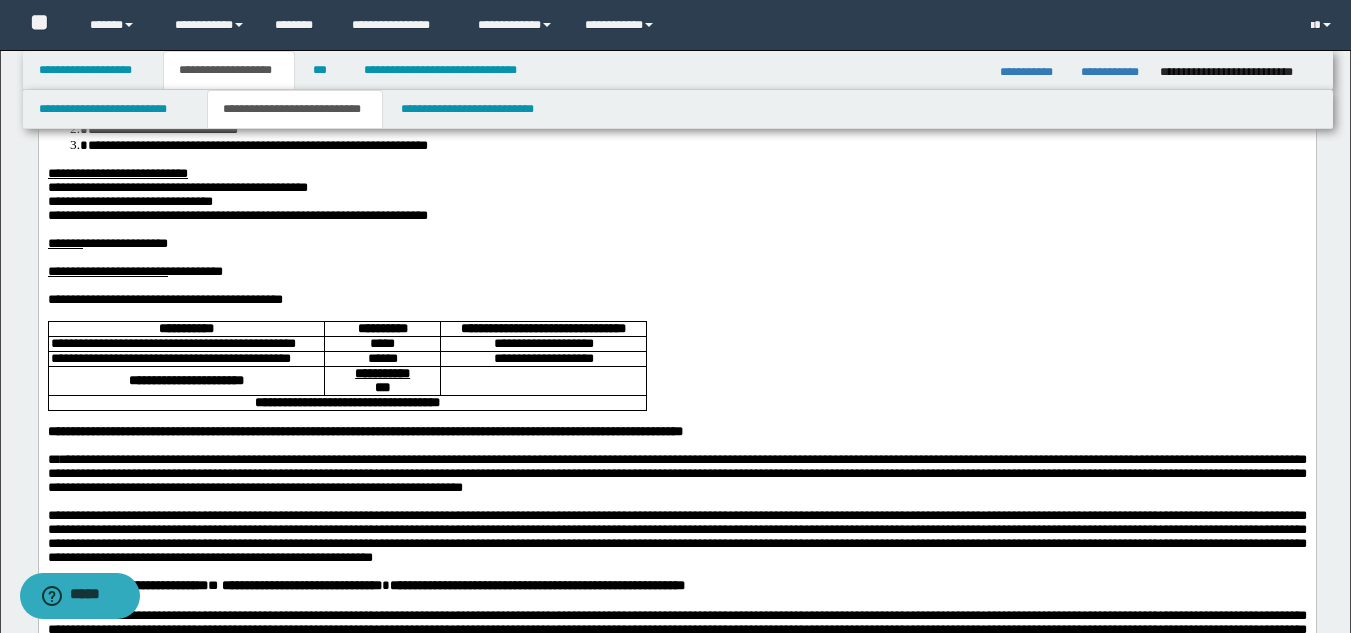 click on "**" at bounding box center (52, 459) 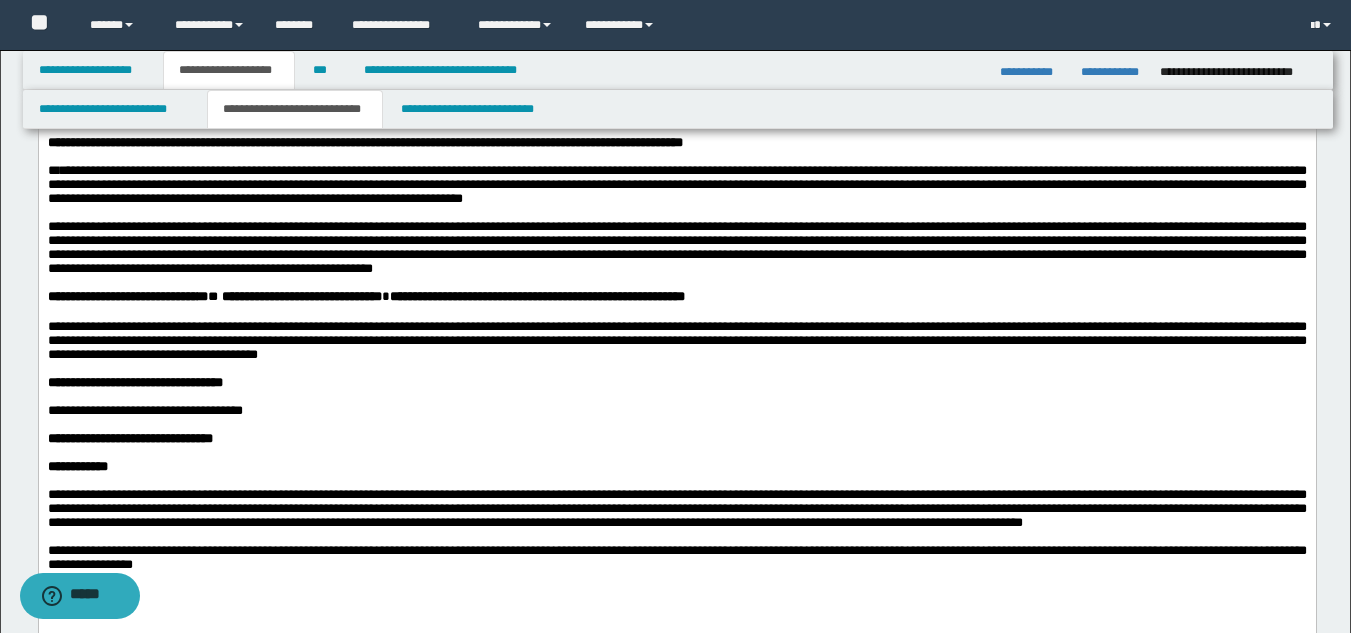 scroll, scrollTop: 600, scrollLeft: 0, axis: vertical 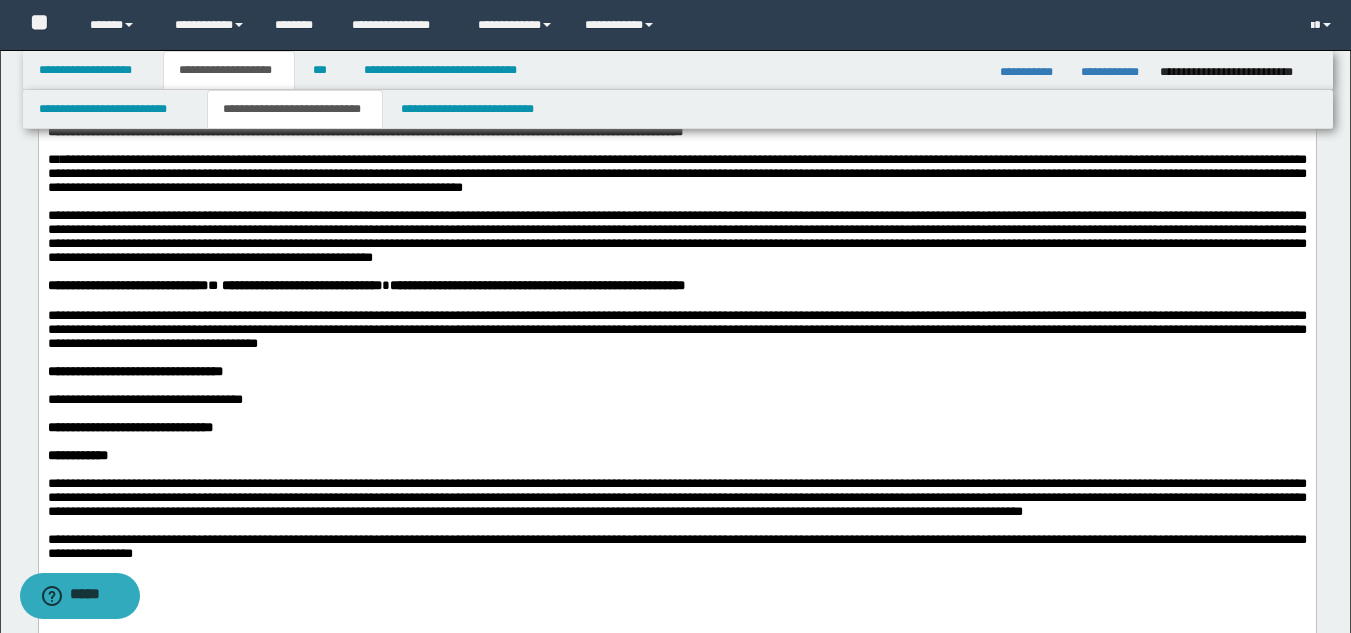 drag, startPoint x: 404, startPoint y: 323, endPoint x: 448, endPoint y: 270, distance: 68.88396 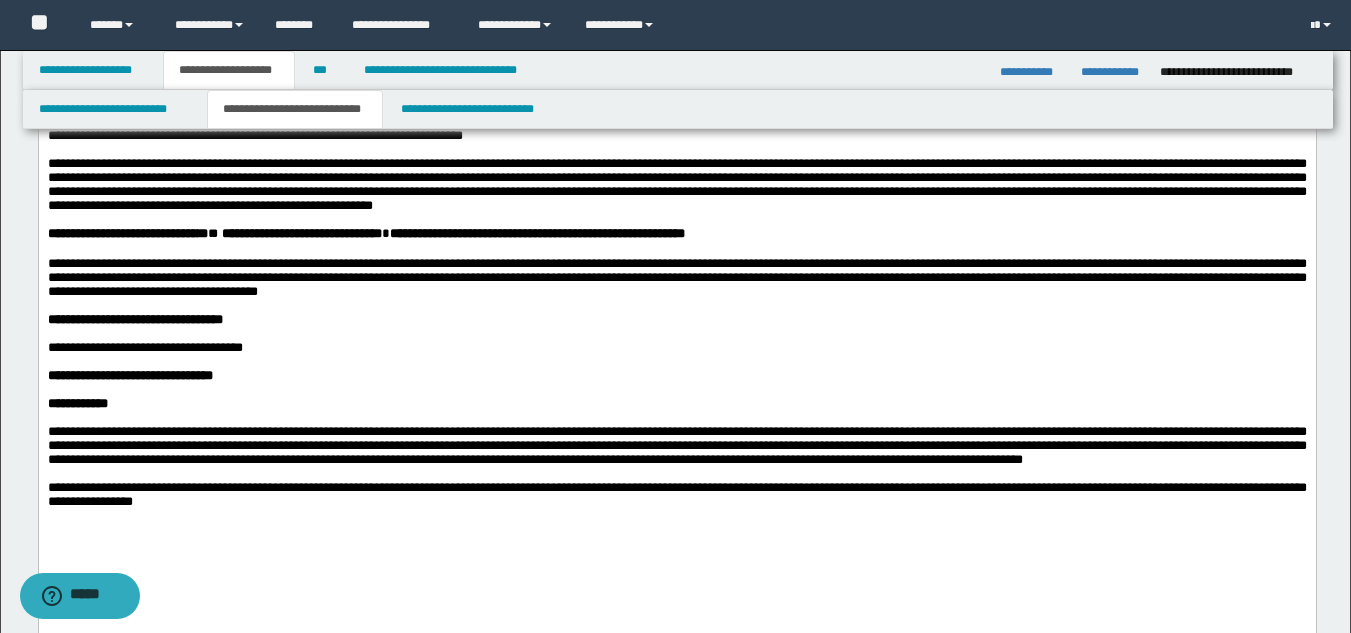 scroll, scrollTop: 700, scrollLeft: 0, axis: vertical 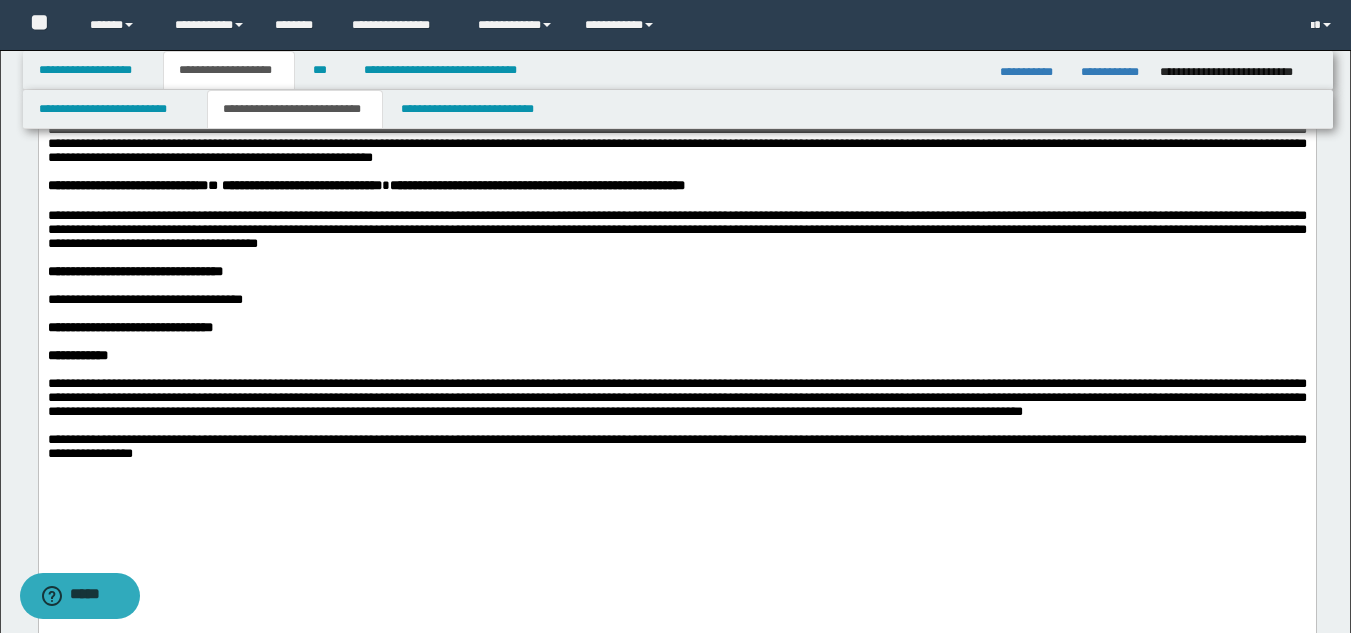 click at bounding box center (688, 258) 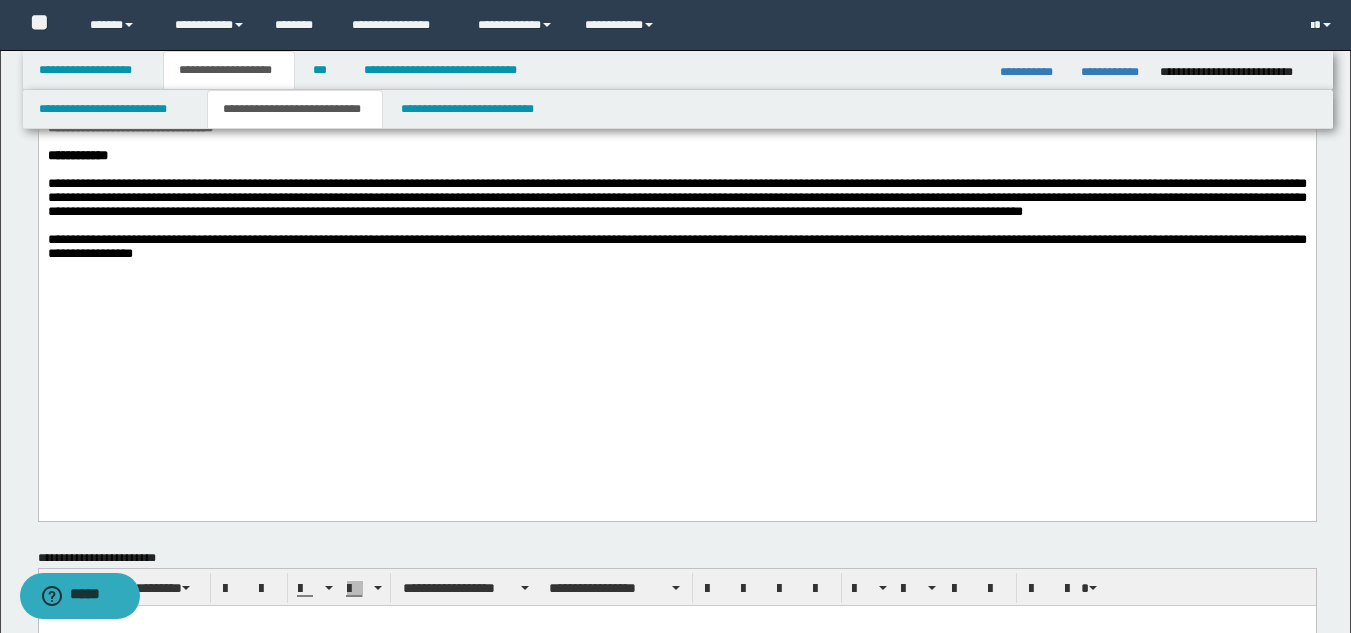 click on "**********" at bounding box center (676, 197) 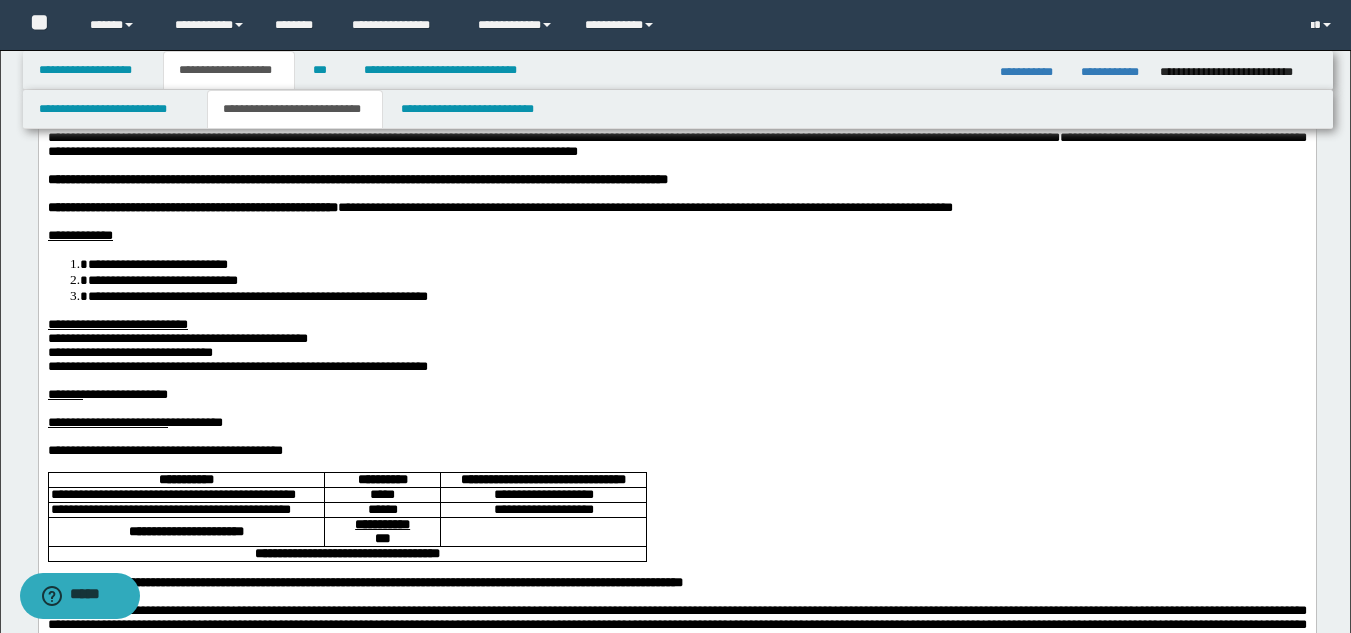 scroll, scrollTop: 0, scrollLeft: 0, axis: both 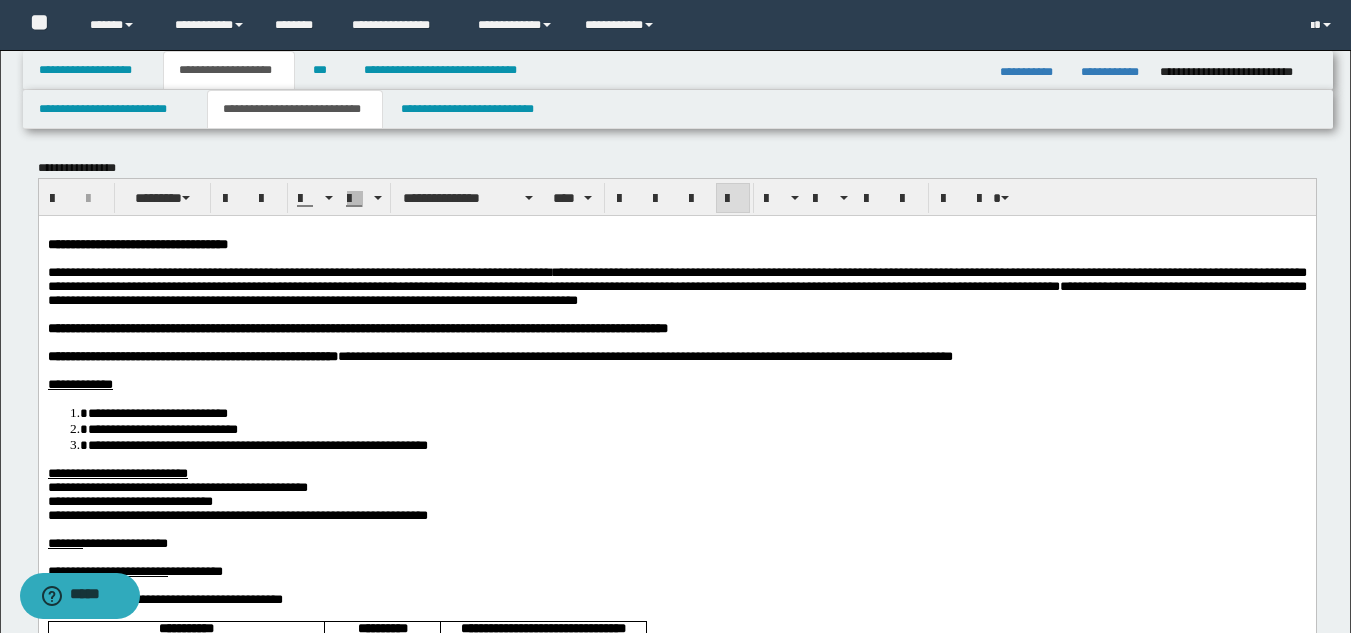 click on "**********" at bounding box center [644, 355] 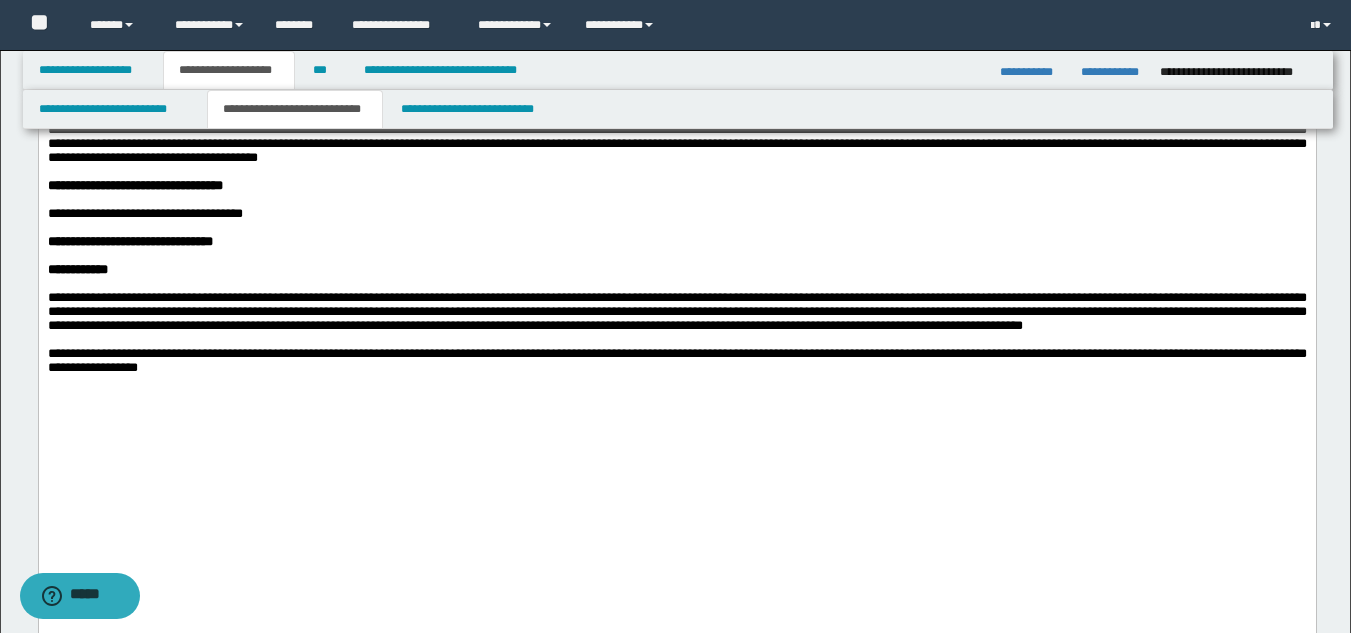 scroll, scrollTop: 800, scrollLeft: 0, axis: vertical 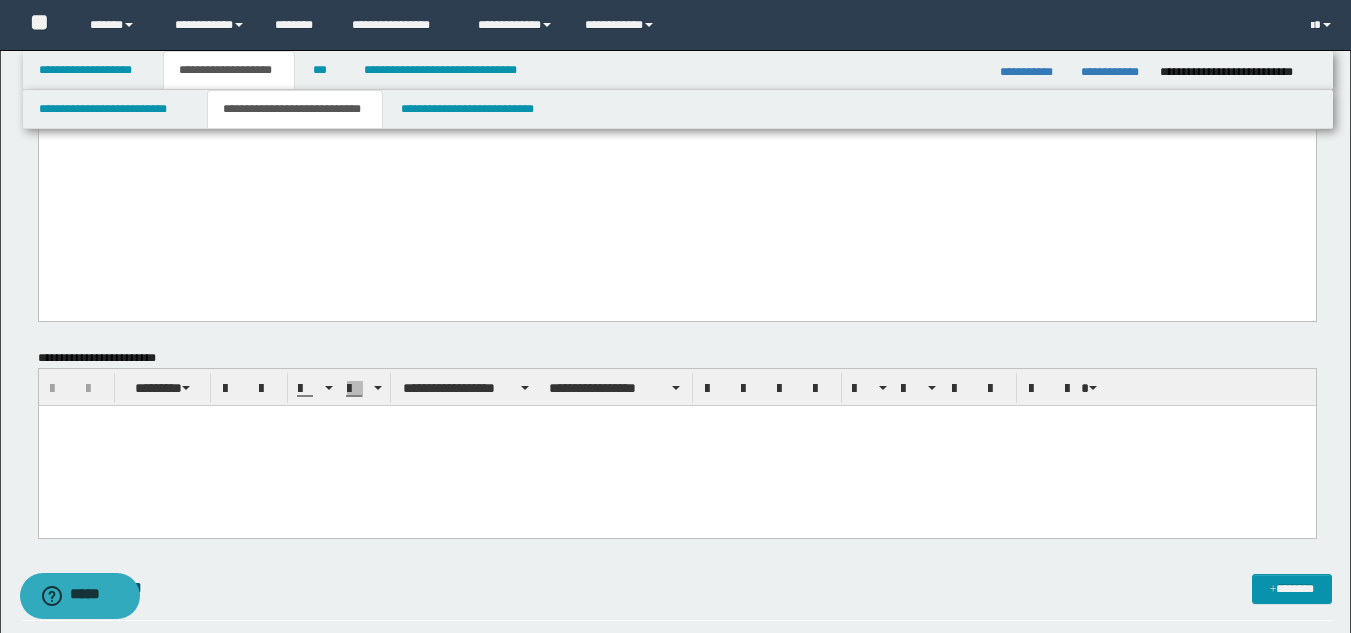 click on "**********" at bounding box center [676, -383] 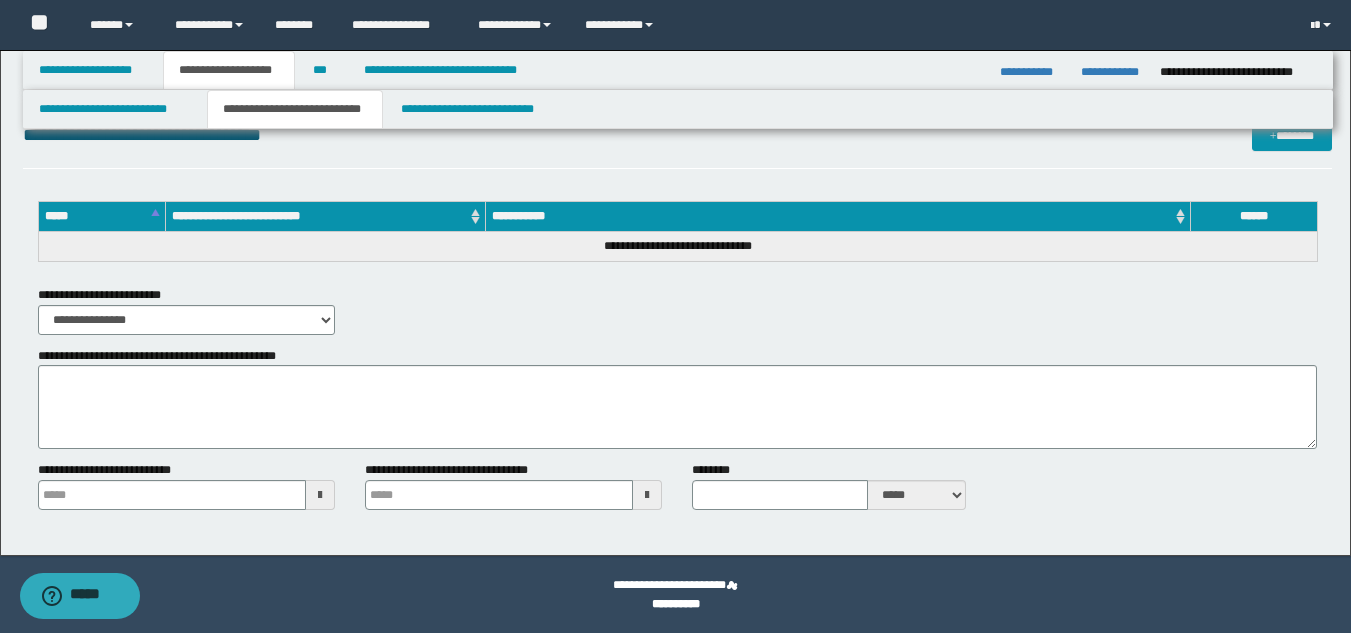 scroll, scrollTop: 2119, scrollLeft: 0, axis: vertical 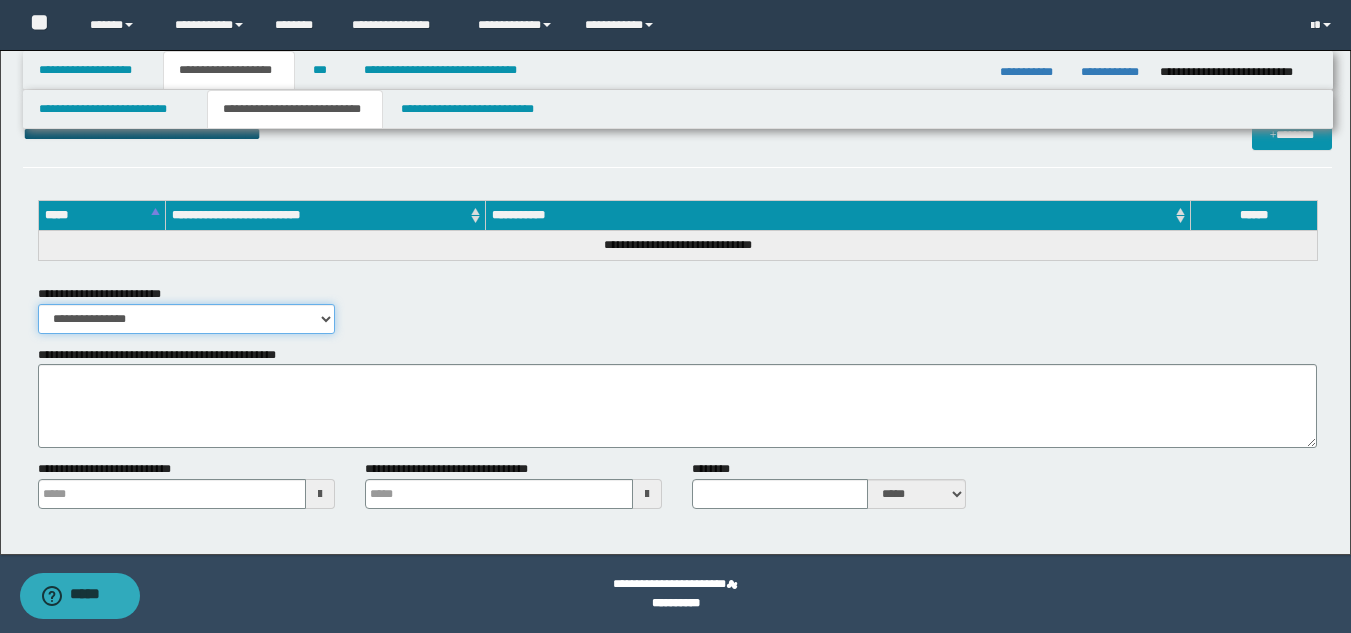 click on "**********" at bounding box center [186, 319] 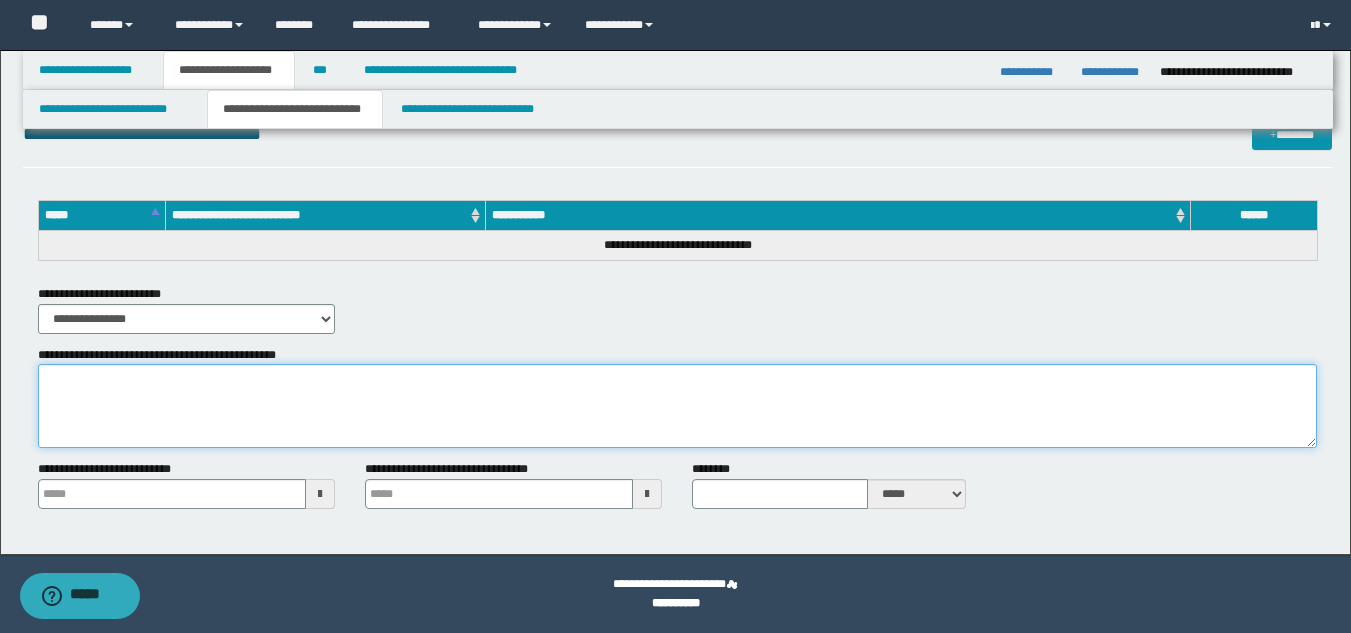click on "**********" at bounding box center (677, 406) 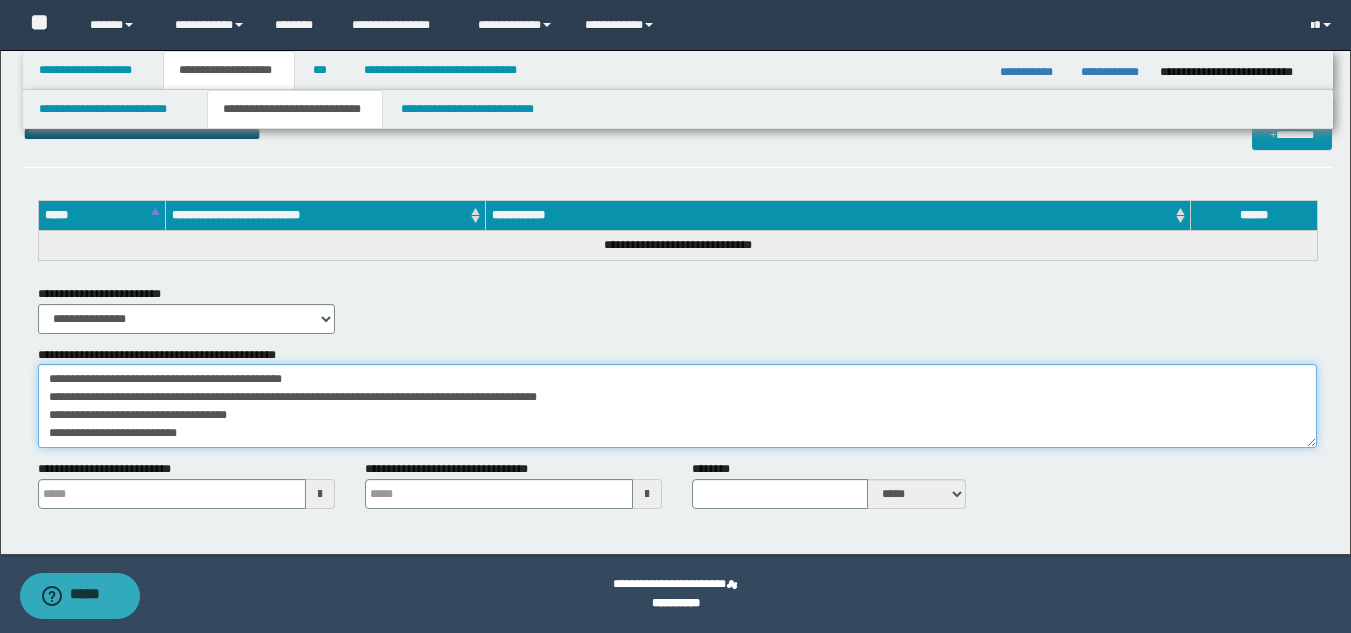 scroll, scrollTop: 13, scrollLeft: 0, axis: vertical 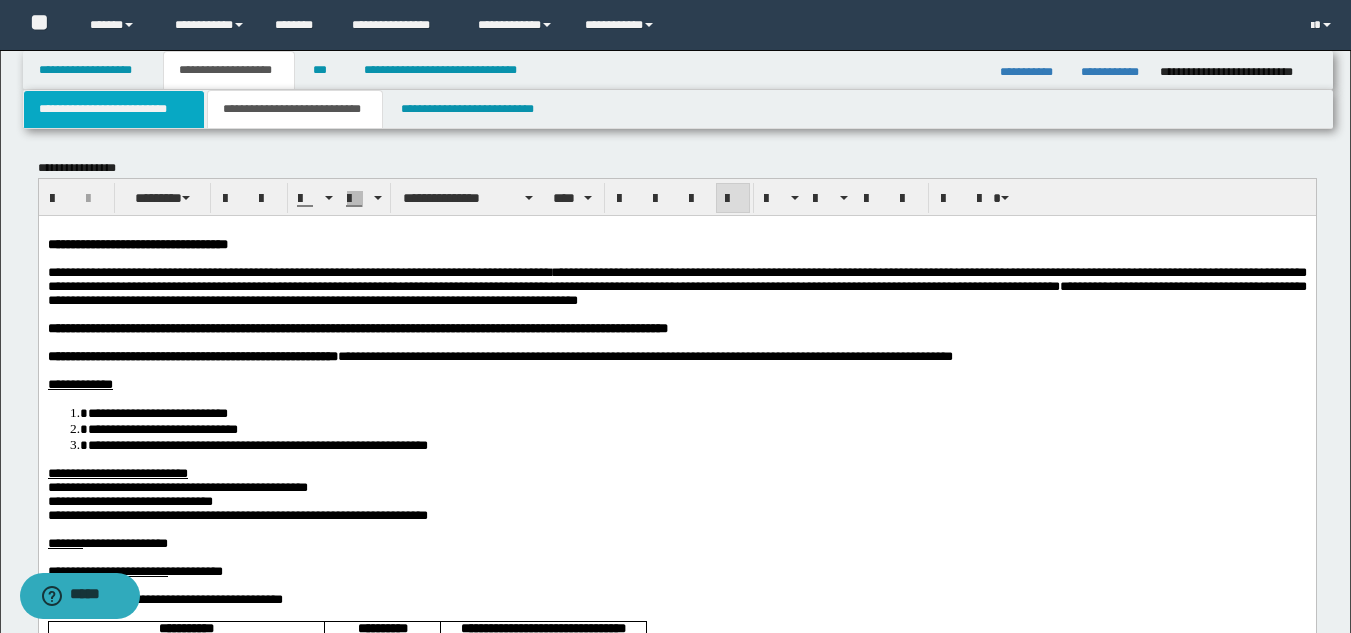 click on "**********" at bounding box center (114, 109) 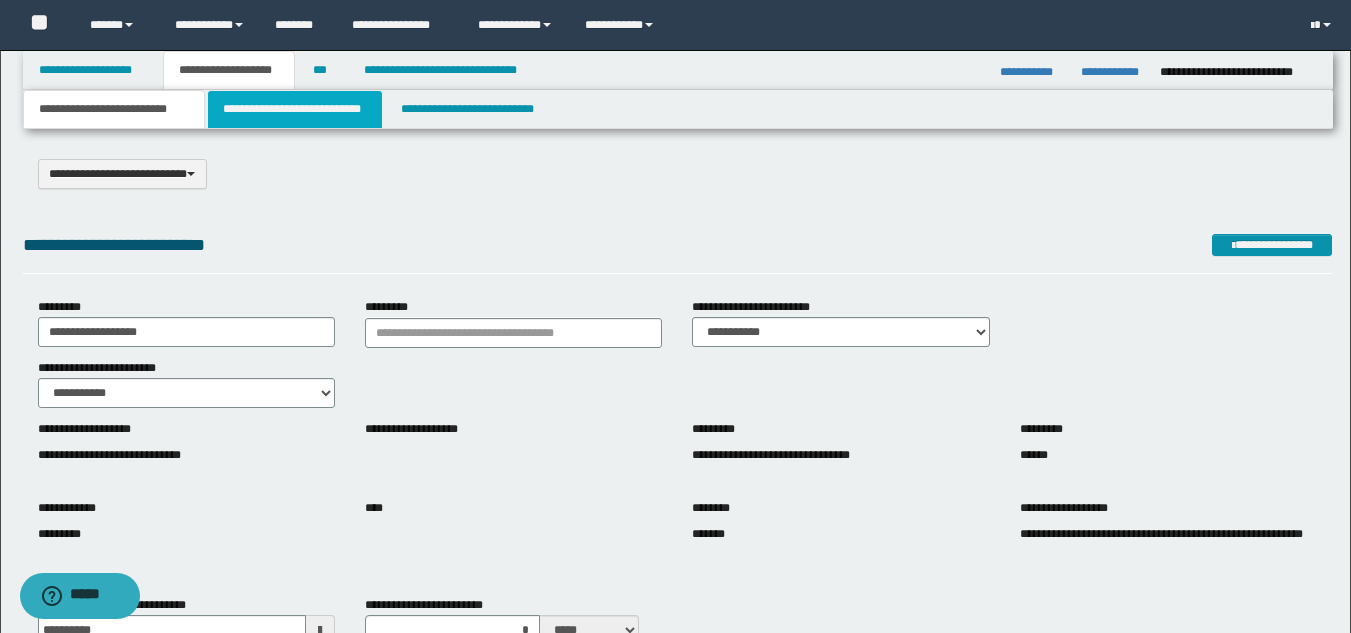 click on "**********" at bounding box center [295, 109] 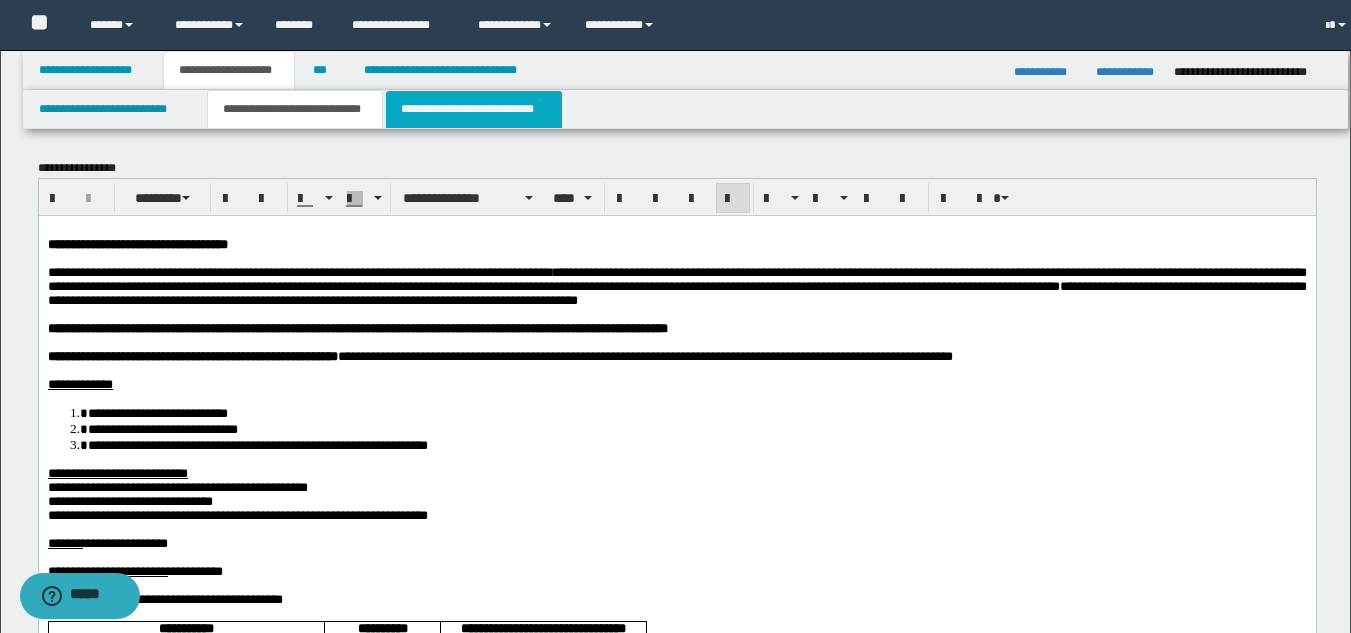 click on "**********" at bounding box center (474, 109) 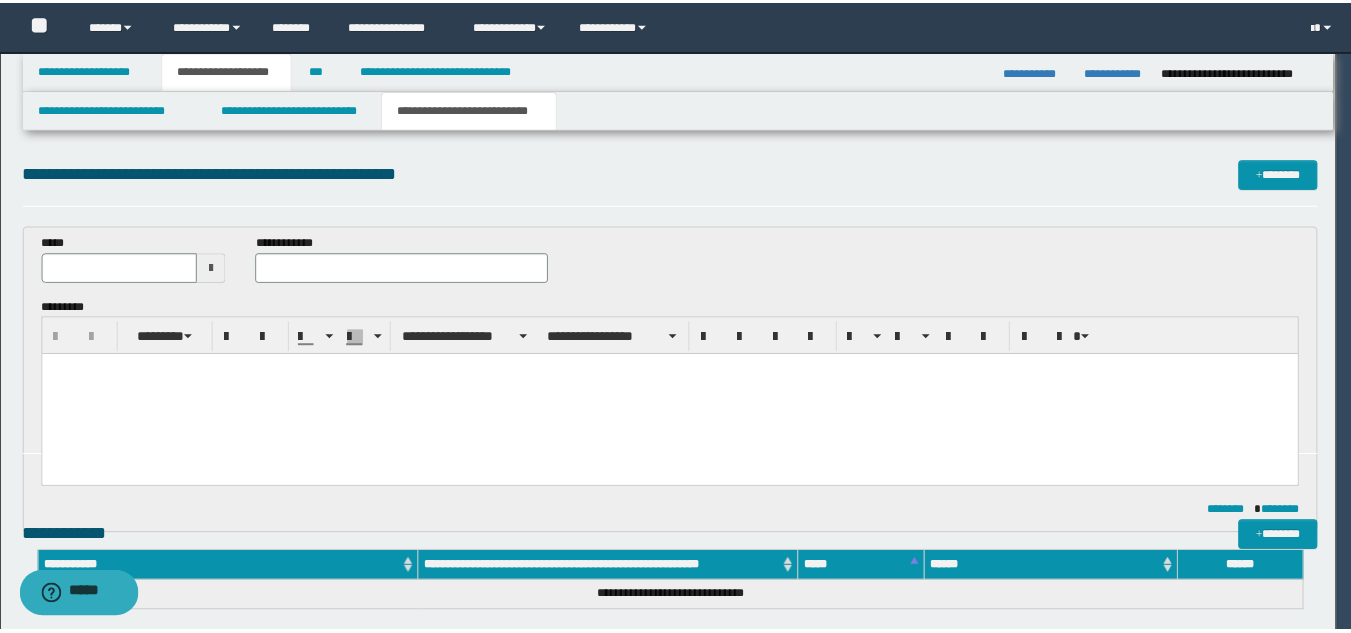 scroll, scrollTop: 0, scrollLeft: 0, axis: both 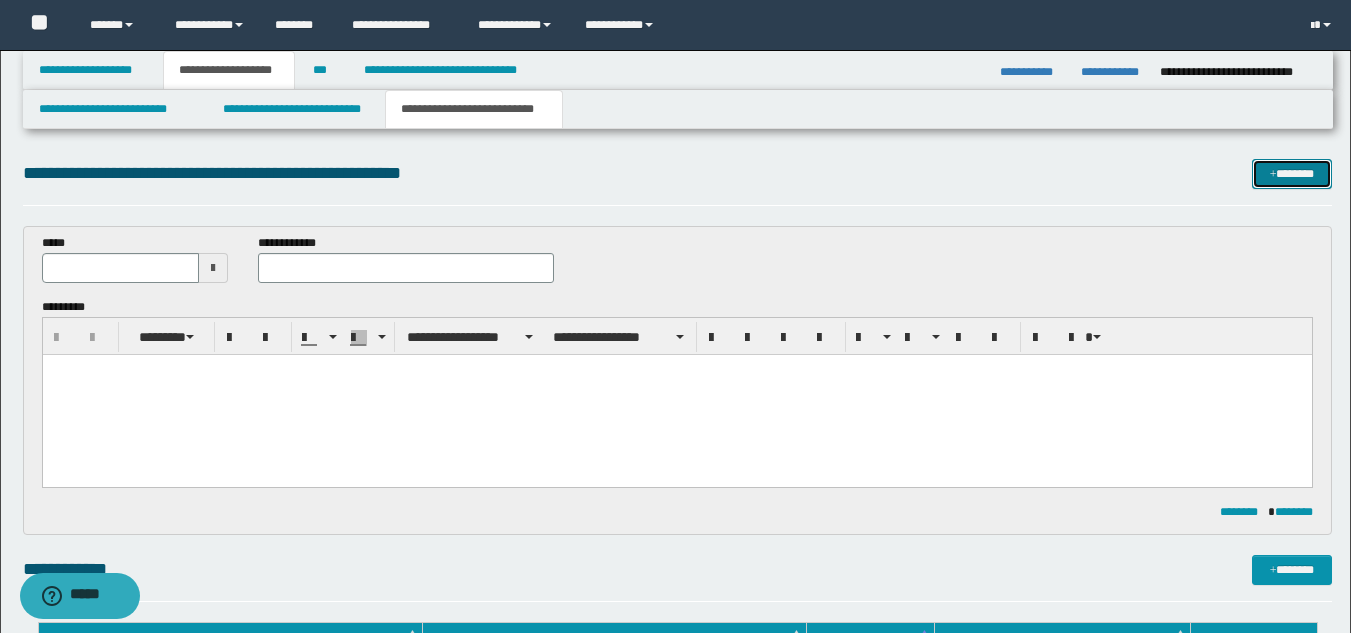 click at bounding box center (1273, 175) 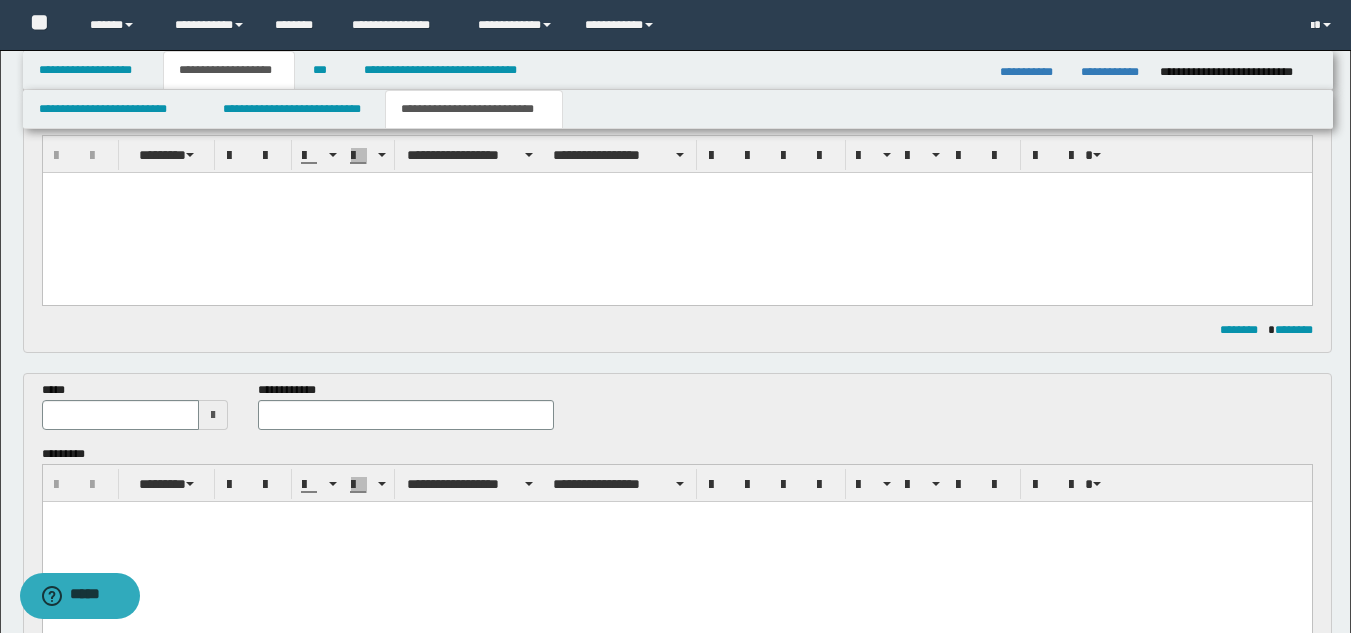 scroll, scrollTop: 0, scrollLeft: 0, axis: both 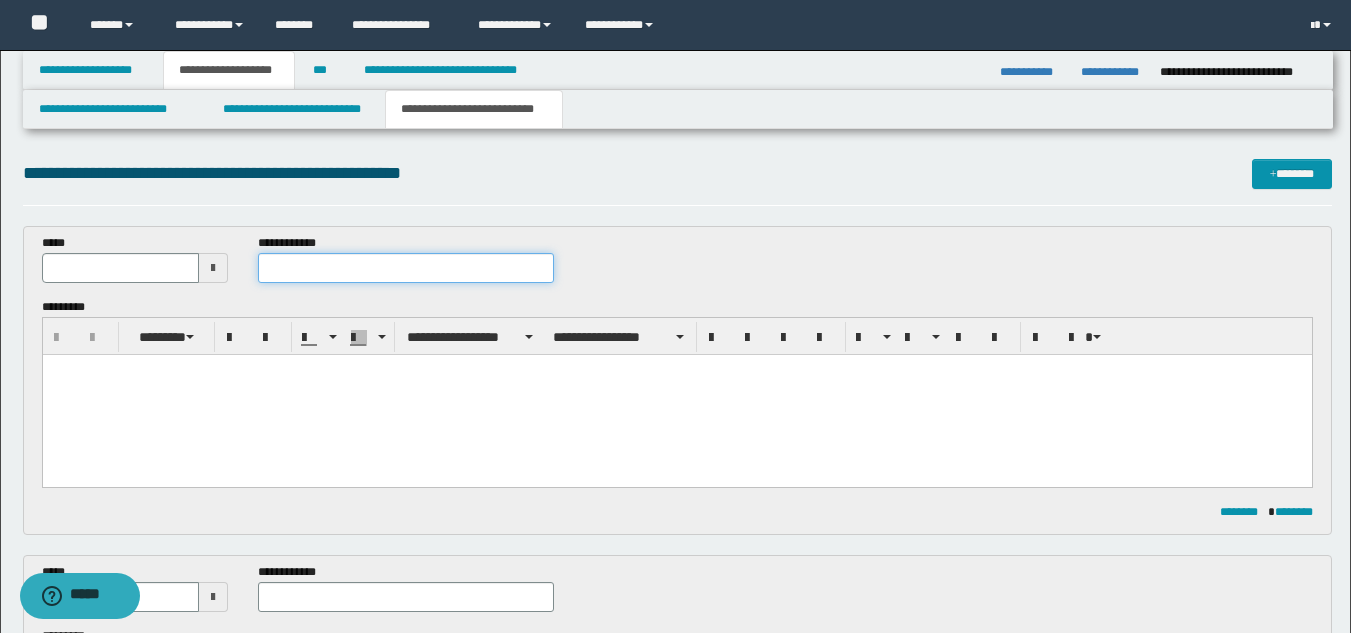 click at bounding box center (405, 268) 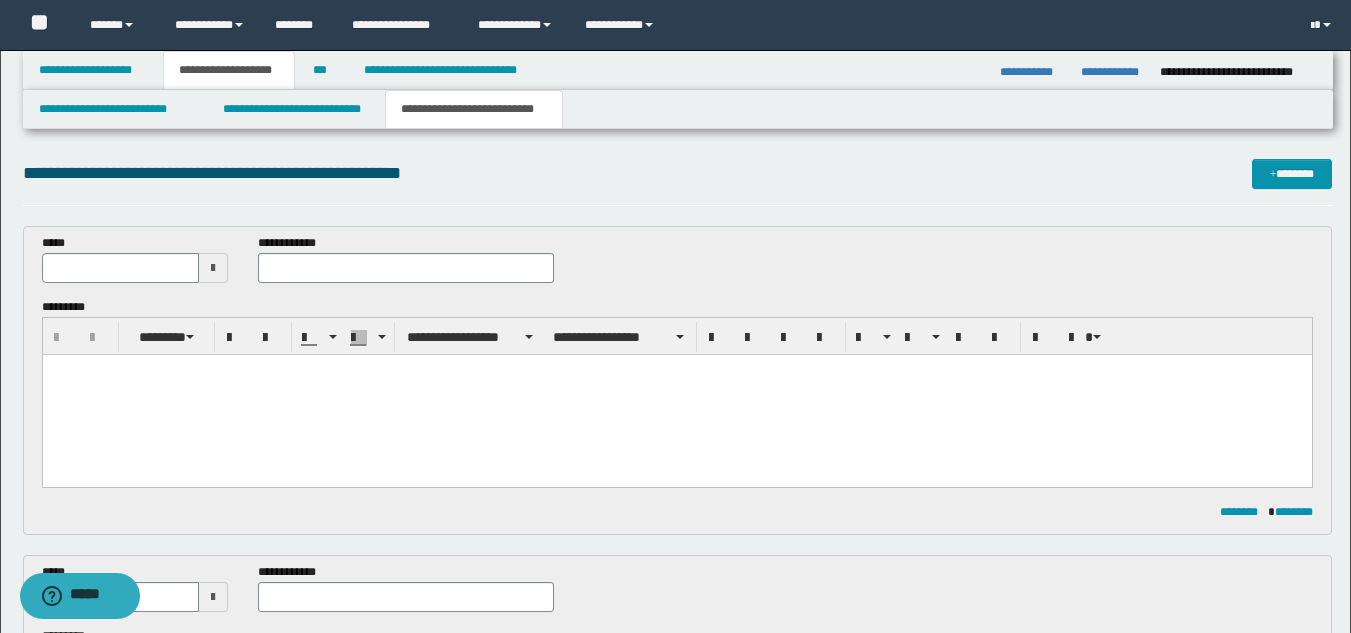click at bounding box center [676, 395] 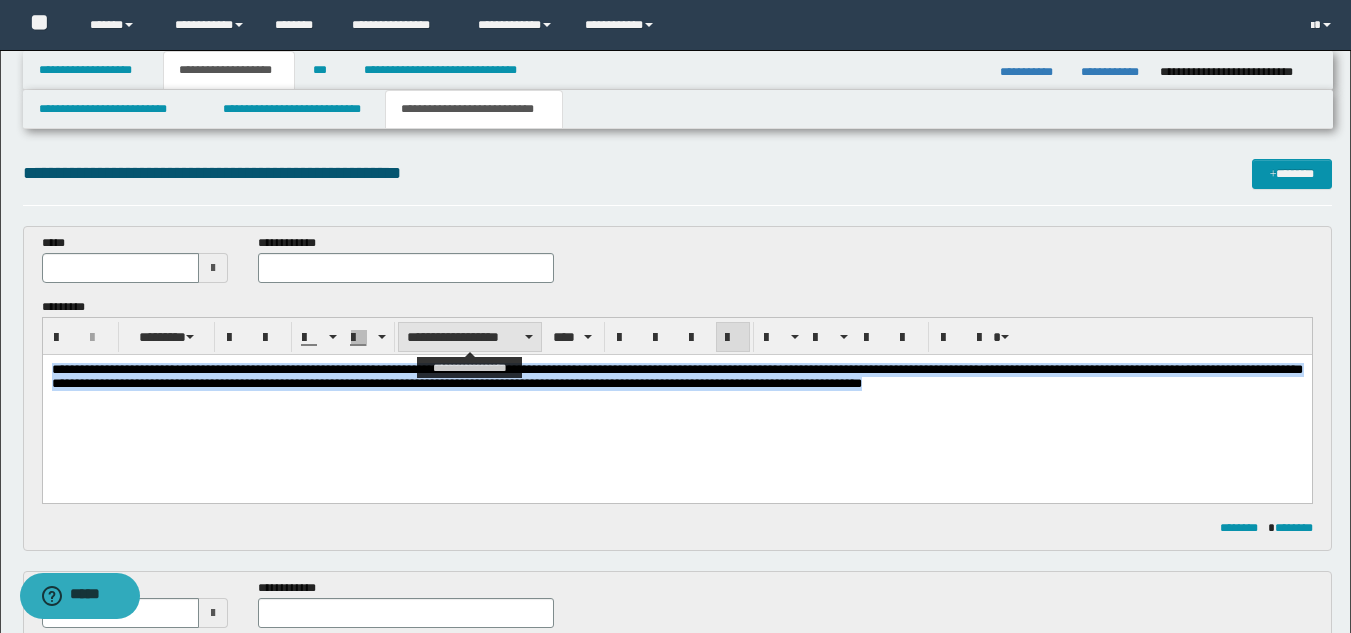 click on "**********" at bounding box center [470, 337] 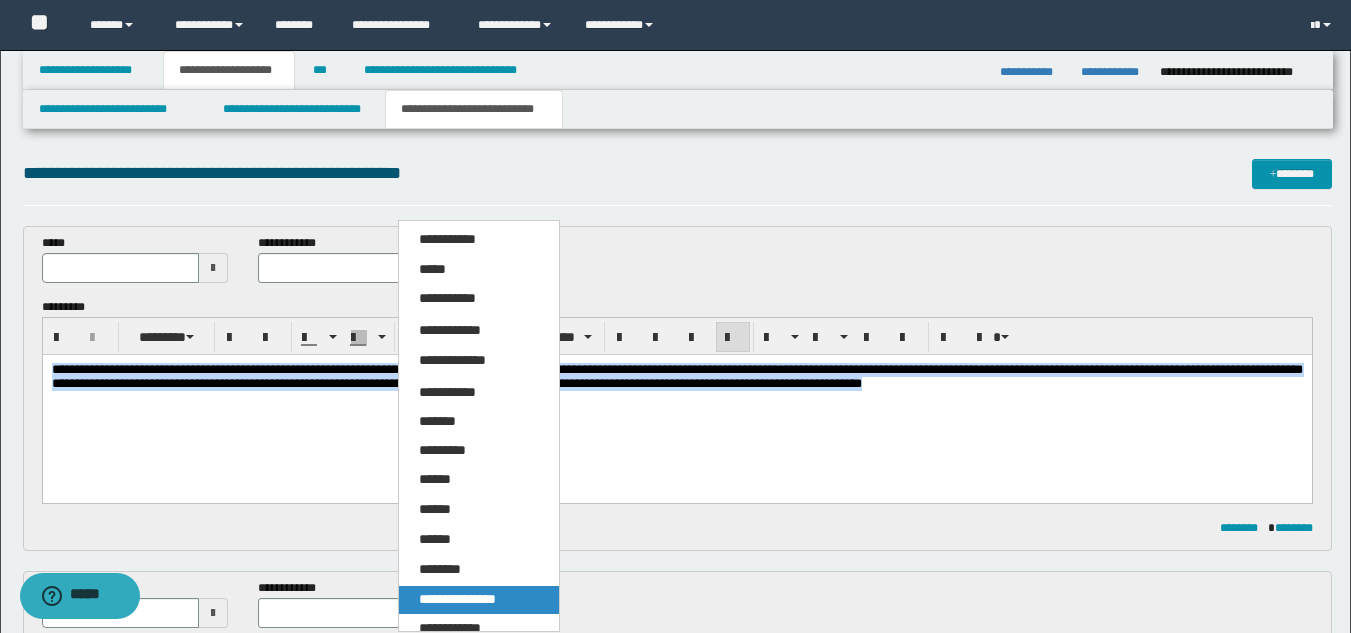 click on "**********" at bounding box center [457, 599] 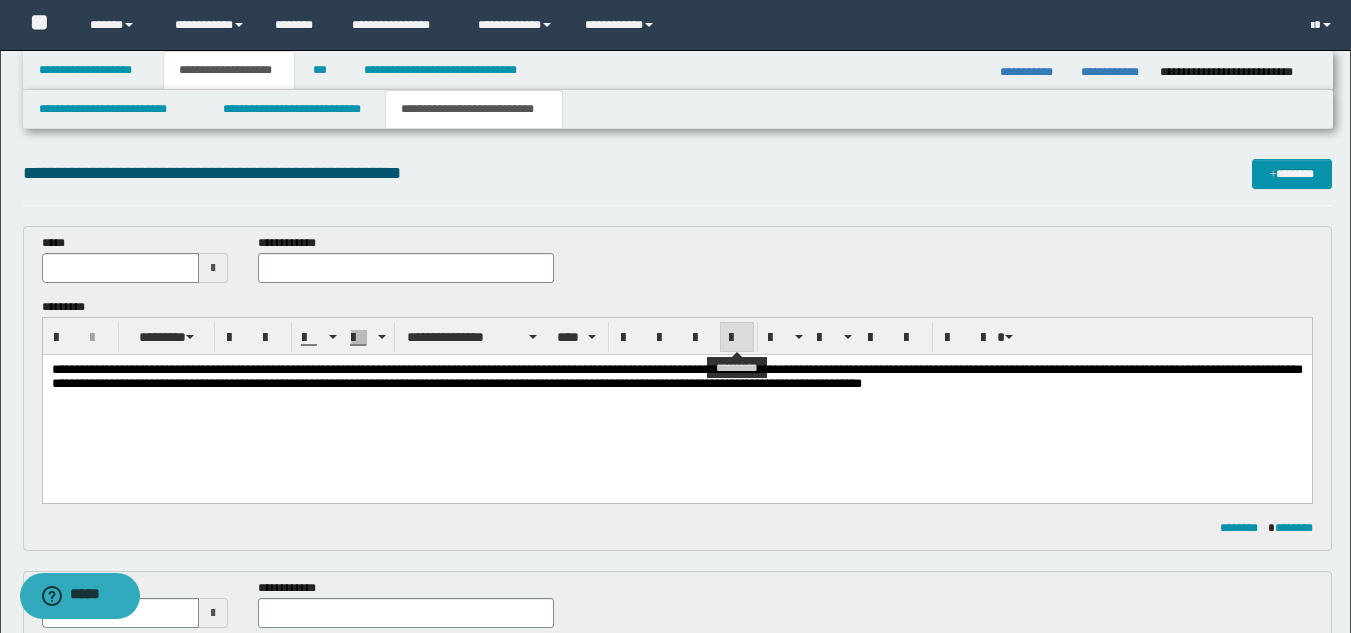 click at bounding box center (737, 338) 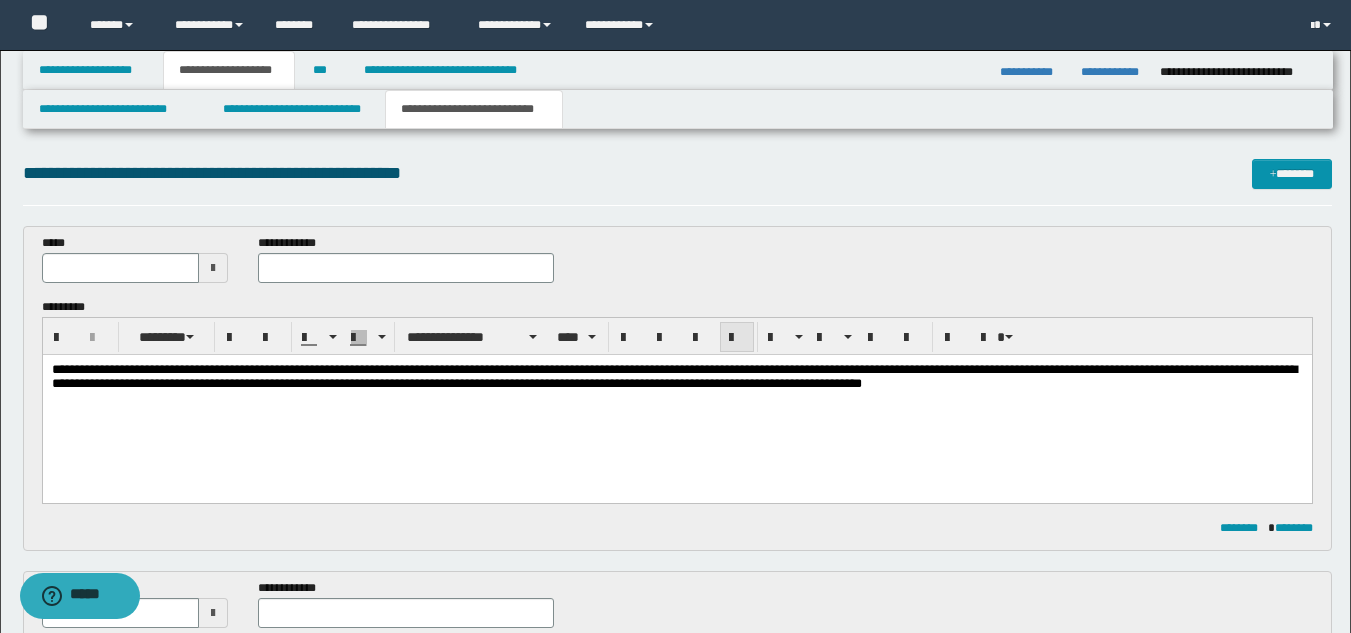 click at bounding box center (737, 338) 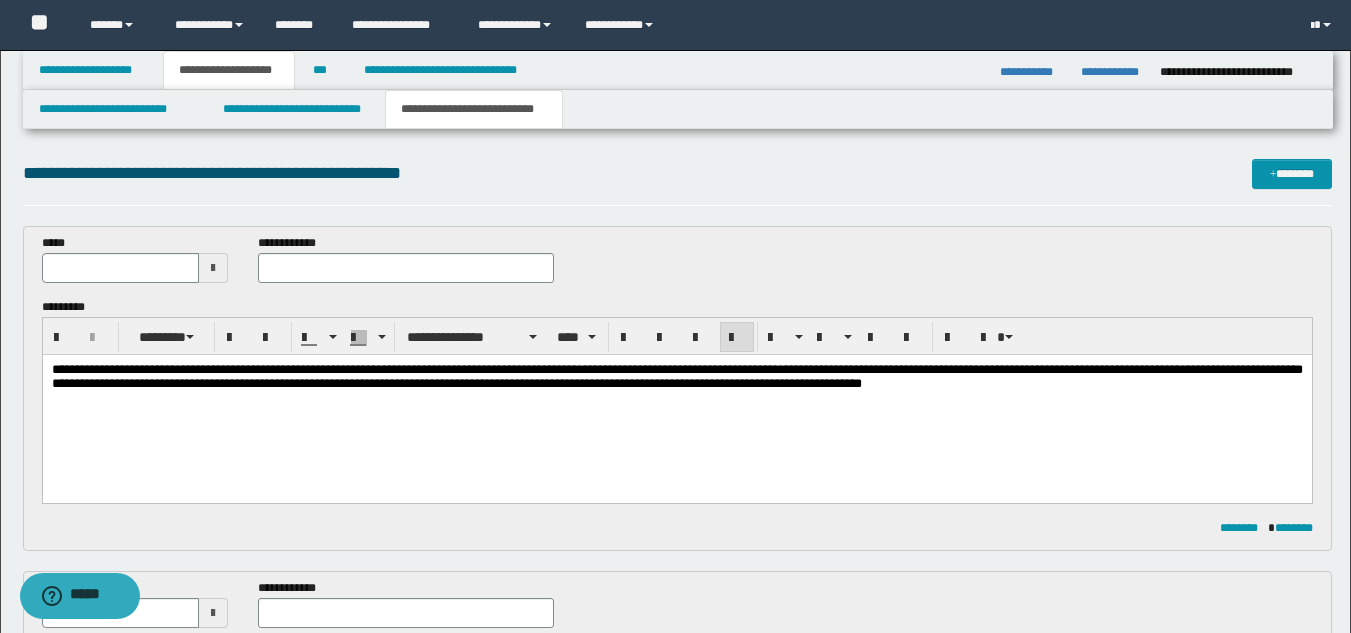 click on "**********" at bounding box center [676, 402] 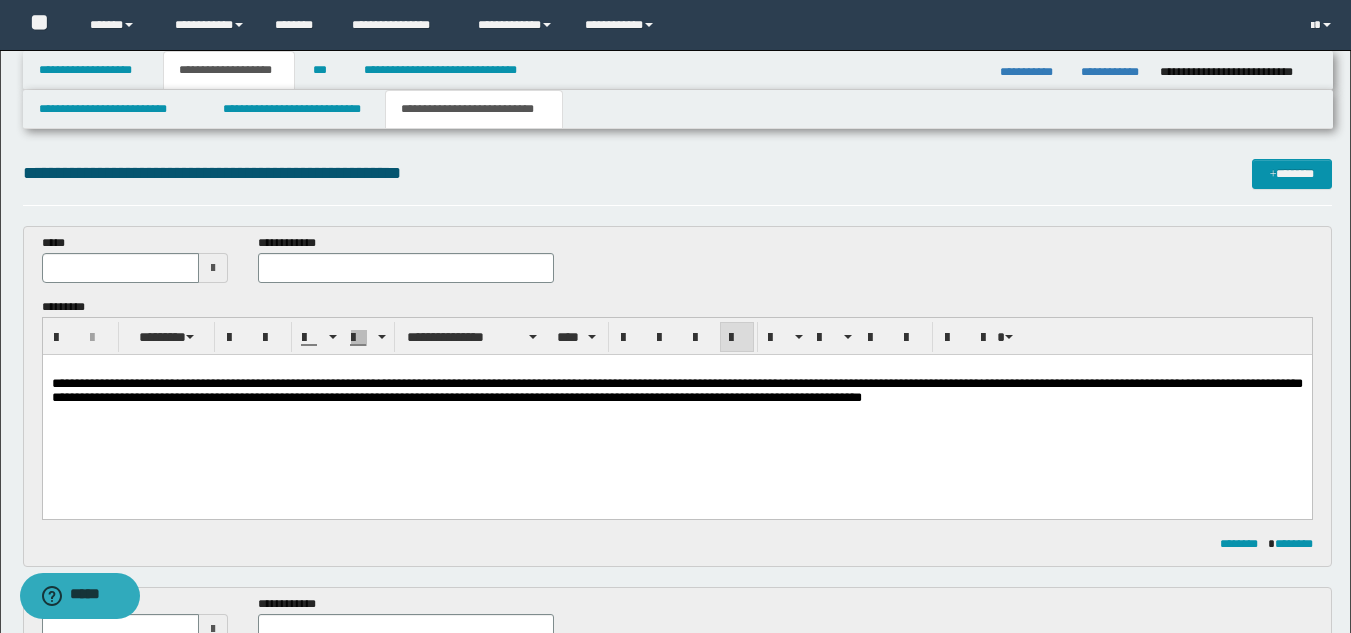 click on "**********" at bounding box center (676, 409) 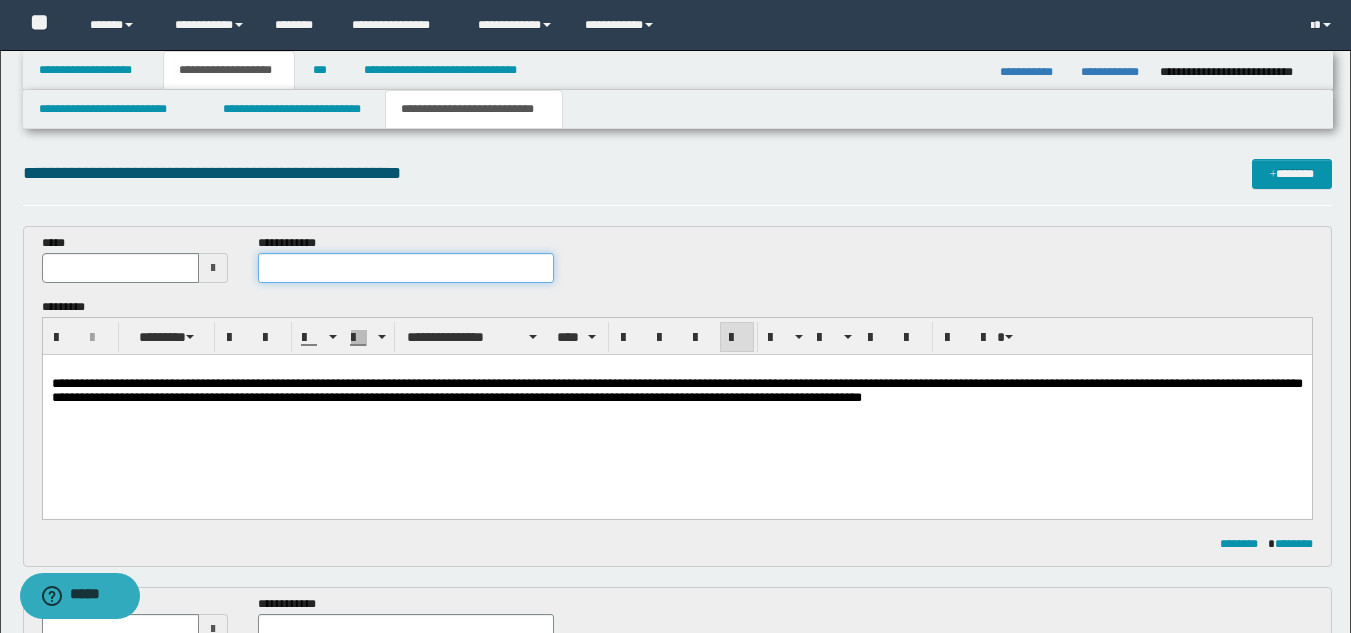 click at bounding box center (405, 268) 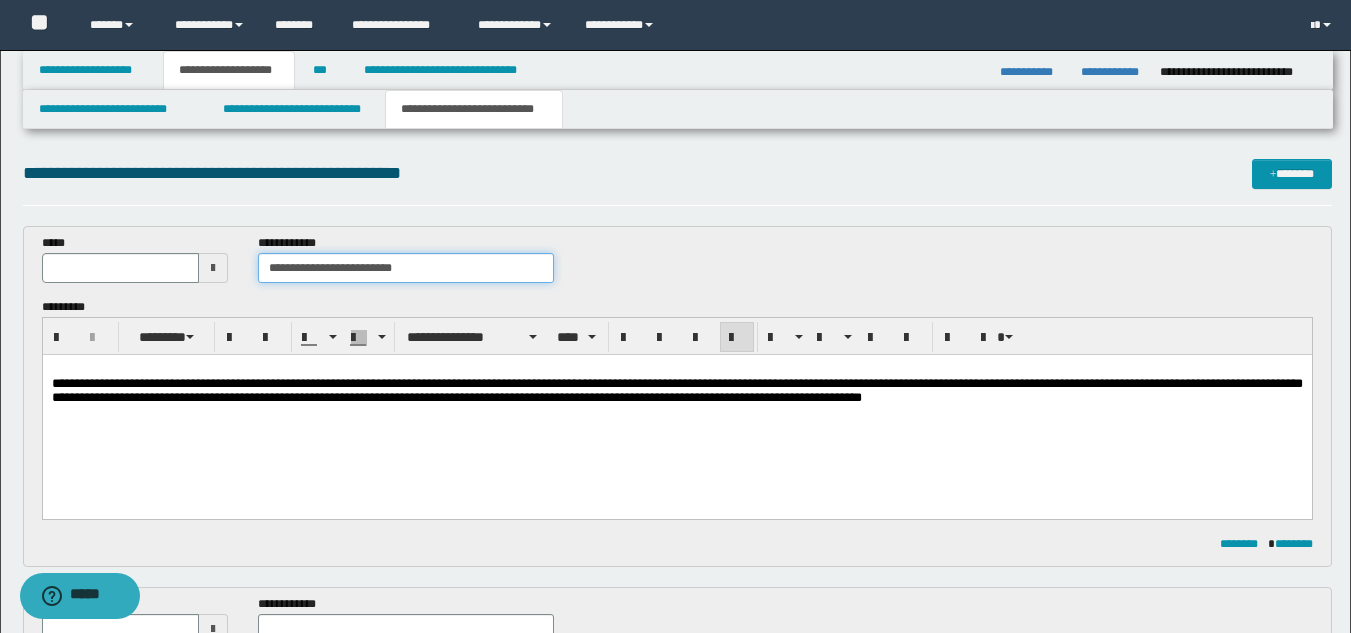 type on "**********" 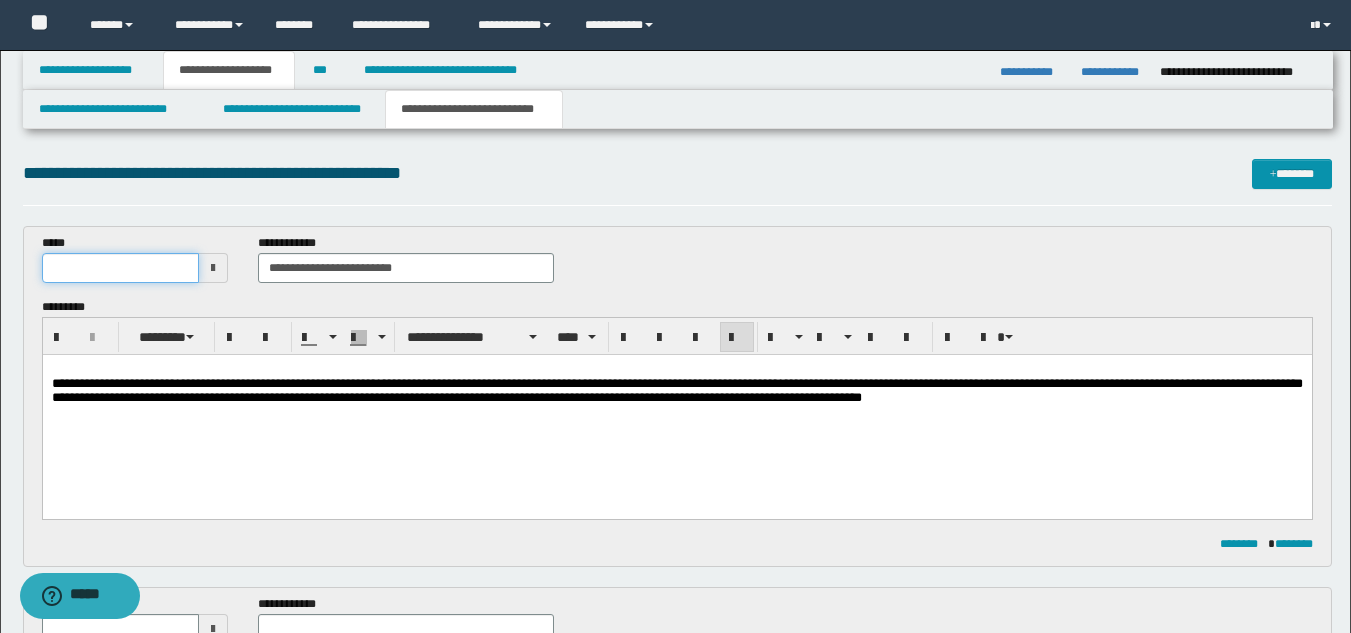 click at bounding box center (121, 268) 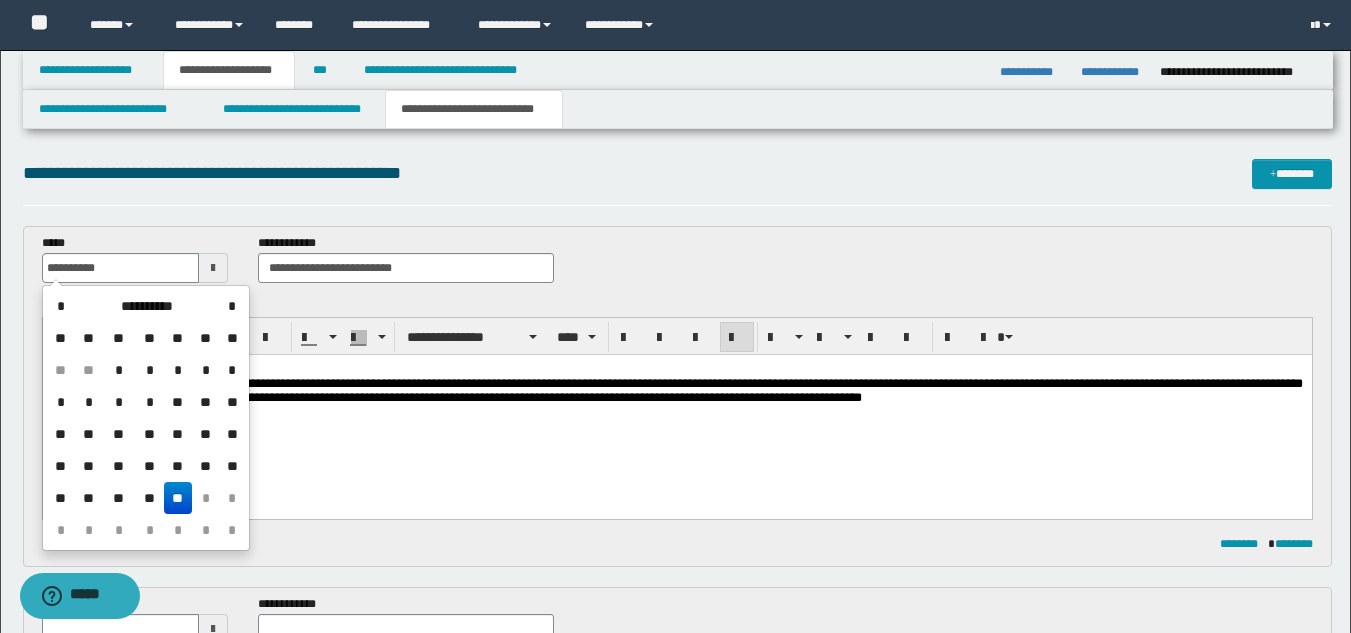 click on "**" at bounding box center (178, 498) 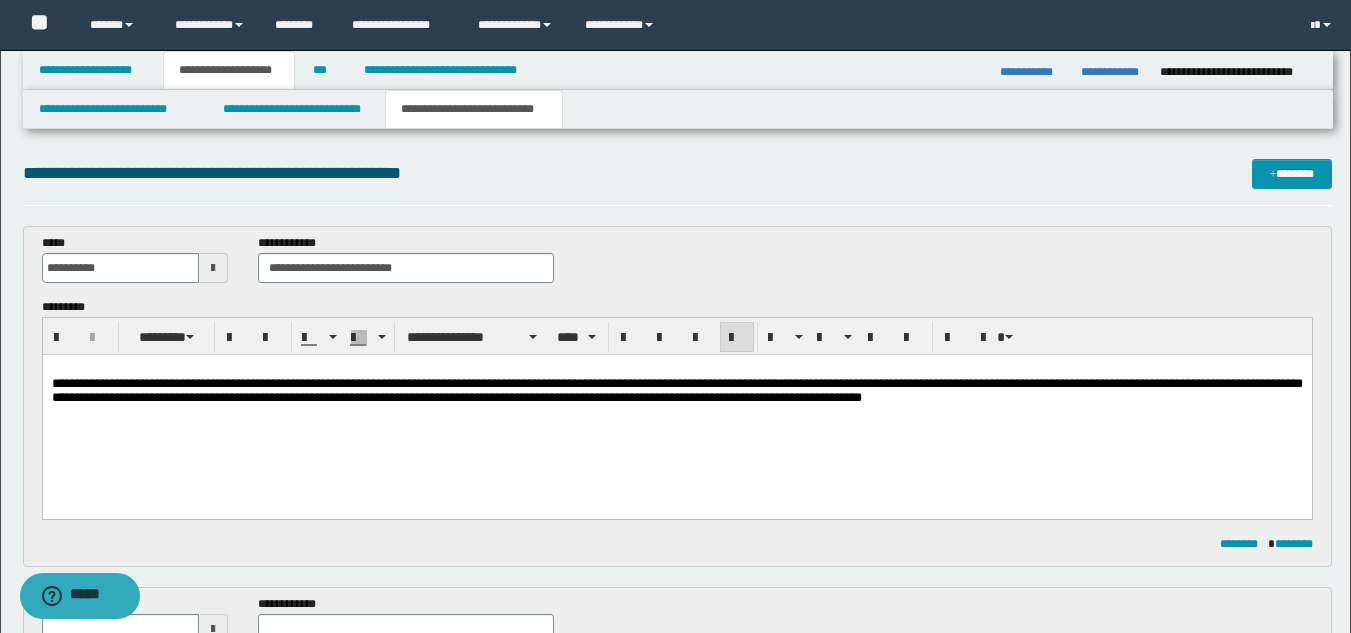 drag, startPoint x: 333, startPoint y: 442, endPoint x: 380, endPoint y: 436, distance: 47.38143 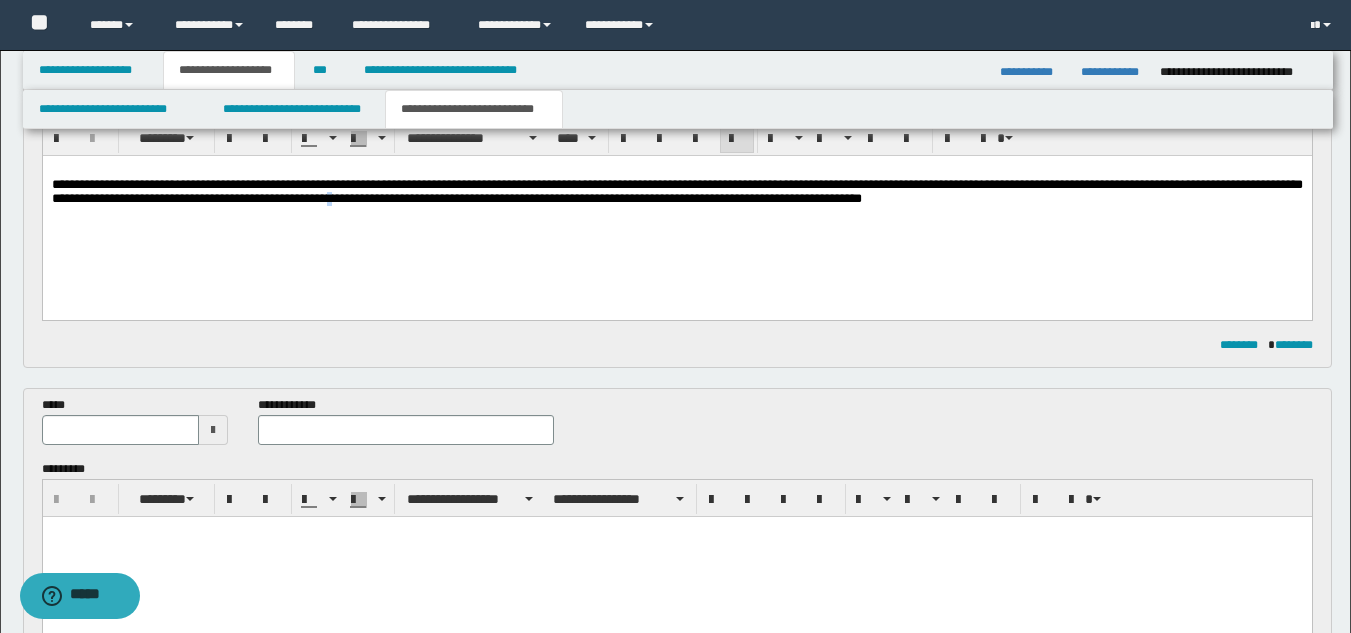 scroll, scrollTop: 200, scrollLeft: 0, axis: vertical 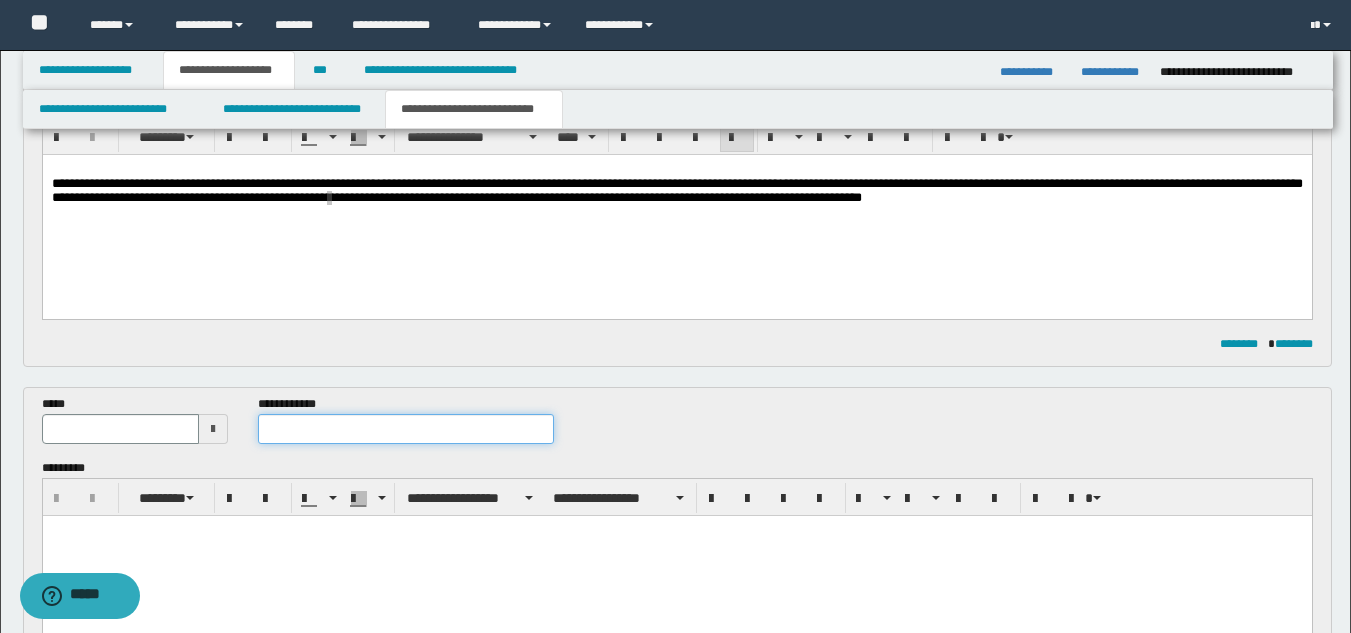 click at bounding box center [405, 429] 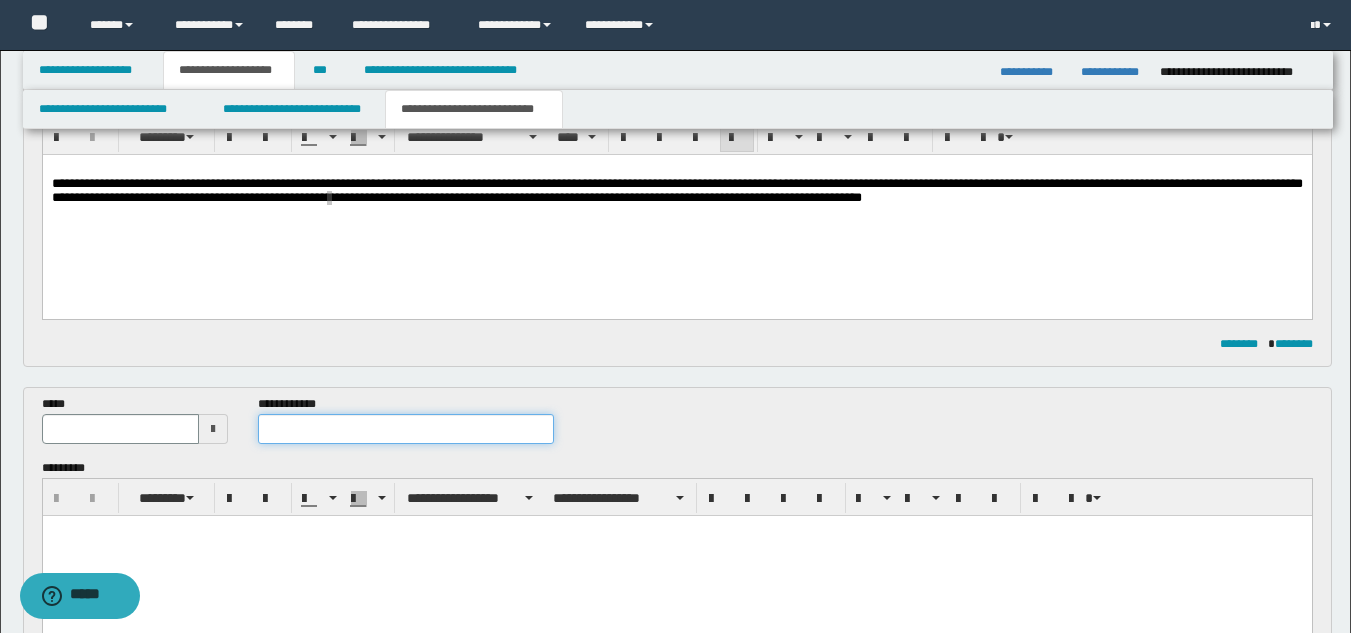 paste on "**********" 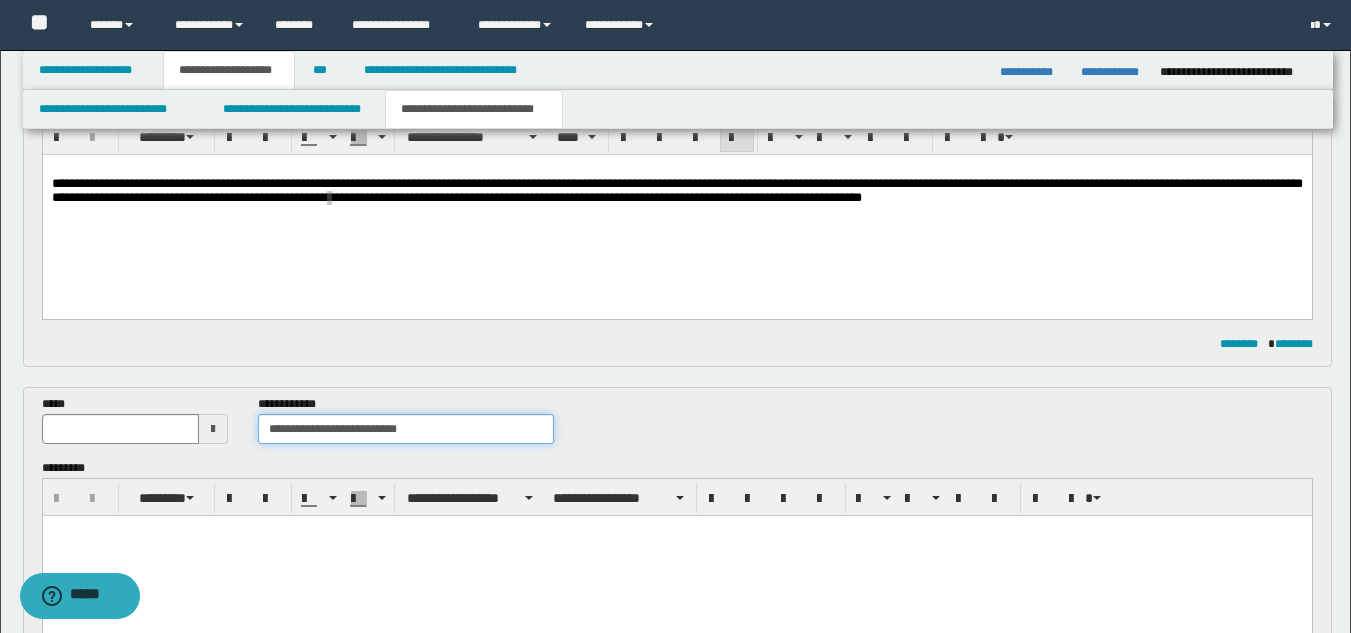 type 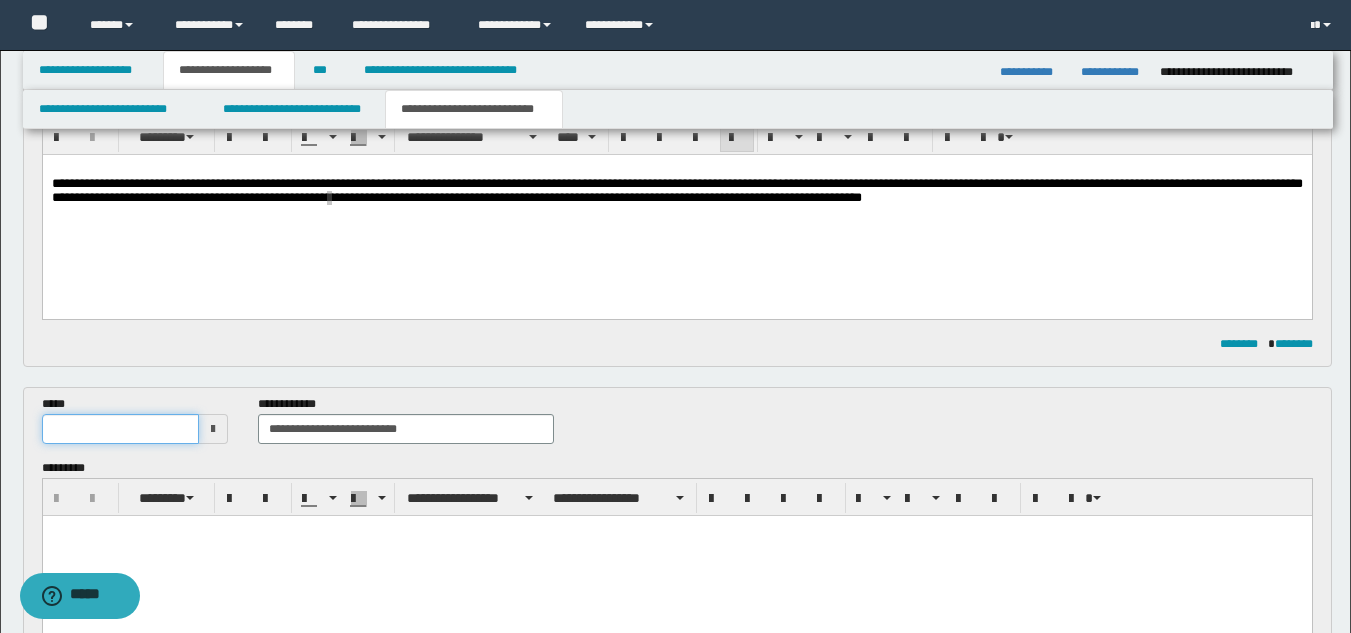 click at bounding box center [121, 429] 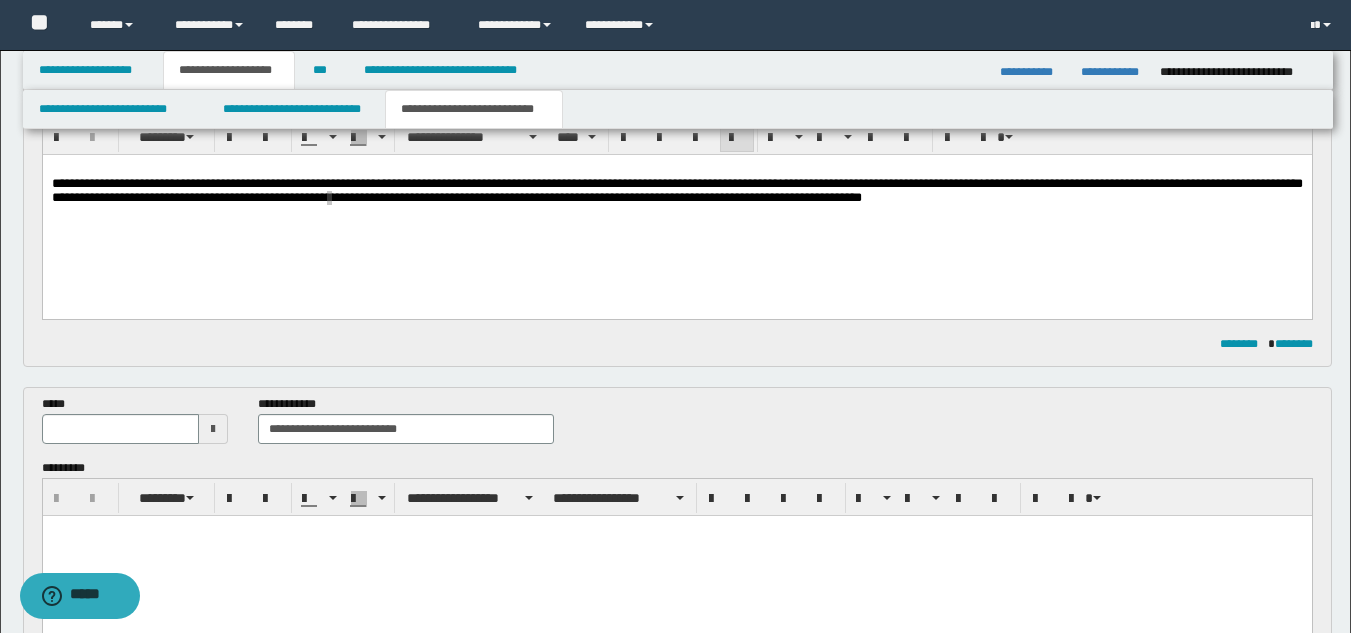 click at bounding box center [213, 429] 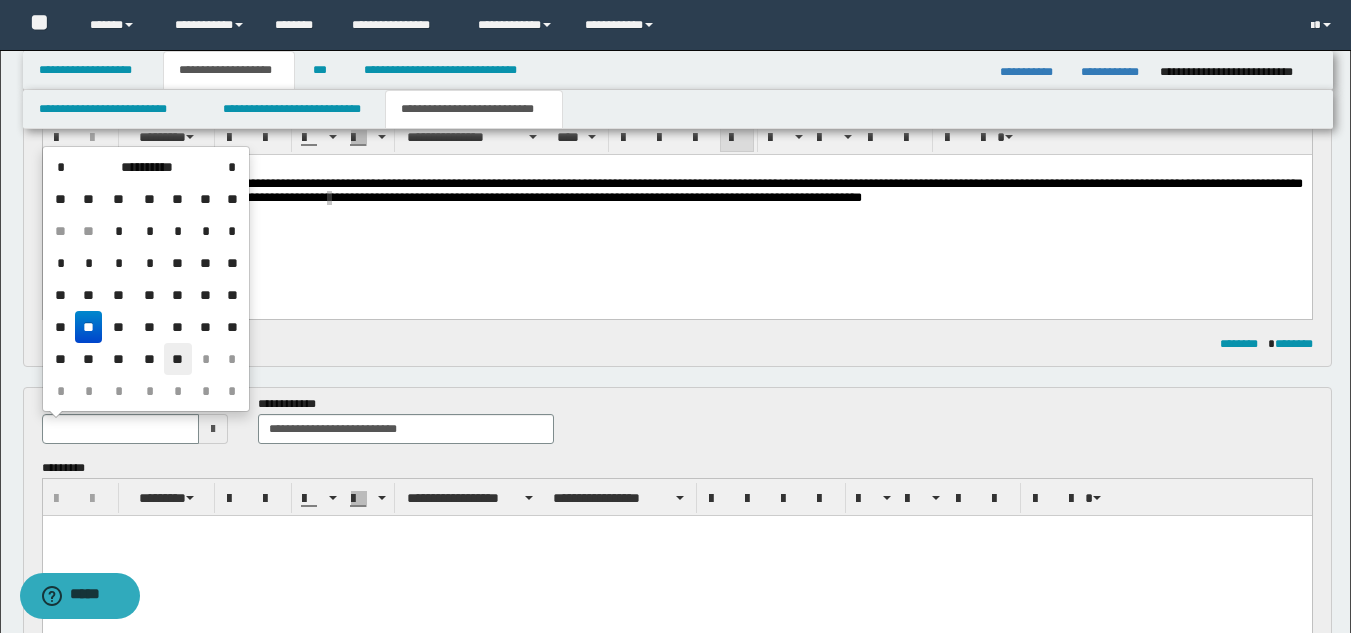 click on "**" at bounding box center [178, 359] 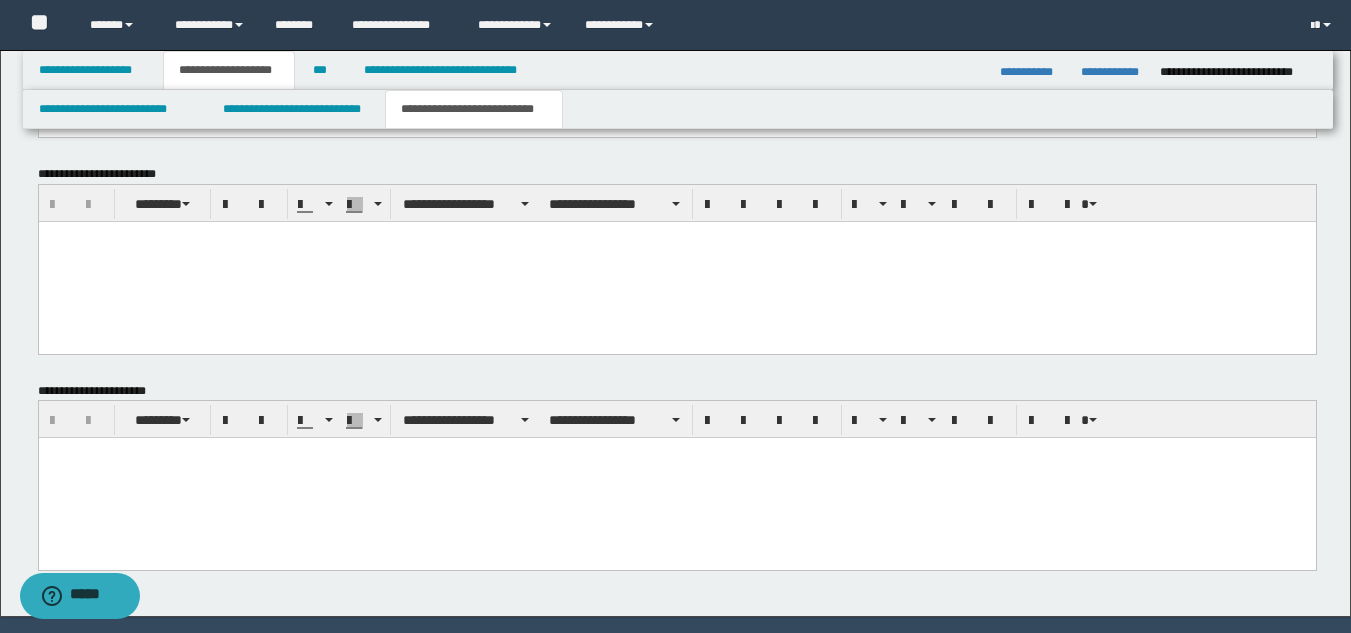 scroll, scrollTop: 1246, scrollLeft: 0, axis: vertical 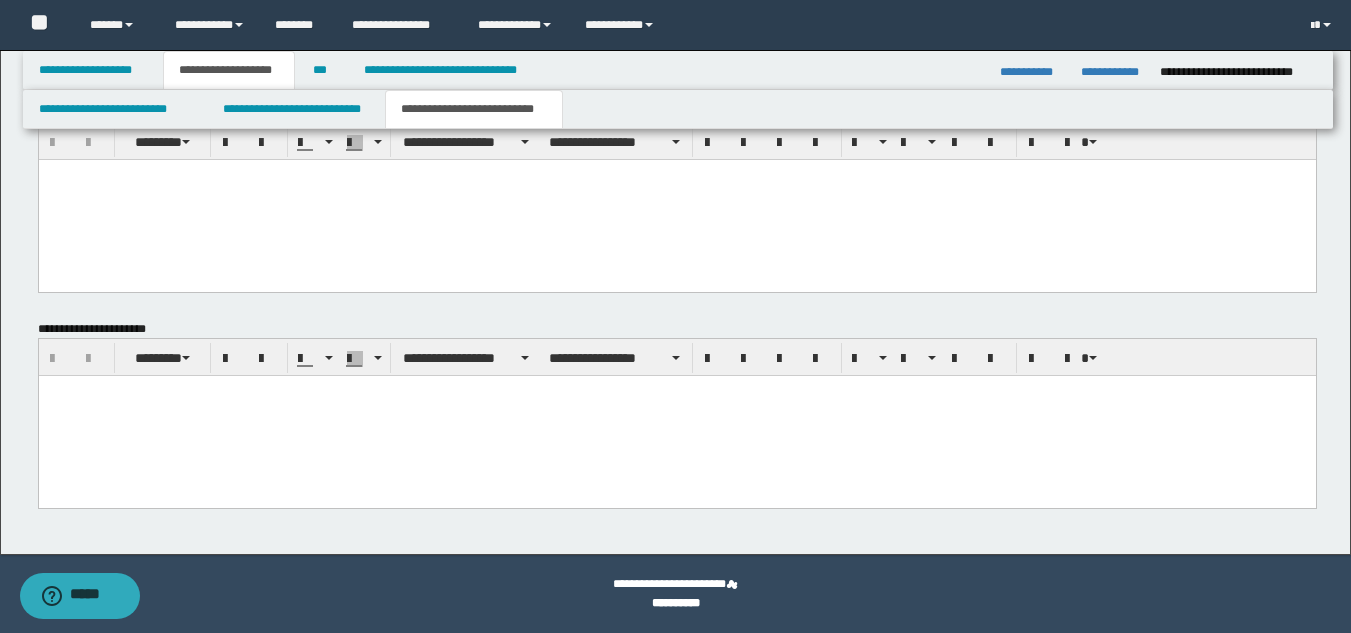 click at bounding box center (676, 416) 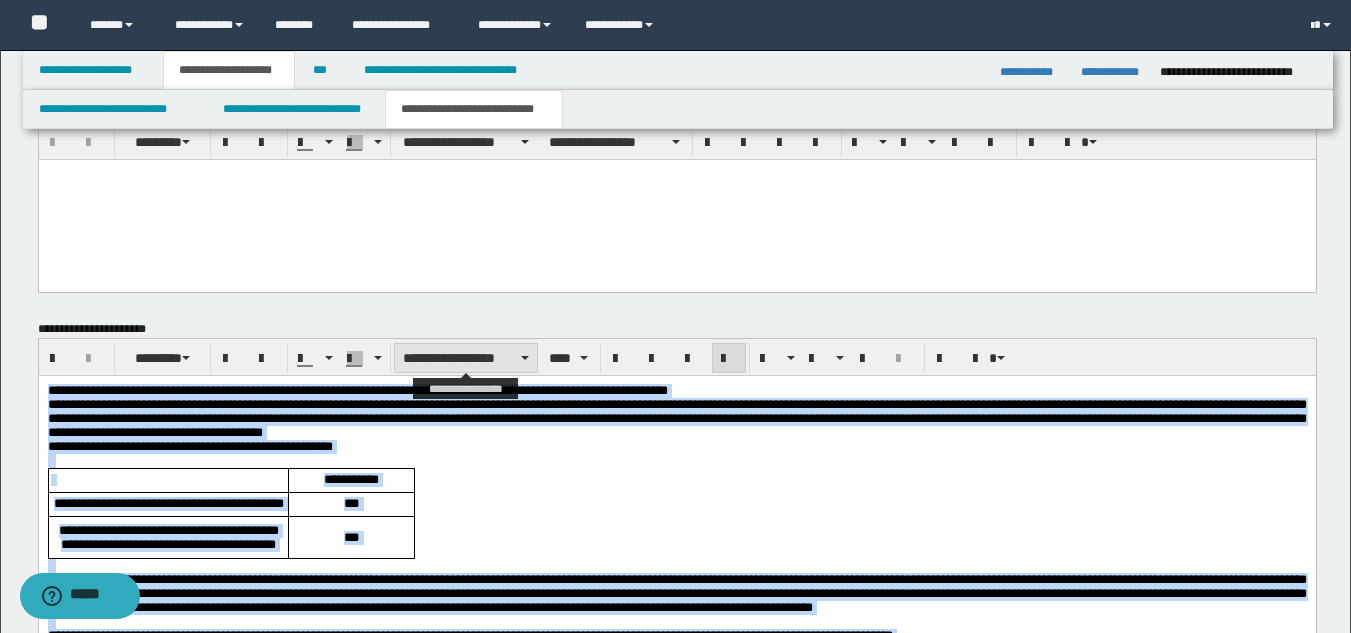 click on "**********" at bounding box center [466, 358] 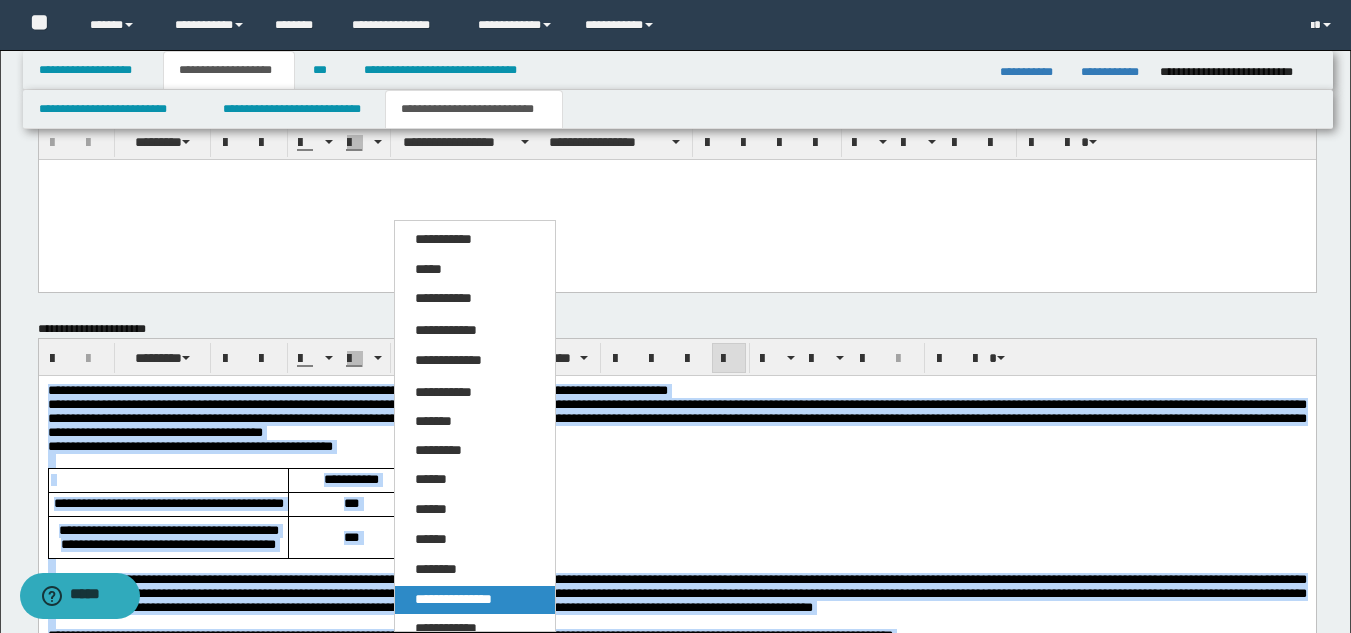 drag, startPoint x: 486, startPoint y: 600, endPoint x: 483, endPoint y: 195, distance: 405.0111 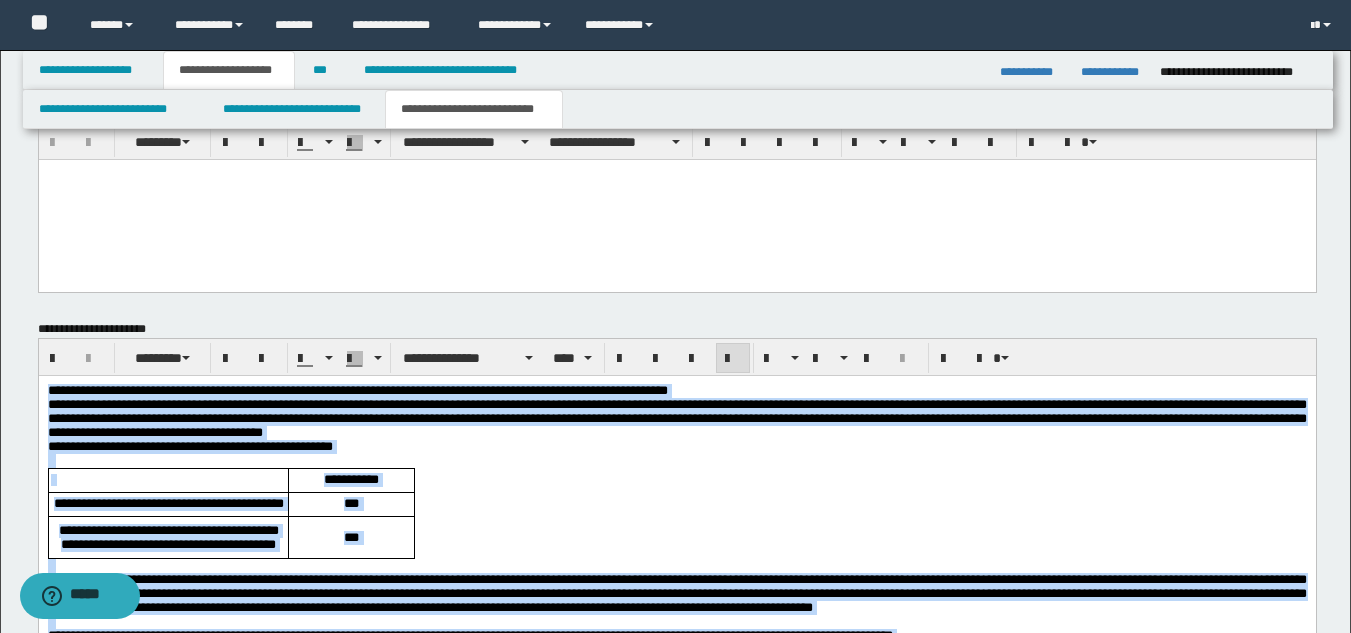 click at bounding box center (733, 359) 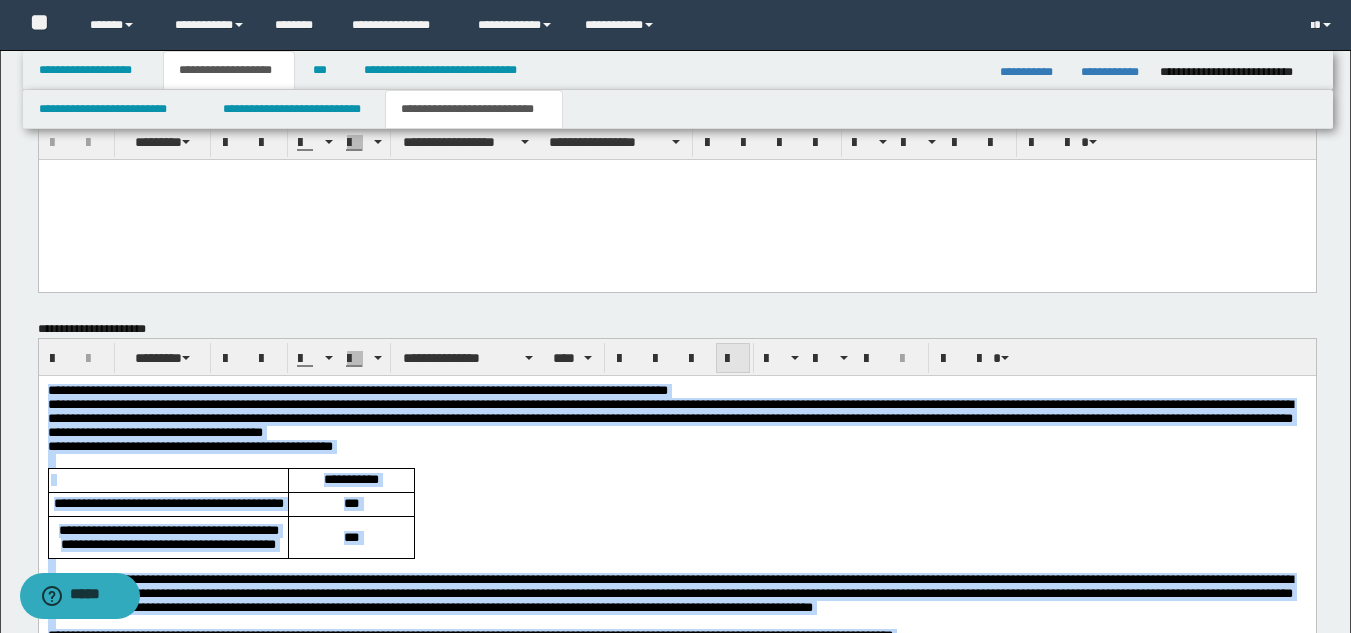 click at bounding box center (733, 359) 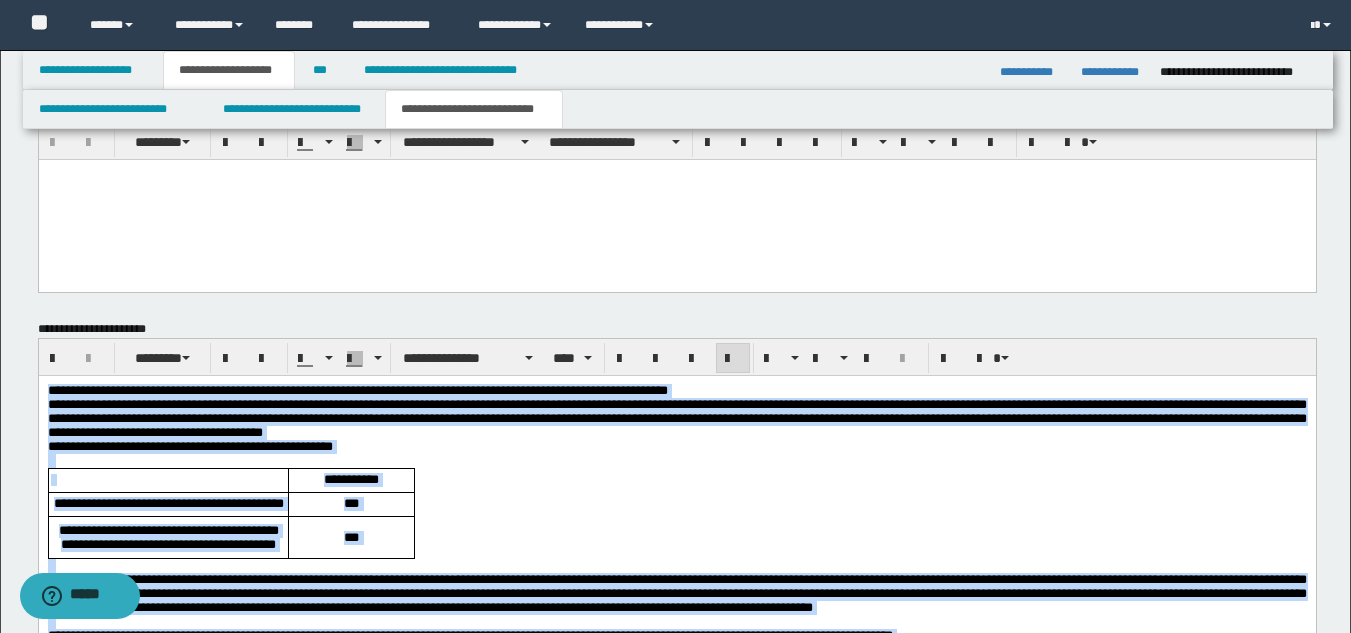 click on "**********" at bounding box center (676, 391) 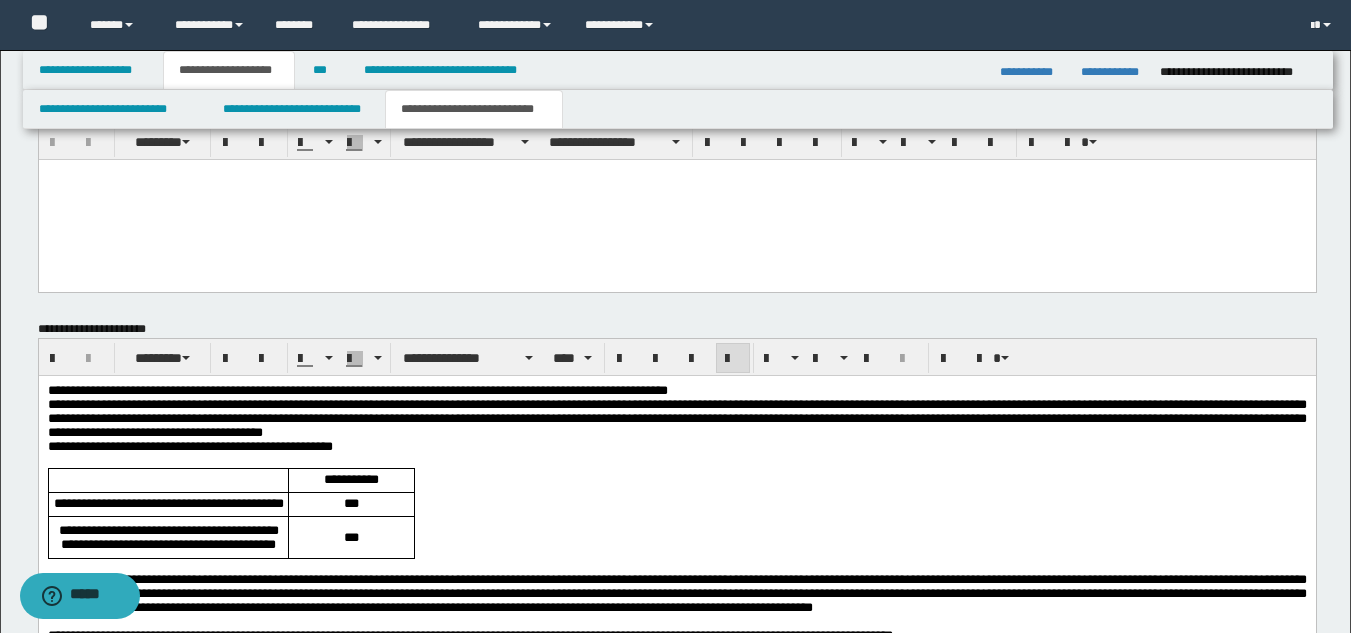 drag, startPoint x: 46, startPoint y: 389, endPoint x: 104, endPoint y: 398, distance: 58.694122 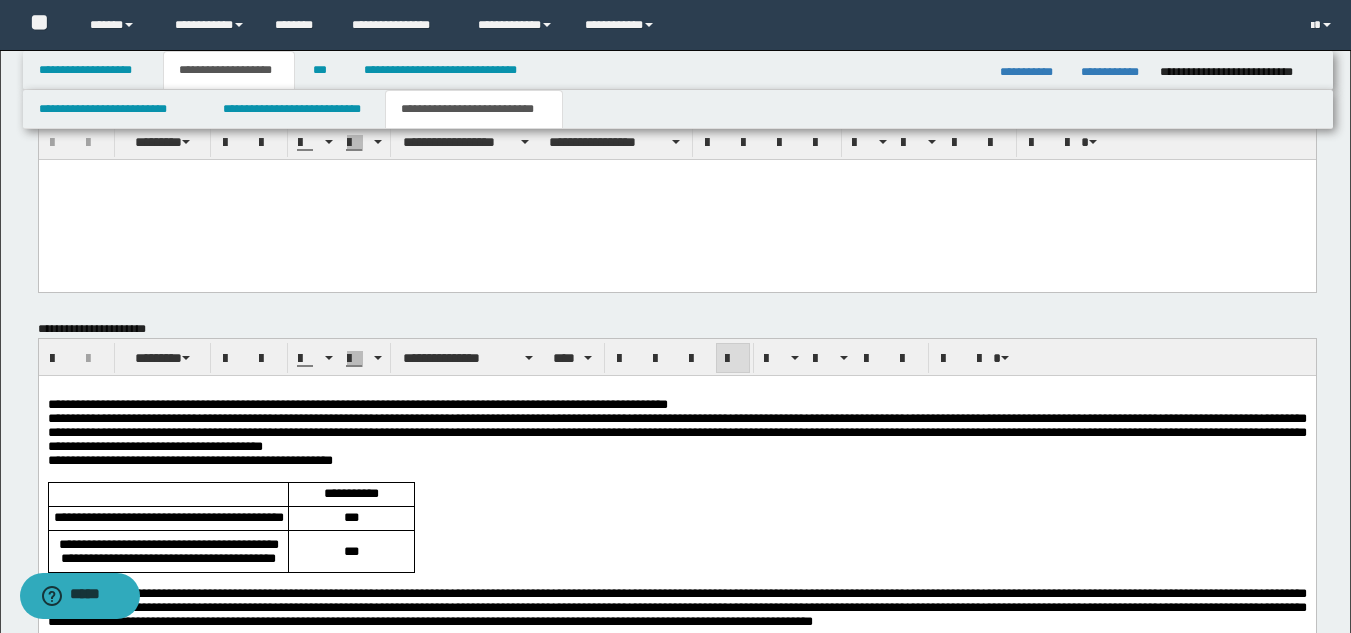 click on "**********" at bounding box center [676, 405] 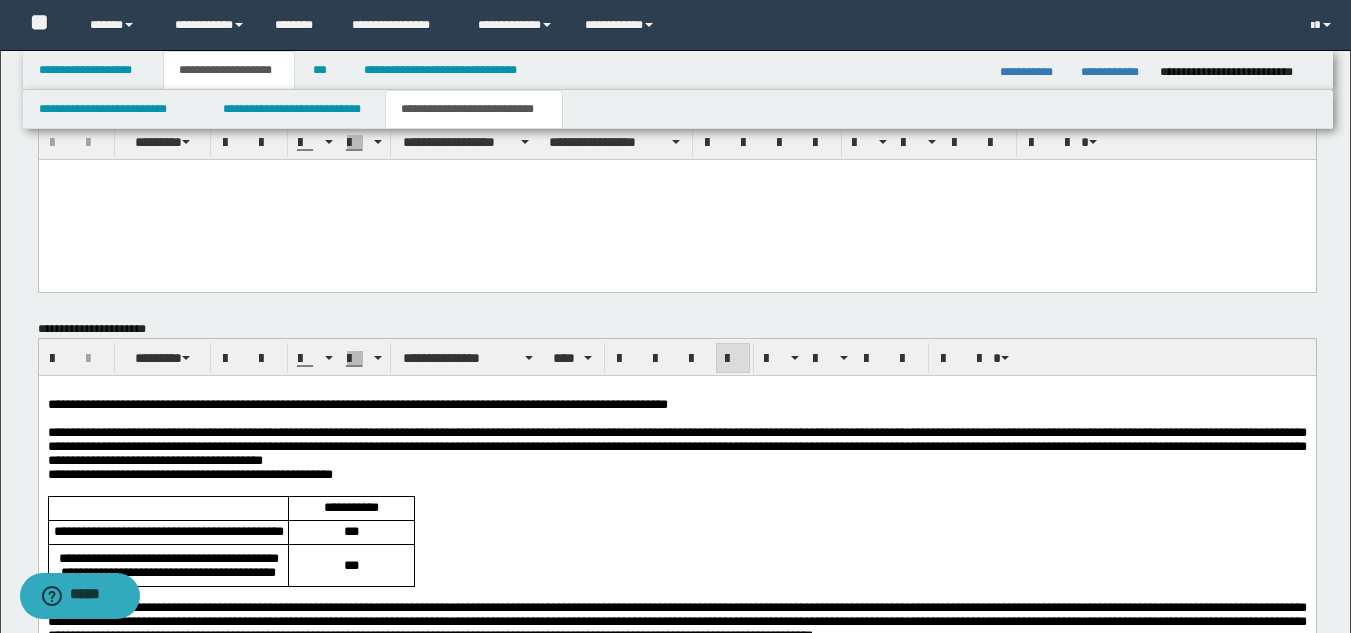 click on "**********" at bounding box center [676, 447] 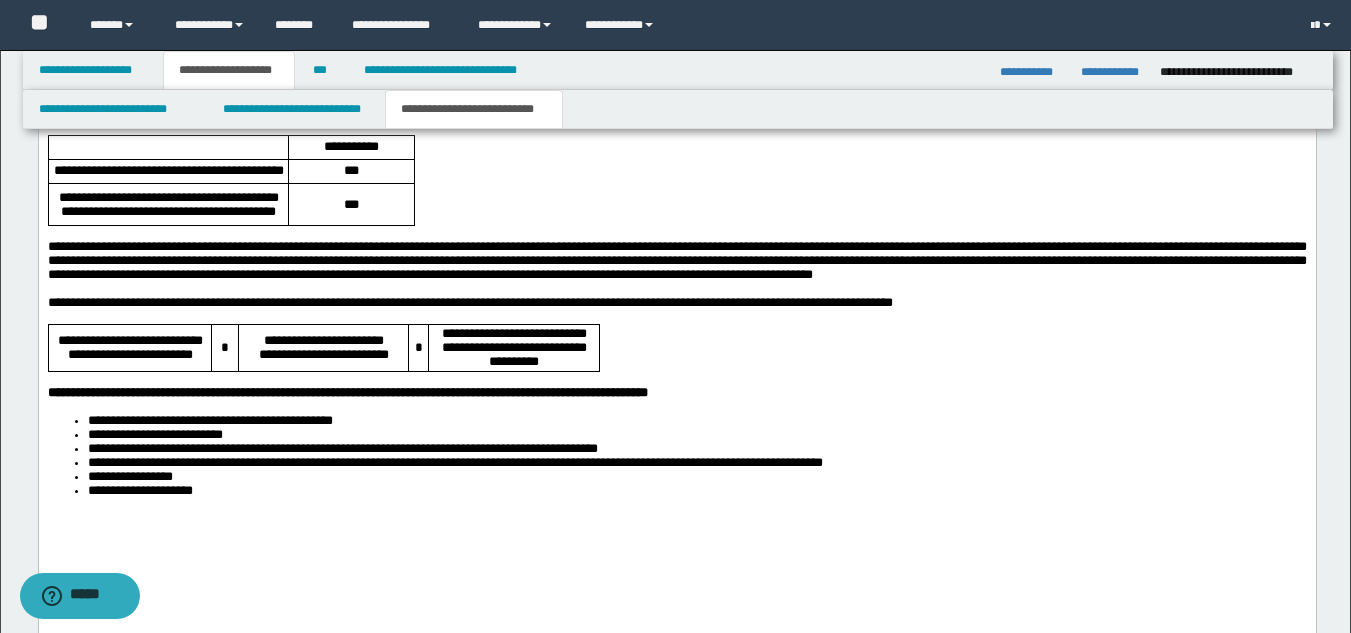 scroll, scrollTop: 1746, scrollLeft: 0, axis: vertical 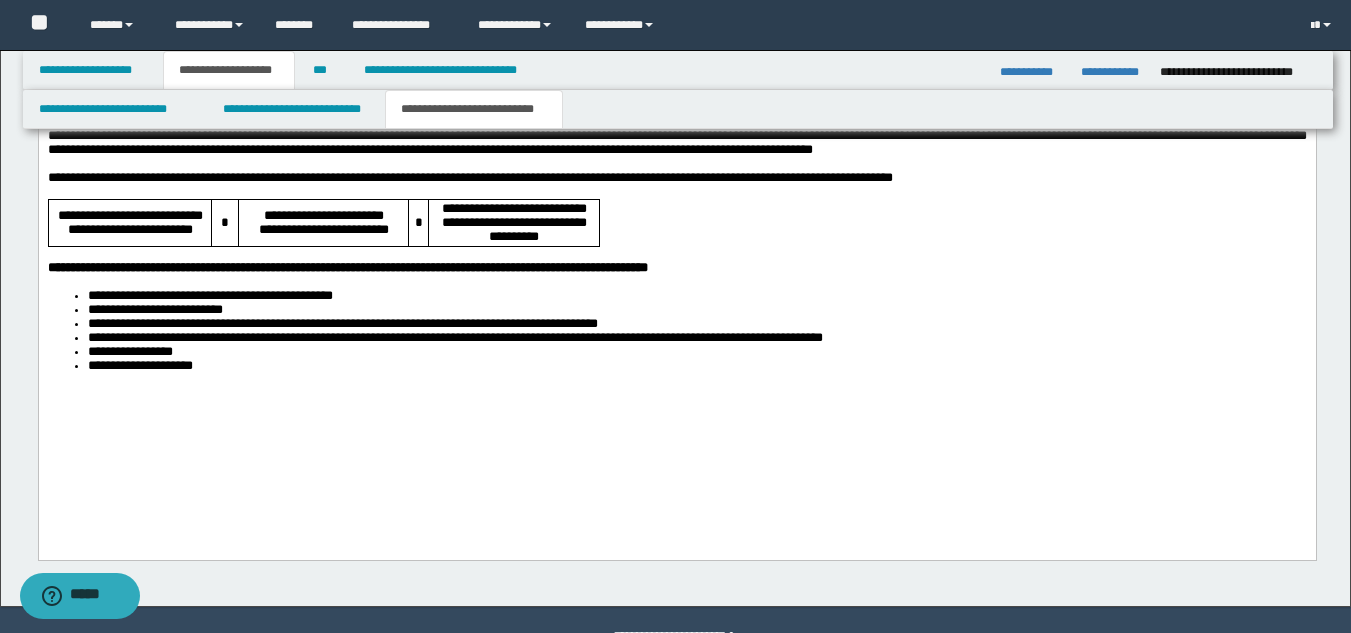 drag, startPoint x: 109, startPoint y: 393, endPoint x: 101, endPoint y: 382, distance: 13.601471 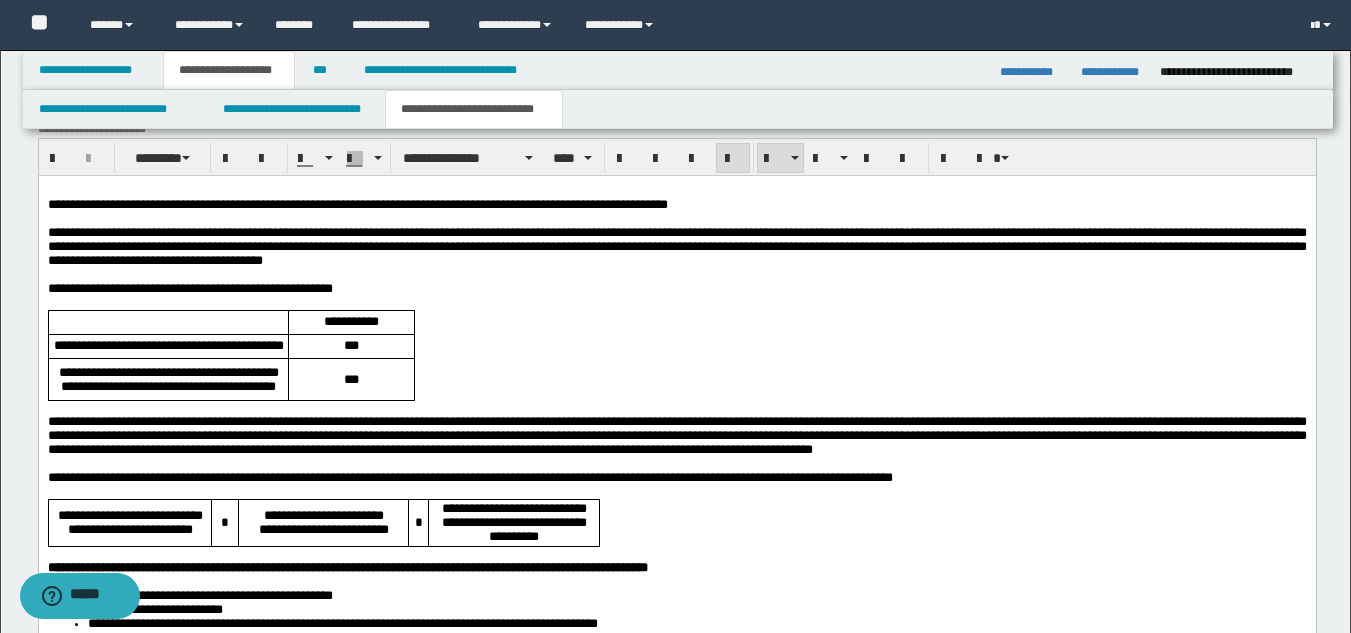 click on "**********" at bounding box center (676, 435) 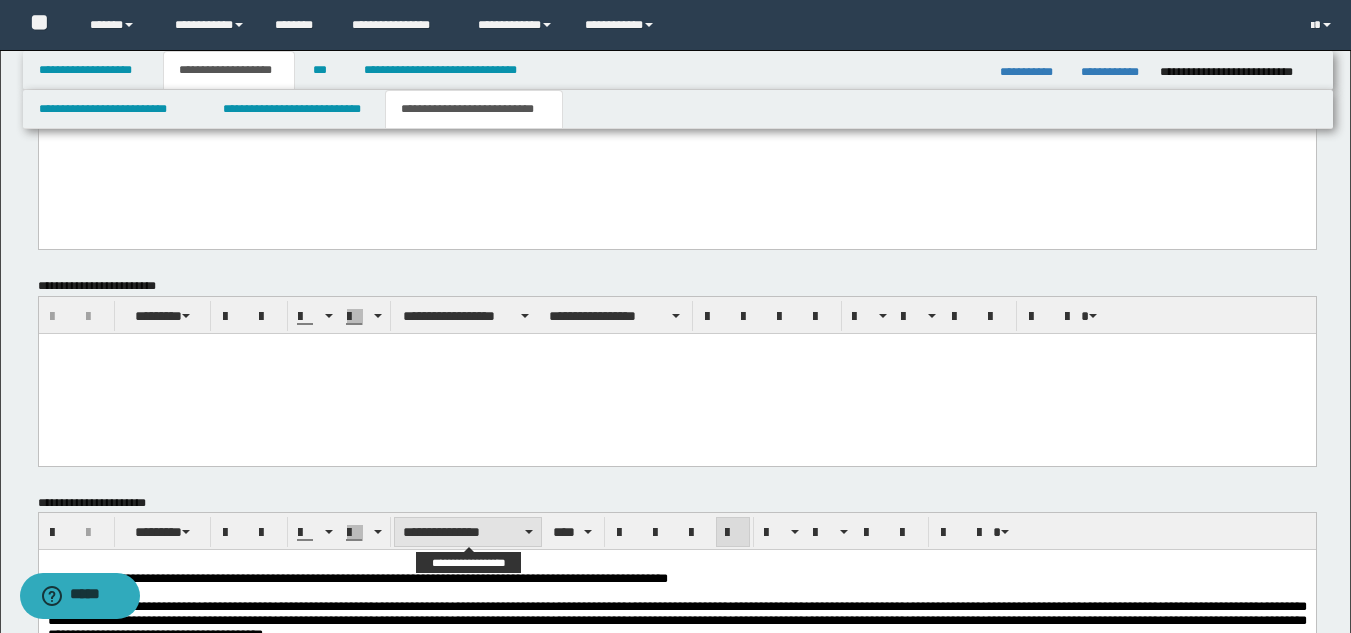 scroll, scrollTop: 846, scrollLeft: 0, axis: vertical 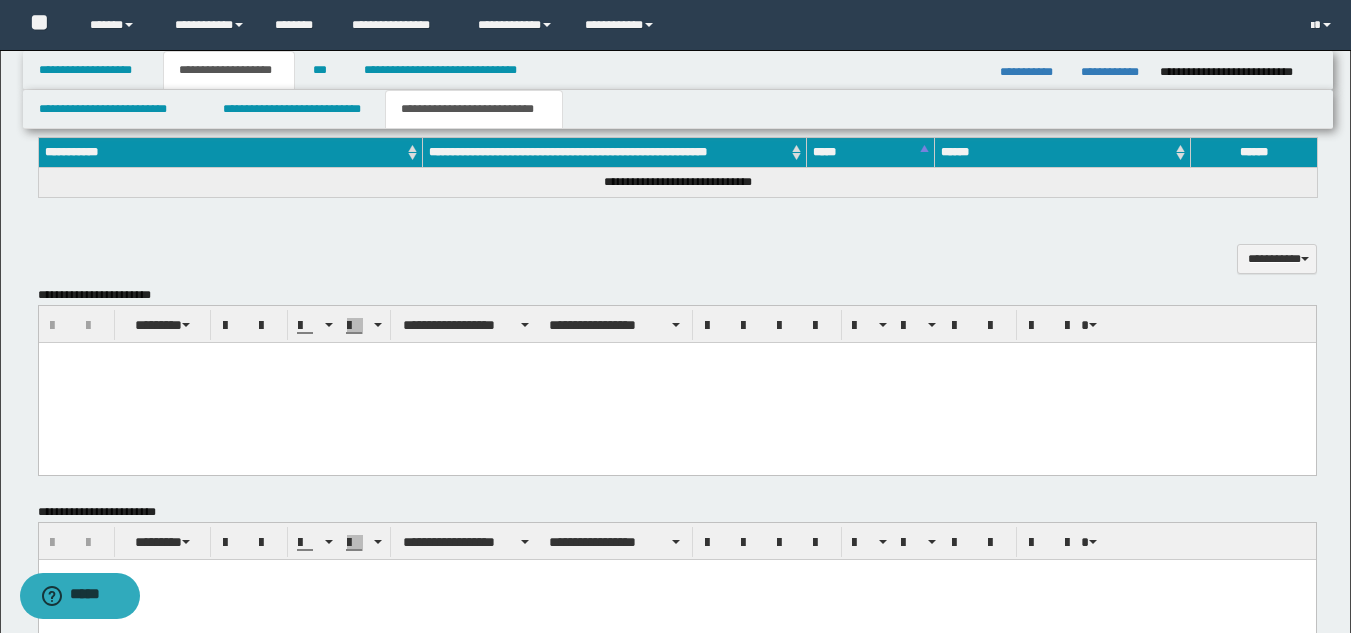 click at bounding box center (676, 382) 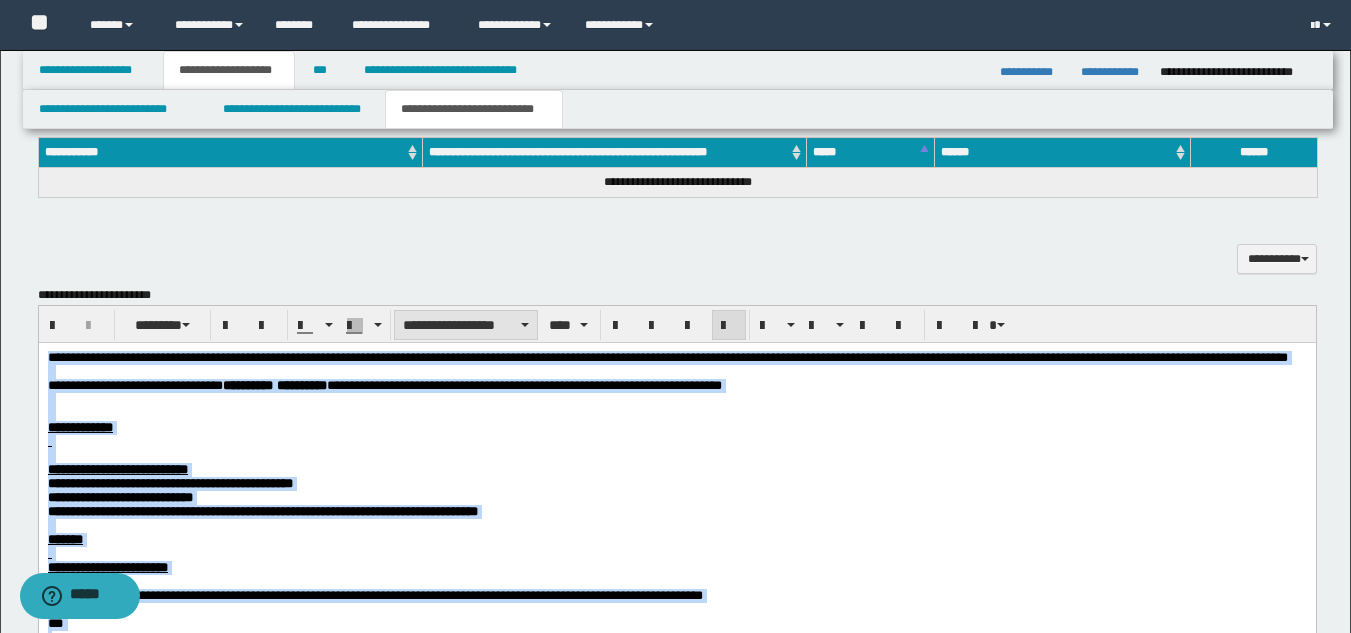 click on "**********" at bounding box center [466, 325] 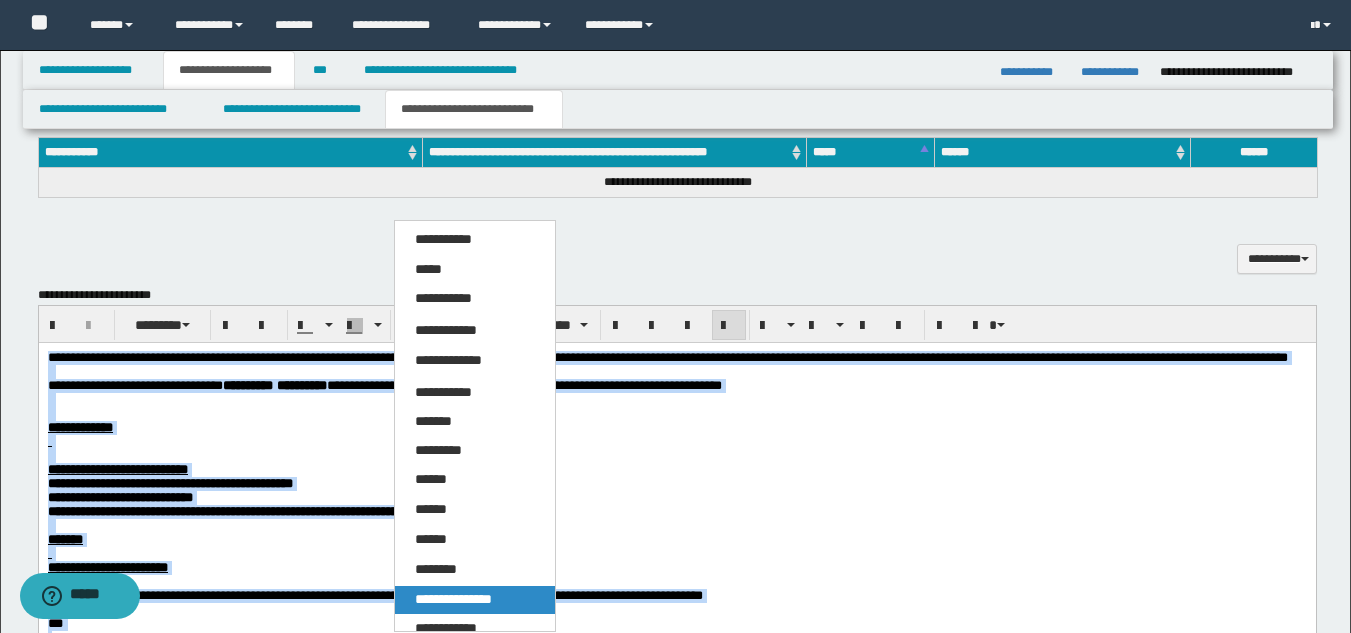 click on "**********" at bounding box center [453, 599] 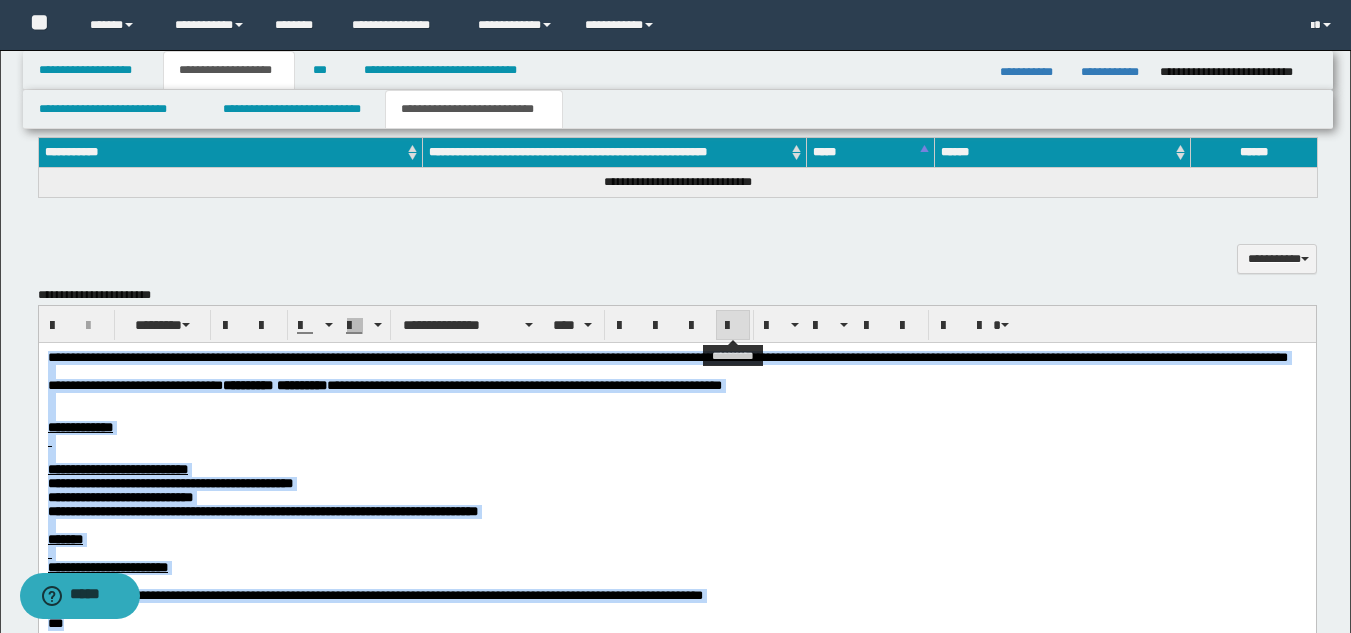 click at bounding box center (733, 326) 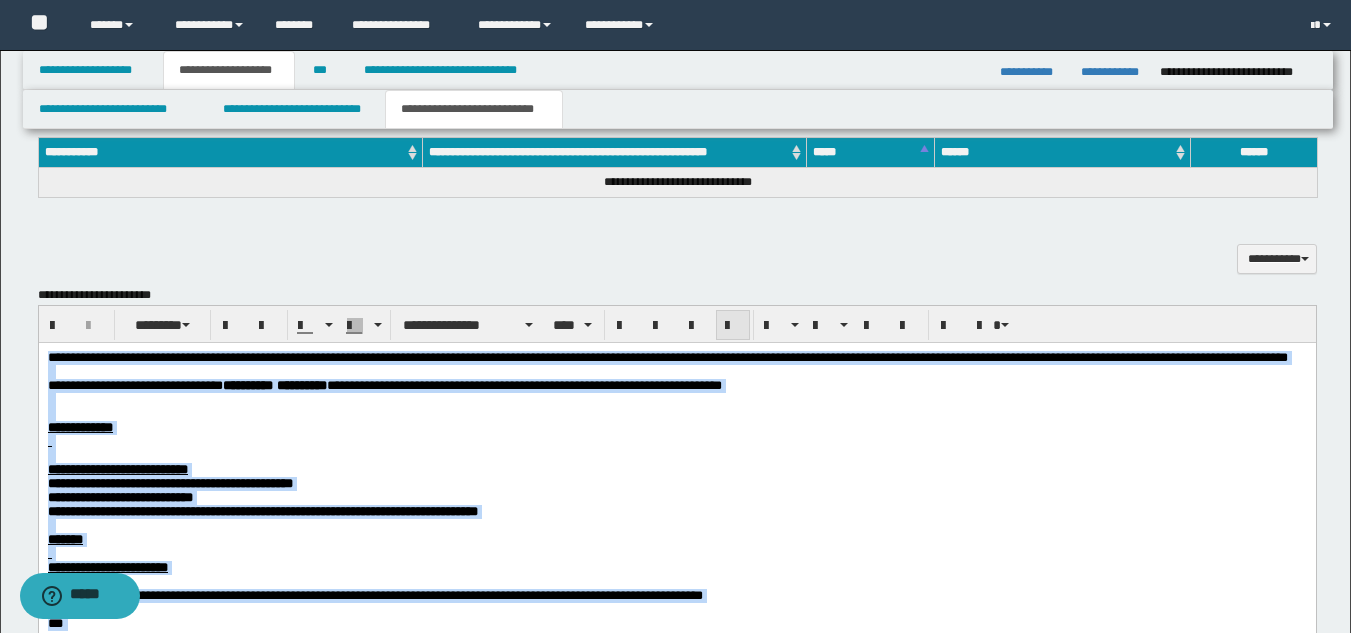 click at bounding box center [733, 326] 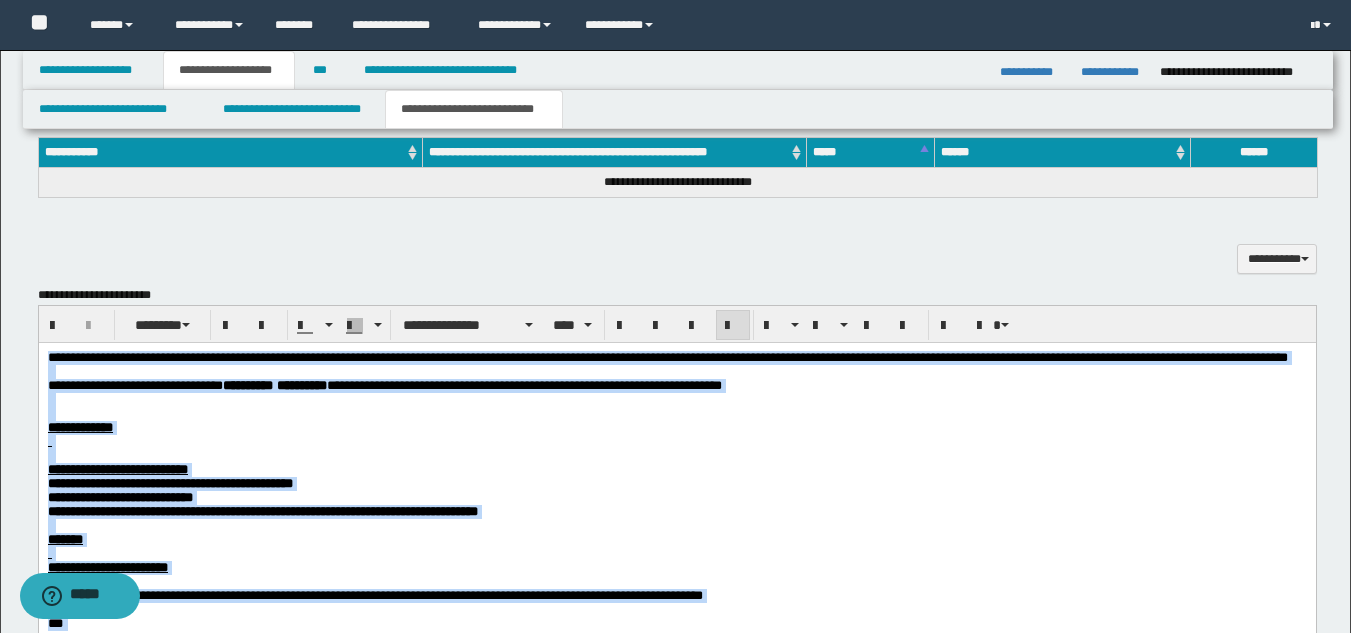 click on "**********" at bounding box center (676, 357) 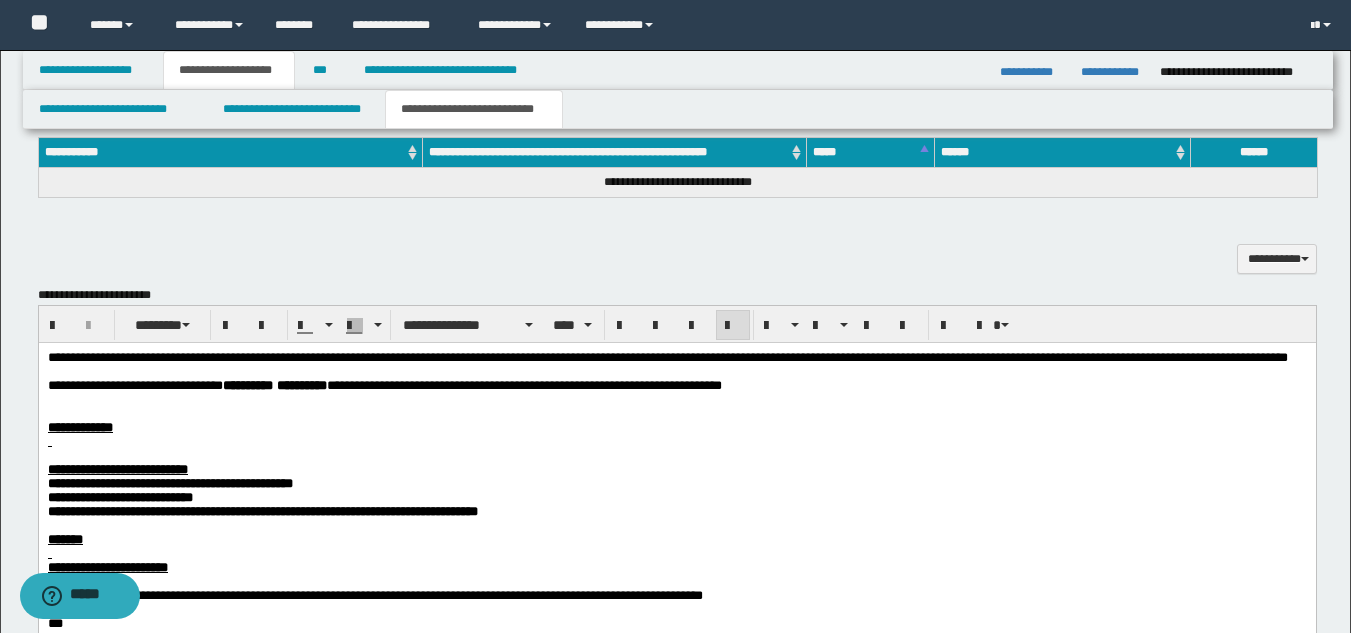 click on "**********" at bounding box center (667, 356) 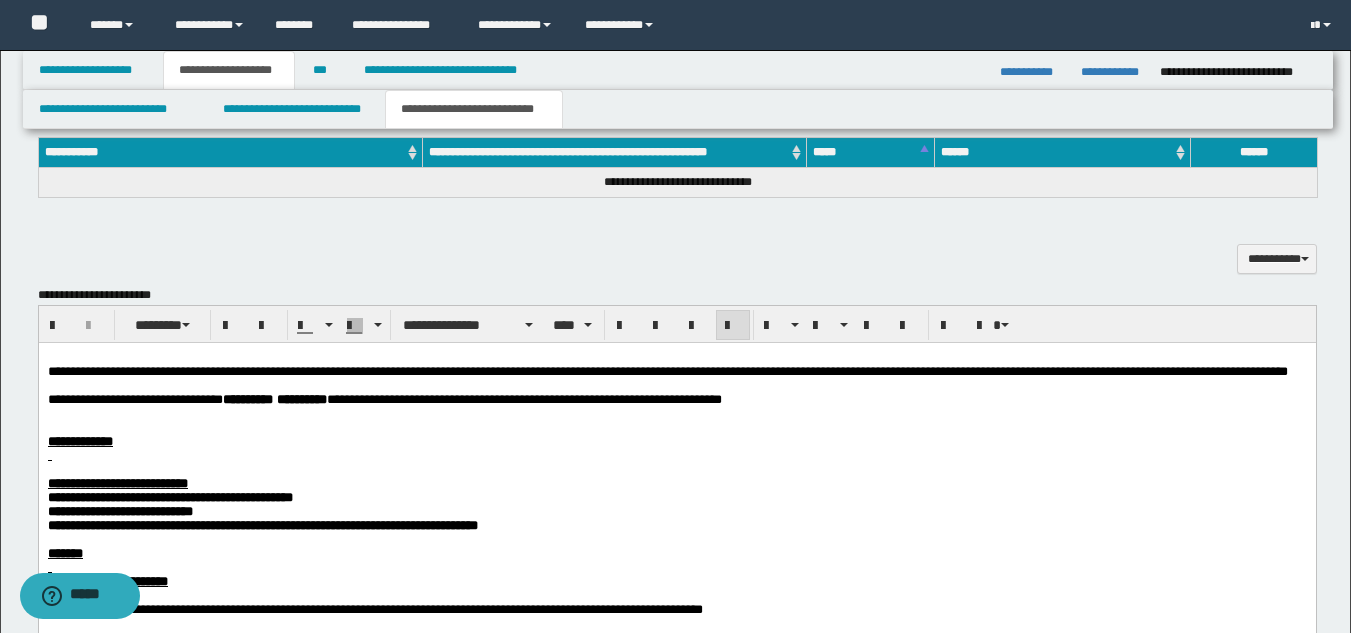 click at bounding box center (676, 427) 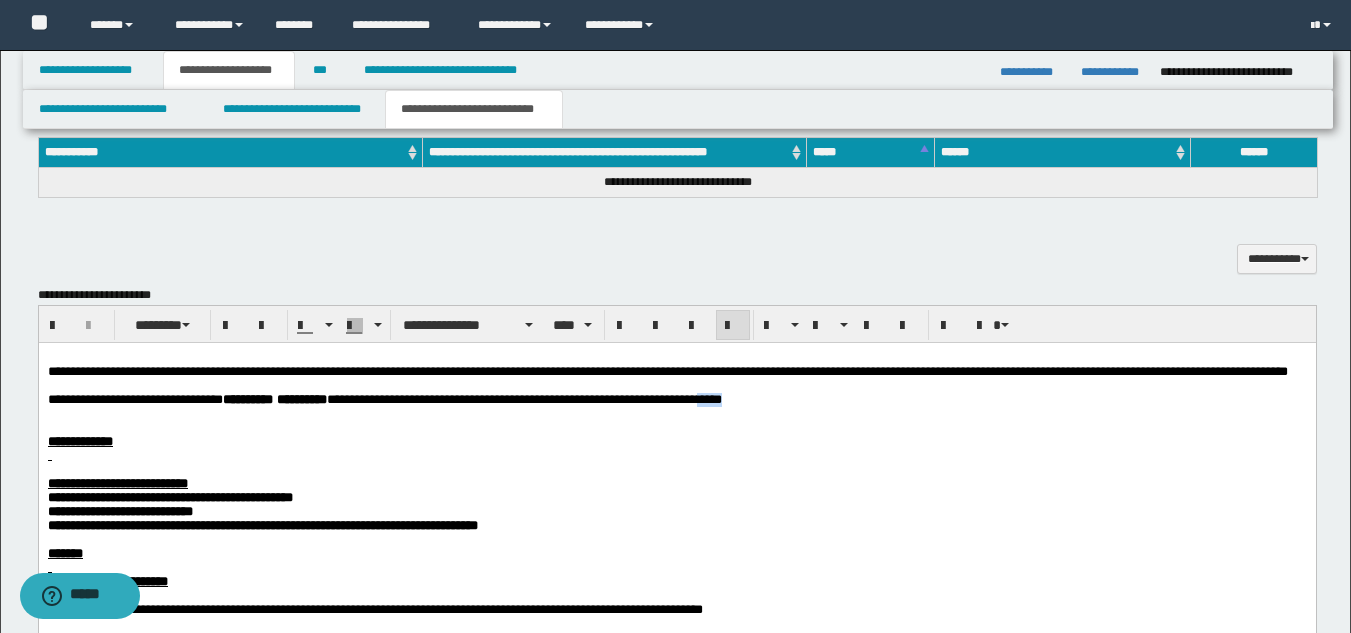 drag, startPoint x: 795, startPoint y: 425, endPoint x: 857, endPoint y: 425, distance: 62 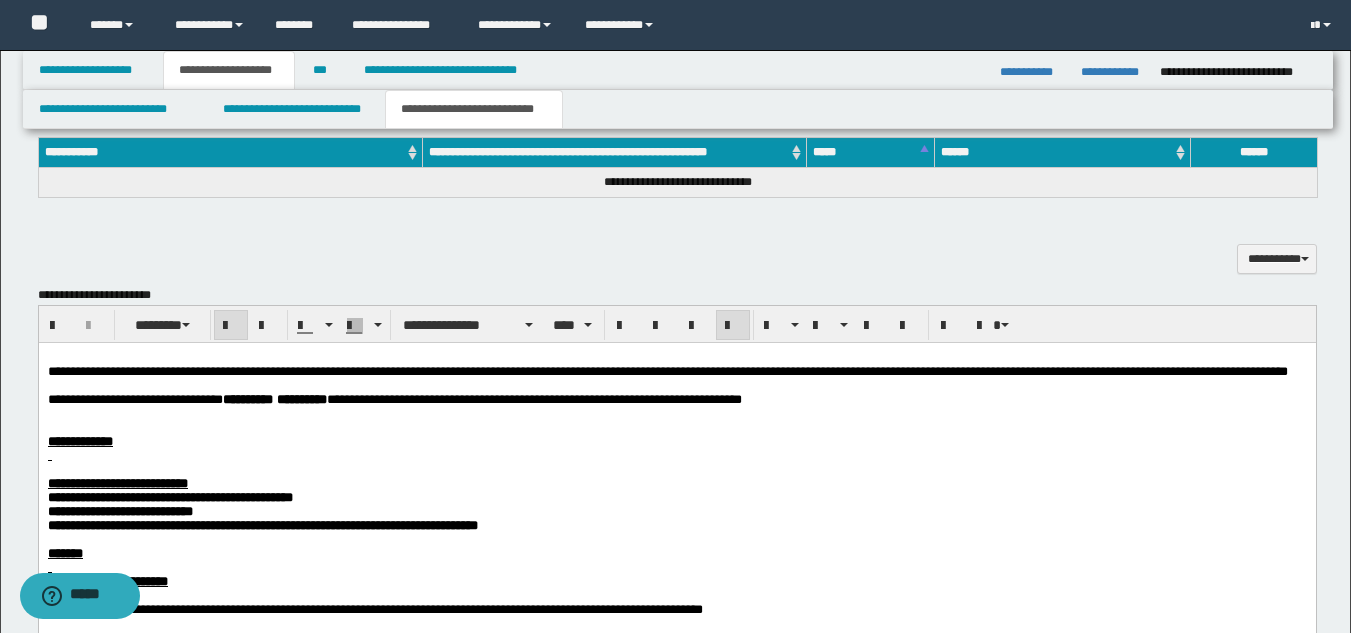 drag, startPoint x: 43, startPoint y: 466, endPoint x: 248, endPoint y: 631, distance: 263.15396 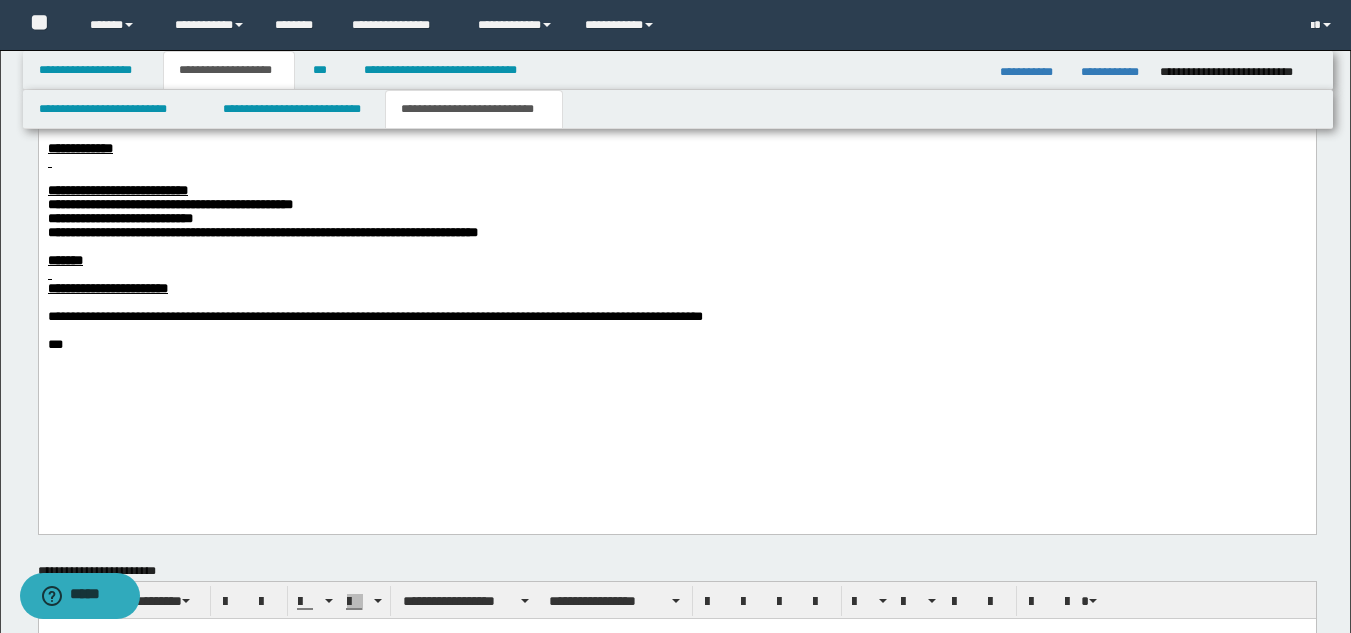 scroll, scrollTop: 1146, scrollLeft: 0, axis: vertical 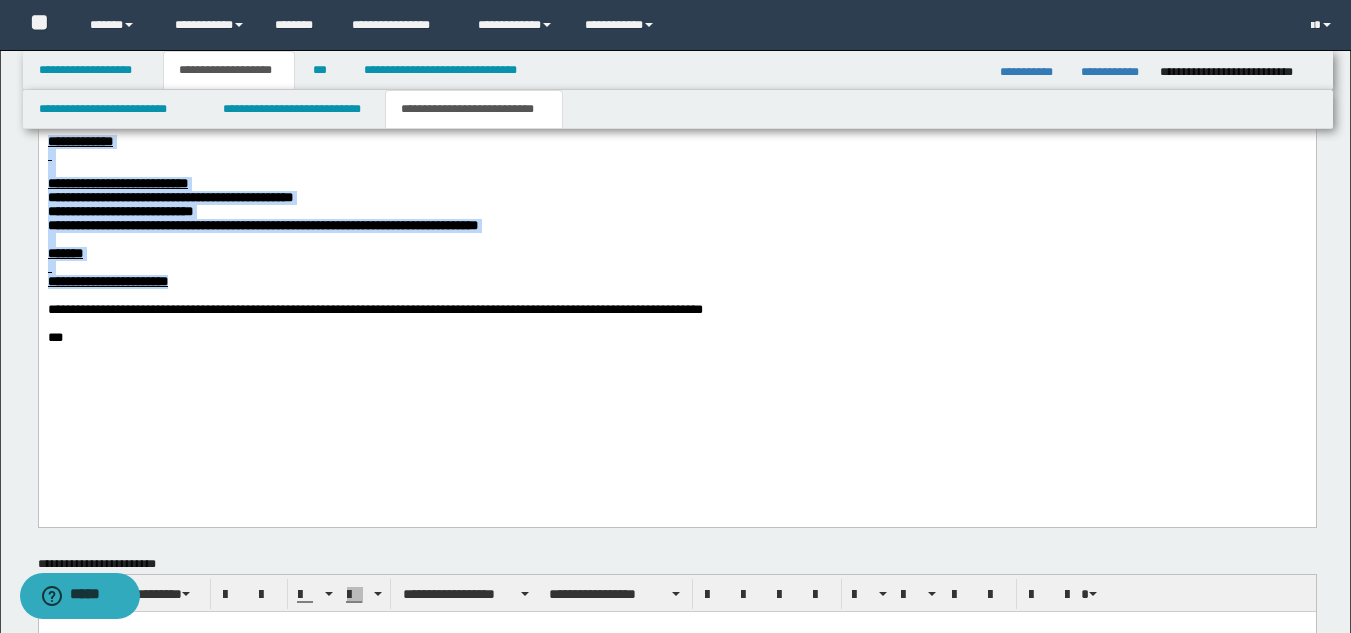 drag, startPoint x: 251, startPoint y: 329, endPoint x: 66, endPoint y: 207, distance: 221.6055 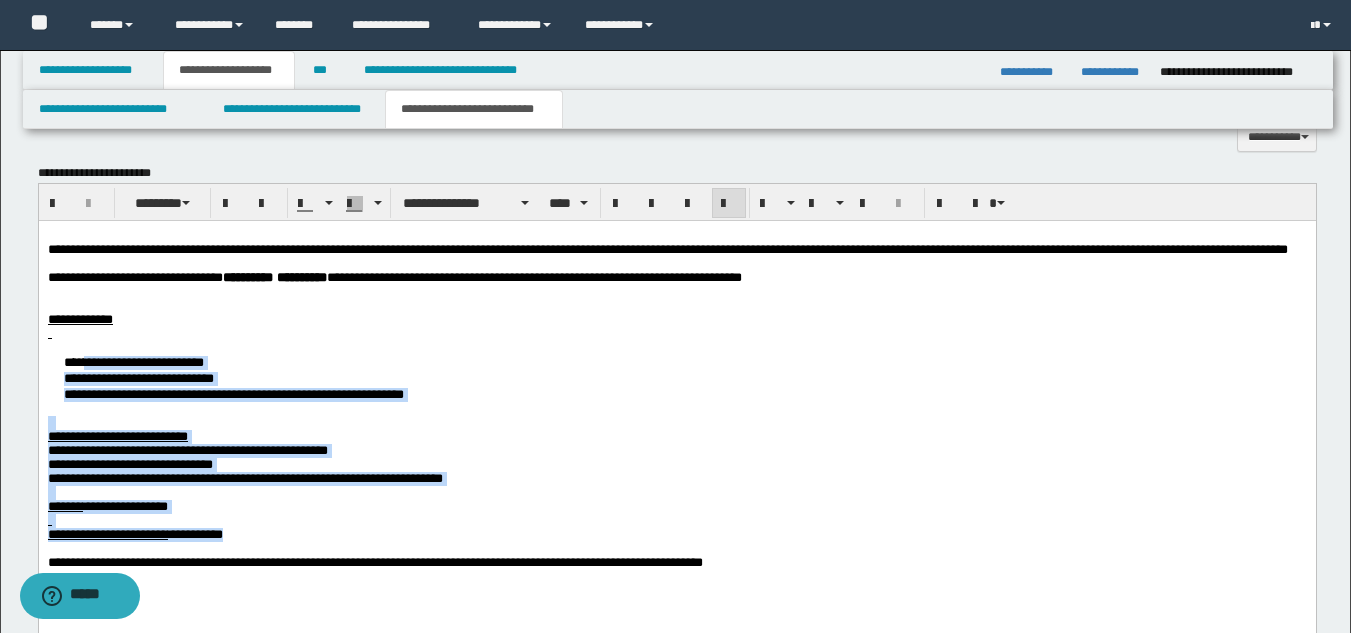 scroll, scrollTop: 946, scrollLeft: 0, axis: vertical 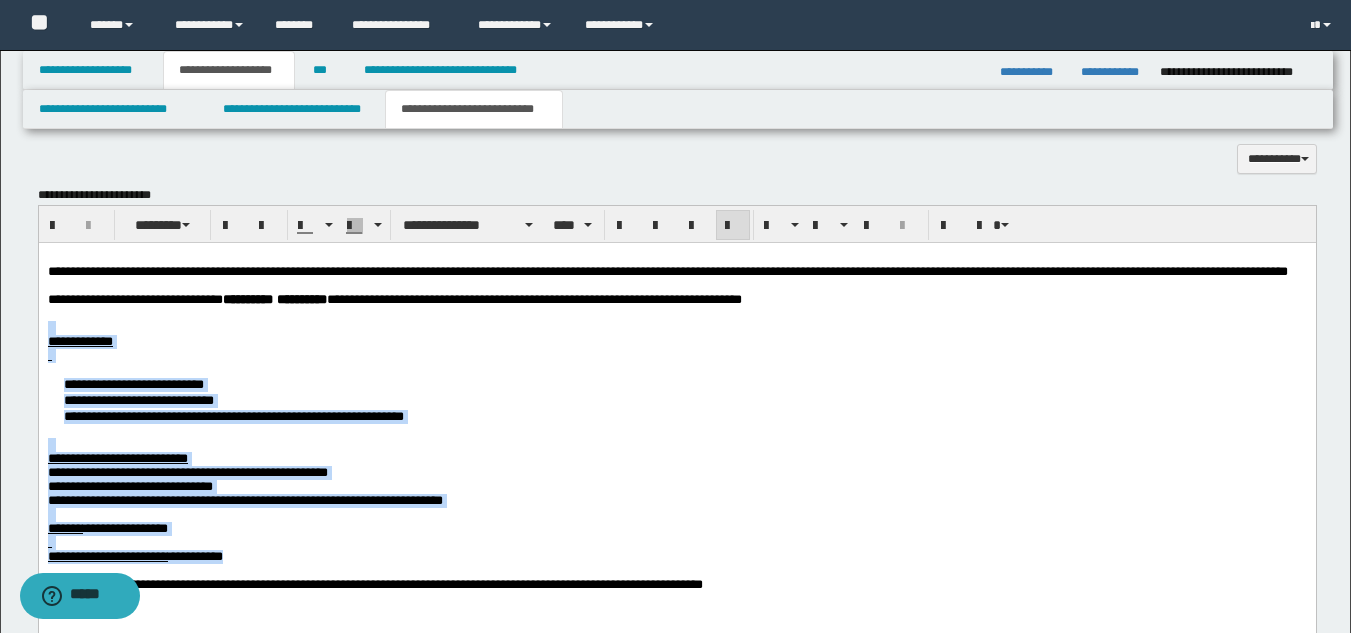 drag, startPoint x: 312, startPoint y: 608, endPoint x: 200, endPoint y: 276, distance: 350.38266 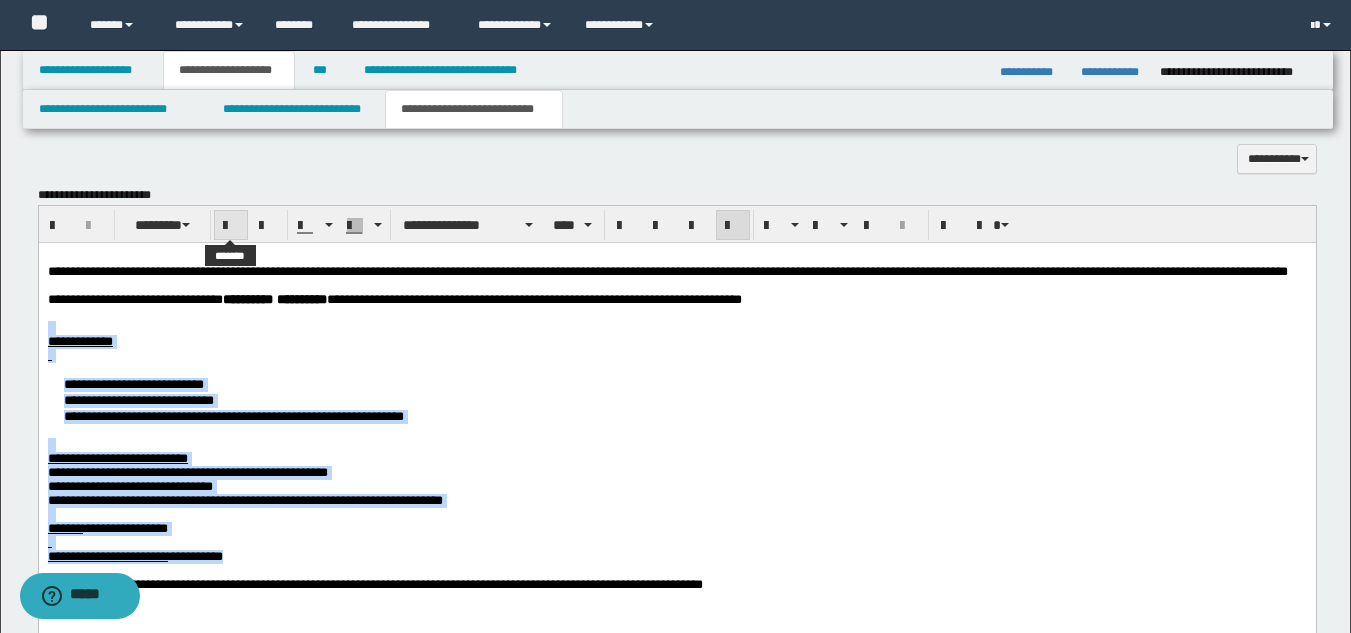 click at bounding box center [231, 226] 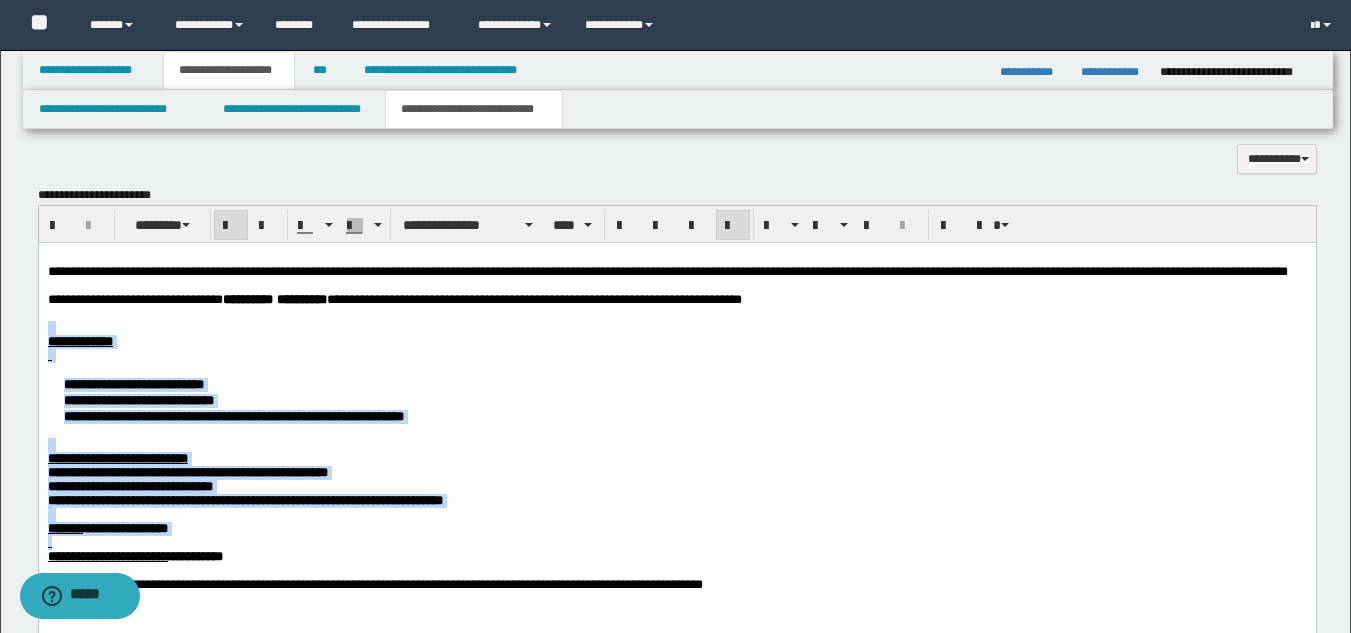 click on "**********" at bounding box center (79, 340) 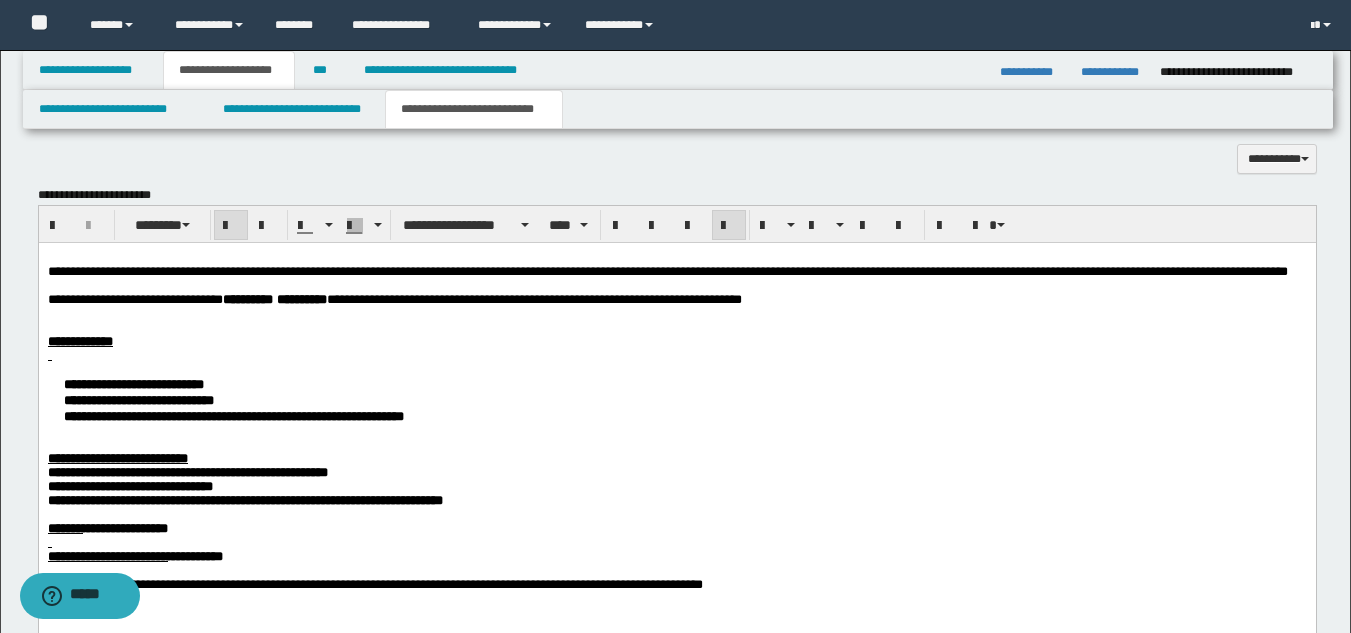 click on "**********" at bounding box center [79, 340] 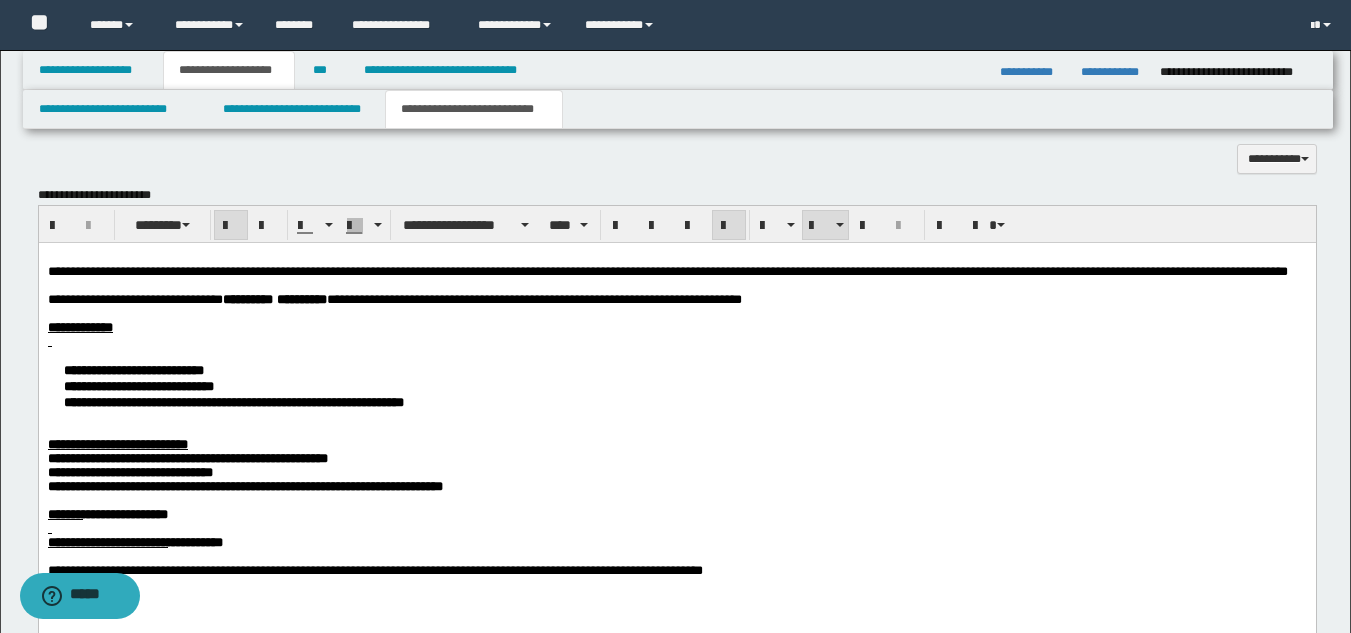 click on "**********" at bounding box center (676, 385) 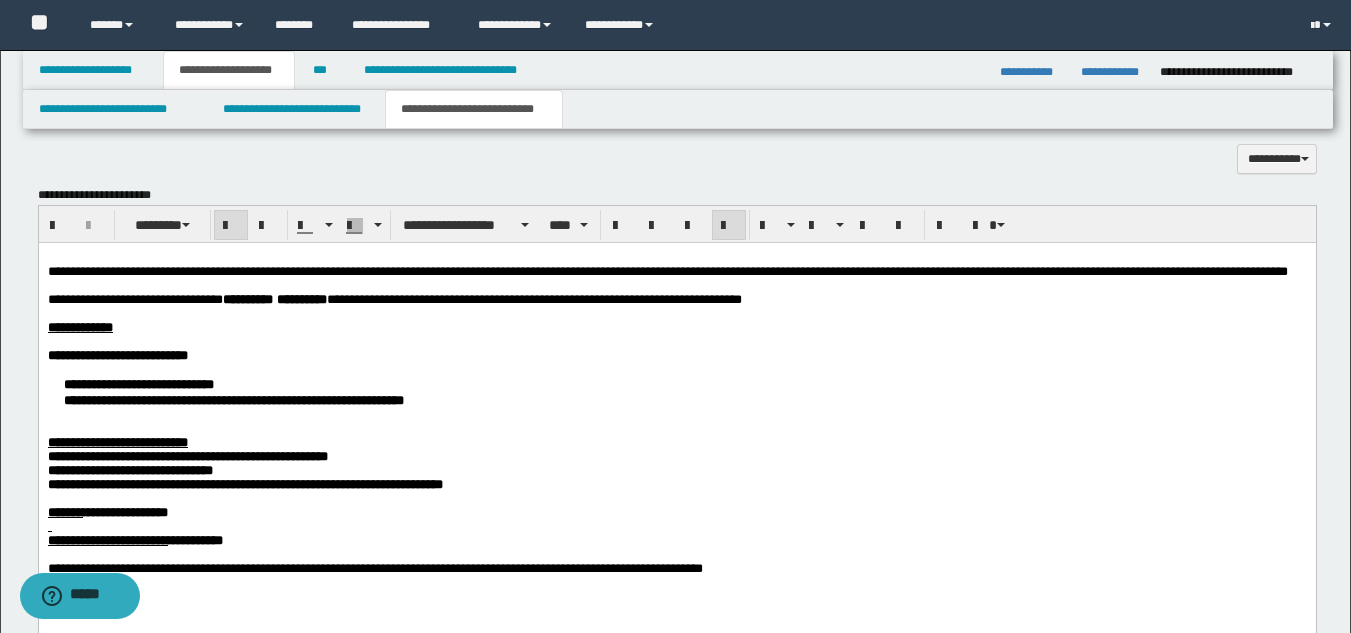 click on "**********" at bounding box center [676, 391] 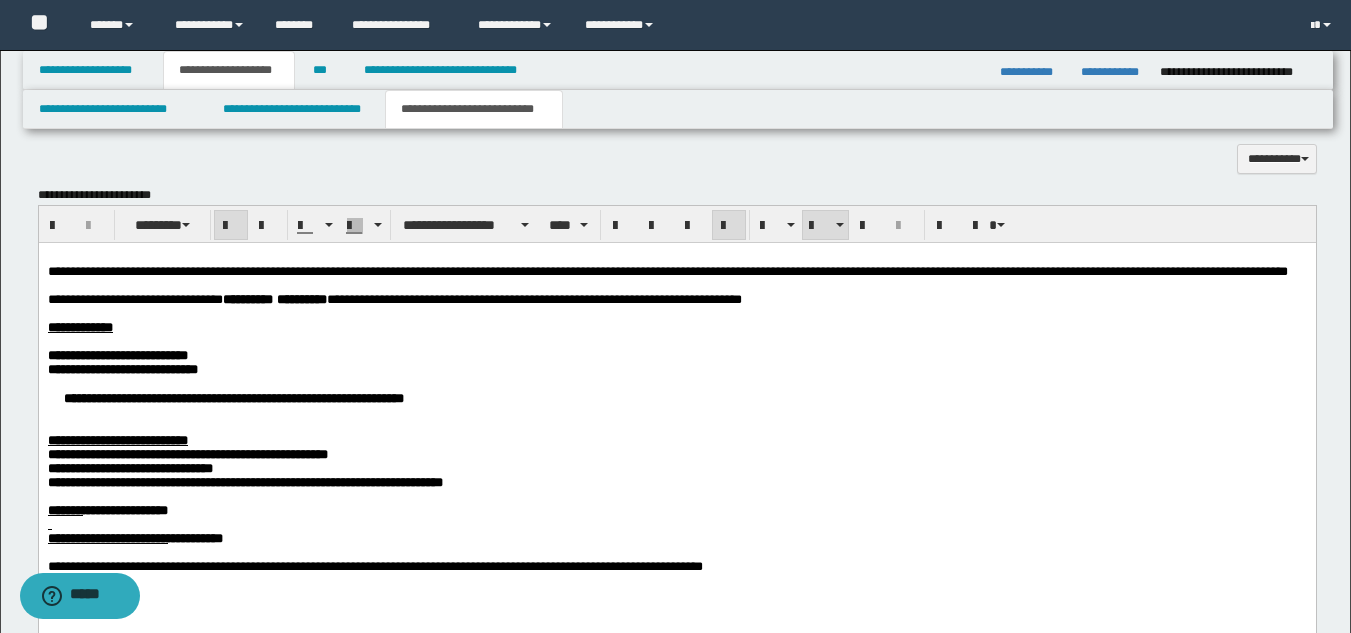 click on "**********" at bounding box center (676, 397) 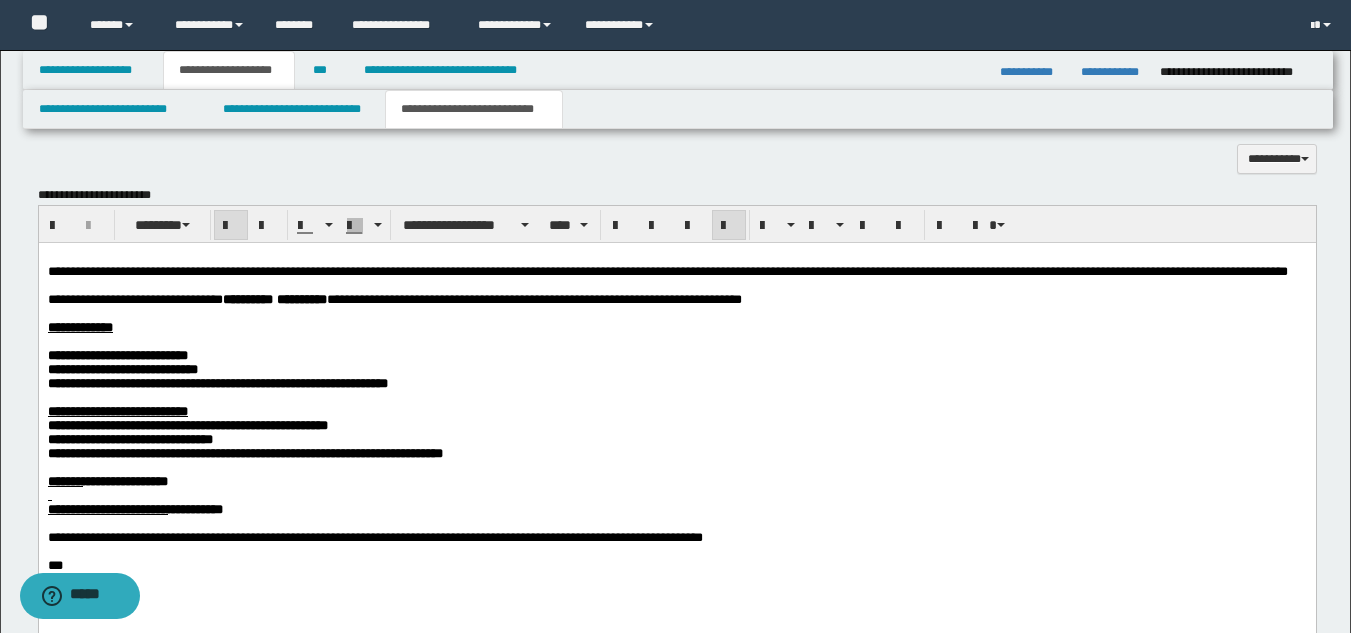 click on "**********" at bounding box center (117, 410) 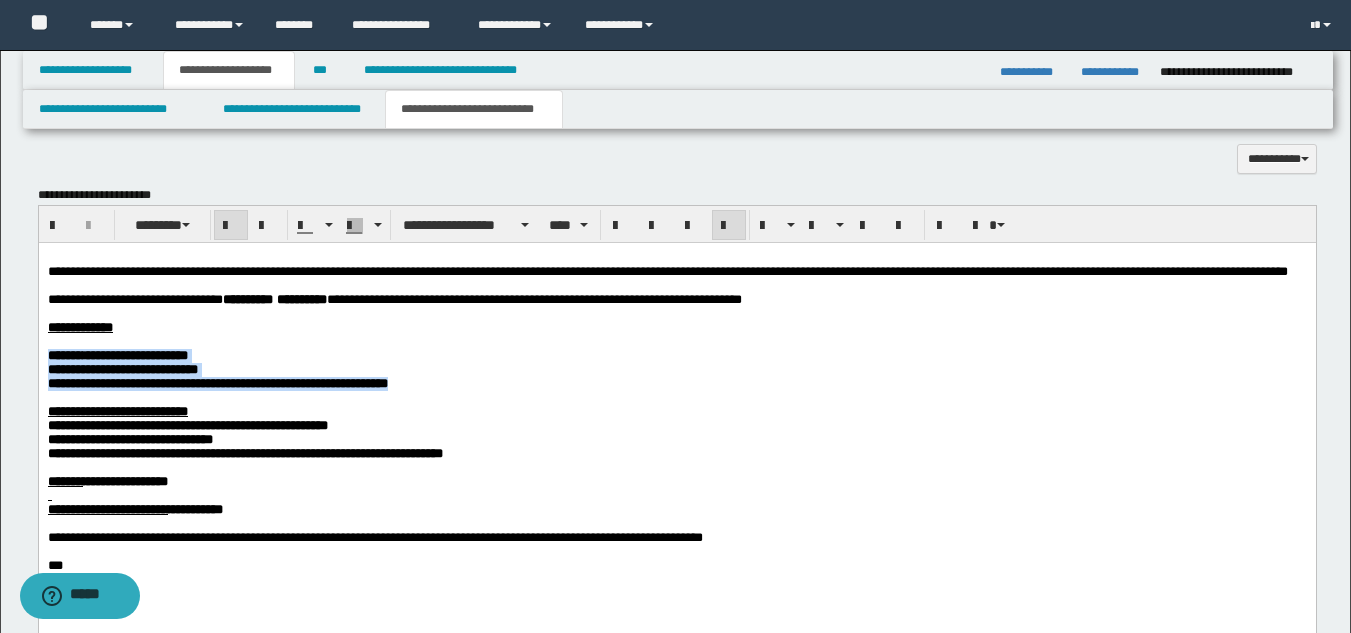 drag, startPoint x: 613, startPoint y: 419, endPoint x: 18, endPoint y: 380, distance: 596.2768 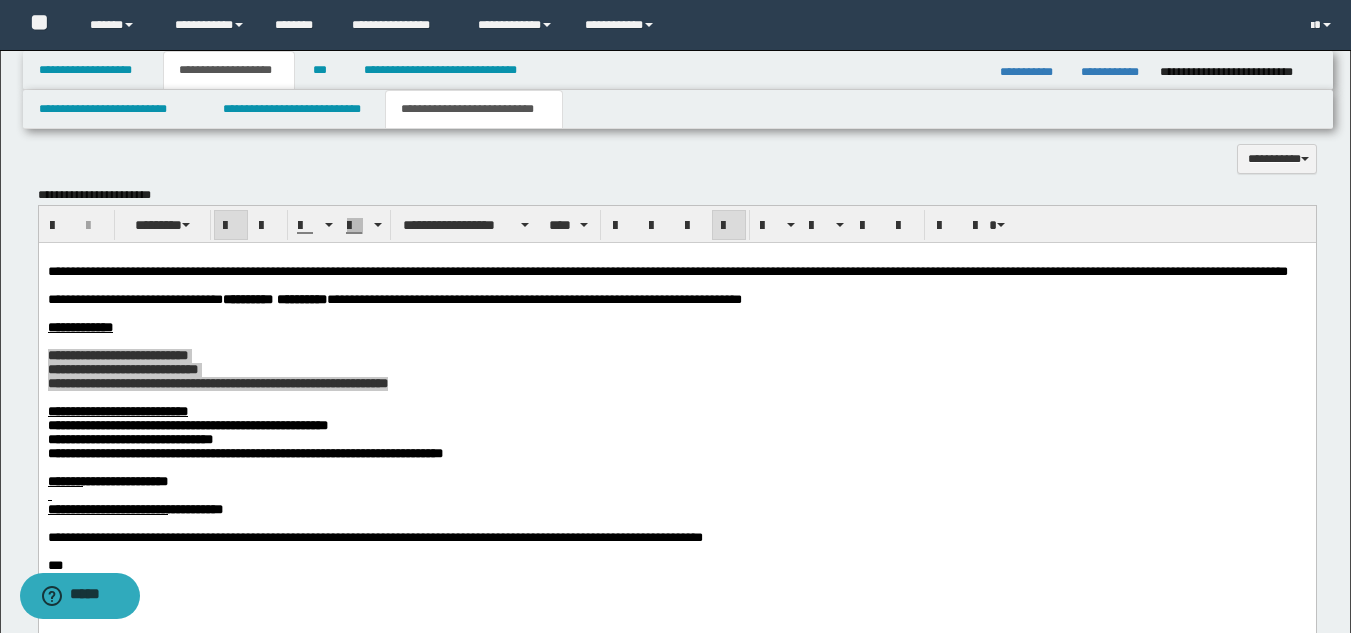 drag, startPoint x: 801, startPoint y: 231, endPoint x: 760, endPoint y: 0, distance: 234.61032 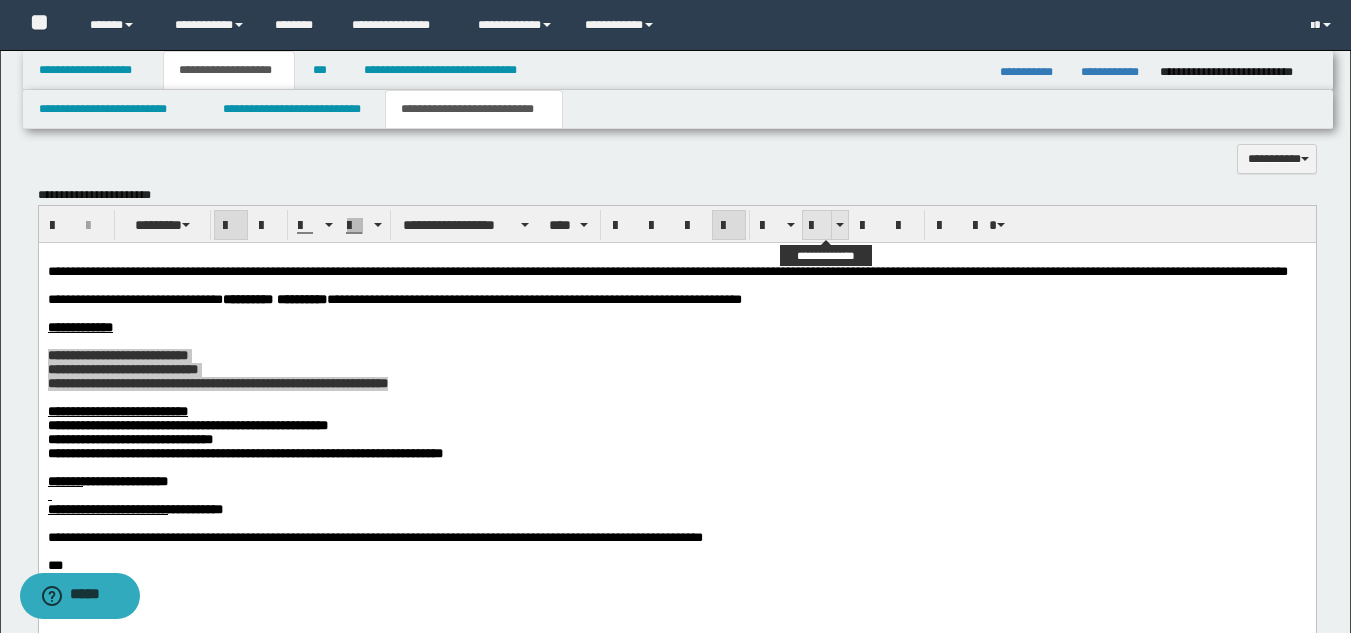 click at bounding box center [817, 226] 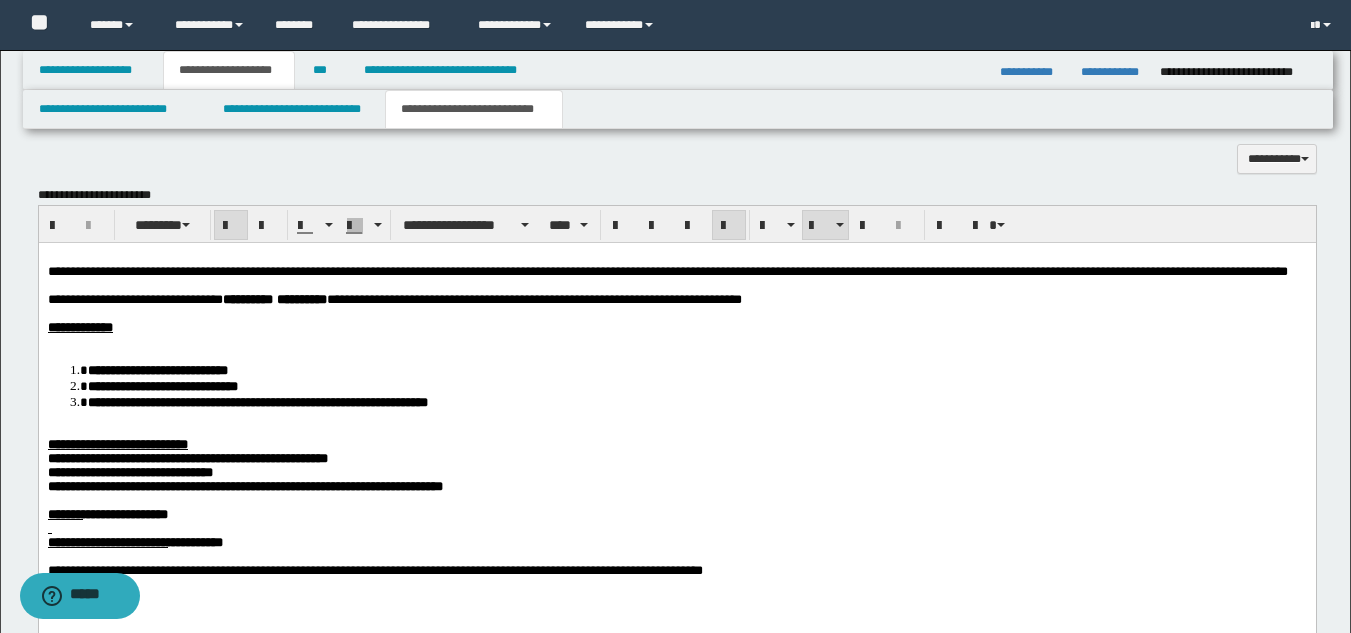 click on "**********" at bounding box center (676, 459) 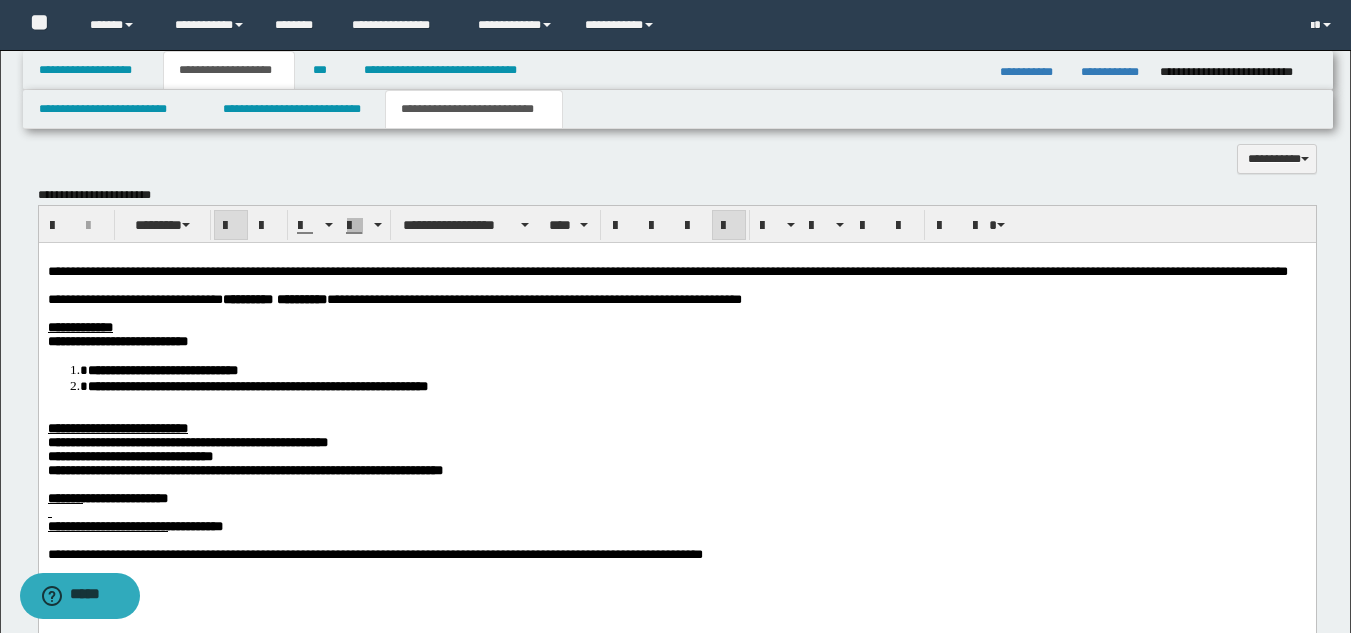 click on "**********" at bounding box center (162, 369) 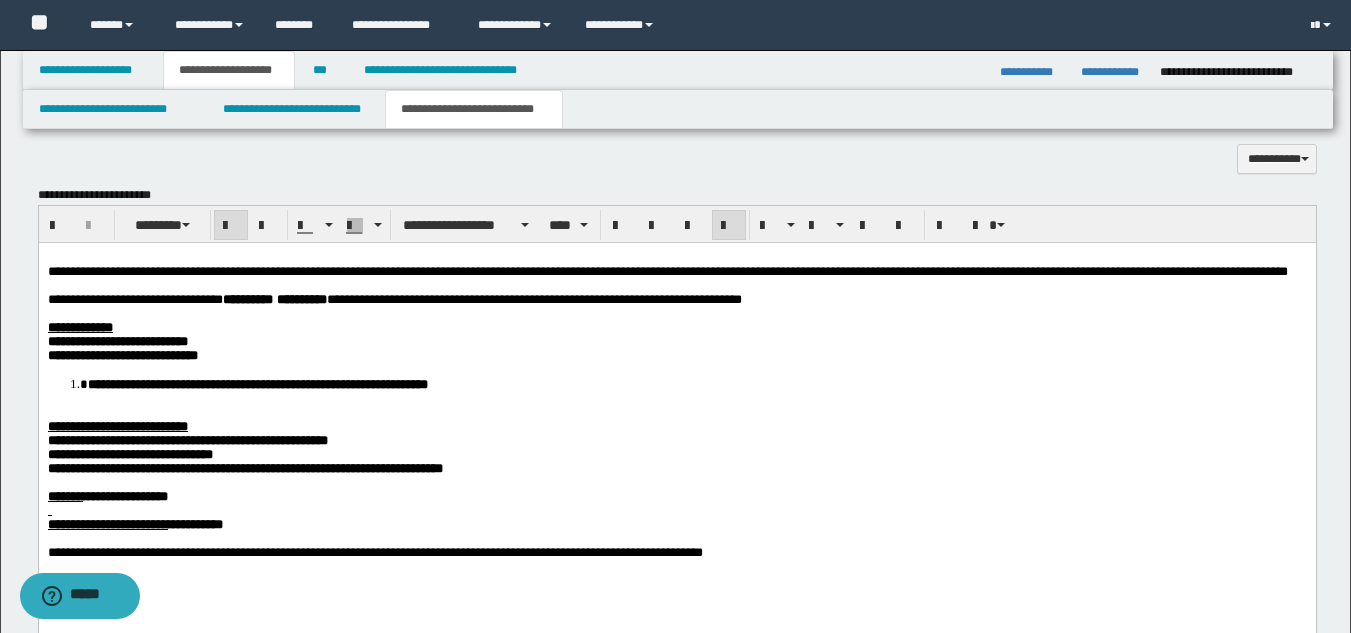 click on "**********" at bounding box center (696, 383) 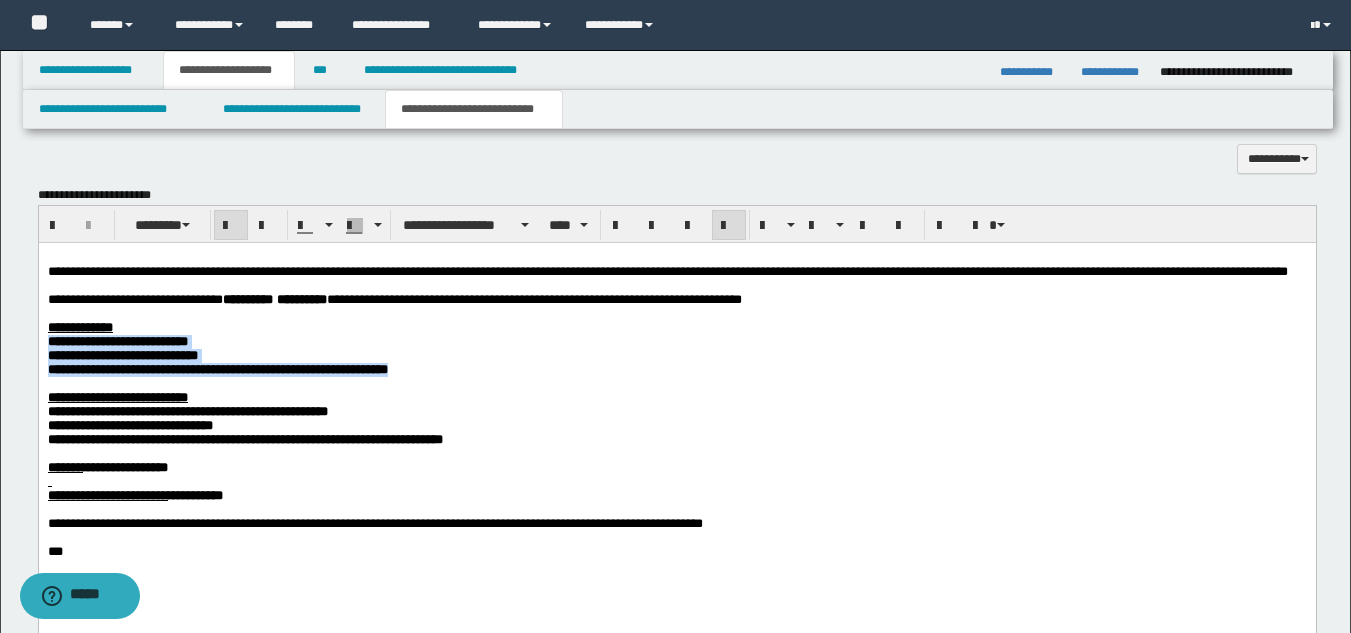 drag, startPoint x: 600, startPoint y: 400, endPoint x: 24, endPoint y: 373, distance: 576.63245 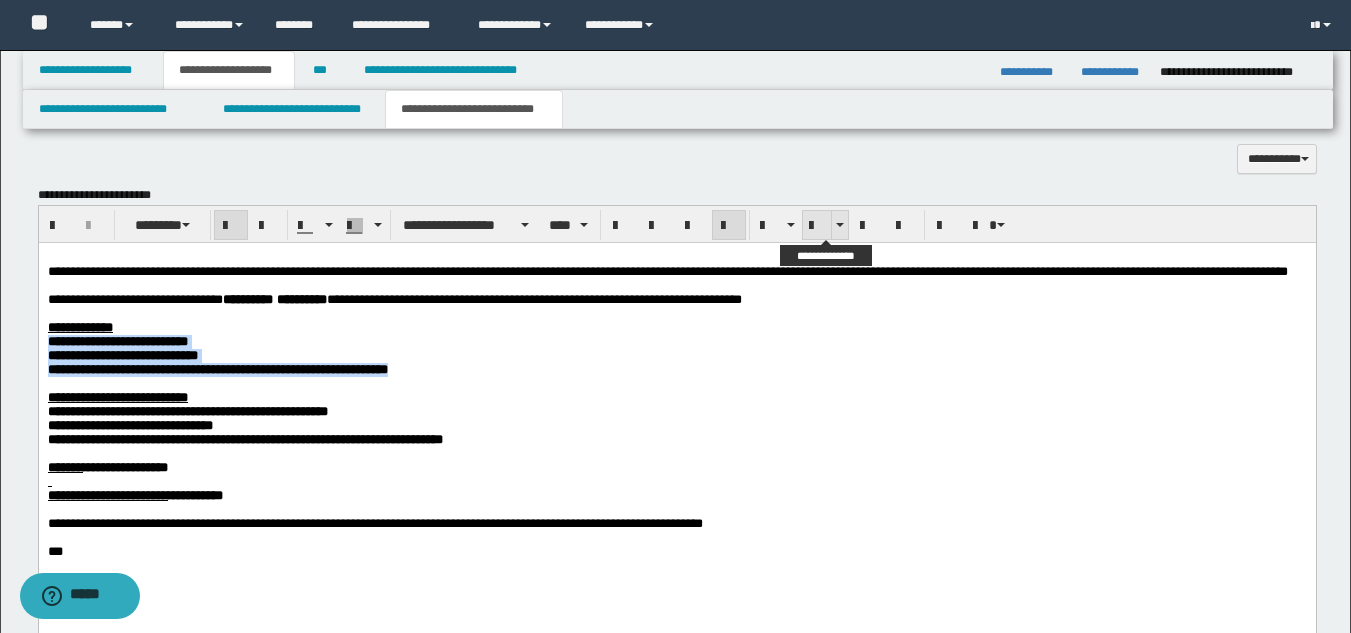 click at bounding box center (817, 226) 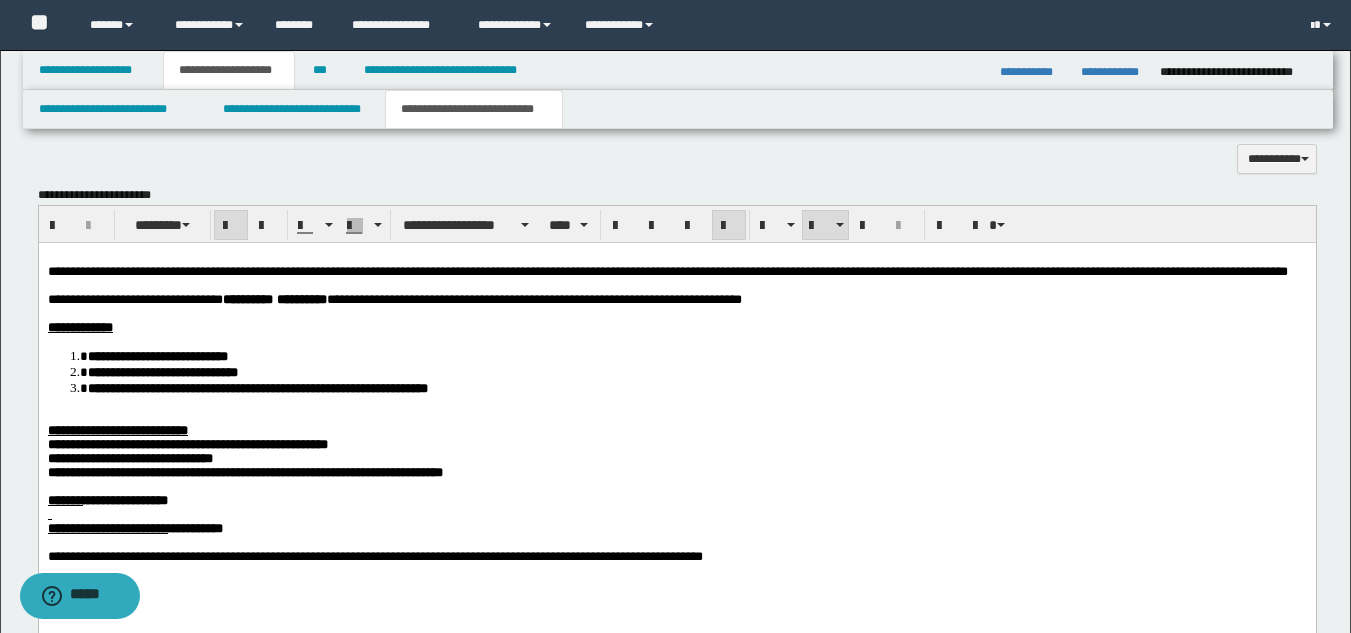 click on "**********" at bounding box center [187, 443] 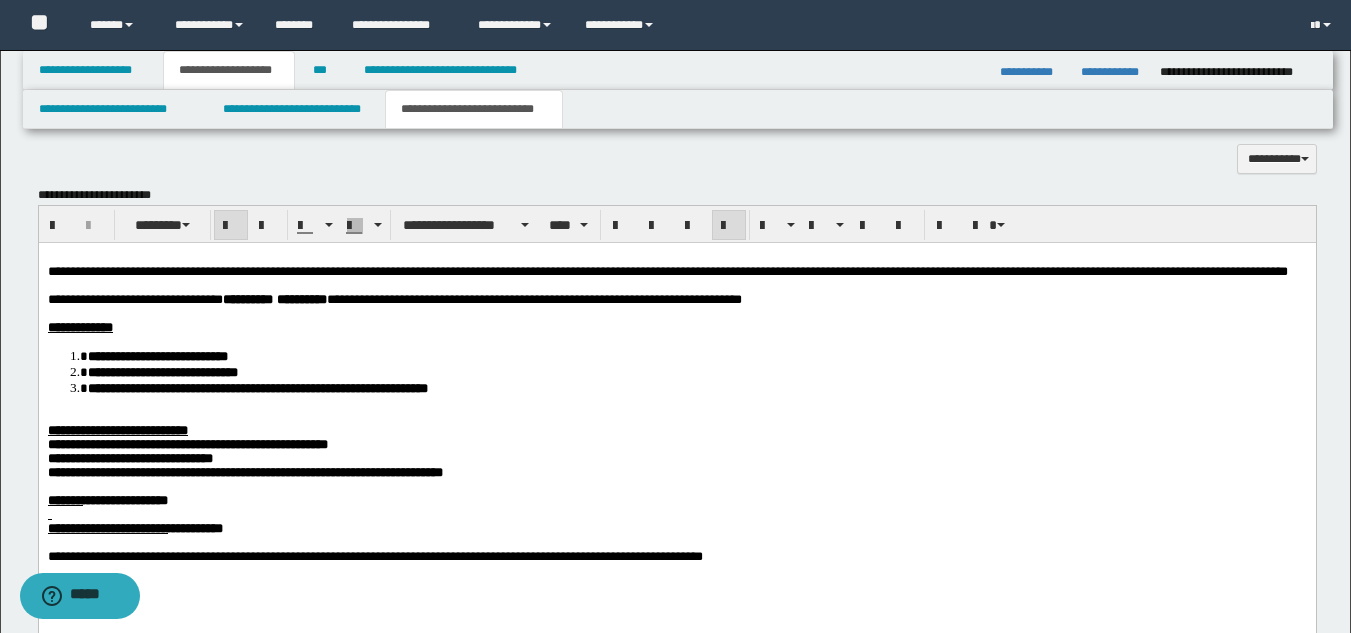 click on "**********" at bounding box center (187, 443) 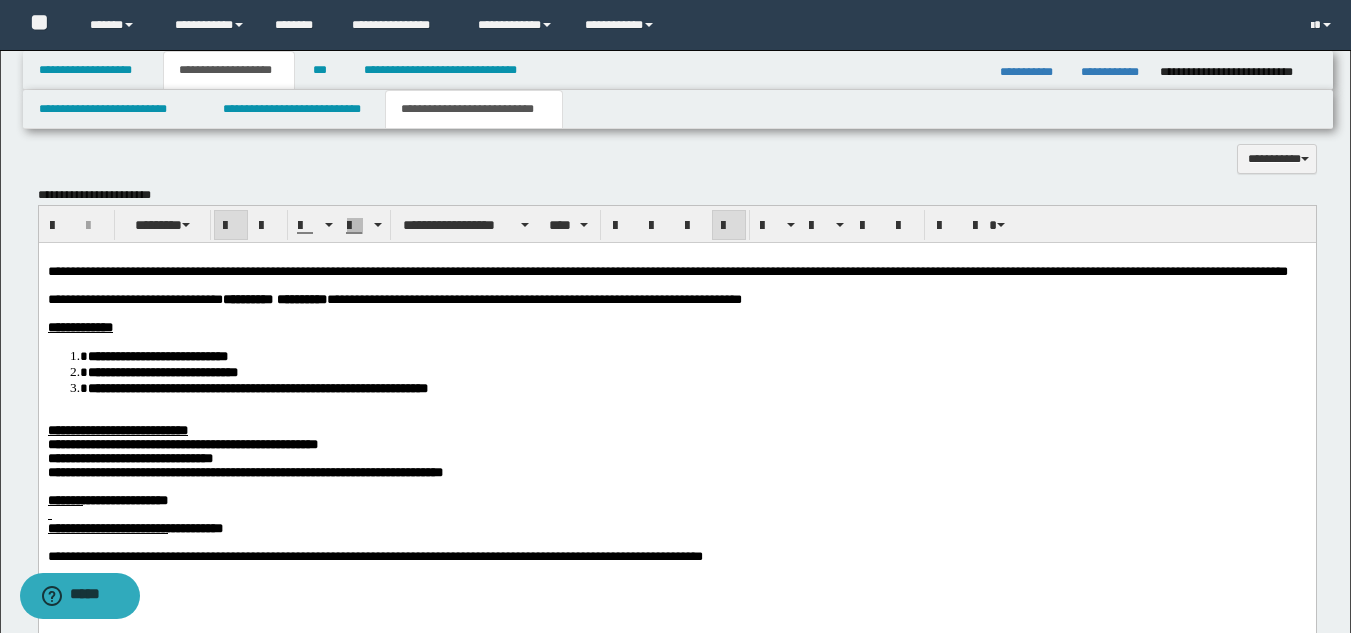 click on "**********" at bounding box center (244, 471) 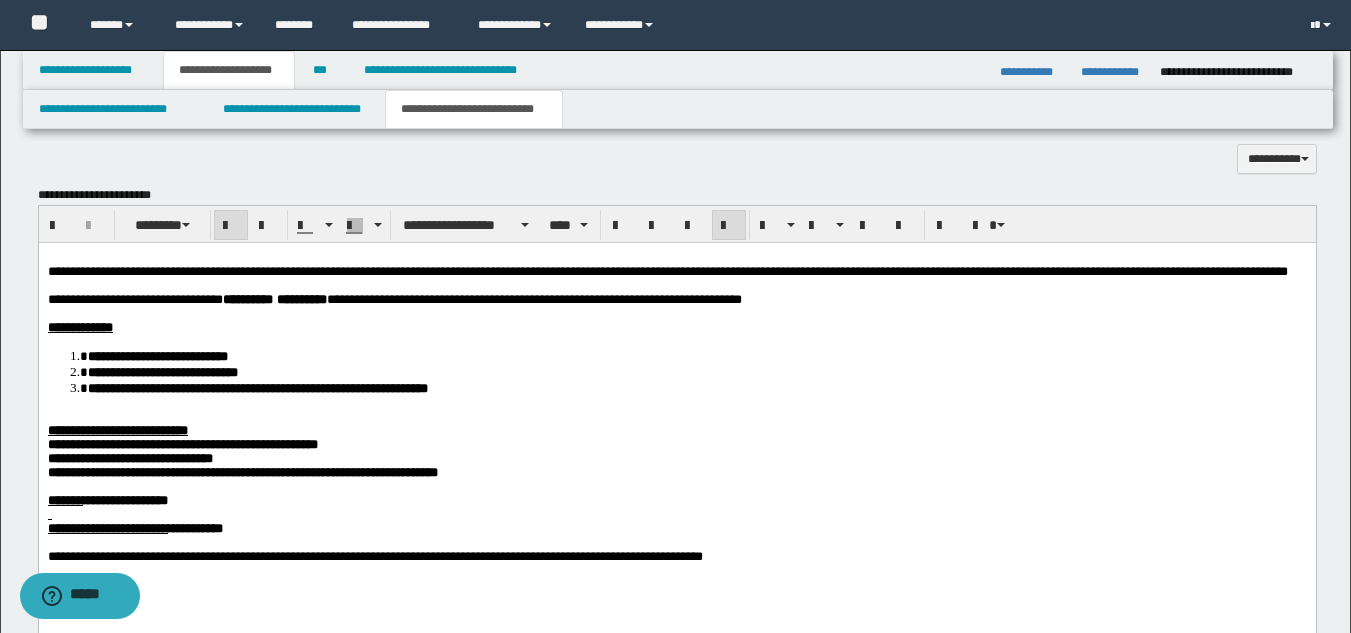click on "**********" at bounding box center [182, 443] 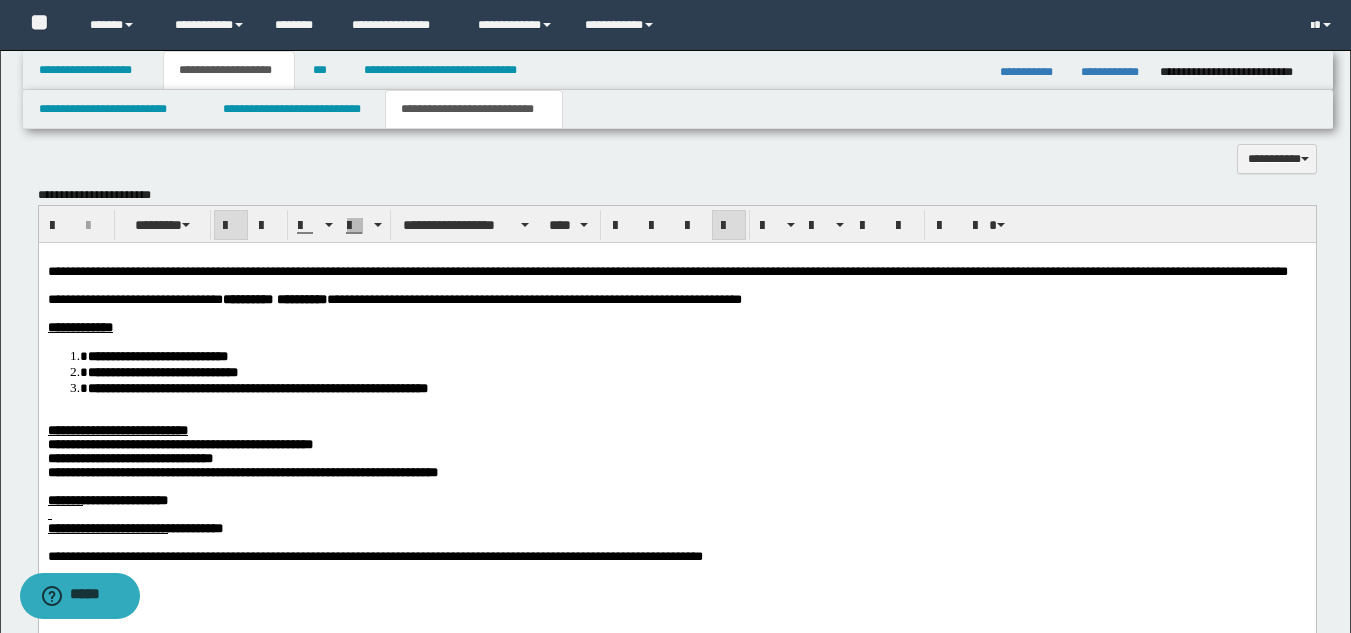 click on "**********" at bounding box center [242, 471] 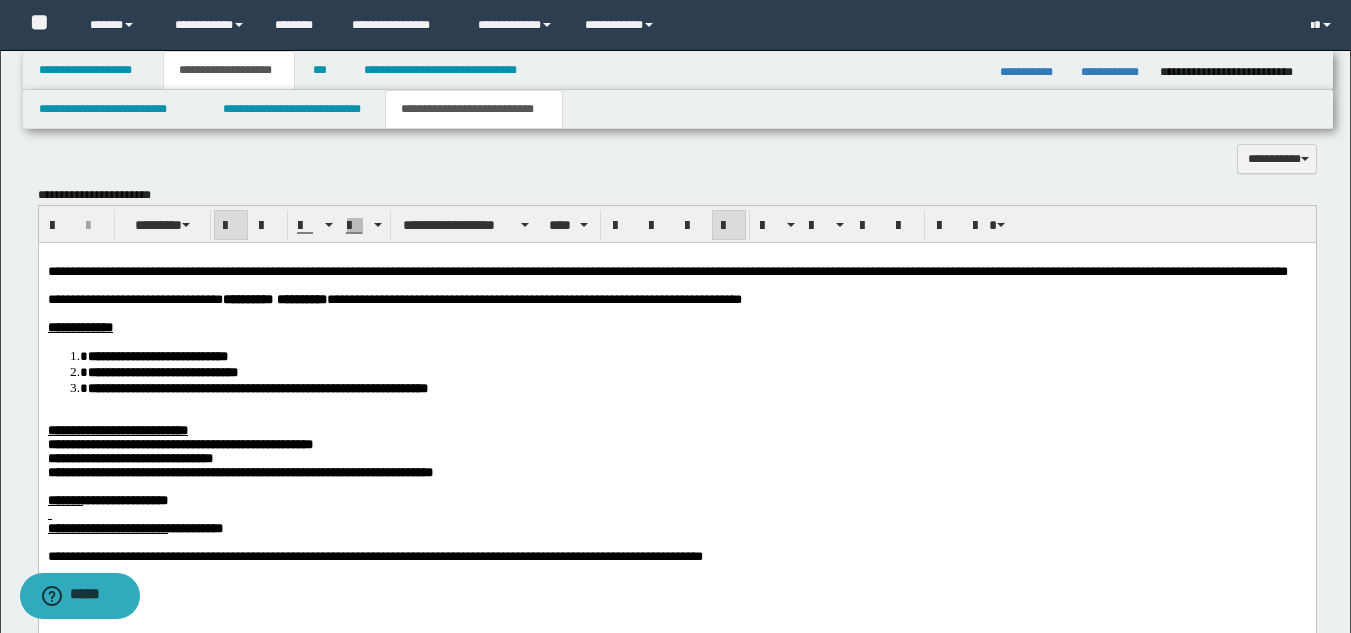 click at bounding box center [676, 486] 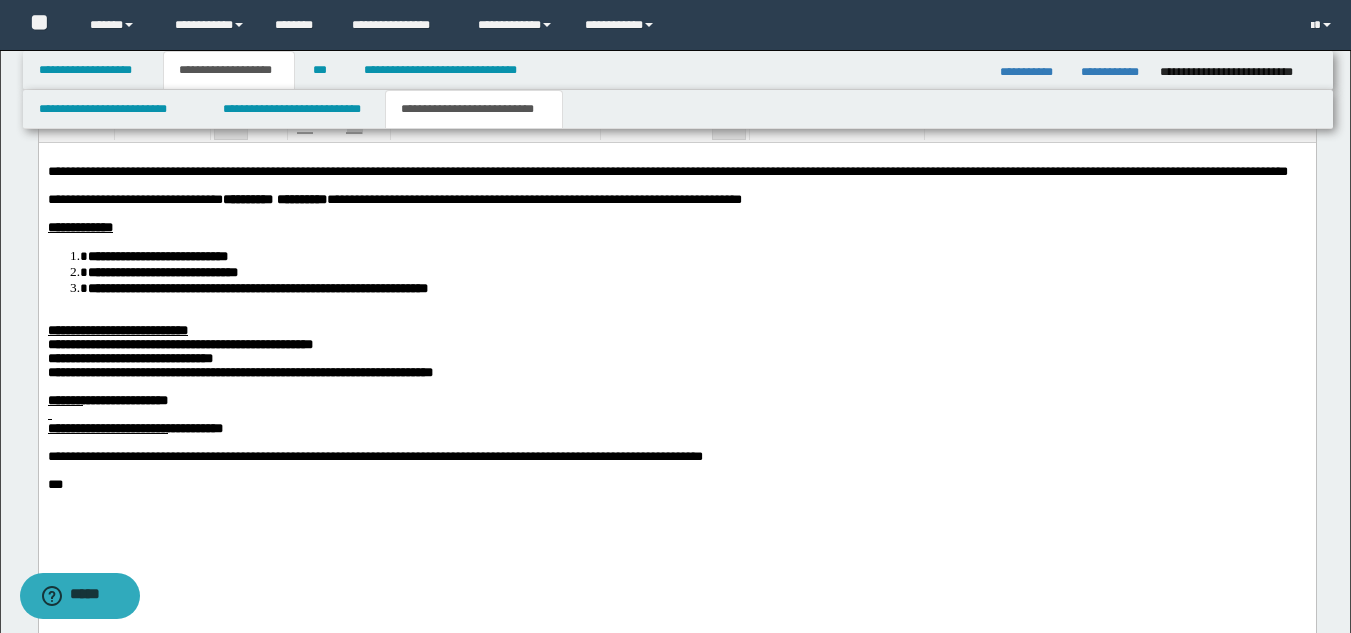 click at bounding box center (676, 414) 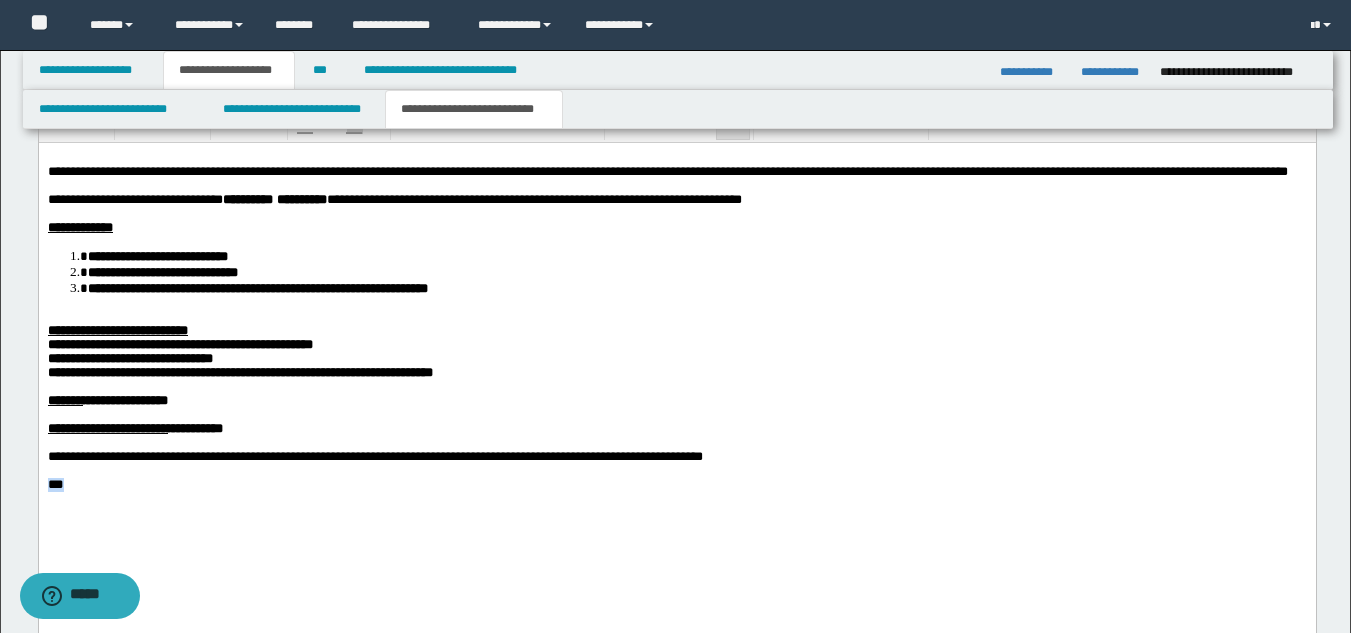 drag, startPoint x: 99, startPoint y: 536, endPoint x: 7, endPoint y: 539, distance: 92.0489 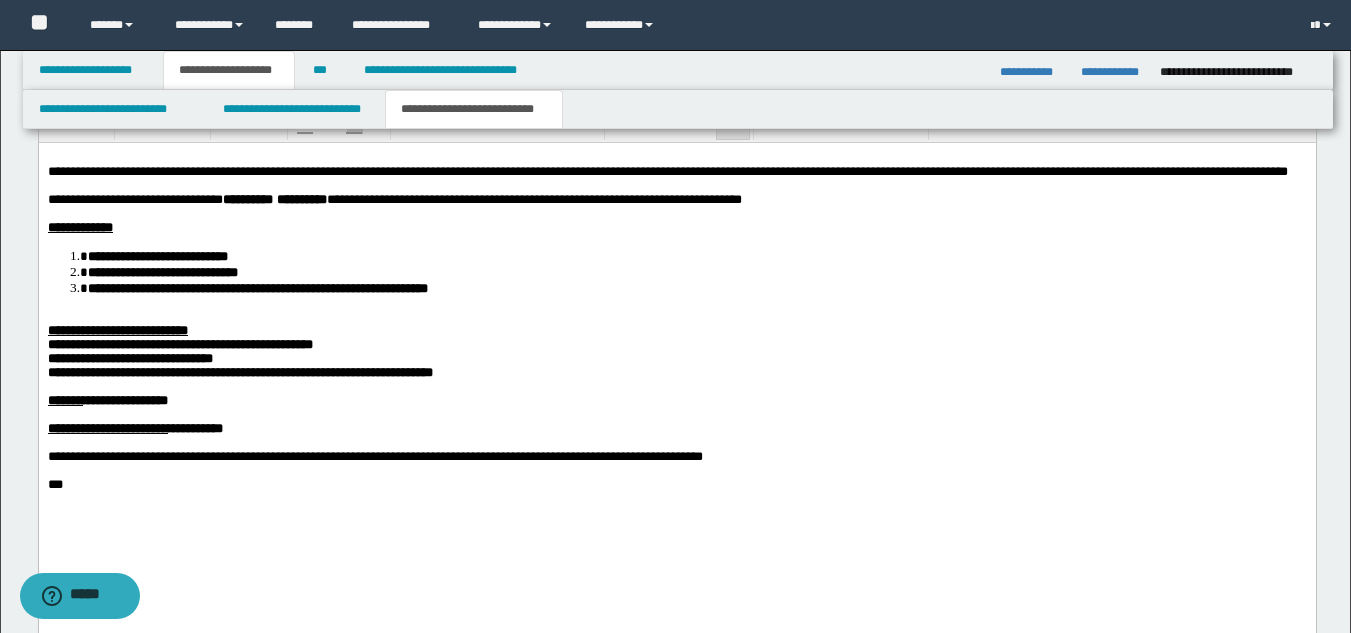 click at bounding box center [676, 498] 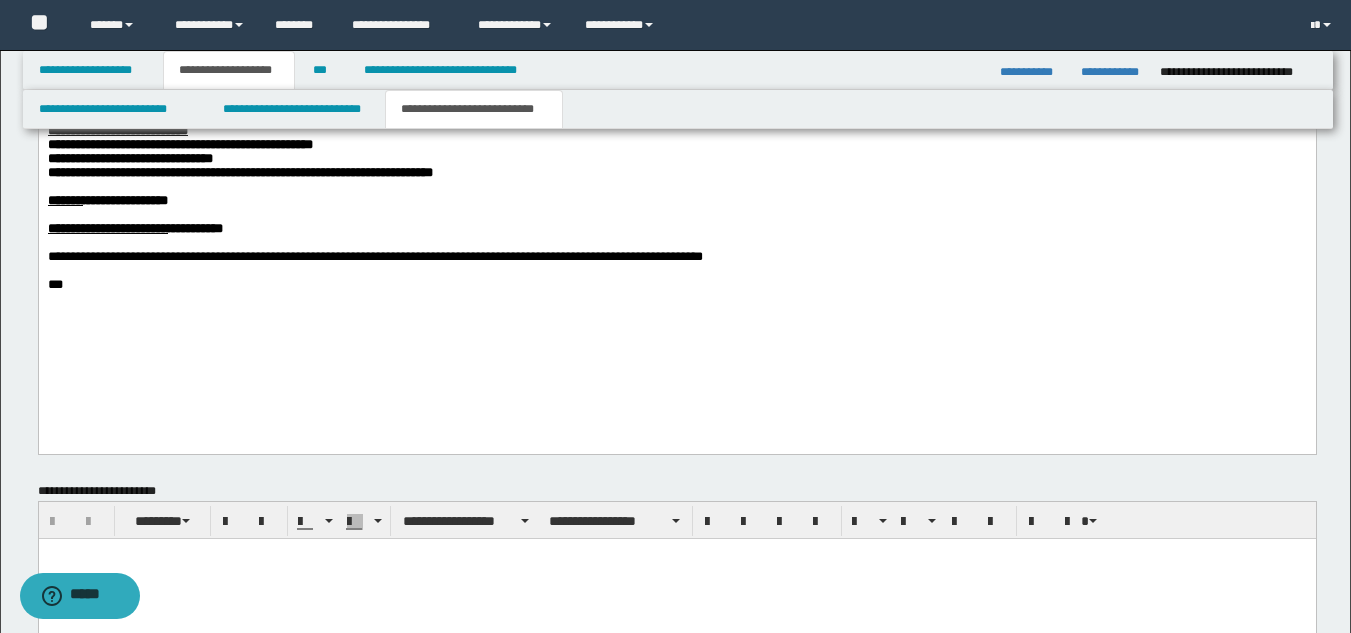 click on "**********" at bounding box center [676, 146] 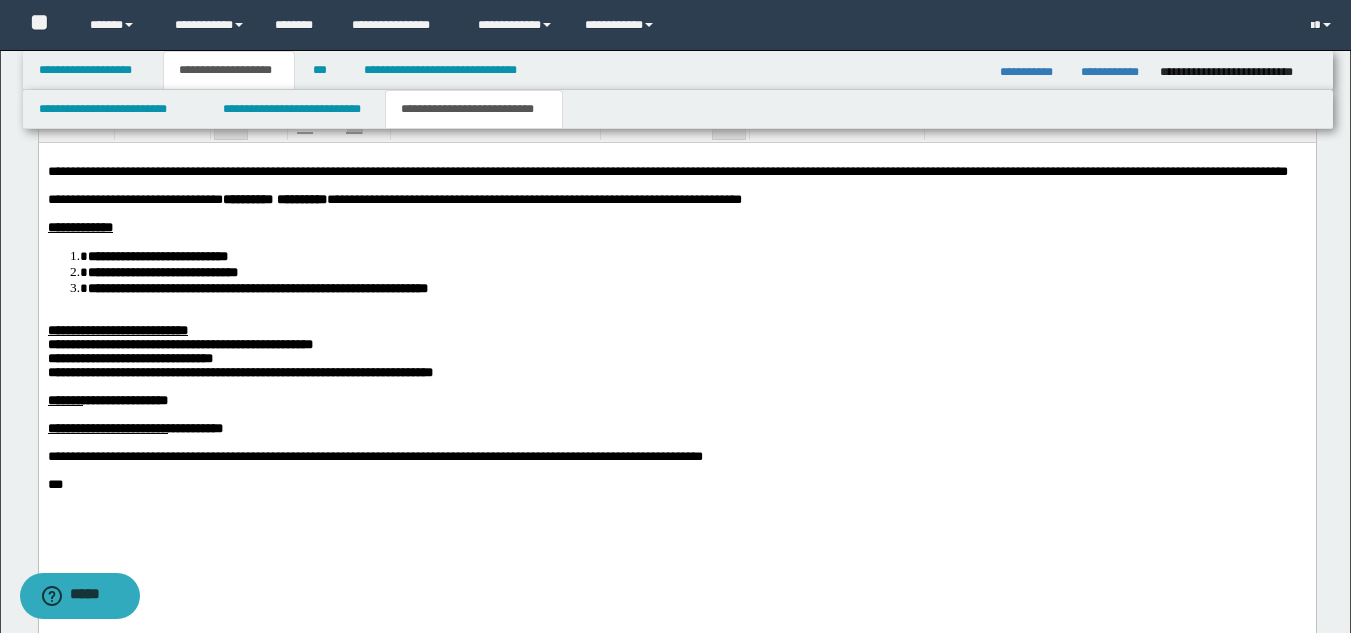 click on "**********" at bounding box center (676, 227) 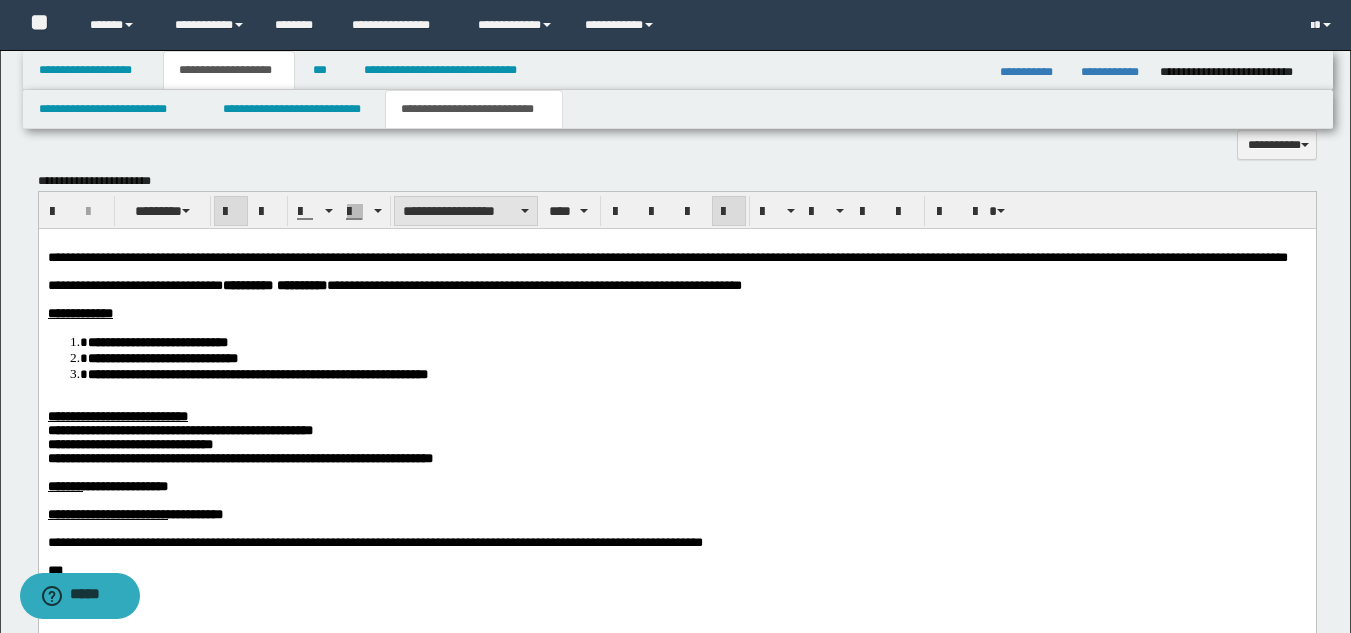 scroll, scrollTop: 846, scrollLeft: 0, axis: vertical 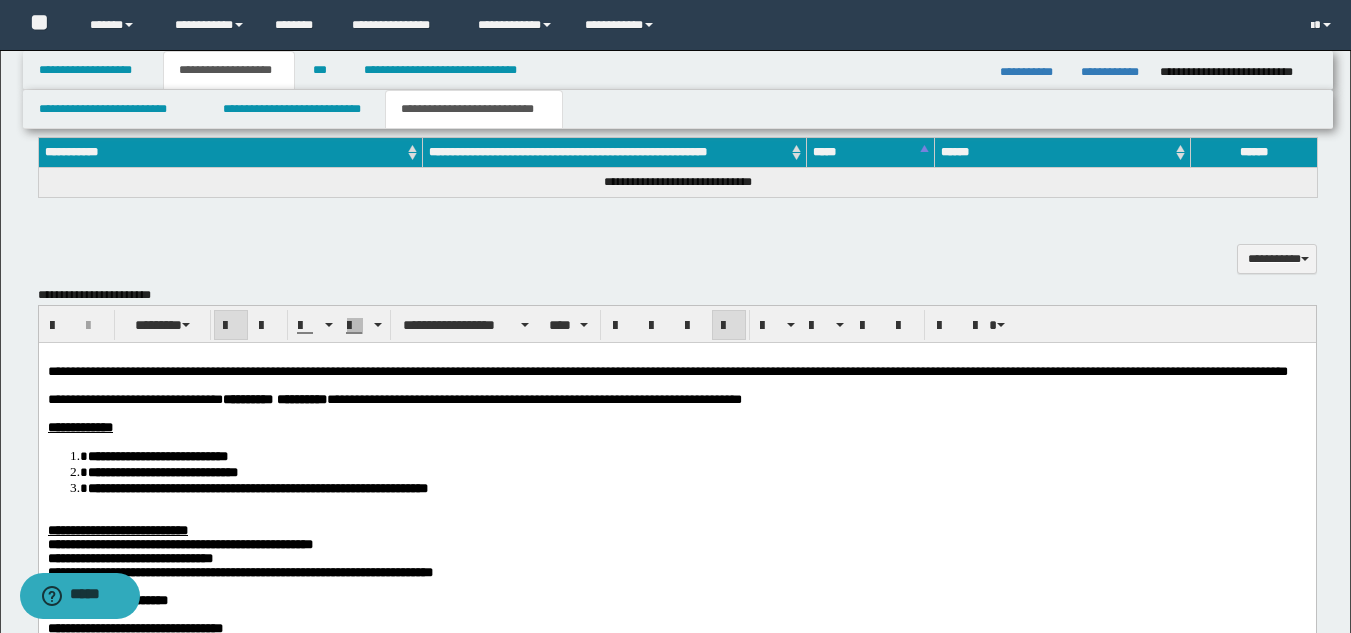 click on "**********" at bounding box center [676, 399] 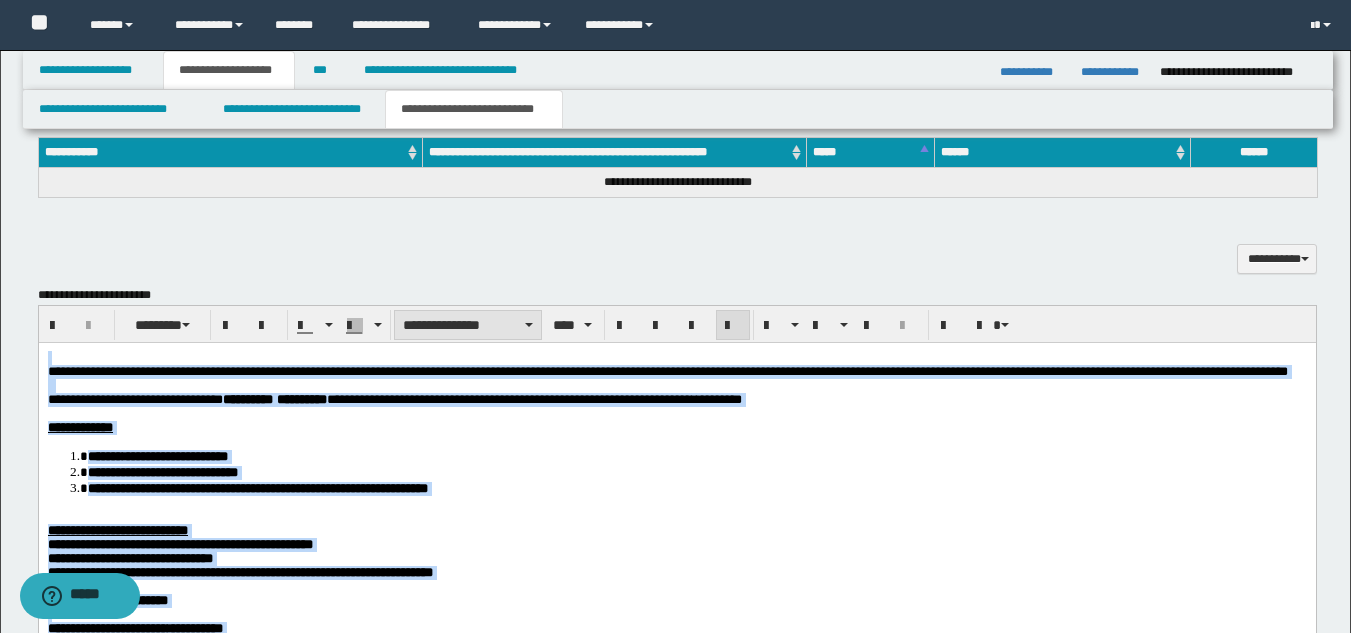 click on "**********" at bounding box center [468, 325] 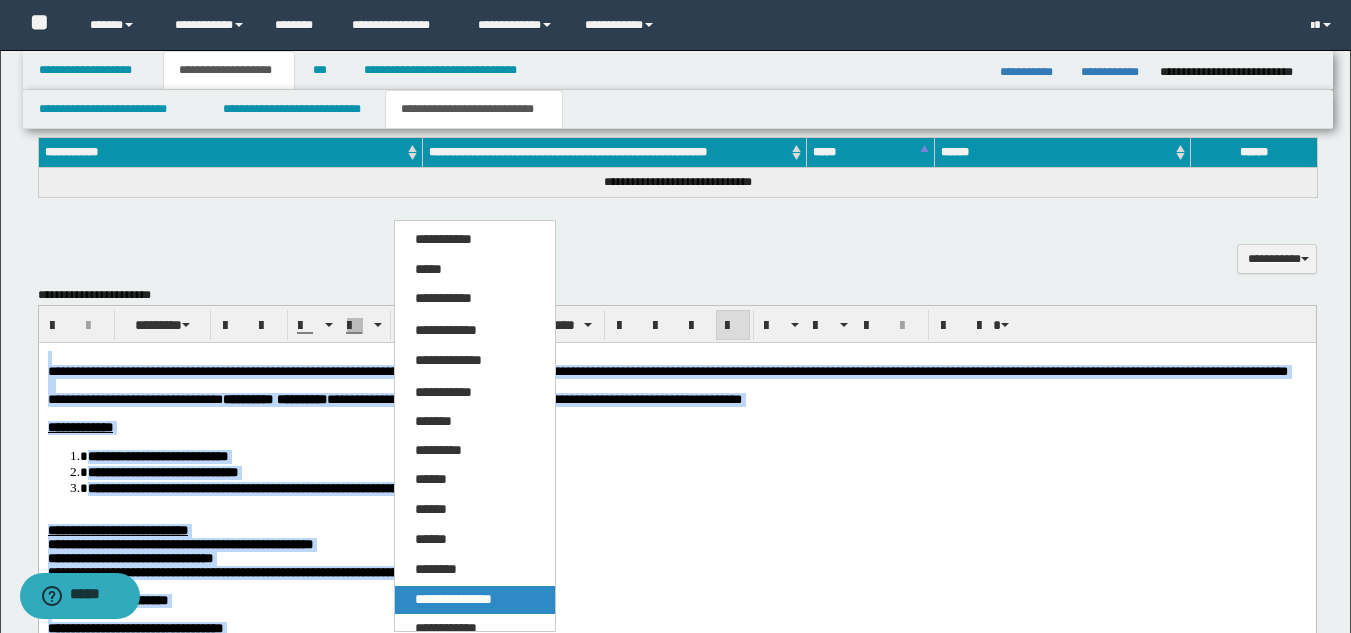 click on "**********" at bounding box center (475, 600) 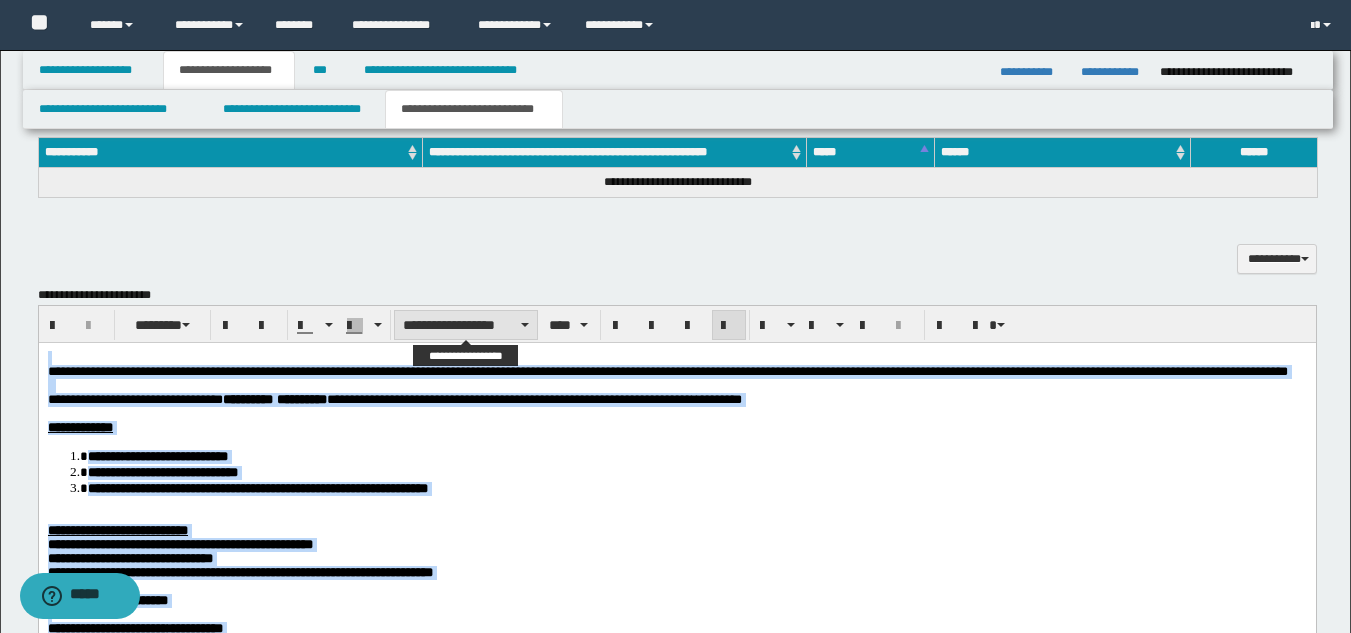 click on "**********" at bounding box center (466, 325) 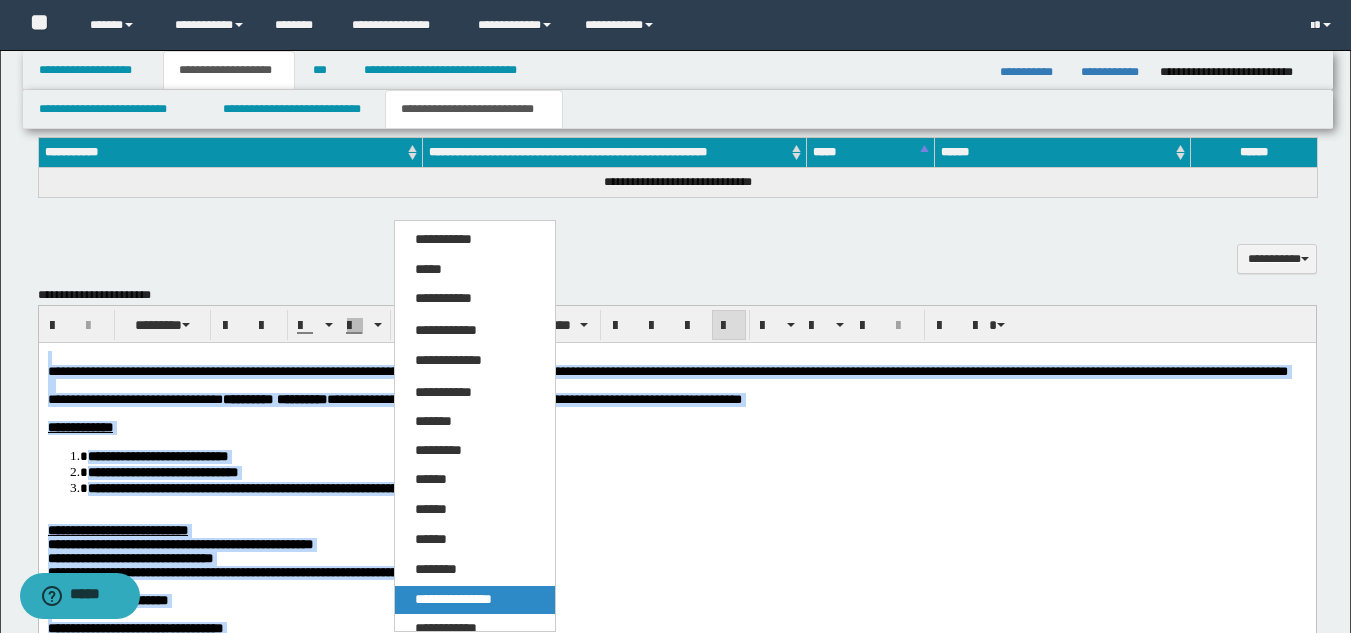 click on "**********" at bounding box center [453, 599] 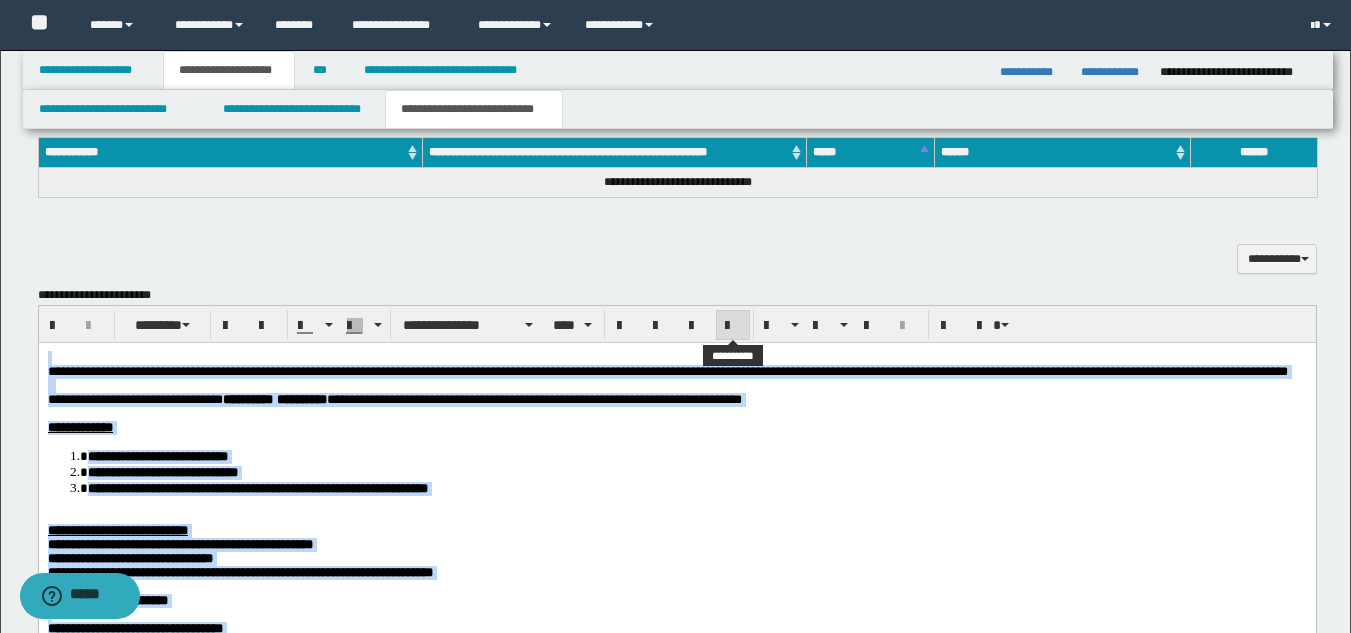 click at bounding box center [733, 326] 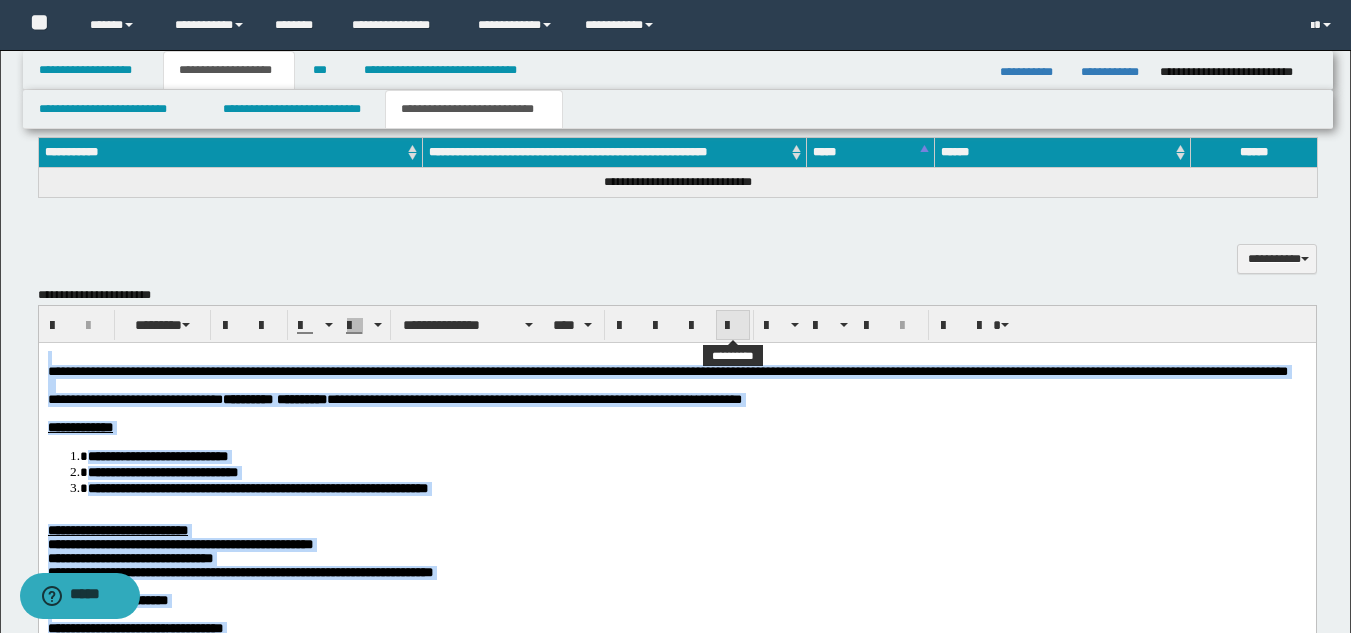 click at bounding box center [733, 326] 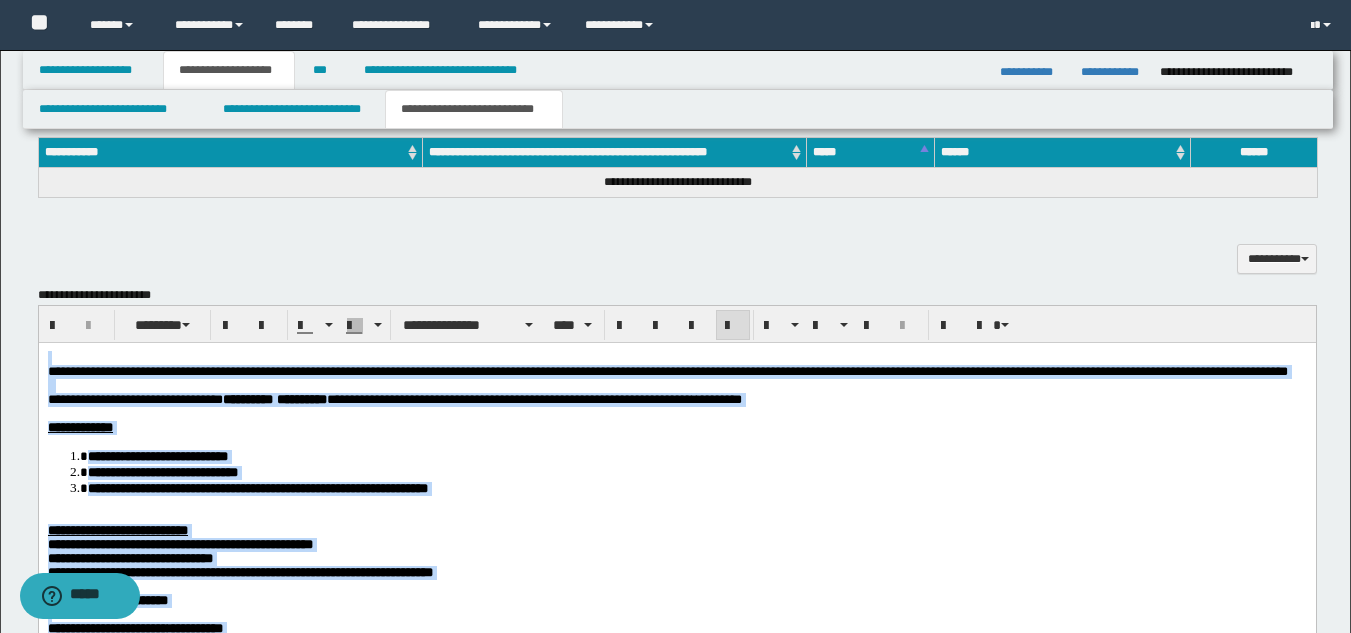 drag, startPoint x: 715, startPoint y: 409, endPoint x: 685, endPoint y: 462, distance: 60.90156 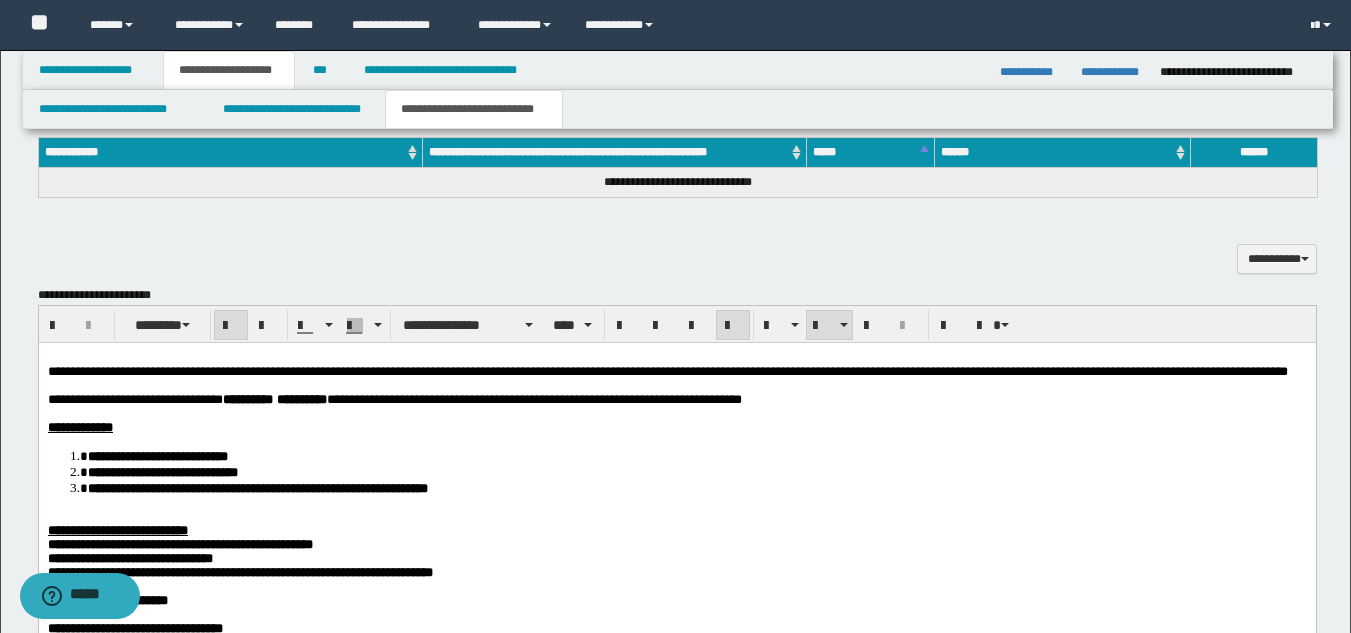 click on "**********" at bounding box center (696, 455) 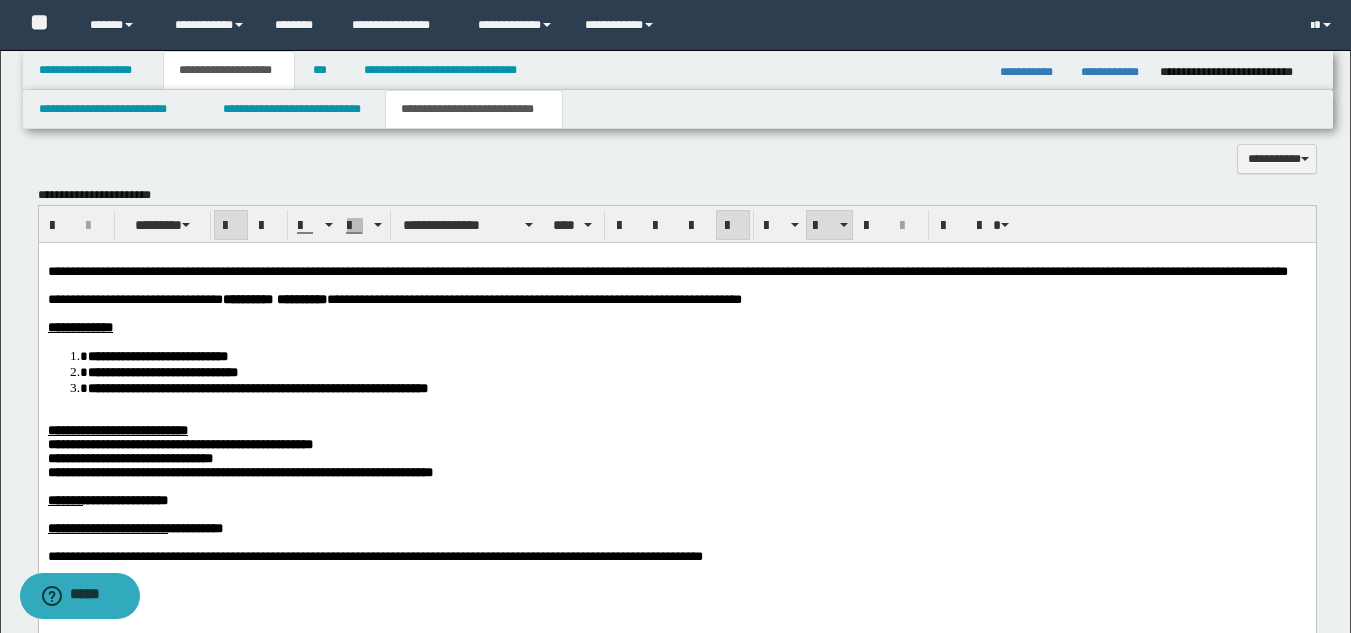 drag, startPoint x: 556, startPoint y: 501, endPoint x: 529, endPoint y: 524, distance: 35.468296 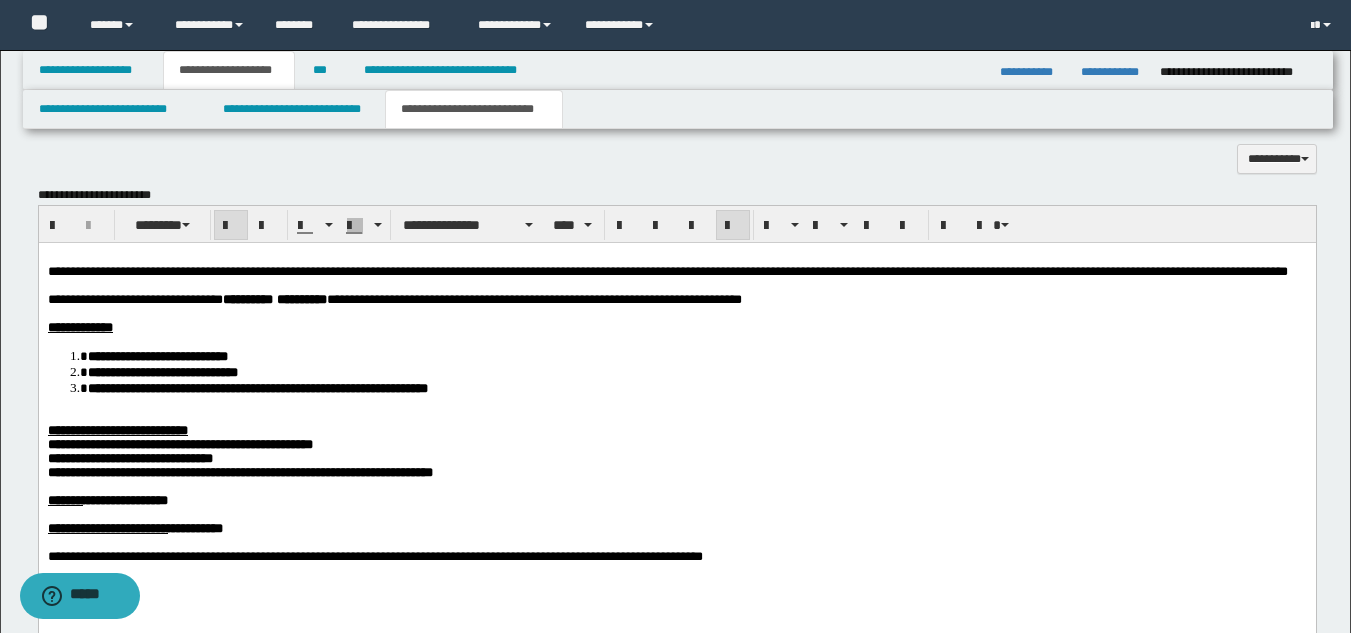 click on "**********" at bounding box center (676, 500) 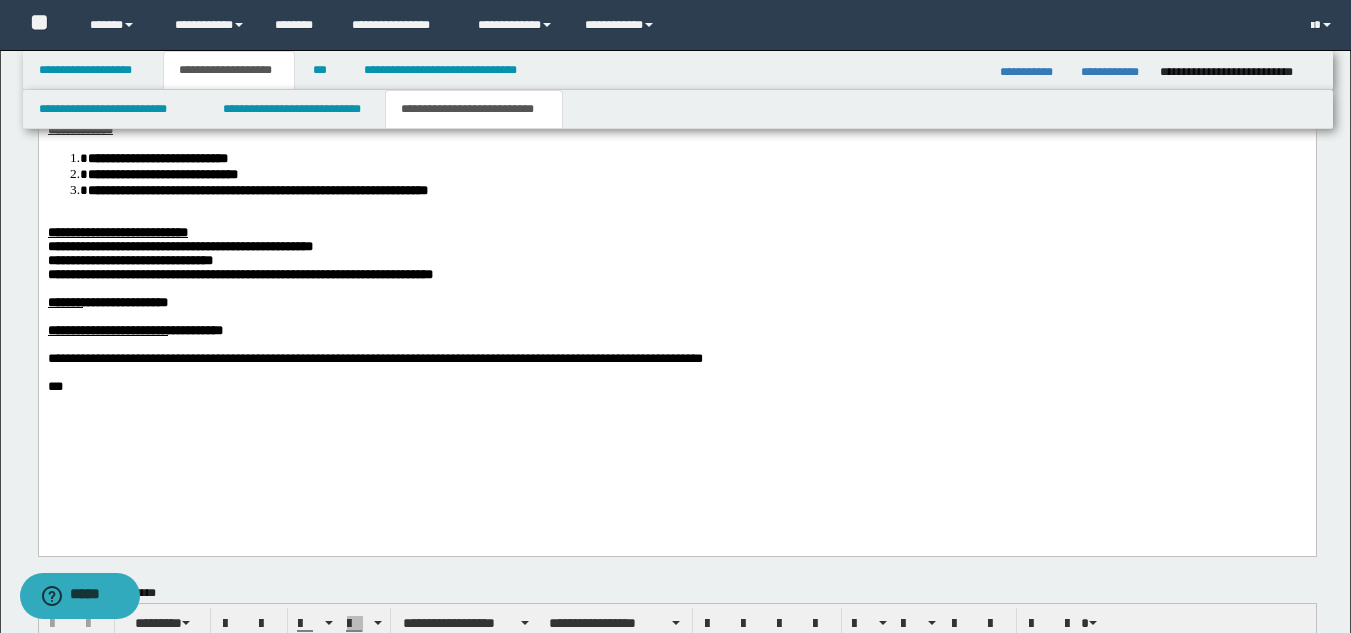 scroll, scrollTop: 1146, scrollLeft: 0, axis: vertical 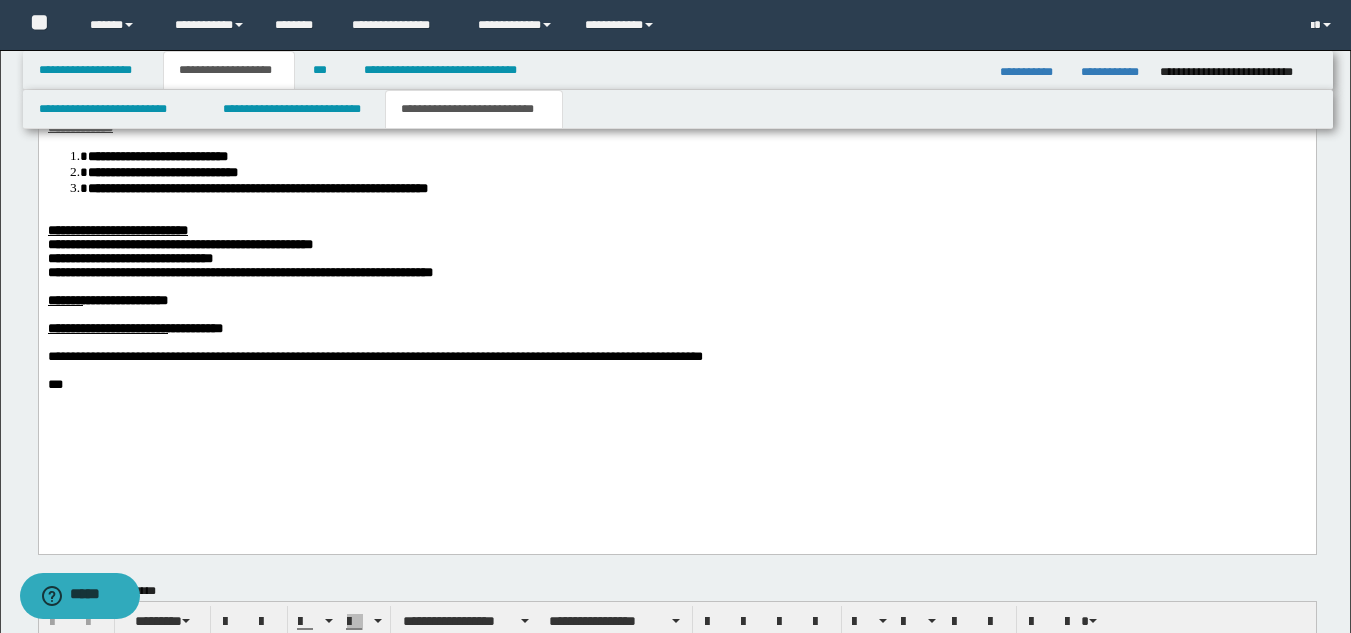 click at bounding box center (676, 370) 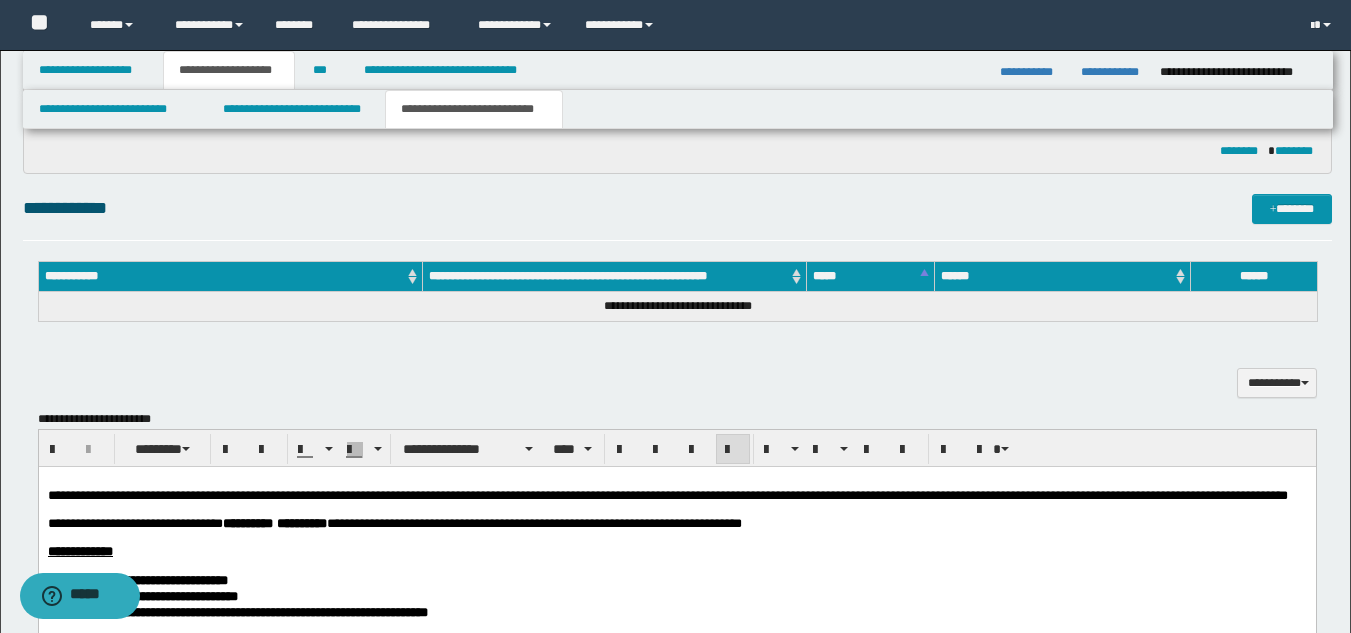 scroll, scrollTop: 546, scrollLeft: 0, axis: vertical 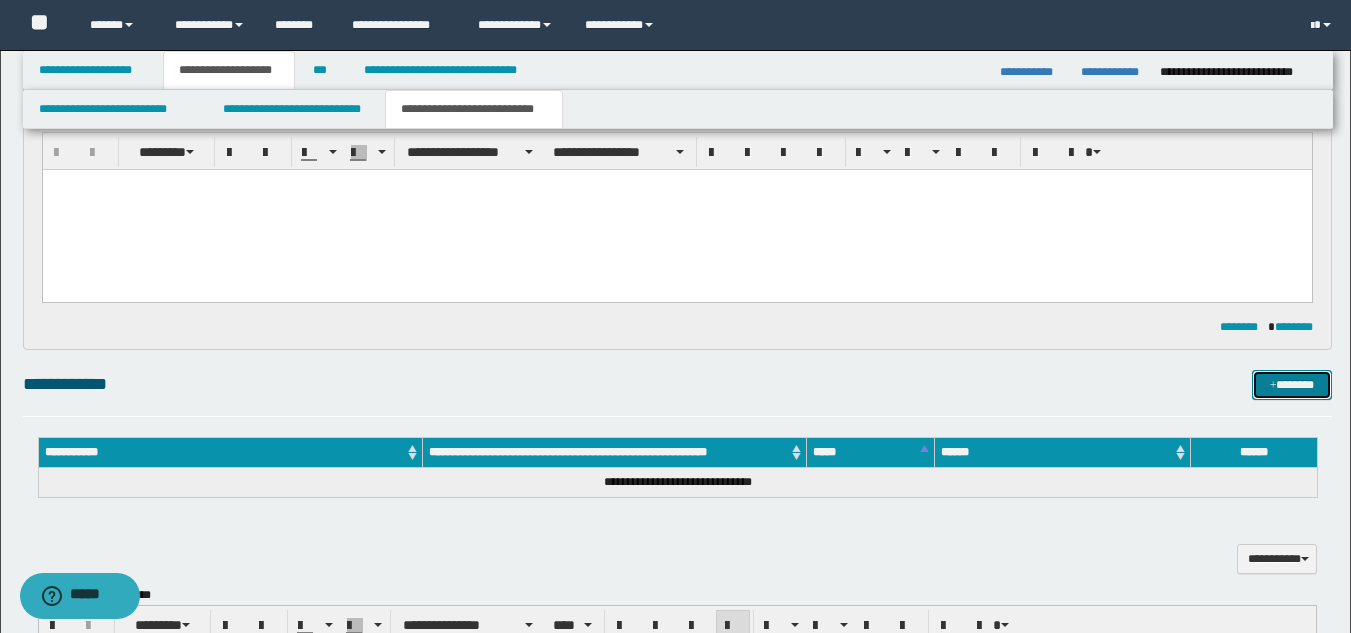 click on "*******" at bounding box center (1292, 385) 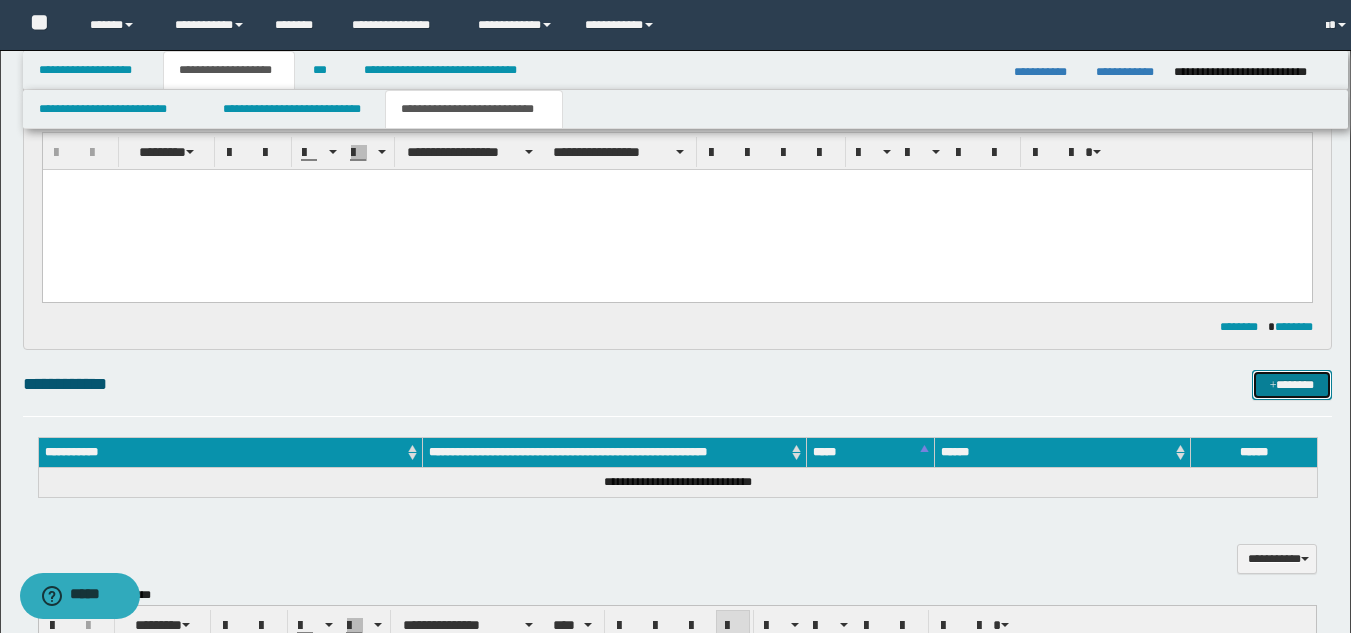 type 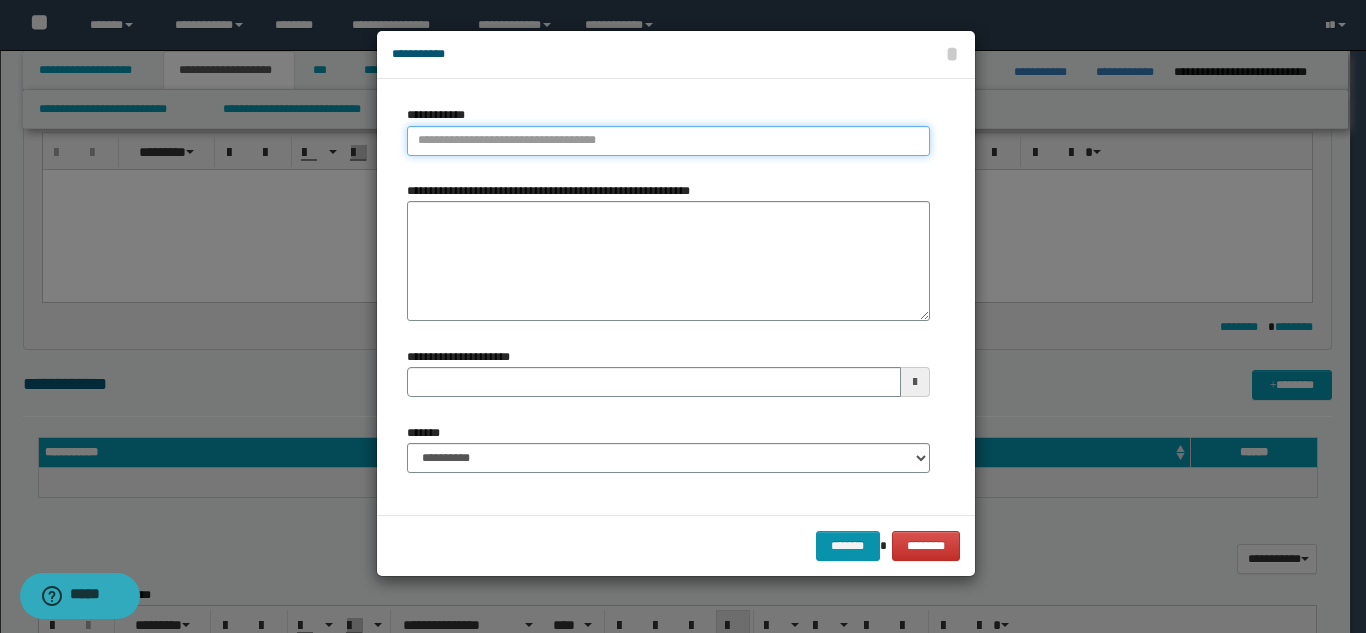 click on "**********" at bounding box center [668, 141] 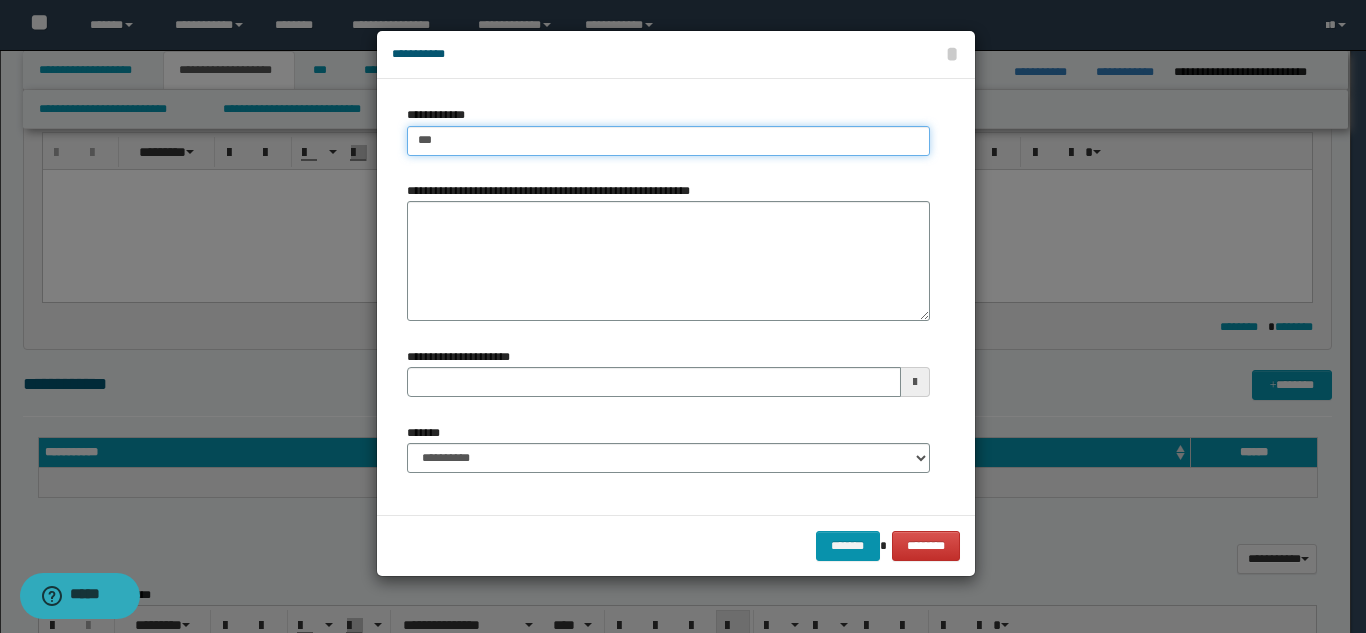 type on "****" 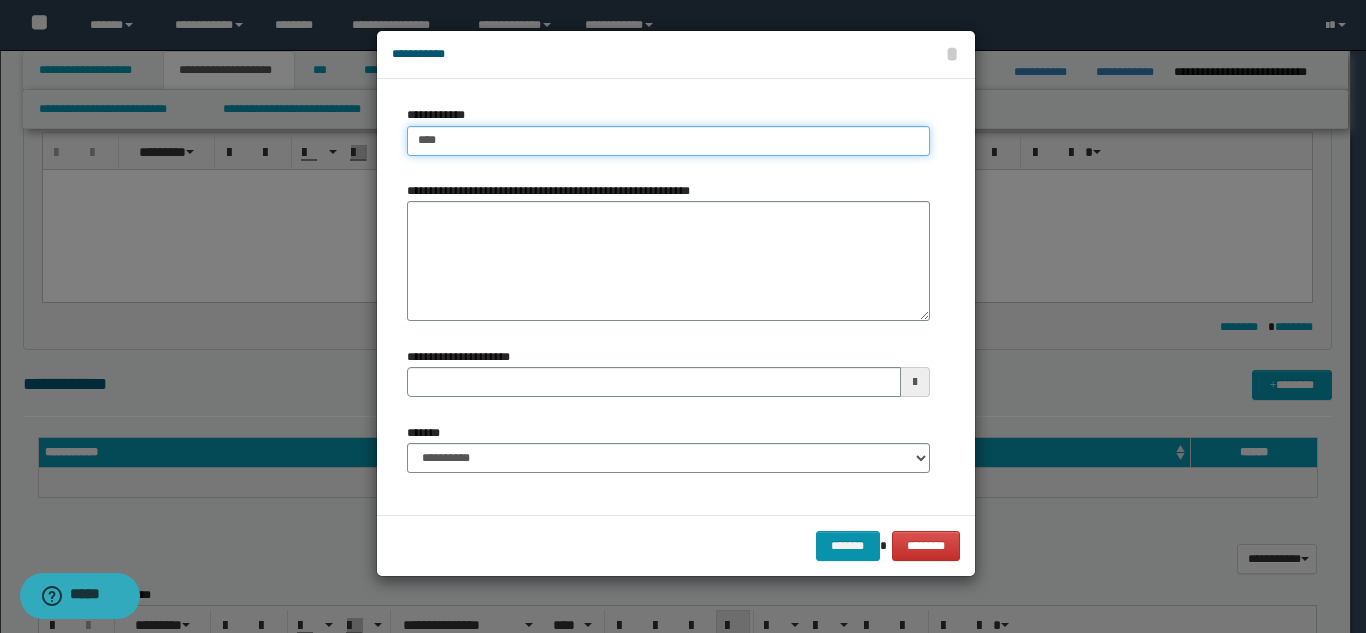 type on "****" 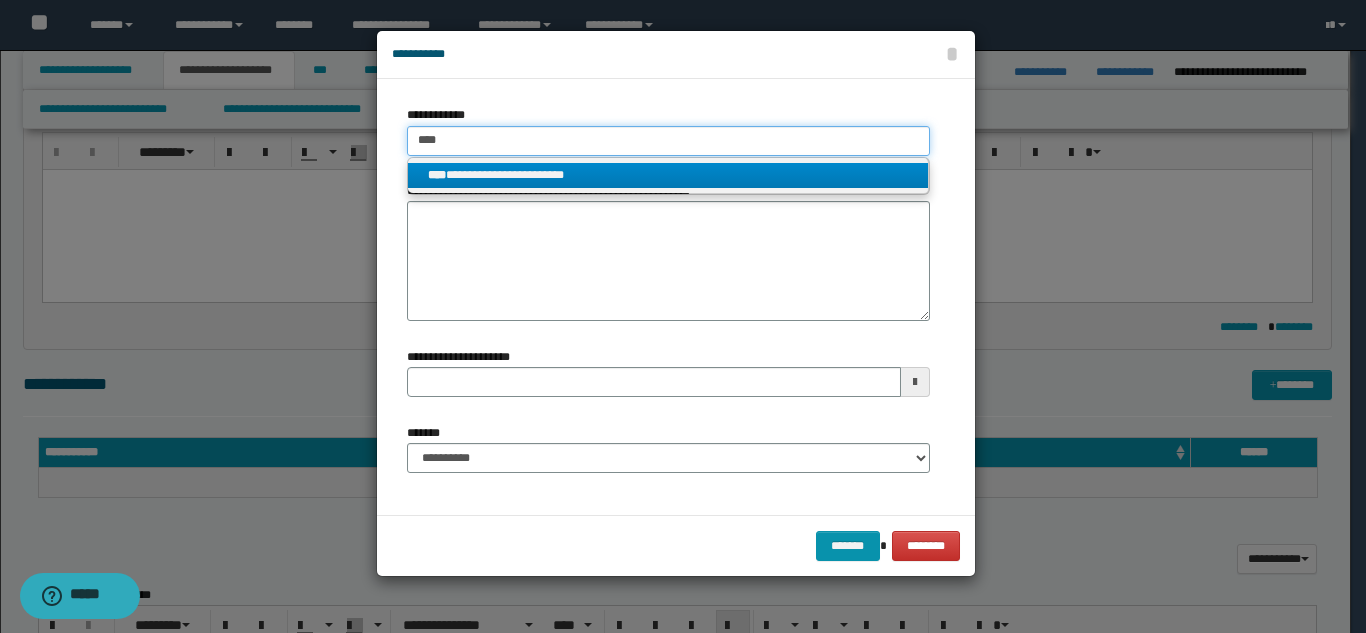 type on "****" 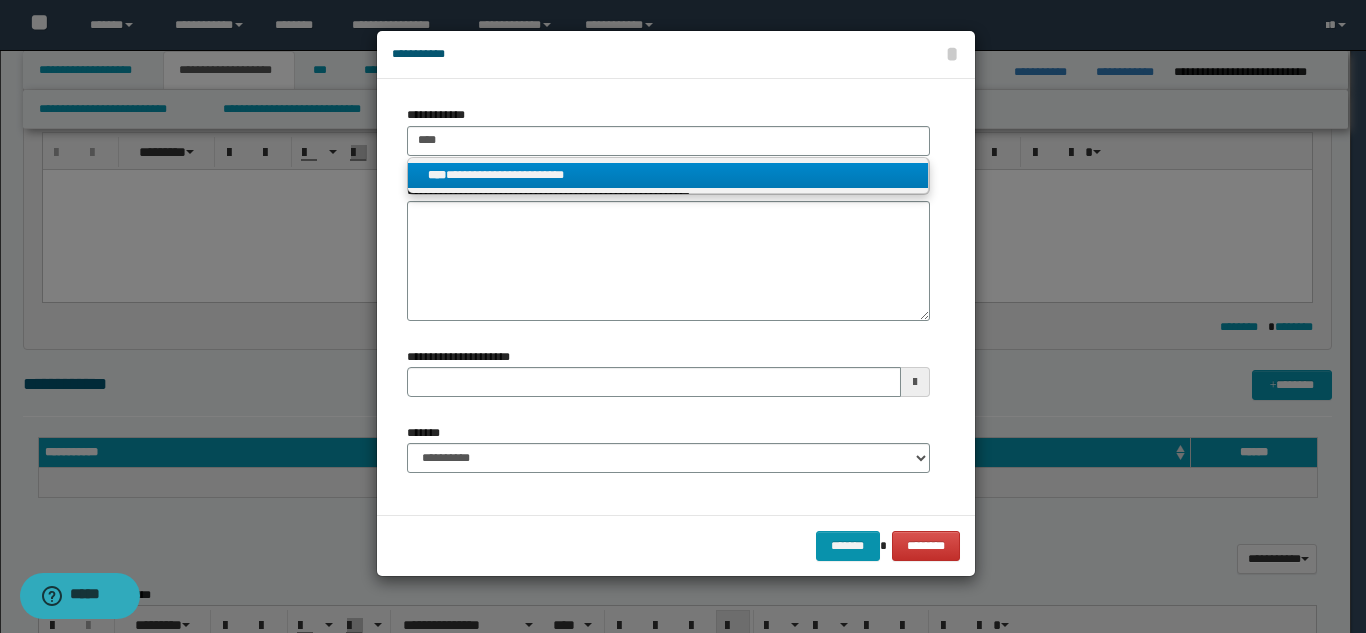 click on "**********" at bounding box center (668, 176) 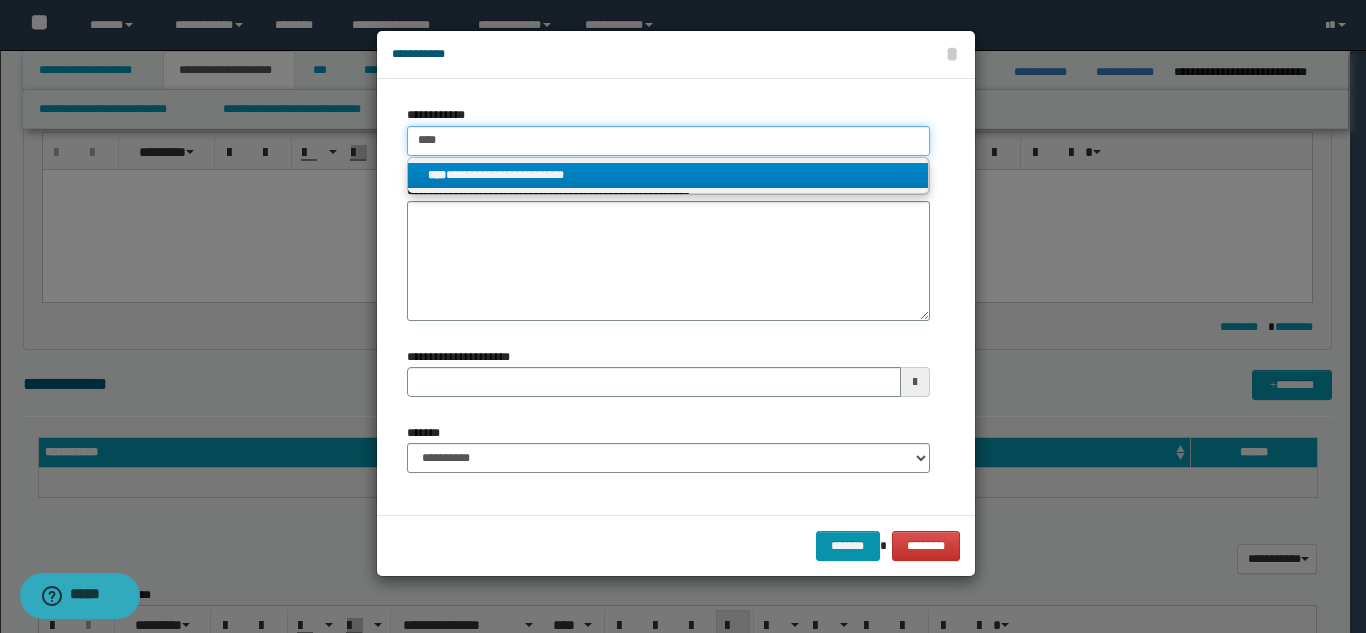 type 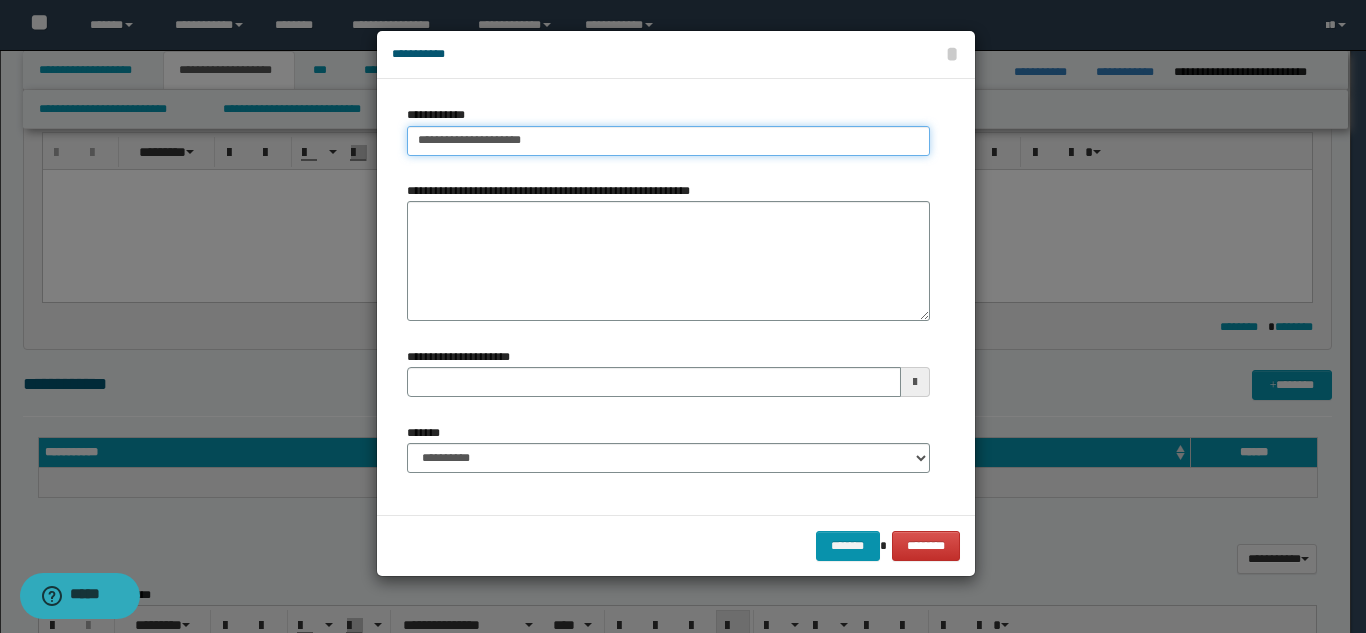 type on "**********" 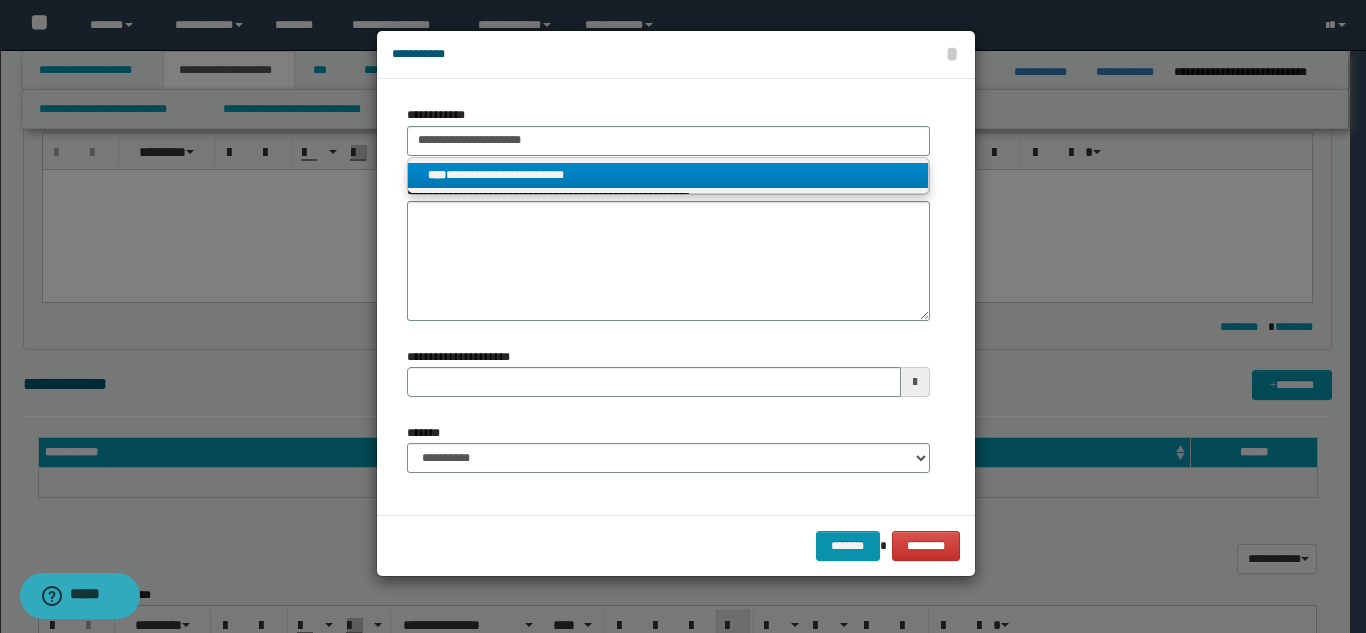 click on "**********" at bounding box center [668, 175] 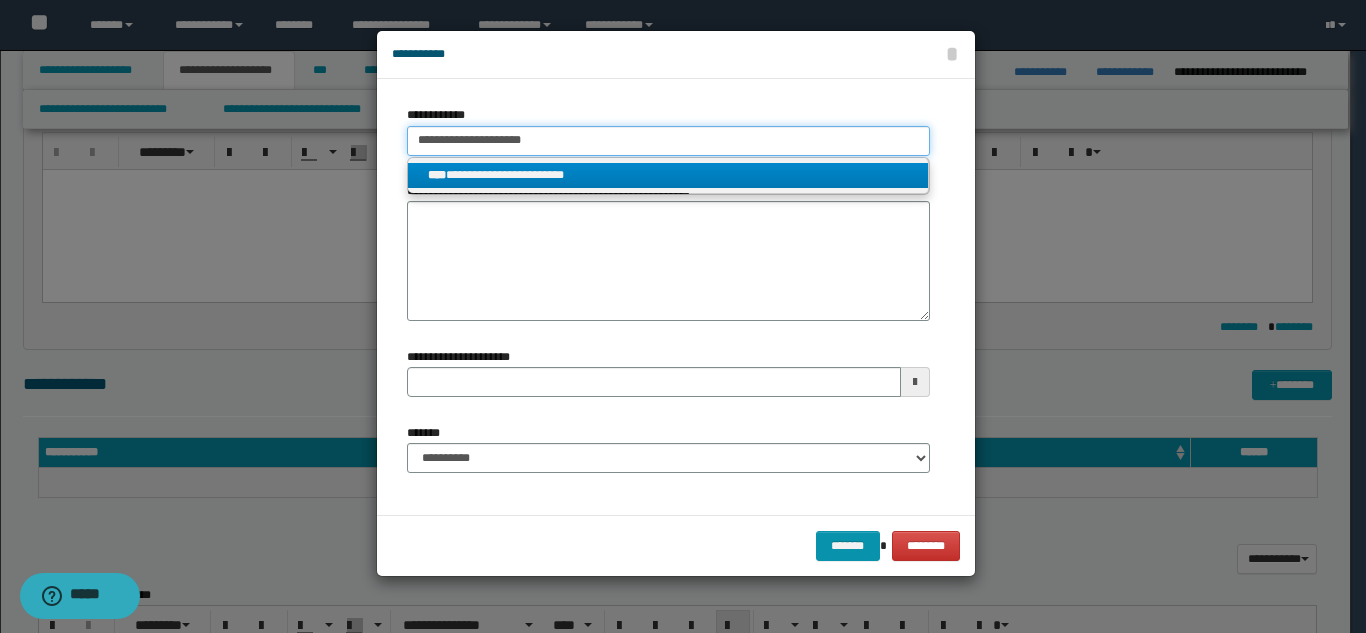 type 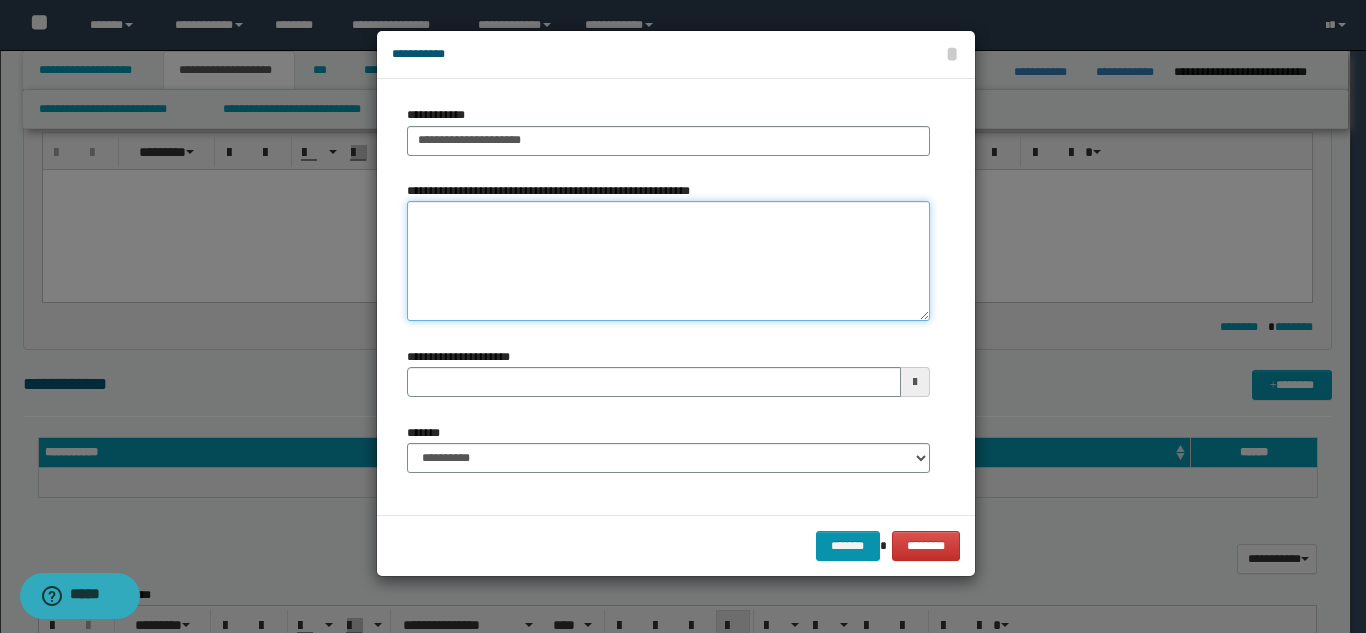click on "**********" at bounding box center (668, 261) 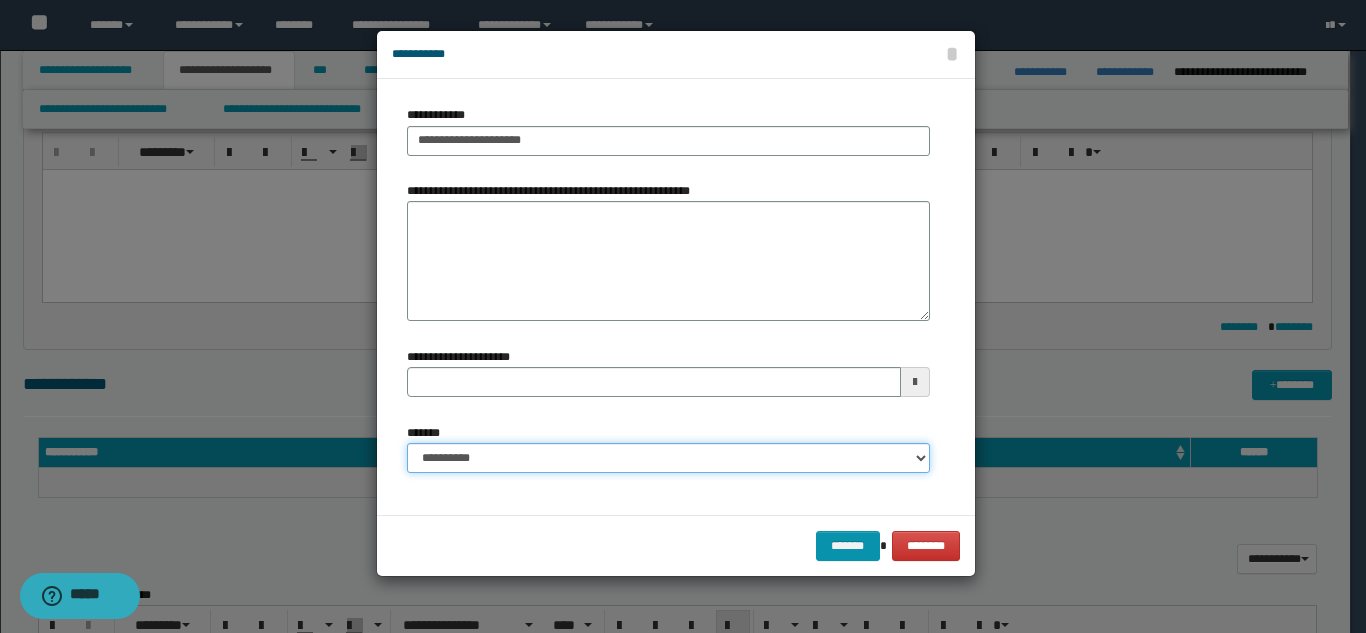 click on "**********" at bounding box center (668, 458) 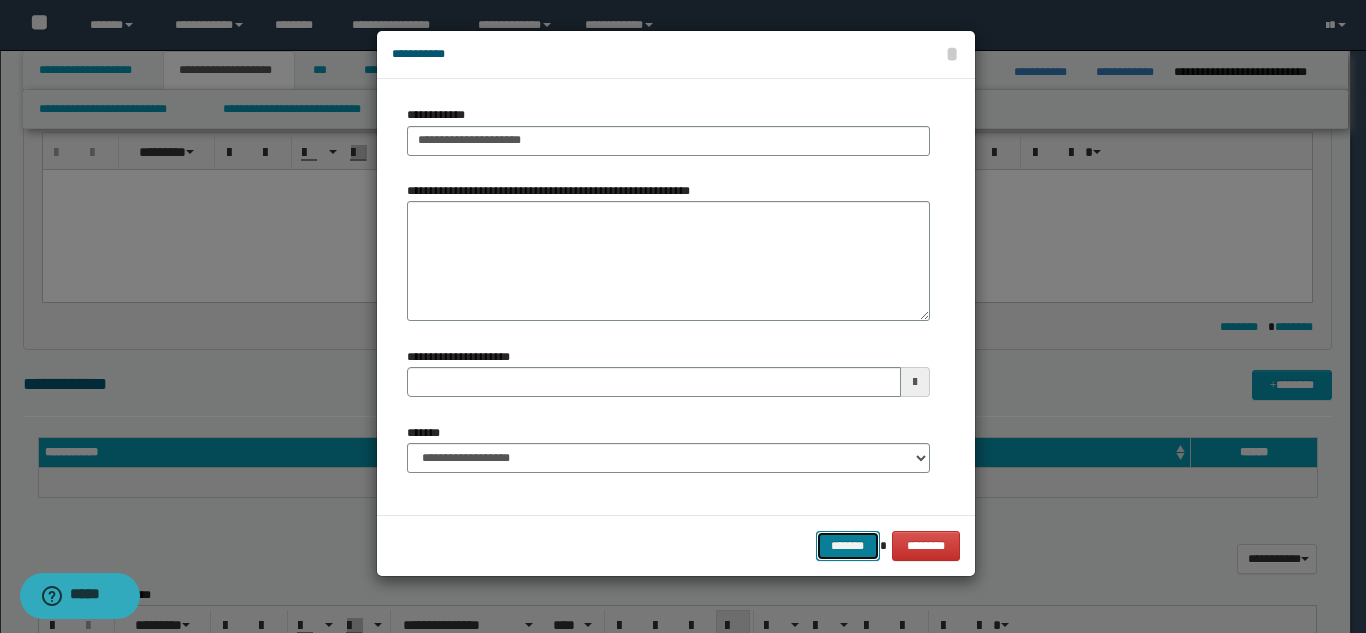 click on "*******" at bounding box center [848, 546] 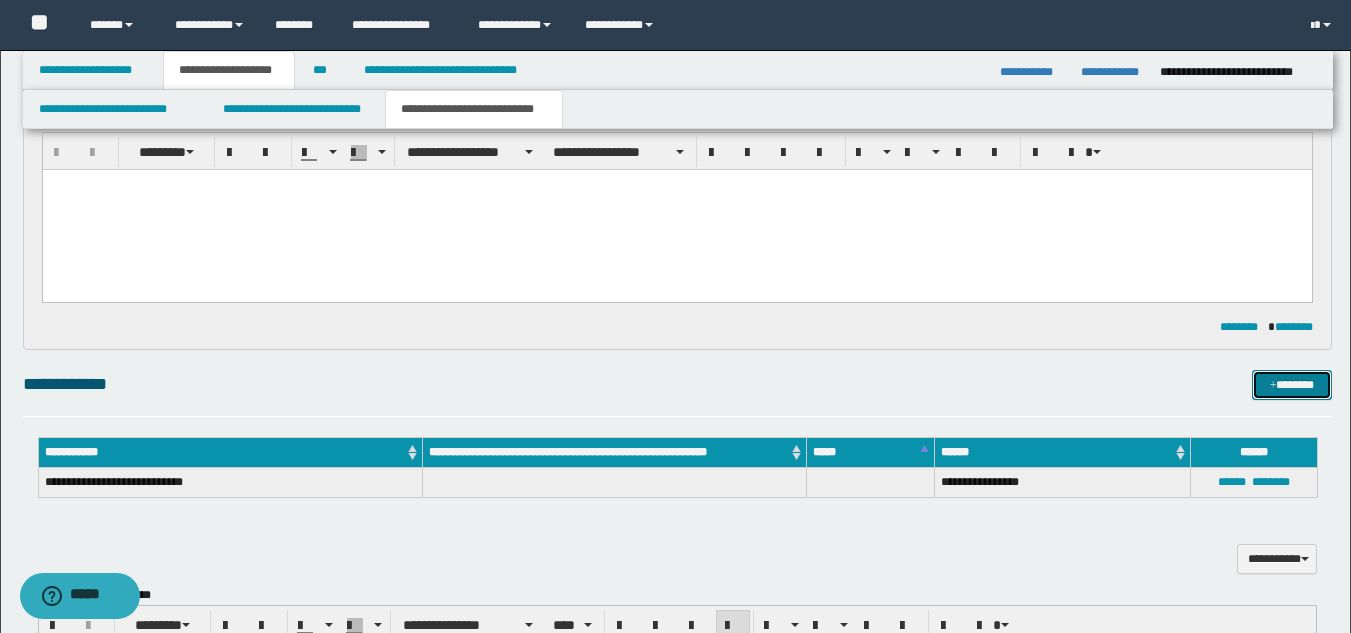 click on "*******" at bounding box center (1292, 385) 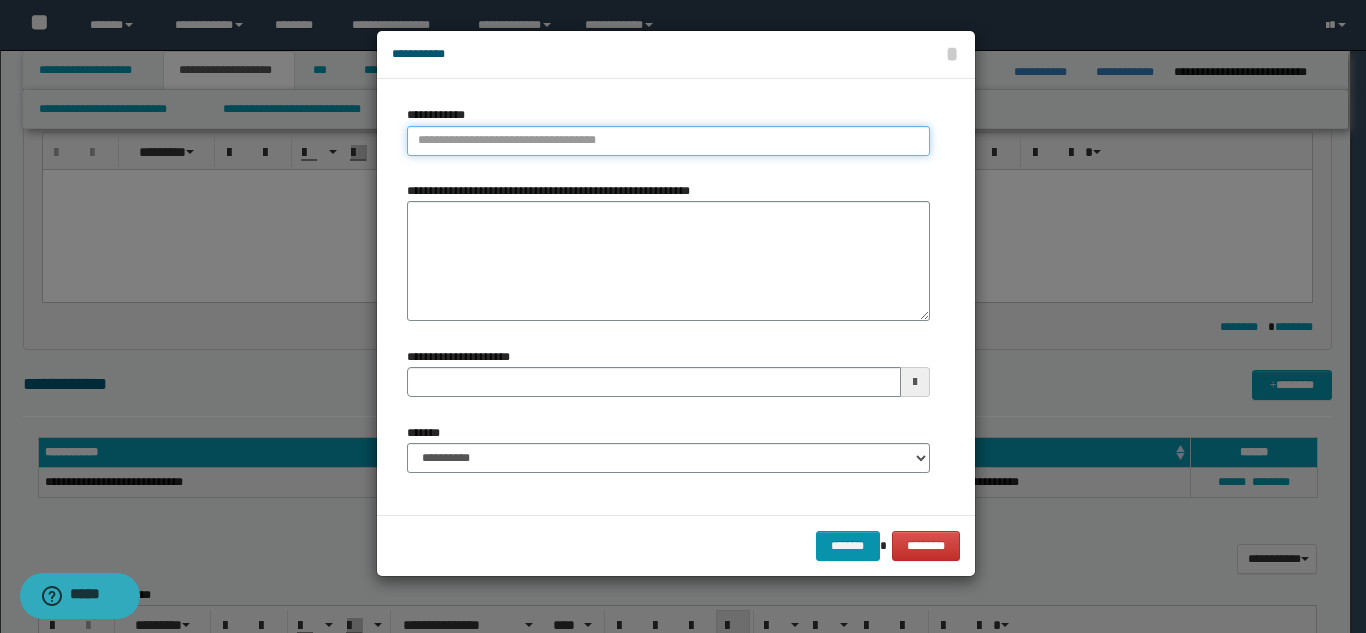 type on "**********" 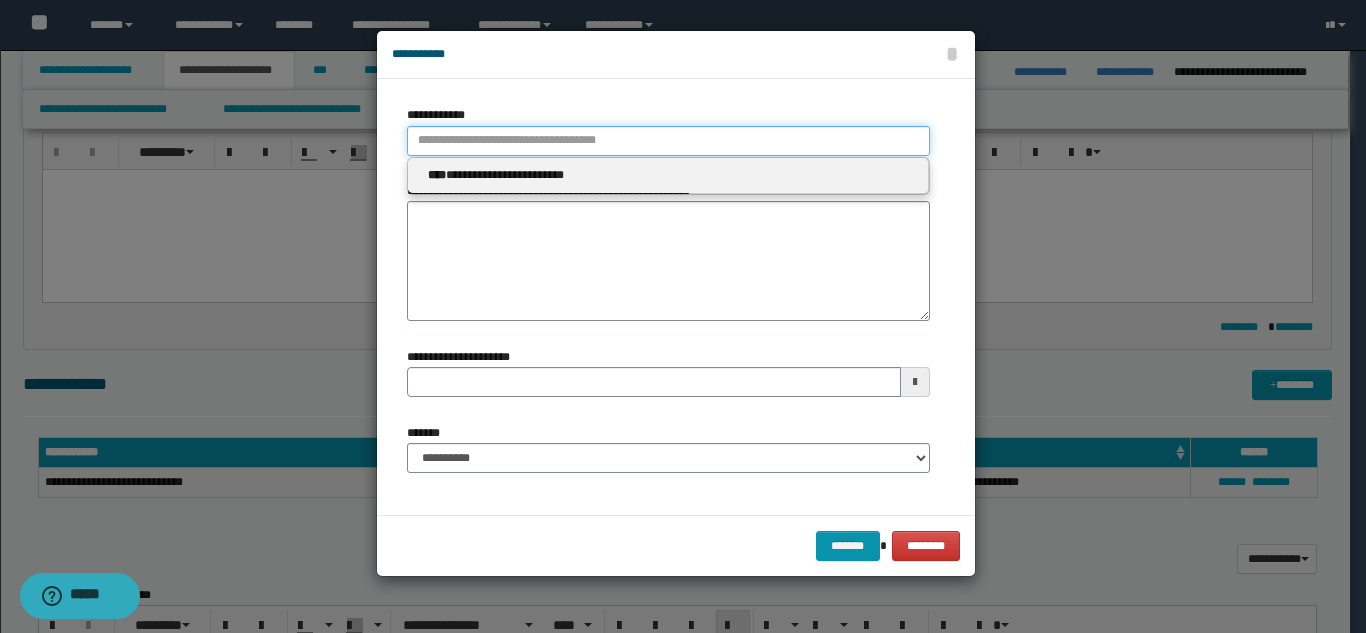 click on "**********" at bounding box center [668, 141] 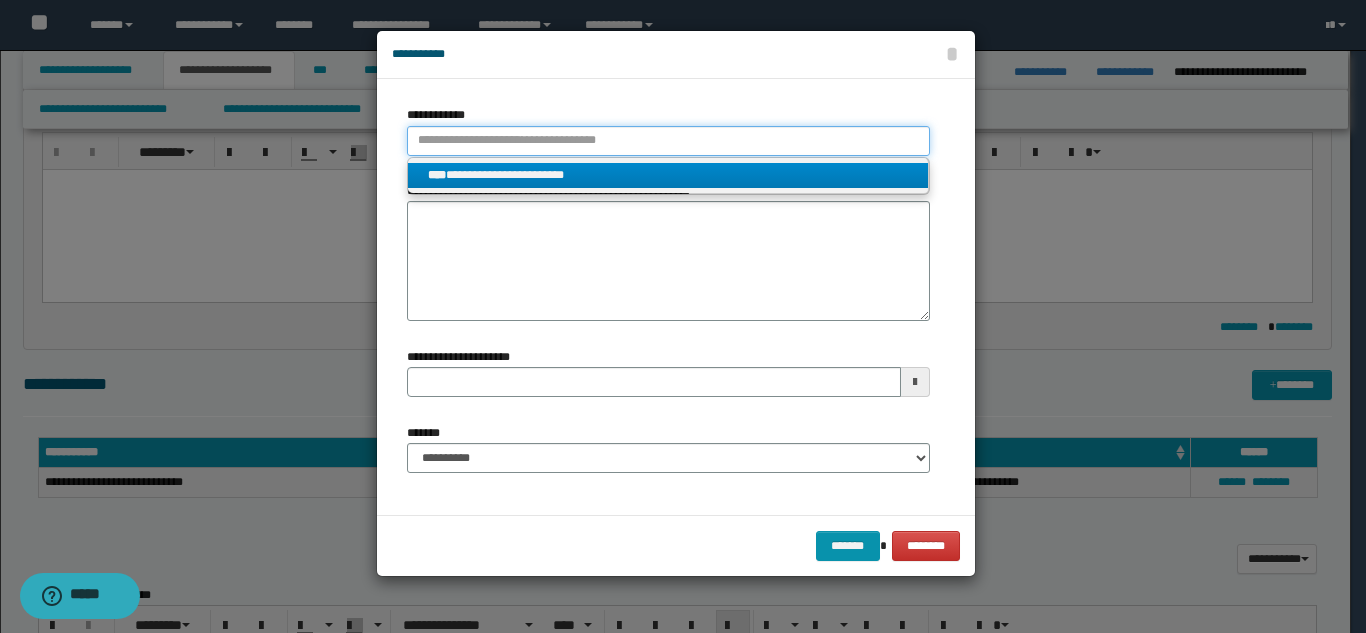 type 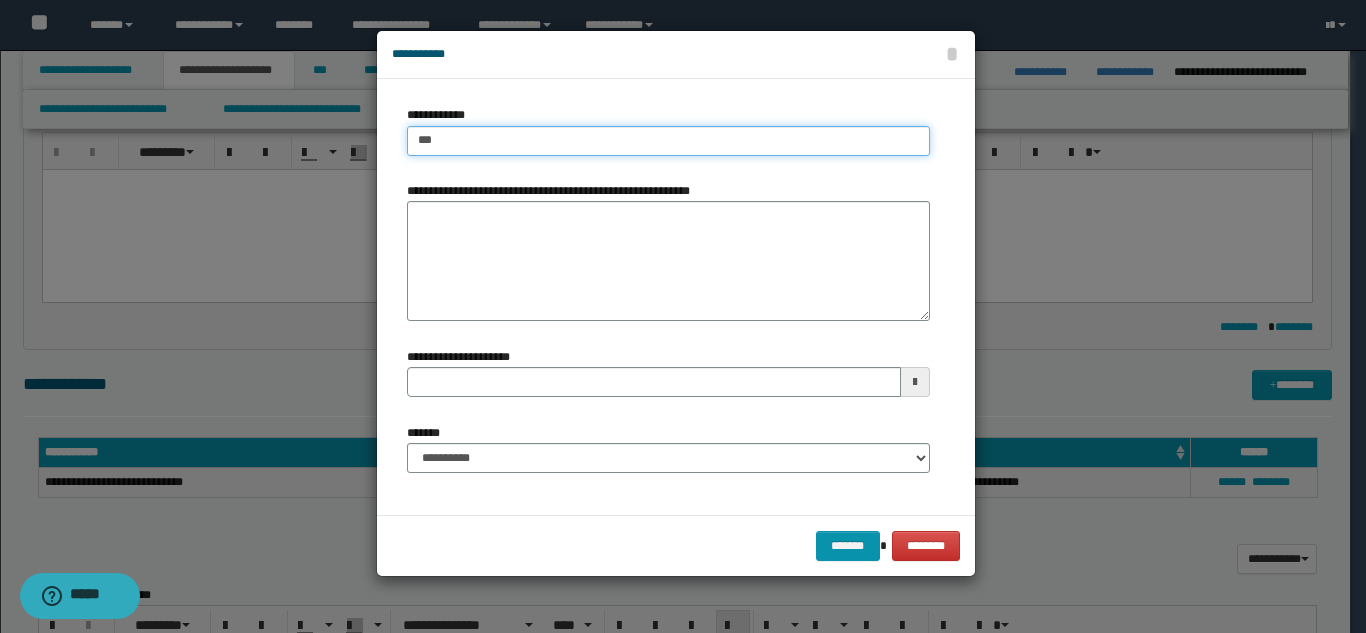 type on "****" 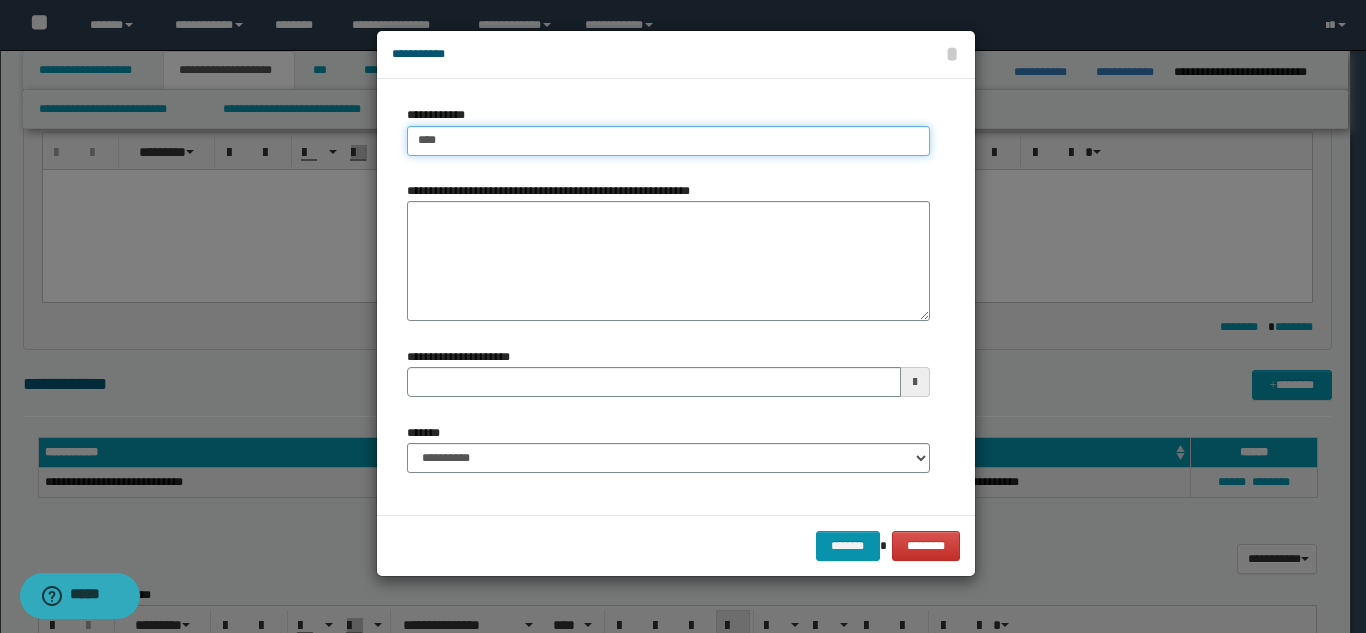 type on "****" 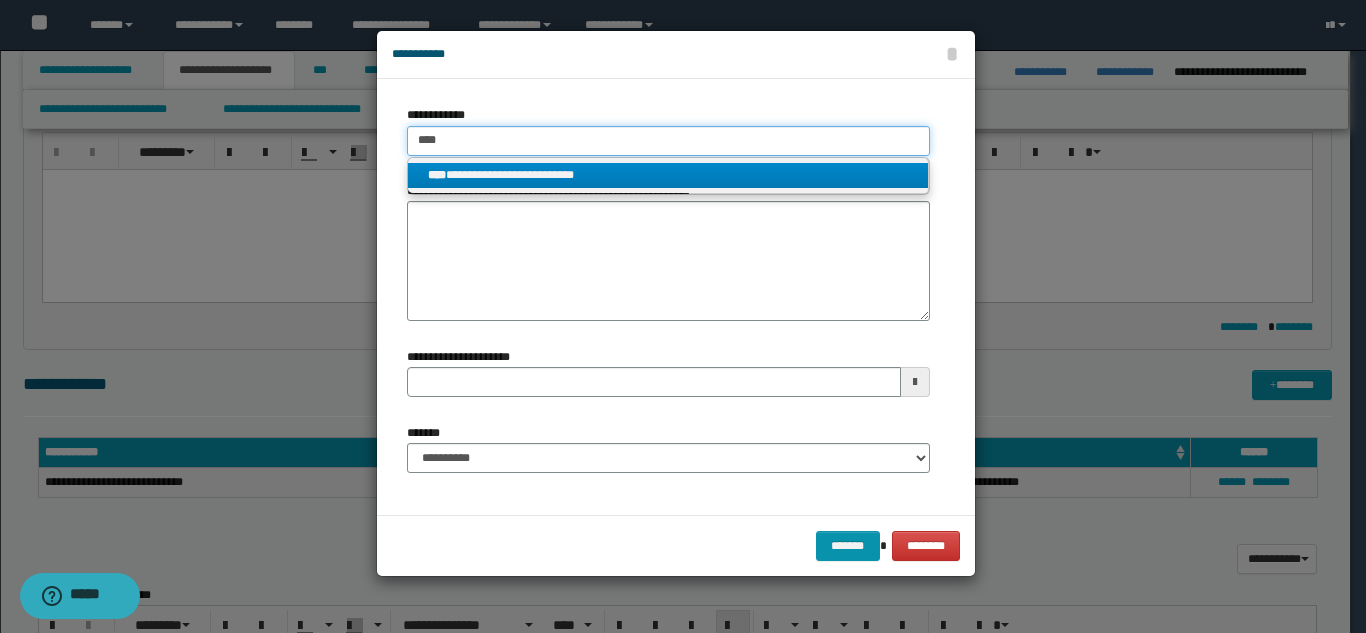 type on "****" 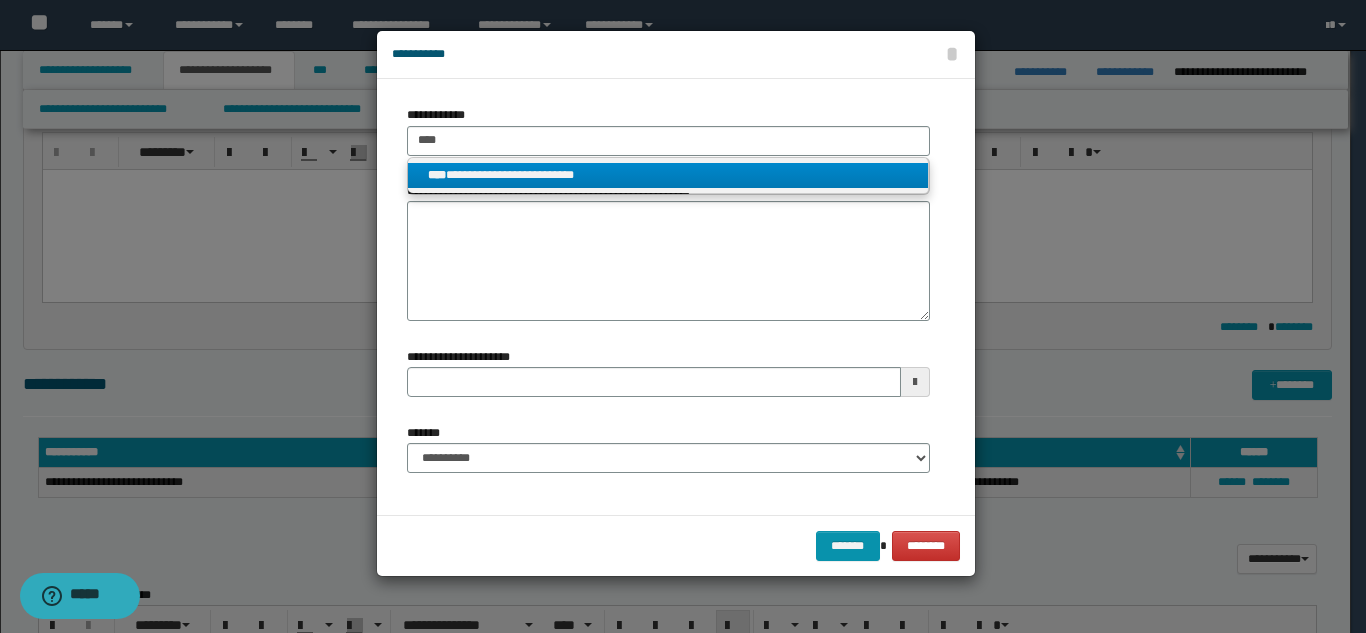 click on "**********" at bounding box center (668, 175) 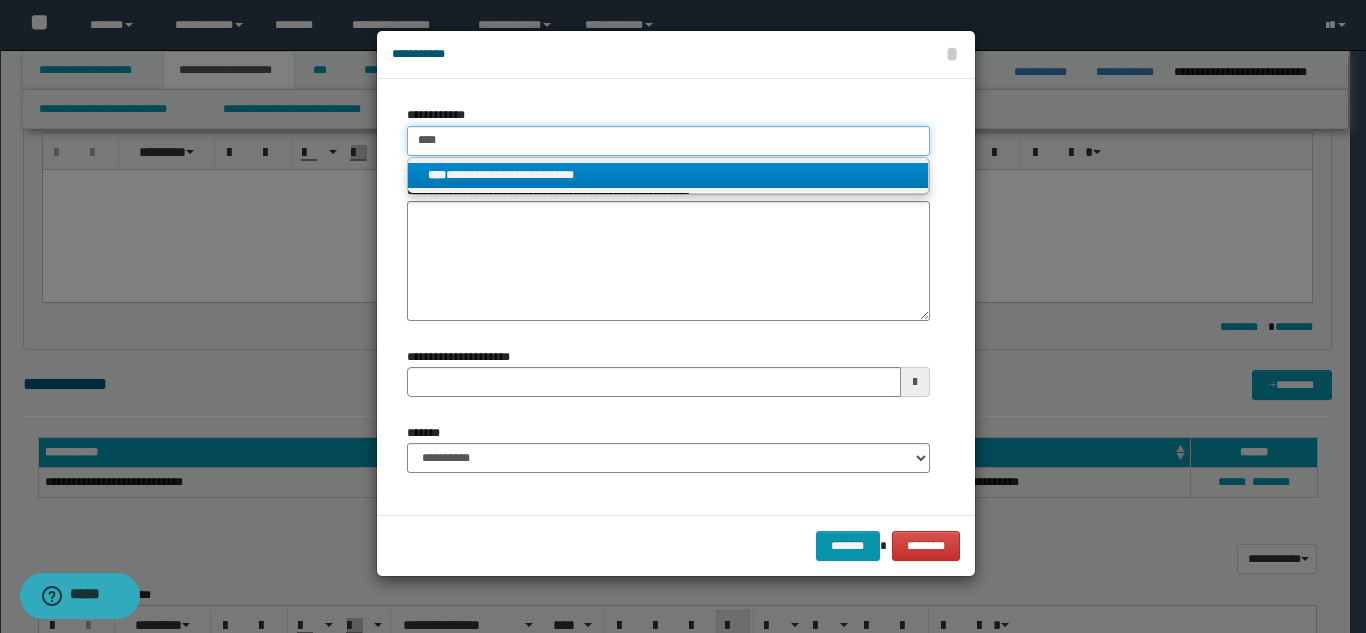 type 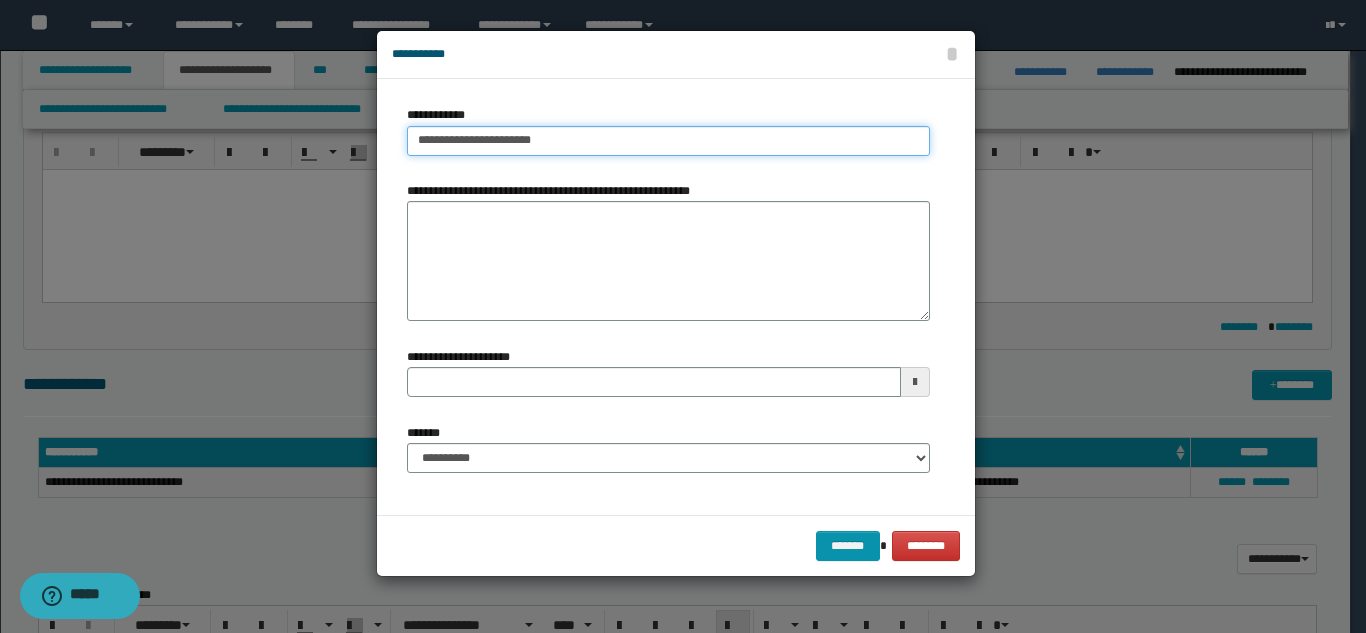 type on "**********" 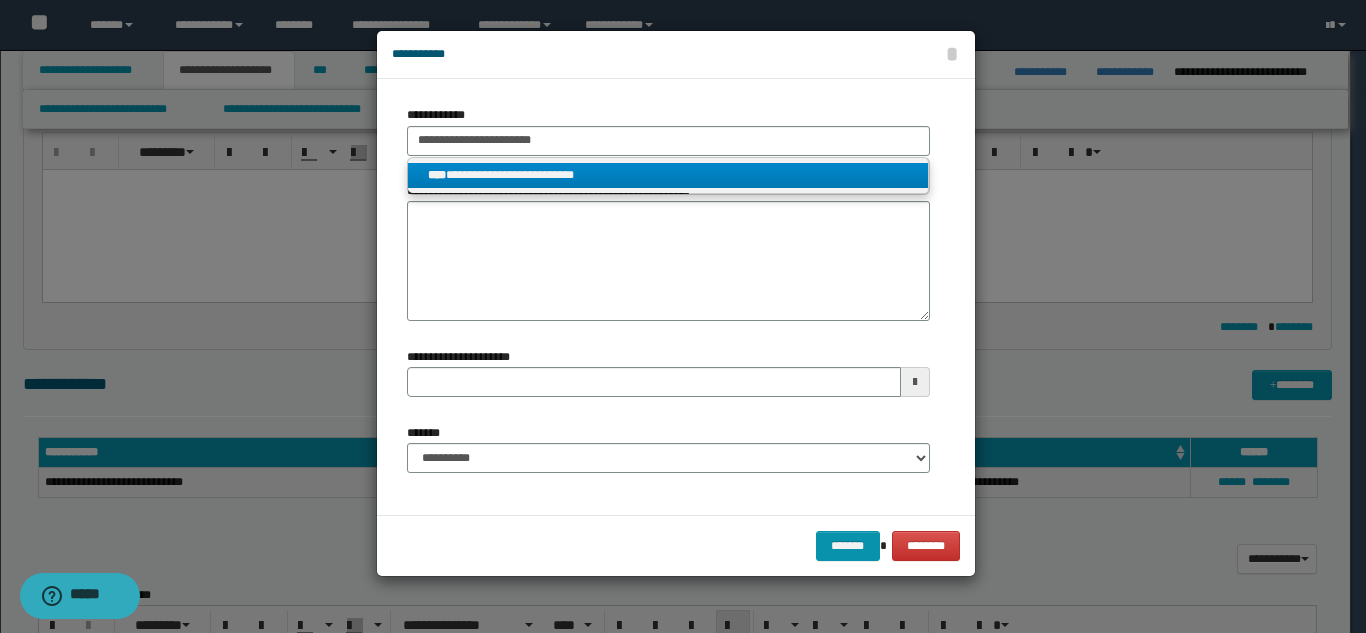 click on "**********" at bounding box center [668, 175] 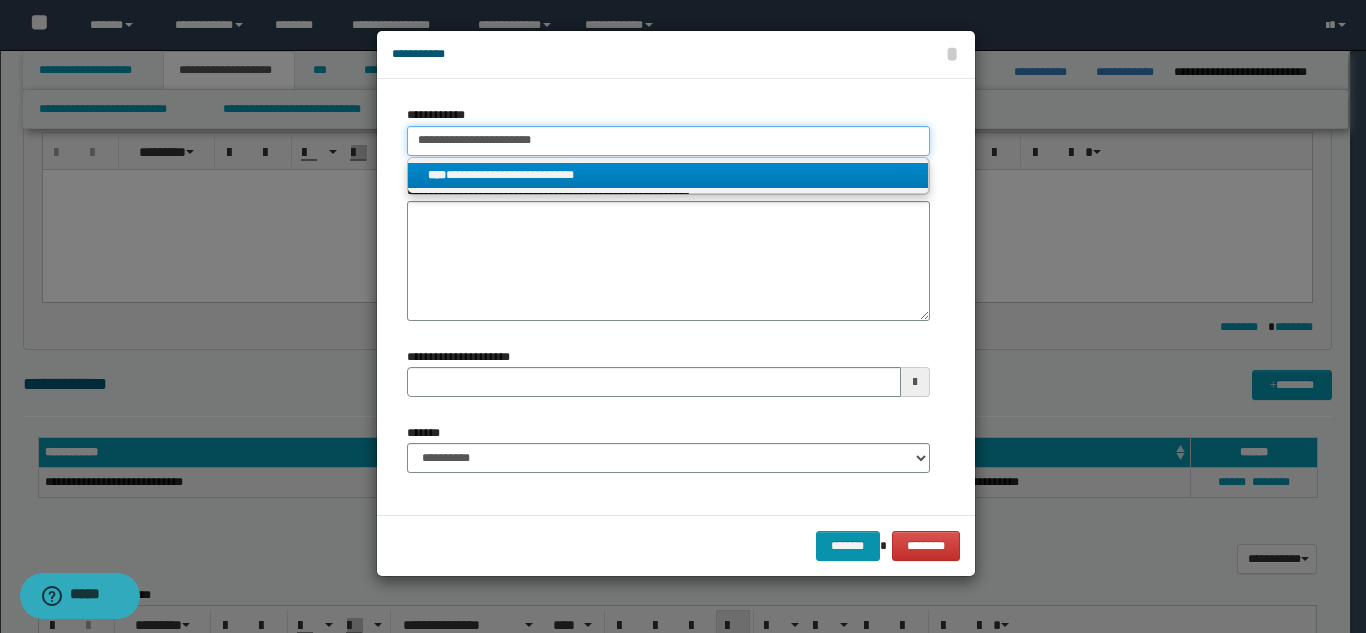 type 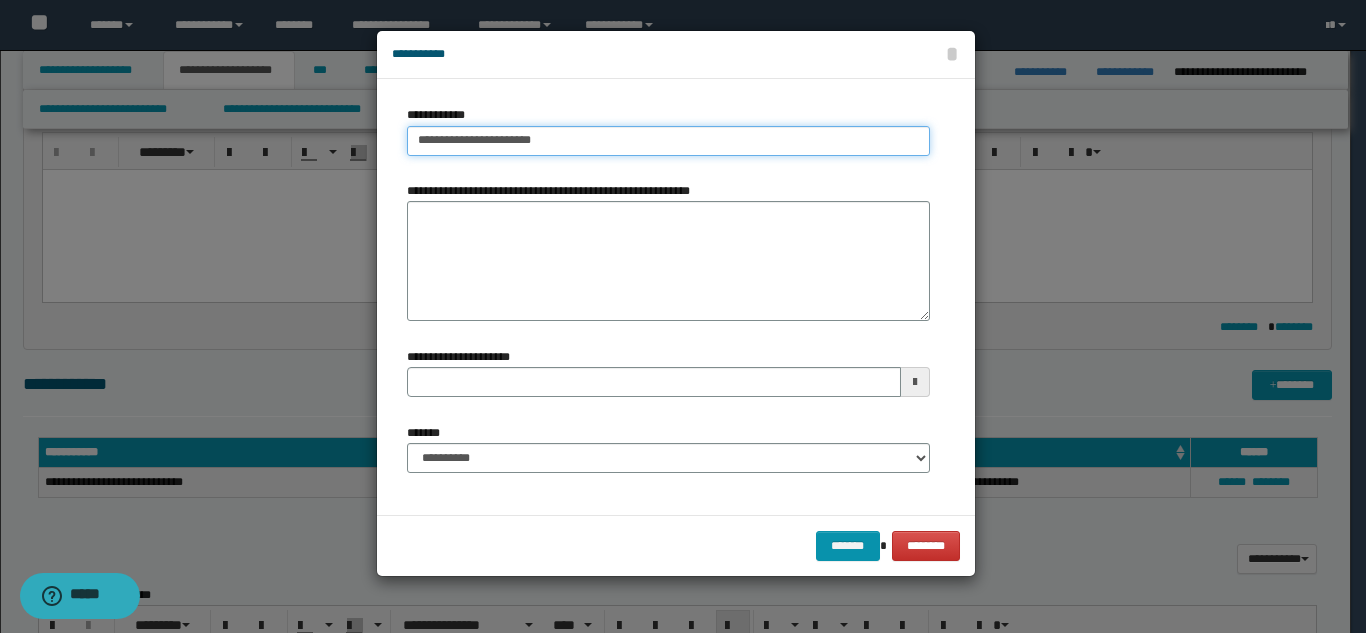 type 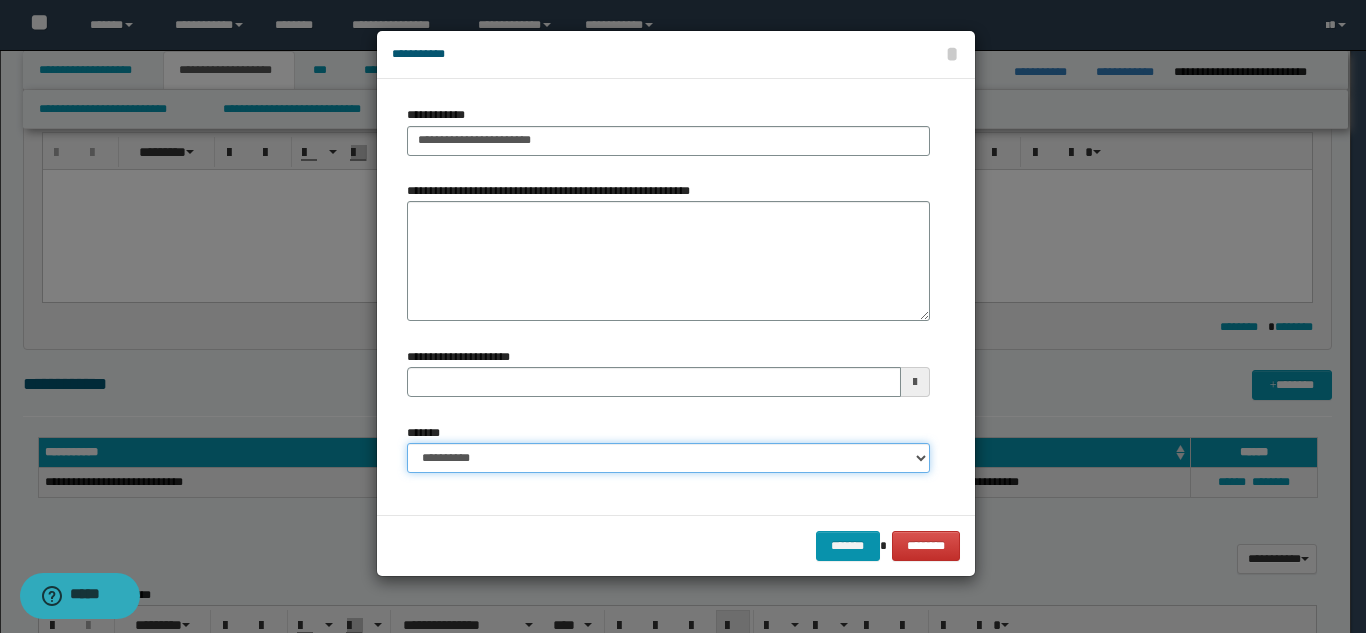 click on "**********" at bounding box center [668, 458] 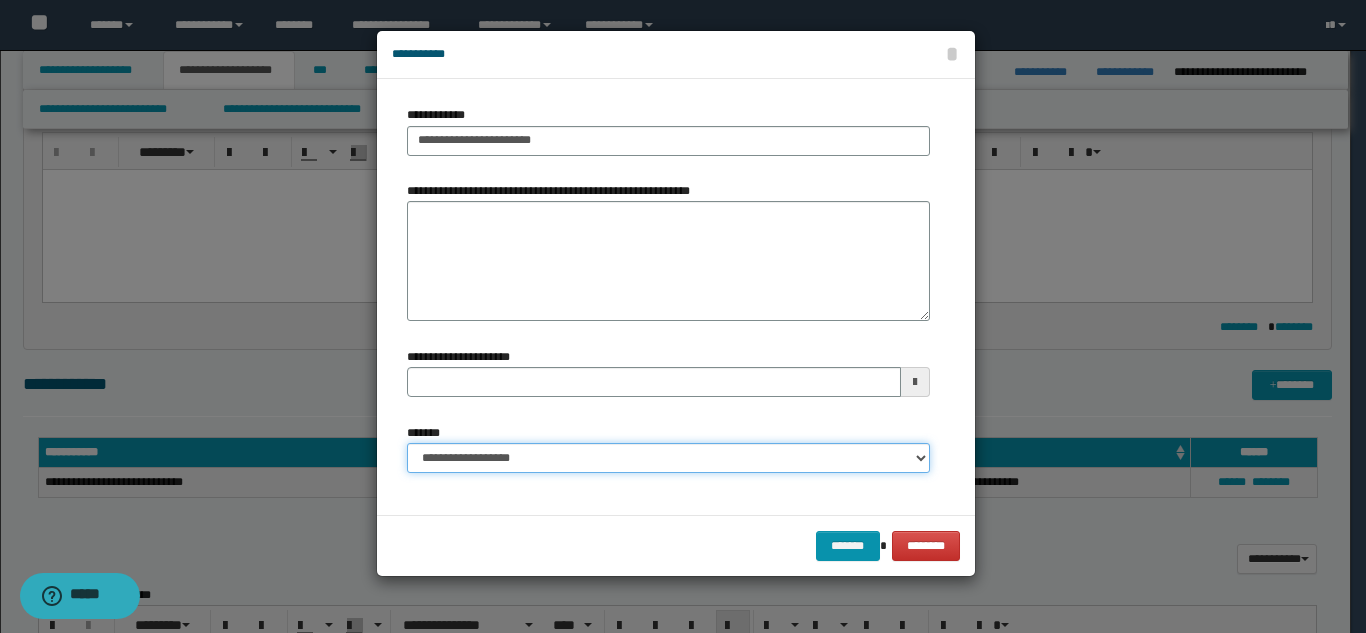 click on "**********" at bounding box center (668, 458) 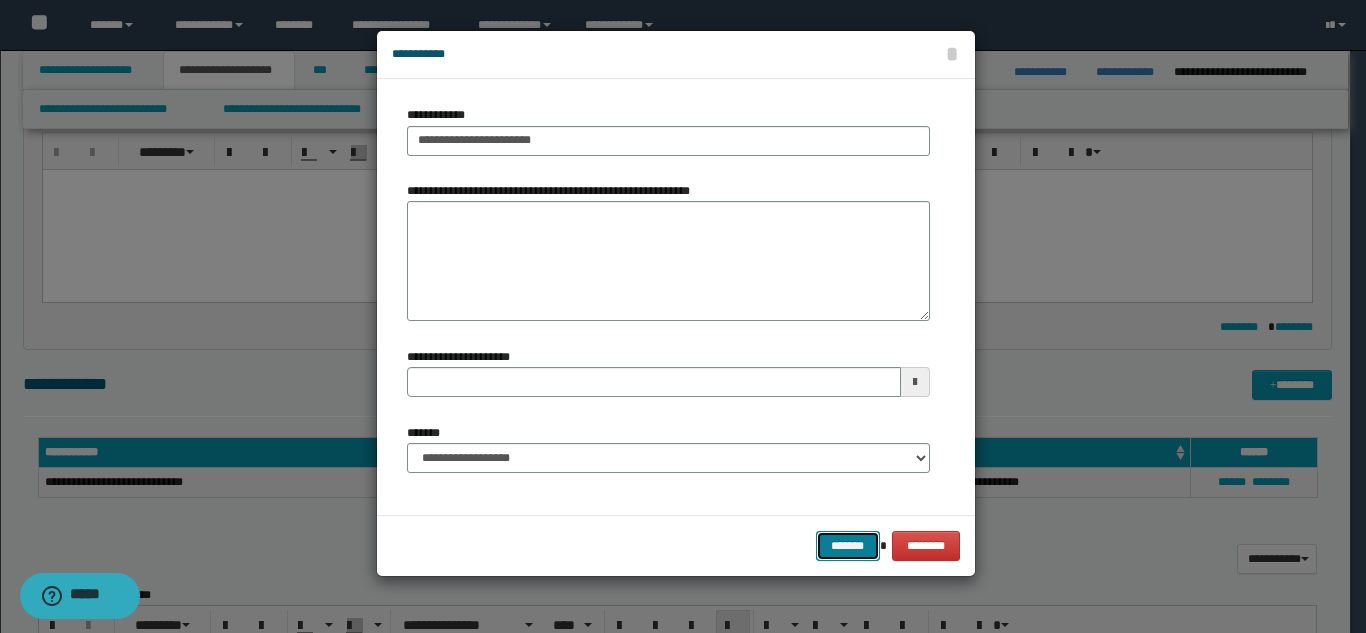 click on "*******" at bounding box center [848, 546] 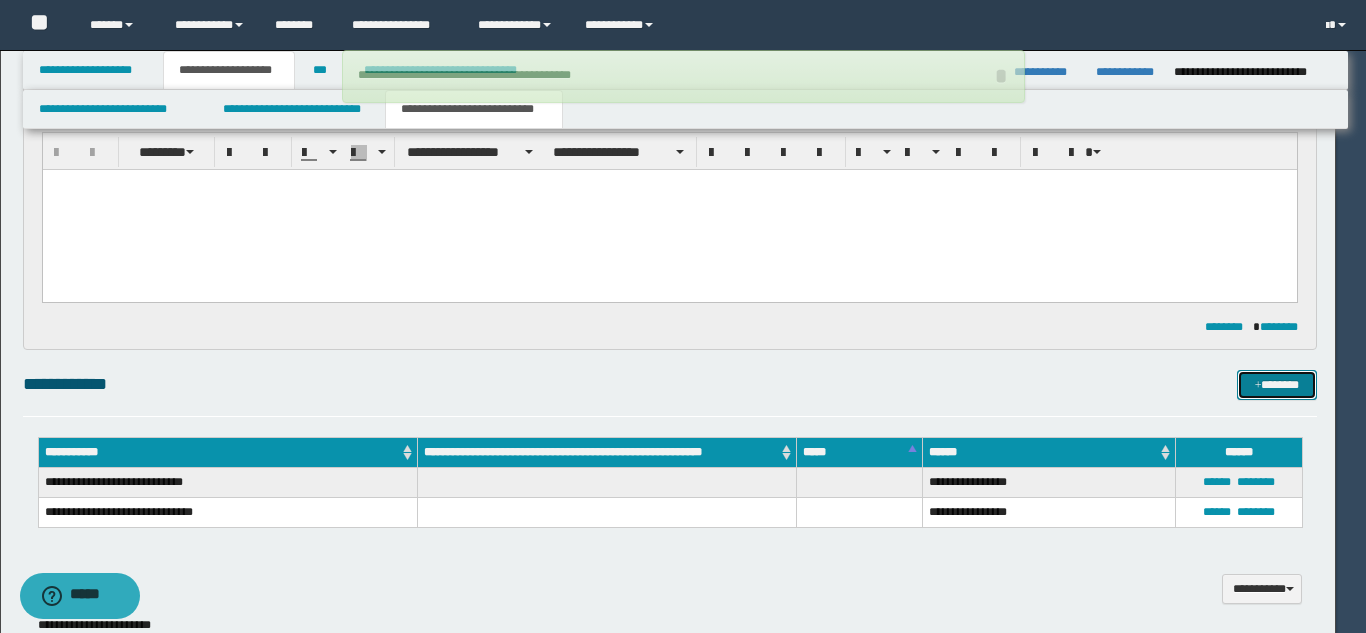 type 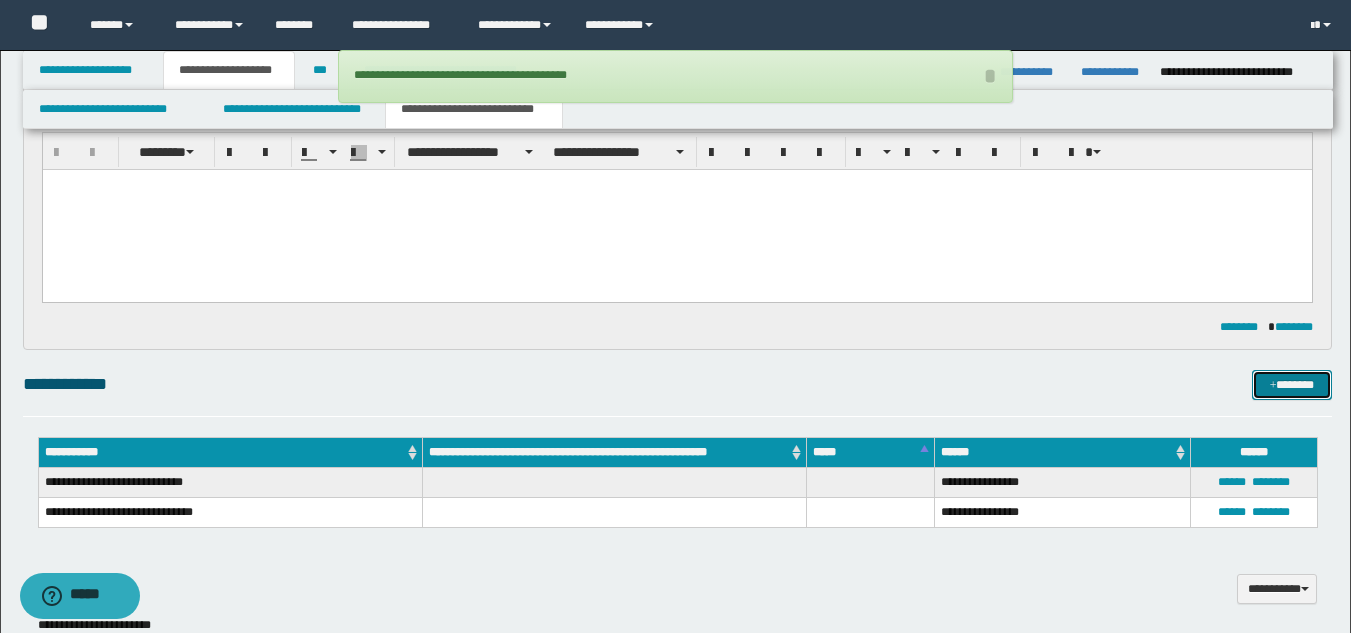 click on "*******" at bounding box center (1292, 385) 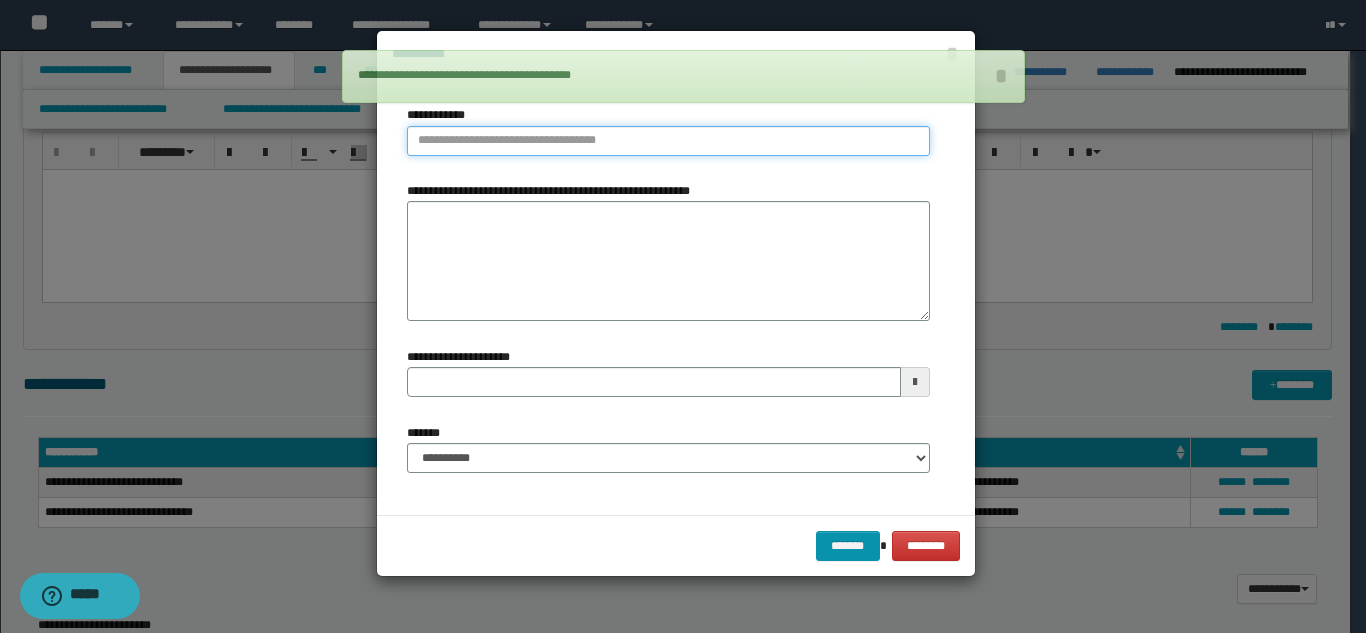 type on "**********" 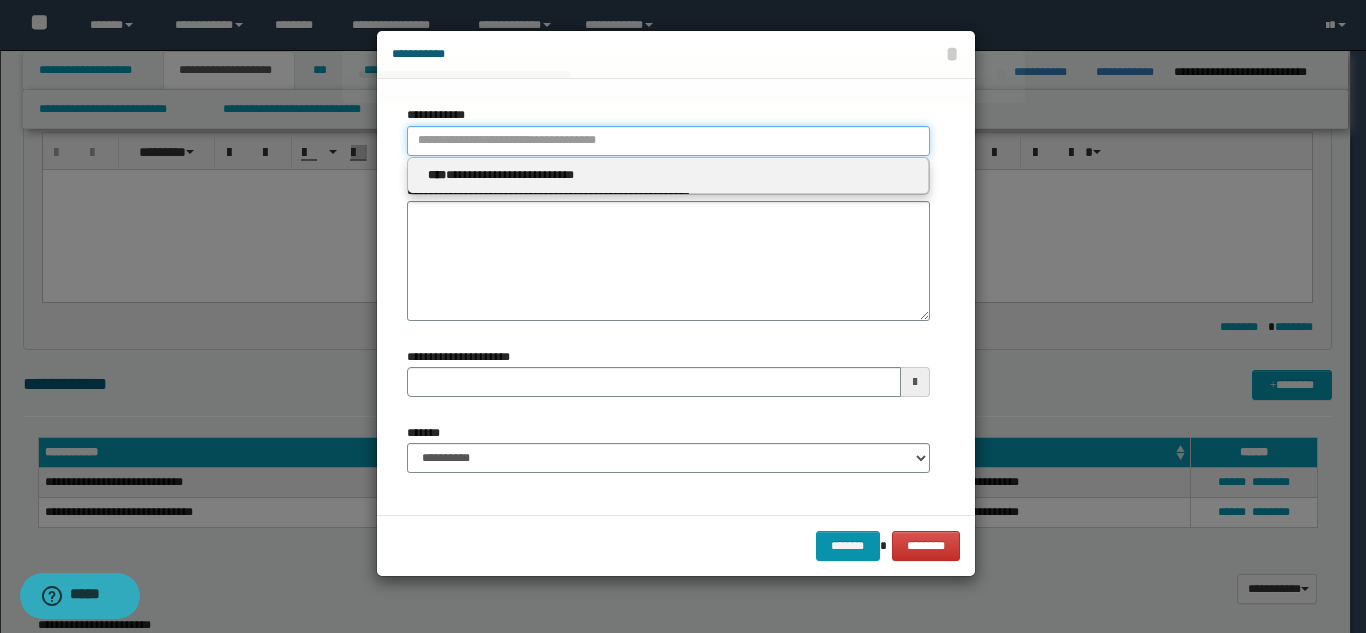 click on "**********" at bounding box center (668, 141) 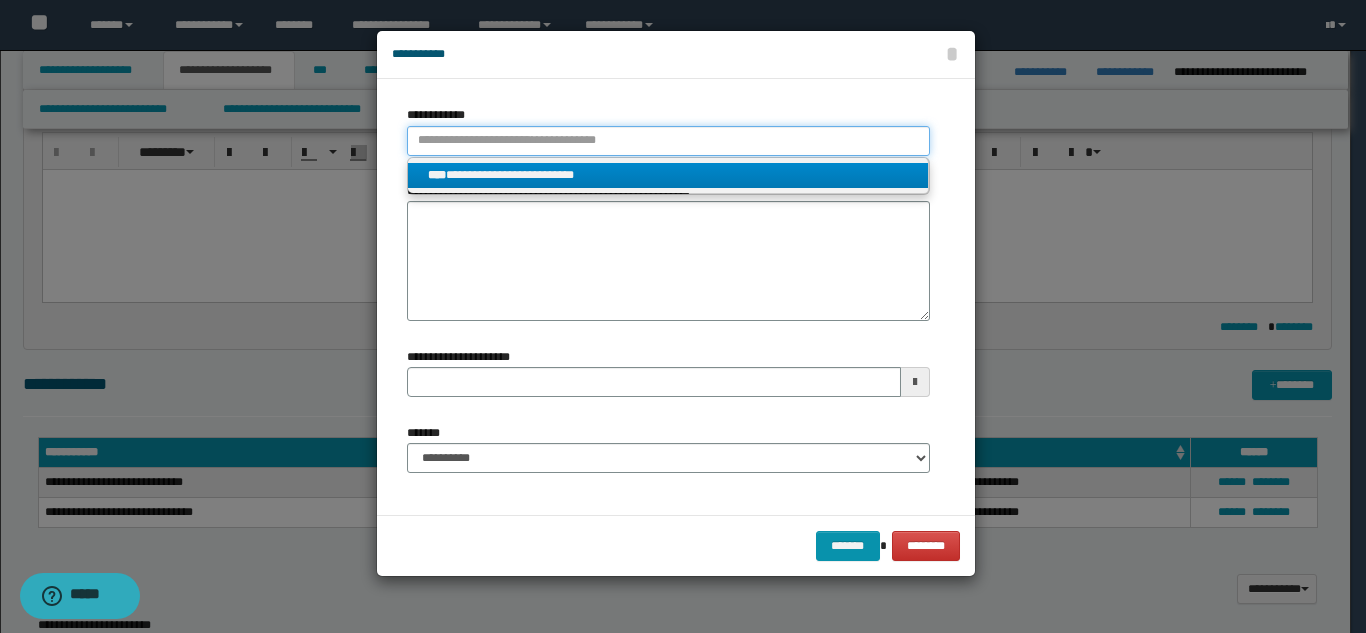 type 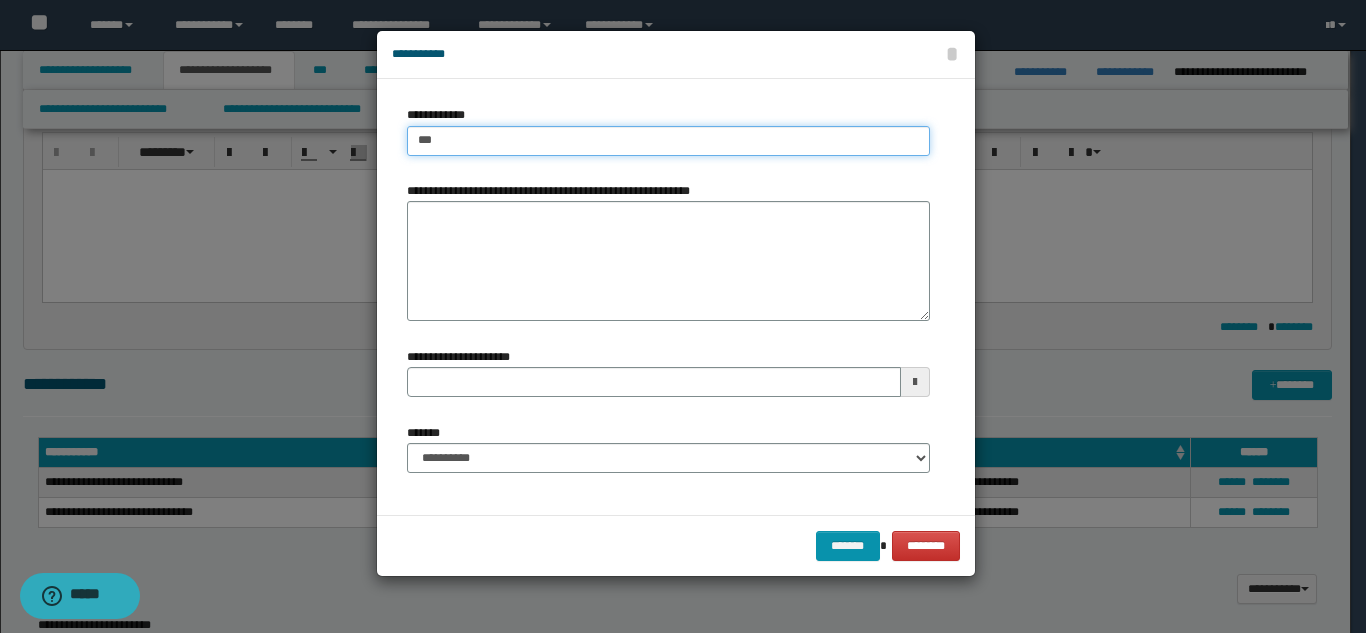 type on "****" 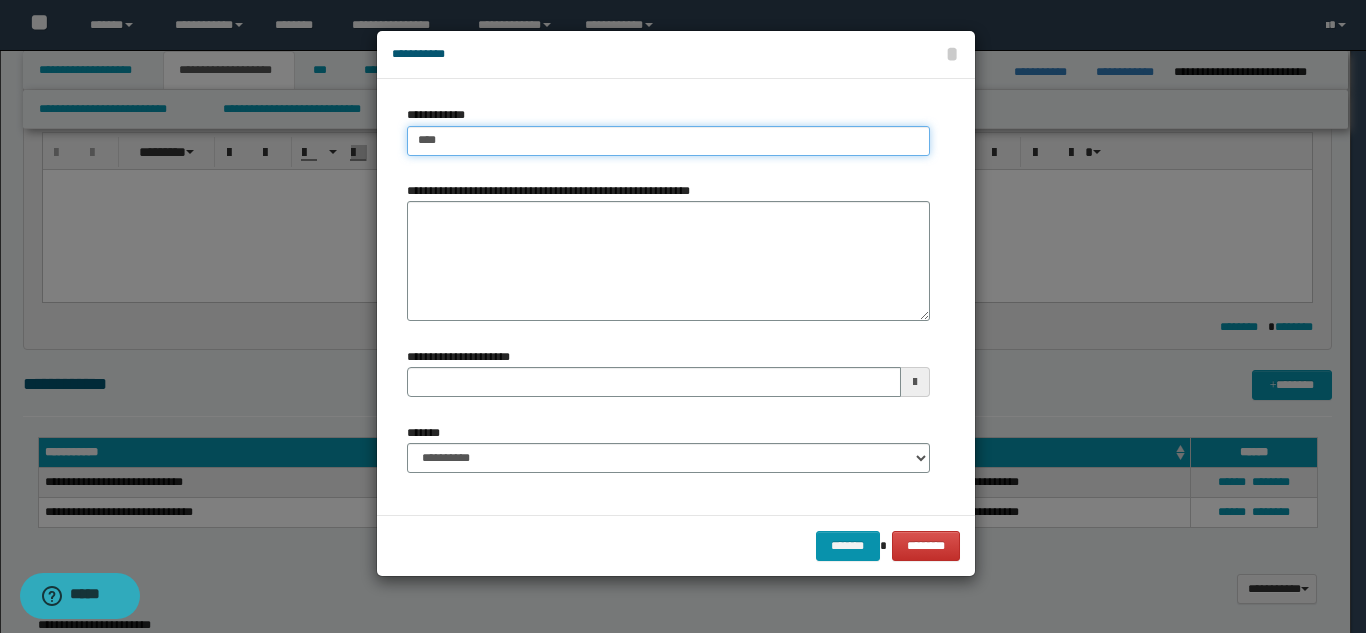 type on "****" 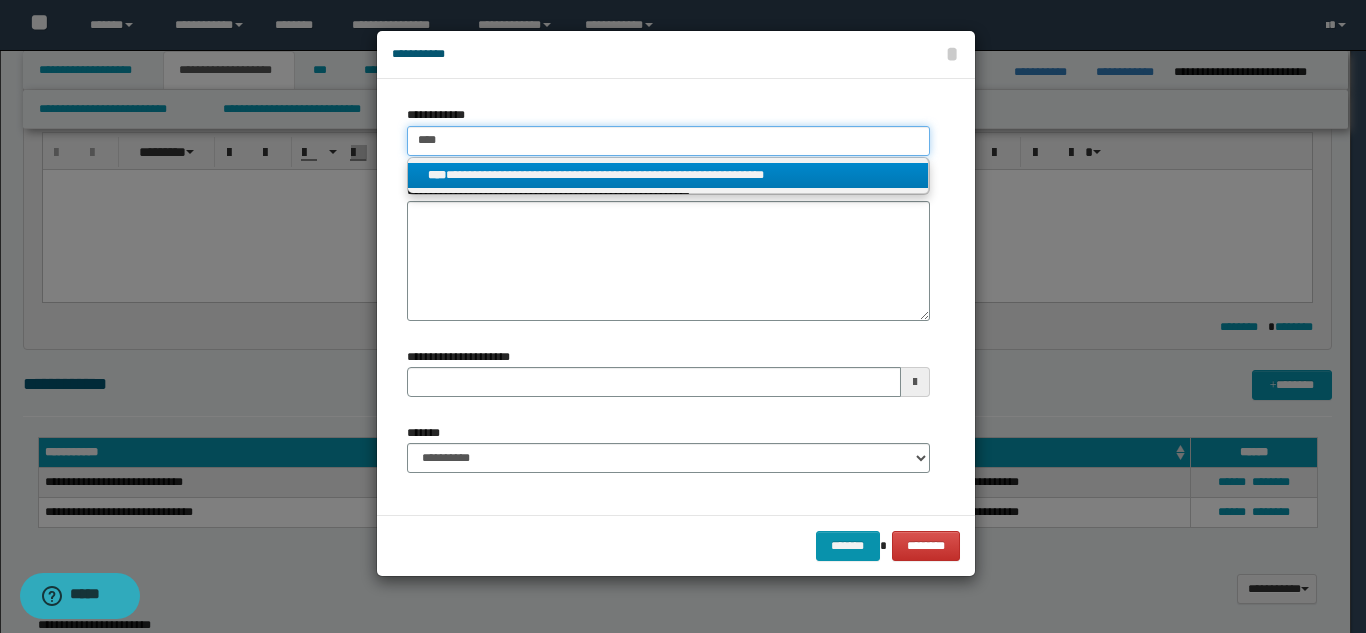 type on "****" 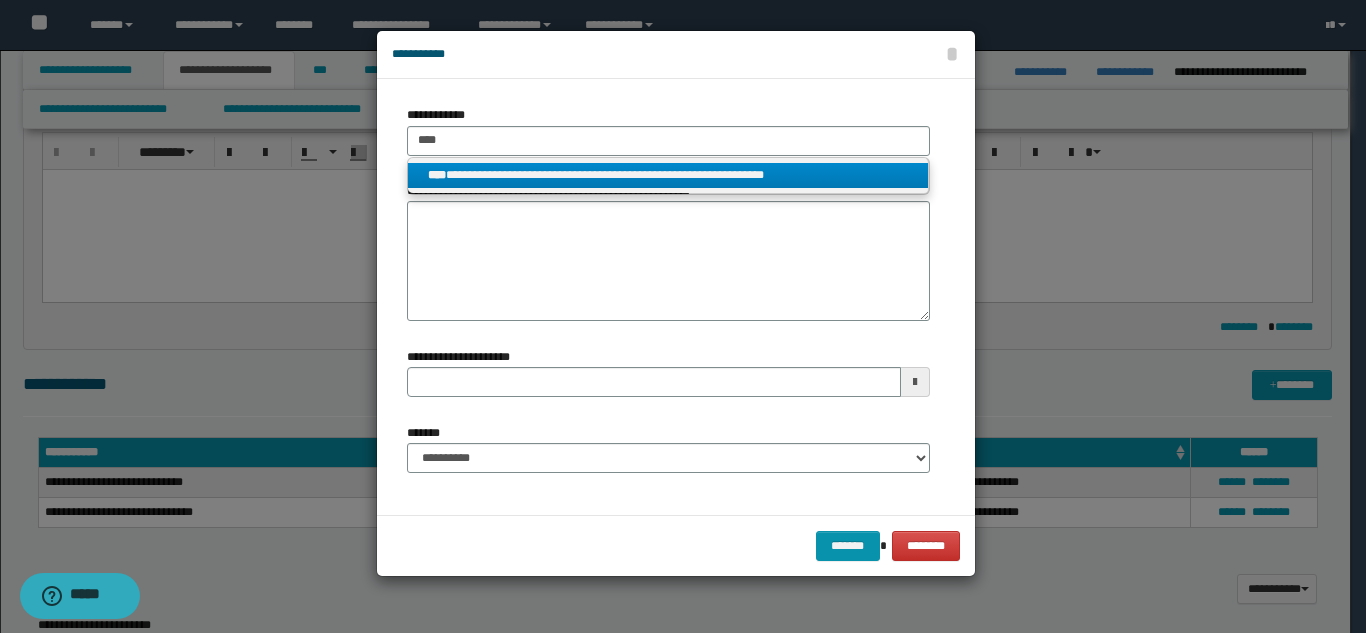 click on "**********" at bounding box center [668, 176] 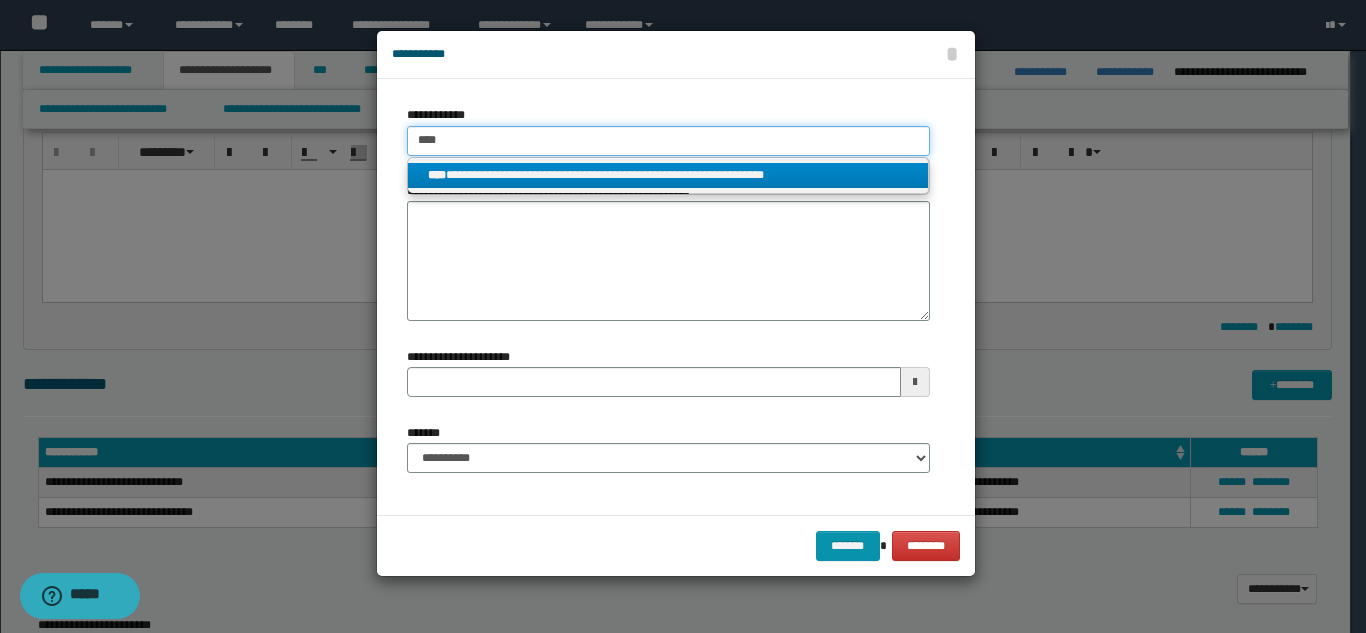 type 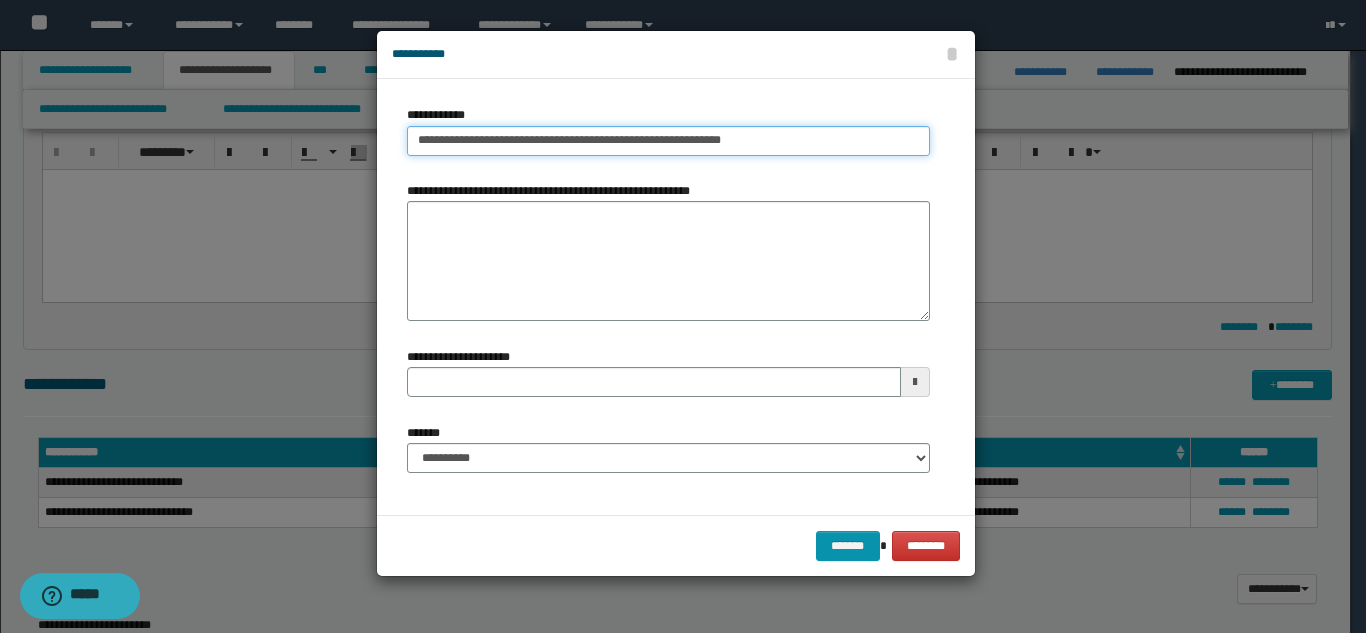 type on "**********" 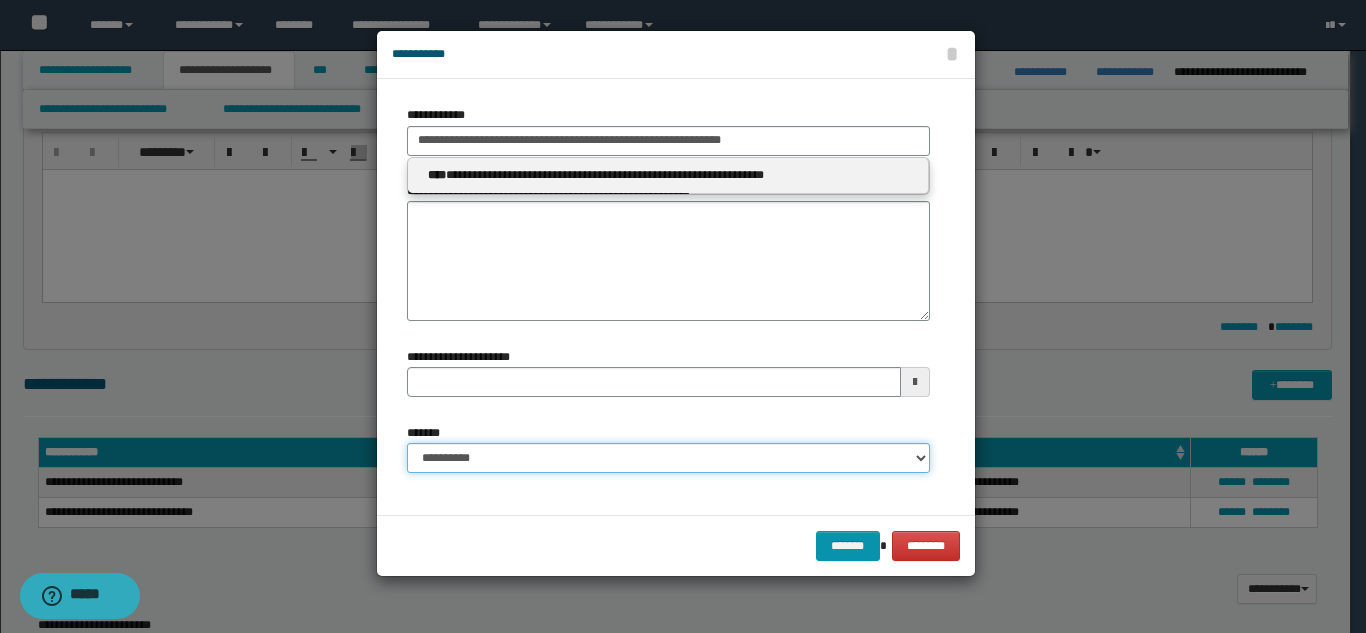 type 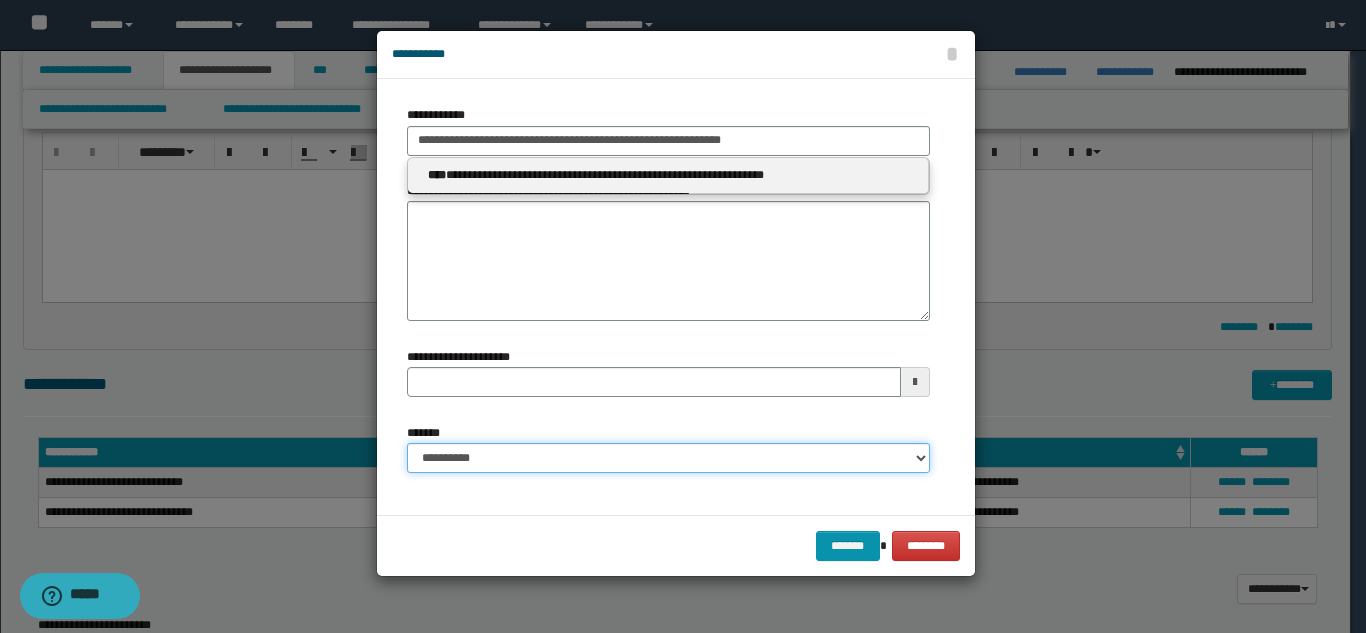 click on "**********" at bounding box center (668, 458) 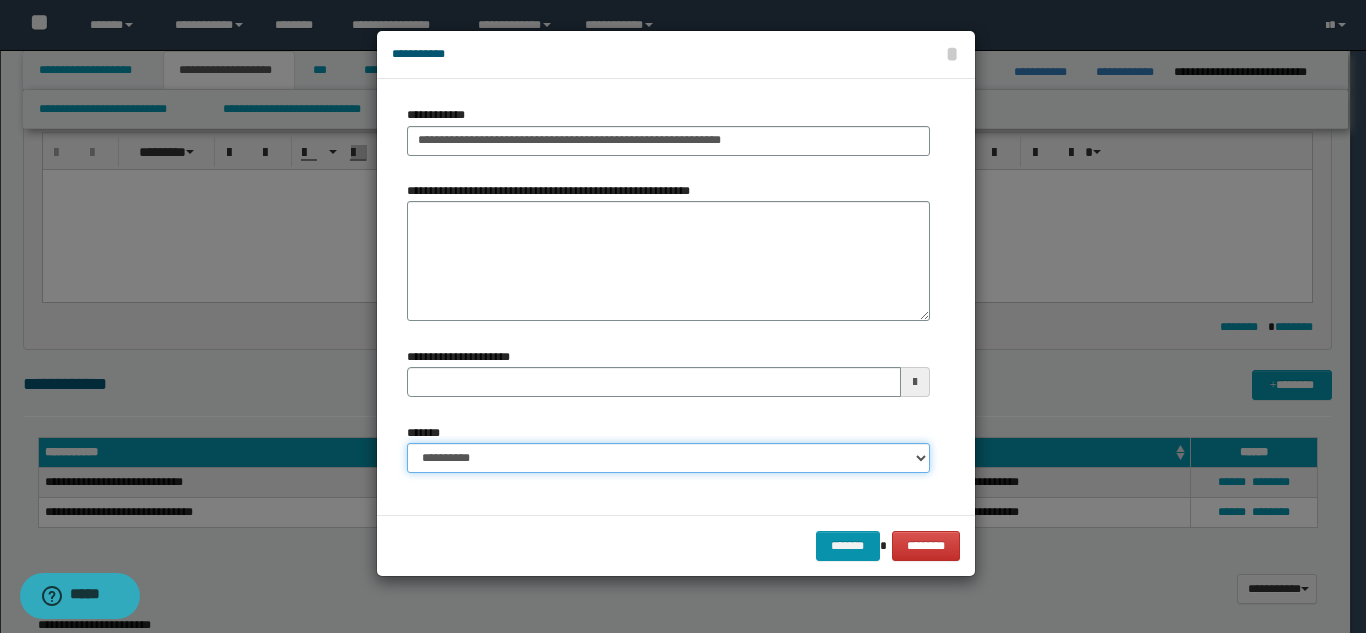 select on "*" 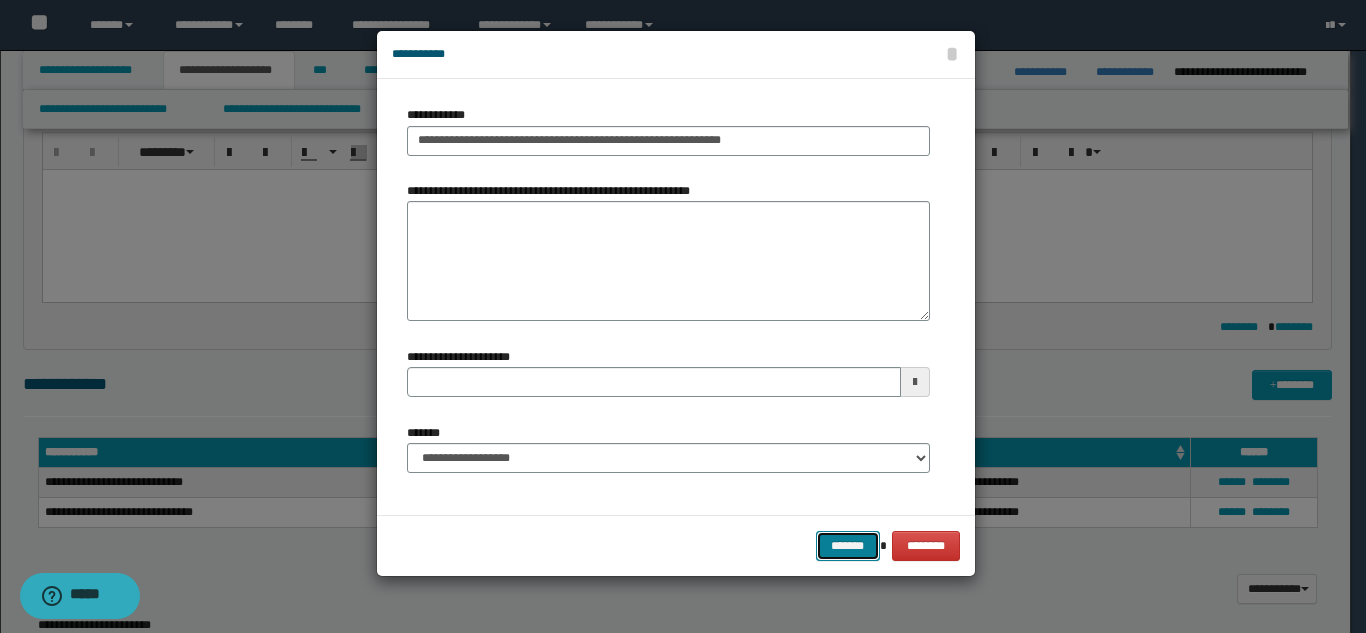 click on "*******" at bounding box center [848, 546] 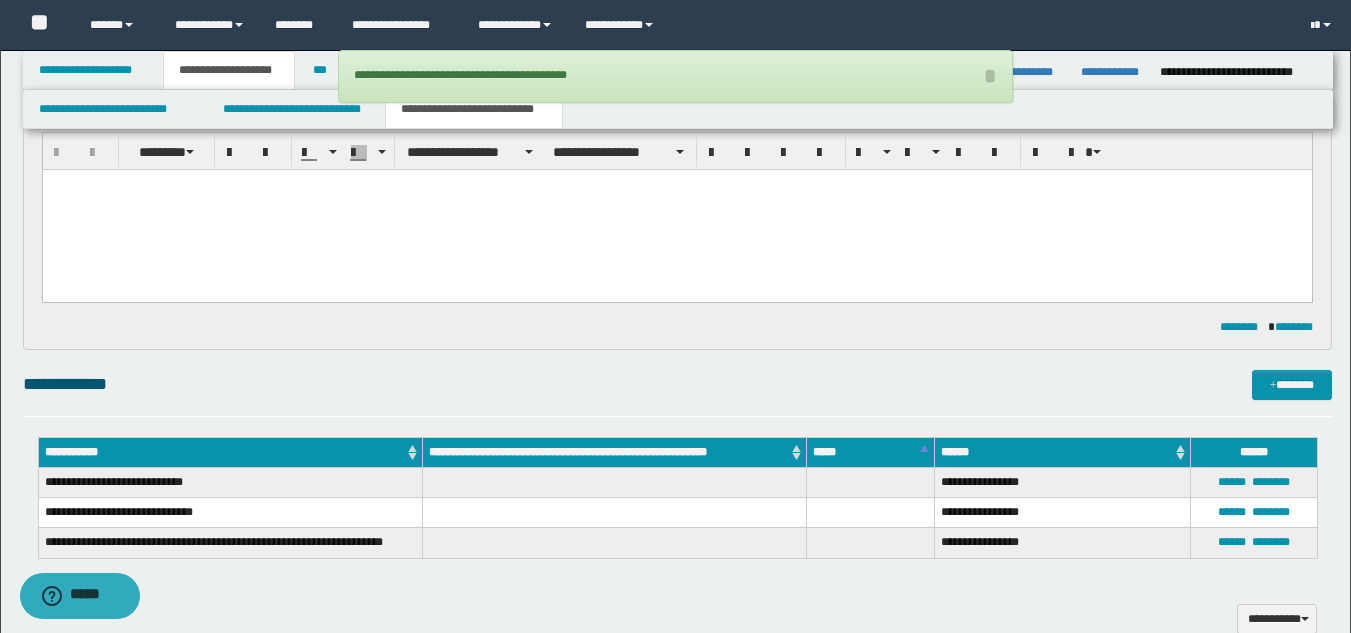 click on "**********" at bounding box center (677, 393) 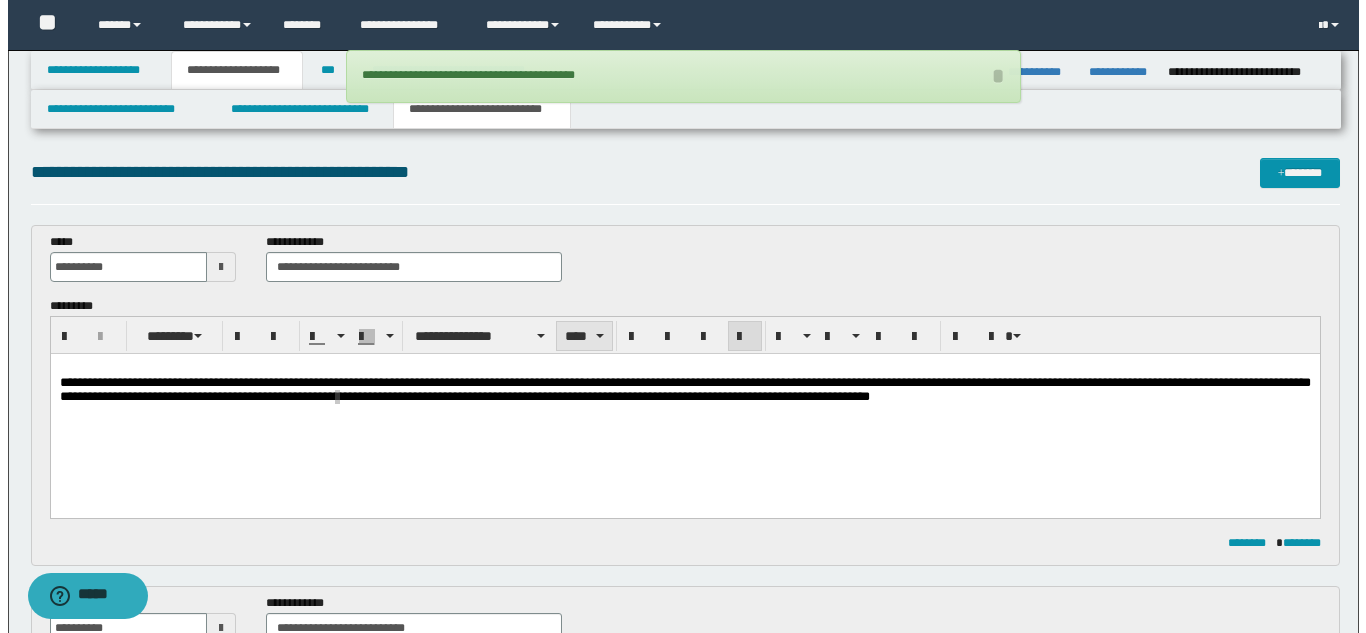 scroll, scrollTop: 0, scrollLeft: 0, axis: both 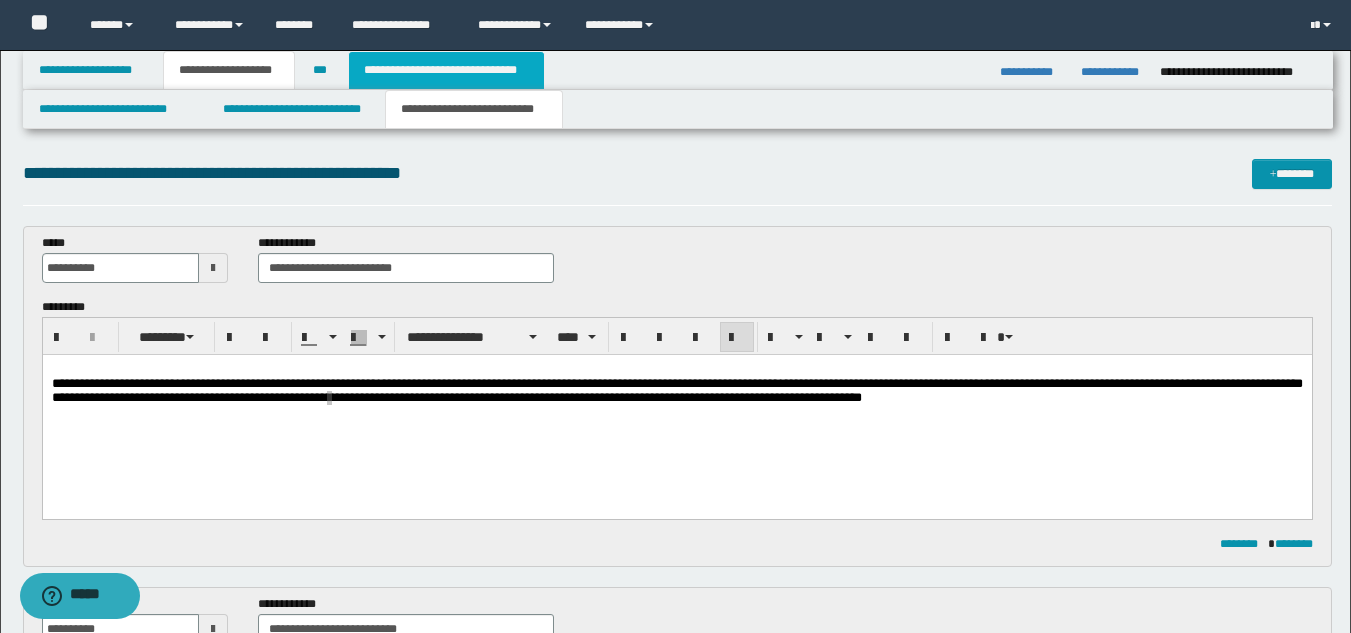 click on "**********" at bounding box center [446, 70] 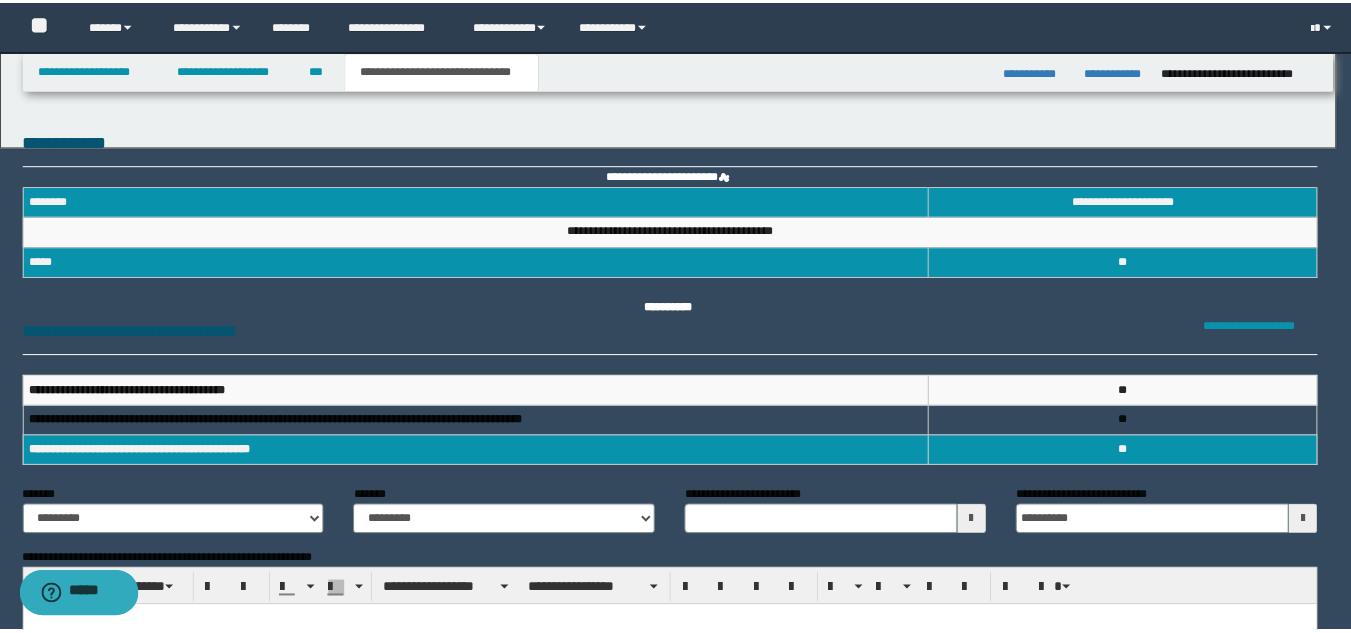scroll, scrollTop: 0, scrollLeft: 0, axis: both 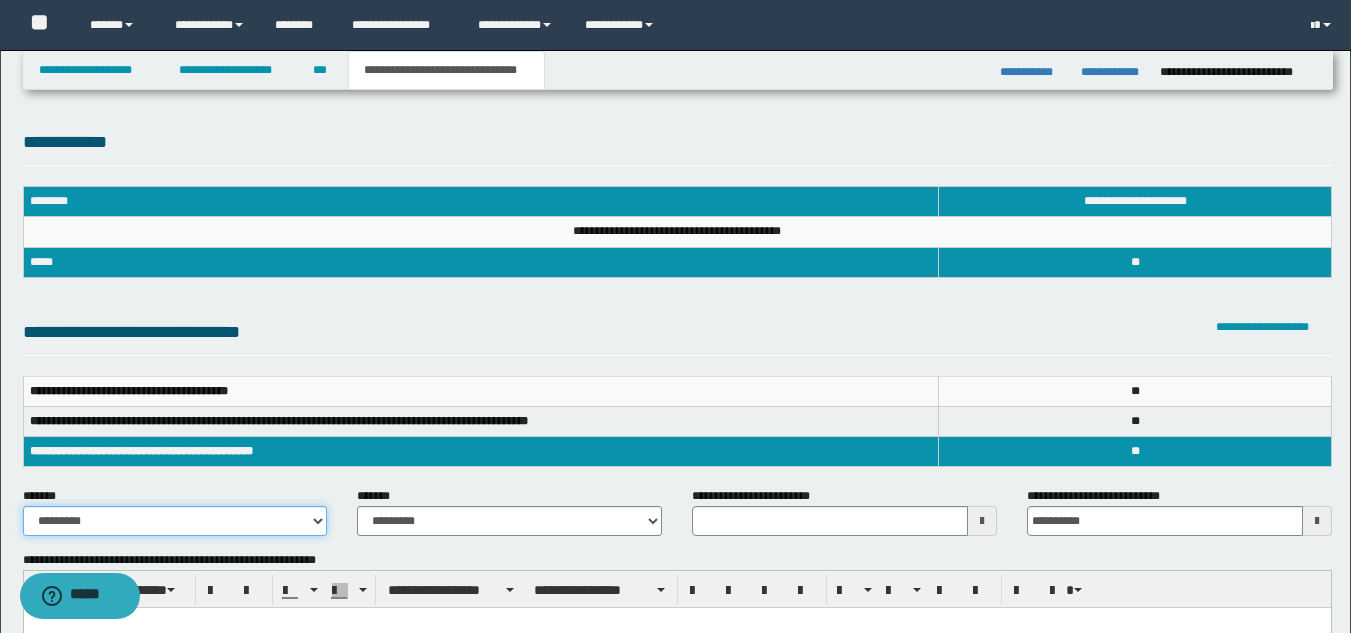 click on "**********" at bounding box center [175, 521] 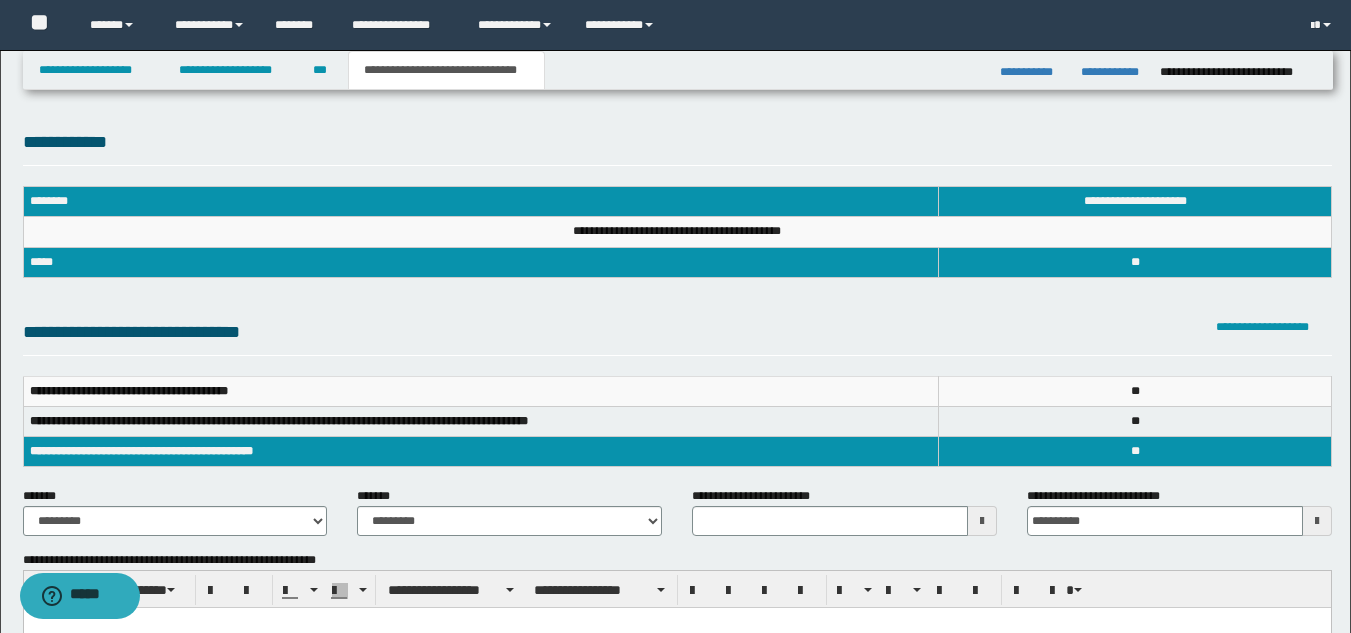 click on "**********" at bounding box center (509, 511) 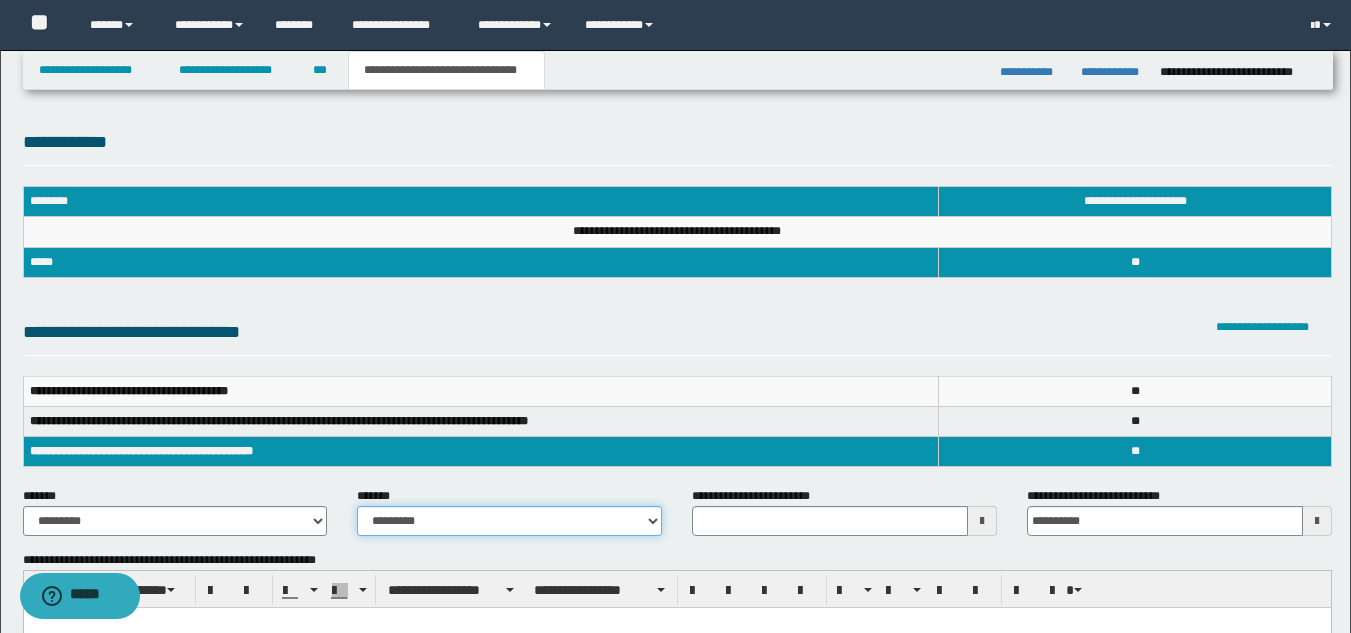 click on "**********" at bounding box center (509, 521) 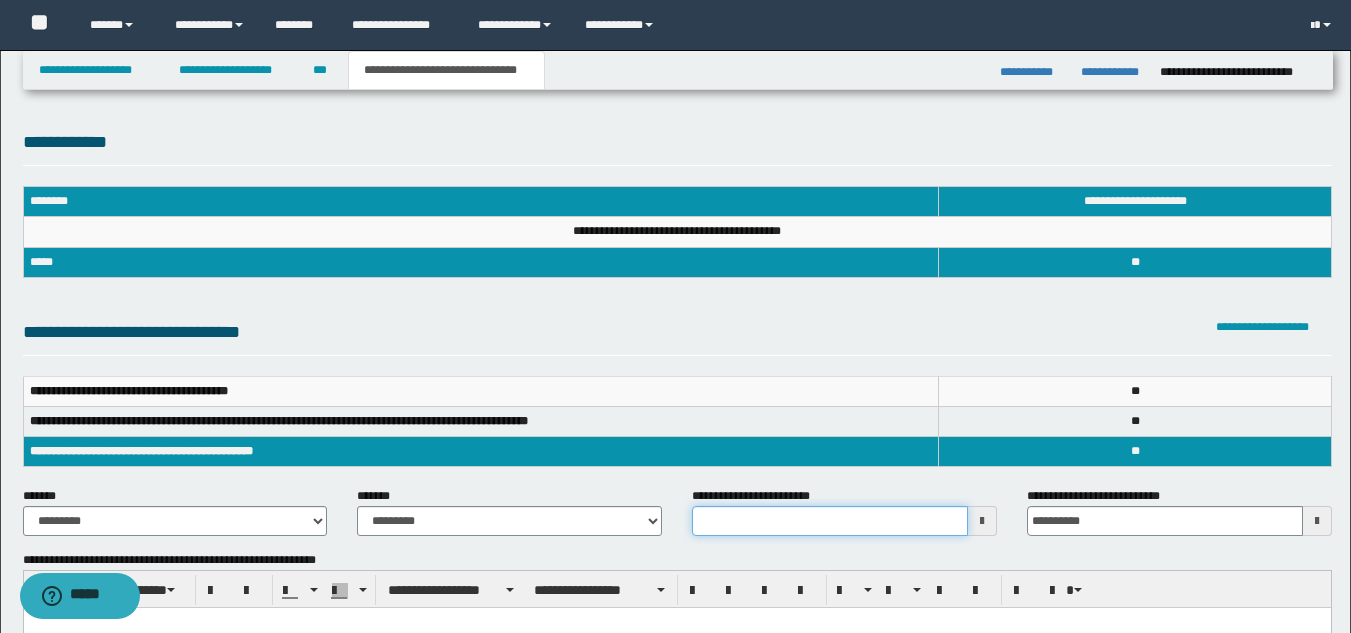 click on "**********" at bounding box center [830, 521] 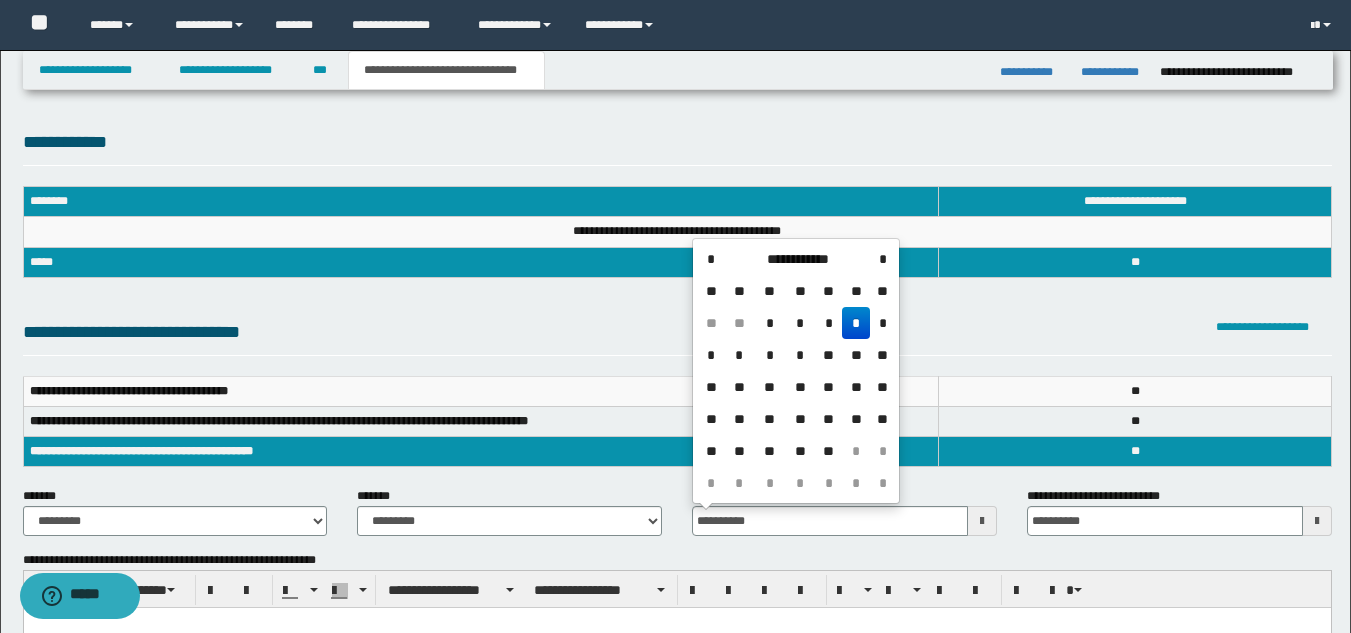 click on "*" at bounding box center (856, 323) 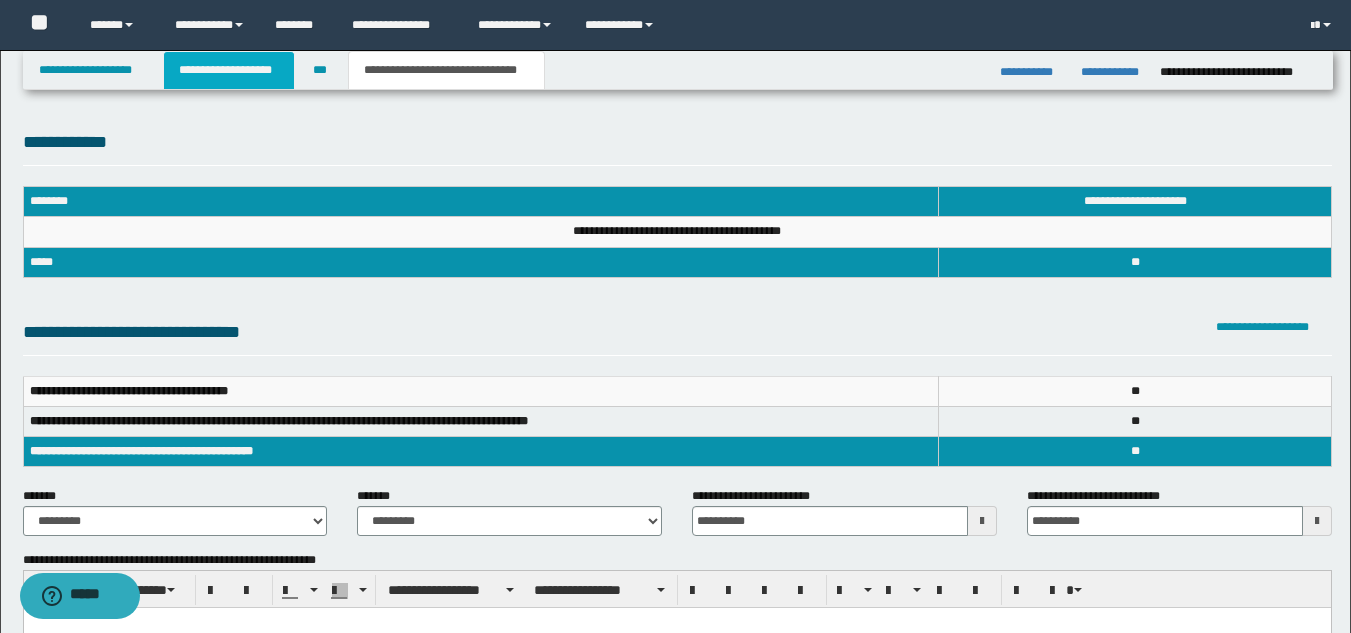 click on "**********" at bounding box center (229, 70) 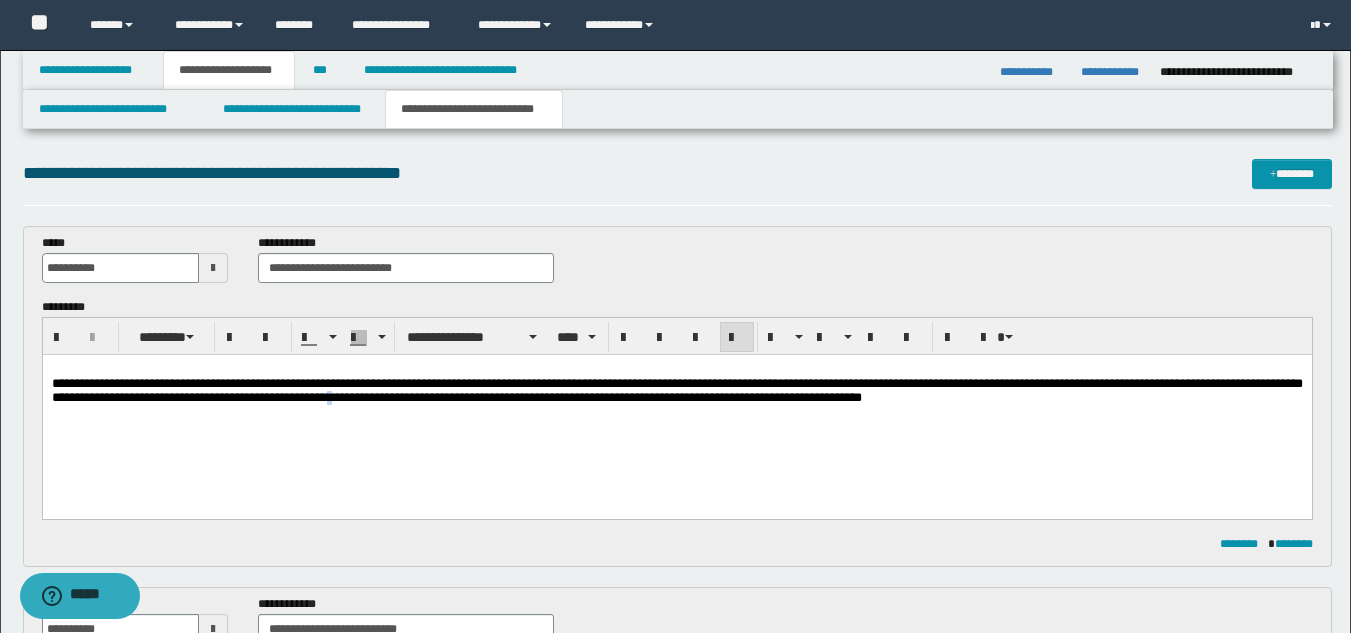 click on "**********" at bounding box center [676, 409] 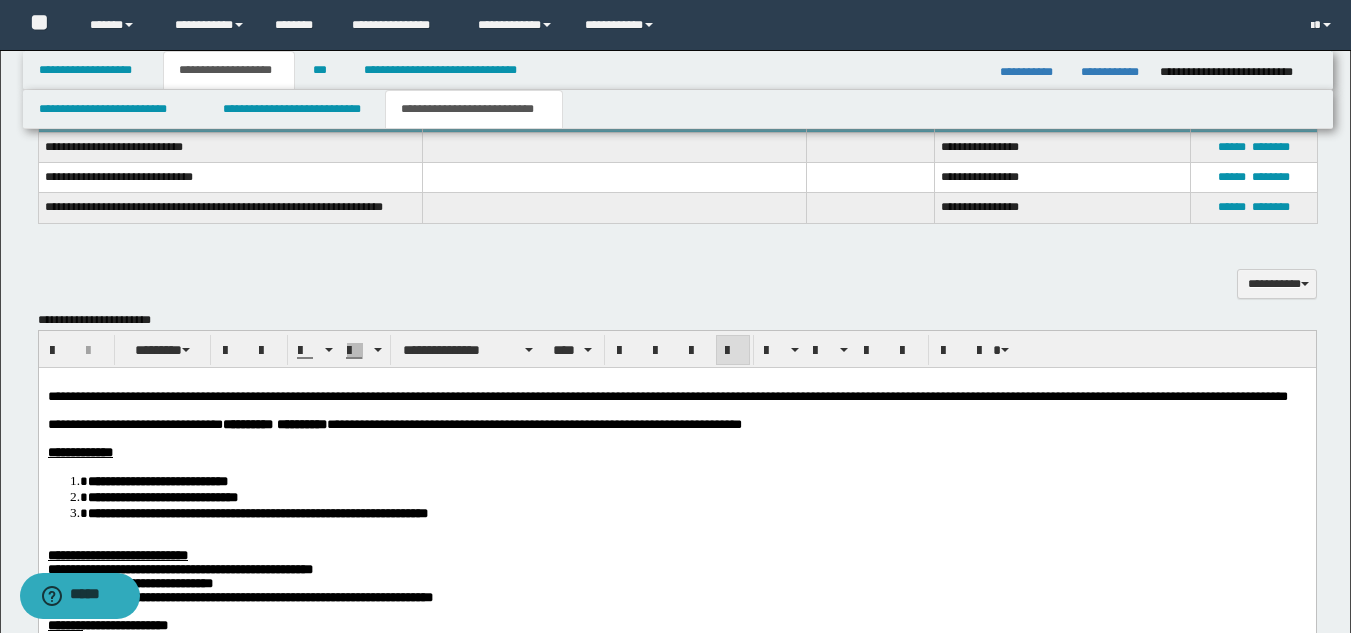 scroll, scrollTop: 900, scrollLeft: 0, axis: vertical 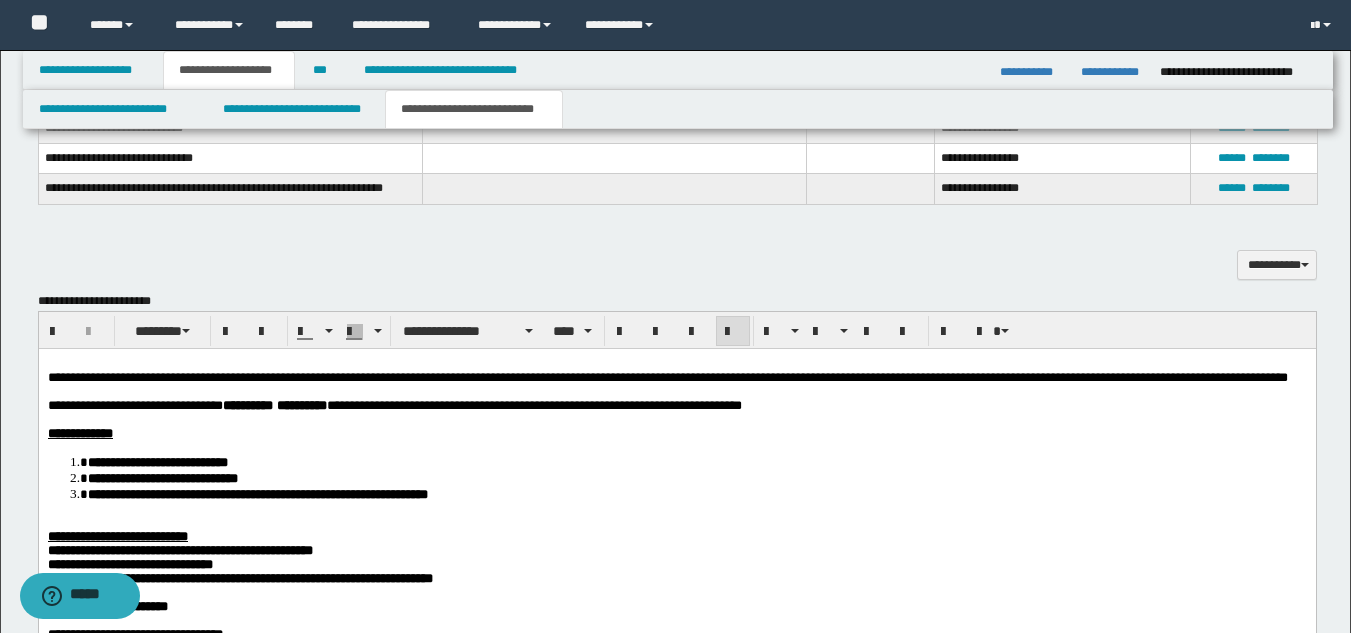 click on "**********" at bounding box center [676, 552] 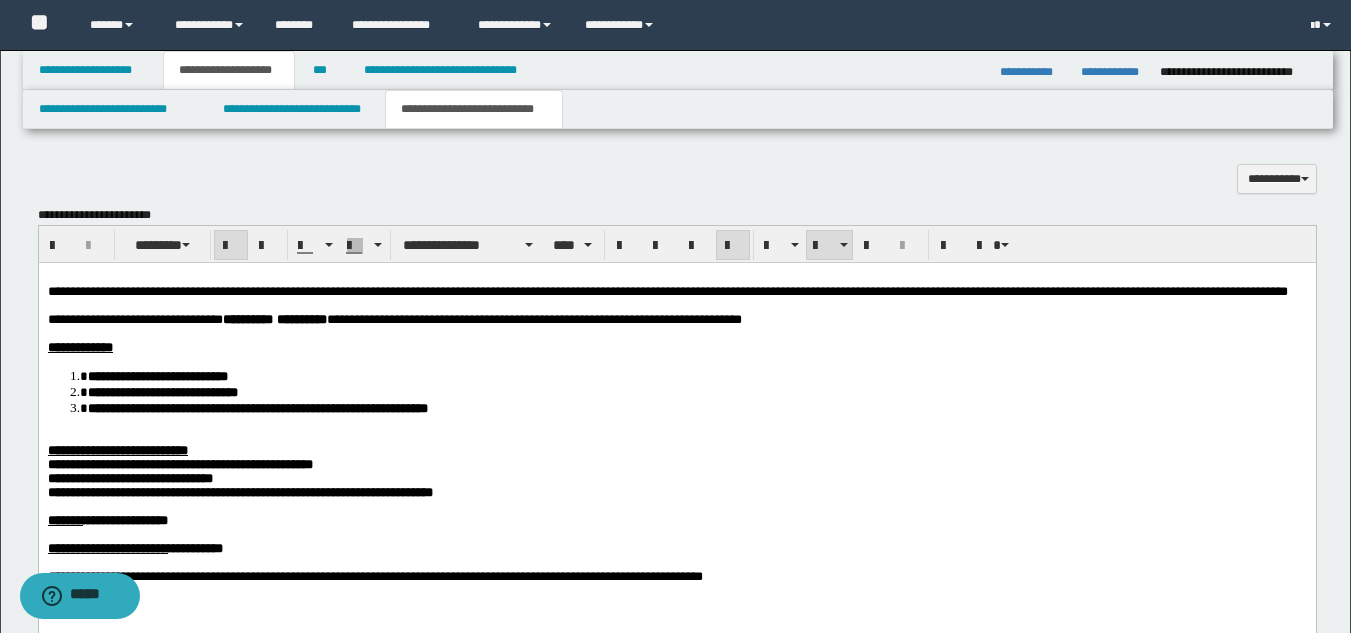 scroll, scrollTop: 1100, scrollLeft: 0, axis: vertical 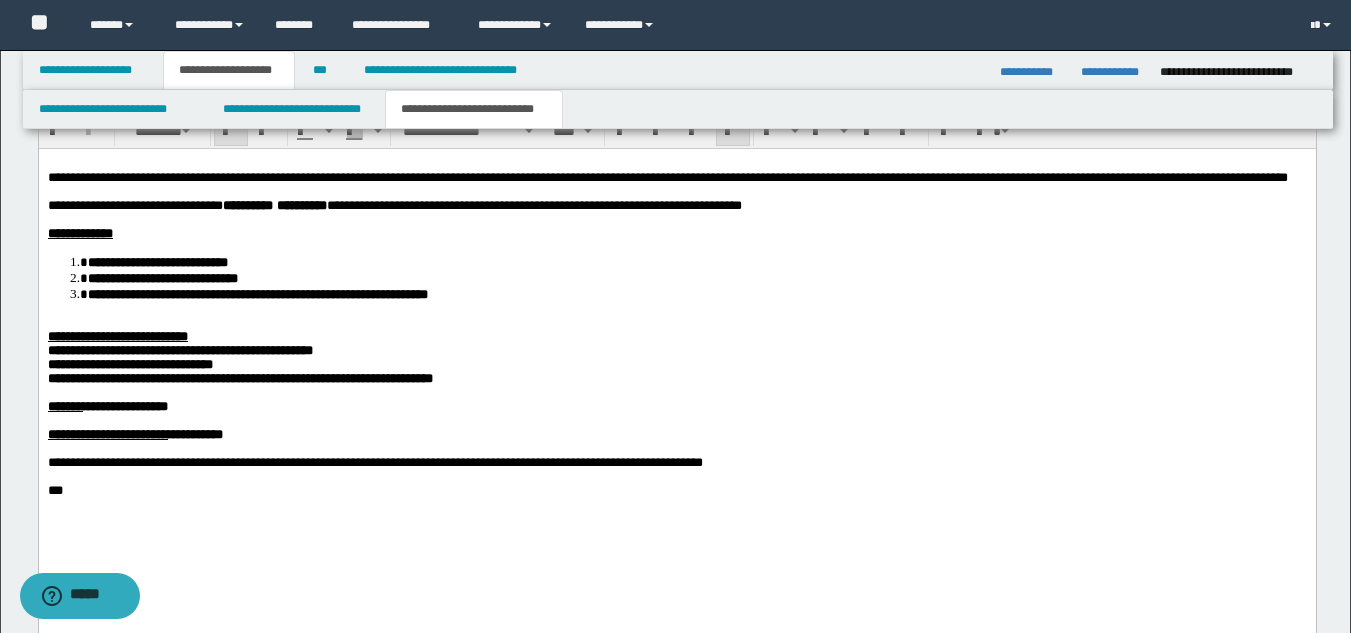 click on "**********" at bounding box center [676, 352] 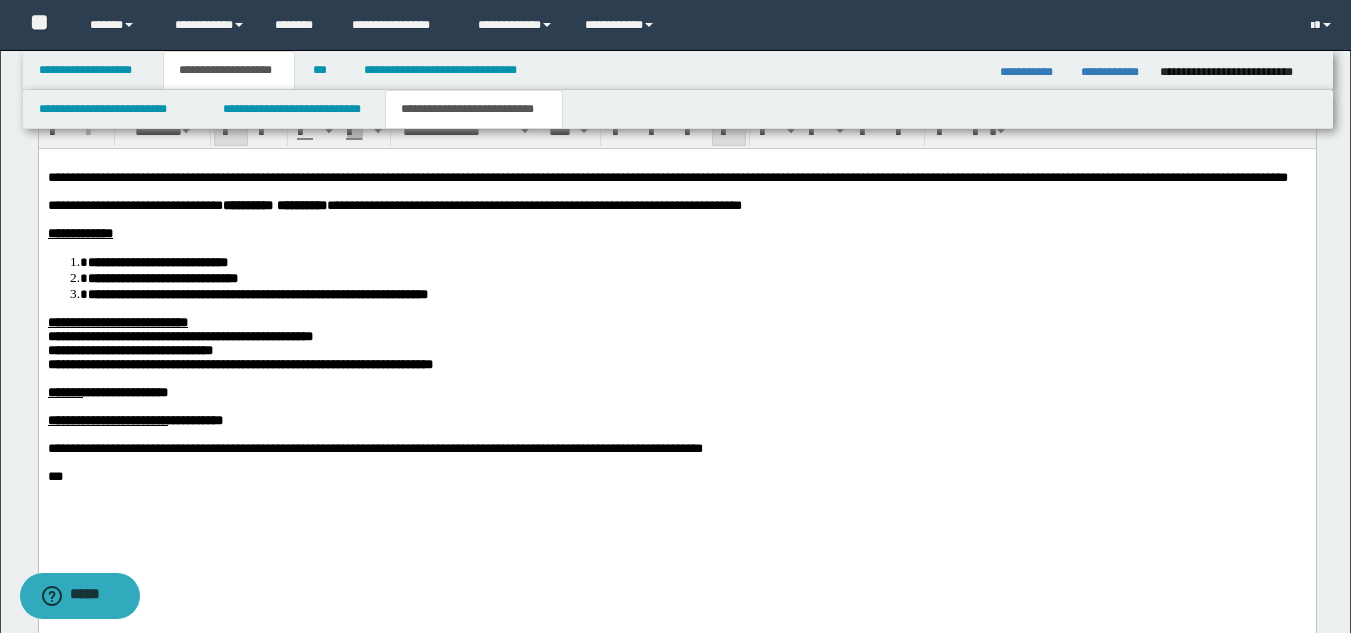 click on "**********" at bounding box center (129, 350) 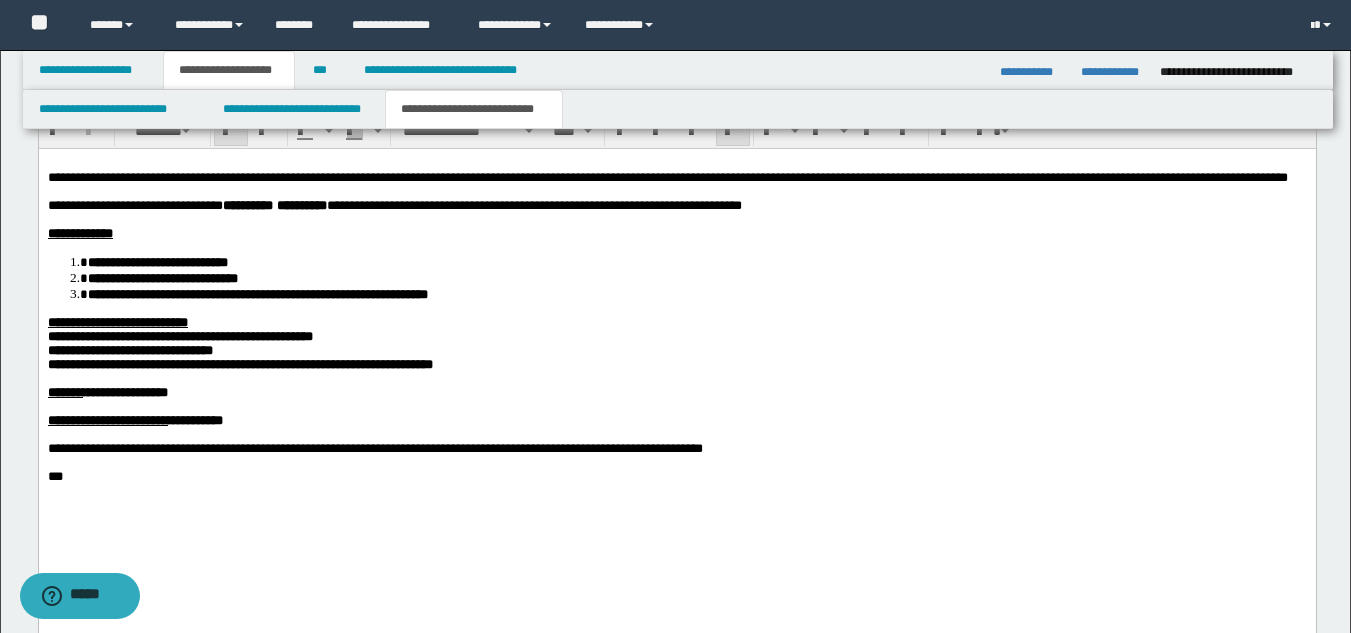 click on "**********" at bounding box center [239, 364] 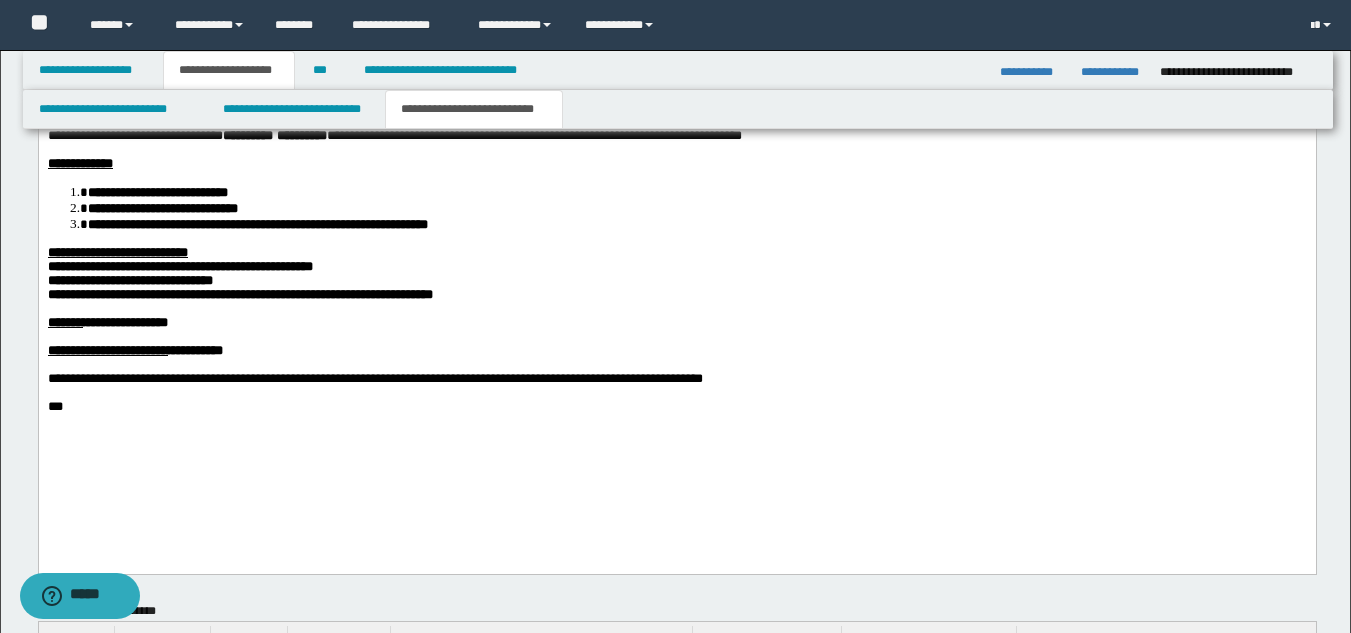 scroll, scrollTop: 1300, scrollLeft: 0, axis: vertical 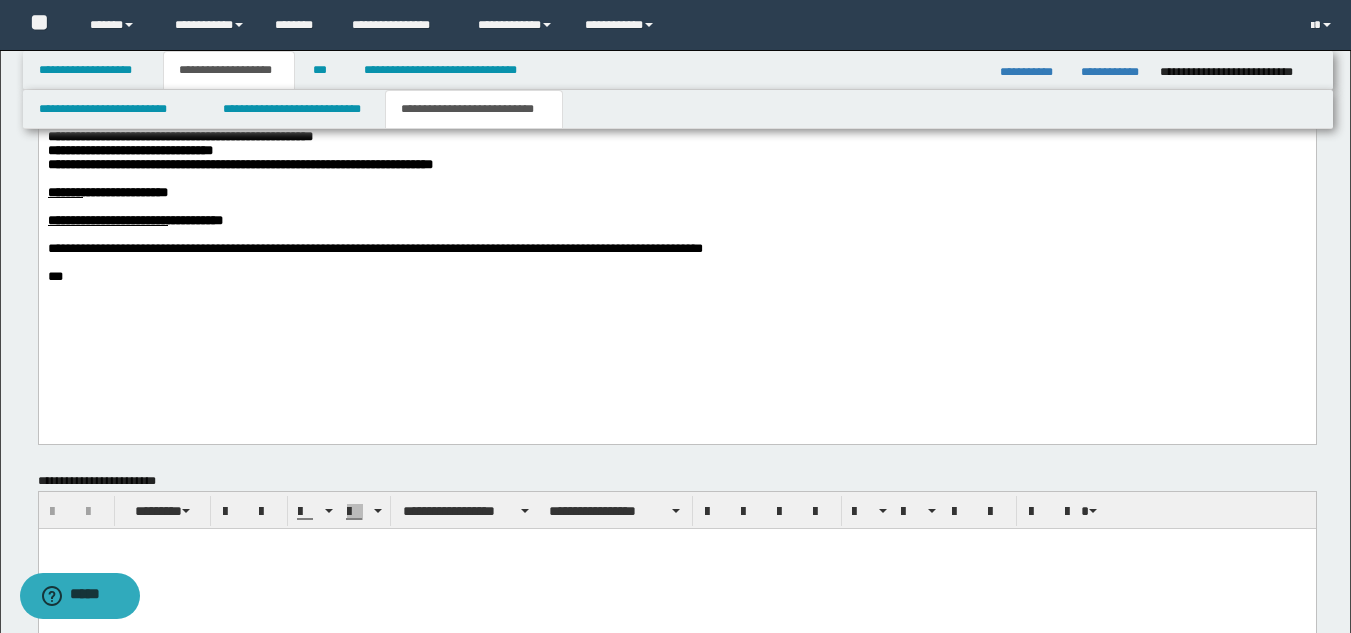 click on "**********" at bounding box center [676, 145] 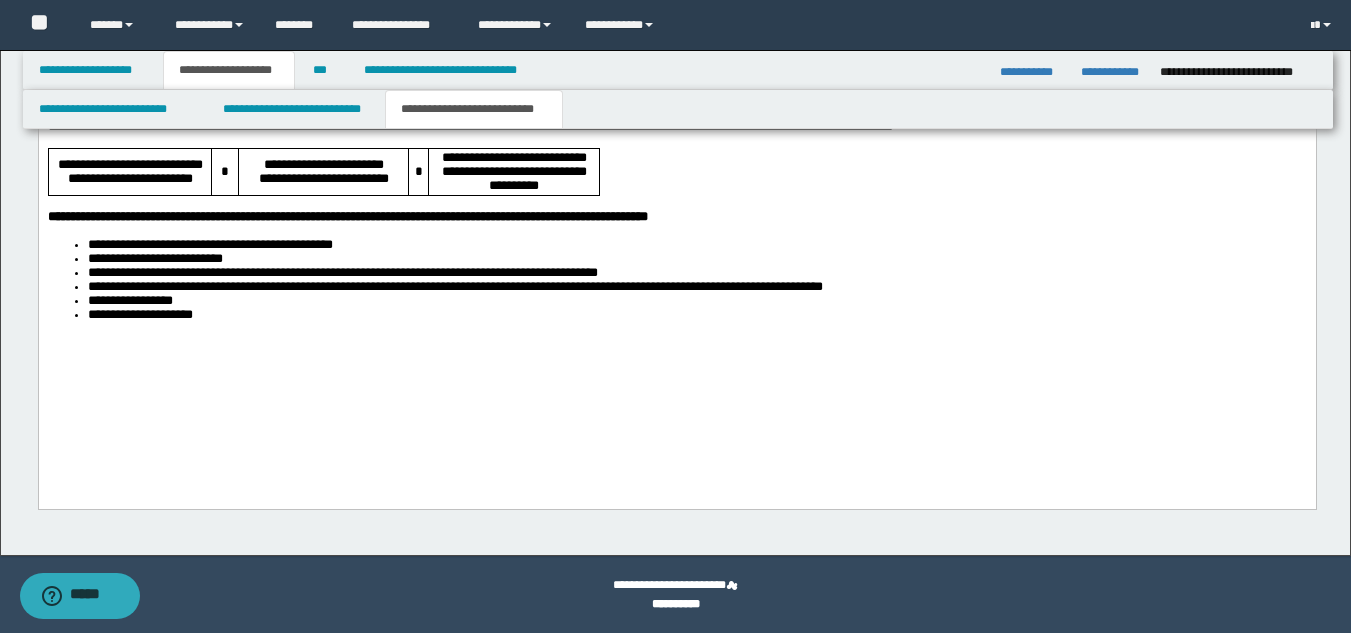 click on "**********" at bounding box center (676, 109) 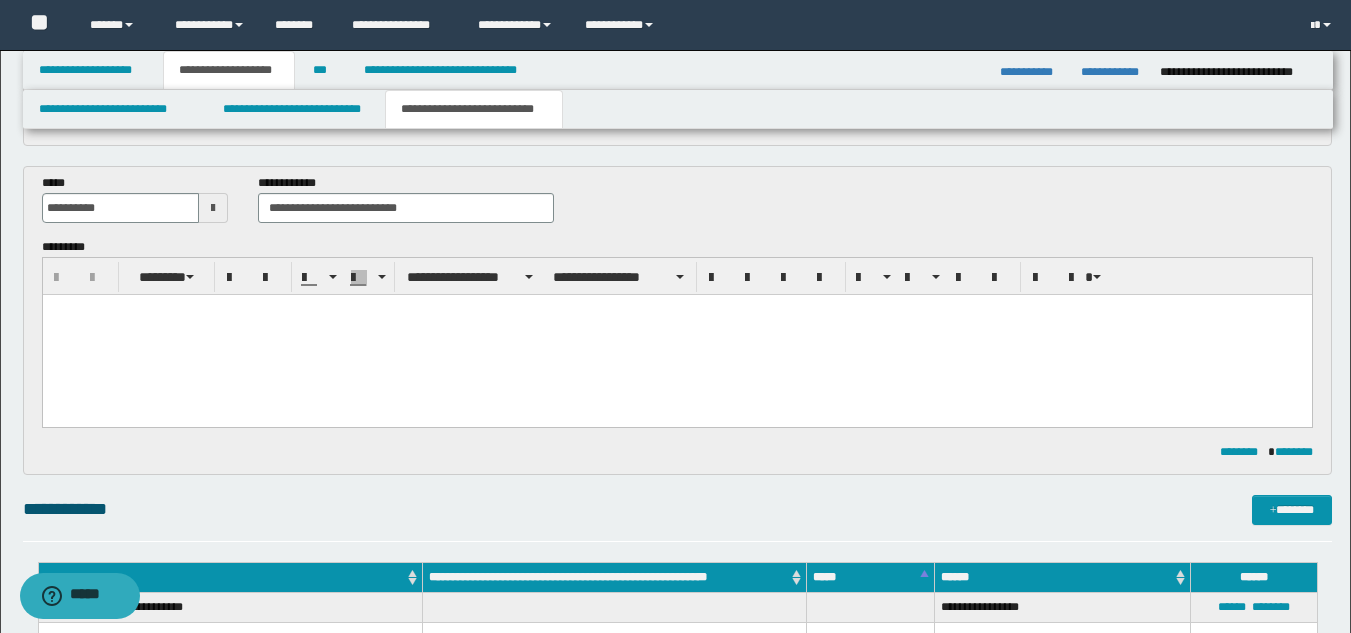 scroll, scrollTop: 0, scrollLeft: 0, axis: both 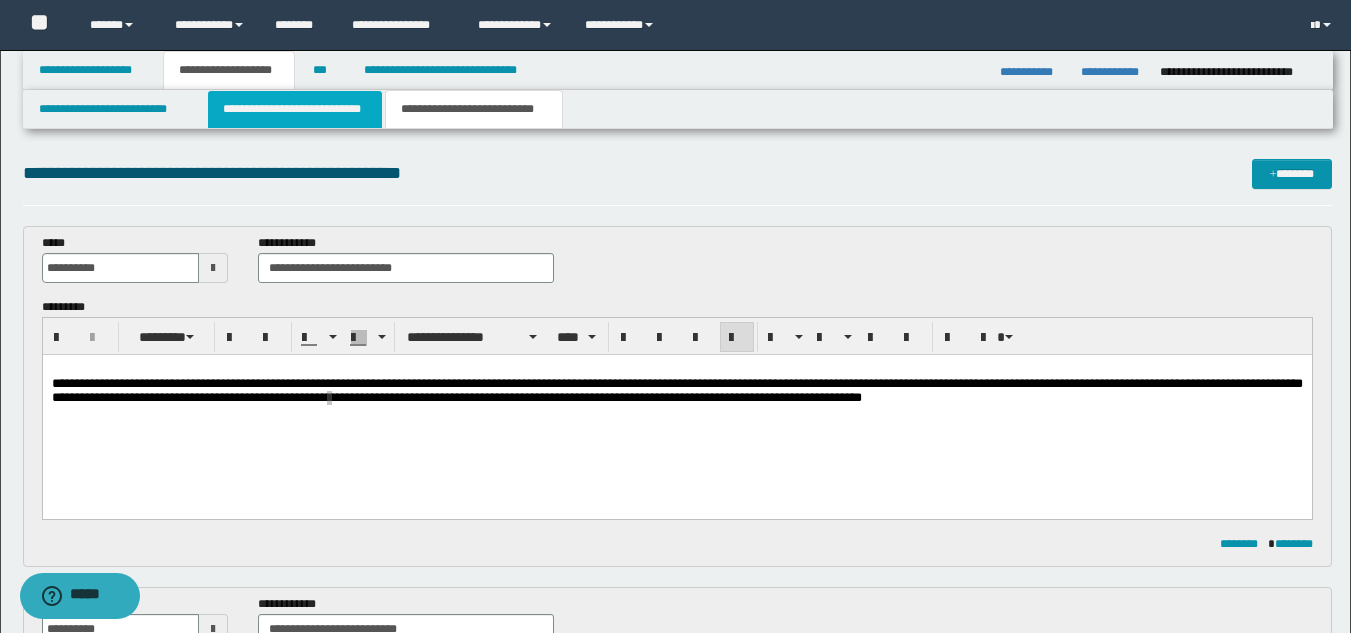 click on "**********" at bounding box center [295, 109] 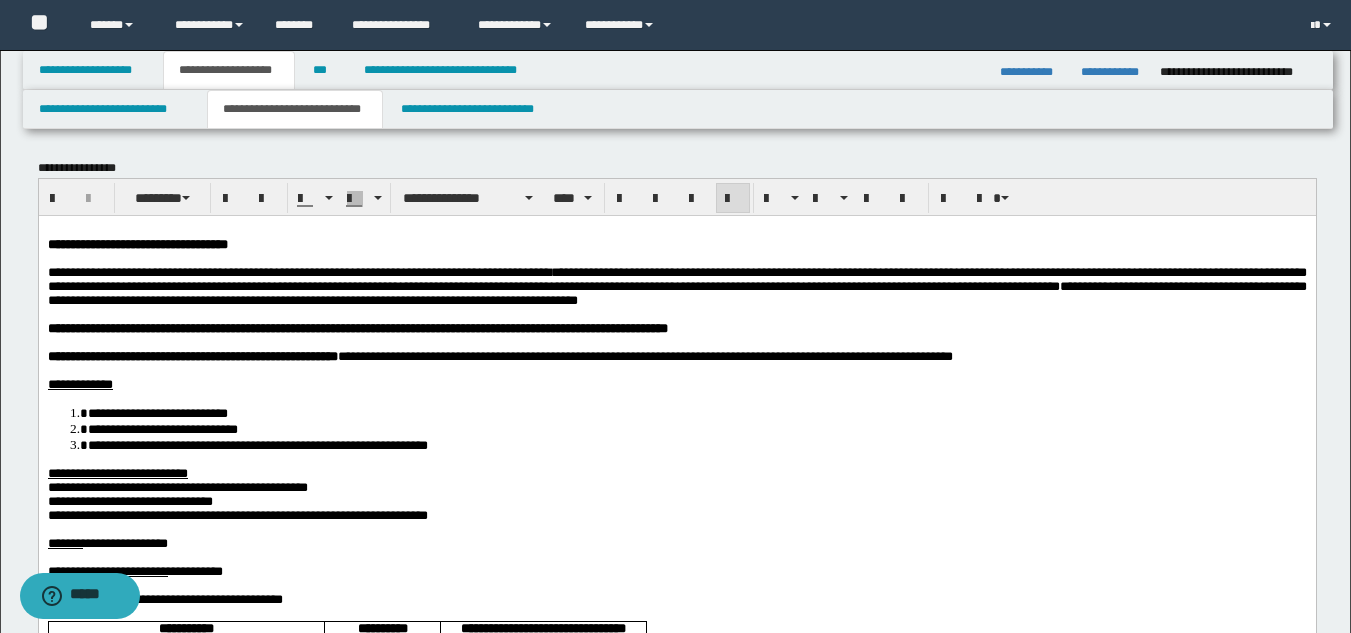 click on "**********" at bounding box center (357, 327) 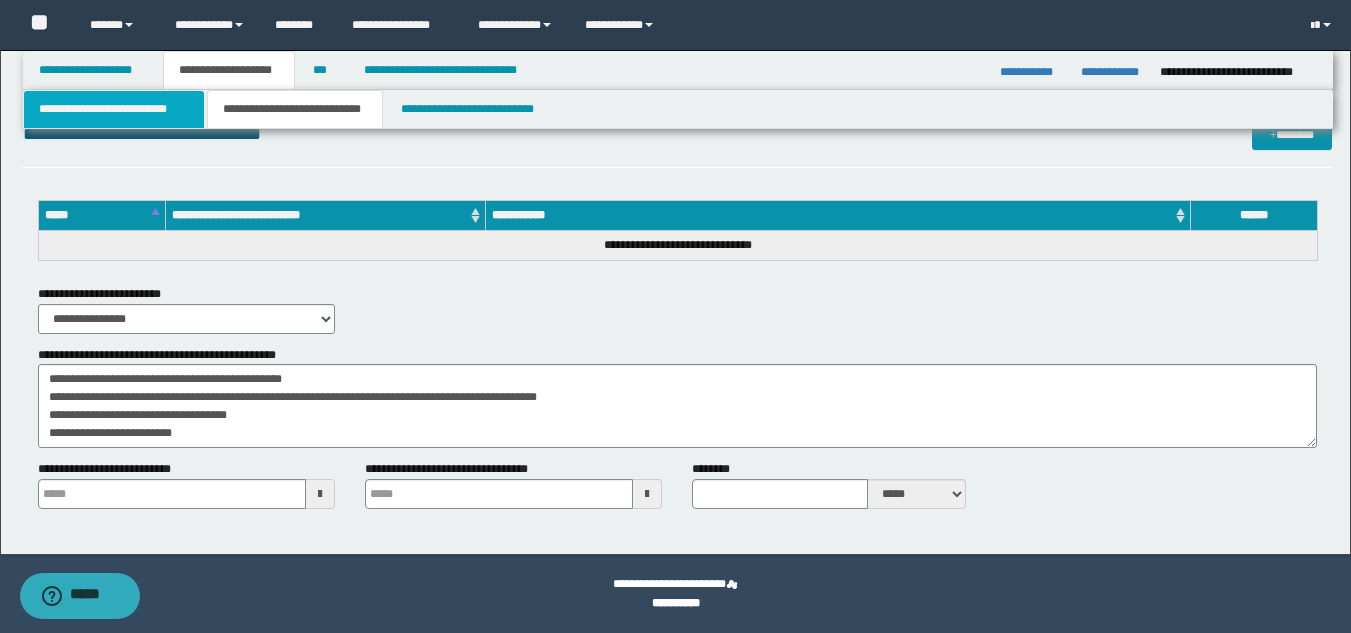 click on "**********" at bounding box center [114, 109] 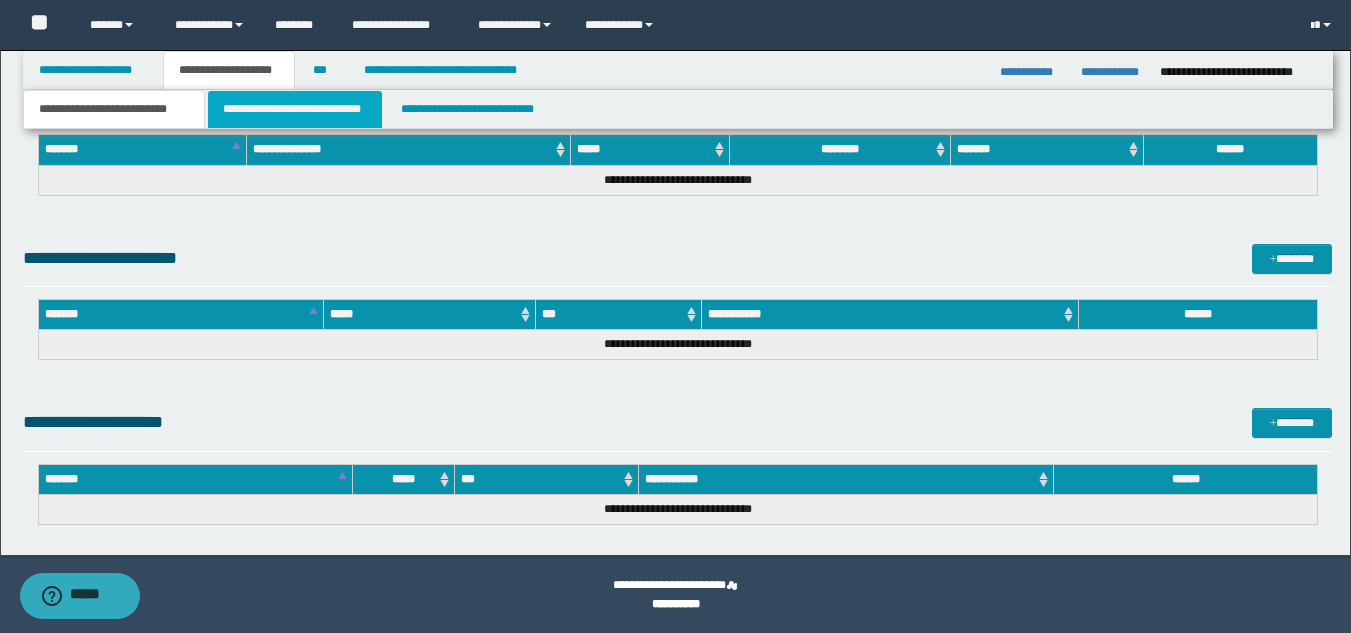 click on "**********" at bounding box center (295, 109) 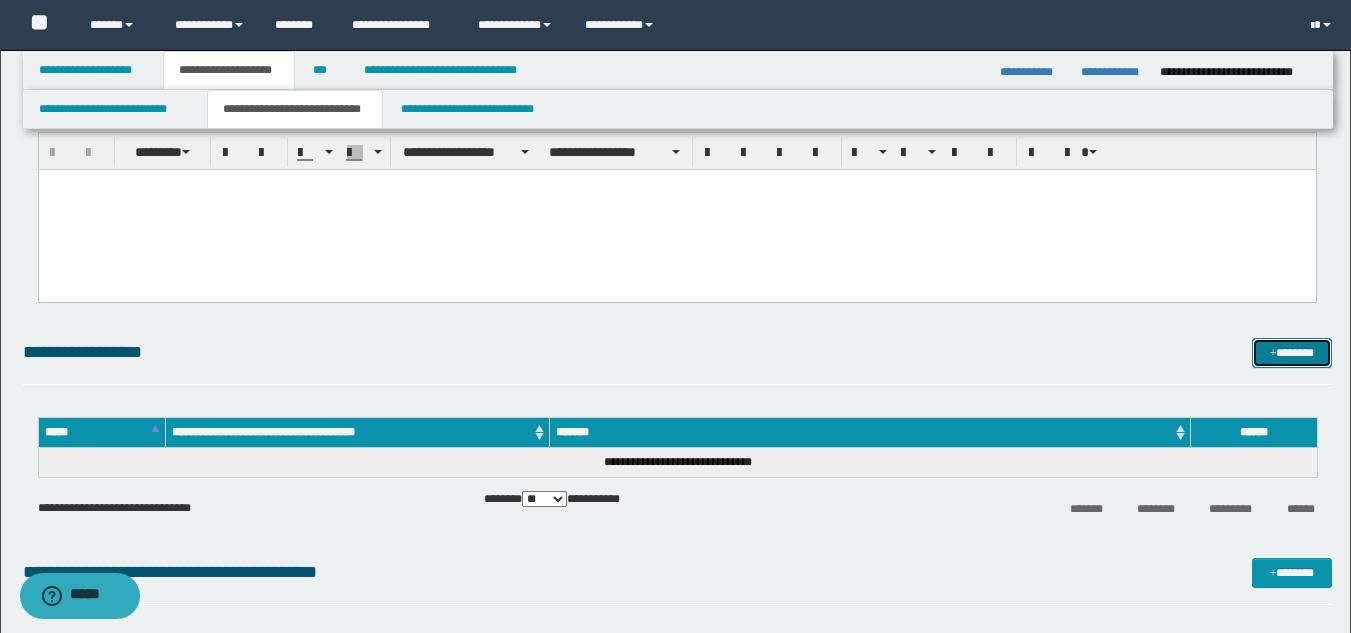 click on "*******" at bounding box center (1292, 353) 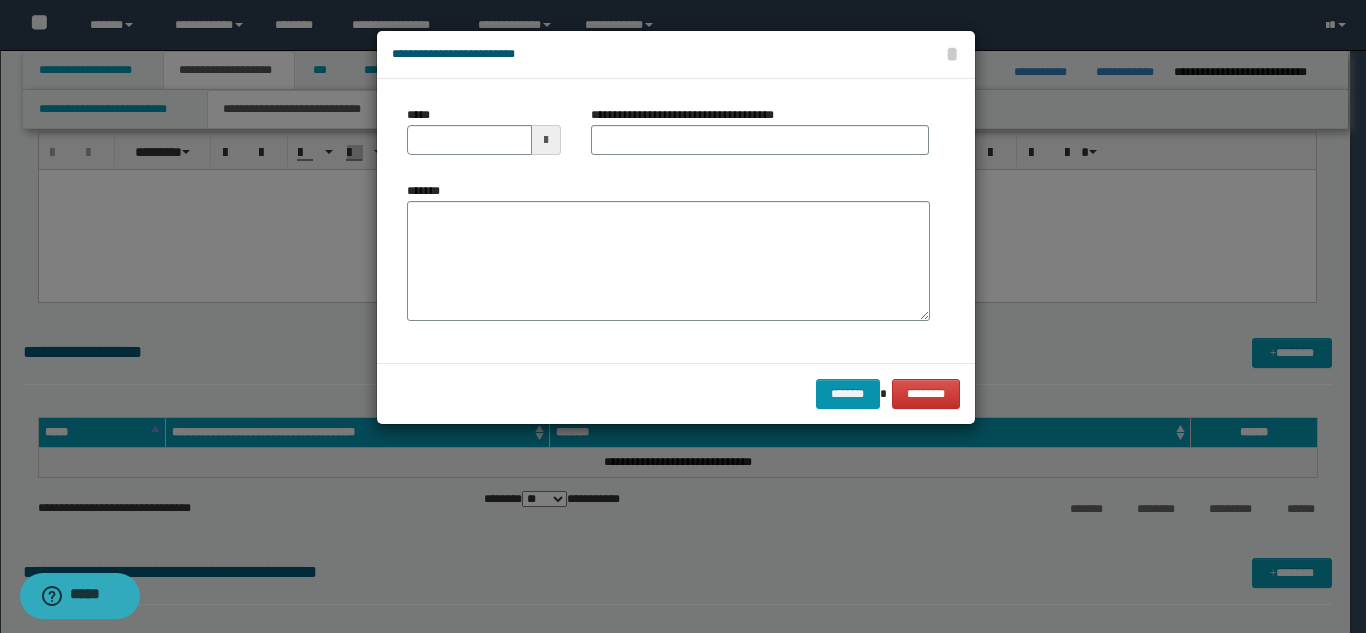 click on "**********" at bounding box center [760, 138] 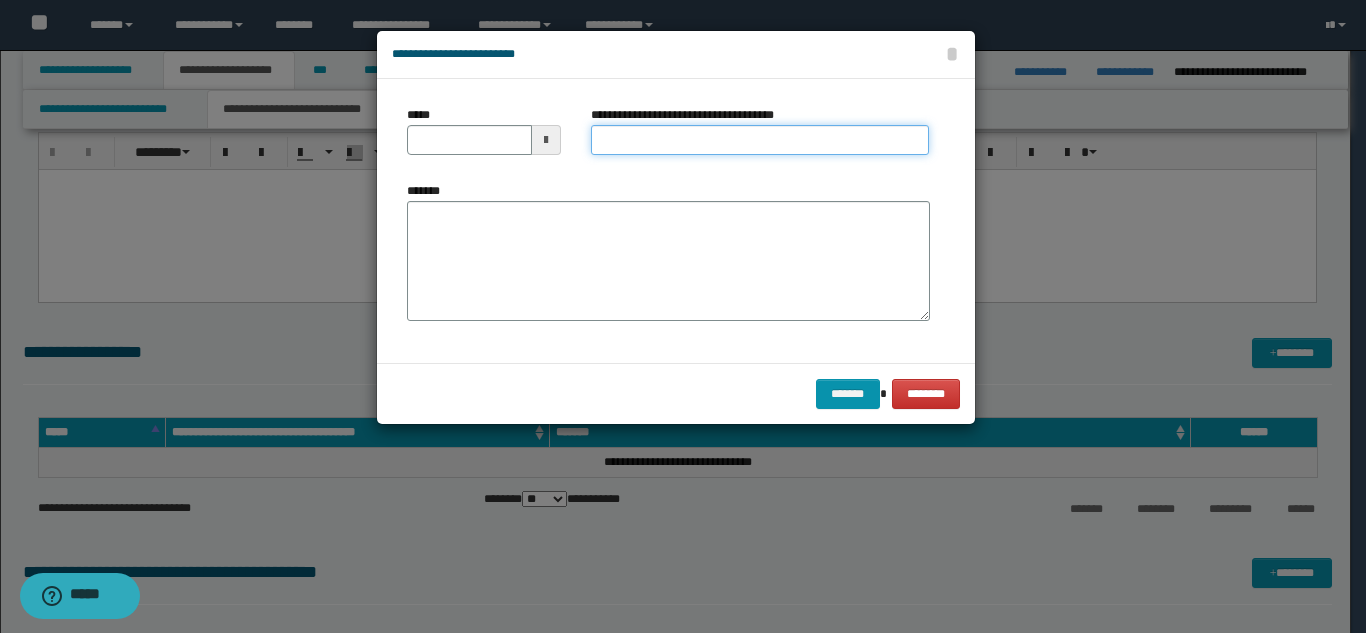 click on "**********" at bounding box center [760, 140] 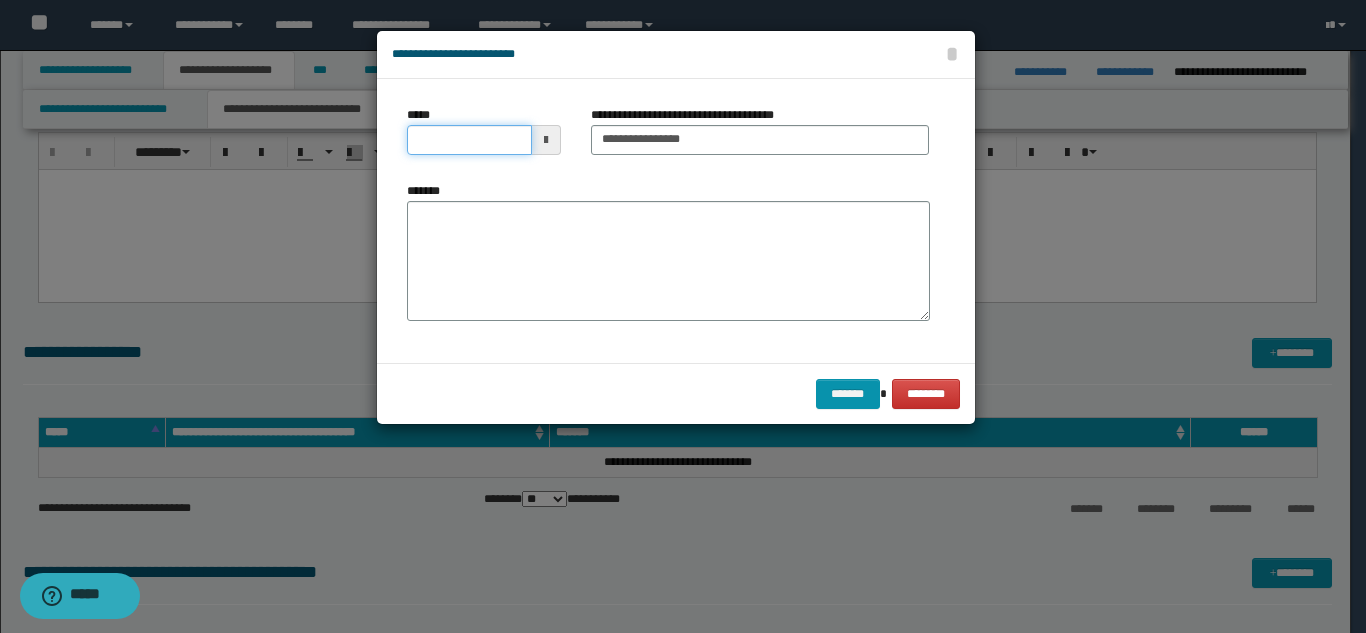 click on "*****" at bounding box center (469, 140) 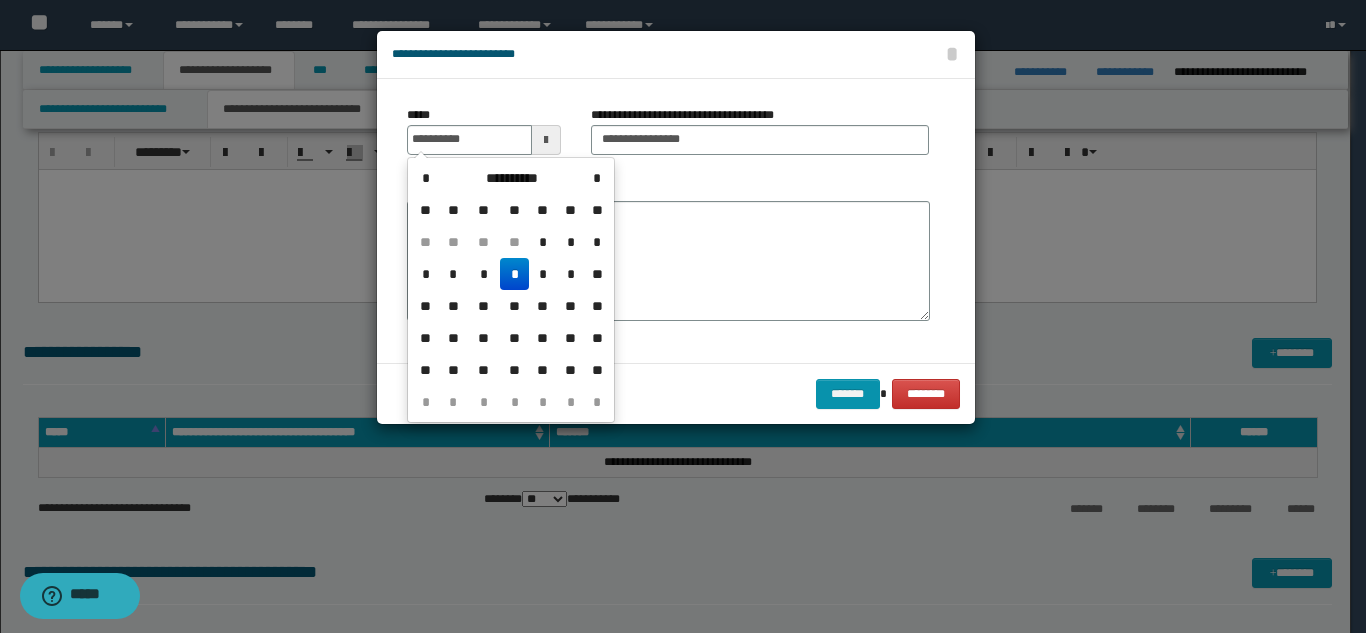 click on "*" at bounding box center [514, 274] 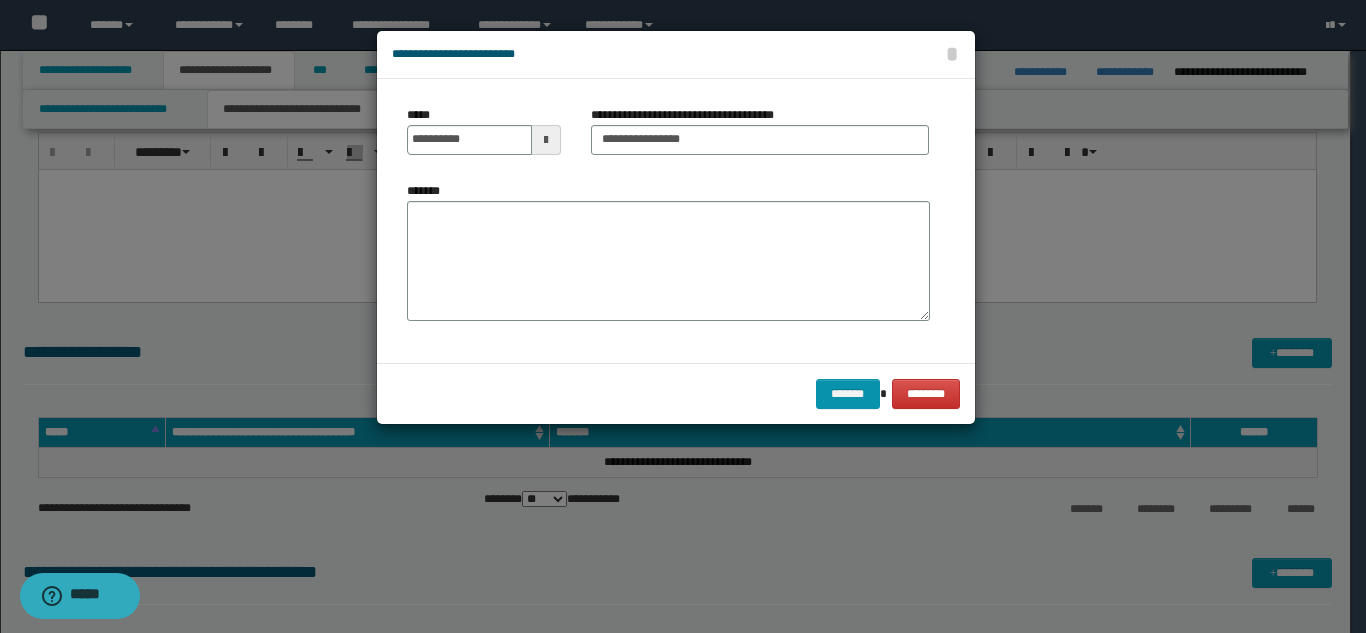 drag, startPoint x: 514, startPoint y: 257, endPoint x: 820, endPoint y: 284, distance: 307.18887 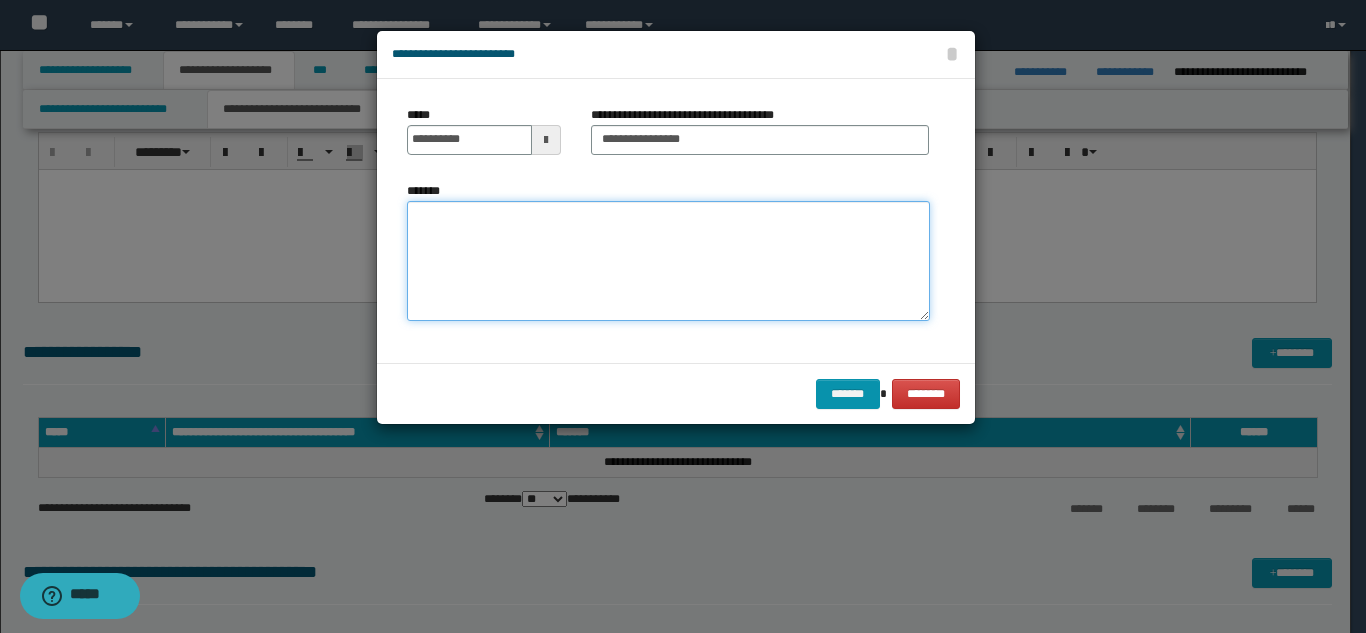 paste on "**********" 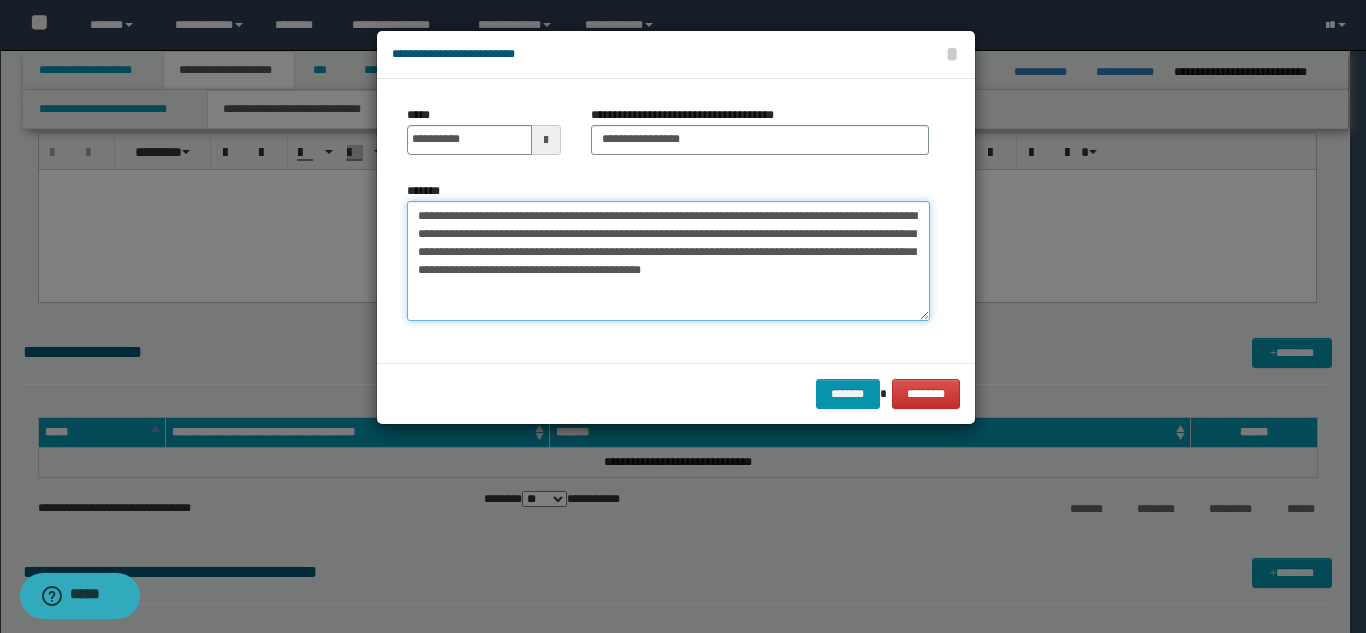 click on "**********" at bounding box center [668, 261] 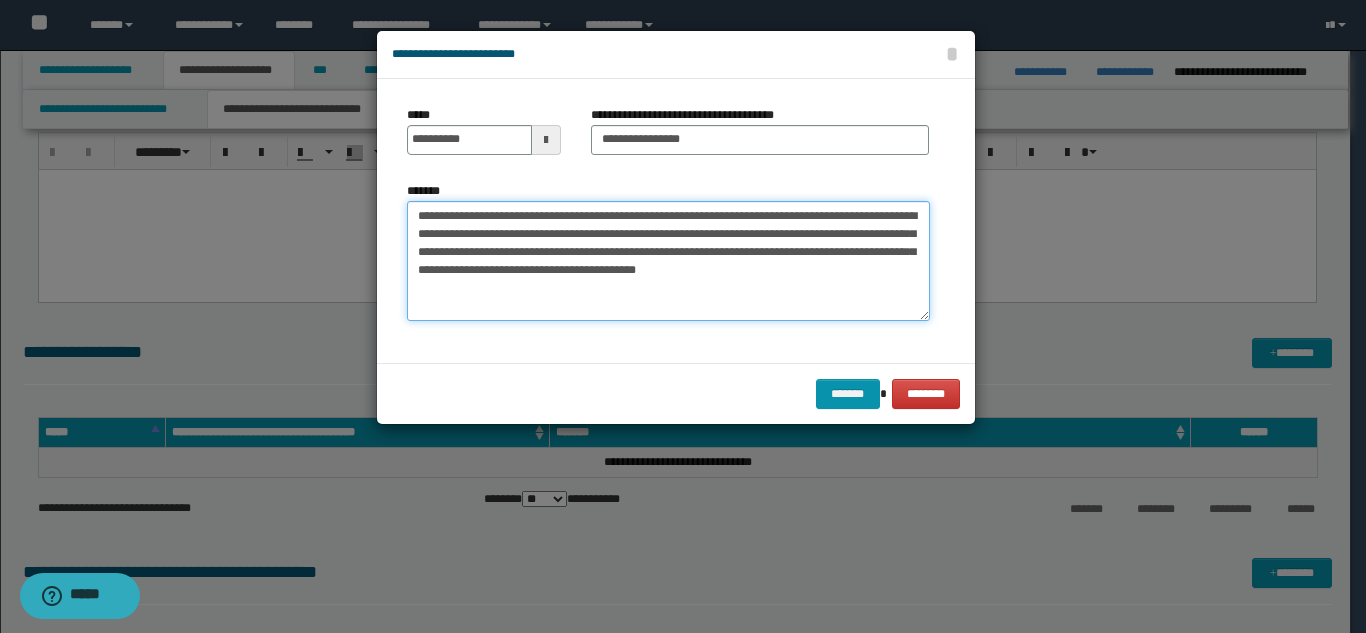 click on "**********" at bounding box center (668, 261) 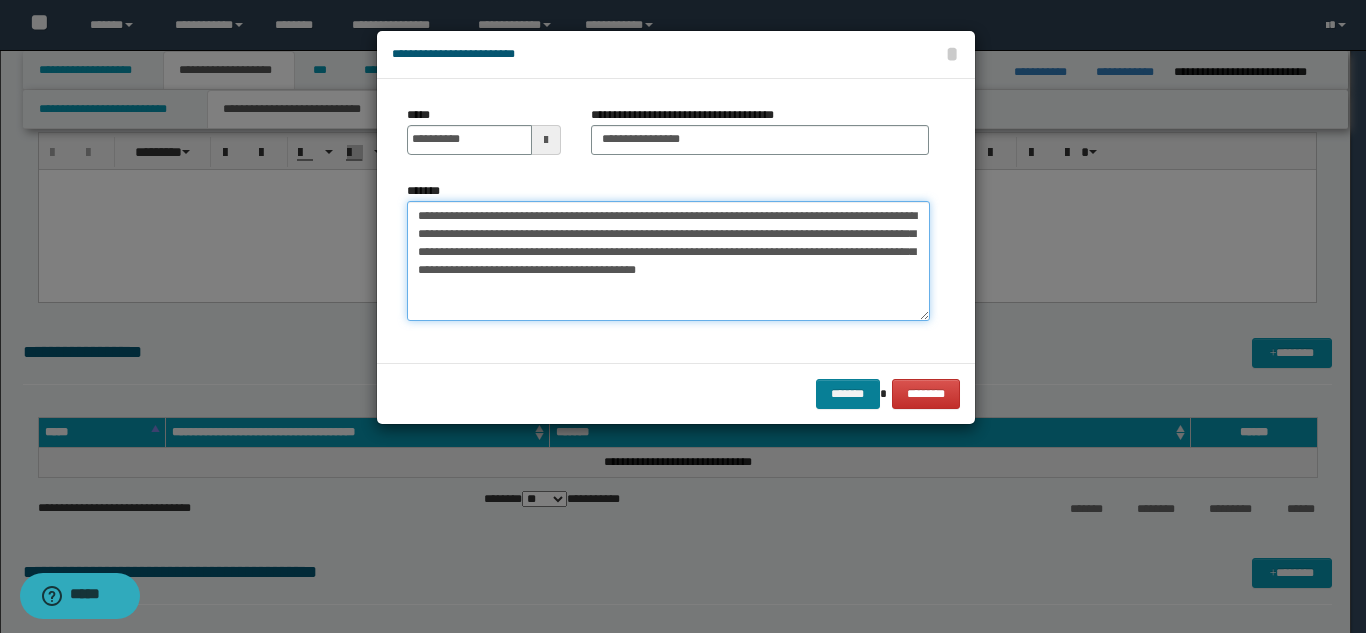 type on "**********" 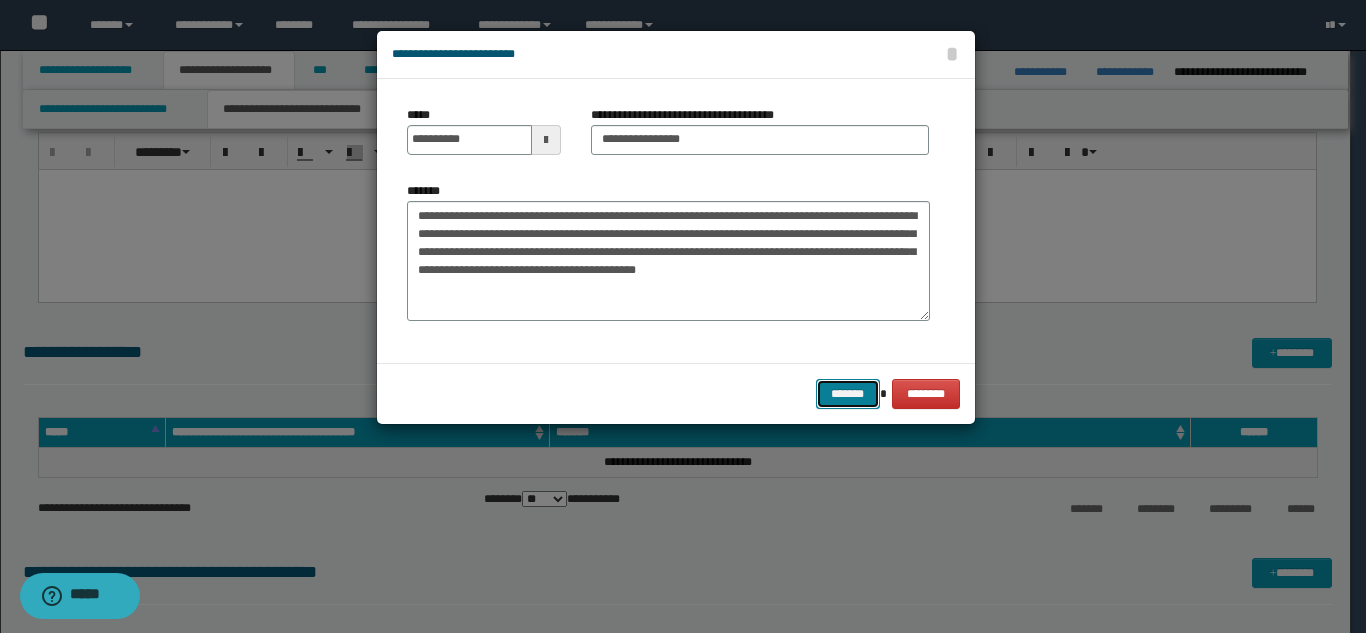 click on "*******" at bounding box center (848, 394) 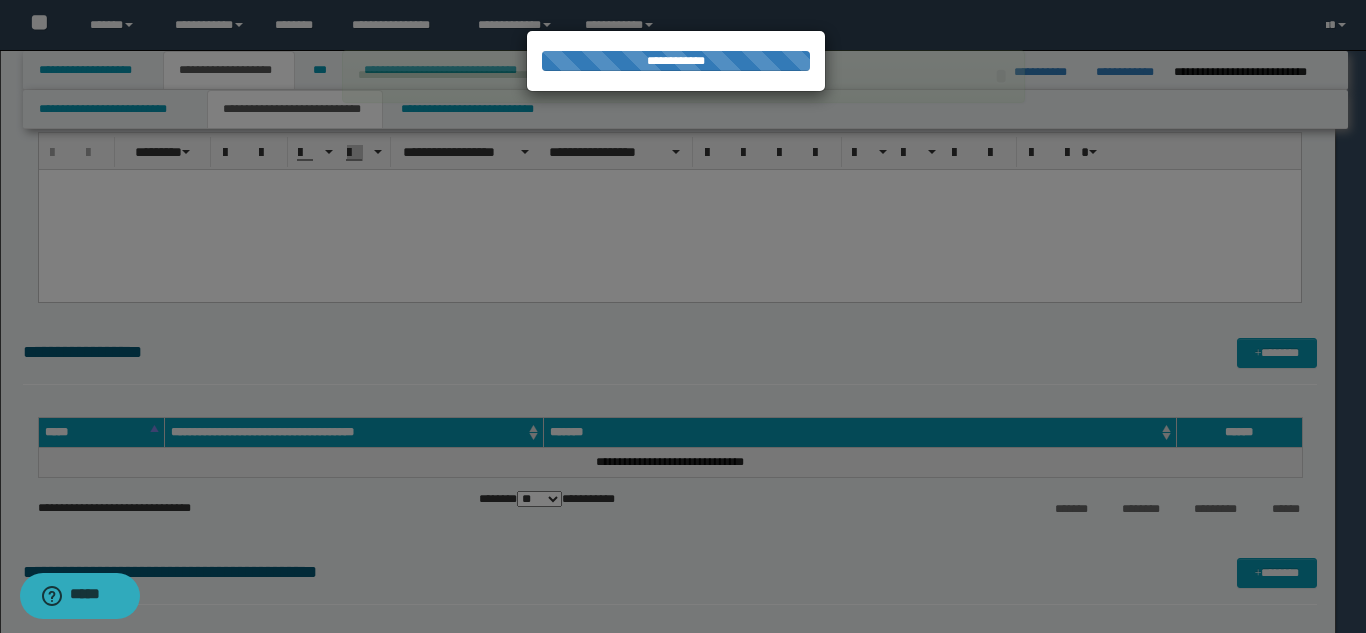 type 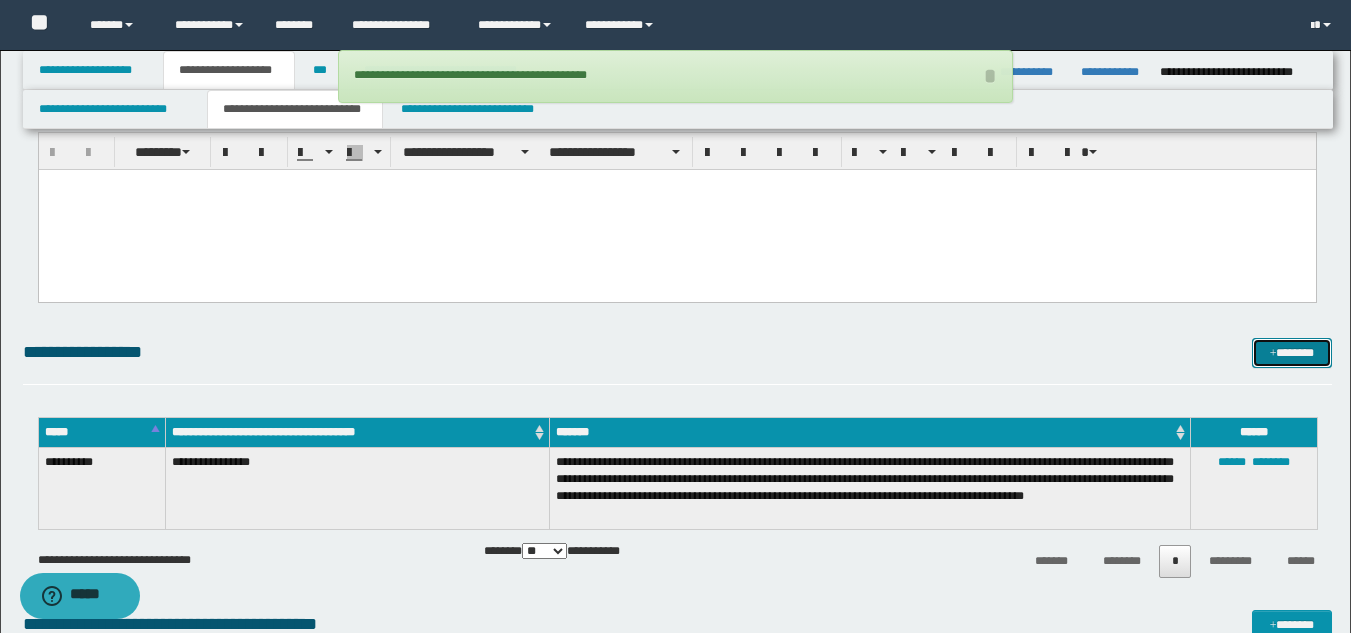 click on "*******" at bounding box center (1292, 353) 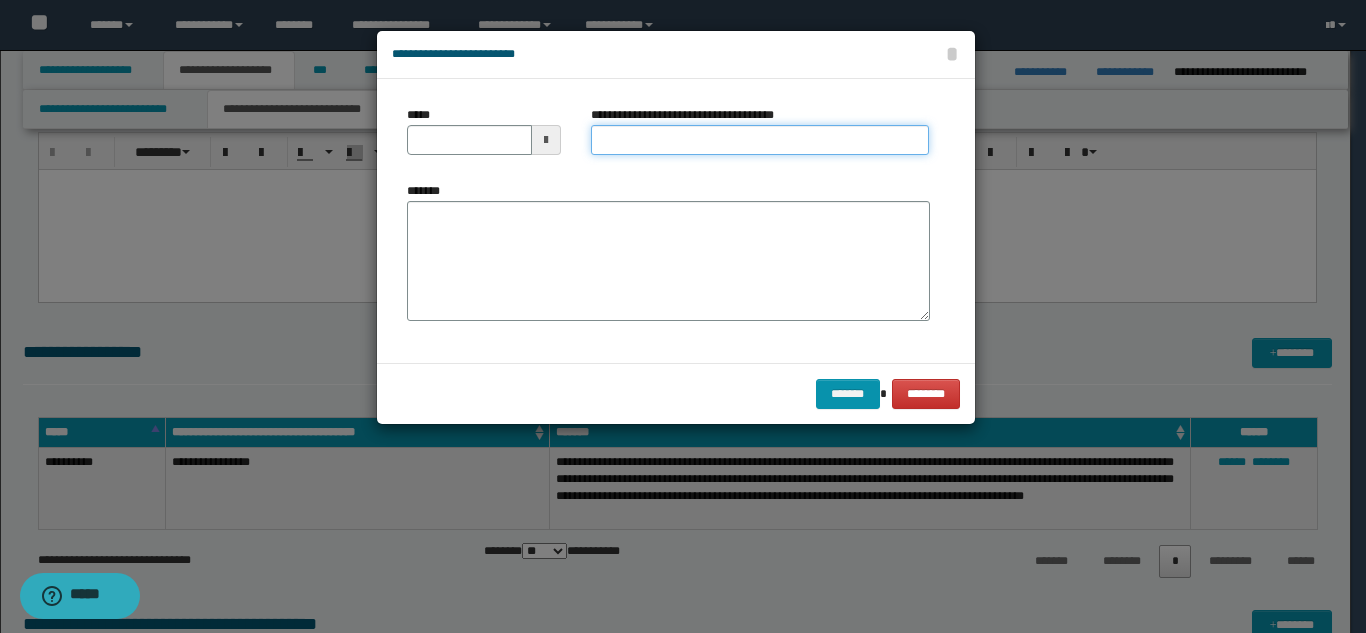 click on "**********" at bounding box center [760, 140] 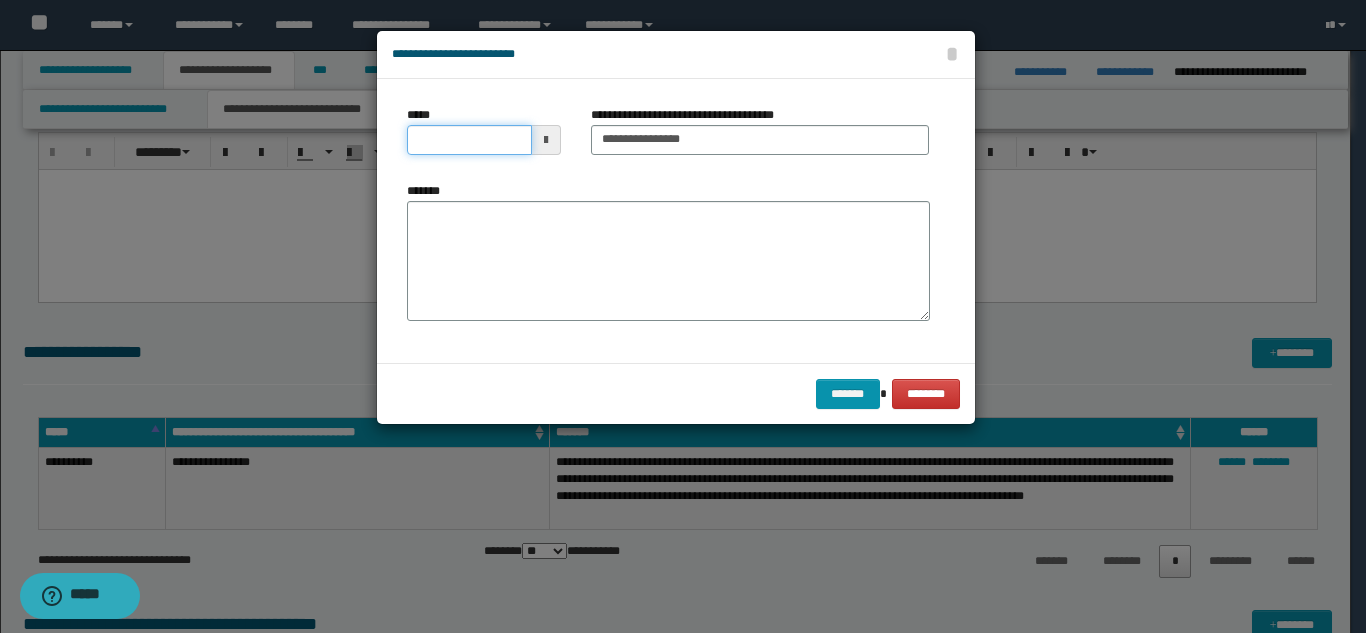click on "*****" at bounding box center [469, 140] 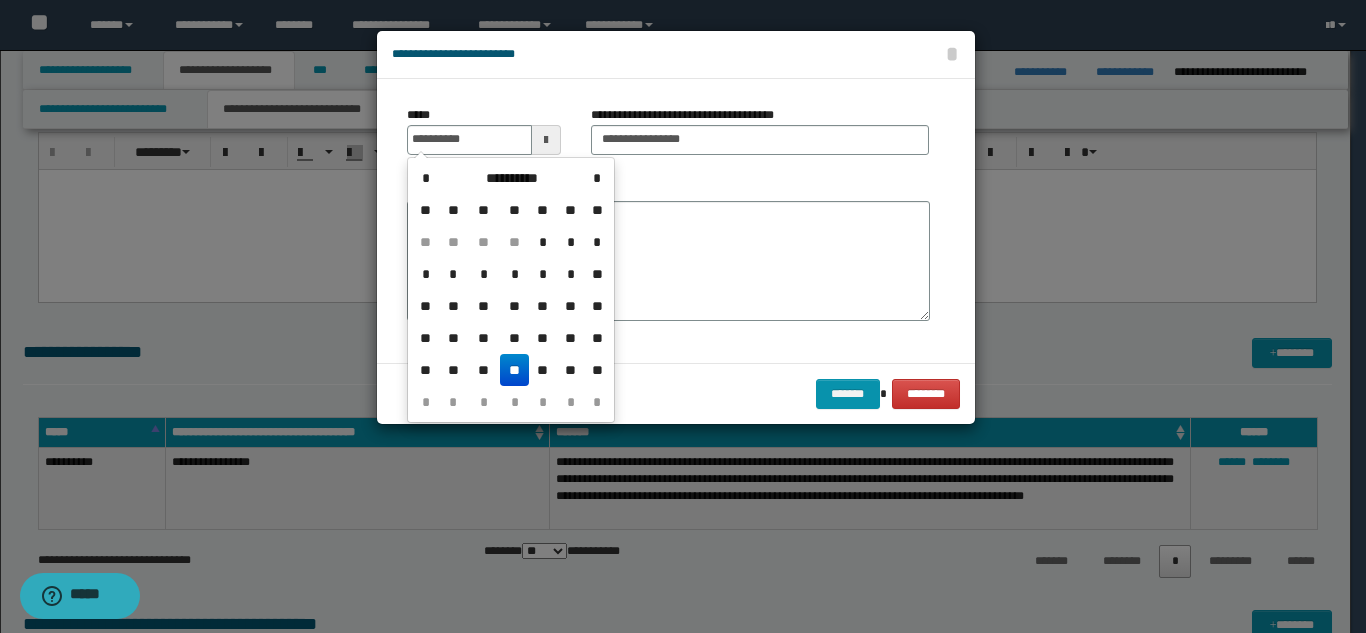 drag, startPoint x: 515, startPoint y: 364, endPoint x: 585, endPoint y: 300, distance: 94.847244 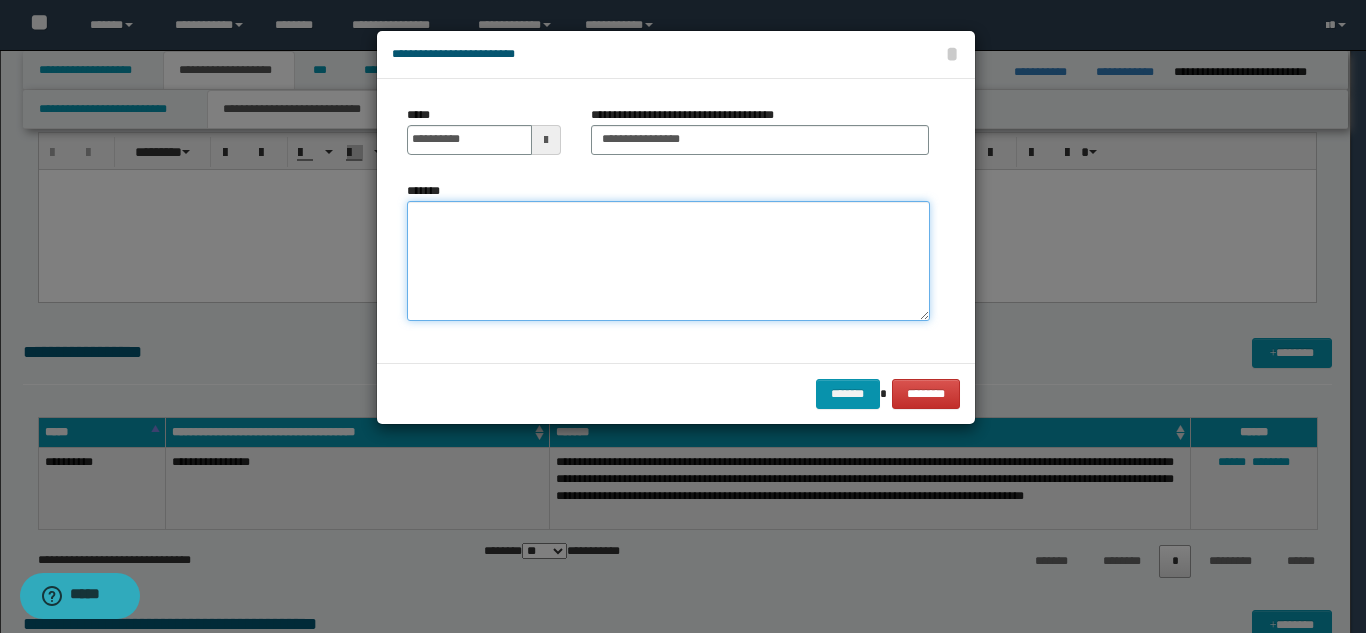 click on "*******" at bounding box center [668, 261] 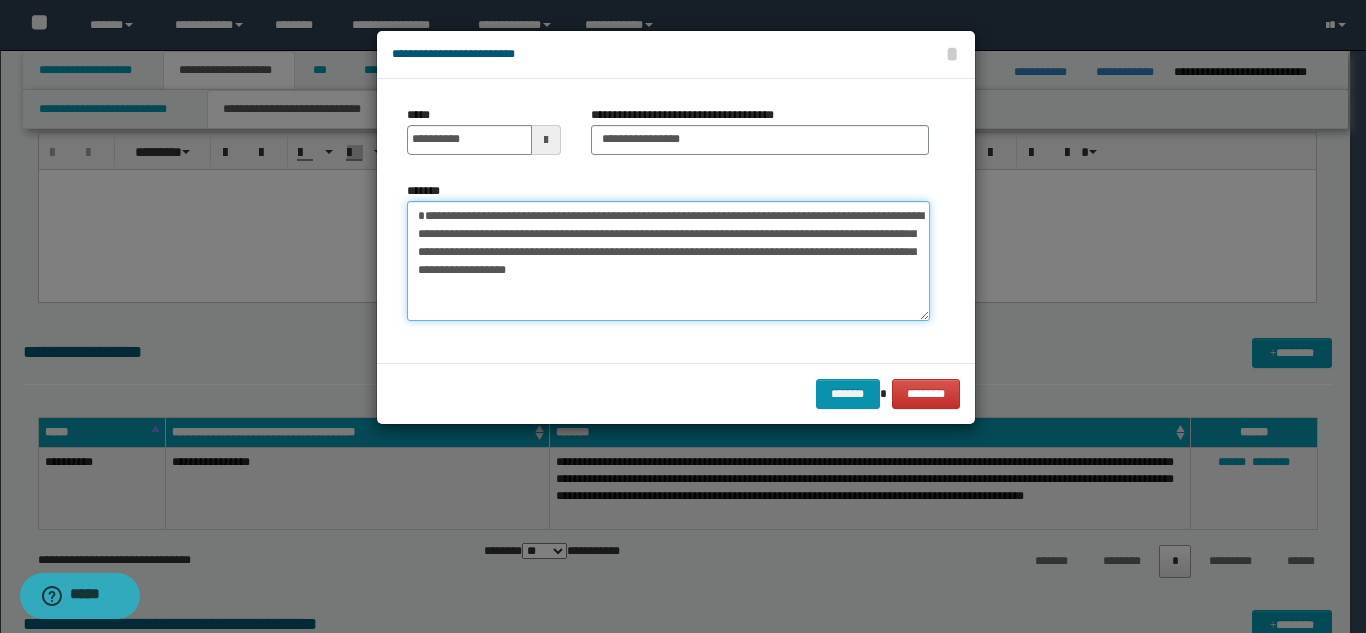 click on "**********" at bounding box center [668, 261] 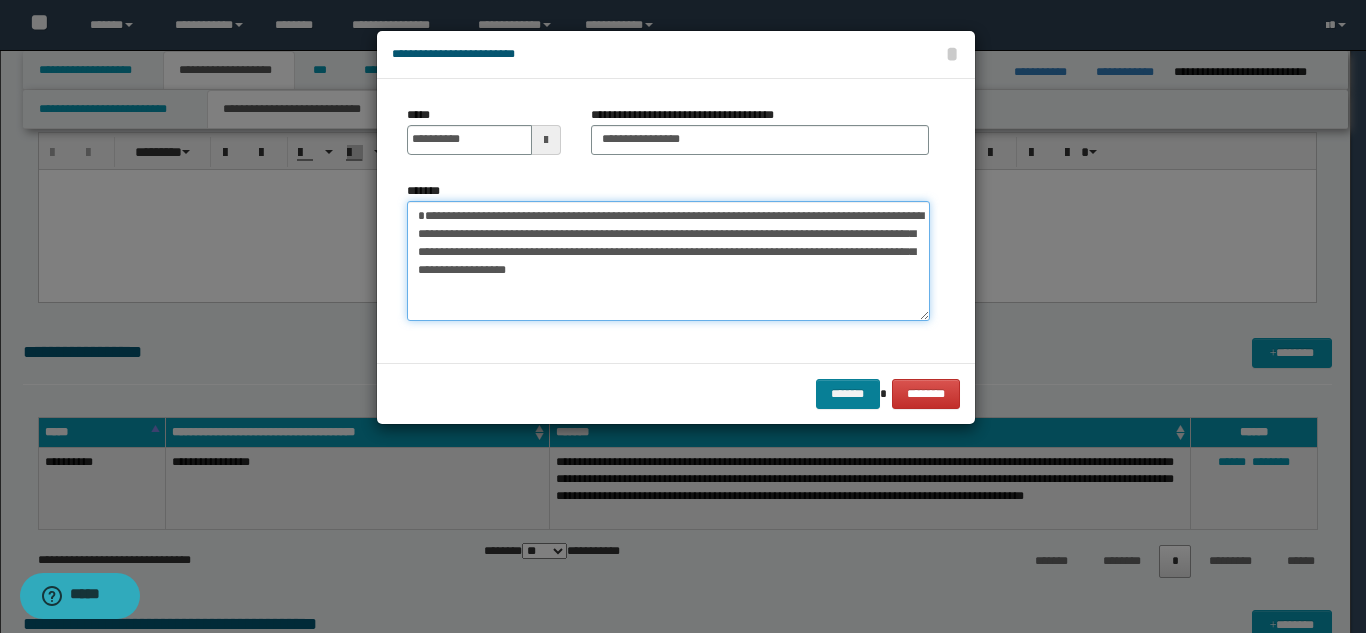 type on "**********" 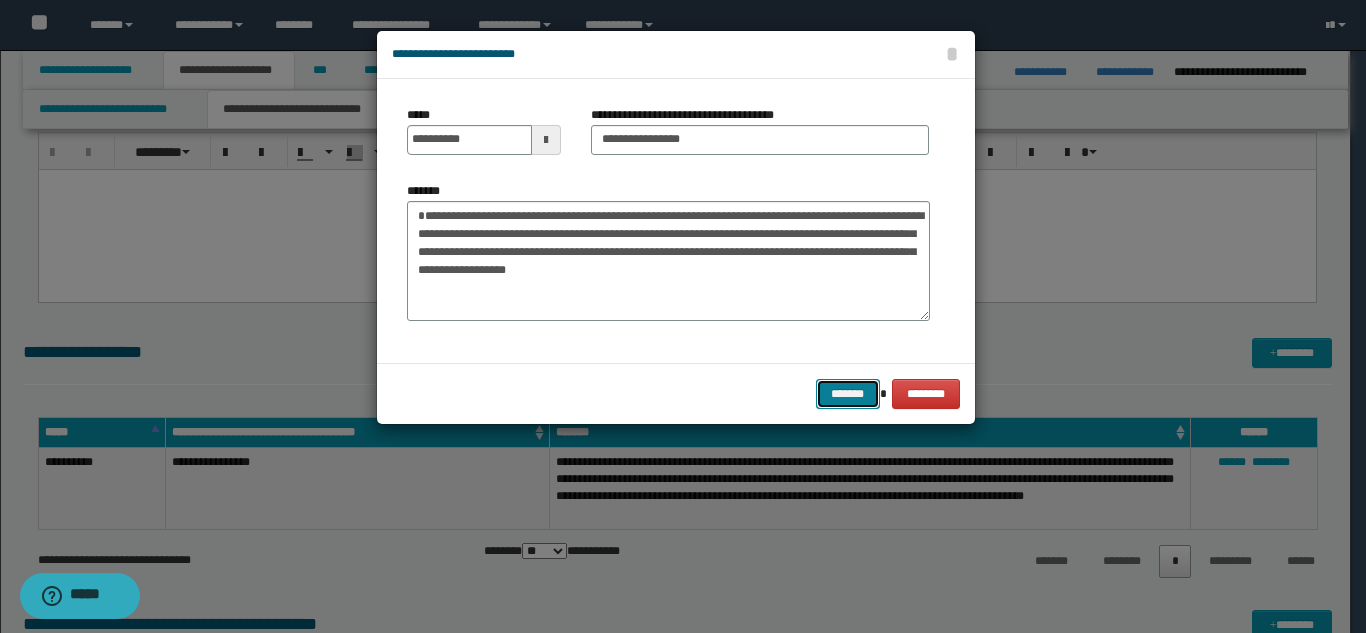 click on "*******" at bounding box center [848, 394] 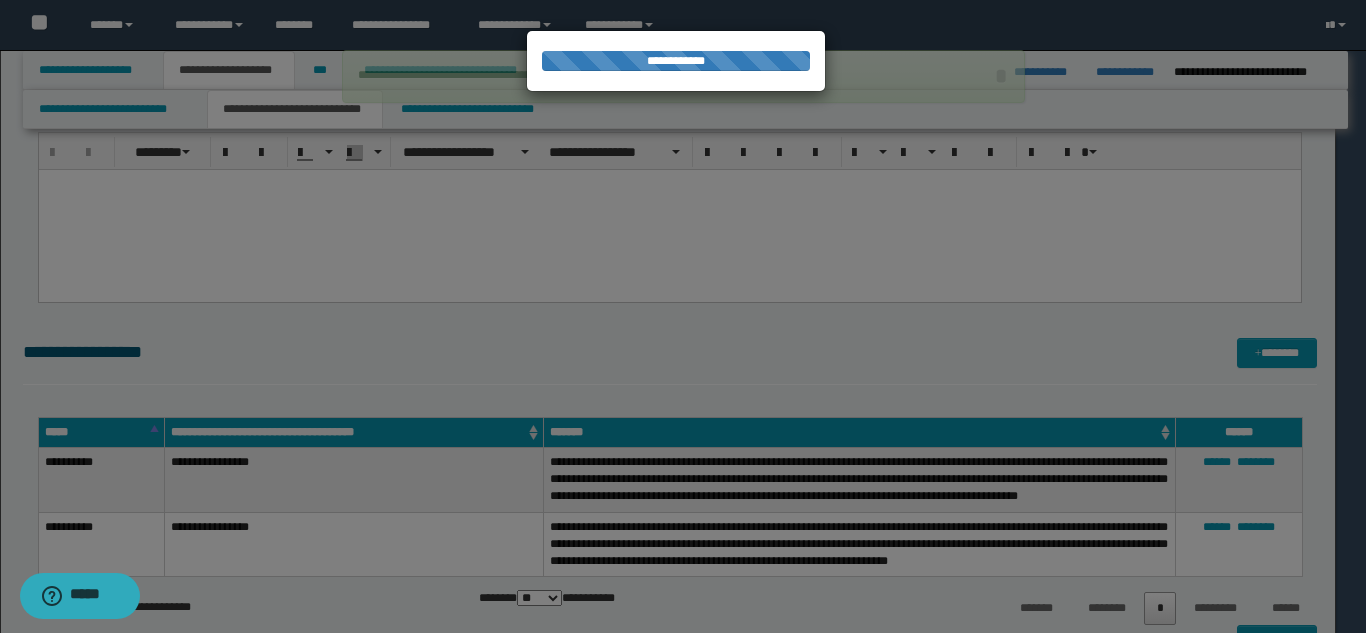 type 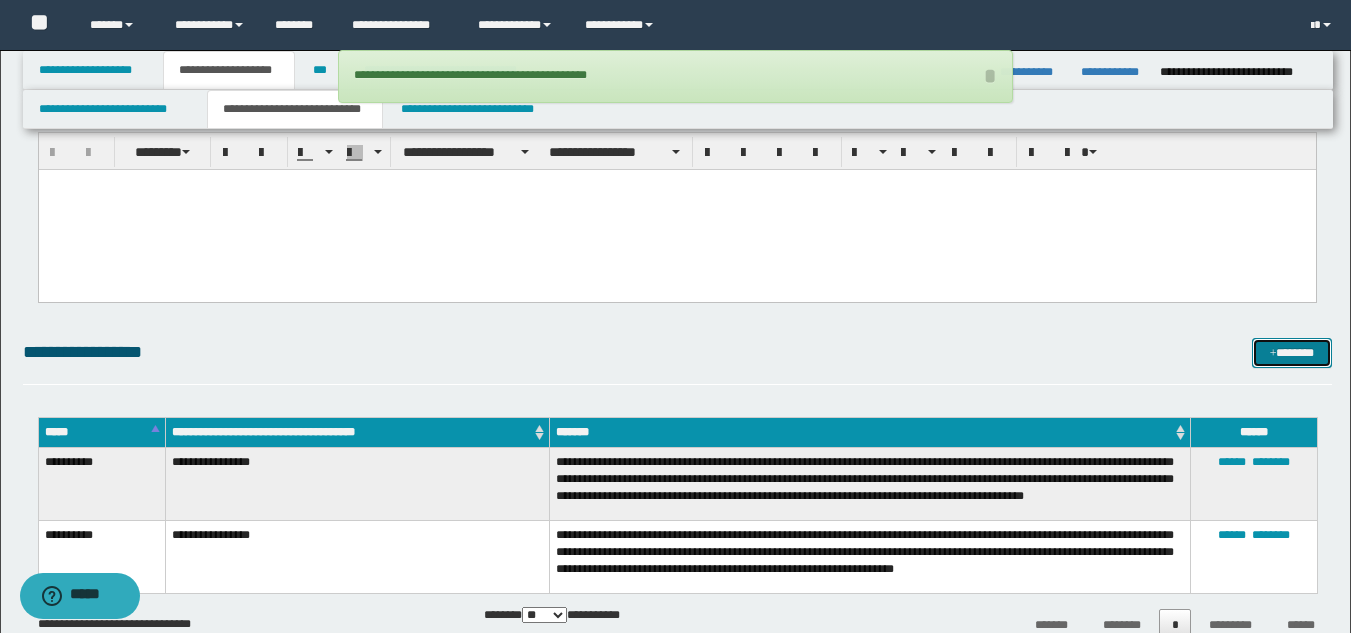 click at bounding box center (1273, 354) 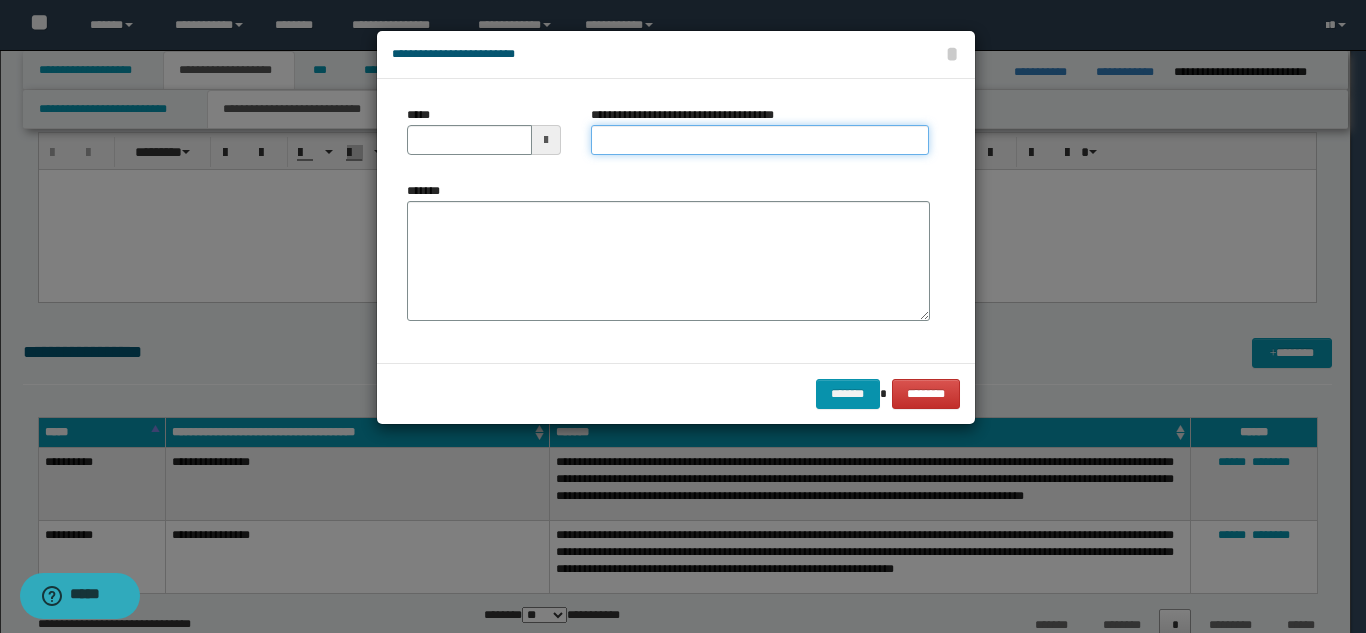 click on "**********" at bounding box center [760, 140] 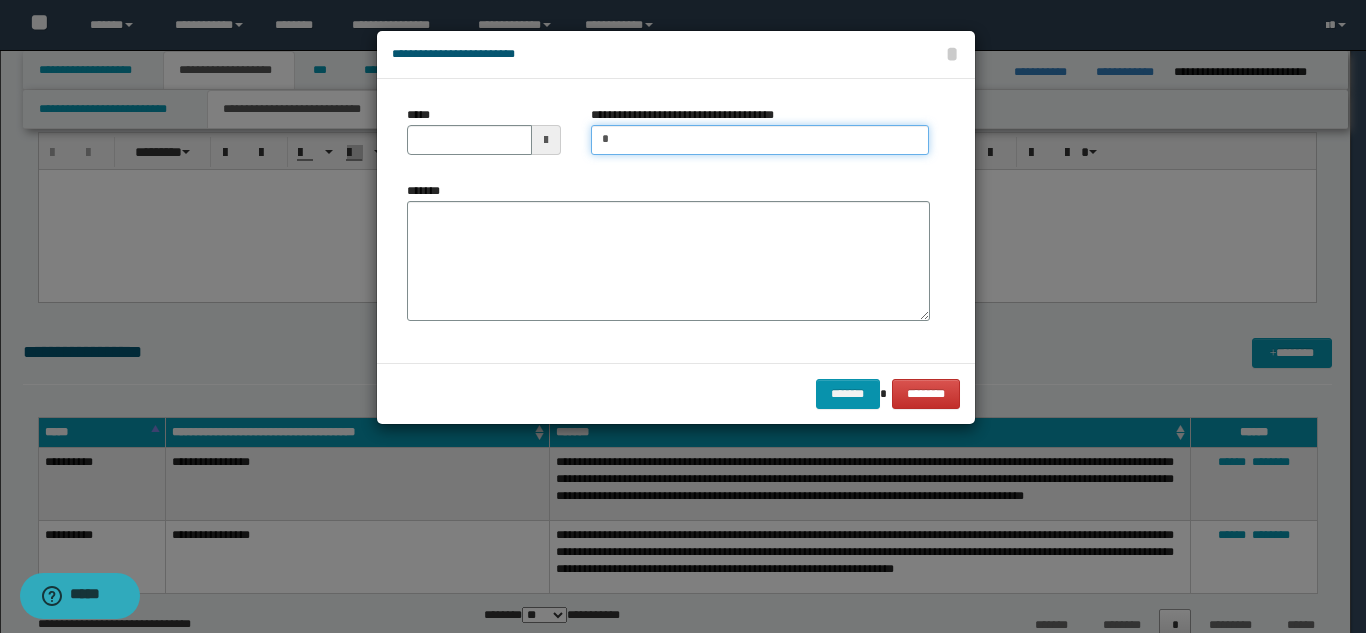 type on "**********" 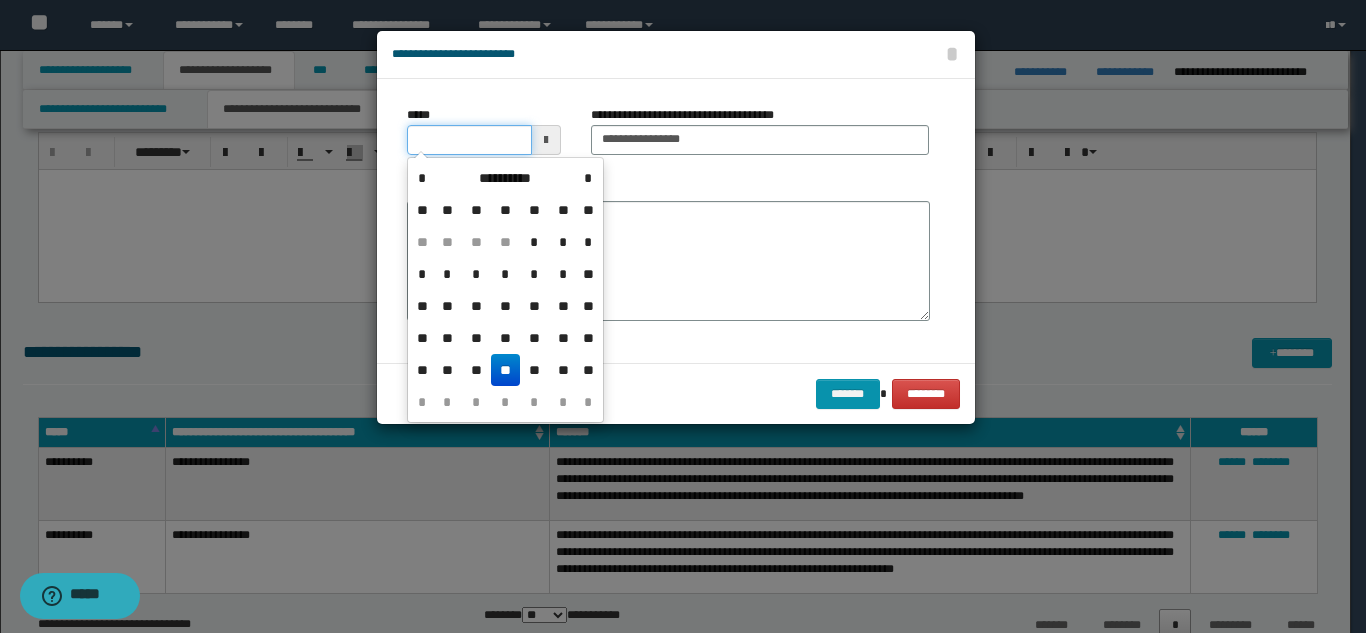 click on "*****" at bounding box center [469, 140] 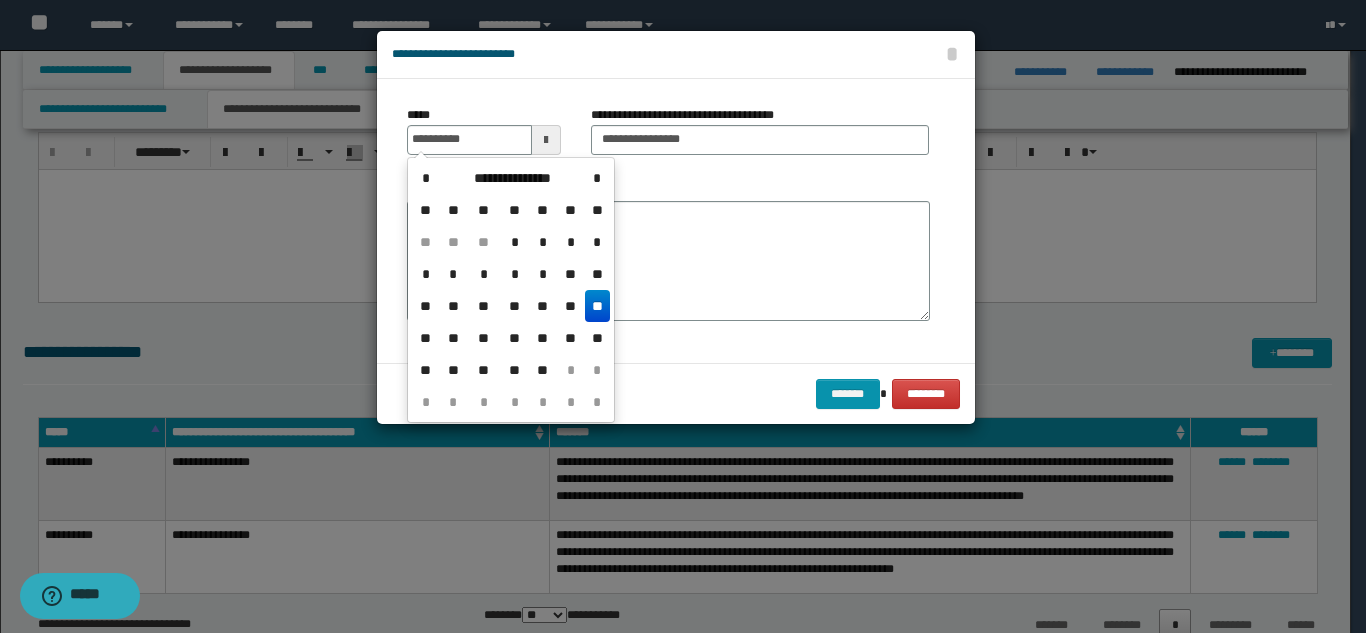 click on "**" at bounding box center [597, 306] 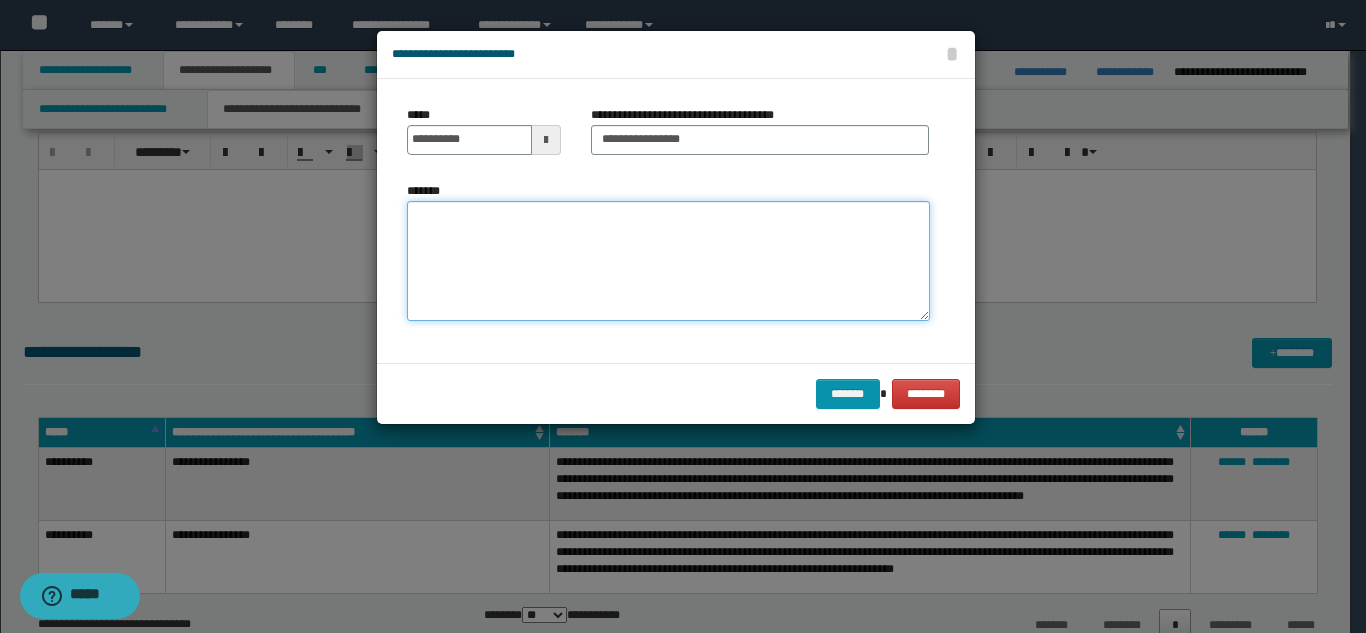 drag, startPoint x: 616, startPoint y: 271, endPoint x: 637, endPoint y: 265, distance: 21.84033 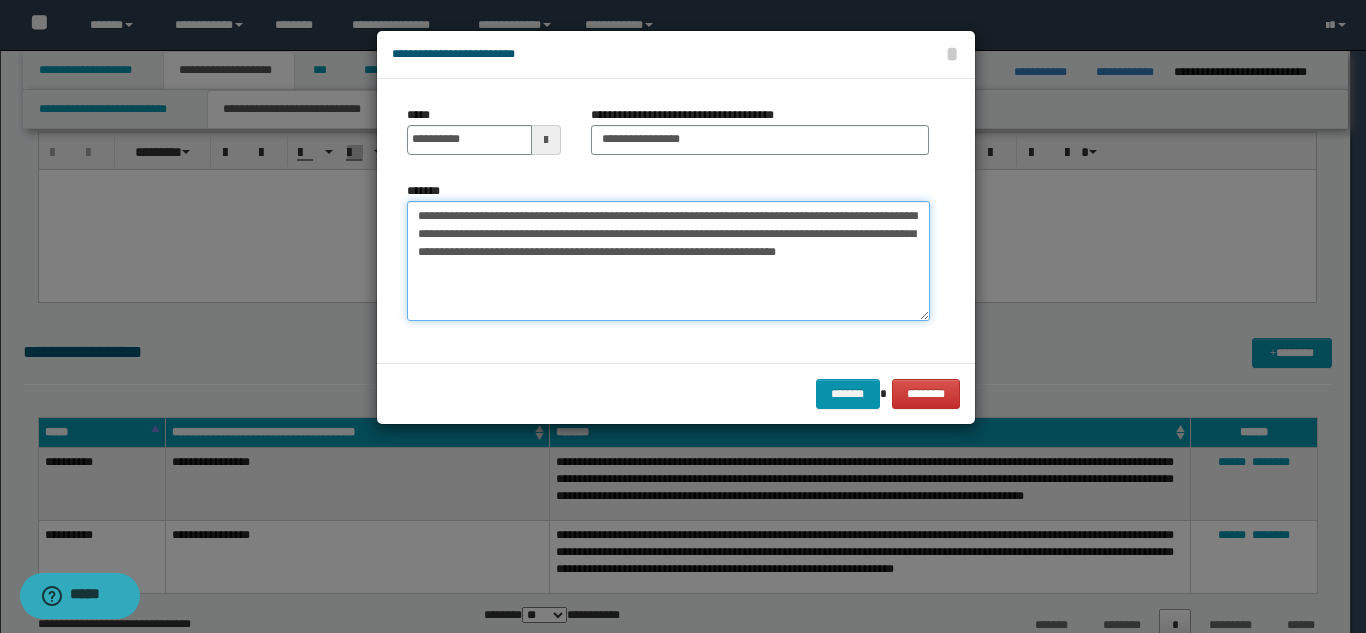 drag, startPoint x: 605, startPoint y: 247, endPoint x: 653, endPoint y: 252, distance: 48.259712 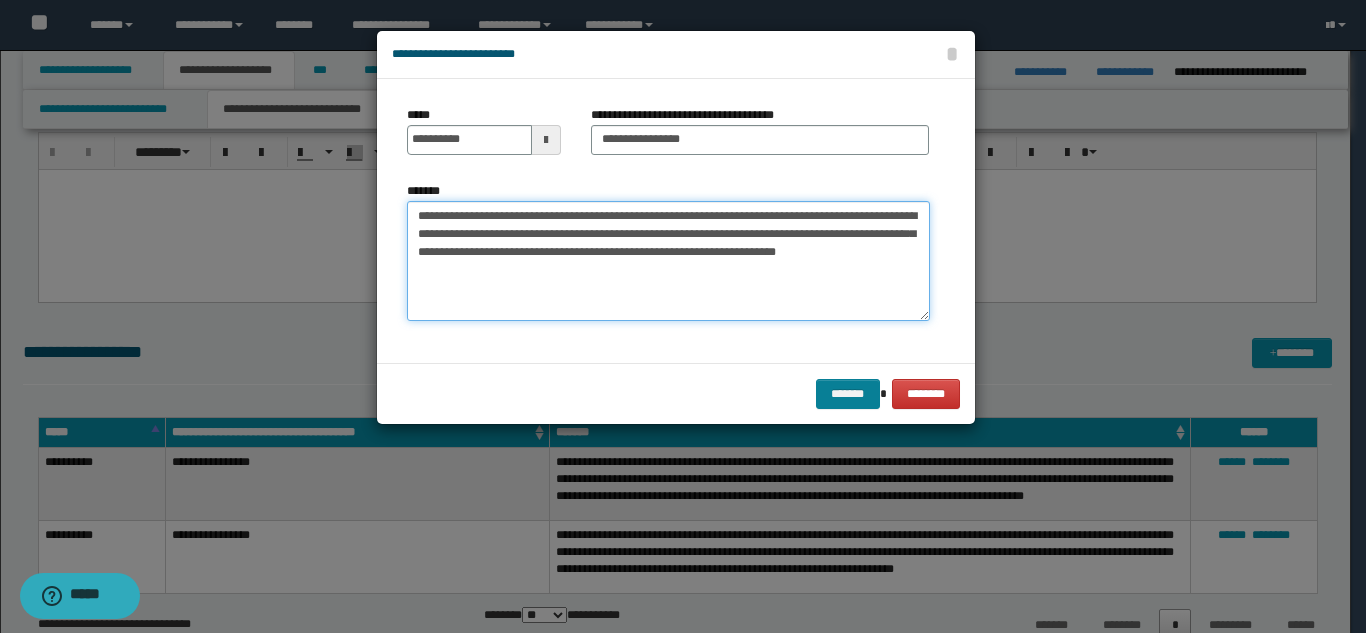 type on "**********" 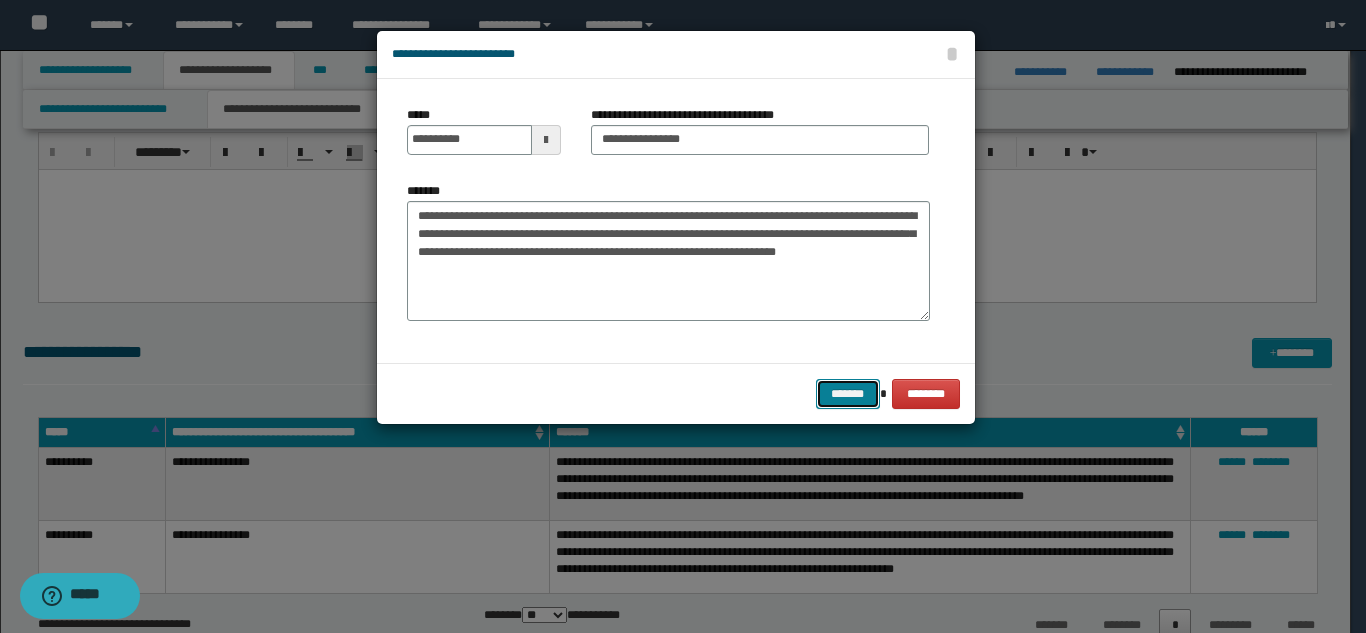 click on "*******" at bounding box center [848, 394] 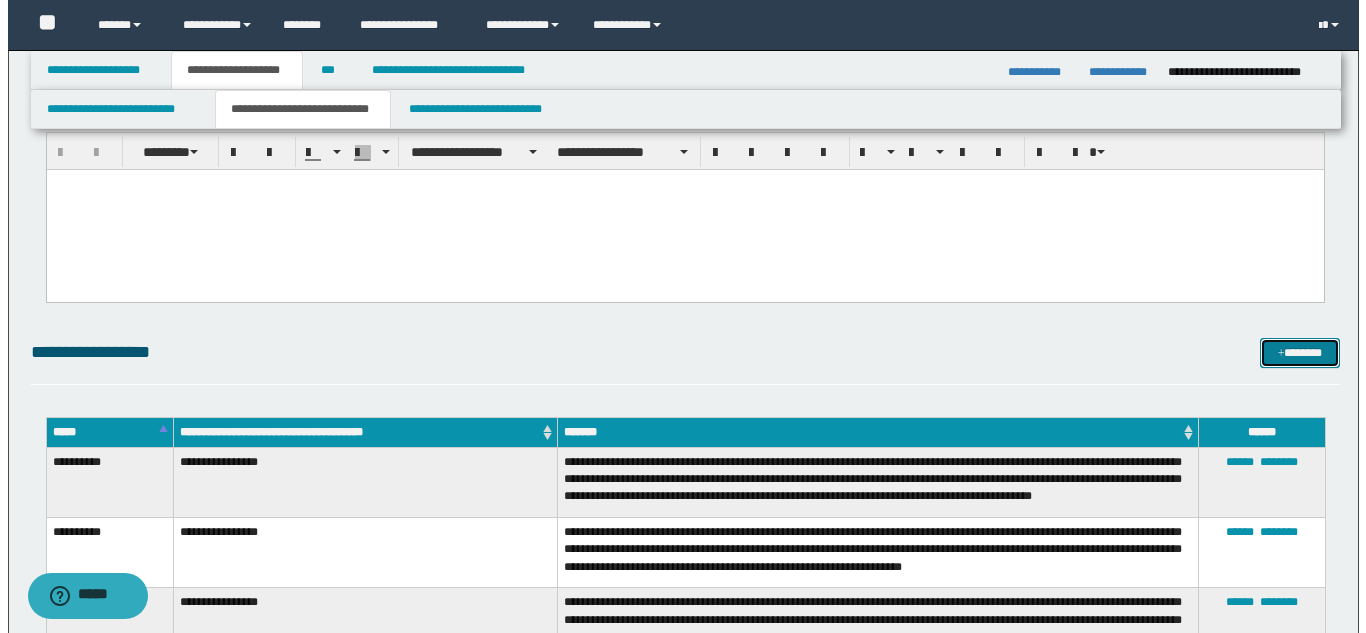 scroll, scrollTop: 1536, scrollLeft: 0, axis: vertical 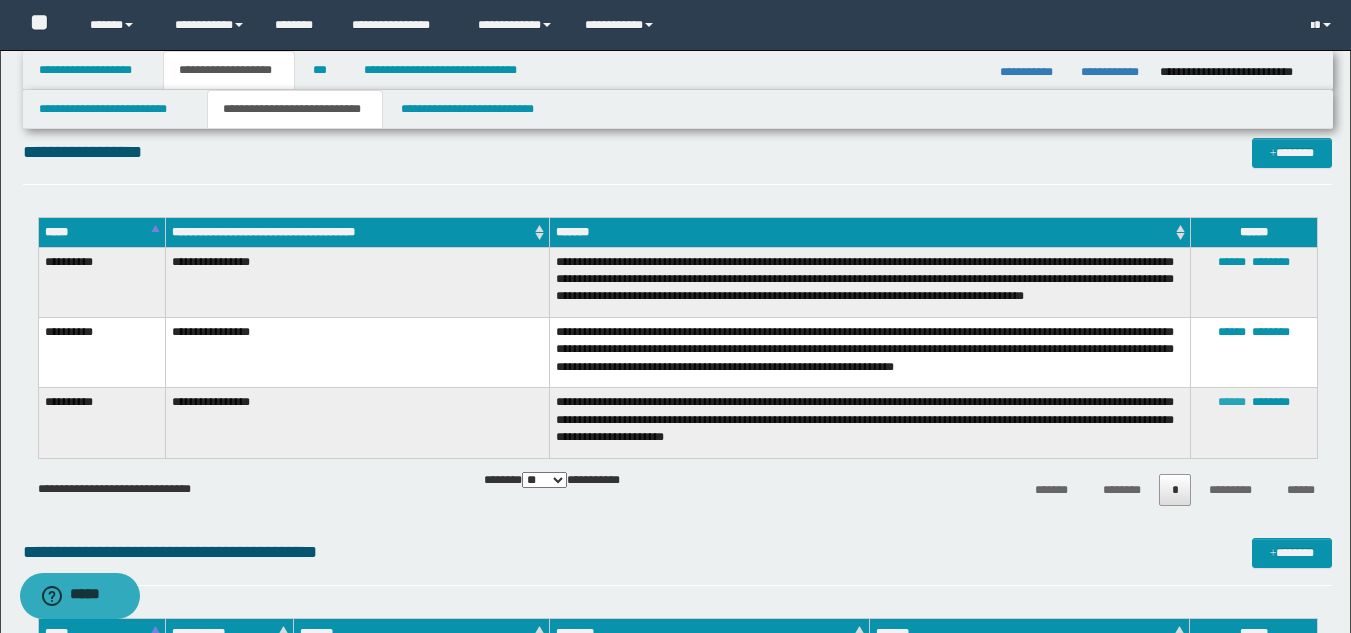 click on "******" at bounding box center (1232, 402) 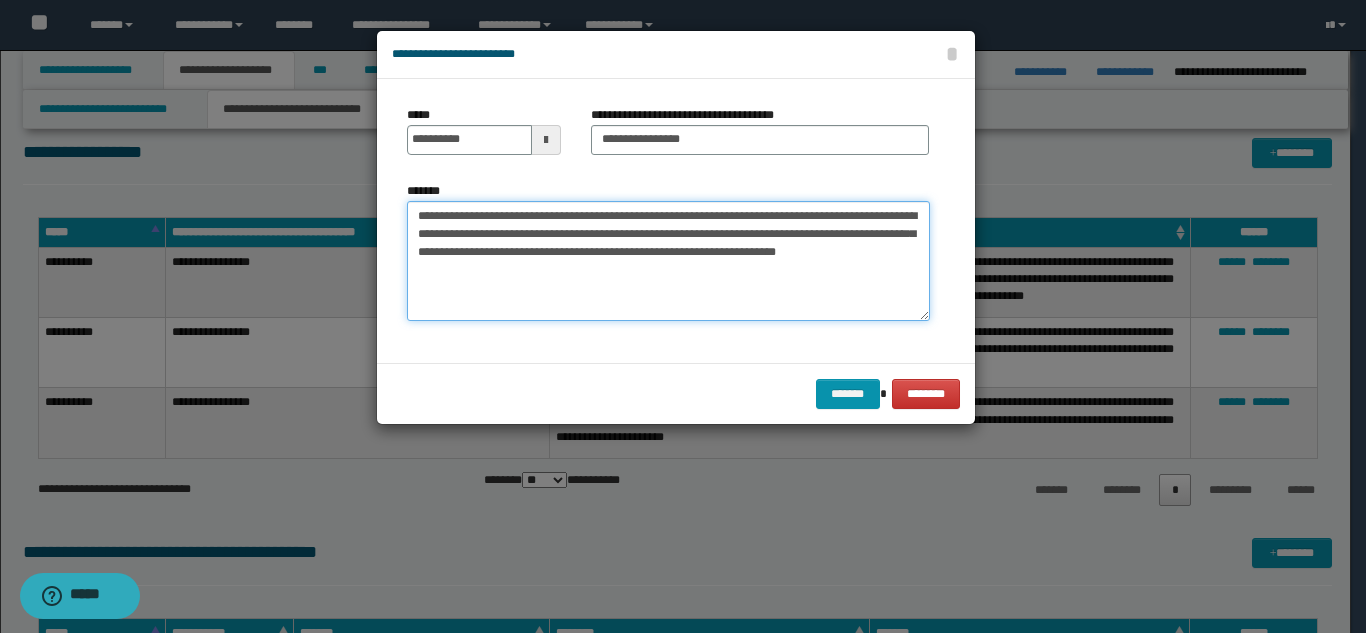 click on "**********" at bounding box center [668, 261] 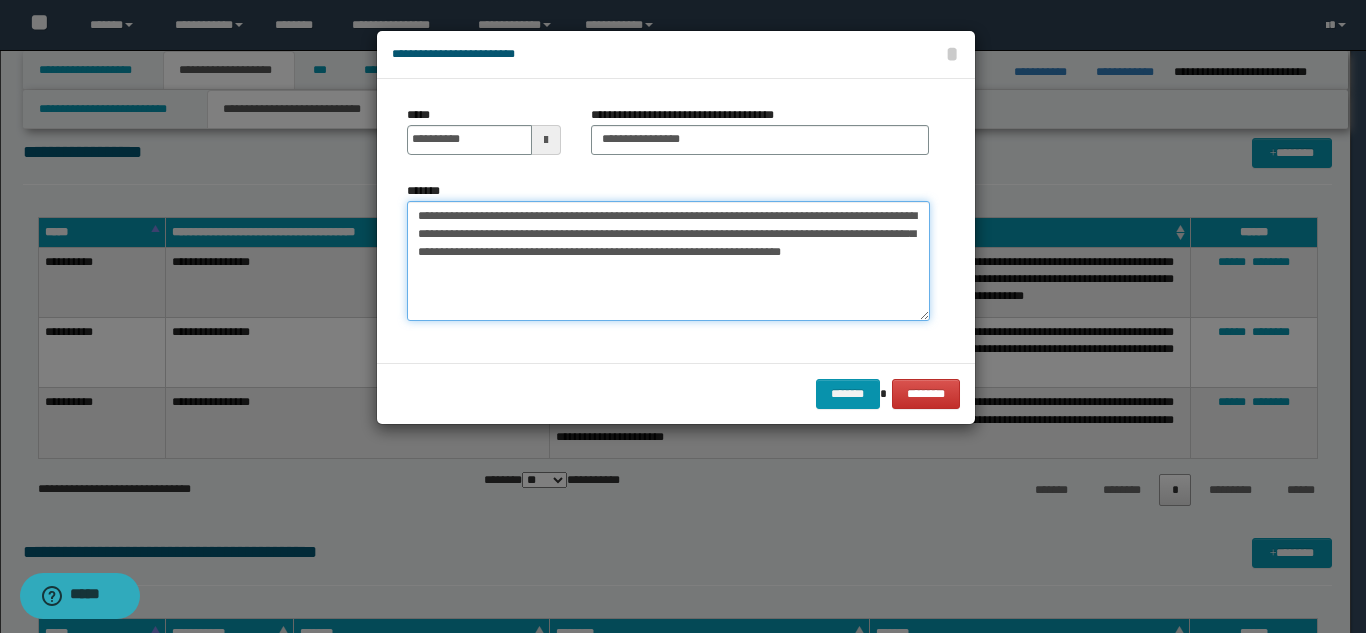 click on "**********" at bounding box center [668, 261] 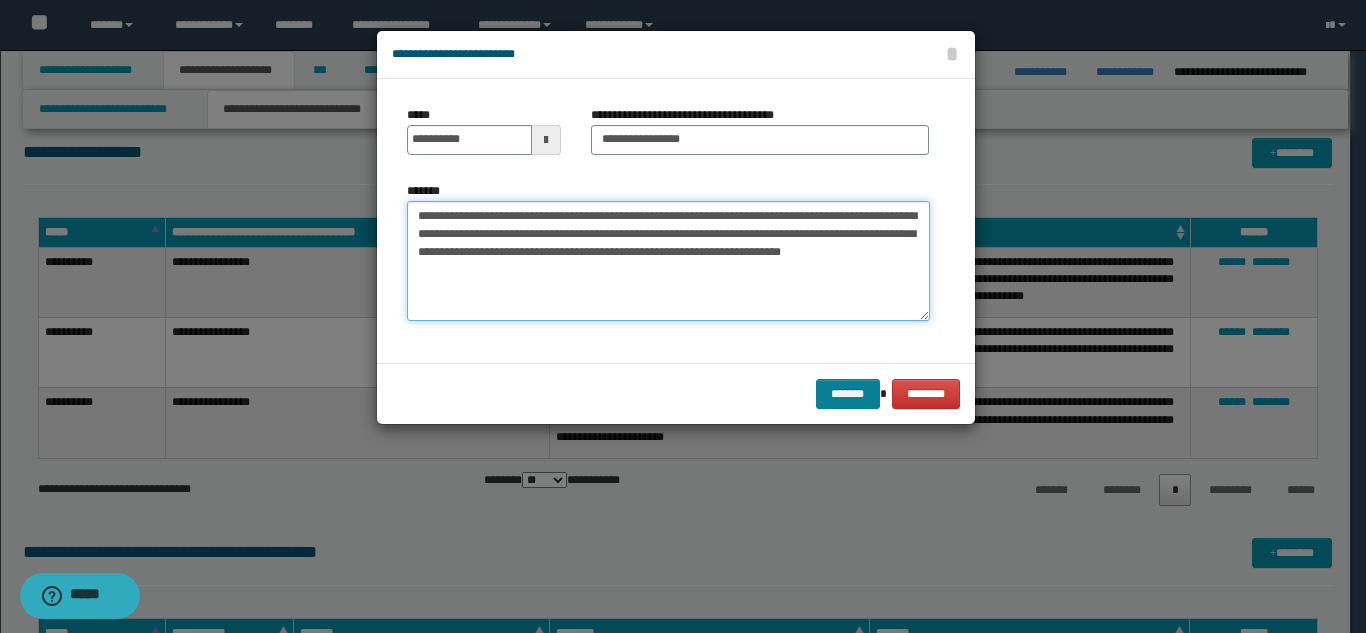 type on "**********" 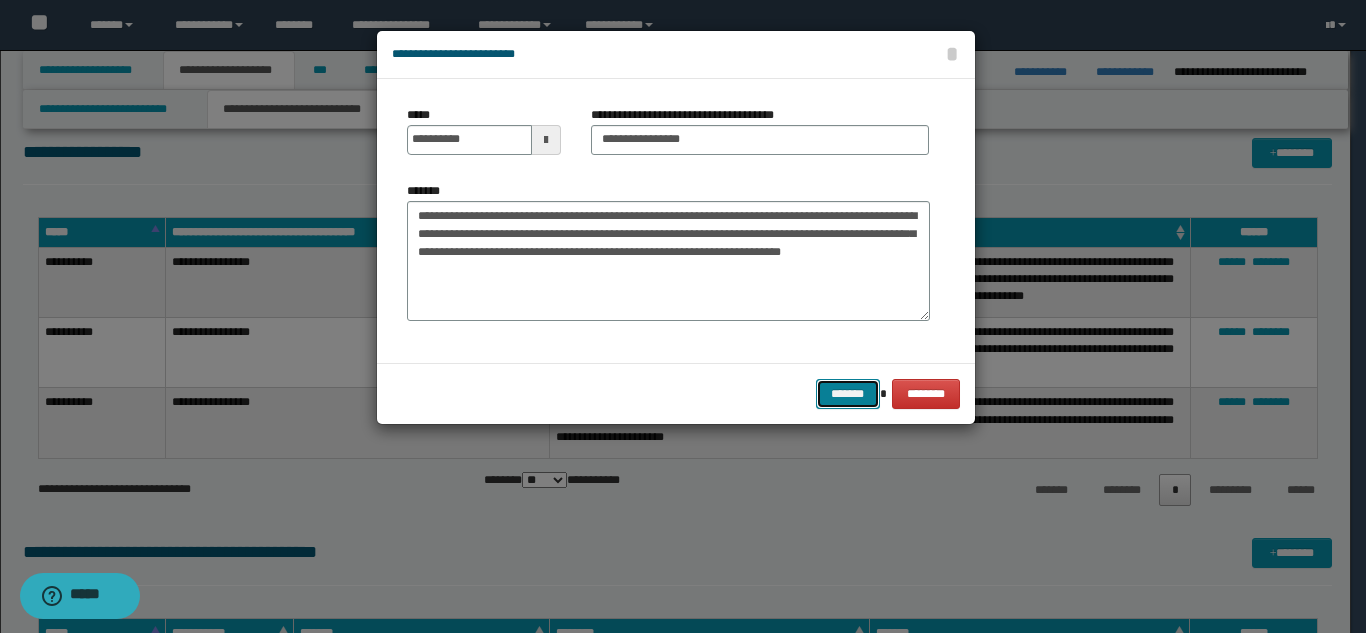 click on "*******" at bounding box center [848, 394] 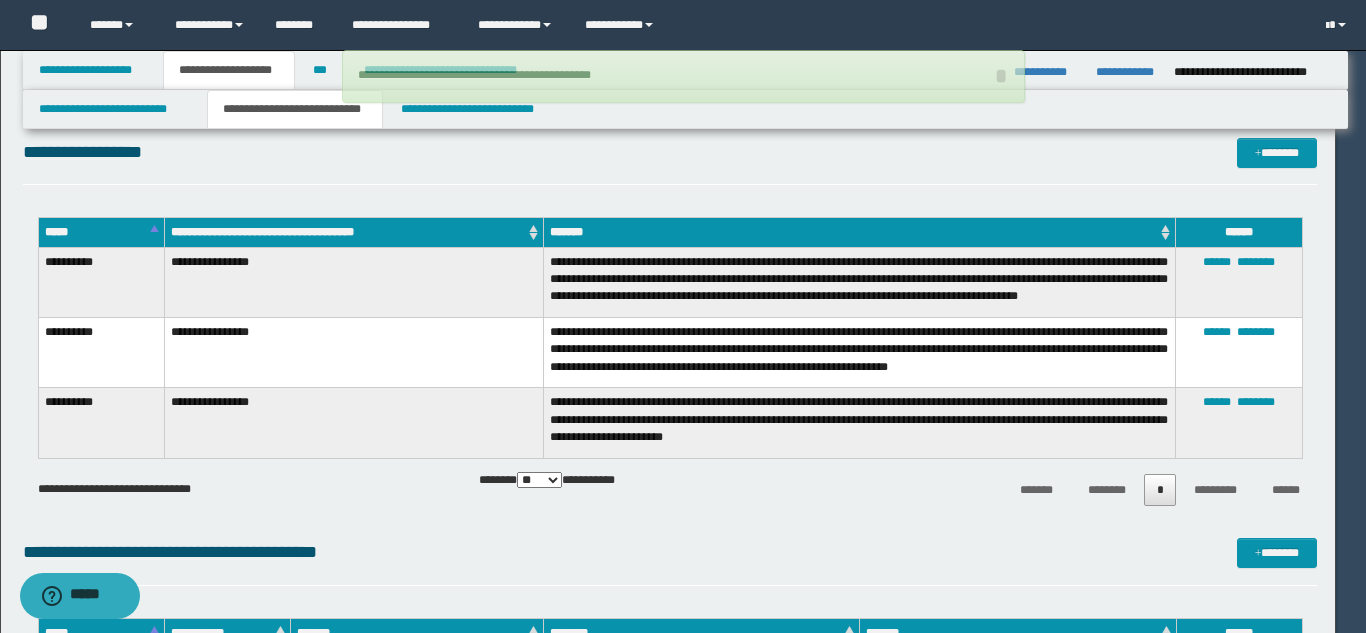 type 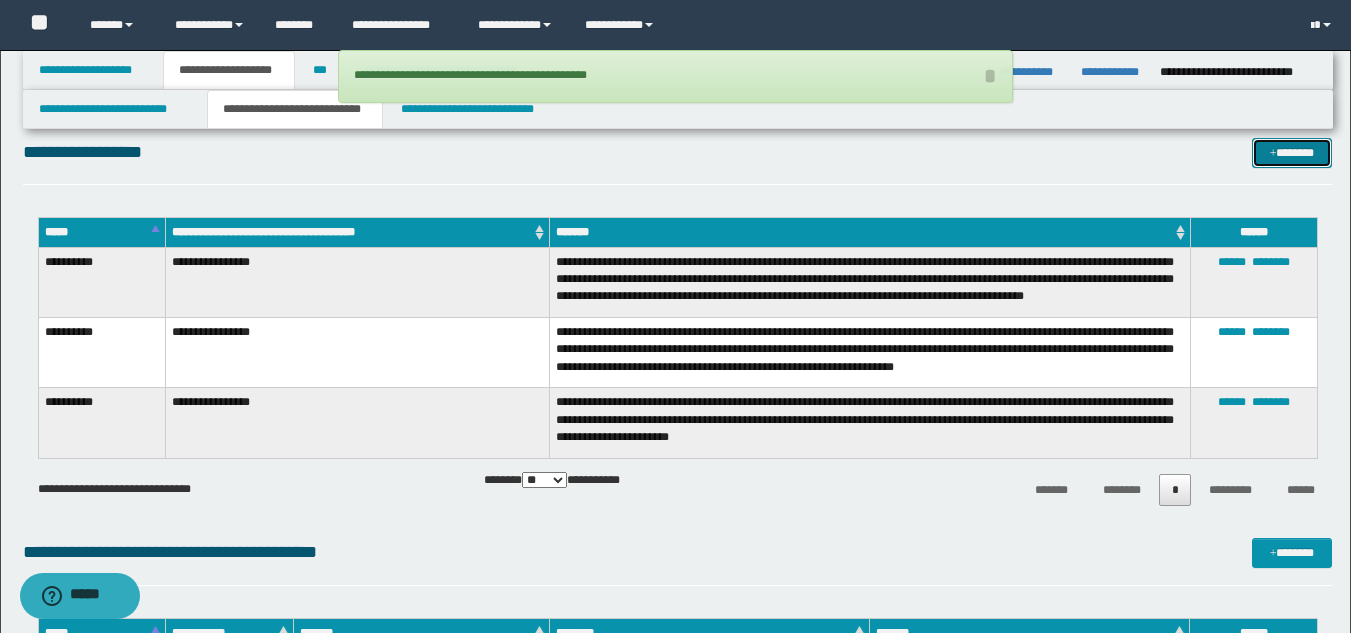click on "*******" at bounding box center [1292, 153] 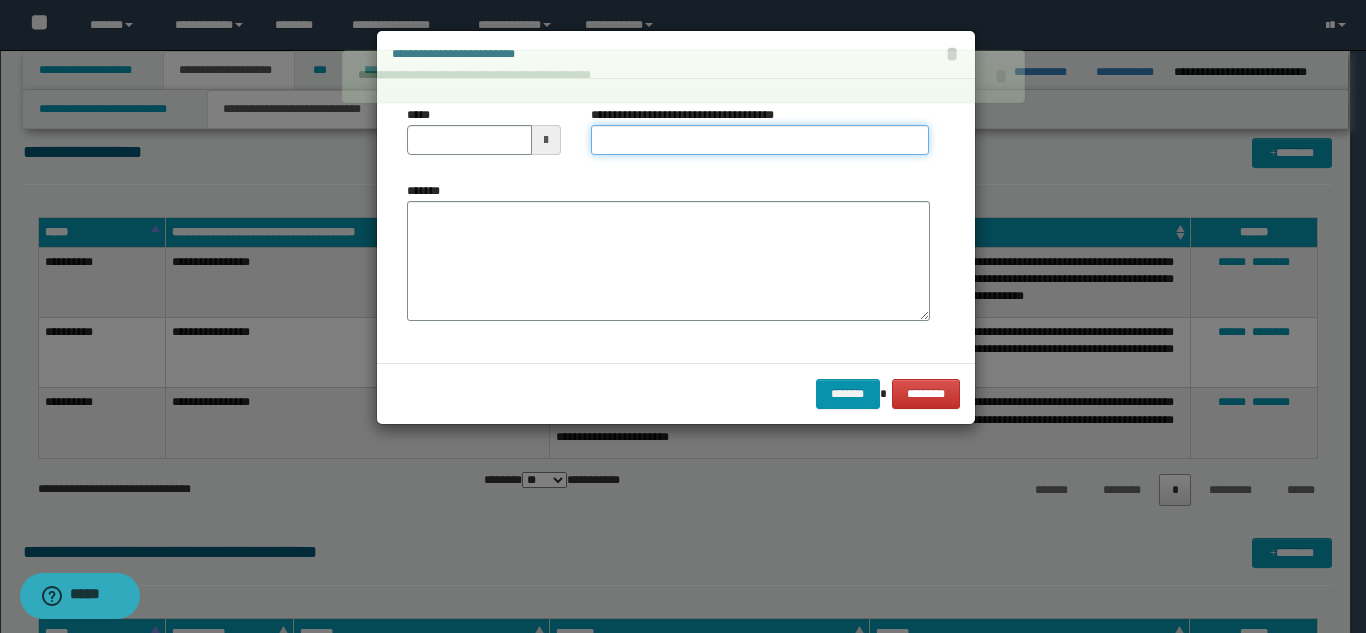 drag, startPoint x: 738, startPoint y: 140, endPoint x: 744, endPoint y: 152, distance: 13.416408 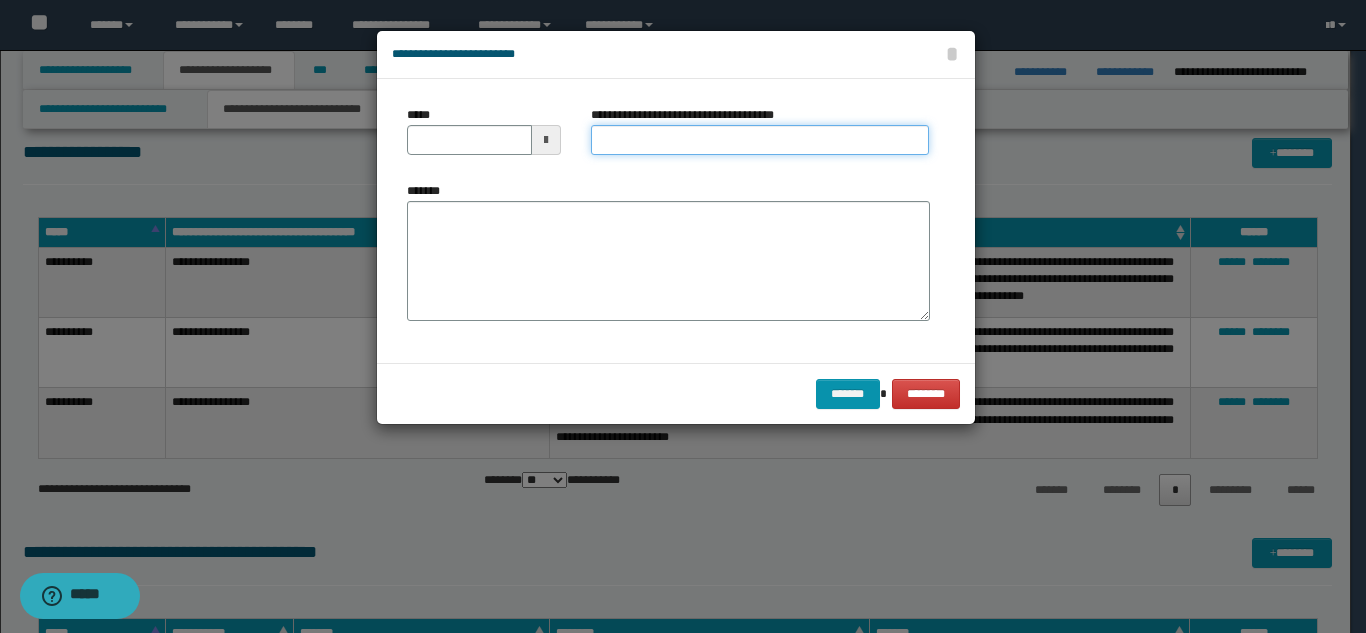 drag, startPoint x: 714, startPoint y: 145, endPoint x: 723, endPoint y: 152, distance: 11.401754 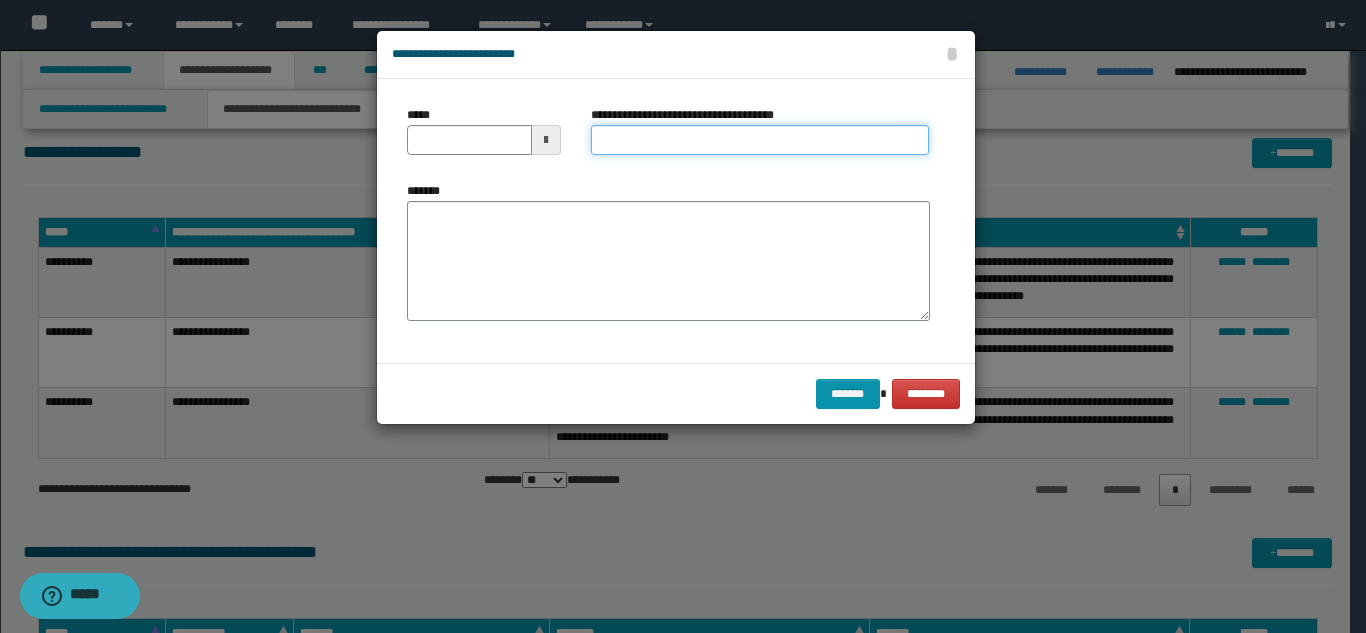 drag, startPoint x: 711, startPoint y: 134, endPoint x: 715, endPoint y: 154, distance: 20.396078 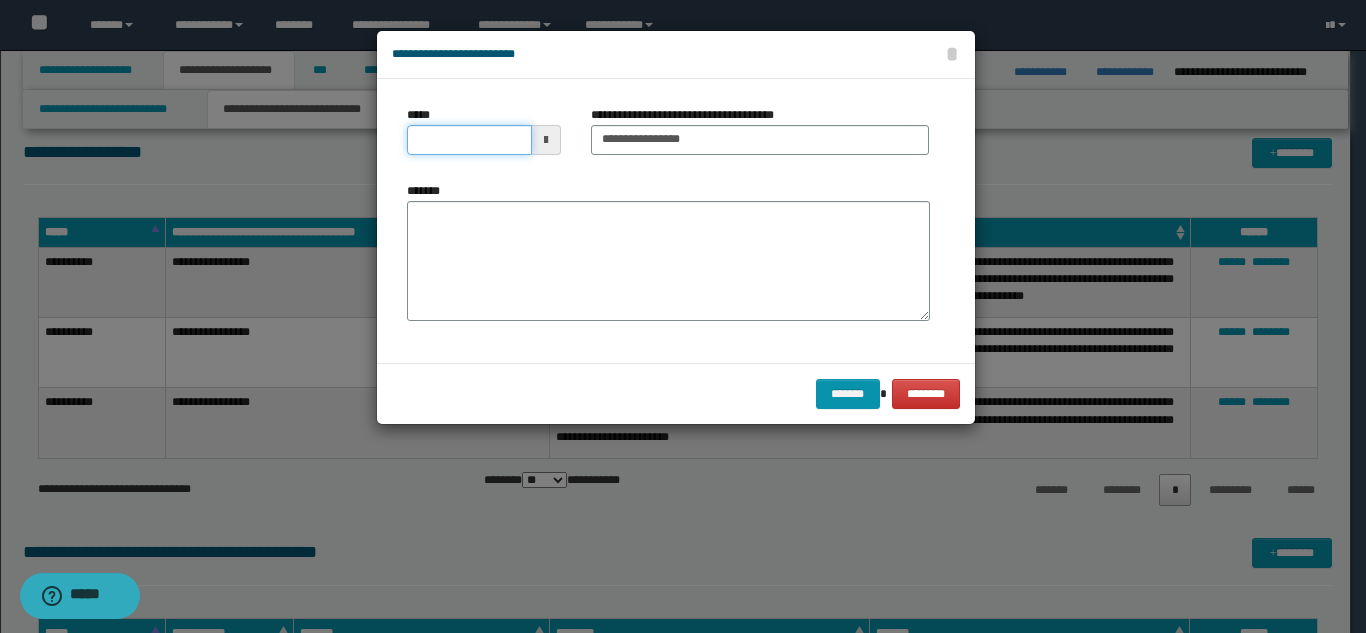 click on "*****" at bounding box center (469, 140) 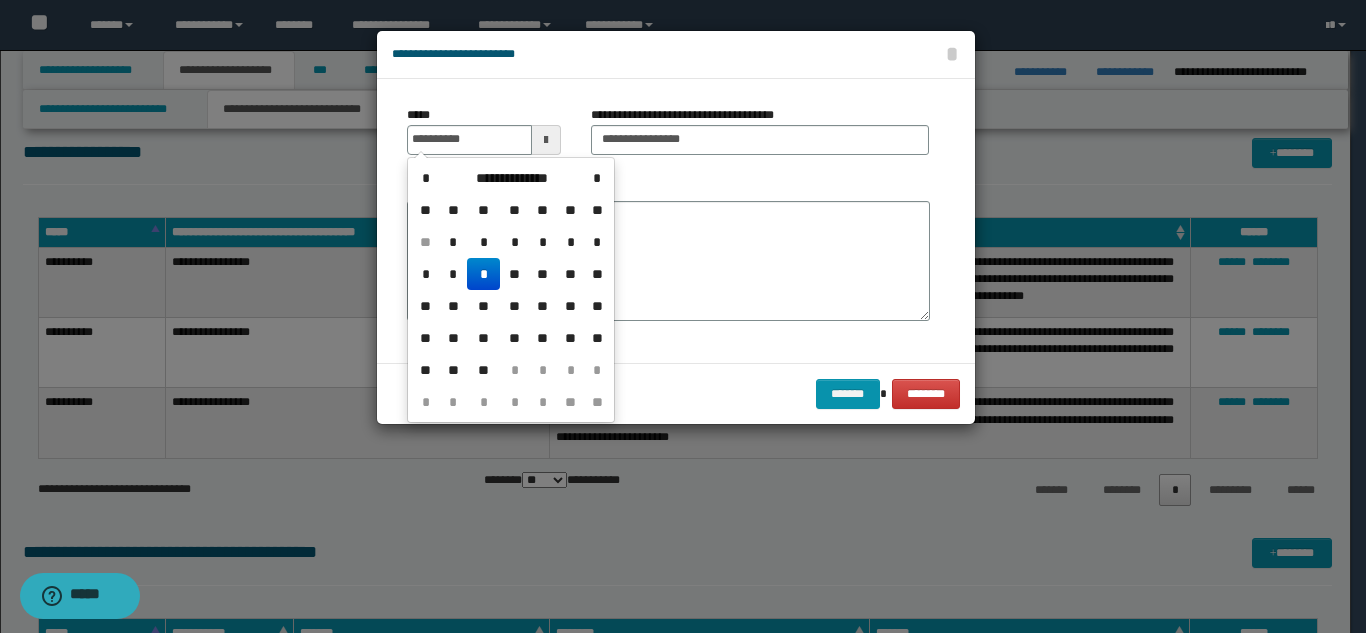 click on "*" at bounding box center [483, 274] 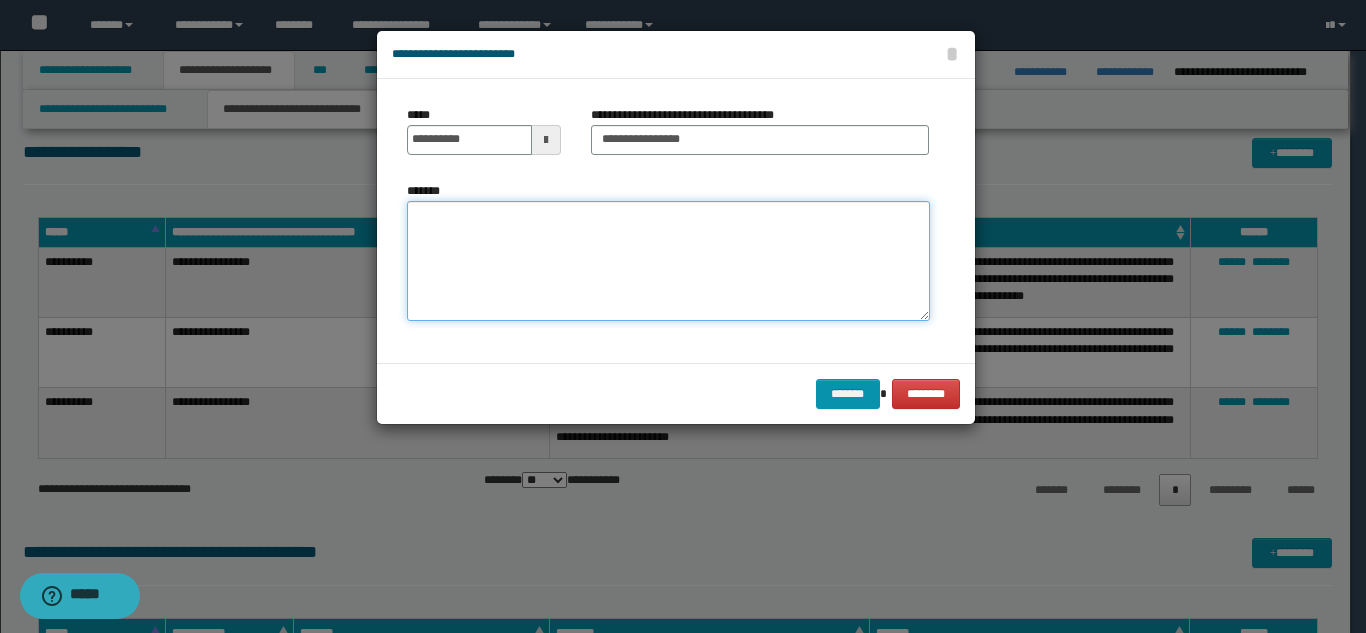 click on "*******" at bounding box center (668, 261) 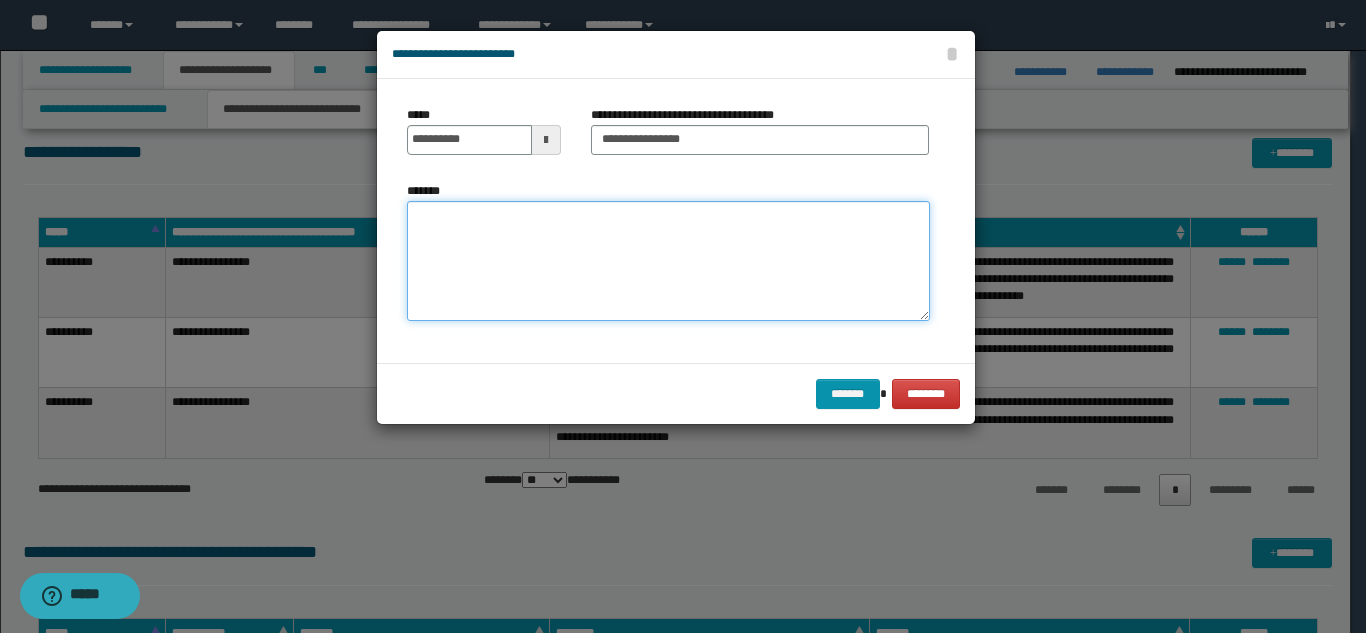 paste on "**********" 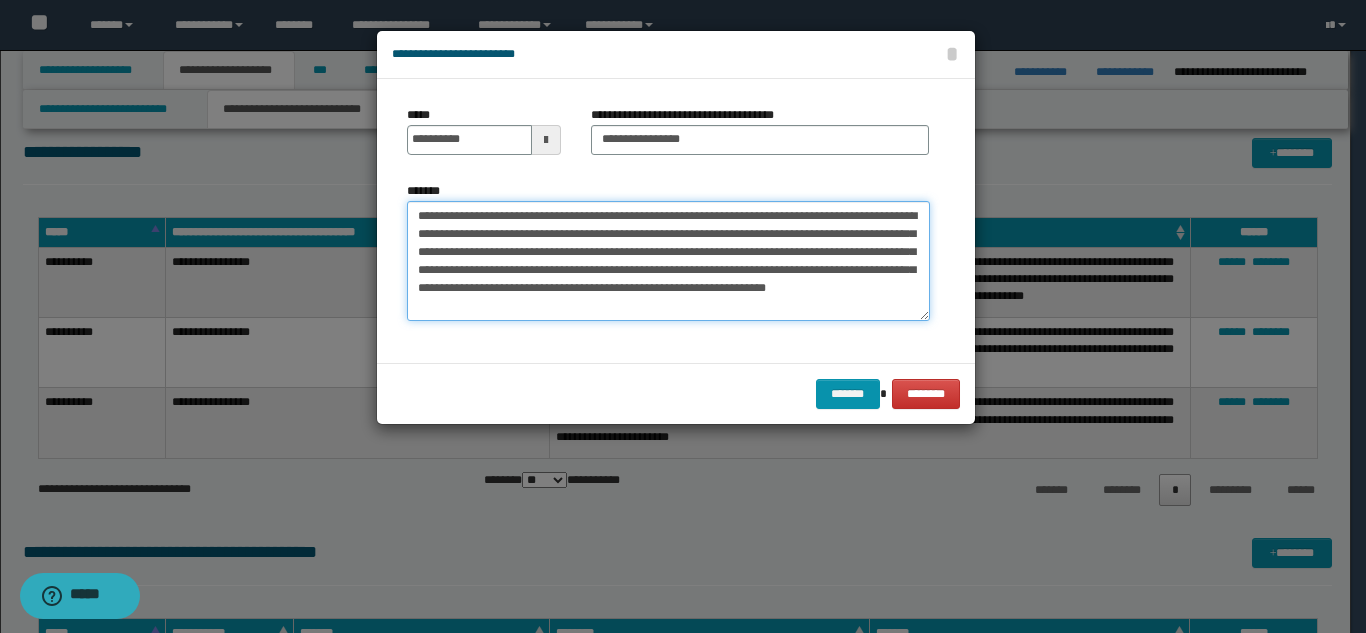 click on "**********" at bounding box center [668, 261] 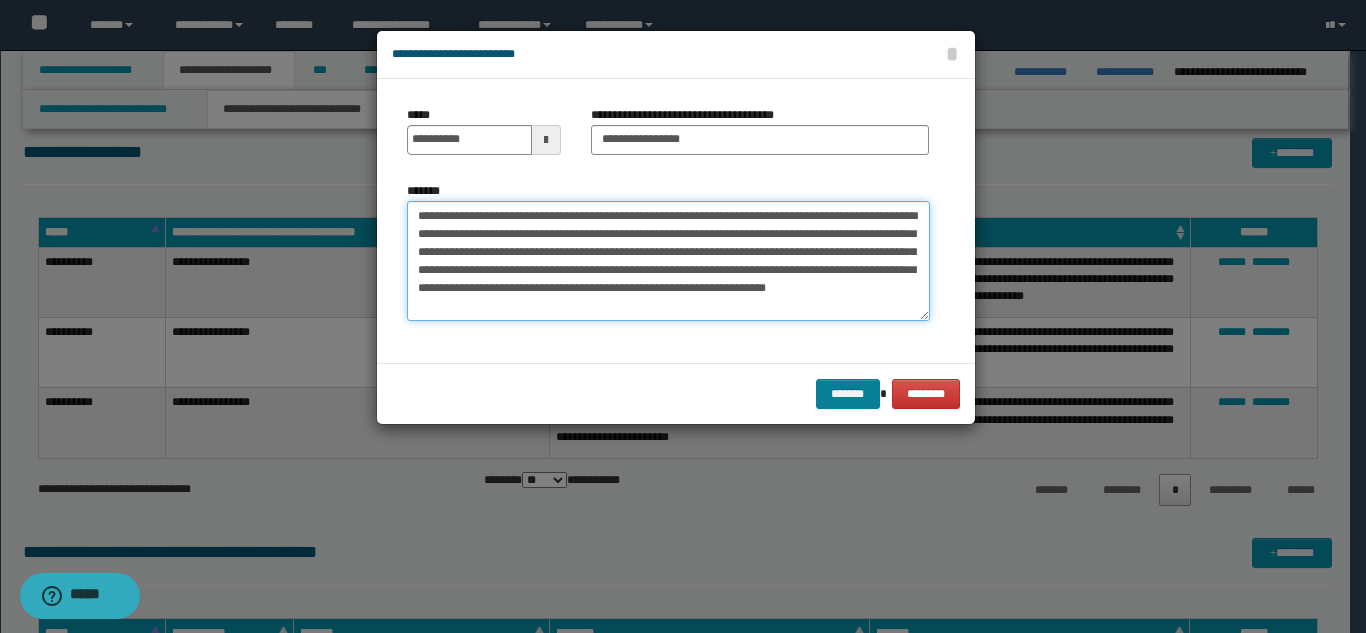 type on "**********" 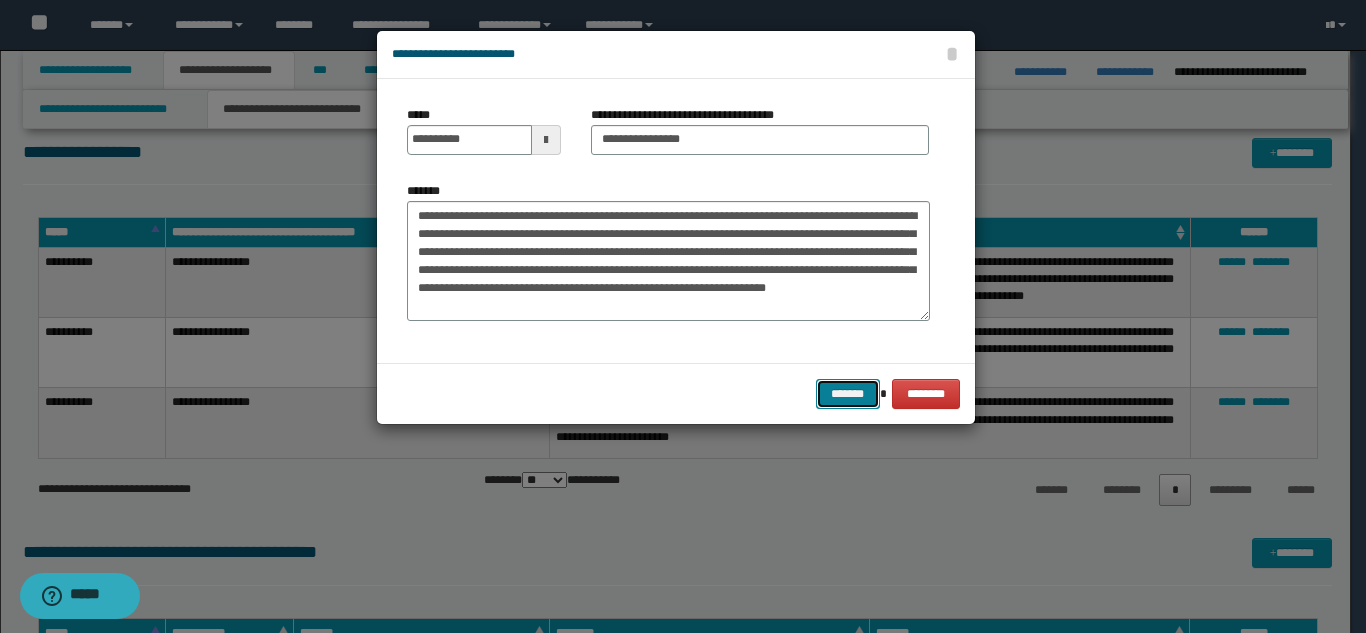 click on "*******" at bounding box center [848, 394] 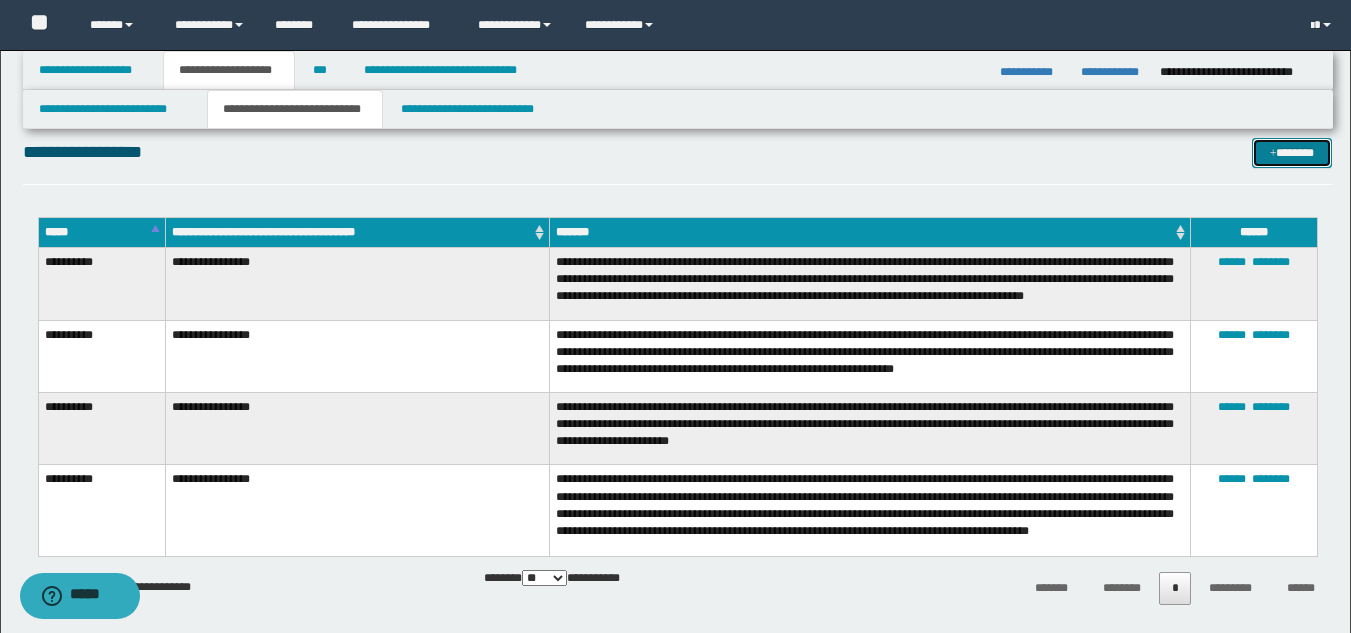 click on "*******" at bounding box center (1292, 153) 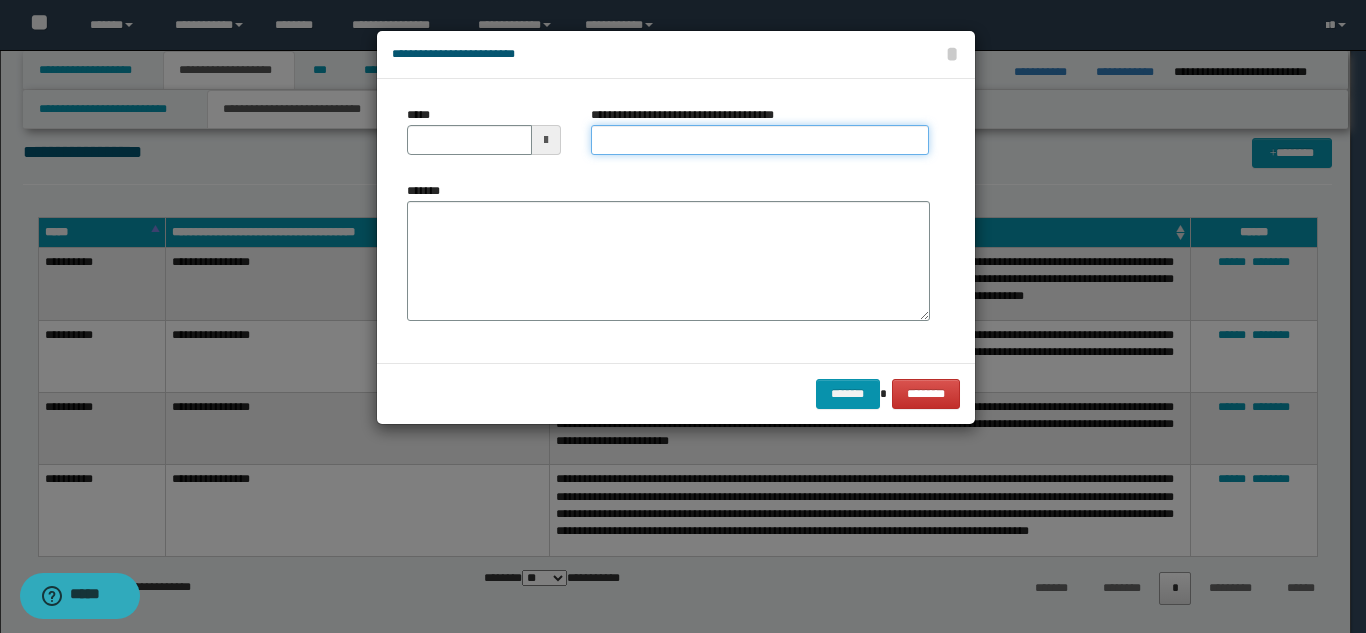 click on "**********" at bounding box center [760, 140] 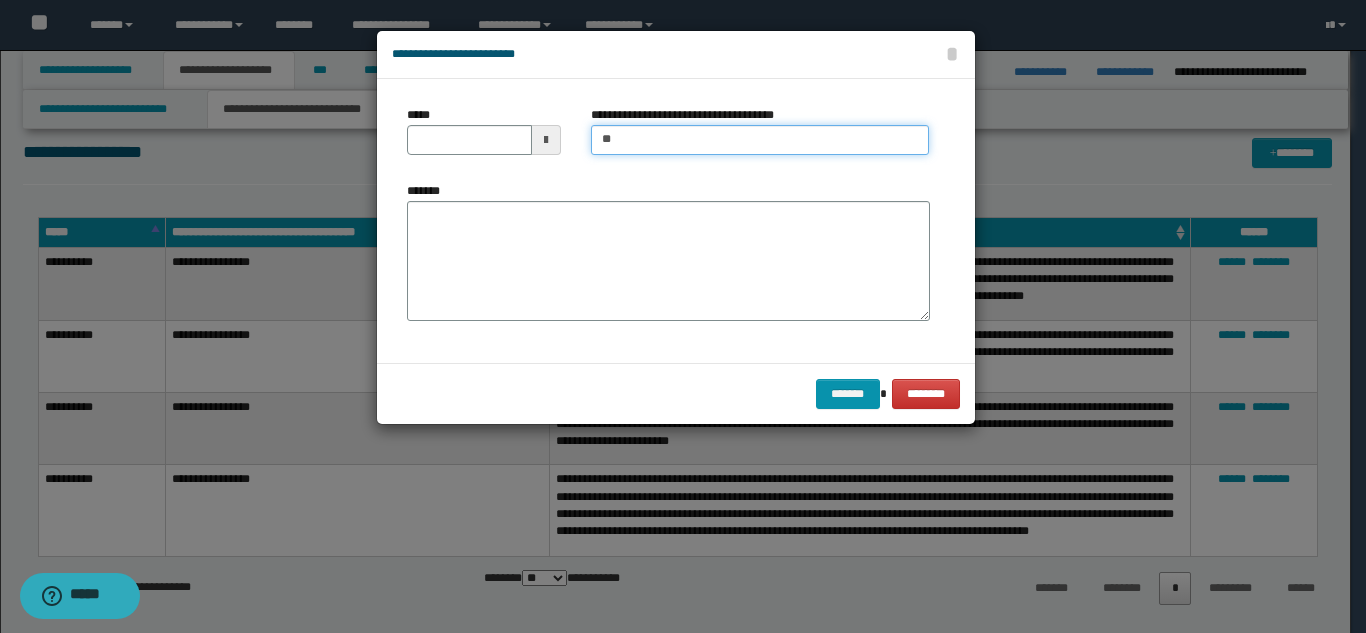 type on "**********" 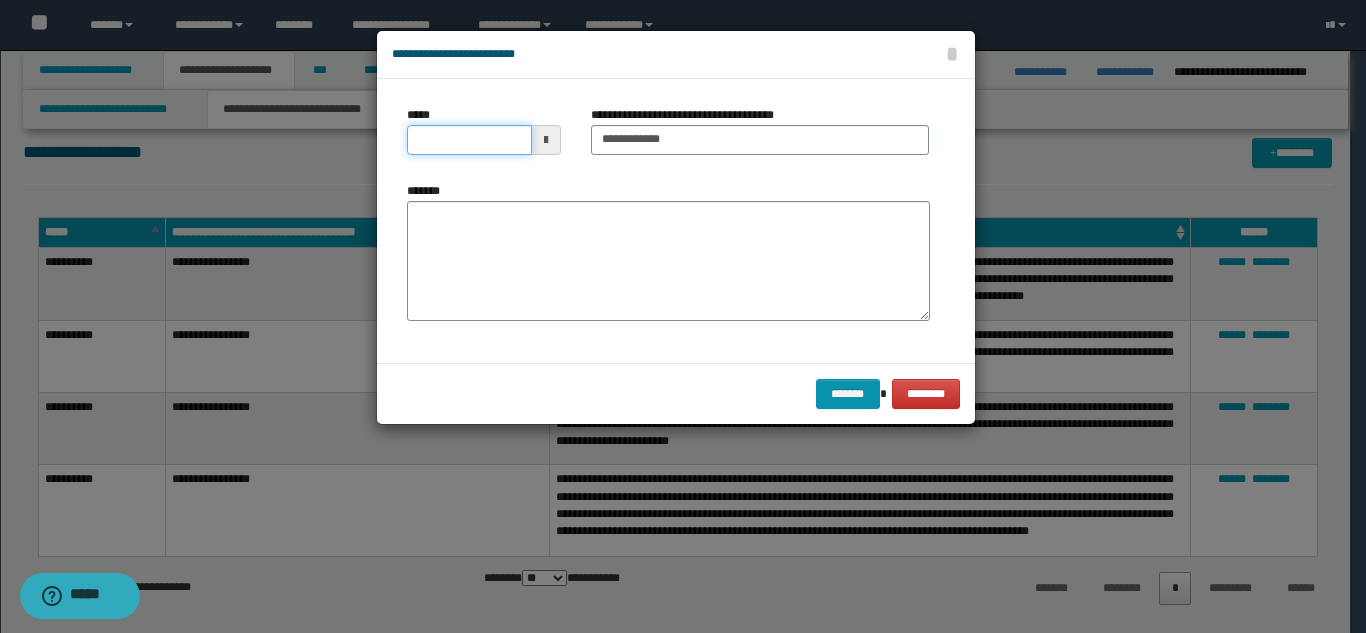 click on "*****" at bounding box center (469, 140) 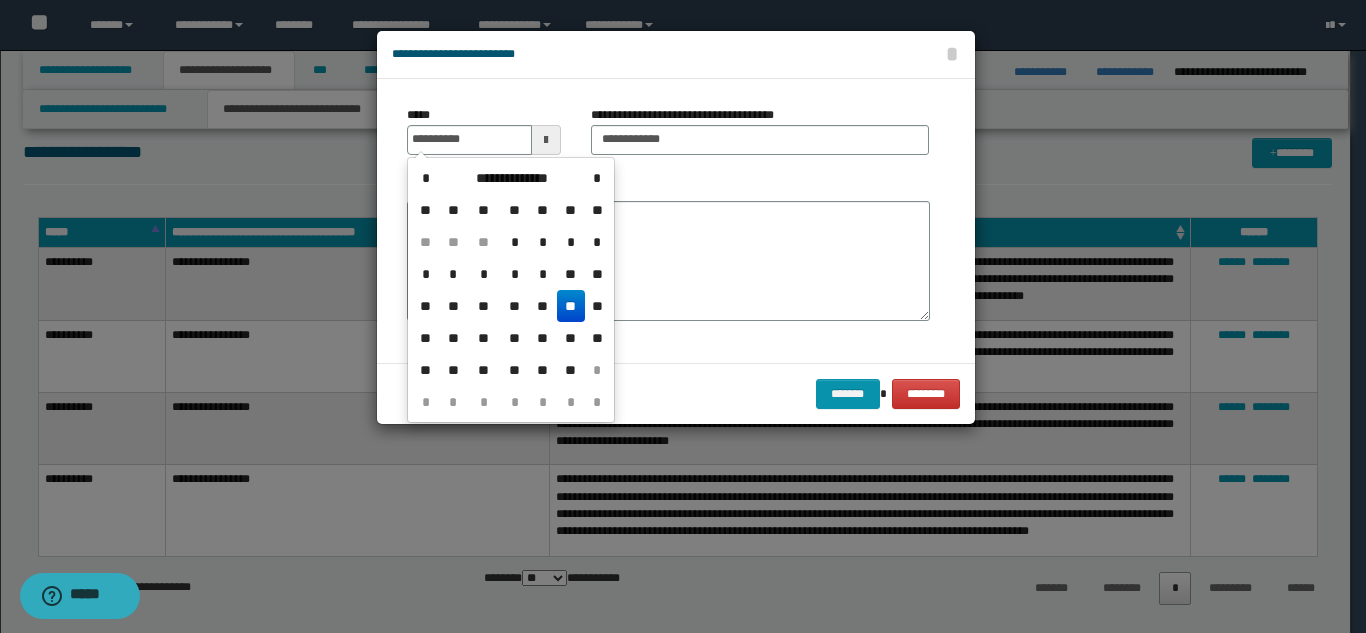 drag, startPoint x: 571, startPoint y: 303, endPoint x: 585, endPoint y: 271, distance: 34.928497 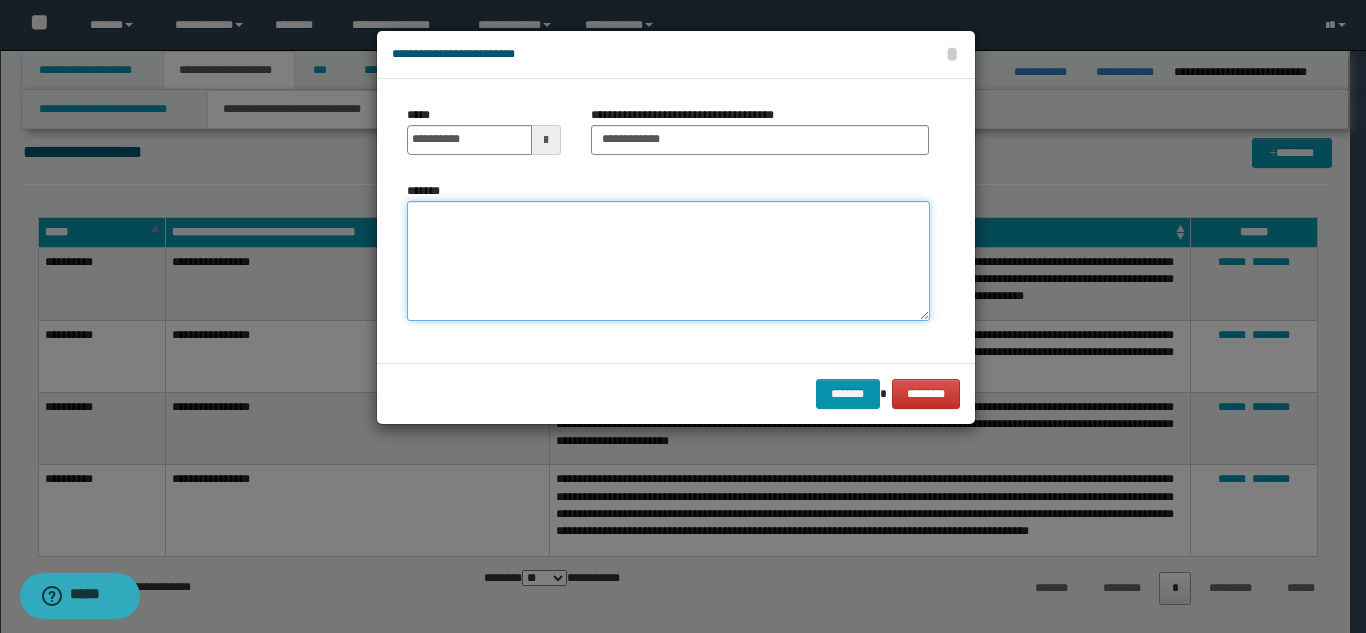 click on "*******" at bounding box center [668, 261] 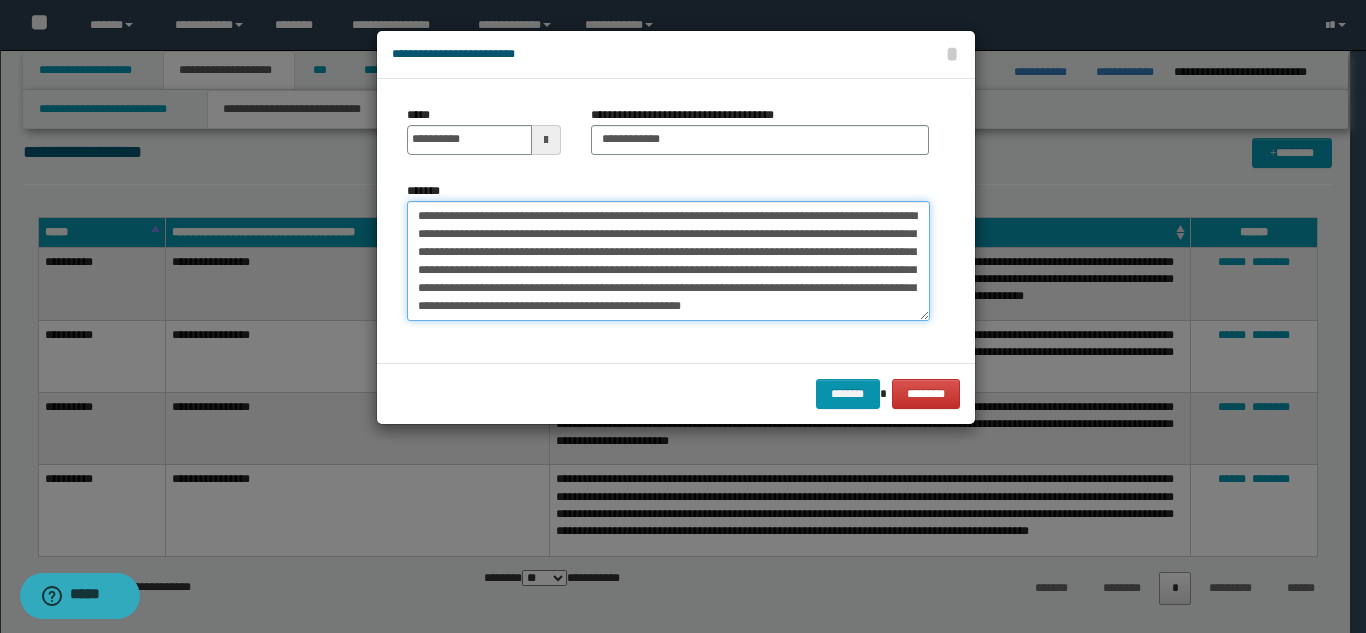 scroll, scrollTop: 12, scrollLeft: 0, axis: vertical 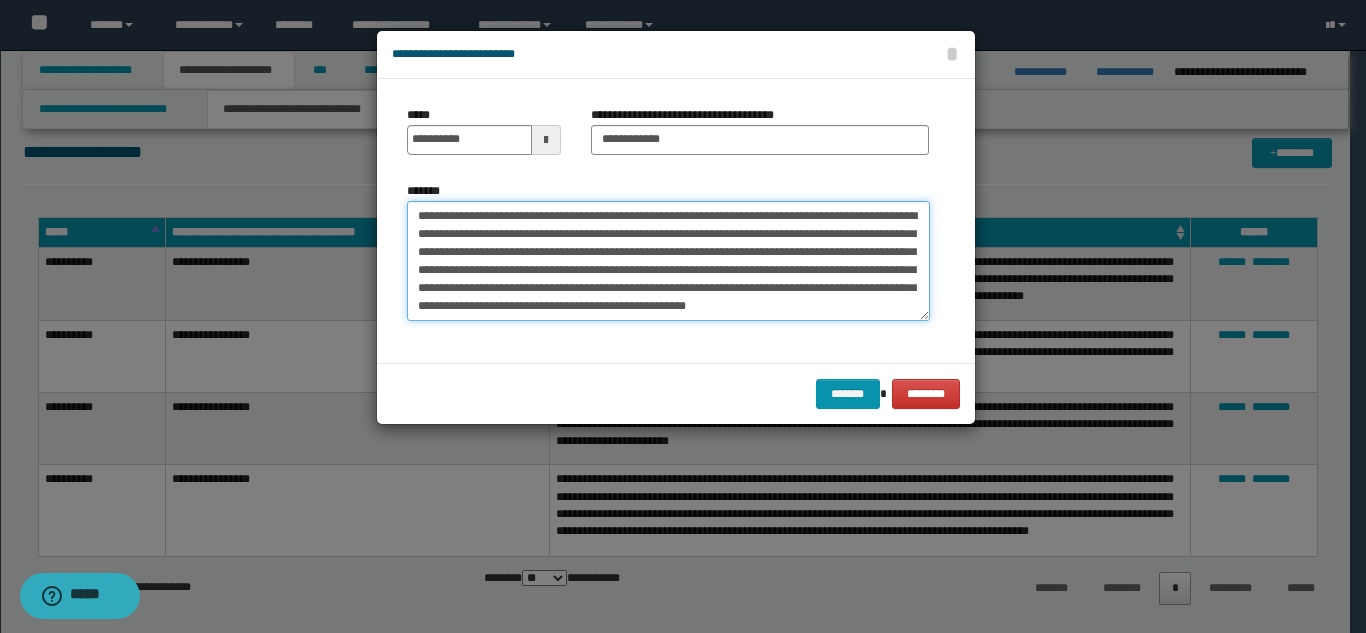 click on "**********" at bounding box center (668, 261) 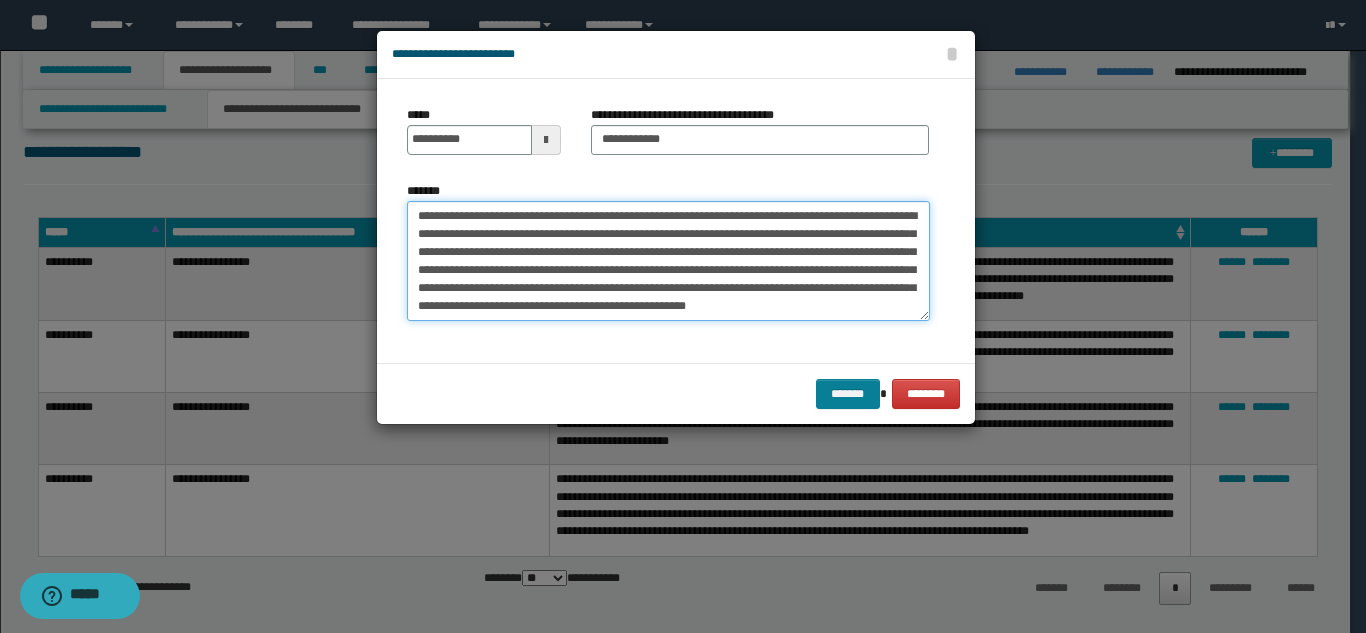 type on "**********" 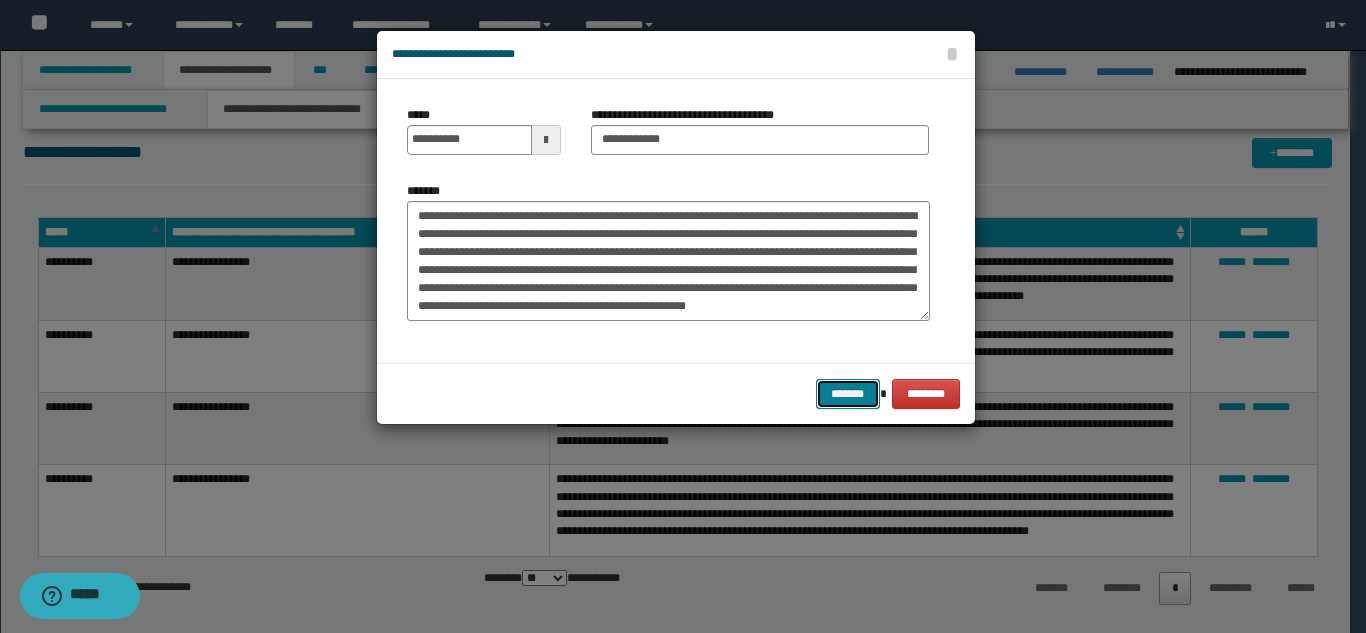 click on "*******" at bounding box center (848, 394) 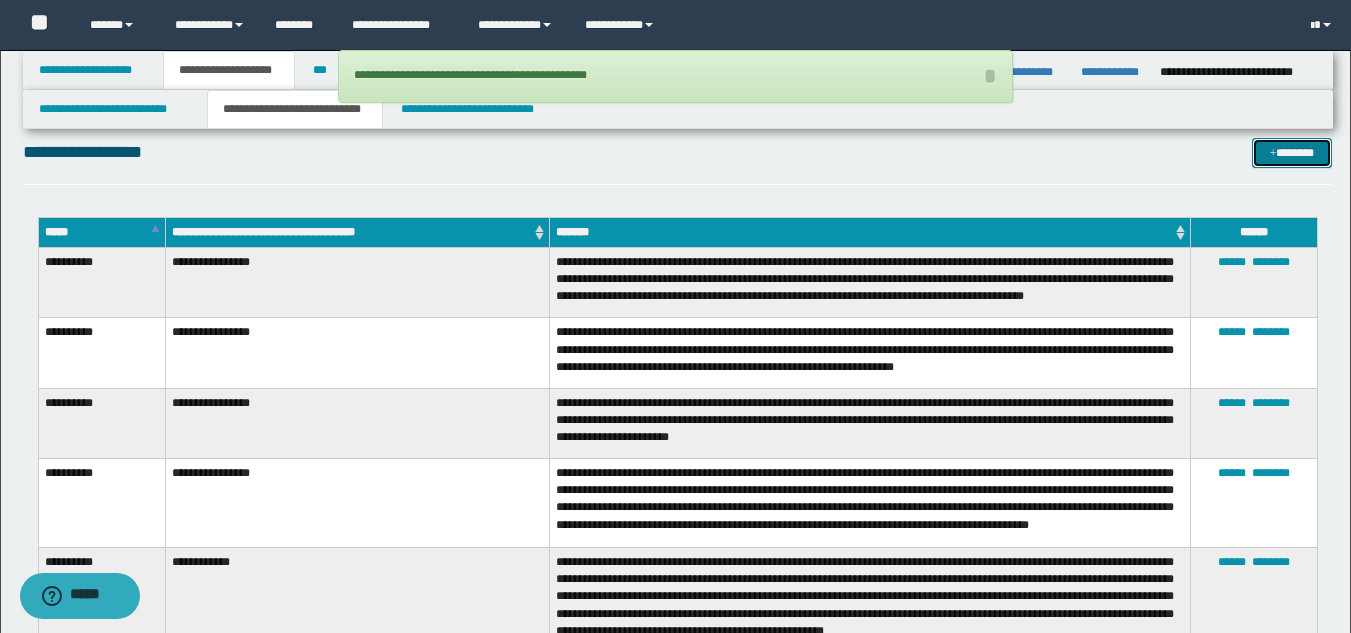 click on "*******" at bounding box center [1292, 153] 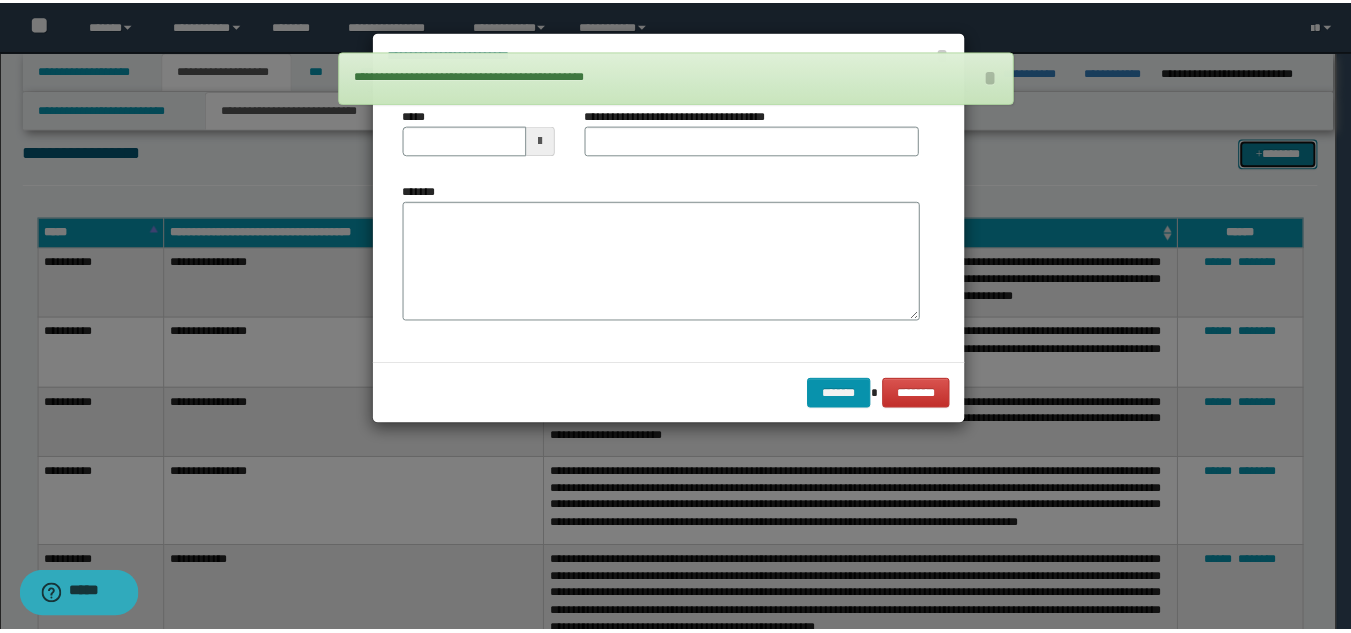 scroll, scrollTop: 0, scrollLeft: 0, axis: both 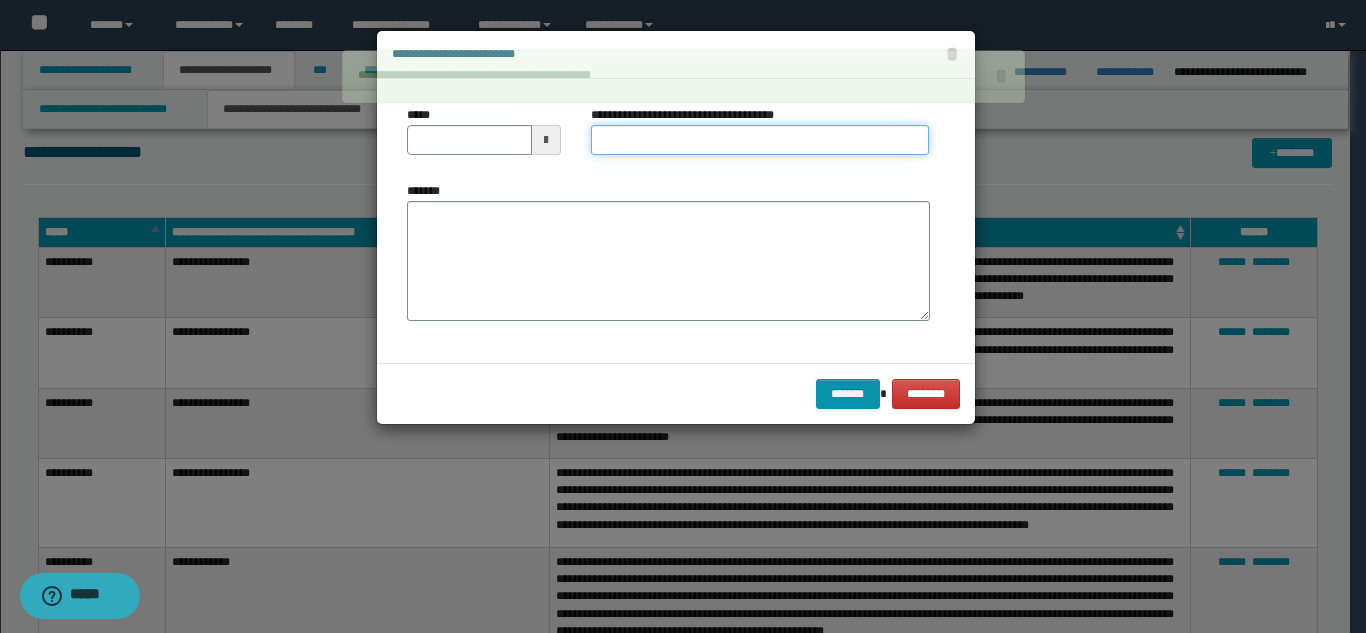 click on "**********" at bounding box center (760, 140) 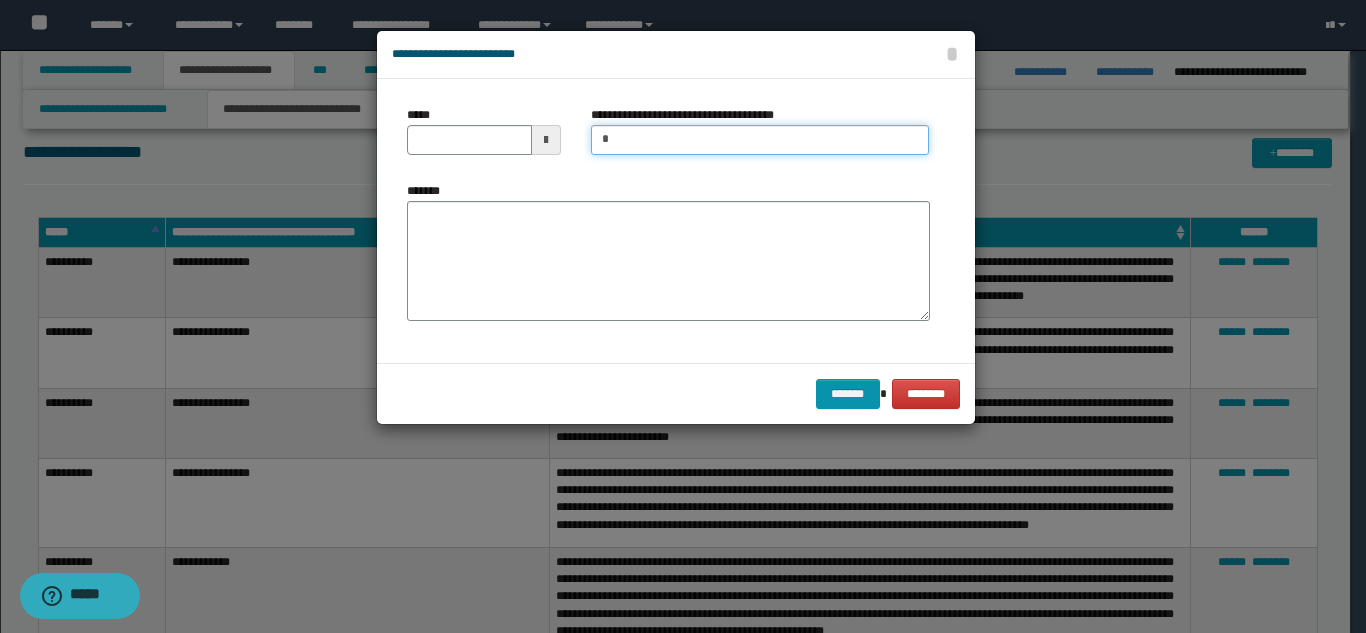 type on "**********" 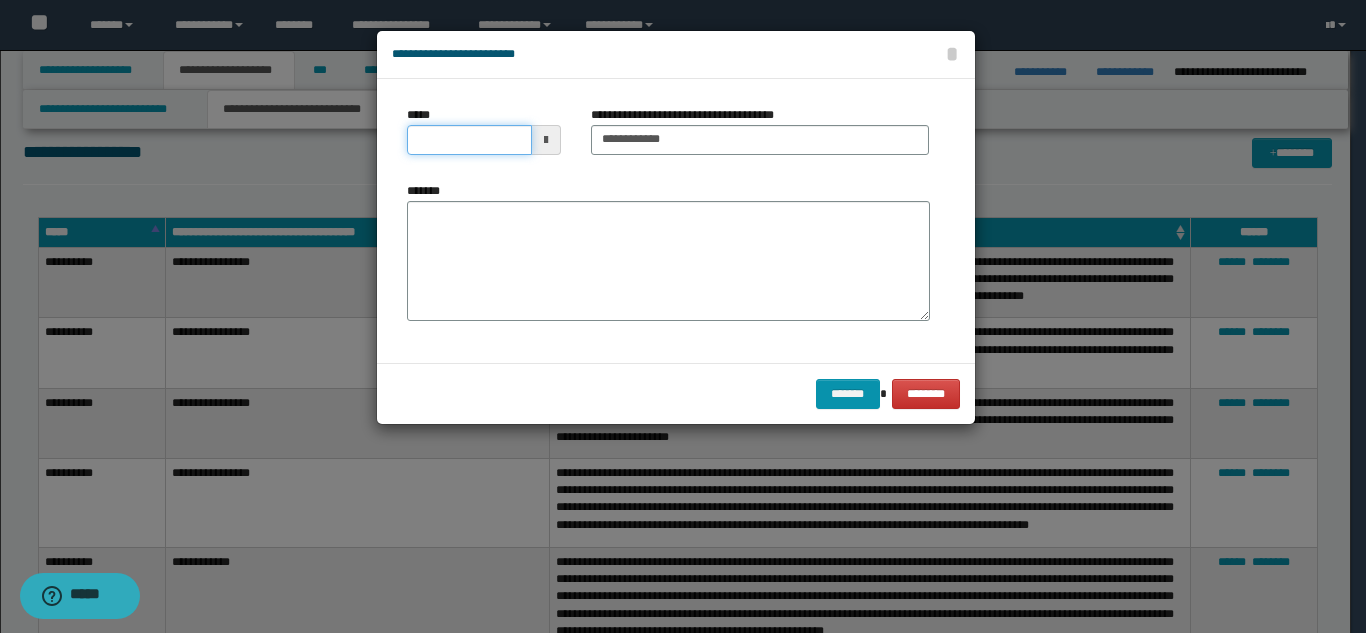 click on "*****" at bounding box center (469, 140) 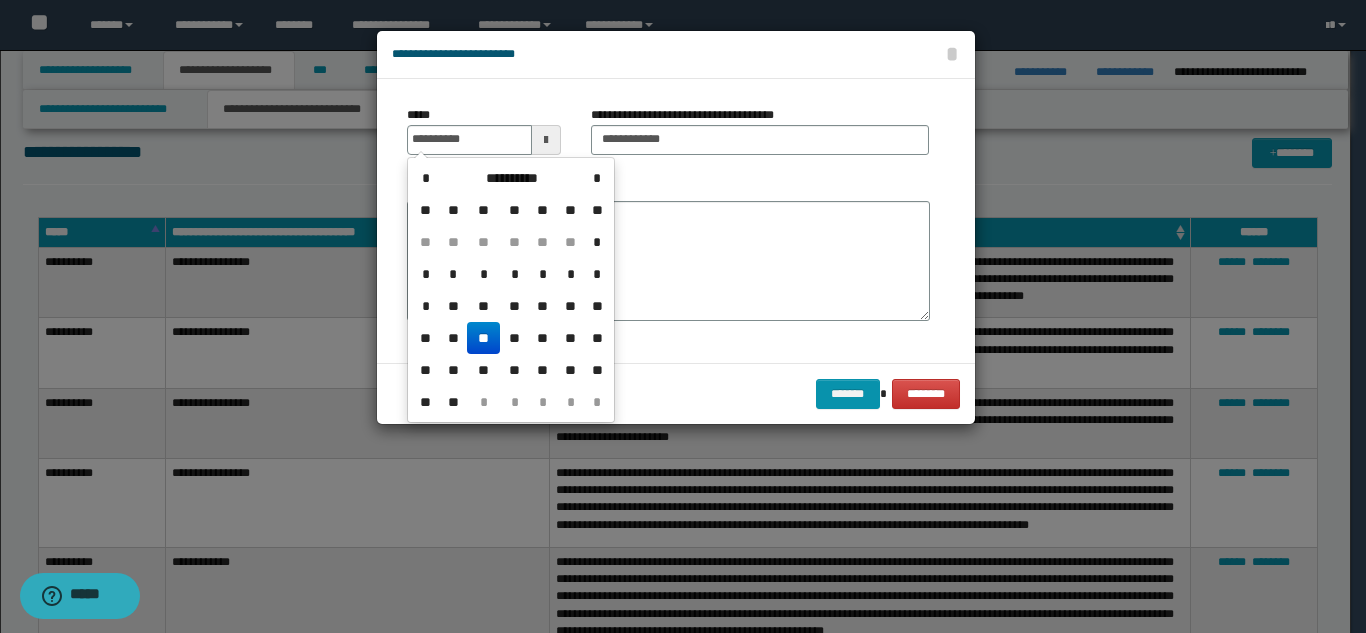 click on "**" at bounding box center [483, 338] 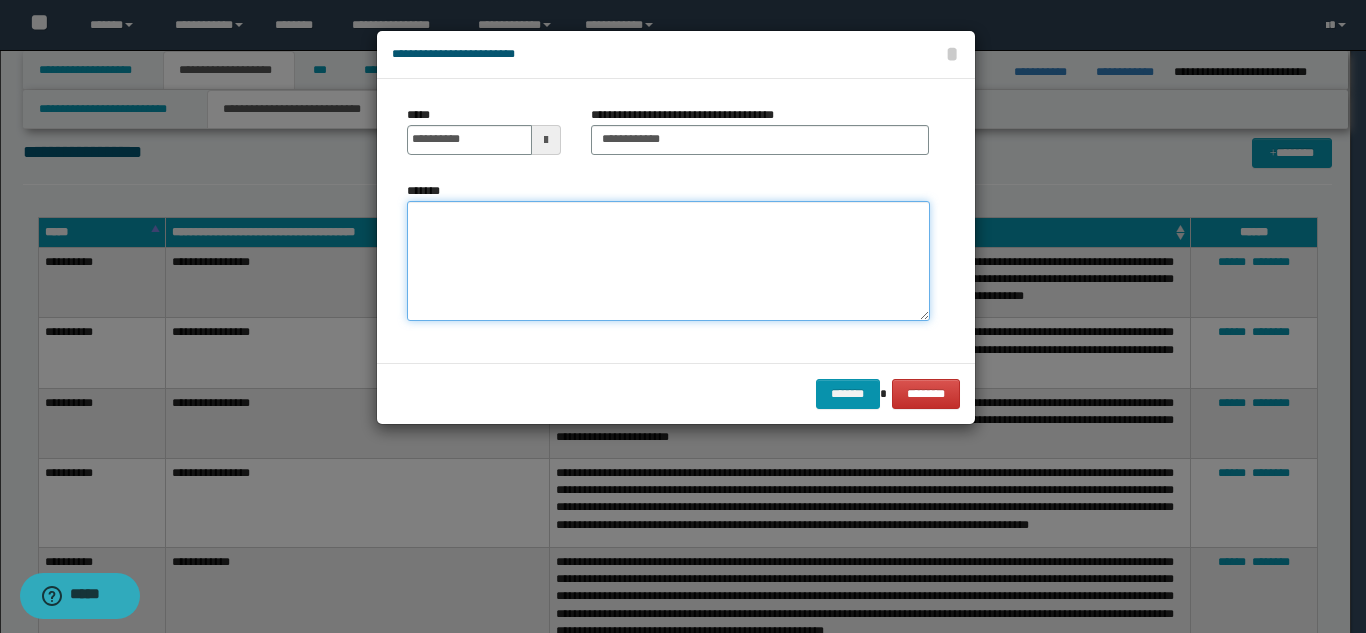 drag, startPoint x: 513, startPoint y: 292, endPoint x: 618, endPoint y: 293, distance: 105.00476 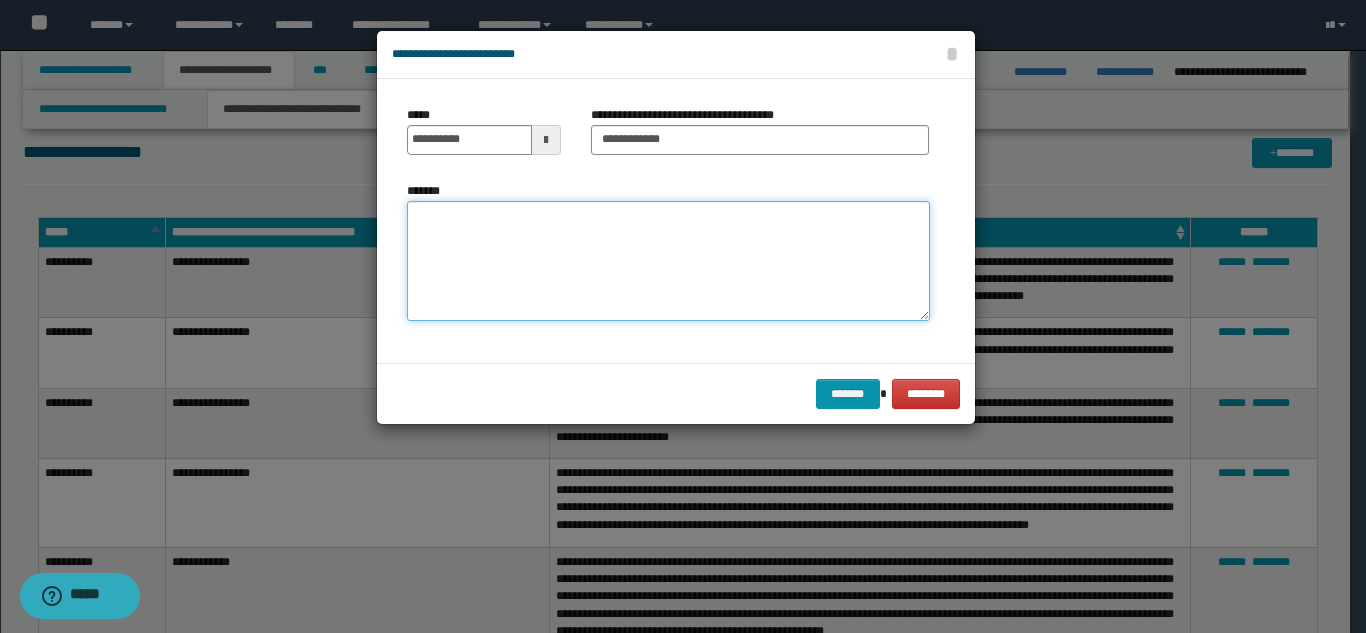 paste on "**********" 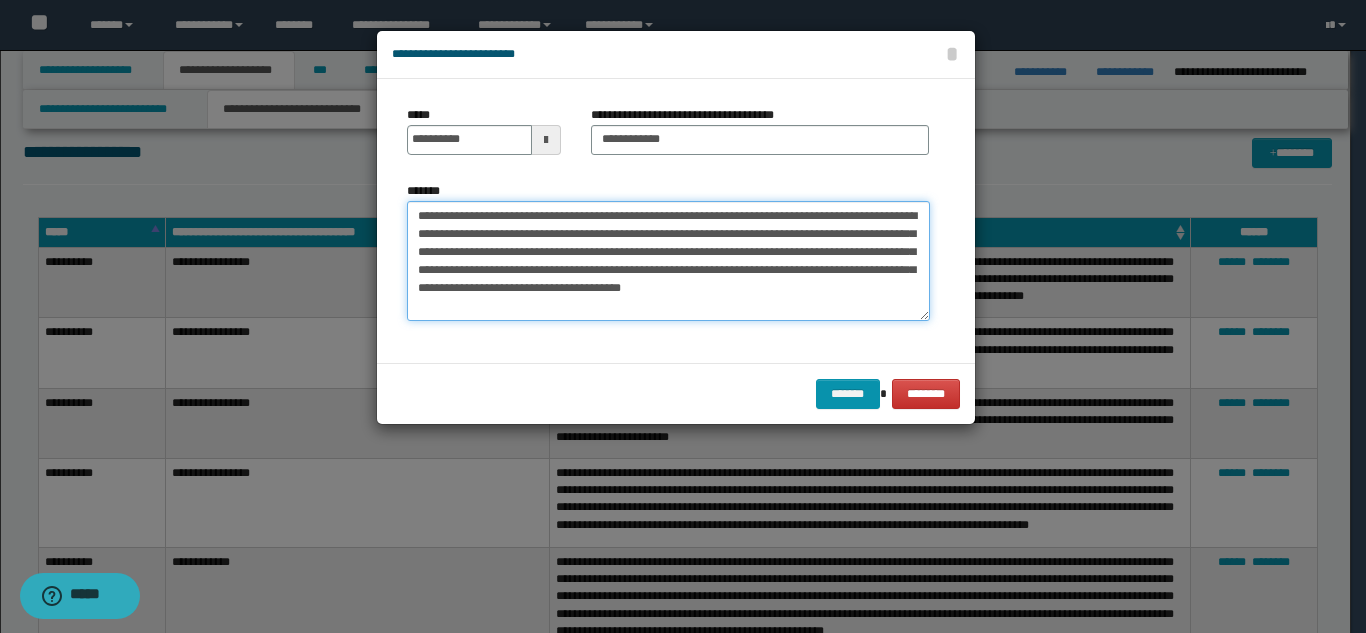 click on "**********" at bounding box center (668, 261) 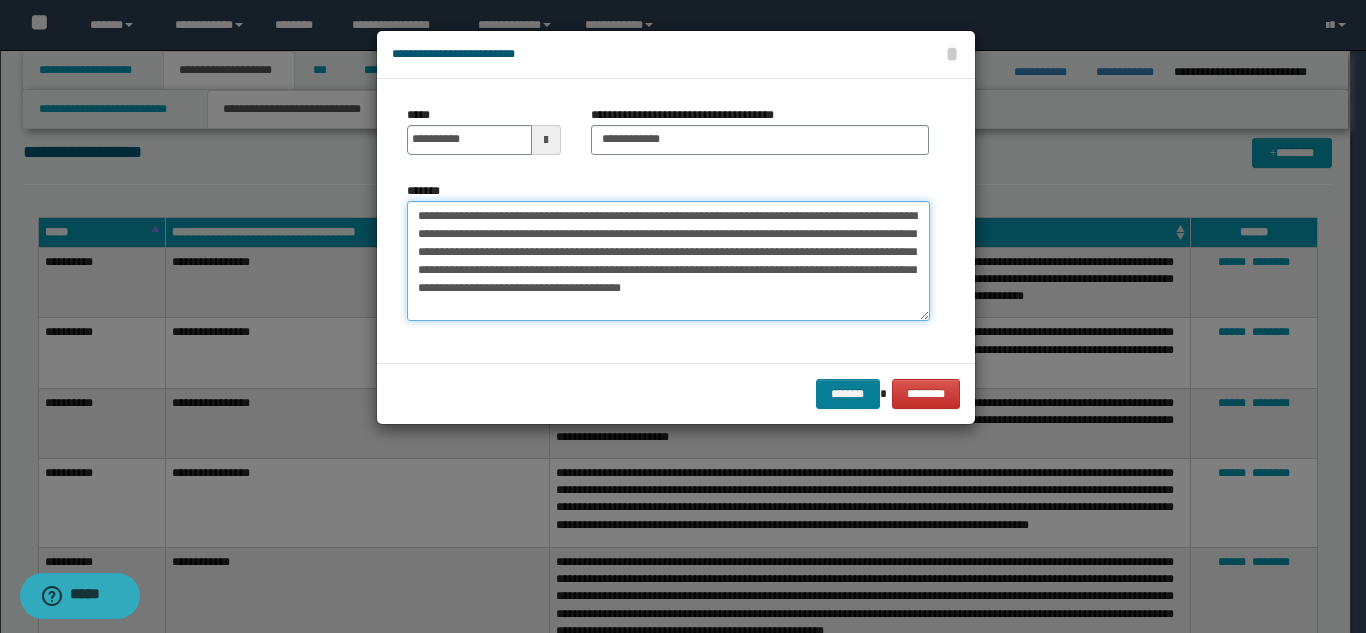 type on "**********" 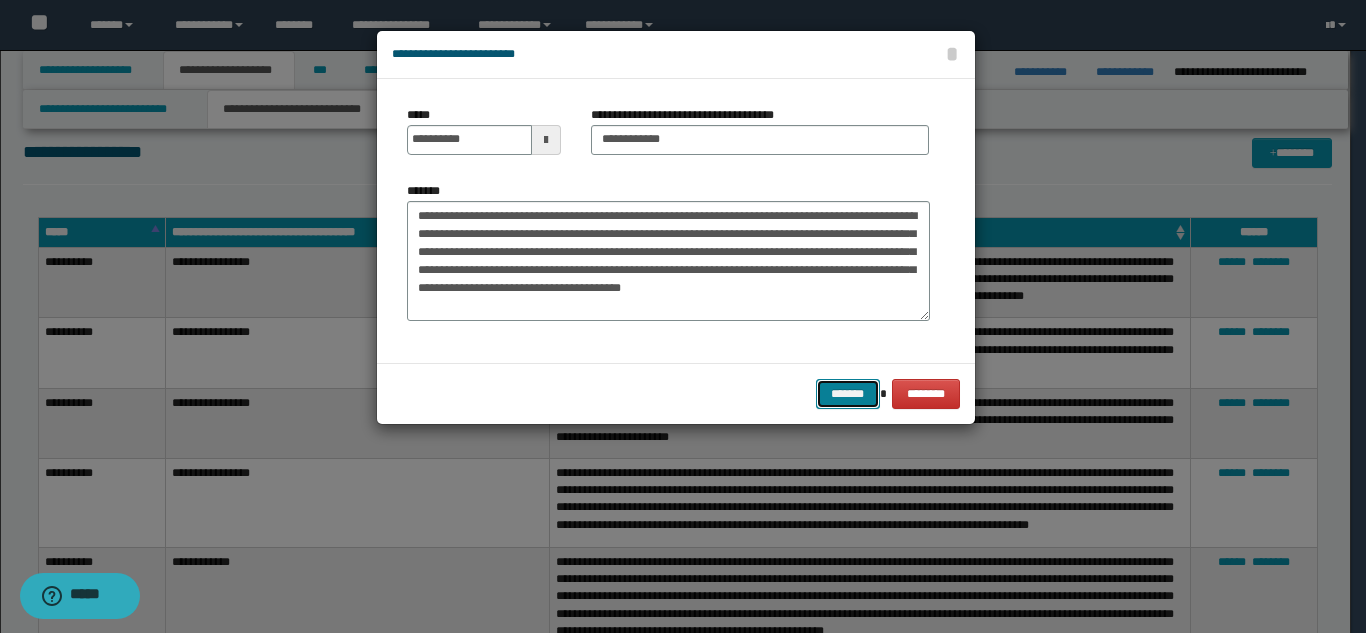 click on "*******" at bounding box center [848, 394] 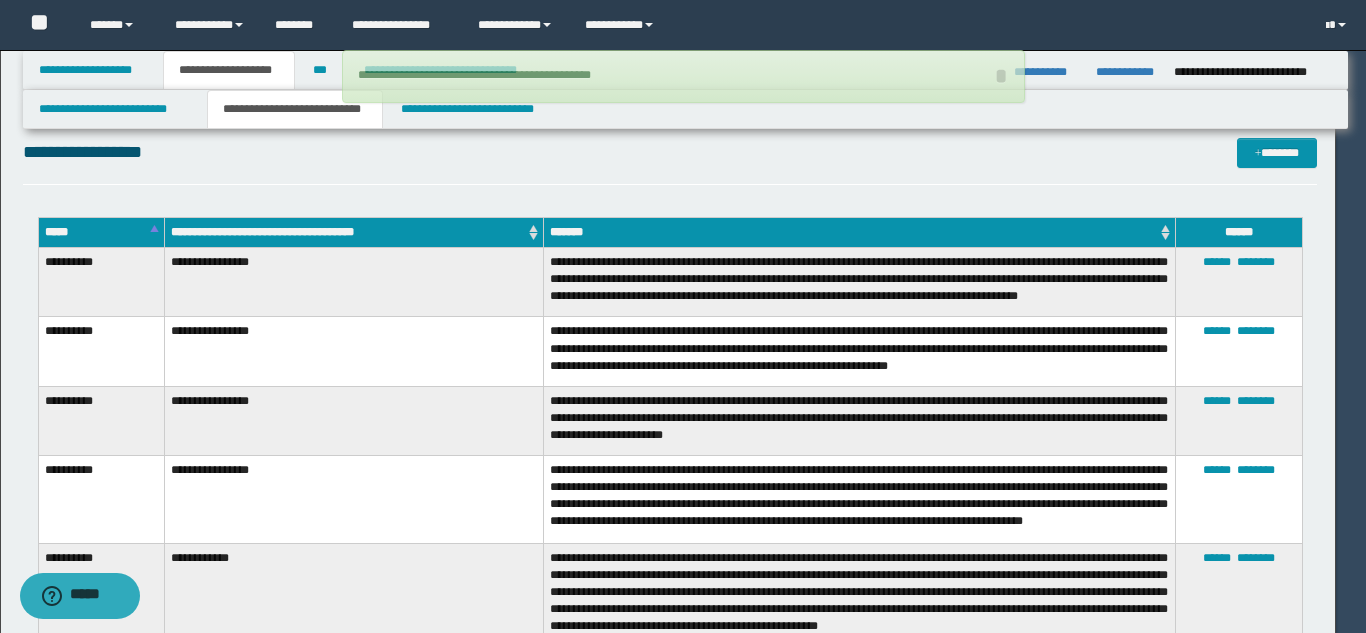 type 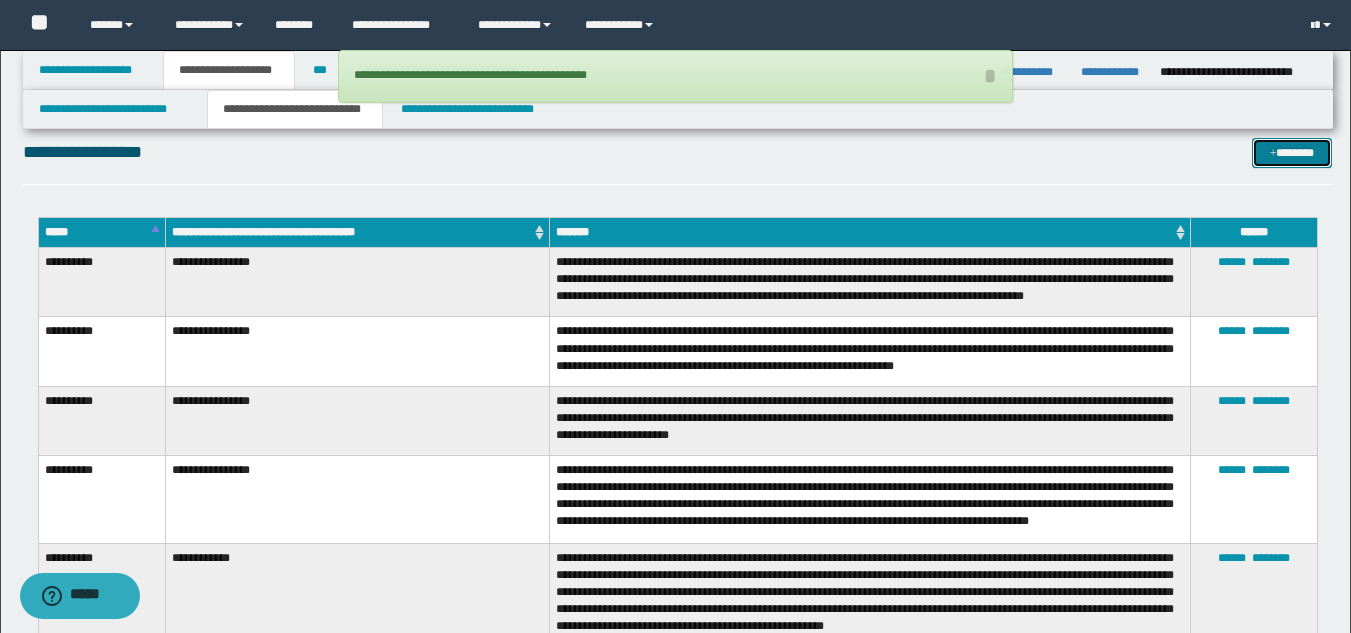 click on "*******" at bounding box center [1292, 153] 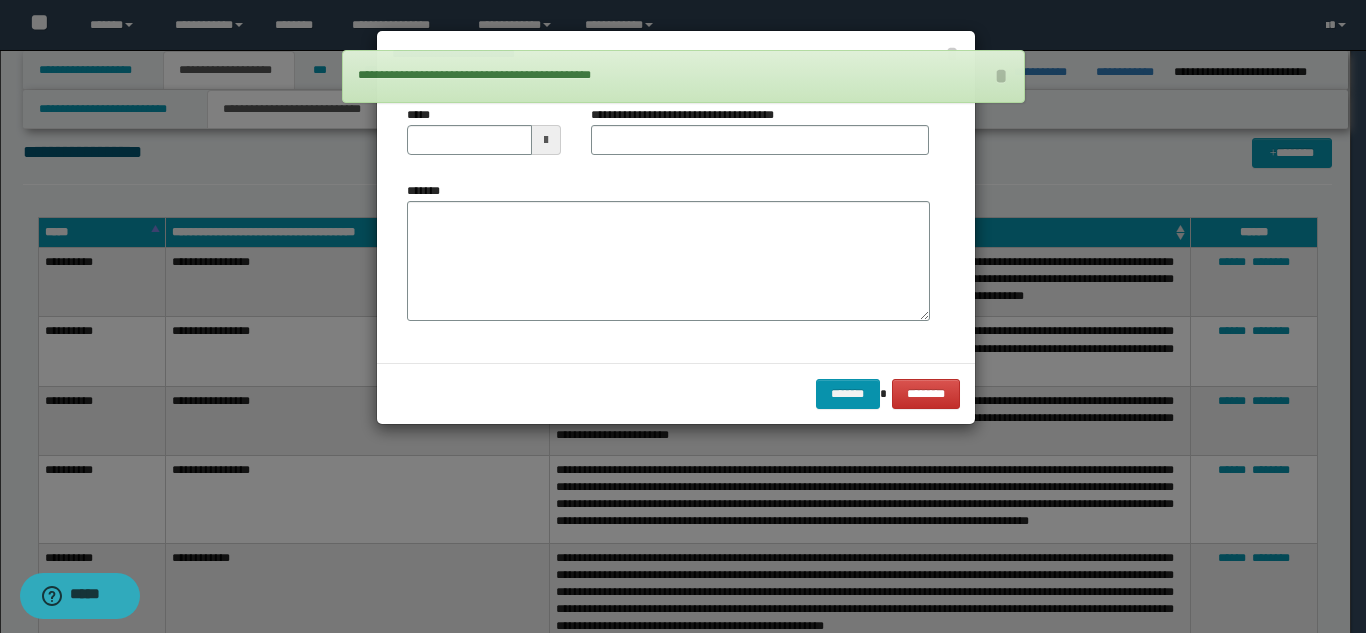 click on "**********" at bounding box center [668, 221] 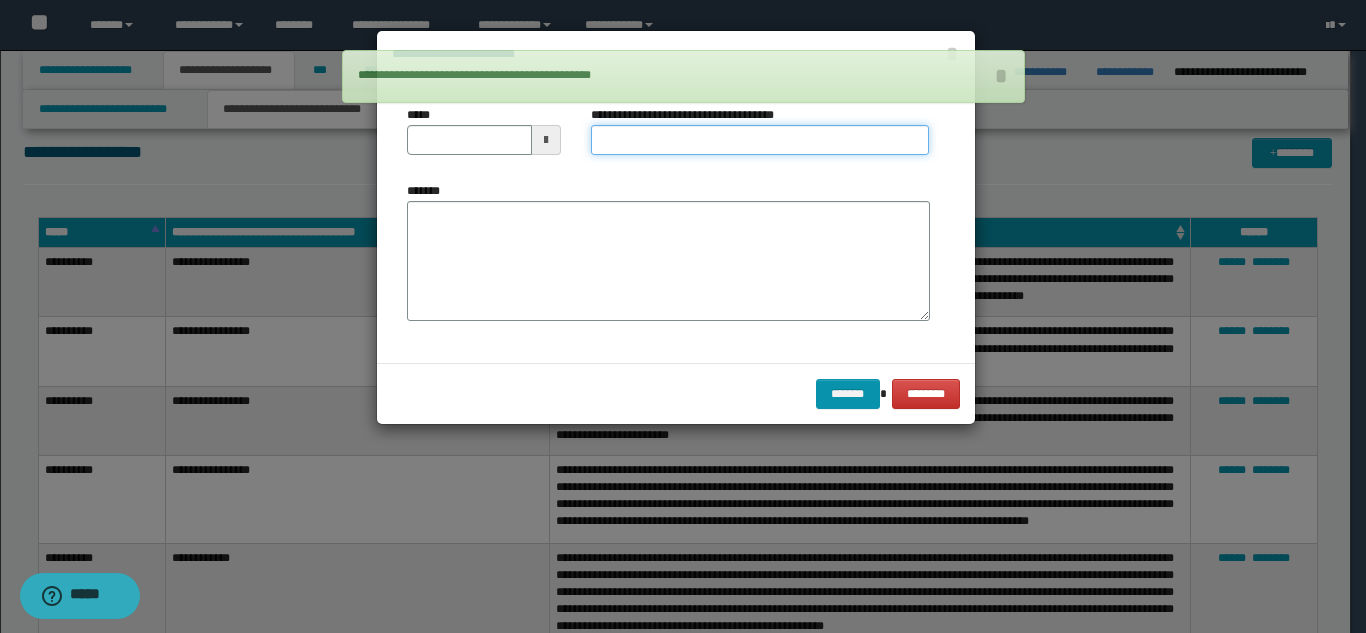 click on "**********" at bounding box center [760, 140] 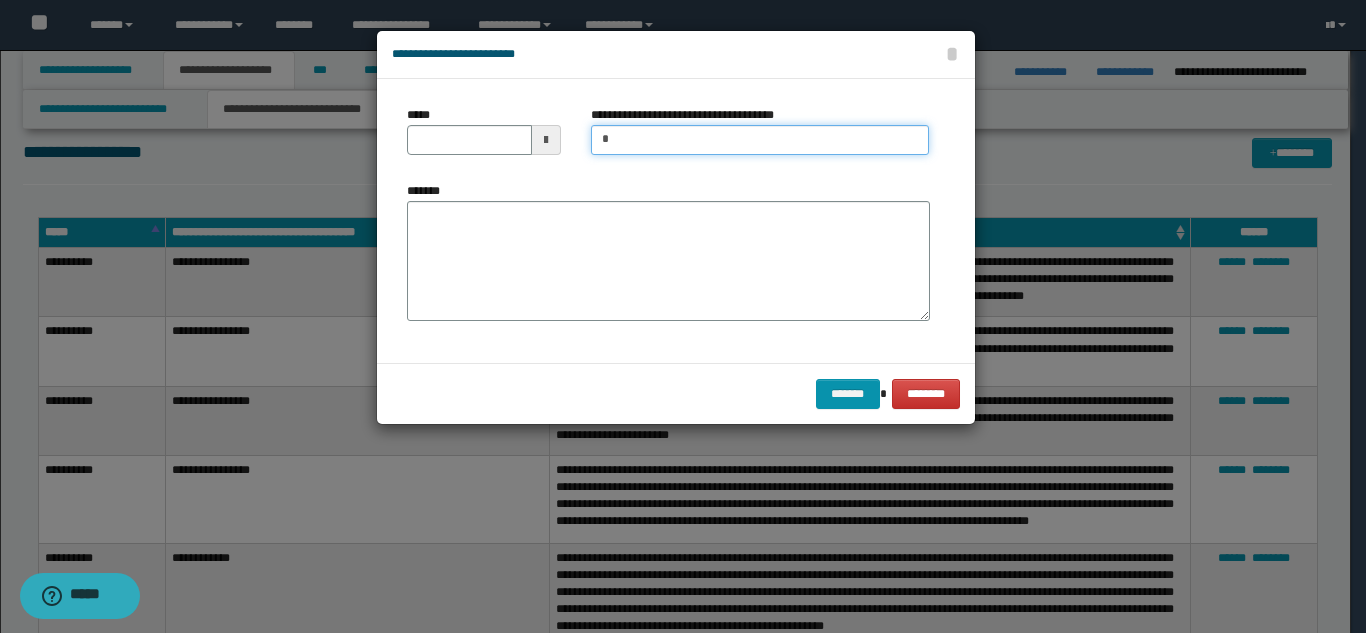 type on "**********" 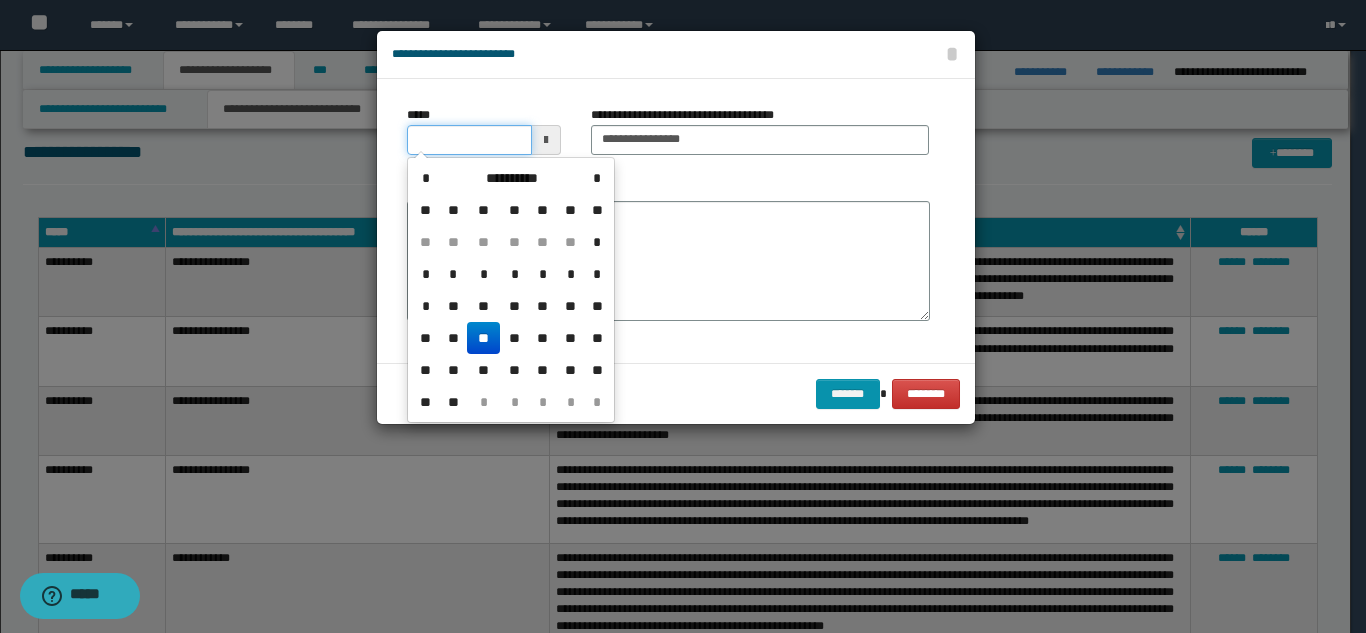 click on "*****" at bounding box center (469, 140) 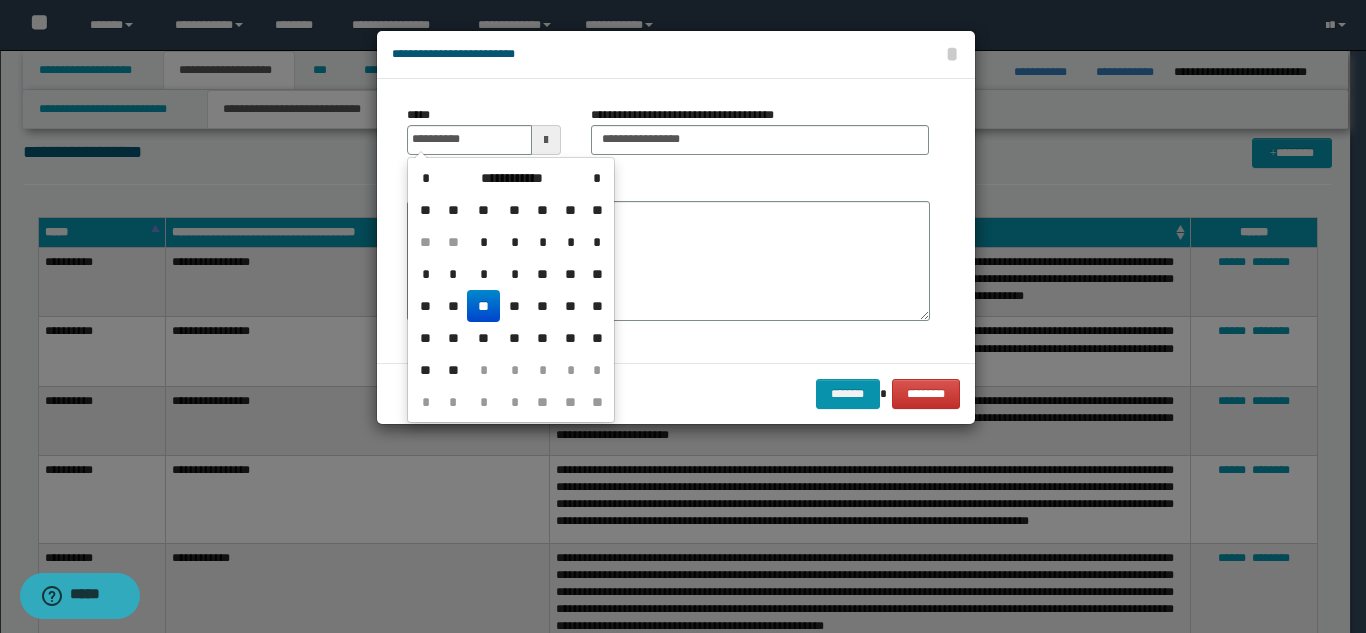 click on "**" at bounding box center [483, 306] 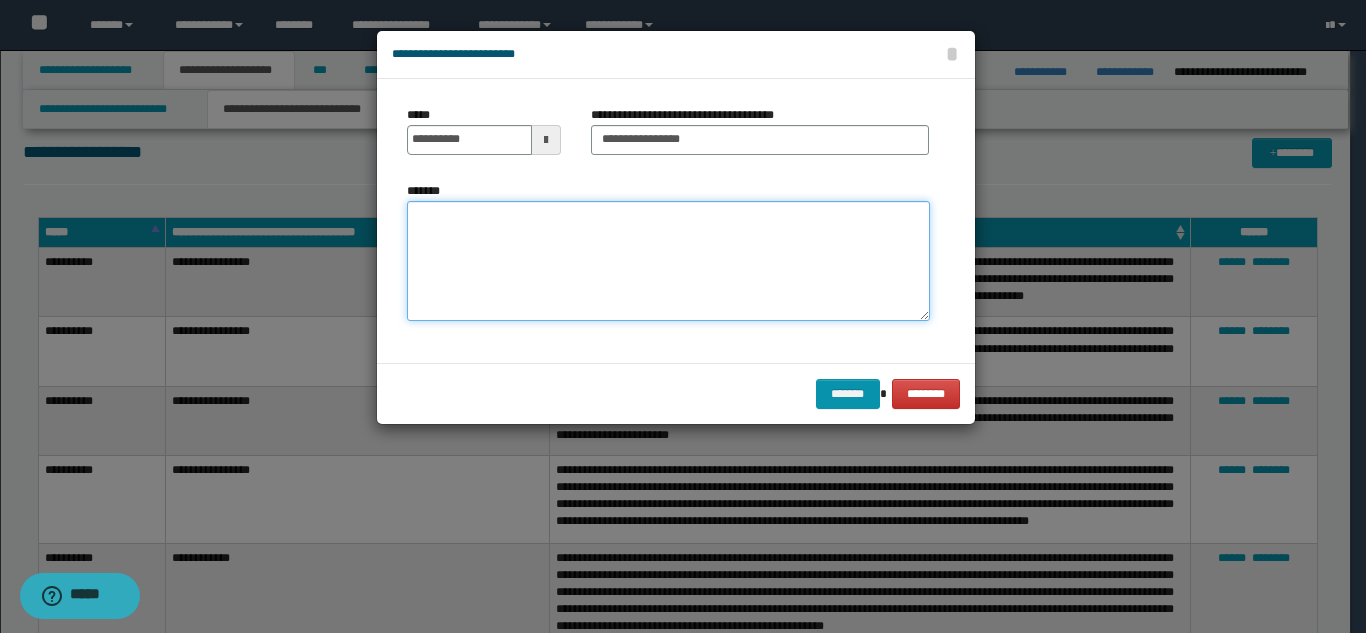 drag, startPoint x: 512, startPoint y: 275, endPoint x: 592, endPoint y: 272, distance: 80.05623 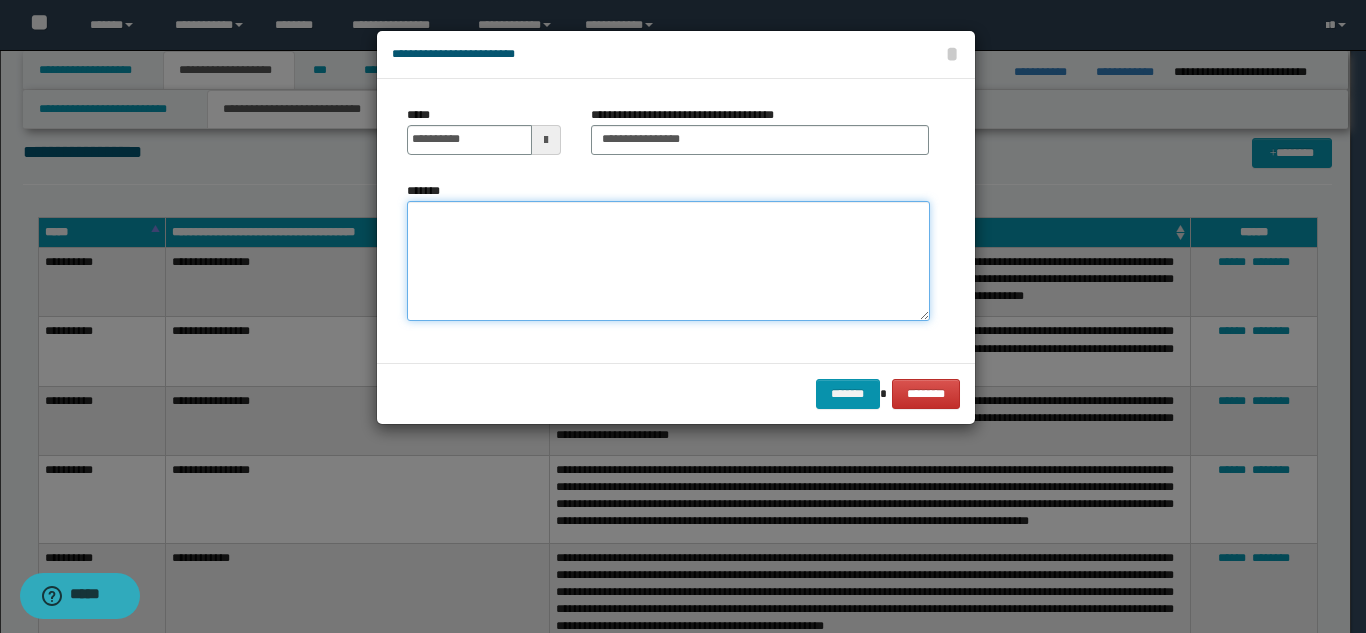 paste on "**********" 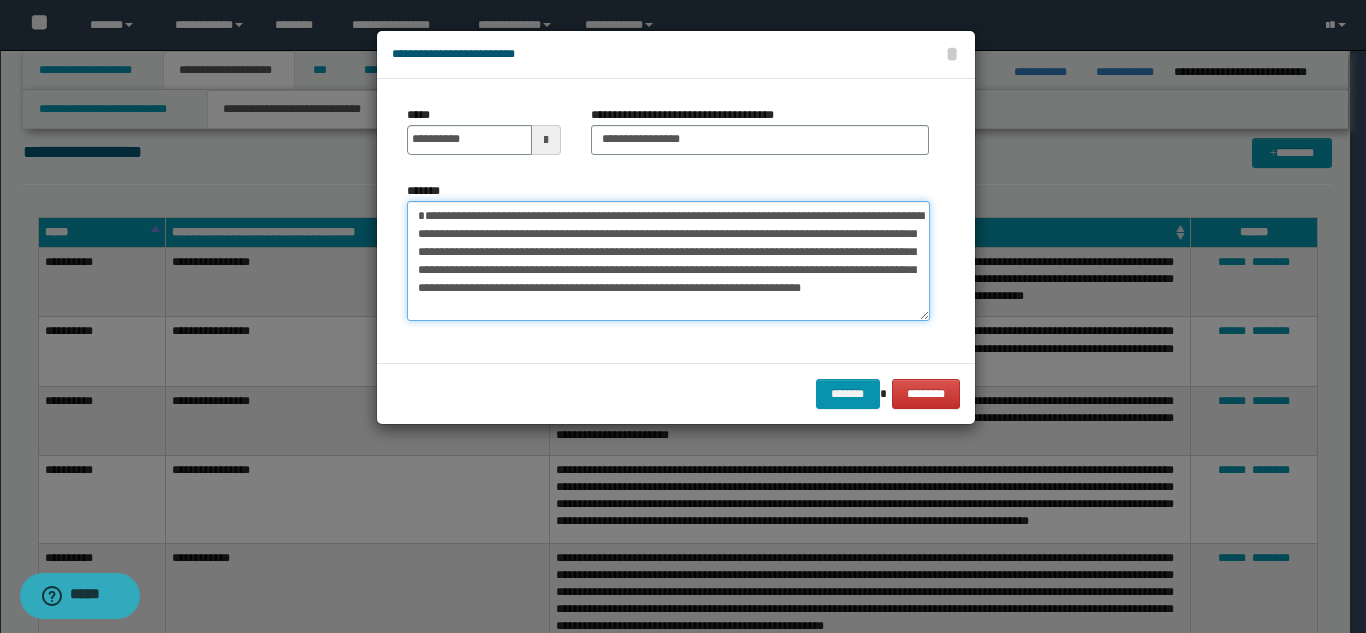 click on "**********" at bounding box center [668, 261] 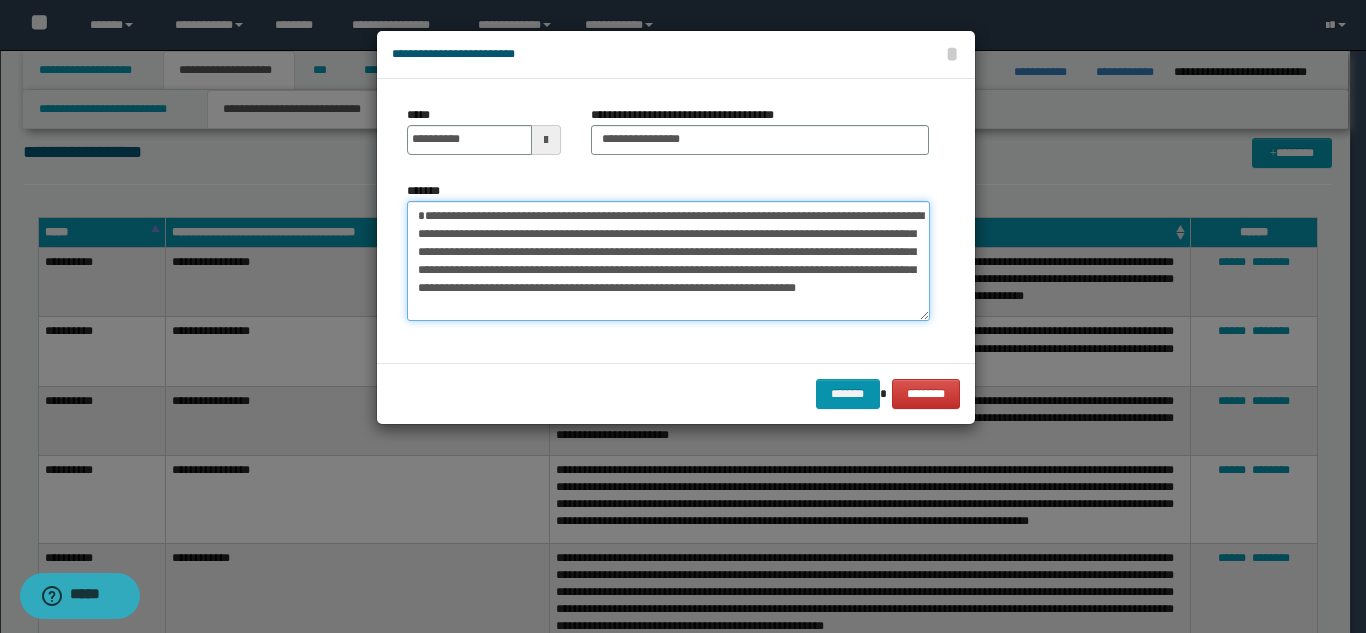 click on "**********" at bounding box center (668, 261) 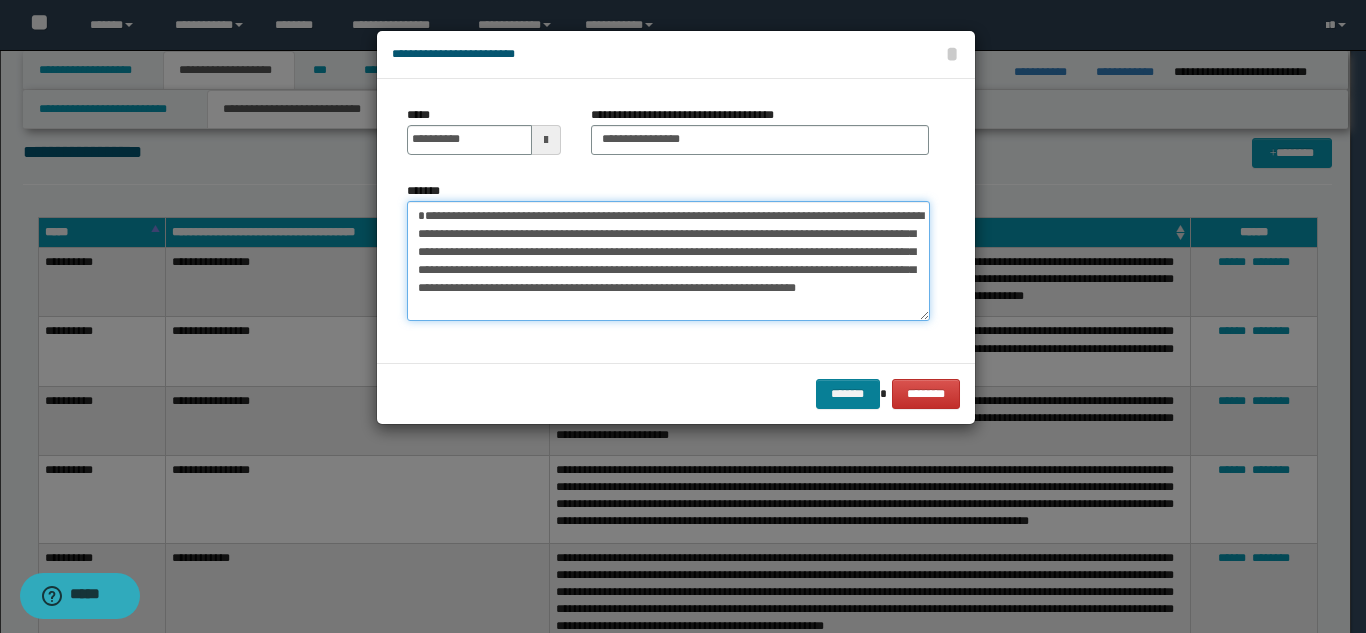 type on "**********" 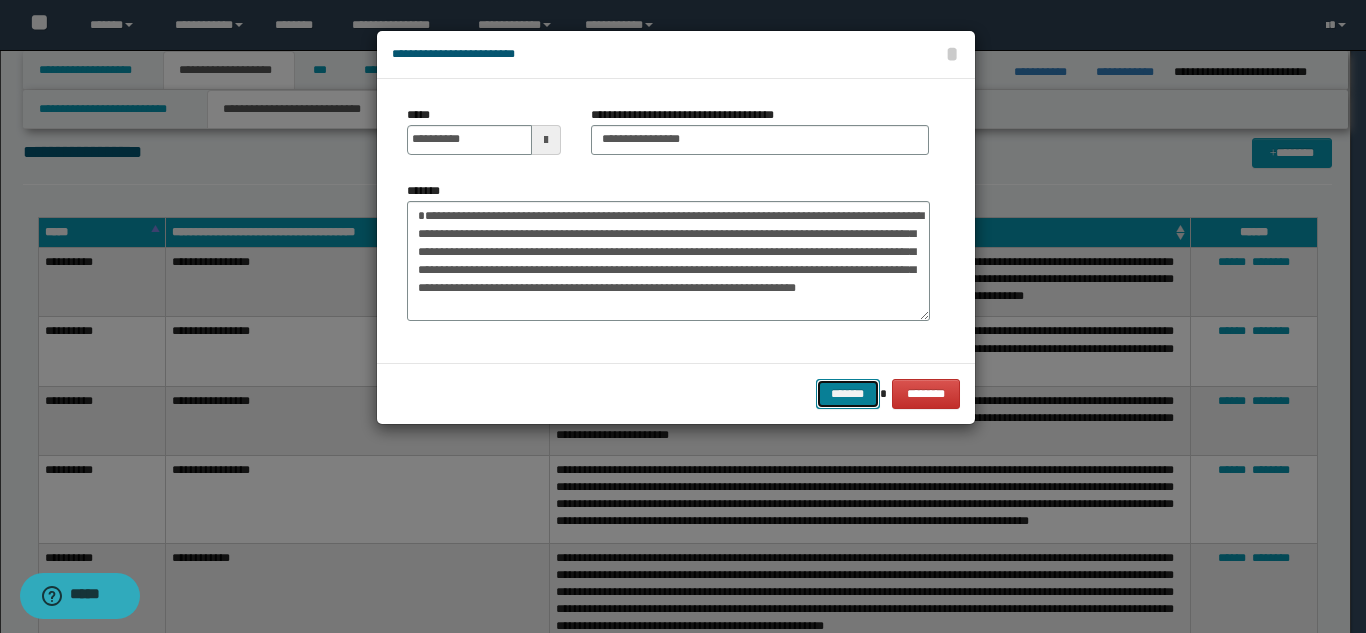 click on "*******" at bounding box center (848, 394) 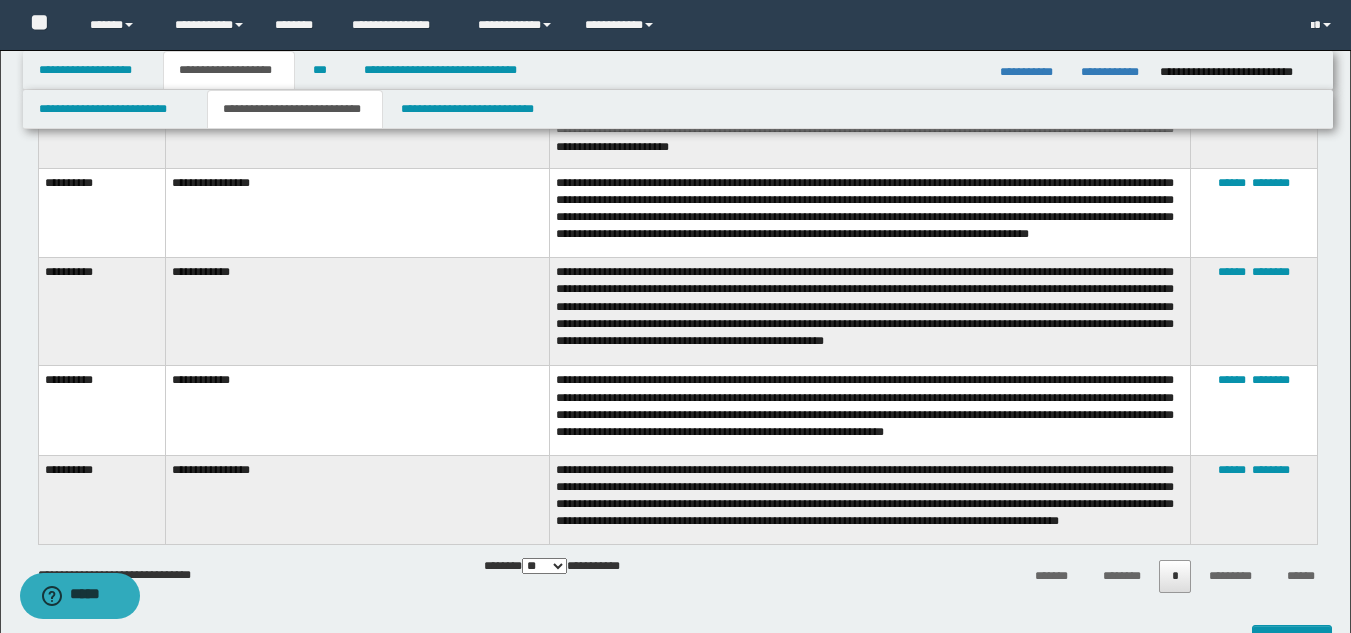scroll, scrollTop: 1836, scrollLeft: 0, axis: vertical 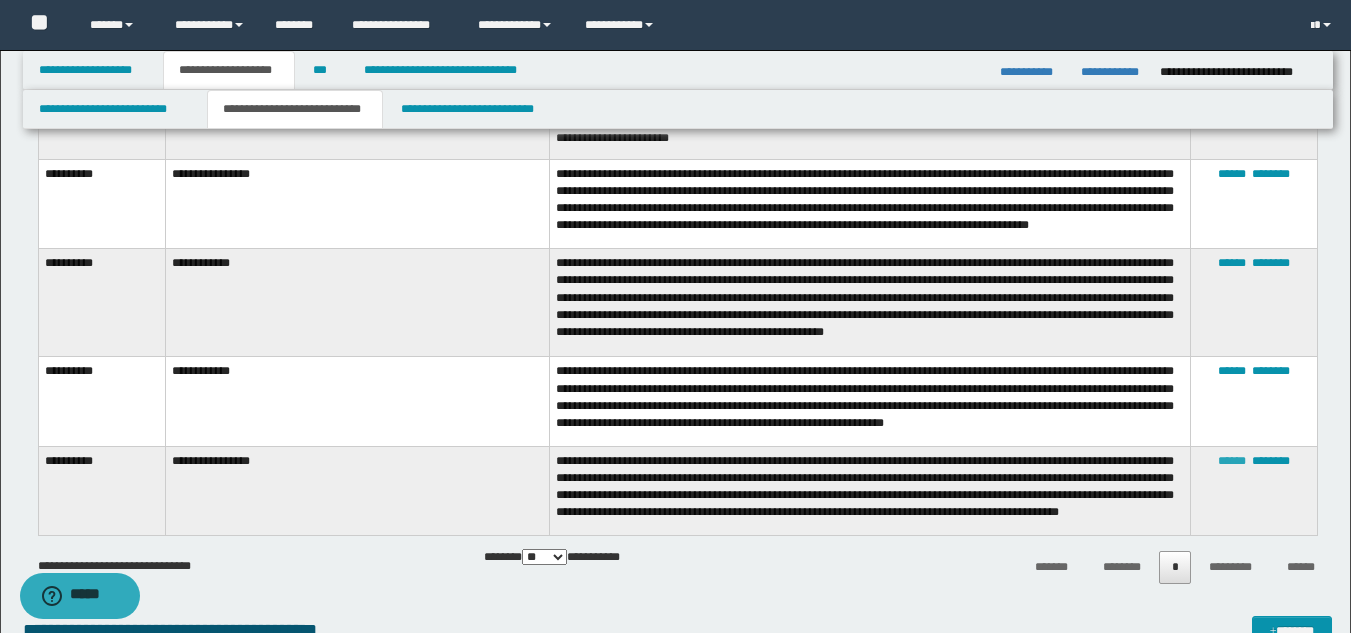 click on "******" at bounding box center [1232, 461] 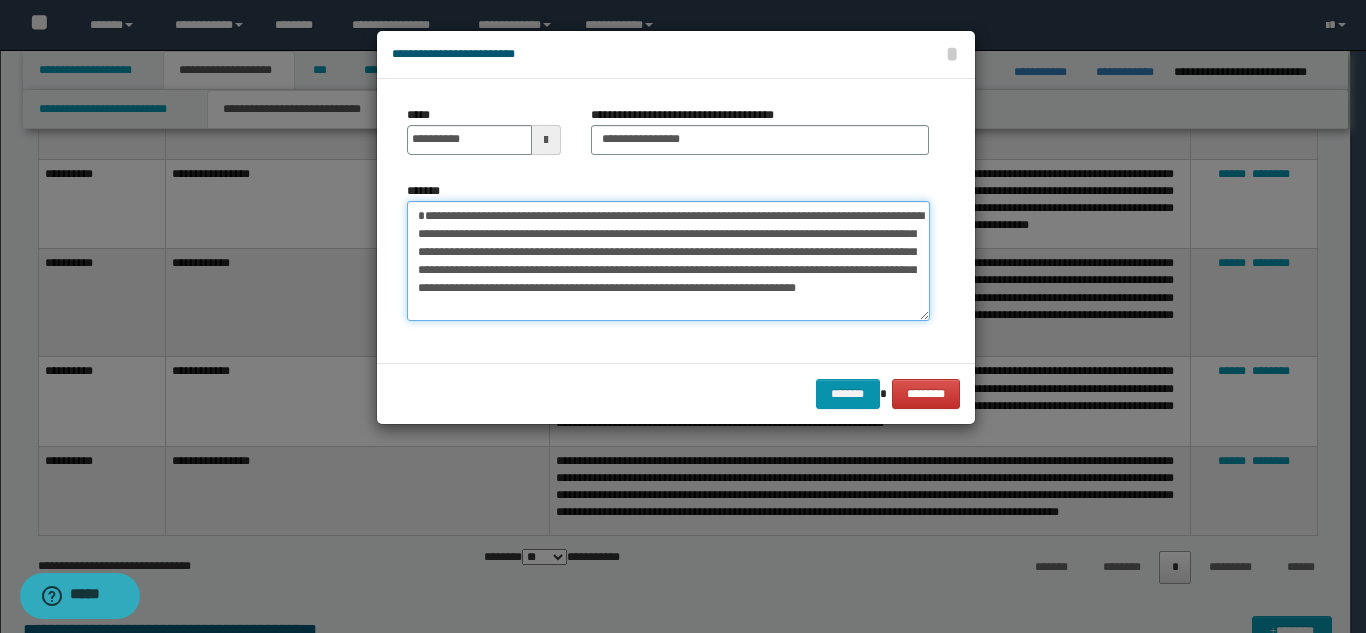 click on "**********" at bounding box center (668, 261) 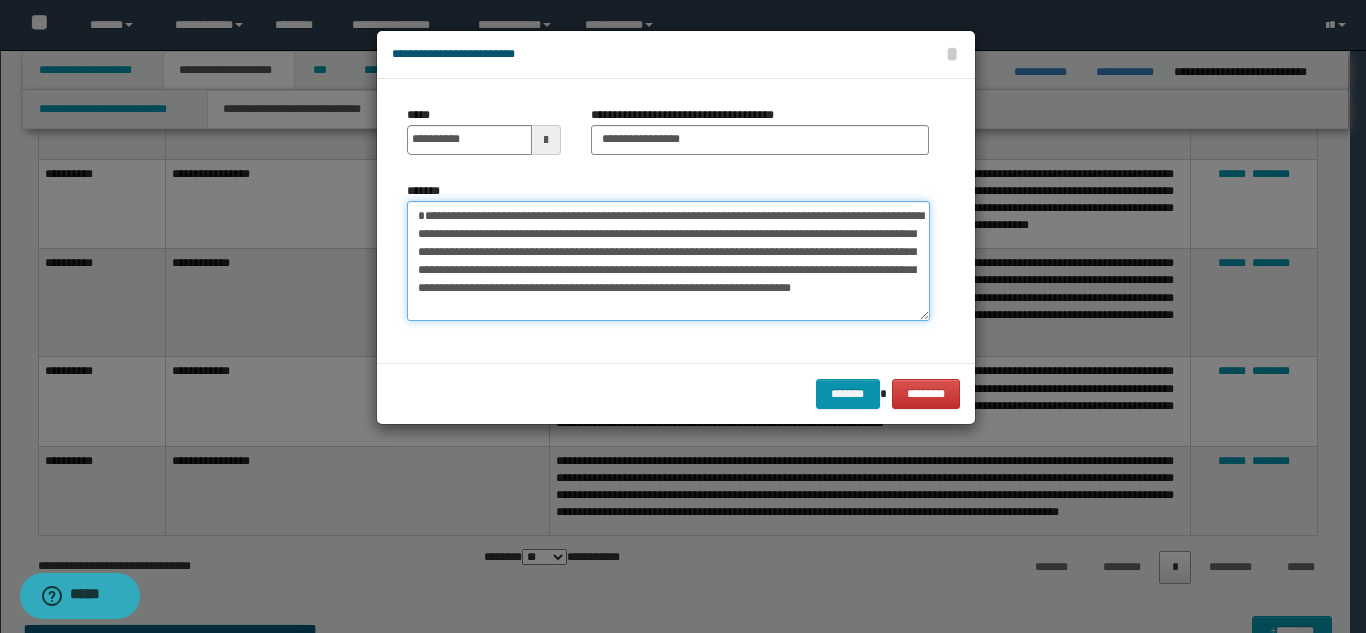 drag, startPoint x: 478, startPoint y: 313, endPoint x: 546, endPoint y: 311, distance: 68.0294 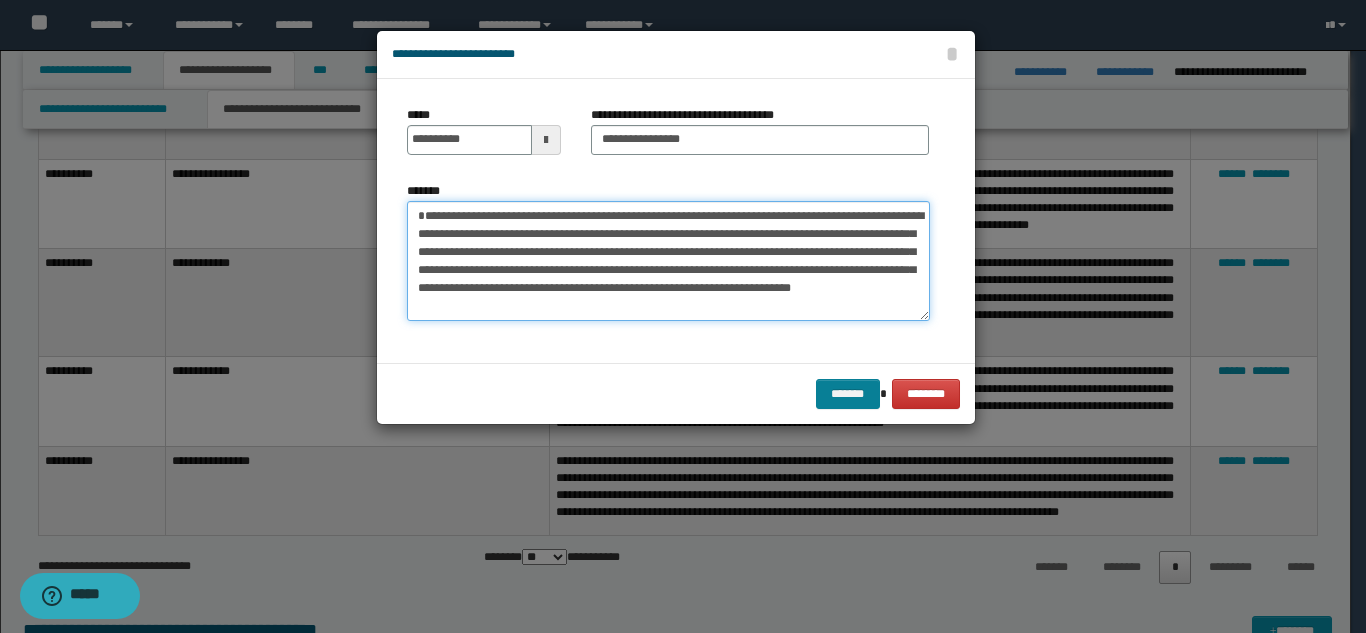 type on "**********" 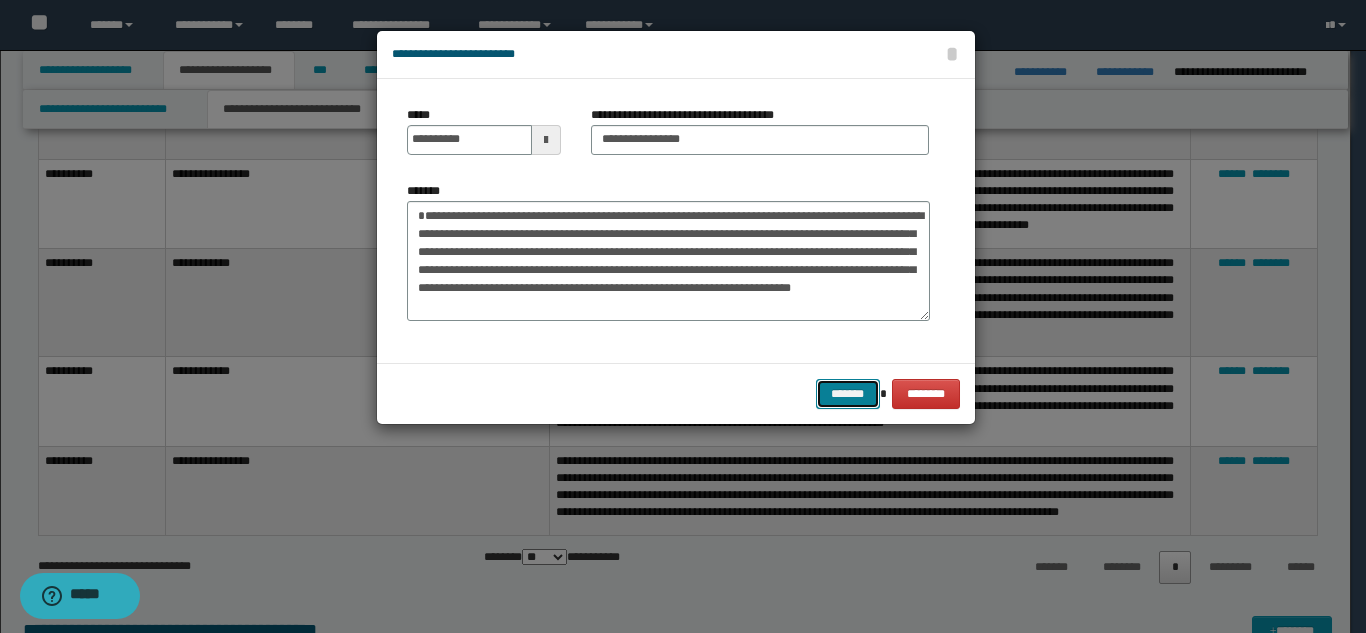 click on "*******" at bounding box center (848, 394) 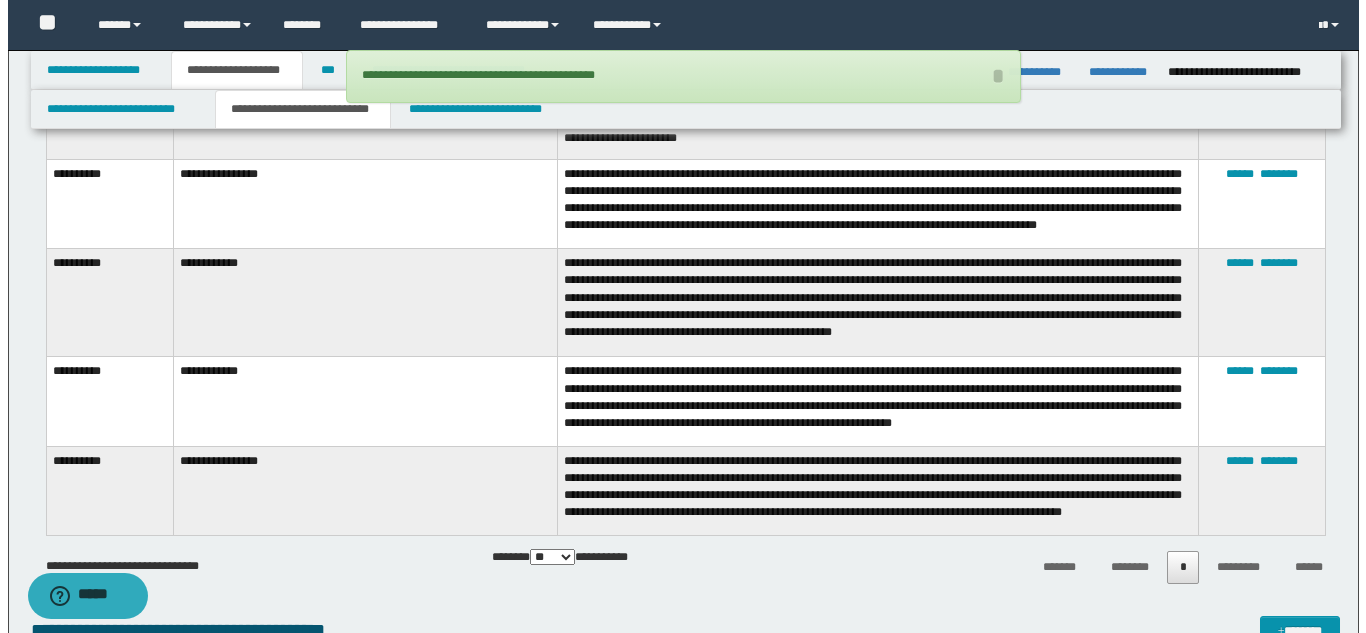 scroll, scrollTop: 1536, scrollLeft: 0, axis: vertical 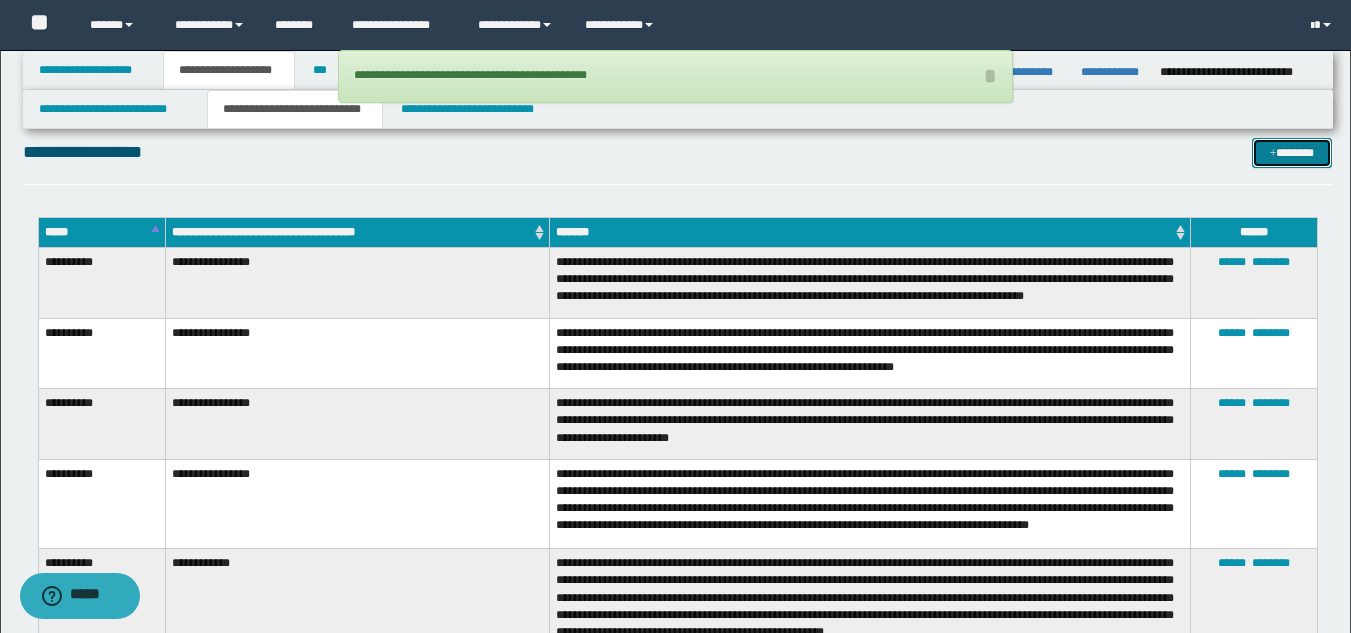 click on "*******" at bounding box center (1292, 153) 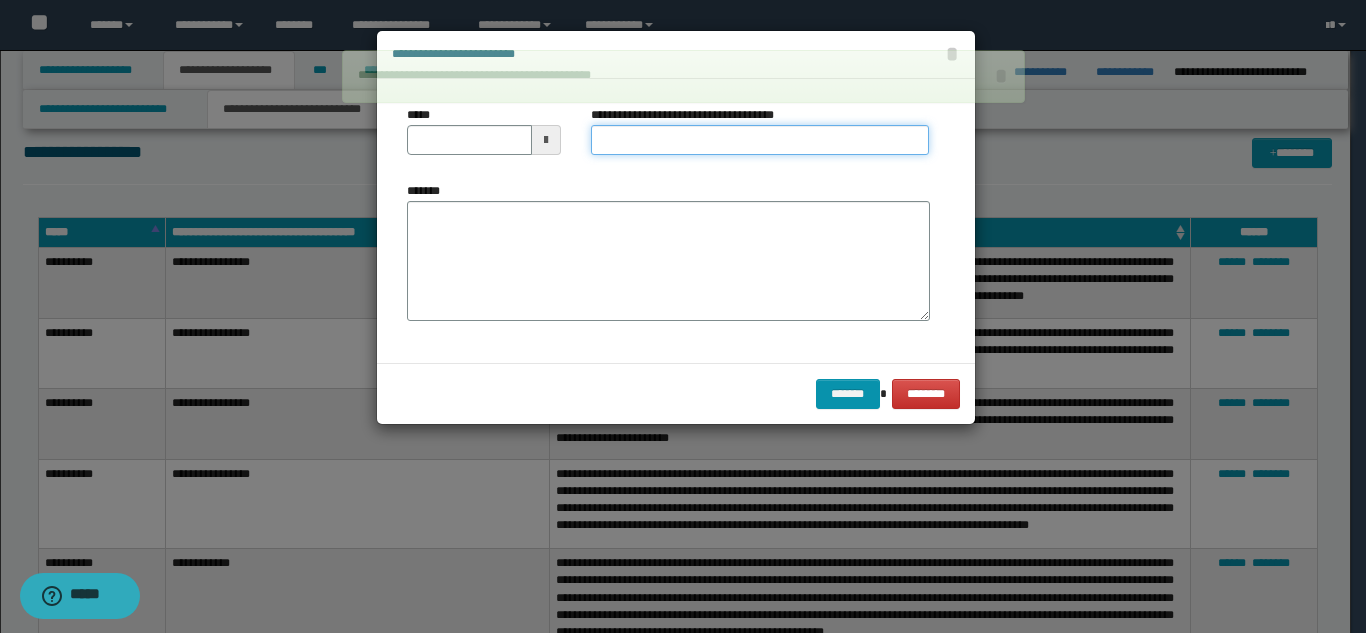 click on "**********" at bounding box center [760, 140] 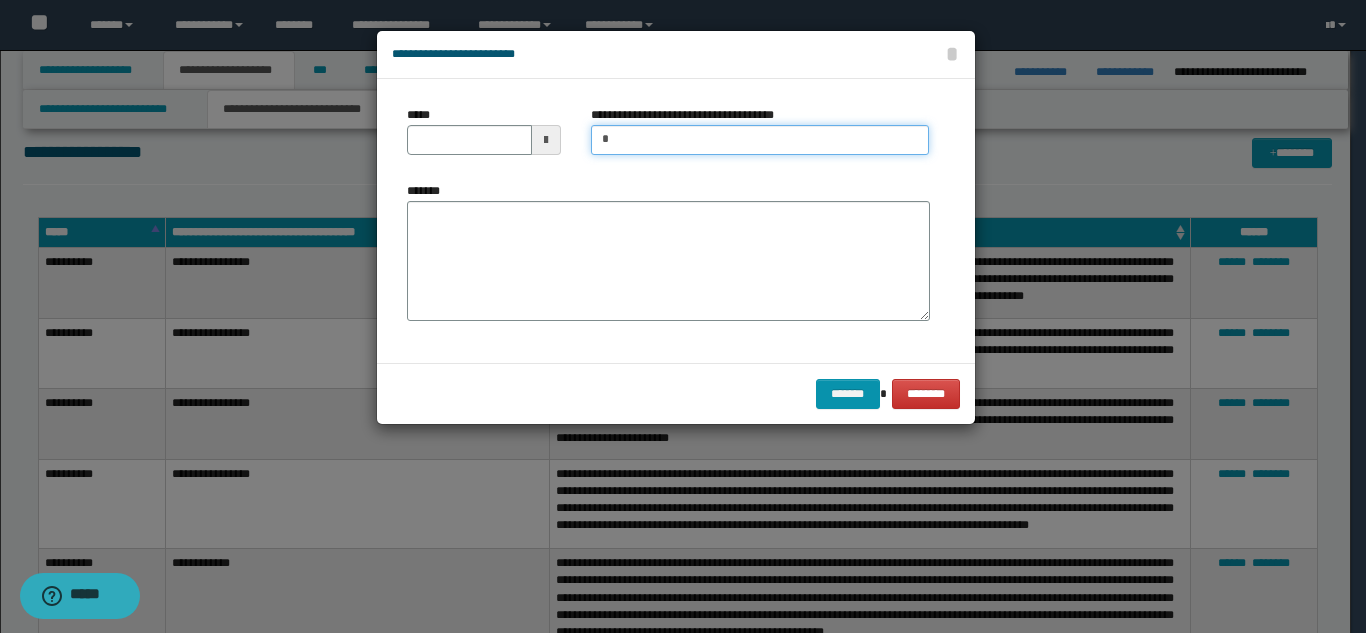 type on "**********" 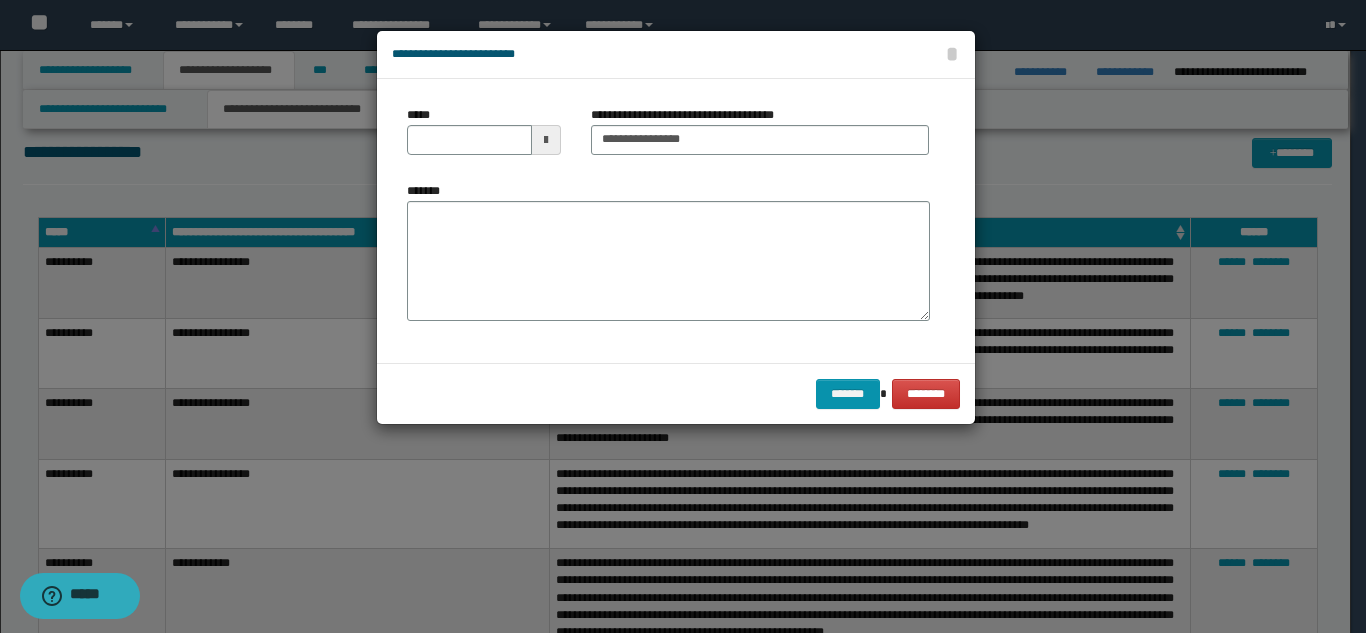 click on "*******" at bounding box center (668, 251) 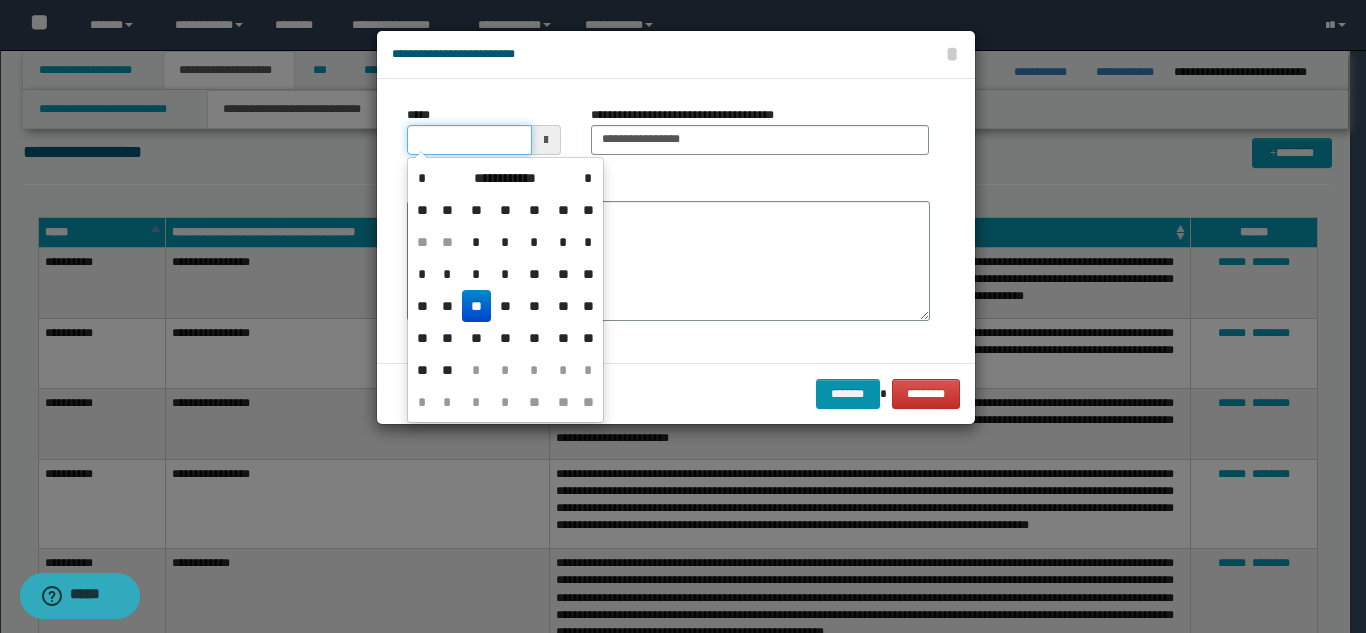 click on "*****" at bounding box center (469, 140) 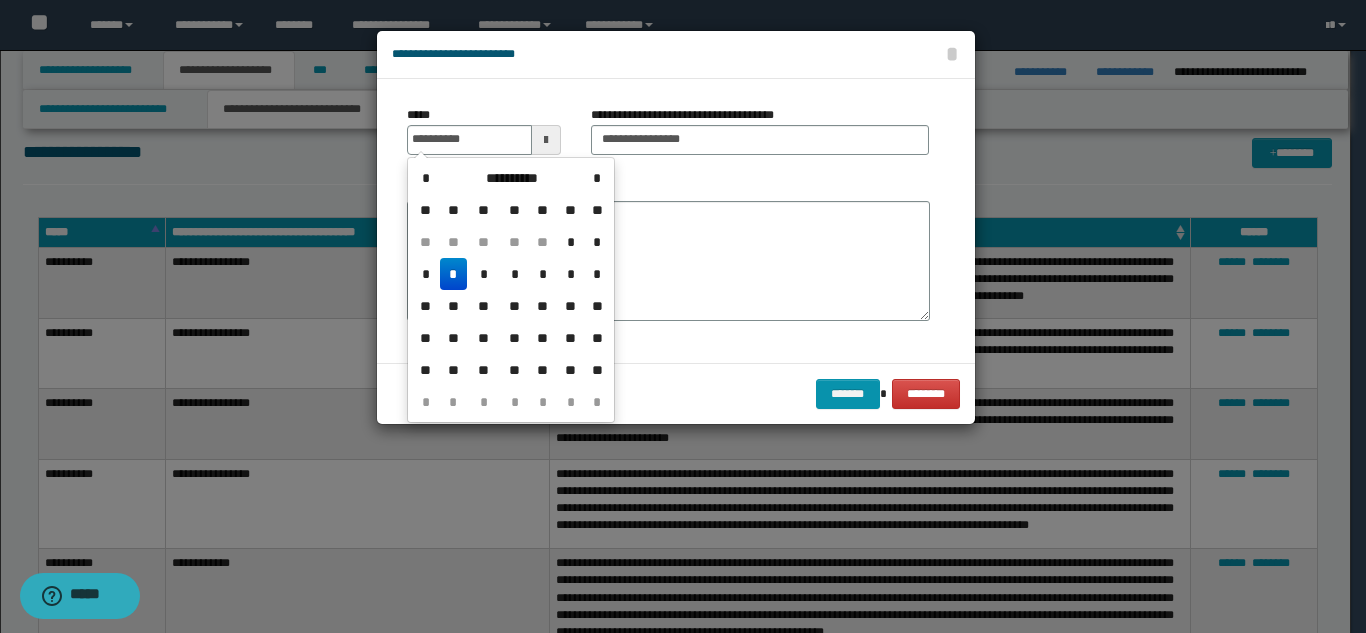 click on "*" at bounding box center (454, 274) 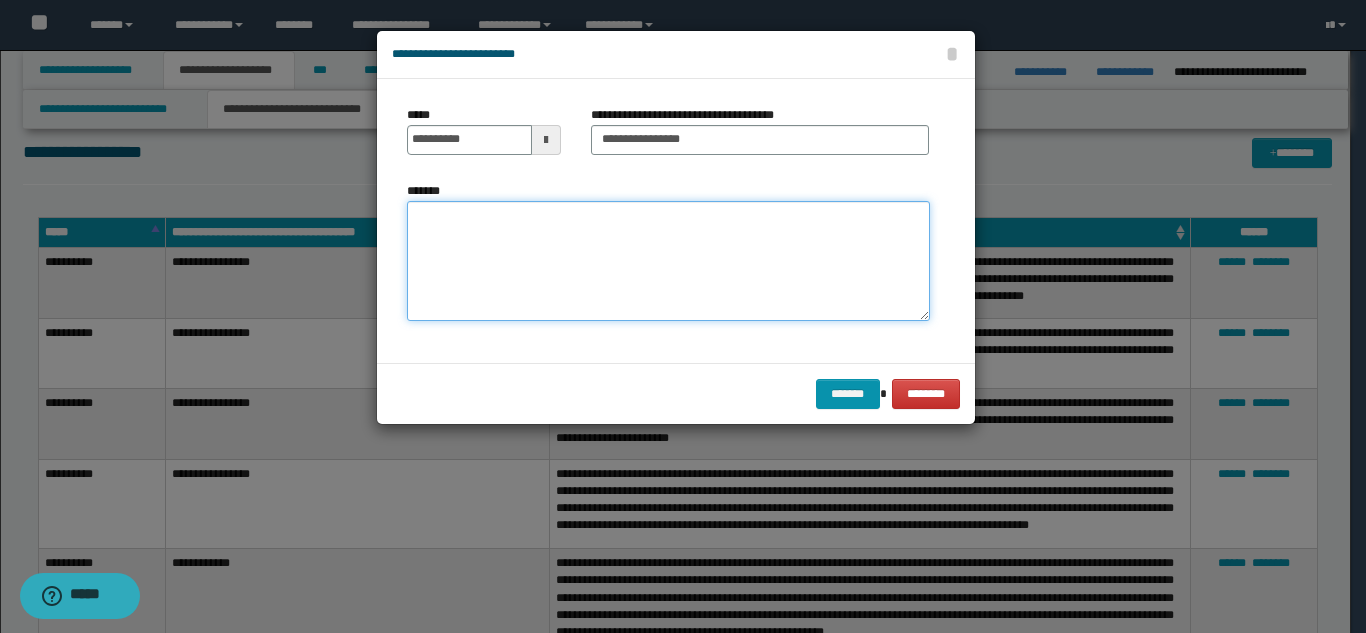 click on "*******" at bounding box center [668, 261] 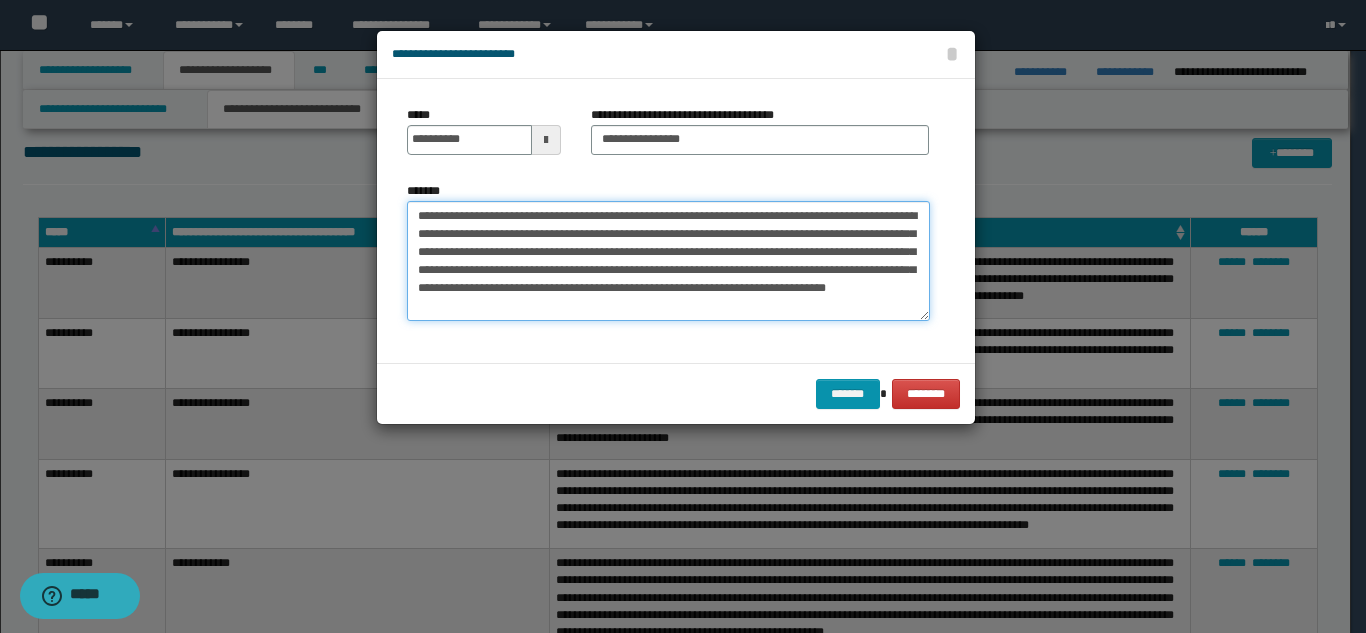 click on "**********" at bounding box center [668, 261] 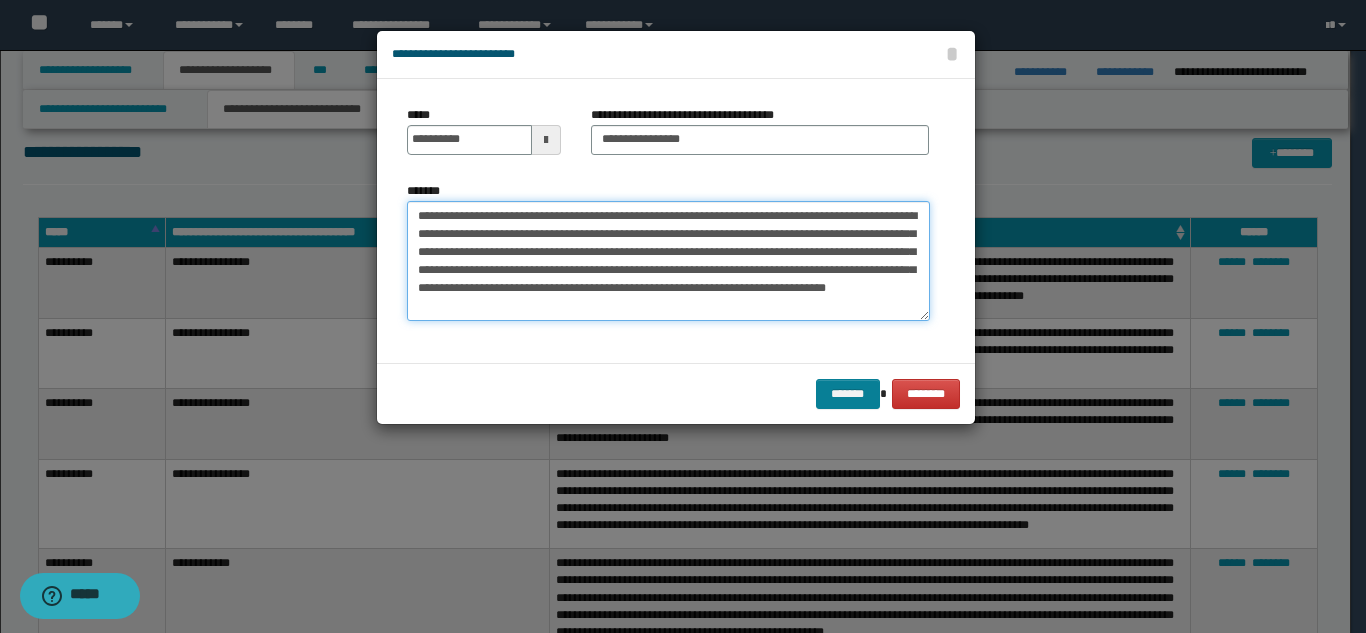 type on "**********" 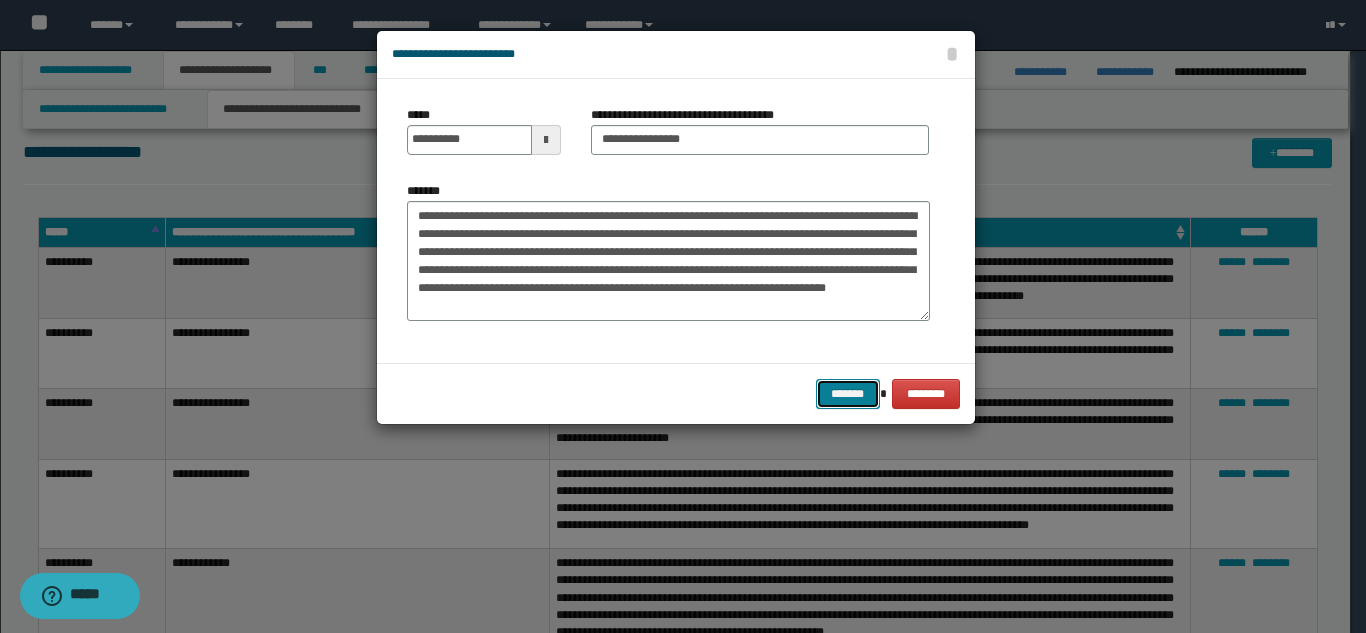 click on "*******" at bounding box center (848, 394) 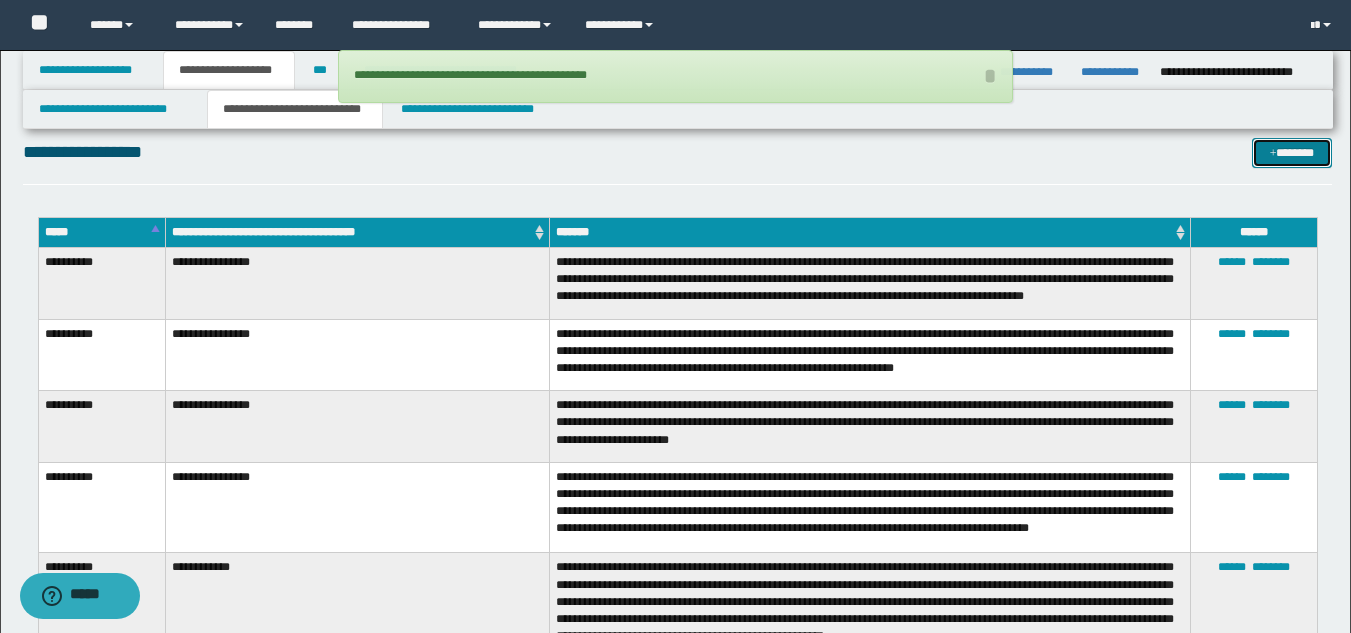 click on "*******" at bounding box center [1292, 153] 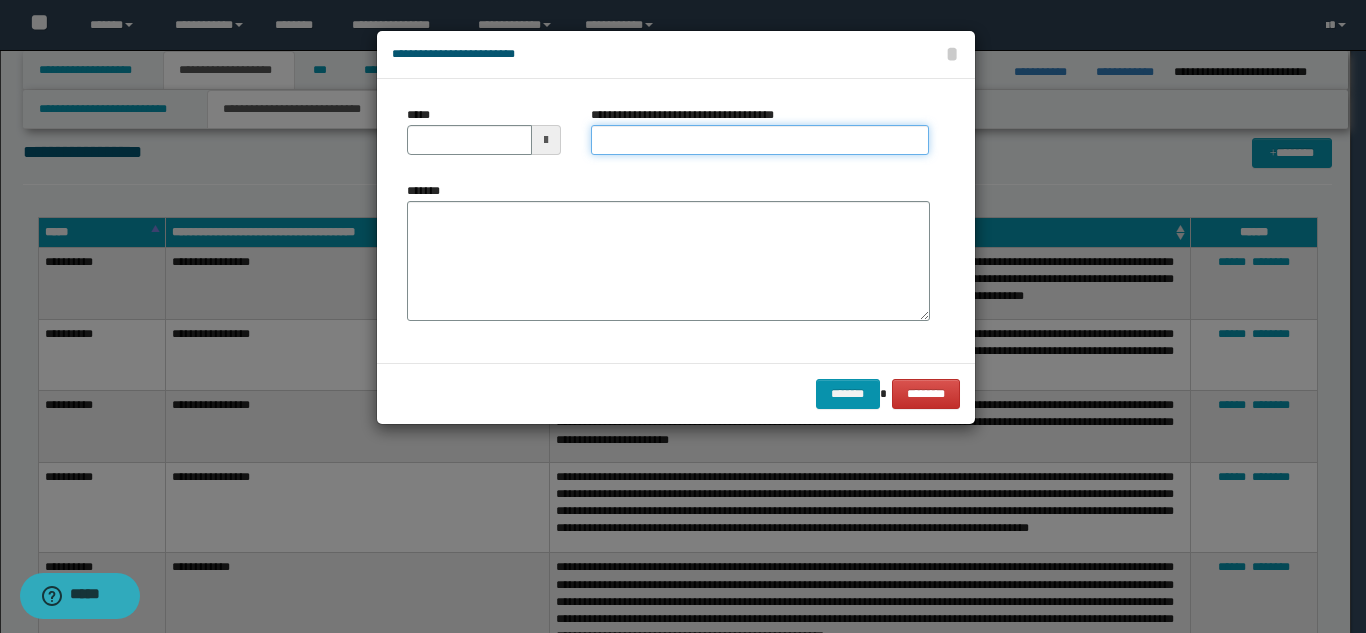 click on "**********" at bounding box center (760, 140) 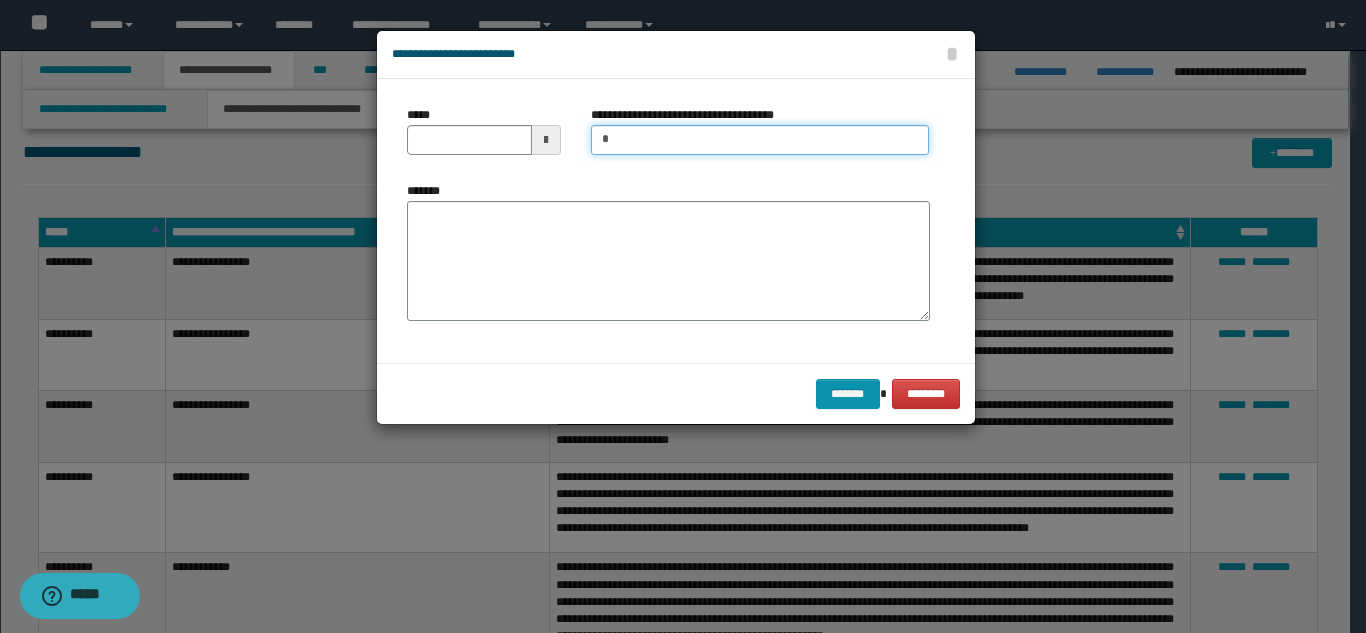 type on "**********" 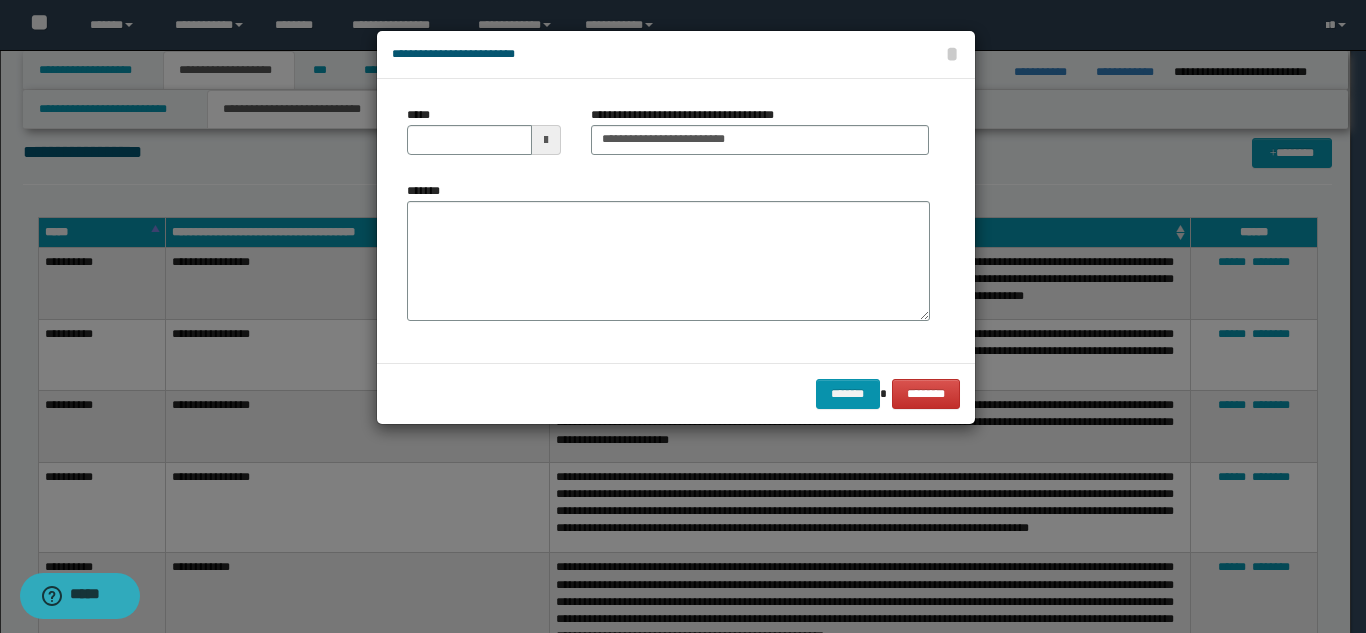 click on "*****" at bounding box center (484, 138) 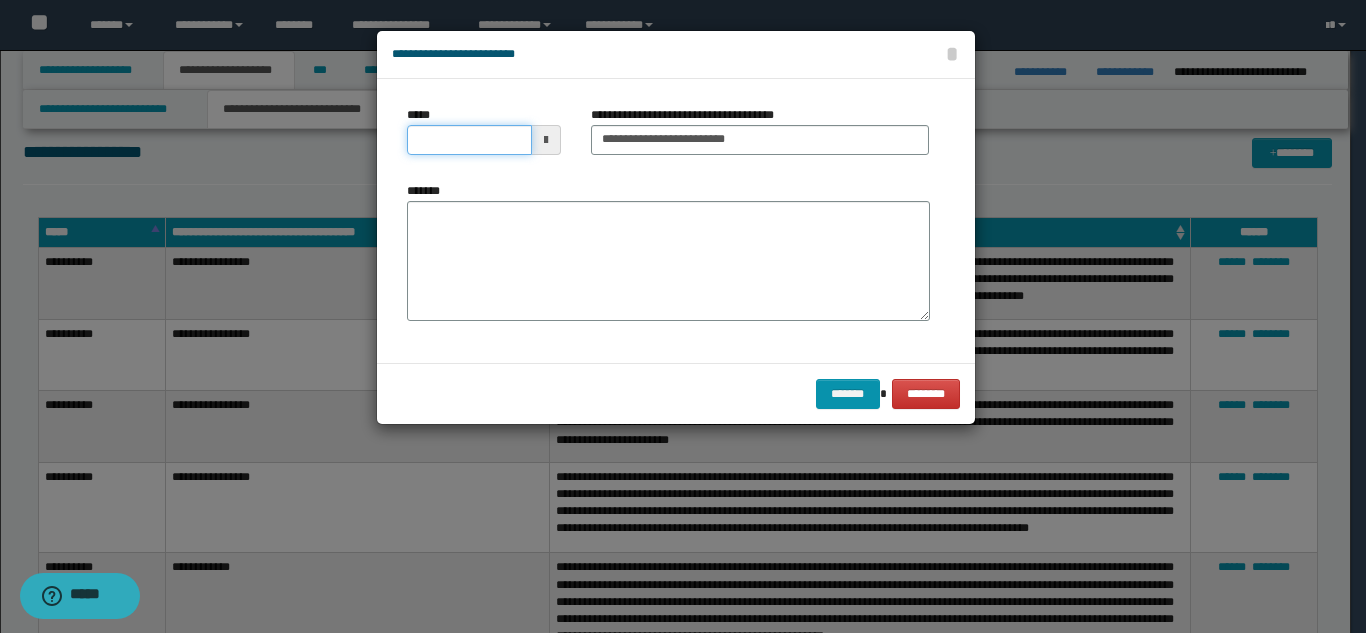 click on "*****" at bounding box center [469, 140] 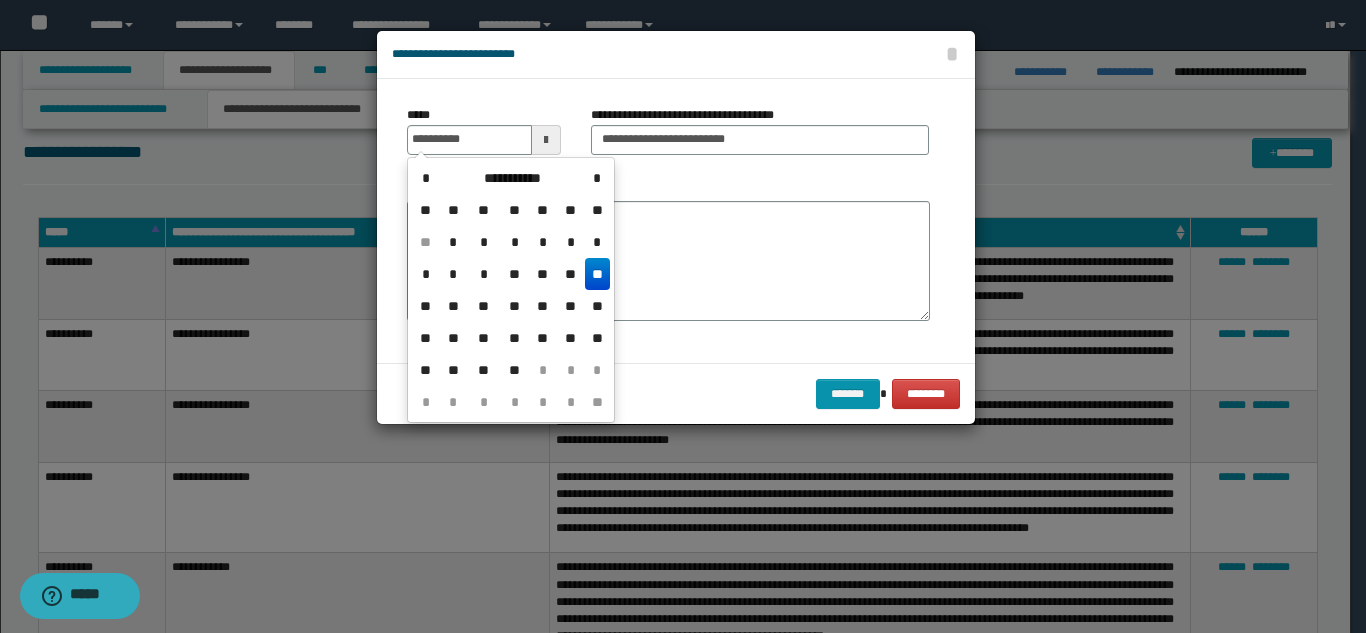 click on "**" at bounding box center (597, 274) 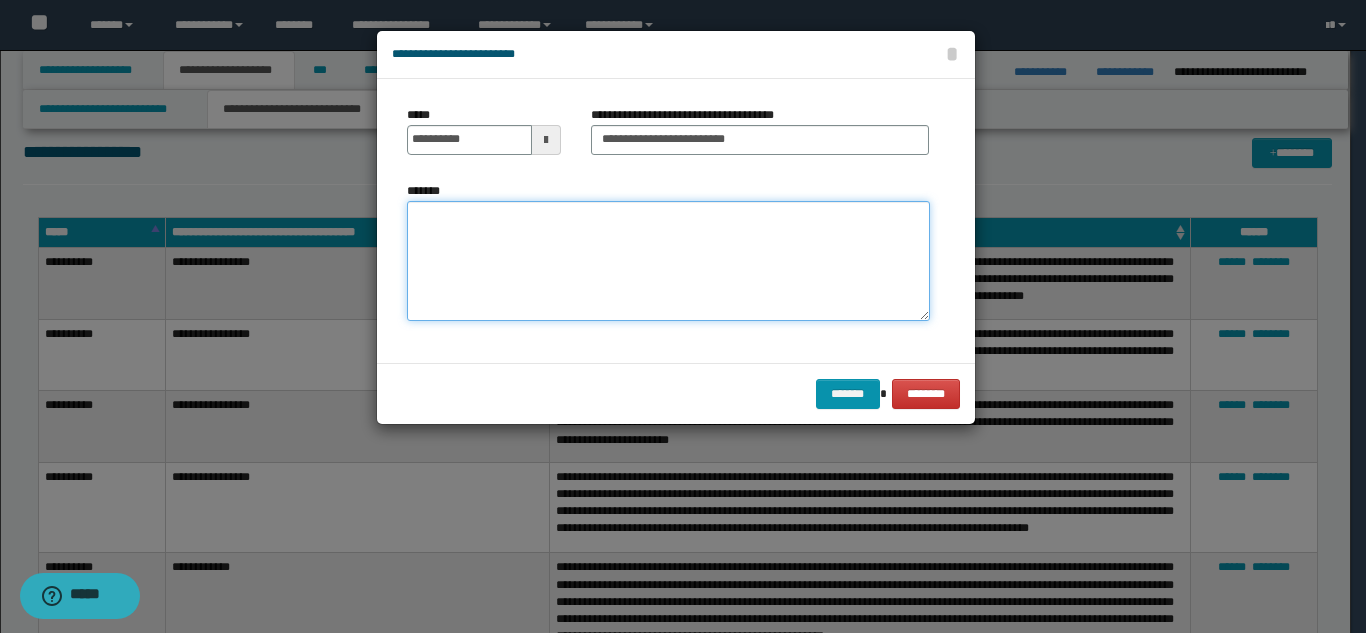 click on "*******" at bounding box center [668, 261] 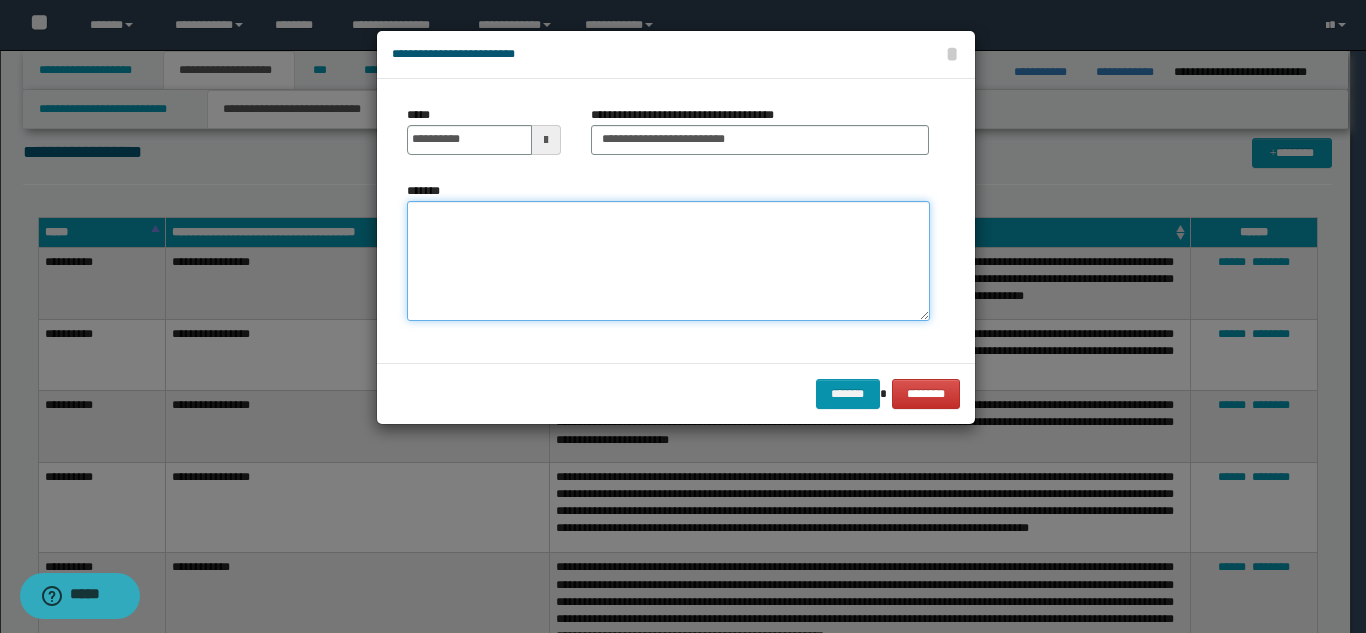 paste on "**********" 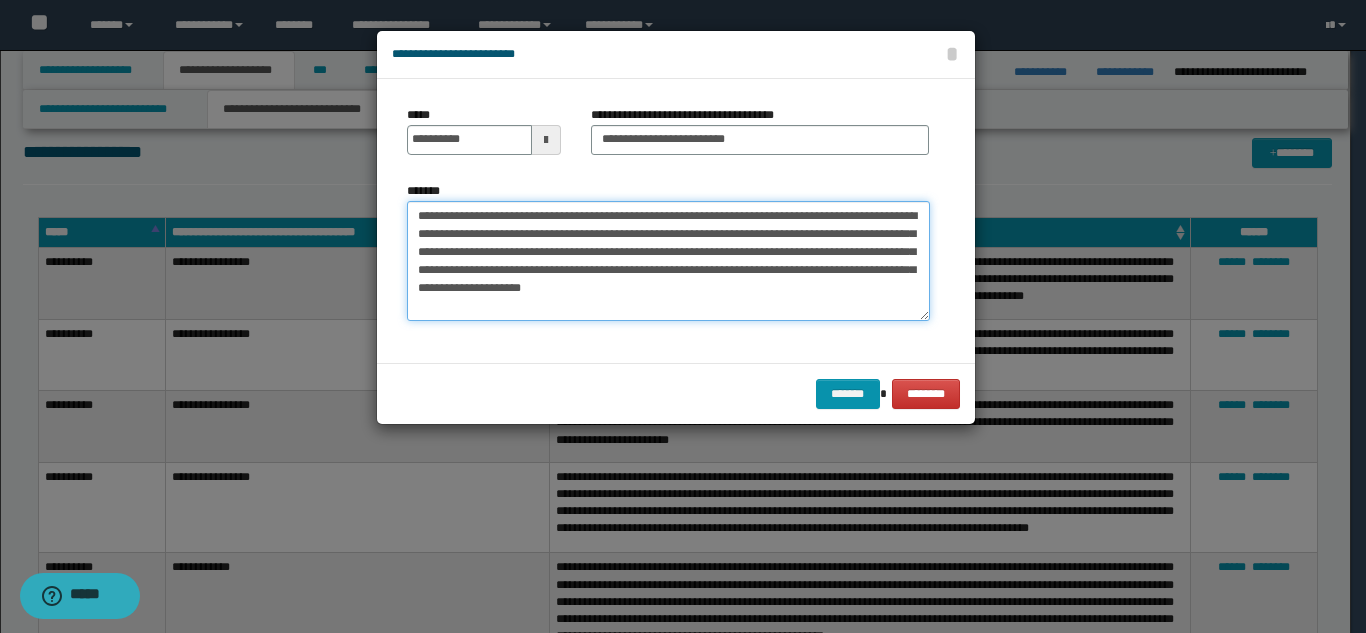 click on "**********" at bounding box center (668, 261) 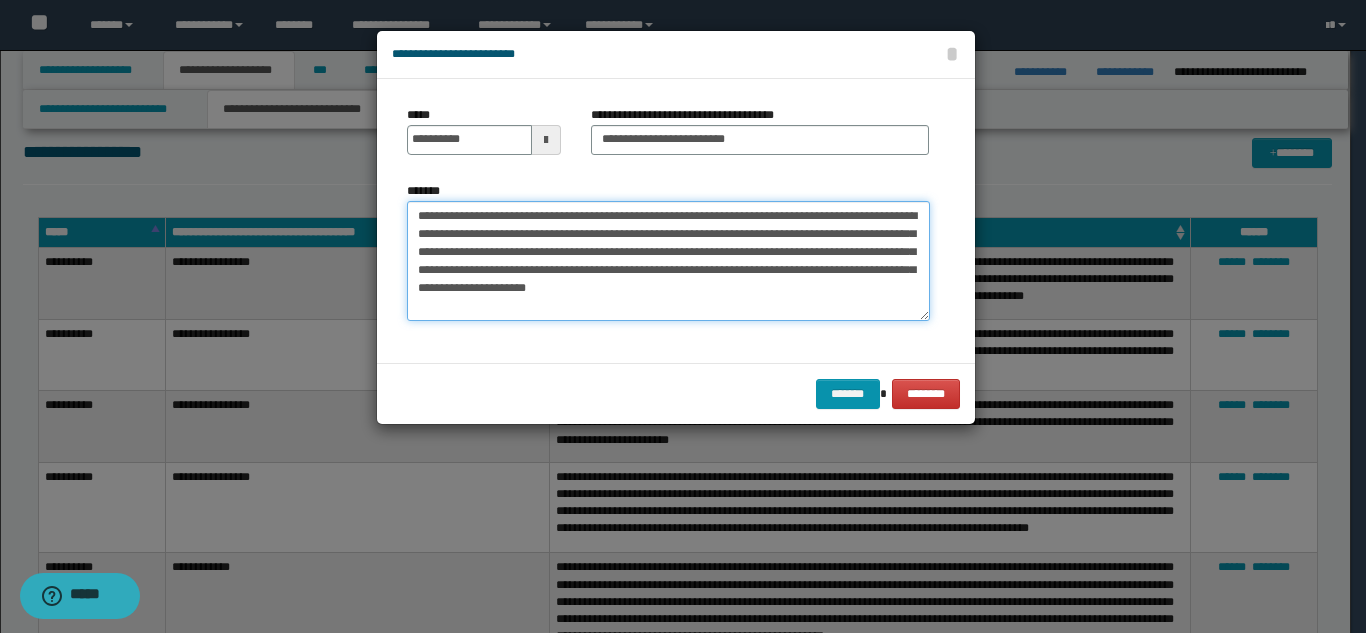 click on "**********" at bounding box center (668, 261) 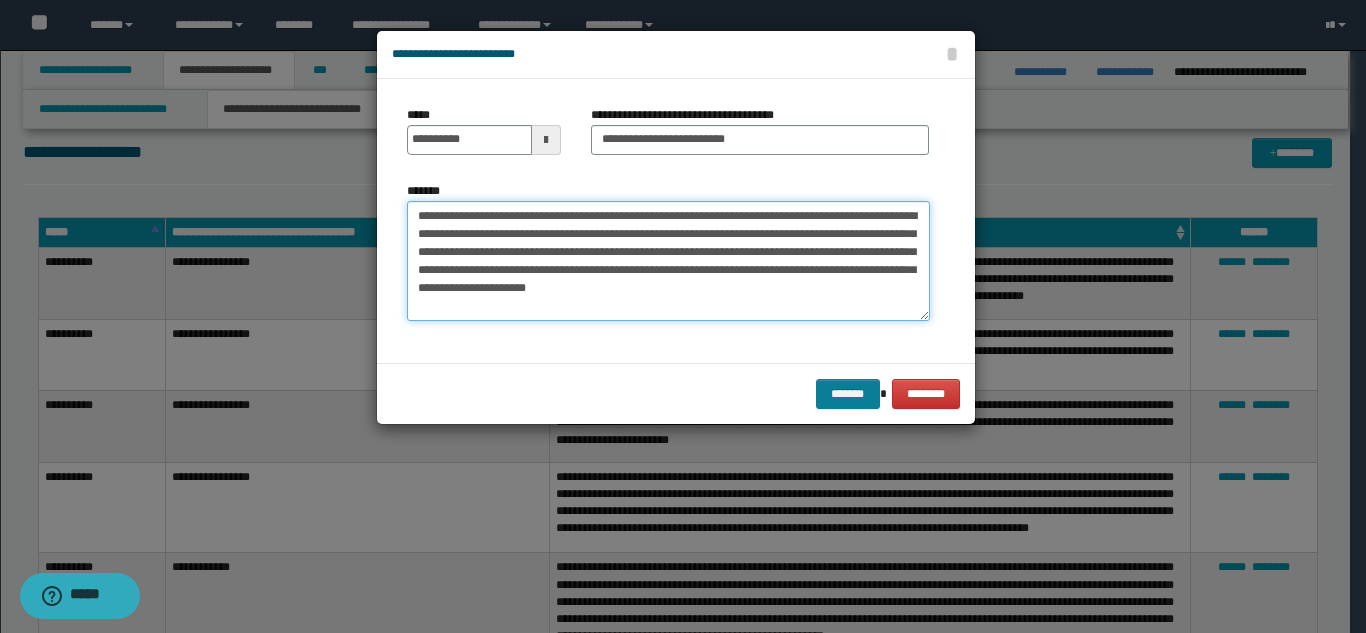 type on "**********" 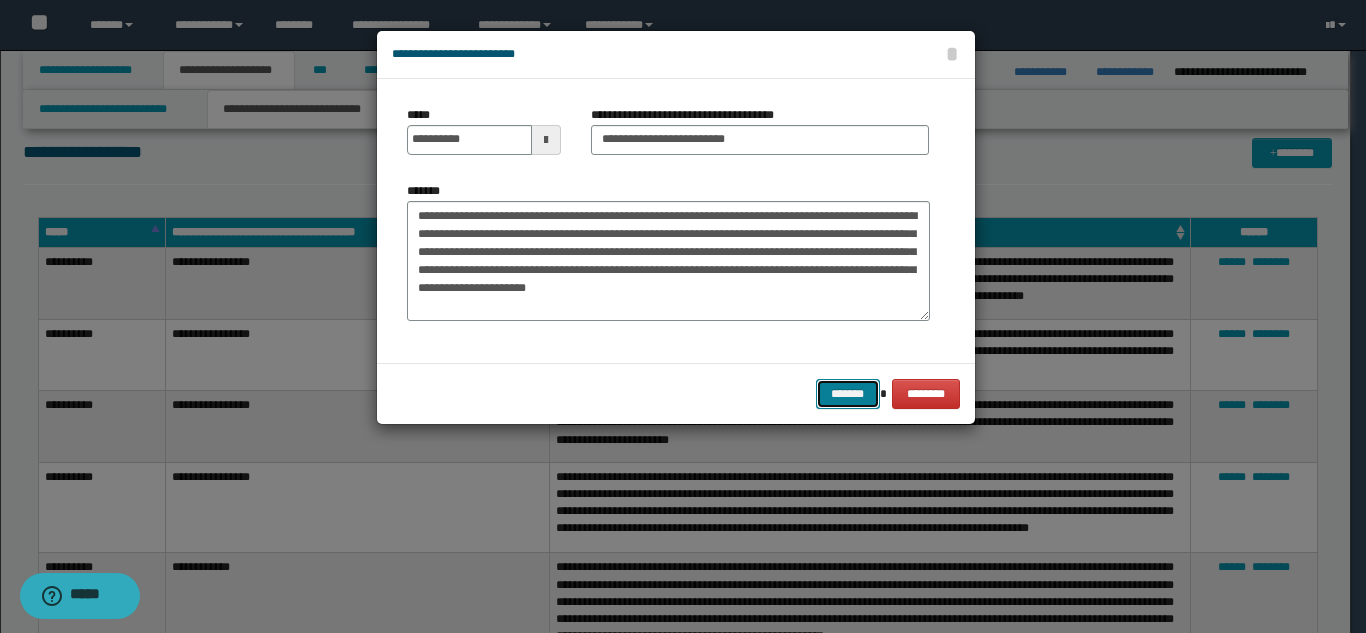 click on "*******" at bounding box center (848, 394) 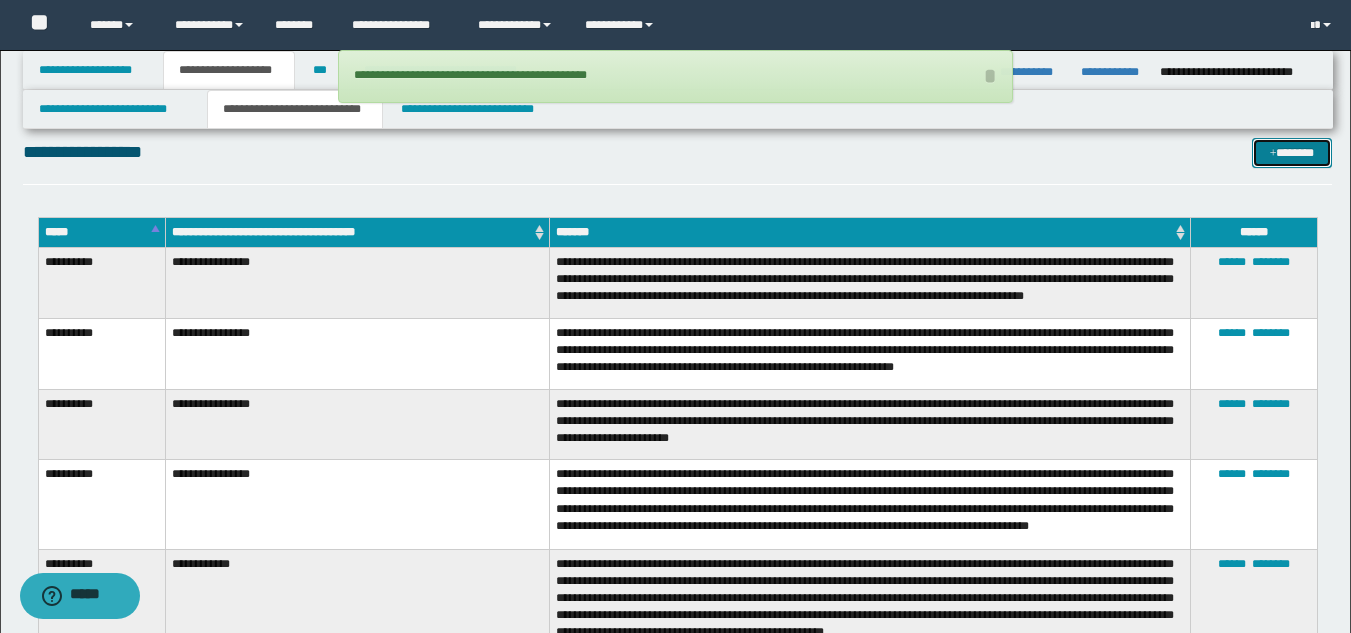 drag, startPoint x: 1293, startPoint y: 156, endPoint x: 1037, endPoint y: 152, distance: 256.03125 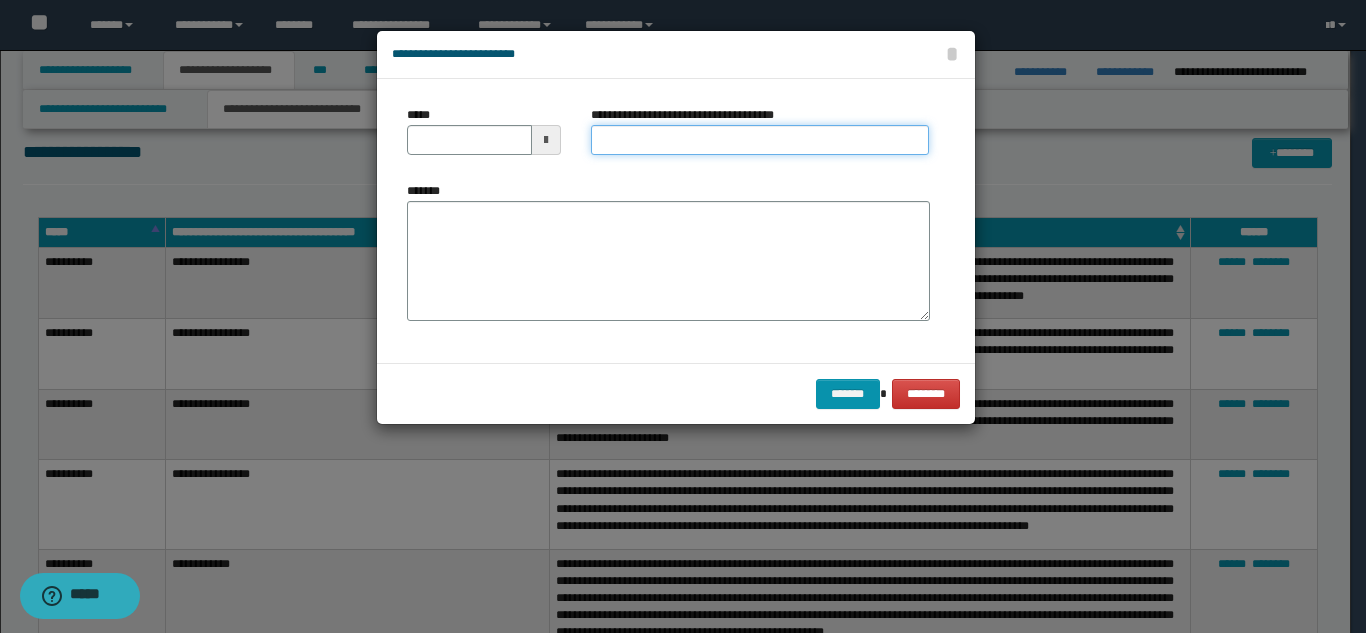 drag, startPoint x: 683, startPoint y: 131, endPoint x: 689, endPoint y: 154, distance: 23.769728 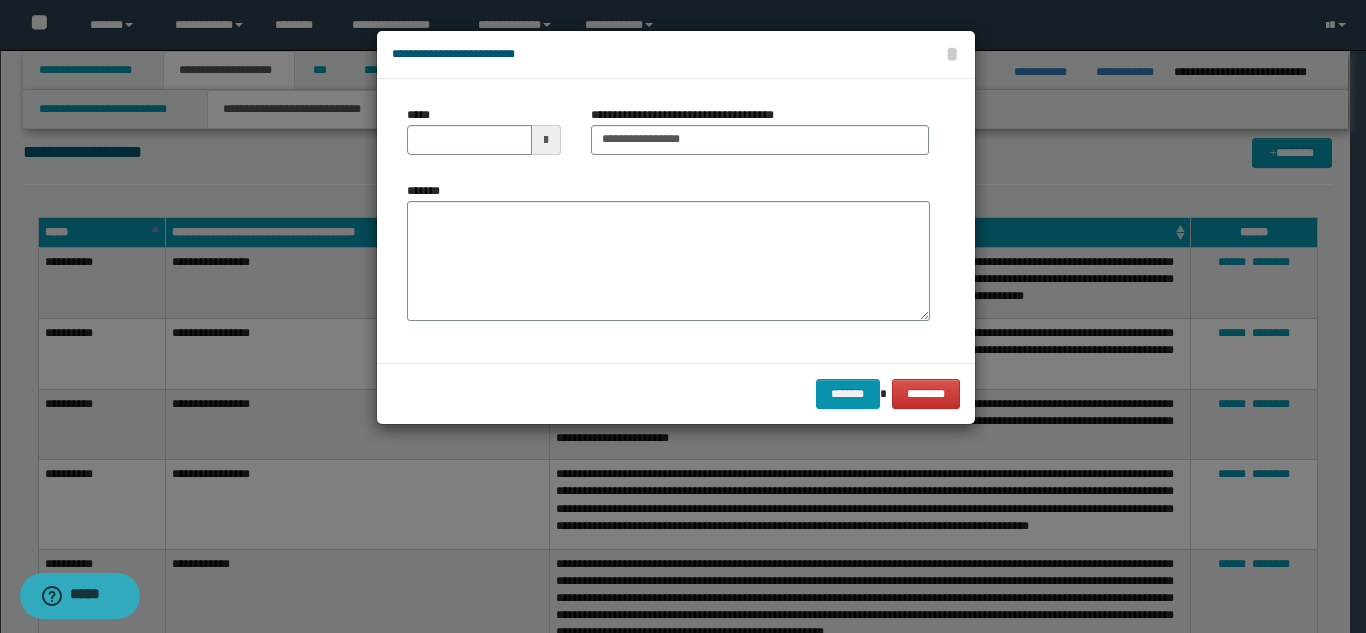 click on "*****" at bounding box center [484, 138] 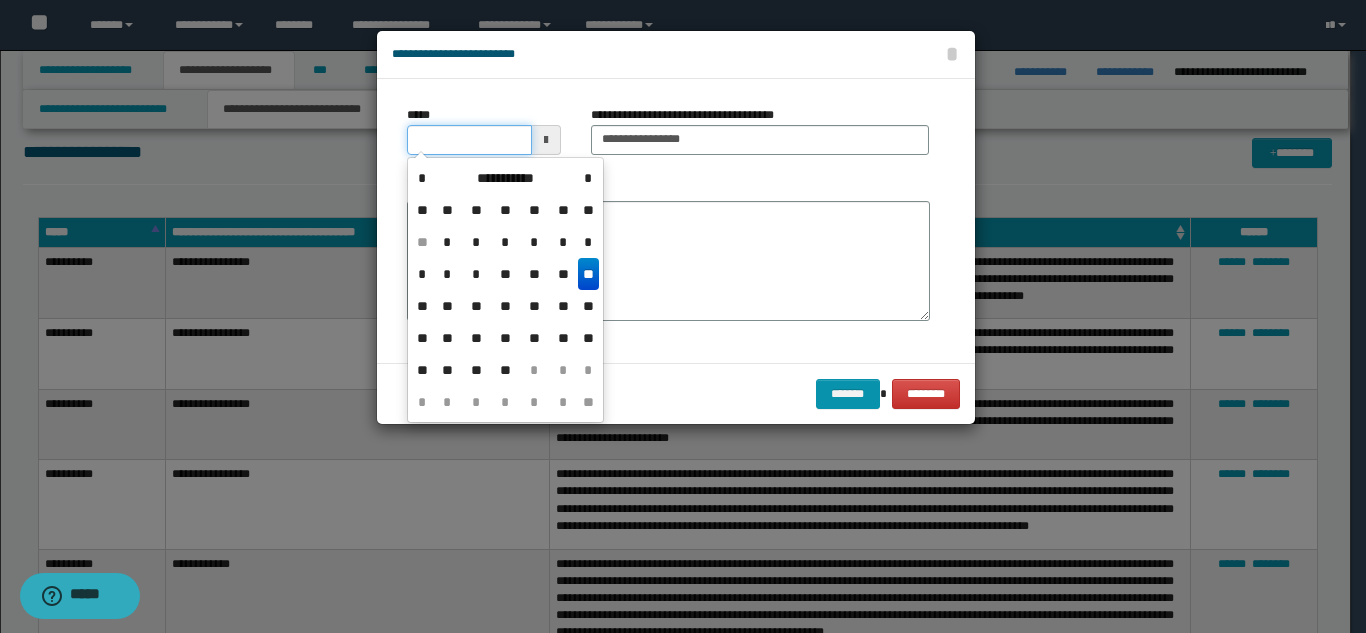 click on "*****" at bounding box center [469, 140] 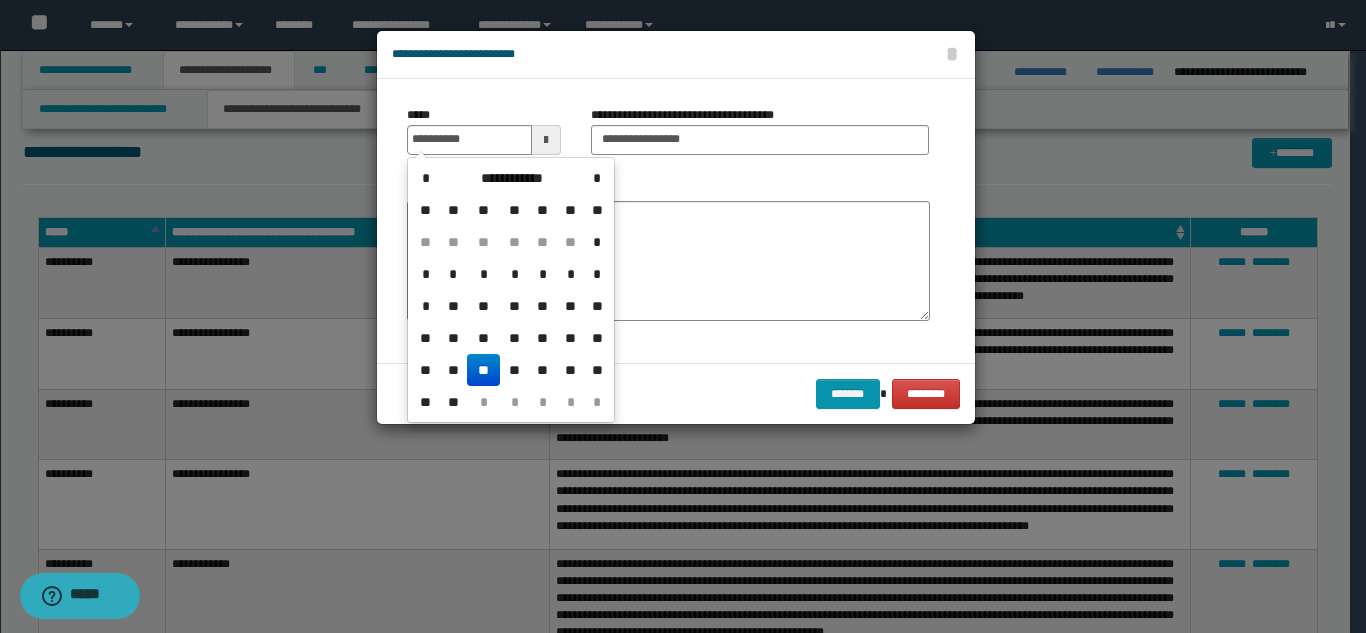 drag, startPoint x: 485, startPoint y: 372, endPoint x: 544, endPoint y: 304, distance: 90.02777 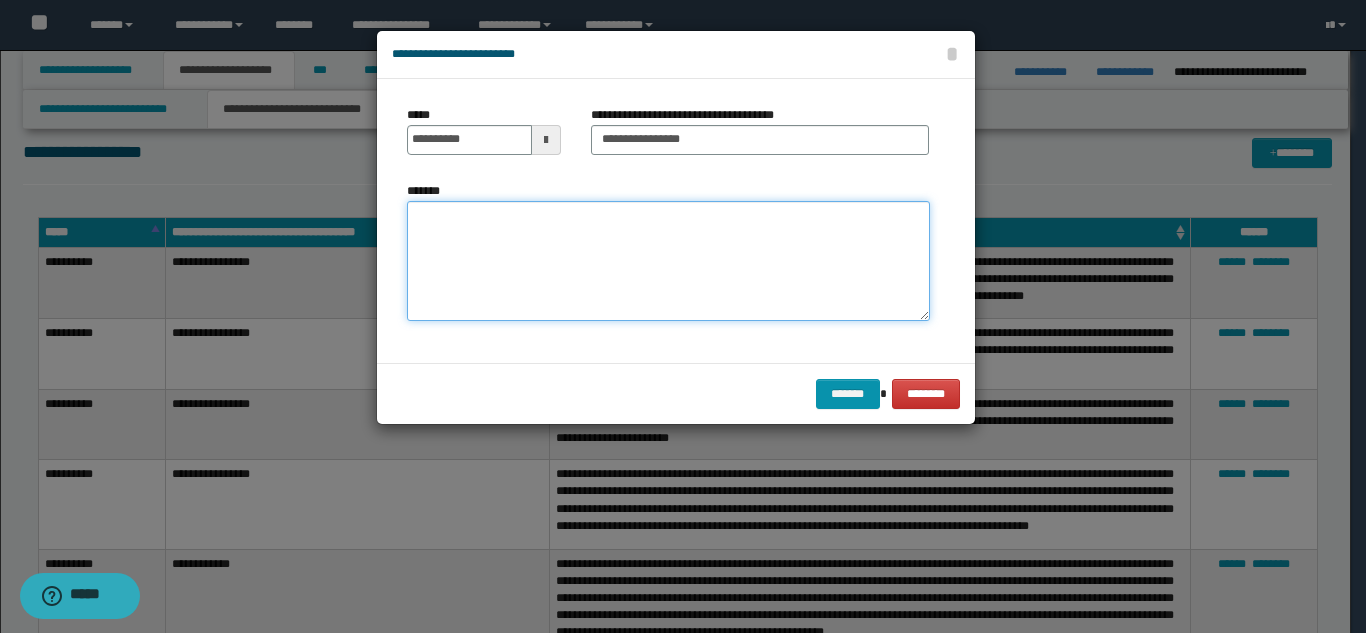click on "*******" at bounding box center [668, 261] 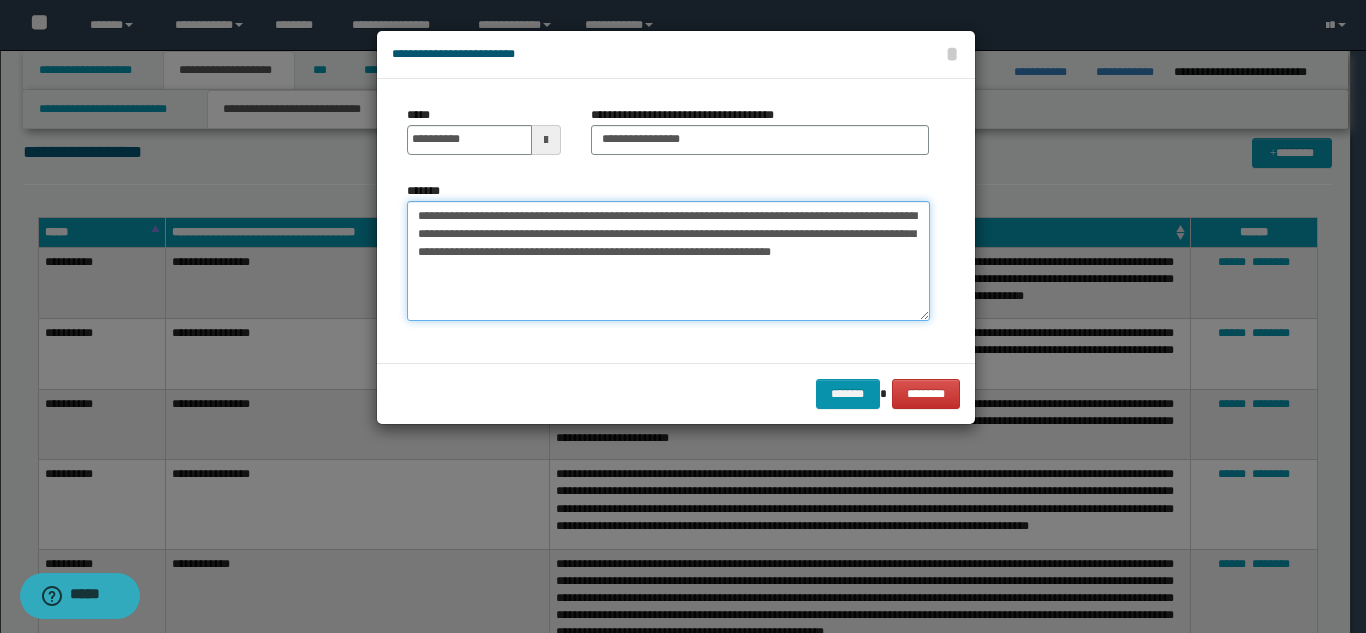 click on "**********" at bounding box center (668, 261) 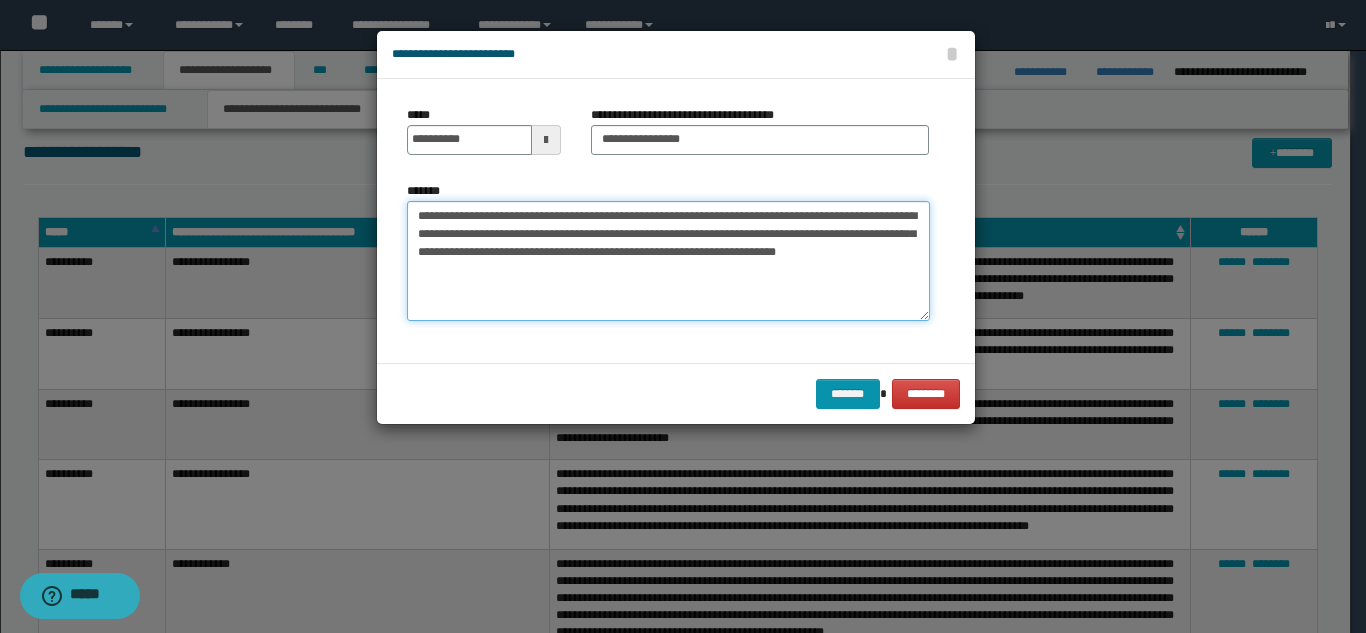 click on "**********" at bounding box center [668, 261] 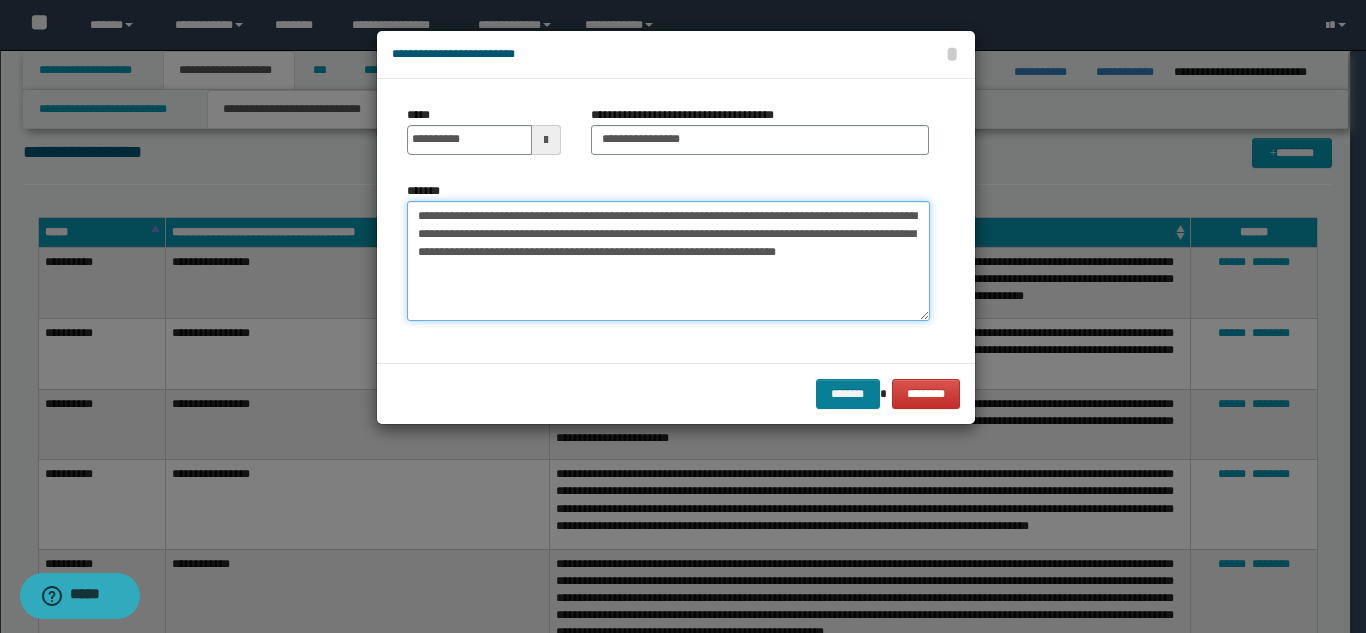 type on "**********" 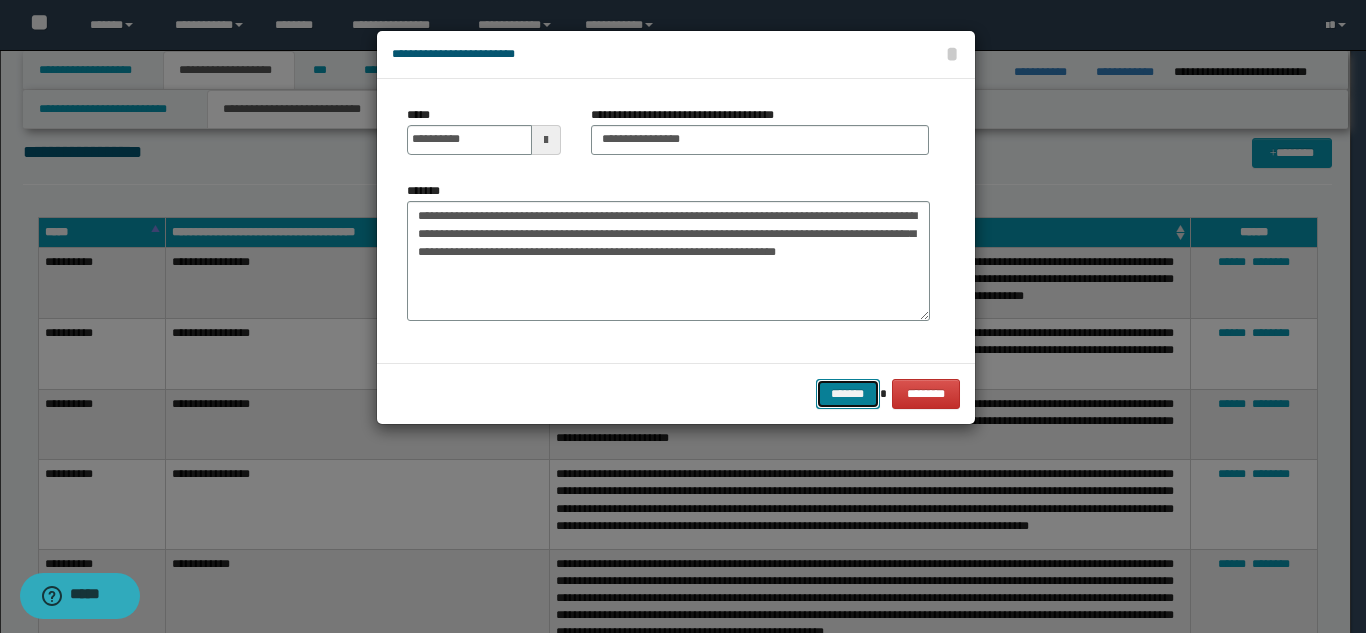 click on "*******" at bounding box center [848, 394] 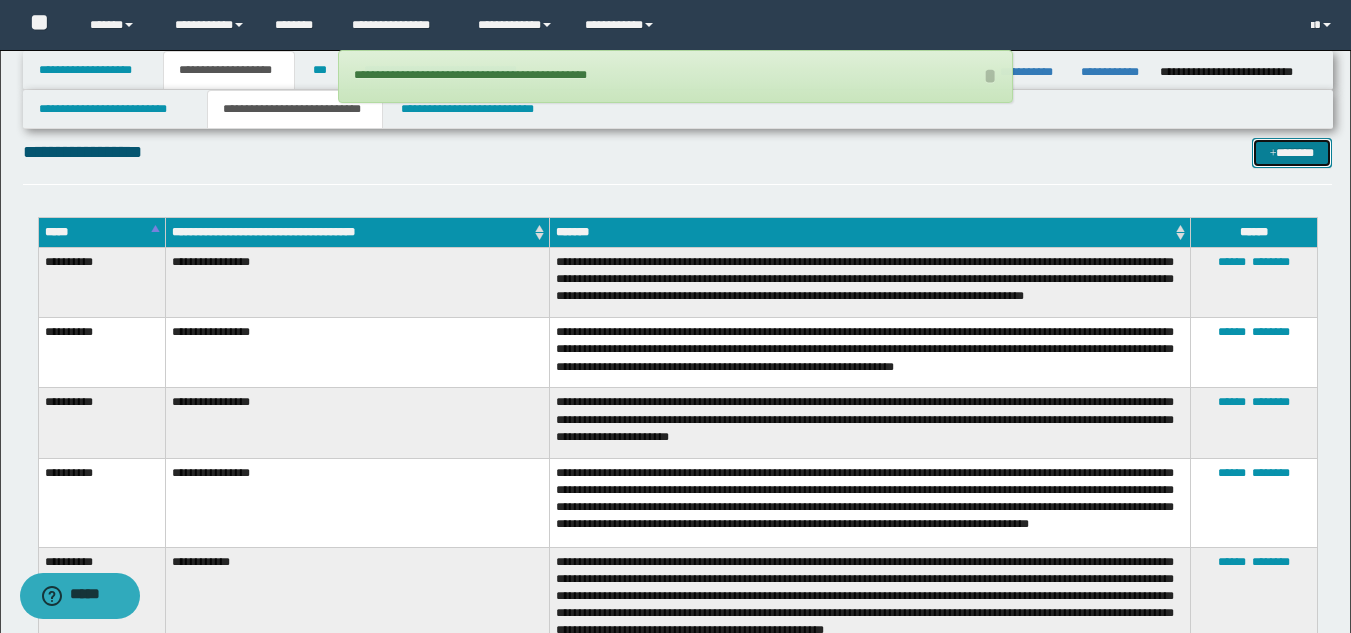 click on "*******" at bounding box center (1292, 153) 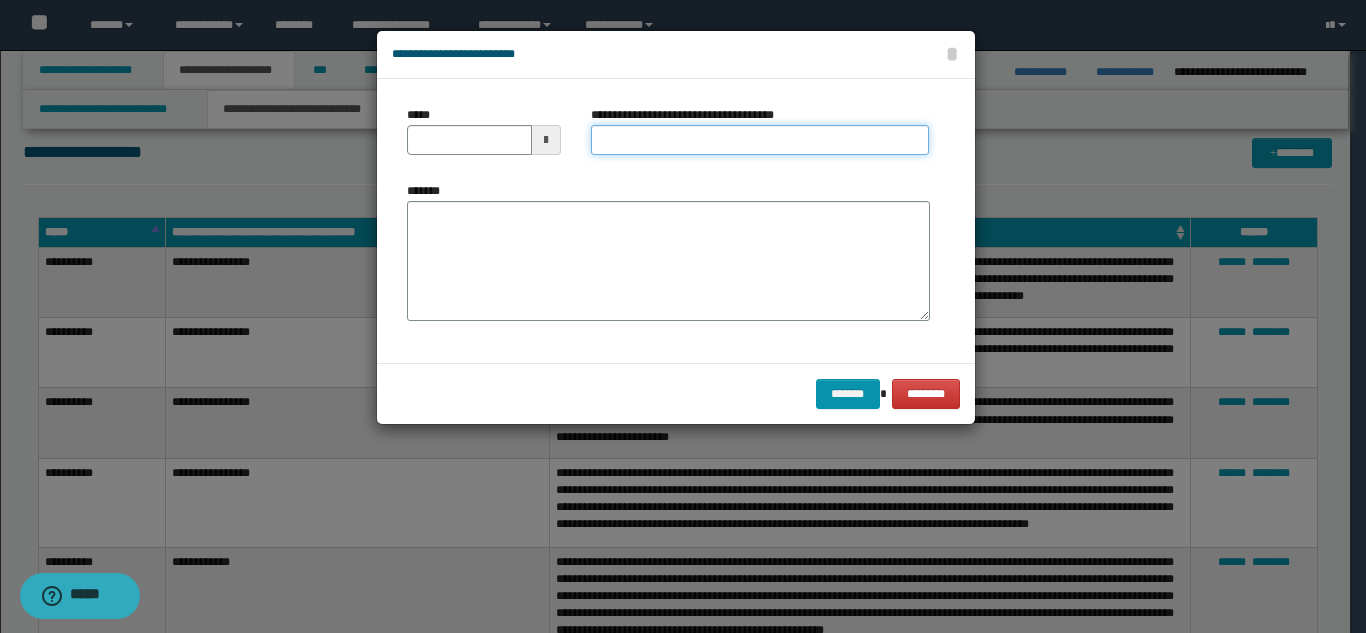 click on "**********" at bounding box center [760, 140] 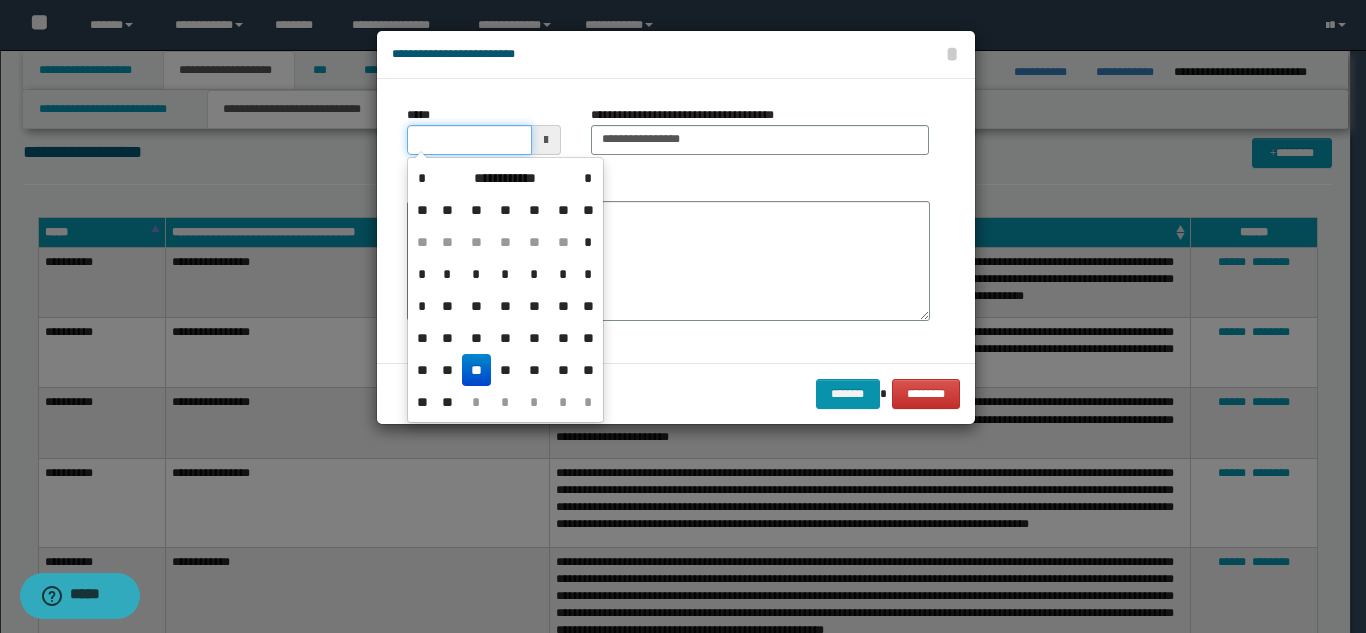 click on "*****" at bounding box center (469, 140) 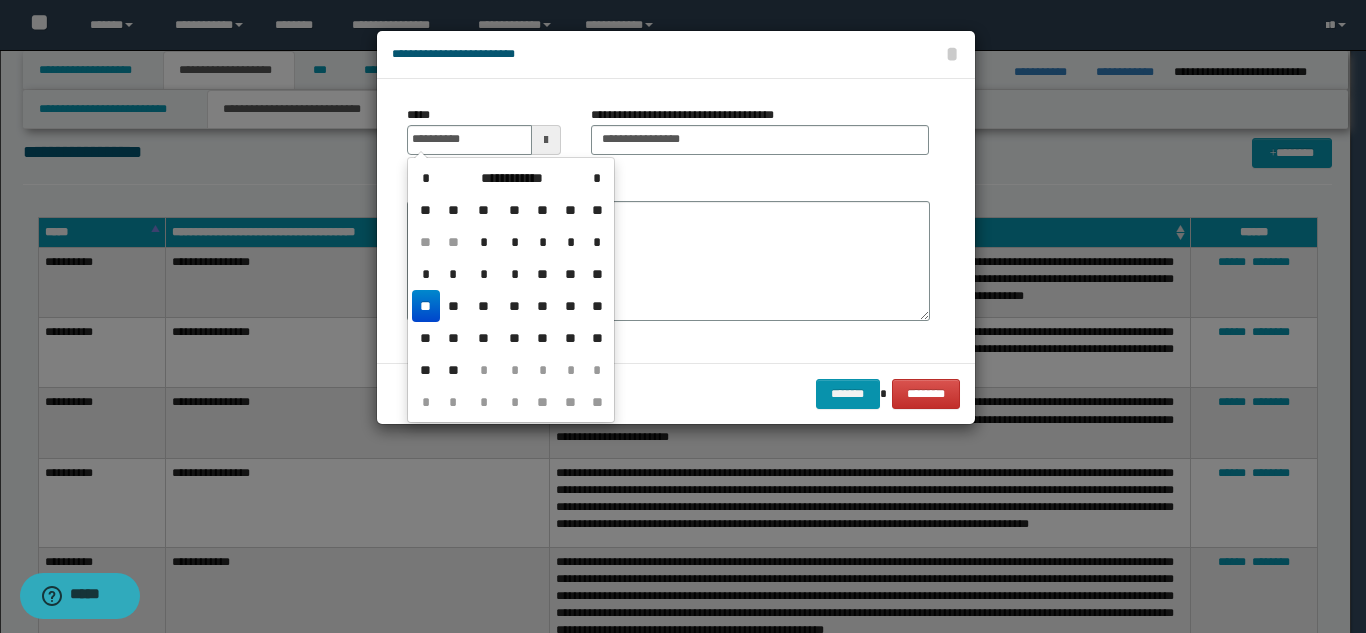 drag, startPoint x: 421, startPoint y: 301, endPoint x: 437, endPoint y: 291, distance: 18.867962 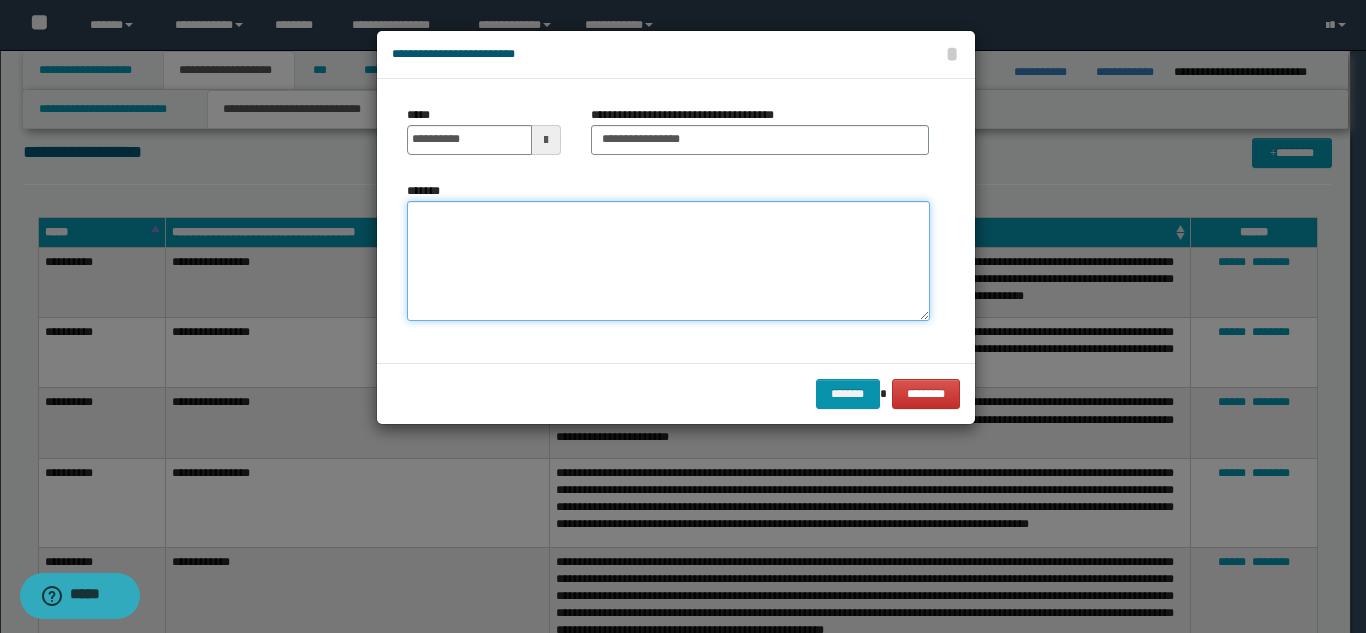 click on "*******" at bounding box center [668, 261] 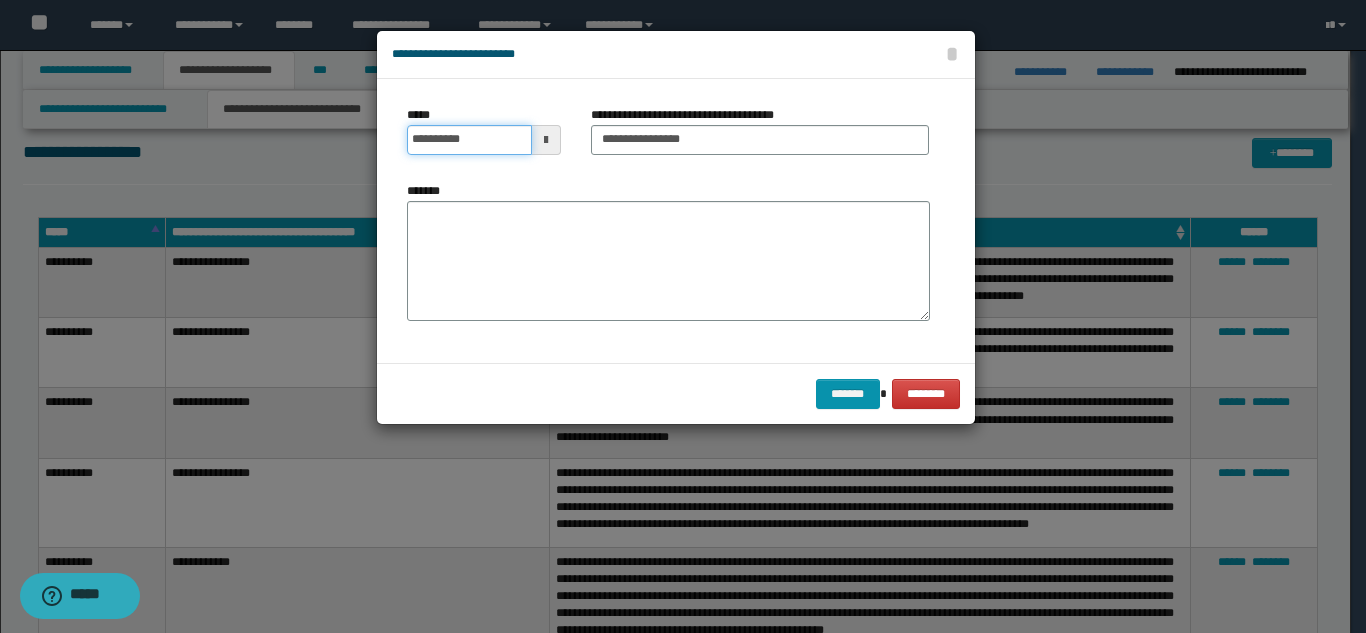 click on "**********" at bounding box center (469, 140) 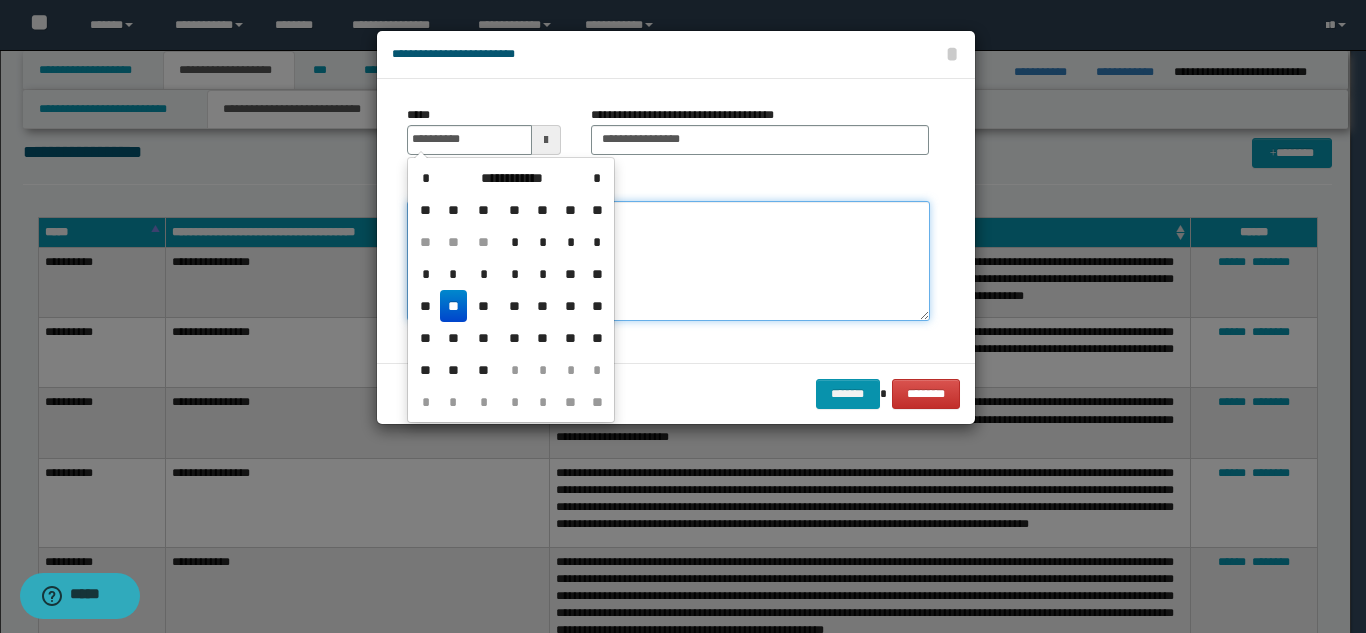 type on "**********" 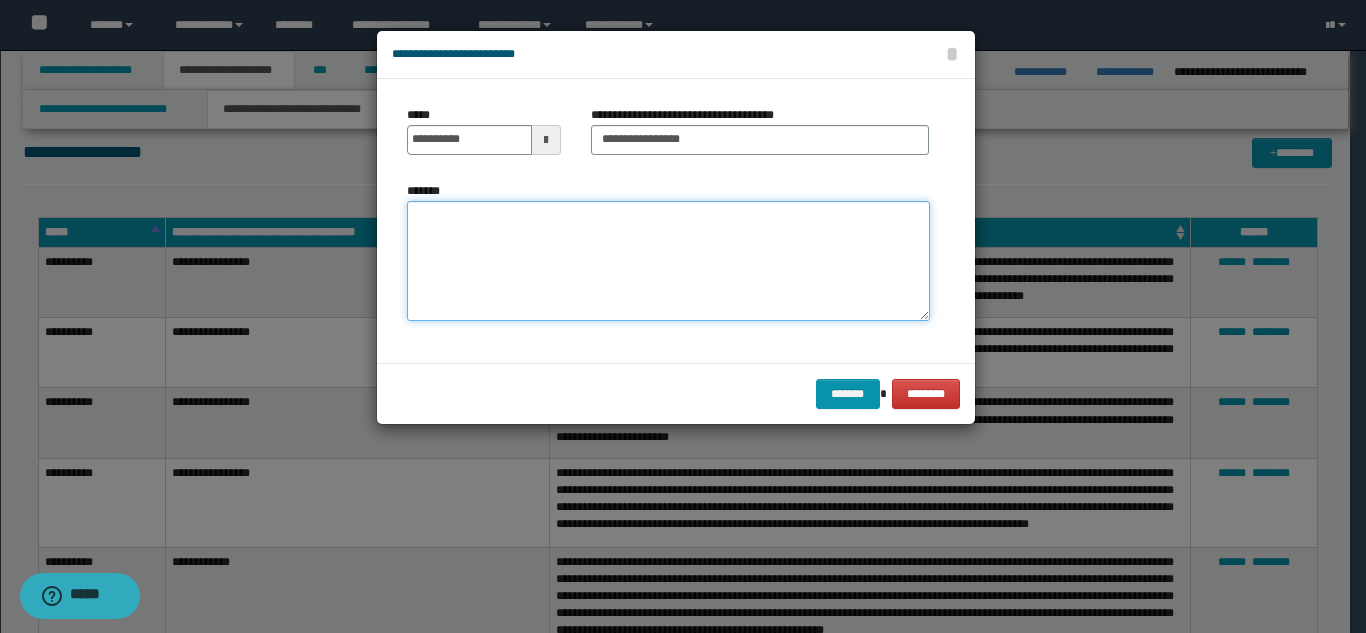click on "*******" at bounding box center (668, 261) 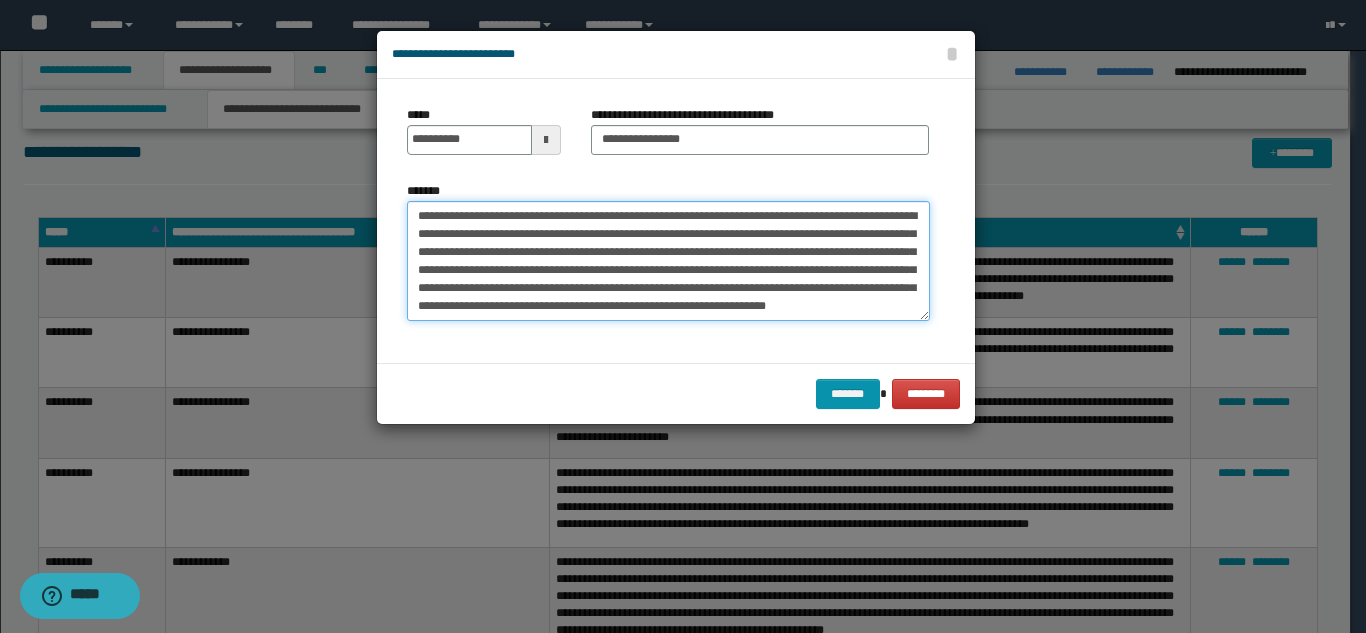 scroll, scrollTop: 12, scrollLeft: 0, axis: vertical 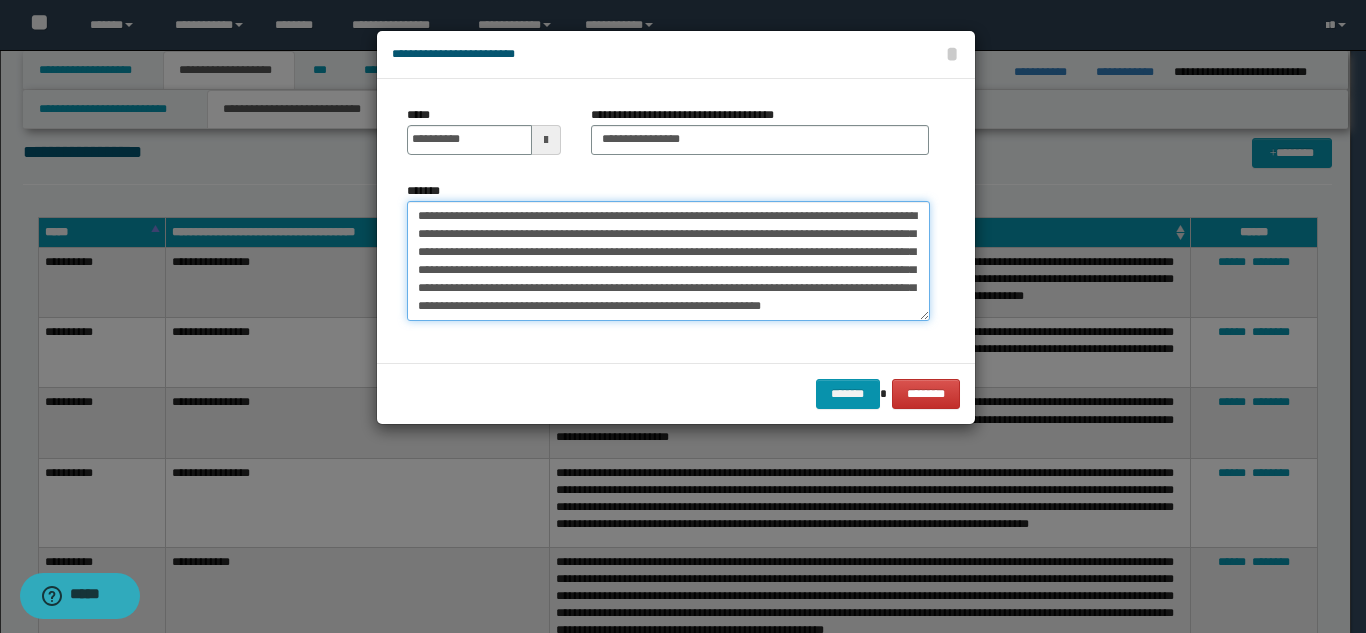 drag, startPoint x: 810, startPoint y: 244, endPoint x: 763, endPoint y: 294, distance: 68.622154 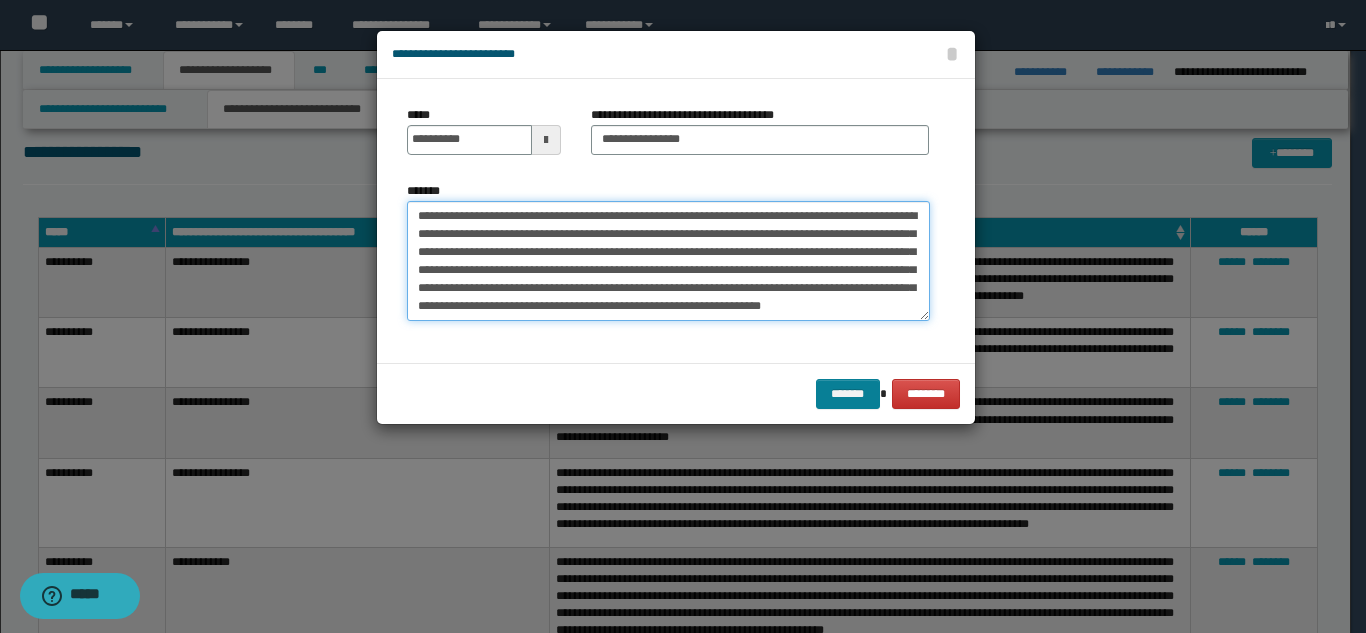 type on "**********" 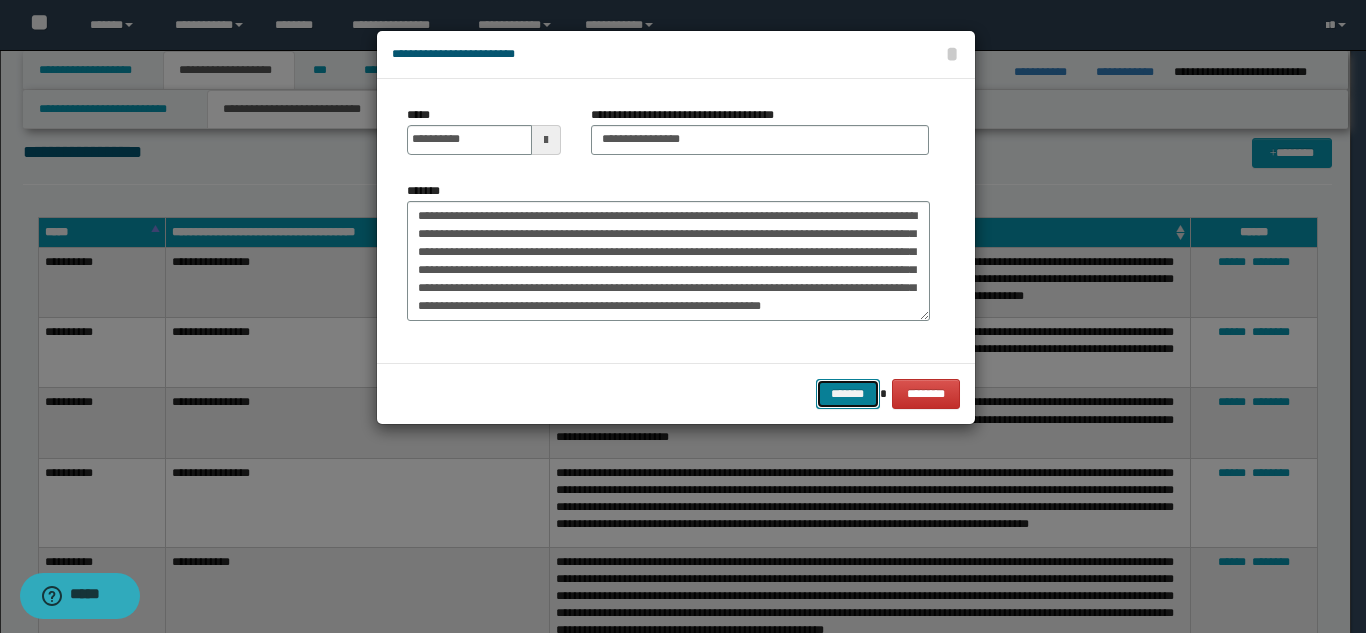 click on "*******" at bounding box center (848, 394) 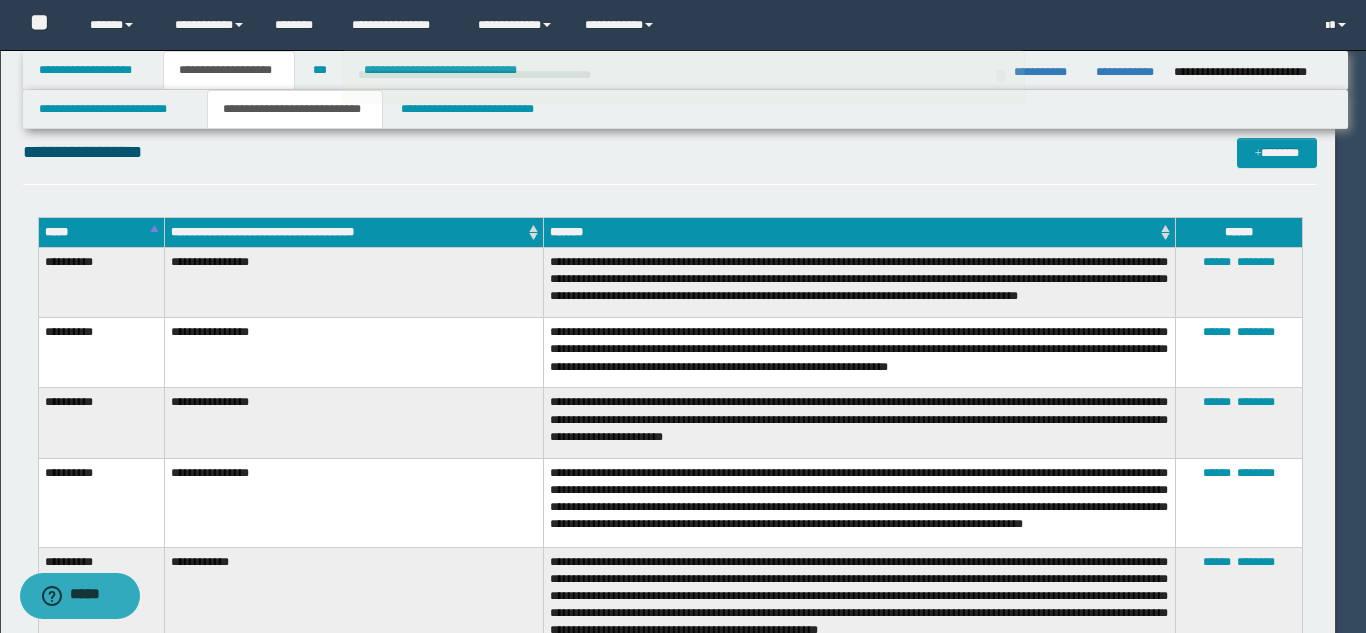 type 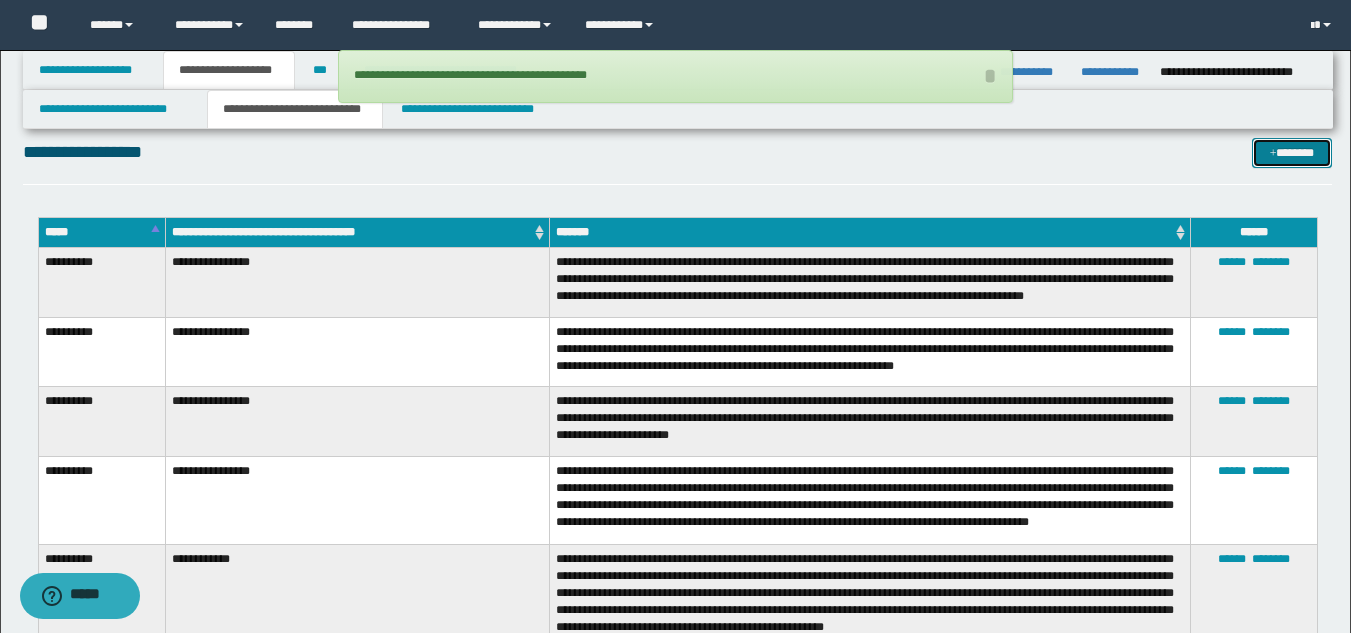 click on "*******" at bounding box center [1292, 153] 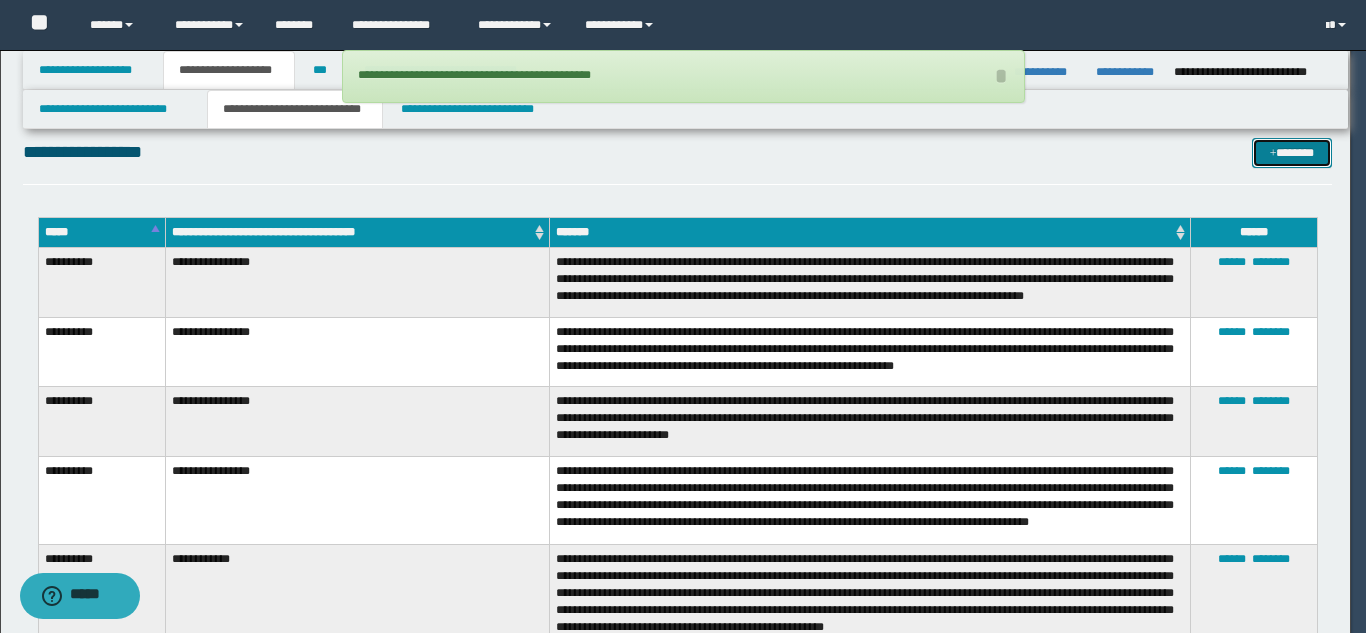 scroll, scrollTop: 0, scrollLeft: 0, axis: both 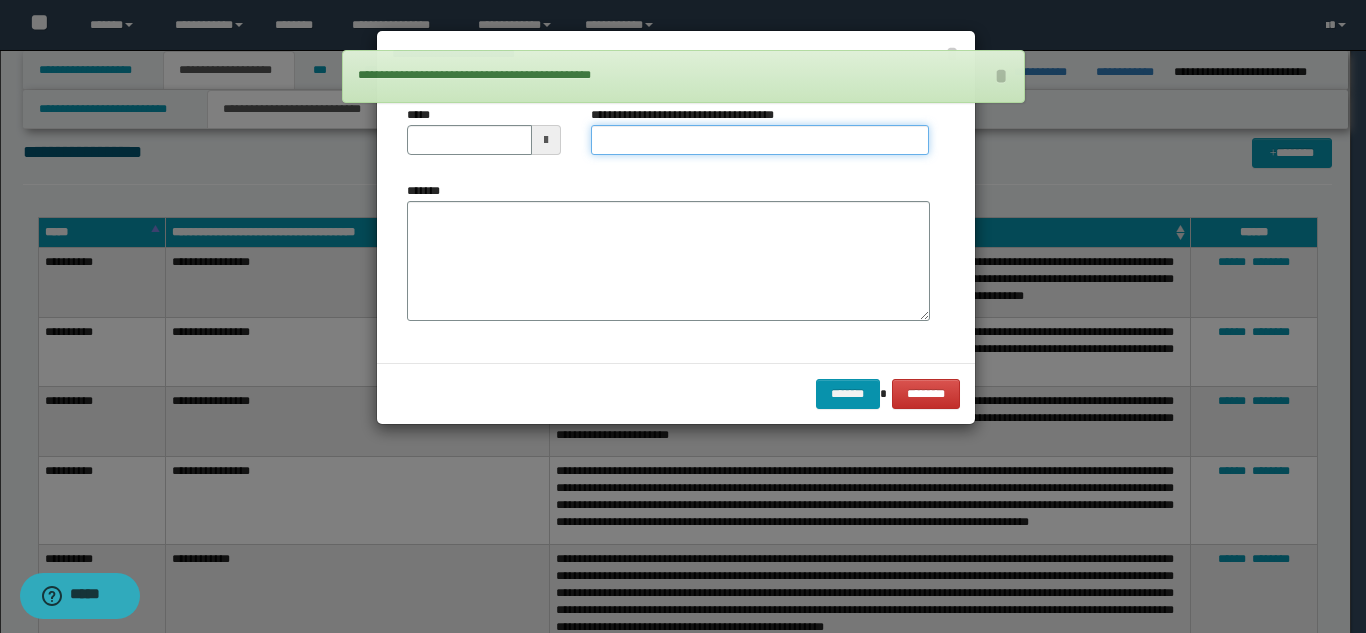 click on "**********" at bounding box center (760, 140) 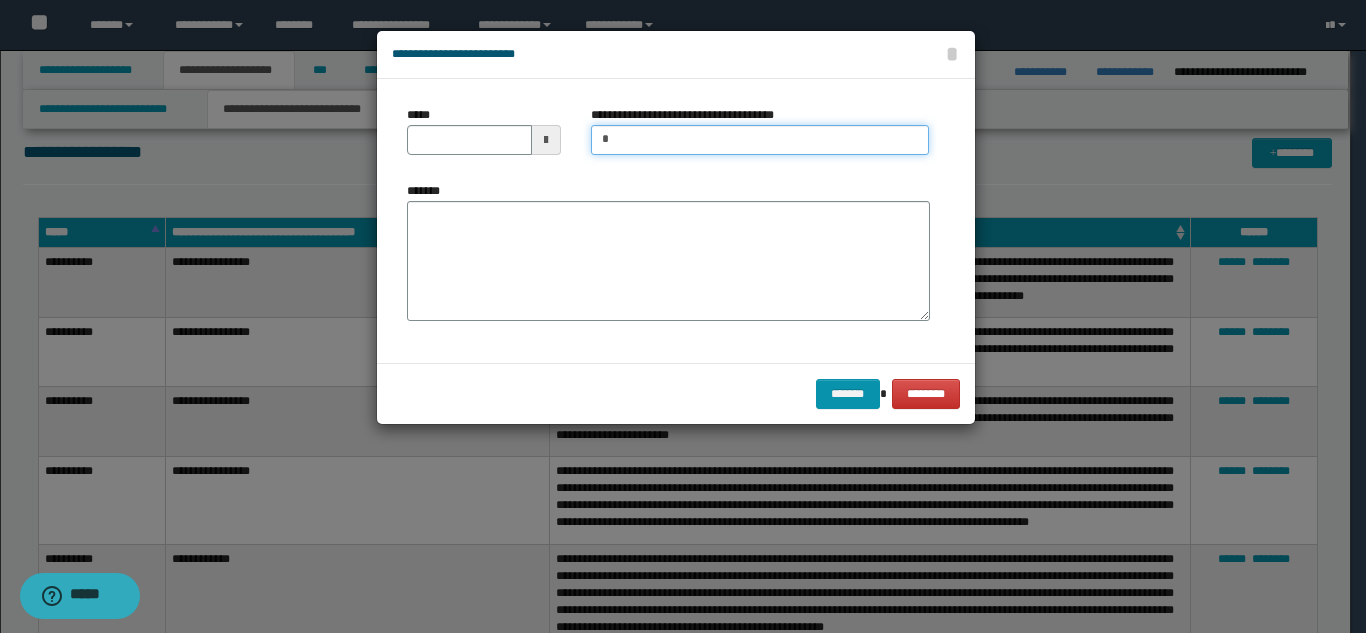 type on "**********" 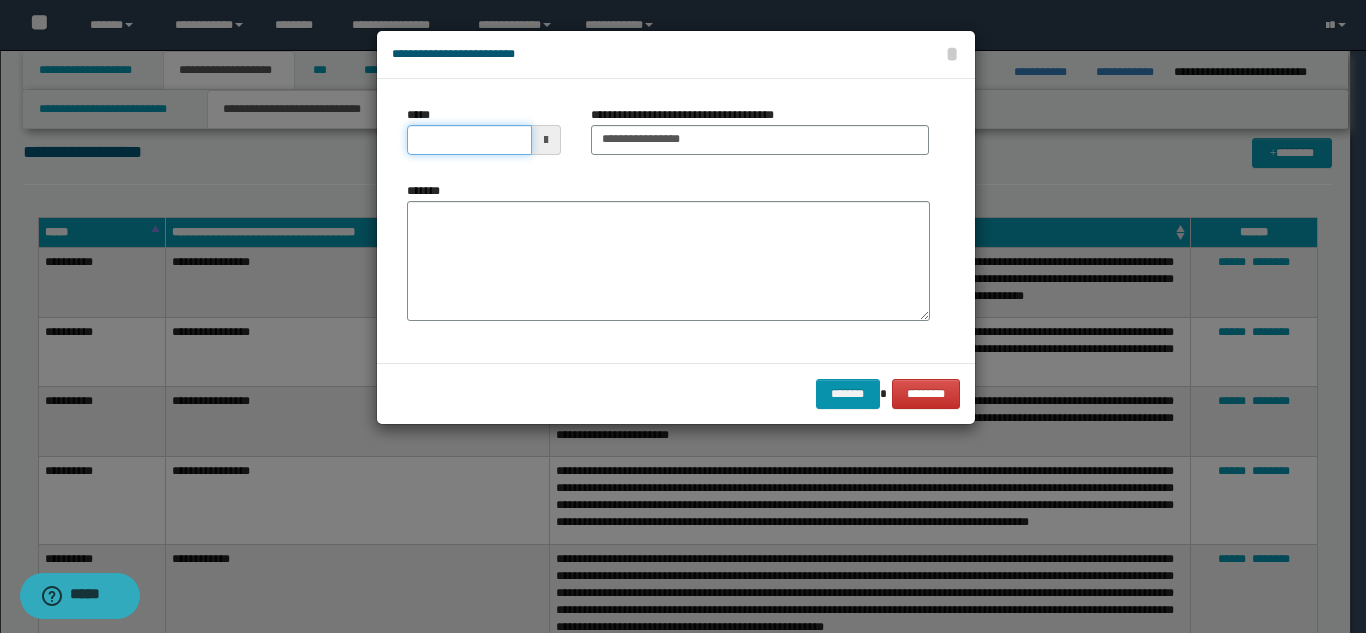 click on "*****" at bounding box center [469, 140] 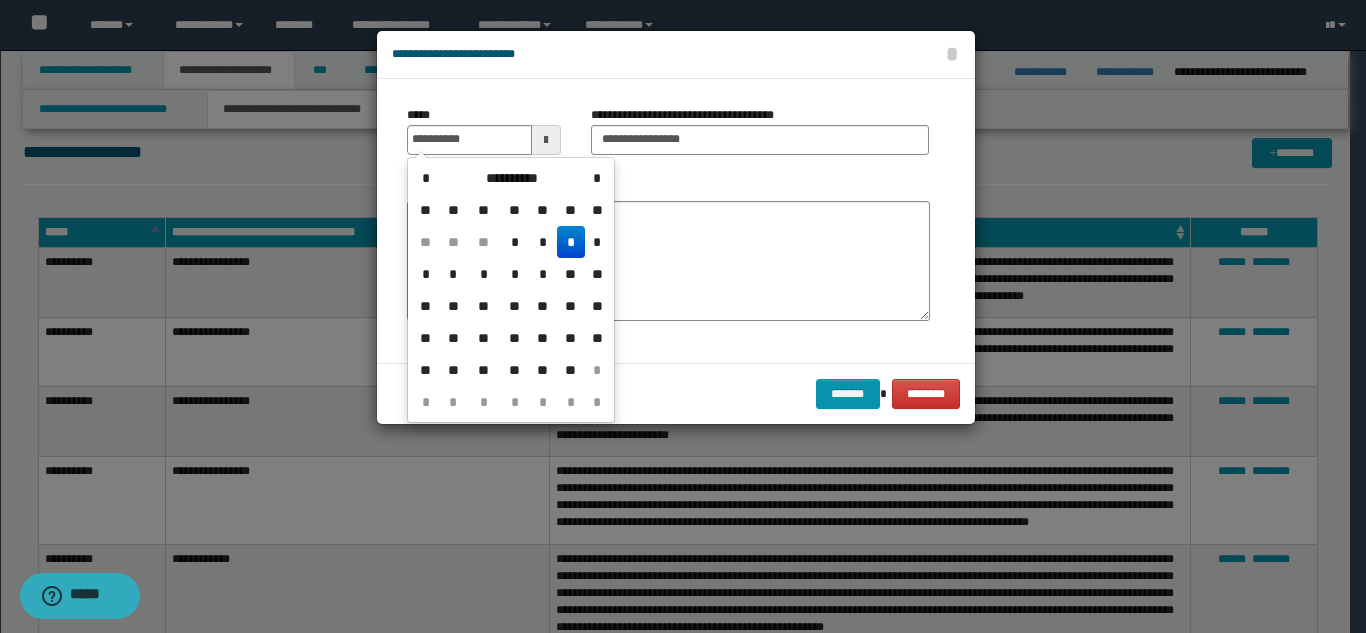 click on "*" at bounding box center [571, 242] 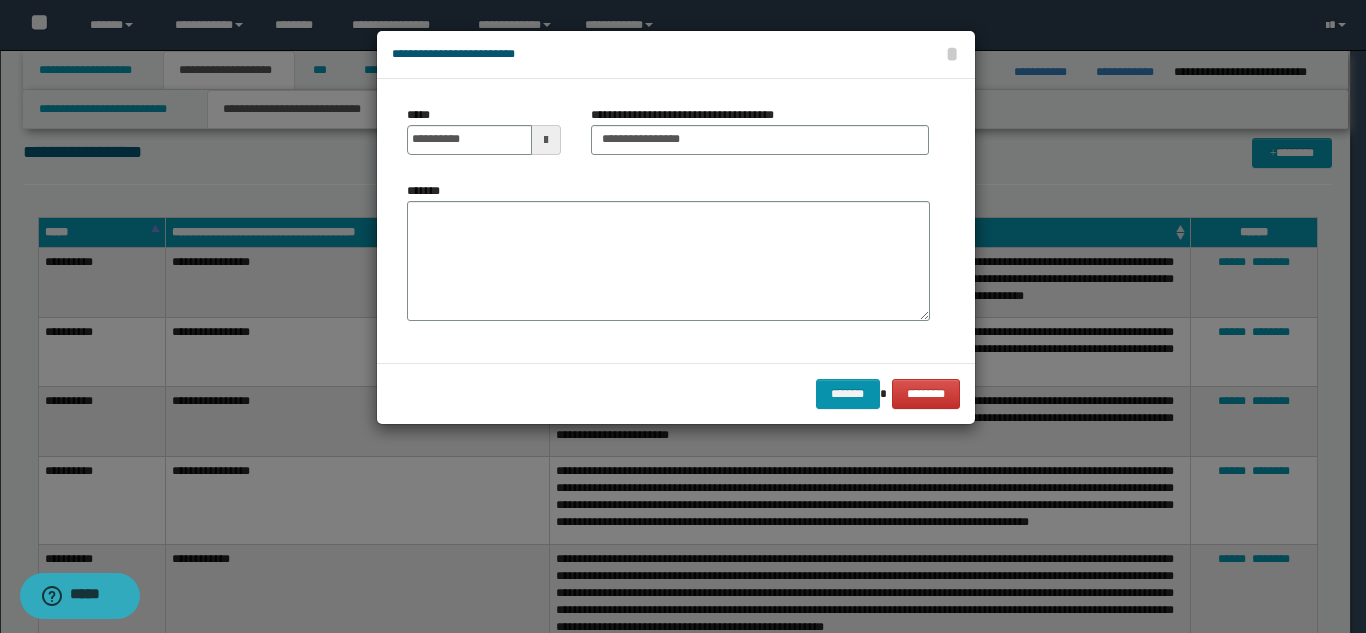 click on "*******" at bounding box center (668, 261) 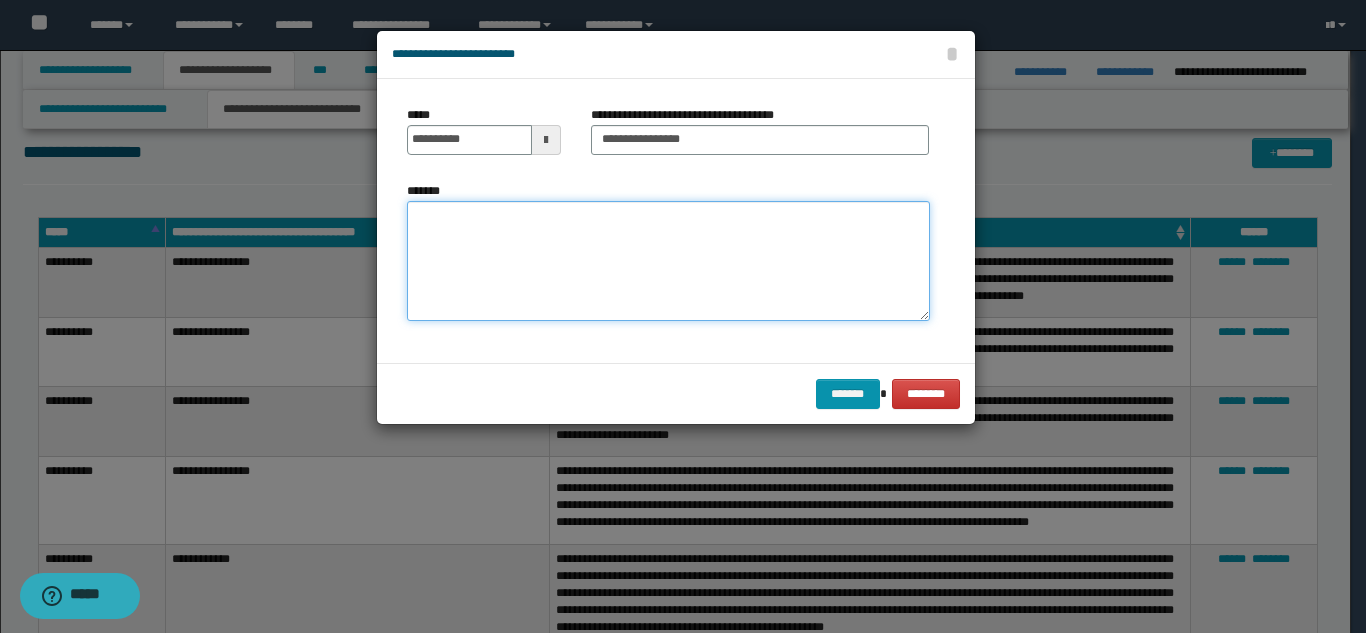 paste on "**********" 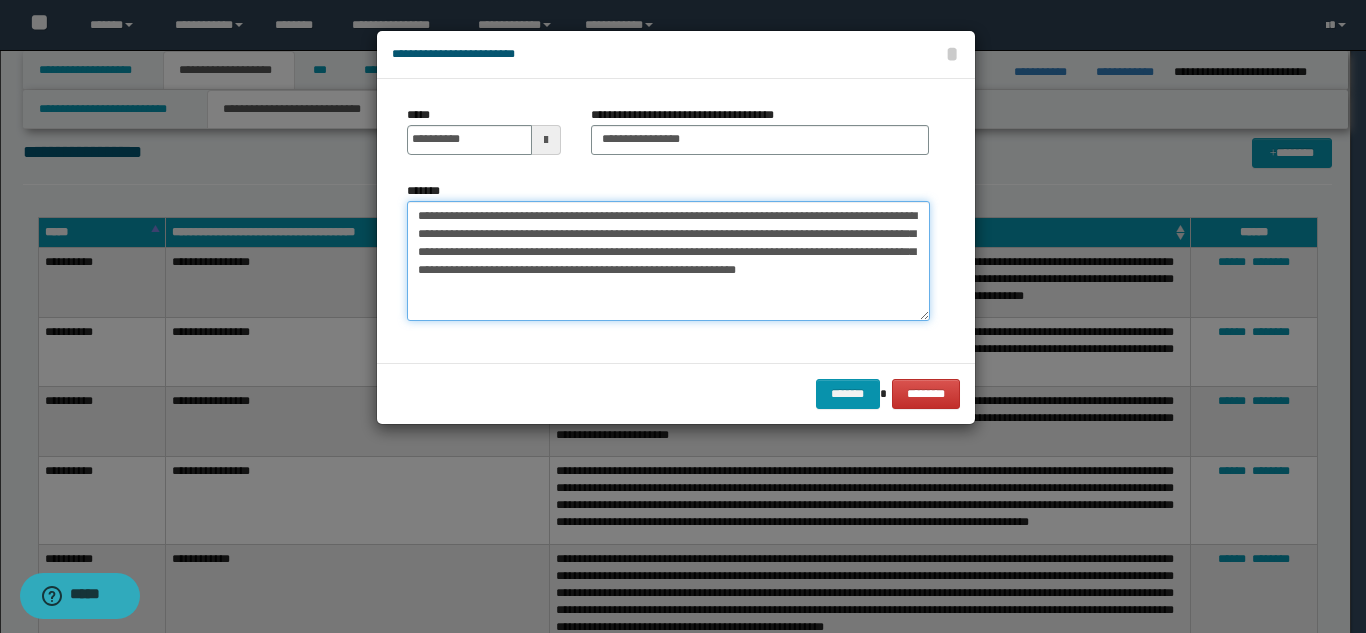 click on "**********" at bounding box center [668, 261] 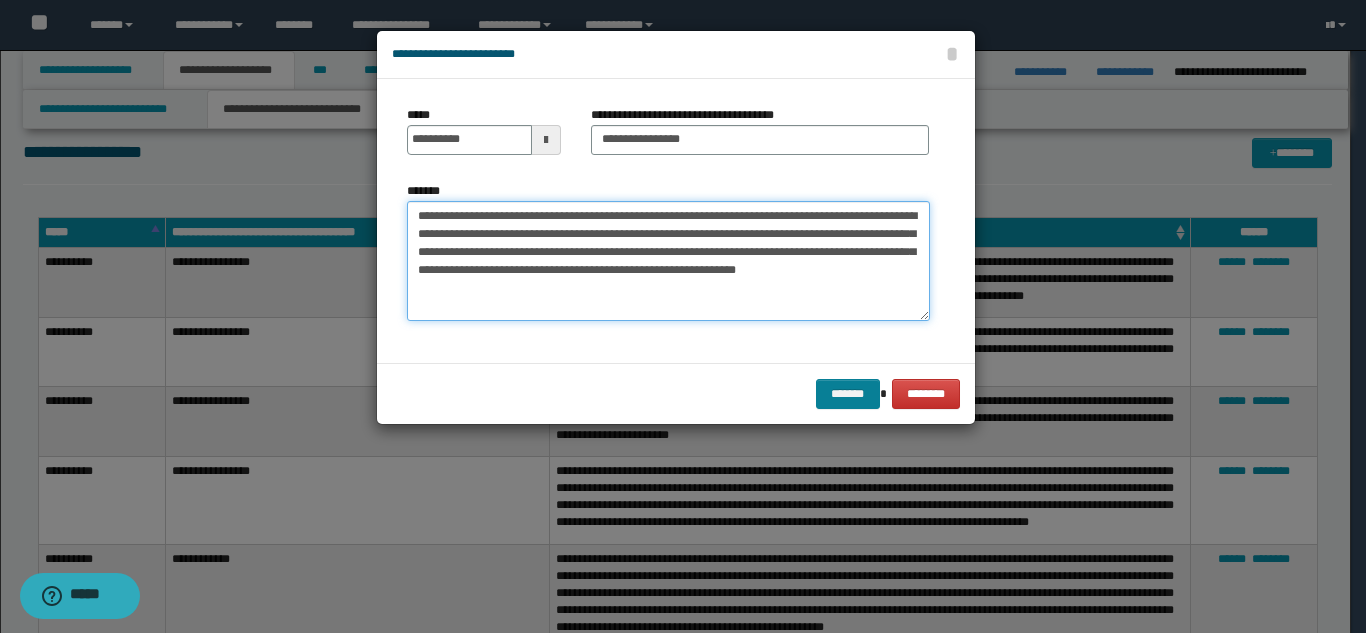 type on "**********" 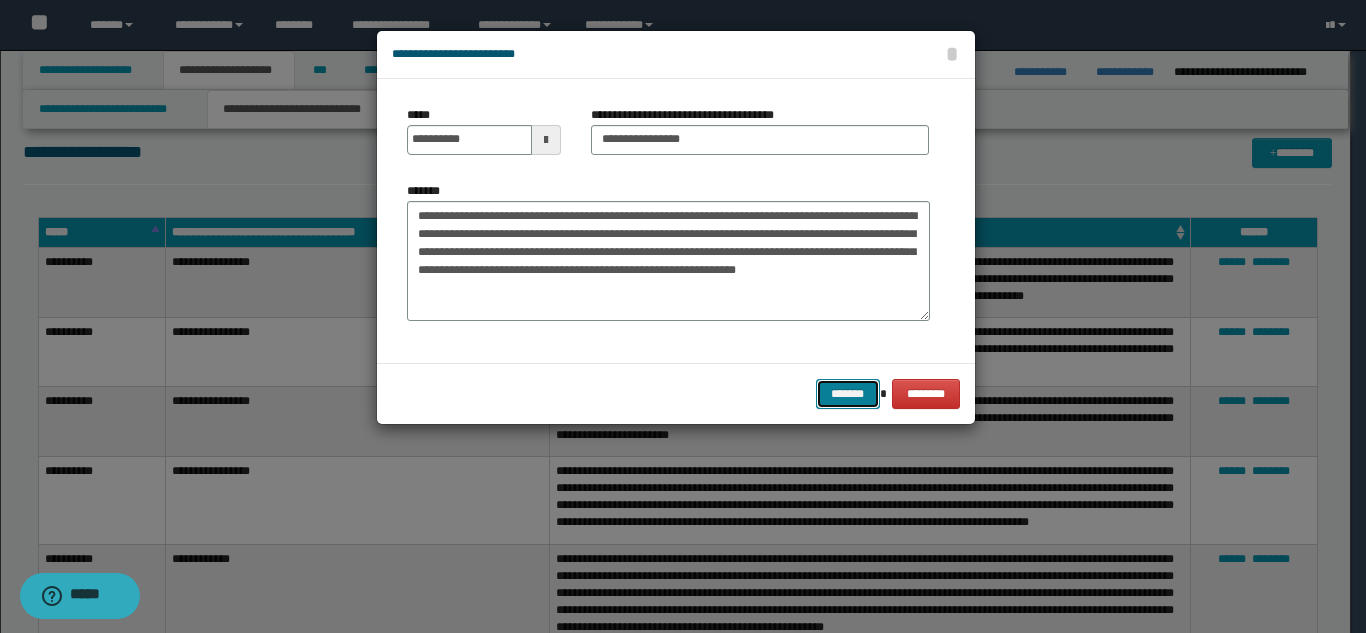 click on "*******" at bounding box center (848, 394) 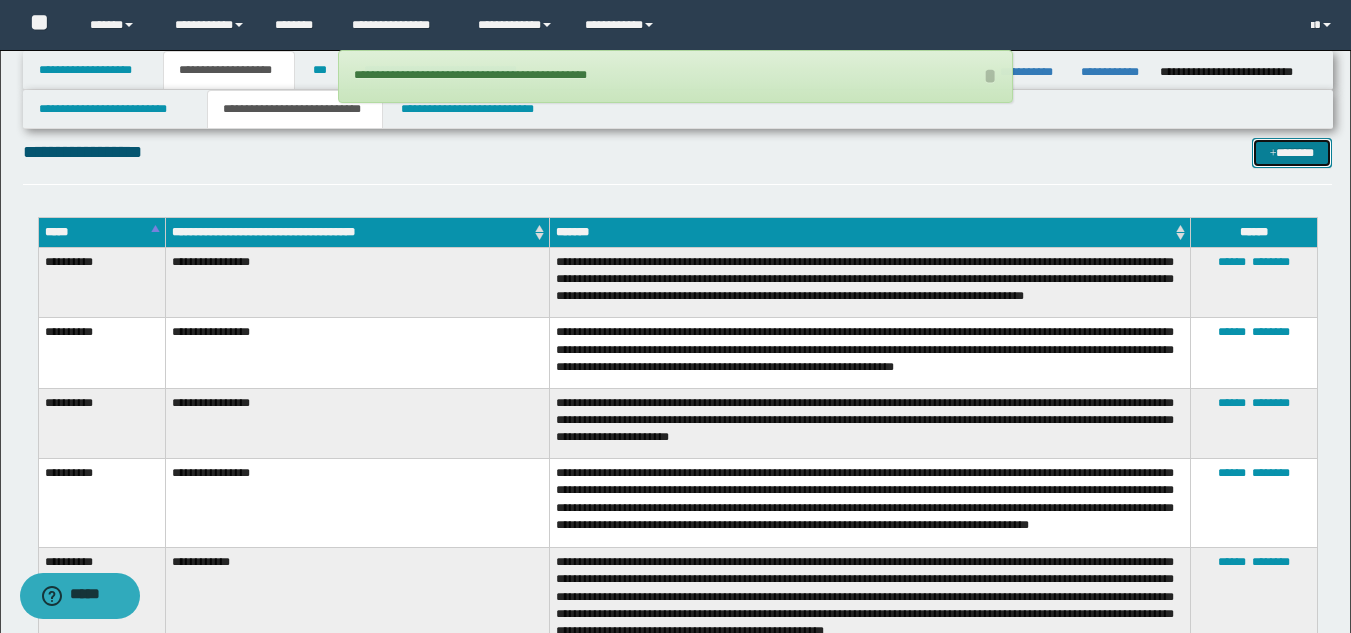 click on "*******" at bounding box center [1292, 153] 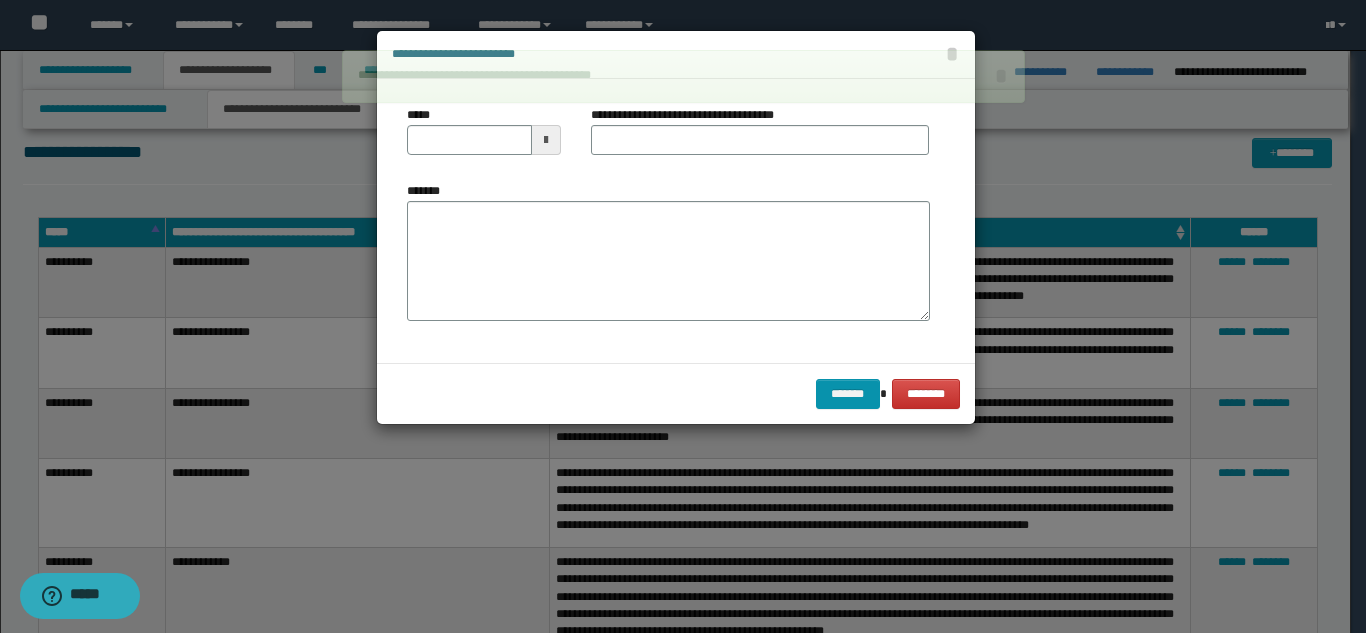 click on "**********" at bounding box center [760, 138] 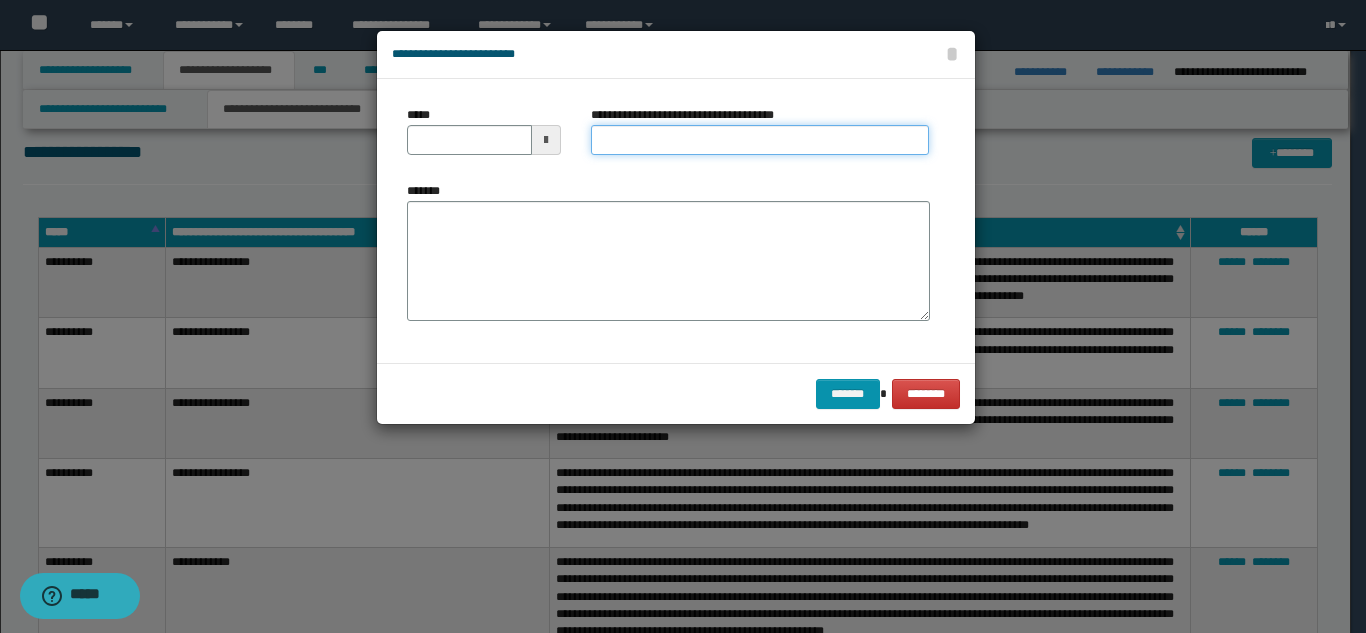 click on "**********" at bounding box center (760, 140) 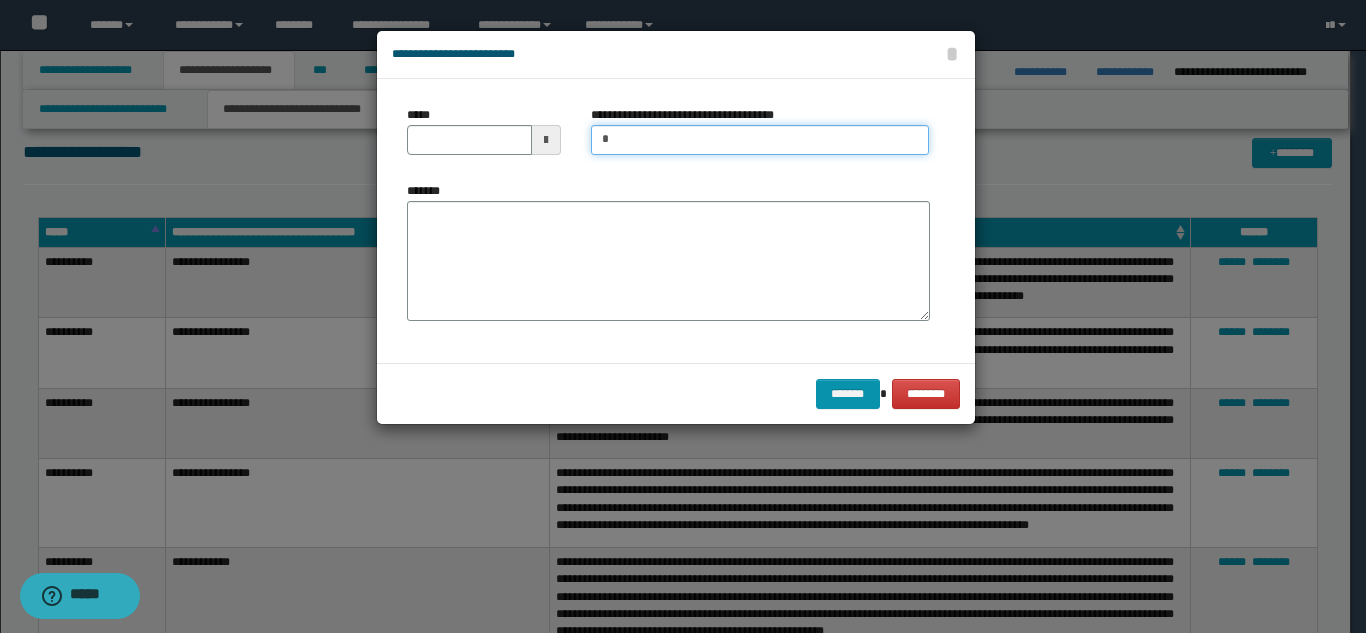 type on "**********" 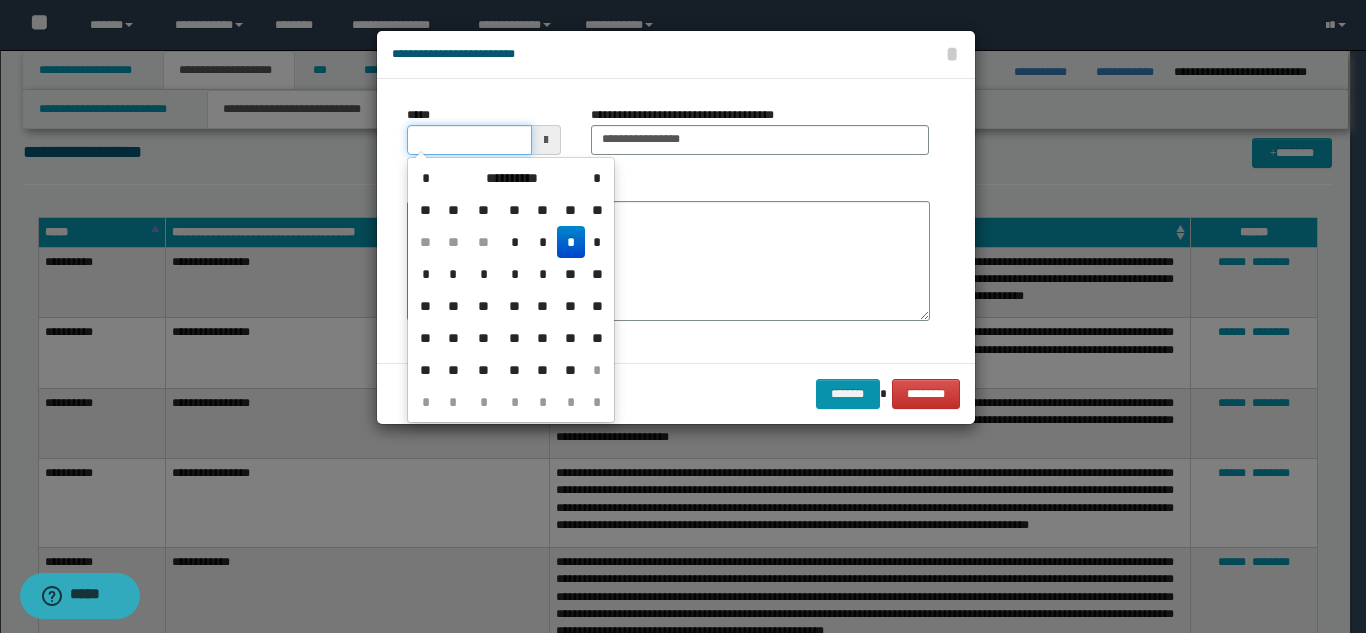 click on "*****" at bounding box center (469, 140) 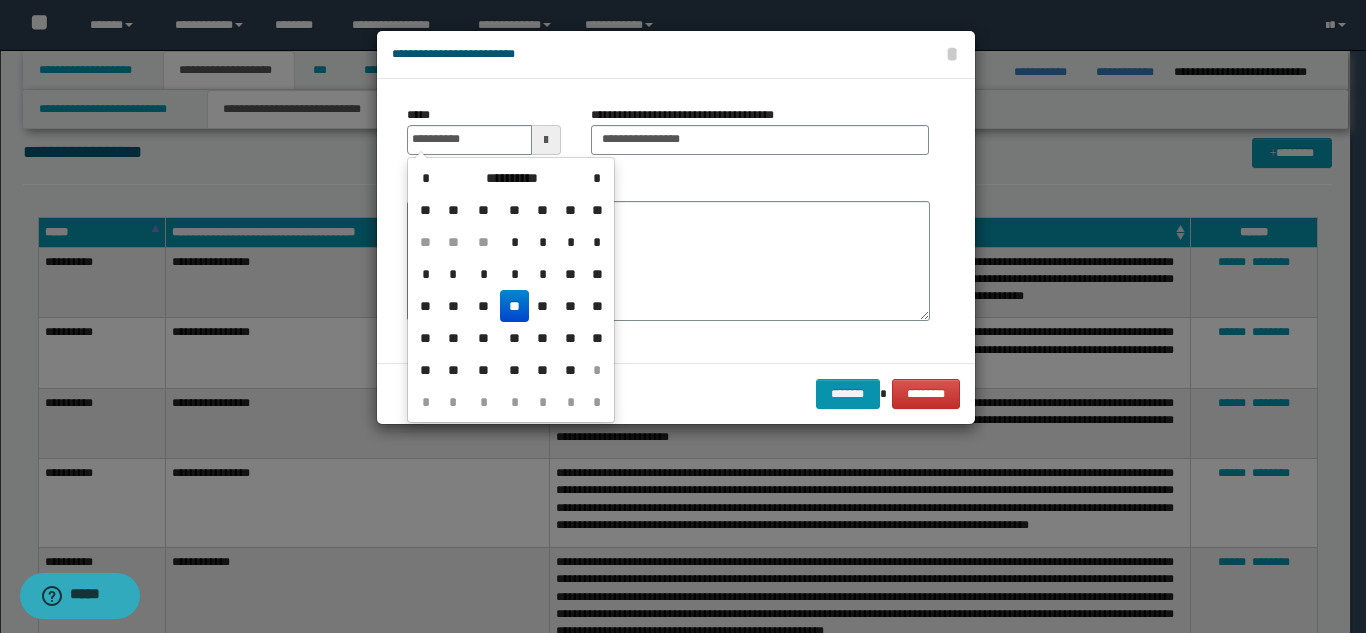 click on "**" at bounding box center [514, 306] 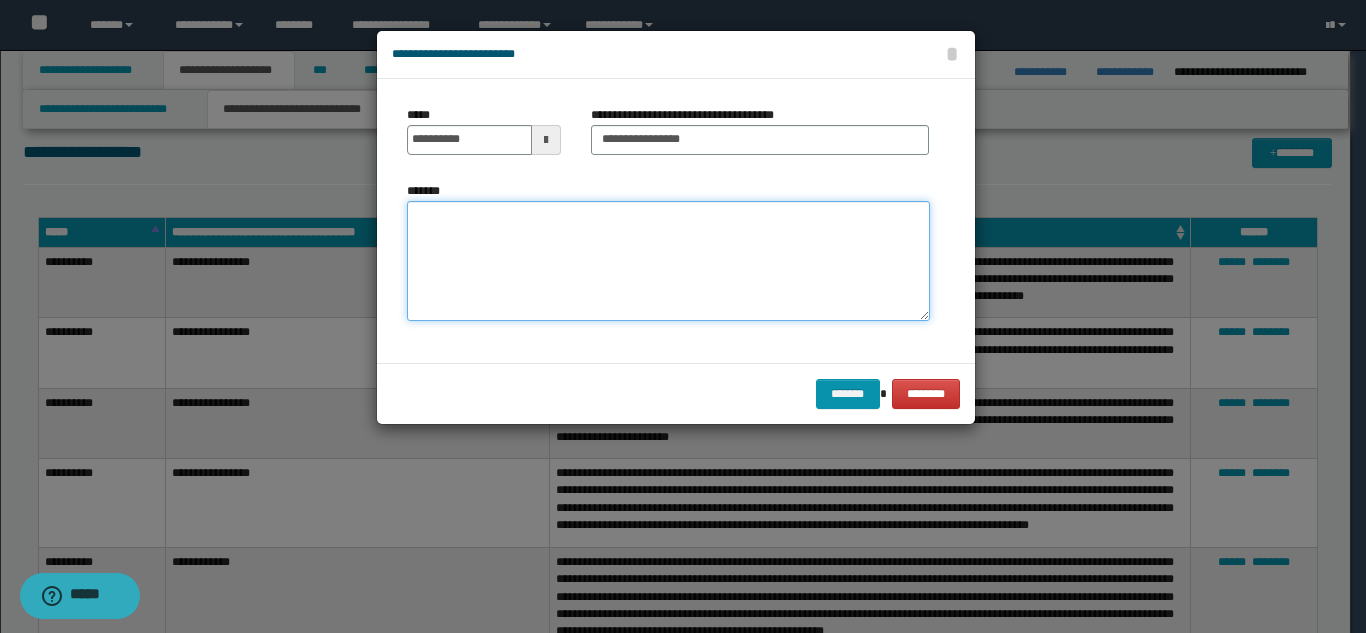 click on "*******" at bounding box center (668, 261) 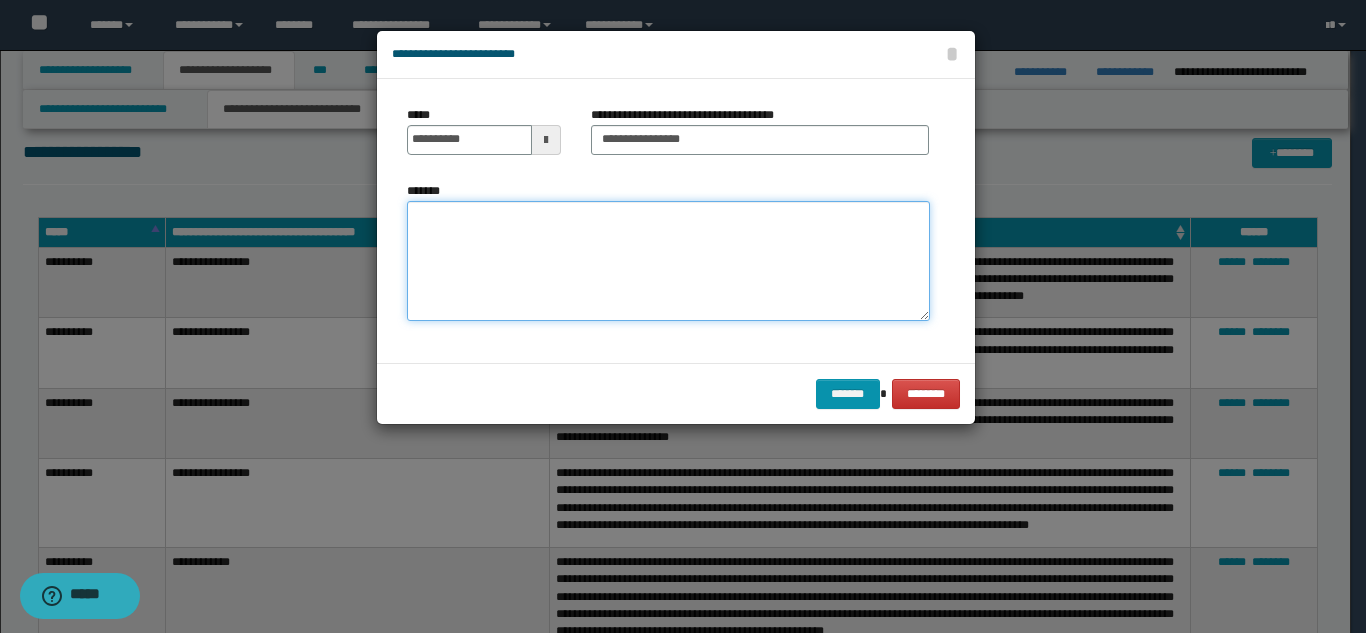 paste on "**********" 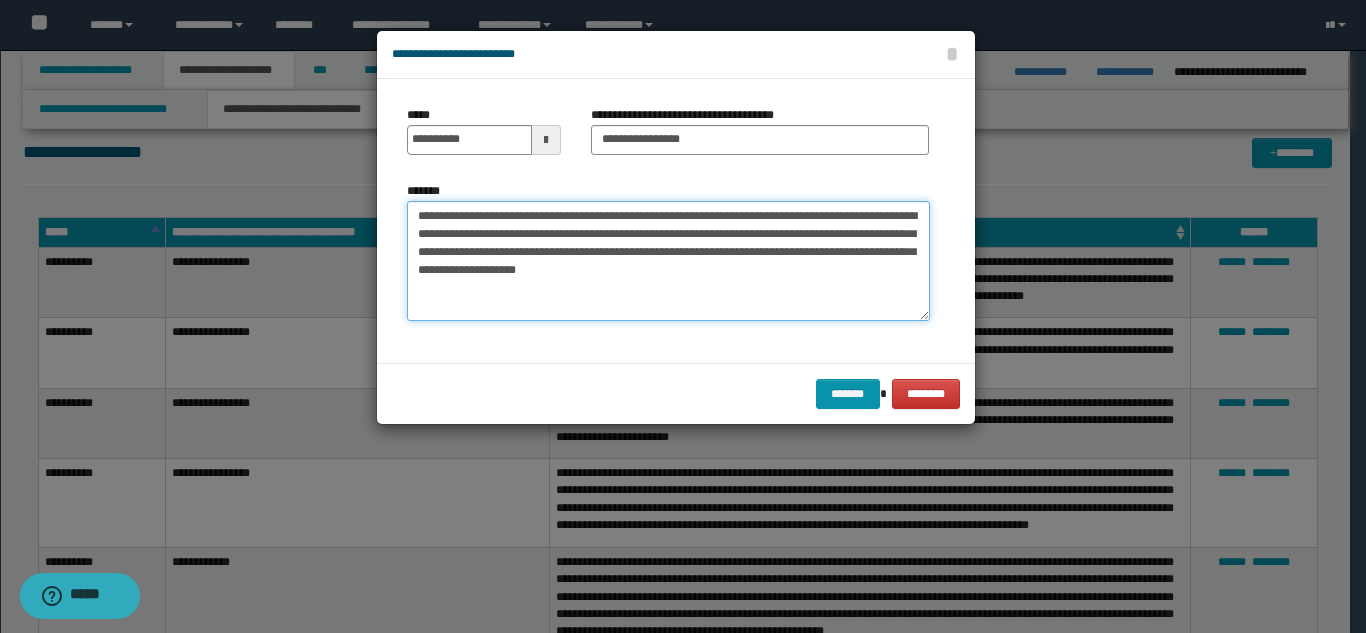 click on "**********" at bounding box center [668, 261] 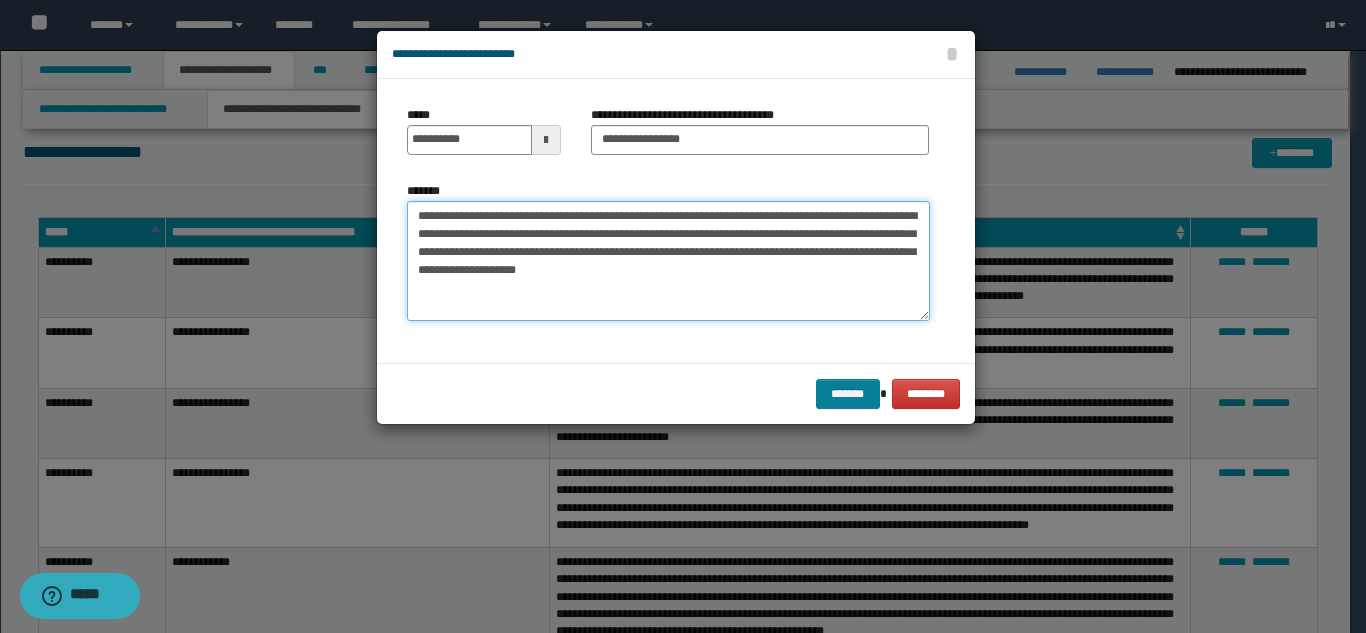 type on "**********" 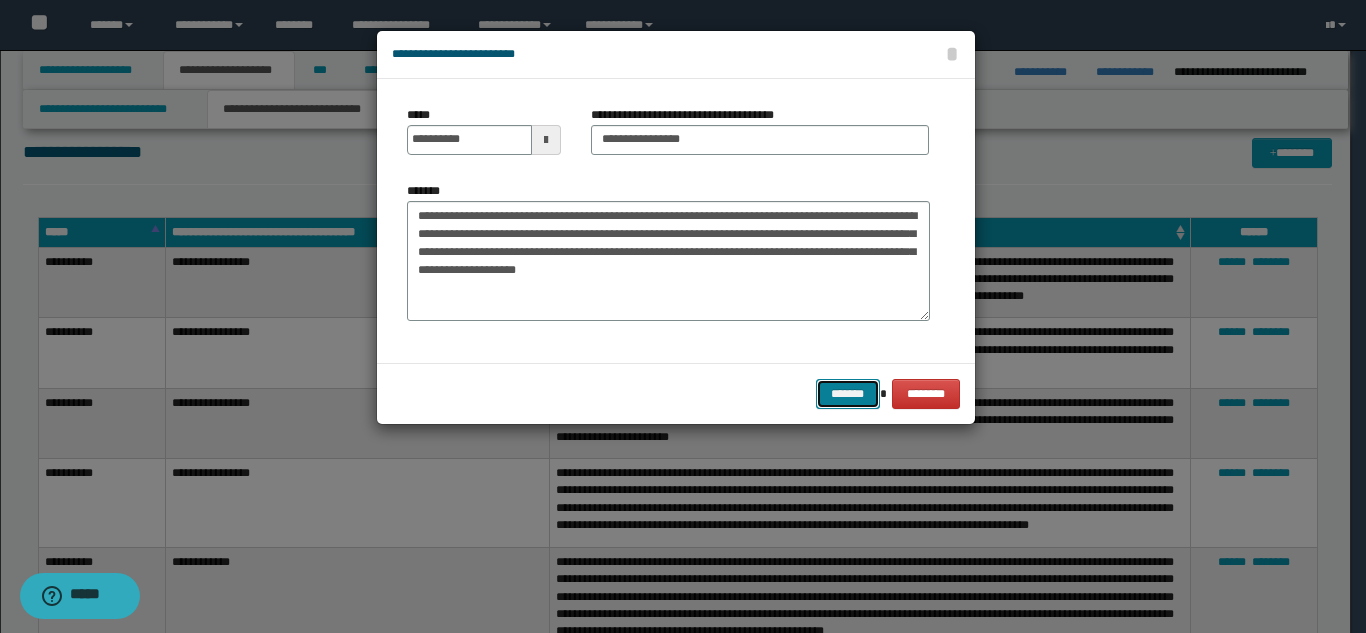 click on "*******" at bounding box center [848, 394] 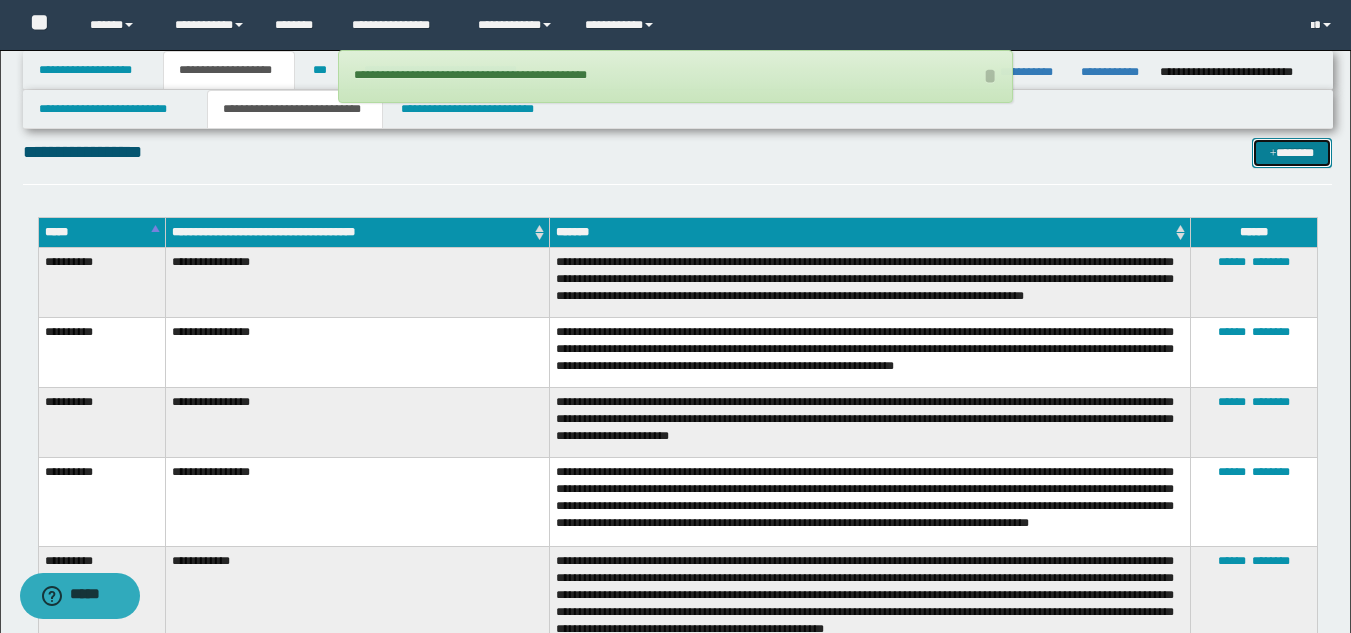 click on "*******" at bounding box center (1292, 153) 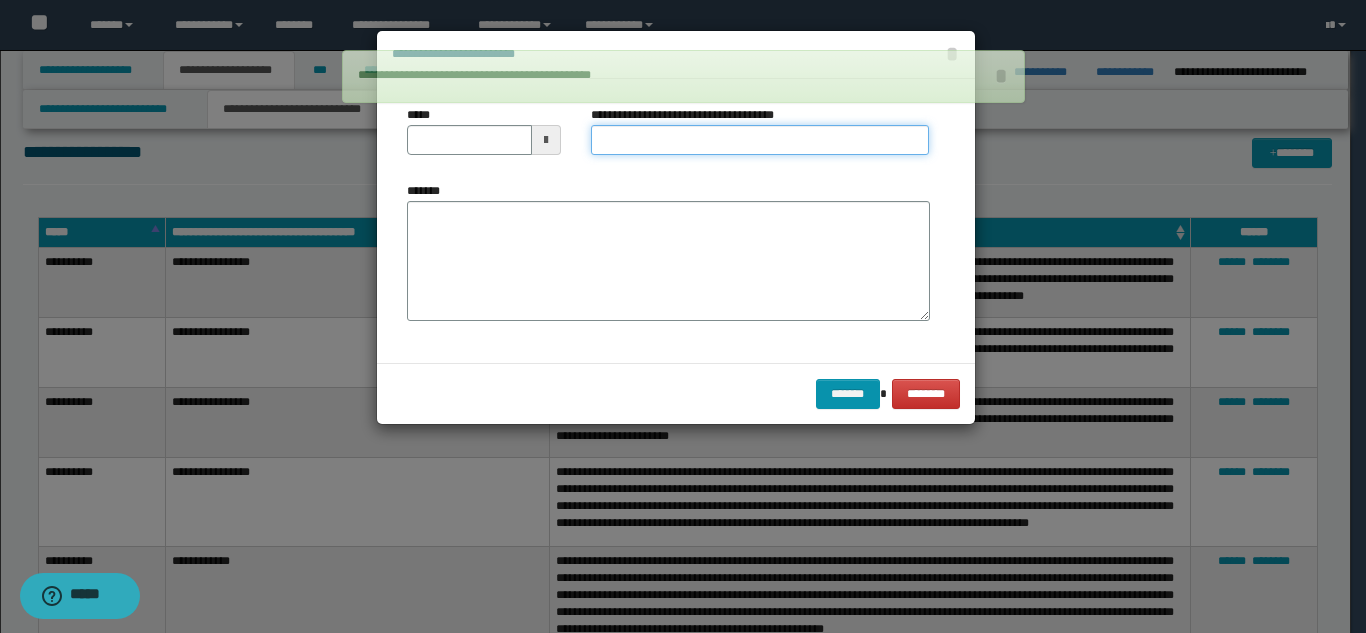 click on "**********" at bounding box center (760, 140) 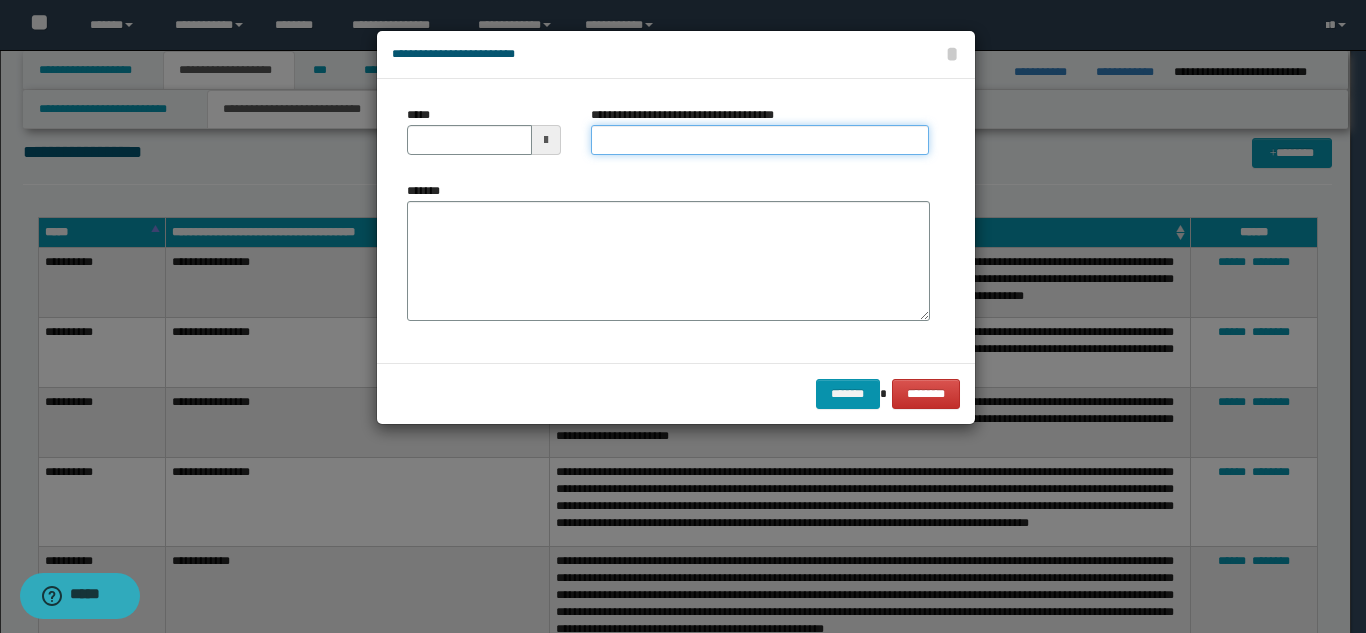 type on "**********" 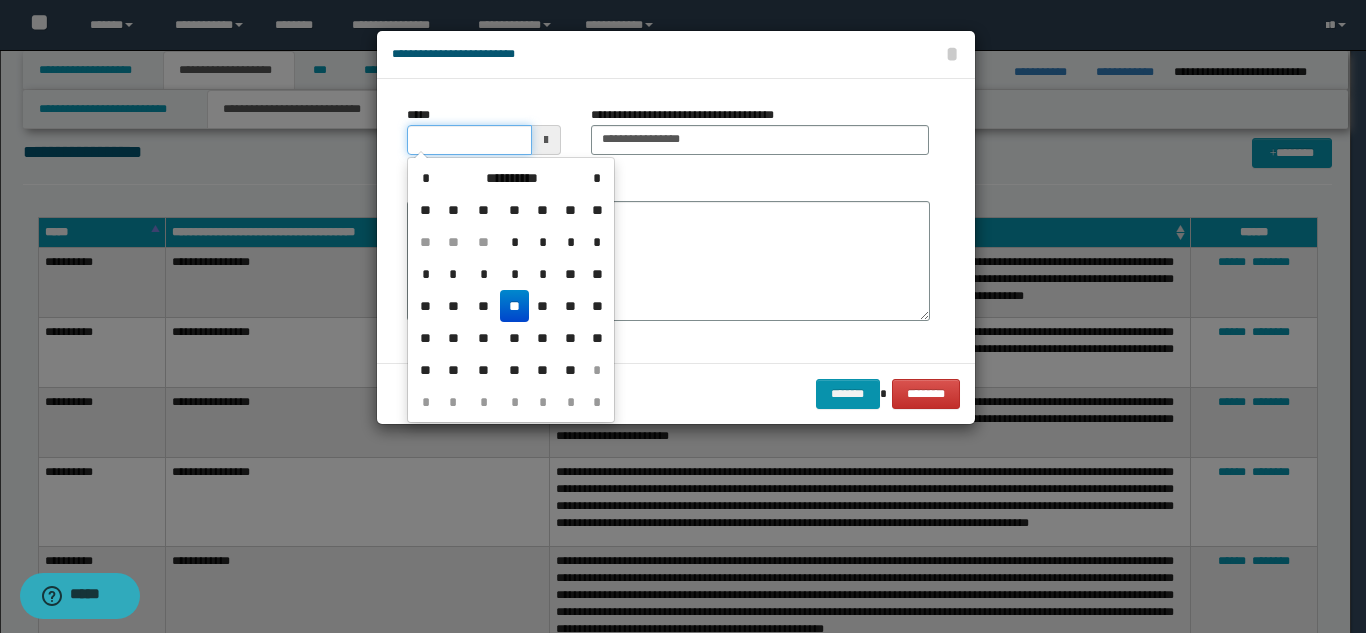 click on "*****" at bounding box center [469, 140] 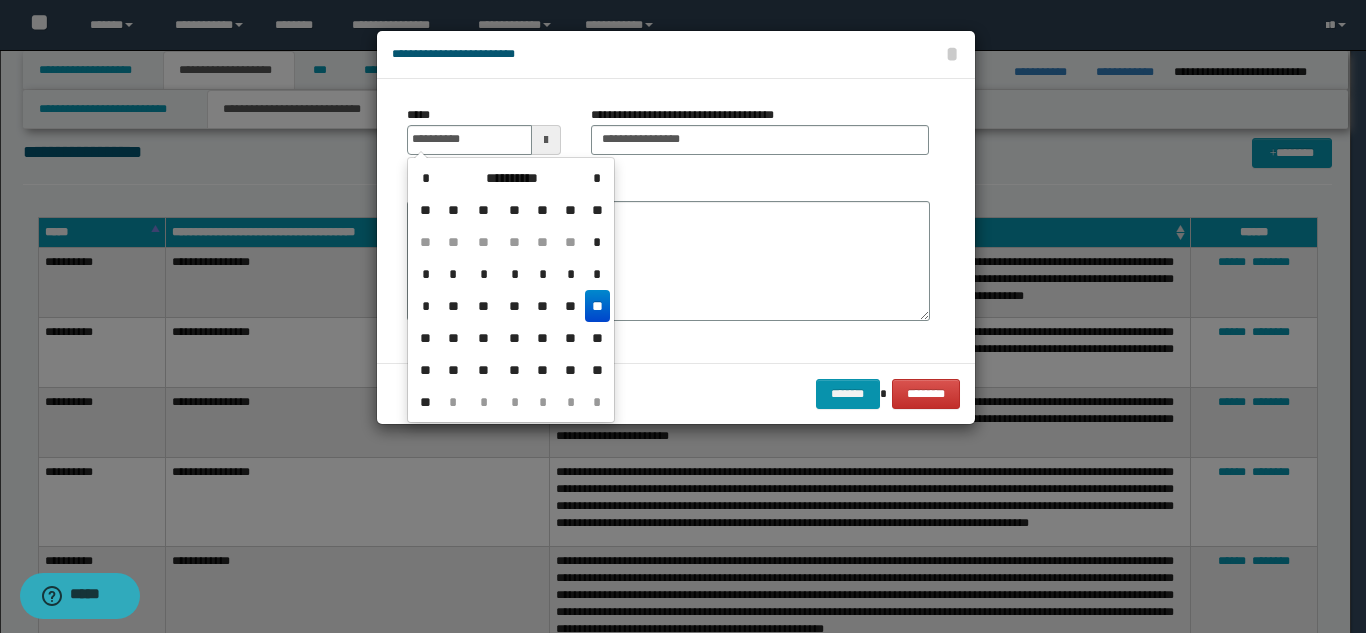 click on "**" at bounding box center (597, 306) 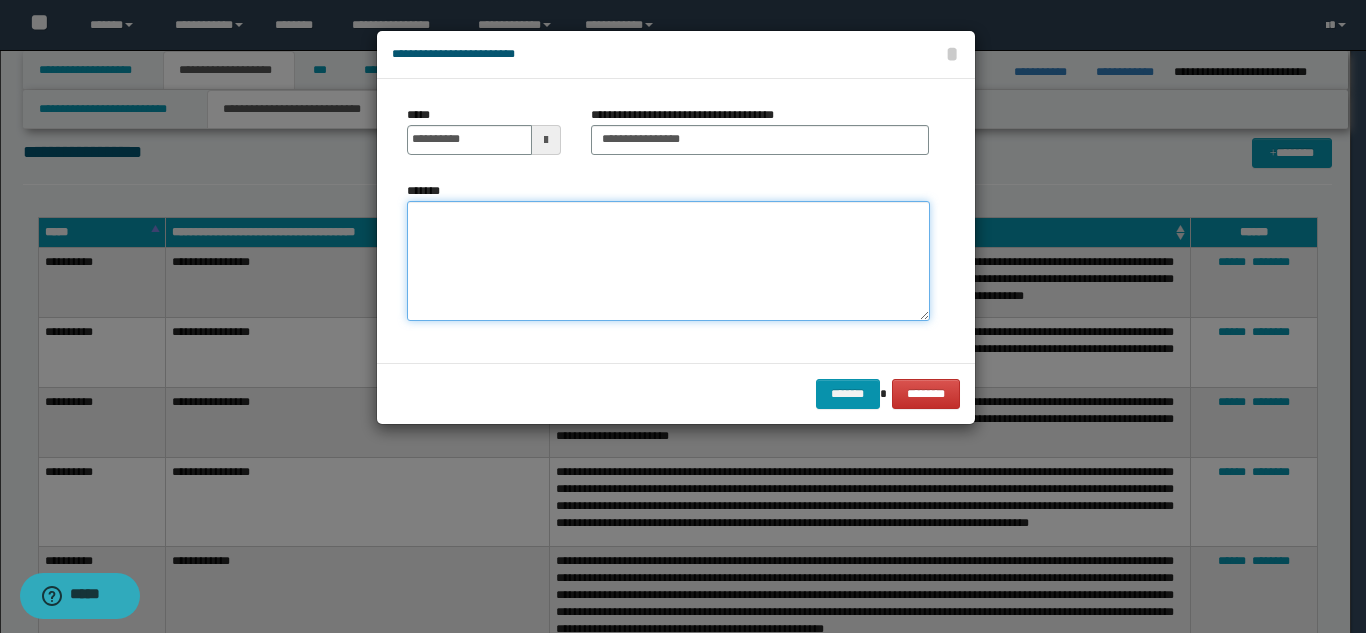 click on "*******" at bounding box center [668, 261] 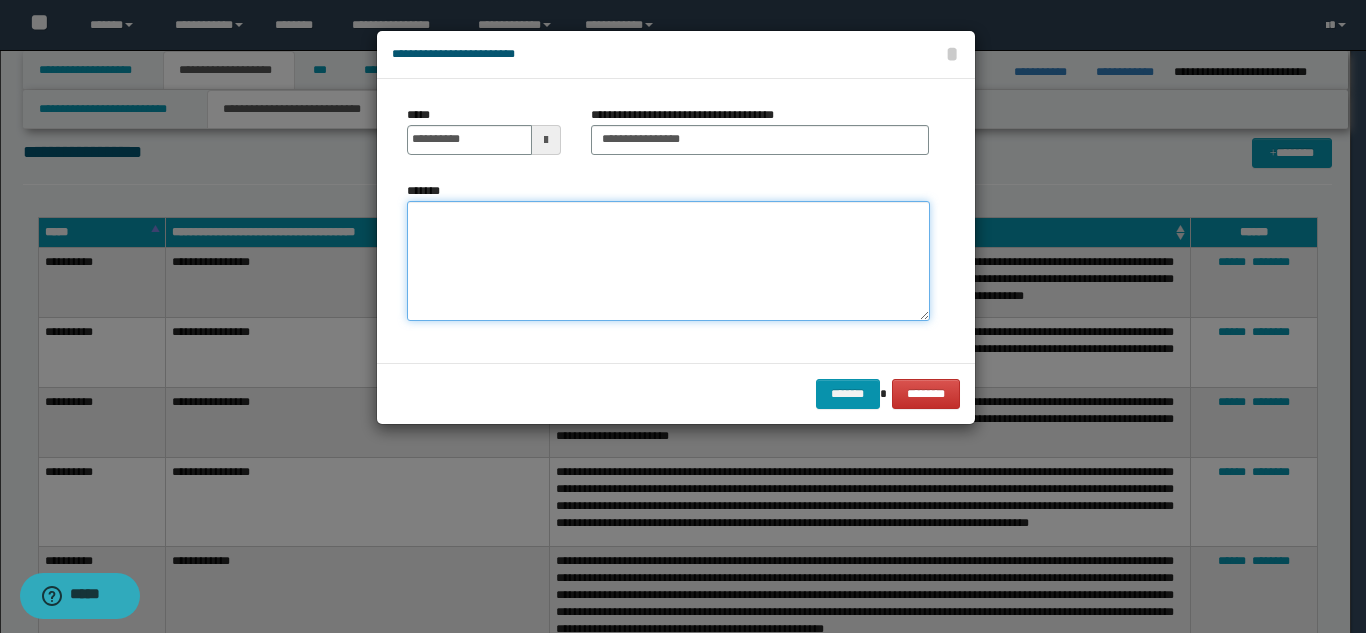 paste on "**********" 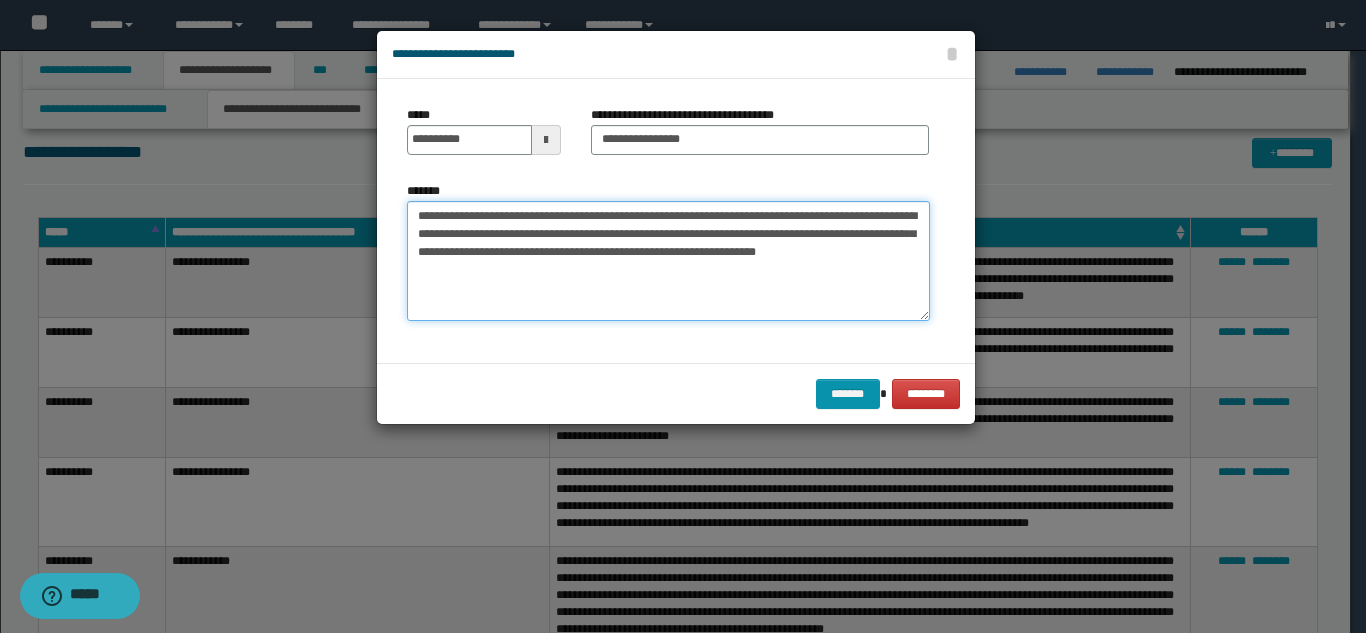 click on "**********" at bounding box center [668, 261] 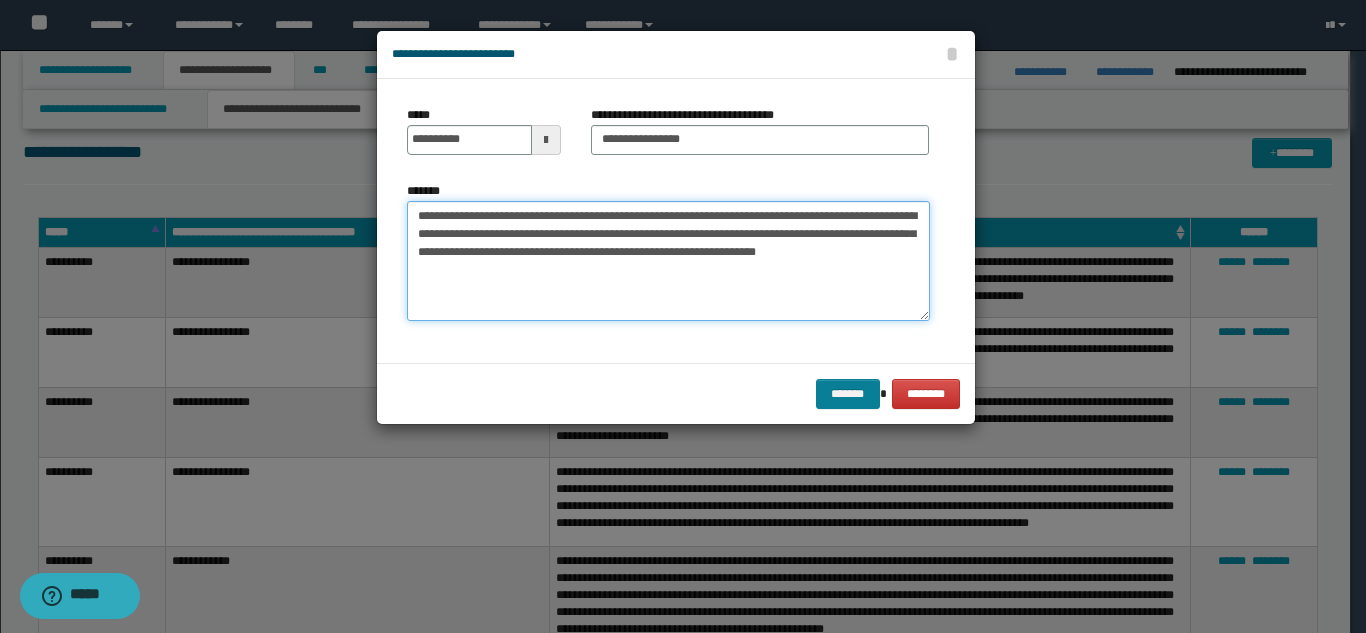 type on "**********" 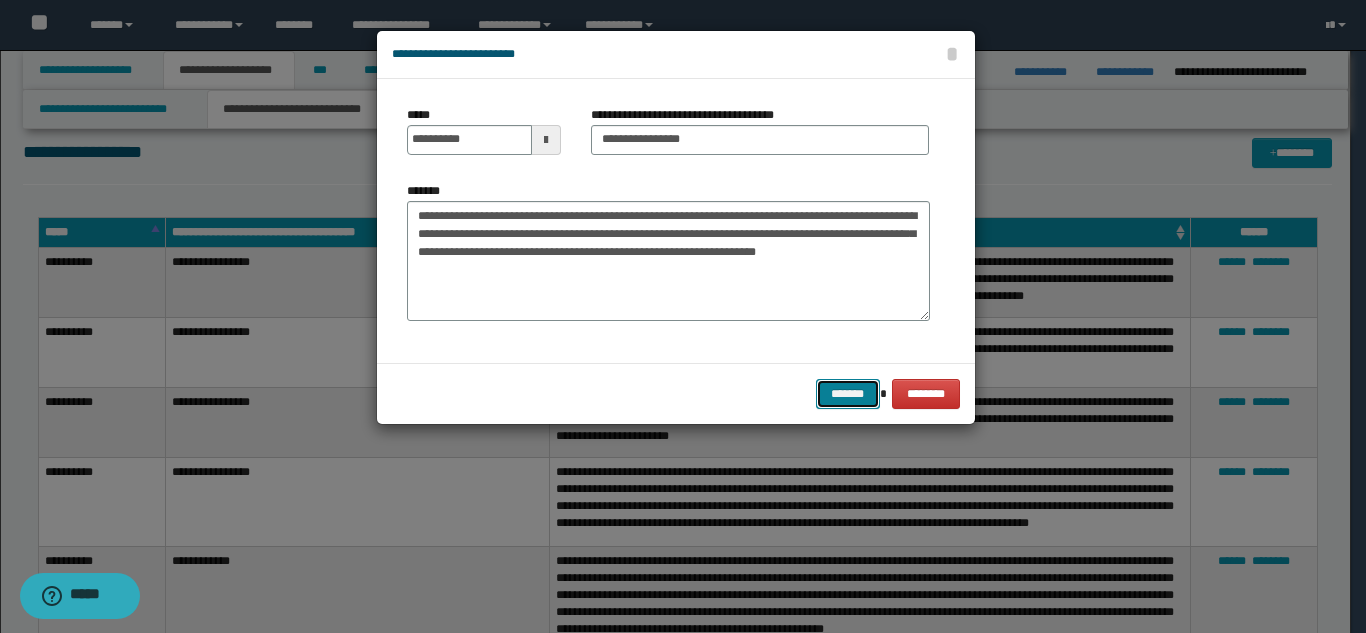 click on "*******" at bounding box center [848, 394] 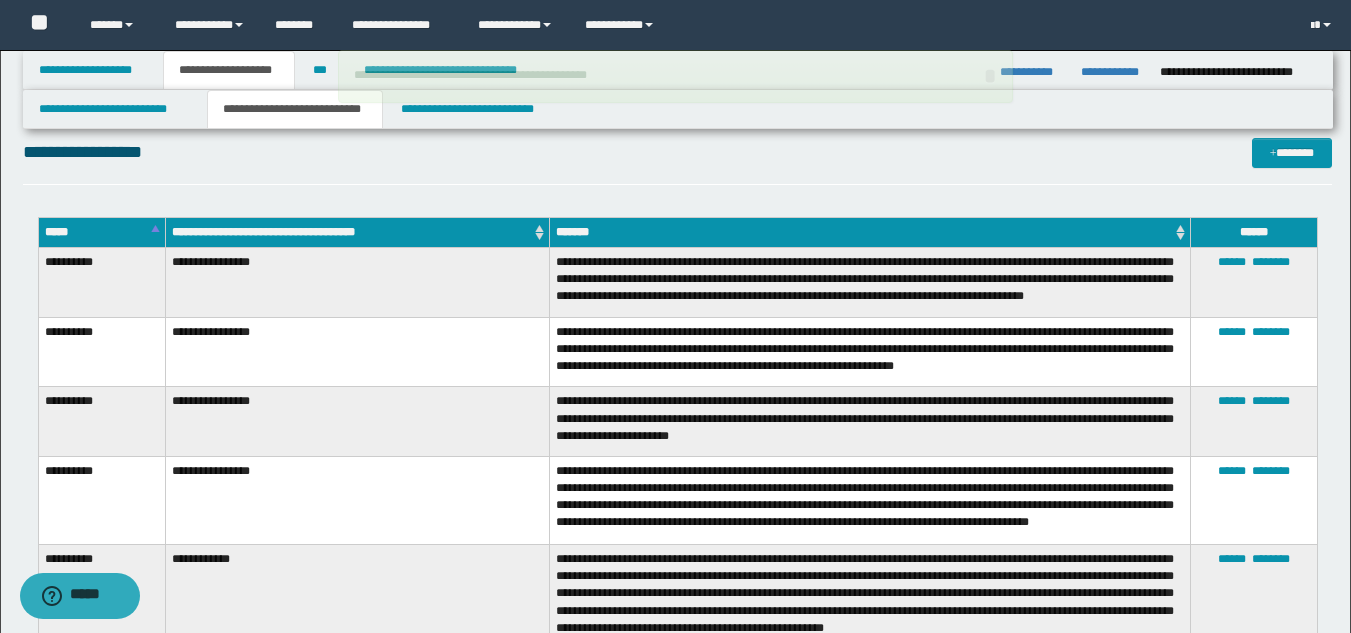 click on "**********" at bounding box center [869, 422] 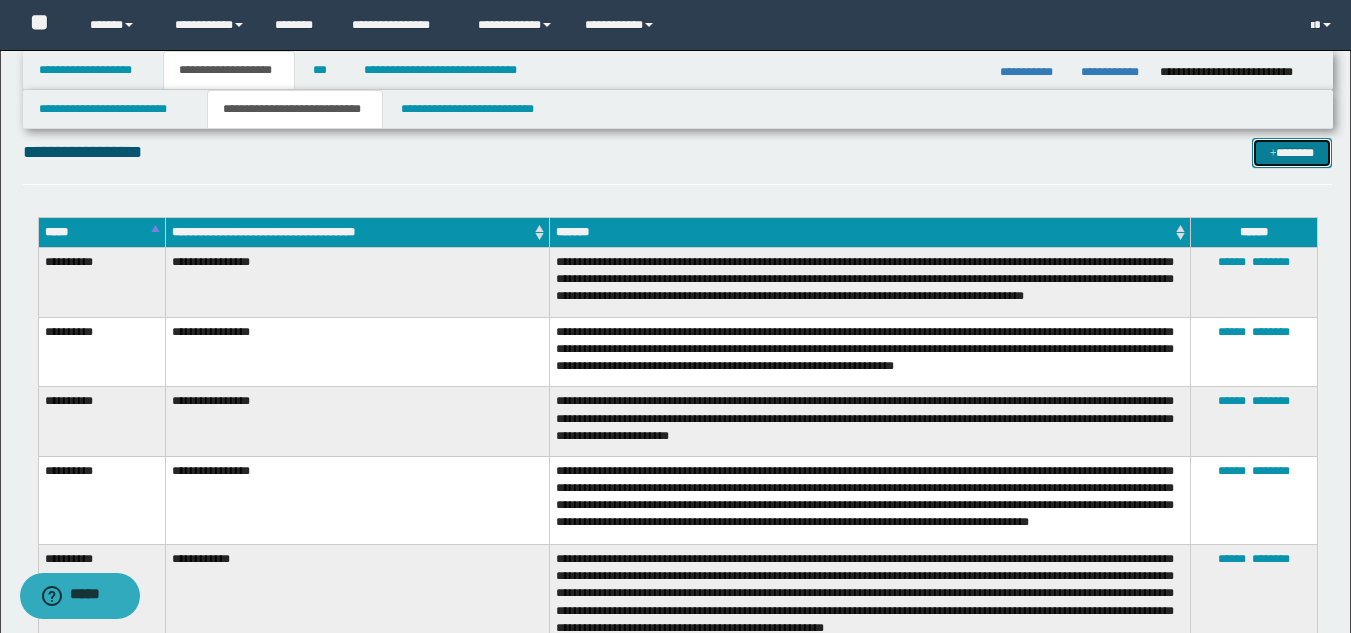 drag, startPoint x: 1270, startPoint y: 153, endPoint x: 1207, endPoint y: 150, distance: 63.07139 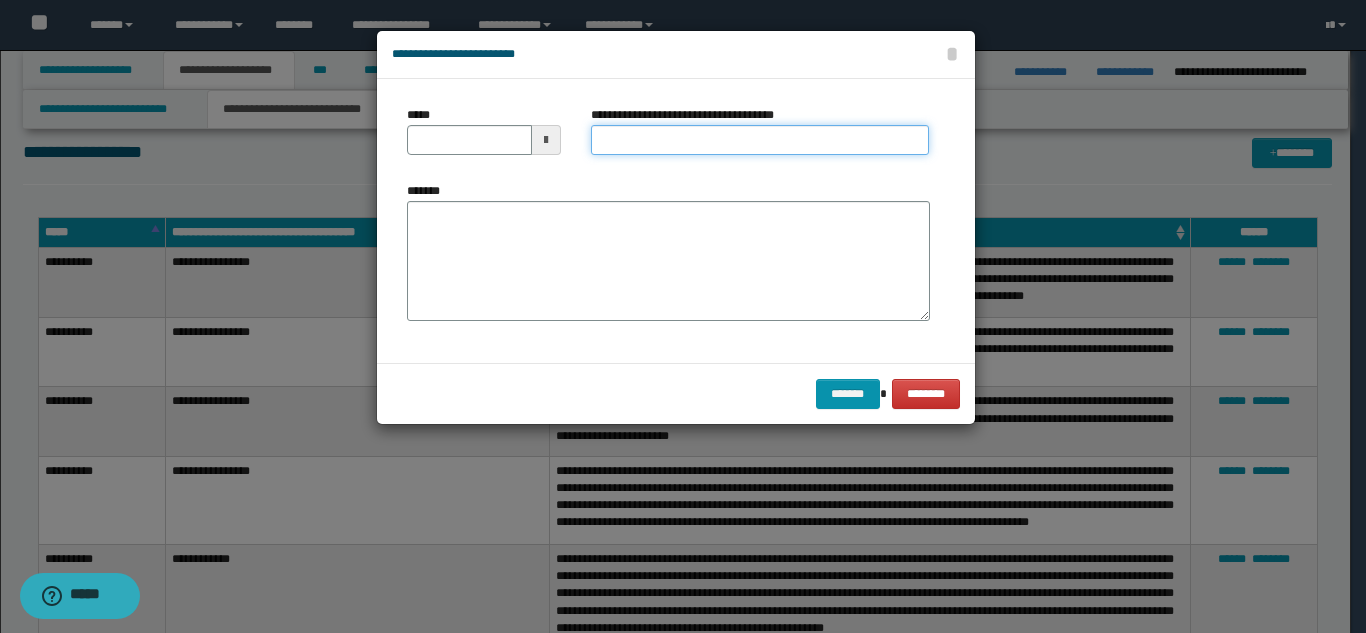 click on "**********" at bounding box center (760, 140) 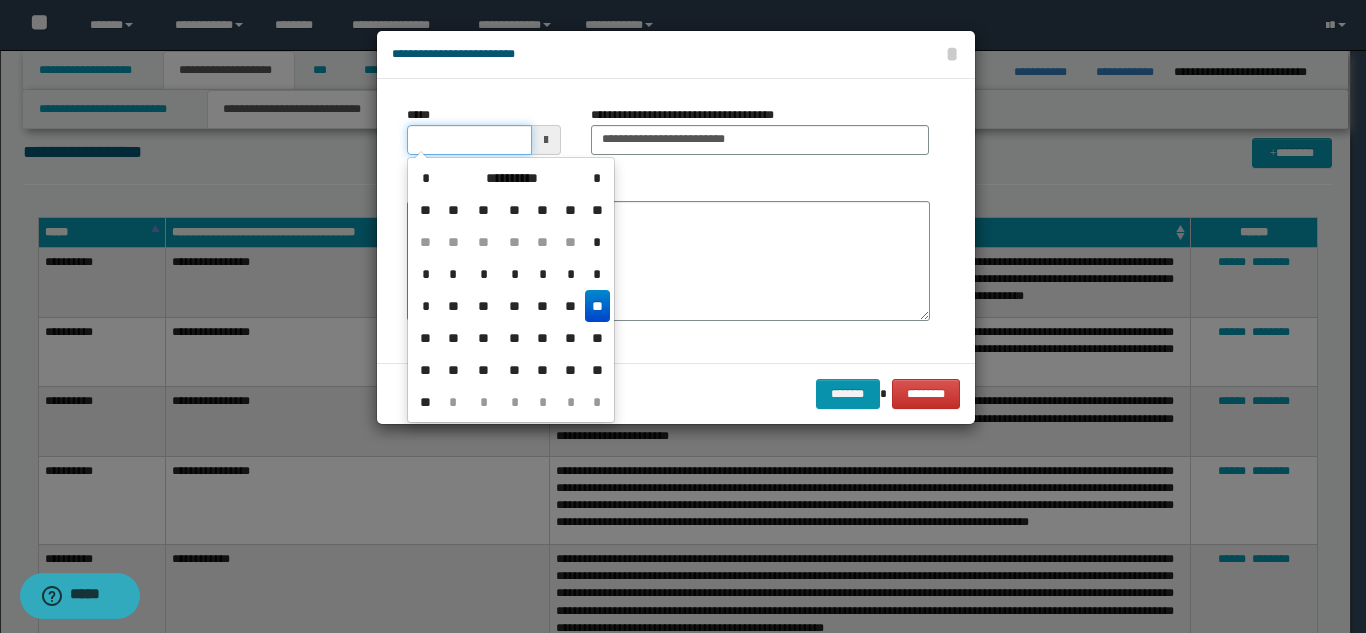 click on "*****" at bounding box center (469, 140) 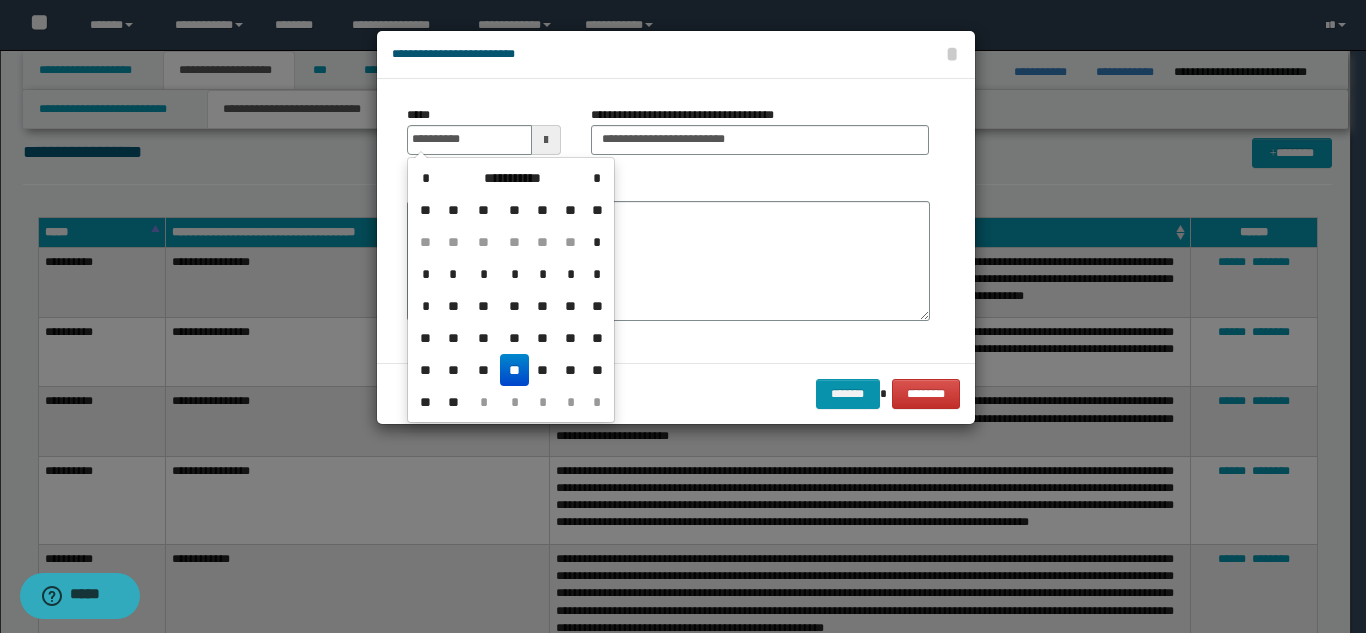 drag, startPoint x: 508, startPoint y: 364, endPoint x: 517, endPoint y: 357, distance: 11.401754 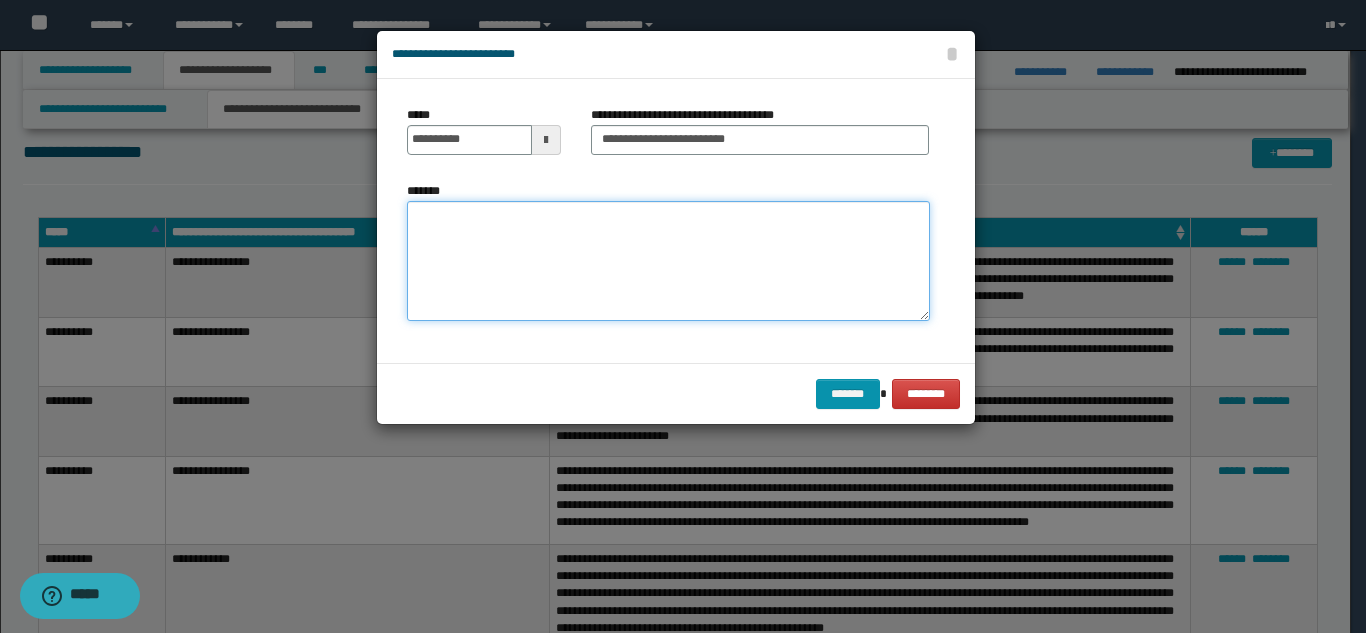 click on "*******" at bounding box center [668, 261] 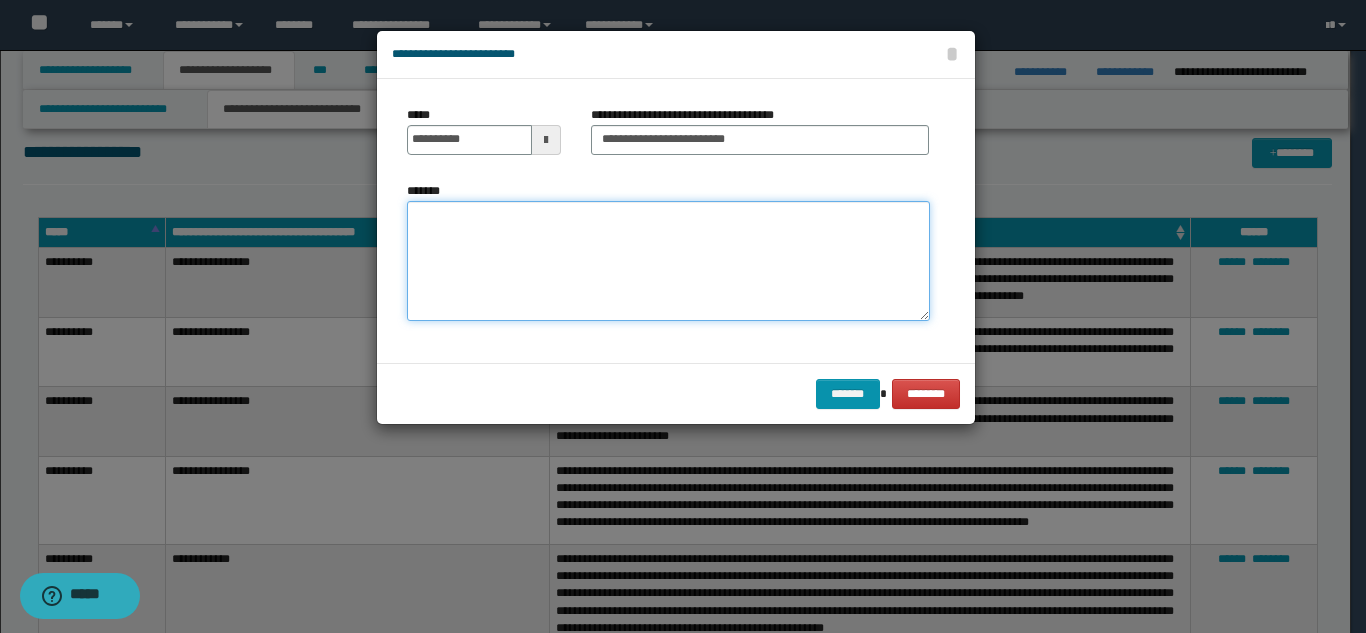paste on "**********" 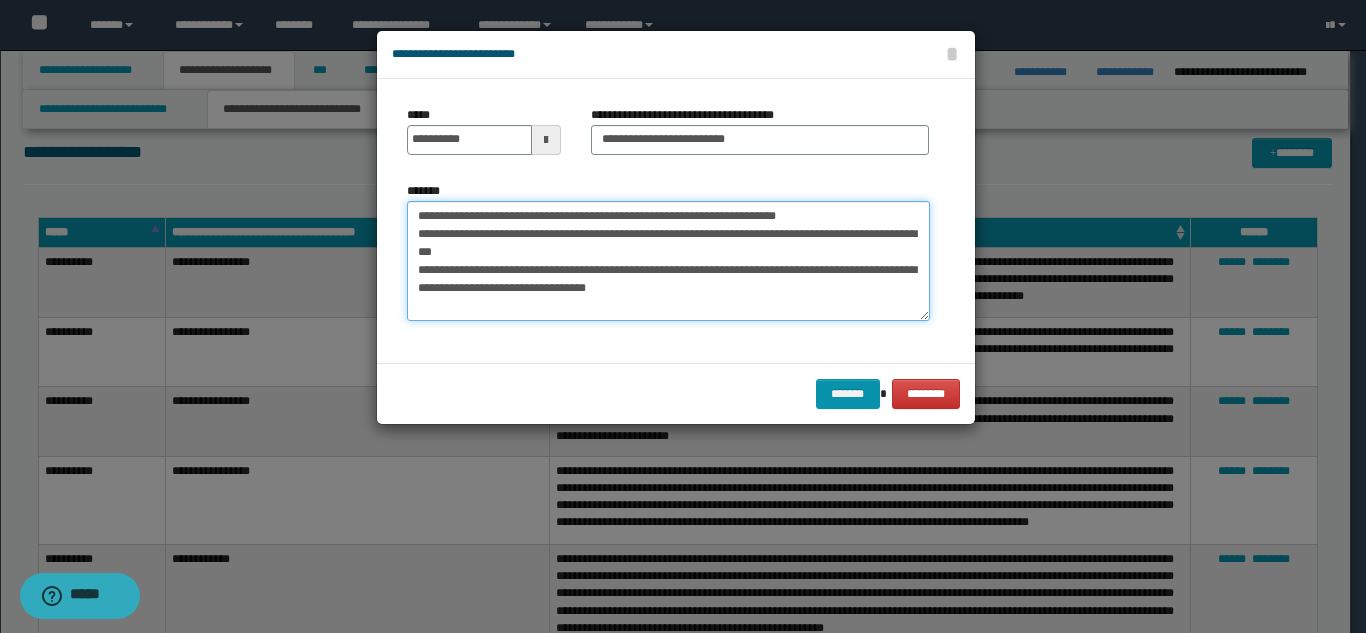 click on "**********" at bounding box center [668, 261] 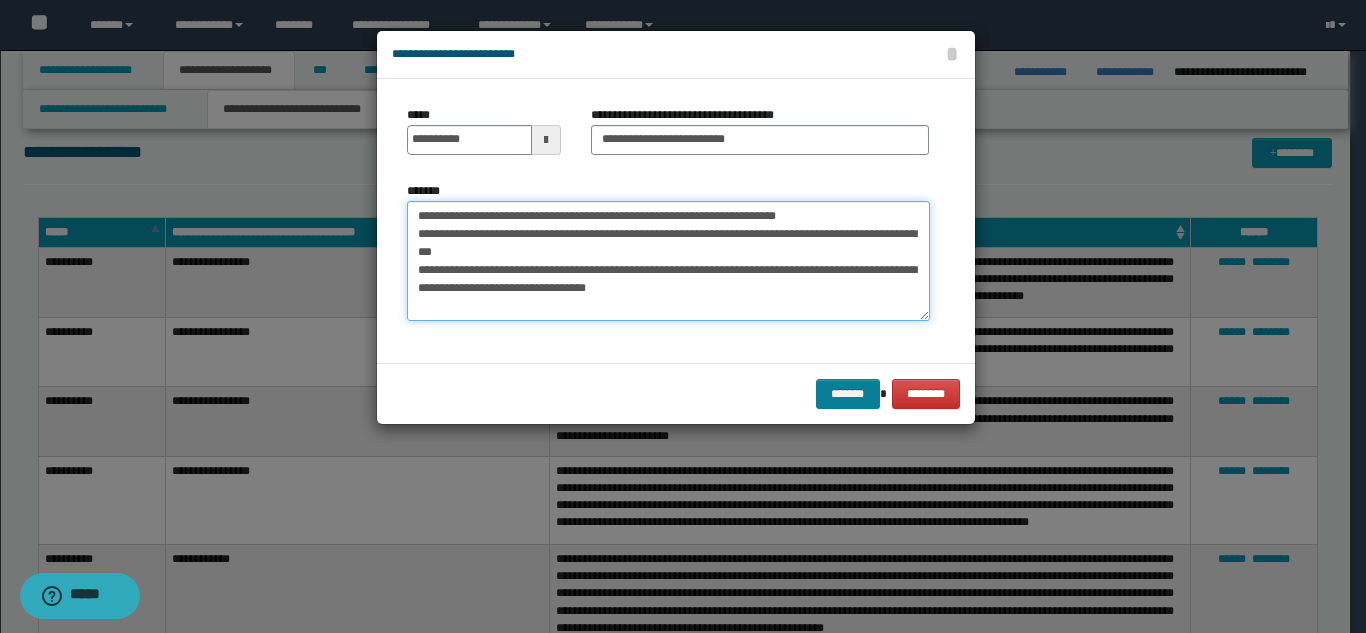 type on "**********" 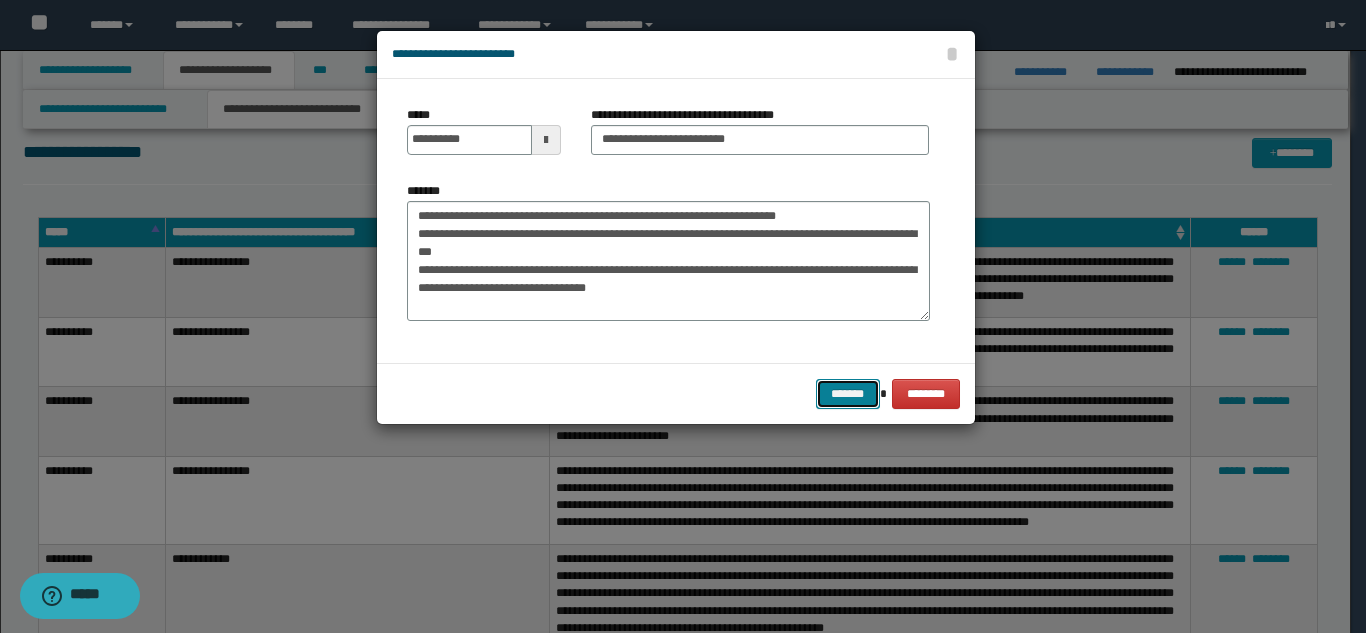 click on "*******" at bounding box center [848, 394] 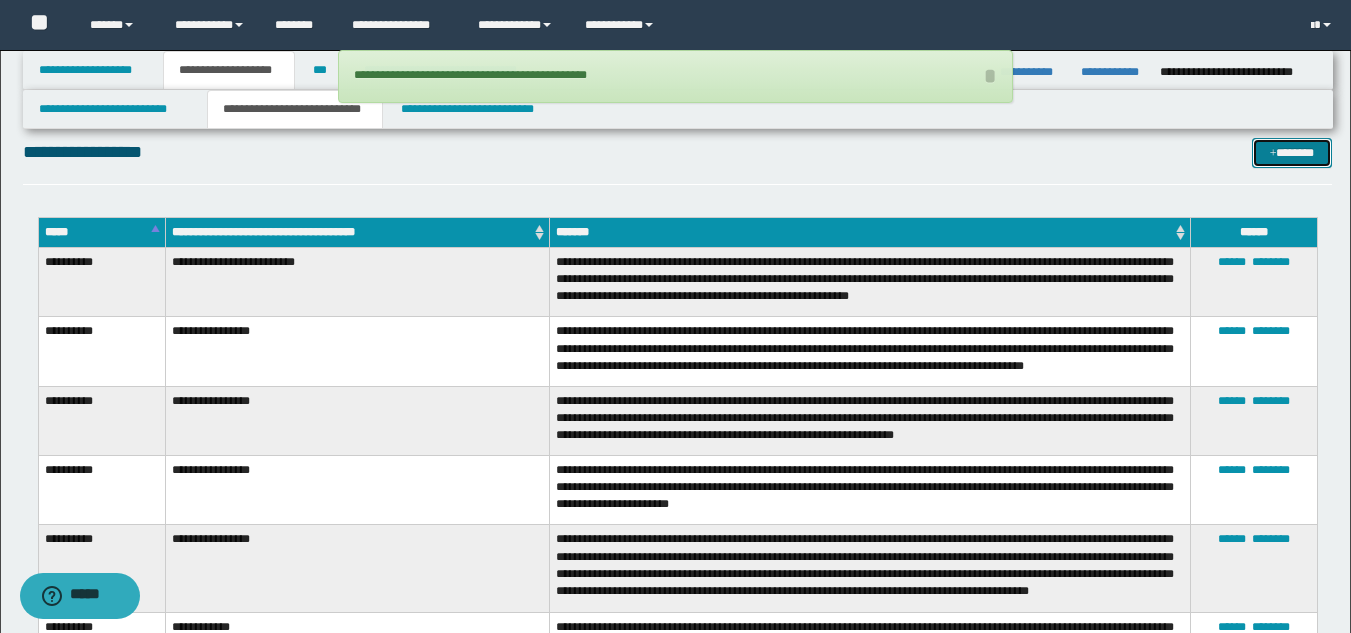 click on "*******" at bounding box center (1292, 153) 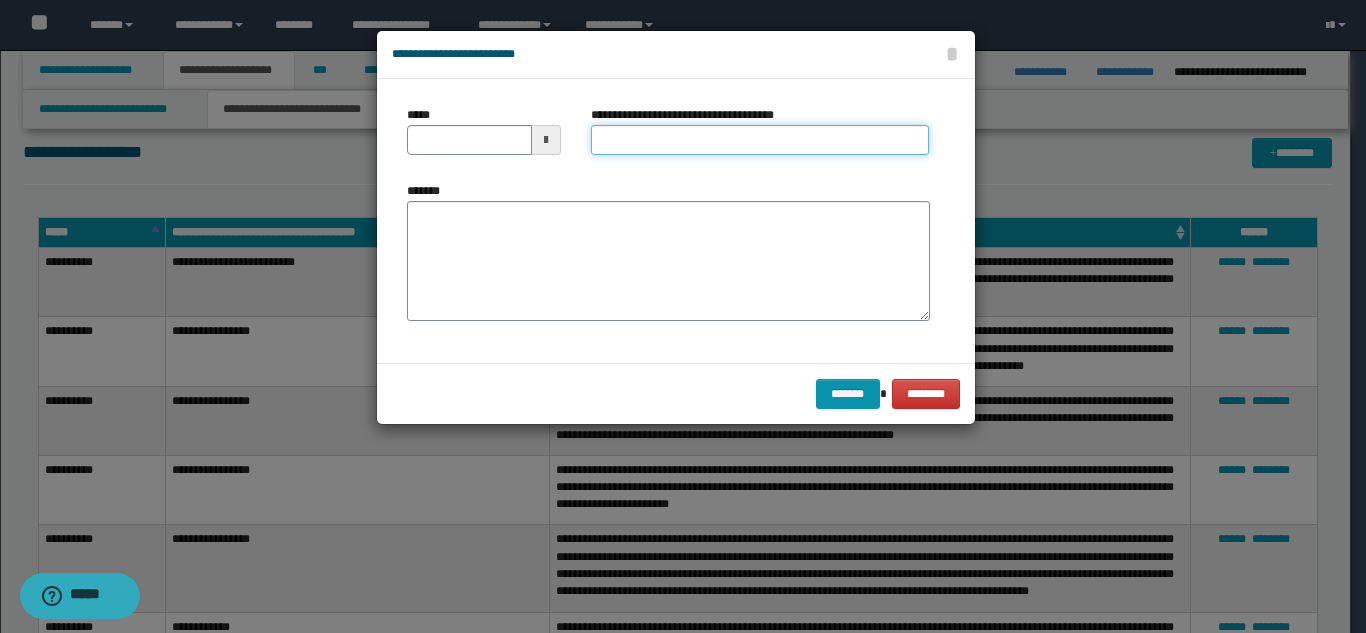 drag, startPoint x: 765, startPoint y: 139, endPoint x: 777, endPoint y: 153, distance: 18.439089 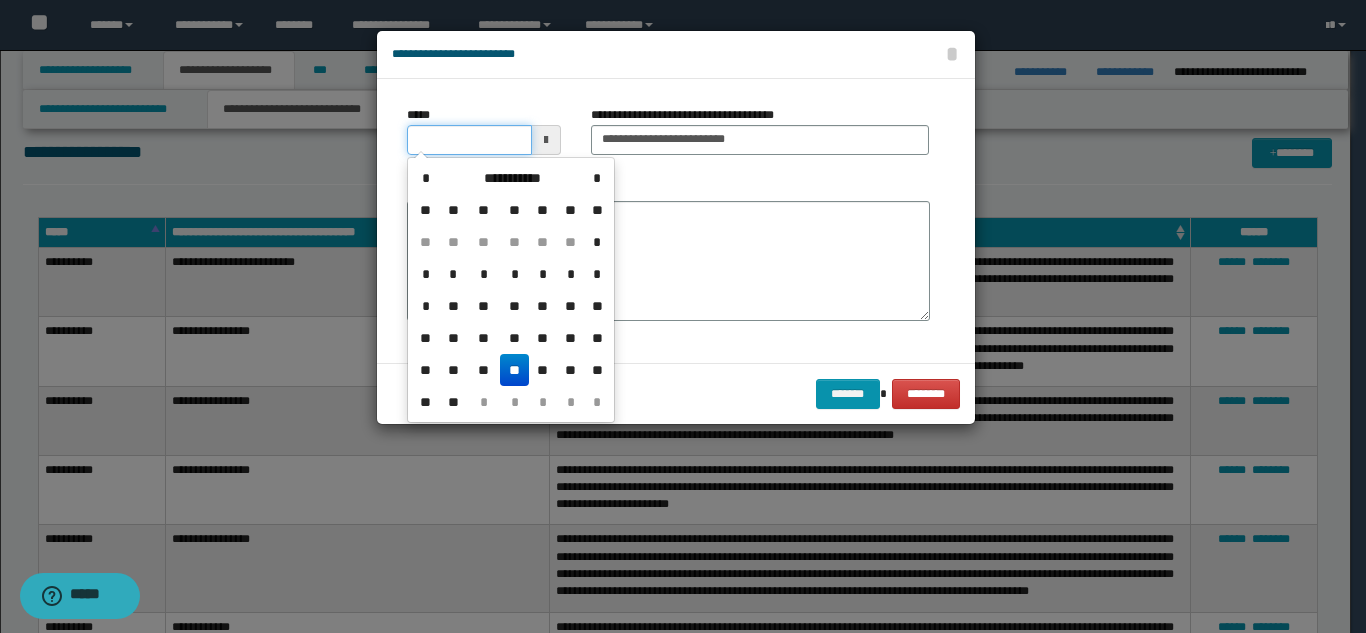click on "*****" at bounding box center (469, 140) 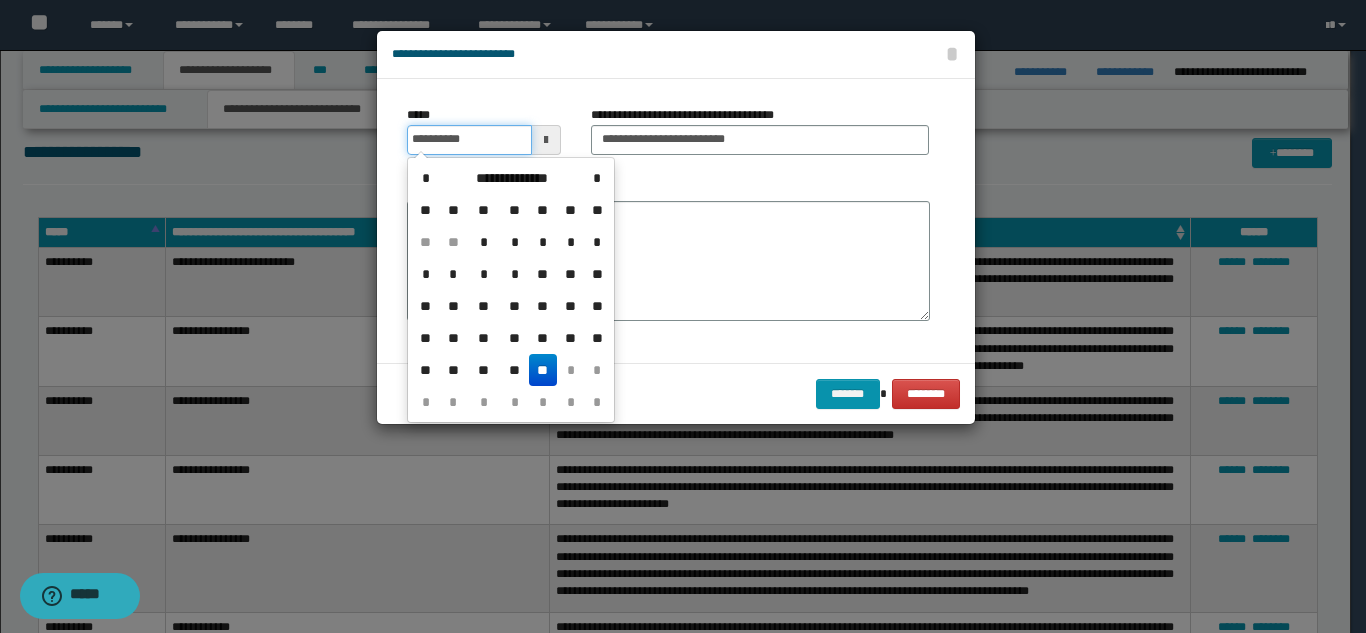 drag, startPoint x: 482, startPoint y: 140, endPoint x: 369, endPoint y: 132, distance: 113.28283 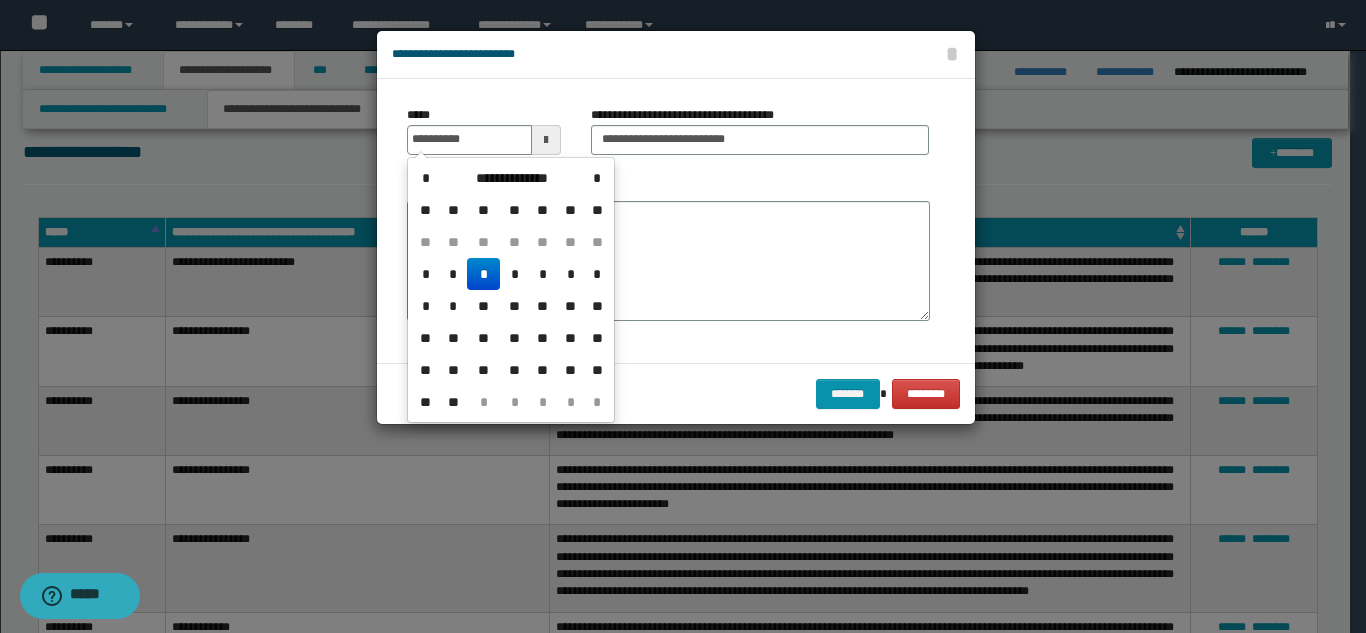 click on "*" at bounding box center [483, 274] 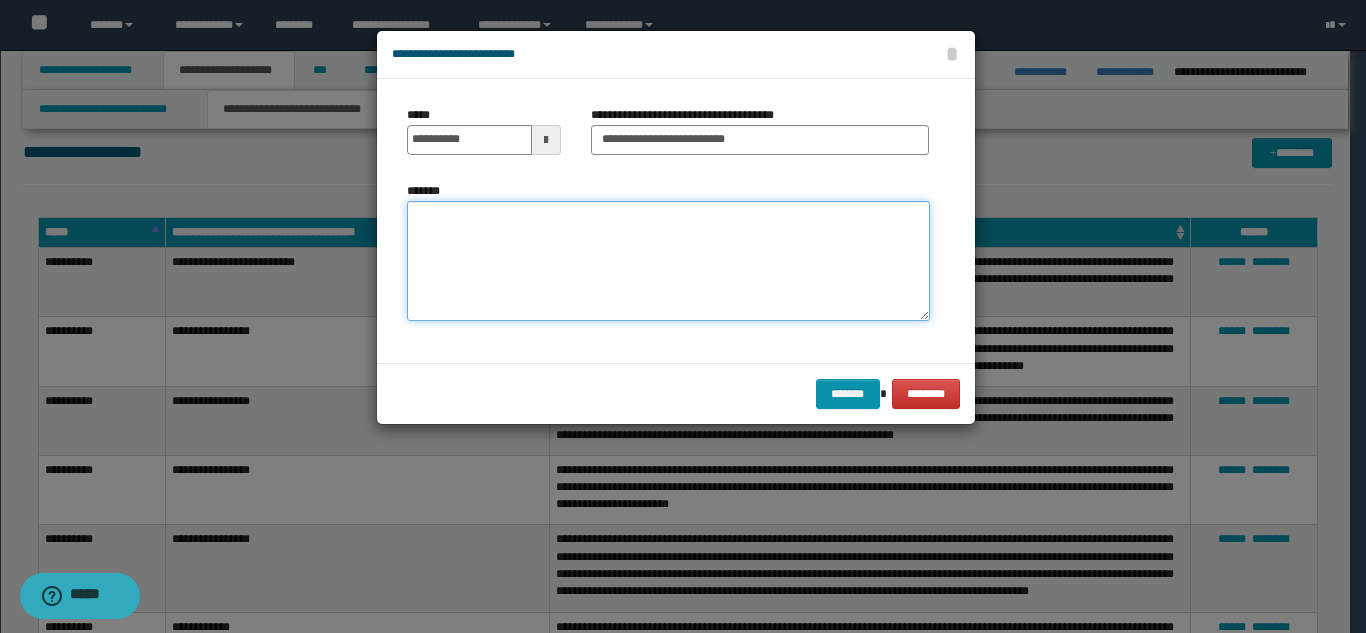 click on "*******" at bounding box center [668, 261] 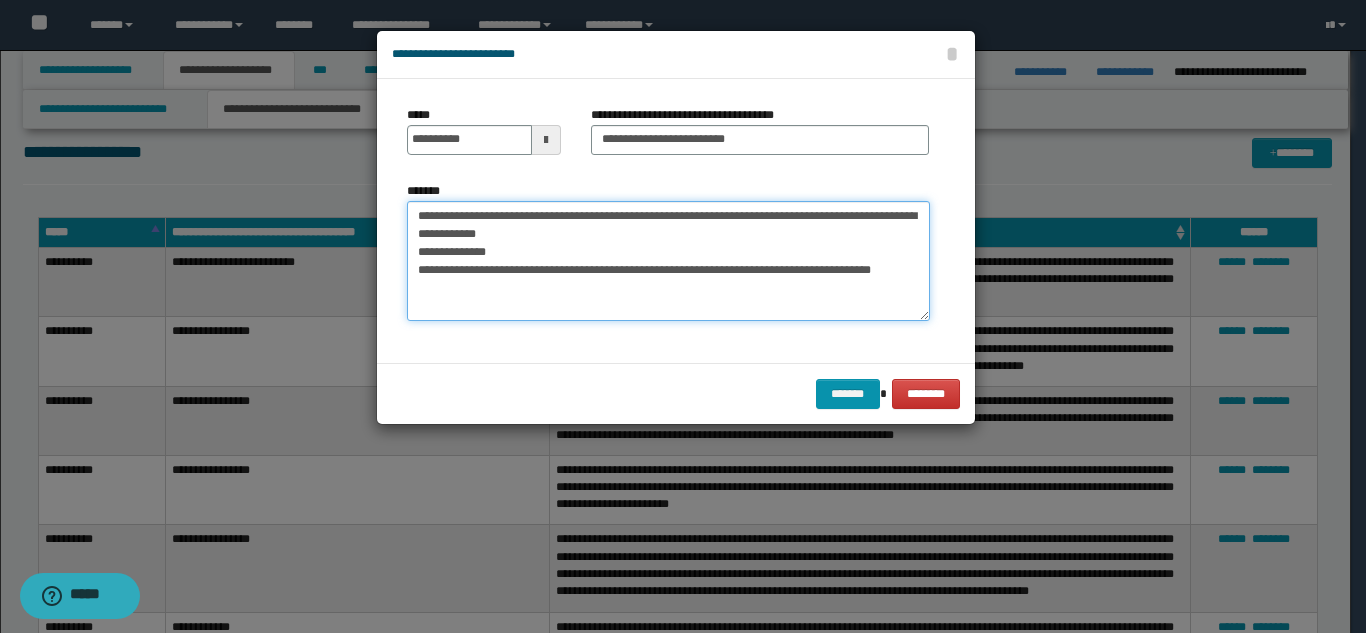 drag, startPoint x: 496, startPoint y: 261, endPoint x: 550, endPoint y: 262, distance: 54.00926 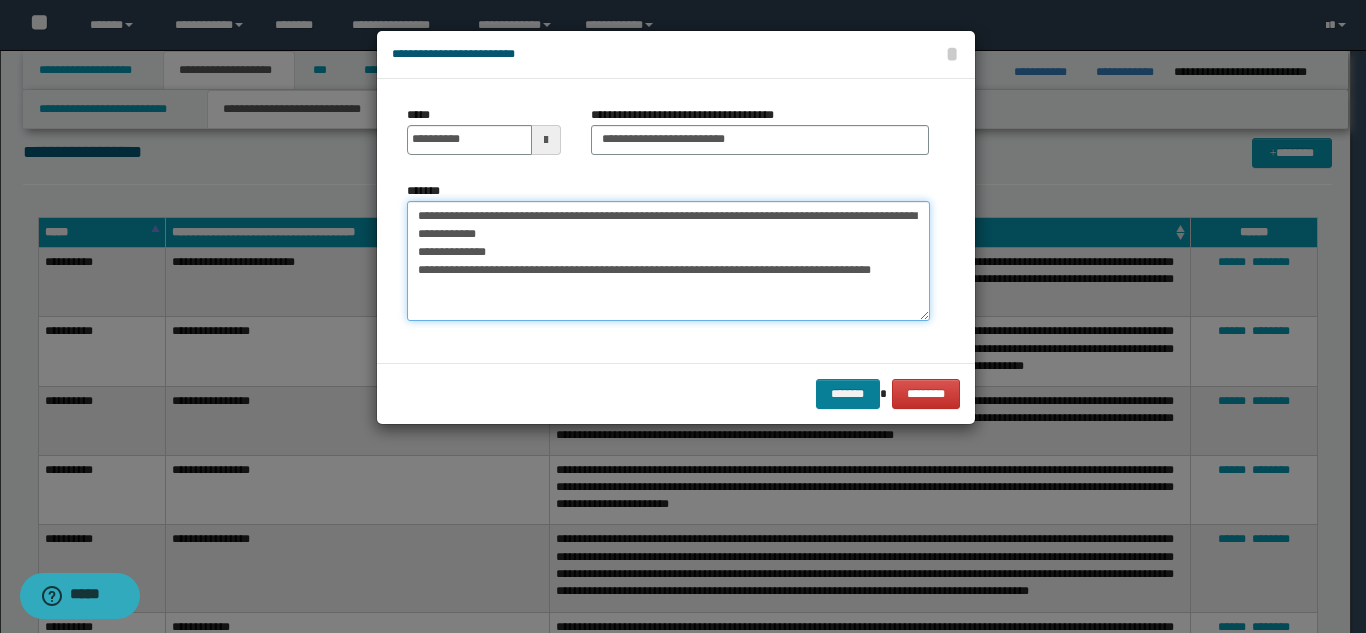 type on "**********" 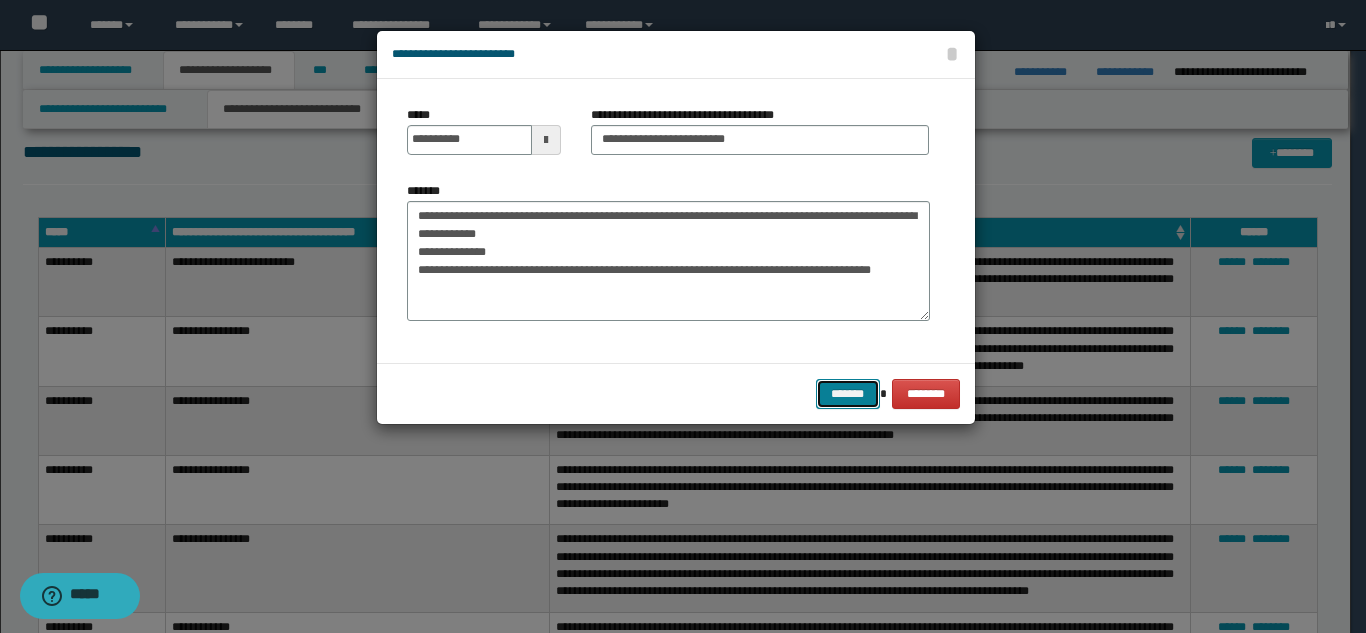 click on "*******" at bounding box center (848, 394) 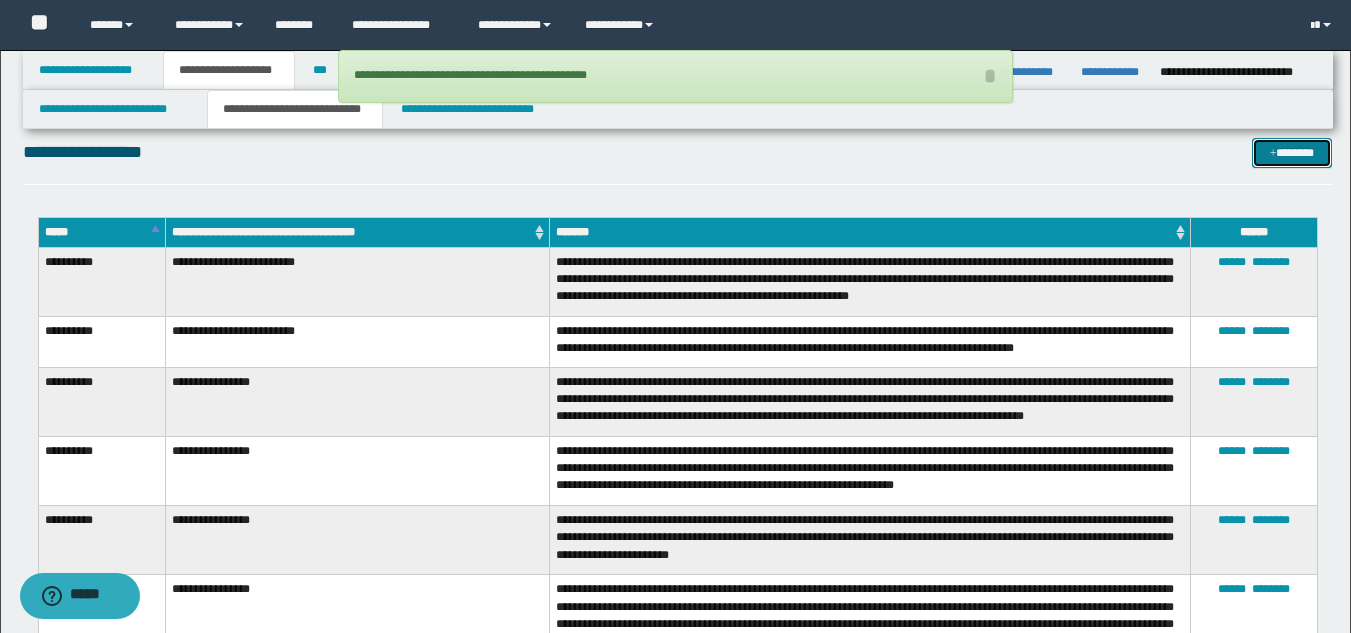 click on "*******" at bounding box center [1292, 153] 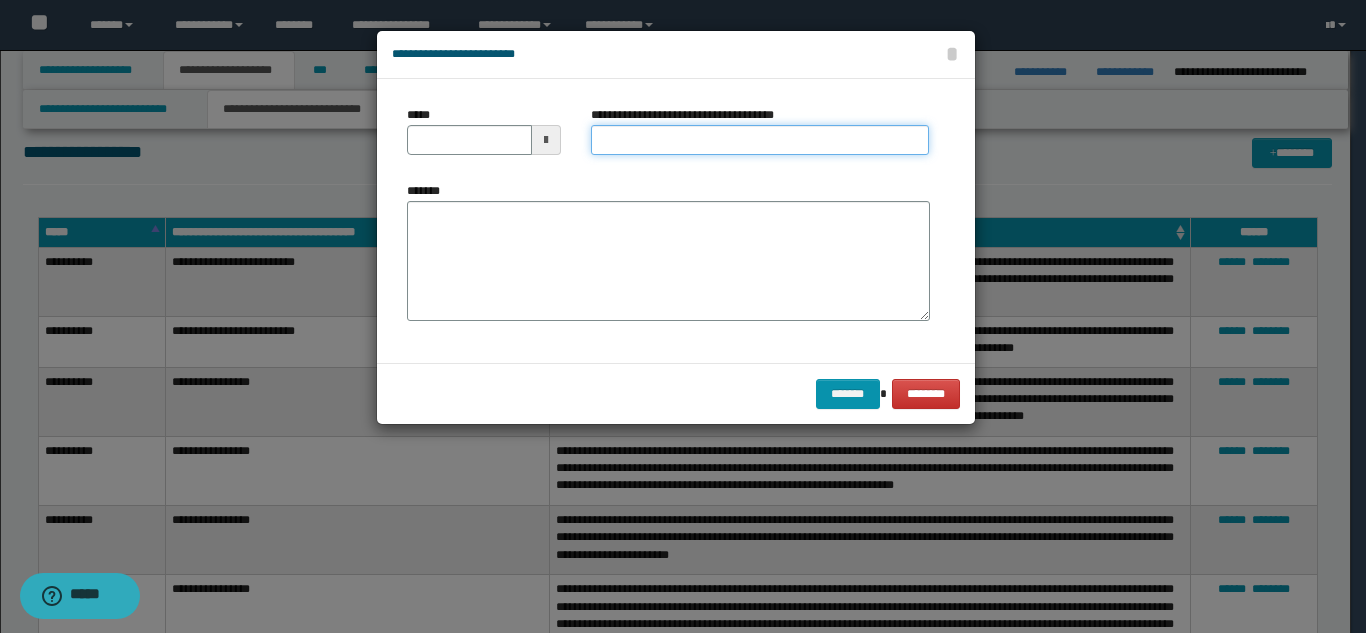 drag, startPoint x: 791, startPoint y: 135, endPoint x: 799, endPoint y: 151, distance: 17.888544 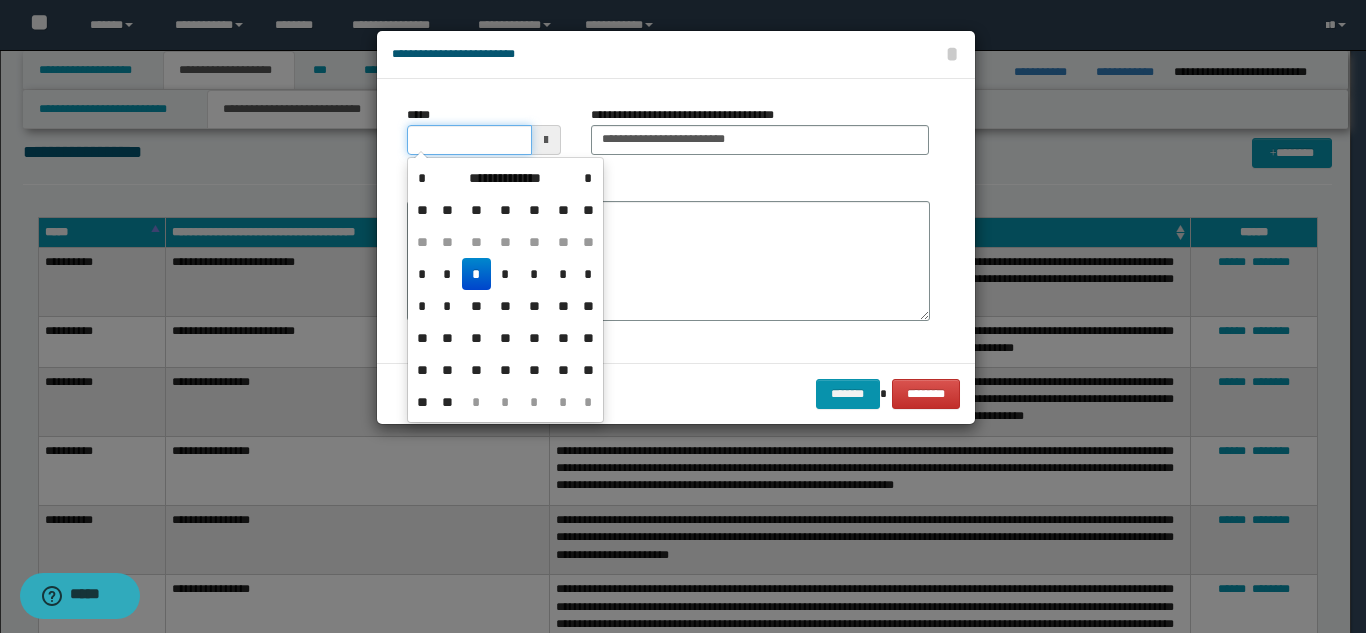 click on "*****" at bounding box center [469, 140] 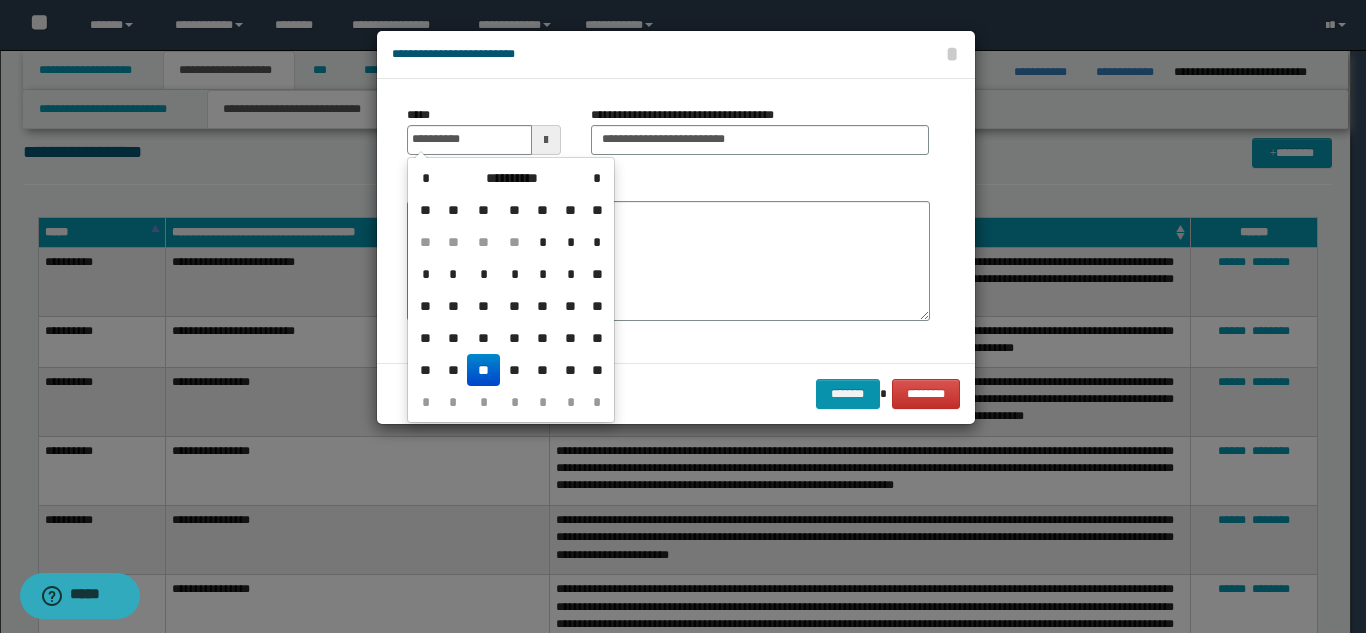 click on "**" at bounding box center (483, 370) 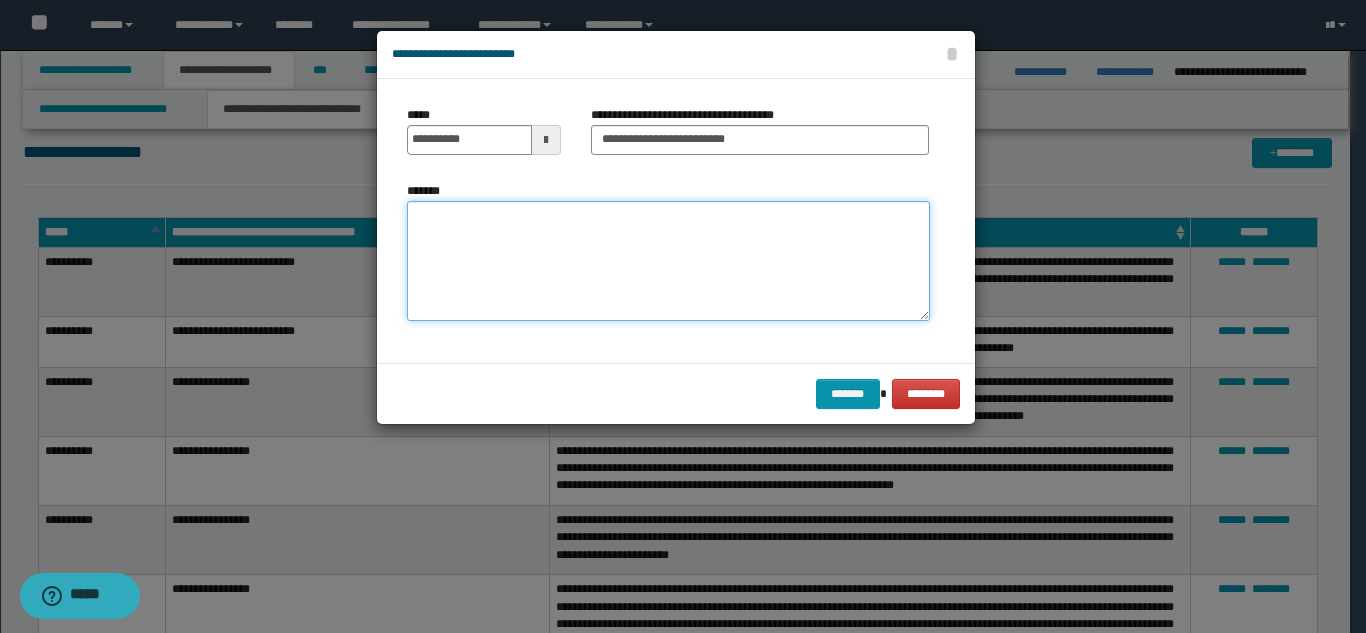 click on "*******" at bounding box center [668, 261] 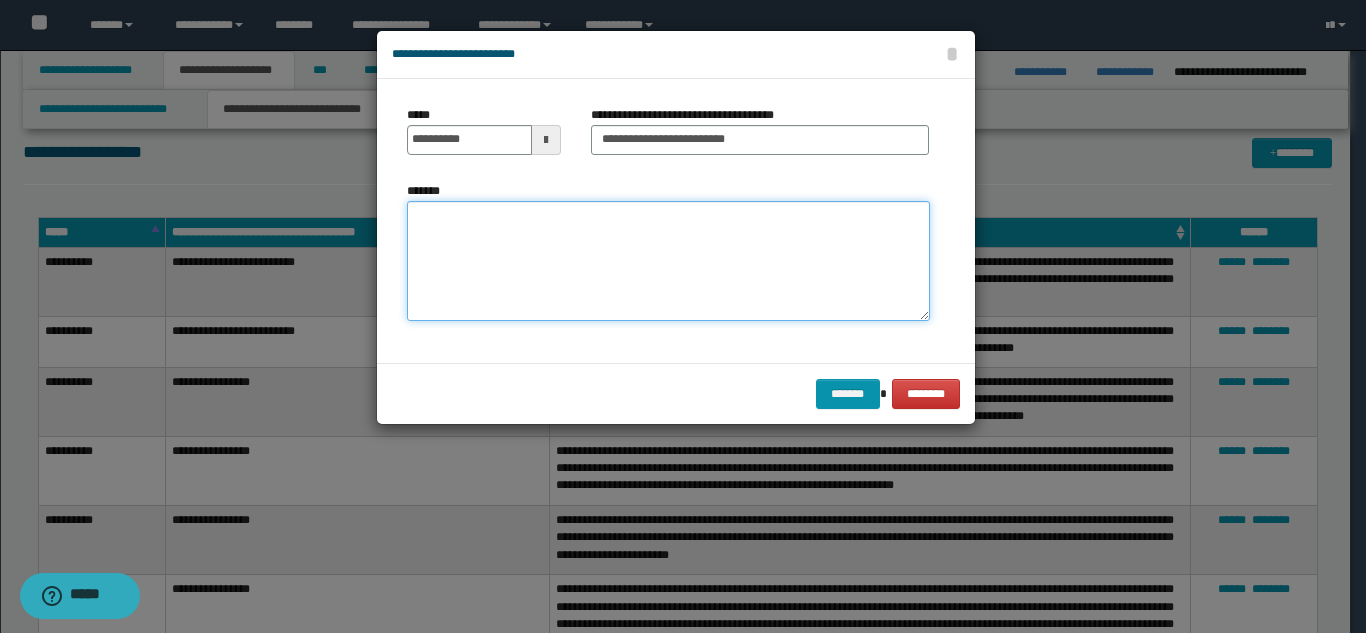 paste on "**********" 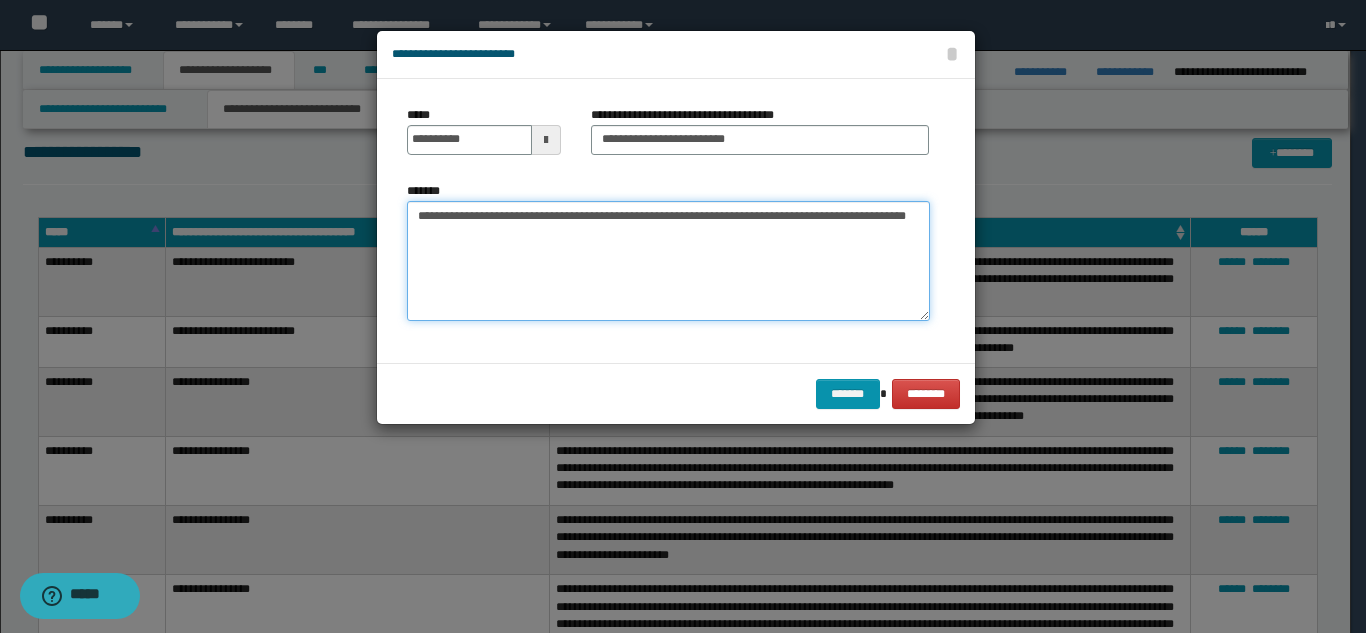 drag, startPoint x: 561, startPoint y: 256, endPoint x: 576, endPoint y: 255, distance: 15.033297 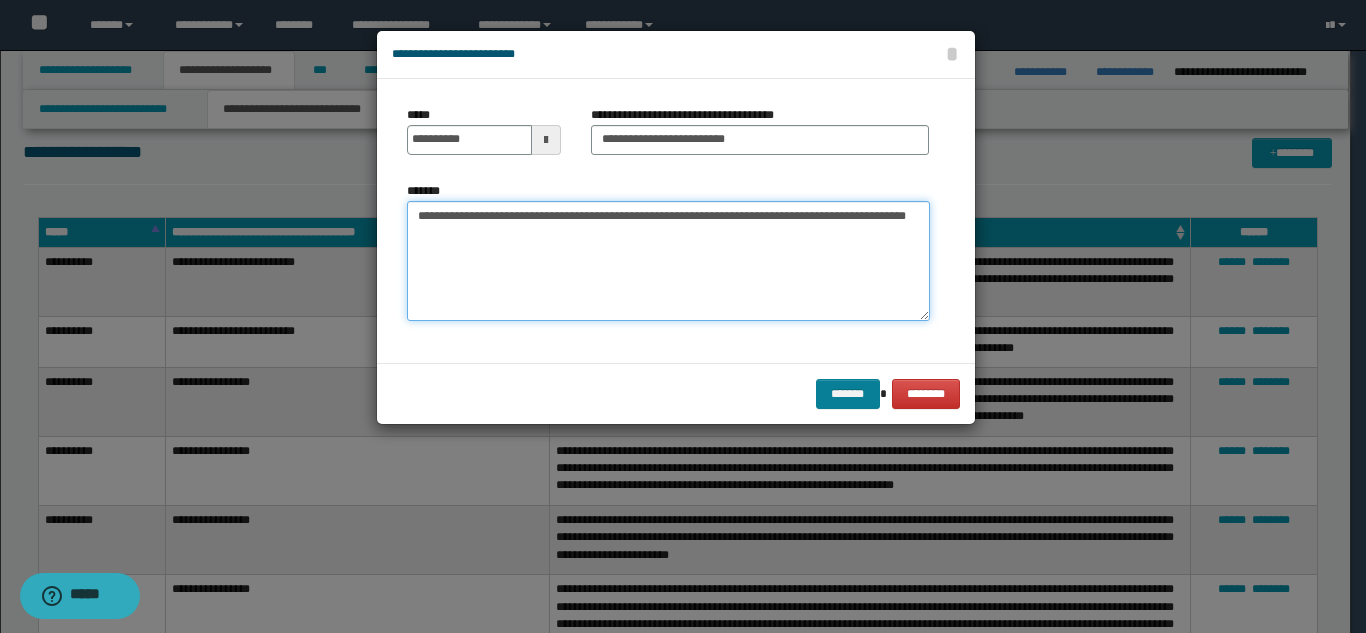 type on "**********" 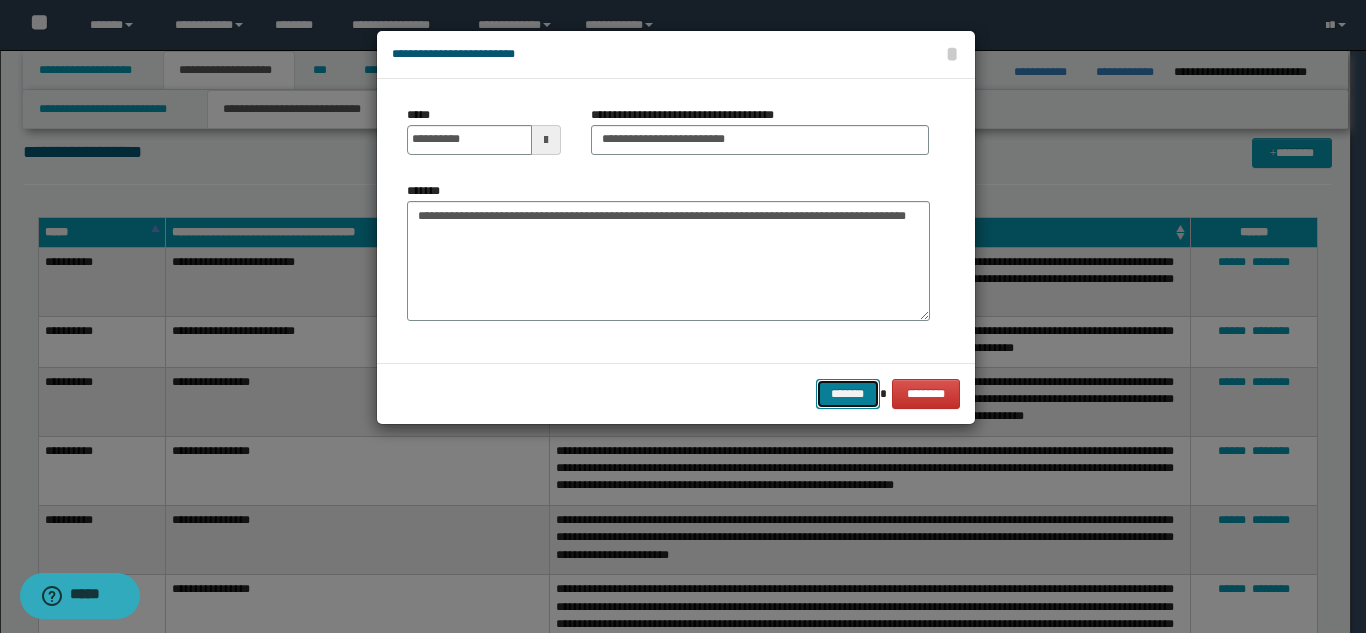 click on "*******" at bounding box center [848, 394] 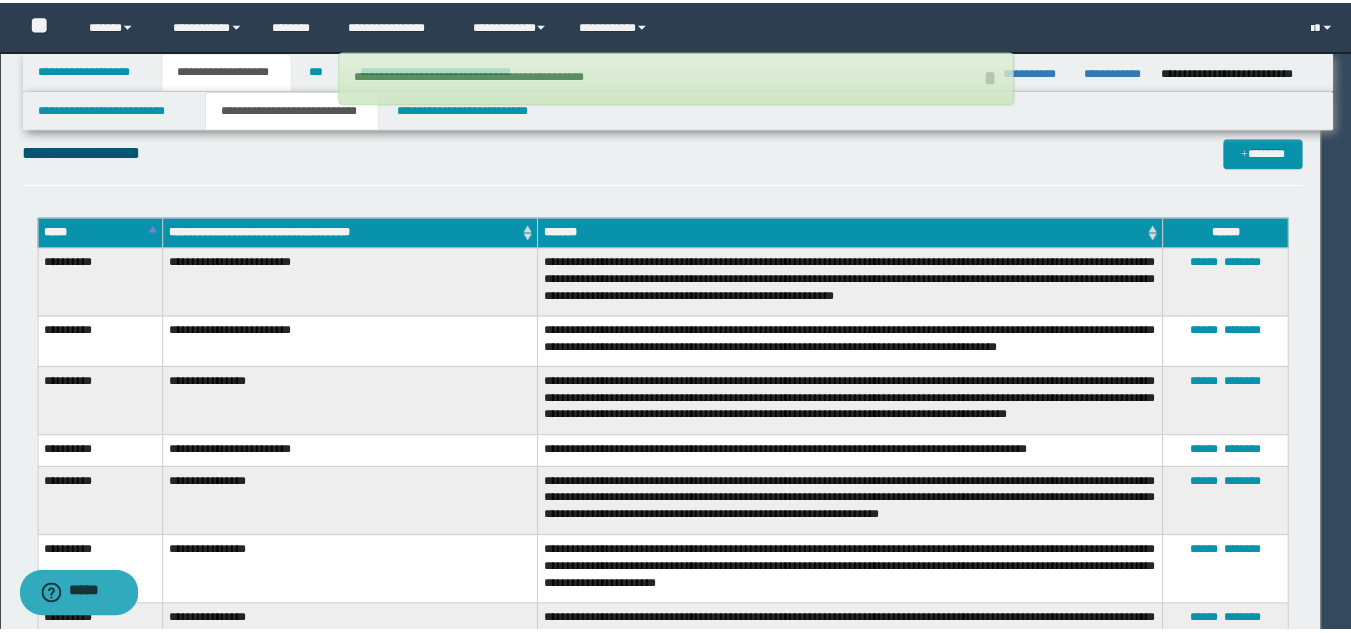 type 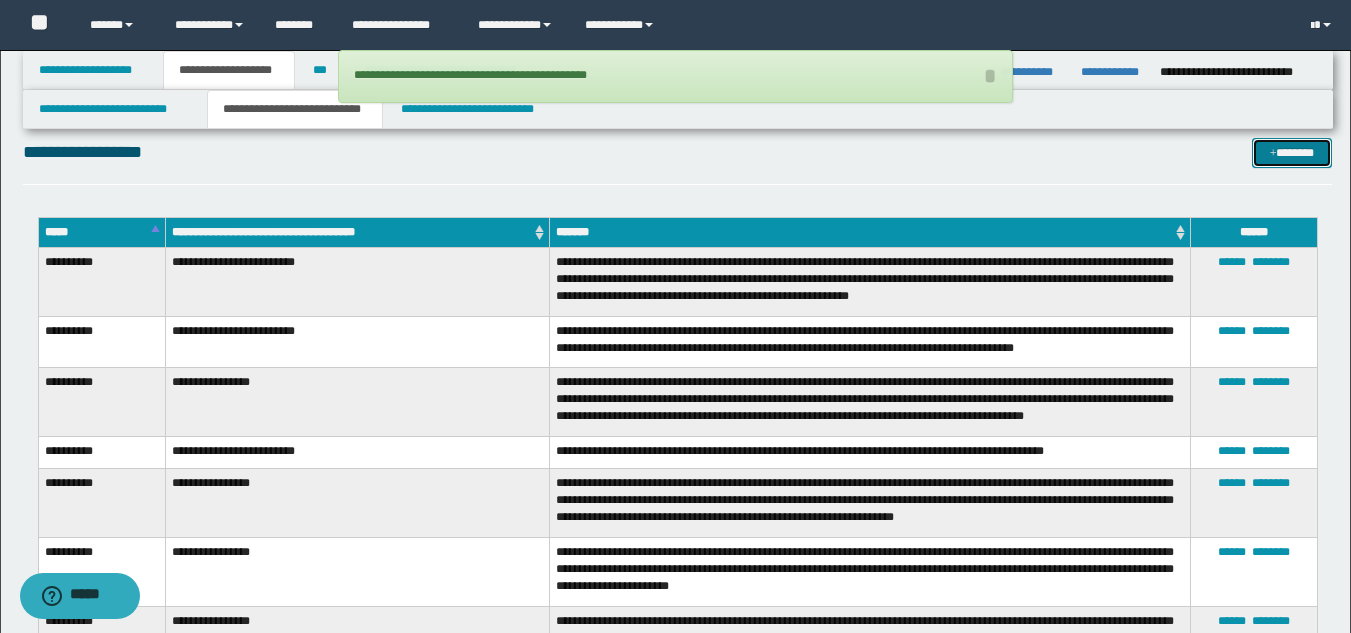 click at bounding box center (1273, 154) 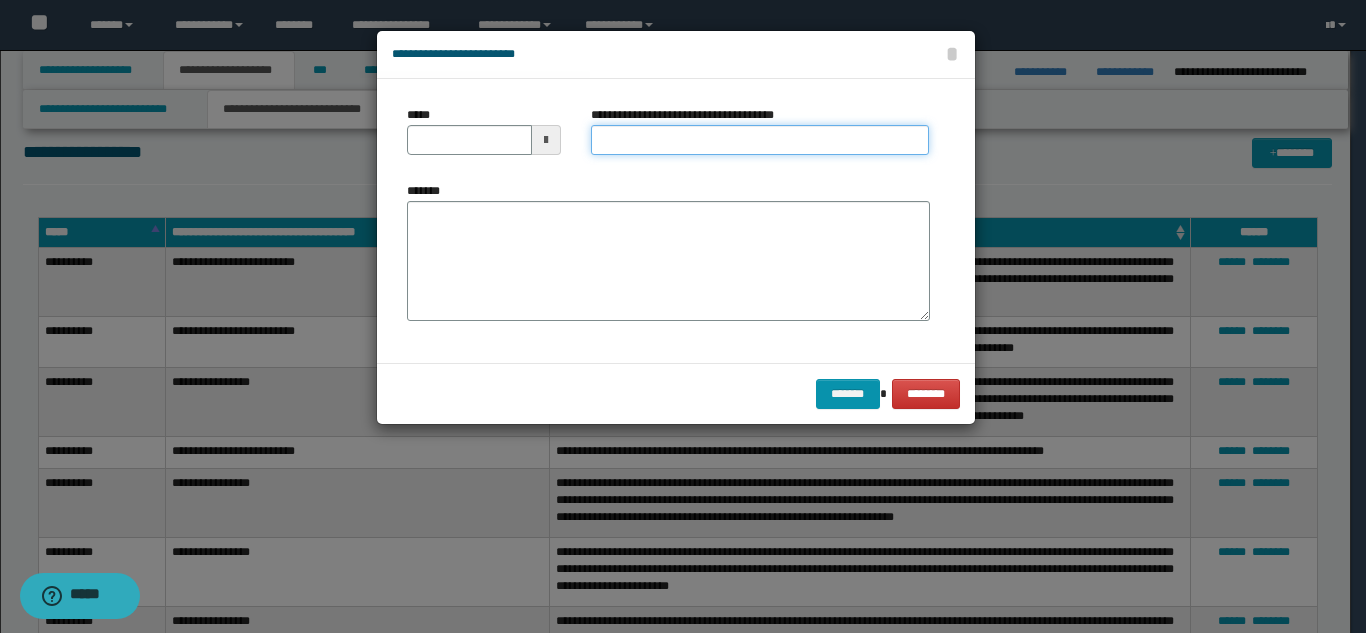 click on "**********" at bounding box center (760, 140) 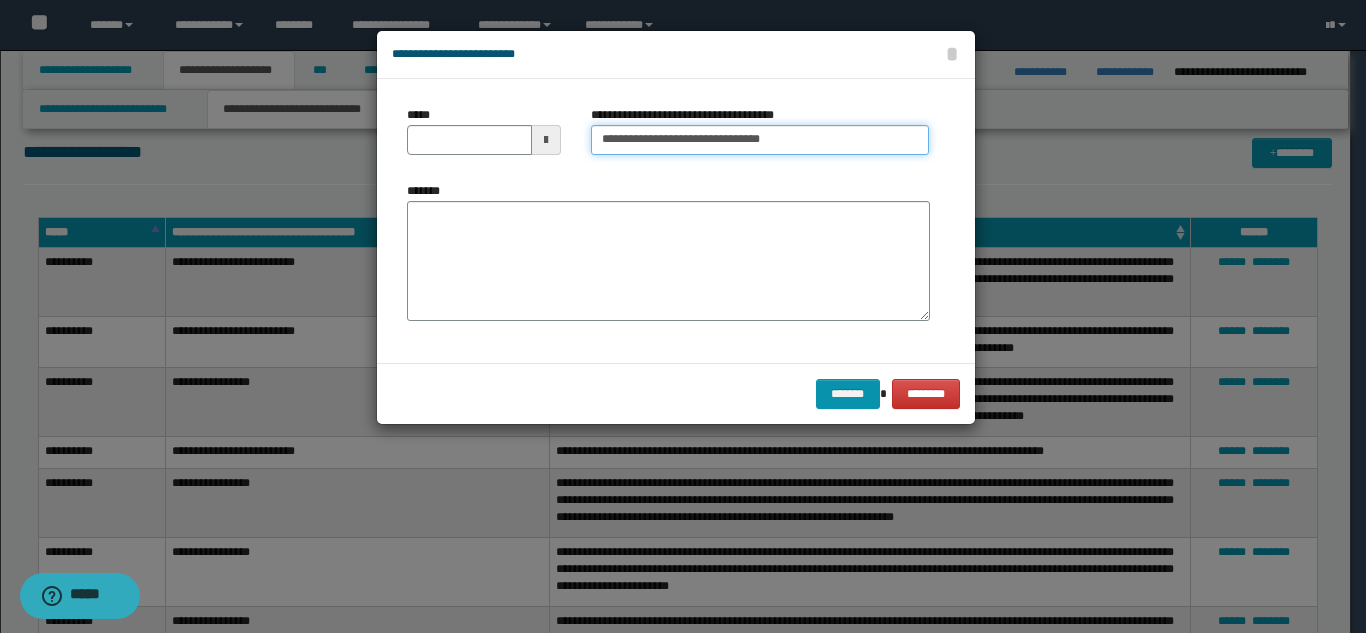 type on "**********" 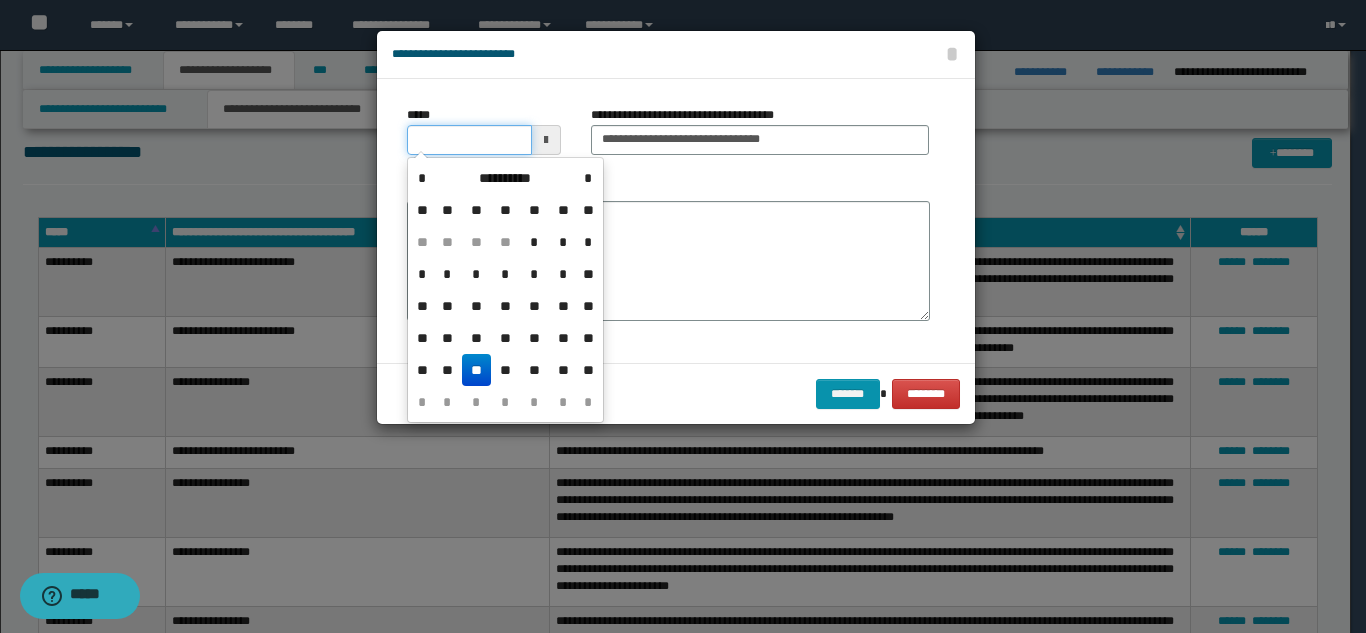 click on "*****" at bounding box center [469, 140] 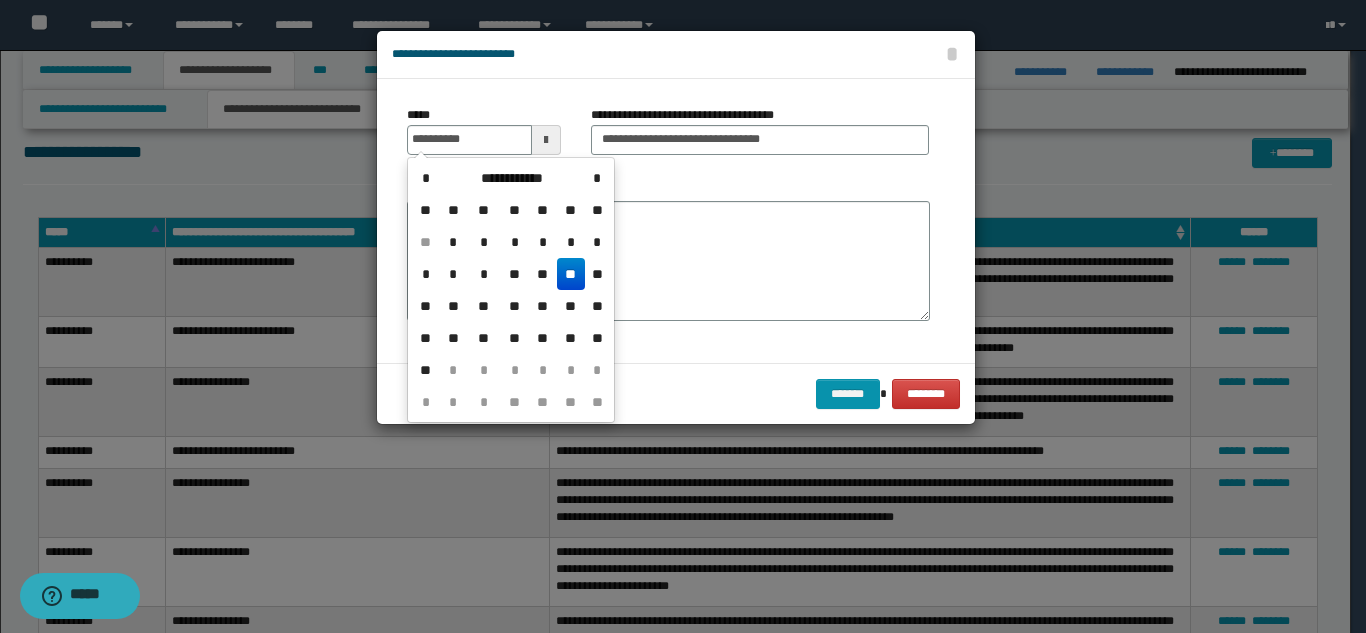 click on "**" at bounding box center (571, 274) 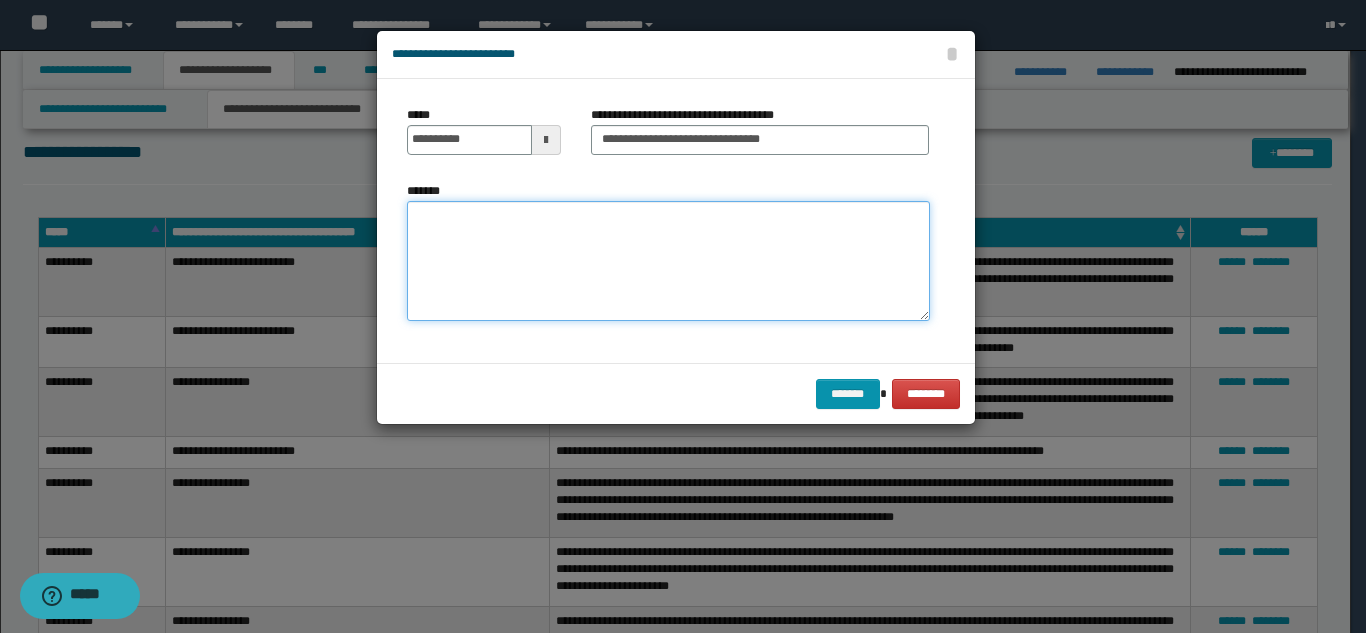 drag, startPoint x: 593, startPoint y: 258, endPoint x: 816, endPoint y: 496, distance: 326.14874 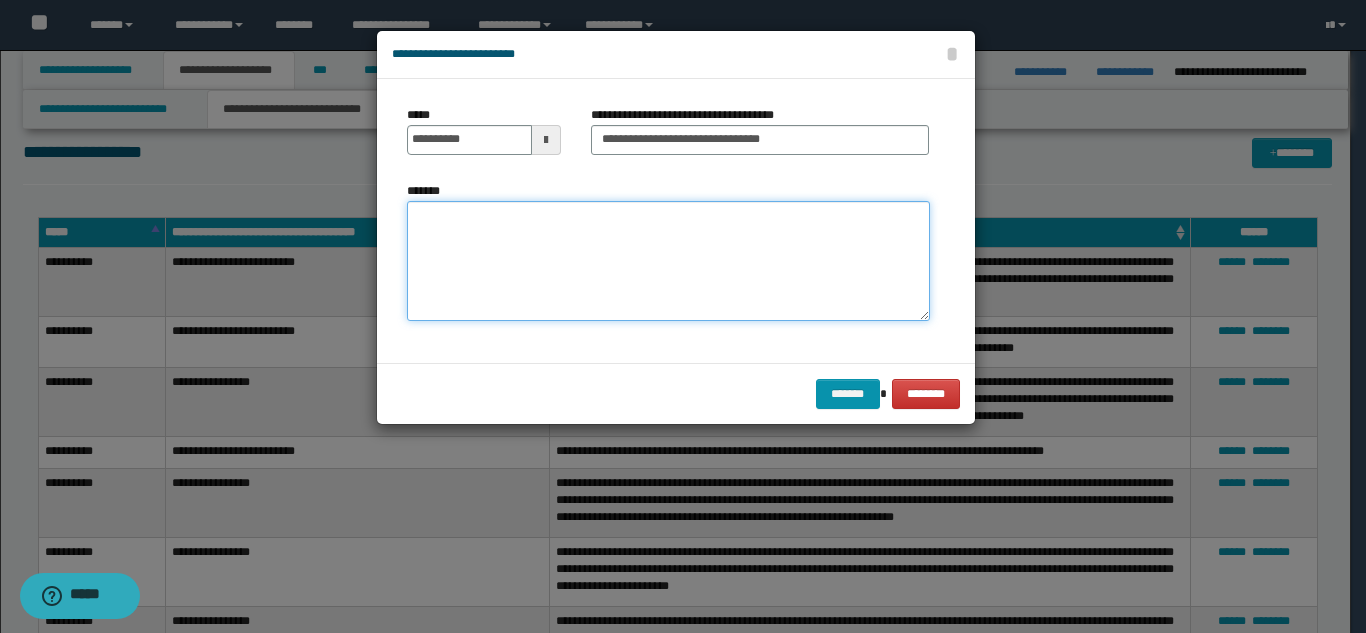 paste on "**********" 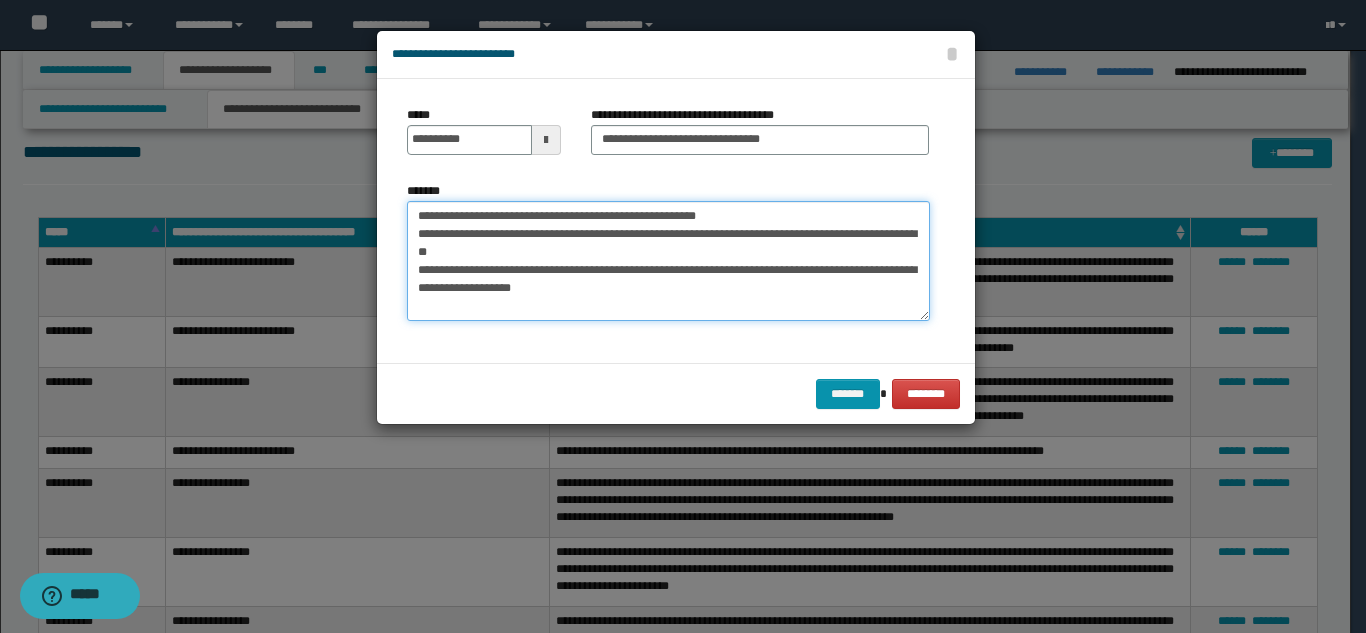 click on "**********" at bounding box center (668, 261) 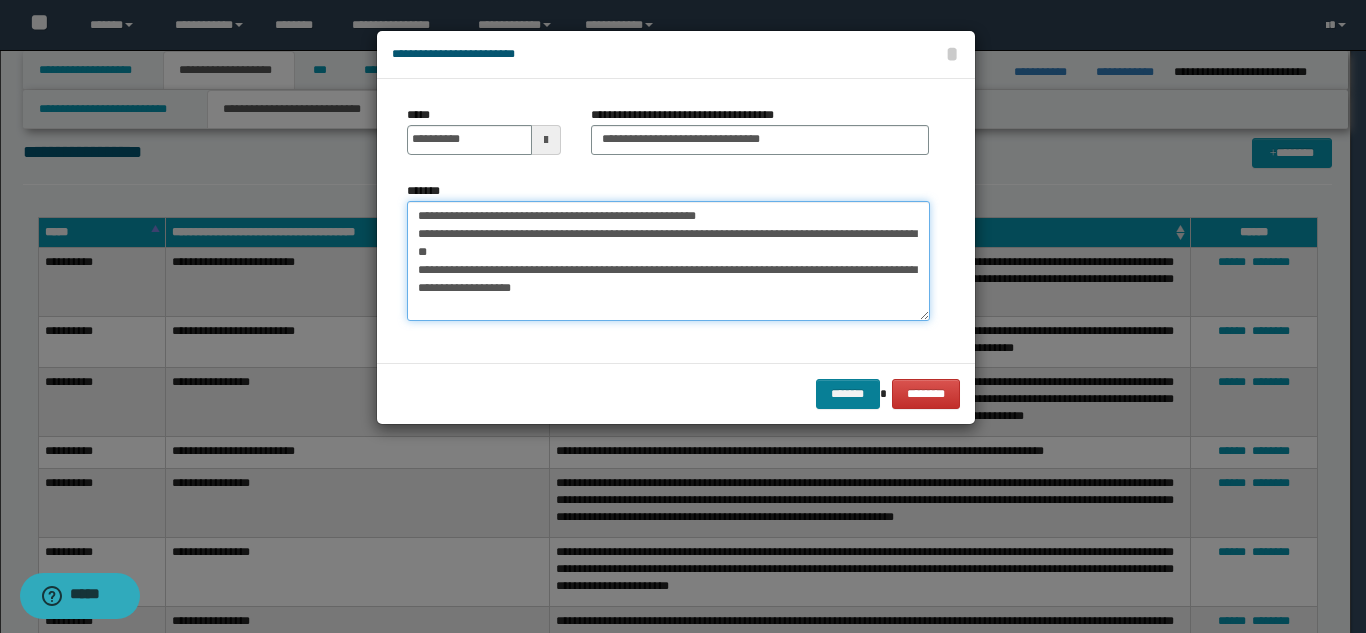 type on "**********" 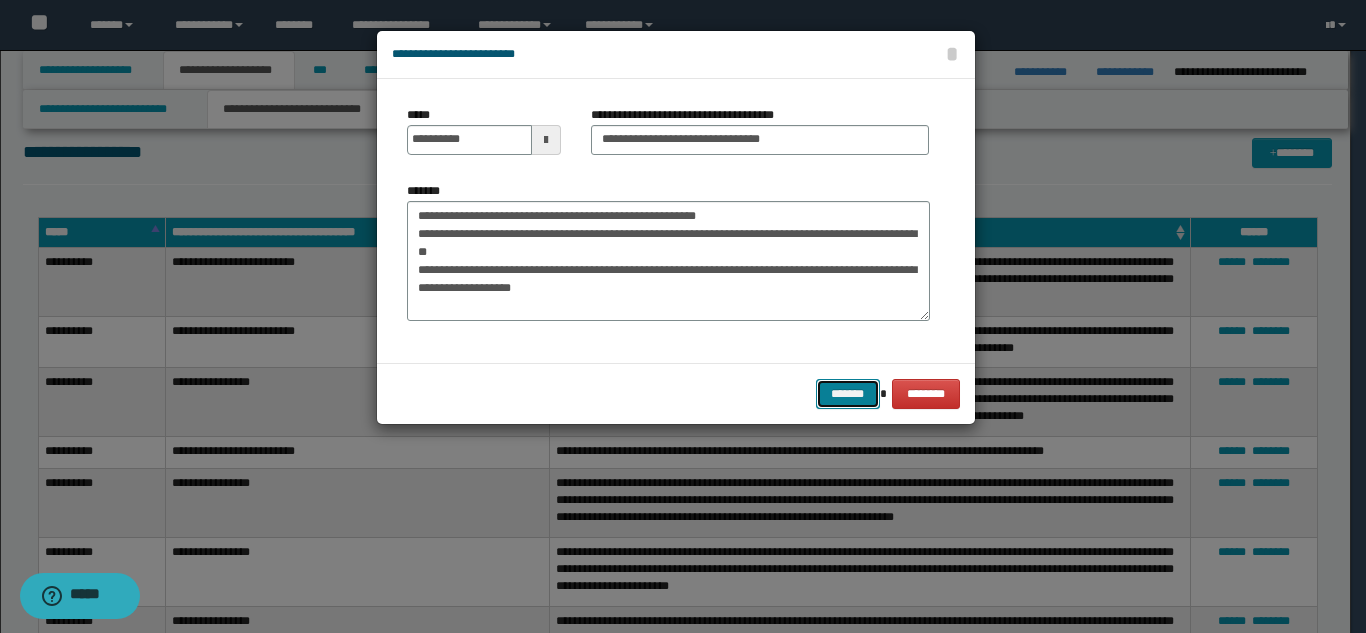 click on "*******" at bounding box center (848, 394) 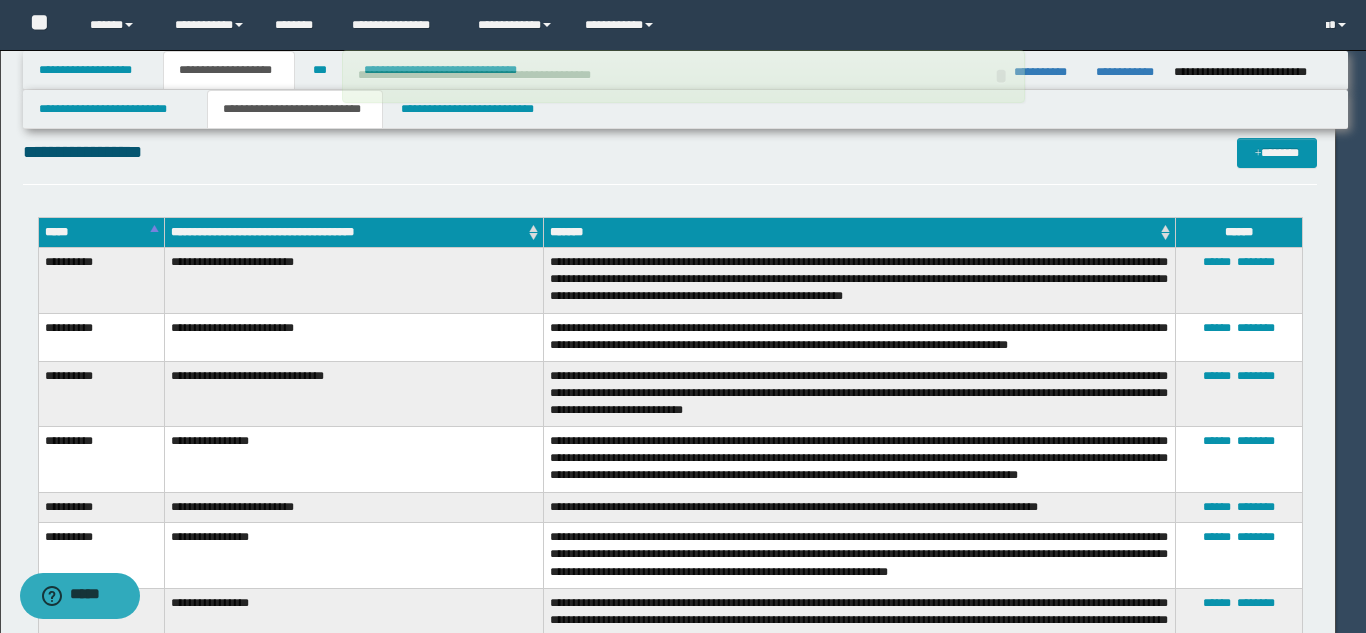 type 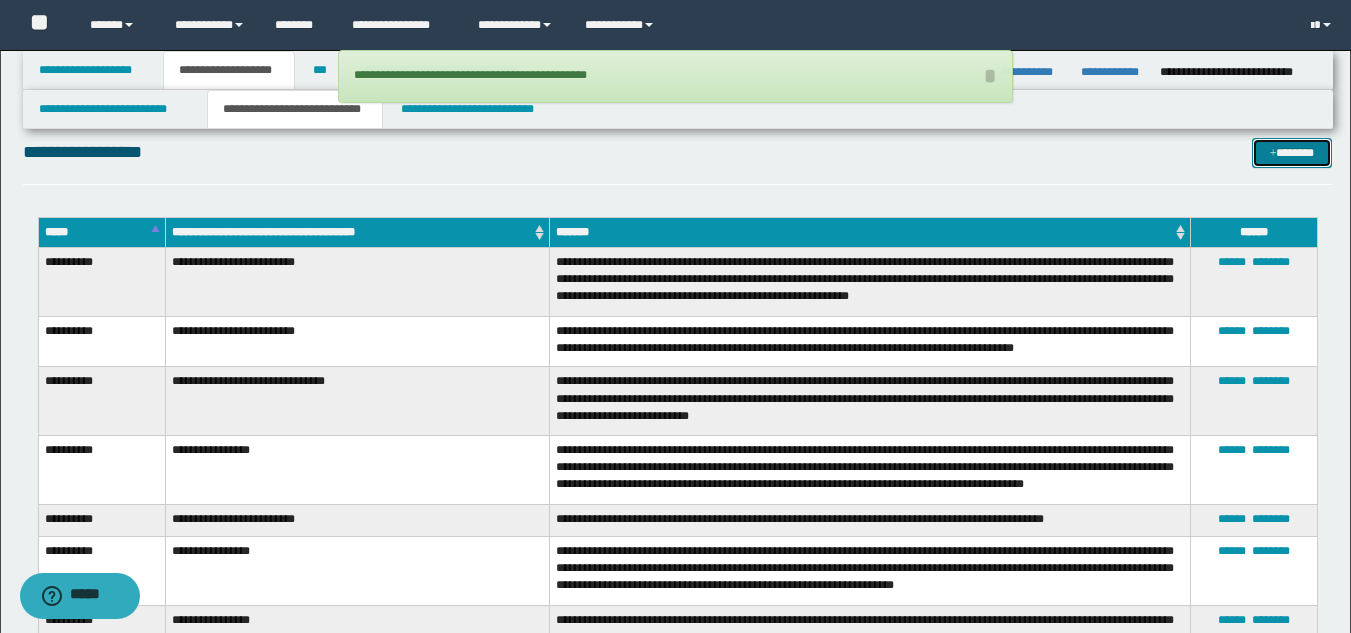 click on "*******" at bounding box center [1292, 153] 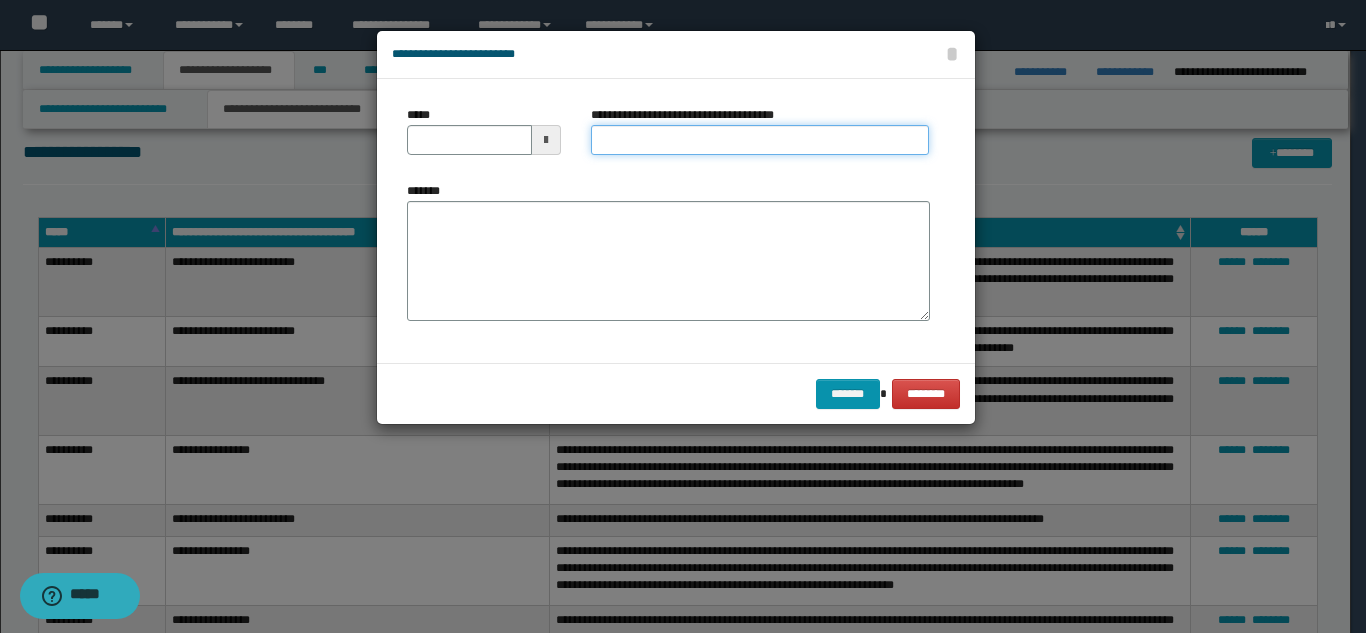 click on "**********" at bounding box center (760, 140) 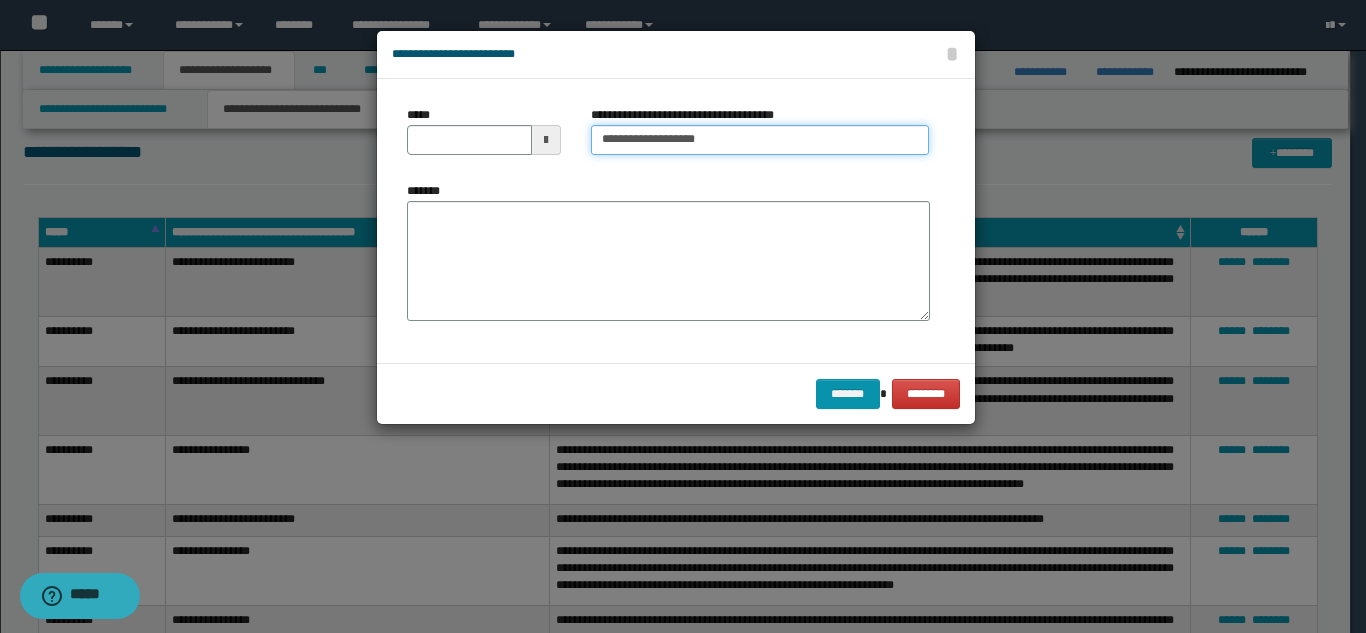 type on "**********" 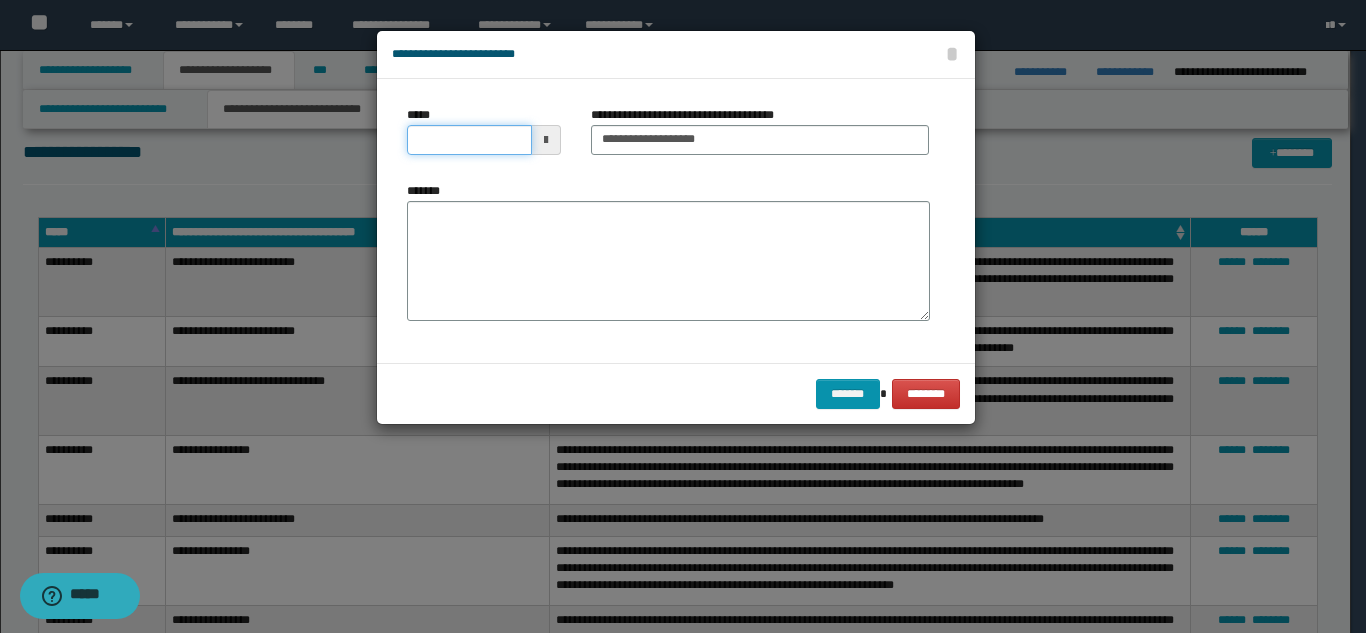 click on "*****" at bounding box center (469, 140) 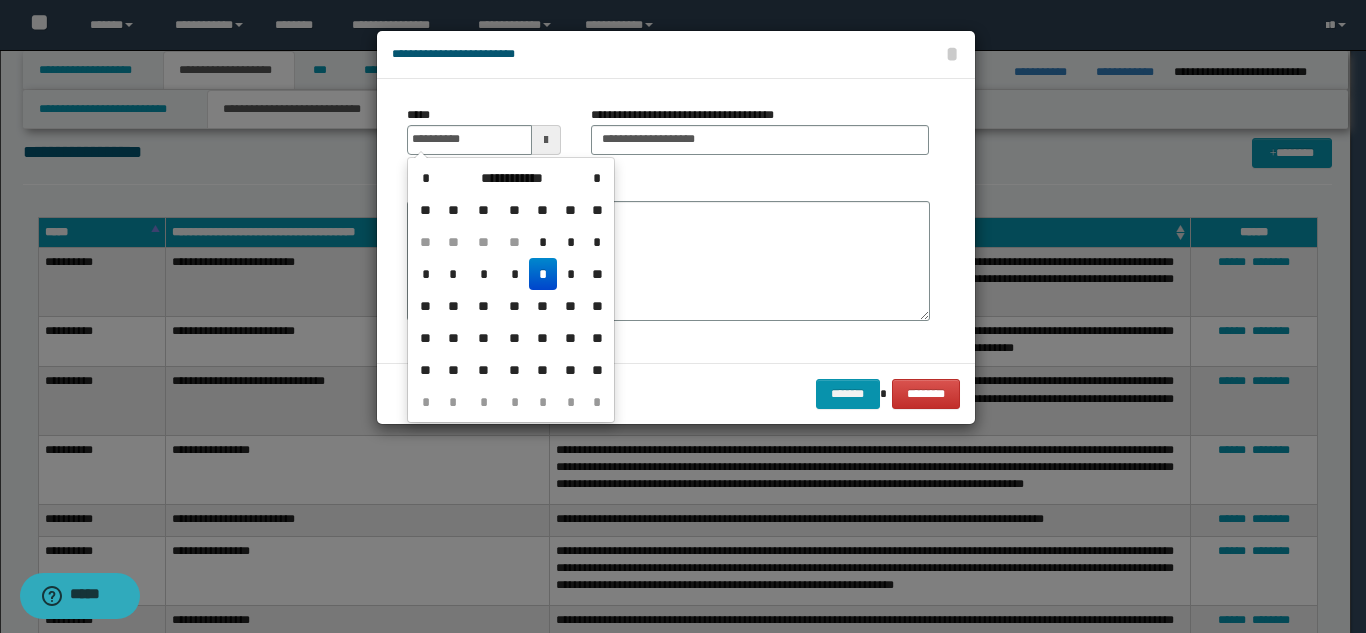 click on "*" at bounding box center (543, 274) 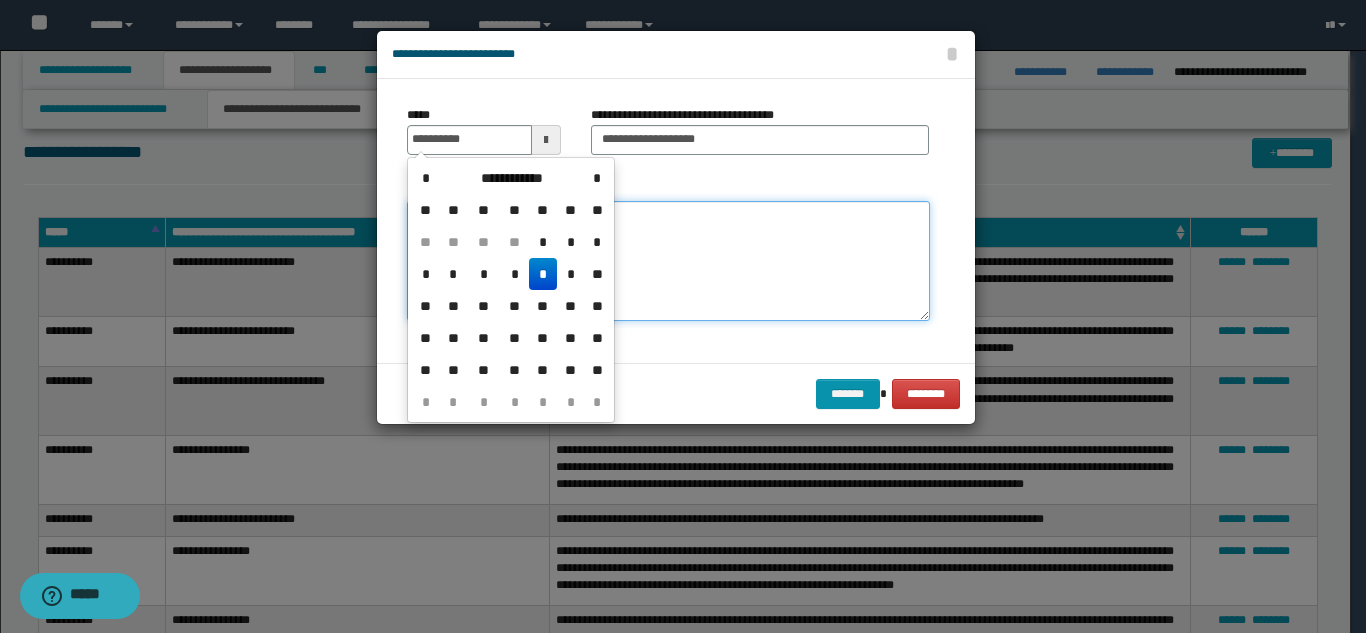 click on "*******" at bounding box center (668, 261) 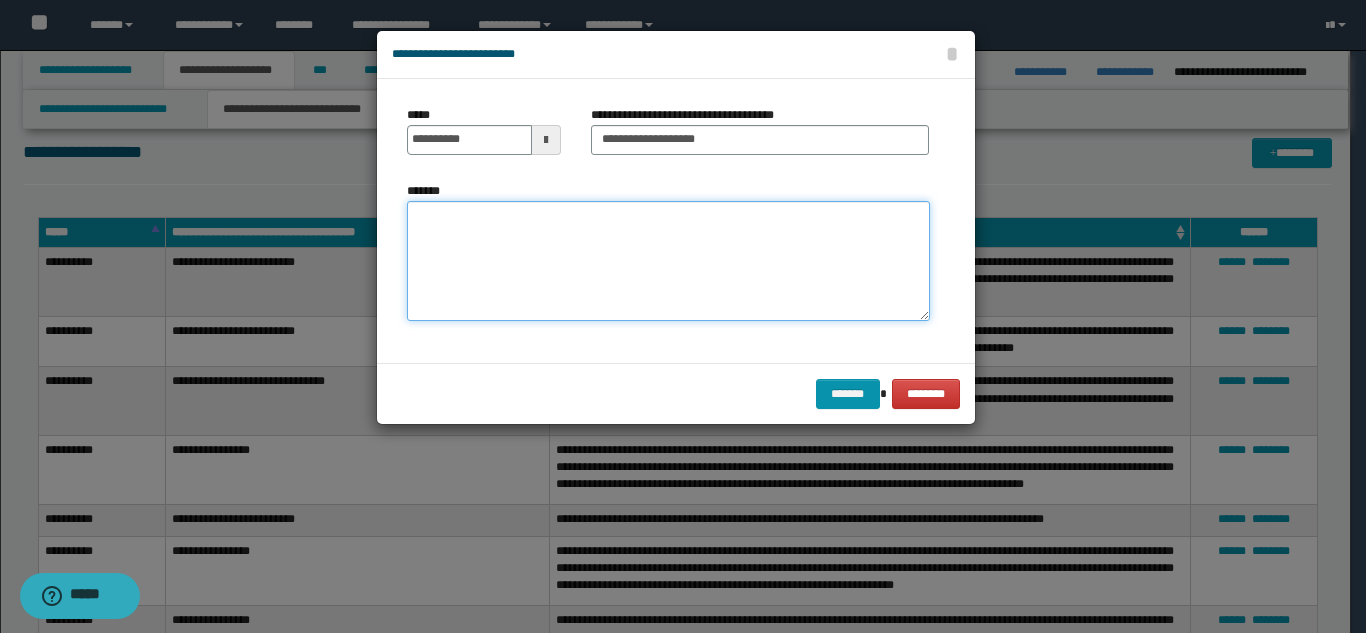 paste on "**********" 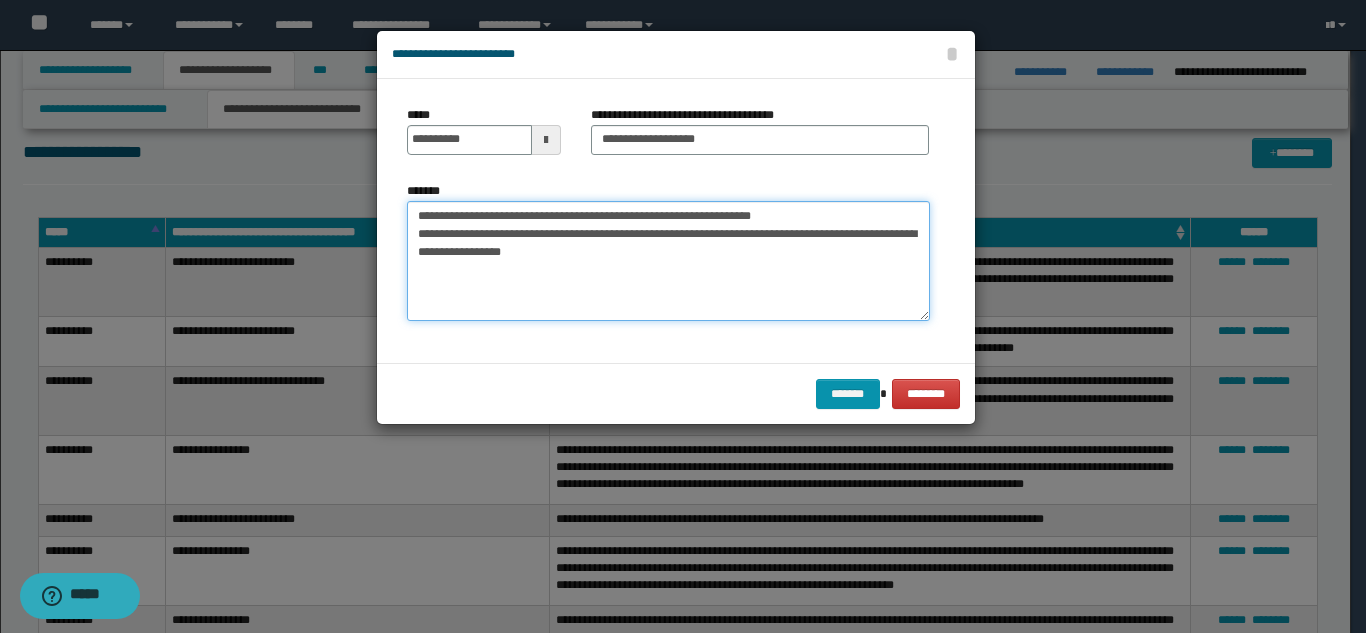 click on "**********" at bounding box center (668, 261) 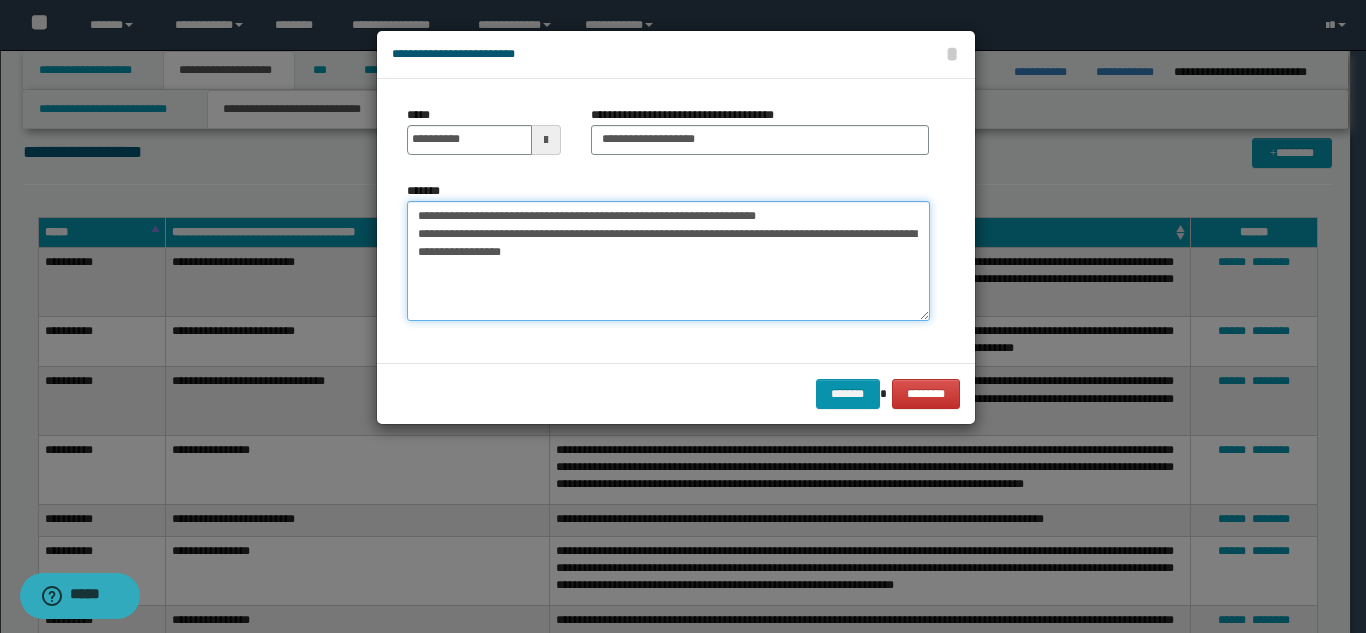 drag, startPoint x: 507, startPoint y: 245, endPoint x: 551, endPoint y: 245, distance: 44 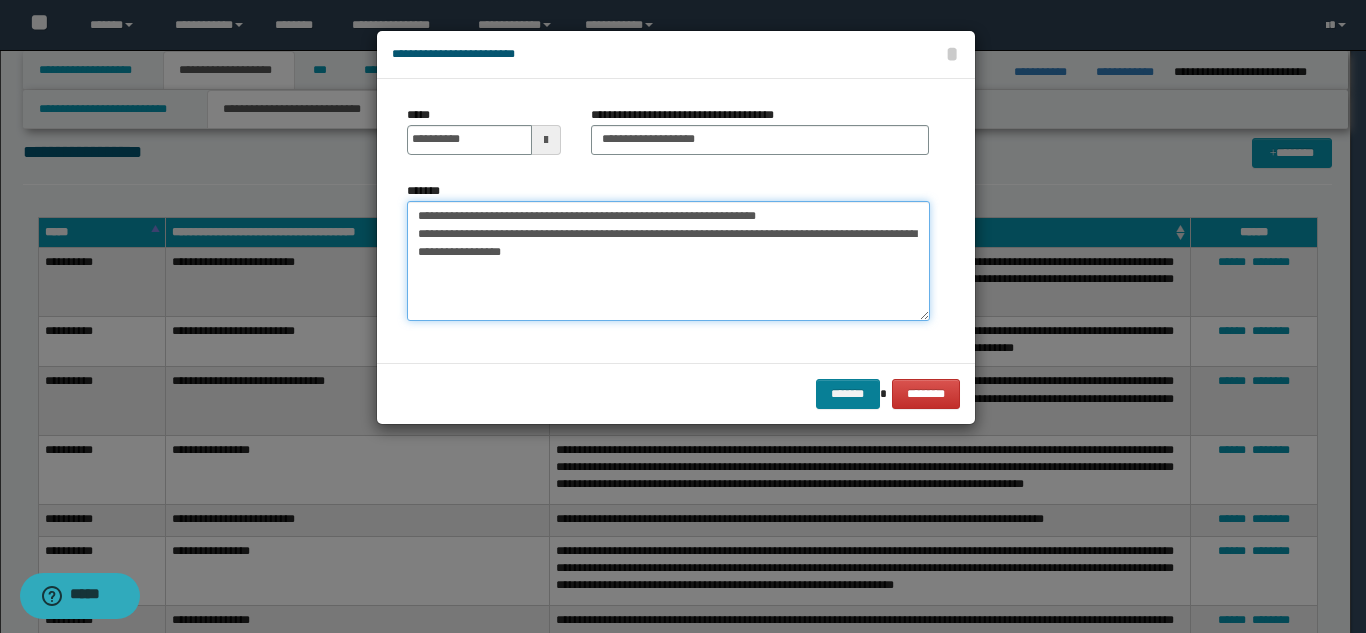 type on "**********" 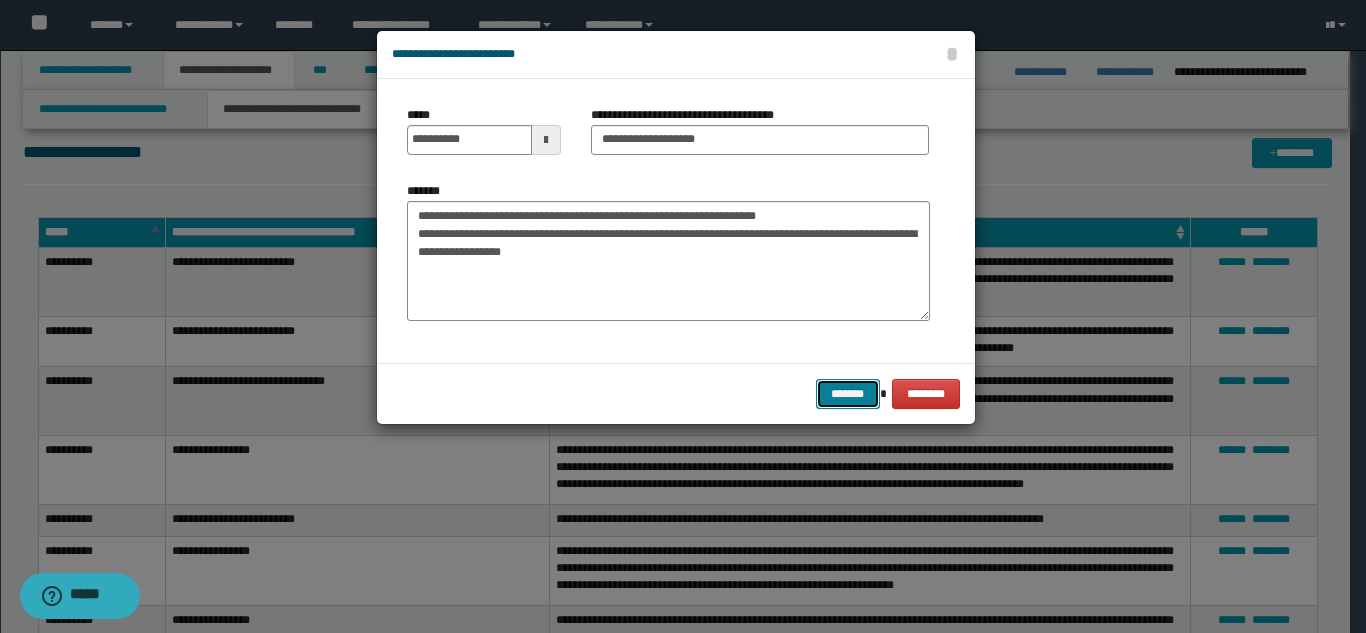 click on "*******" at bounding box center (848, 394) 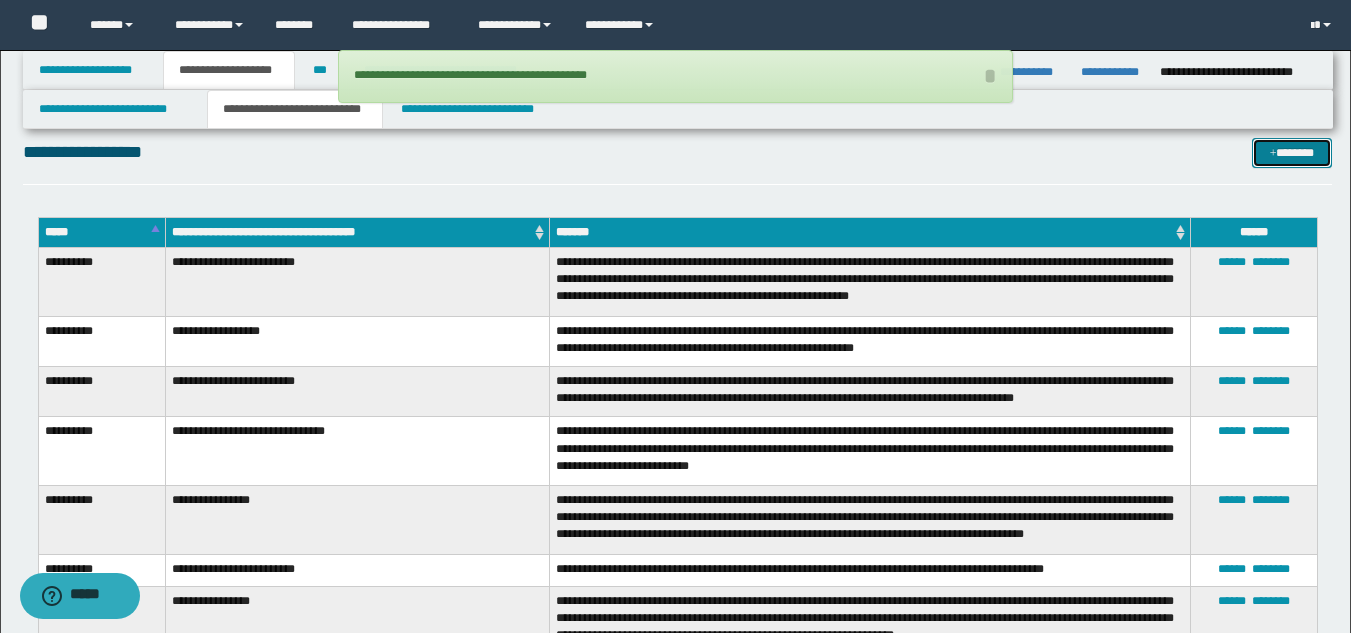 click at bounding box center [1273, 154] 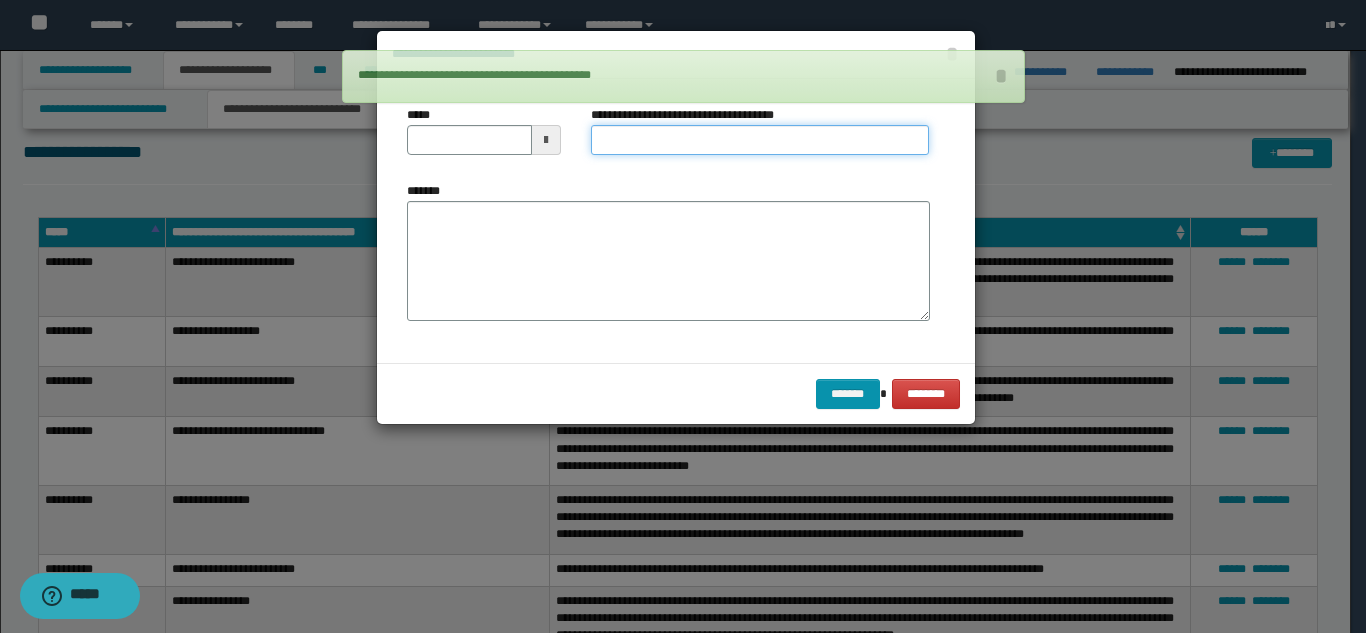 click on "**********" at bounding box center (760, 140) 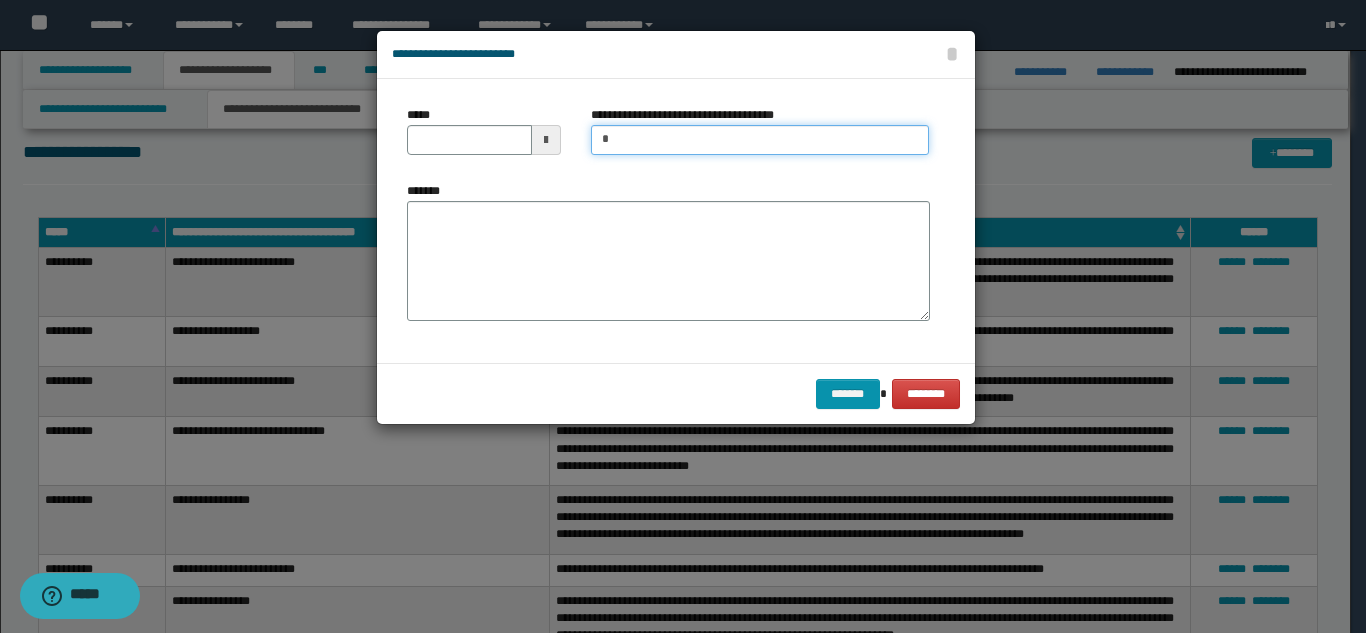 type on "**********" 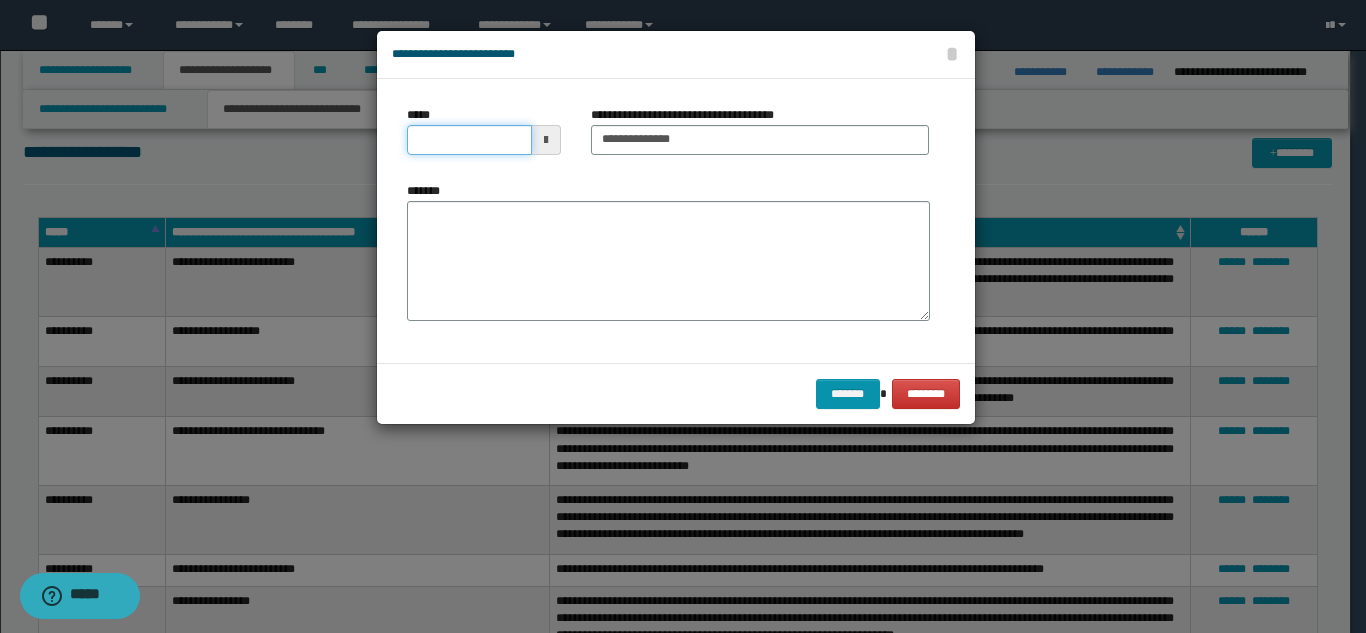 click on "*****" at bounding box center (469, 140) 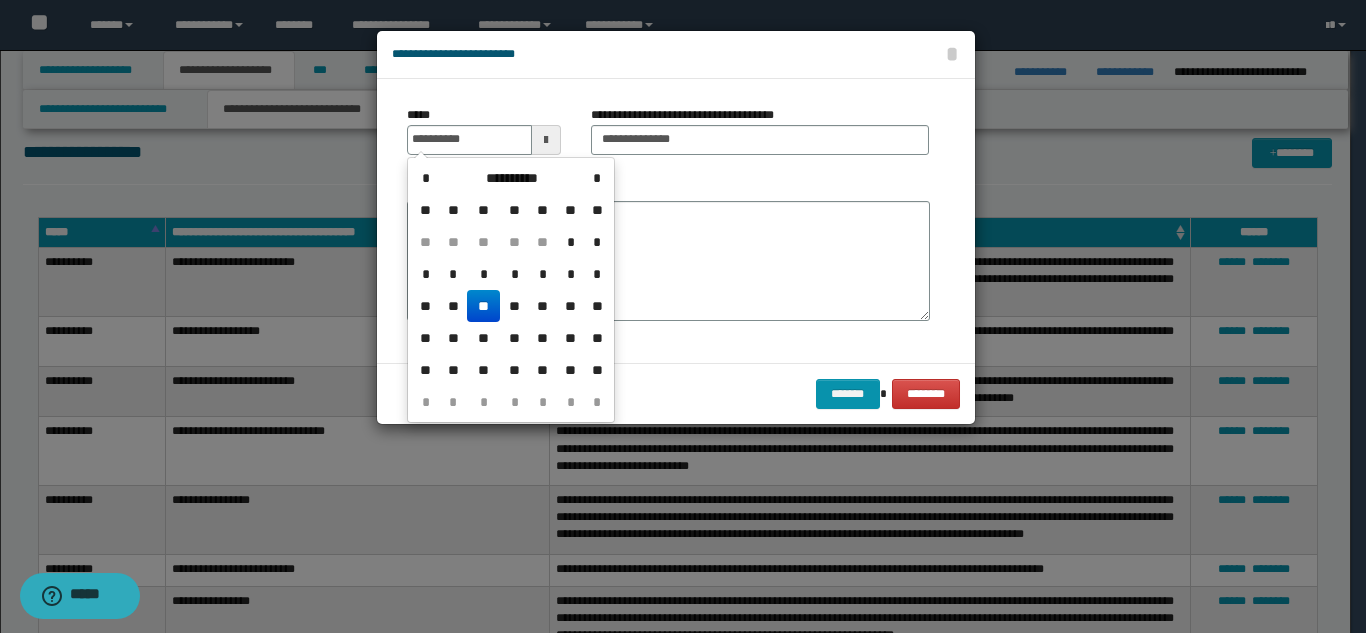 drag, startPoint x: 485, startPoint y: 305, endPoint x: 483, endPoint y: 289, distance: 16.124516 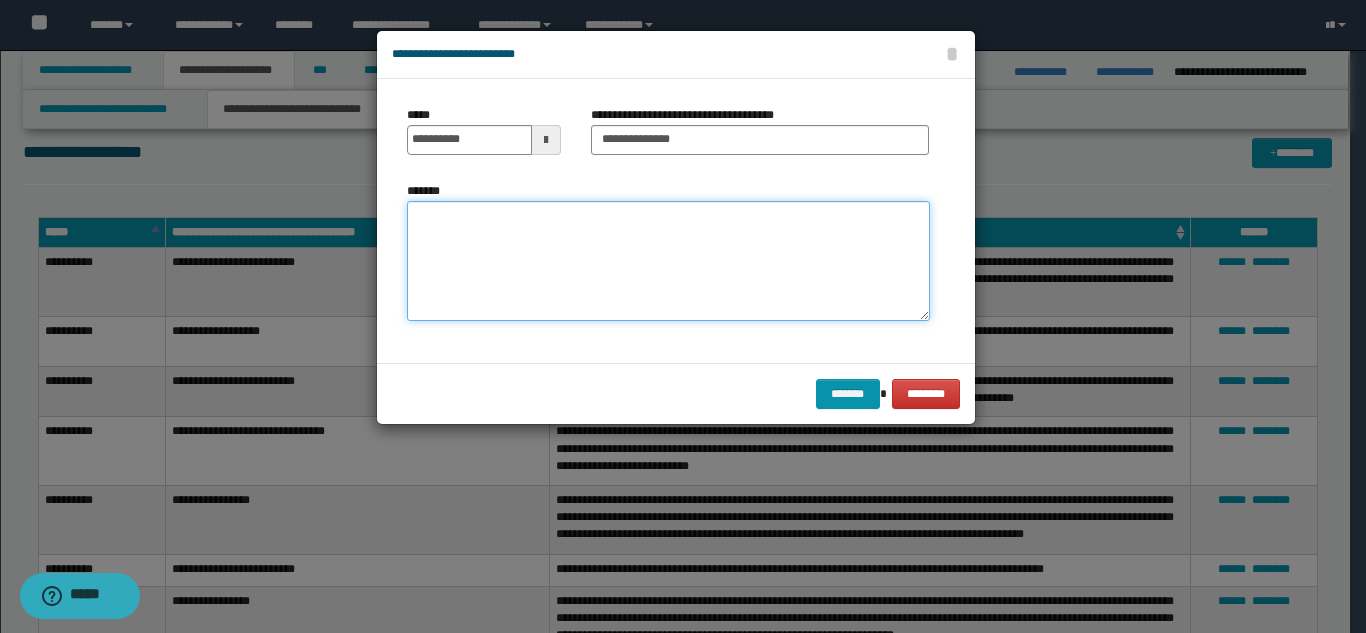 click on "*******" at bounding box center (668, 261) 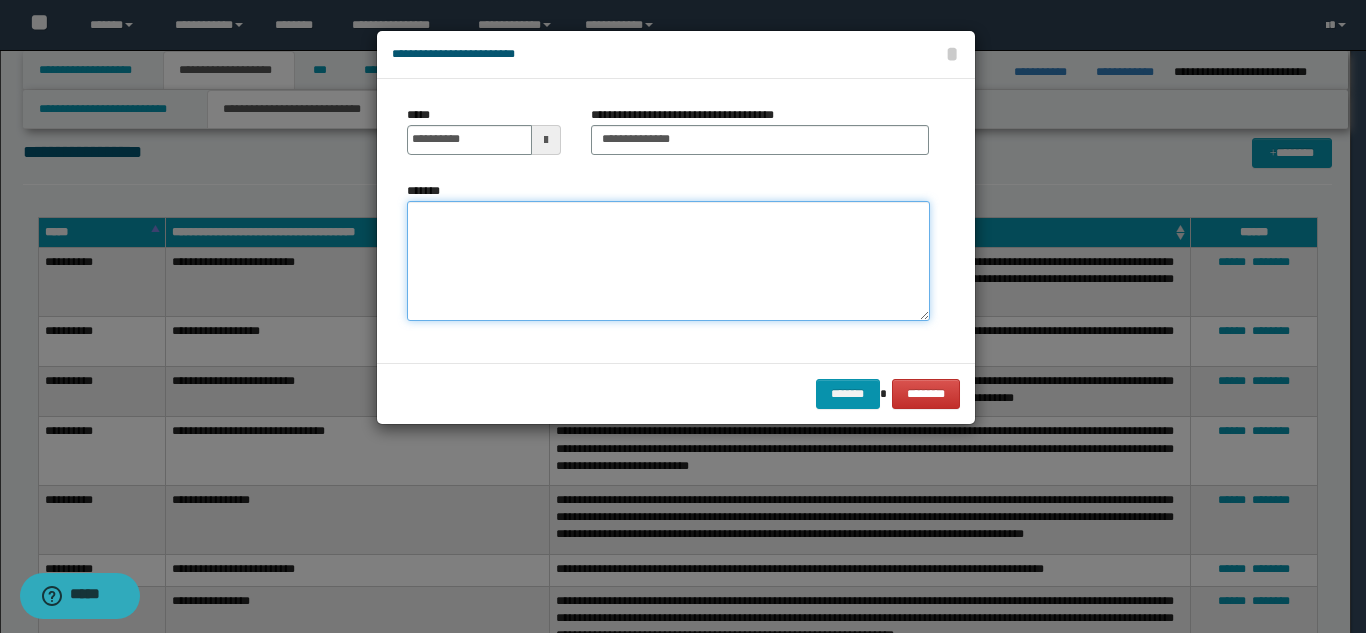 paste on "**********" 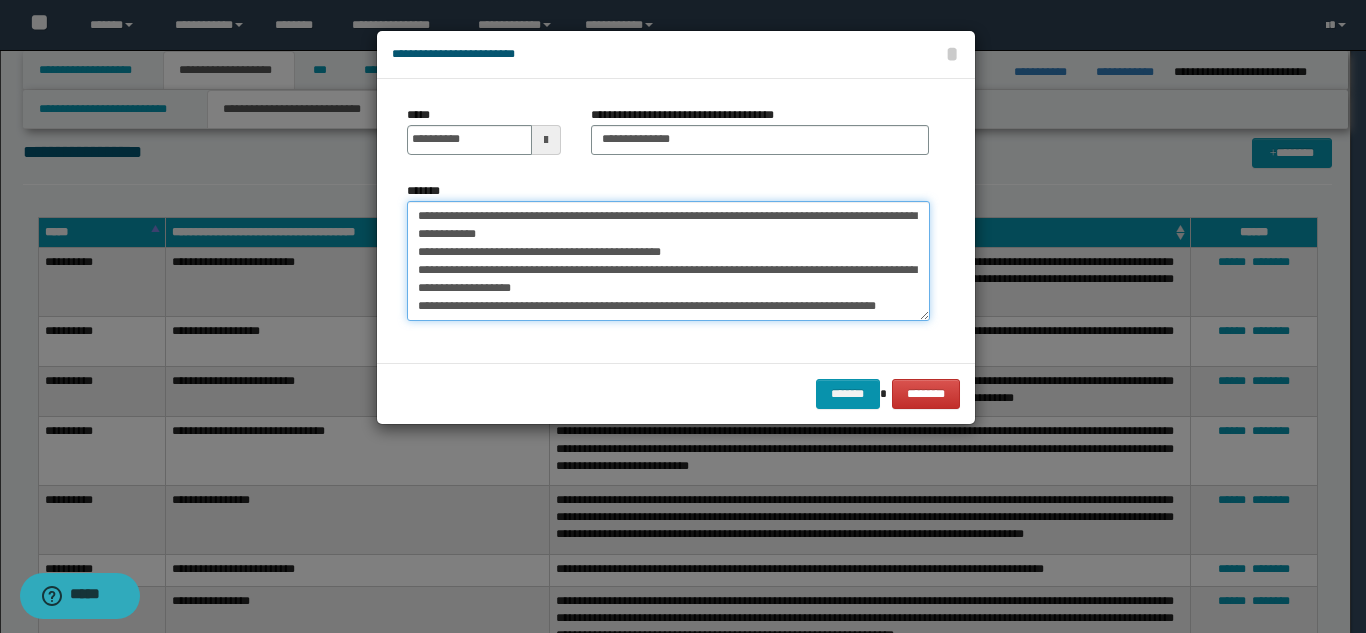 click on "**********" at bounding box center [668, 261] 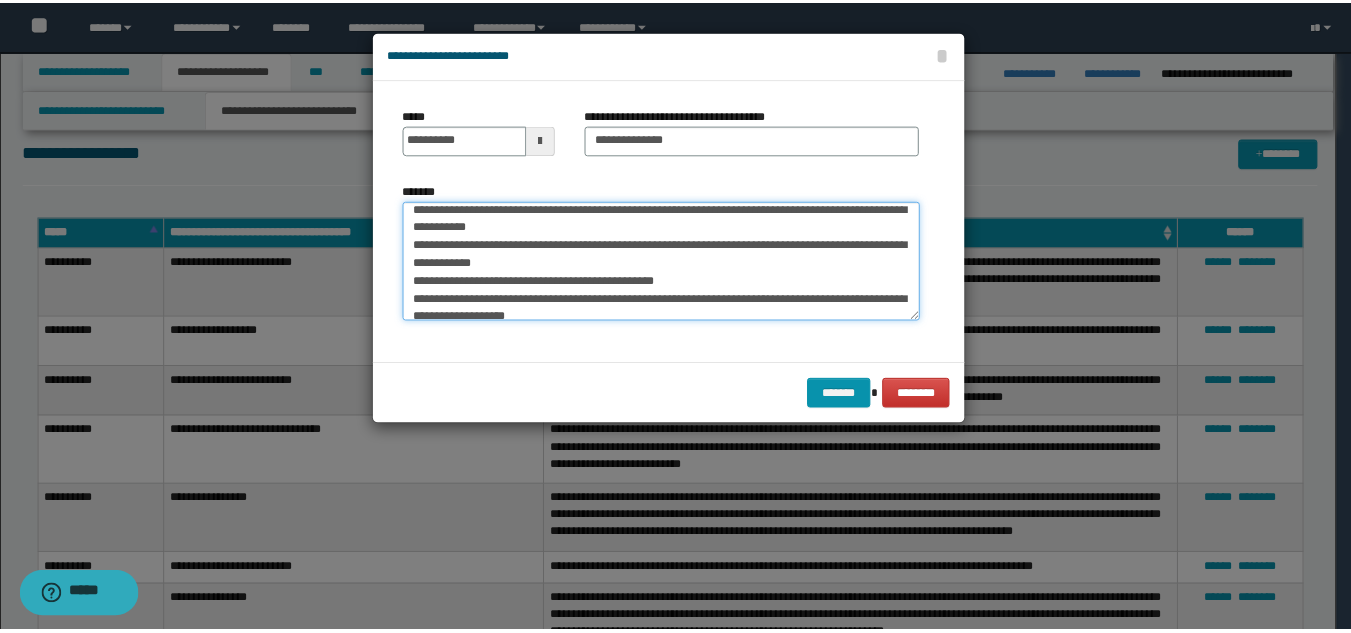 scroll, scrollTop: 0, scrollLeft: 0, axis: both 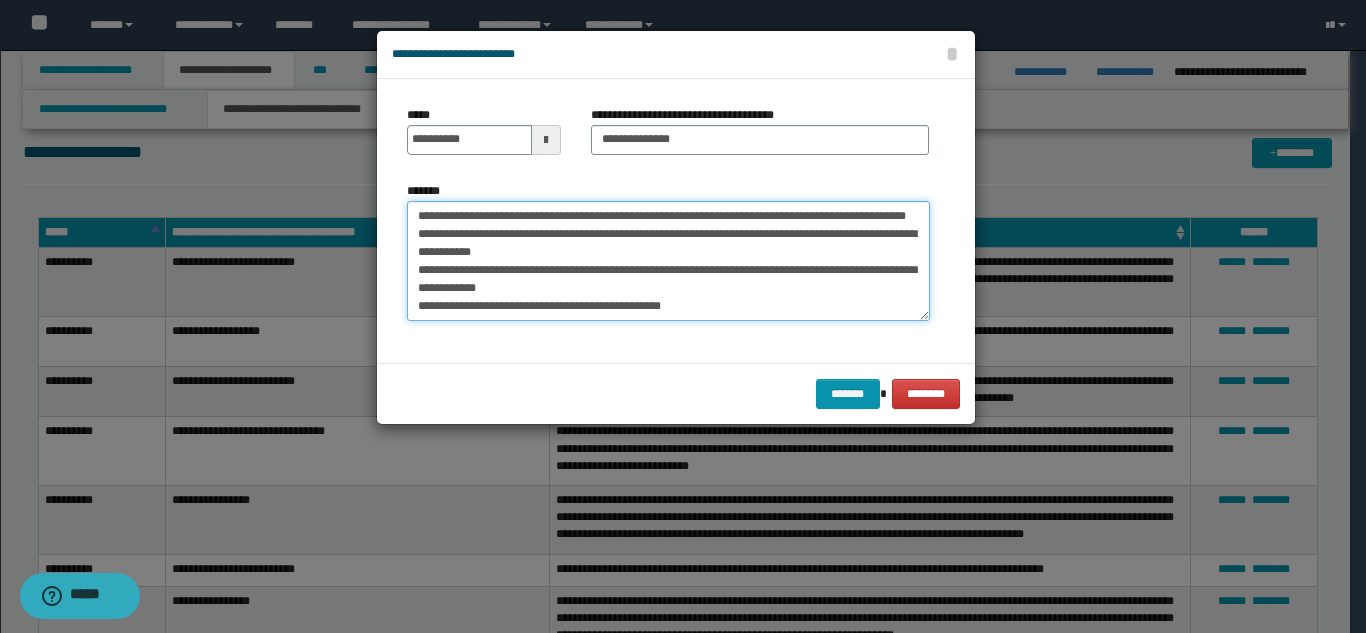 click on "**********" at bounding box center [668, 261] 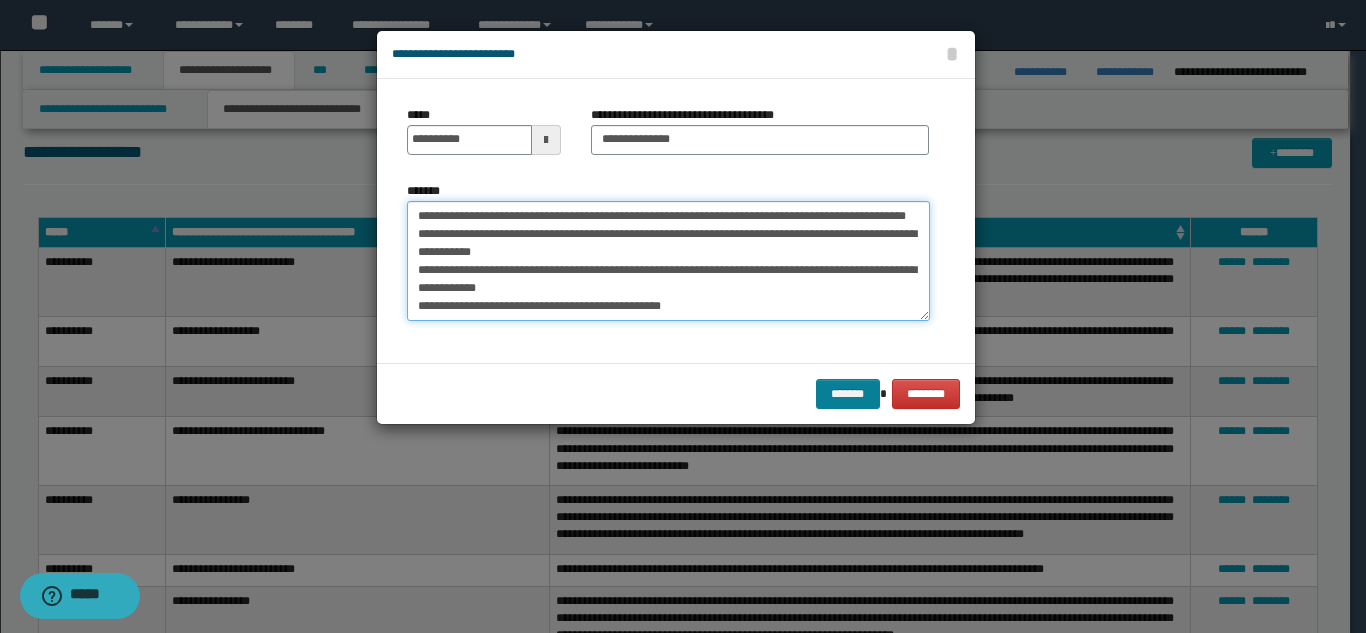 type on "**********" 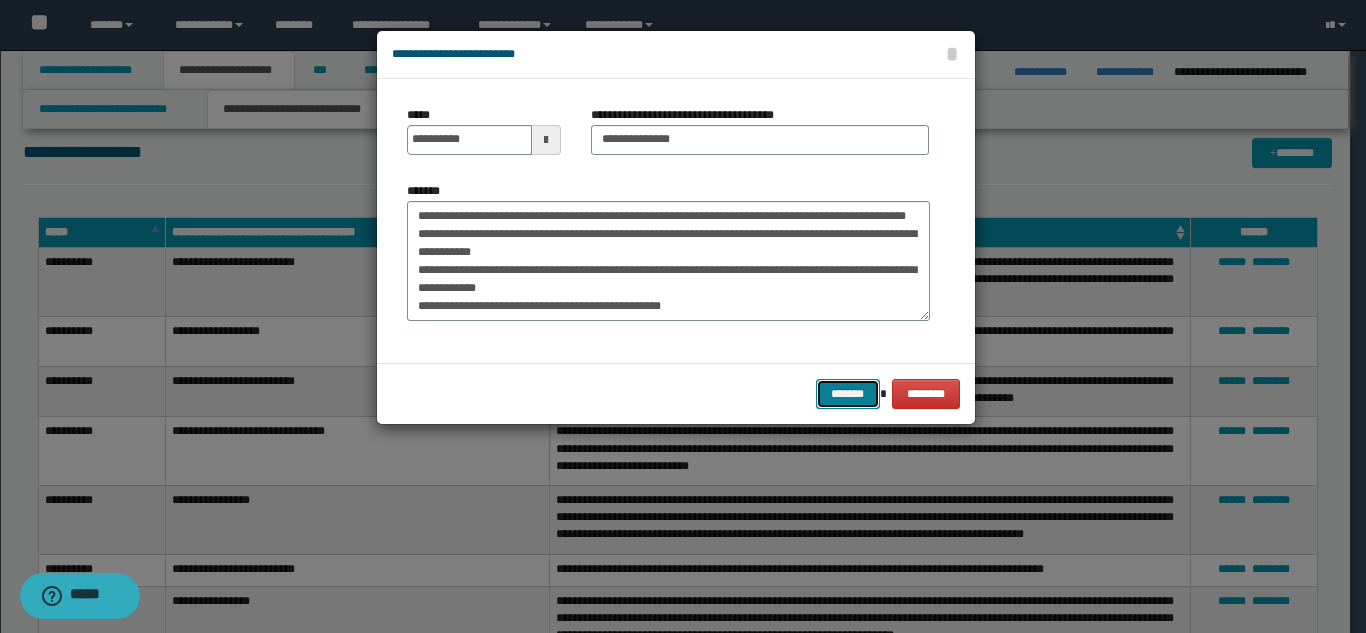 click on "*******" at bounding box center [848, 394] 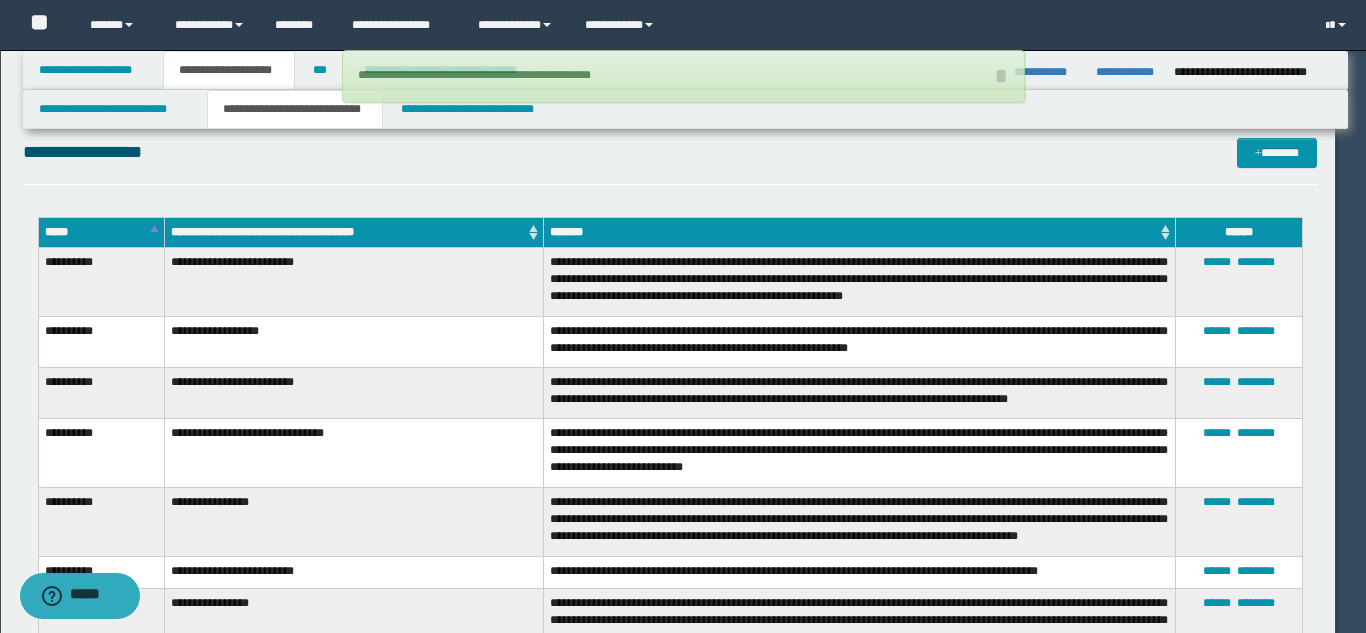 type 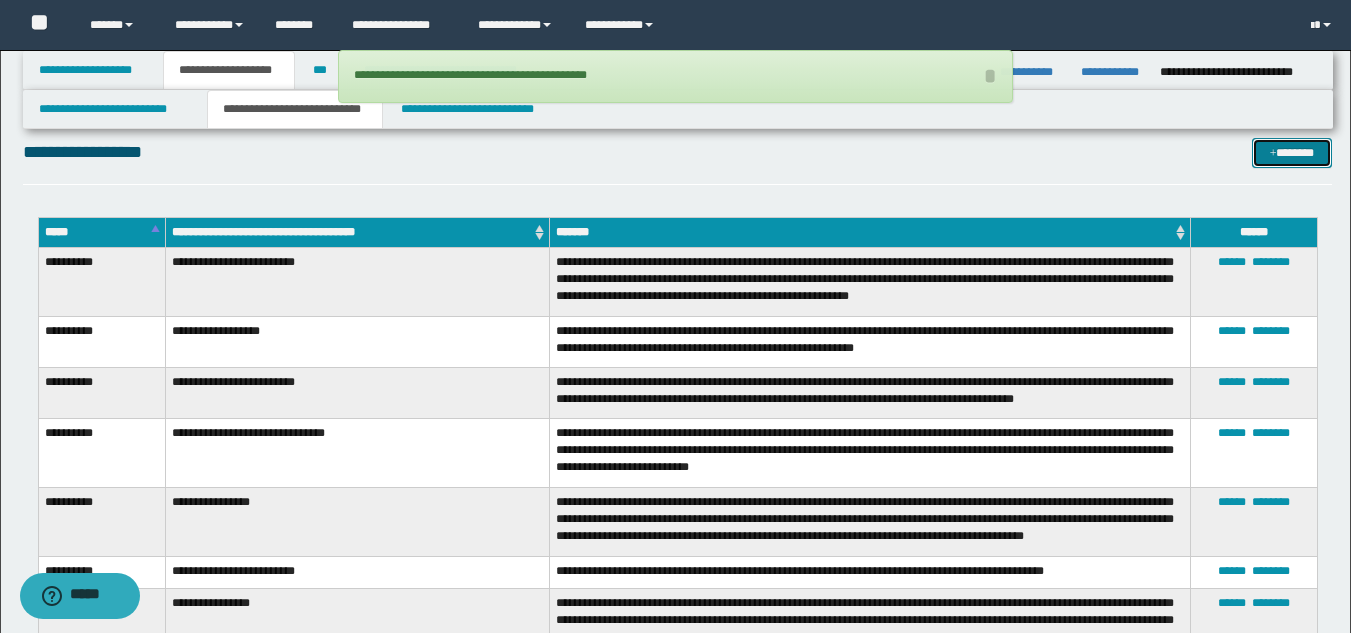 click on "*******" at bounding box center [1292, 153] 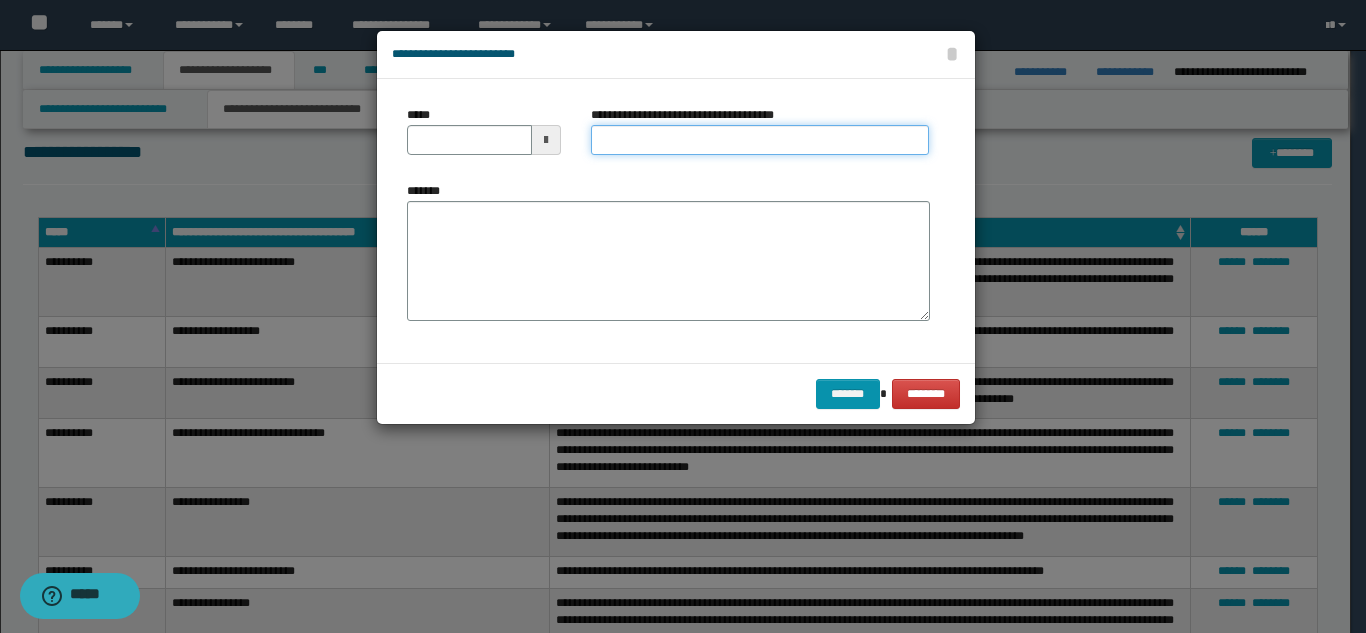 click on "**********" at bounding box center (760, 140) 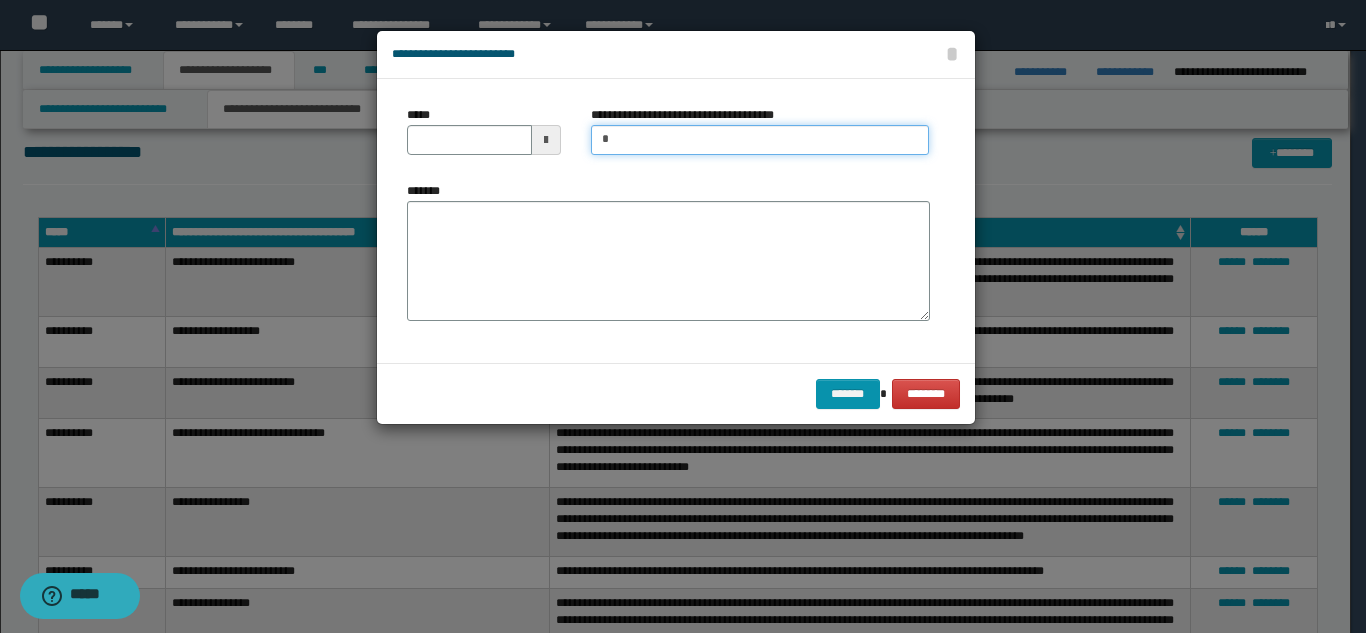 type on "**********" 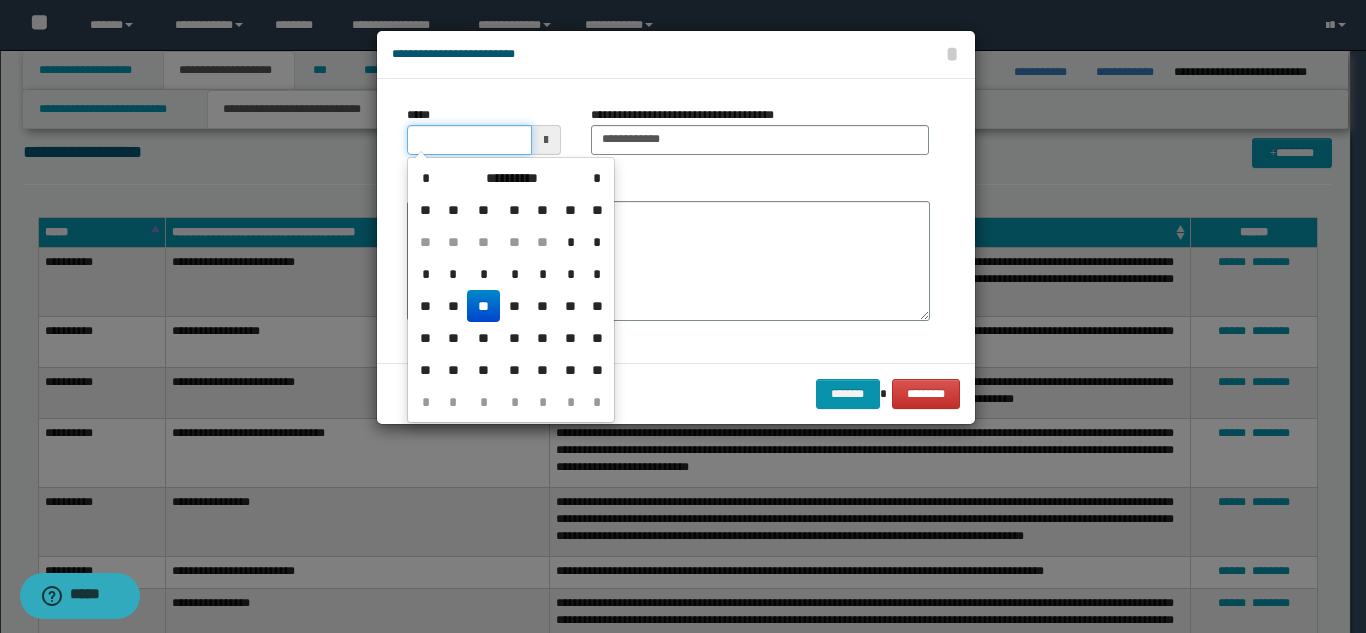 click on "*****" at bounding box center [469, 140] 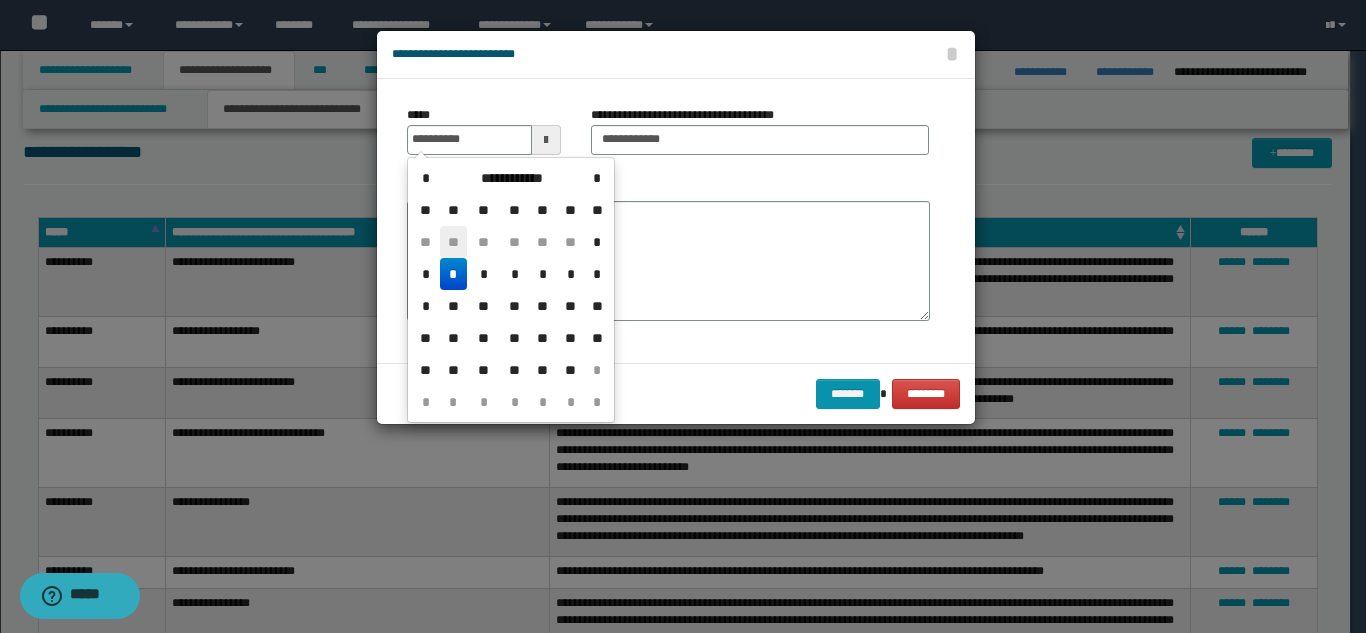 click on "**" at bounding box center [454, 242] 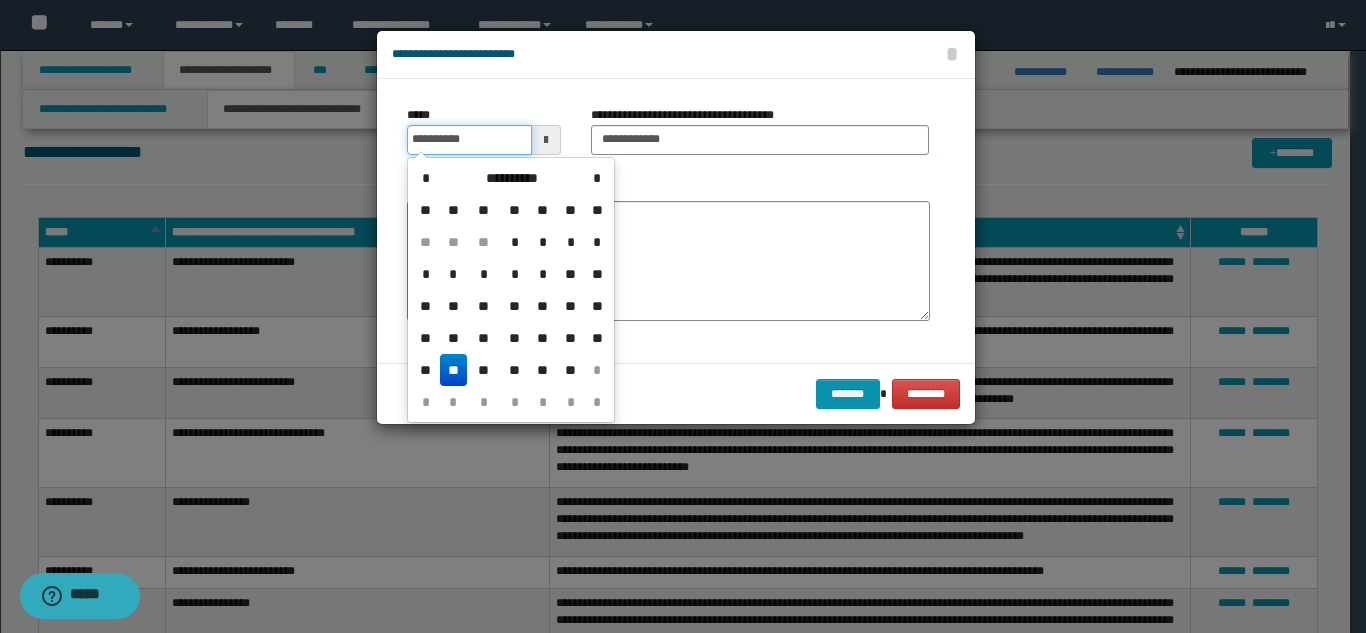 drag, startPoint x: 480, startPoint y: 146, endPoint x: 258, endPoint y: 143, distance: 222.02026 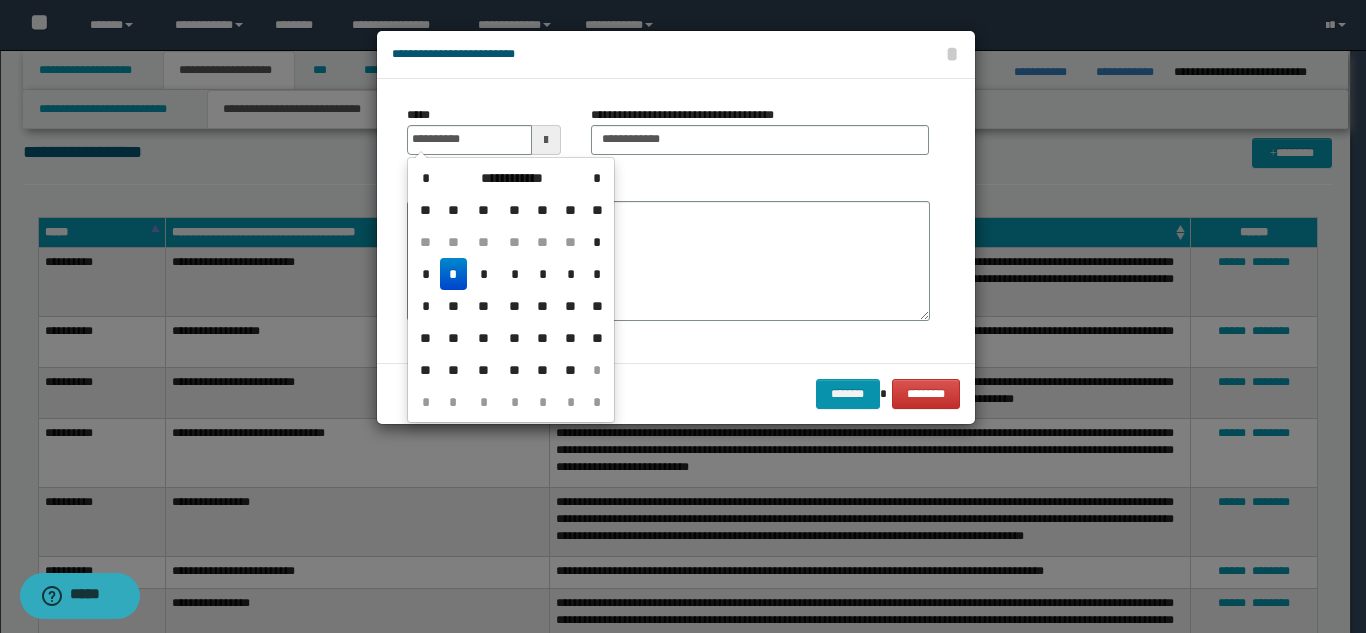 click on "*" at bounding box center [454, 274] 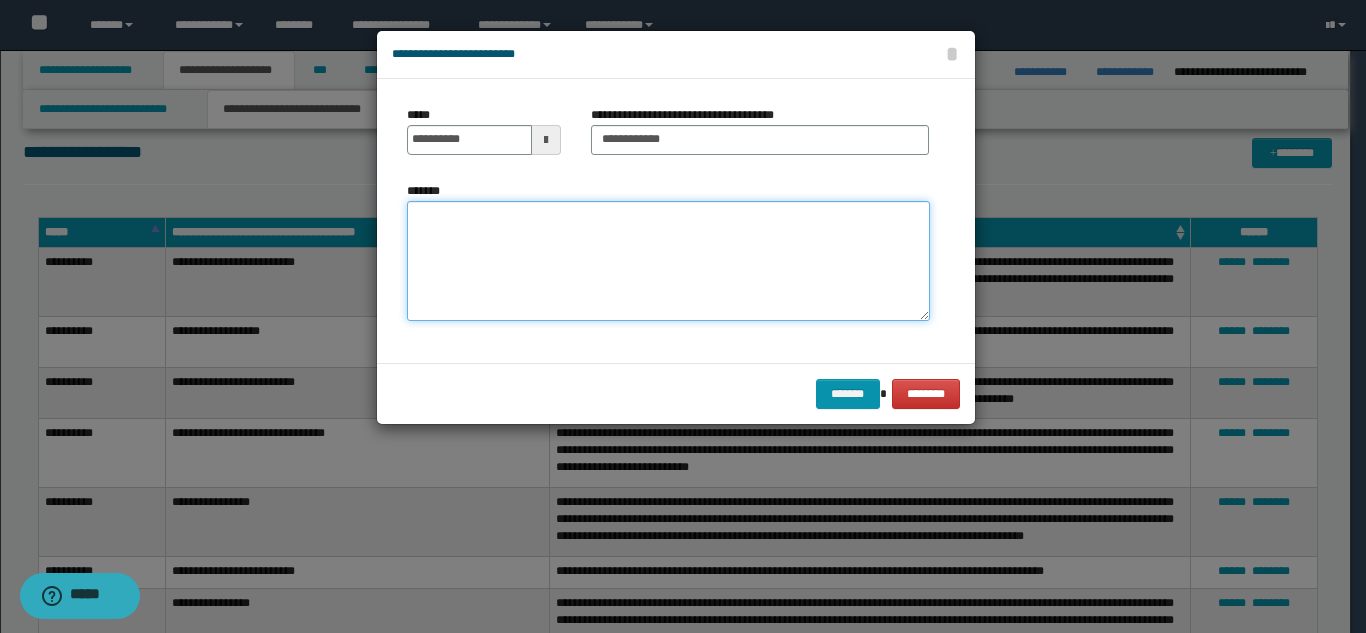 click on "*******" at bounding box center [668, 261] 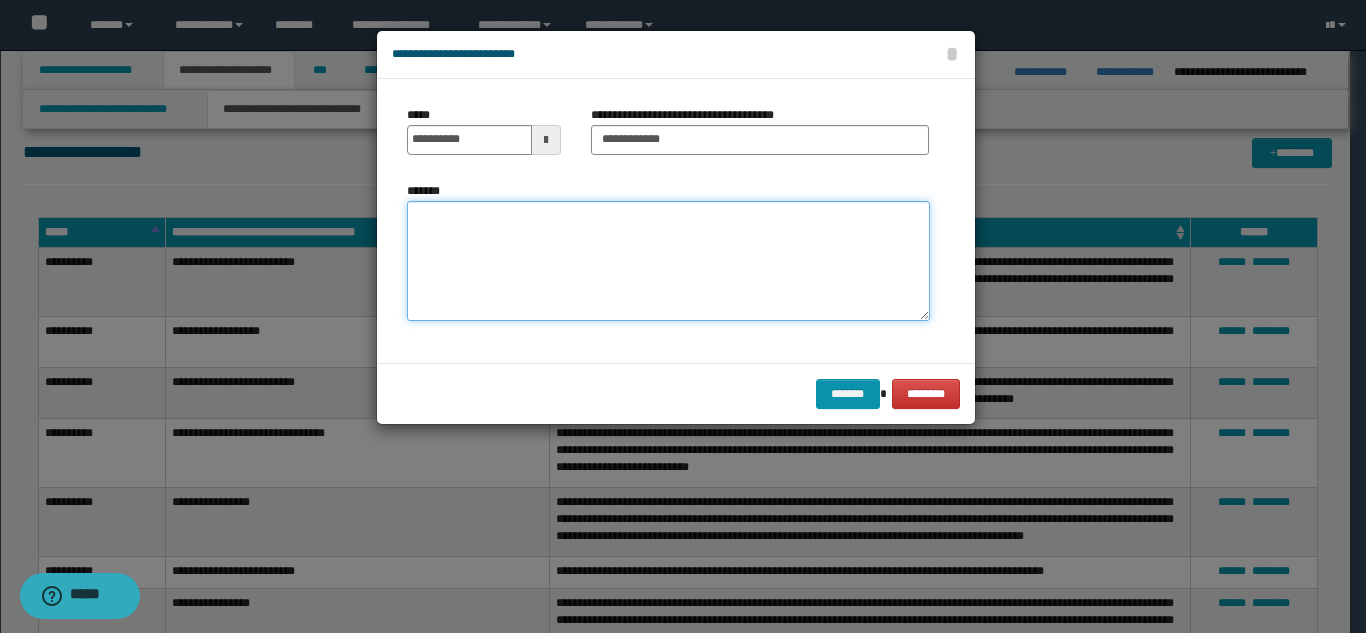 paste on "**********" 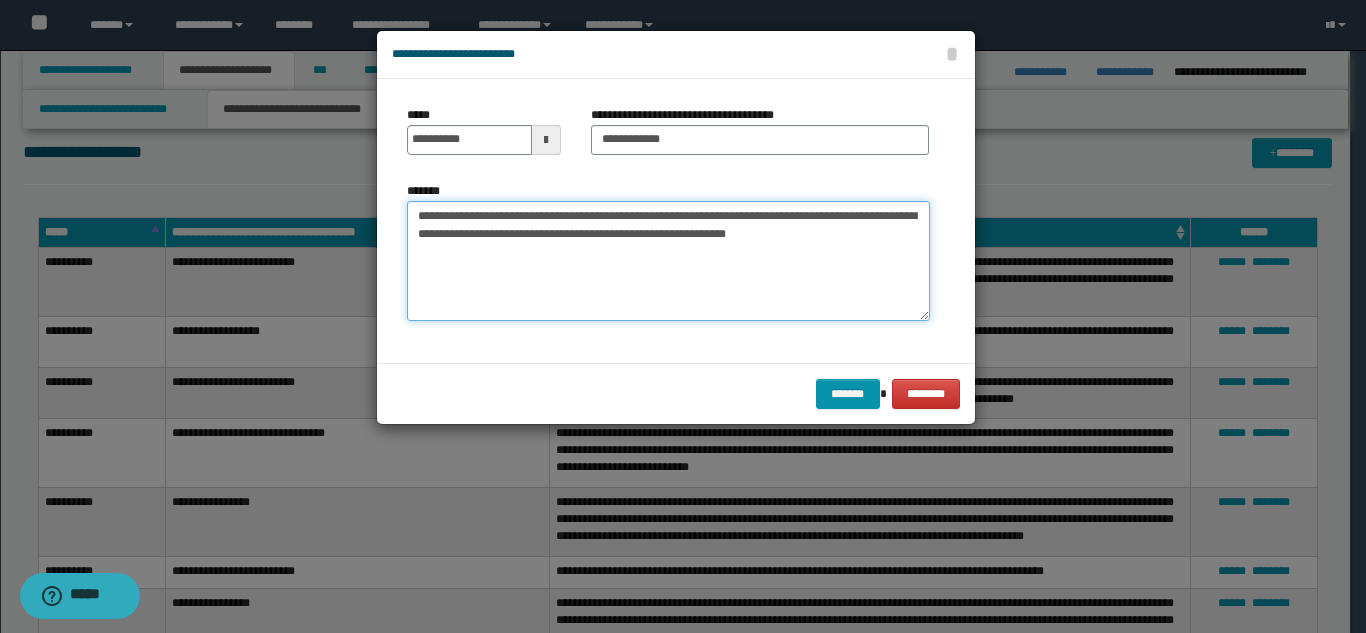 click on "**********" at bounding box center (668, 261) 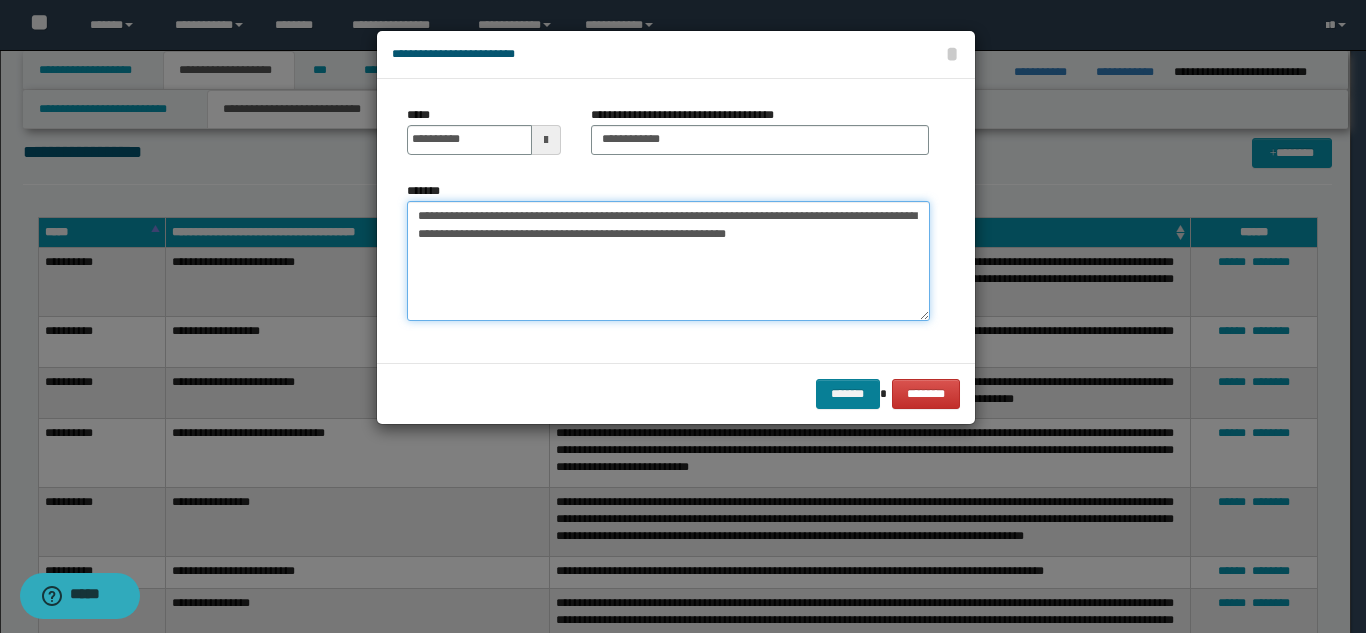 type on "**********" 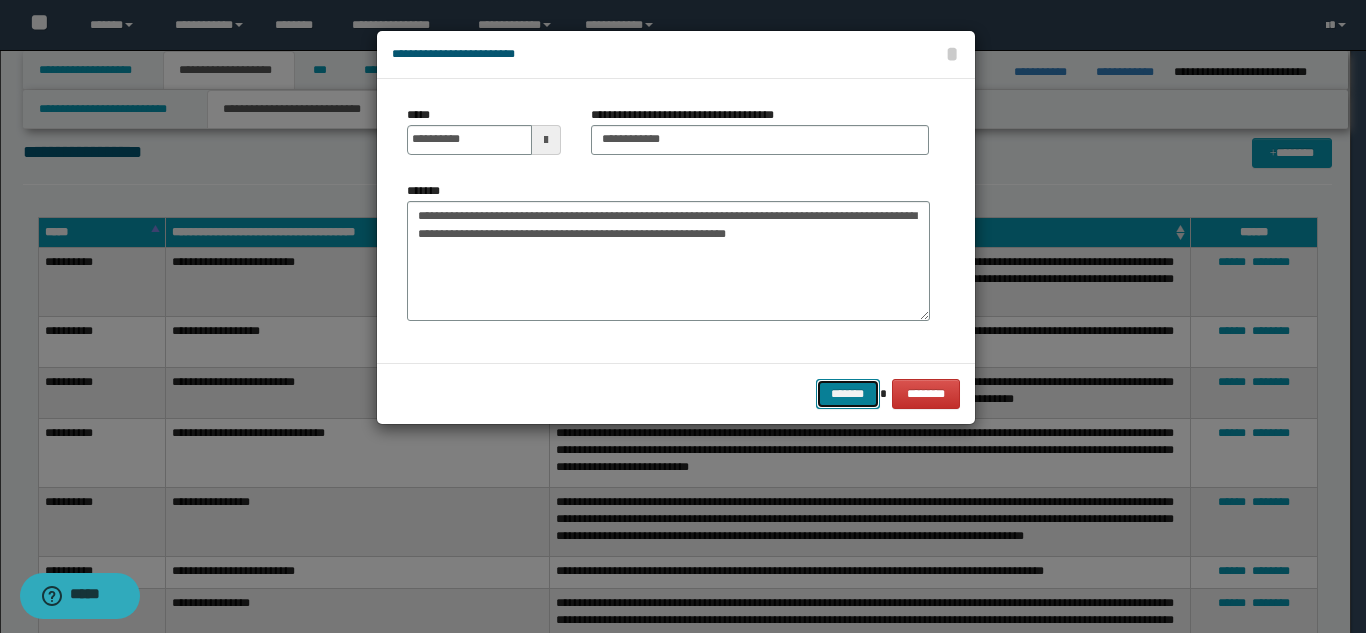 click on "*******" at bounding box center [848, 394] 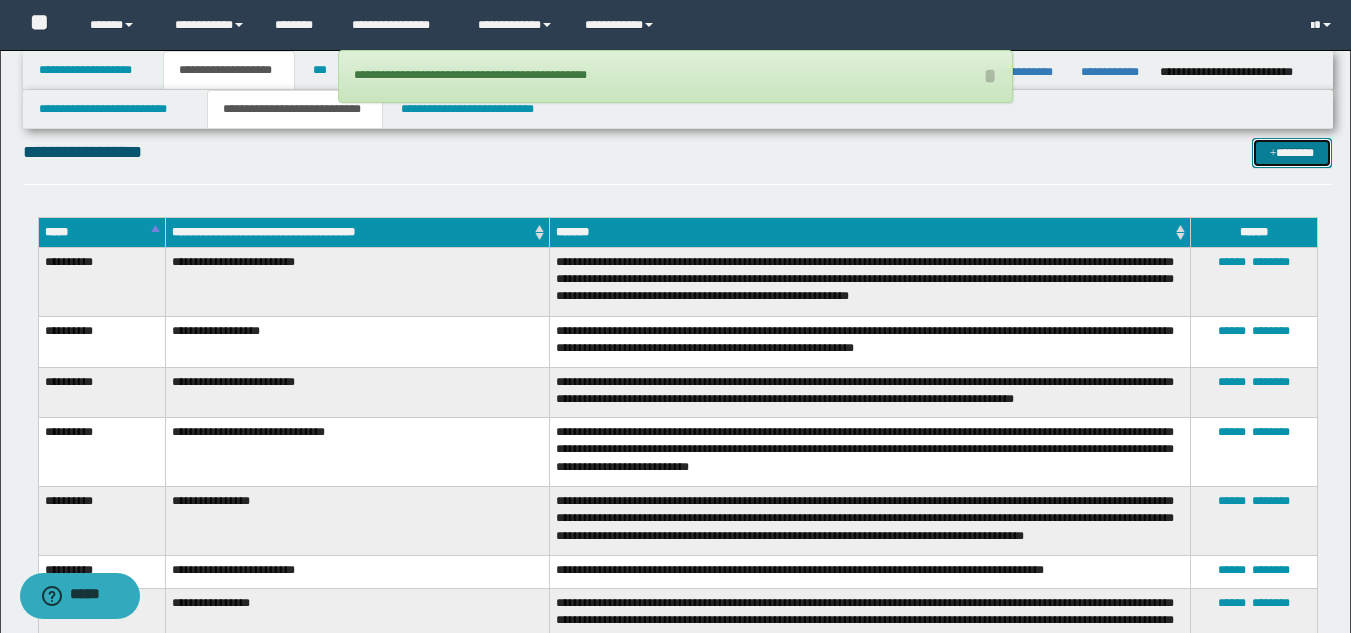 click at bounding box center [1273, 154] 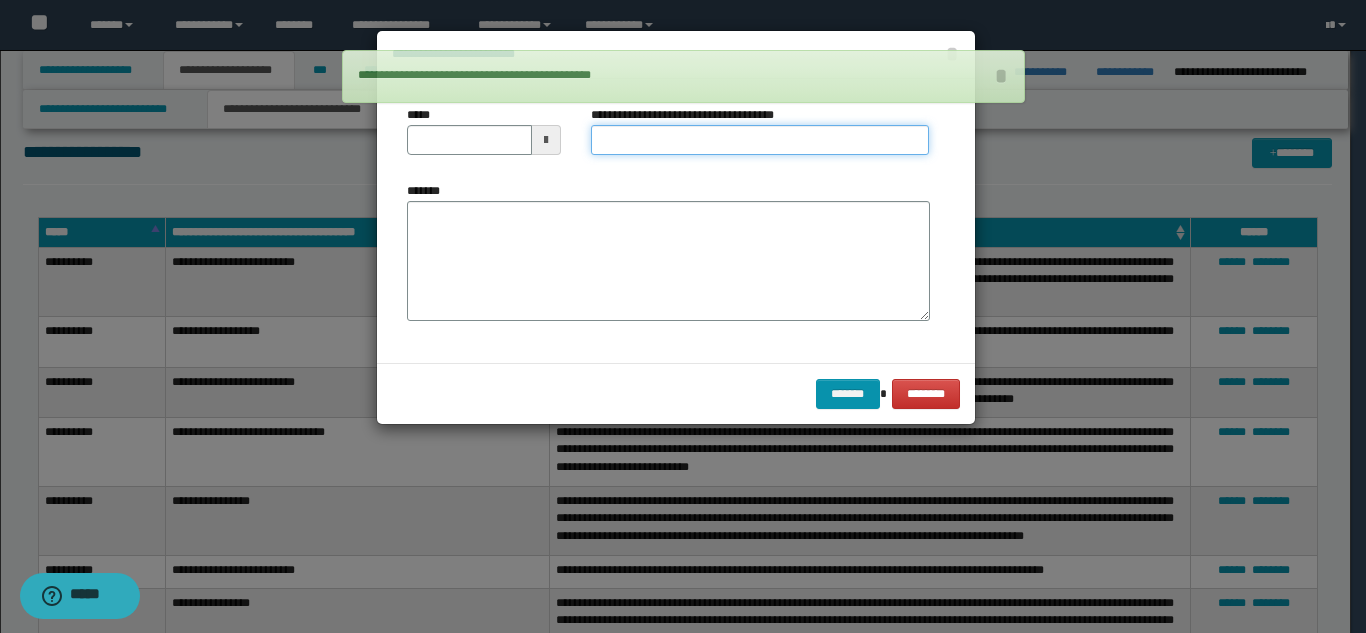 click on "**********" at bounding box center [760, 140] 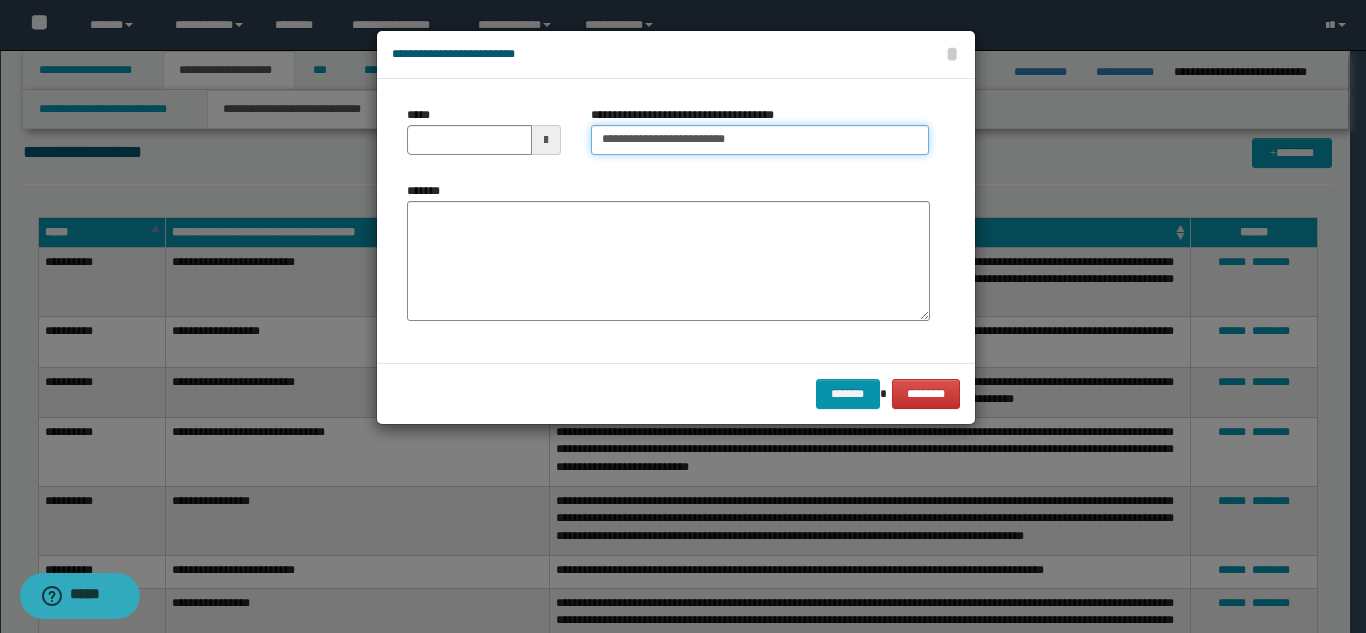 type on "**********" 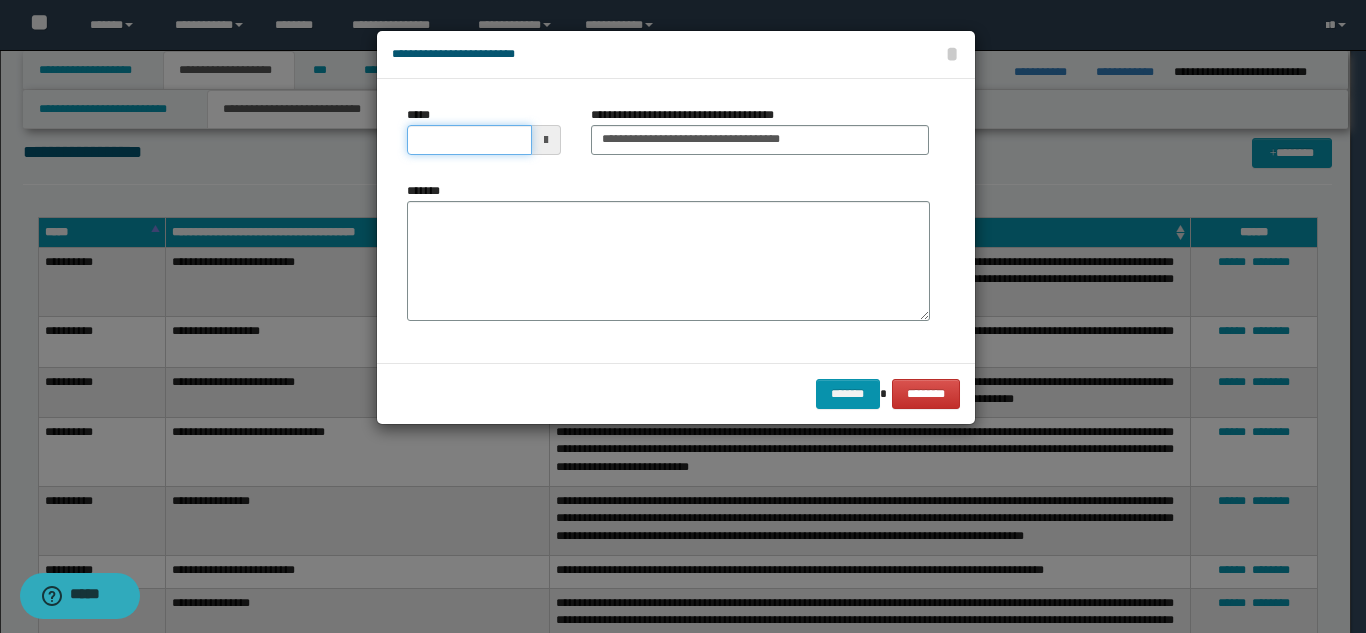click on "*****" at bounding box center (469, 140) 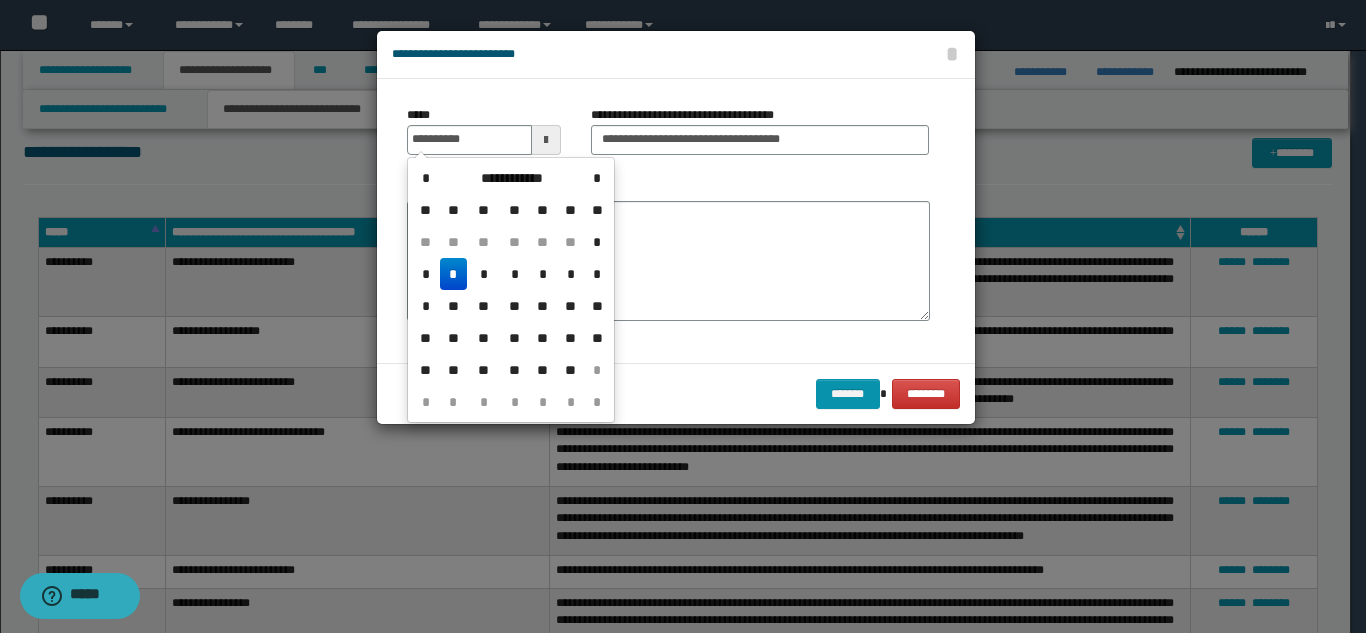 click on "*" at bounding box center [454, 274] 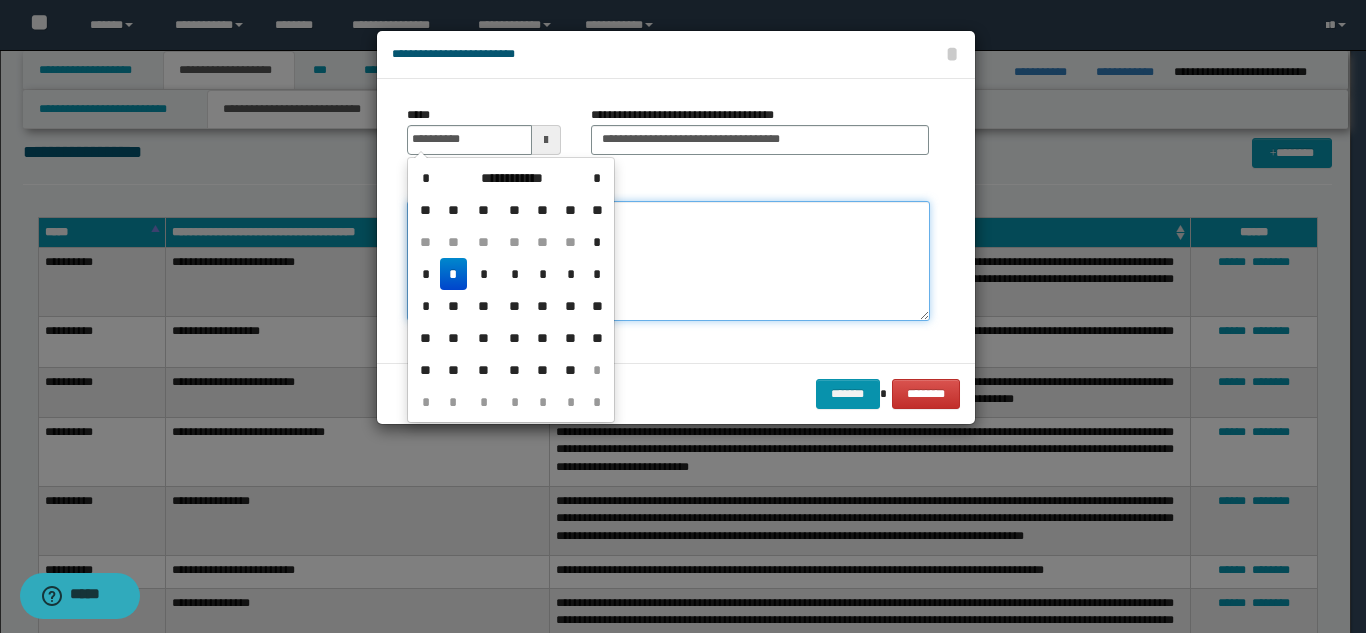 click on "*******" at bounding box center (668, 261) 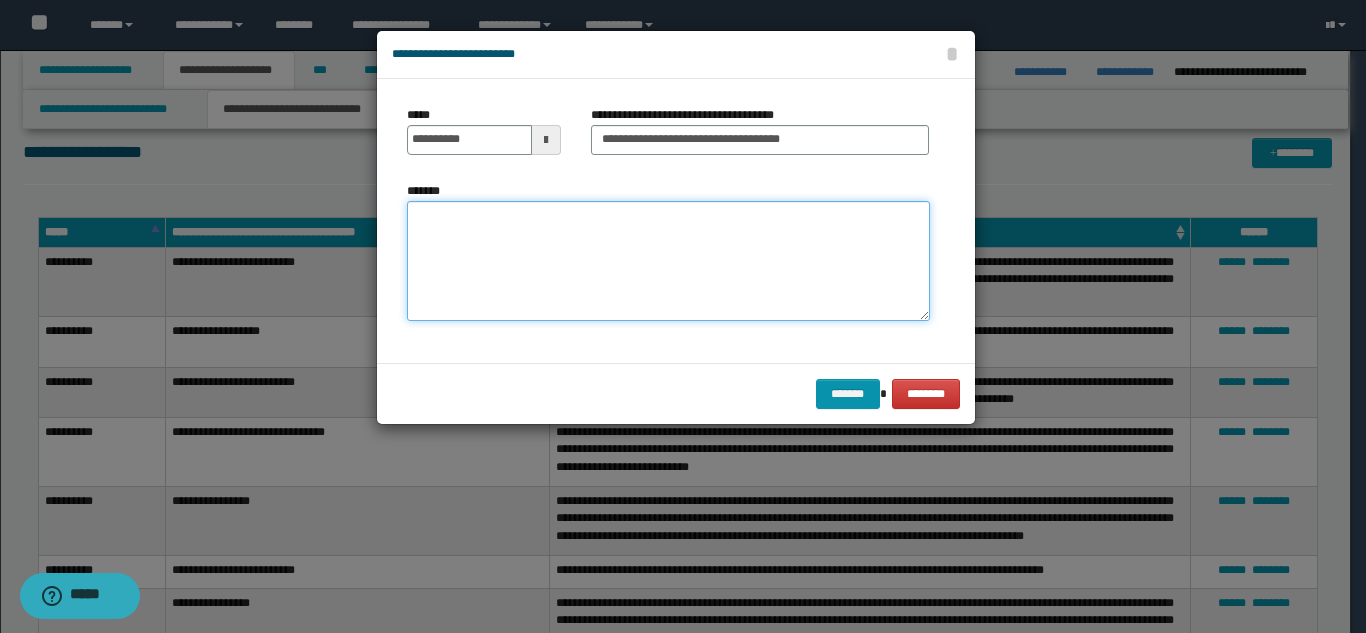 paste on "**********" 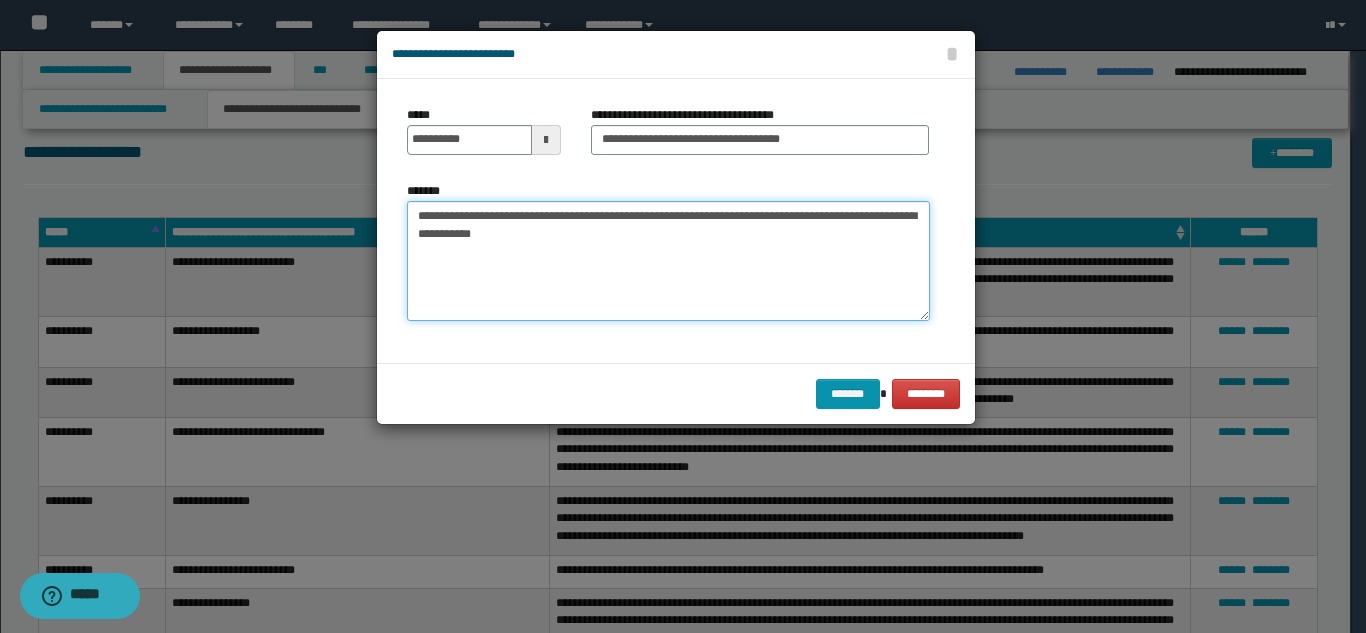 click on "**********" at bounding box center [668, 261] 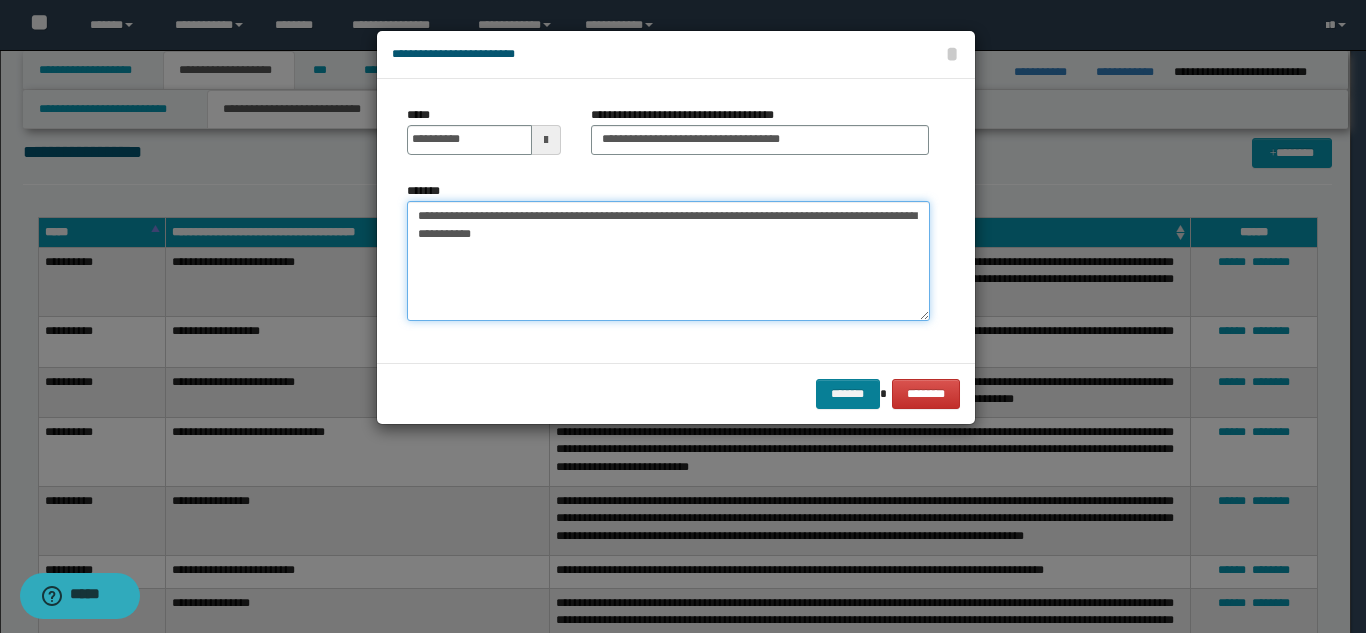 type on "**********" 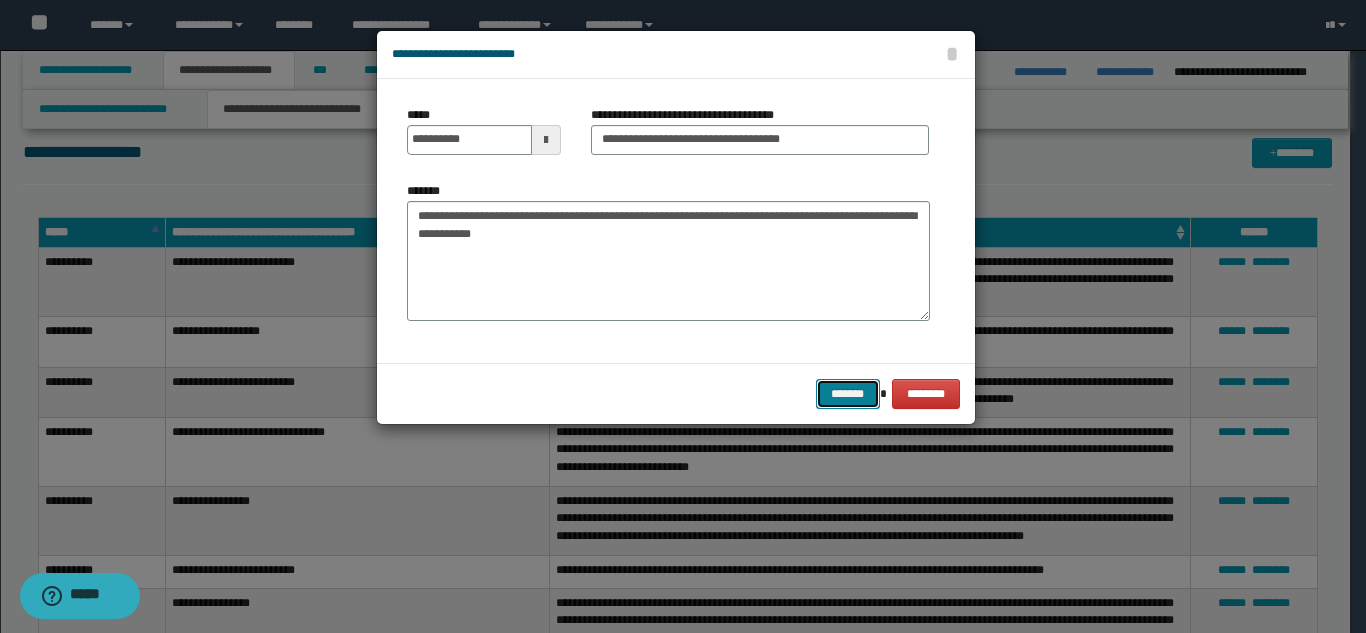 click on "*******" at bounding box center [848, 394] 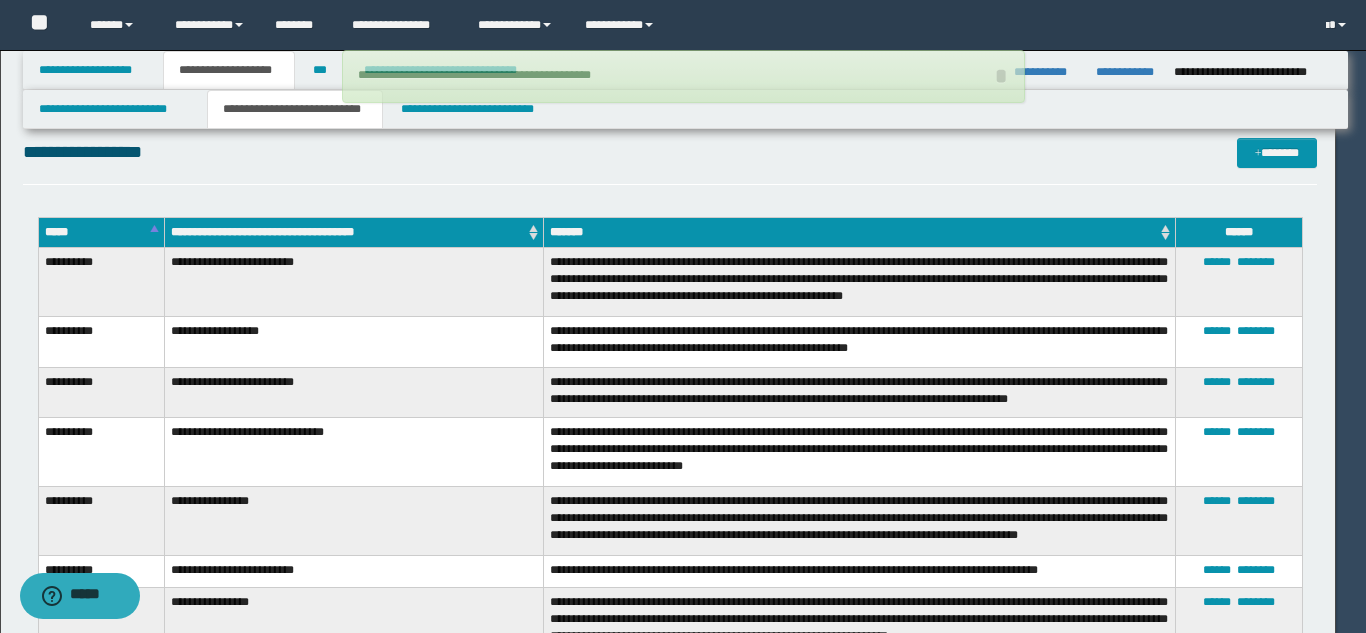 type 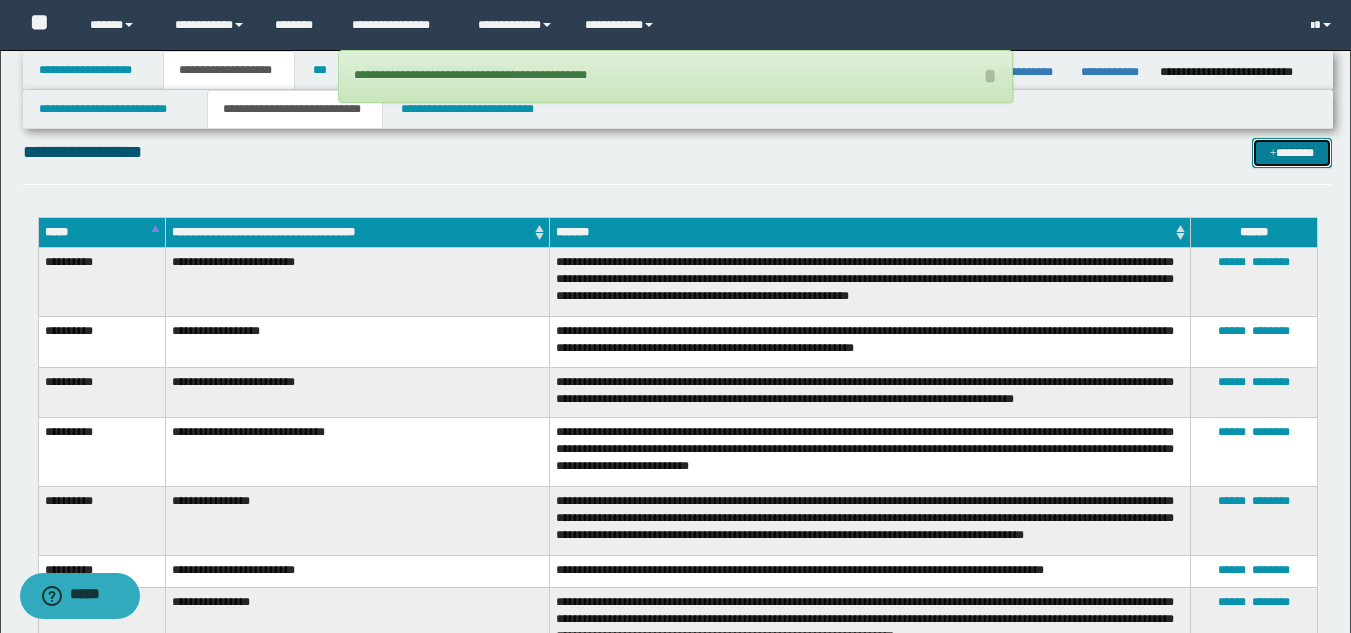 click at bounding box center (1273, 154) 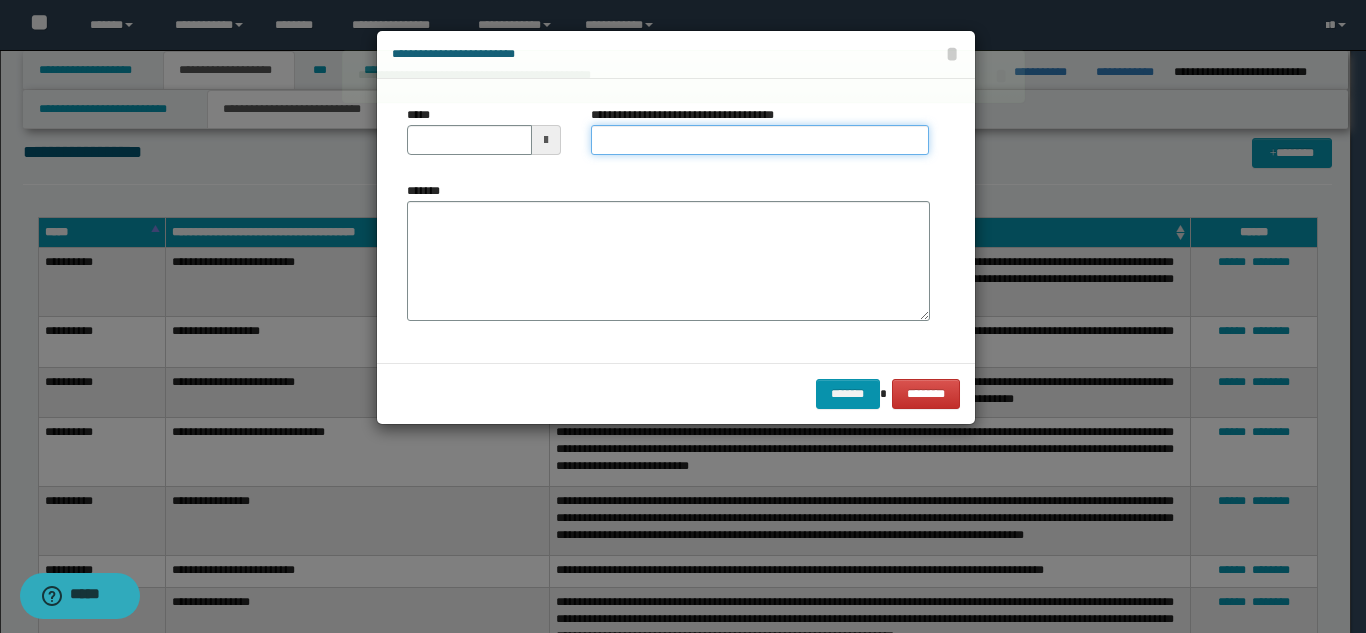 drag, startPoint x: 804, startPoint y: 136, endPoint x: 805, endPoint y: 151, distance: 15.033297 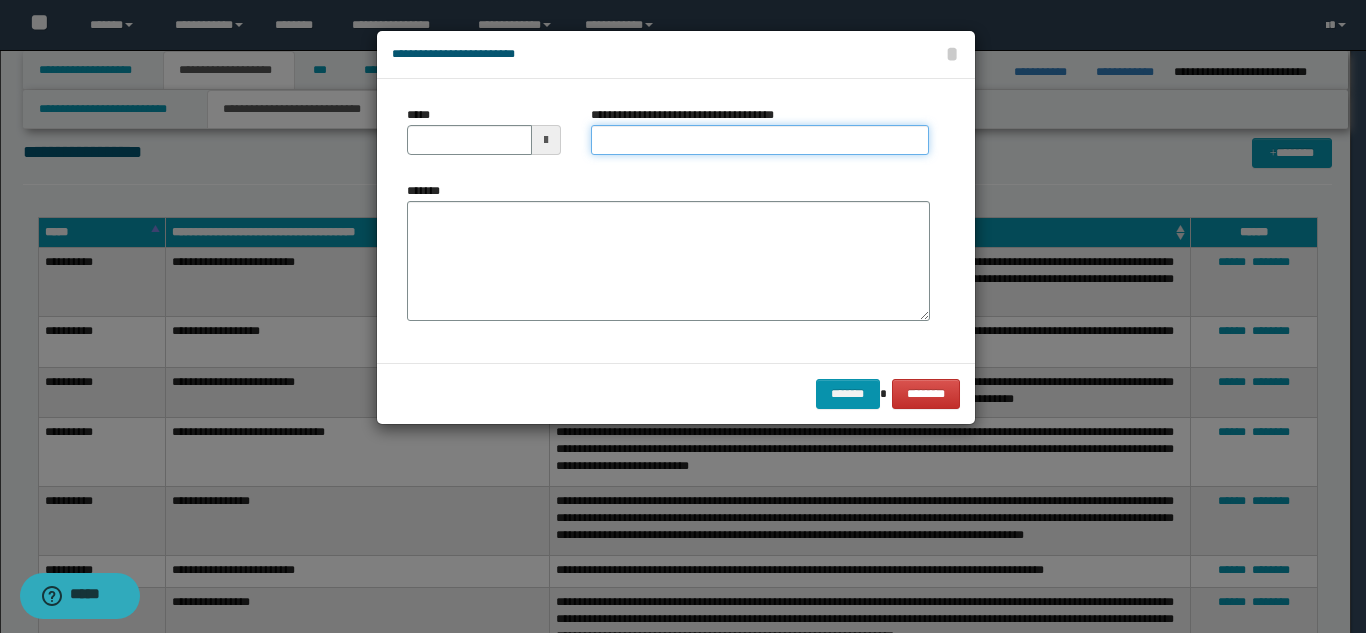 type on "*********" 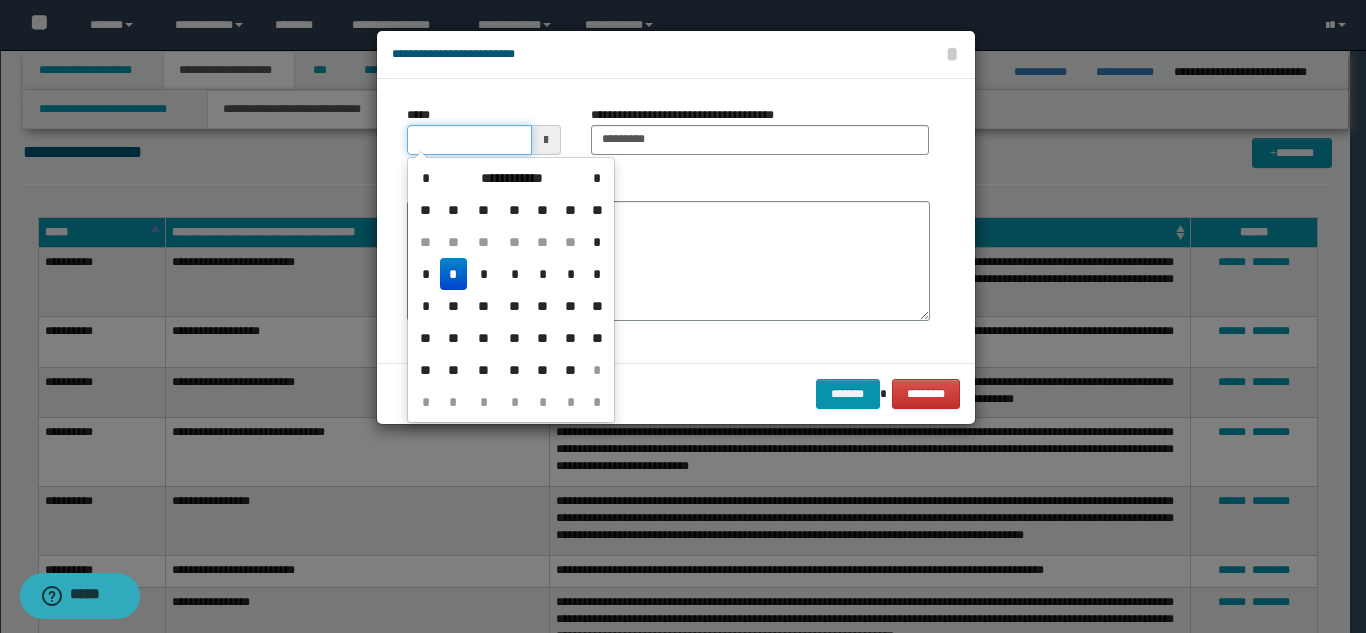 click on "*****" at bounding box center (469, 140) 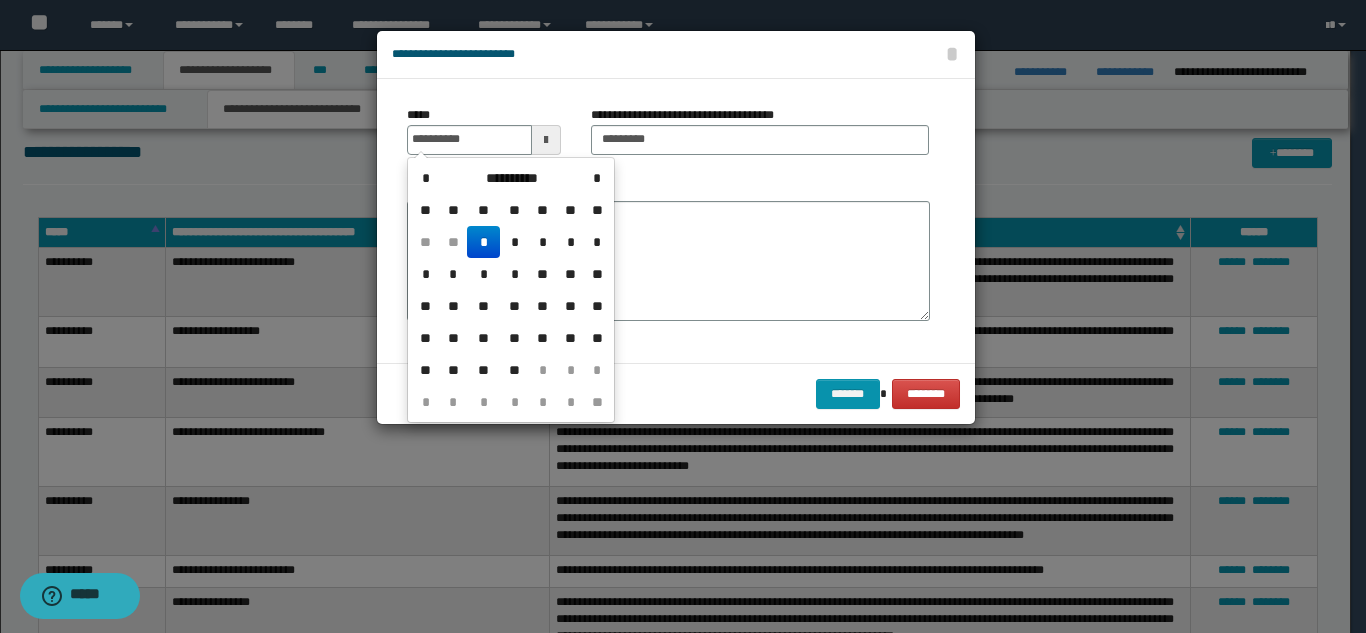 click on "*" at bounding box center [483, 242] 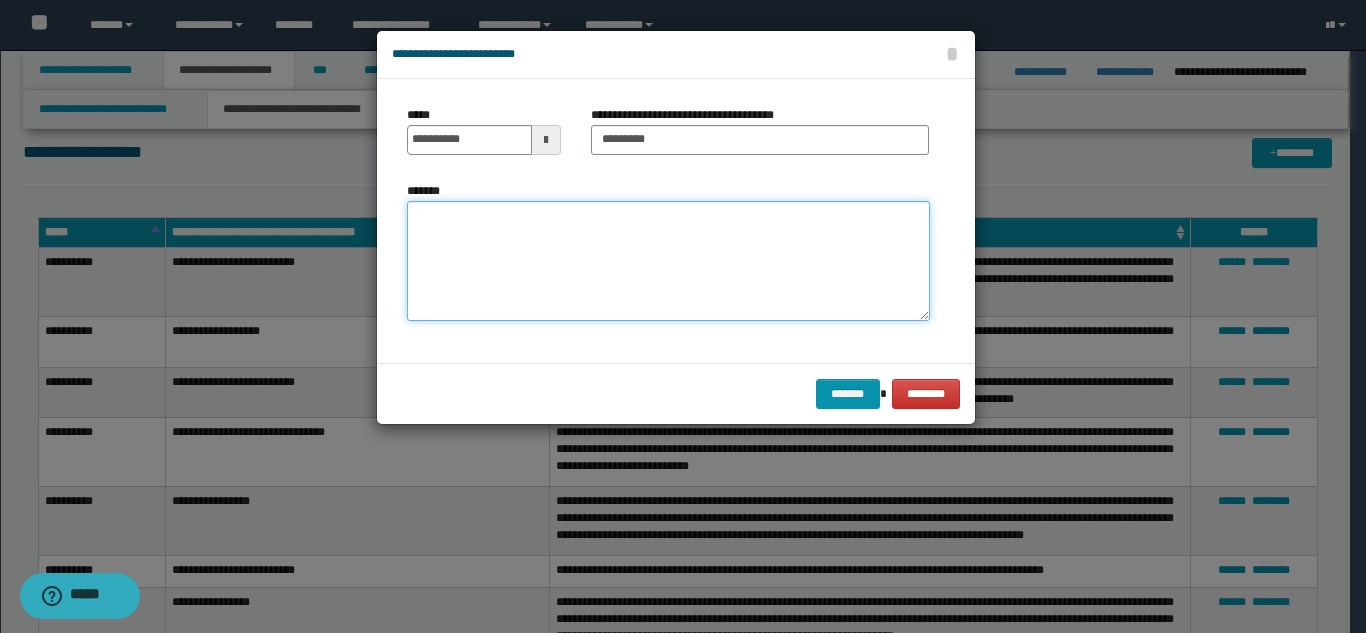 click on "*******" at bounding box center [668, 261] 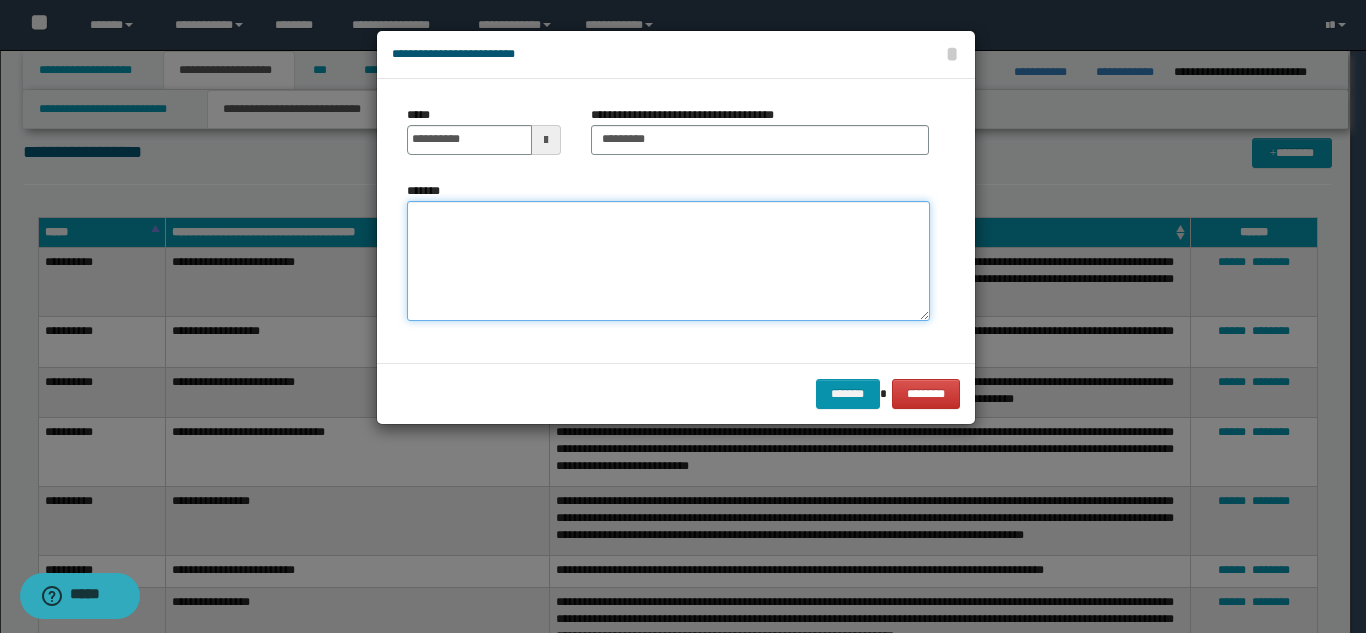 paste on "**********" 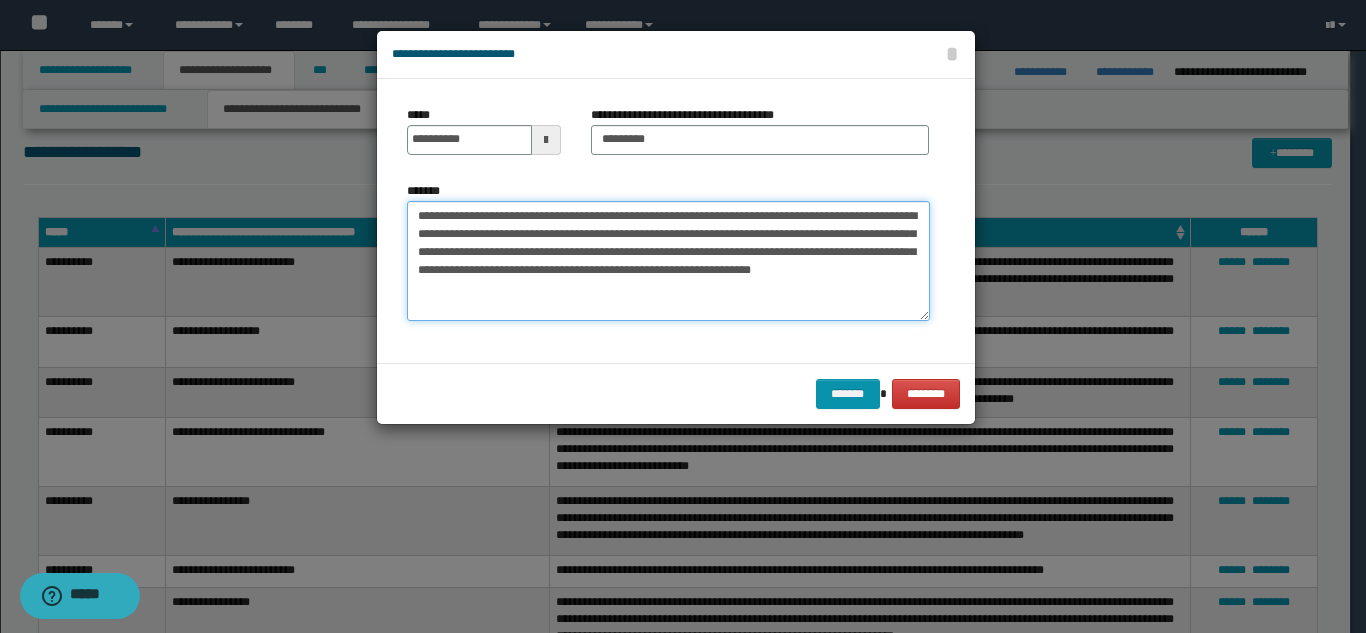 click on "**********" at bounding box center (668, 261) 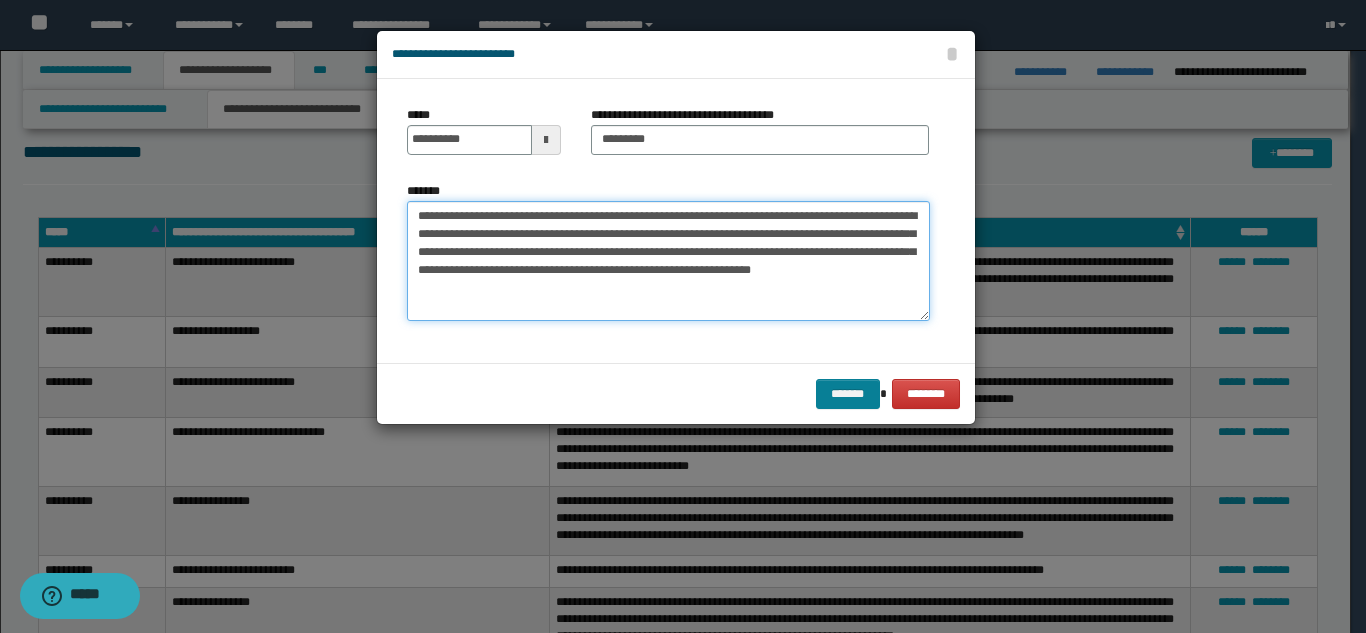 type on "**********" 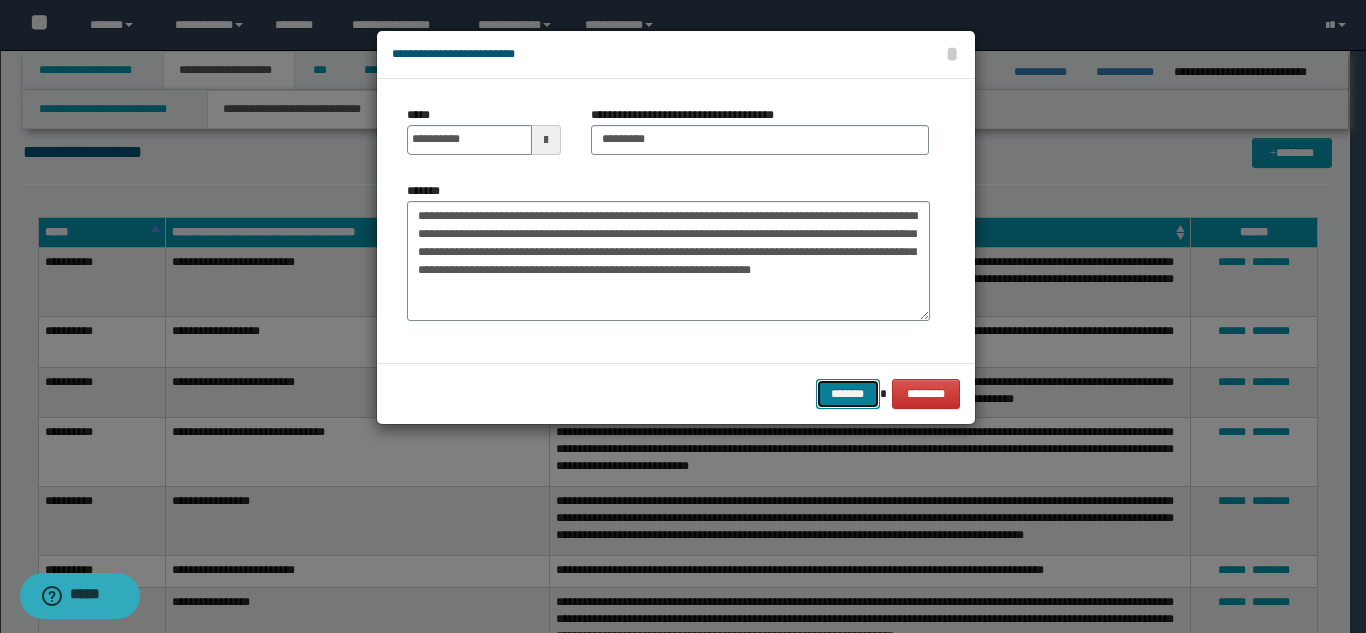 click on "*******" at bounding box center [848, 394] 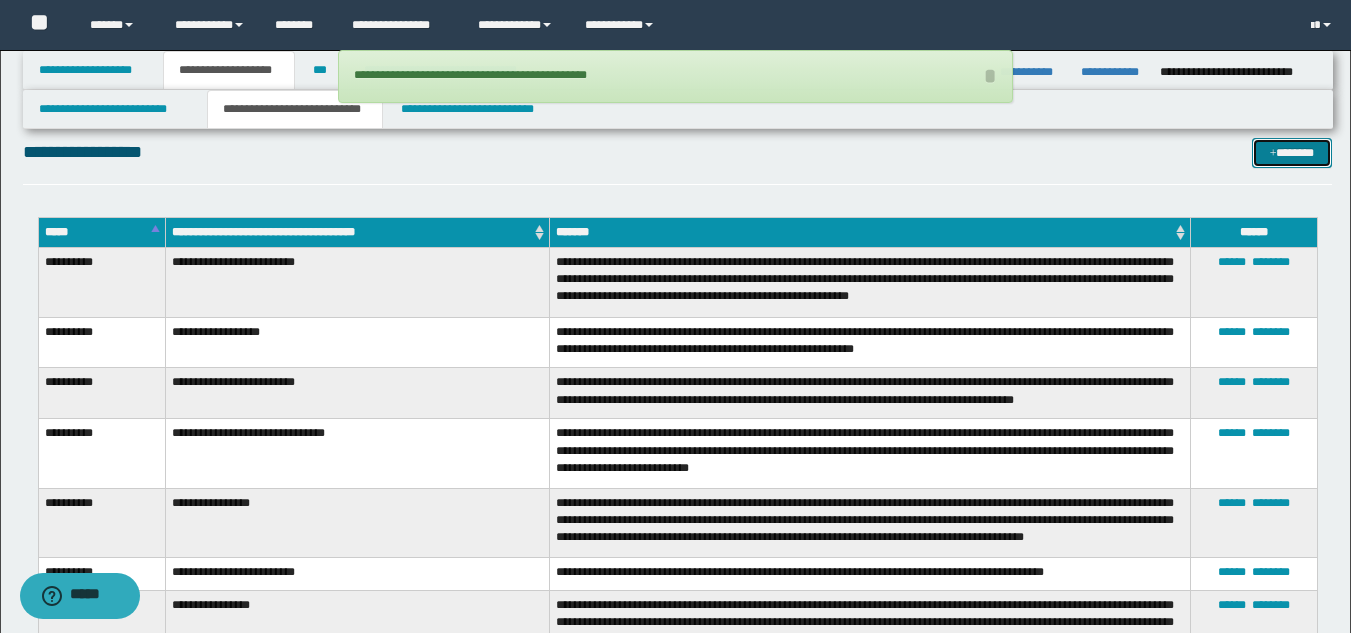 click at bounding box center (1273, 154) 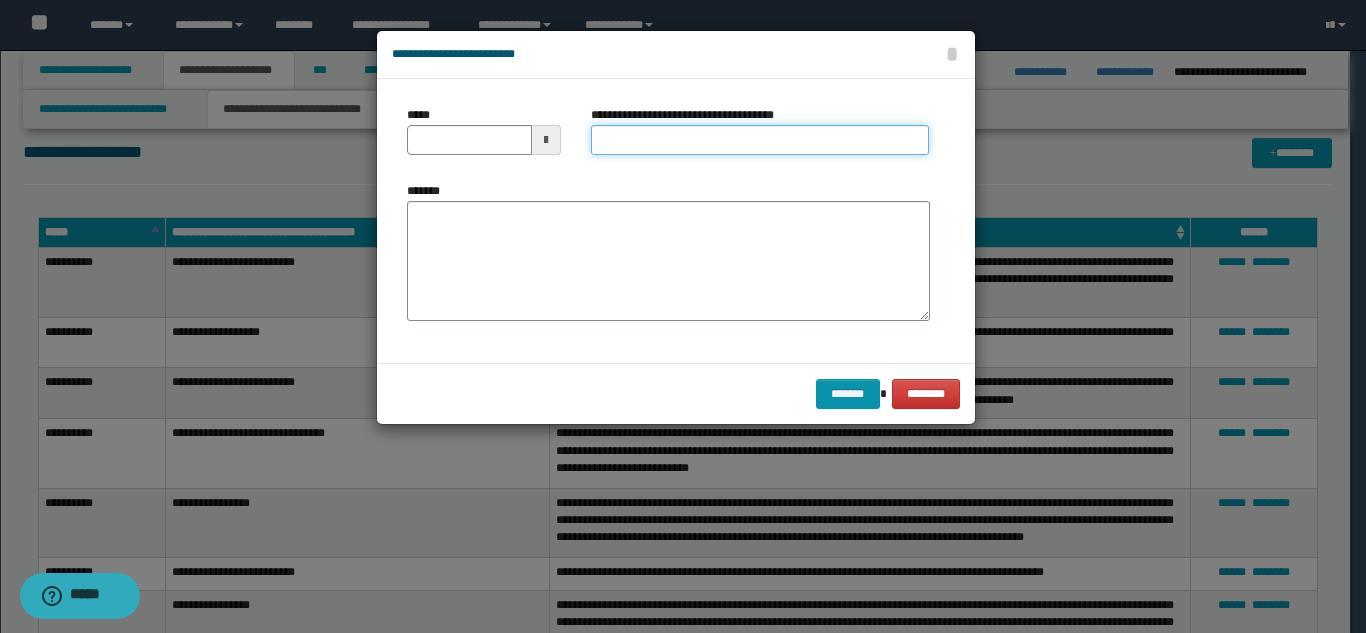 click on "**********" at bounding box center [760, 140] 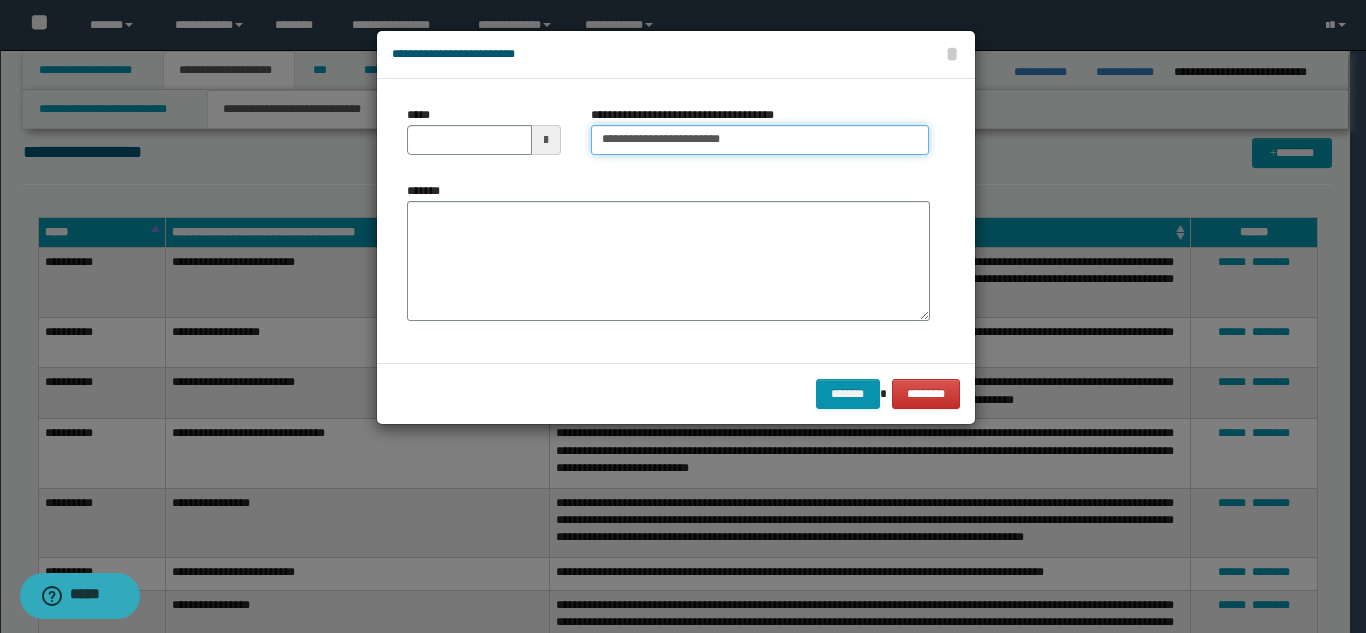click on "**********" at bounding box center (760, 140) 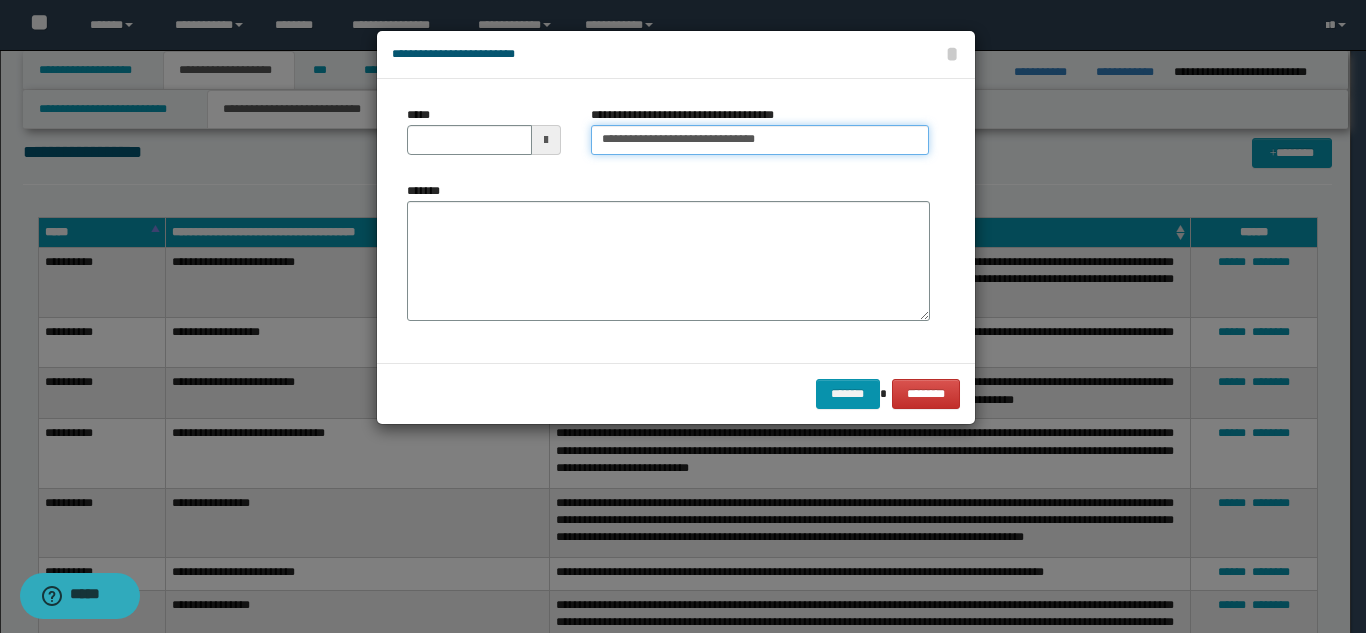 type on "**********" 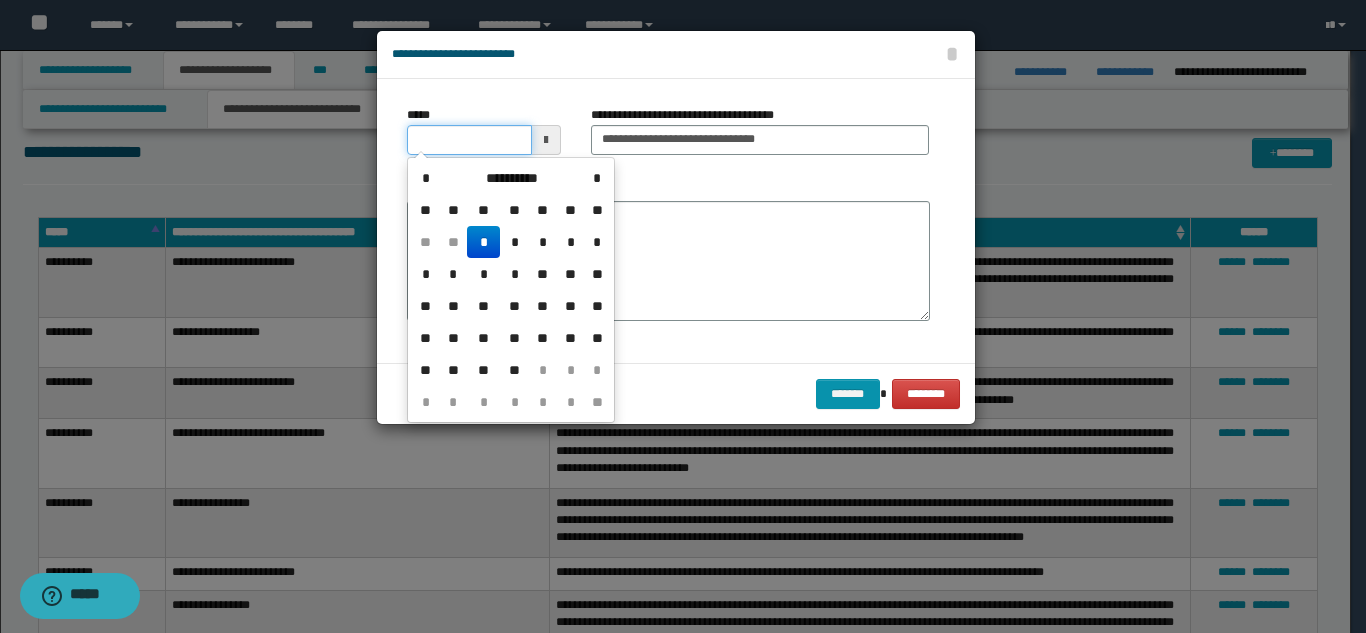click on "*****" at bounding box center [469, 140] 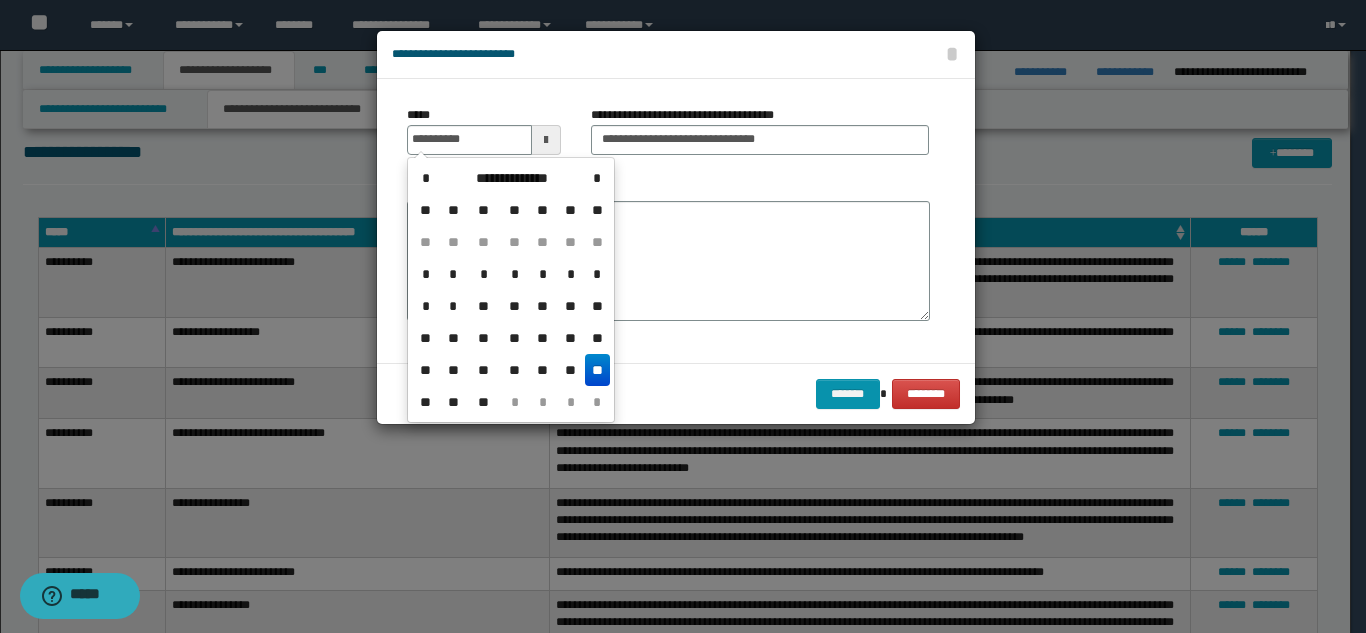 click on "**" at bounding box center [597, 370] 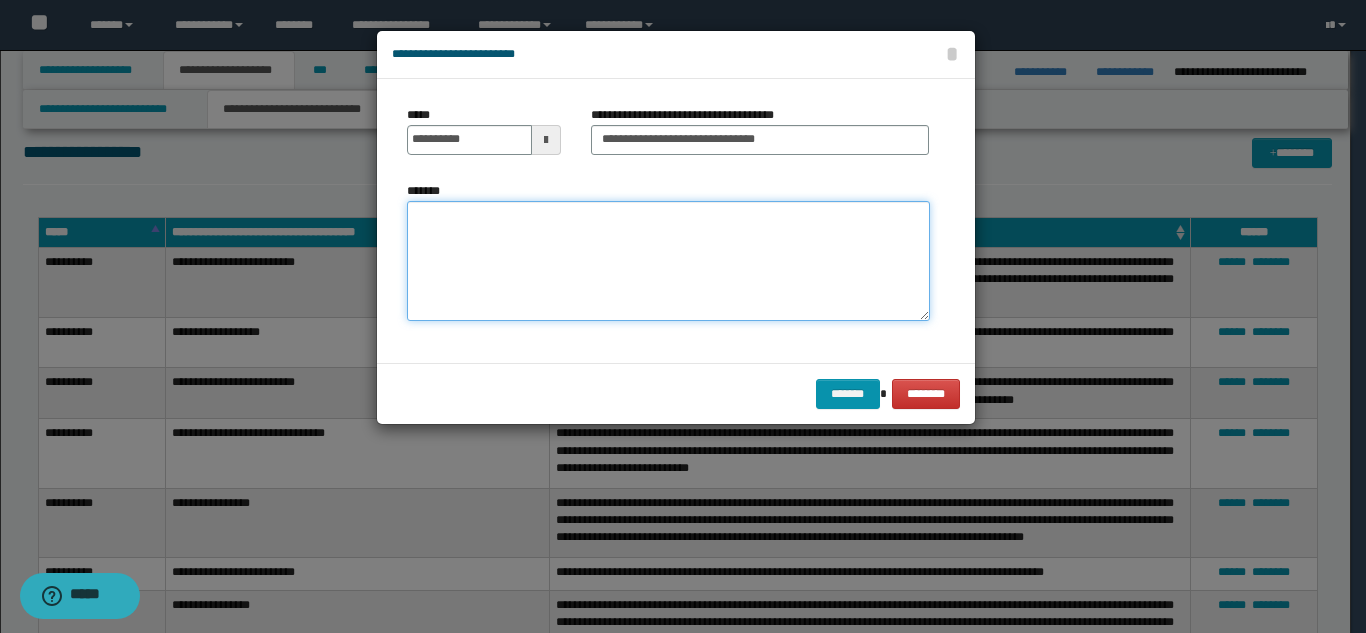 click on "*******" at bounding box center [668, 261] 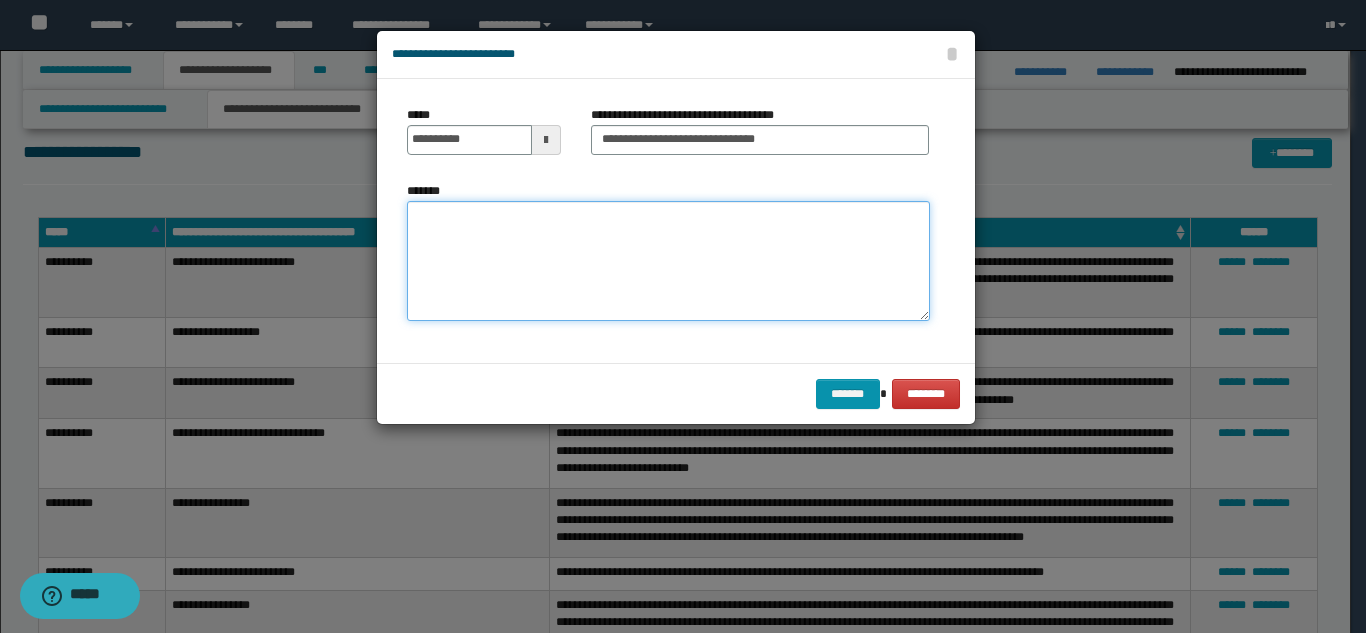 paste on "**********" 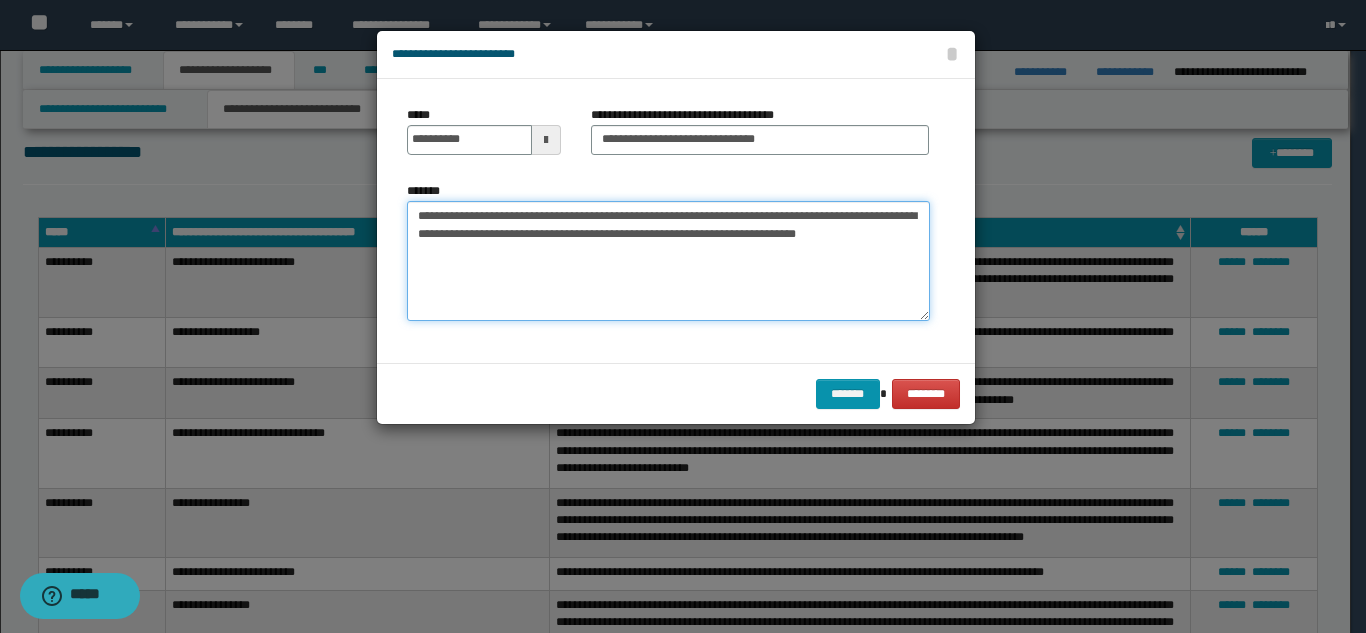 drag, startPoint x: 578, startPoint y: 273, endPoint x: 735, endPoint y: 270, distance: 157.02866 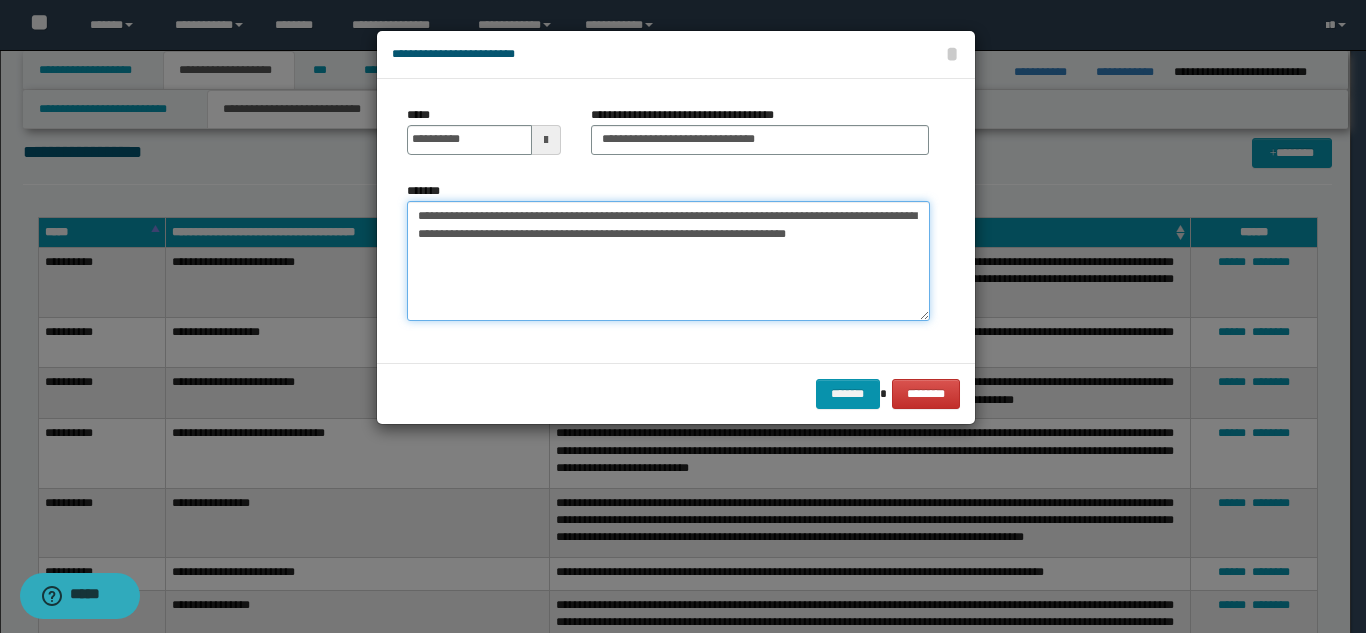drag, startPoint x: 475, startPoint y: 296, endPoint x: 542, endPoint y: 252, distance: 80.1561 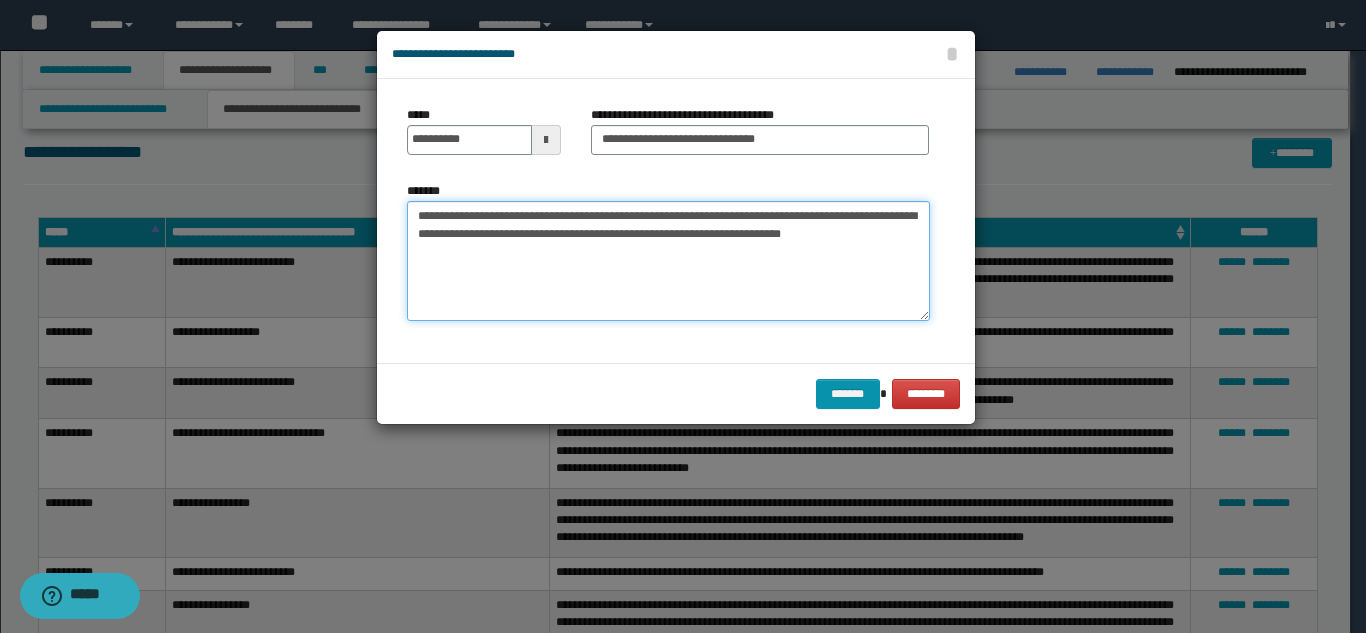 drag, startPoint x: 543, startPoint y: 253, endPoint x: 589, endPoint y: 253, distance: 46 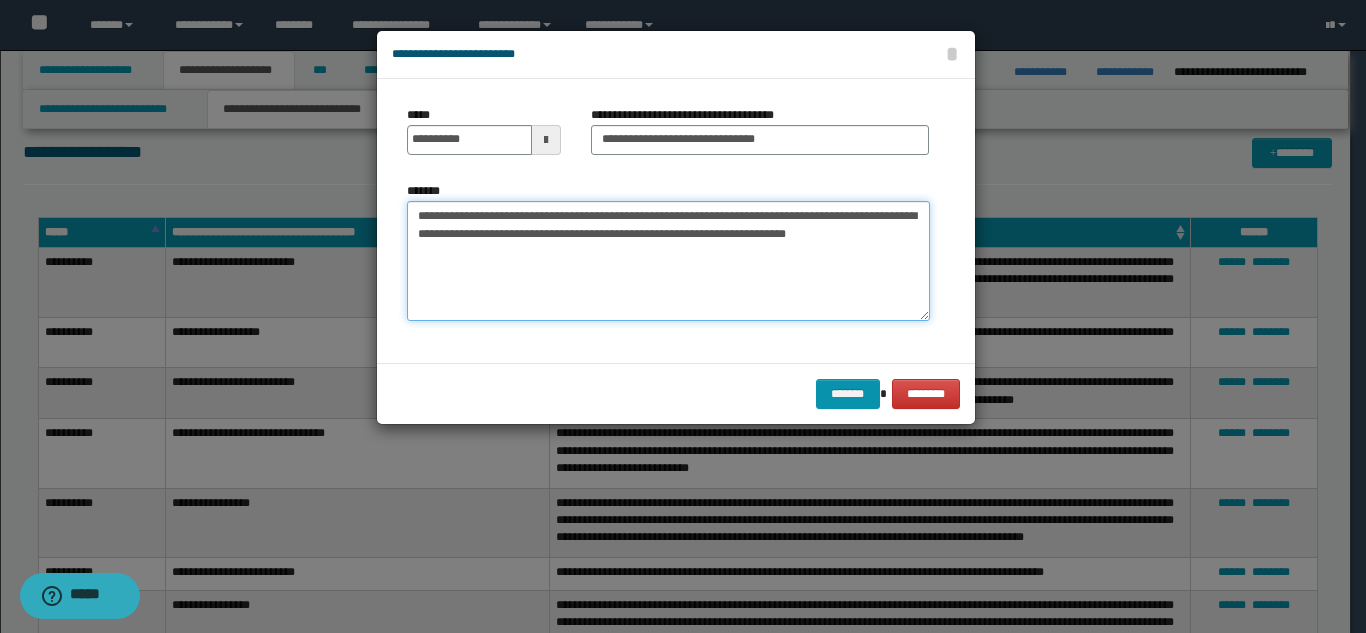 click on "**********" at bounding box center (668, 261) 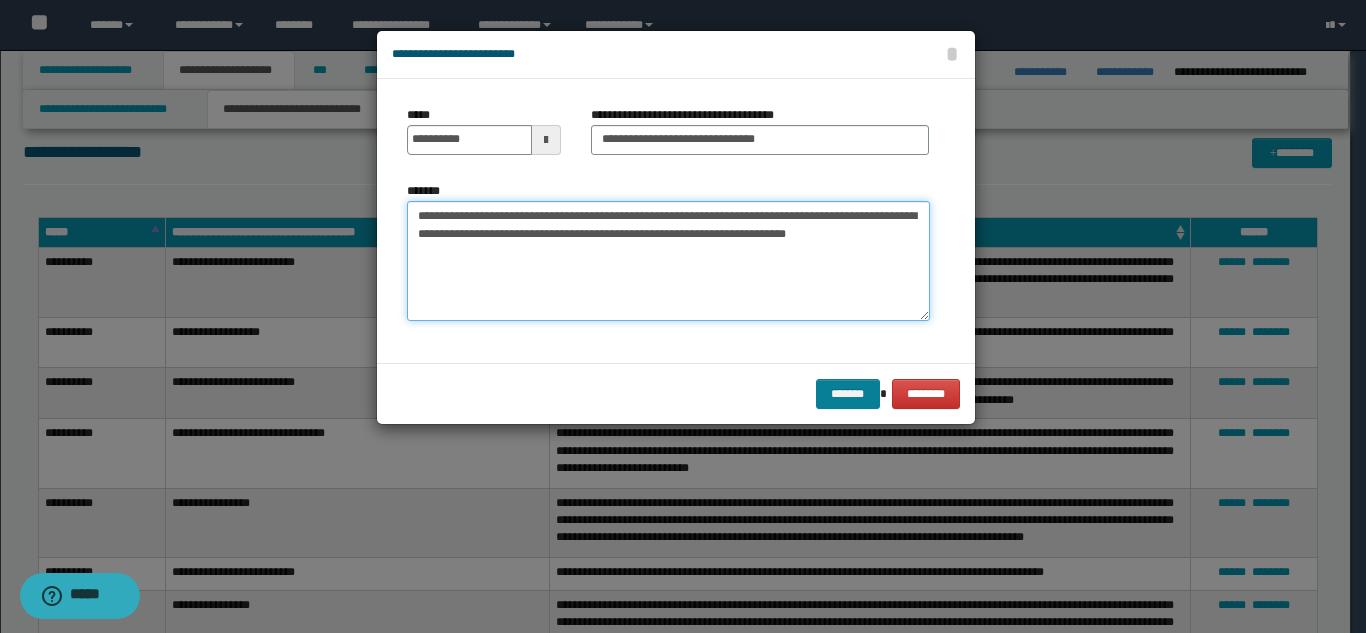 type on "**********" 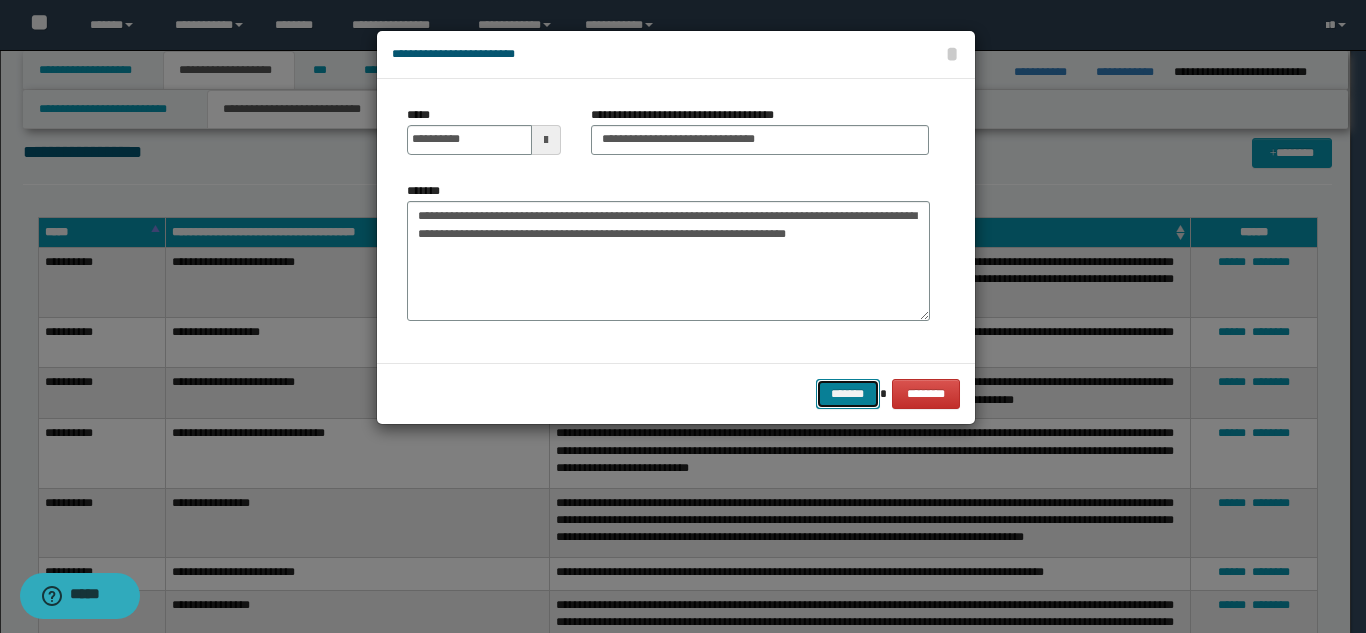 click on "*******" at bounding box center [848, 394] 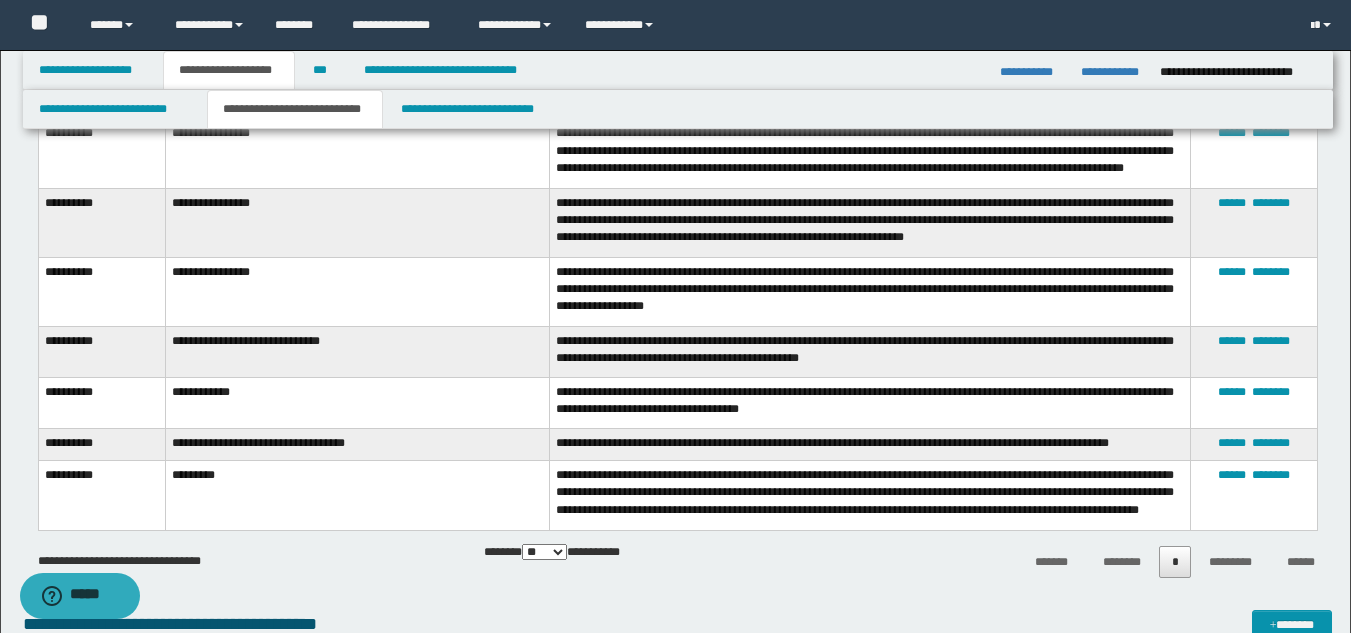 scroll, scrollTop: 3006, scrollLeft: 0, axis: vertical 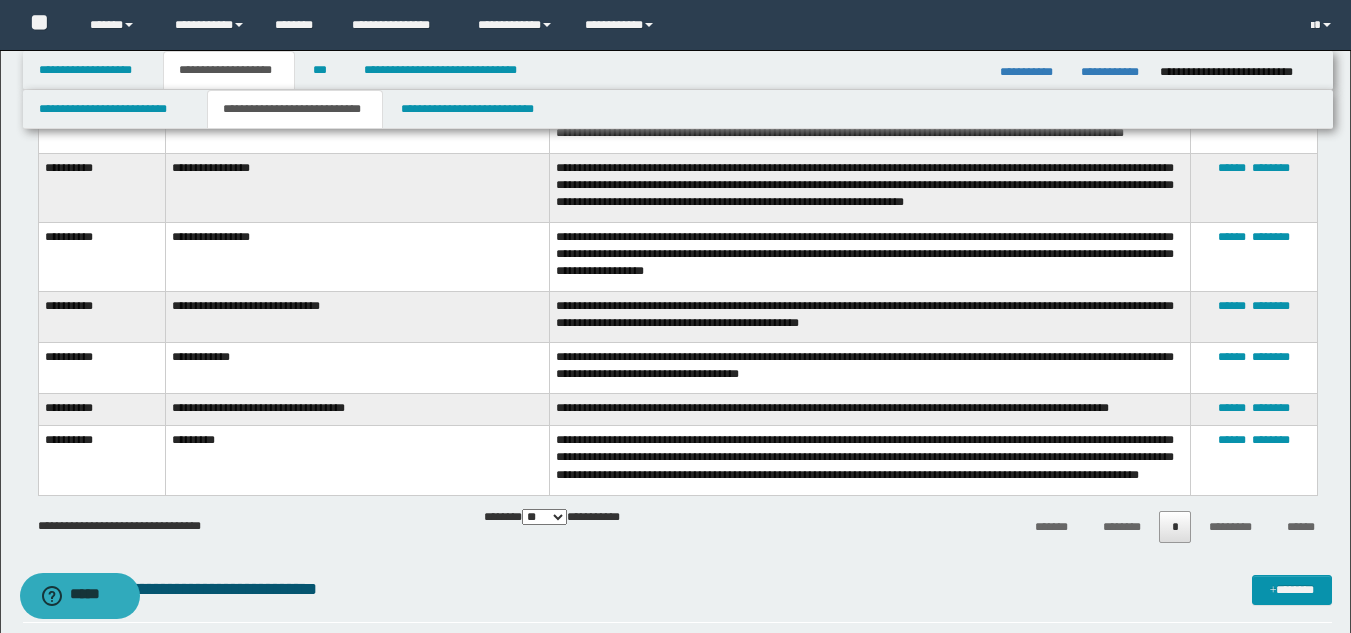 click on "**********" at bounding box center [869, 460] 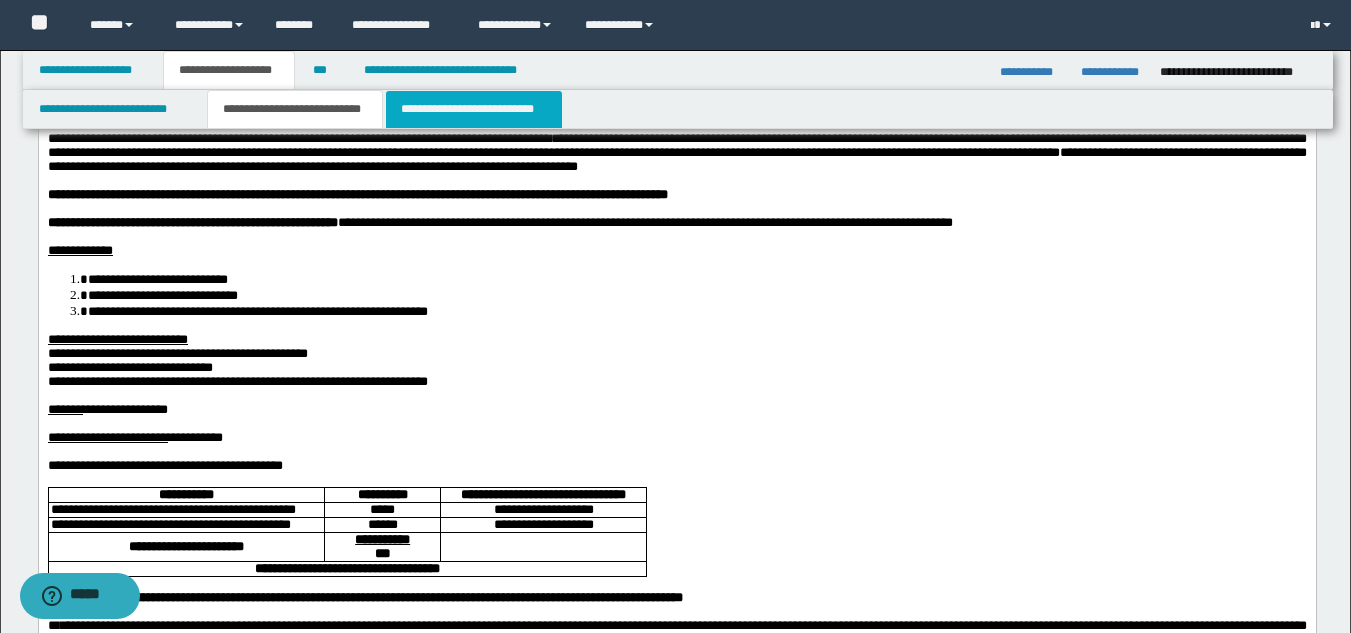 scroll, scrollTop: 106, scrollLeft: 0, axis: vertical 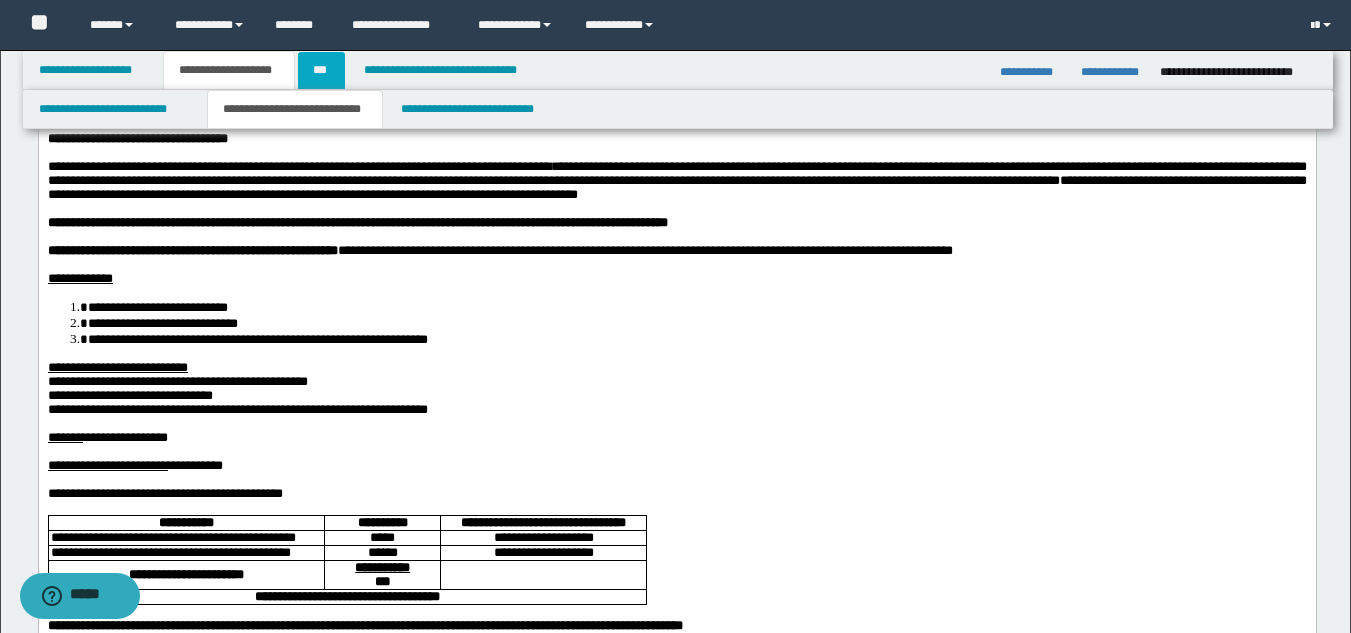 click on "***" at bounding box center (321, 70) 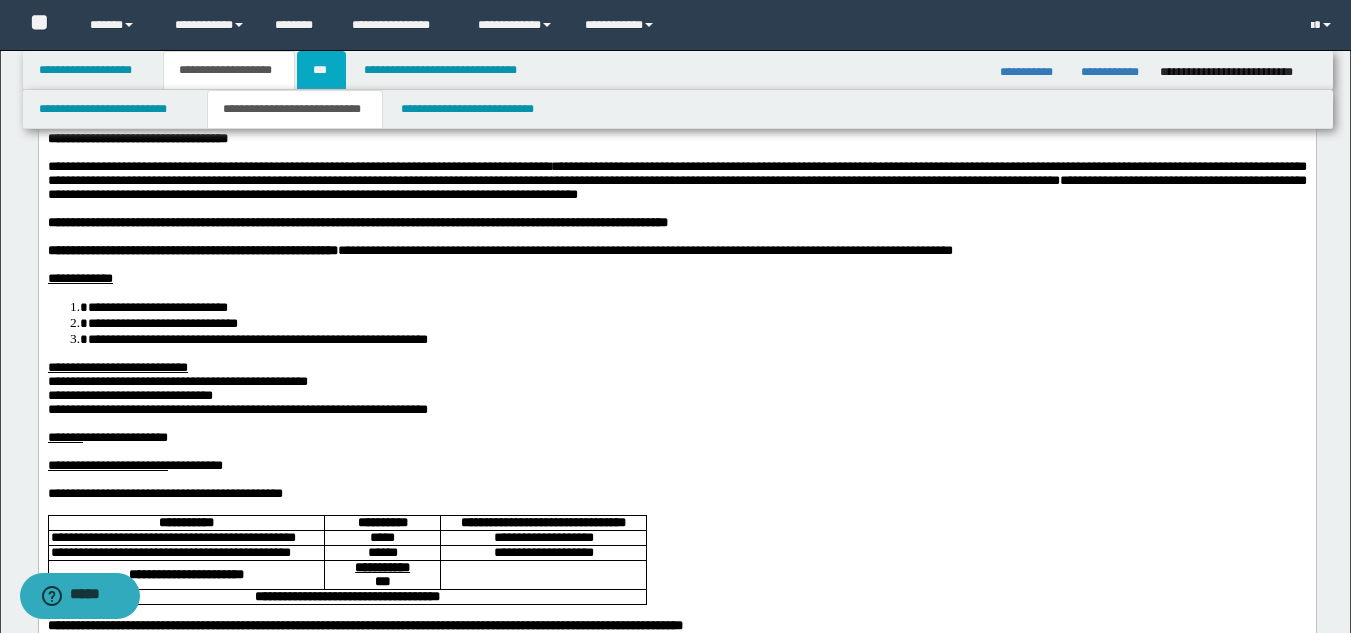 scroll, scrollTop: 0, scrollLeft: 0, axis: both 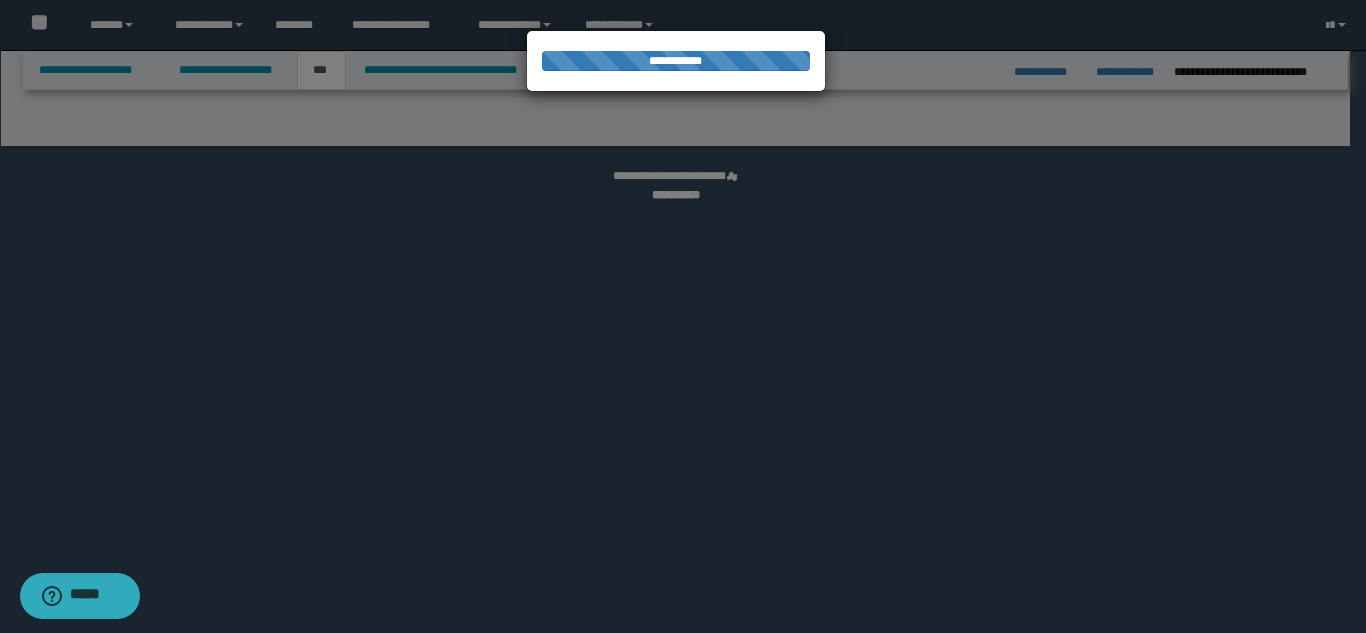 select on "***" 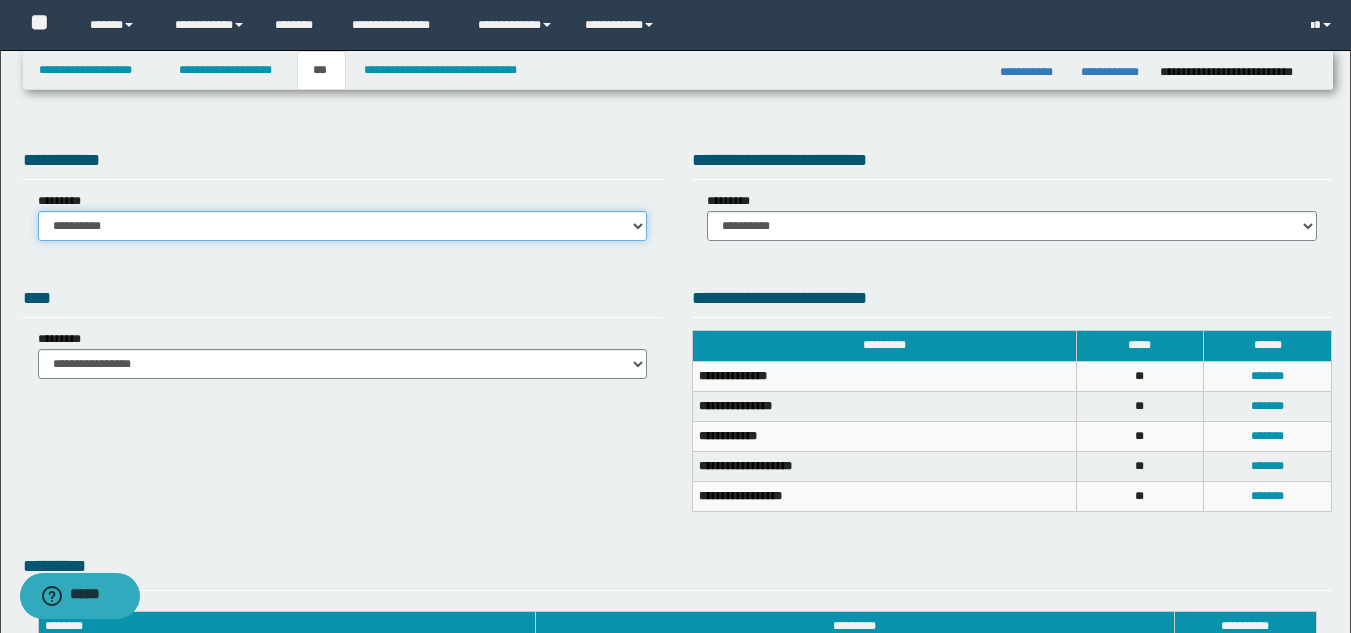 click on "**********" at bounding box center [343, 226] 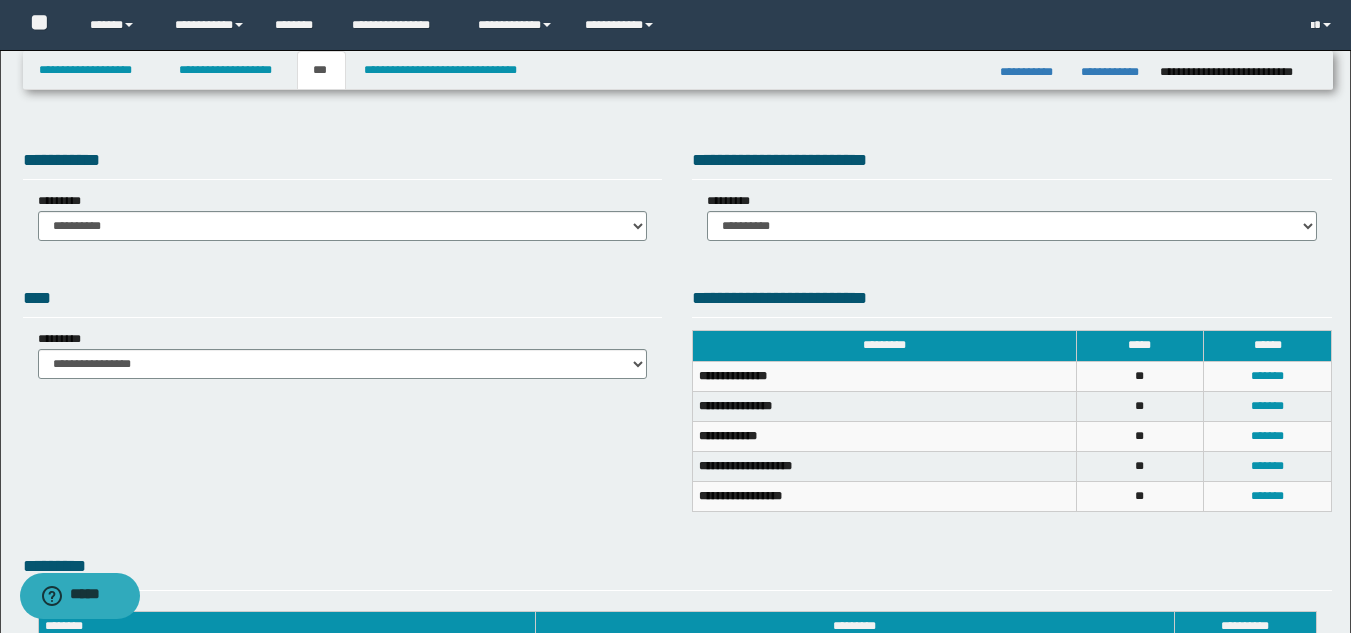 drag, startPoint x: 353, startPoint y: 168, endPoint x: 335, endPoint y: 149, distance: 26.172504 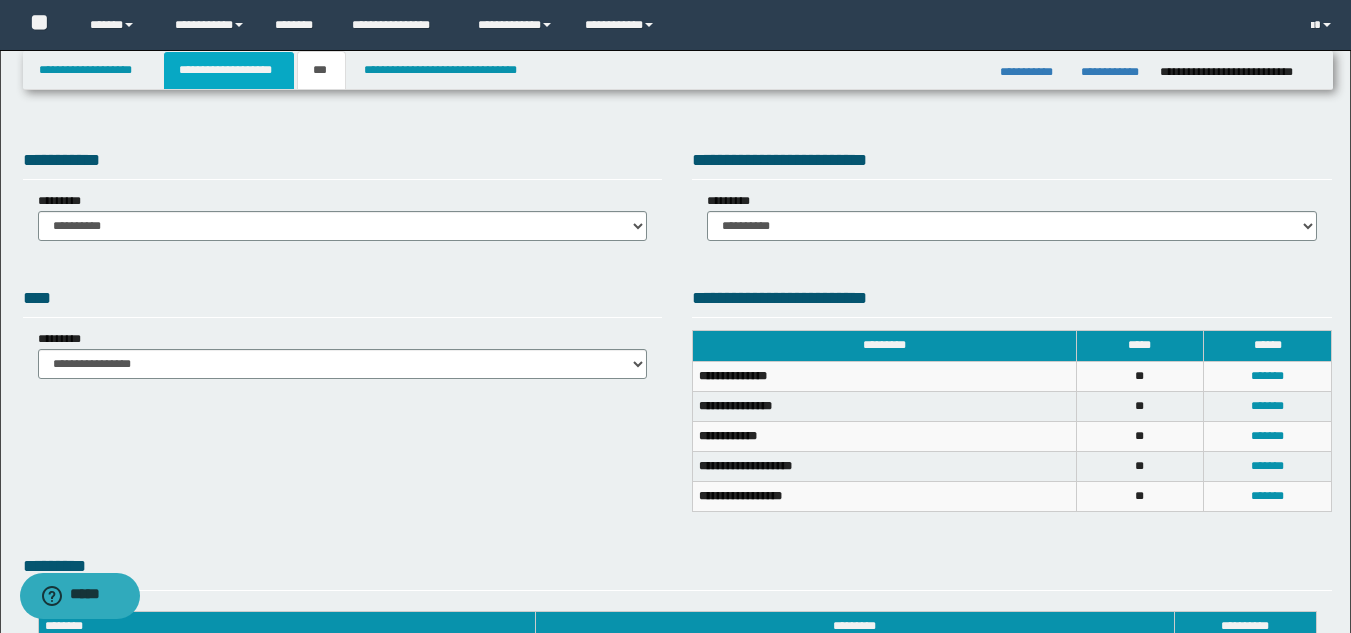 click on "**********" at bounding box center [229, 70] 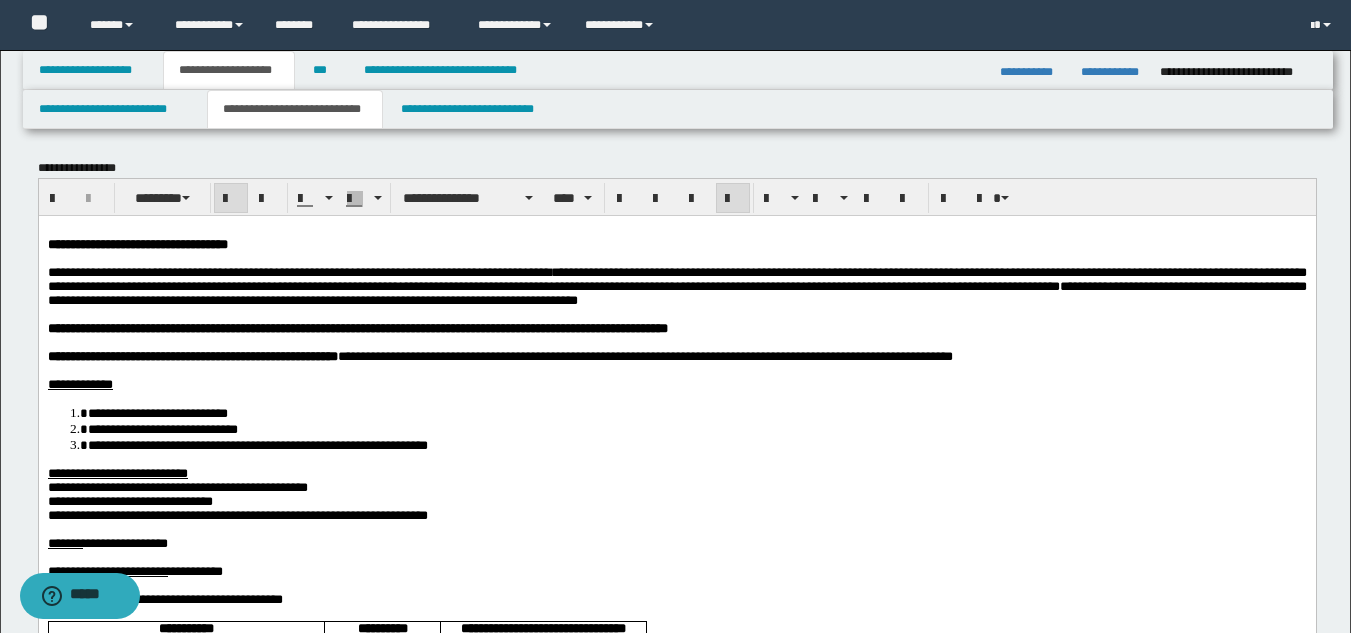 click at bounding box center [676, 342] 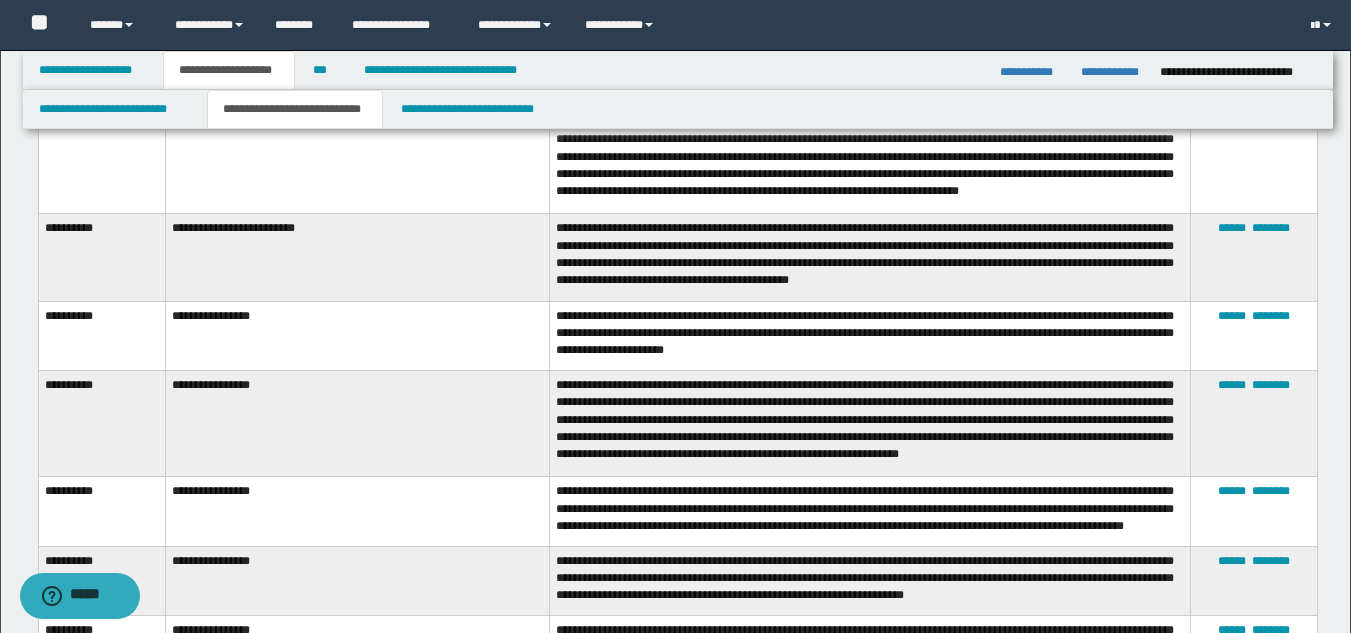 scroll, scrollTop: 2700, scrollLeft: 0, axis: vertical 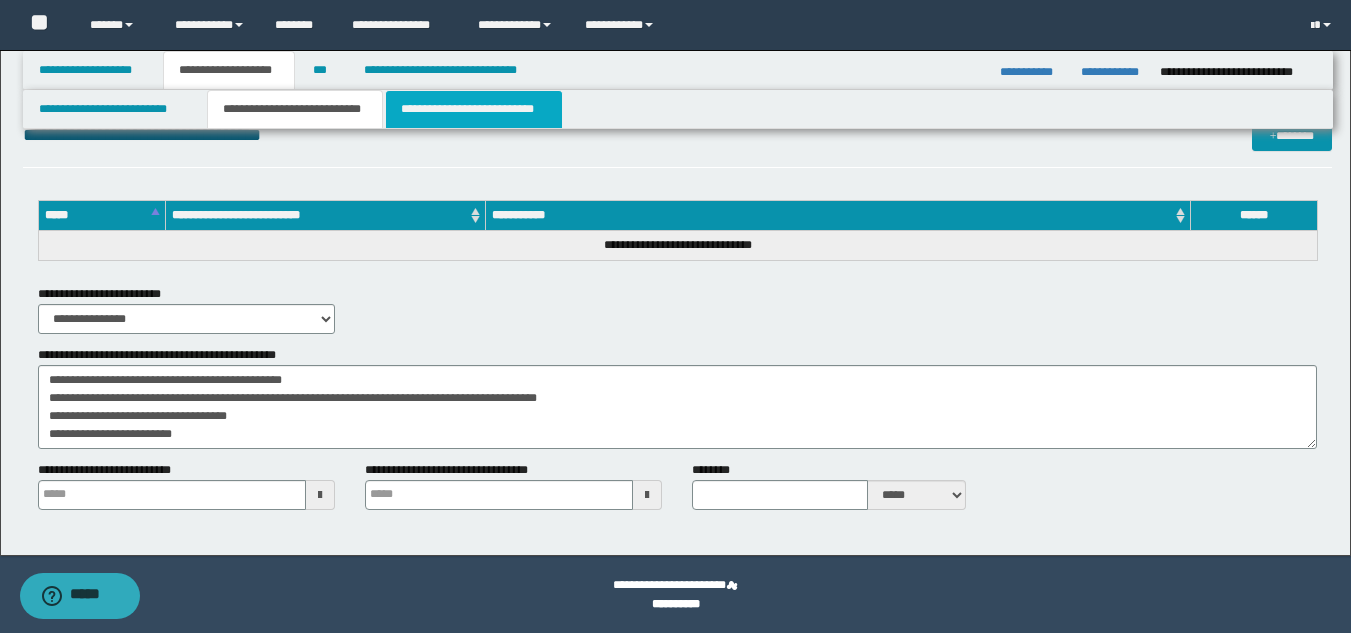 click on "**********" at bounding box center (474, 109) 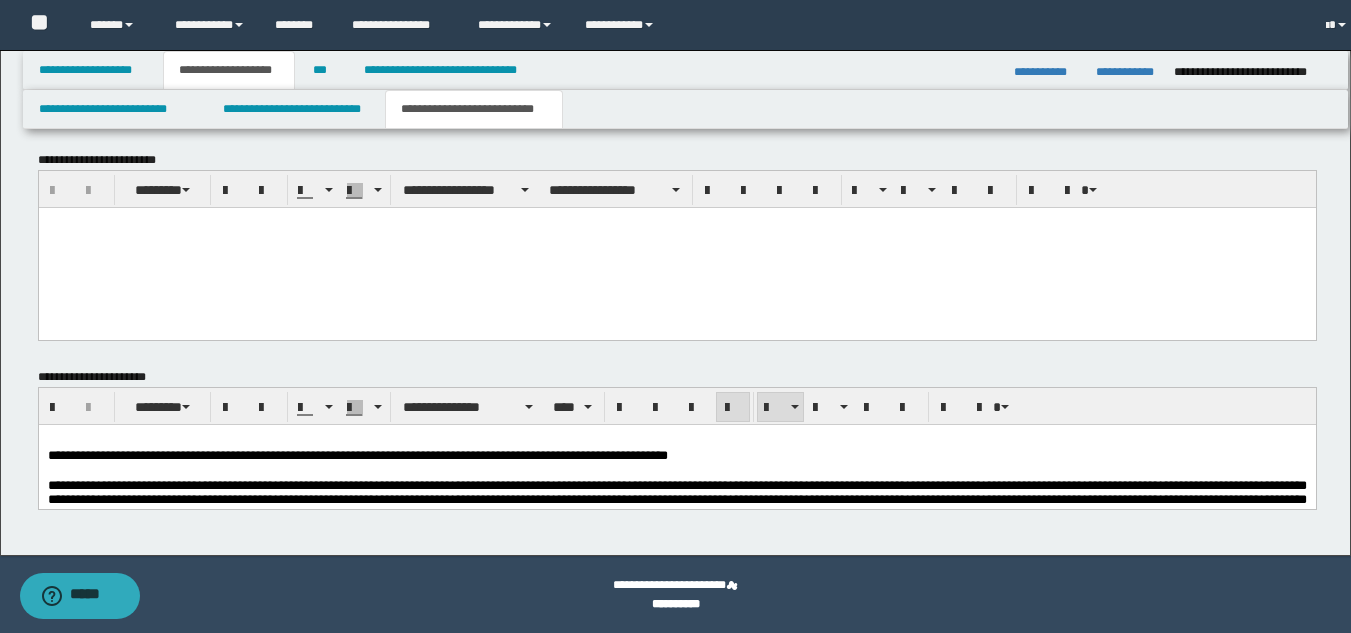 scroll, scrollTop: 1621, scrollLeft: 0, axis: vertical 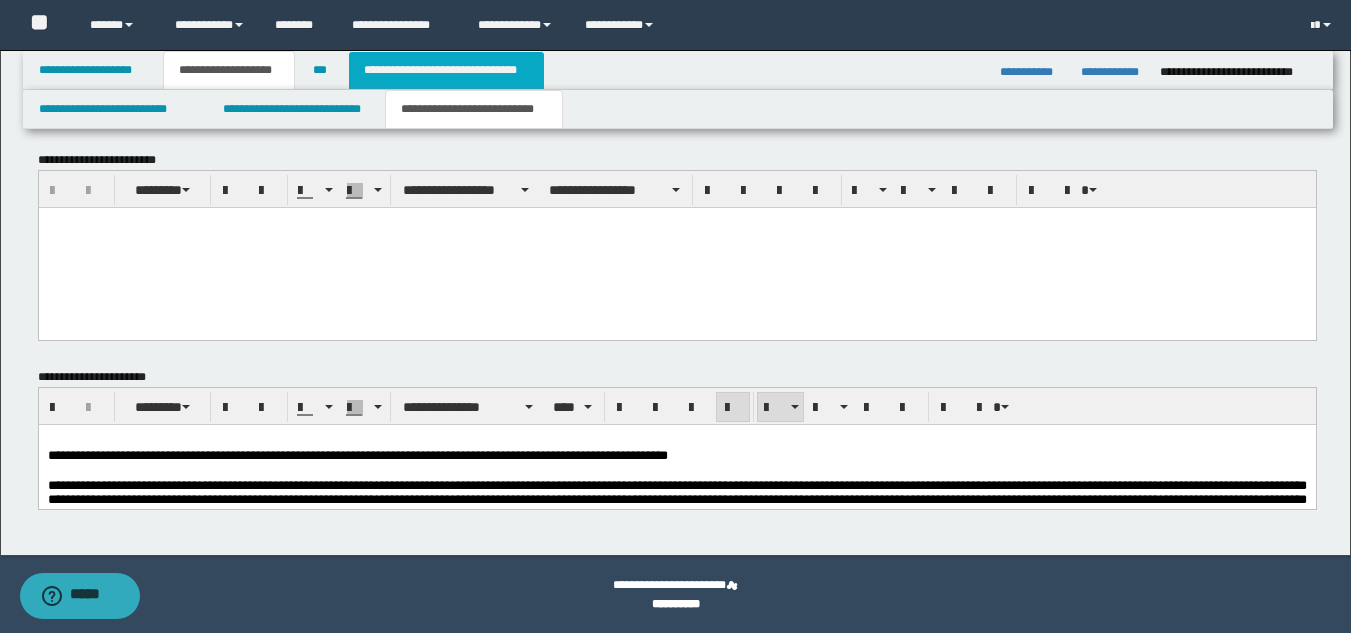 click on "**********" at bounding box center (446, 70) 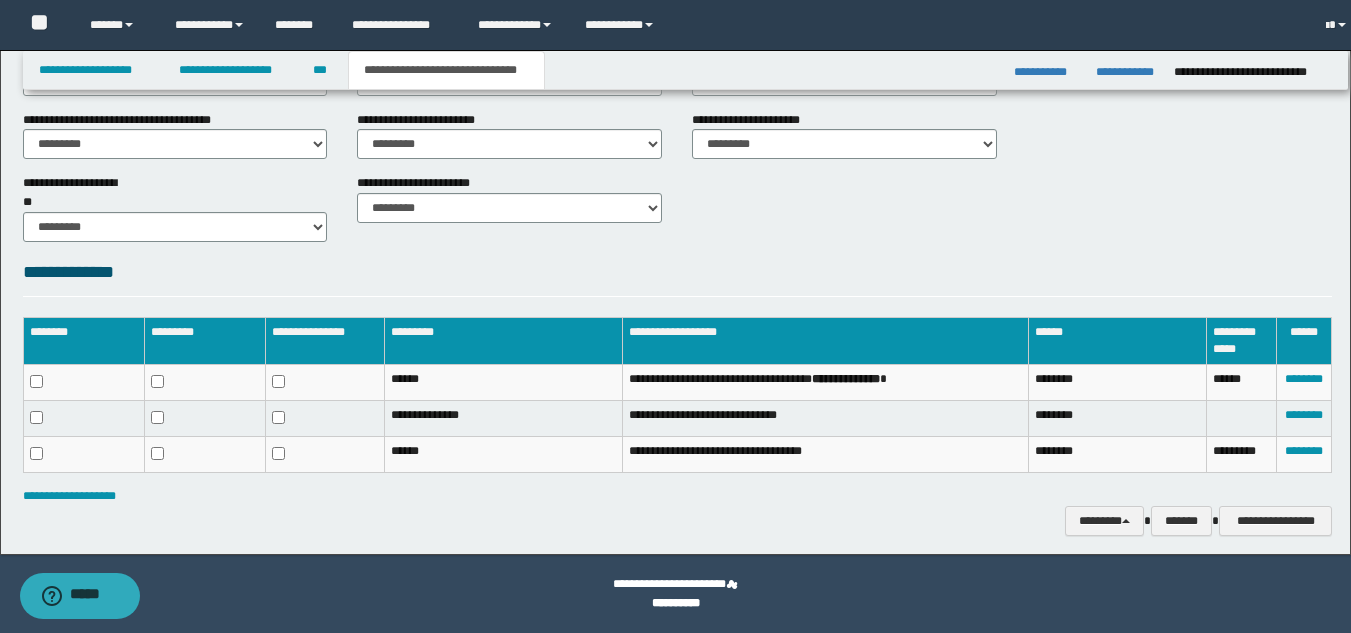 scroll, scrollTop: 800, scrollLeft: 0, axis: vertical 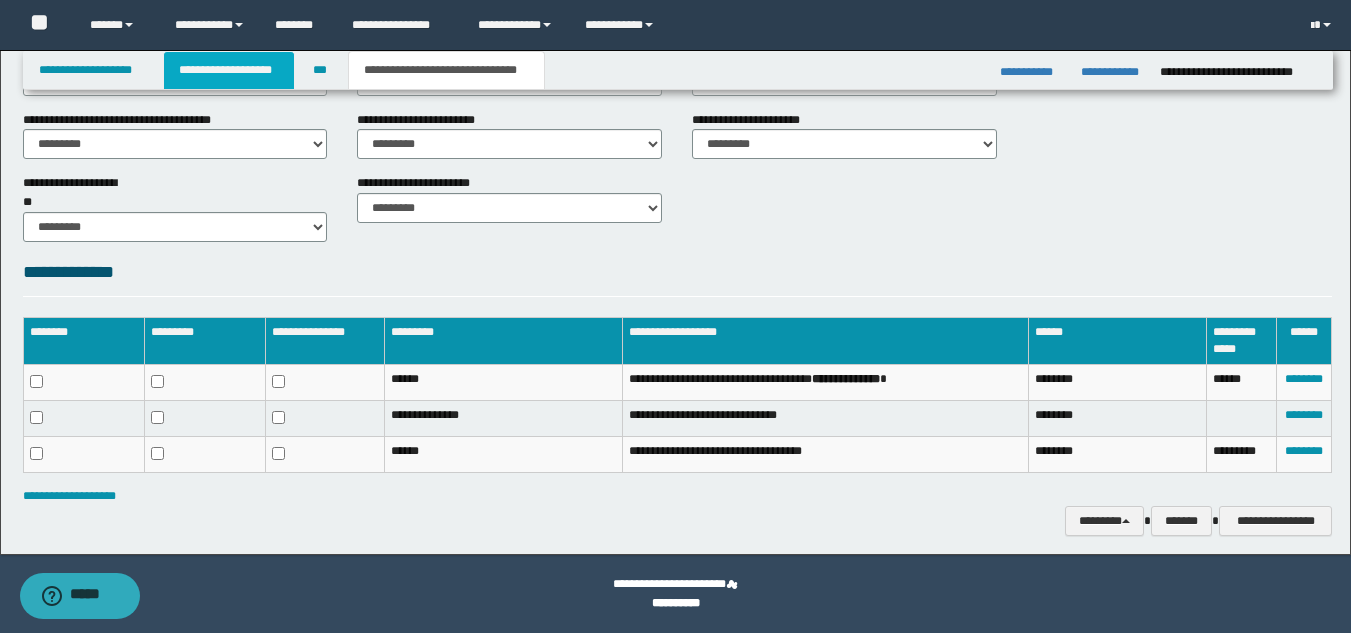 click on "**********" at bounding box center (229, 70) 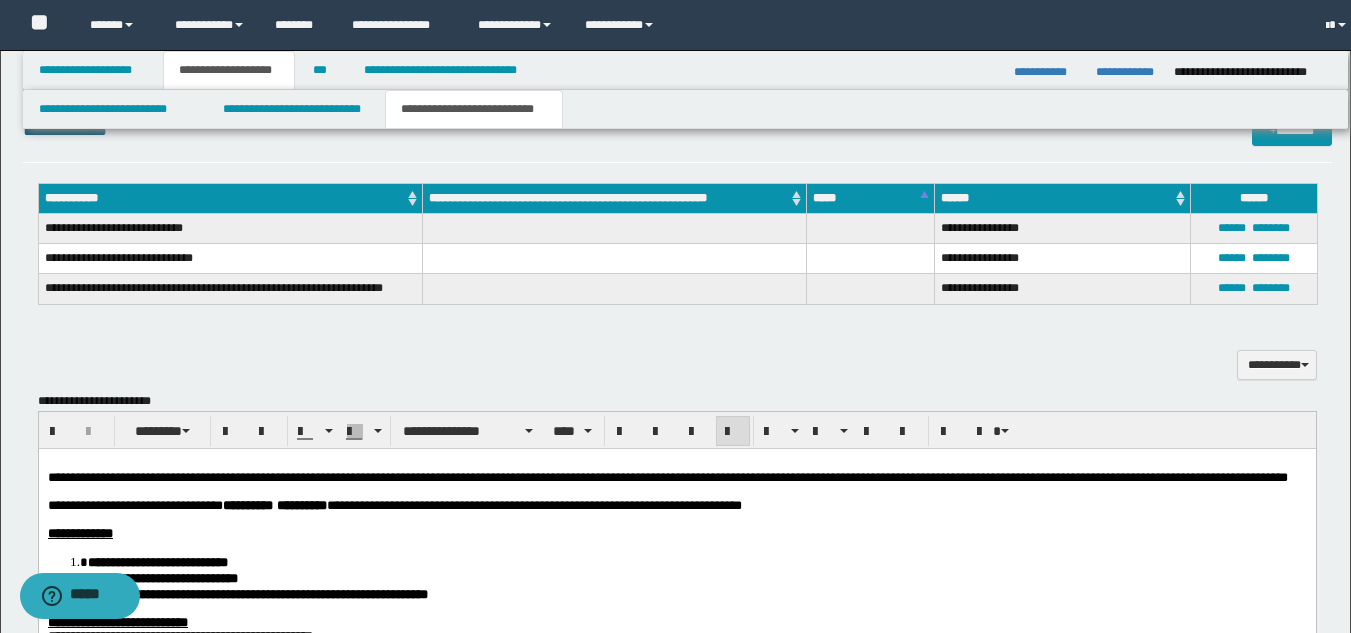 scroll, scrollTop: 831, scrollLeft: 0, axis: vertical 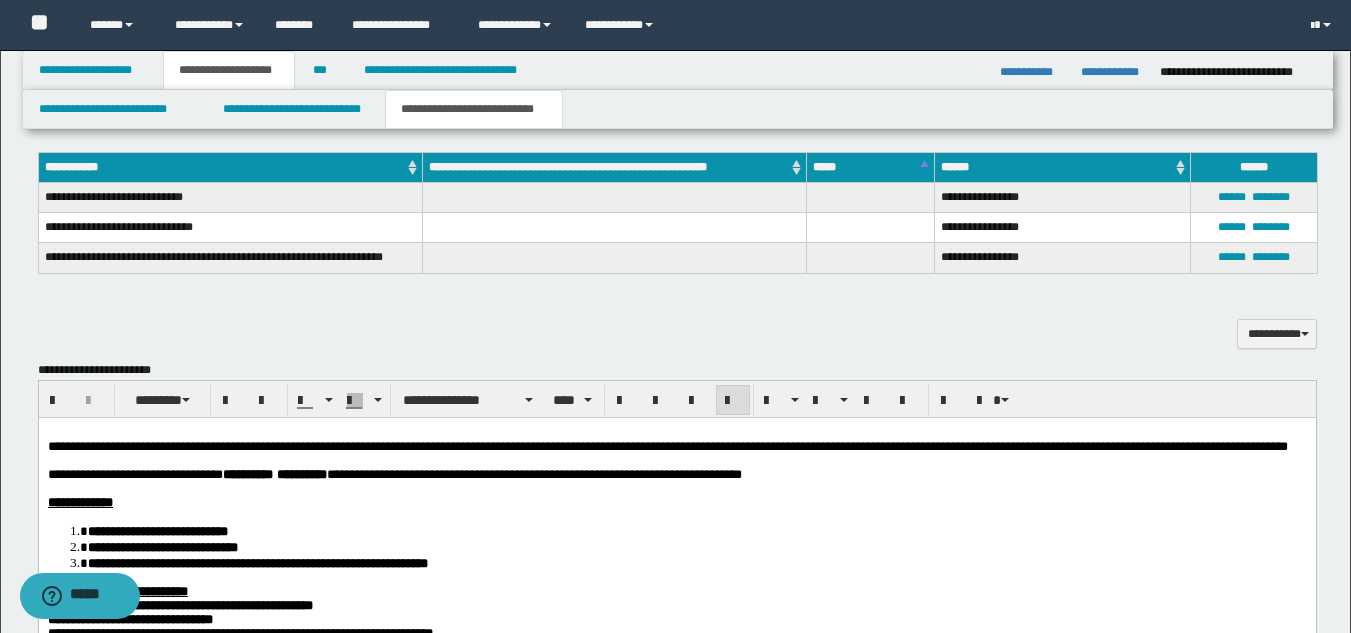 click on "**********" at bounding box center (474, 109) 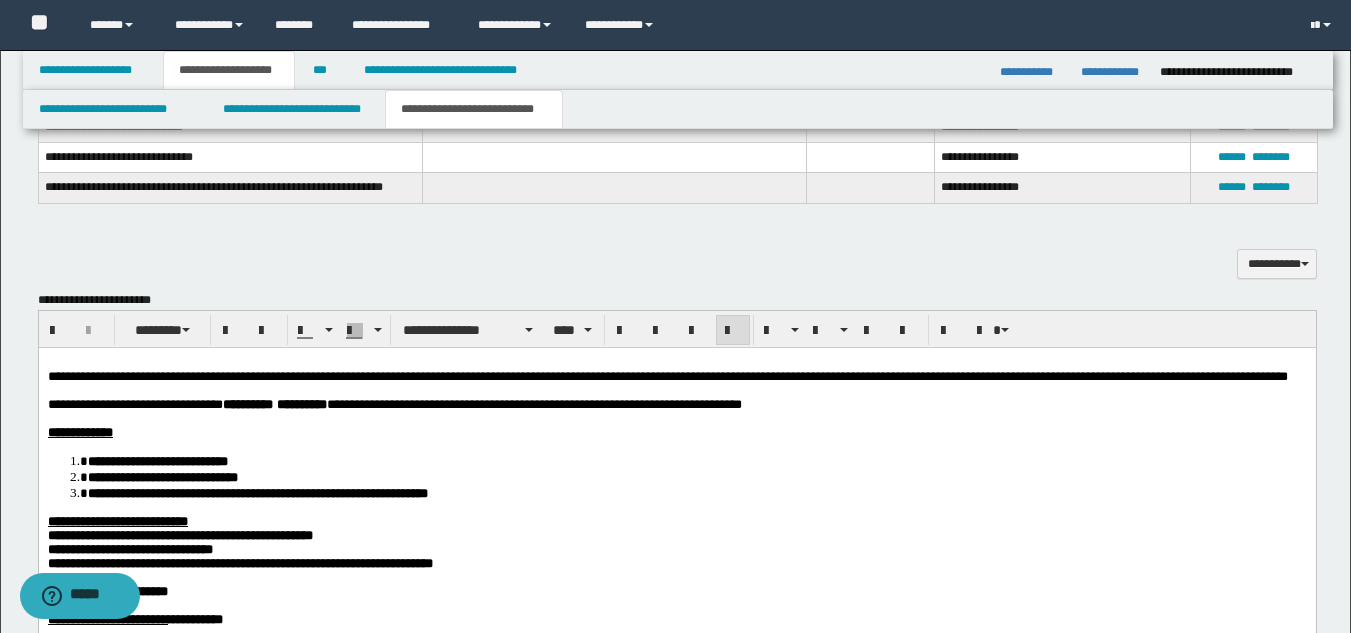 scroll, scrollTop: 1031, scrollLeft: 0, axis: vertical 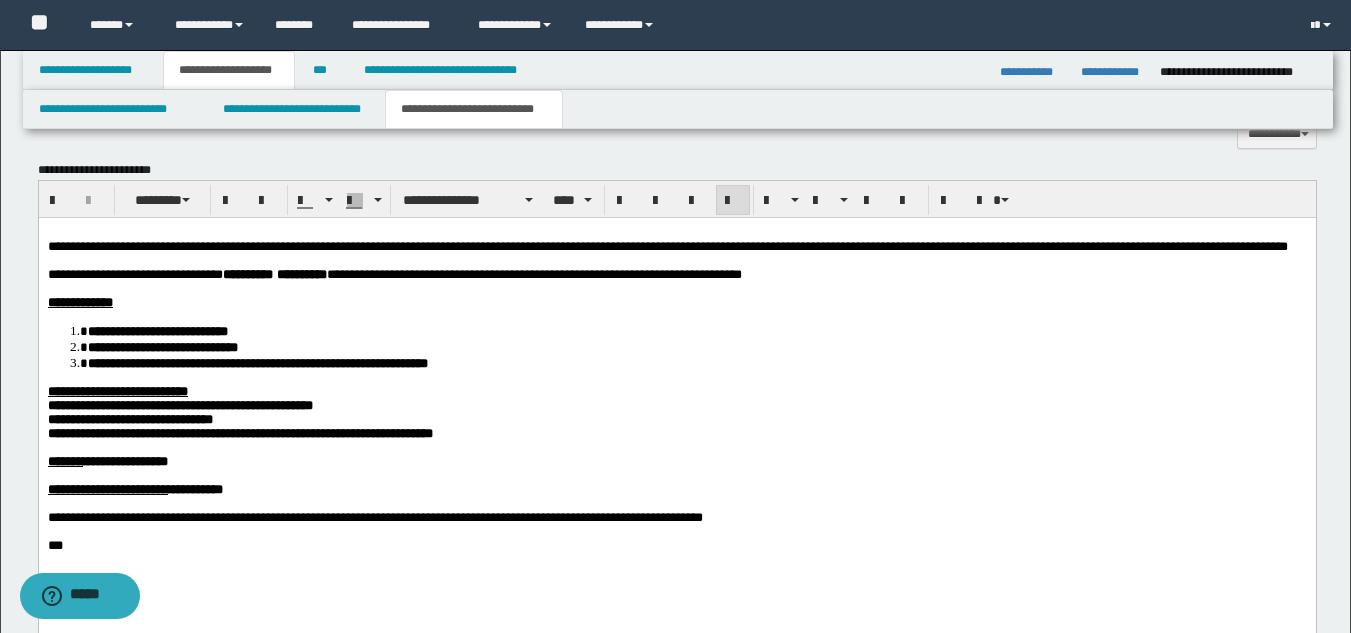 click on "**********" at bounding box center [676, 420] 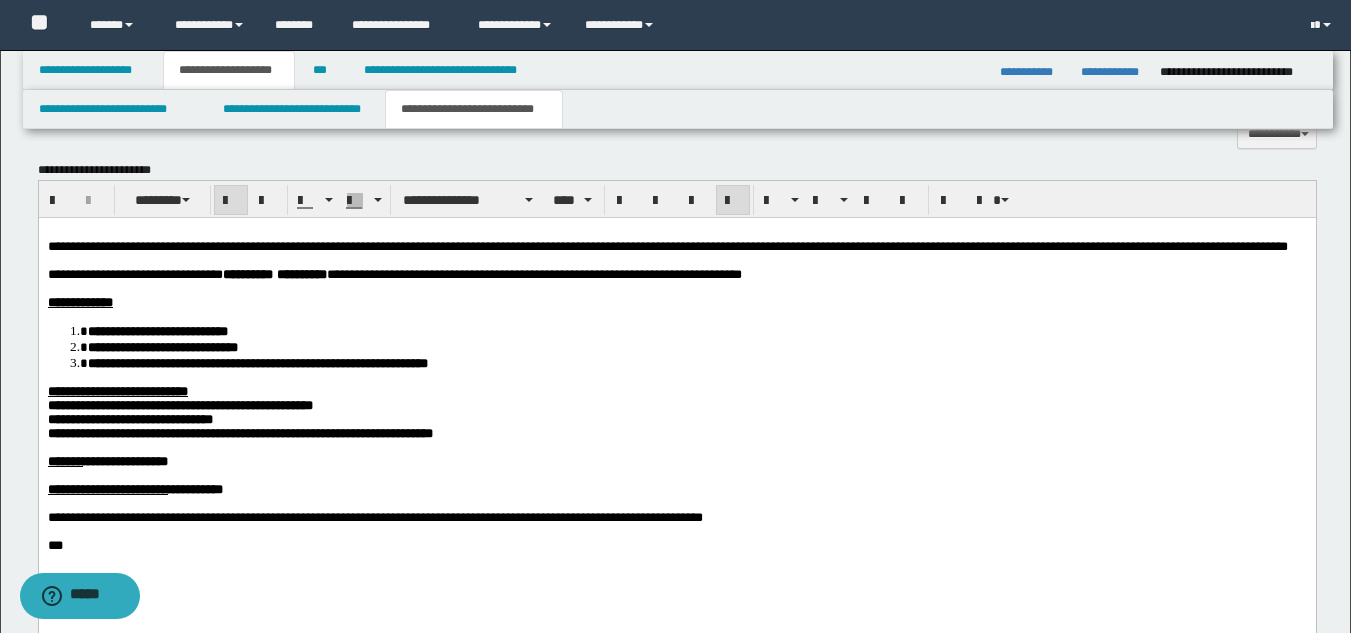 click on "**********" at bounding box center (676, 420) 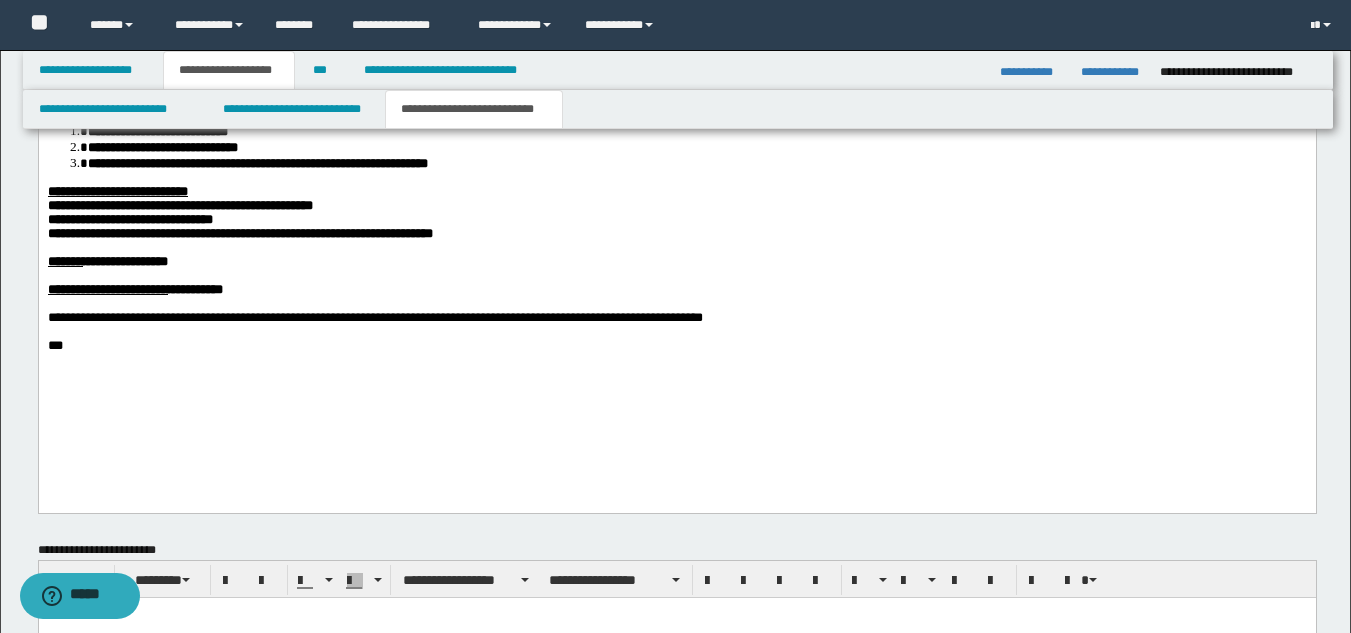 click on "**********" at bounding box center (676, 214) 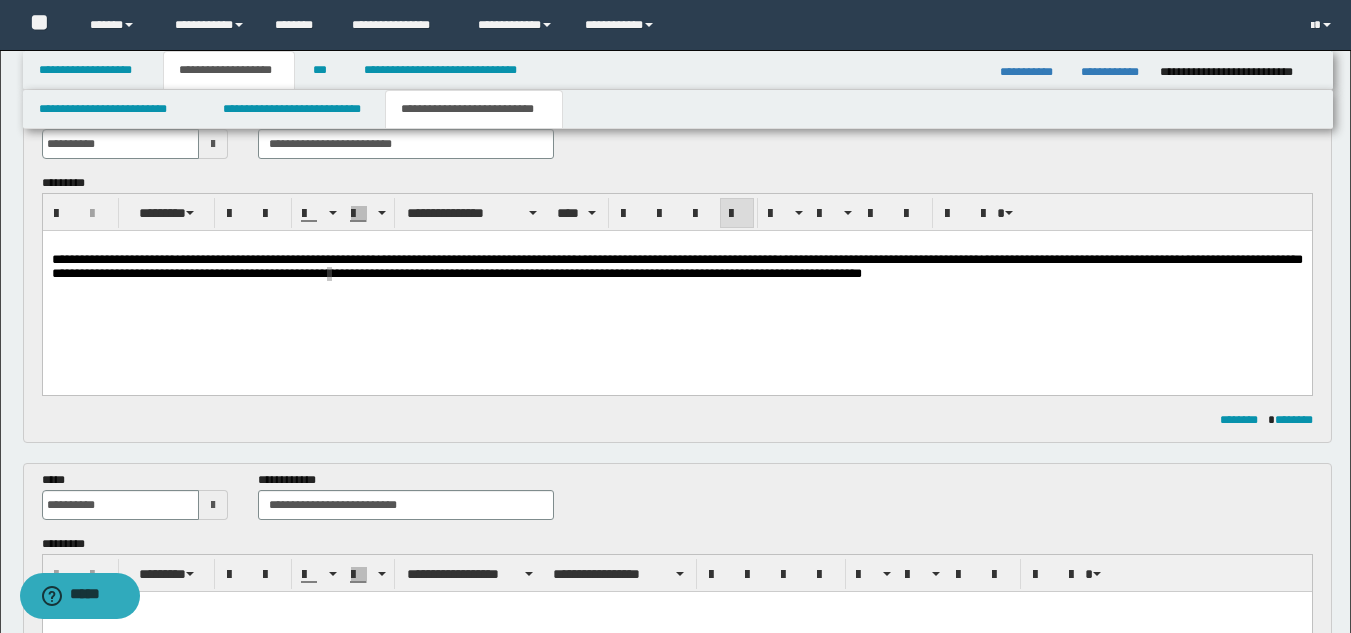scroll, scrollTop: 0, scrollLeft: 0, axis: both 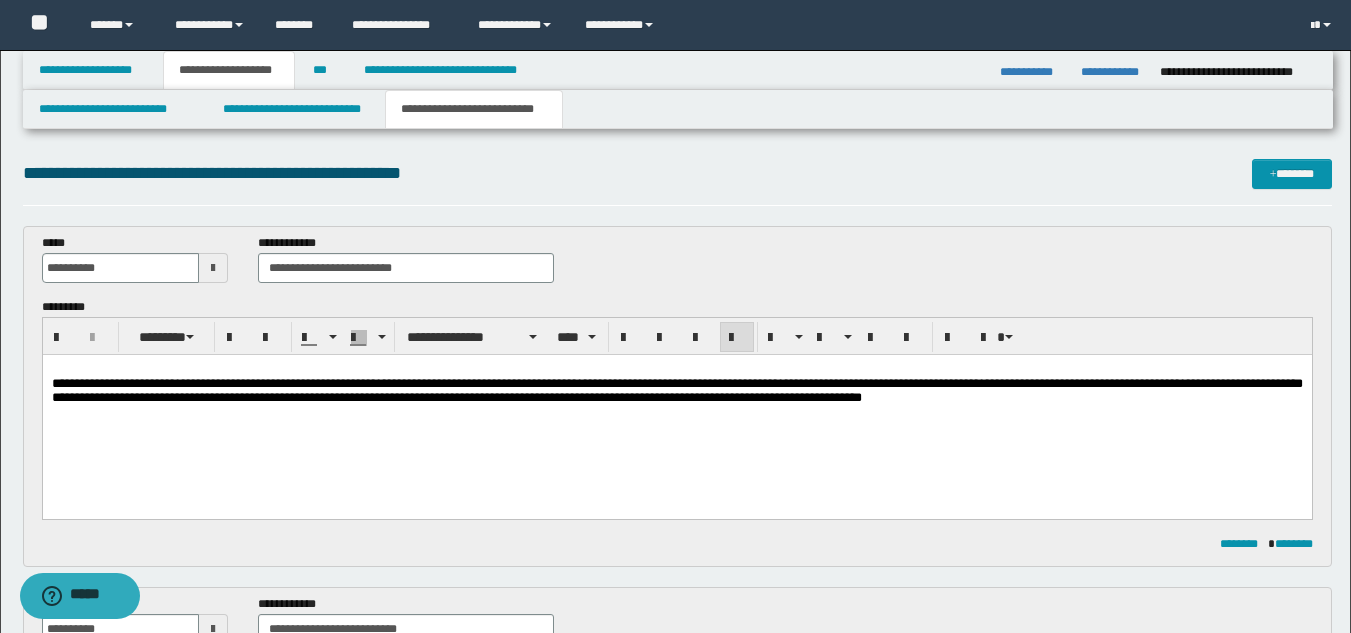 click on "**********" at bounding box center [676, 409] 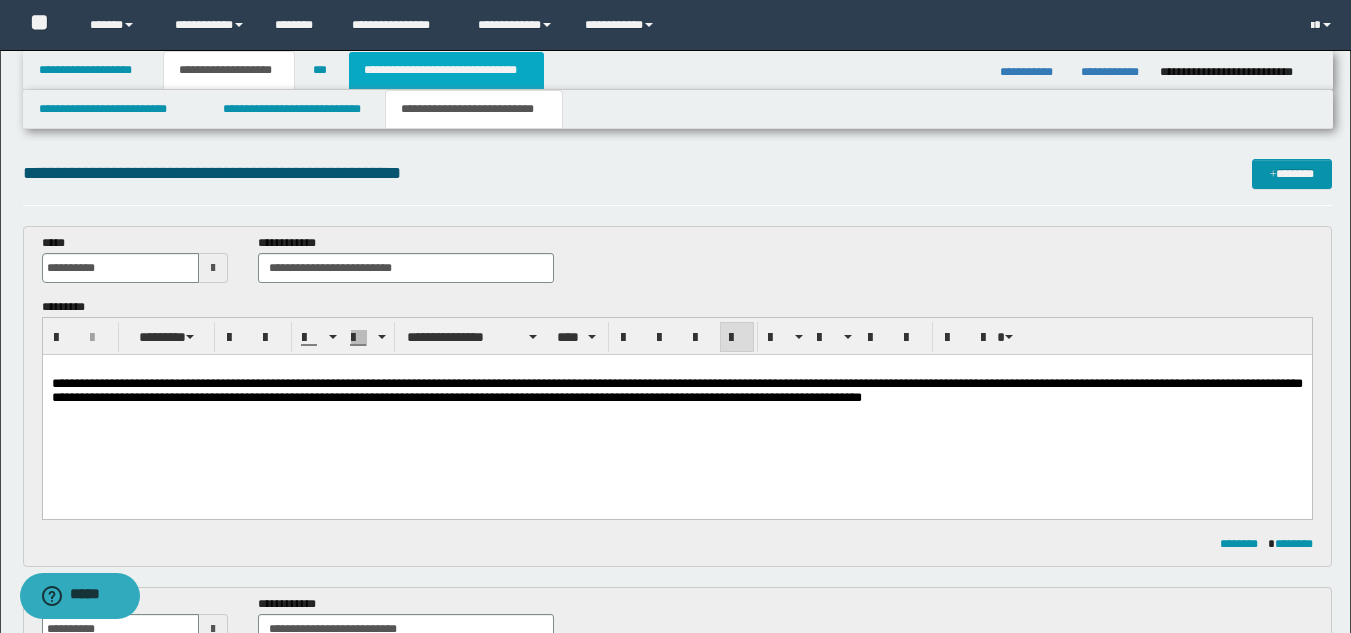 click on "**********" at bounding box center [446, 70] 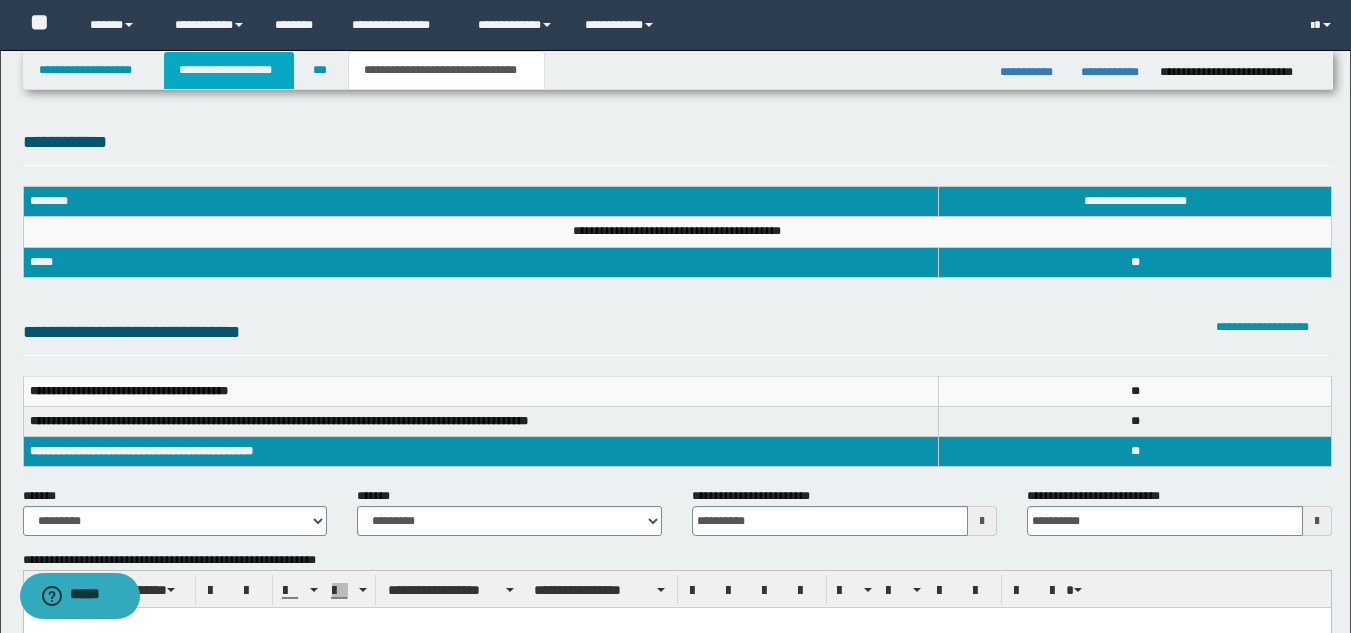 click on "**********" at bounding box center [229, 70] 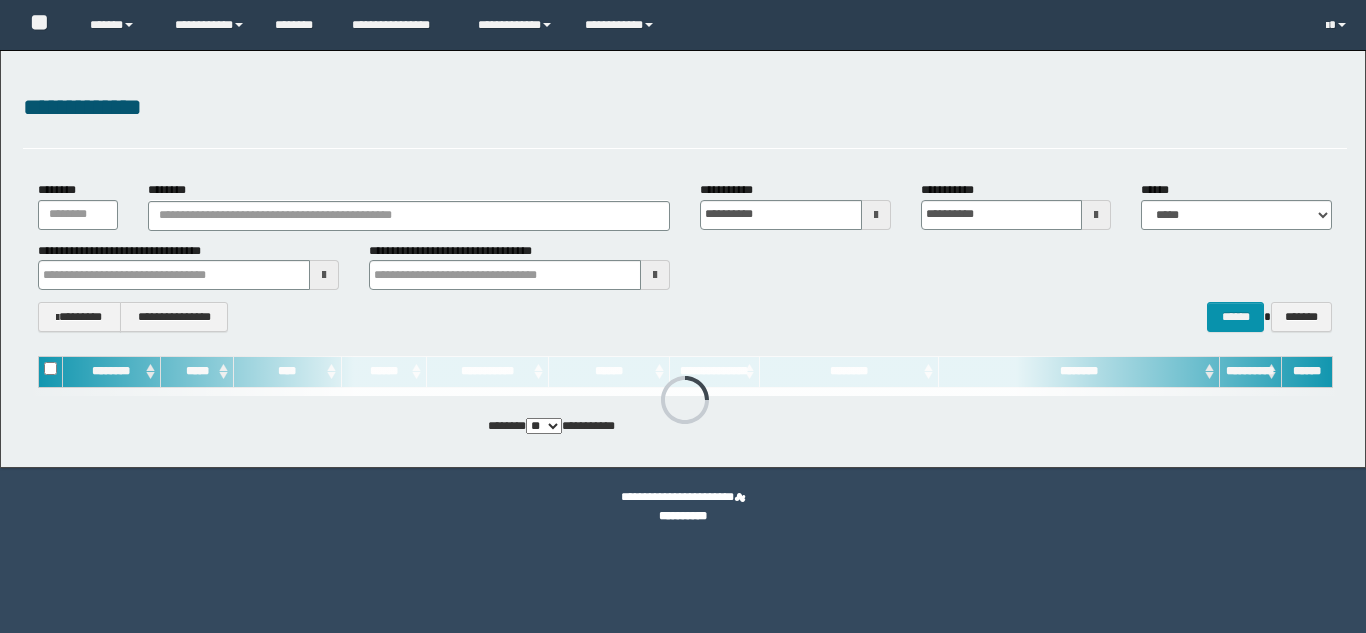 scroll, scrollTop: 0, scrollLeft: 0, axis: both 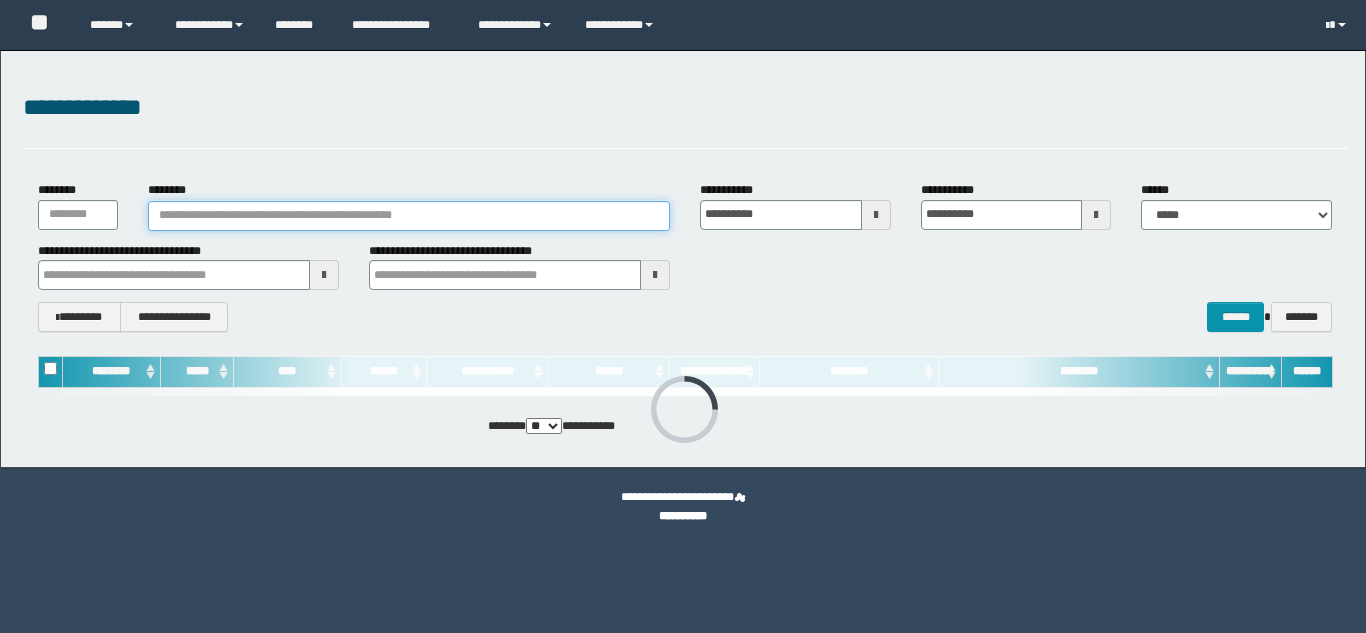 click on "********" at bounding box center [409, 216] 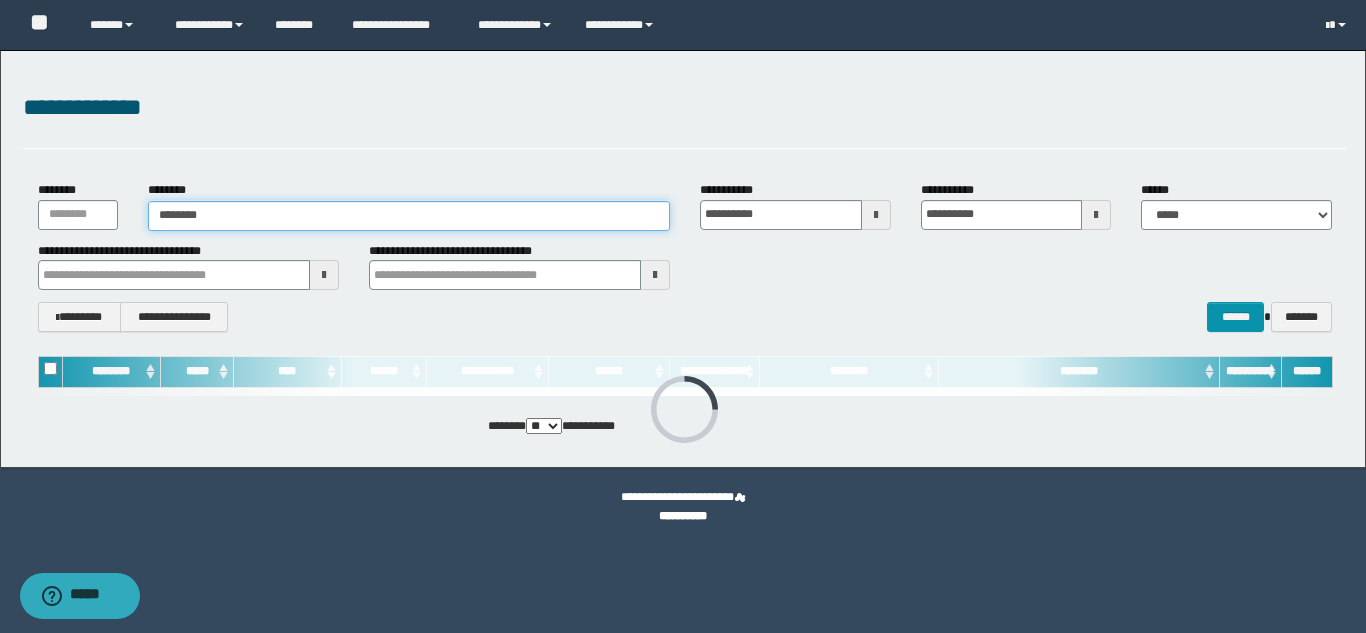 type on "********" 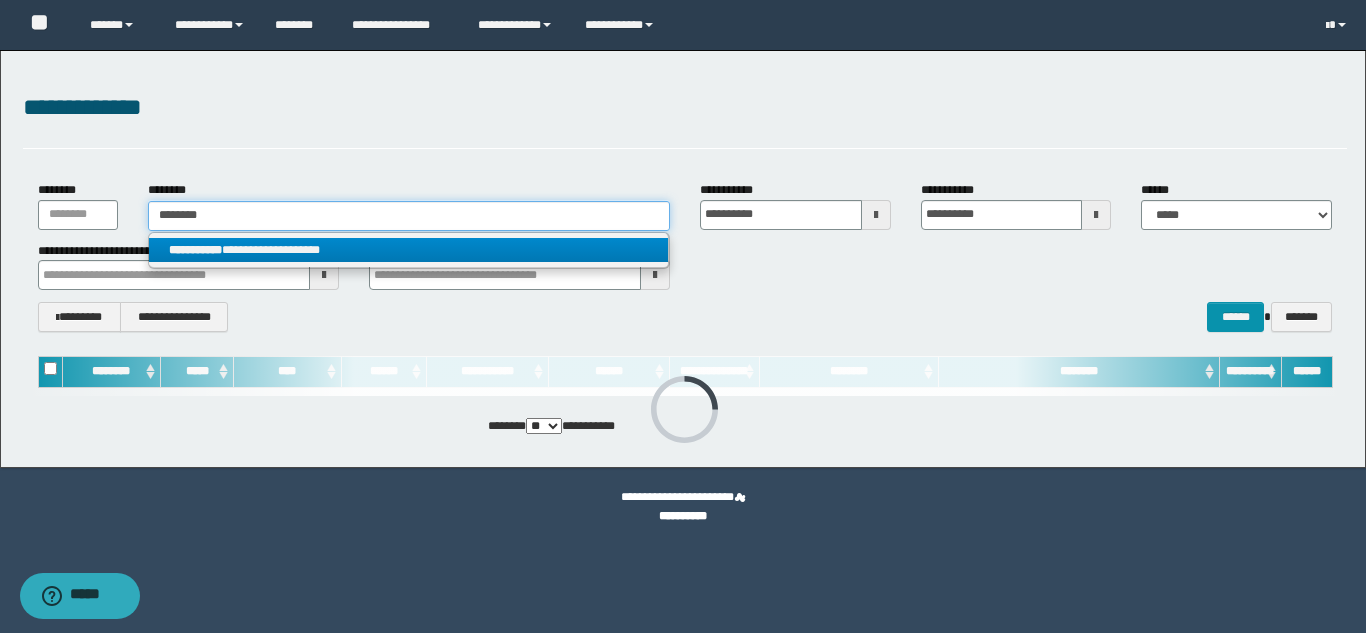 type on "********" 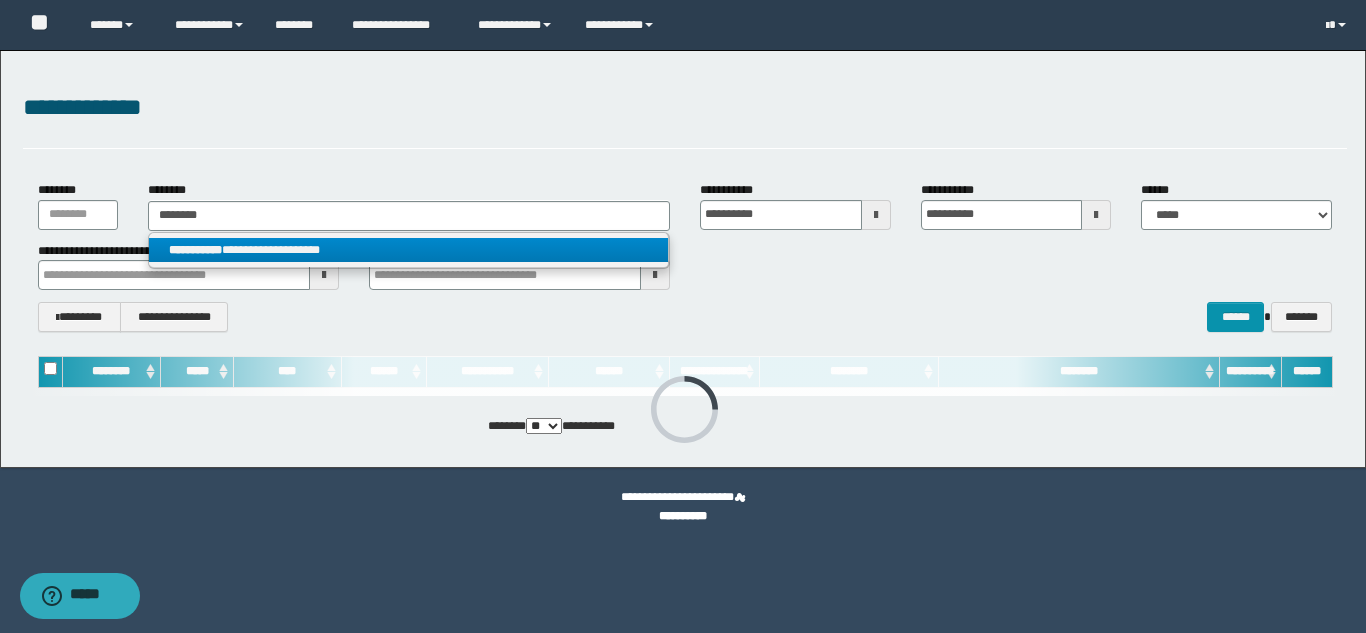 click on "**********" at bounding box center (408, 250) 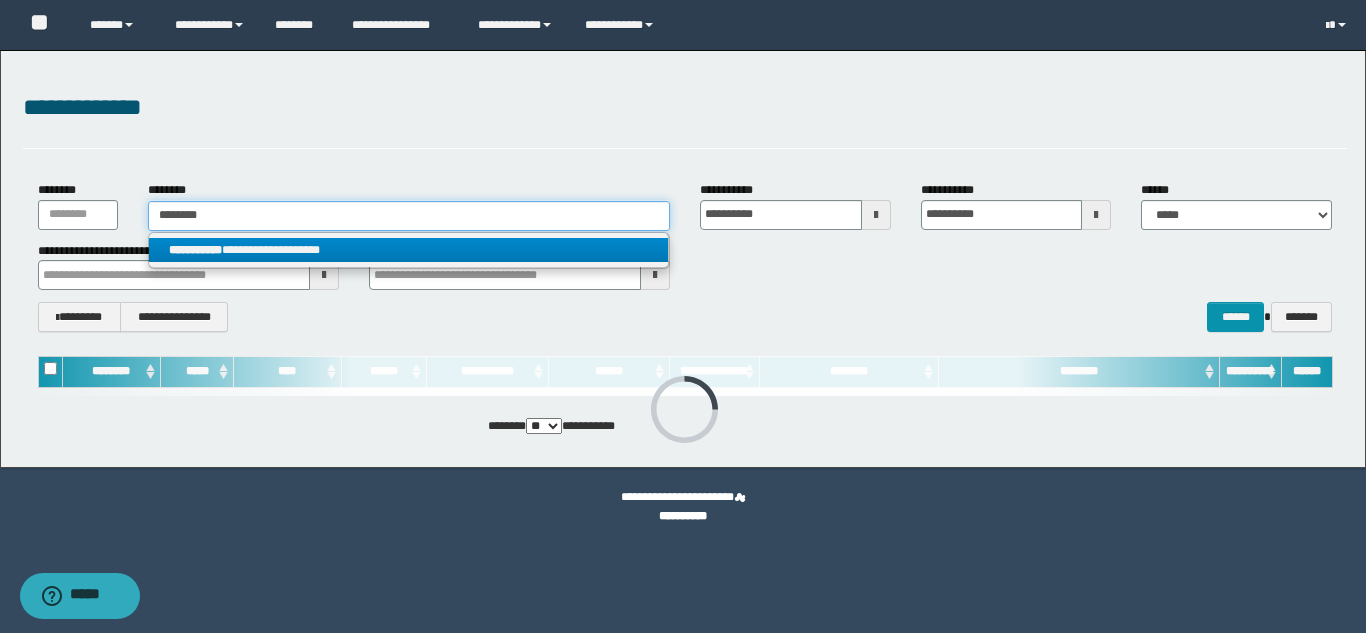 type 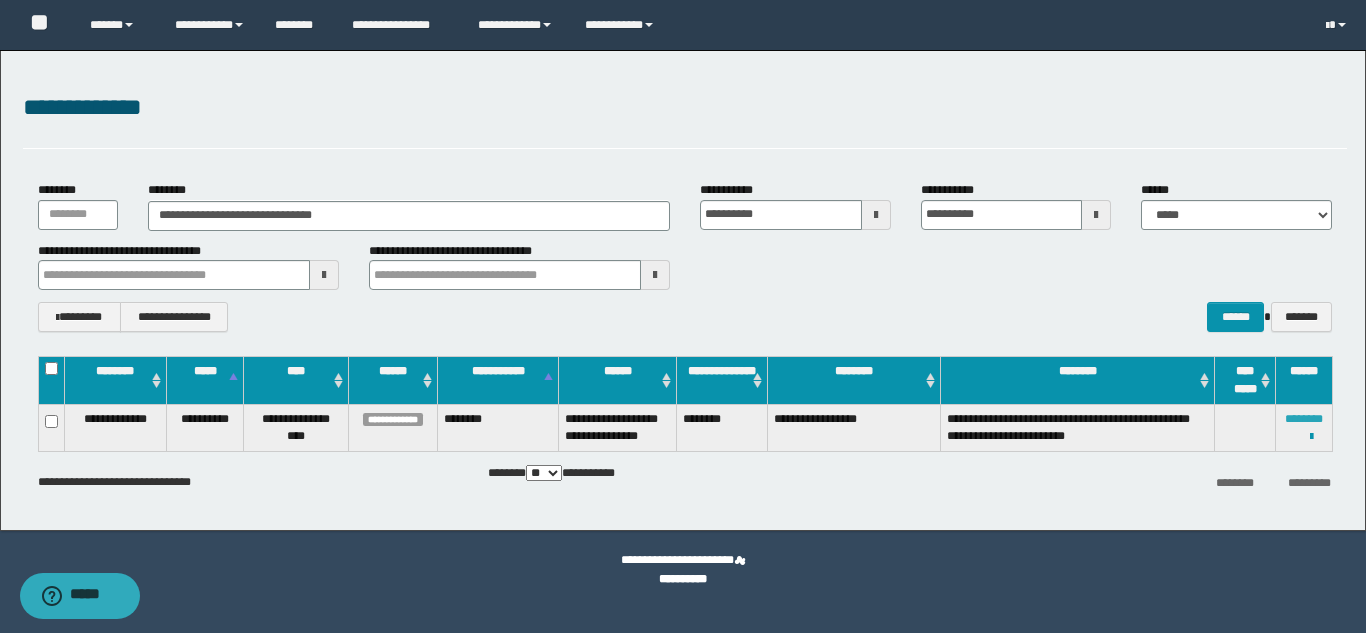 click on "********" at bounding box center (1304, 419) 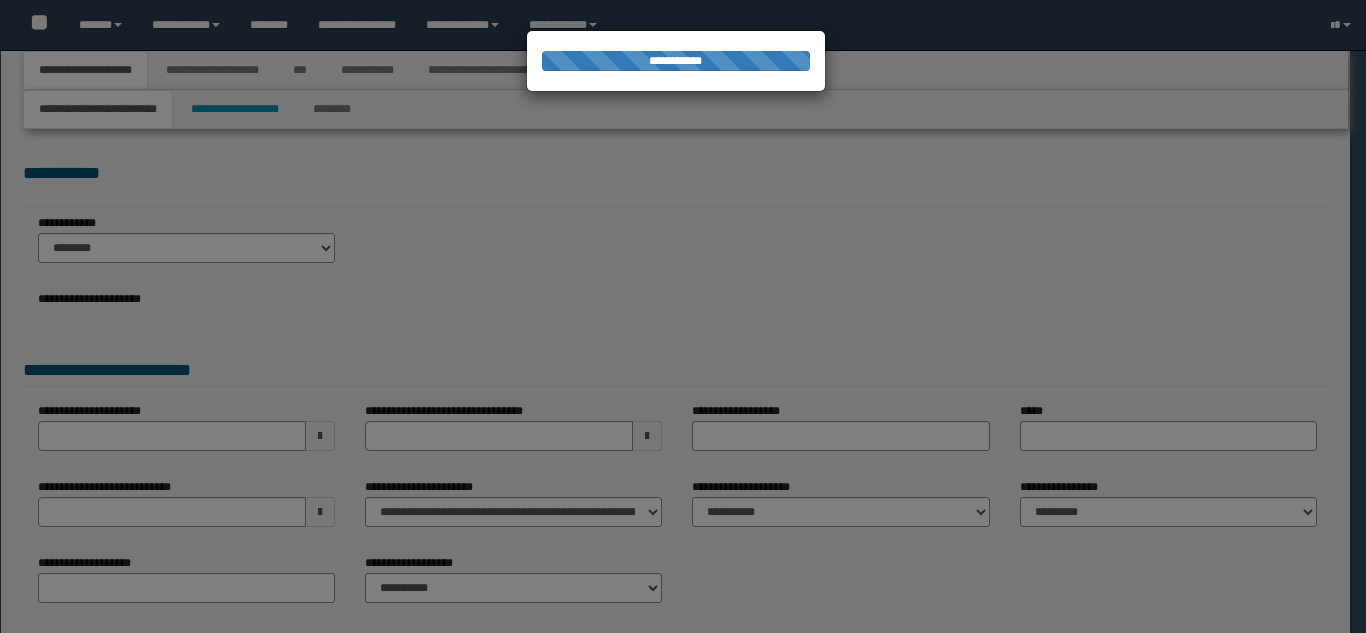 scroll, scrollTop: 0, scrollLeft: 0, axis: both 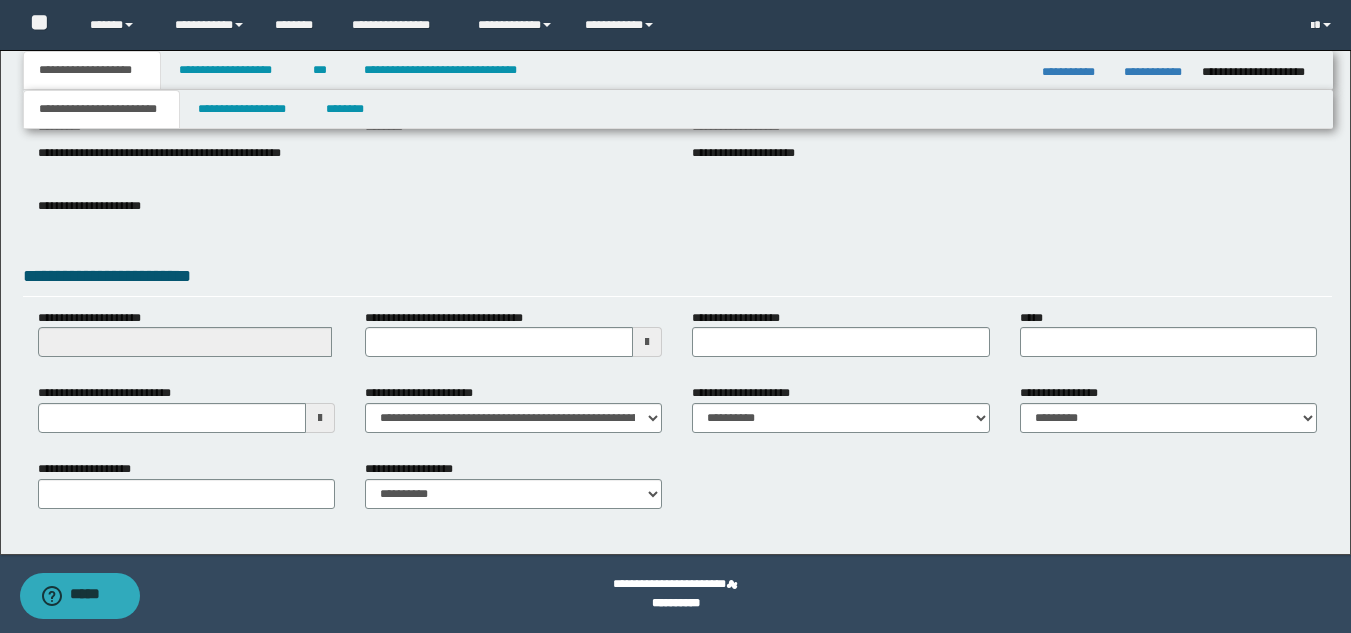 click at bounding box center [320, 418] 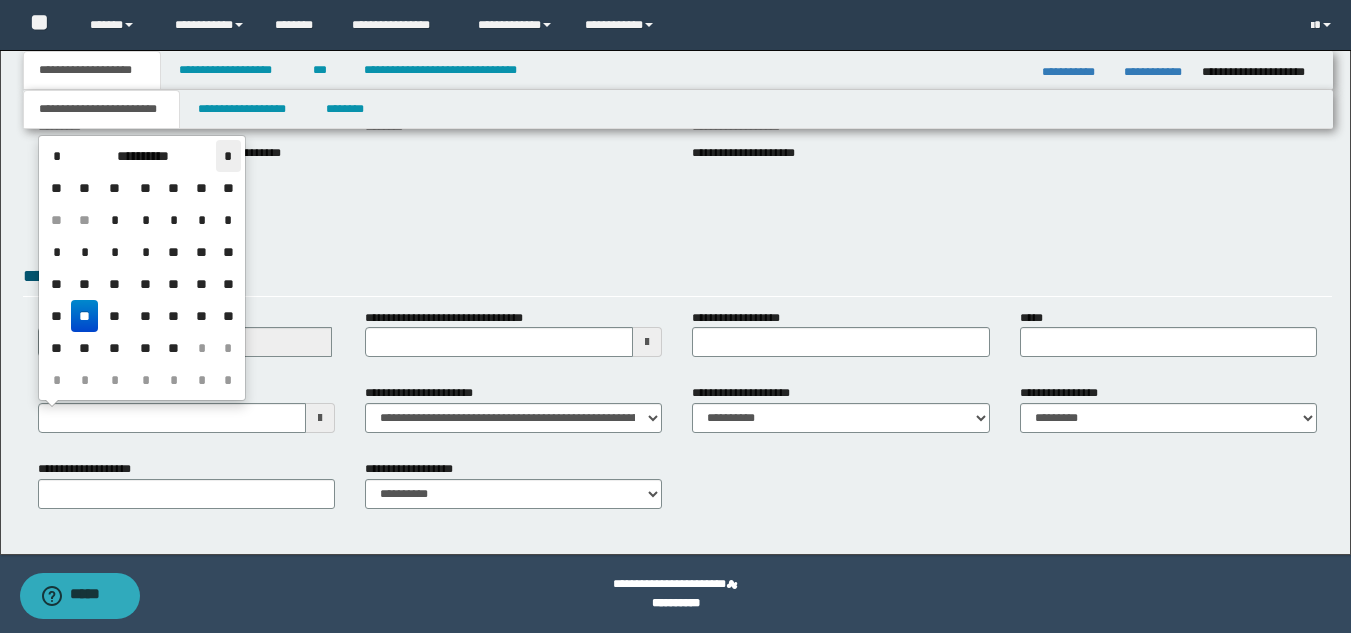 click on "*" at bounding box center (228, 156) 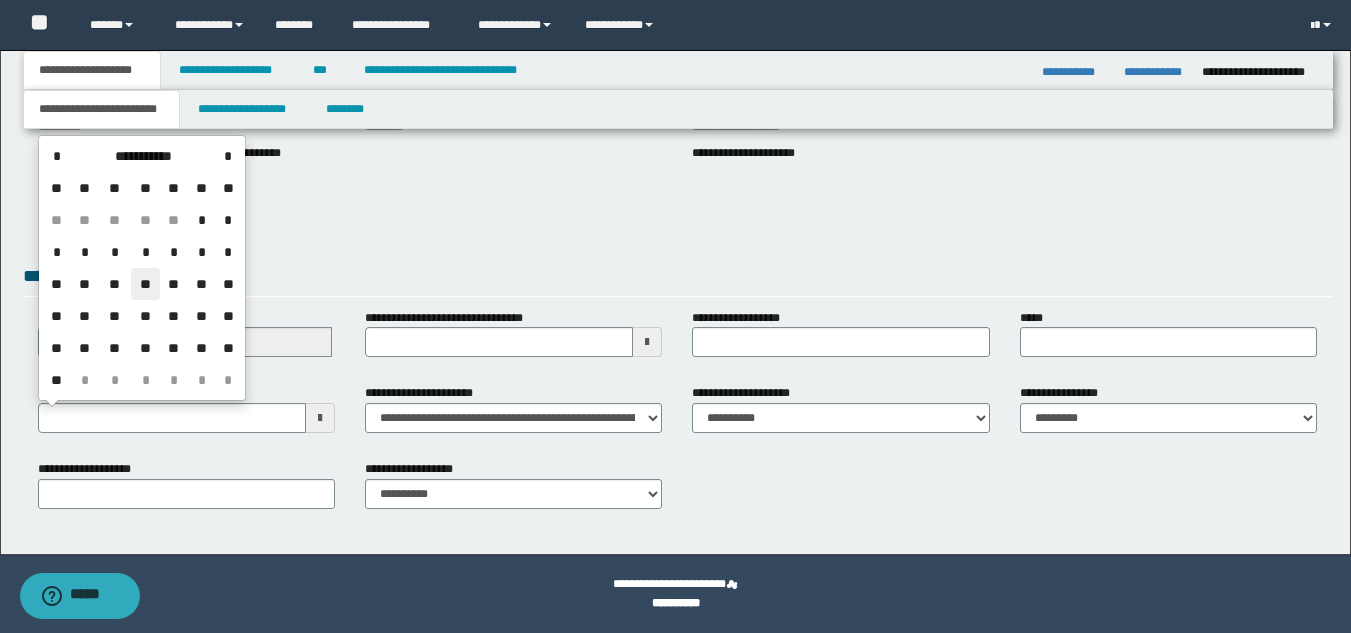 click on "**" at bounding box center [145, 284] 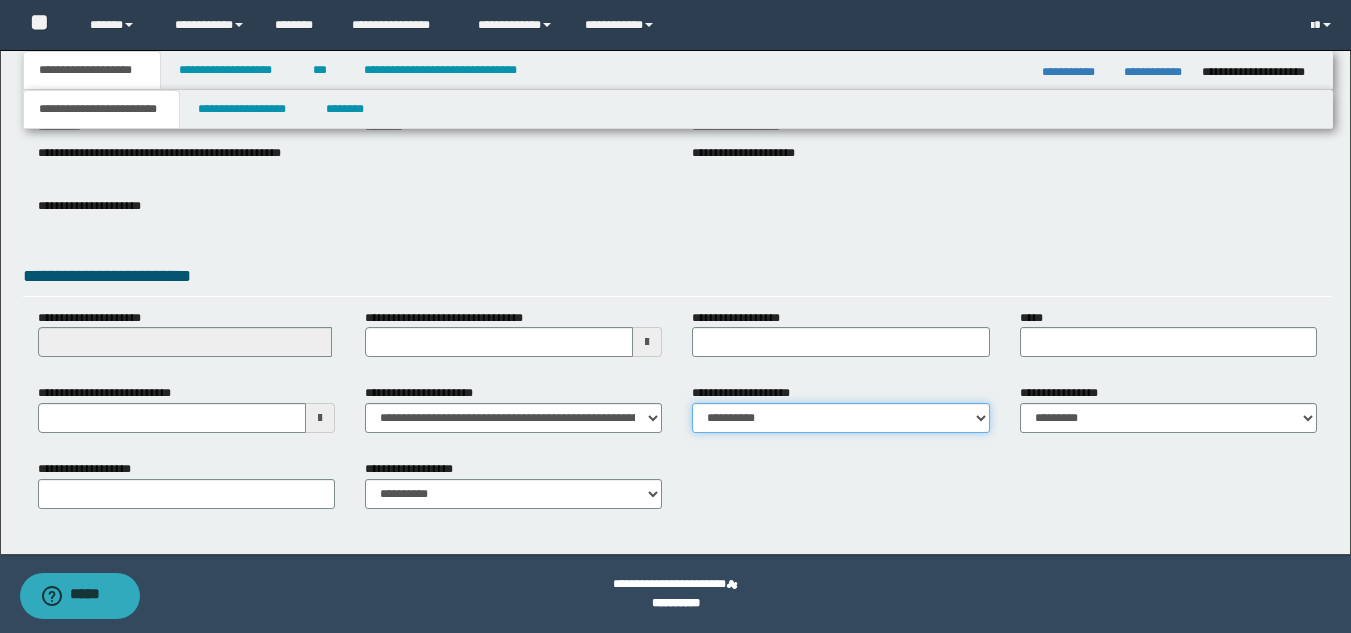 click on "**********" at bounding box center [840, 418] 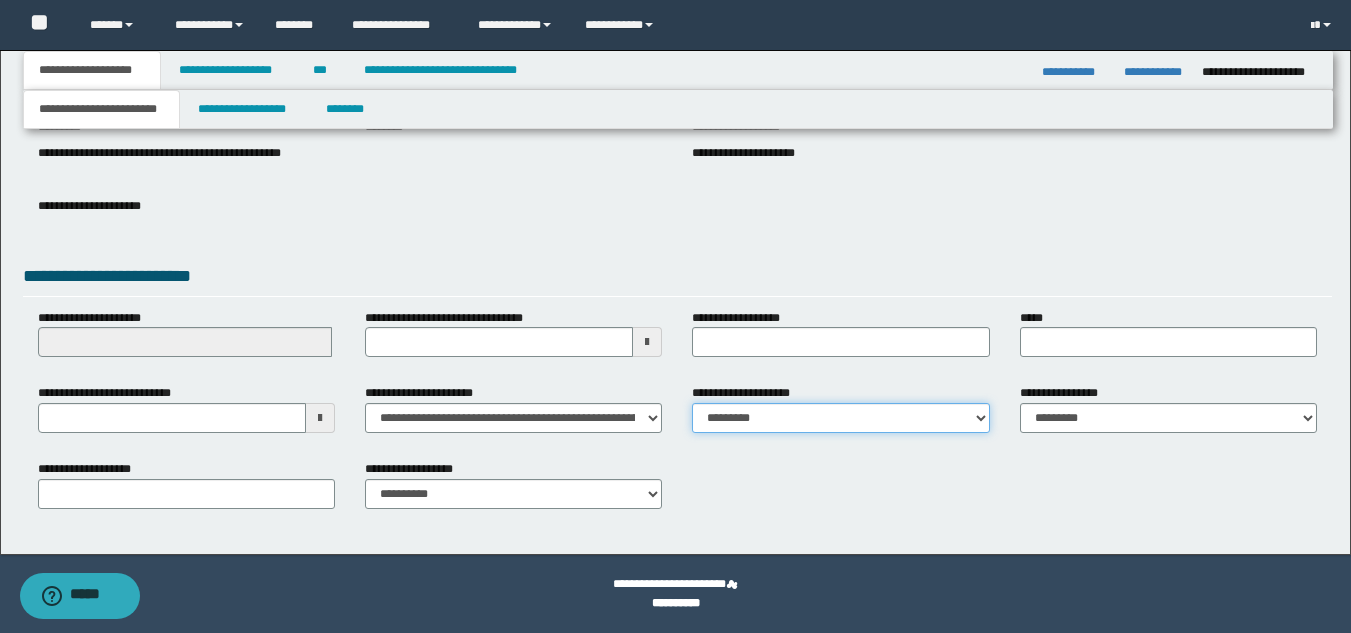 click on "**********" at bounding box center (840, 418) 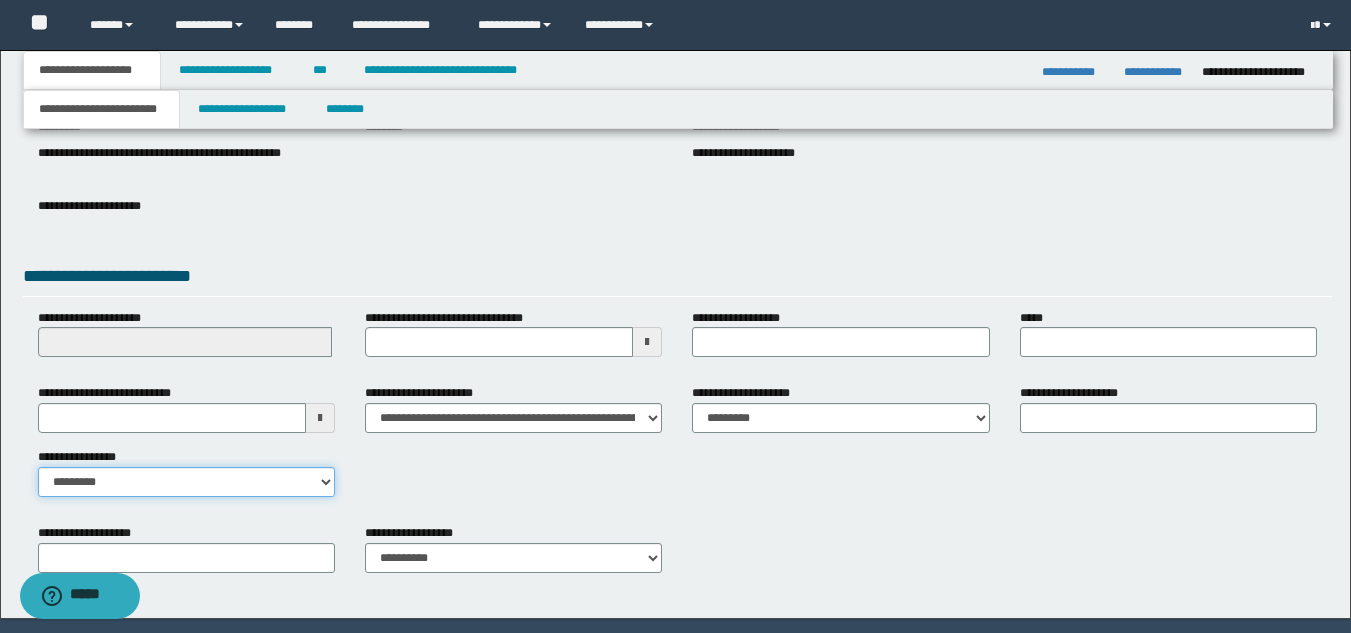 drag, startPoint x: 236, startPoint y: 473, endPoint x: 231, endPoint y: 495, distance: 22.561028 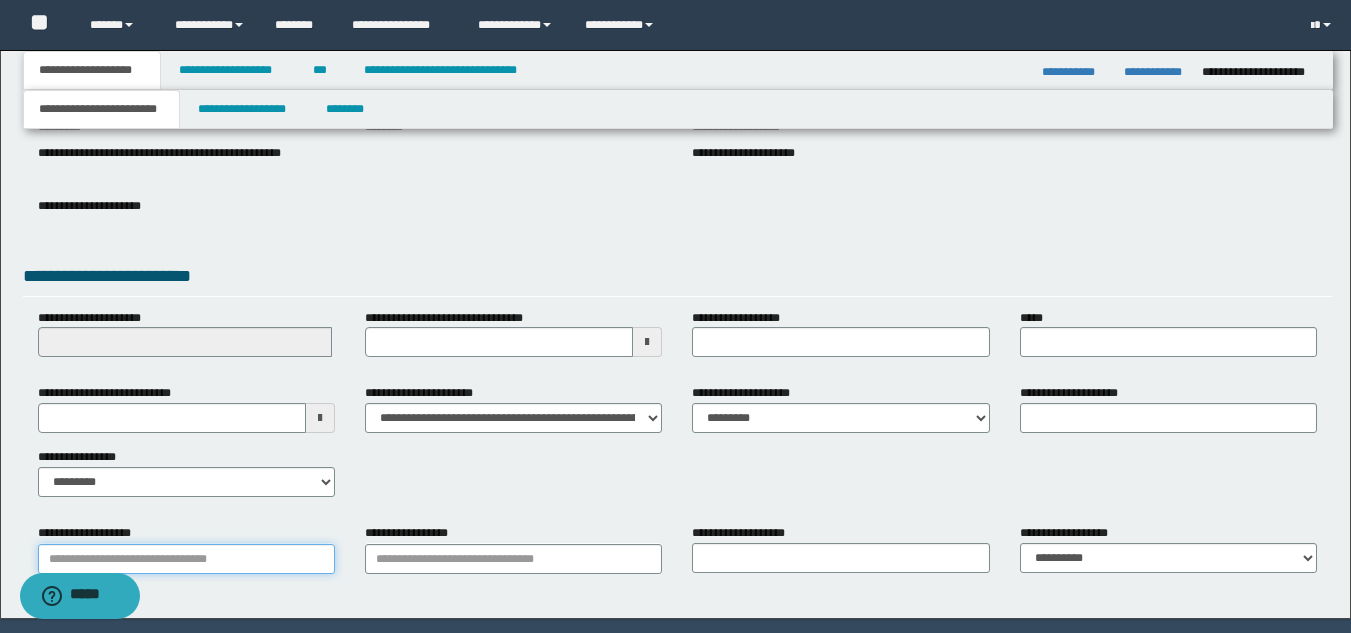 click on "**********" at bounding box center [186, 559] 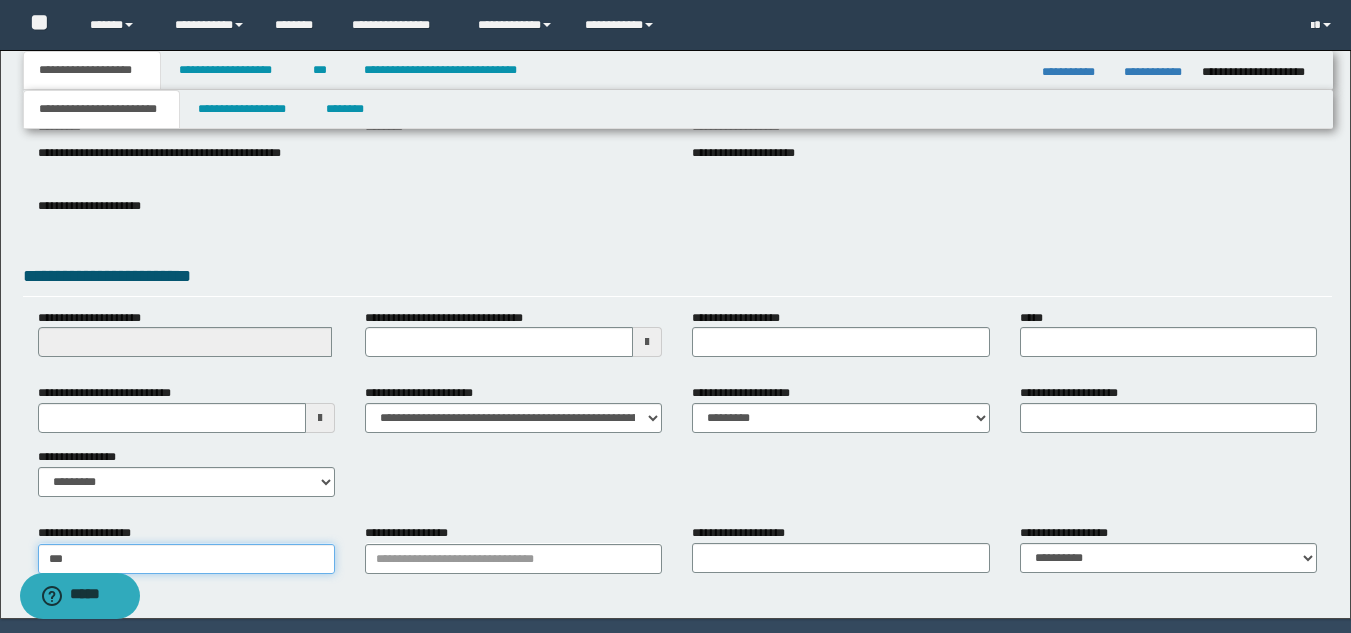 type on "****" 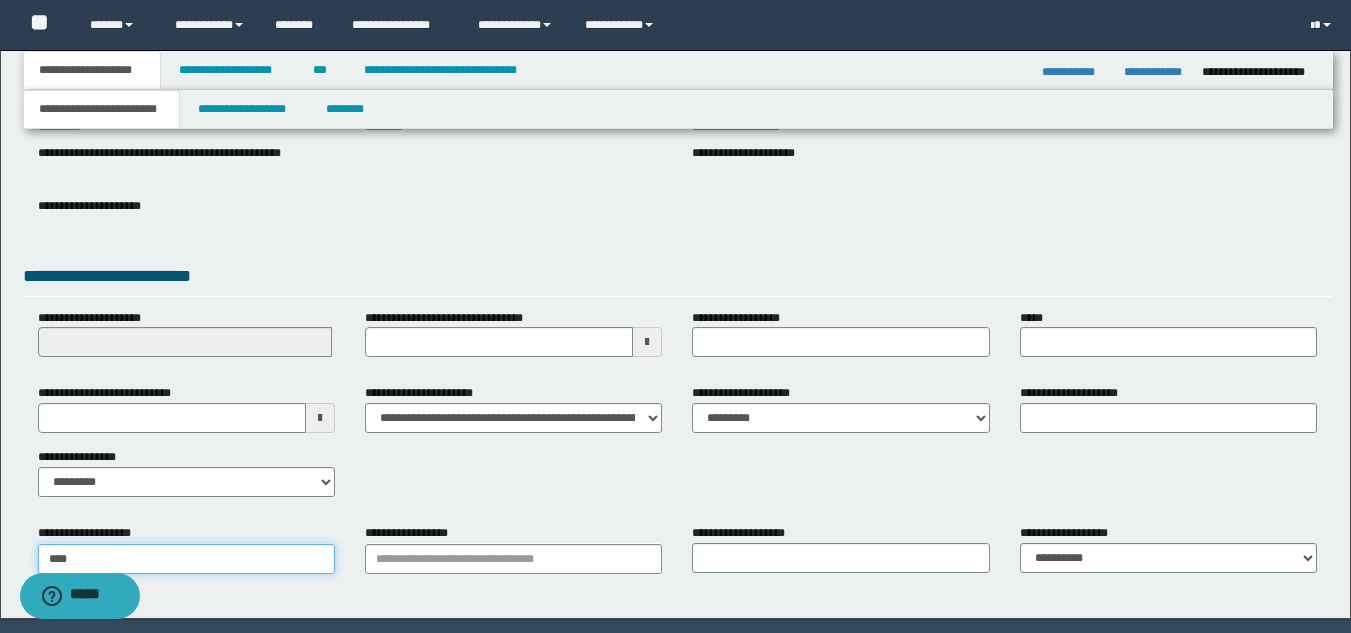 type on "**********" 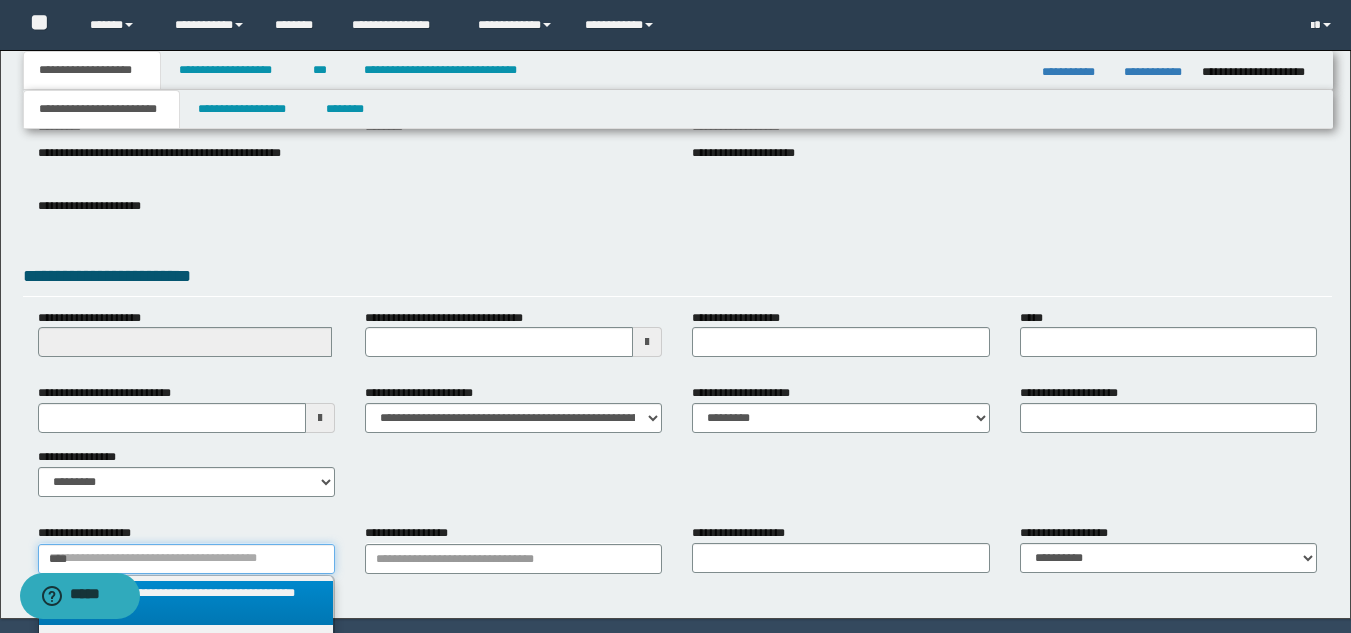 click on "****" at bounding box center (186, 559) 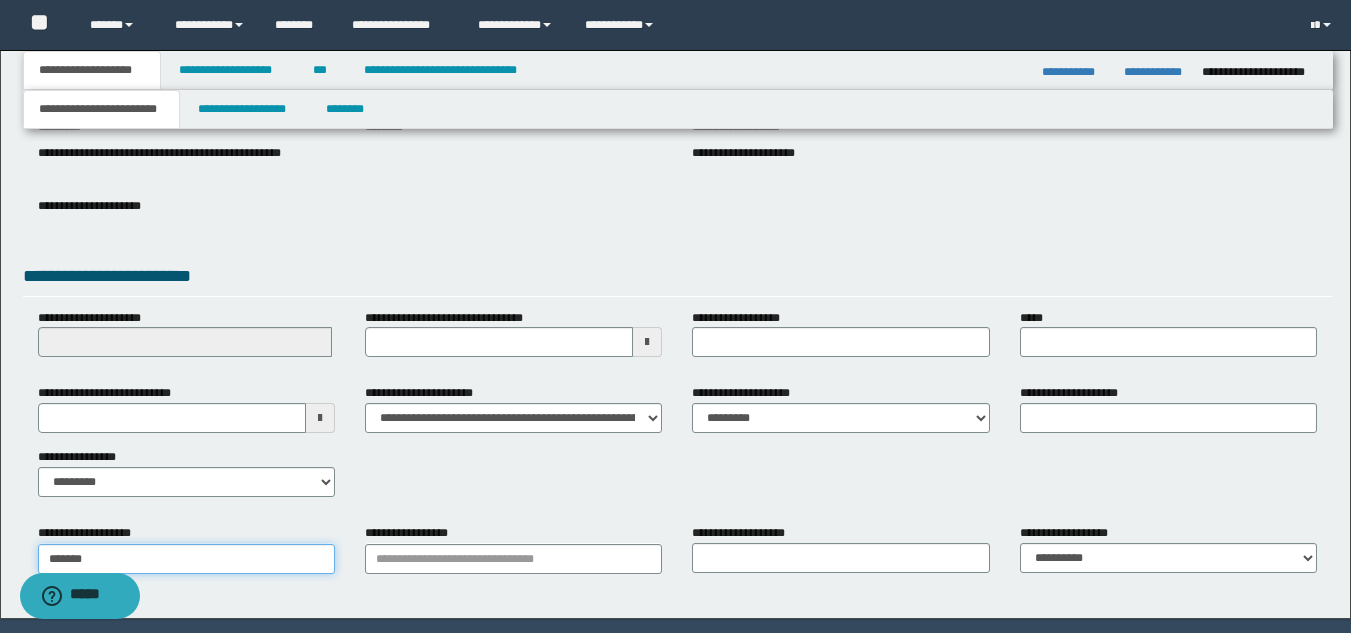 type on "********" 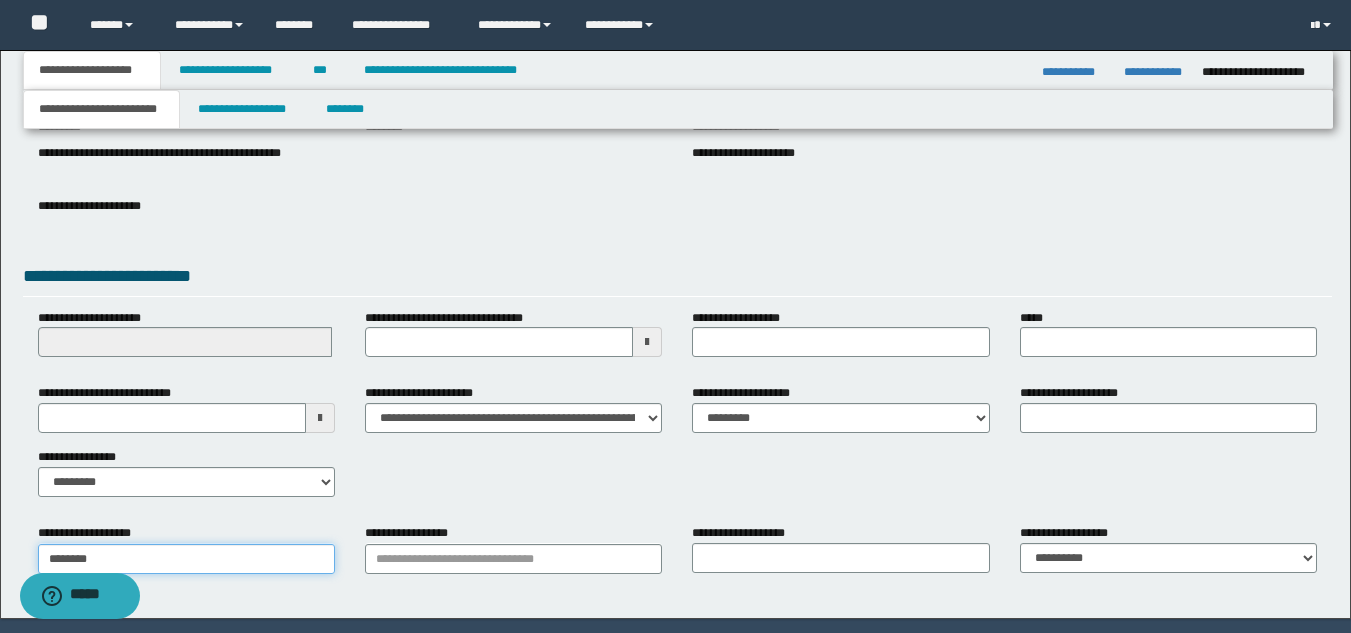 type on "********" 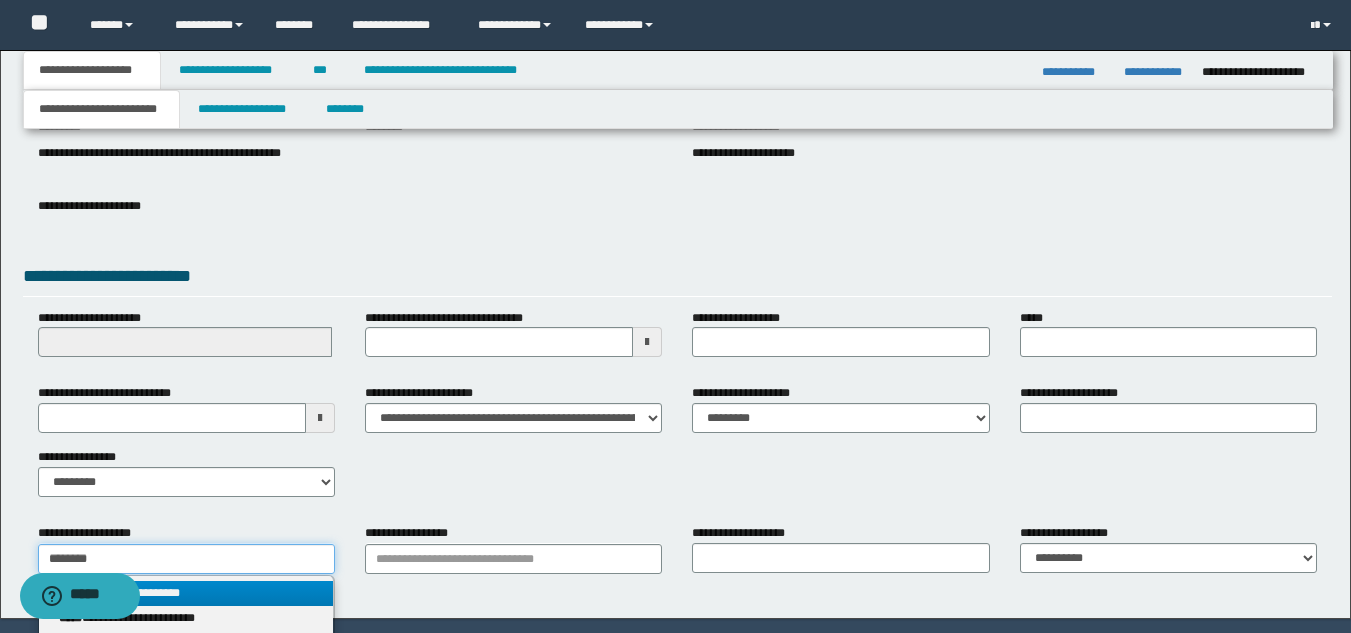 type on "********" 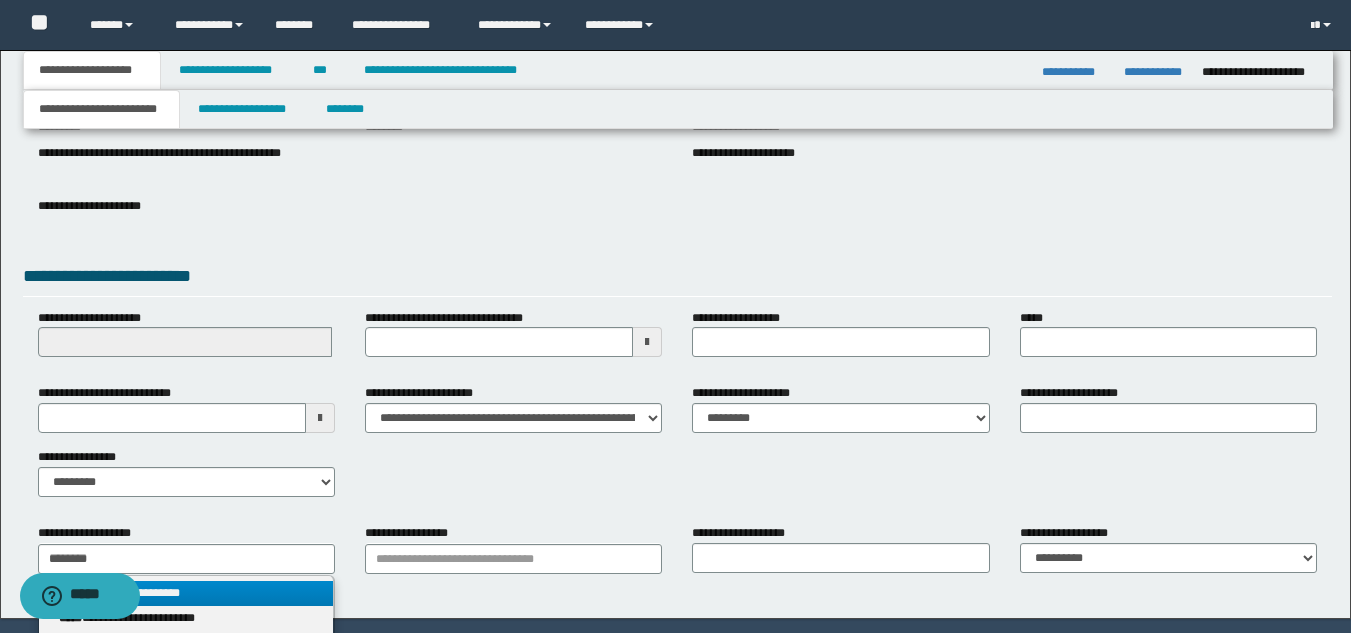 click on "**********" at bounding box center (186, 593) 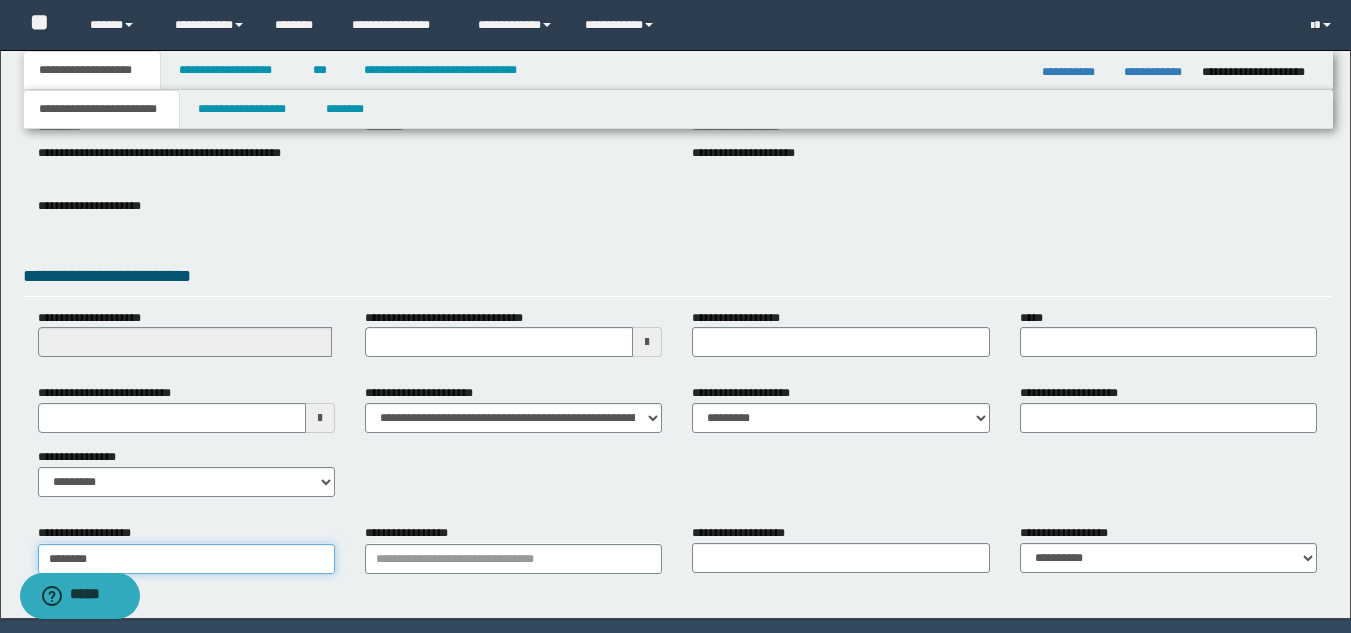 type on "********" 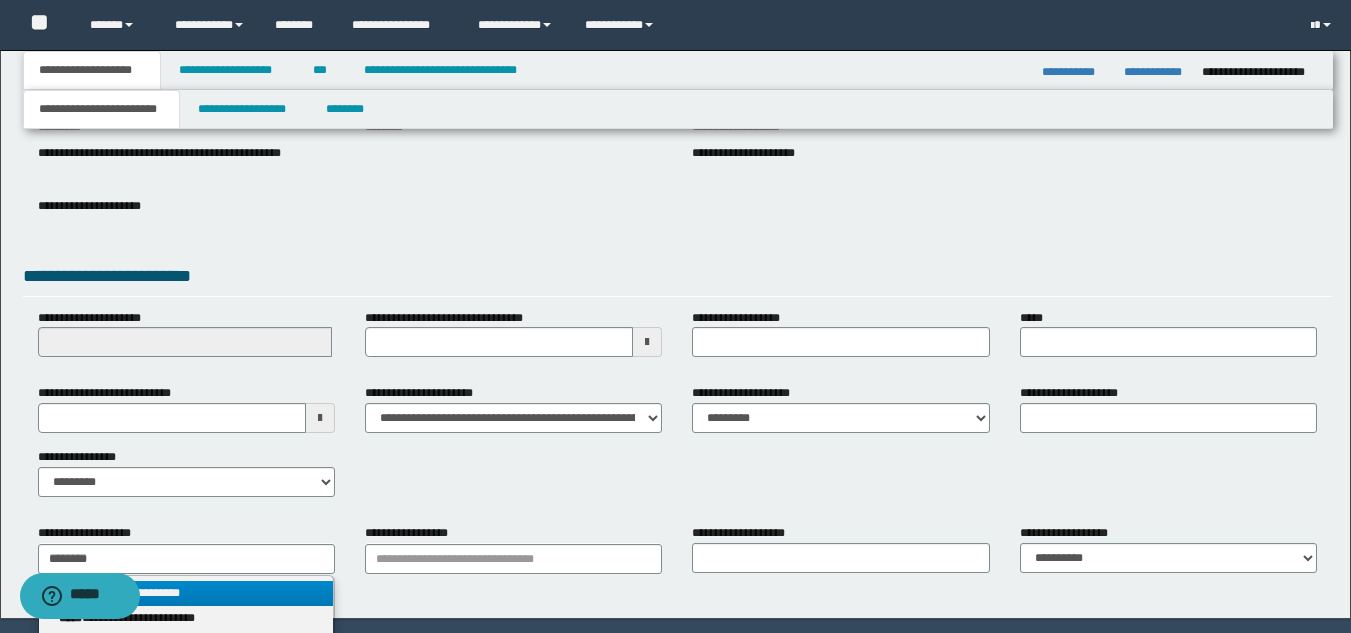 click on "**********" at bounding box center [186, 593] 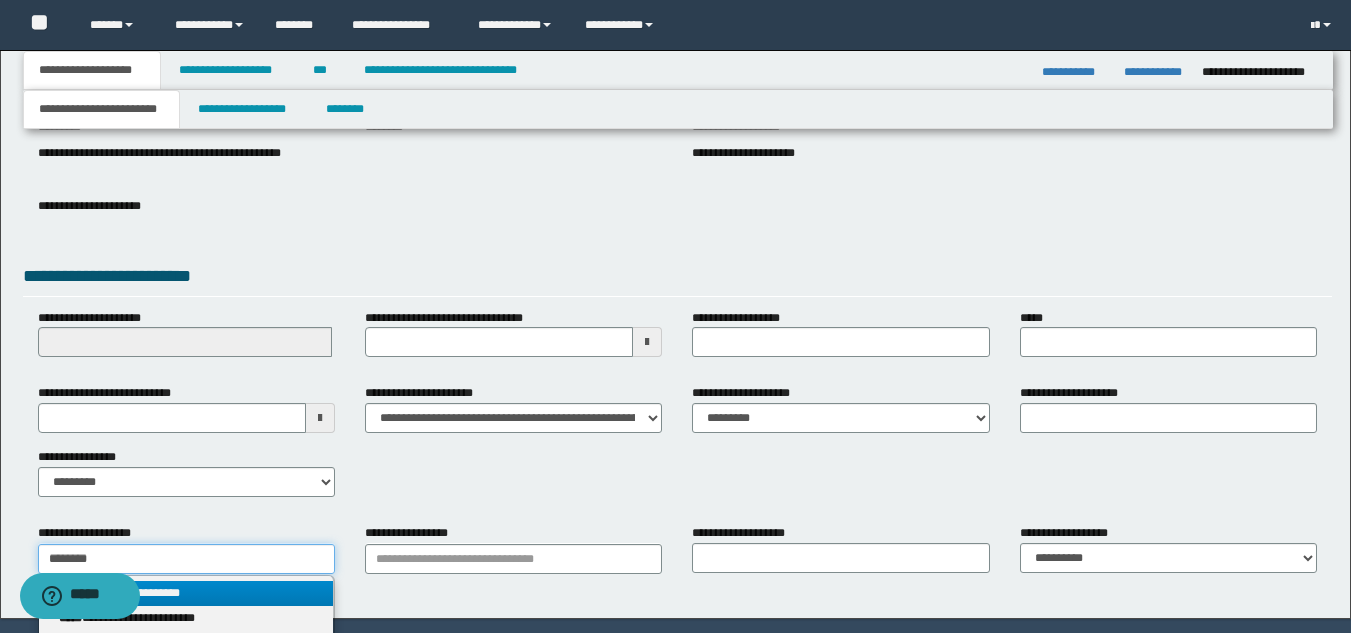 type 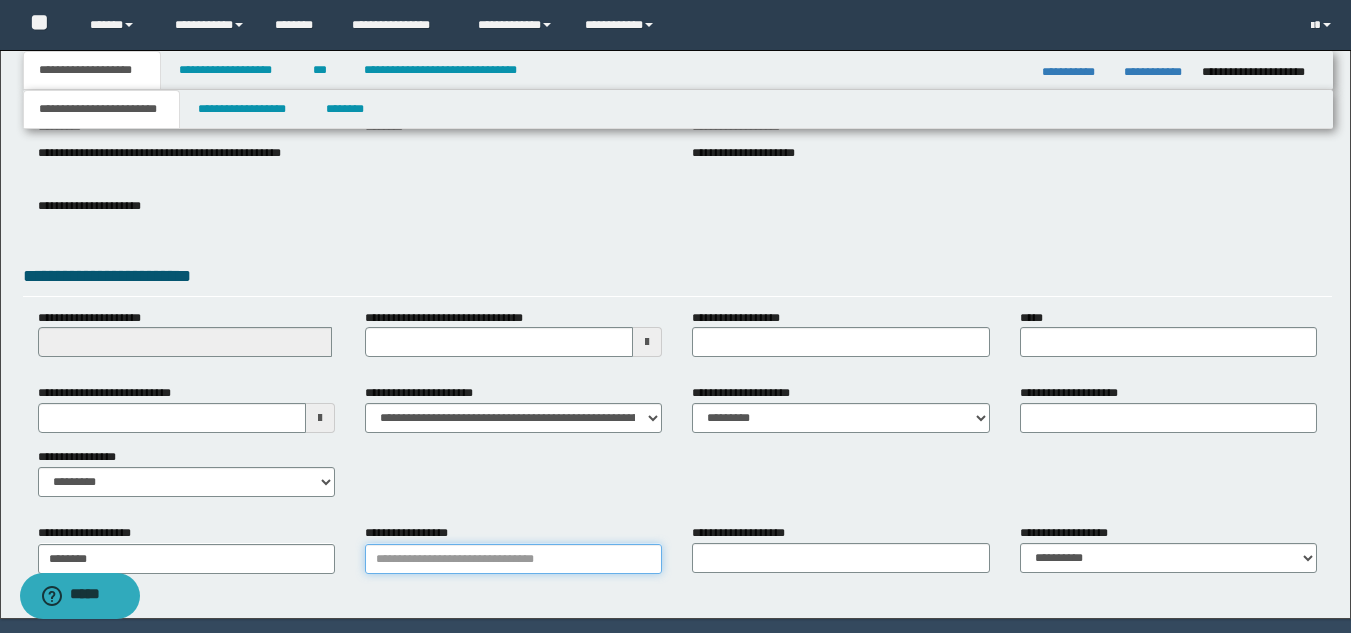 click on "**********" at bounding box center (513, 559) 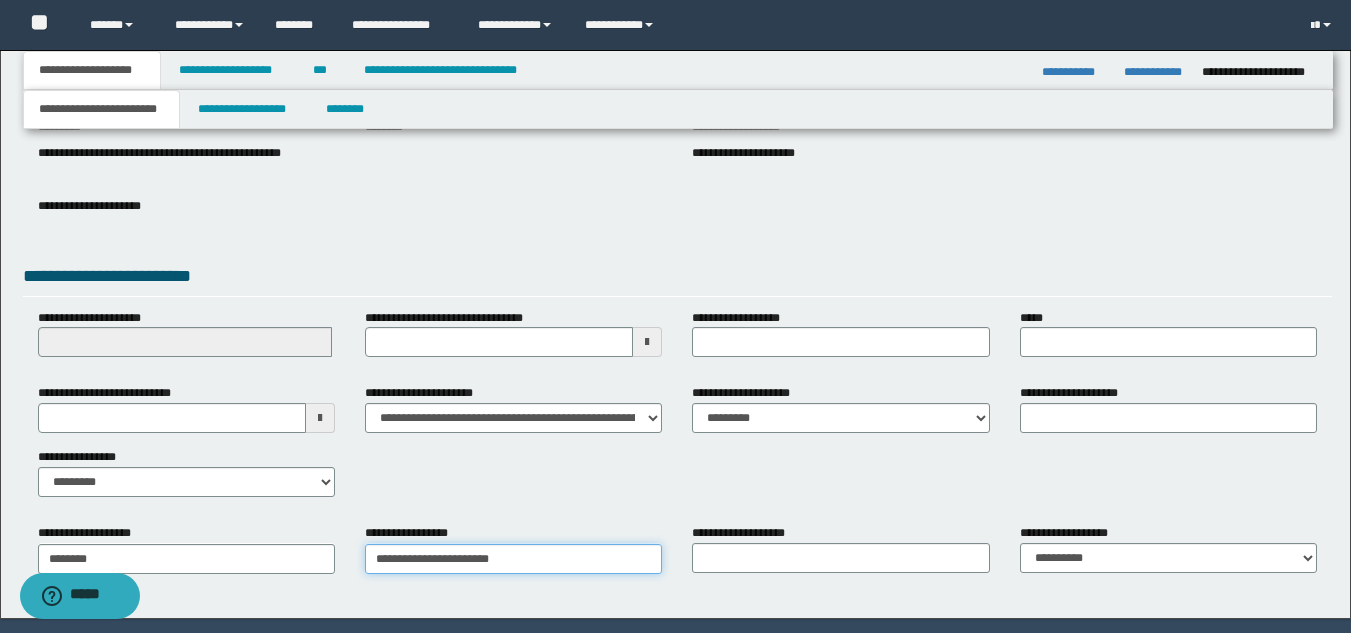 type on "**********" 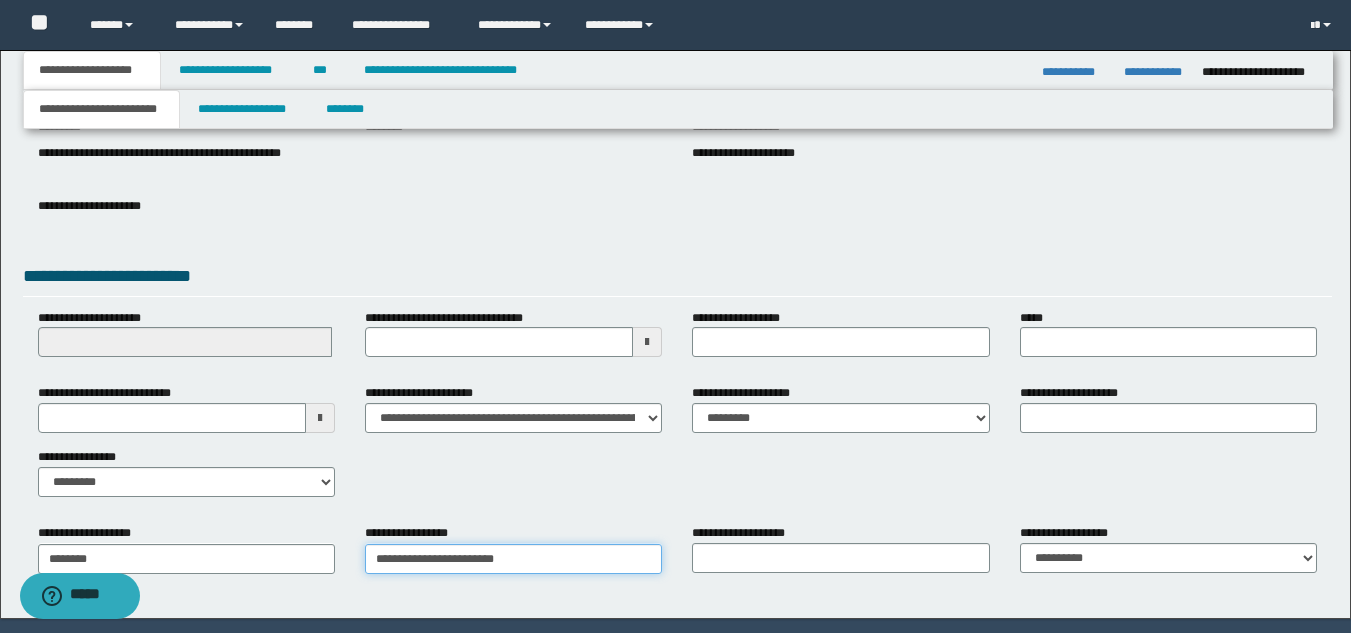 type on "**********" 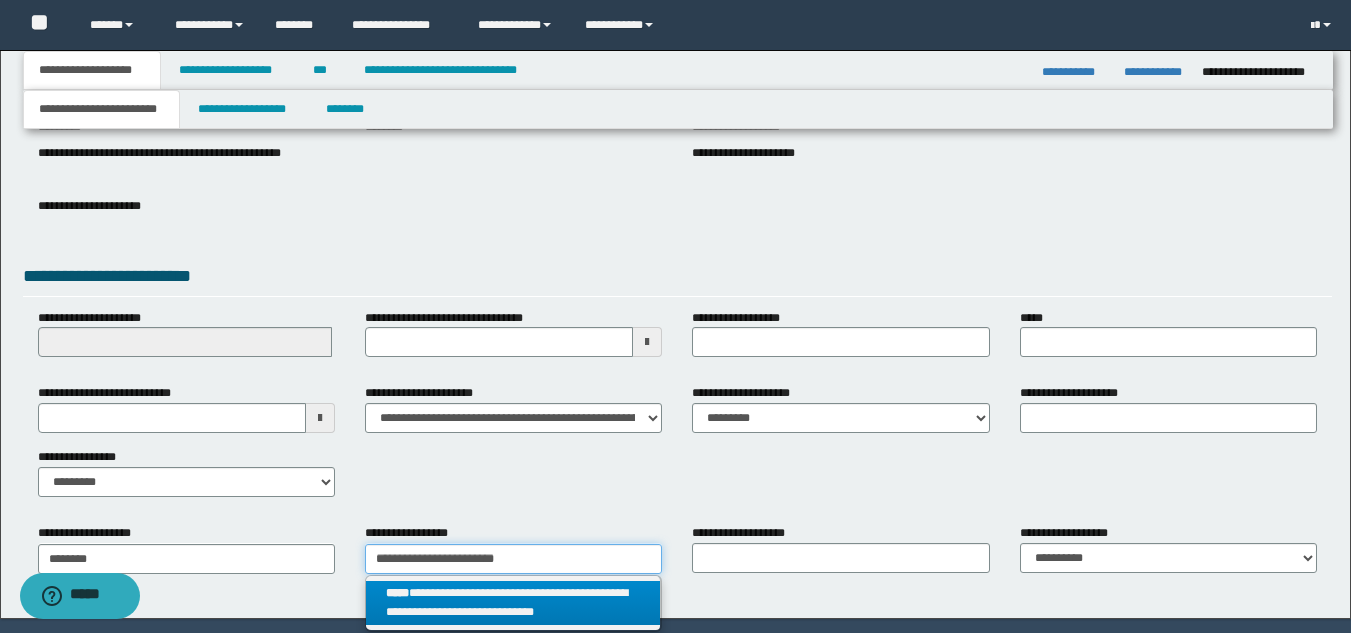 type on "**********" 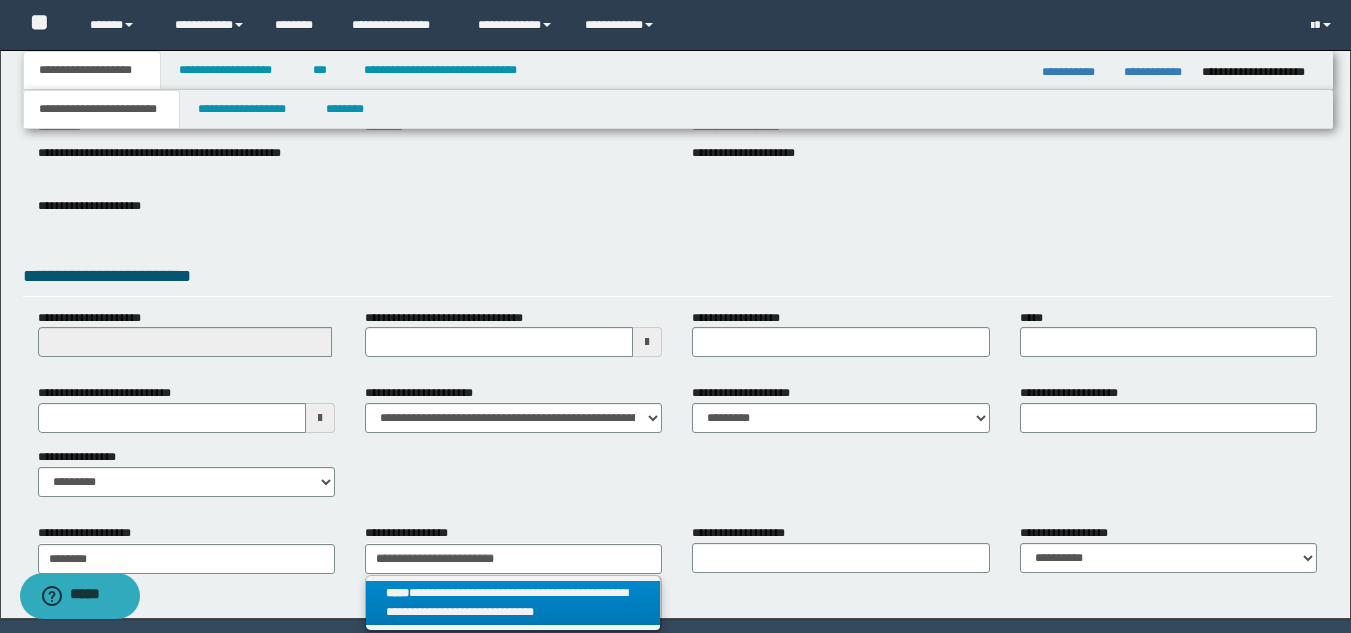click on "**********" at bounding box center (513, 603) 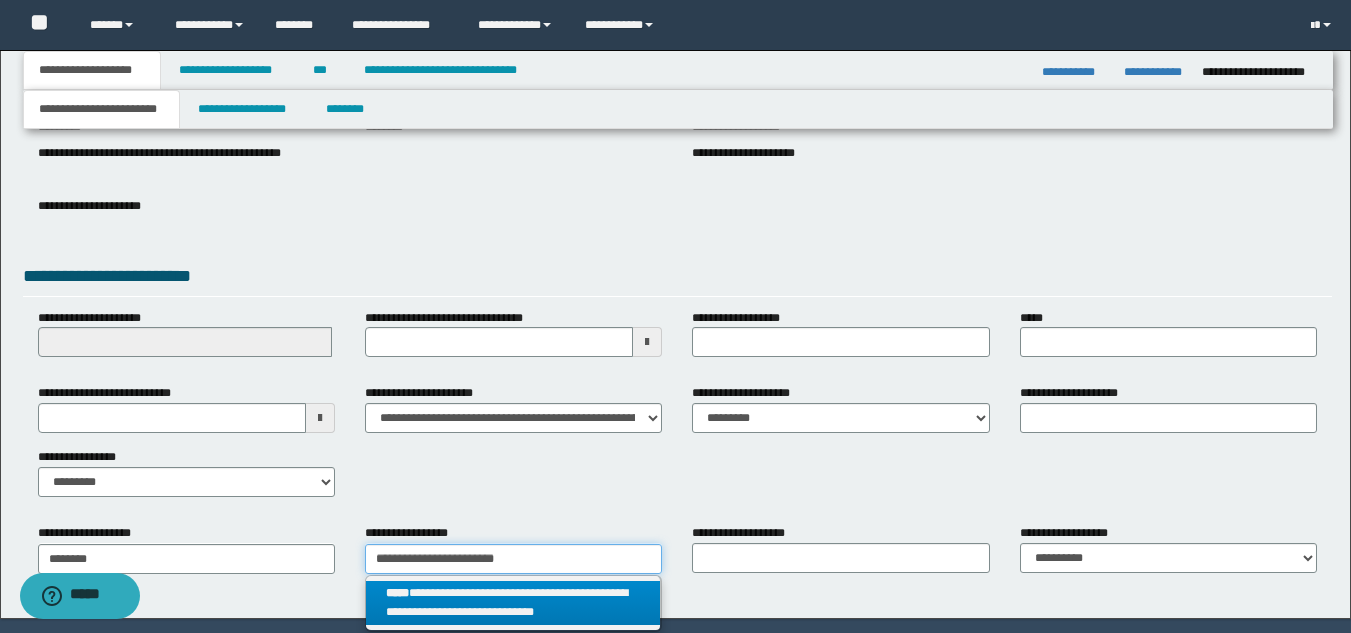 type 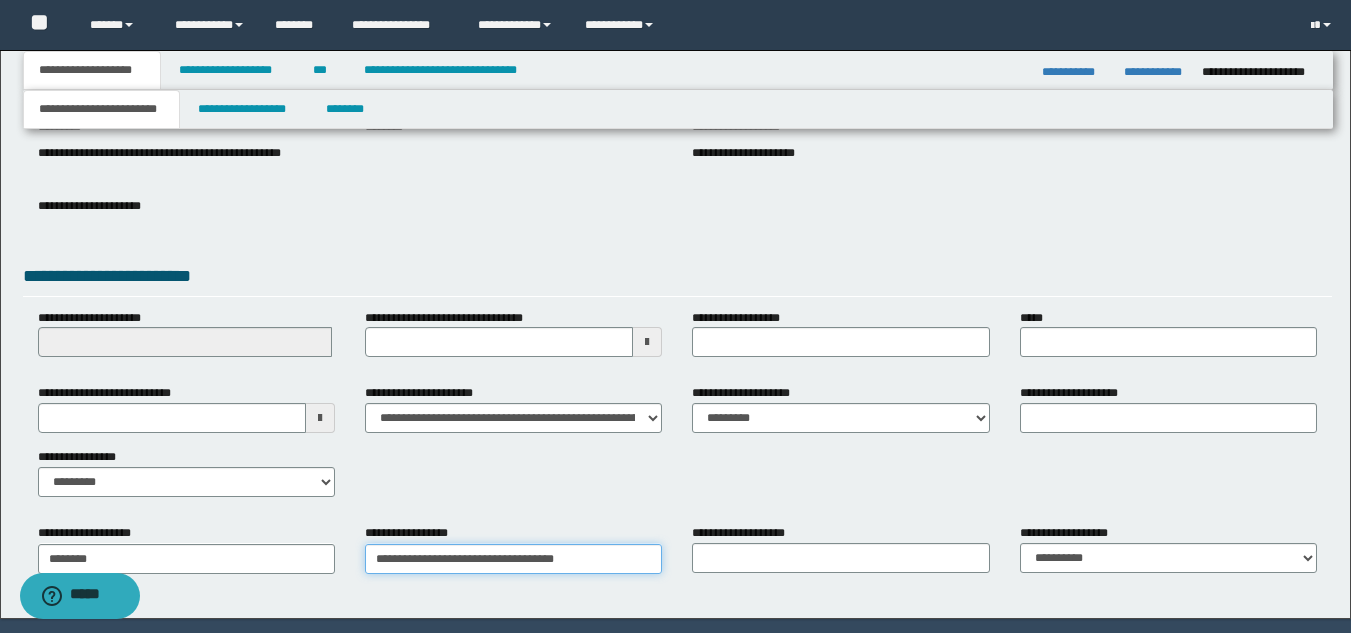 type on "**********" 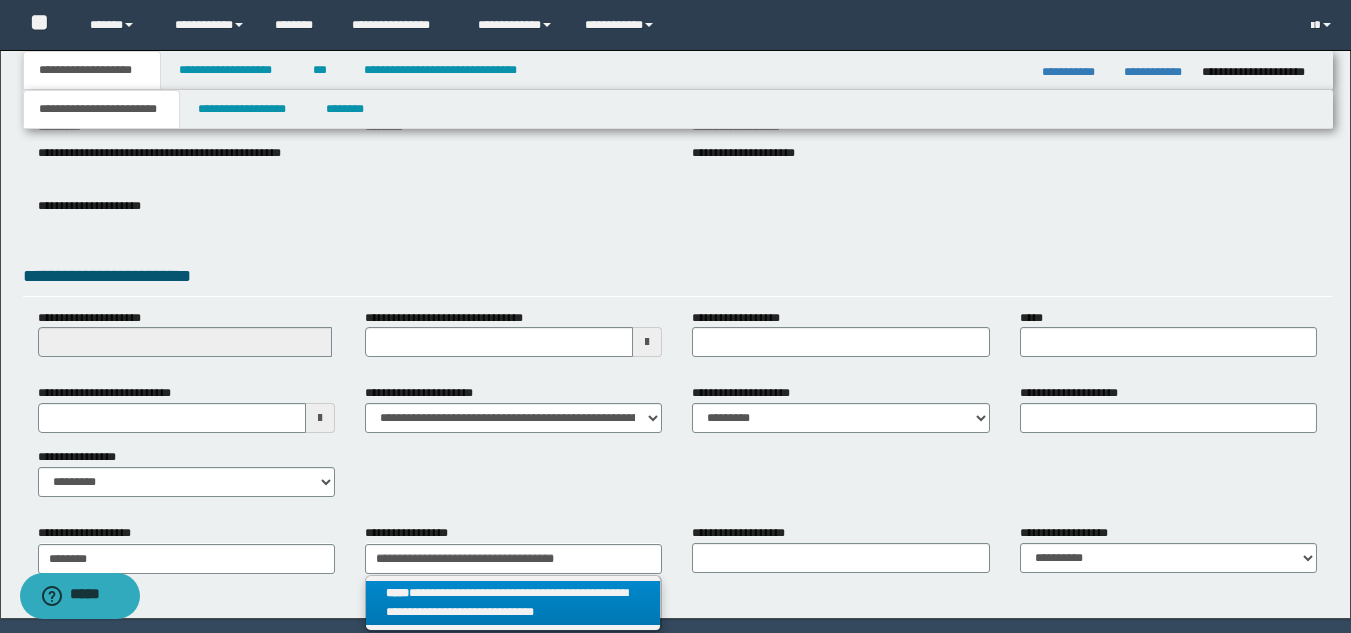 click on "**********" at bounding box center [513, 603] 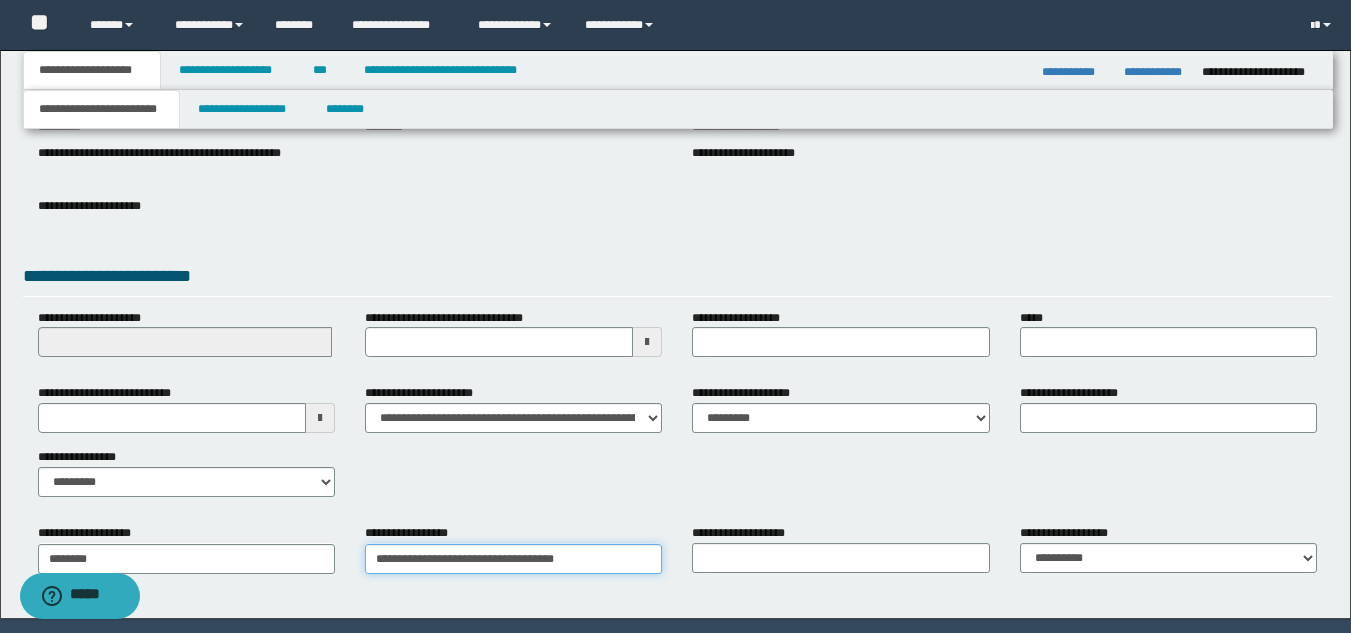 type on "**********" 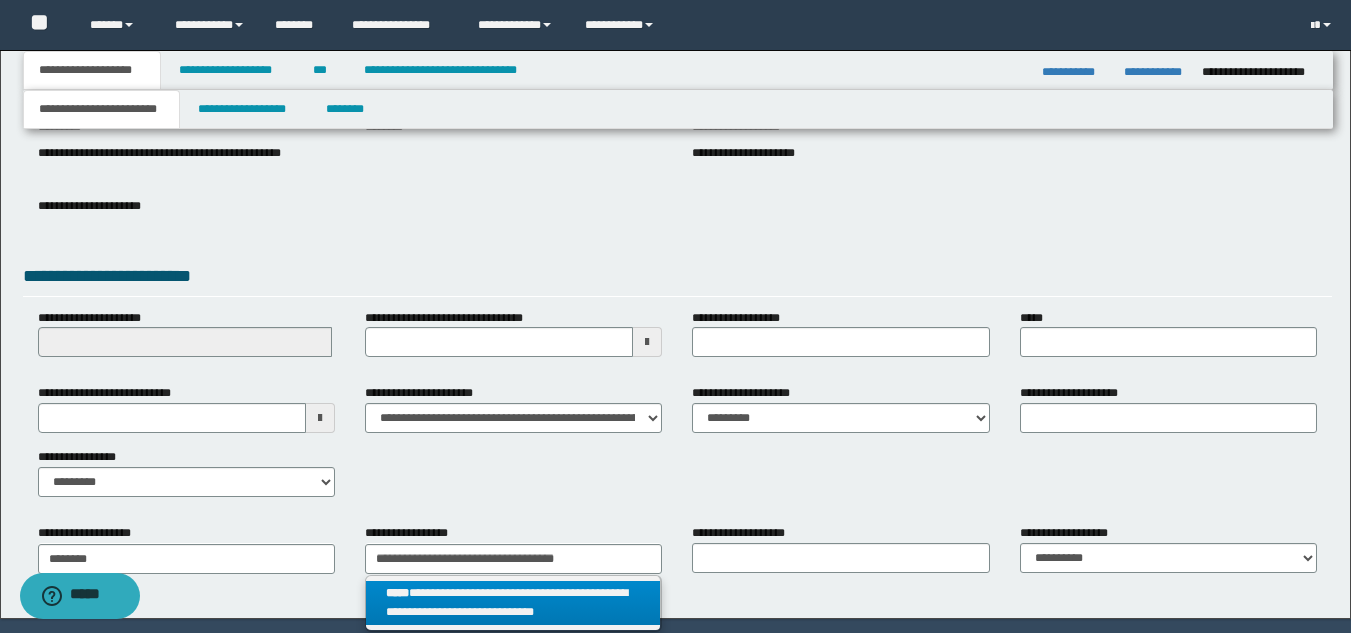 click on "**********" at bounding box center [513, 603] 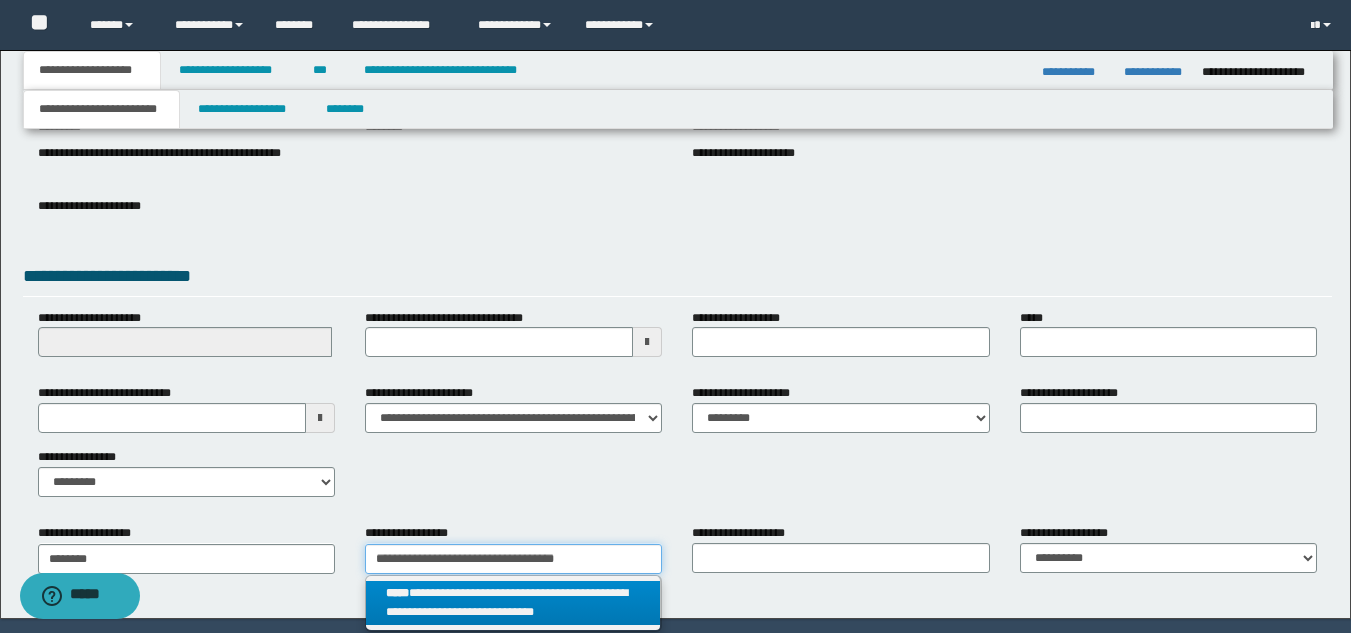type 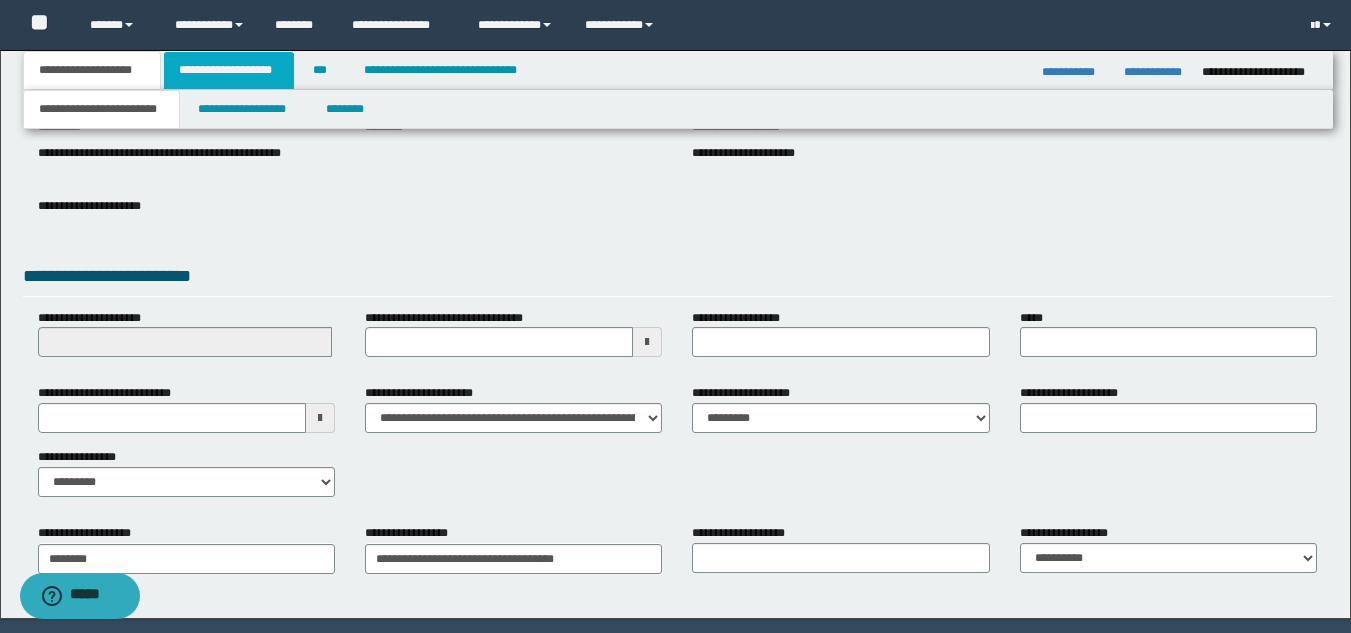 click on "**********" at bounding box center [229, 70] 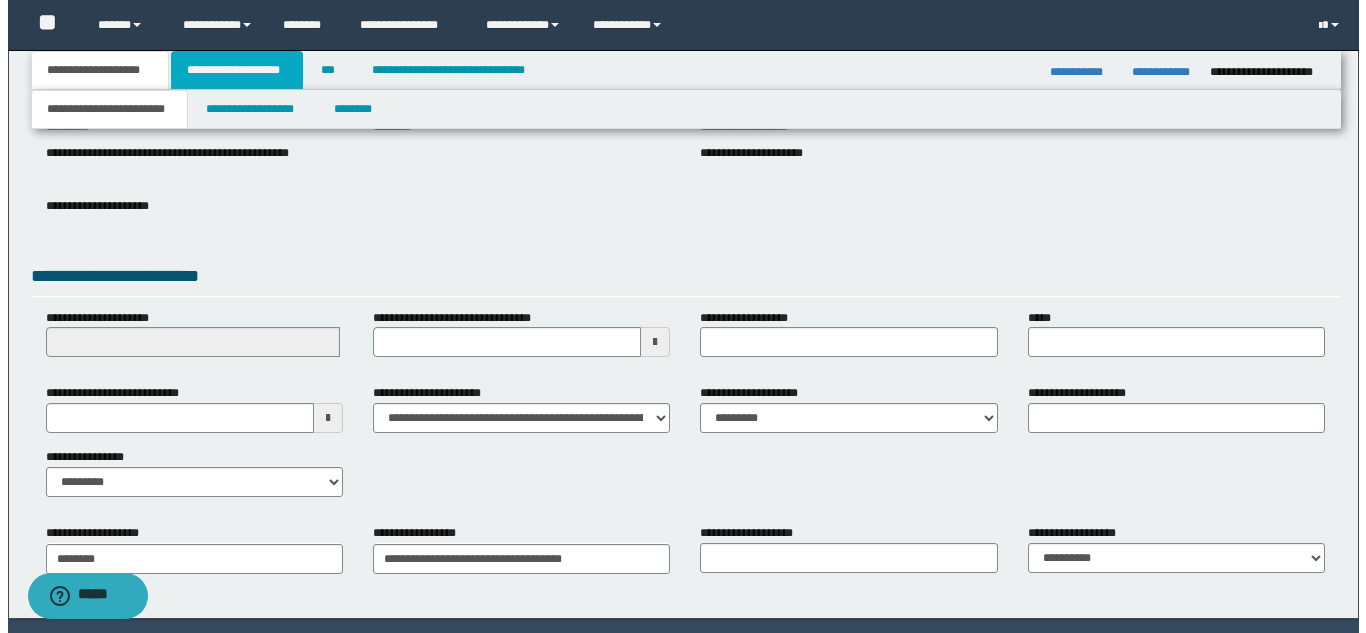 scroll, scrollTop: 0, scrollLeft: 0, axis: both 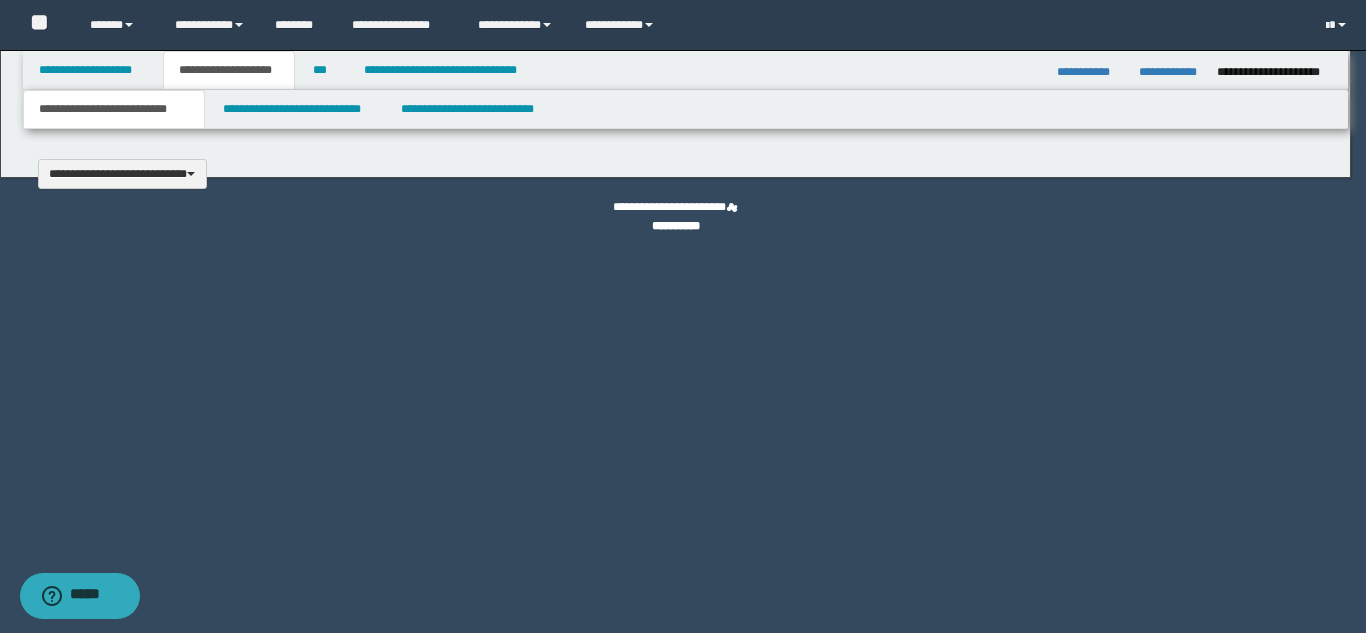 type 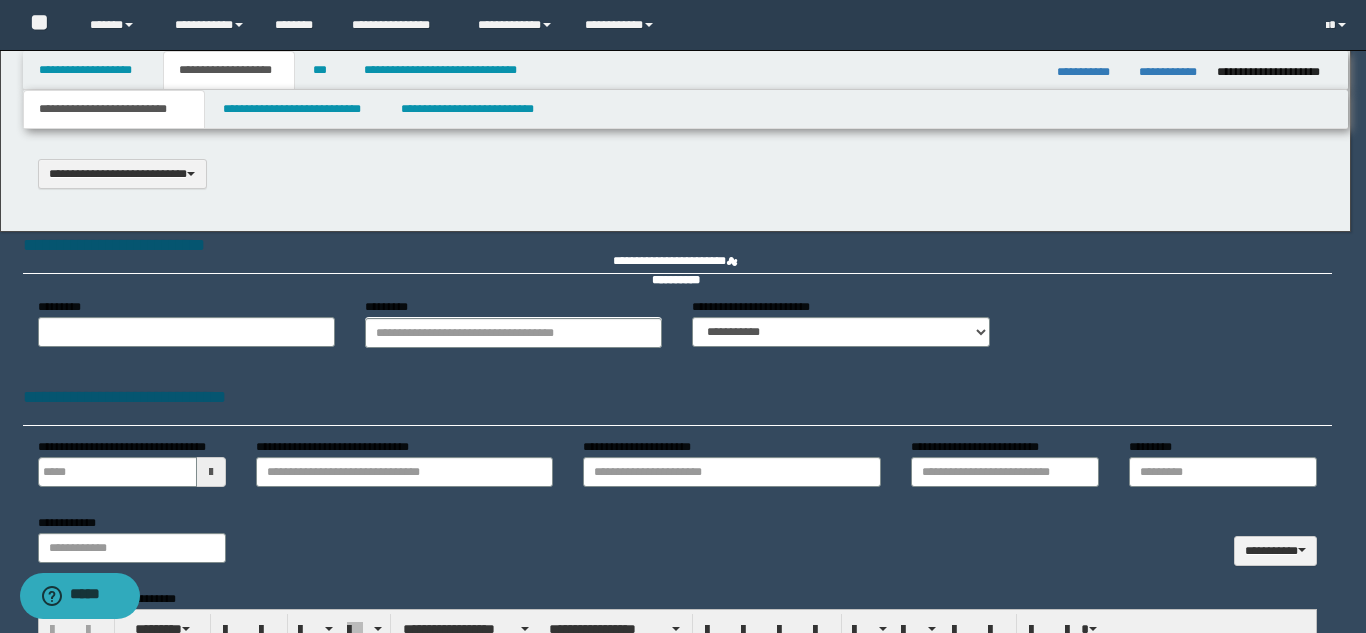 scroll, scrollTop: 0, scrollLeft: 0, axis: both 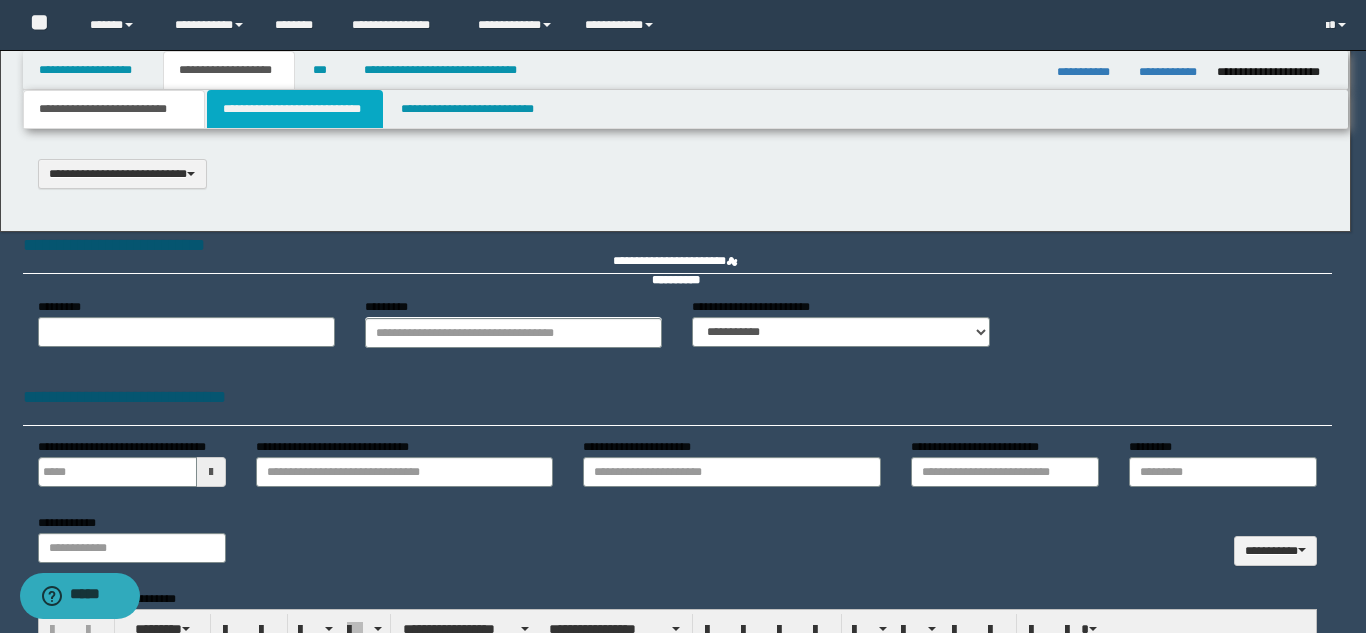 click on "**********" at bounding box center [295, 109] 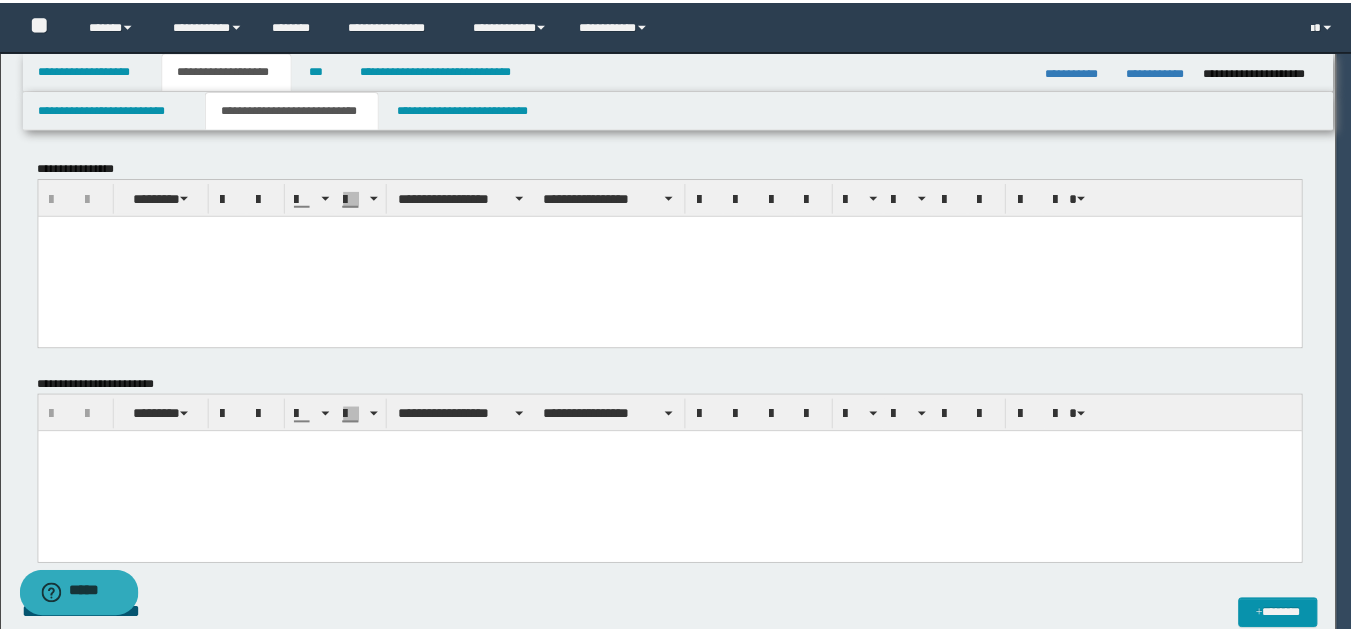 scroll, scrollTop: 0, scrollLeft: 0, axis: both 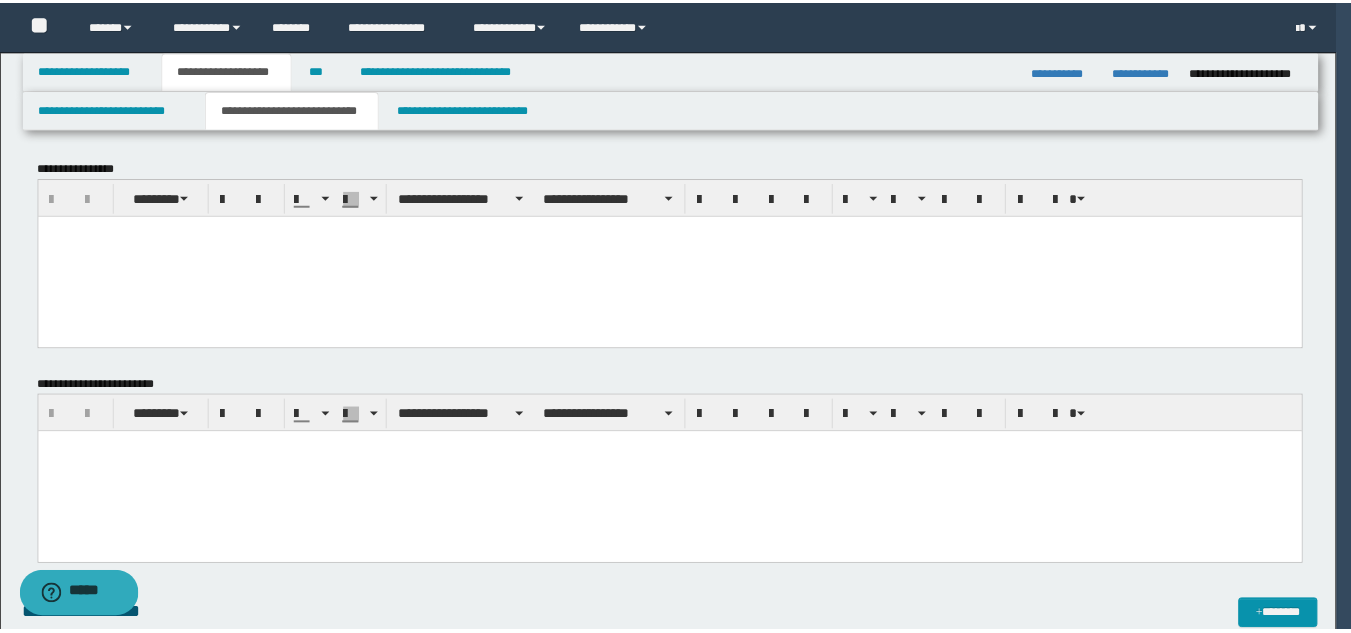 click at bounding box center [676, 256] 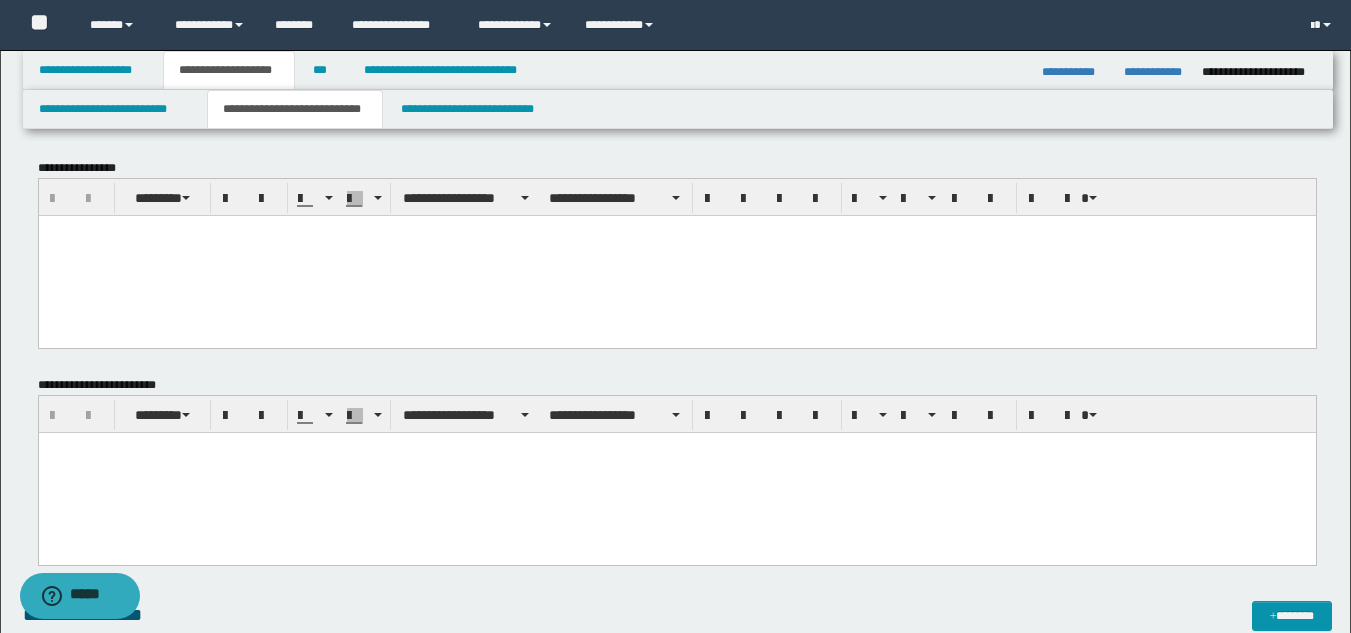 paste 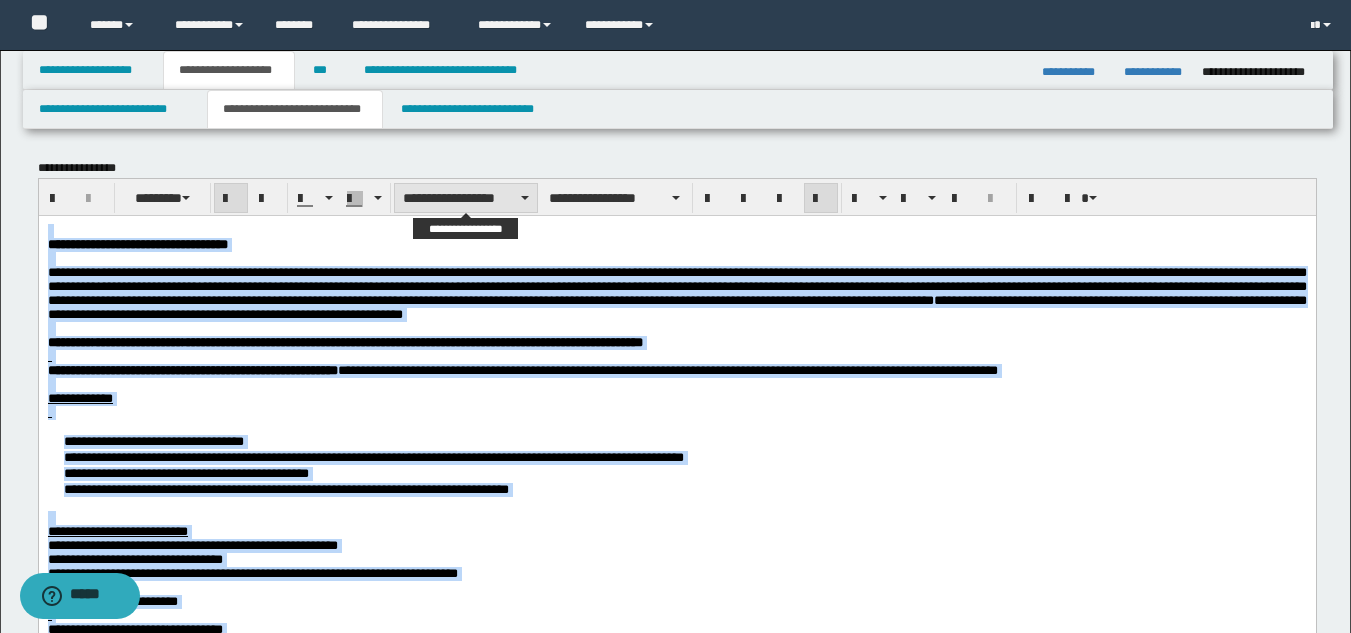 click on "**********" at bounding box center (466, 198) 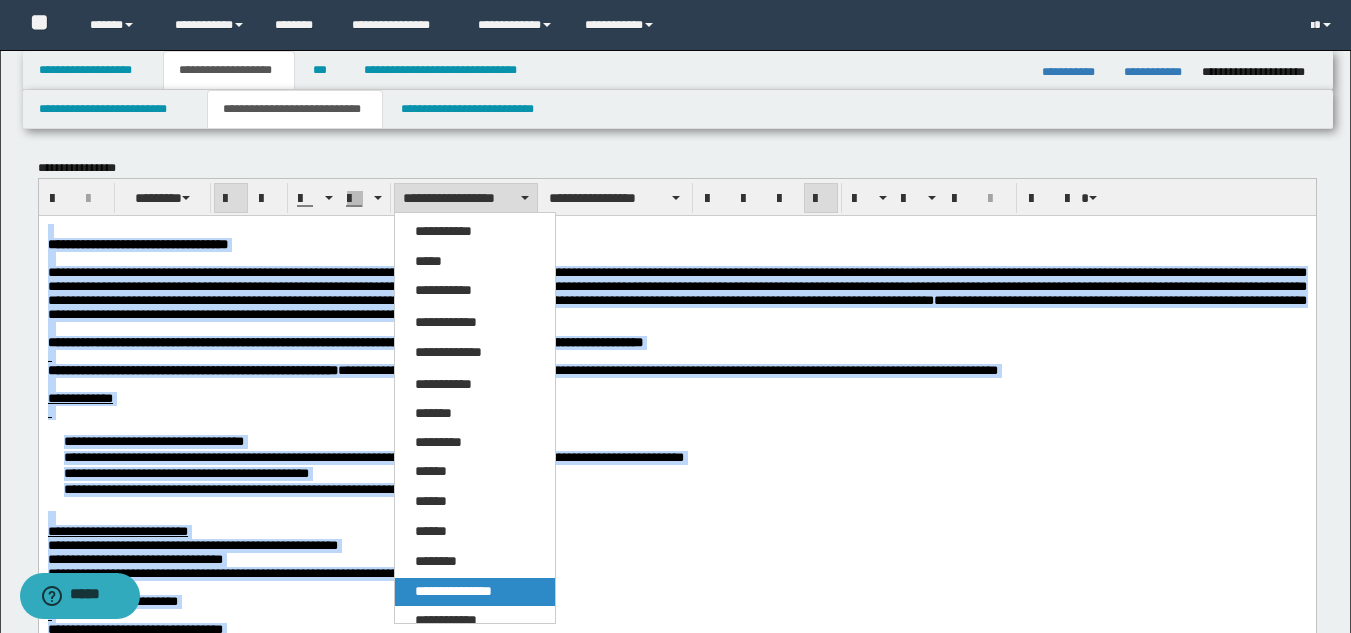 click on "**********" at bounding box center [453, 591] 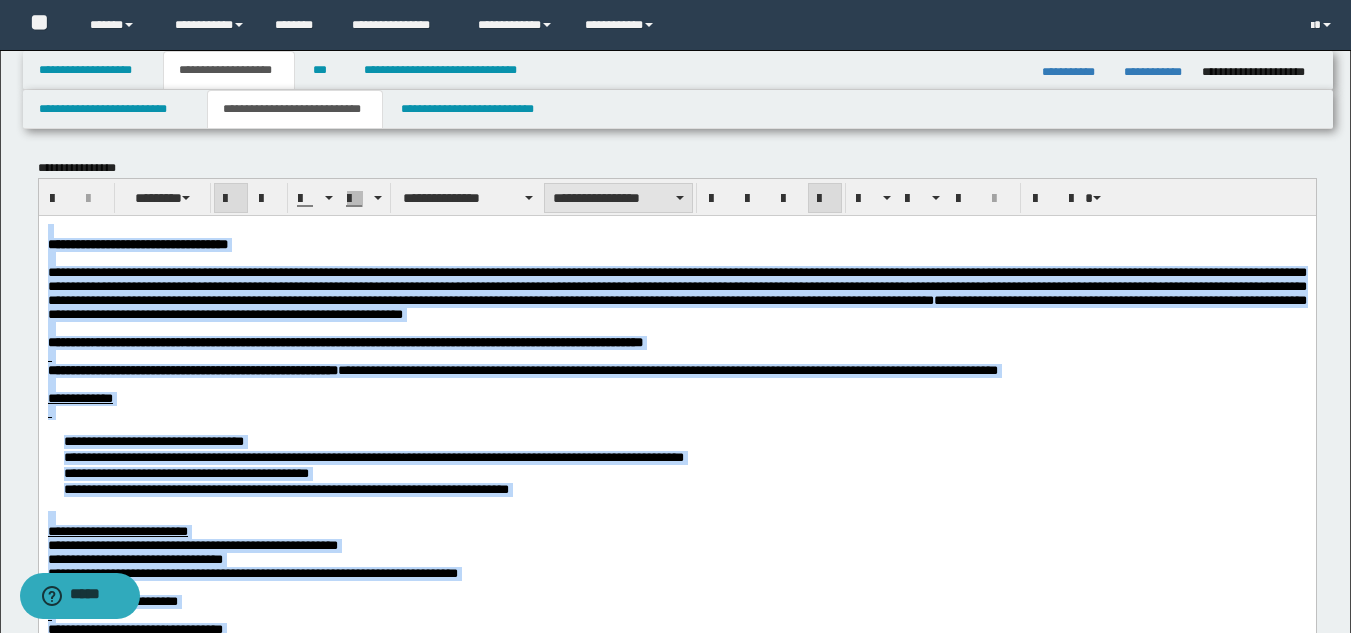 click on "**********" at bounding box center [618, 198] 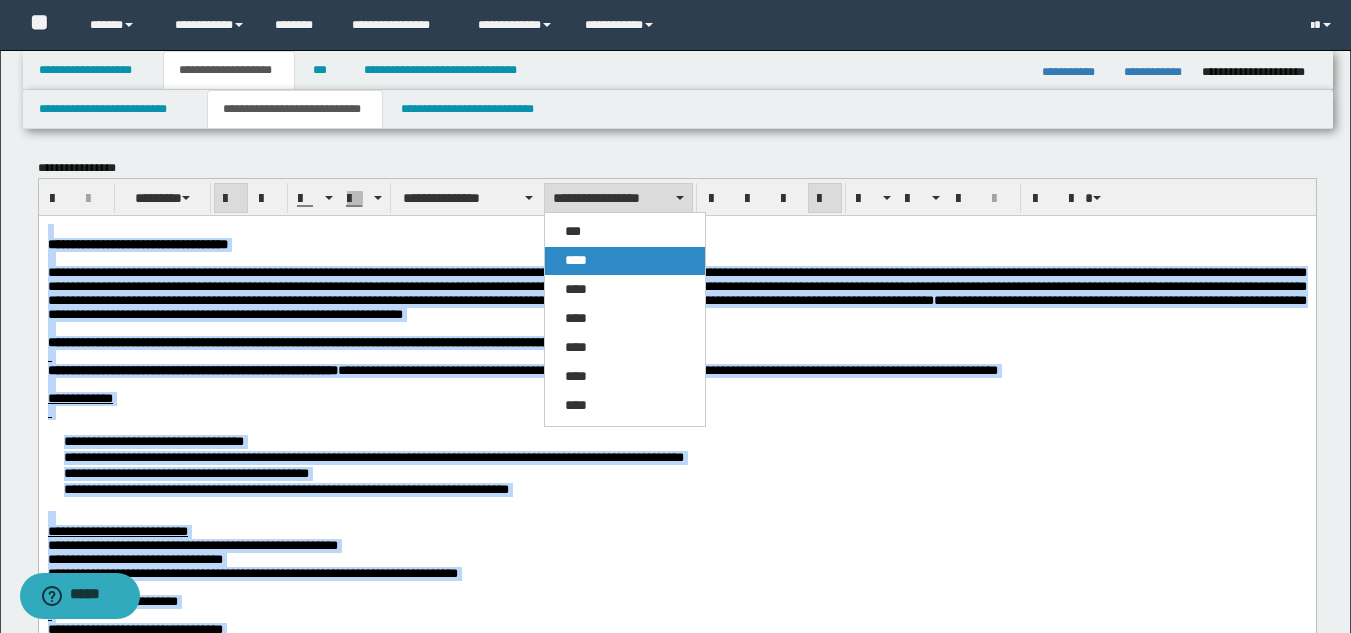 drag, startPoint x: 616, startPoint y: 264, endPoint x: 698, endPoint y: 2, distance: 274.53232 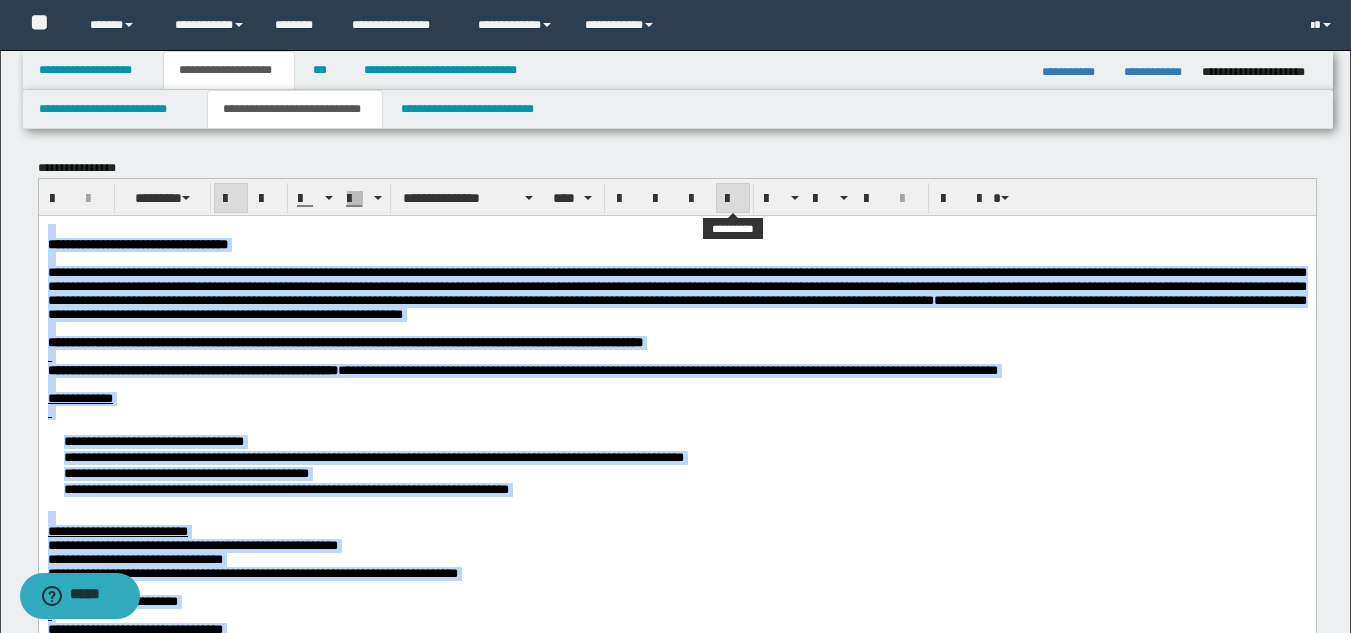 click at bounding box center (733, 199) 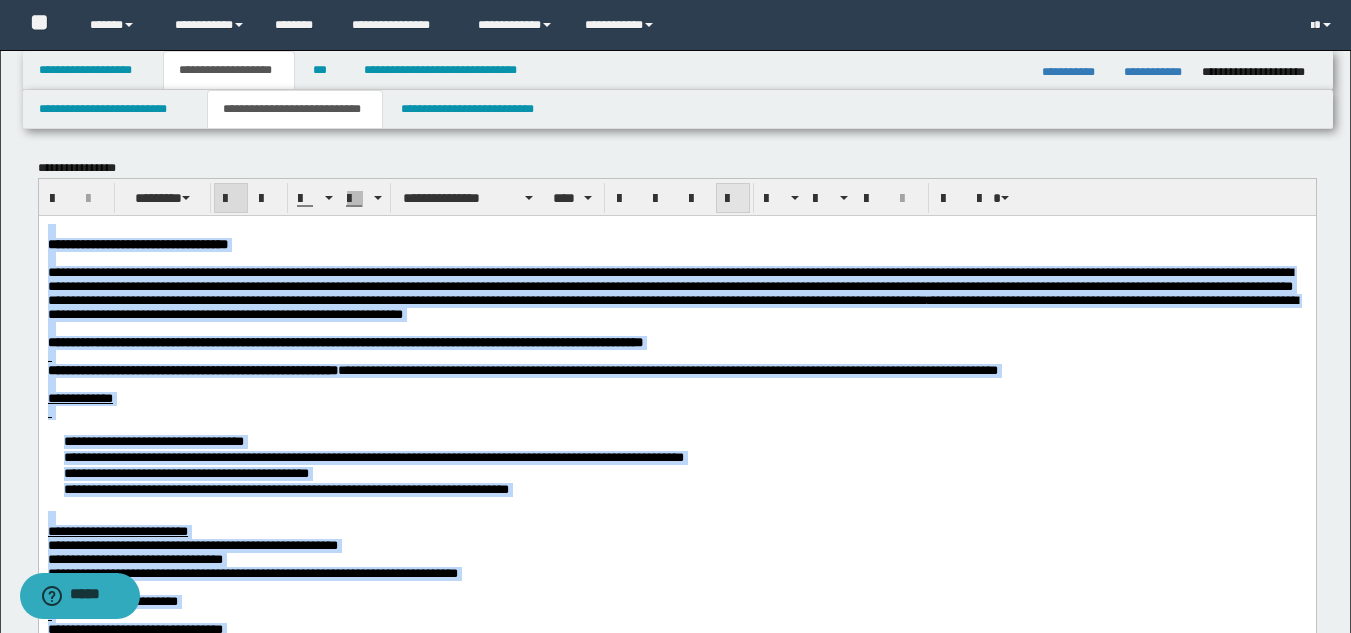 drag, startPoint x: 733, startPoint y: 204, endPoint x: 683, endPoint y: 11, distance: 199.3715 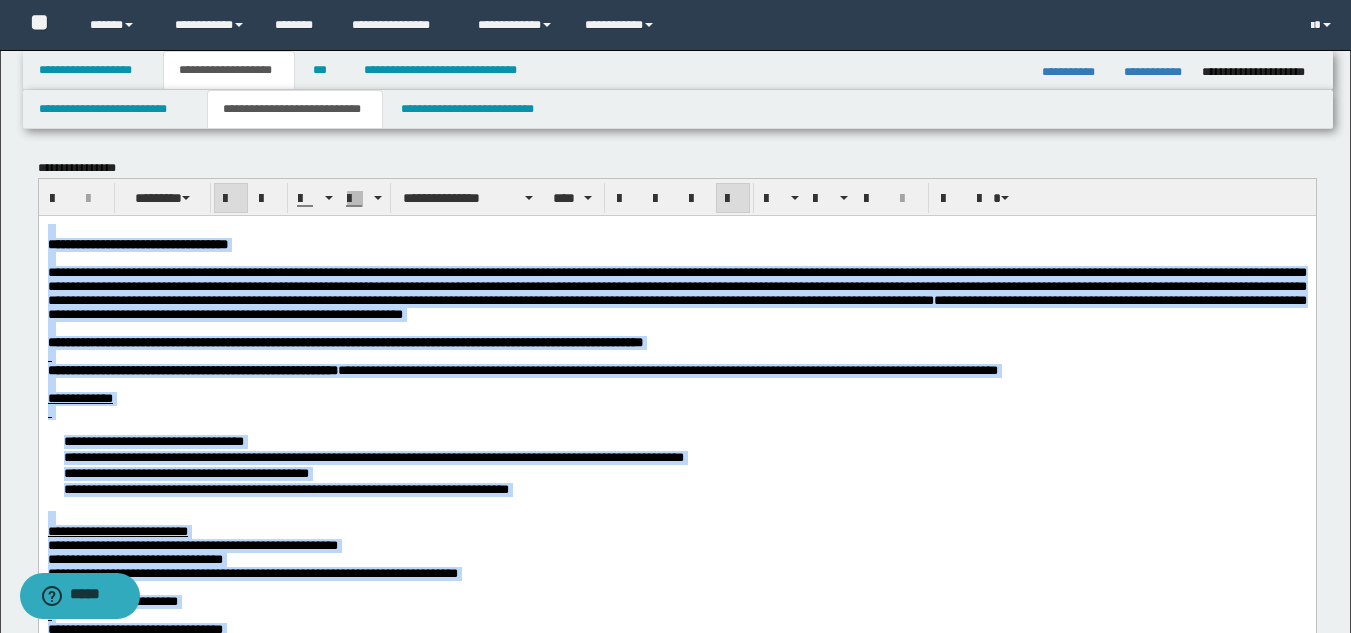 click at bounding box center [676, 230] 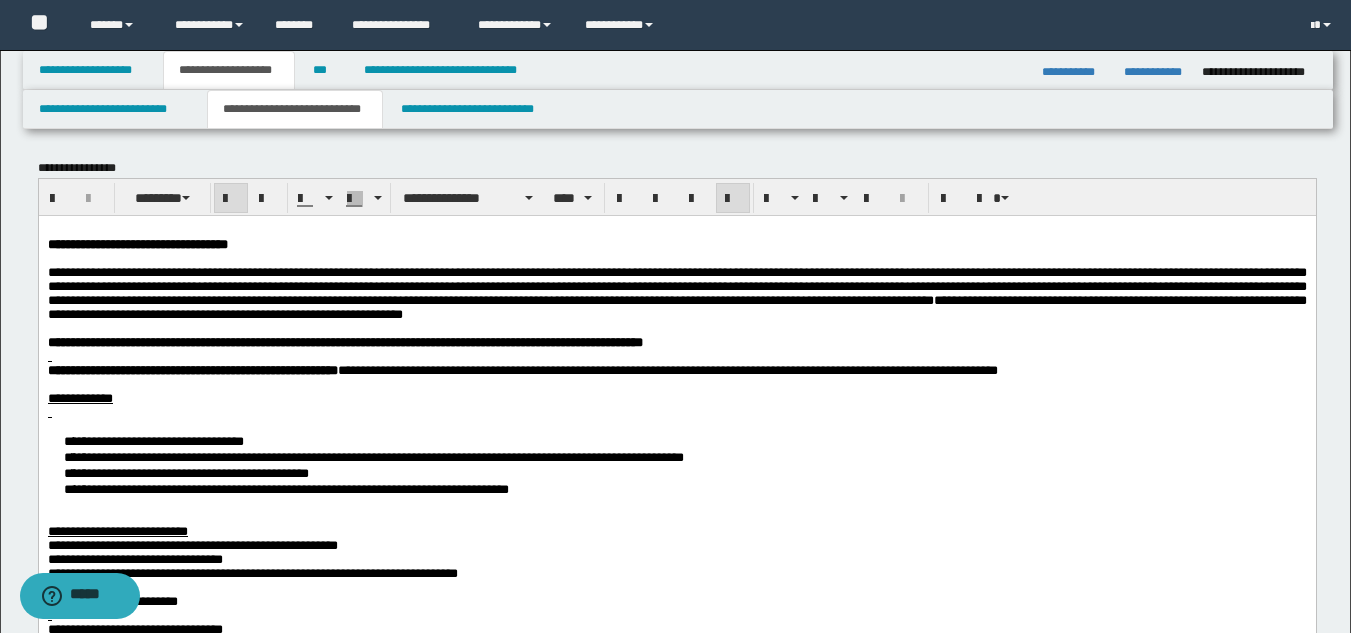 click on "**********" at bounding box center [676, 292] 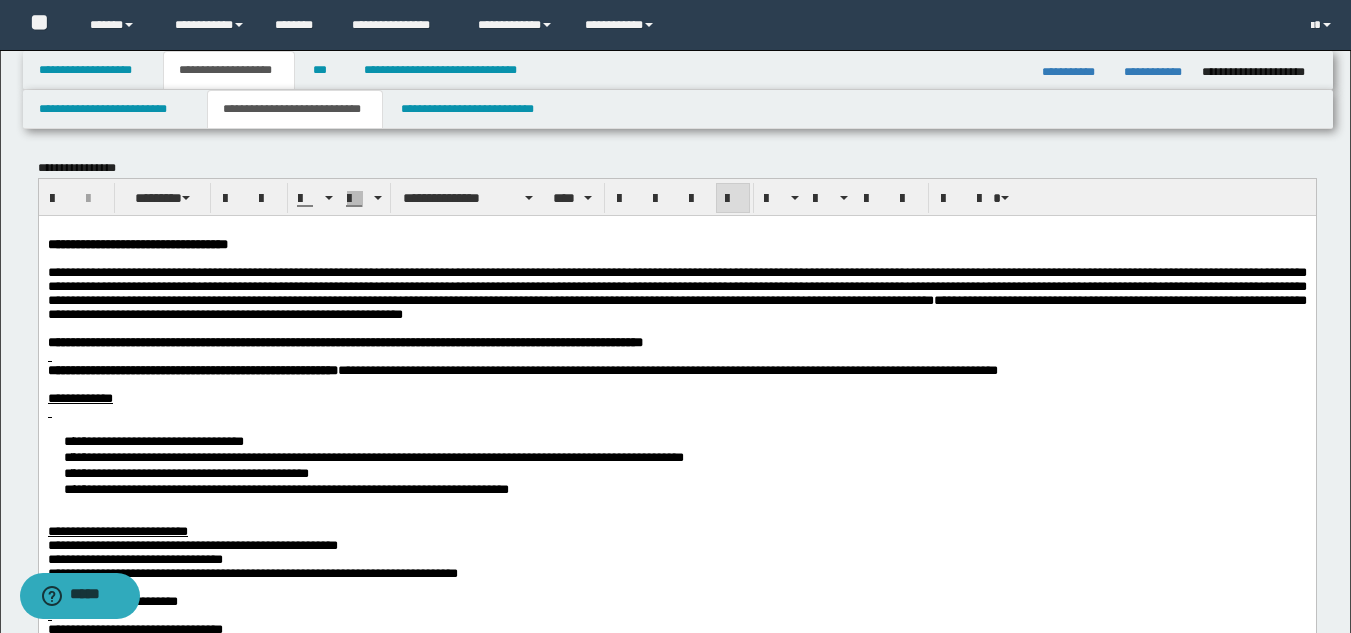 click on "**********" at bounding box center [676, 292] 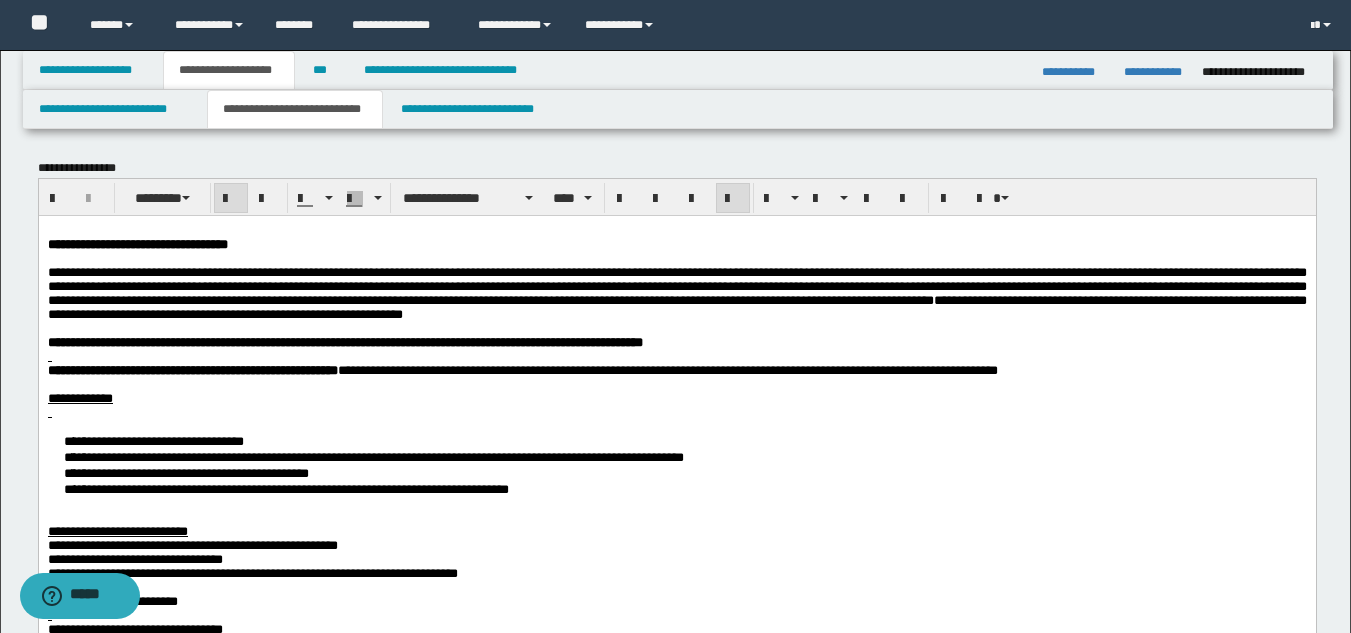 click at bounding box center (676, 356) 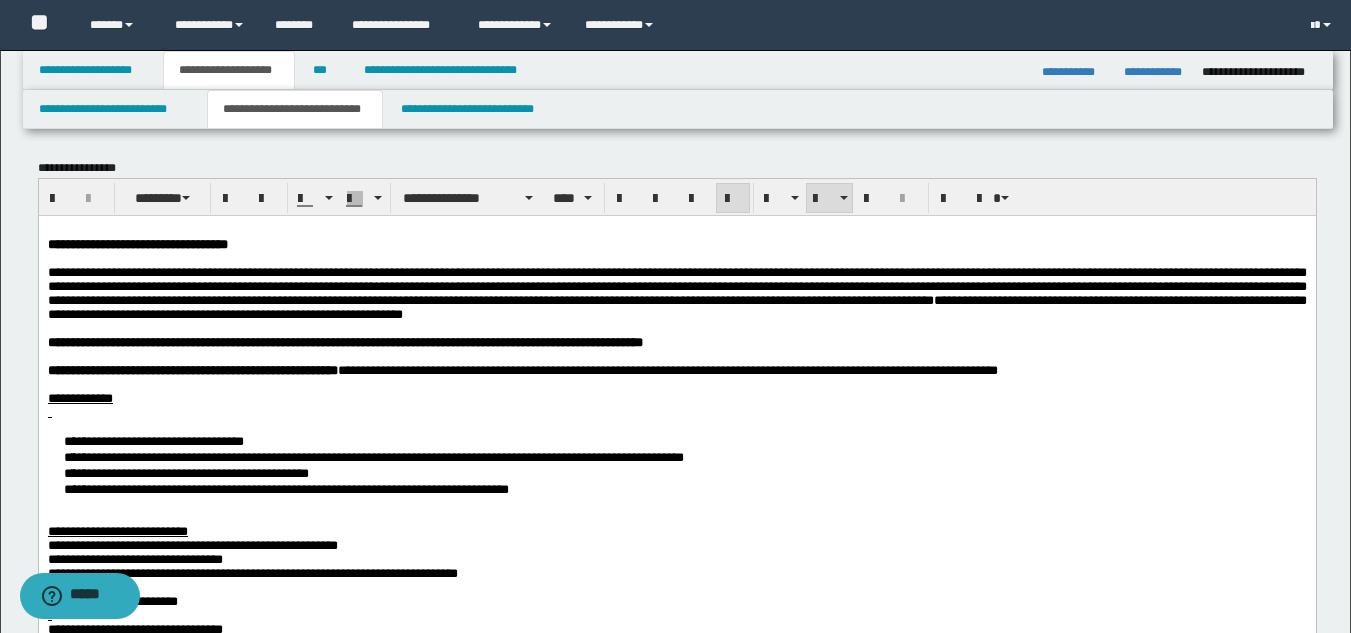 click on "**********" at bounding box center (676, 464) 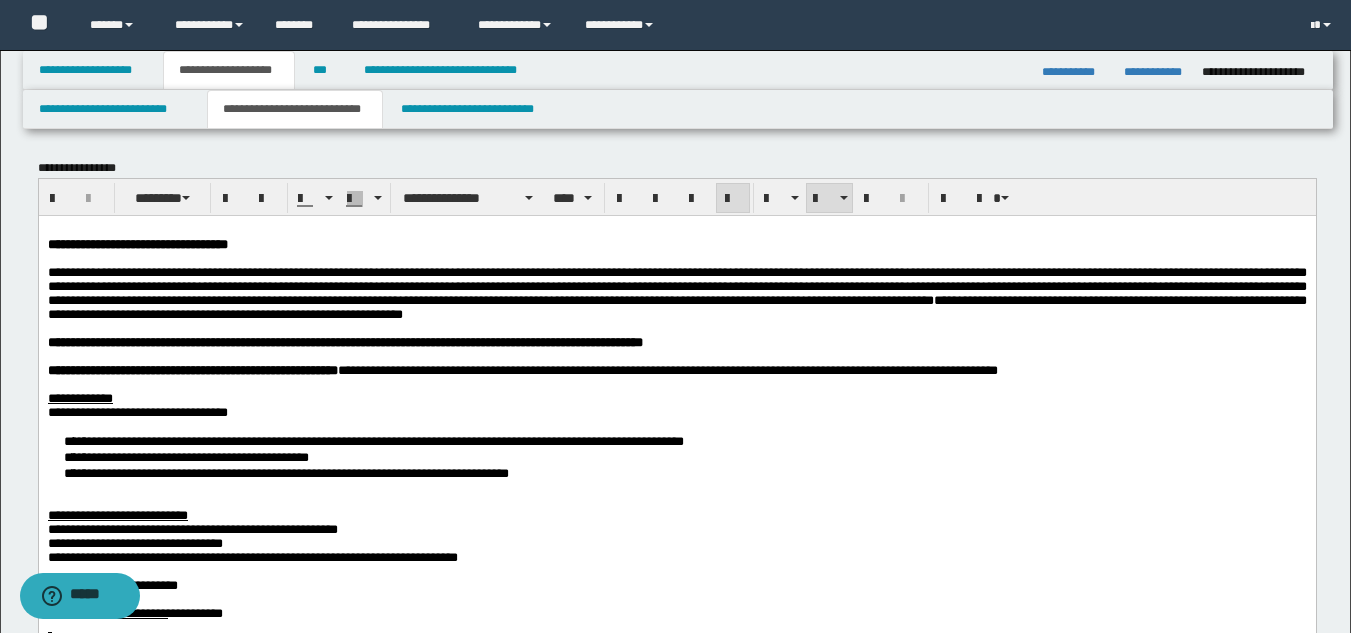 click on "**********" at bounding box center [676, 456] 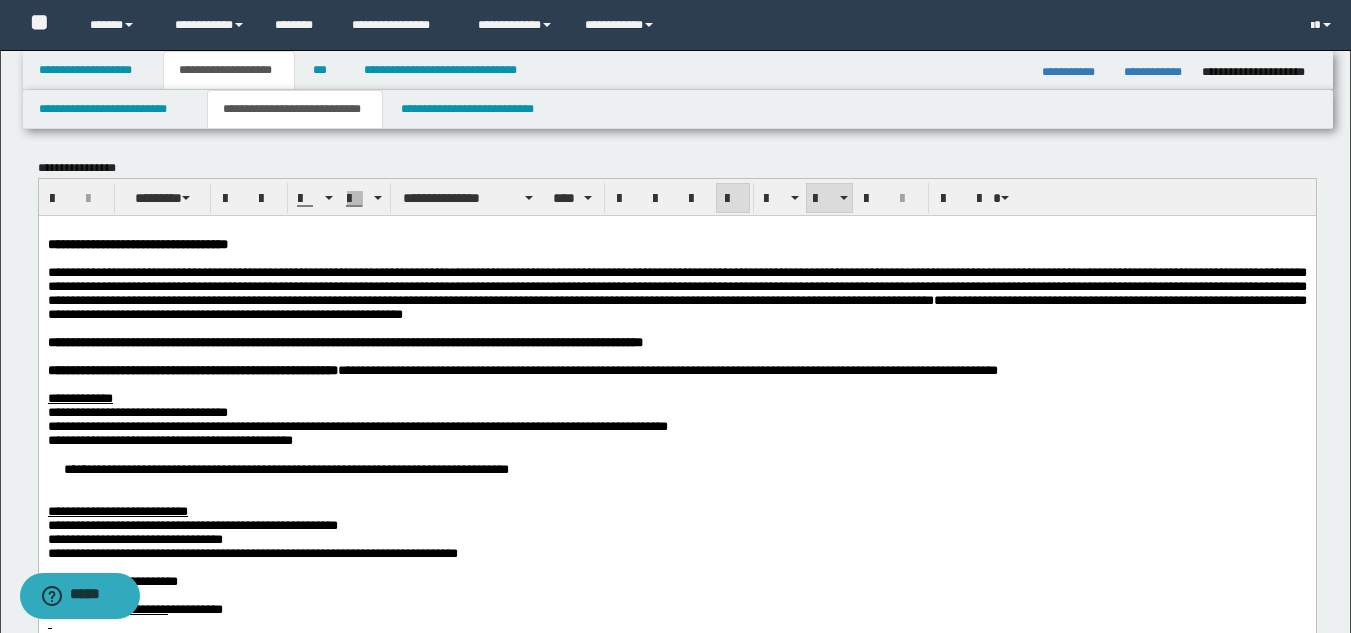 click on "**********" at bounding box center [676, 468] 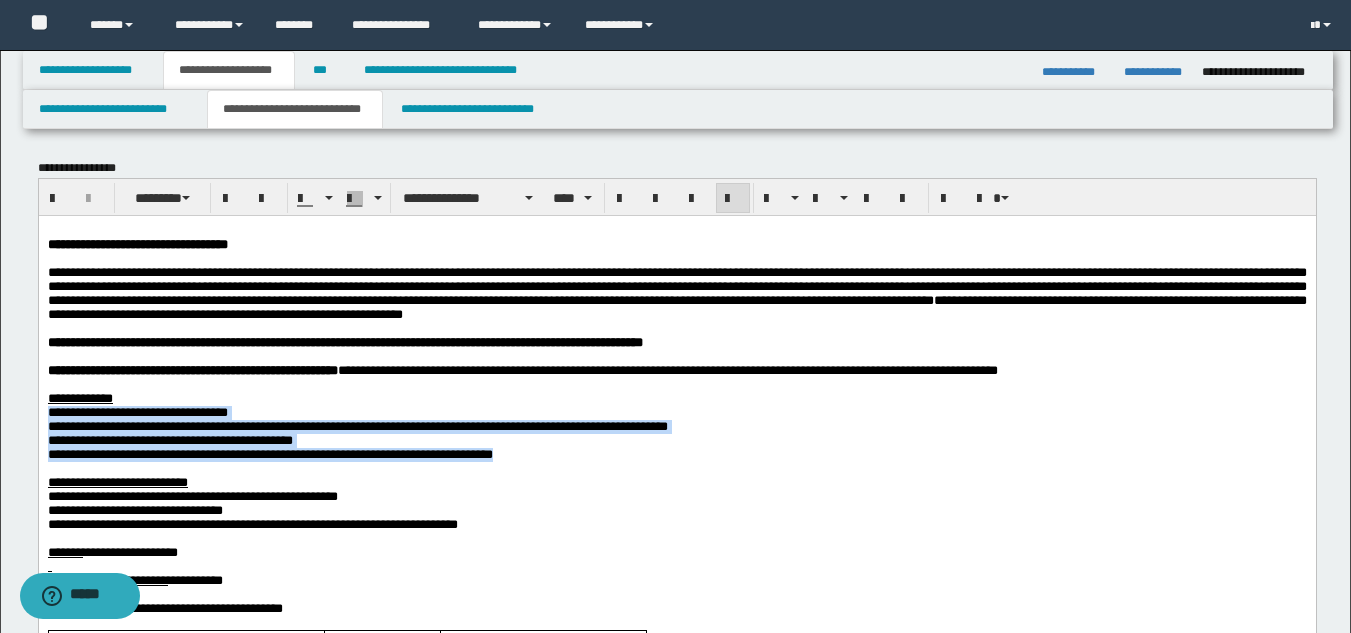 drag, startPoint x: 740, startPoint y: 488, endPoint x: 34, endPoint y: 439, distance: 707.69836 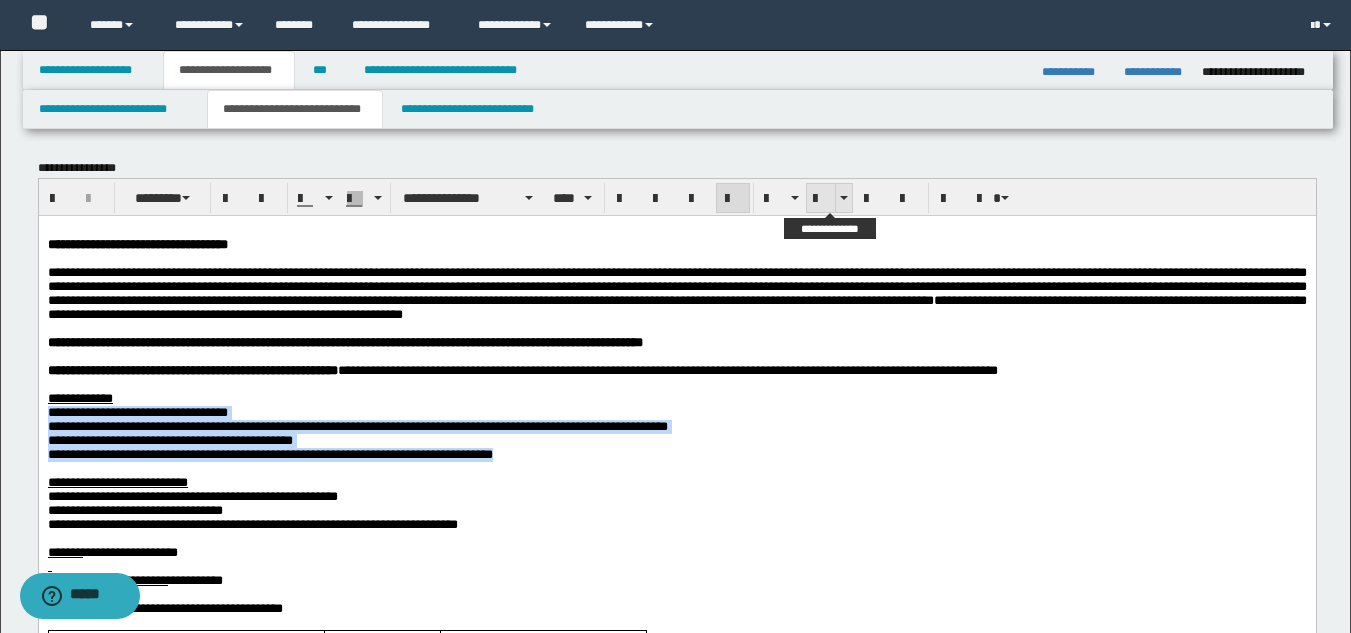 click at bounding box center [821, 198] 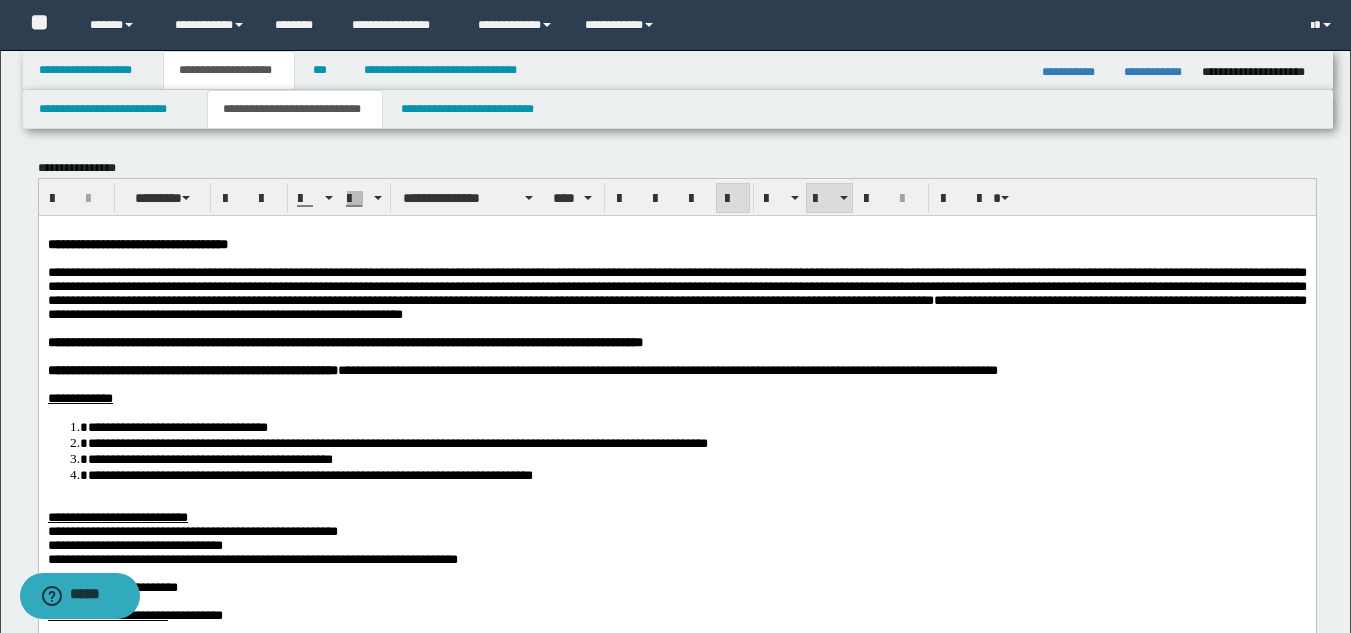 click on "**********" at bounding box center [117, 516] 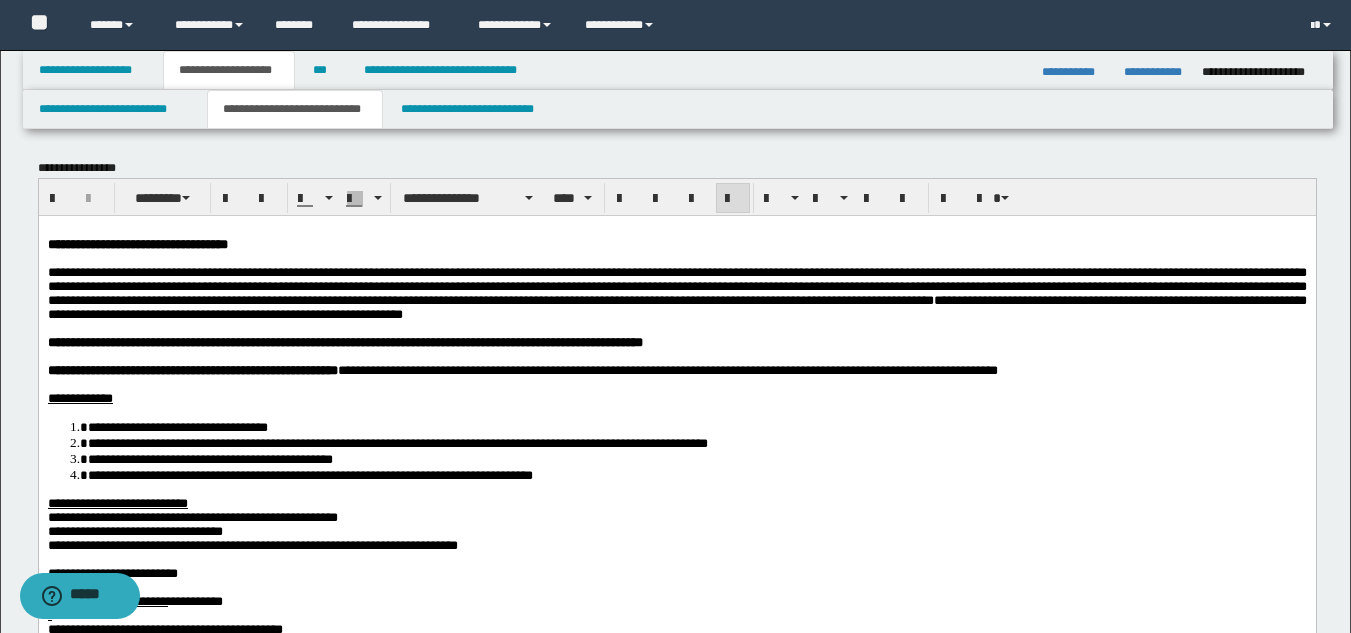 click on "**********" at bounding box center (192, 516) 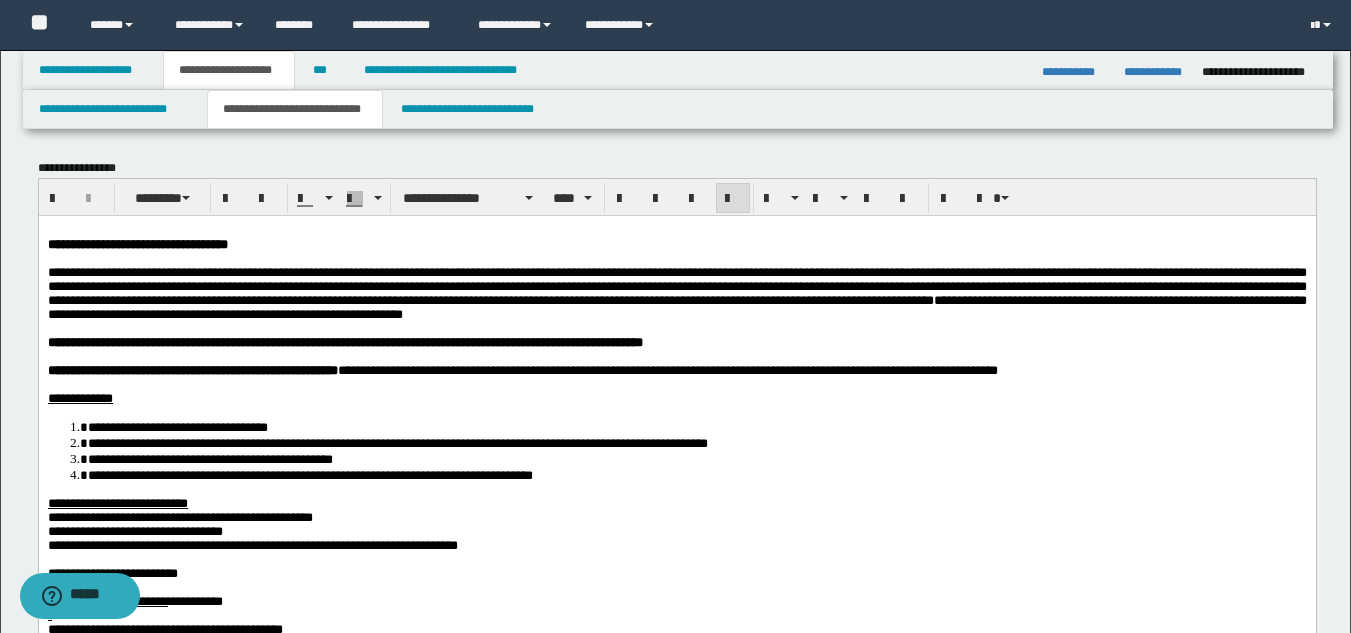 click on "**********" at bounding box center [134, 530] 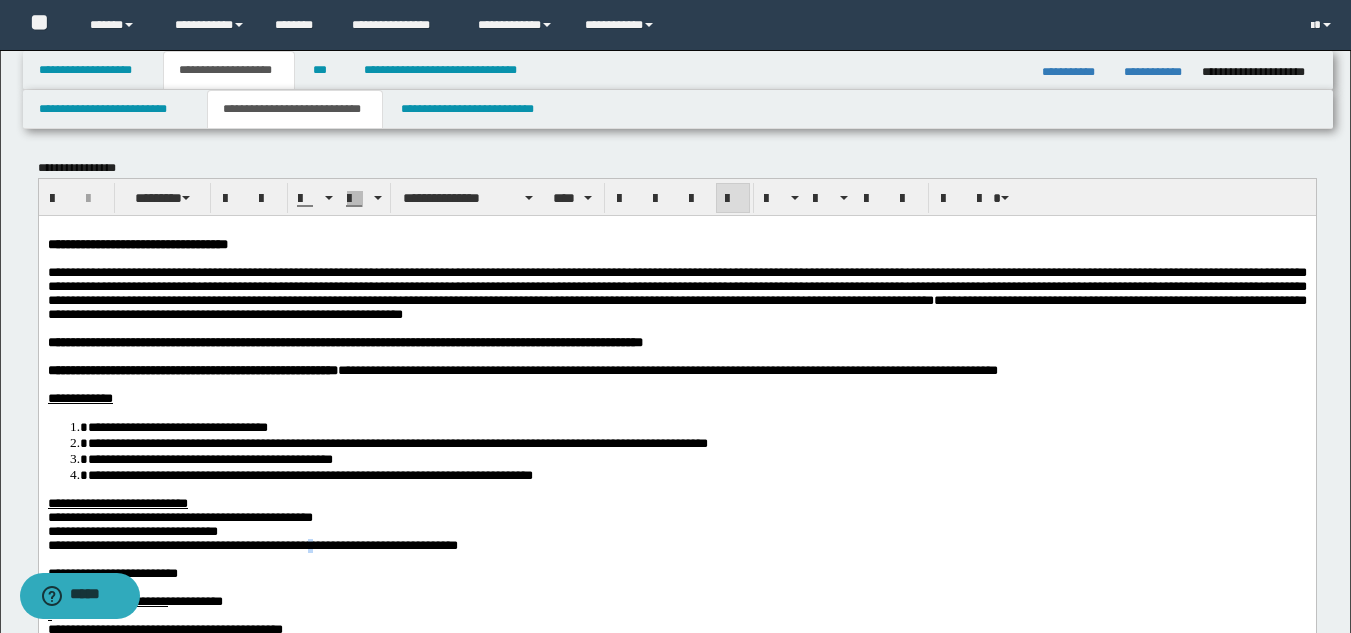 click on "**********" at bounding box center (252, 544) 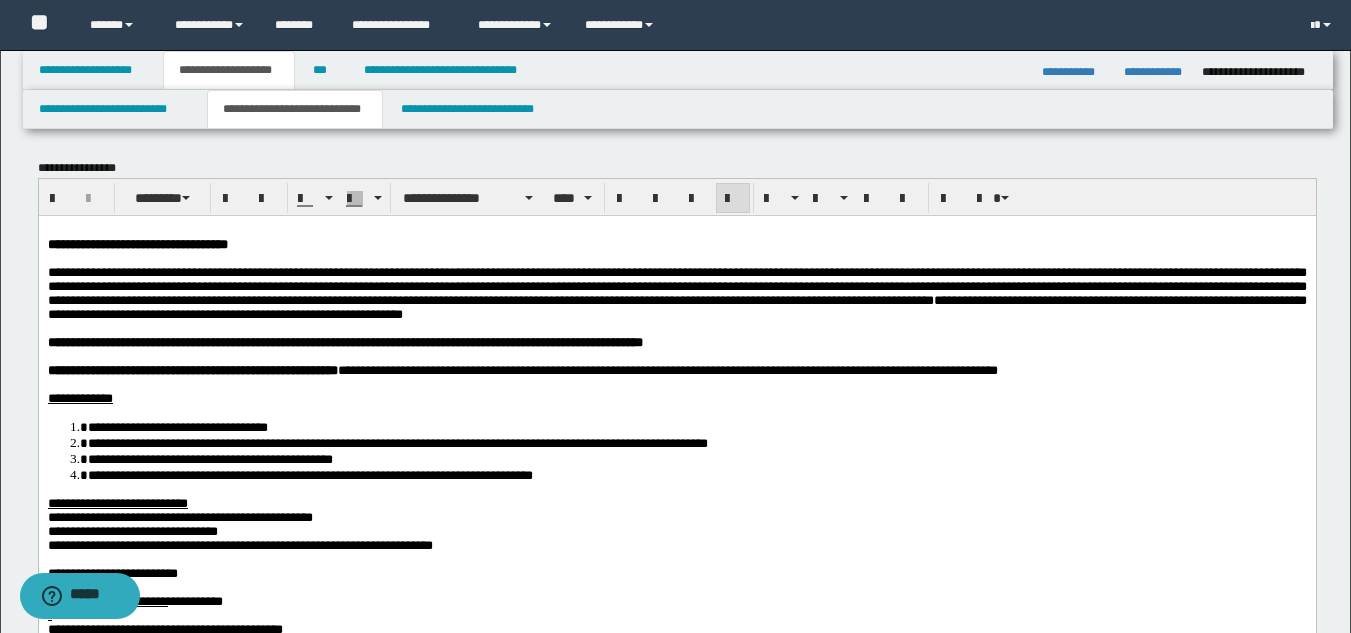 click on "**********" at bounding box center [179, 516] 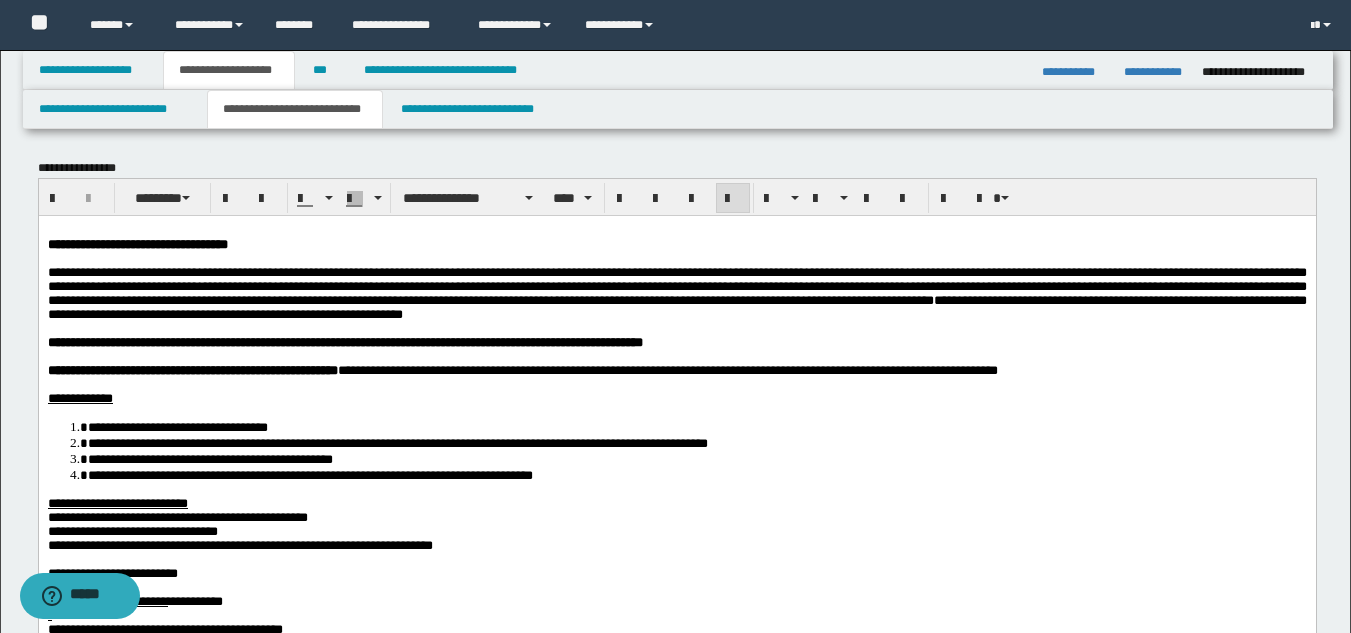 click on "**********" at bounding box center [132, 530] 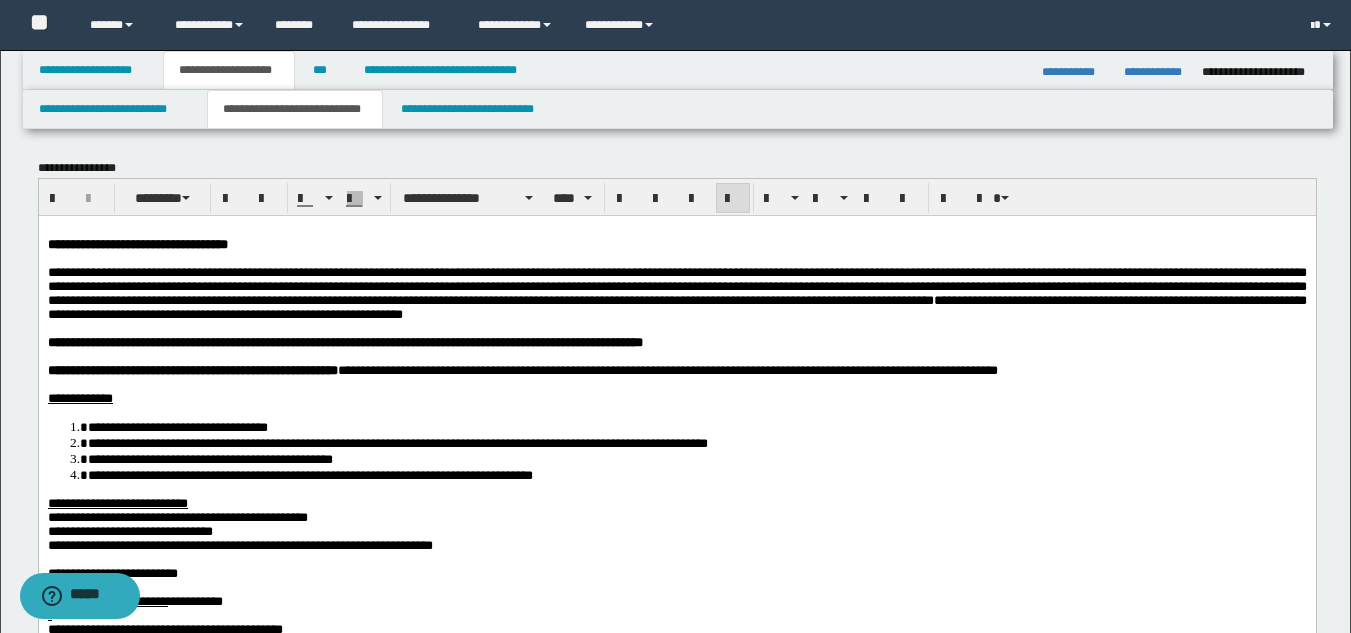 click on "**********" at bounding box center (177, 516) 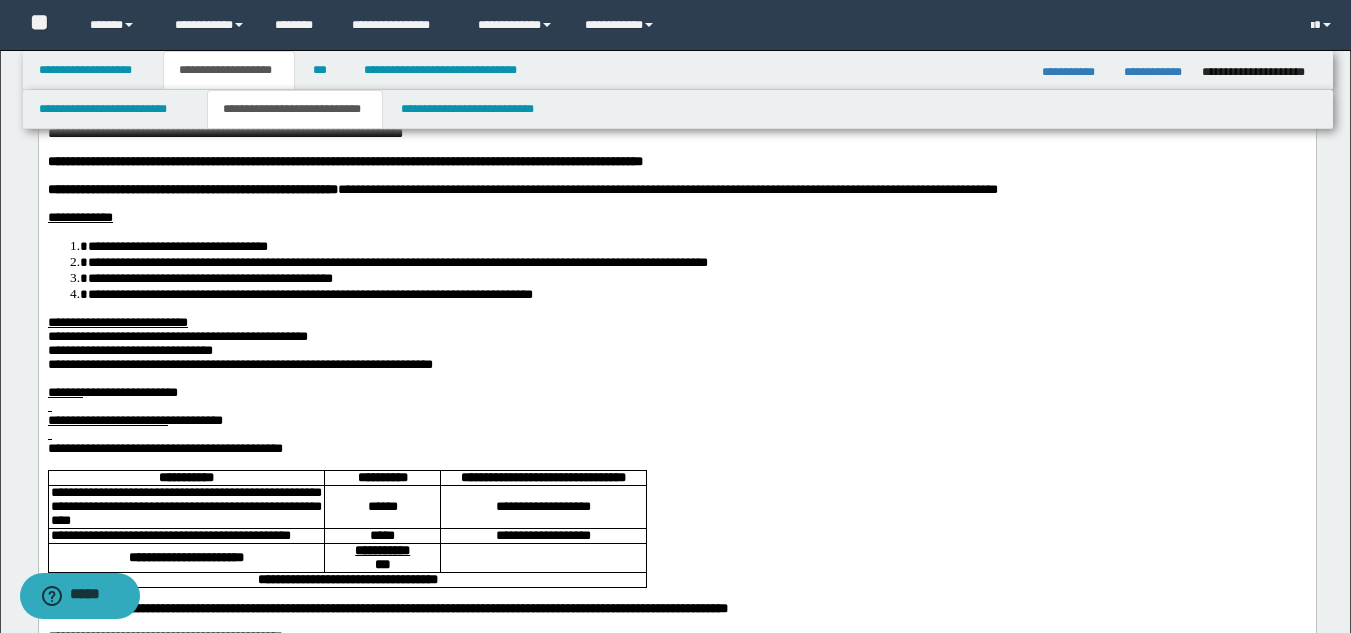 scroll, scrollTop: 200, scrollLeft: 0, axis: vertical 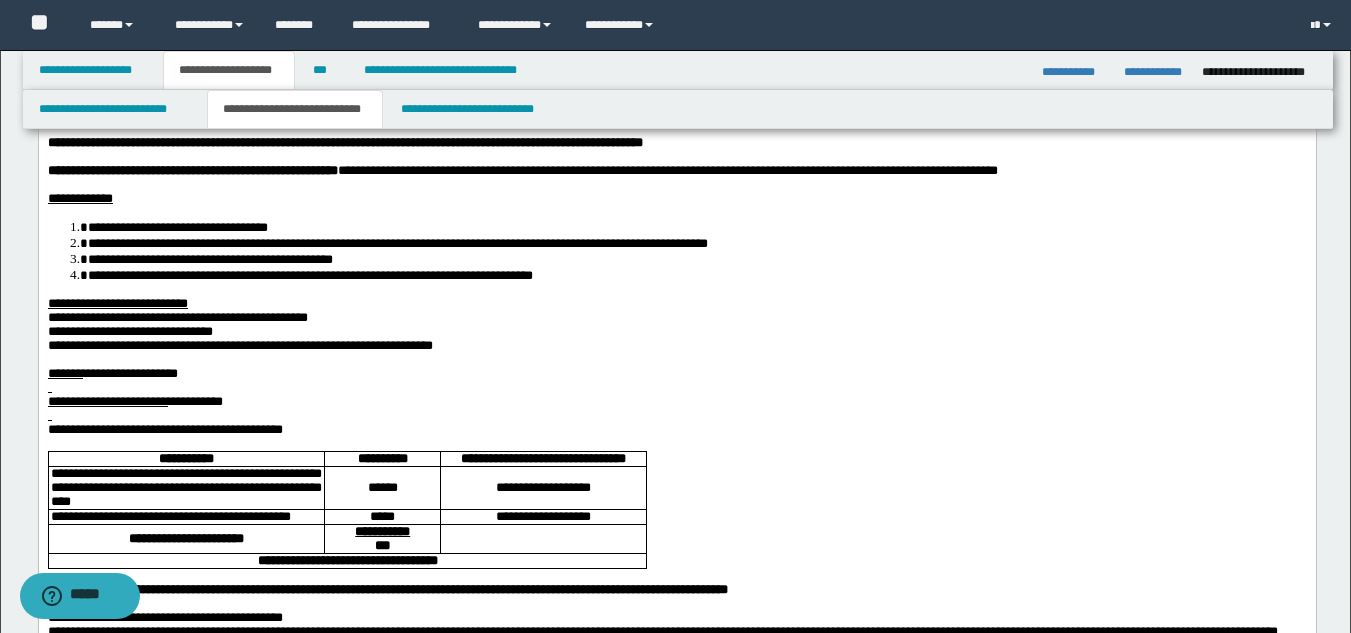 click at bounding box center (676, 387) 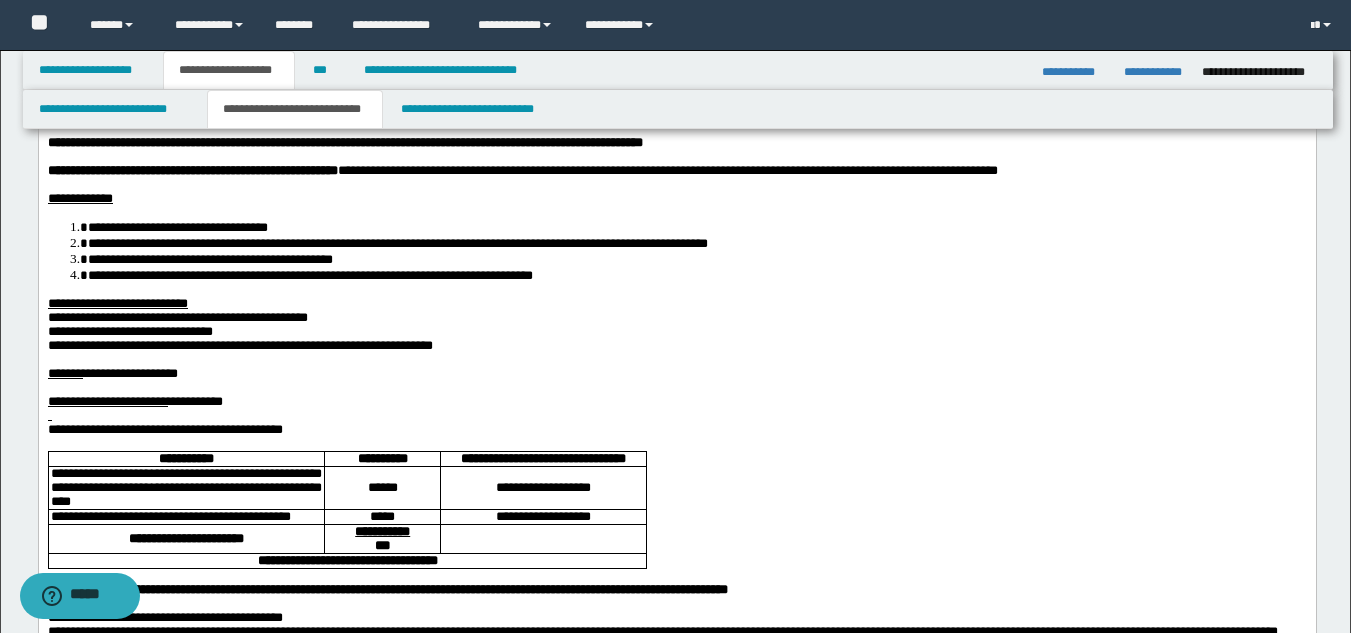 click at bounding box center [676, 415] 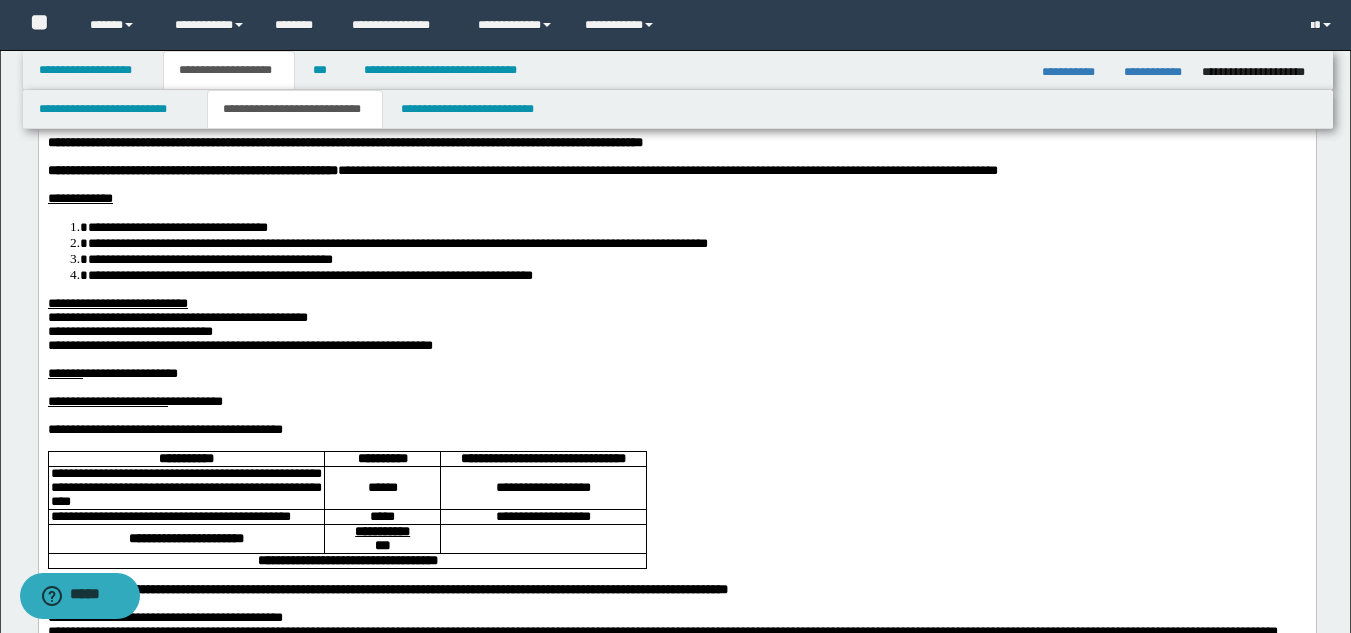 scroll, scrollTop: 500, scrollLeft: 0, axis: vertical 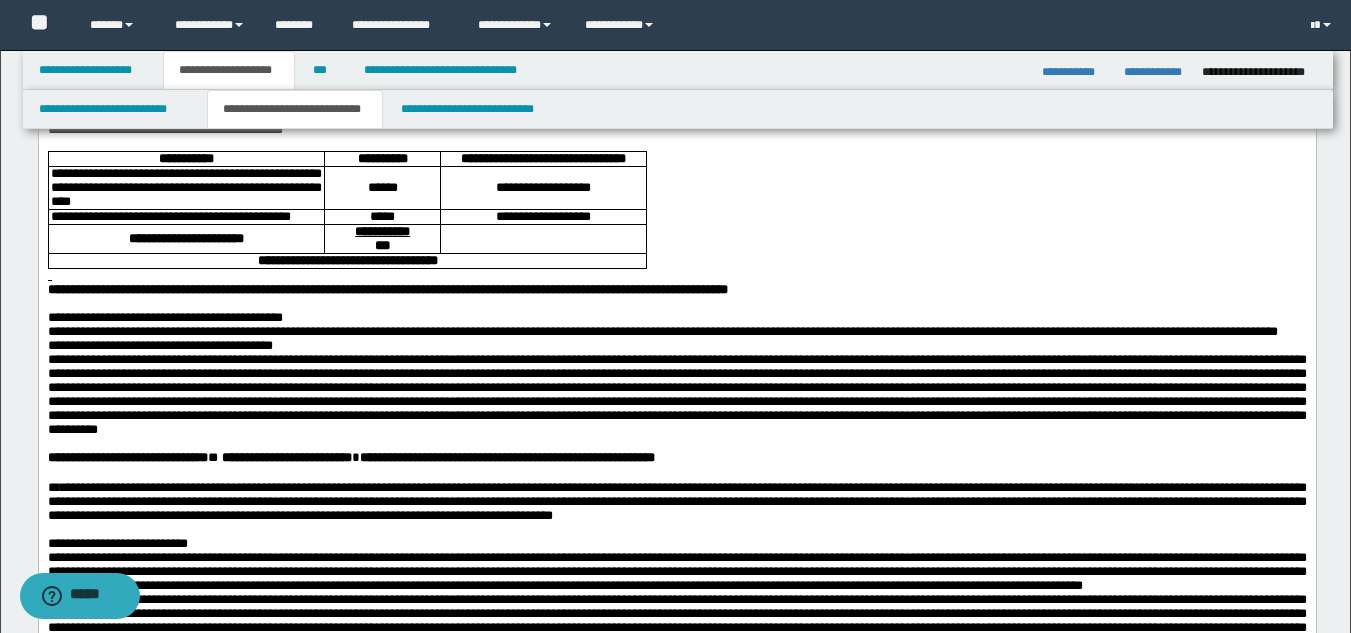 click on "**********" at bounding box center (676, 346) 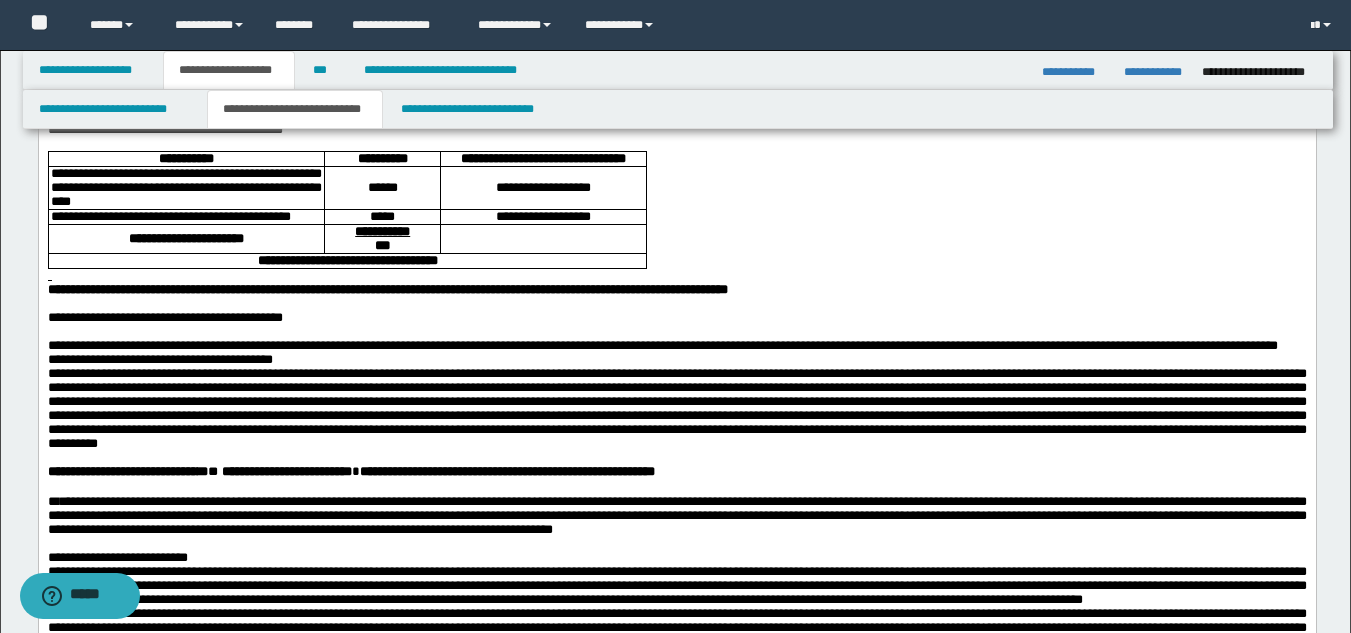 click at bounding box center [676, 276] 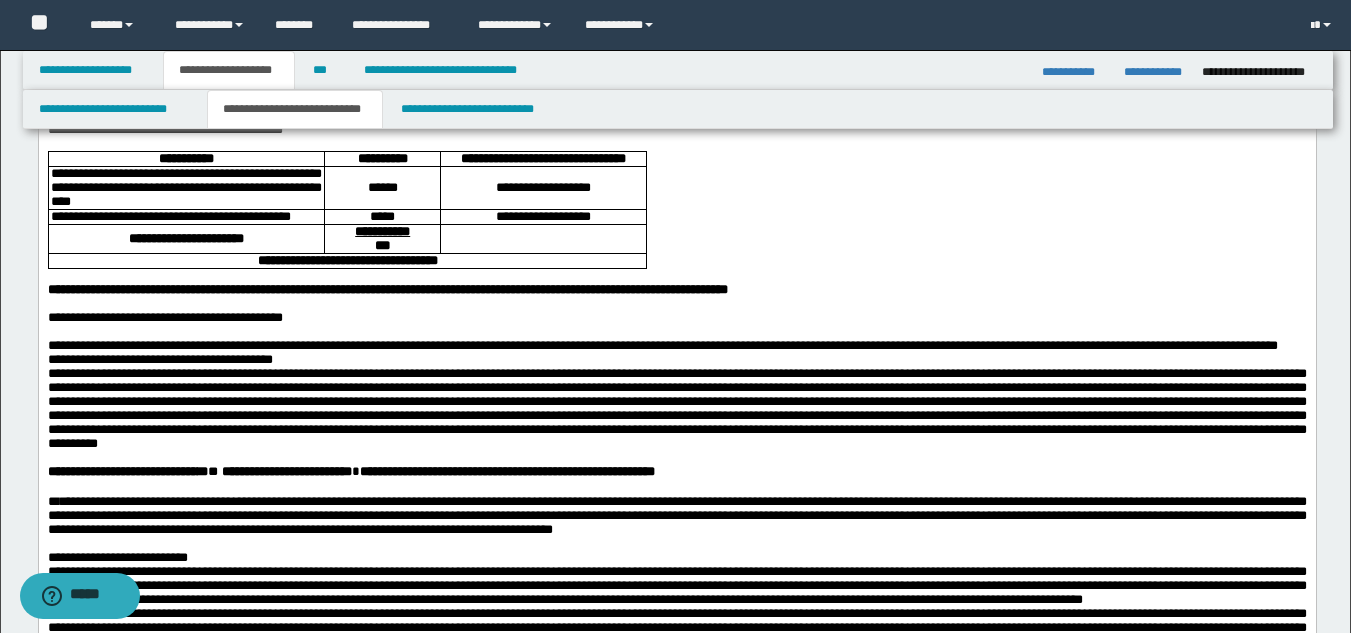 drag, startPoint x: 154, startPoint y: 439, endPoint x: 189, endPoint y: 449, distance: 36.40055 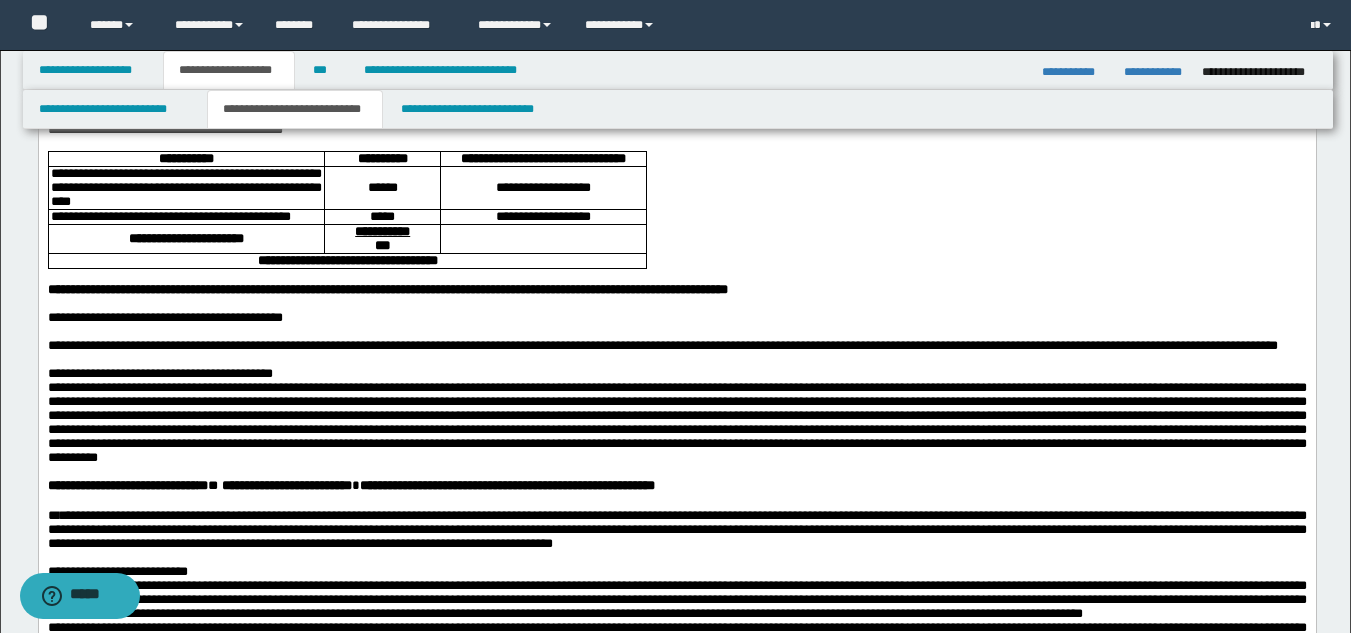 click on "**********" at bounding box center [676, 374] 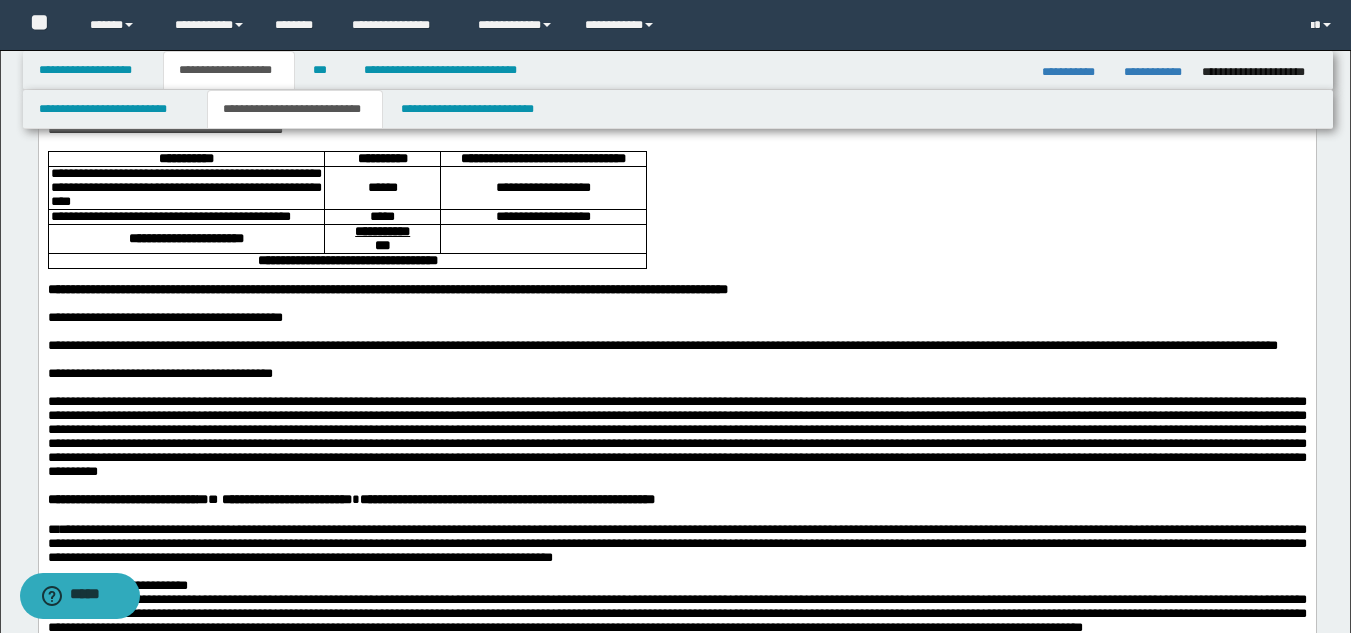 click at bounding box center (676, 436) 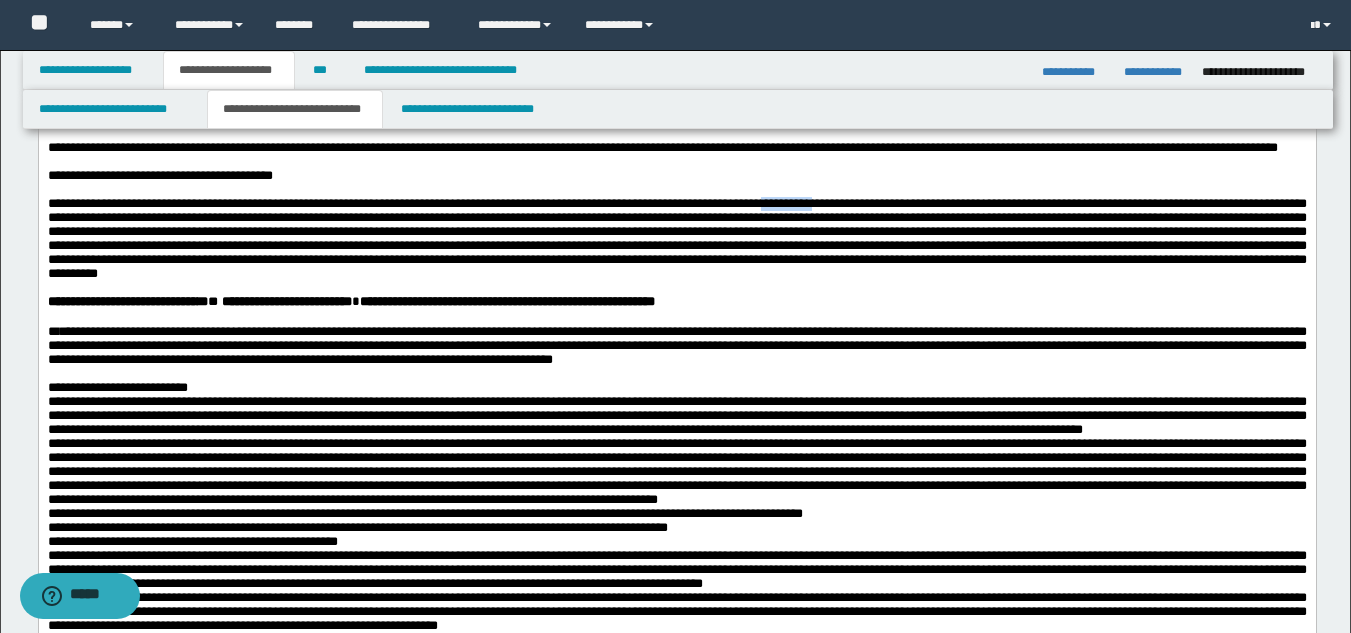 scroll, scrollTop: 700, scrollLeft: 0, axis: vertical 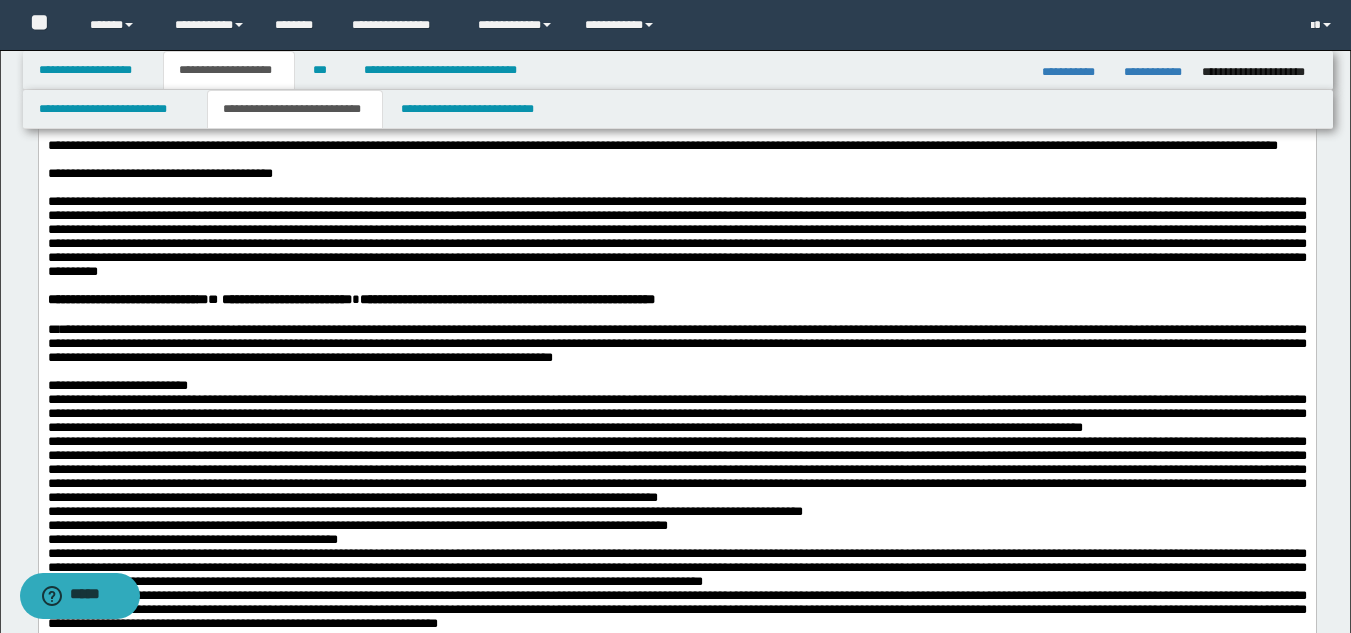 click on "**********" at bounding box center [506, 299] 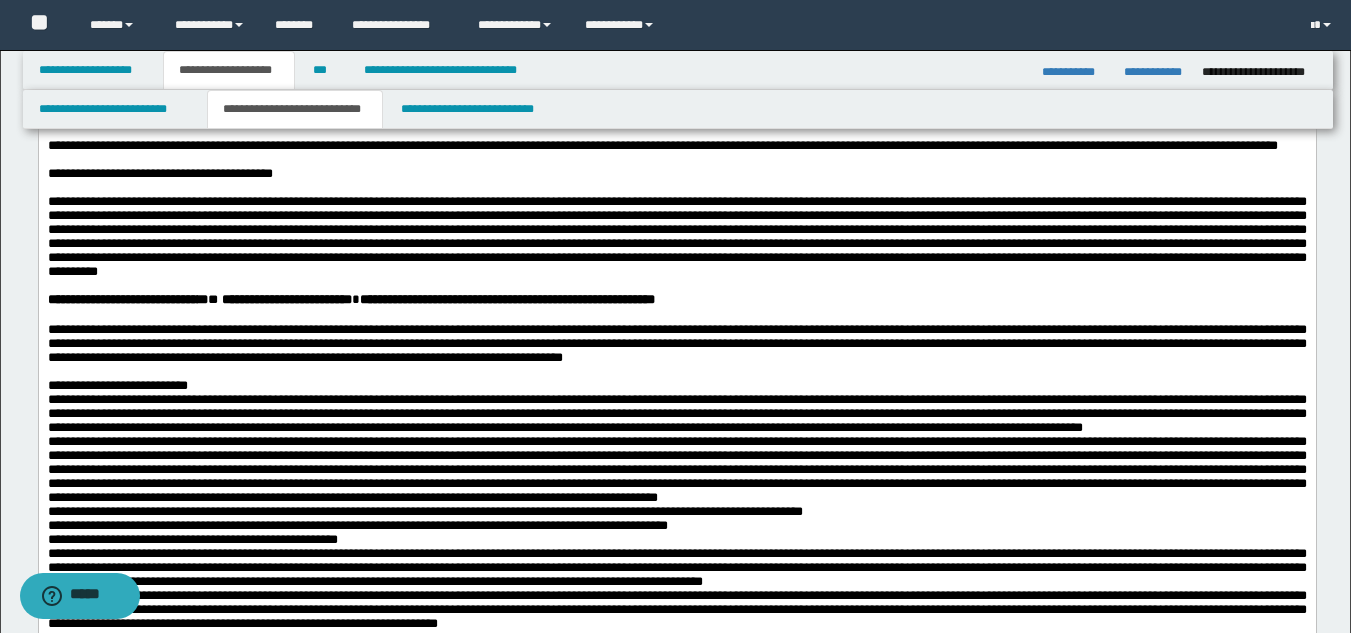 click on "**********" at bounding box center (676, 343) 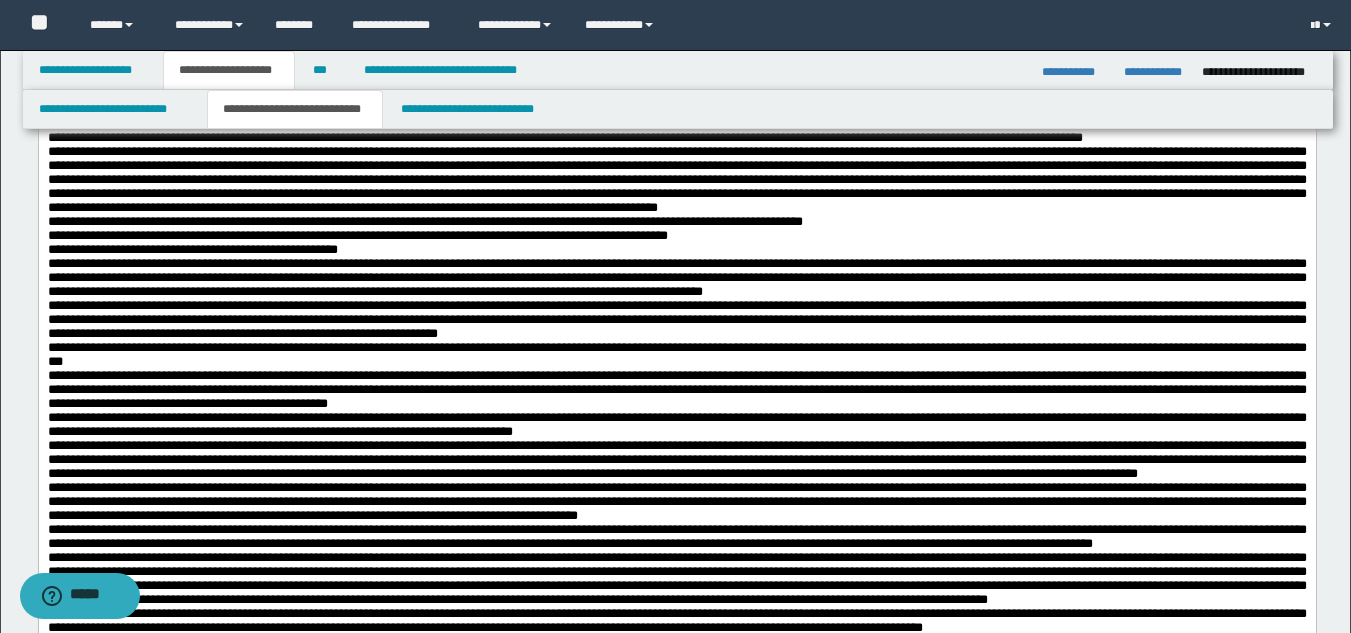 scroll, scrollTop: 1000, scrollLeft: 0, axis: vertical 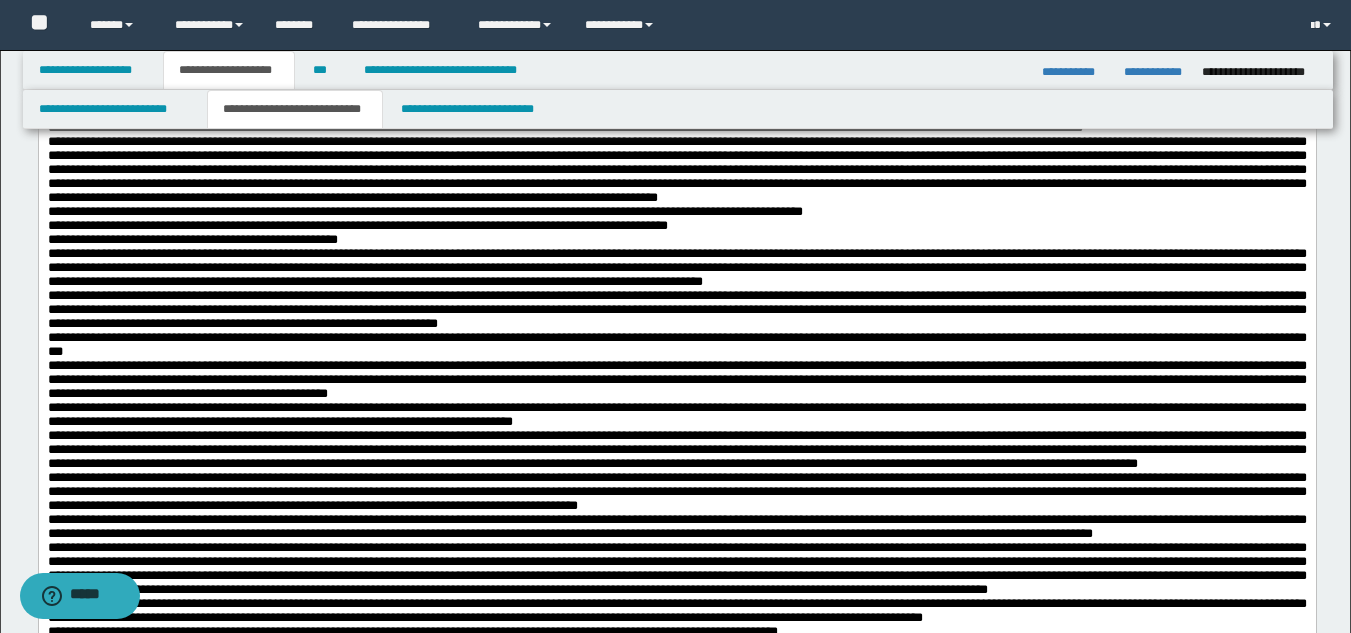 click at bounding box center [676, 169] 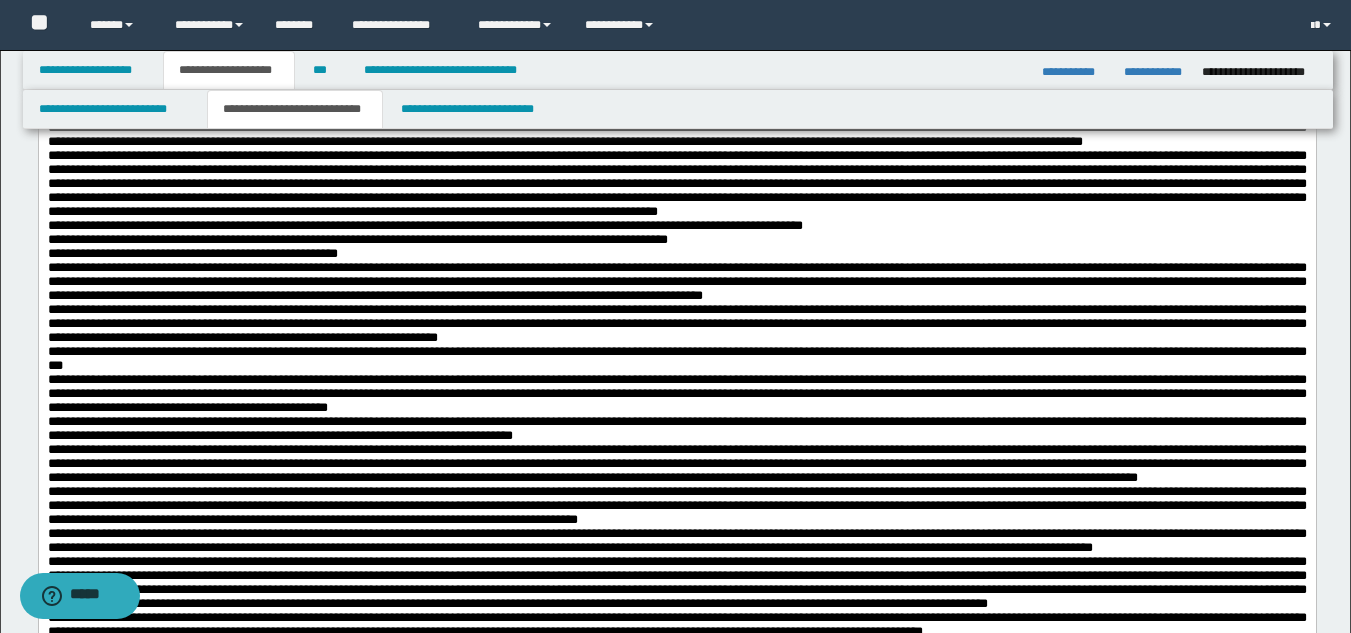 click on "**********" at bounding box center [676, 128] 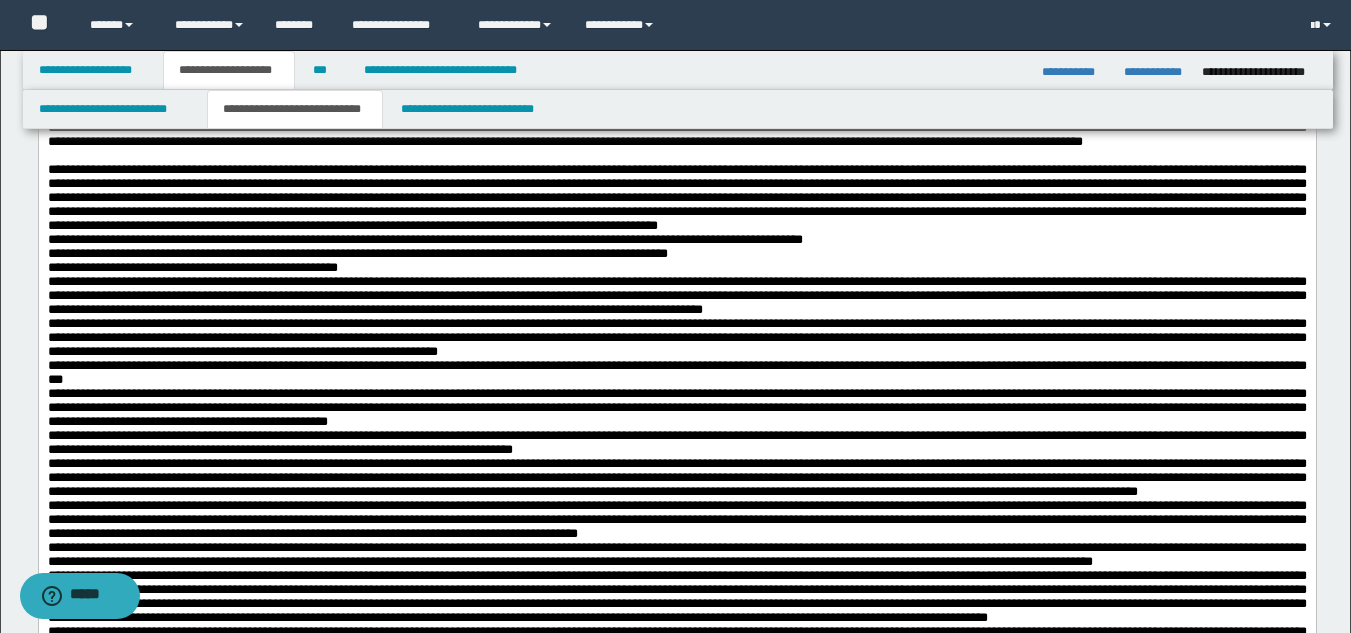 drag, startPoint x: 739, startPoint y: 386, endPoint x: 814, endPoint y: 406, distance: 77.62087 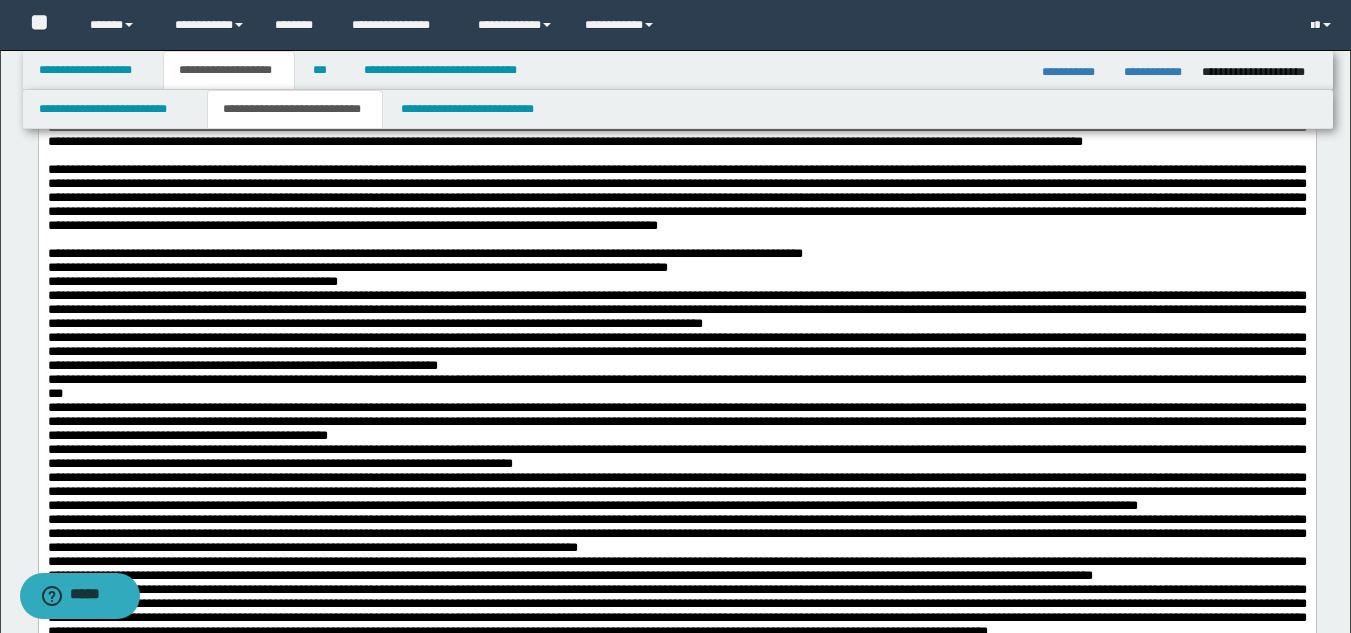 click on "**********" at bounding box center (676, 254) 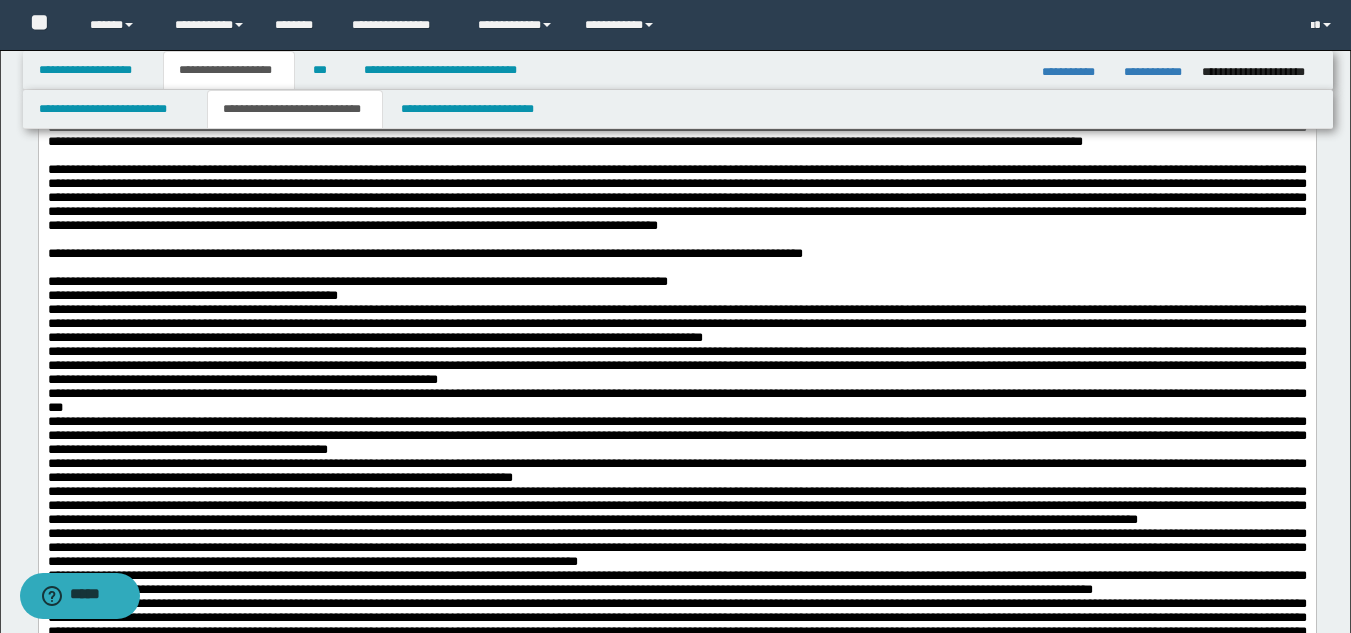 click on "**********" at bounding box center (676, 282) 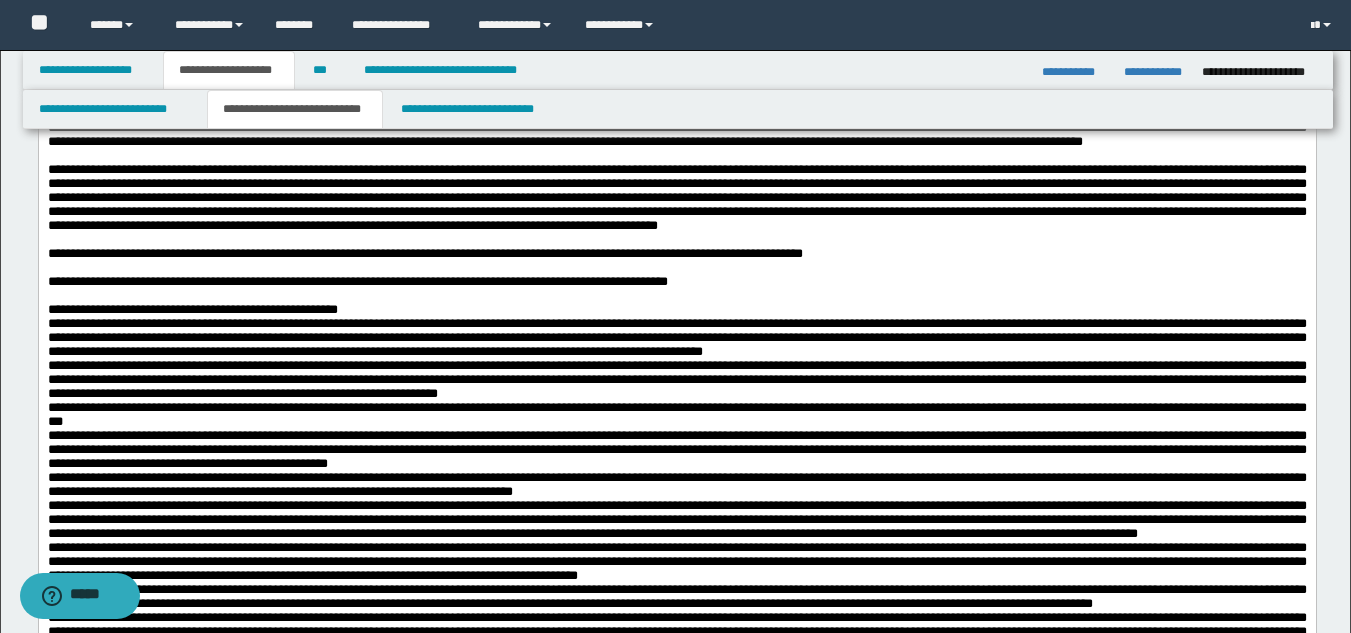 click on "**********" at bounding box center [676, 310] 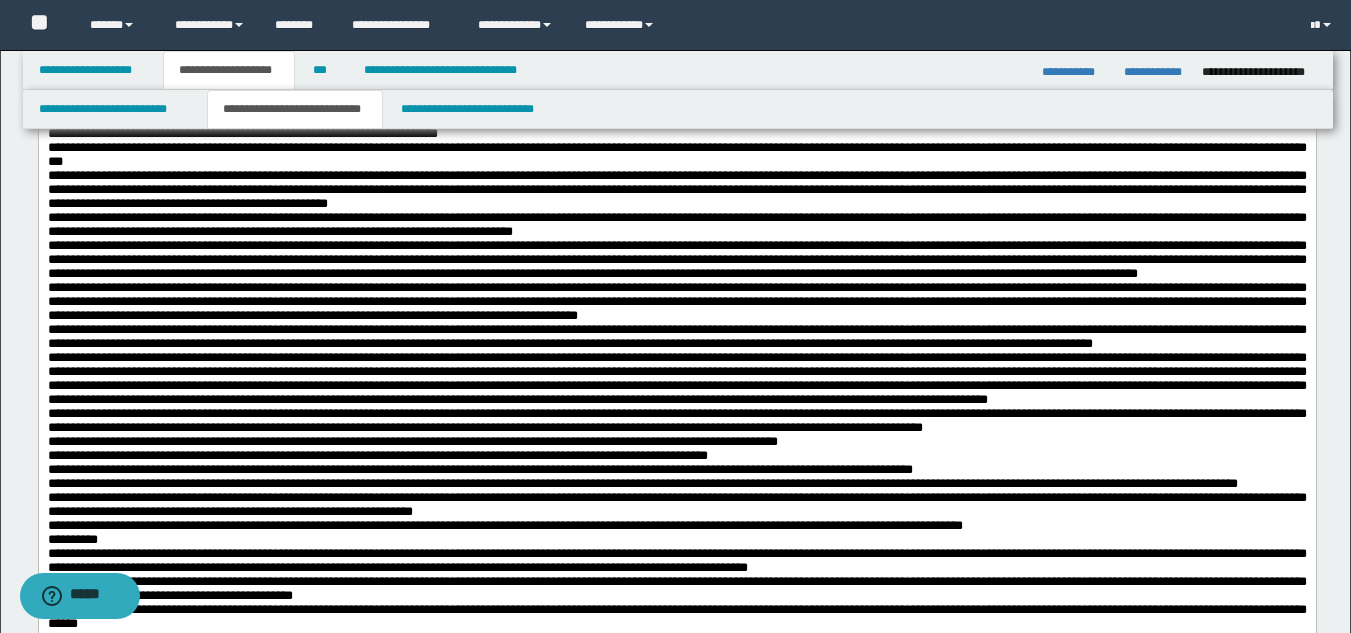 scroll, scrollTop: 1300, scrollLeft: 0, axis: vertical 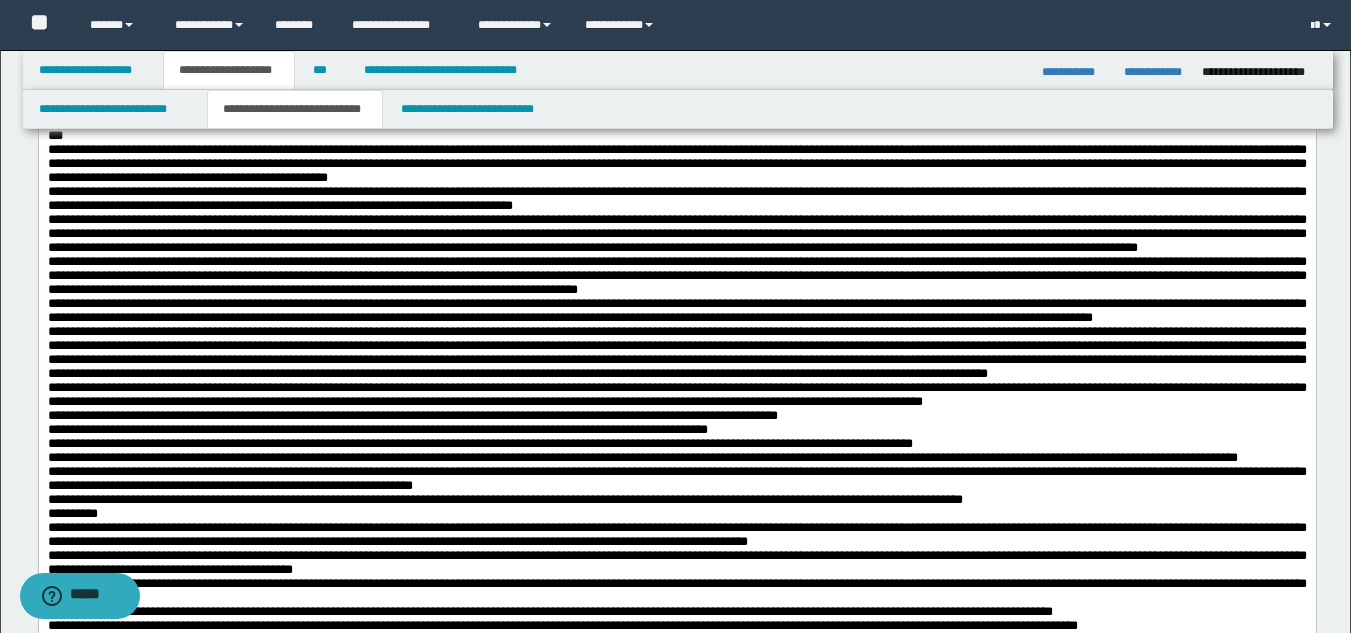 click on "**********" at bounding box center [676, 198] 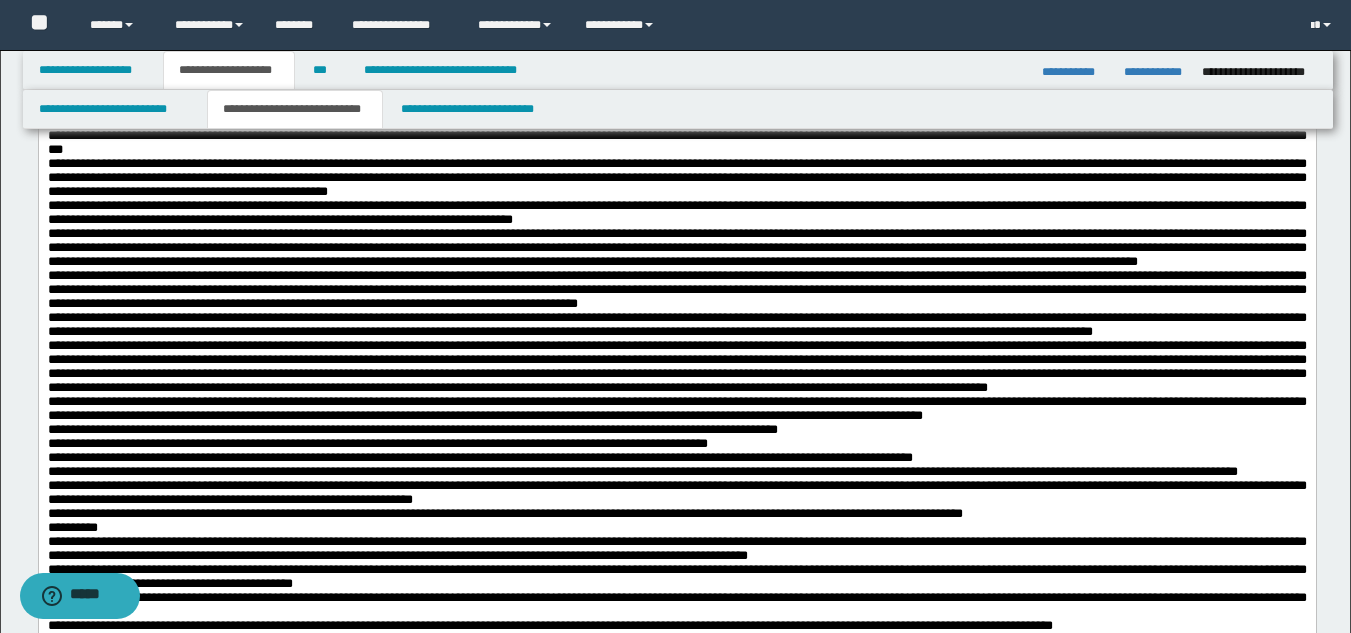 click on "**********" at bounding box center [676, 108] 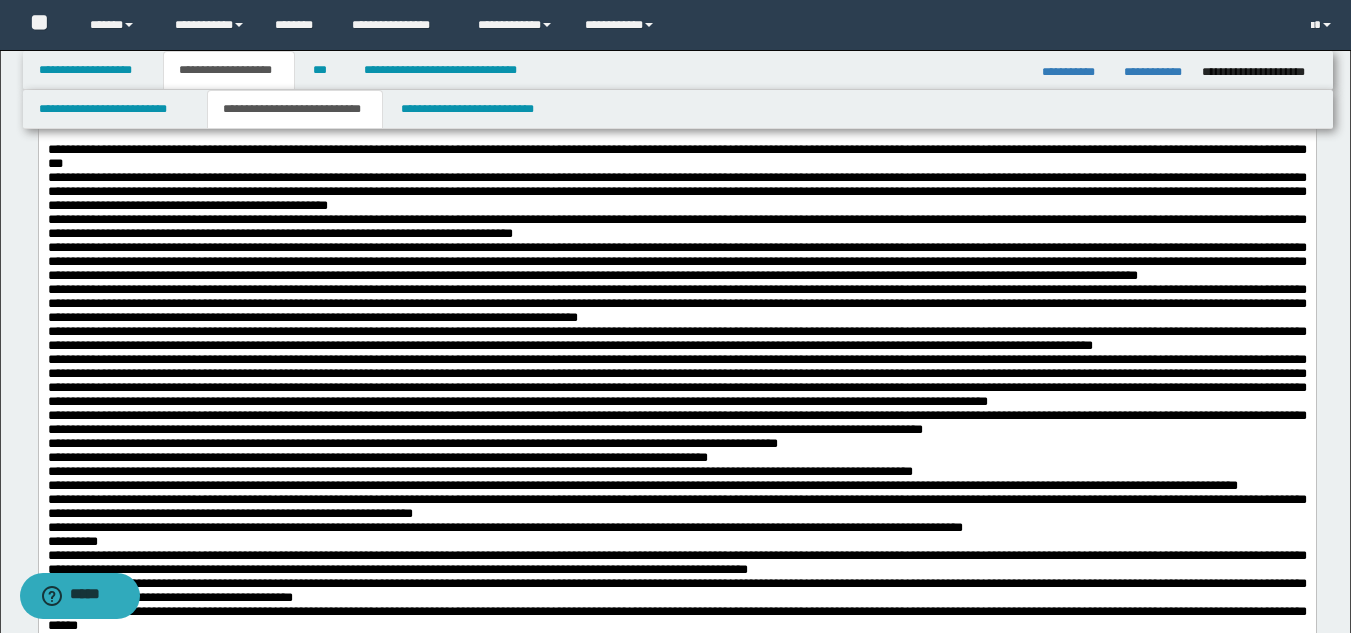 click on "**********" at bounding box center [676, 157] 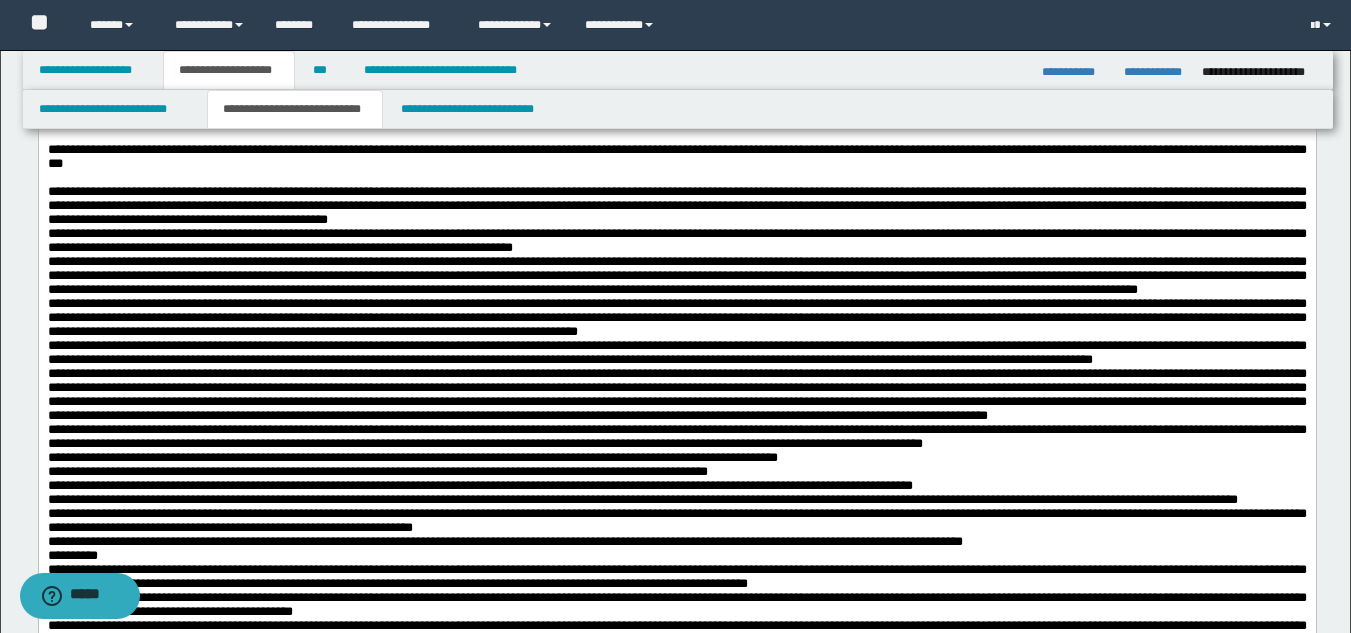 click on "**********" at bounding box center (676, 206) 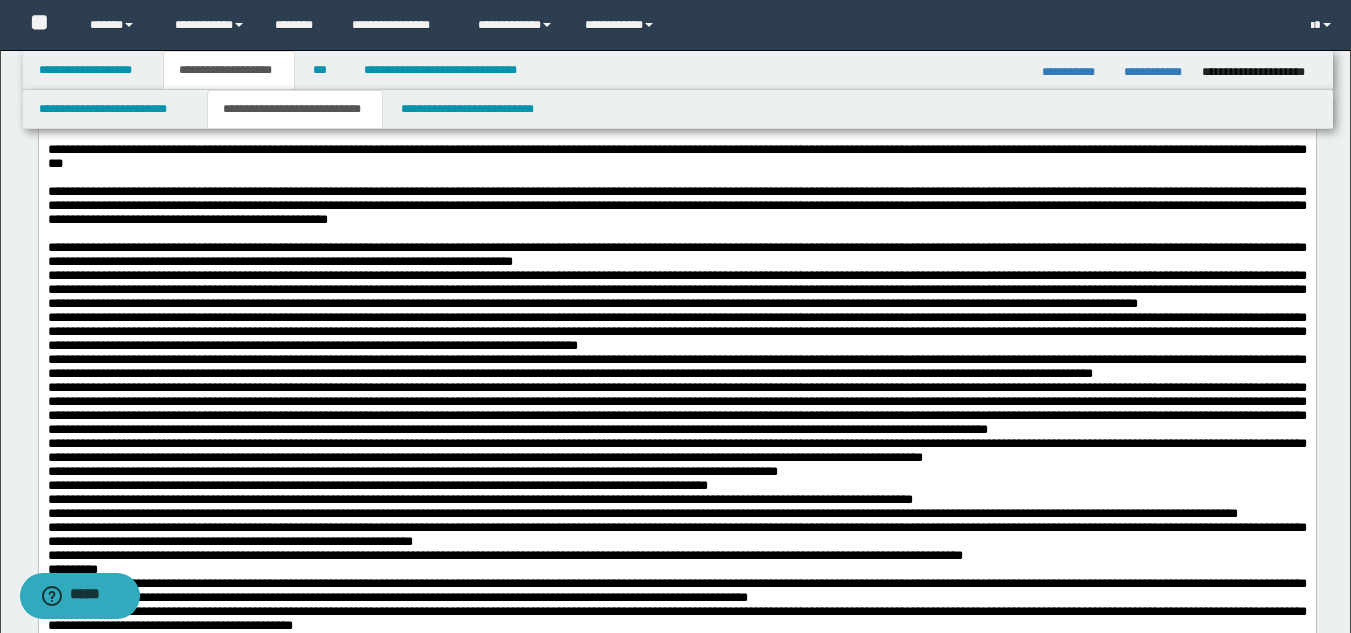 click on "**********" at bounding box center (676, 255) 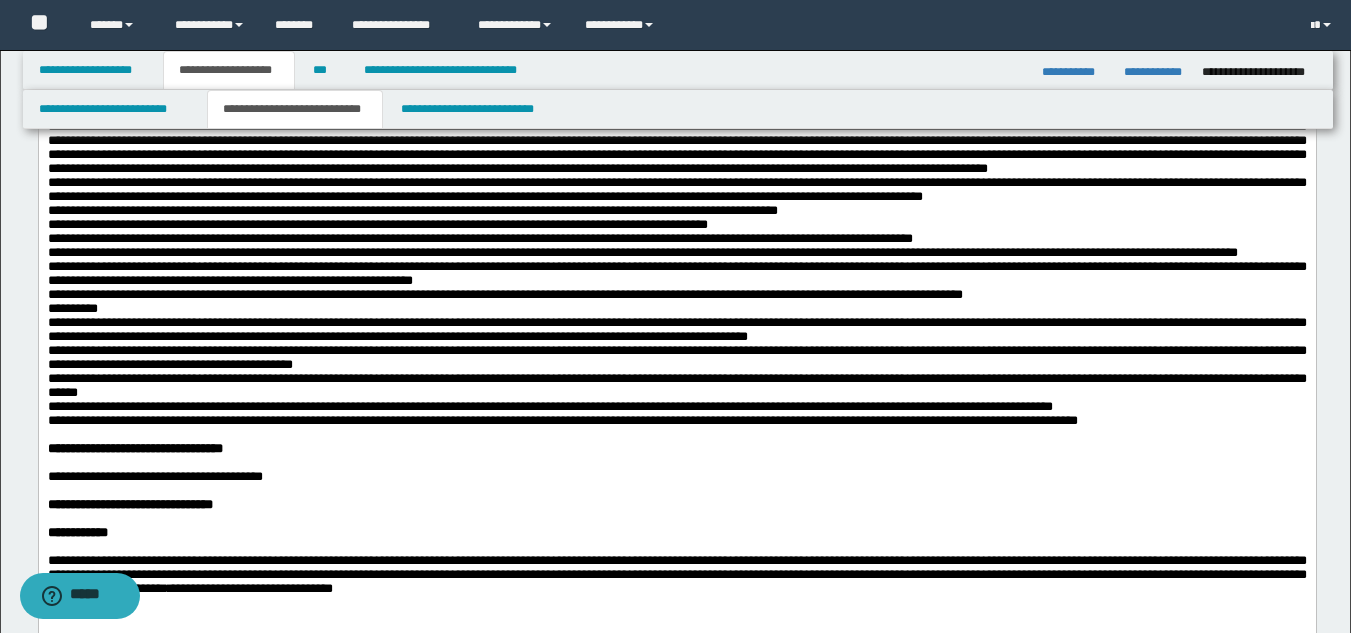 scroll, scrollTop: 1600, scrollLeft: 0, axis: vertical 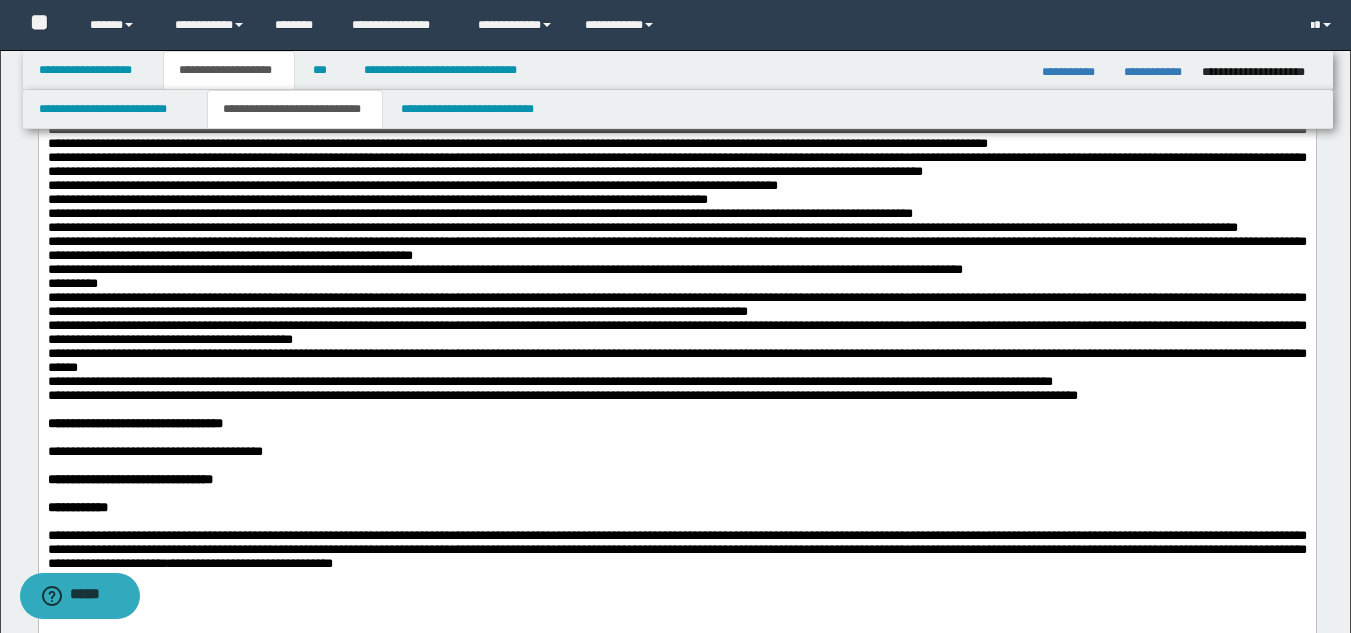 click on "**********" at bounding box center (676, 4) 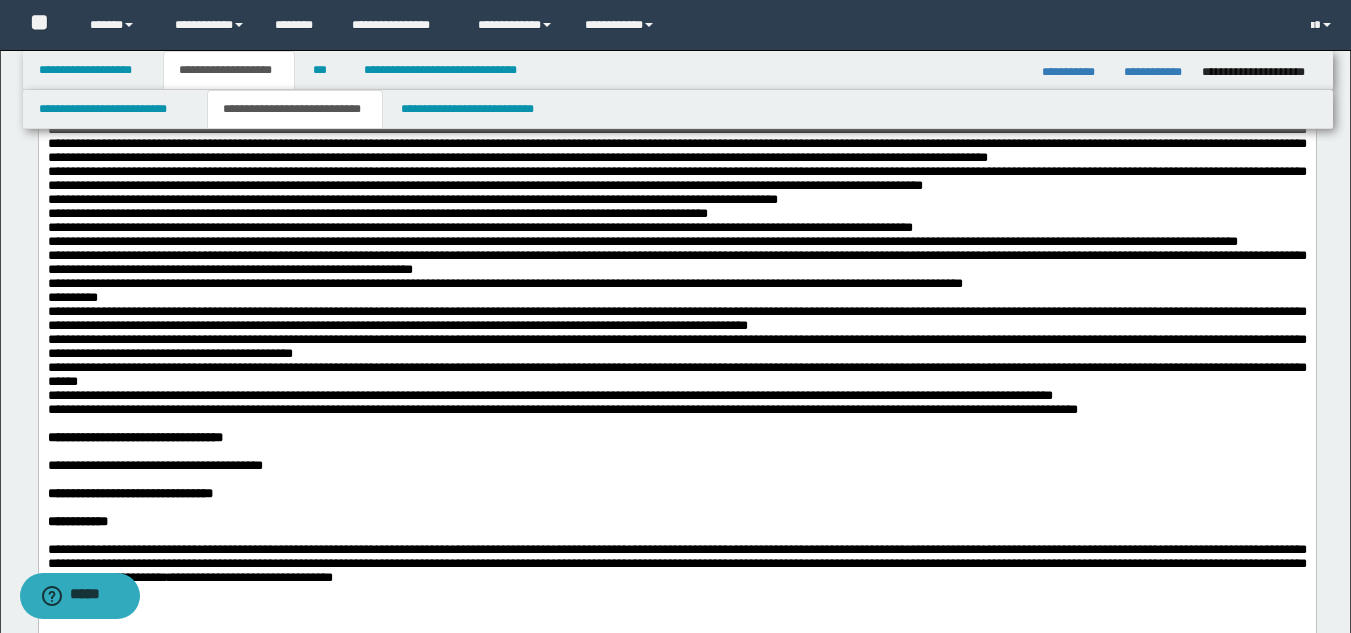 click on "**********" at bounding box center (676, 60) 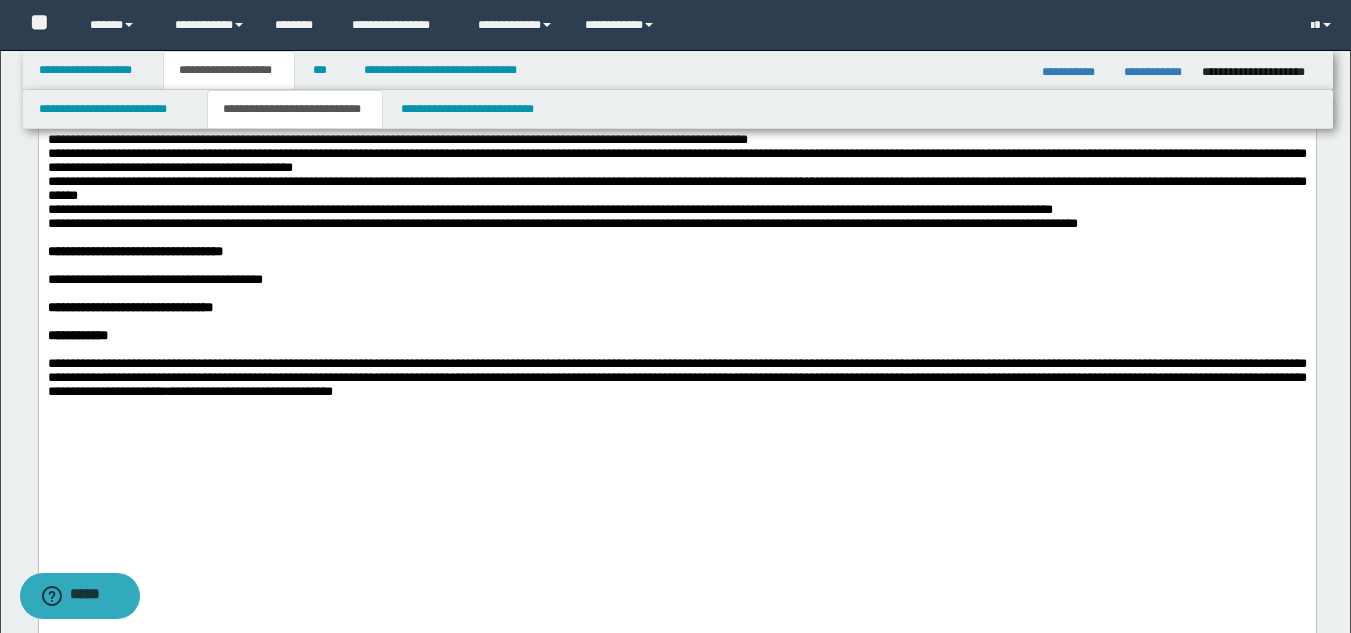 click on "**********" at bounding box center (676, -49) 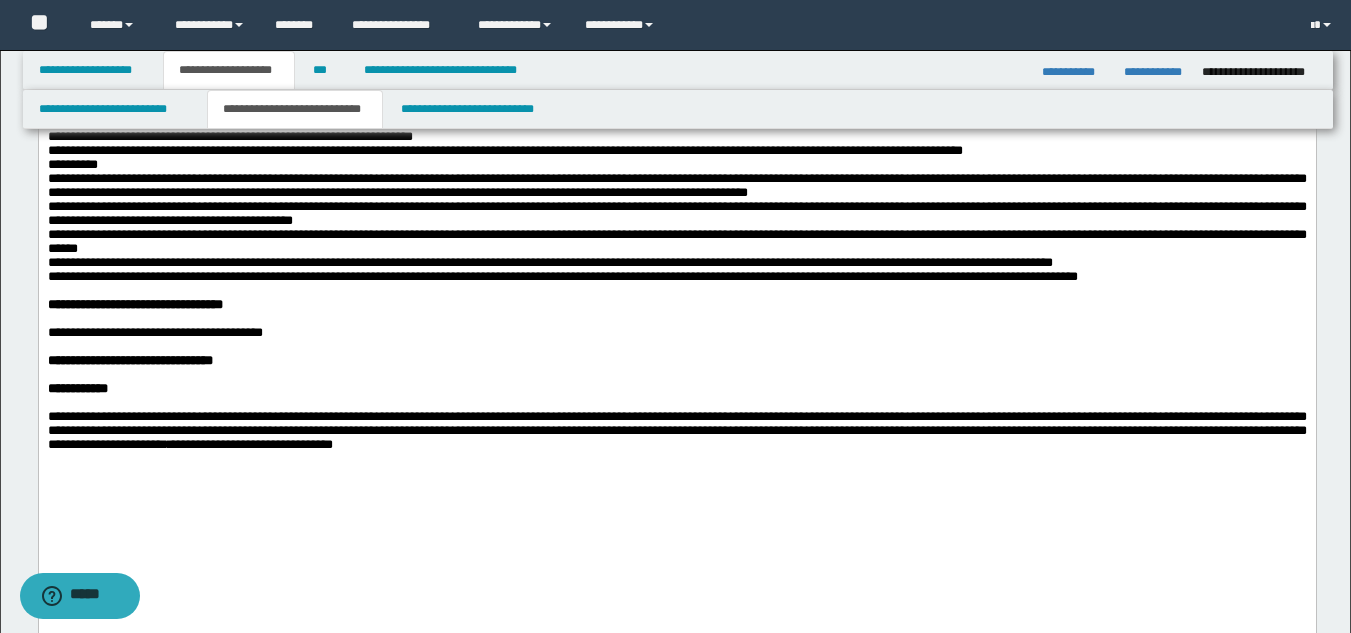scroll, scrollTop: 1700, scrollLeft: 0, axis: vertical 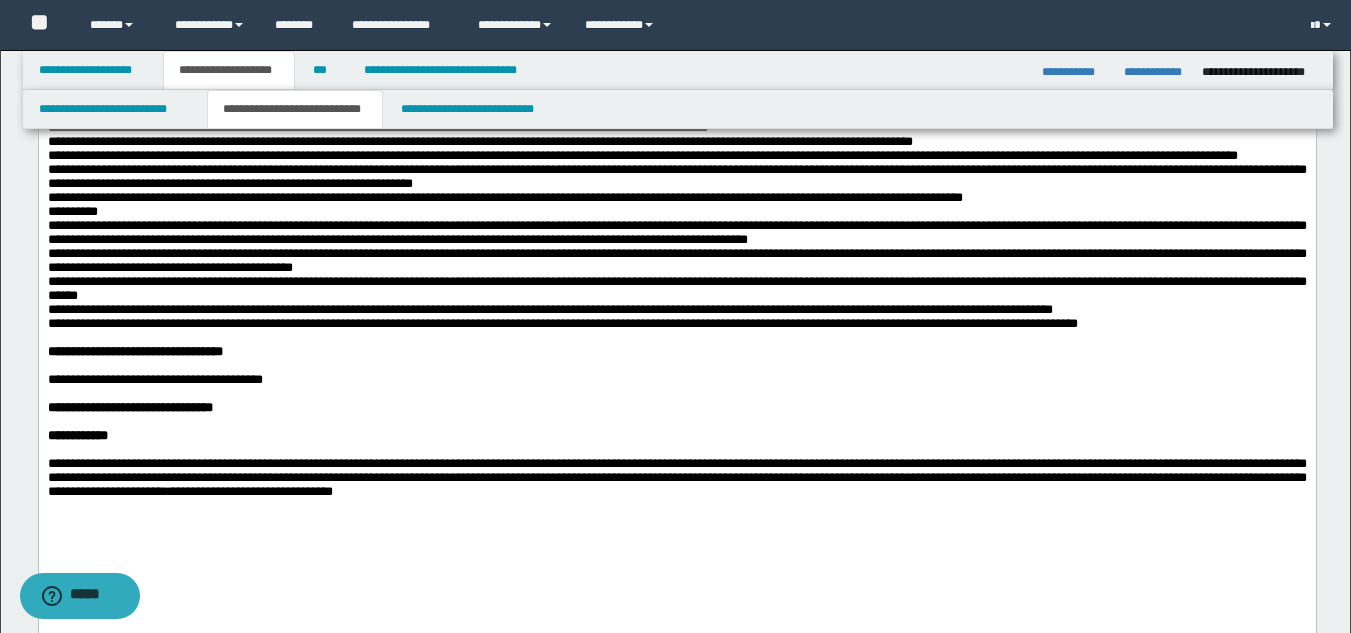 click on "**********" at bounding box center [676, 9] 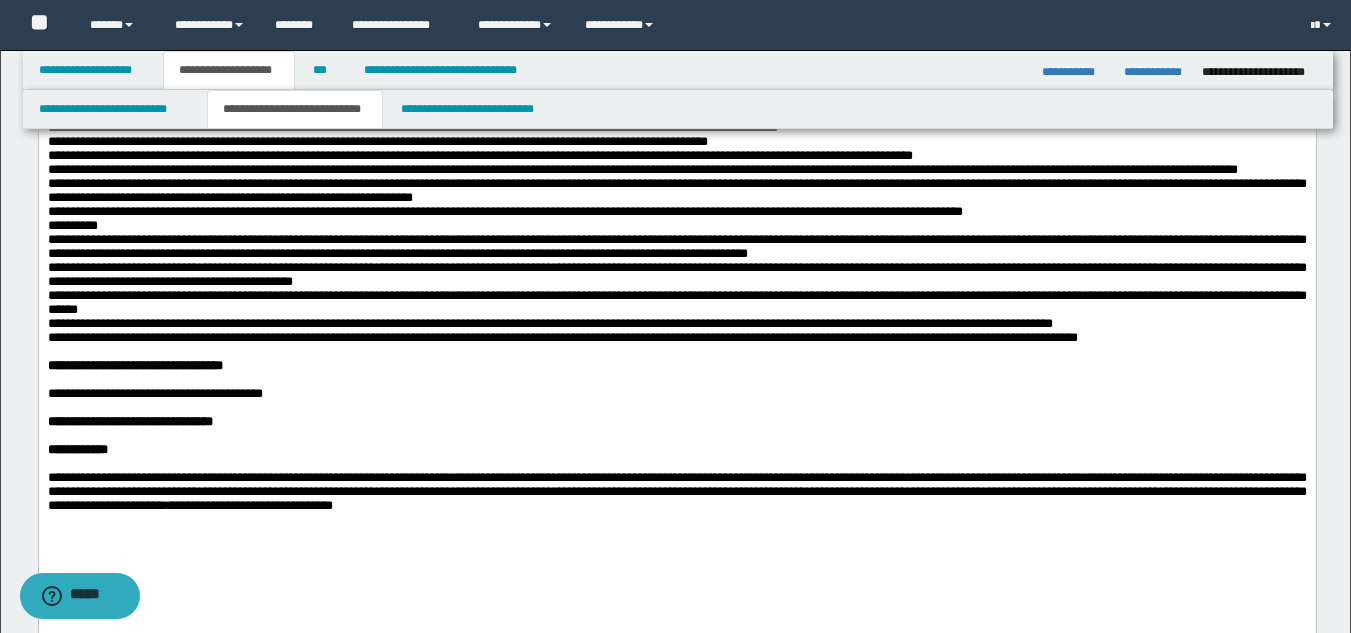 click on "**********" at bounding box center (676, 64) 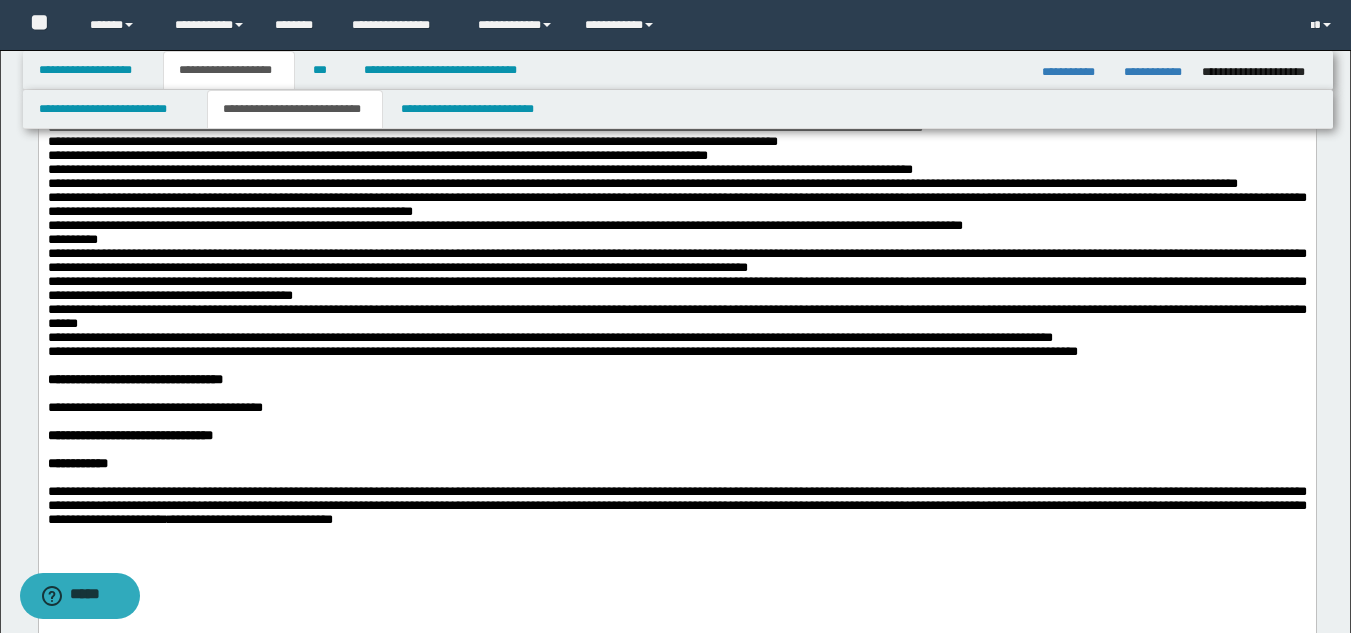 click on "**********" at bounding box center [676, 121] 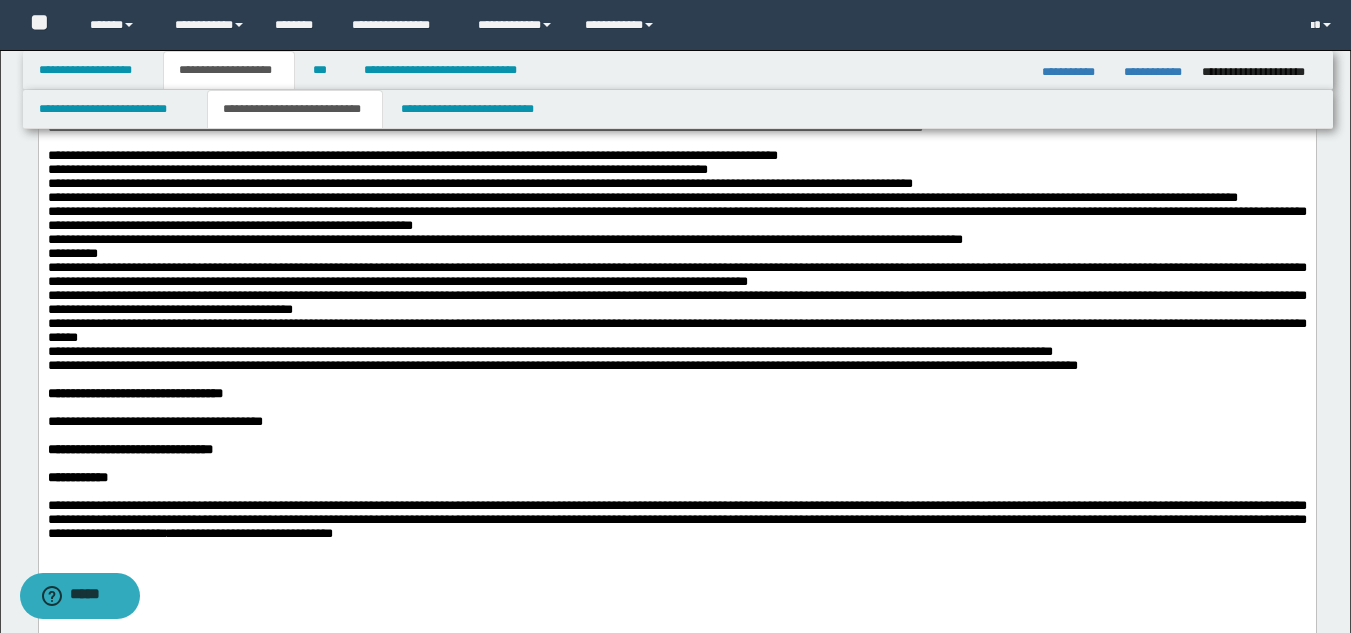click on "**********" at bounding box center (676, 156) 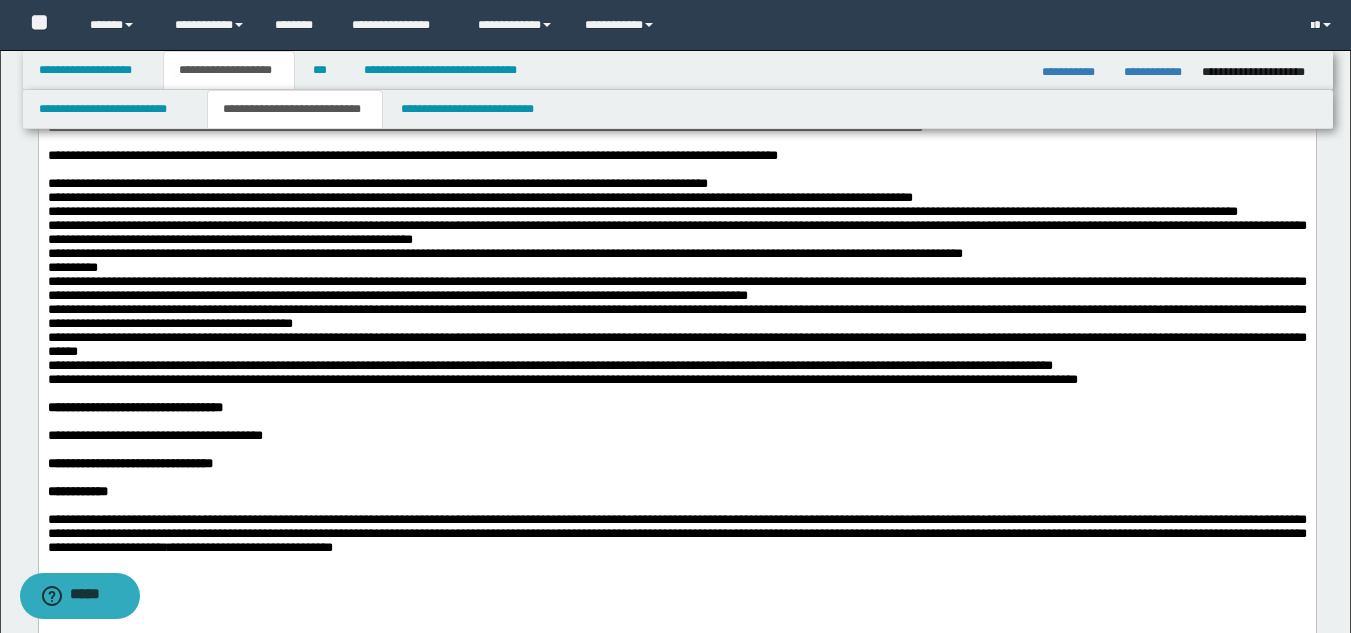 click on "**********" at bounding box center (676, 184) 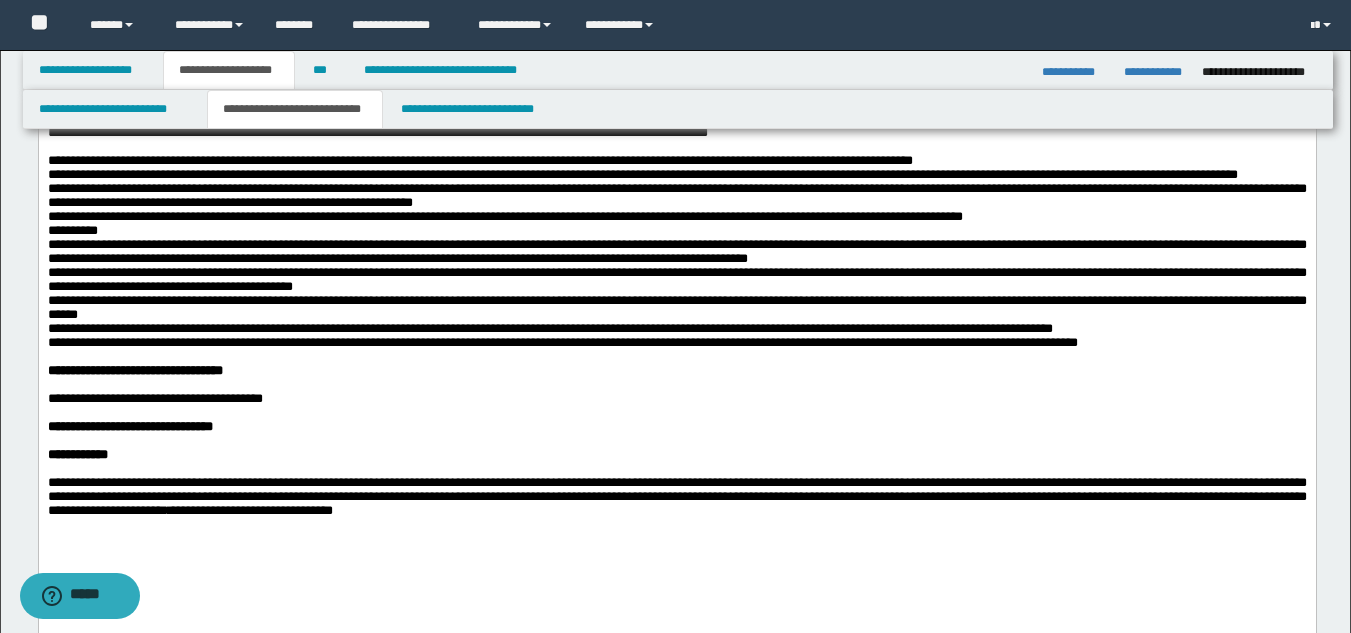 scroll, scrollTop: 1800, scrollLeft: 0, axis: vertical 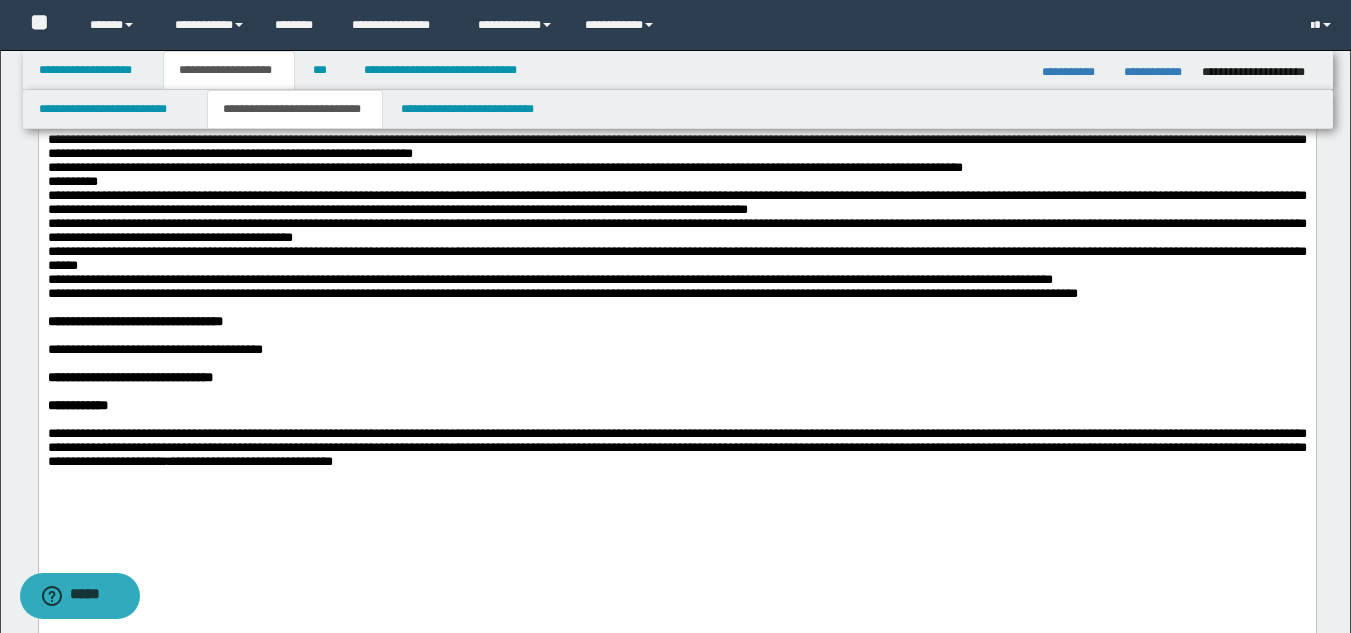 click on "**********" at bounding box center [676, 146] 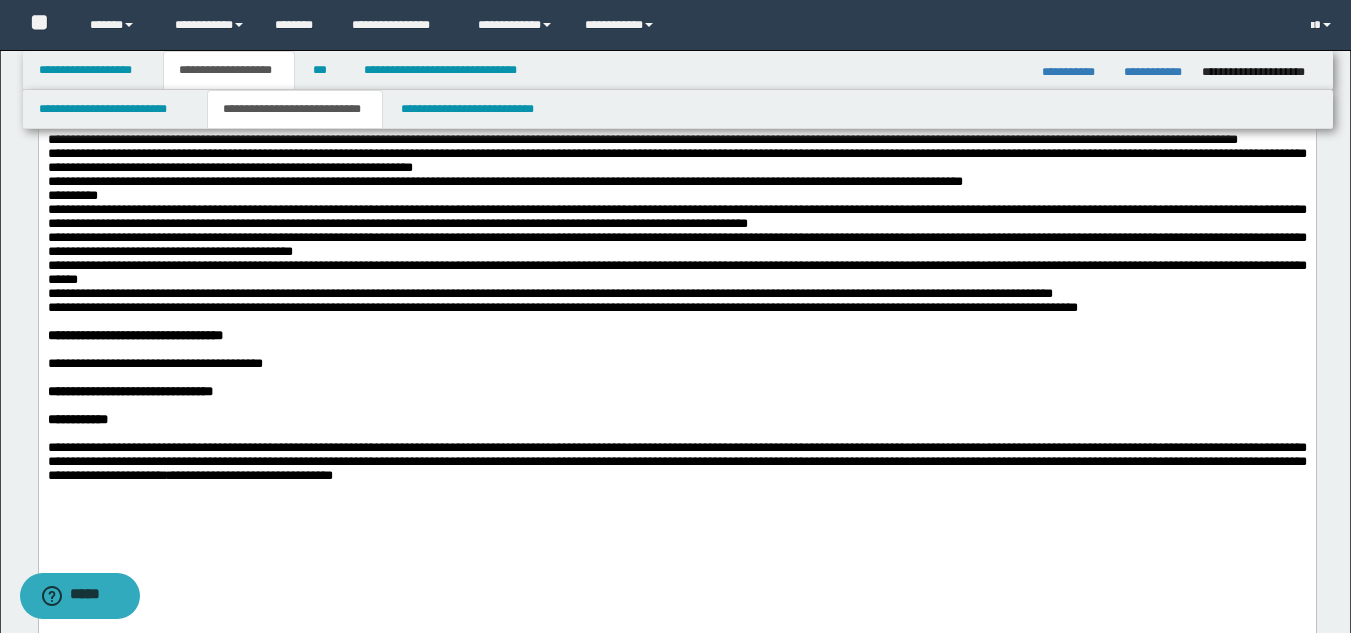 click on "**********" at bounding box center (676, 140) 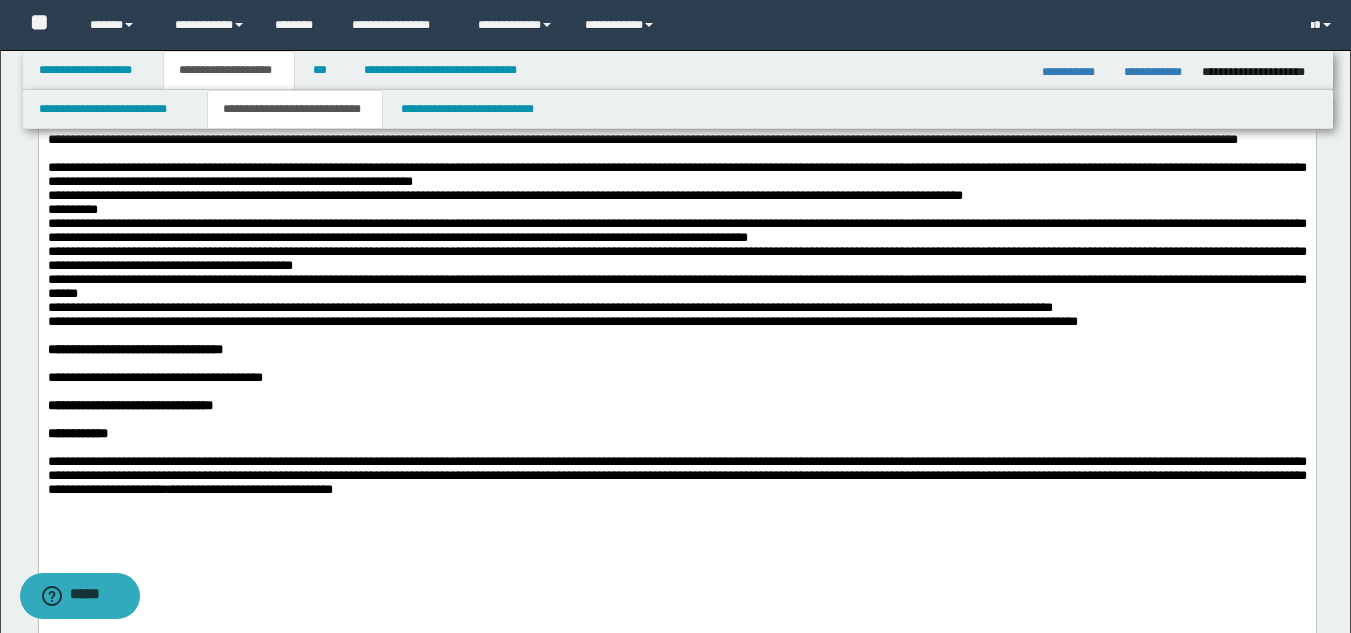 click on "**********" at bounding box center (676, 175) 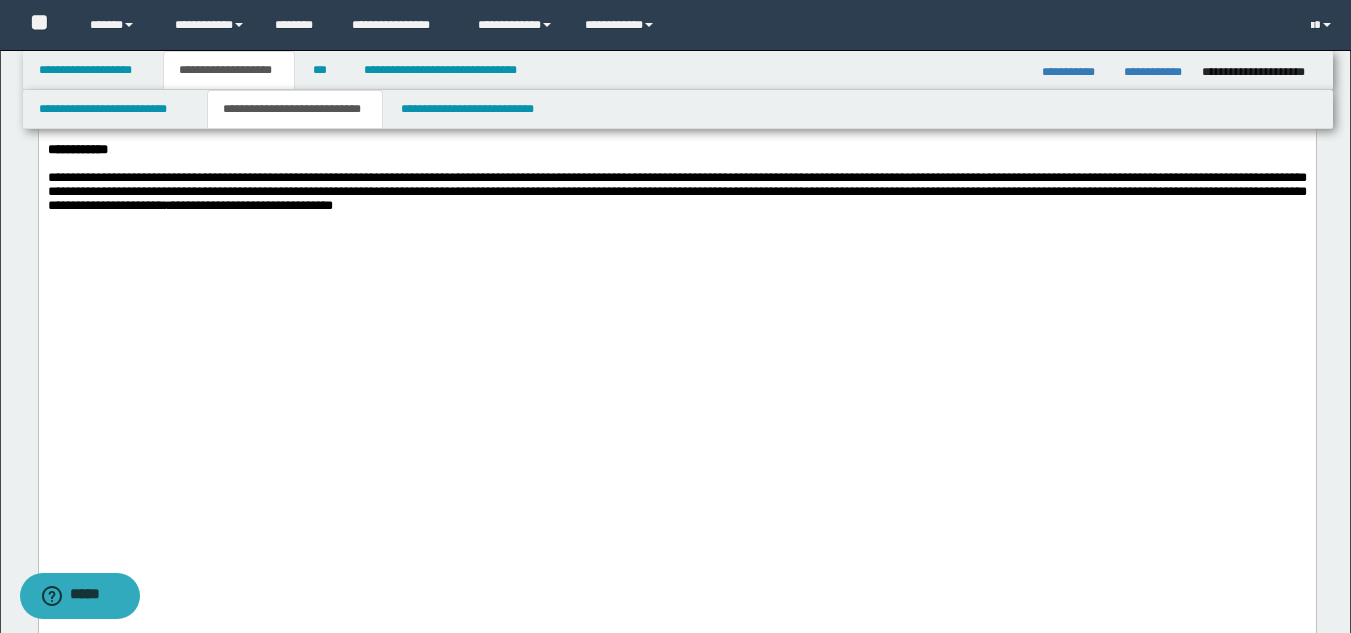 scroll, scrollTop: 2100, scrollLeft: 0, axis: vertical 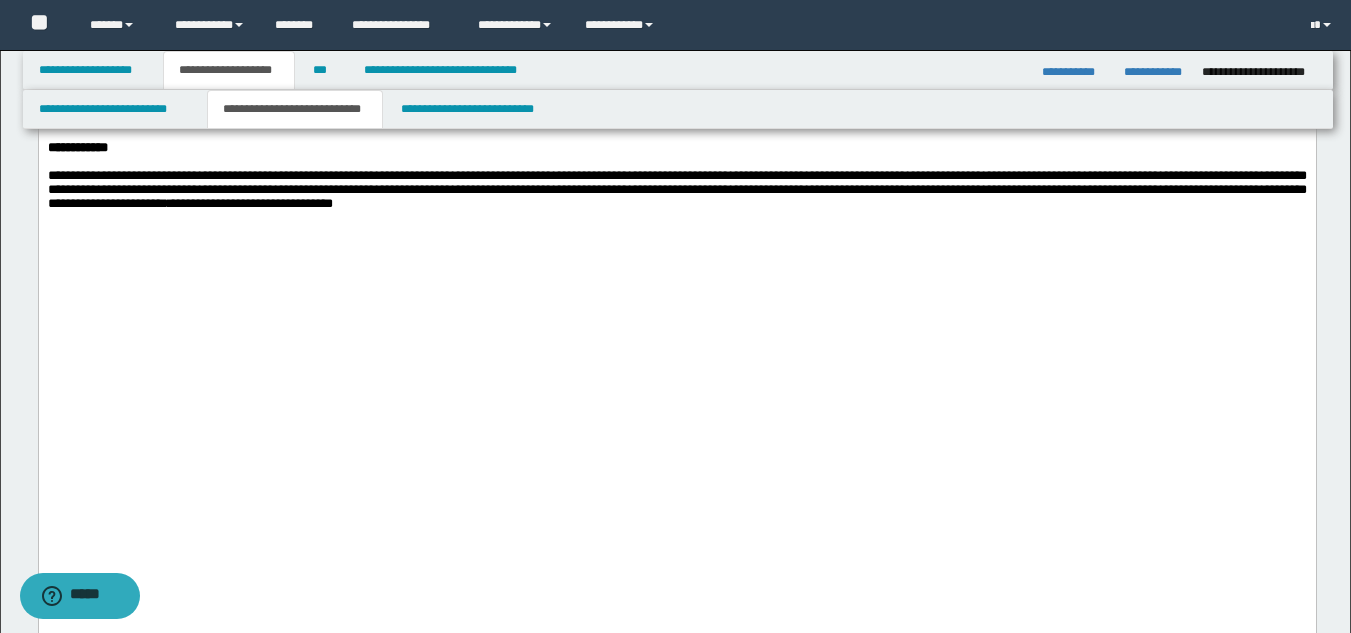 click on "**********" at bounding box center [676, -76] 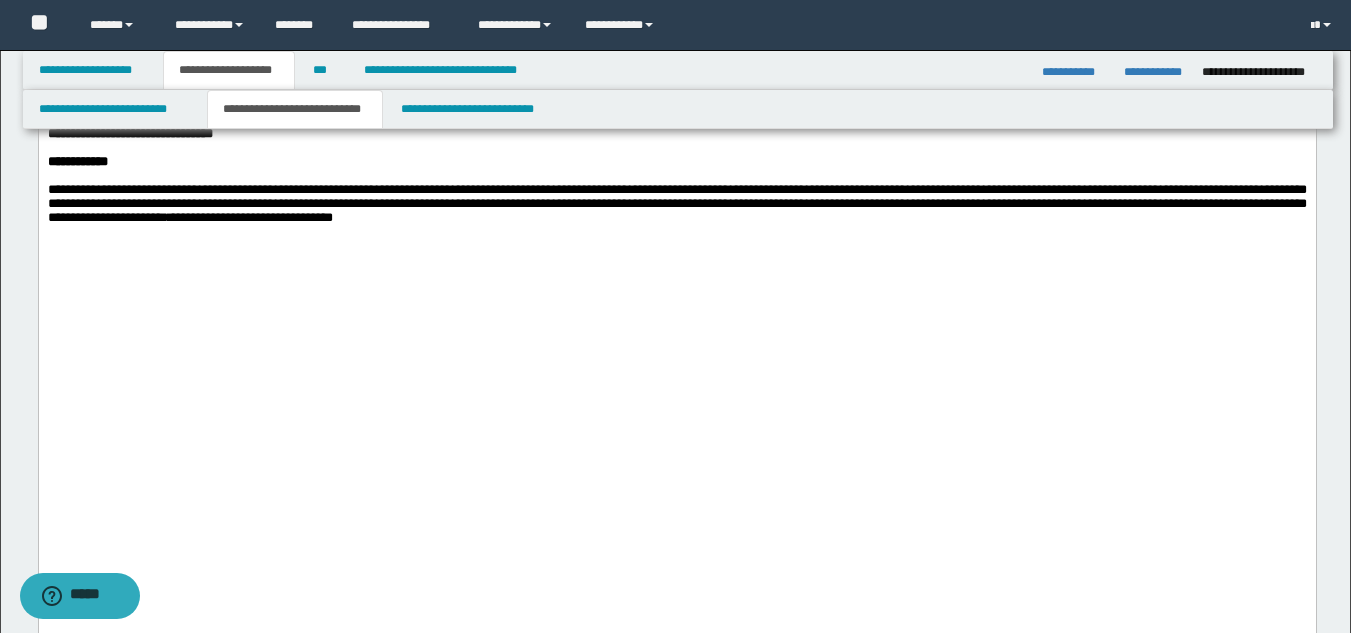 click on "**********" at bounding box center [676, -62] 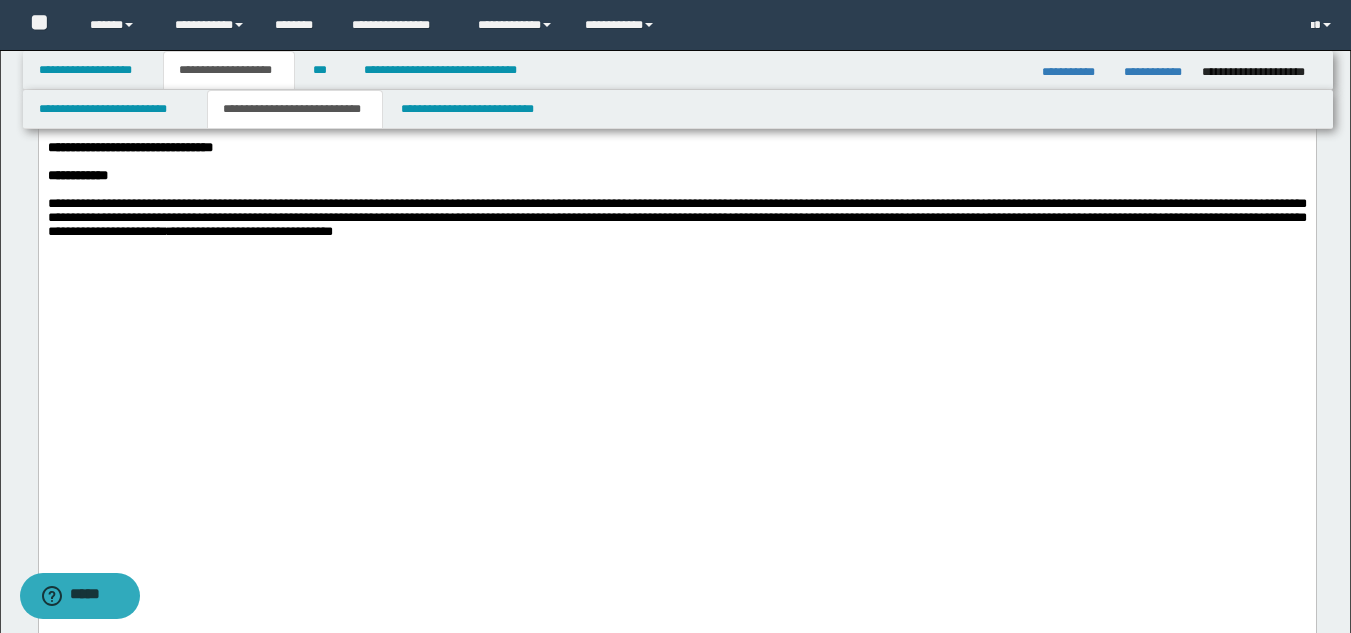 click on "**********" at bounding box center (676, -27) 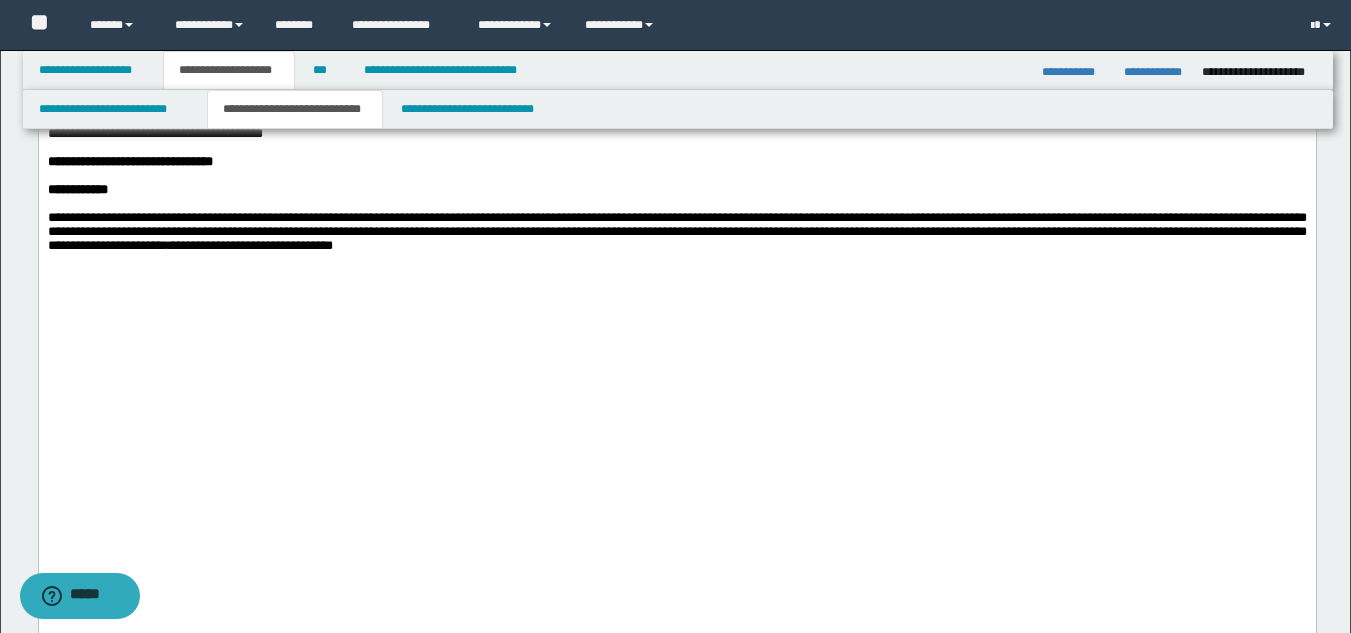 click on "**********" at bounding box center [676, 15] 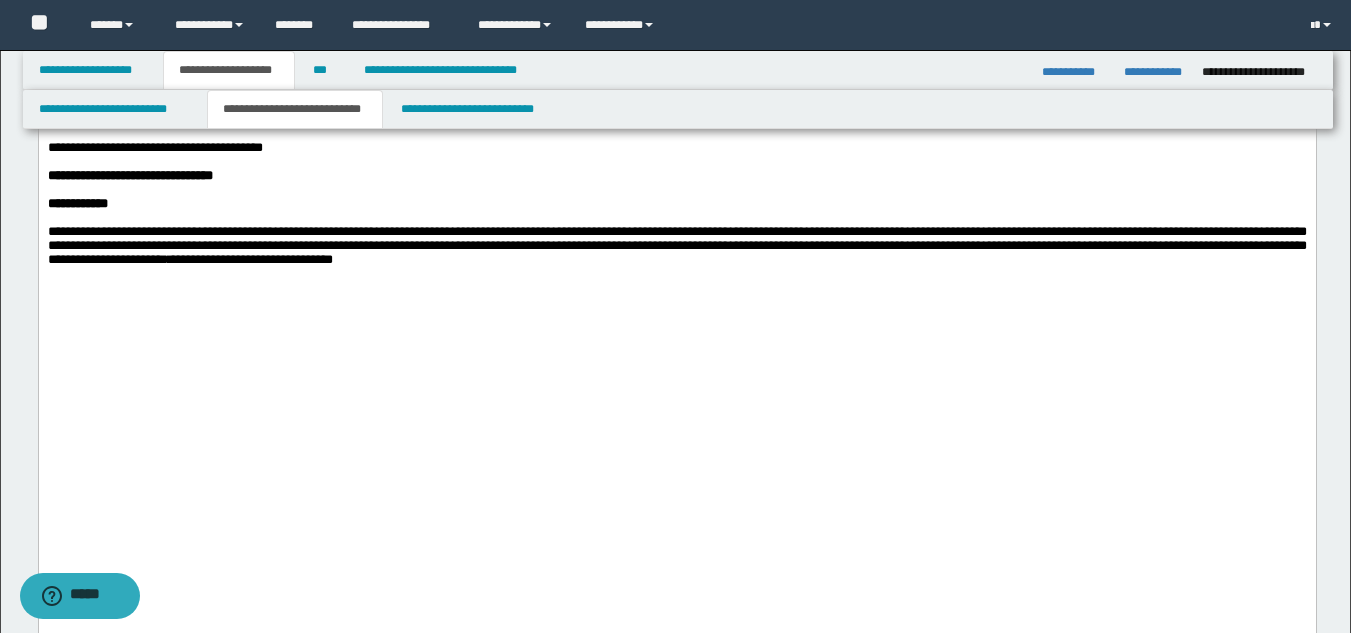 click on "**********" at bounding box center [676, 57] 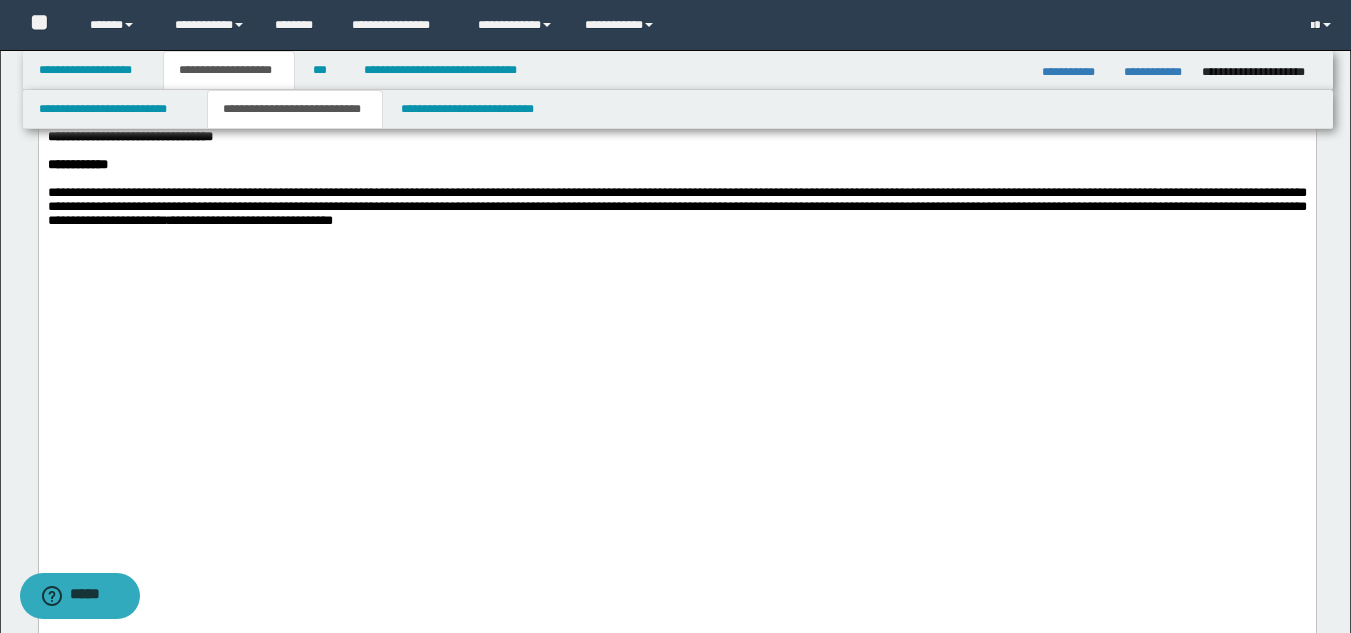 scroll, scrollTop: 2200, scrollLeft: 0, axis: vertical 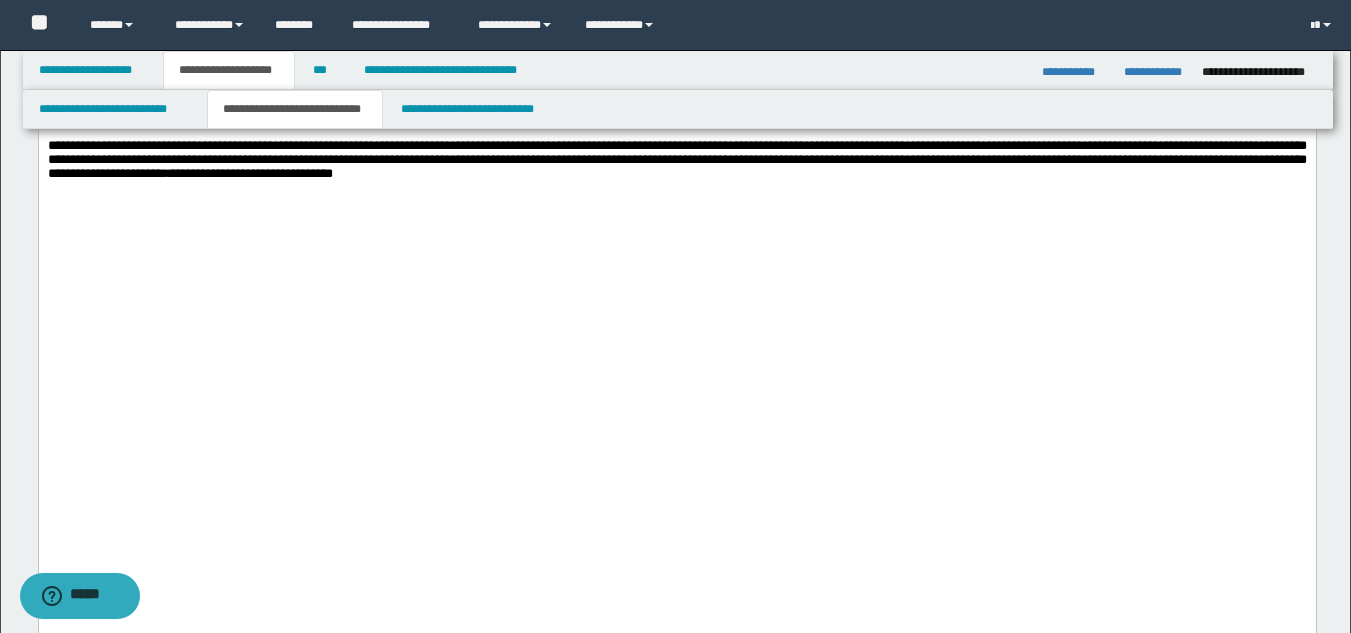 click on "**********" at bounding box center (676, -8) 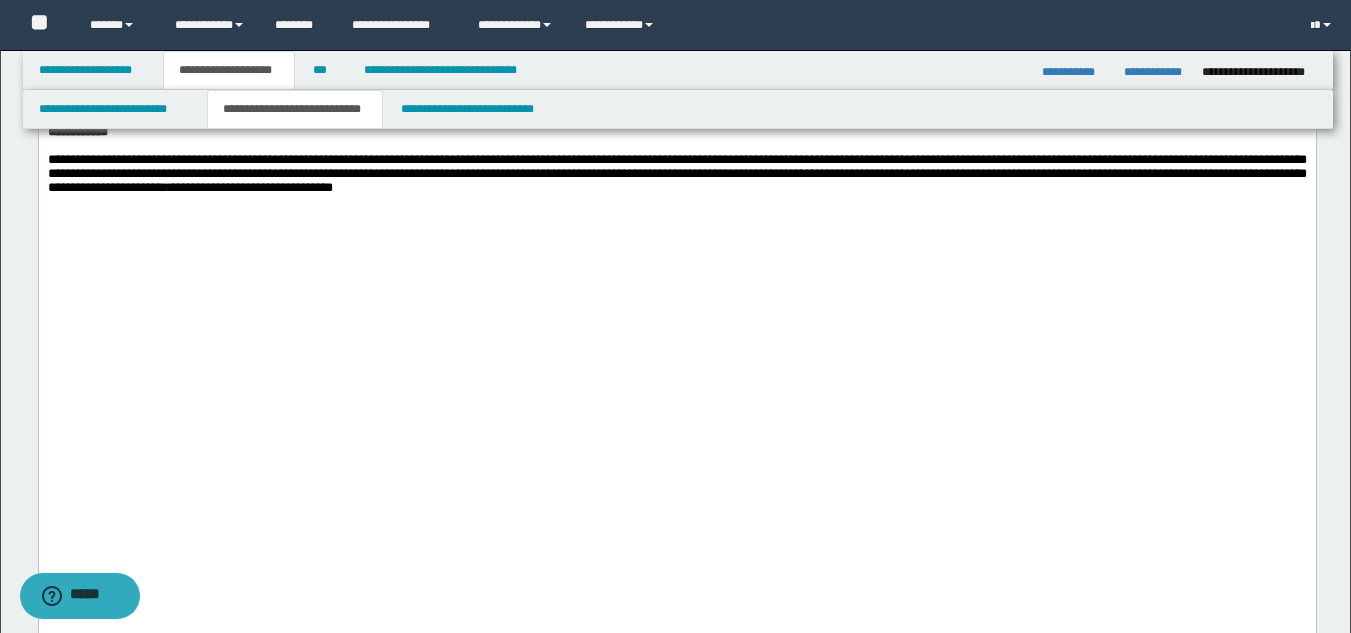 click on "**********" at bounding box center (676, 76) 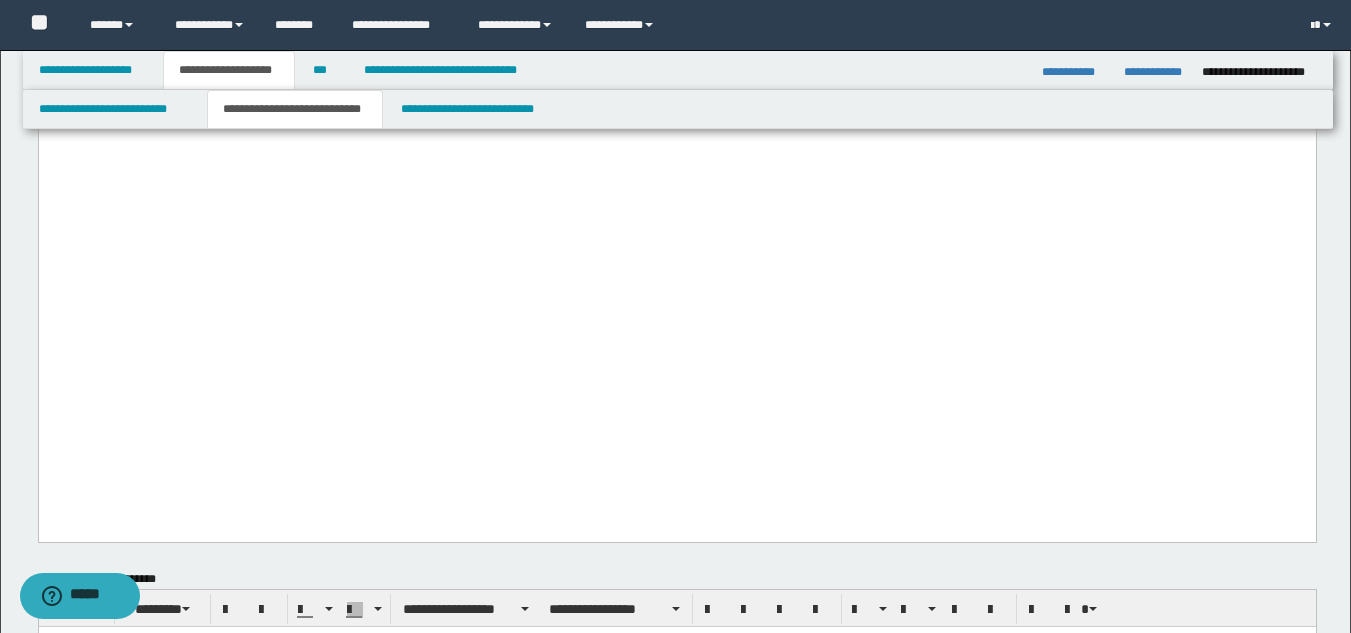 scroll, scrollTop: 2400, scrollLeft: 0, axis: vertical 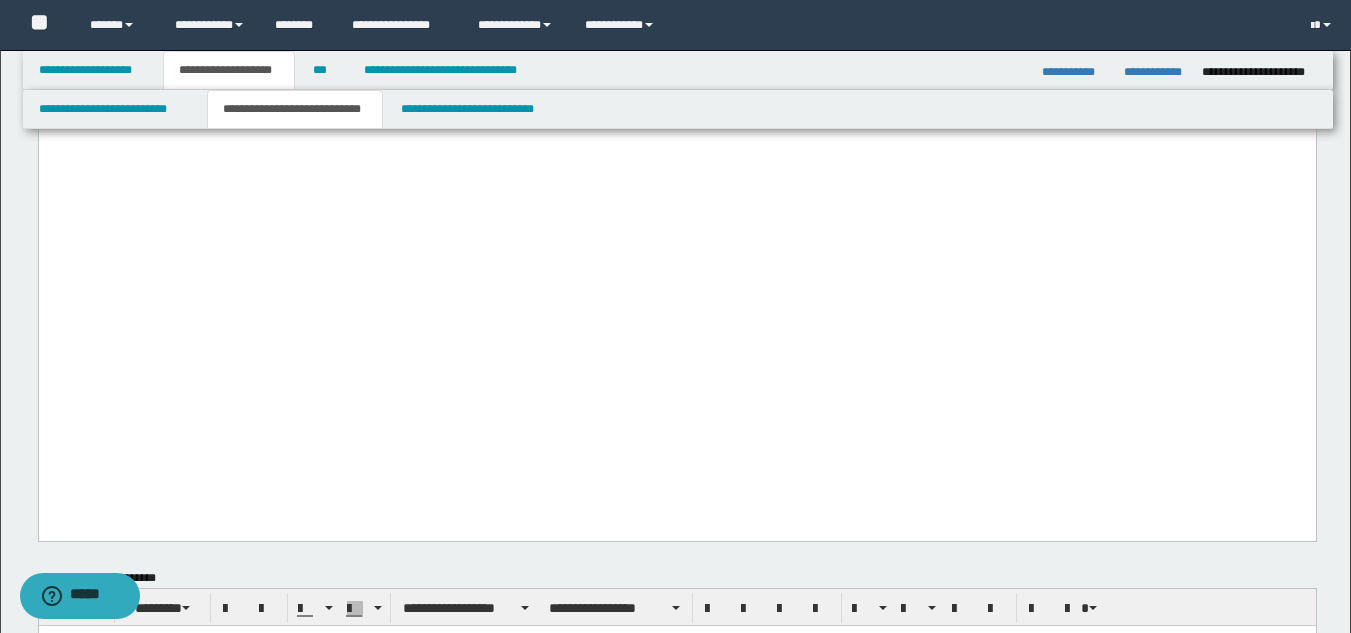 click on "**********" at bounding box center [676, -27] 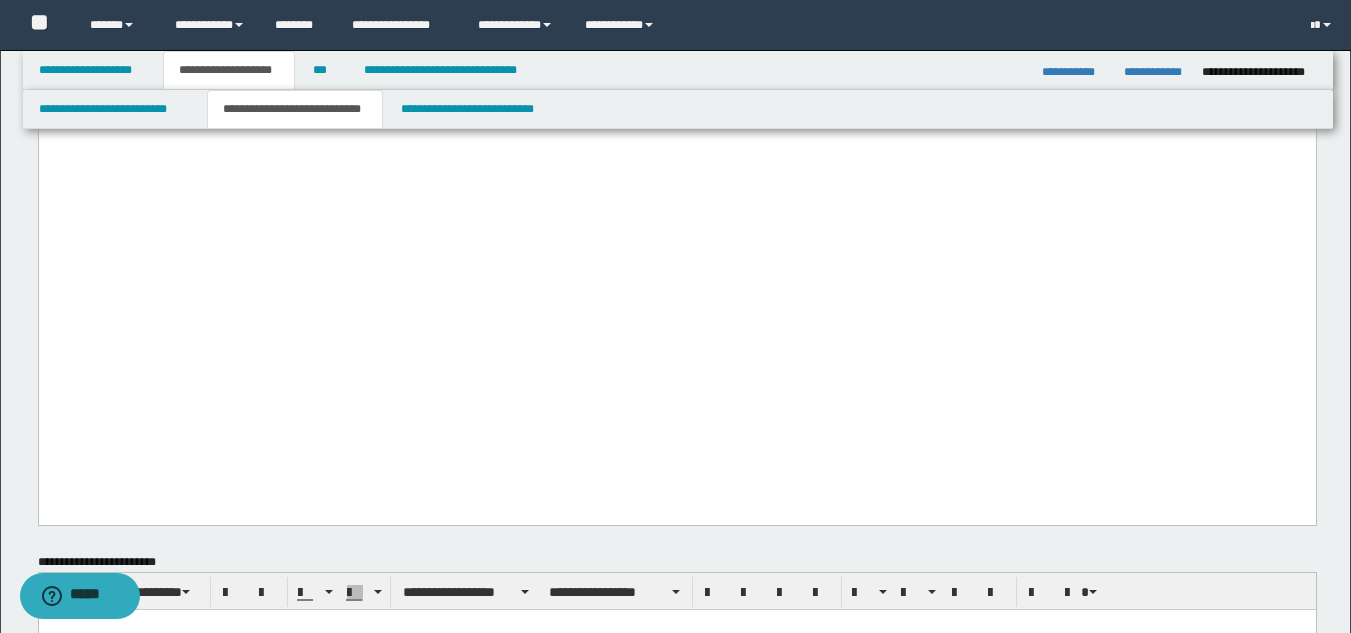 click on "**********" at bounding box center (676, -1063) 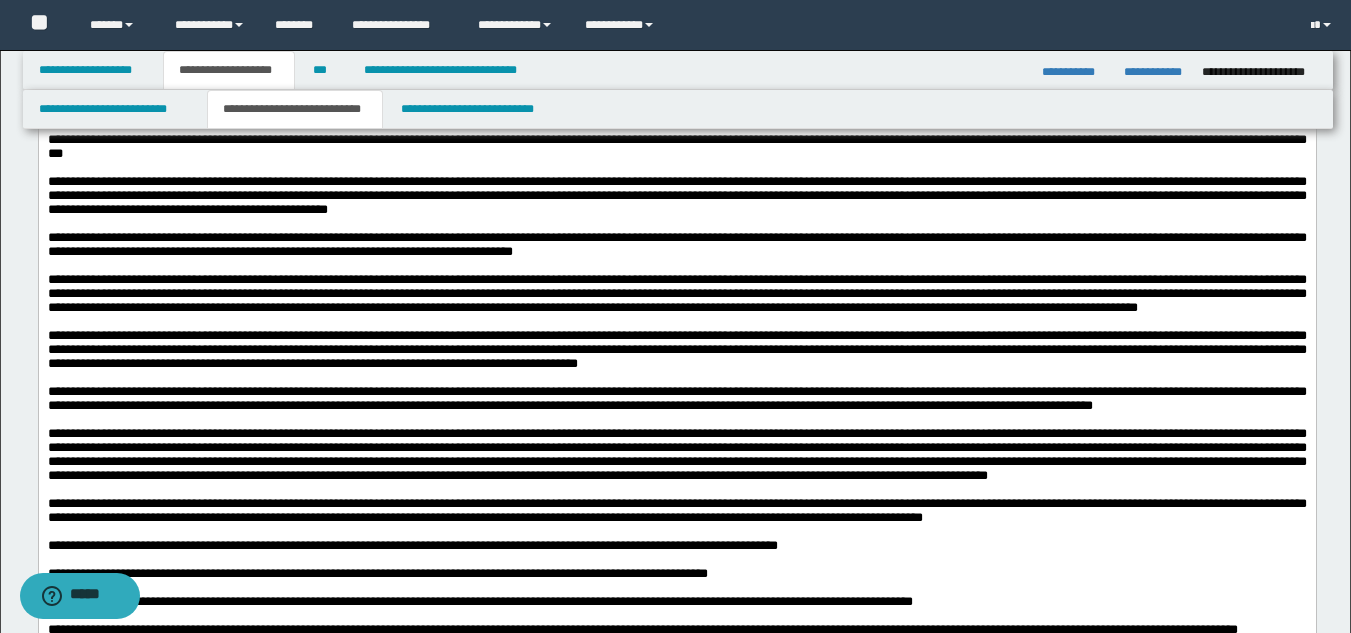 scroll, scrollTop: 1300, scrollLeft: 0, axis: vertical 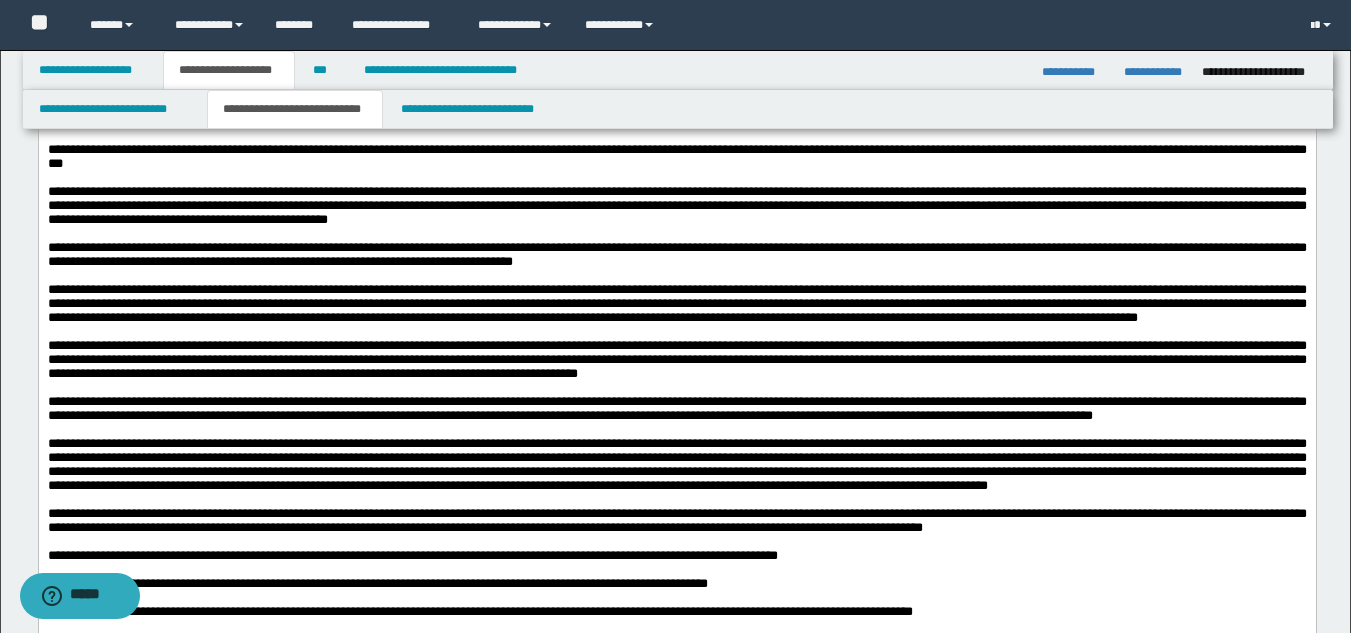 click on "**********" at bounding box center [676, 206] 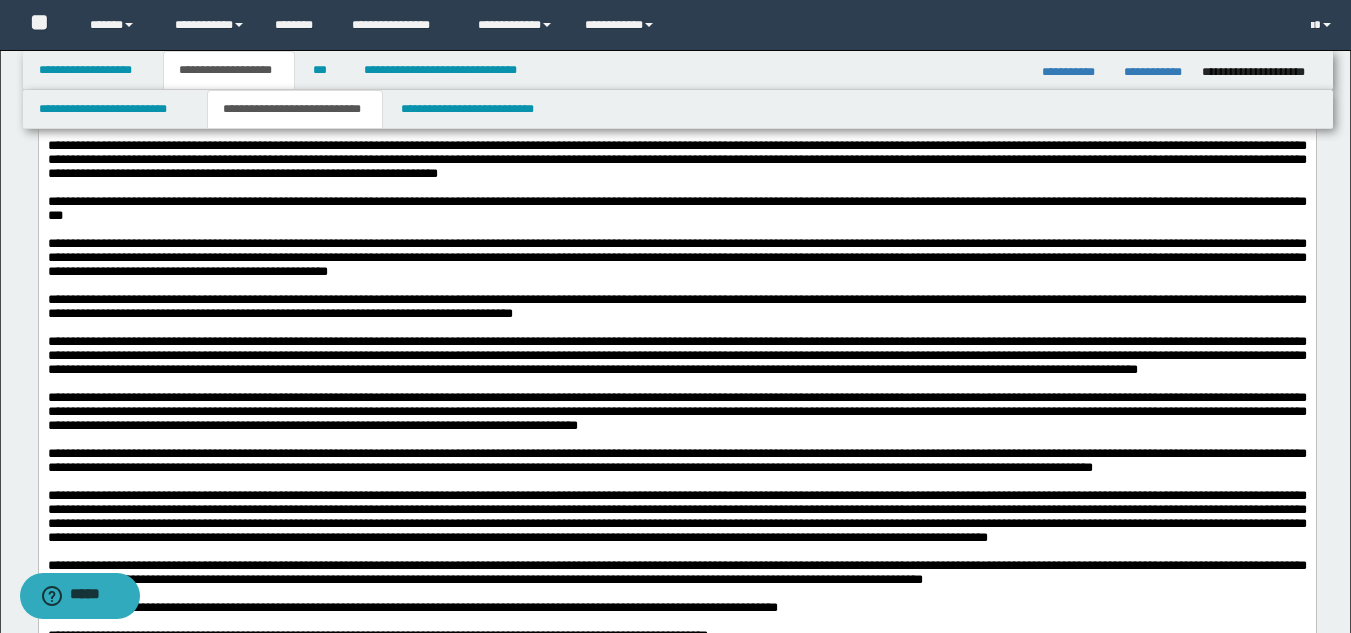 scroll, scrollTop: 1200, scrollLeft: 0, axis: vertical 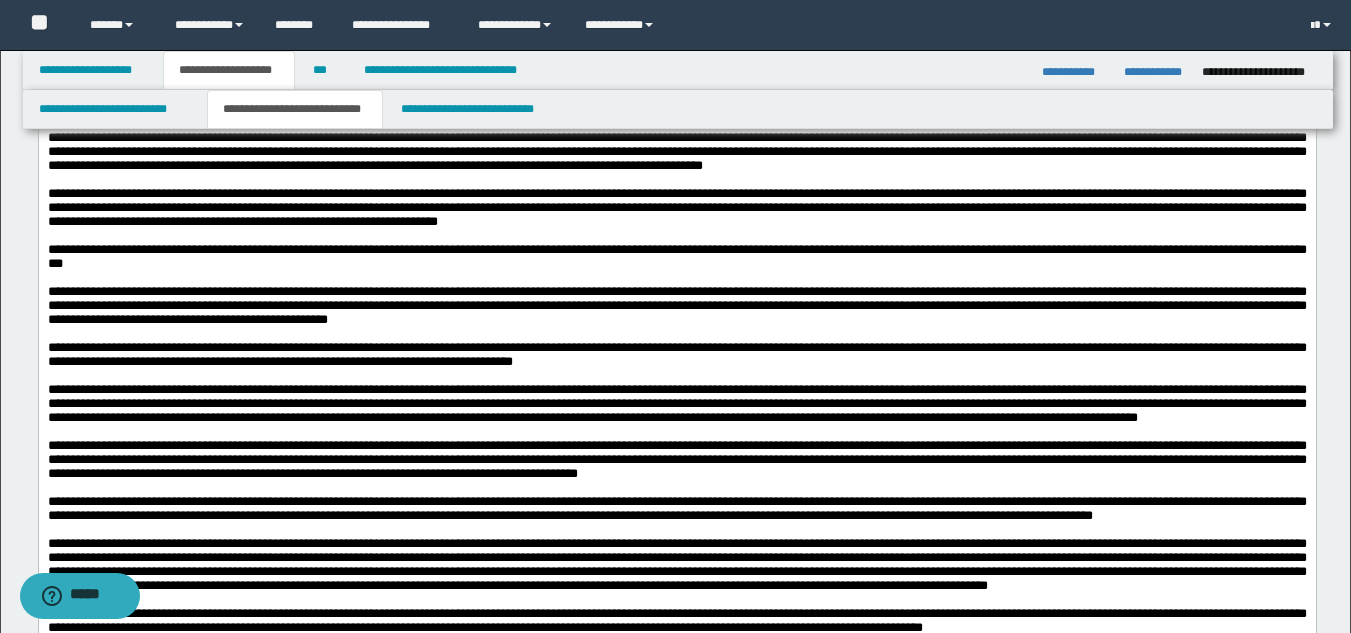 click at bounding box center [676, 236] 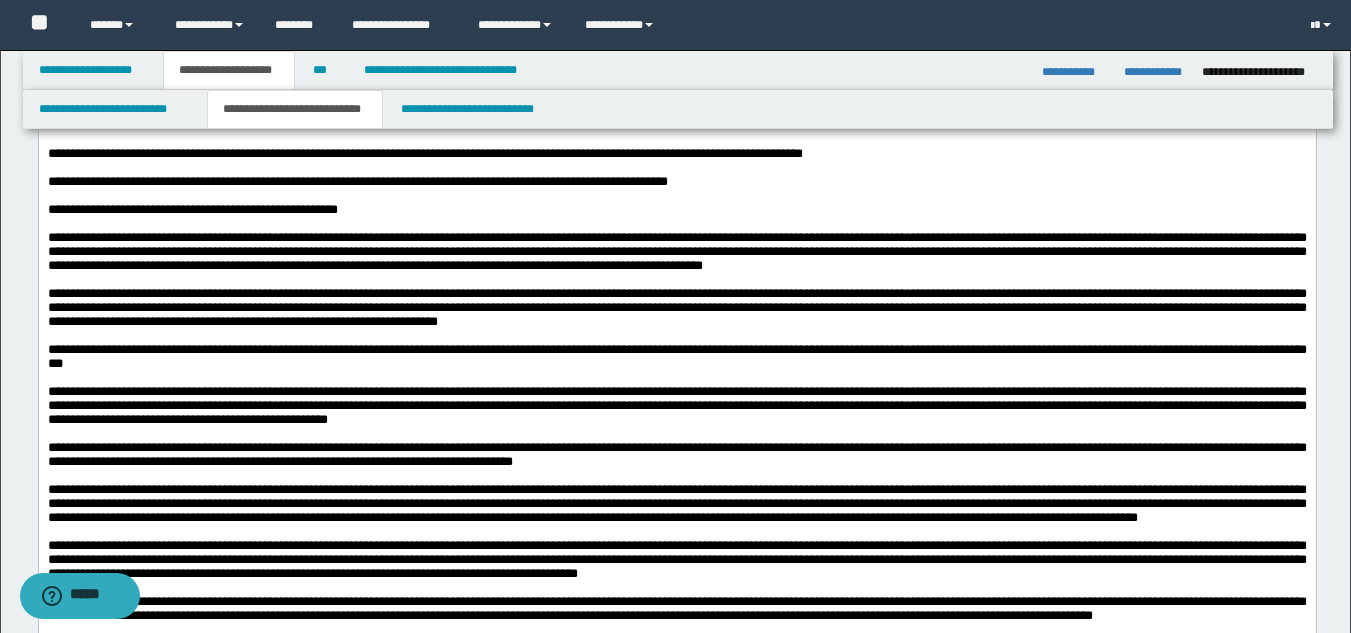 click on "**********" at bounding box center (676, 251) 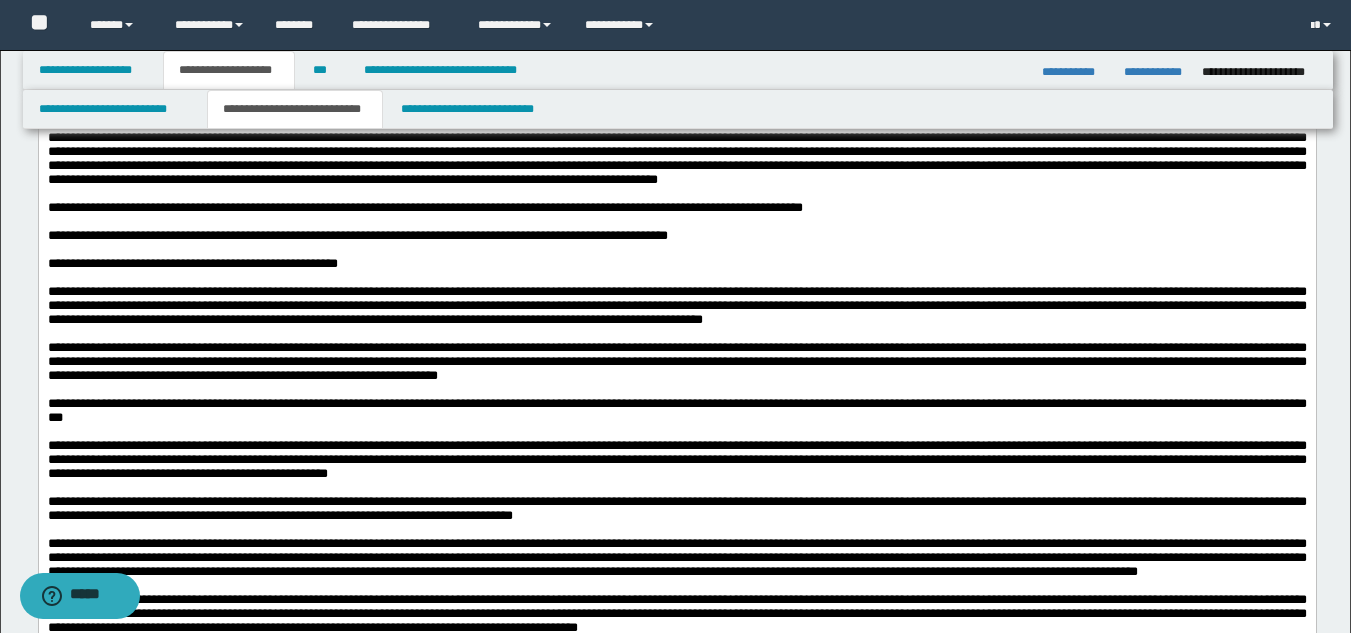 scroll, scrollTop: 1000, scrollLeft: 0, axis: vertical 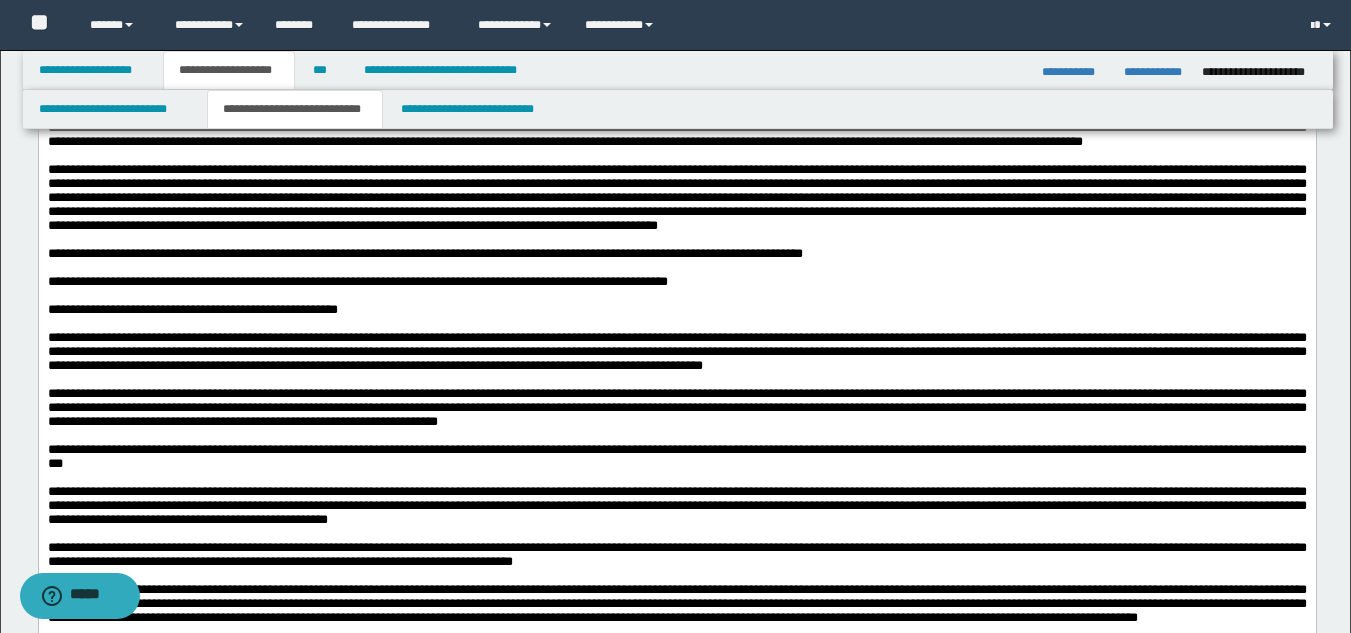 click on "**********" at bounding box center (424, 253) 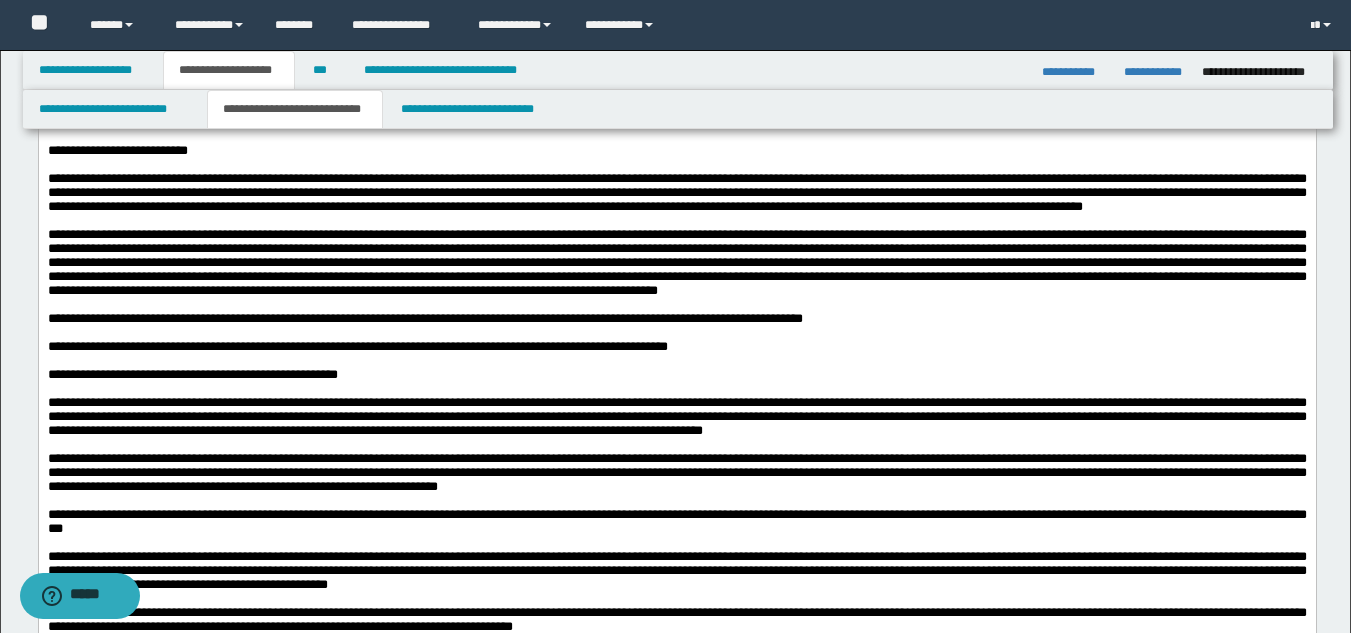 scroll, scrollTop: 900, scrollLeft: 0, axis: vertical 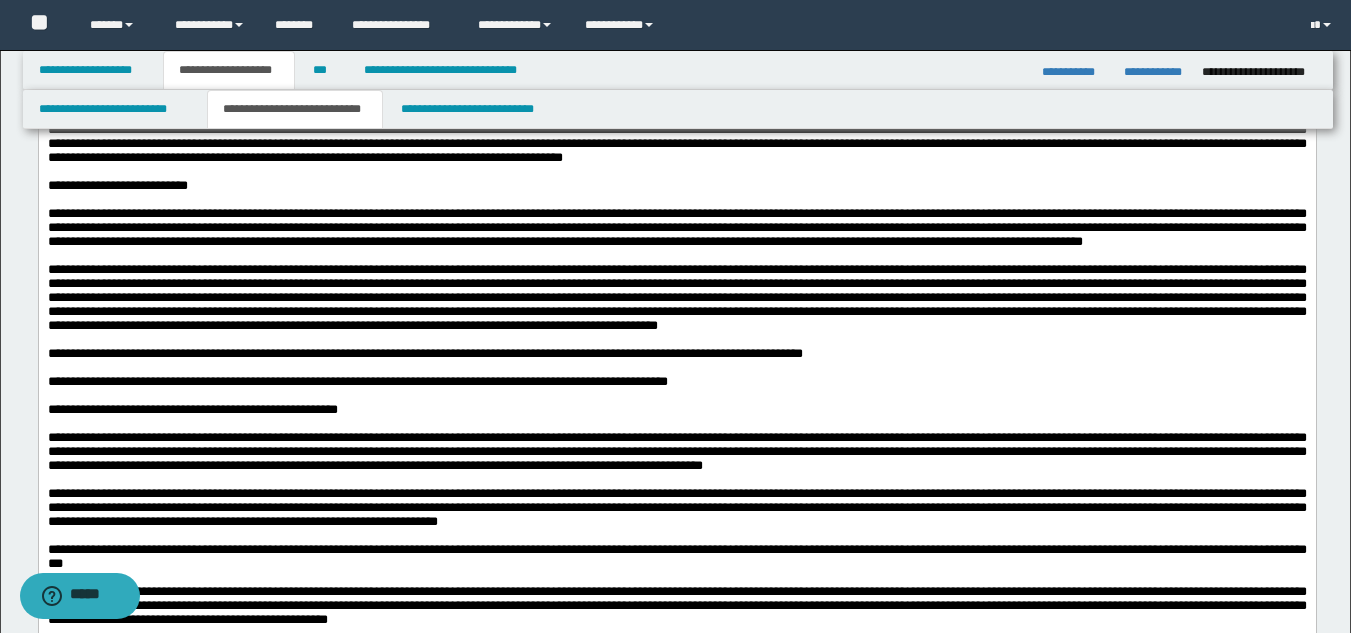 click at bounding box center [676, 297] 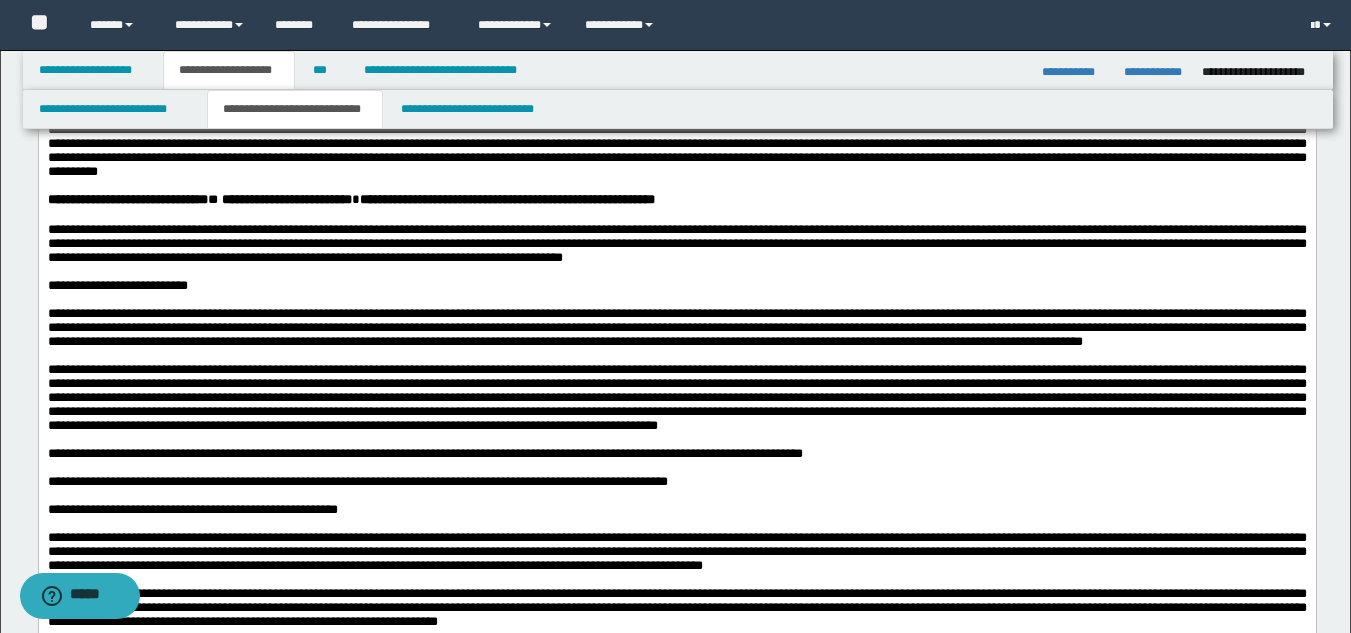 click on "**********" at bounding box center [676, 286] 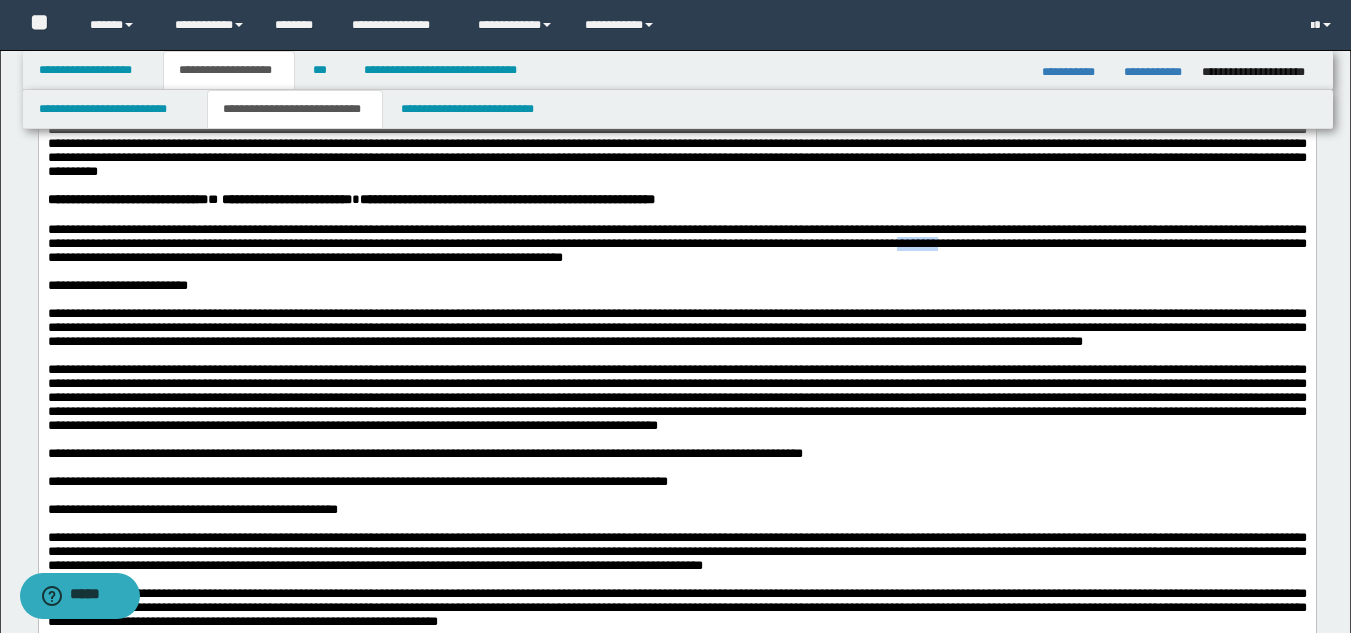 drag, startPoint x: 207, startPoint y: 393, endPoint x: 277, endPoint y: 396, distance: 70.064255 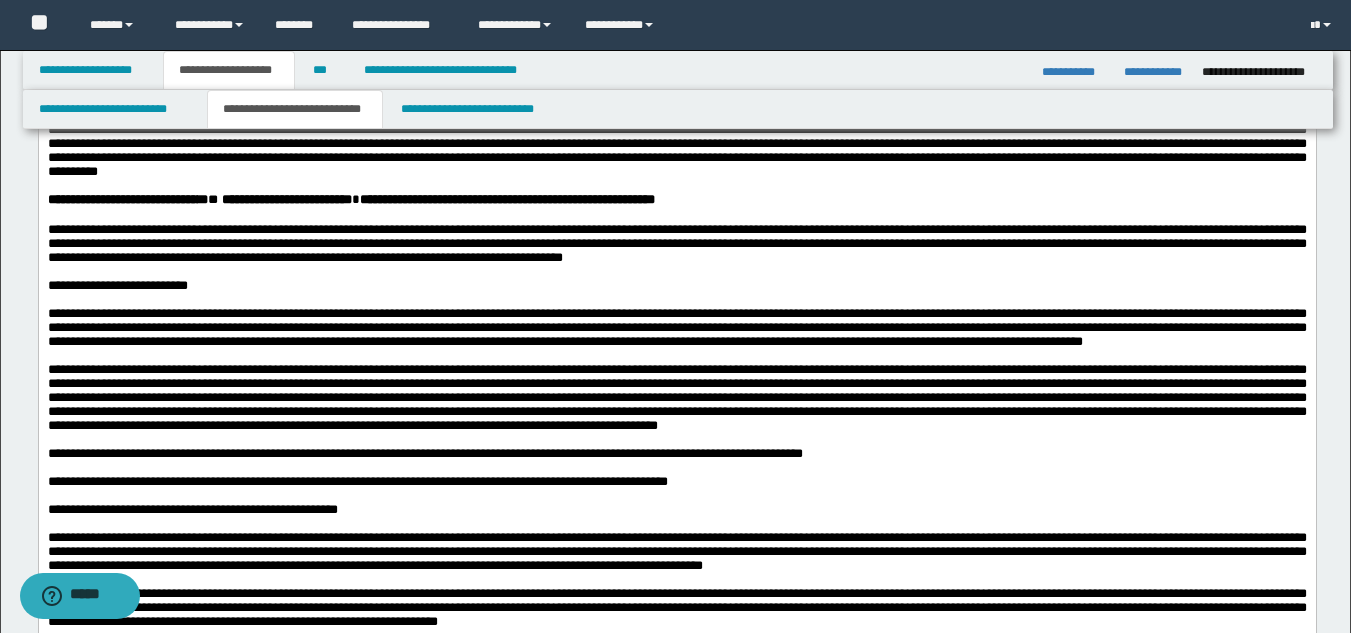 click on "**********" at bounding box center [676, 244] 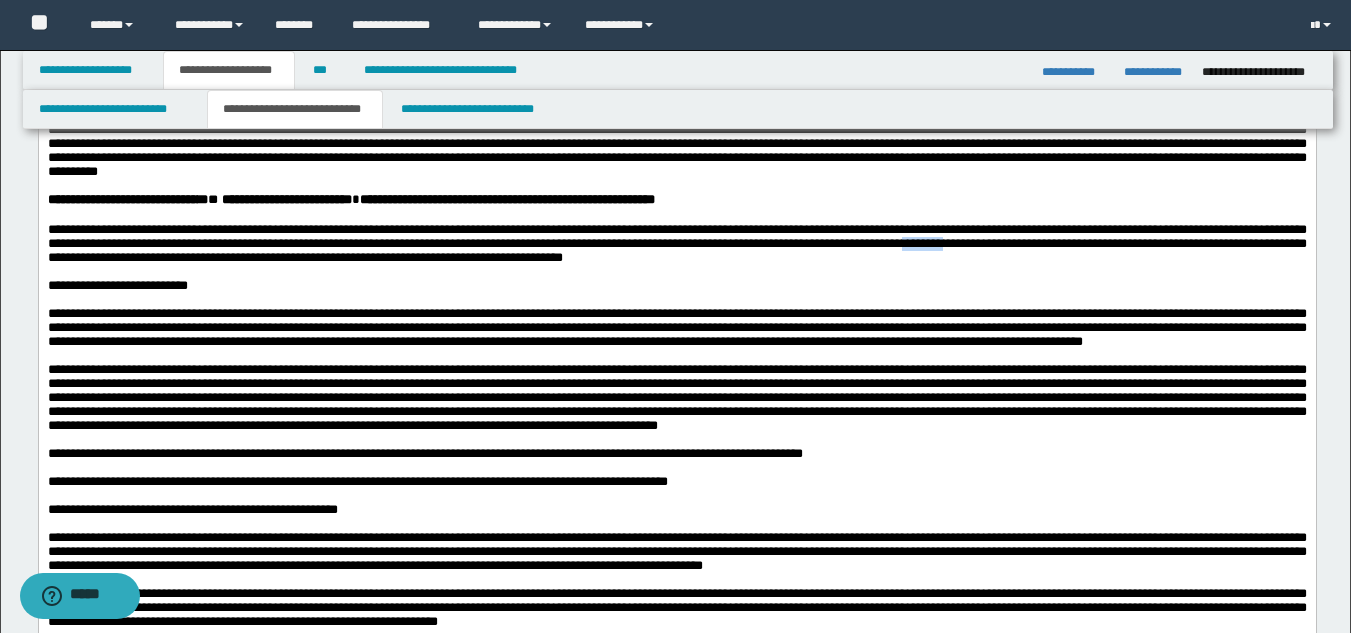 drag, startPoint x: 210, startPoint y: 392, endPoint x: 283, endPoint y: 395, distance: 73.061615 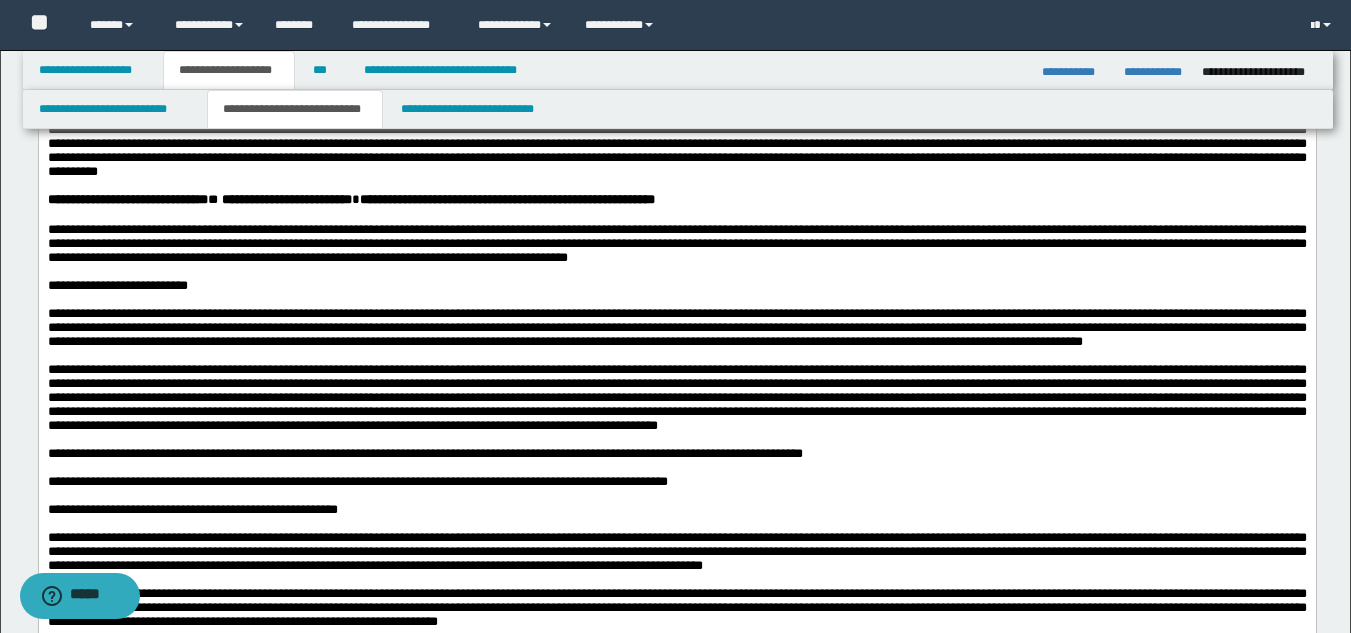 click on "**********" at bounding box center (676, 244) 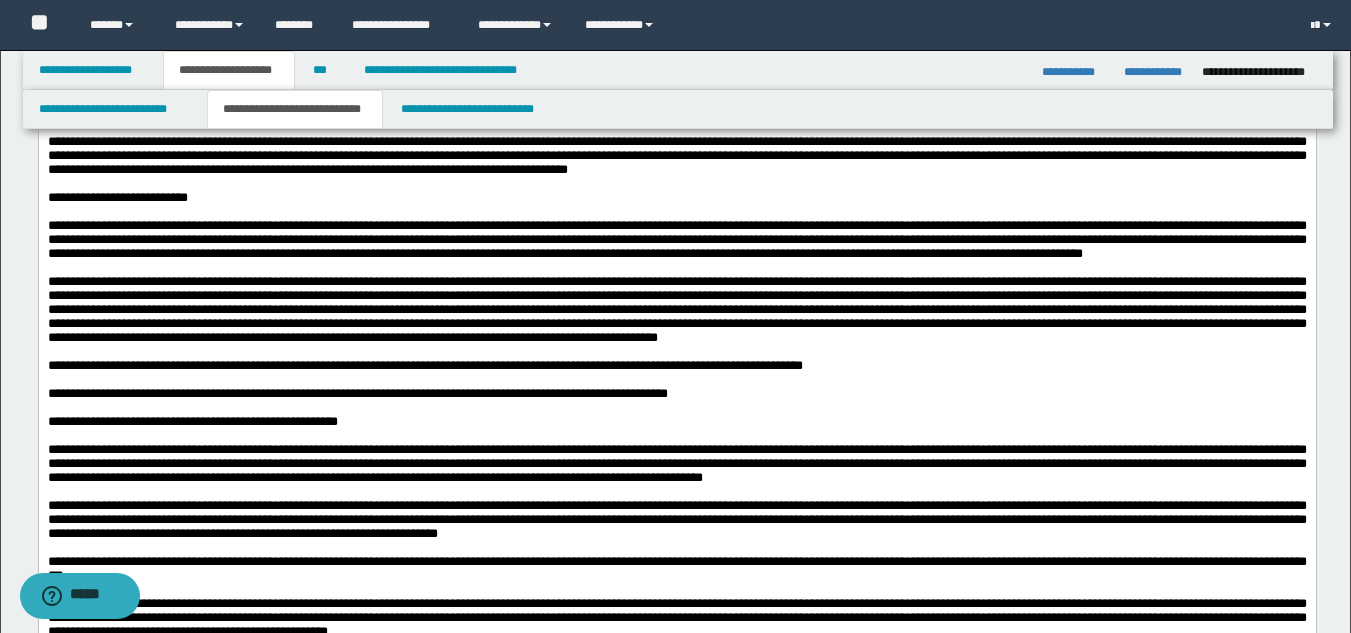 scroll, scrollTop: 900, scrollLeft: 0, axis: vertical 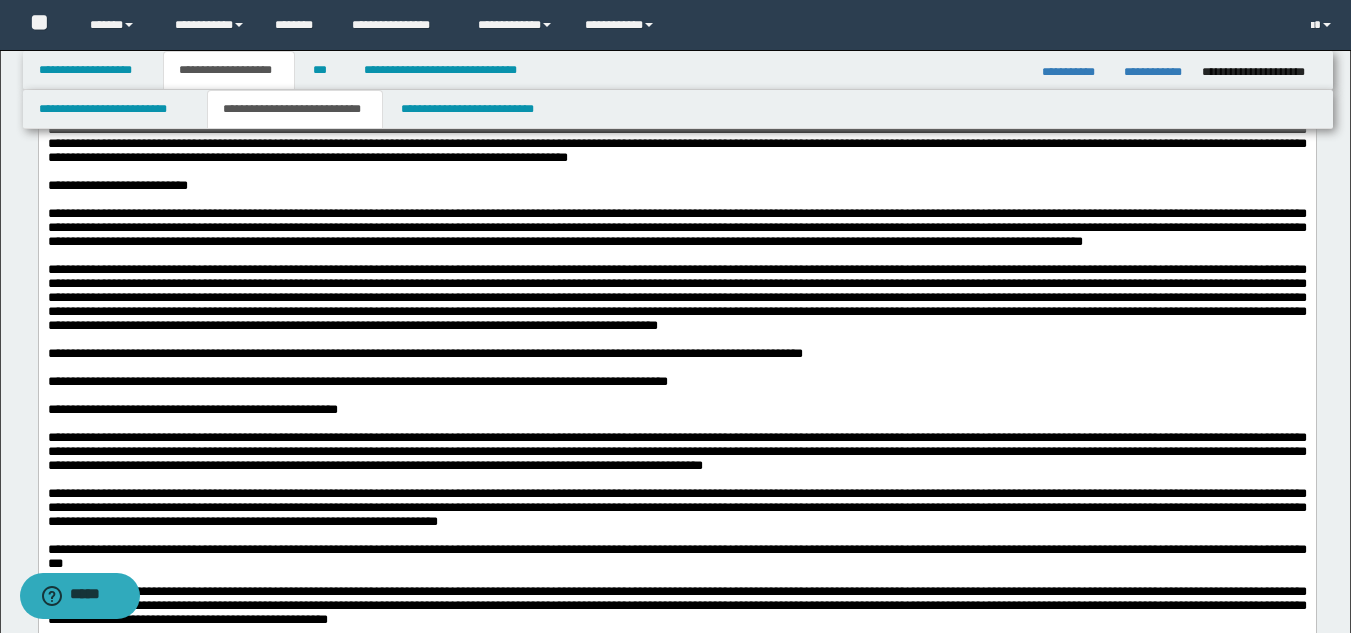 click at bounding box center [676, 200] 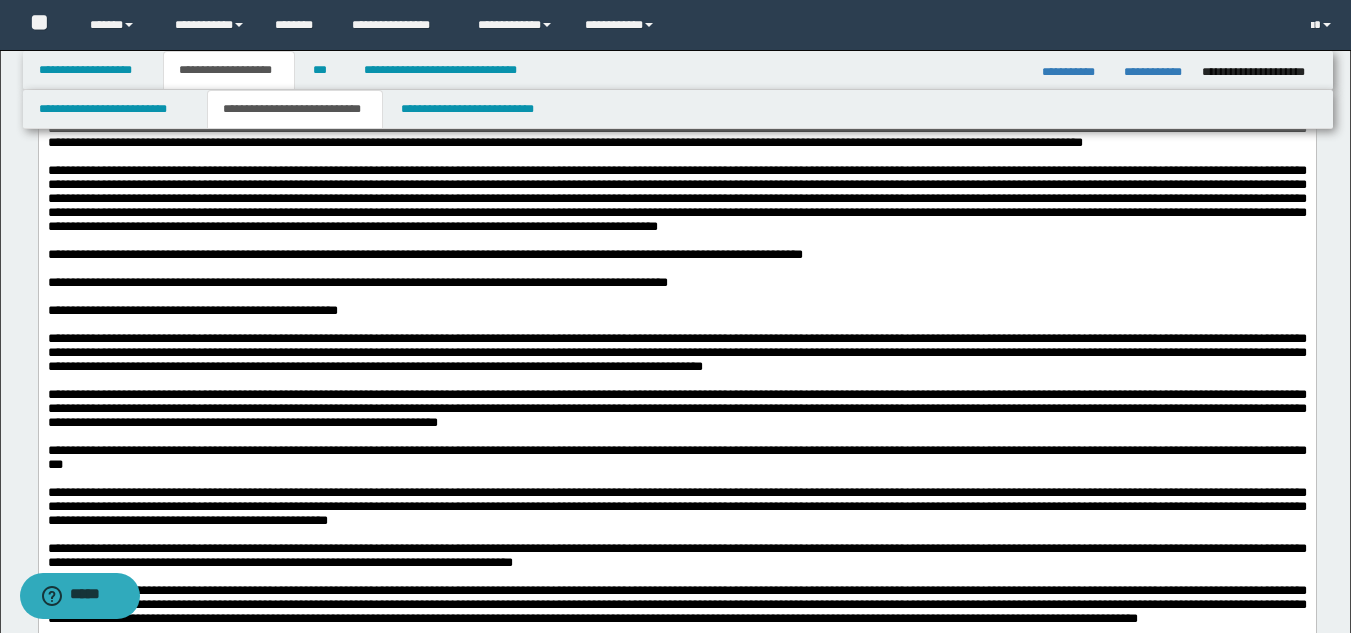 scroll, scrollTop: 1000, scrollLeft: 0, axis: vertical 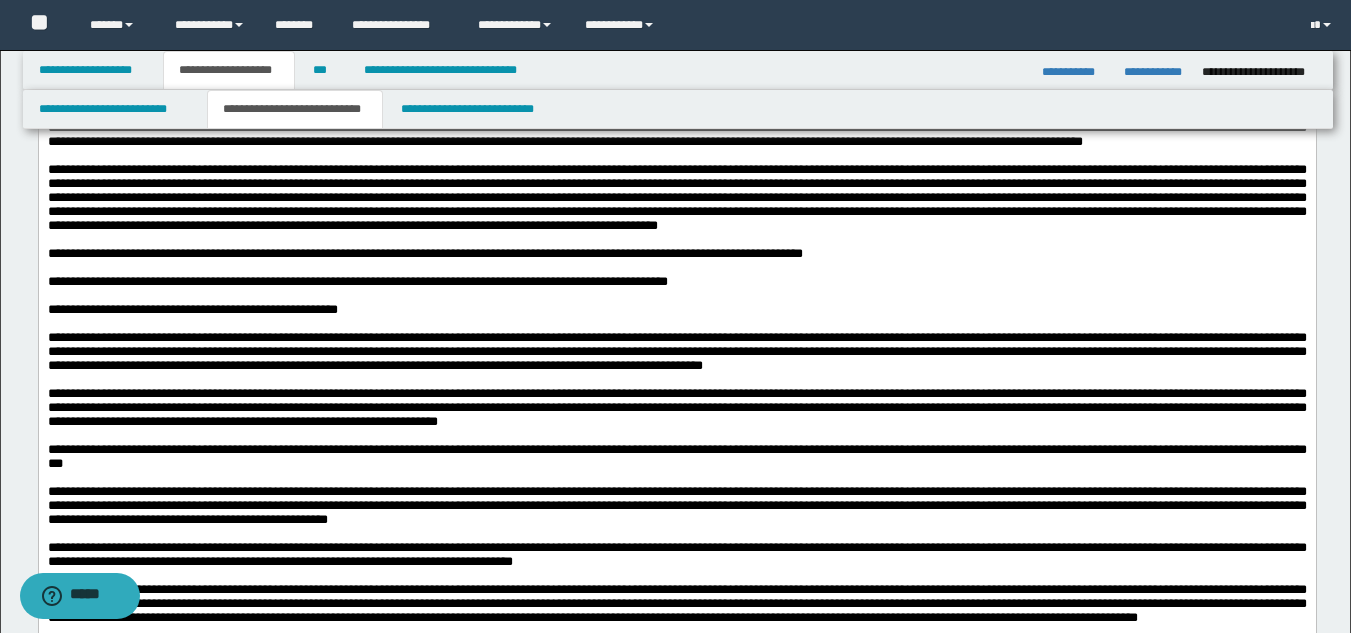 click at bounding box center (676, 197) 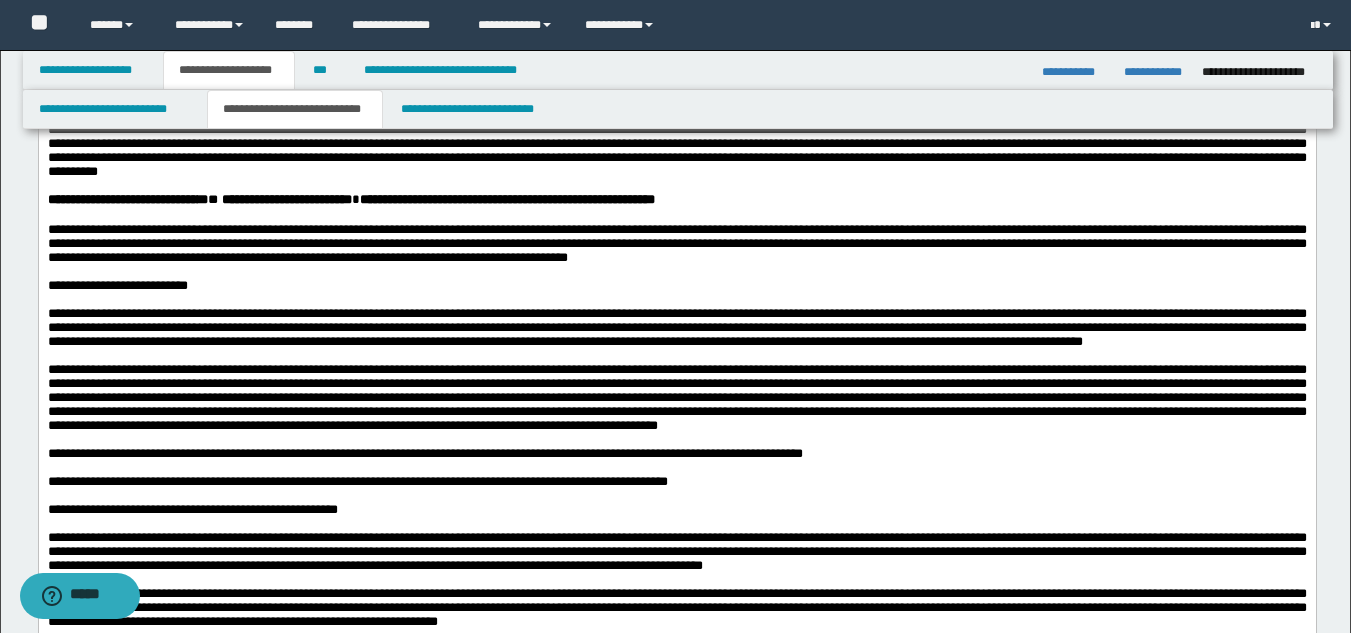 click on "**********" at bounding box center (676, 243) 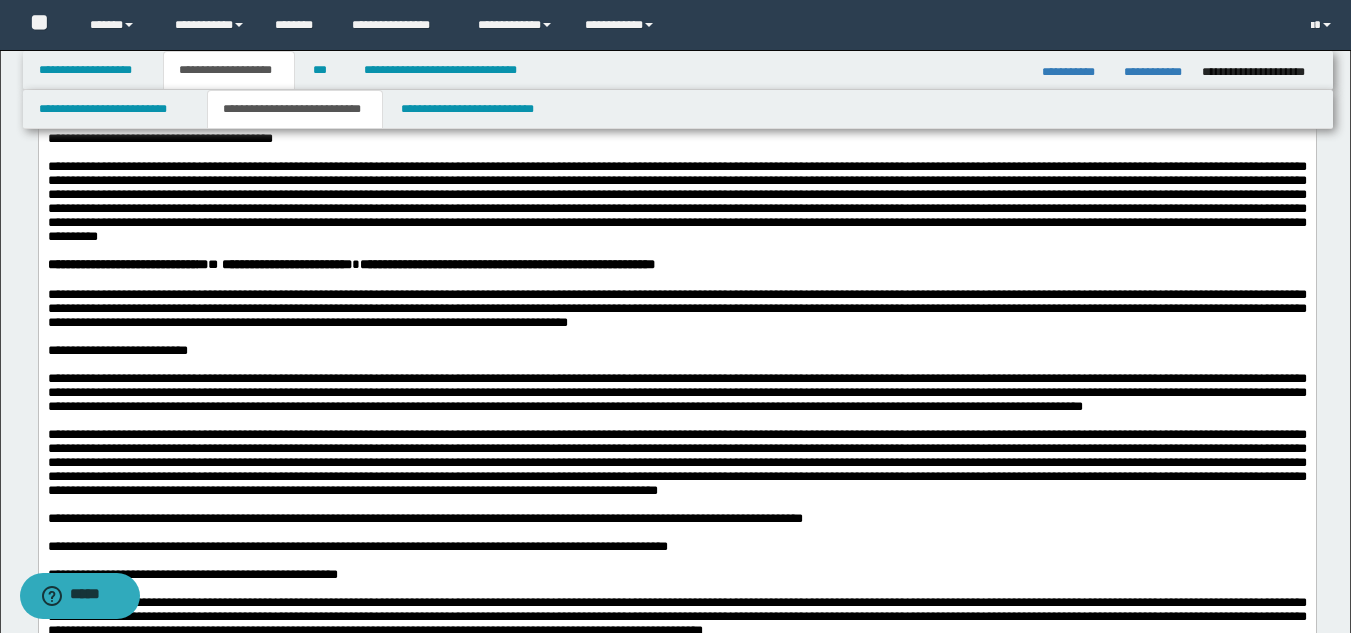 scroll, scrollTop: 700, scrollLeft: 0, axis: vertical 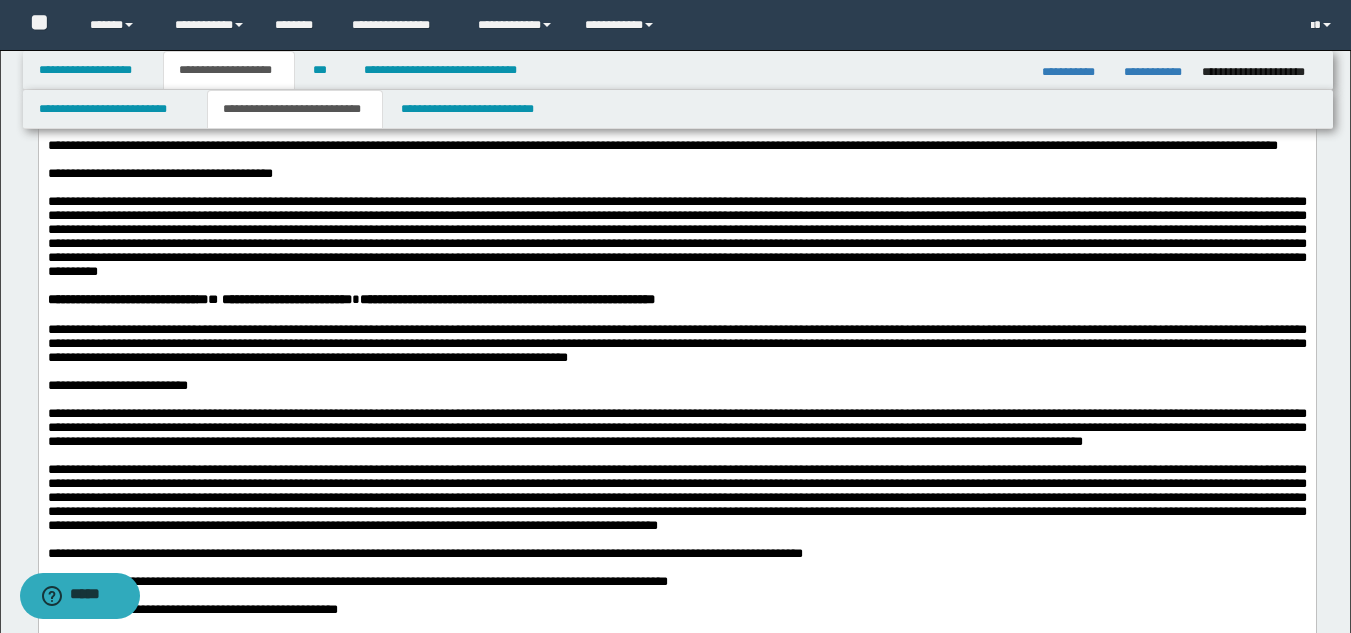 click at bounding box center (676, 236) 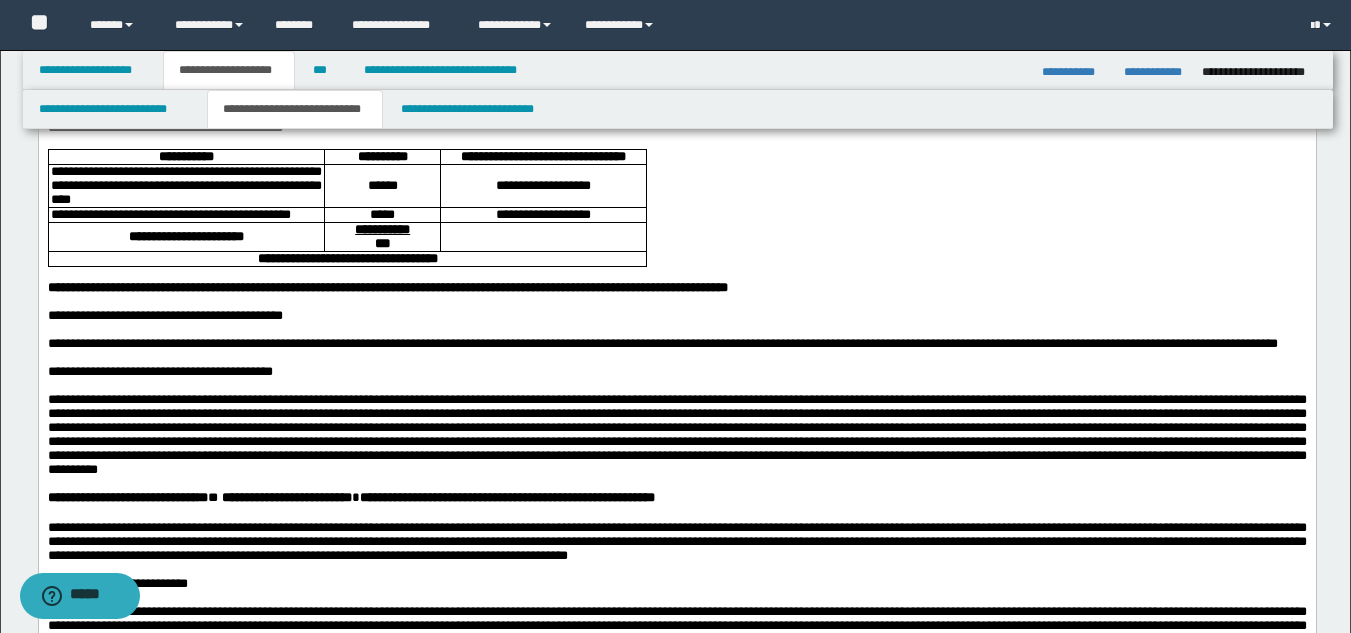 scroll, scrollTop: 500, scrollLeft: 0, axis: vertical 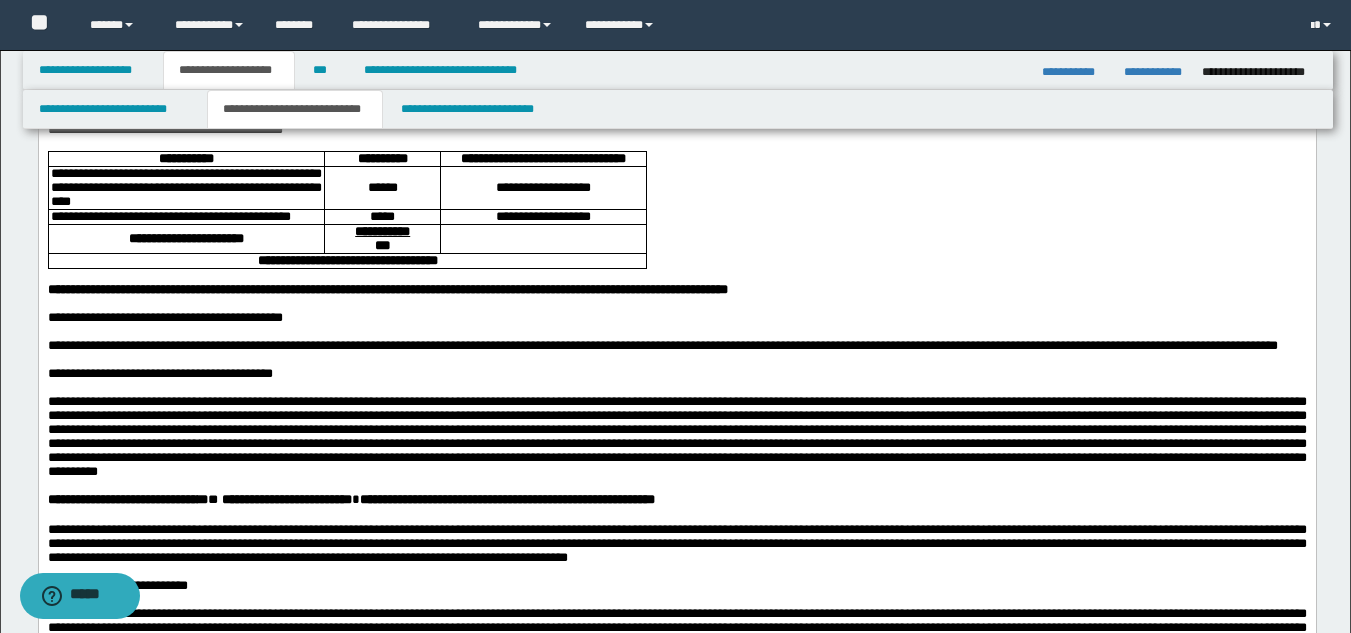 click at bounding box center [676, 436] 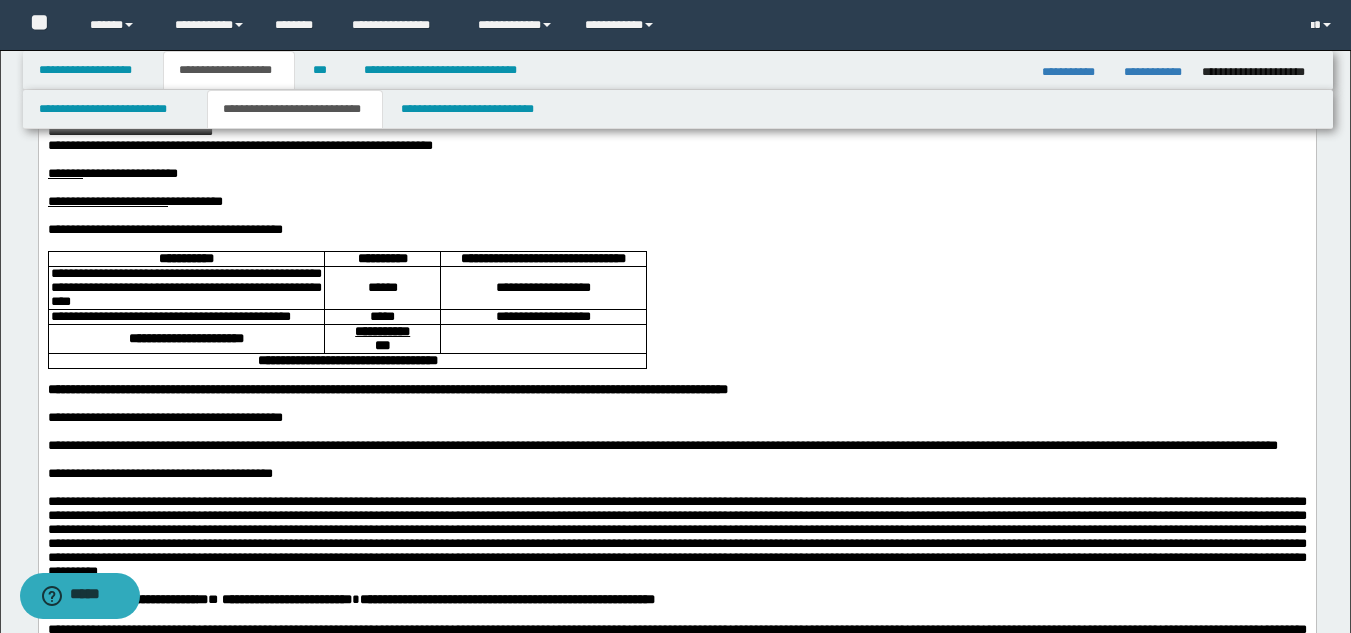 click at bounding box center (676, 404) 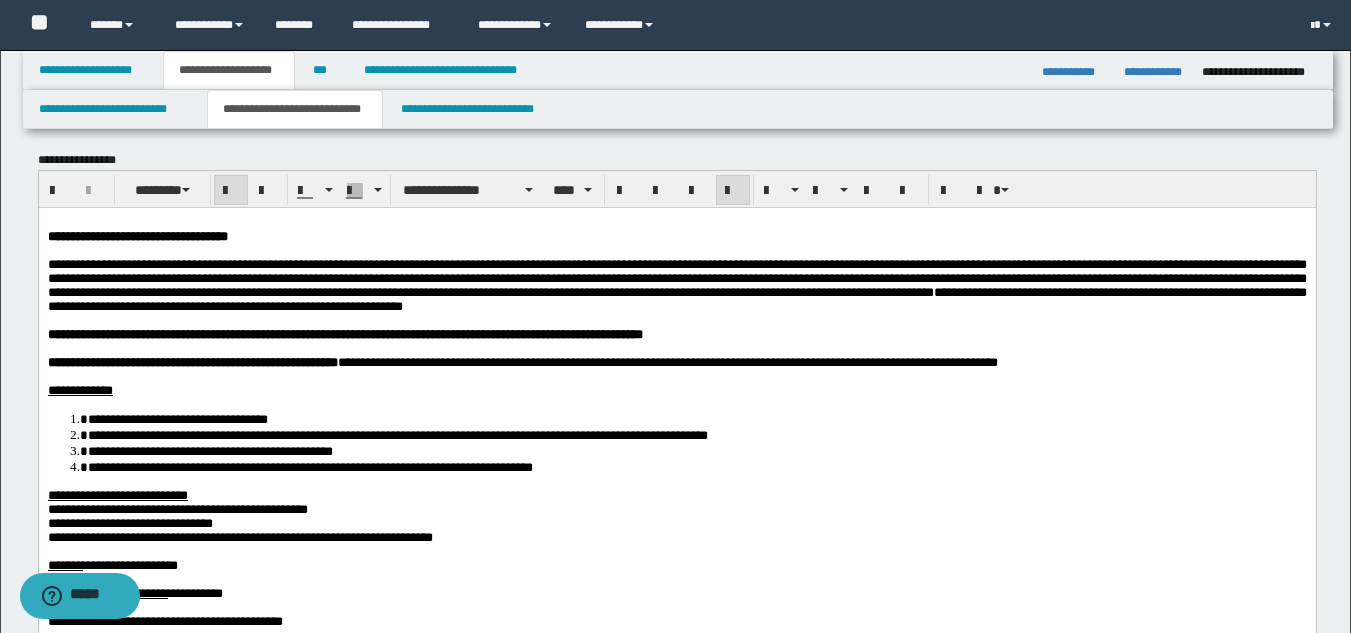 scroll, scrollTop: 0, scrollLeft: 0, axis: both 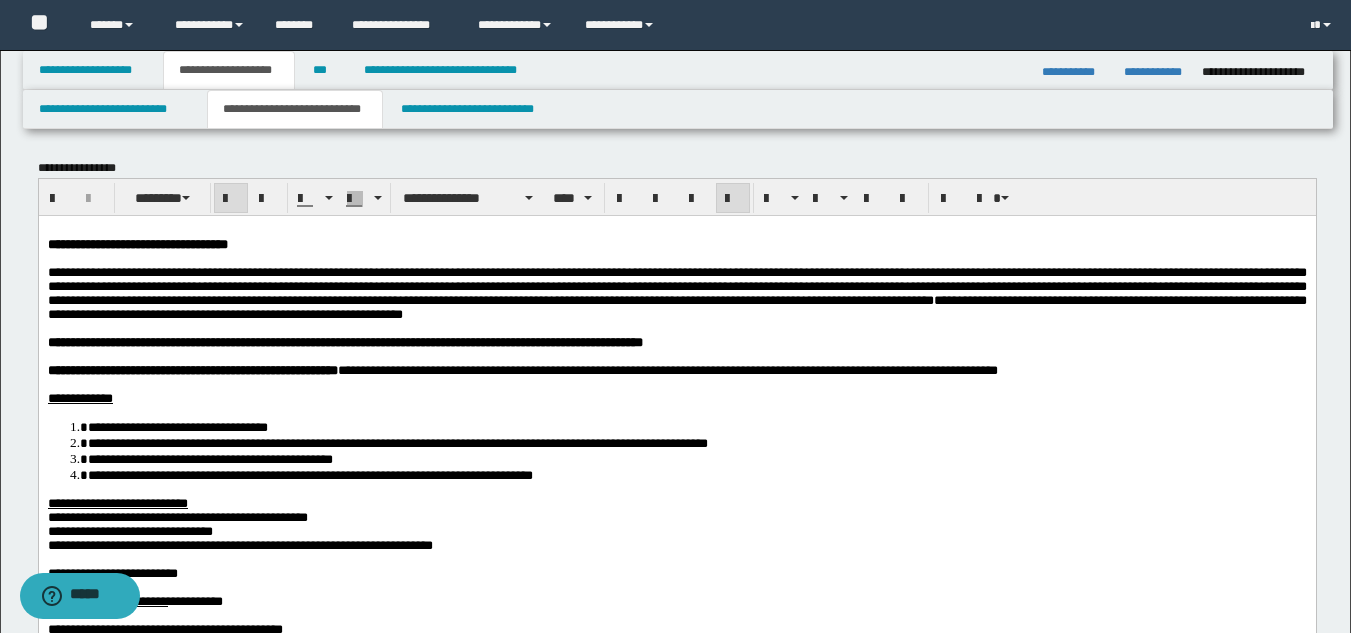 click on "**********" at bounding box center [412, 341] 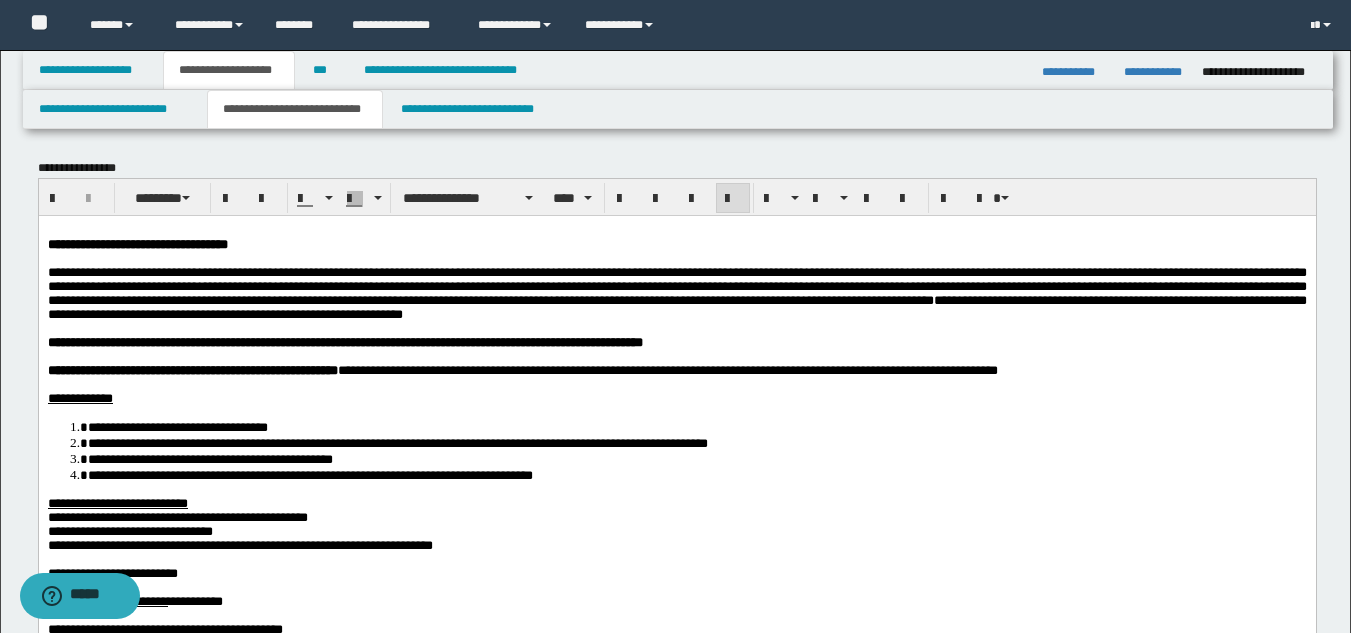 click on "**********" at bounding box center (676, 292) 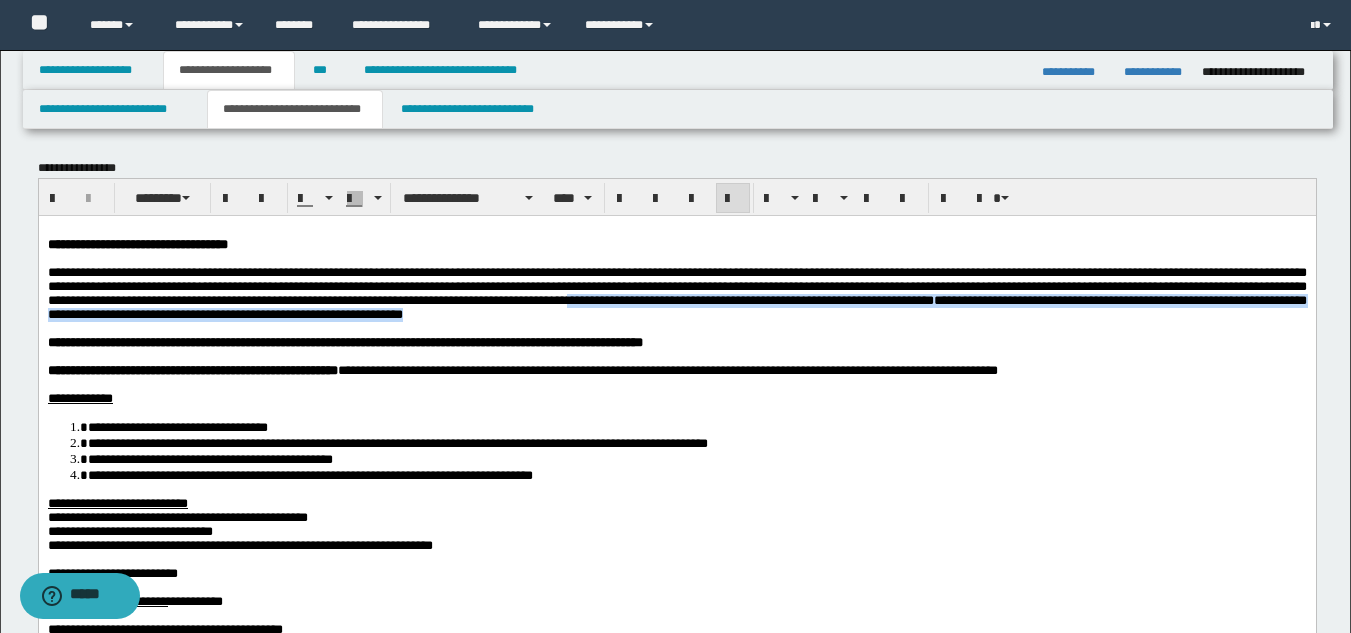 click on "**********" at bounding box center [676, 293] 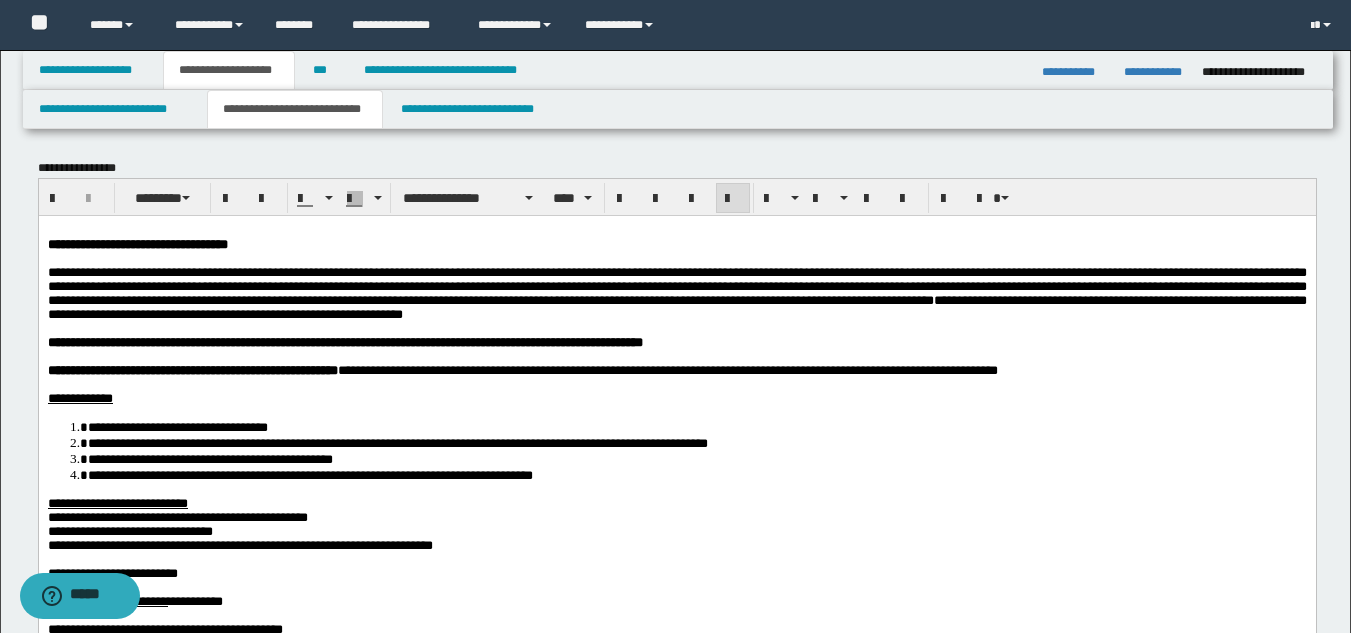 click at bounding box center [676, 328] 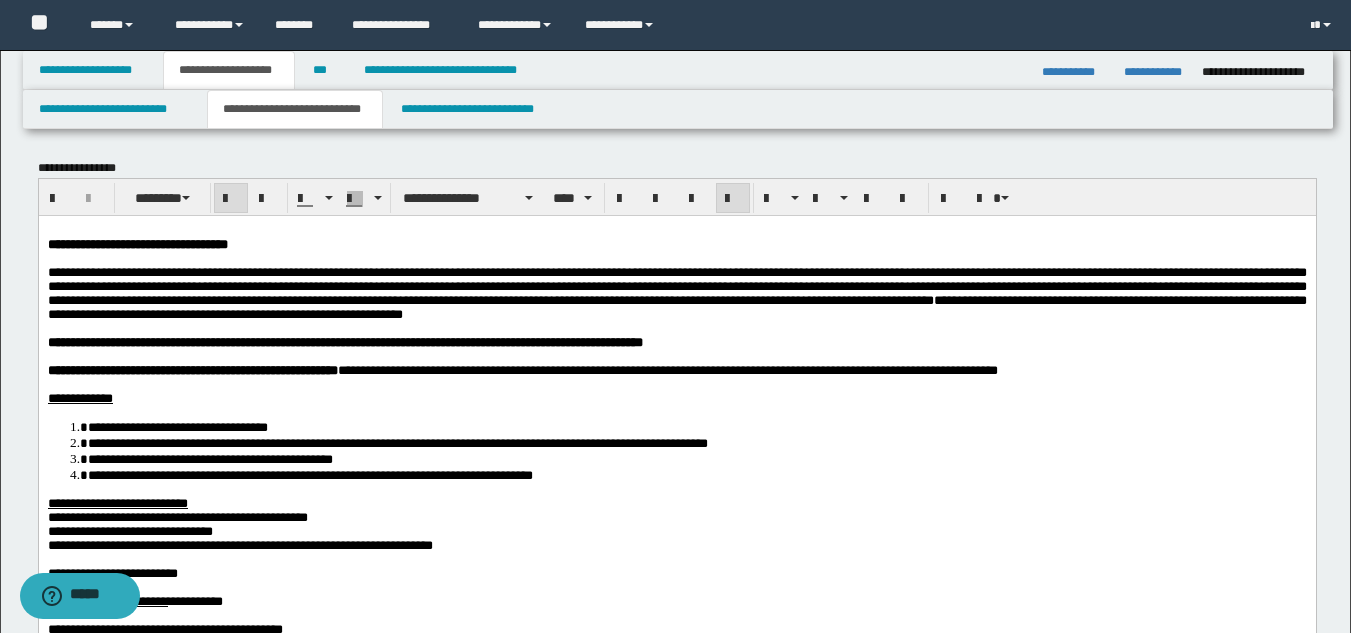 click at bounding box center (676, 356) 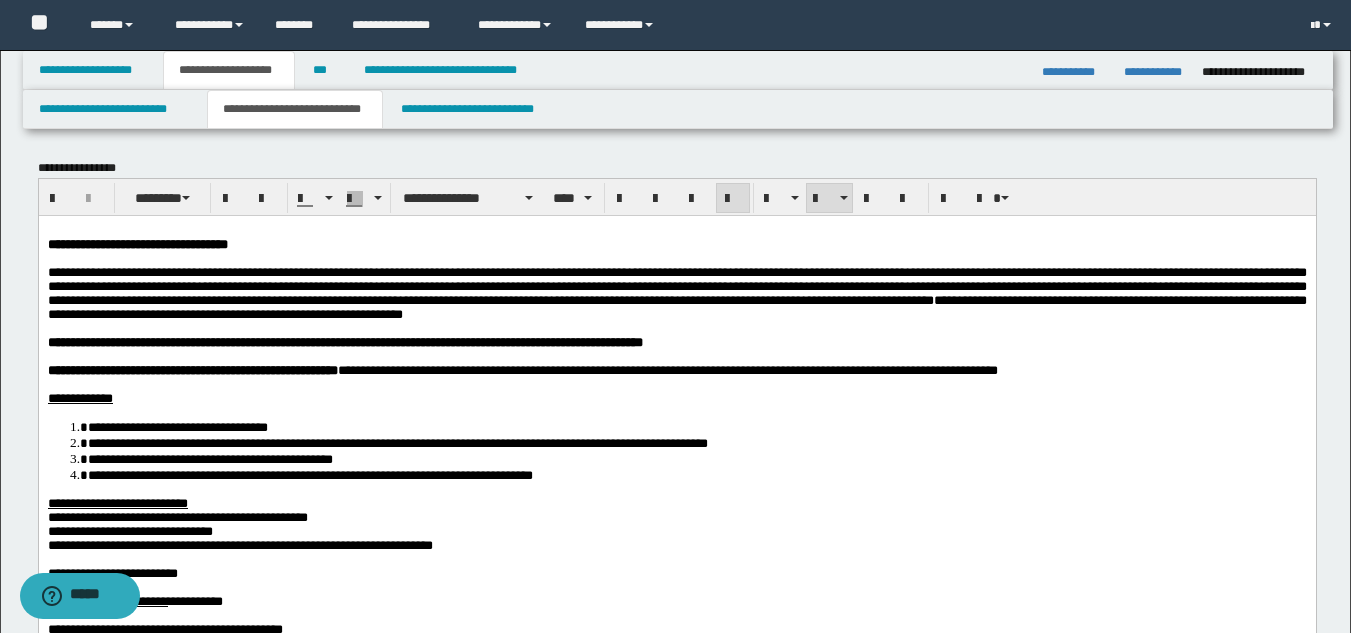 click on "**********" at bounding box center (309, 474) 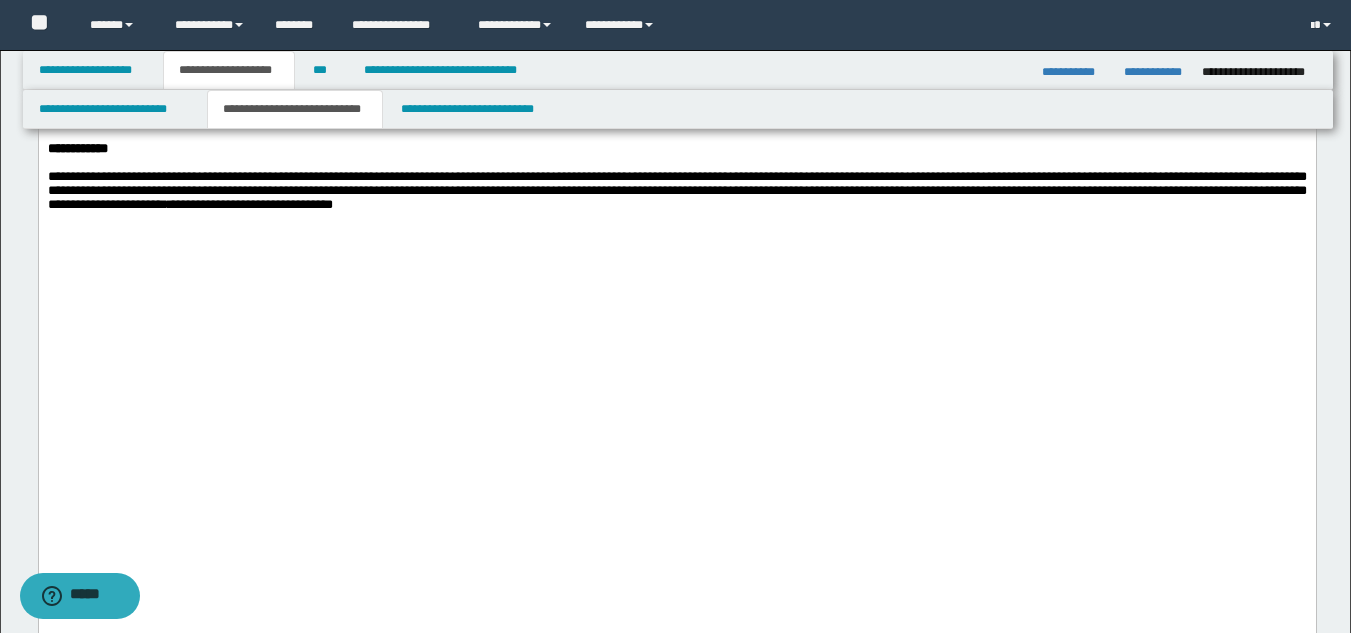 scroll, scrollTop: 2200, scrollLeft: 0, axis: vertical 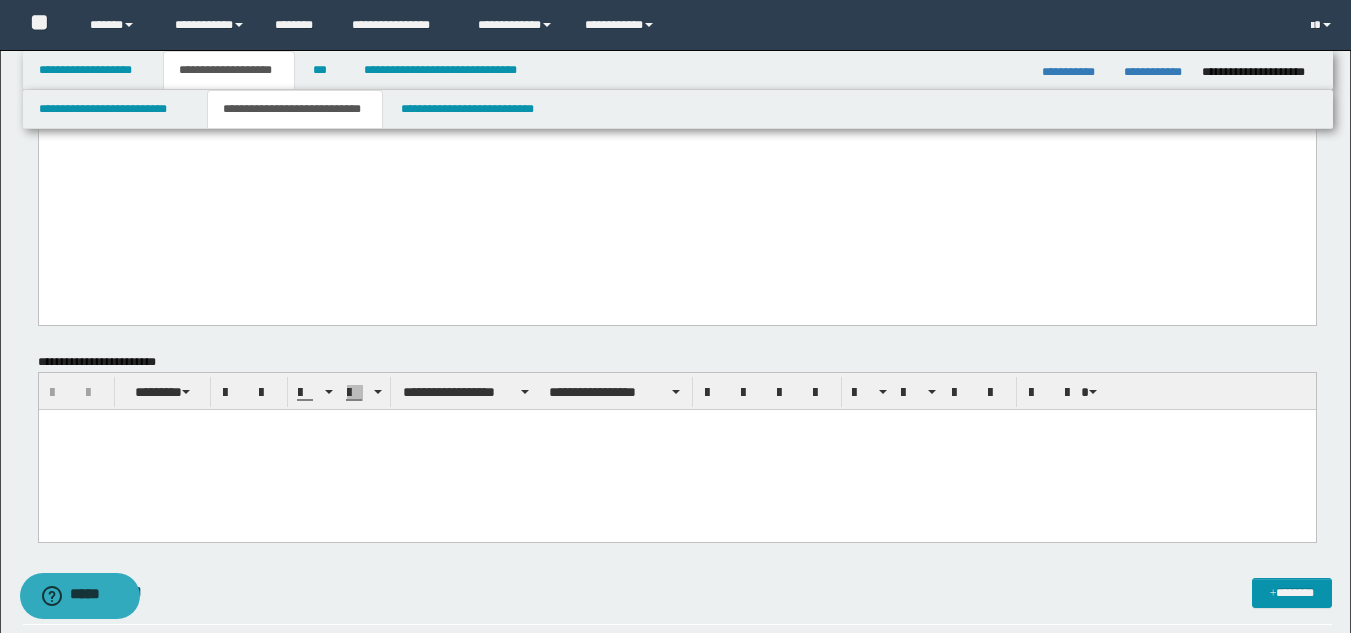 click on "**********" at bounding box center [676, -1263] 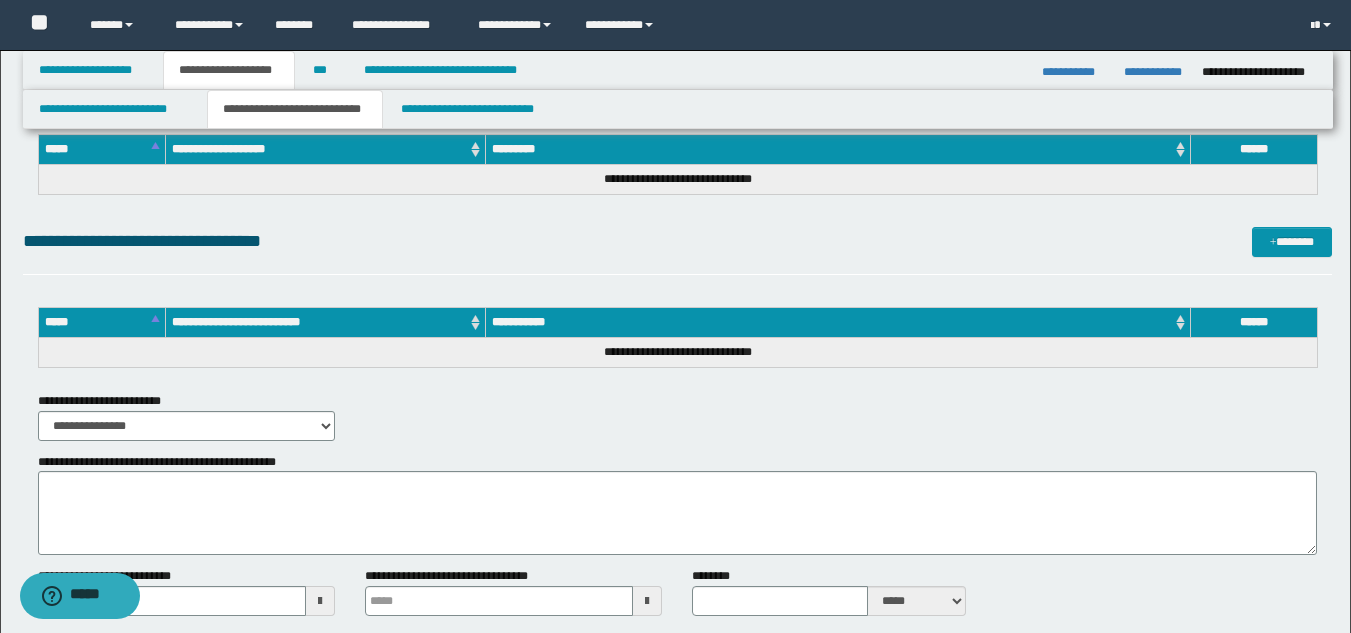 scroll, scrollTop: 3623, scrollLeft: 0, axis: vertical 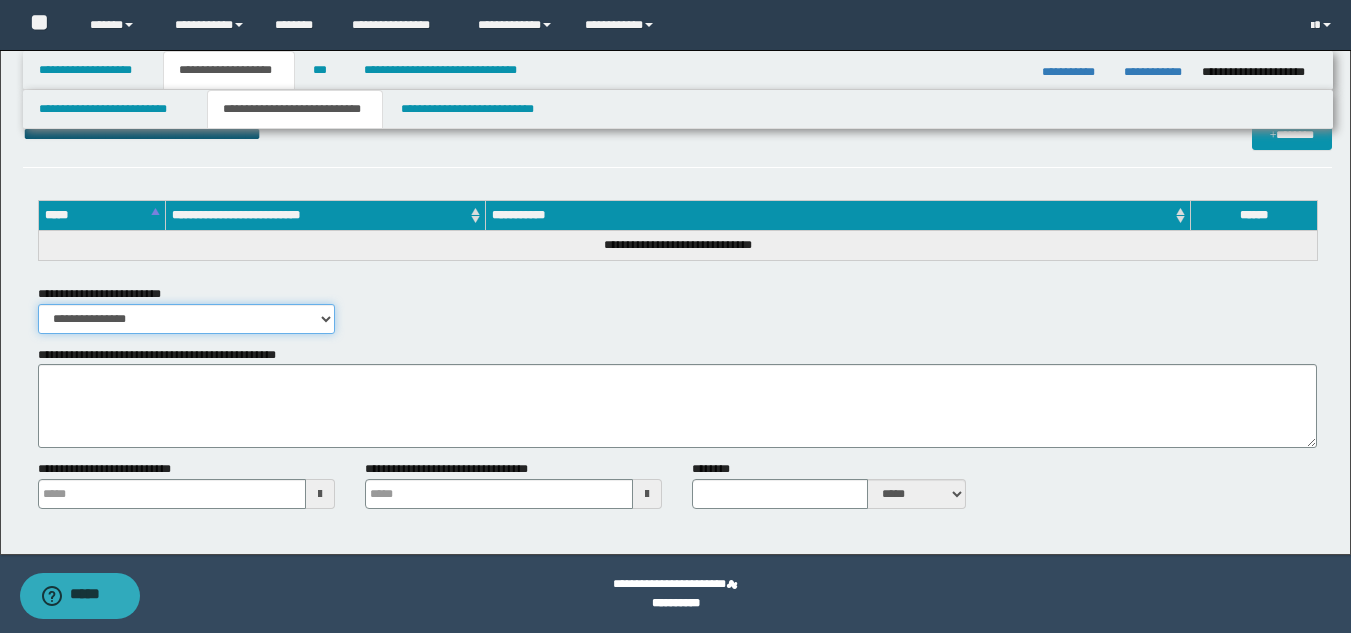 click on "**********" at bounding box center [186, 319] 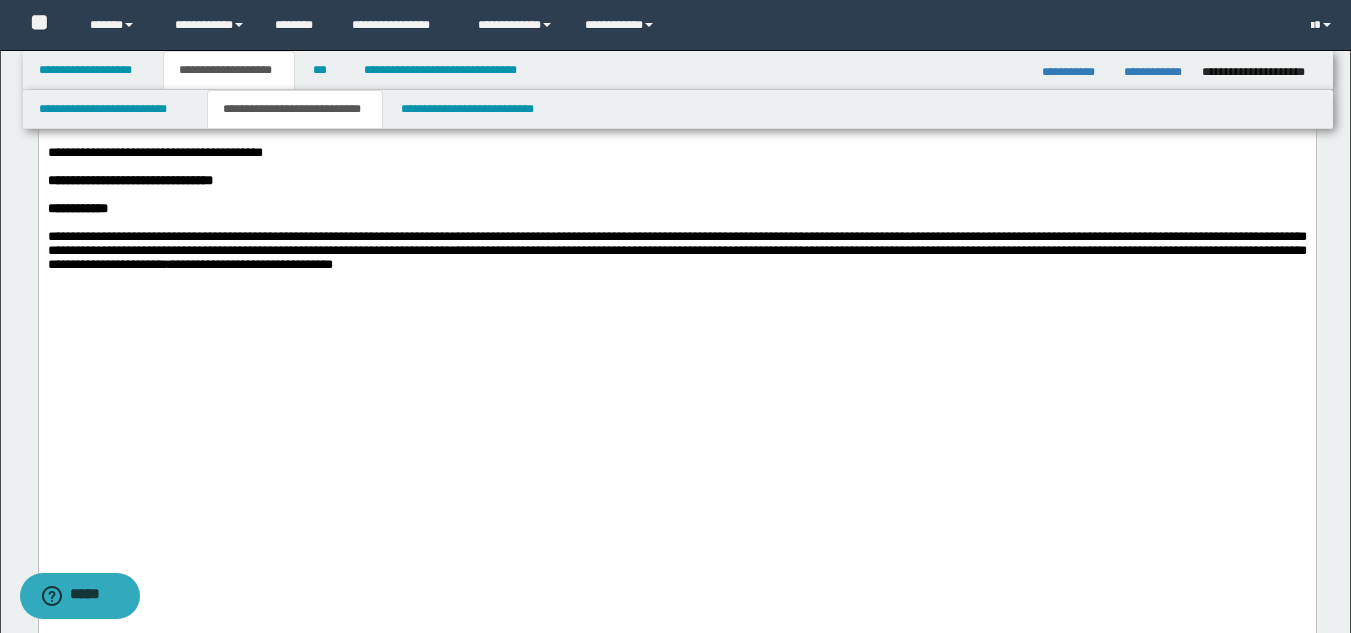 scroll, scrollTop: 1723, scrollLeft: 0, axis: vertical 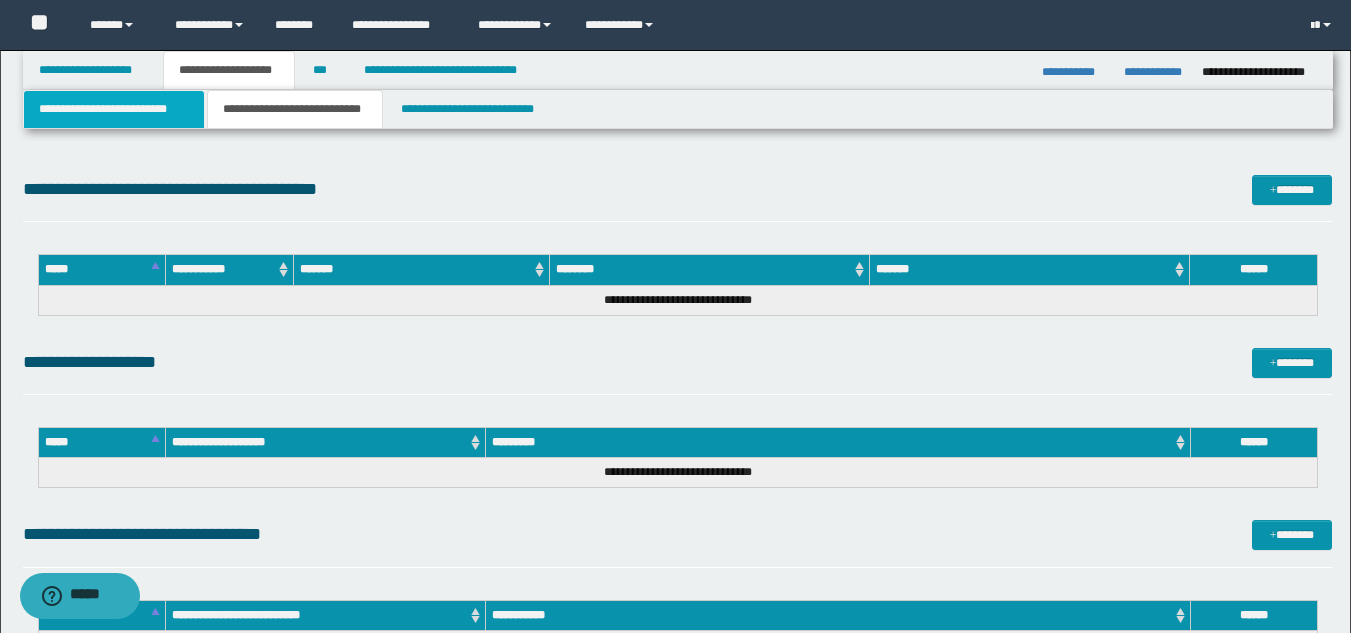drag, startPoint x: 192, startPoint y: 111, endPoint x: 178, endPoint y: 164, distance: 54.81788 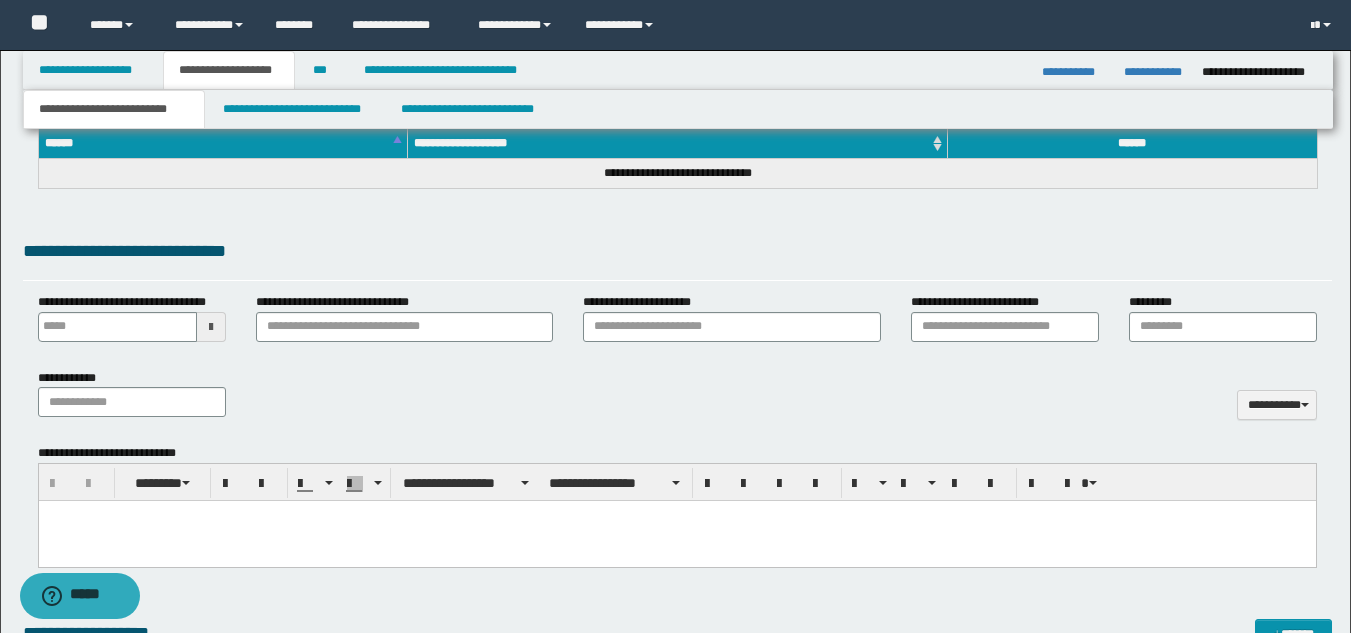 type 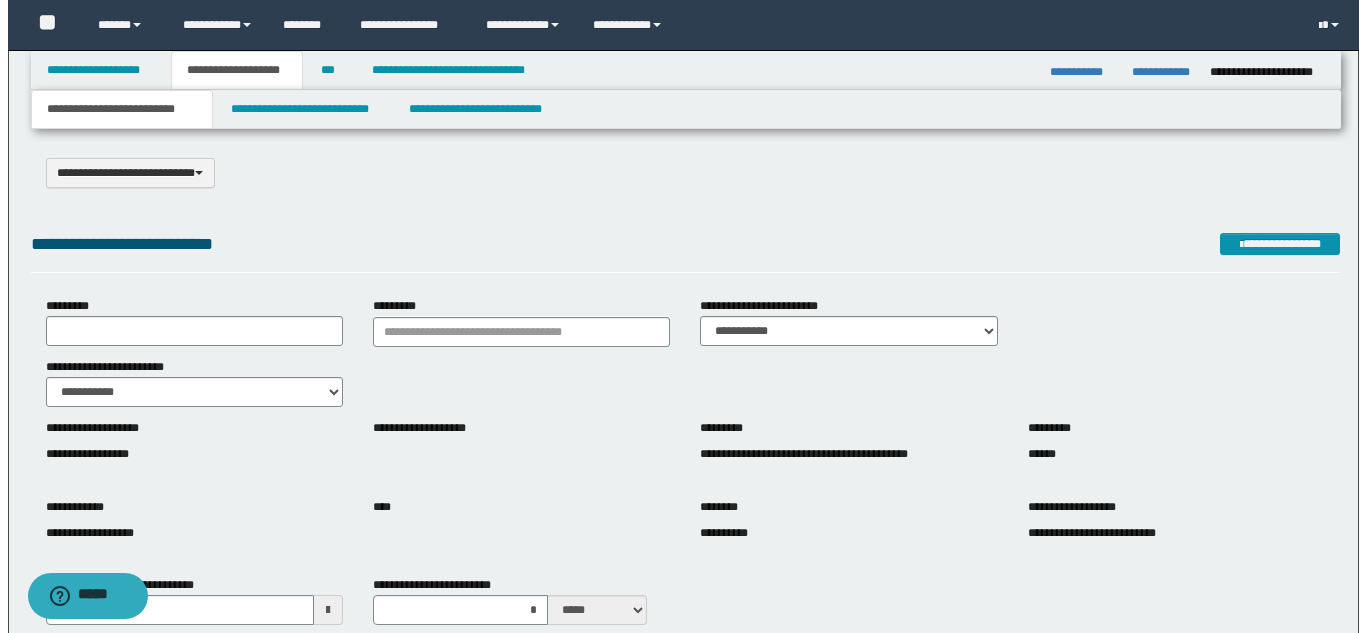 scroll, scrollTop: 0, scrollLeft: 0, axis: both 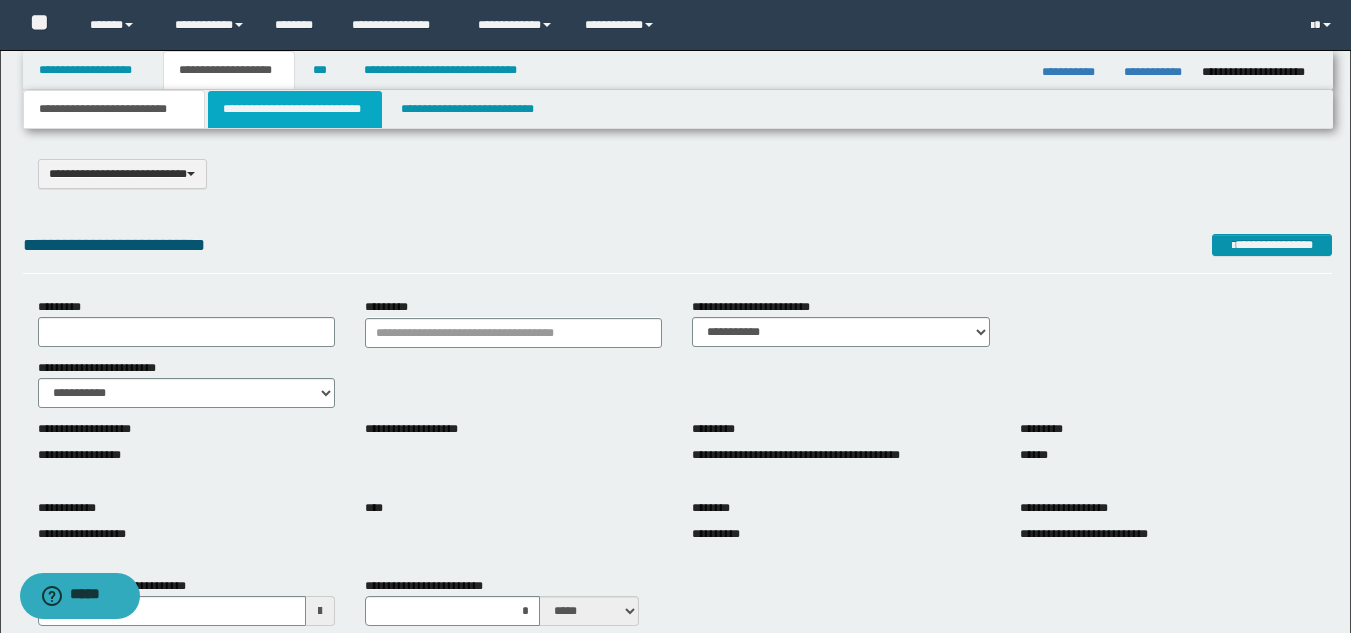 click on "**********" at bounding box center (295, 109) 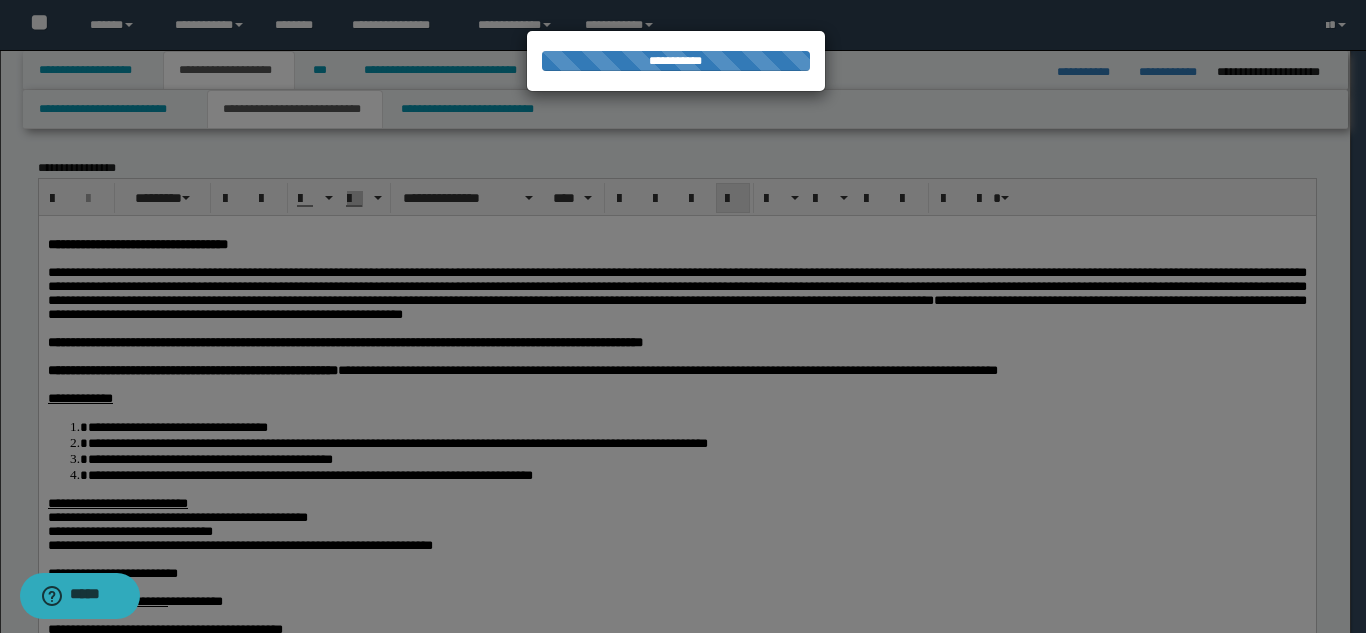 click on "**********" at bounding box center [683, 316] 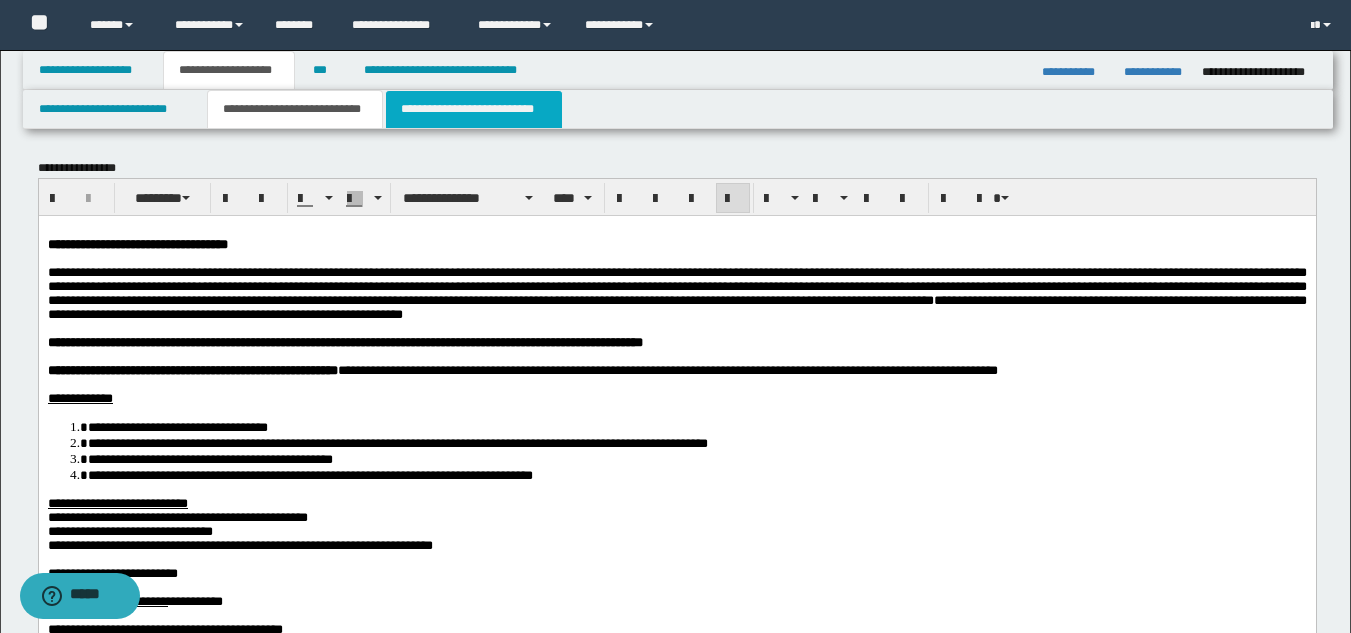 click on "**********" at bounding box center (474, 109) 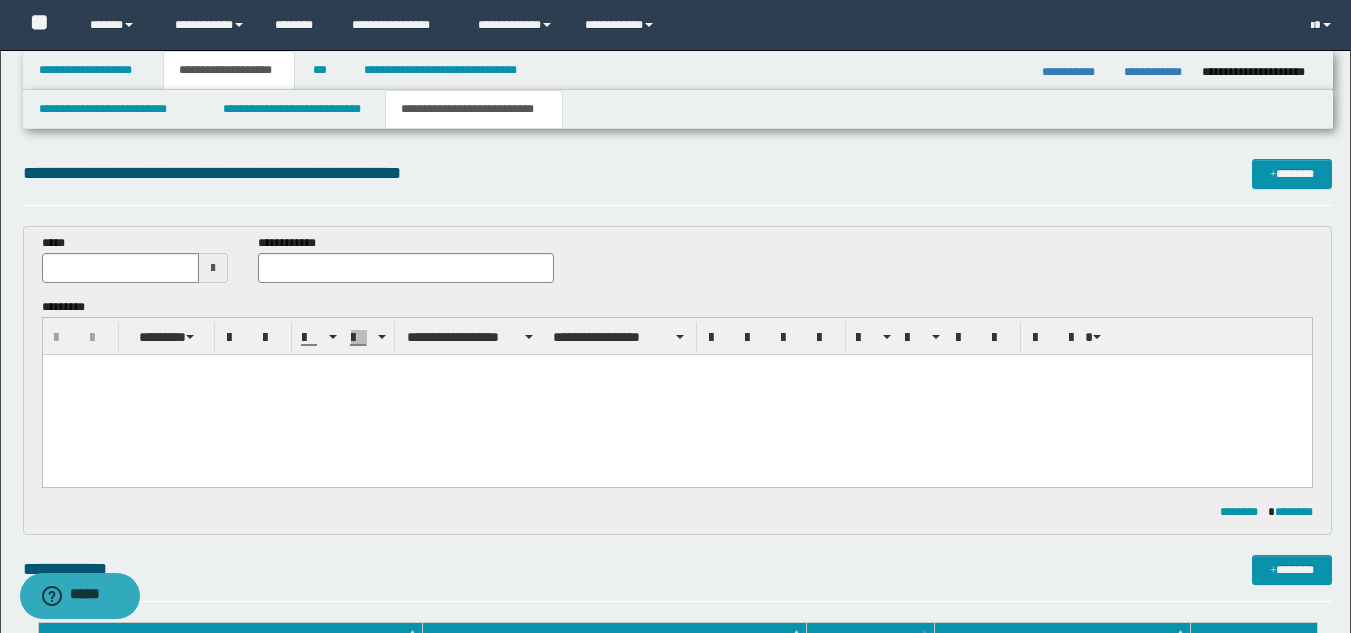 scroll, scrollTop: 0, scrollLeft: 0, axis: both 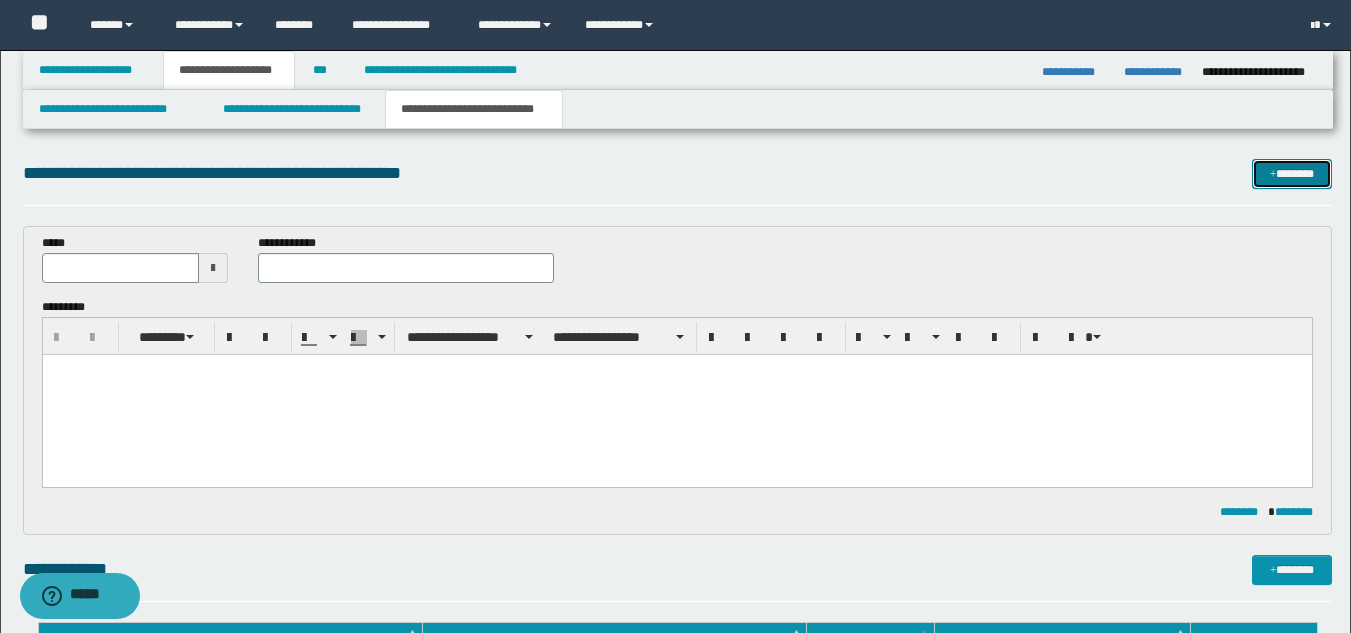click on "*******" at bounding box center (1292, 174) 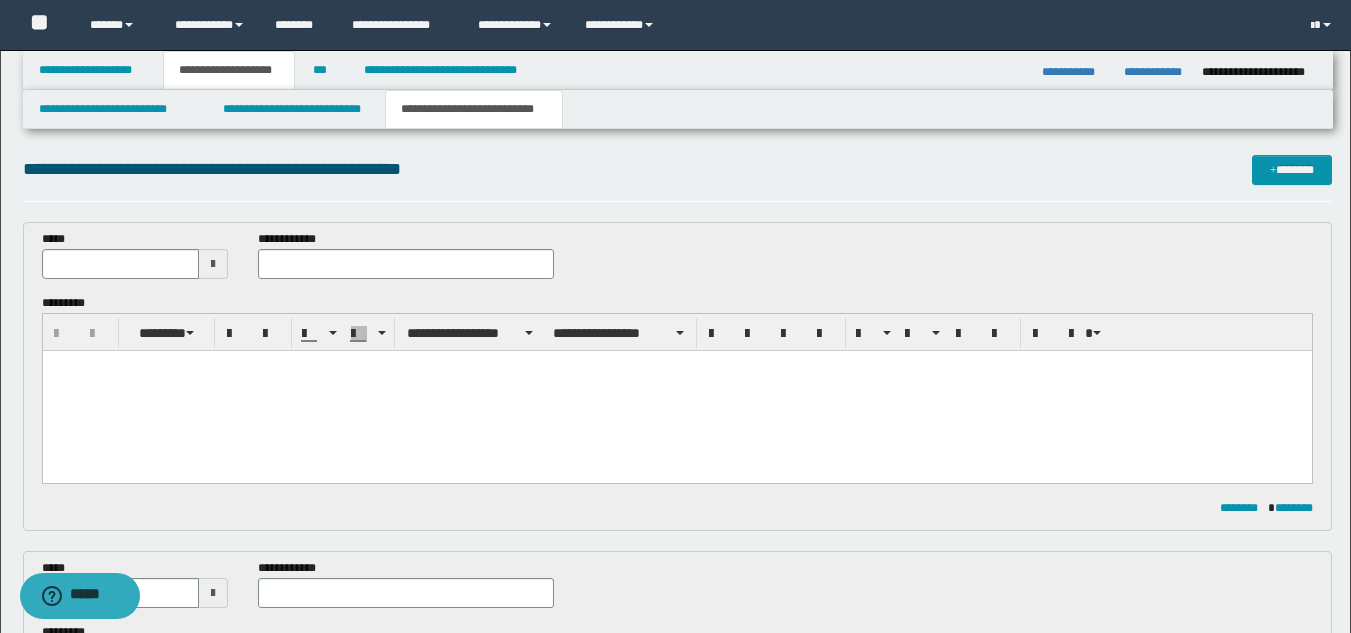 scroll, scrollTop: 0, scrollLeft: 0, axis: both 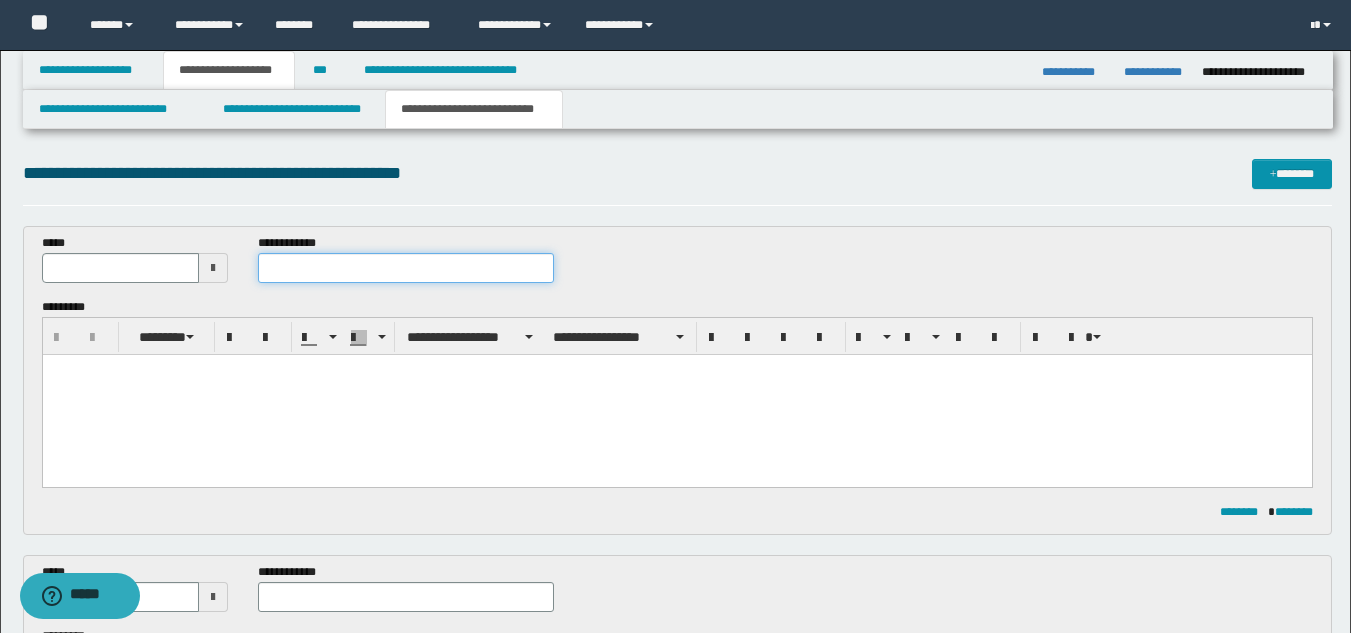 click at bounding box center (405, 268) 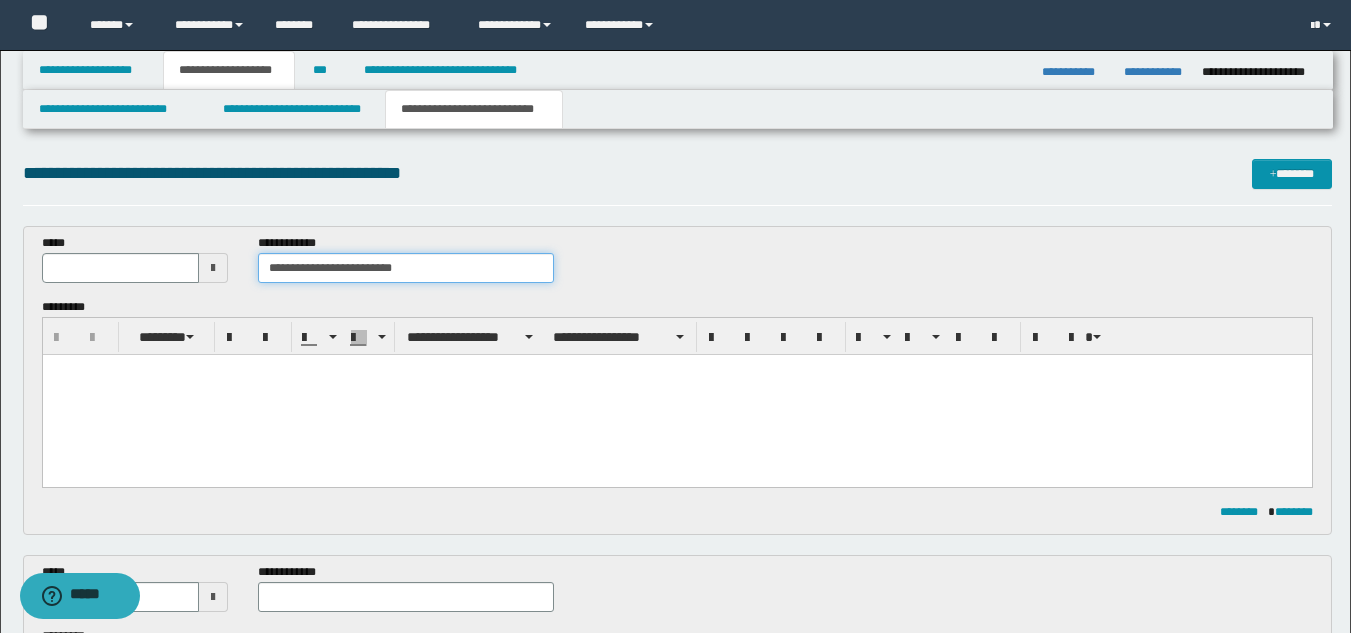 type on "**********" 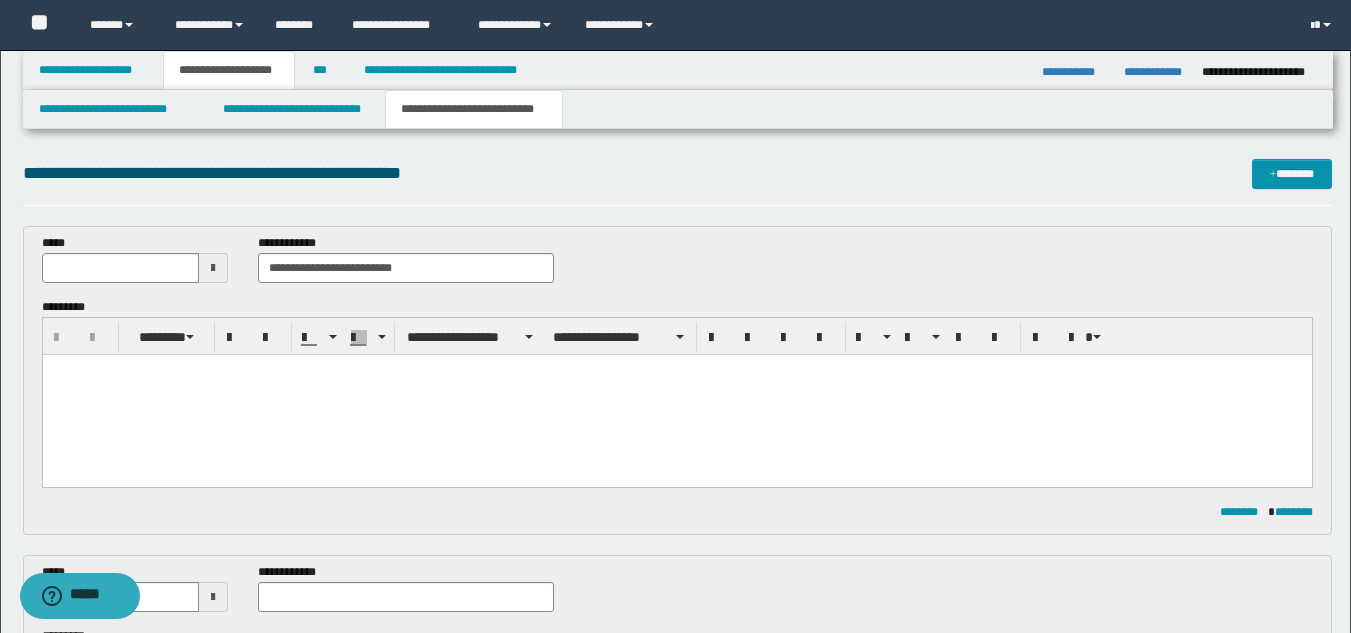 click at bounding box center [676, 395] 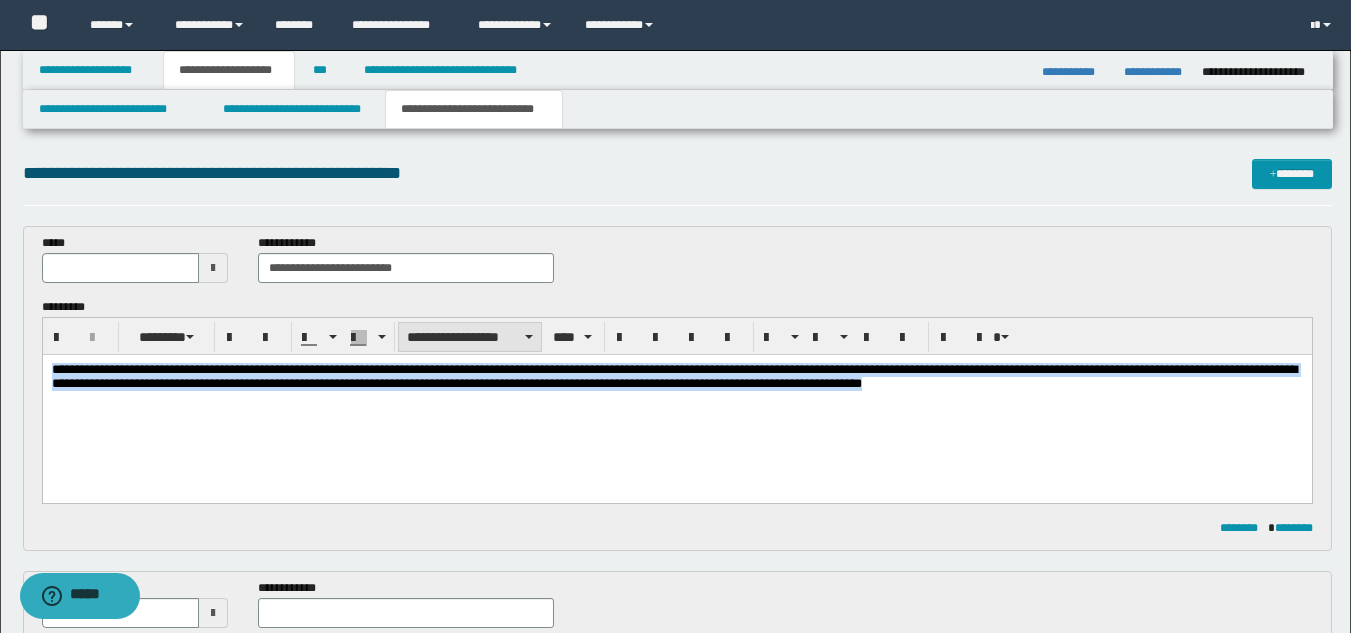 click on "**********" at bounding box center (470, 337) 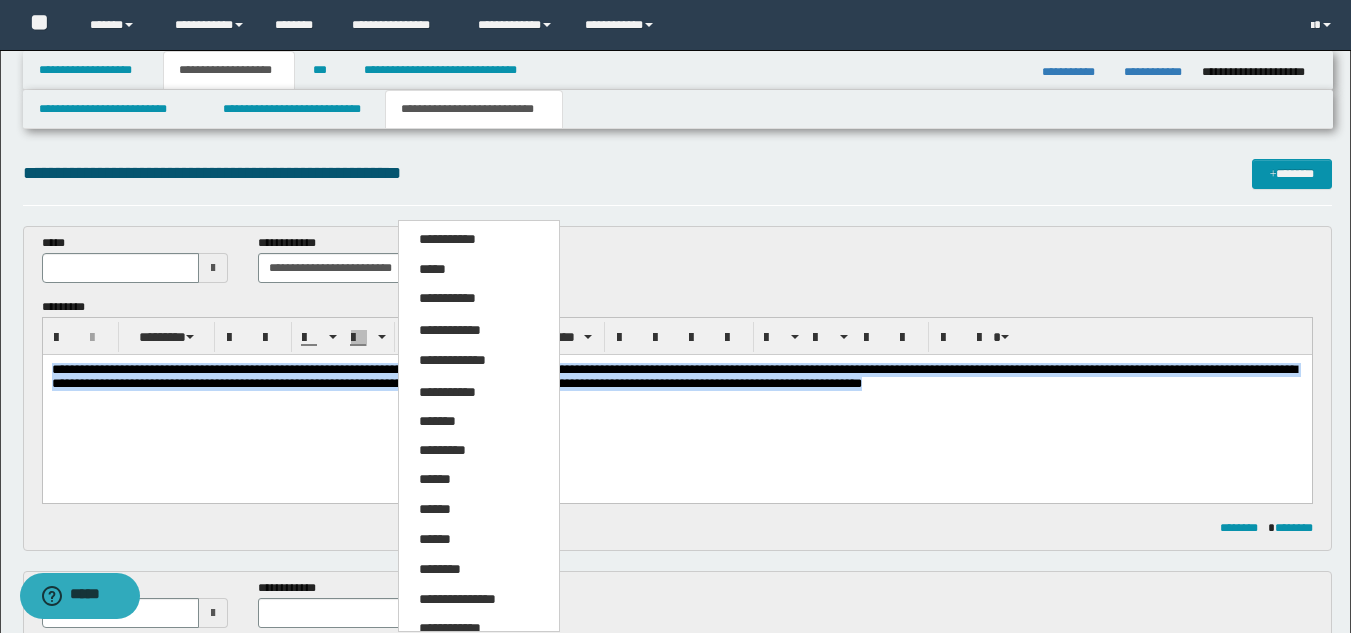click on "**********" at bounding box center [457, 599] 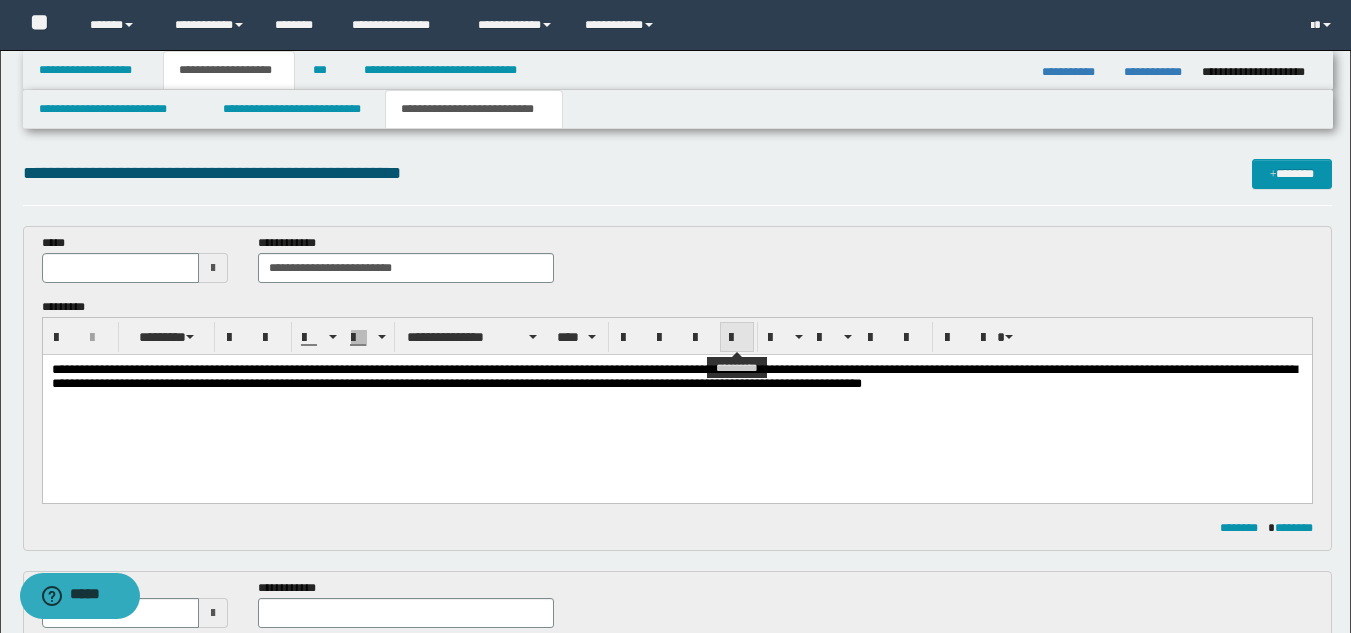 click at bounding box center (737, 338) 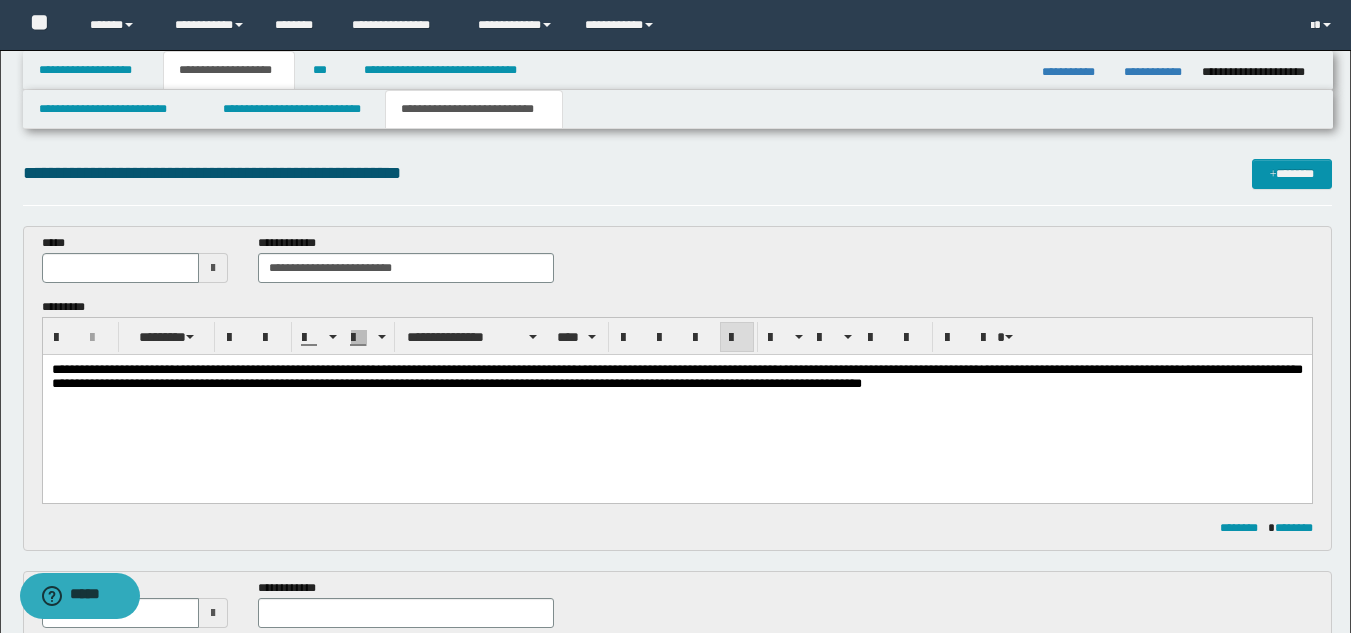 click on "**********" at bounding box center [676, 376] 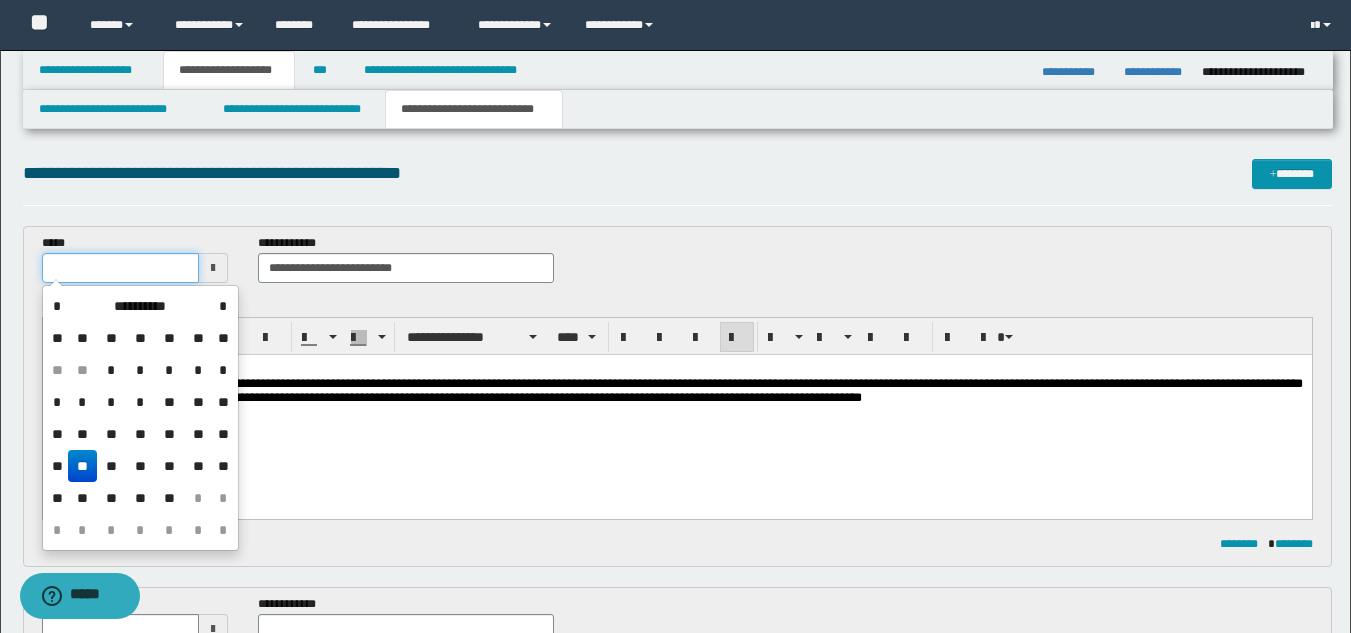 click at bounding box center (121, 268) 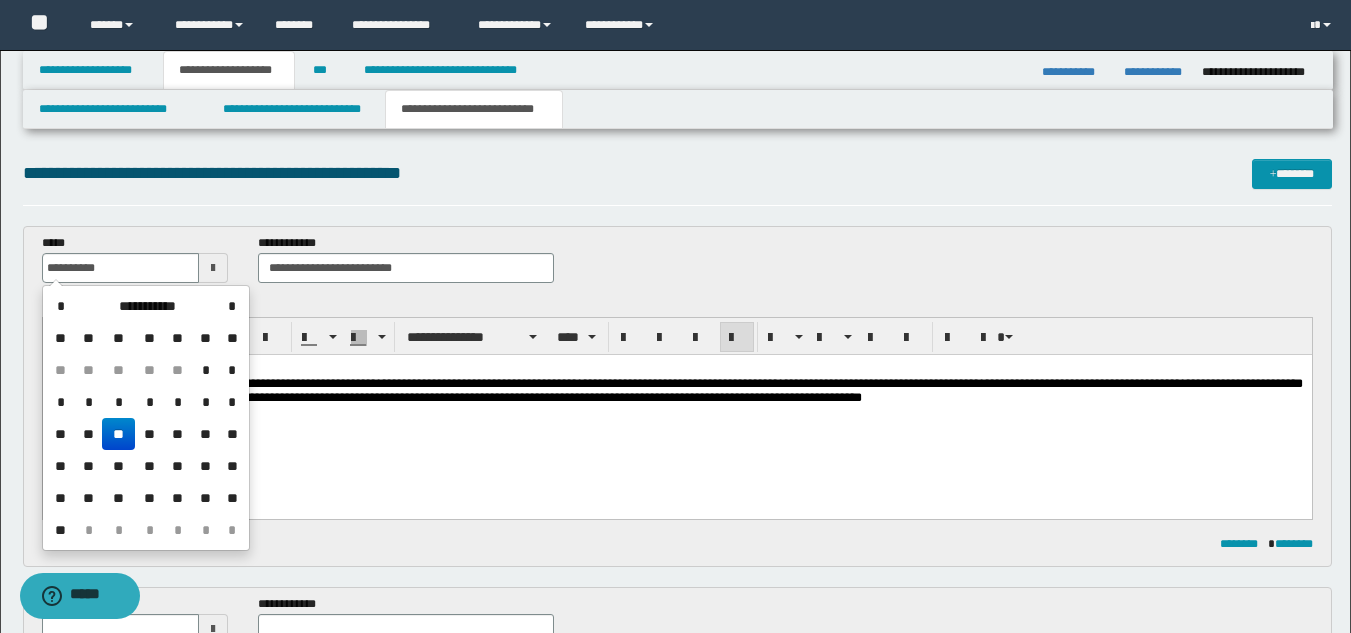drag, startPoint x: 115, startPoint y: 432, endPoint x: 75, endPoint y: 76, distance: 358.24014 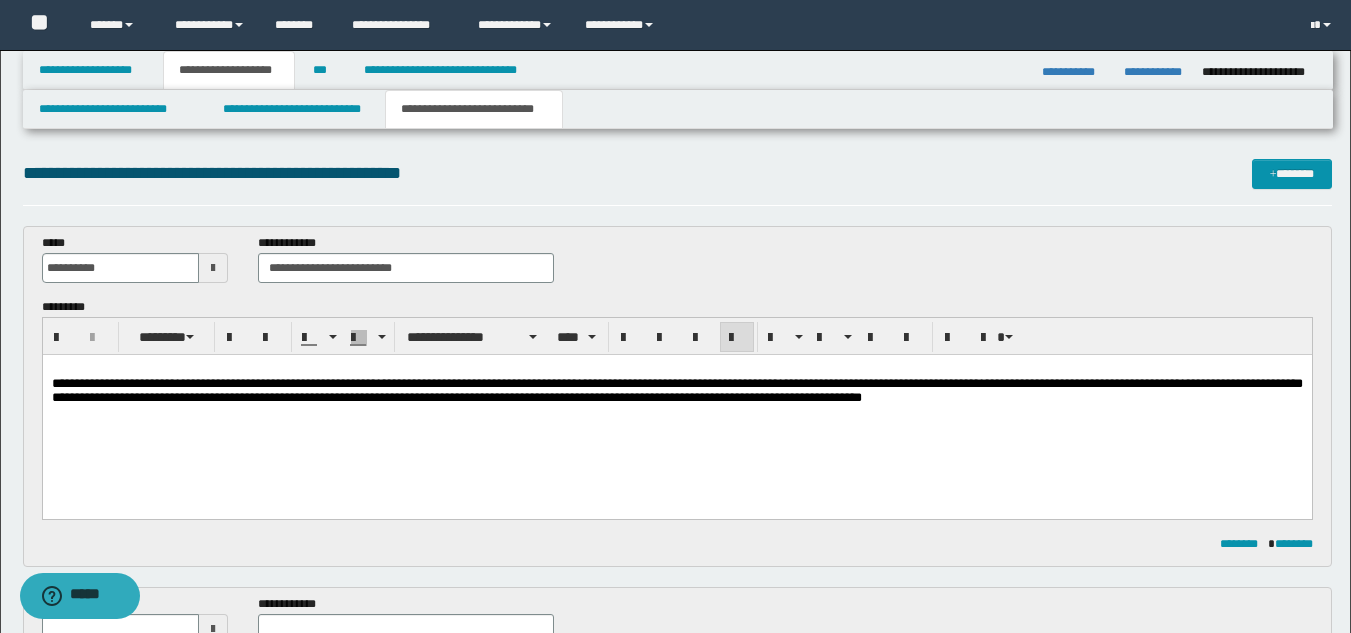 click on "**********" at bounding box center [676, 390] 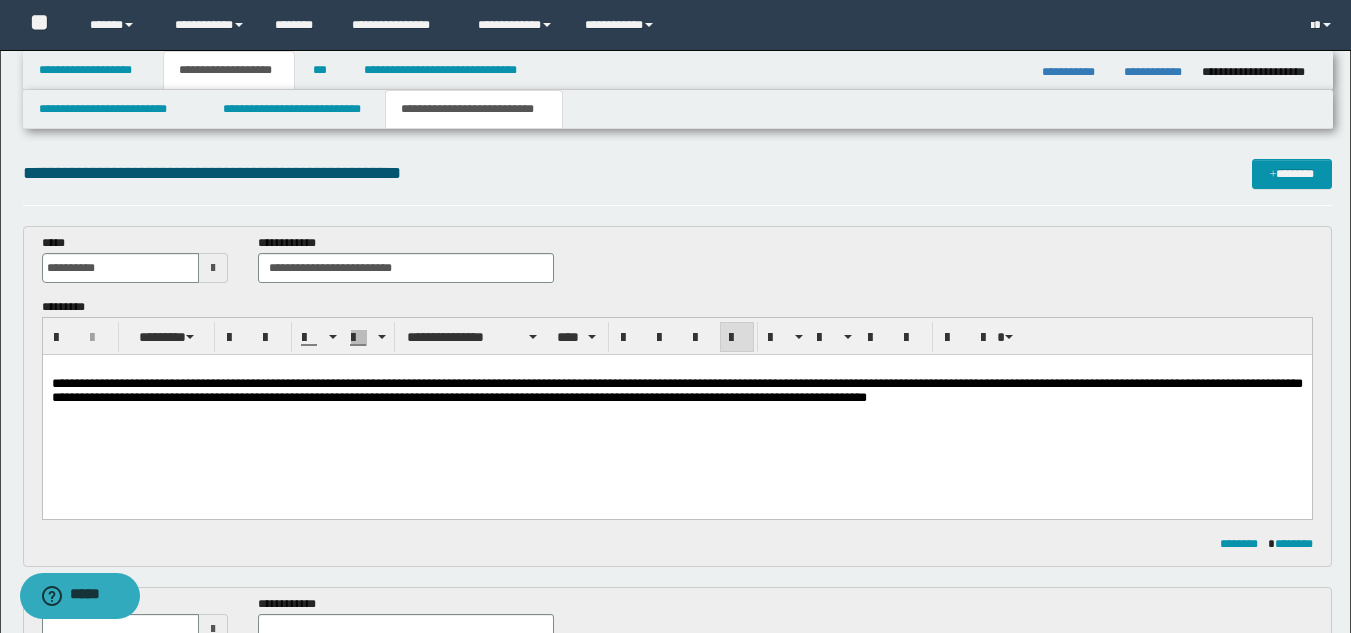 drag, startPoint x: 838, startPoint y: 437, endPoint x: 852, endPoint y: 430, distance: 15.652476 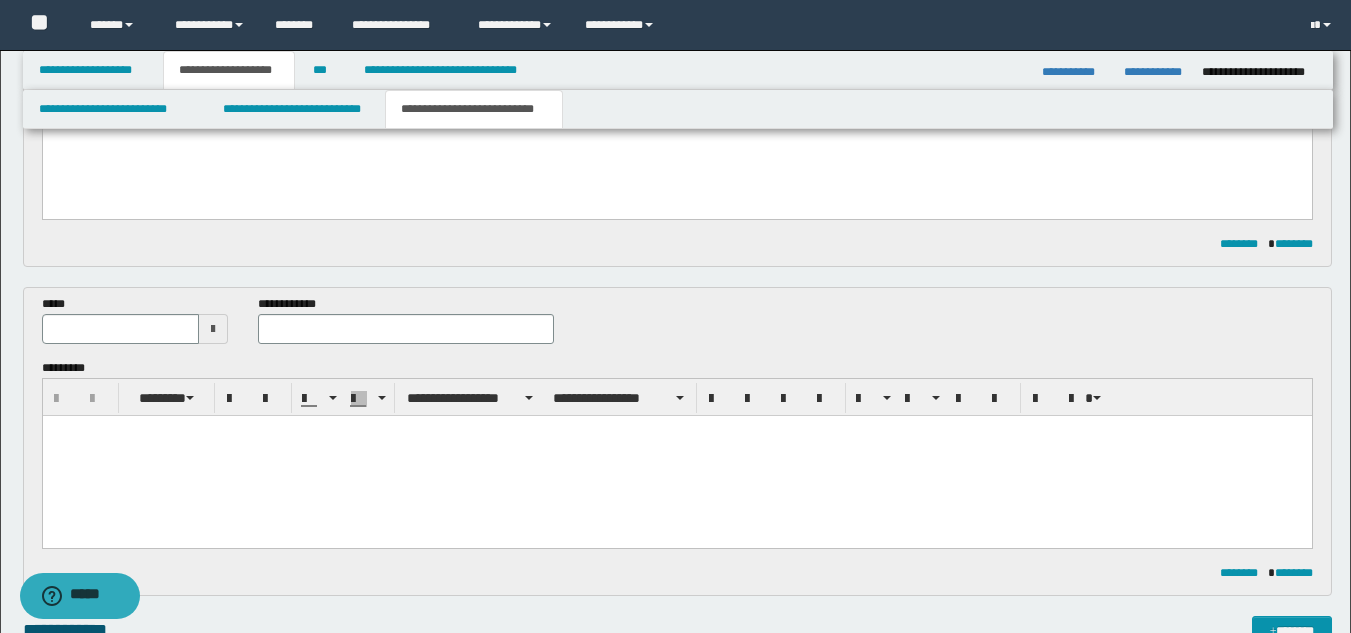 click on "**********" at bounding box center [405, 319] 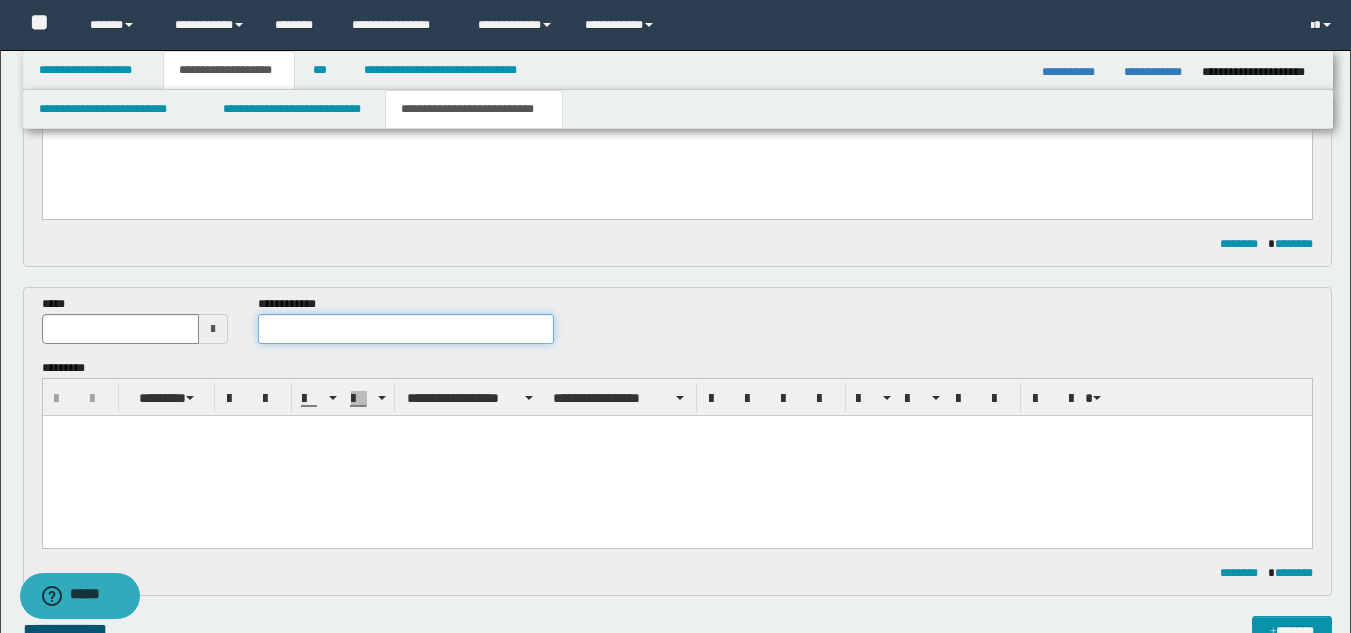 click at bounding box center (405, 329) 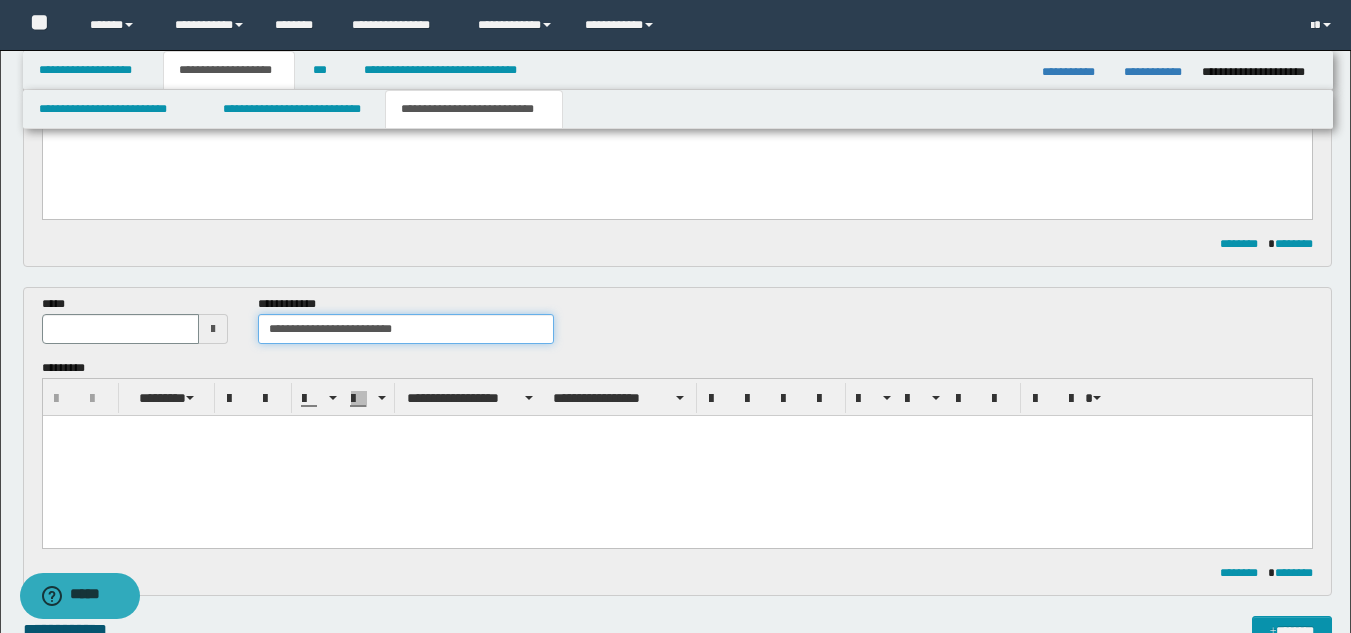 type on "**********" 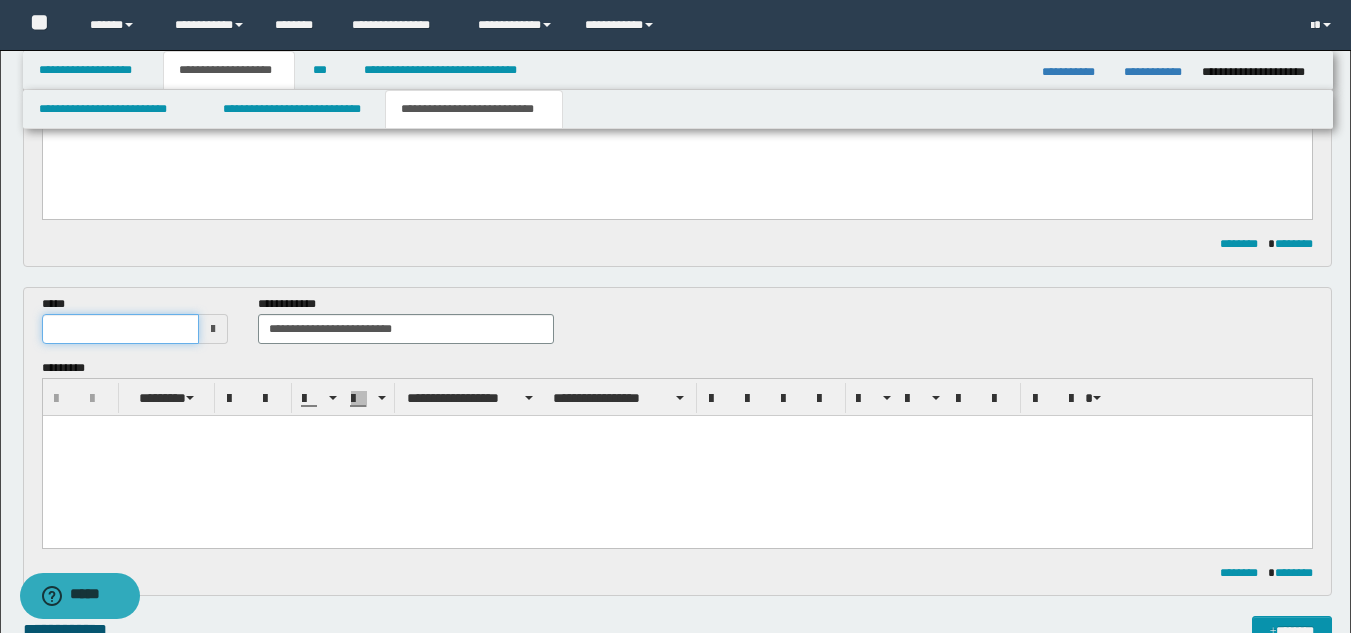 click at bounding box center (121, 329) 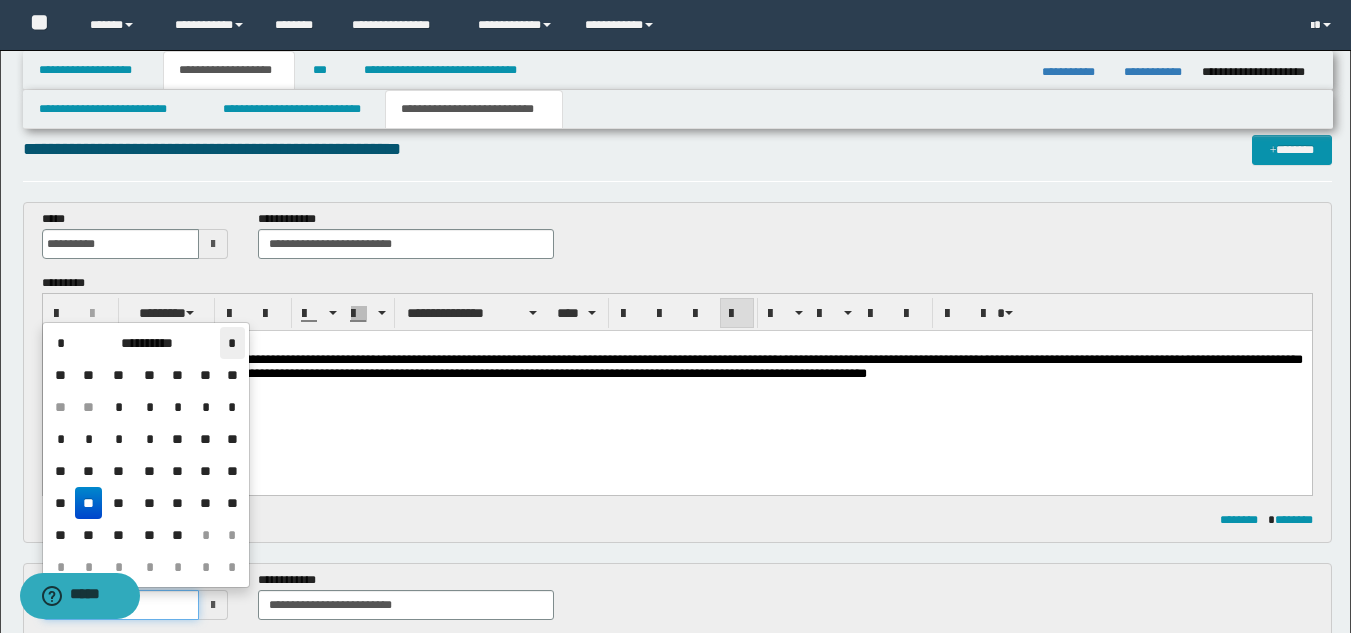scroll, scrollTop: 0, scrollLeft: 0, axis: both 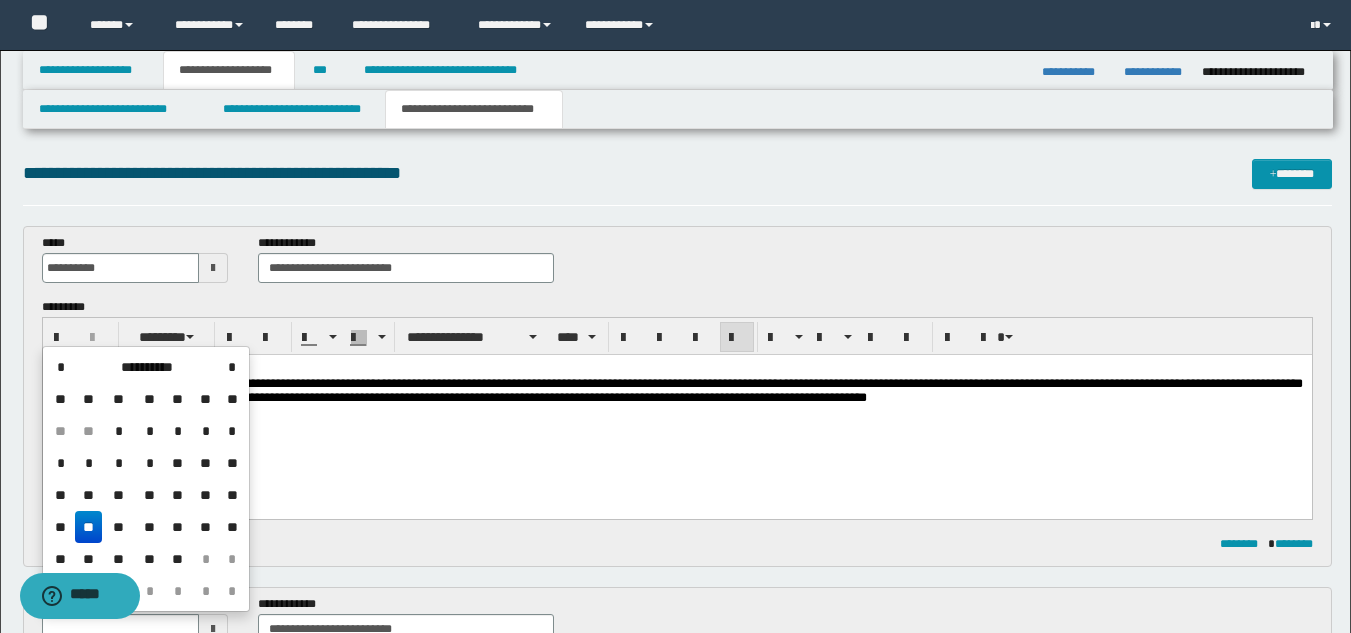 click on "**********" at bounding box center [676, 409] 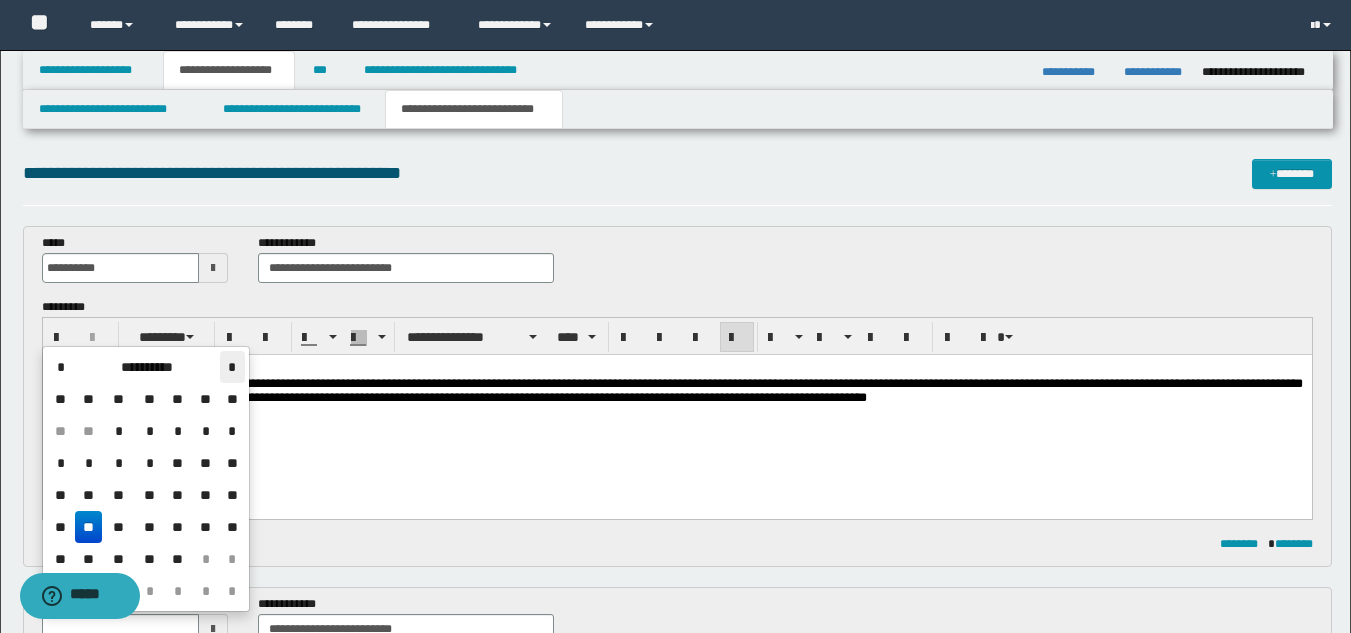 click on "*" at bounding box center [232, 367] 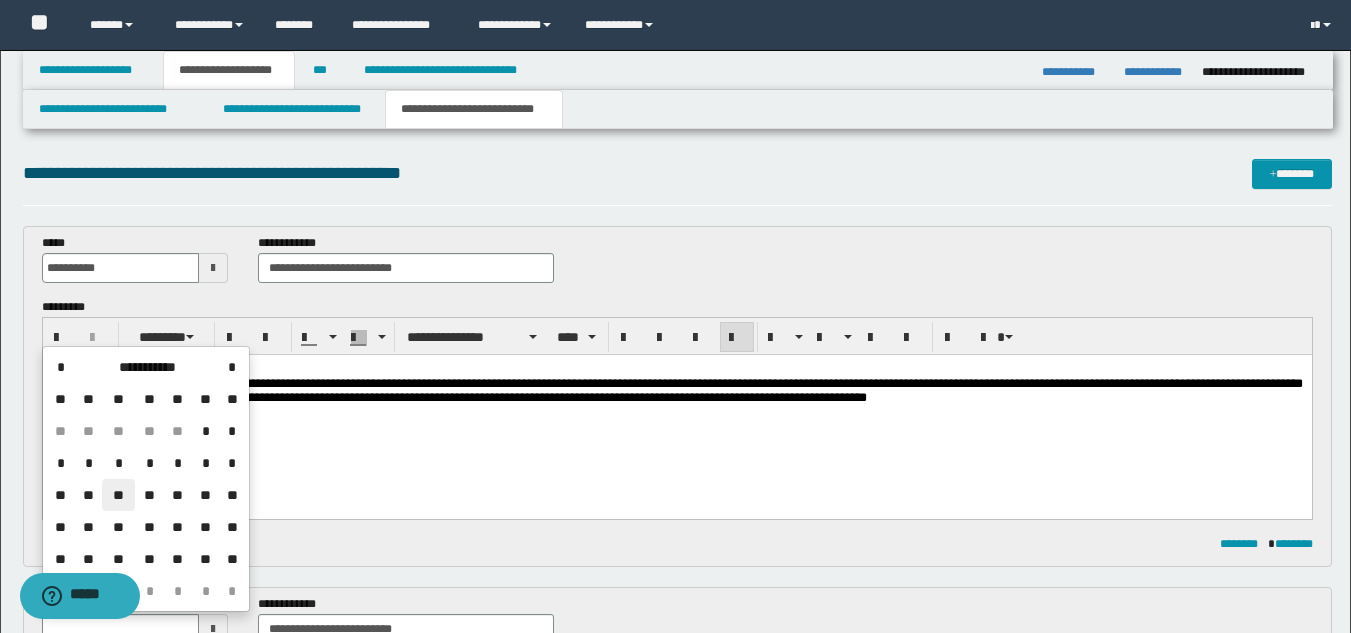 click on "**" at bounding box center (118, 495) 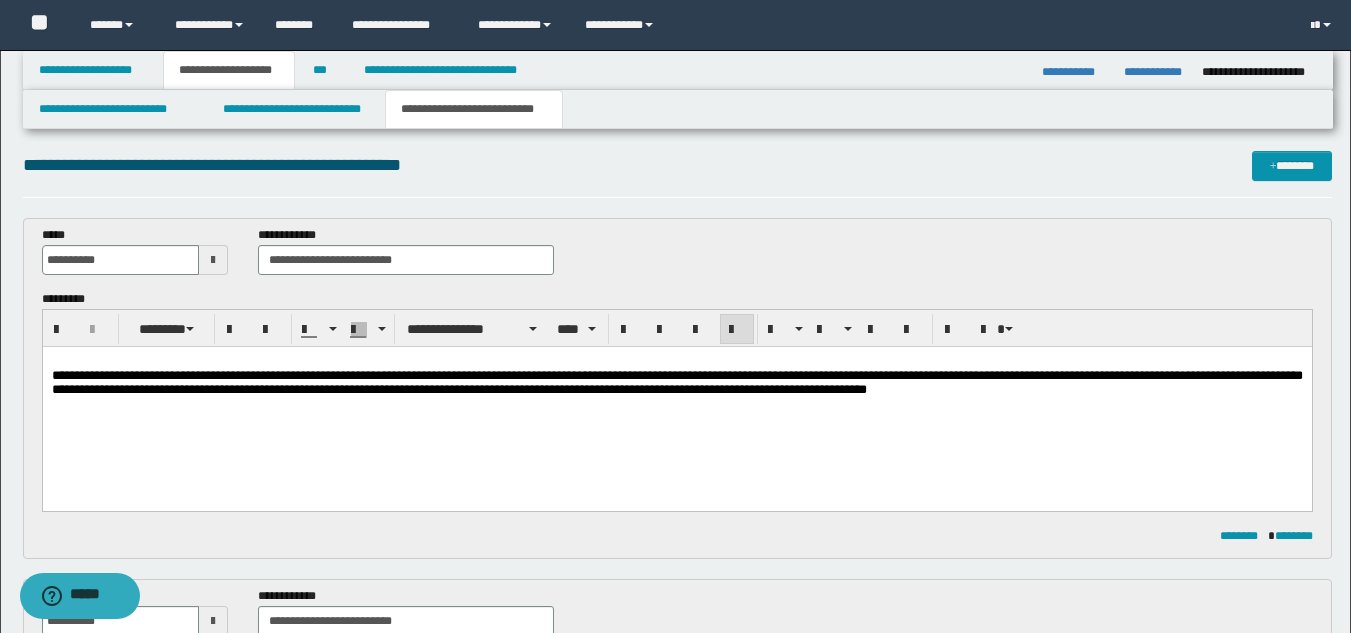 scroll, scrollTop: 0, scrollLeft: 0, axis: both 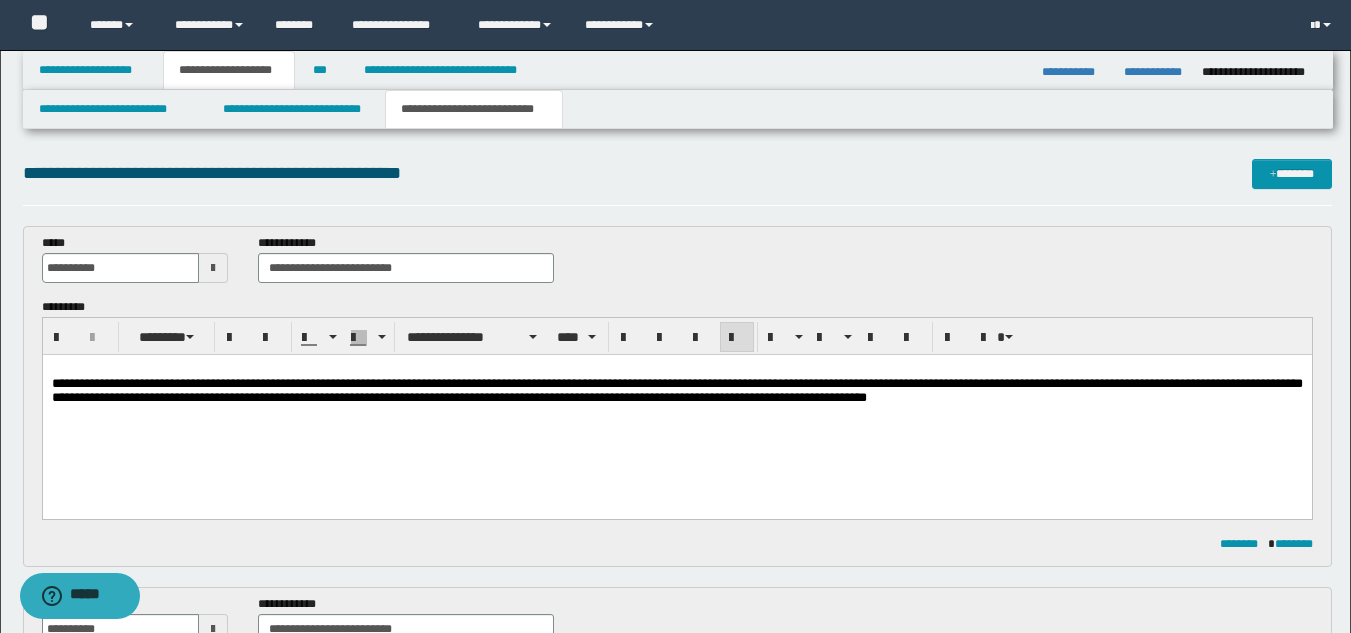 click on "**********" at bounding box center (676, 409) 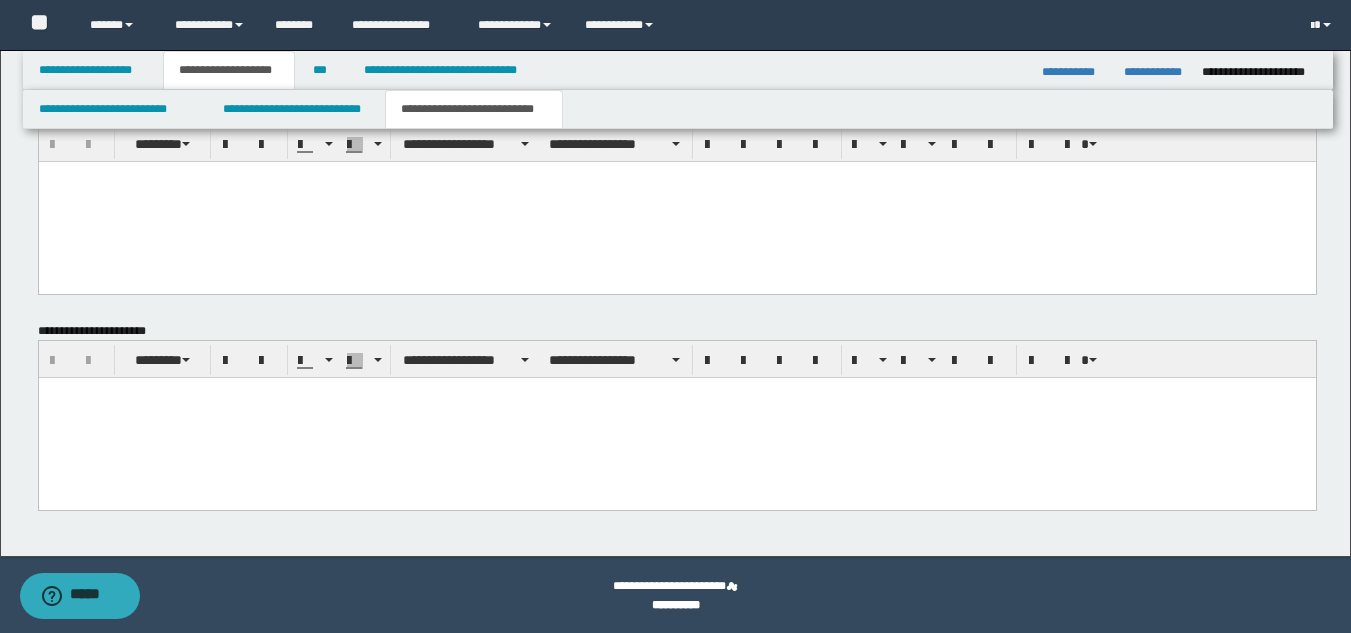 scroll, scrollTop: 1246, scrollLeft: 0, axis: vertical 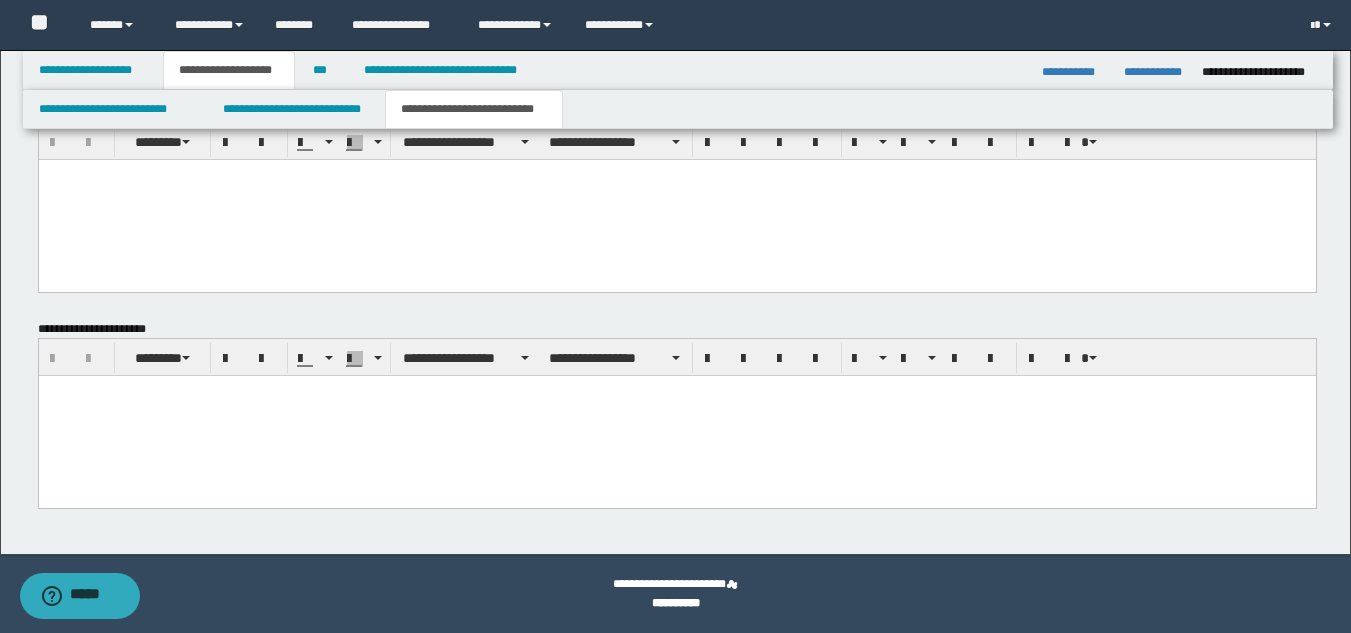 click at bounding box center (676, 416) 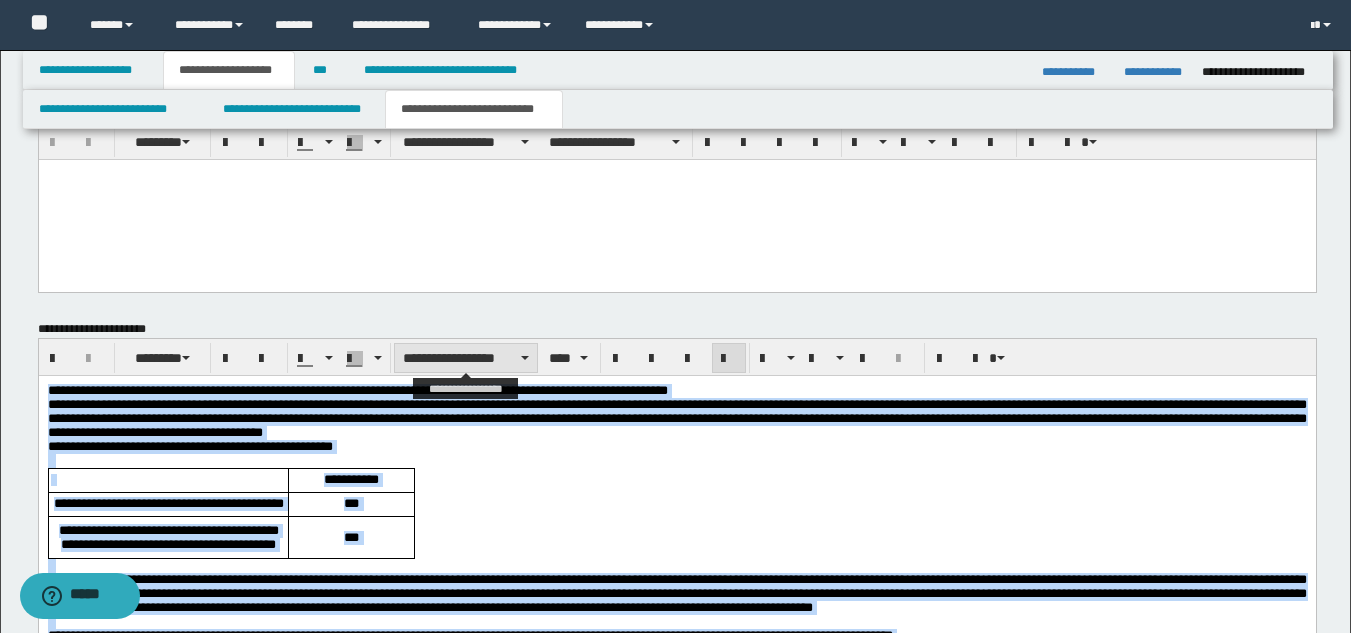 click on "**********" at bounding box center (466, 358) 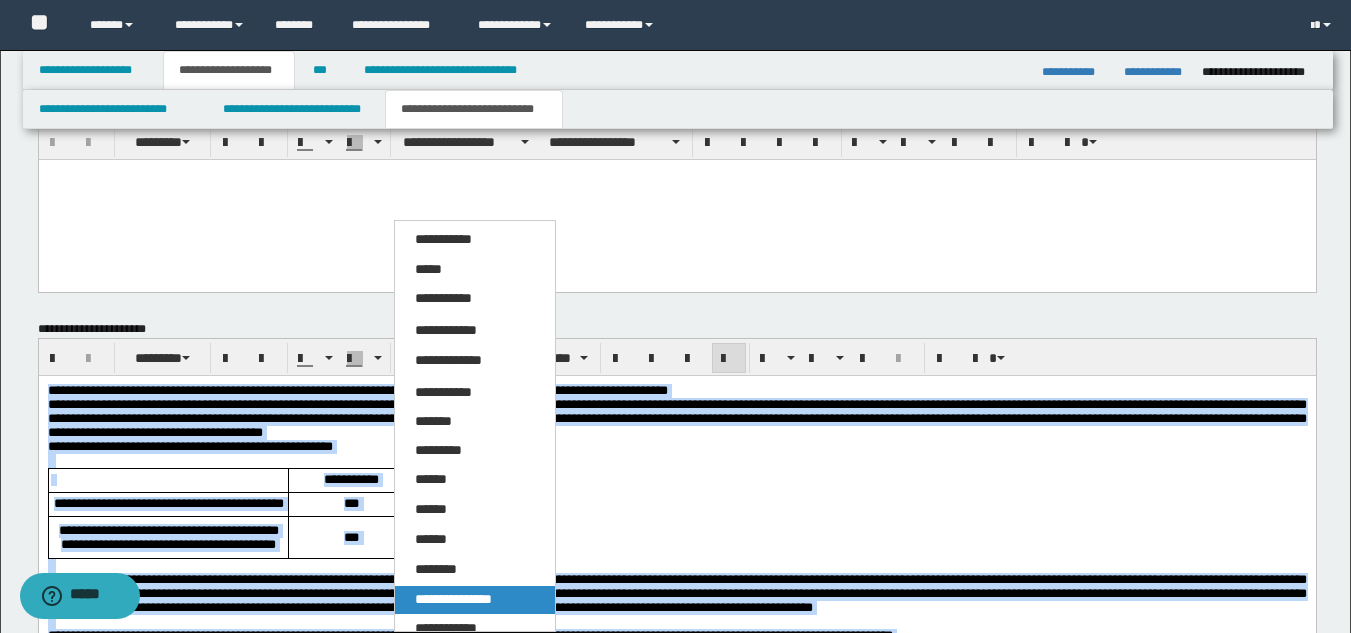 drag, startPoint x: 508, startPoint y: 588, endPoint x: 573, endPoint y: 167, distance: 425.98825 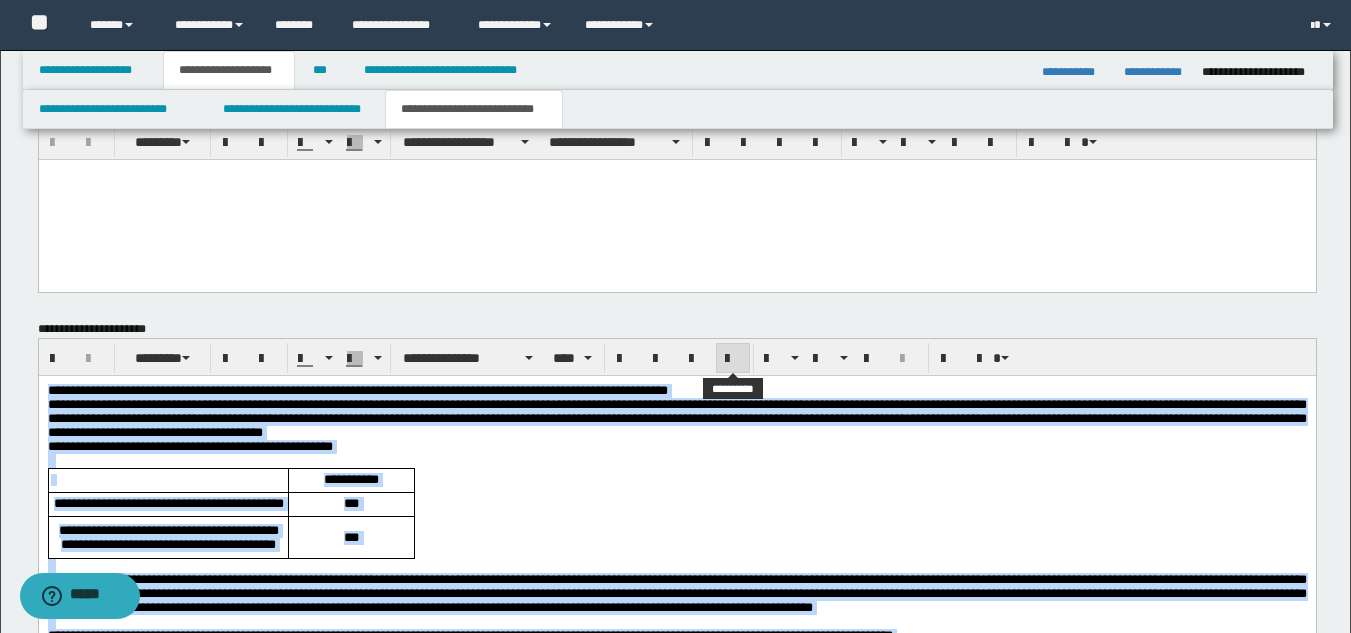 click at bounding box center (733, 359) 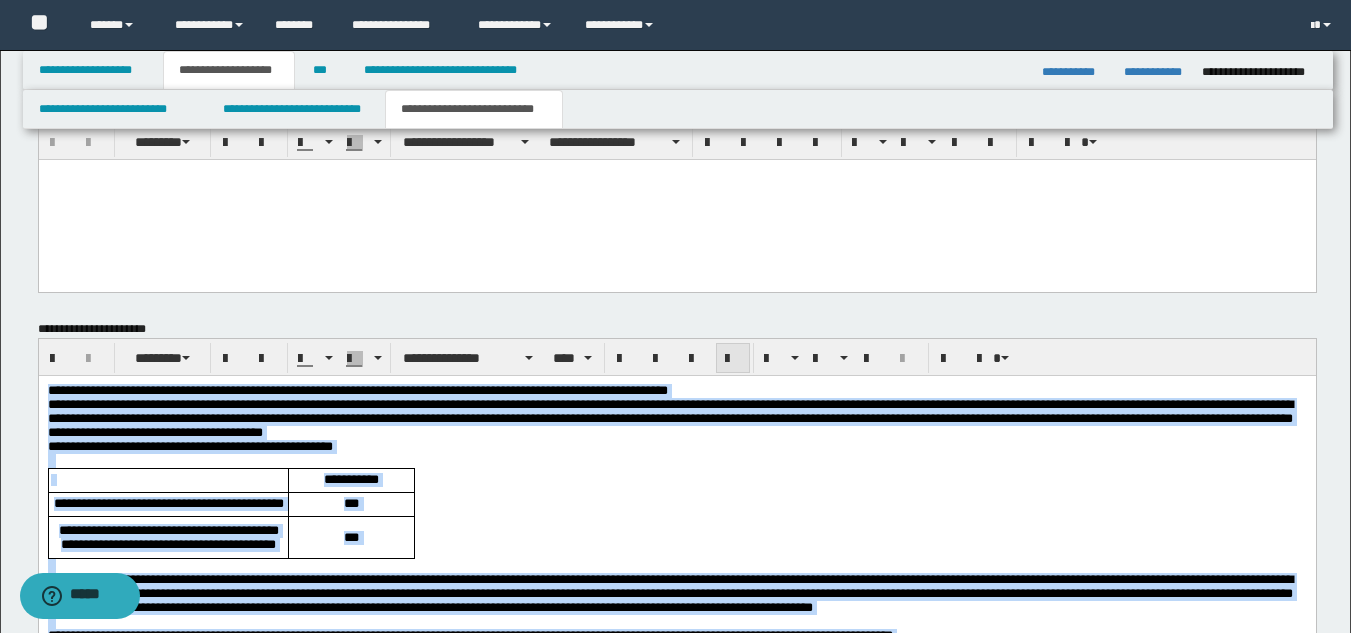 click at bounding box center [733, 359] 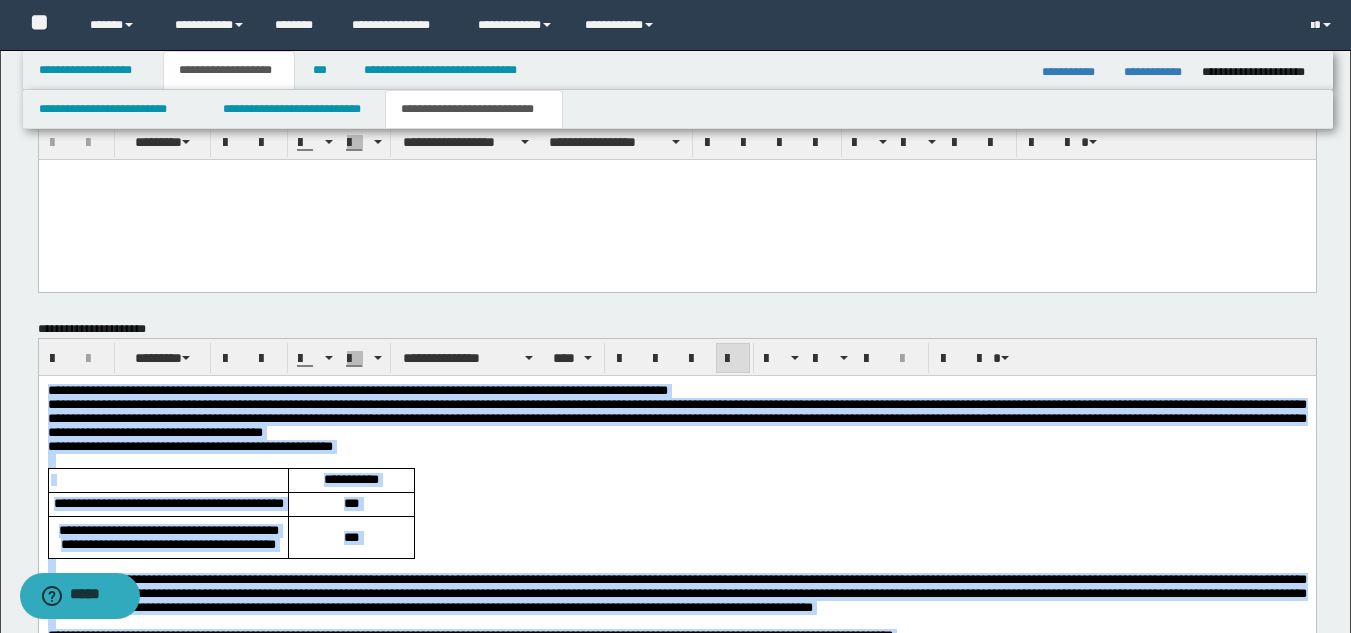 click on "**********" at bounding box center [676, 391] 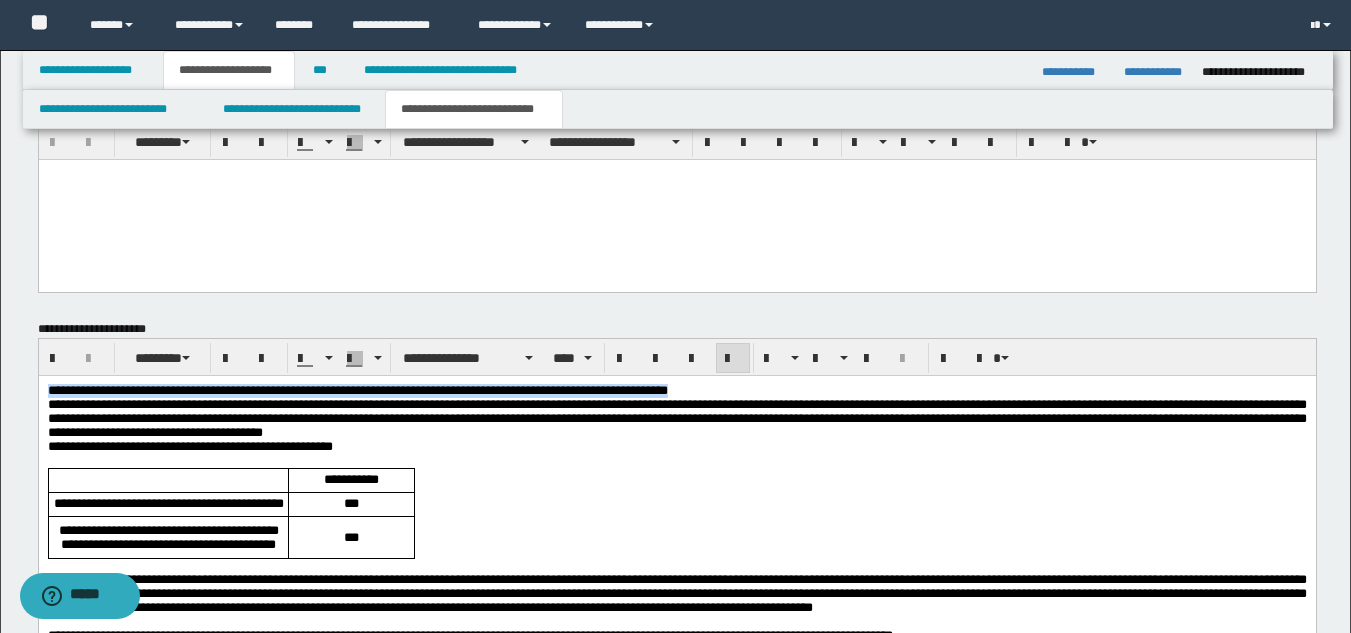 click on "**********" at bounding box center [676, 391] 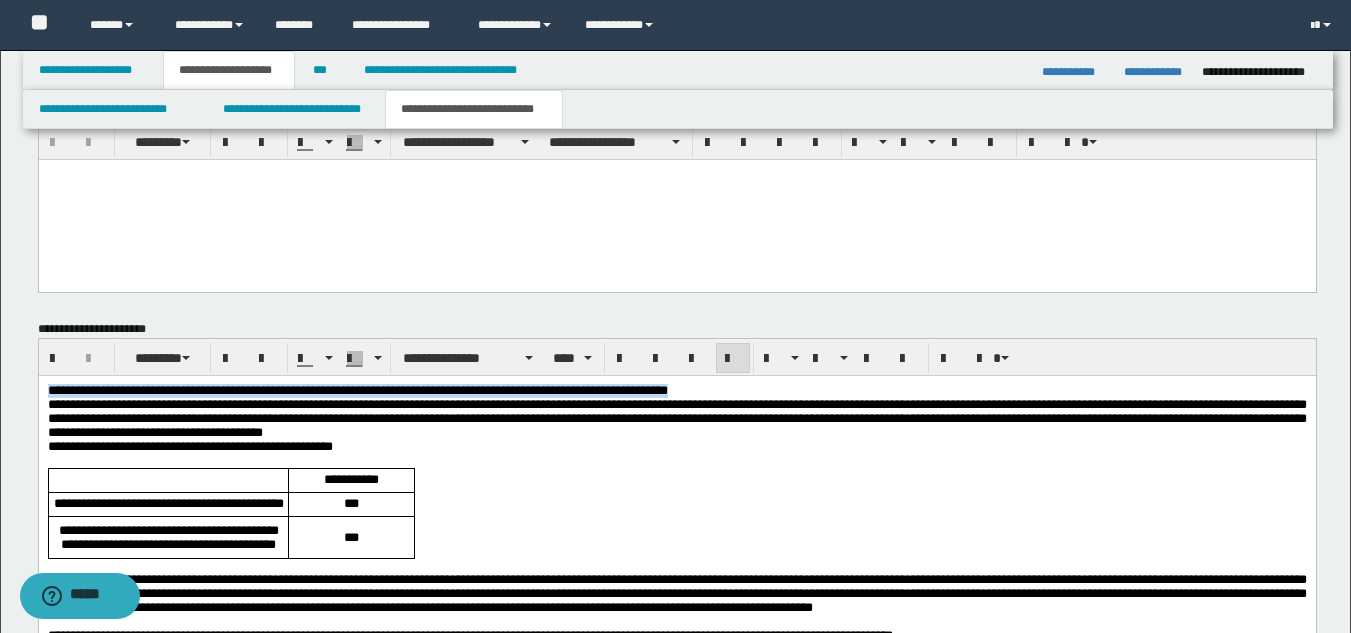click on "**********" at bounding box center [676, 391] 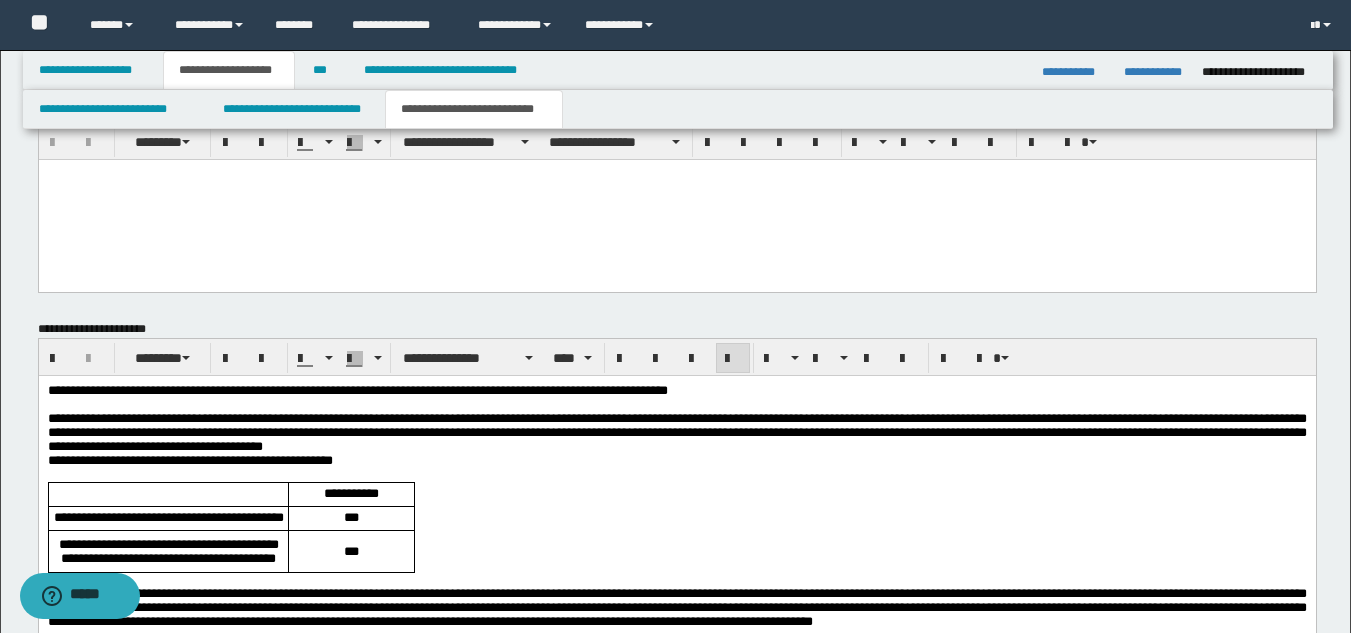 click on "**********" at bounding box center (676, 646) 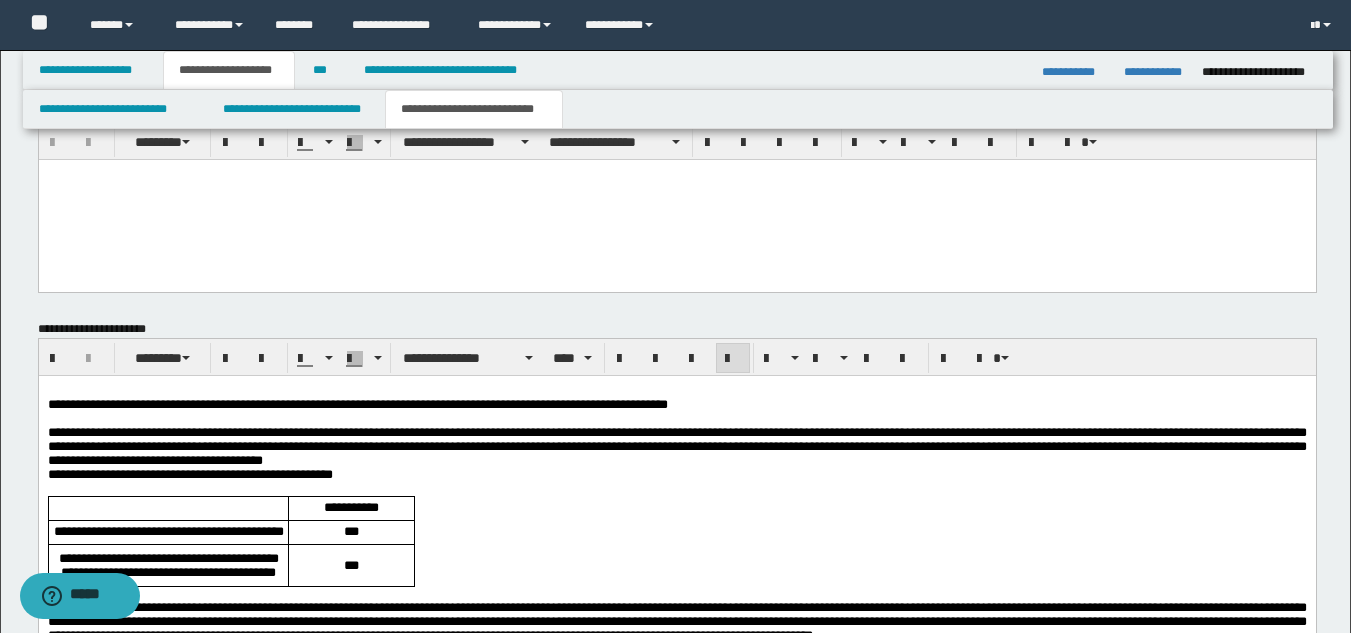click on "**********" at bounding box center (676, 447) 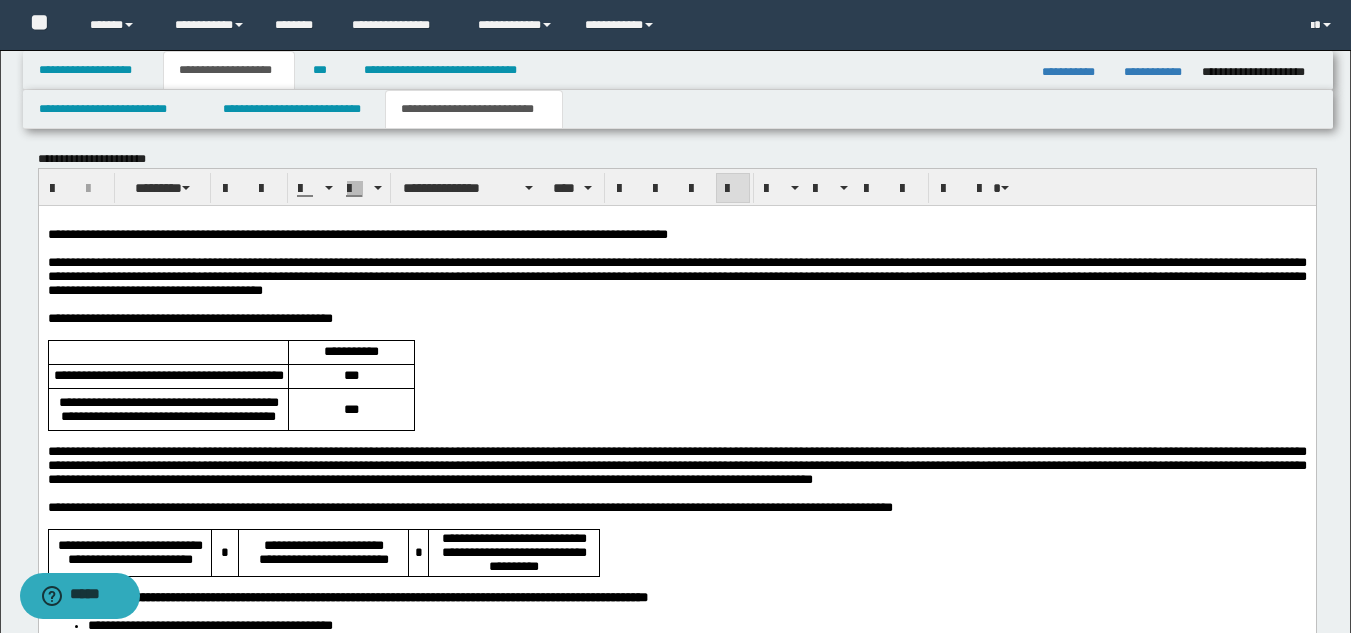 scroll, scrollTop: 1798, scrollLeft: 0, axis: vertical 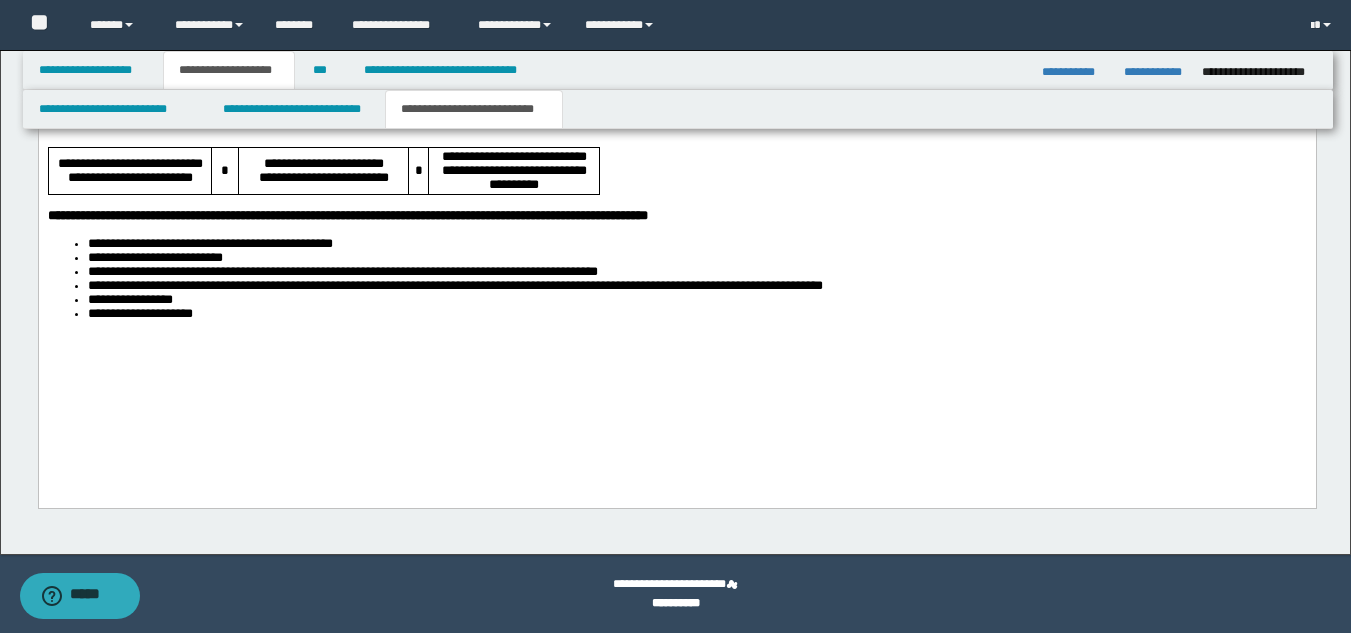 click on "**********" at bounding box center [676, 109] 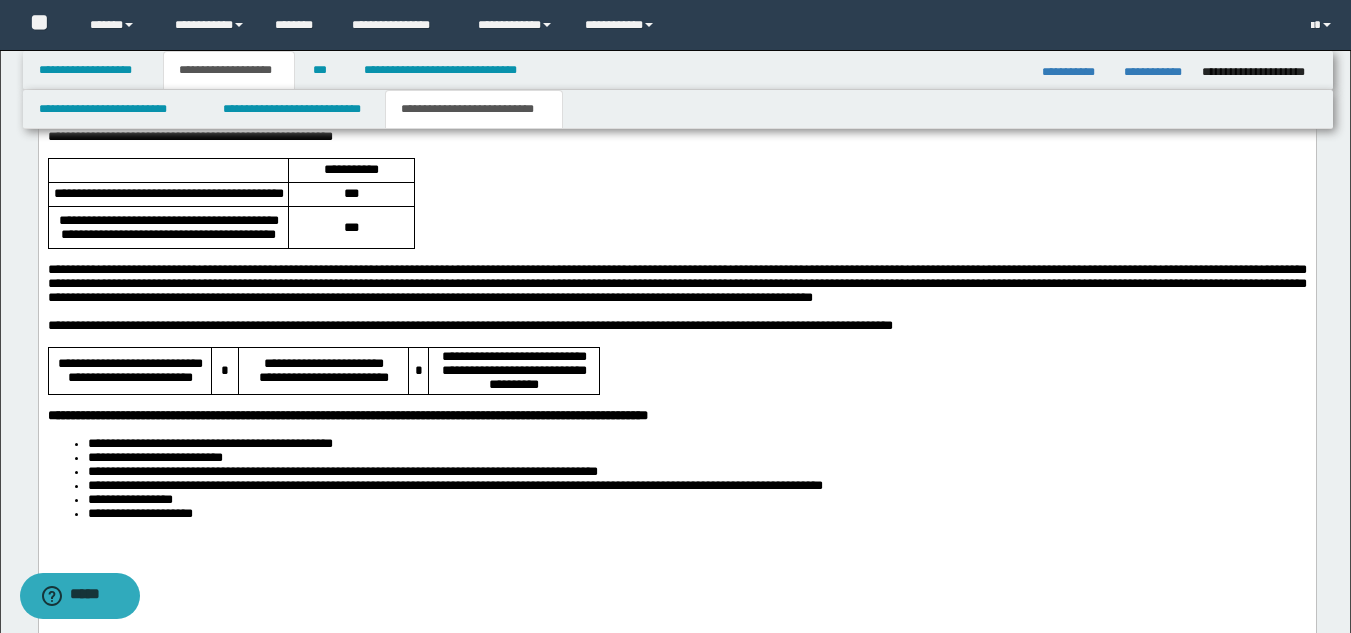 click at bounding box center (676, 312) 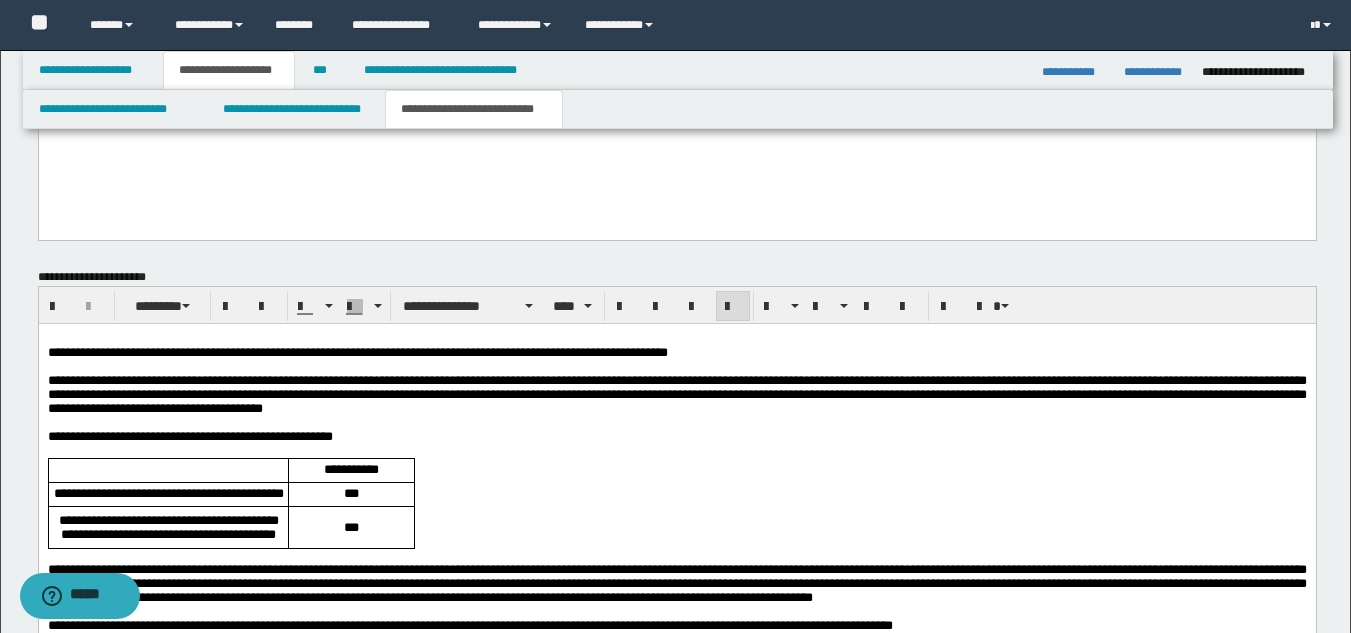 click on "**********" at bounding box center (676, 394) 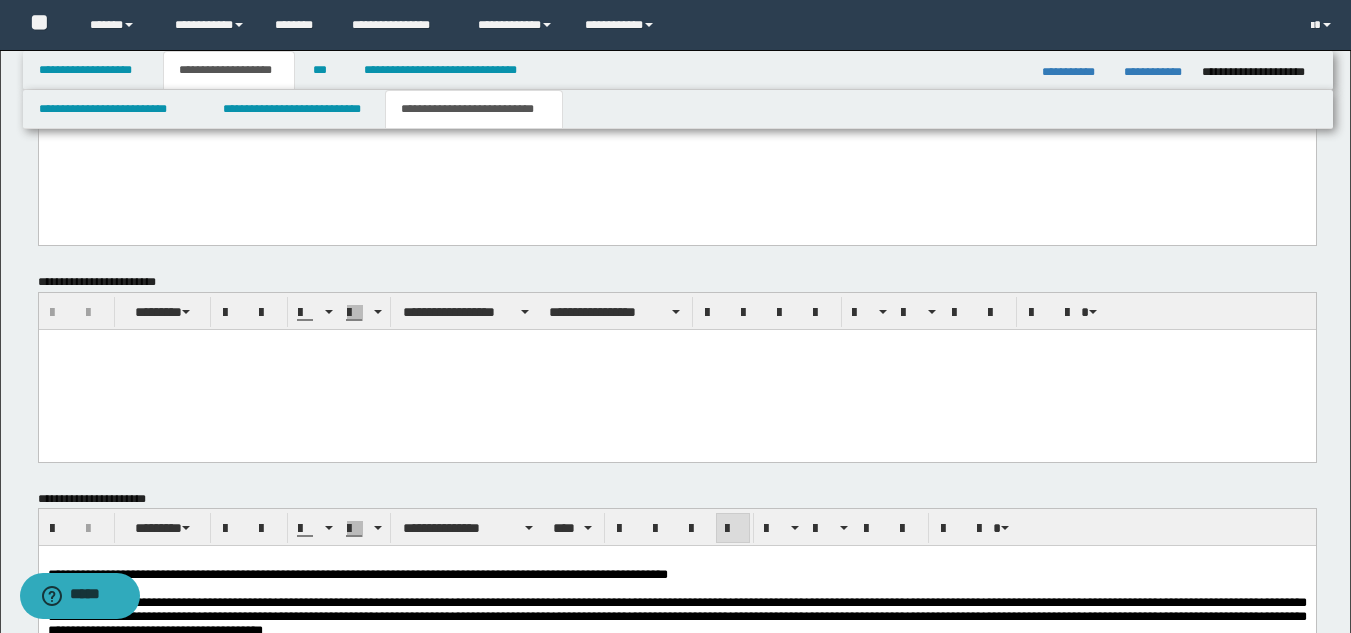 scroll, scrollTop: 998, scrollLeft: 0, axis: vertical 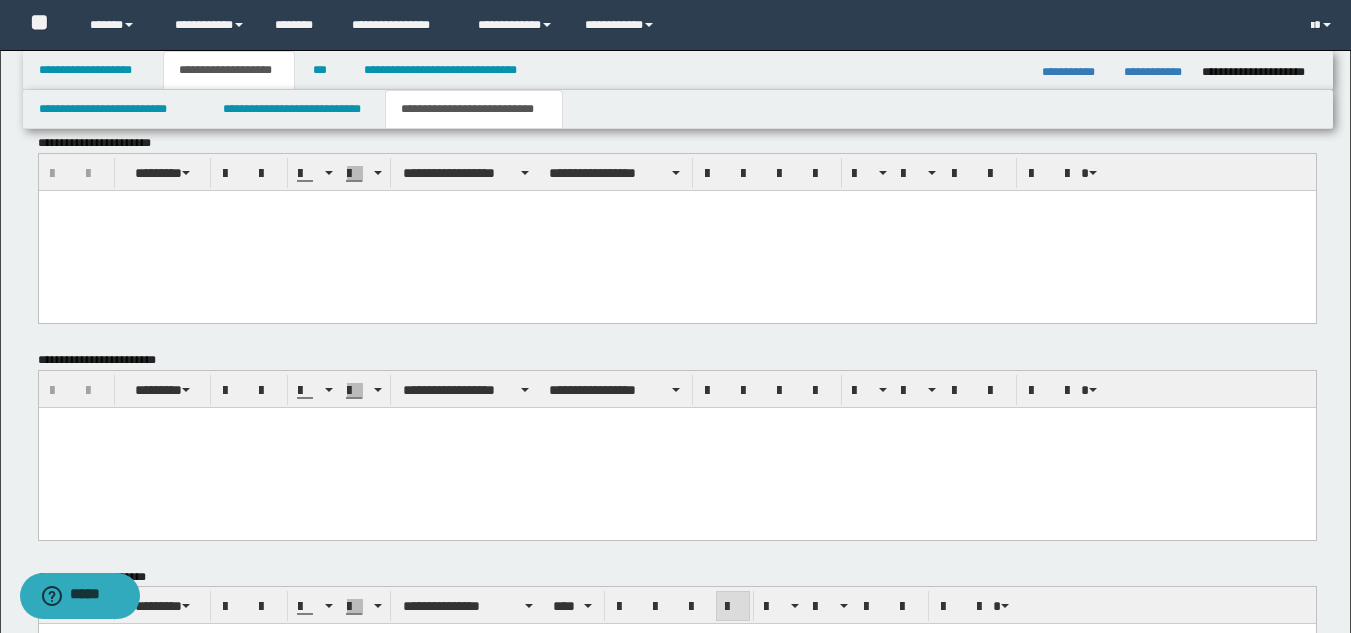 click at bounding box center [676, 230] 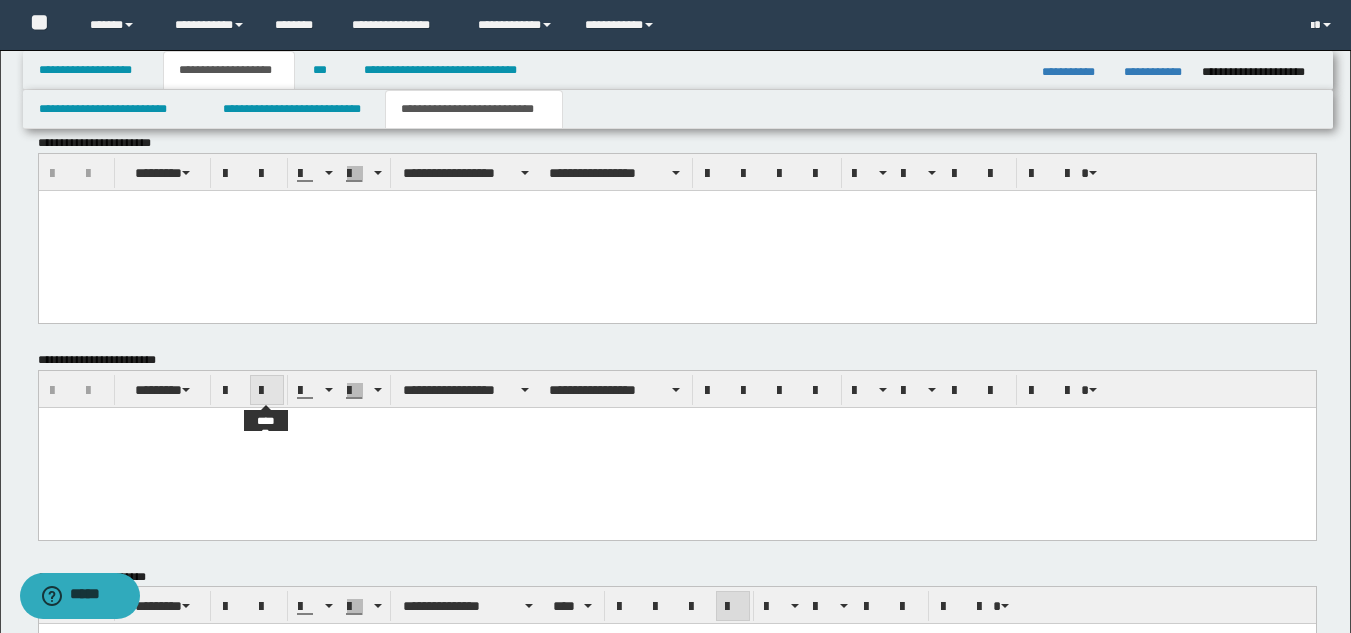 paste 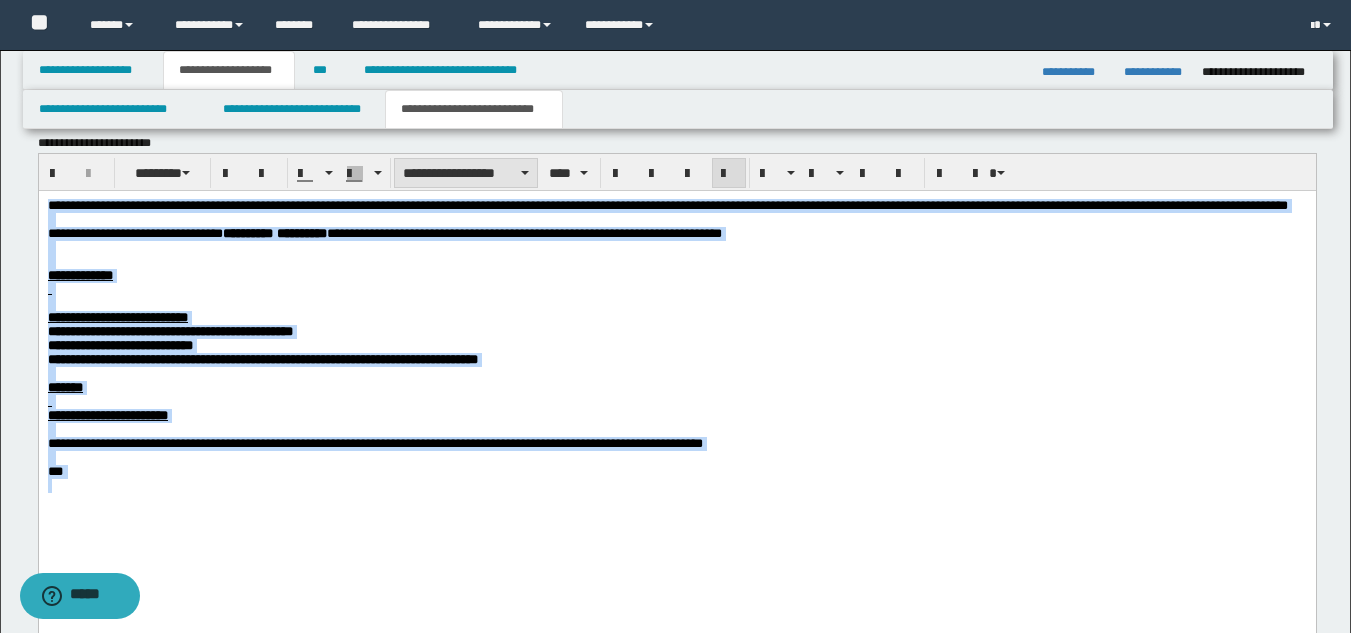 click on "**********" at bounding box center (466, 173) 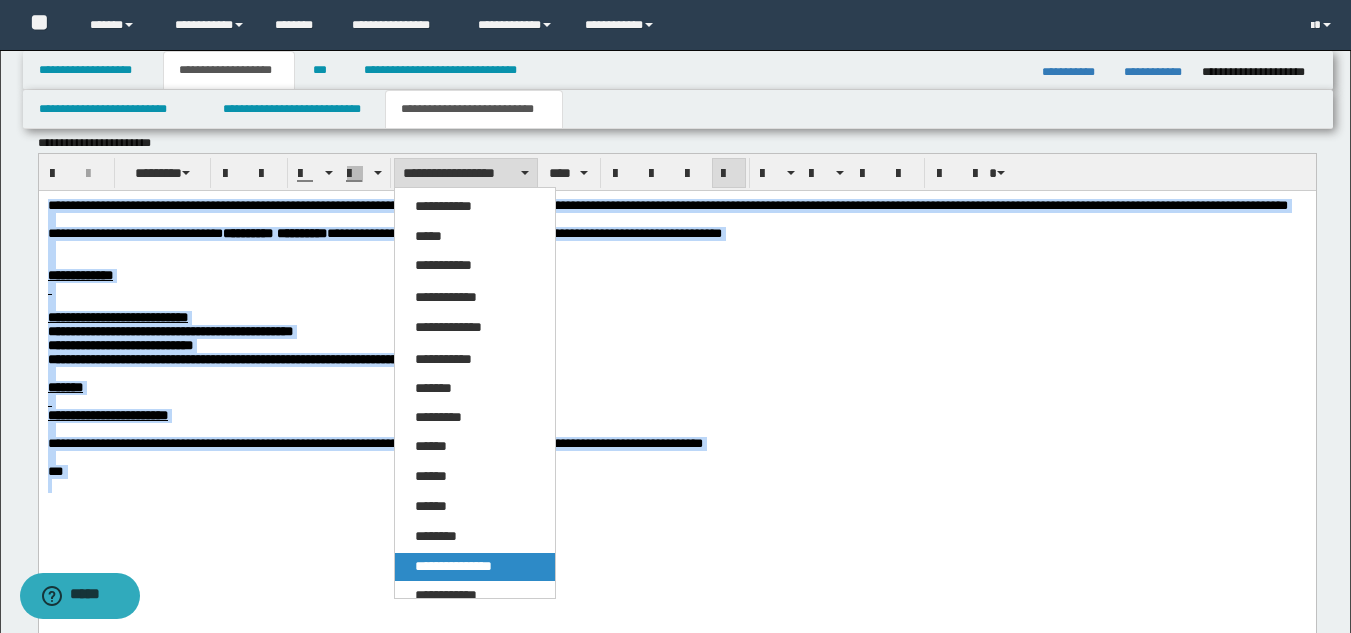 drag, startPoint x: 467, startPoint y: 564, endPoint x: 508, endPoint y: 176, distance: 390.16022 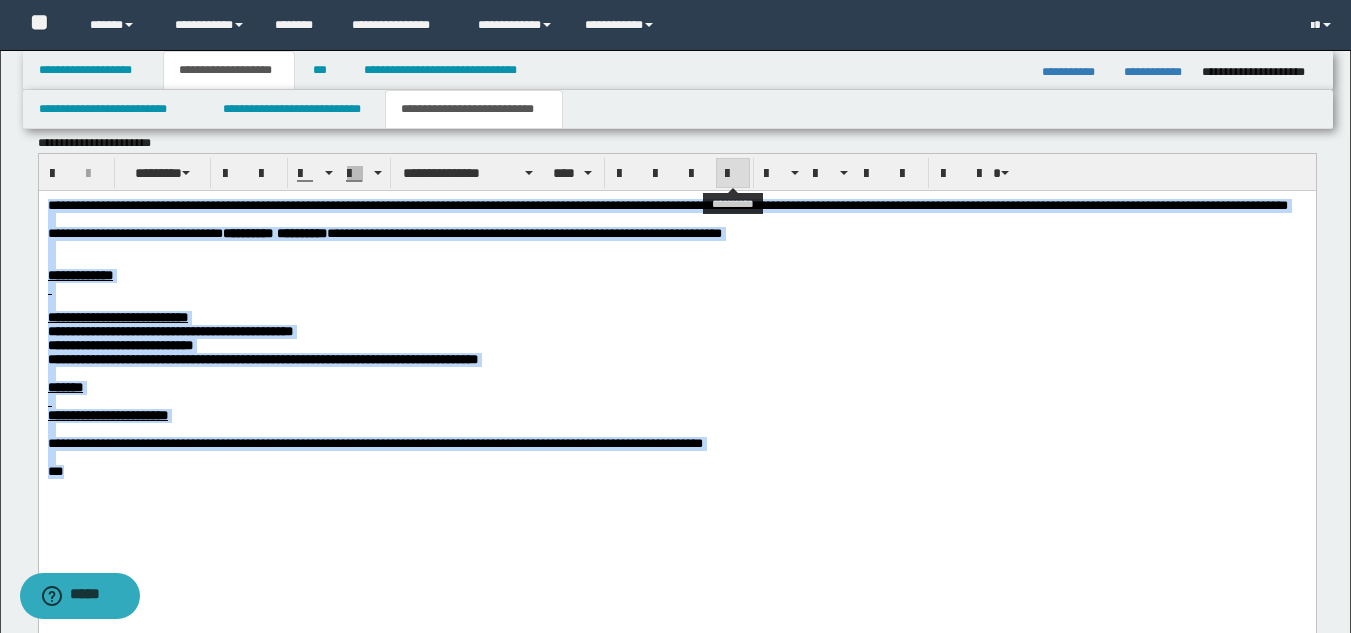 drag, startPoint x: 731, startPoint y: 172, endPoint x: 664, endPoint y: 25, distance: 161.54875 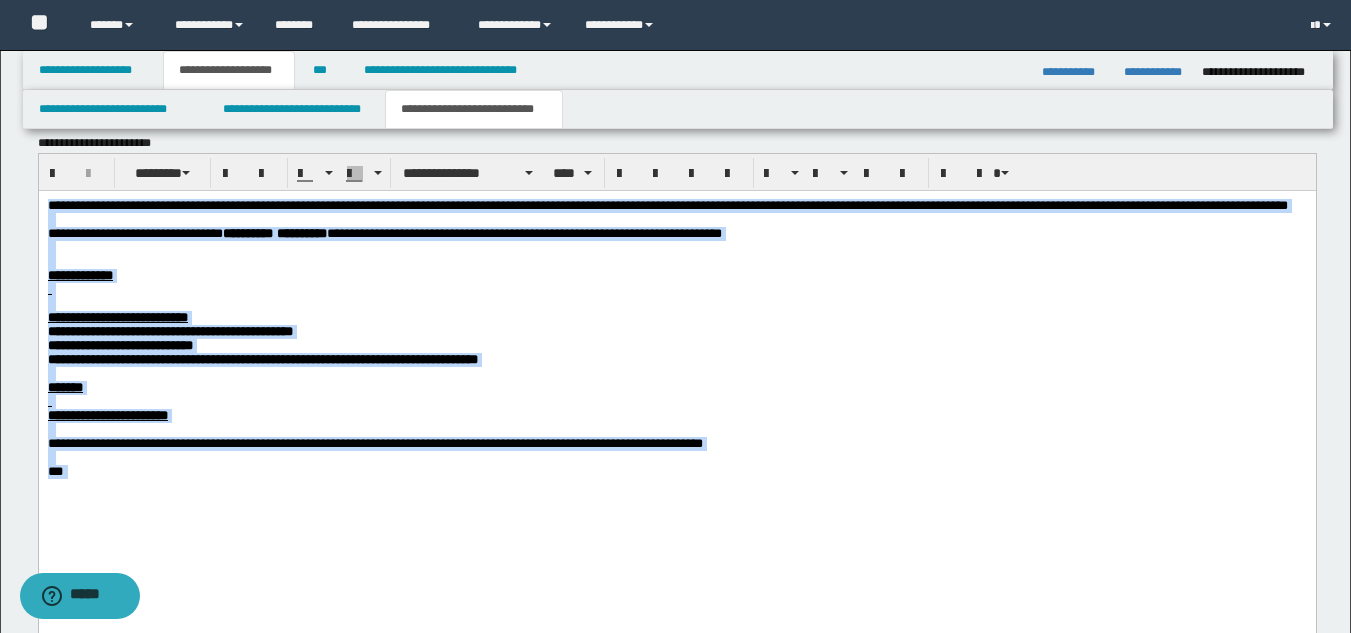 click at bounding box center [676, 219] 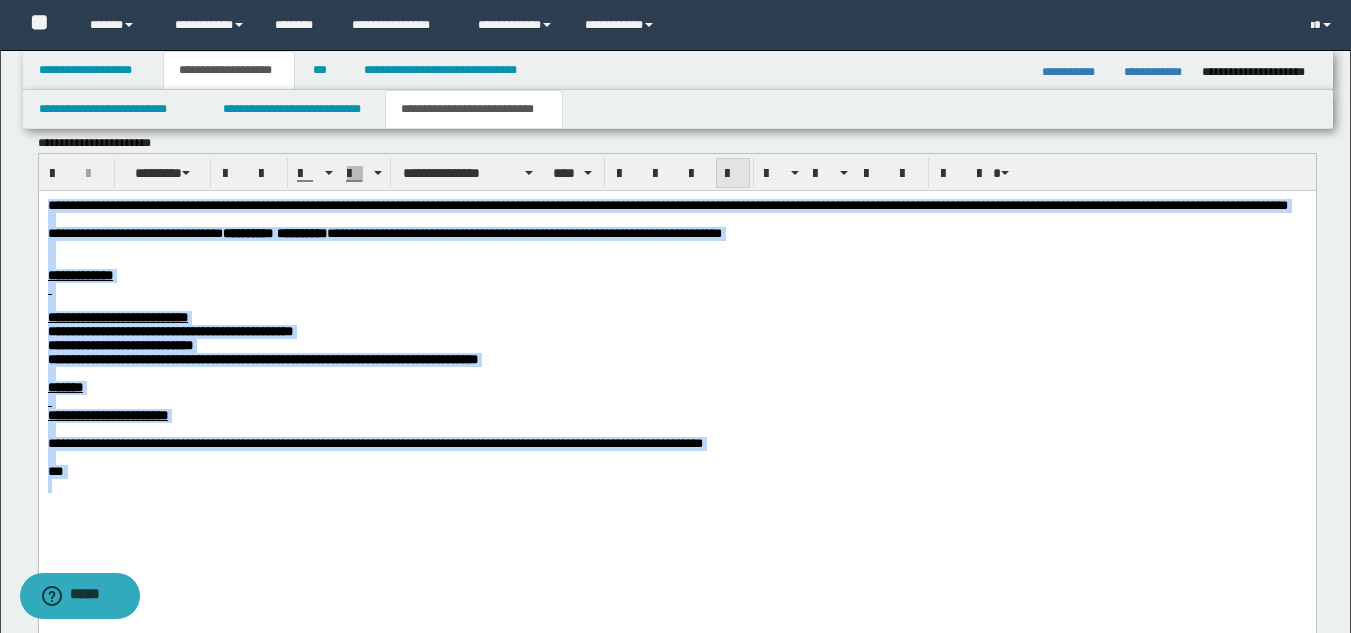 click at bounding box center (733, 174) 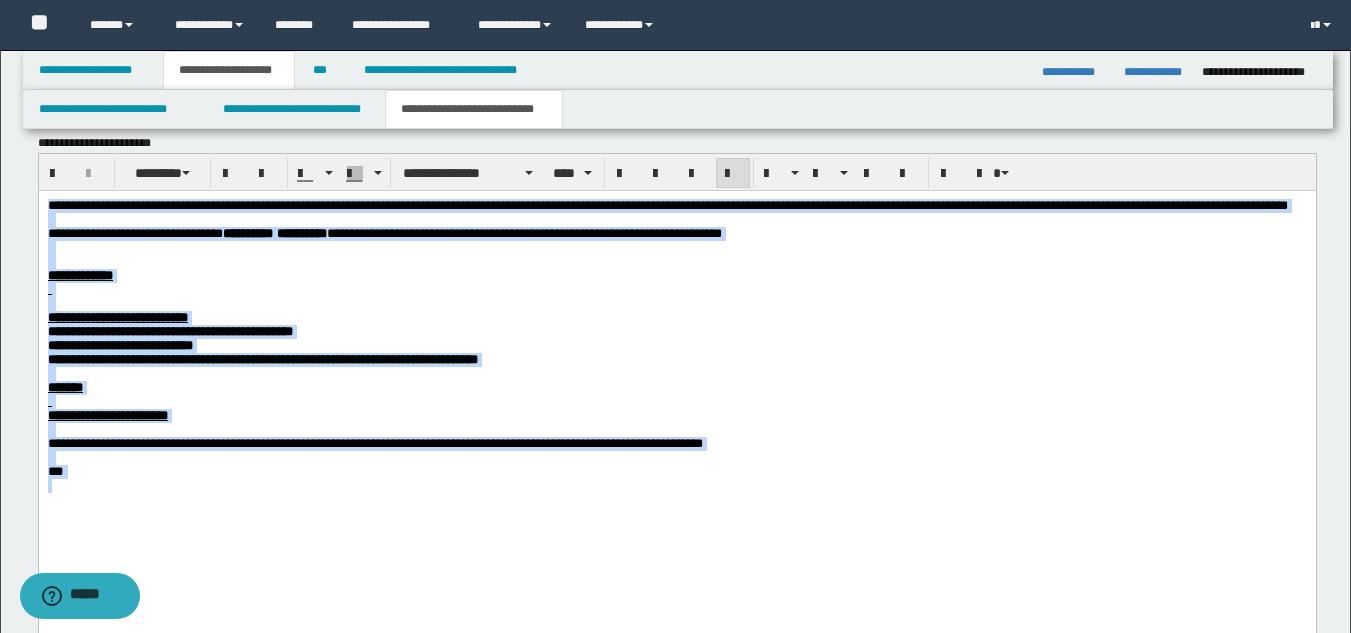 click at bounding box center (676, 219) 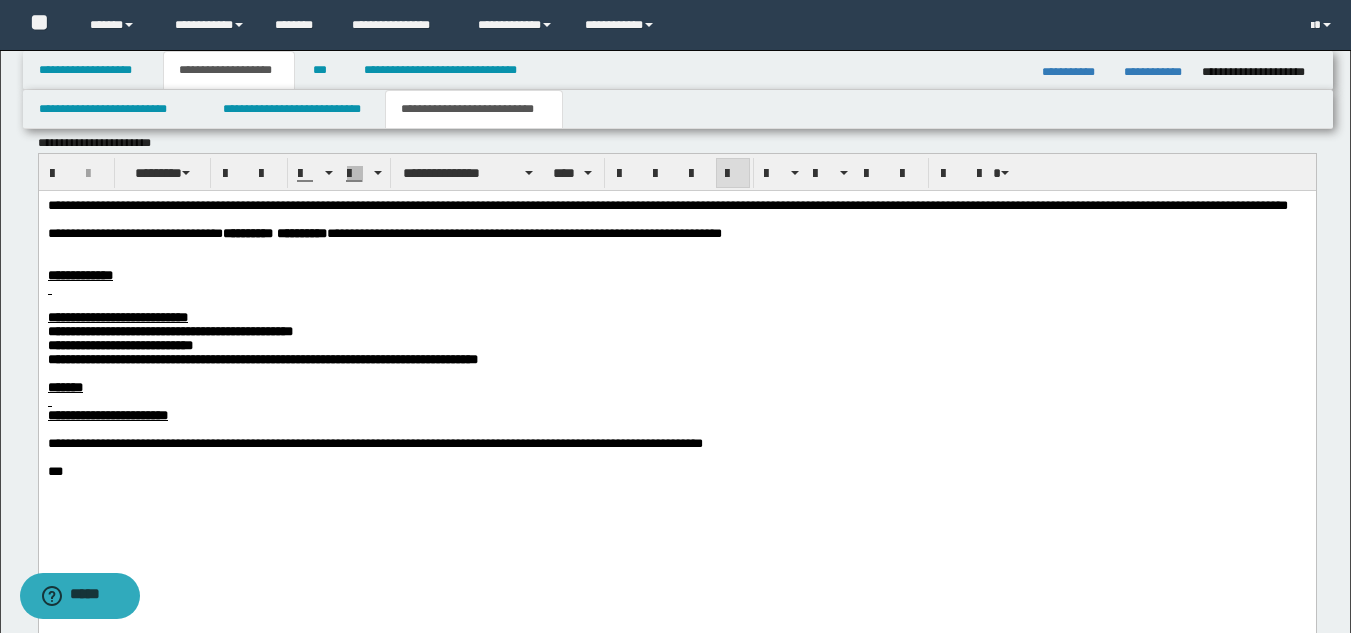 click on "**********" at bounding box center (667, 204) 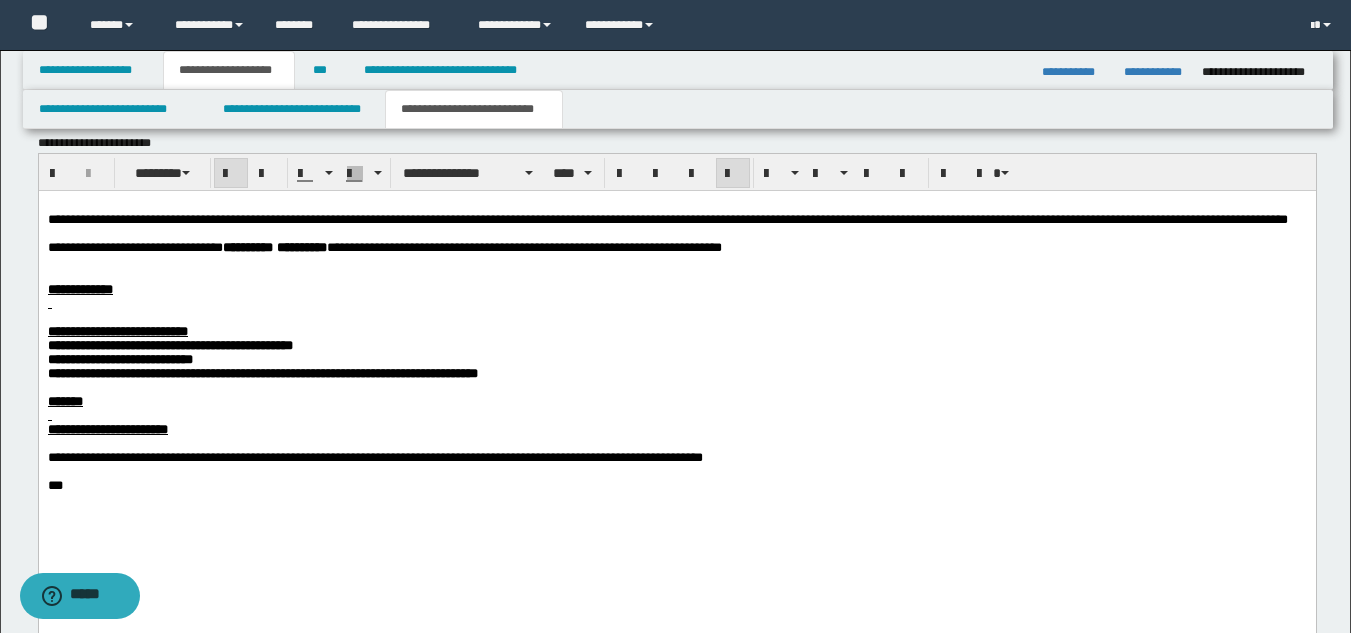 click at bounding box center (676, 303) 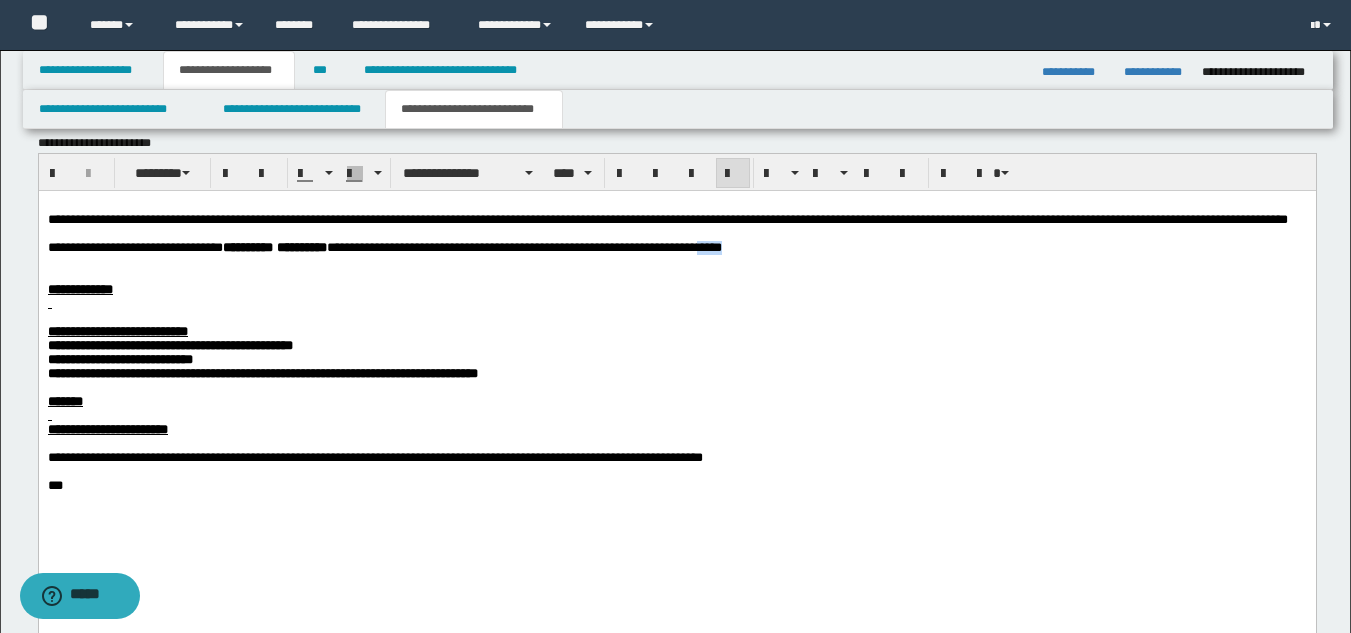 drag, startPoint x: 795, startPoint y: 271, endPoint x: 842, endPoint y: 271, distance: 47 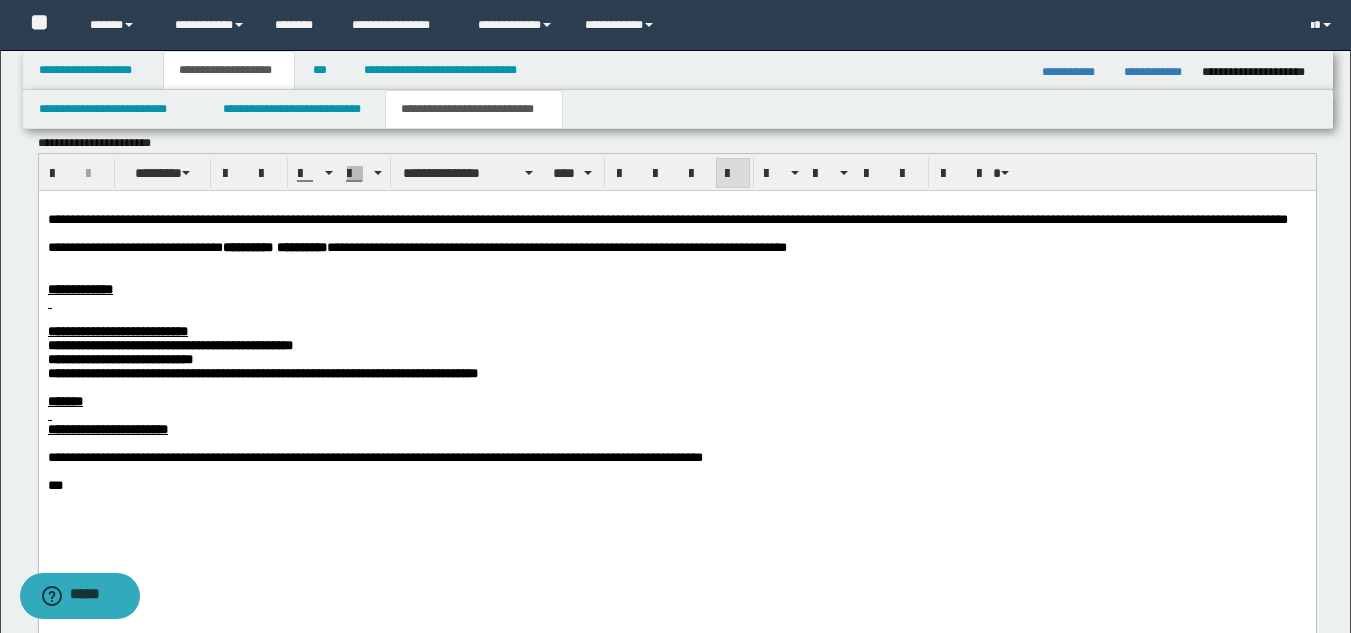 click on "**********" at bounding box center [676, 289] 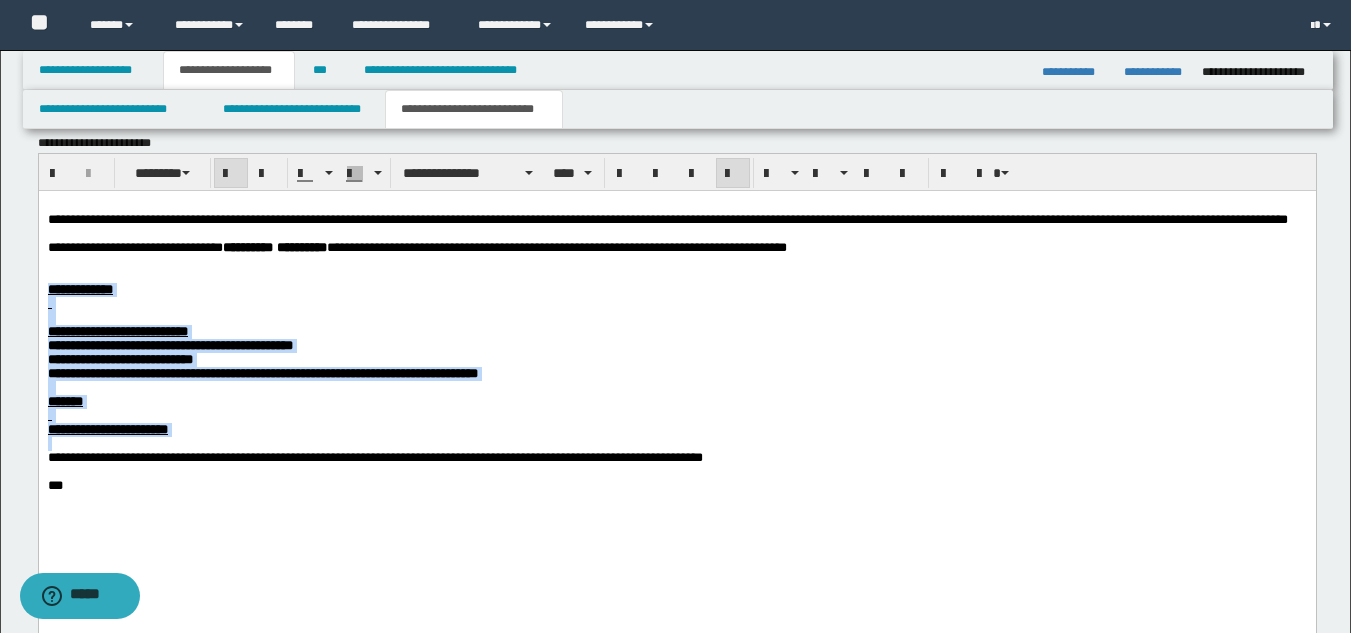 drag, startPoint x: 257, startPoint y: 487, endPoint x: 67, endPoint y: 503, distance: 190.6725 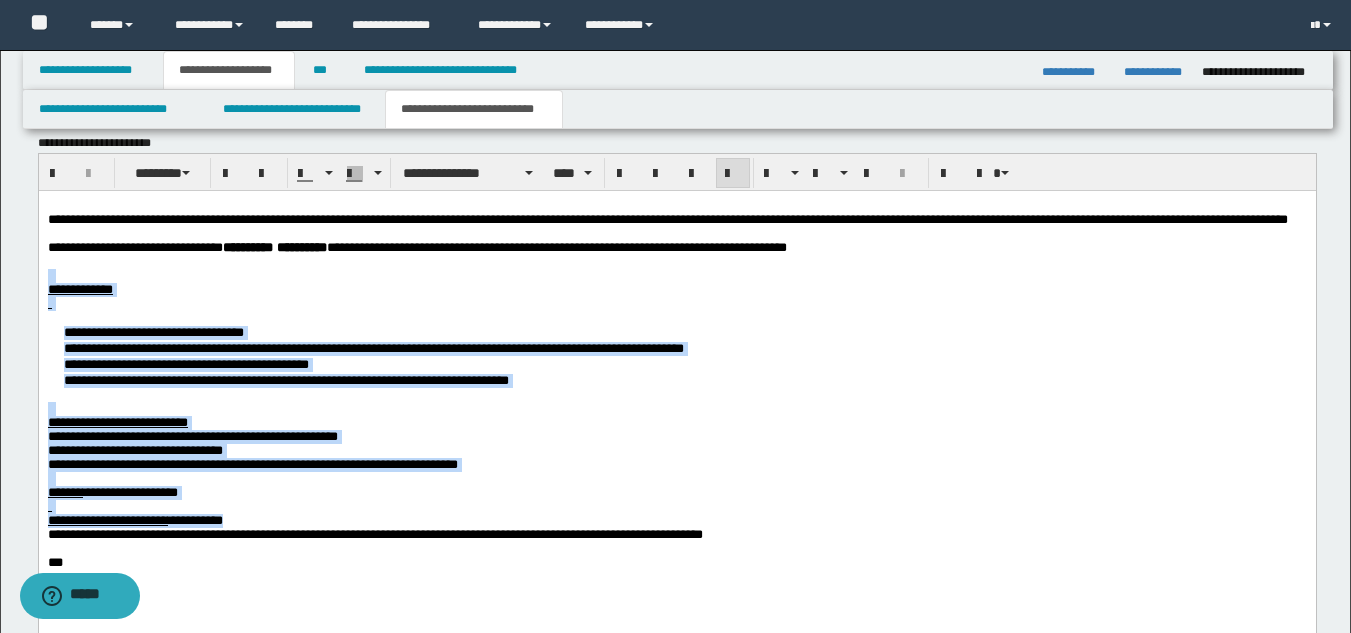 drag, startPoint x: 308, startPoint y: 566, endPoint x: 48, endPoint y: 294, distance: 376.2765 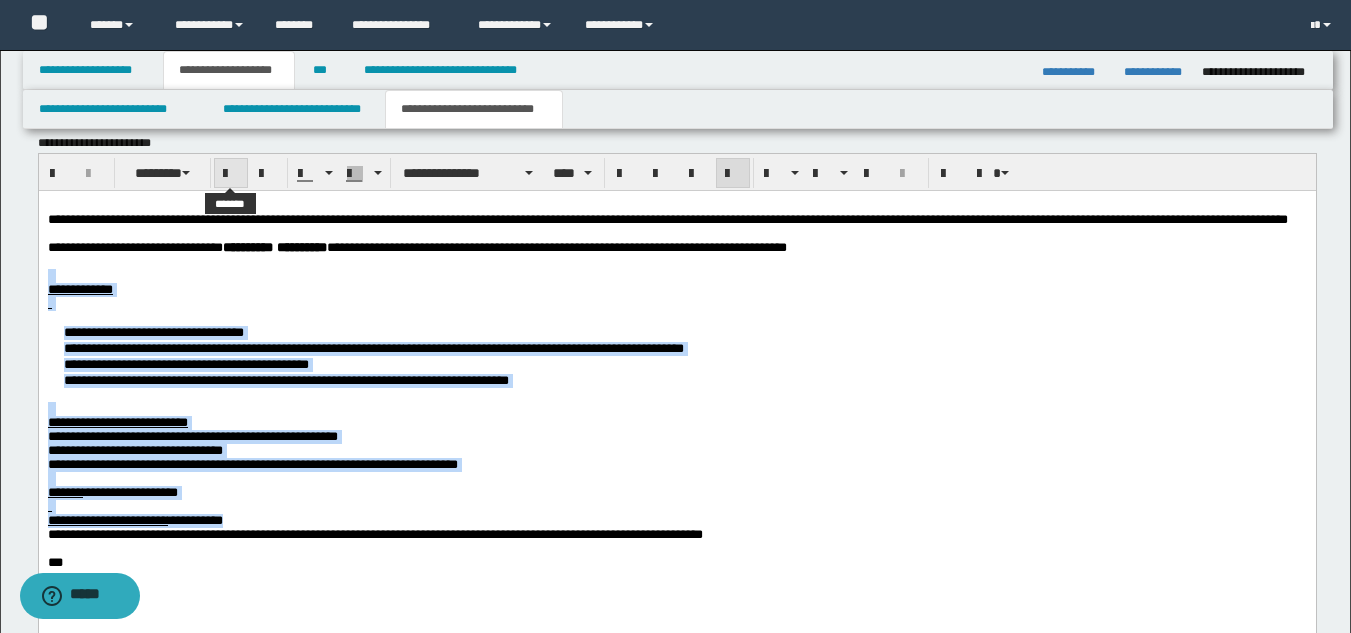 click at bounding box center (231, 174) 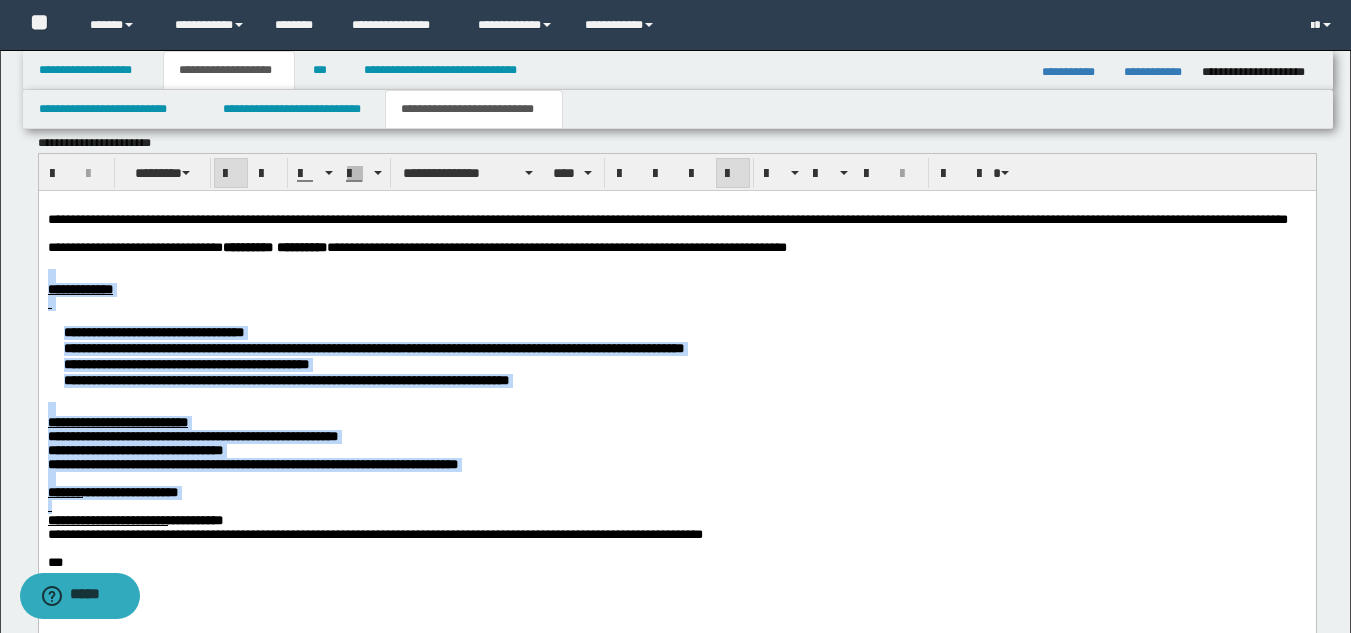 click on "**********" at bounding box center [185, 363] 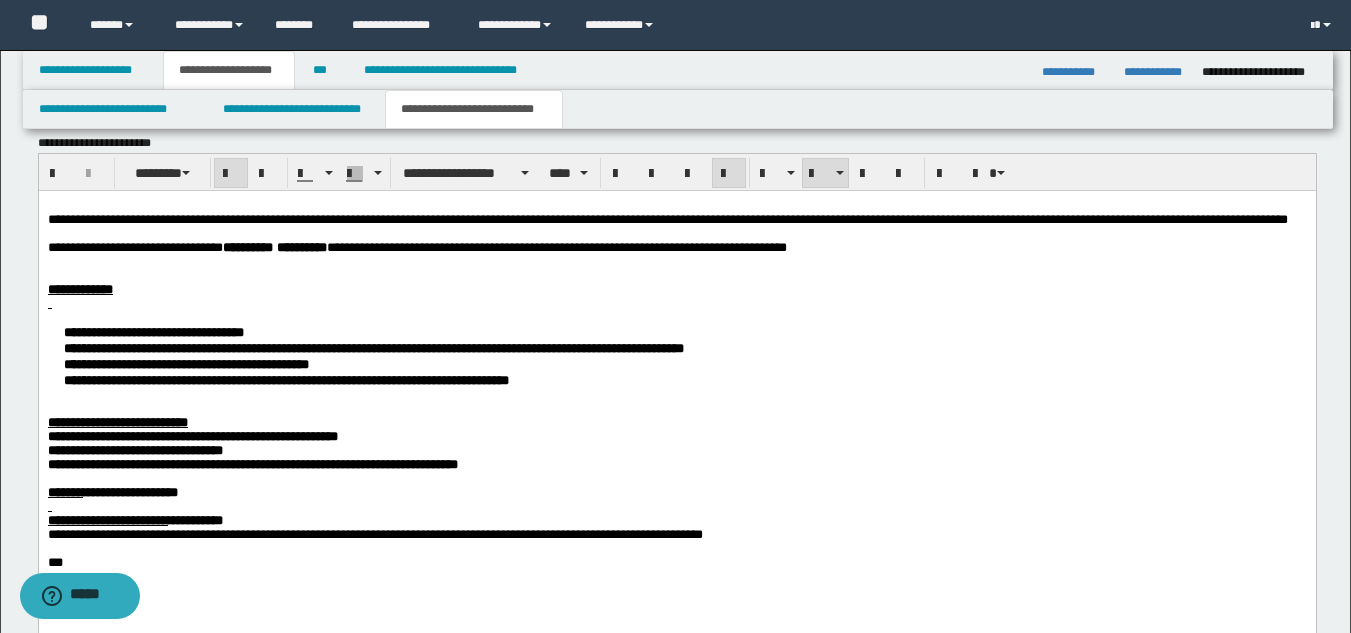 click on "**********" at bounding box center [676, 355] 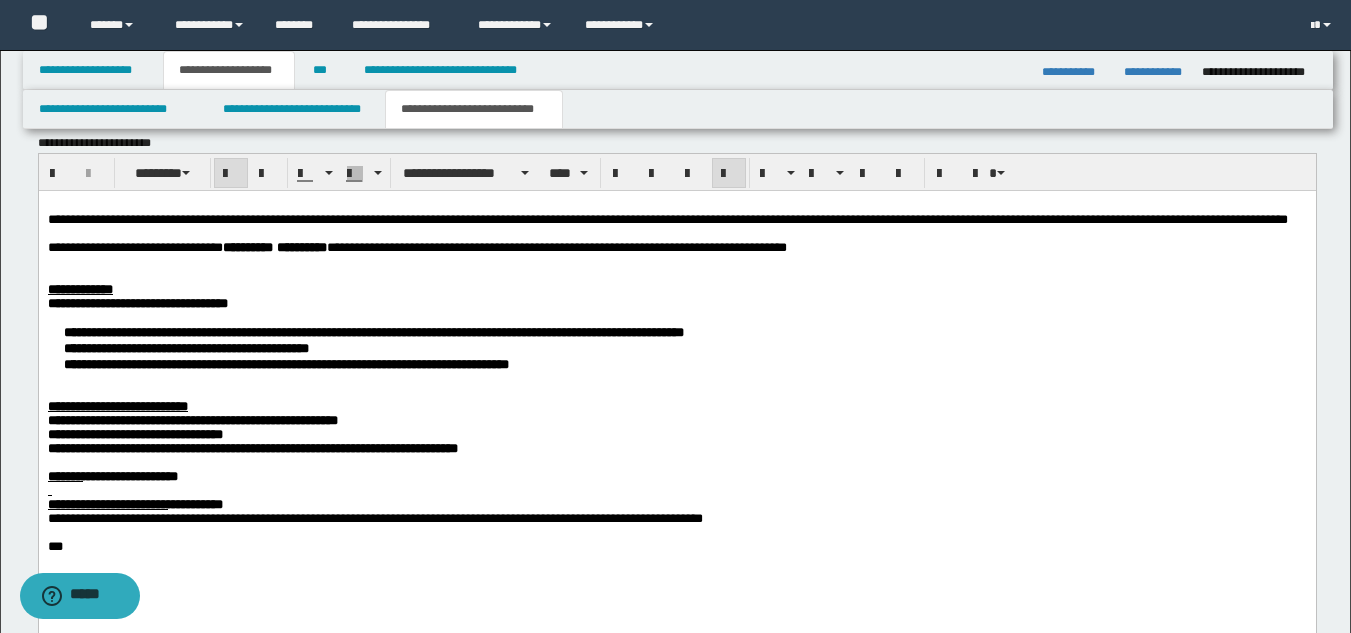 click on "**********" at bounding box center [676, 347] 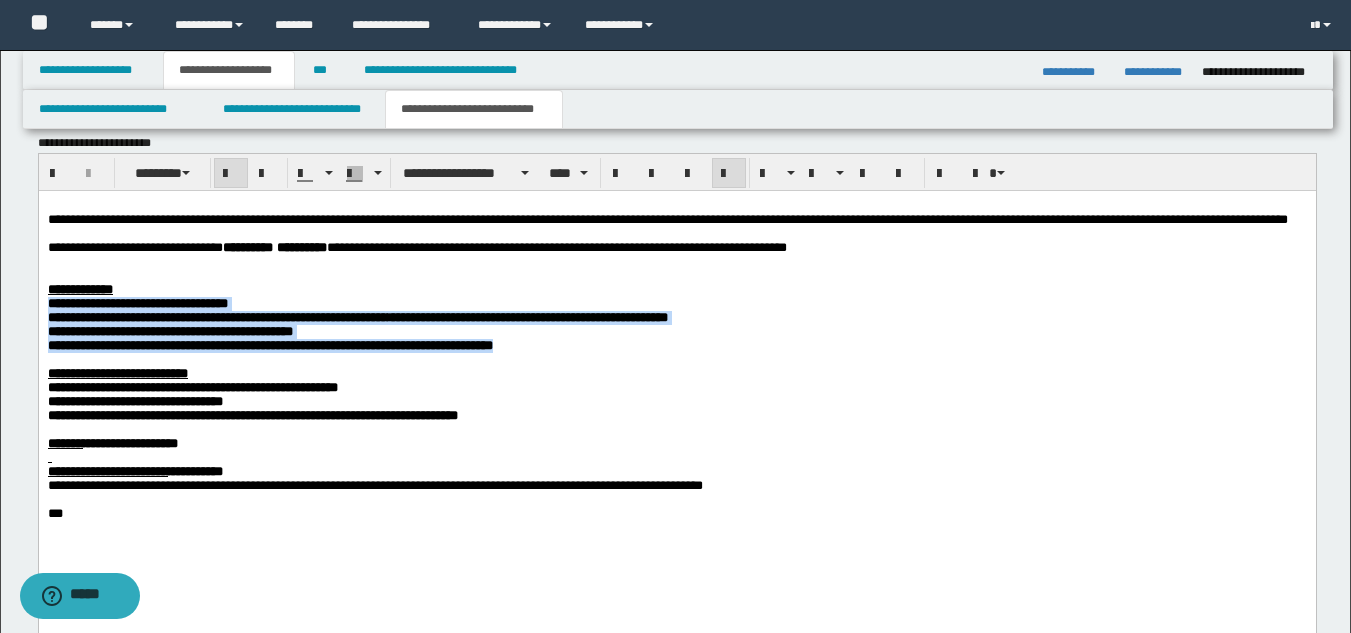 drag, startPoint x: 775, startPoint y: 386, endPoint x: 67, endPoint y: 518, distance: 720.19995 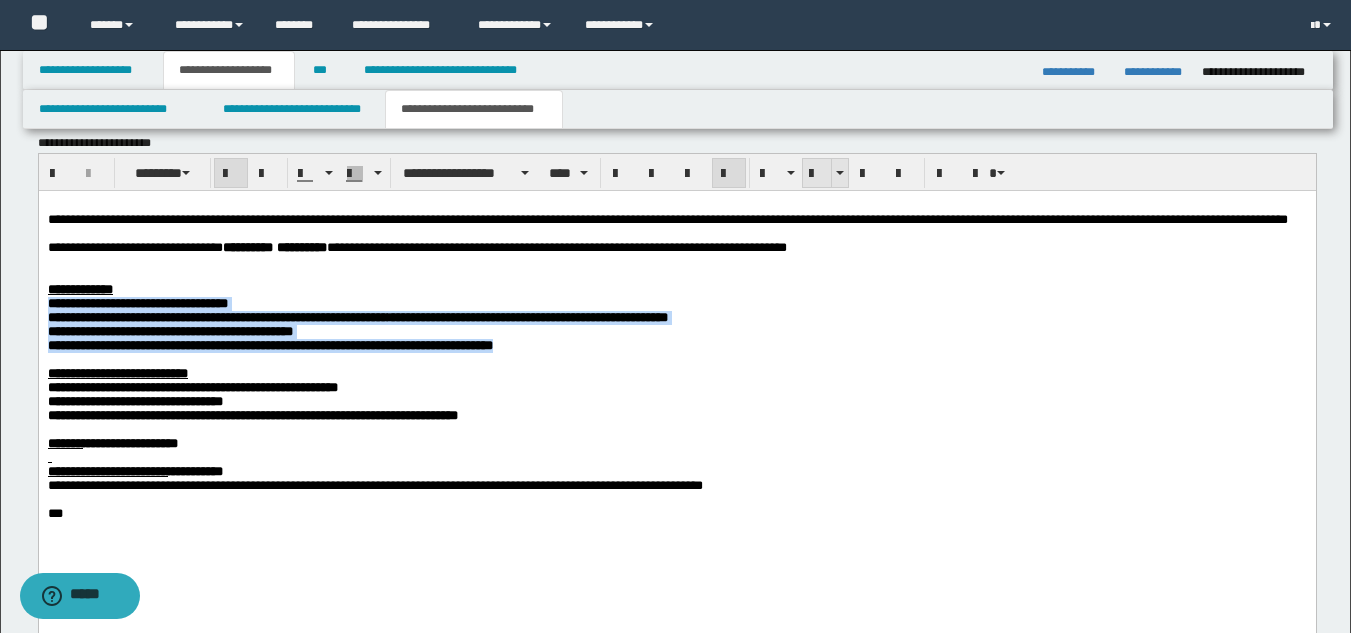 click at bounding box center (817, 173) 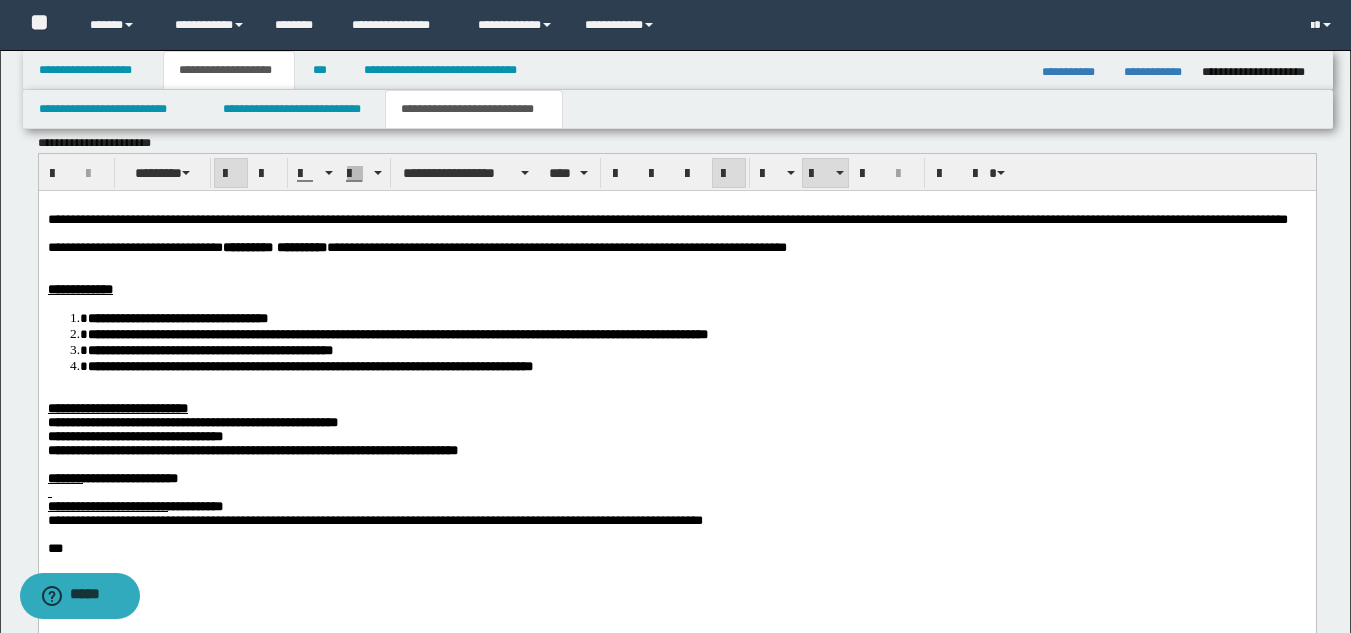 click on "**********" at bounding box center [257, 333] 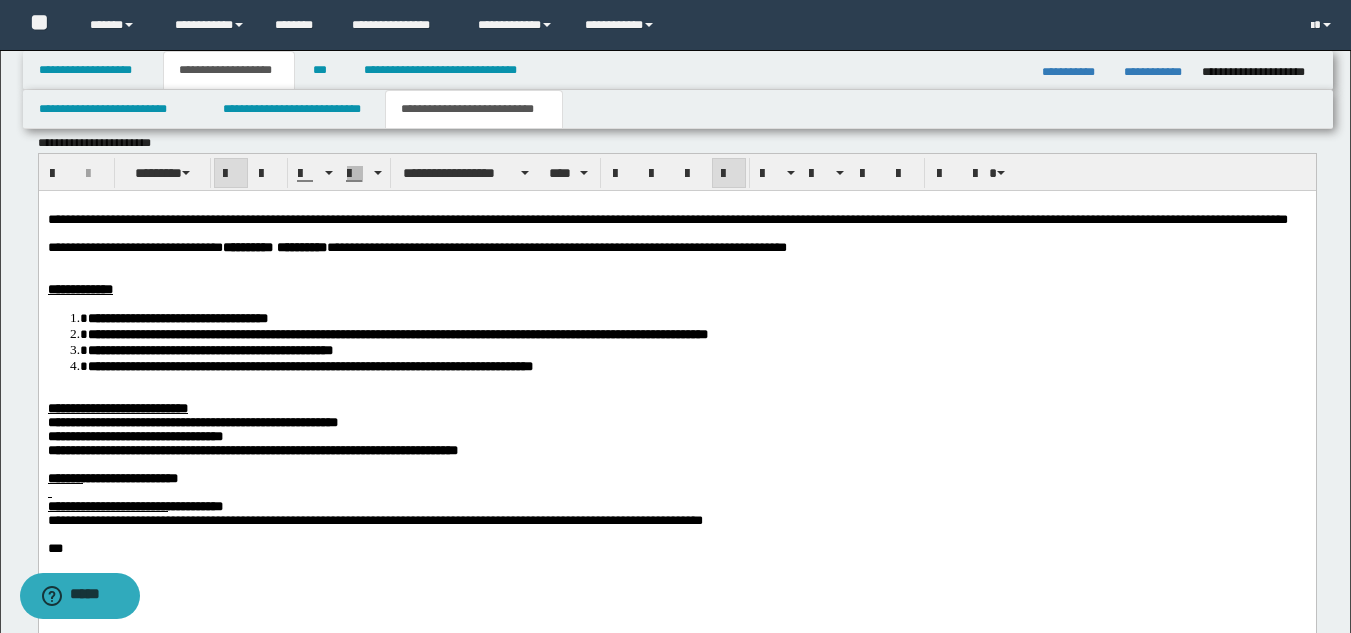click on "**********" at bounding box center [79, 288] 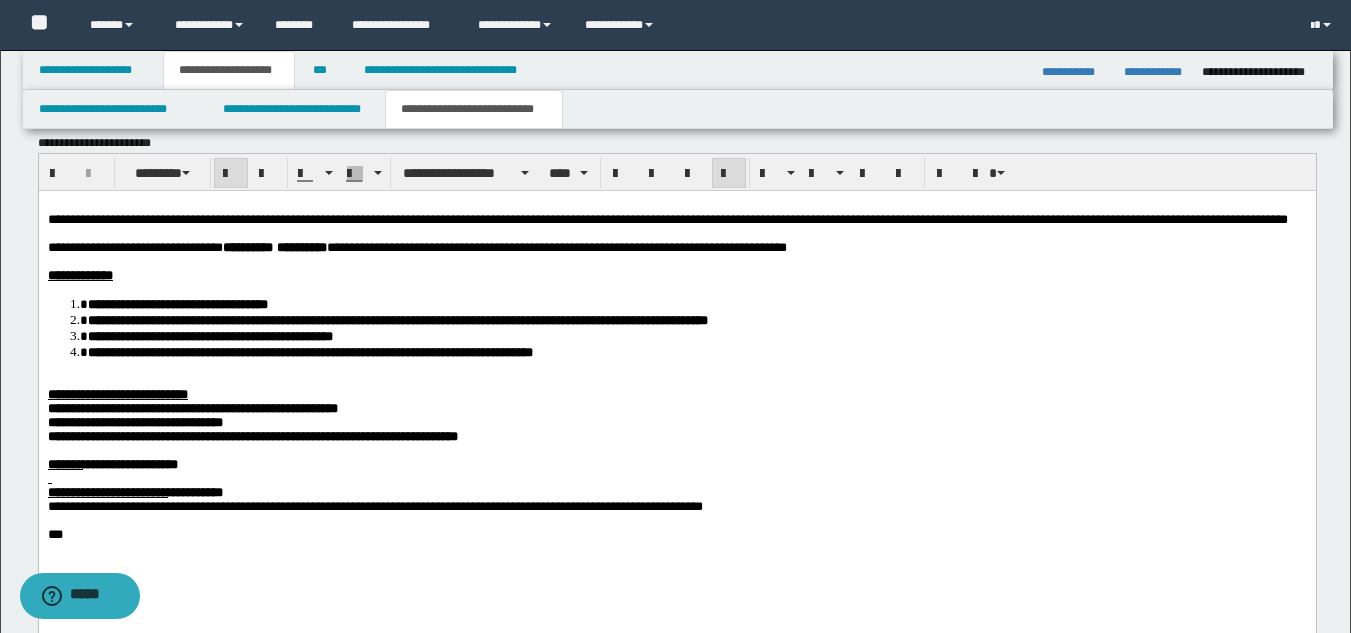 click on "**********" at bounding box center (117, 393) 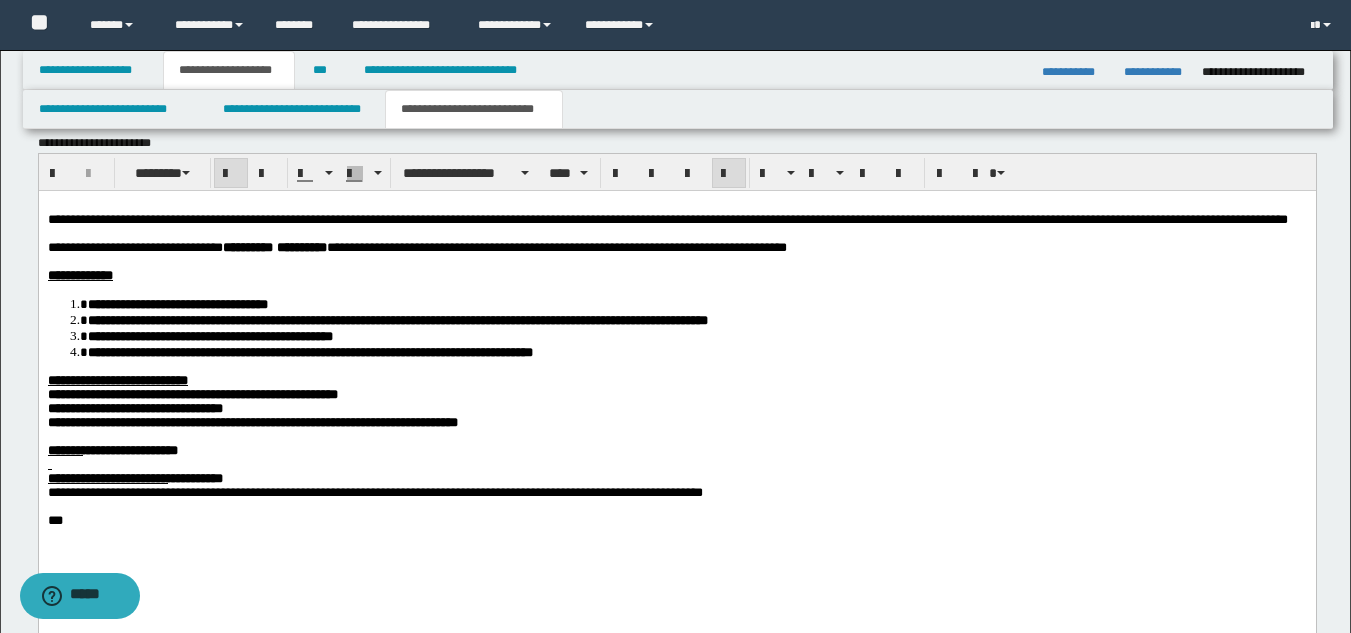 click on "**********" at bounding box center (192, 393) 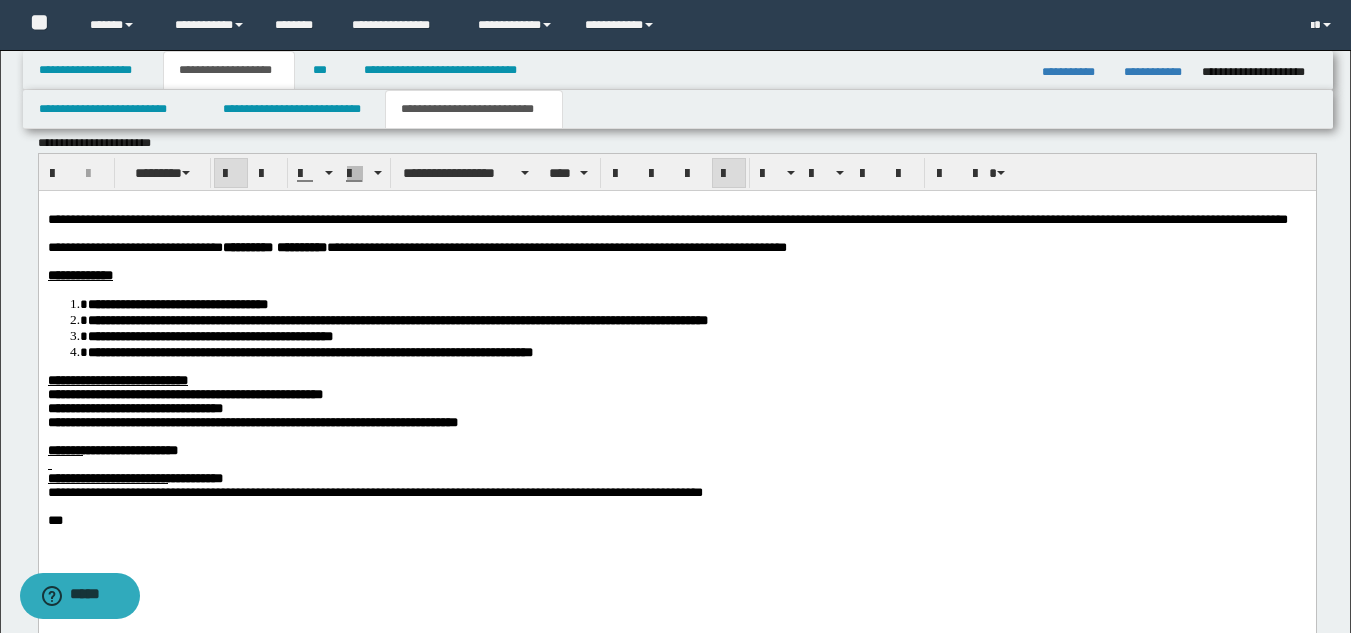 click on "**********" at bounding box center [252, 421] 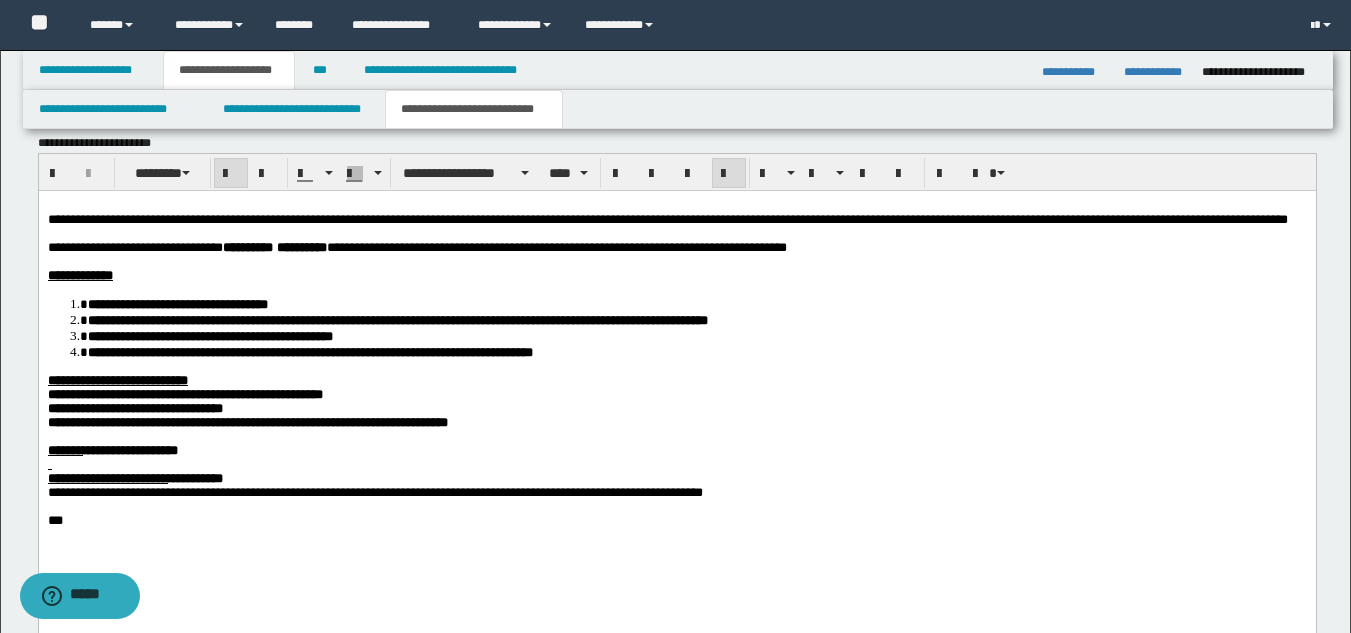 click on "**********" at bounding box center (129, 449) 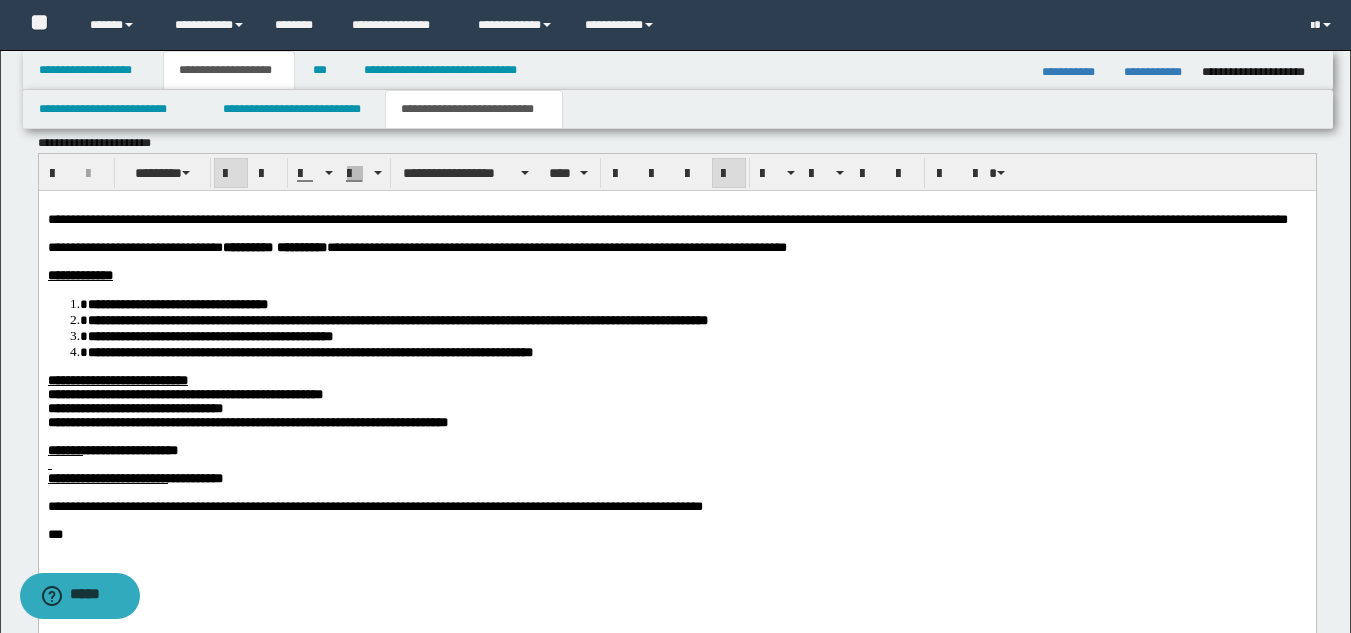 click at bounding box center (676, 464) 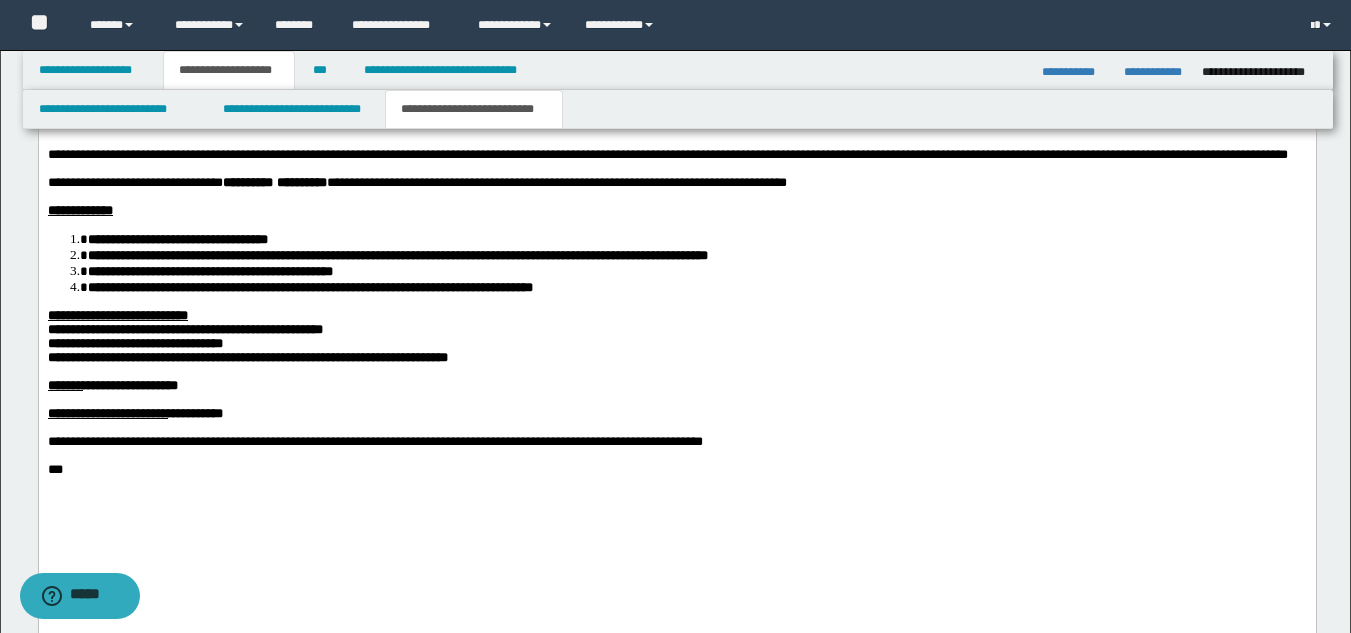 scroll, scrollTop: 1098, scrollLeft: 0, axis: vertical 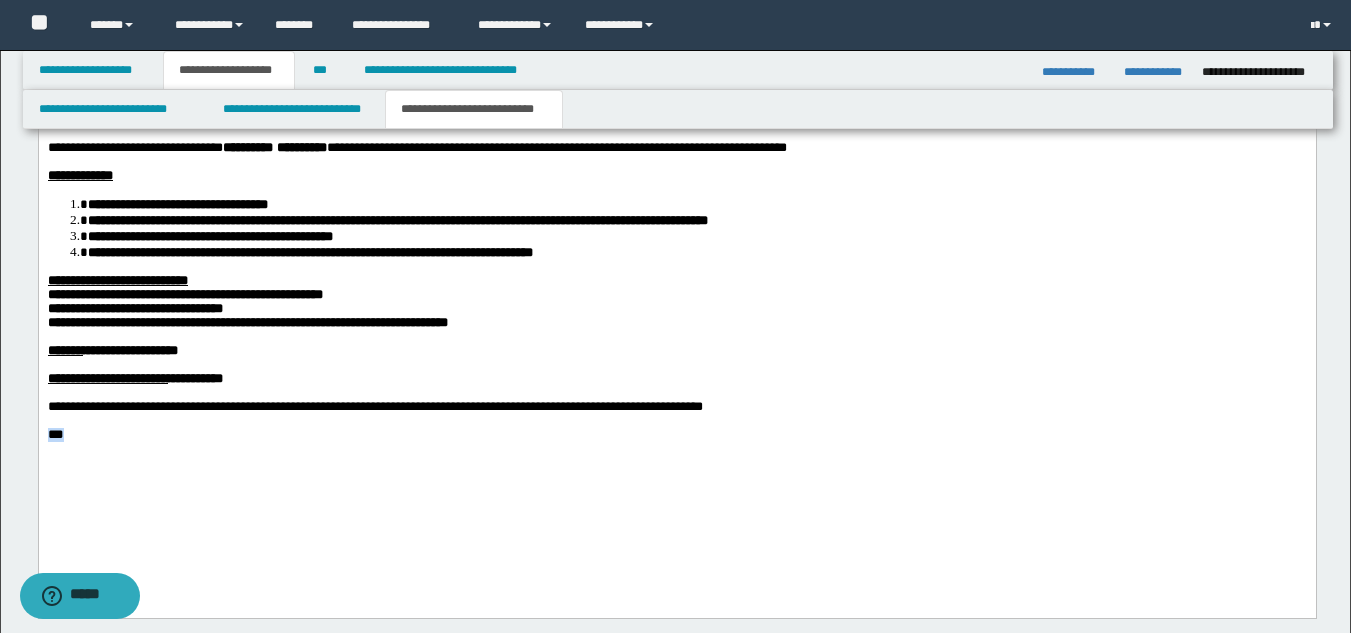 drag, startPoint x: 89, startPoint y: 487, endPoint x: 23, endPoint y: 488, distance: 66.007576 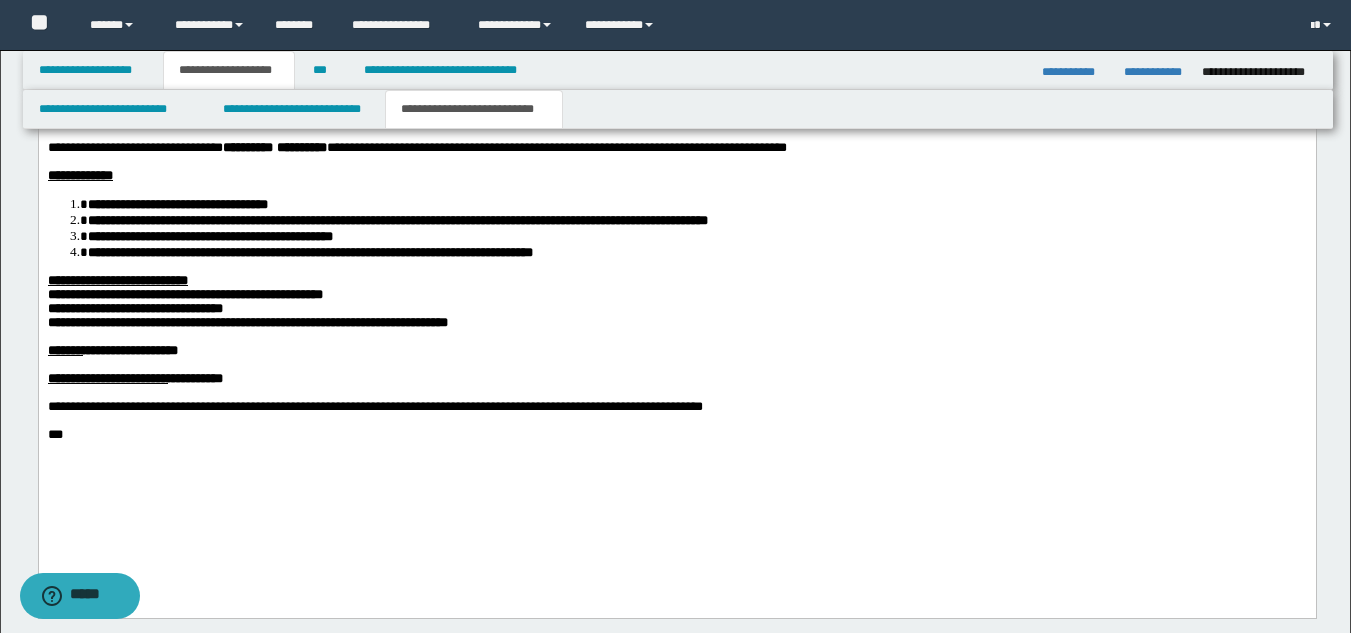 click on "**********" at bounding box center [676, 301] 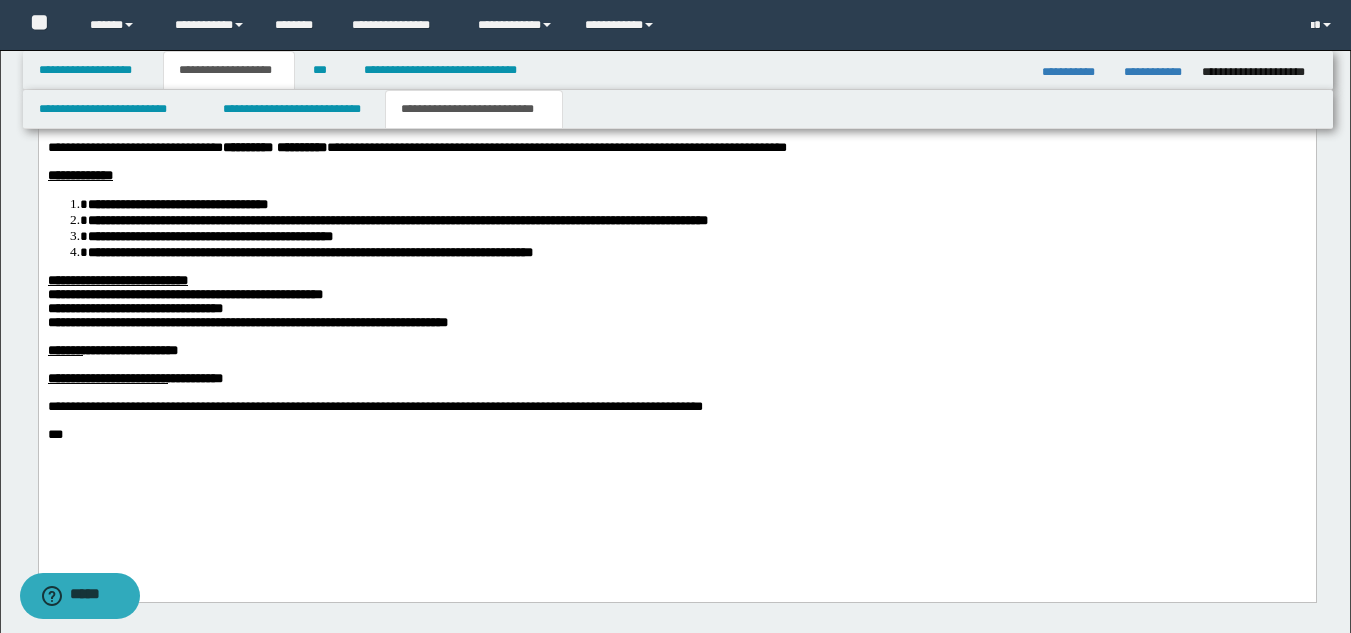 click on "**********" at bounding box center [676, 294] 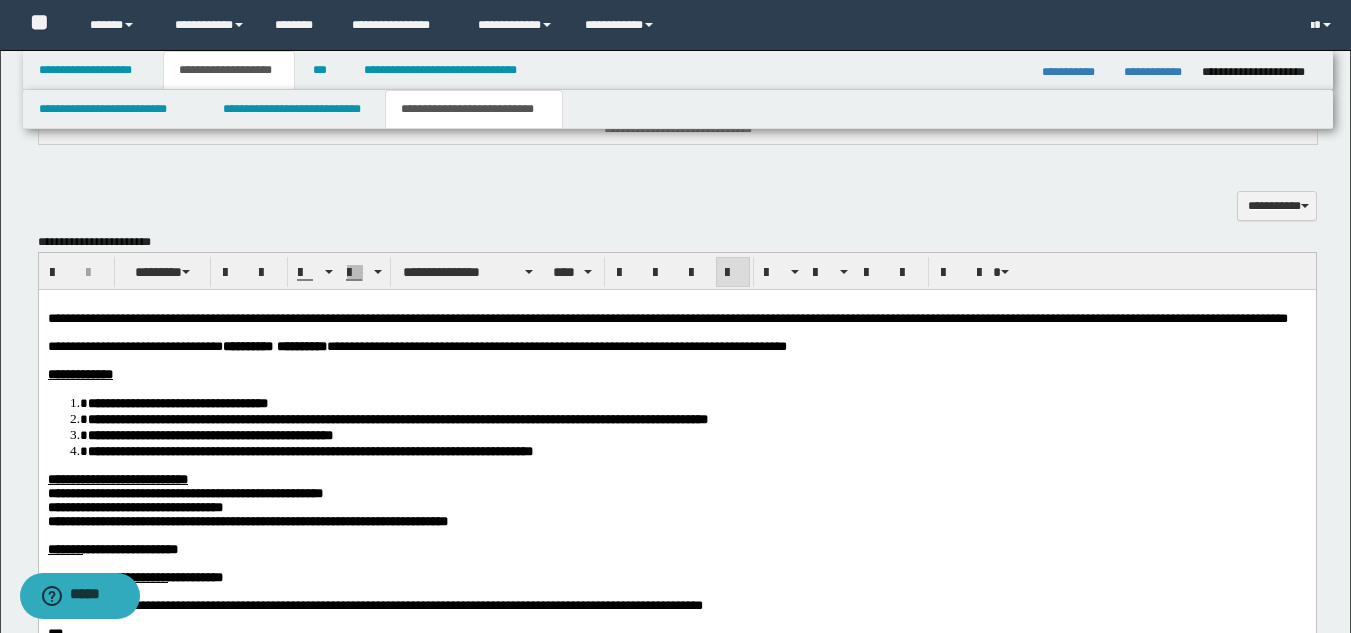 scroll, scrollTop: 898, scrollLeft: 0, axis: vertical 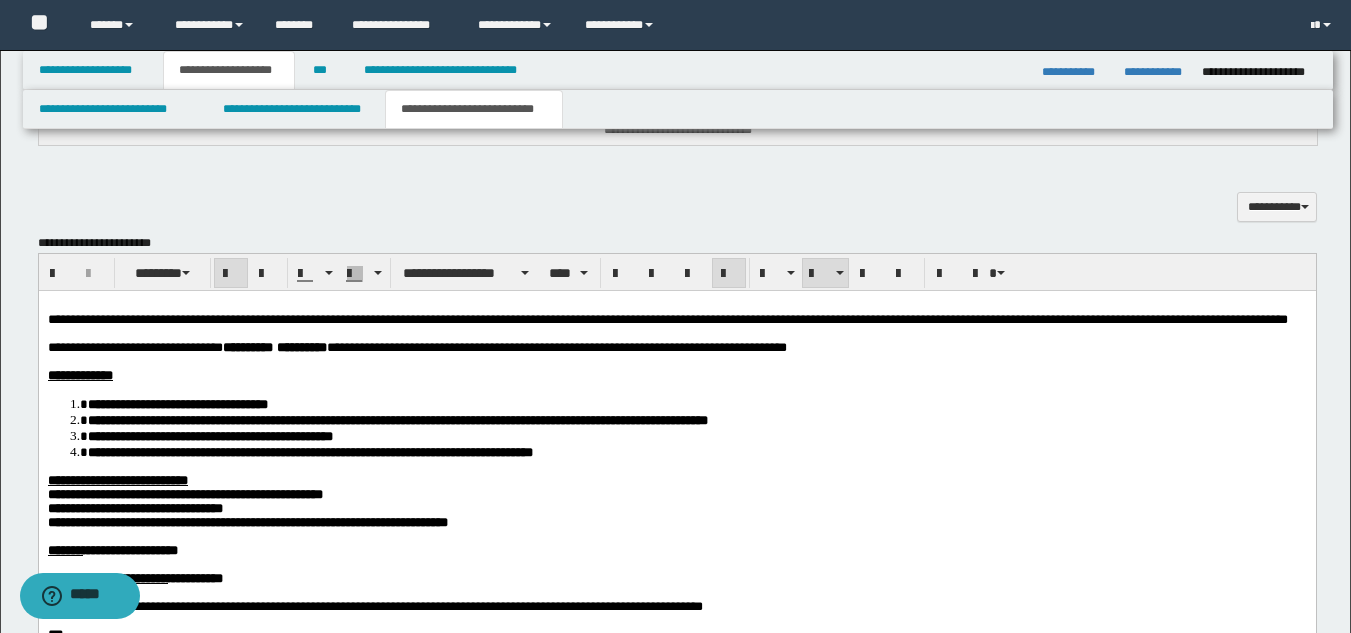 click on "**********" at bounding box center [309, 451] 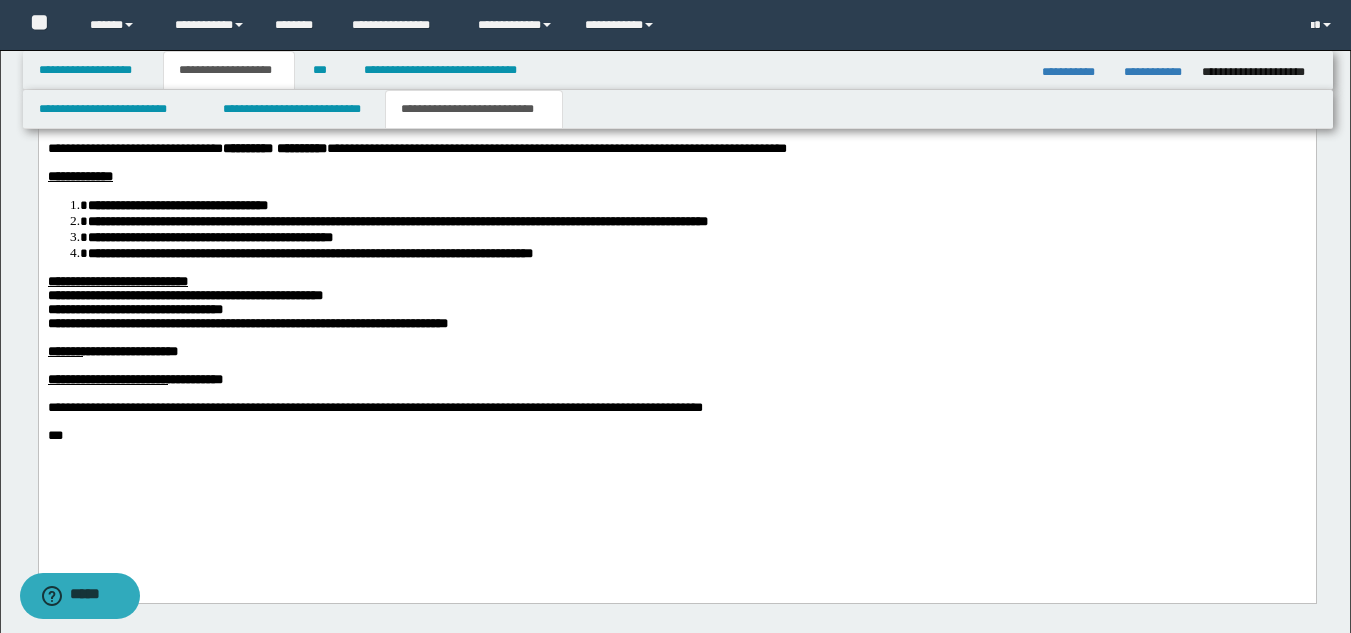 scroll, scrollTop: 1098, scrollLeft: 0, axis: vertical 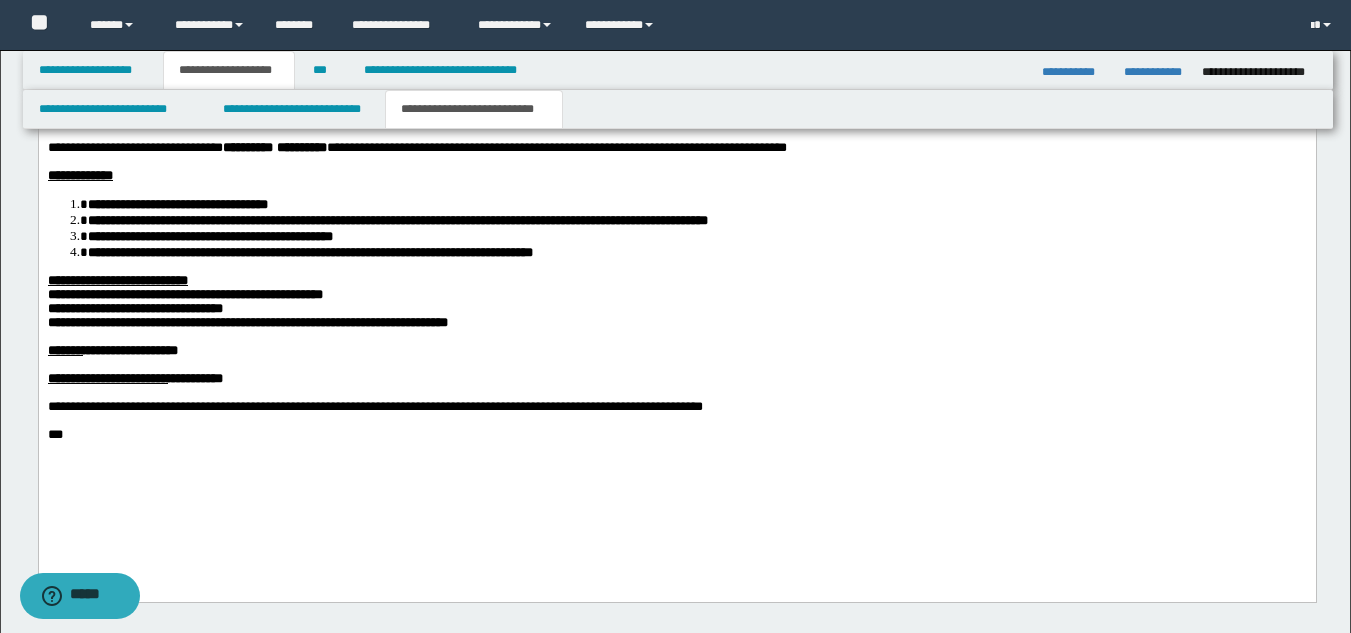 click on "**********" at bounding box center (676, 294) 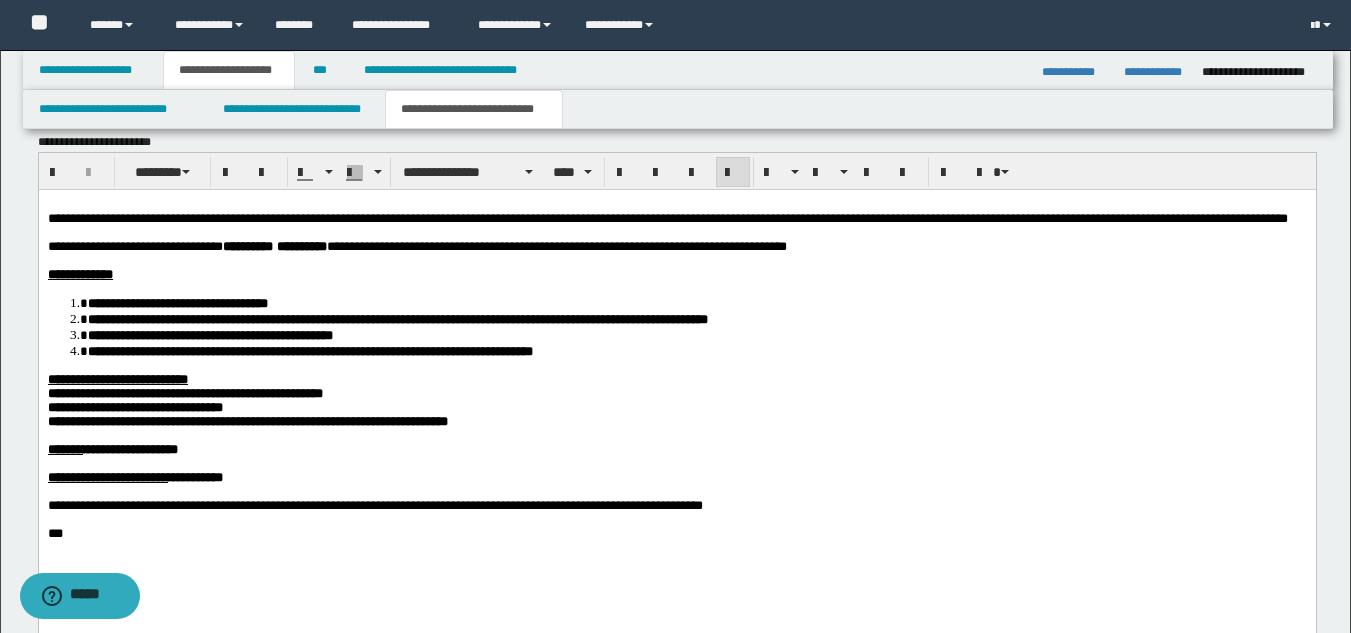 scroll, scrollTop: 998, scrollLeft: 0, axis: vertical 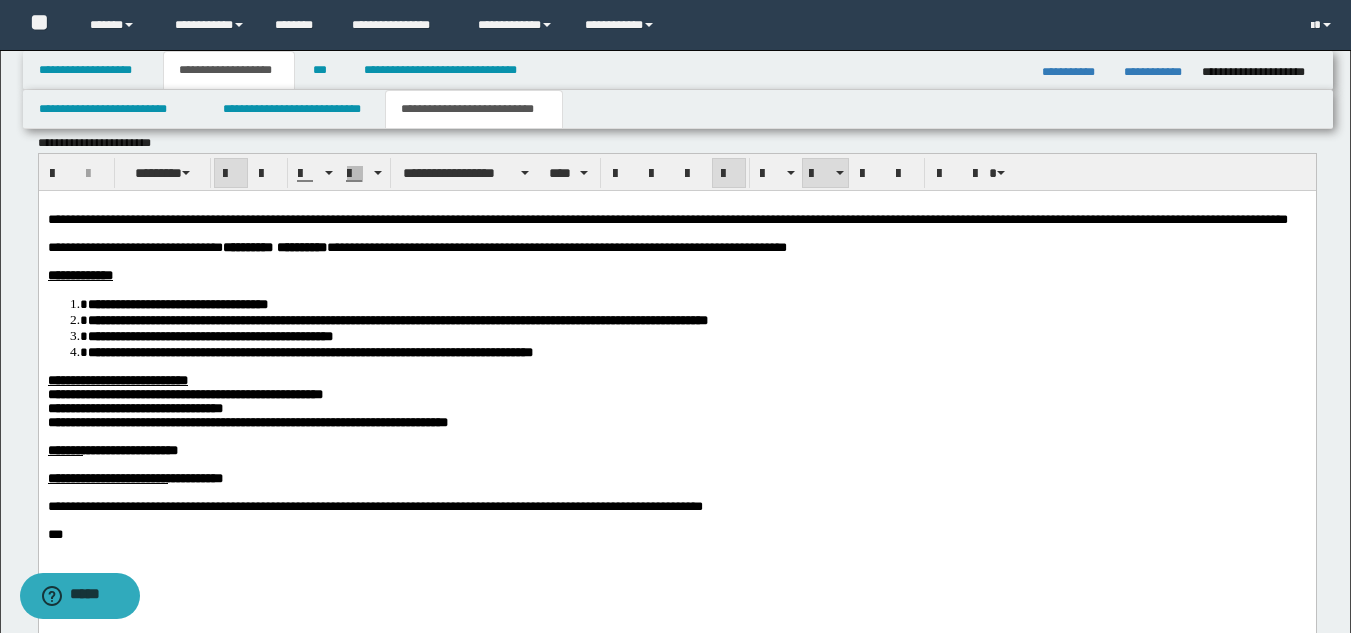 click on "**********" at bounding box center [257, 319] 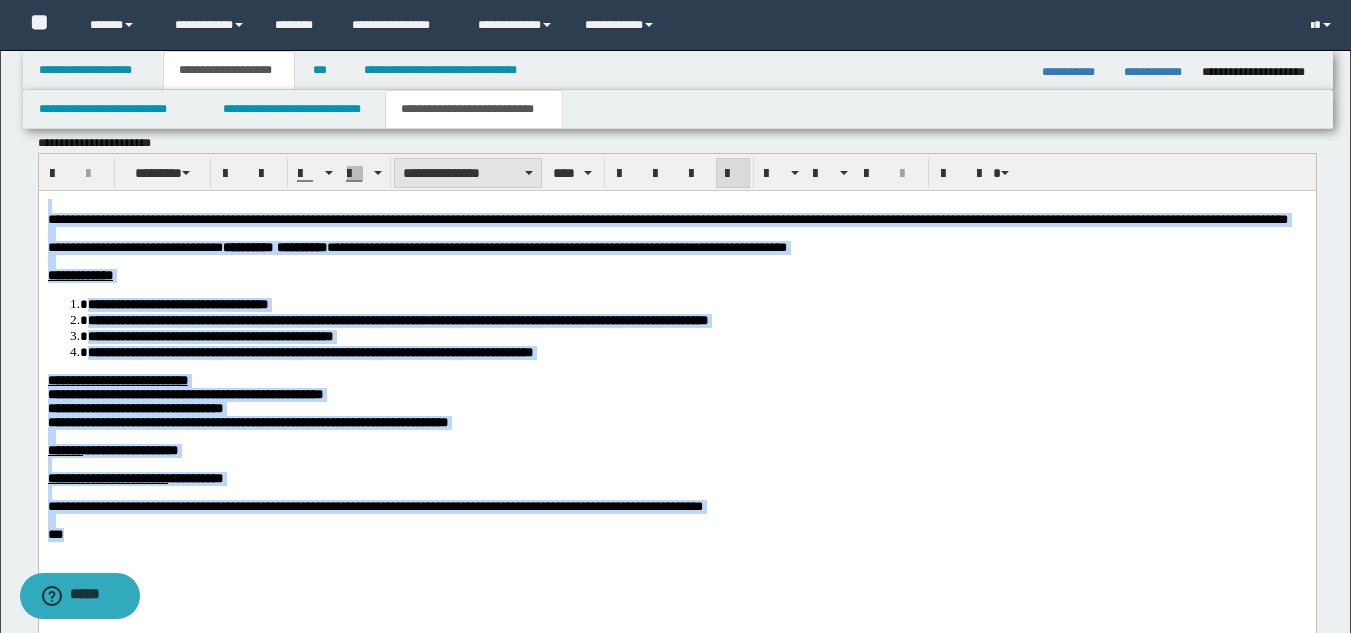 click on "**********" at bounding box center [468, 173] 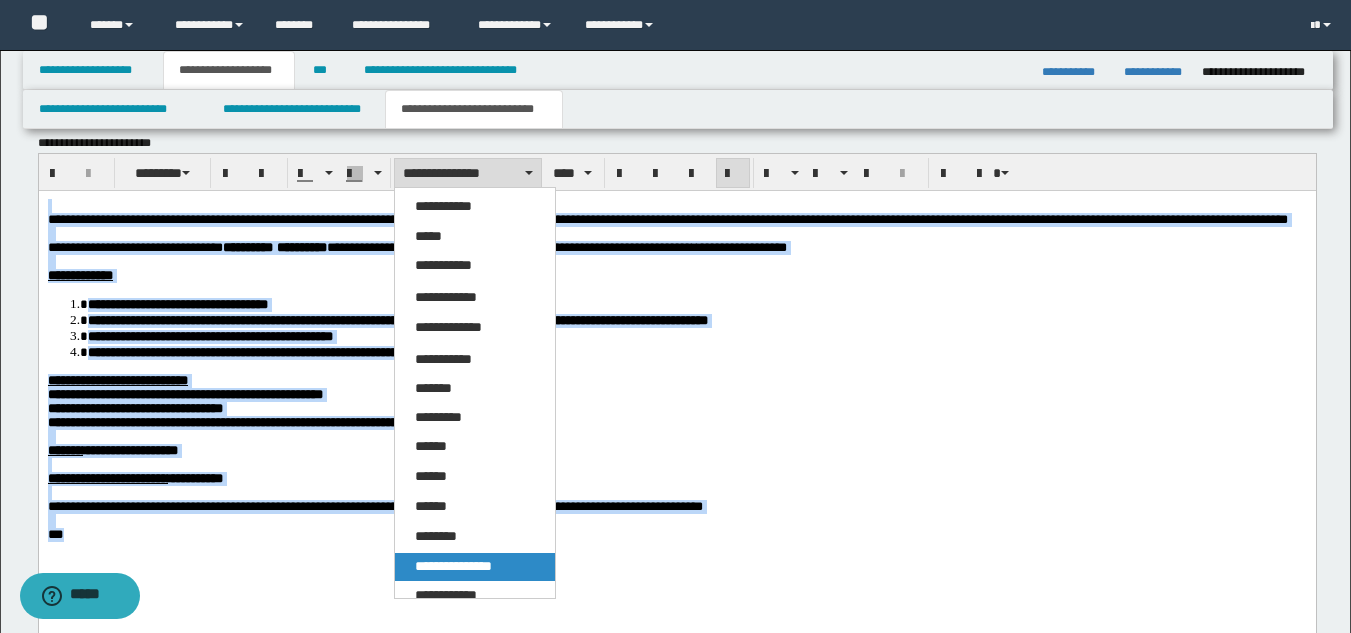 drag, startPoint x: 446, startPoint y: 575, endPoint x: 427, endPoint y: 313, distance: 262.68802 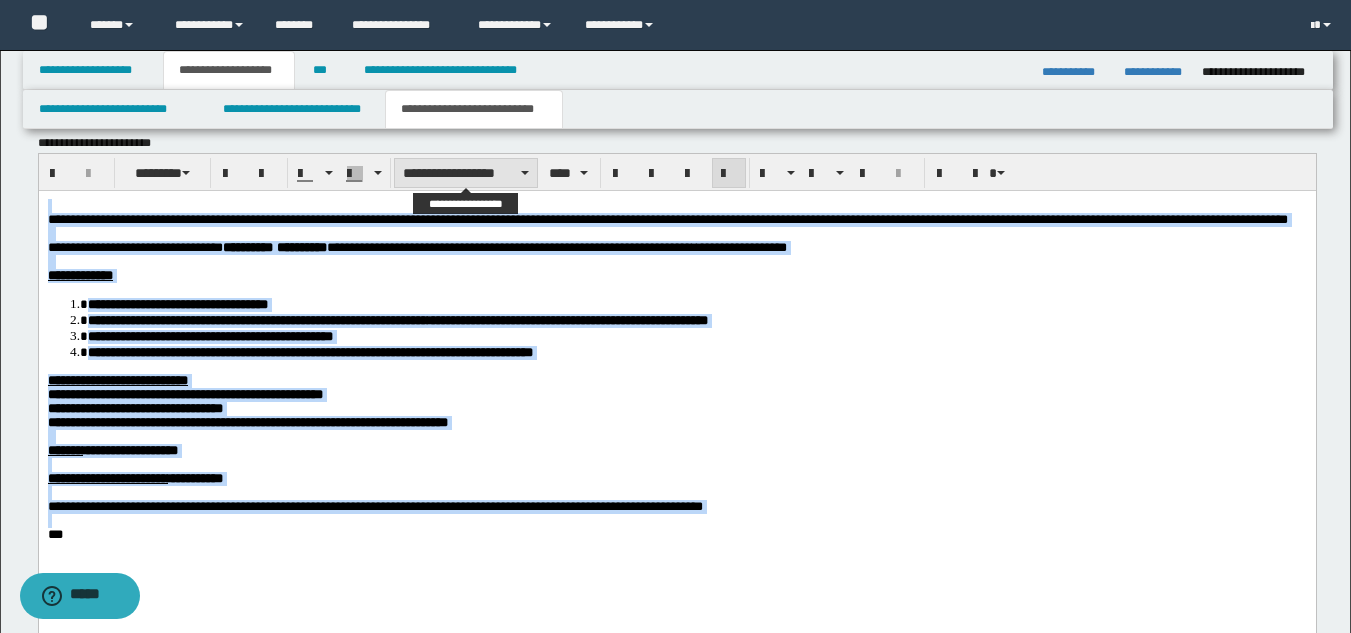 click on "**********" at bounding box center (466, 173) 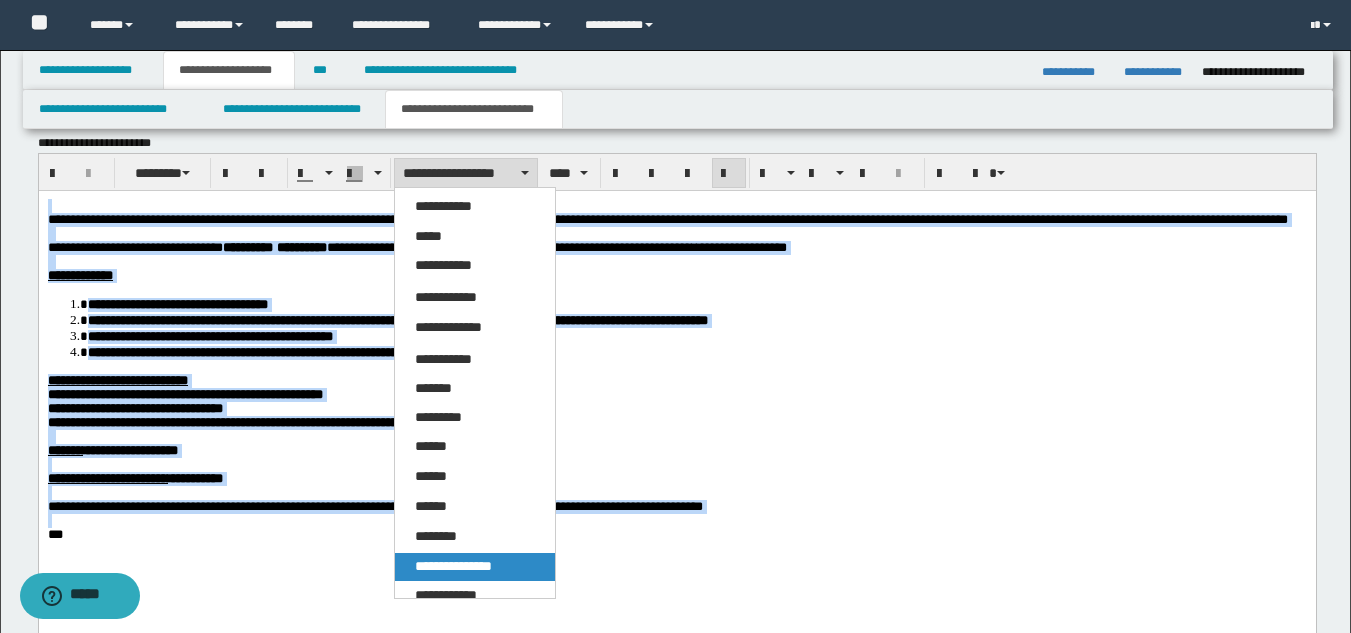 drag, startPoint x: 465, startPoint y: 566, endPoint x: 430, endPoint y: 373, distance: 196.1479 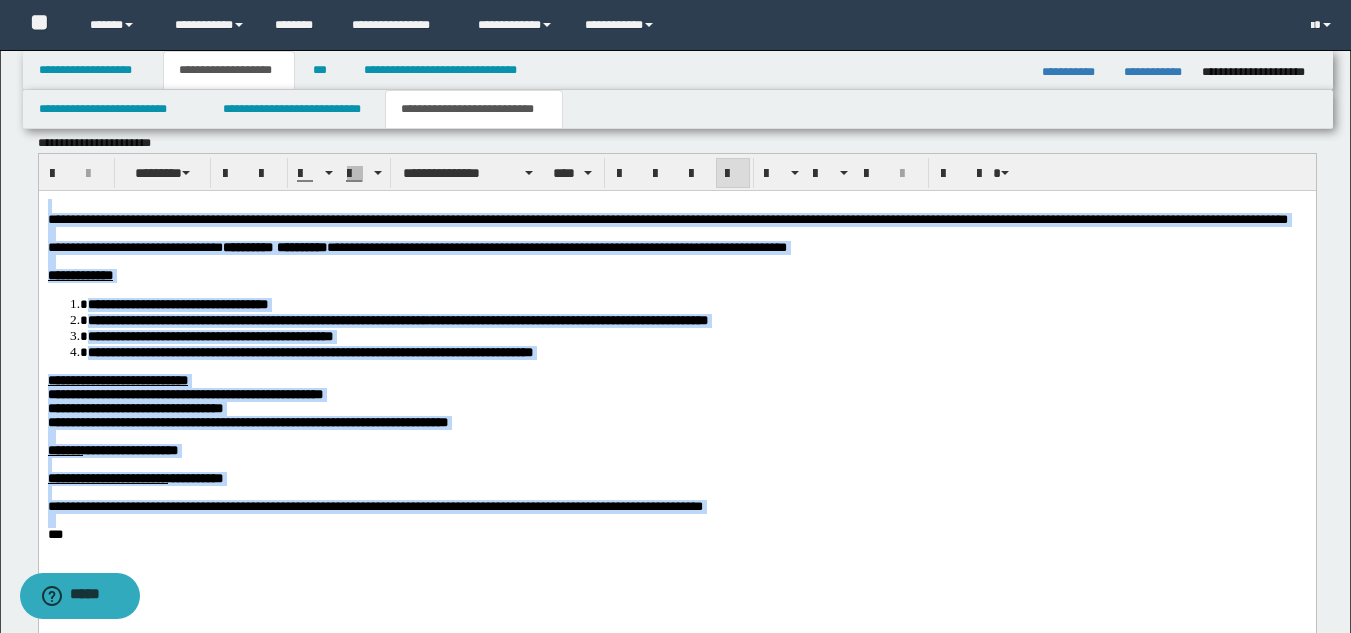 click on "**********" at bounding box center (309, 351) 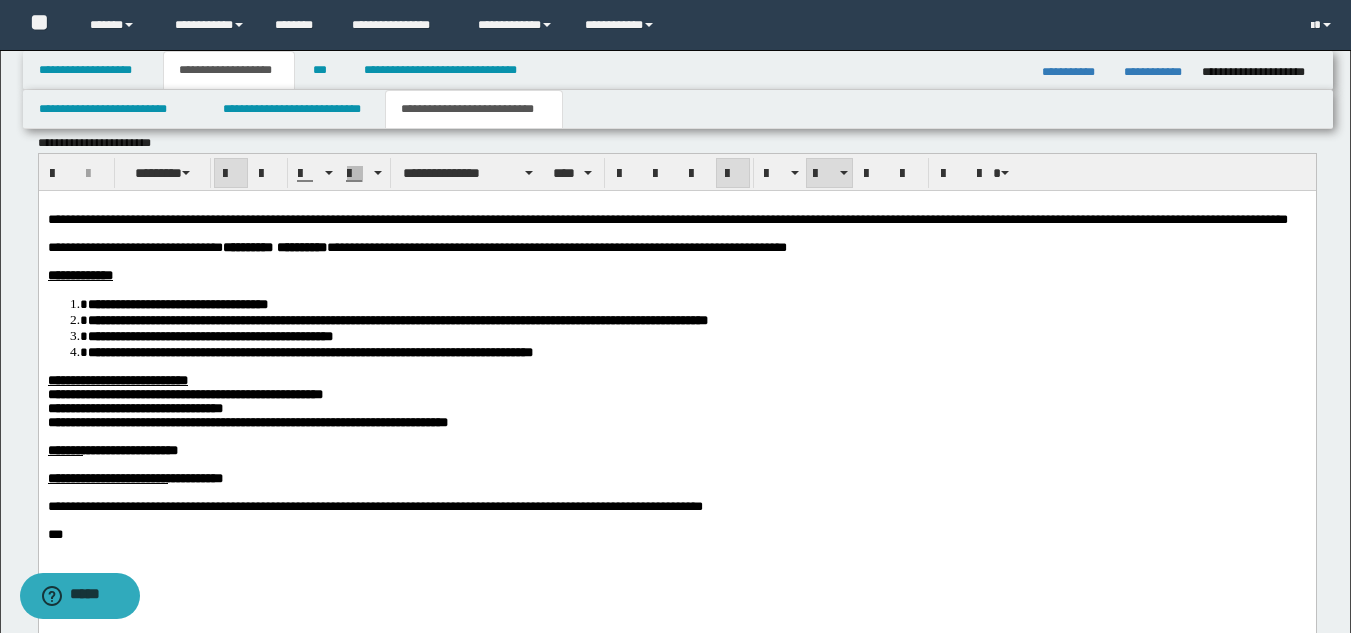 drag, startPoint x: 541, startPoint y: 373, endPoint x: 590, endPoint y: 363, distance: 50.01 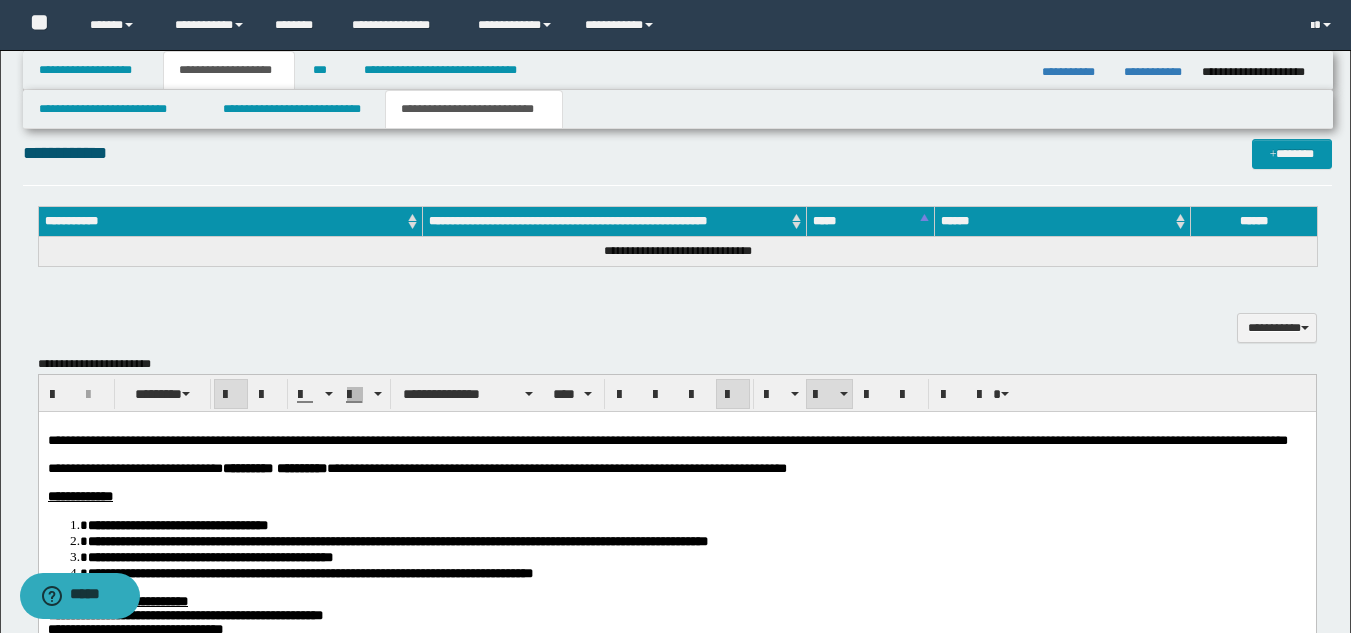 scroll, scrollTop: 698, scrollLeft: 0, axis: vertical 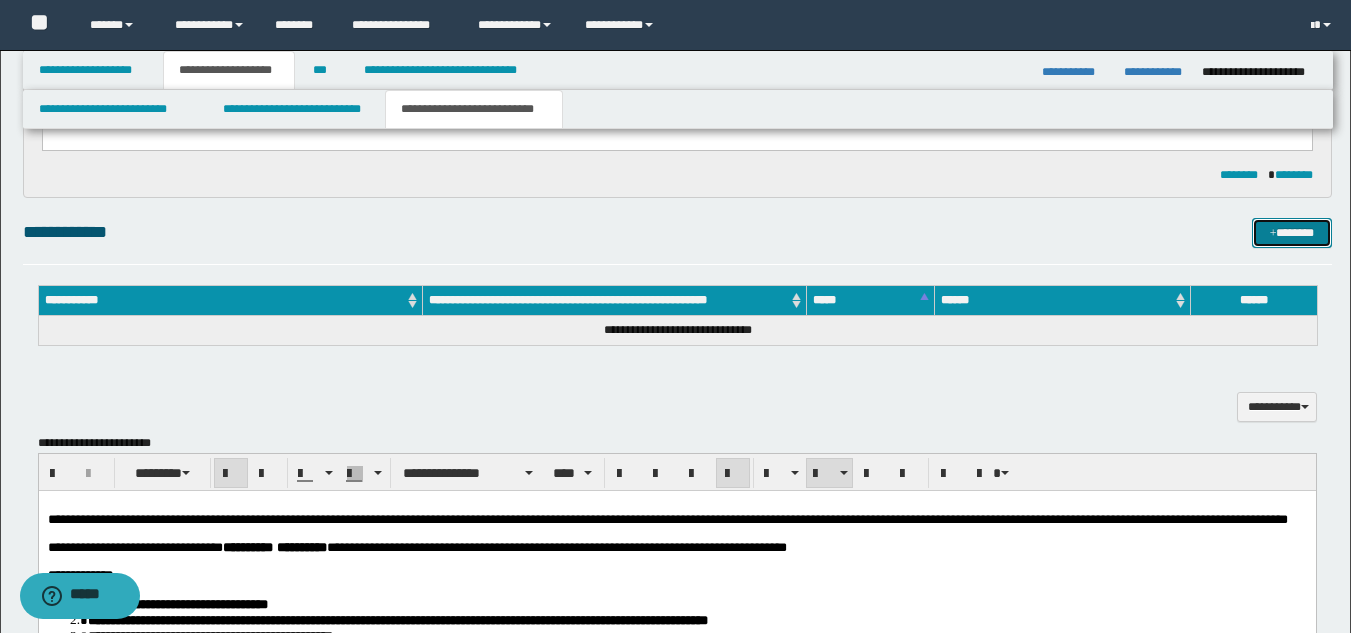 click on "*******" at bounding box center [1292, 233] 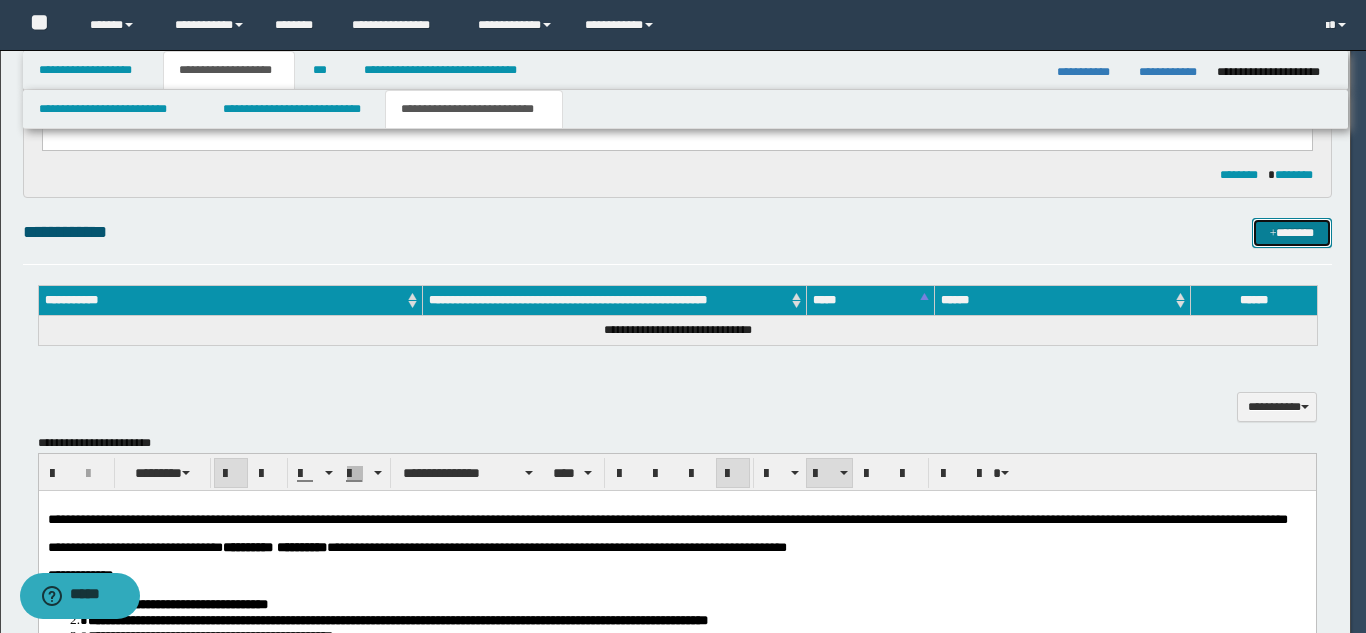 type 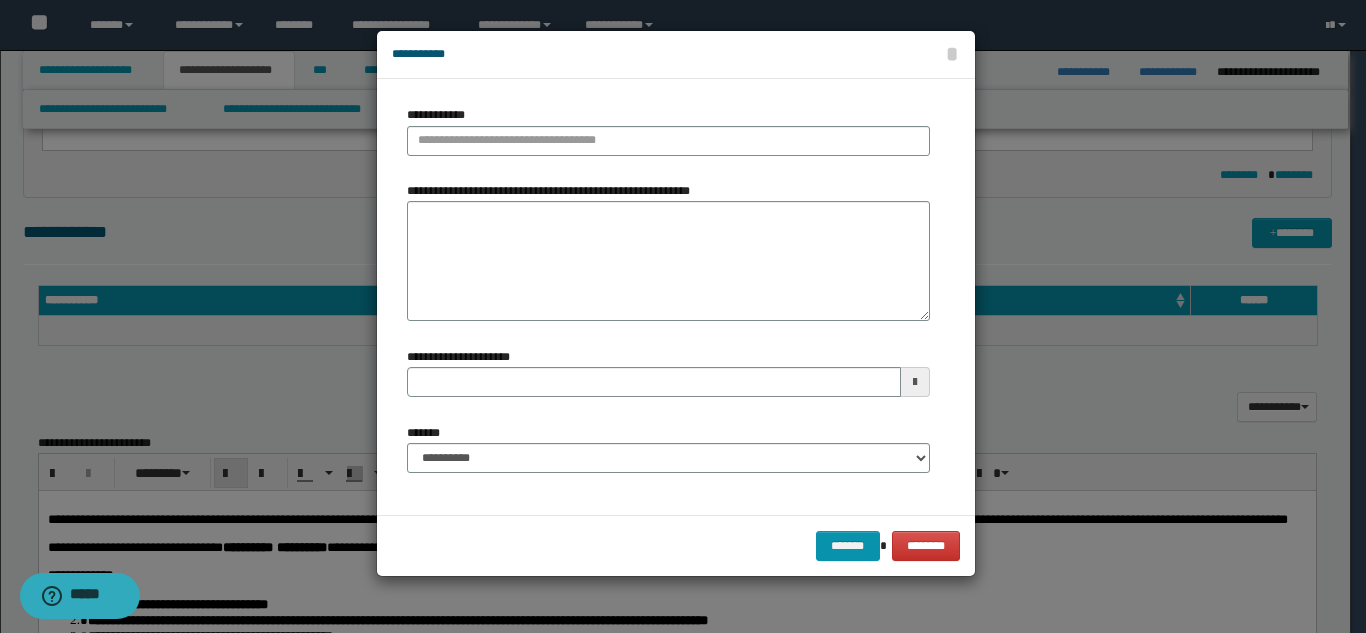 type 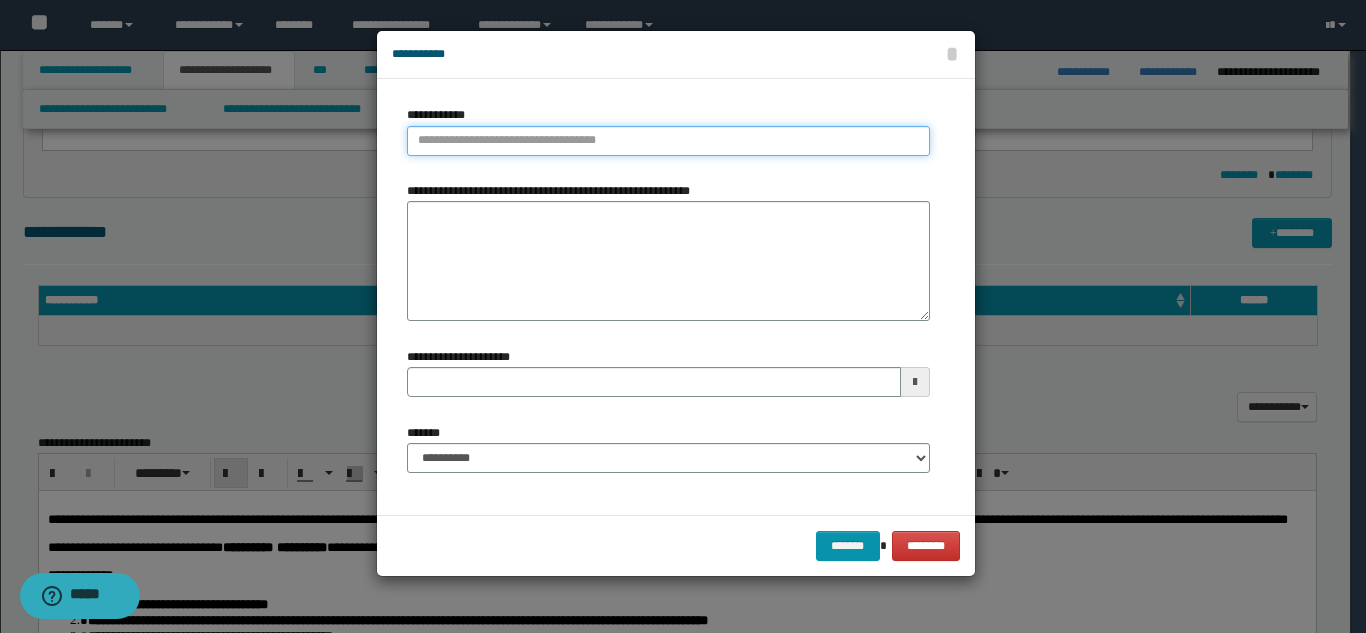 click on "**********" at bounding box center [668, 141] 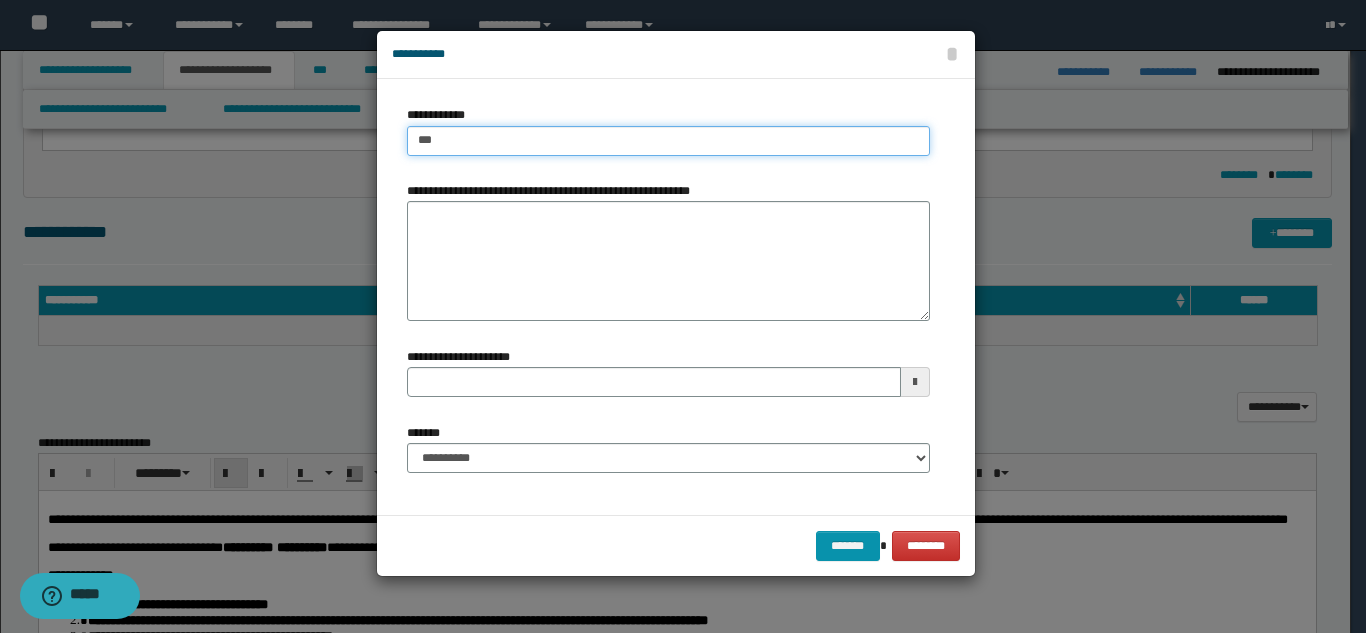 type on "****" 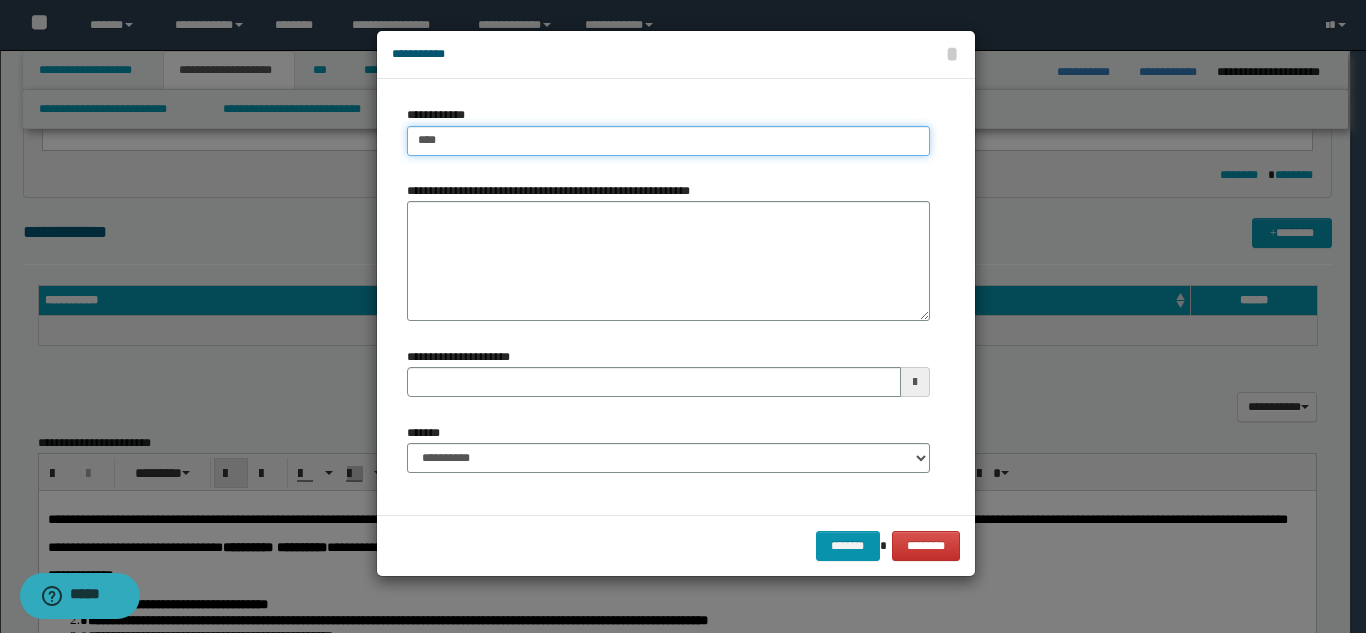 type on "****" 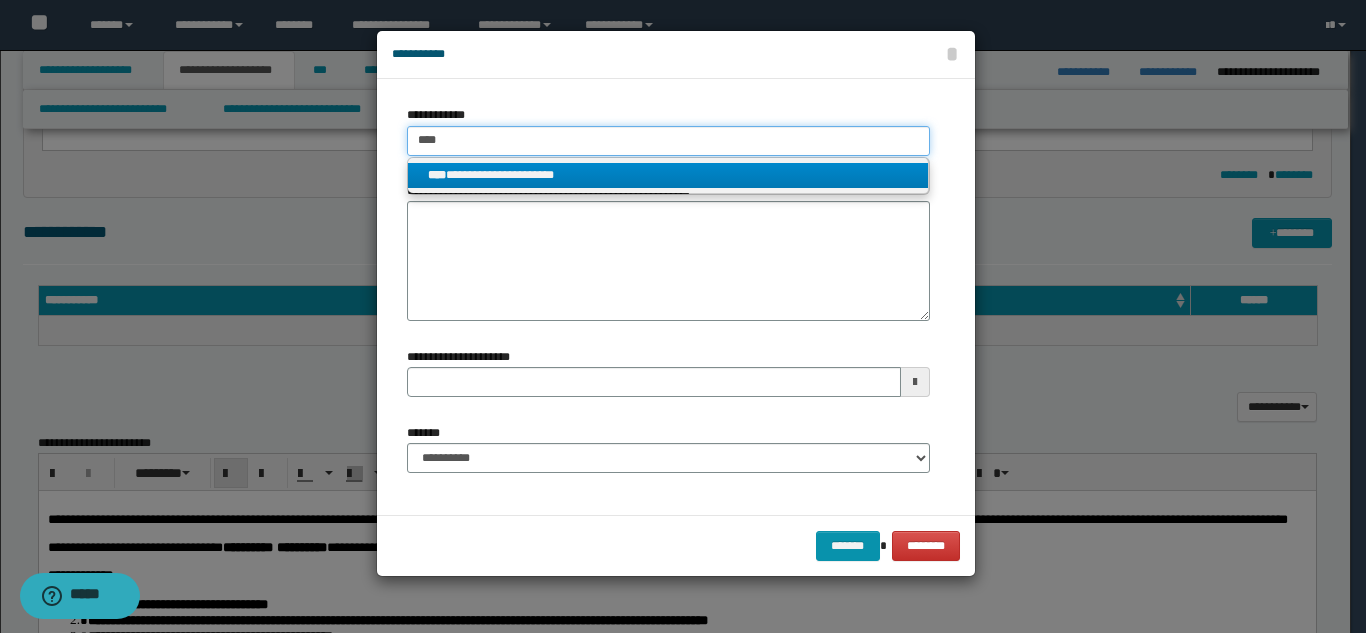 type on "****" 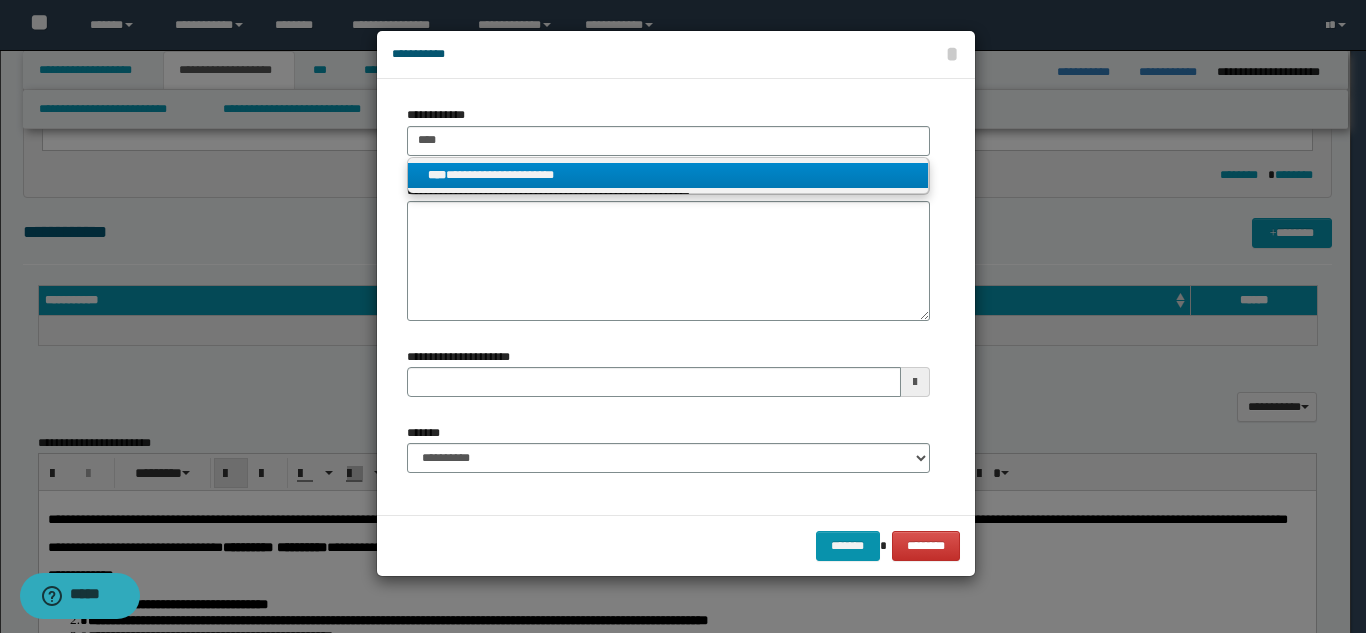drag, startPoint x: 589, startPoint y: 166, endPoint x: 583, endPoint y: 194, distance: 28.635643 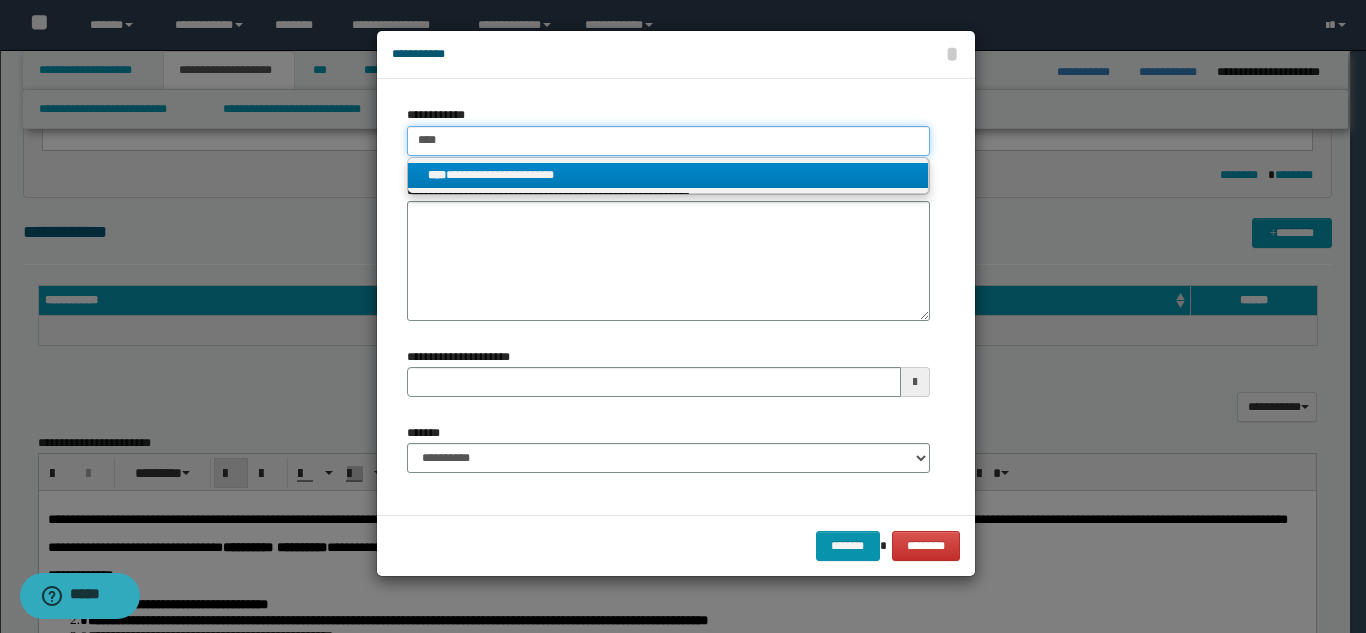 type 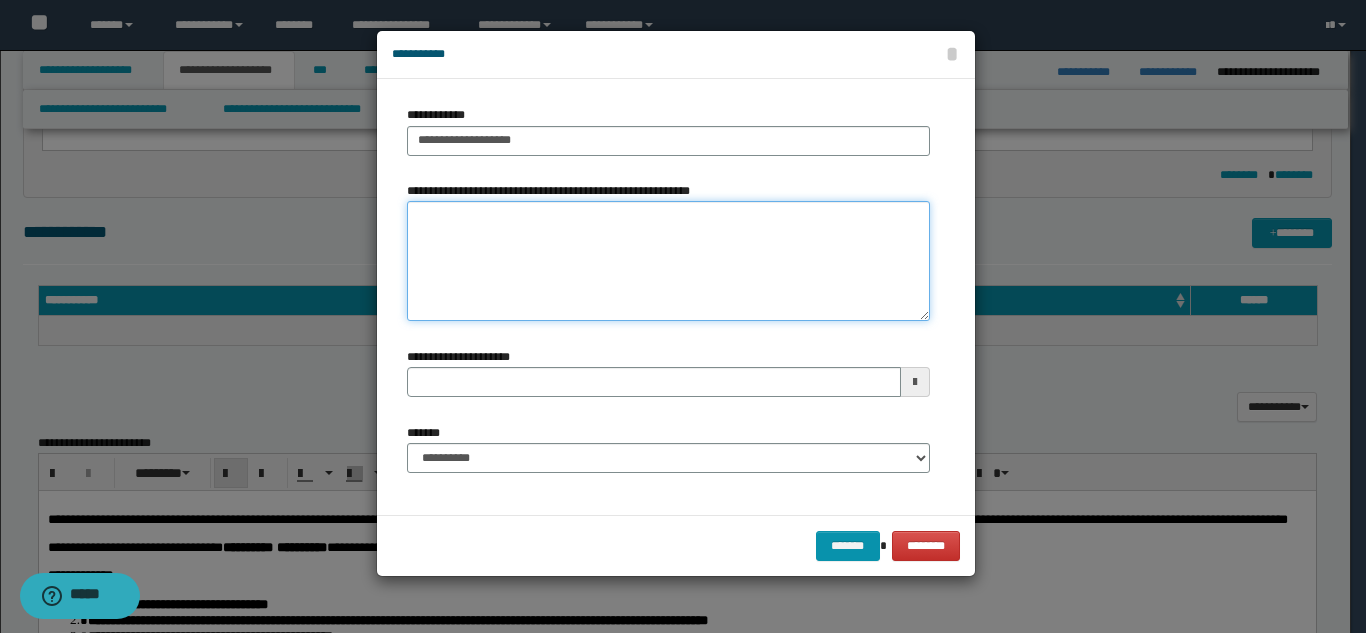 click on "**********" at bounding box center [668, 261] 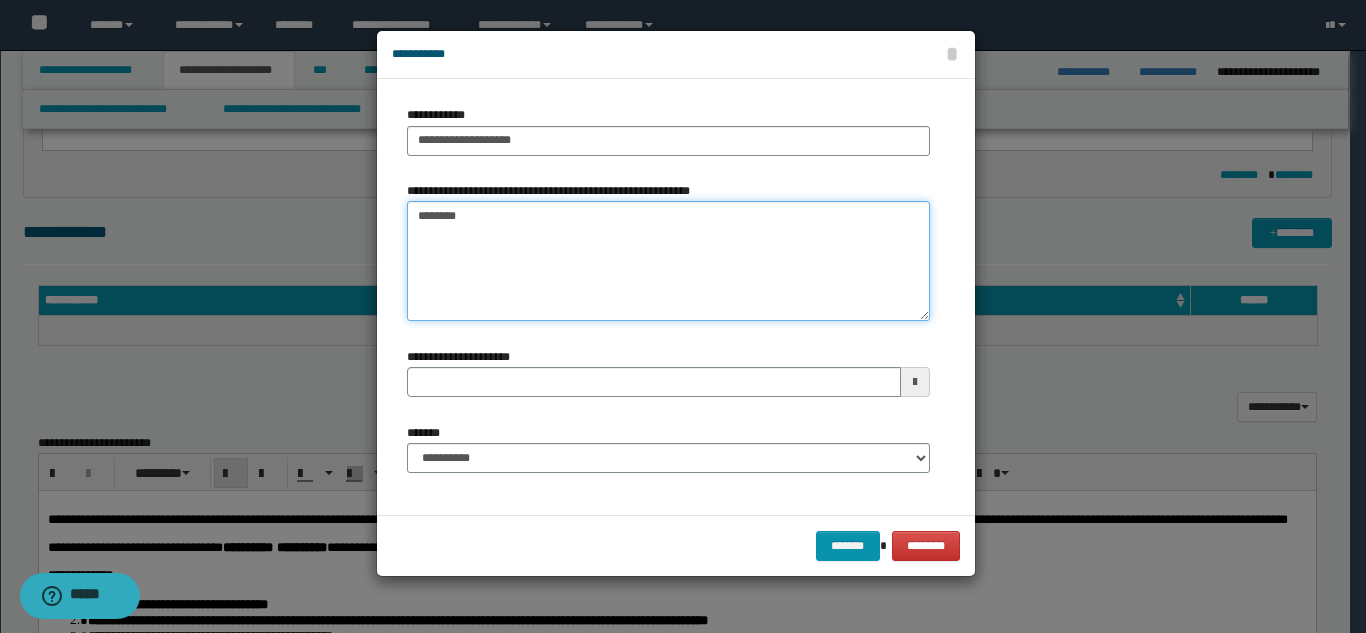 type on "*******" 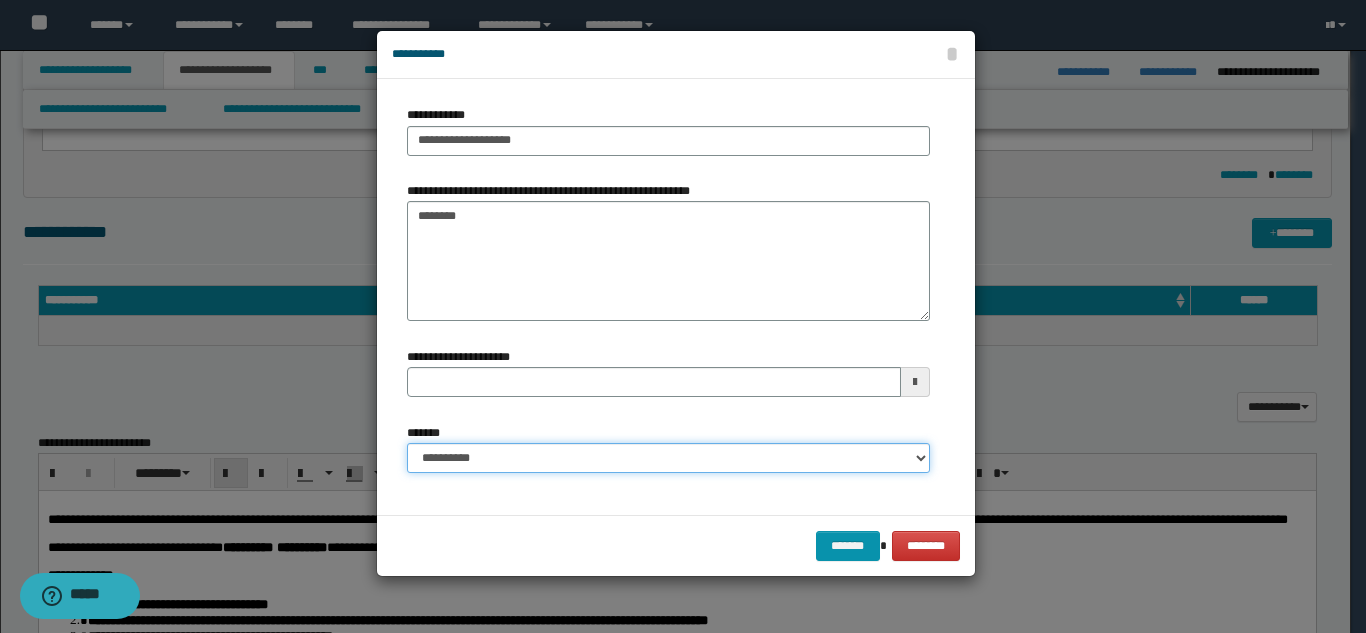 click on "**********" at bounding box center (668, 458) 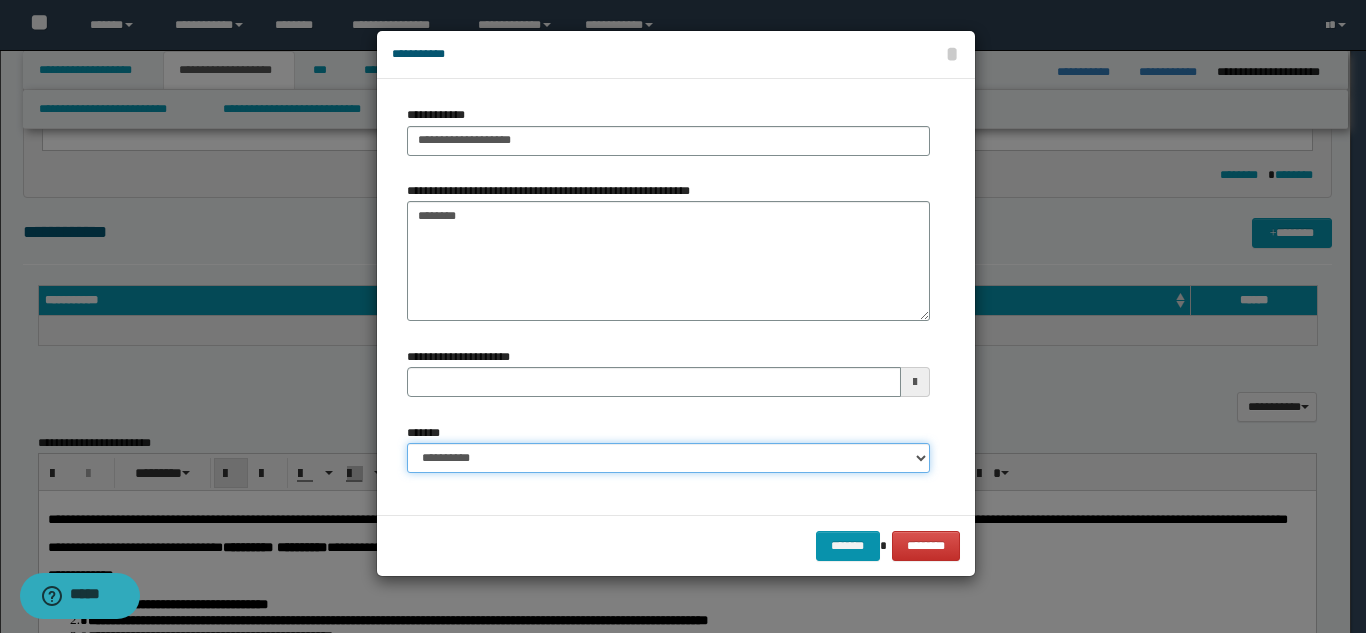 drag, startPoint x: 553, startPoint y: 455, endPoint x: 554, endPoint y: 443, distance: 12.0415945 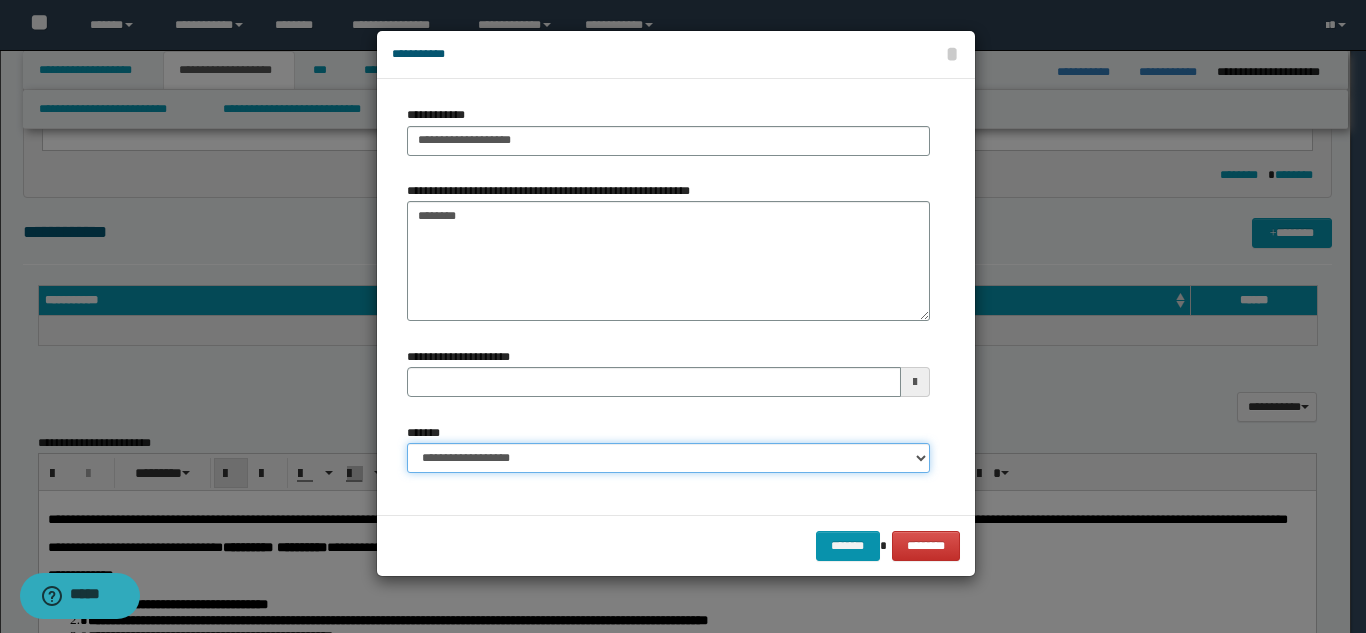 click on "**********" at bounding box center (668, 458) 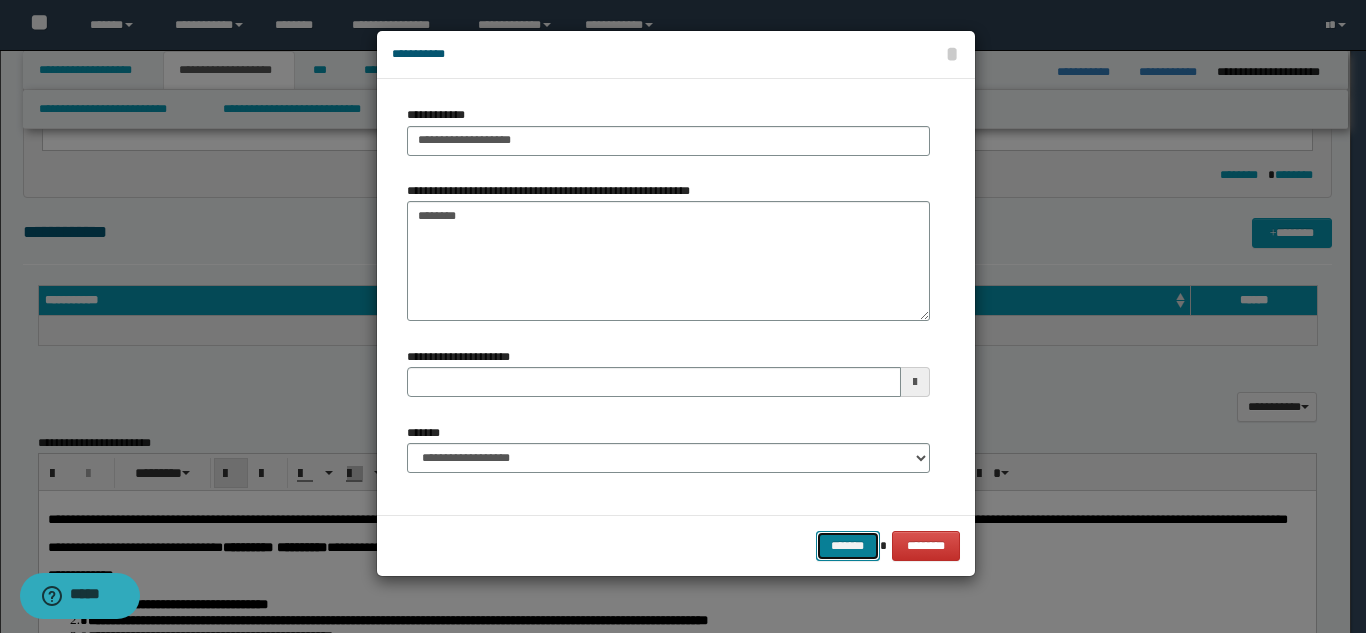click on "*******" at bounding box center (848, 546) 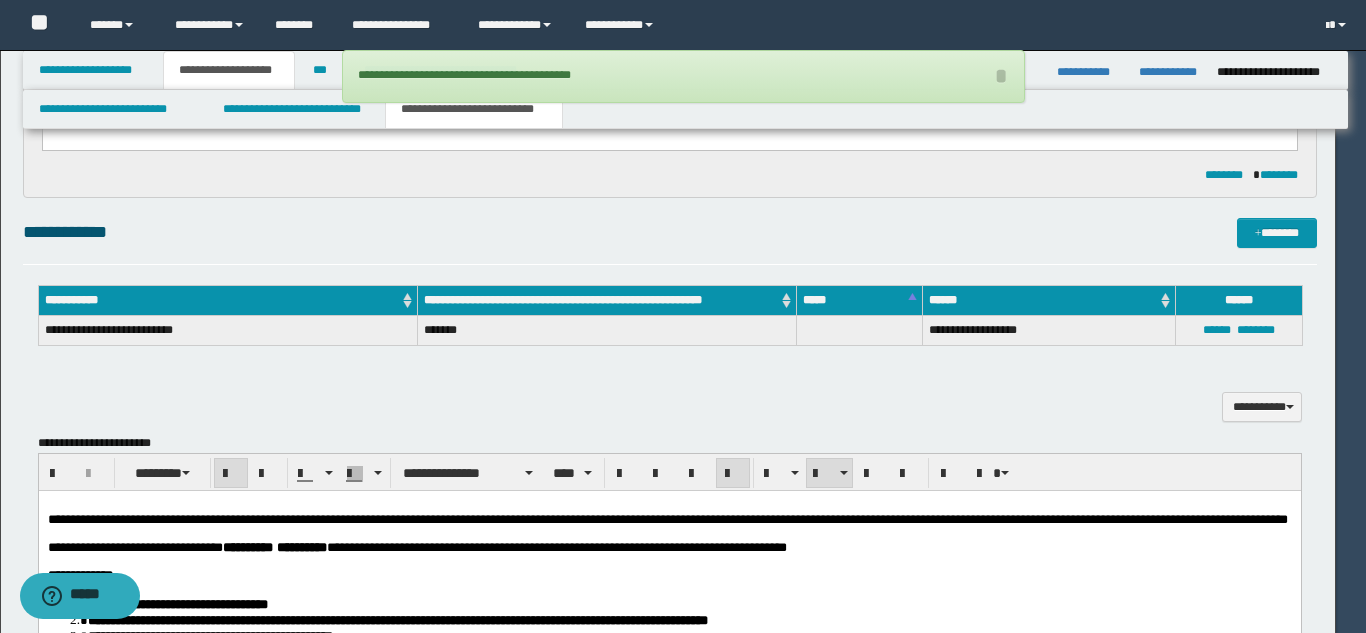 type 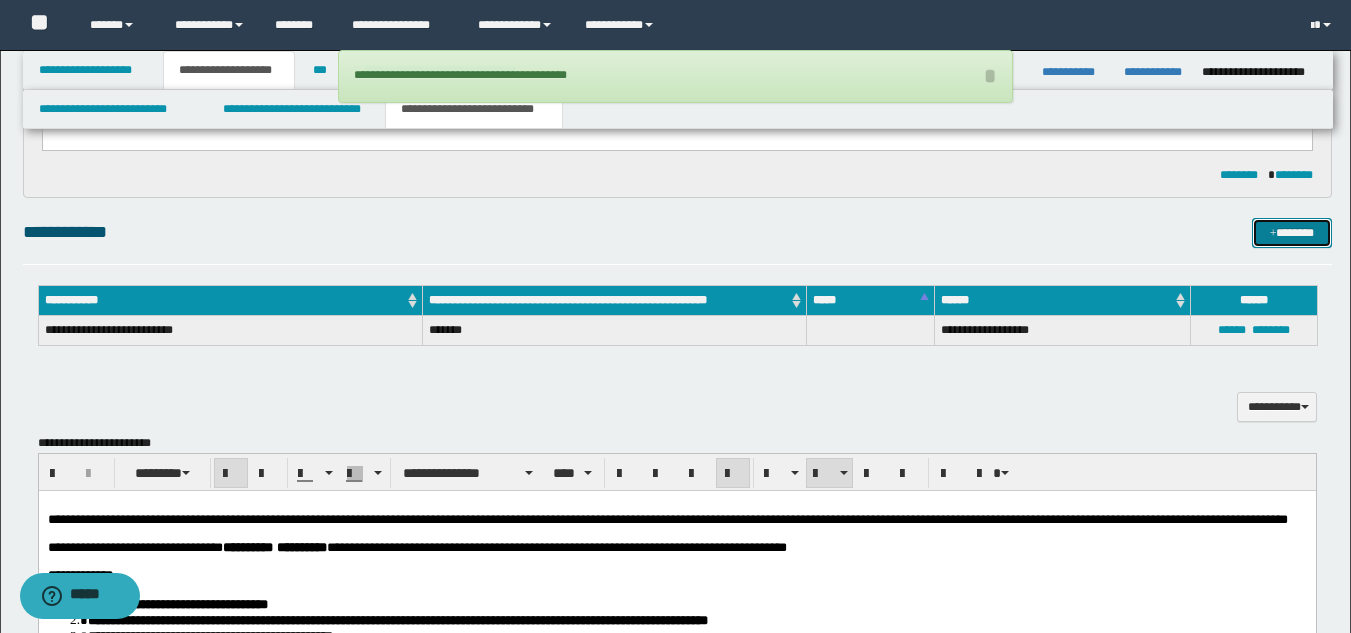 click on "*******" at bounding box center [1292, 233] 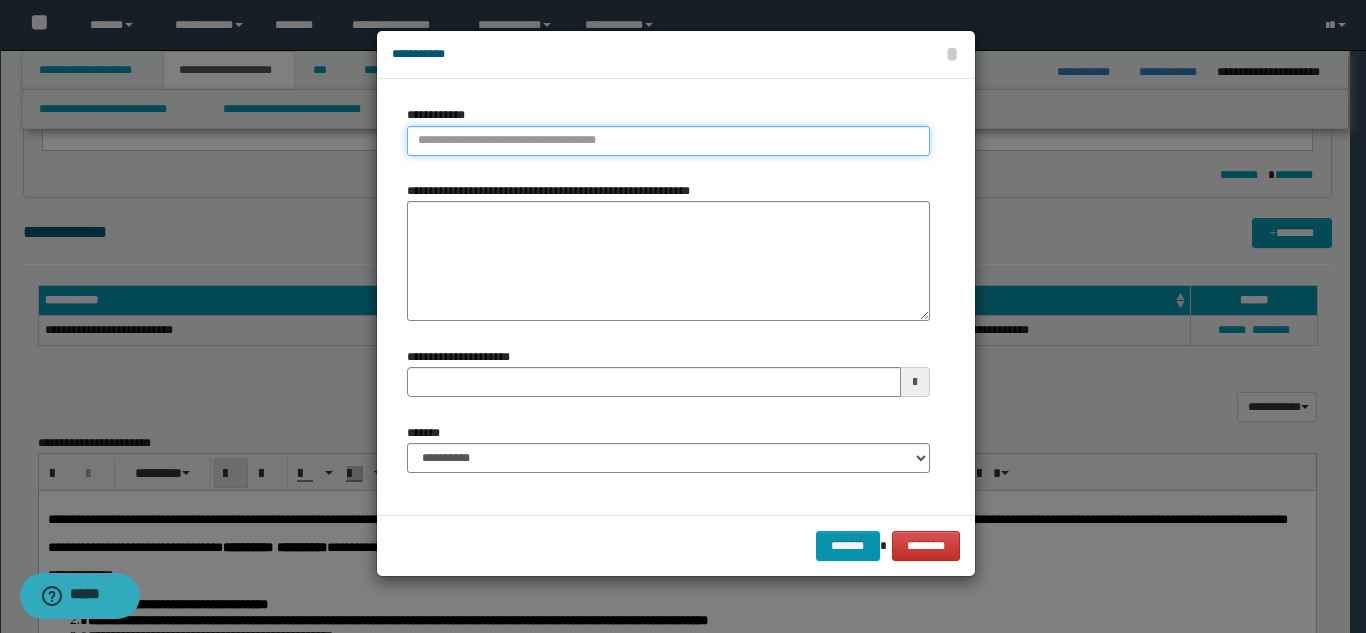 type on "**********" 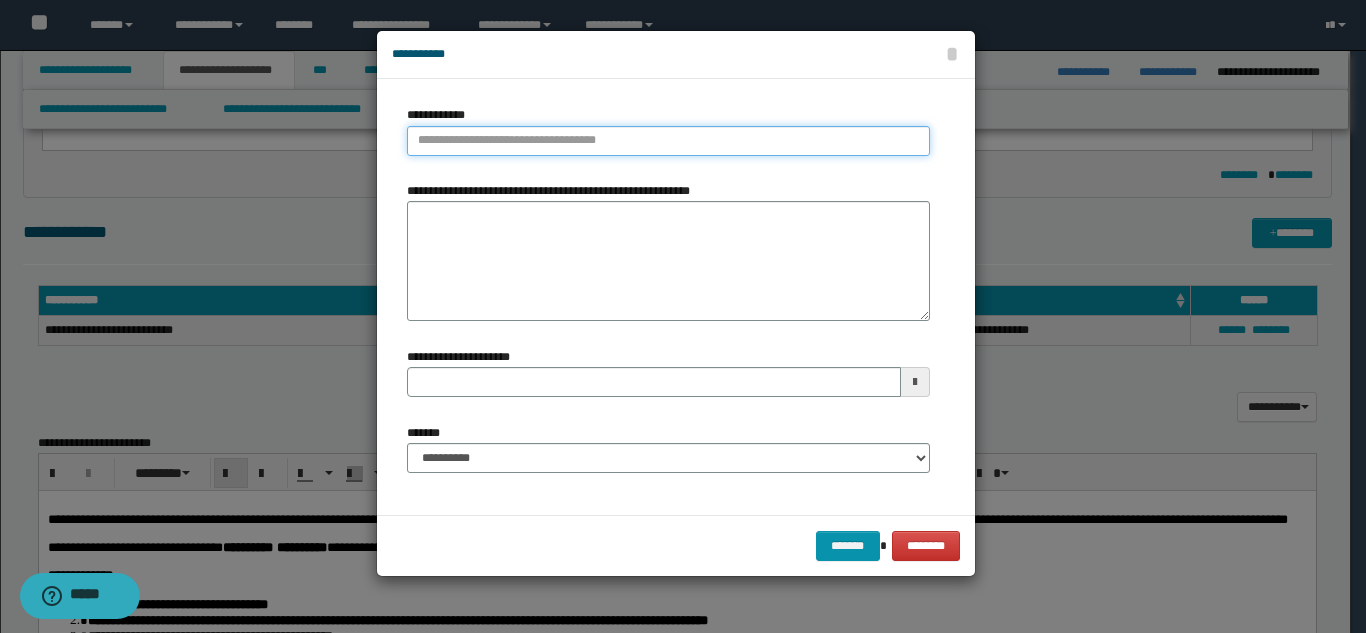 click on "**********" at bounding box center [668, 141] 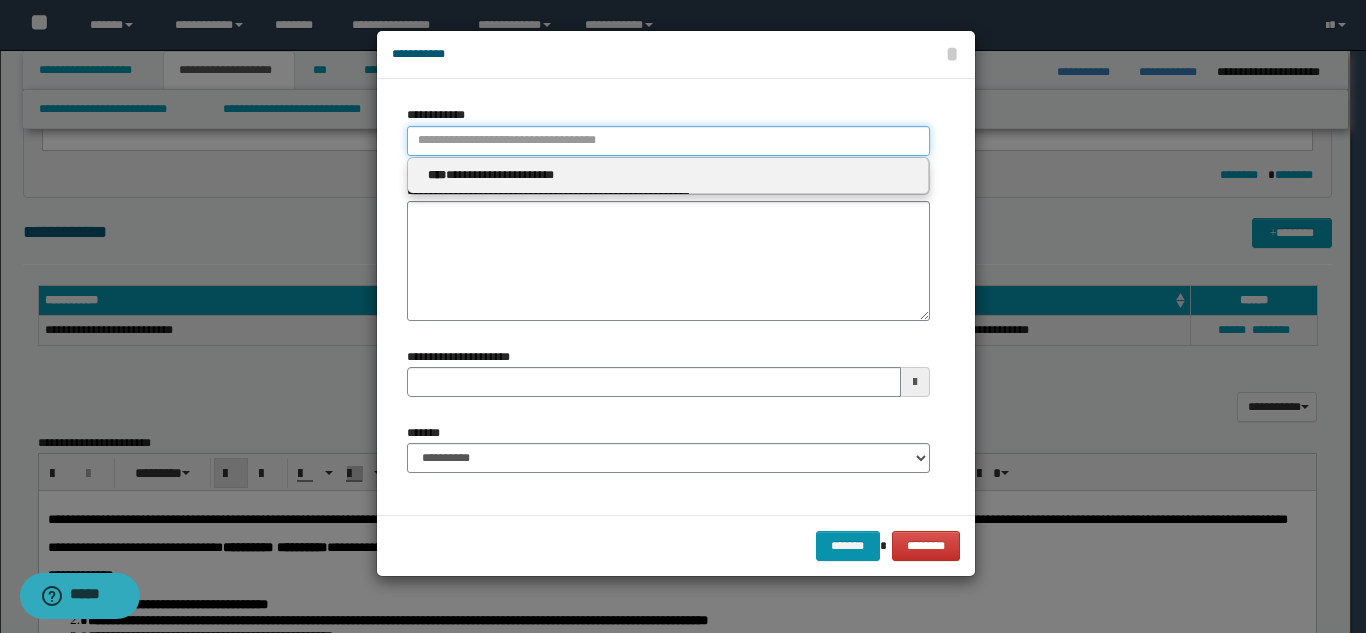 type 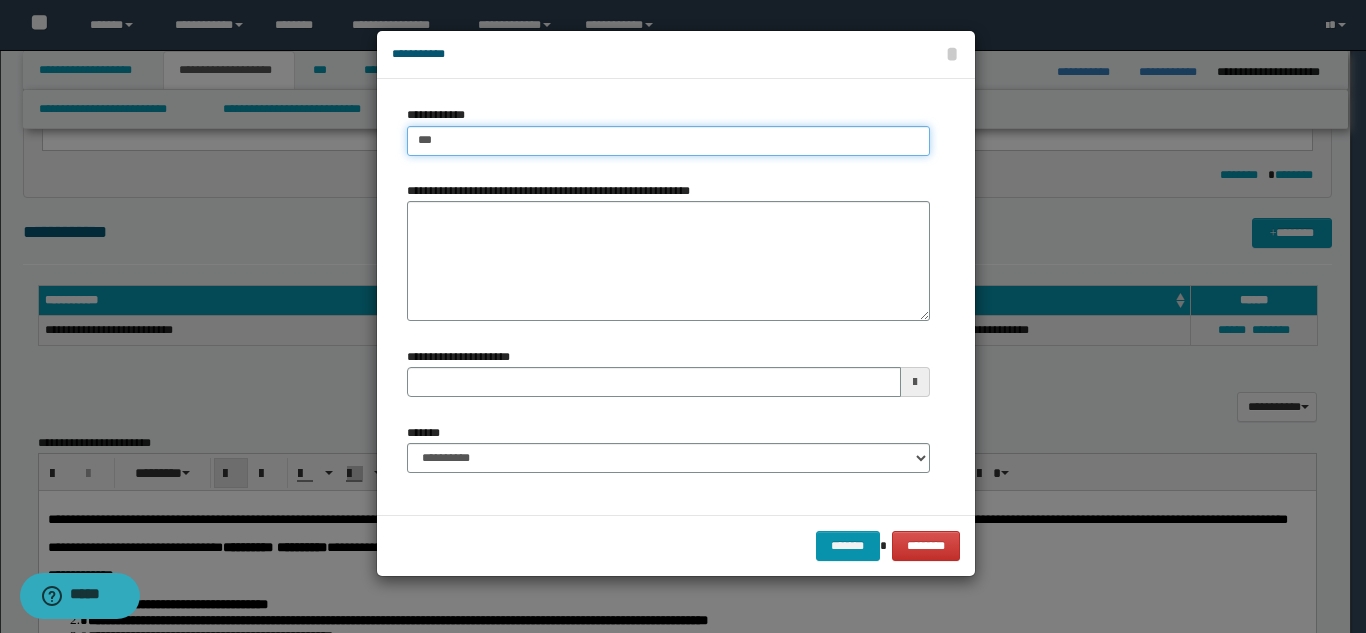 type on "****" 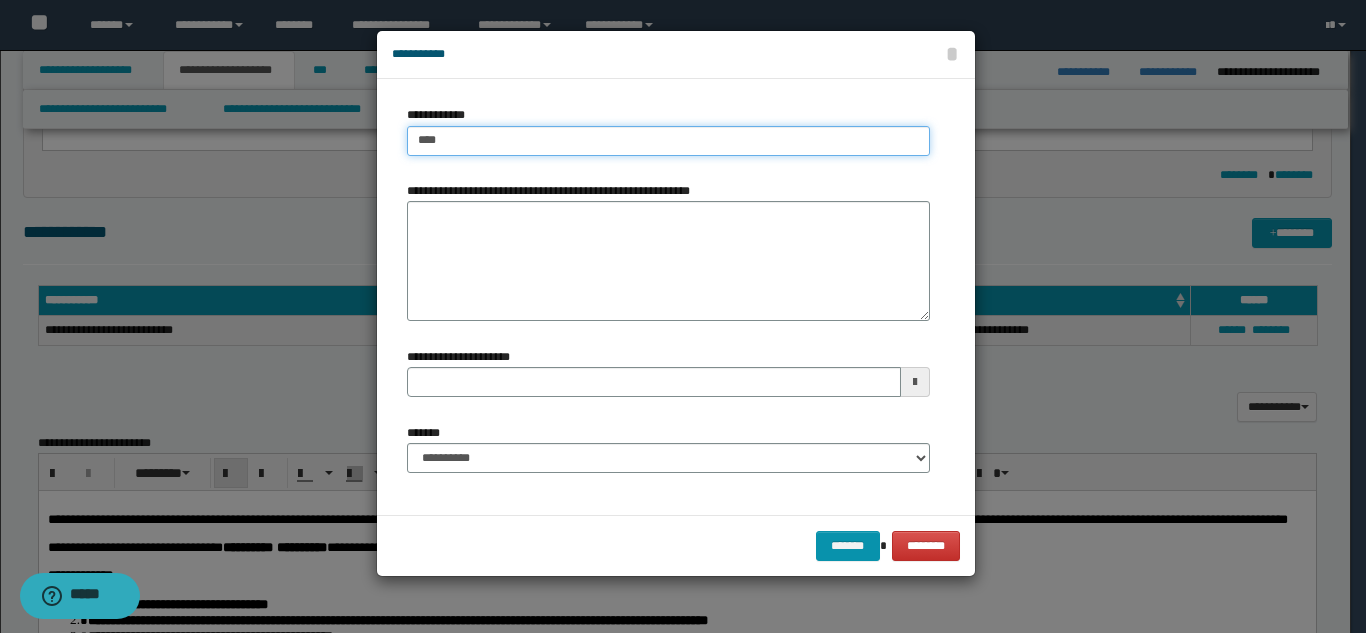 type on "****" 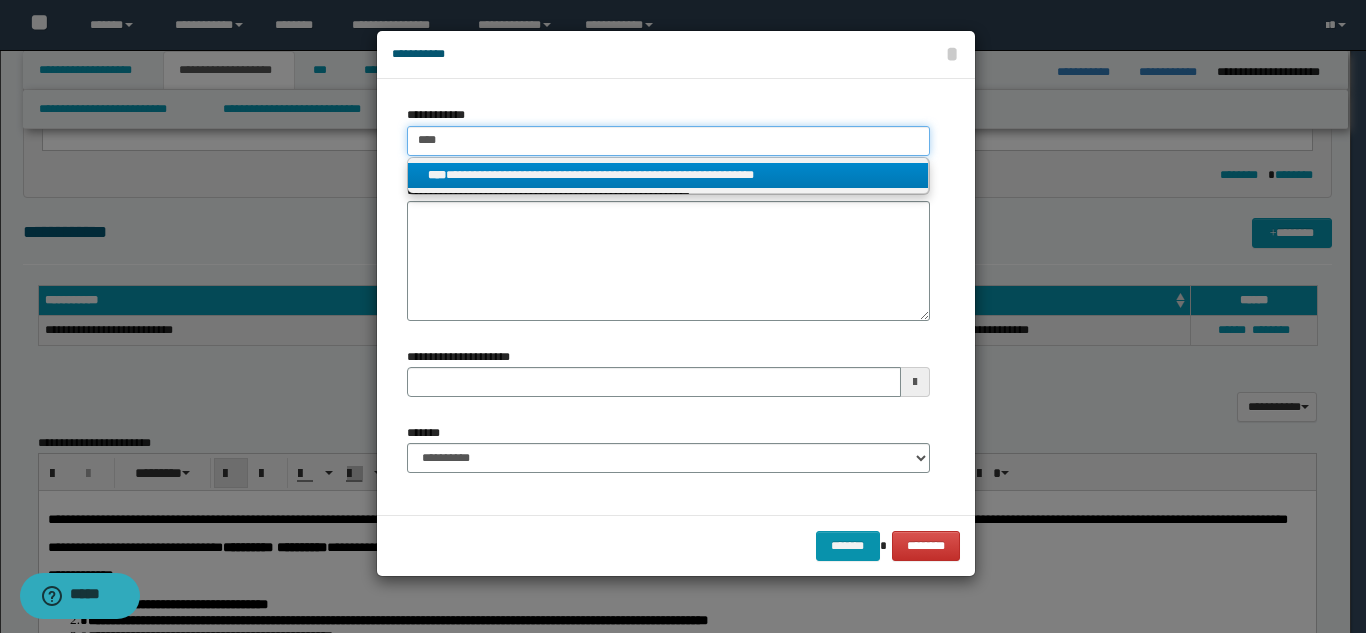 type on "****" 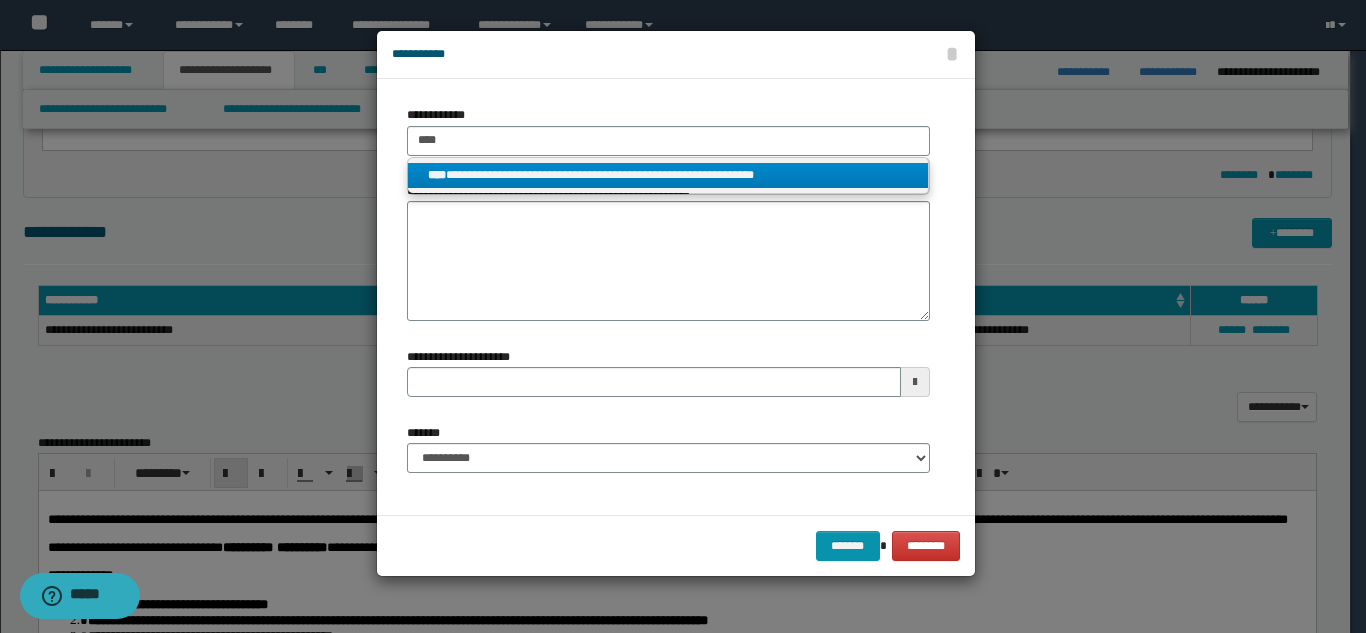 click on "**********" at bounding box center [668, 175] 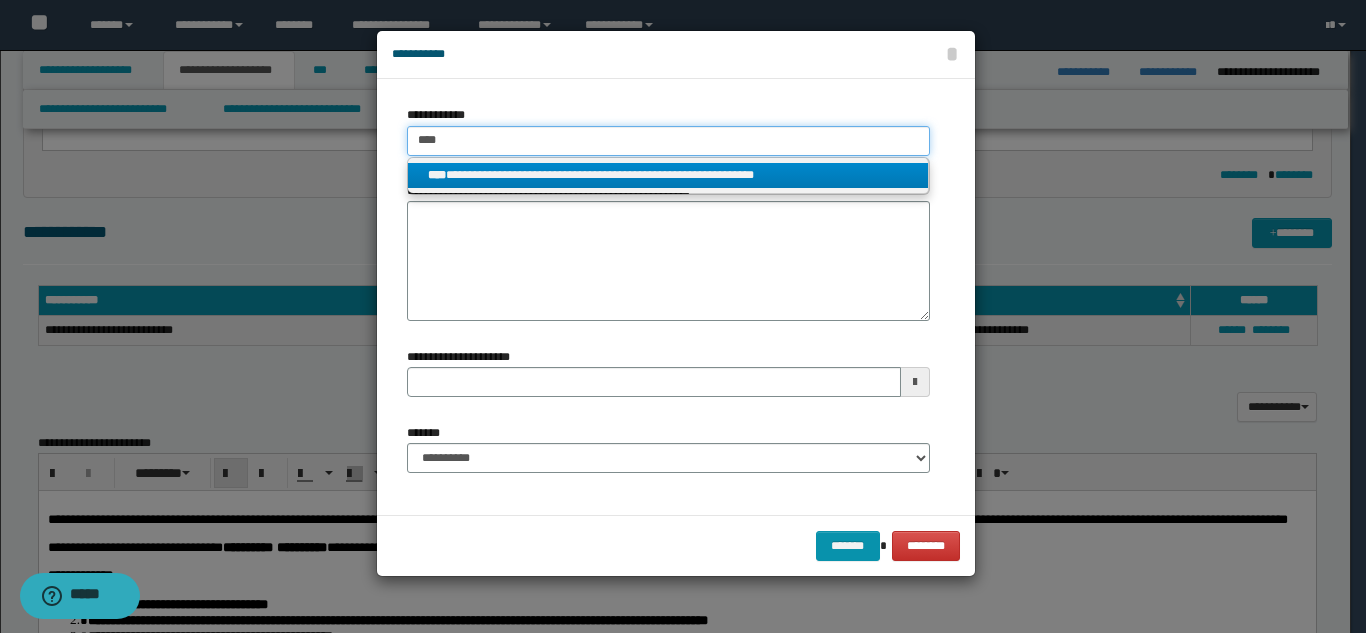 type 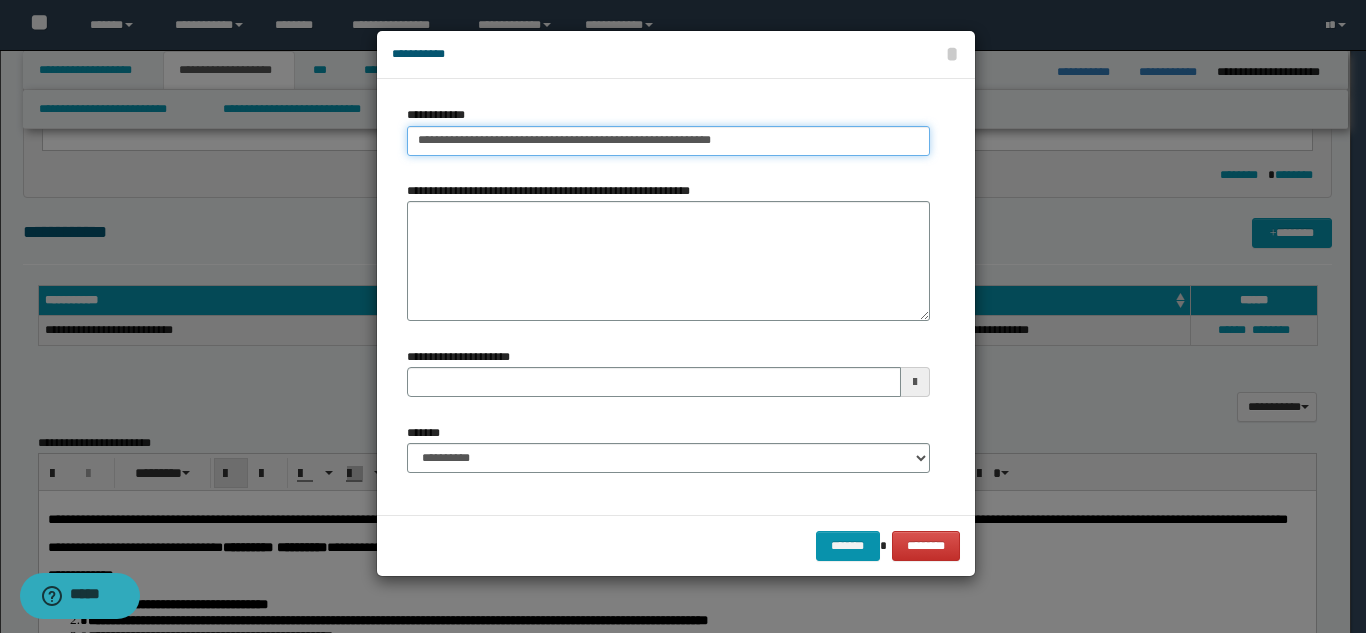 type on "**********" 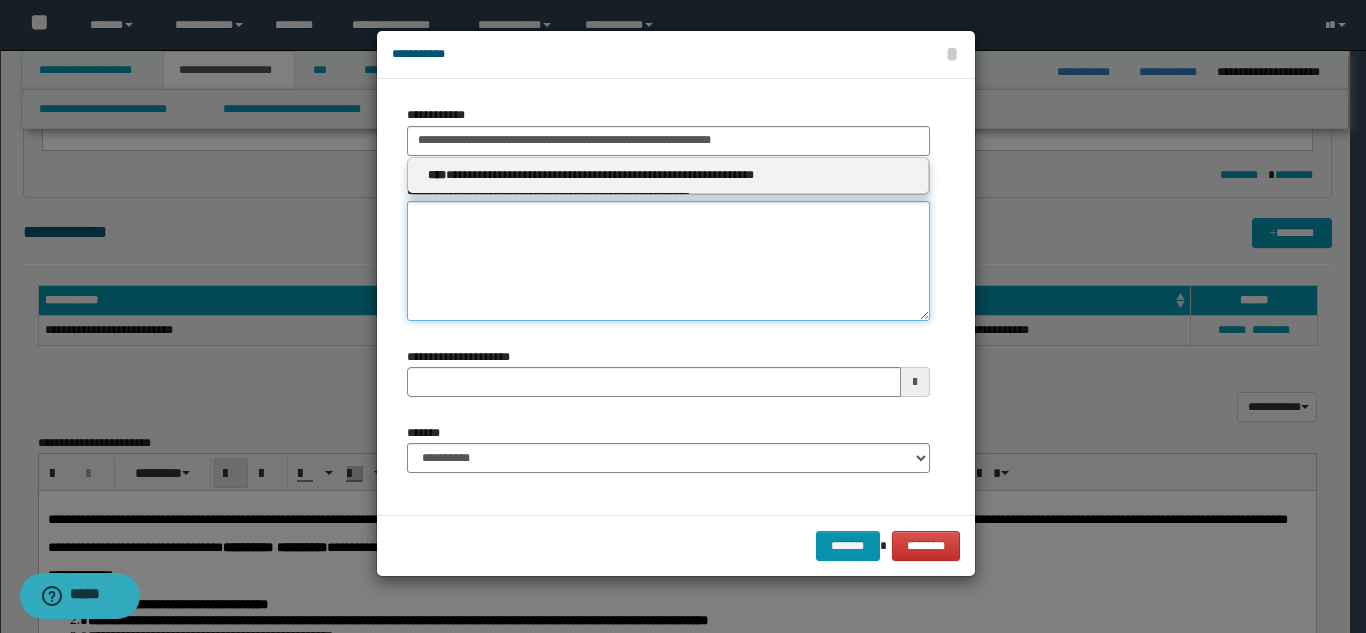 type 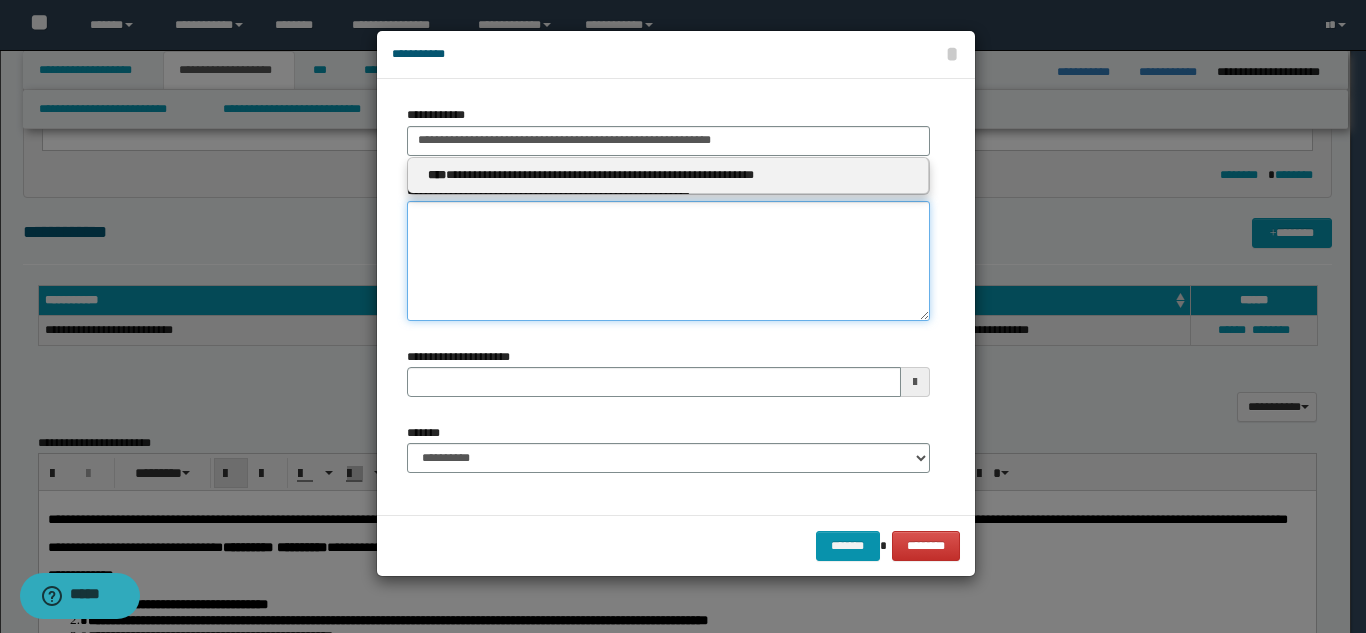 click on "**********" at bounding box center [668, 261] 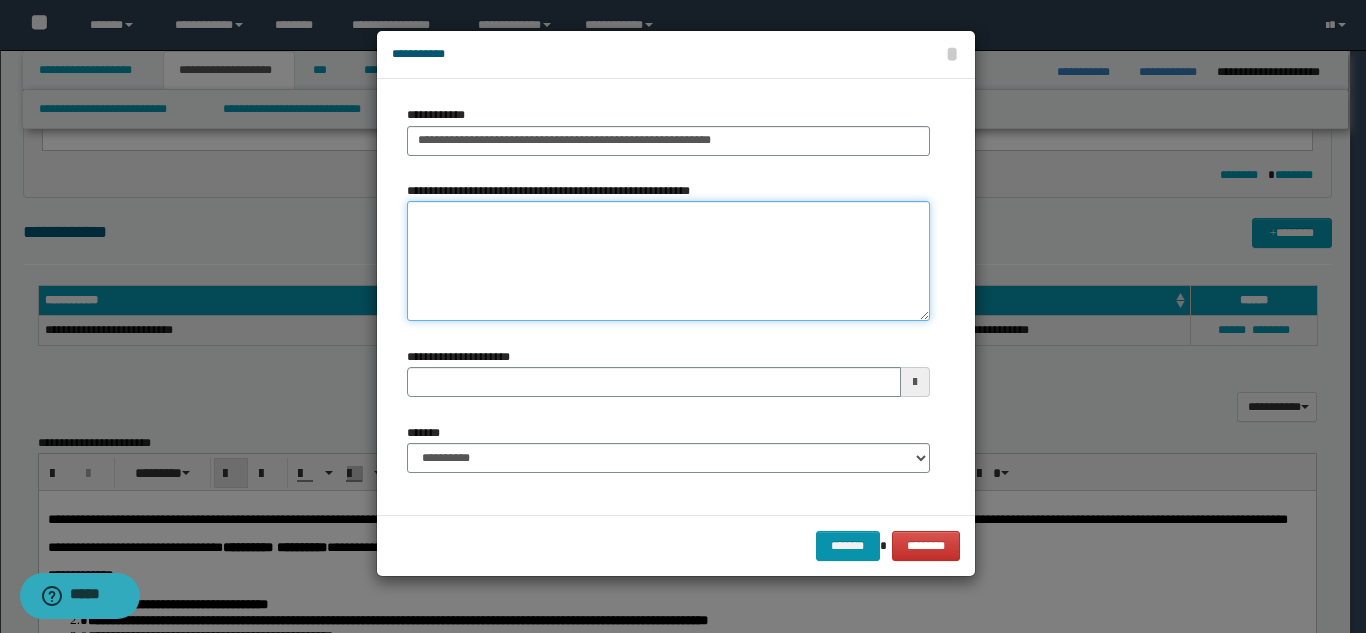 paste on "**********" 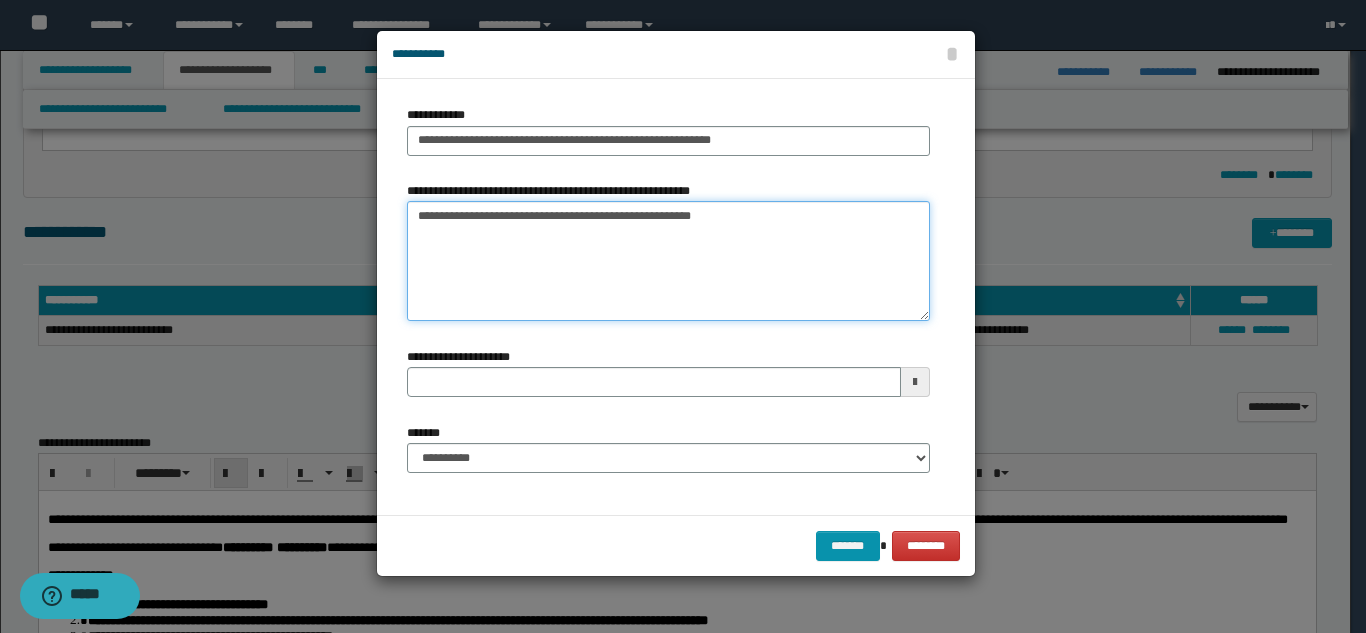 click on "**********" at bounding box center [668, 261] 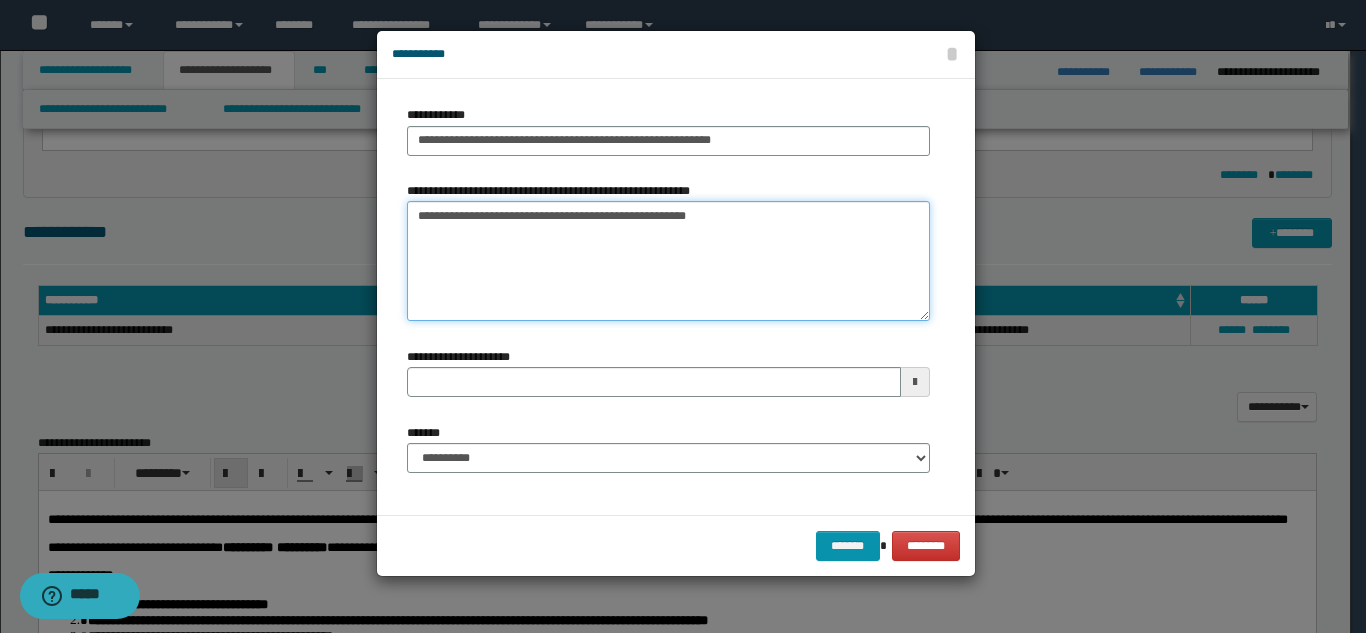 type on "**********" 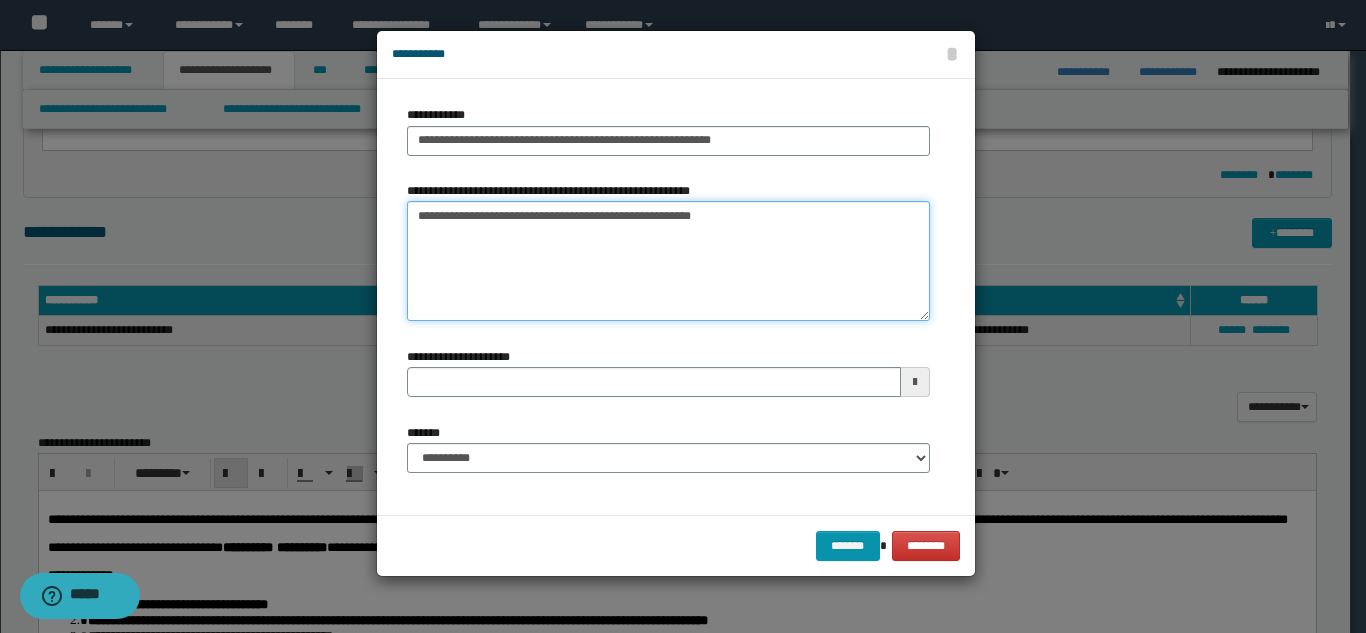 click on "**********" at bounding box center (668, 261) 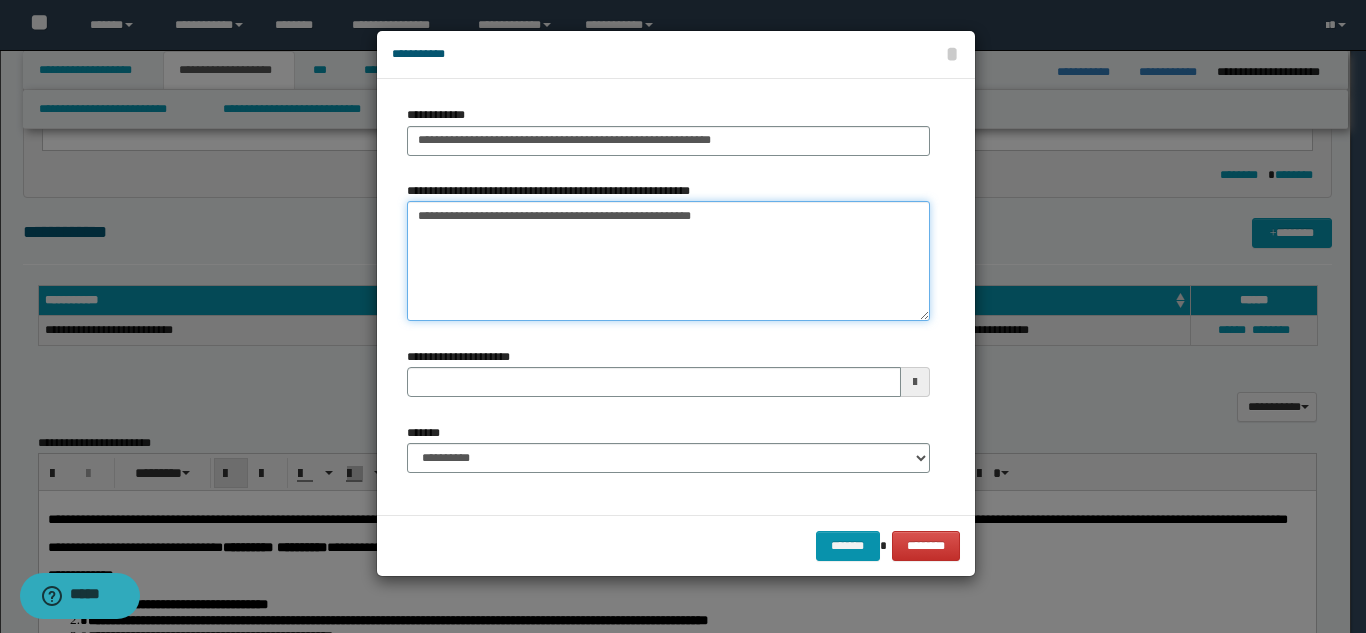 type on "**********" 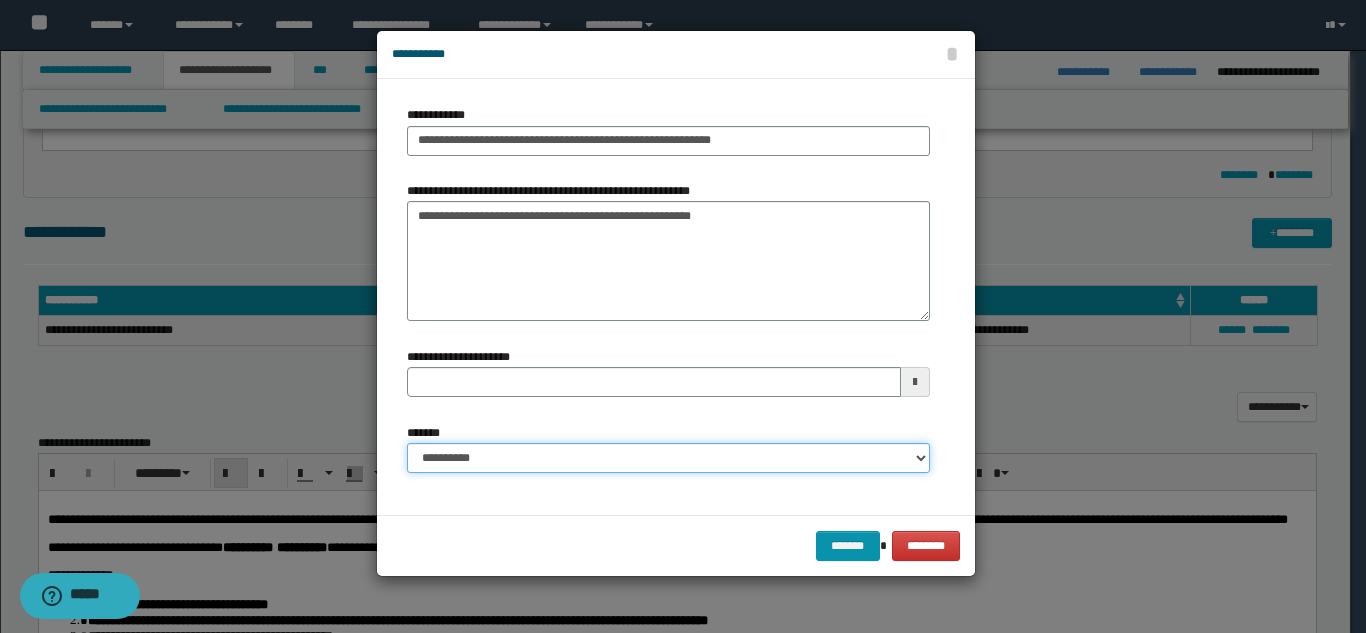 click on "**********" at bounding box center [668, 458] 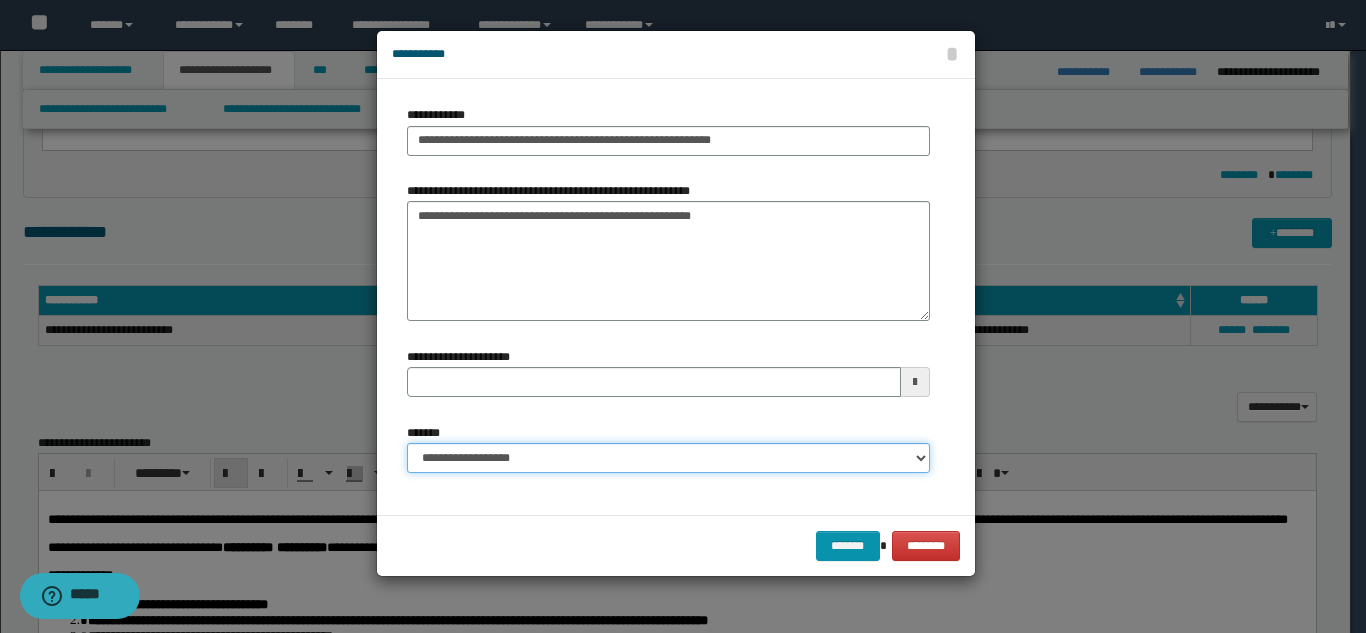 type 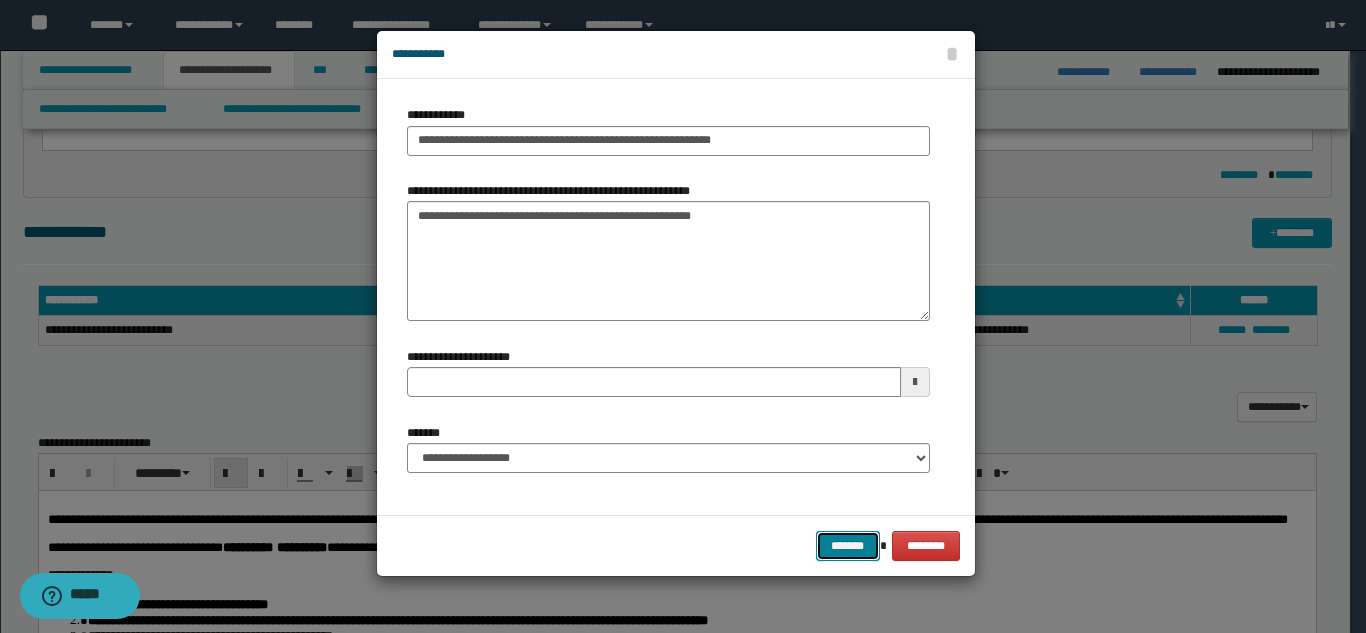 click on "*******" at bounding box center (848, 546) 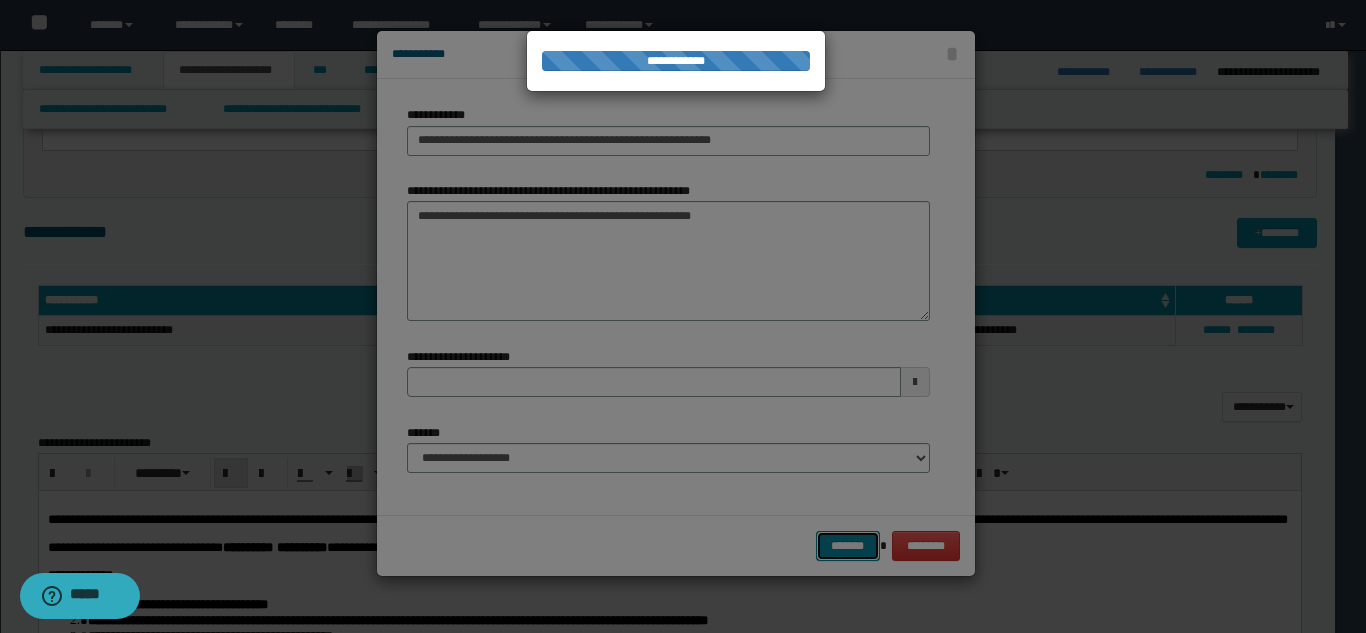 type 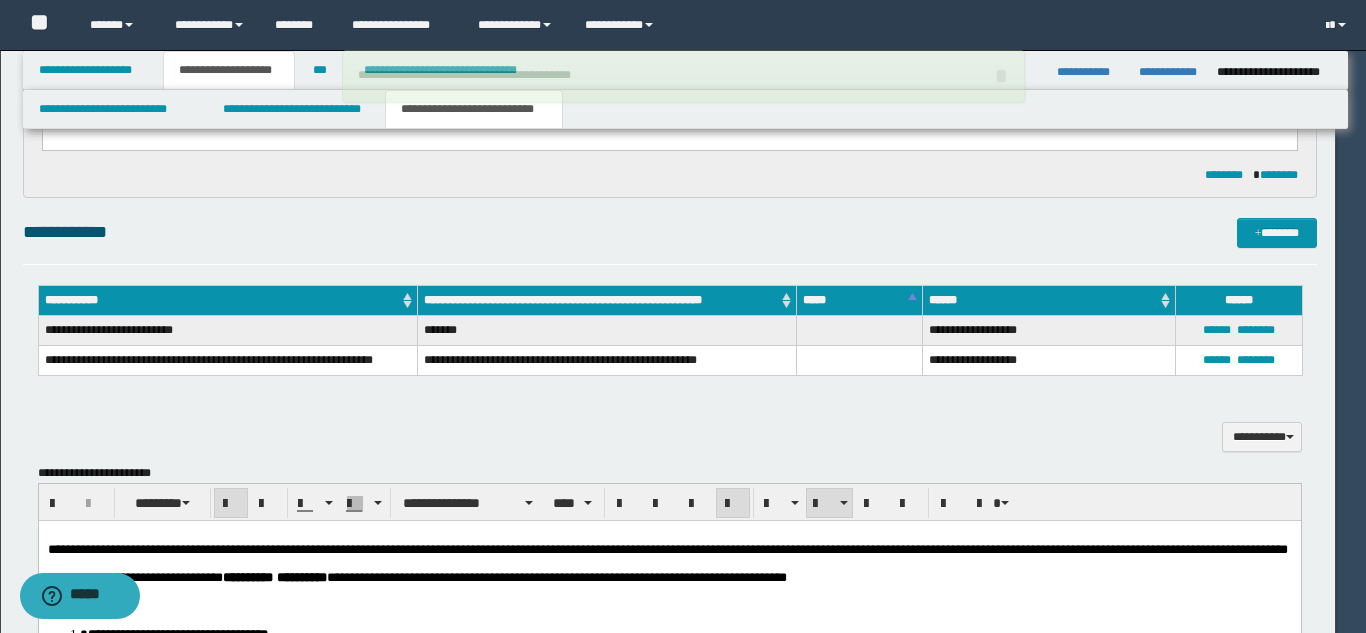 type 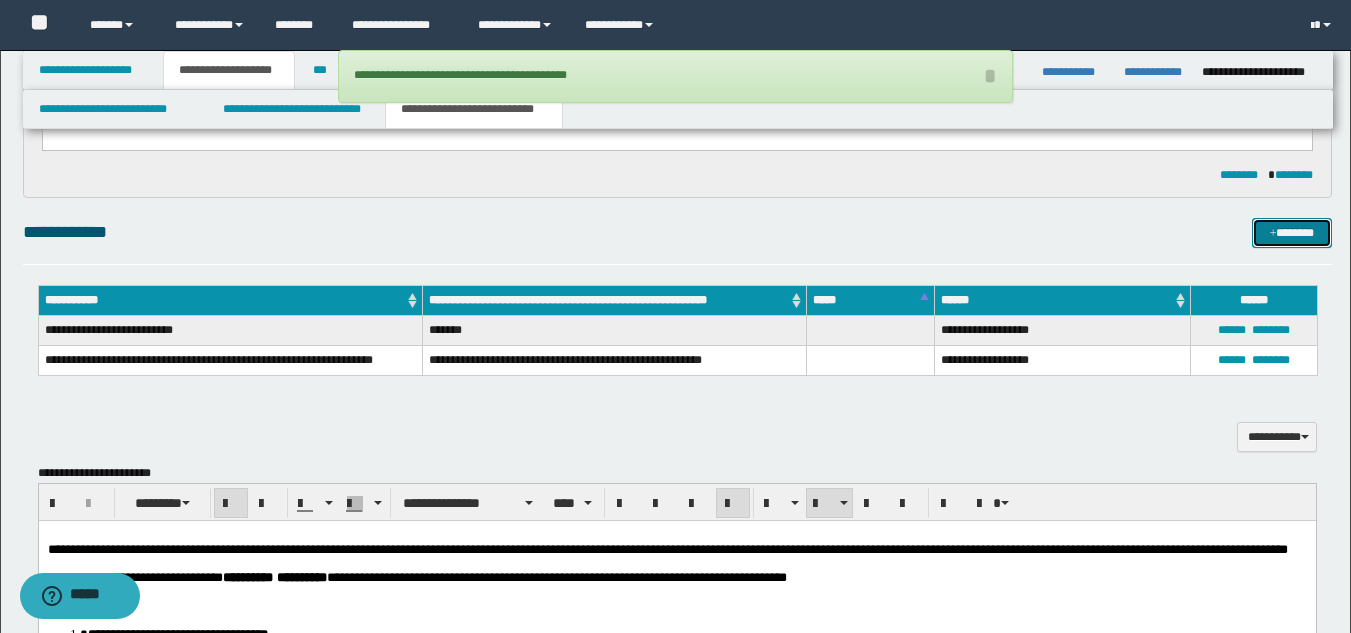 click at bounding box center [1273, 234] 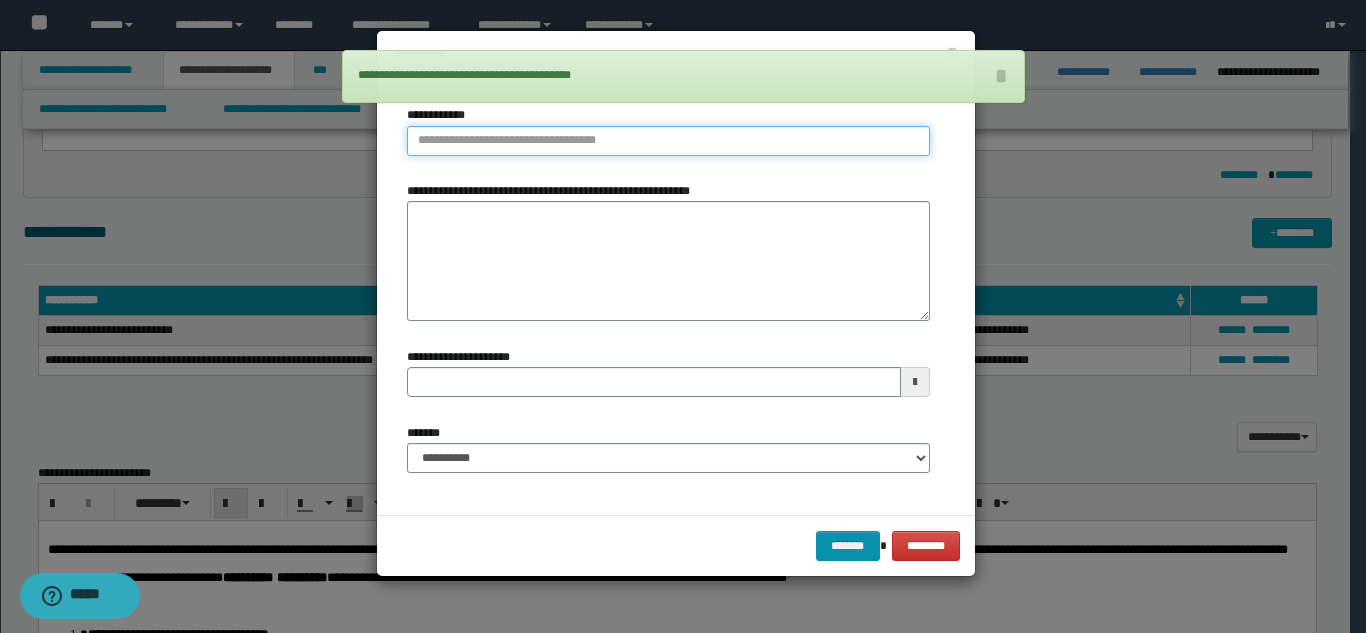 type on "**********" 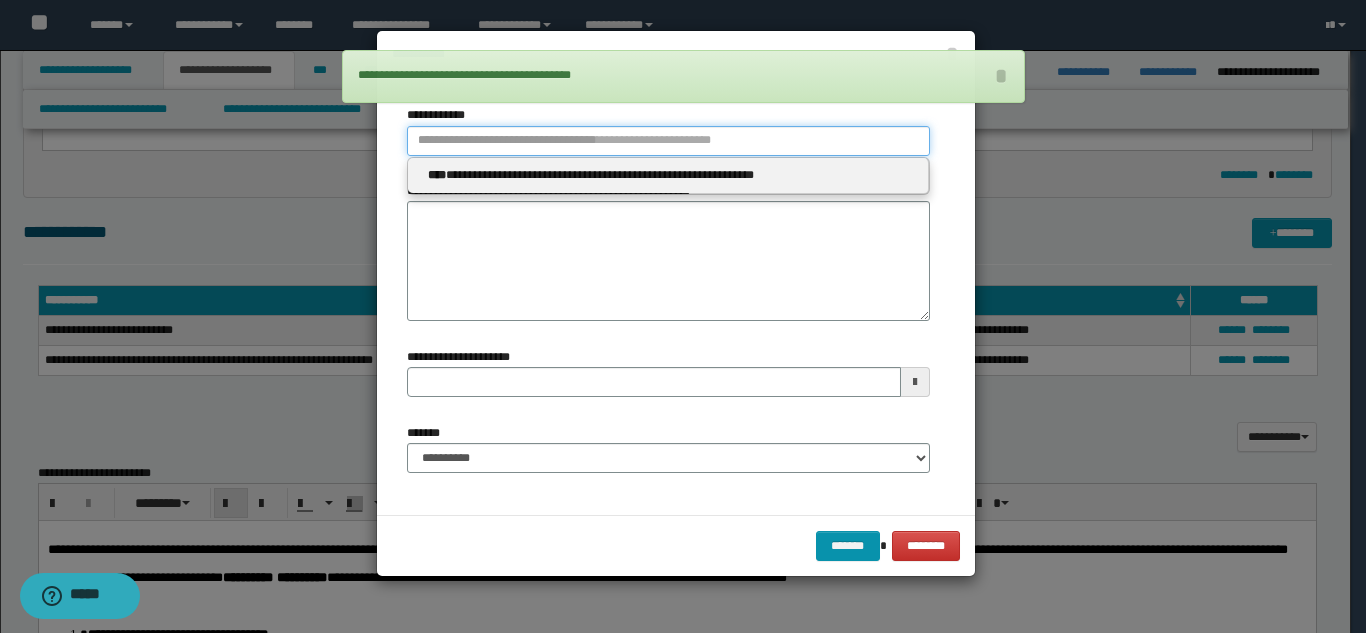 click on "**********" at bounding box center (668, 141) 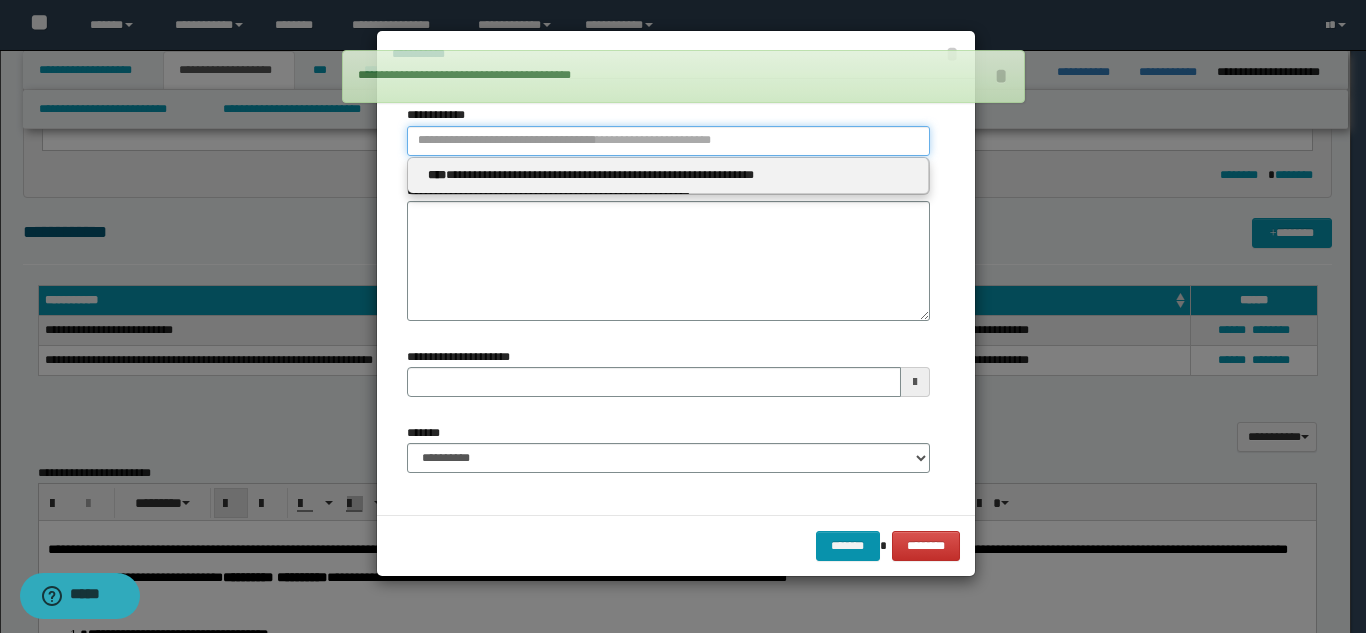 type 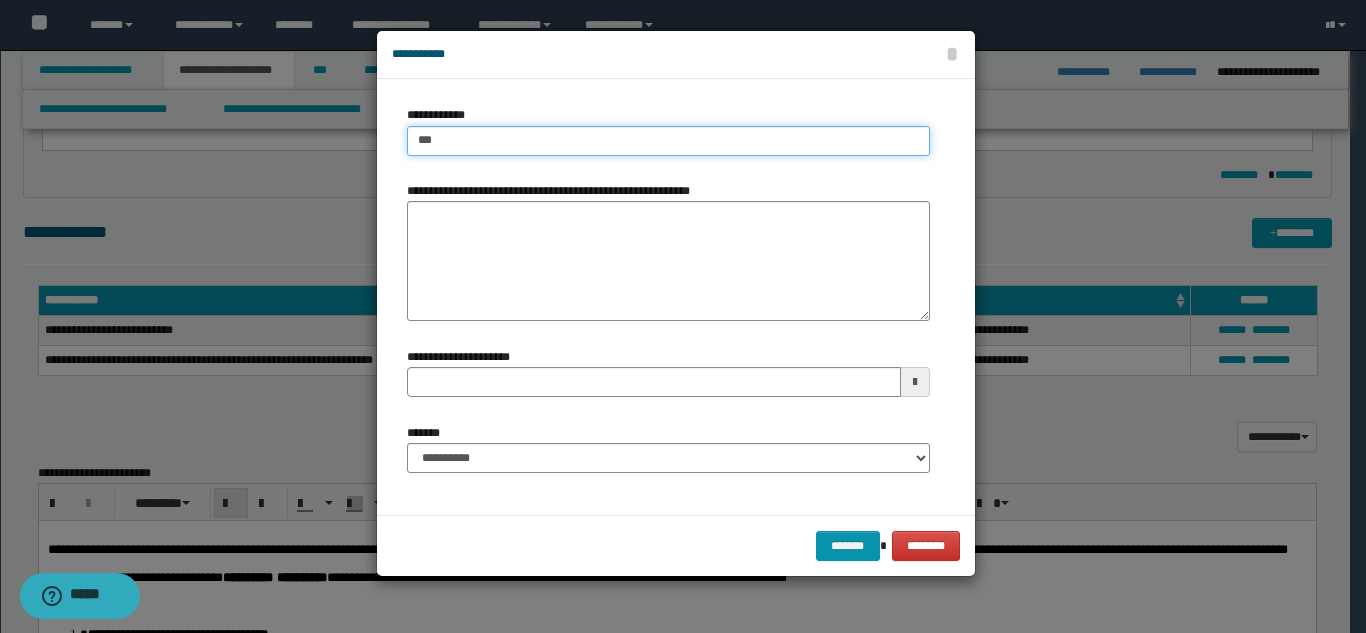 type on "****" 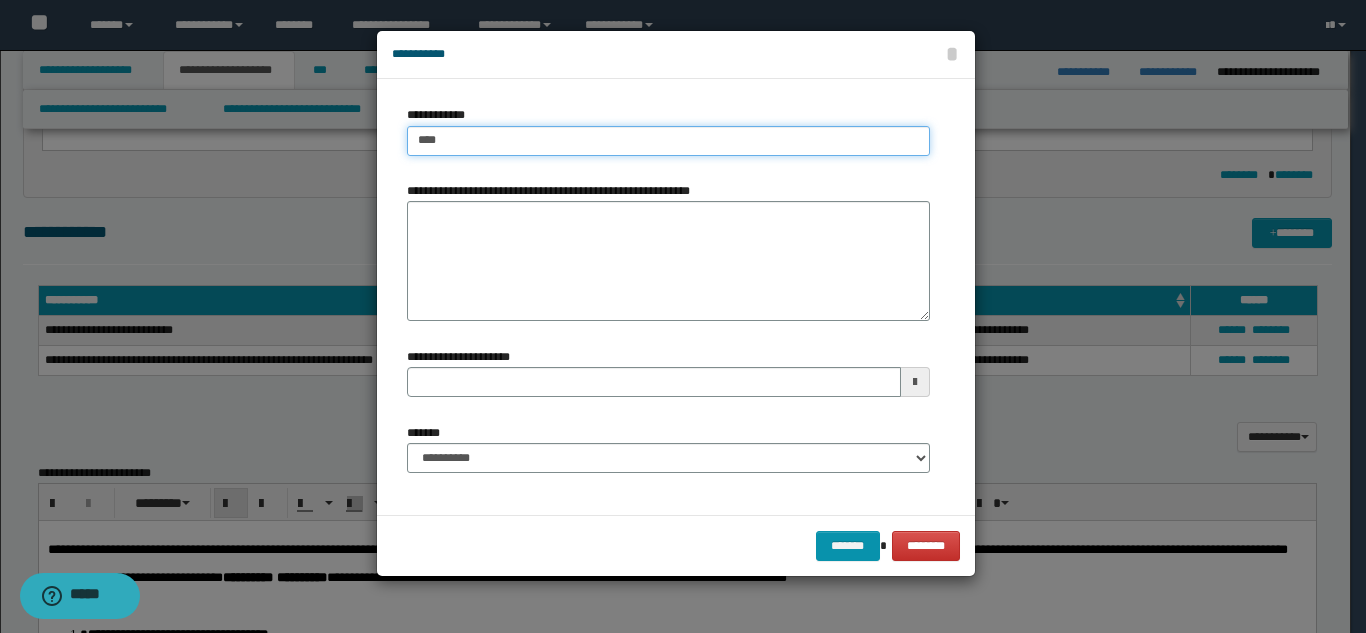 type on "****" 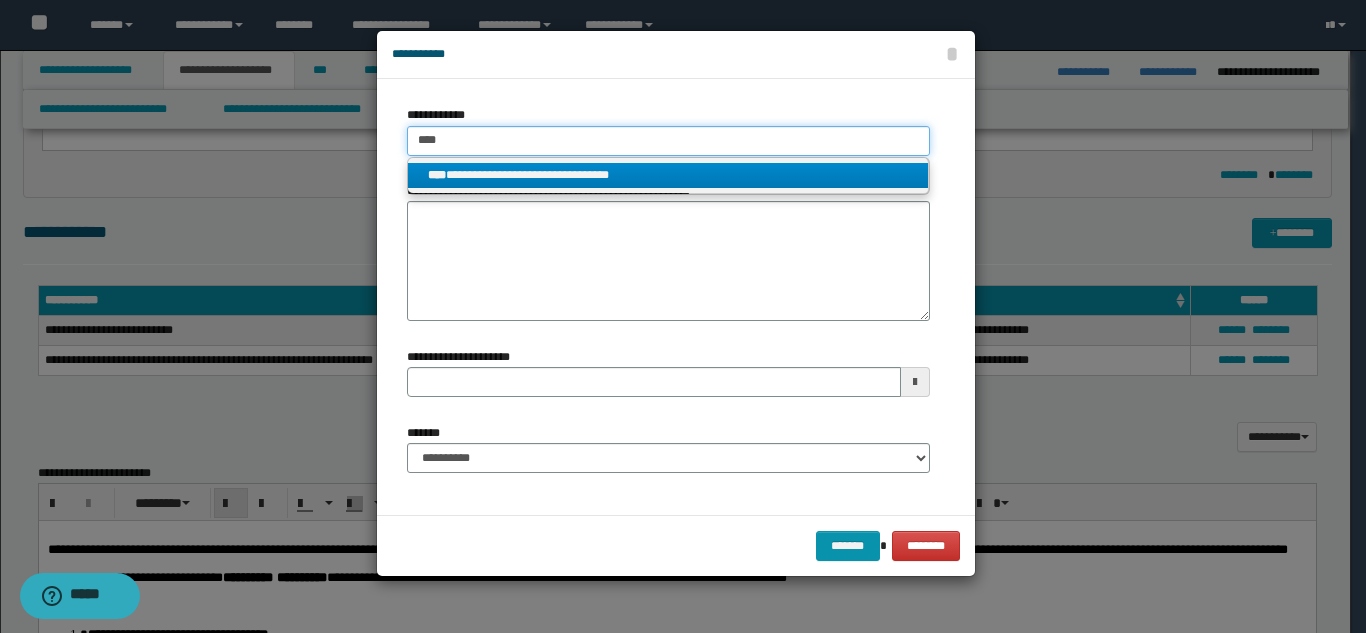 type on "****" 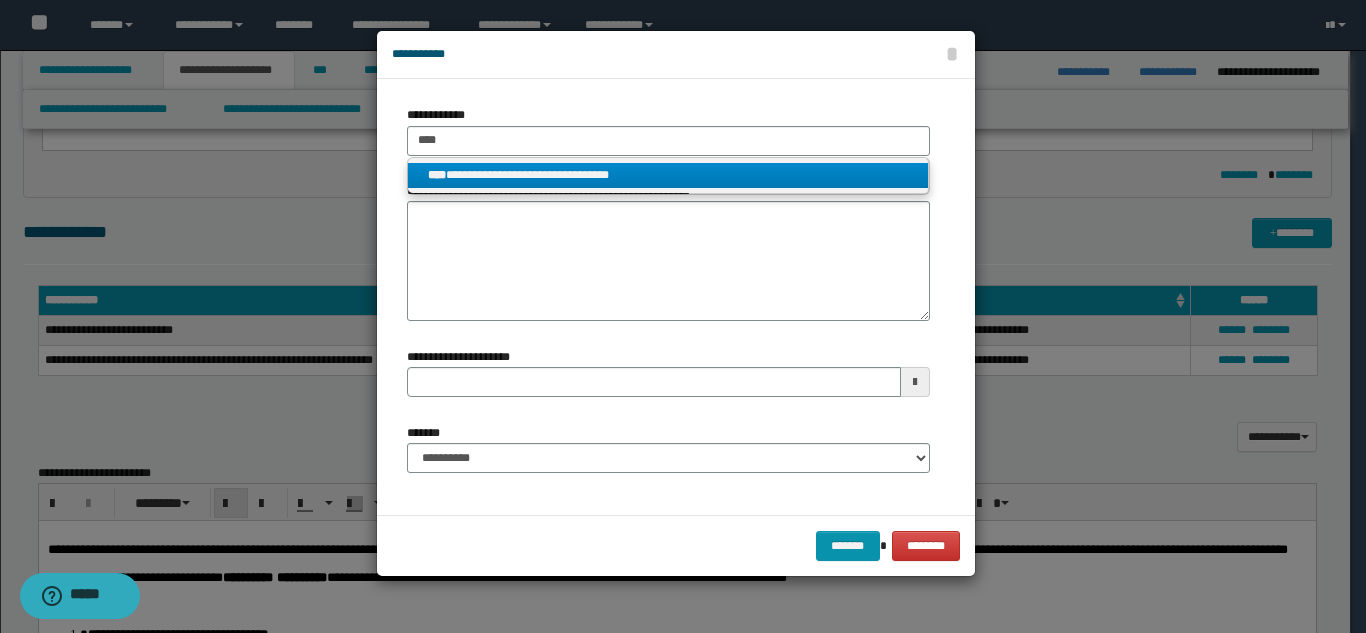 click on "**********" at bounding box center (668, 175) 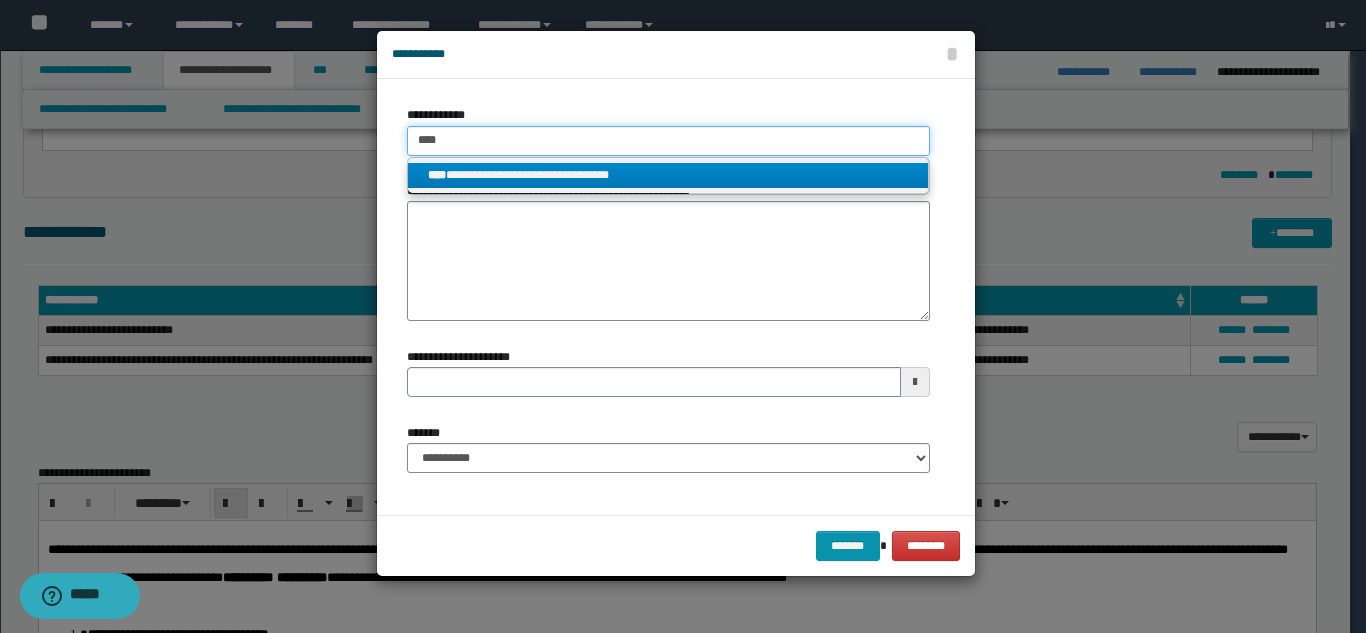 type 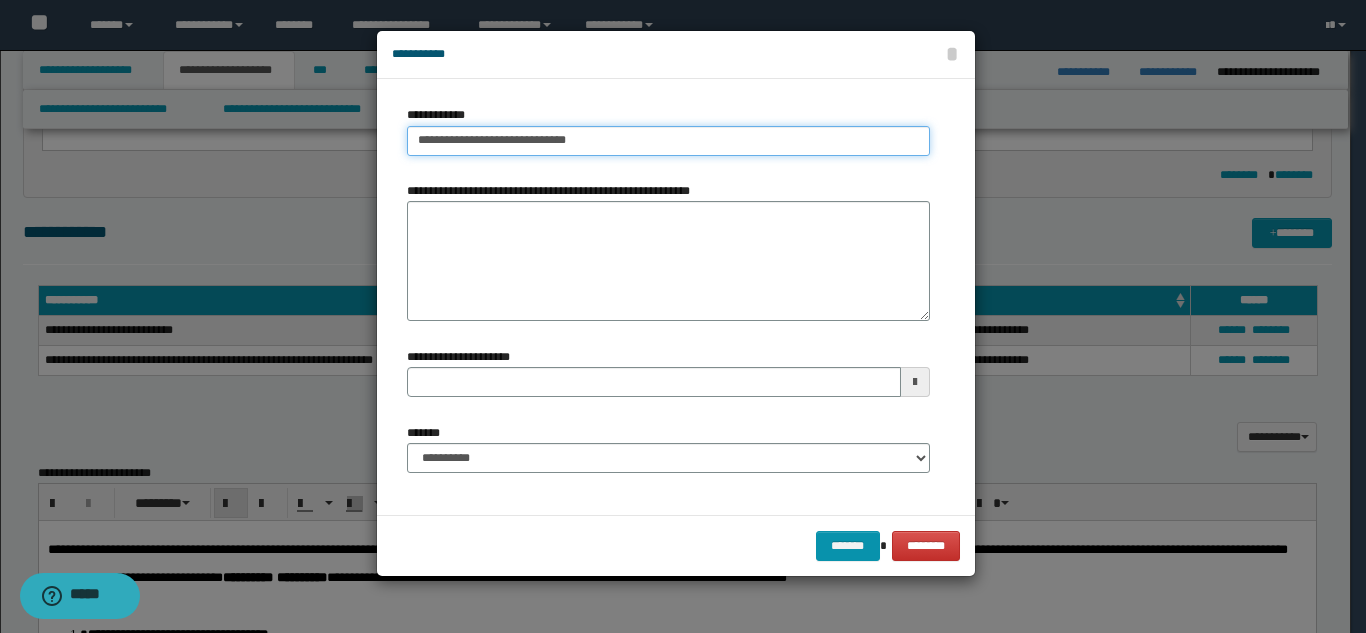 type on "**********" 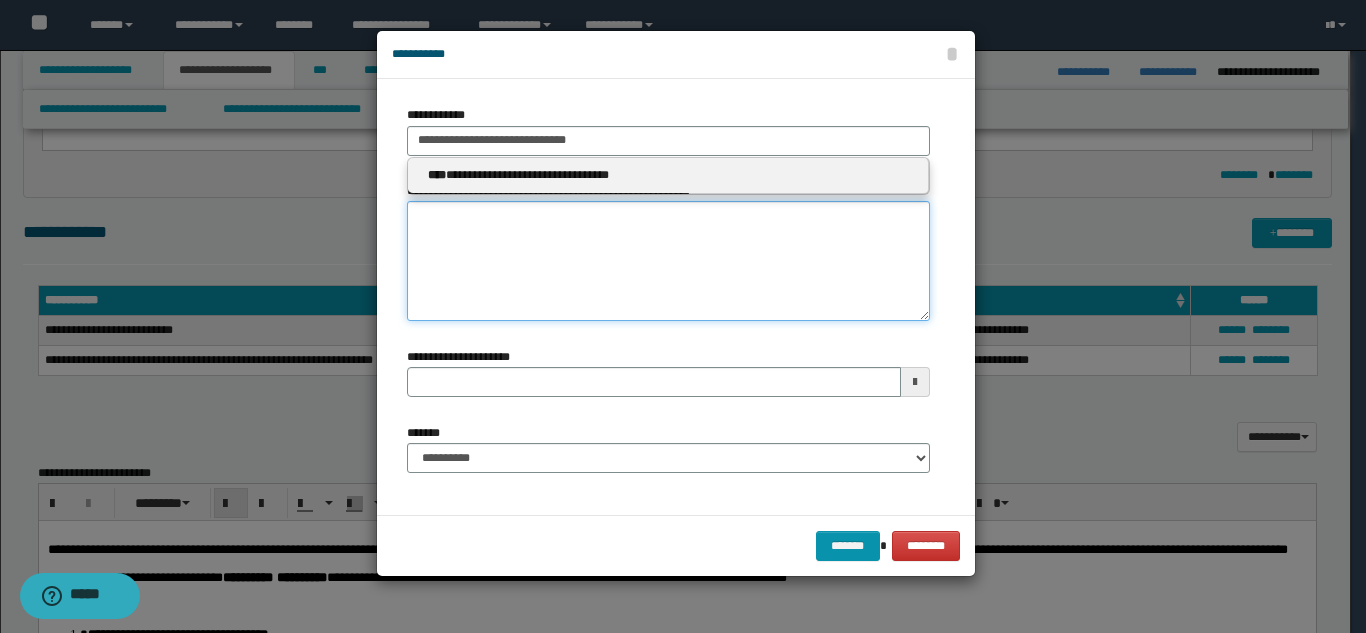 type 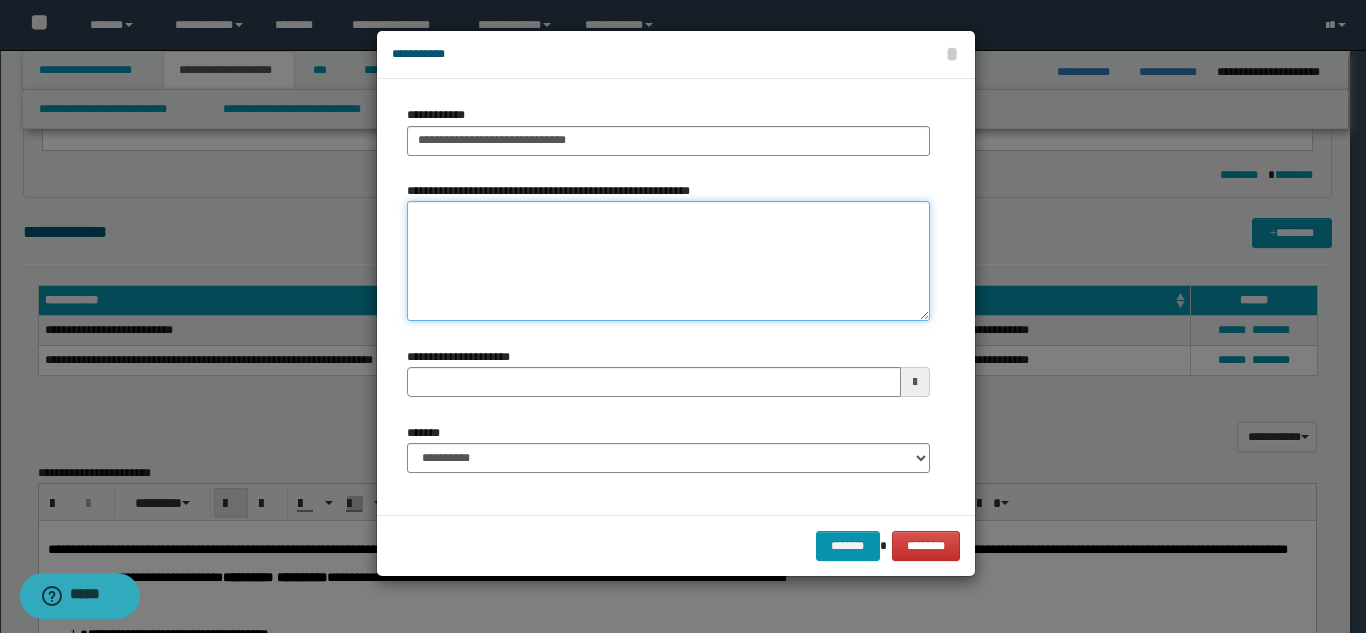 click on "**********" at bounding box center [668, 261] 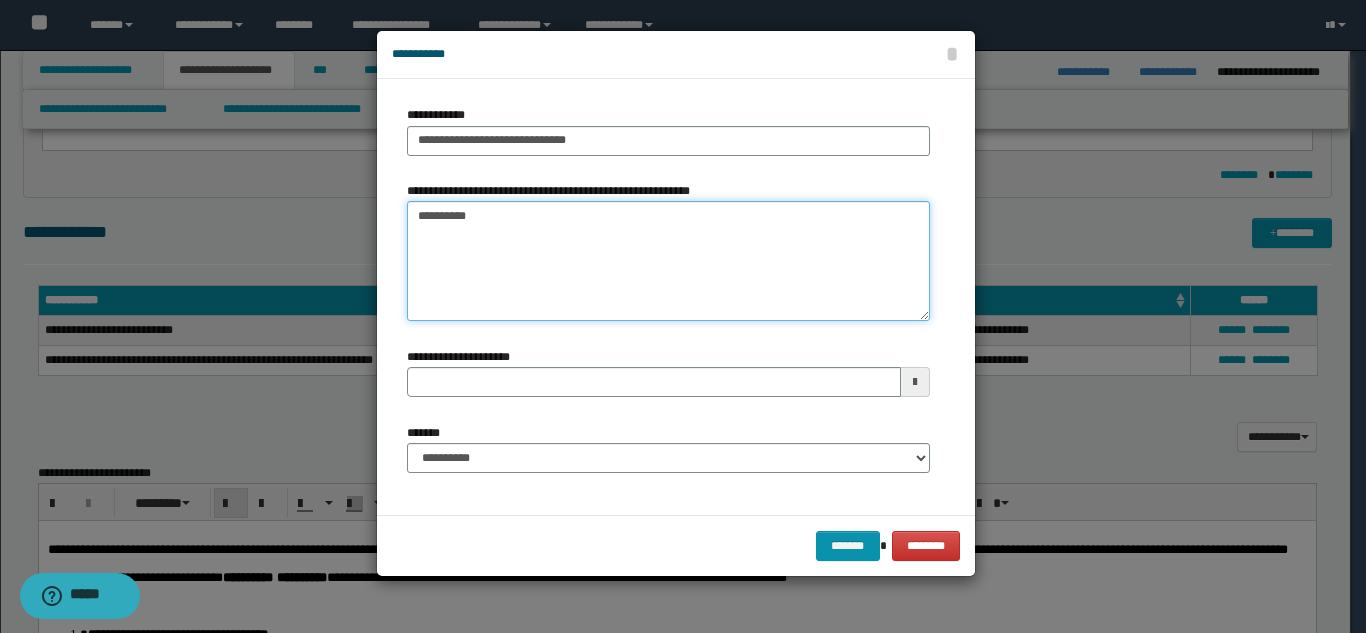 type on "*********" 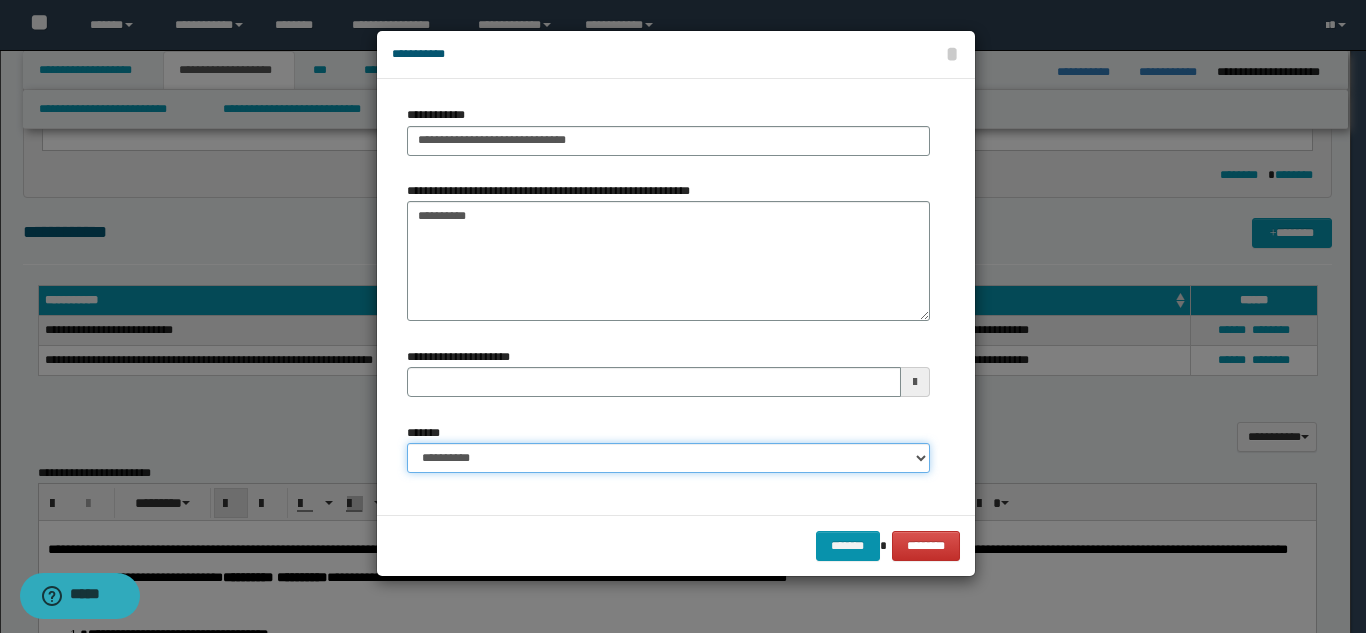 click on "**********" at bounding box center [668, 458] 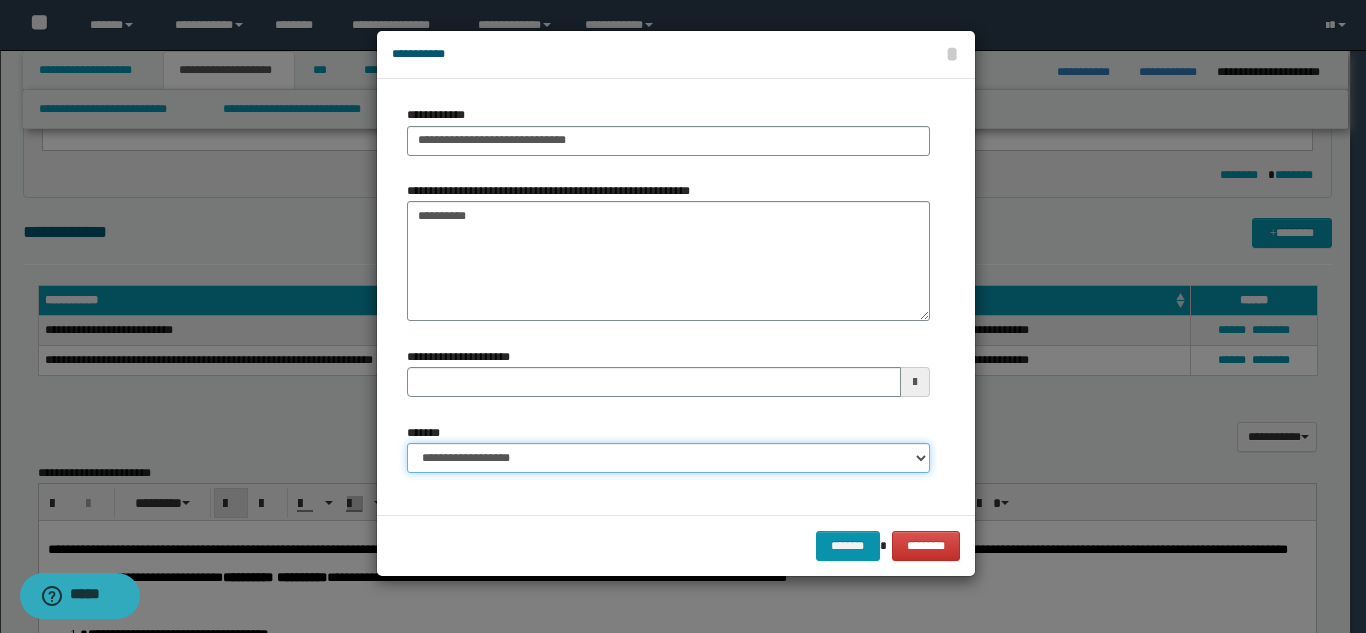 type 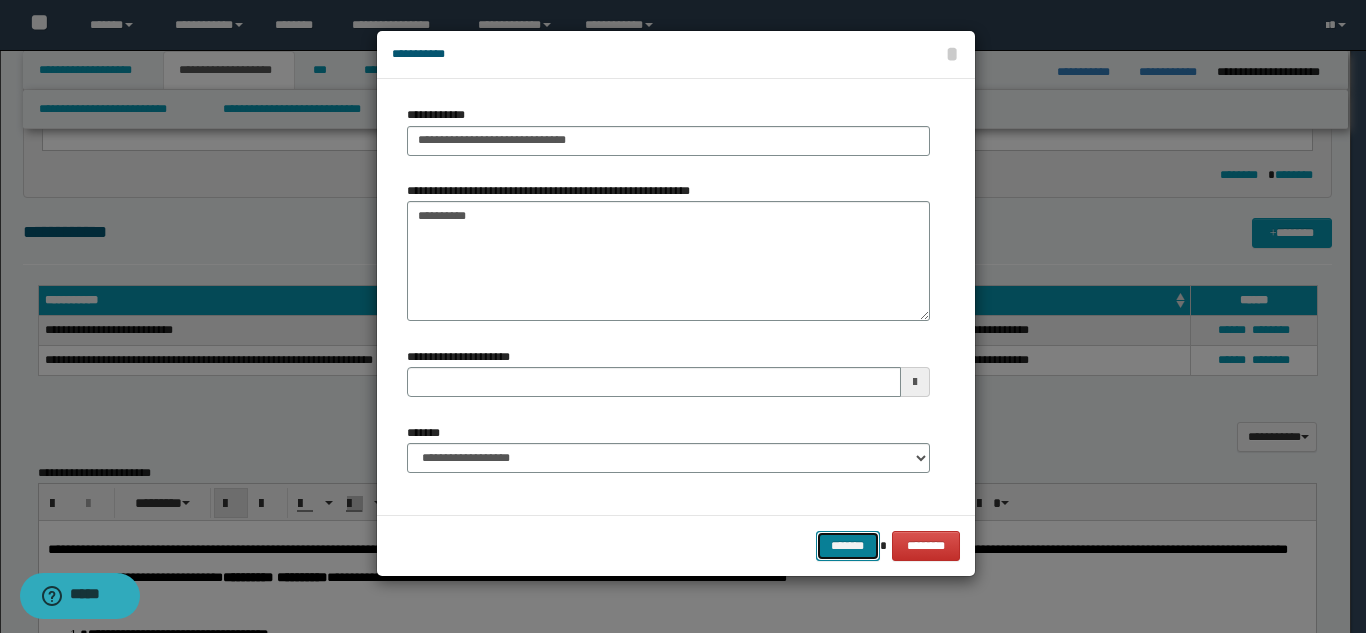 click on "*******" at bounding box center (848, 546) 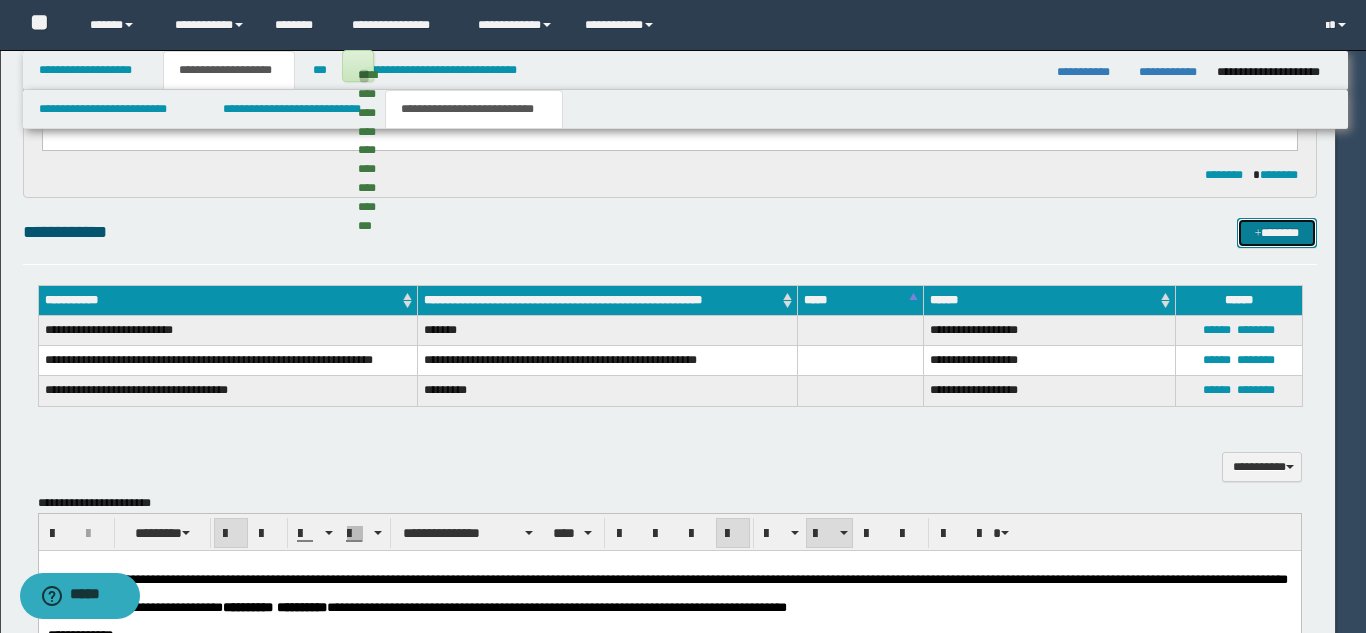 type 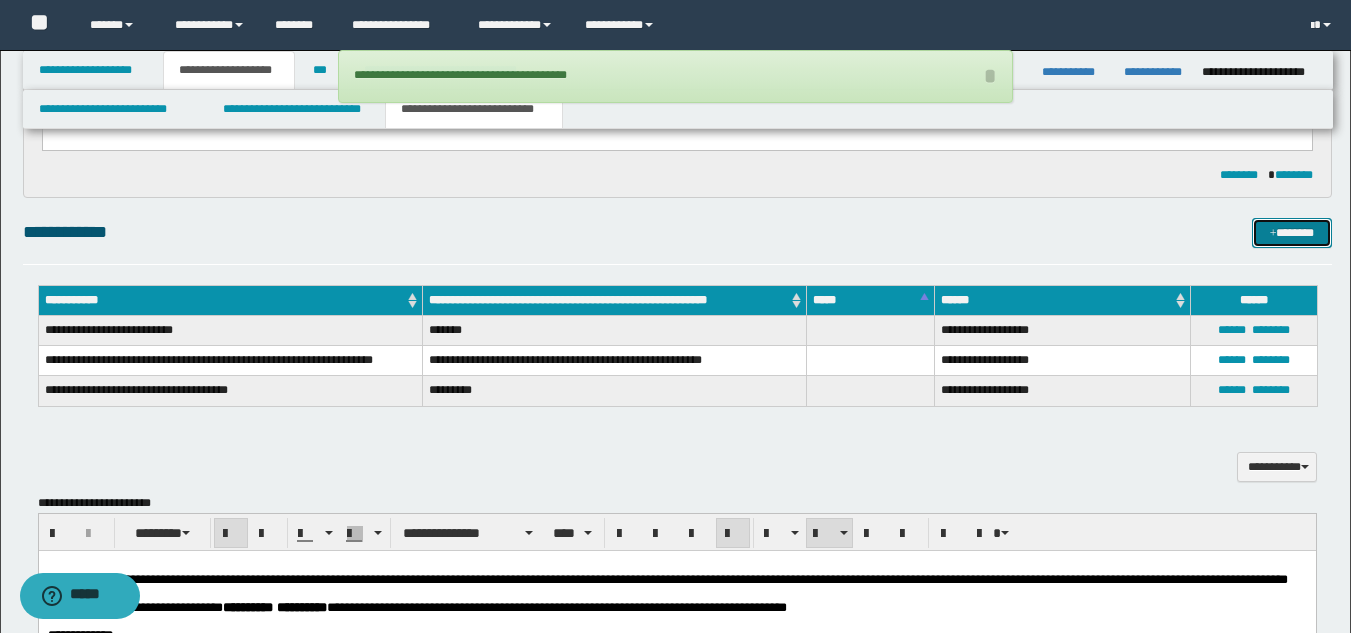 click on "*******" at bounding box center [1292, 233] 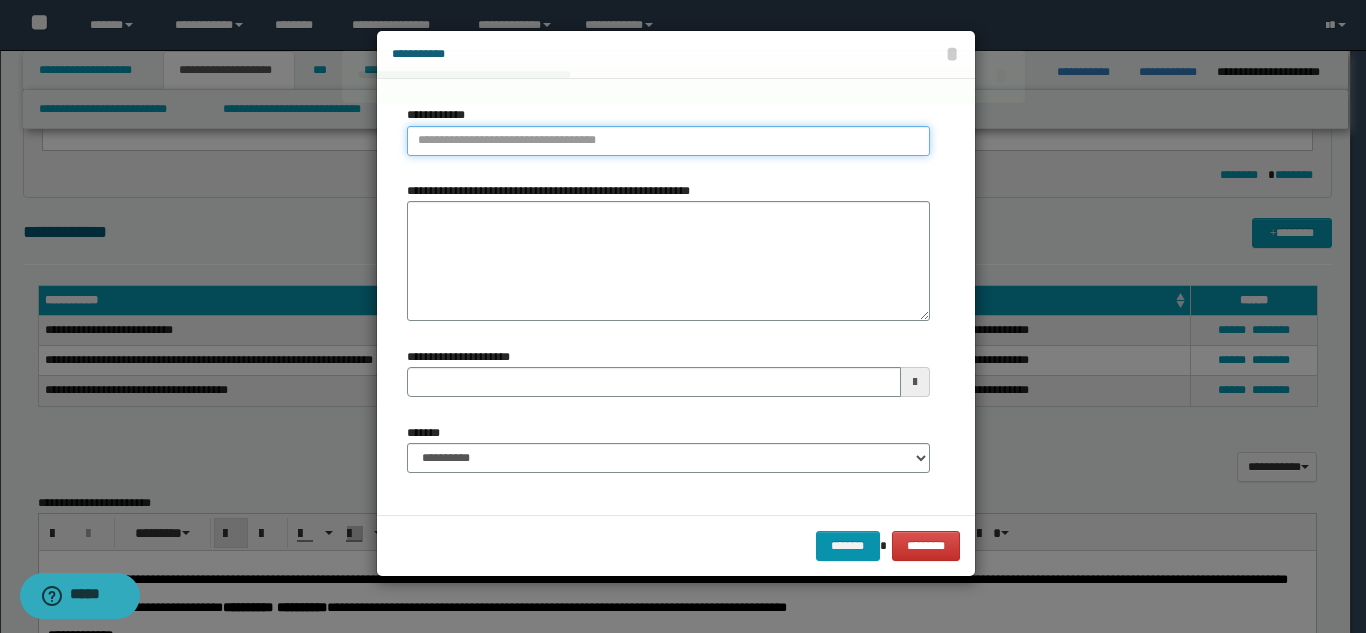 type on "**********" 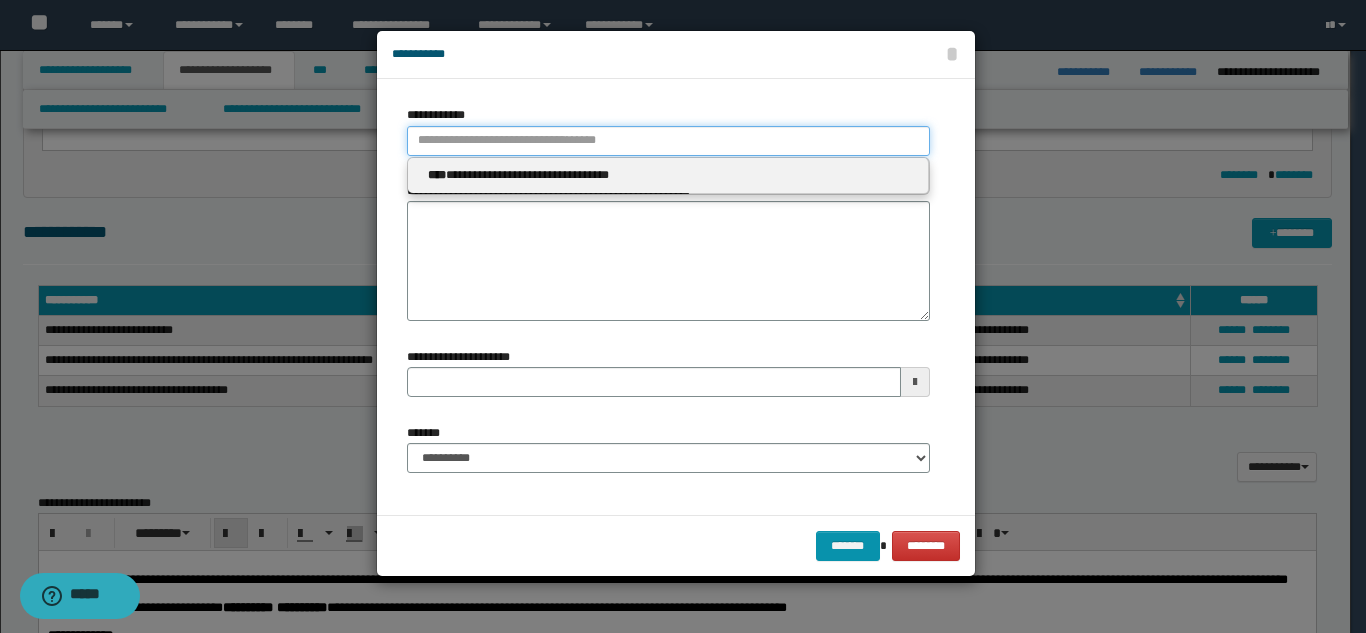 click on "**********" at bounding box center [668, 141] 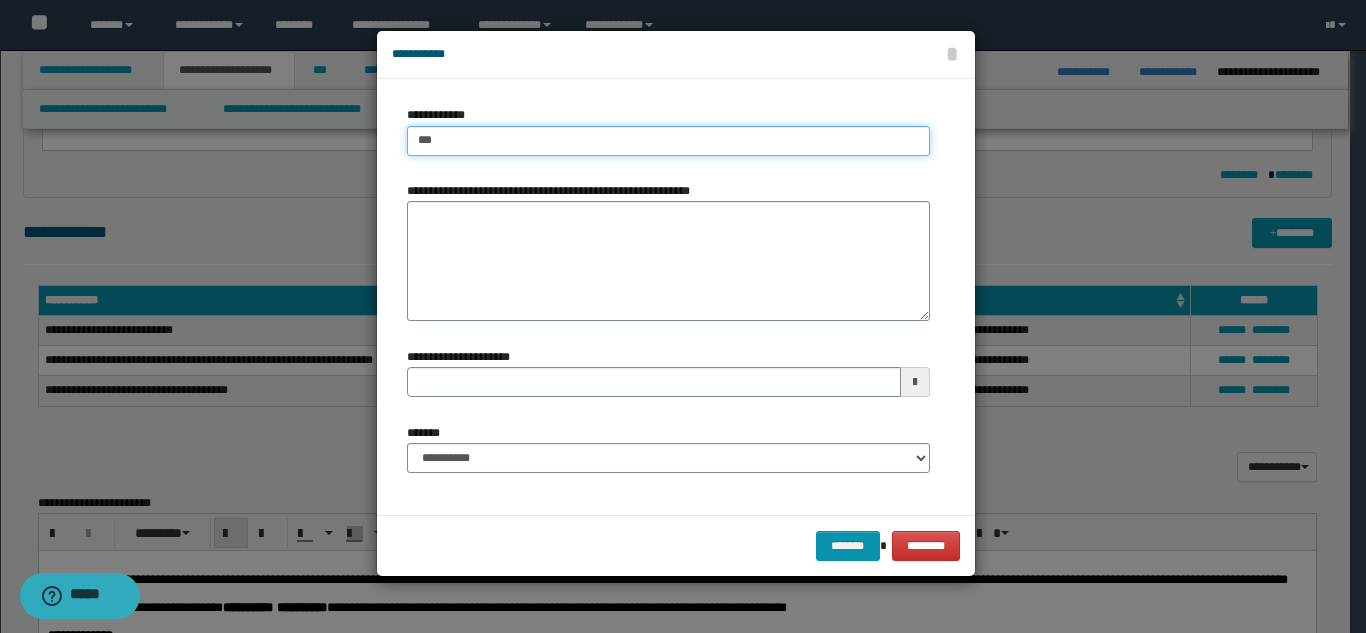 type on "****" 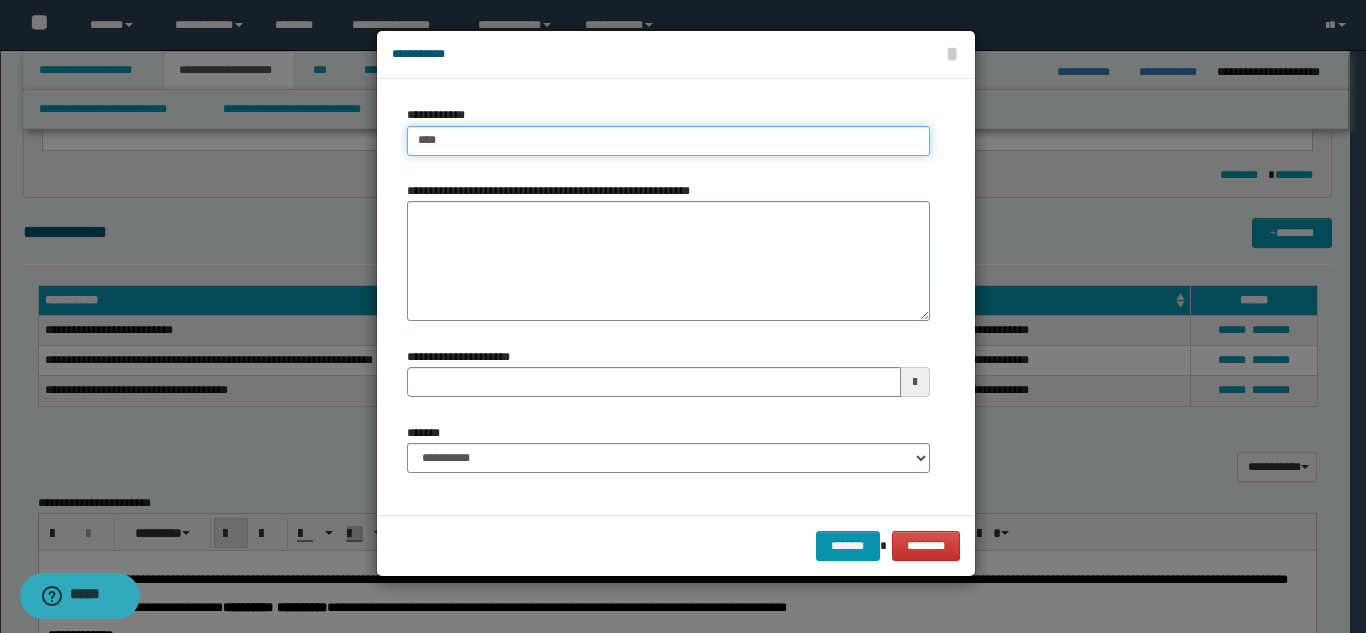 type on "****" 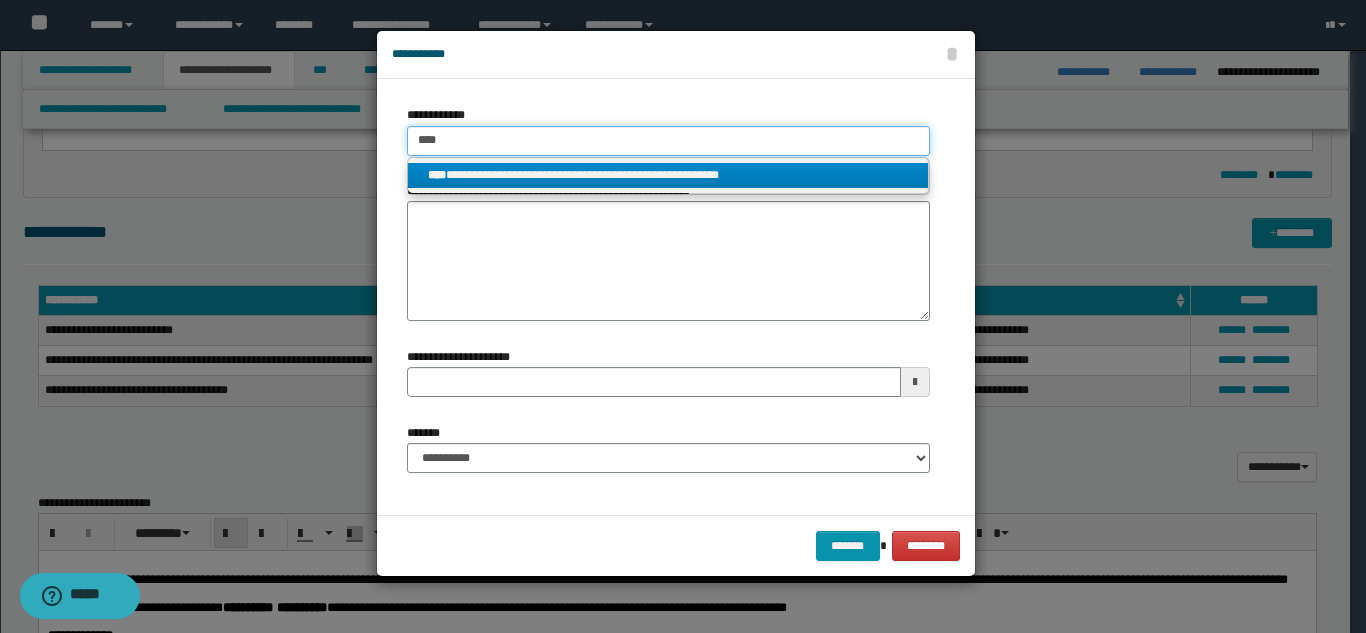 type on "****" 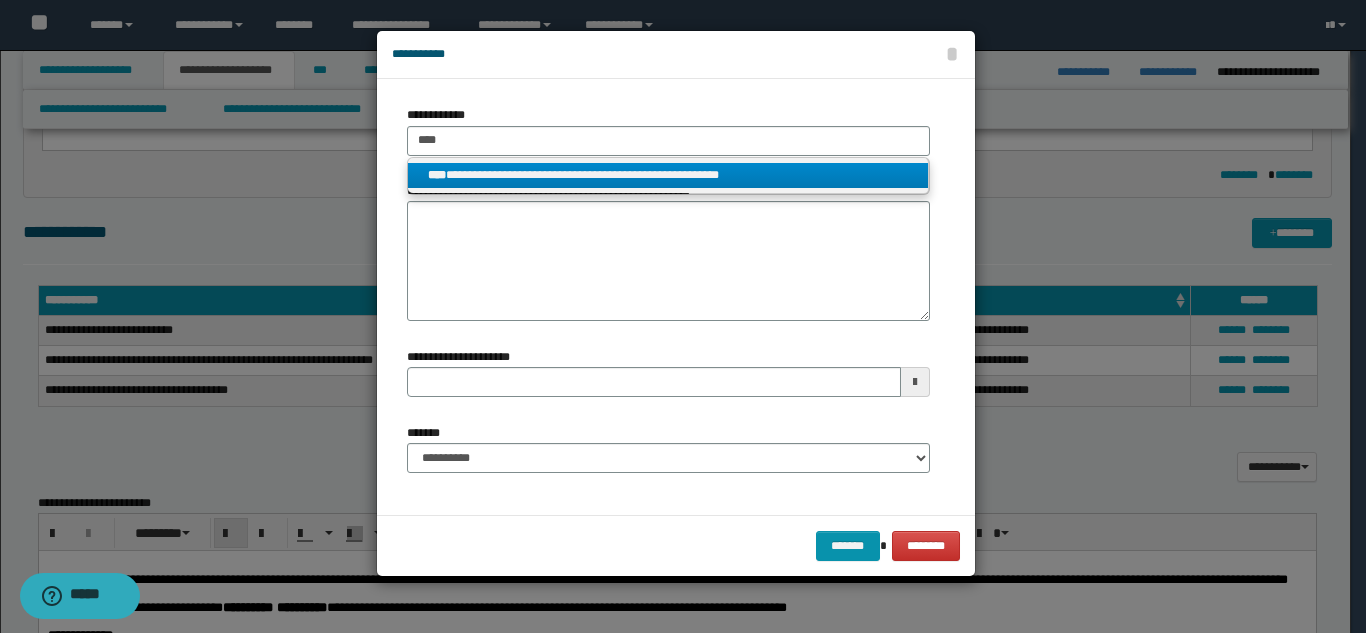 click on "**********" at bounding box center (668, 175) 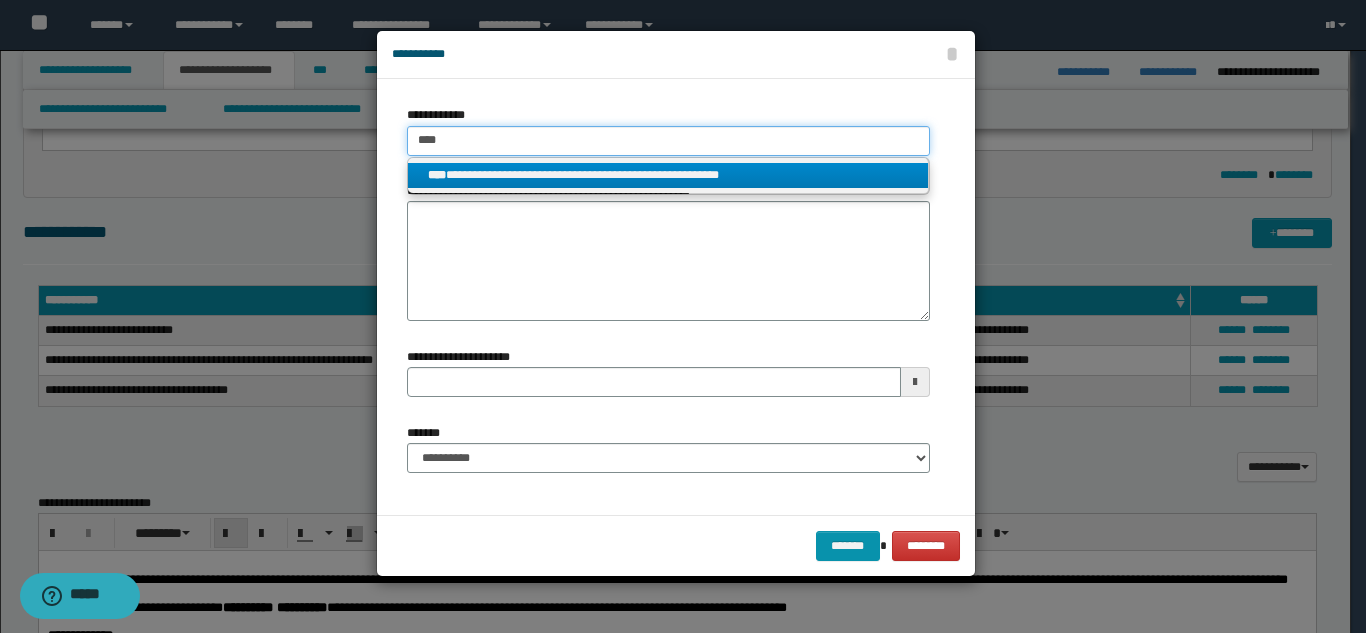 type 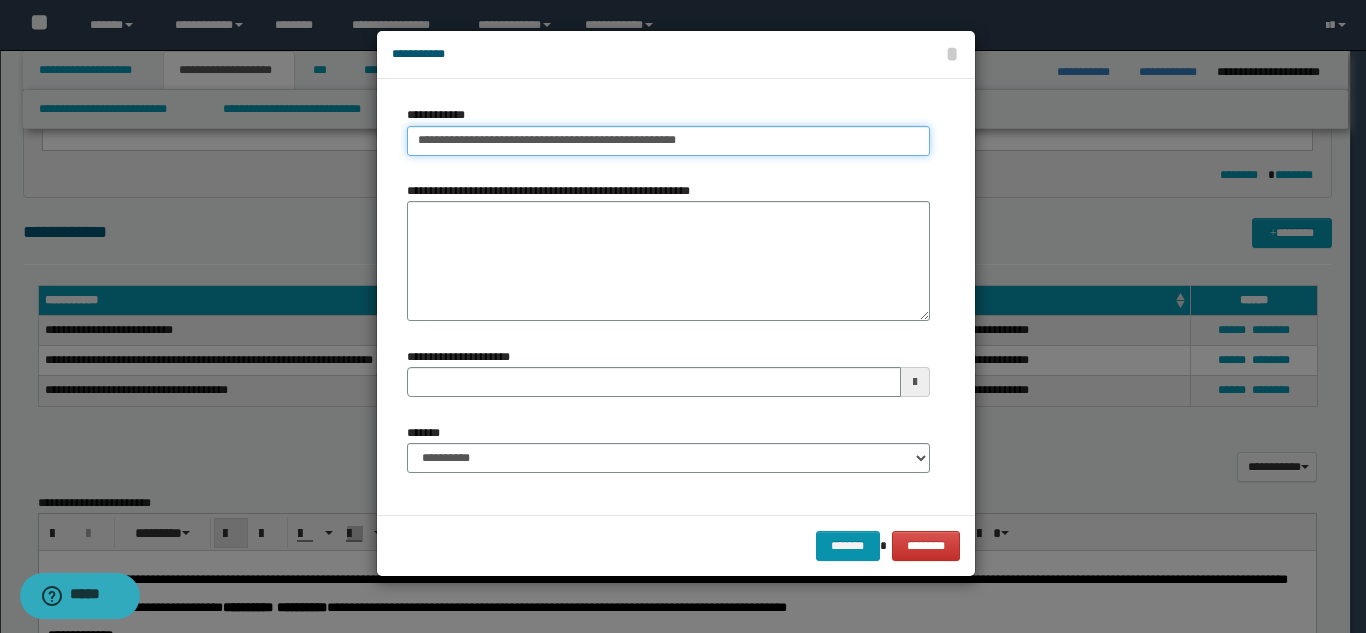 type on "**********" 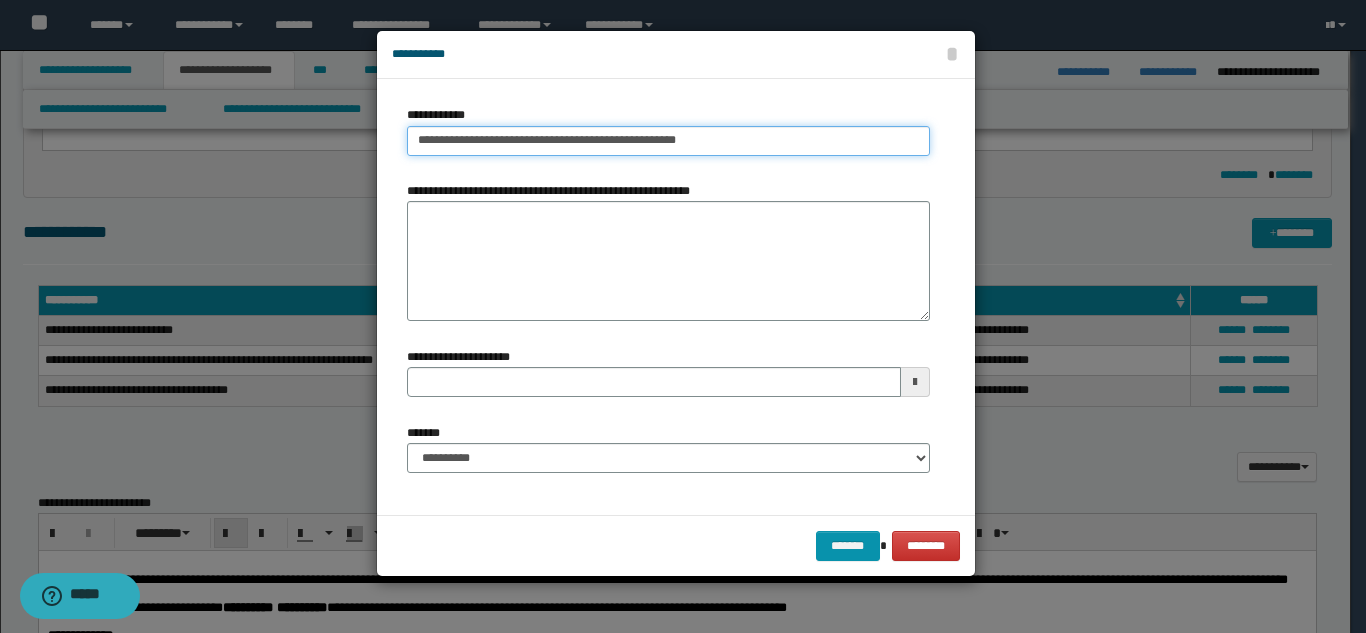 type on "**********" 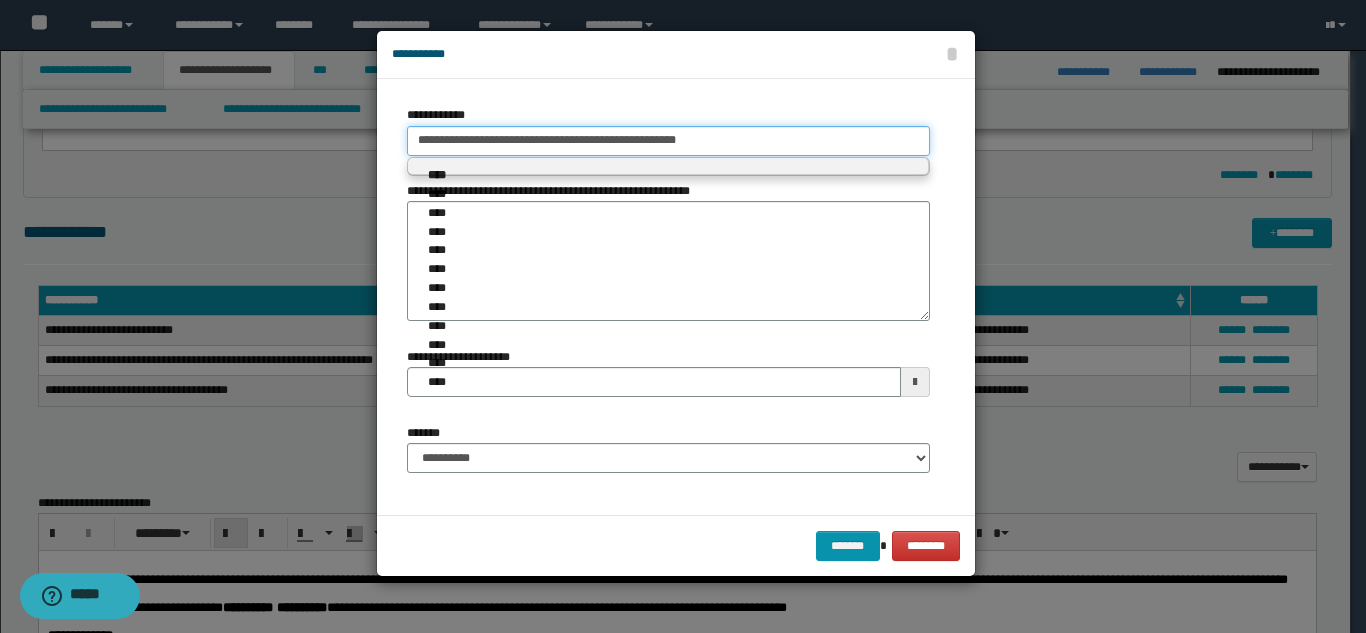 type 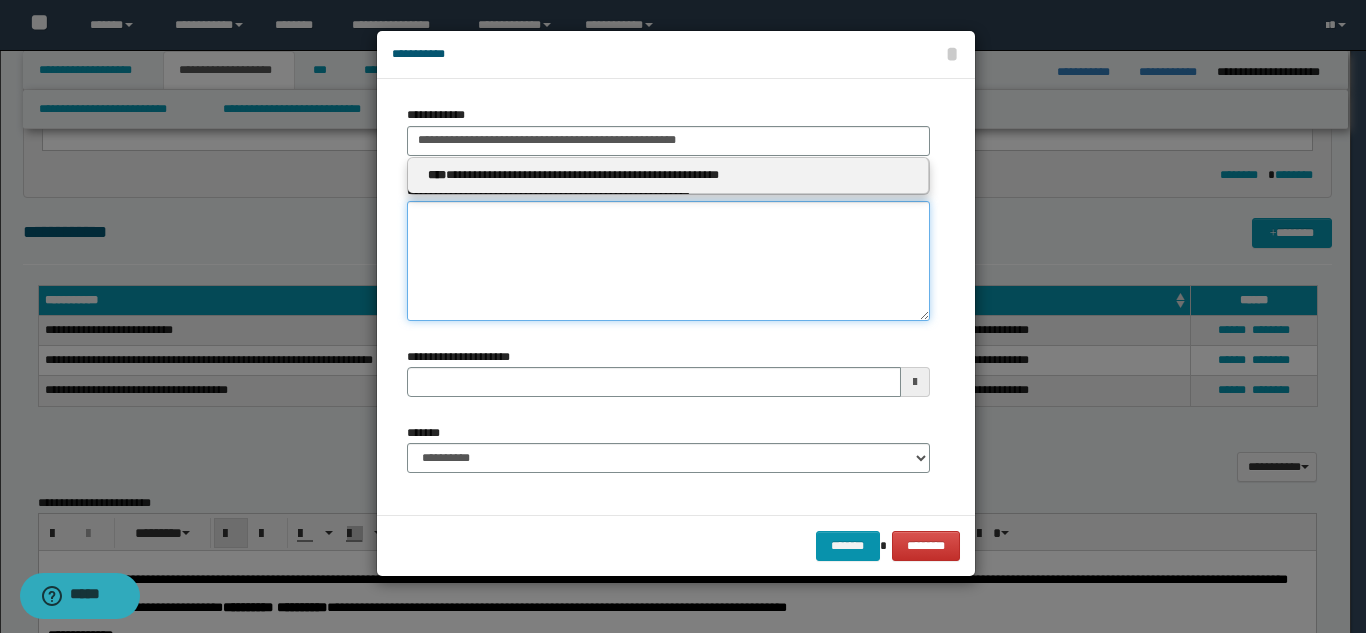 type 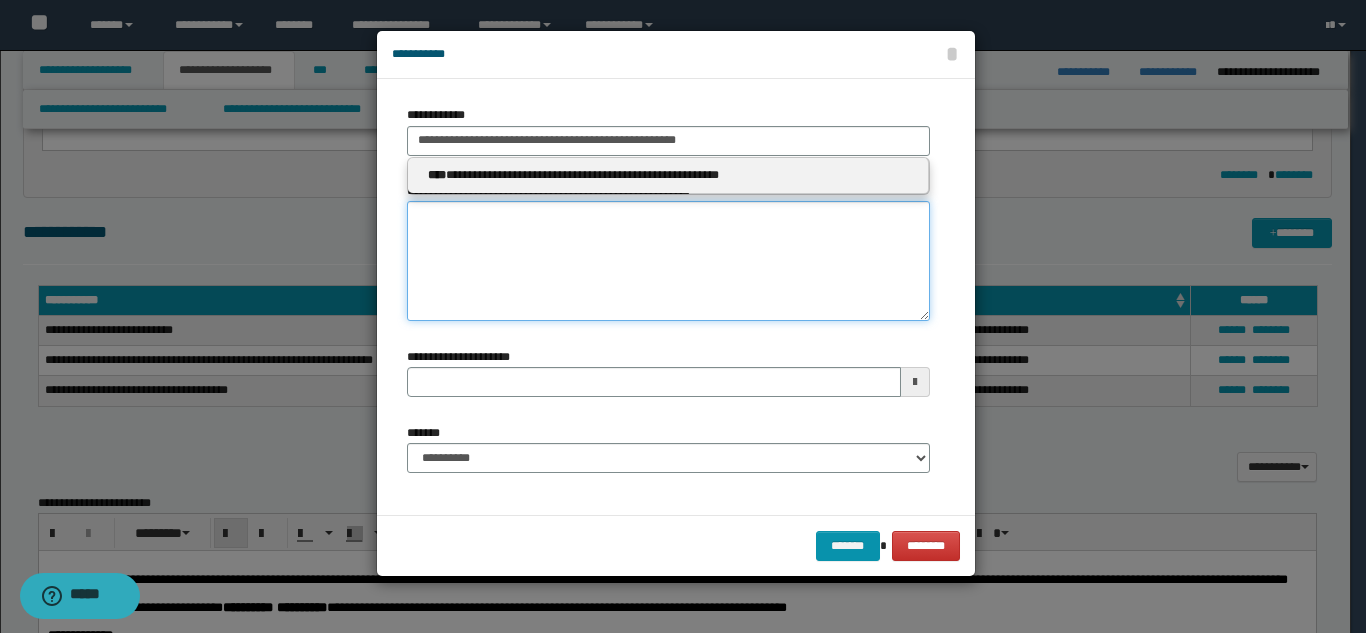 click on "**********" at bounding box center [668, 261] 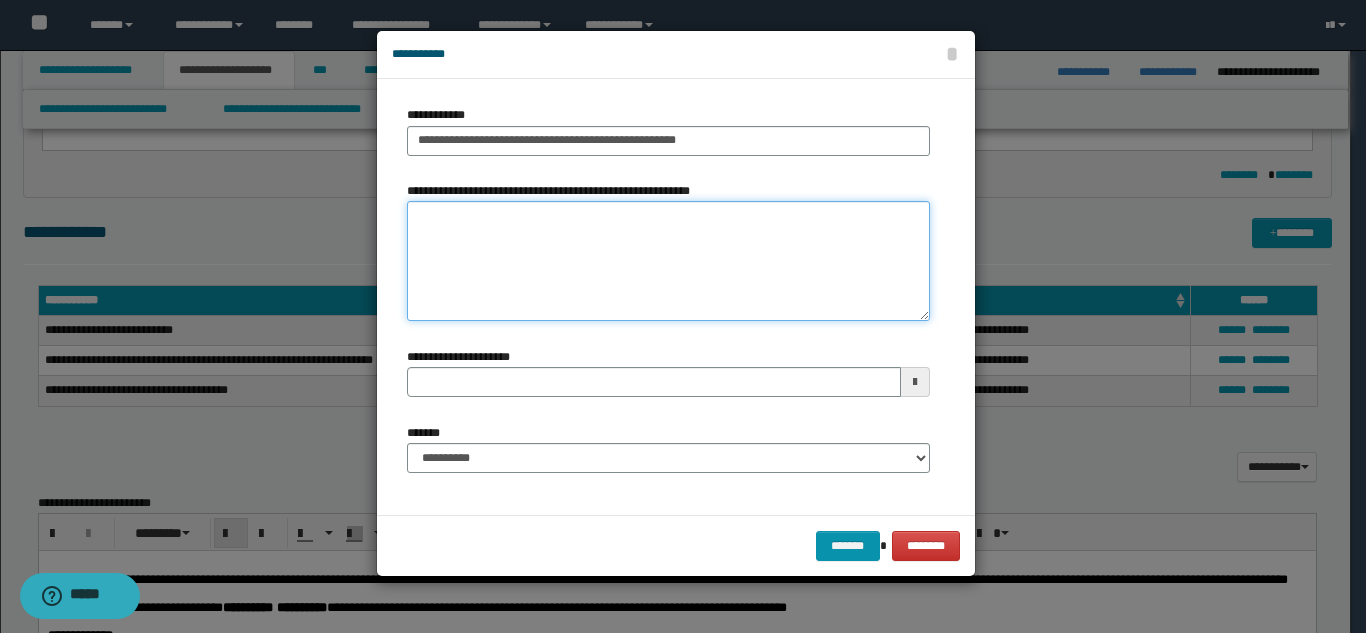 paste on "**********" 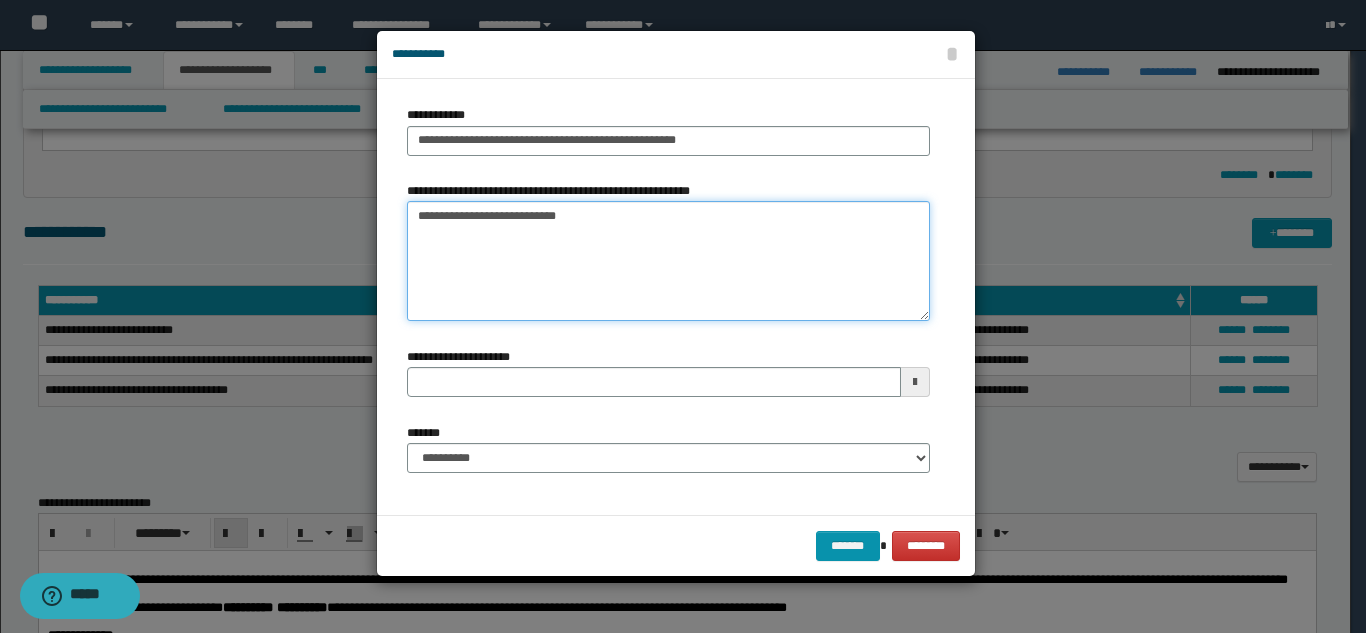 click on "**********" at bounding box center [668, 261] 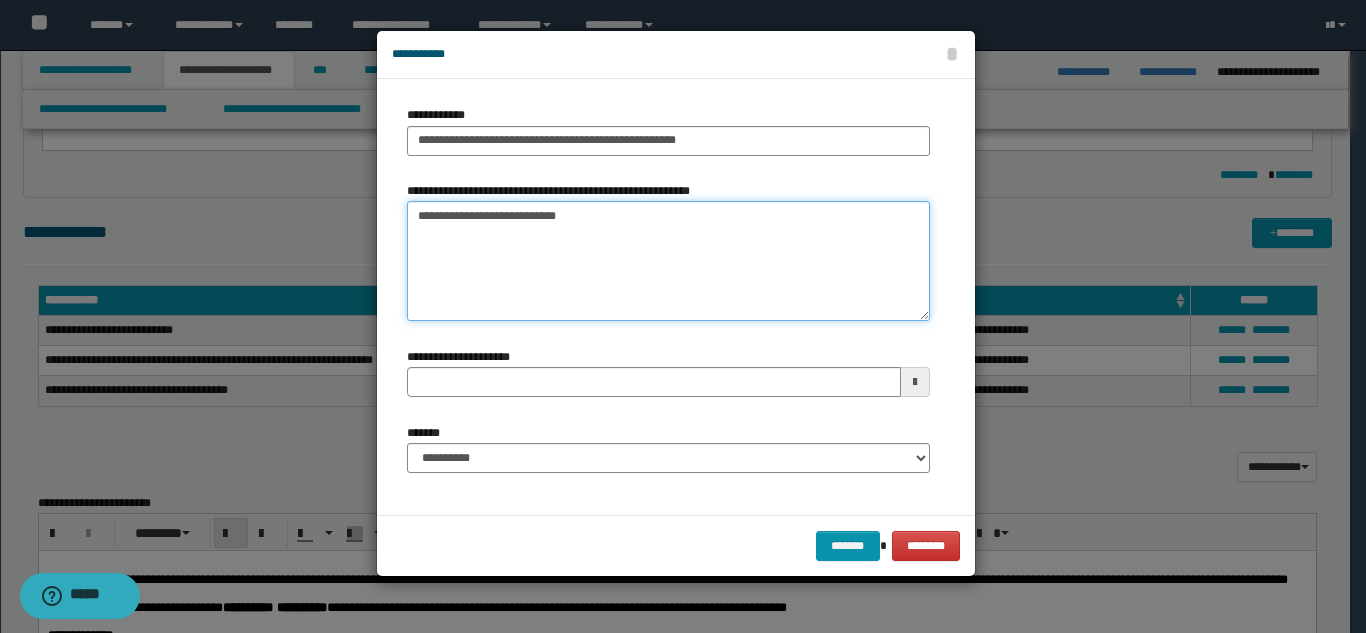 type on "**********" 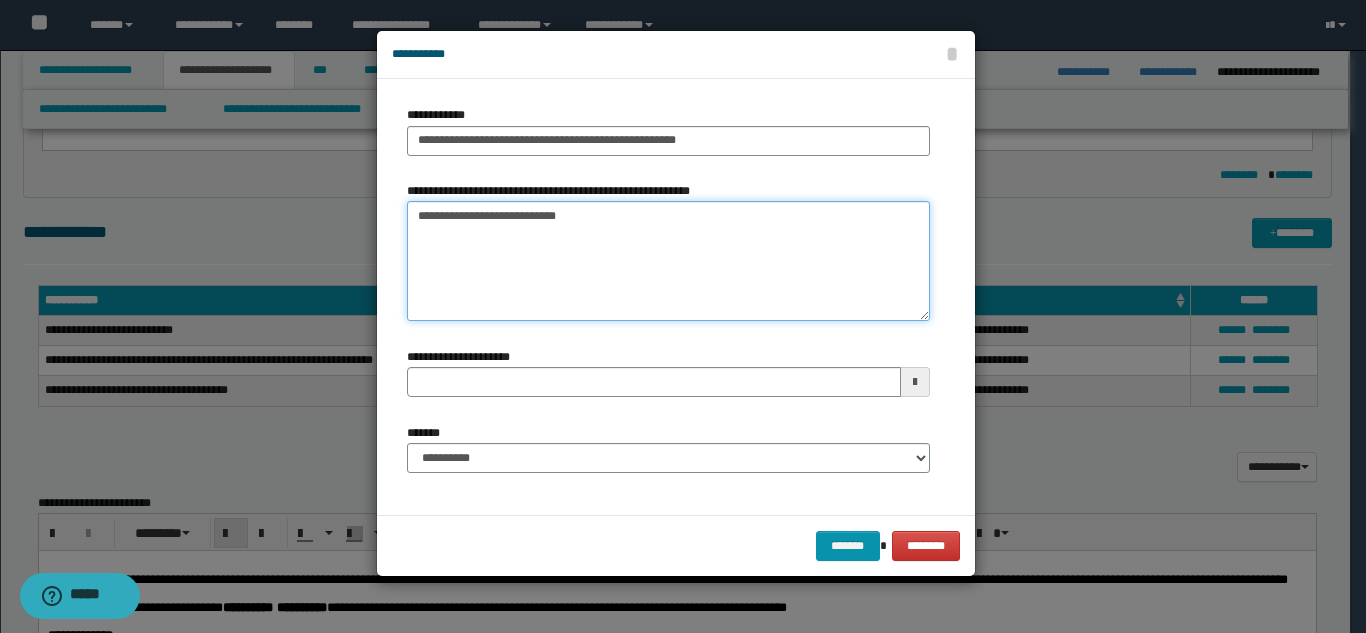 click on "**********" at bounding box center (668, 261) 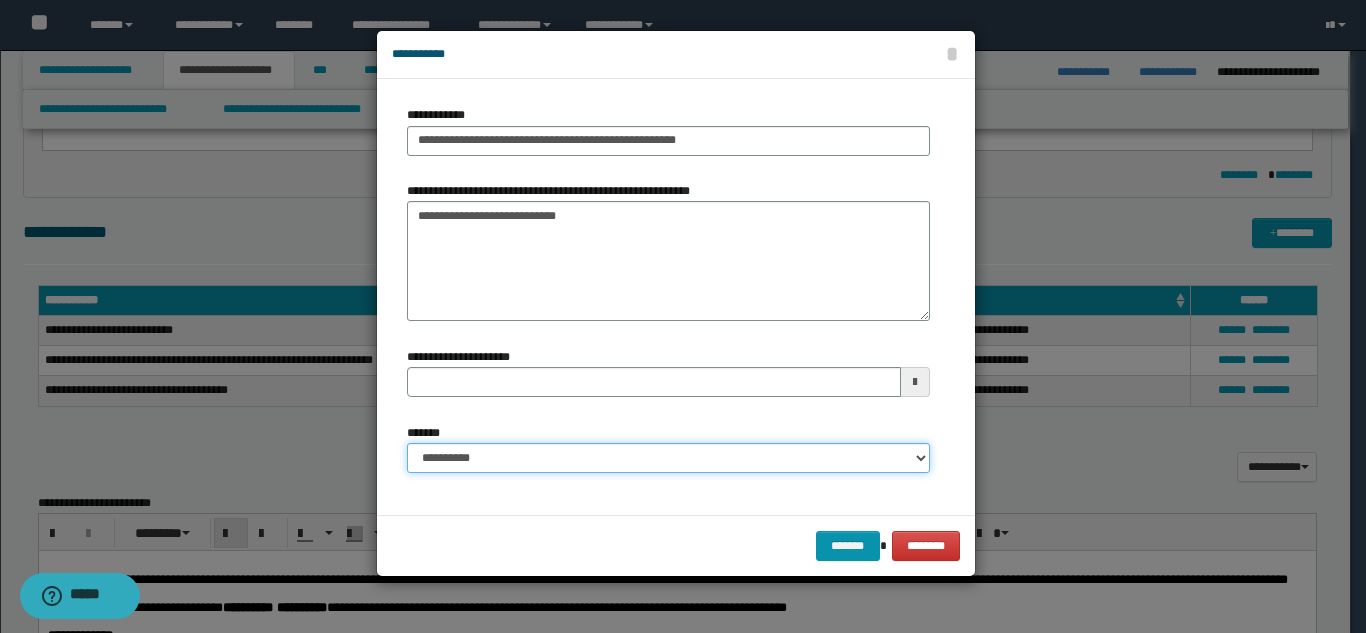 drag, startPoint x: 517, startPoint y: 457, endPoint x: 528, endPoint y: 443, distance: 17.804493 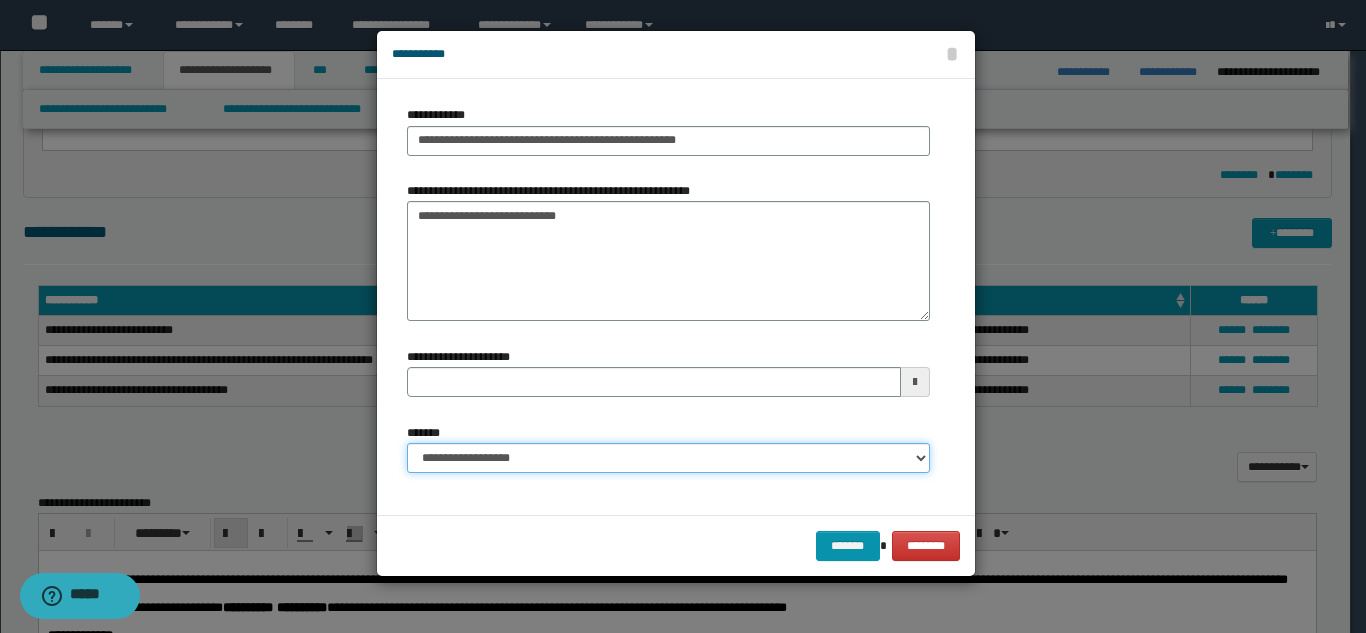 type 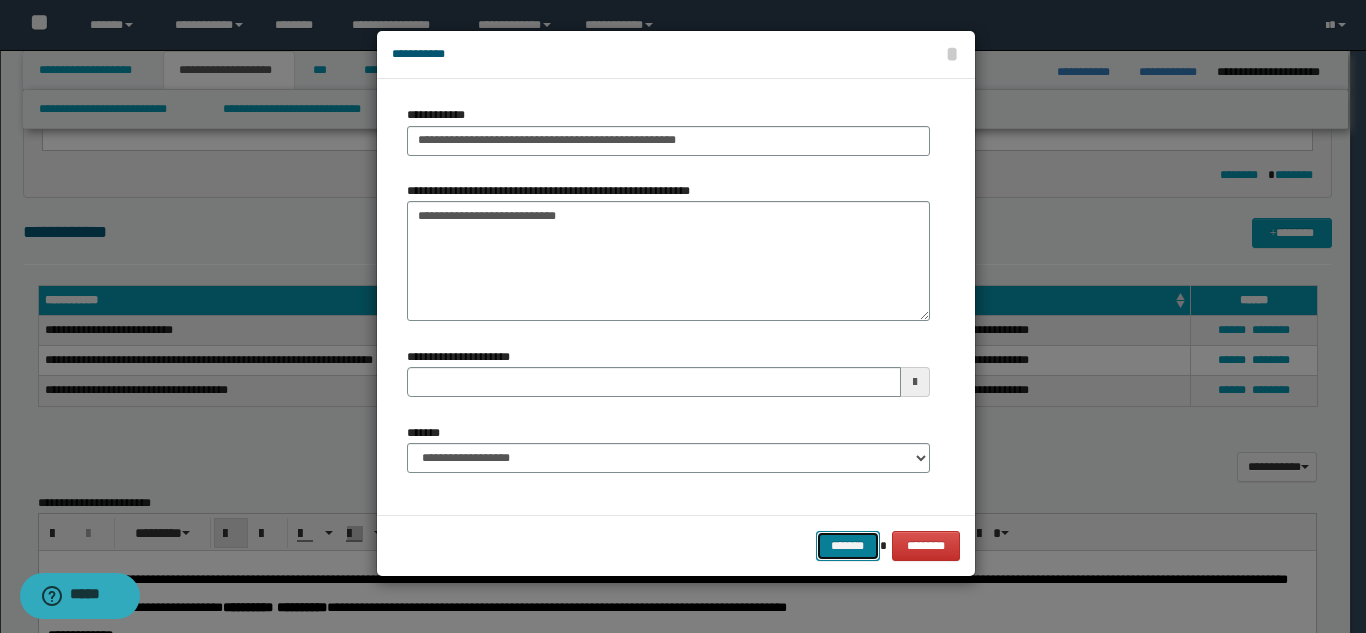click on "*******" at bounding box center (848, 546) 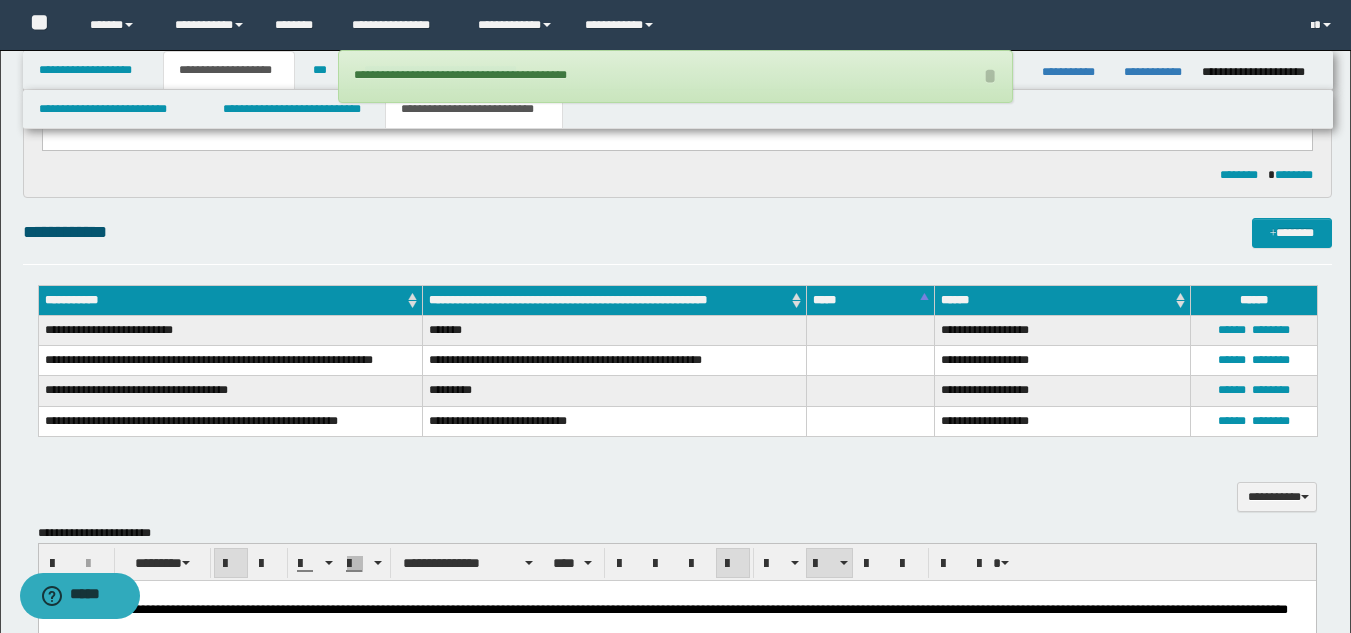 click on "**********" at bounding box center [677, 487] 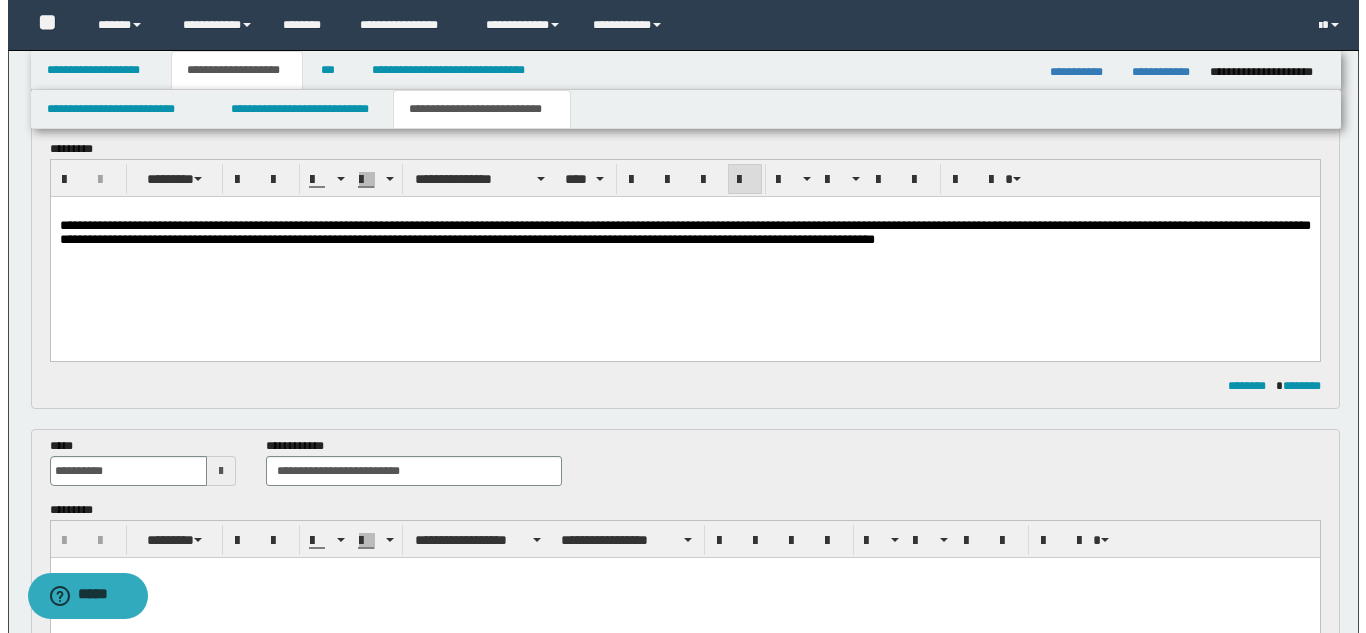 scroll, scrollTop: 0, scrollLeft: 0, axis: both 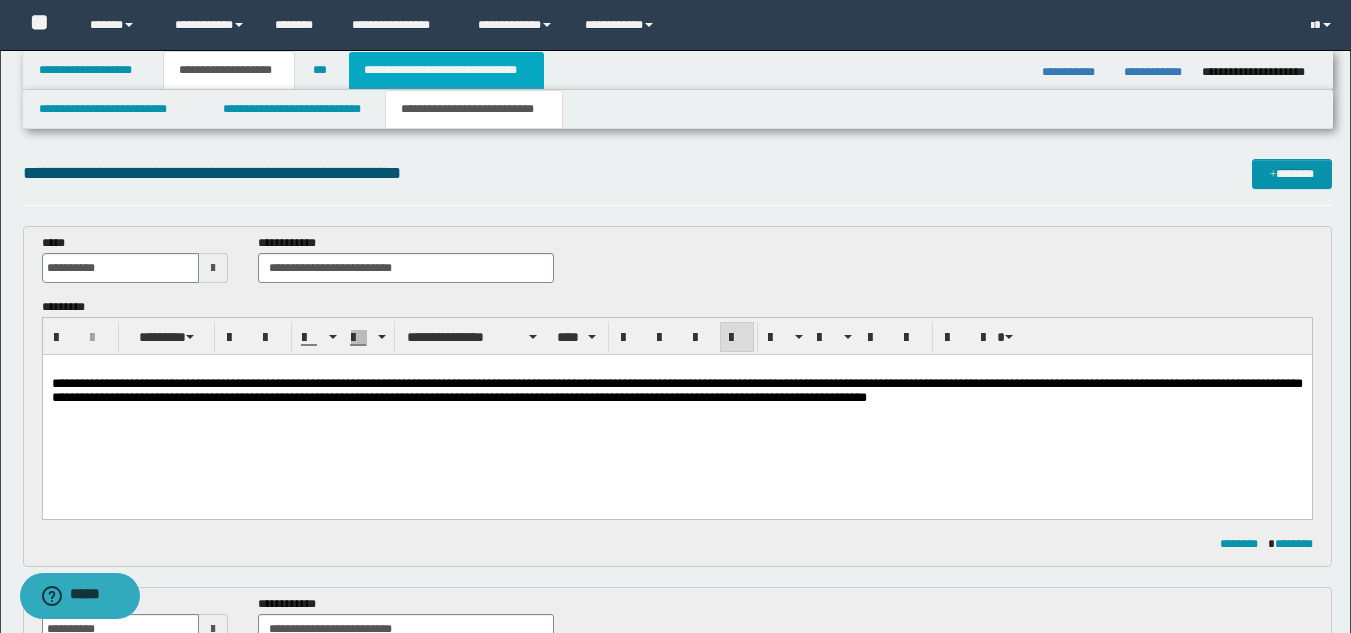 click on "**********" at bounding box center [446, 70] 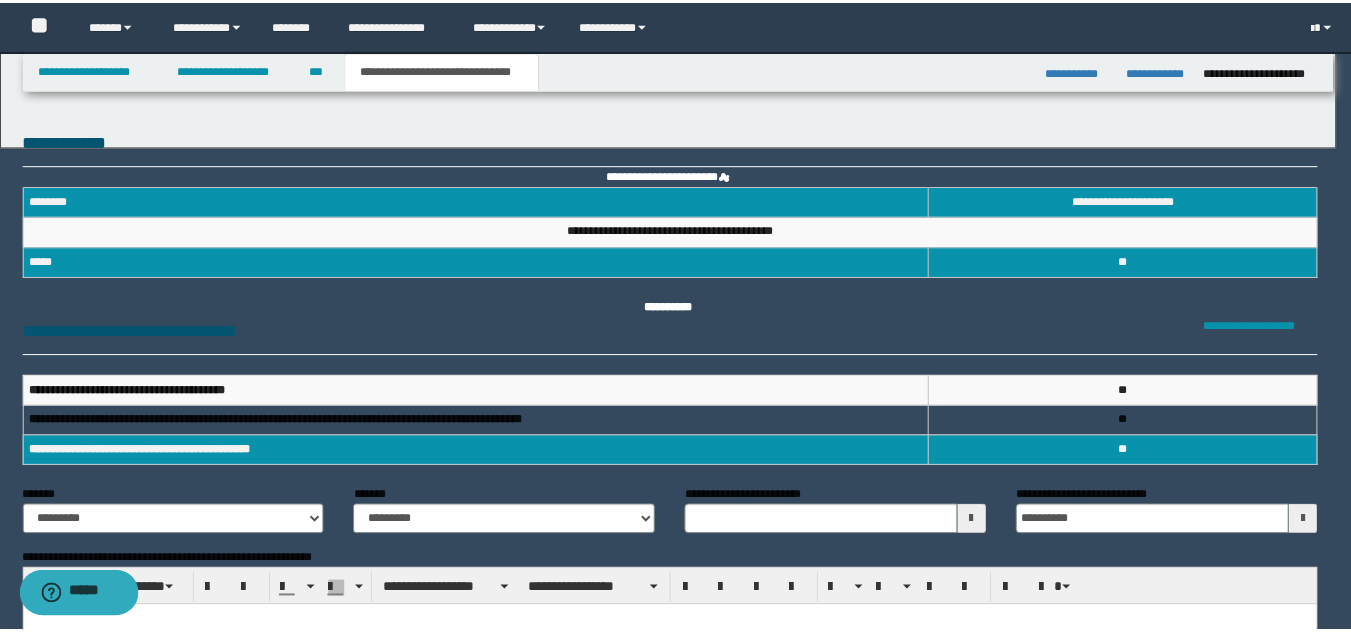 scroll, scrollTop: 0, scrollLeft: 0, axis: both 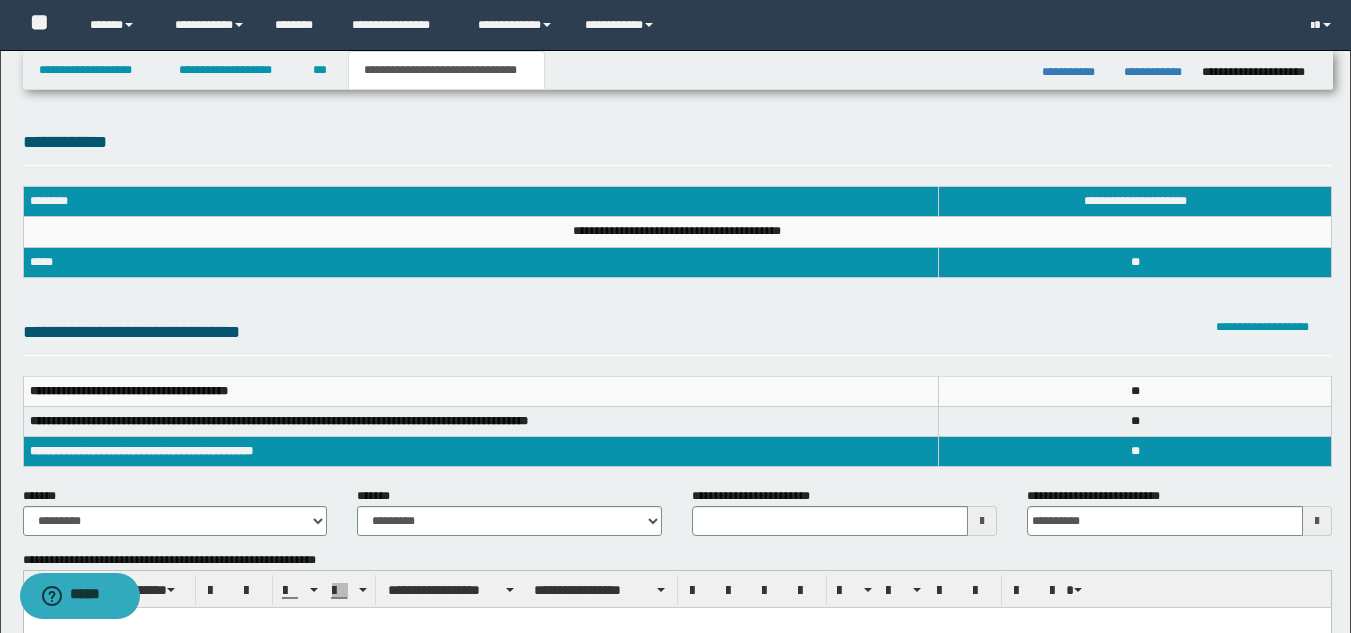 type 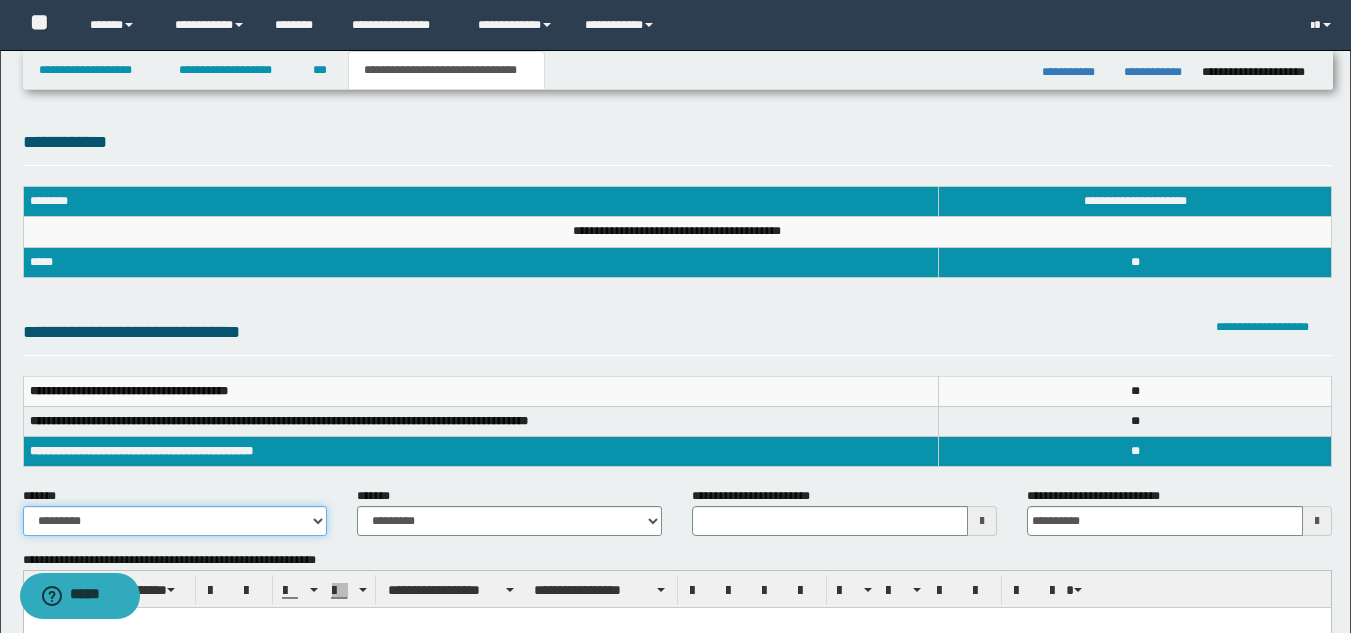 drag, startPoint x: 301, startPoint y: 514, endPoint x: 261, endPoint y: 530, distance: 43.081318 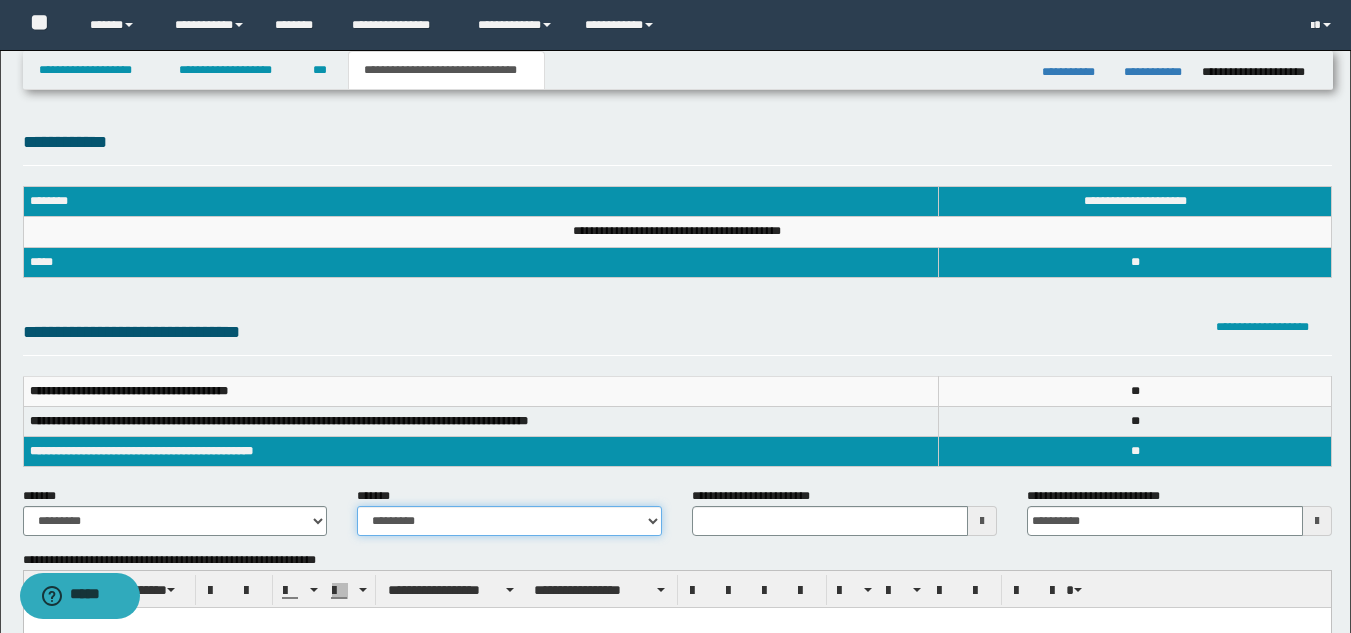 drag, startPoint x: 408, startPoint y: 519, endPoint x: 419, endPoint y: 508, distance: 15.556349 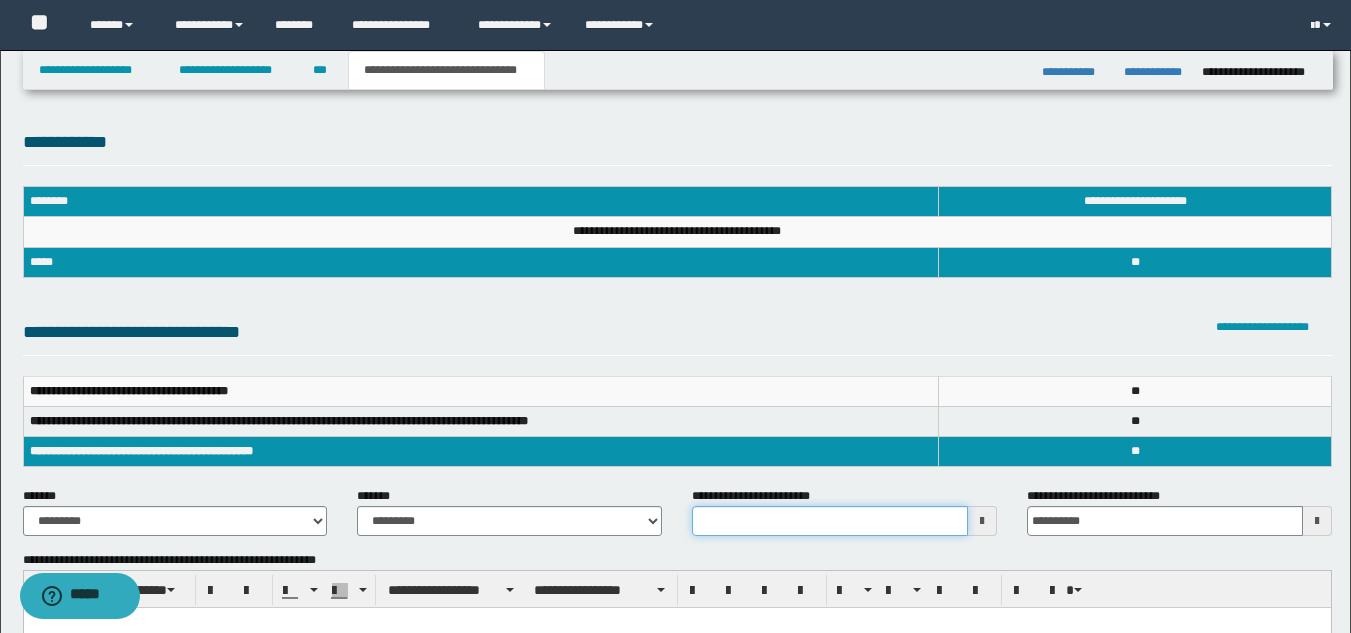 click on "**********" at bounding box center [830, 521] 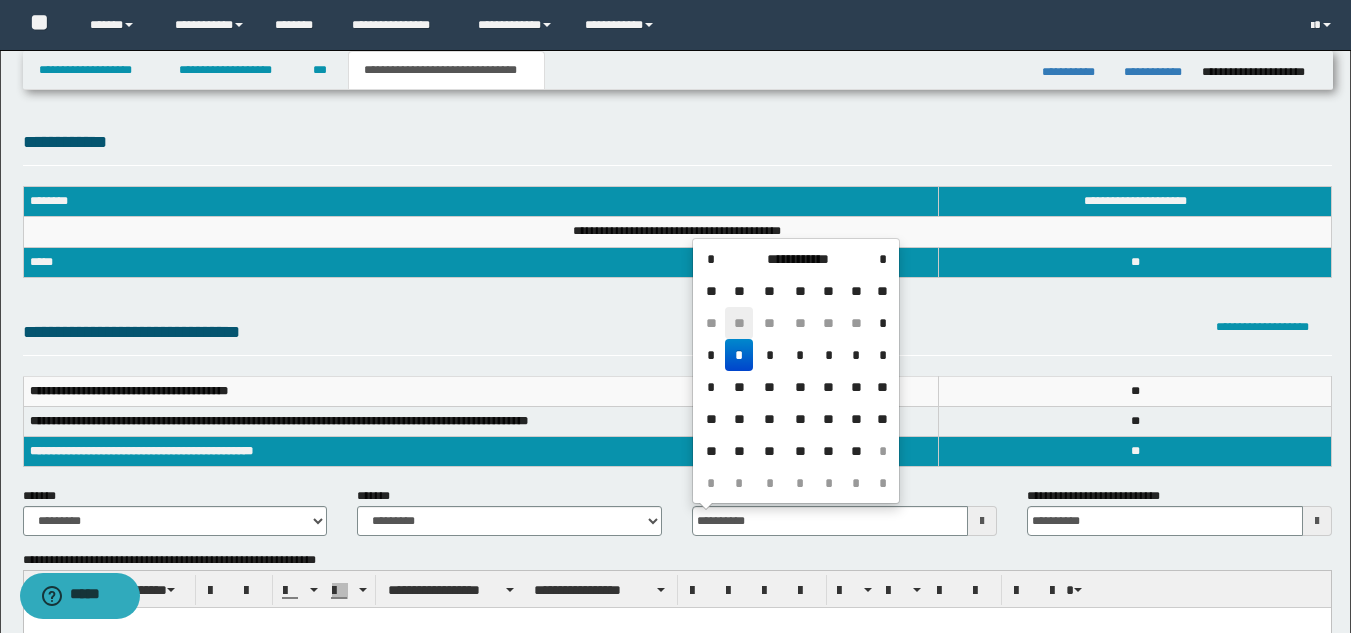 click on "**" at bounding box center [739, 323] 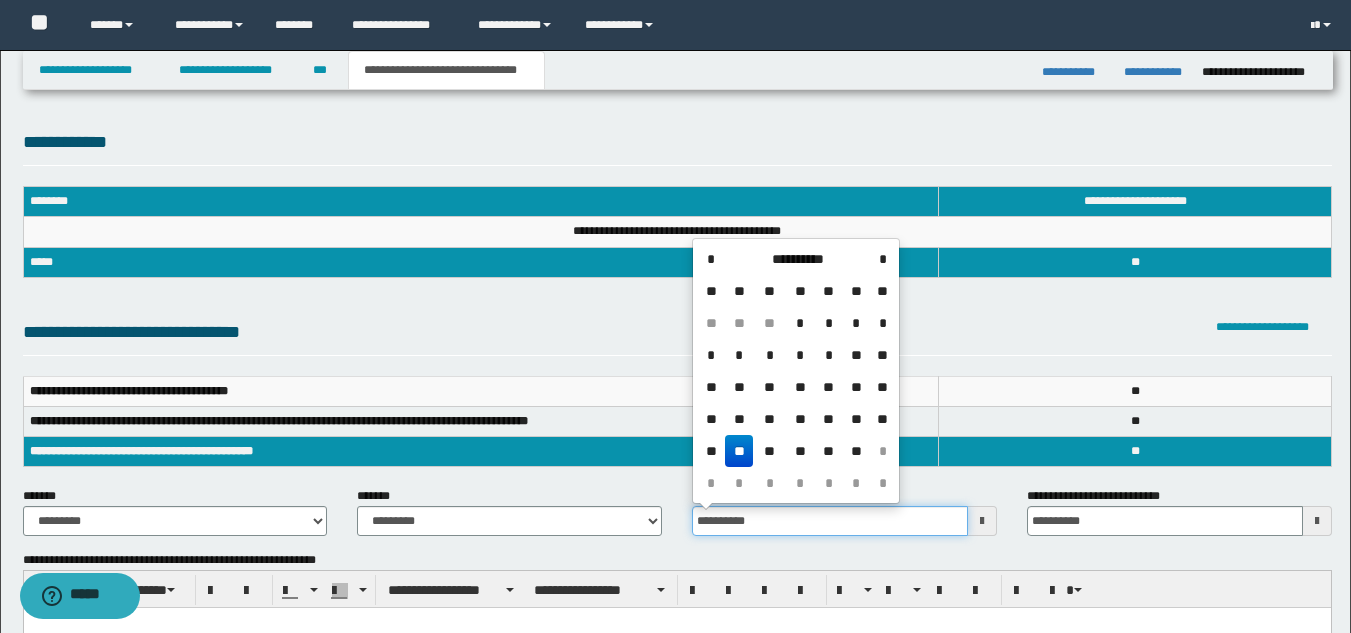 drag, startPoint x: 729, startPoint y: 523, endPoint x: 630, endPoint y: 520, distance: 99.04544 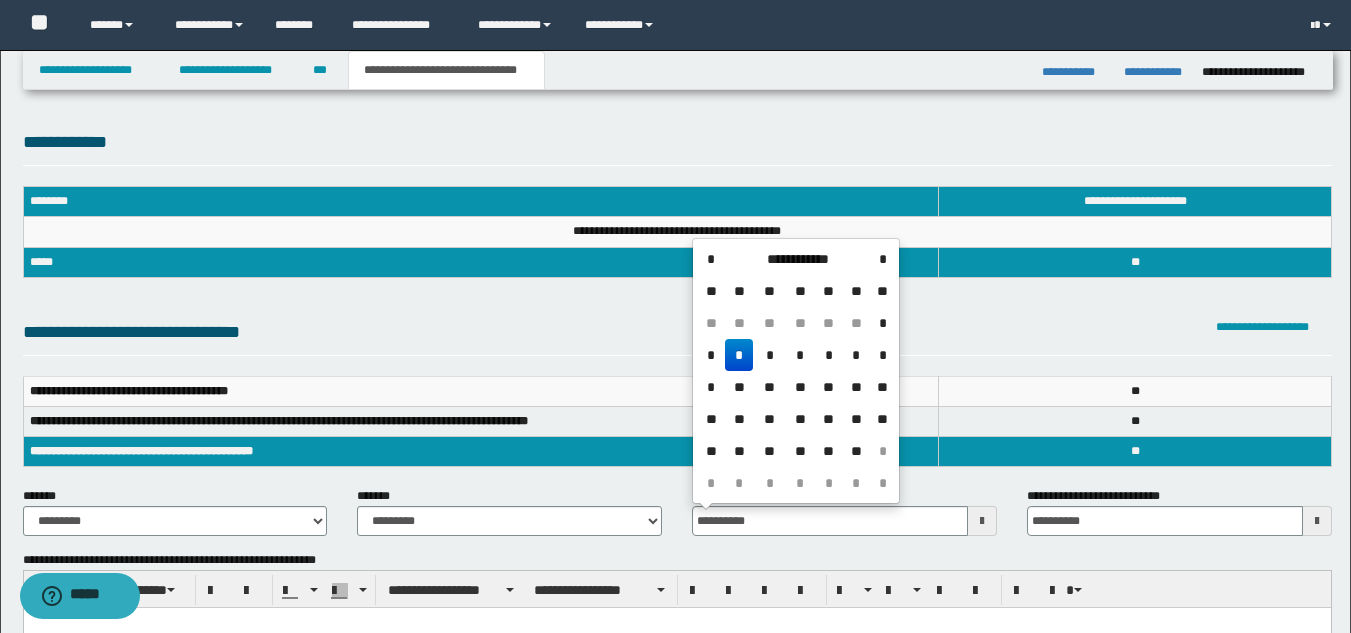 click on "*" at bounding box center [739, 355] 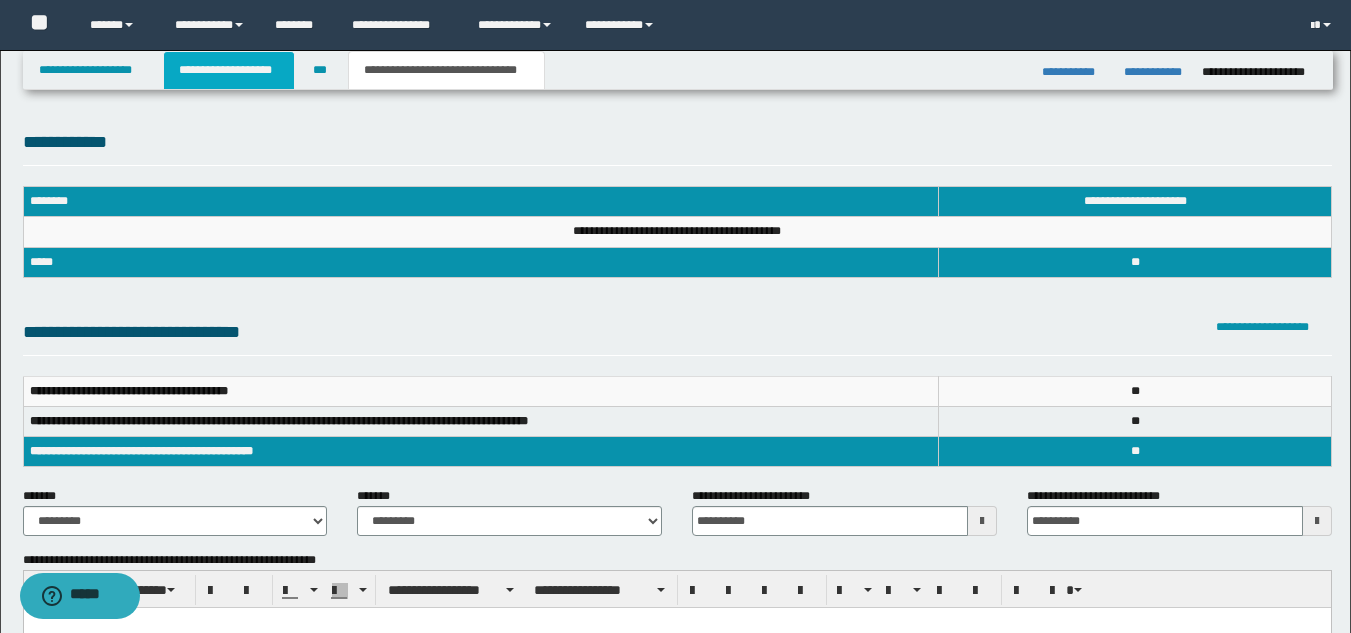 click on "**********" at bounding box center (229, 70) 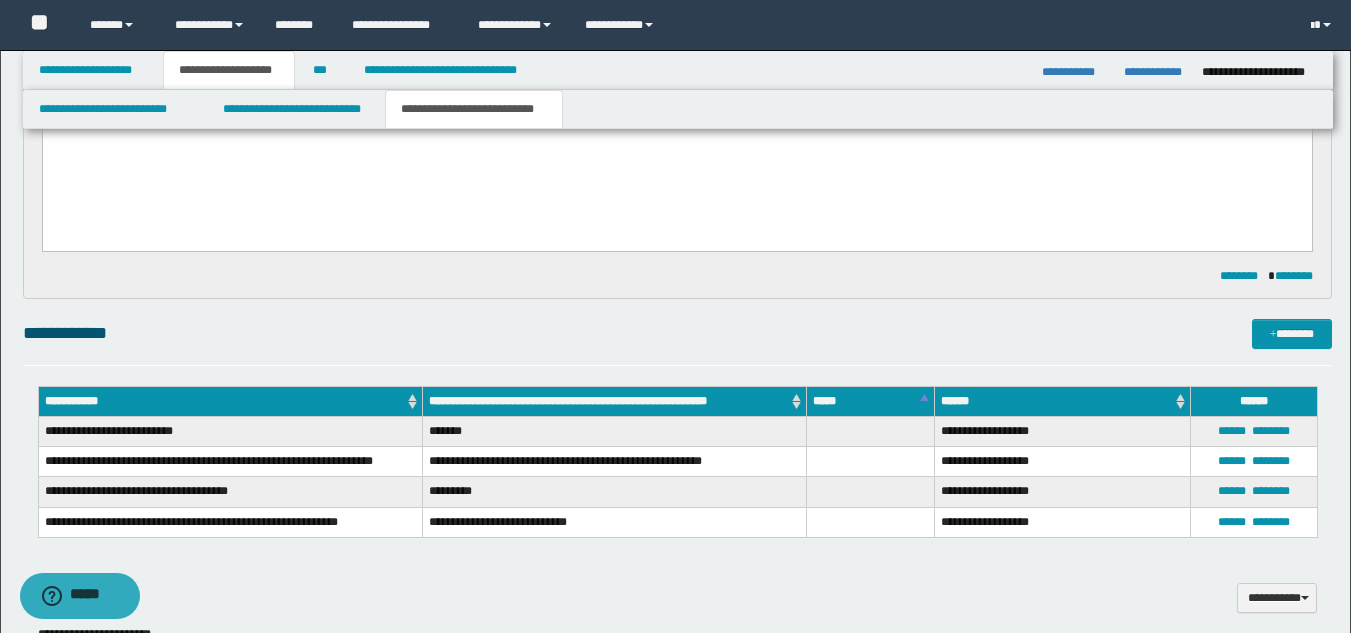 scroll, scrollTop: 1200, scrollLeft: 0, axis: vertical 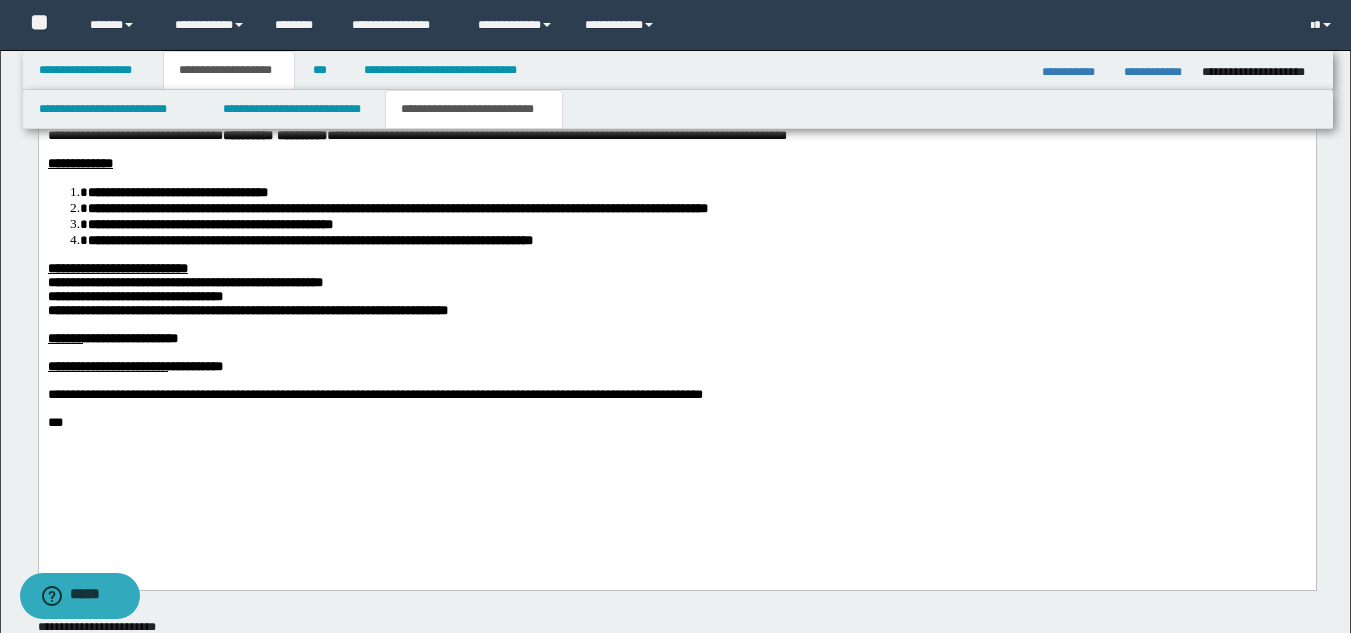 click on "**********" at bounding box center [676, 283] 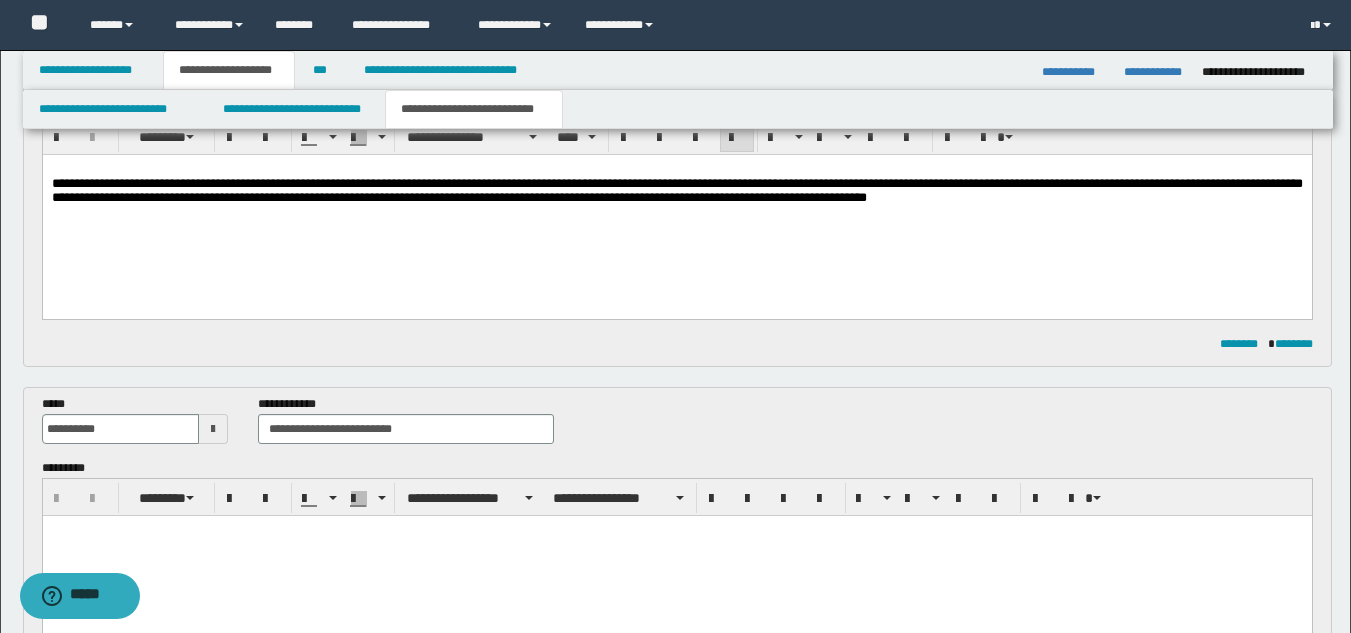 scroll, scrollTop: 0, scrollLeft: 0, axis: both 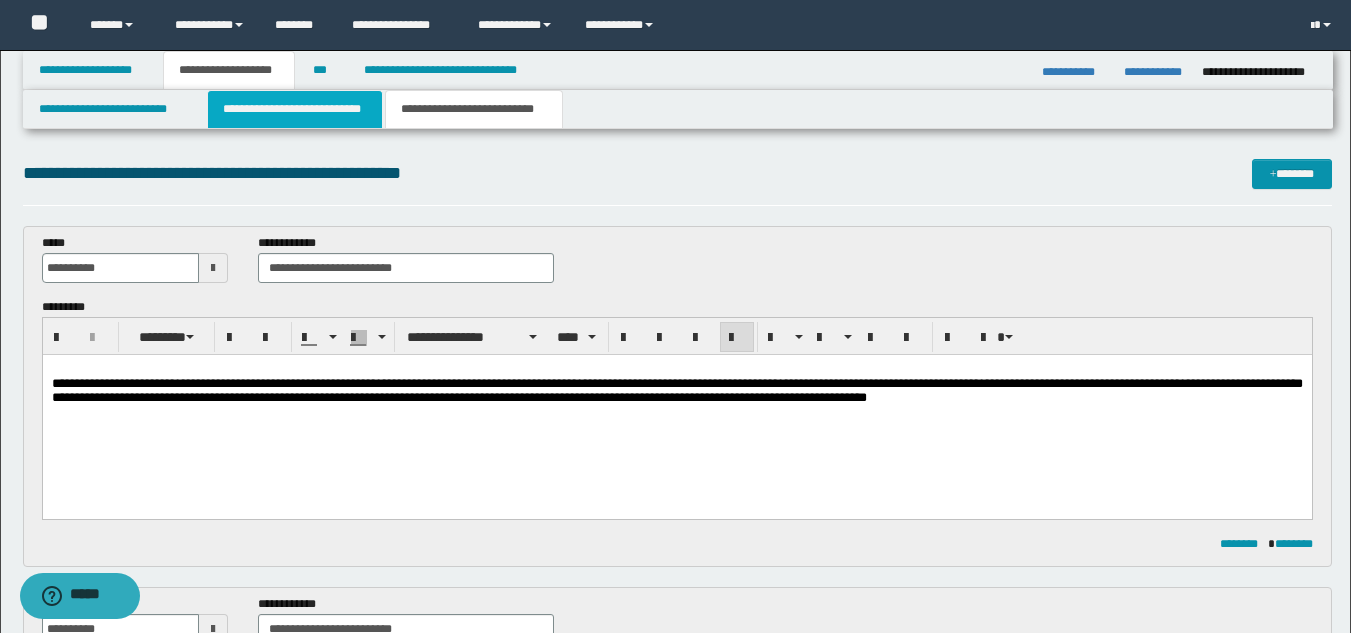 click on "**********" at bounding box center (295, 109) 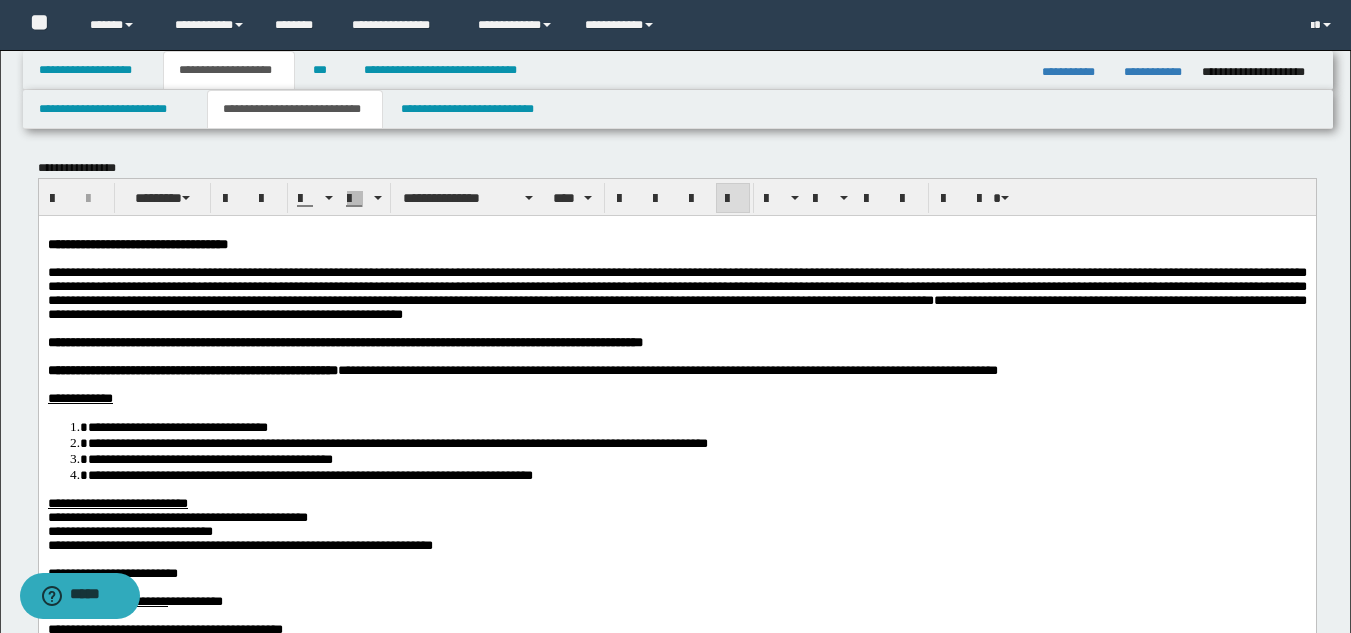 click at bounding box center [676, 356] 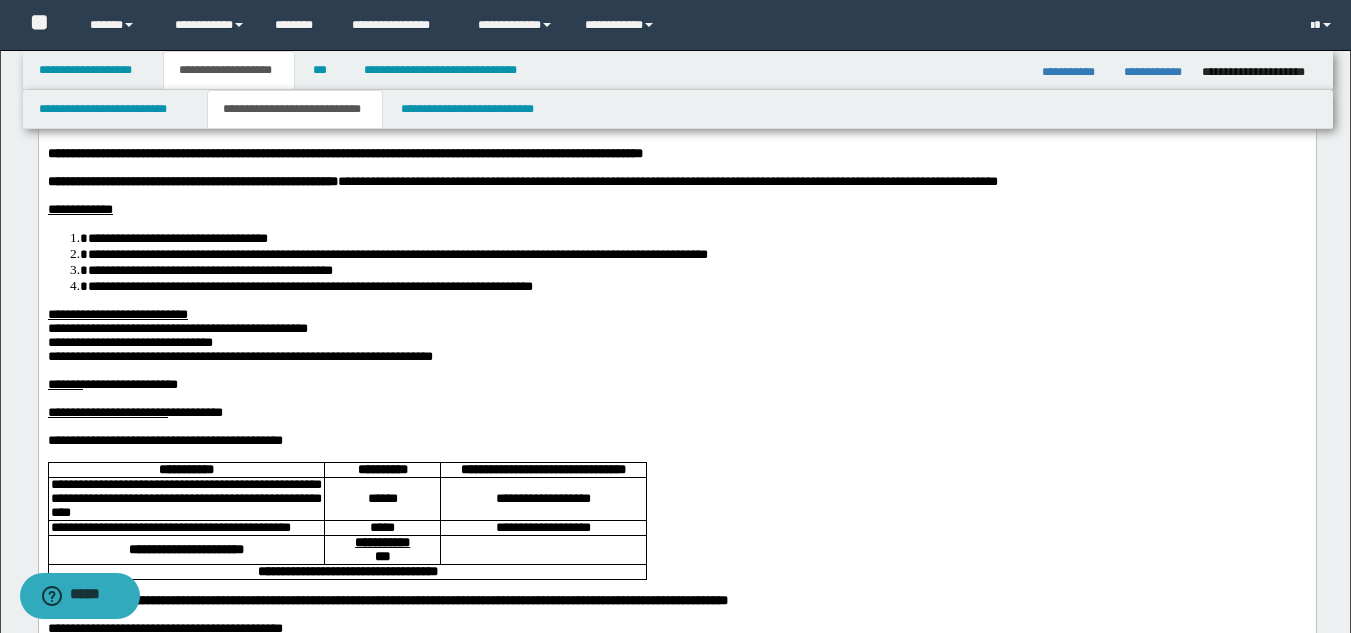 scroll, scrollTop: 200, scrollLeft: 0, axis: vertical 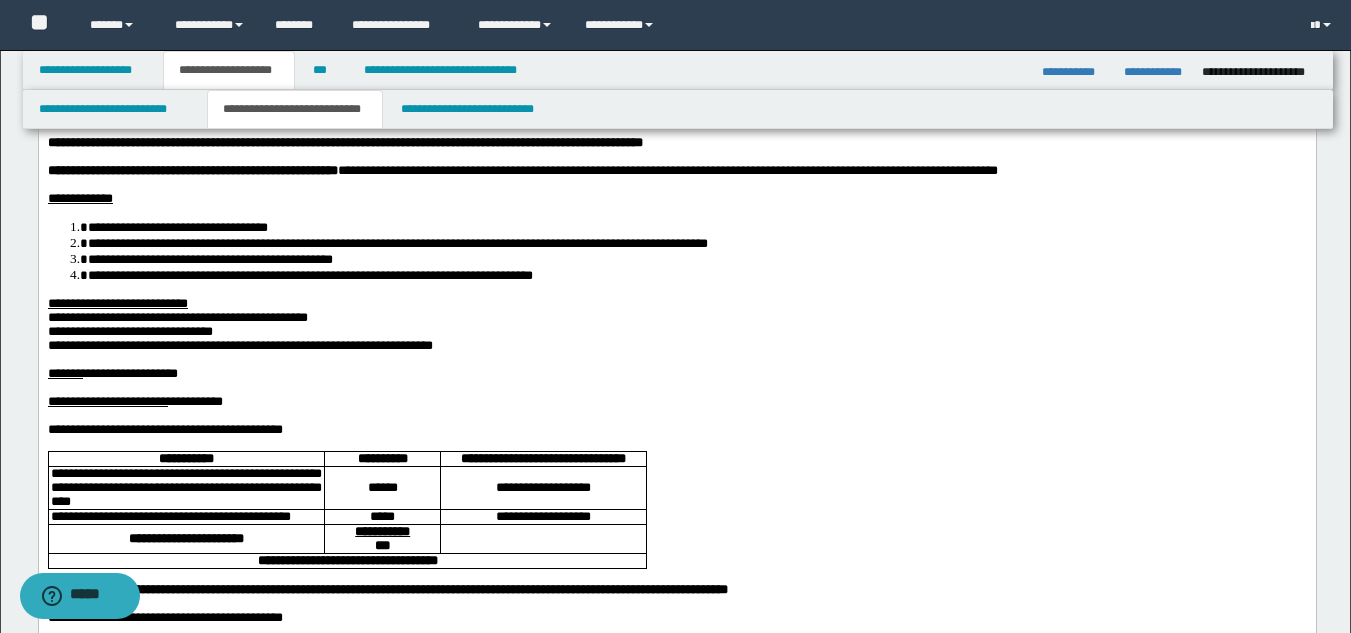 click on "**********" at bounding box center (676, 345) 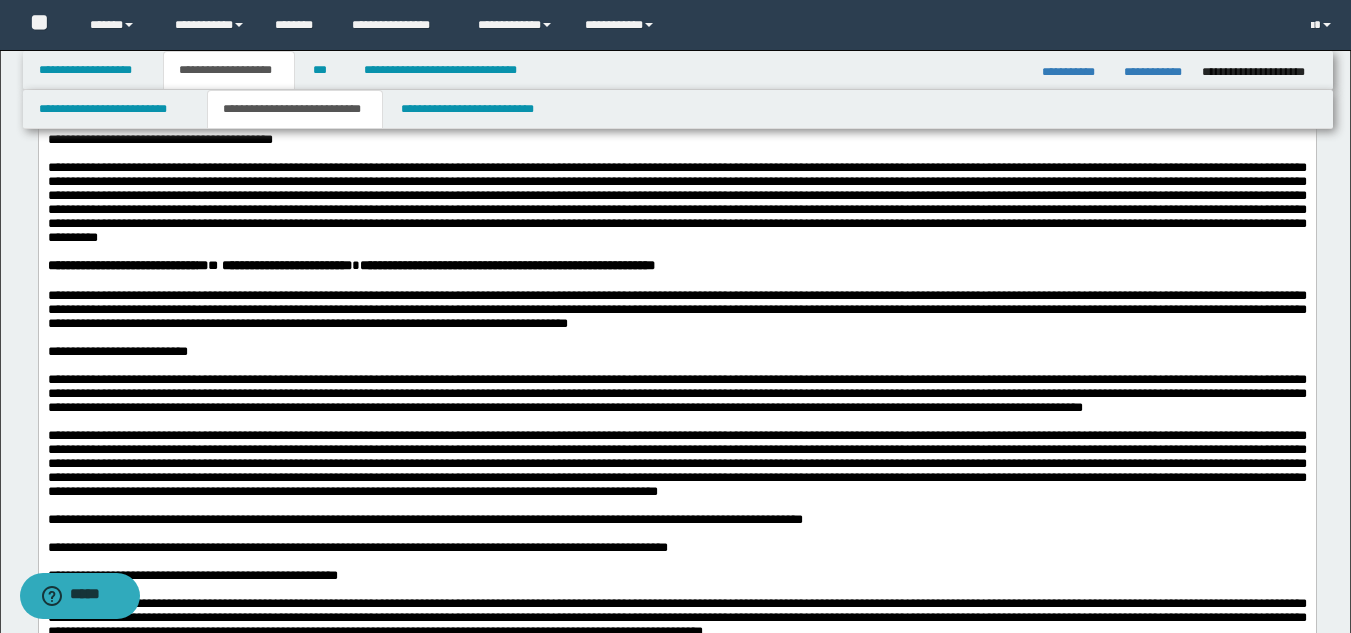 scroll, scrollTop: 800, scrollLeft: 0, axis: vertical 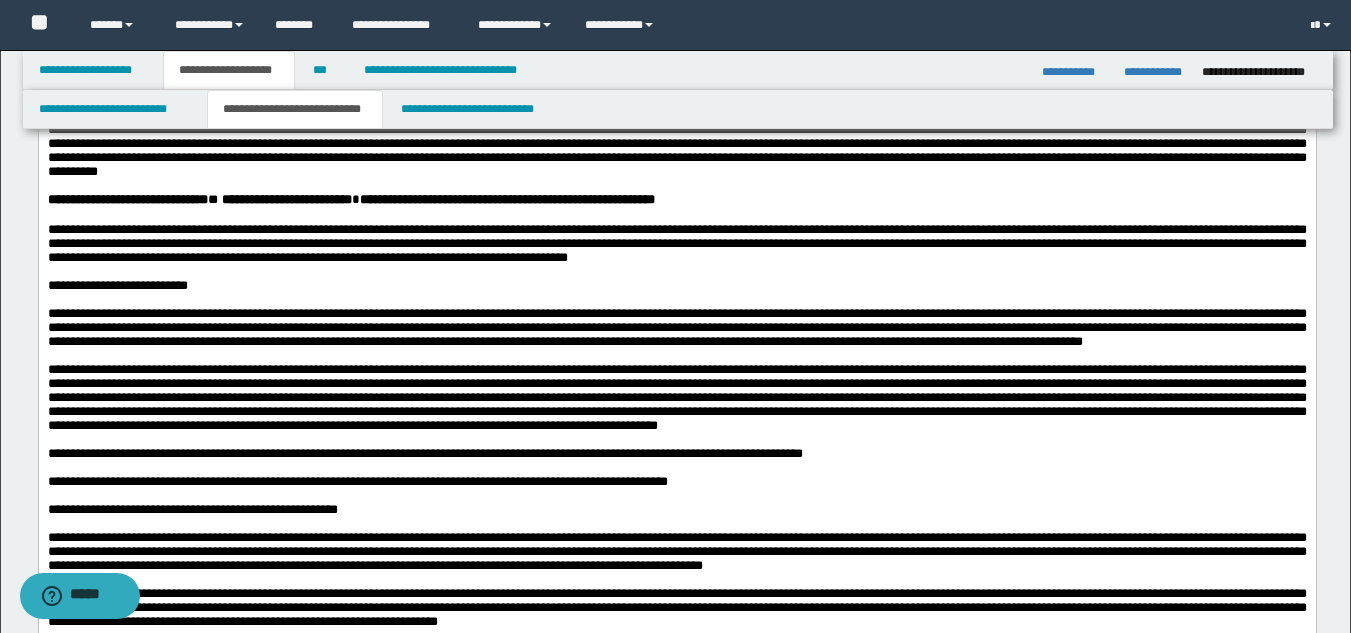 click on "**********" at bounding box center (676, 244) 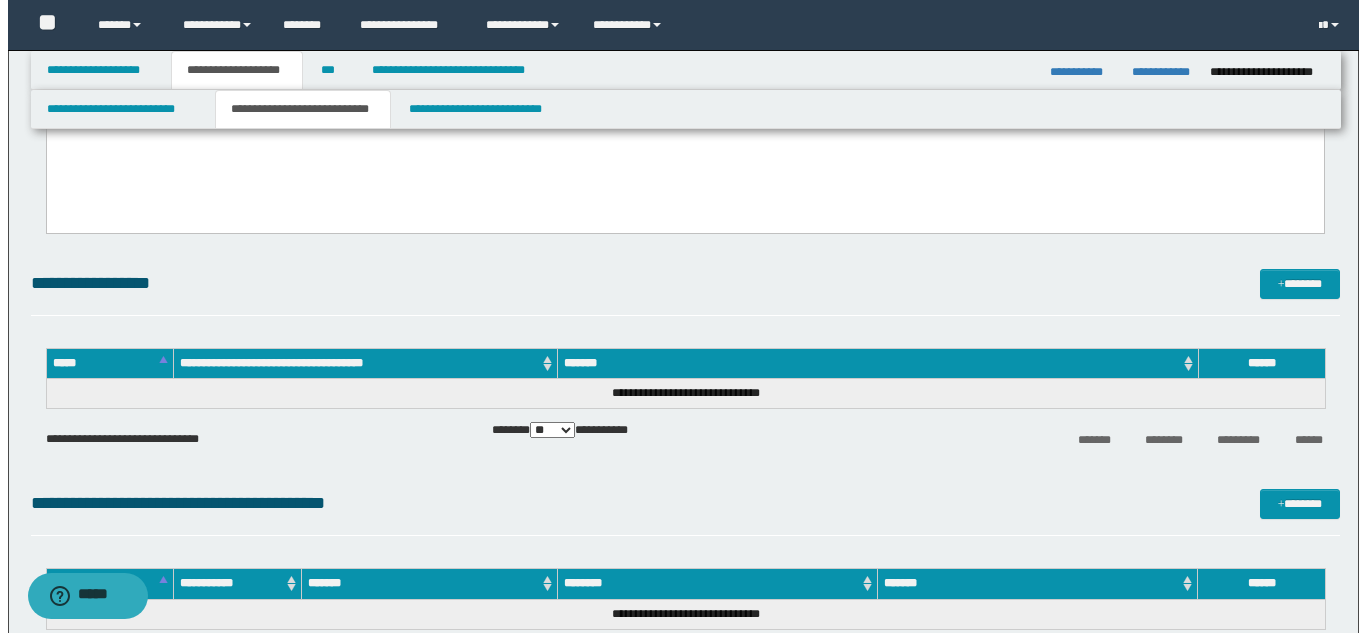 scroll, scrollTop: 2900, scrollLeft: 0, axis: vertical 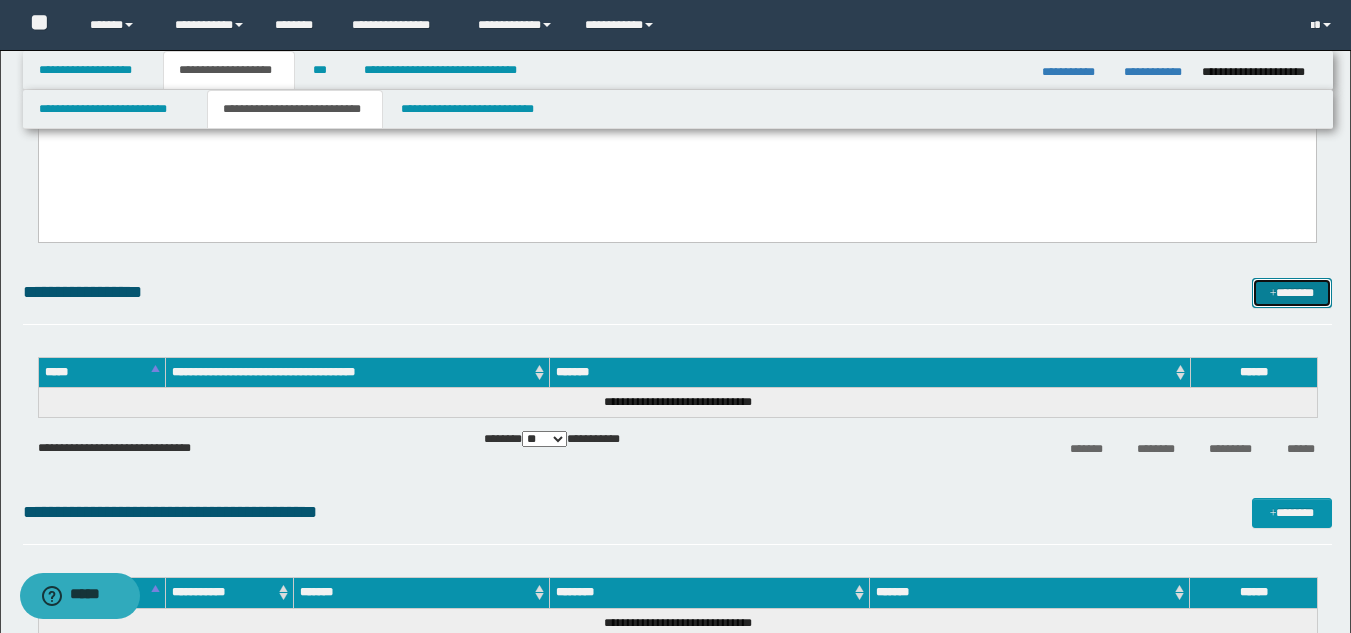 click on "*******" at bounding box center (1292, 293) 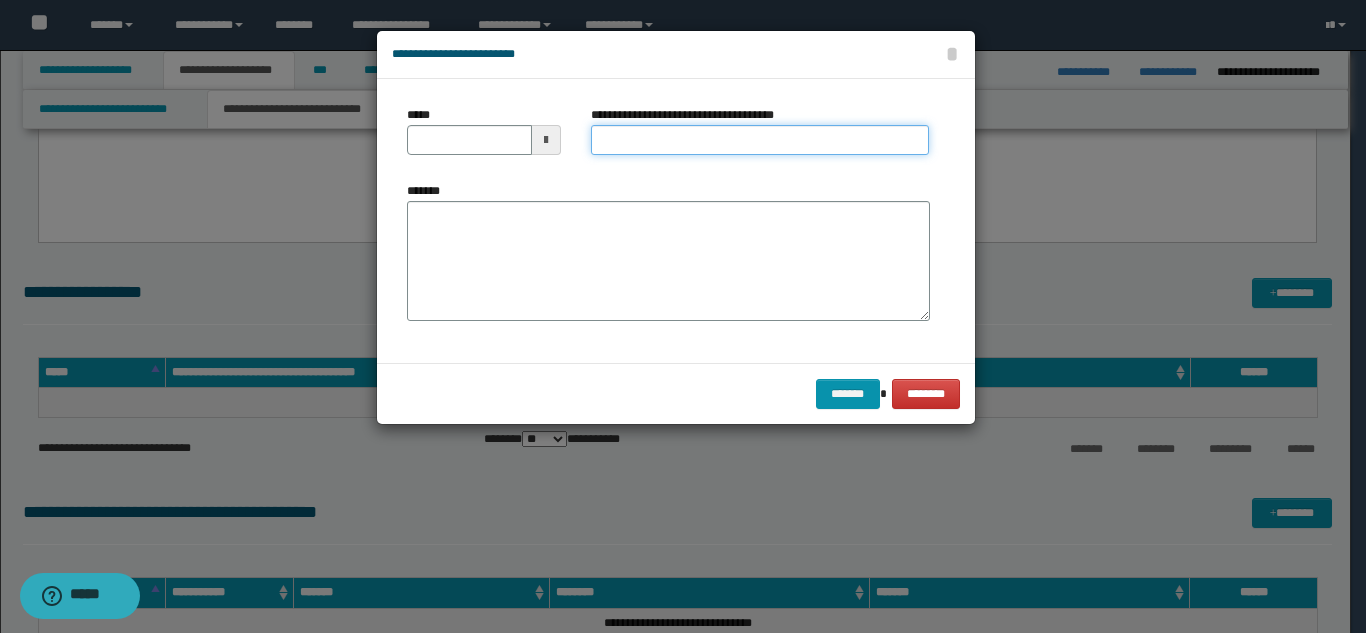 drag, startPoint x: 665, startPoint y: 138, endPoint x: 682, endPoint y: 170, distance: 36.23534 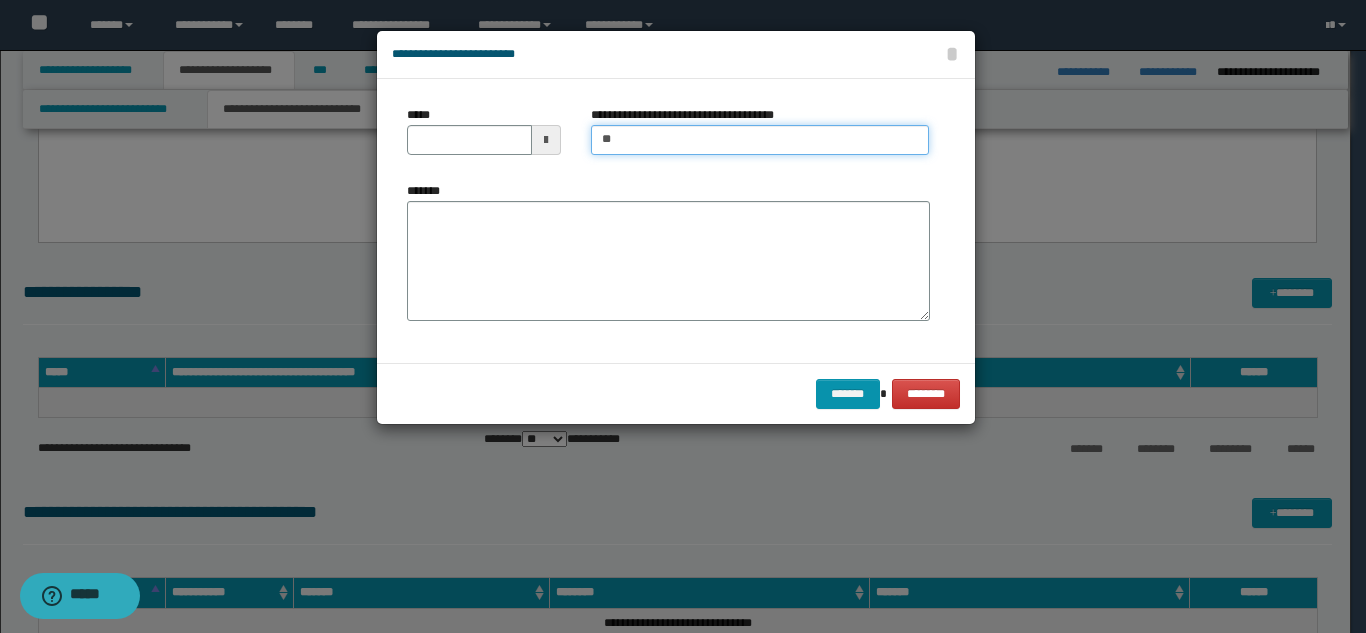 type on "**********" 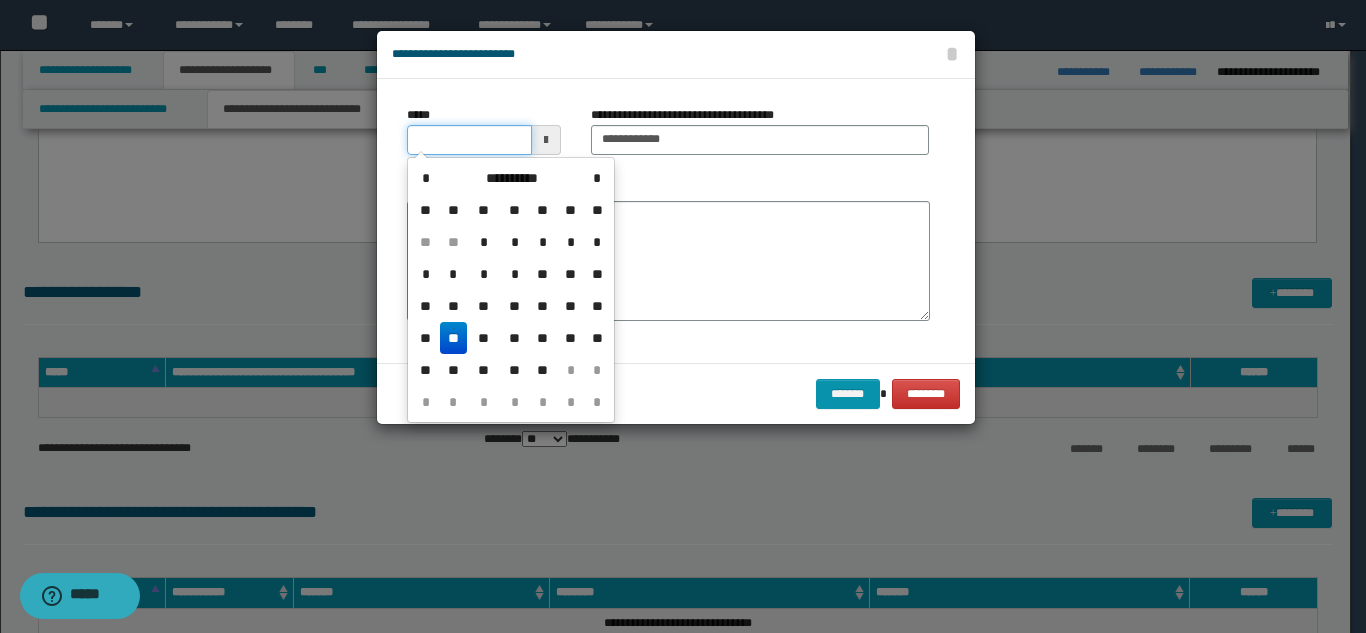 click on "*****" at bounding box center (469, 140) 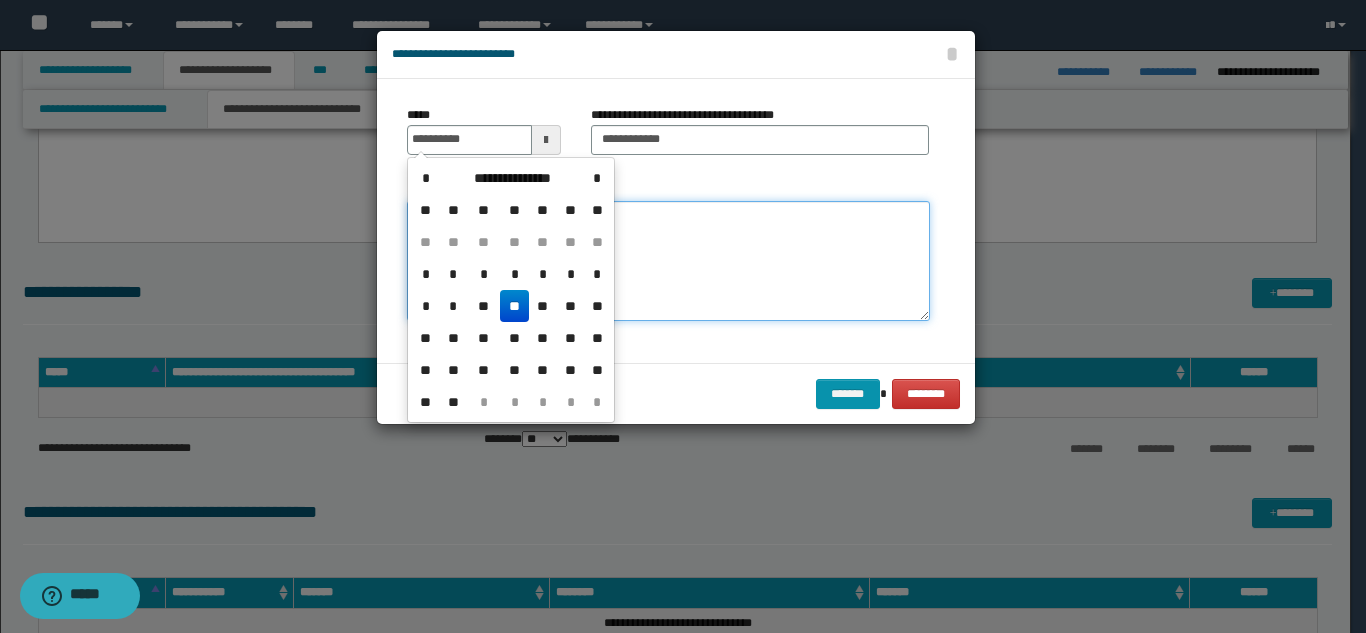 type on "**********" 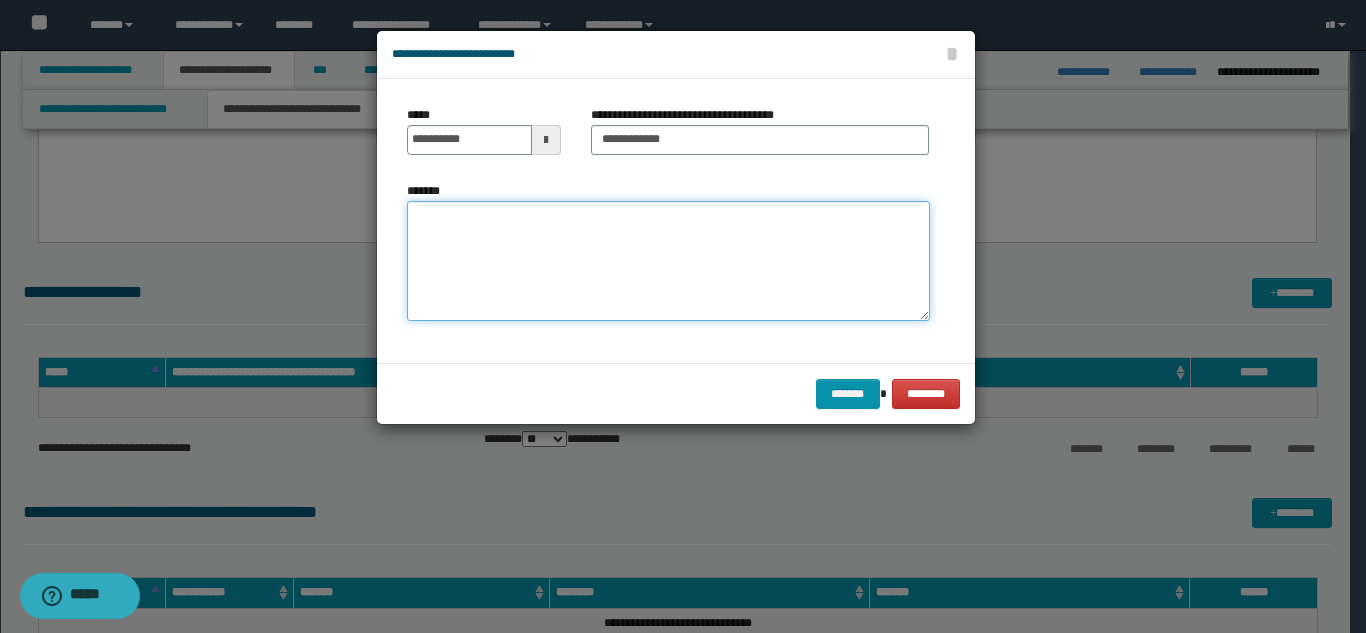 click on "*******" at bounding box center [668, 261] 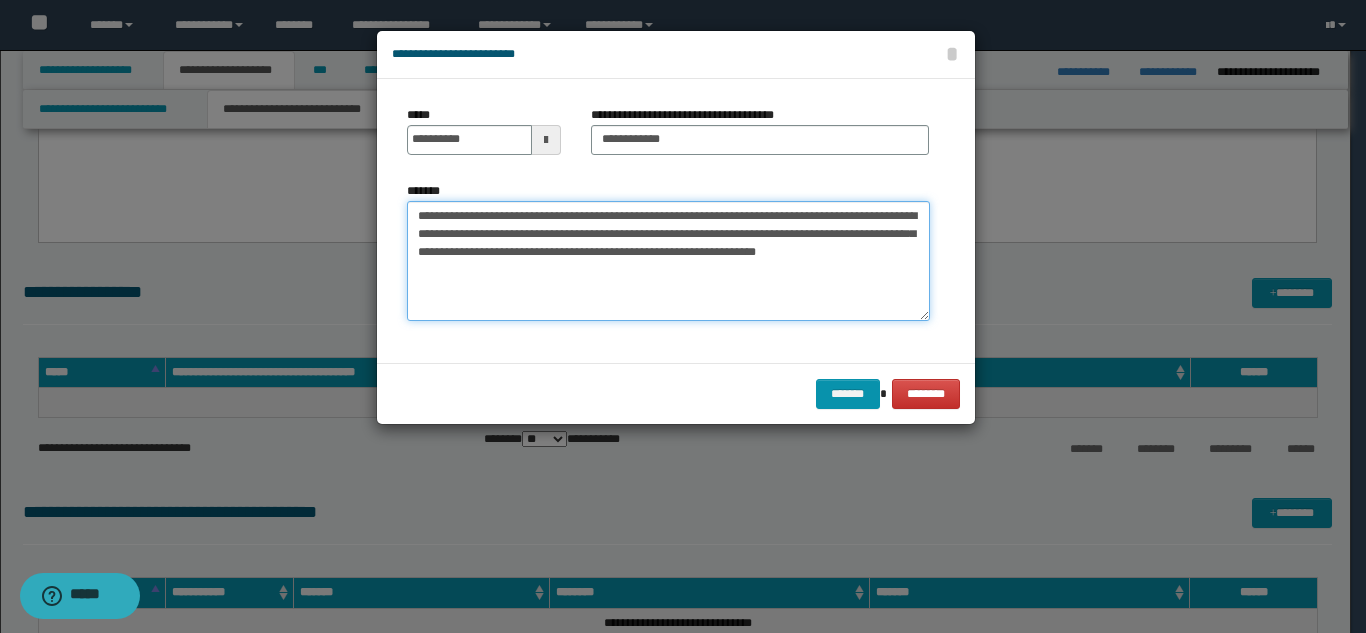 click on "**********" at bounding box center [668, 261] 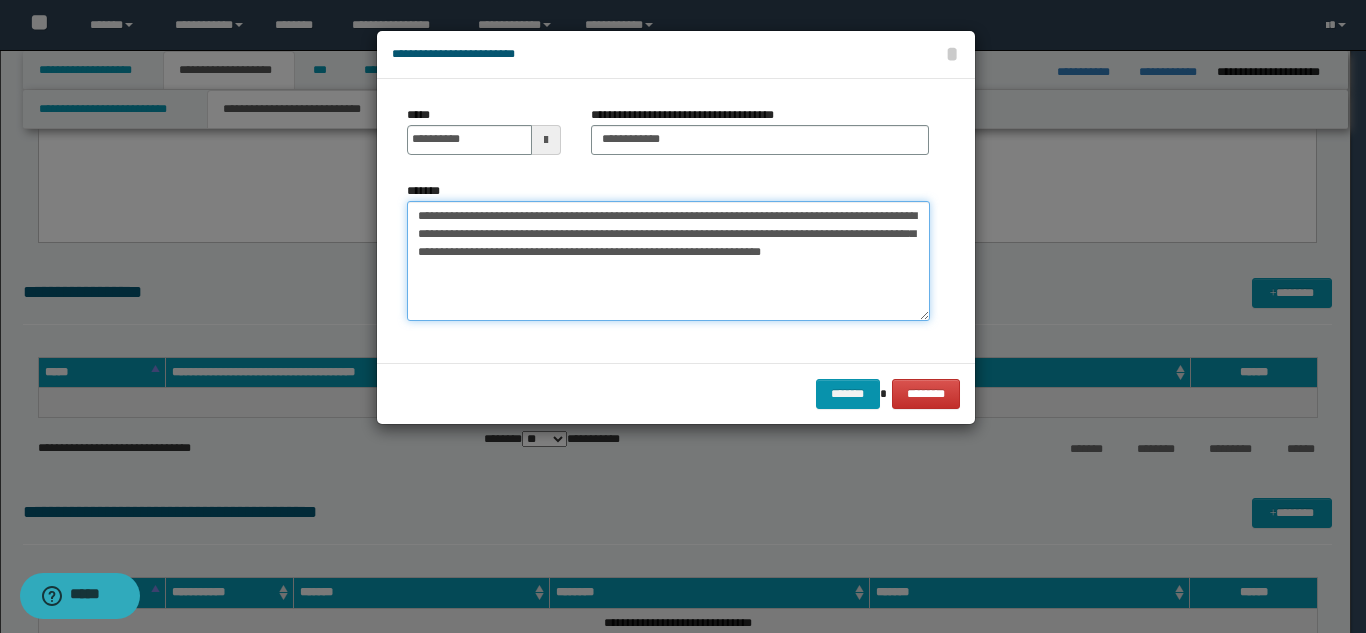 drag, startPoint x: 513, startPoint y: 272, endPoint x: 490, endPoint y: 267, distance: 23.537205 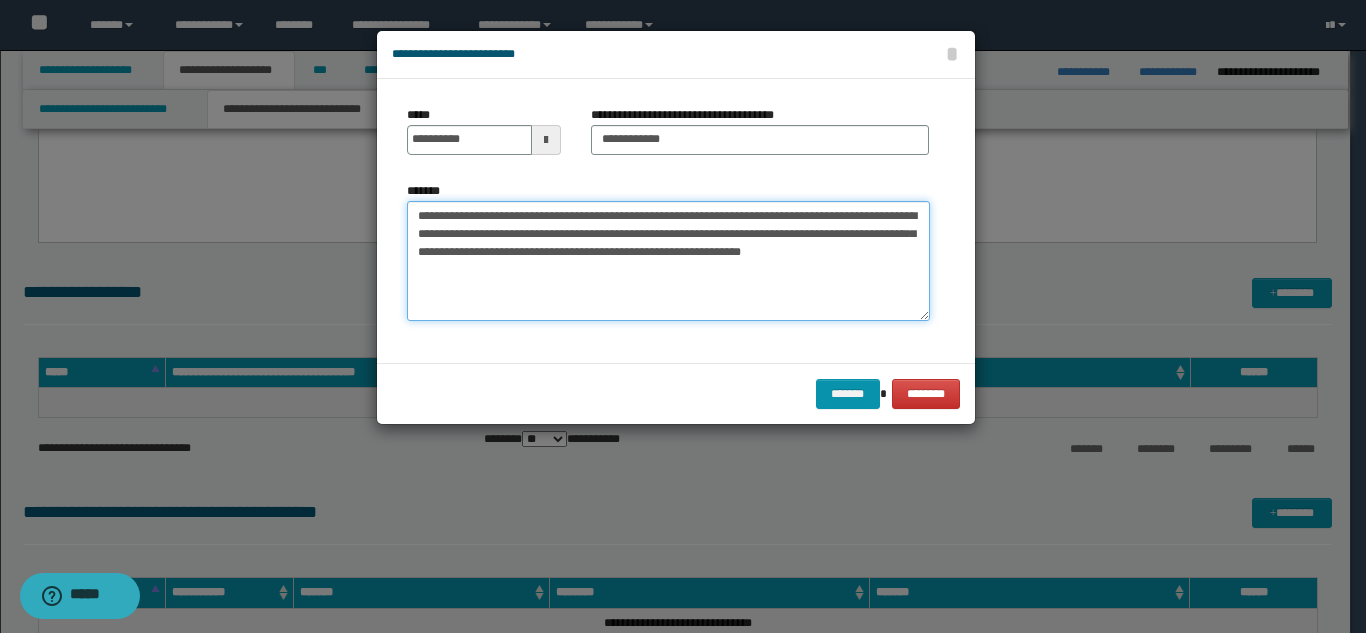 click on "**********" at bounding box center [668, 261] 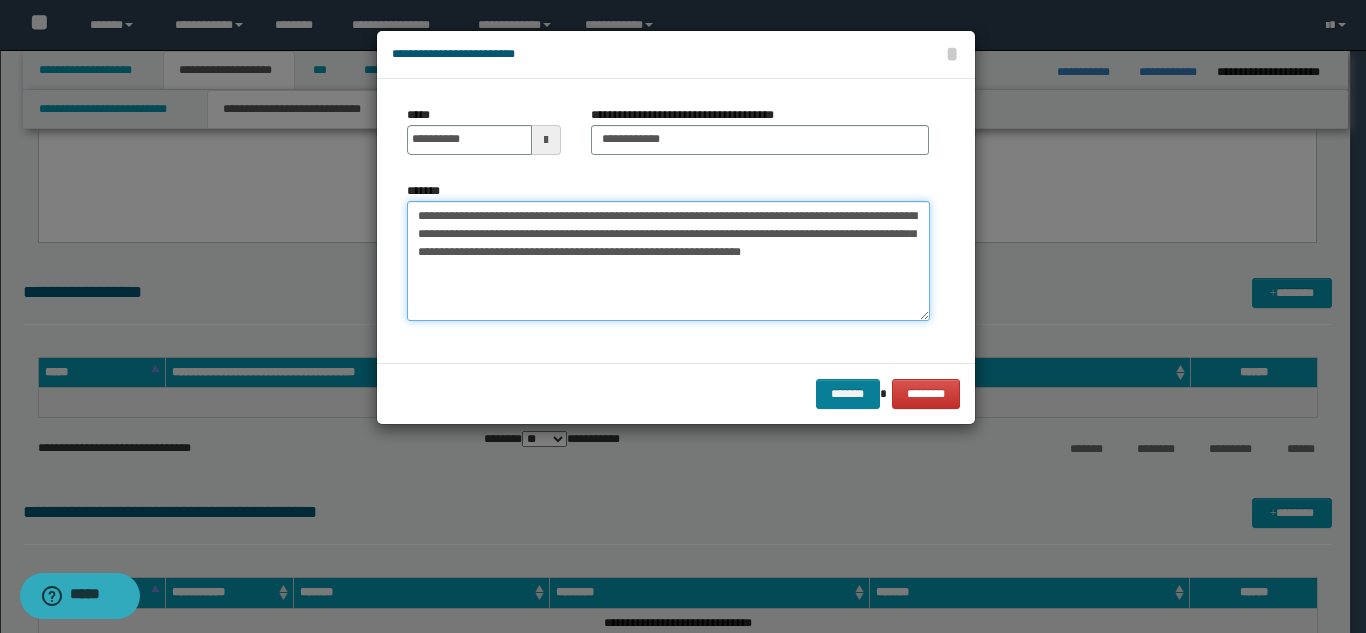 type on "**********" 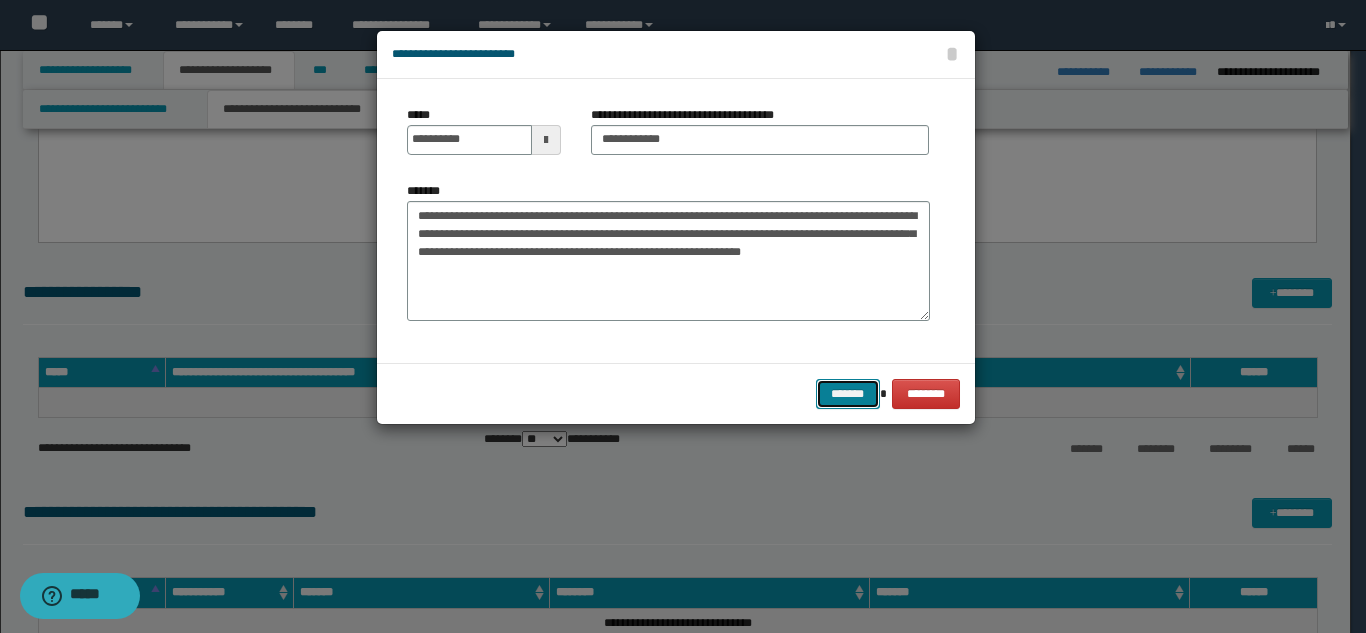 click on "*******" at bounding box center [848, 394] 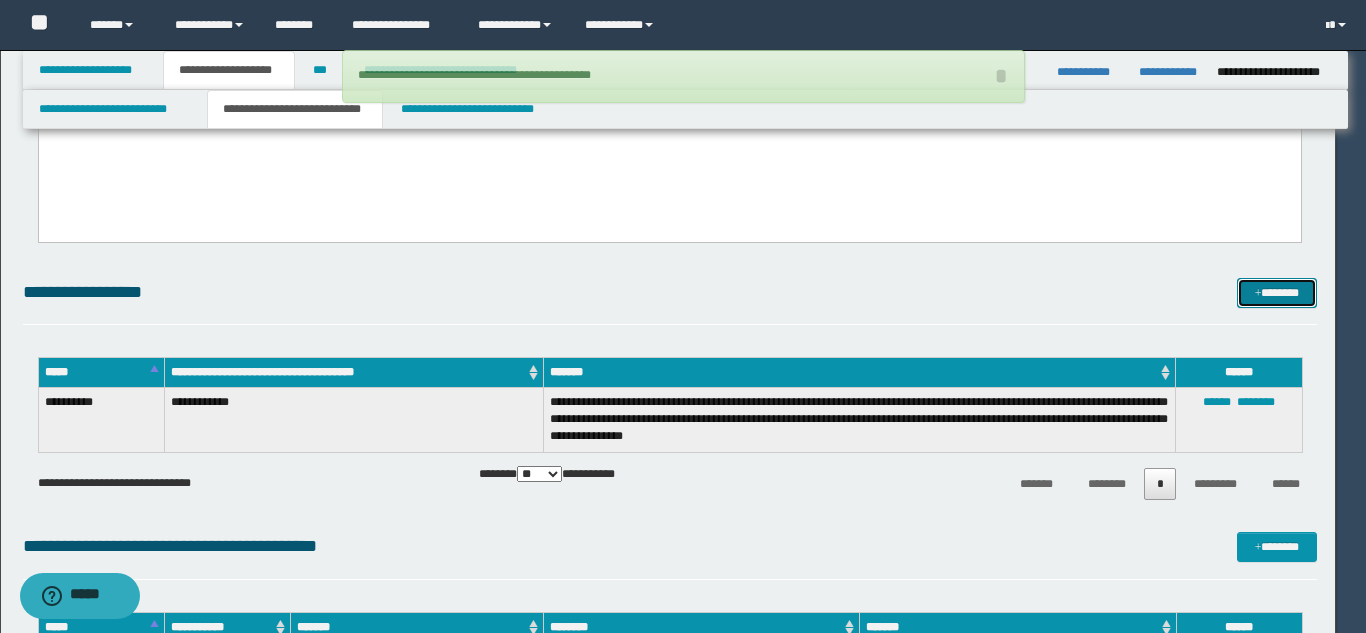 type 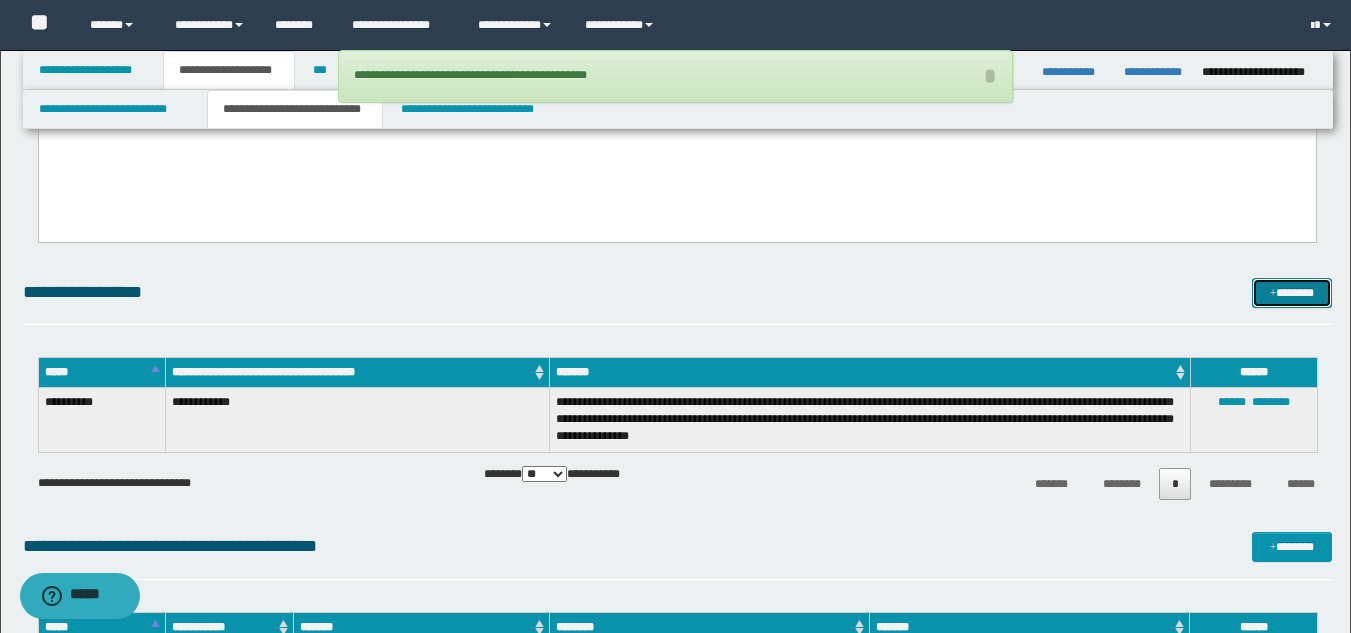 click on "*******" at bounding box center (1292, 293) 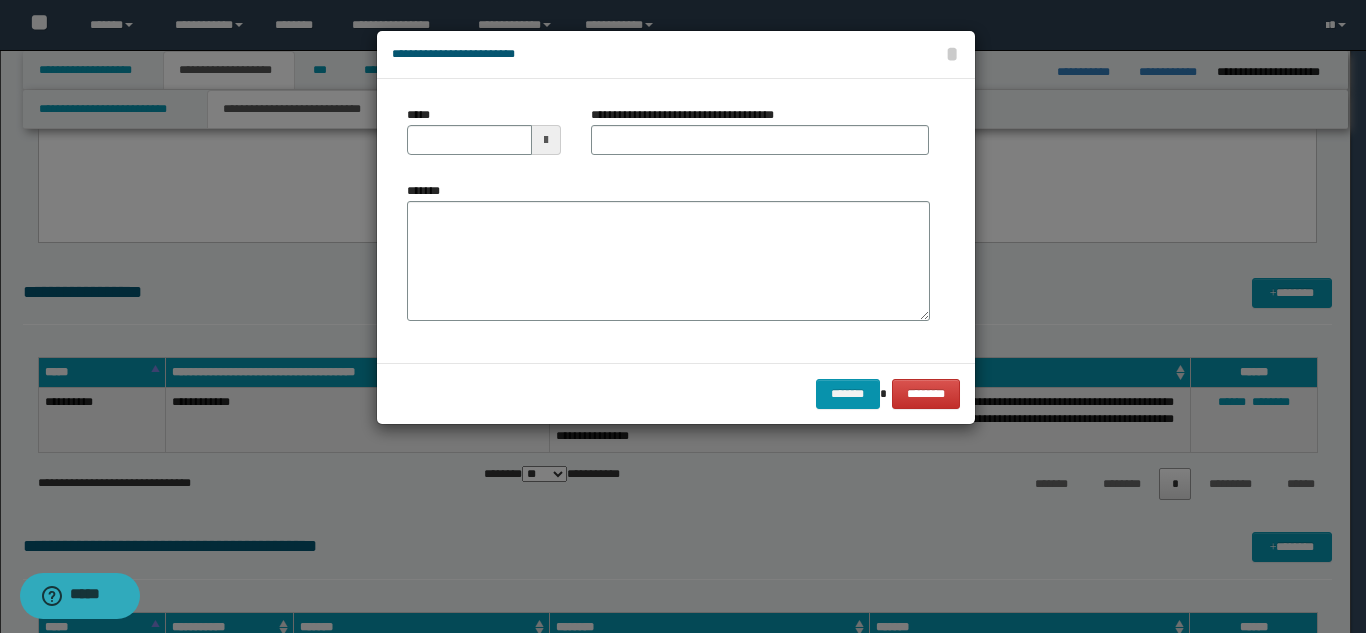 click on "**********" at bounding box center (690, 115) 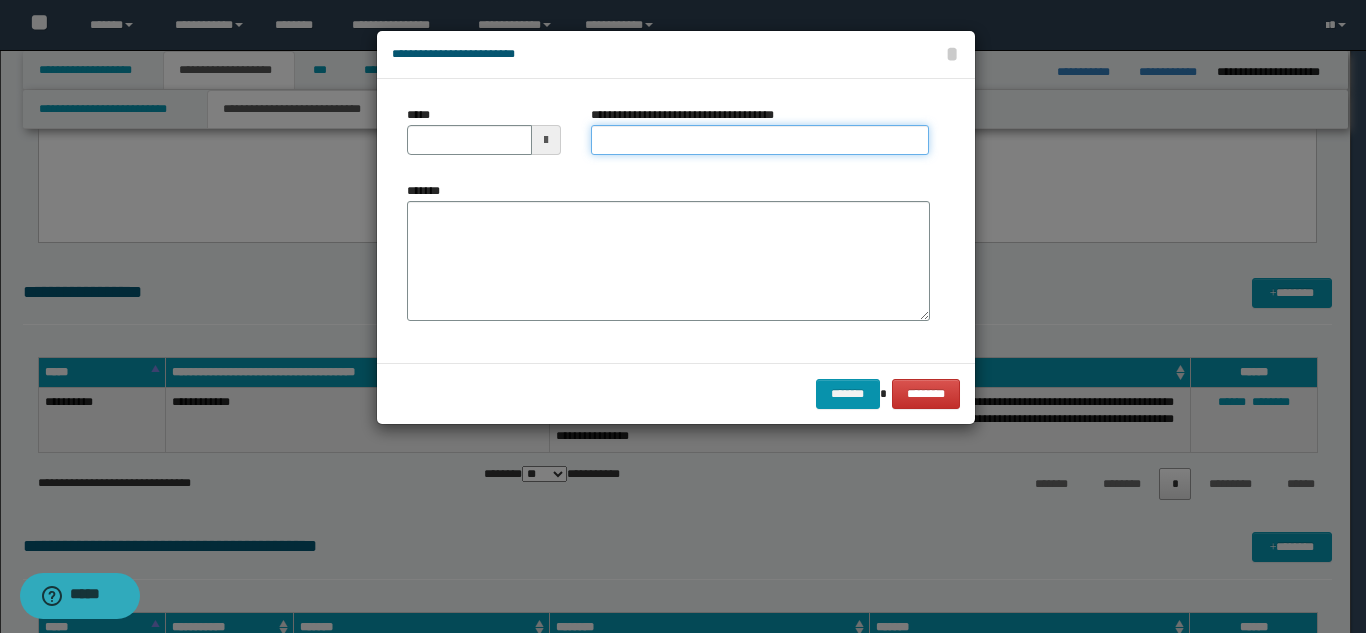 click on "**********" at bounding box center [760, 140] 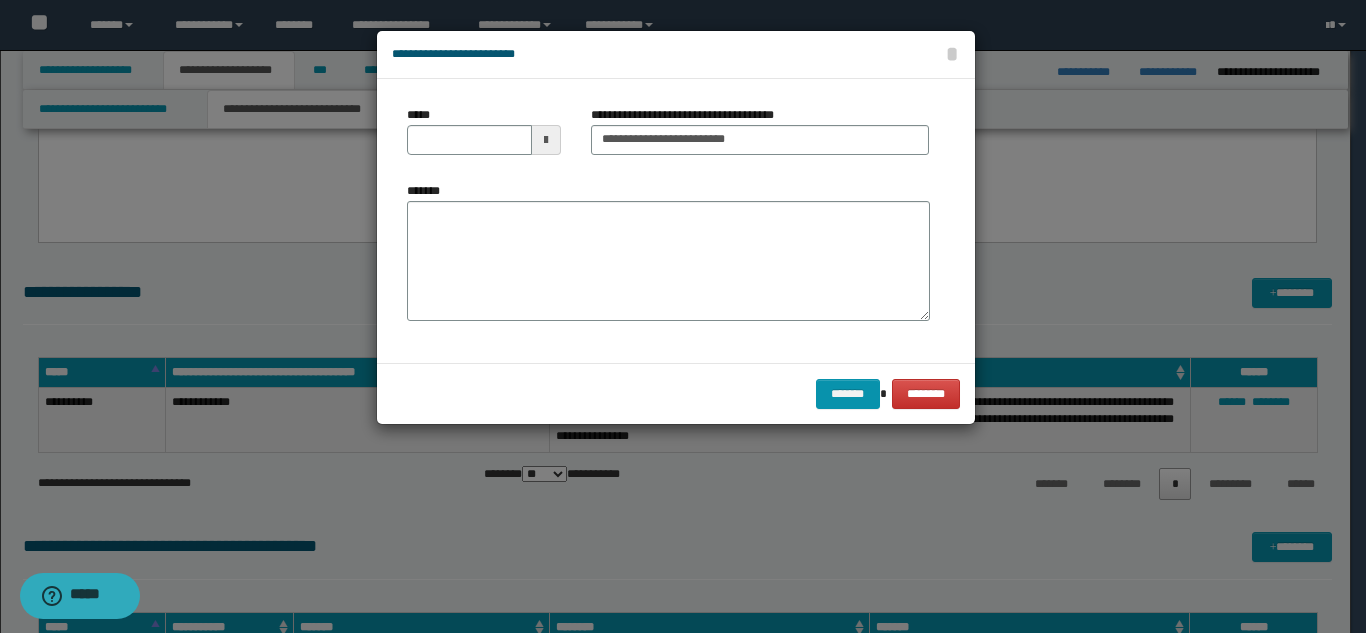 click on "*****" at bounding box center (484, 138) 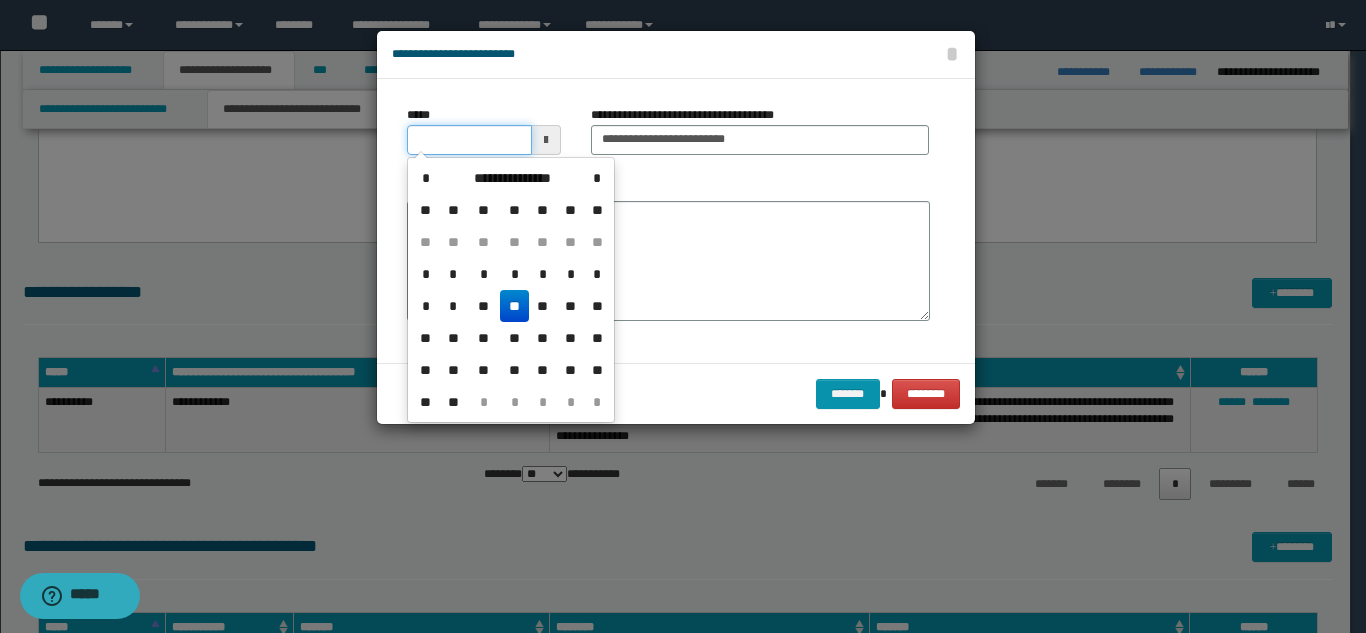 click on "*****" at bounding box center (469, 140) 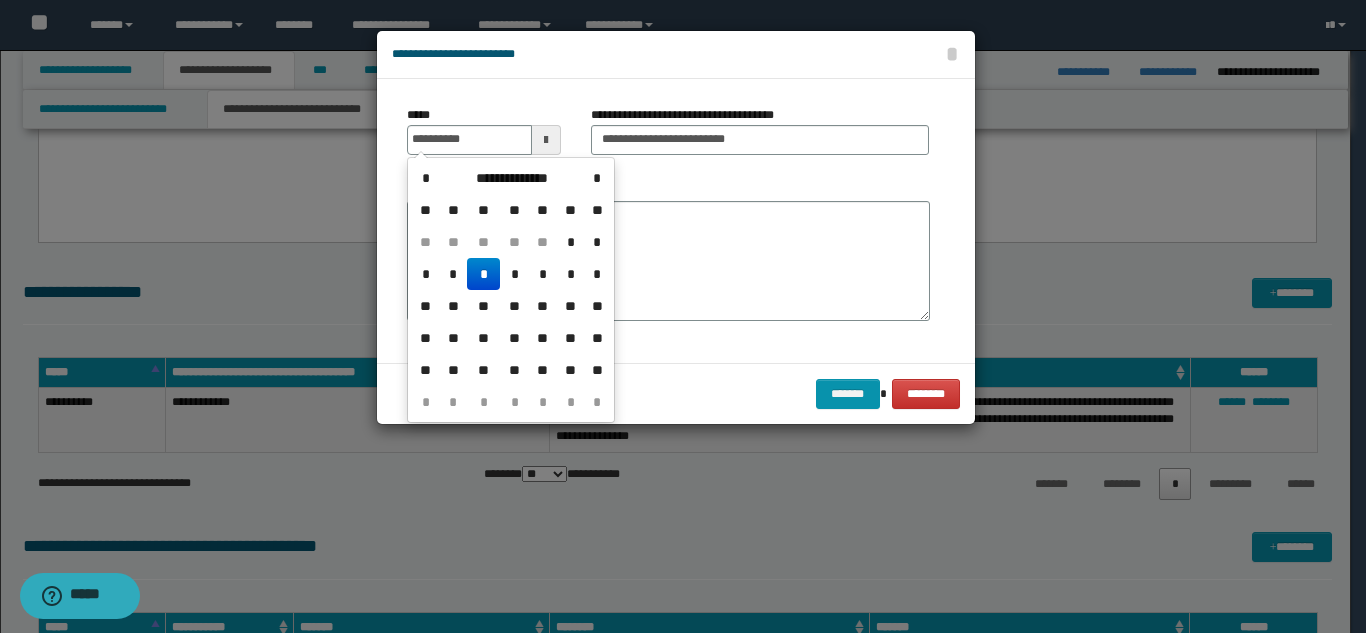 click on "*" at bounding box center [483, 274] 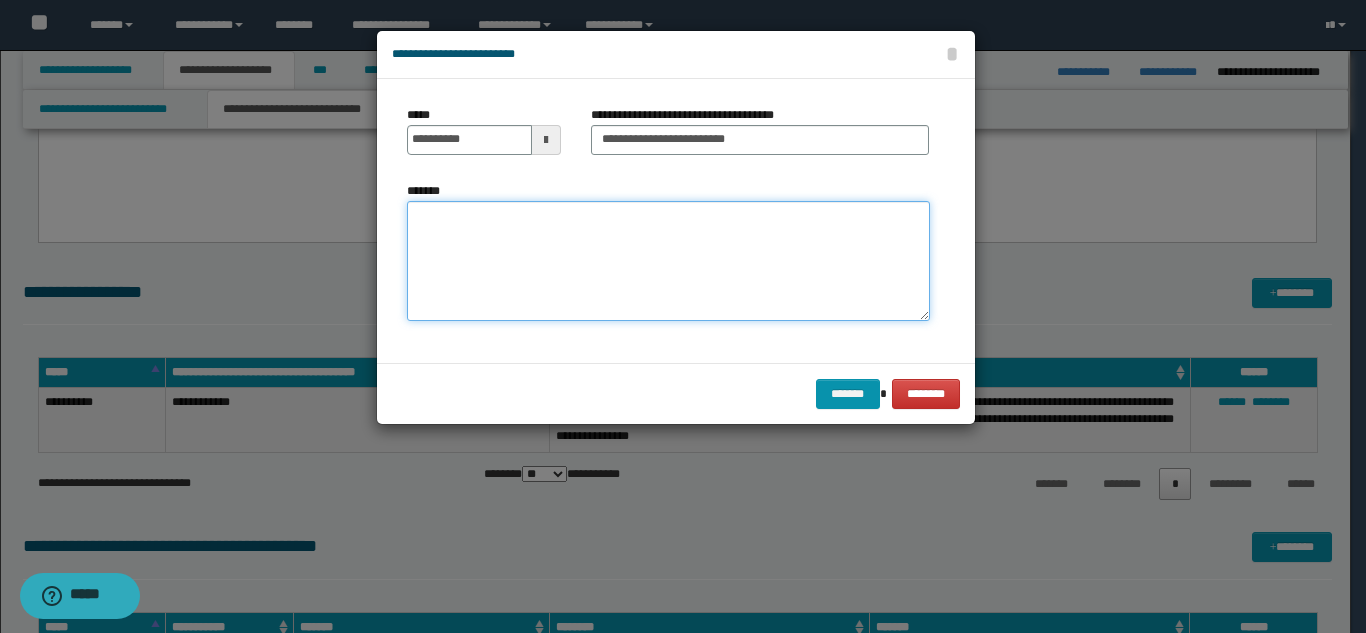 click on "*******" at bounding box center (668, 261) 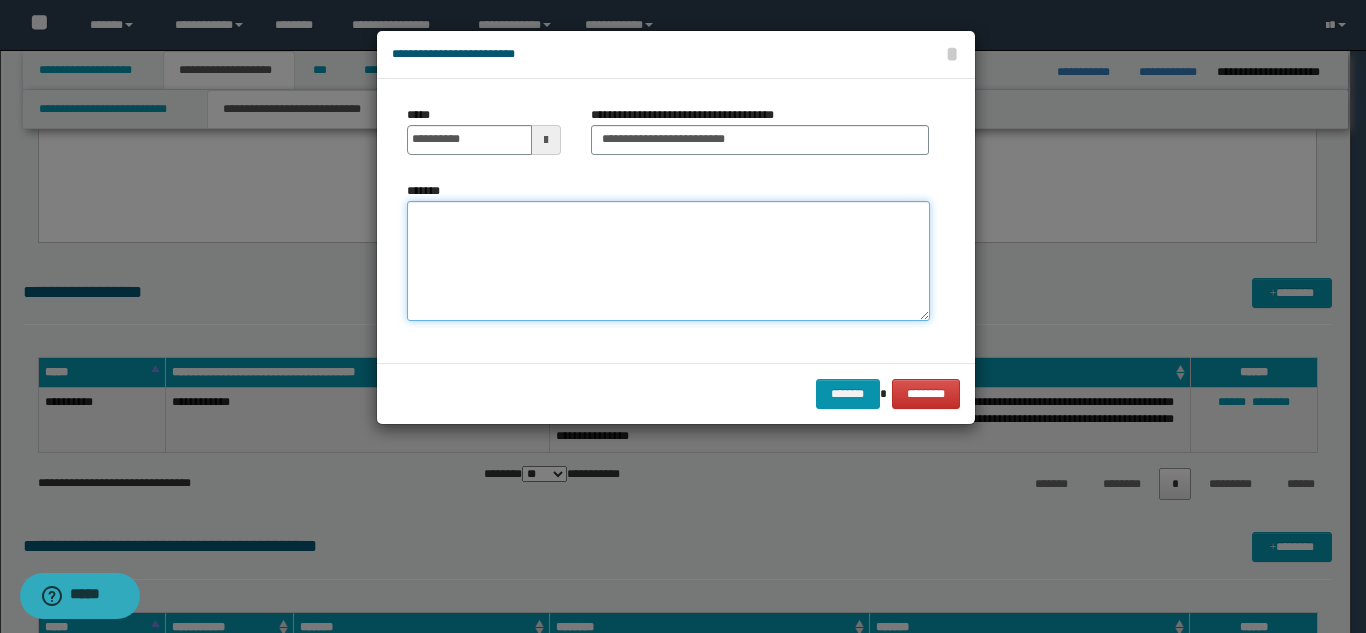 paste on "**********" 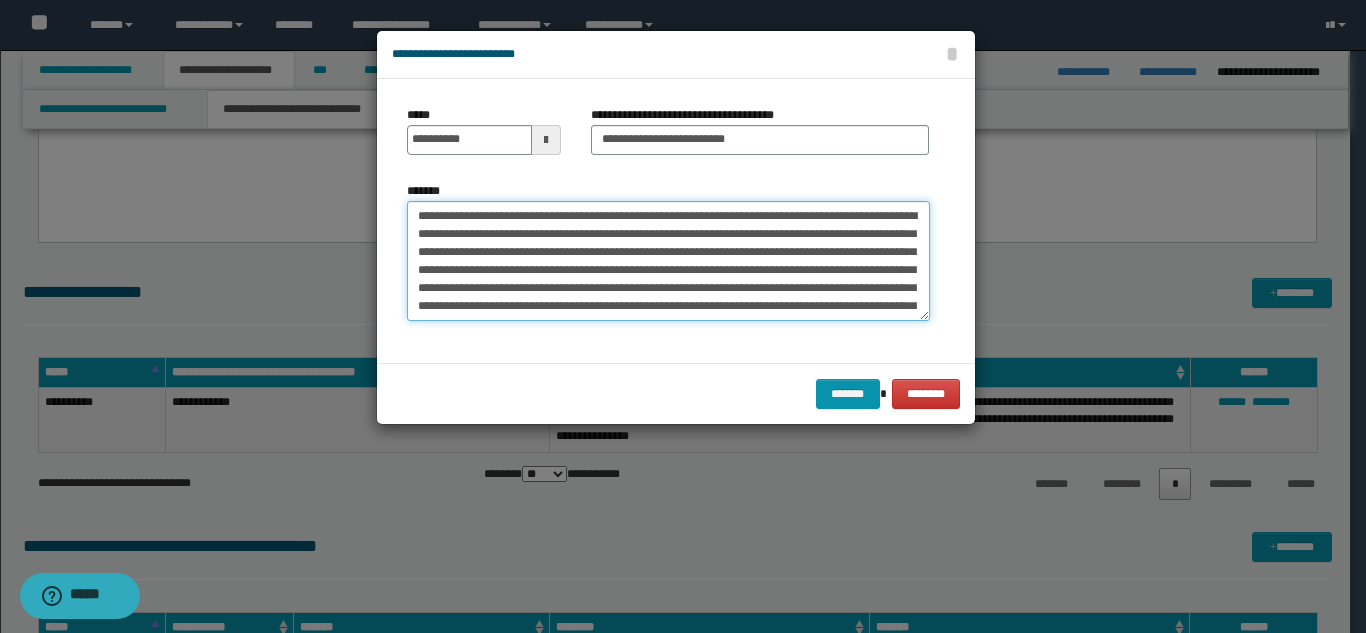 scroll, scrollTop: 30, scrollLeft: 0, axis: vertical 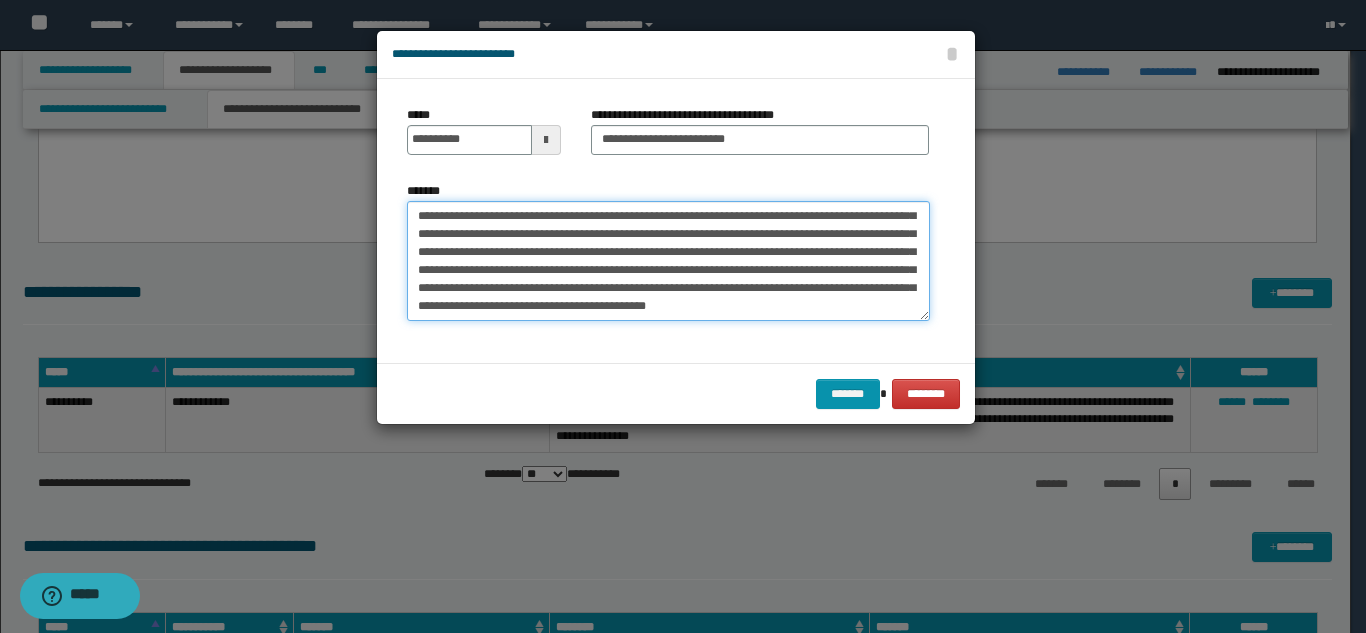 drag, startPoint x: 460, startPoint y: 243, endPoint x: 585, endPoint y: 268, distance: 127.47549 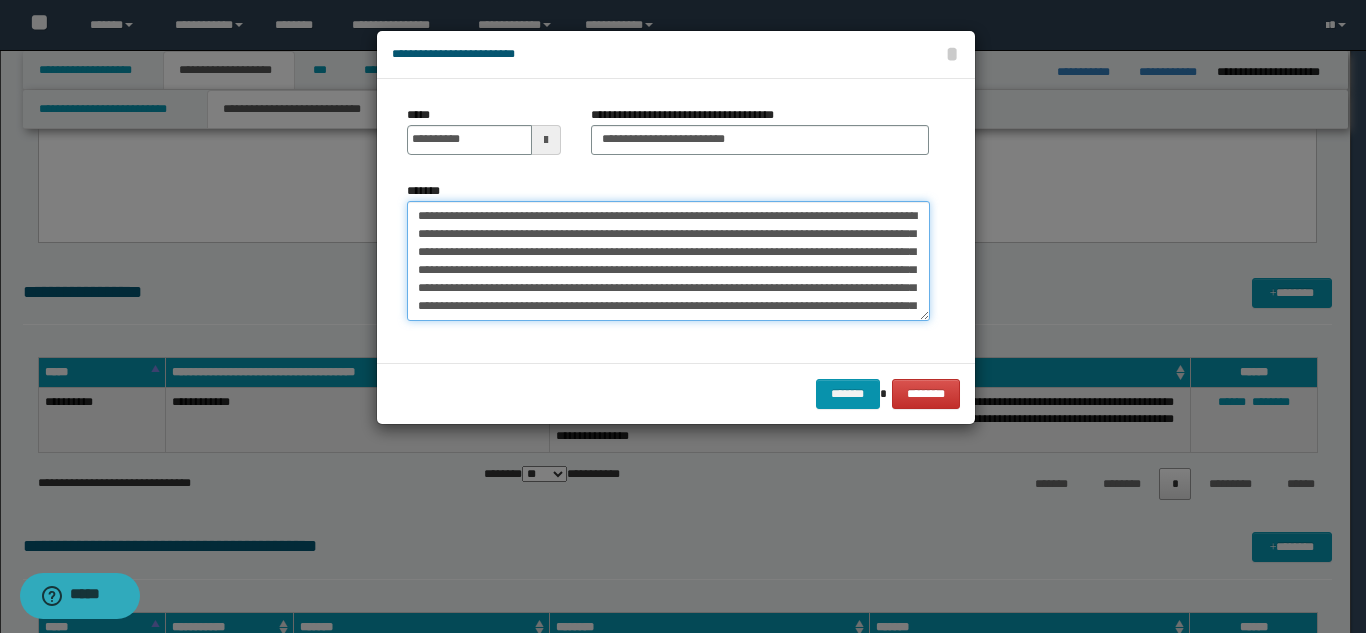 click on "**********" at bounding box center [668, 261] 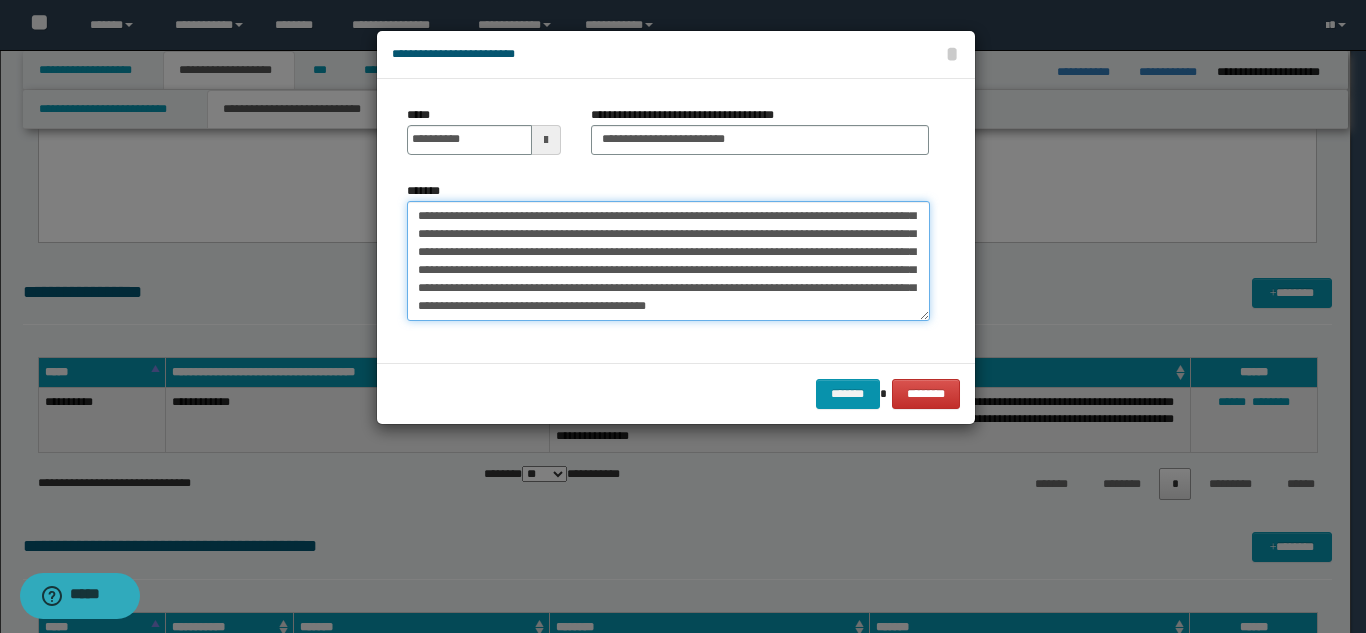 scroll, scrollTop: 36, scrollLeft: 0, axis: vertical 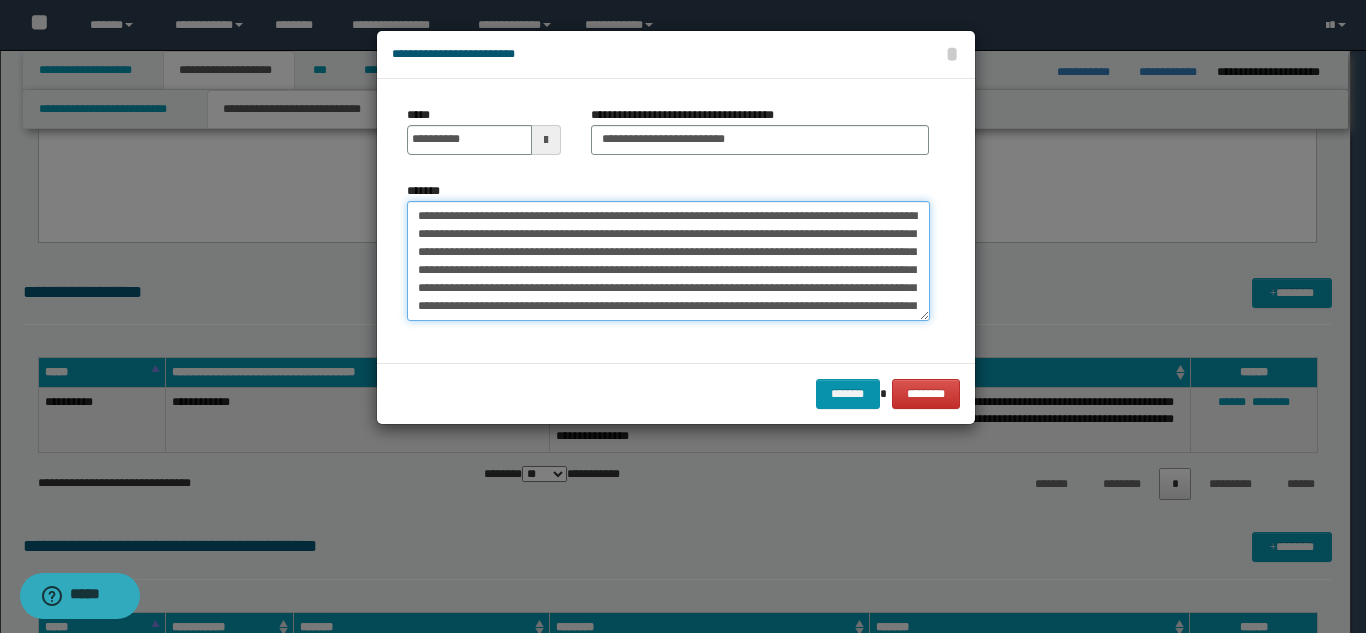 click on "**********" at bounding box center (668, 261) 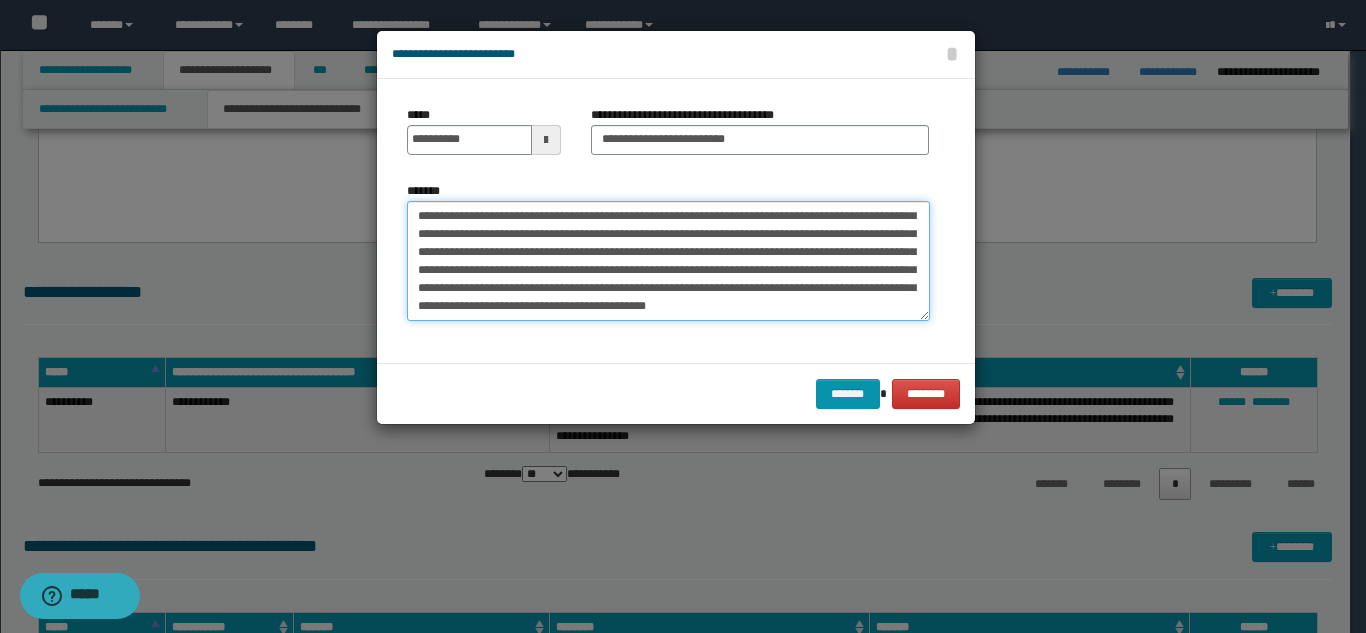 click on "**********" at bounding box center [668, 261] 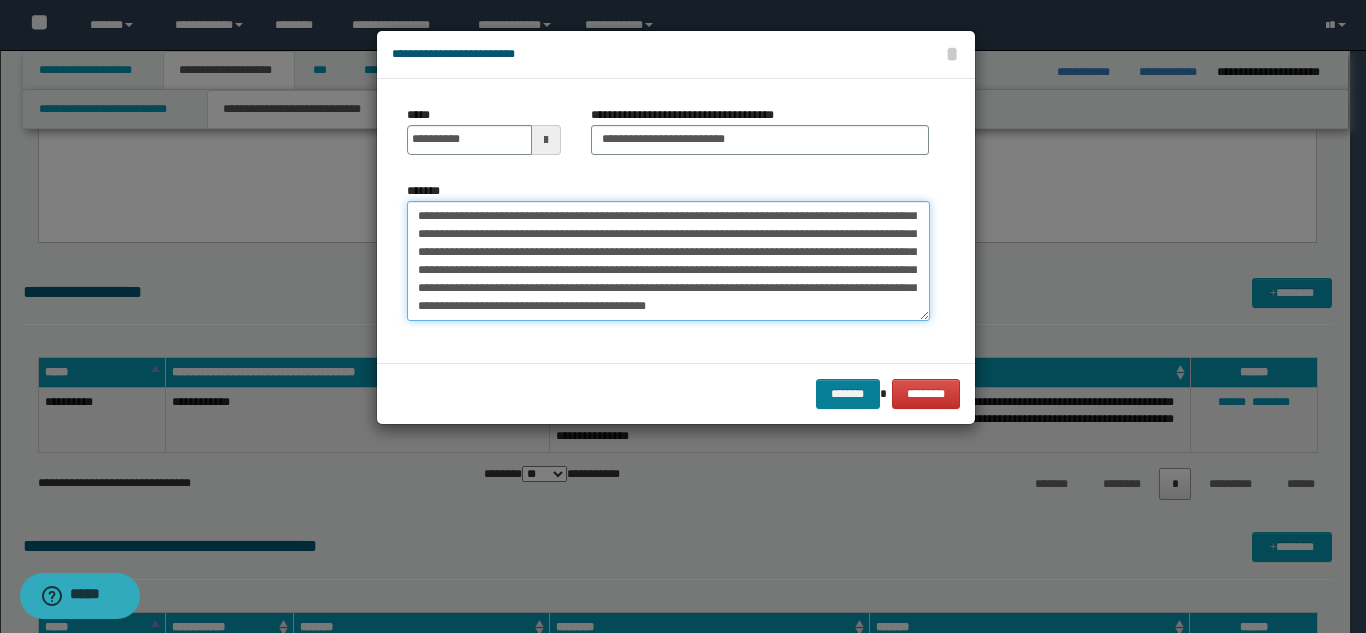 type on "**********" 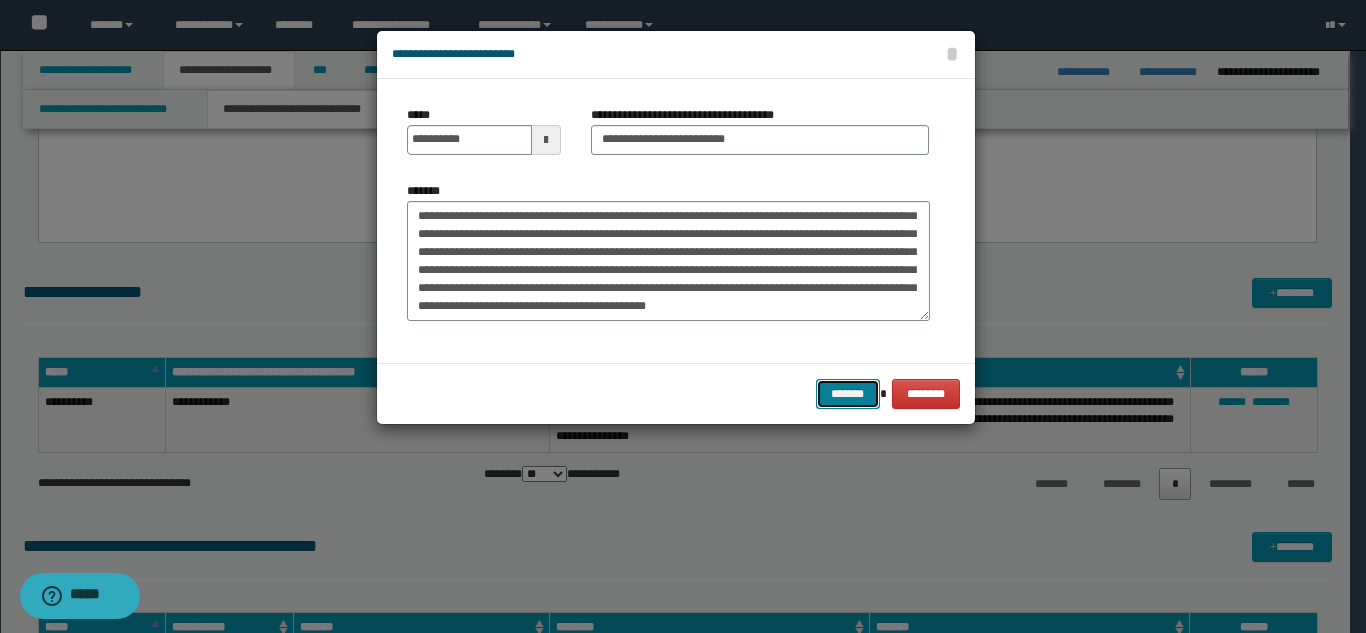 click on "*******" at bounding box center [848, 394] 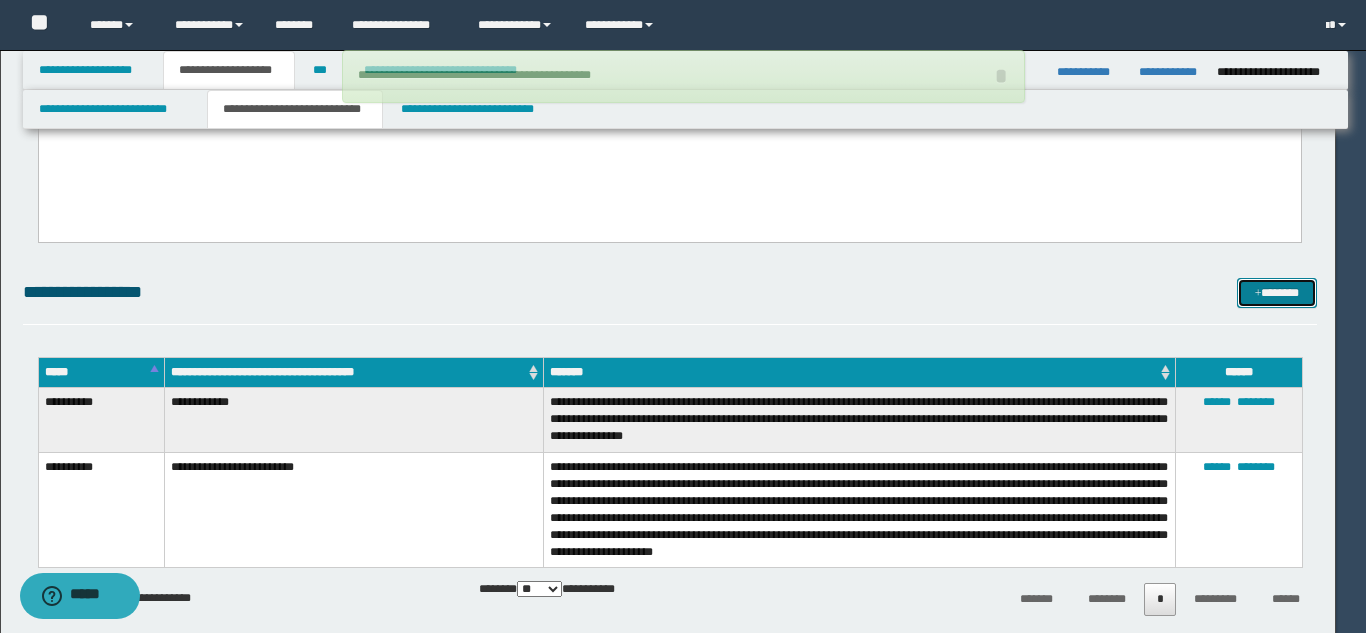 type 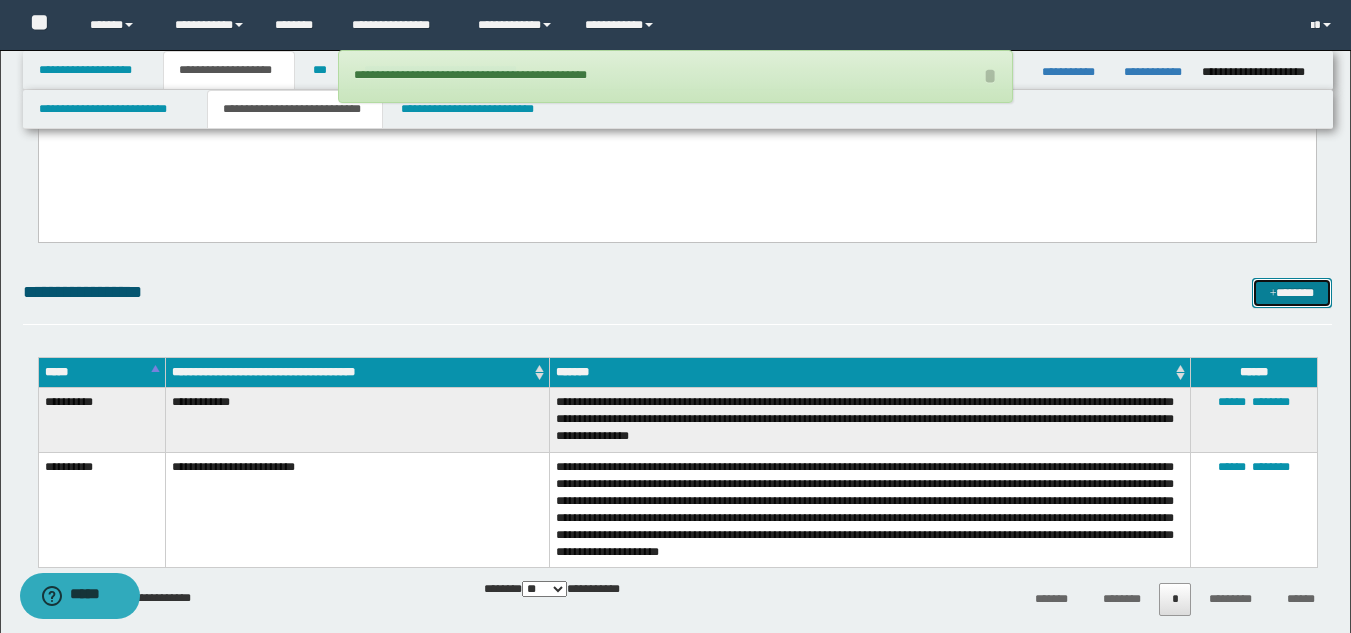 click on "*******" at bounding box center [1292, 293] 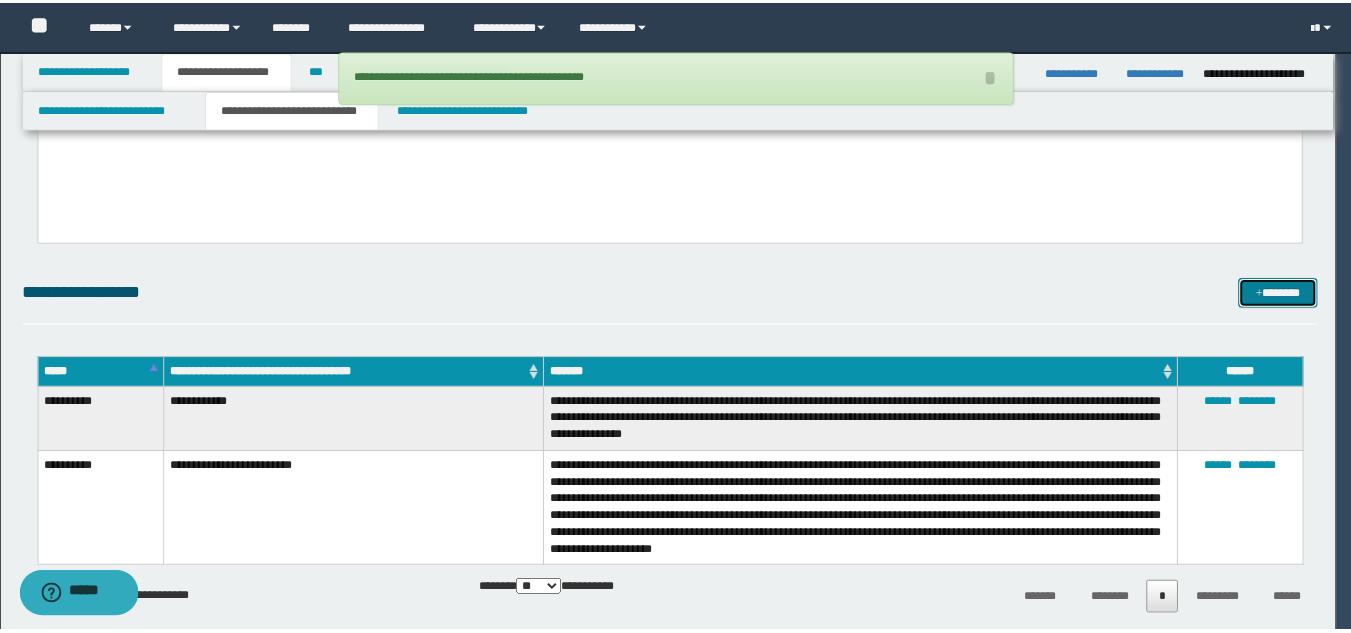 scroll, scrollTop: 0, scrollLeft: 0, axis: both 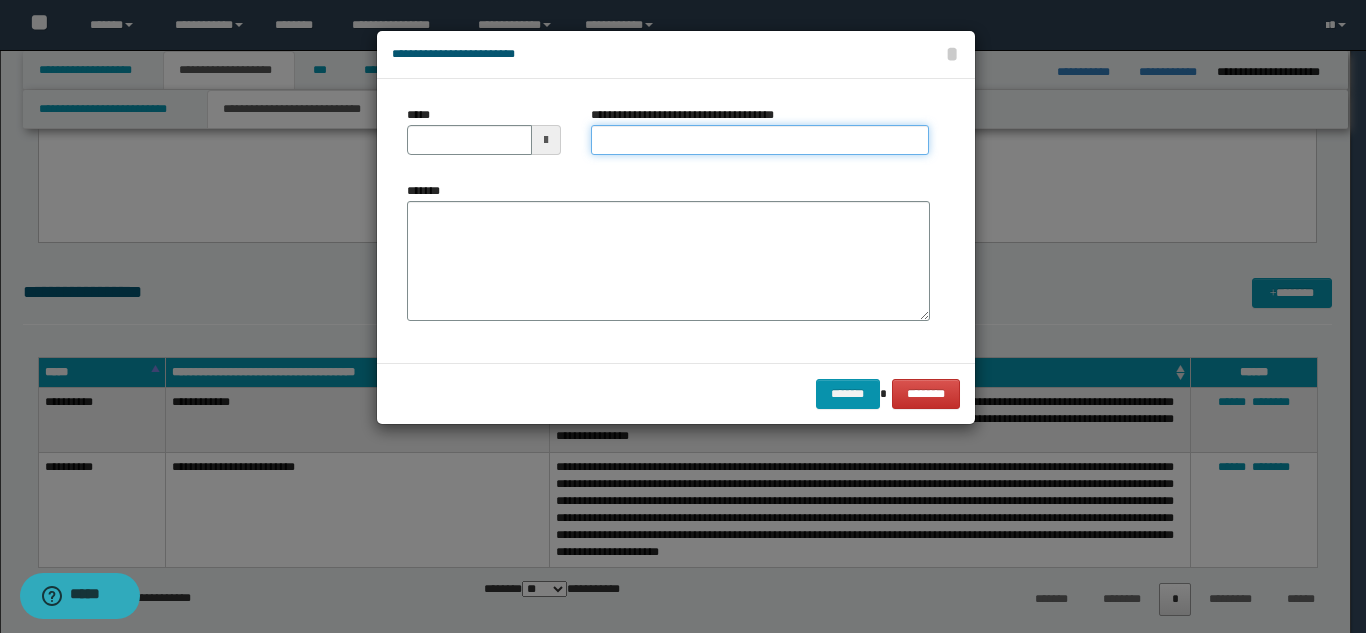 click on "**********" at bounding box center [760, 140] 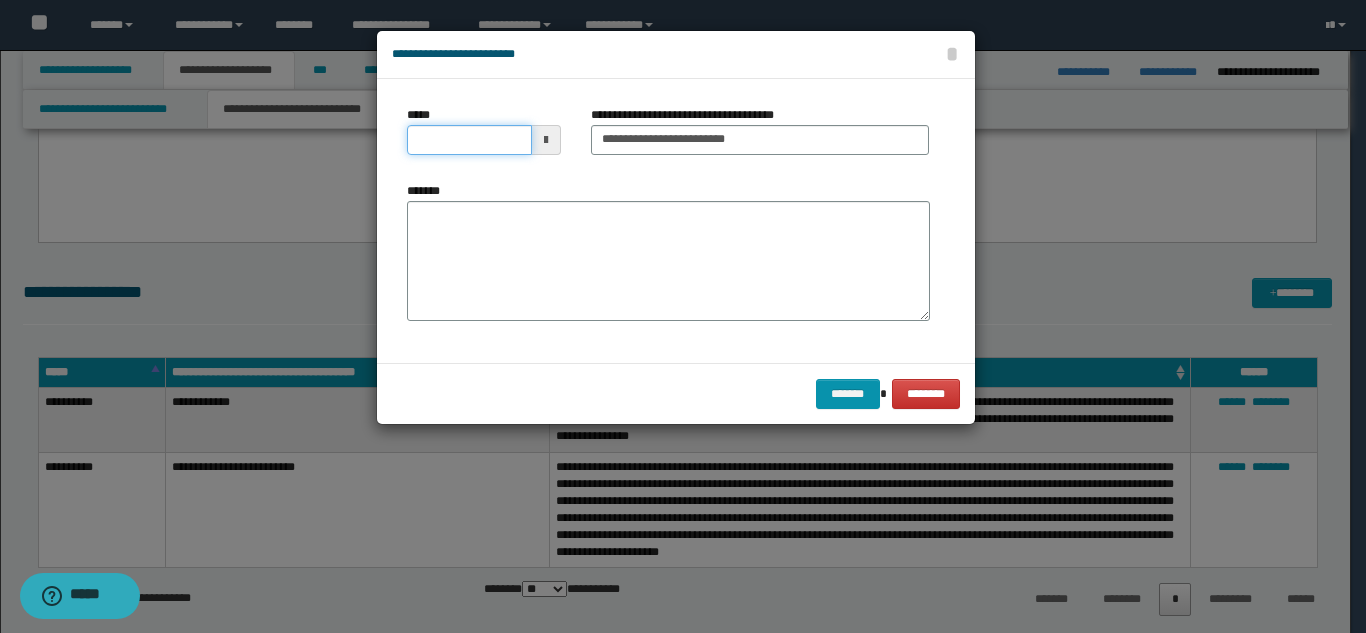 click on "*****" at bounding box center (469, 140) 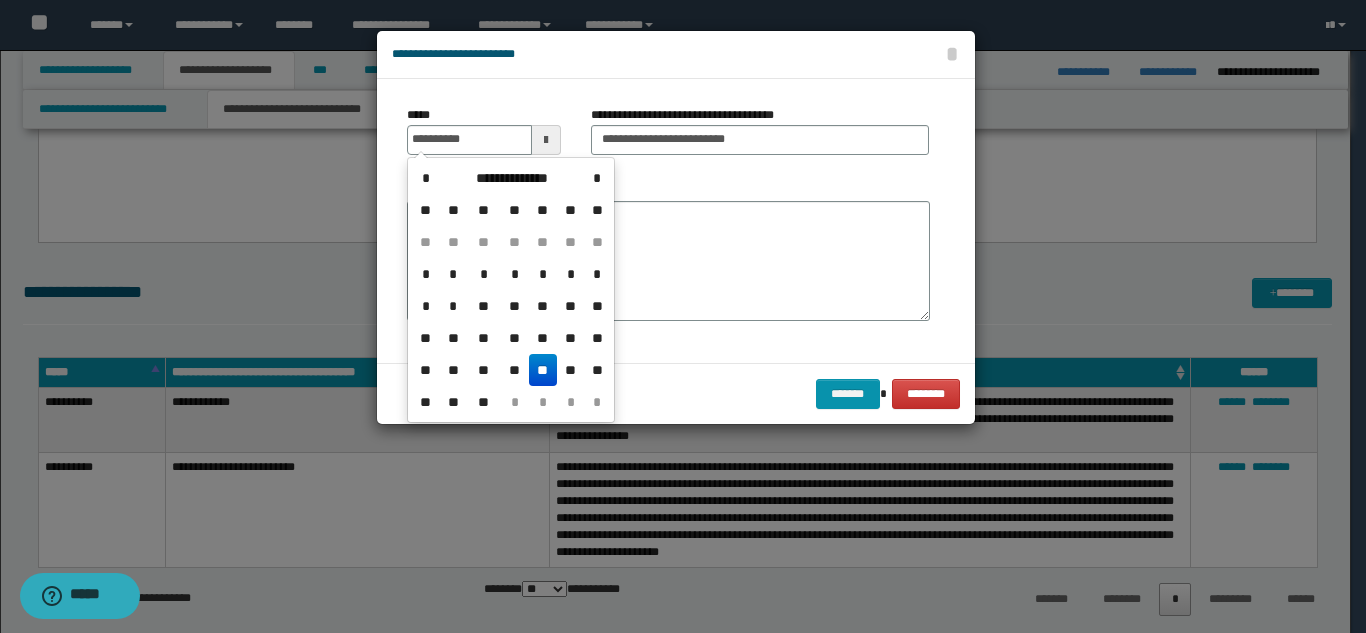 click on "**" at bounding box center [543, 370] 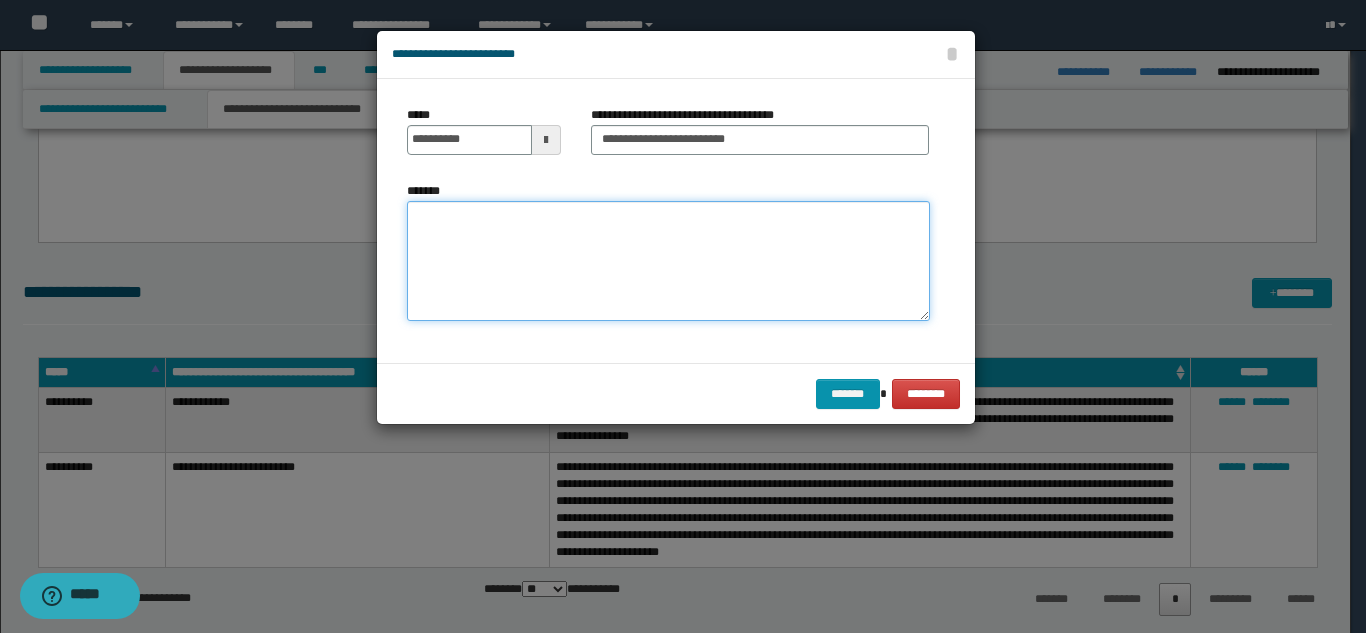 click on "*******" at bounding box center [668, 261] 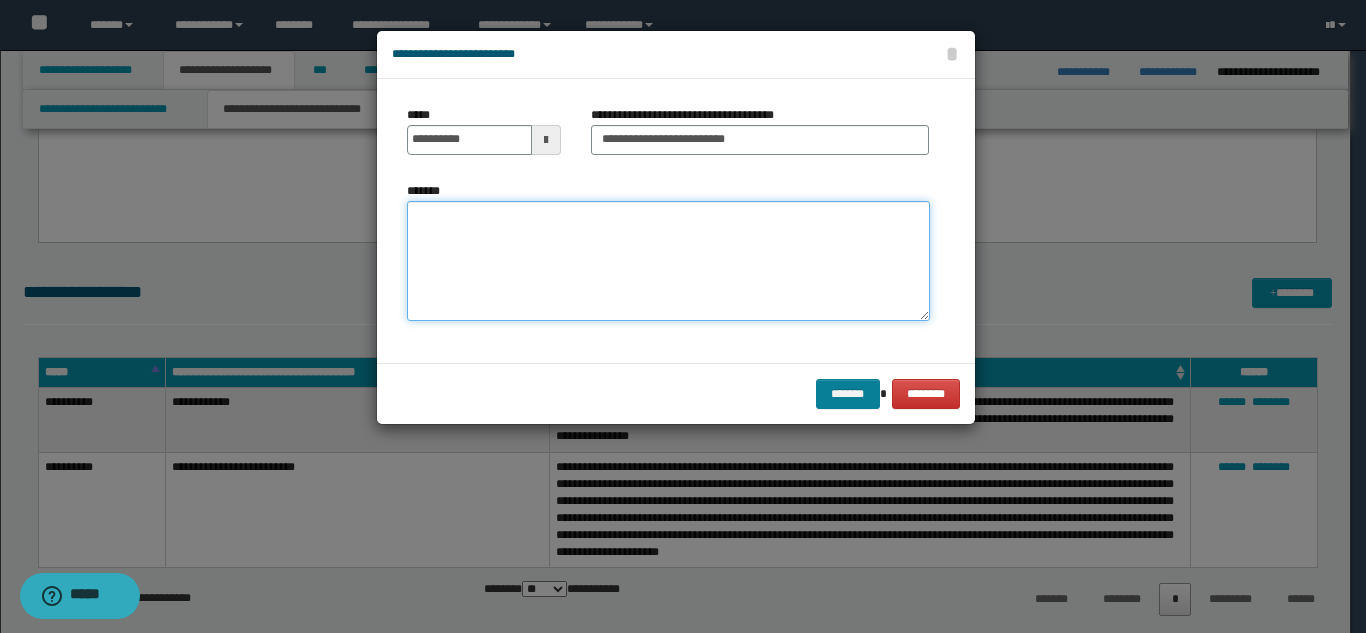 paste on "**********" 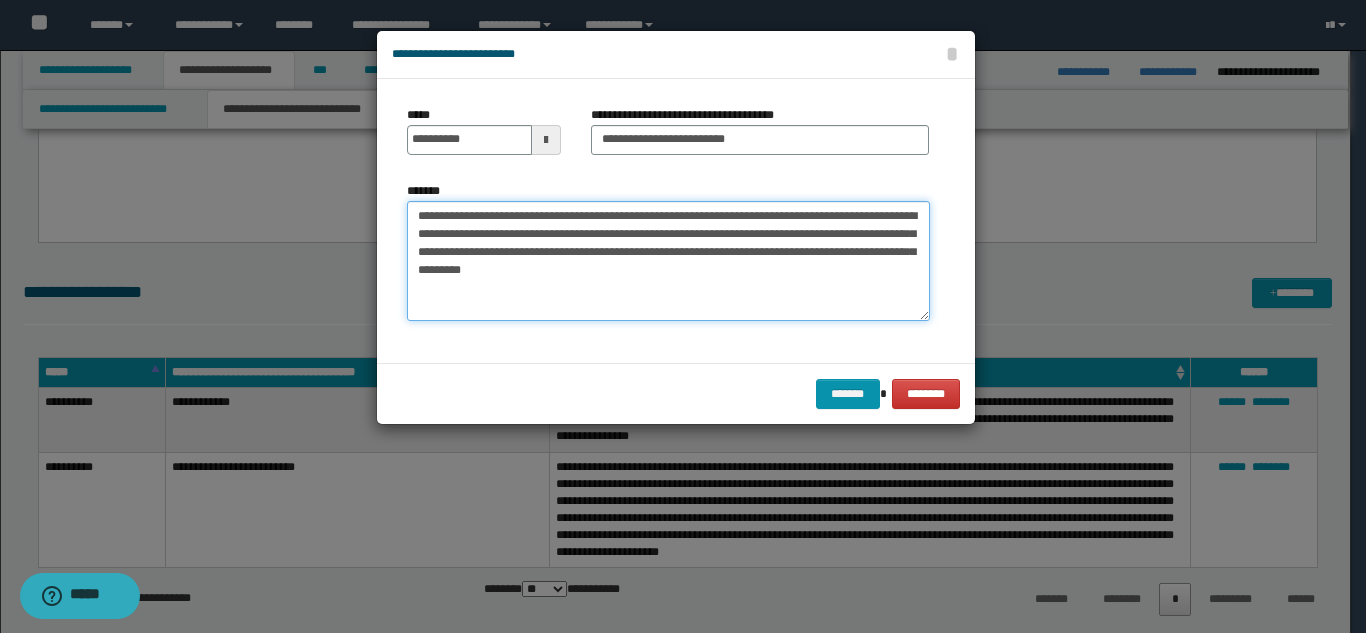 click on "**********" at bounding box center [668, 261] 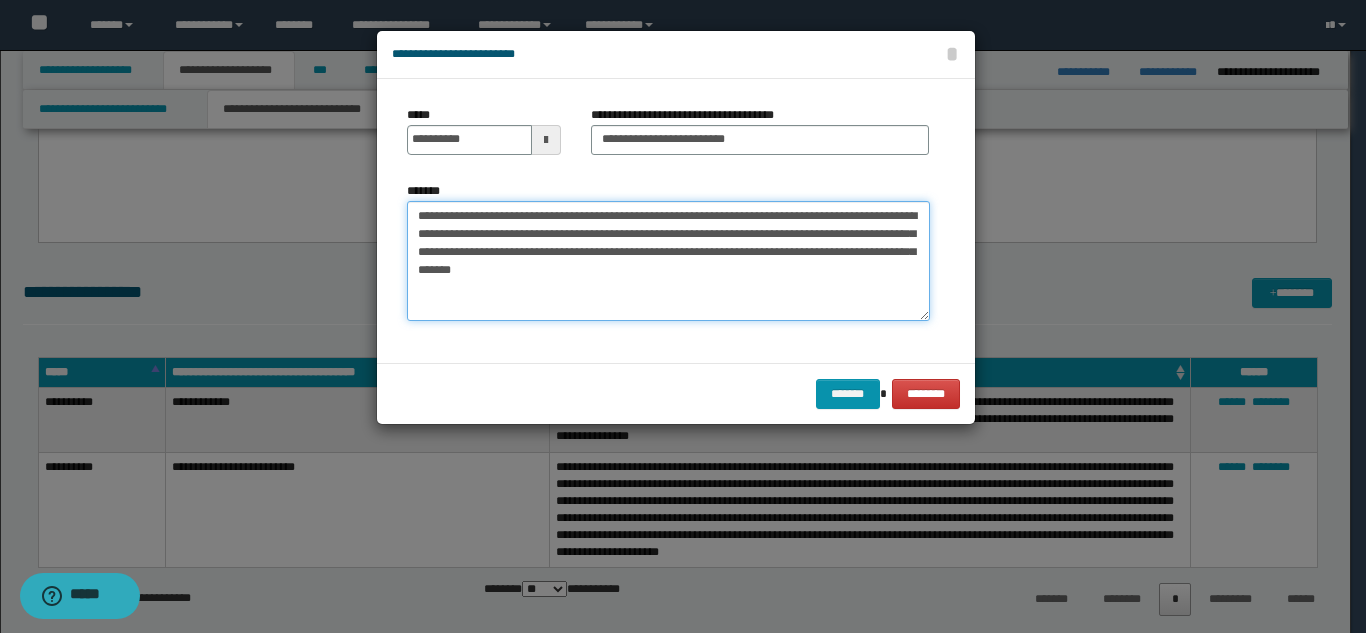 click on "**********" at bounding box center (668, 261) 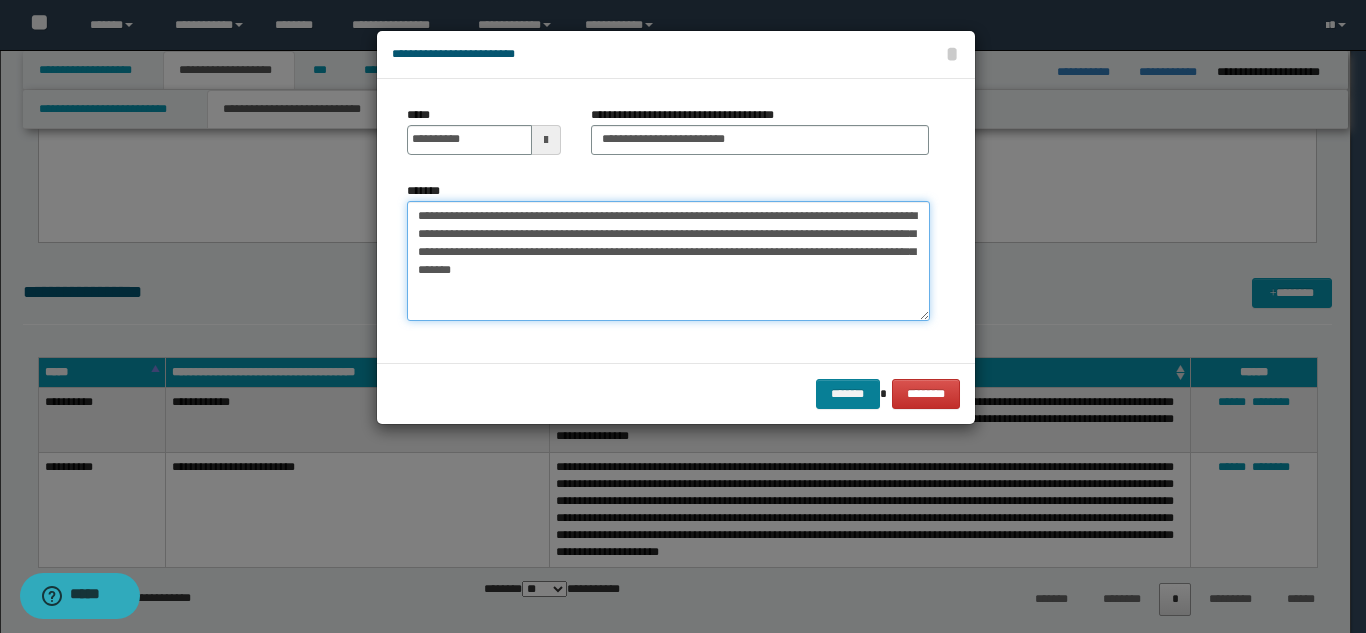 type on "**********" 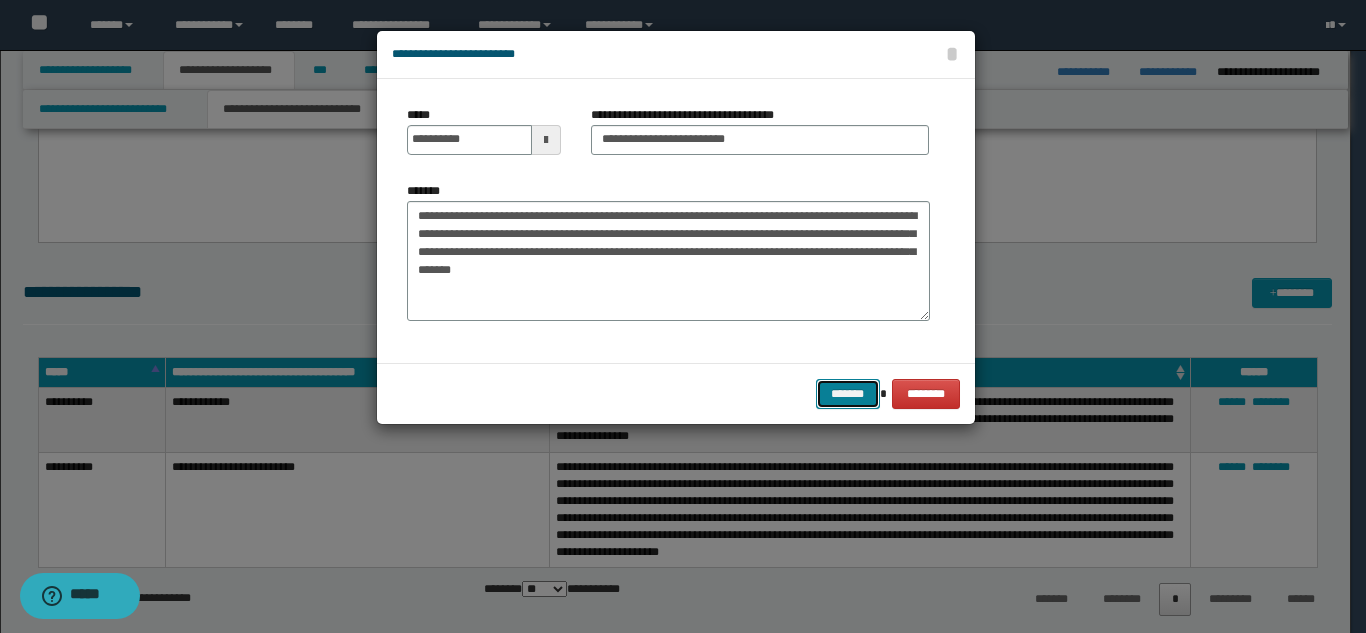 click on "*******" at bounding box center (848, 394) 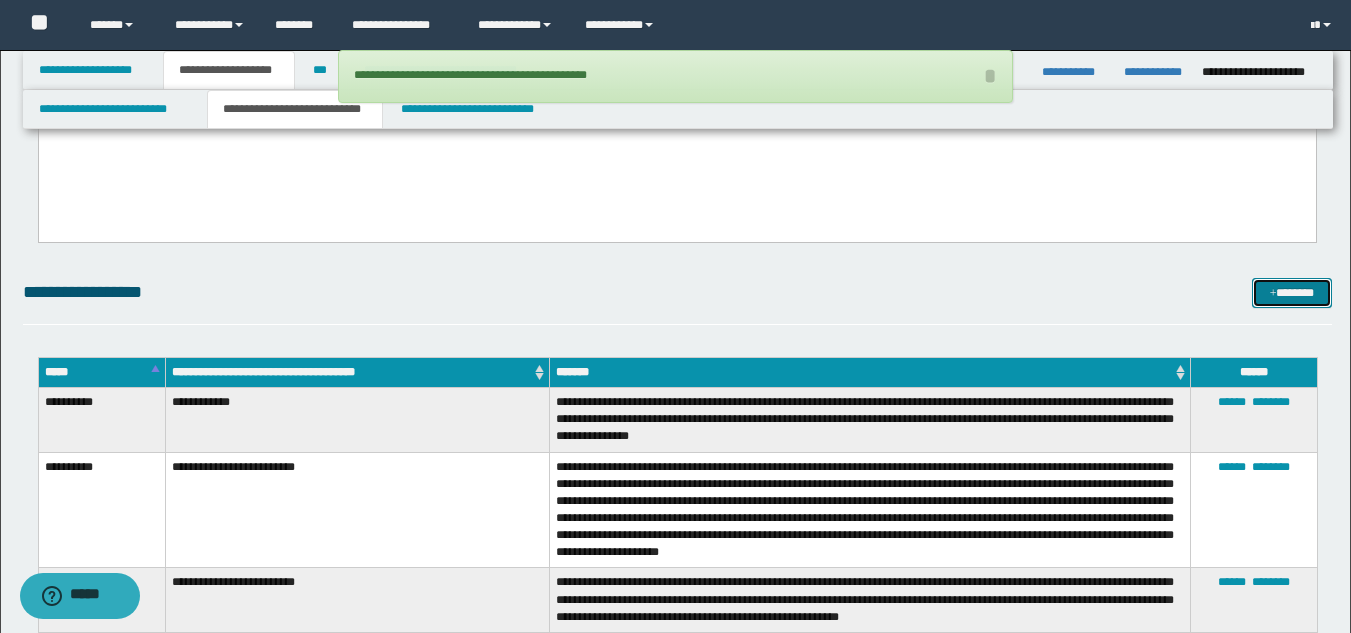 click on "*******" at bounding box center [1292, 293] 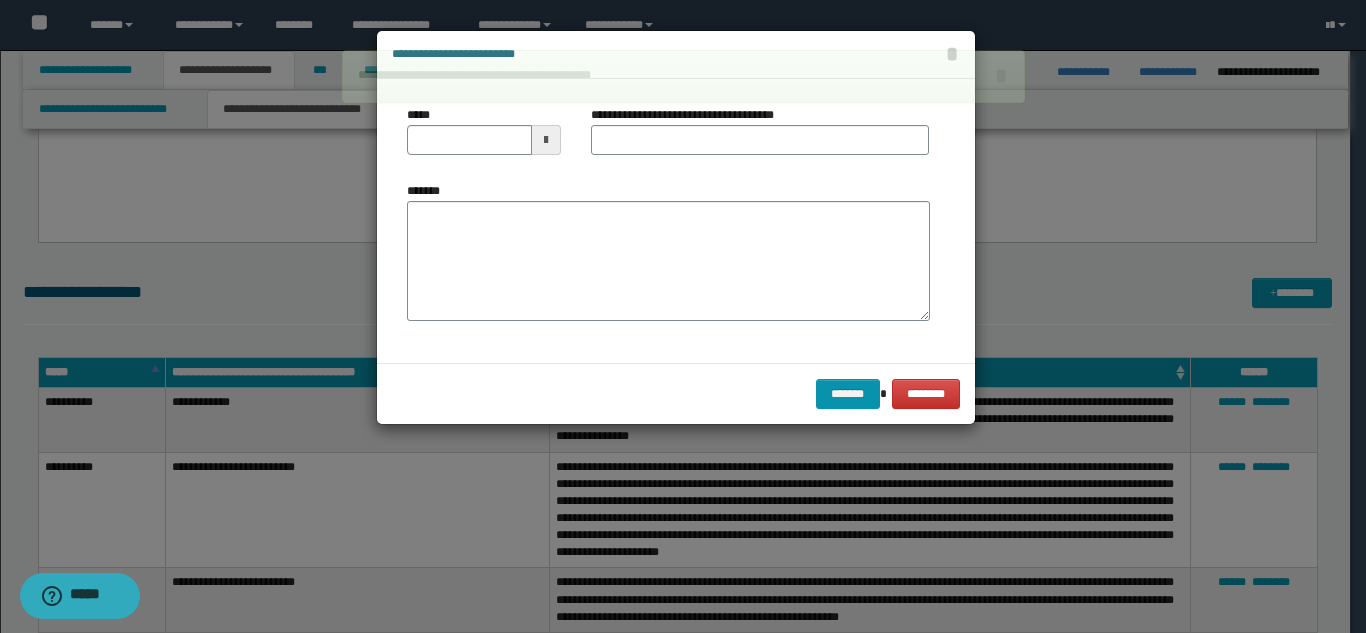 drag, startPoint x: 635, startPoint y: 112, endPoint x: 628, endPoint y: 142, distance: 30.805843 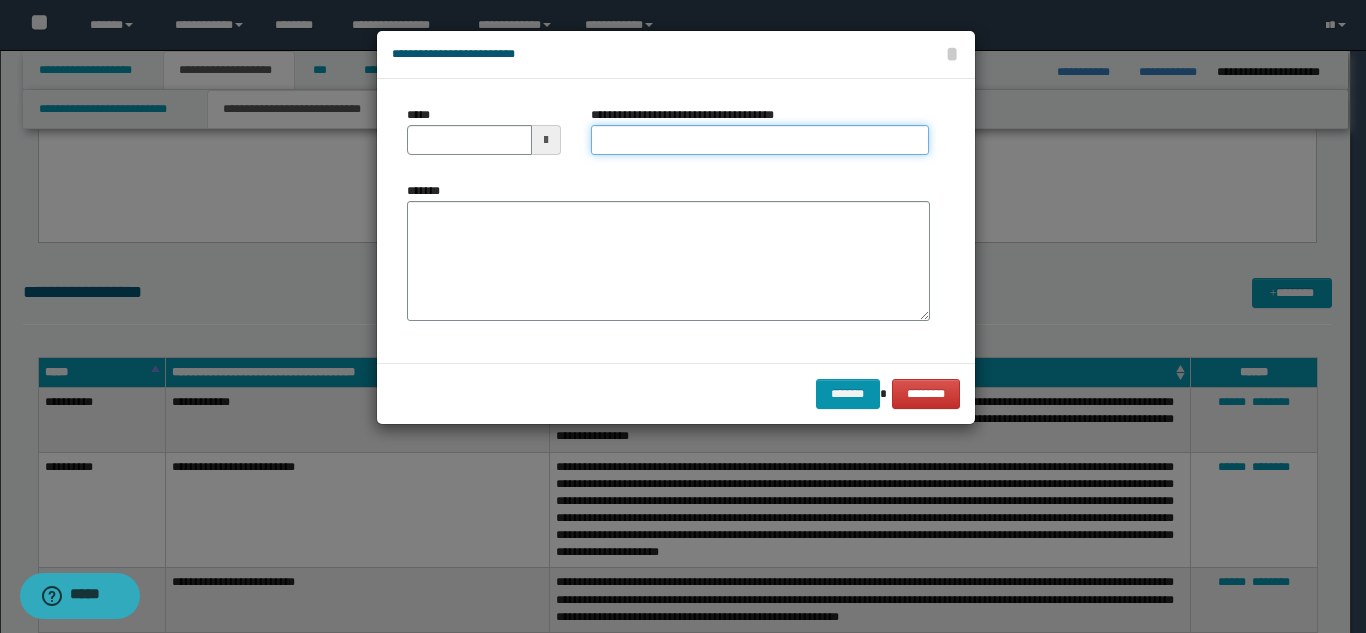 click on "**********" at bounding box center [760, 140] 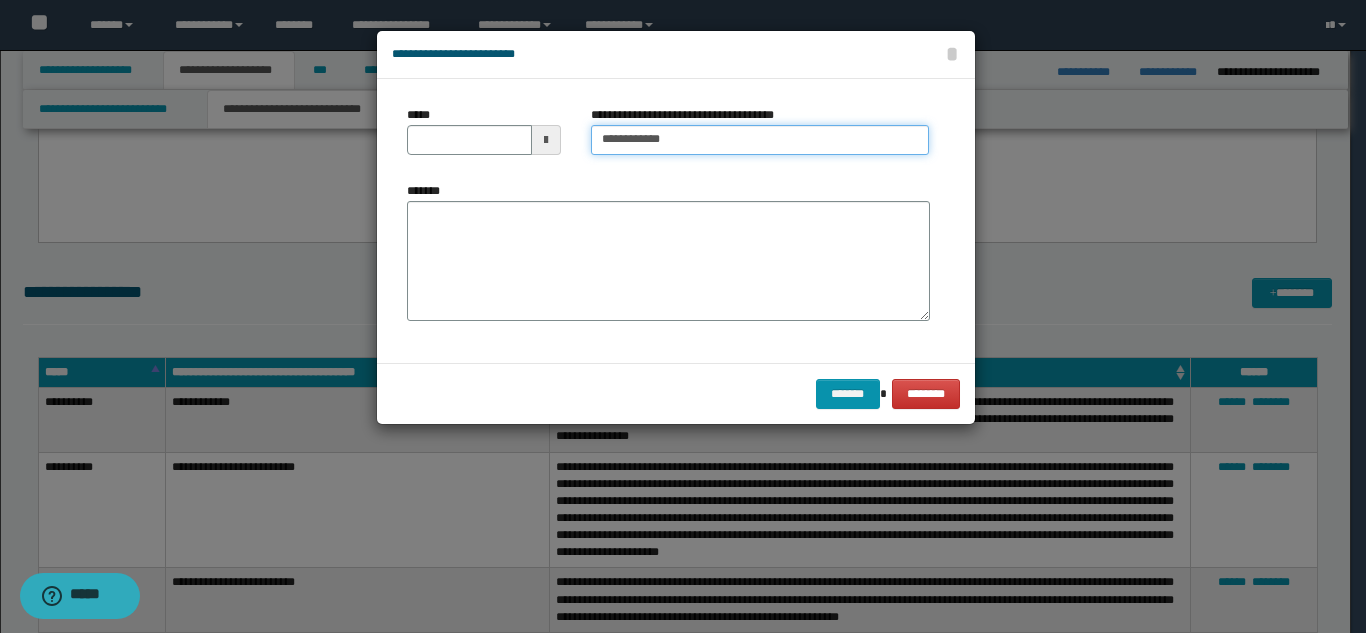 type on "**********" 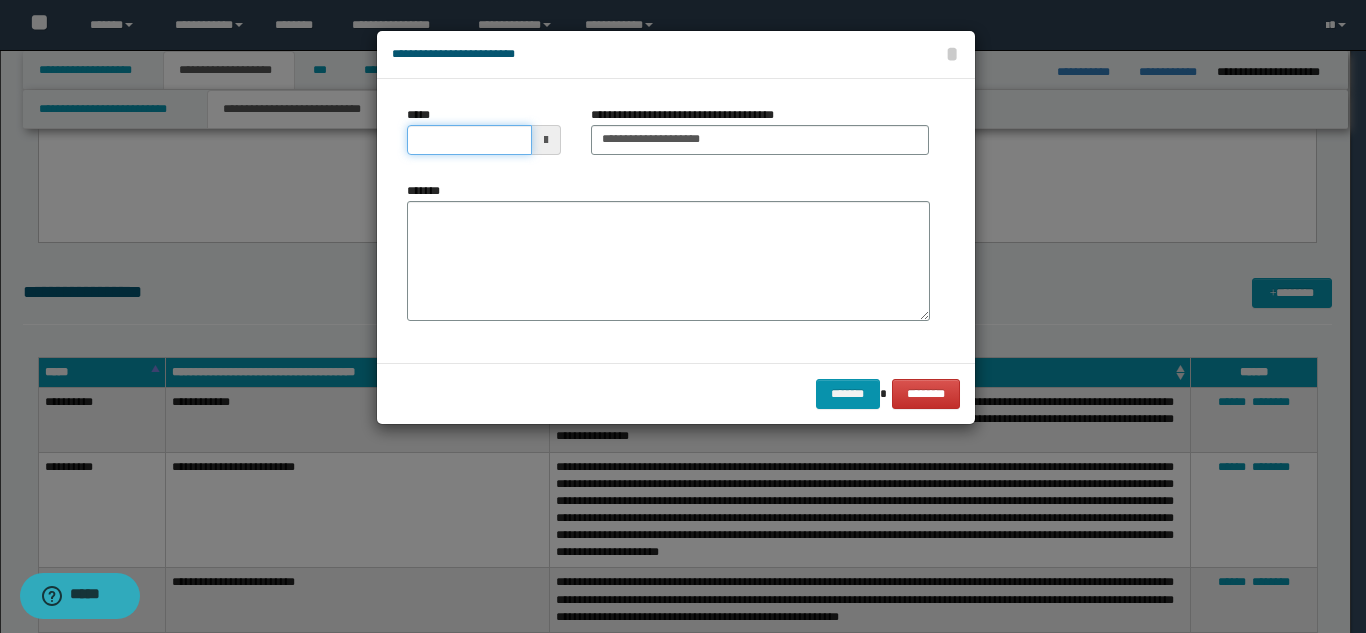 click on "*****" at bounding box center (469, 140) 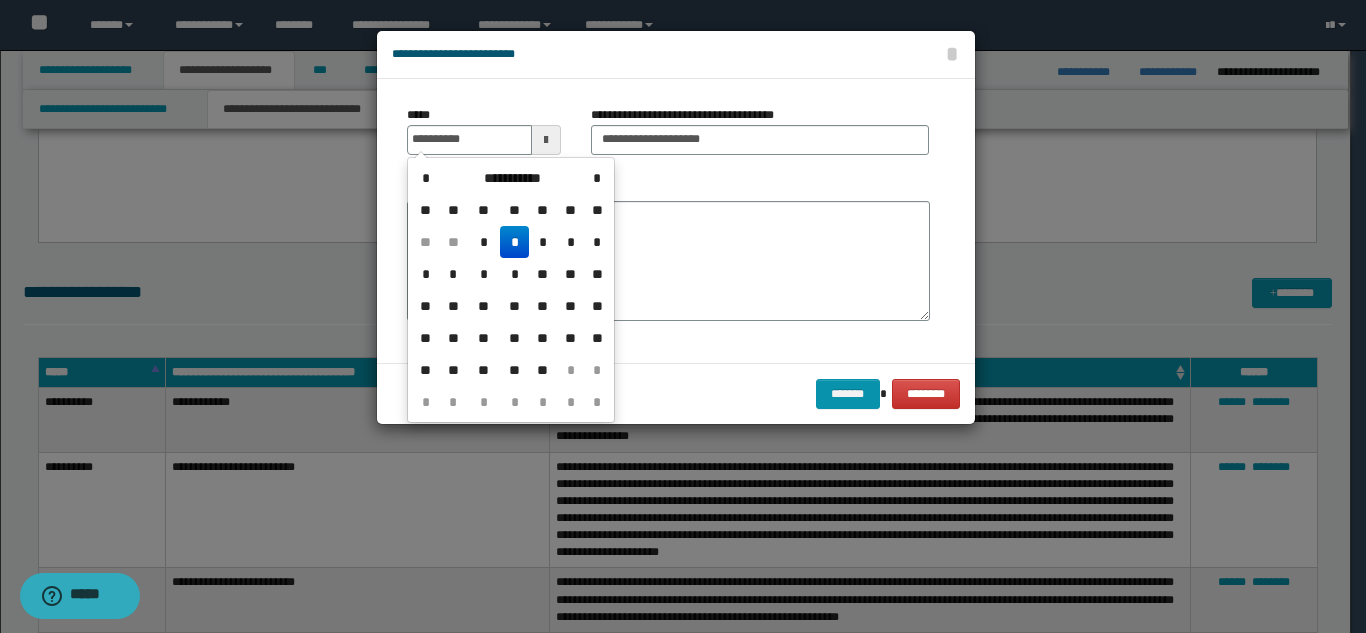 click on "*" at bounding box center (514, 242) 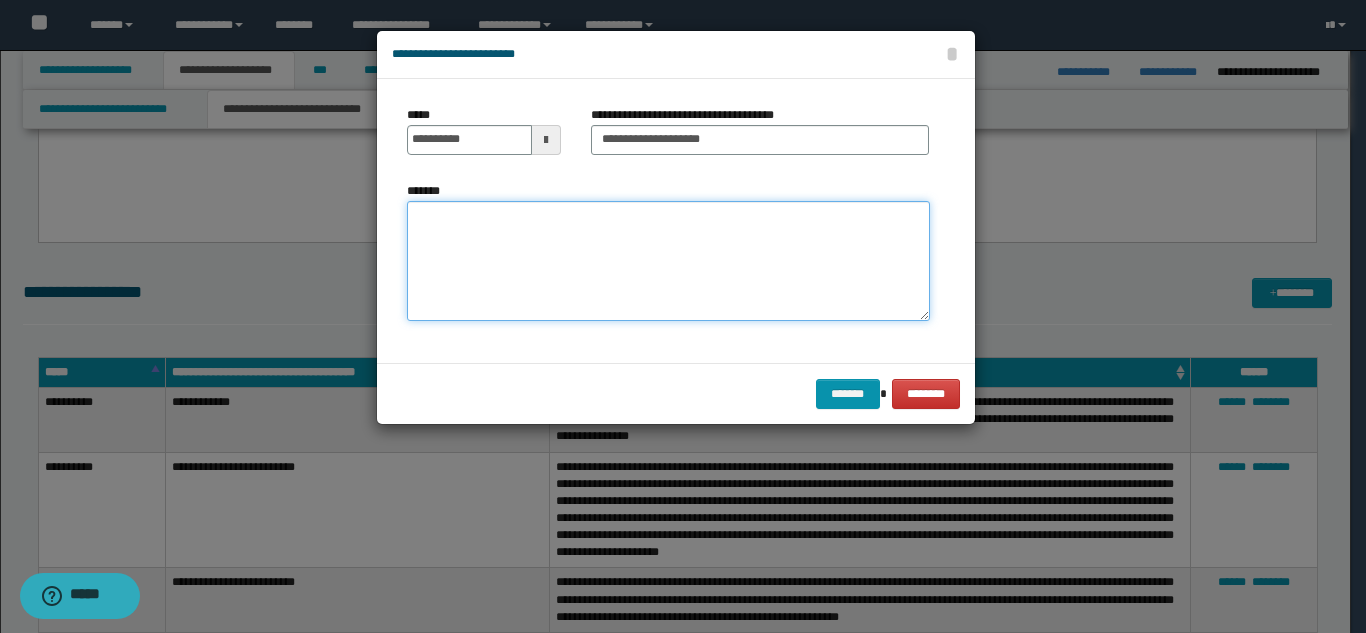 click on "*******" at bounding box center (668, 261) 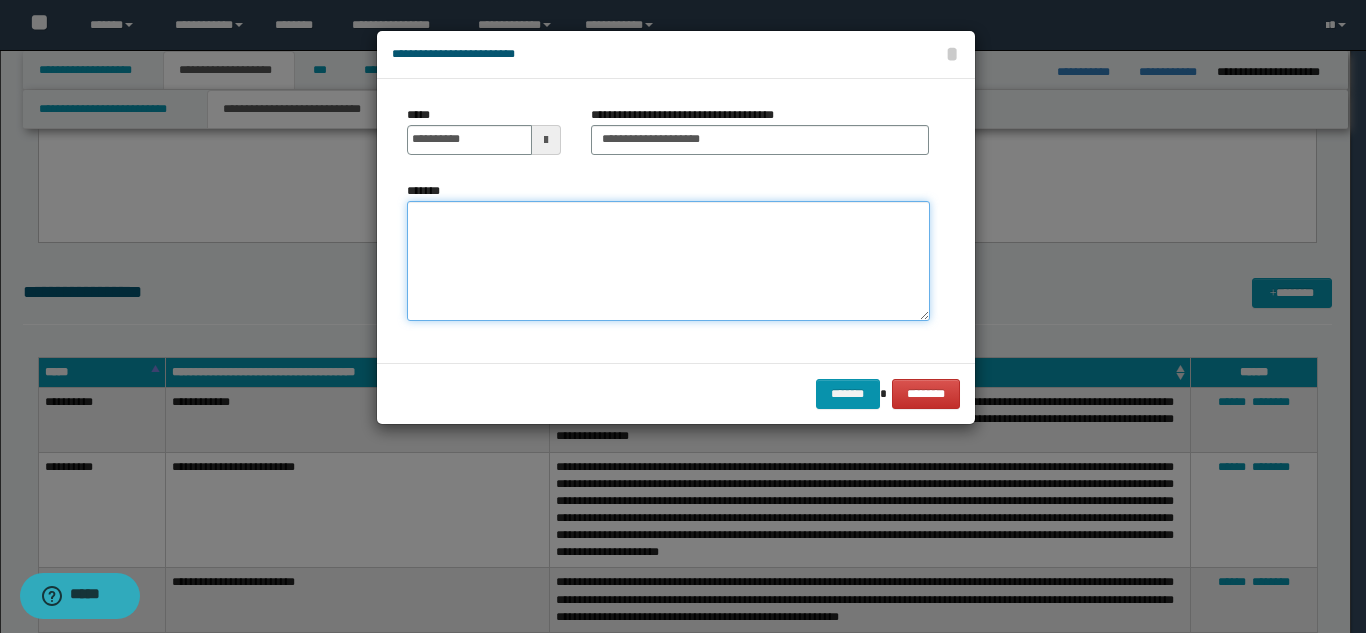 paste on "**********" 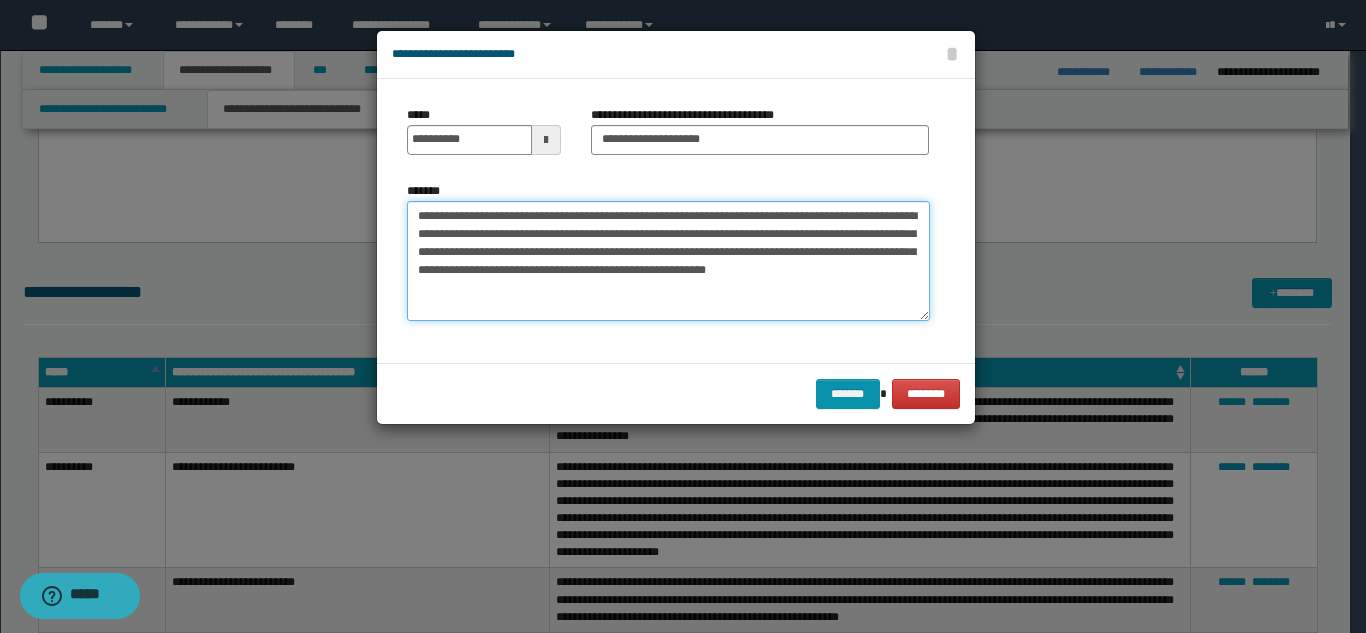 click on "**********" at bounding box center (668, 261) 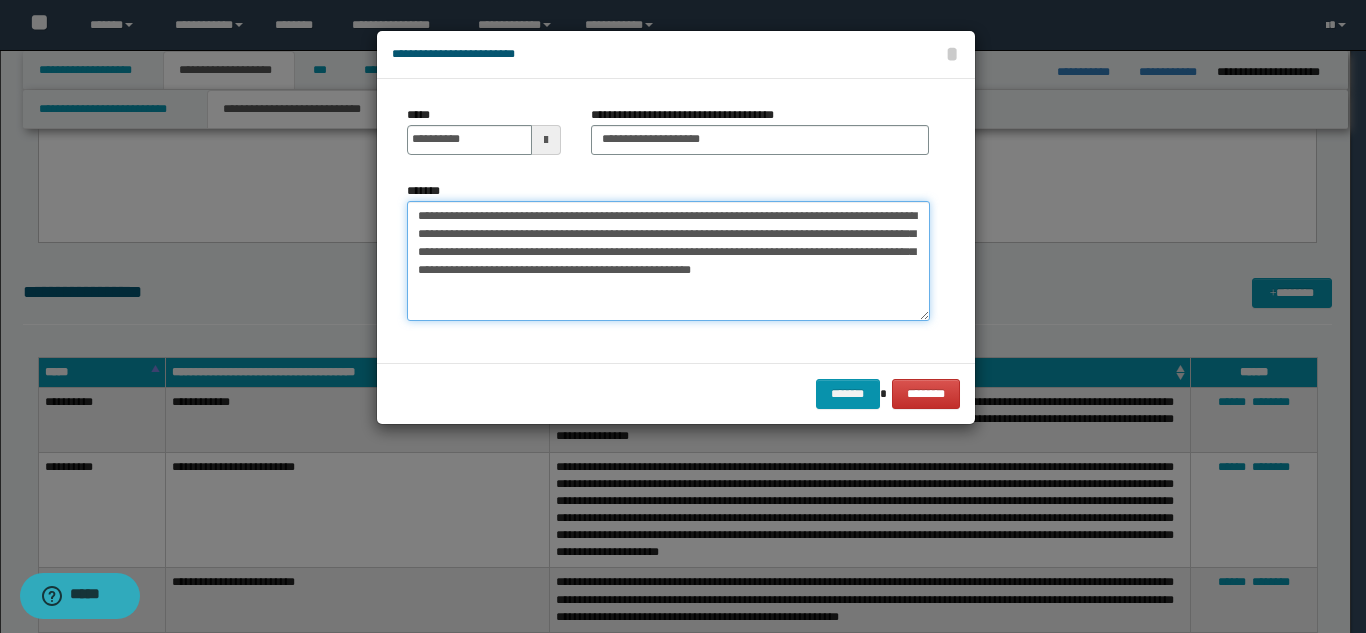 click on "**********" at bounding box center (668, 261) 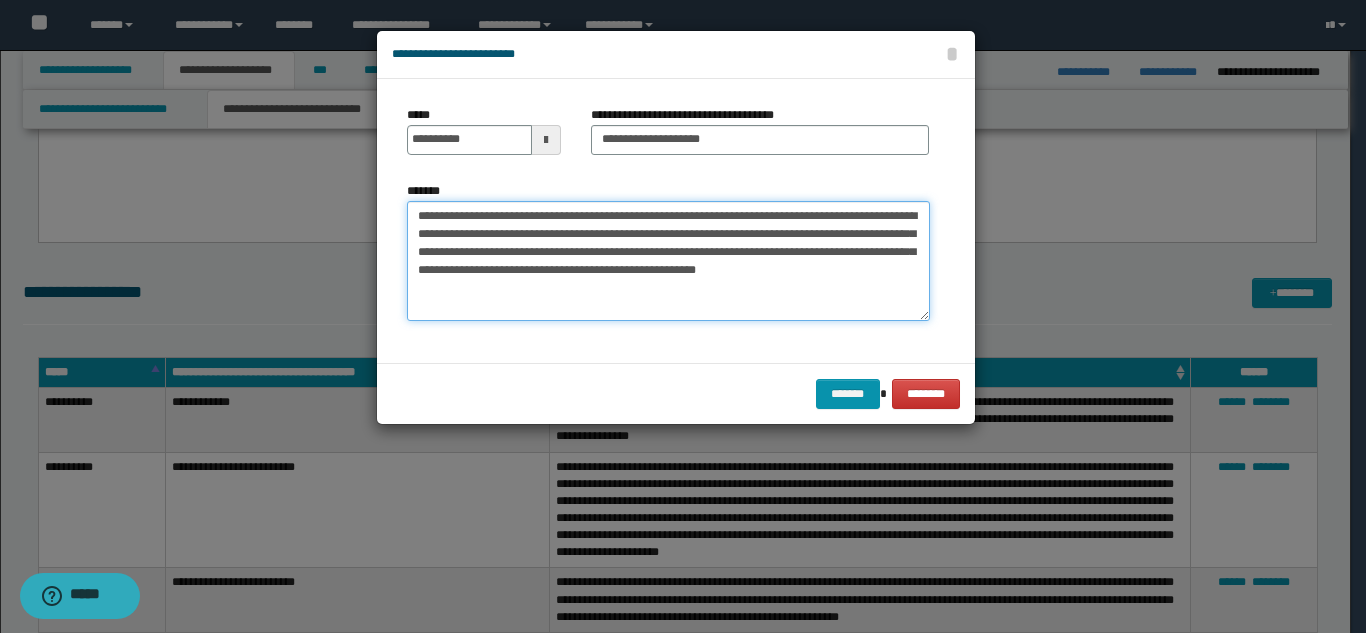 click on "**********" at bounding box center [668, 261] 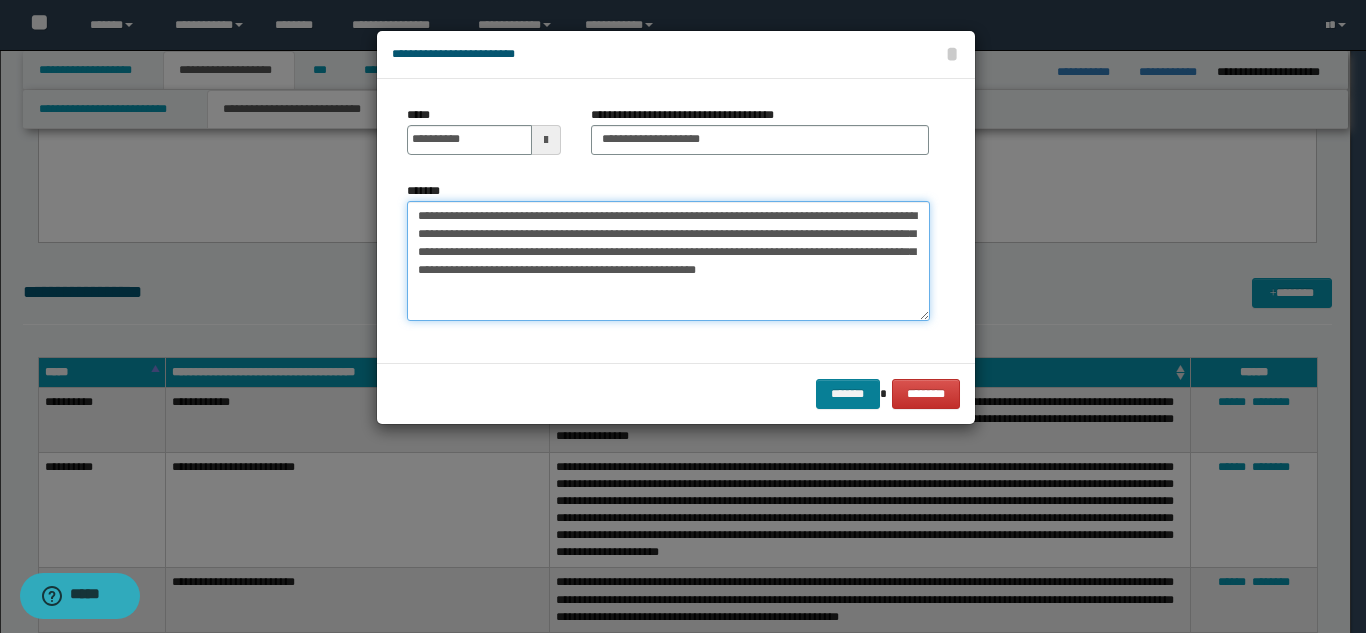 type on "**********" 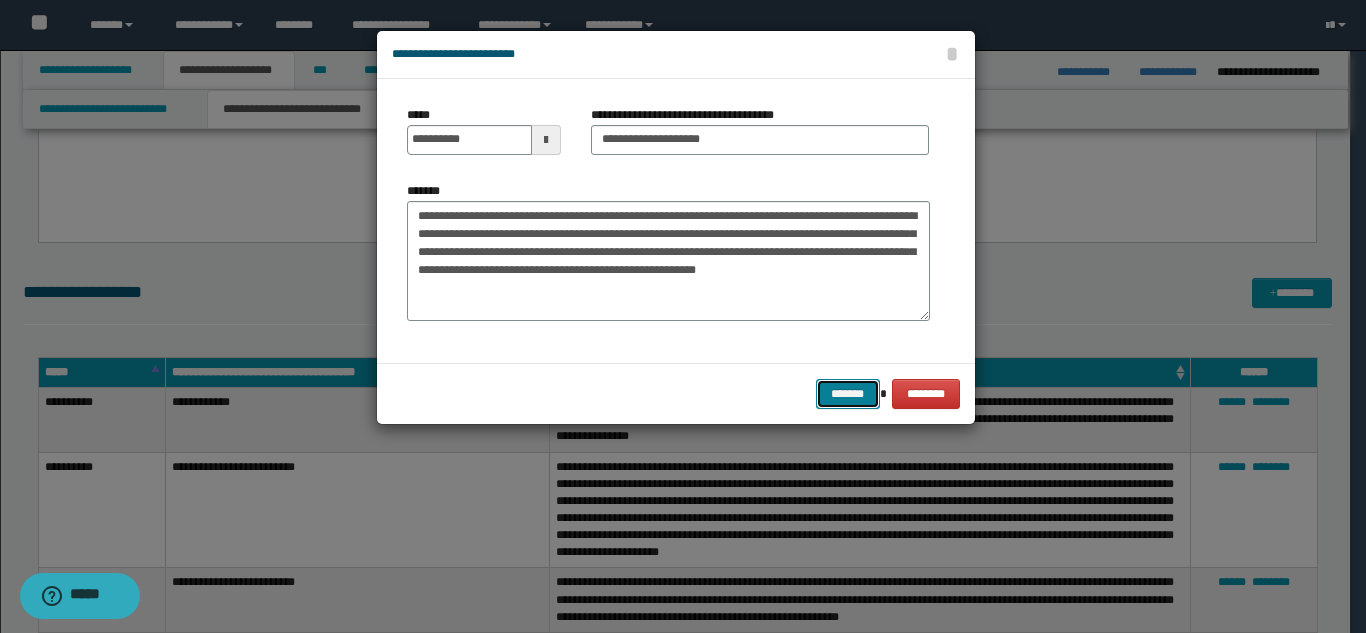 click on "*******" at bounding box center (848, 394) 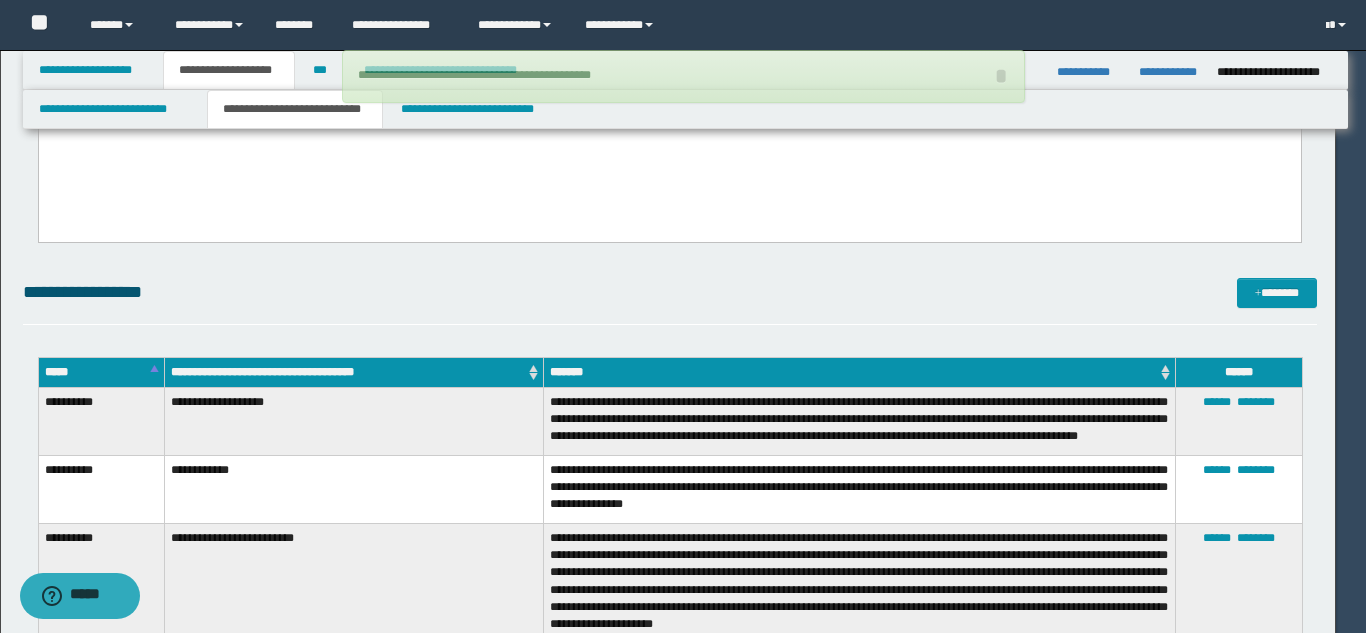 type 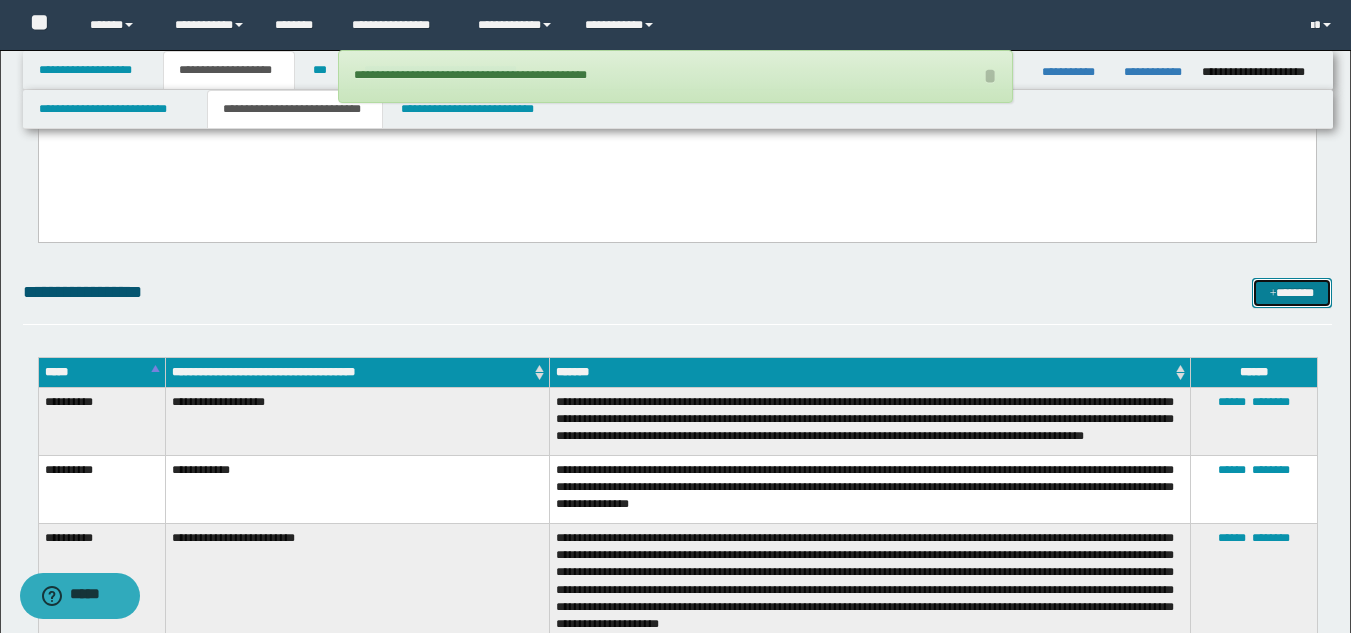 click on "*******" at bounding box center (1292, 293) 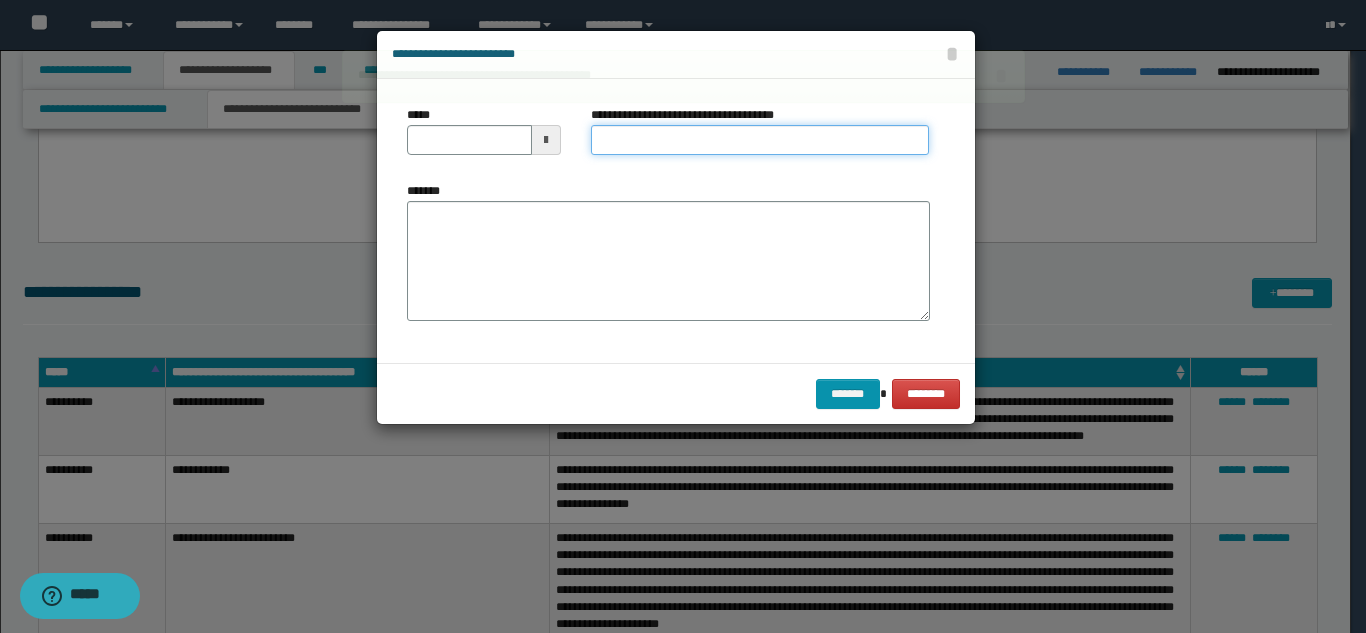 click on "**********" at bounding box center [760, 140] 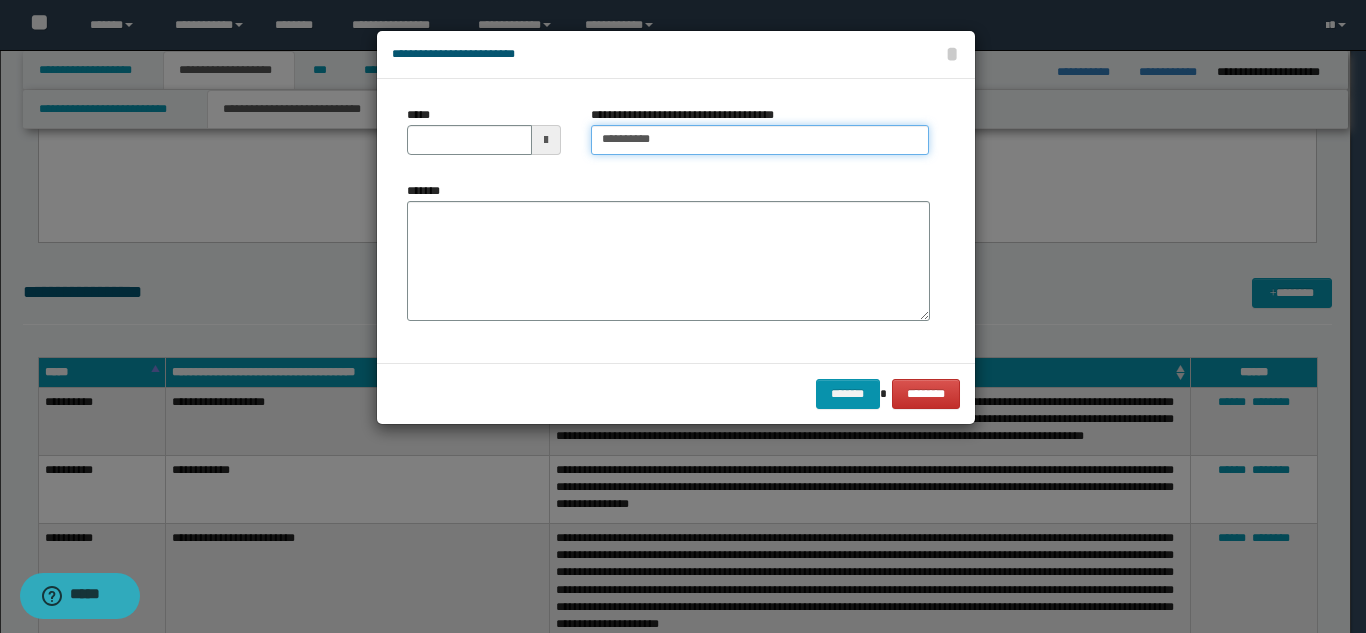 type on "**********" 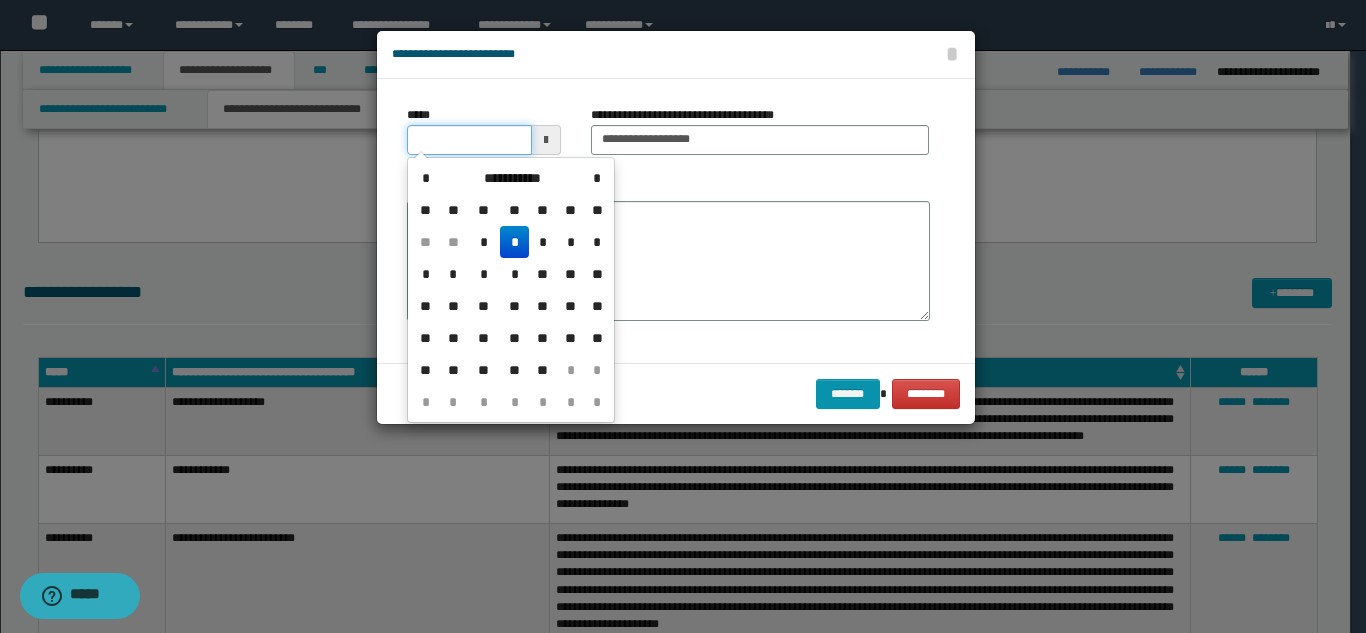 click on "*****" at bounding box center (469, 140) 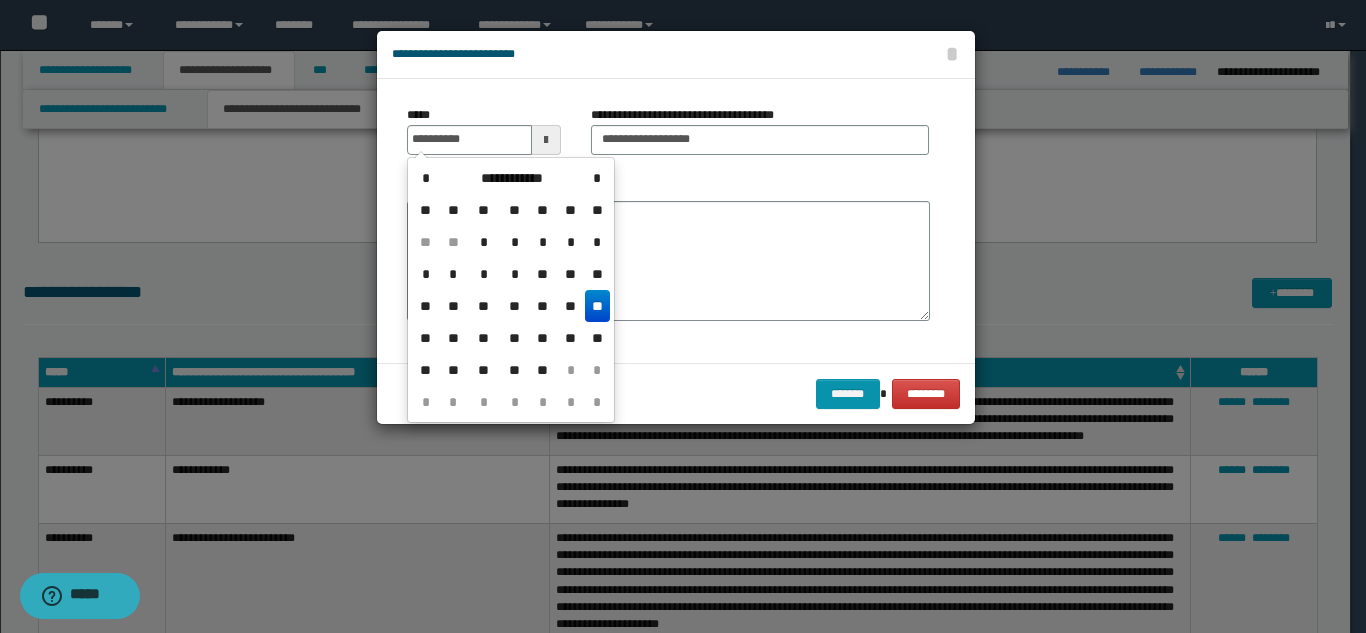 click on "**" at bounding box center (597, 306) 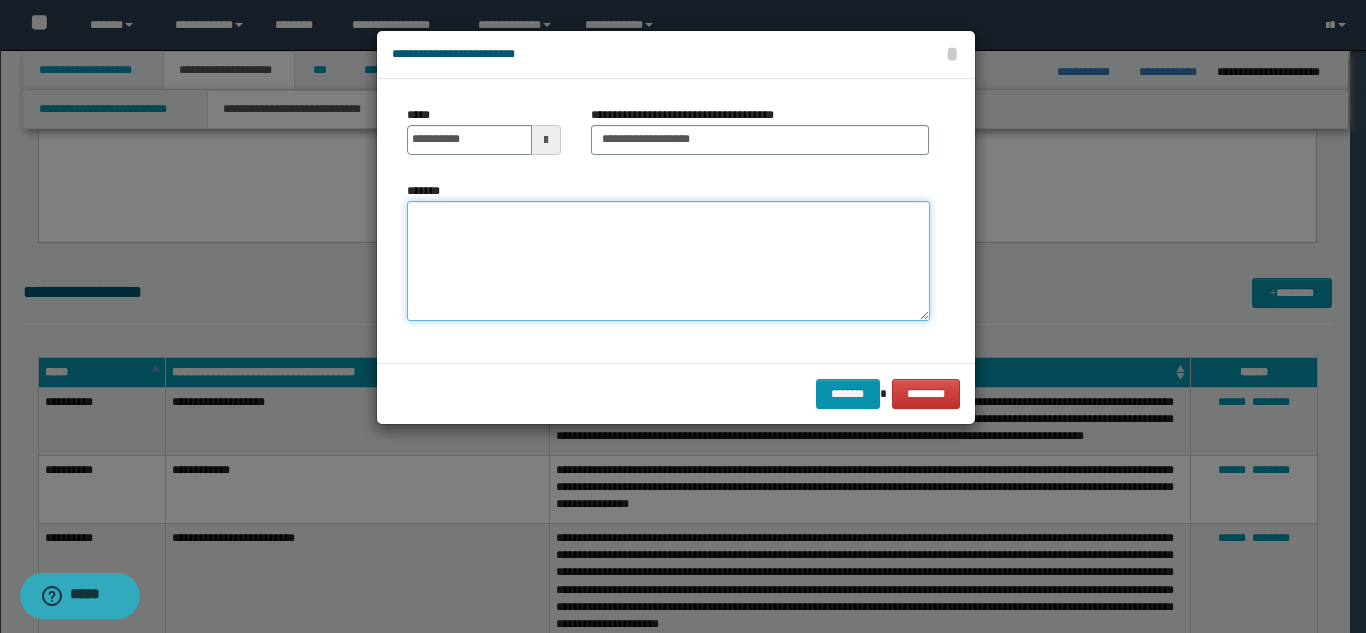click on "*******" at bounding box center (668, 261) 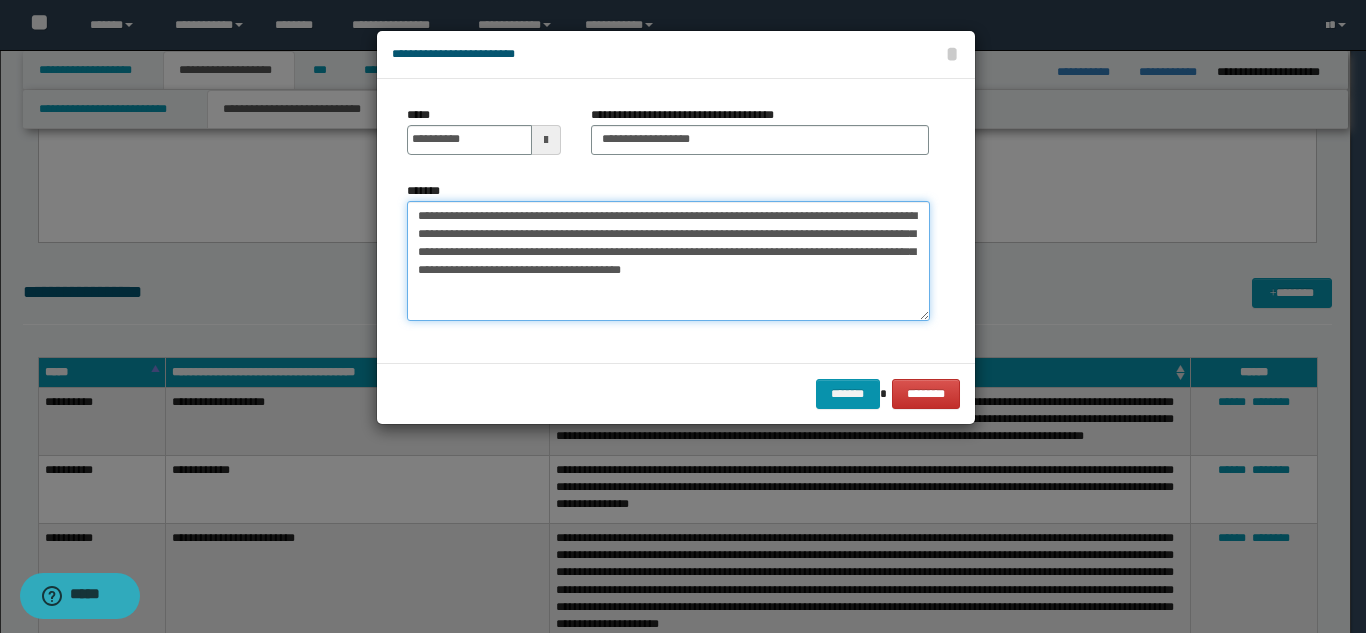click on "**********" at bounding box center (668, 261) 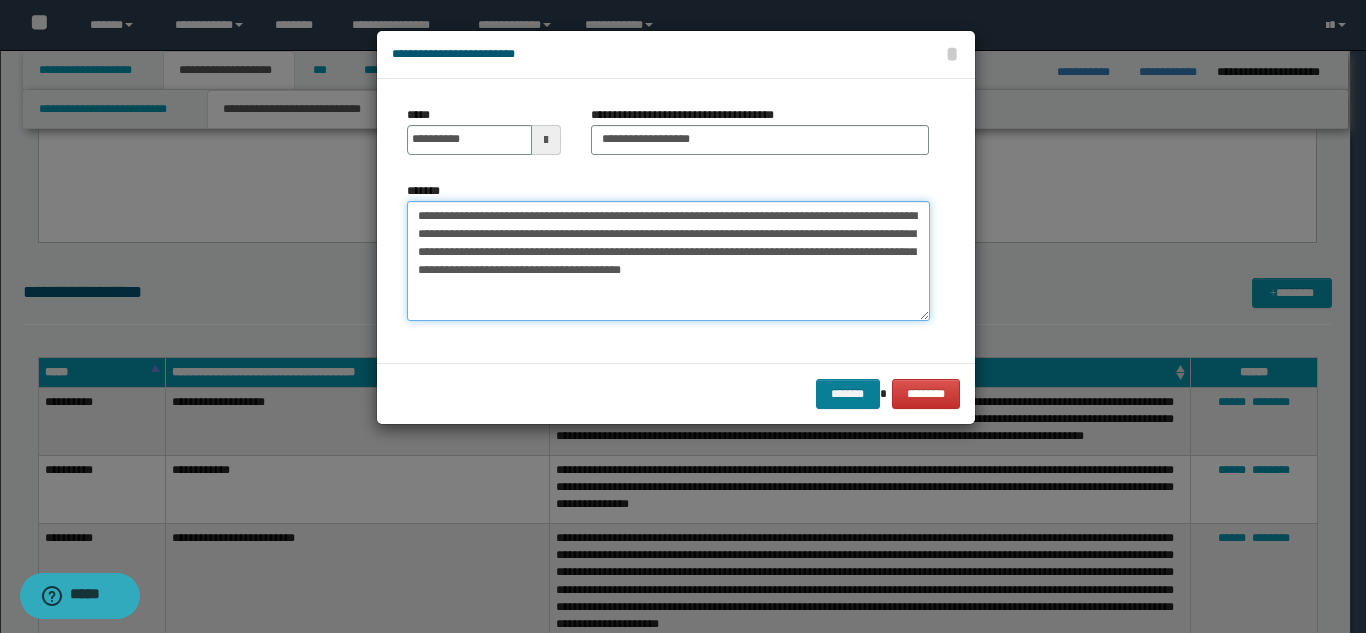 type on "**********" 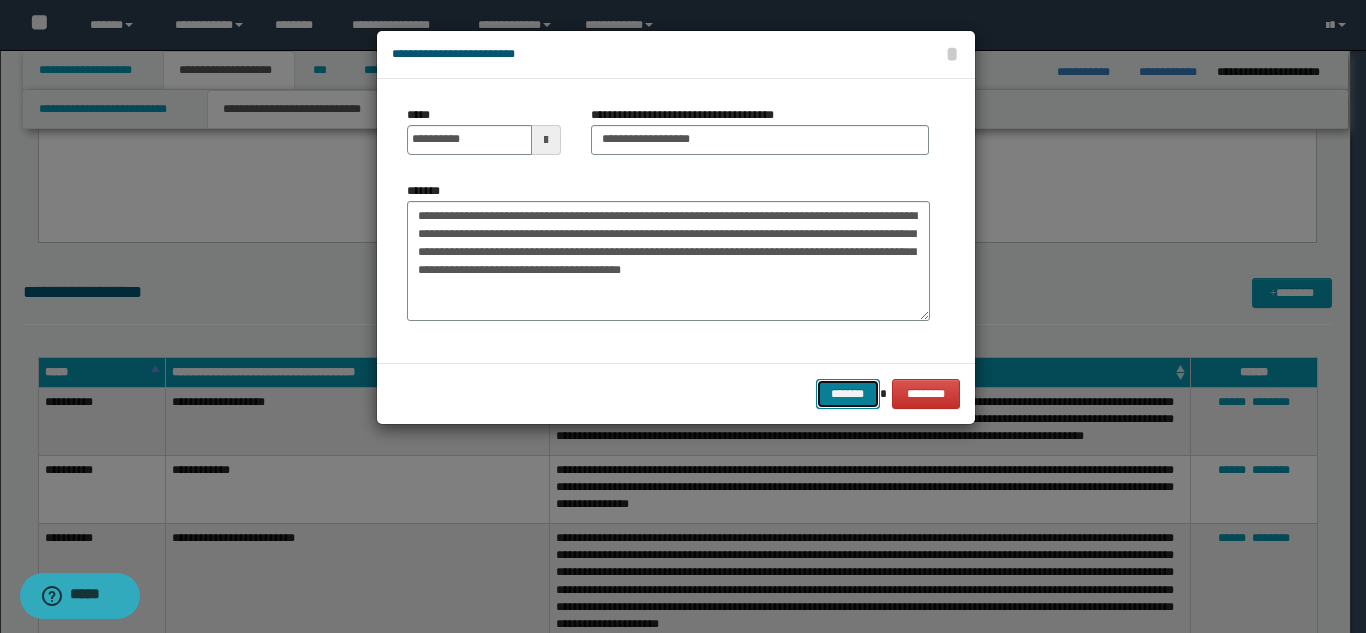 click on "*******" at bounding box center [848, 394] 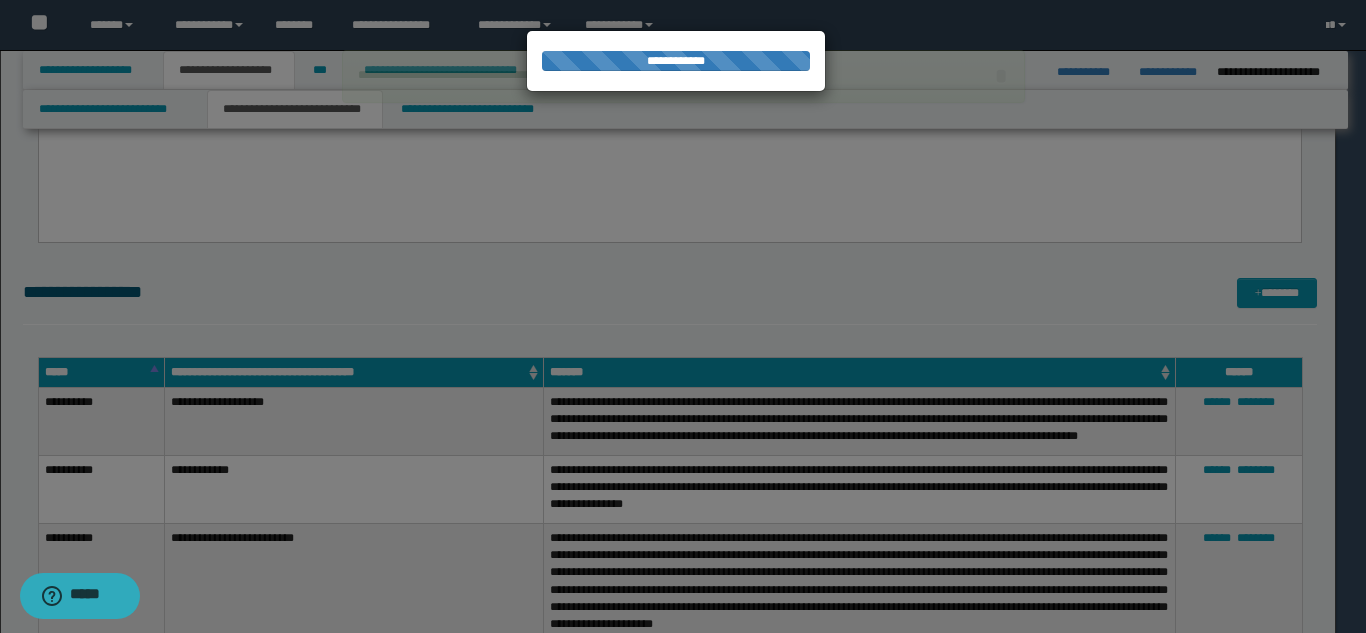 type 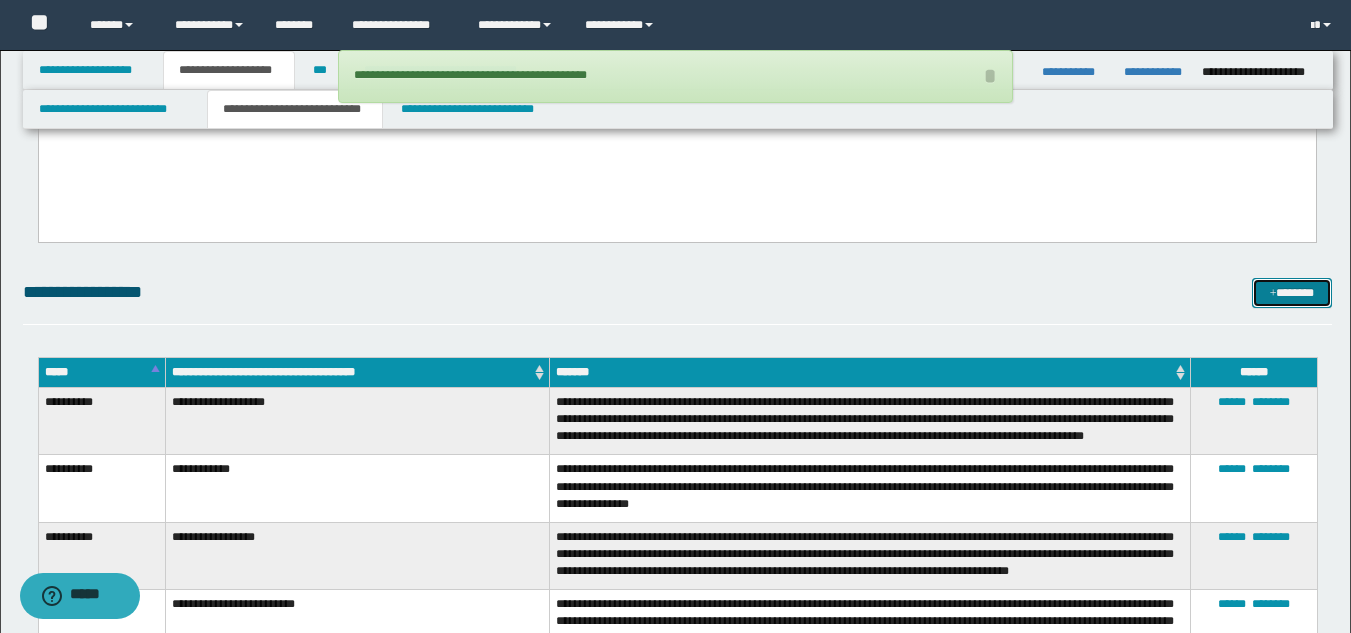 click on "*******" at bounding box center [1292, 293] 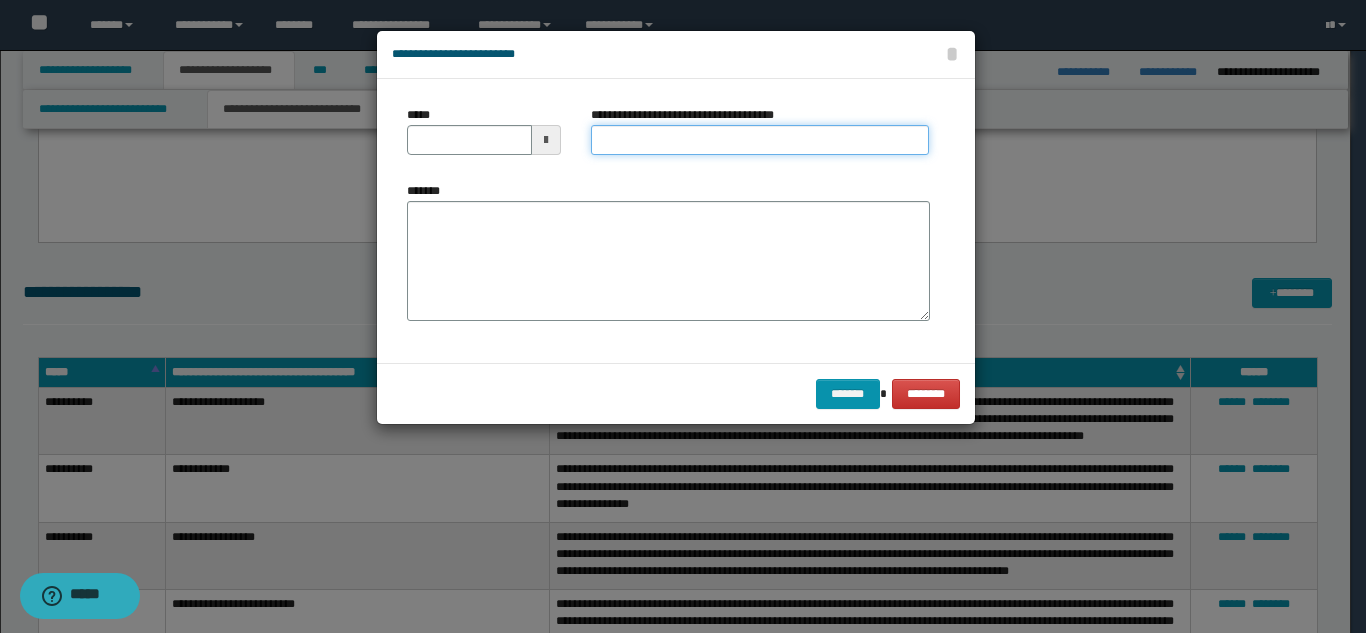 click on "**********" at bounding box center (760, 140) 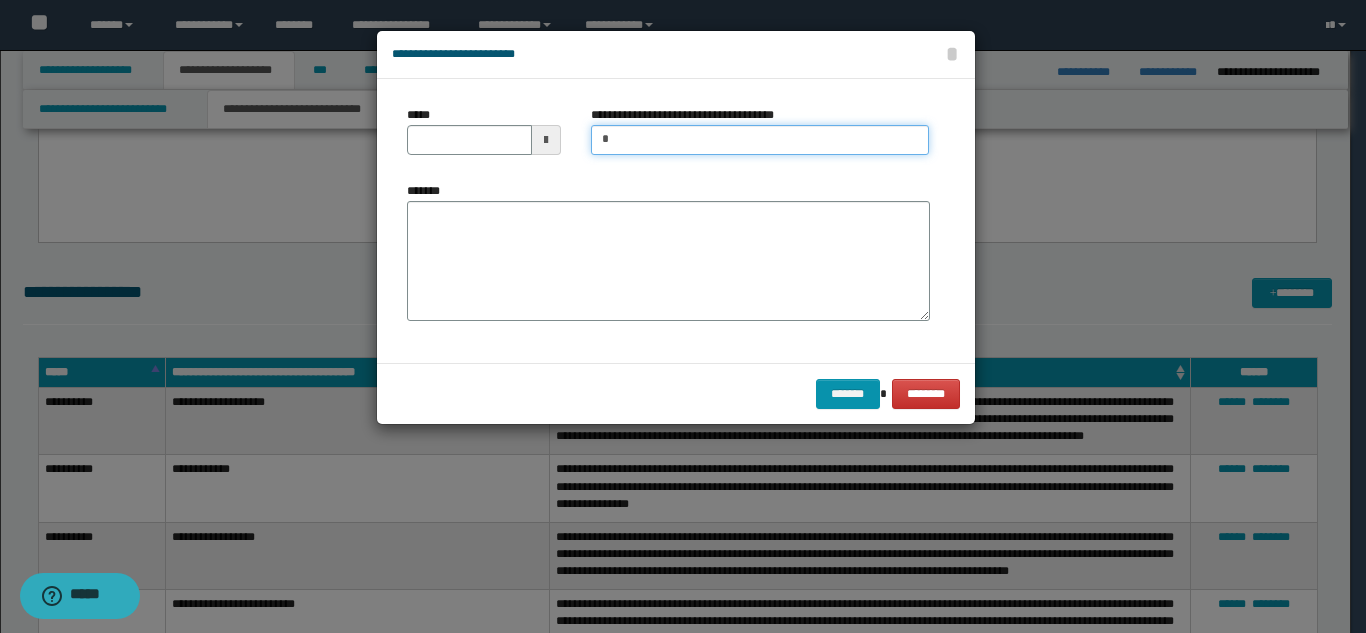 type on "**********" 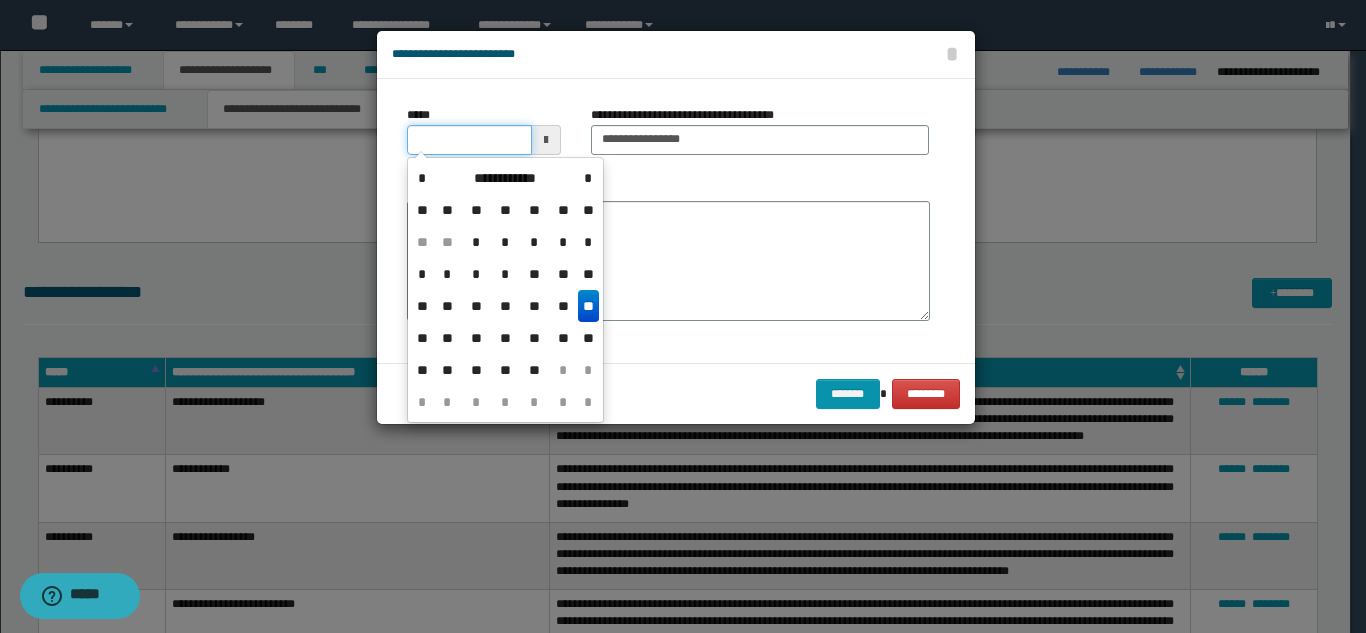 click on "*****" at bounding box center (469, 140) 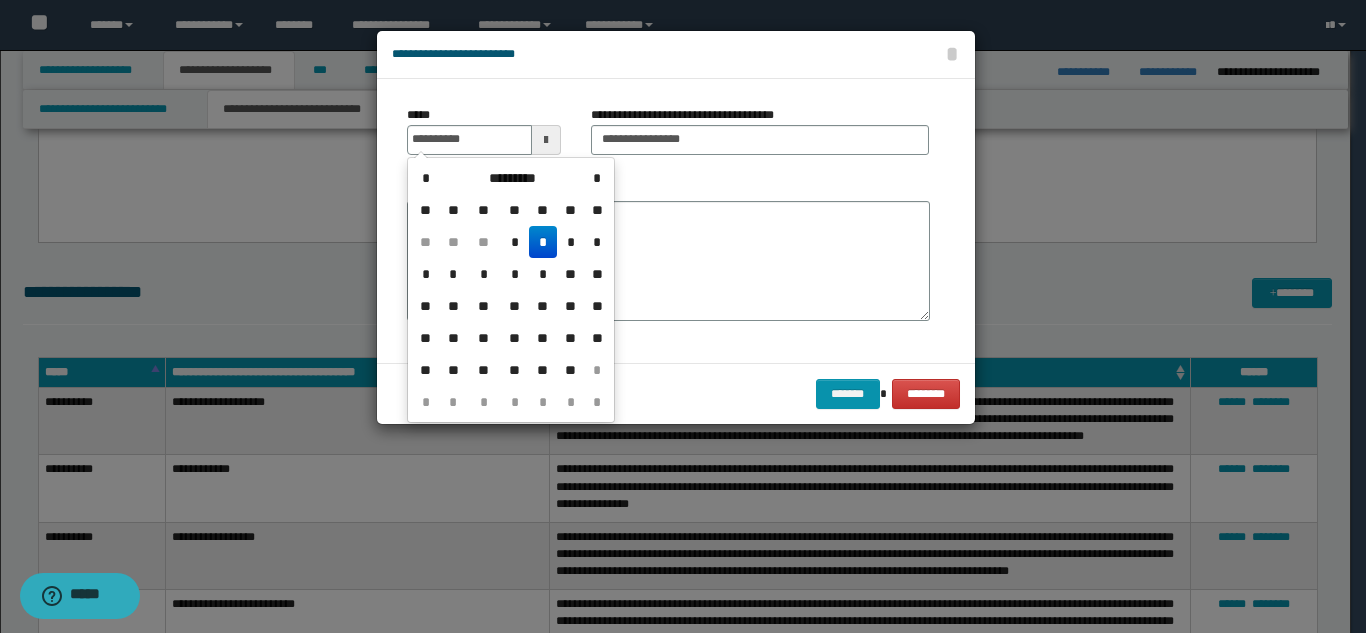 click on "*" at bounding box center (543, 242) 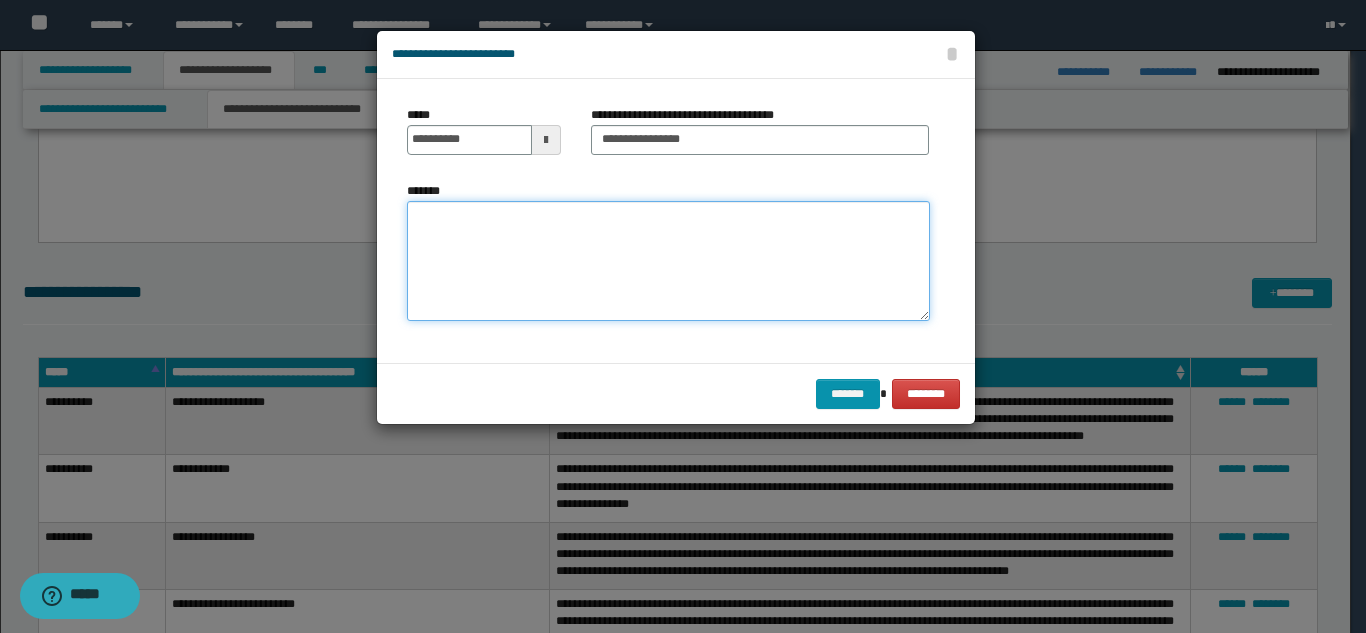 click on "*******" at bounding box center [668, 261] 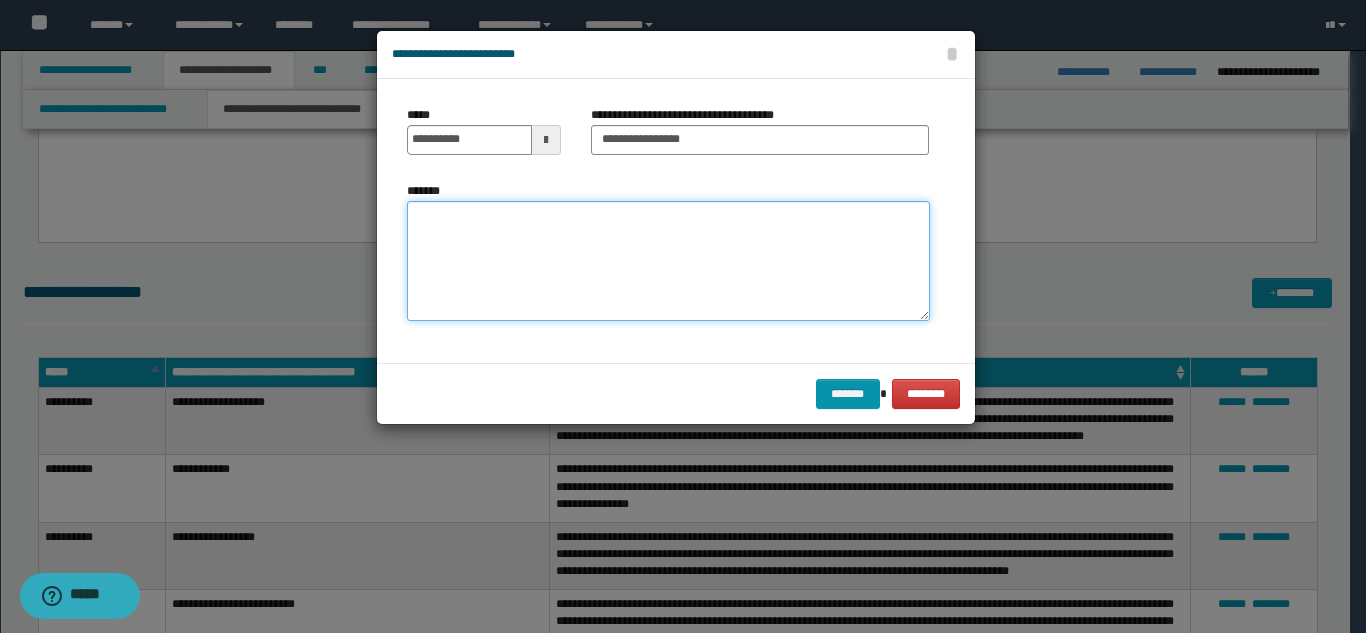 paste on "**********" 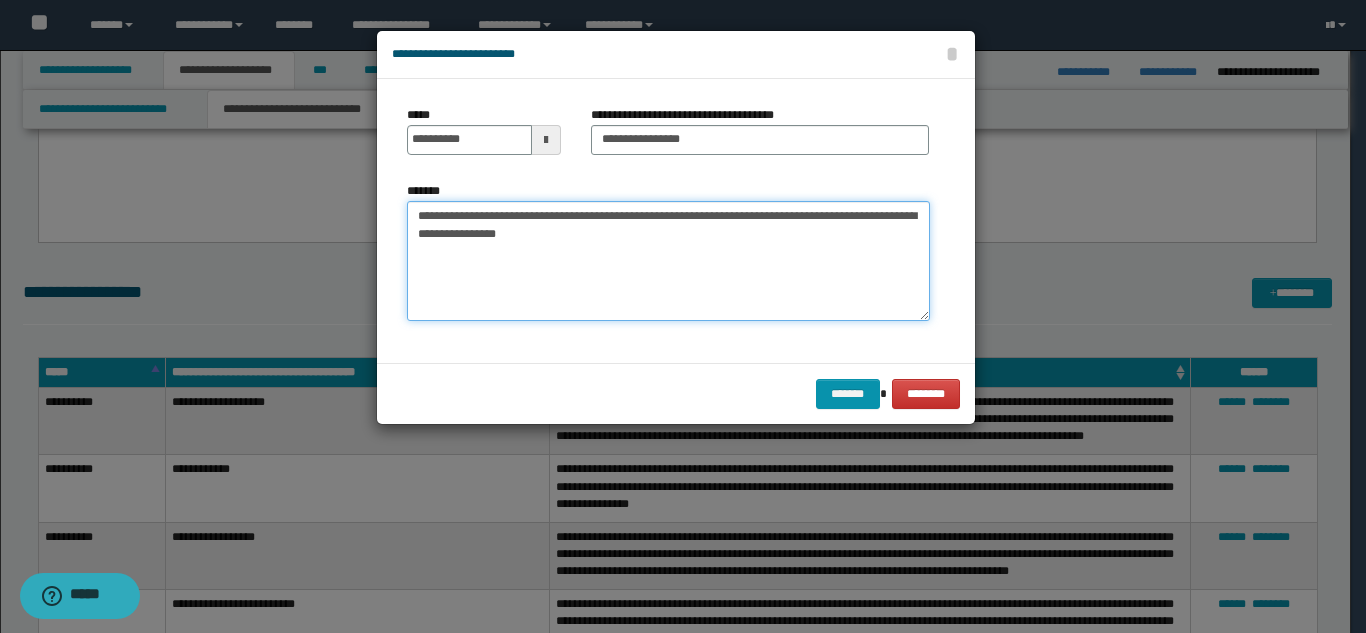 click on "**********" at bounding box center (668, 261) 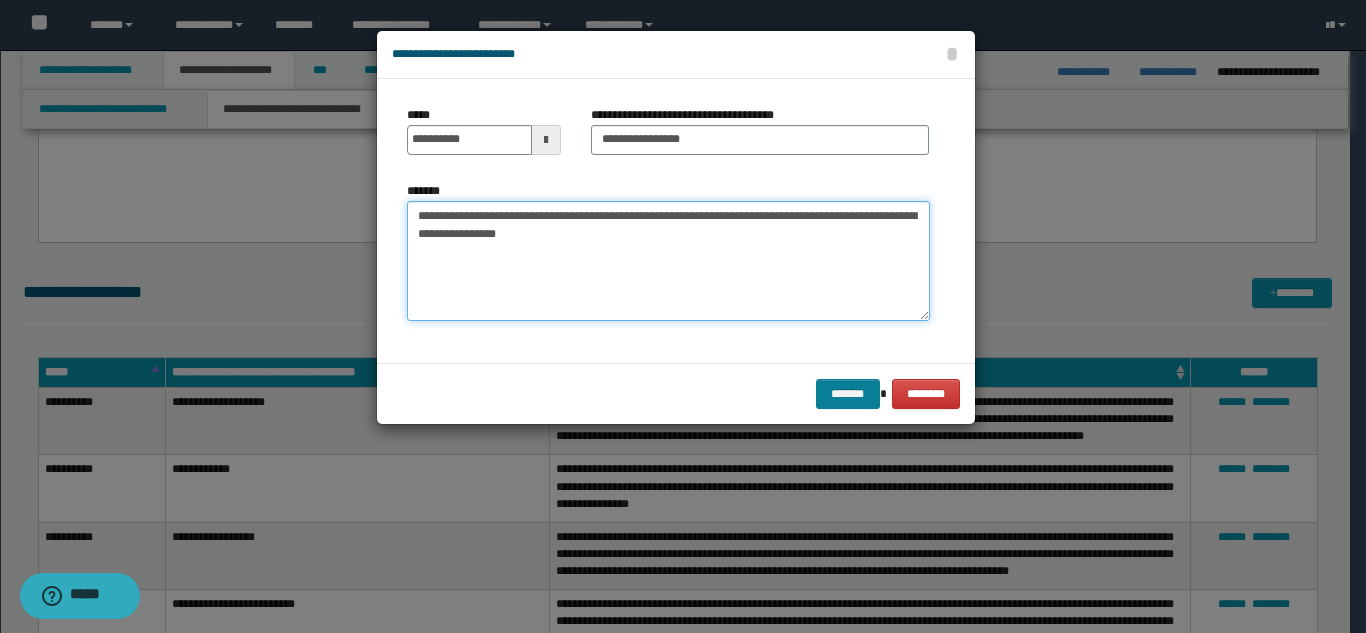 type on "**********" 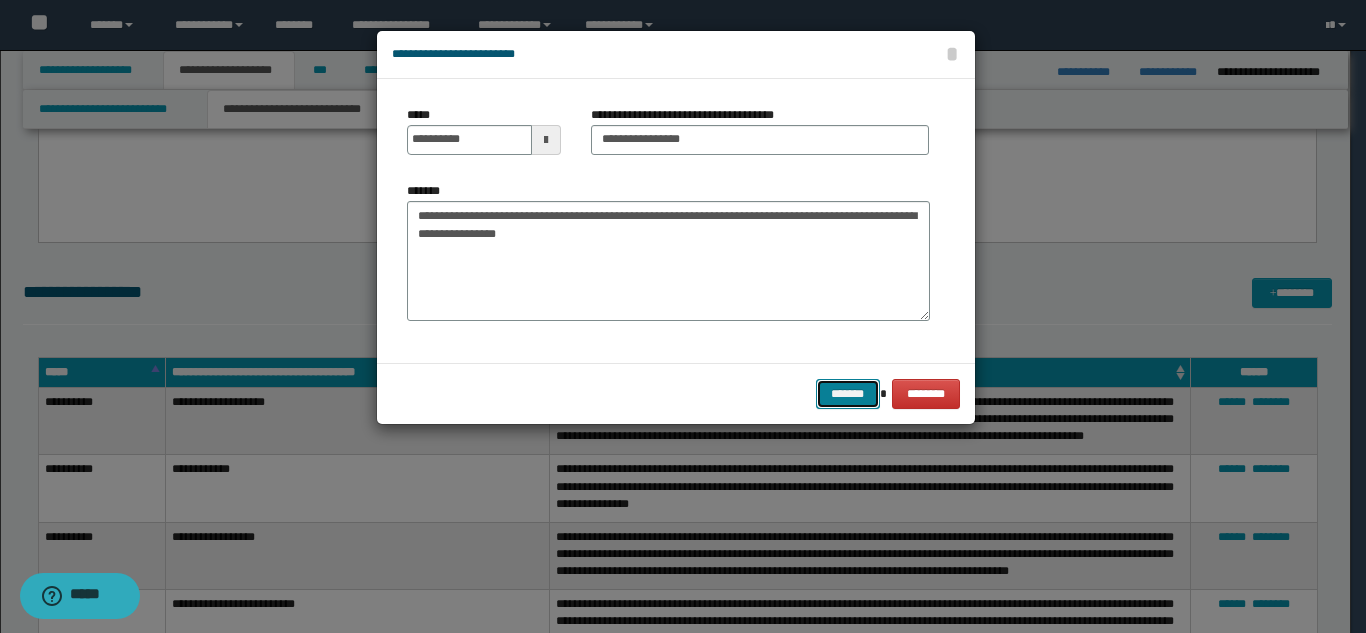 click on "*******" at bounding box center (848, 394) 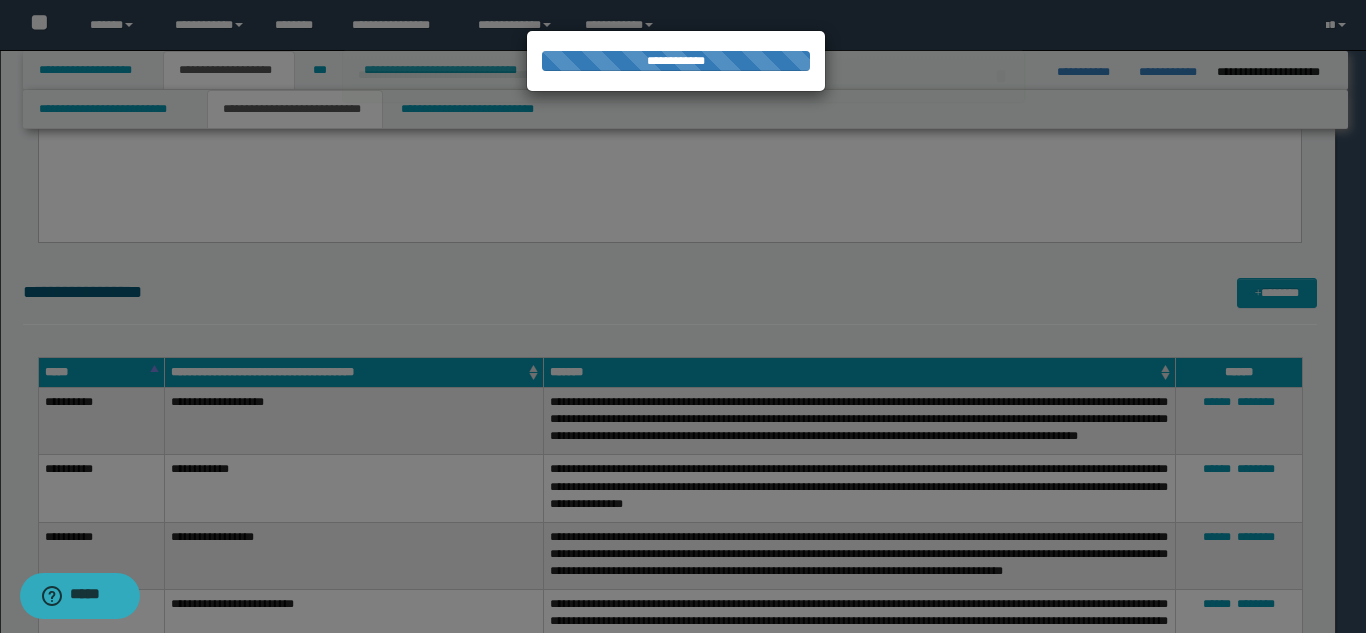 type 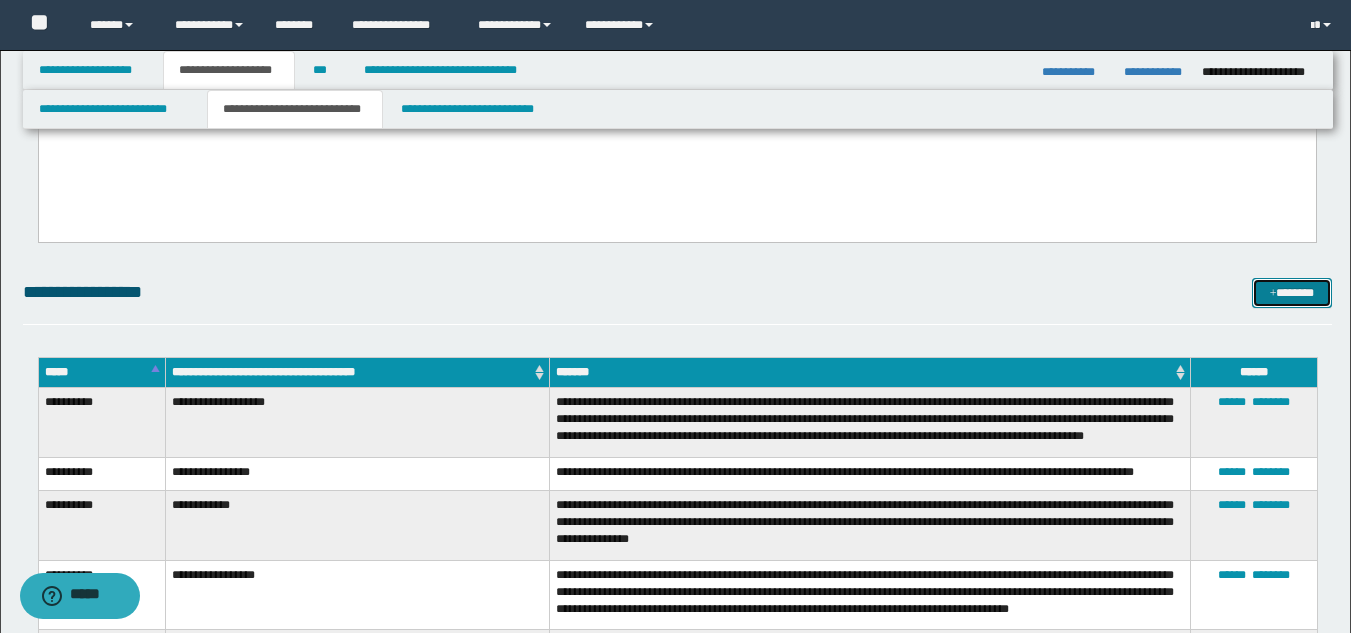 drag, startPoint x: 1260, startPoint y: 291, endPoint x: 793, endPoint y: 114, distance: 499.41766 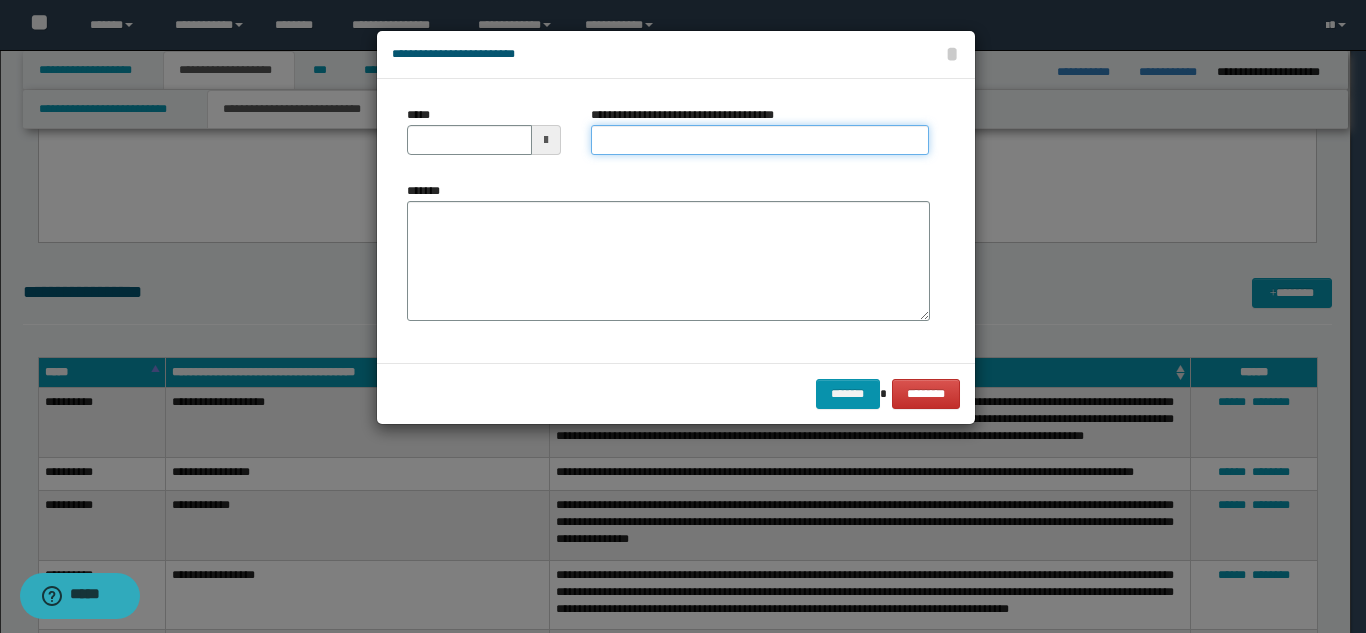 click on "**********" at bounding box center (760, 140) 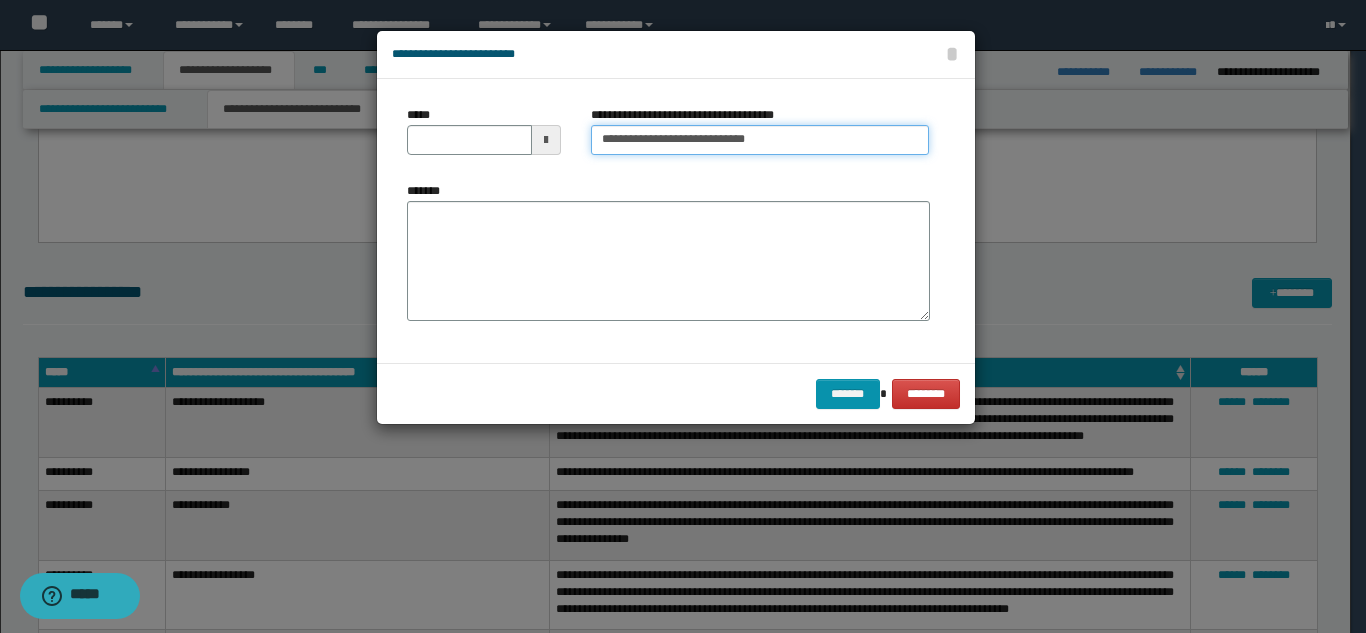 type on "**********" 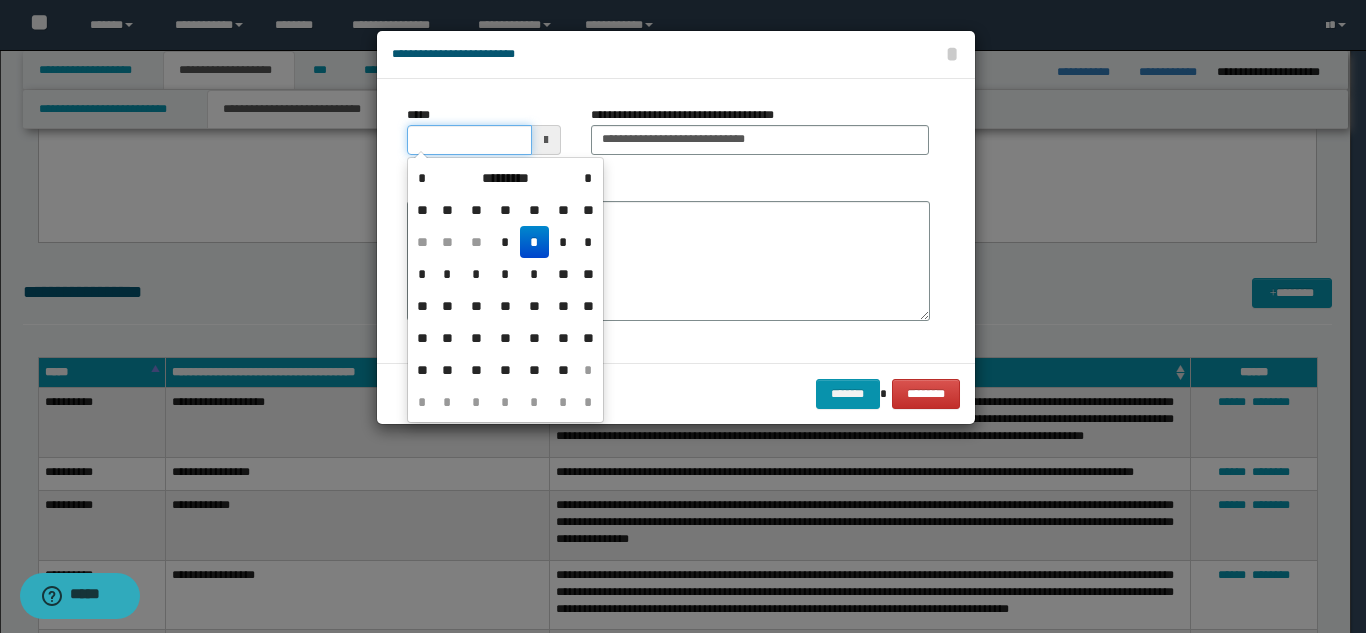 click on "*****" at bounding box center (469, 140) 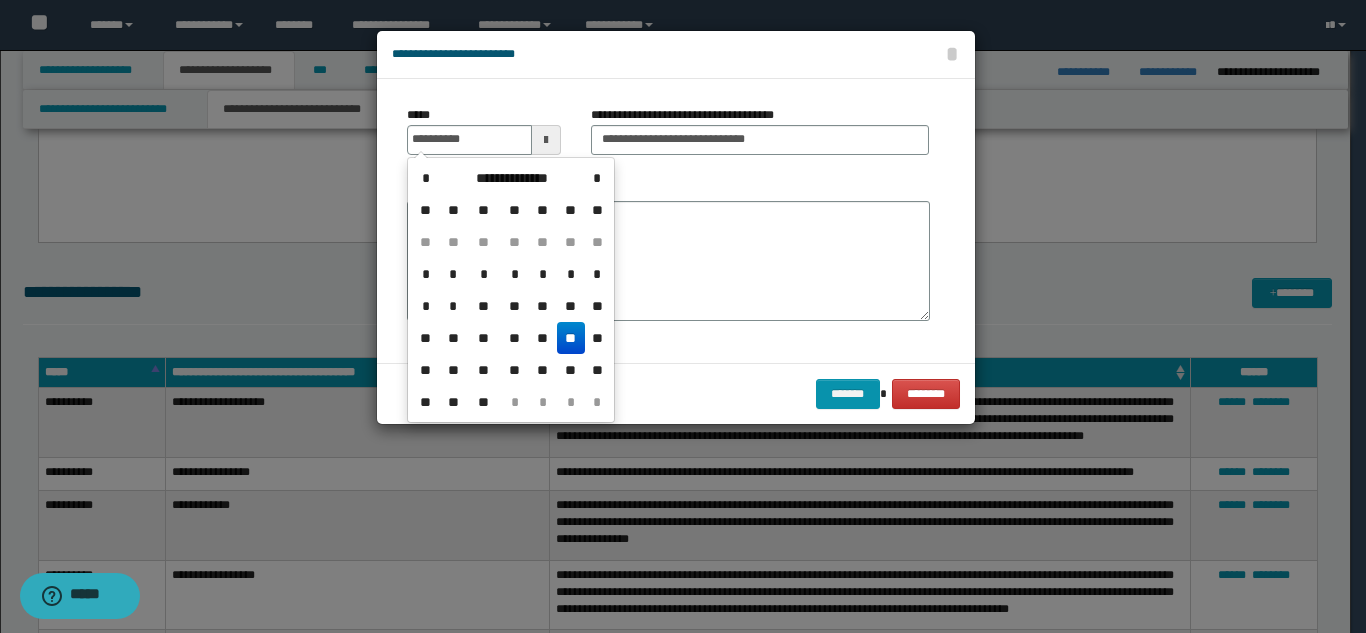 drag, startPoint x: 570, startPoint y: 336, endPoint x: 597, endPoint y: 232, distance: 107.44766 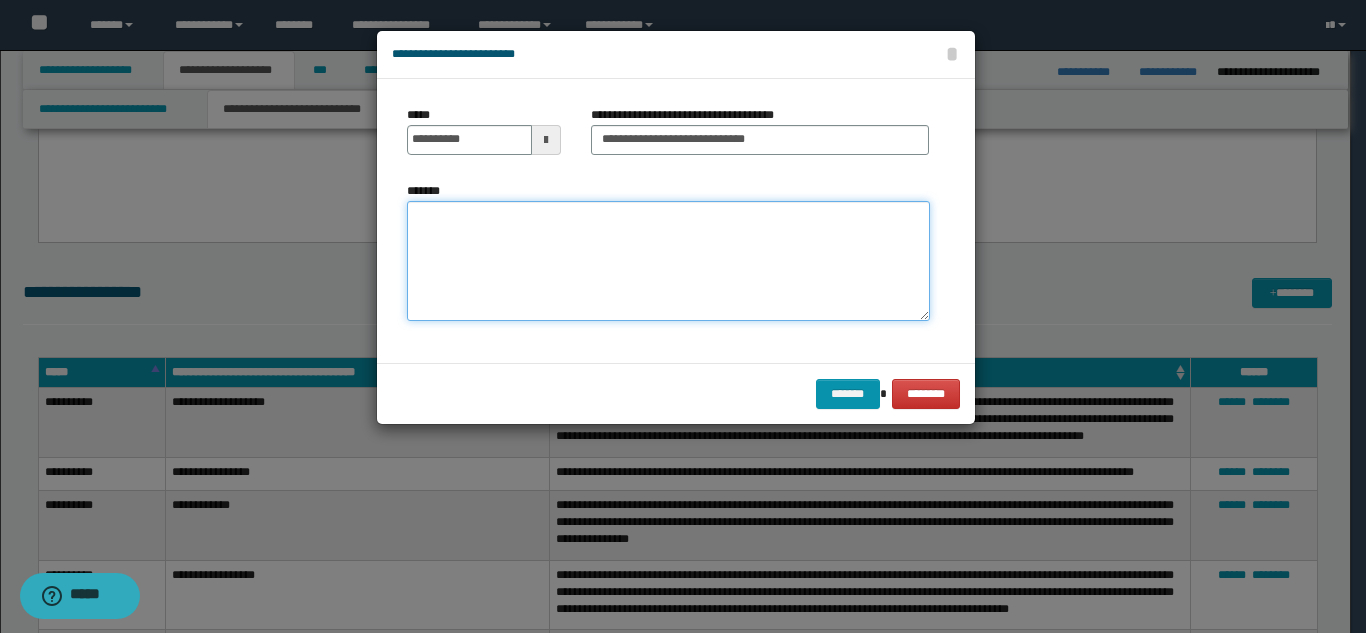 click on "*******" at bounding box center (668, 261) 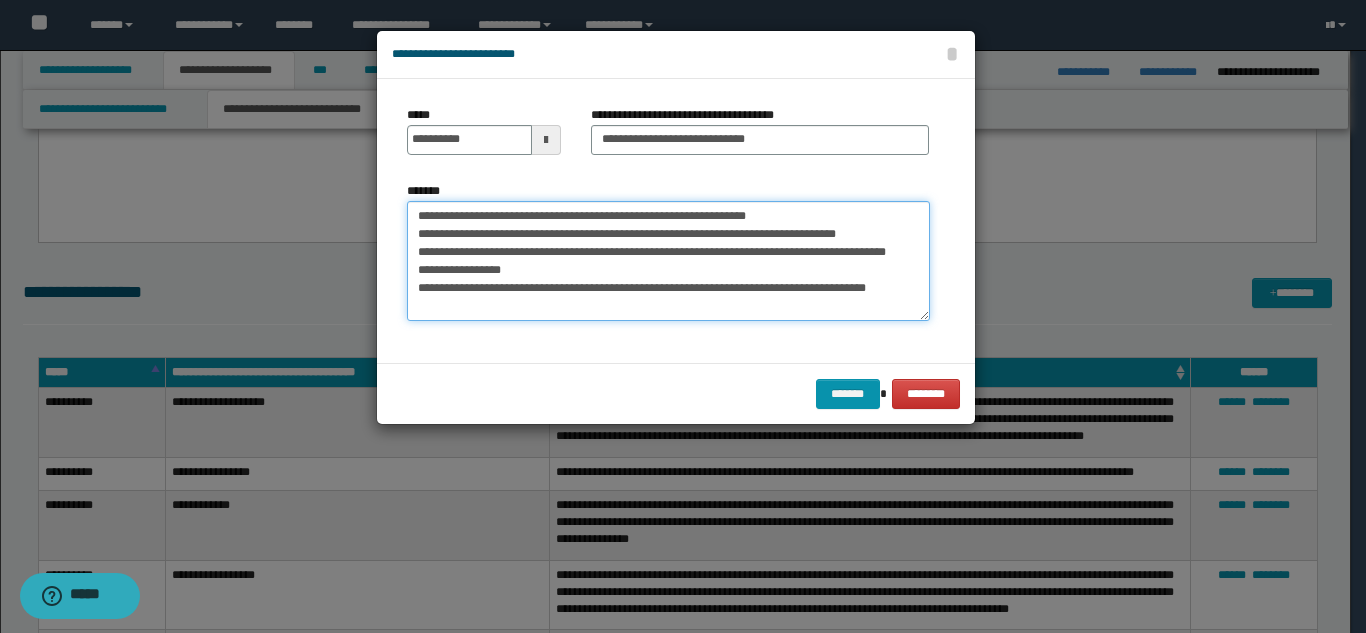 click on "**********" at bounding box center [668, 261] 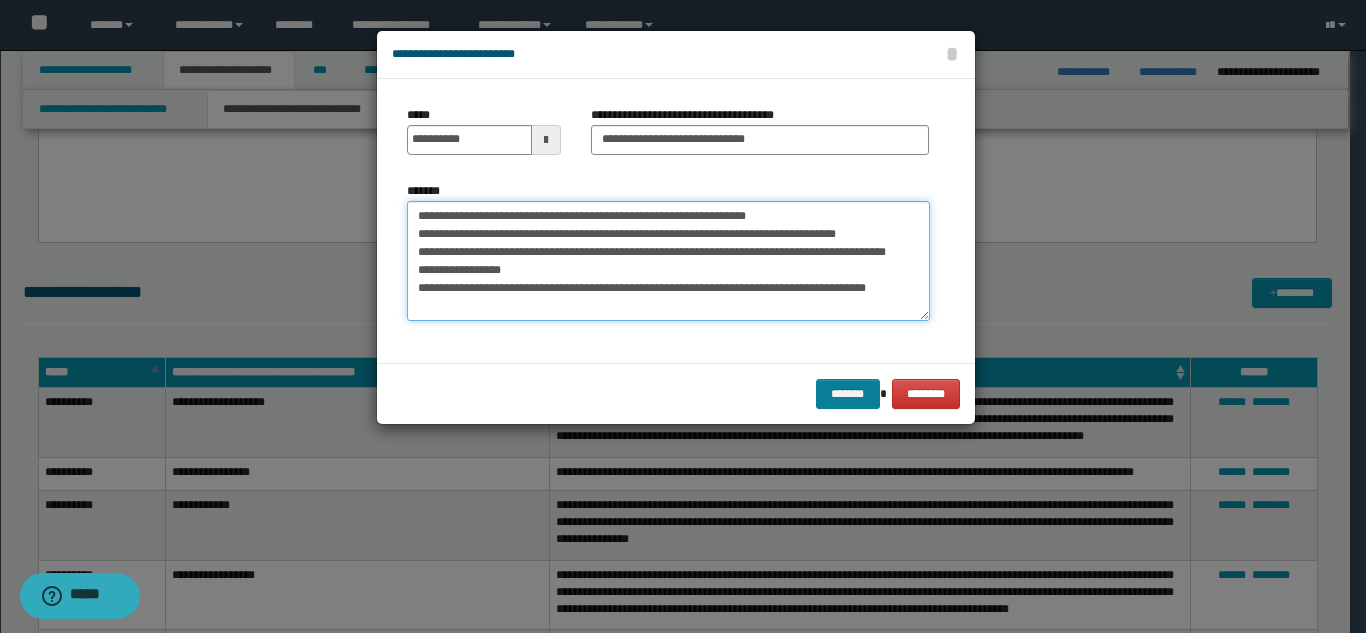 type on "**********" 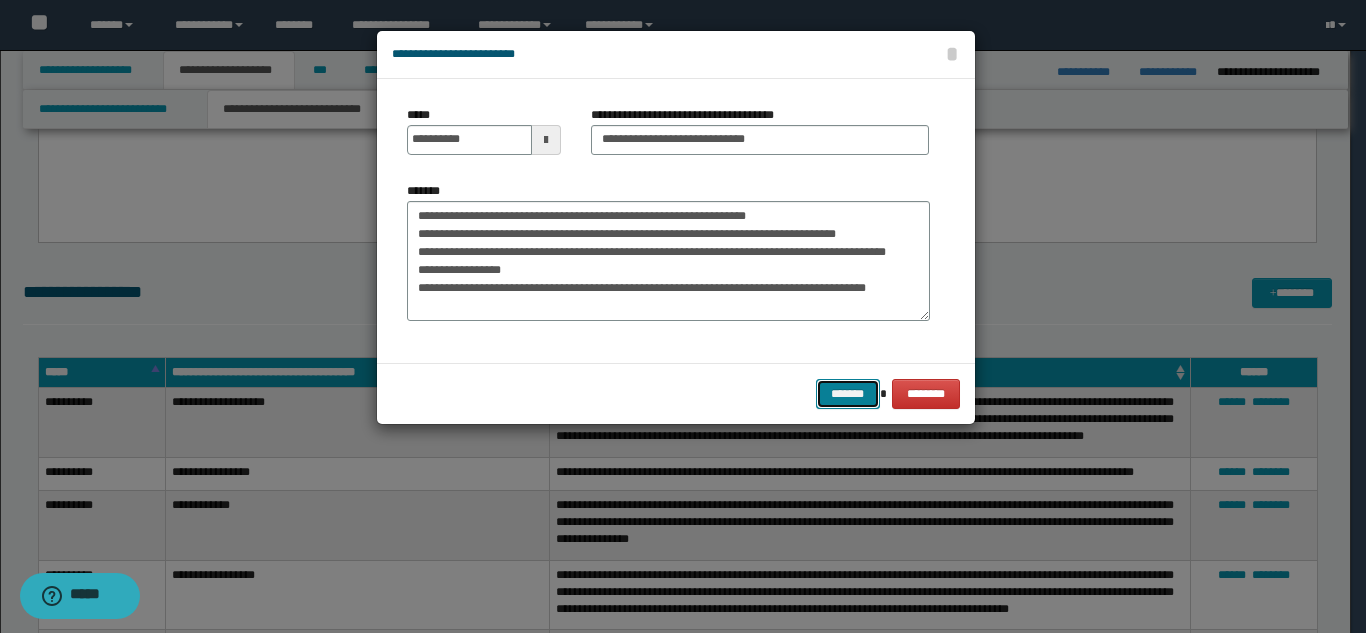 click on "*******" at bounding box center (848, 394) 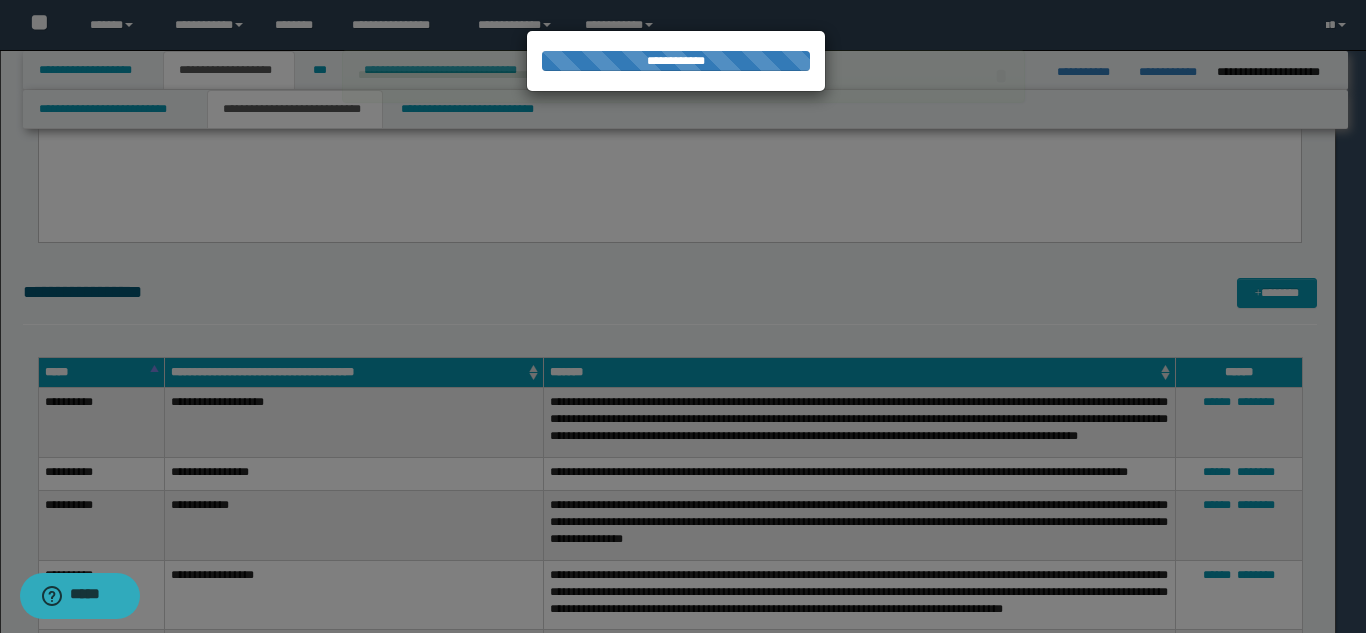 type 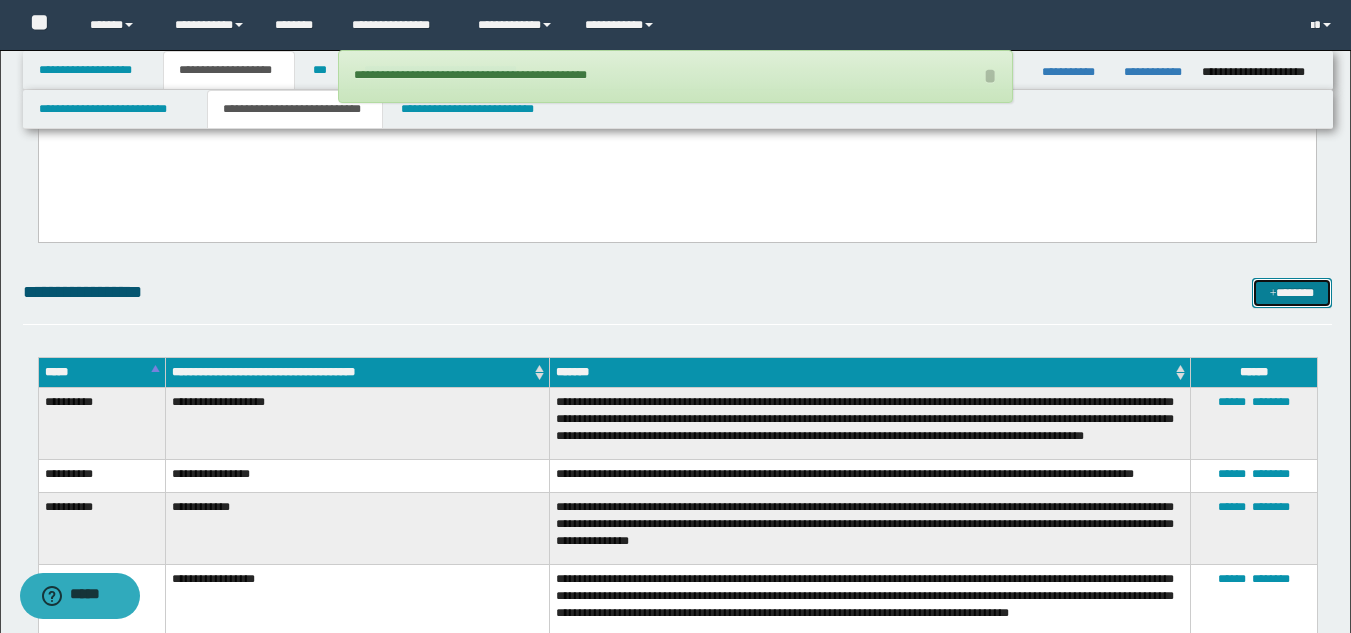 click on "*******" at bounding box center (1292, 293) 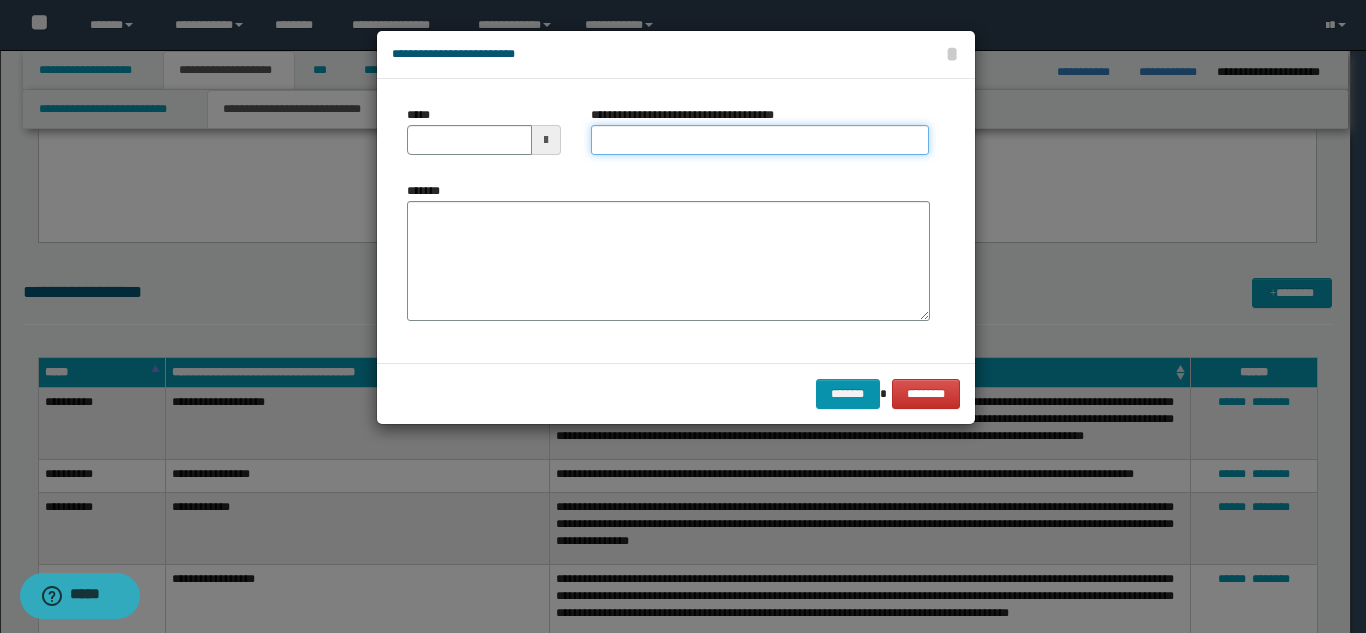 drag, startPoint x: 718, startPoint y: 141, endPoint x: 724, endPoint y: 152, distance: 12.529964 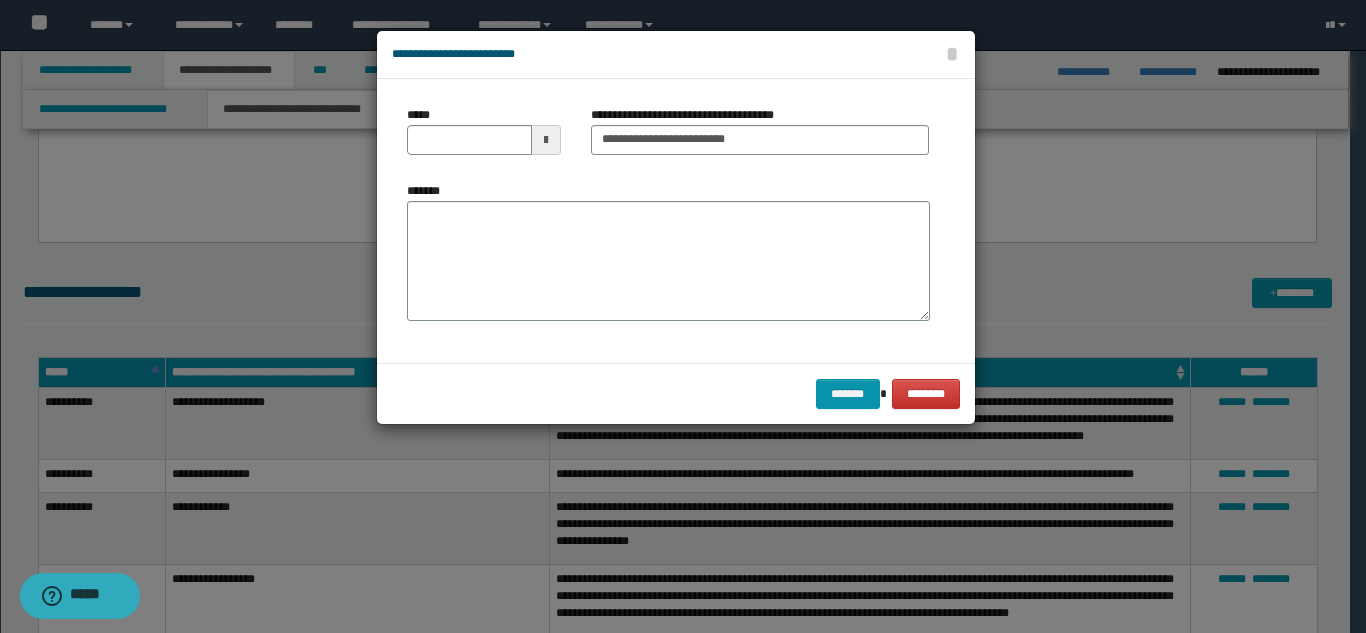click on "*****" at bounding box center [484, 138] 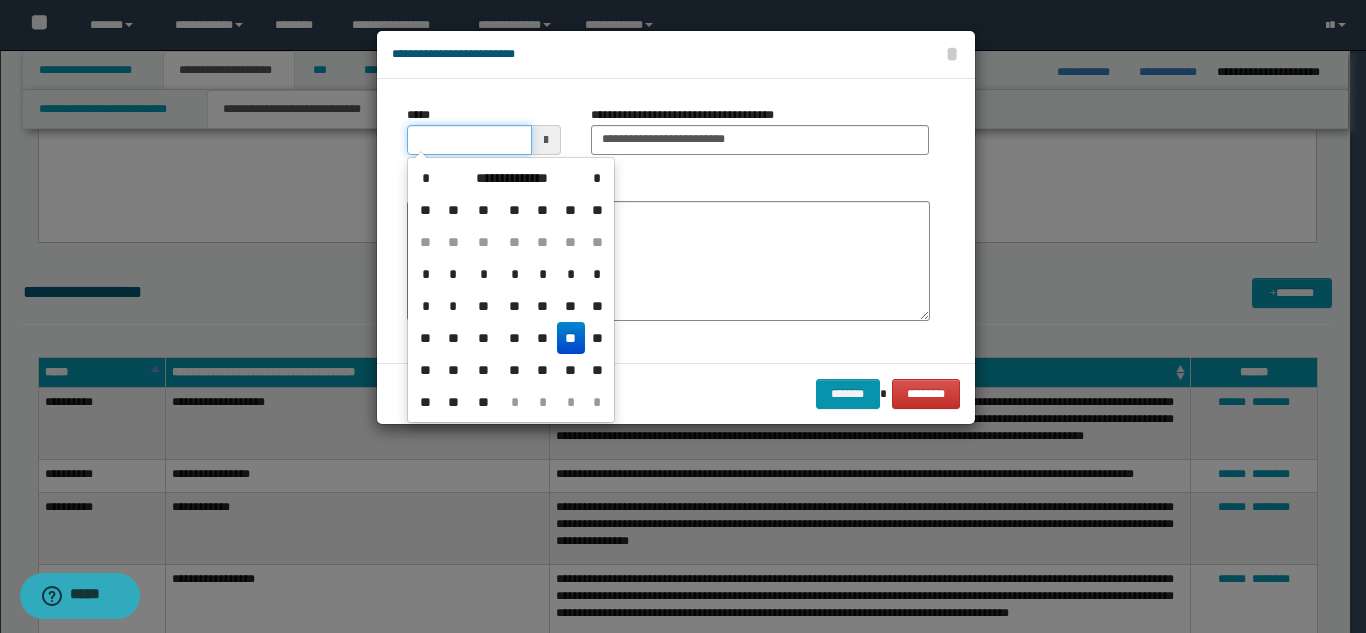click on "*****" at bounding box center [469, 140] 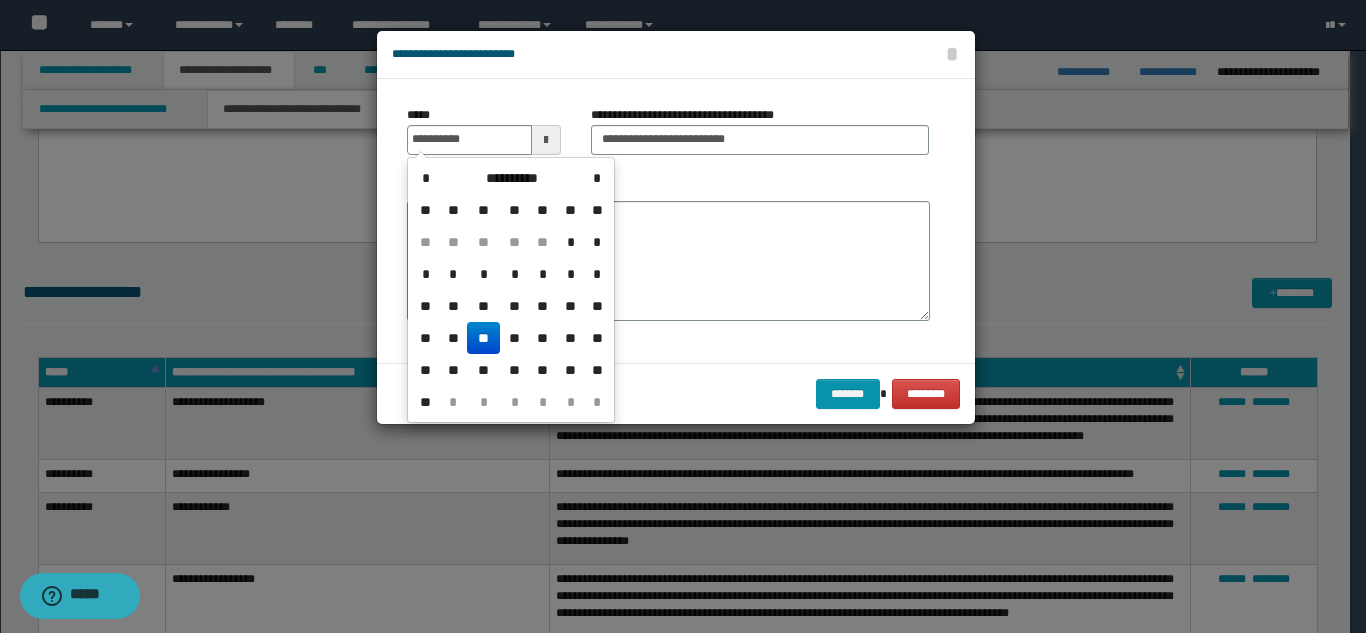 drag, startPoint x: 480, startPoint y: 334, endPoint x: 499, endPoint y: 321, distance: 23.021729 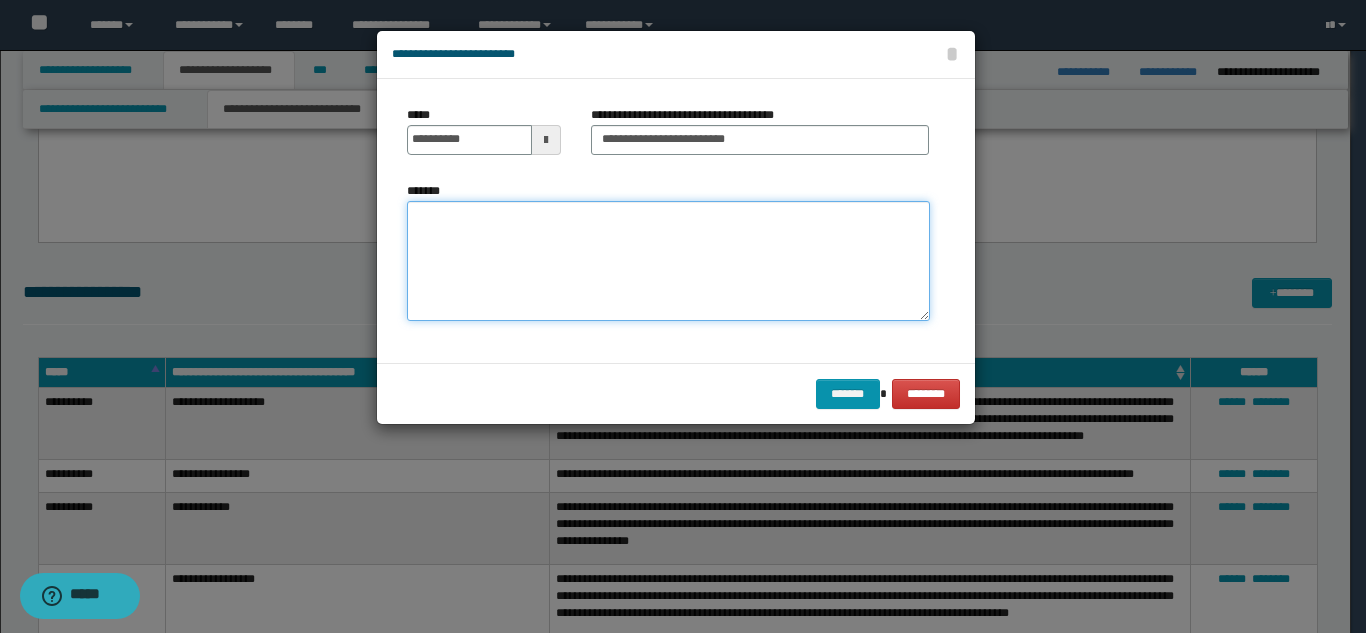 click on "*******" at bounding box center (668, 261) 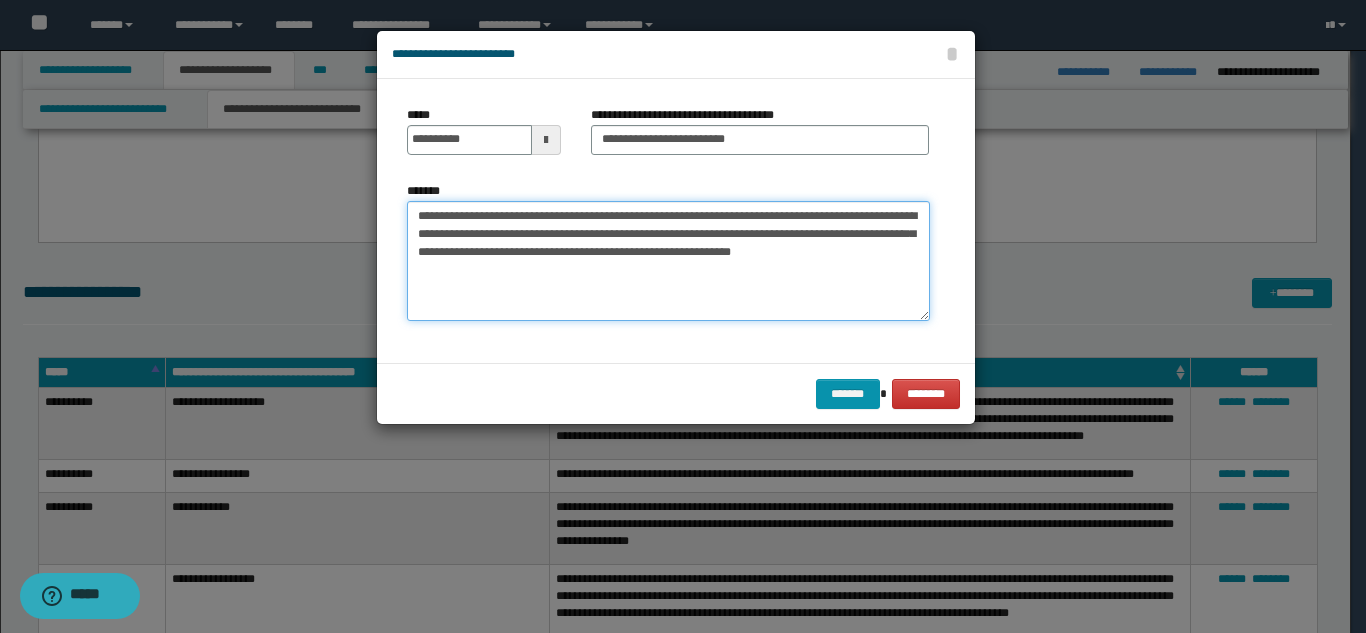 click on "**********" at bounding box center [668, 261] 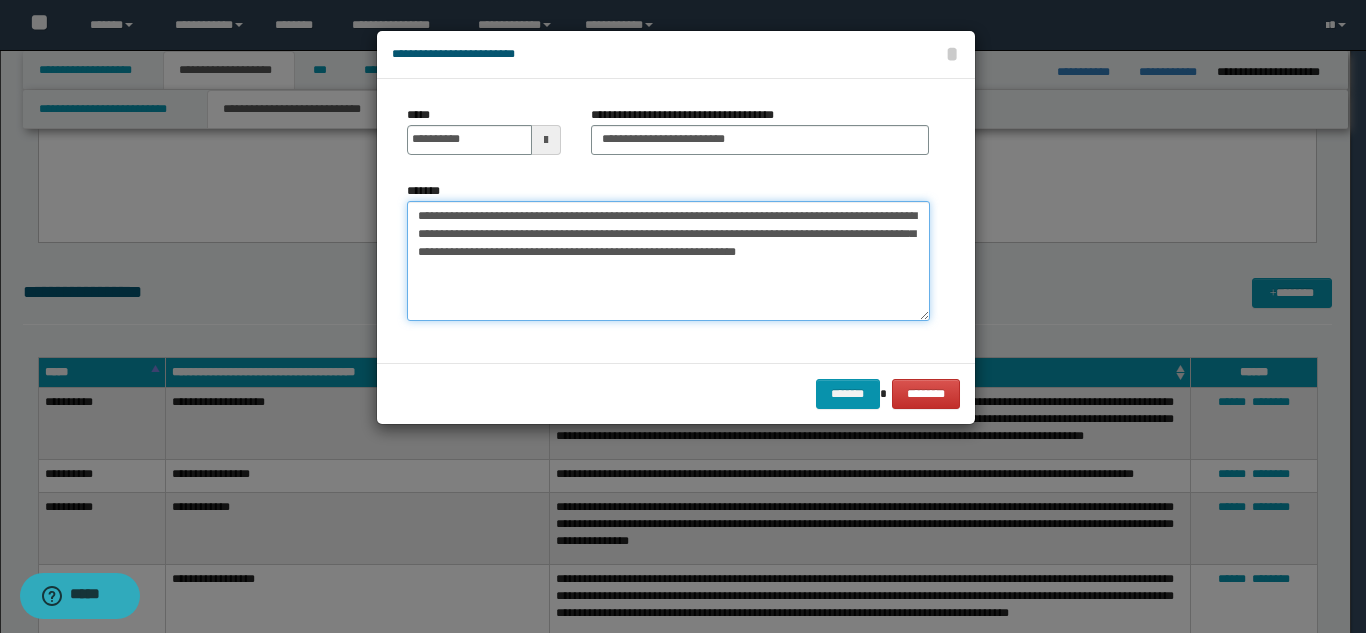 click on "**********" at bounding box center (668, 261) 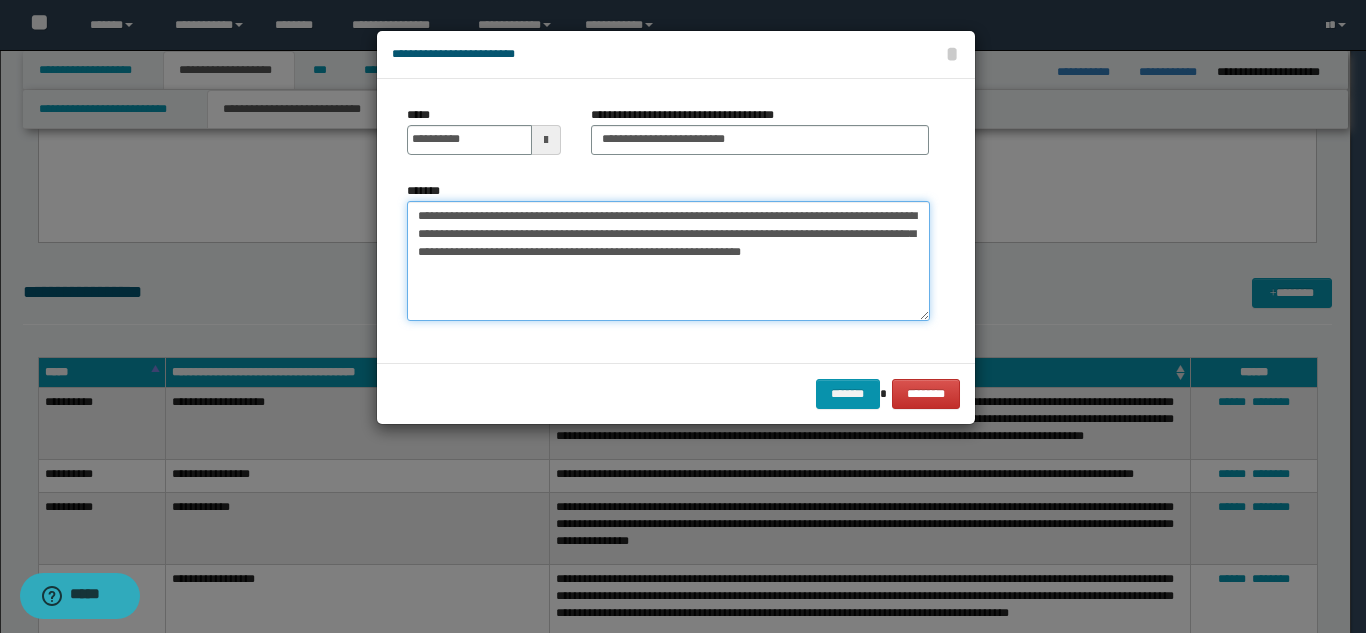 click on "**********" at bounding box center [668, 261] 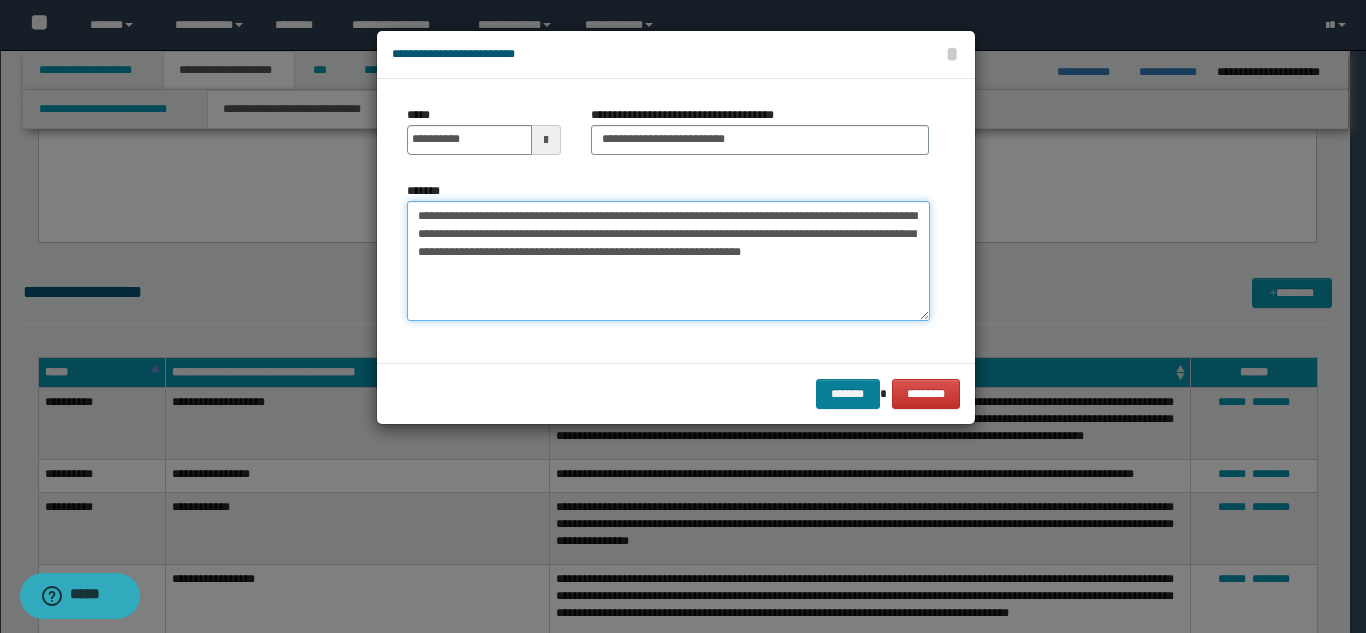 type on "**********" 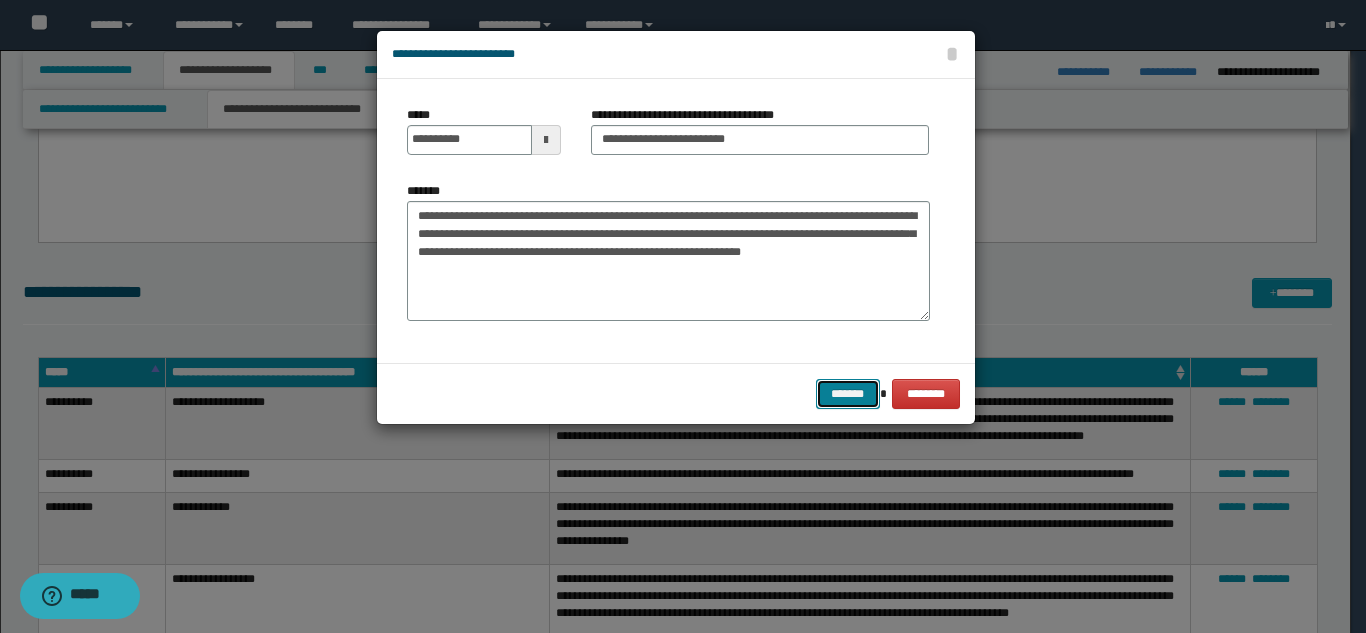 click on "*******" at bounding box center [848, 394] 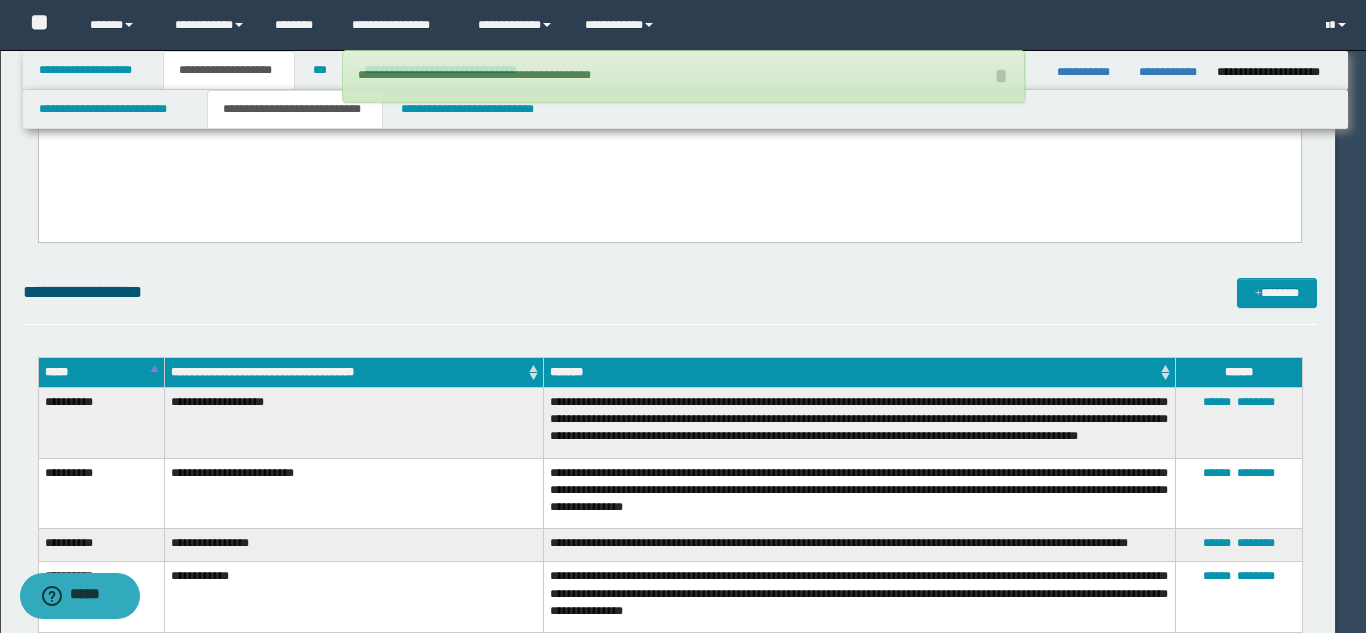 type 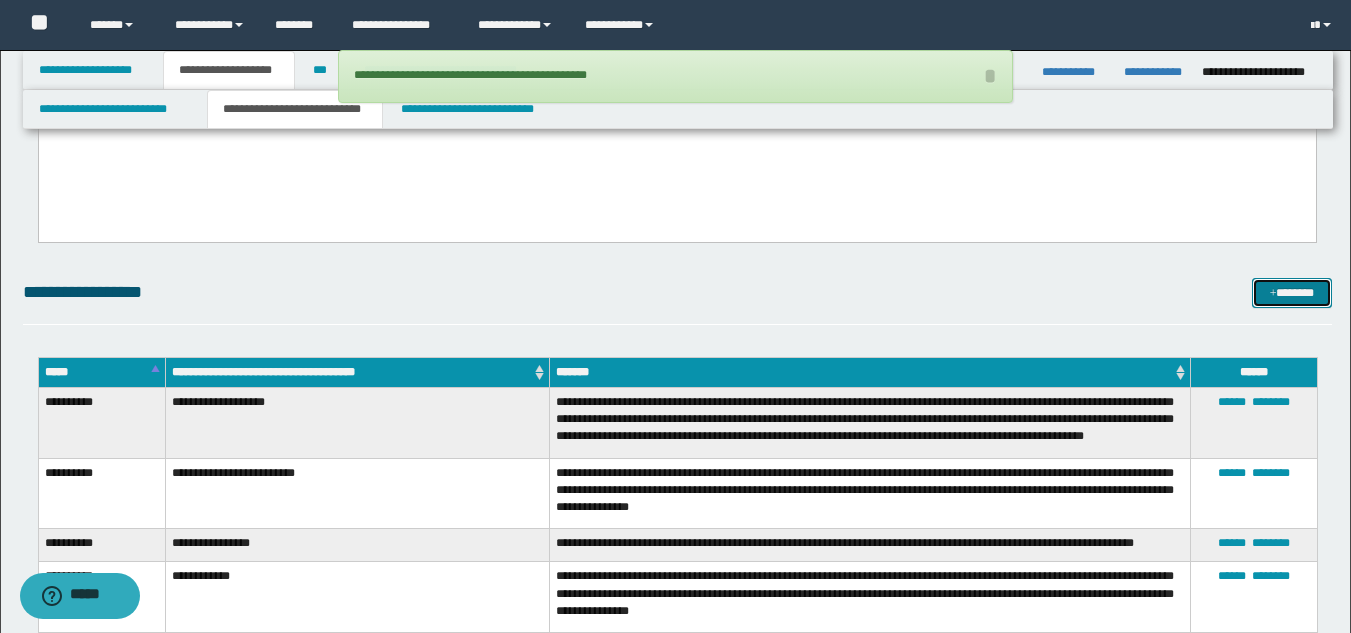 click on "*******" at bounding box center (1292, 293) 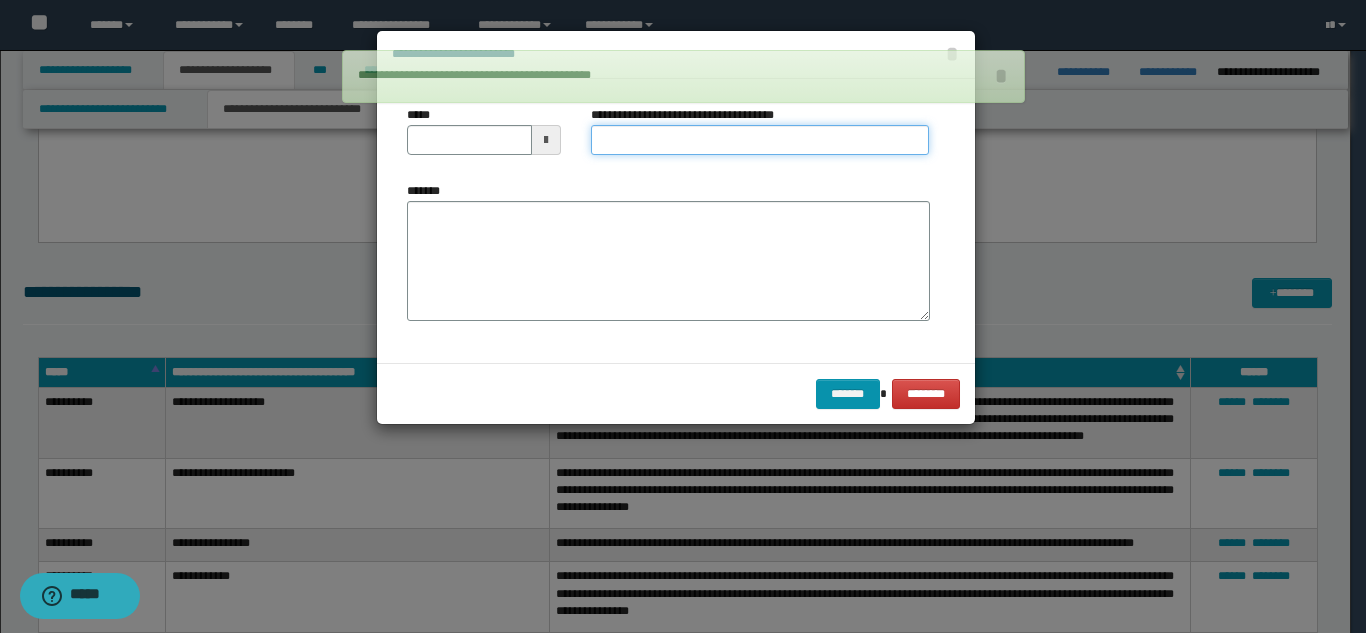 click on "**********" at bounding box center (760, 140) 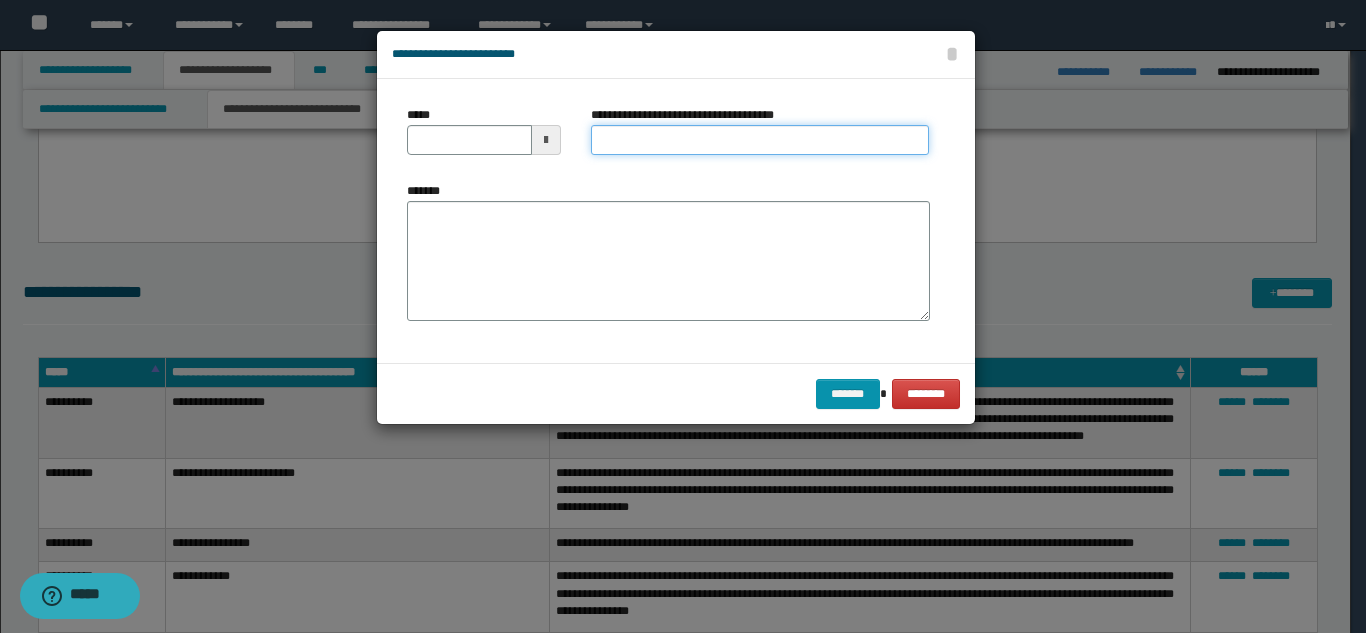 type on "**********" 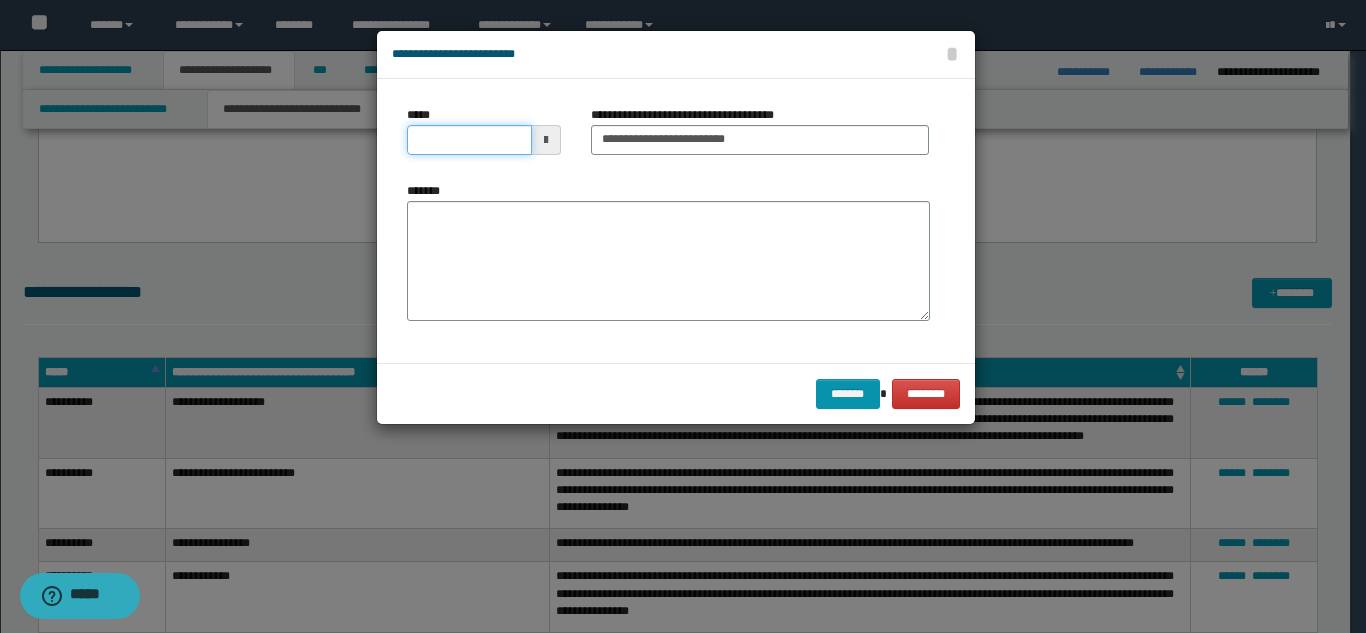 click on "*****" at bounding box center (469, 140) 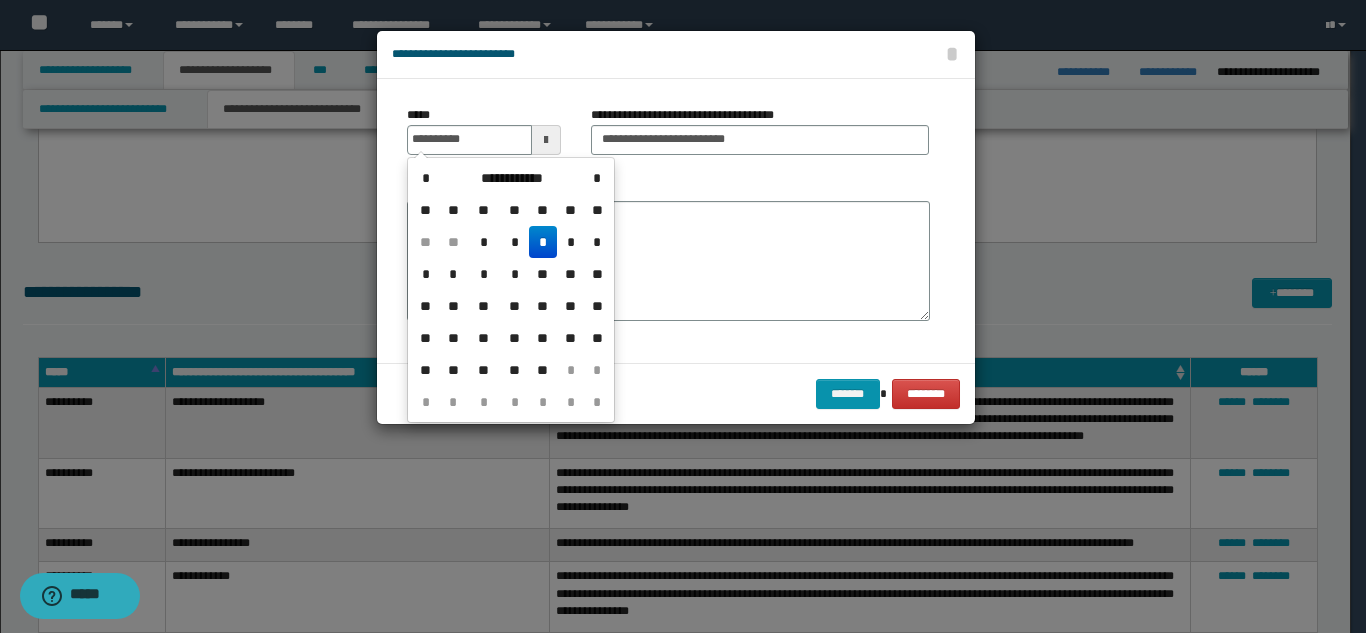 click on "*" at bounding box center [543, 242] 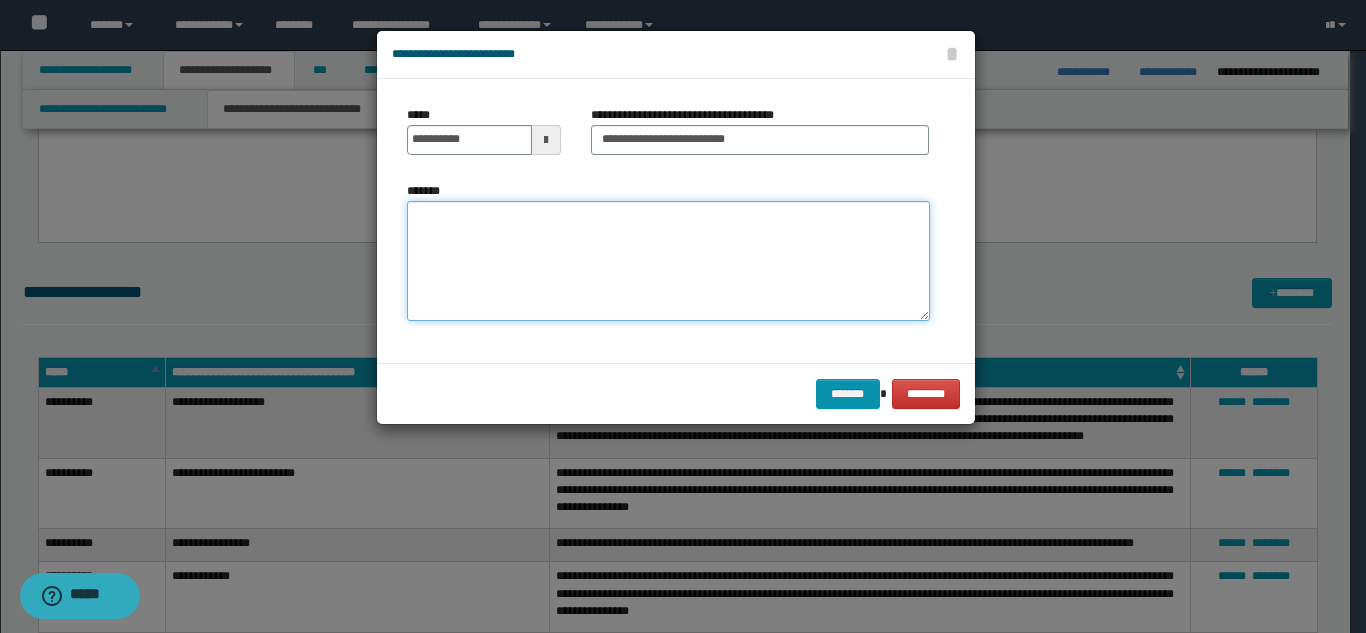 click on "*******" at bounding box center (668, 261) 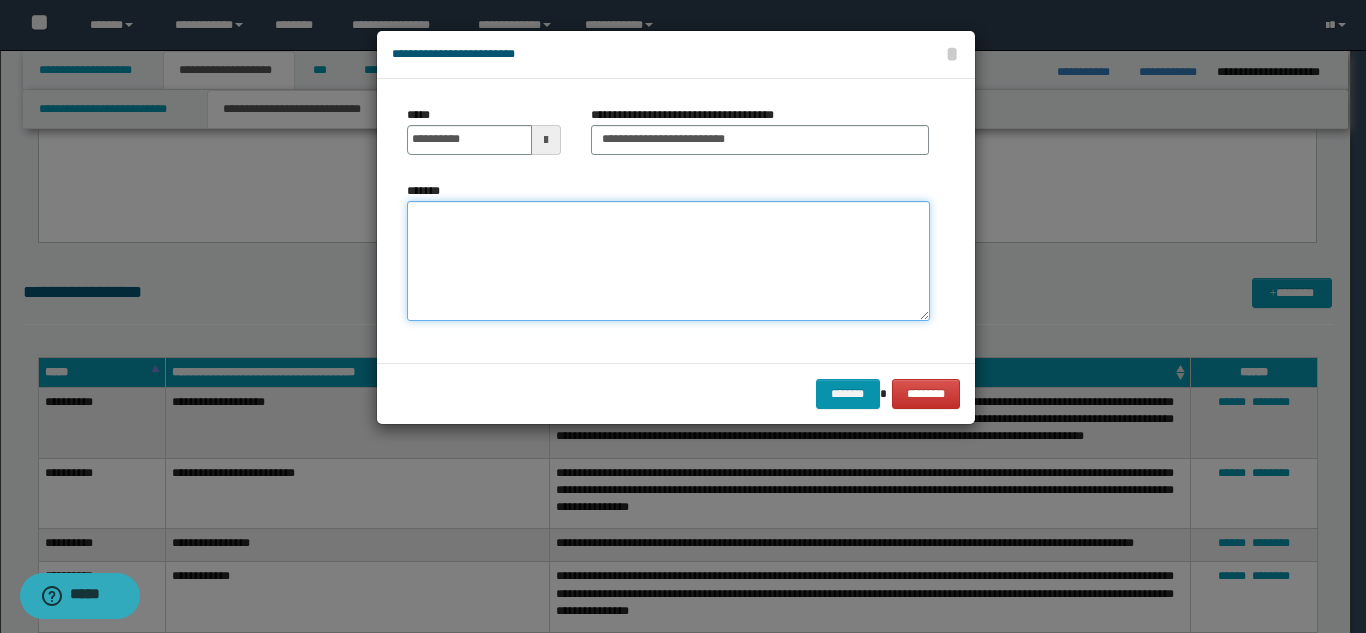 paste on "**********" 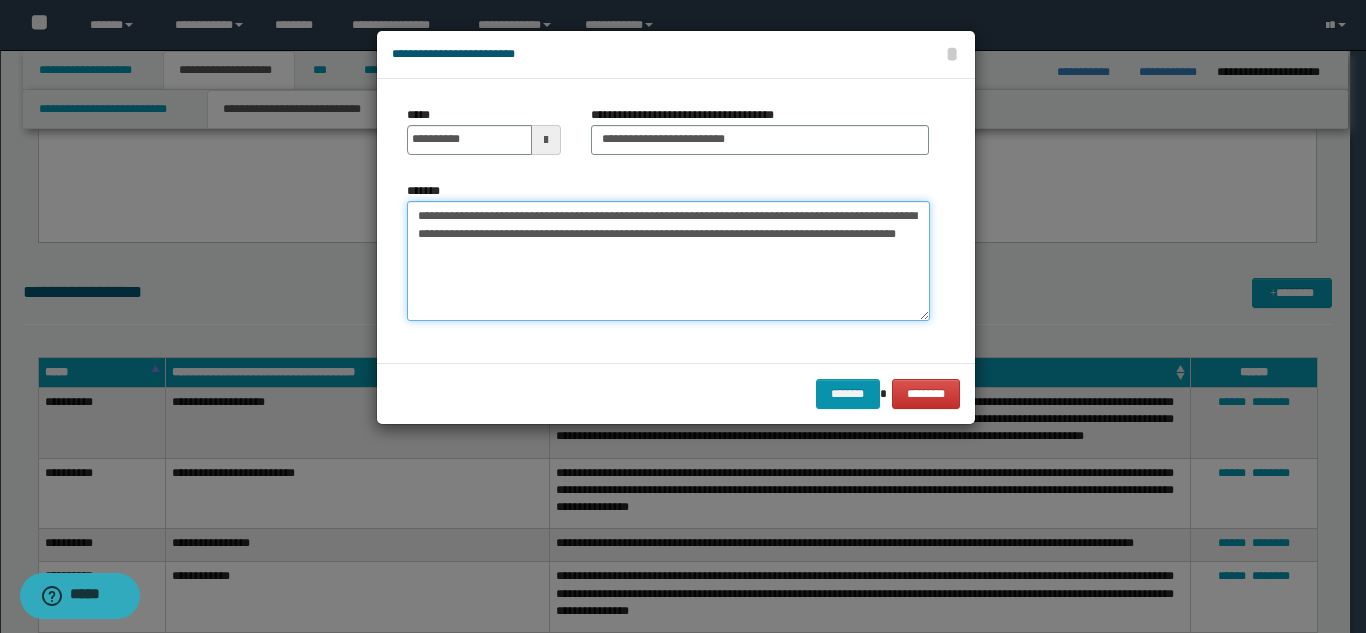 click on "**********" at bounding box center (668, 261) 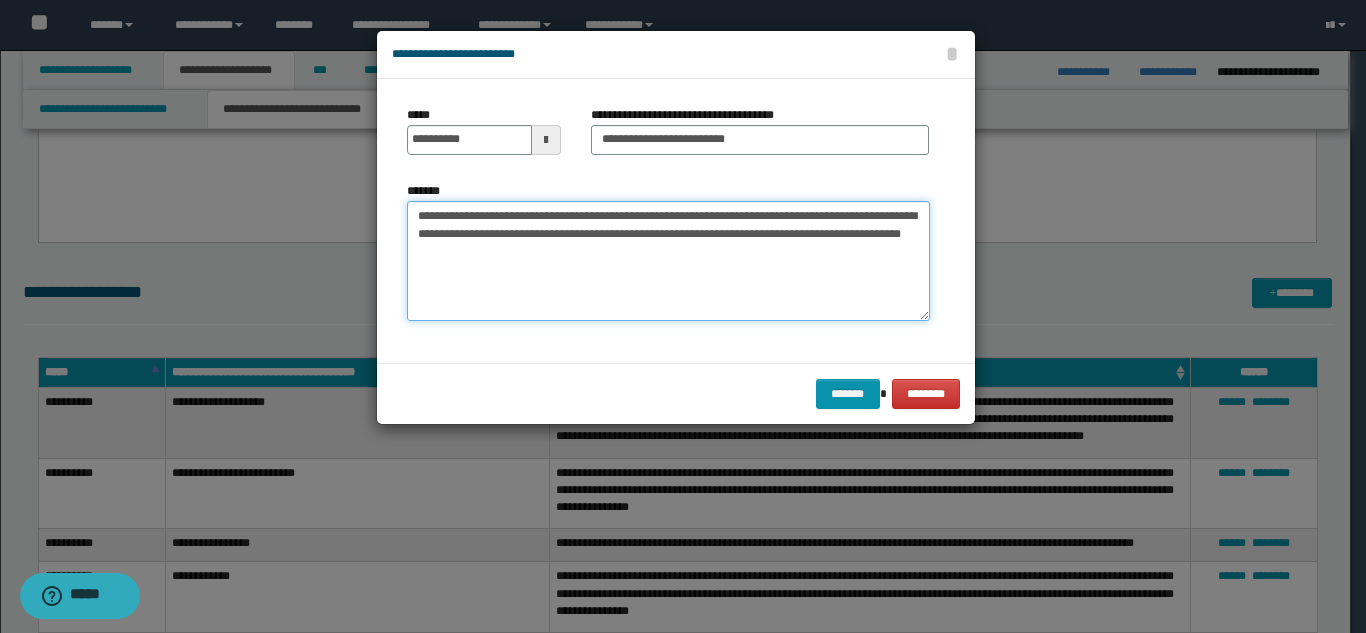 drag, startPoint x: 616, startPoint y: 276, endPoint x: 602, endPoint y: 271, distance: 14.866069 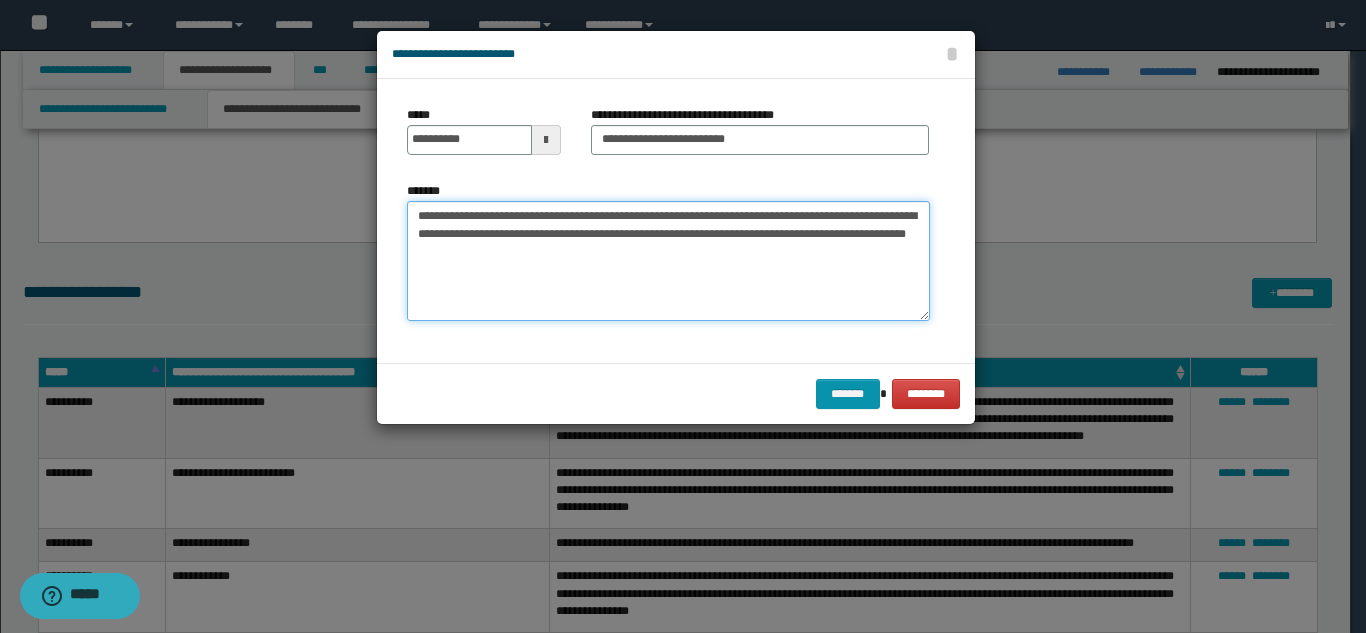 click on "**********" at bounding box center (668, 261) 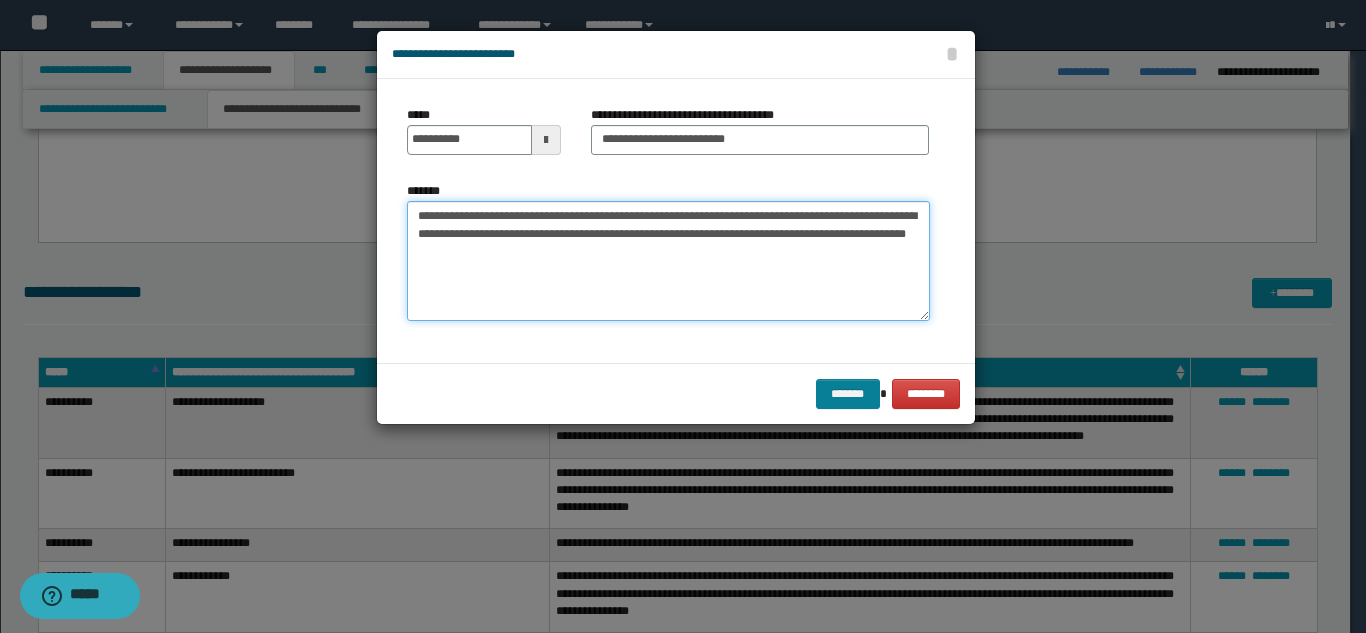 type on "**********" 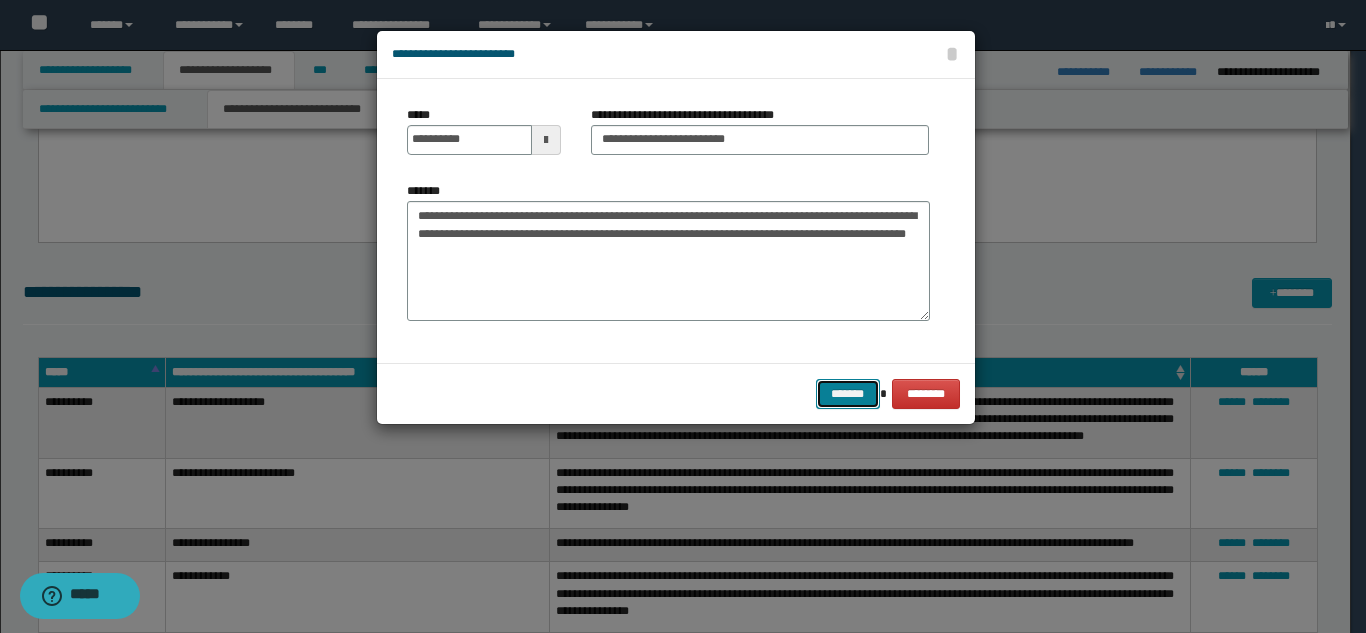 click on "*******" at bounding box center [848, 394] 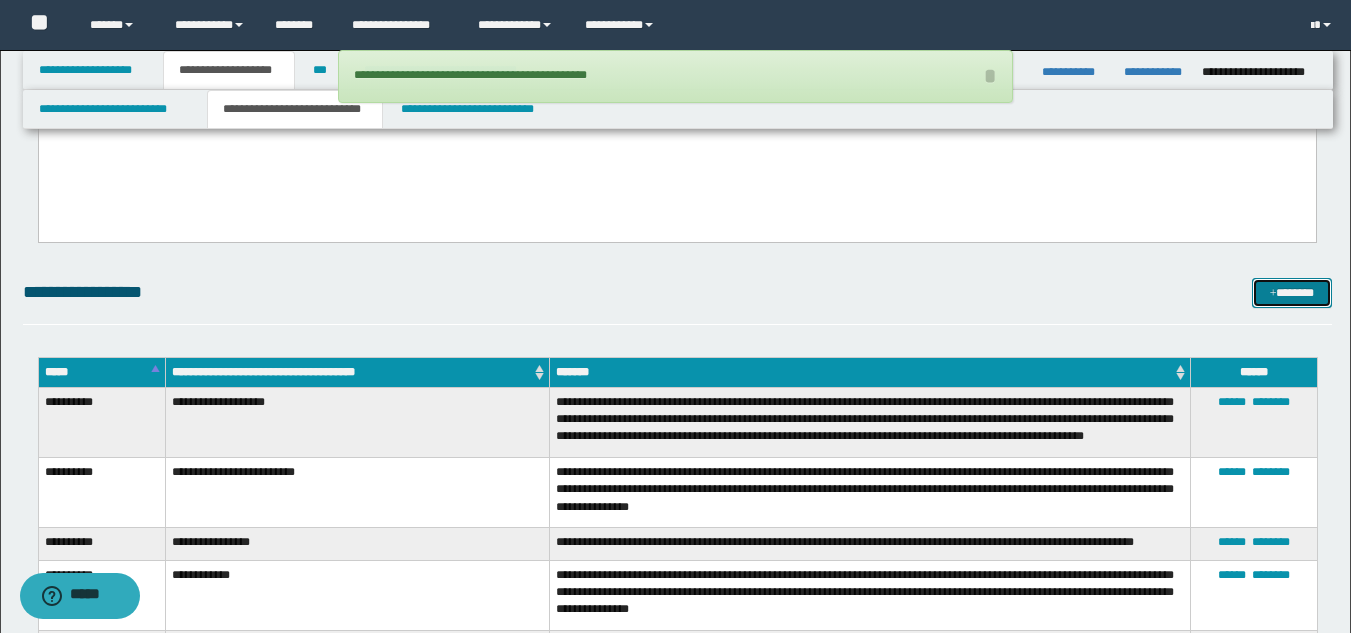 click on "*******" at bounding box center [1292, 293] 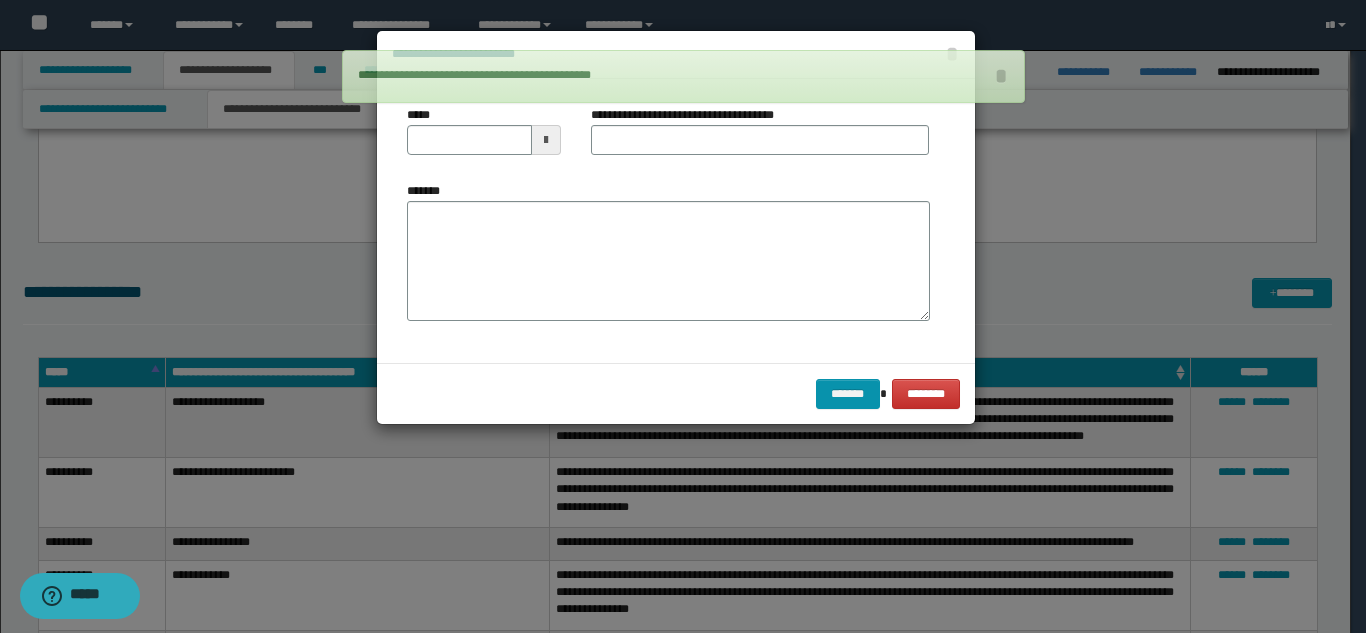 click on "**********" at bounding box center [690, 115] 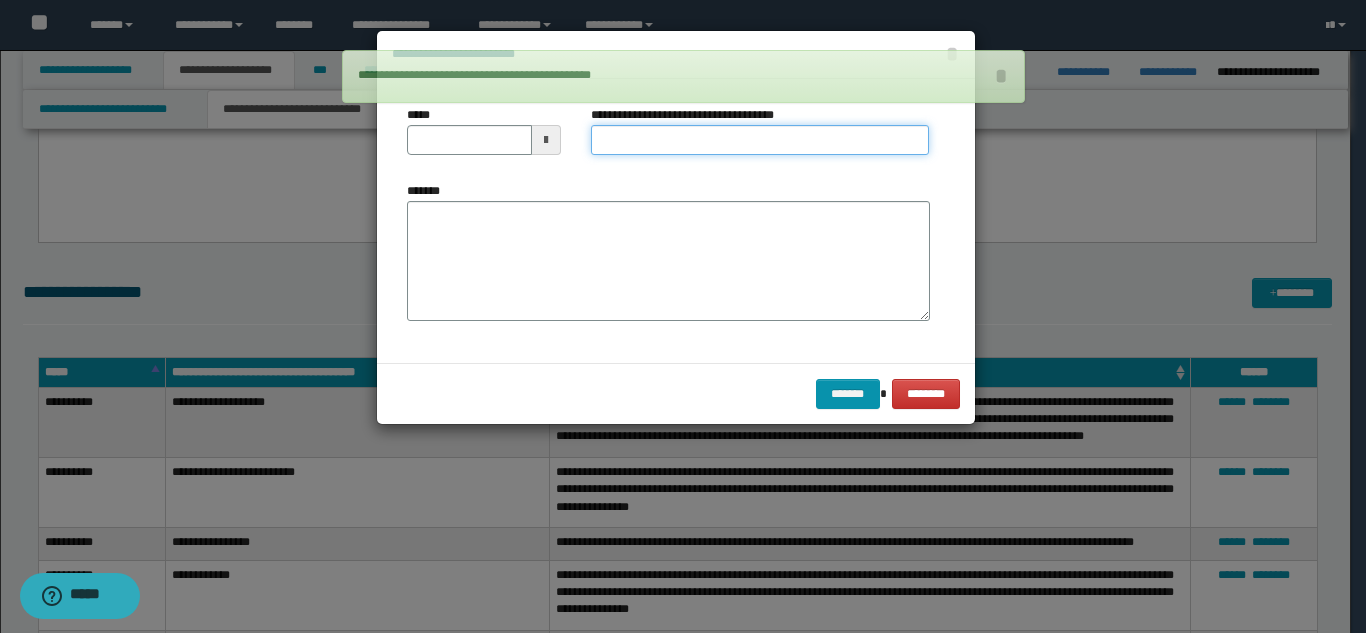 click on "**********" at bounding box center [760, 140] 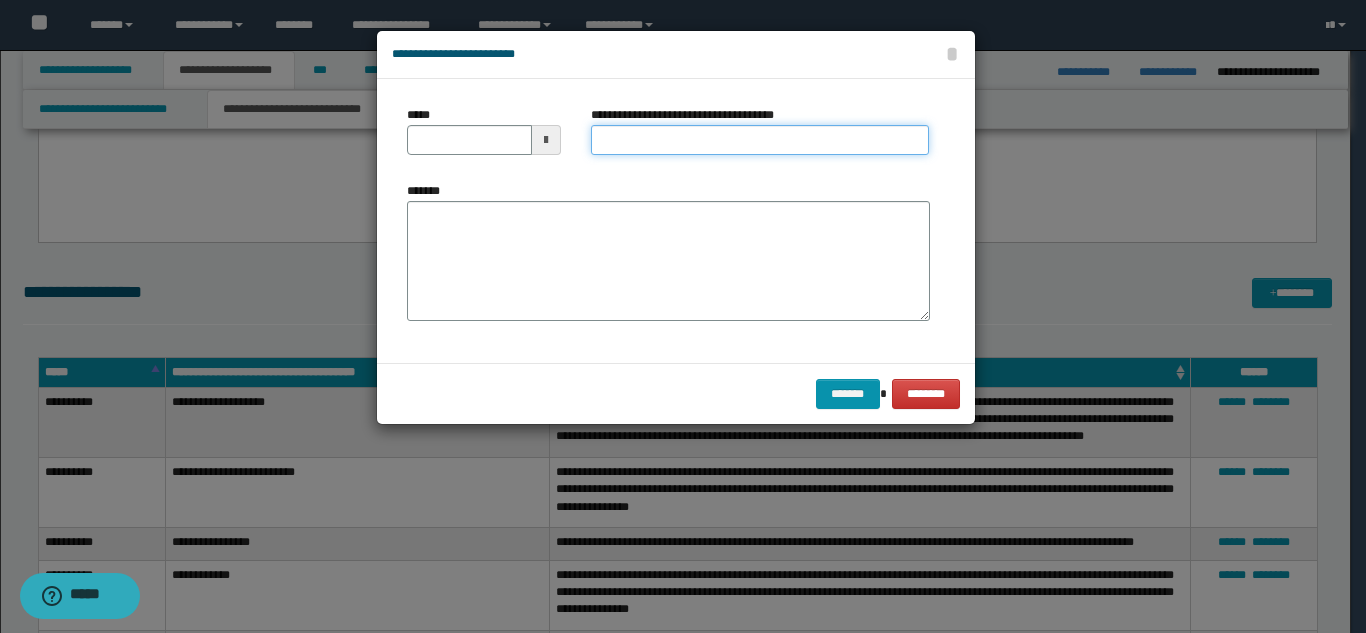 click on "**********" at bounding box center (760, 140) 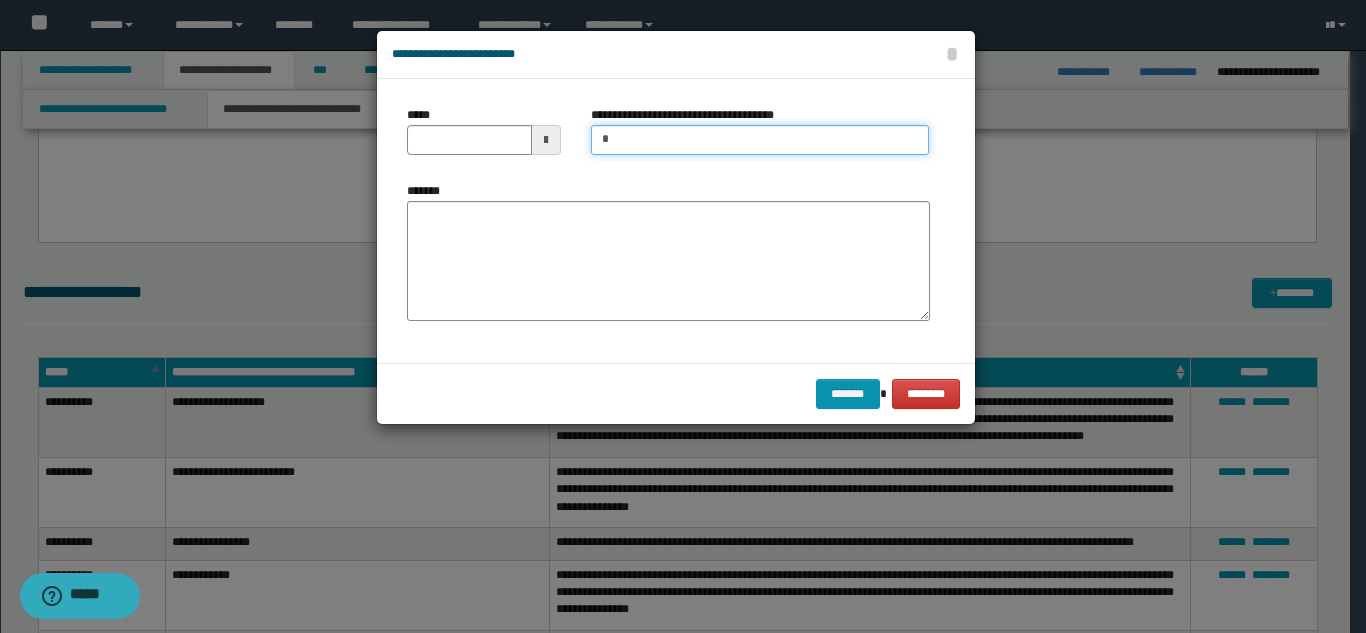 type on "*********" 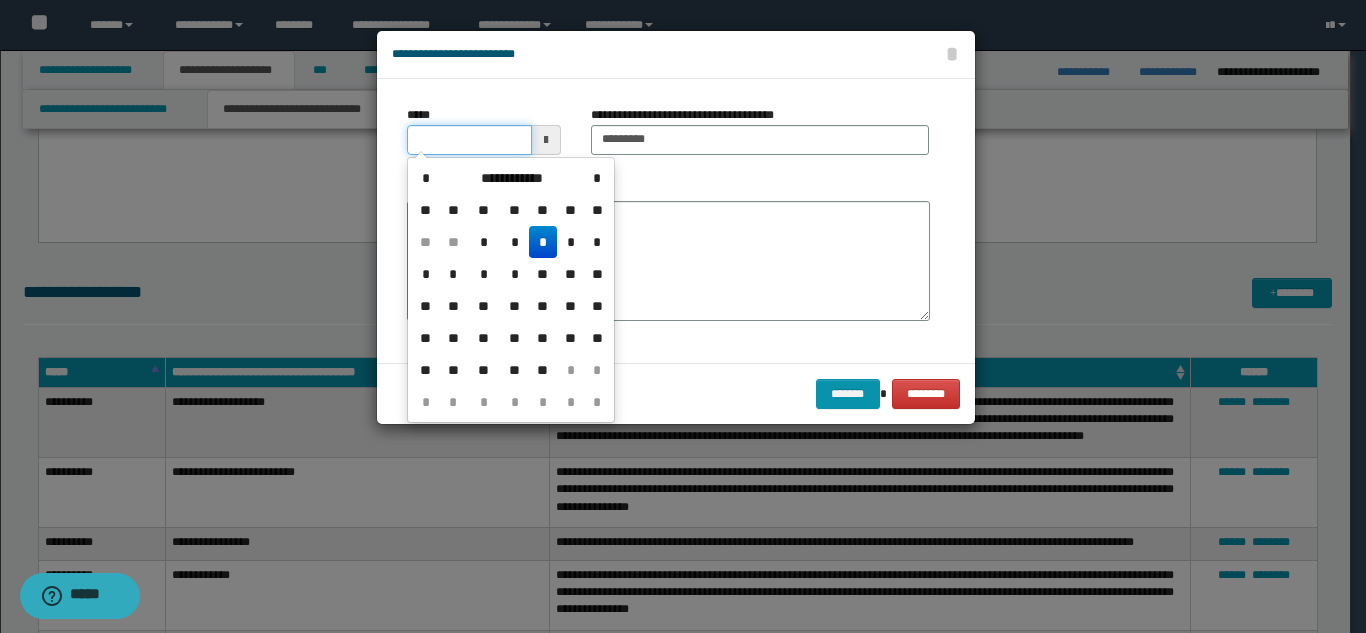 click on "*****" at bounding box center [469, 140] 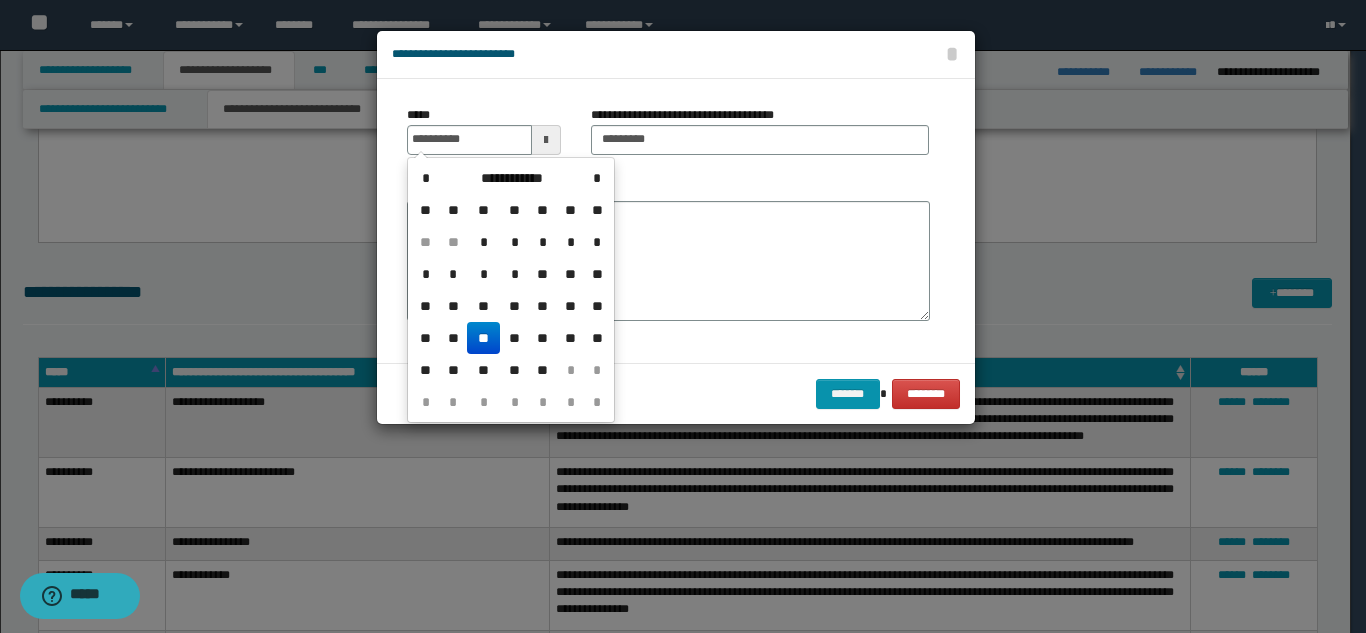 click on "**" at bounding box center (483, 338) 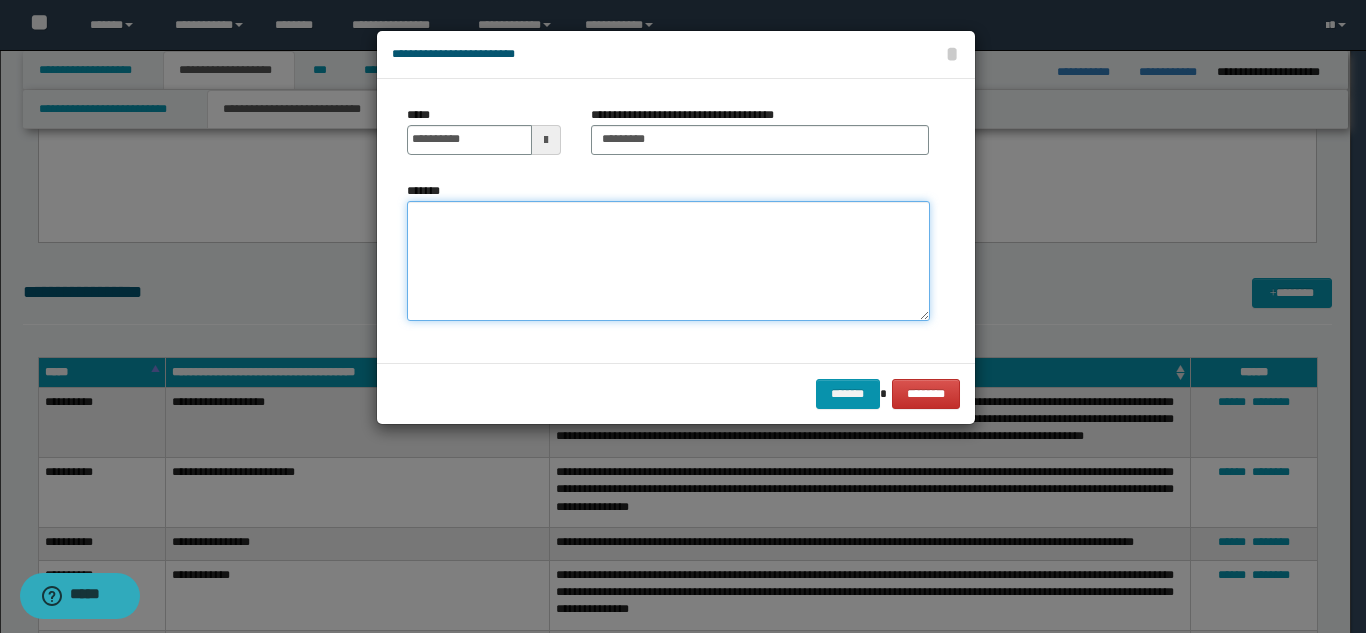 click on "*******" at bounding box center (668, 261) 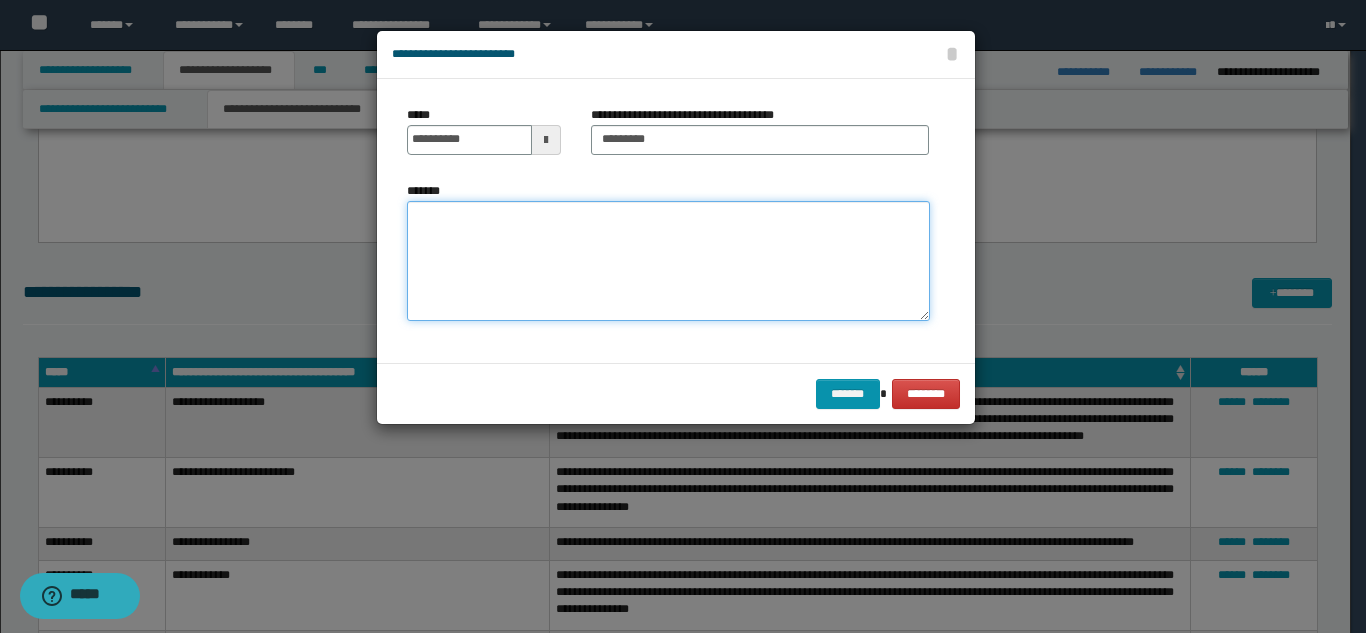 paste on "**********" 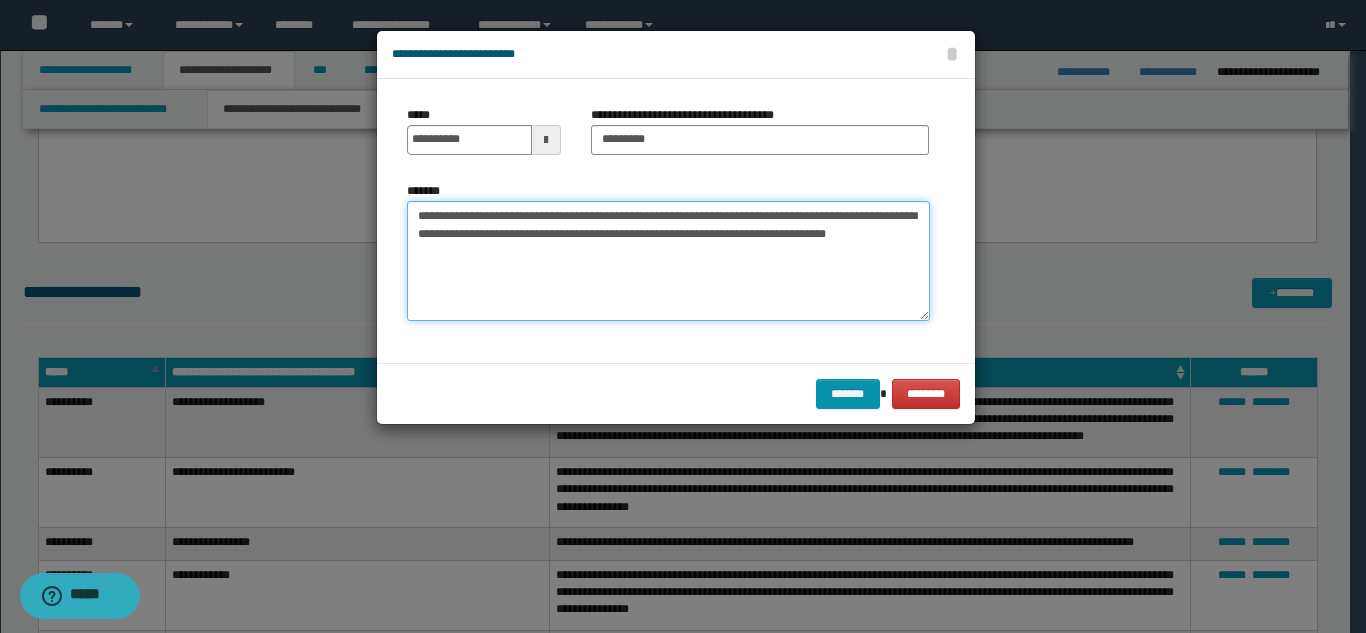 click on "**********" at bounding box center (668, 261) 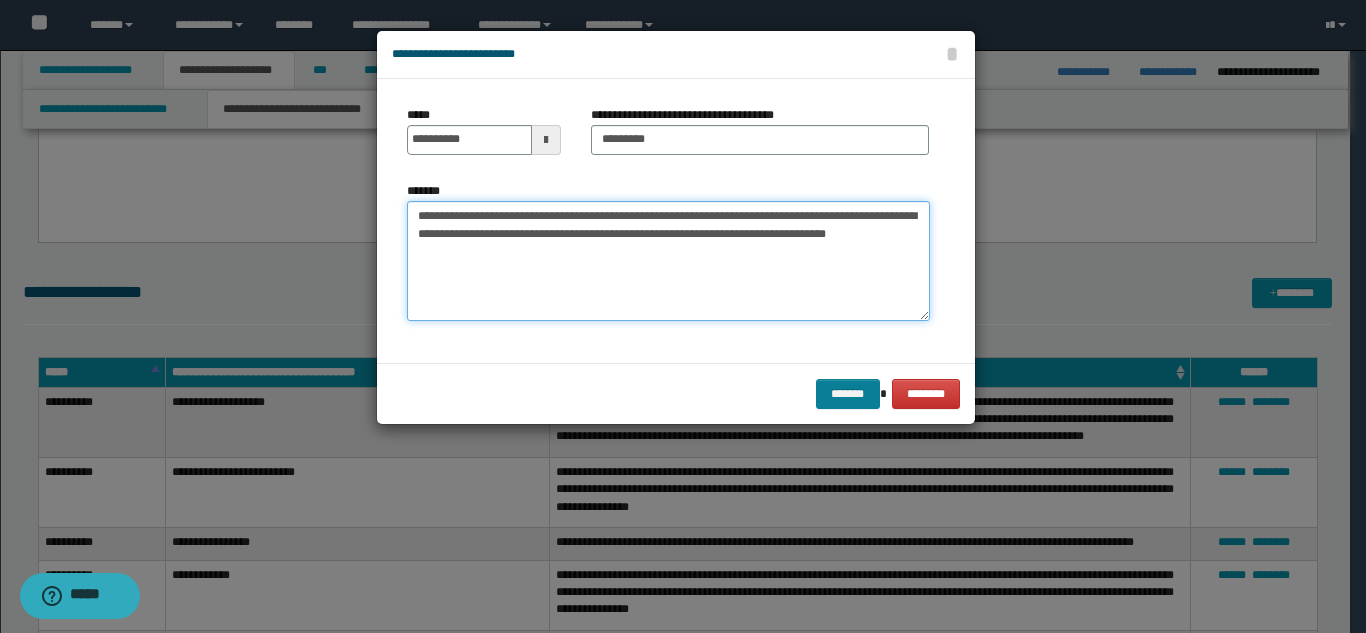 type on "**********" 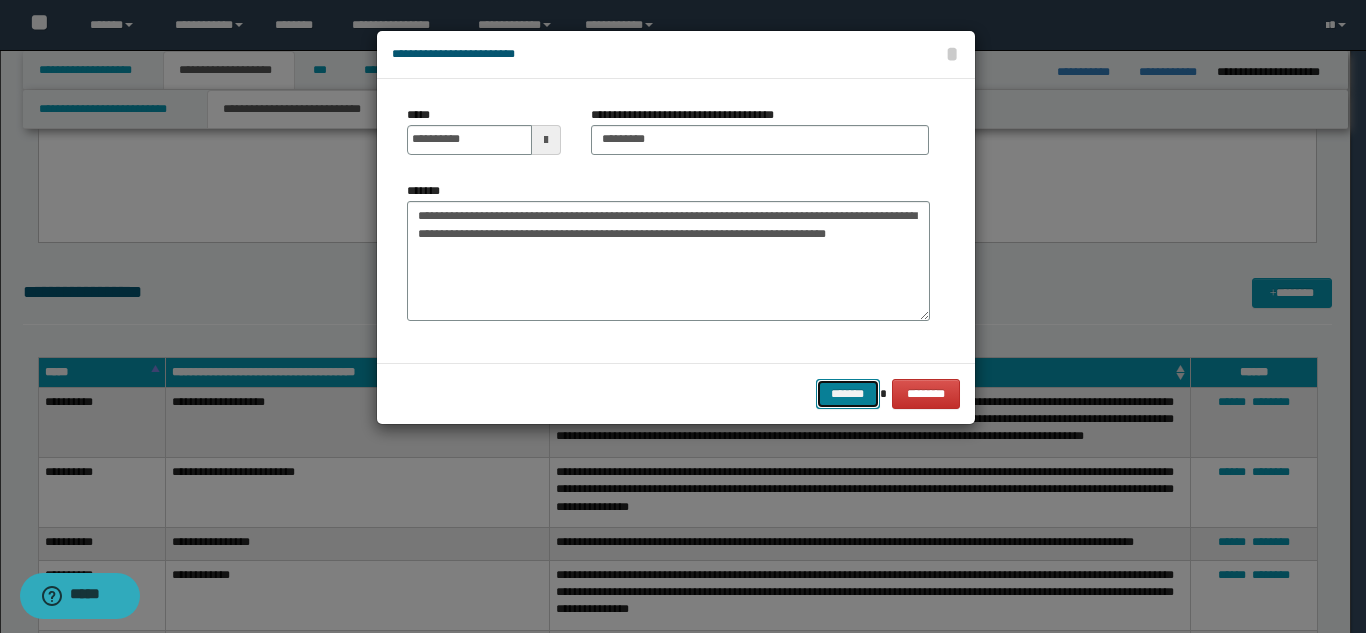 click on "*******" at bounding box center [848, 394] 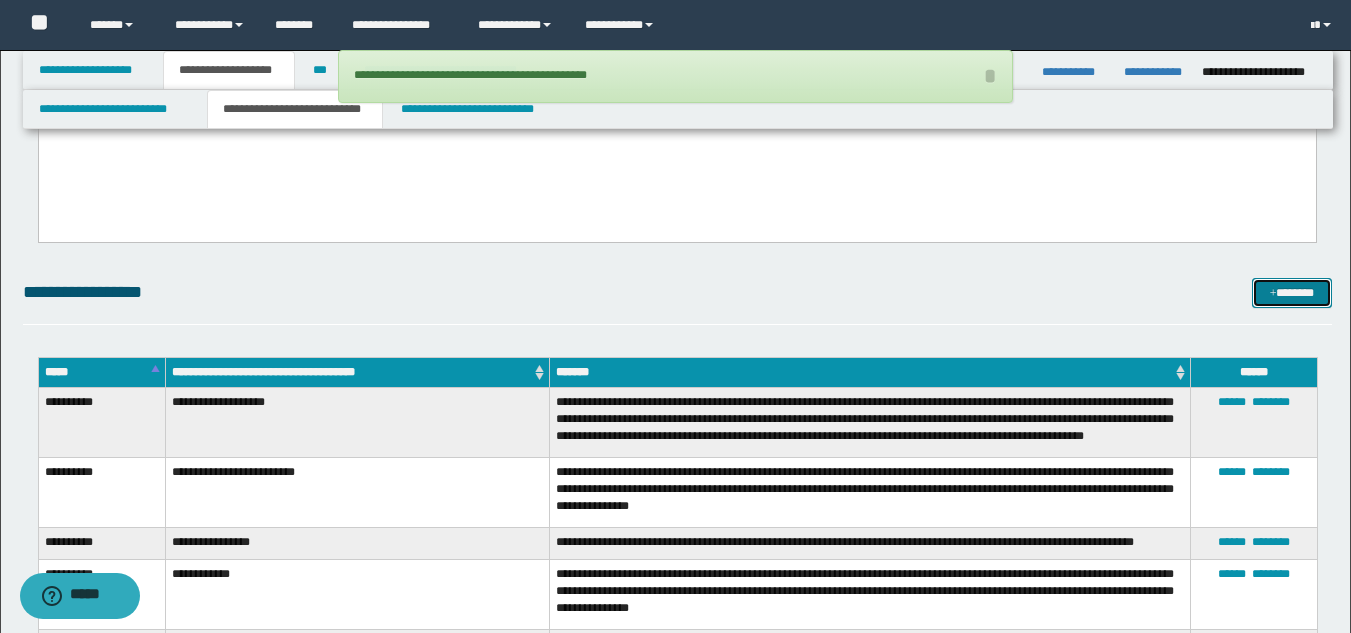 click at bounding box center (1273, 294) 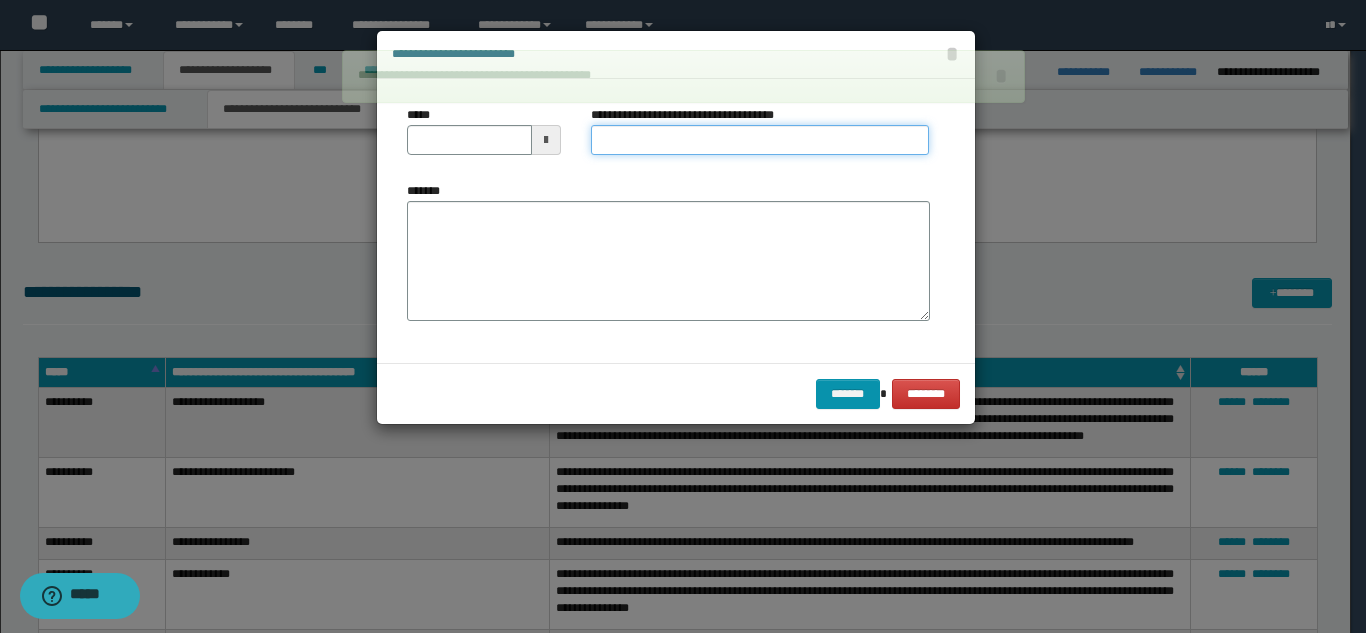 click on "**********" at bounding box center [760, 140] 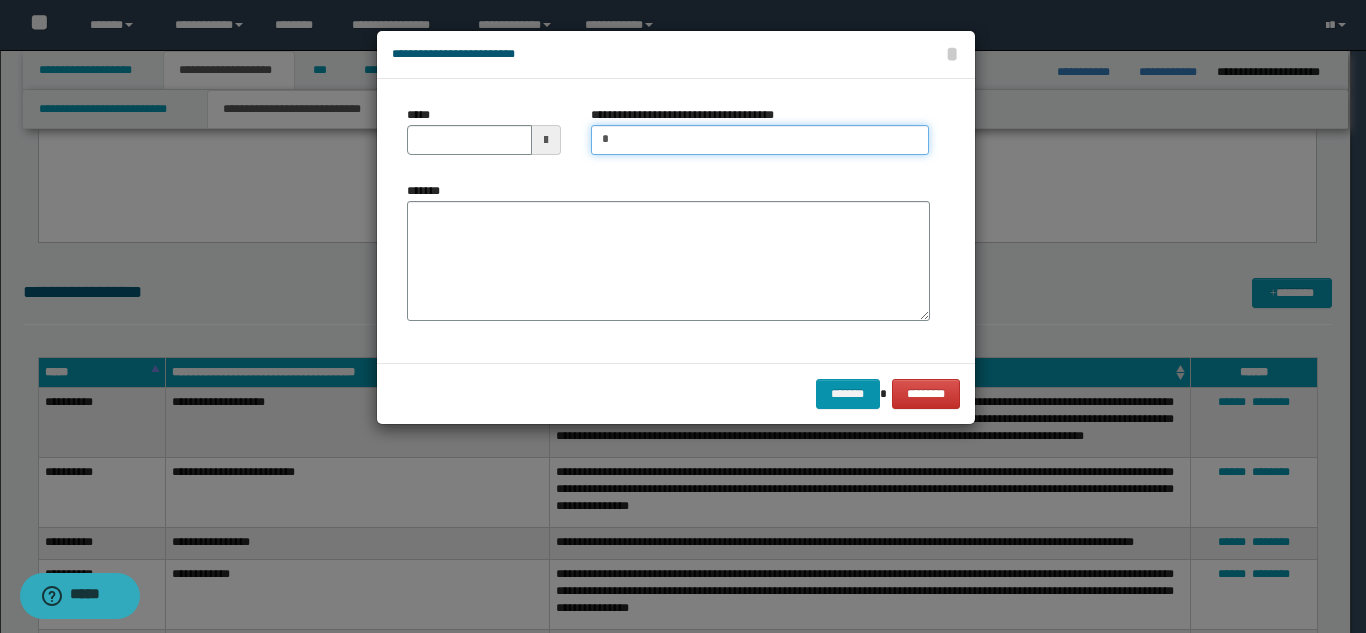 type on "*********" 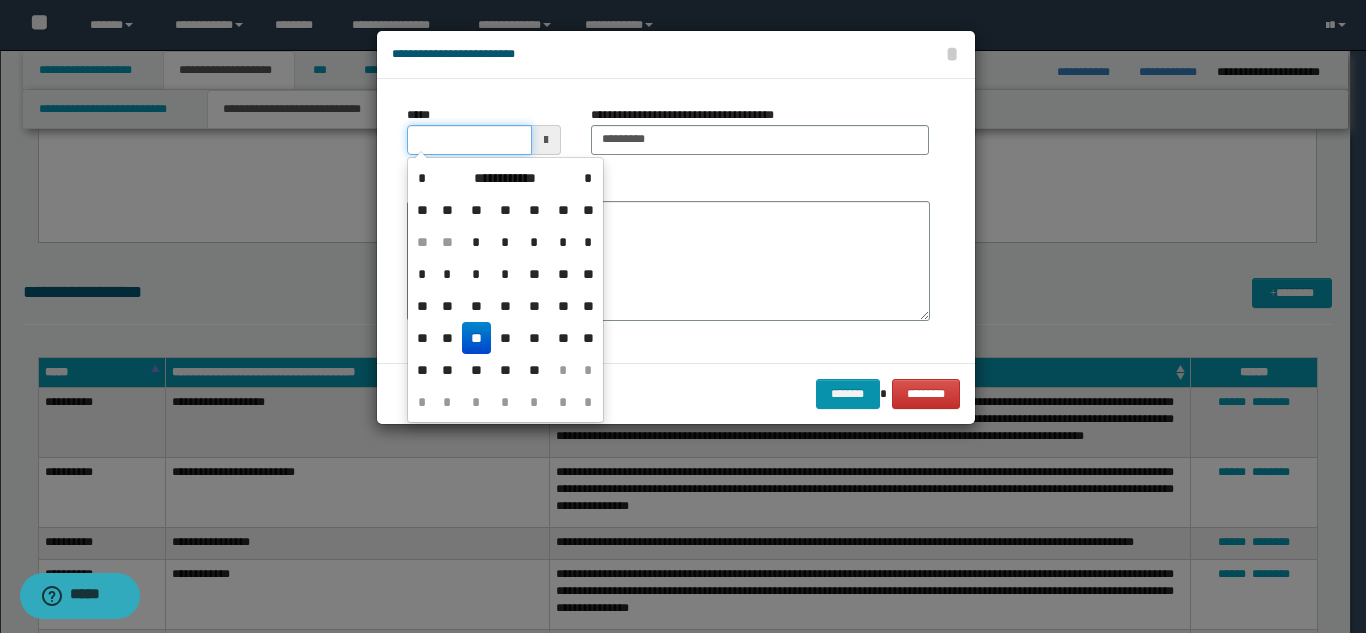 click on "*****" at bounding box center [469, 140] 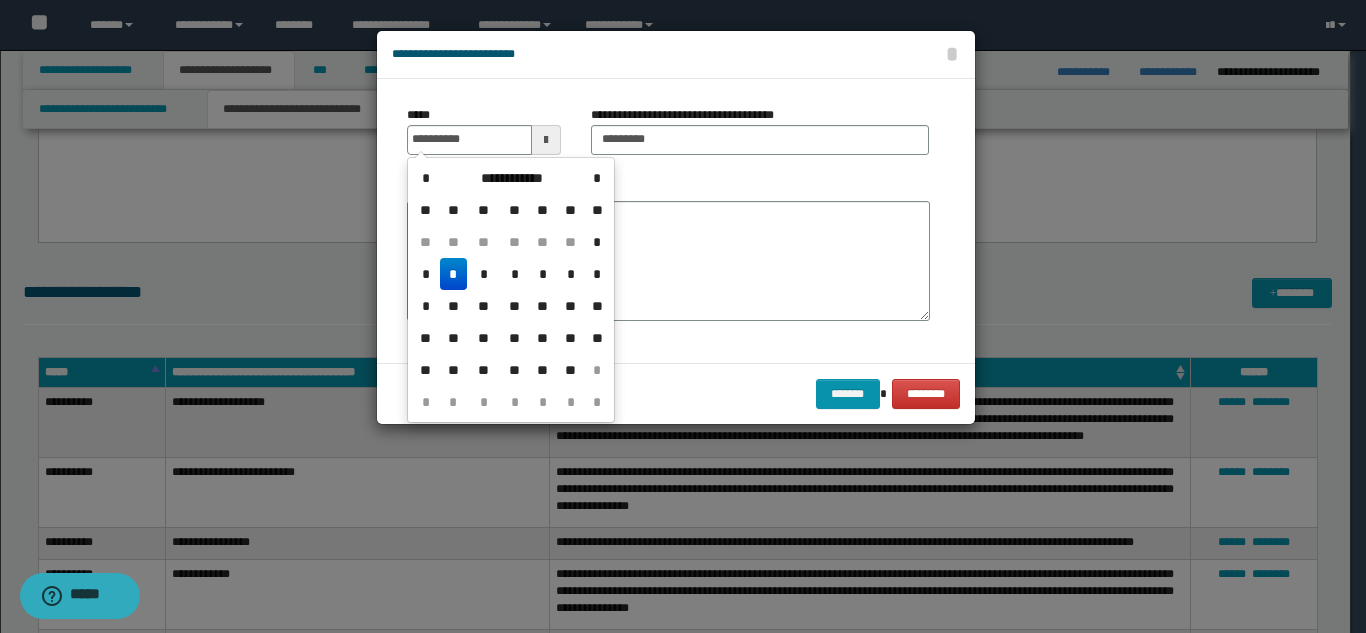drag, startPoint x: 455, startPoint y: 267, endPoint x: 472, endPoint y: 253, distance: 22.022715 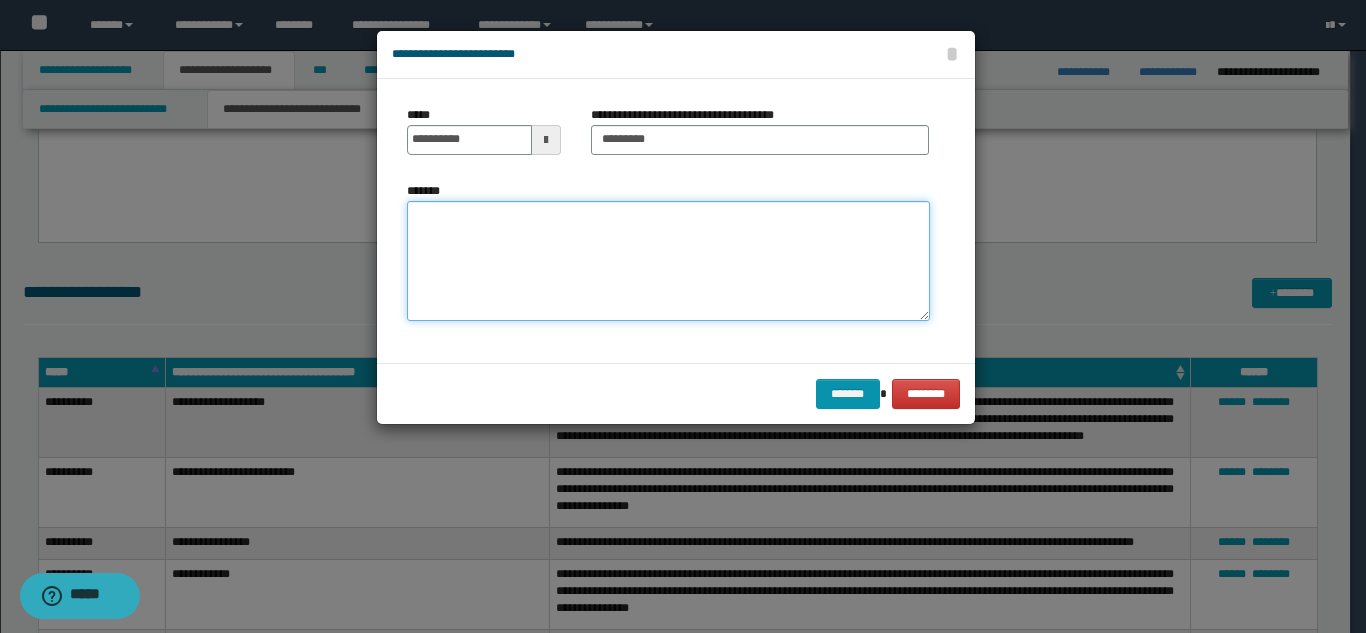 click on "*******" at bounding box center [668, 261] 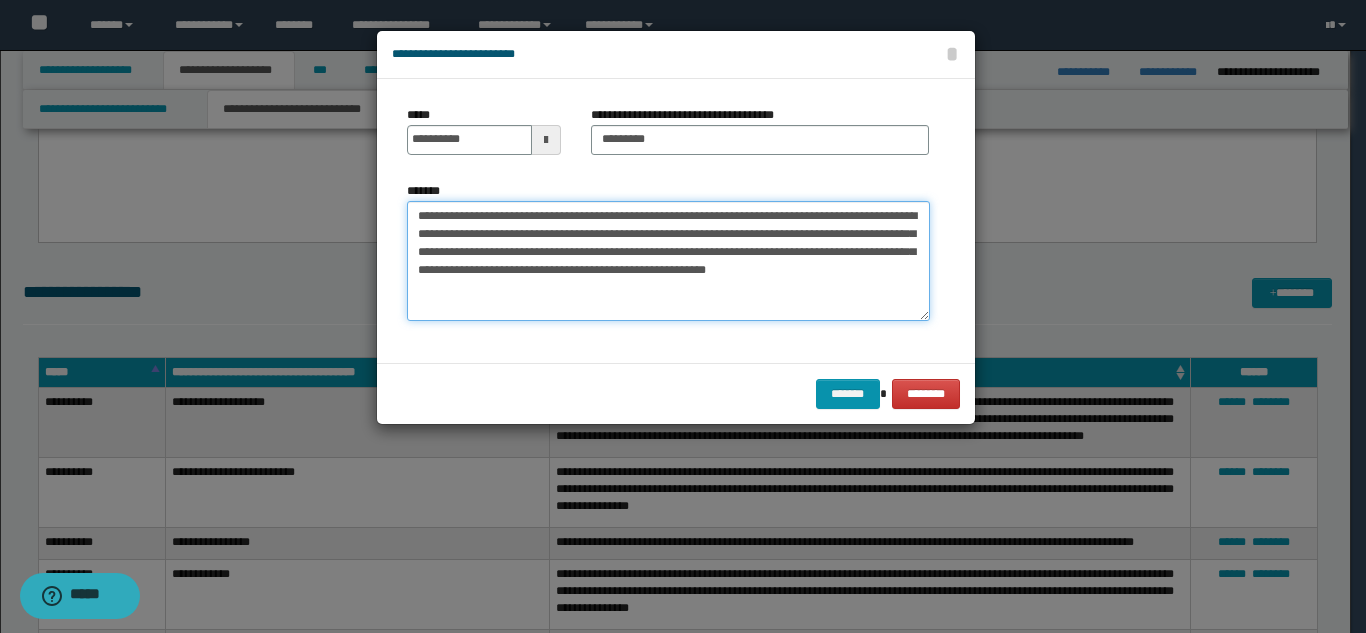 click on "**********" at bounding box center [668, 261] 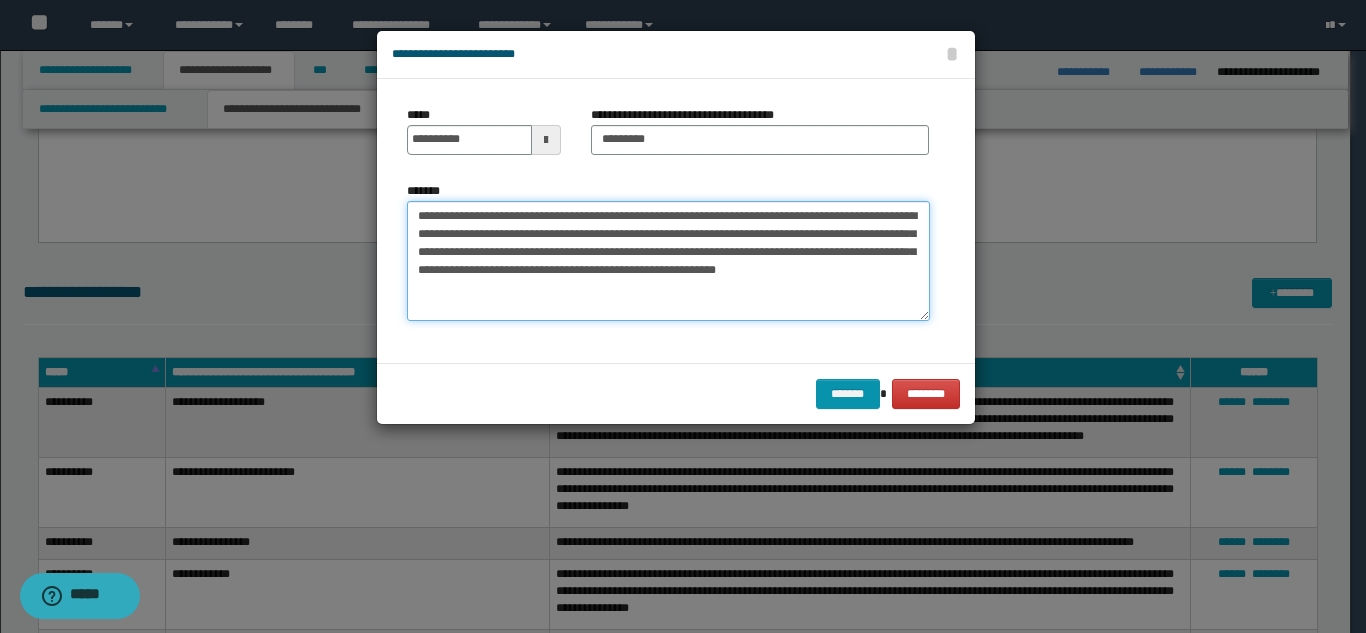 drag, startPoint x: 649, startPoint y: 275, endPoint x: 775, endPoint y: 262, distance: 126.66886 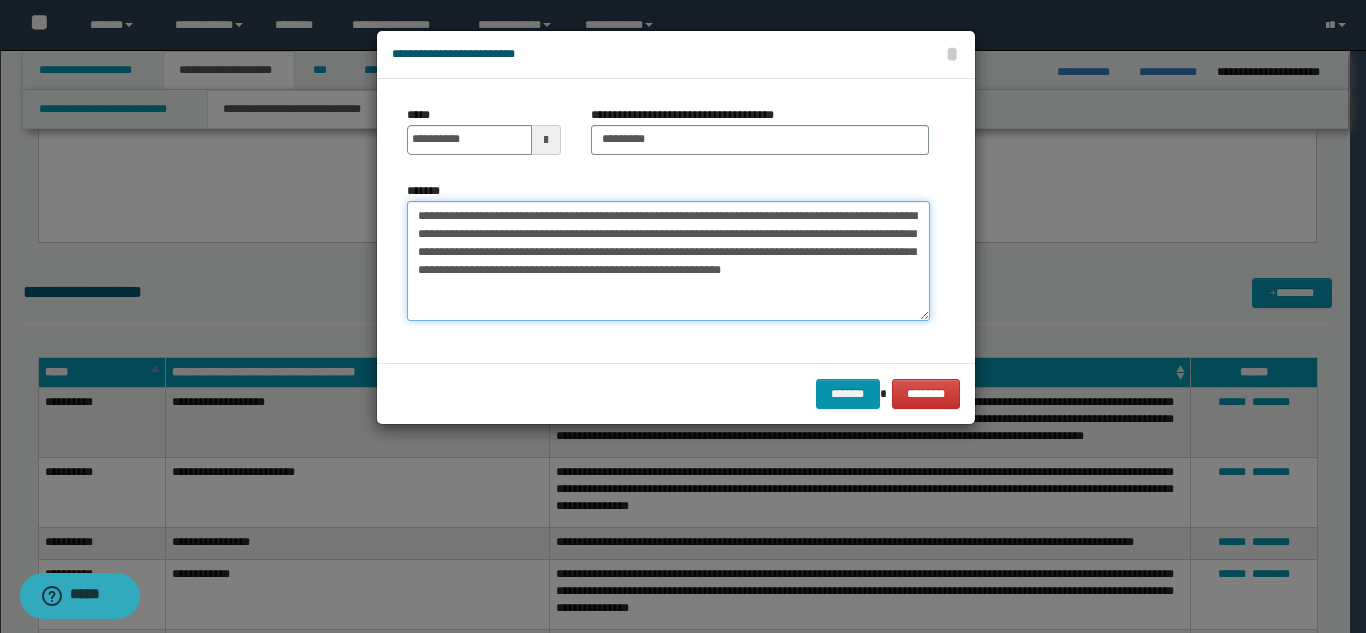 click on "**********" at bounding box center [668, 261] 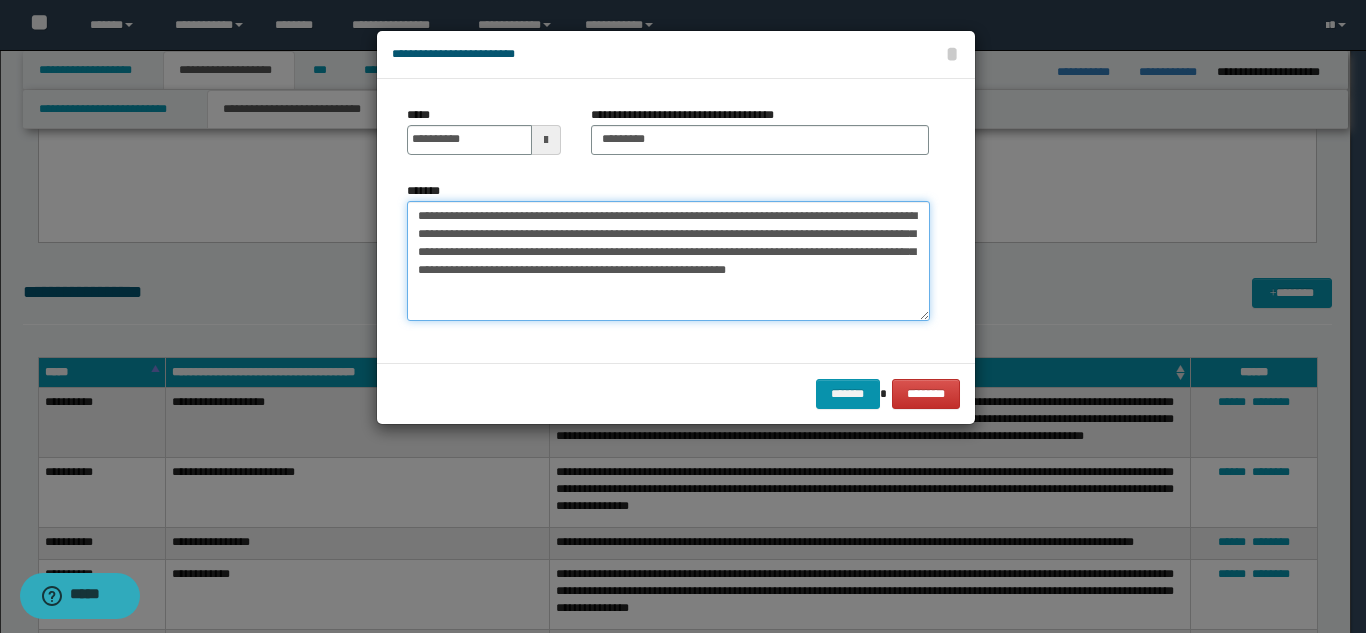 click on "**********" at bounding box center (668, 261) 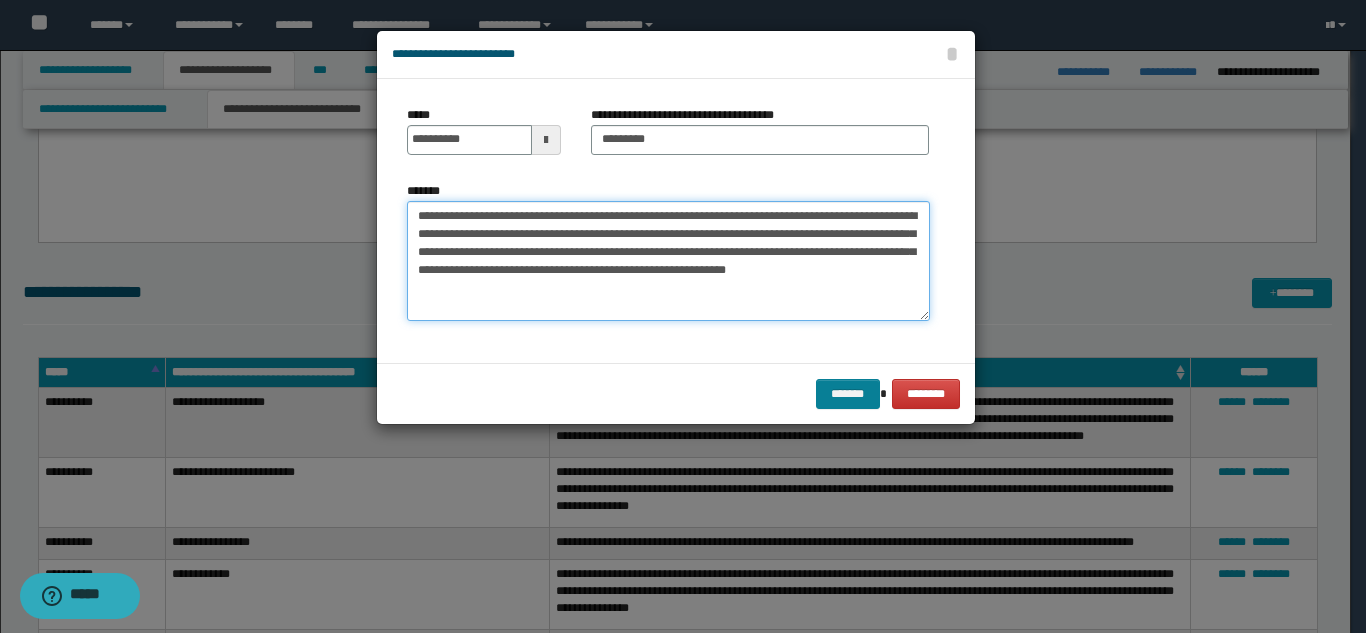 type on "**********" 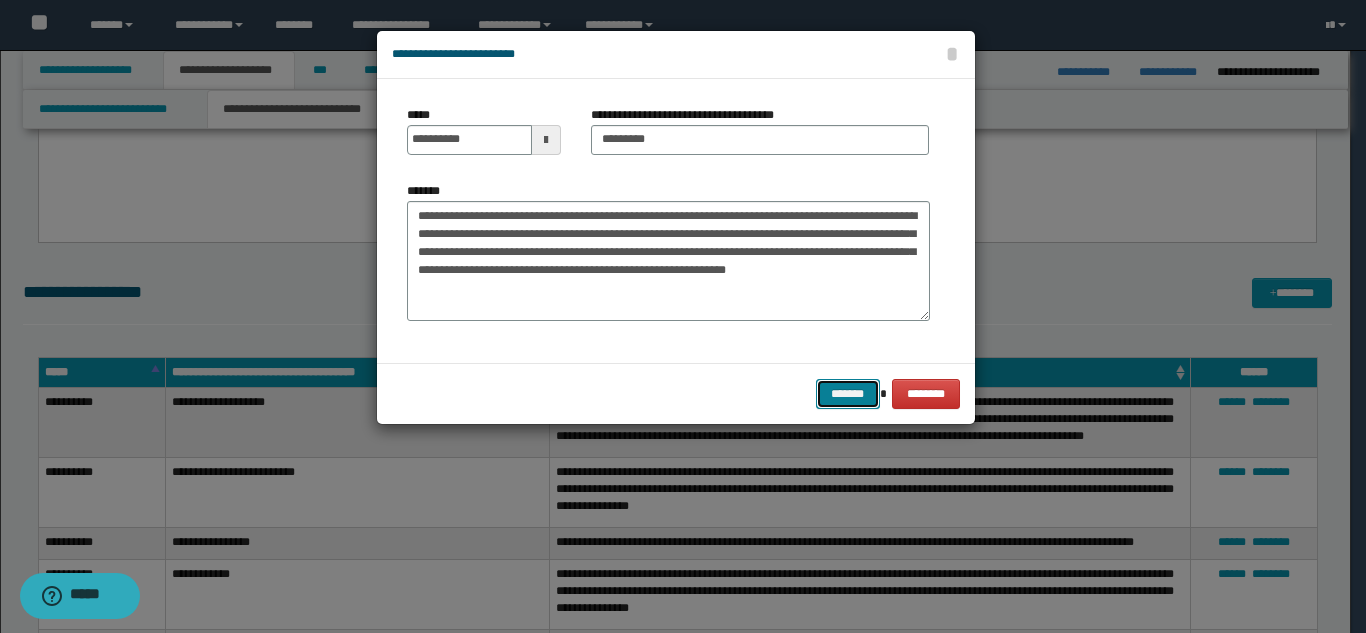 click on "*******" at bounding box center [848, 394] 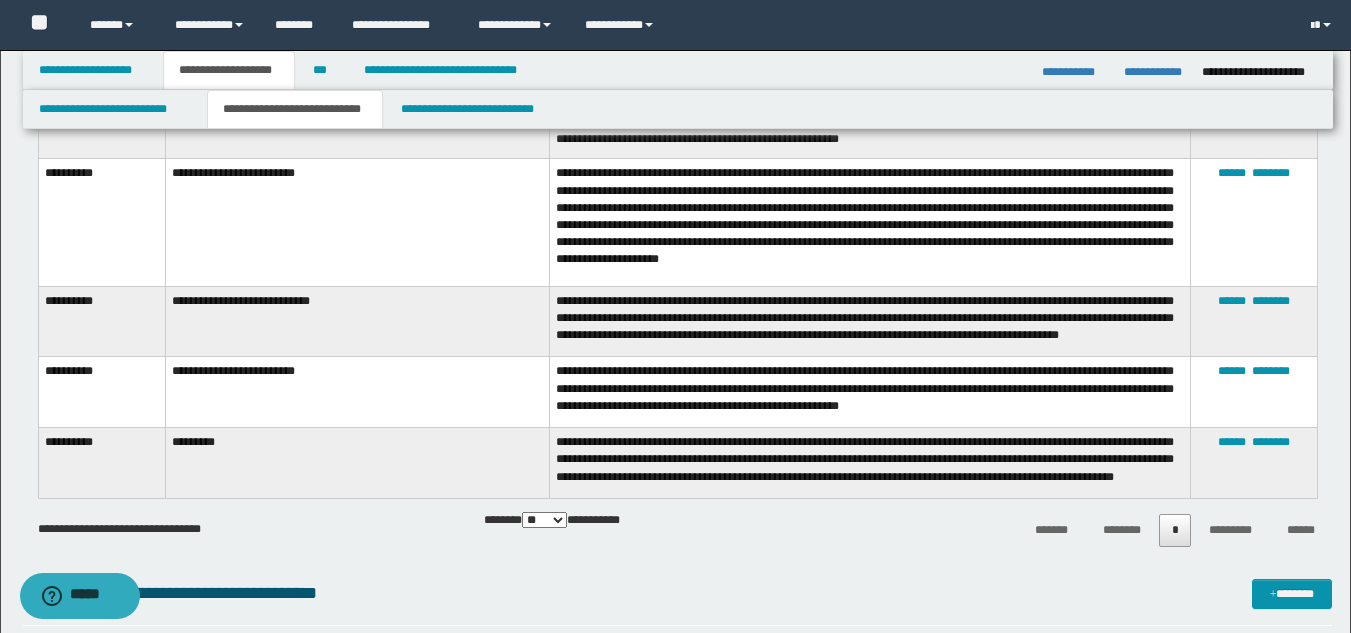 scroll, scrollTop: 3553, scrollLeft: 0, axis: vertical 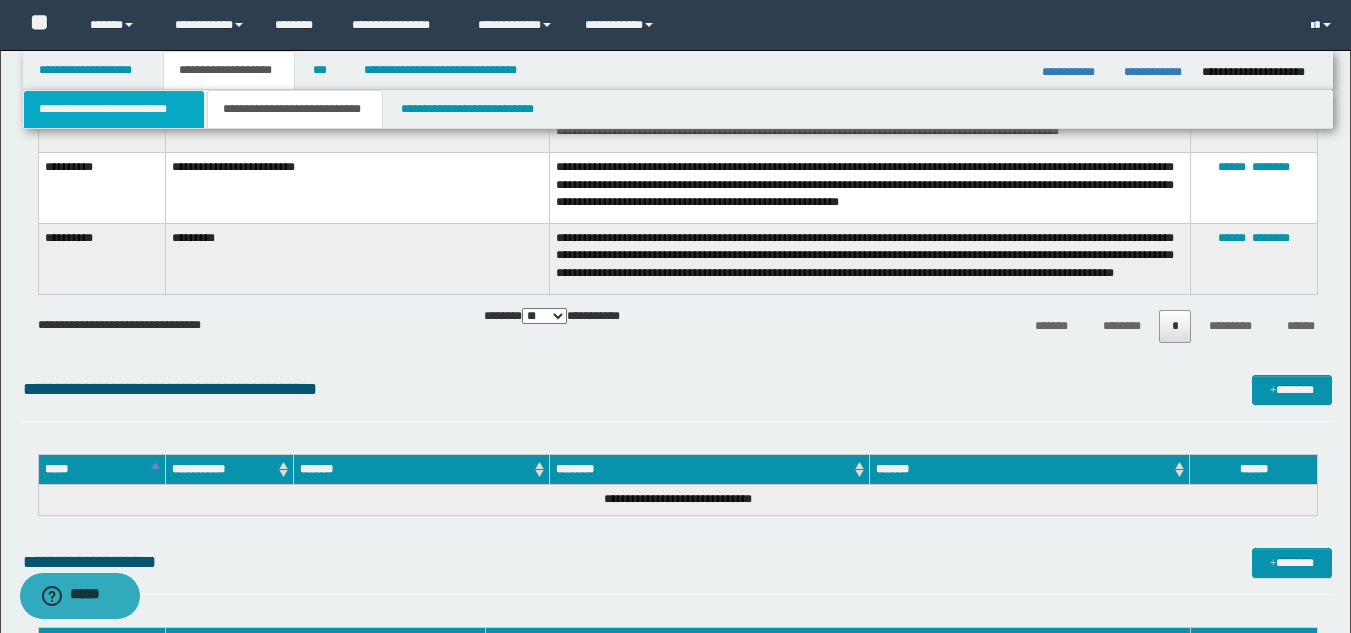 click on "**********" at bounding box center [114, 109] 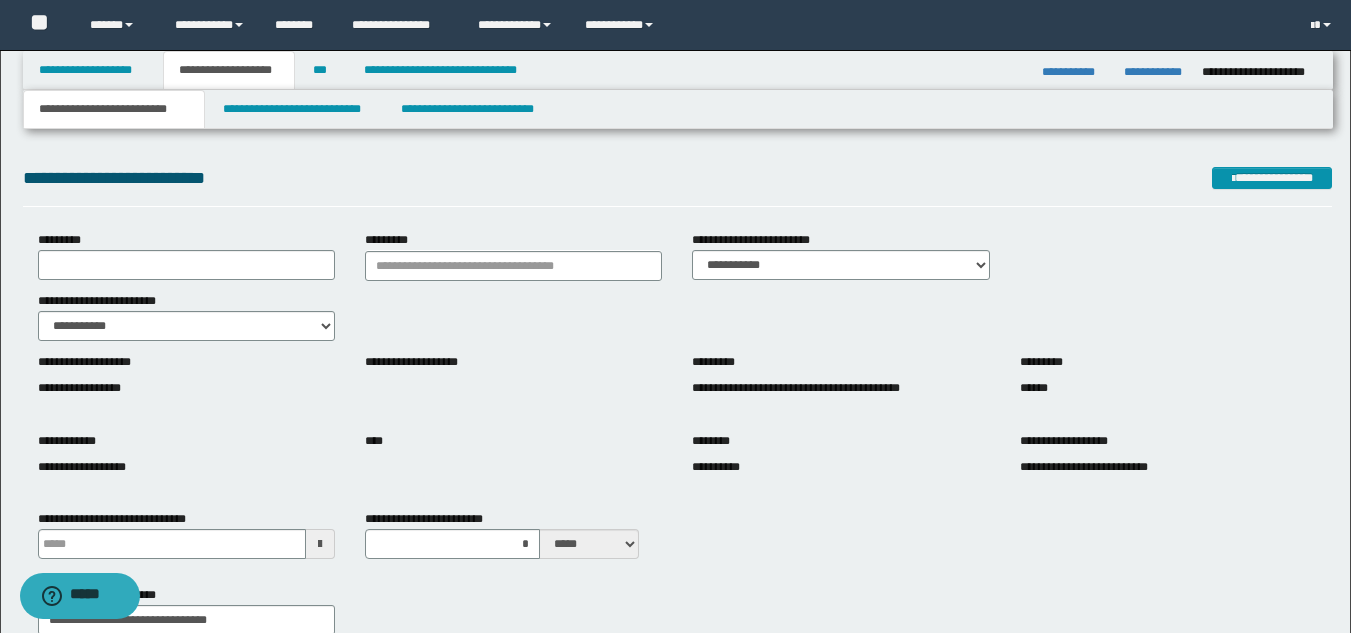 scroll, scrollTop: 500, scrollLeft: 0, axis: vertical 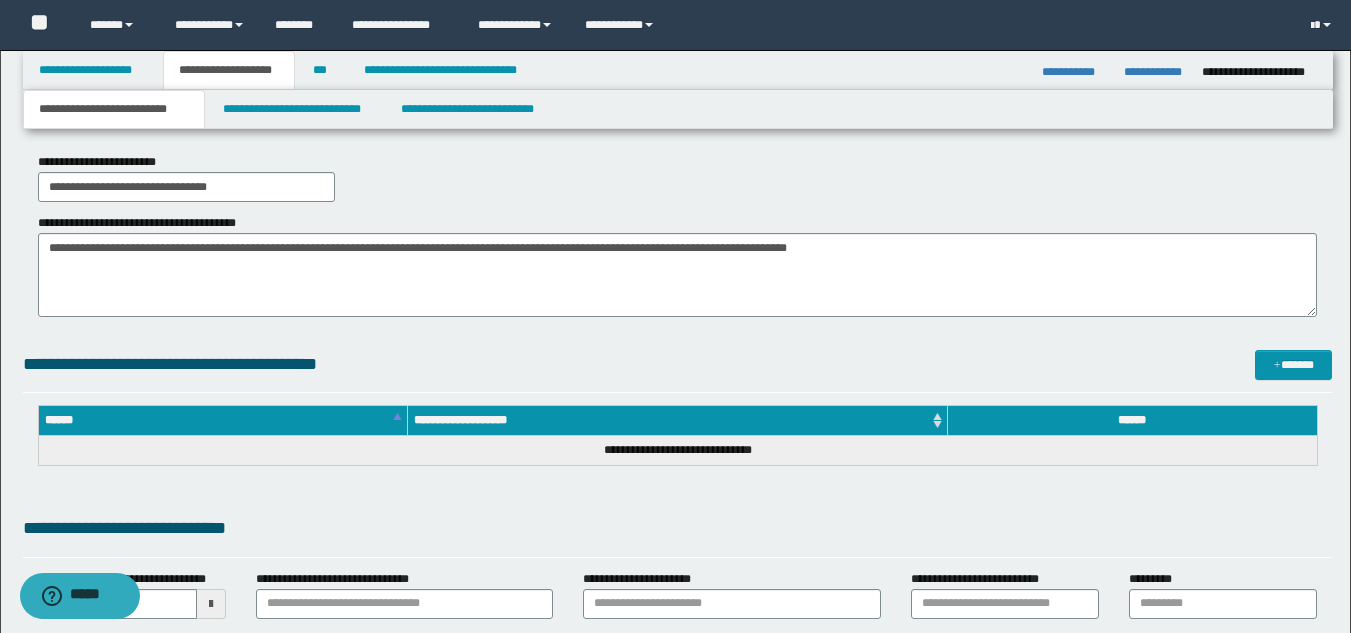 click on "**********" at bounding box center [677, 533] 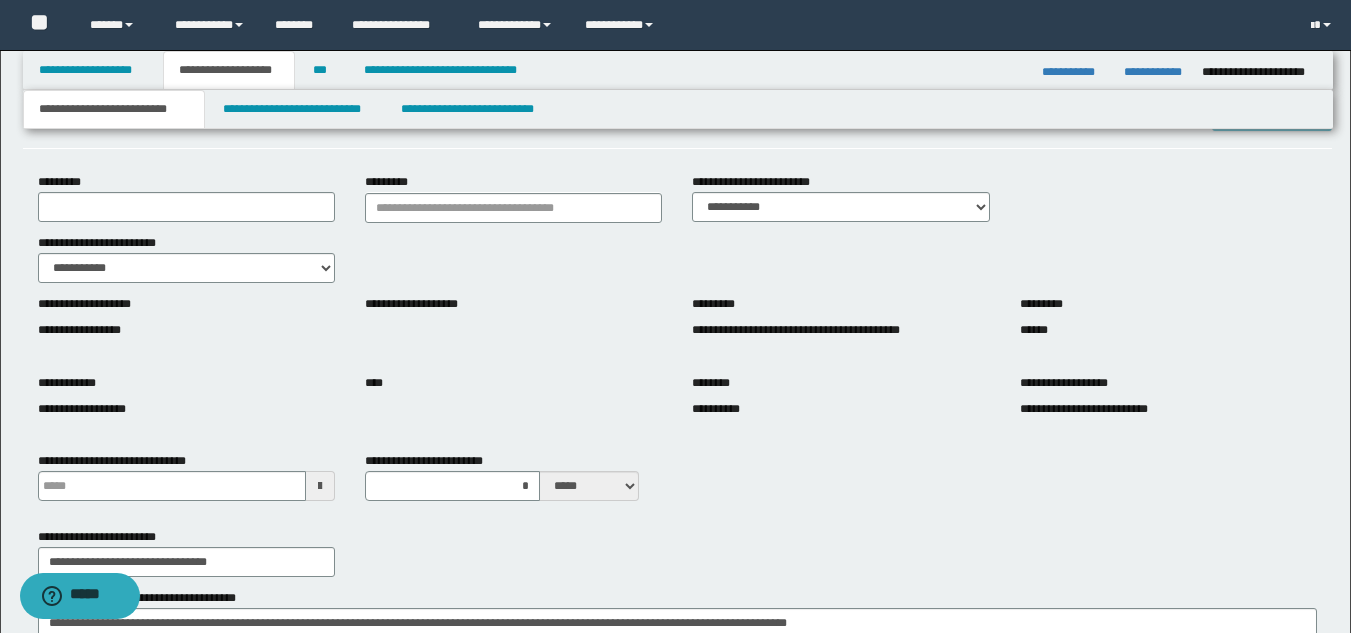 scroll, scrollTop: 0, scrollLeft: 0, axis: both 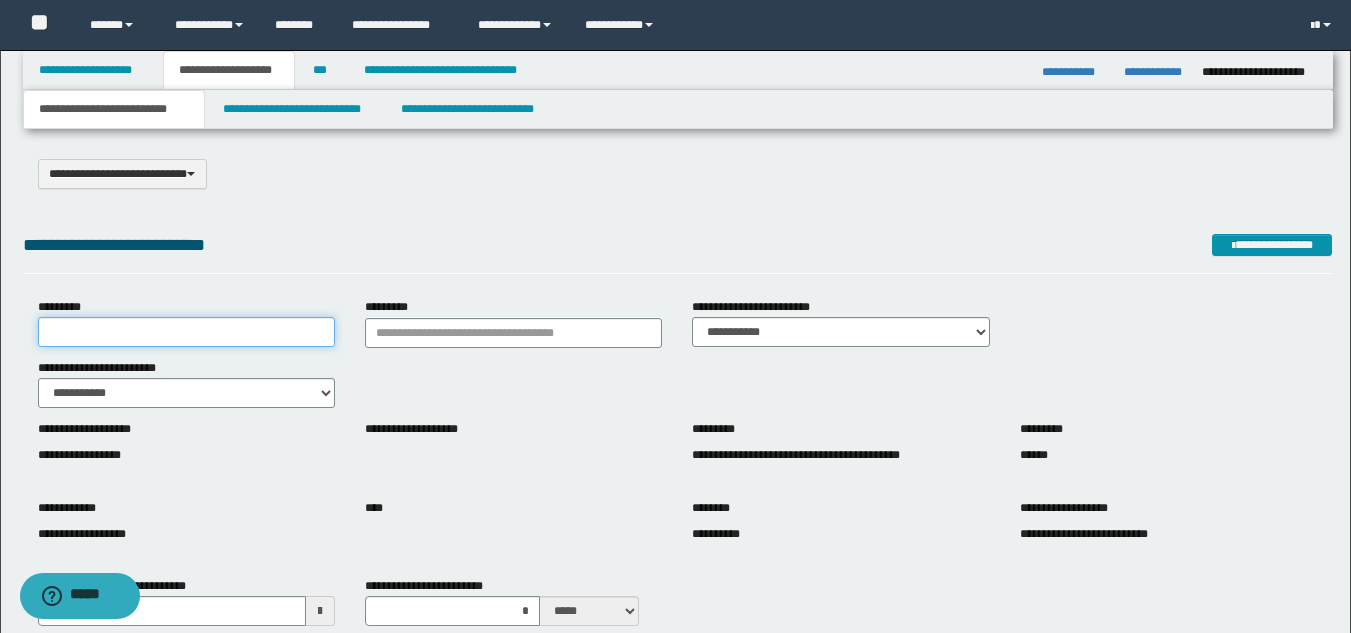 click on "*********" at bounding box center [186, 332] 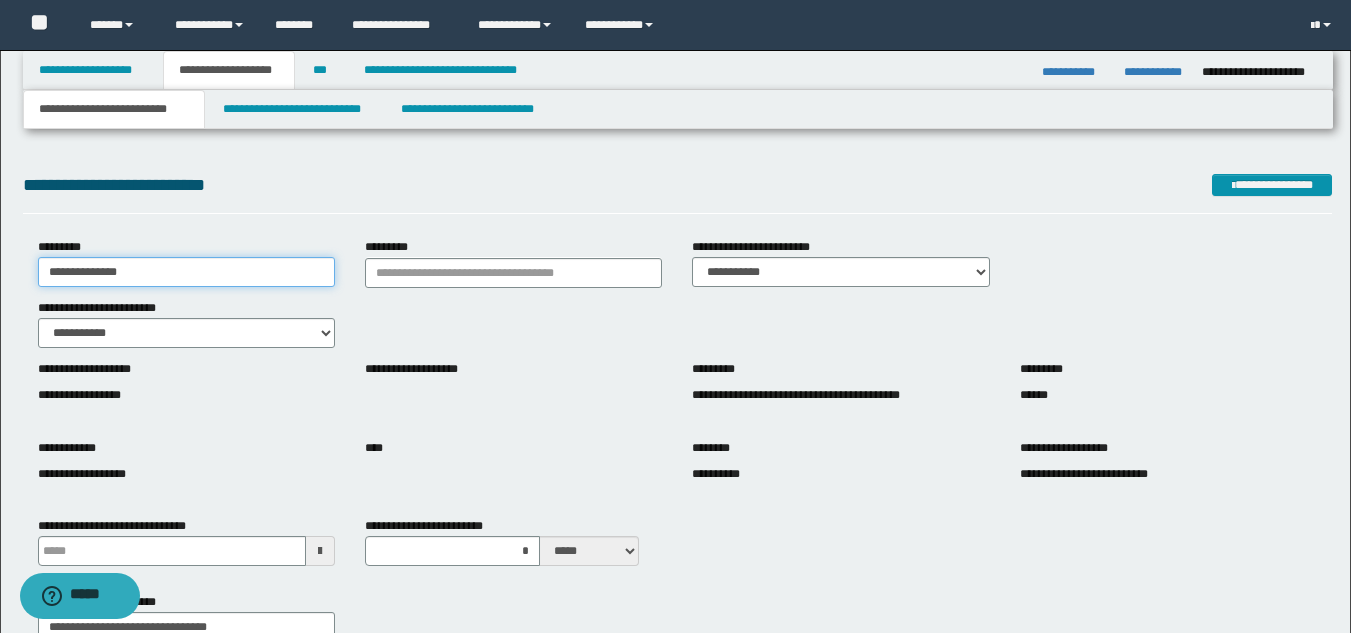 scroll, scrollTop: 300, scrollLeft: 0, axis: vertical 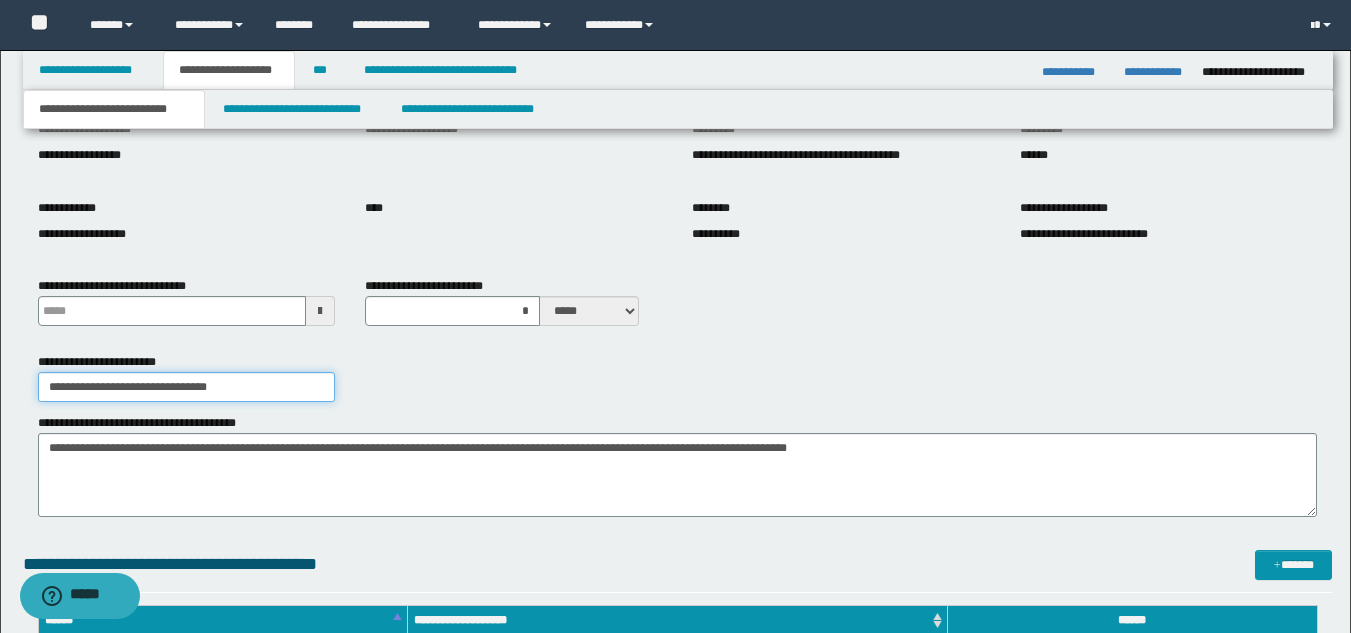 drag, startPoint x: 267, startPoint y: 386, endPoint x: 0, endPoint y: 372, distance: 267.3668 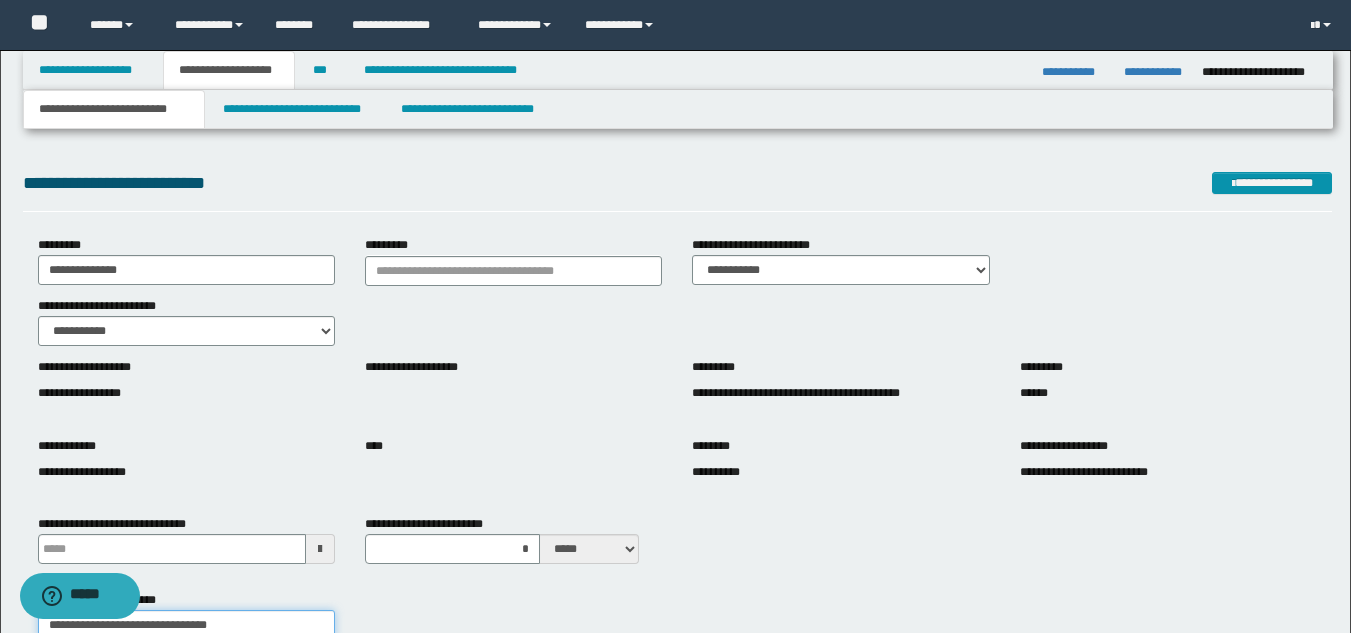 scroll, scrollTop: 0, scrollLeft: 0, axis: both 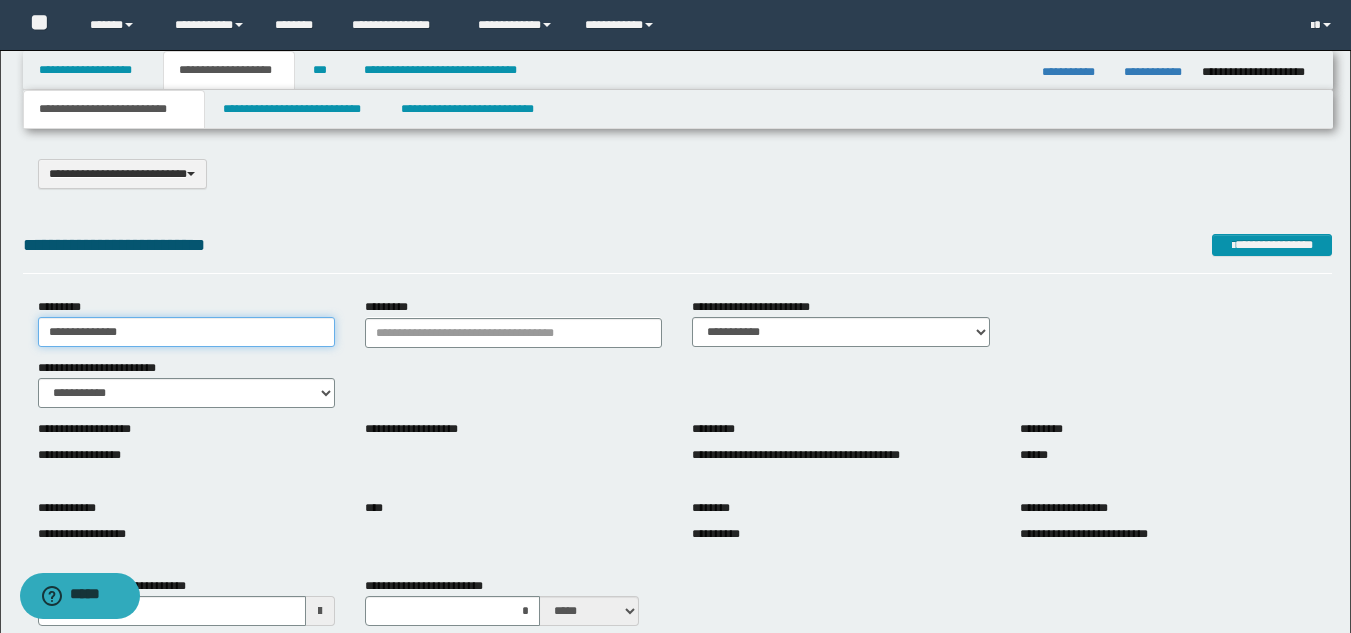 drag, startPoint x: 167, startPoint y: 336, endPoint x: 0, endPoint y: 332, distance: 167.0479 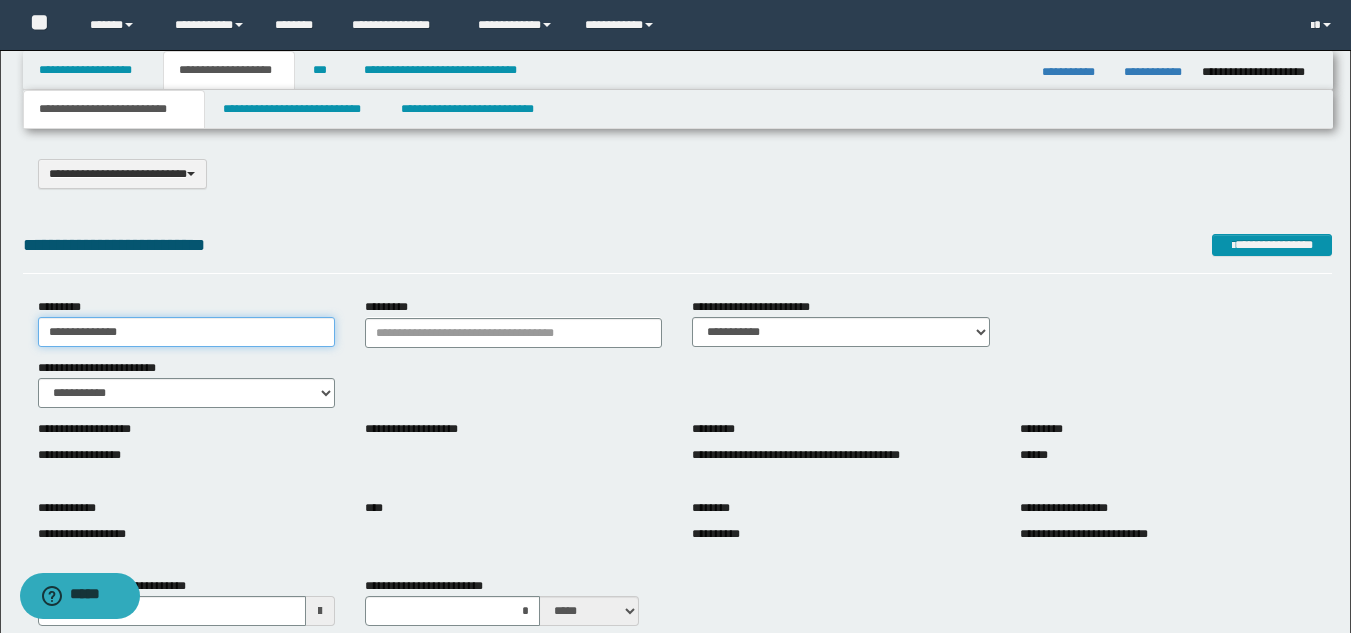 paste on "**********" 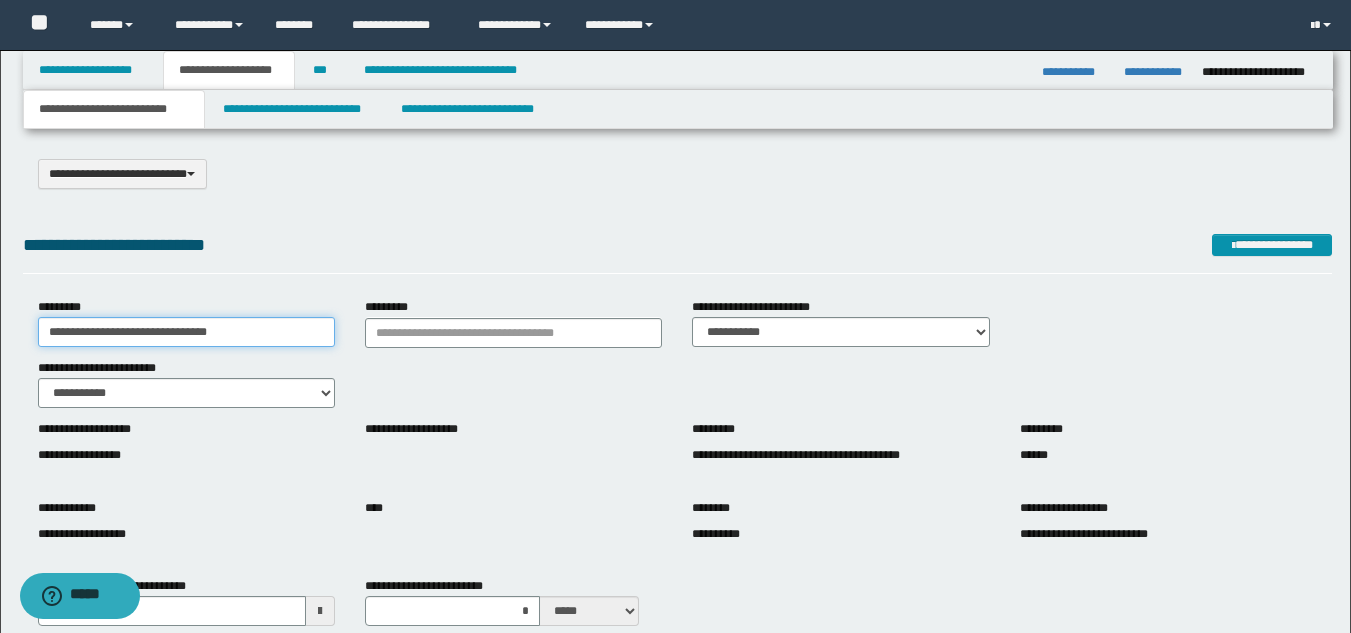 type on "**********" 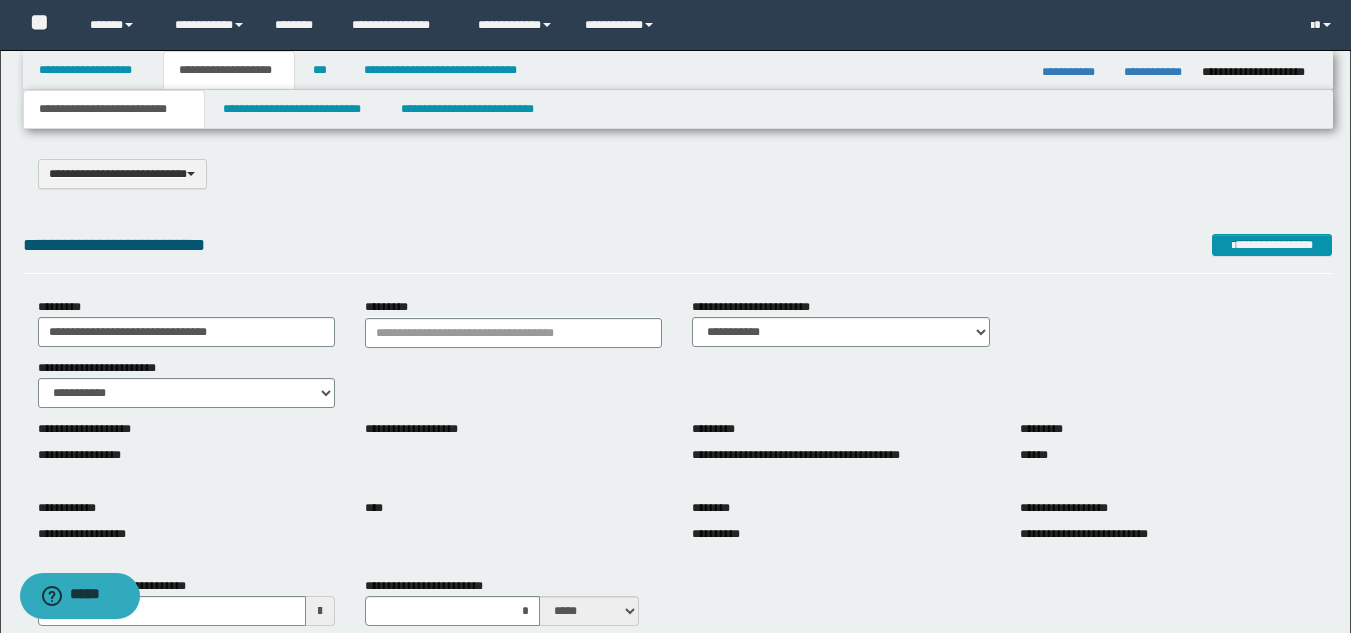 click on "**********" at bounding box center [677, 245] 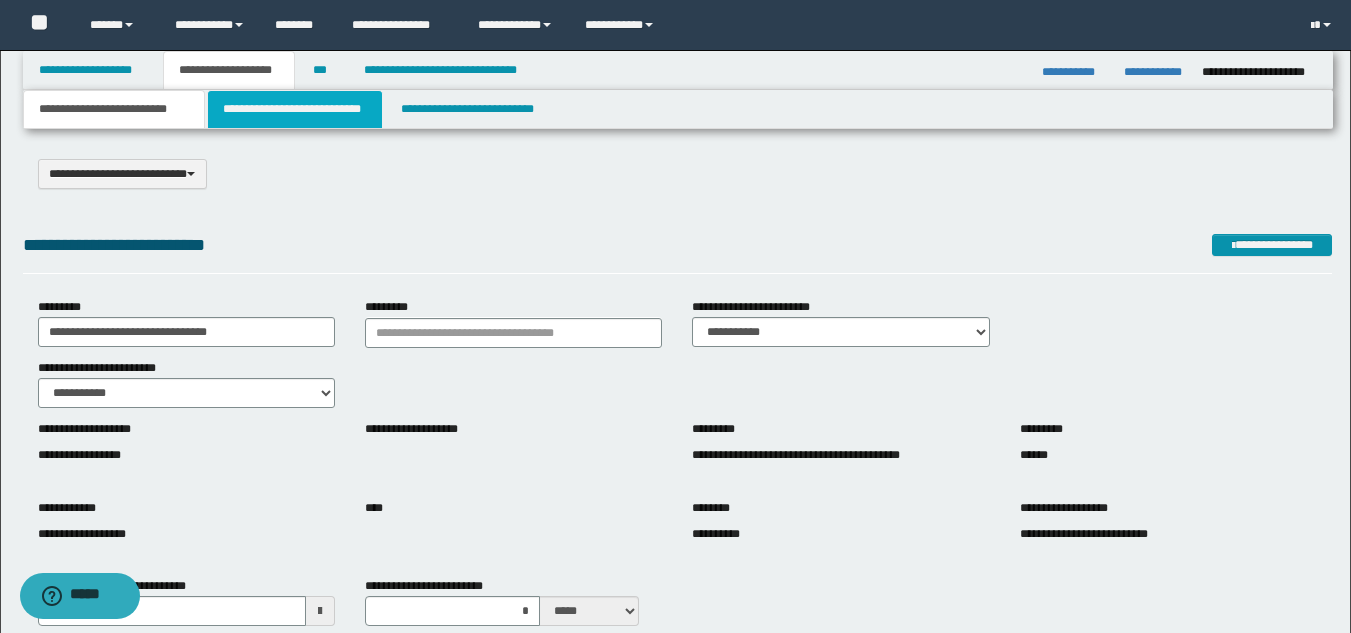 click on "**********" at bounding box center (295, 109) 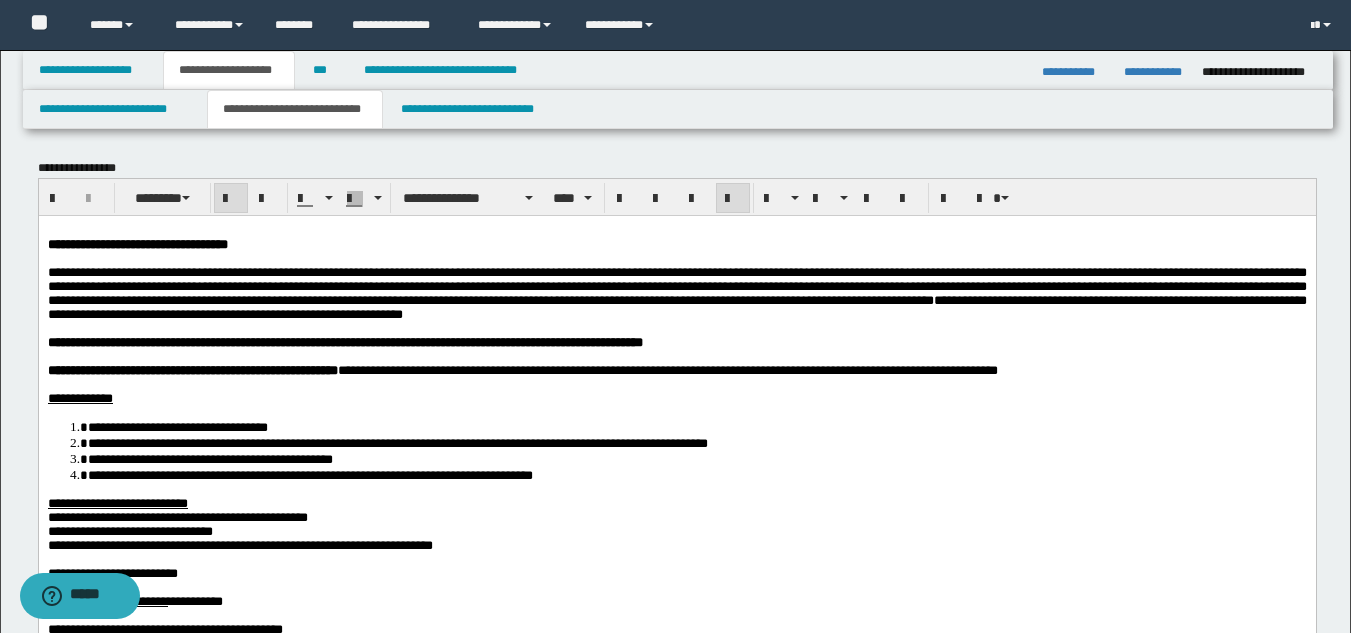 click on "**********" at bounding box center [412, 341] 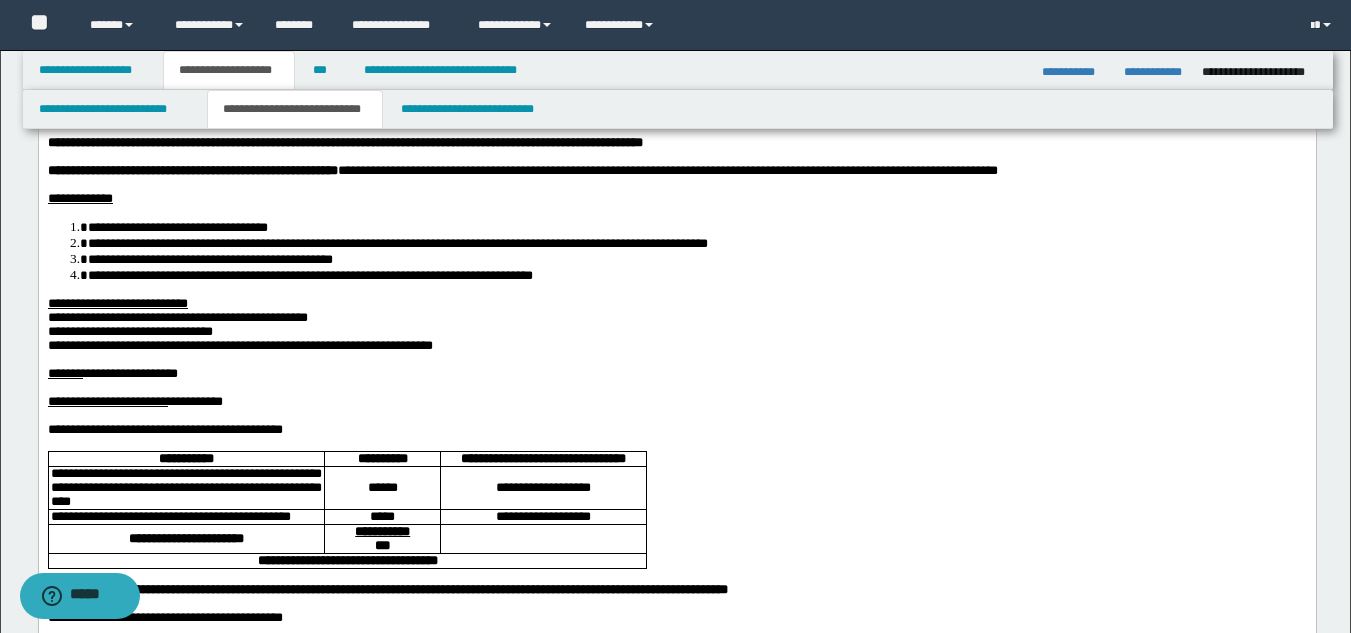 click at bounding box center (676, 359) 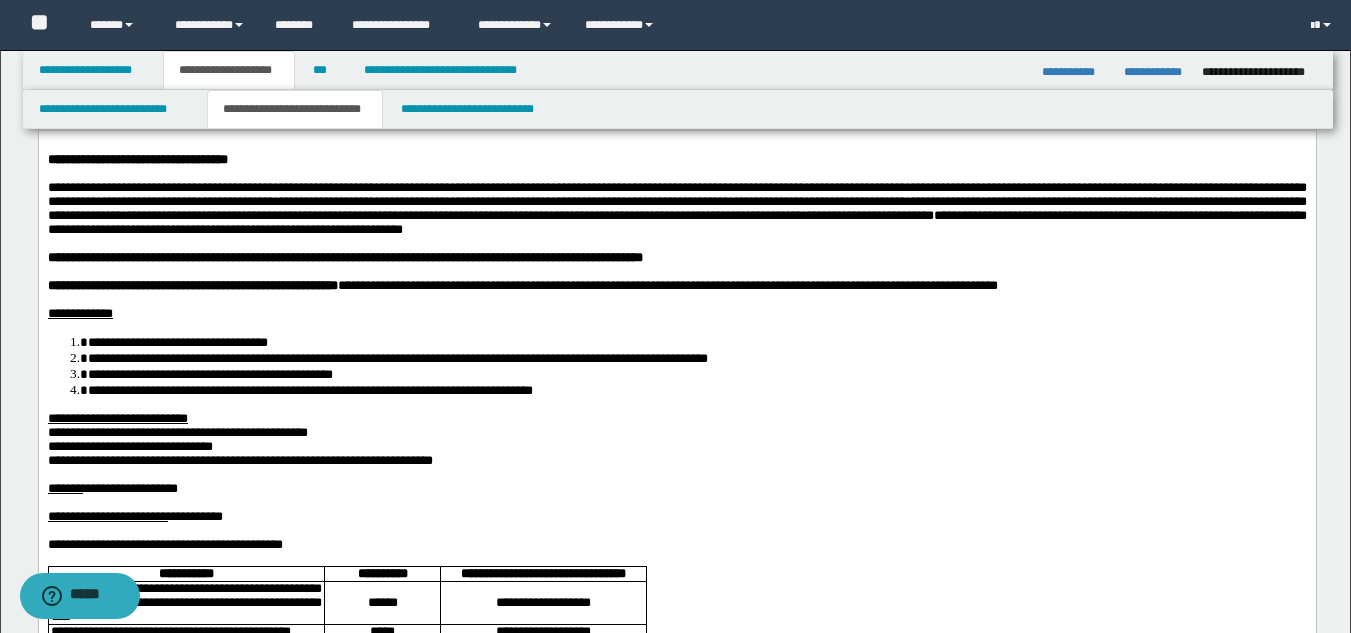scroll, scrollTop: 200, scrollLeft: 0, axis: vertical 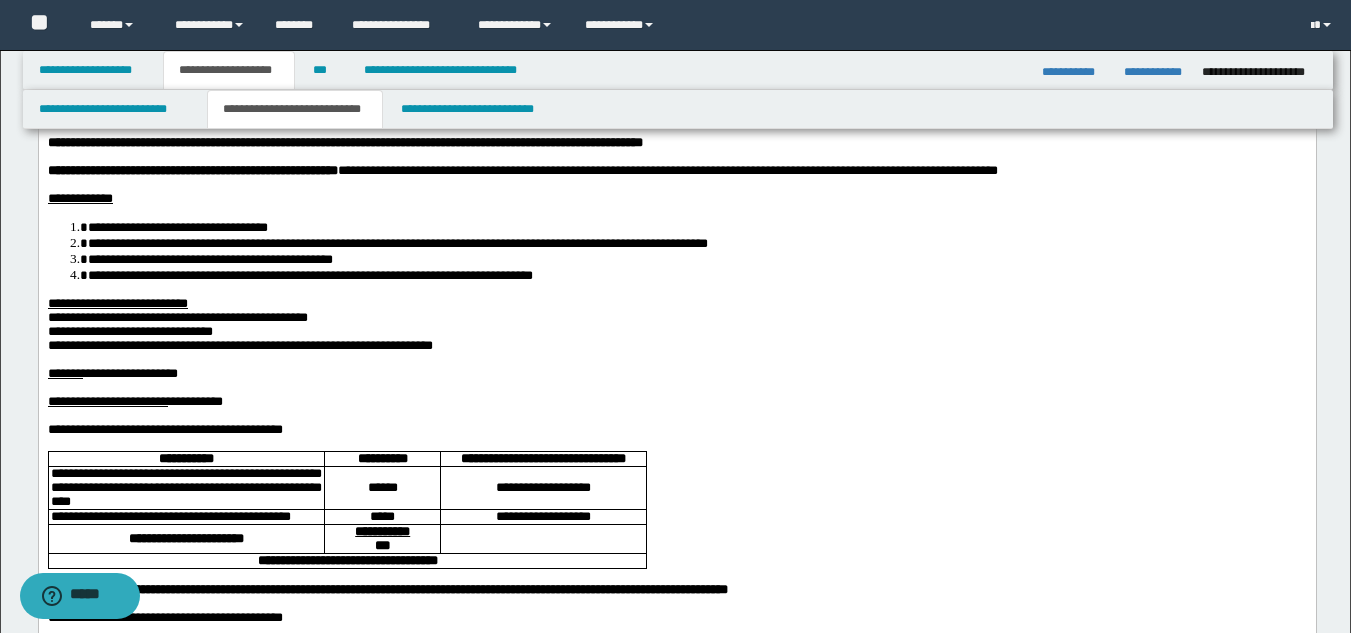 click at bounding box center [676, 359] 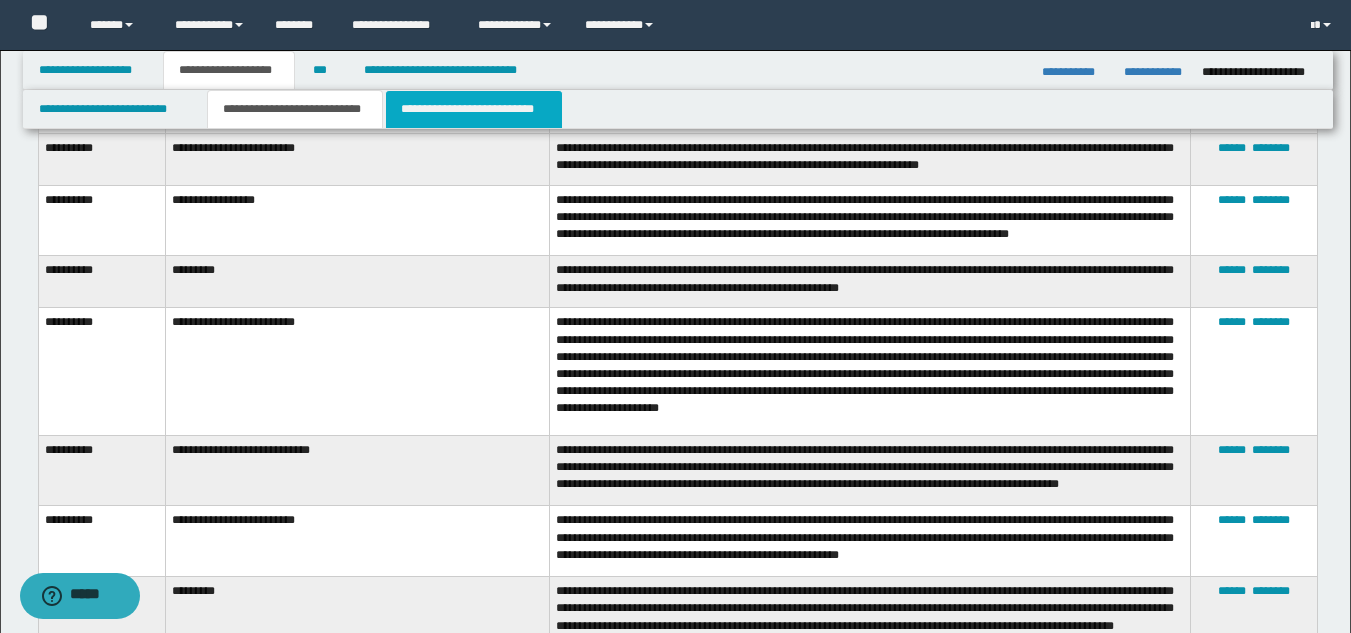 click on "**********" at bounding box center (474, 109) 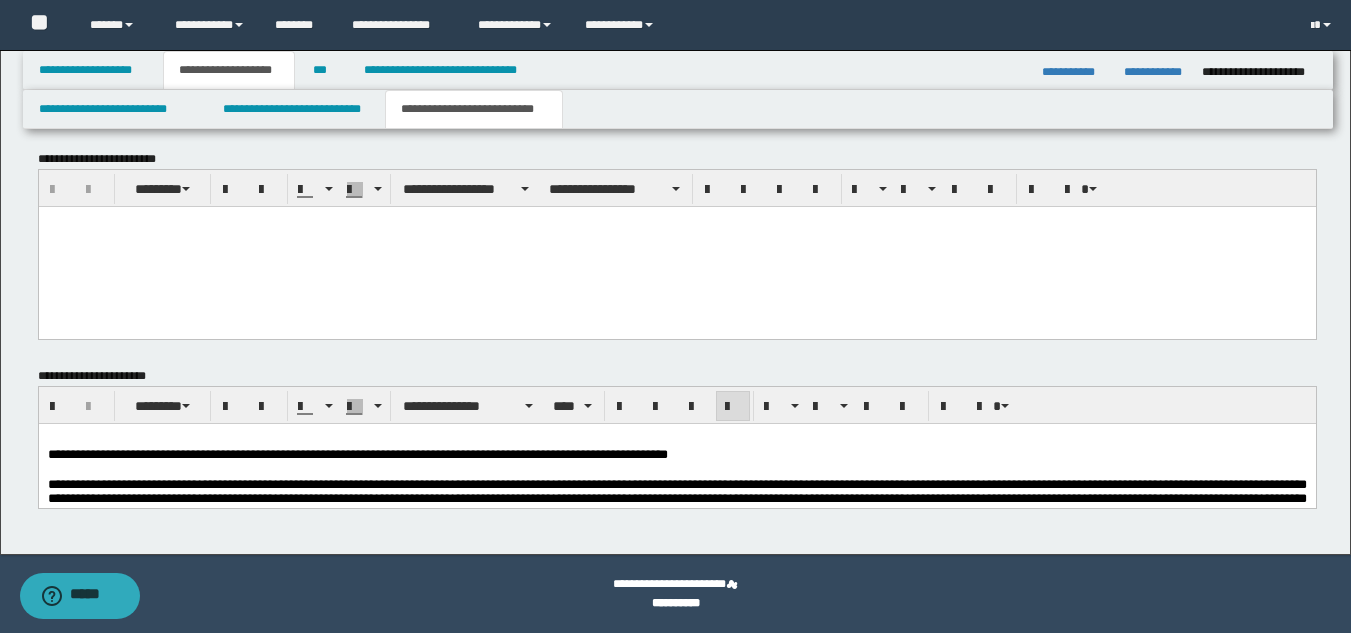 click on "**********" at bounding box center (676, 497) 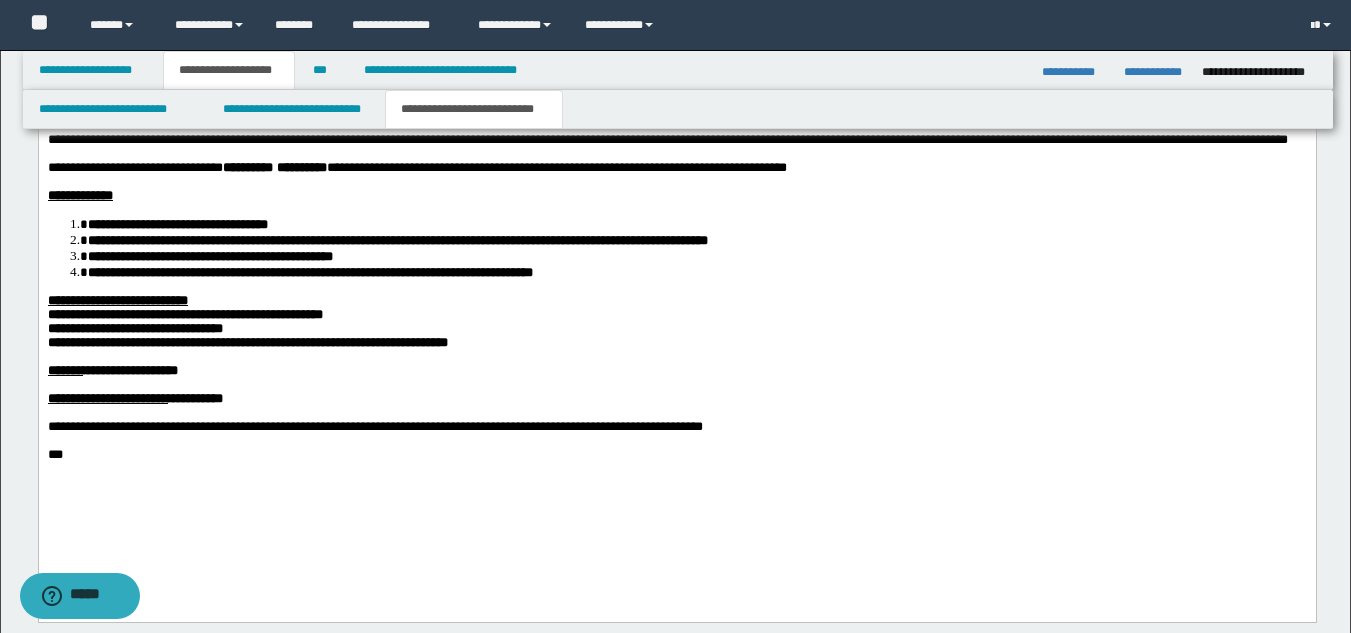 click on "**********" at bounding box center (676, 315) 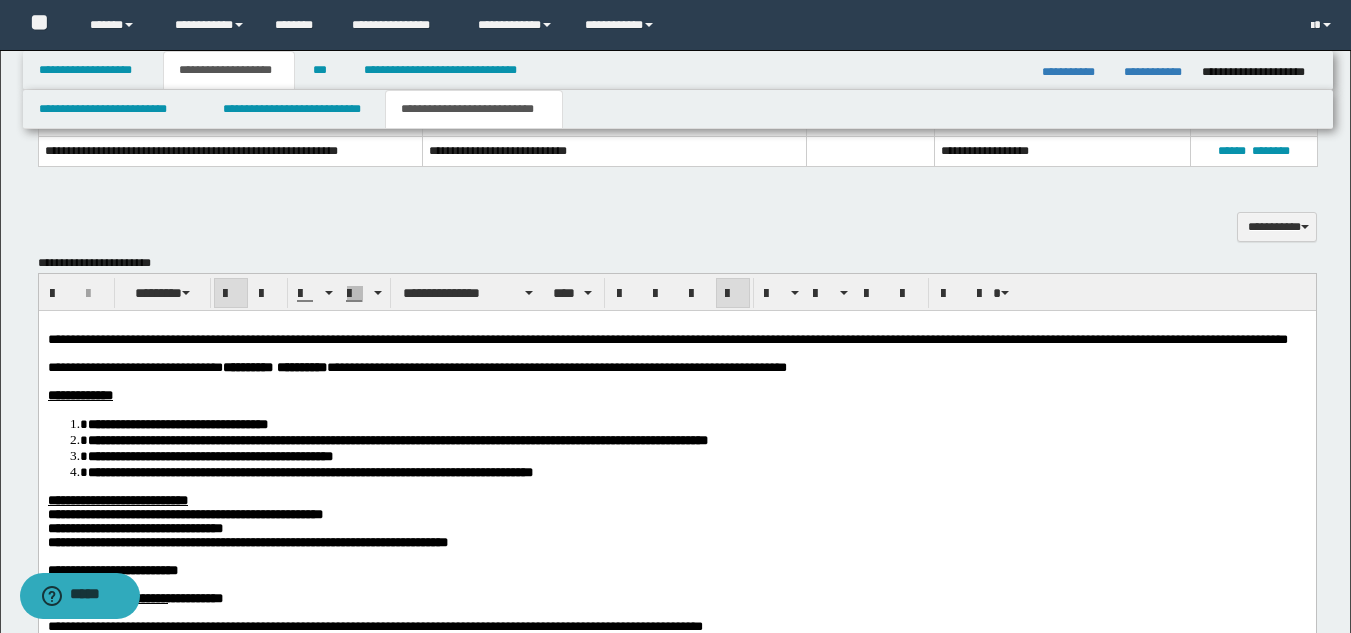 click on "**********" at bounding box center (696, 424) 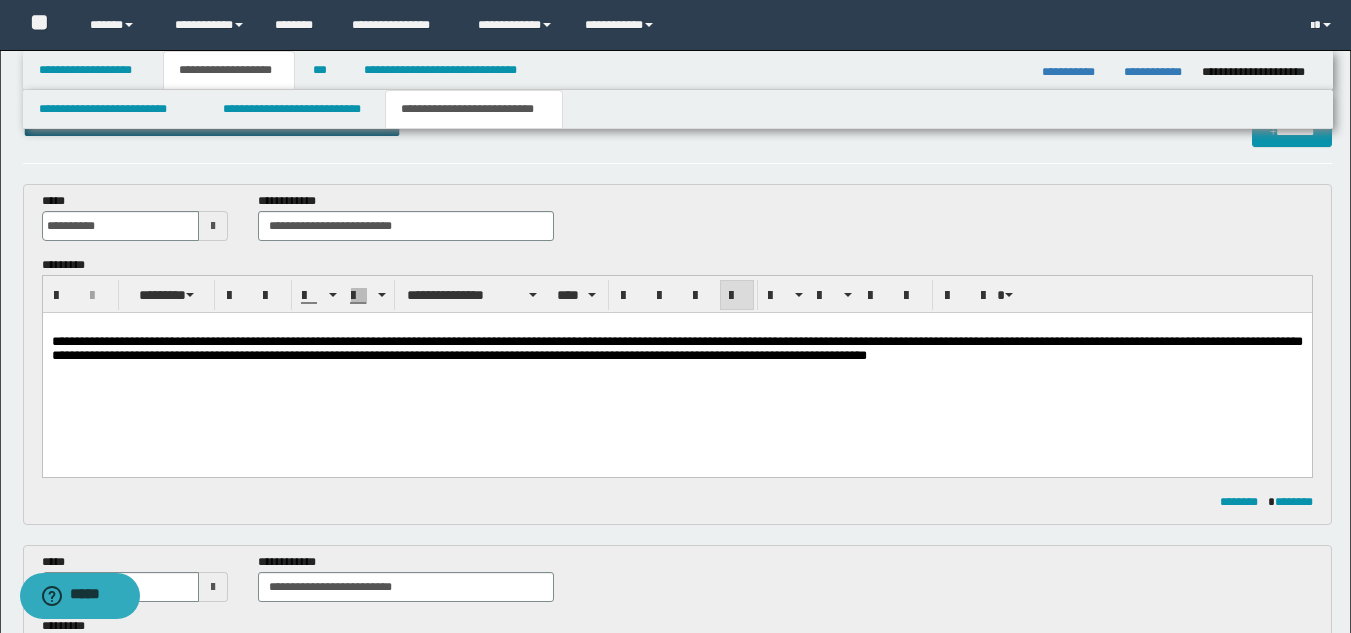 scroll, scrollTop: 0, scrollLeft: 0, axis: both 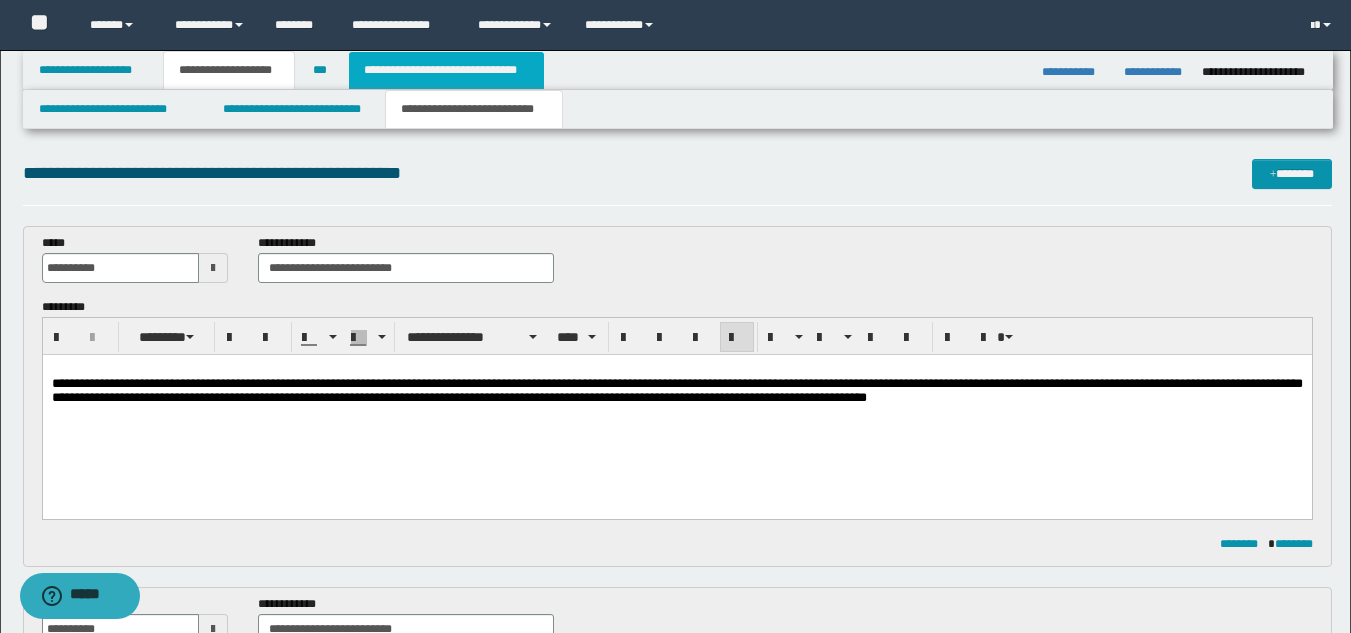 click on "**********" at bounding box center (446, 70) 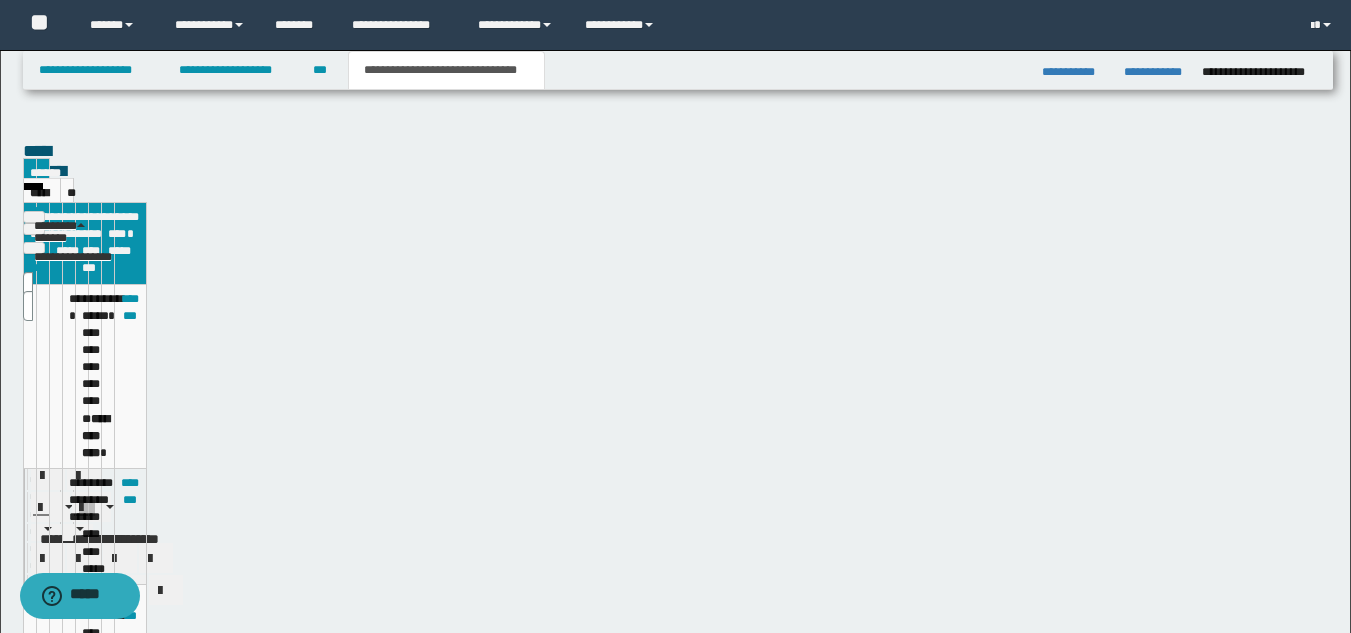 type on "**********" 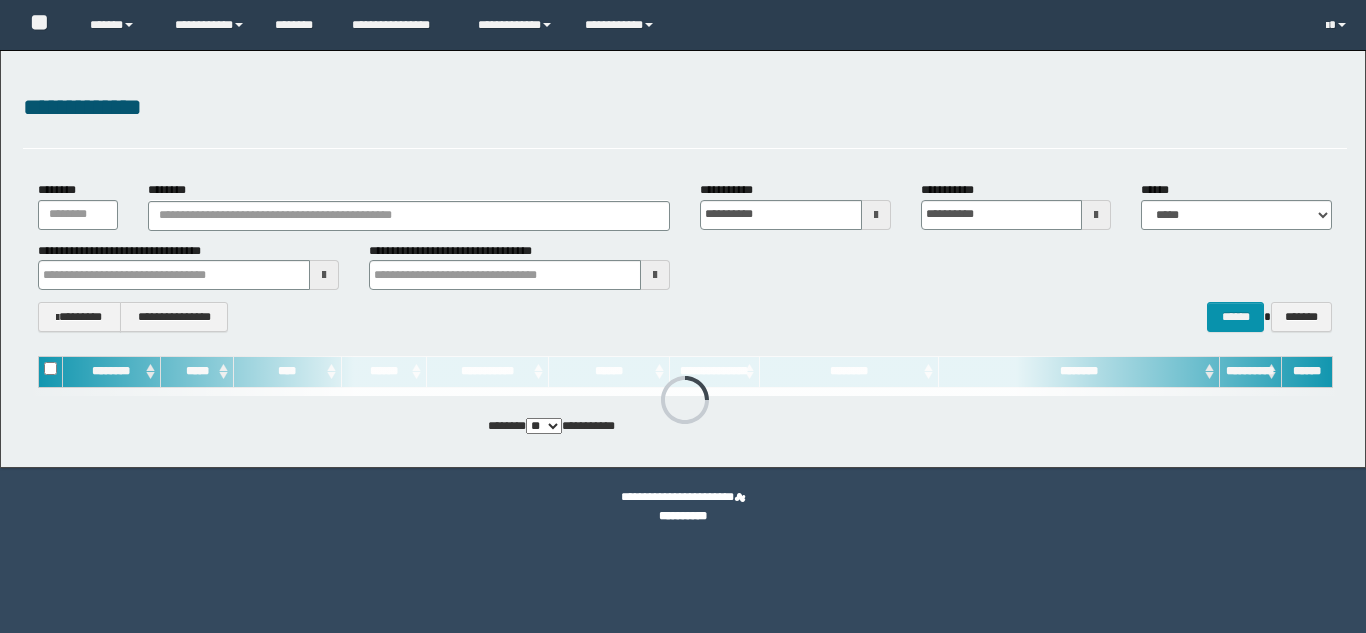 scroll, scrollTop: 0, scrollLeft: 0, axis: both 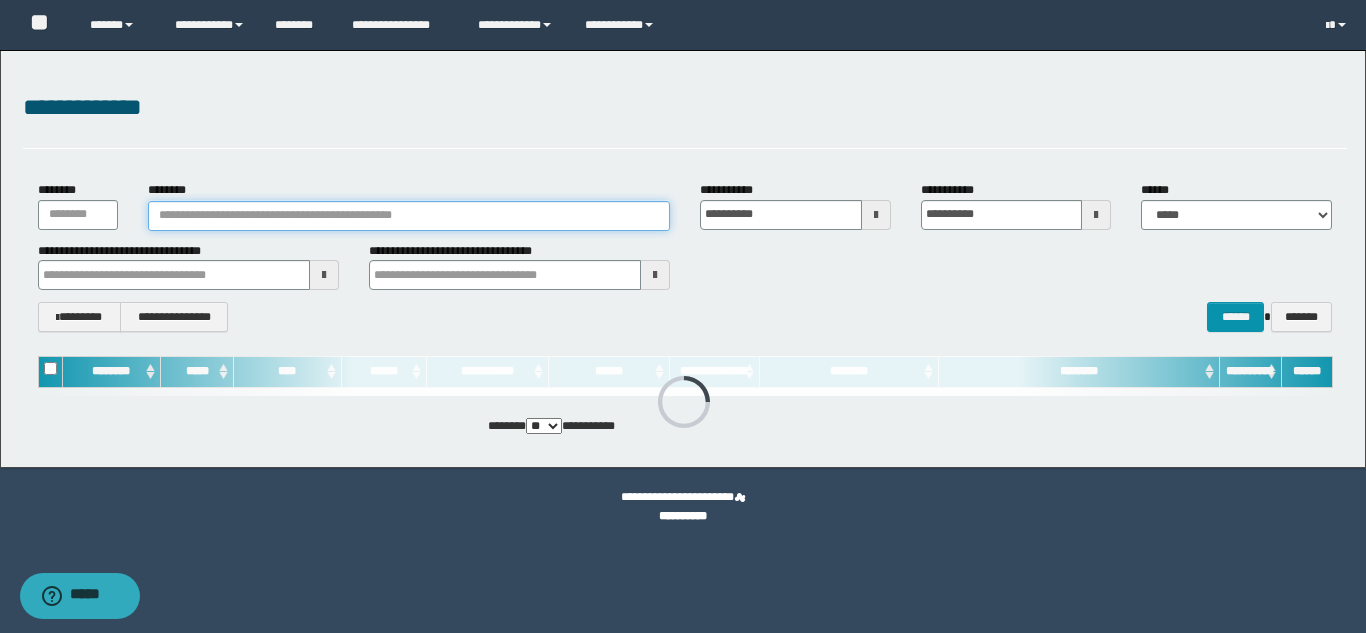 click on "********" at bounding box center [409, 216] 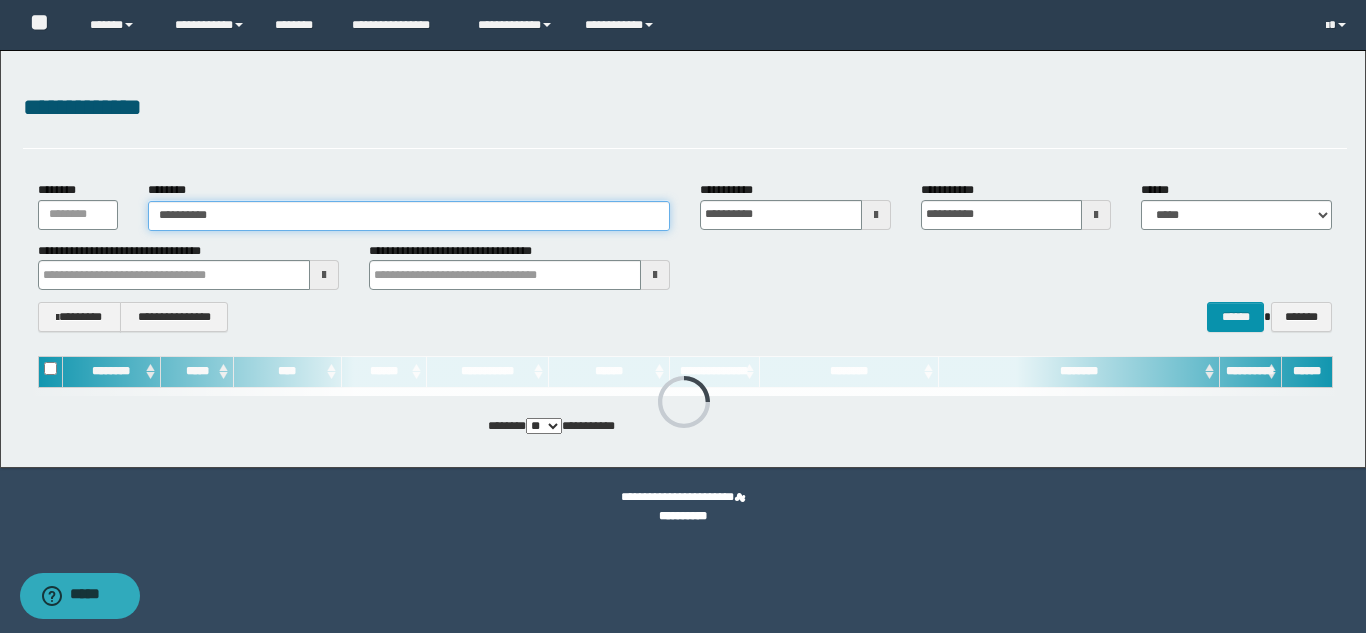 type on "**********" 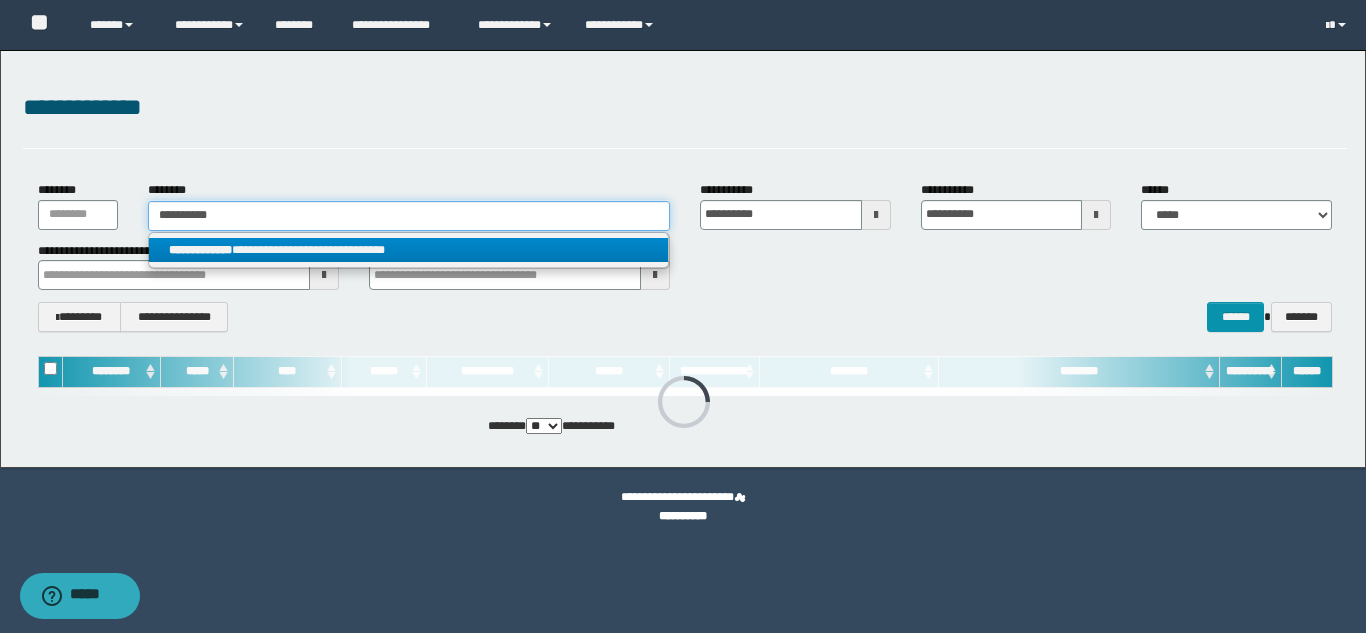 type on "**********" 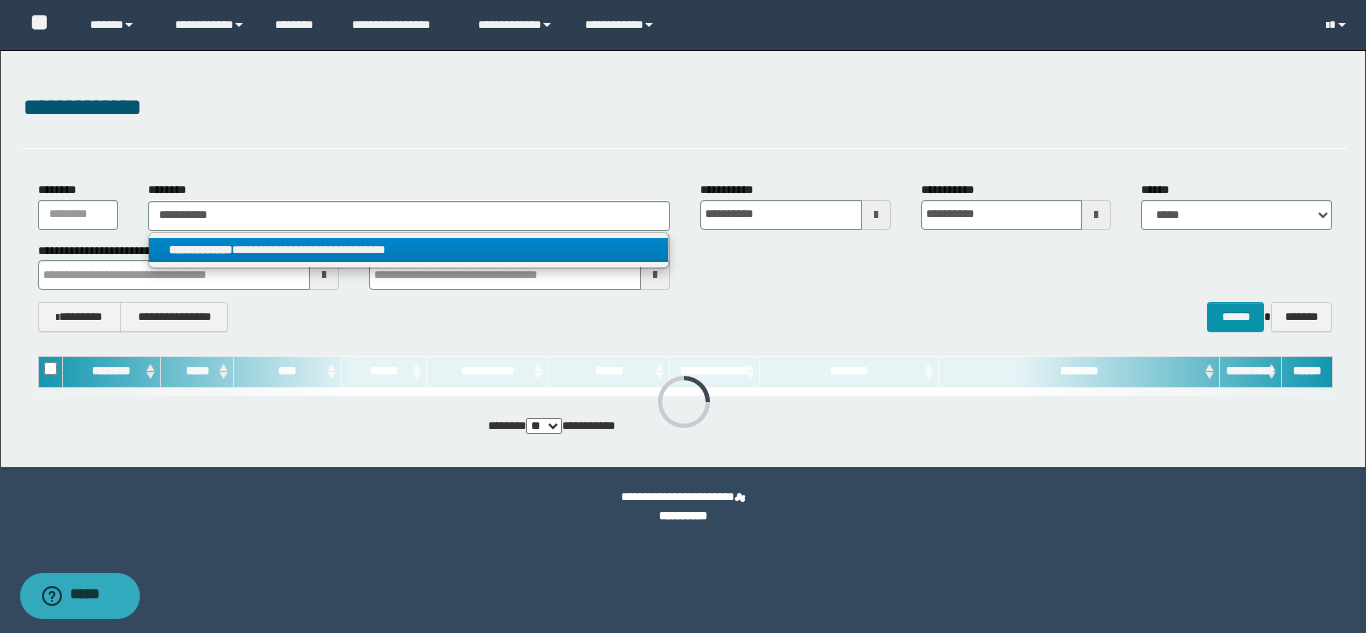 click on "**********" at bounding box center (408, 250) 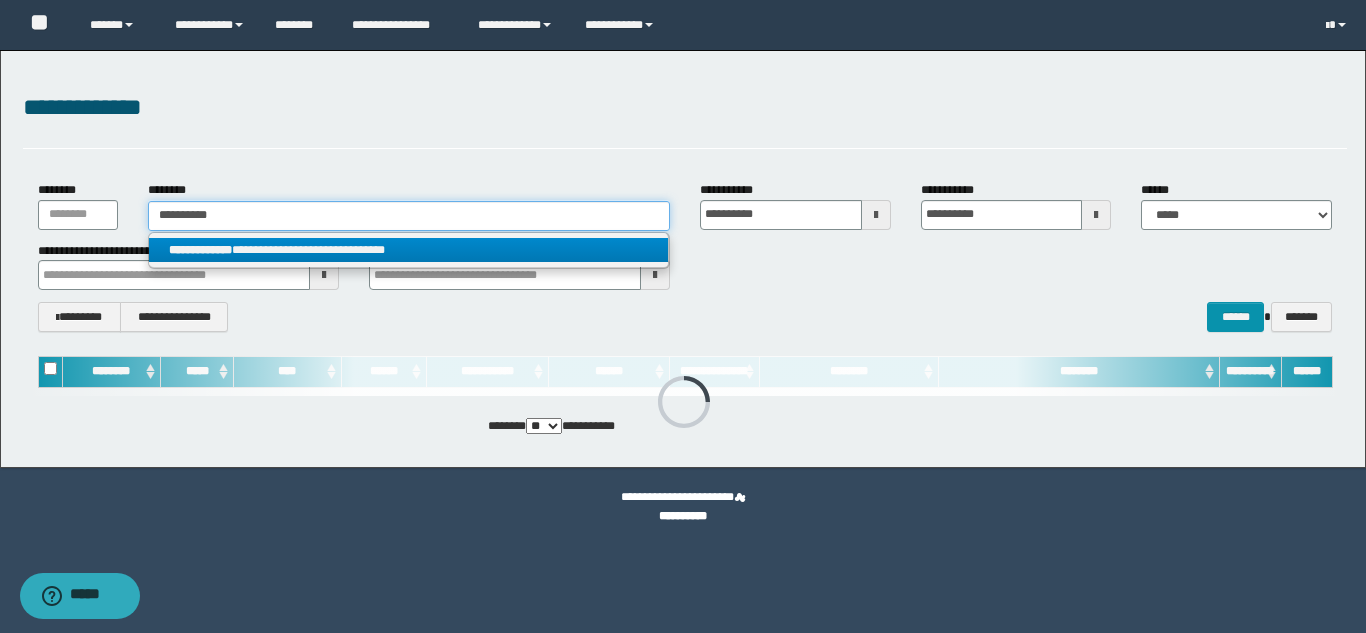 type 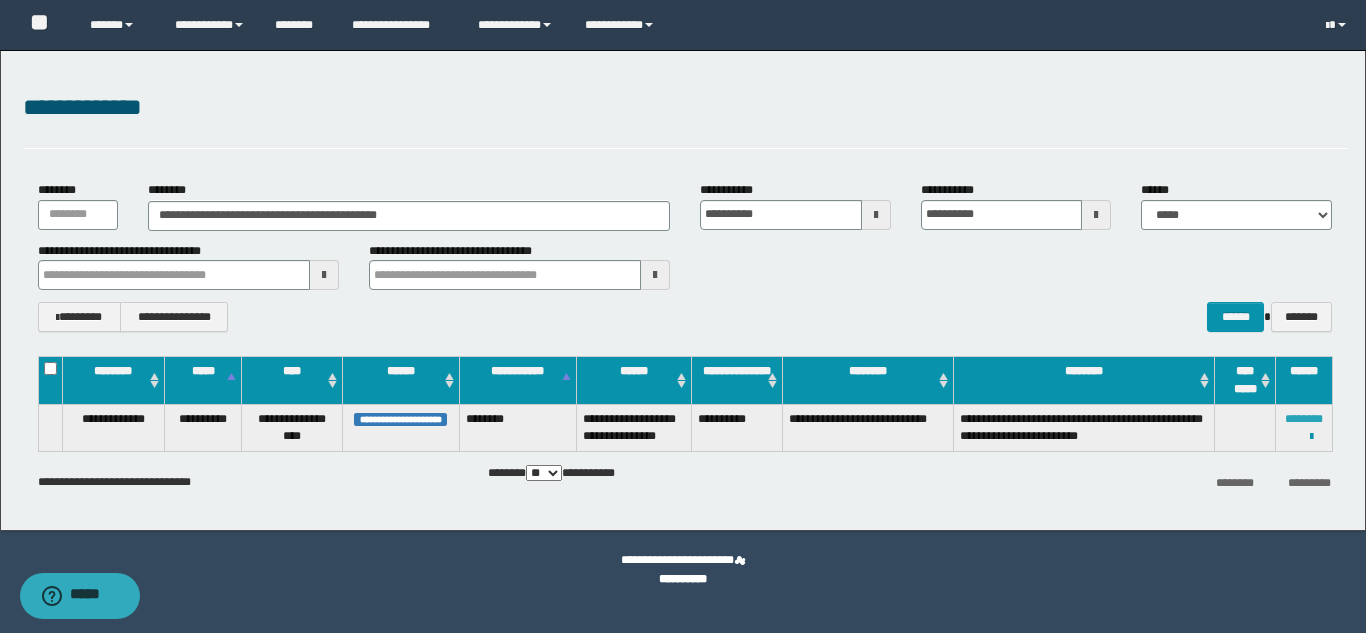 click on "********" at bounding box center (1304, 419) 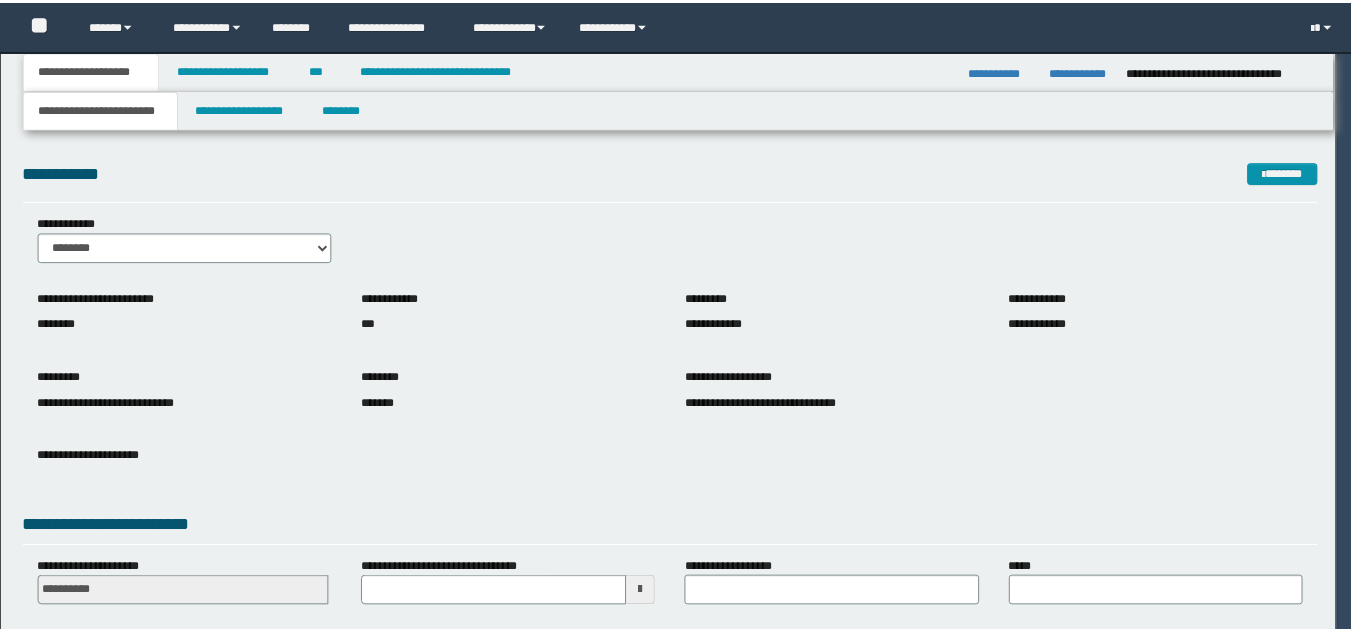 scroll, scrollTop: 0, scrollLeft: 0, axis: both 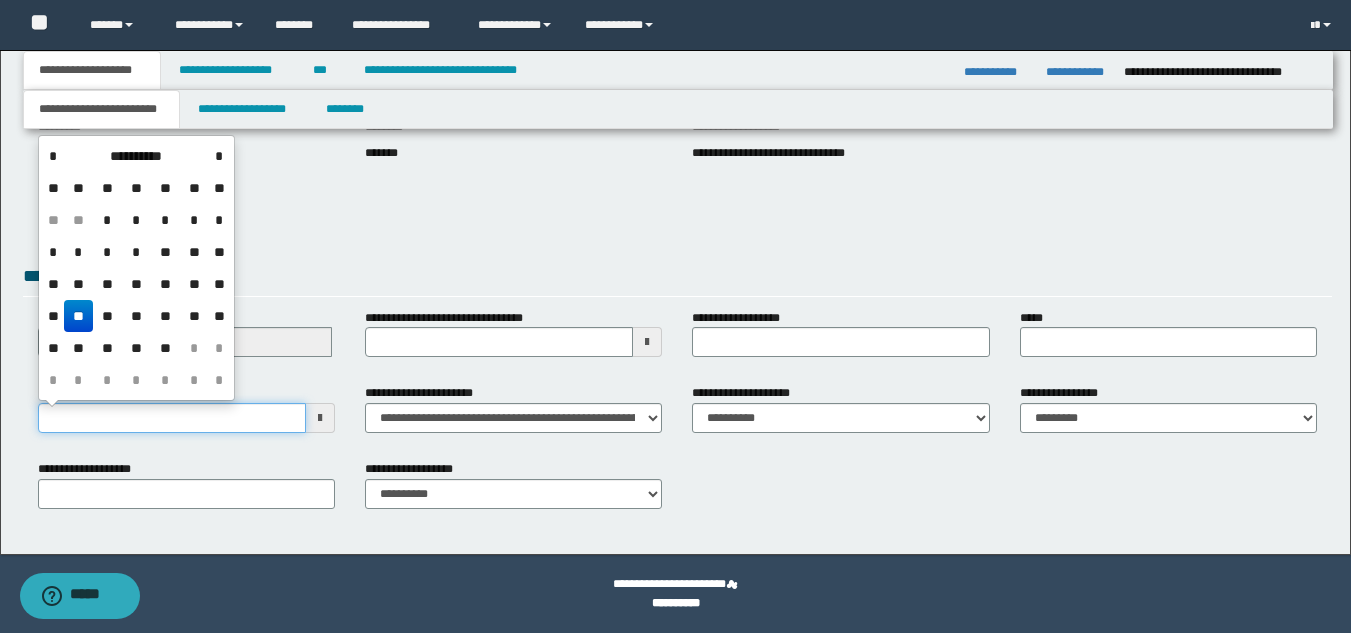 drag, startPoint x: 158, startPoint y: 413, endPoint x: 155, endPoint y: 401, distance: 12.369317 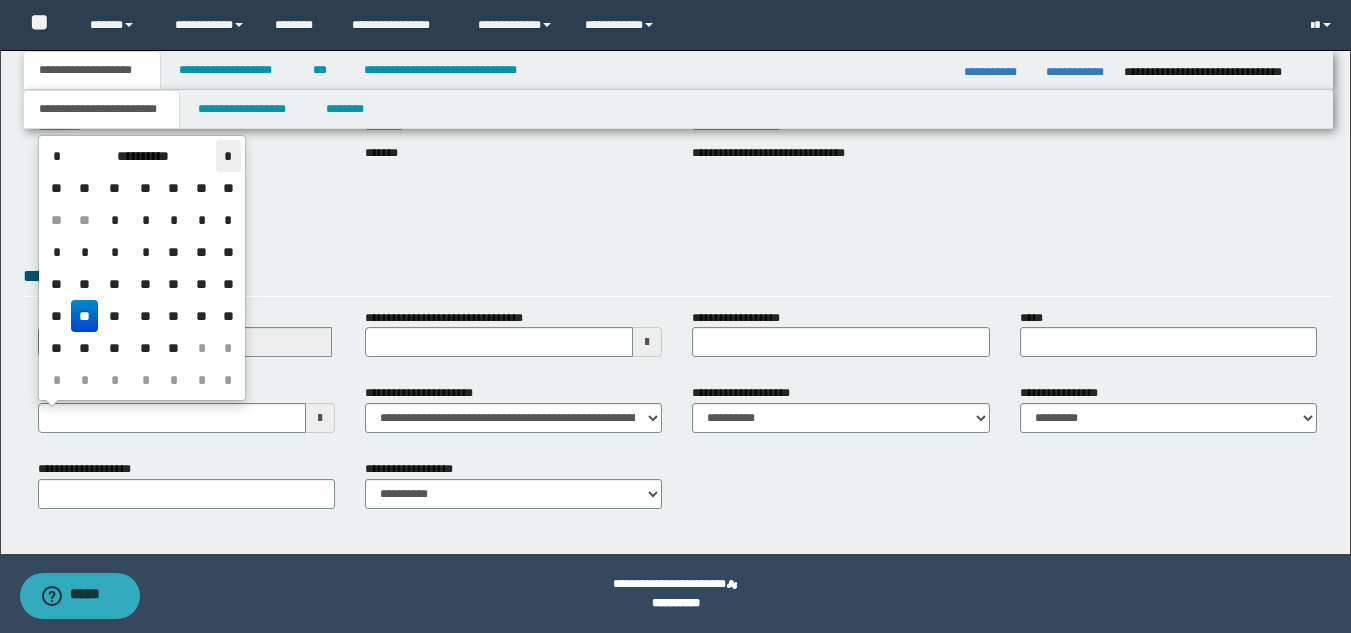 click on "*" at bounding box center (228, 156) 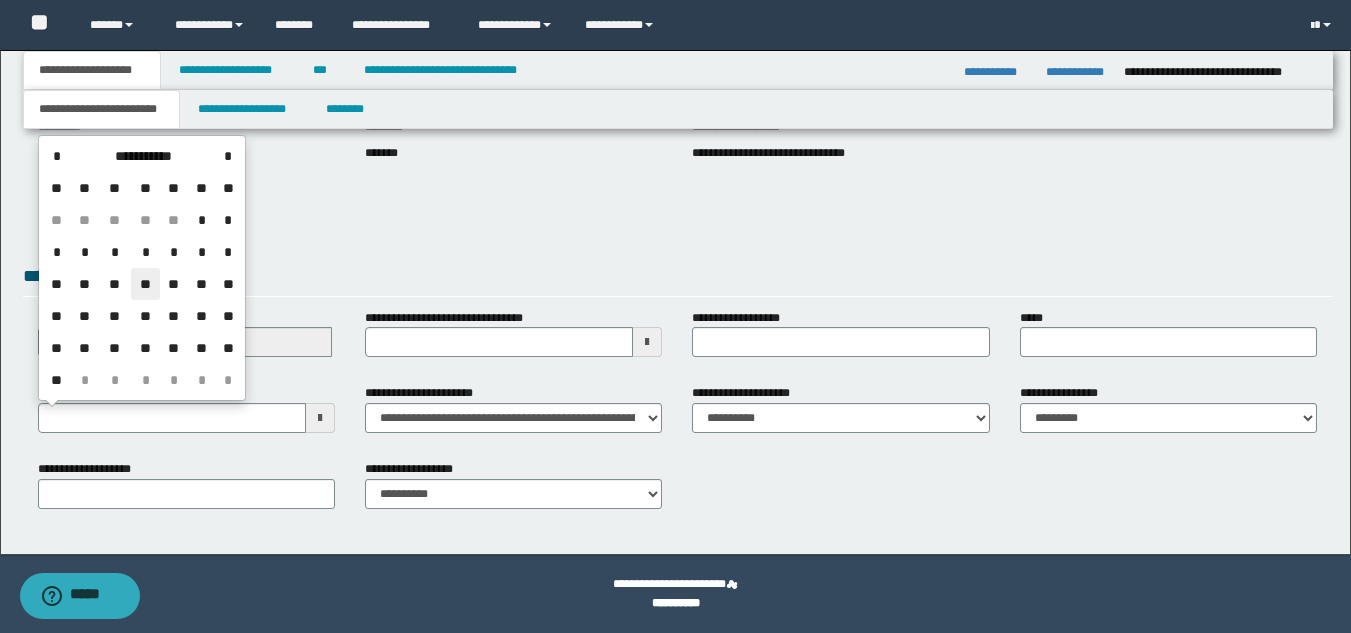 click on "**" at bounding box center [145, 284] 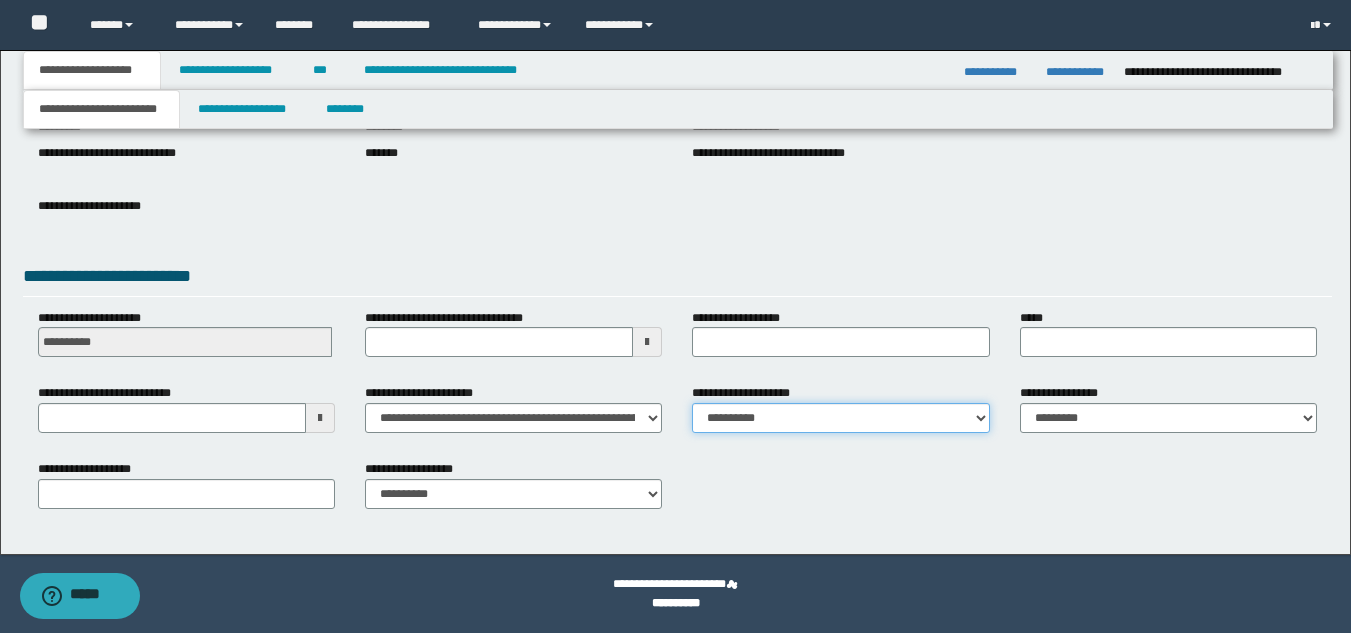 drag, startPoint x: 787, startPoint y: 416, endPoint x: 785, endPoint y: 405, distance: 11.18034 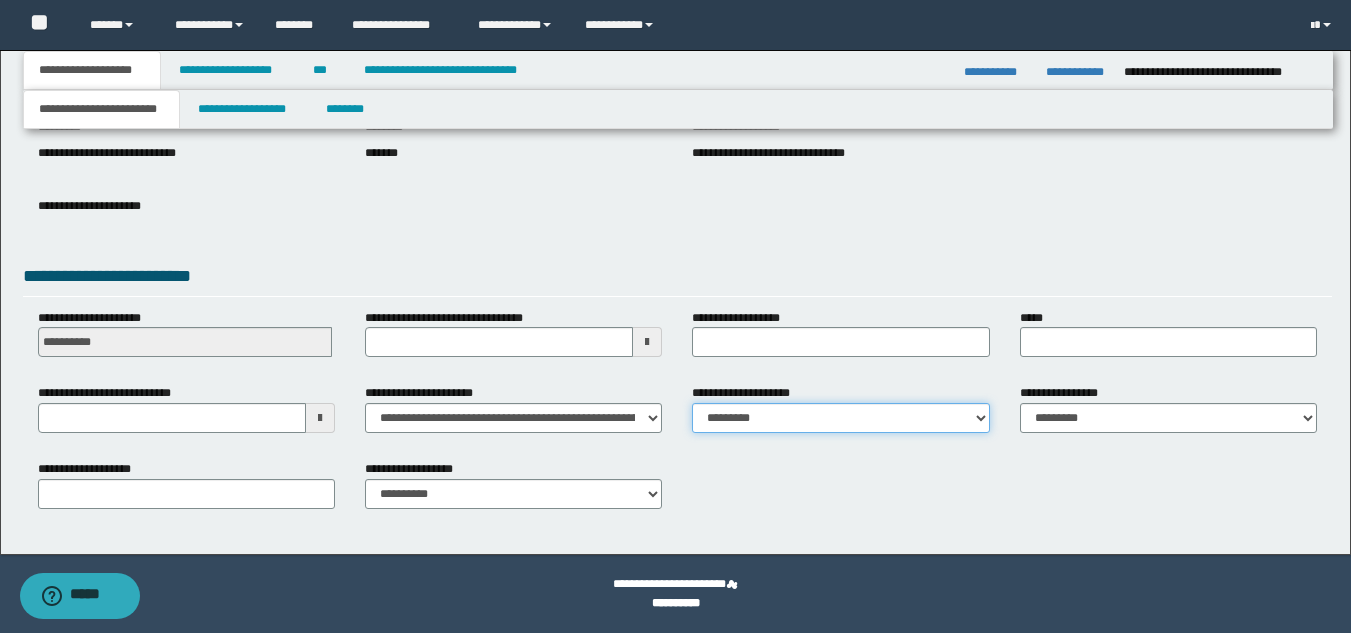 click on "**********" at bounding box center [840, 418] 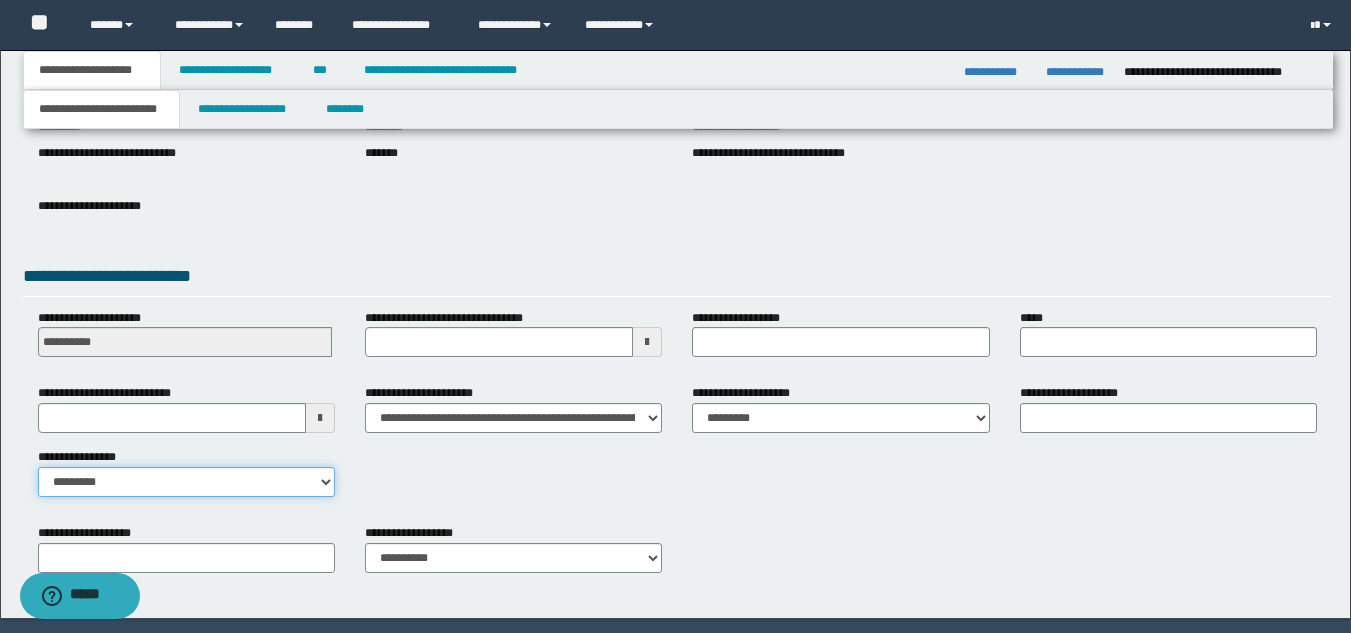 drag, startPoint x: 223, startPoint y: 480, endPoint x: 217, endPoint y: 492, distance: 13.416408 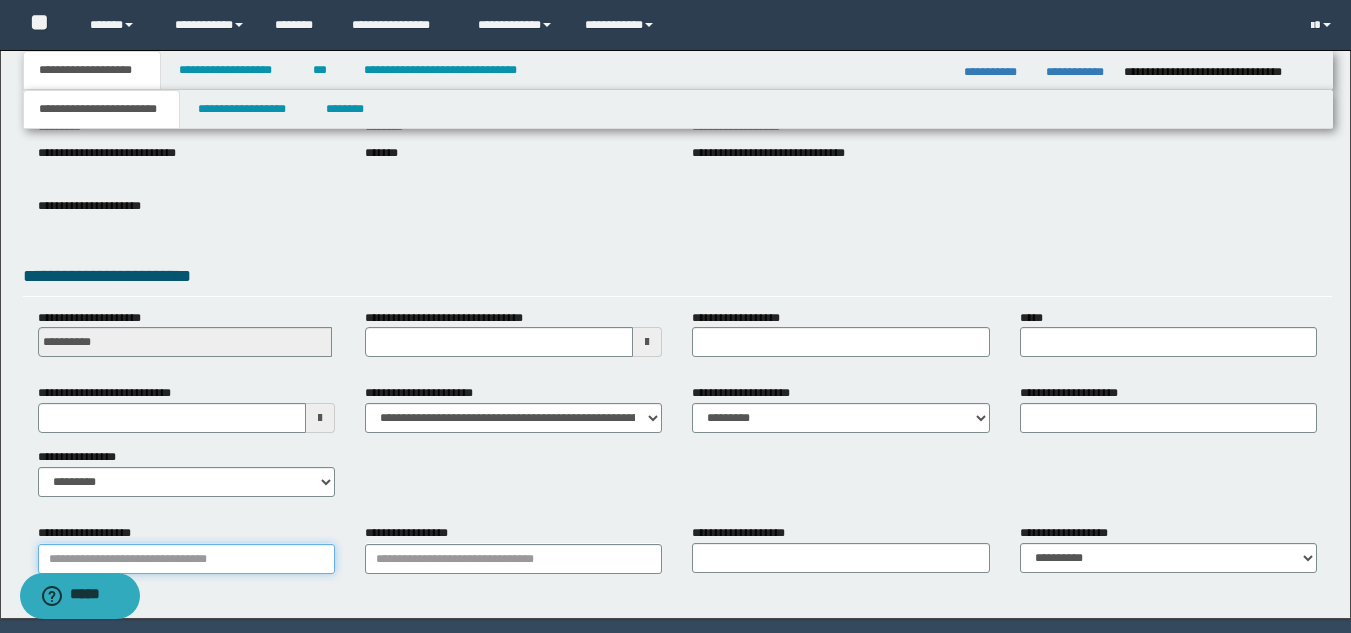 click on "**********" at bounding box center [186, 559] 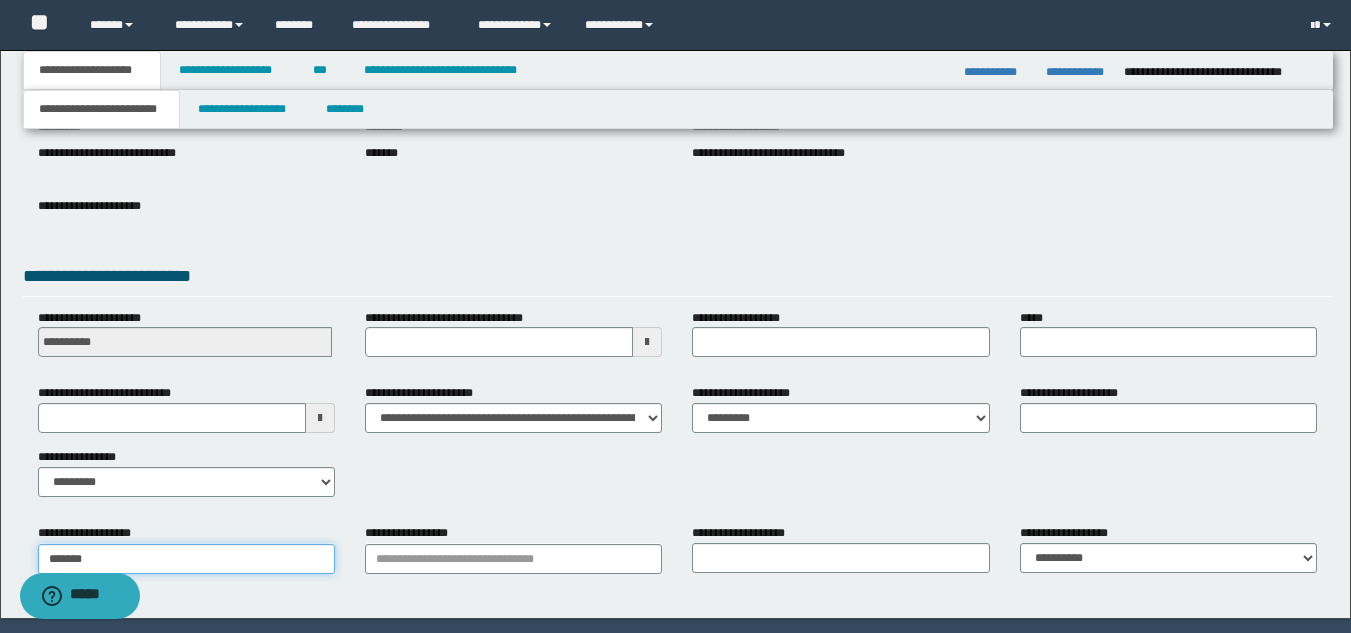 type on "********" 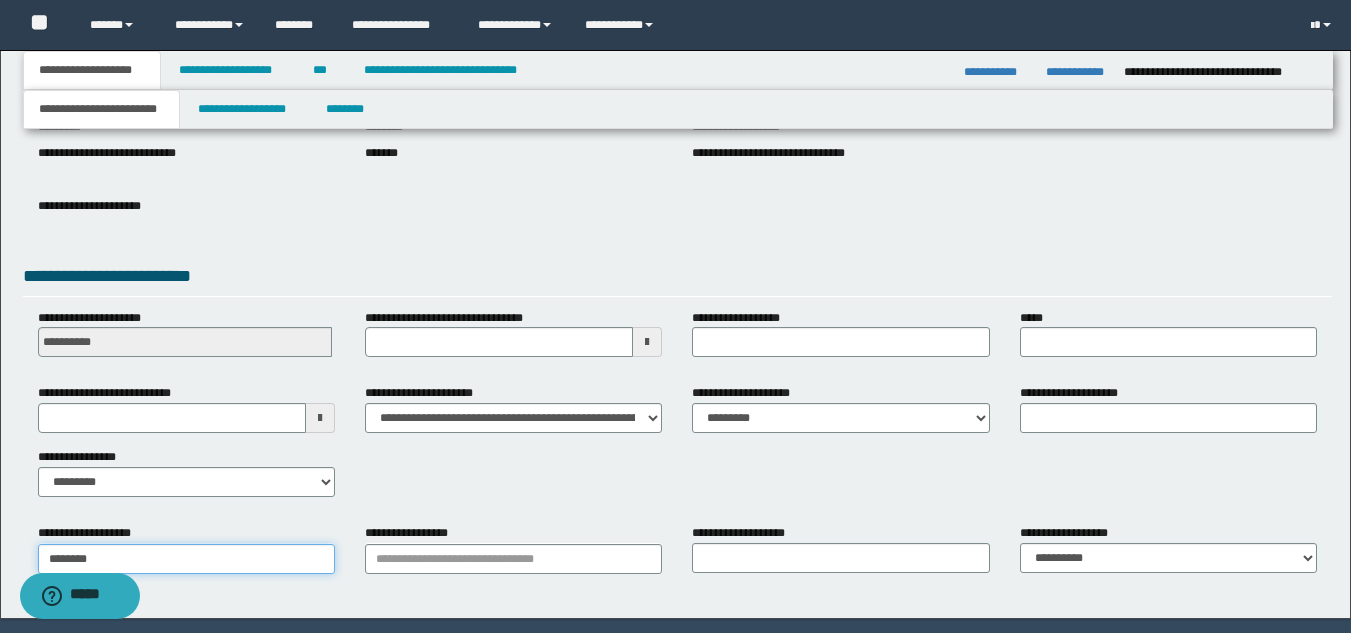 type on "********" 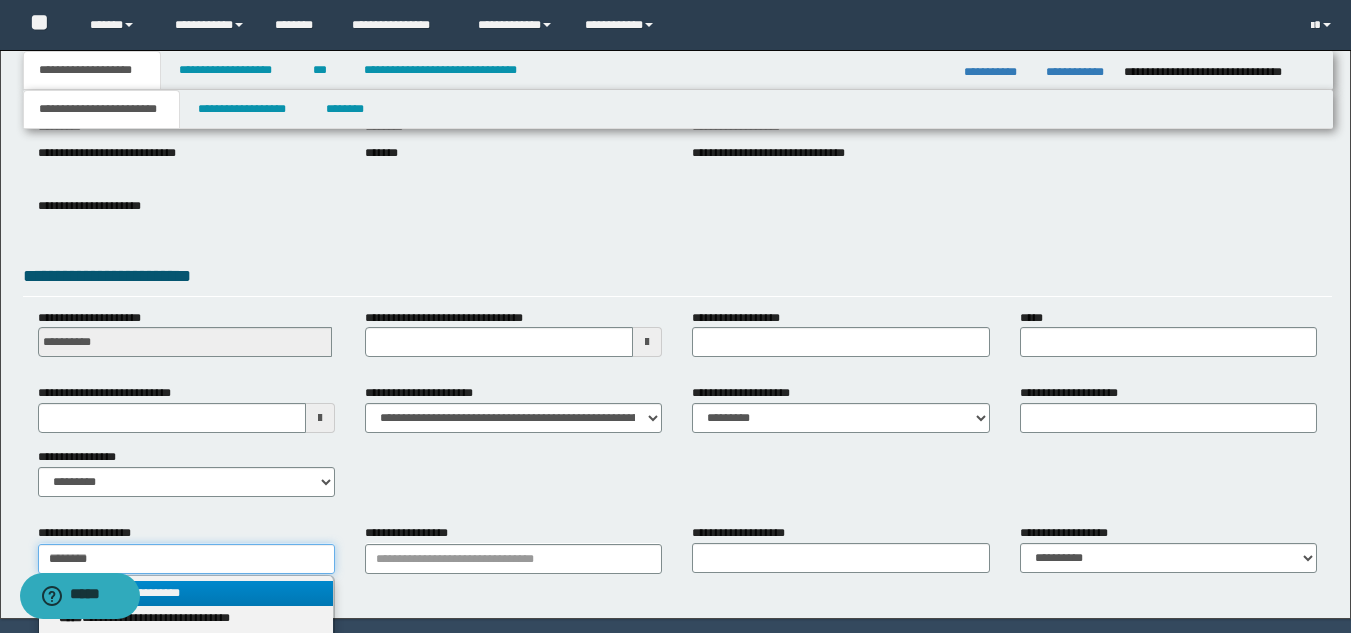 type on "********" 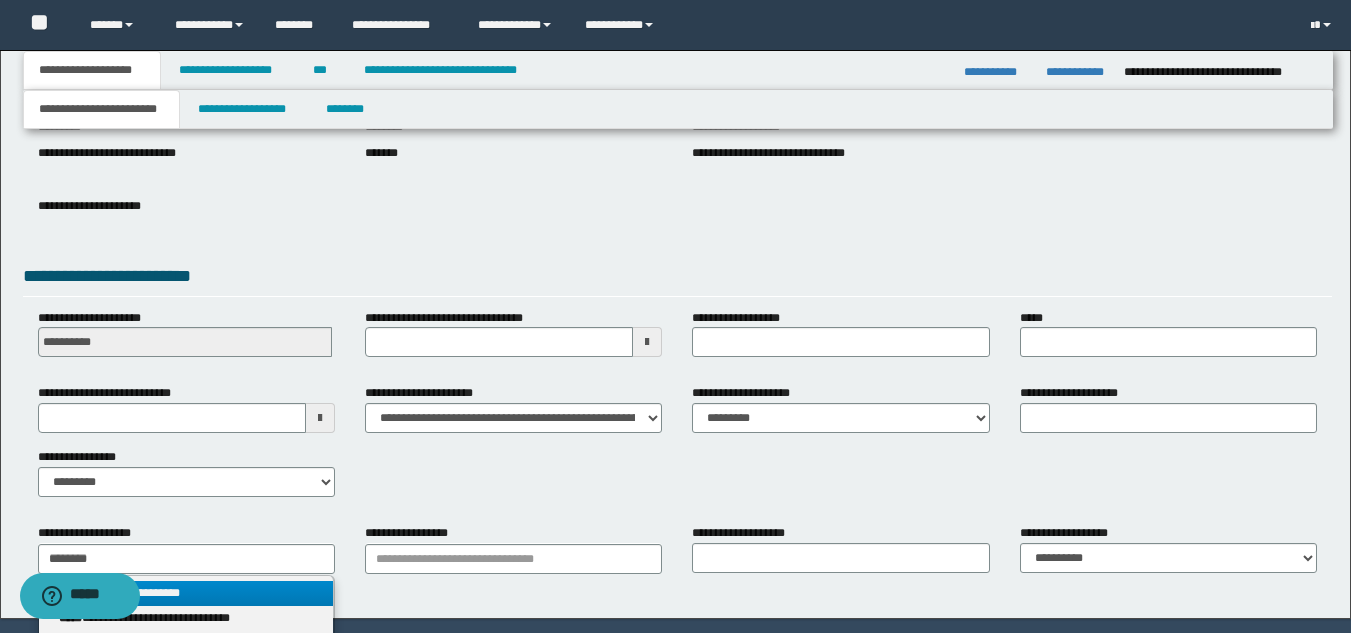 click on "**********" at bounding box center (186, 593) 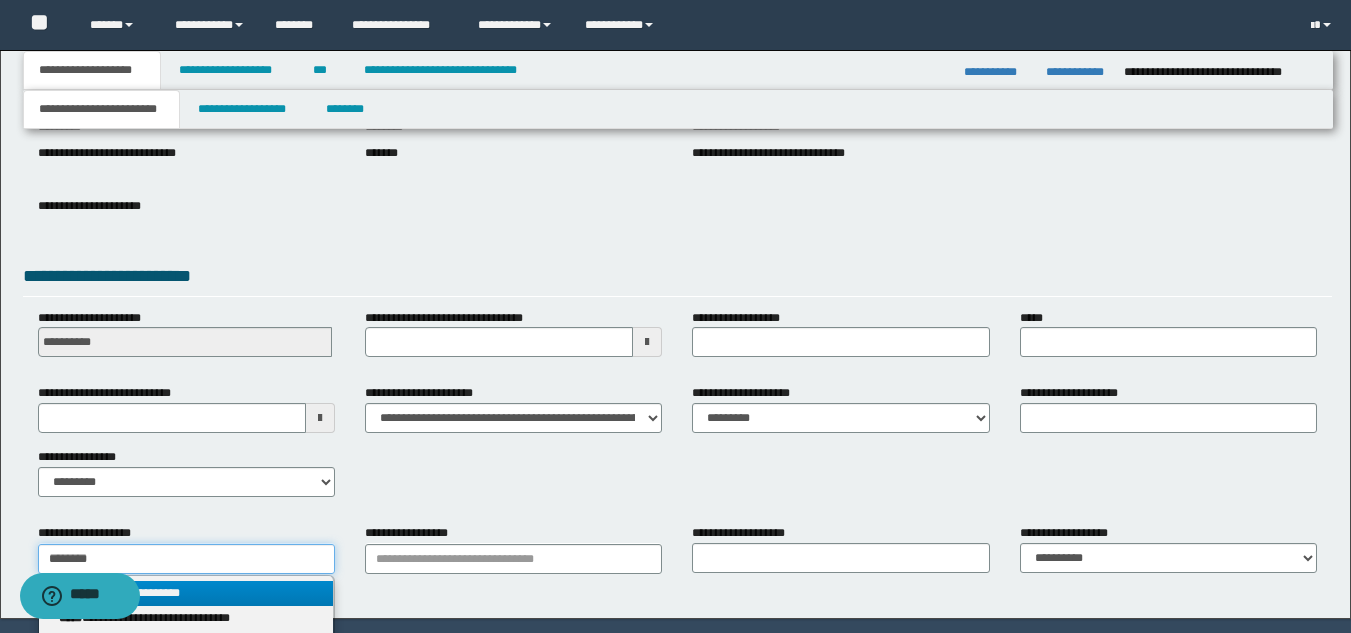 type 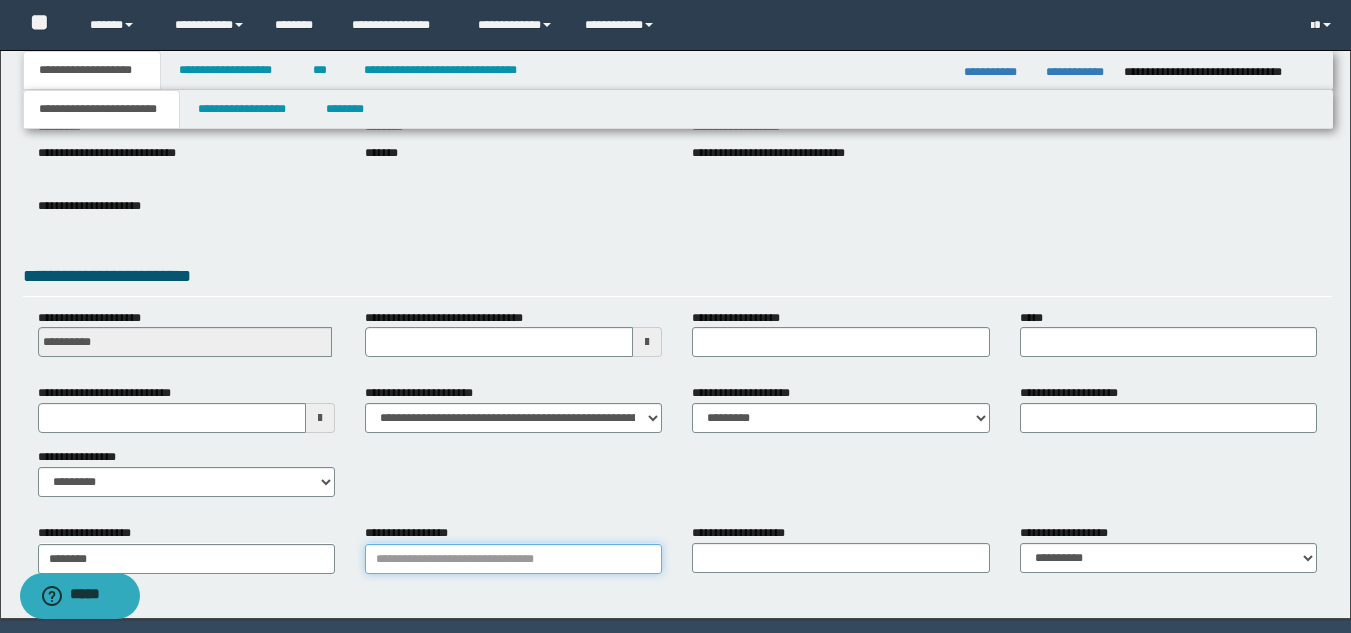 click on "**********" at bounding box center (513, 559) 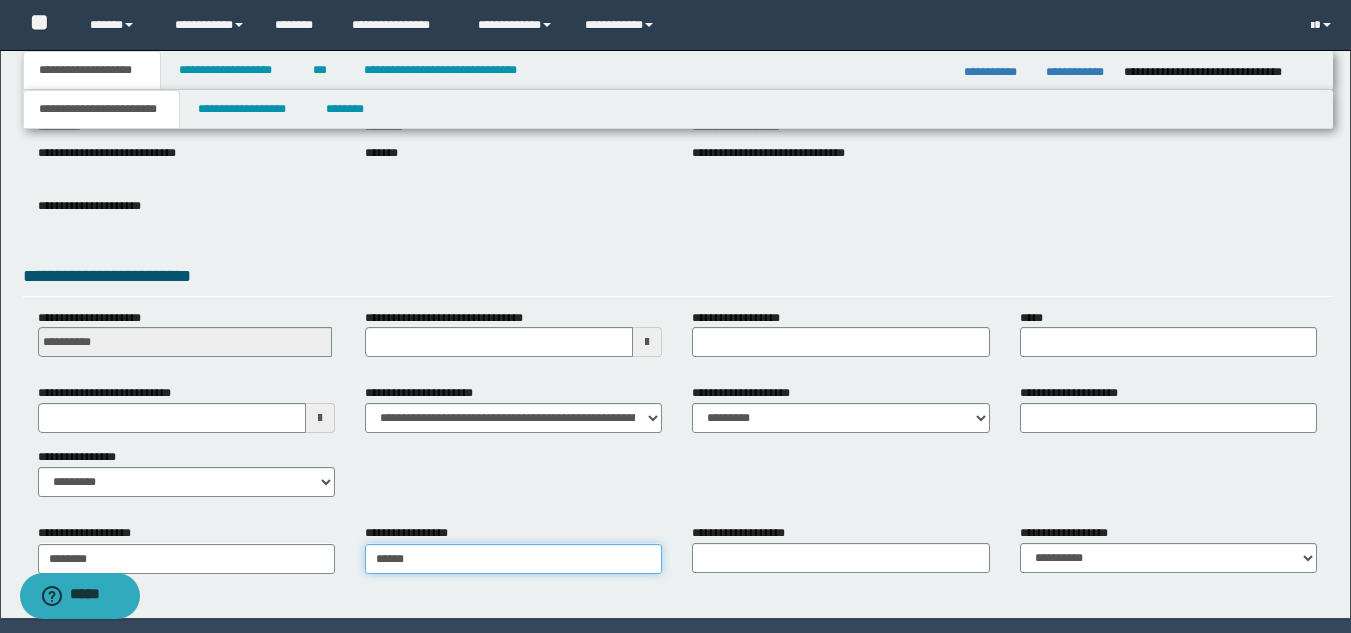 type on "*****" 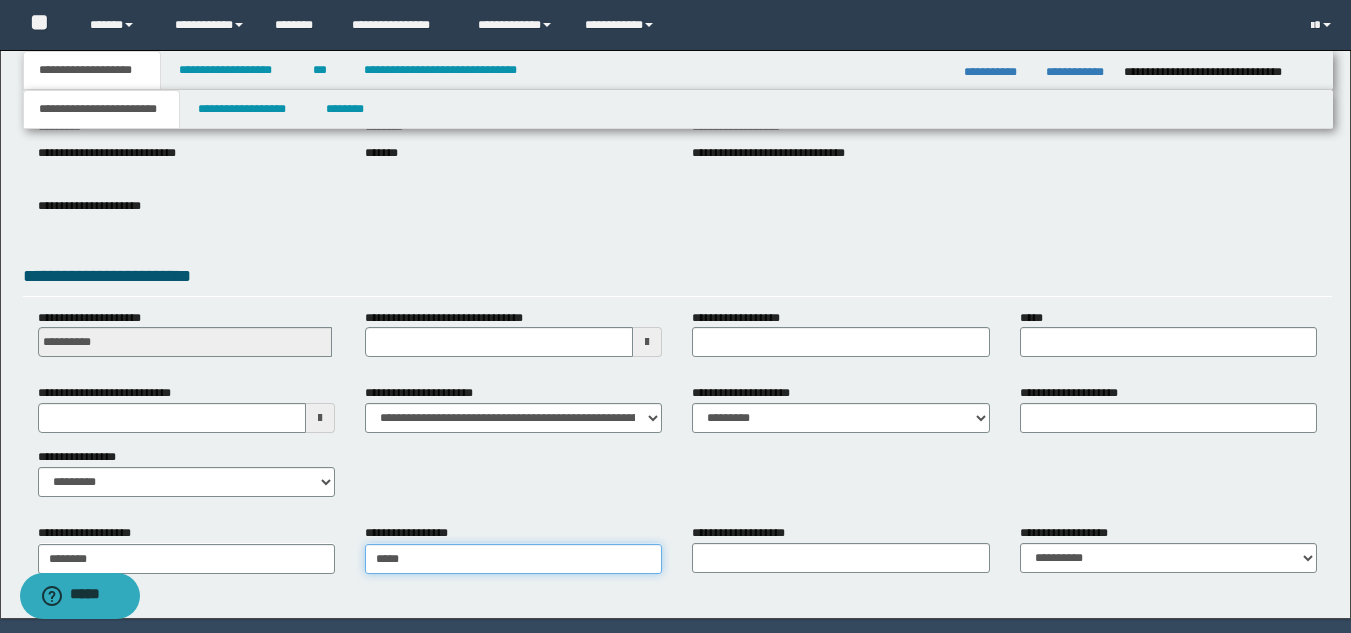 type on "**********" 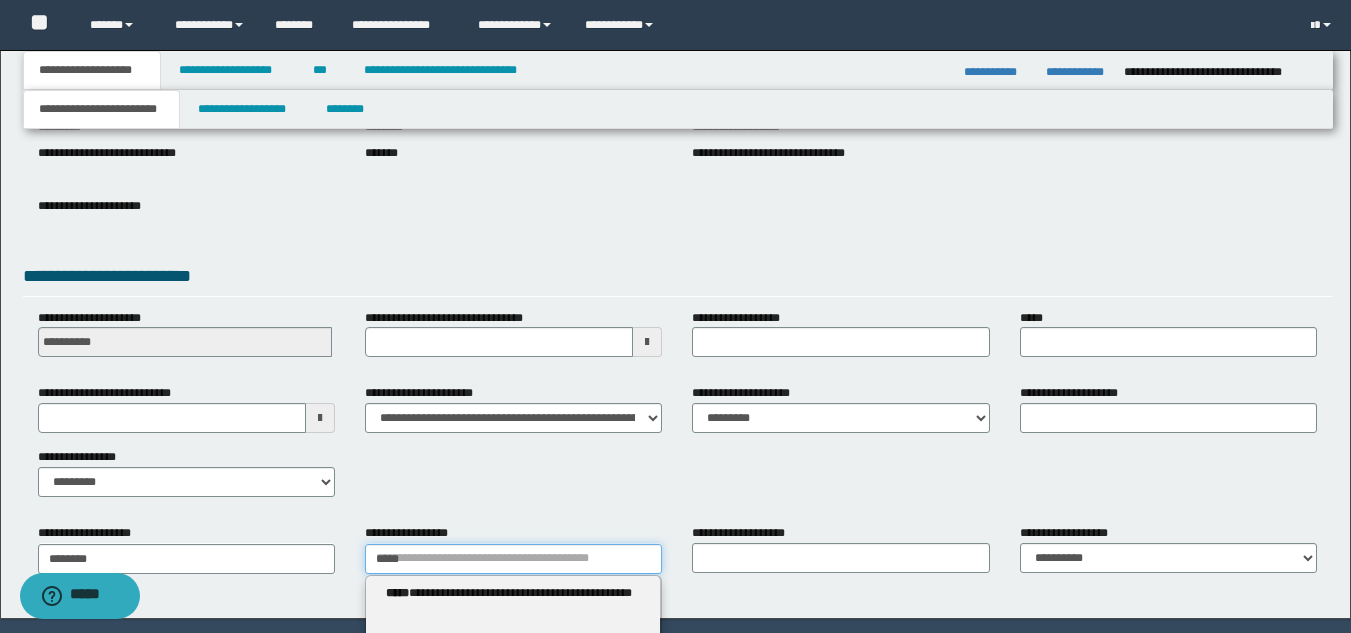 type 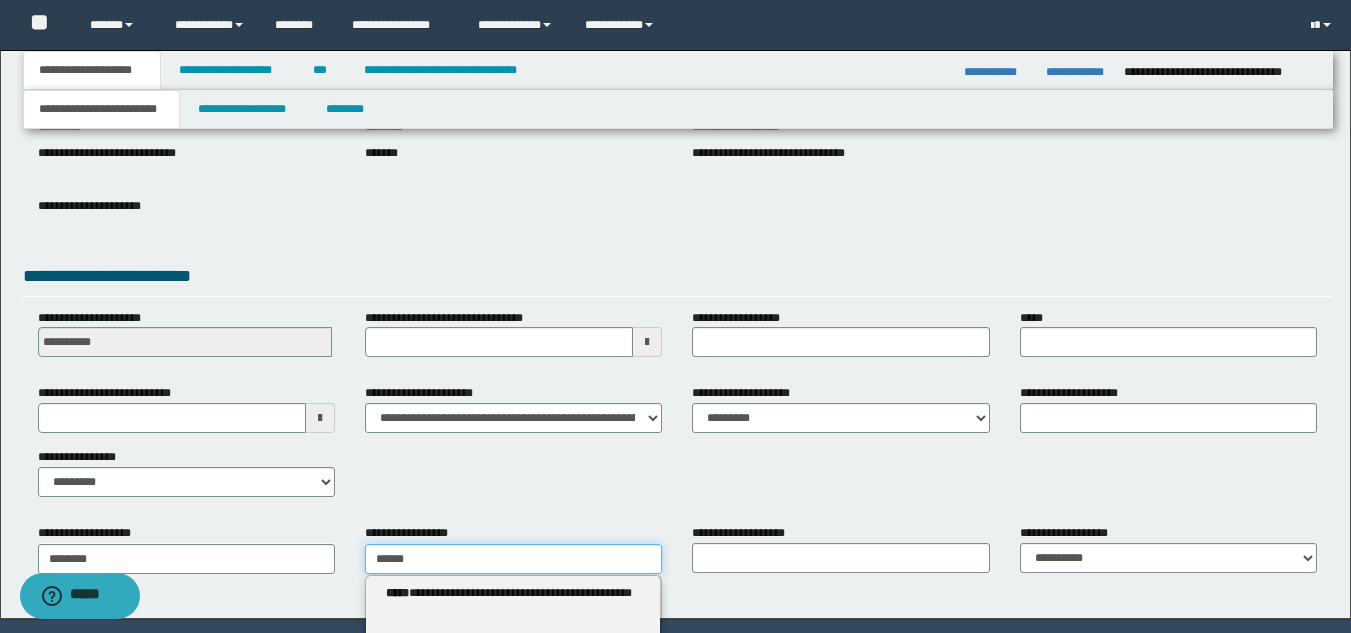 type on "**********" 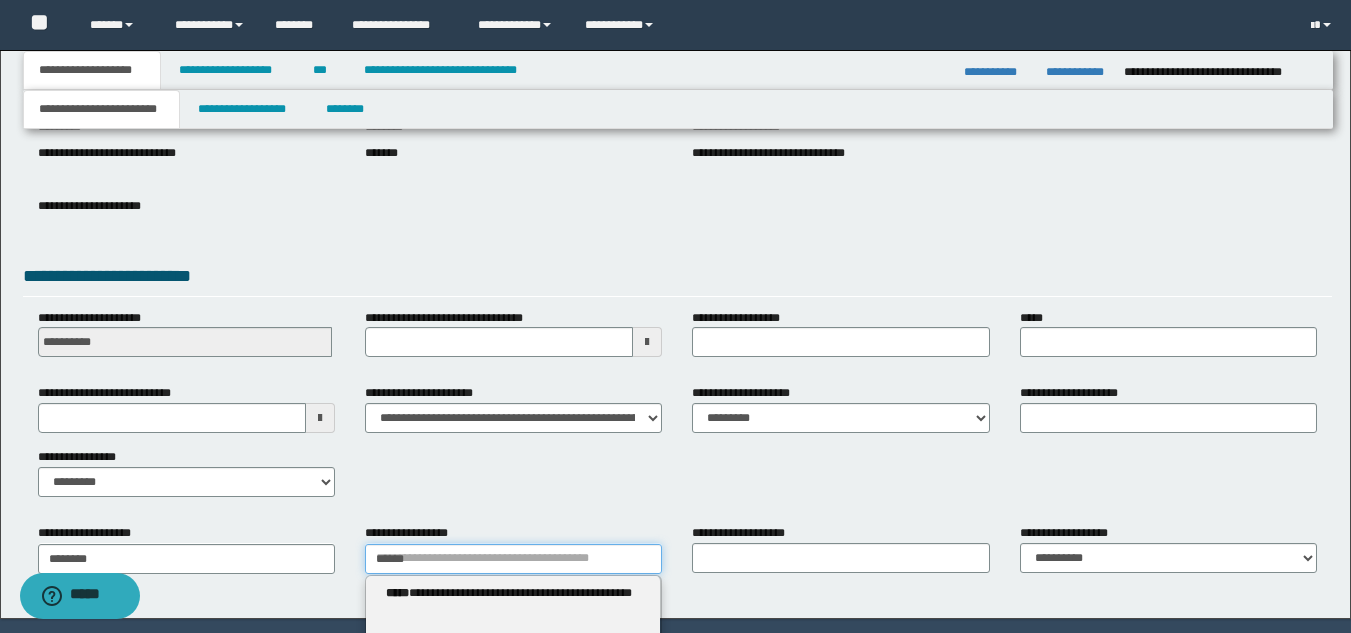 type 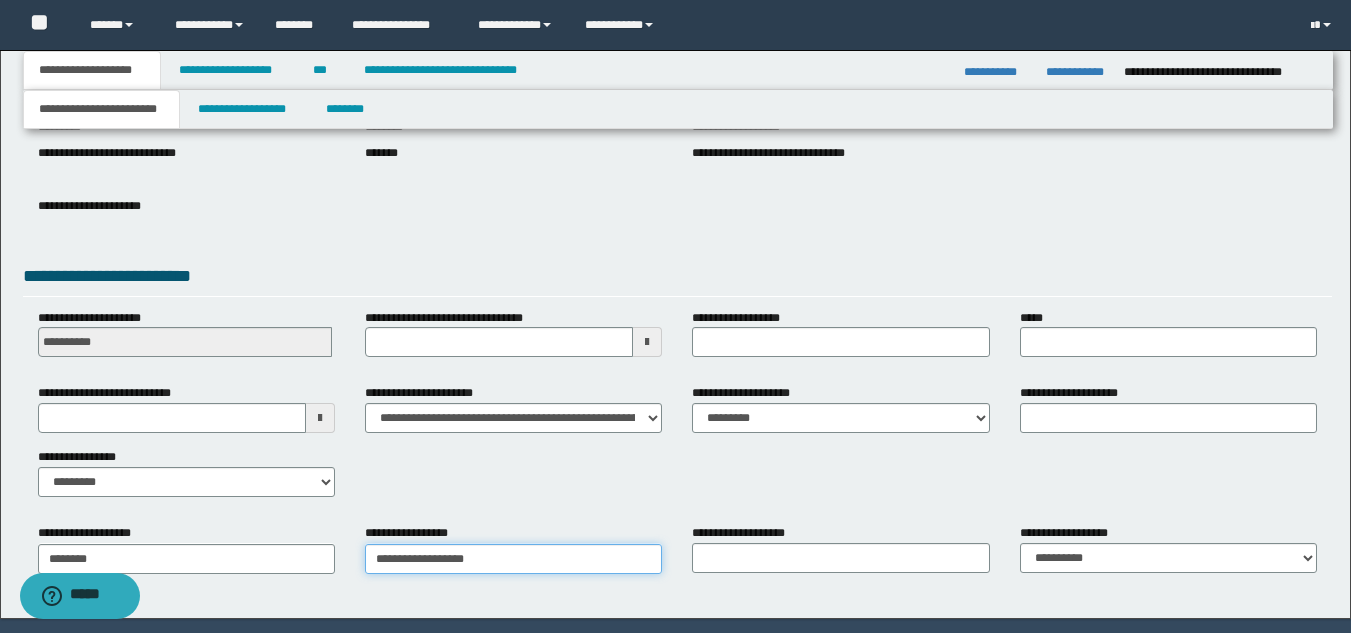 type on "**********" 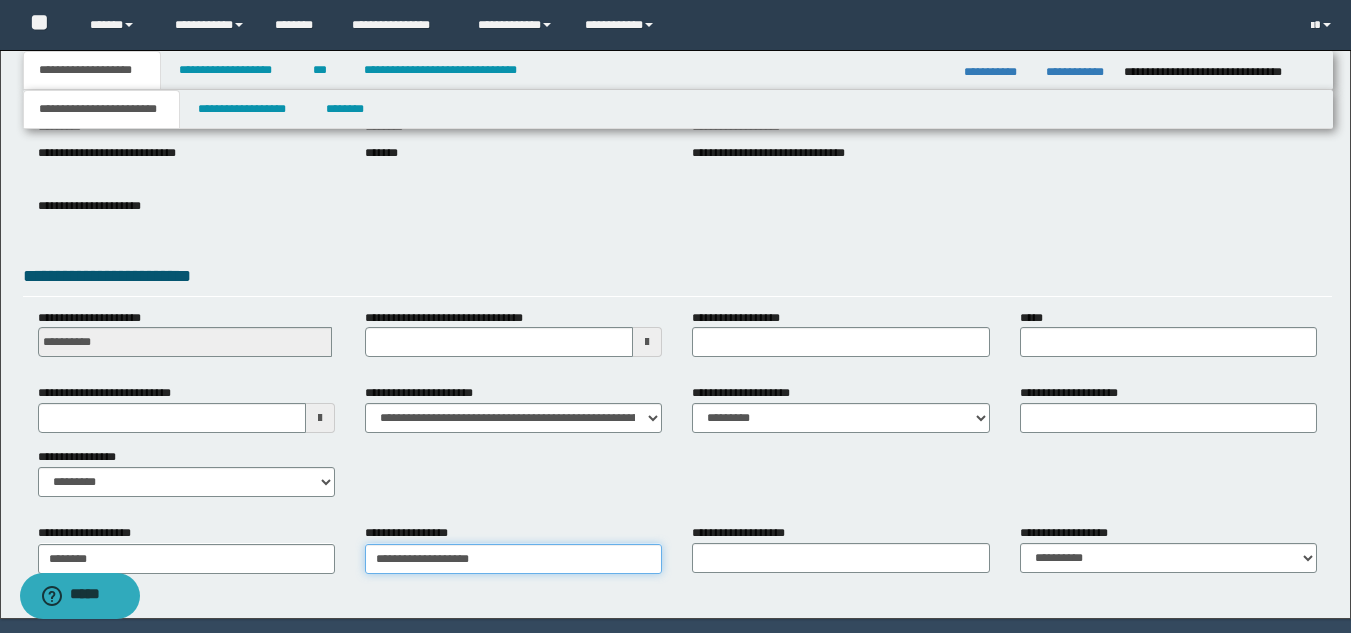 type on "**********" 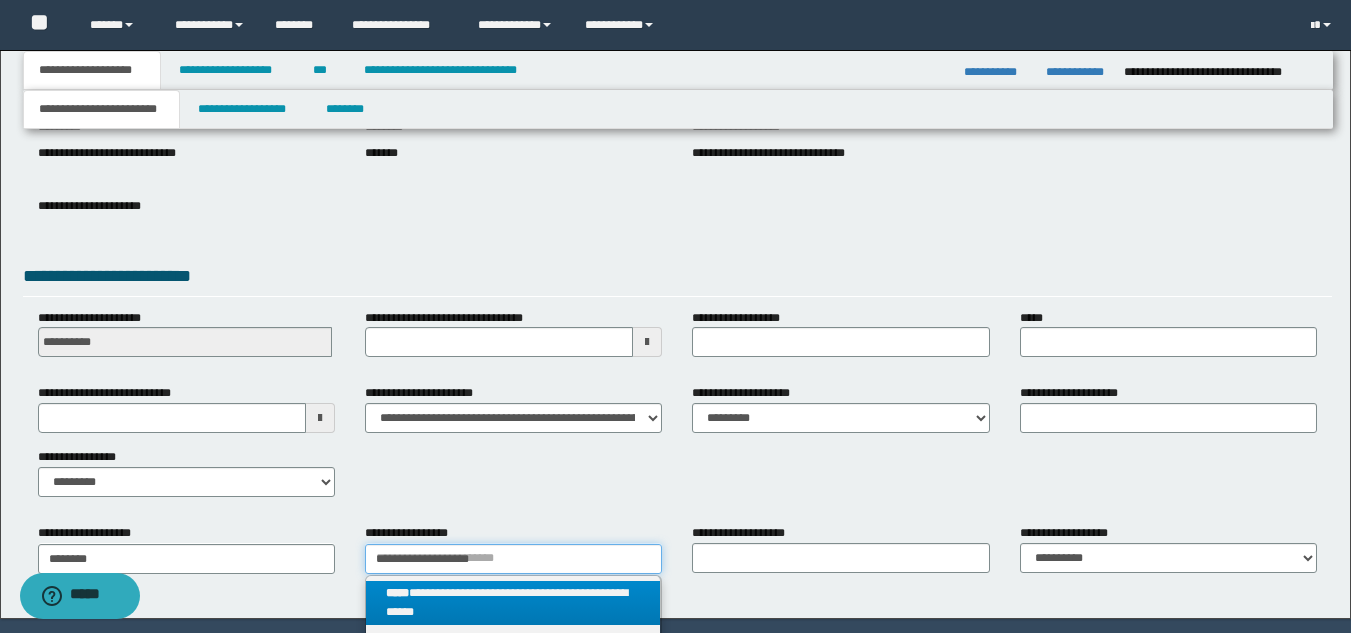 type on "**********" 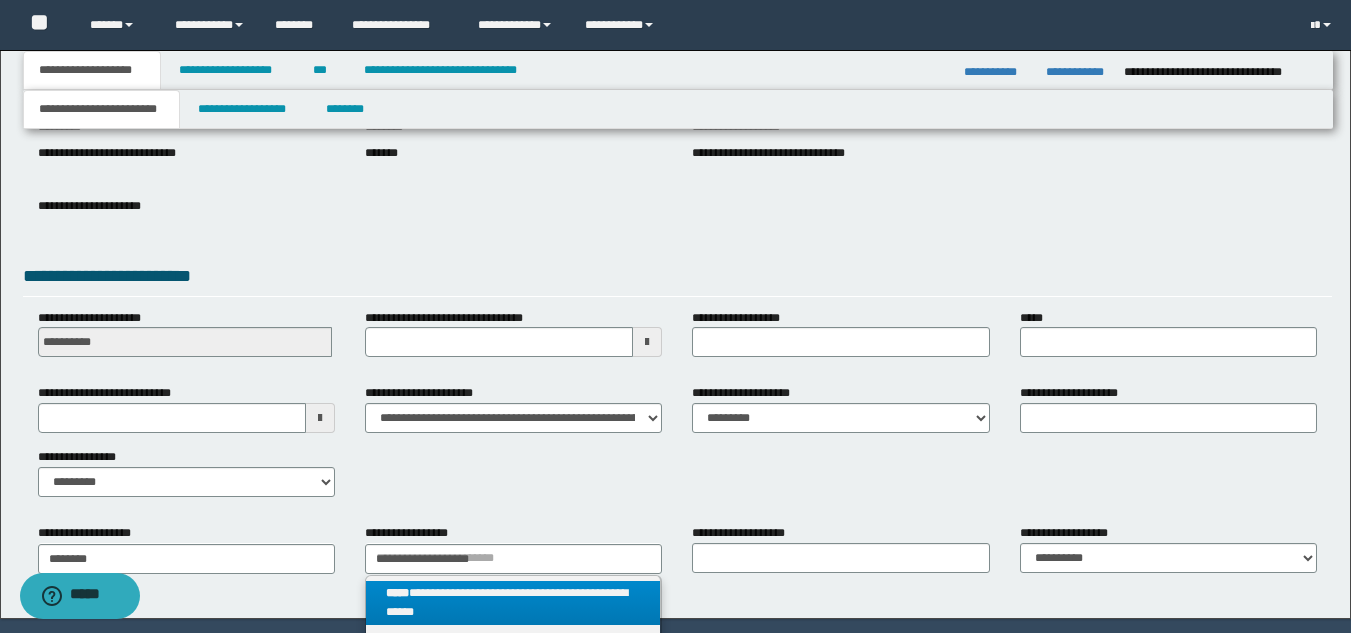 click on "**********" at bounding box center (513, 603) 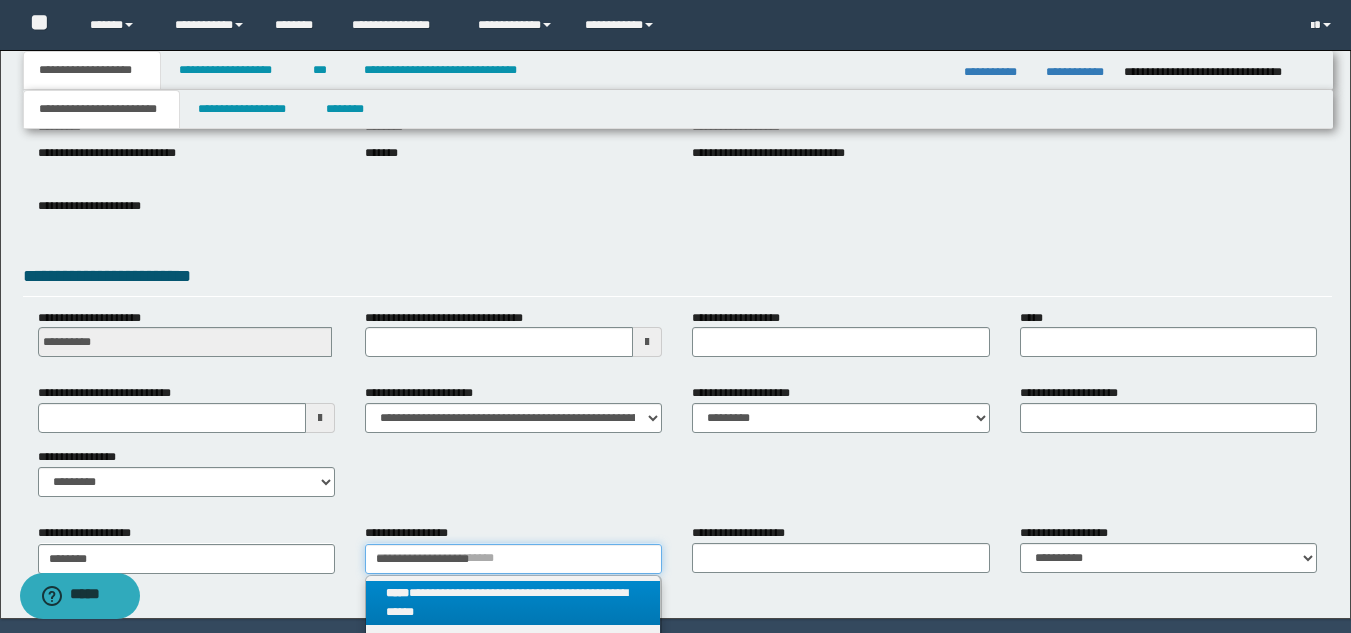 type 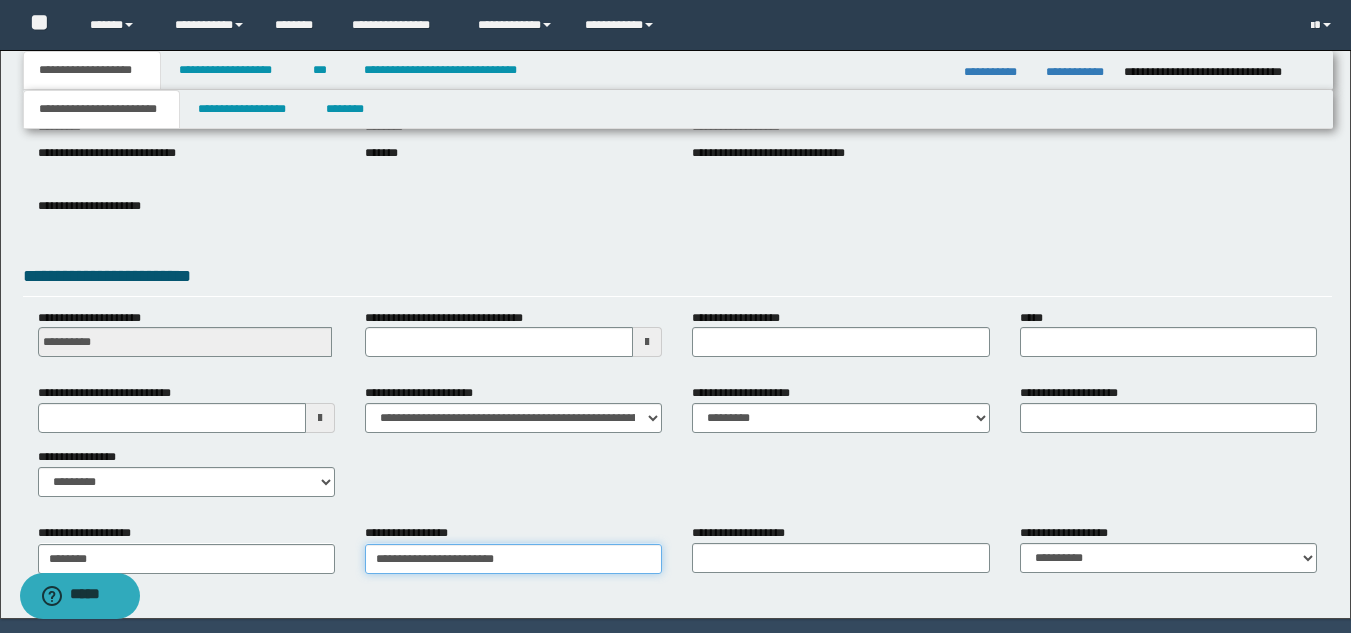 drag, startPoint x: 530, startPoint y: 553, endPoint x: 486, endPoint y: 555, distance: 44.04543 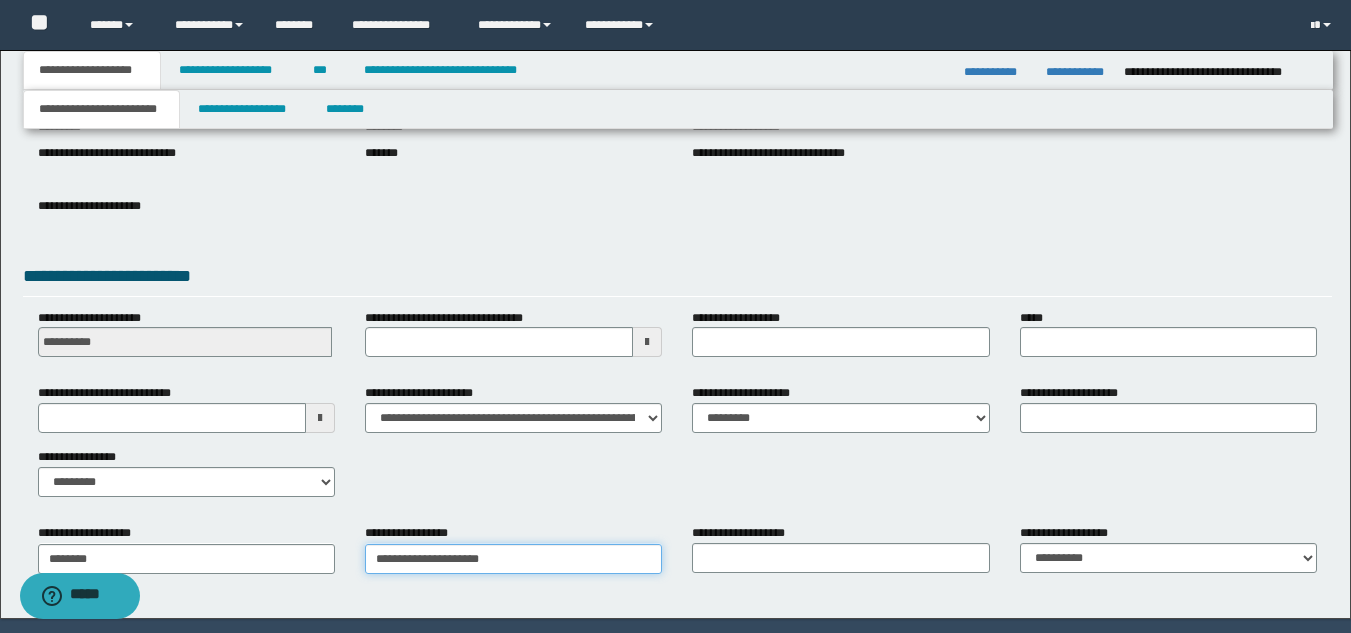 type on "**********" 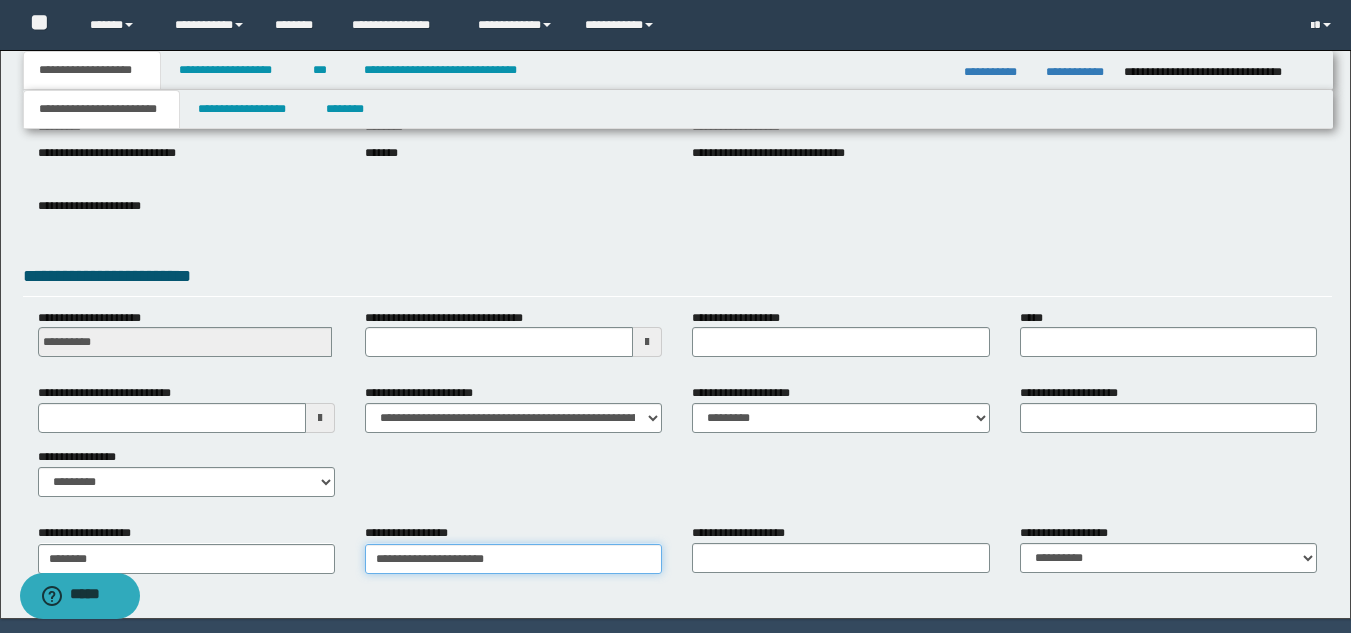 type on "**********" 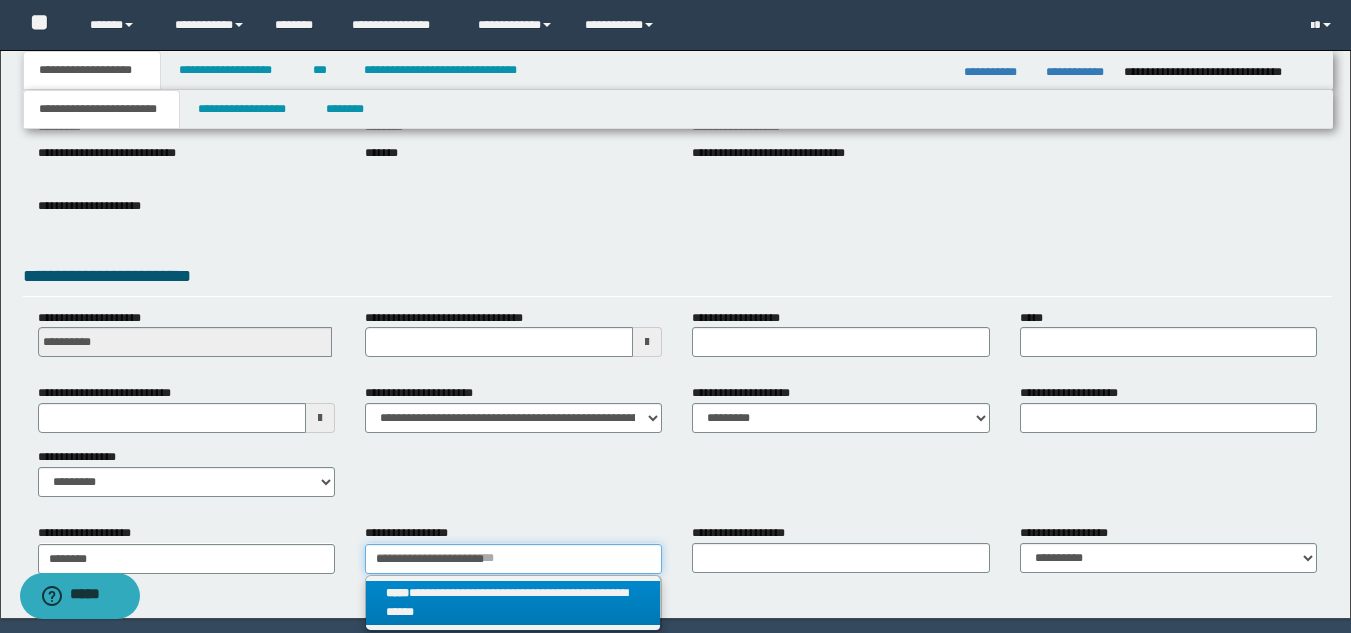 type on "**********" 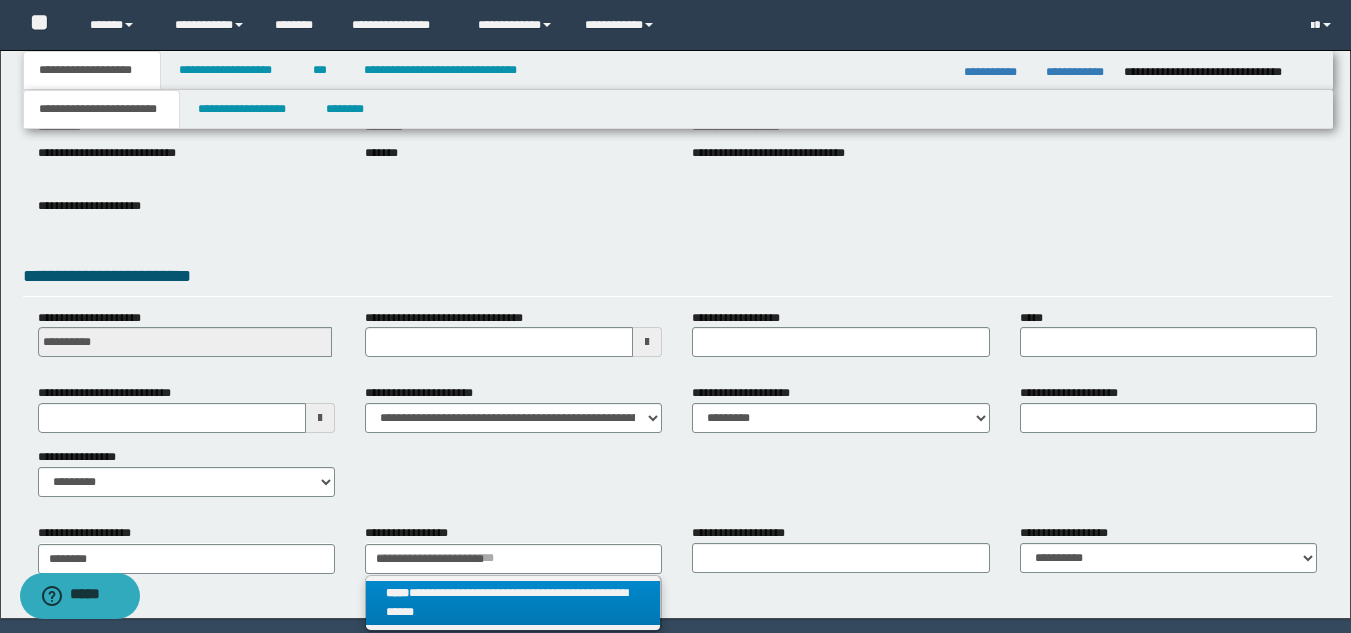click on "**********" at bounding box center (513, 603) 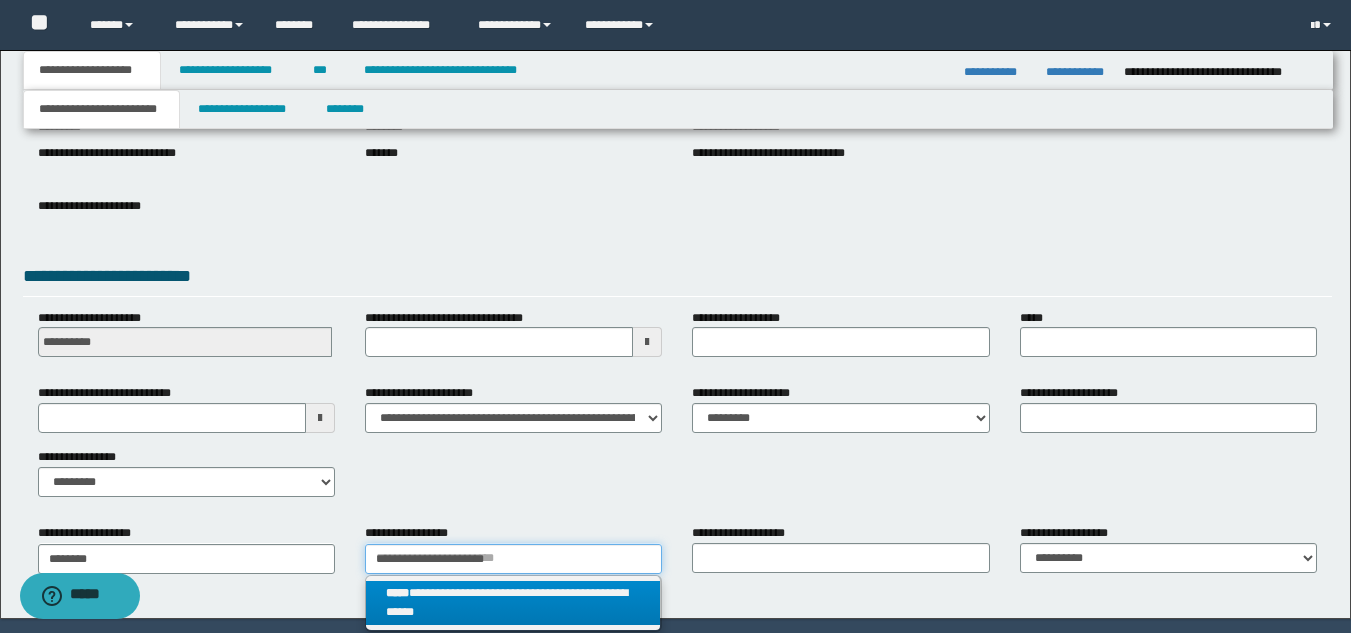type 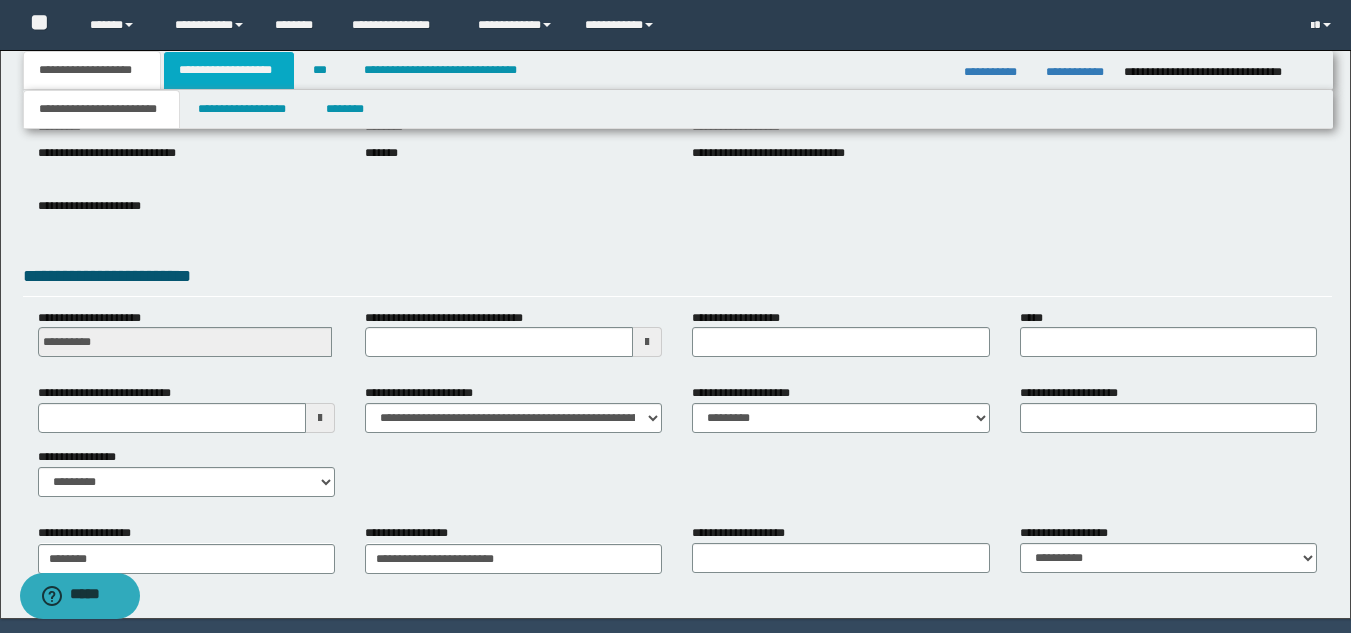 click on "**********" at bounding box center [229, 70] 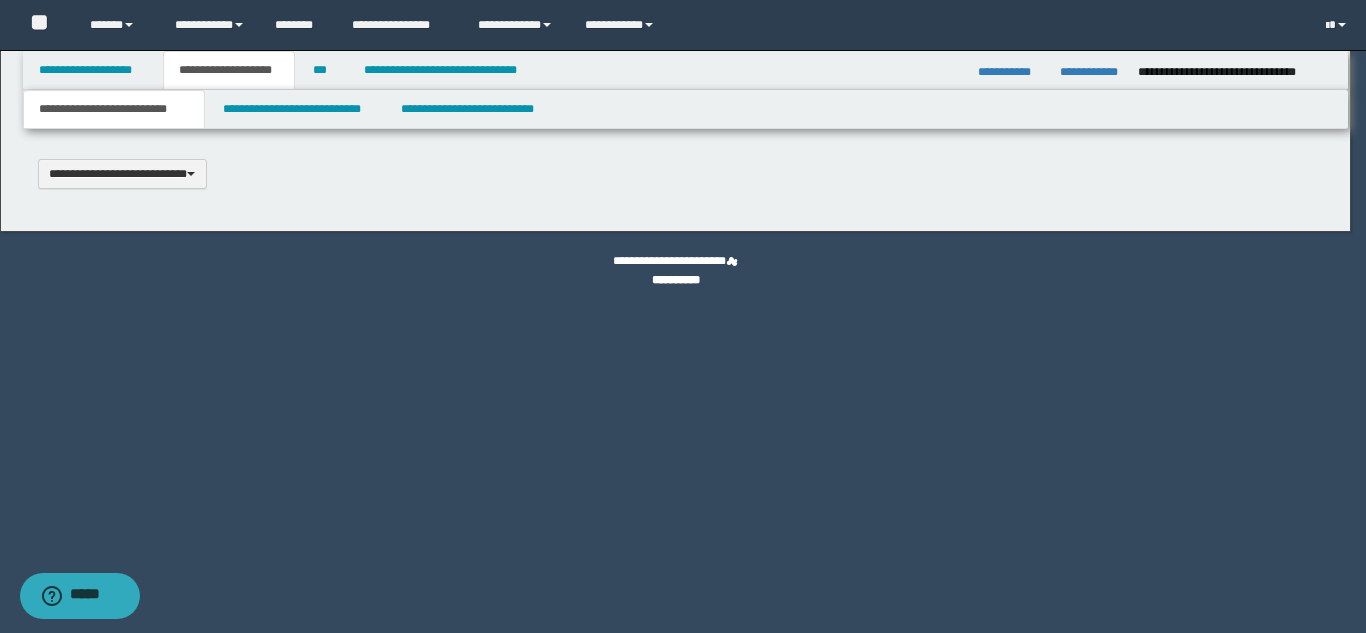 scroll, scrollTop: 0, scrollLeft: 0, axis: both 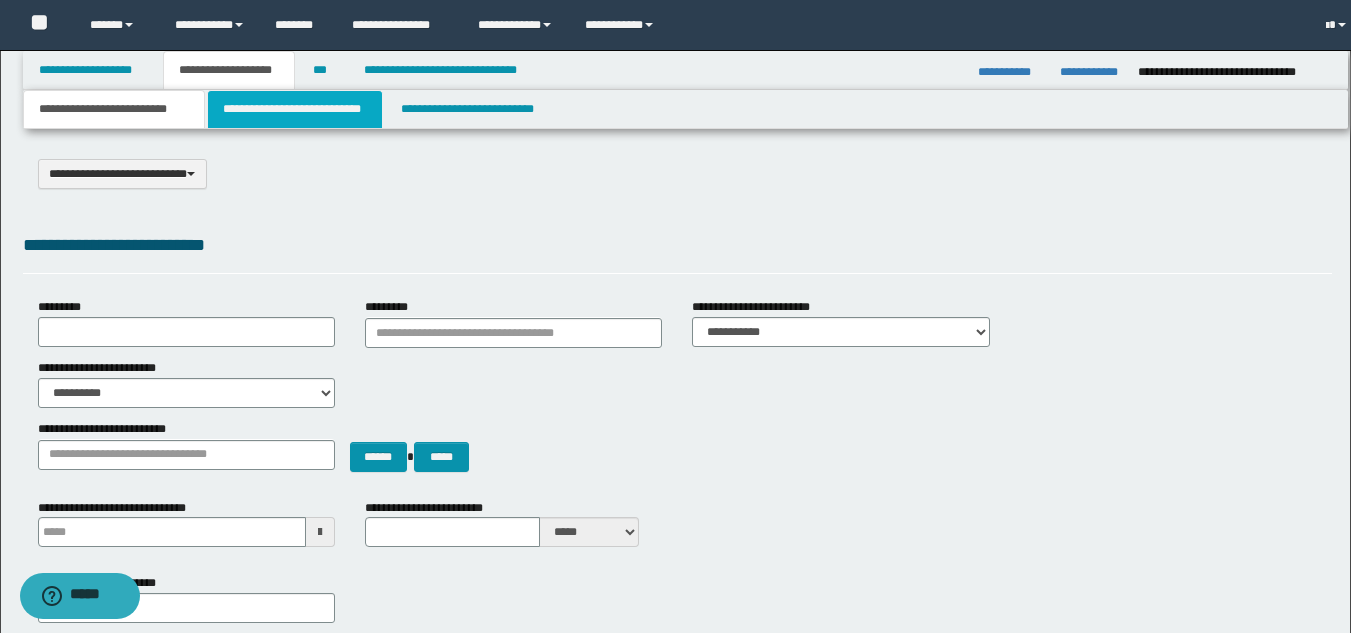 click on "**********" at bounding box center (295, 109) 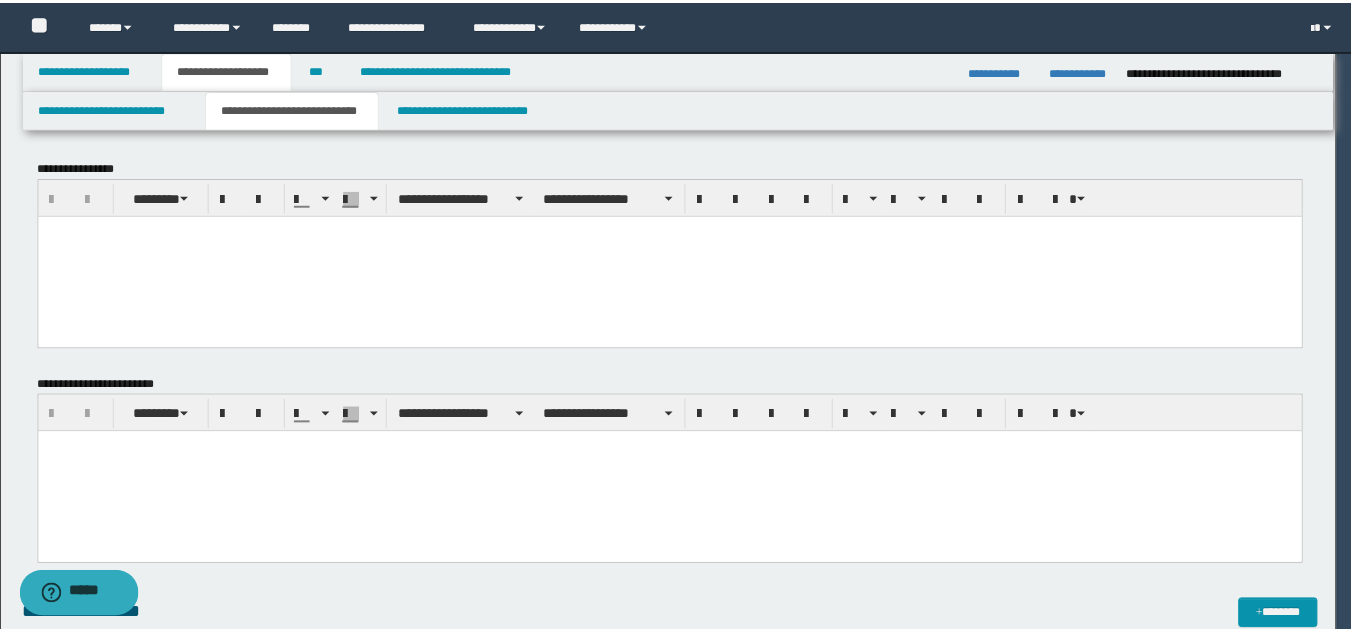 scroll, scrollTop: 0, scrollLeft: 0, axis: both 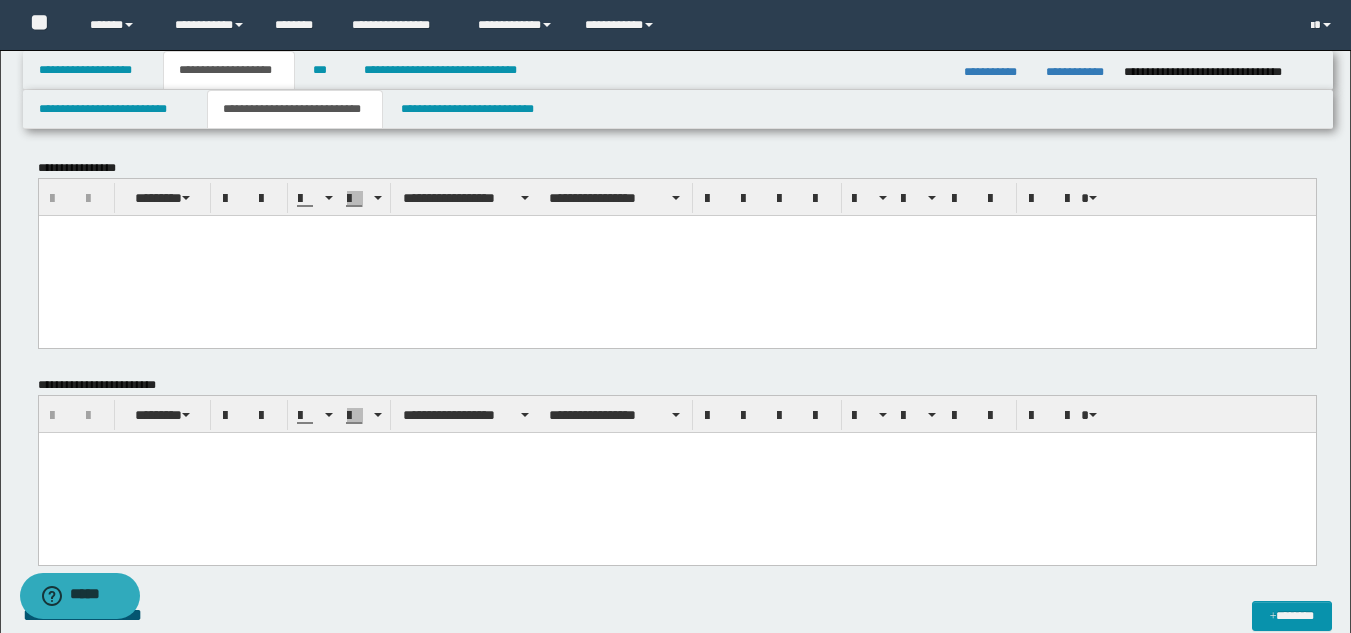 click at bounding box center (676, 255) 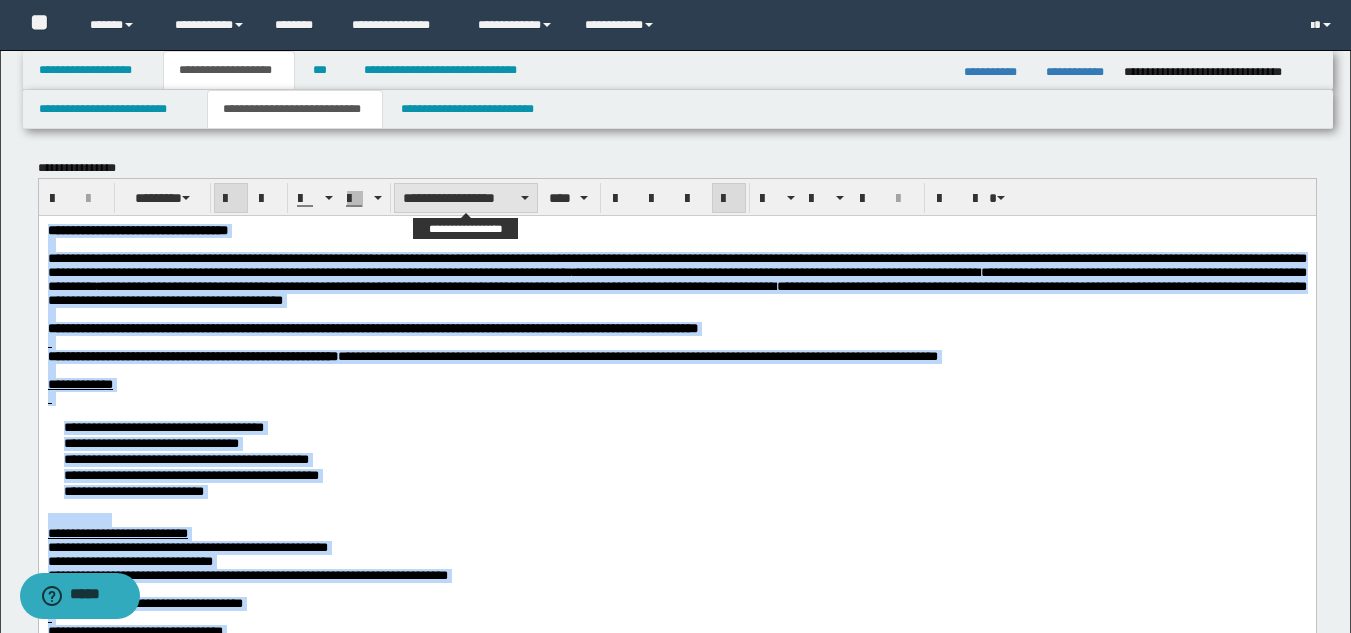 click on "**********" at bounding box center (466, 198) 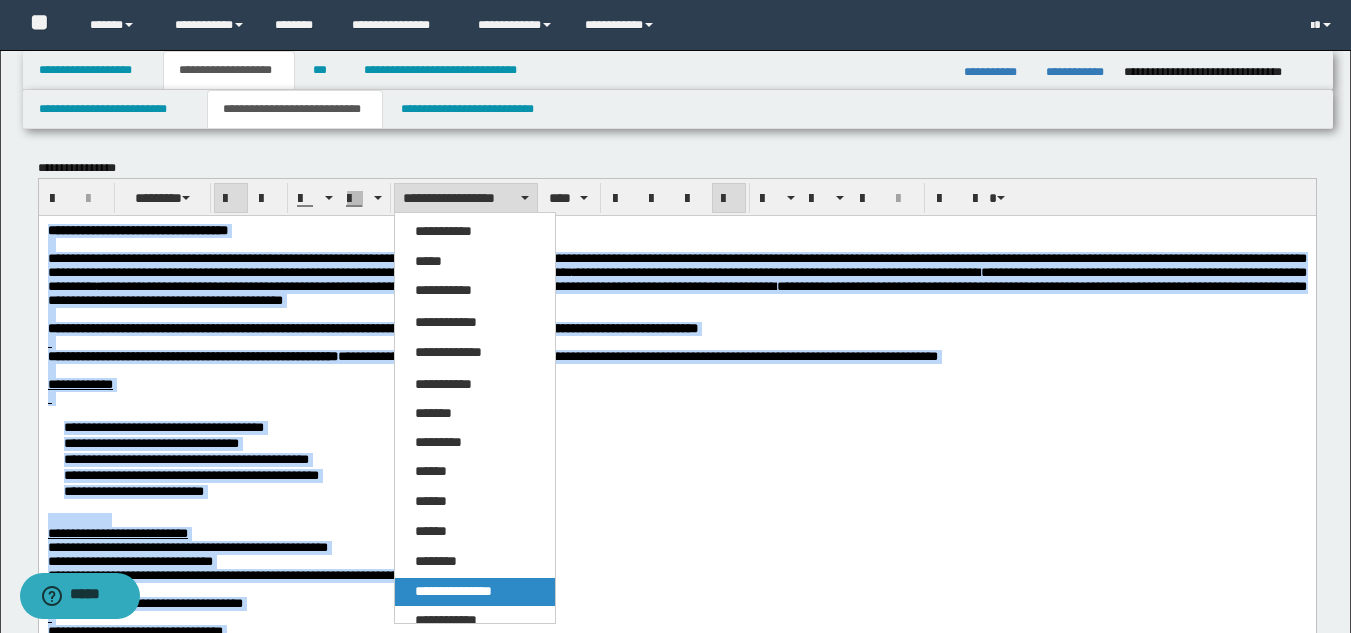 click on "**********" at bounding box center [453, 591] 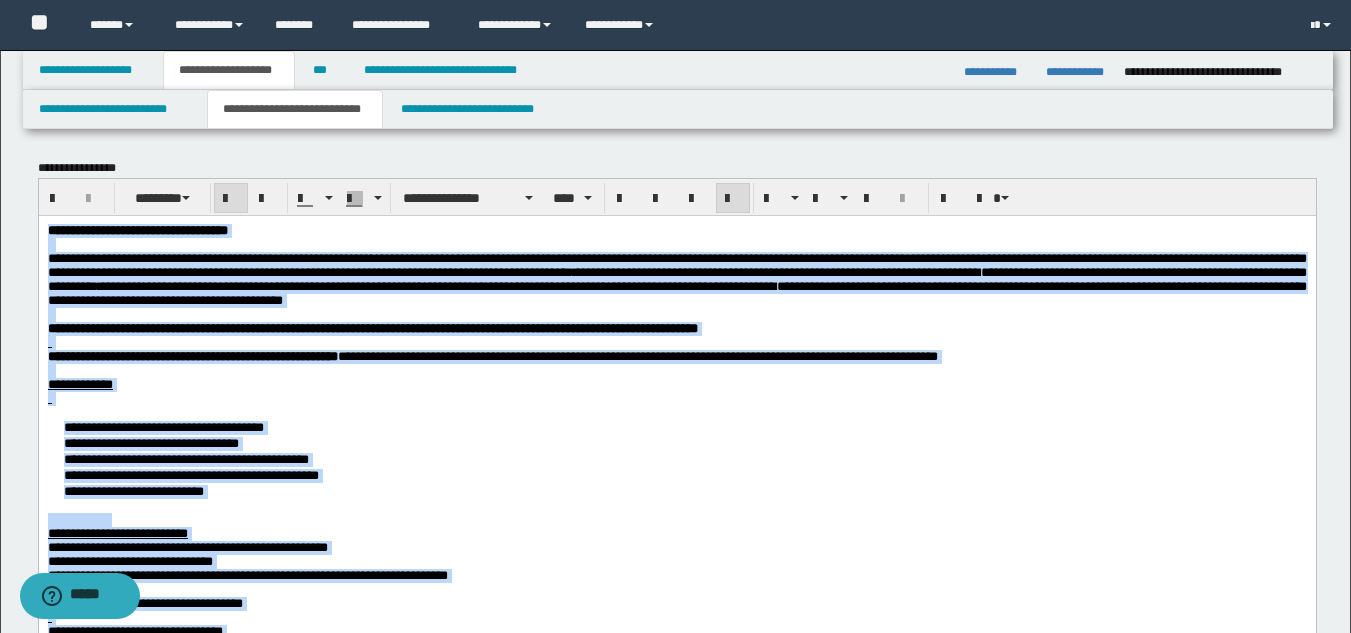 click at bounding box center (733, 199) 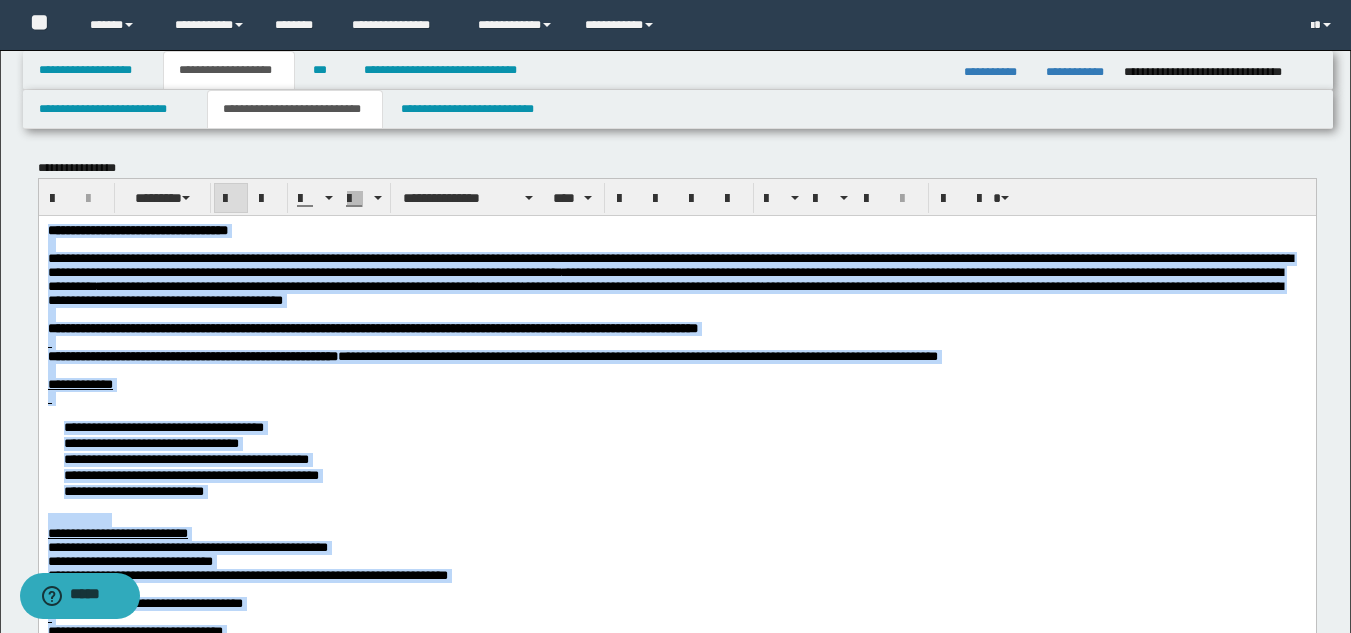 click at bounding box center (733, 199) 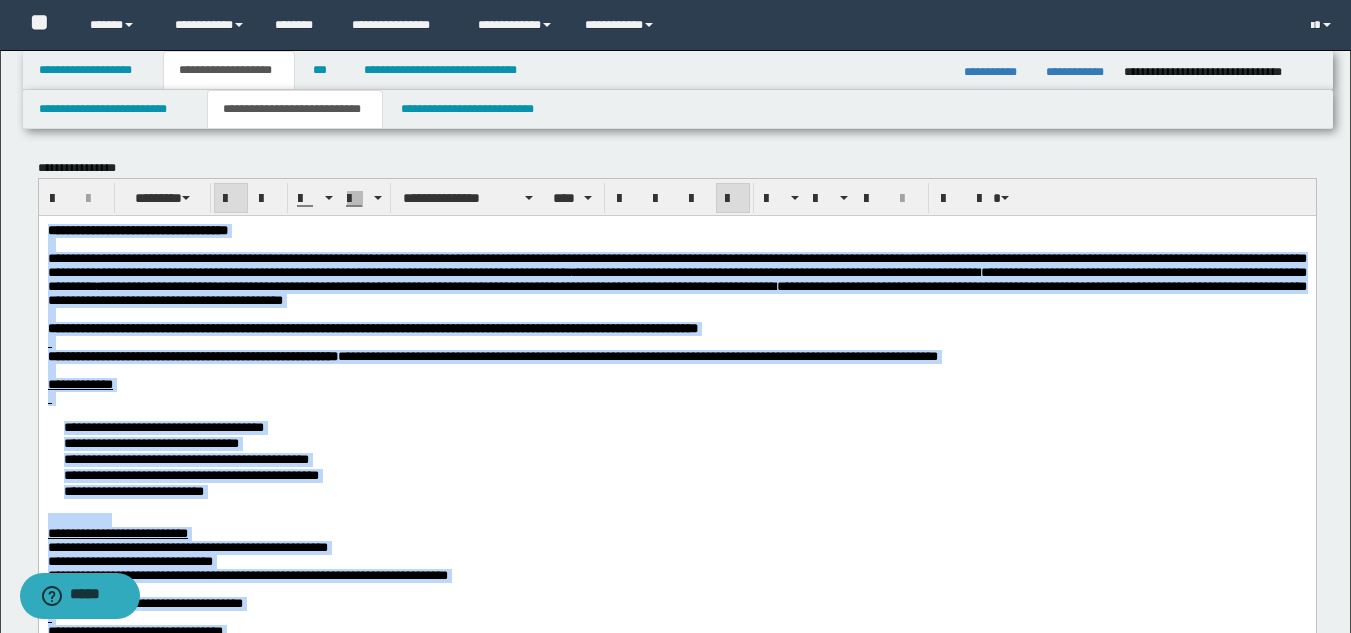 click at bounding box center (676, 244) 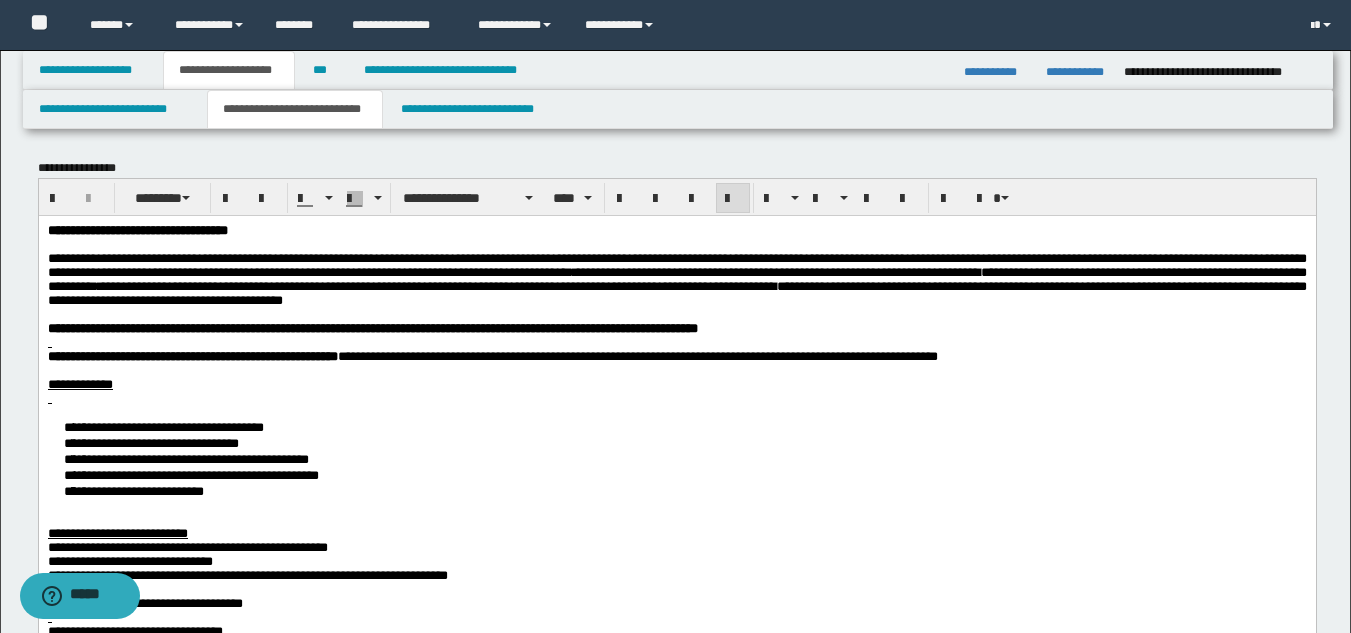 click on "**********" at bounding box center [137, 229] 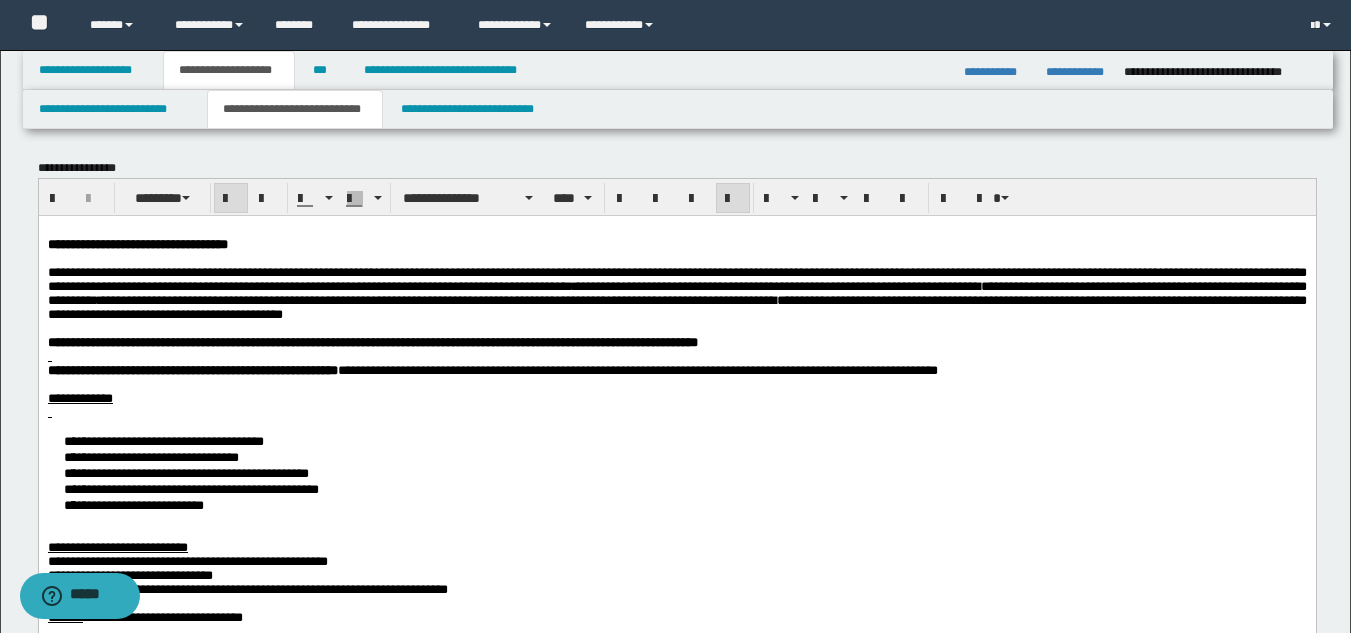 click on "**********" at bounding box center [676, 885] 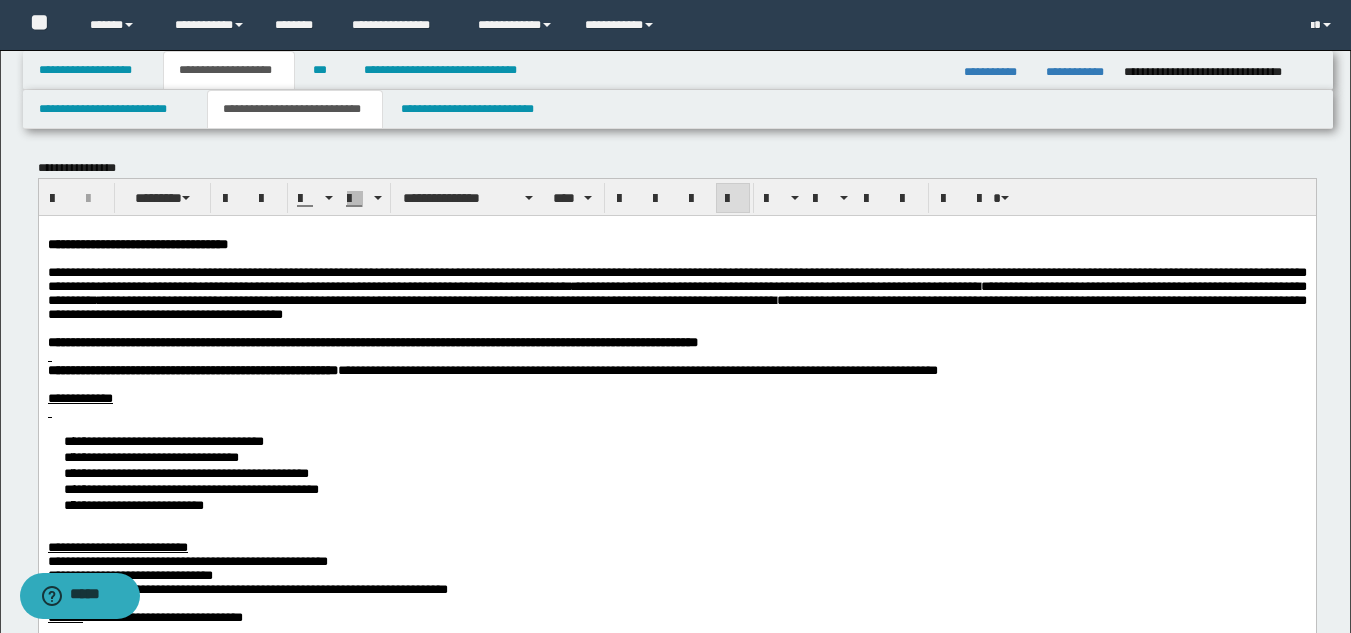 click on "**********" at bounding box center [676, 472] 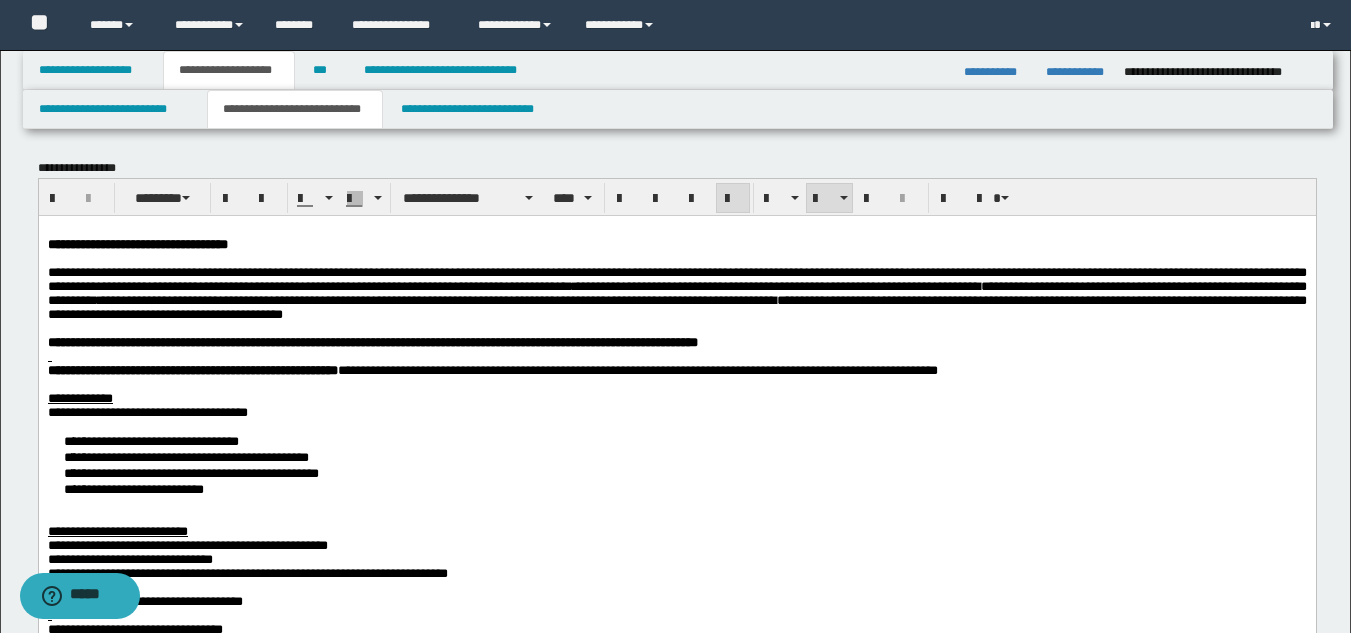click on "**********" at bounding box center [676, 464] 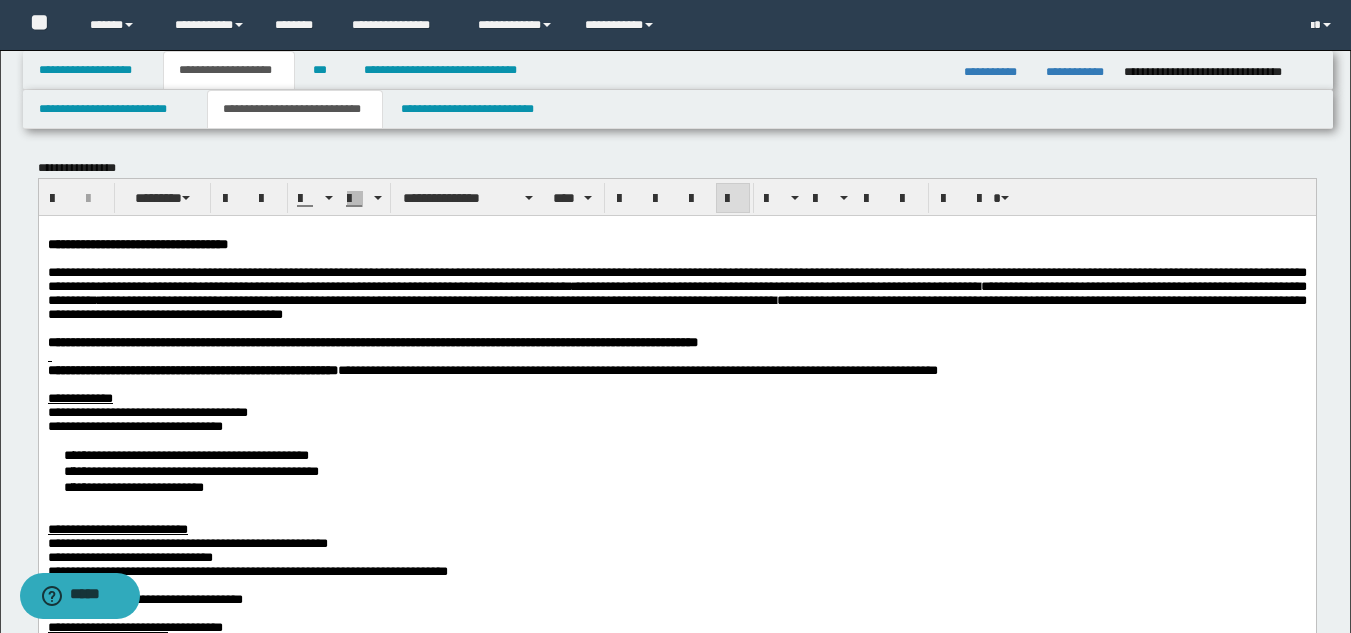 click on "**********" at bounding box center [676, 470] 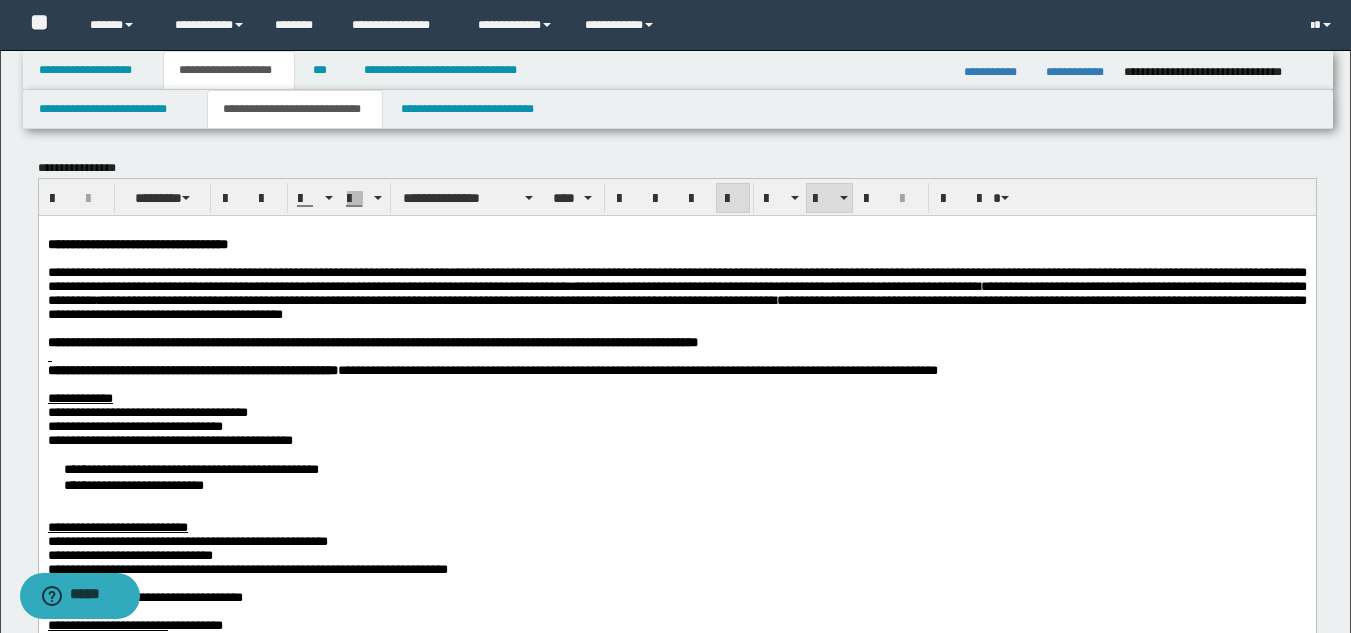 click on "**********" at bounding box center (676, 476) 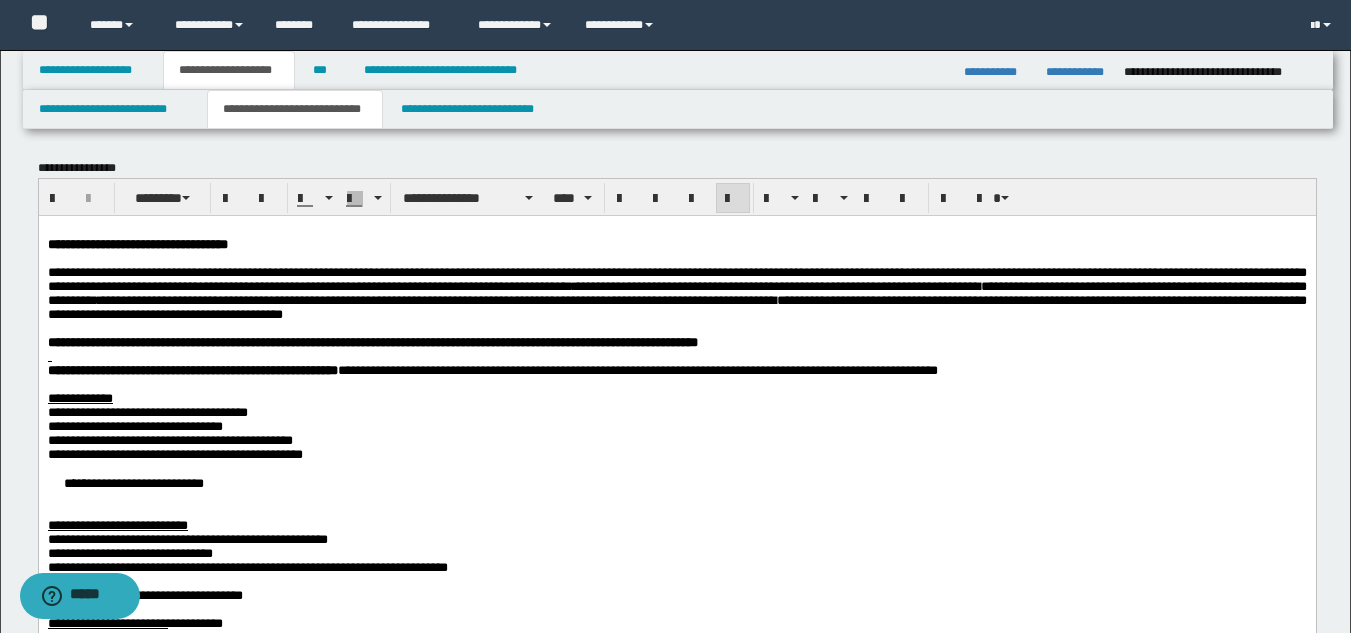 click on "**********" at bounding box center [676, 482] 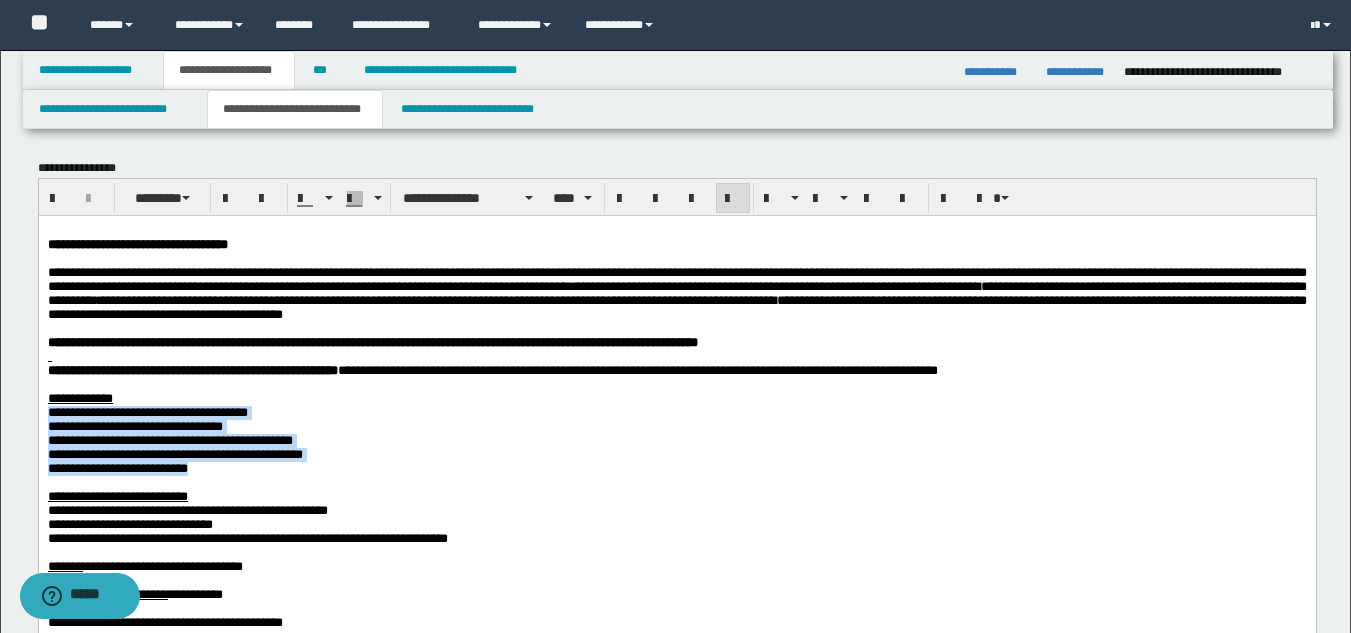 drag, startPoint x: 234, startPoint y: 503, endPoint x: 37, endPoint y: 438, distance: 207.44638 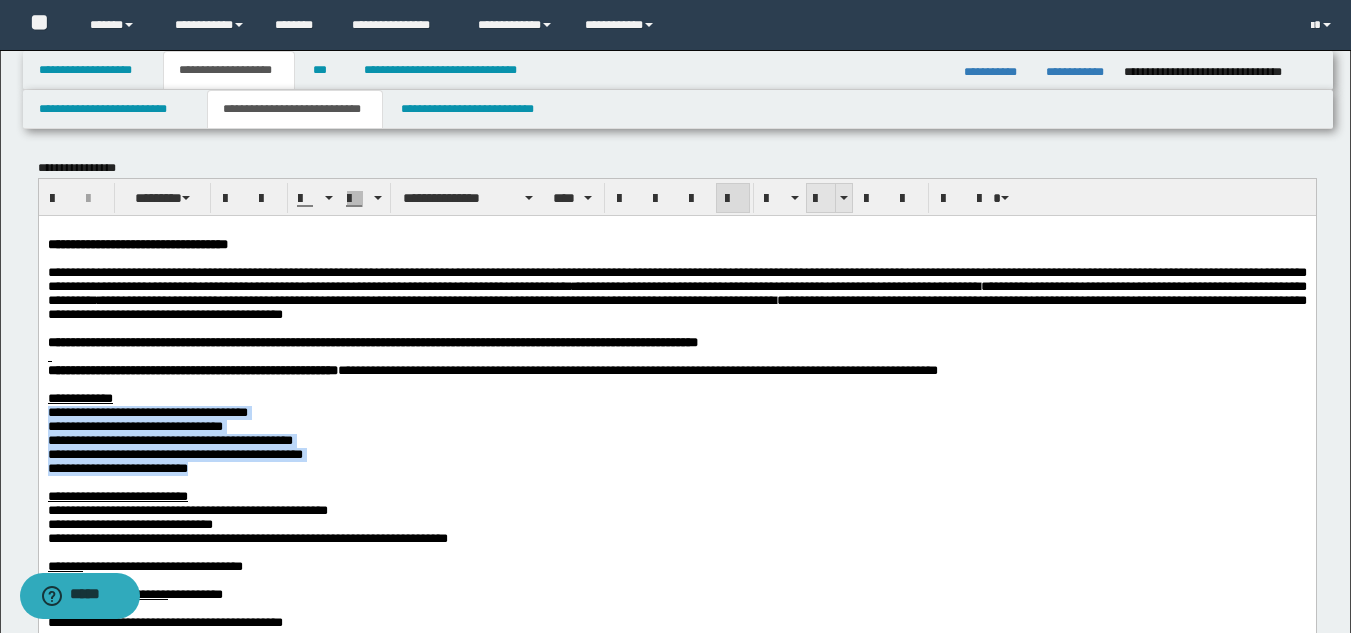 click at bounding box center [821, 199] 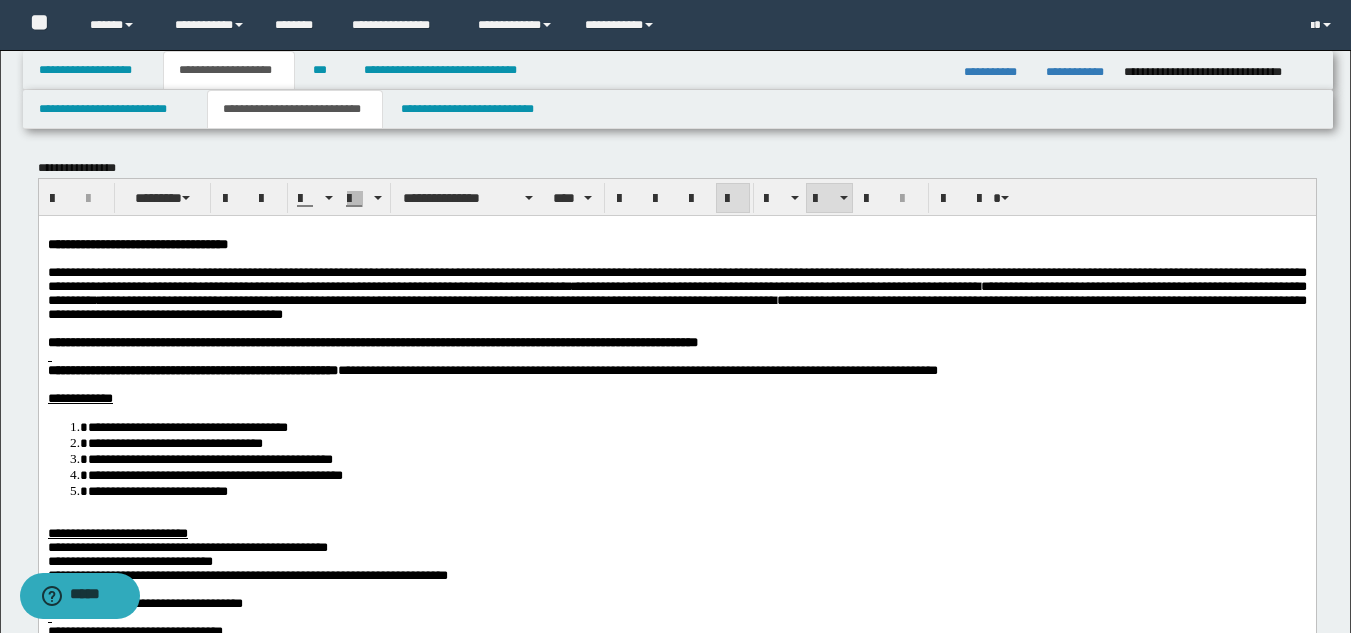 click at bounding box center (676, 356) 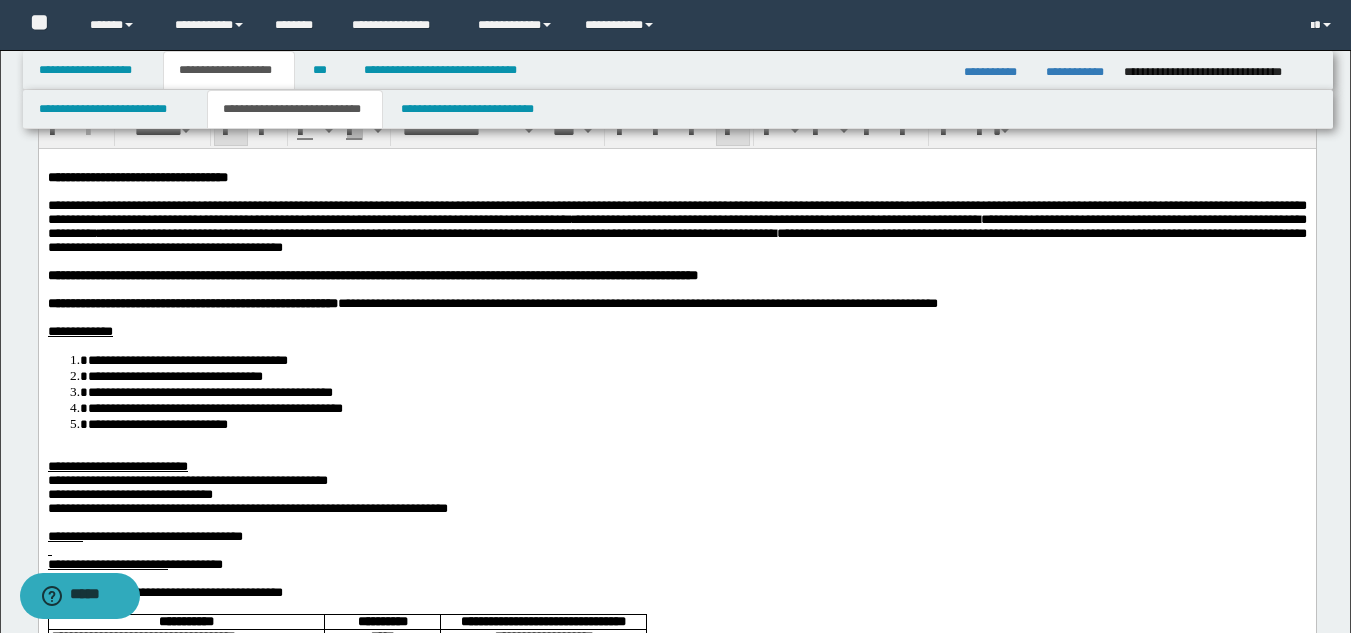 scroll, scrollTop: 200, scrollLeft: 0, axis: vertical 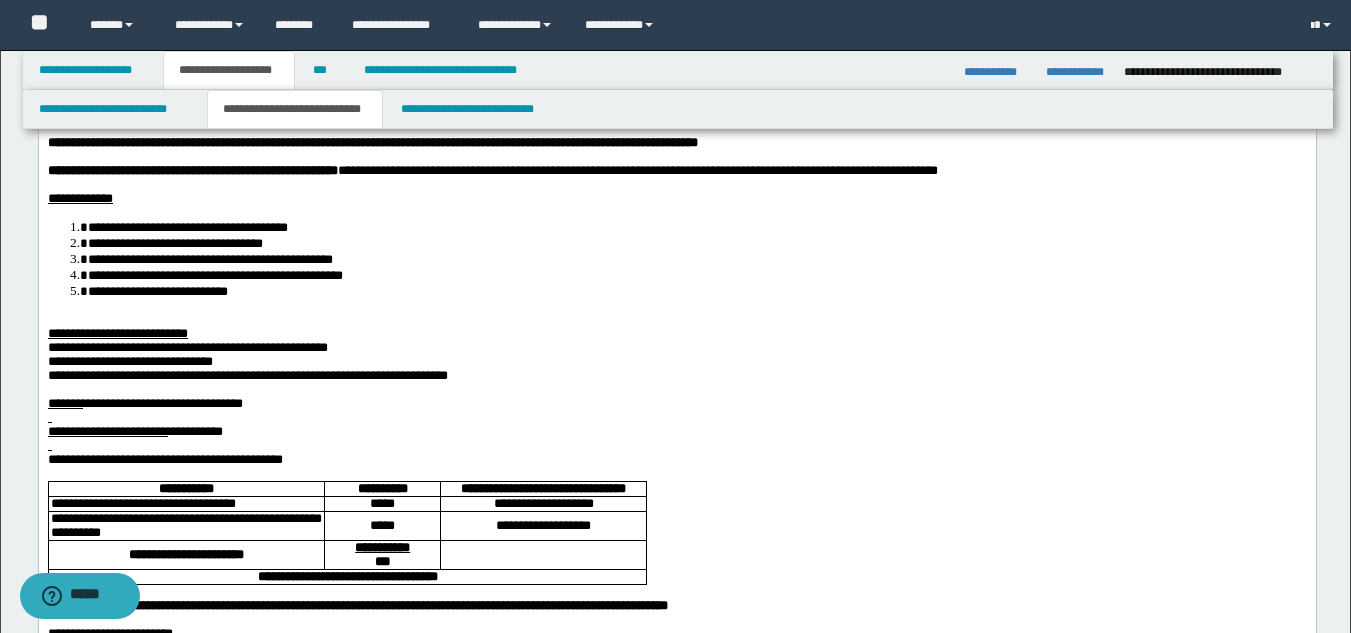 drag, startPoint x: 160, startPoint y: 395, endPoint x: 184, endPoint y: 394, distance: 24.020824 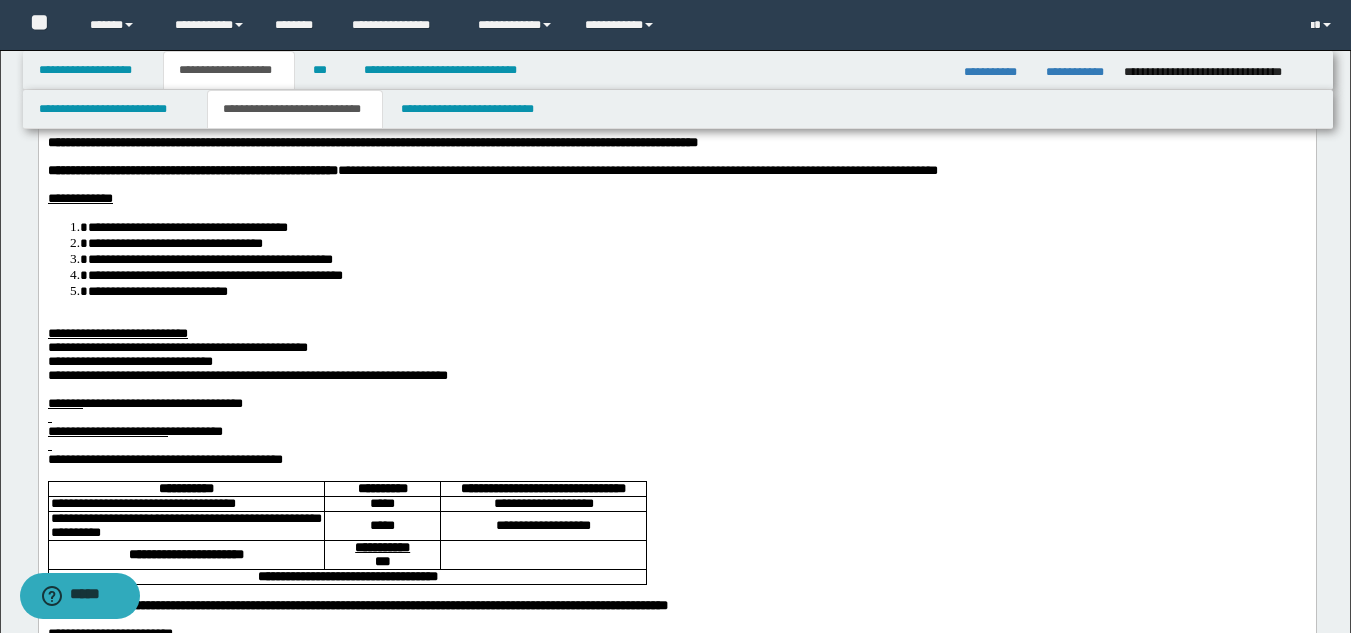 click on "**********" at bounding box center [247, 374] 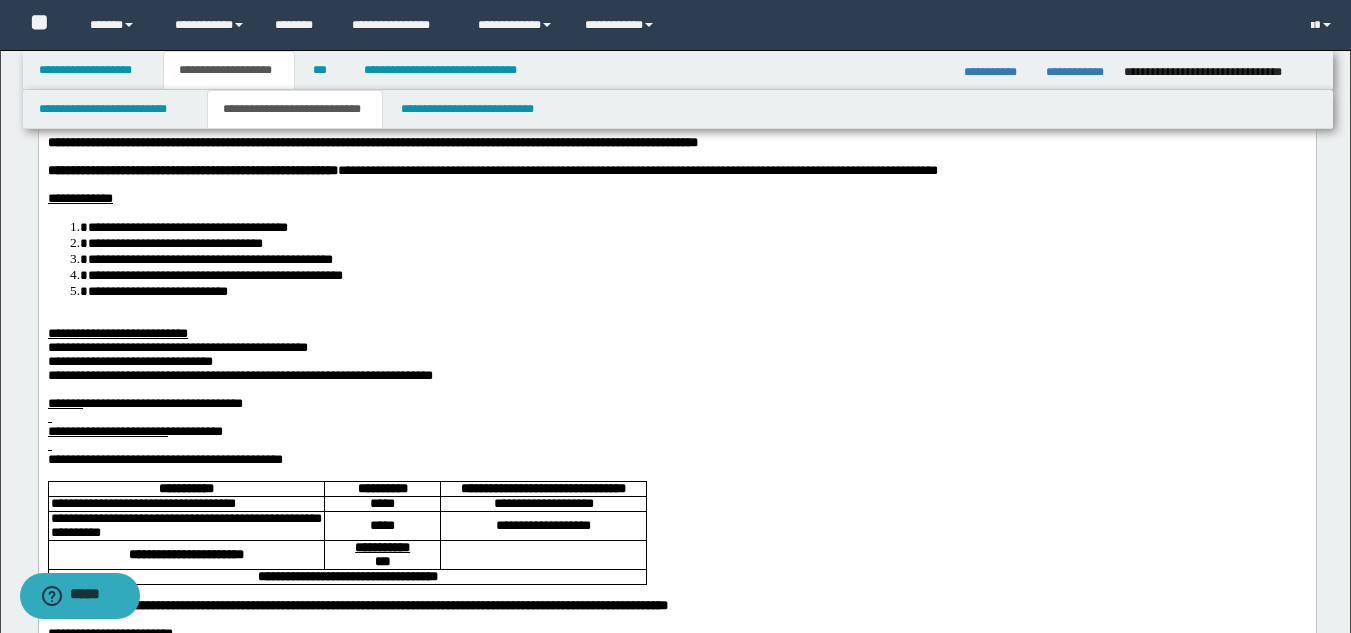 click at bounding box center (77, 318) 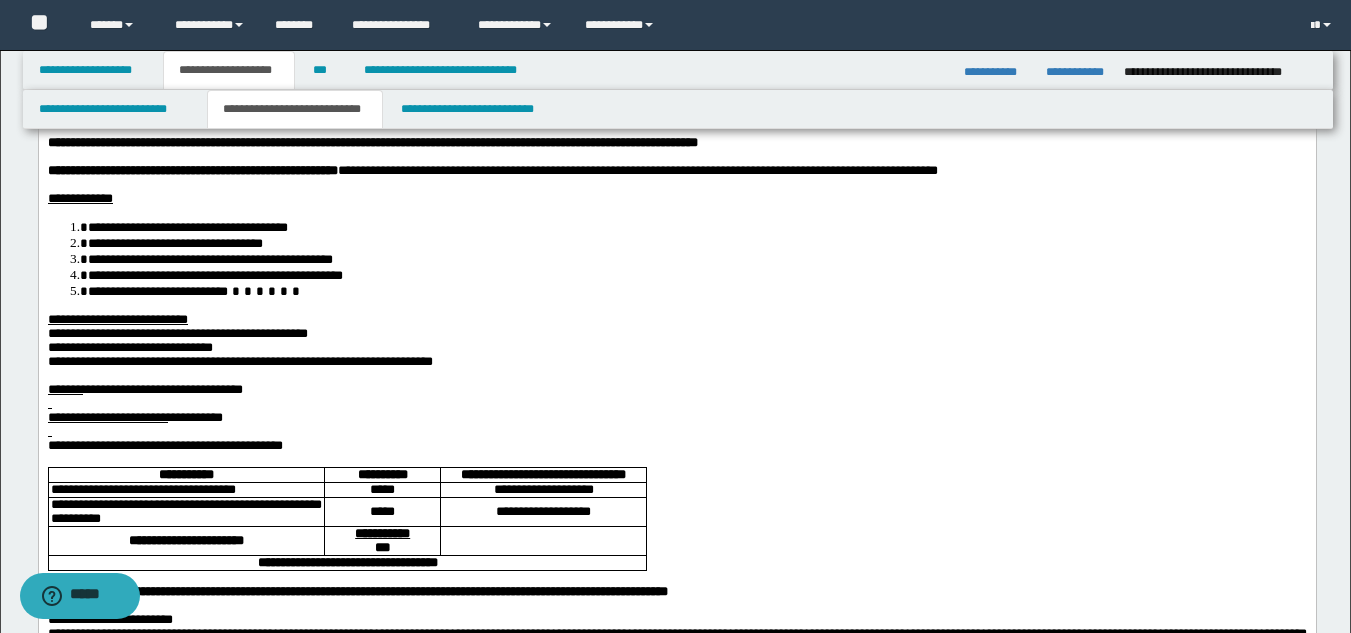 click on "**********" at bounding box center [129, 346] 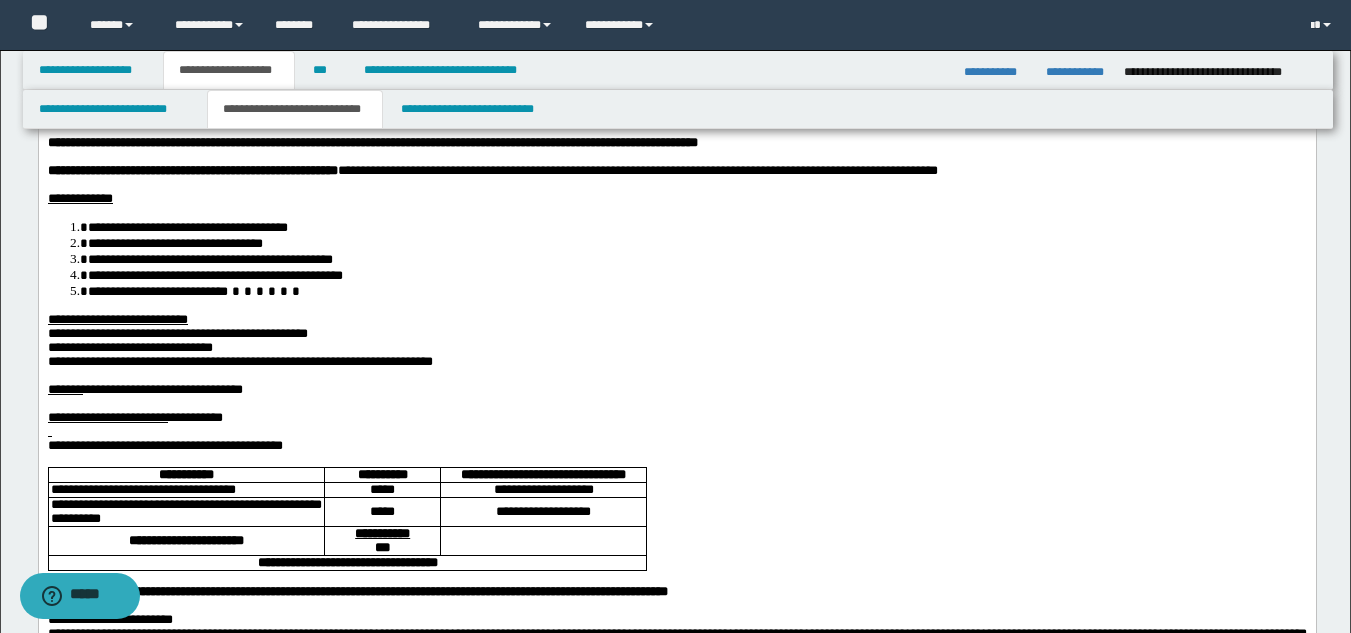 click at bounding box center (676, 431) 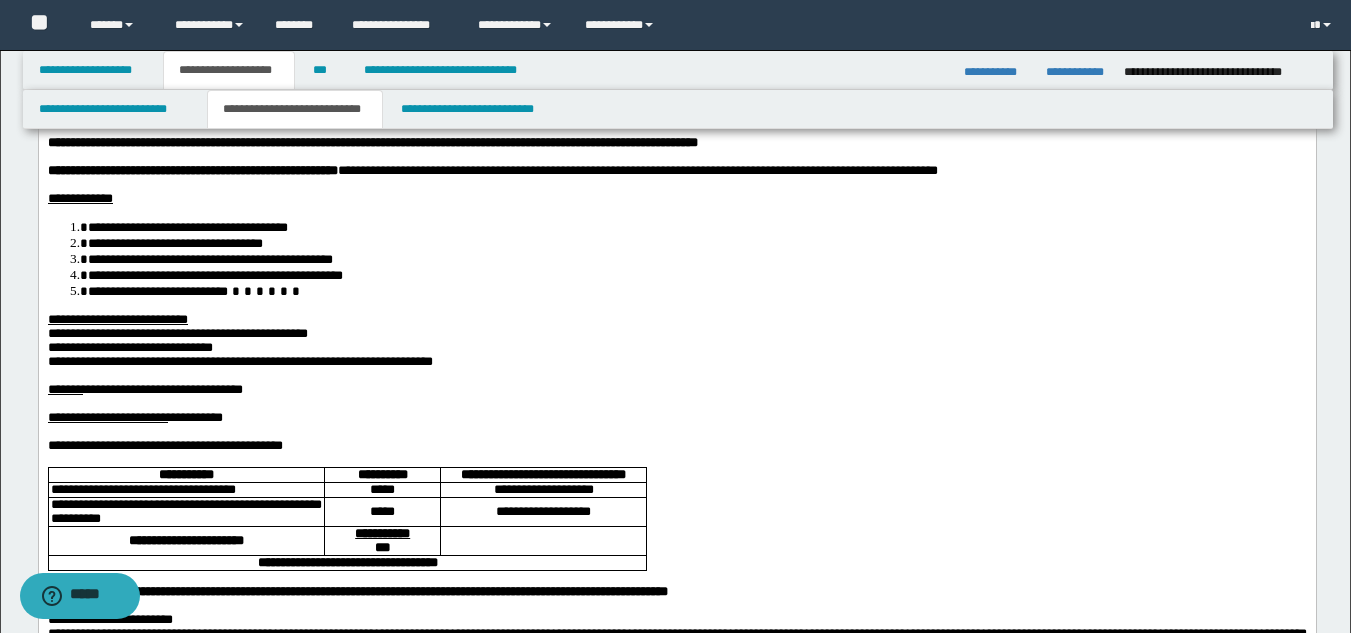 scroll, scrollTop: 500, scrollLeft: 0, axis: vertical 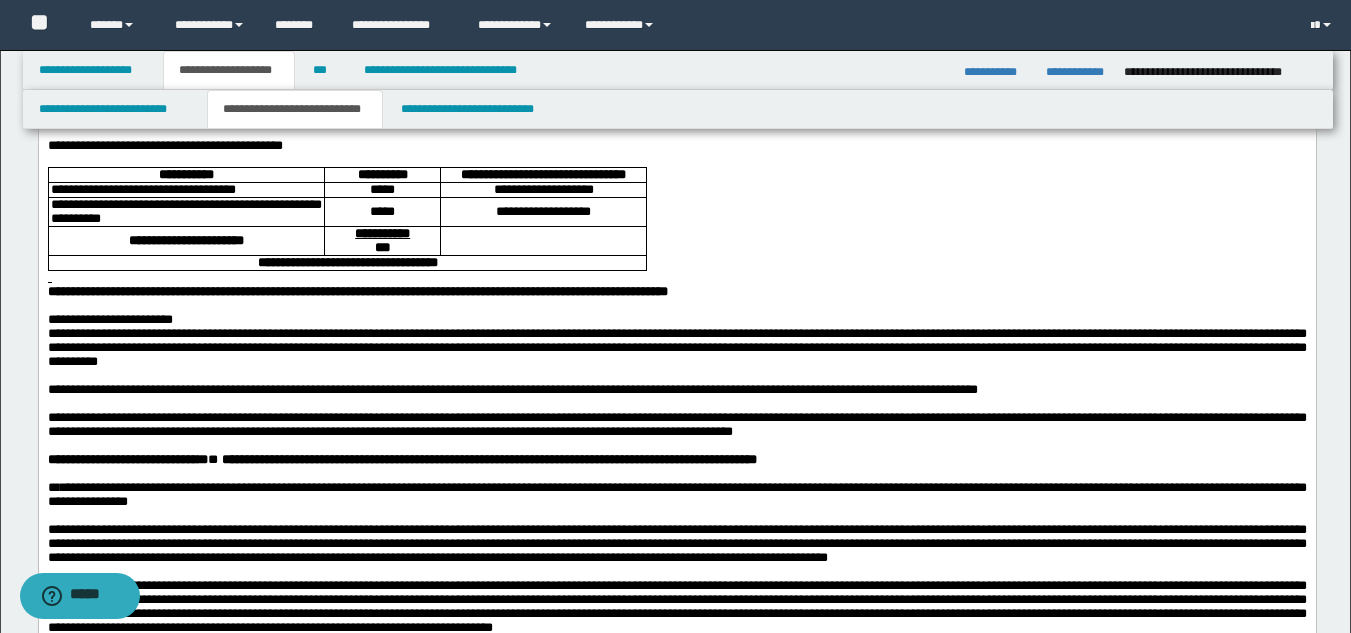 click on "**********" at bounding box center (512, 389) 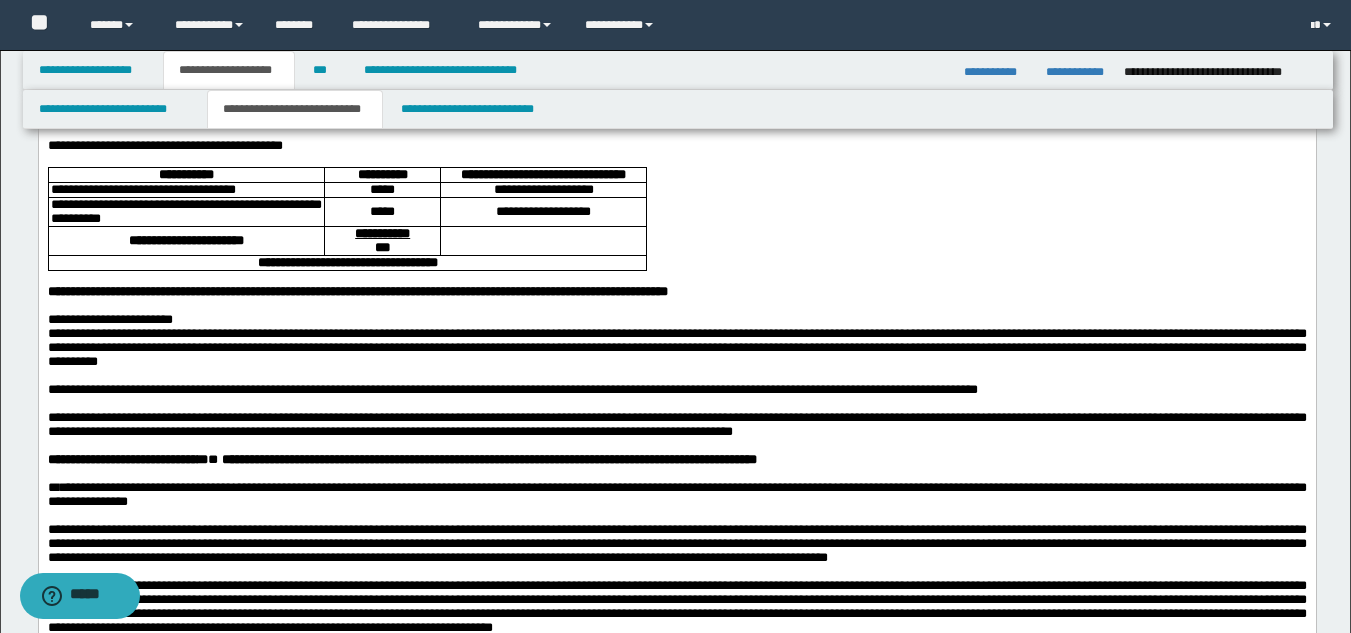 click at bounding box center [676, 306] 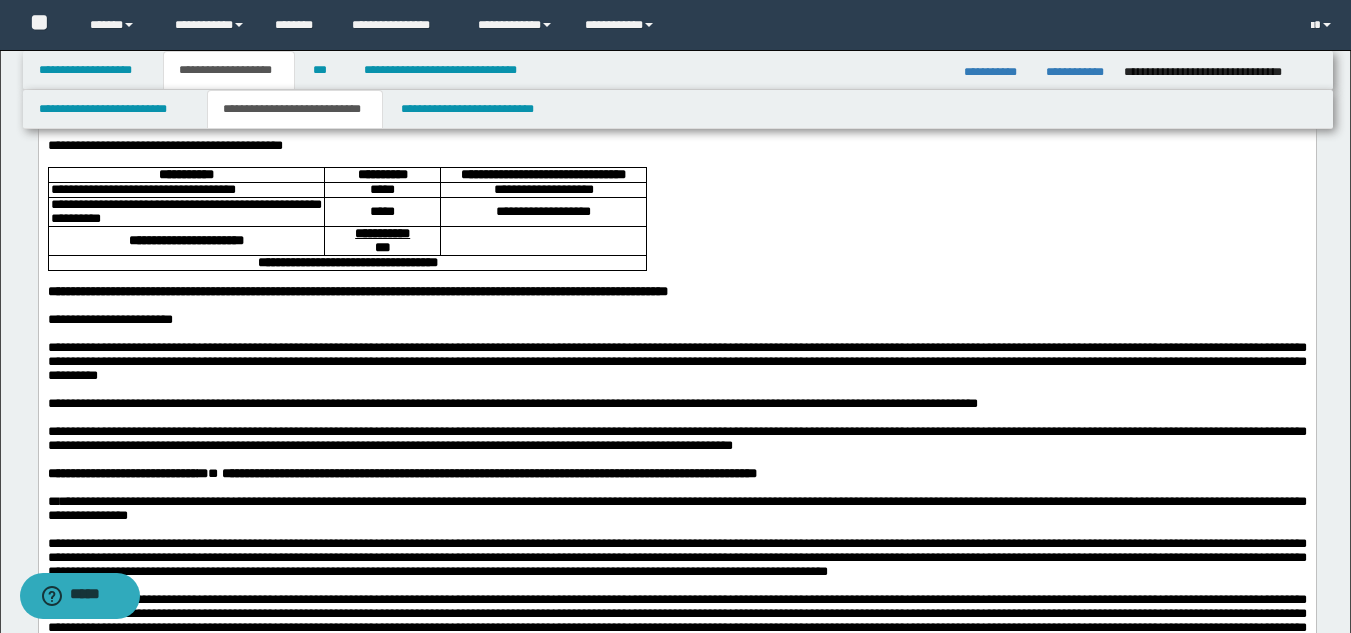 click on "**********" at bounding box center (676, 361) 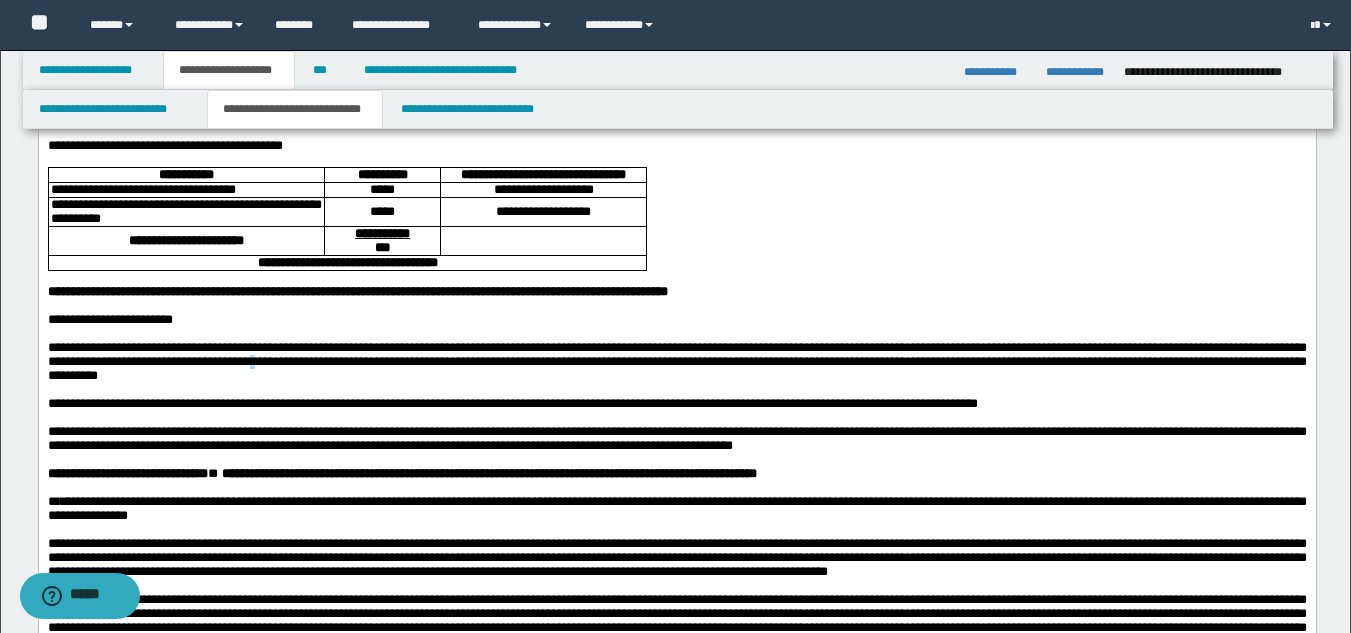 click on "**********" at bounding box center (676, 361) 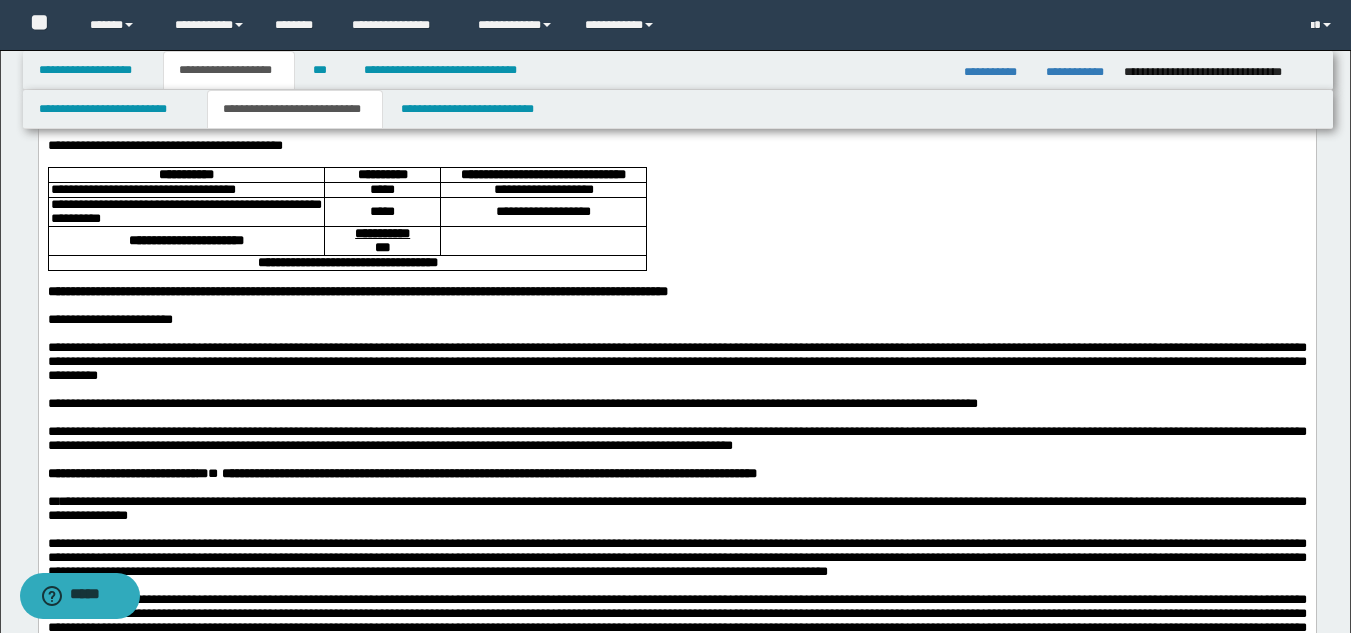 click on "**********" at bounding box center (676, 362) 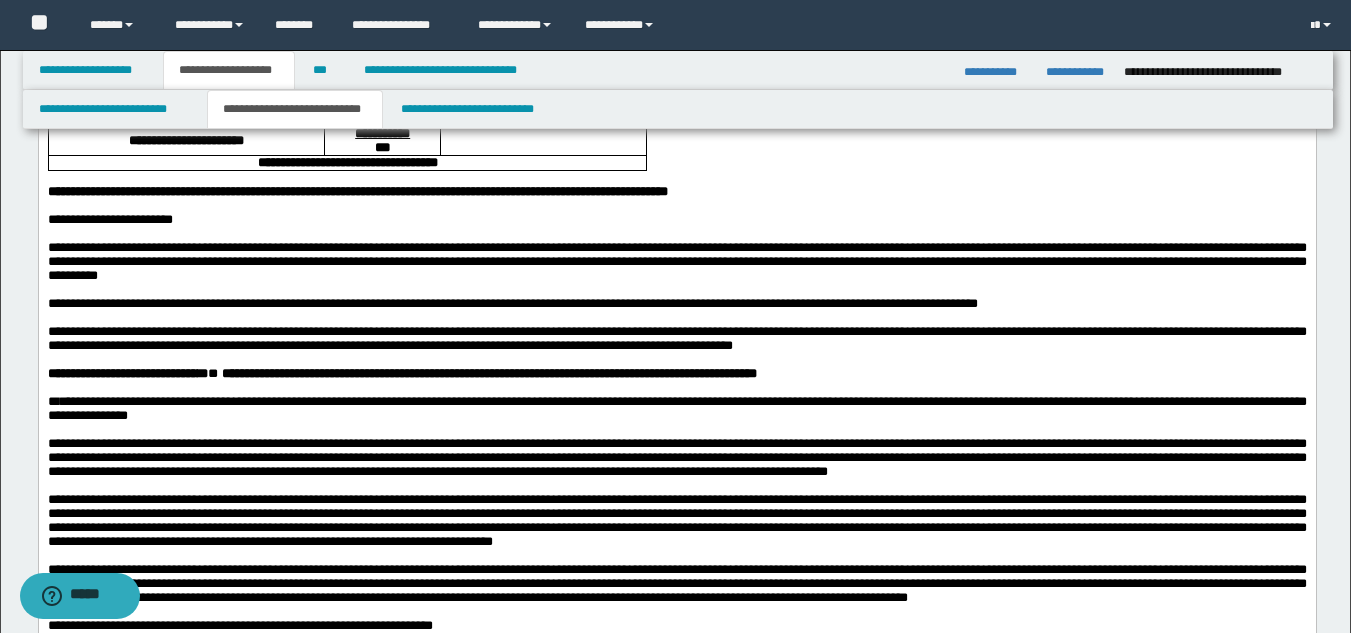 click on "**********" at bounding box center (341, 373) 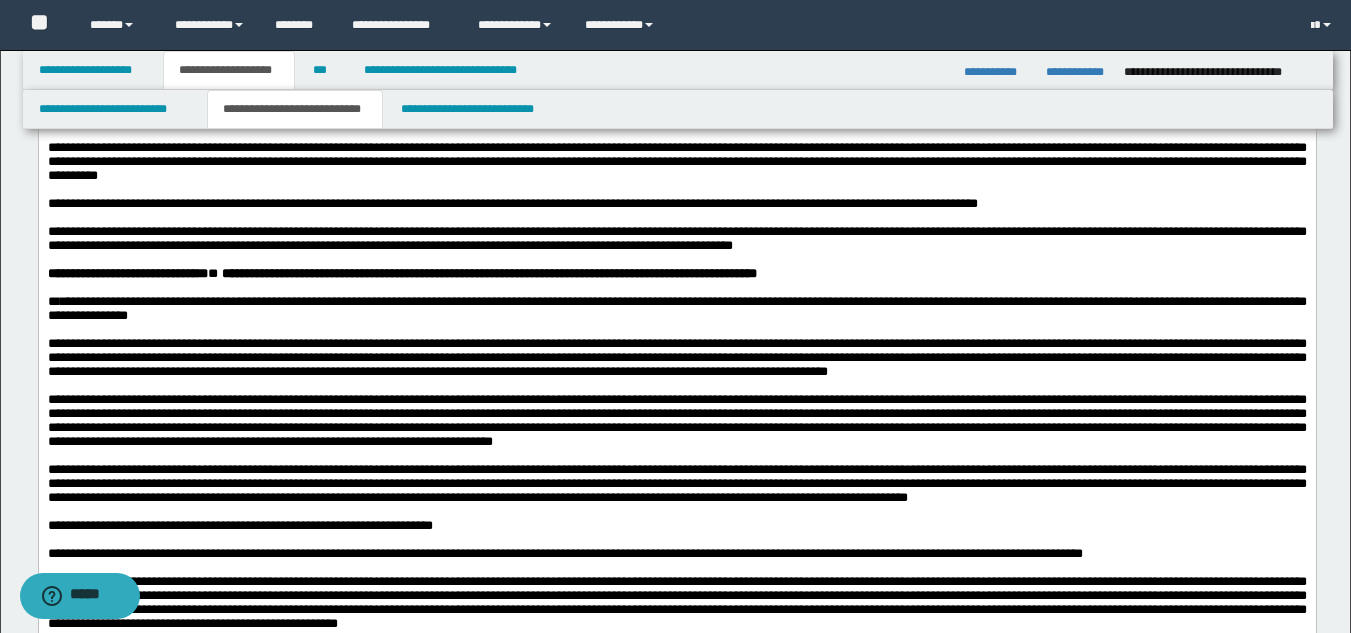 click on "**" at bounding box center [52, 301] 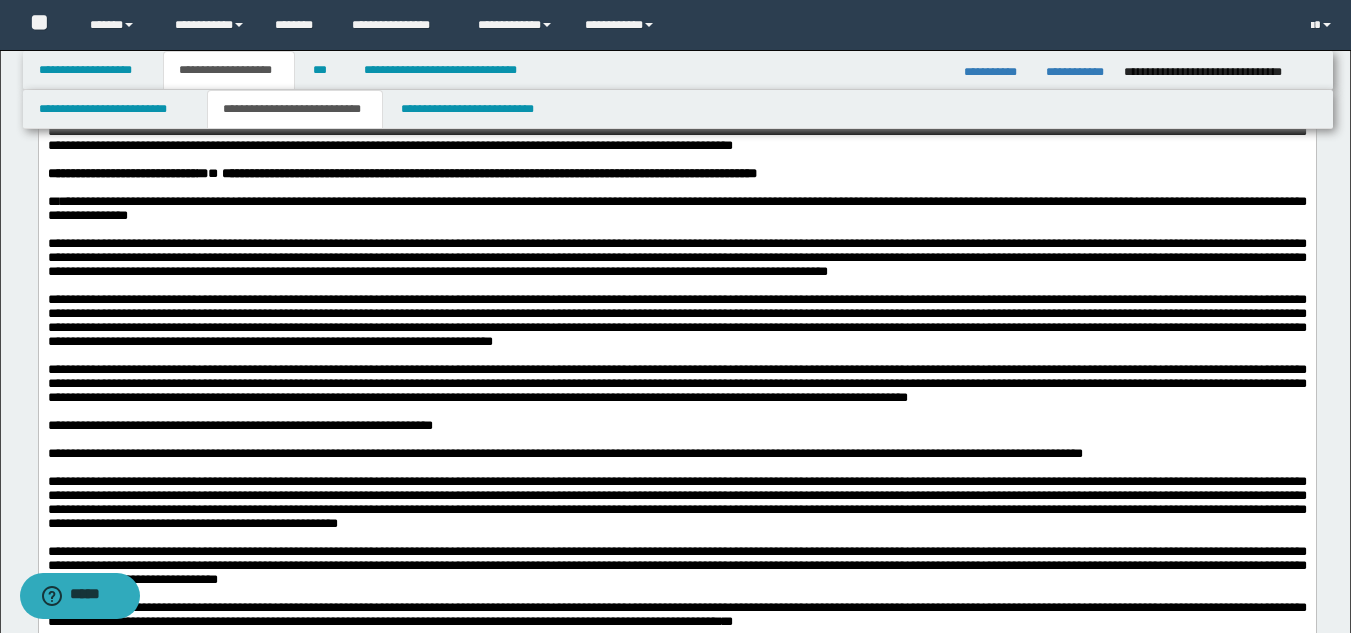 click at bounding box center (676, 356) 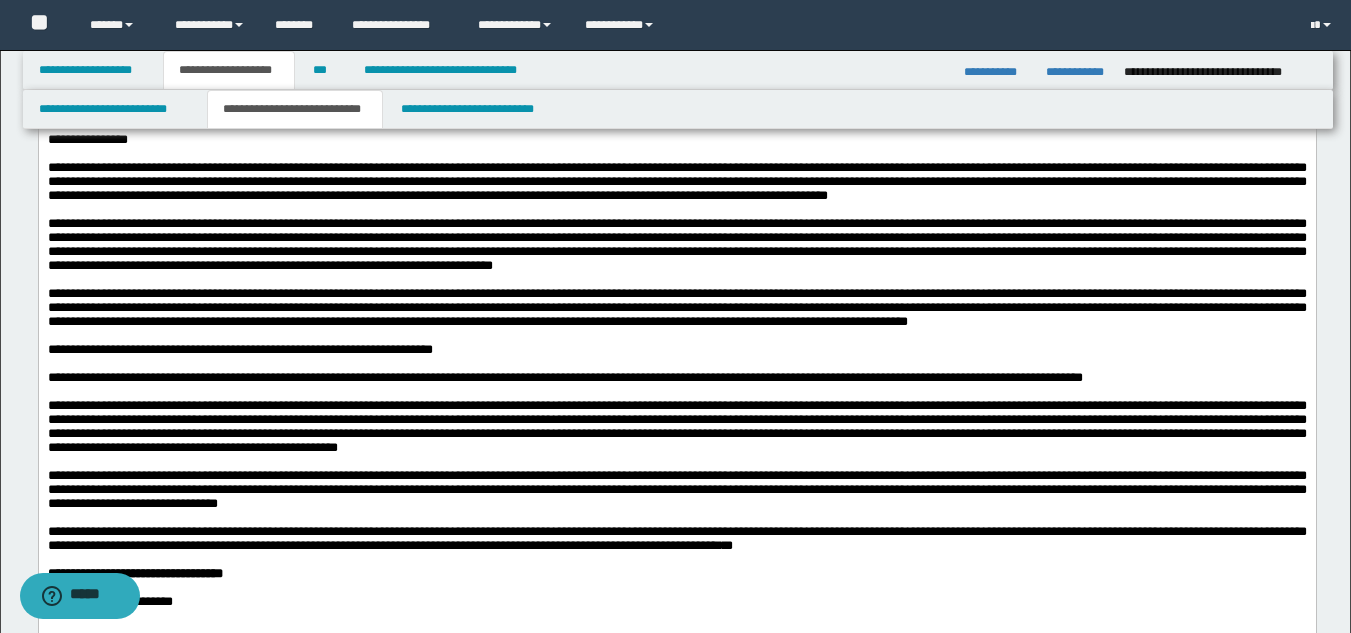 scroll, scrollTop: 1000, scrollLeft: 0, axis: vertical 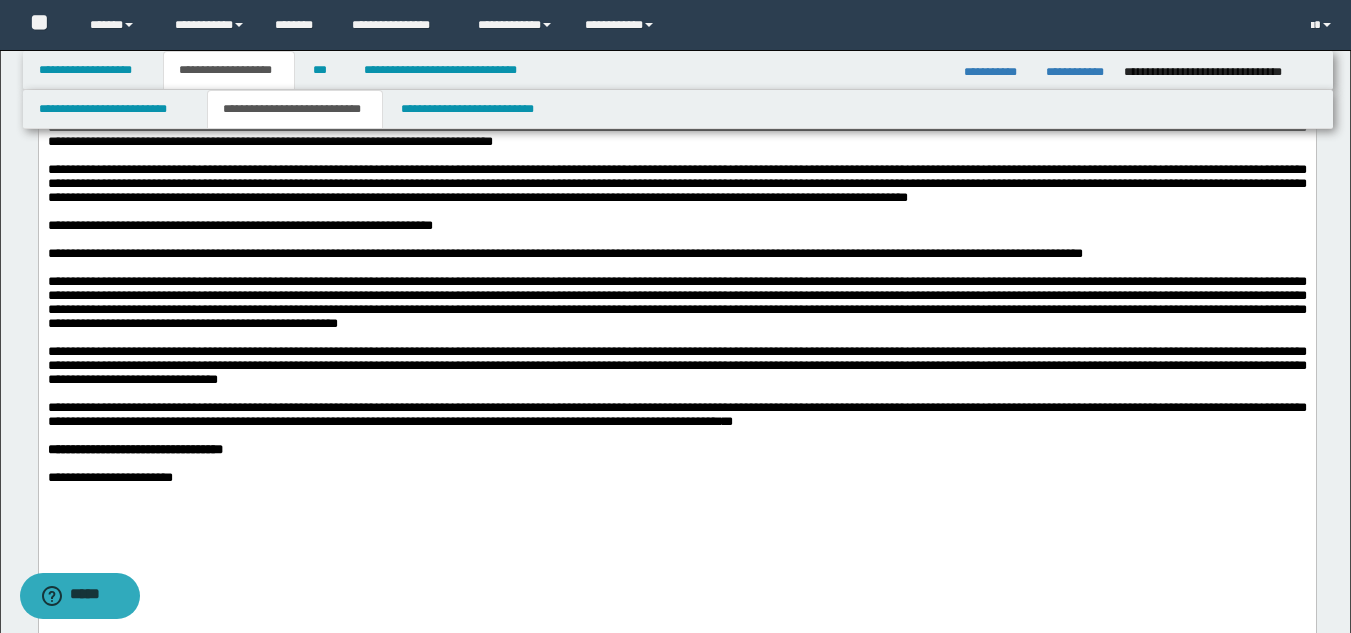 click on "**********" at bounding box center (676, 254) 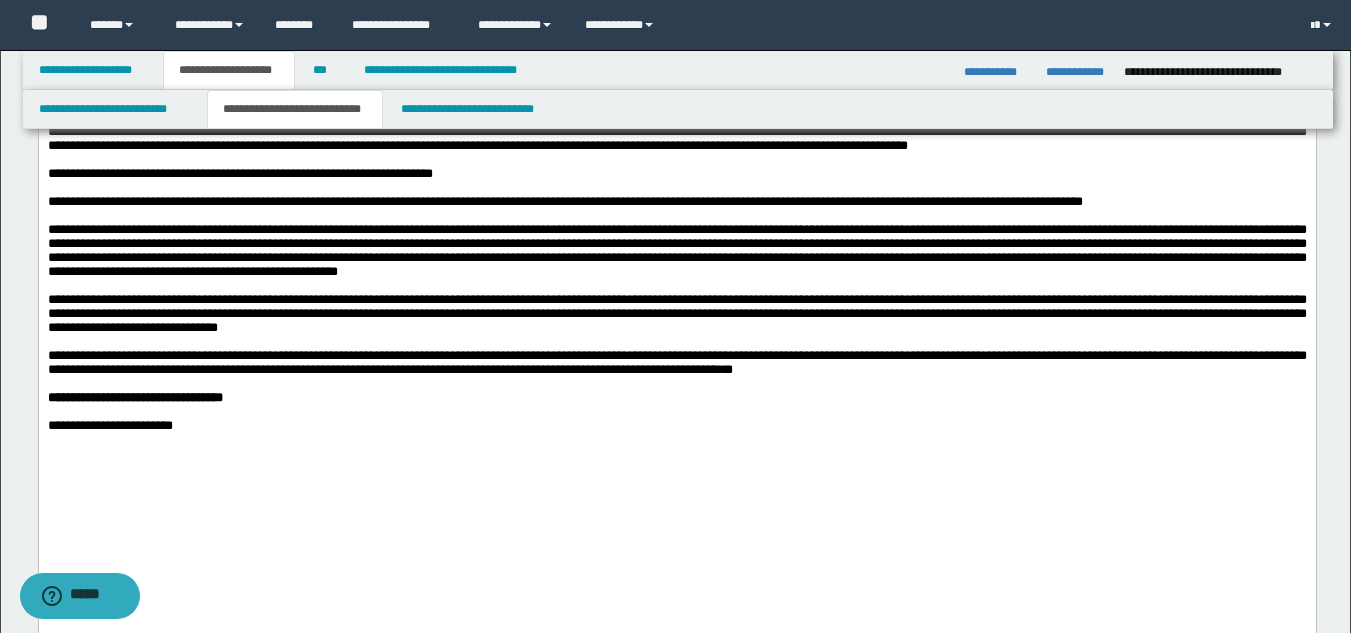 scroll, scrollTop: 1100, scrollLeft: 0, axis: vertical 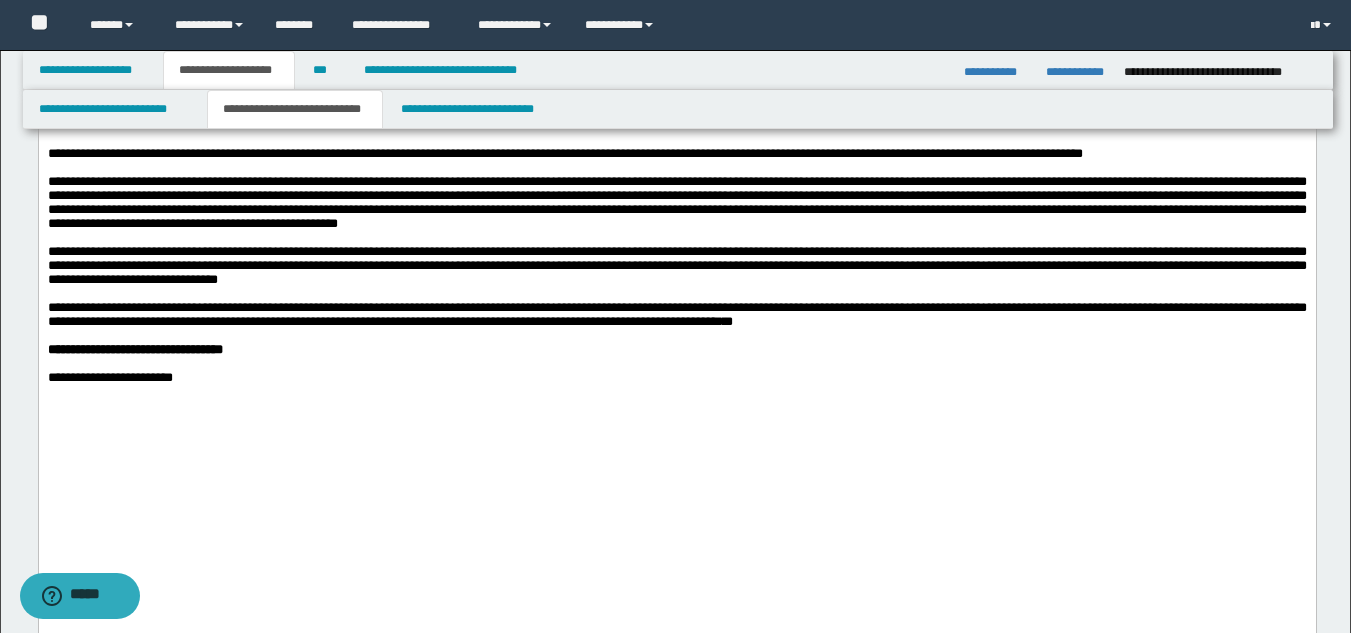 click on "**********" at bounding box center (676, 266) 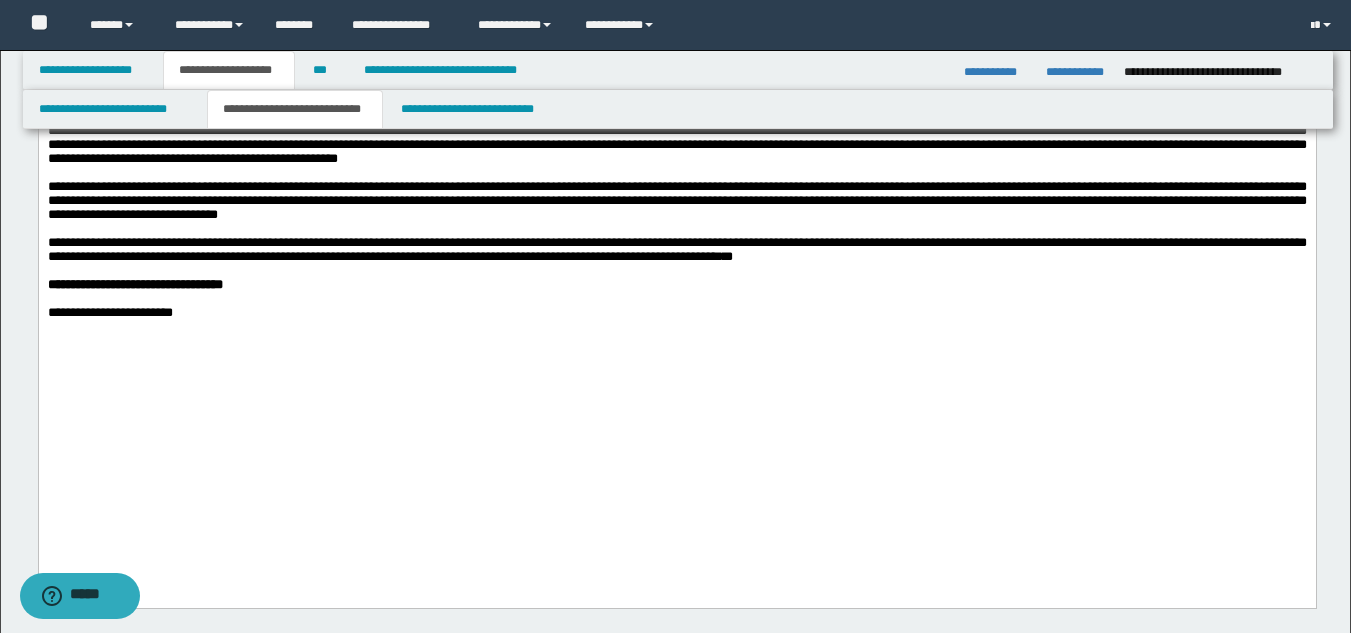 scroll, scrollTop: 1200, scrollLeft: 0, axis: vertical 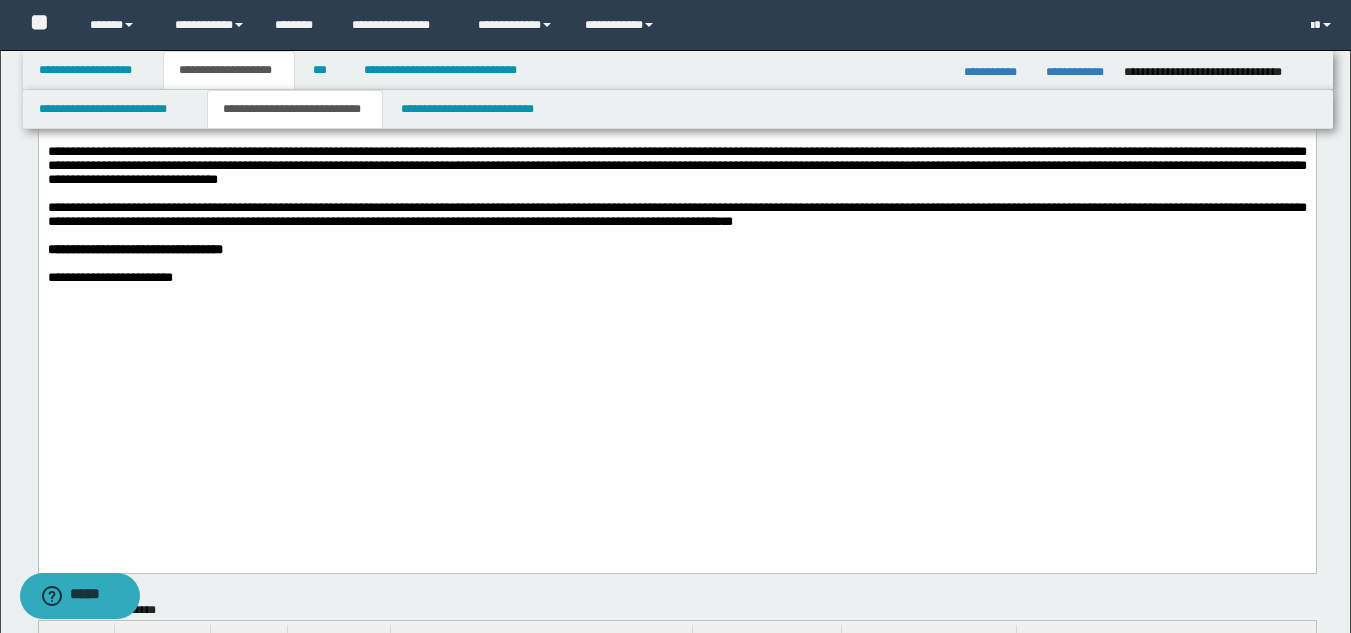 click on "**********" at bounding box center (676, -321) 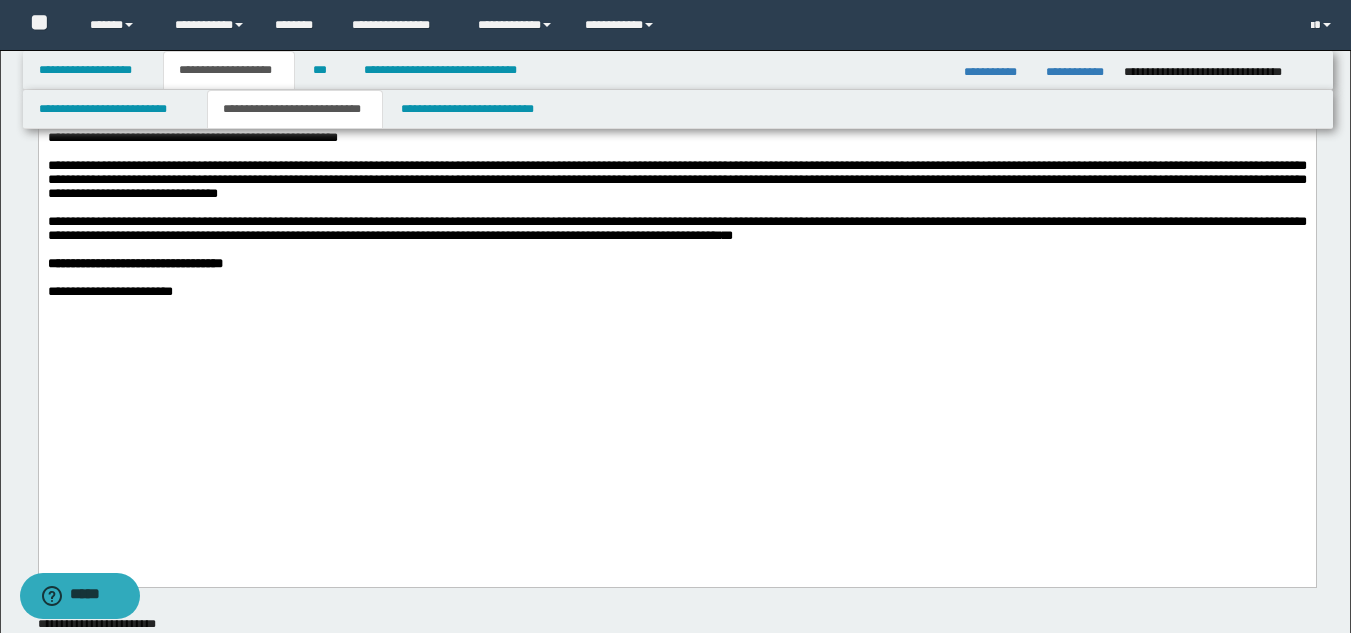 scroll, scrollTop: 1200, scrollLeft: 0, axis: vertical 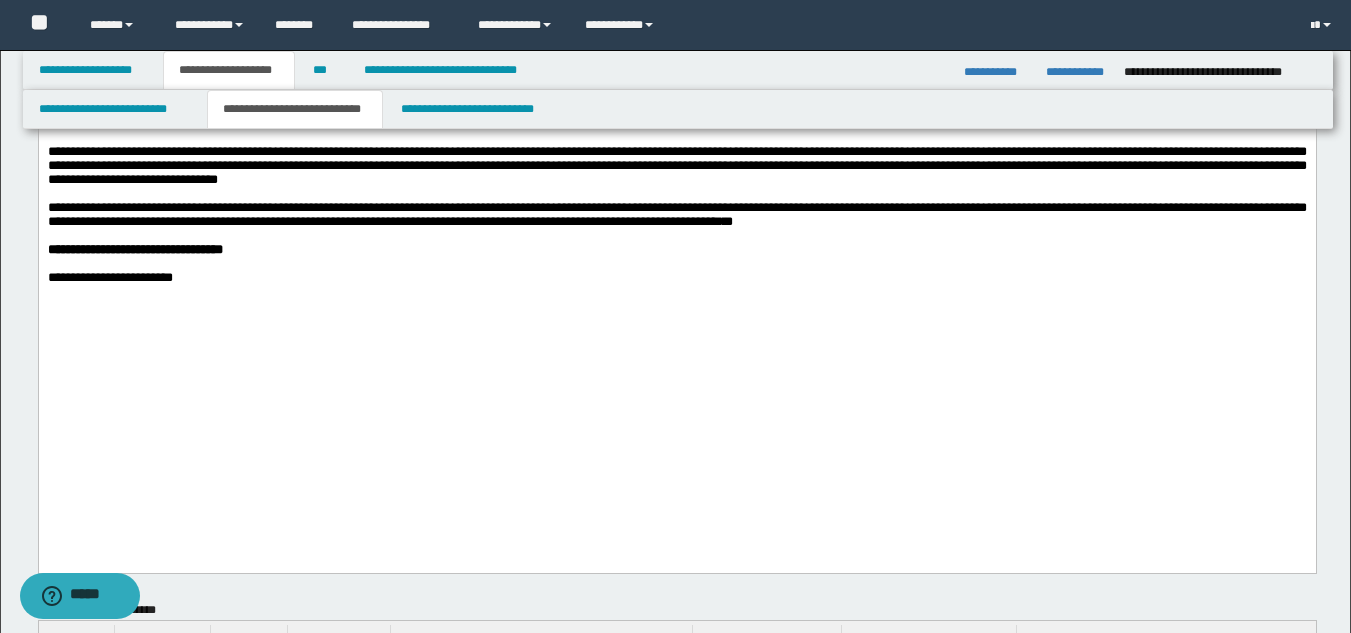 click on "**********" at bounding box center (676, -321) 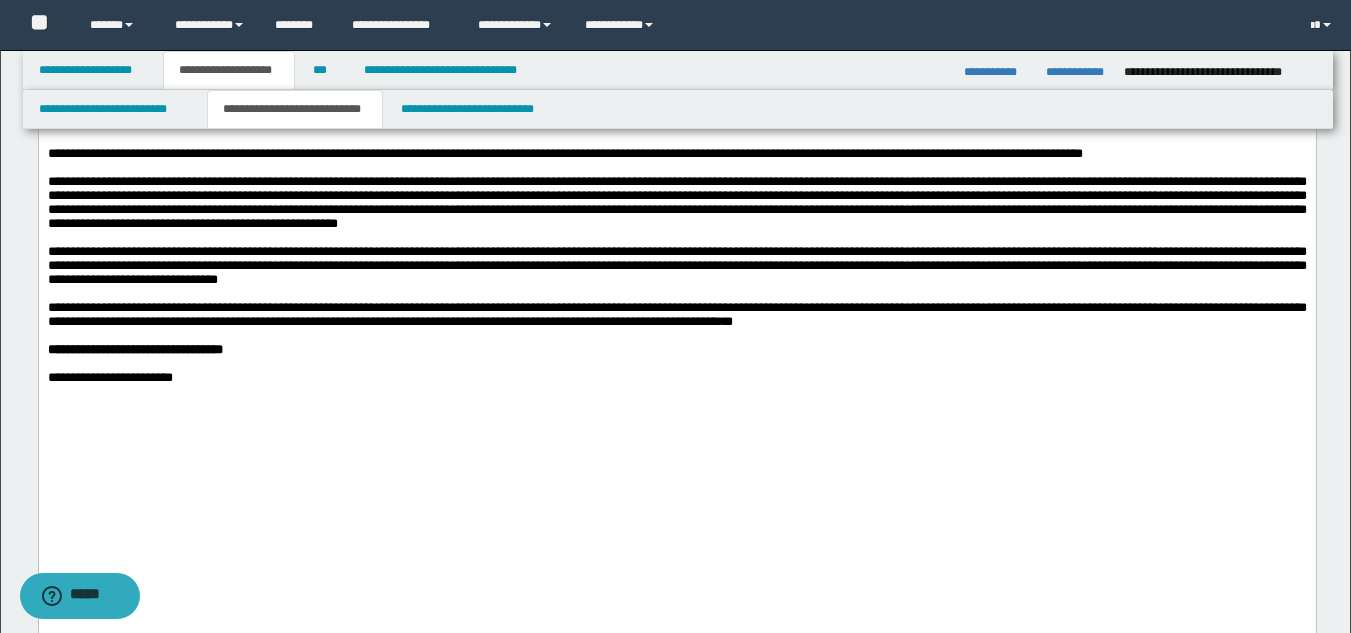 click on "**********" at bounding box center (676, 314) 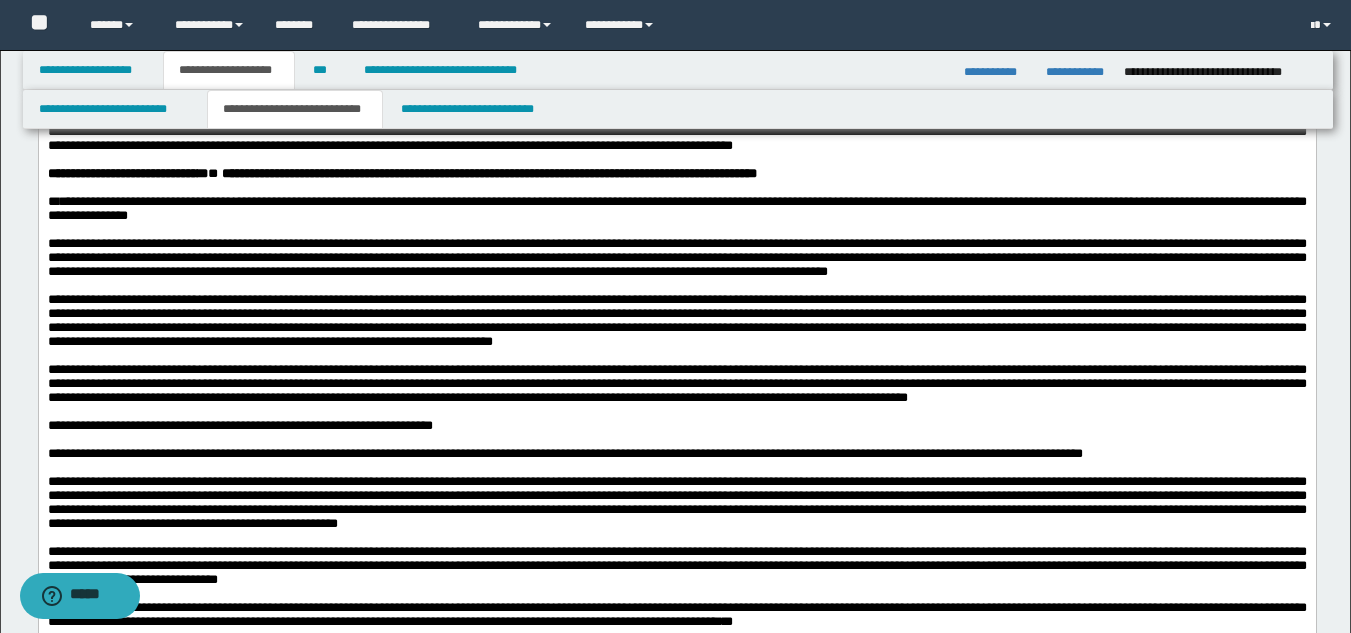 click on "**********" at bounding box center [676, 383] 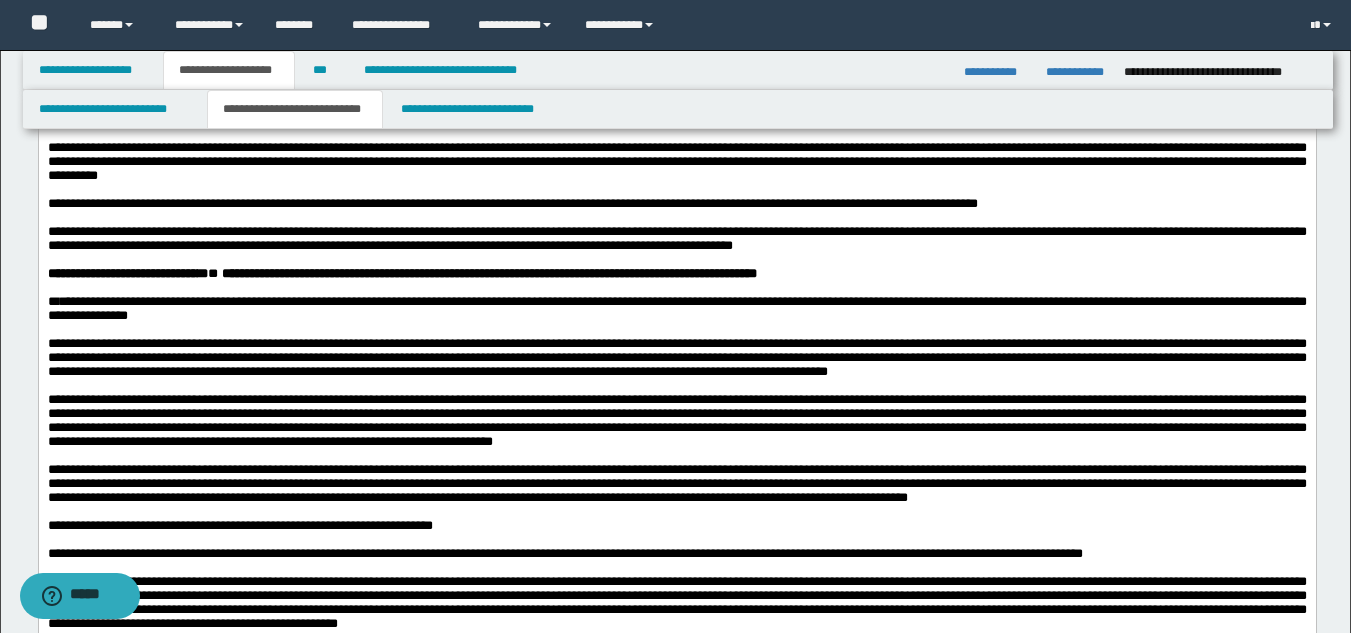 click at bounding box center (676, 386) 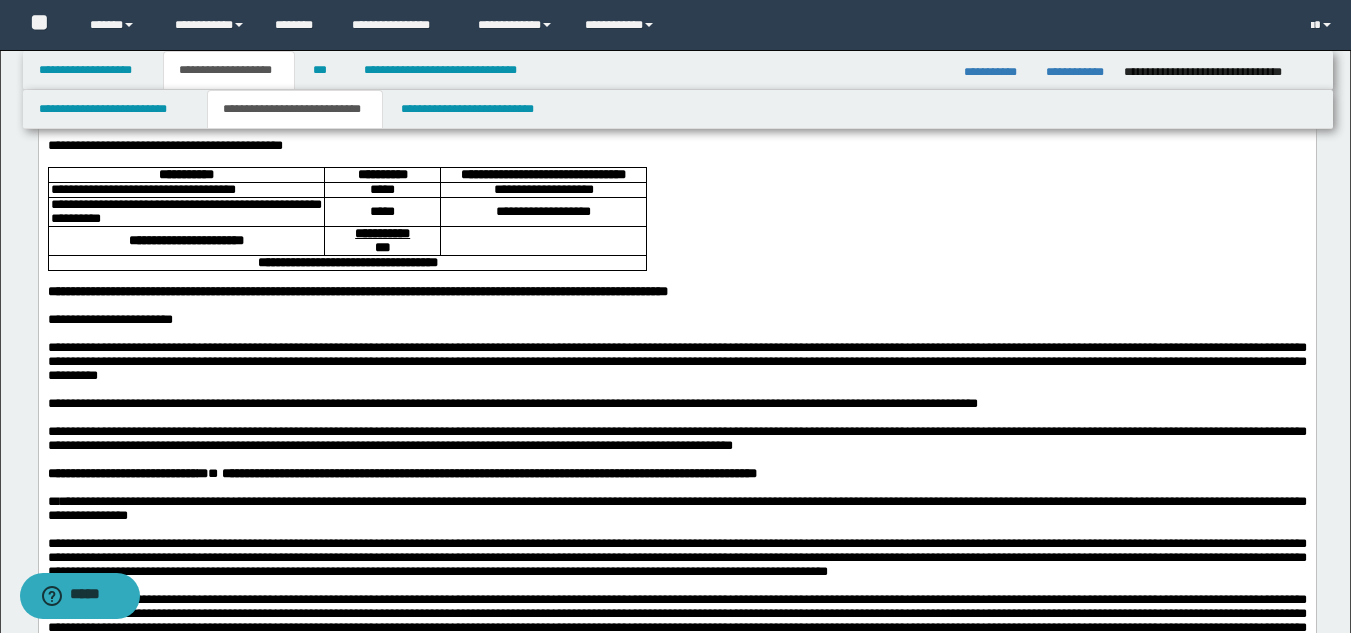 click at bounding box center [676, 418] 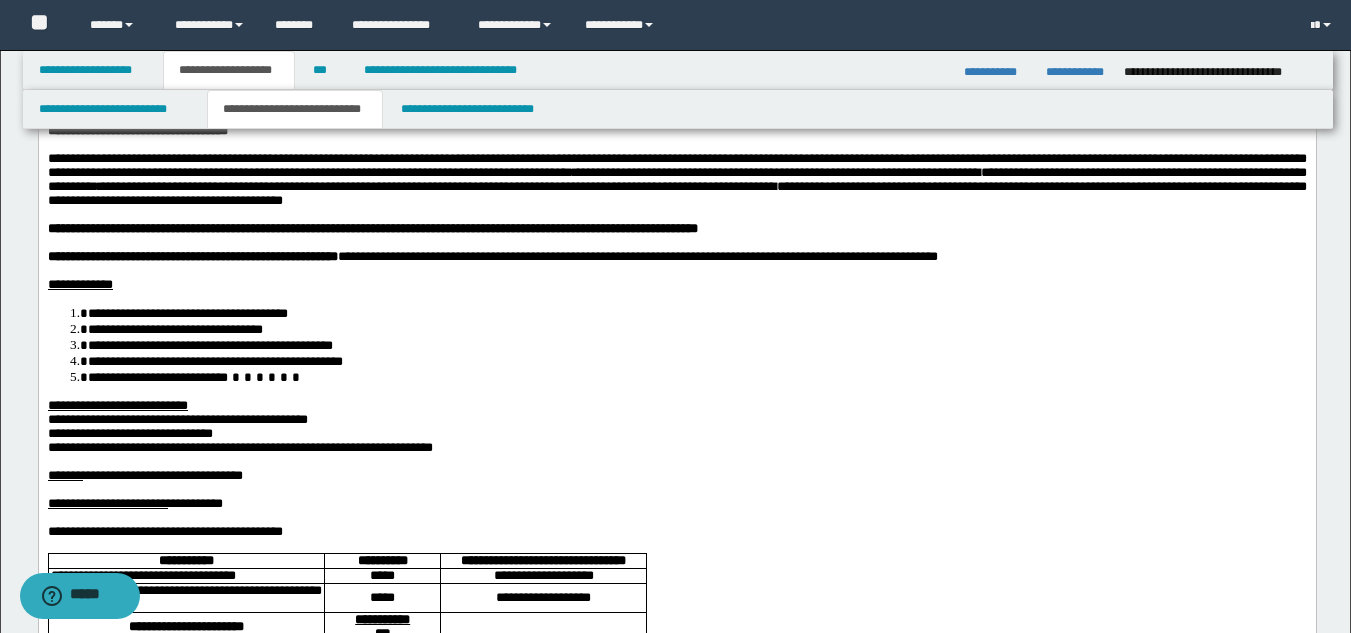 scroll, scrollTop: 100, scrollLeft: 0, axis: vertical 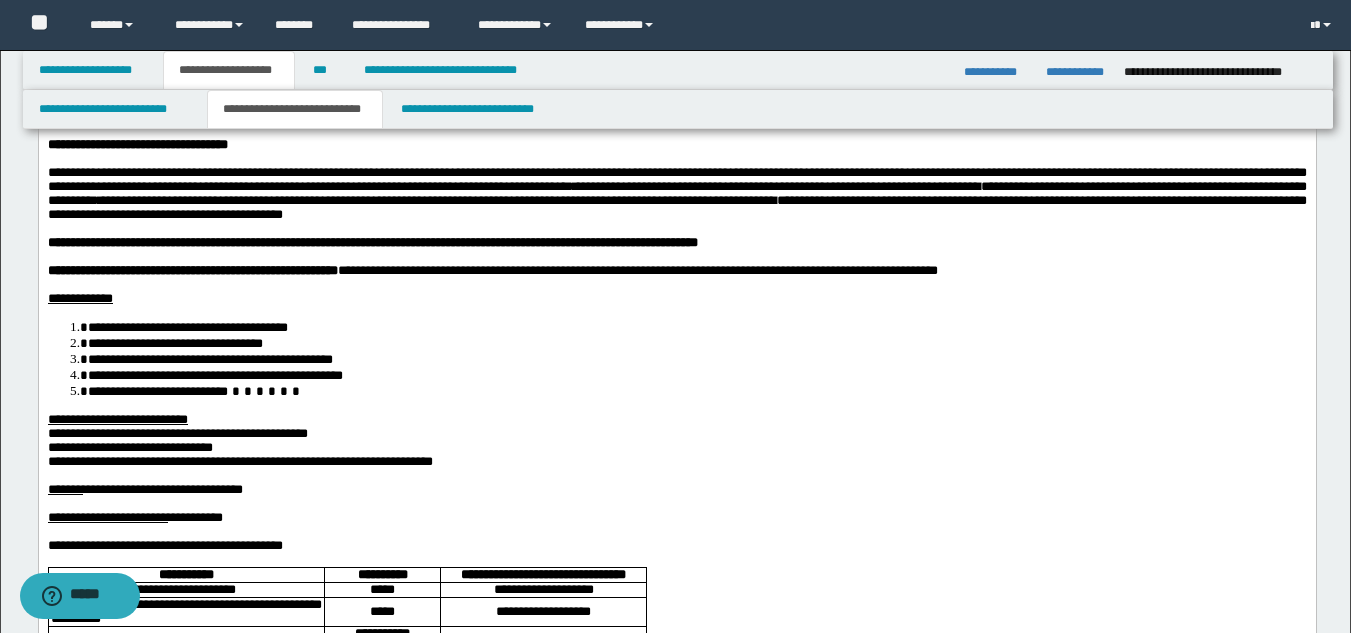 click on "**********" at bounding box center [676, 461] 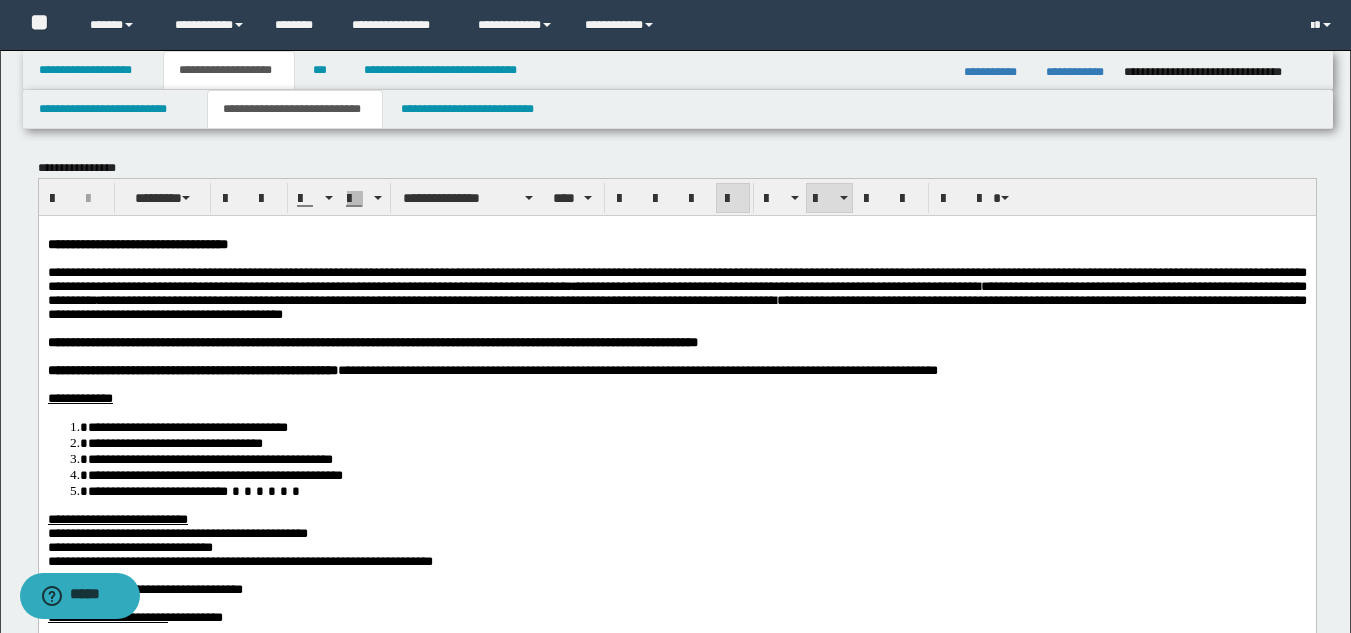click on "**********" at bounding box center [214, 474] 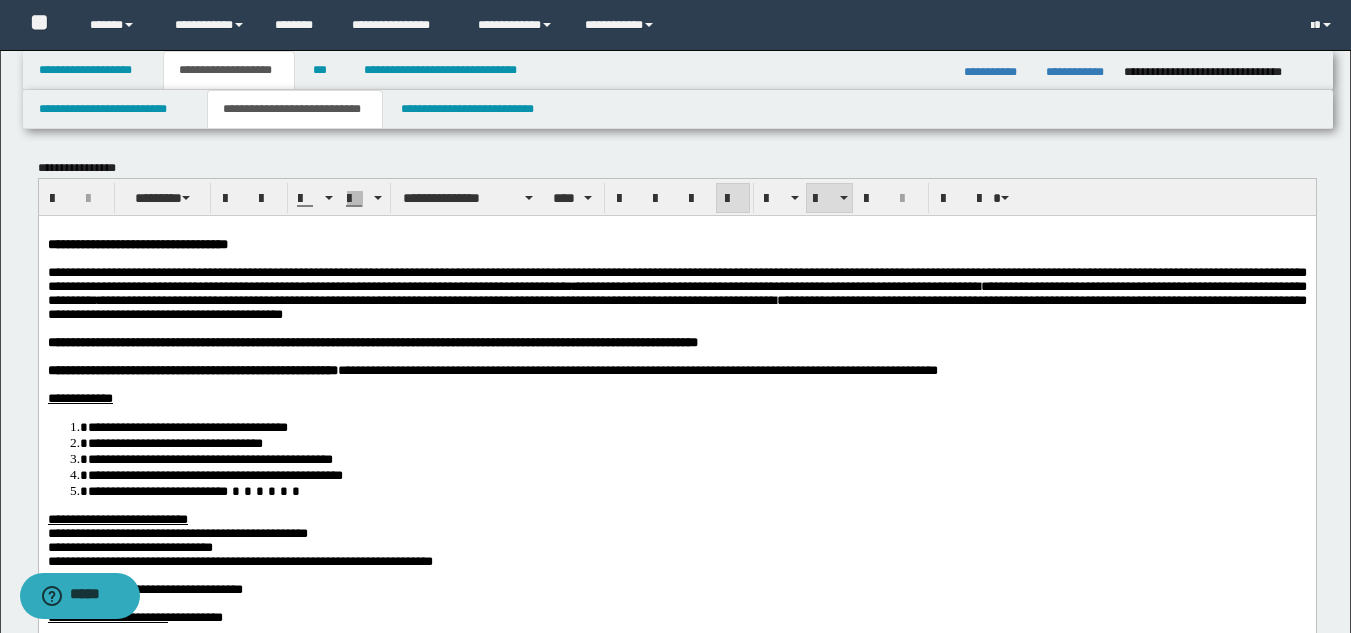 click on "**********" at bounding box center [676, 878] 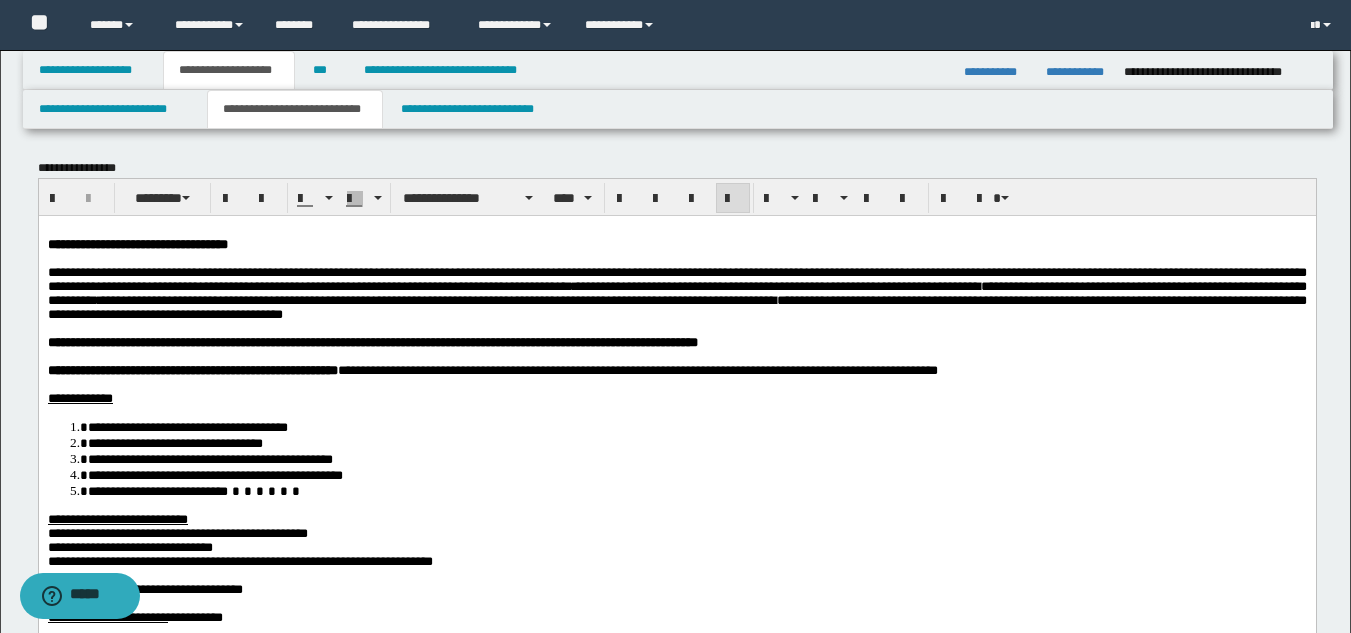 click on "**********" at bounding box center (637, 369) 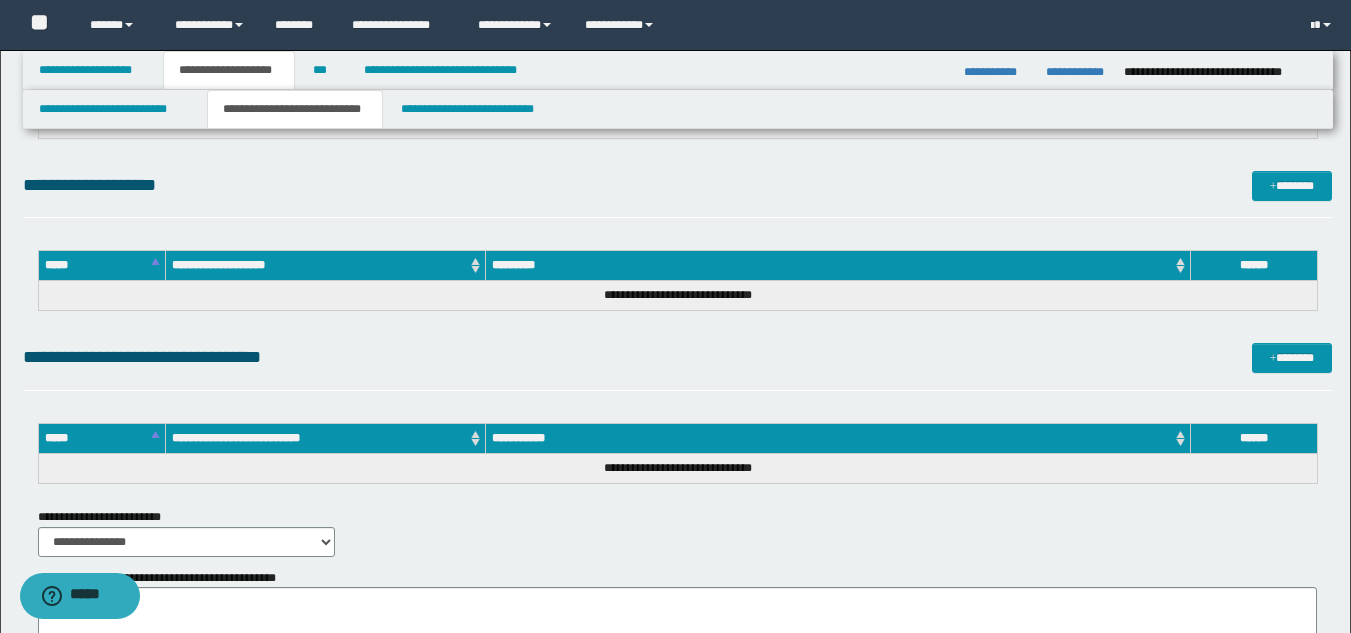 scroll, scrollTop: 2471, scrollLeft: 0, axis: vertical 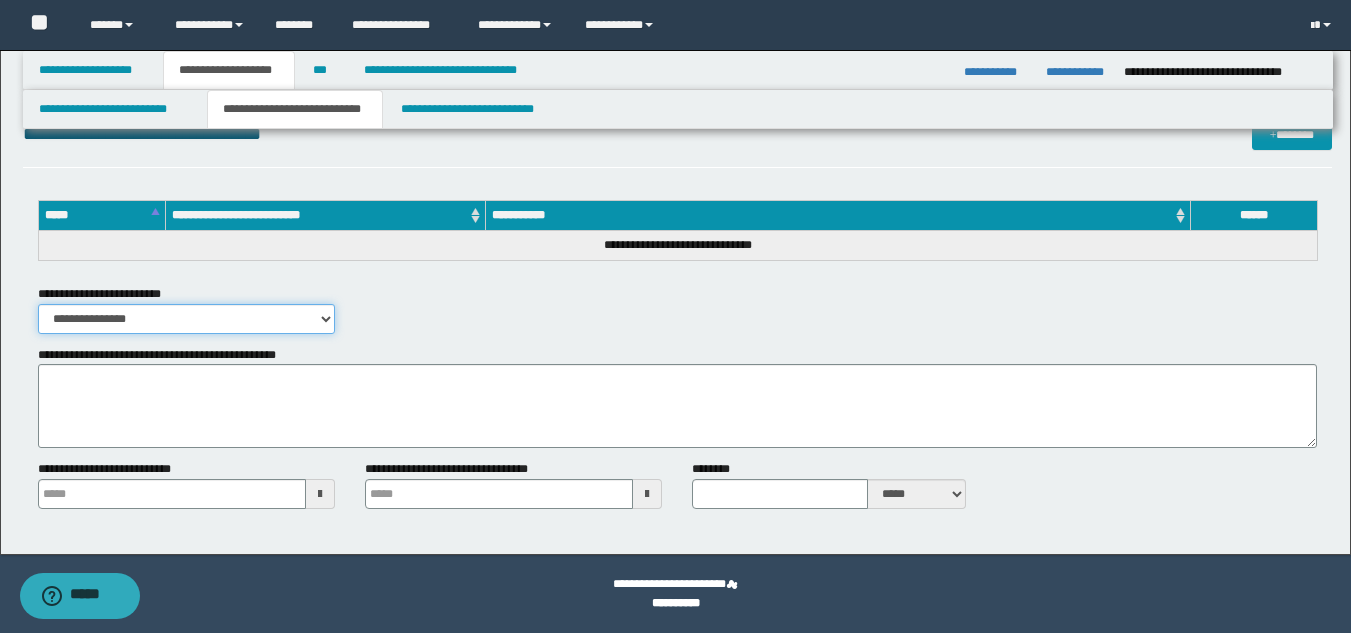 drag, startPoint x: 168, startPoint y: 313, endPoint x: 163, endPoint y: 331, distance: 18.681541 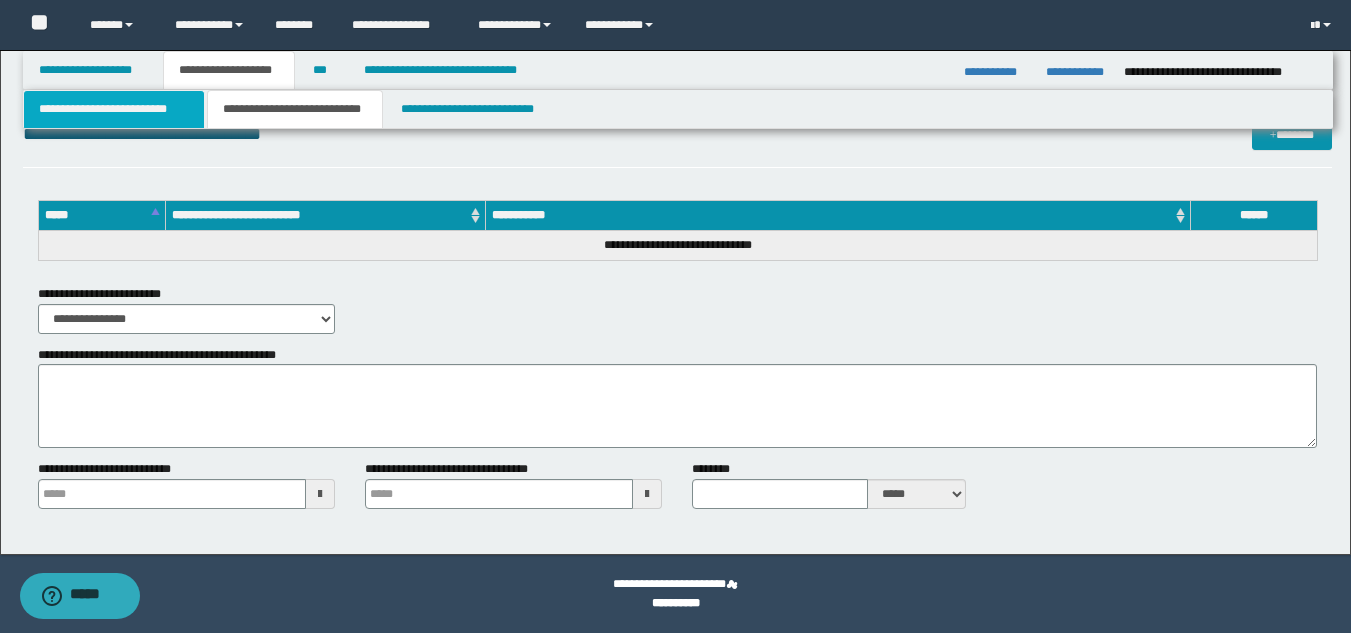 click on "**********" at bounding box center (114, 109) 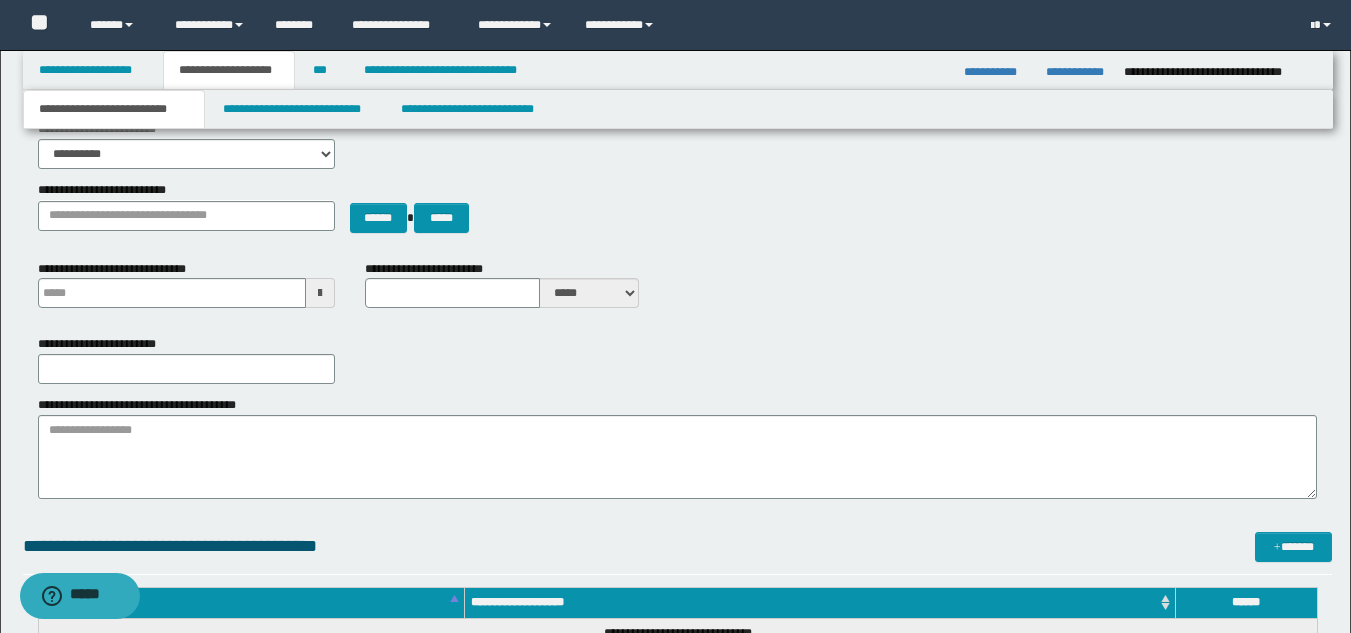 scroll, scrollTop: 0, scrollLeft: 0, axis: both 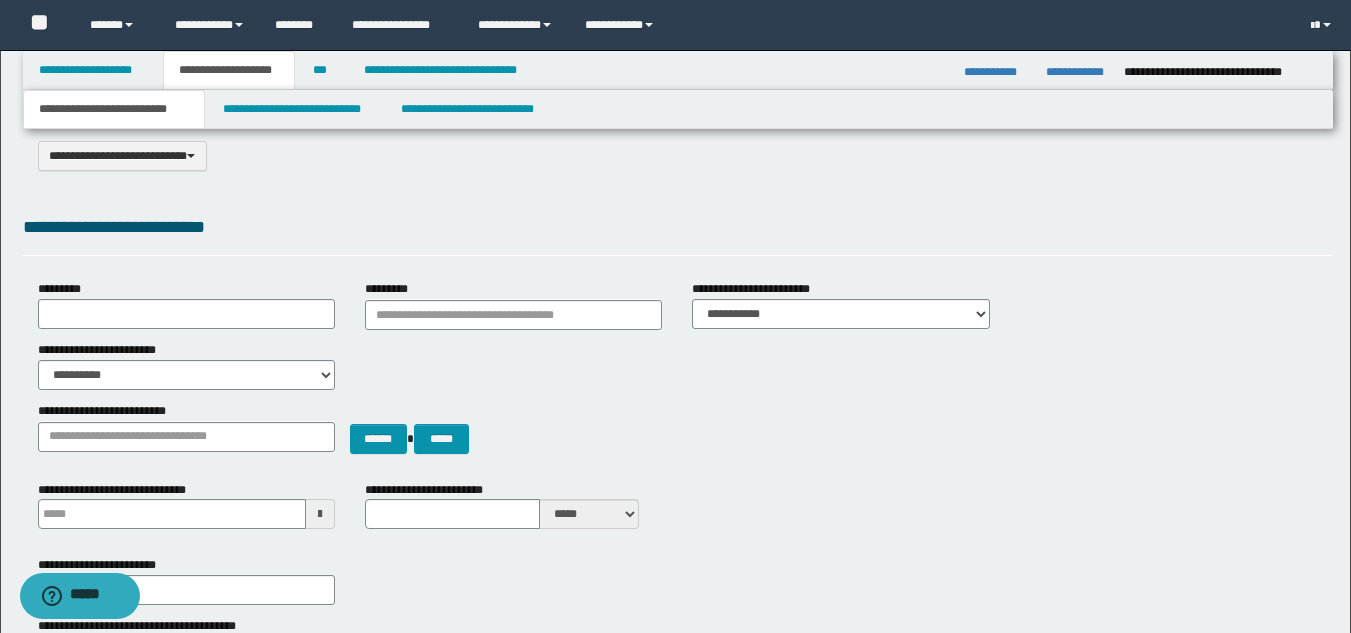 type 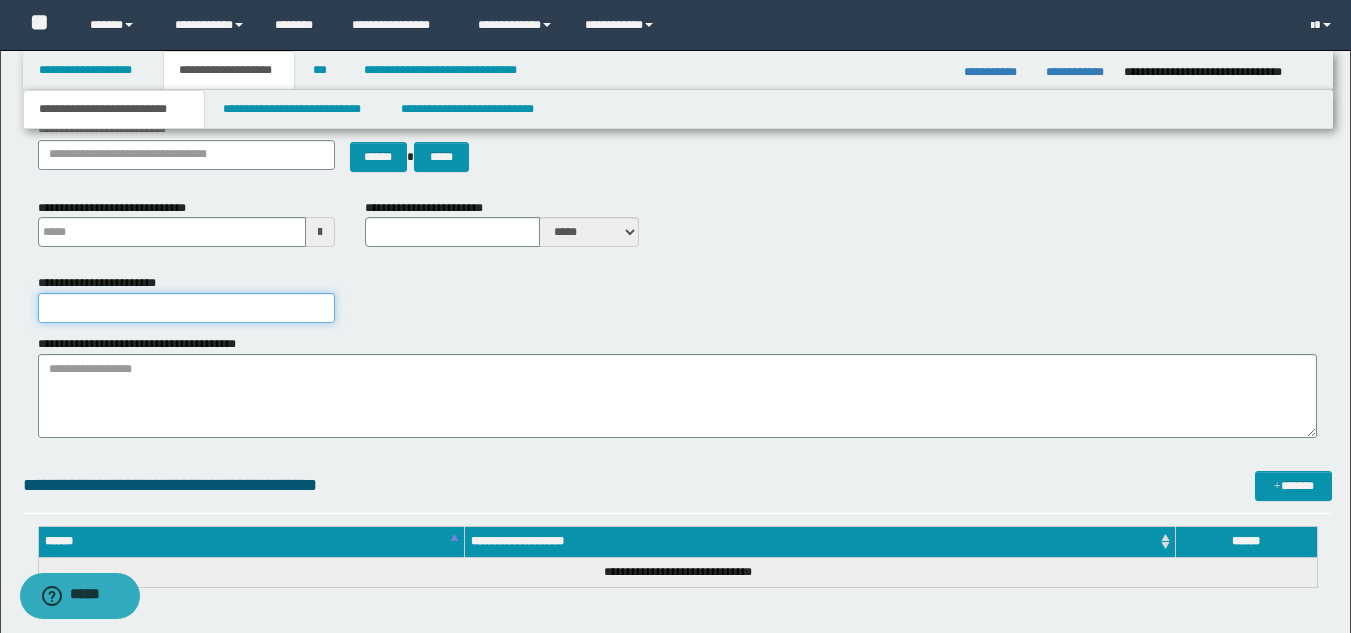 click on "**********" at bounding box center (186, 308) 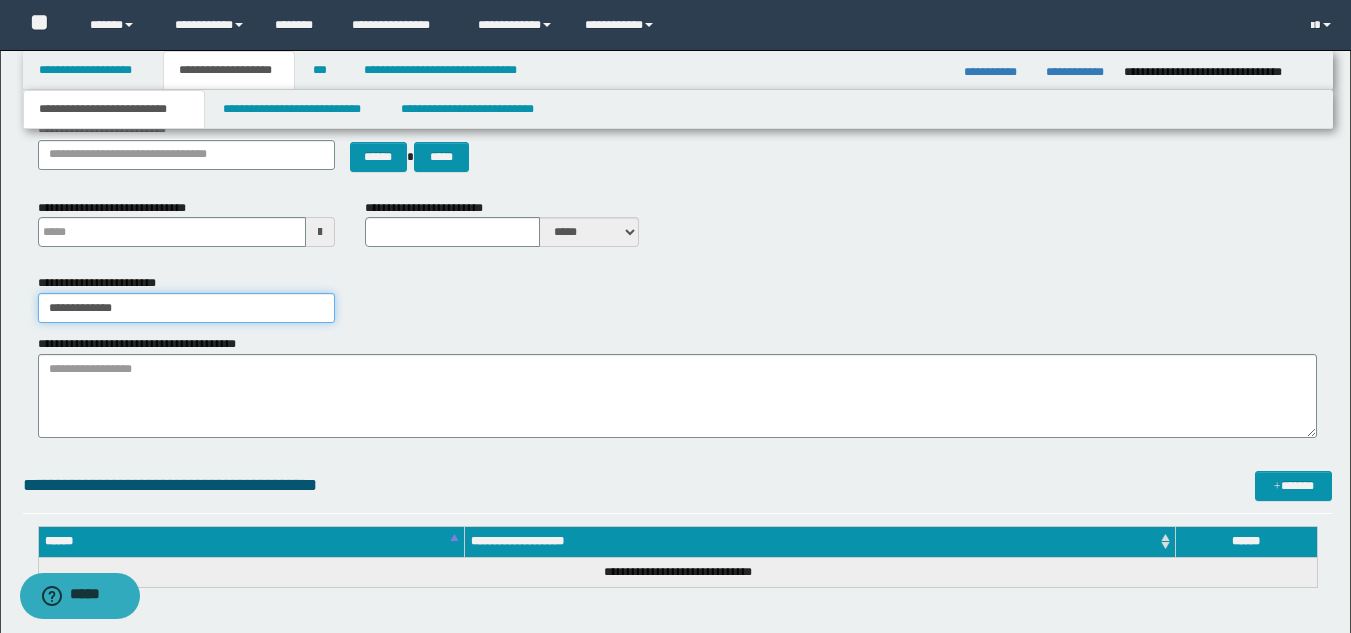 drag, startPoint x: 152, startPoint y: 300, endPoint x: 84, endPoint y: 304, distance: 68.117546 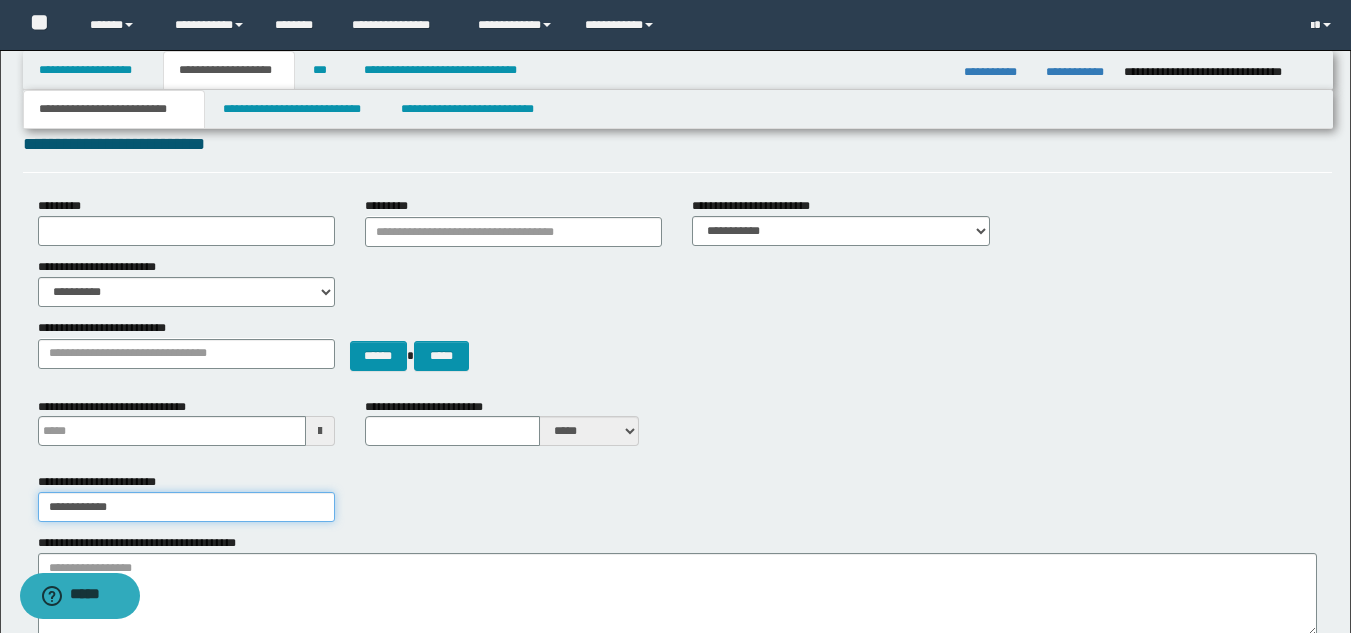 scroll, scrollTop: 100, scrollLeft: 0, axis: vertical 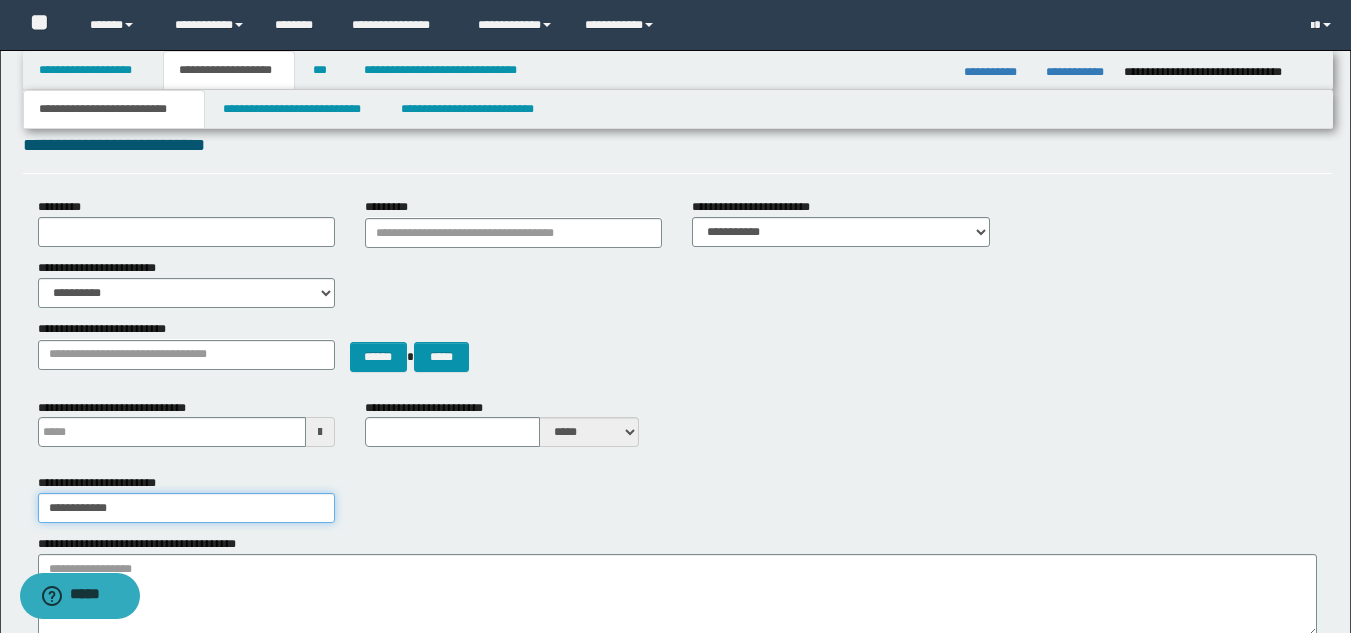 type on "**********" 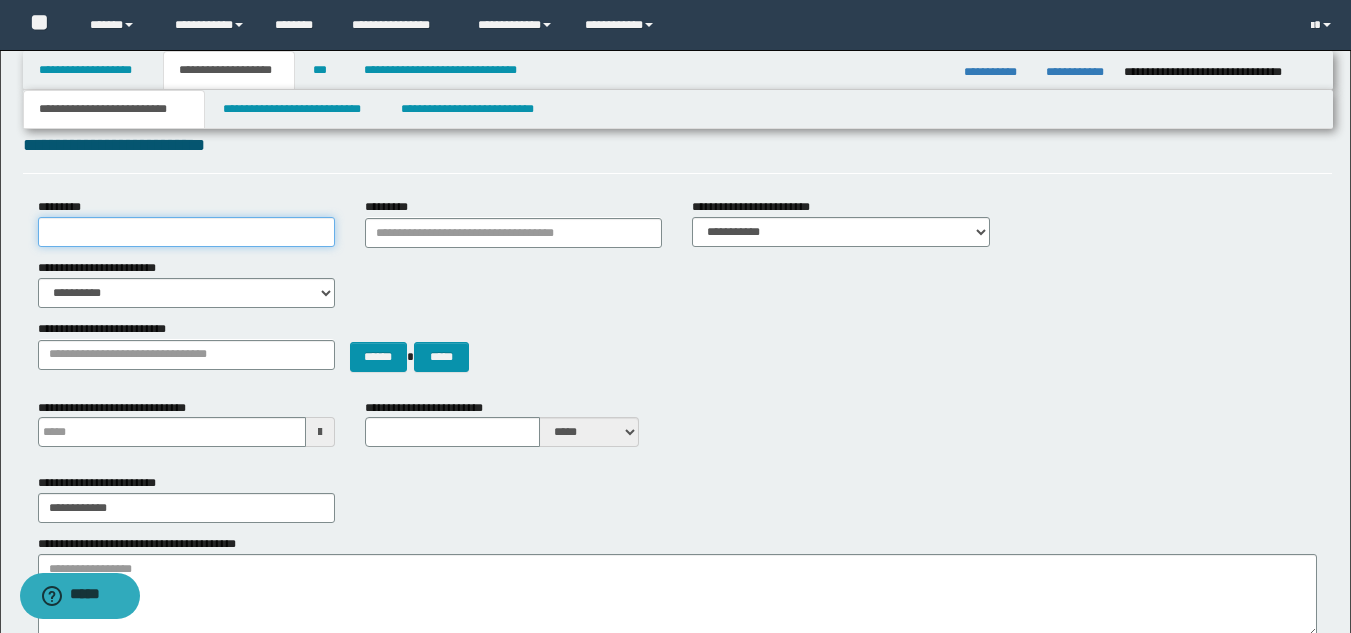 click on "*********" at bounding box center (186, 232) 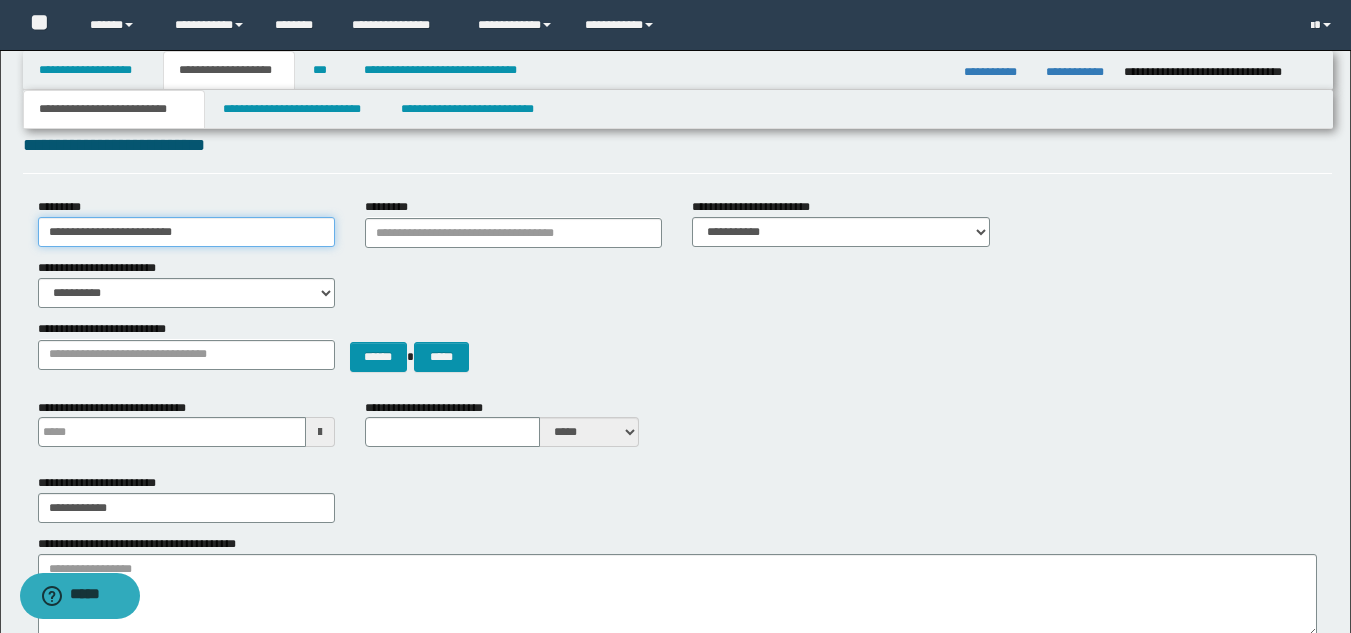 click on "**********" at bounding box center [186, 232] 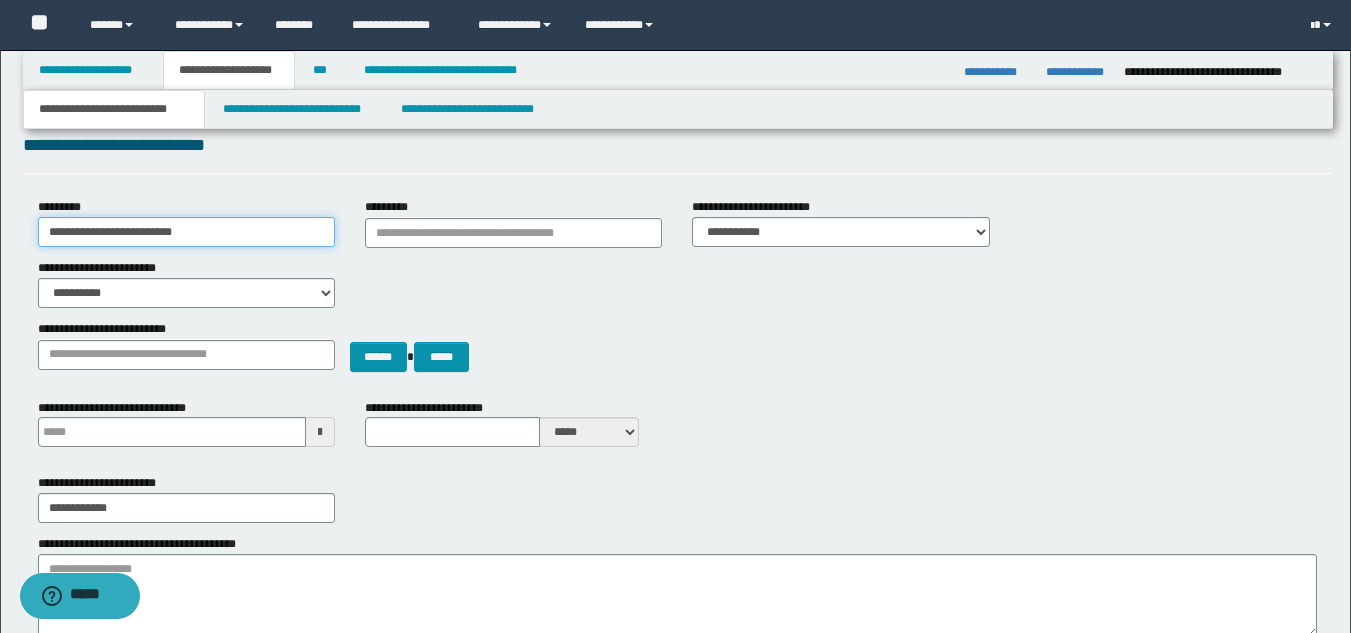 type on "**********" 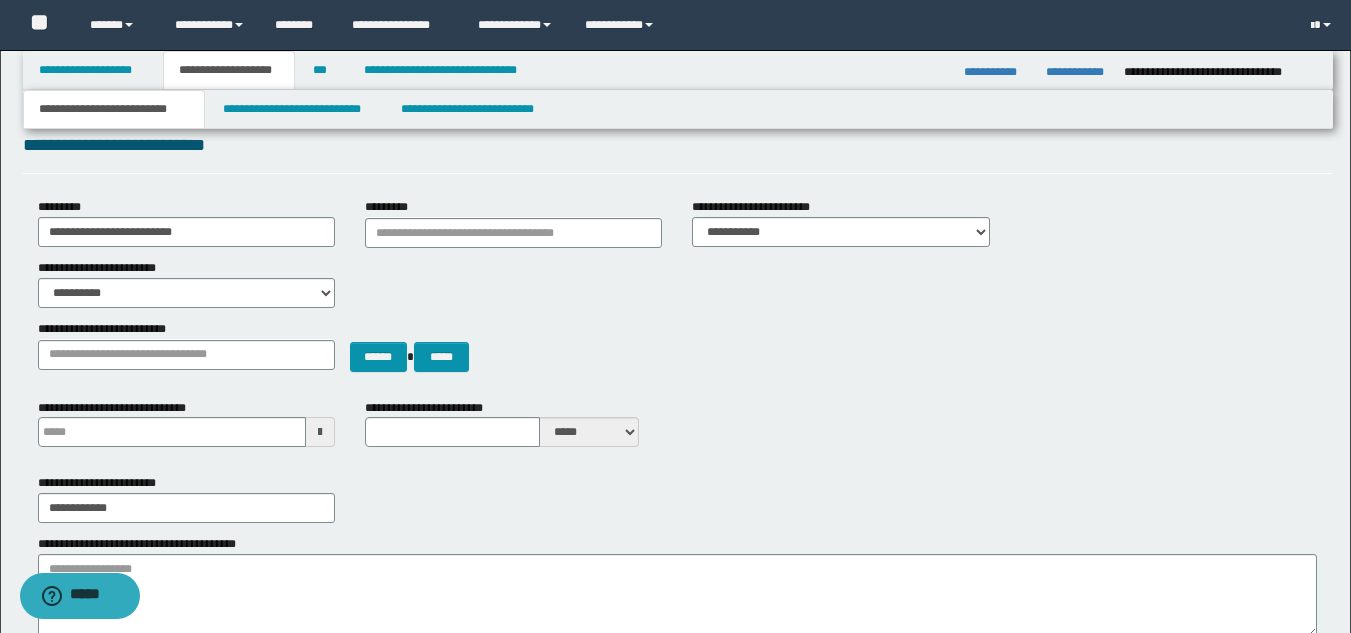 click on "**********" at bounding box center [677, 894] 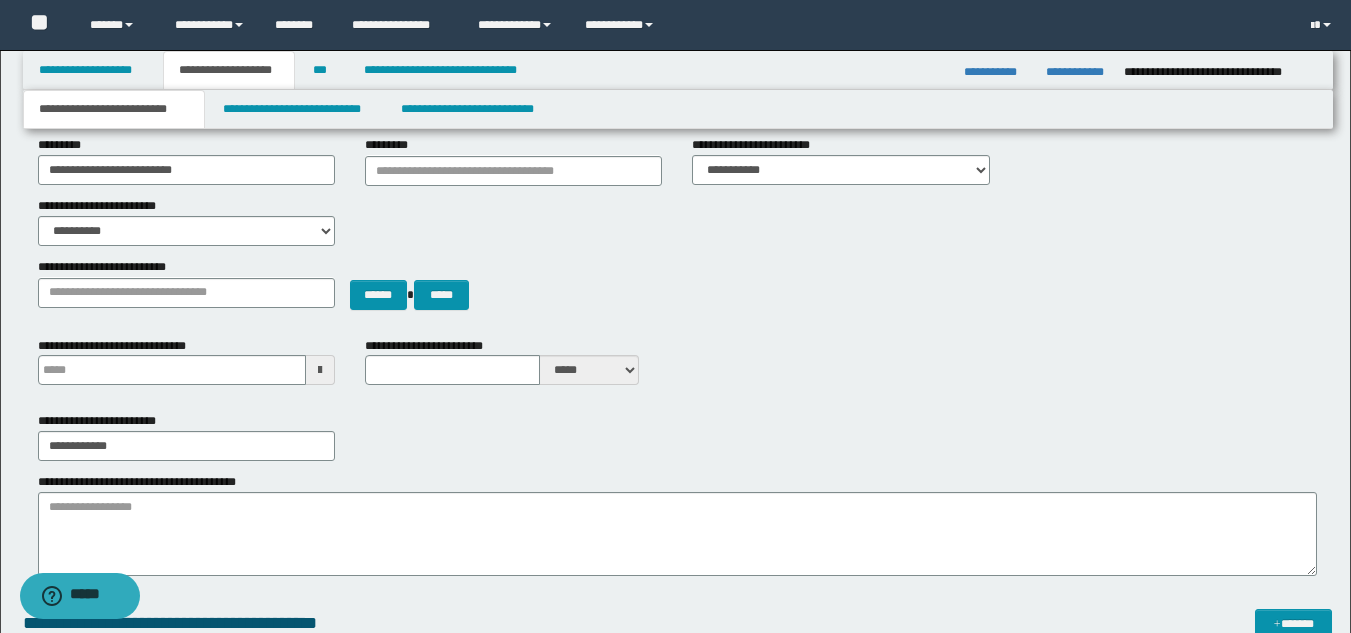 scroll, scrollTop: 400, scrollLeft: 0, axis: vertical 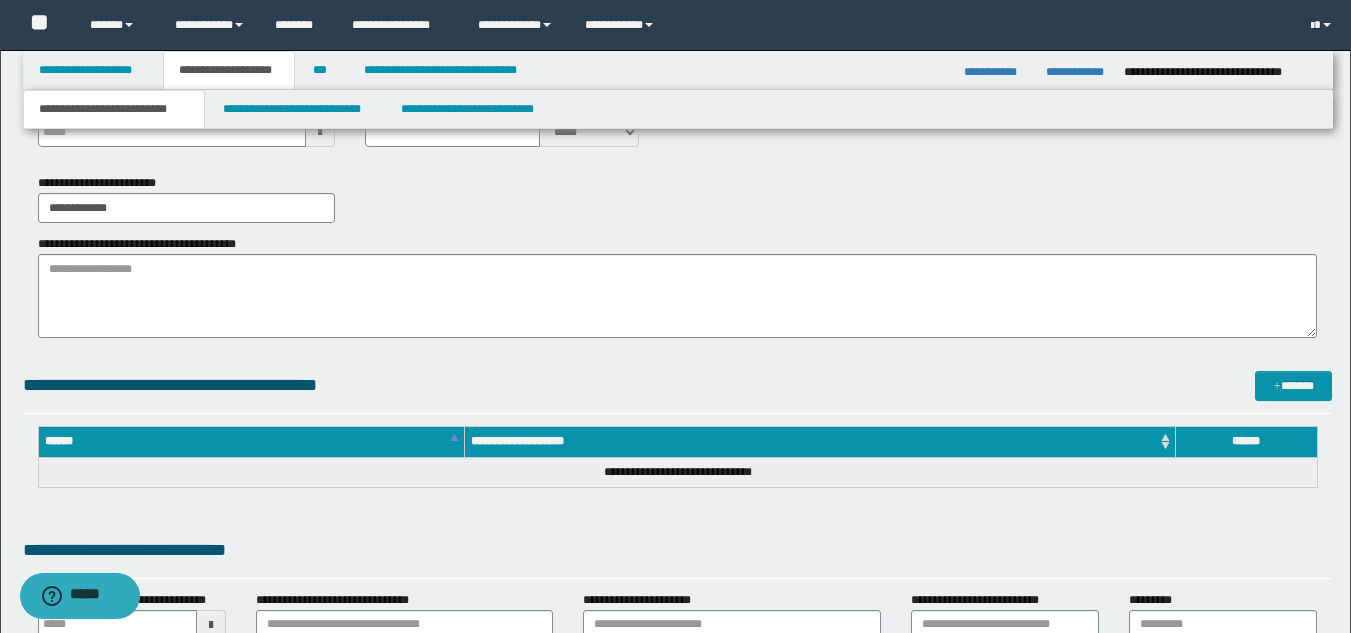 click on "**********" at bounding box center [677, 286] 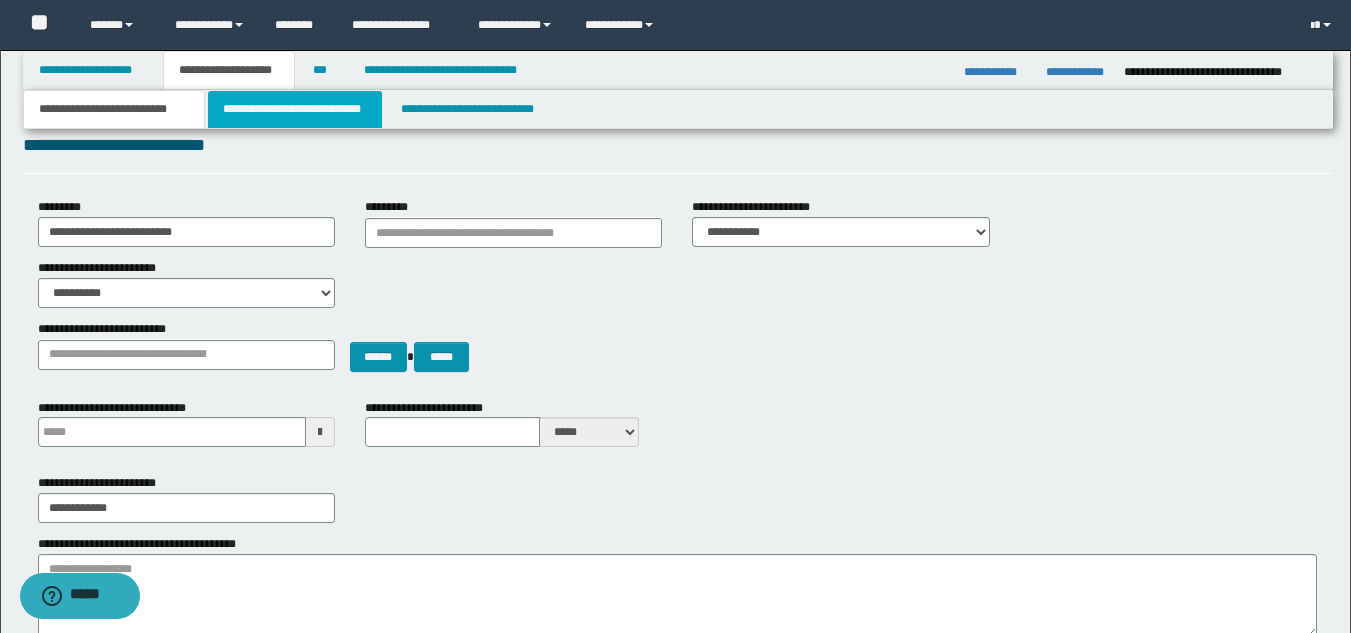click on "**********" at bounding box center (295, 109) 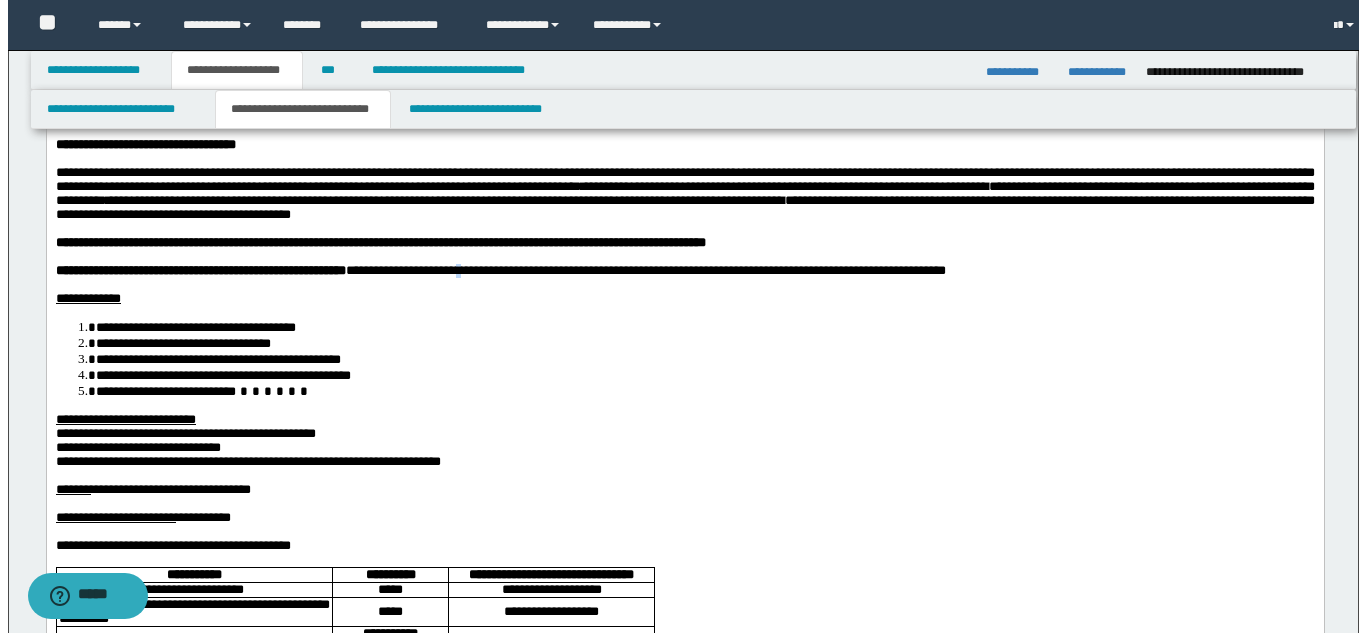 click on "**********" at bounding box center (704, 342) 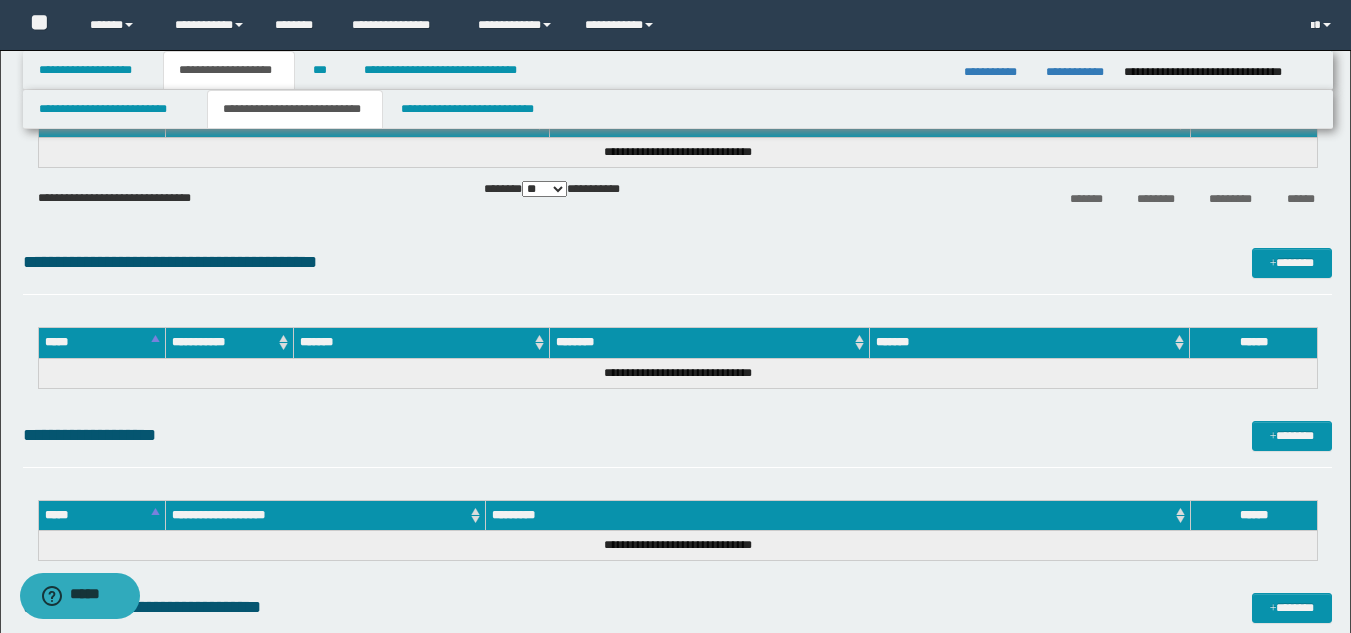scroll, scrollTop: 2000, scrollLeft: 0, axis: vertical 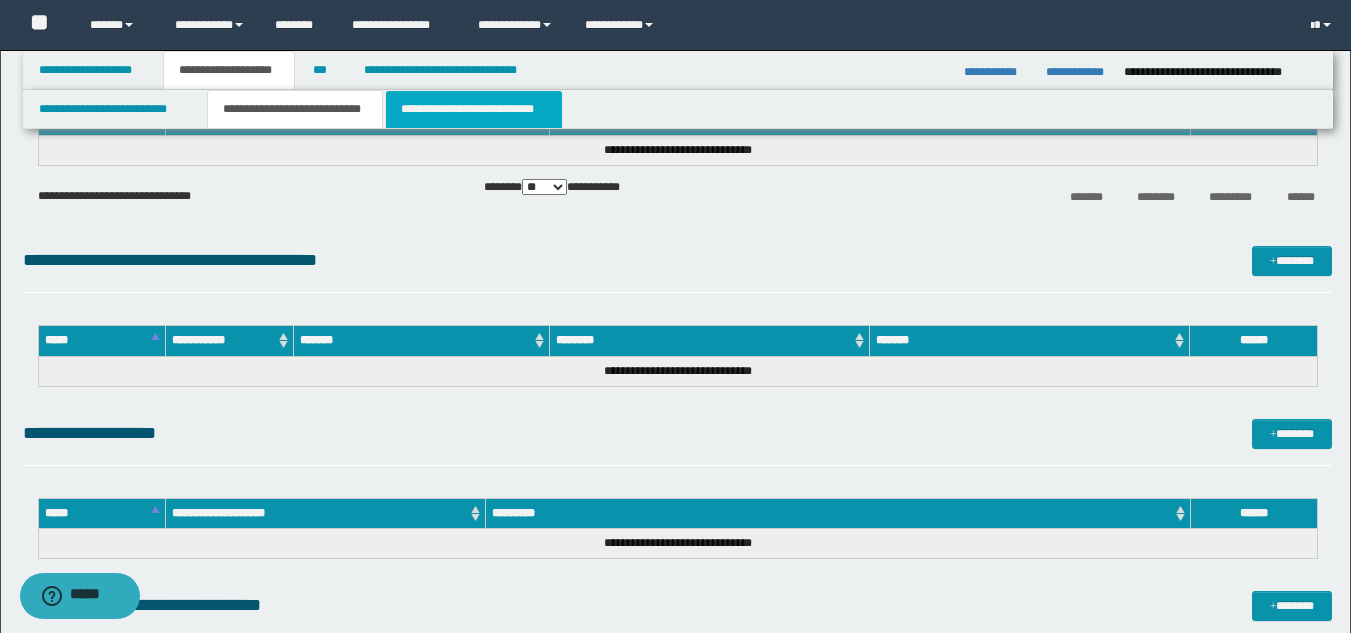 click on "**********" at bounding box center (474, 109) 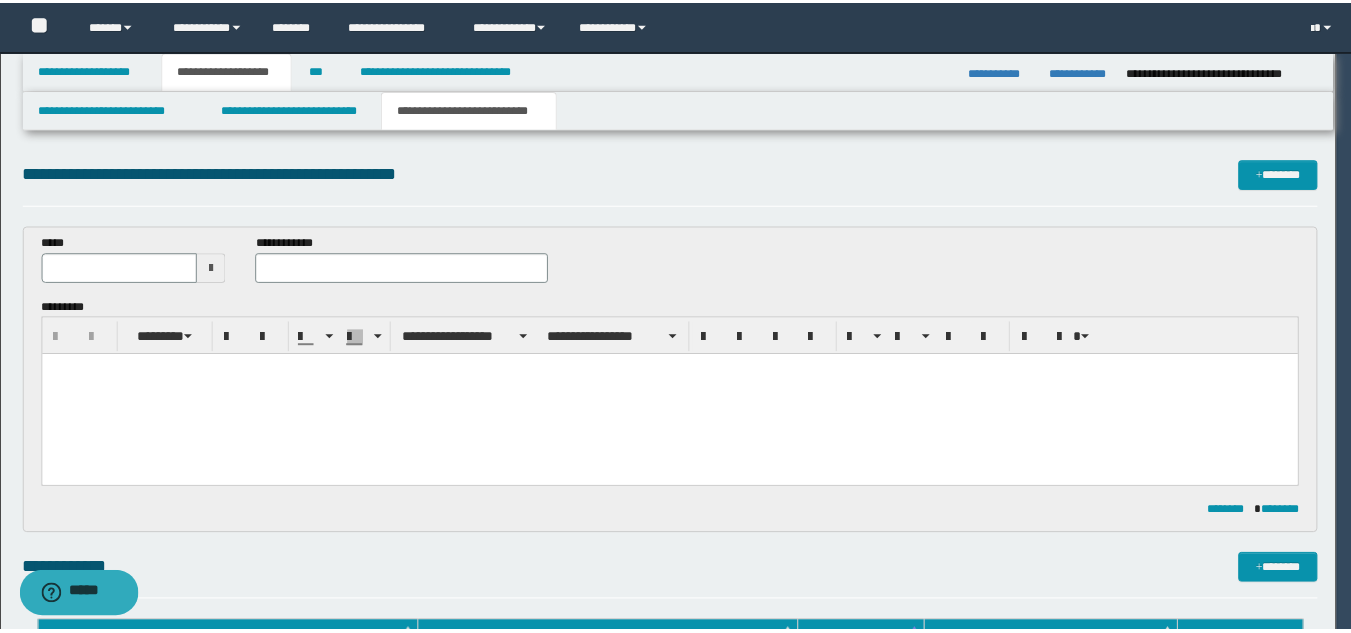 scroll, scrollTop: 0, scrollLeft: 0, axis: both 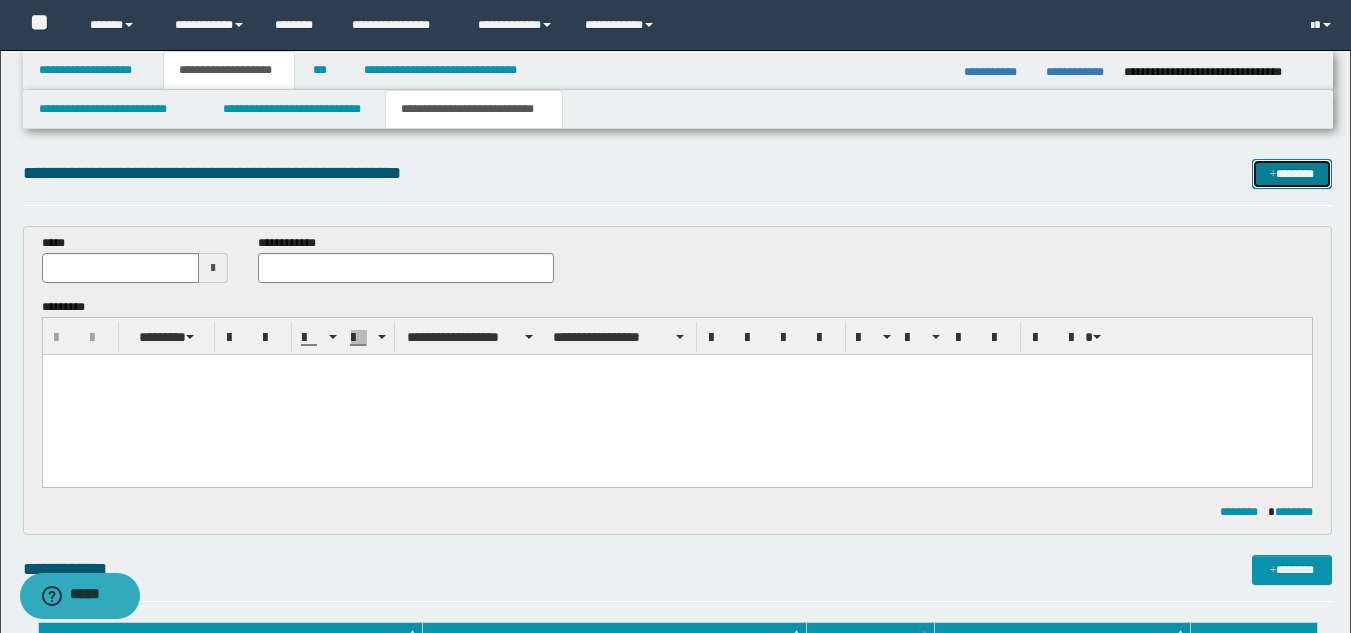 click on "*******" at bounding box center [1292, 174] 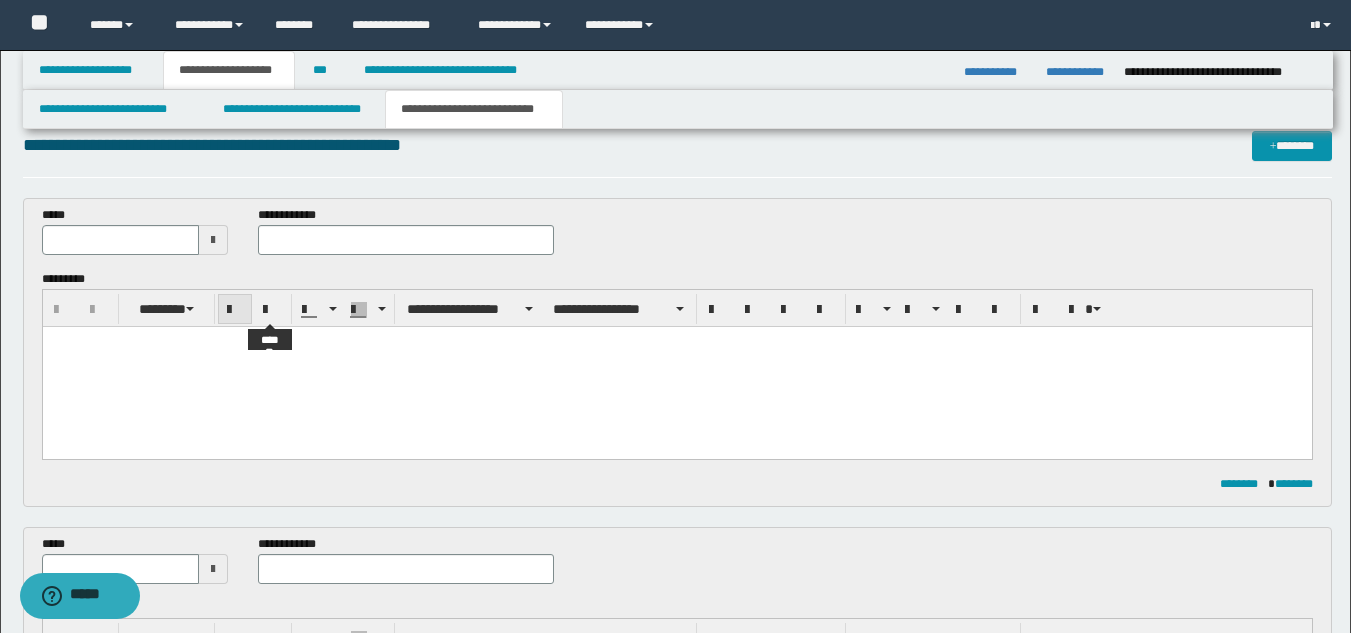 scroll, scrollTop: 0, scrollLeft: 0, axis: both 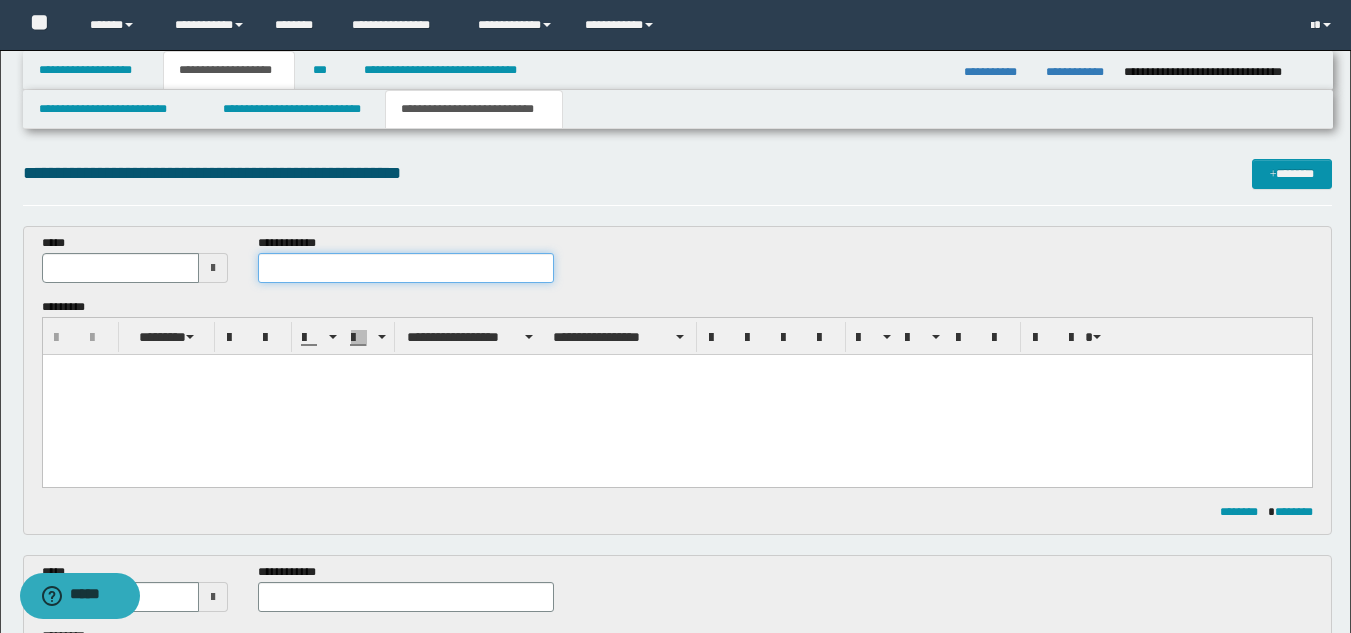 click at bounding box center (405, 268) 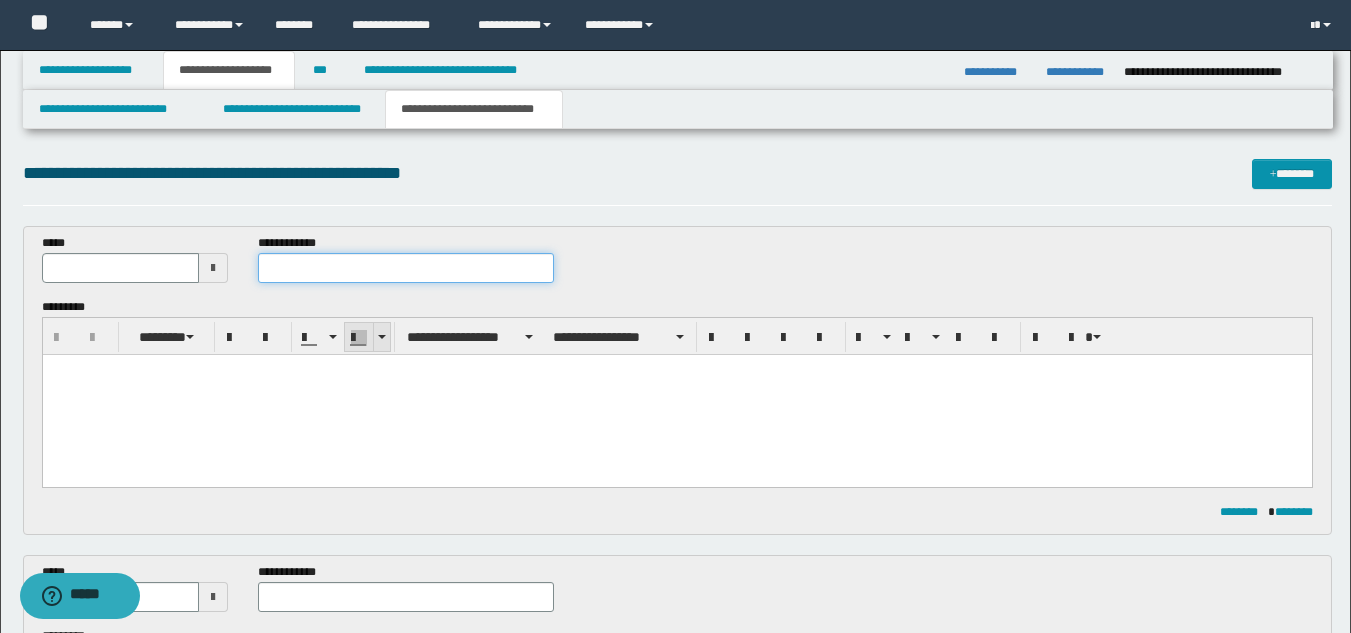 paste on "**********" 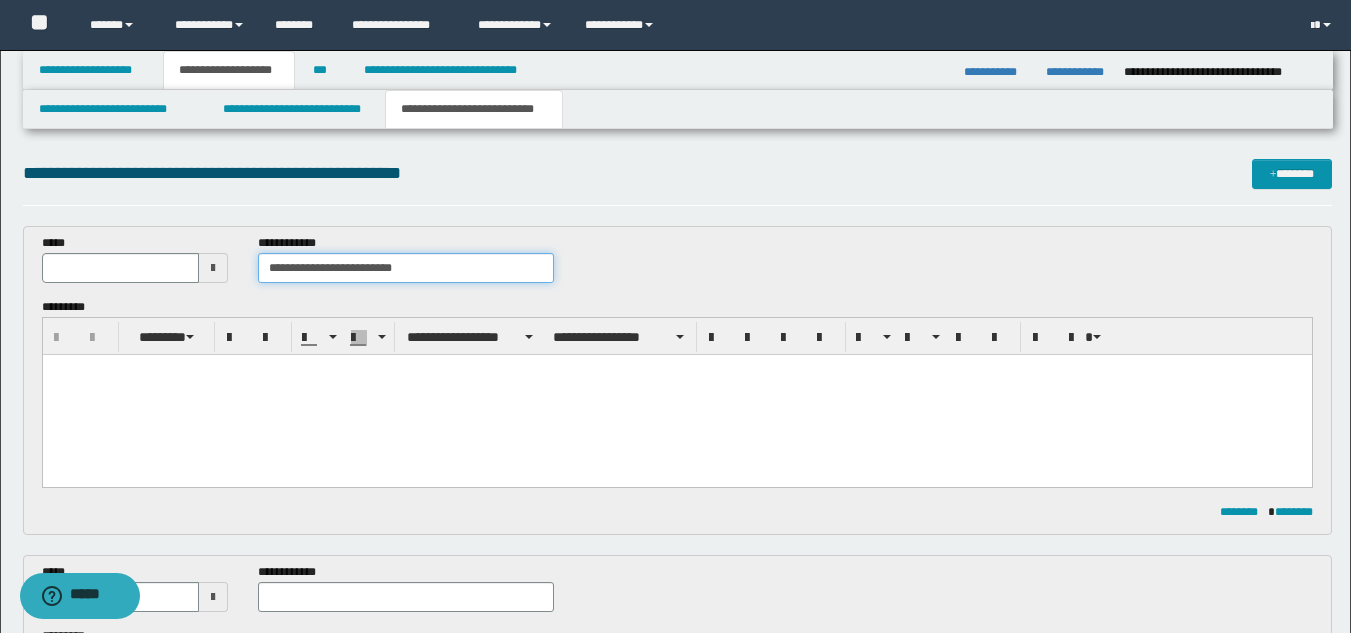 type on "**********" 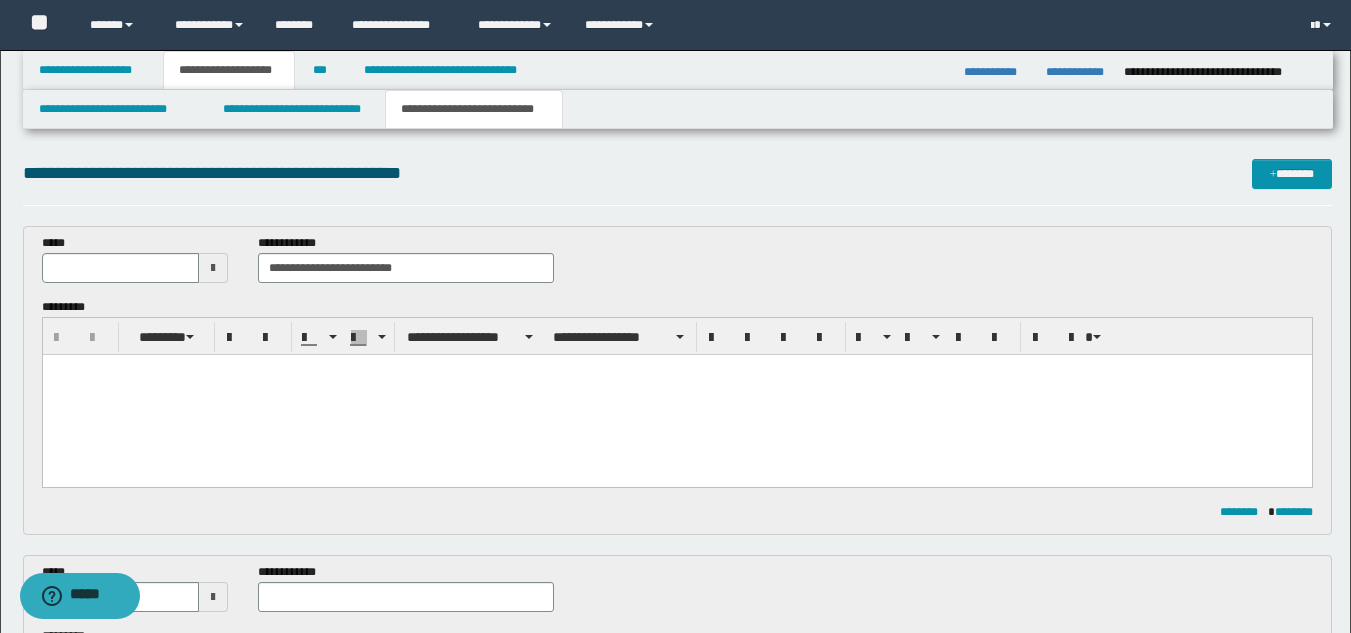 click at bounding box center (676, 395) 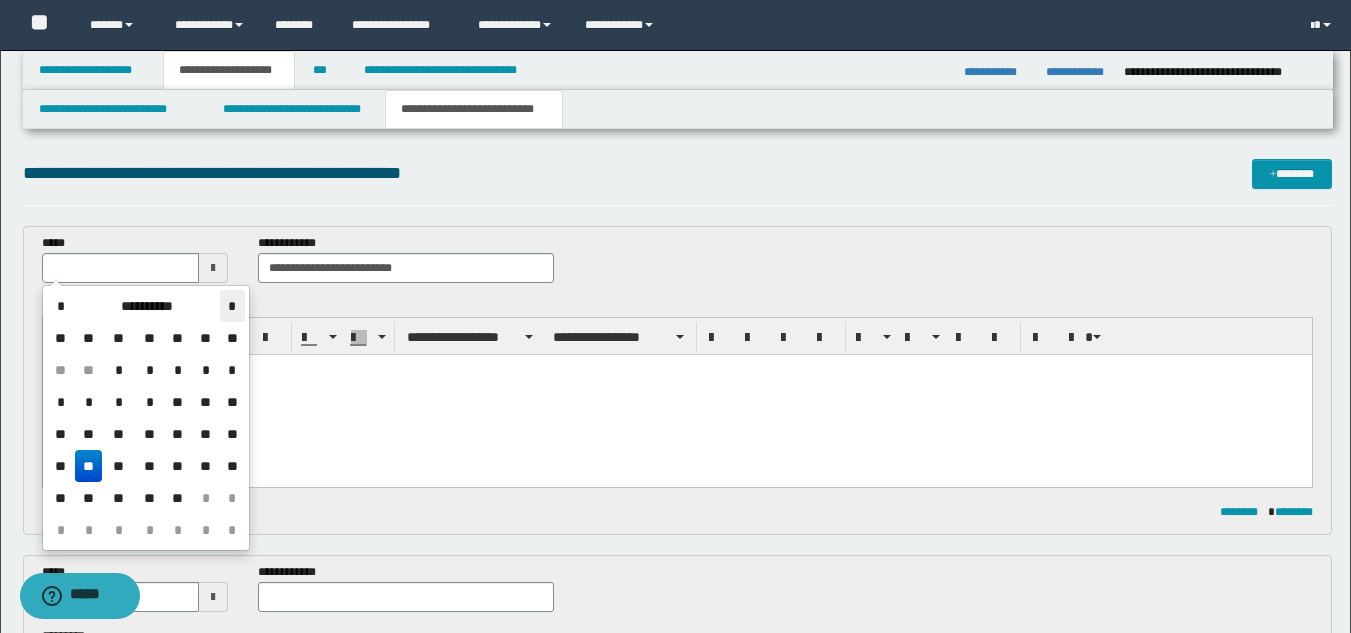 click on "*" at bounding box center (232, 306) 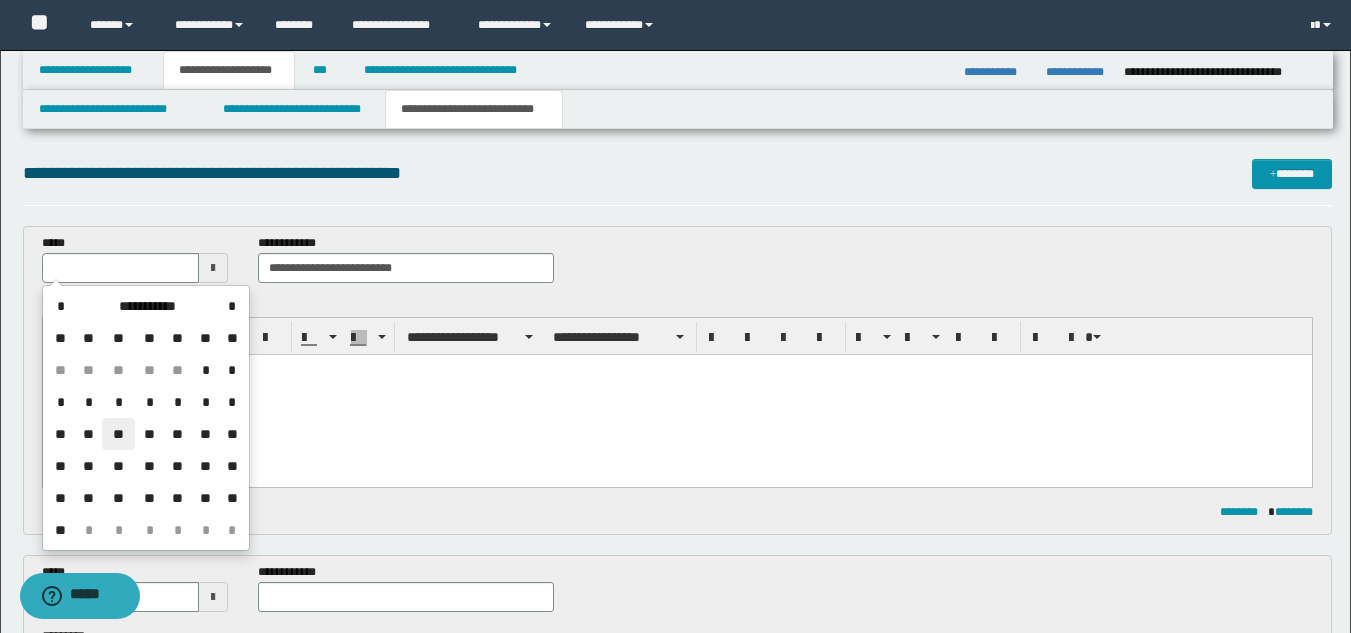 click on "**" at bounding box center [118, 434] 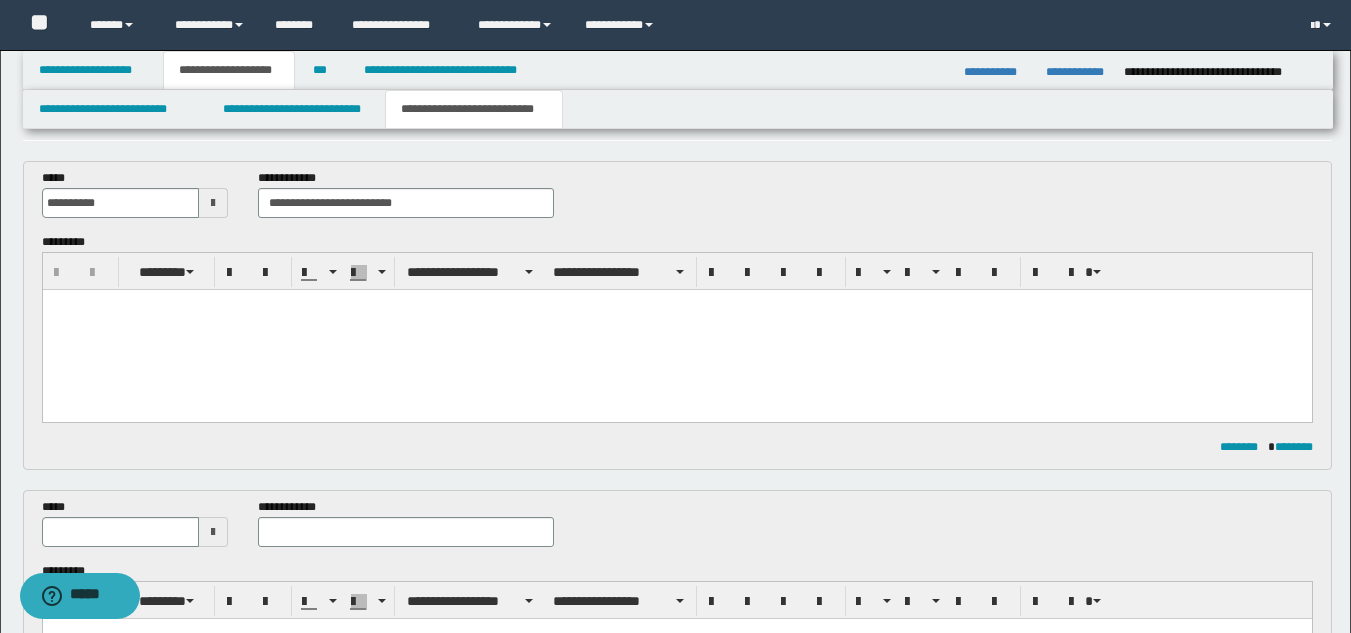scroll, scrollTop: 100, scrollLeft: 0, axis: vertical 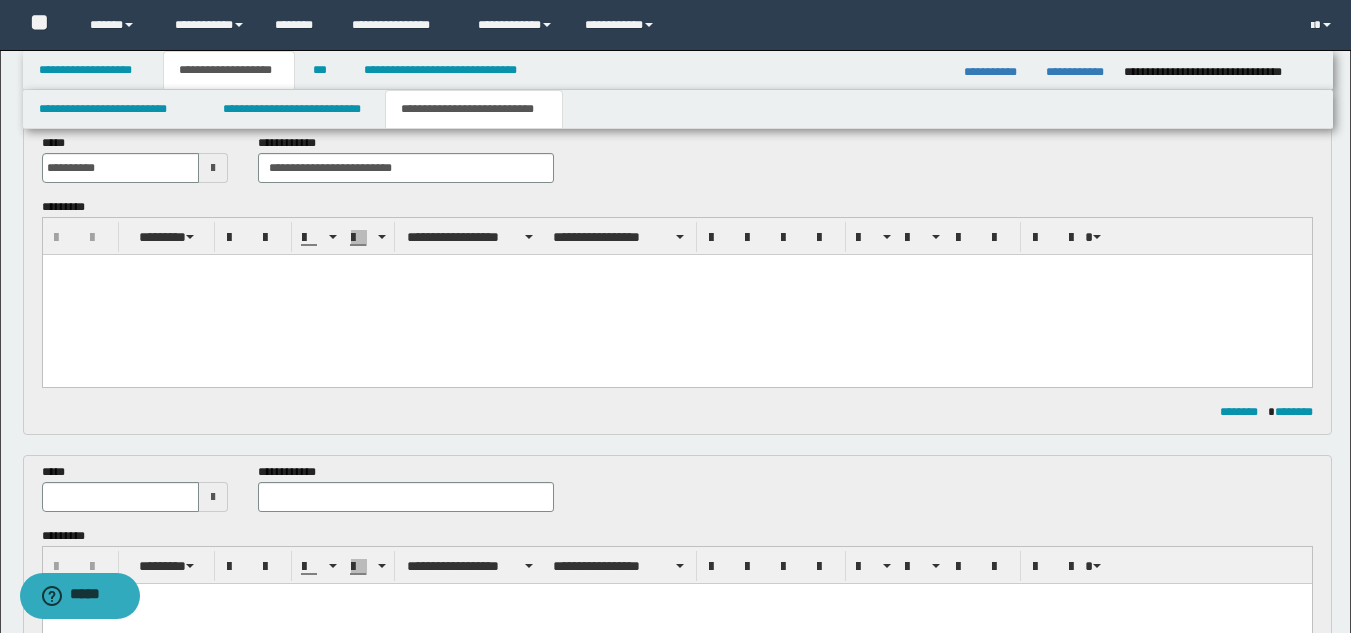 click at bounding box center (213, 497) 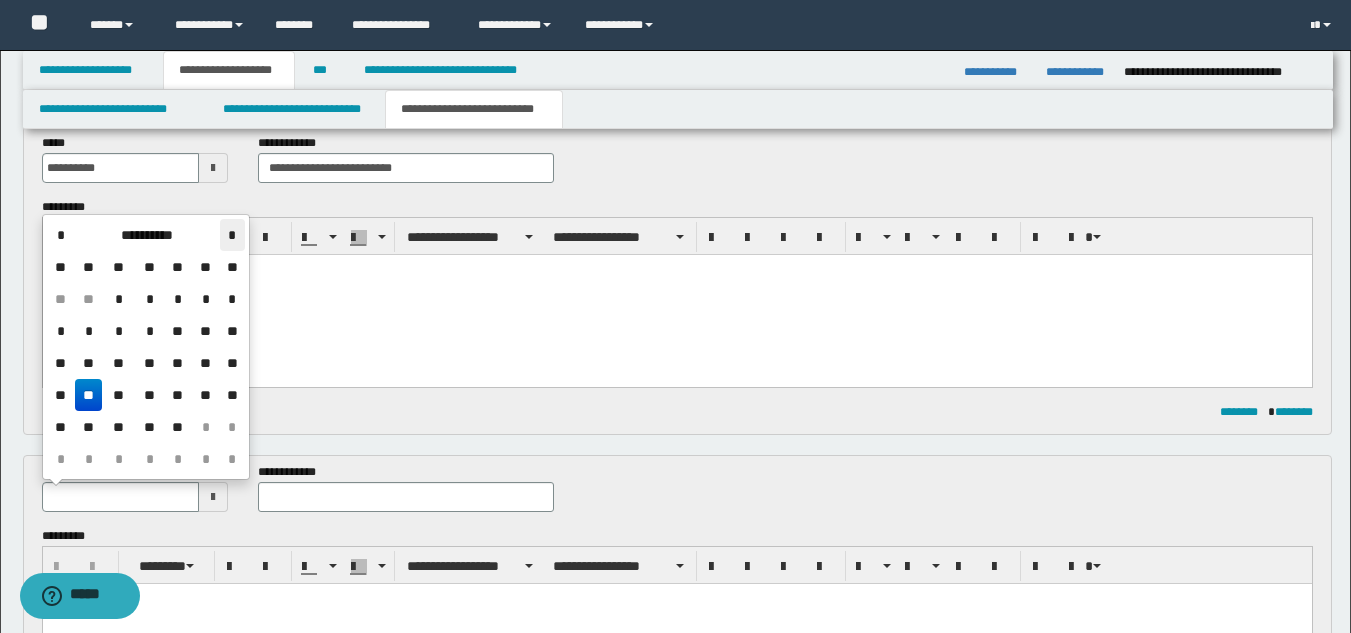 click on "*" at bounding box center (232, 235) 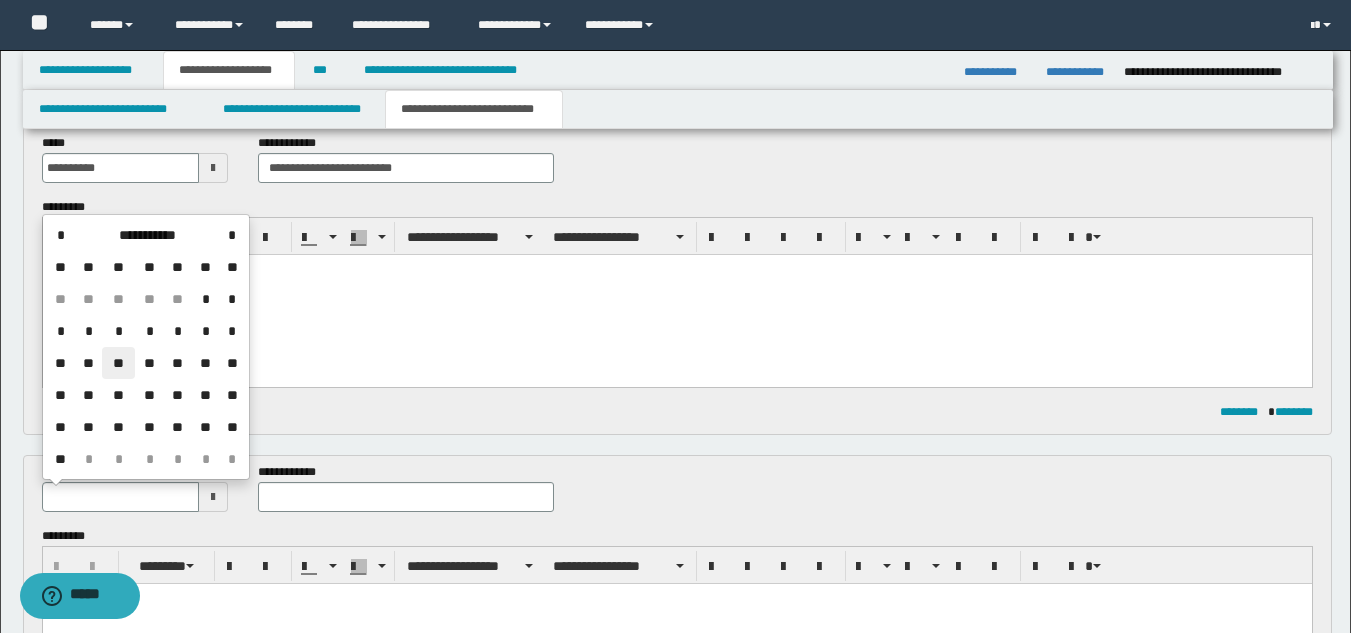 click on "**" at bounding box center [118, 363] 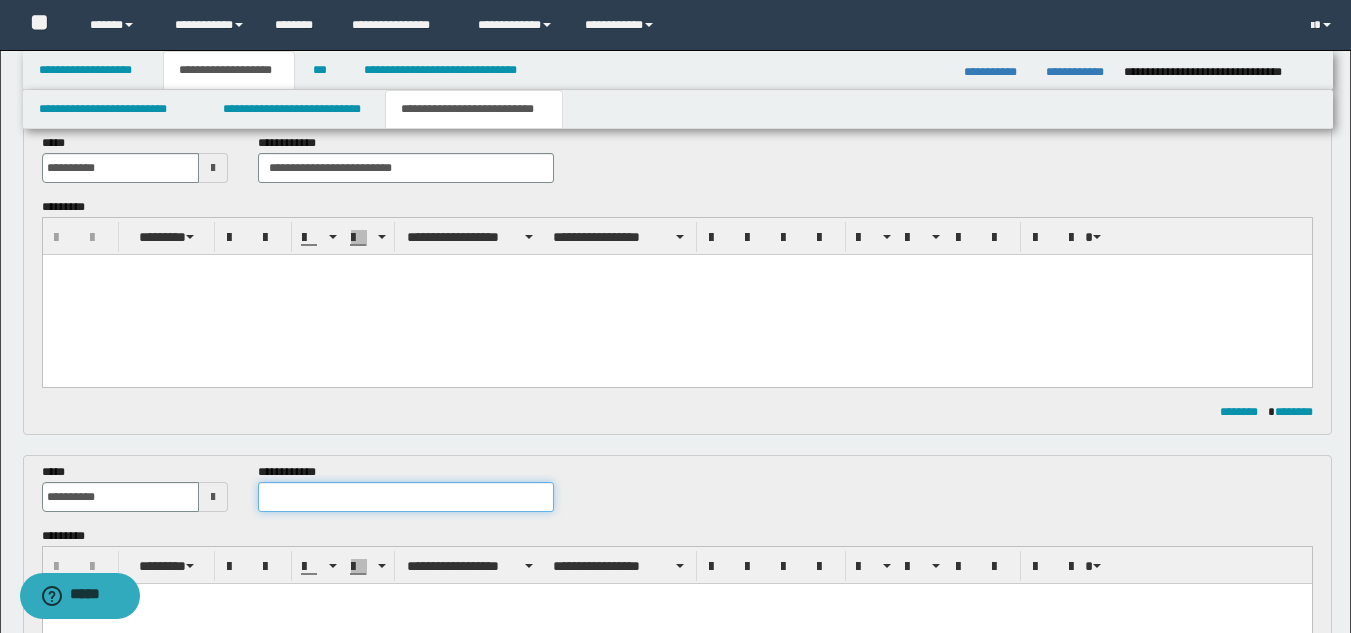 click at bounding box center [405, 497] 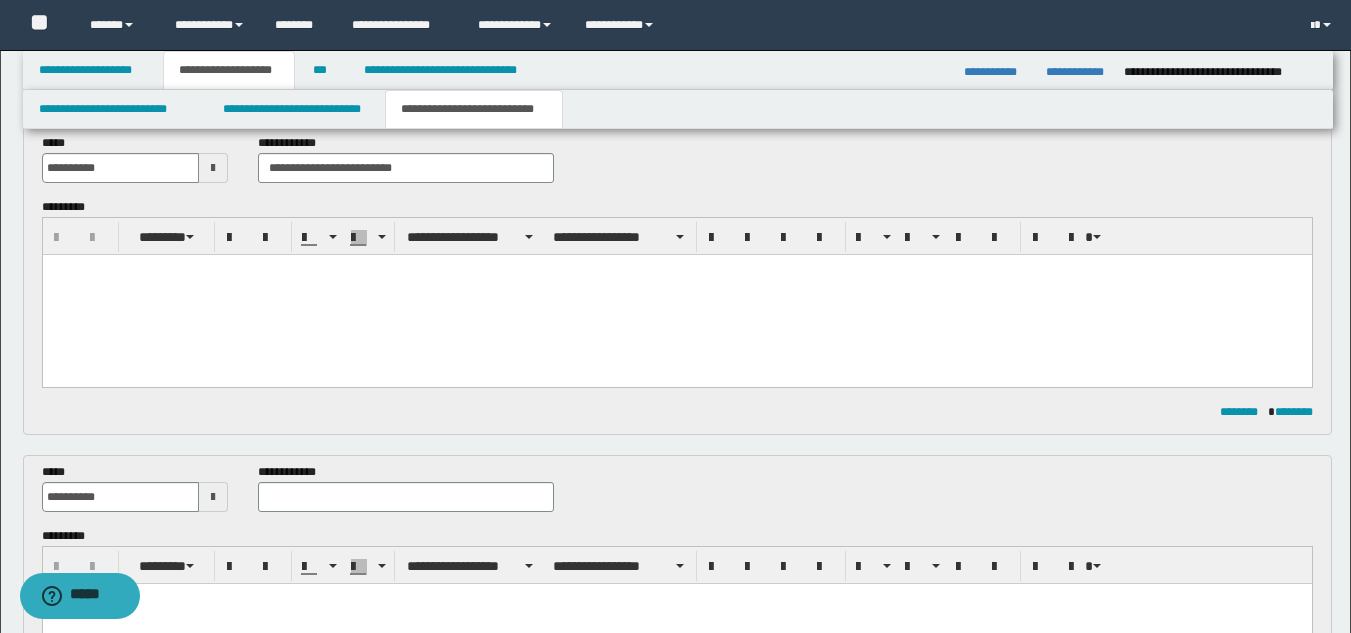 click at bounding box center [676, 295] 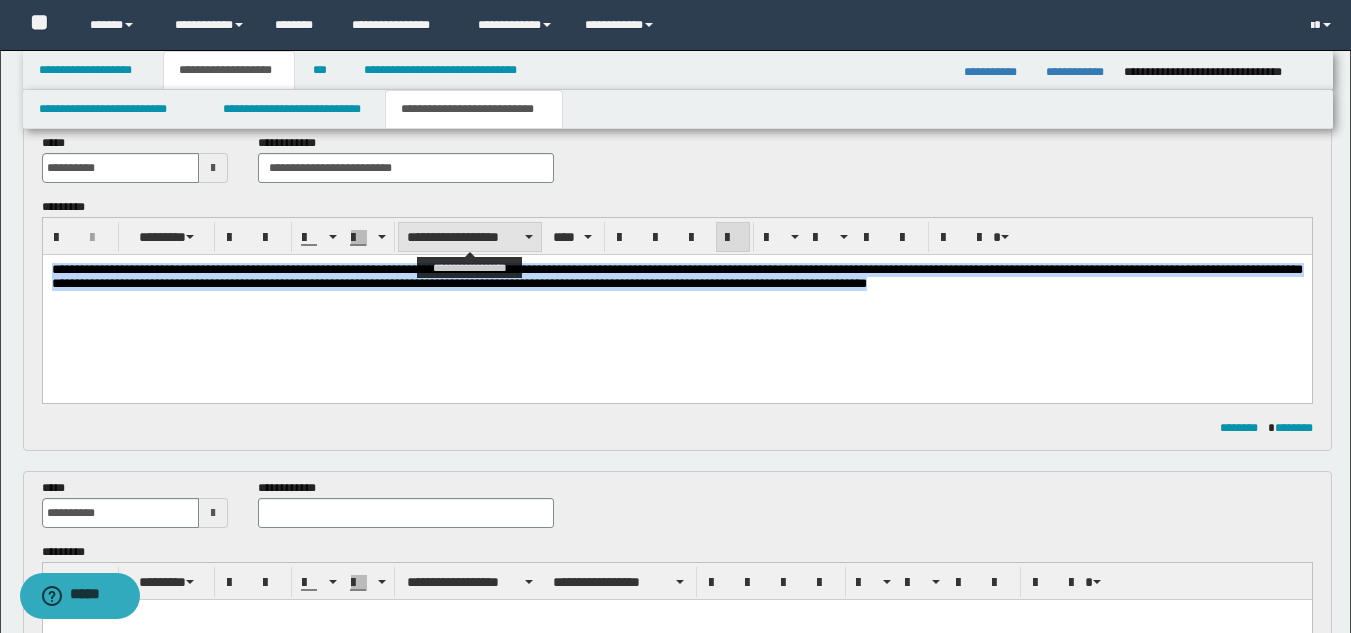 click on "**********" at bounding box center [470, 237] 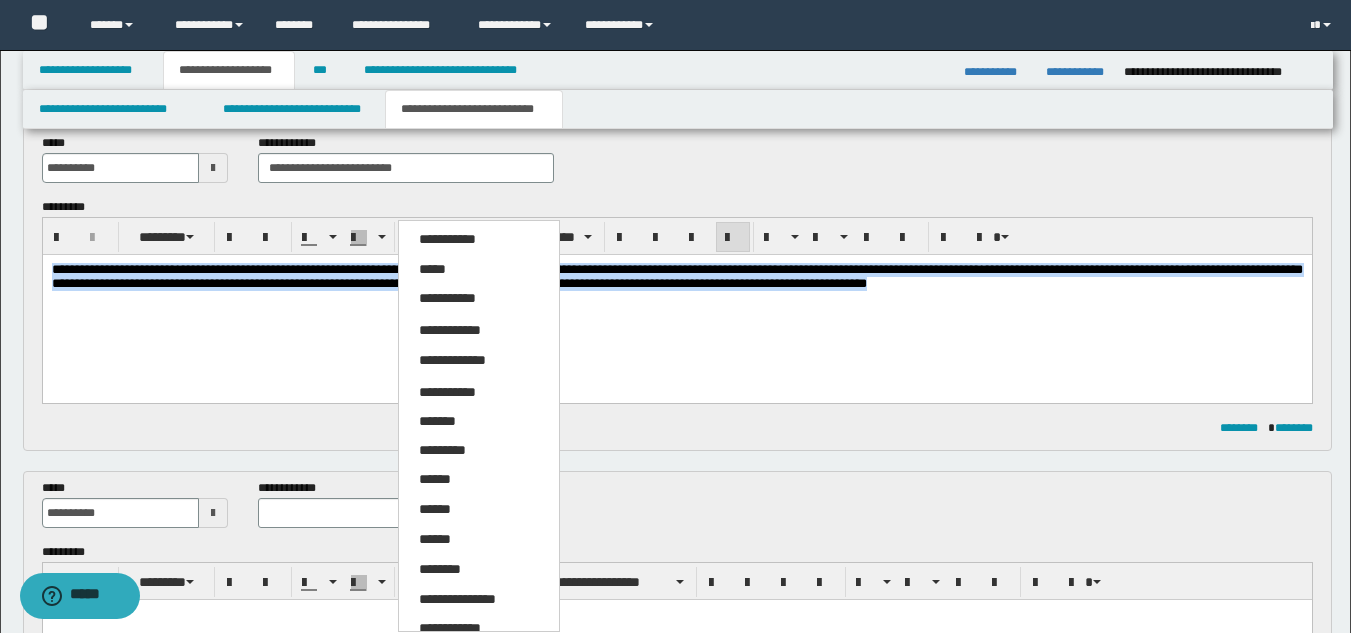 drag, startPoint x: 449, startPoint y: 597, endPoint x: 501, endPoint y: 543, distance: 74.96666 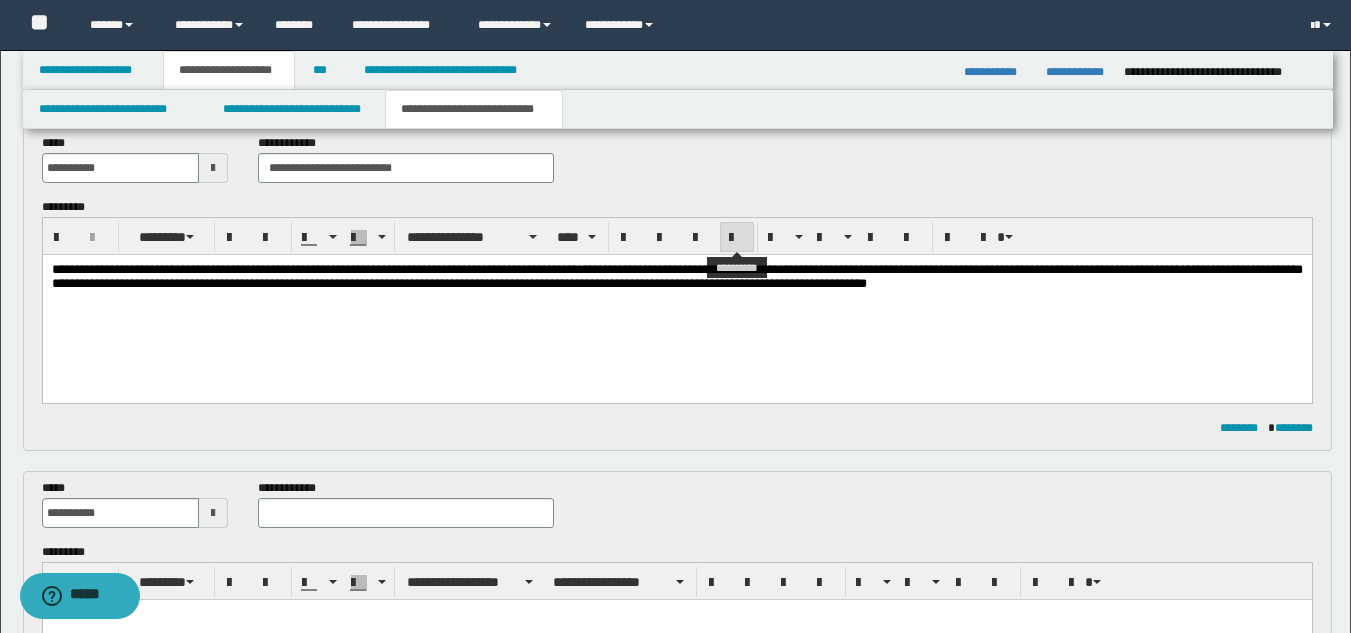 click at bounding box center (737, 238) 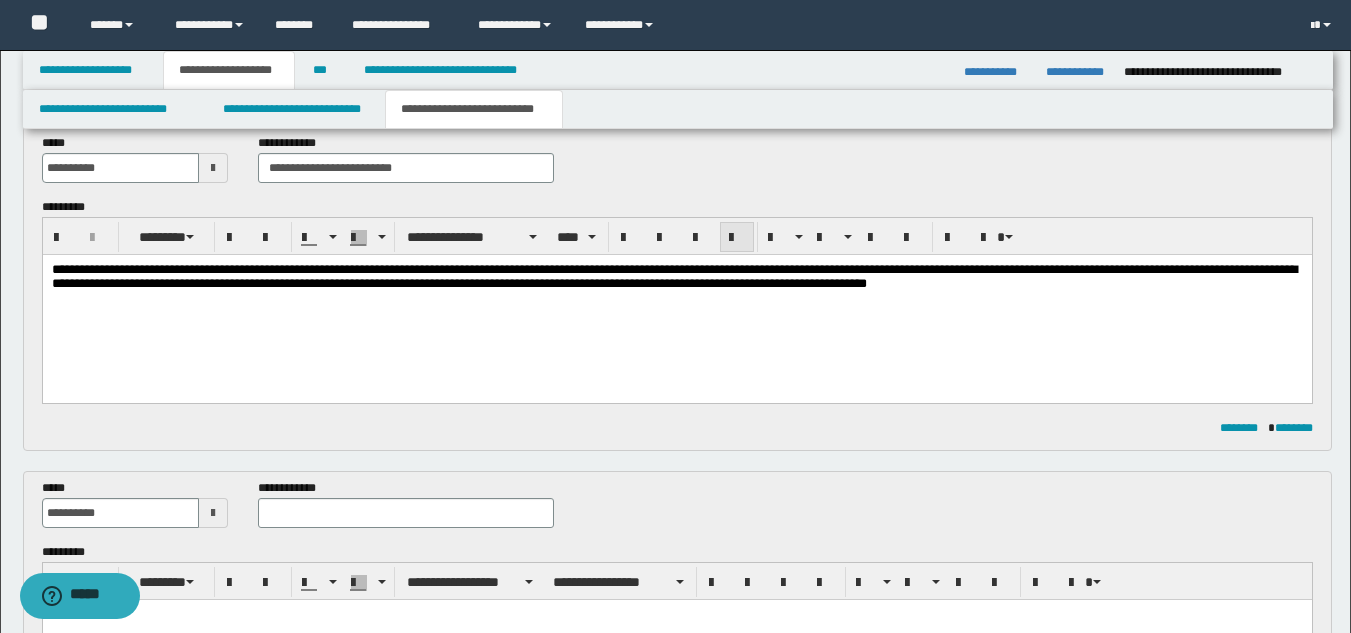 click at bounding box center [737, 238] 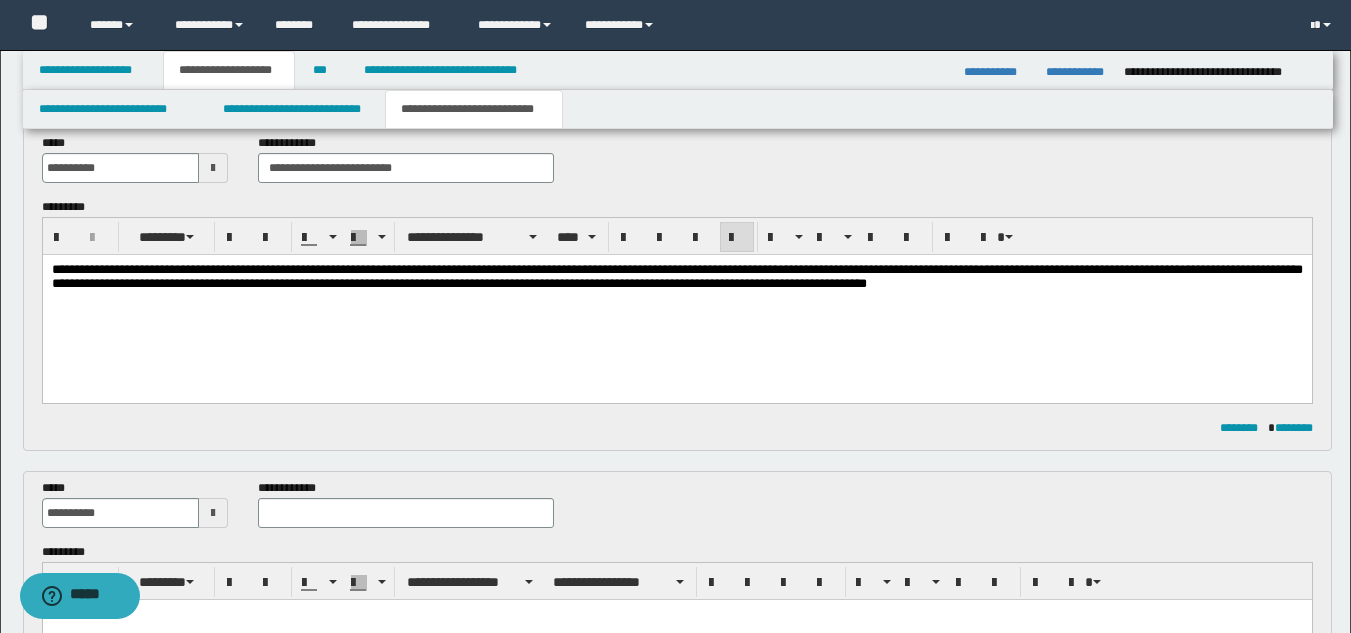 click on "**********" at bounding box center (676, 302) 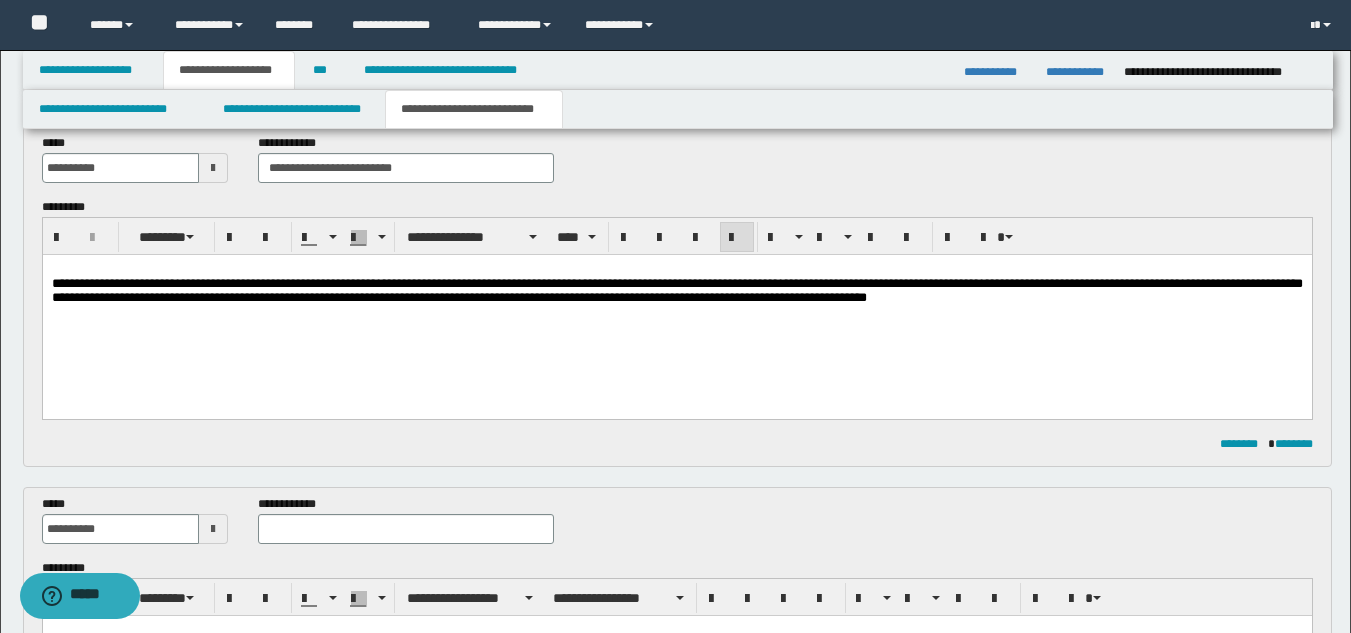 drag, startPoint x: 89, startPoint y: 312, endPoint x: 187, endPoint y: 336, distance: 100.89599 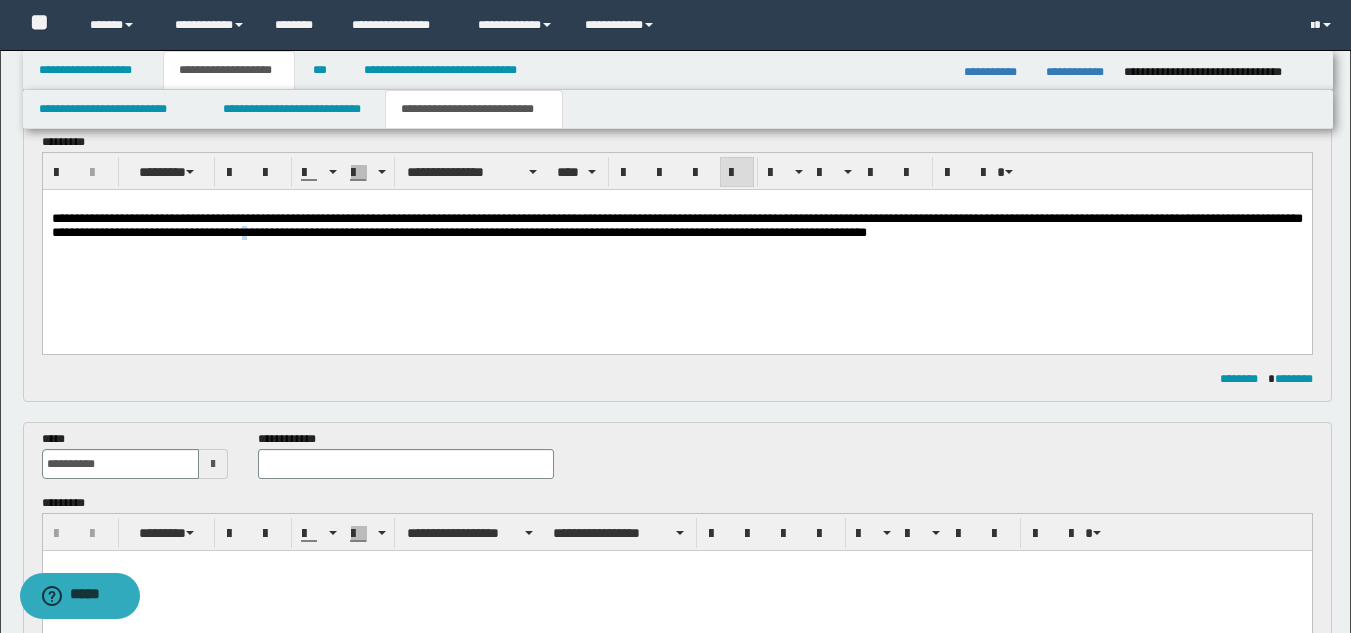 scroll, scrollTop: 300, scrollLeft: 0, axis: vertical 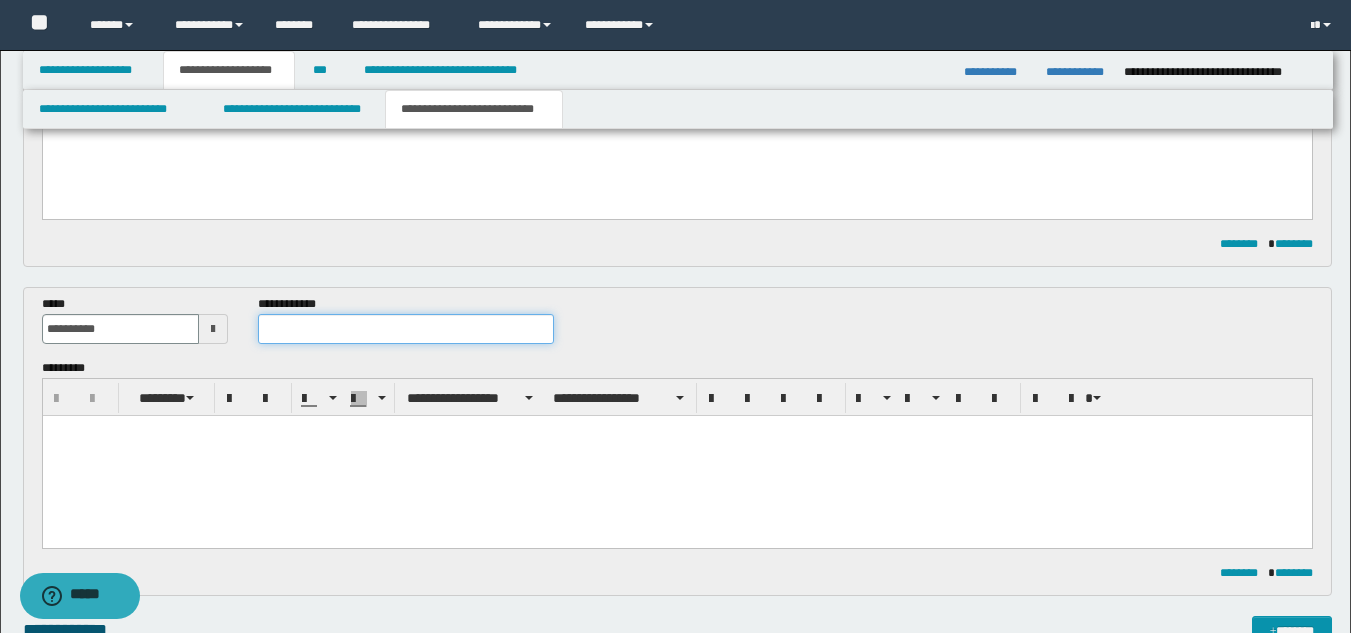 click at bounding box center (405, 329) 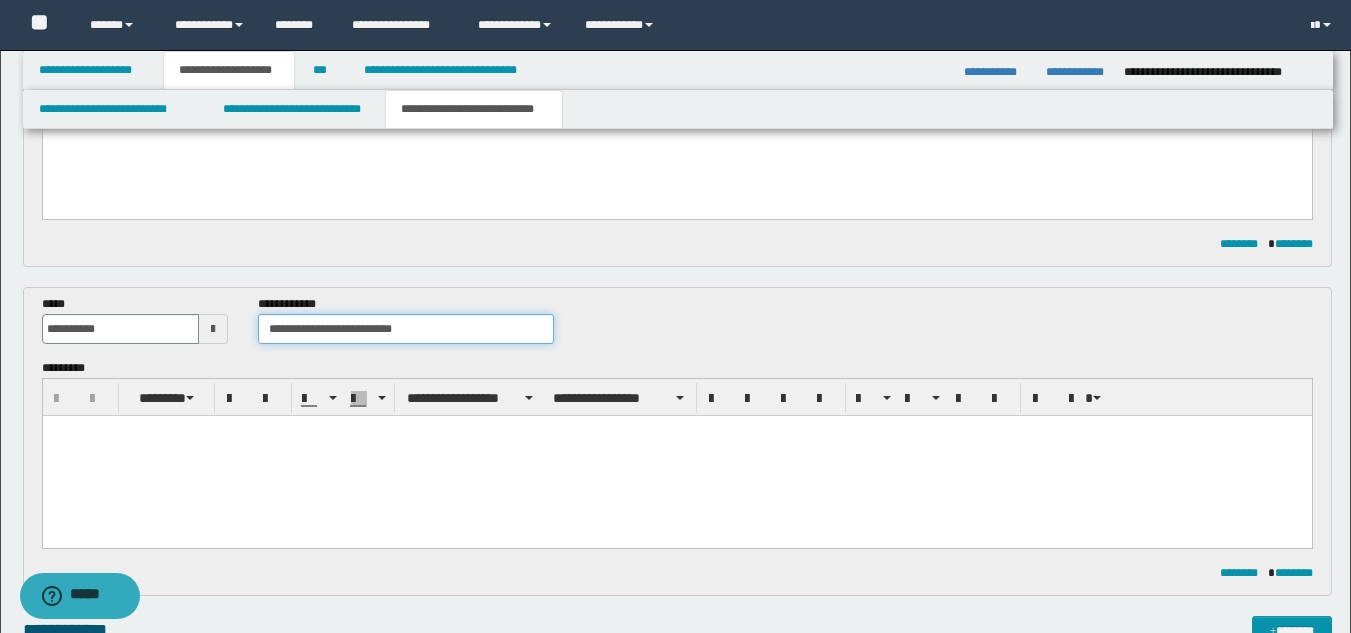 type on "**********" 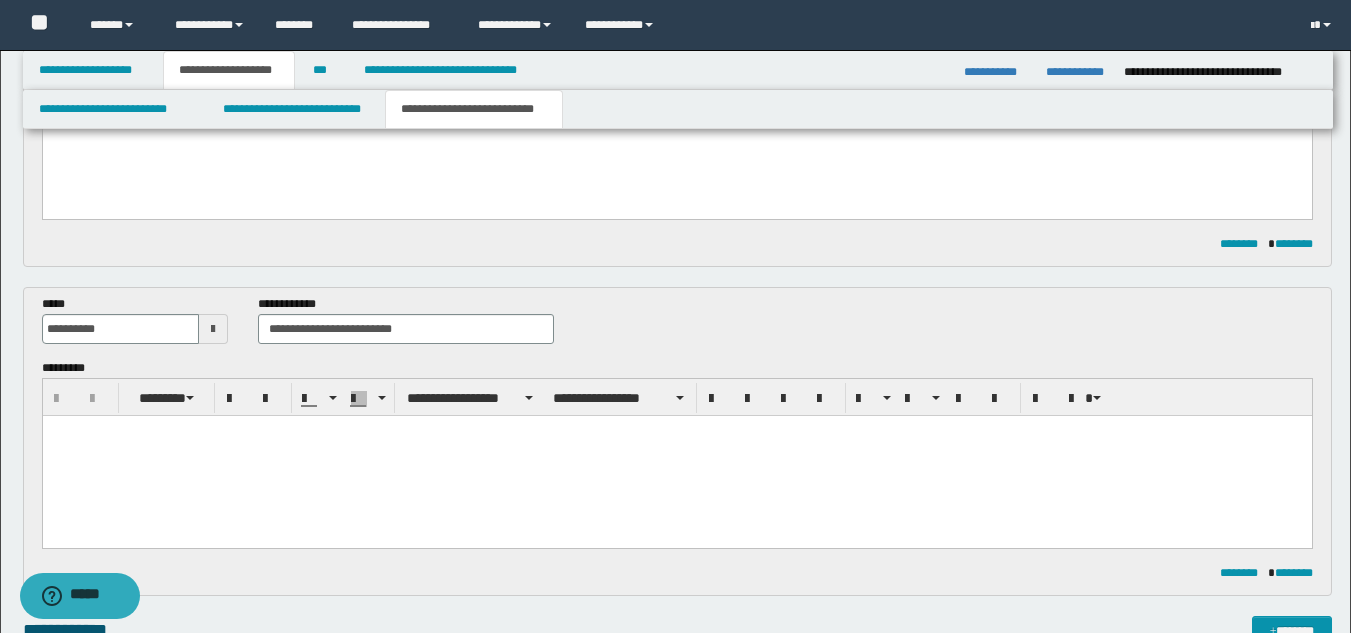 click at bounding box center [676, 455] 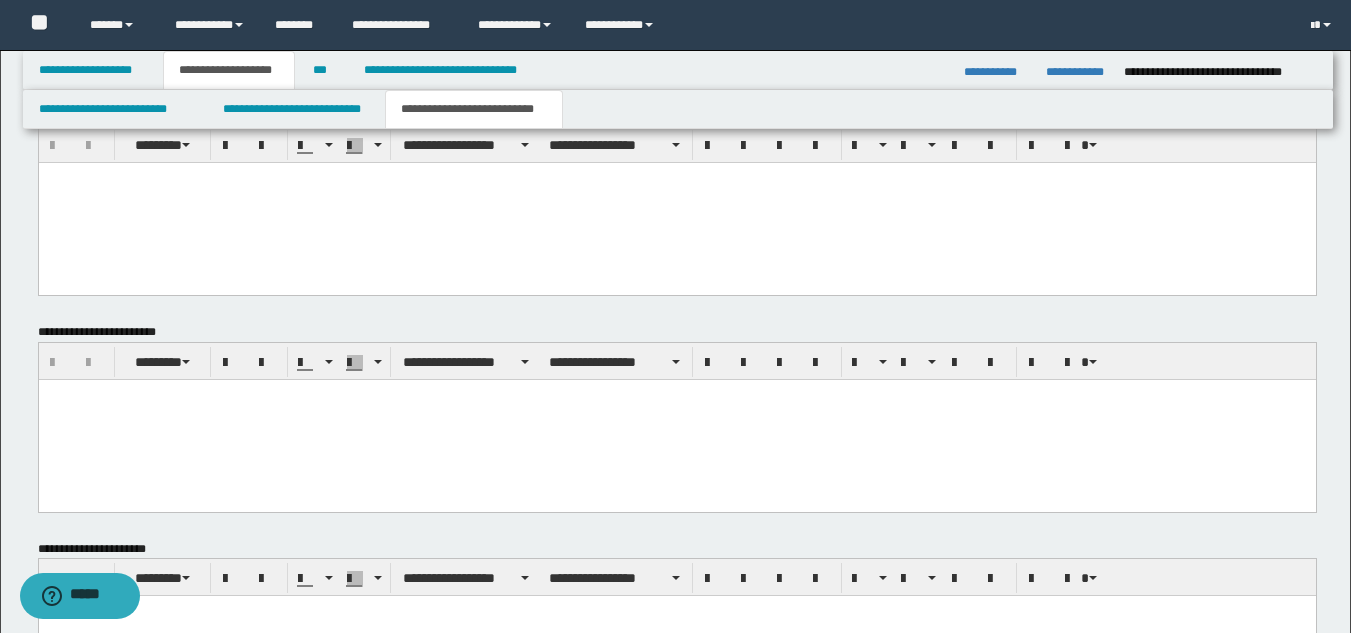scroll, scrollTop: 1200, scrollLeft: 0, axis: vertical 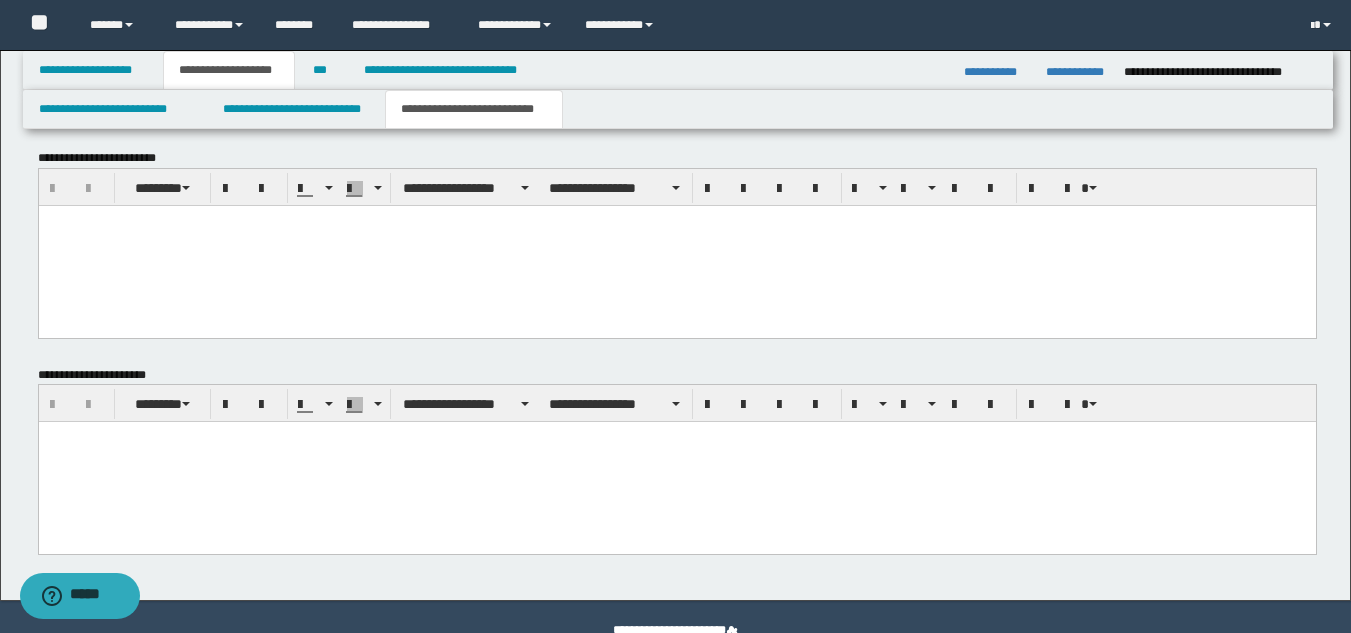 click at bounding box center [676, 462] 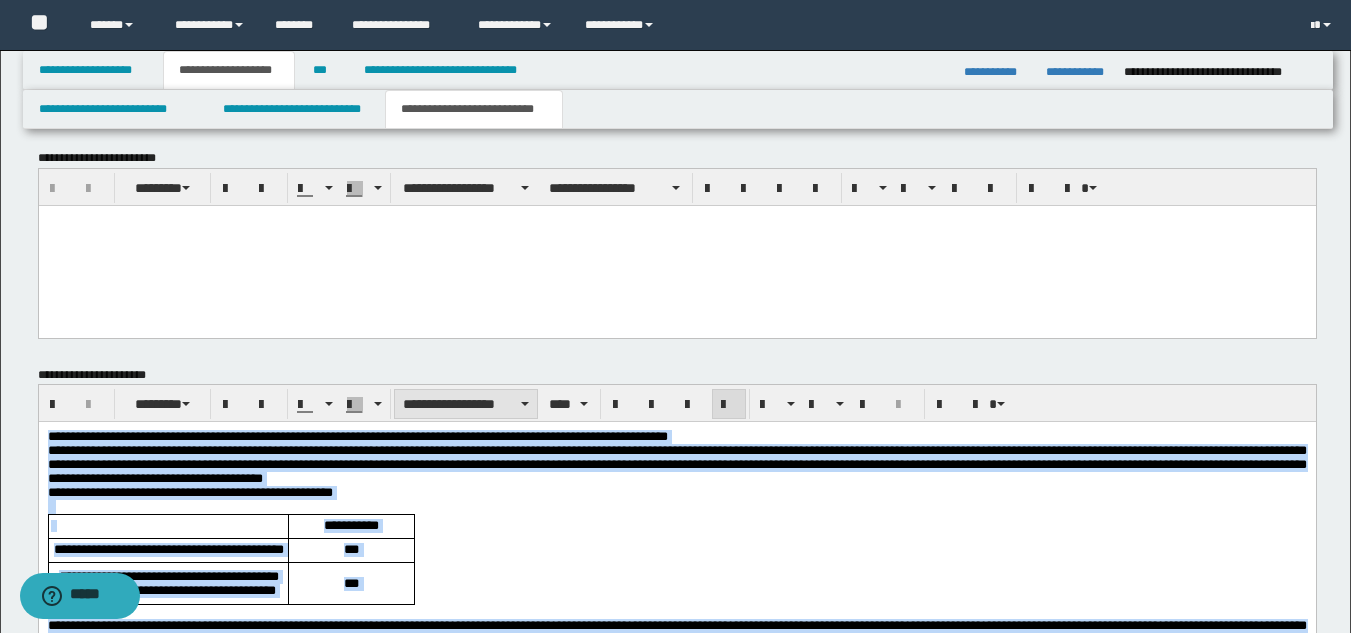 click on "**********" at bounding box center [466, 404] 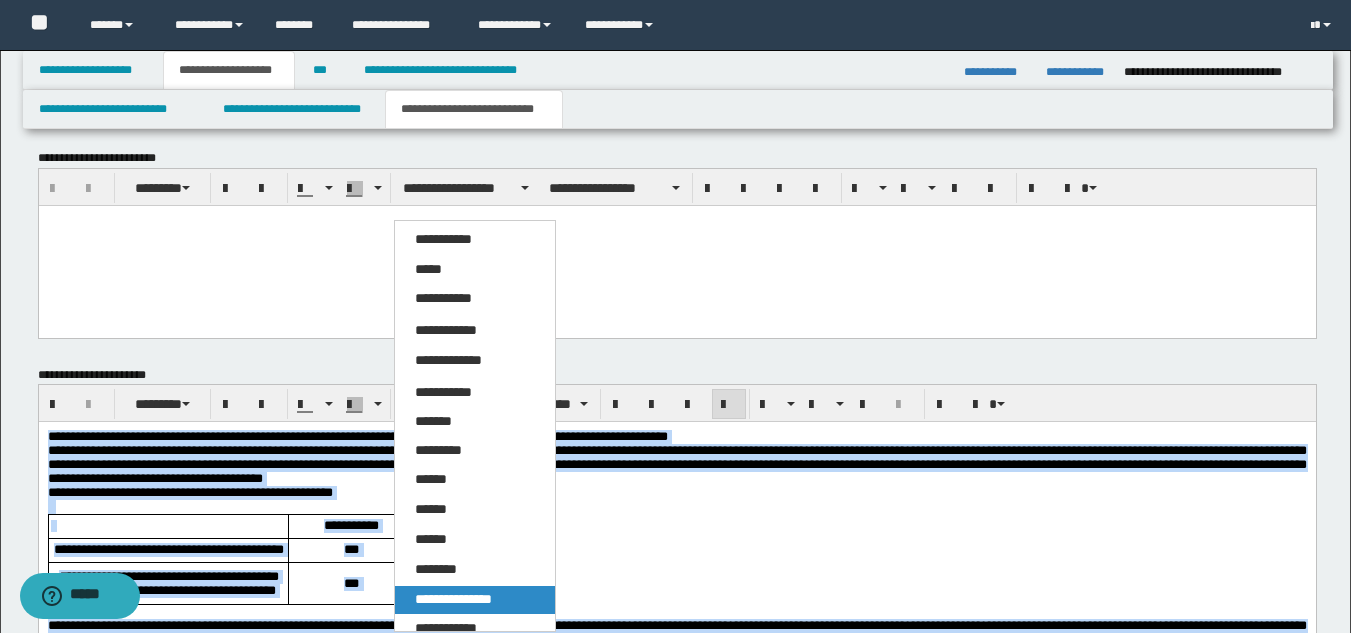 click on "**********" at bounding box center (453, 599) 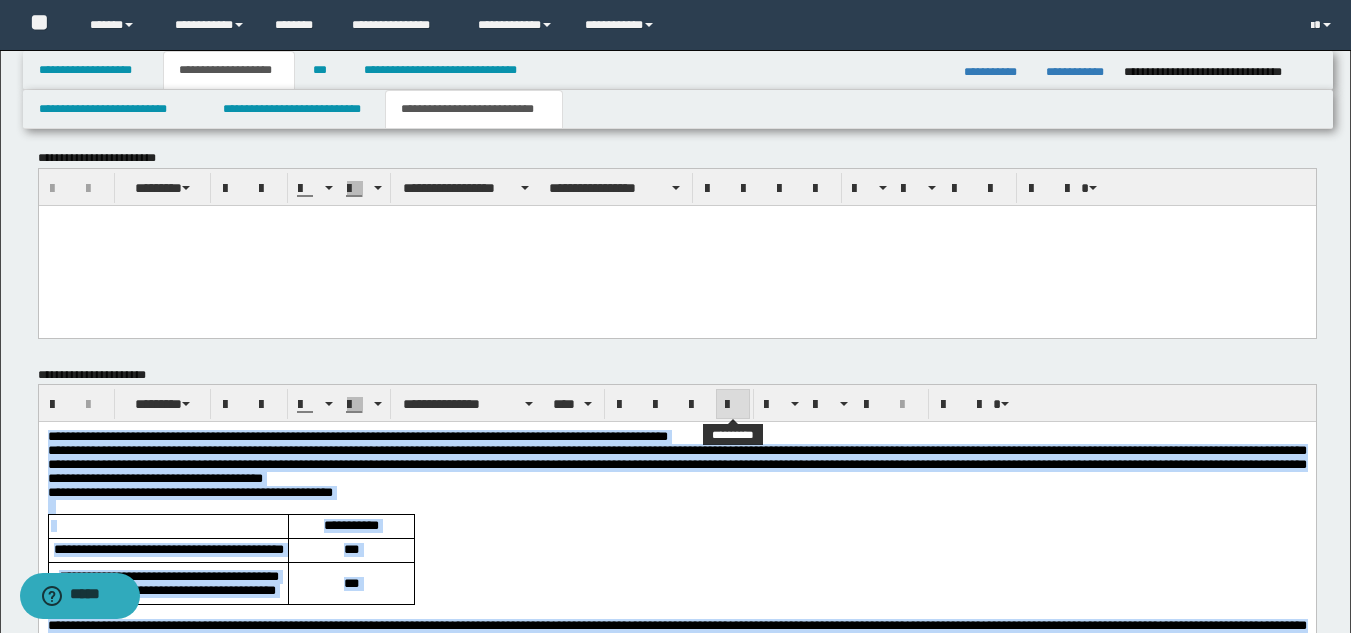click at bounding box center [733, 405] 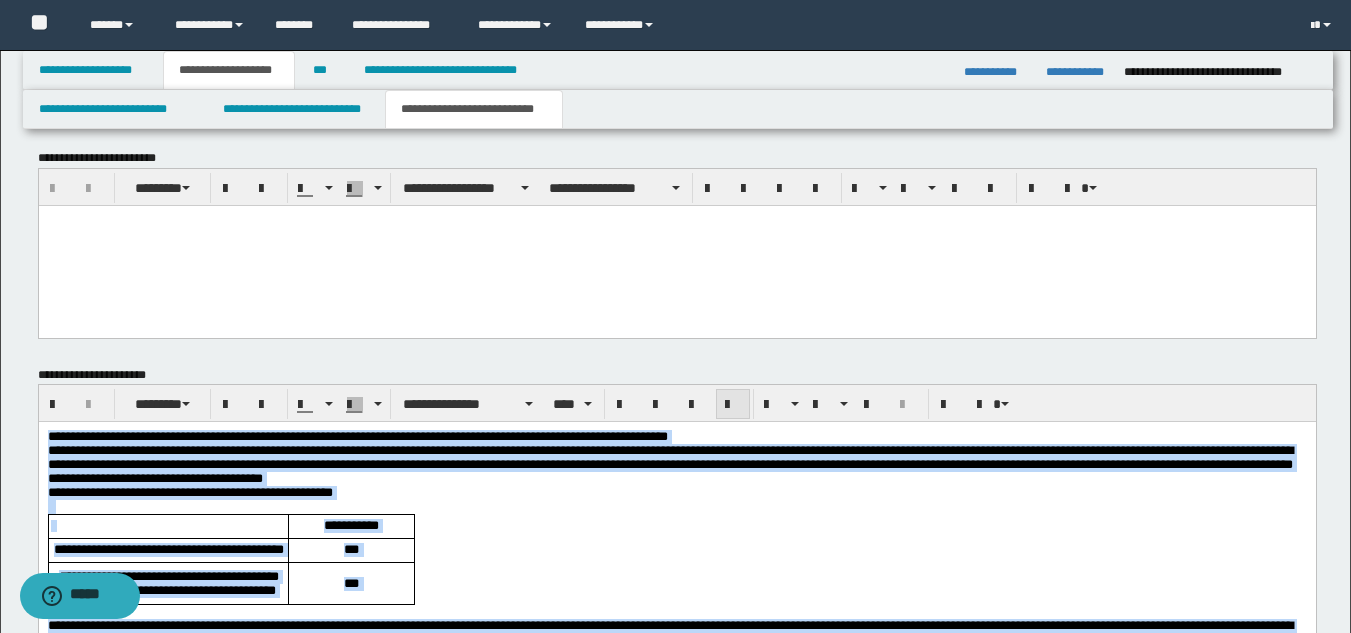 click at bounding box center [733, 405] 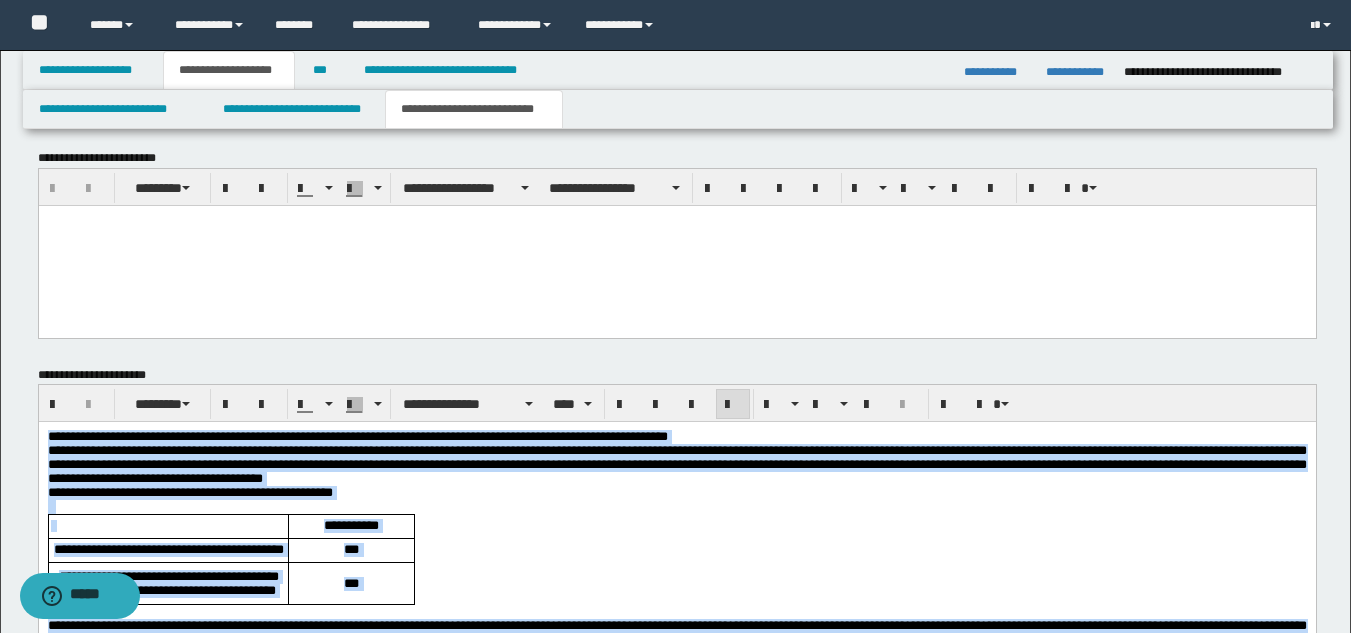 click on "**********" at bounding box center (676, 437) 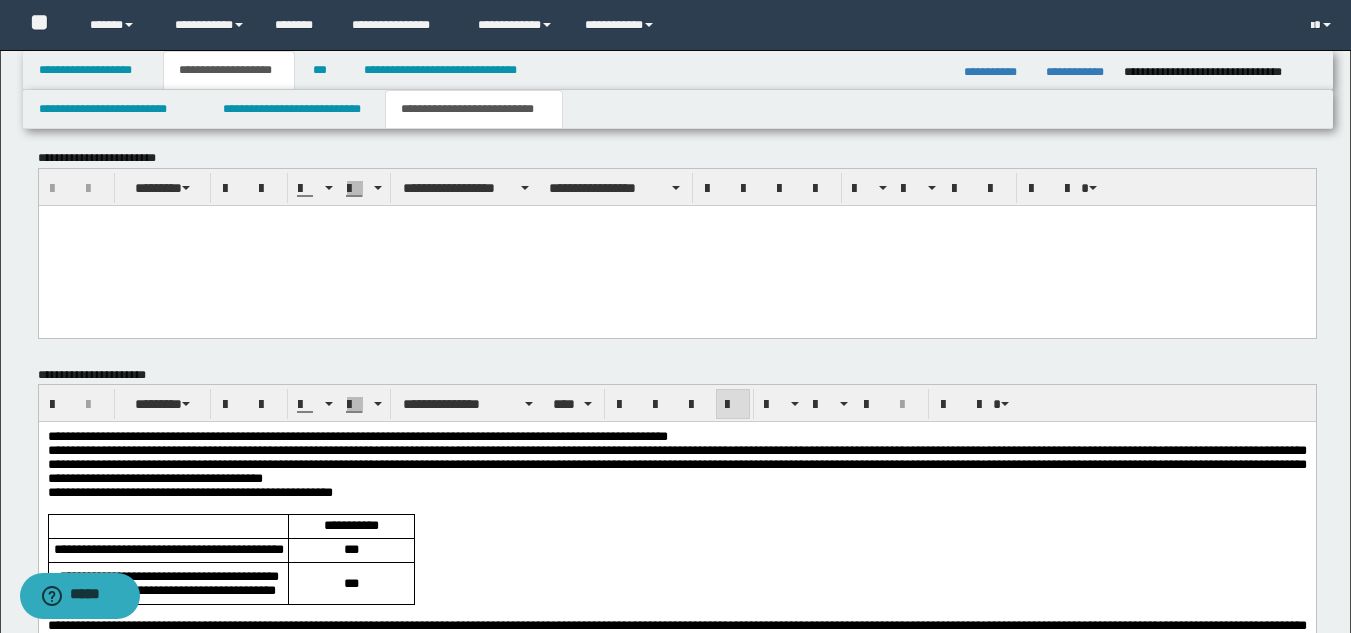 click on "**********" at bounding box center [357, 436] 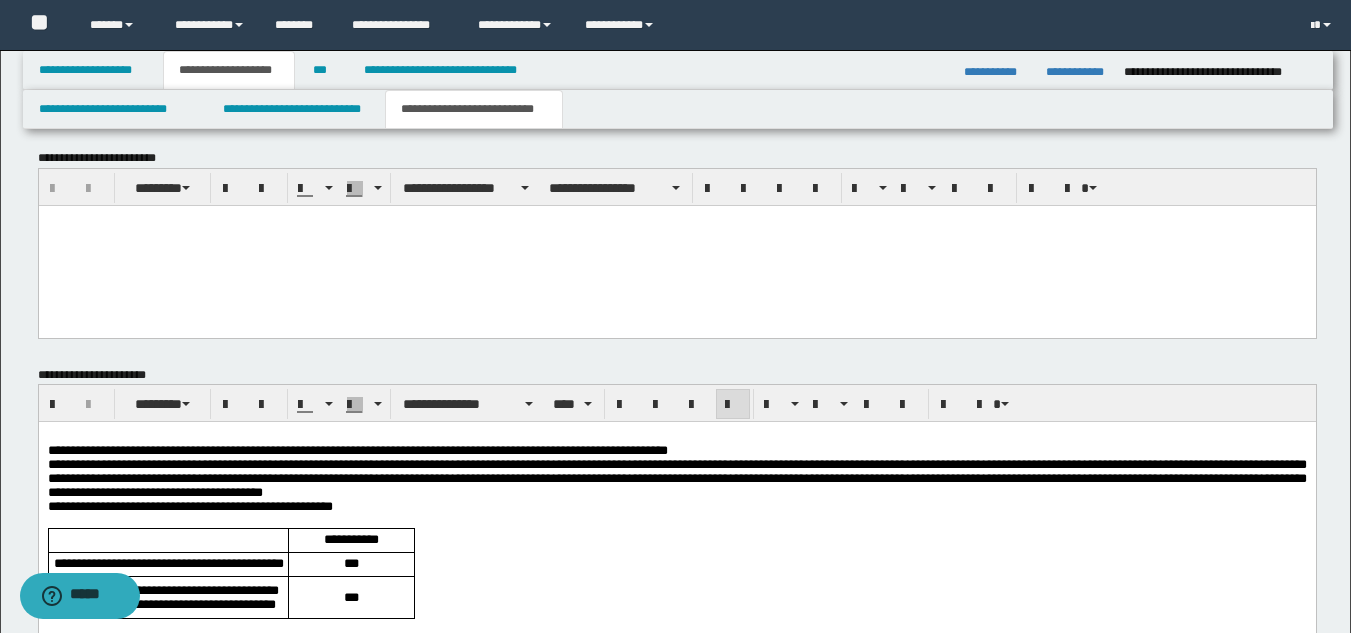 click on "**********" at bounding box center [676, 451] 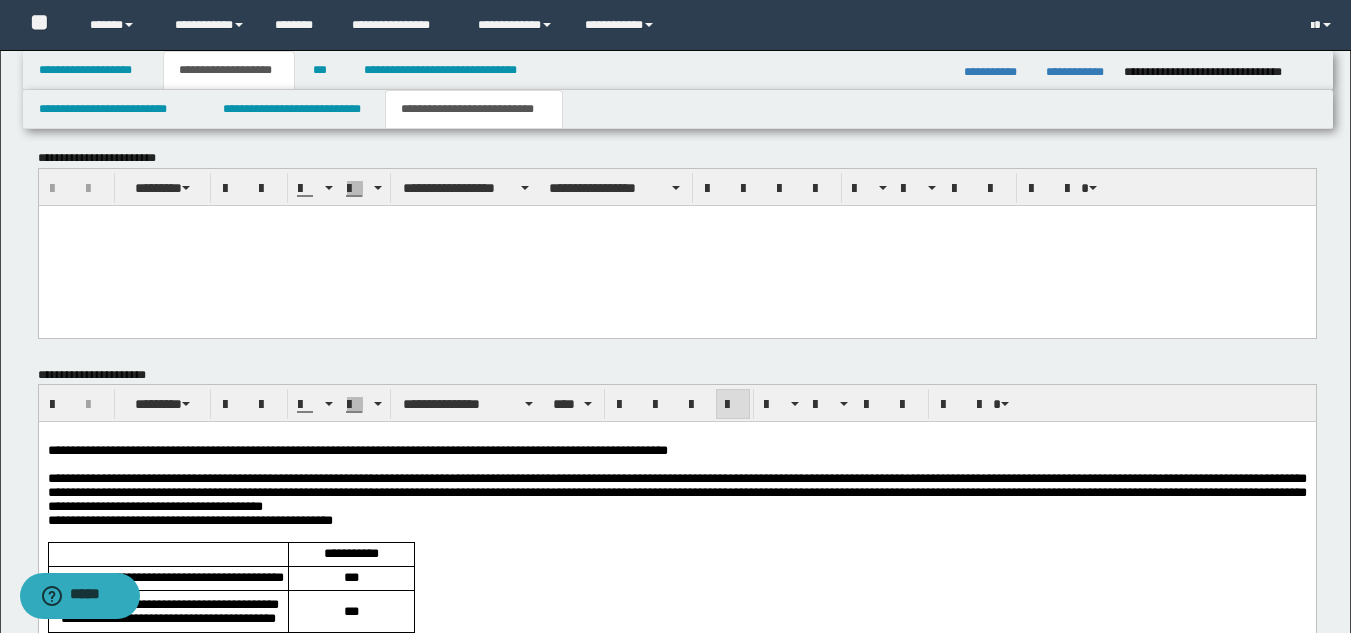 click on "**********" at bounding box center (676, 493) 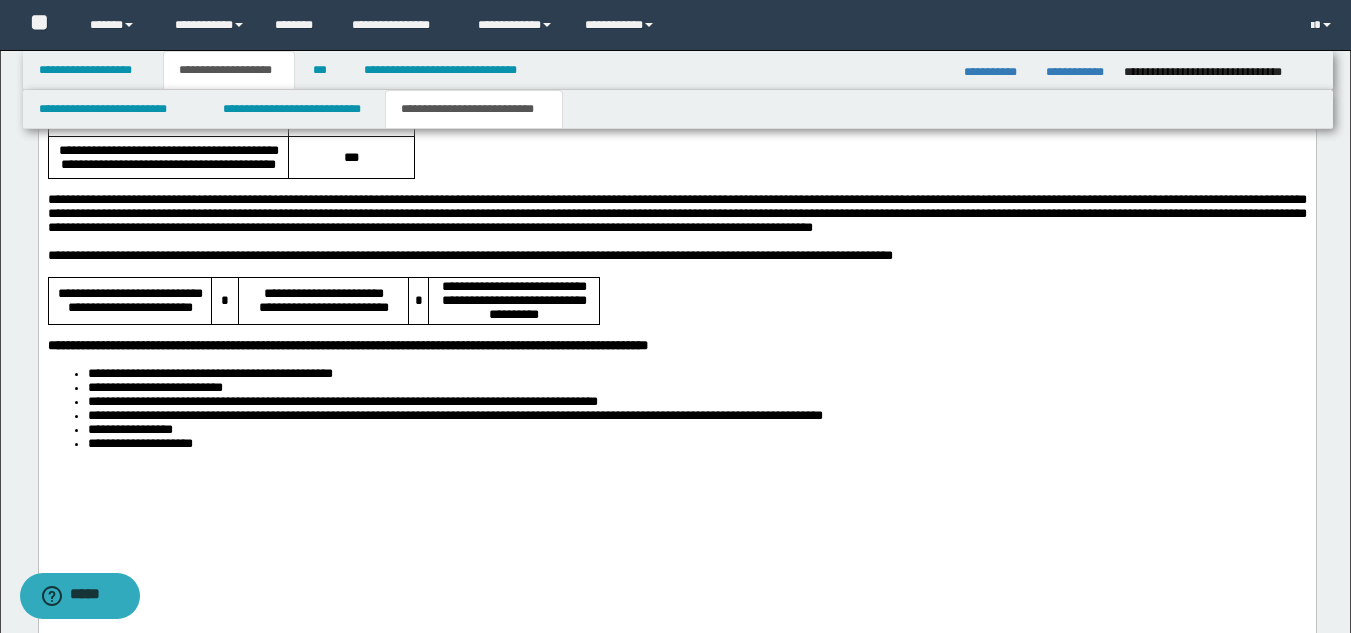 scroll, scrollTop: 1798, scrollLeft: 0, axis: vertical 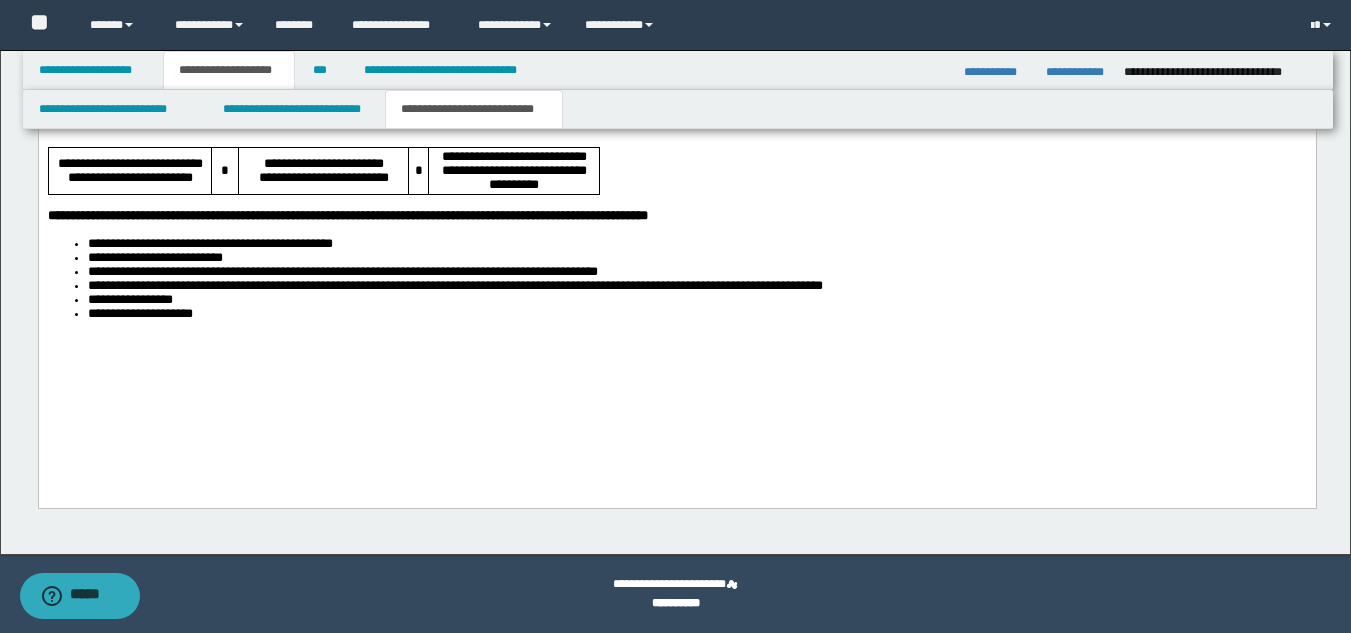 click on "**********" at bounding box center [676, 109] 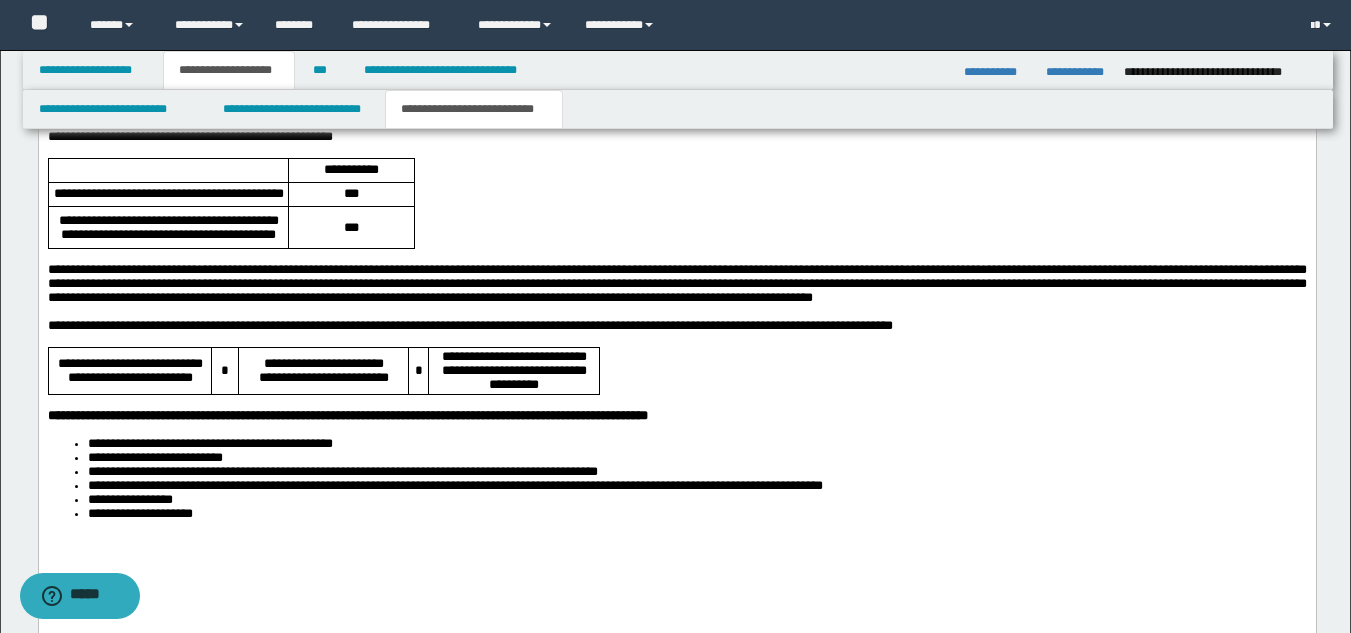 click on "**********" at bounding box center (676, 283) 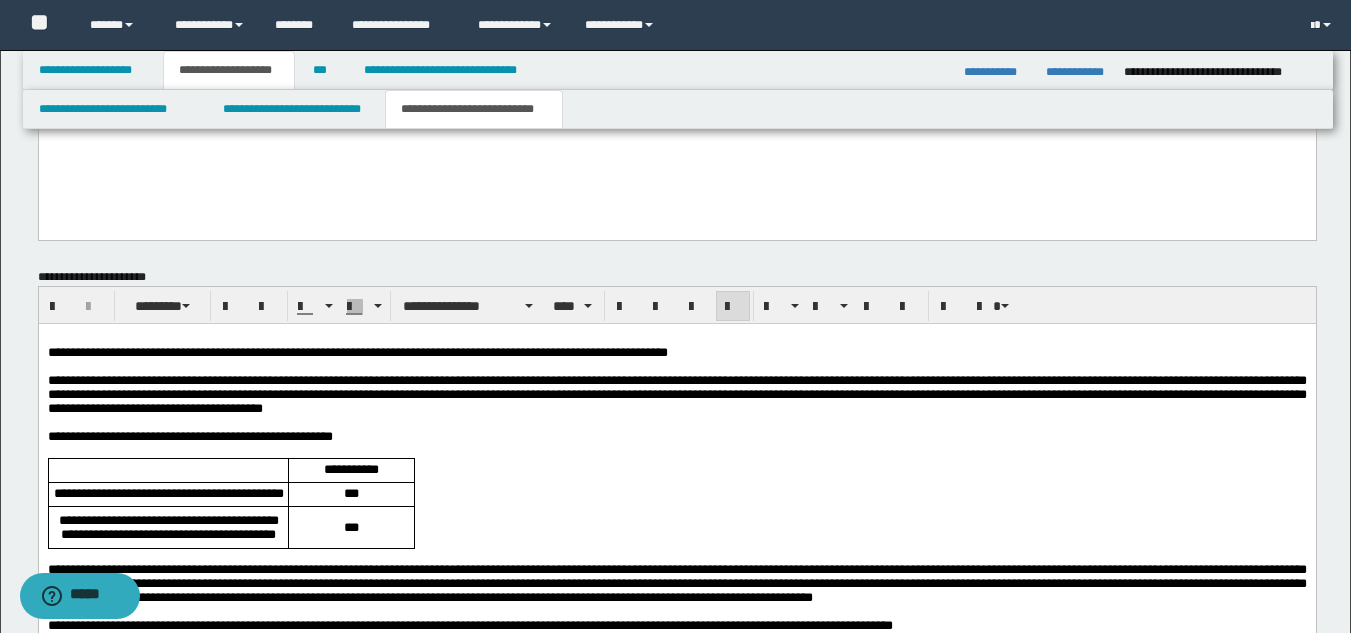 click at bounding box center (676, 367) 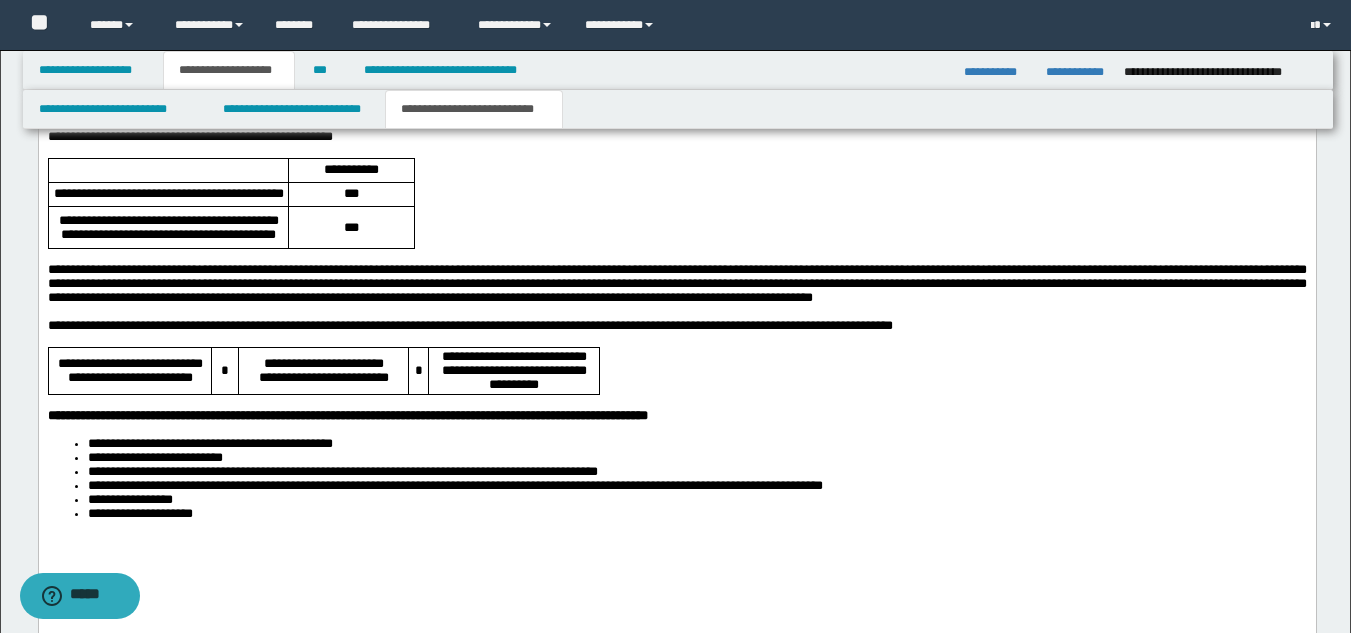 scroll, scrollTop: 1798, scrollLeft: 0, axis: vertical 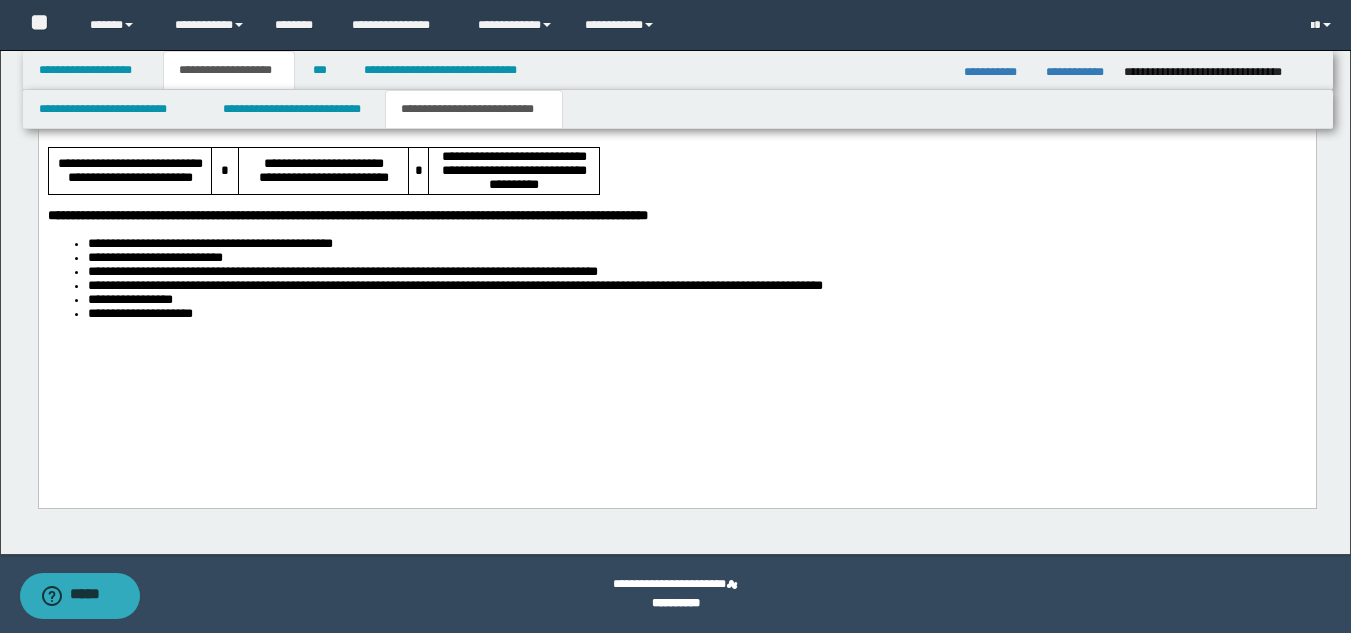 click on "**********" at bounding box center [696, 315] 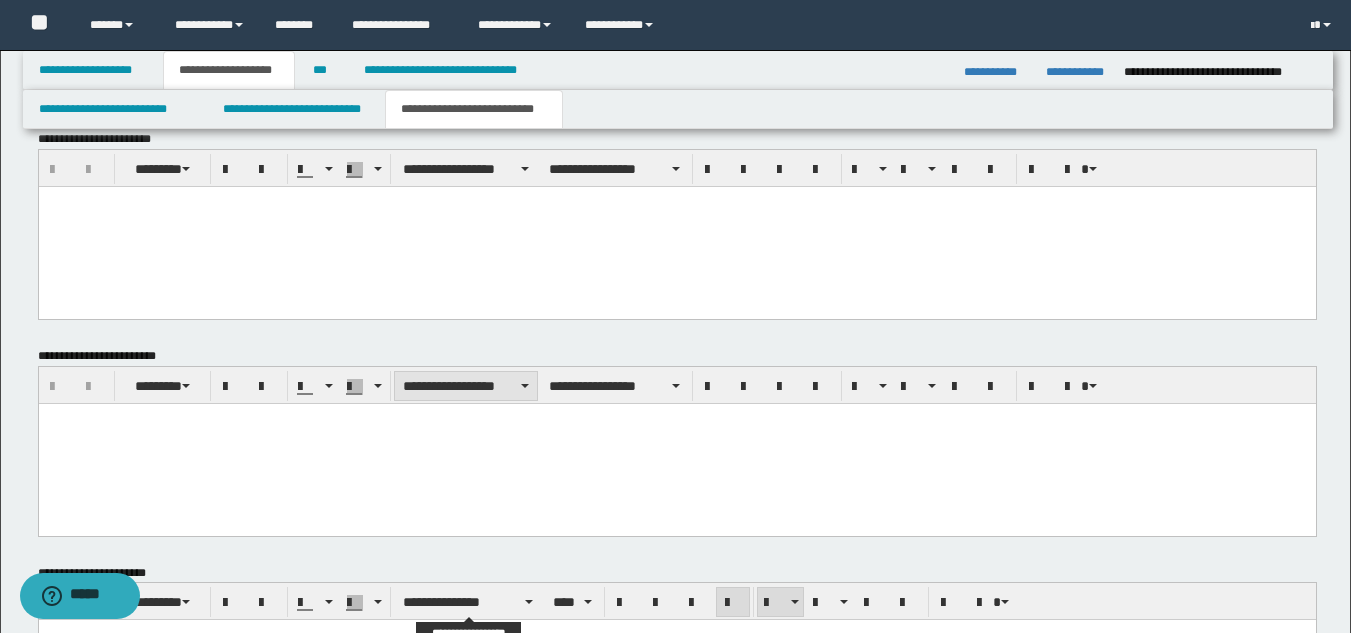 scroll, scrollTop: 998, scrollLeft: 0, axis: vertical 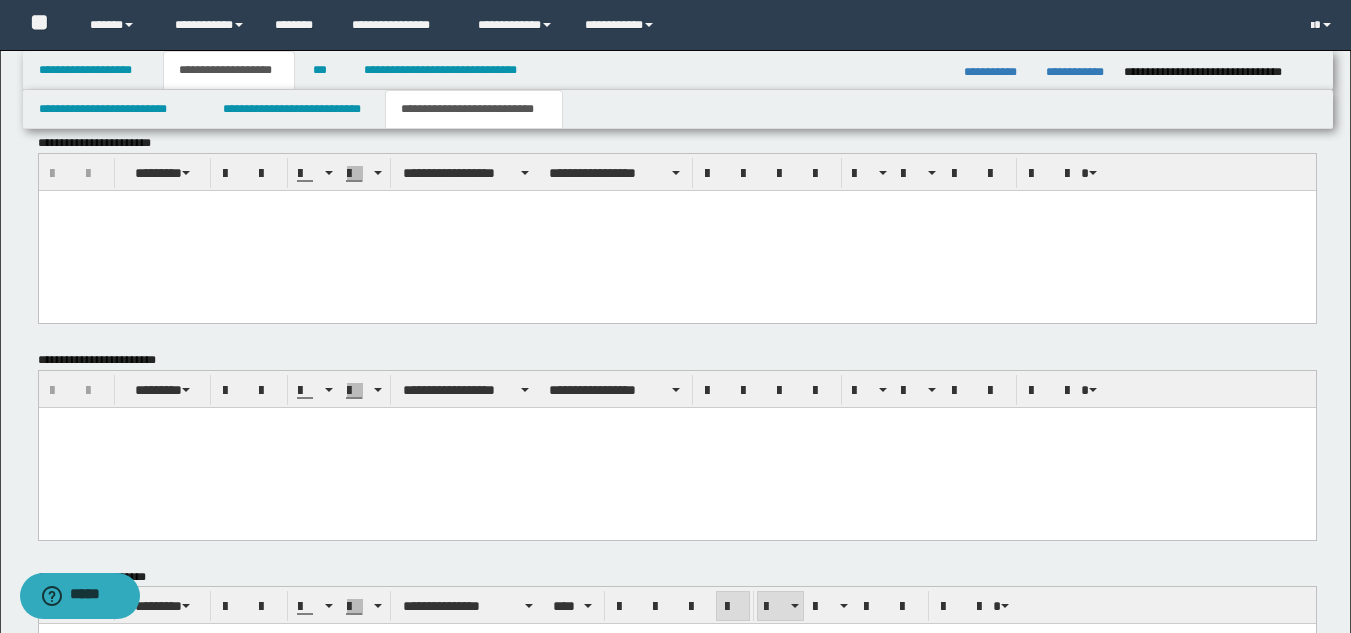 click at bounding box center (676, 230) 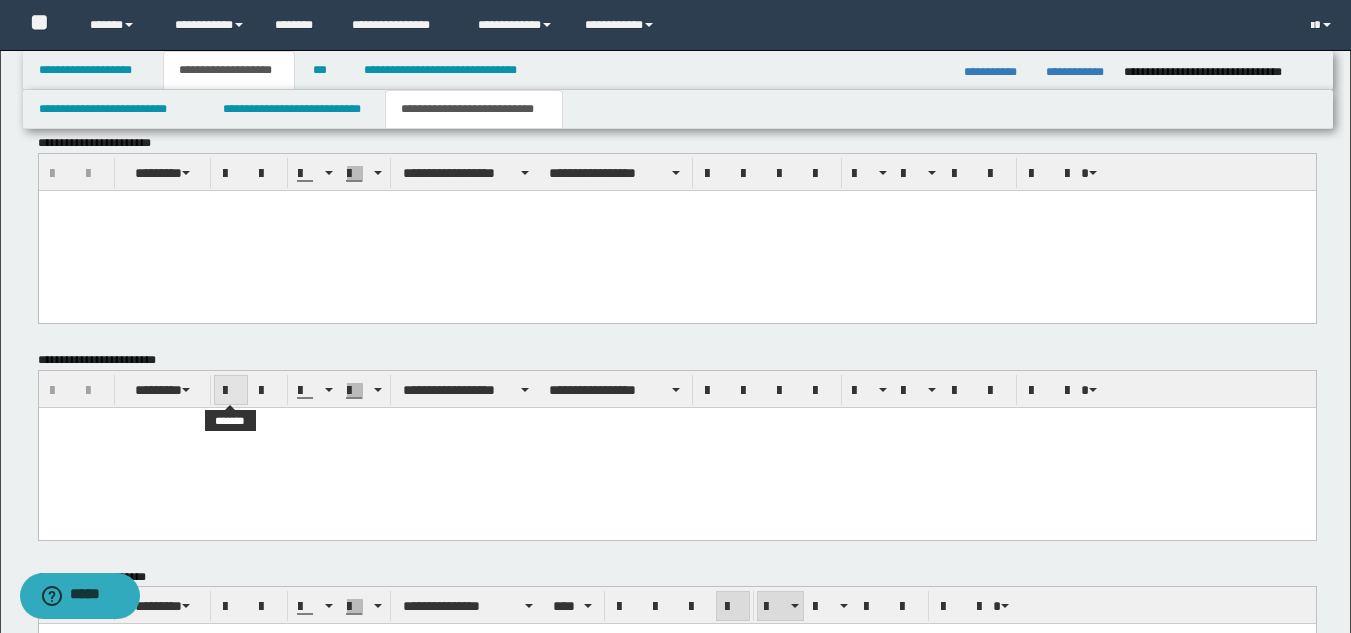 paste 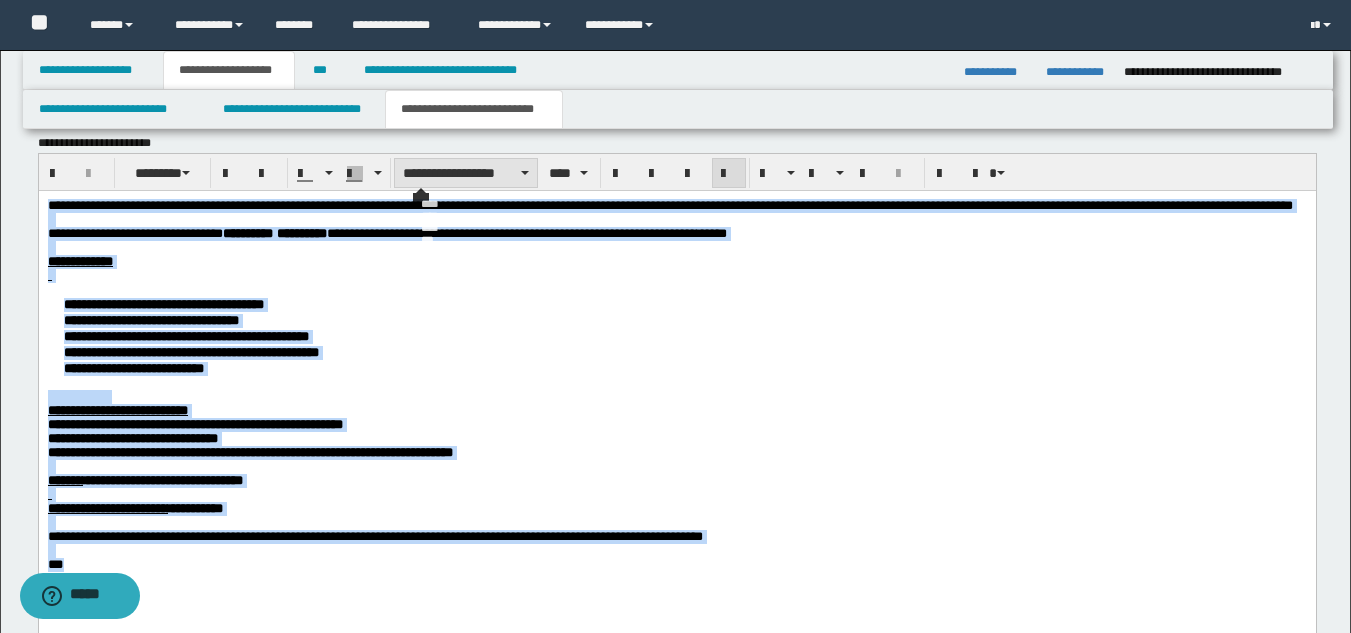 click on "**********" at bounding box center (466, 173) 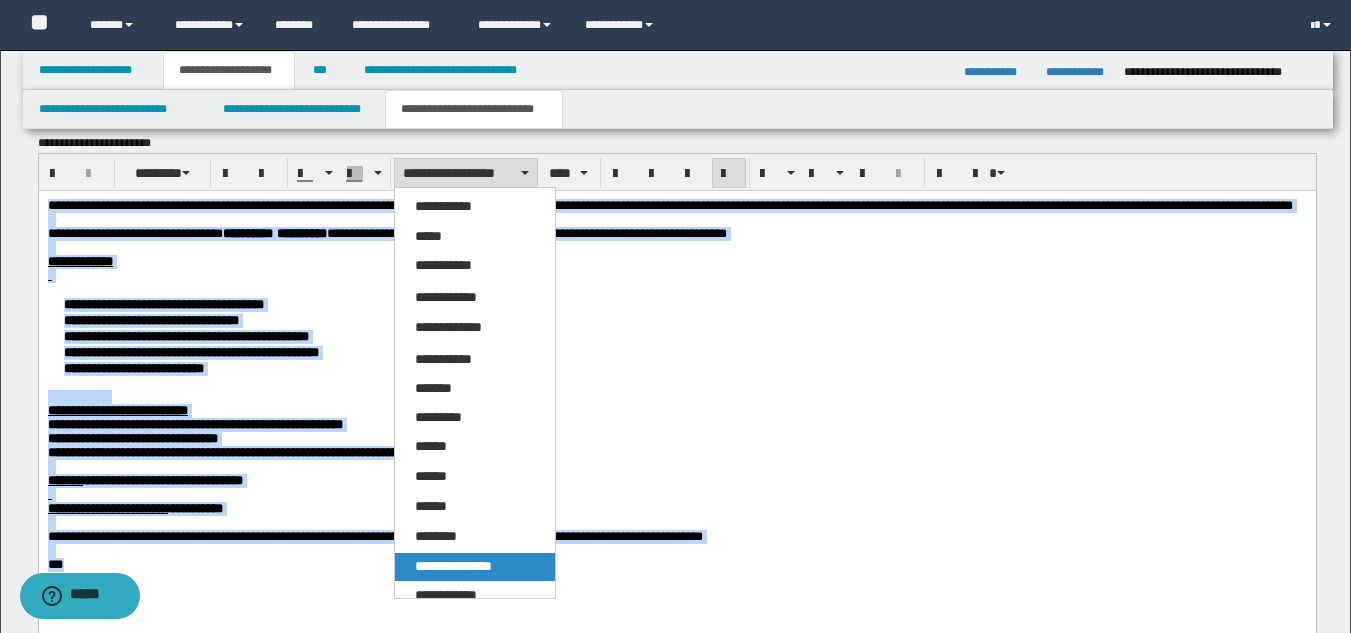 drag, startPoint x: 471, startPoint y: 558, endPoint x: 682, endPoint y: 65, distance: 536.25555 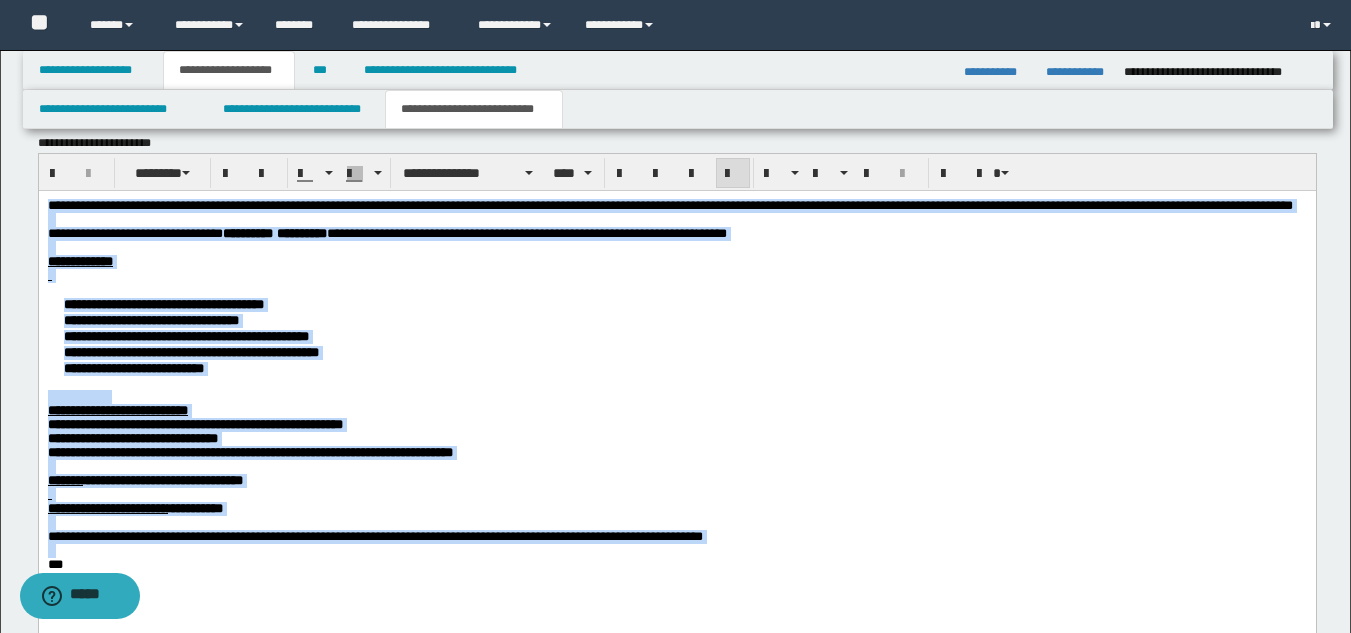 click at bounding box center (733, 174) 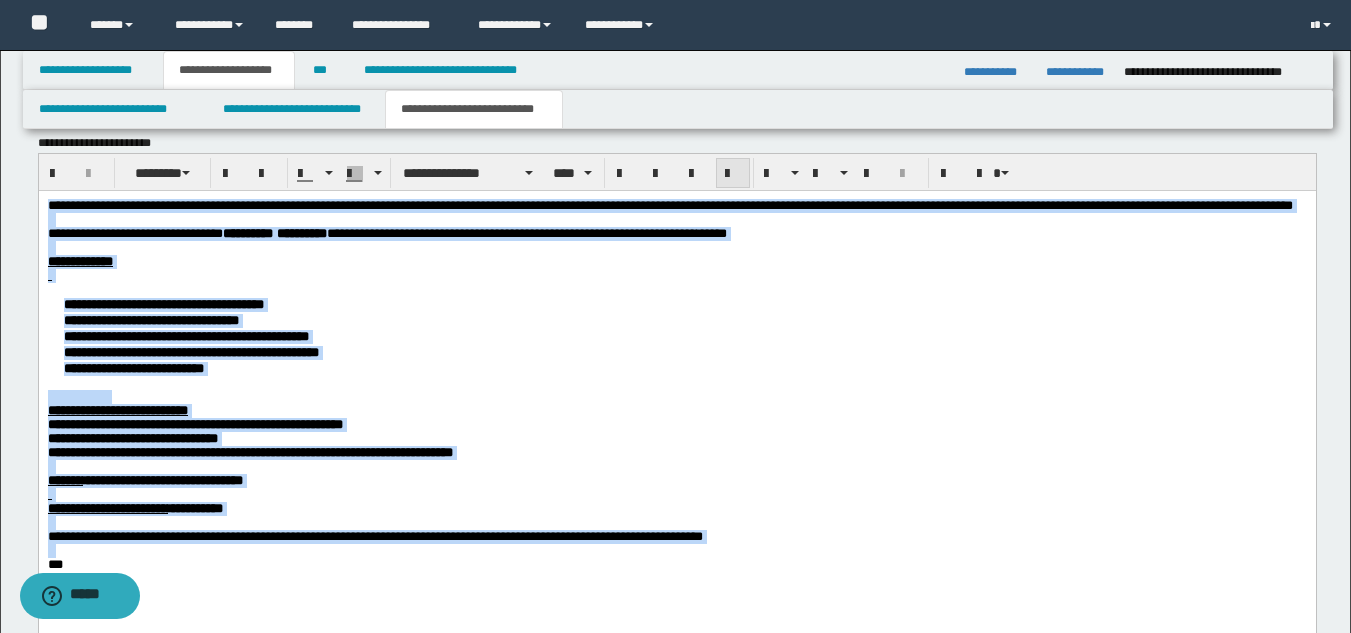 click at bounding box center (733, 174) 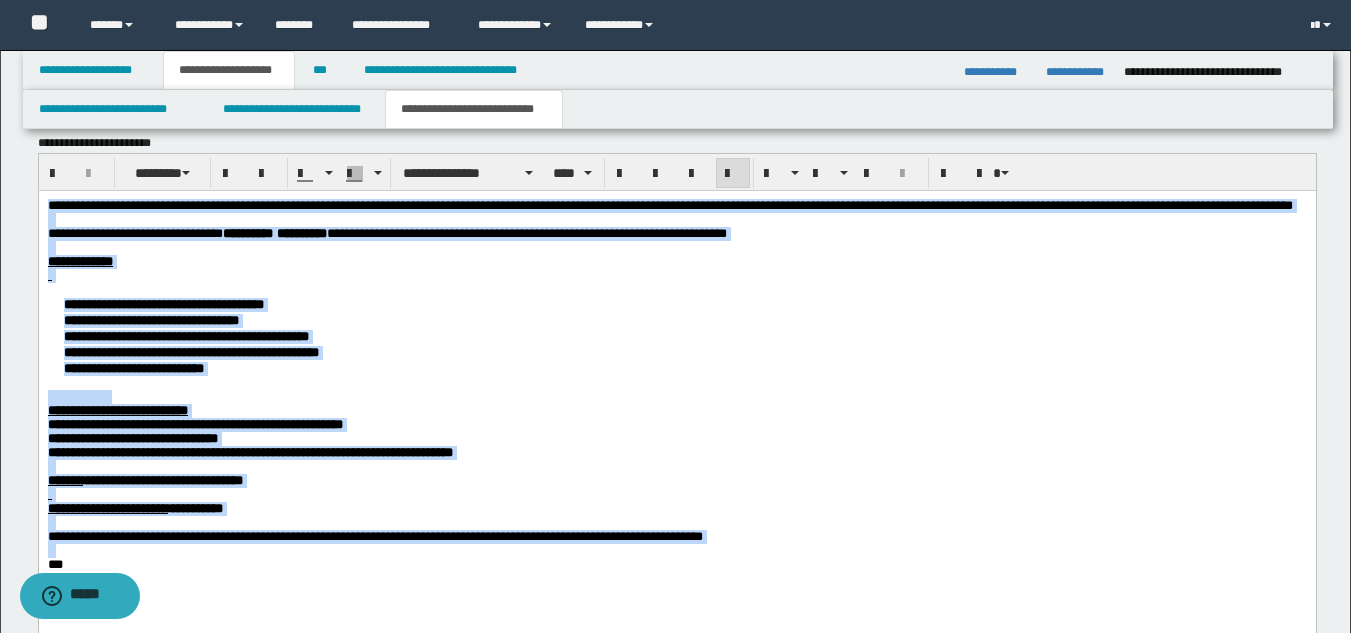 click at bounding box center (676, 275) 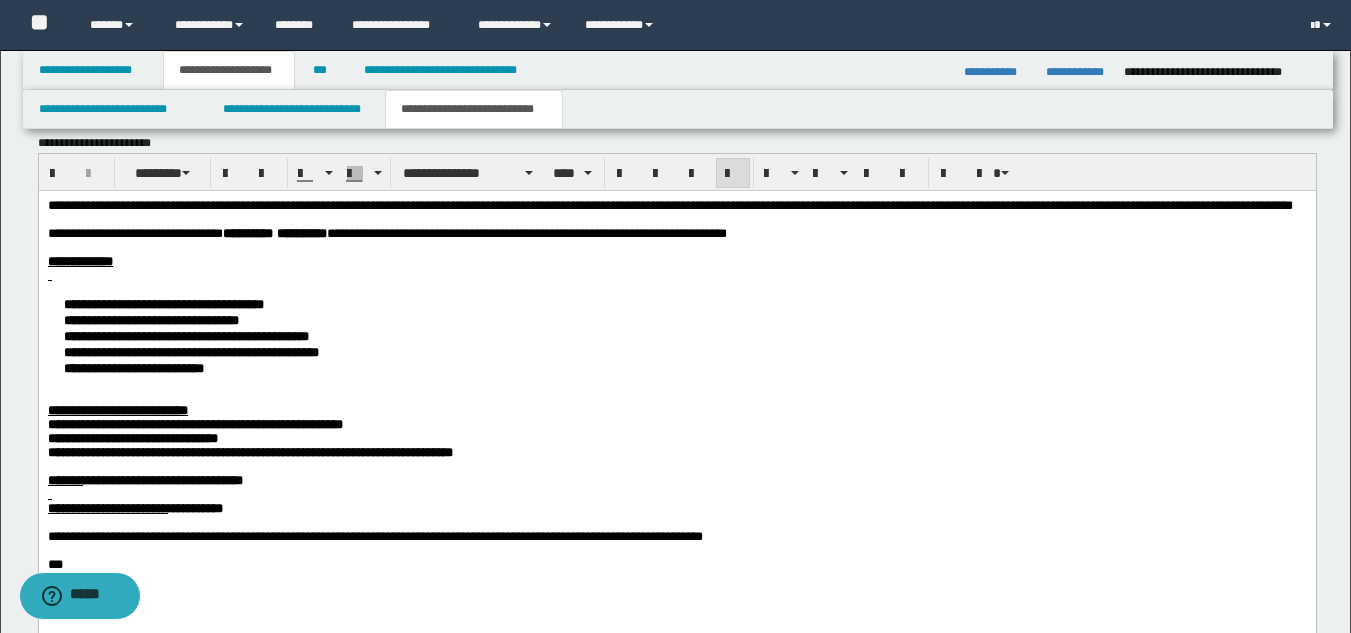 click on "**********" at bounding box center [134, 232] 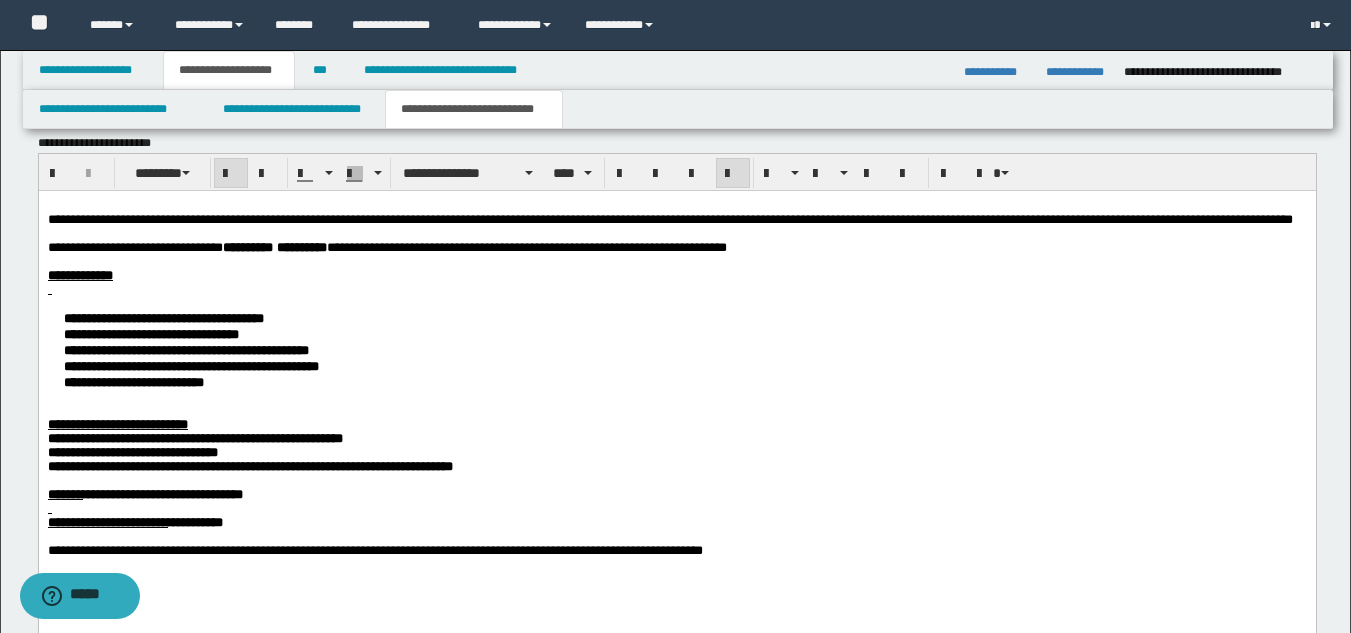 drag, startPoint x: 270, startPoint y: 297, endPoint x: 286, endPoint y: 296, distance: 16.03122 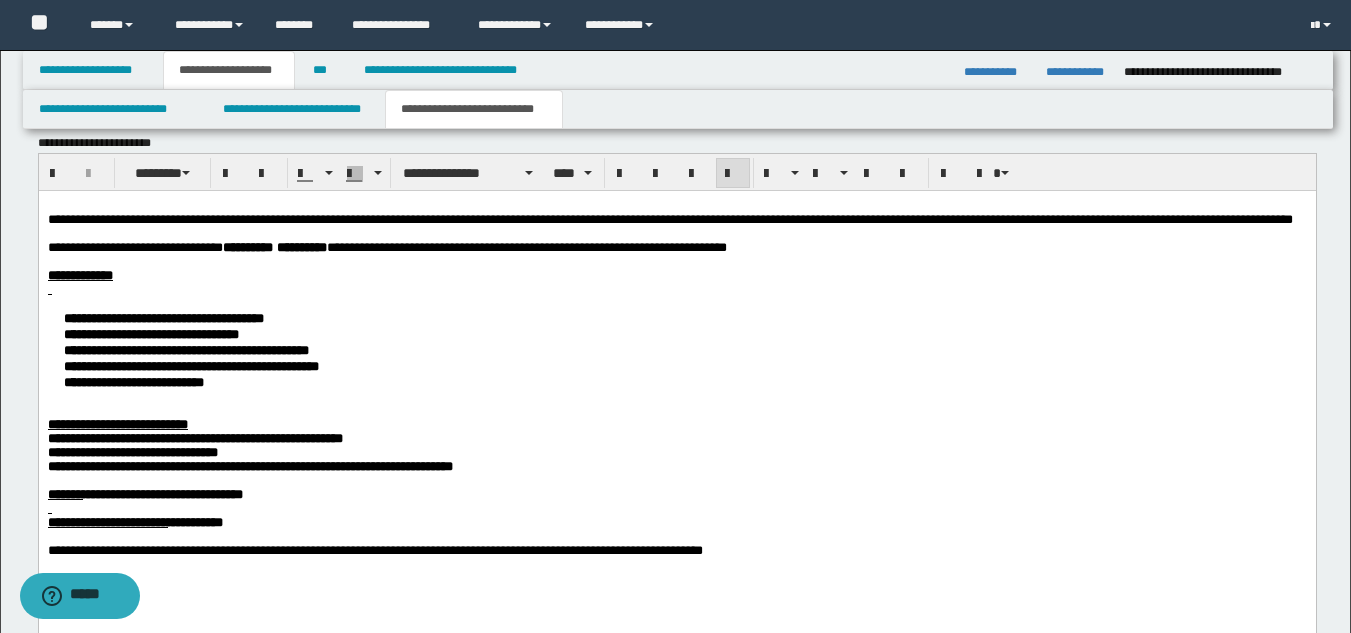 drag, startPoint x: 507, startPoint y: 291, endPoint x: 519, endPoint y: 293, distance: 12.165525 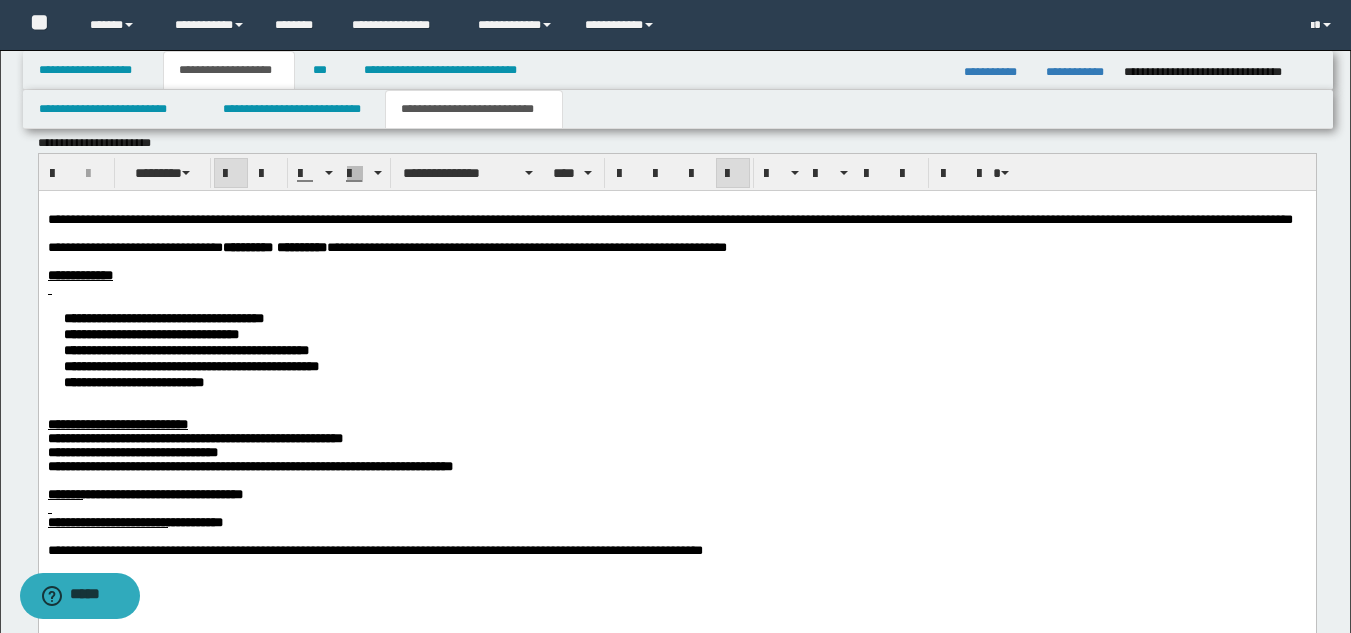 click on "**********" at bounding box center (676, 275) 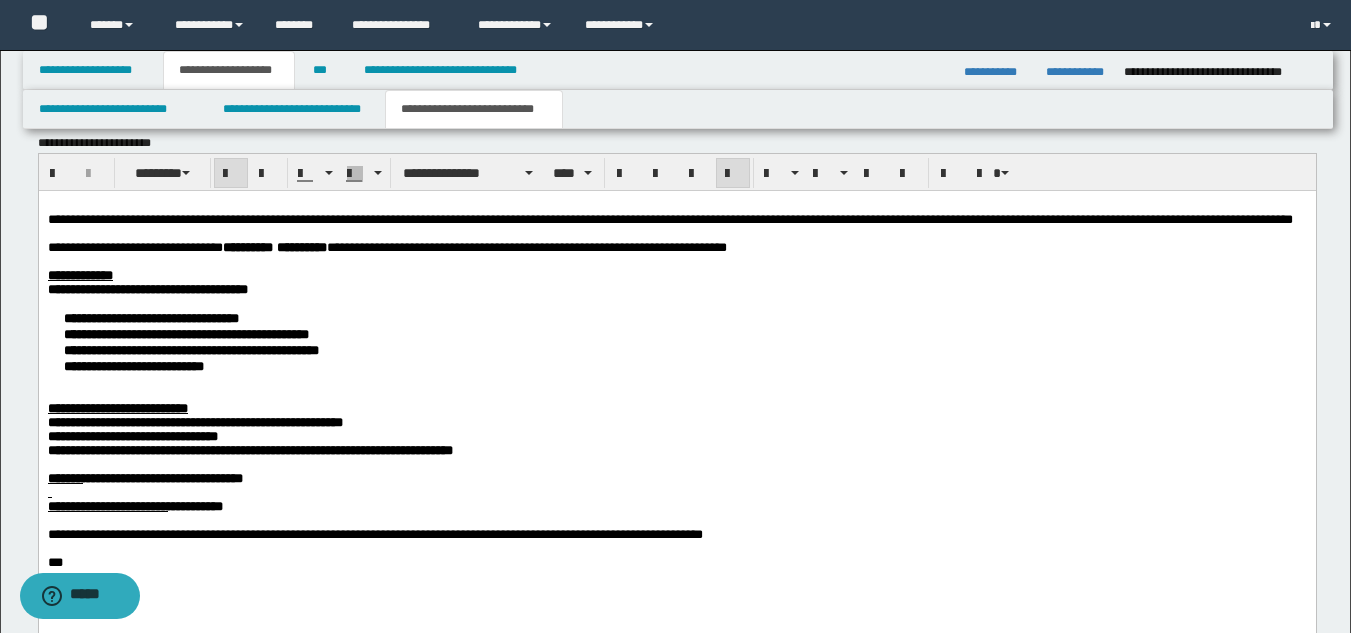 click on "**********" at bounding box center (676, 341) 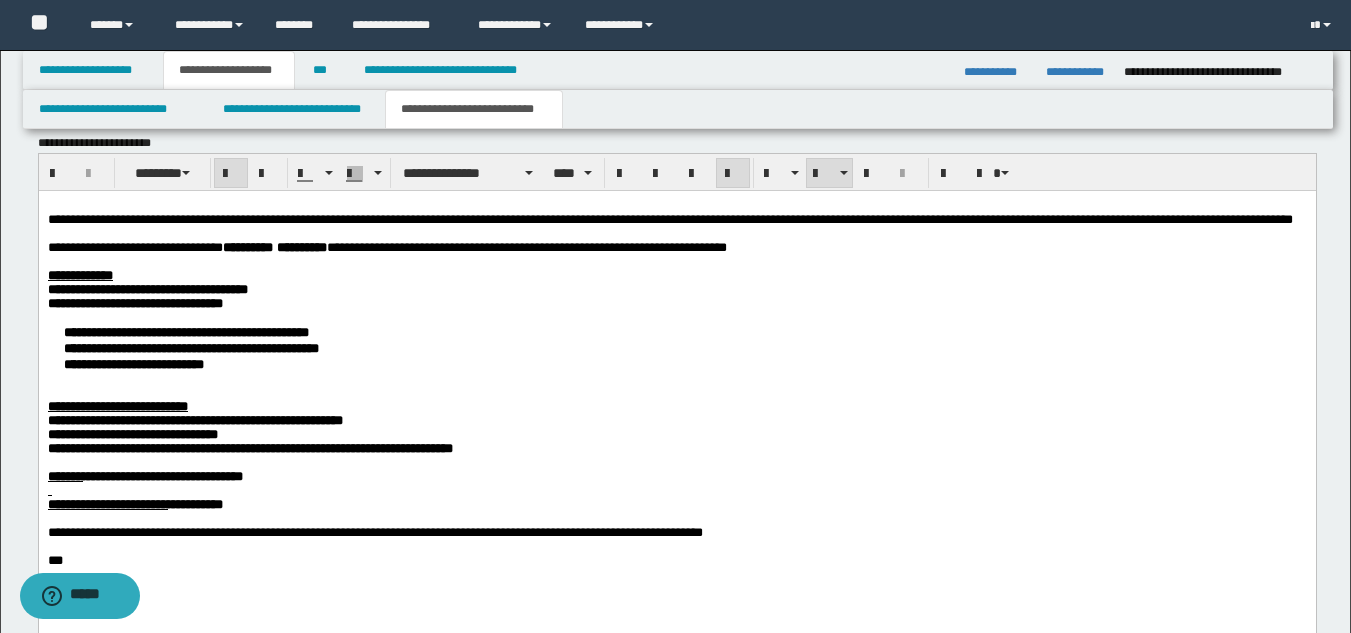 click on "**********" at bounding box center [676, 347] 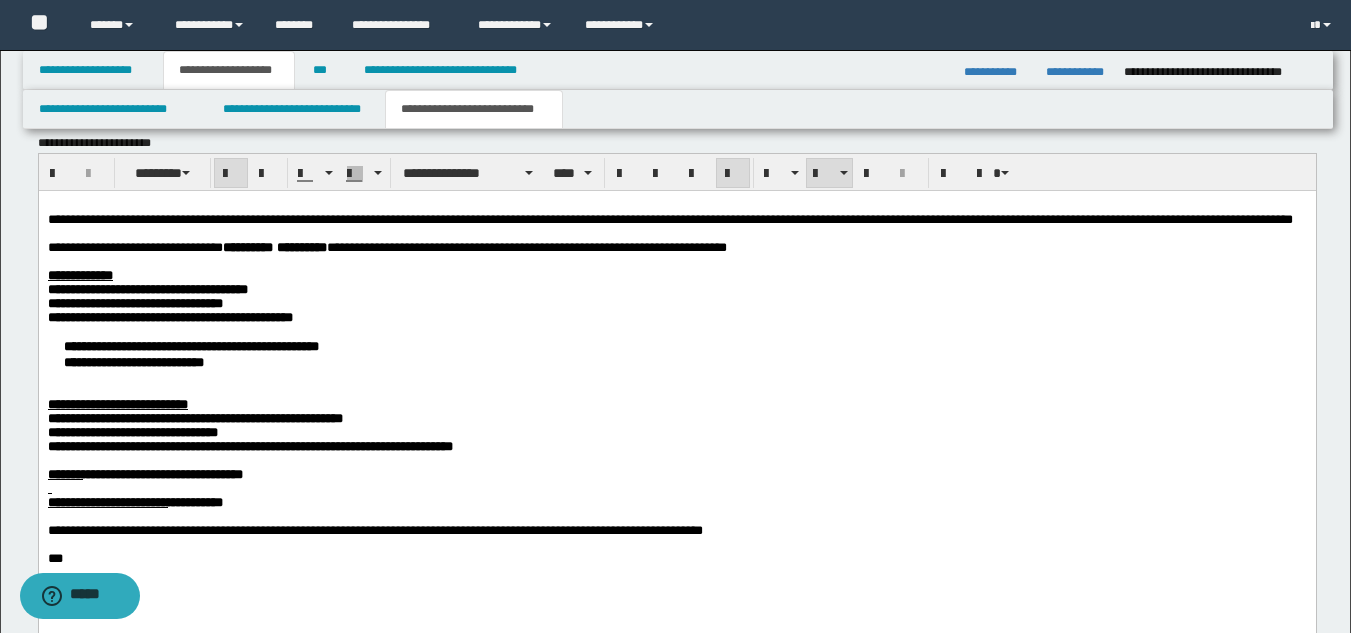 click on "**********" at bounding box center (676, 353) 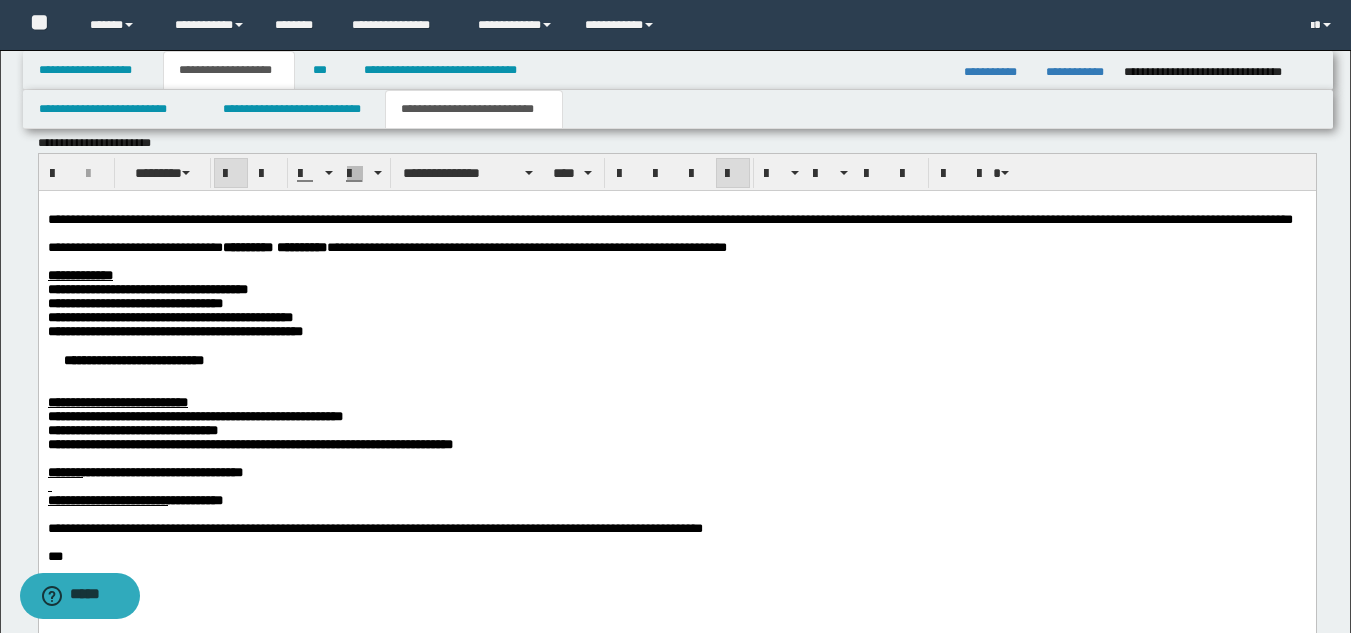 click on "**********" at bounding box center (676, 359) 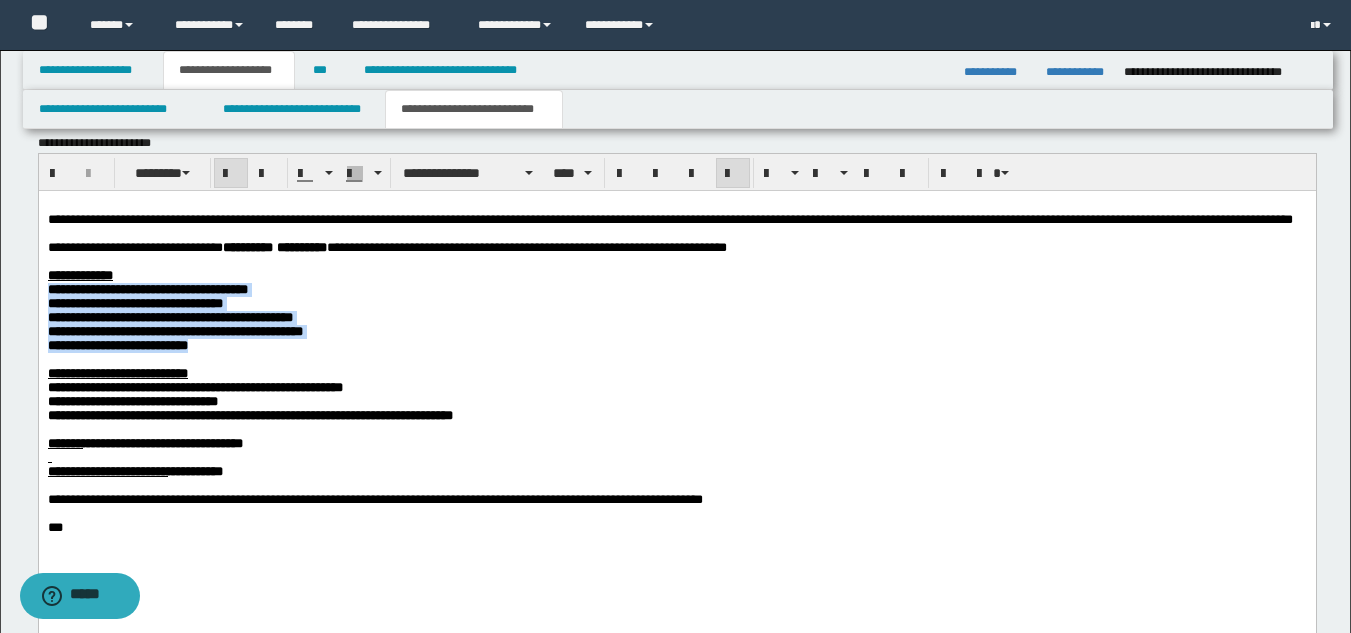 drag, startPoint x: 271, startPoint y: 380, endPoint x: 66, endPoint y: 505, distance: 240.10414 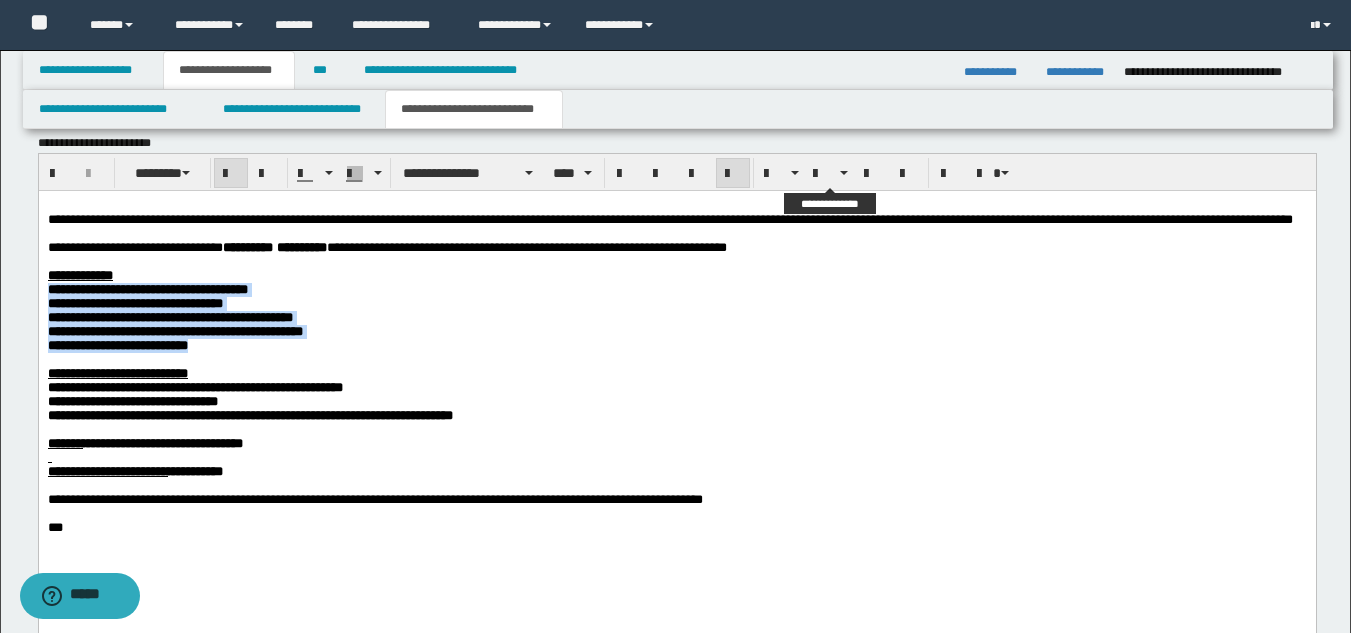 click at bounding box center (821, 174) 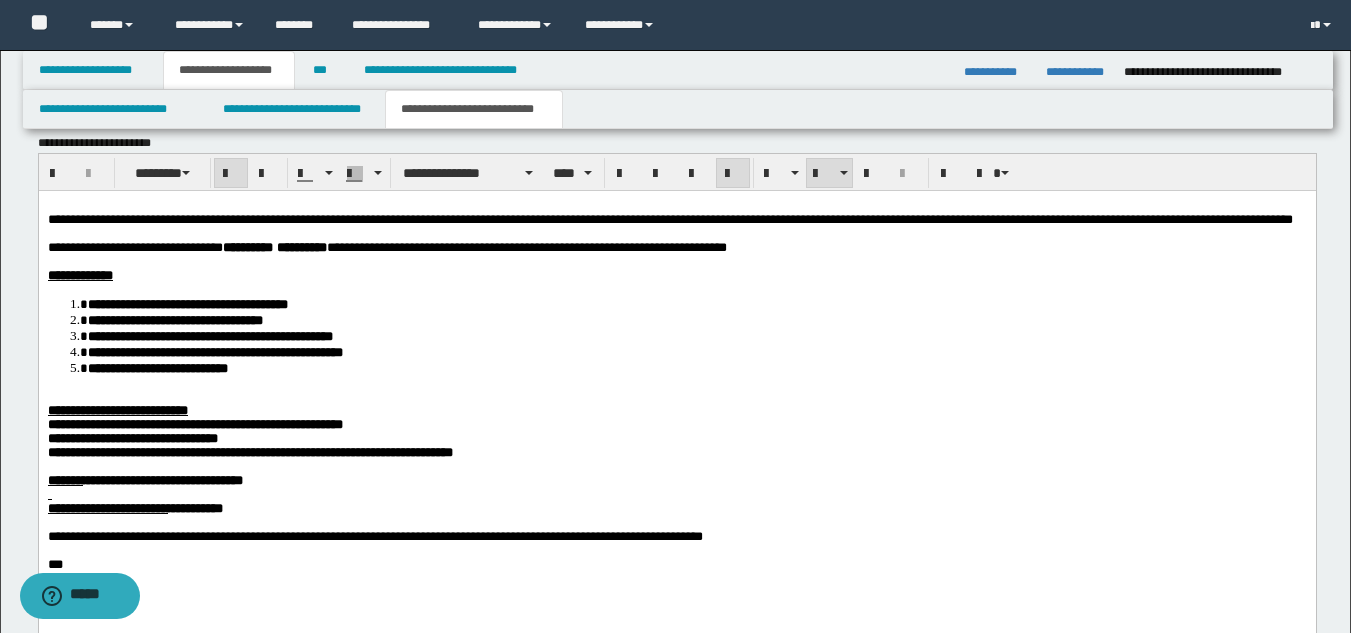 click on "**********" at bounding box center (194, 423) 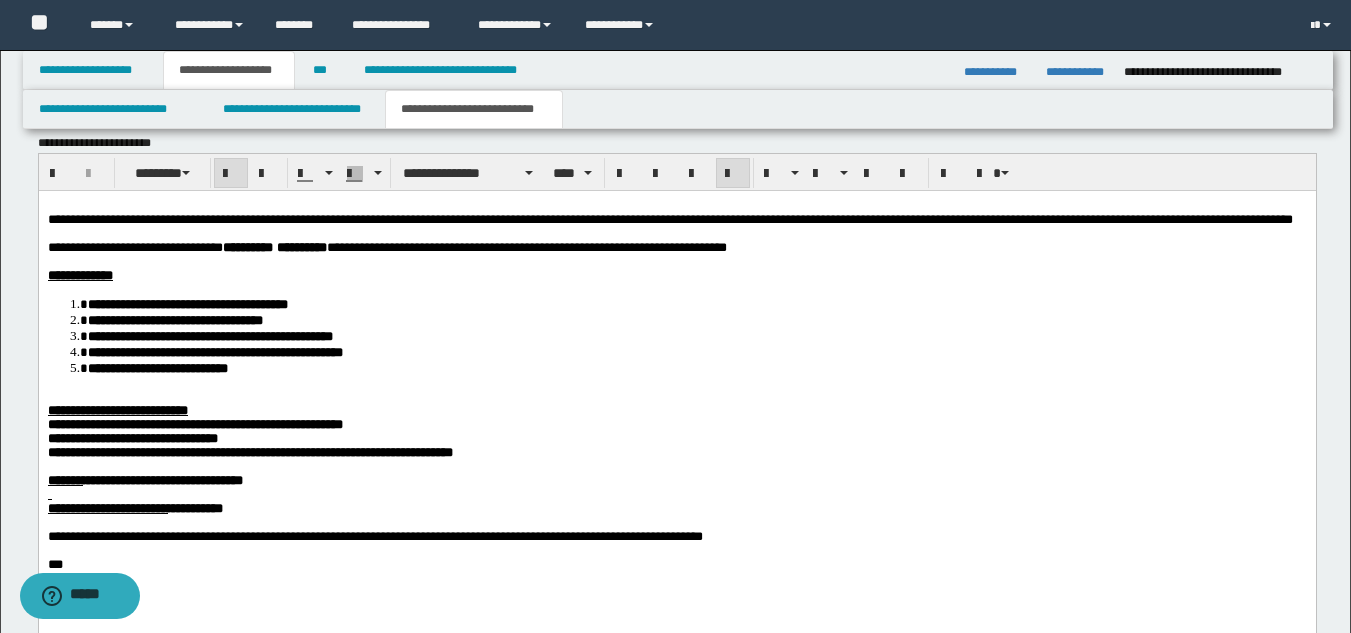 click on "**********" at bounding box center (117, 409) 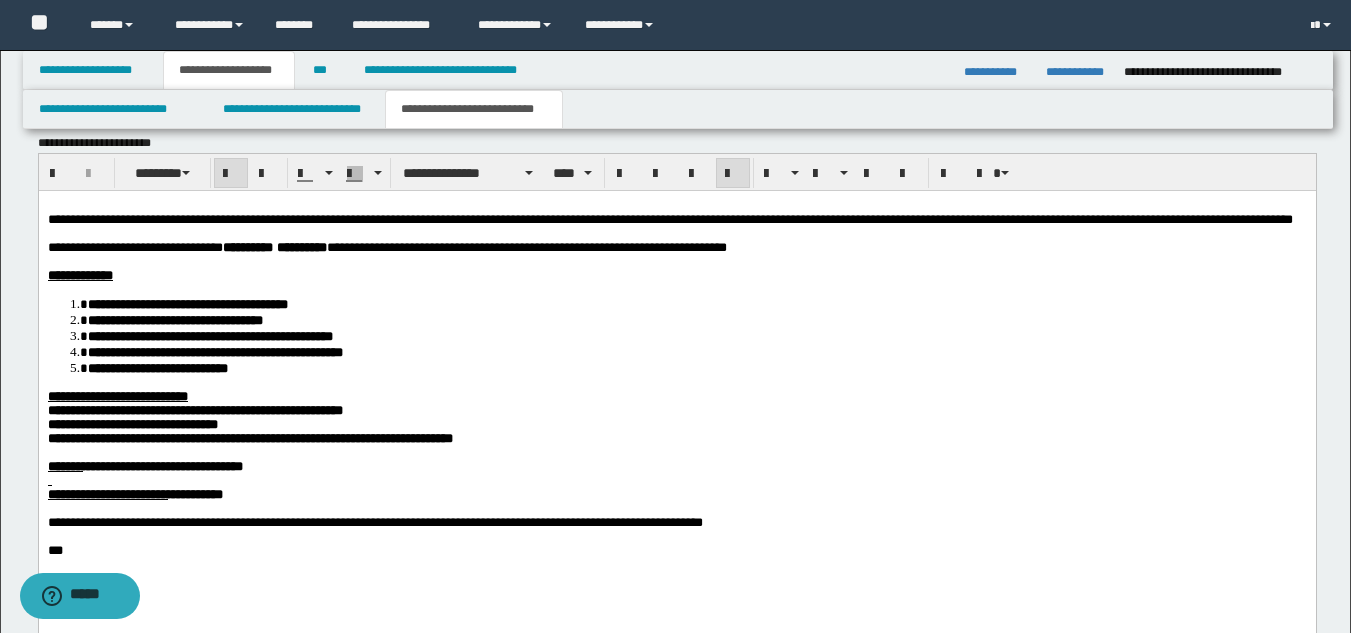 click on "**********" at bounding box center (194, 409) 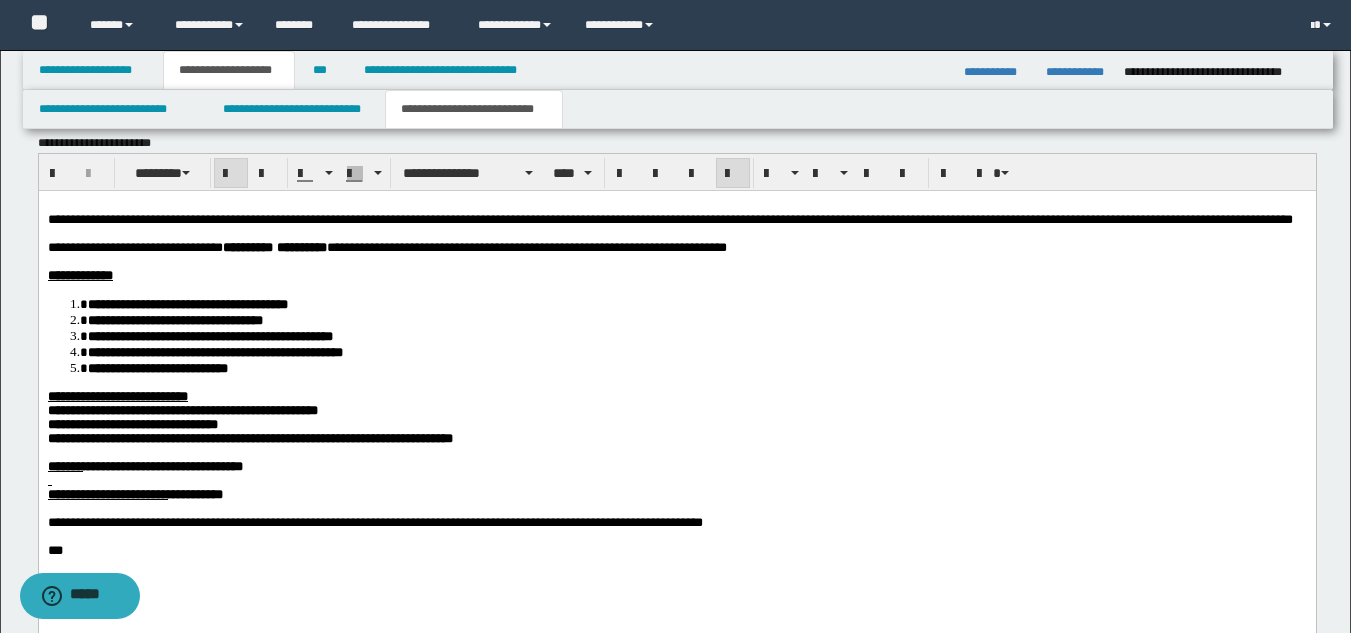 click on "**********" at bounding box center (249, 437) 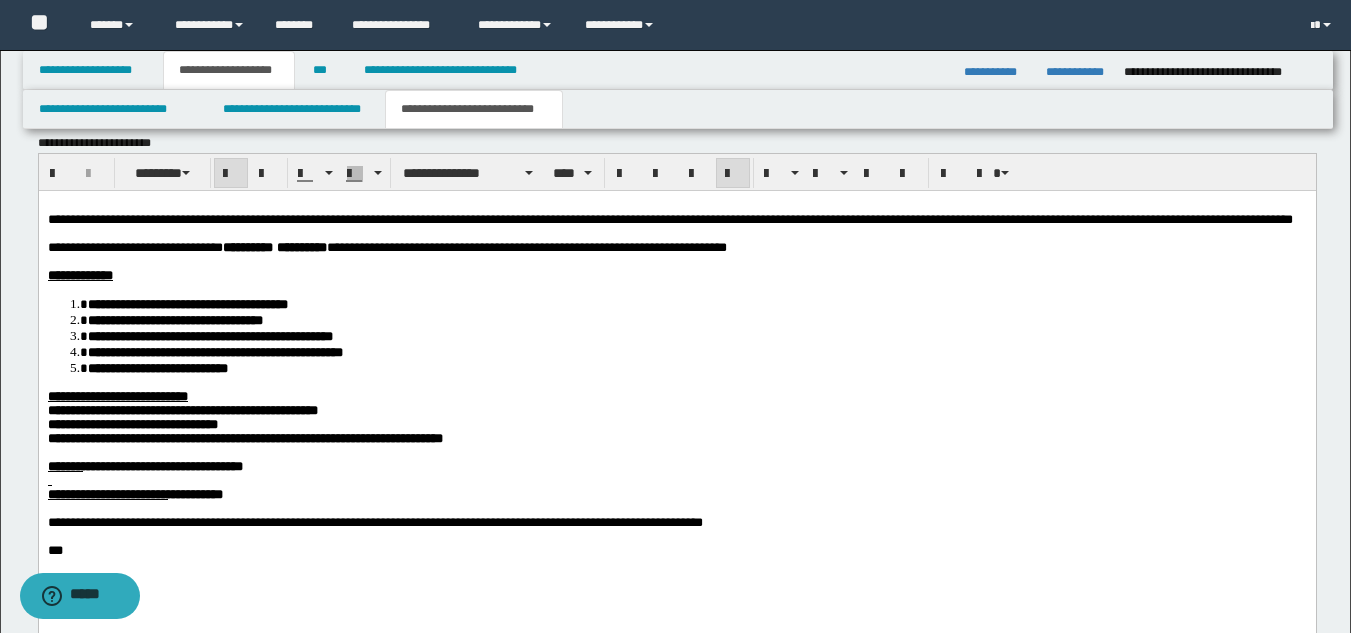 click on "**********" at bounding box center [162, 465] 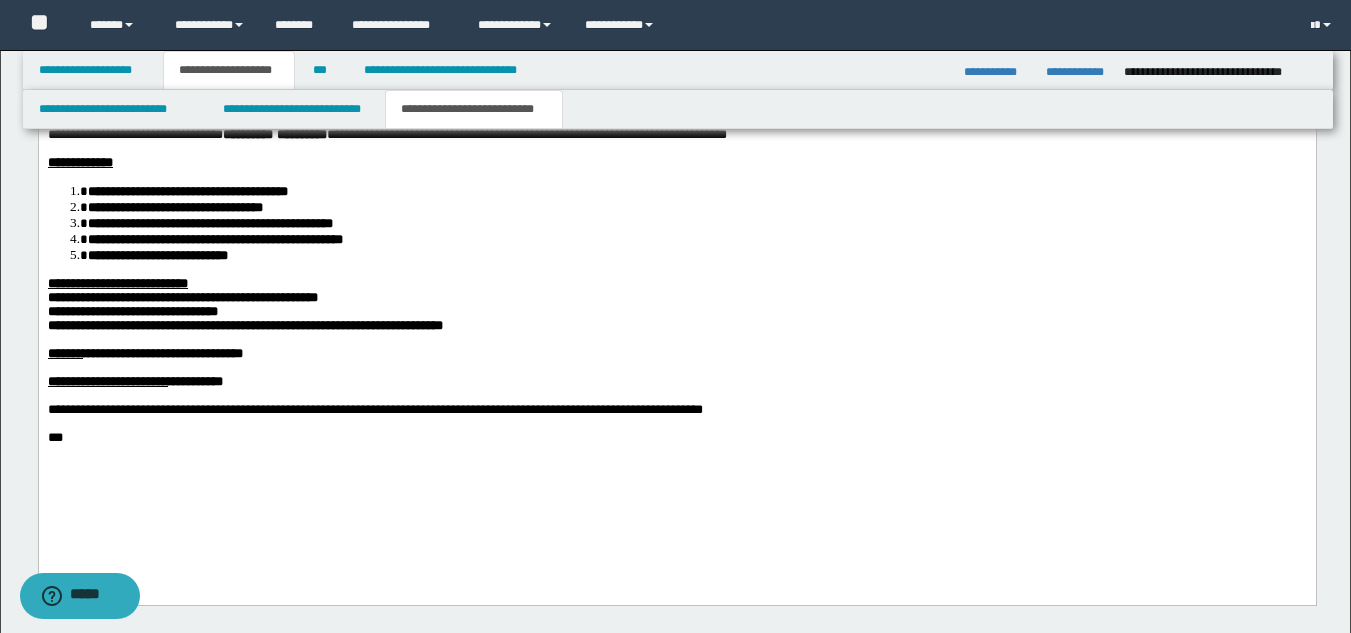 scroll, scrollTop: 1198, scrollLeft: 0, axis: vertical 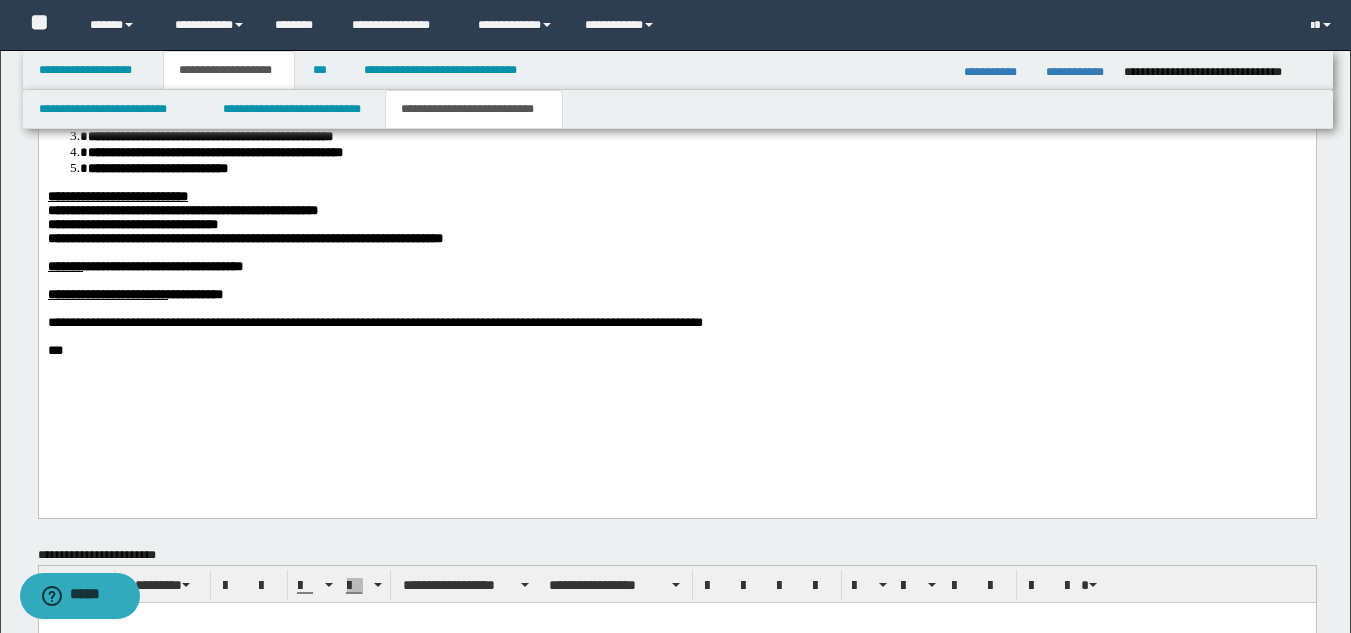 click on "**********" at bounding box center (676, 203) 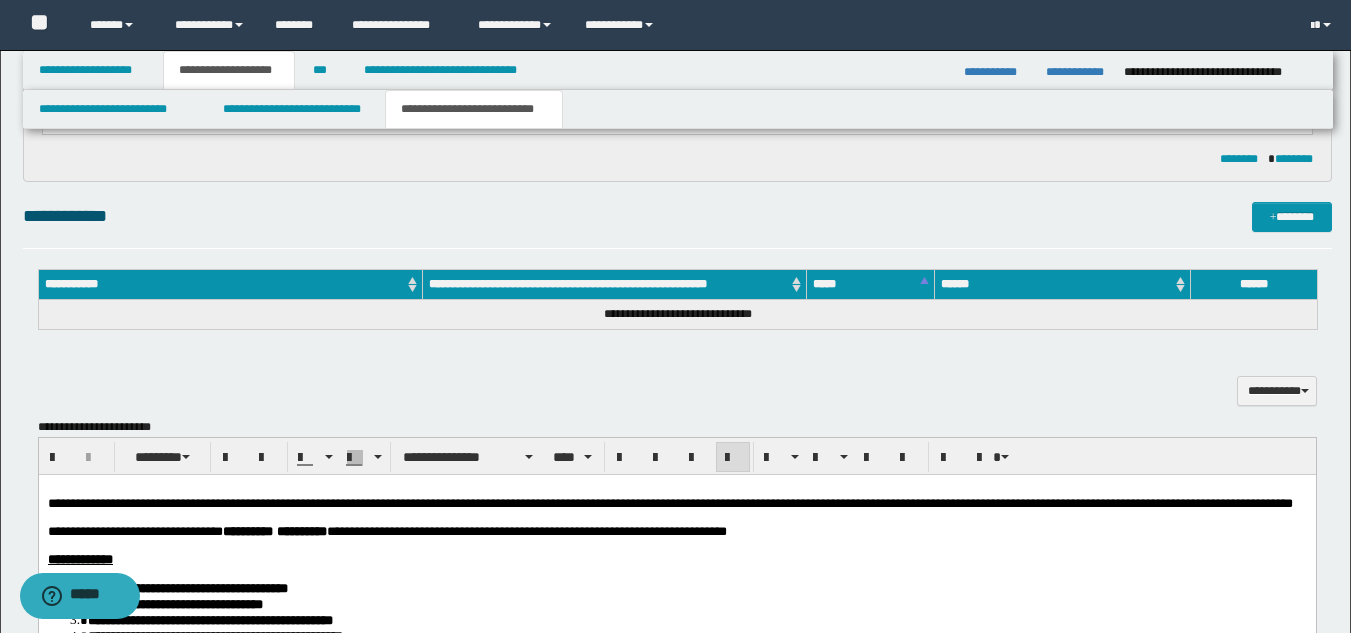 scroll, scrollTop: 698, scrollLeft: 0, axis: vertical 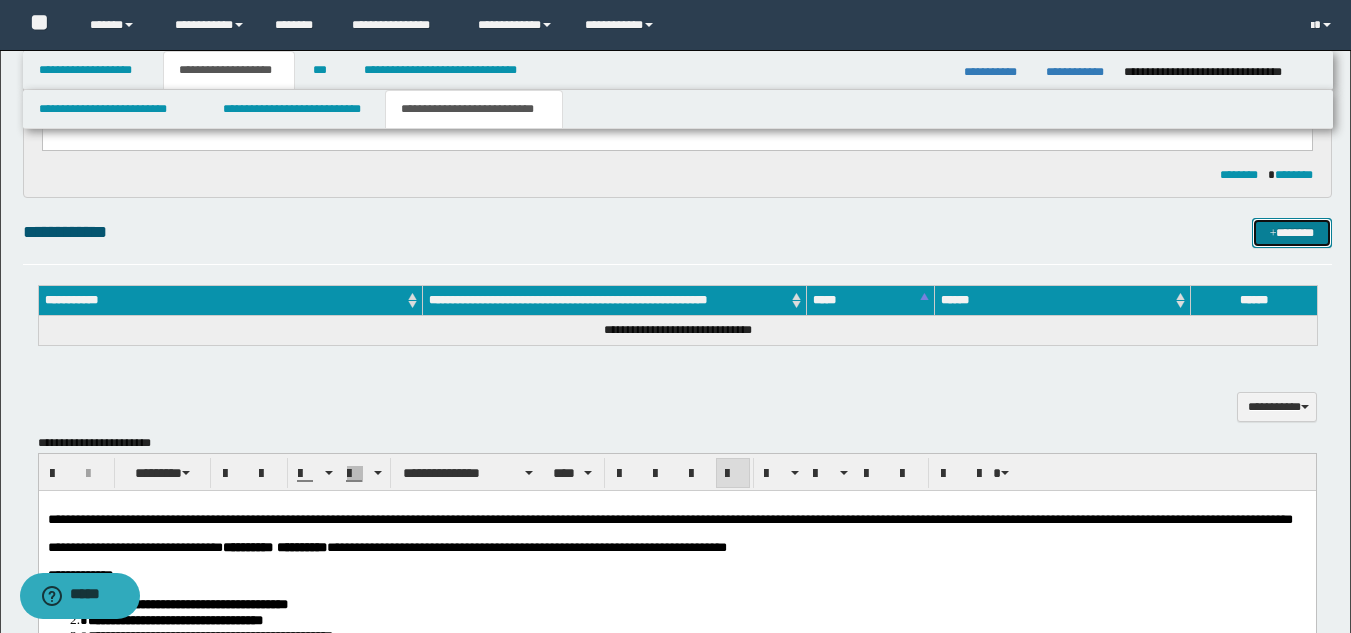click on "*******" at bounding box center [1292, 233] 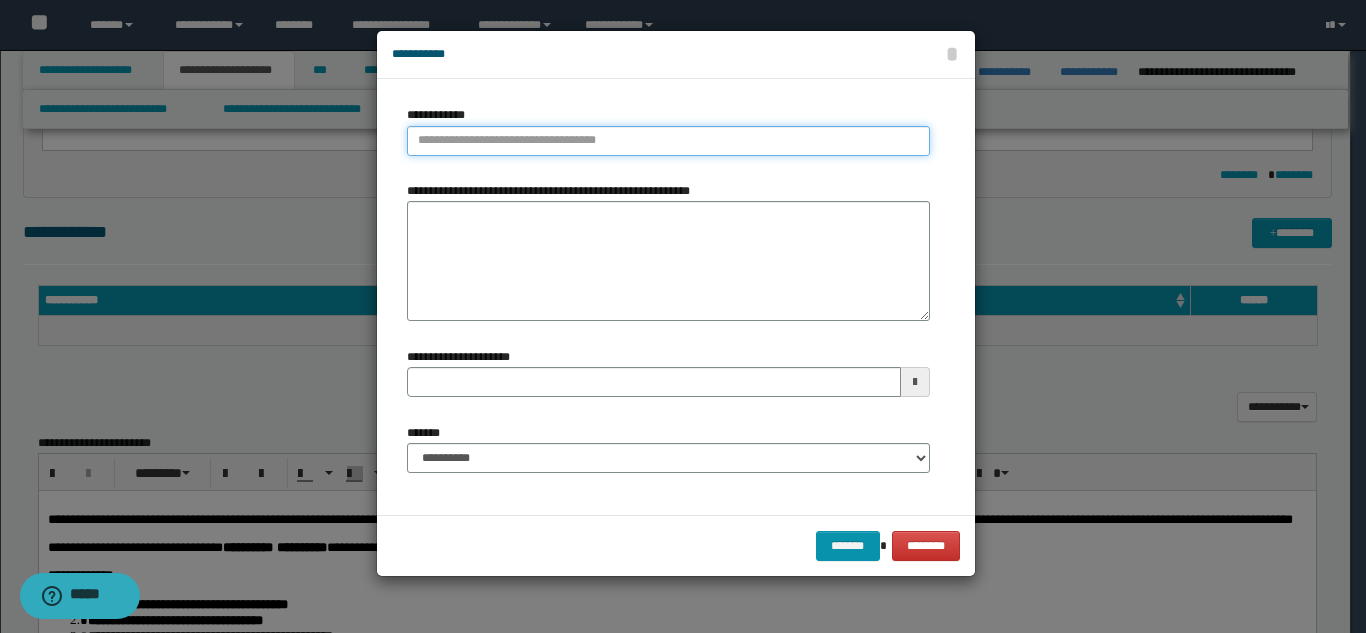 click on "**********" at bounding box center (668, 141) 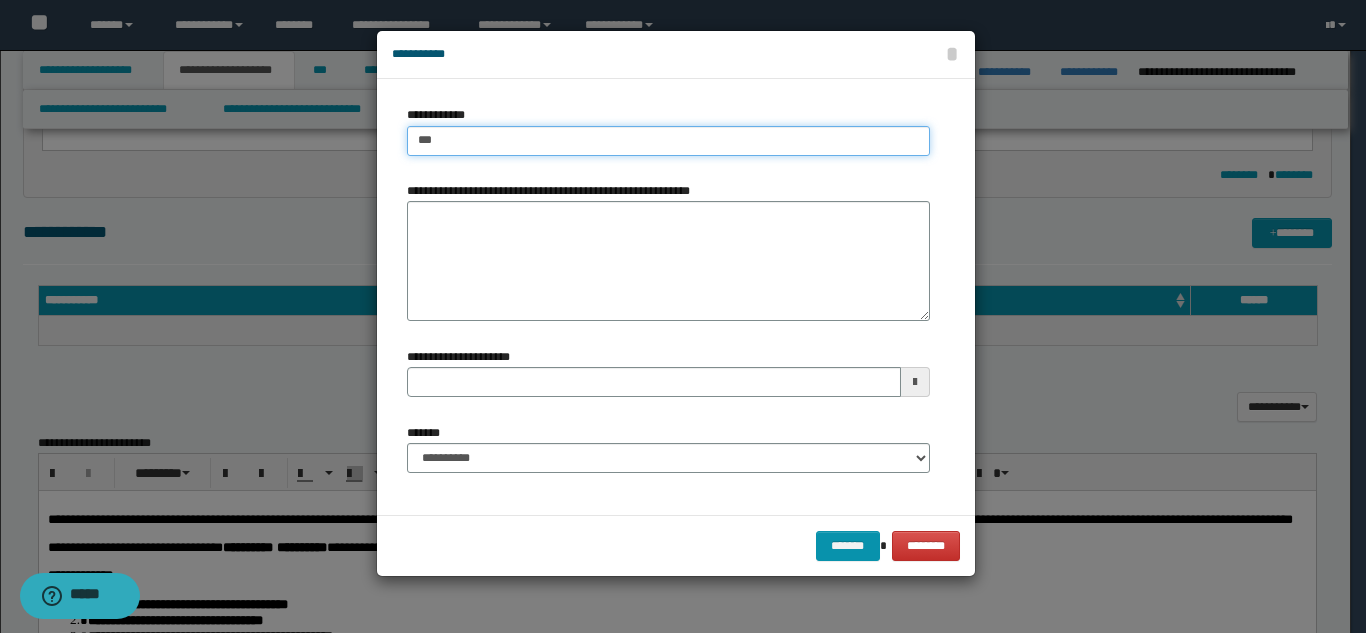 type on "****" 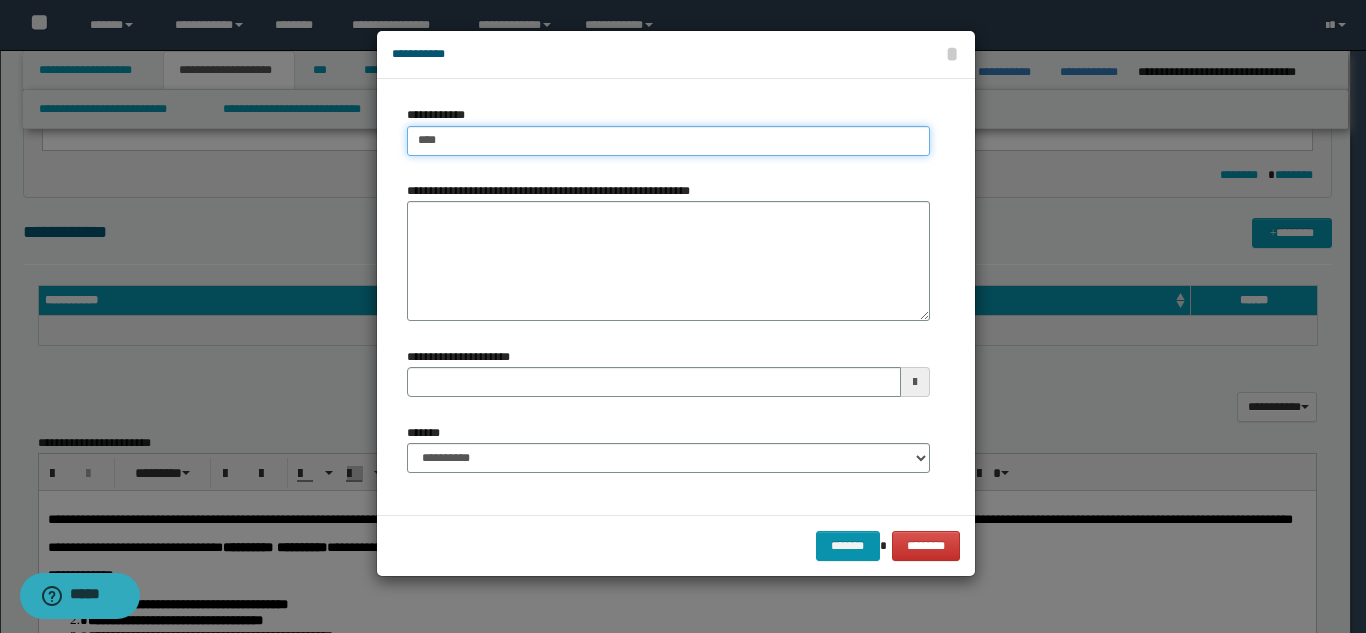 type on "****" 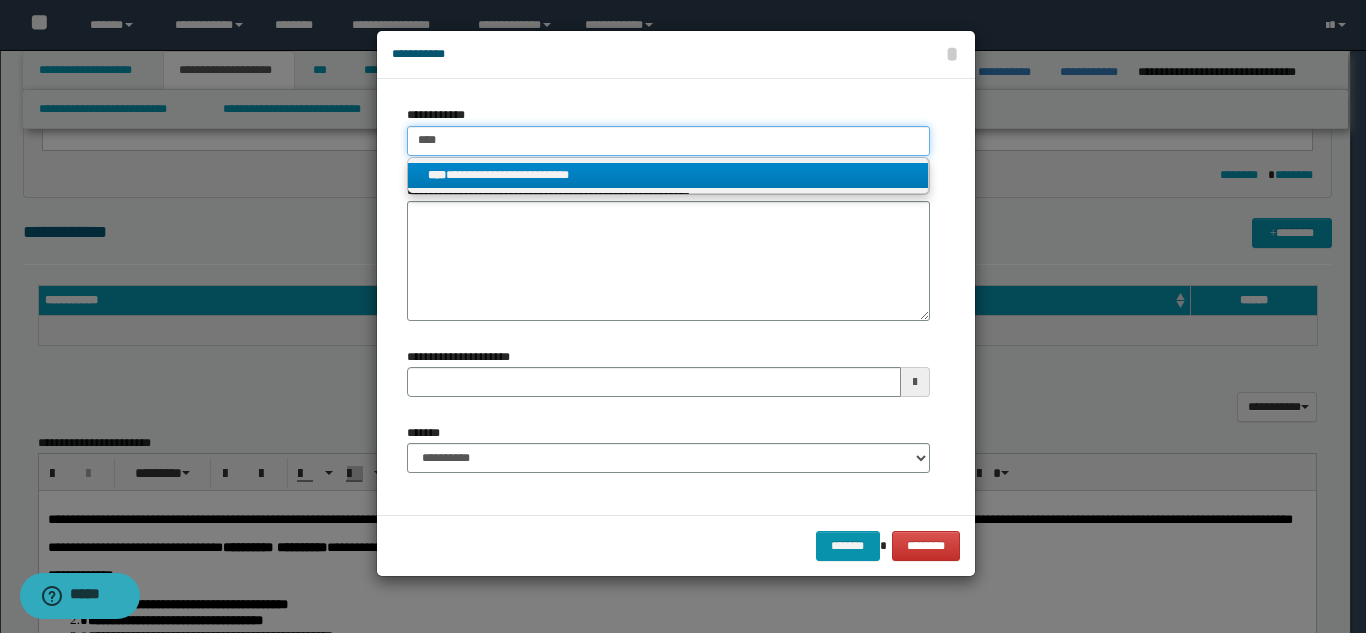 type on "****" 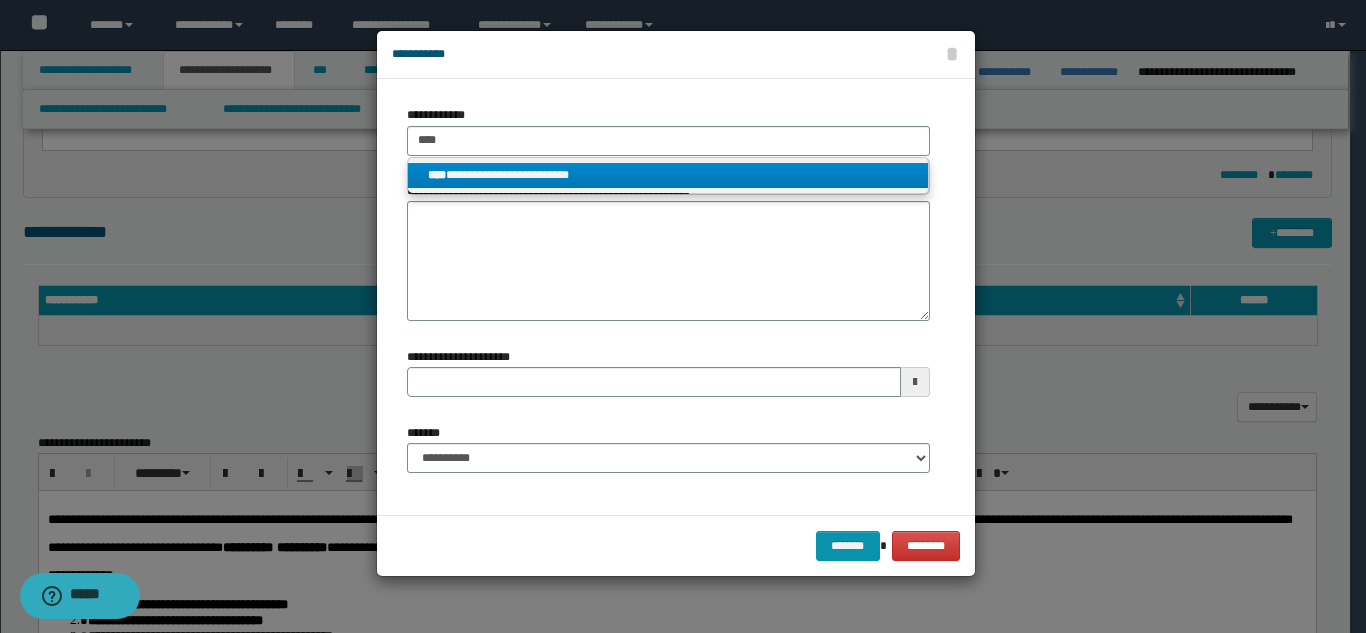 click on "**********" at bounding box center (668, 175) 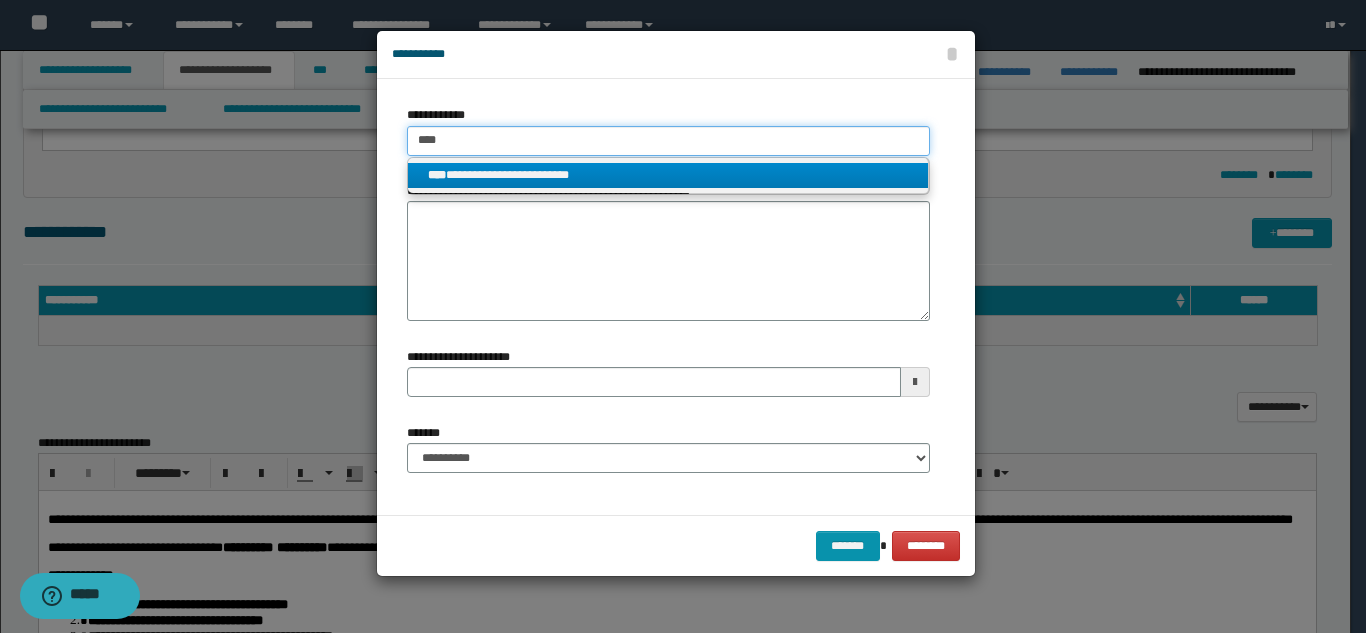 type 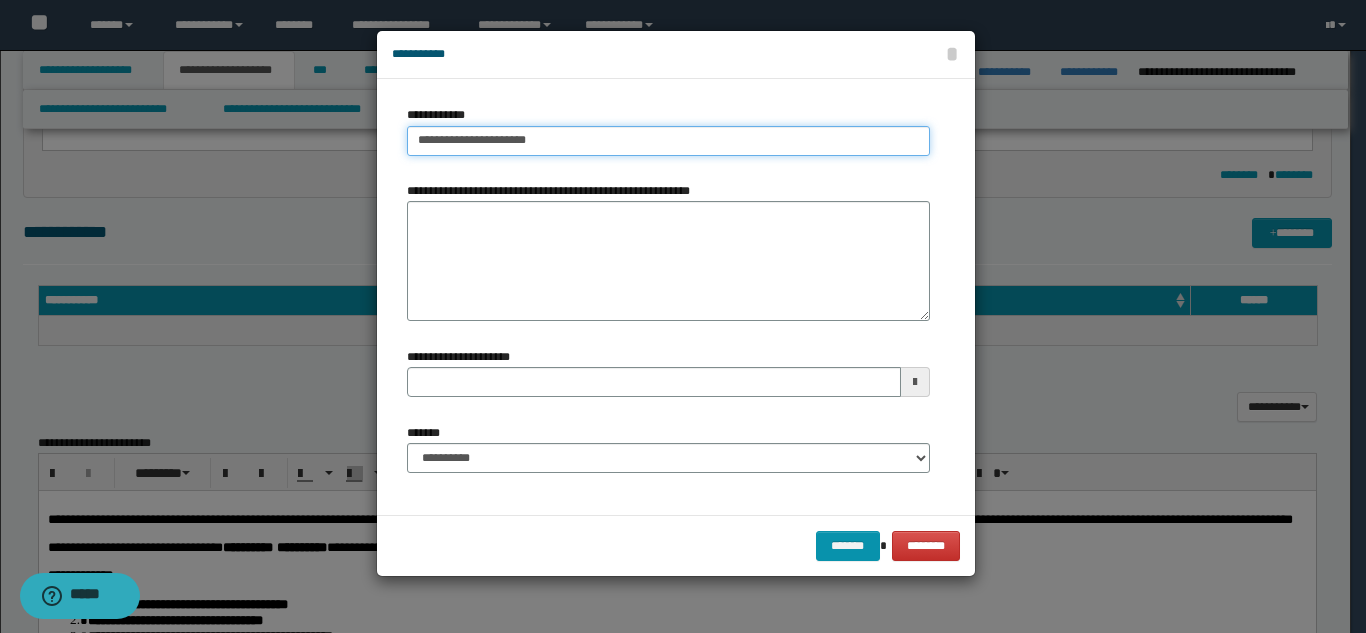 type on "**********" 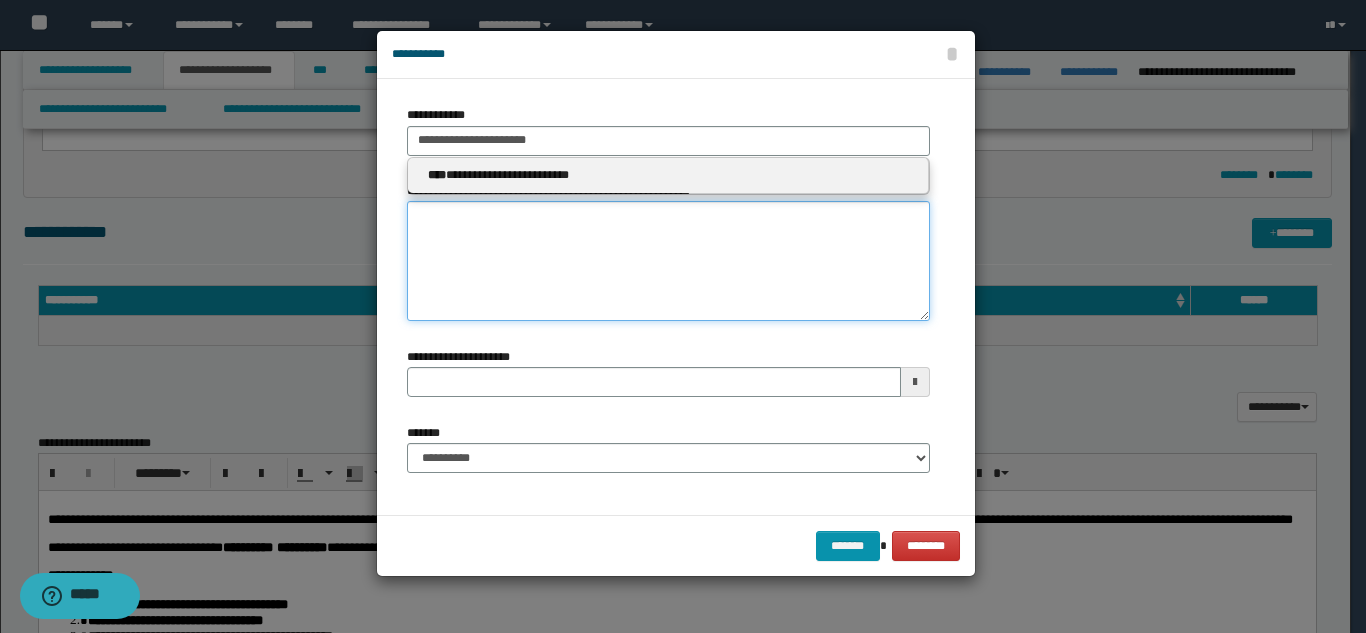 type 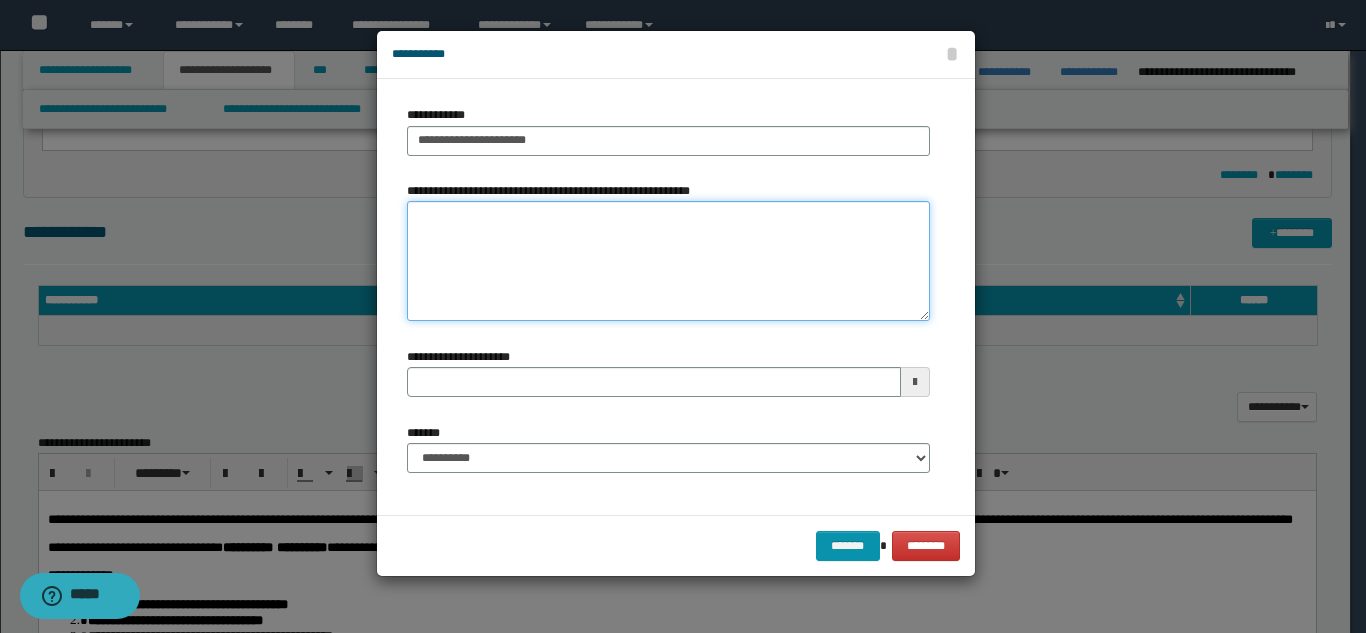 click on "**********" at bounding box center (668, 261) 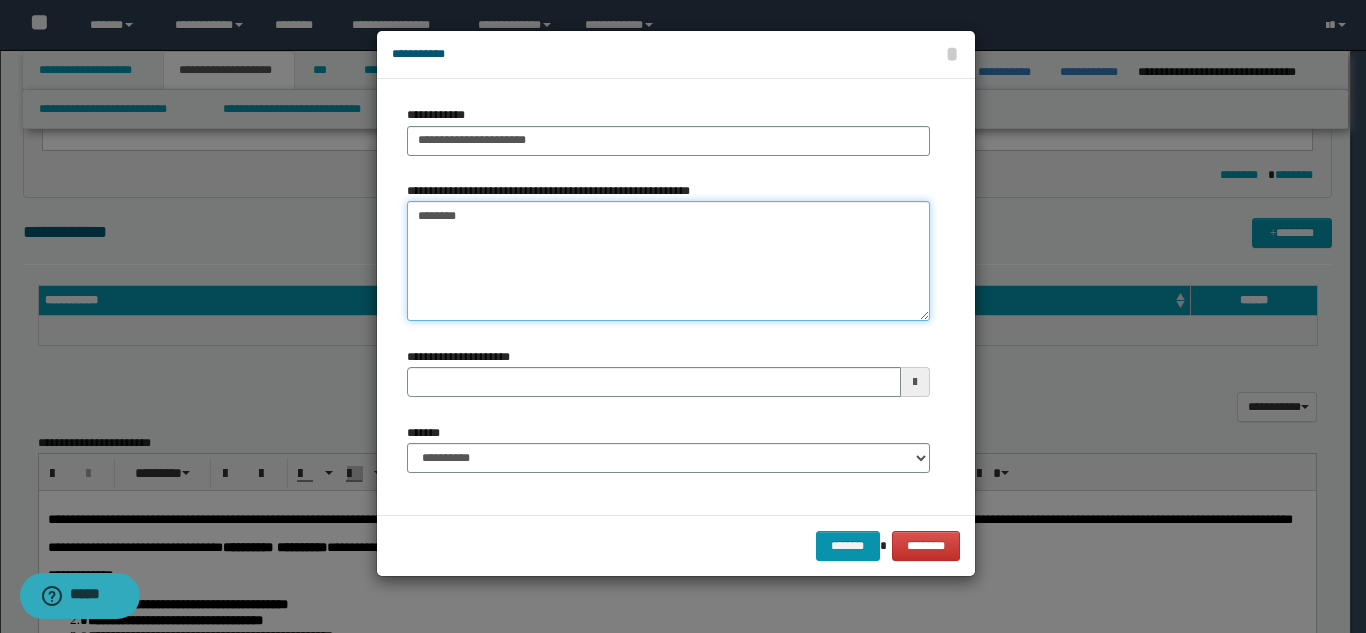 type on "*******" 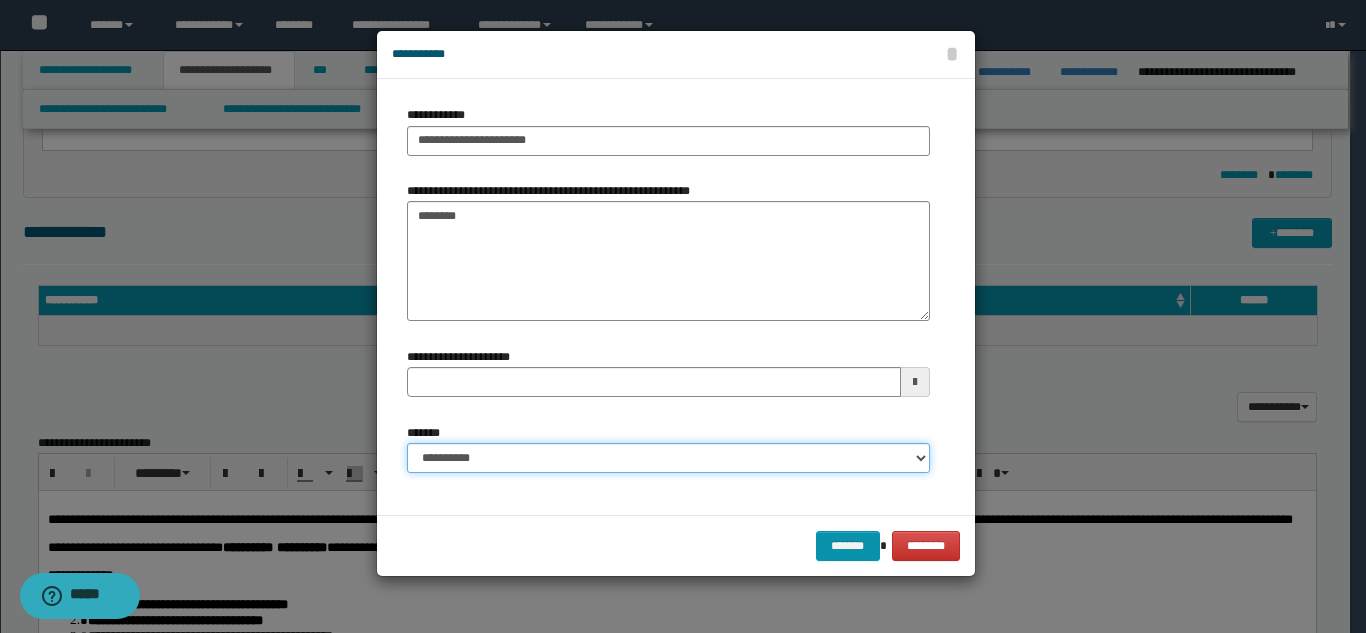 click on "**********" at bounding box center [668, 458] 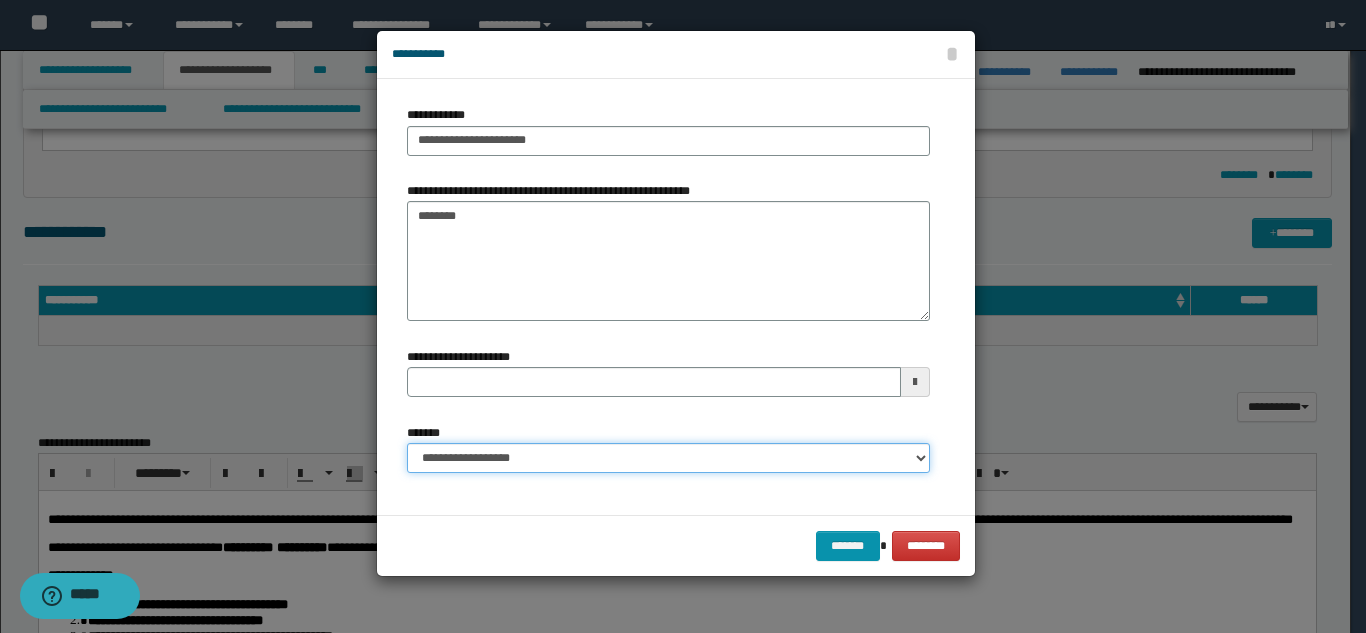 click on "**********" at bounding box center (668, 458) 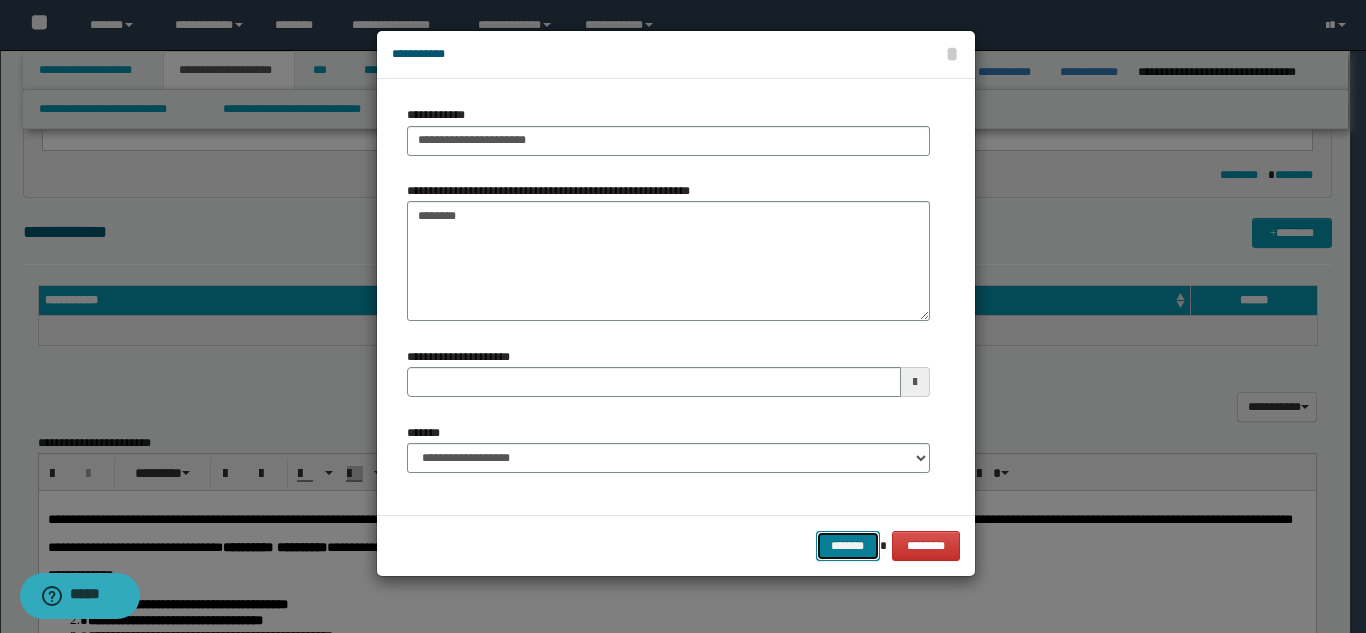 click on "*******" at bounding box center [848, 546] 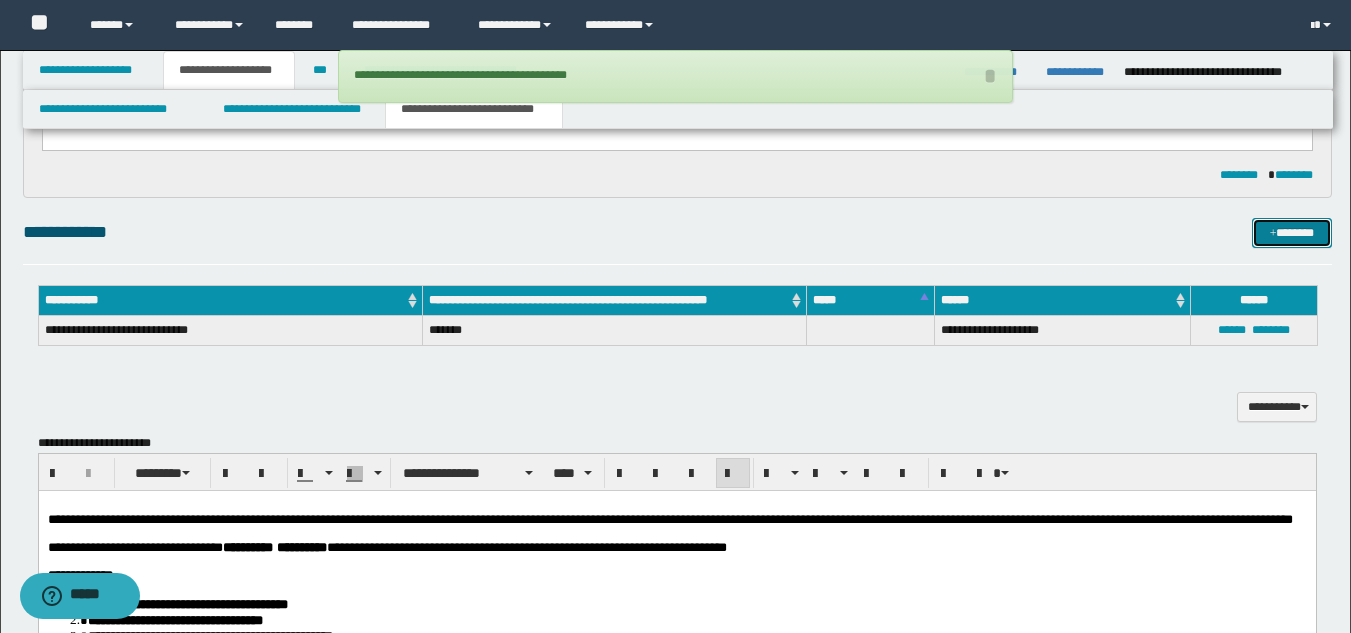 type 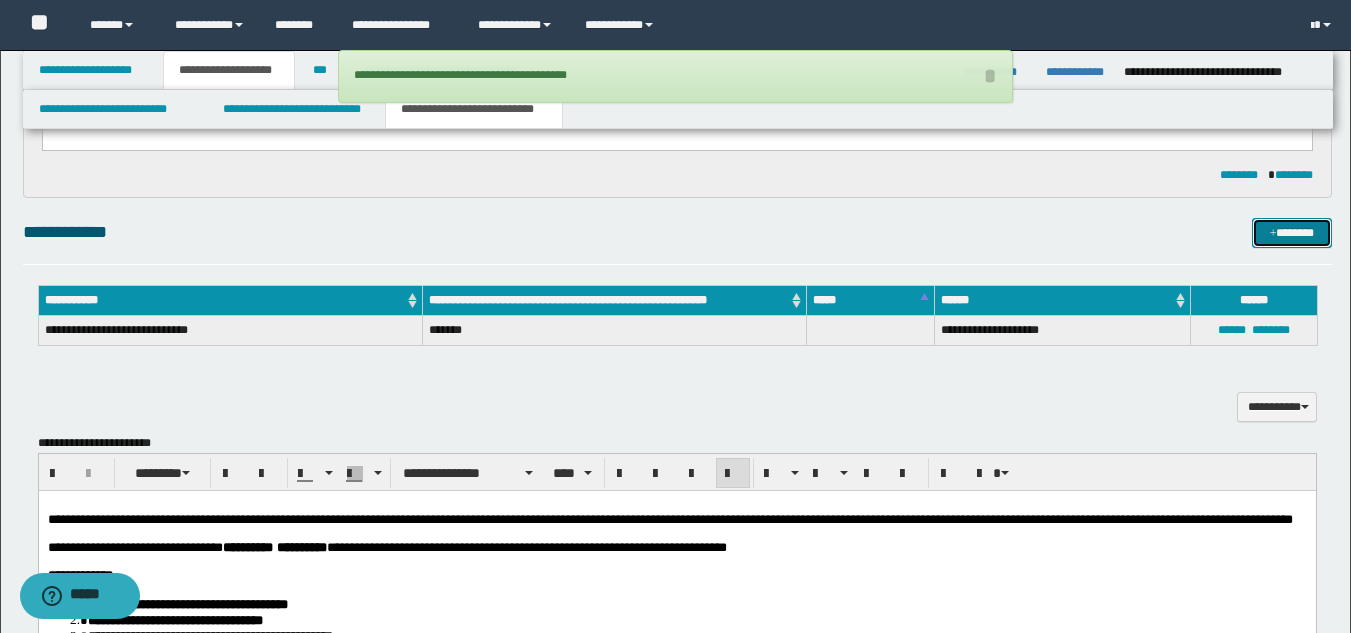 click on "*******" at bounding box center [1292, 233] 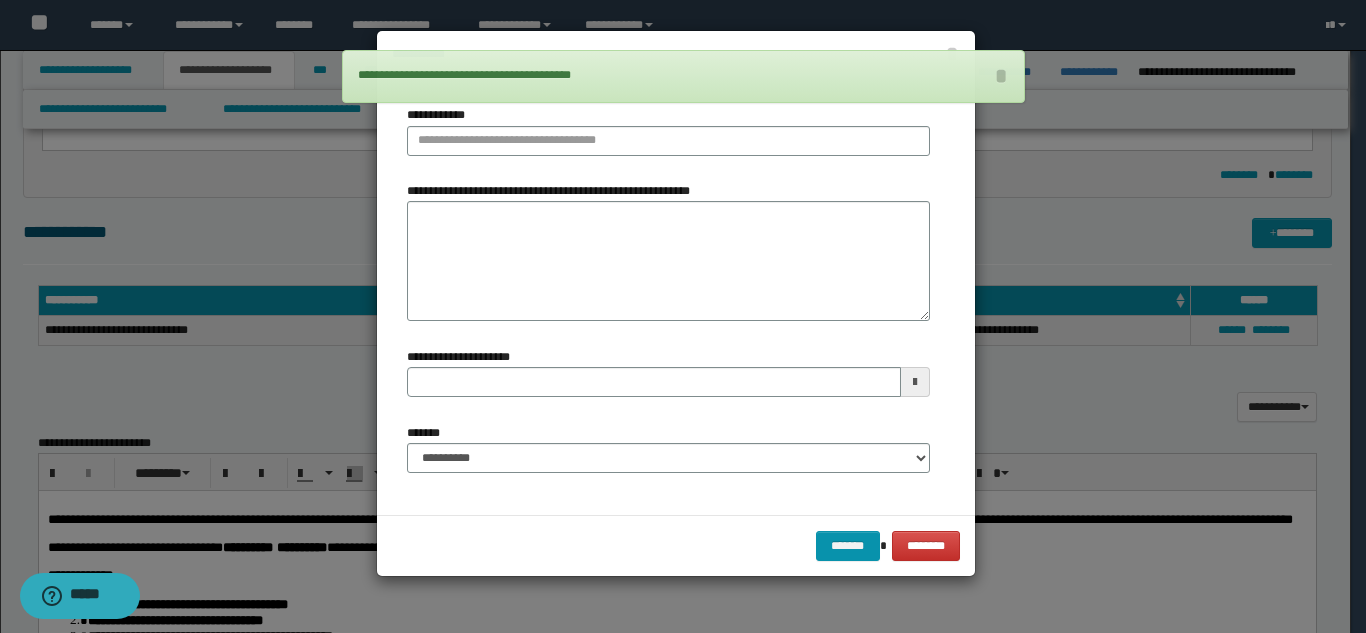 type 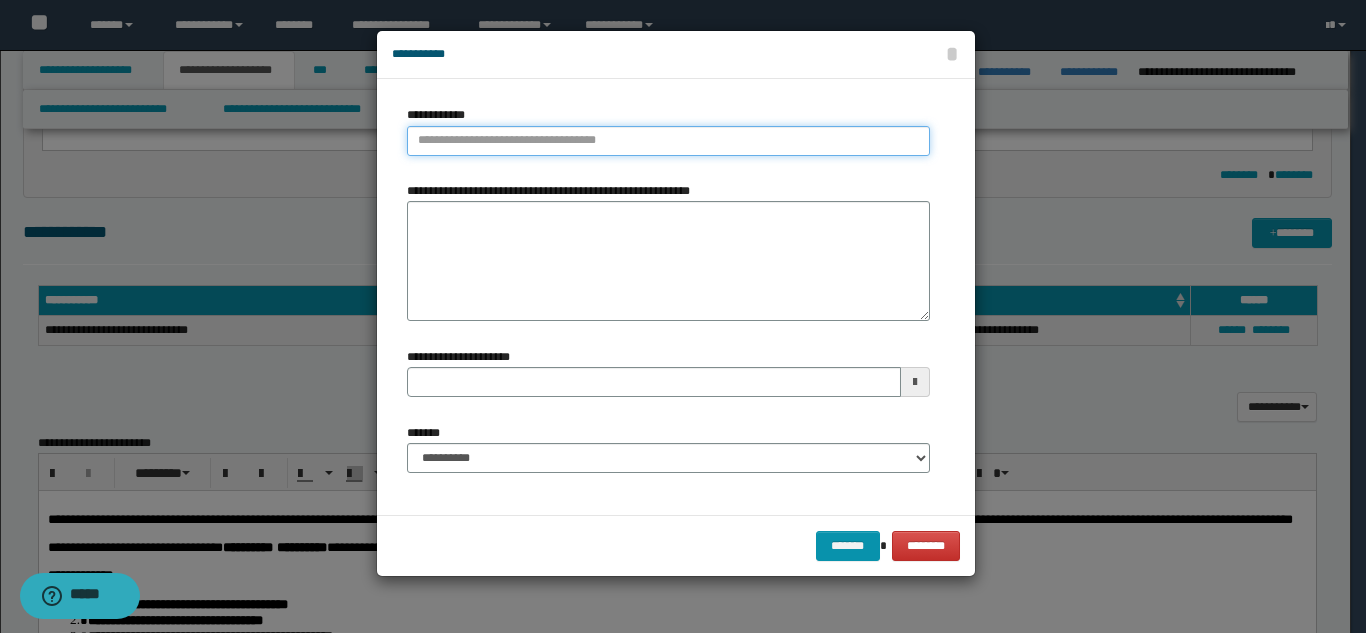 type on "**********" 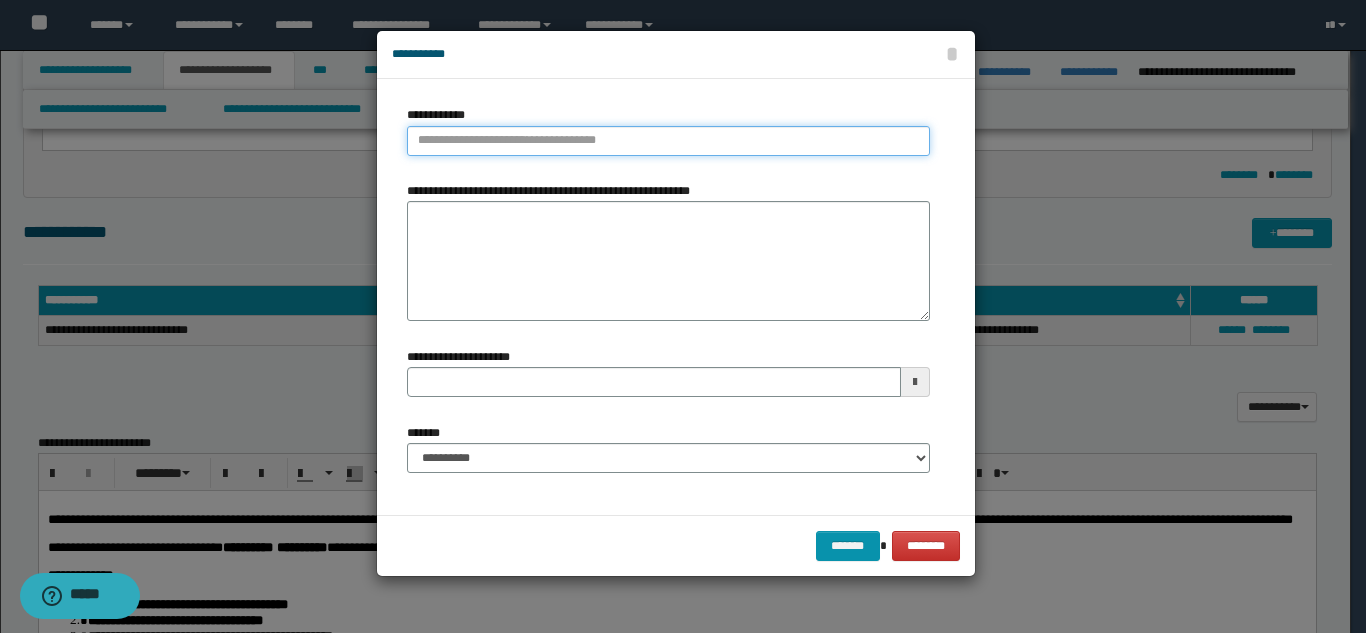 click on "**********" at bounding box center [668, 141] 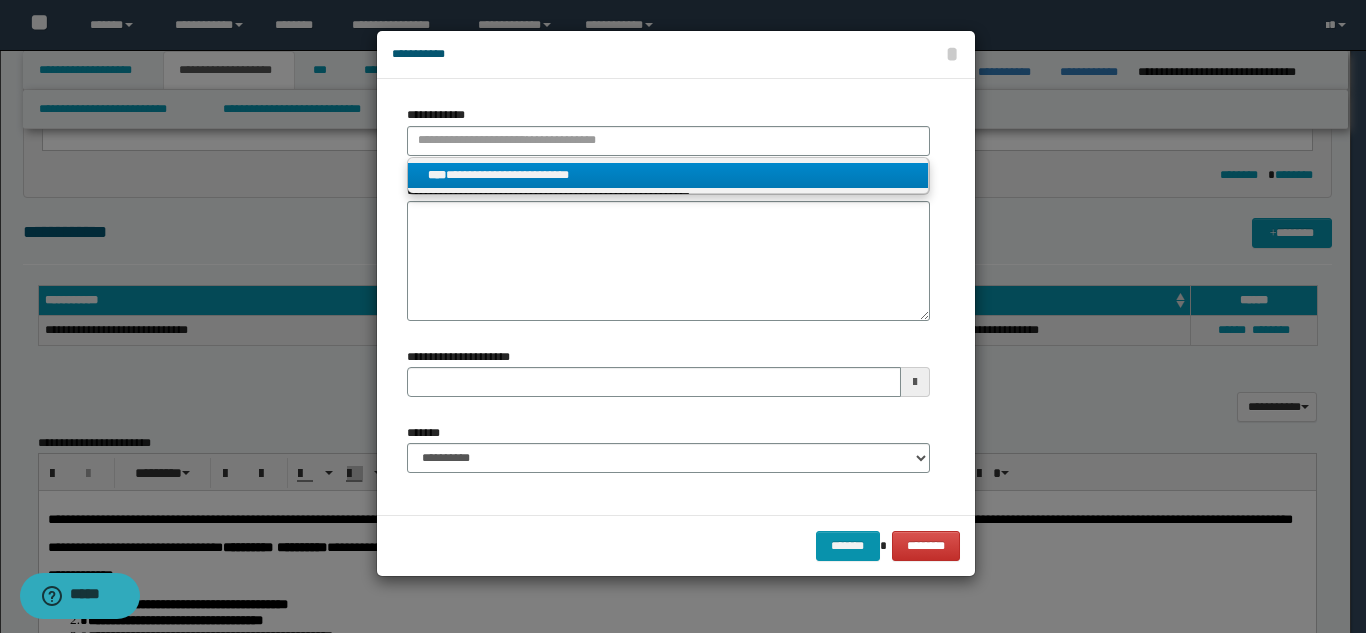 type 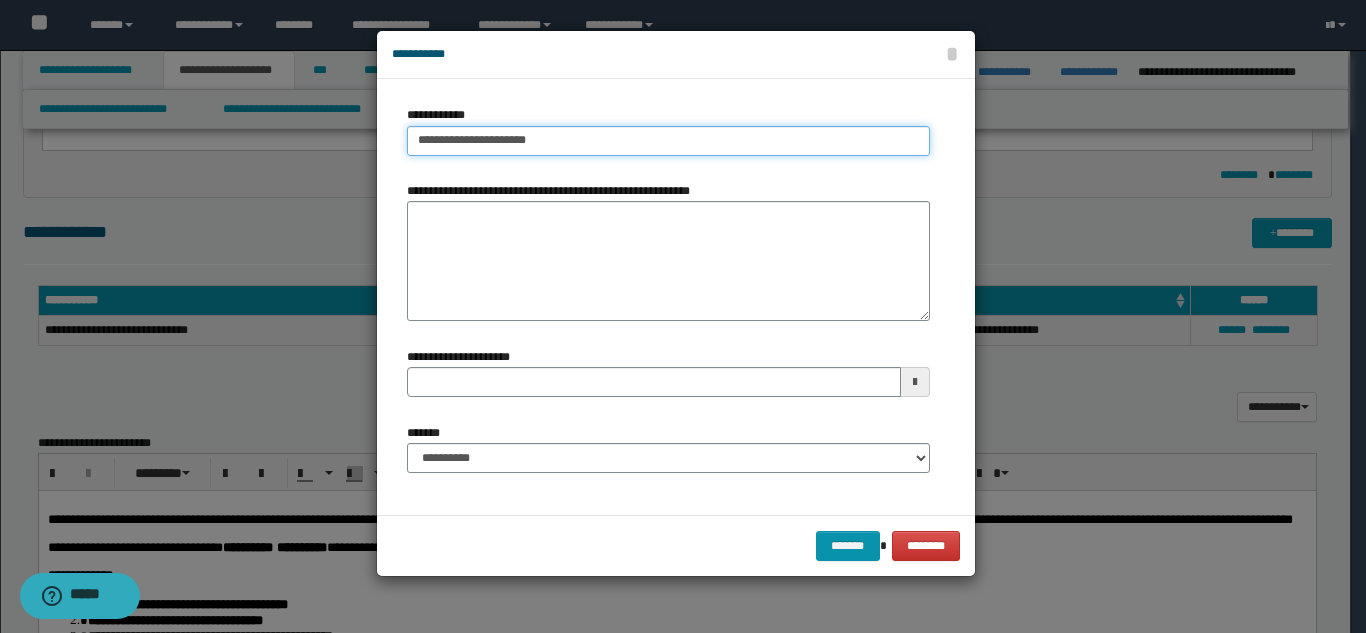 type on "**********" 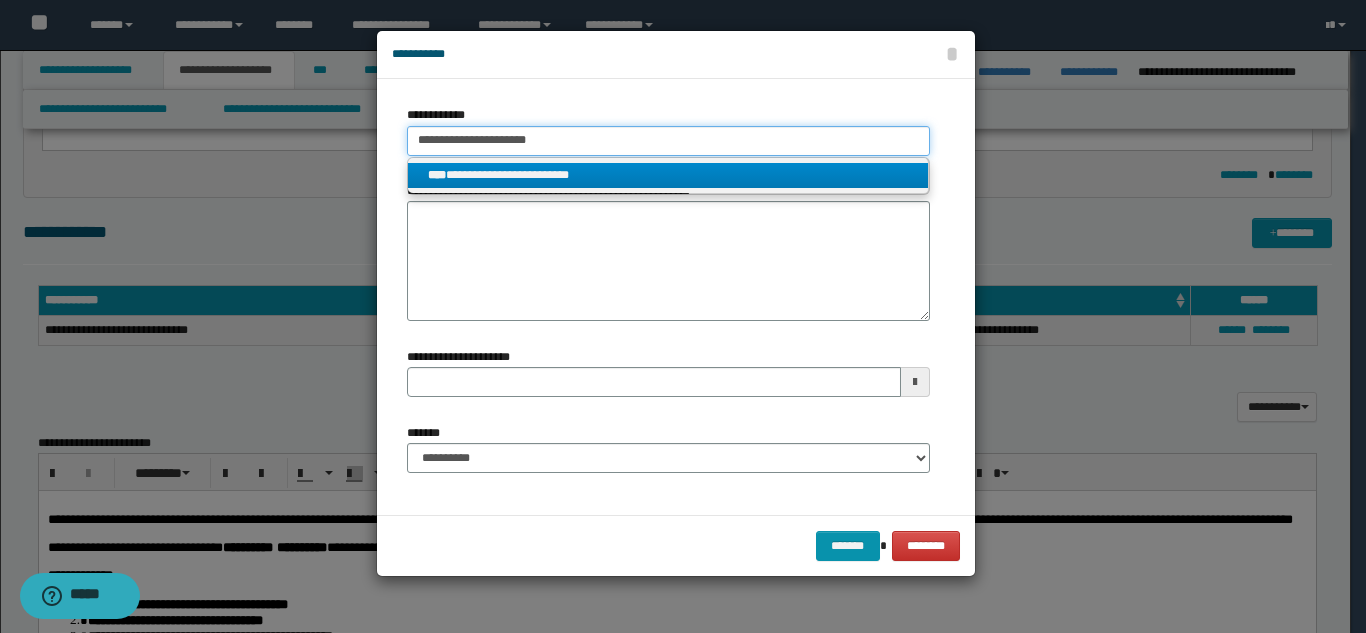 click on "**********" at bounding box center [668, 141] 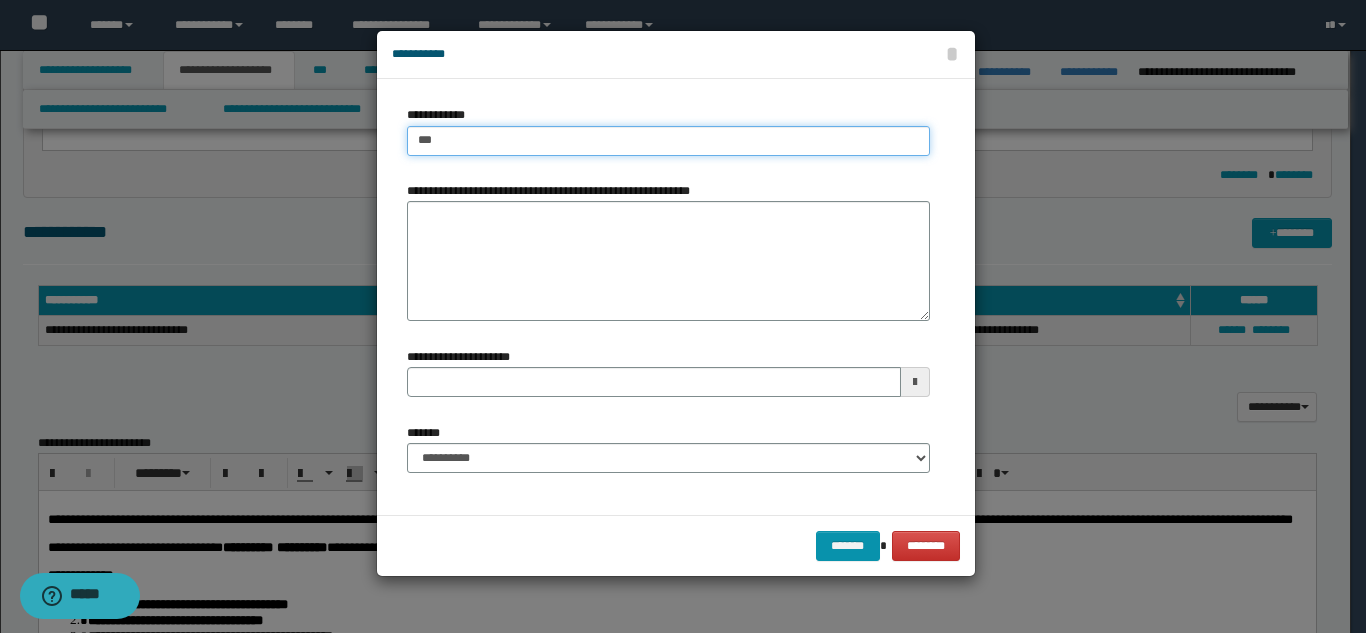 type on "****" 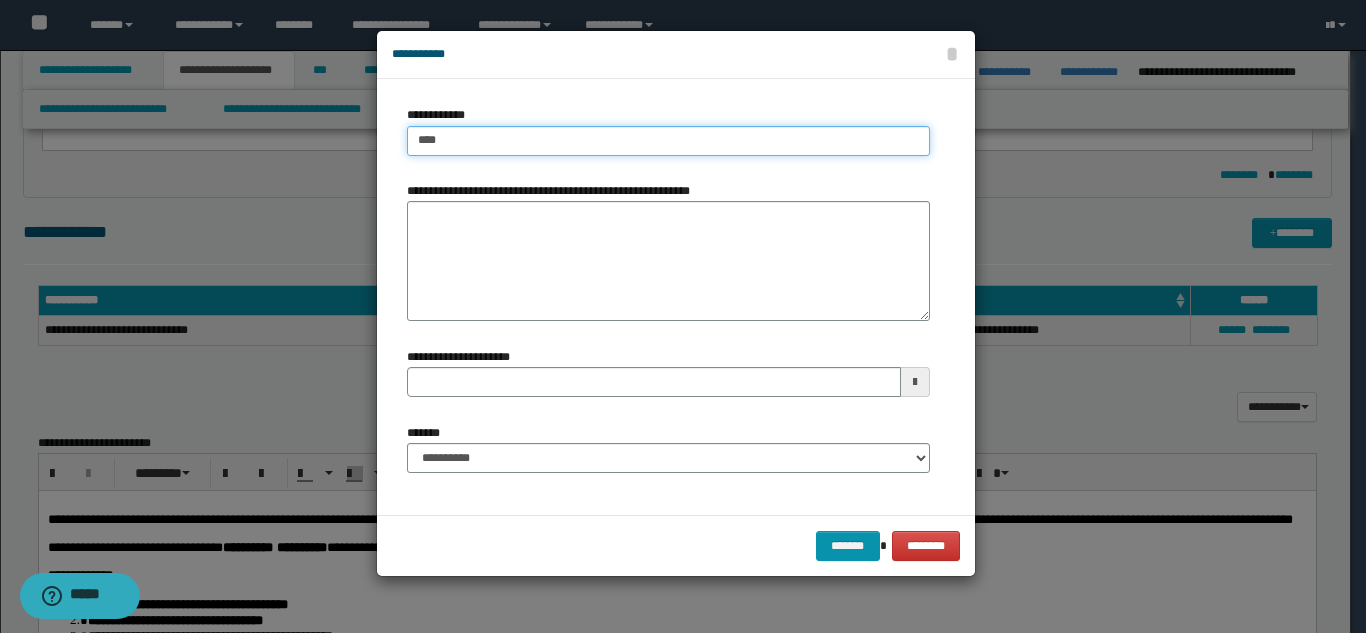 type on "****" 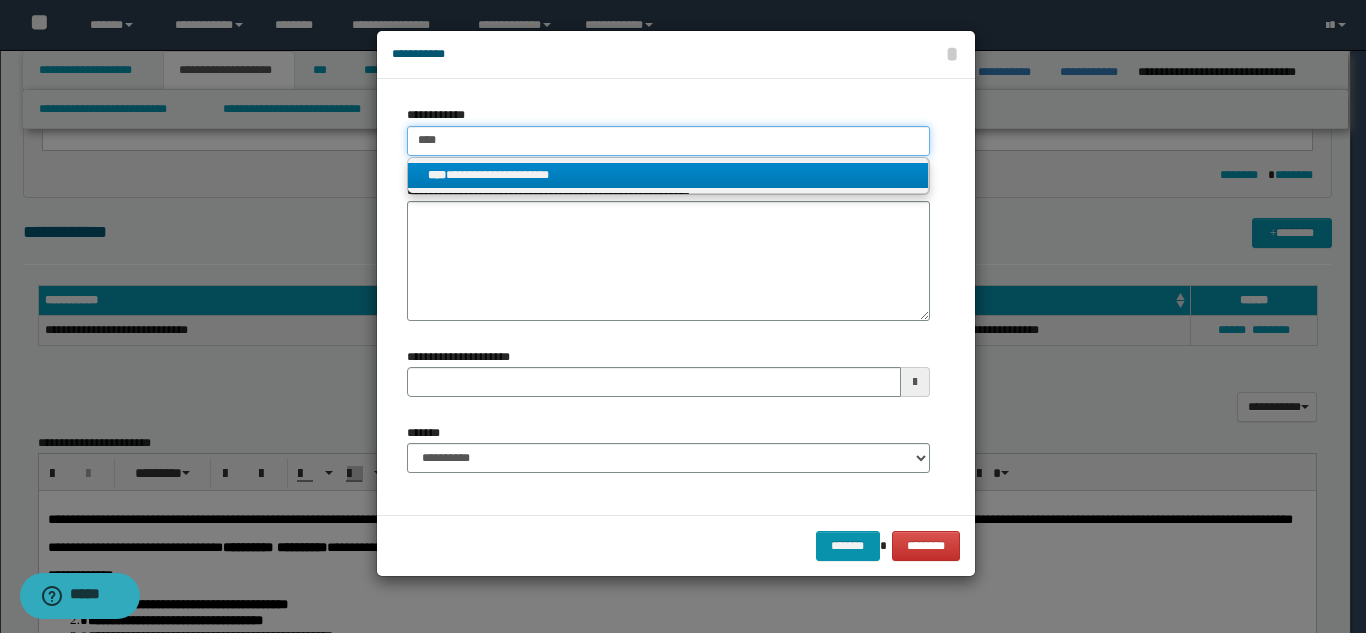 type on "****" 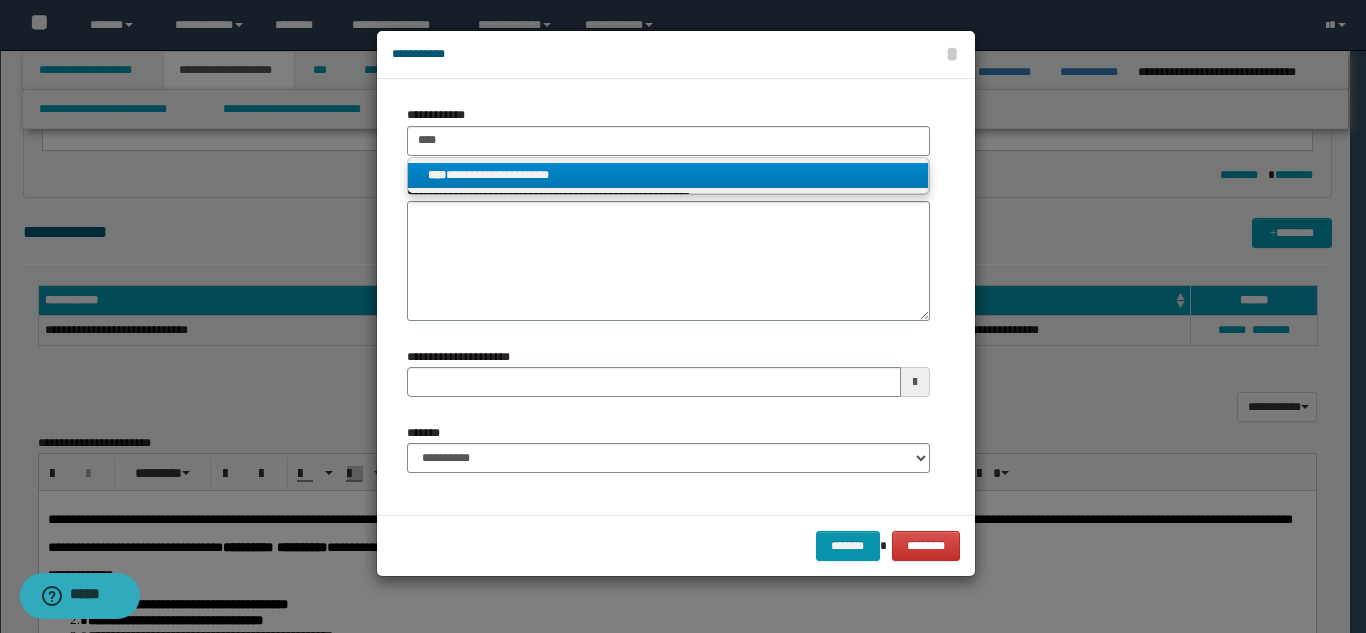 click on "**********" at bounding box center (668, 175) 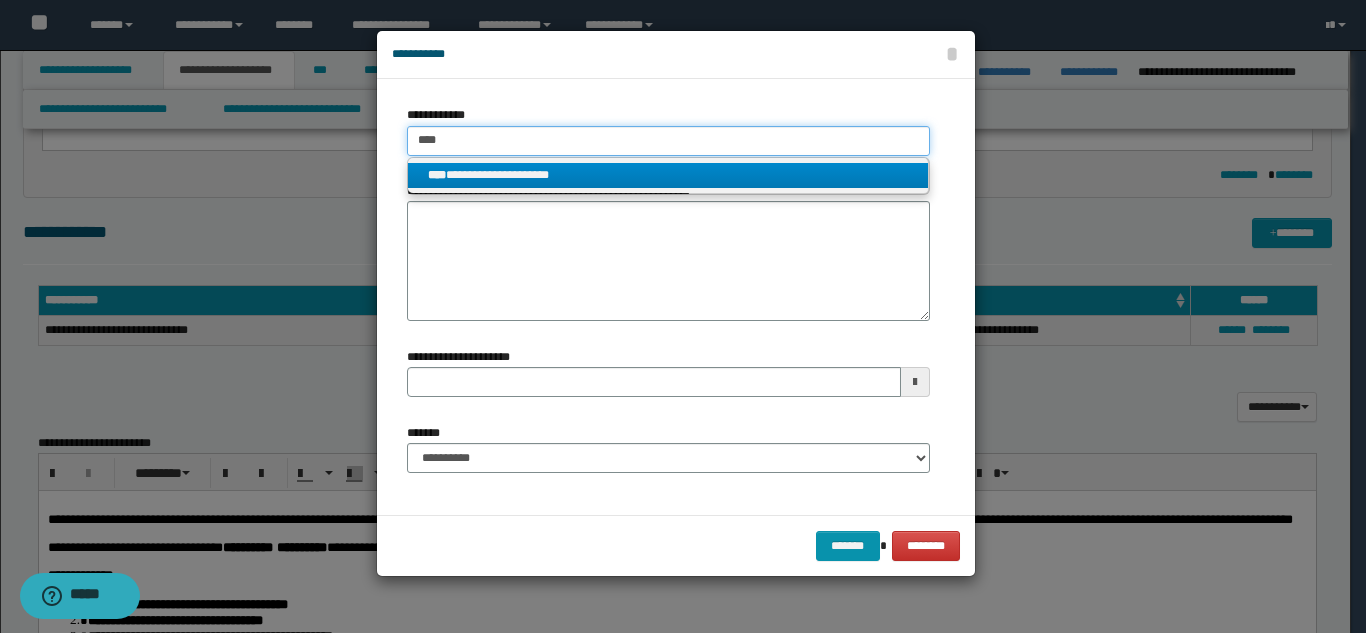 type 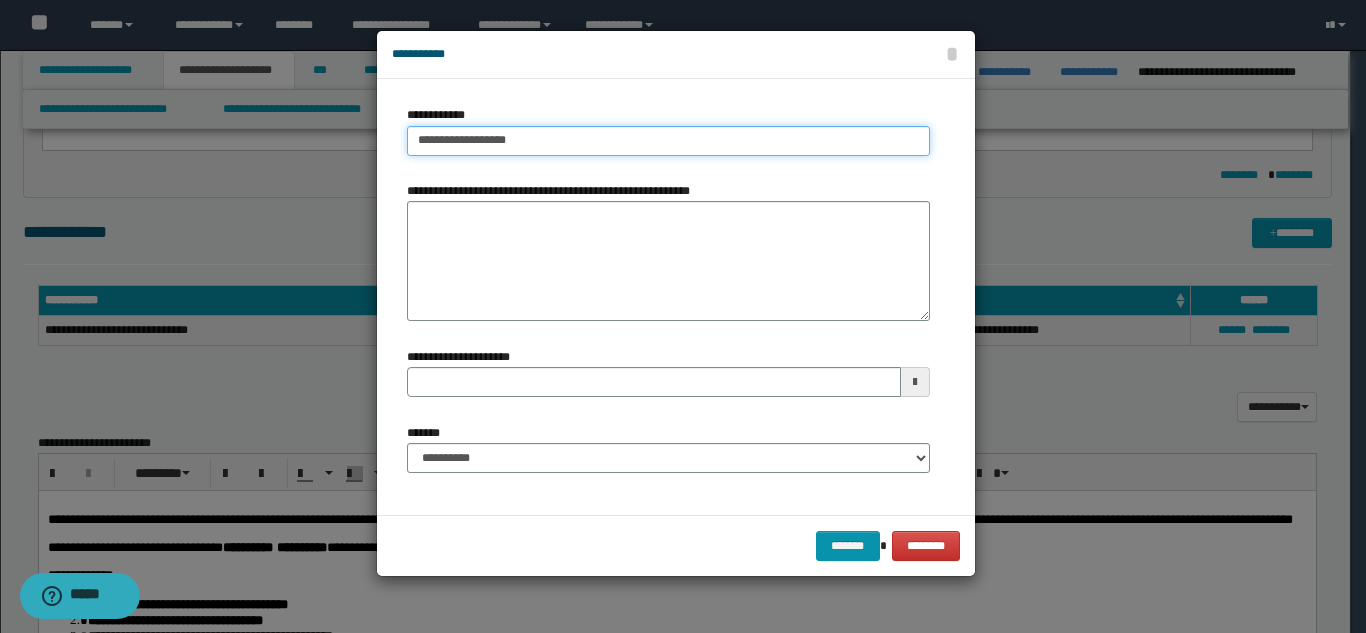 type on "**********" 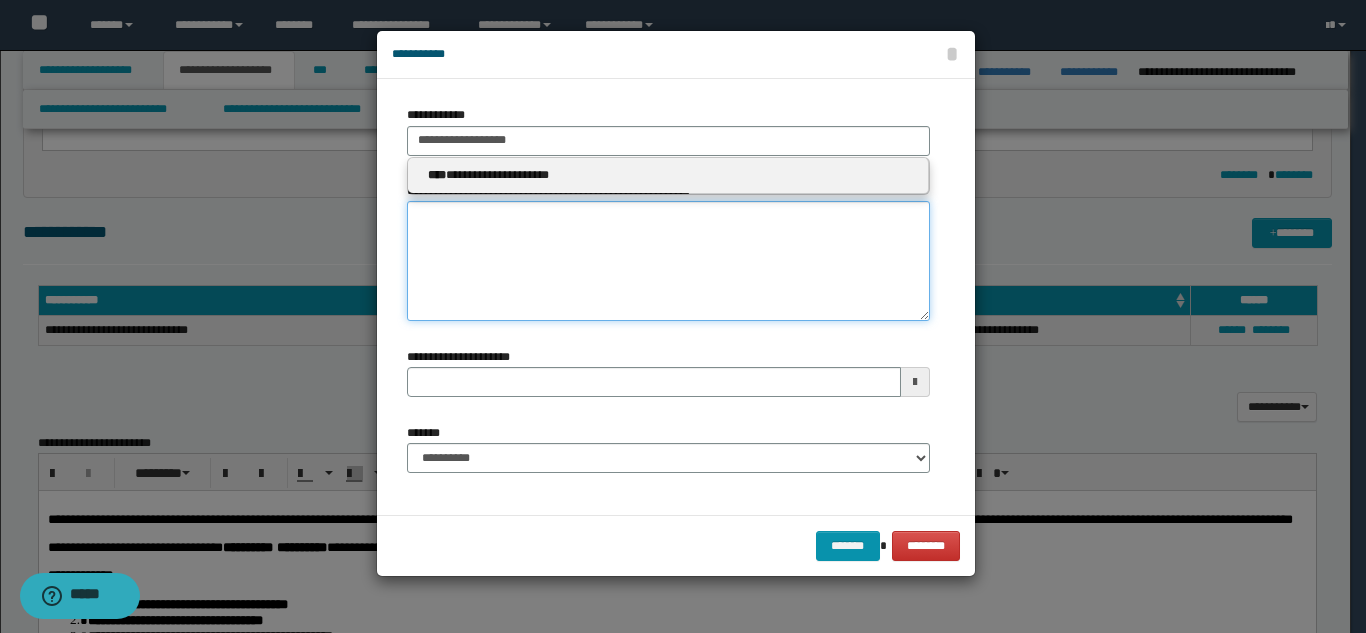 type 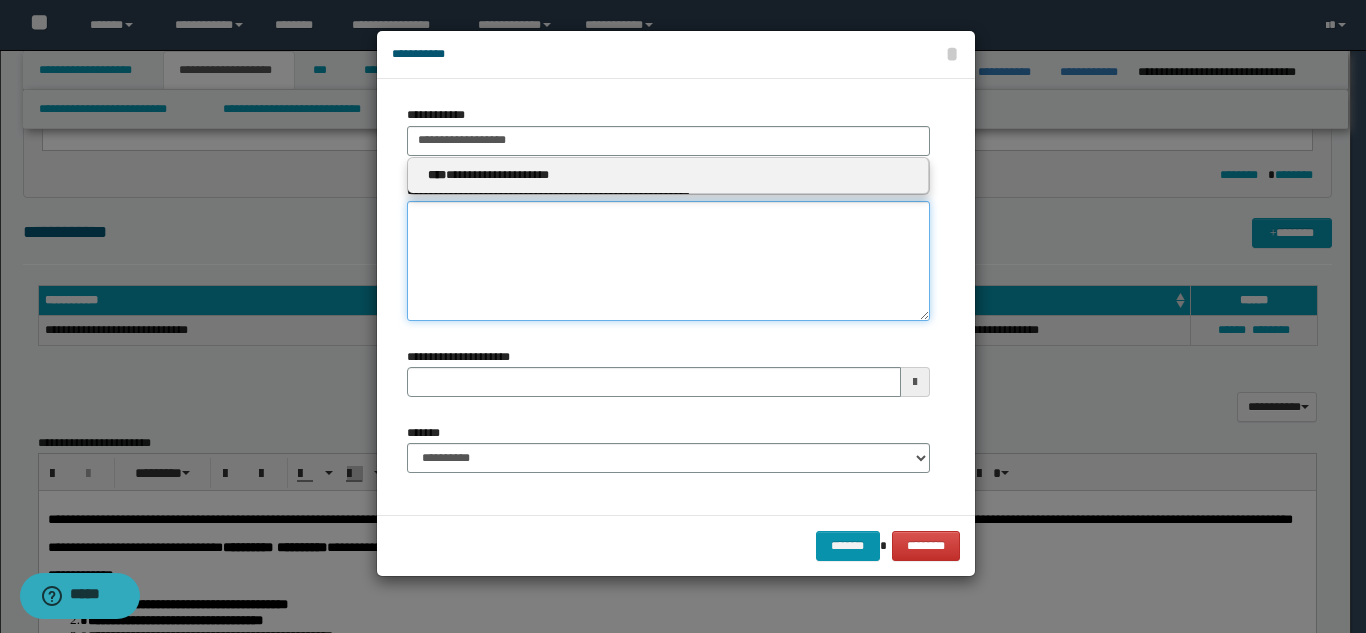 click on "**********" at bounding box center [668, 261] 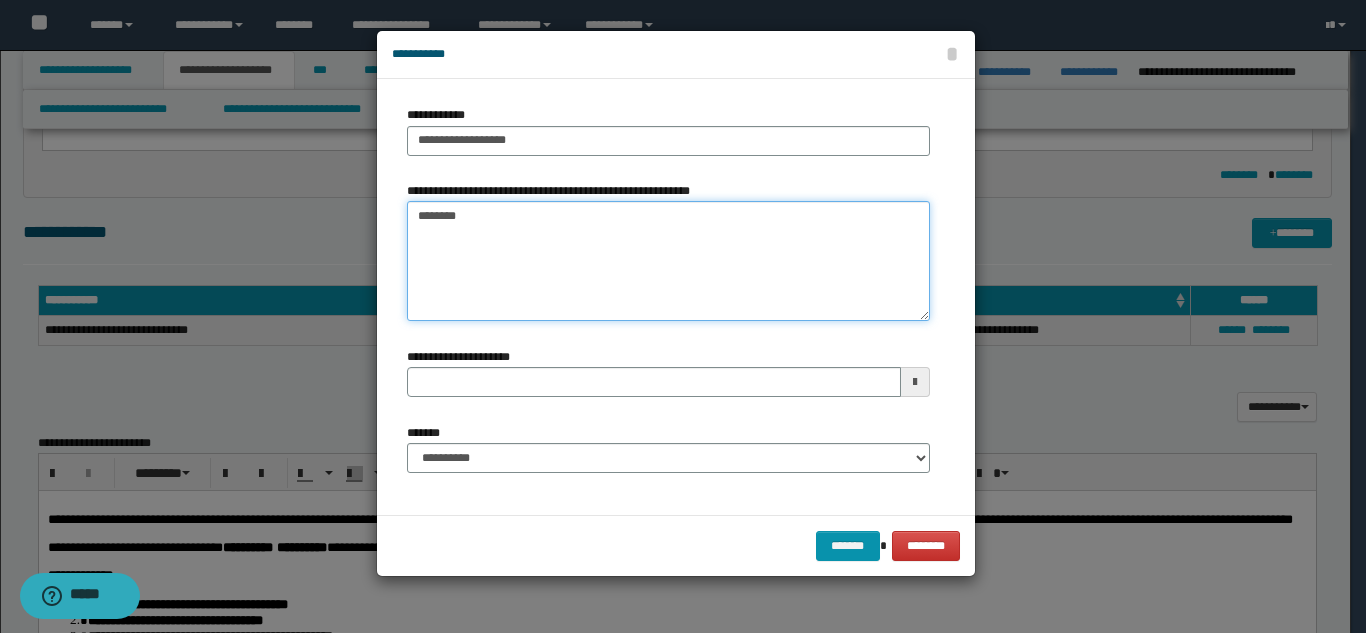 type on "*******" 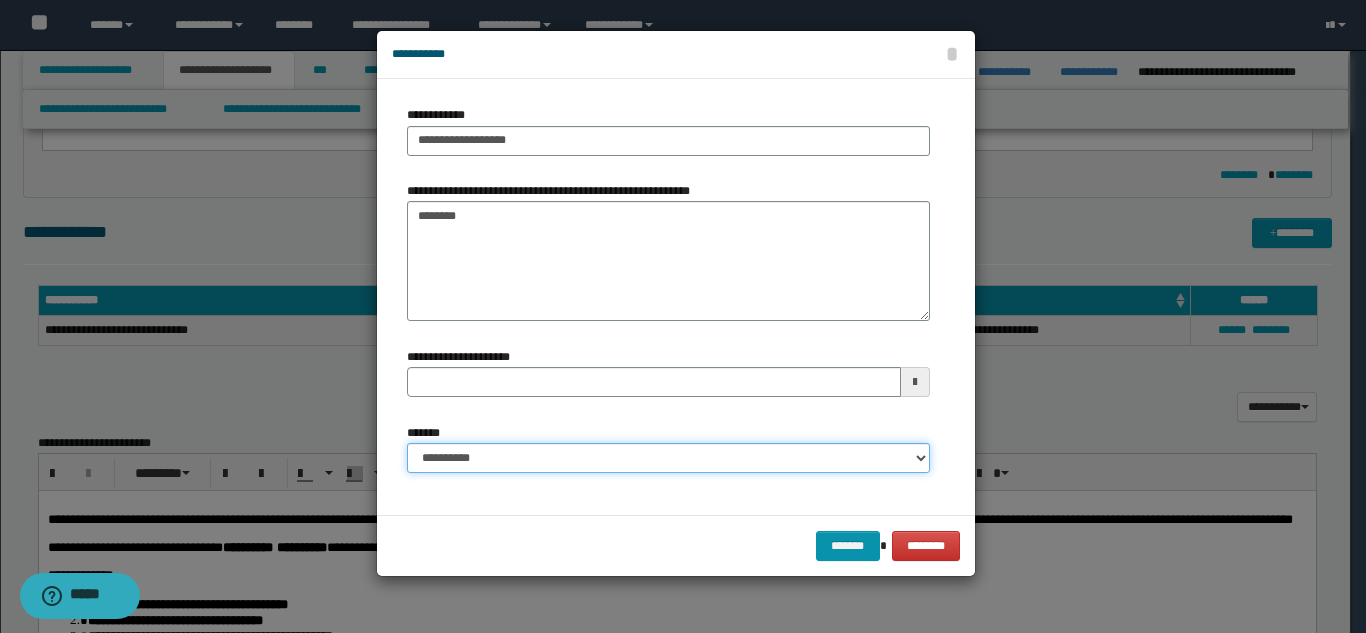 drag, startPoint x: 582, startPoint y: 460, endPoint x: 578, endPoint y: 445, distance: 15.524175 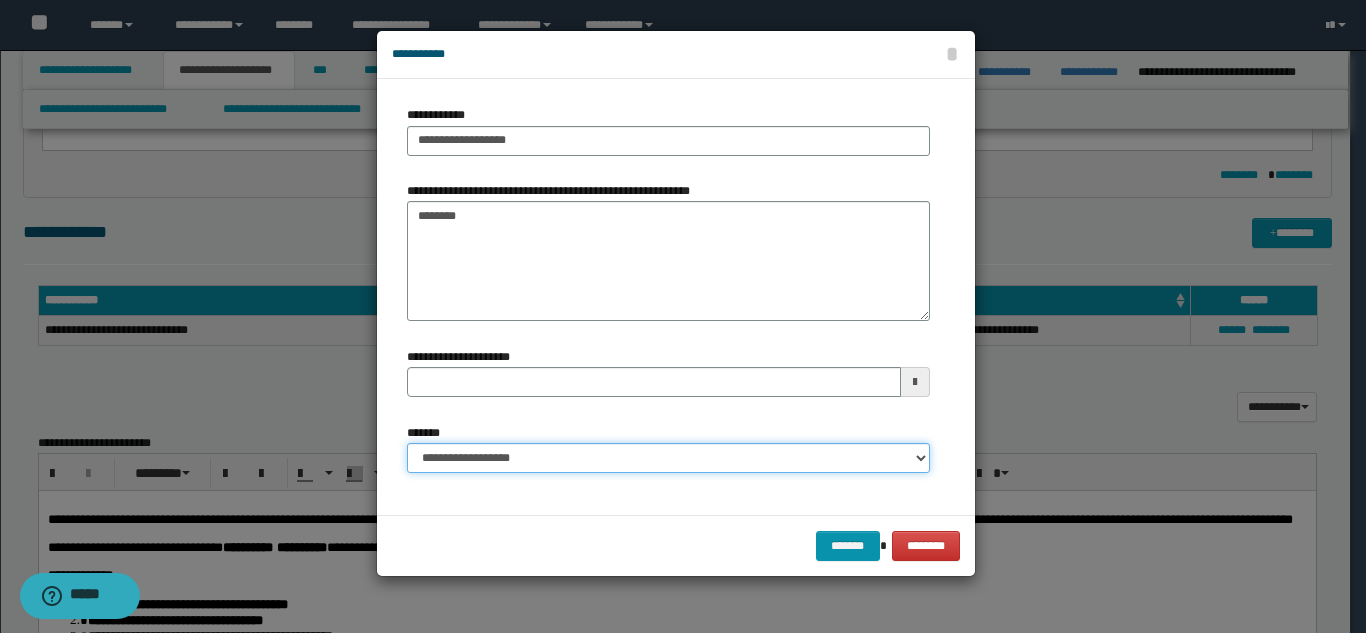 type 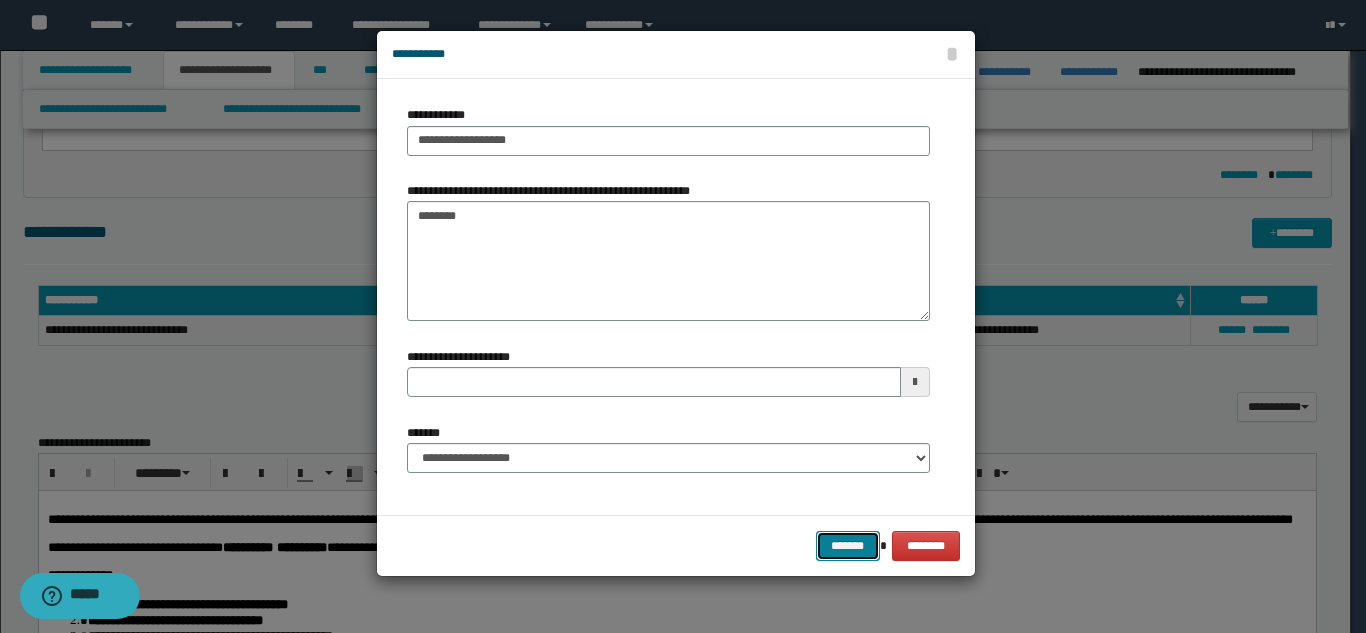 drag, startPoint x: 835, startPoint y: 538, endPoint x: 875, endPoint y: 519, distance: 44.28318 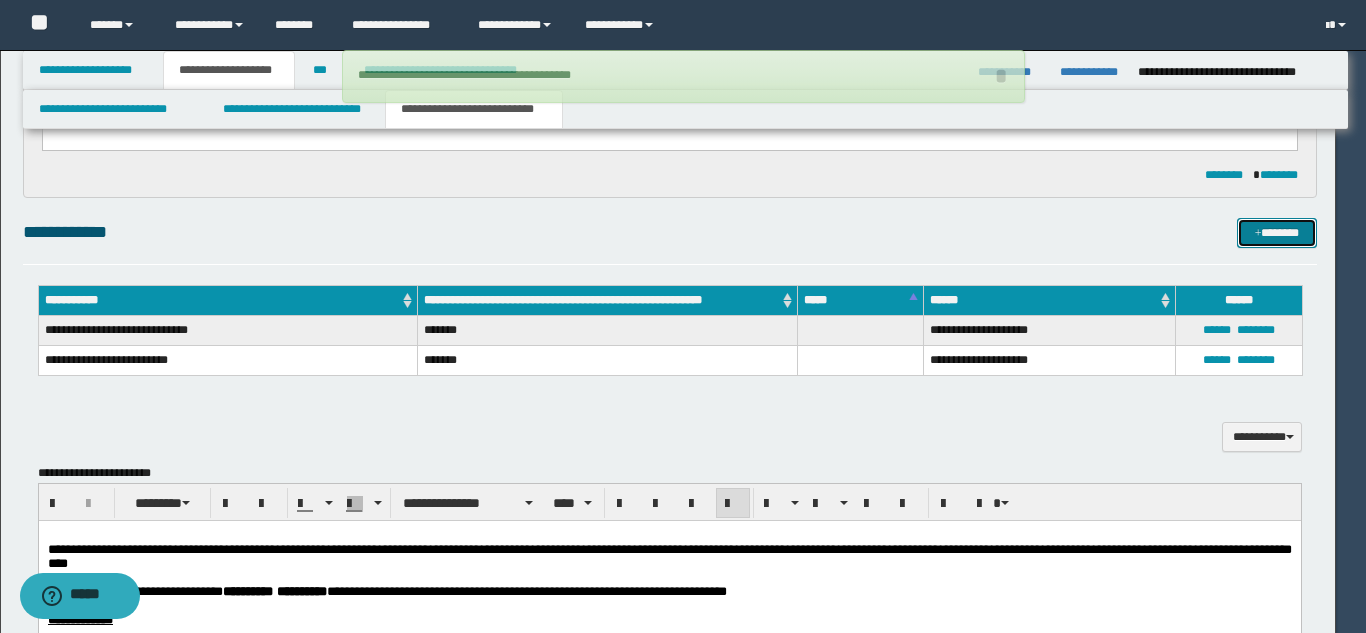 type 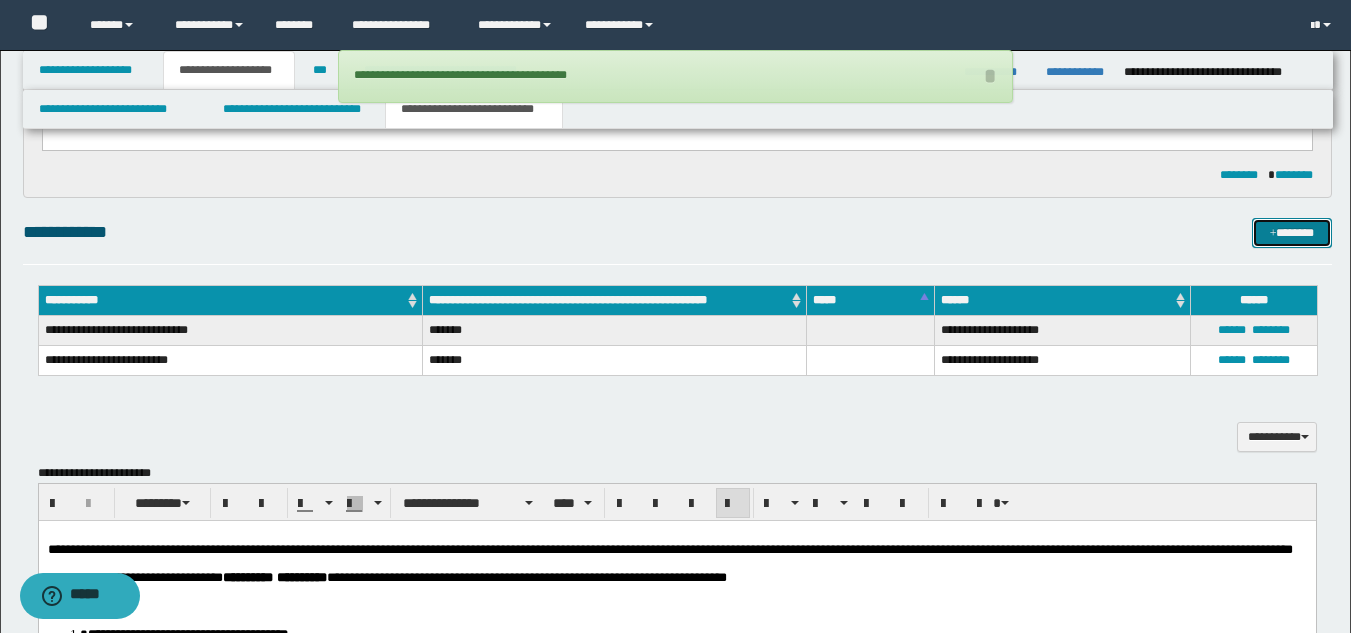 click on "*******" at bounding box center [1292, 233] 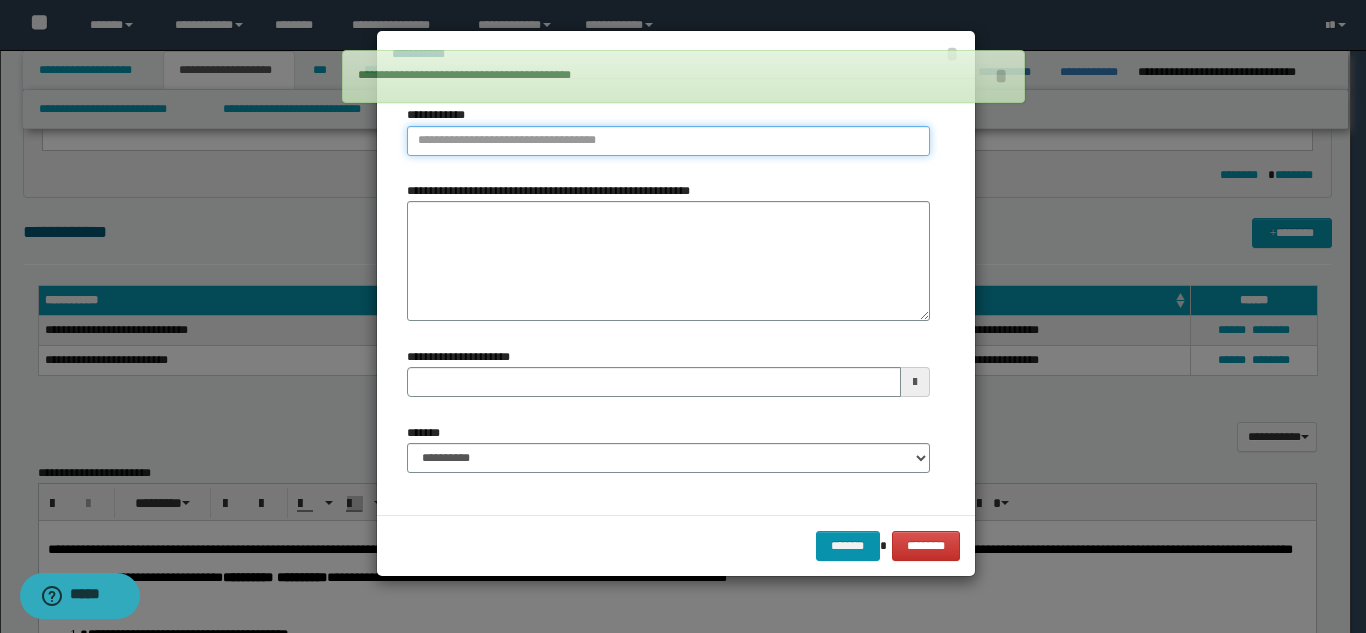 type on "**********" 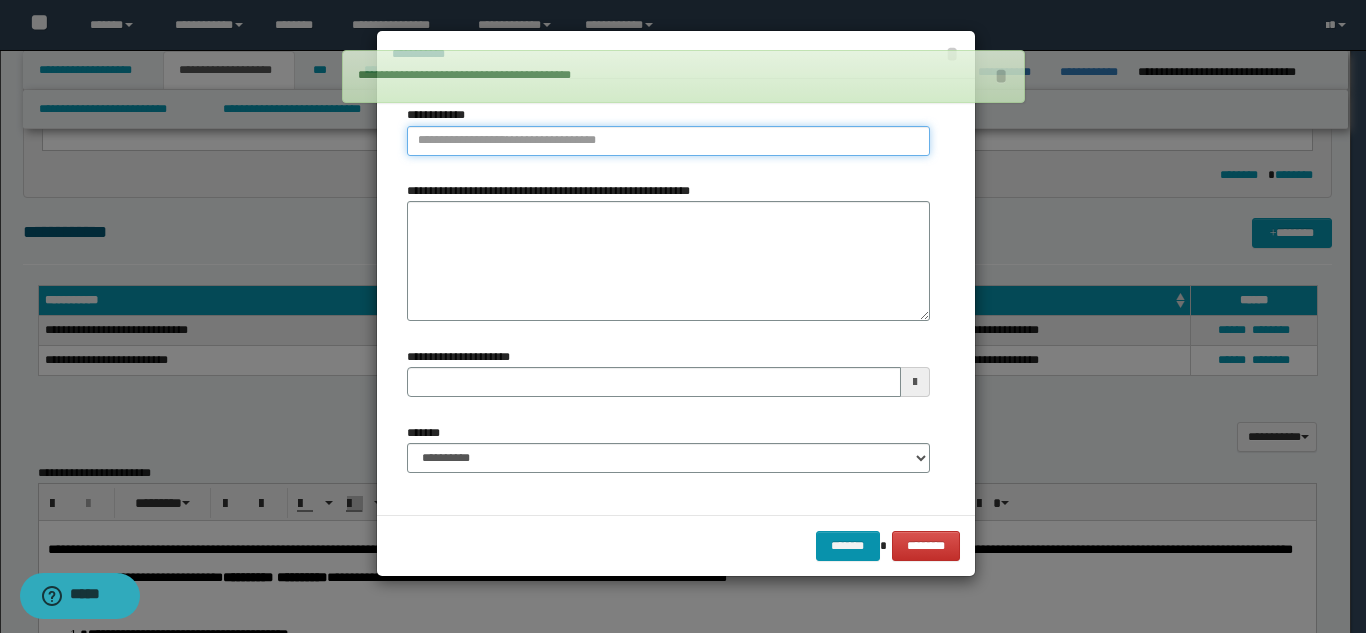 click on "**********" at bounding box center [668, 141] 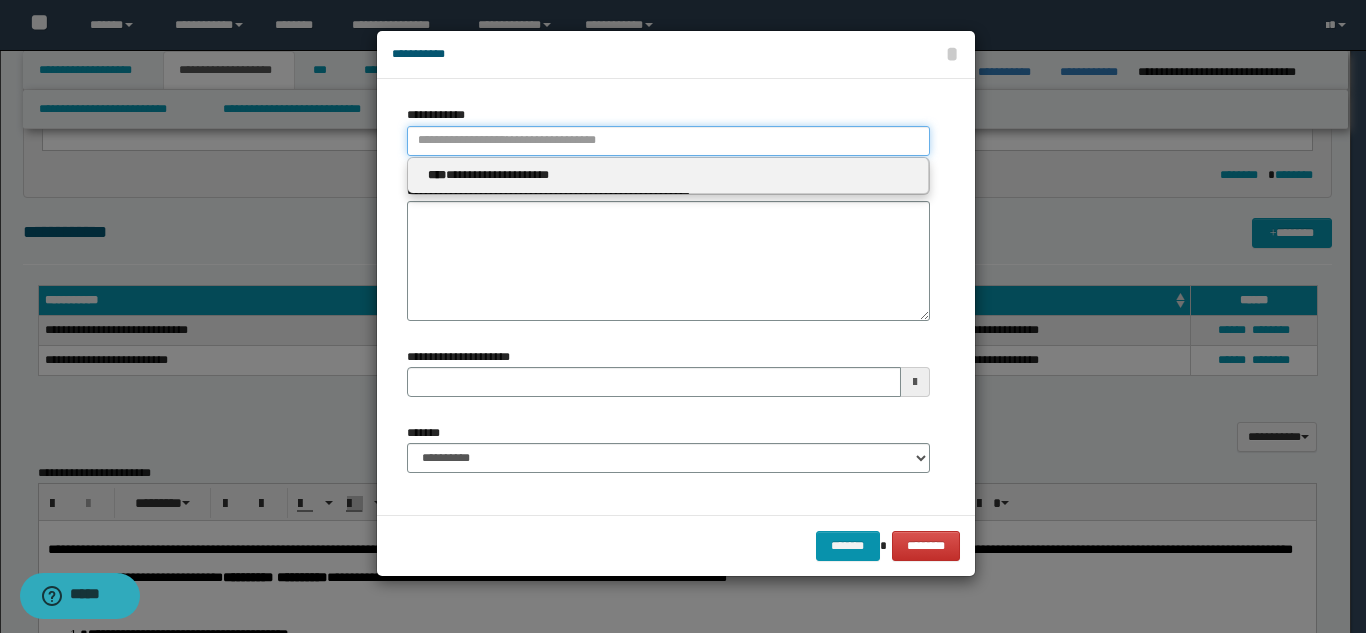type 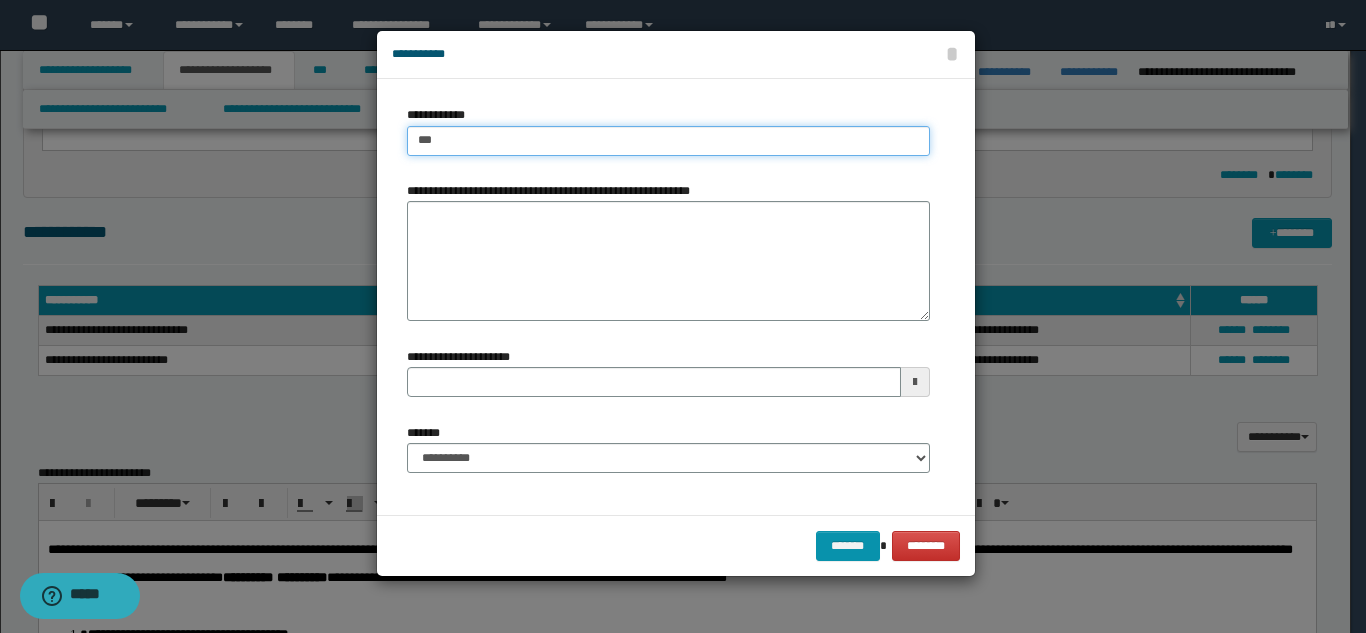 type on "****" 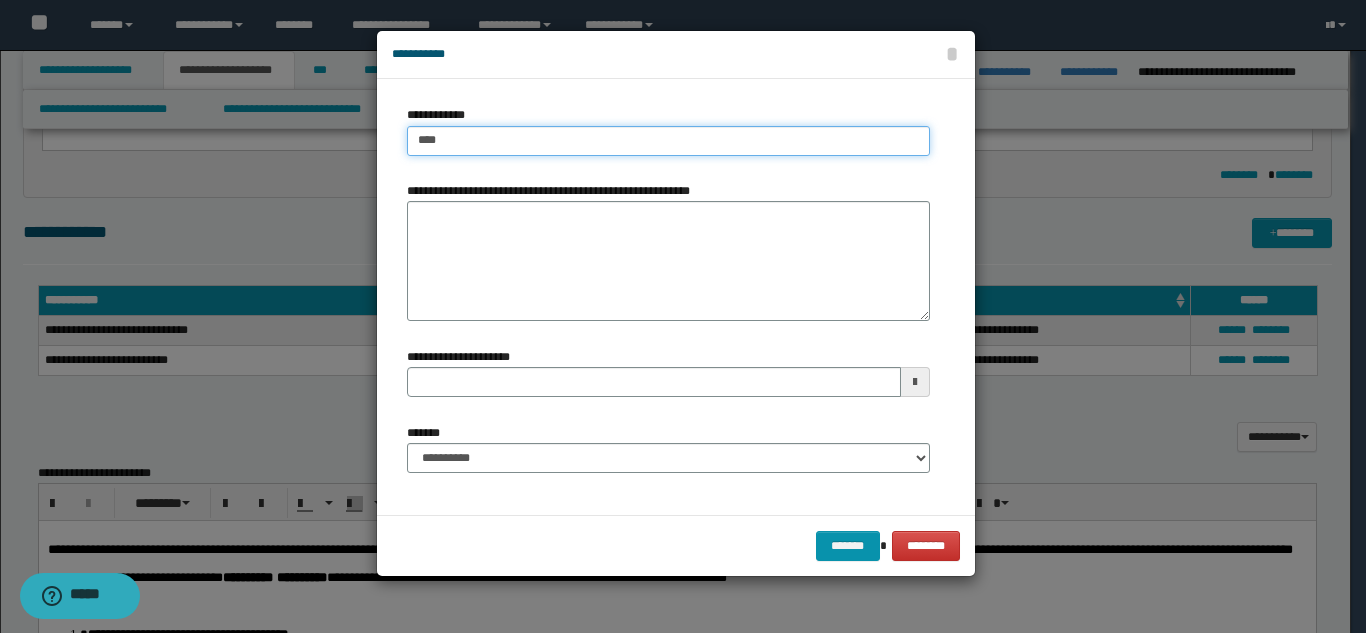 type on "****" 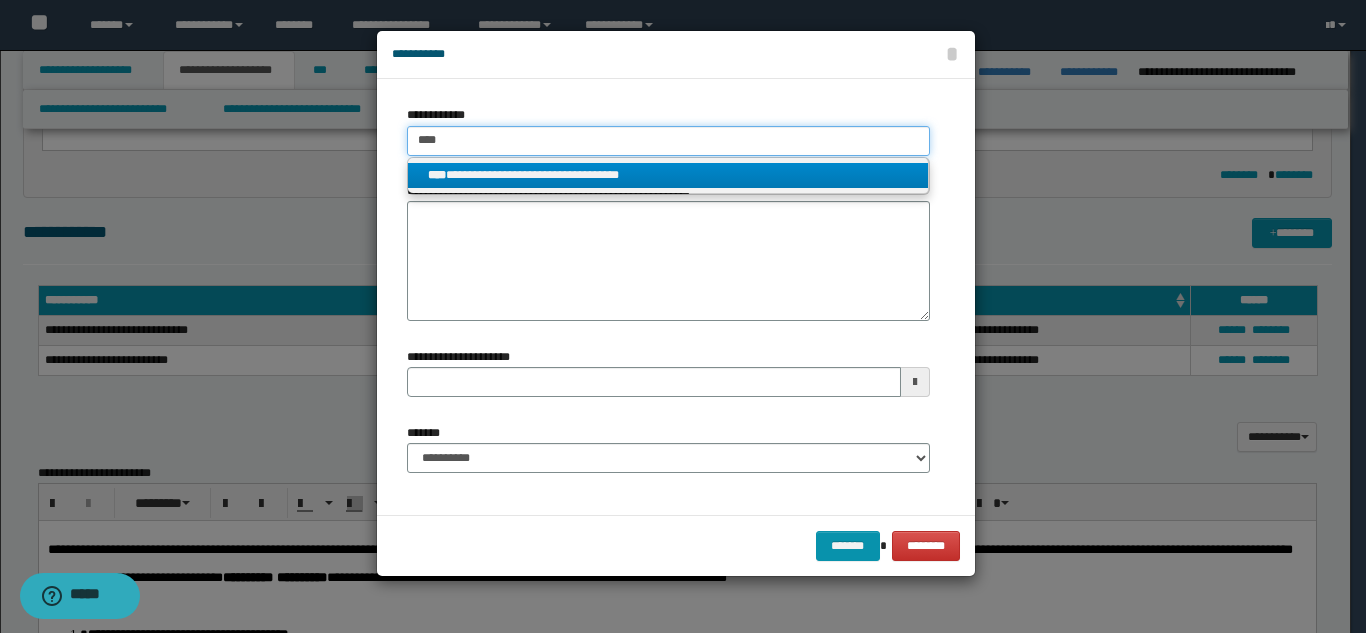type on "****" 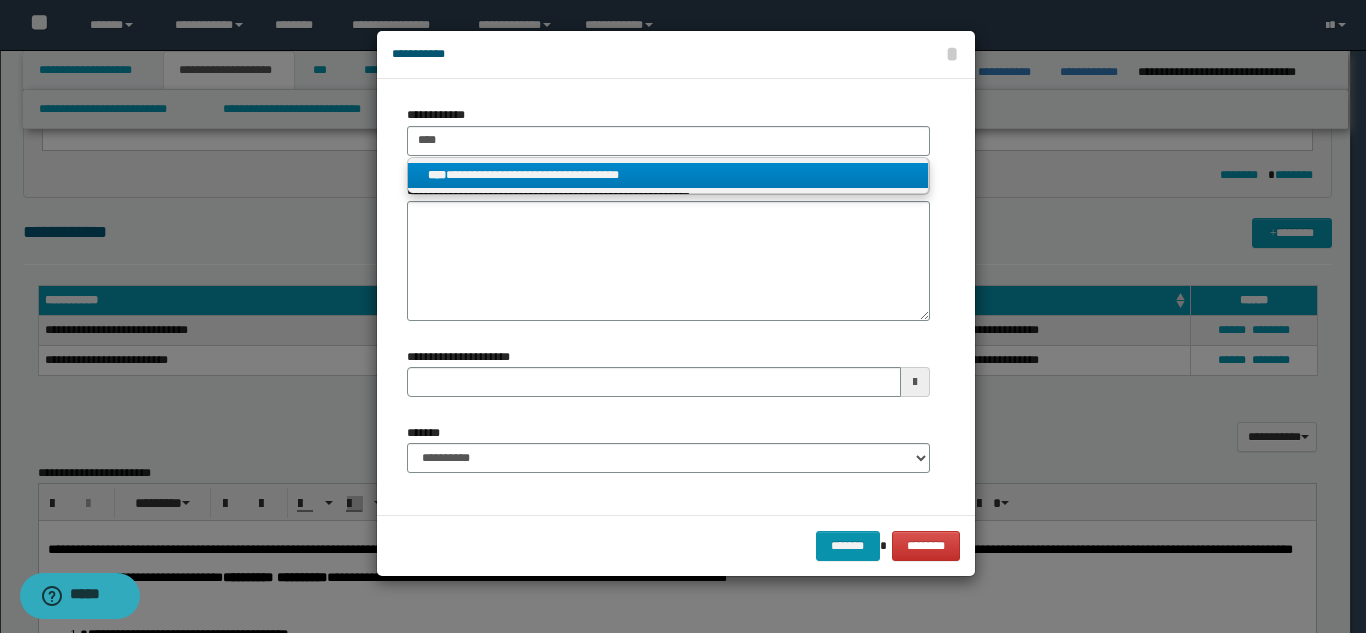 click on "**********" at bounding box center (668, 175) 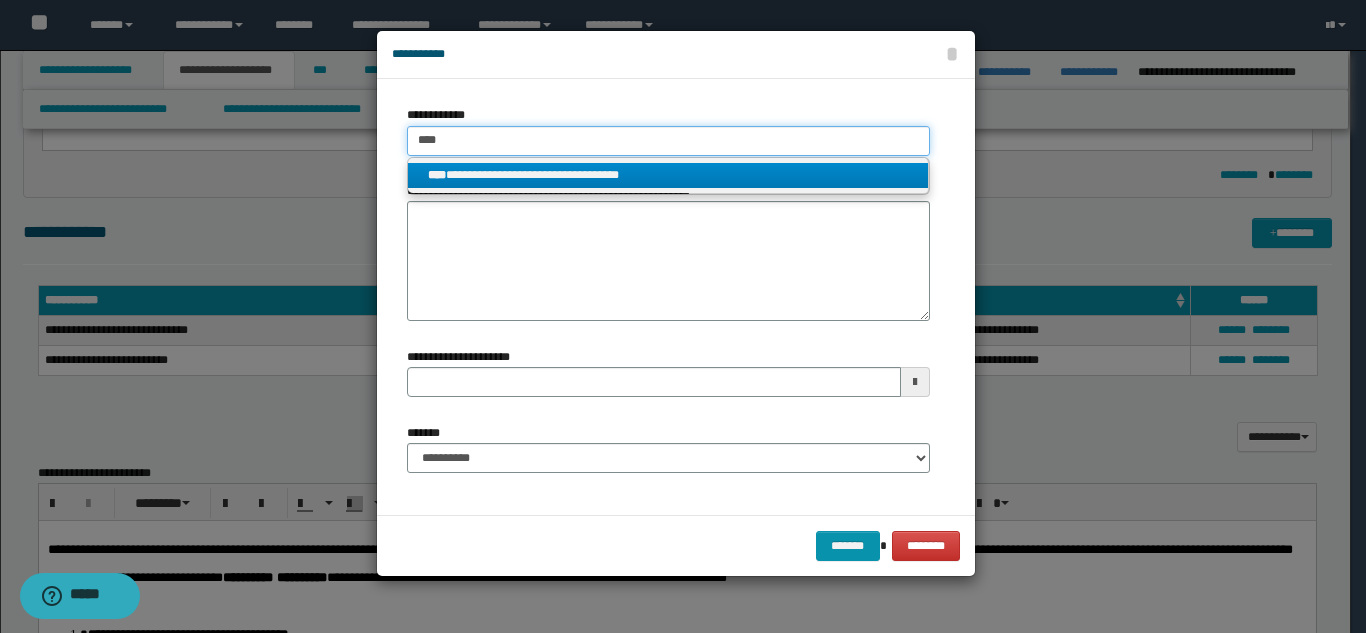 type 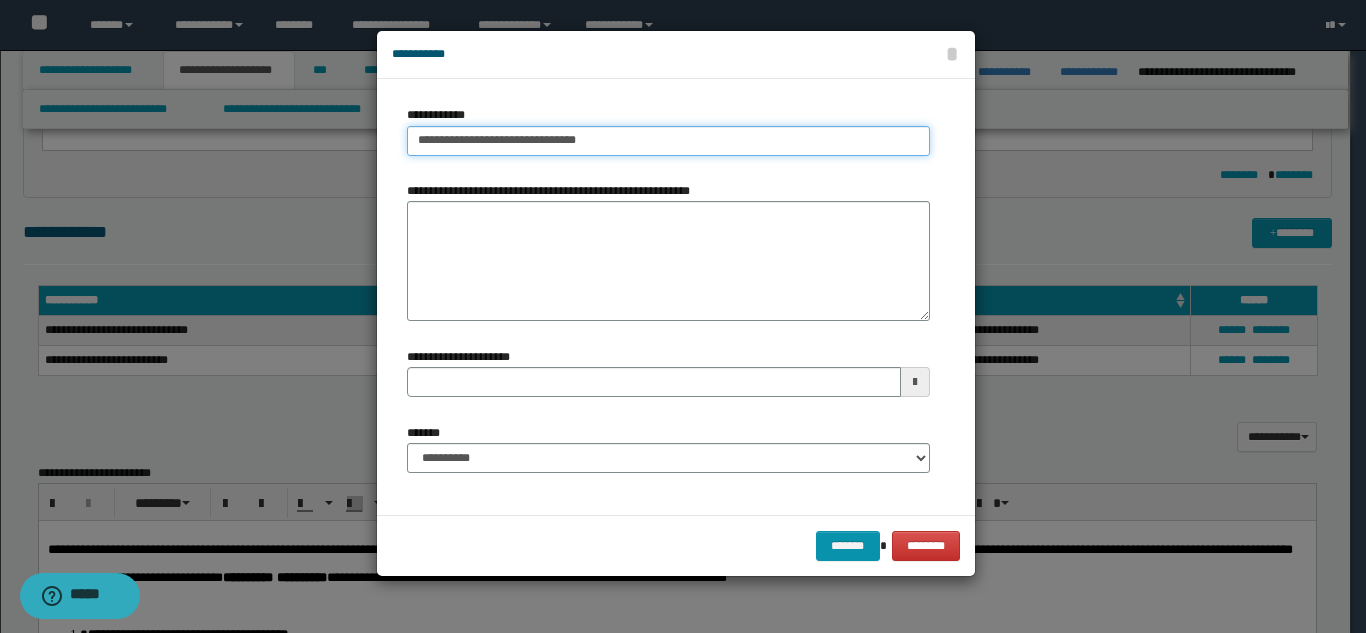 type on "**********" 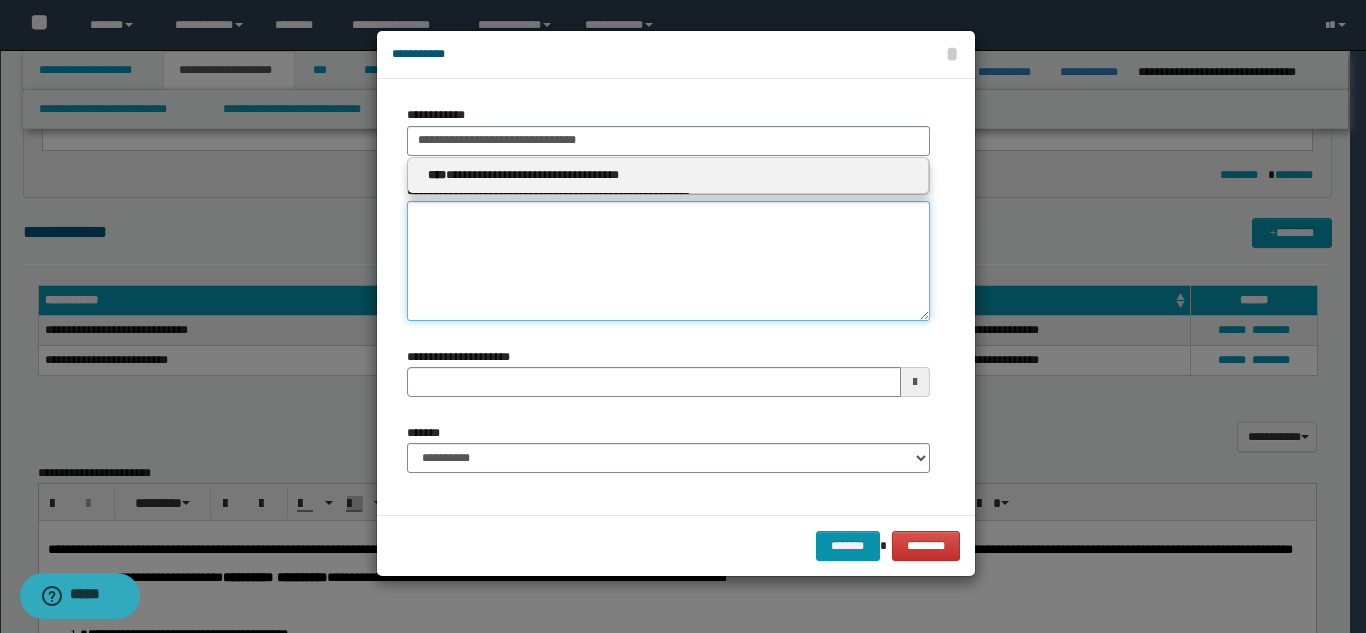 type 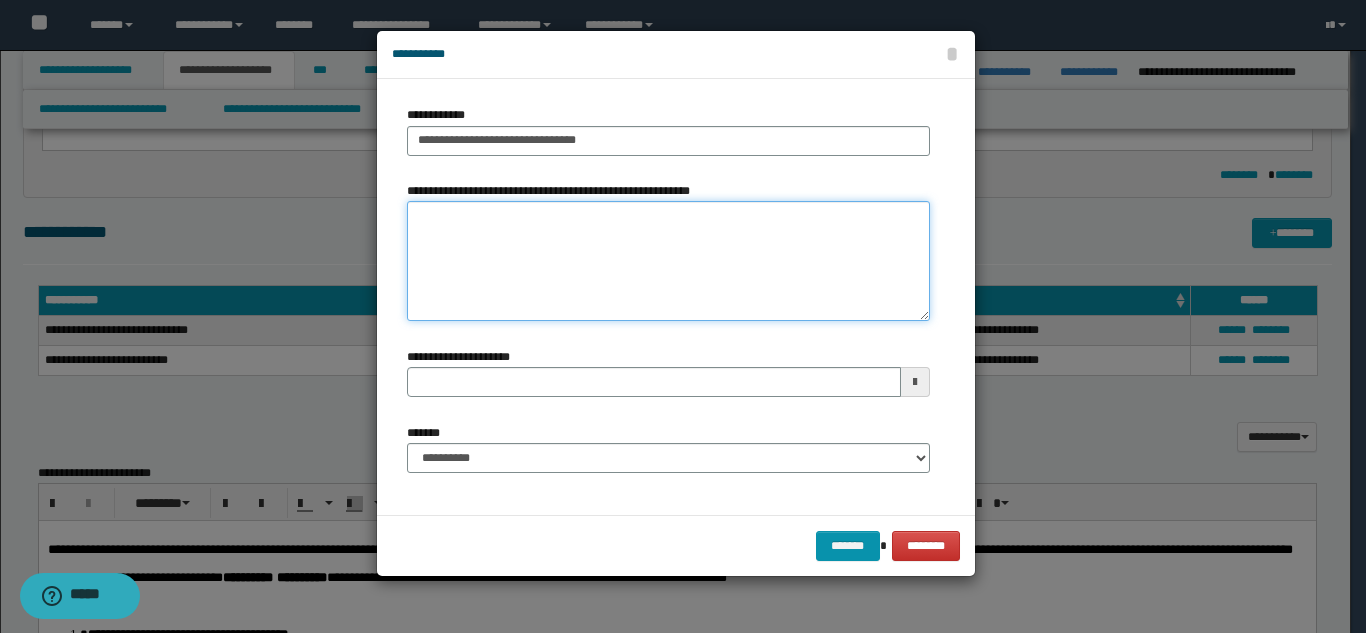 click on "**********" at bounding box center [668, 261] 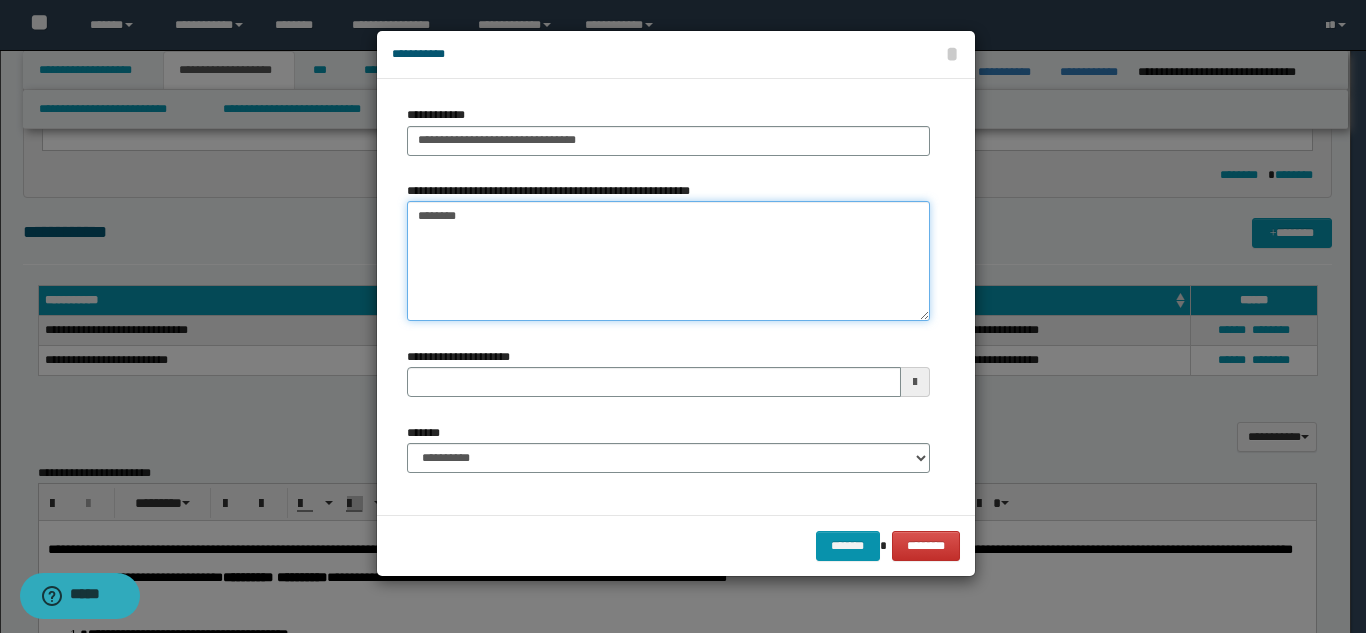 type on "*******" 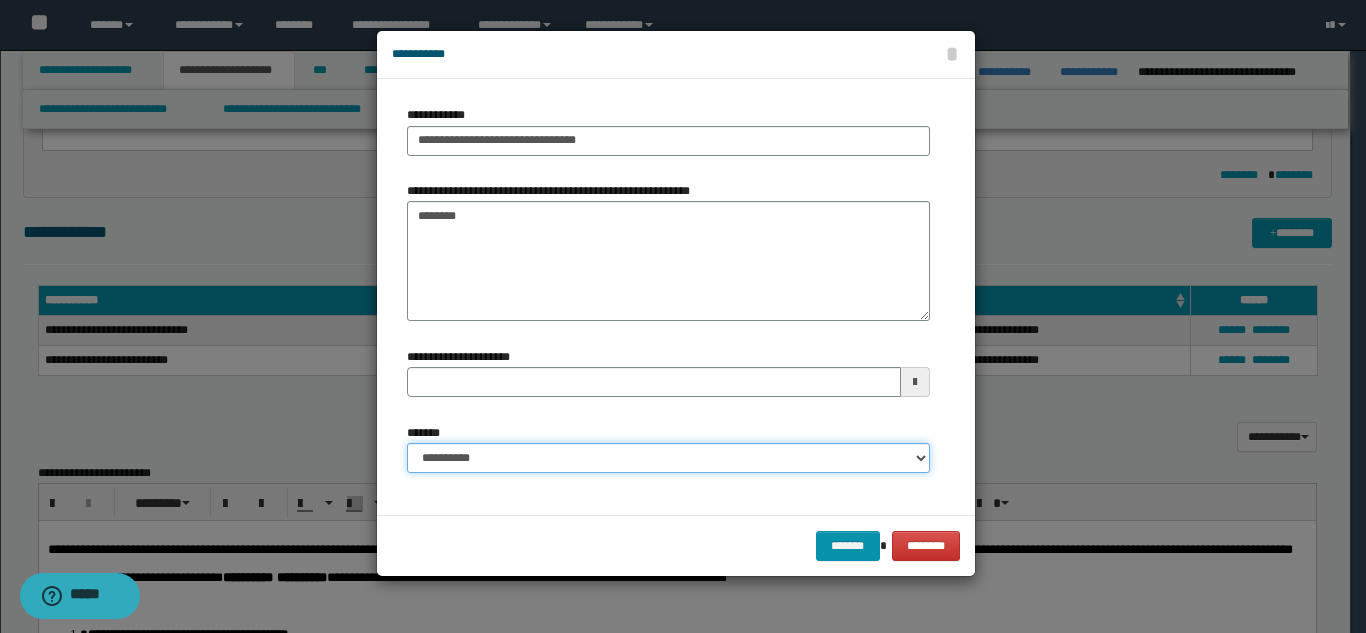 drag, startPoint x: 648, startPoint y: 454, endPoint x: 646, endPoint y: 443, distance: 11.18034 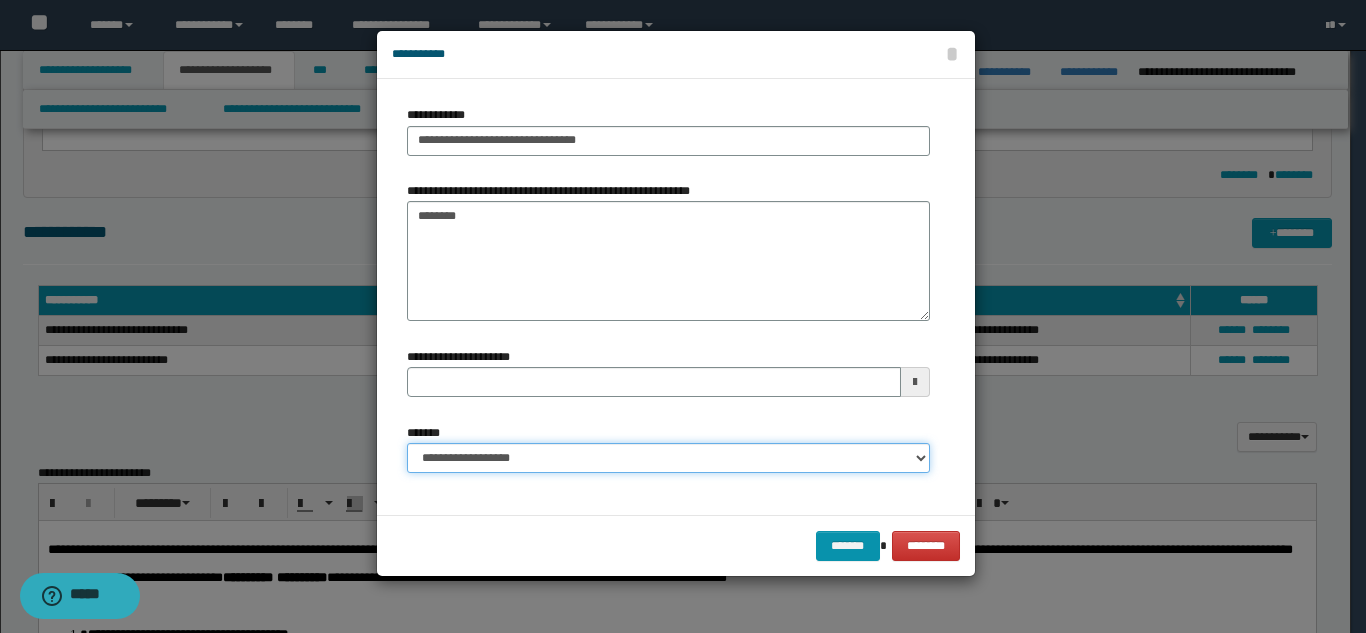 type 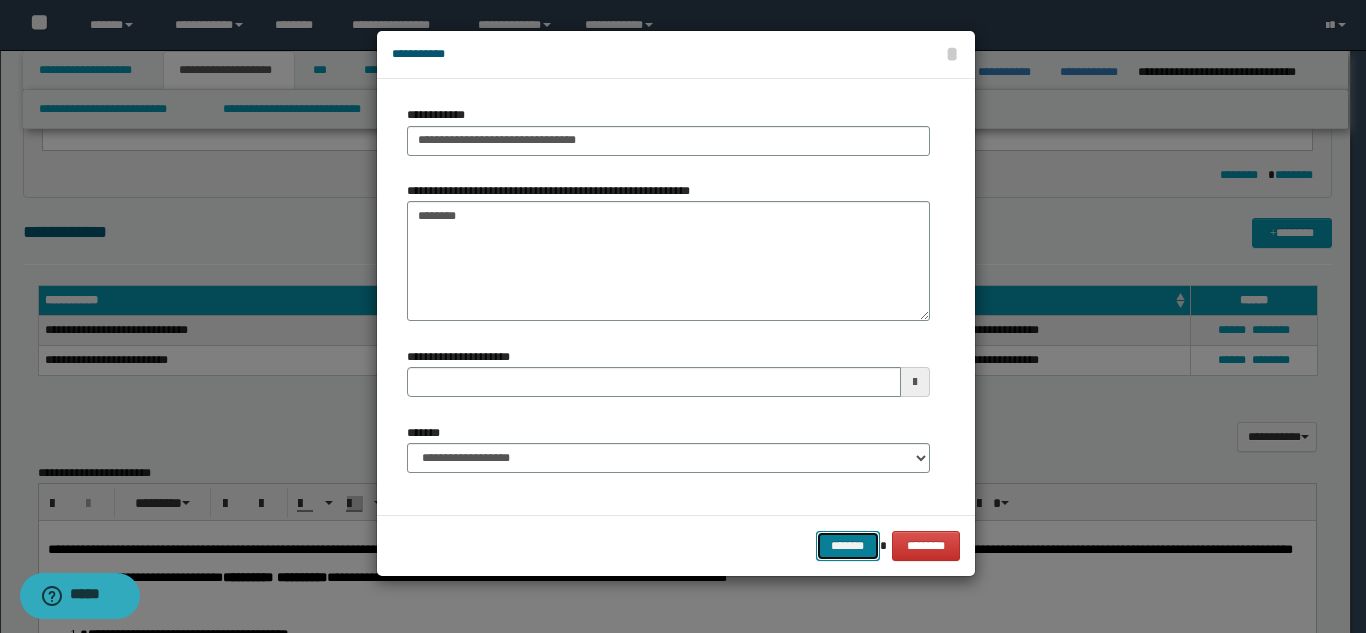 click on "*******" at bounding box center (848, 546) 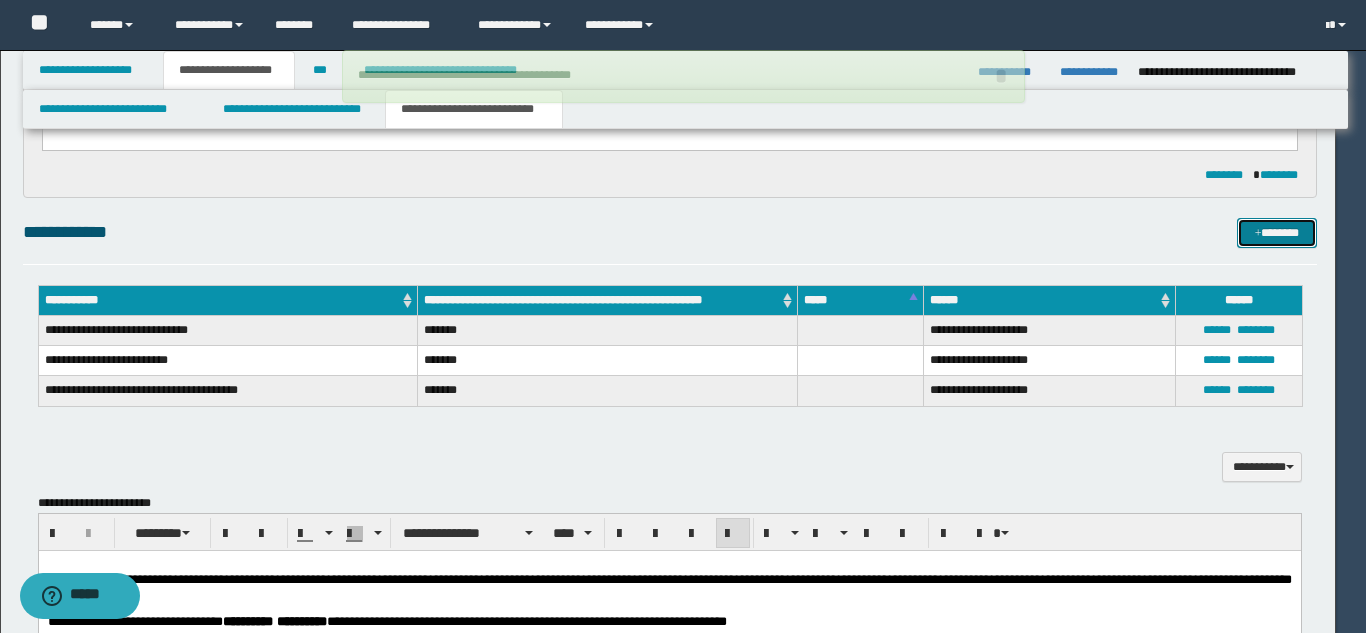 type 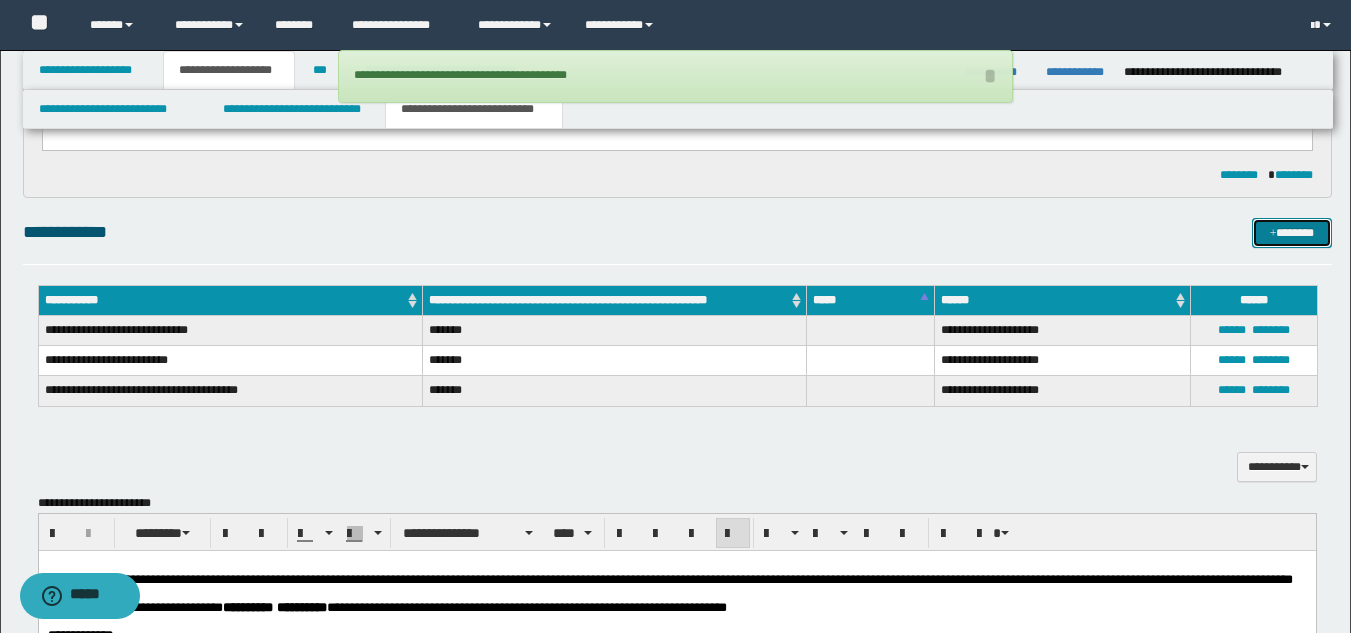 click on "*******" at bounding box center (1292, 233) 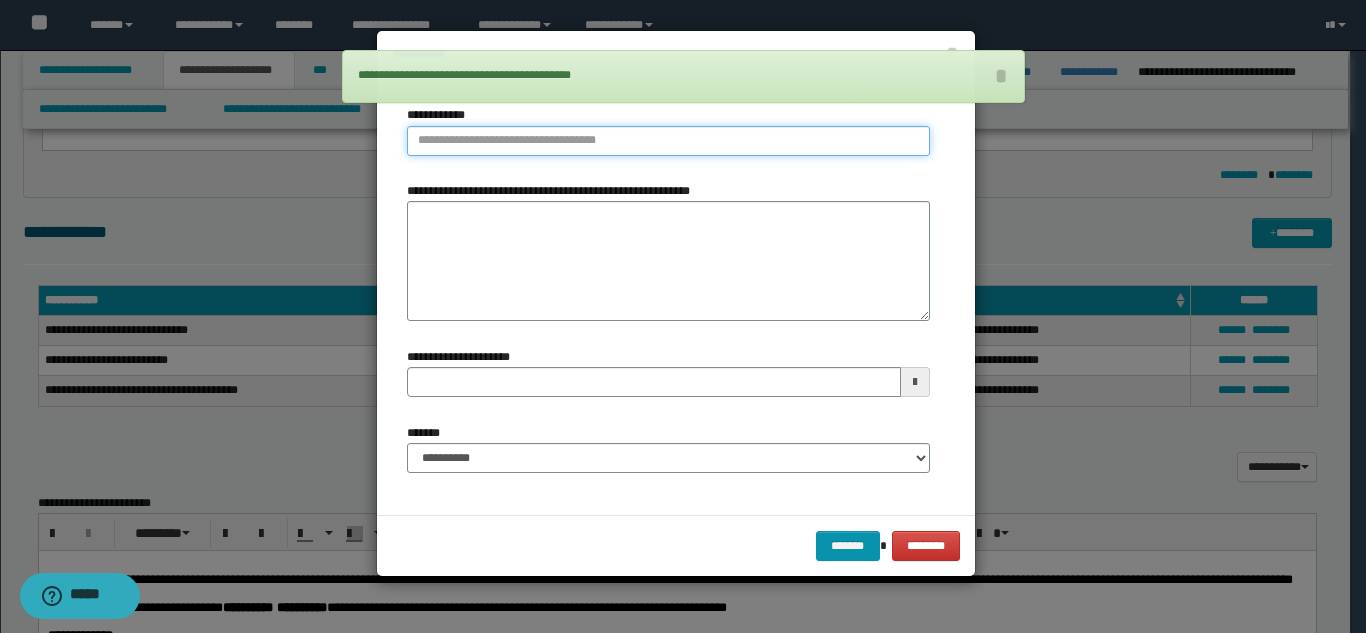 type on "**********" 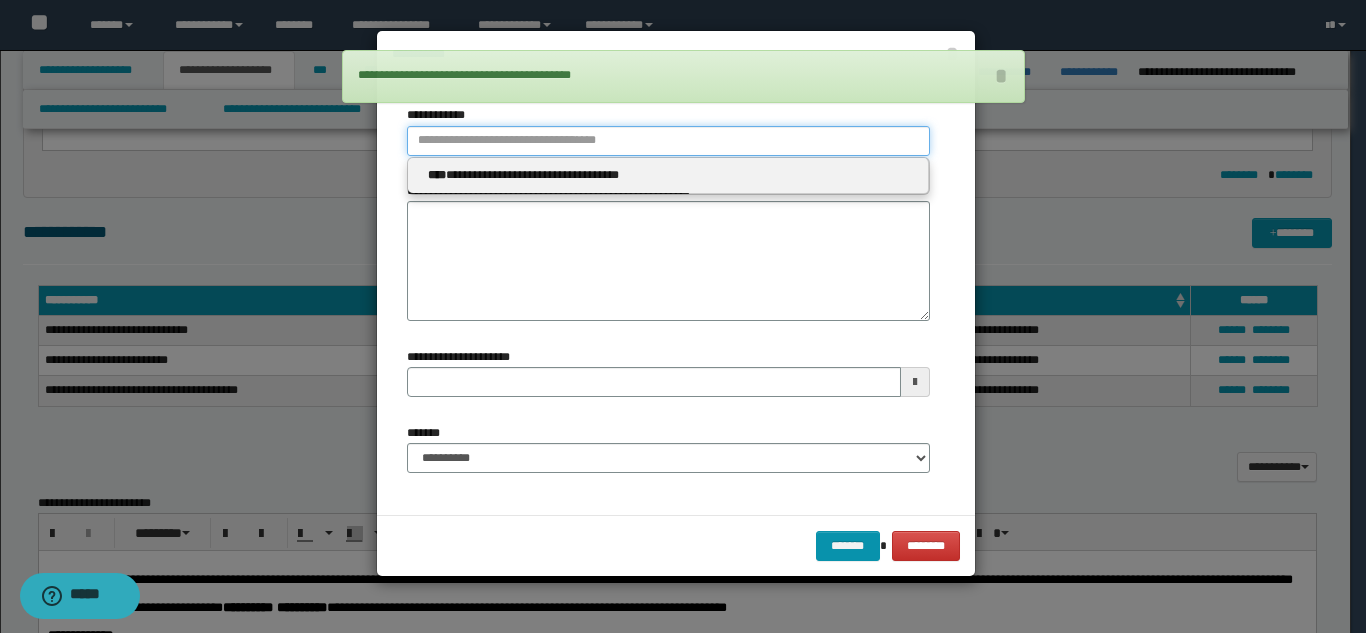 click on "**********" at bounding box center [668, 141] 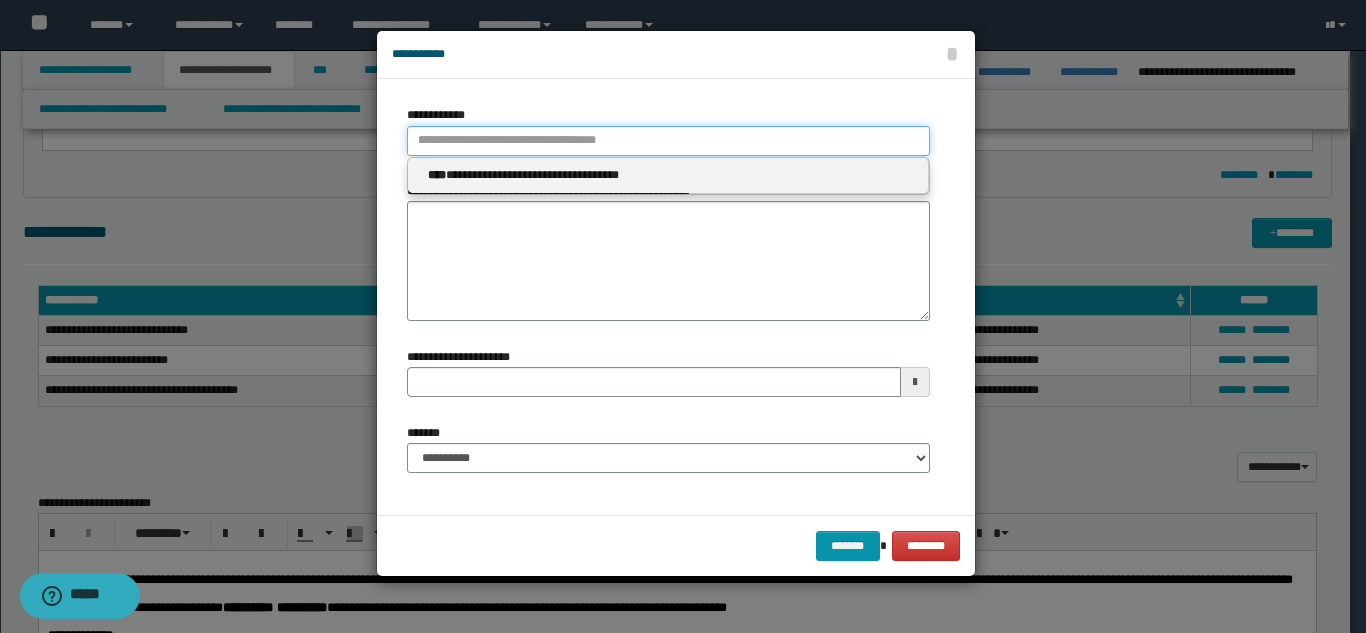 type 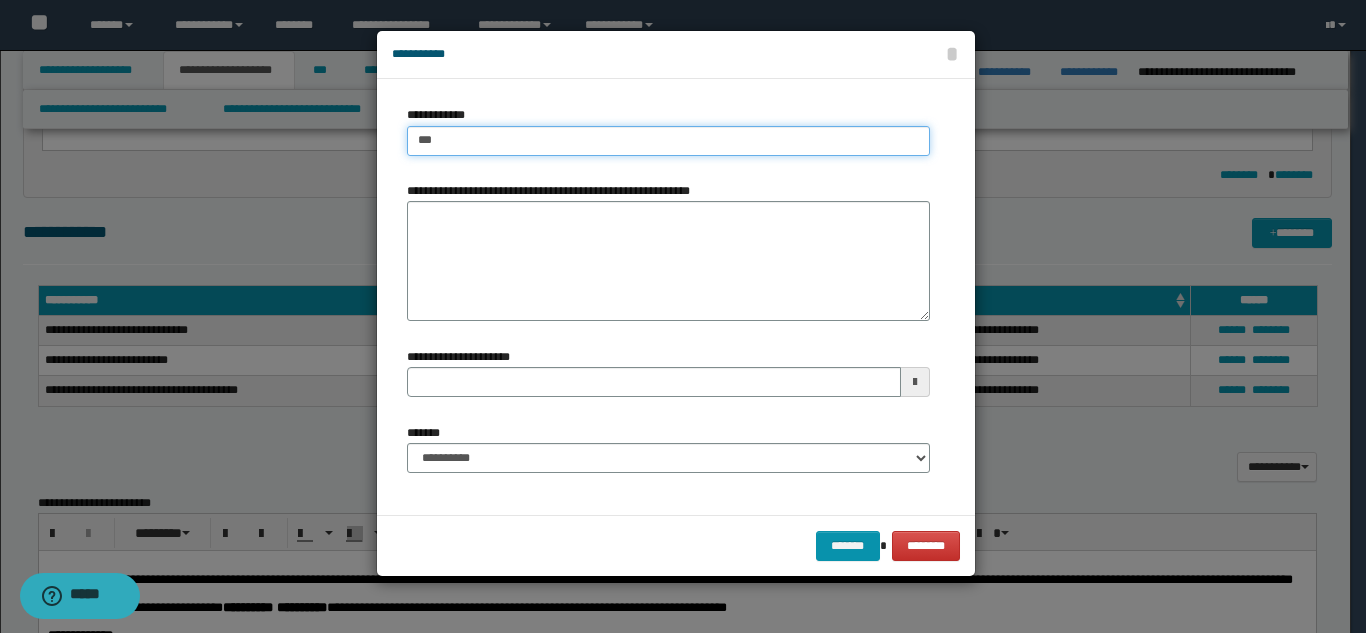 type on "****" 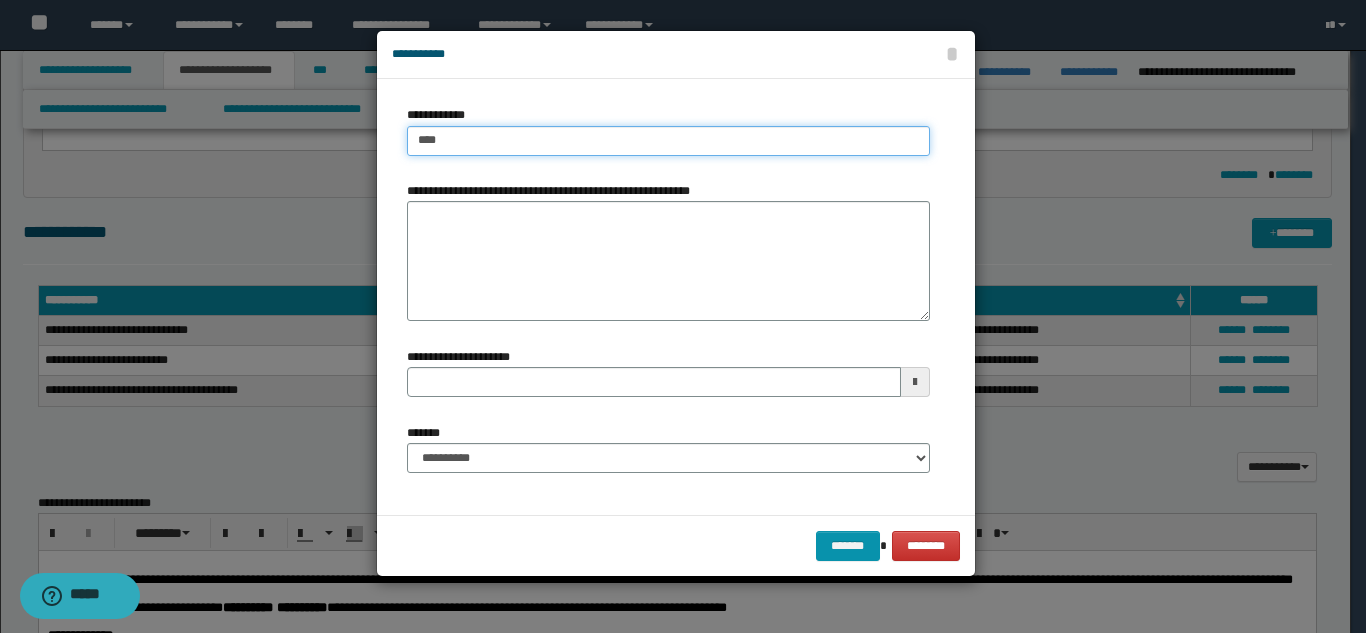 type on "****" 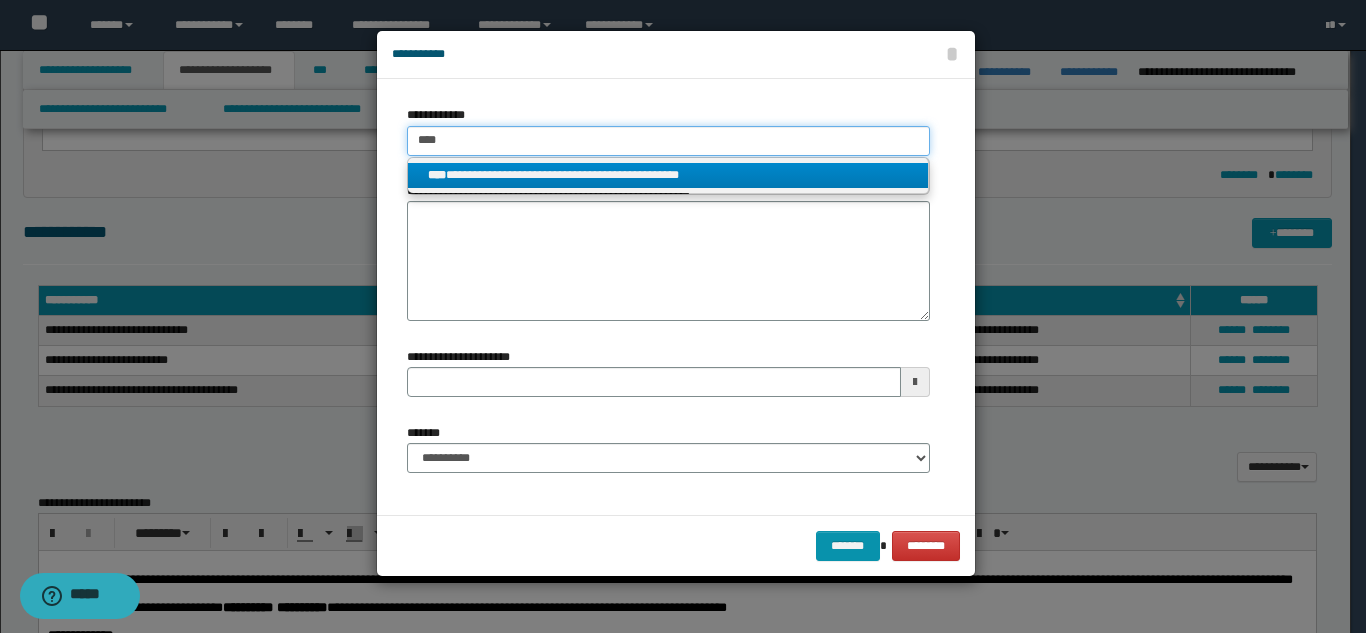 type on "****" 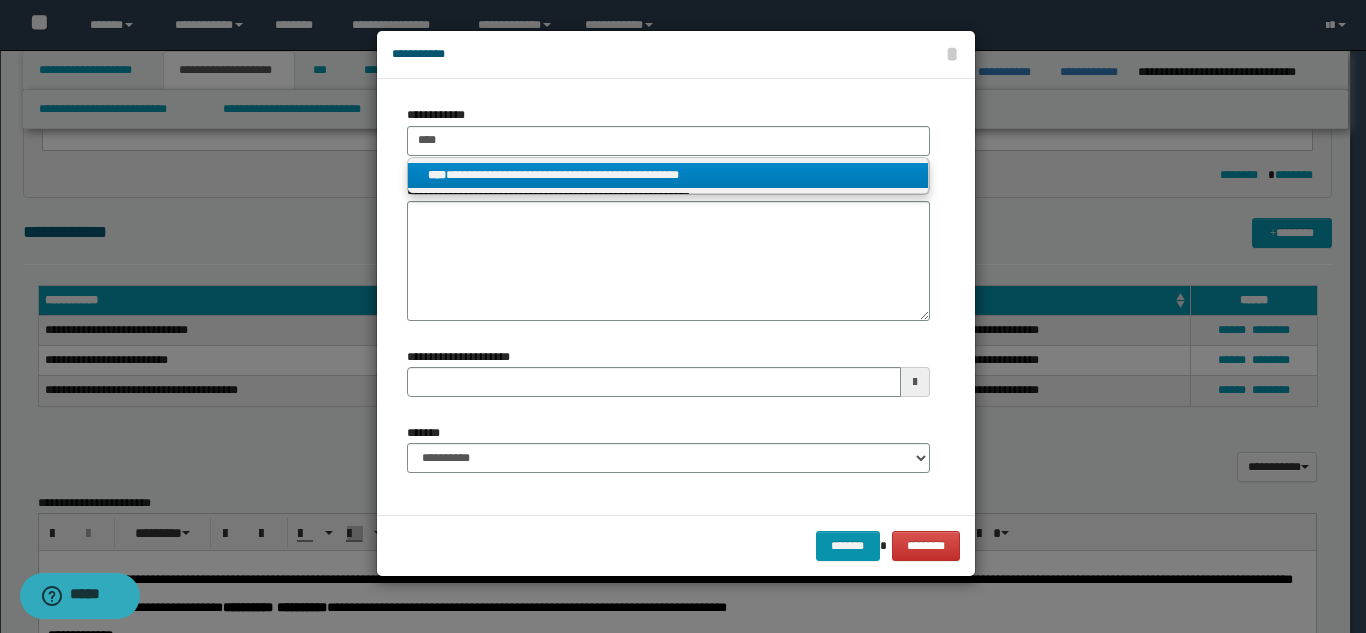 click on "**********" at bounding box center [668, 175] 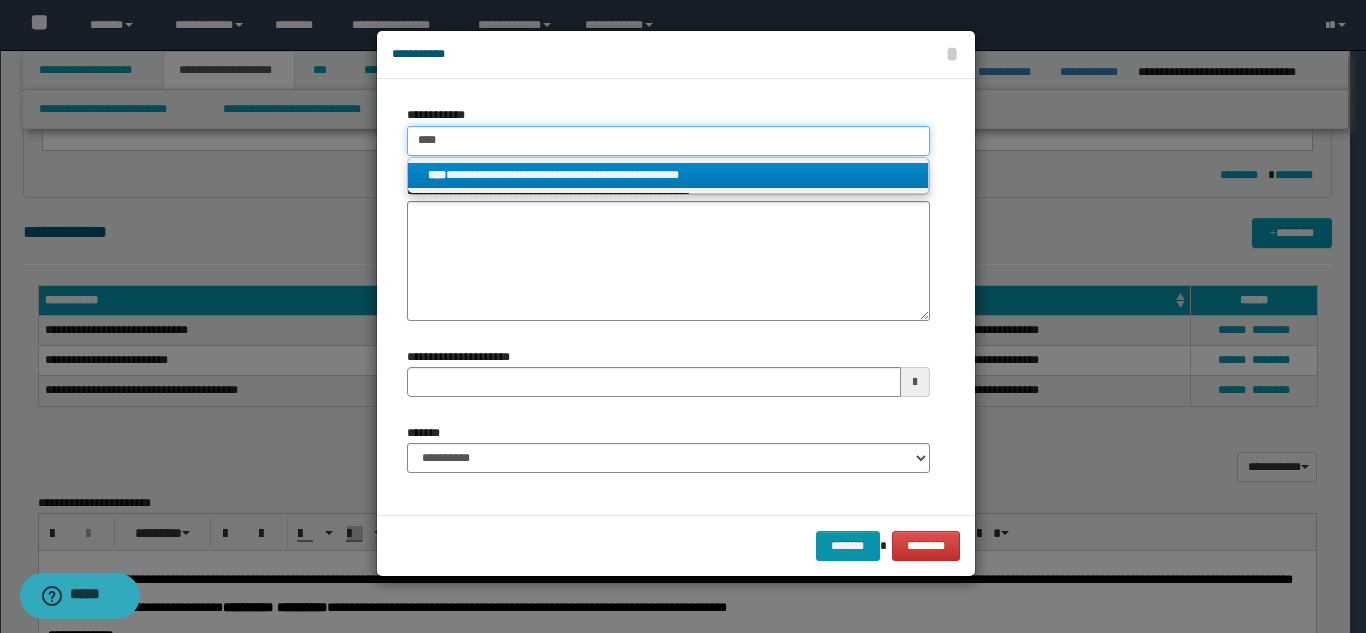 type 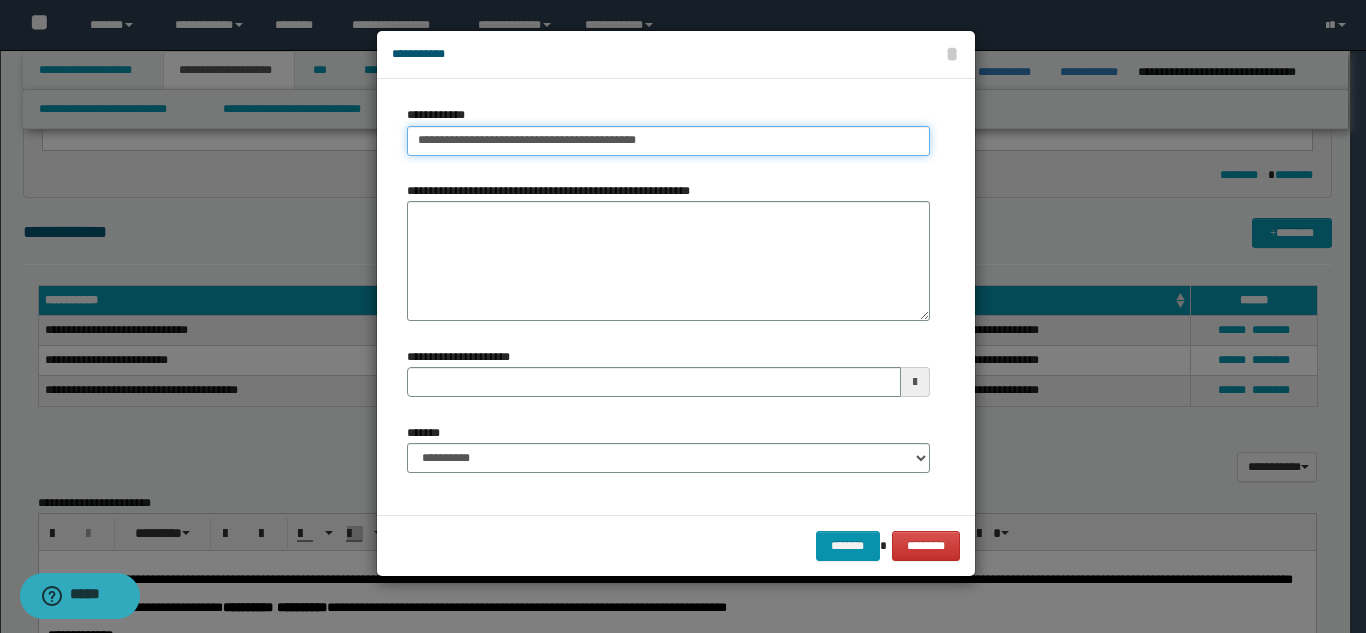type on "**********" 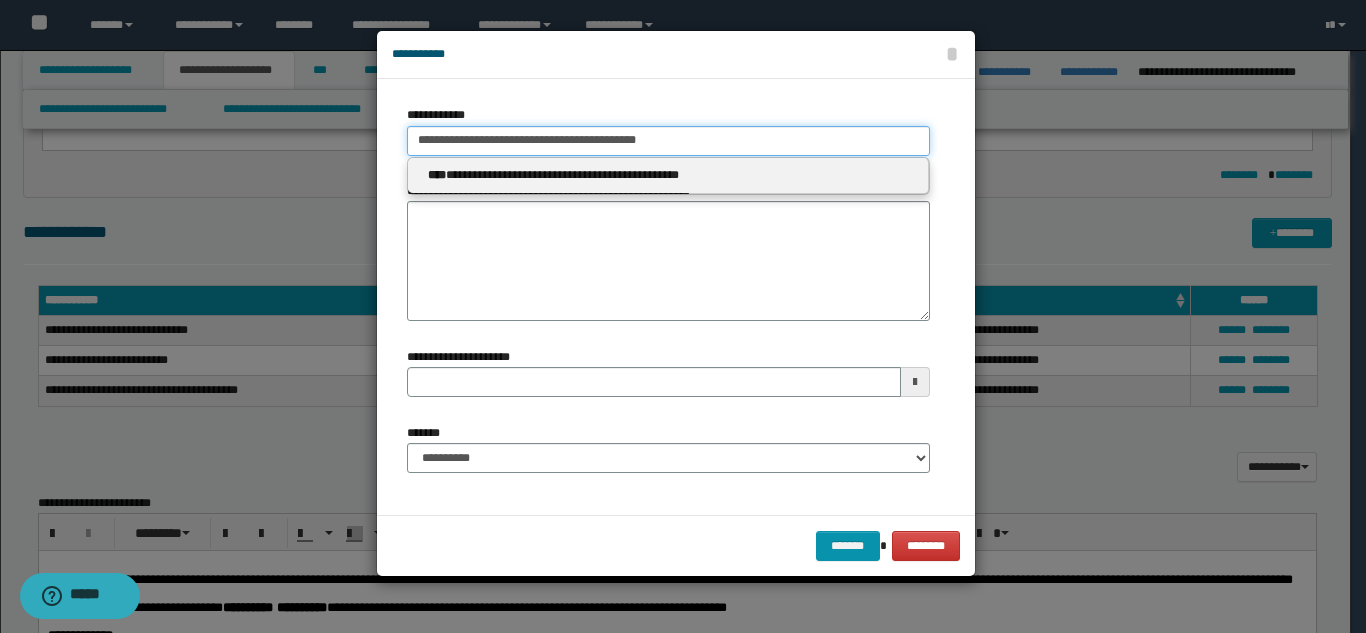 type 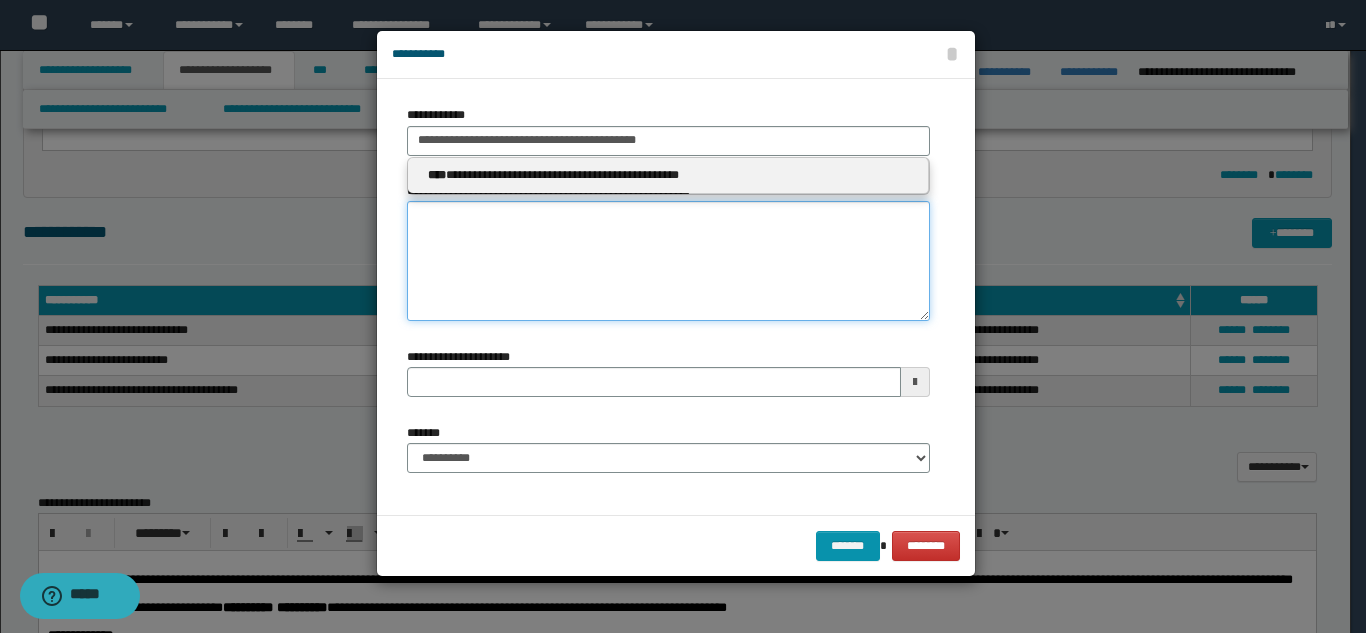 type 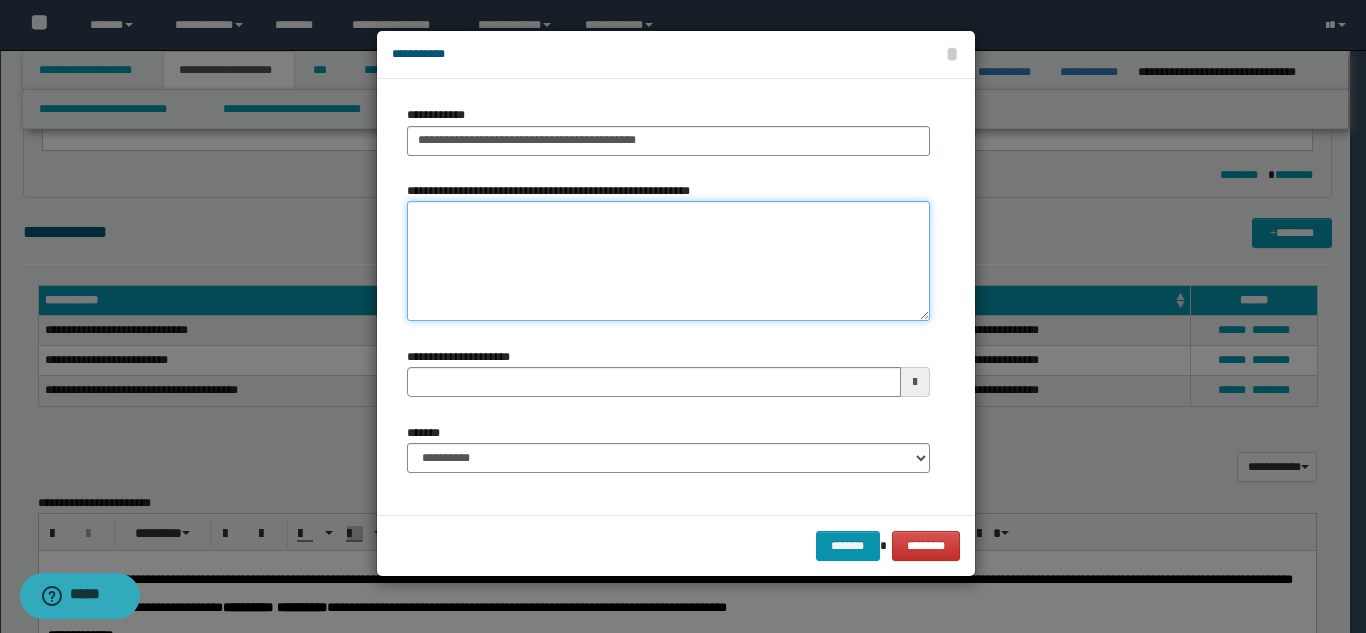 click on "**********" at bounding box center [668, 261] 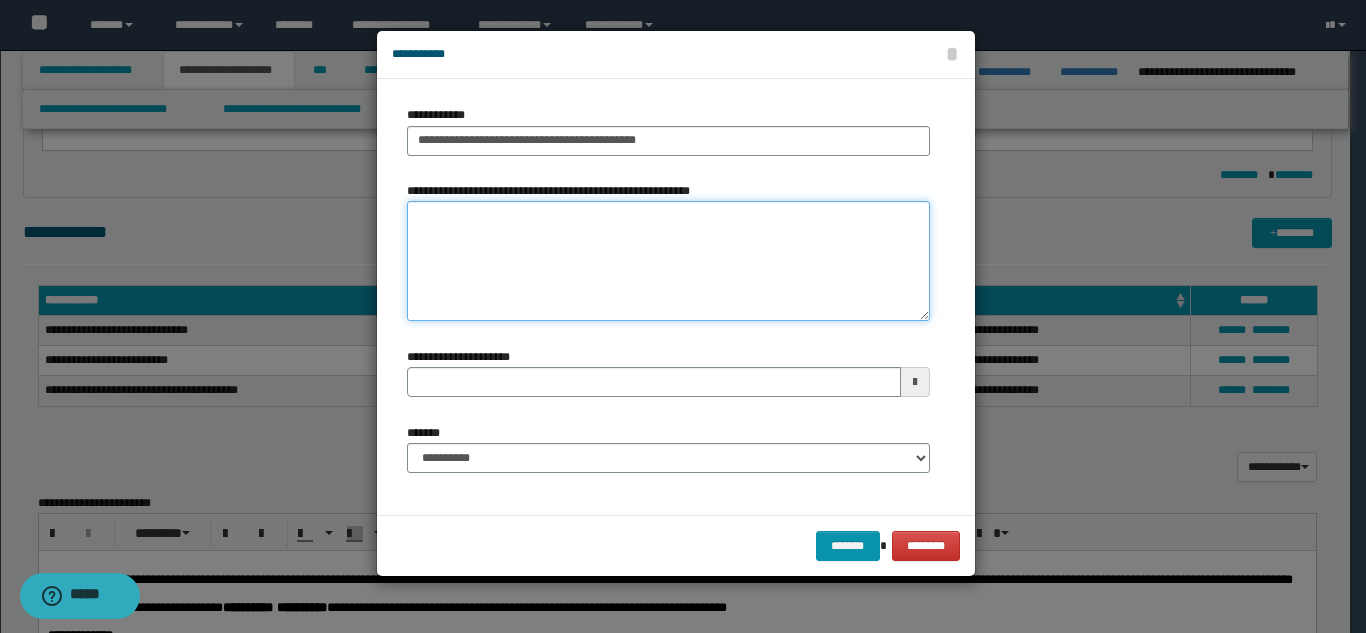 type 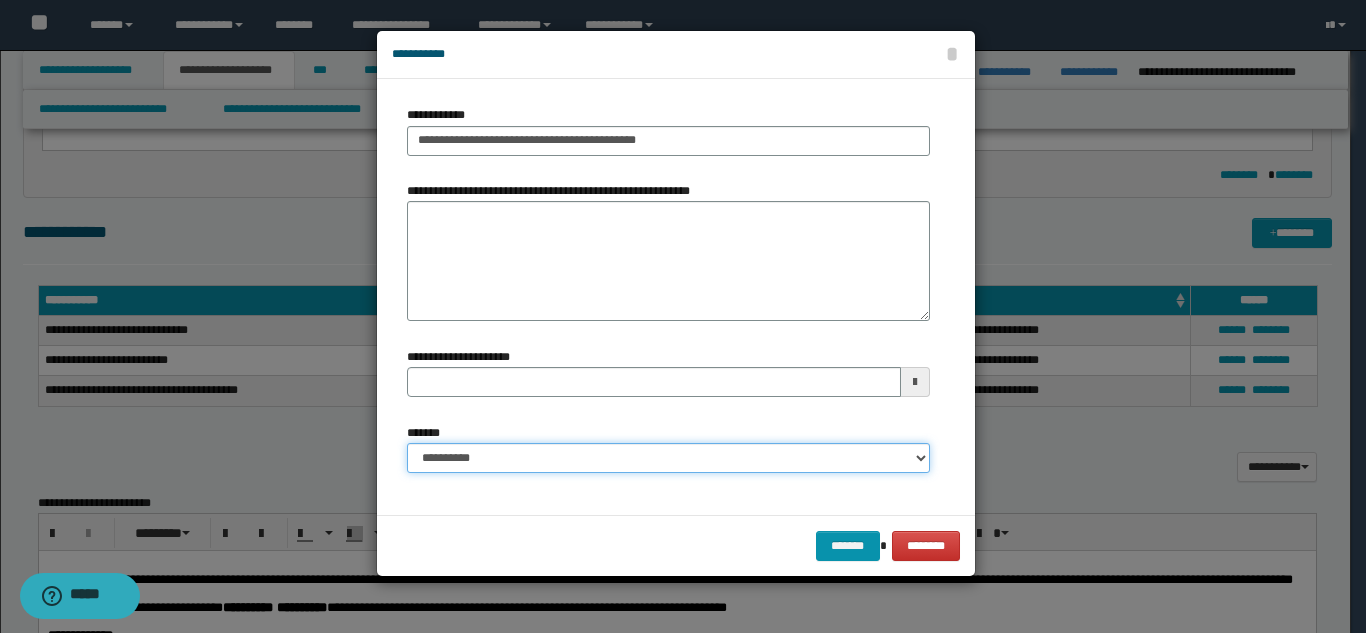 drag, startPoint x: 580, startPoint y: 464, endPoint x: 617, endPoint y: 443, distance: 42.544094 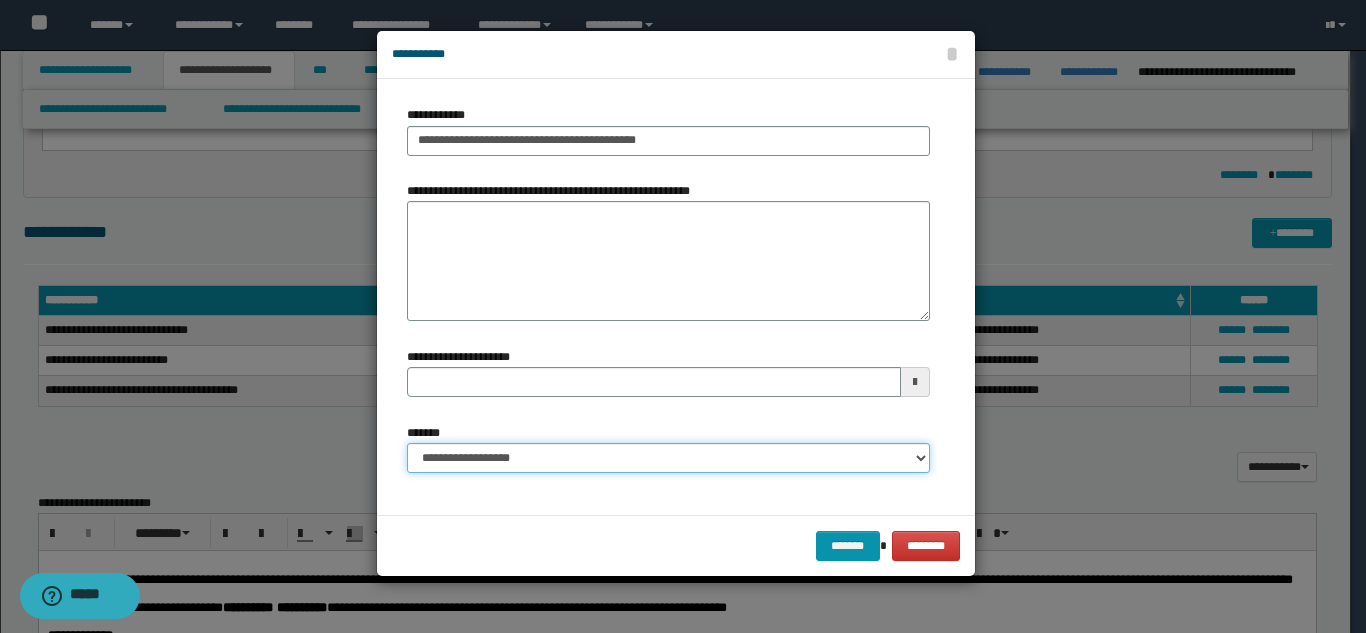 click on "**********" at bounding box center (668, 458) 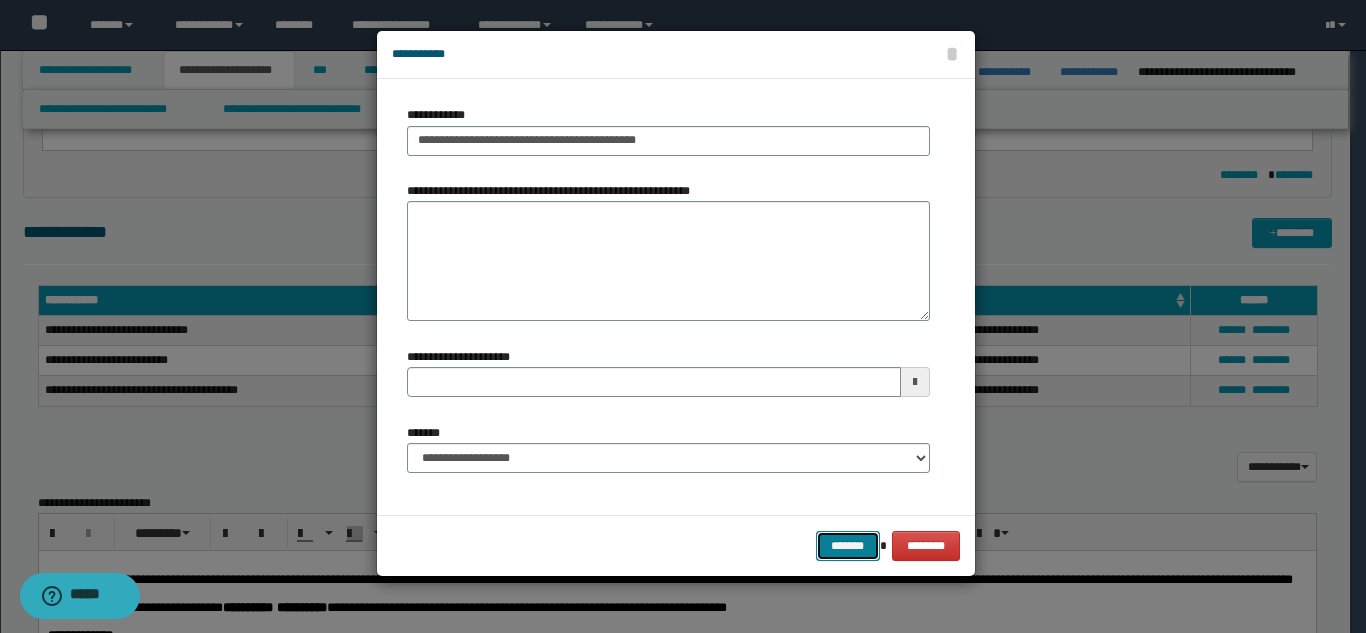 click on "*******" at bounding box center [848, 546] 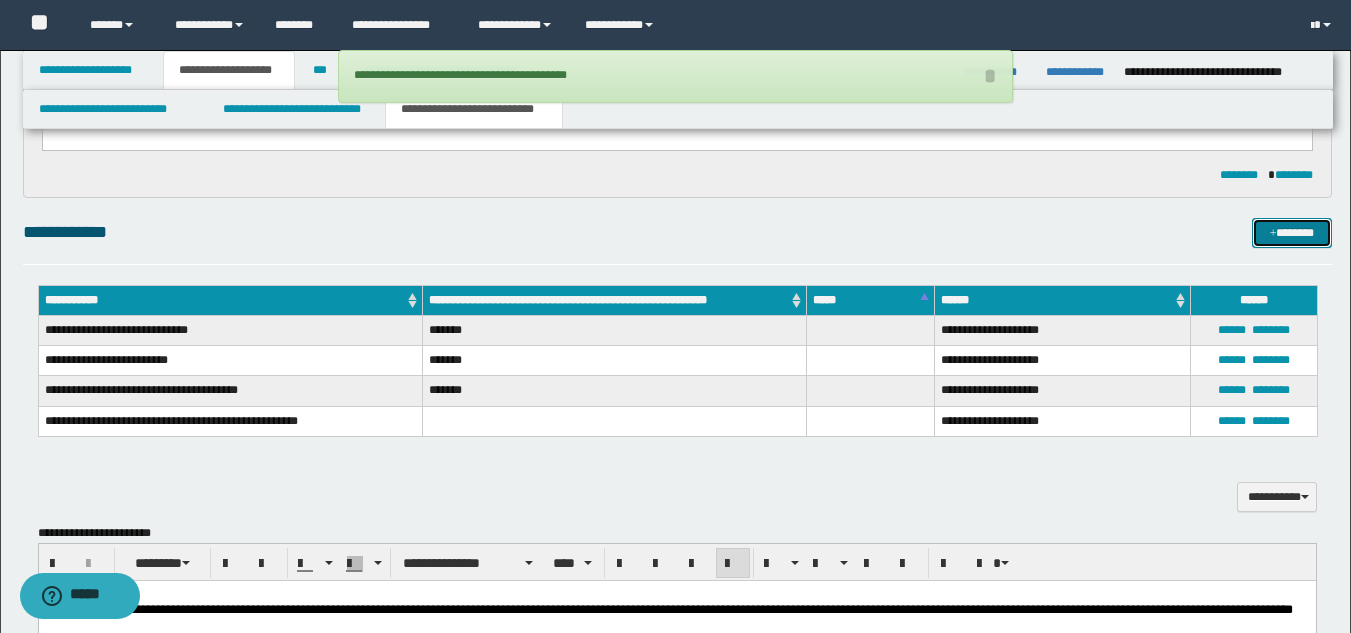 click on "*******" at bounding box center (1292, 233) 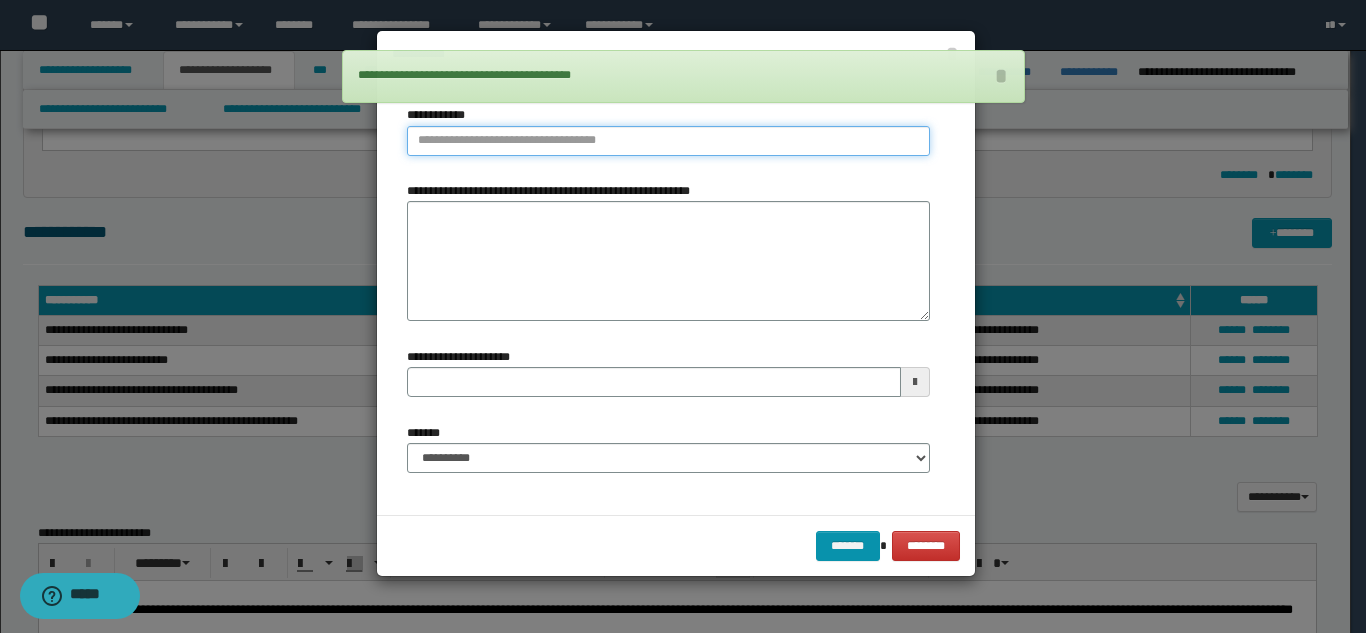 type on "**********" 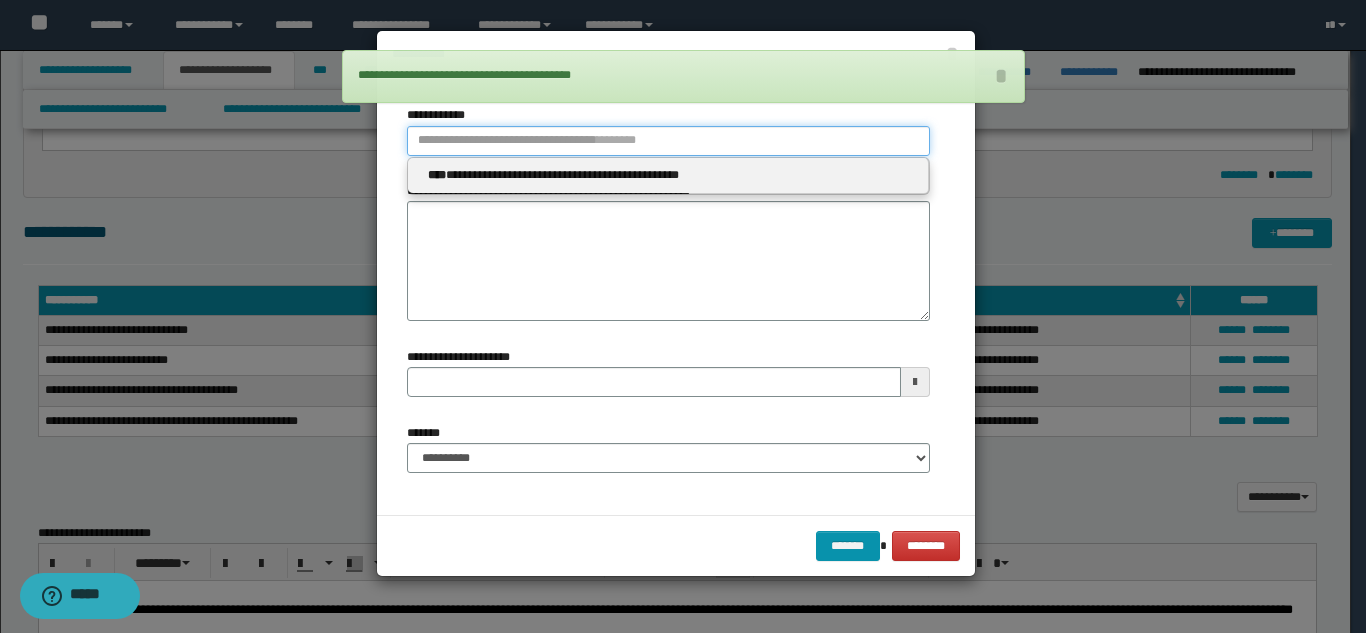 click on "**********" at bounding box center [668, 141] 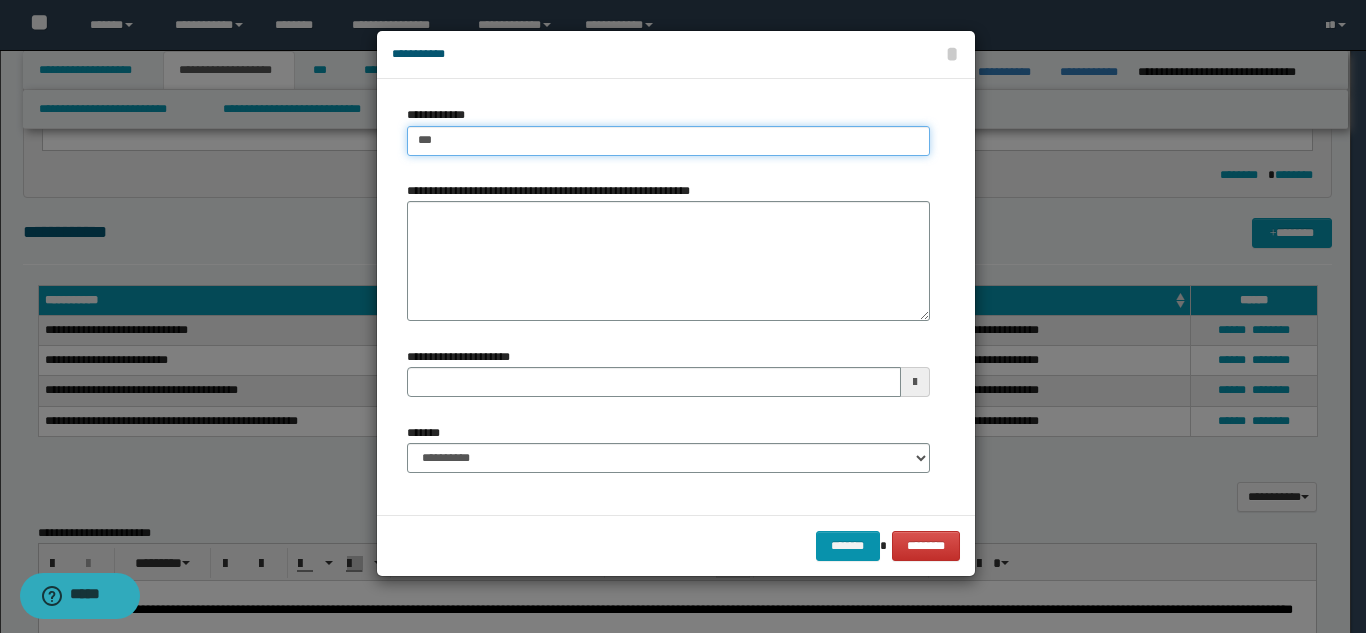 type on "****" 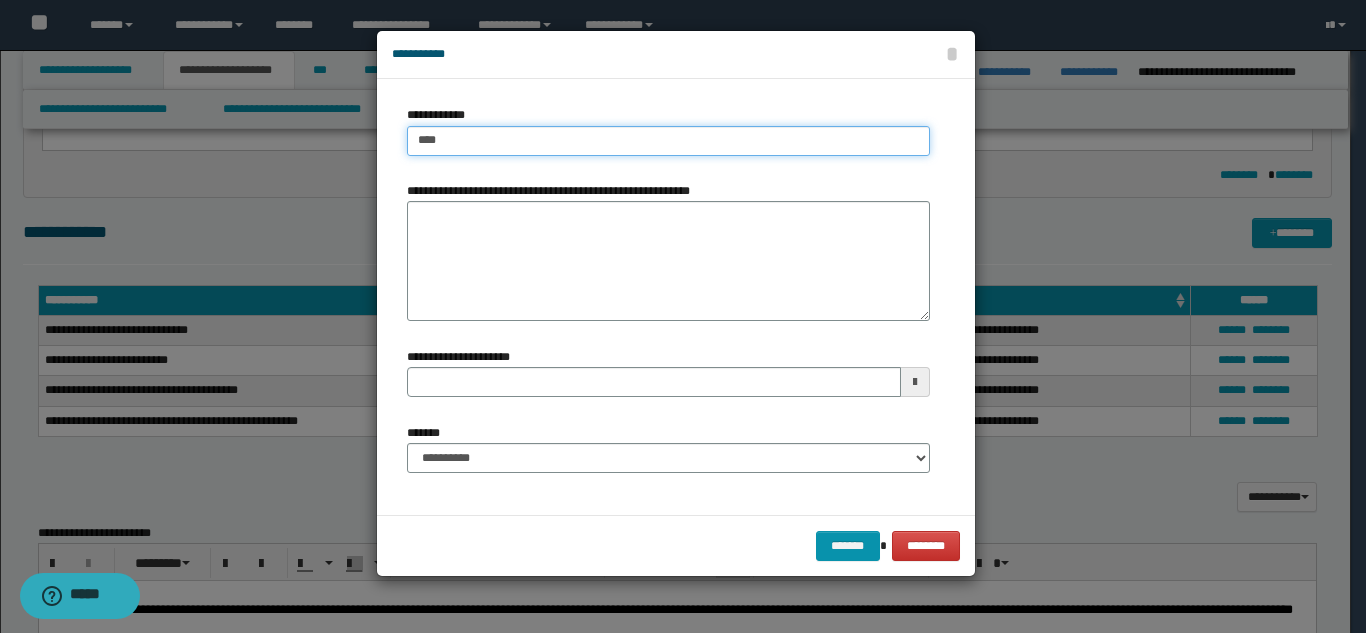 type on "****" 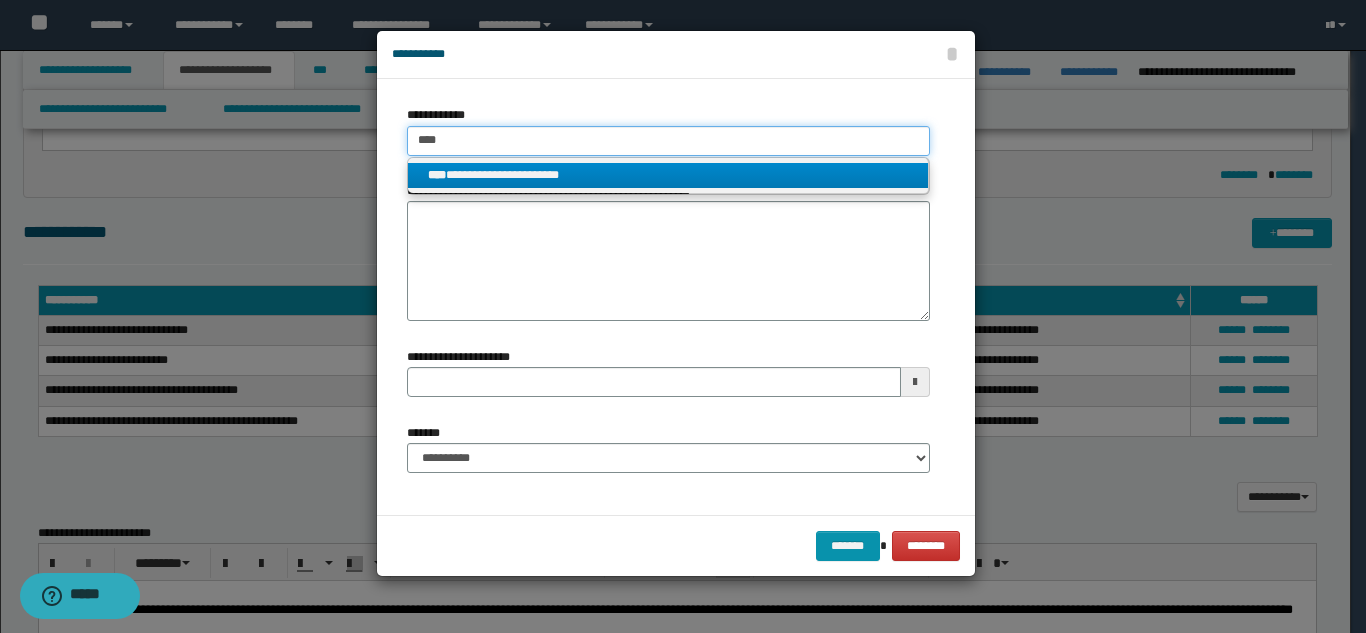 type on "****" 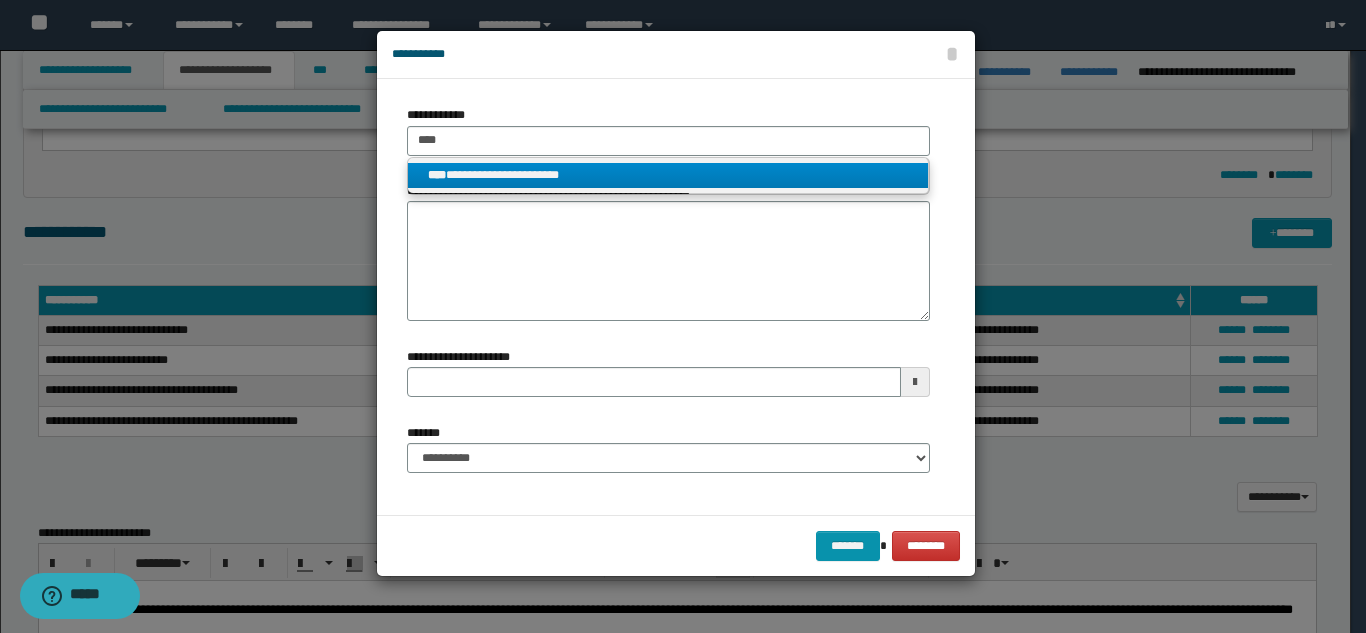click on "**********" at bounding box center [668, 175] 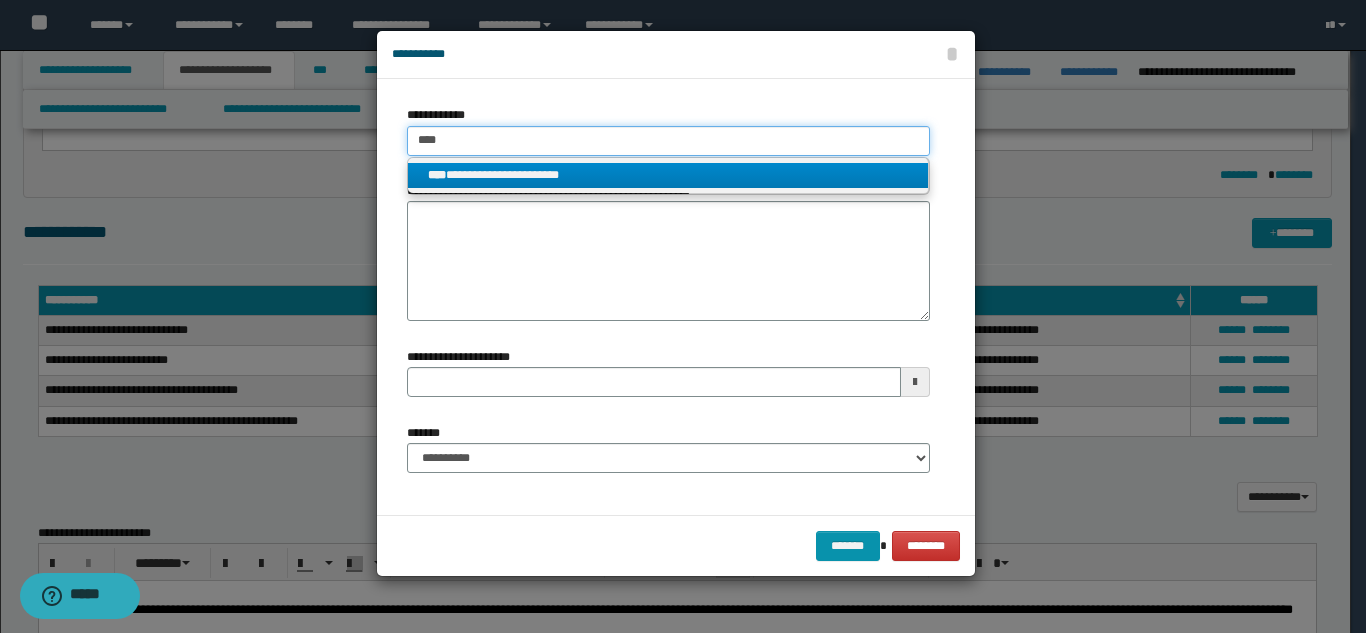 type 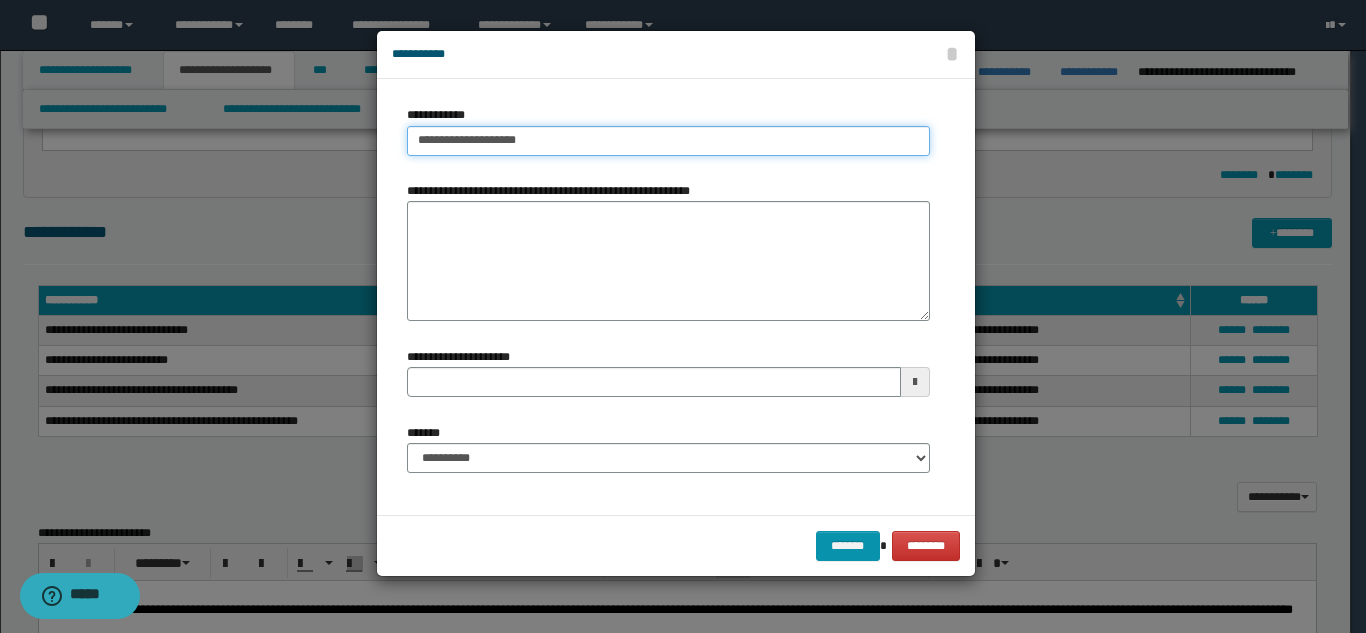 type on "**********" 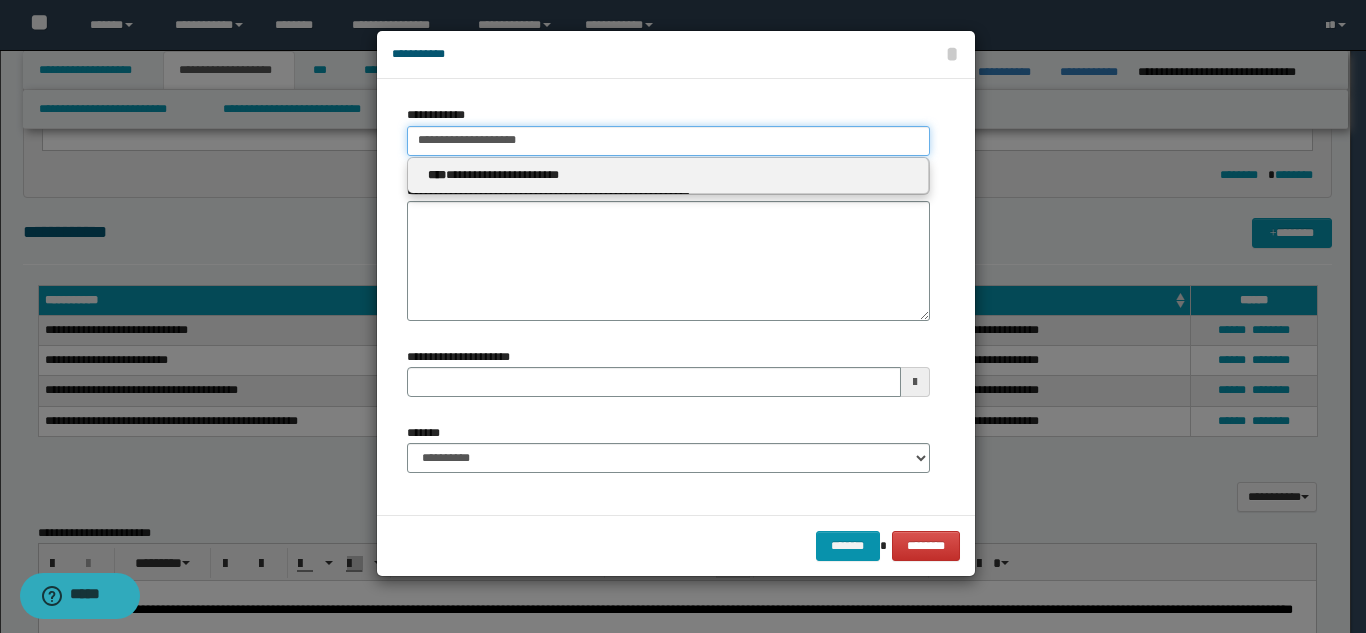 type 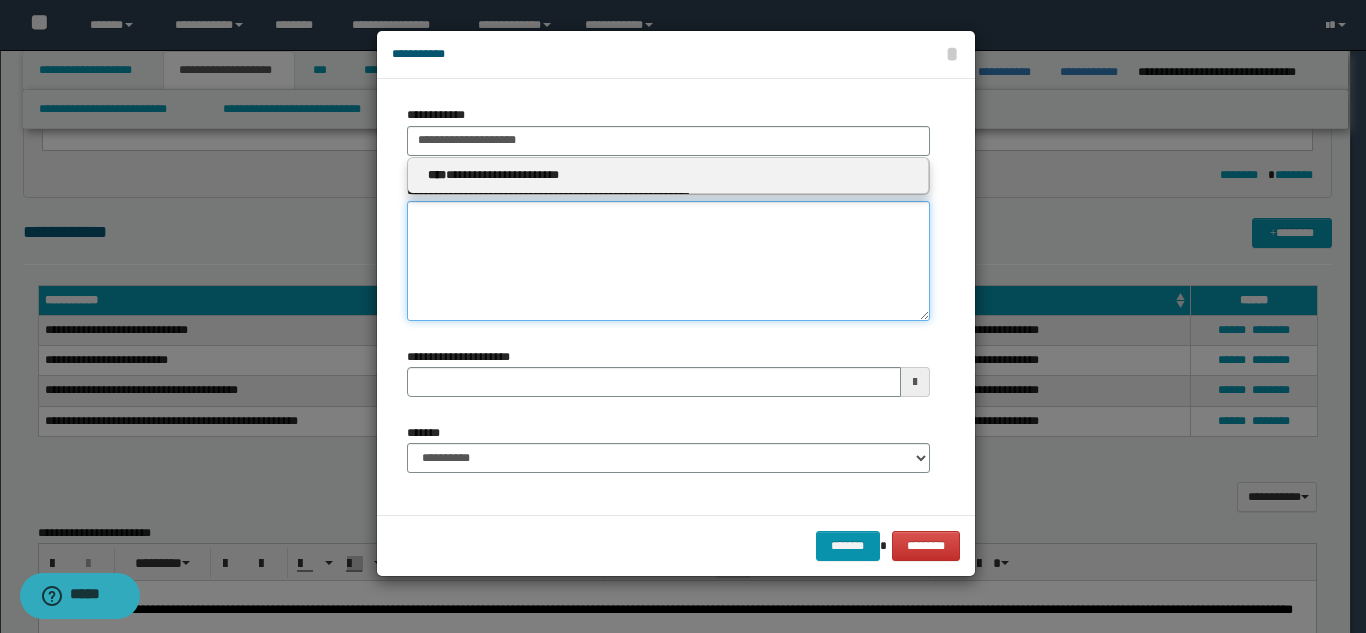type 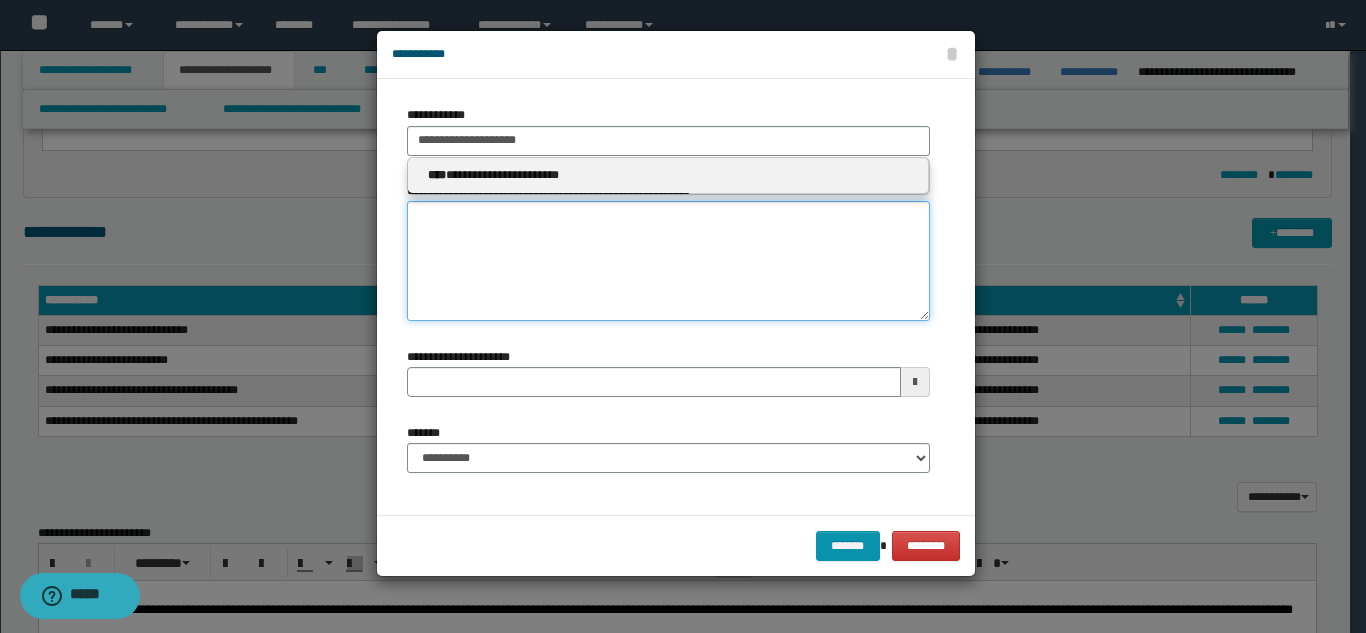 click on "**********" at bounding box center (668, 261) 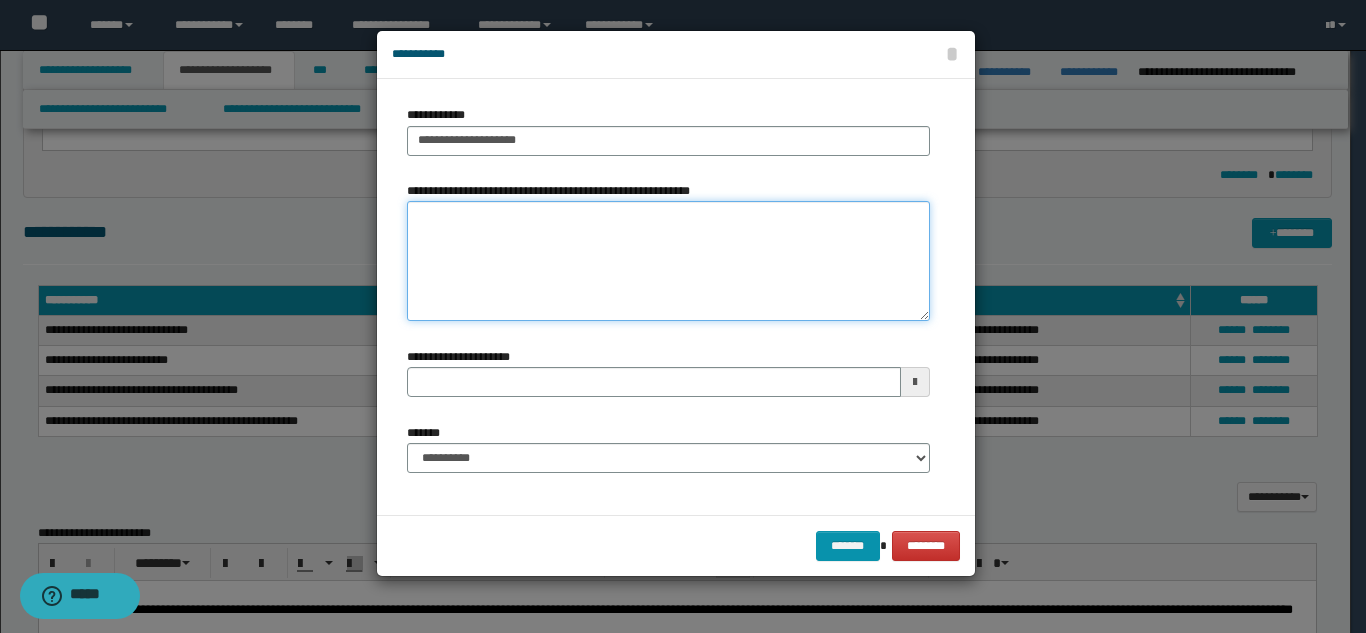 type 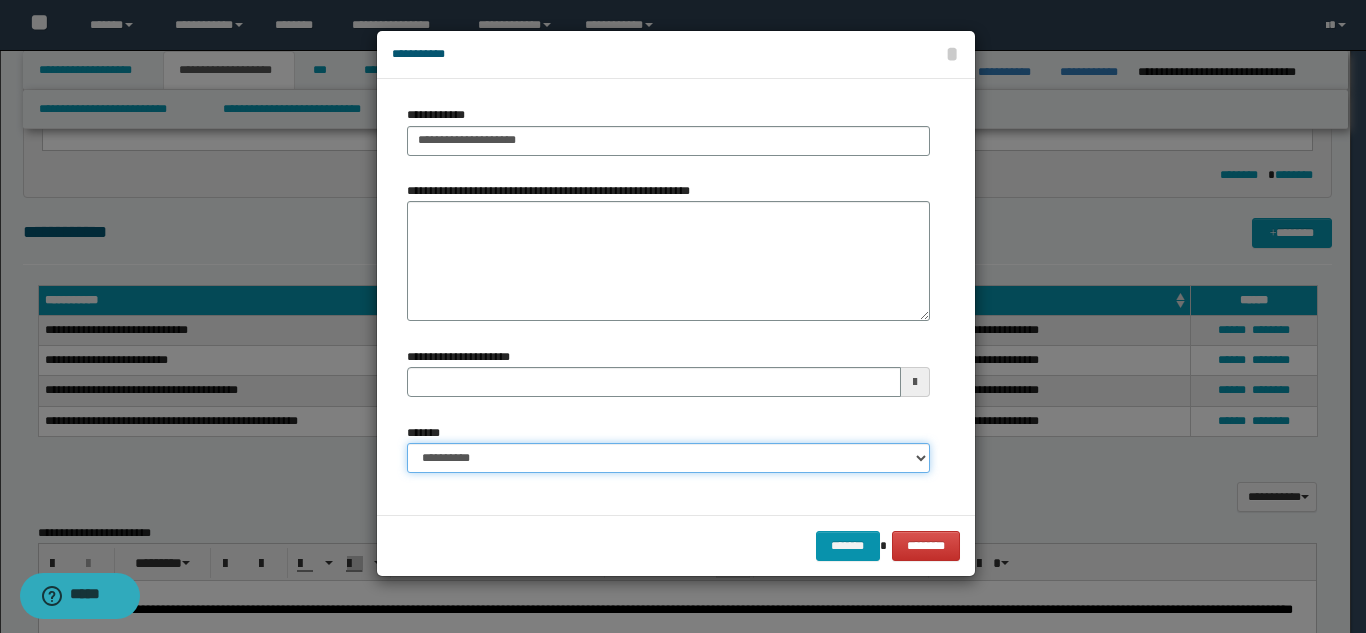 drag, startPoint x: 579, startPoint y: 461, endPoint x: 576, endPoint y: 443, distance: 18.248287 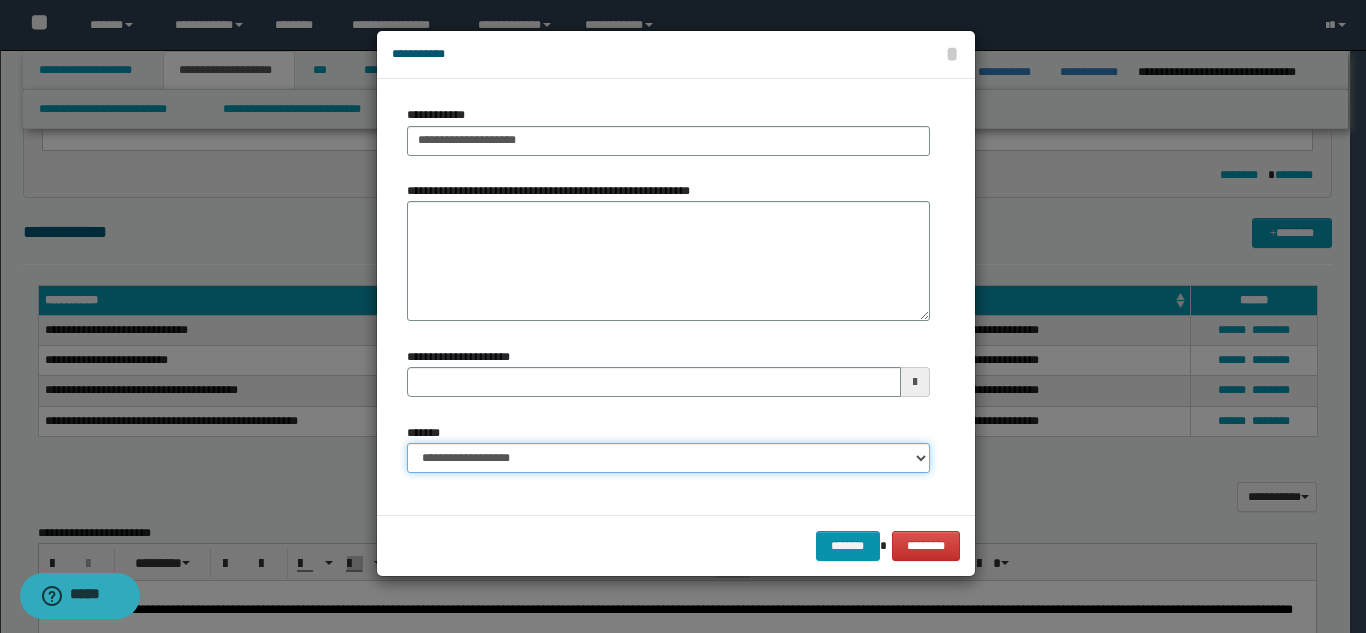 type 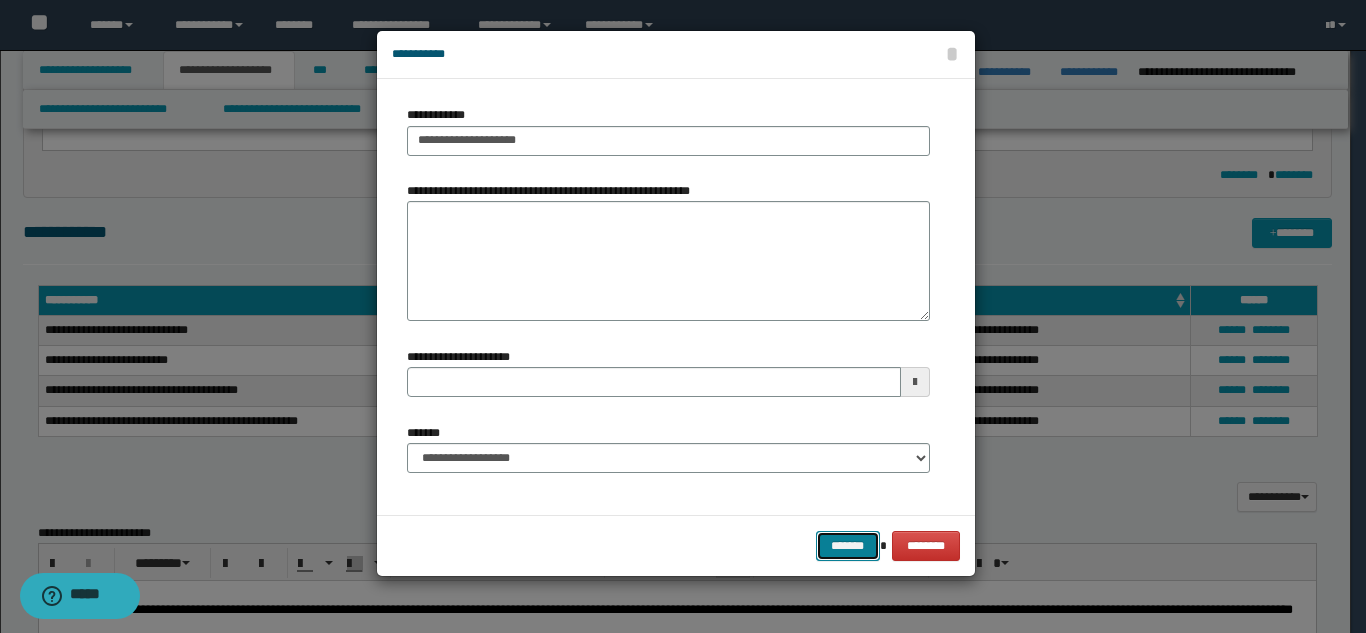 click on "*******" at bounding box center (848, 546) 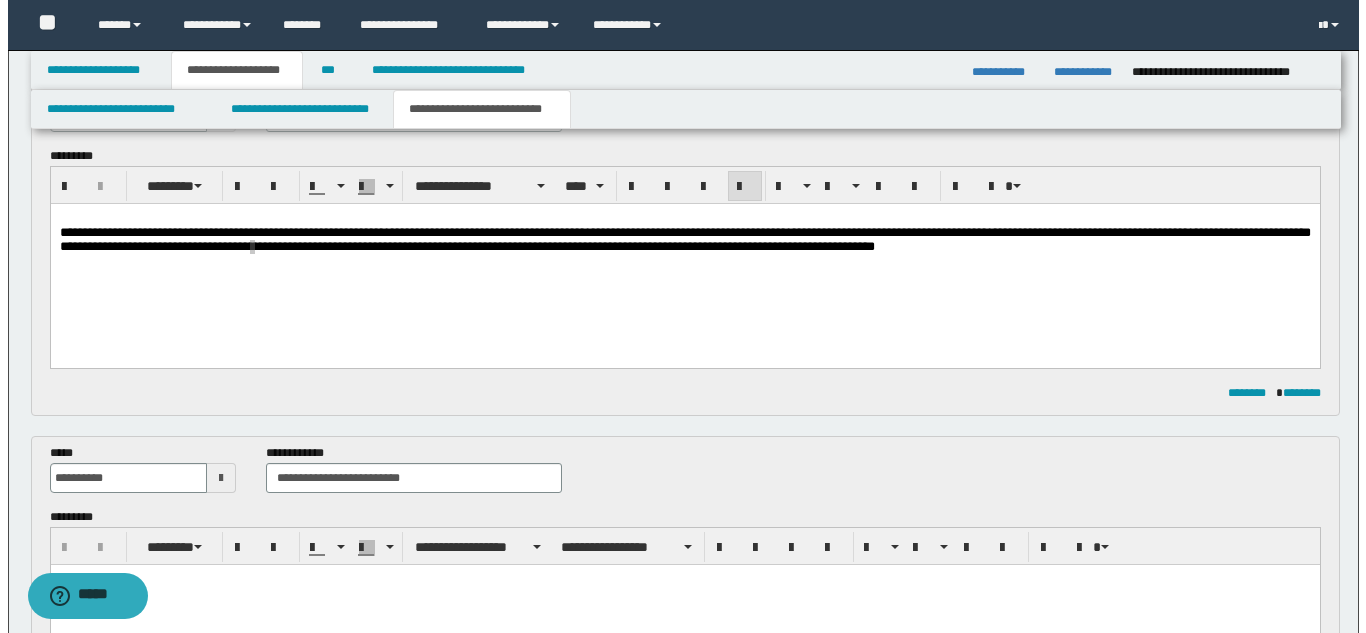 scroll, scrollTop: 0, scrollLeft: 0, axis: both 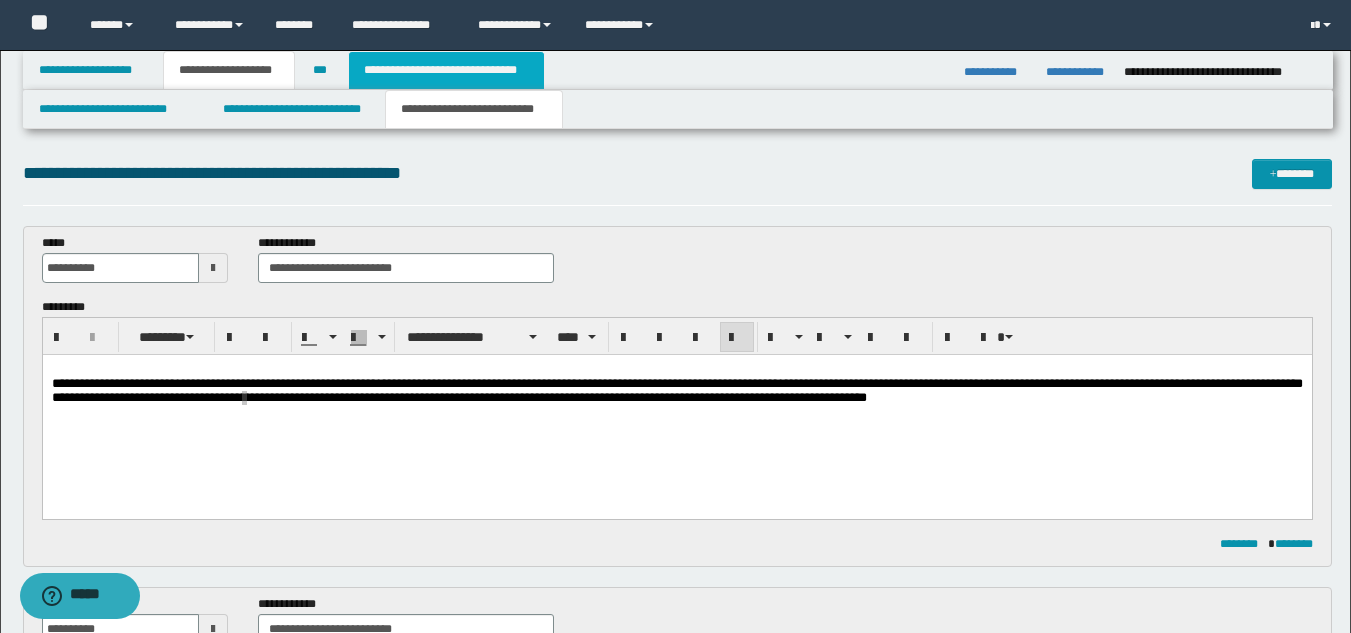 click on "**********" at bounding box center [446, 70] 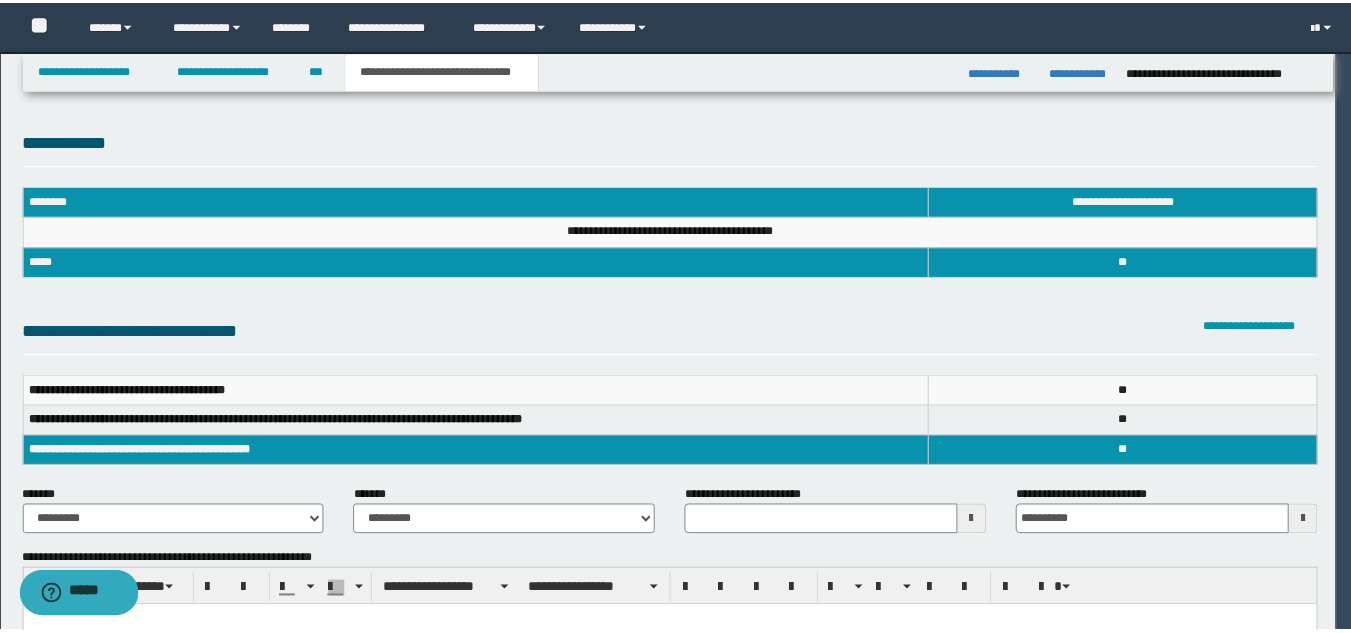 scroll, scrollTop: 0, scrollLeft: 0, axis: both 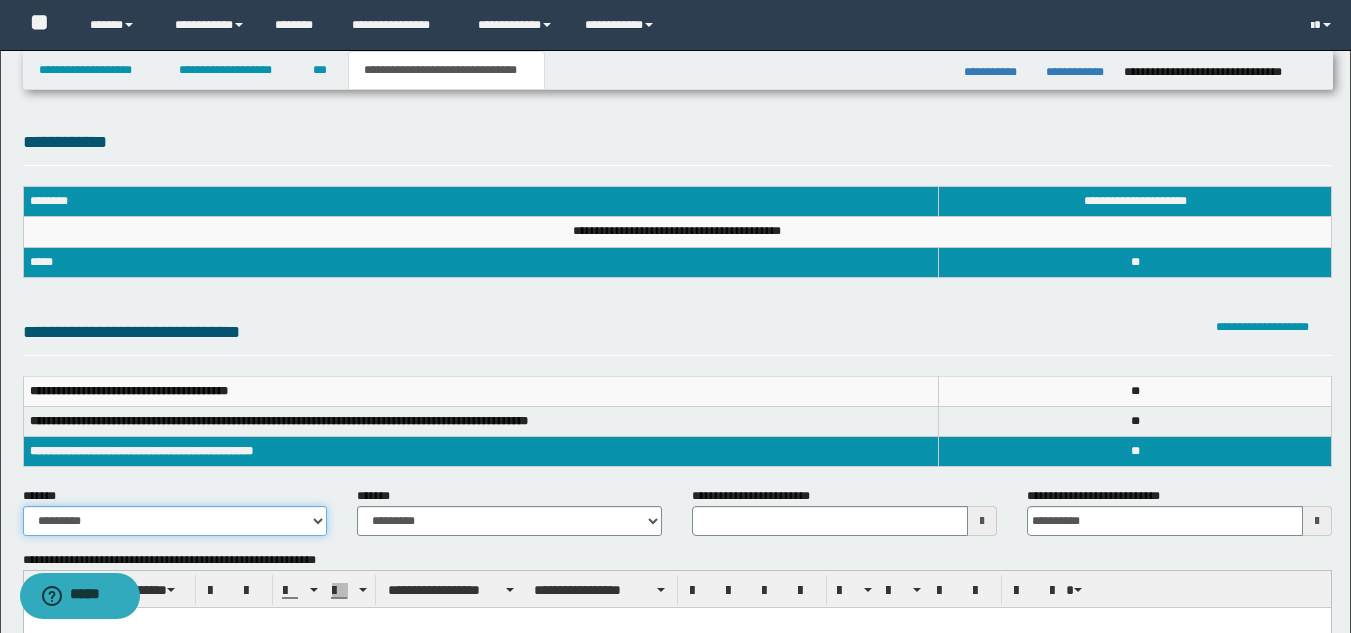 click on "**********" at bounding box center [175, 521] 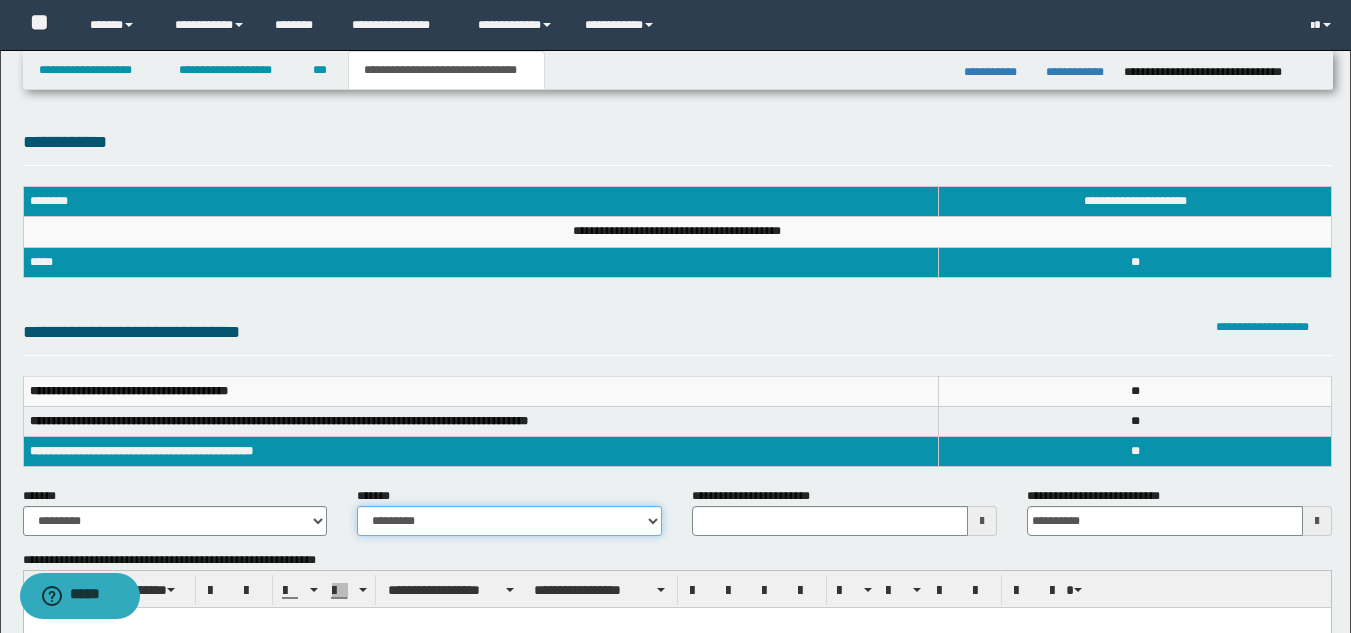 click on "**********" at bounding box center [509, 521] 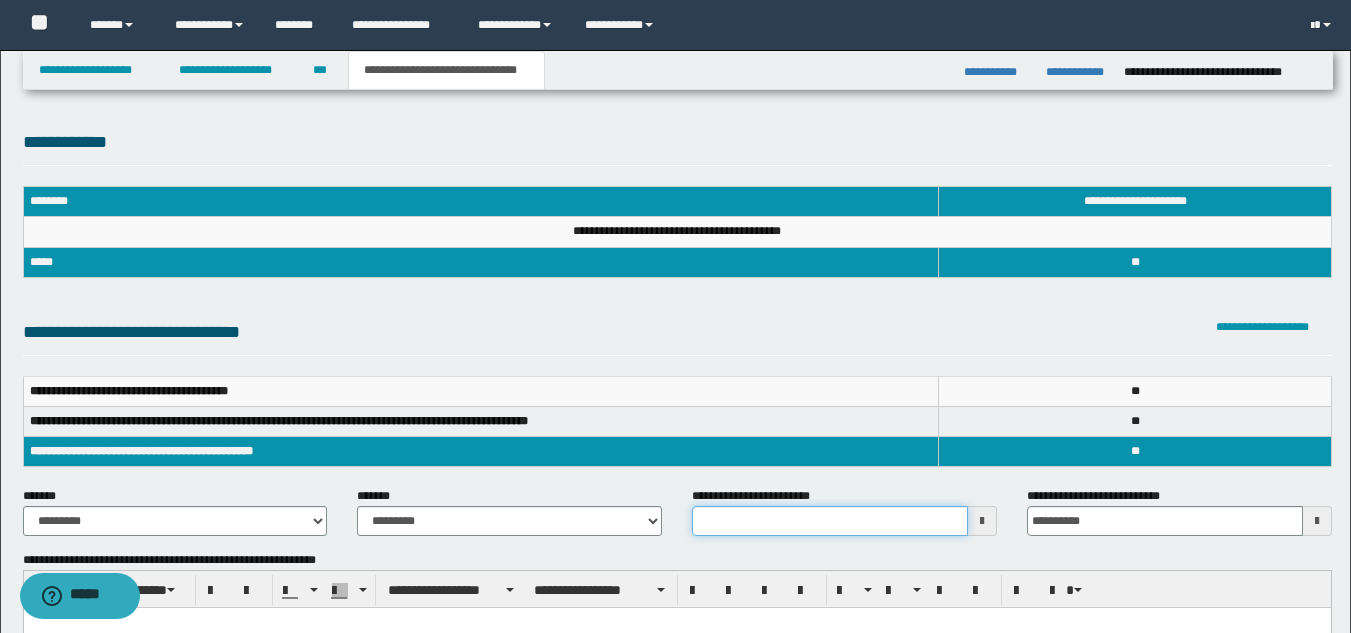 click on "**********" at bounding box center (830, 521) 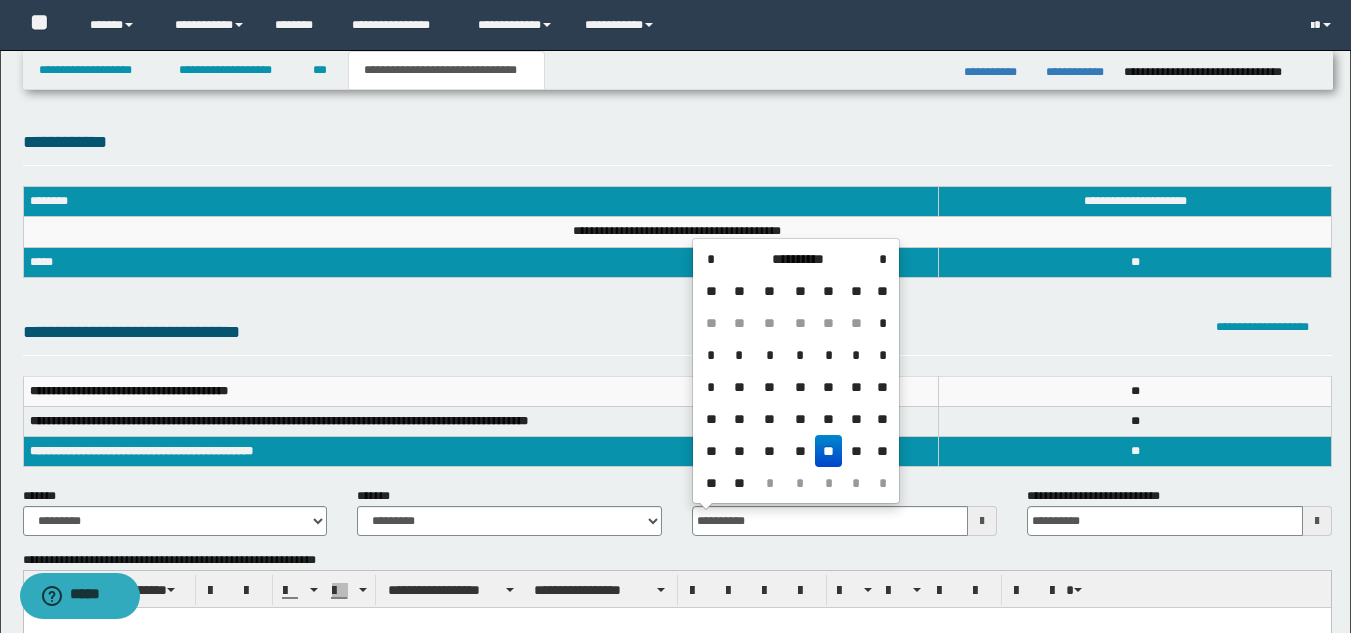 click on "**" at bounding box center [829, 451] 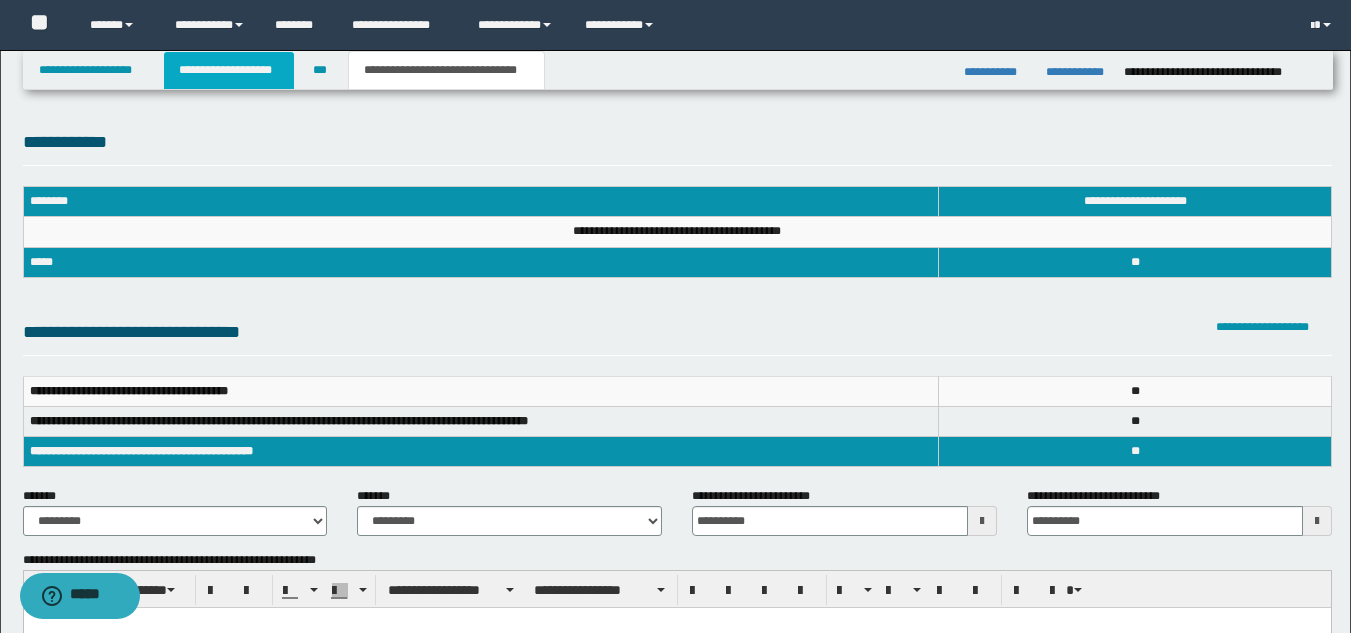 click on "**********" at bounding box center (229, 70) 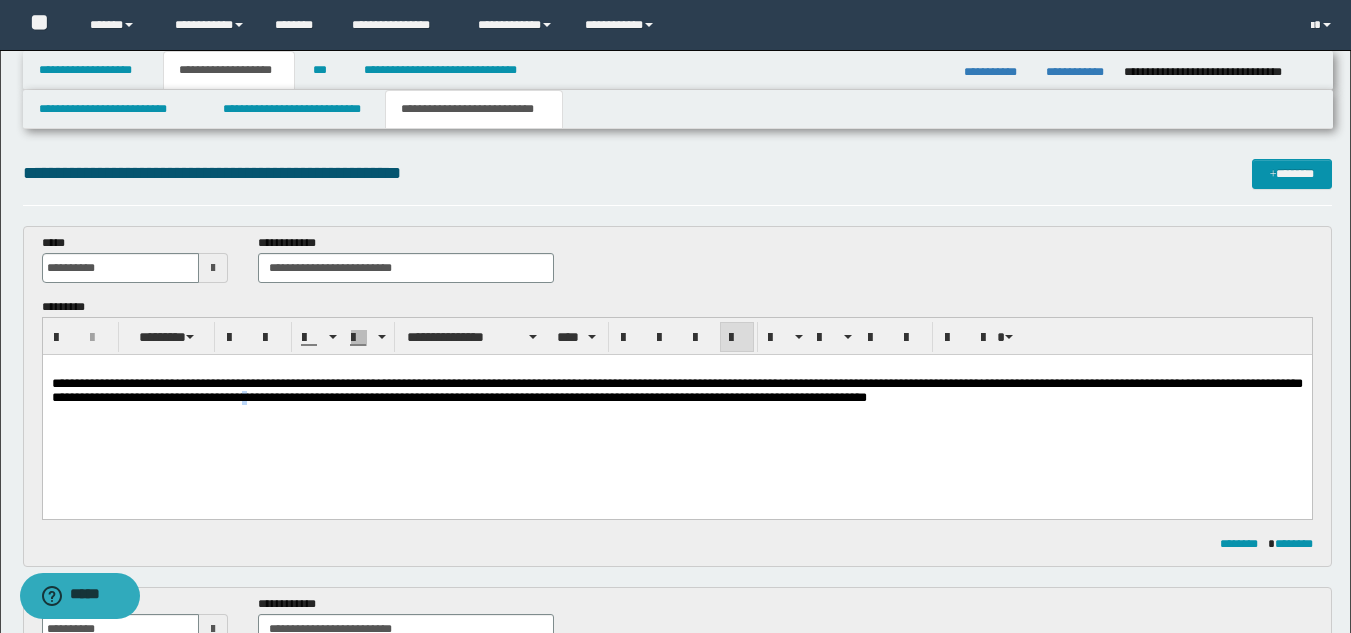 click on "**********" at bounding box center (676, 409) 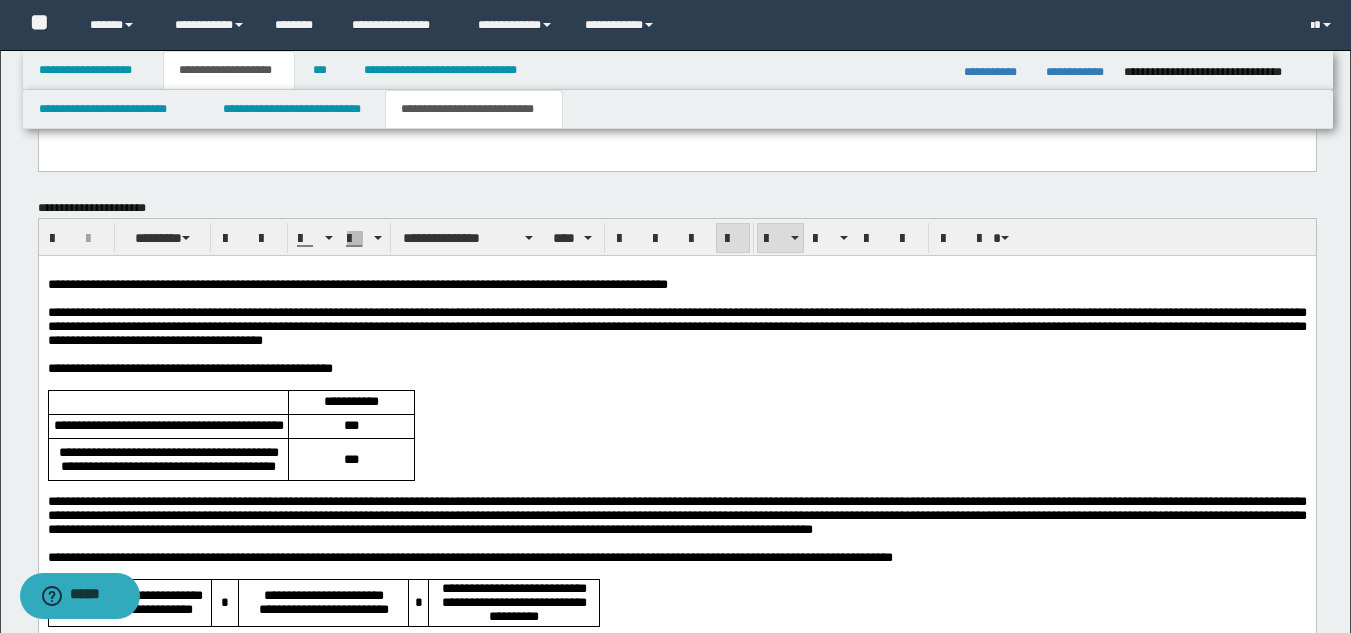 scroll, scrollTop: 2314, scrollLeft: 0, axis: vertical 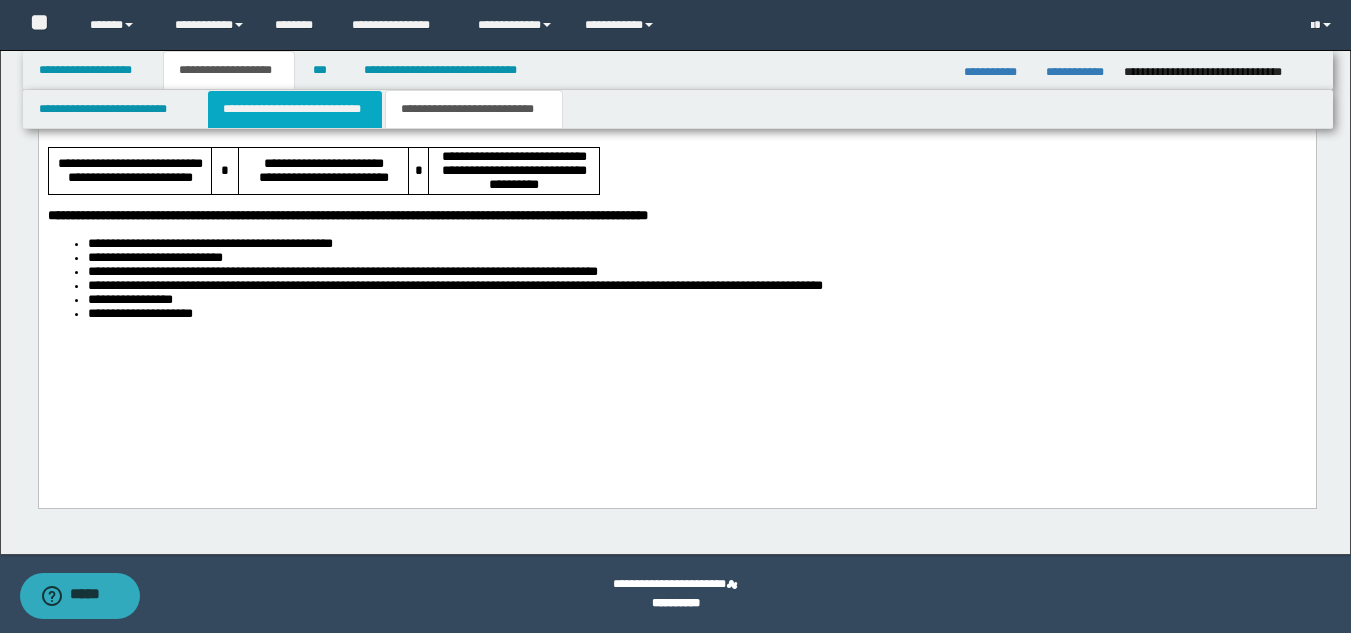 click on "**********" at bounding box center [295, 109] 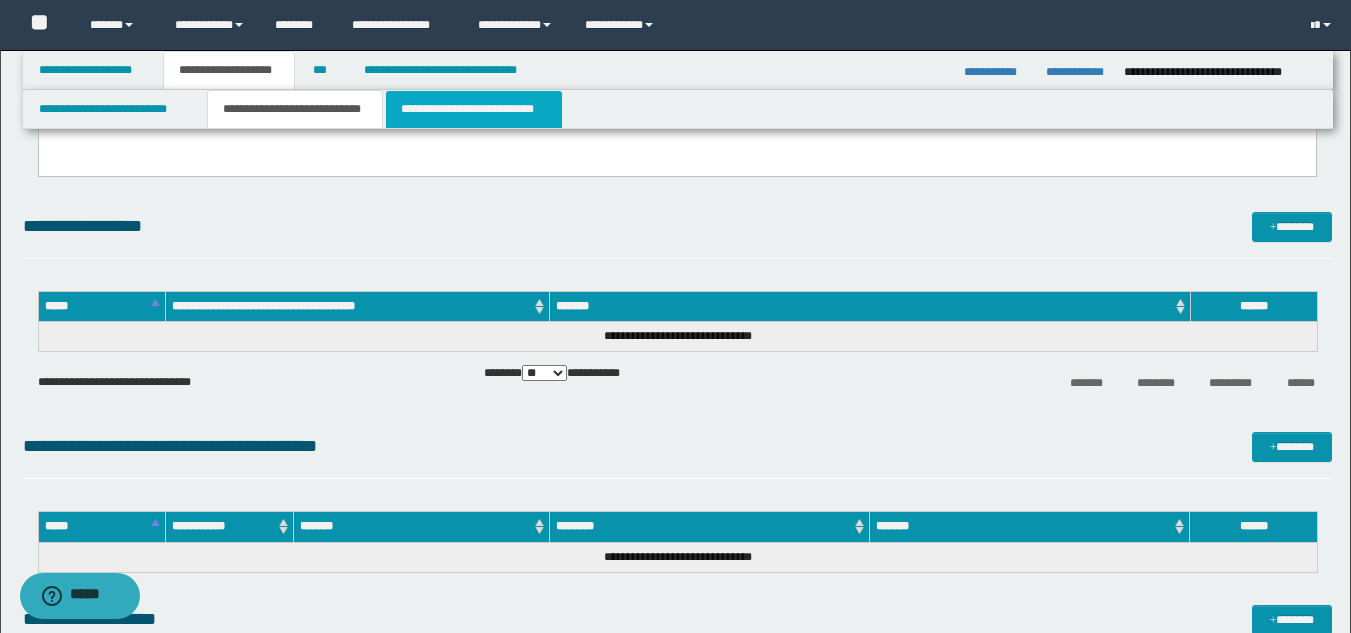 click on "**********" at bounding box center (474, 109) 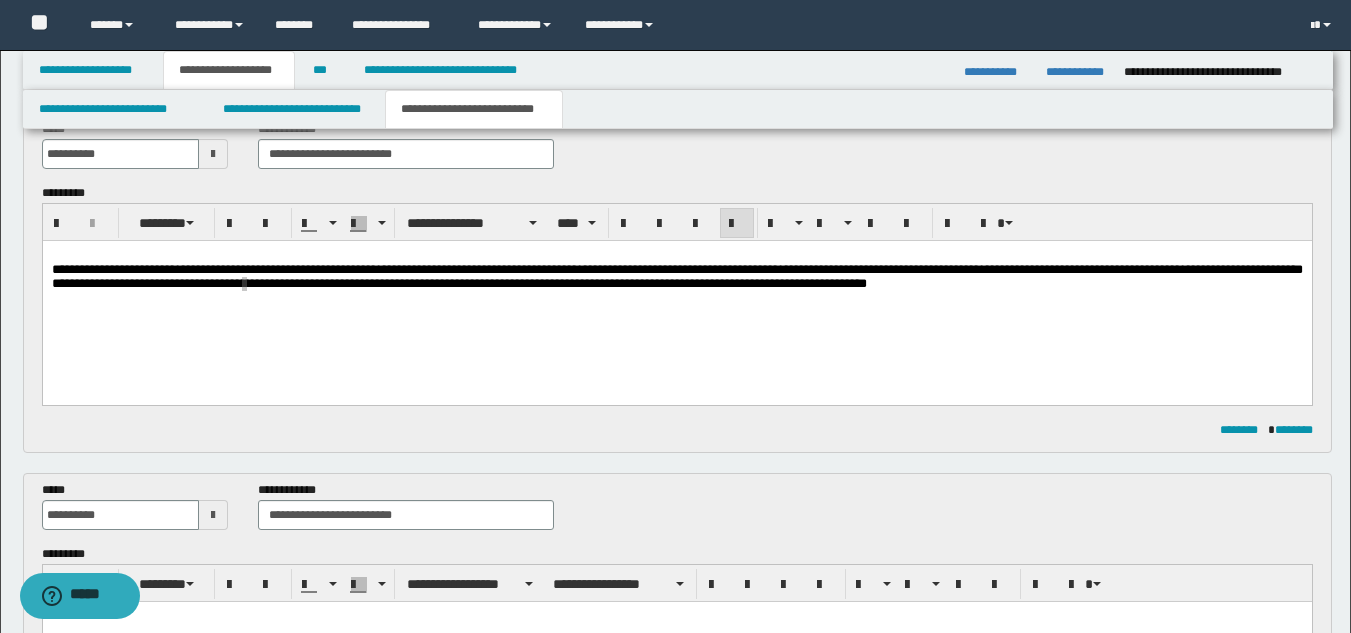 scroll, scrollTop: 0, scrollLeft: 0, axis: both 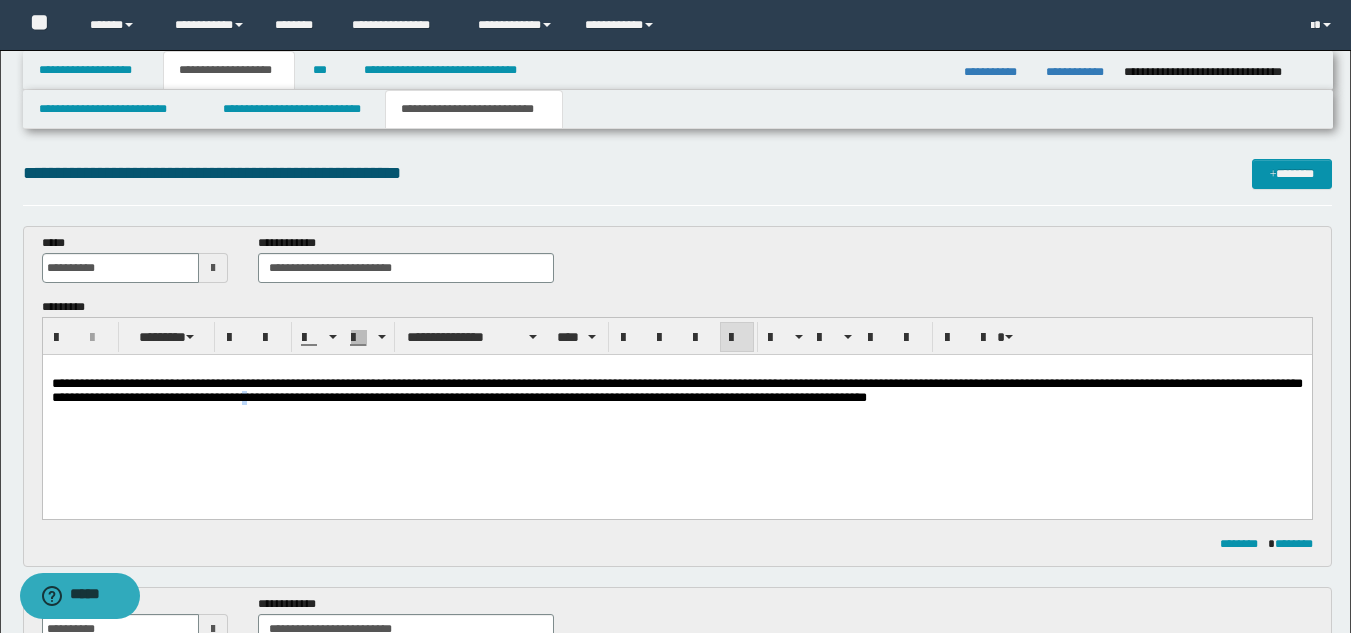 click on "**********" at bounding box center (676, 409) 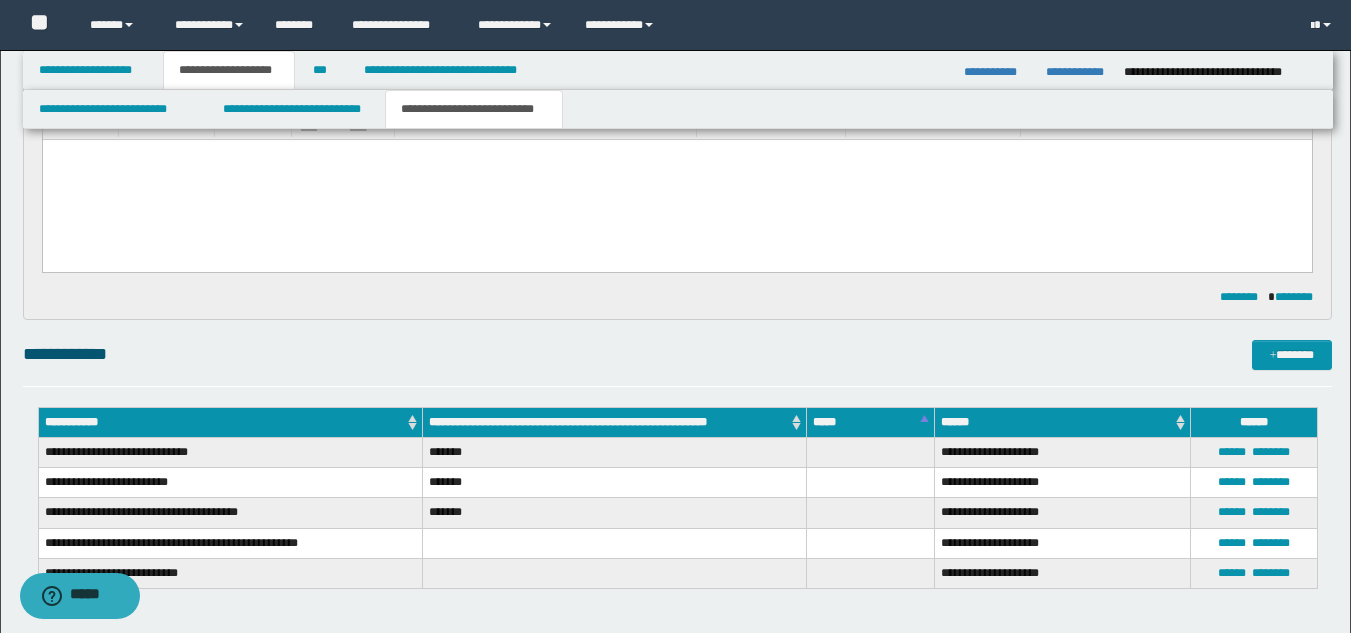 scroll, scrollTop: 900, scrollLeft: 0, axis: vertical 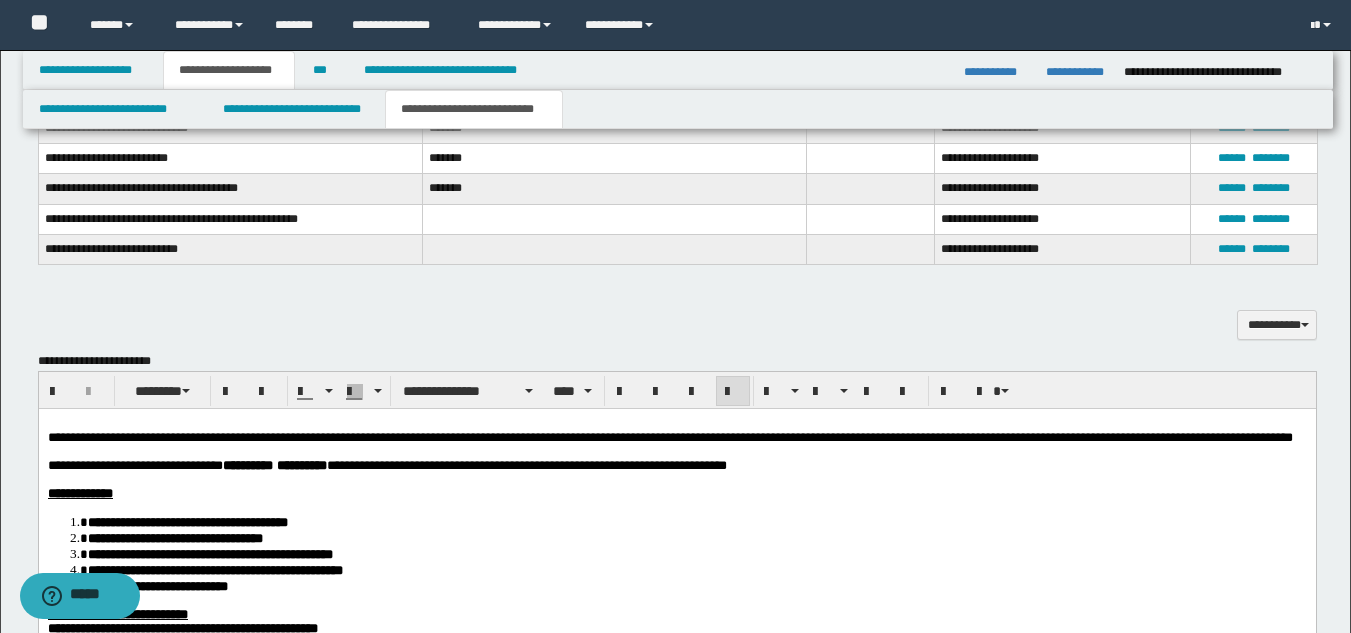 click at bounding box center (676, 452) 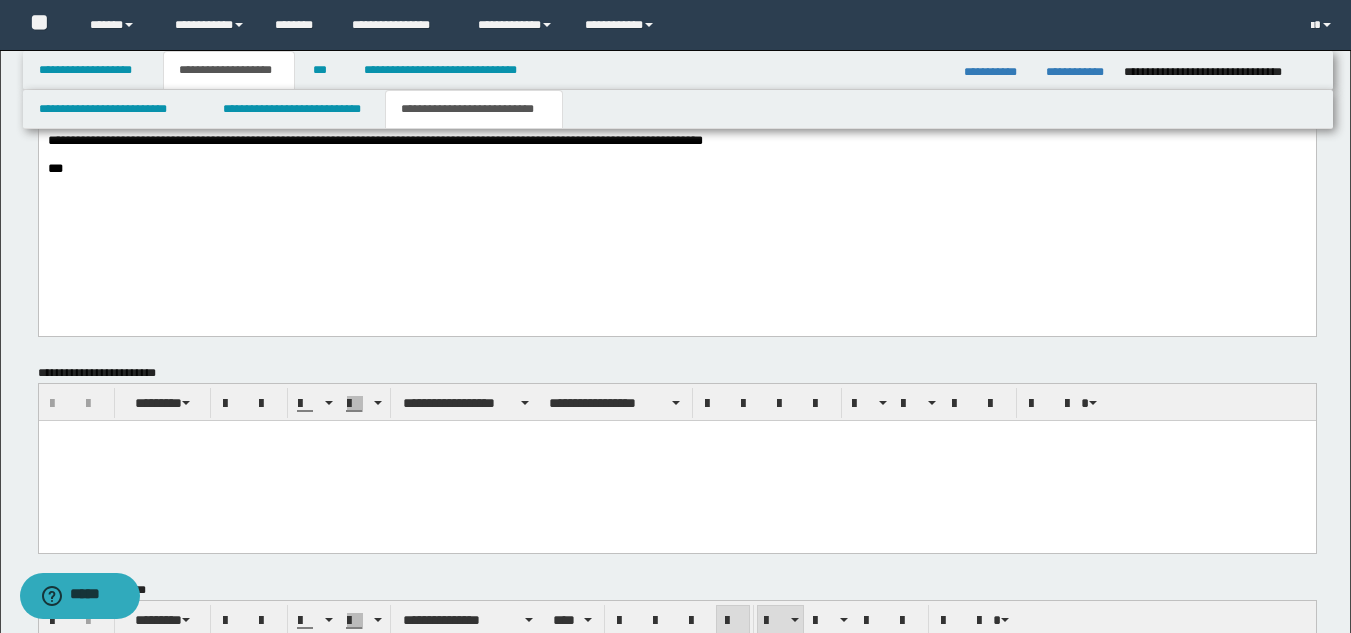 scroll, scrollTop: 1714, scrollLeft: 0, axis: vertical 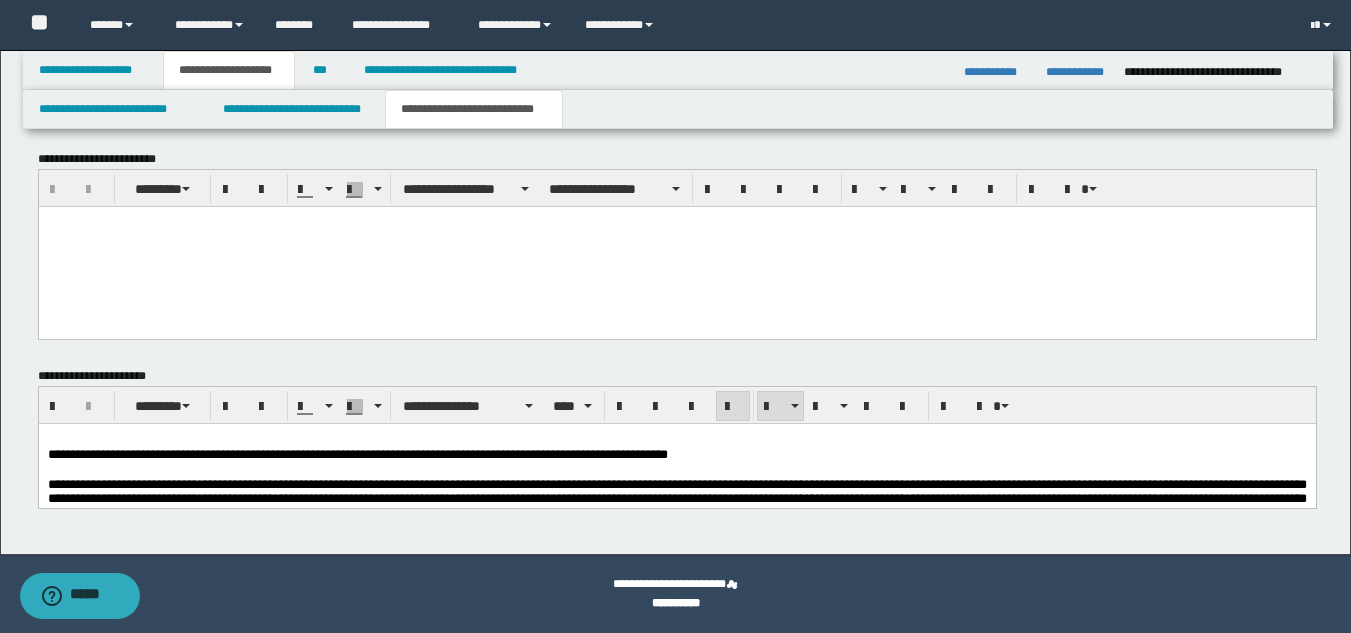 click at bounding box center [676, 469] 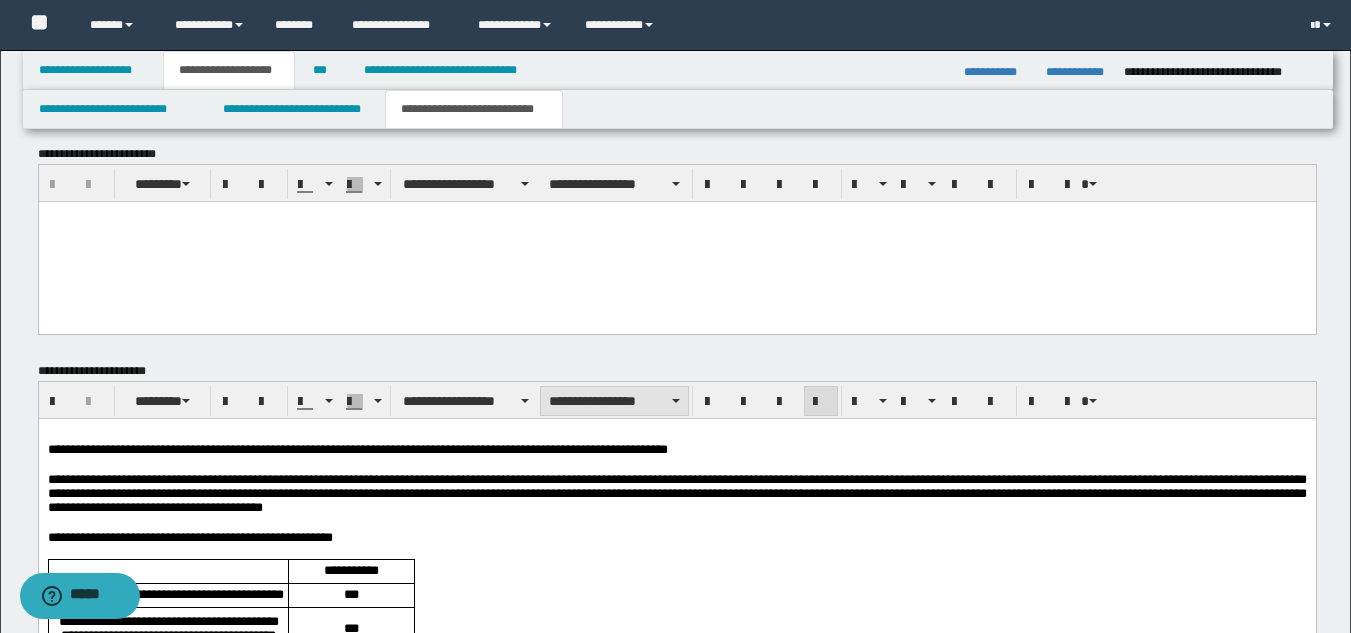scroll, scrollTop: 1714, scrollLeft: 0, axis: vertical 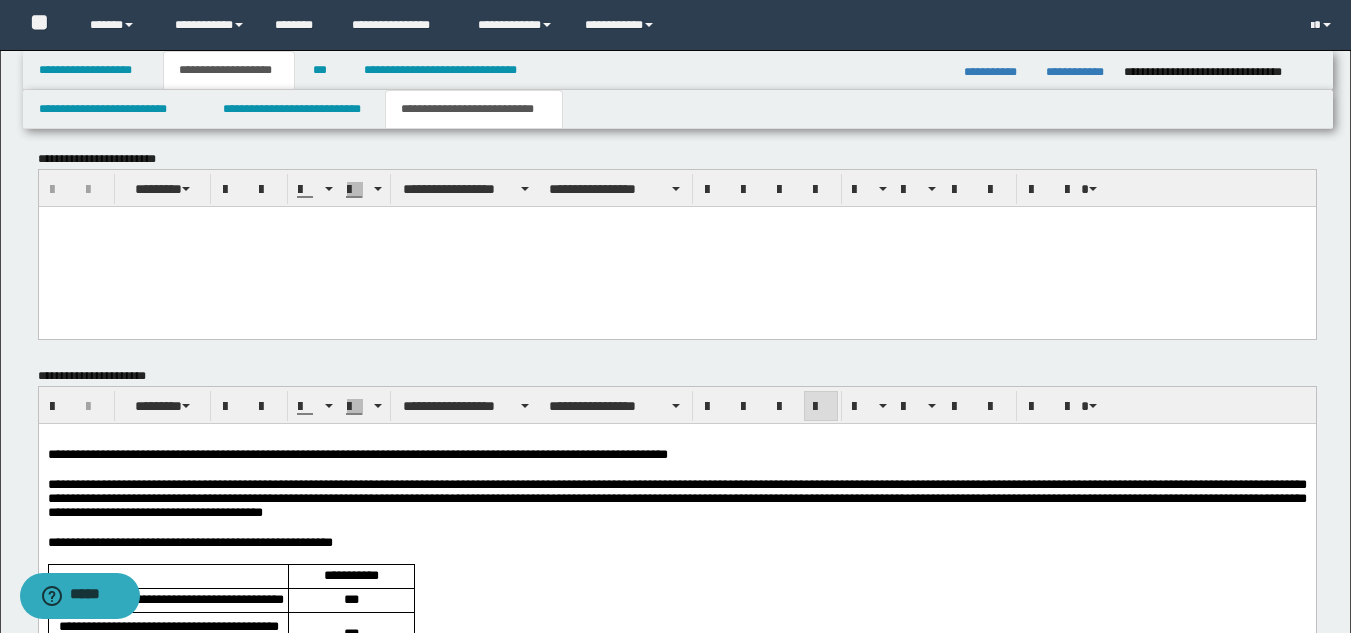 drag, startPoint x: 462, startPoint y: 462, endPoint x: 458, endPoint y: 502, distance: 40.1995 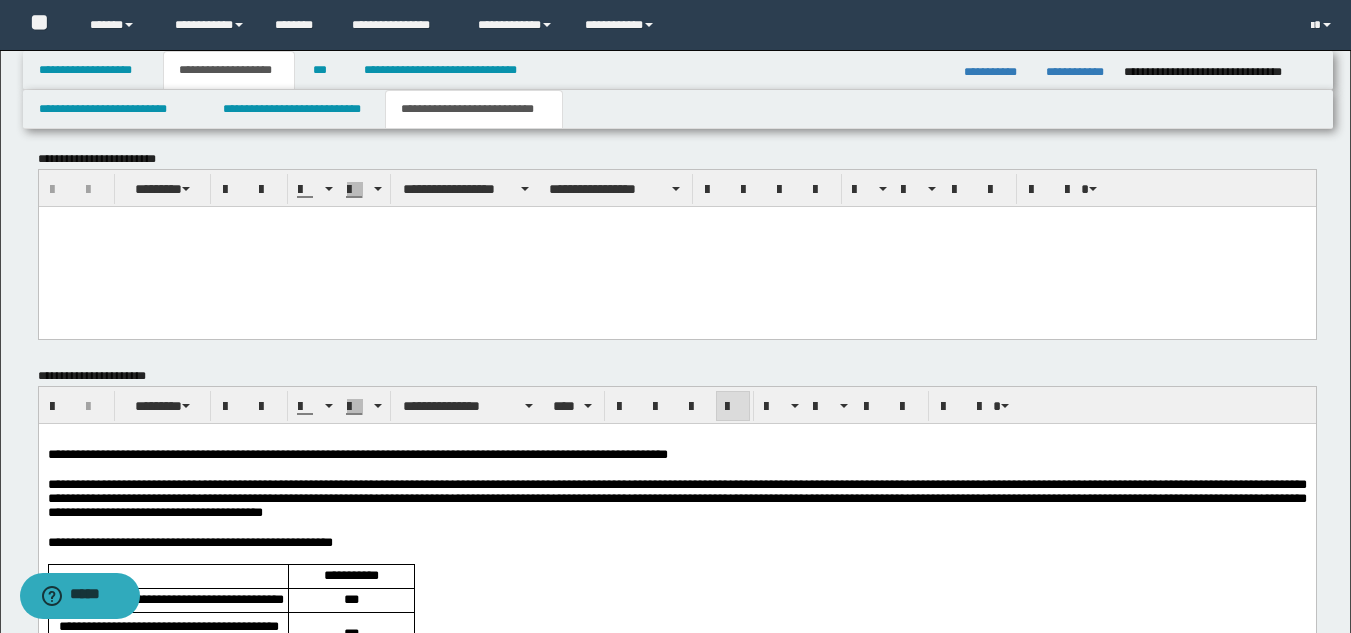 click on "**********" at bounding box center (676, 497) 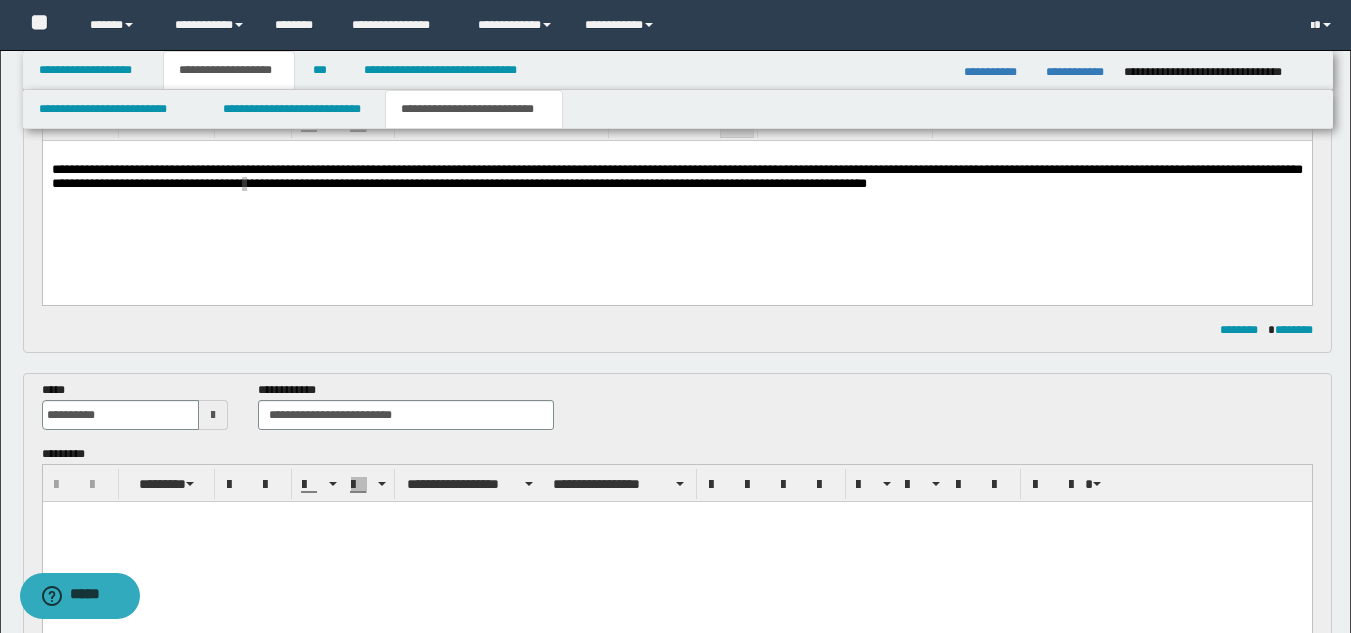 scroll, scrollTop: 0, scrollLeft: 0, axis: both 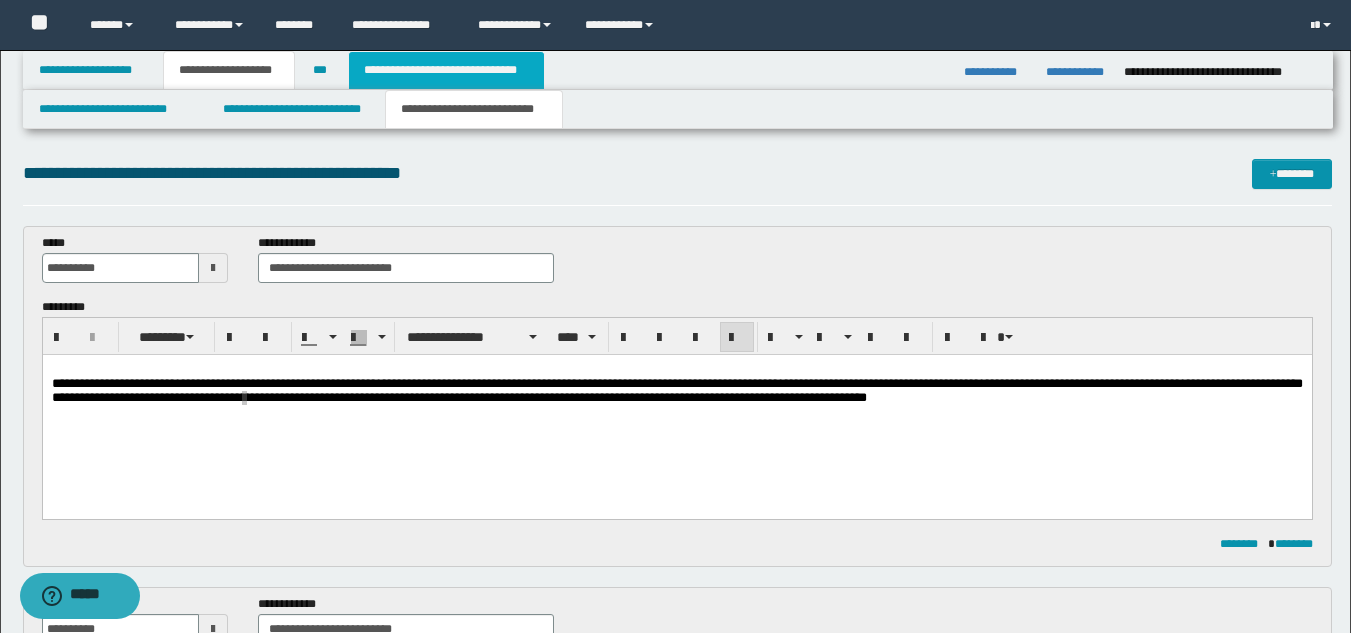 click on "**********" at bounding box center (446, 70) 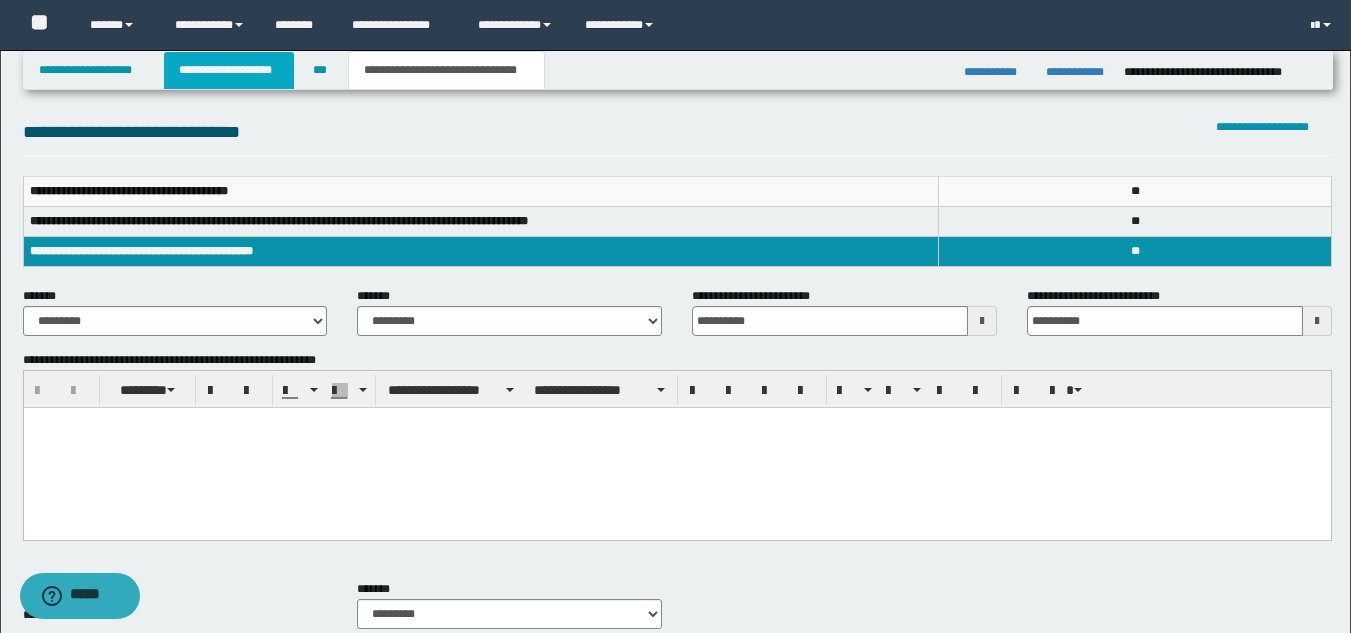 click on "**********" at bounding box center [229, 70] 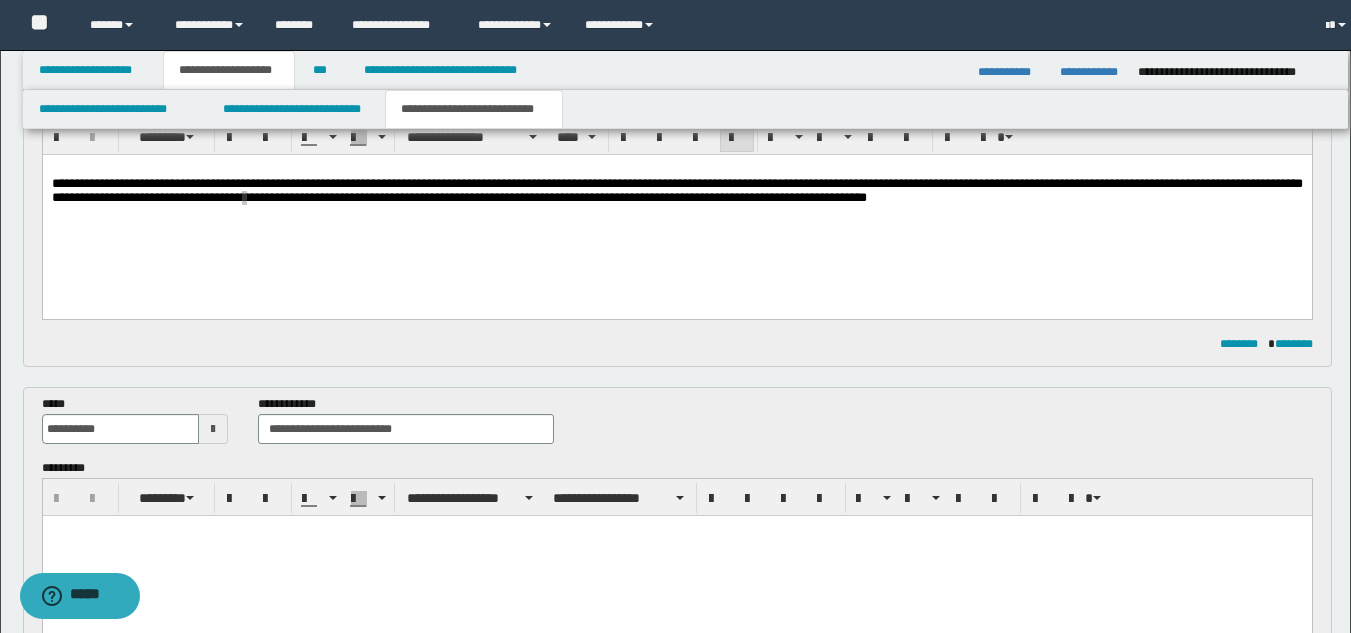 scroll, scrollTop: 231, scrollLeft: 0, axis: vertical 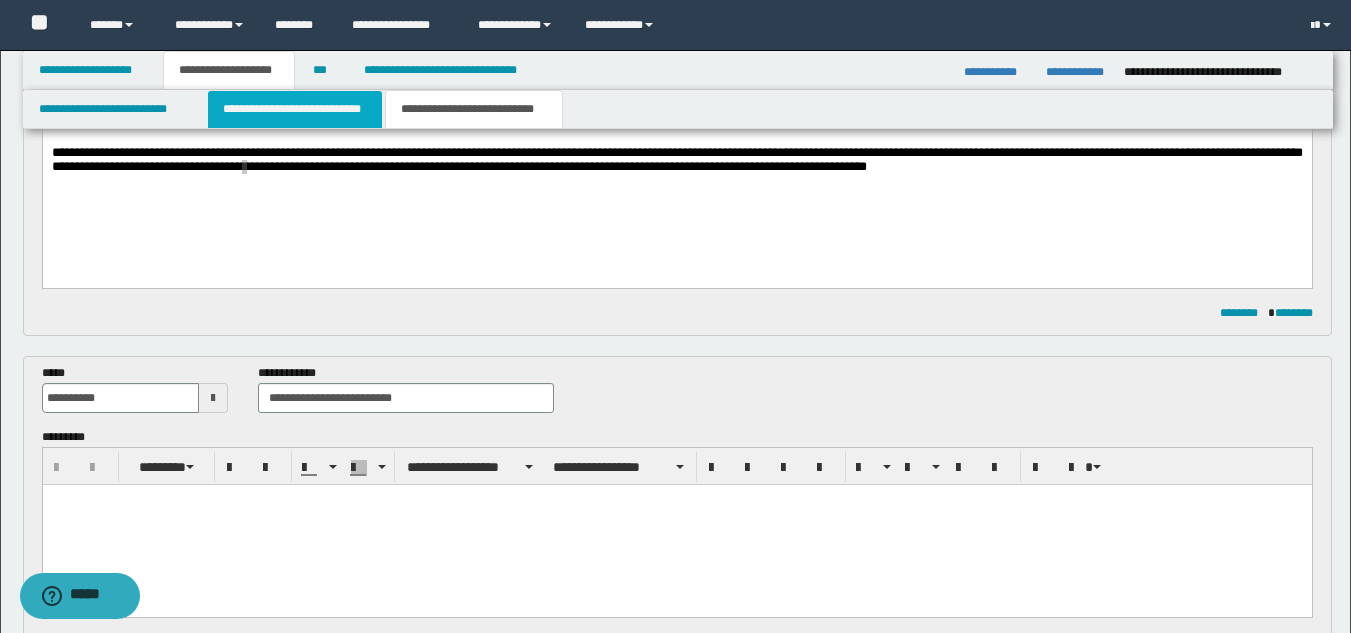 click on "**********" at bounding box center (295, 109) 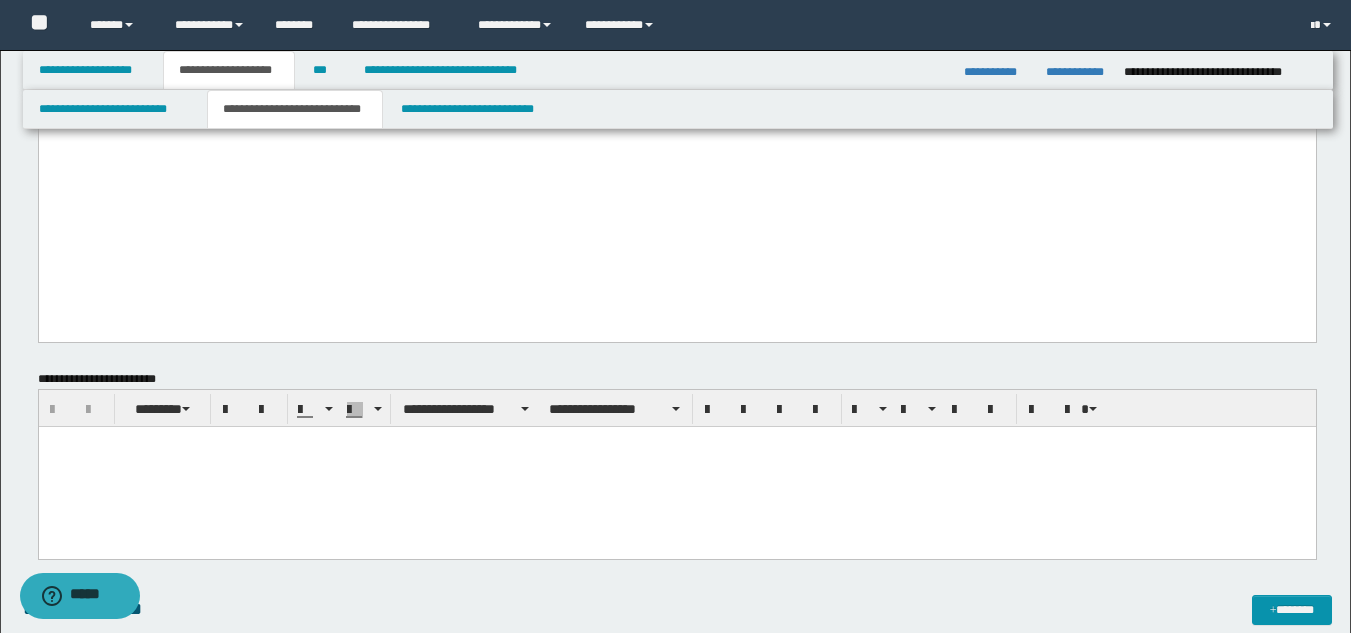 scroll, scrollTop: 1731, scrollLeft: 0, axis: vertical 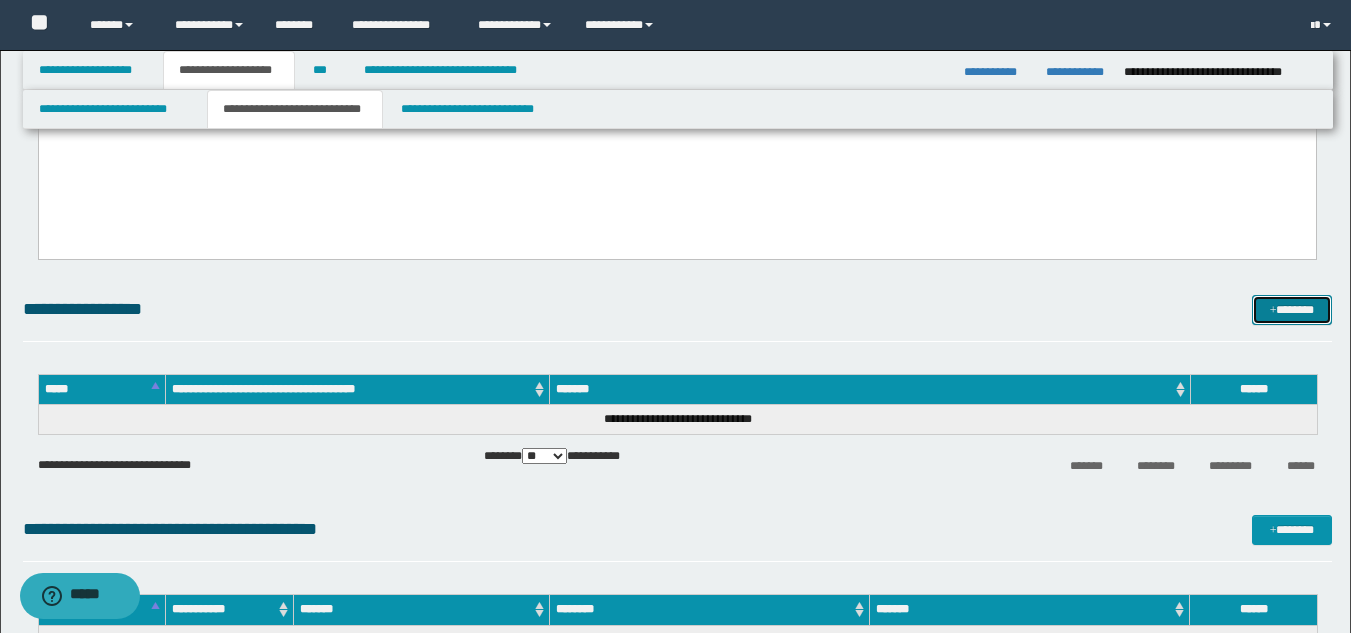 click on "*******" at bounding box center (1292, 310) 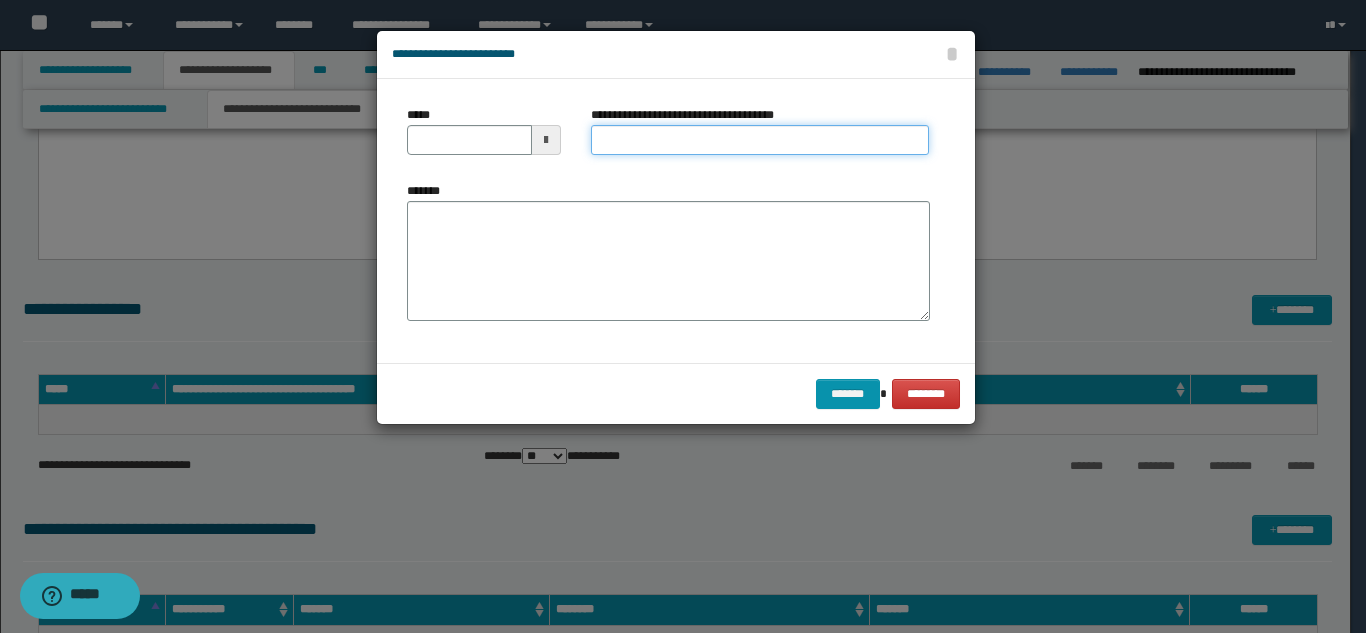 click on "**********" at bounding box center [760, 140] 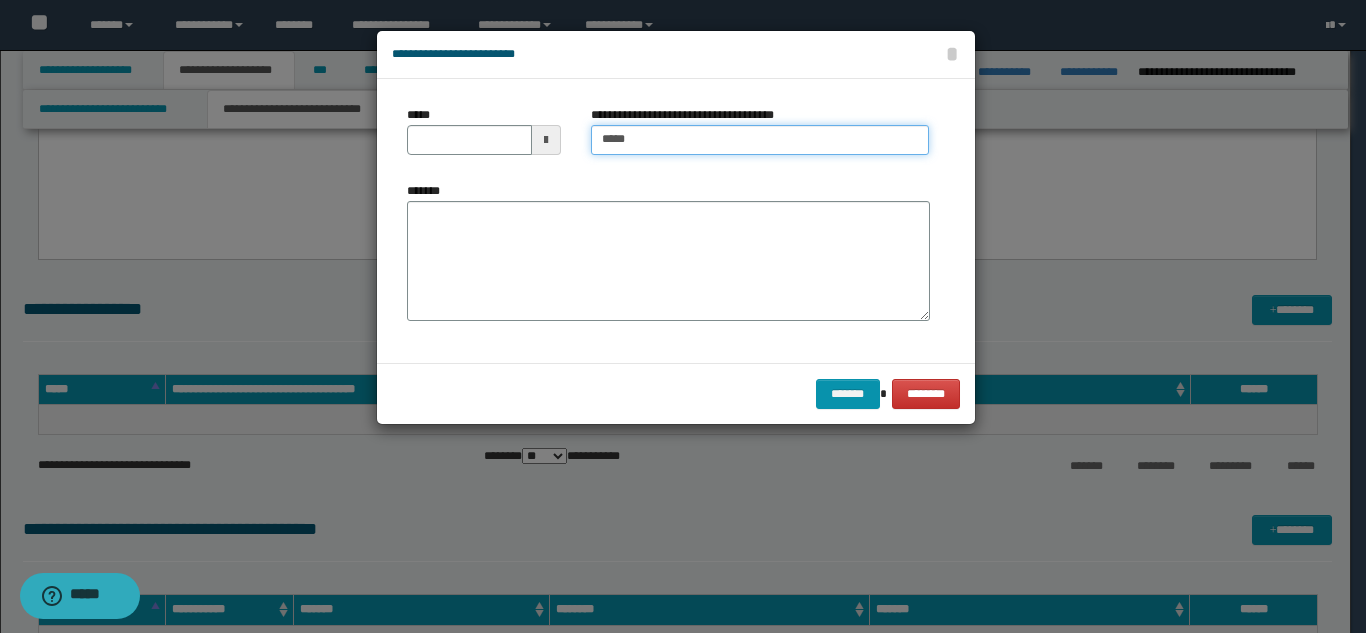 type on "*****" 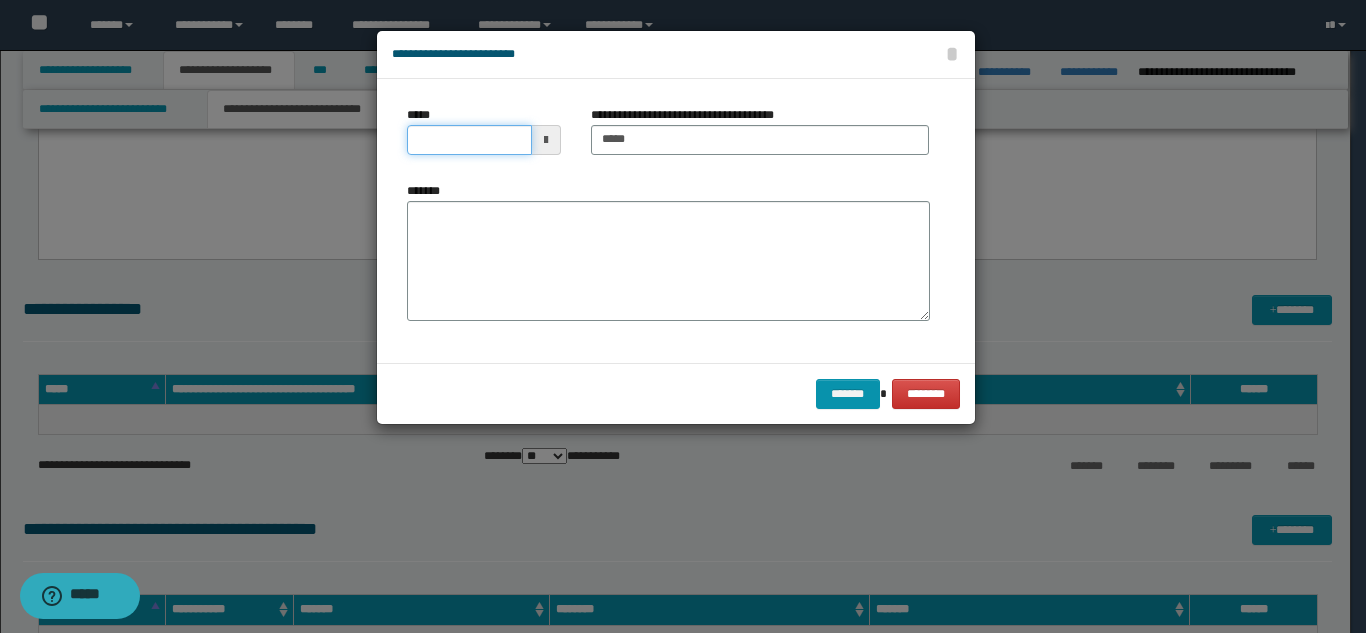 click on "*****" at bounding box center [469, 140] 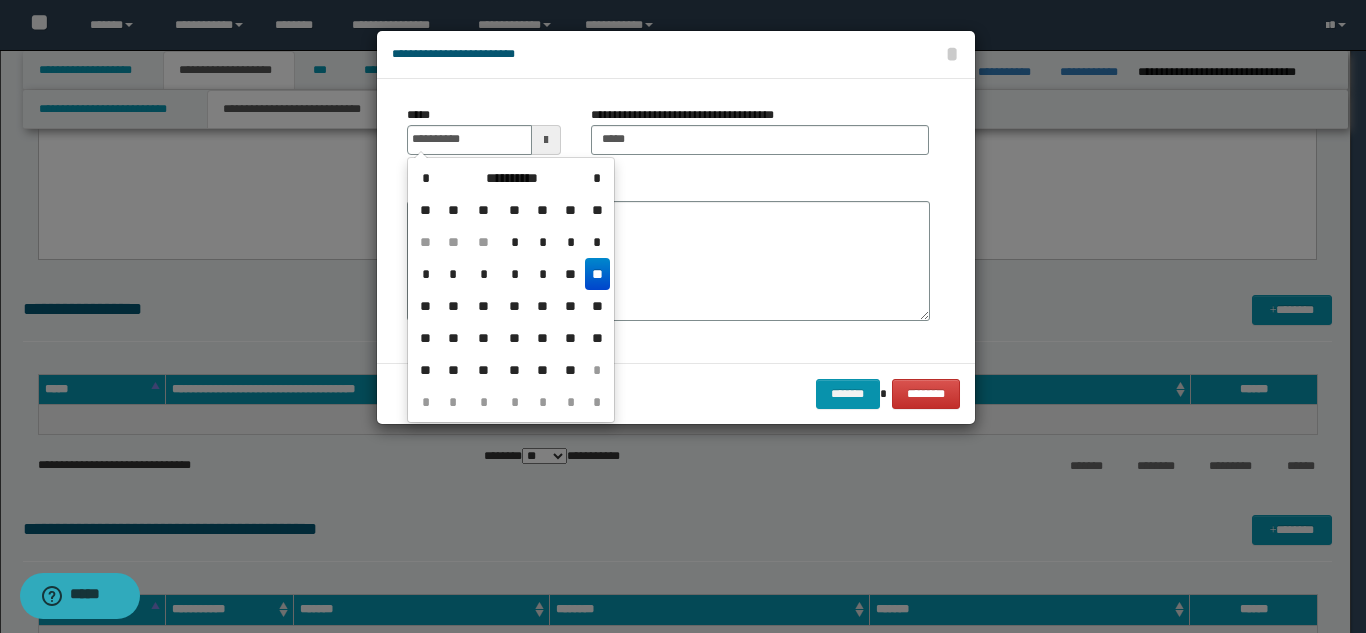 click on "**" at bounding box center [597, 274] 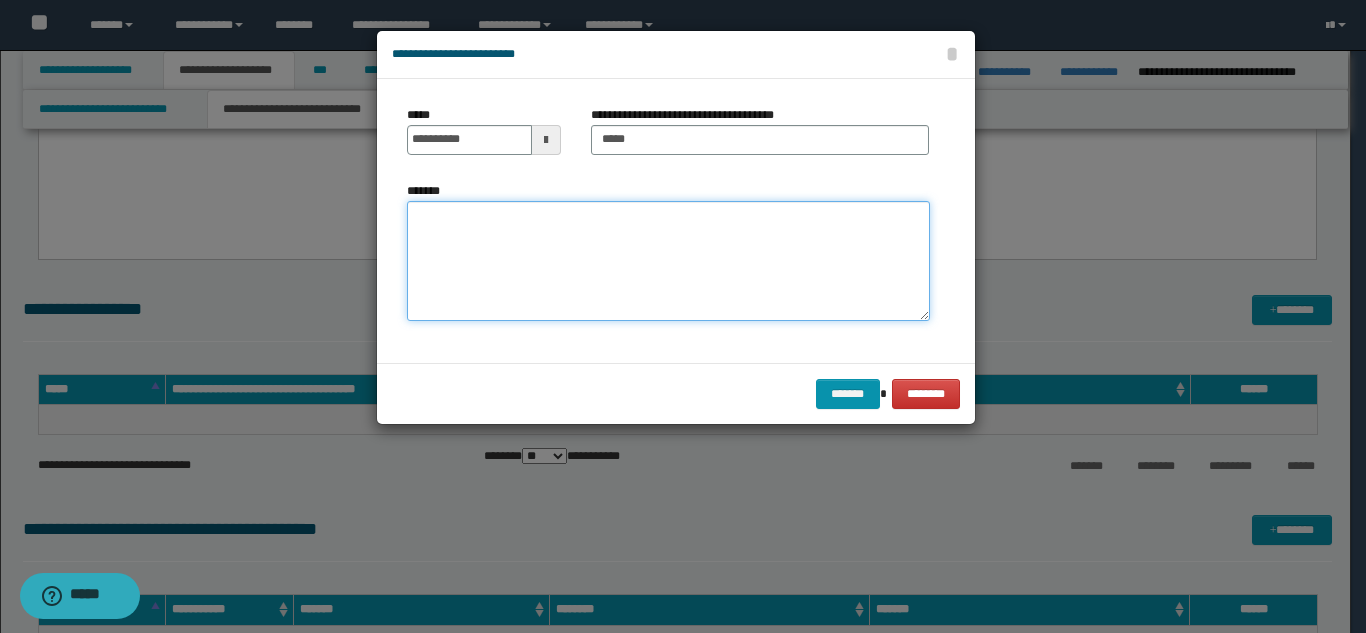click on "*******" at bounding box center [668, 261] 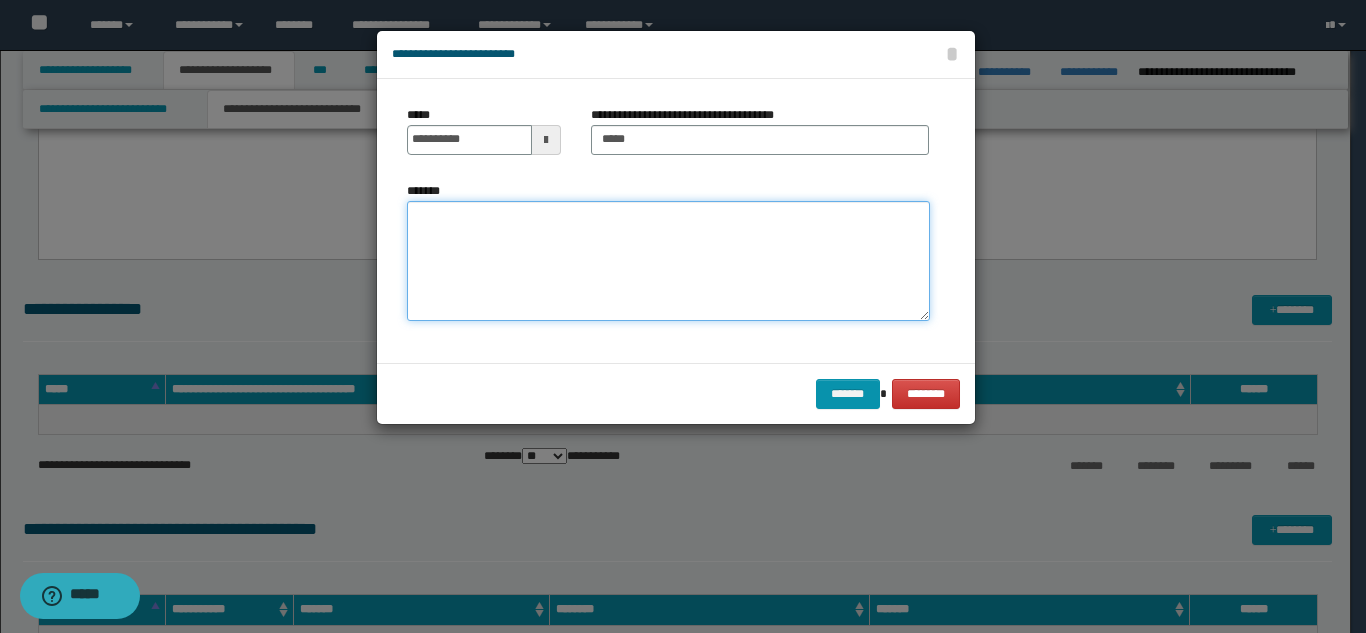 paste on "**********" 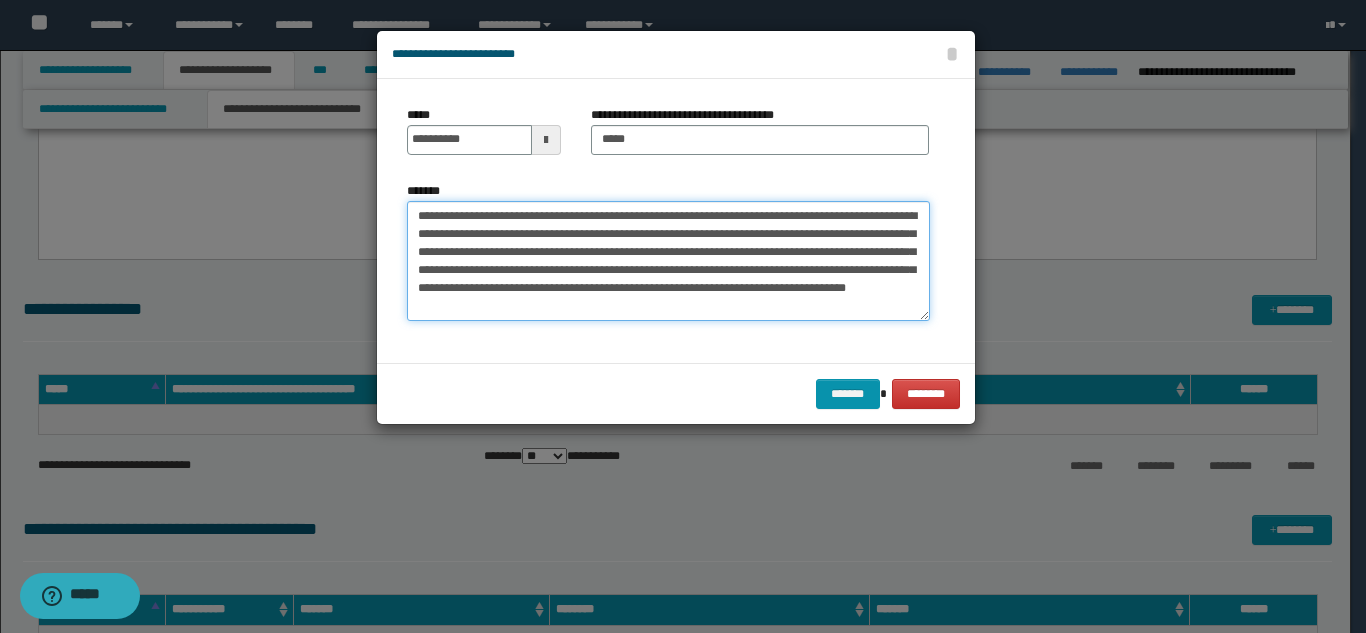 click on "**********" at bounding box center [668, 261] 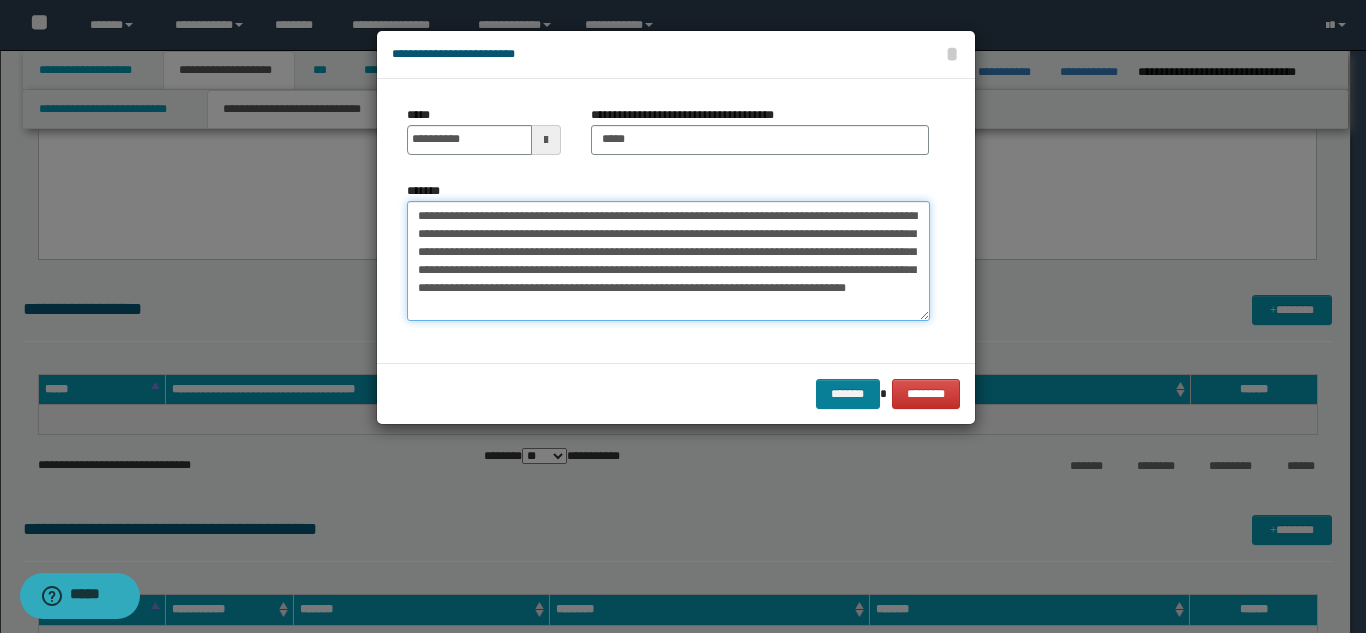 type on "**********" 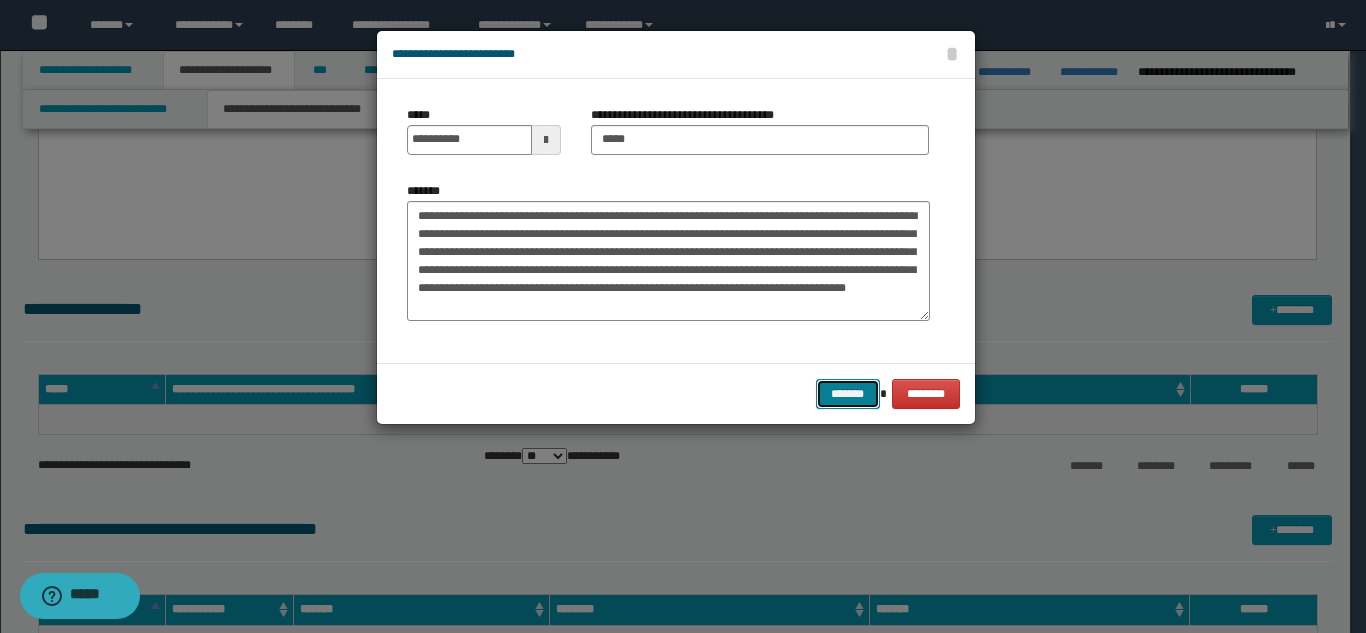 click on "*******" at bounding box center [848, 394] 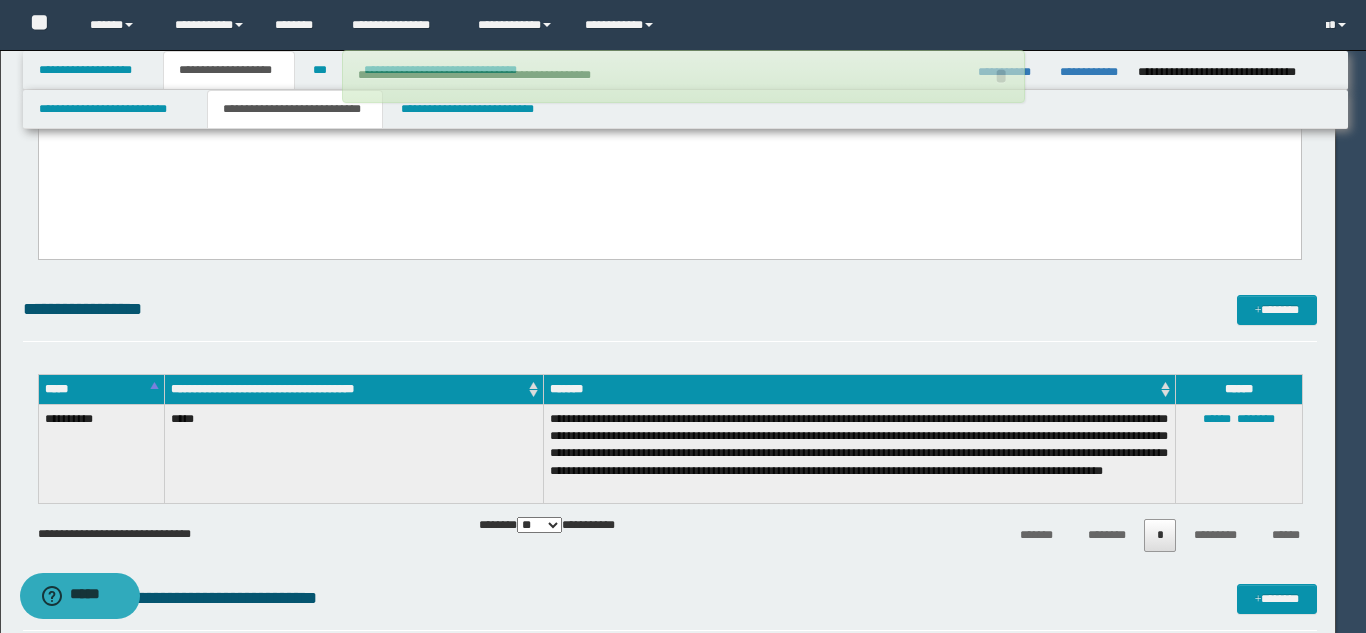 type 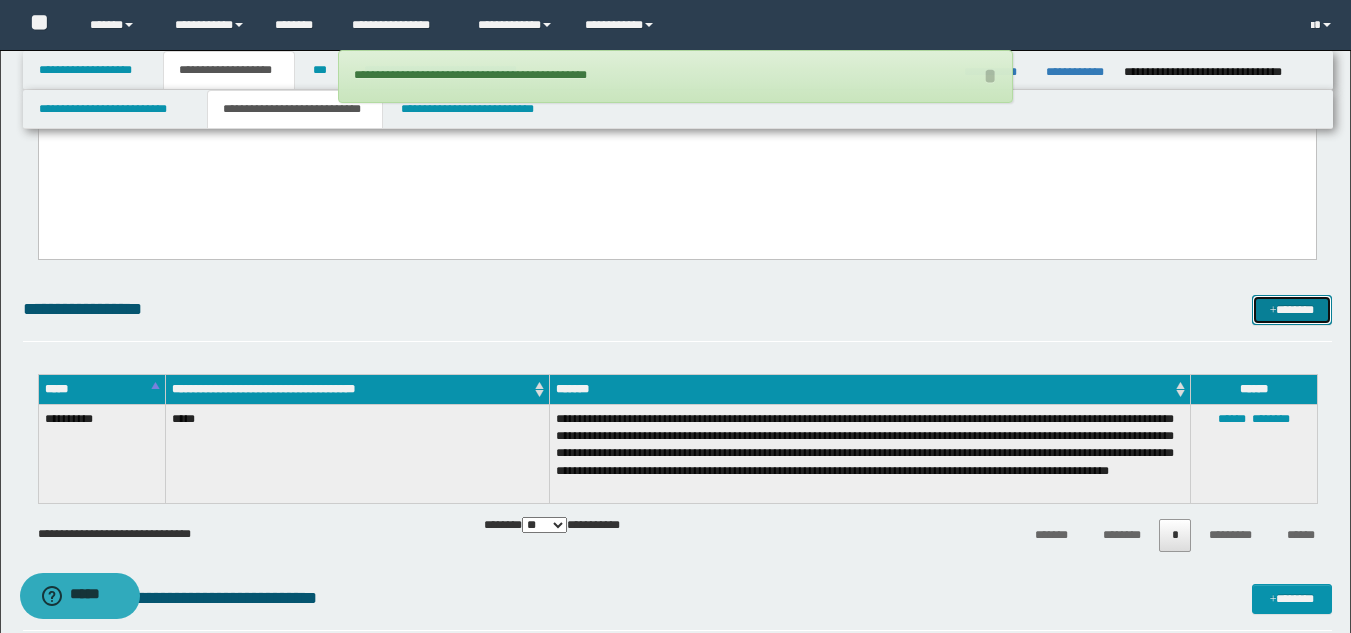 click on "*******" at bounding box center (1292, 310) 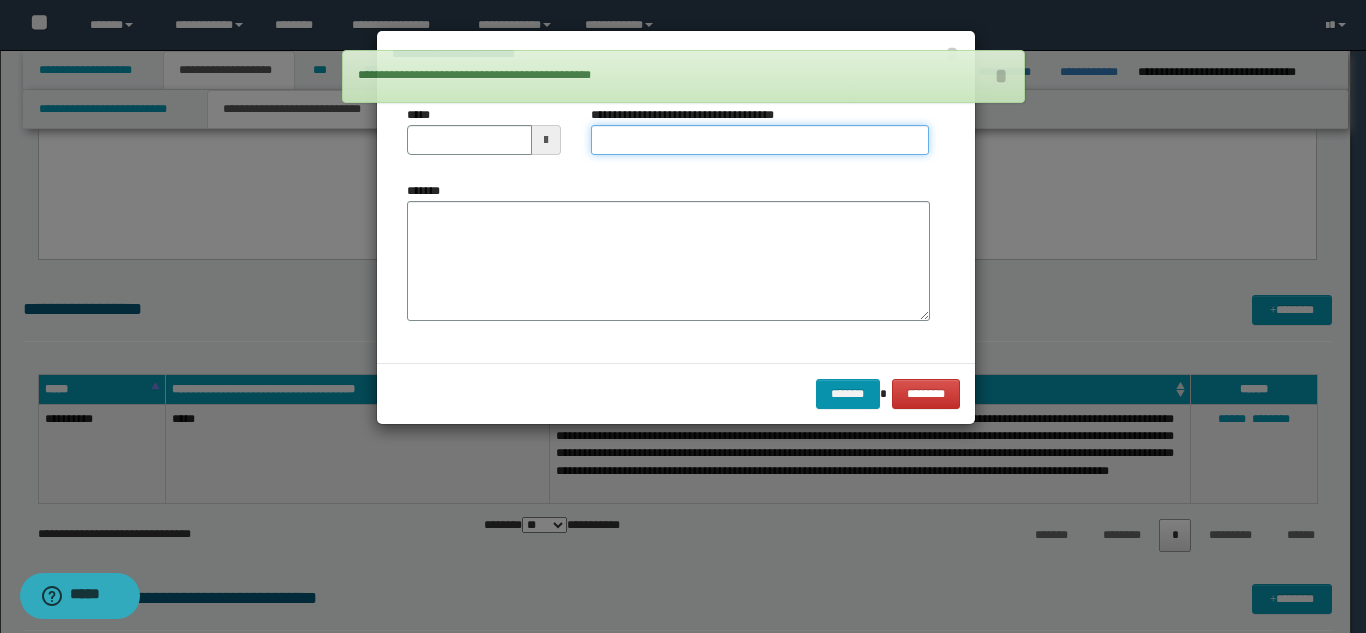 click on "**********" at bounding box center (760, 140) 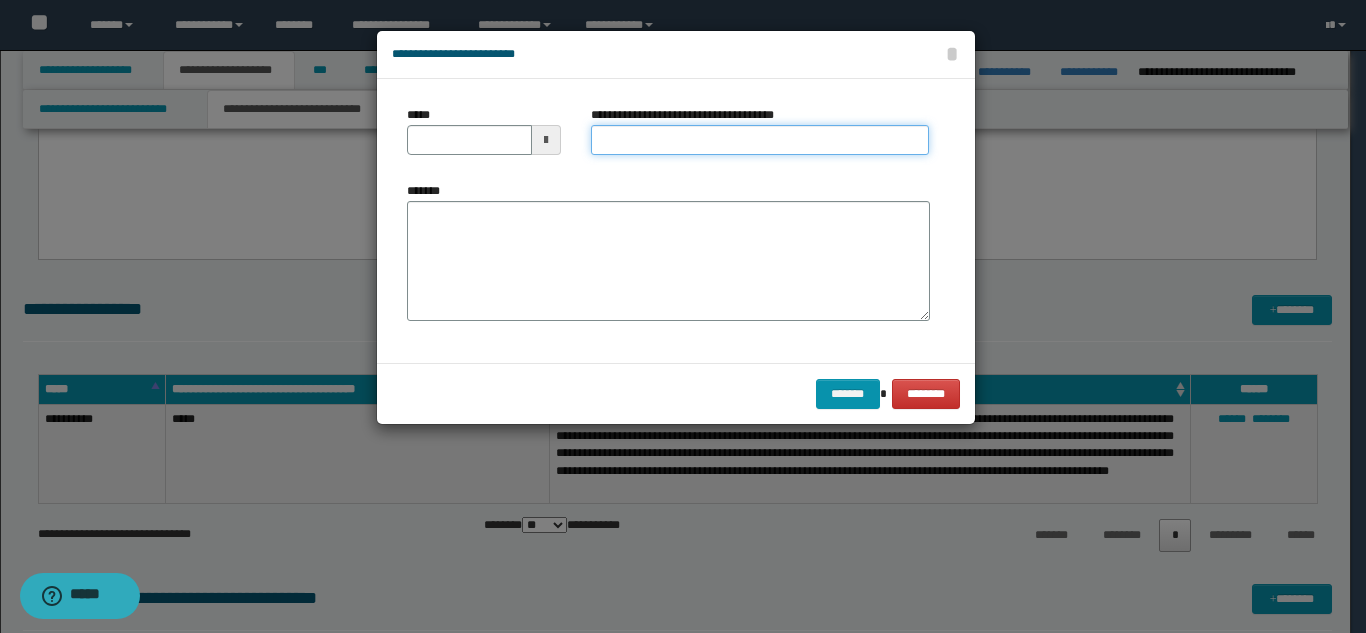 click on "**********" at bounding box center [760, 140] 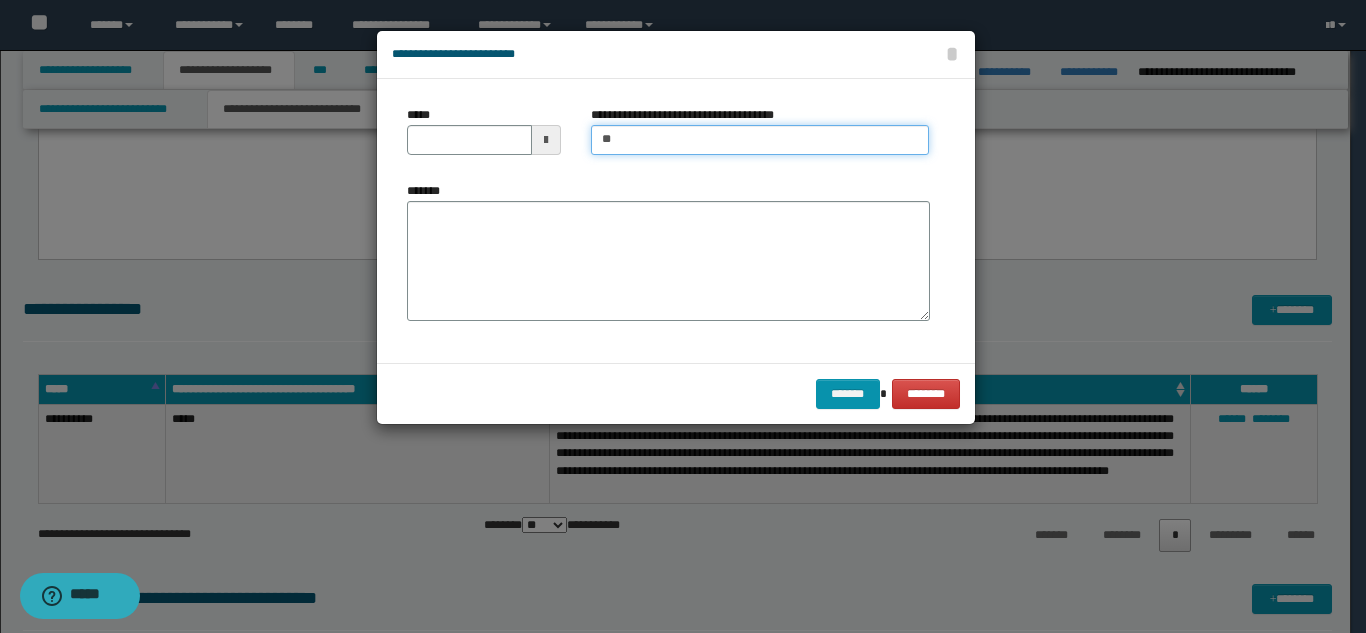 type on "*********" 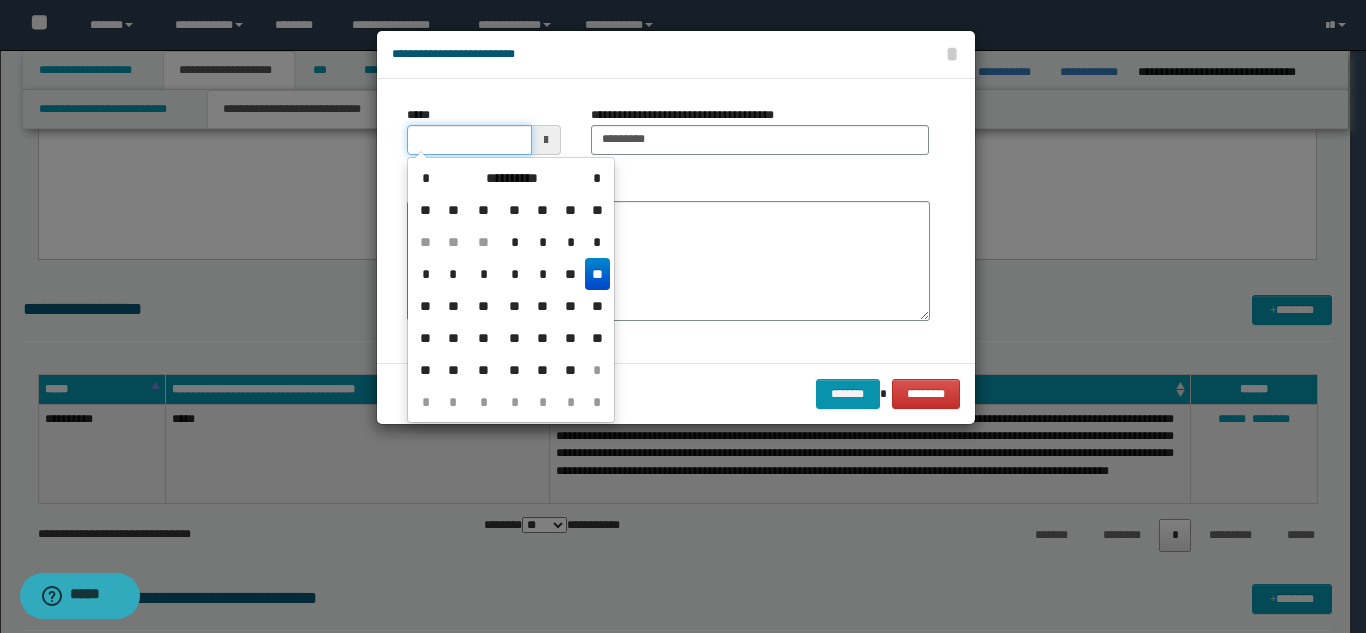 click on "*****" at bounding box center (469, 140) 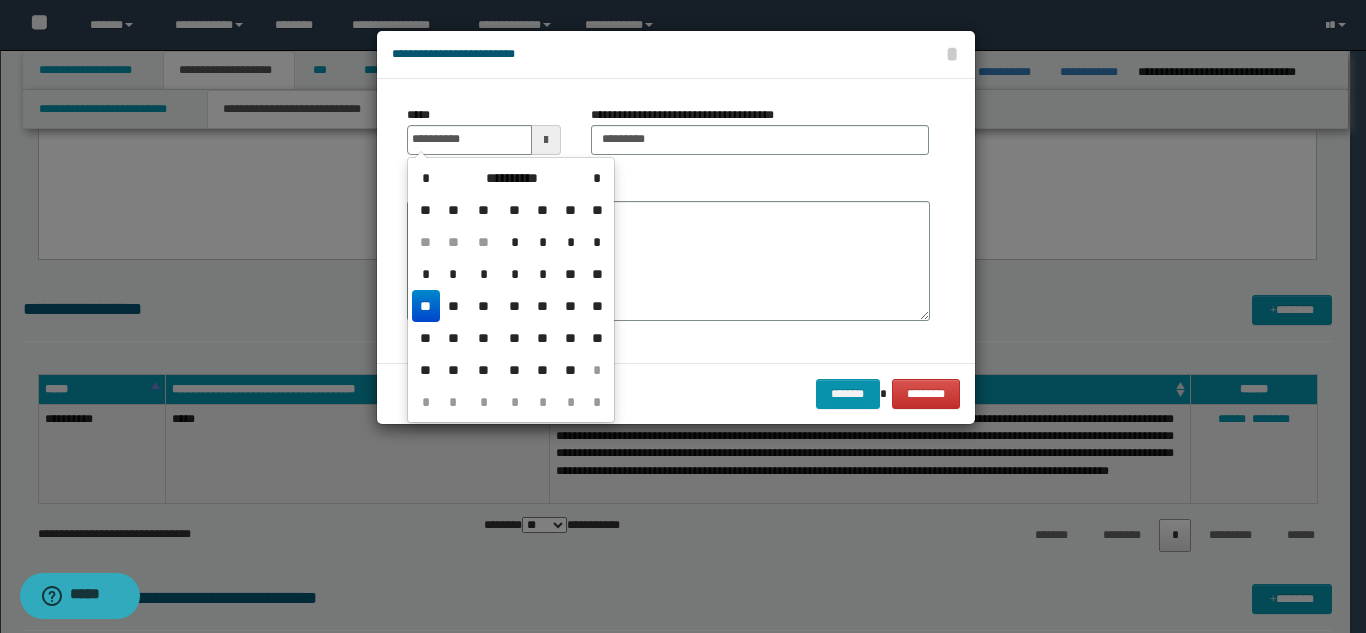 click on "**" at bounding box center [426, 306] 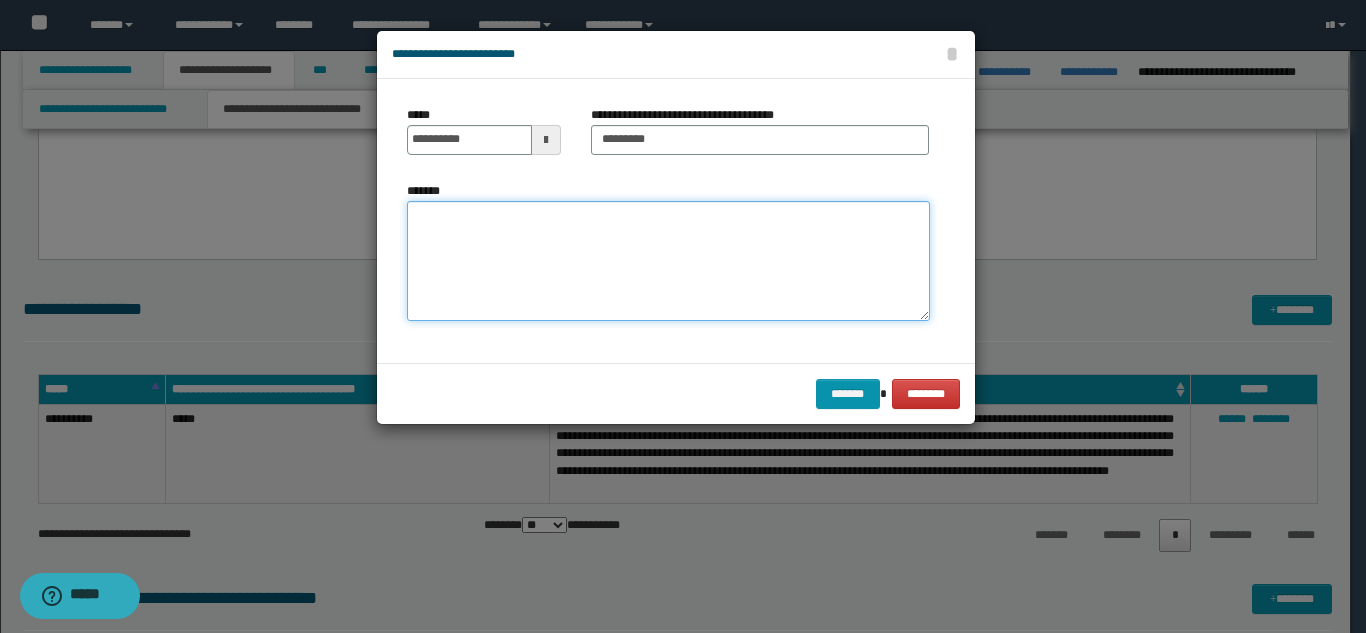 click on "*******" at bounding box center [668, 261] 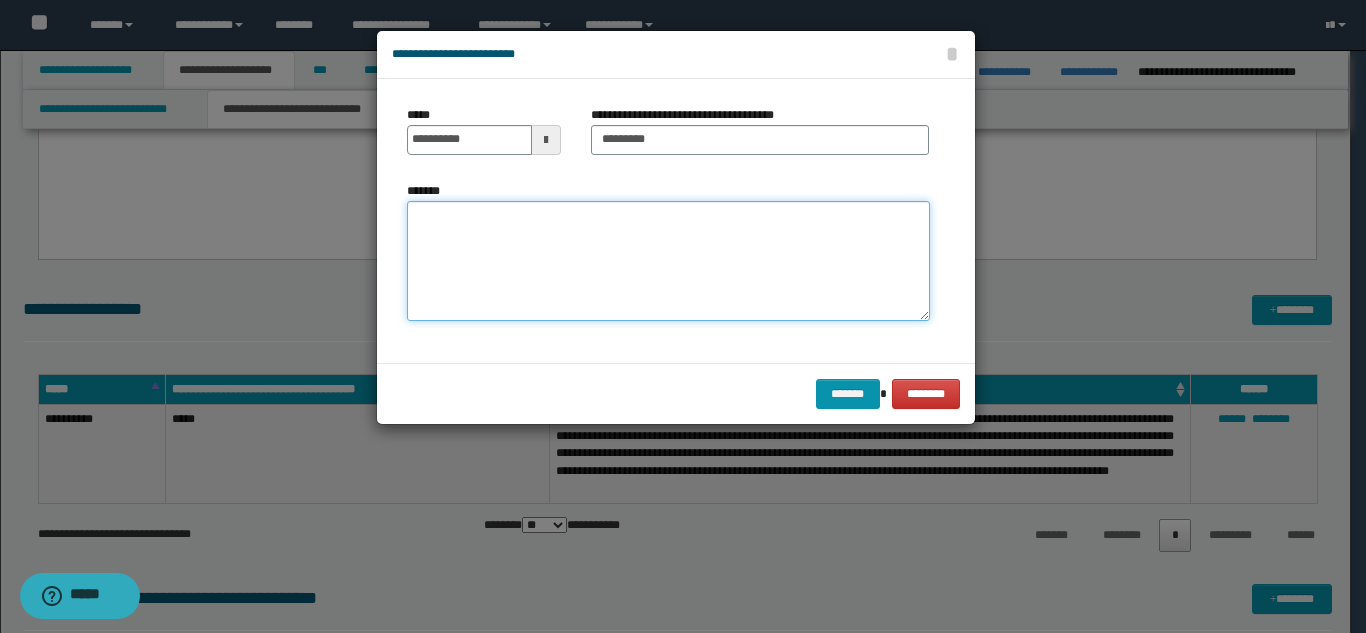 paste on "**********" 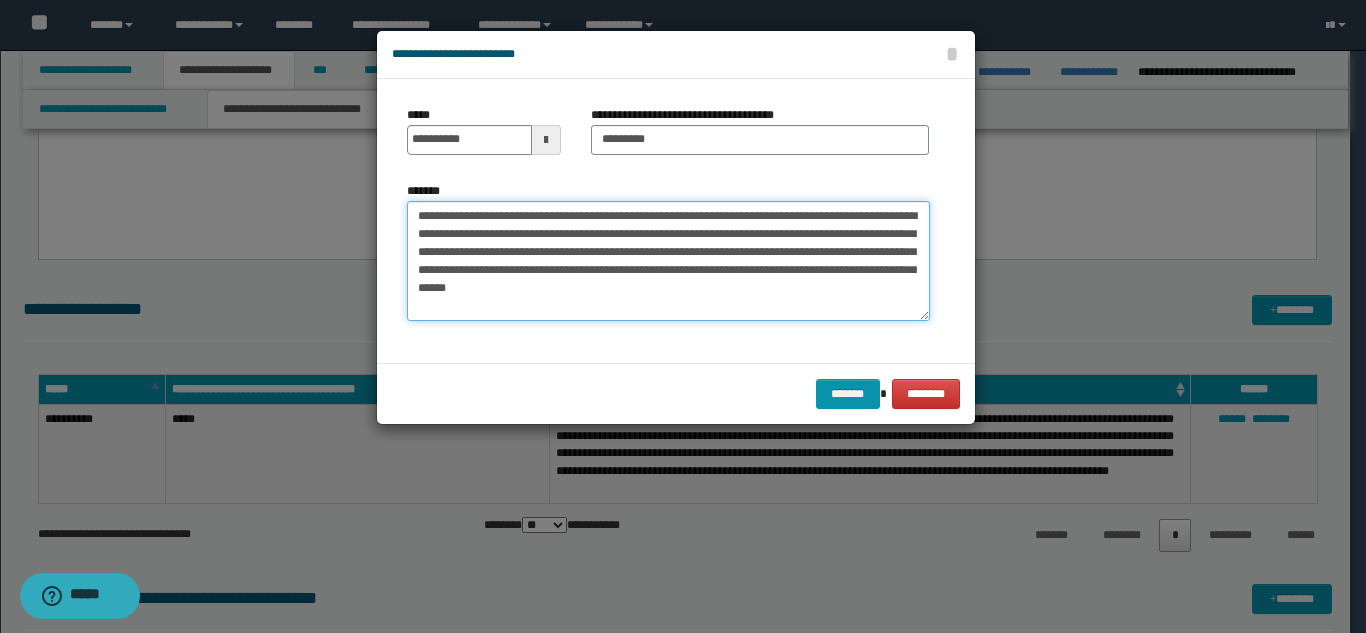 click on "**********" at bounding box center [668, 261] 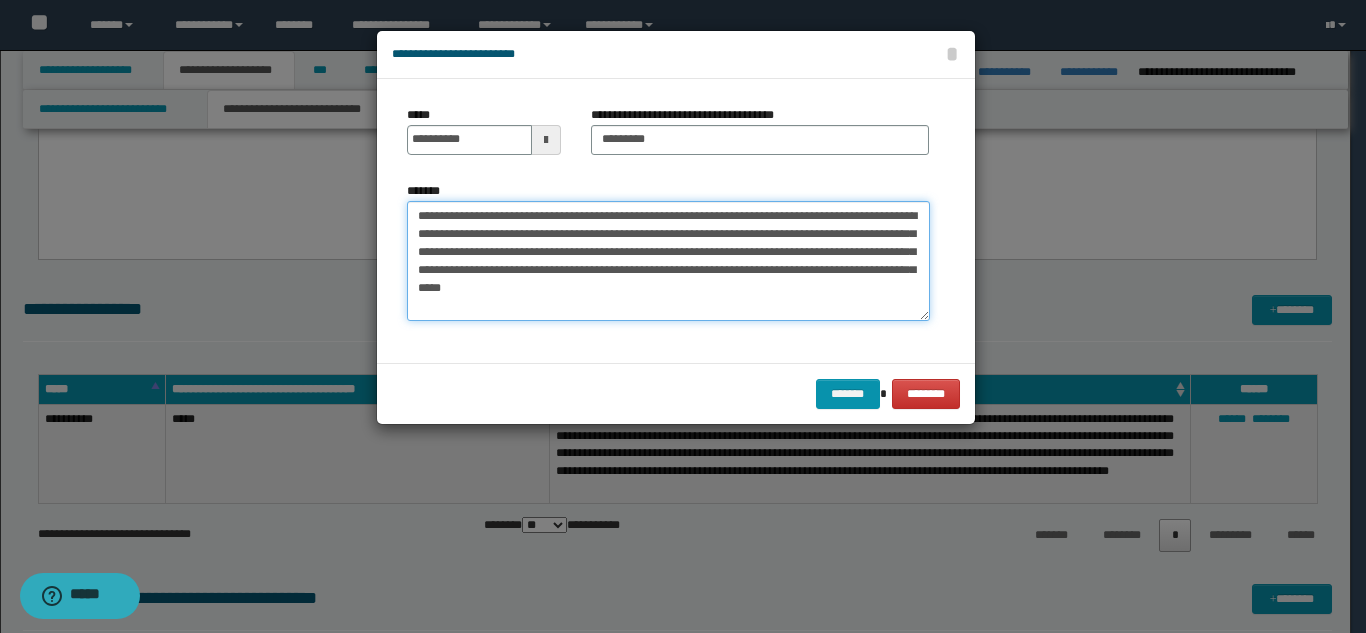 click on "**********" at bounding box center [668, 261] 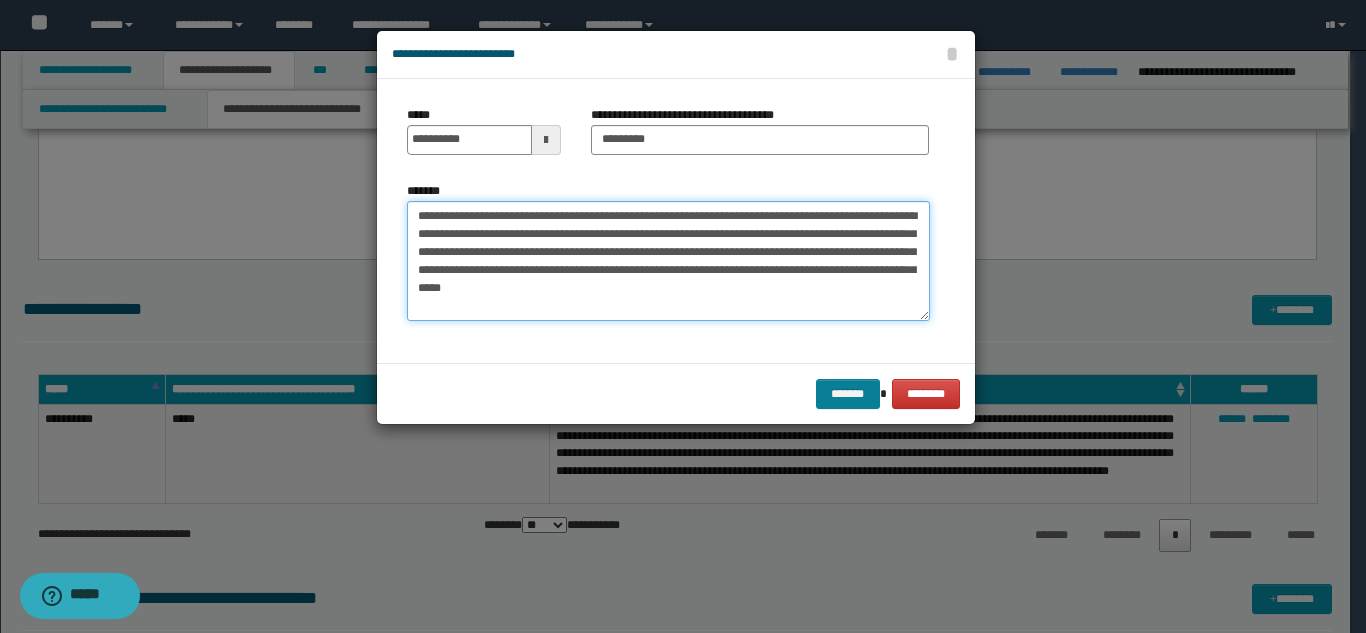 type on "**********" 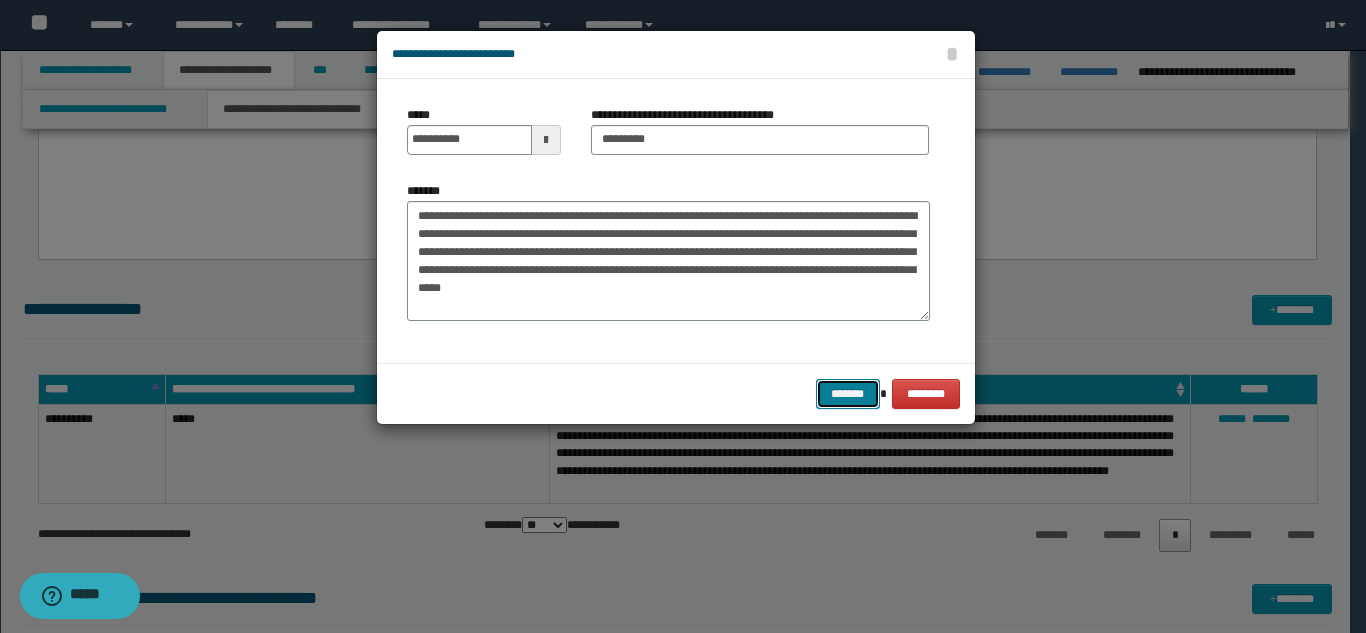 click on "*******" at bounding box center [848, 394] 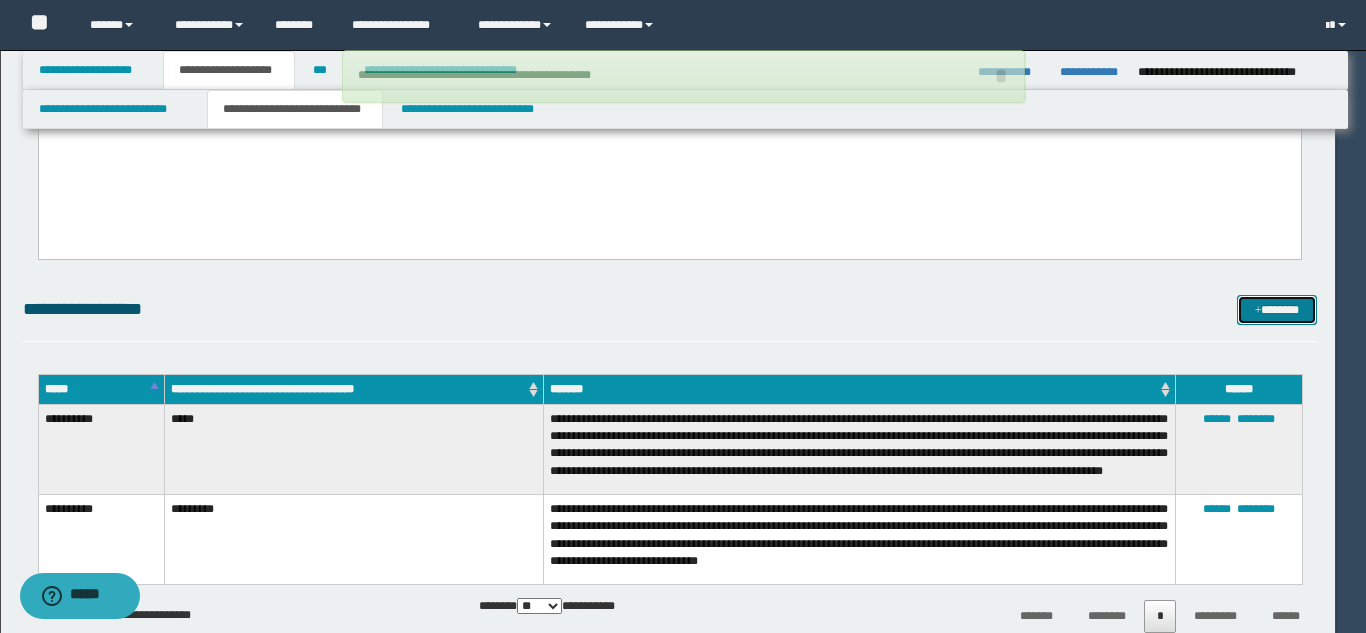 type 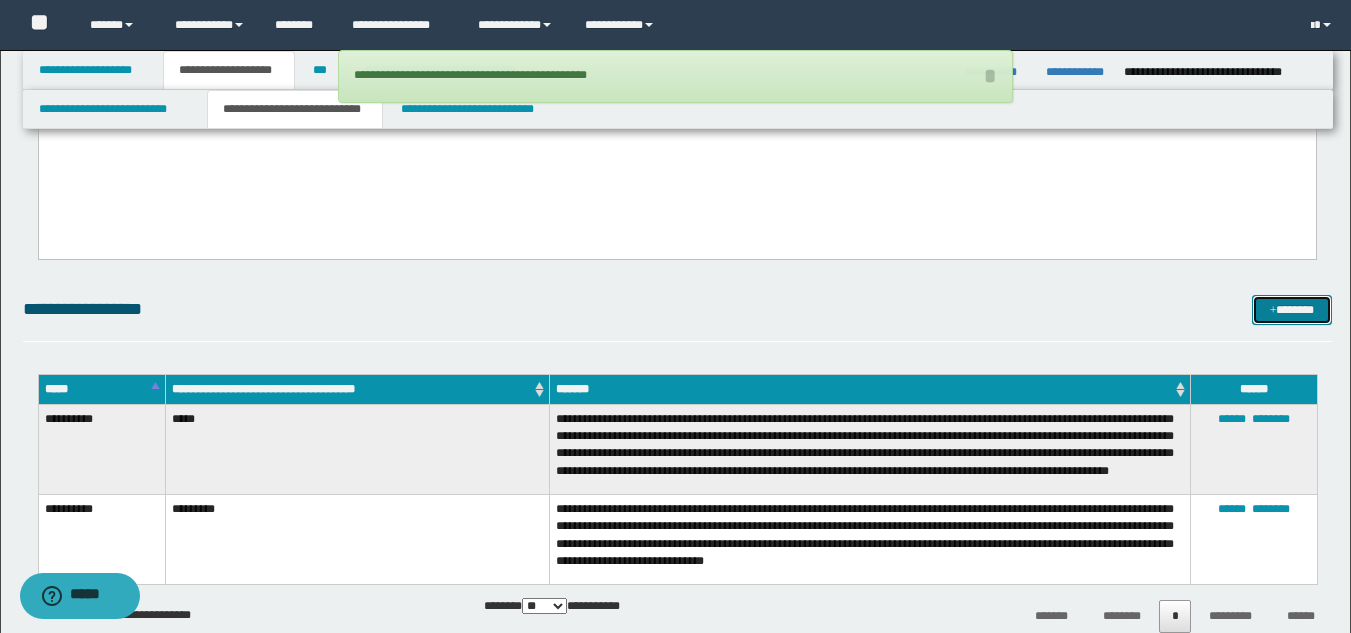 click on "*******" at bounding box center [1292, 310] 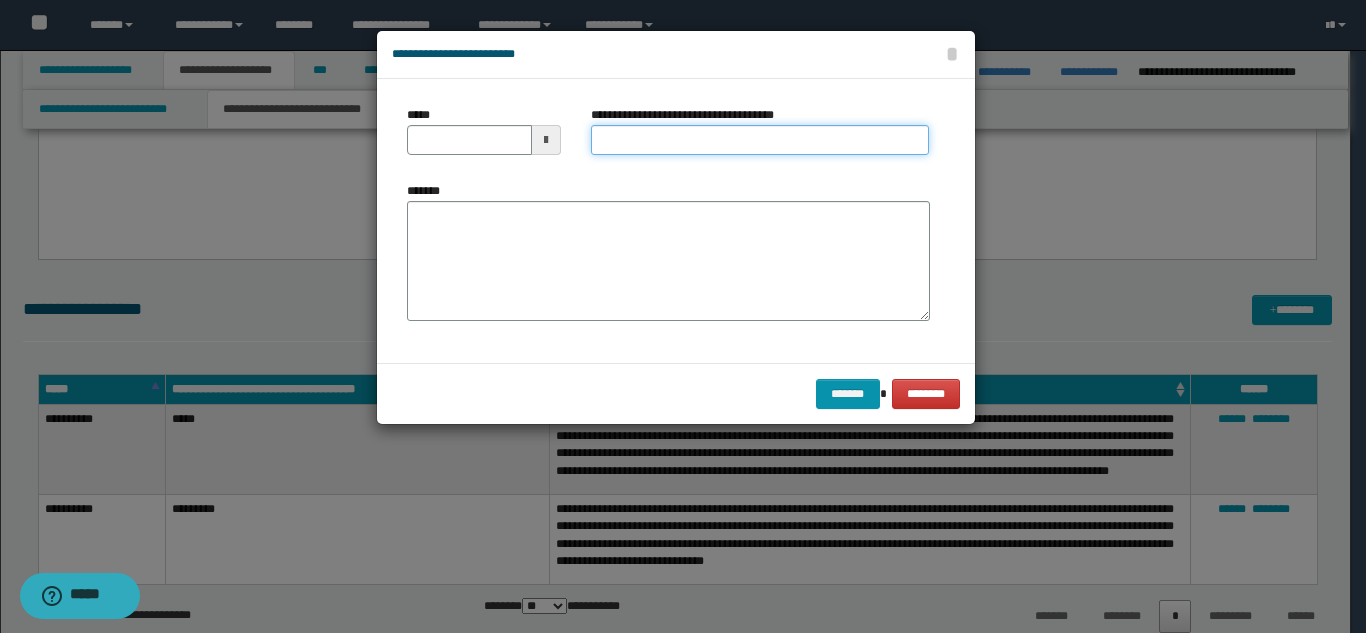 click on "**********" at bounding box center (760, 140) 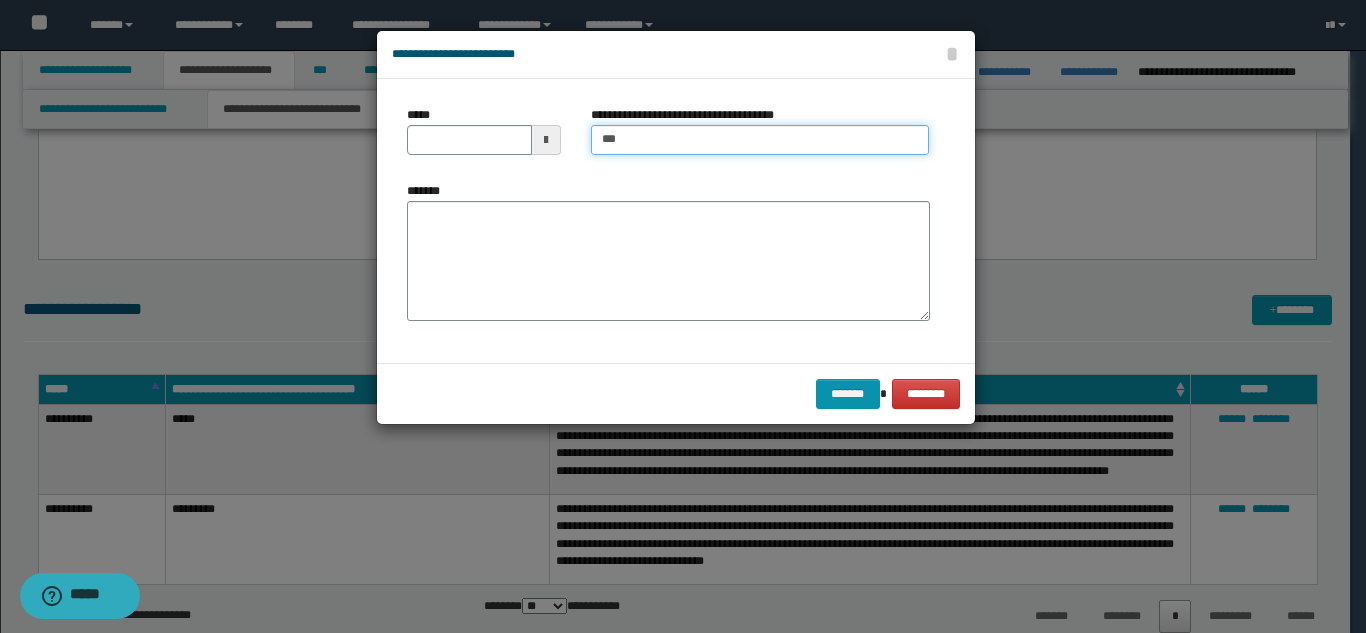 type on "**********" 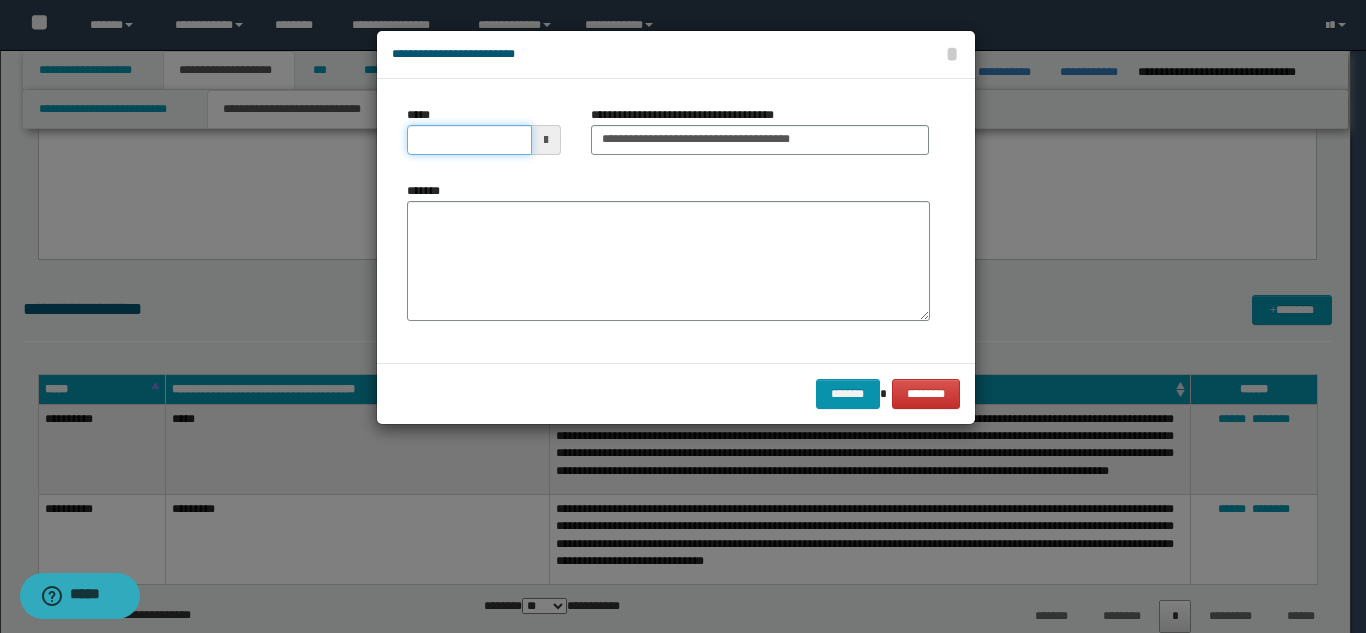 click on "*****" at bounding box center (469, 140) 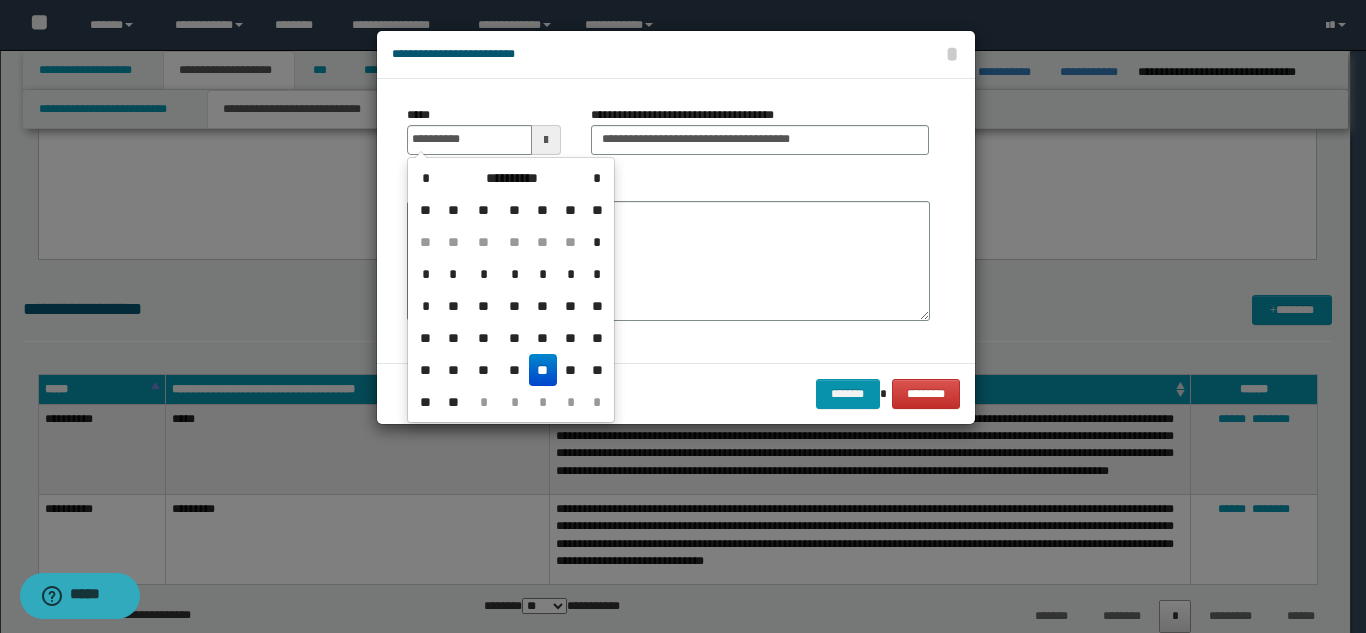 drag, startPoint x: 550, startPoint y: 364, endPoint x: 603, endPoint y: 227, distance: 146.89452 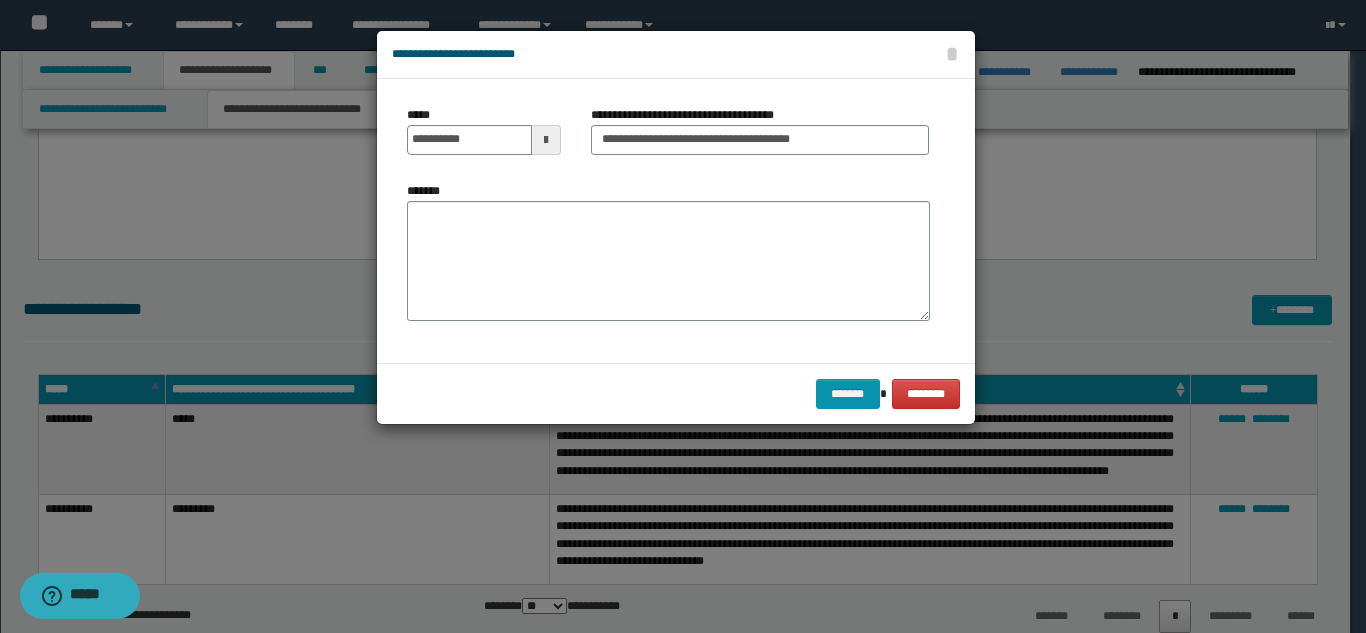 click on "*******" at bounding box center (668, 261) 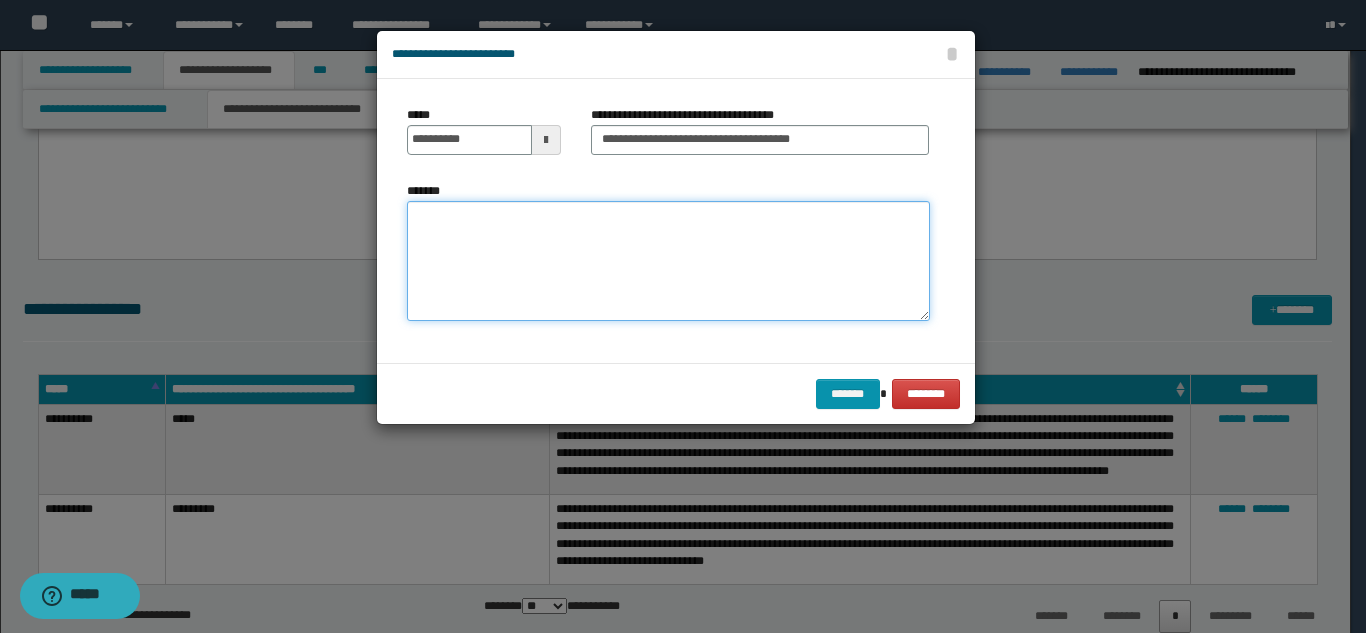 paste on "**********" 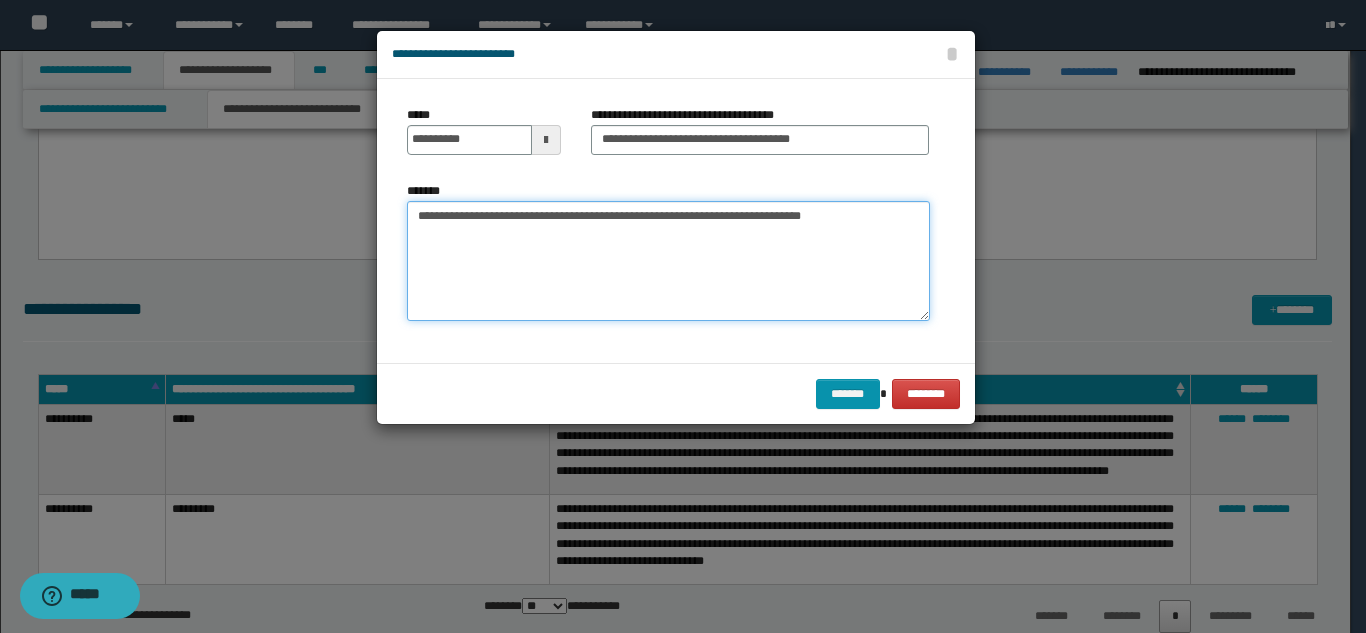 click on "**********" at bounding box center [668, 261] 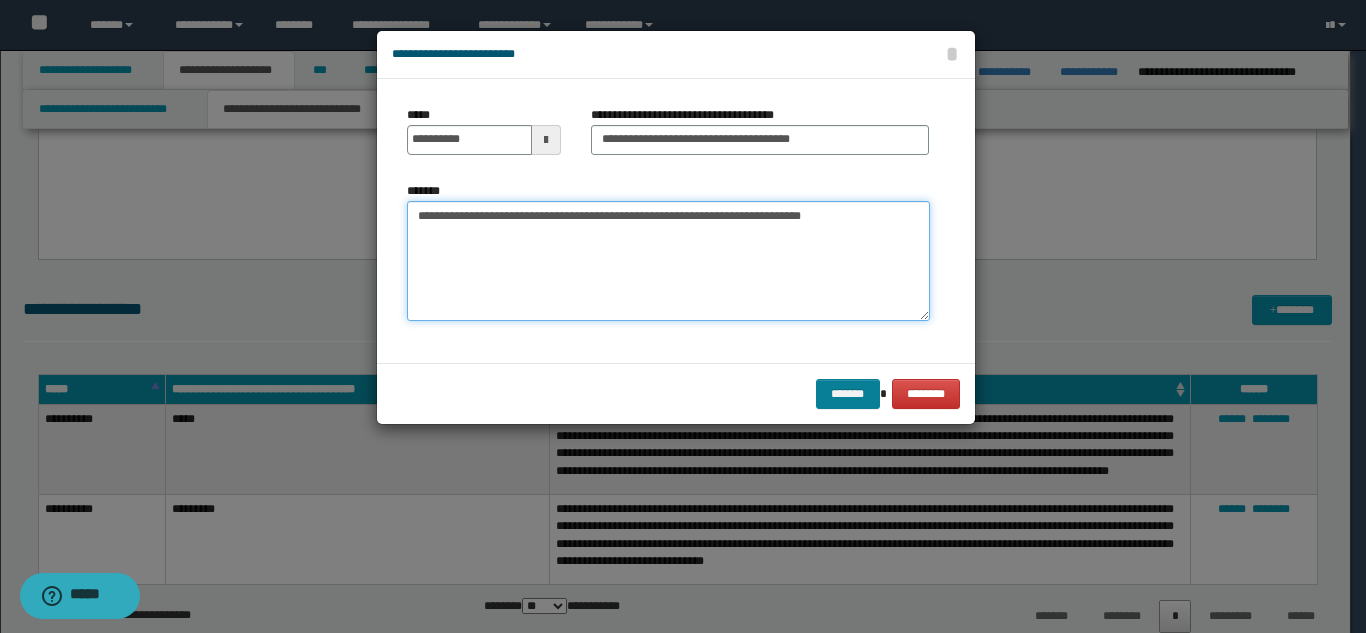 type on "**********" 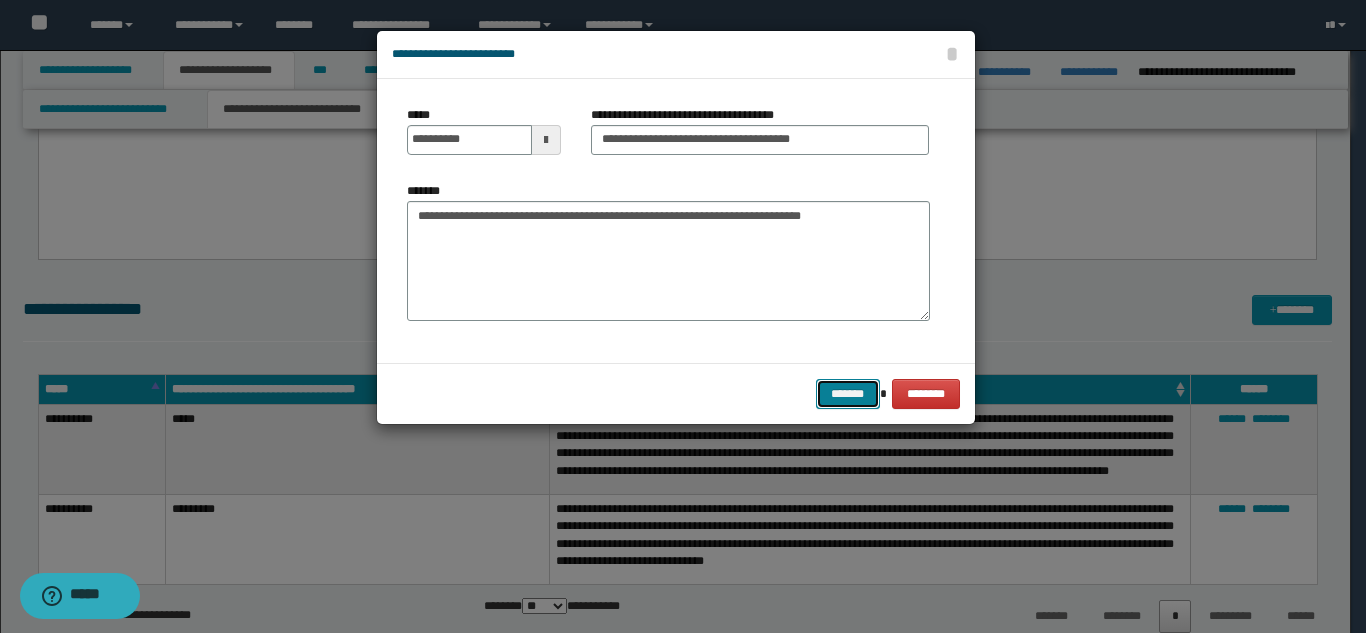 click on "*******" at bounding box center [848, 394] 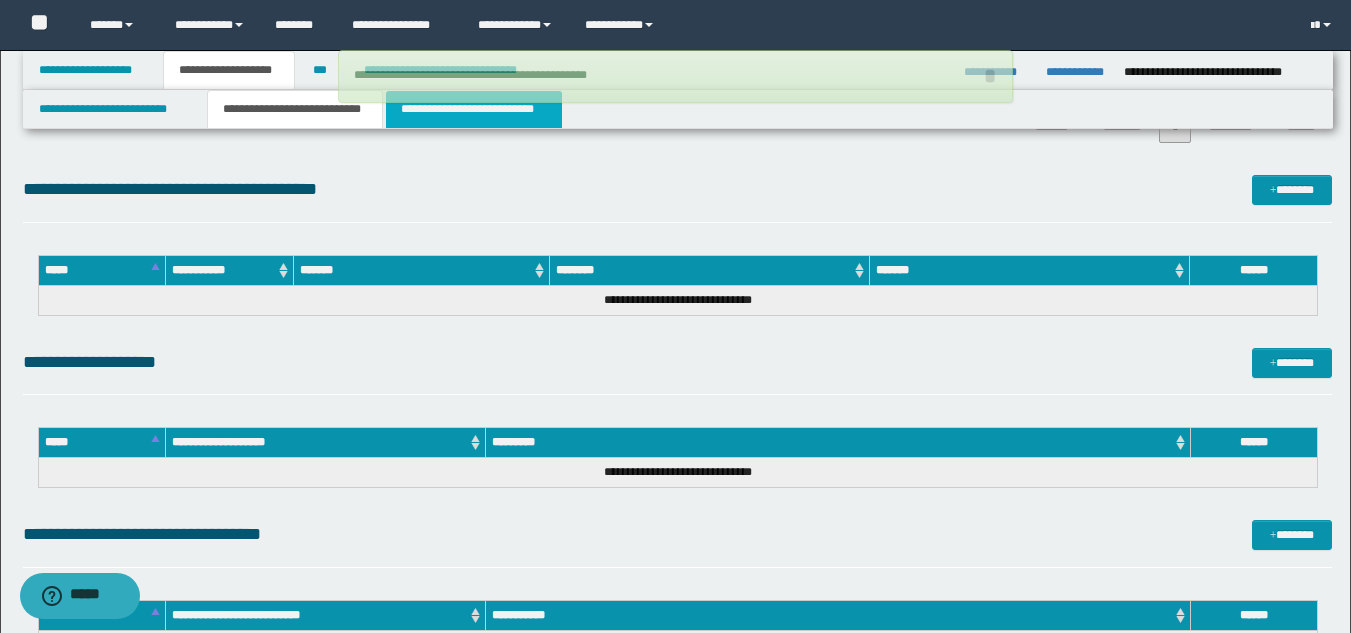 click on "**********" at bounding box center [474, 109] 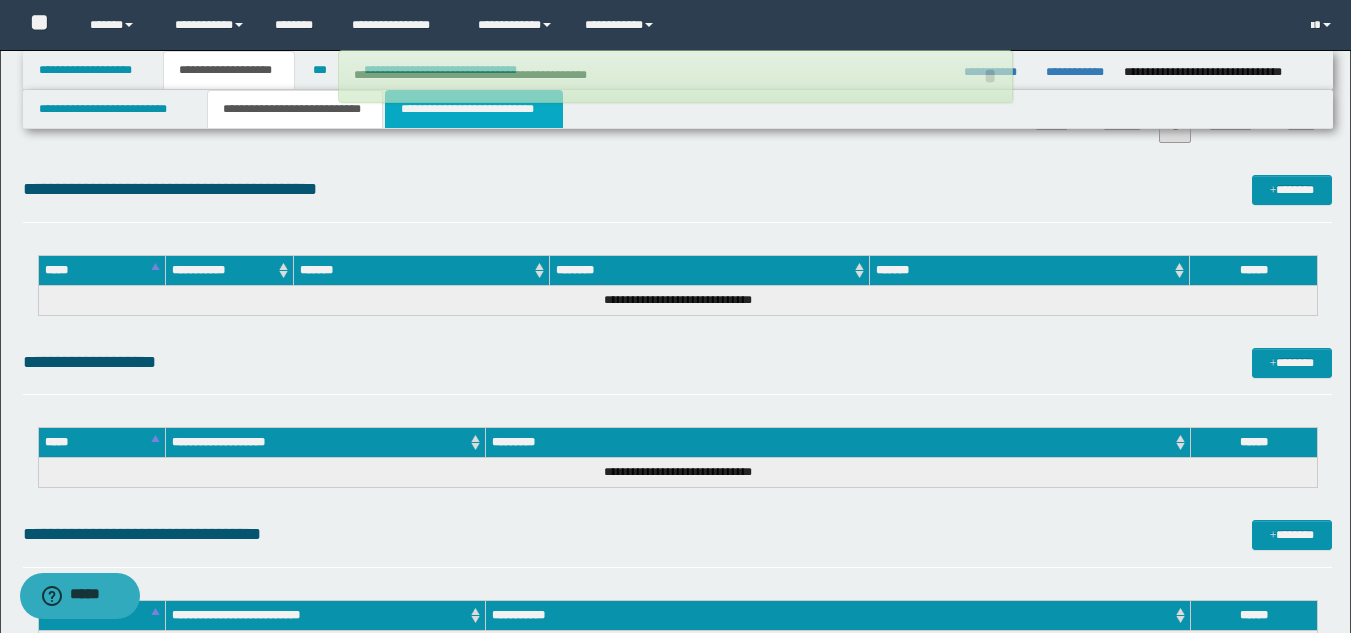 scroll, scrollTop: 1714, scrollLeft: 0, axis: vertical 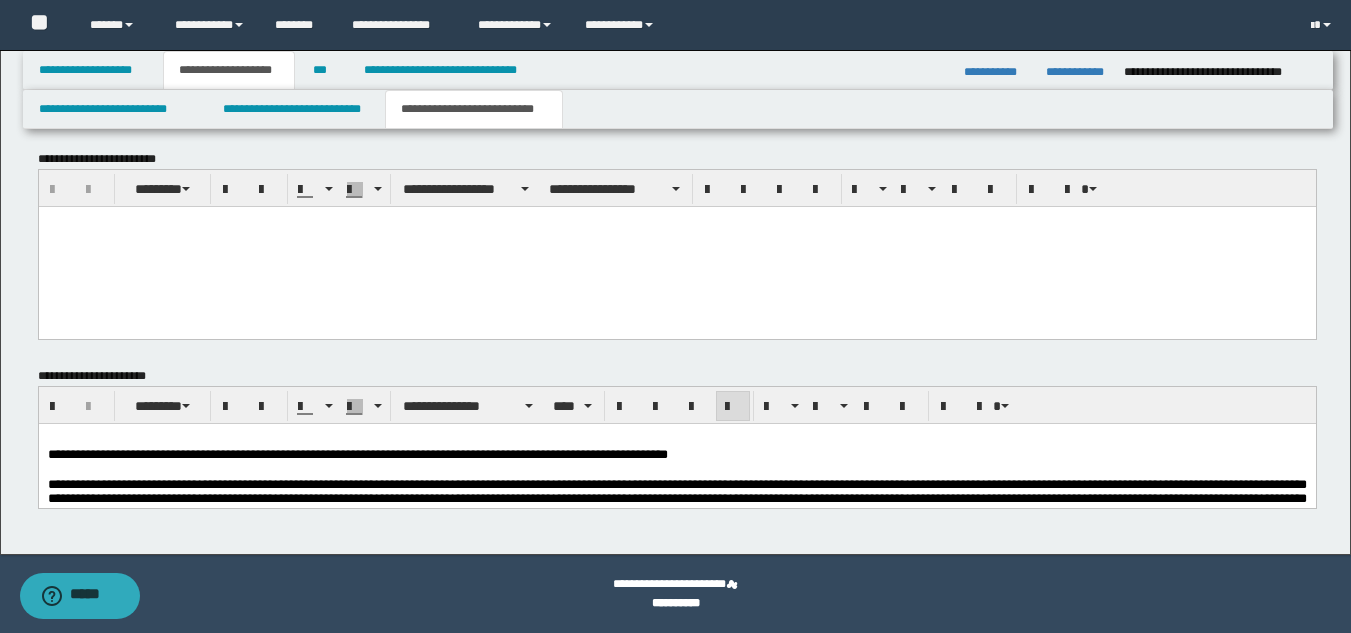 click on "**********" at bounding box center [676, 497] 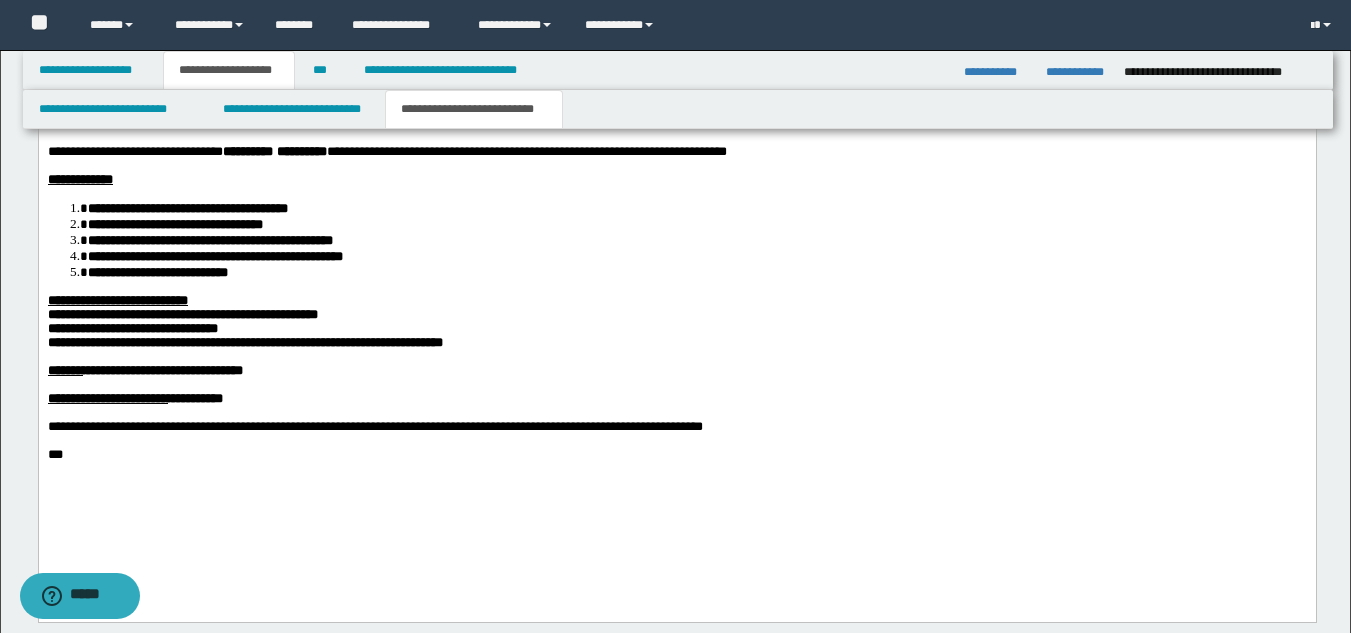 click at bounding box center [676, 385] 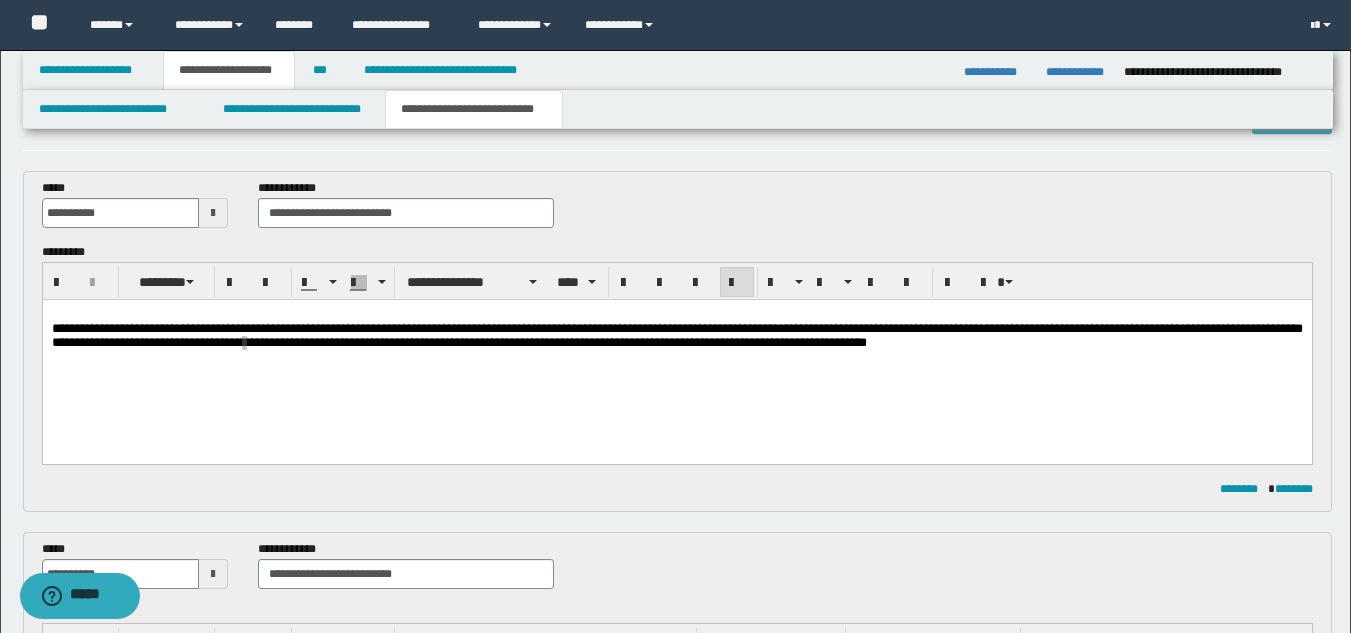scroll, scrollTop: 0, scrollLeft: 0, axis: both 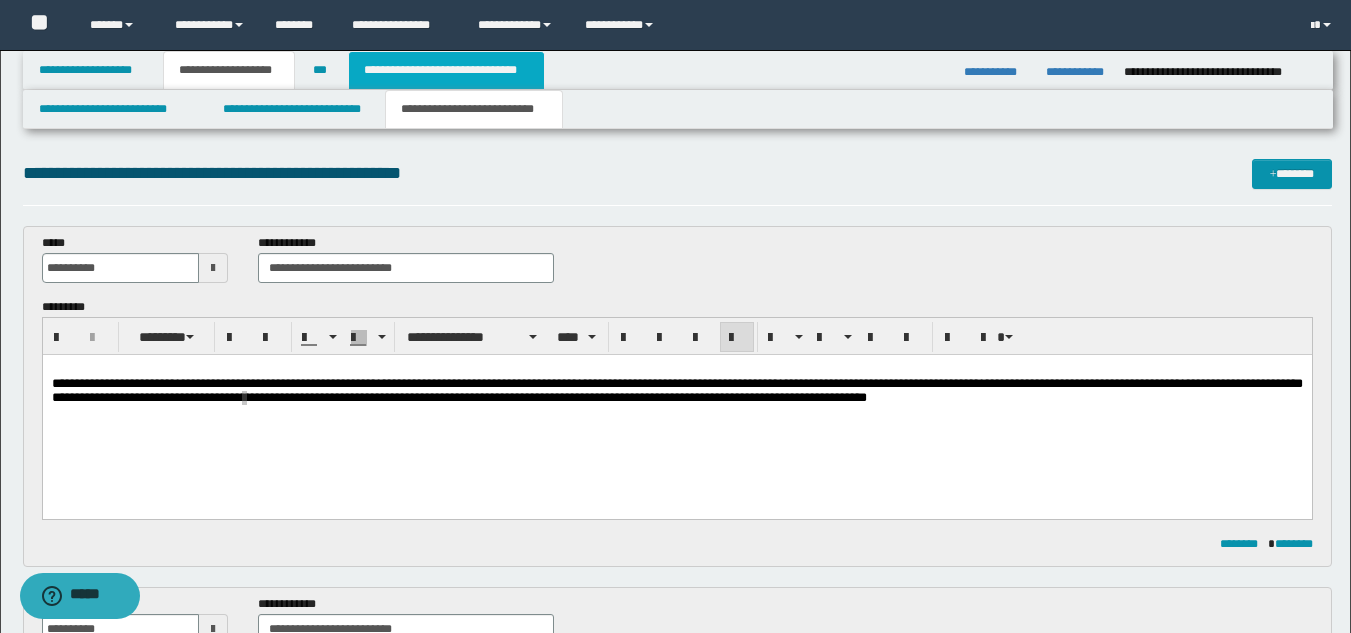 click on "**********" at bounding box center [446, 70] 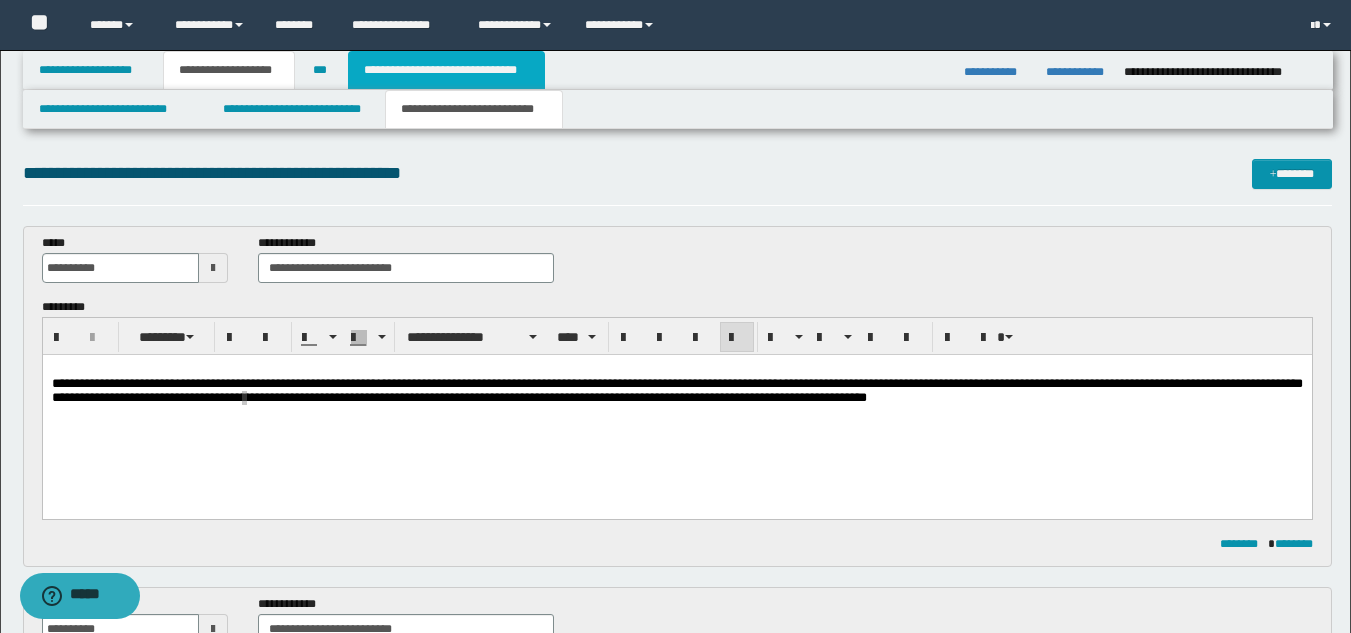 type on "**********" 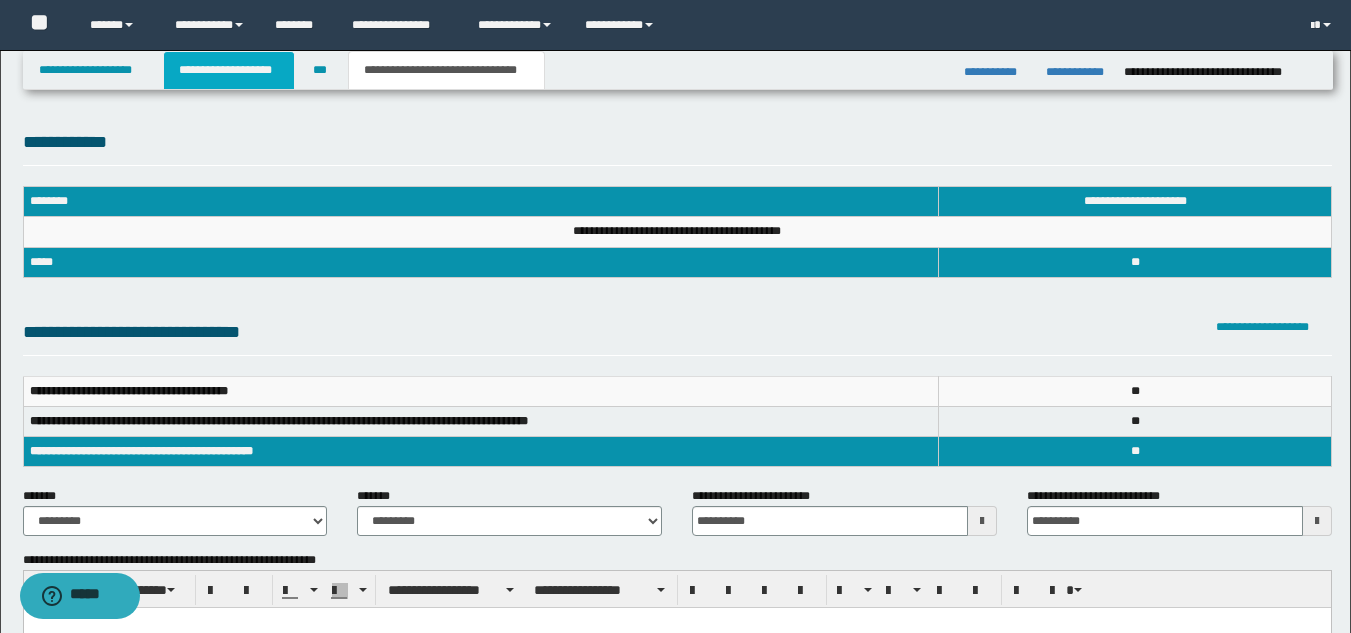 click on "**********" at bounding box center (229, 70) 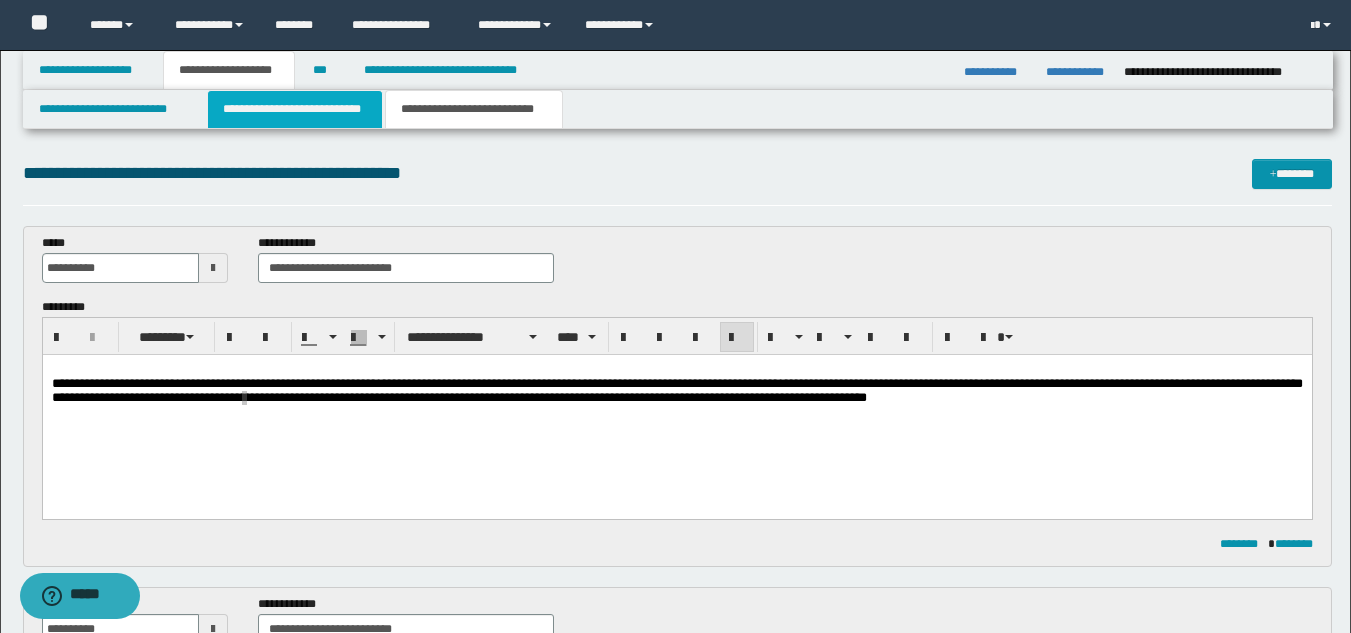 click on "**********" at bounding box center (295, 109) 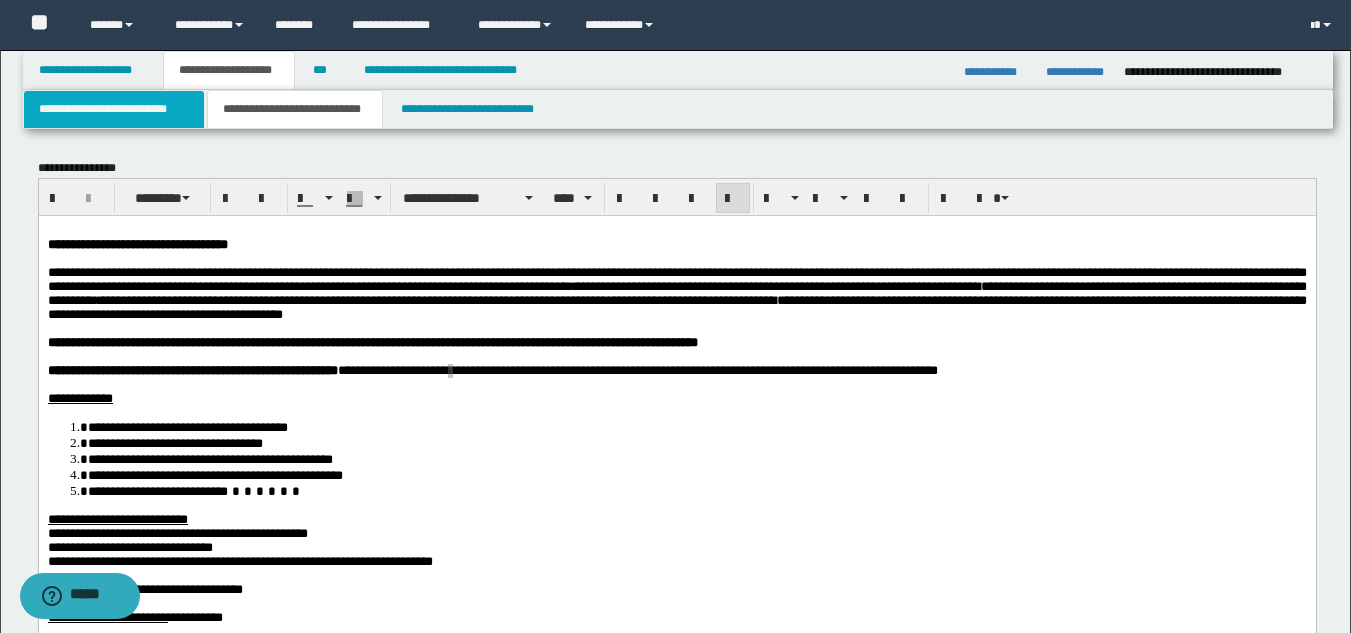 click on "**********" at bounding box center [114, 109] 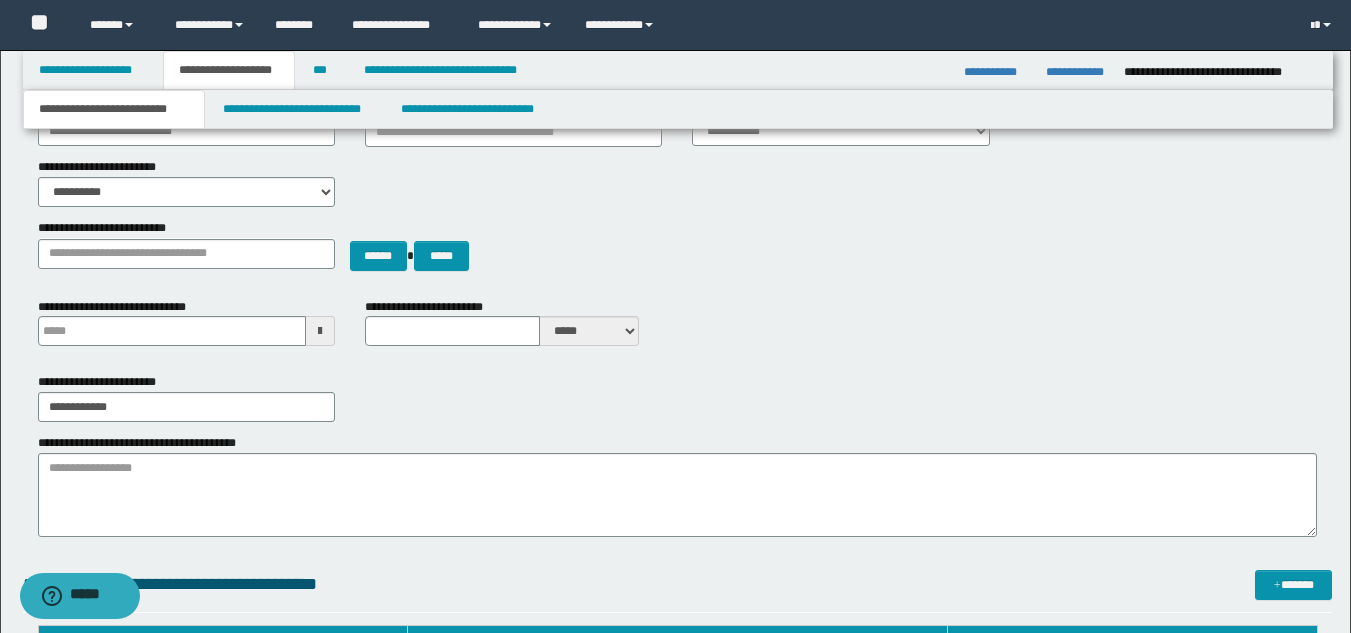scroll, scrollTop: 700, scrollLeft: 0, axis: vertical 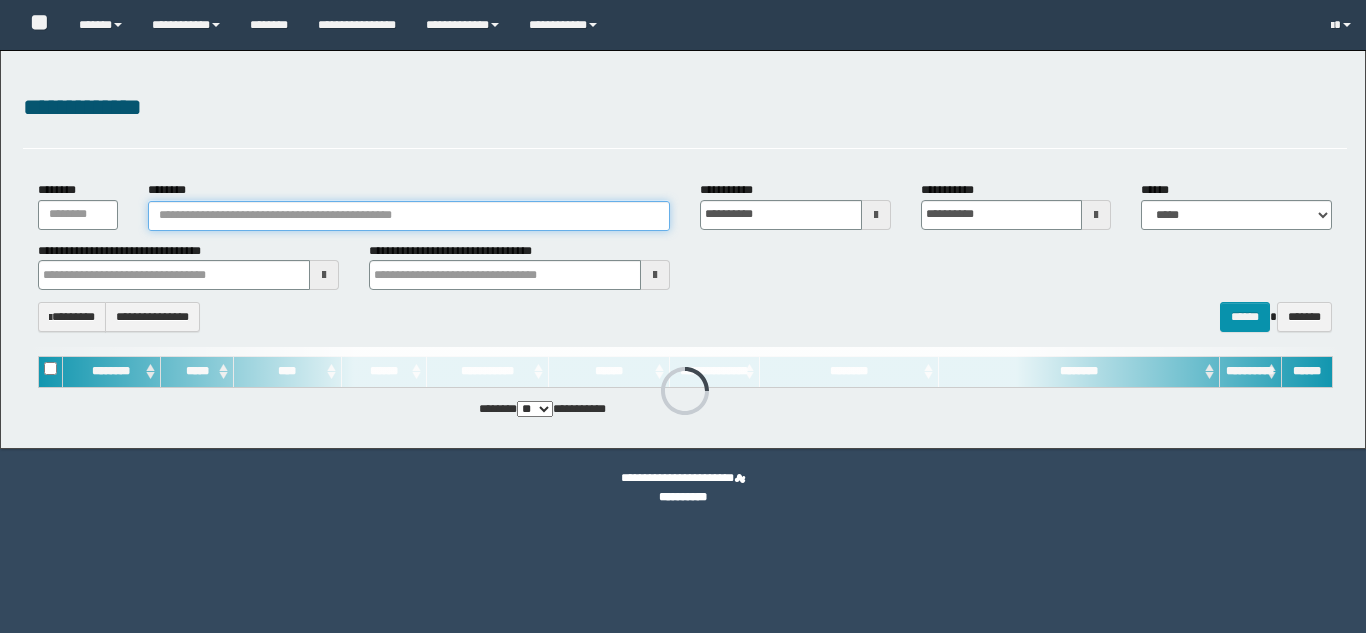 click on "********" at bounding box center [409, 216] 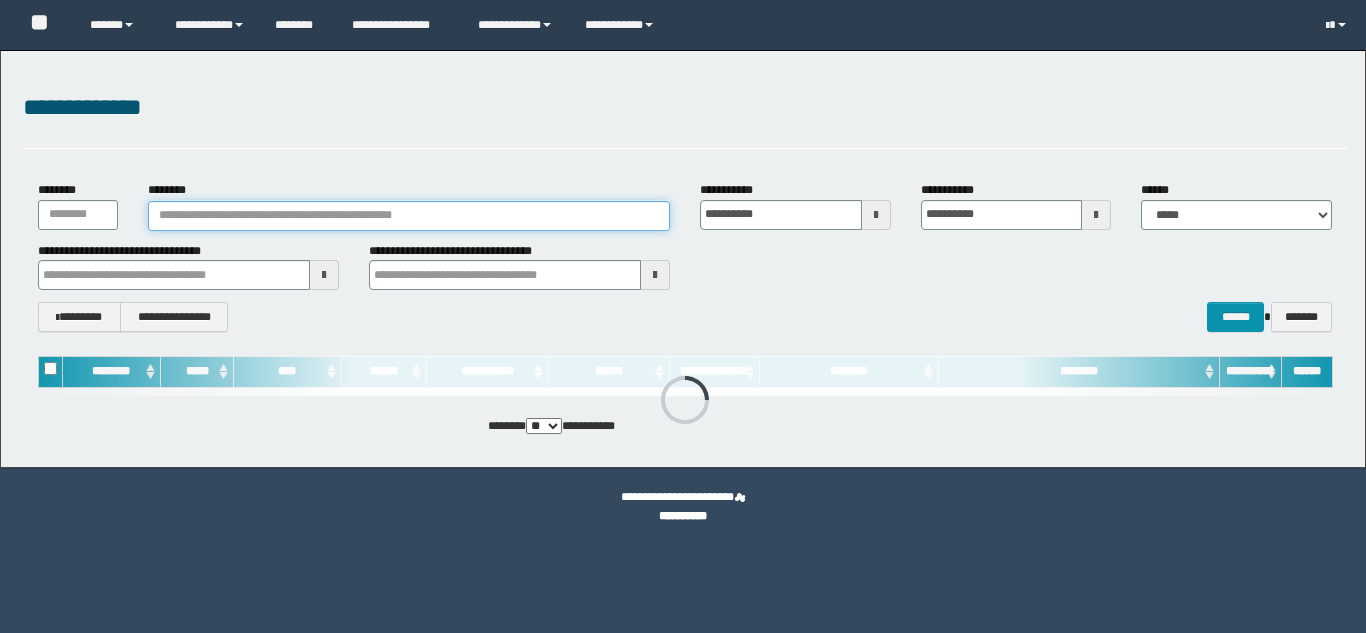scroll, scrollTop: 0, scrollLeft: 0, axis: both 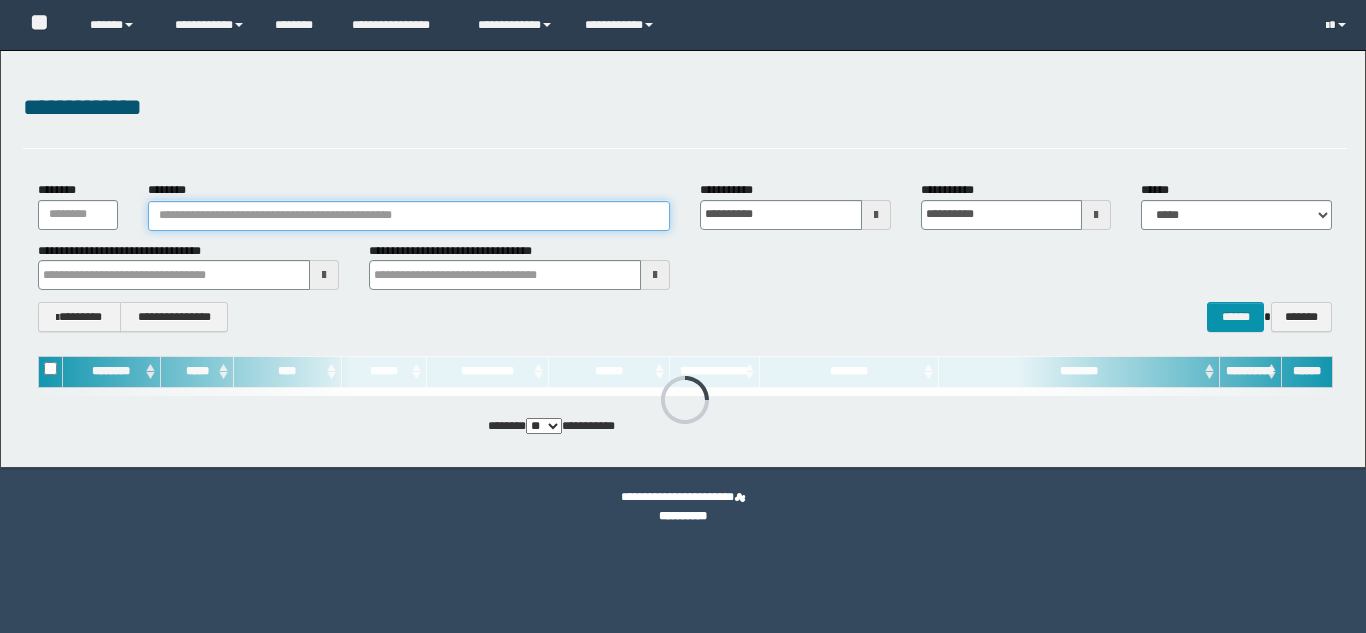 paste on "********" 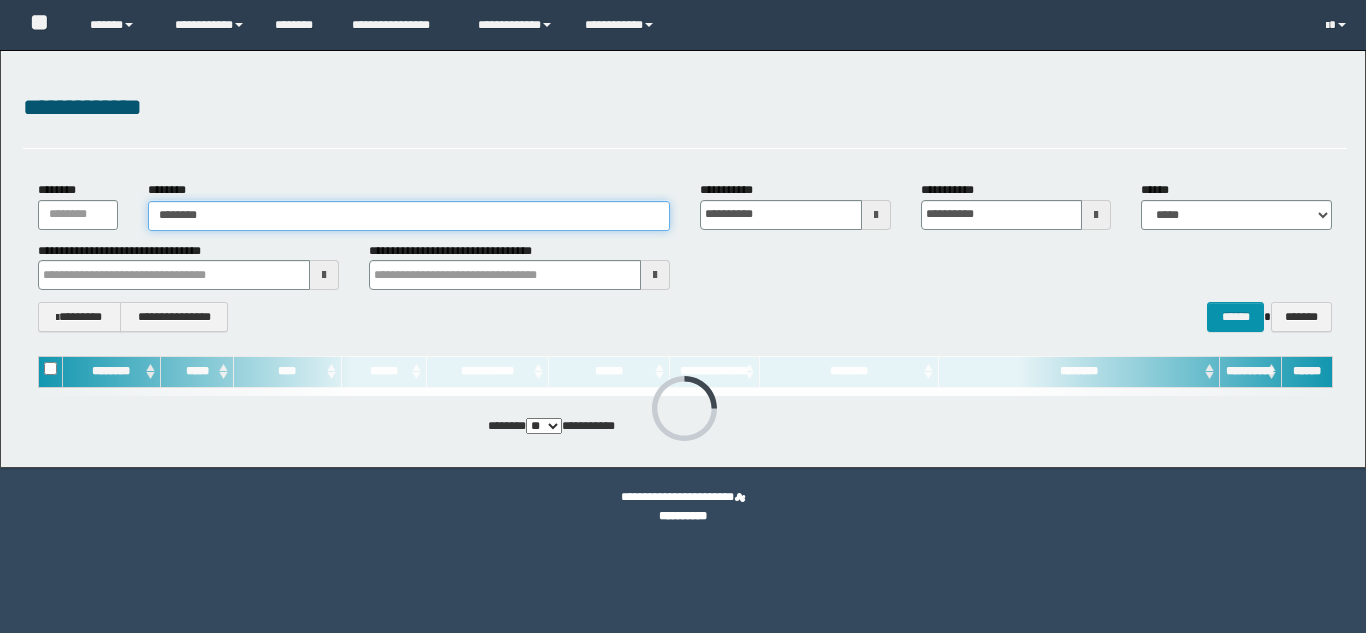 type on "********" 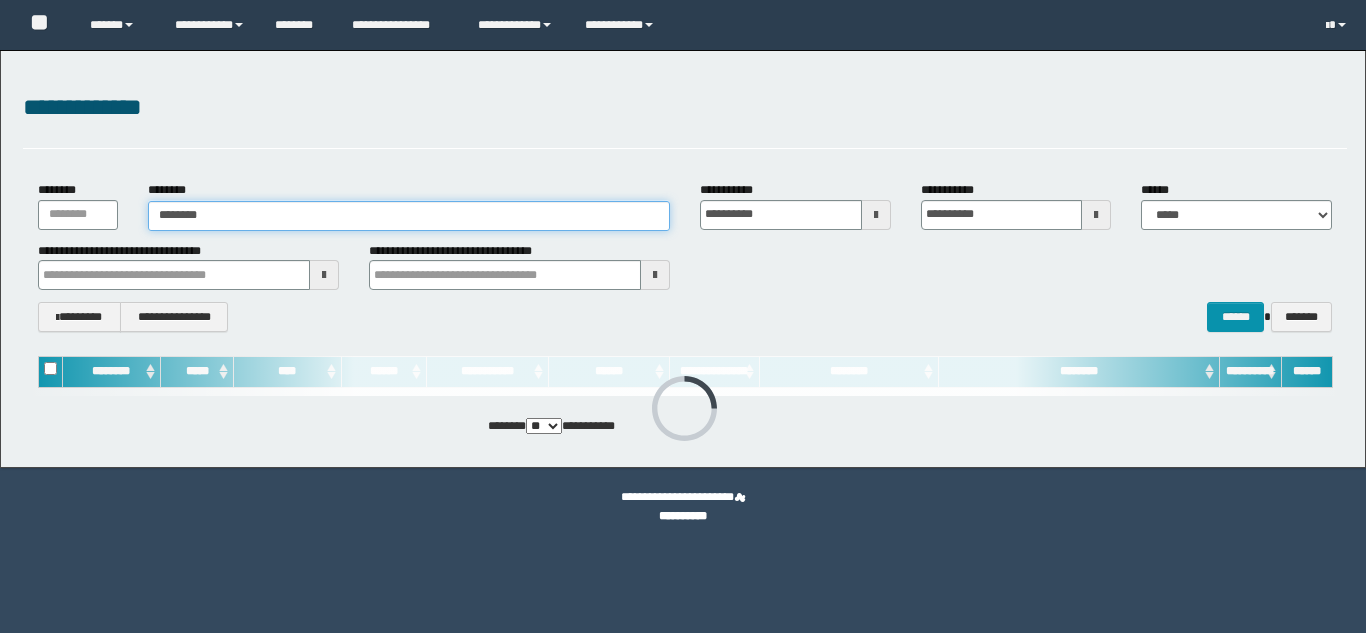 scroll, scrollTop: 0, scrollLeft: 0, axis: both 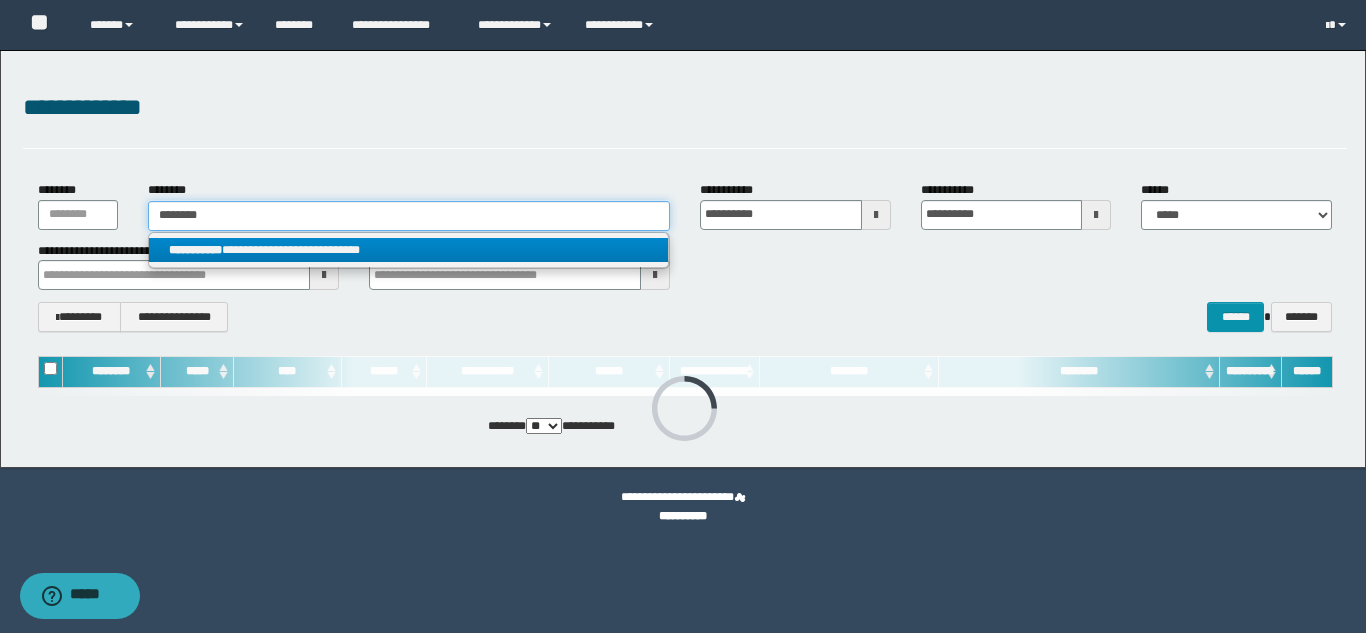 type on "********" 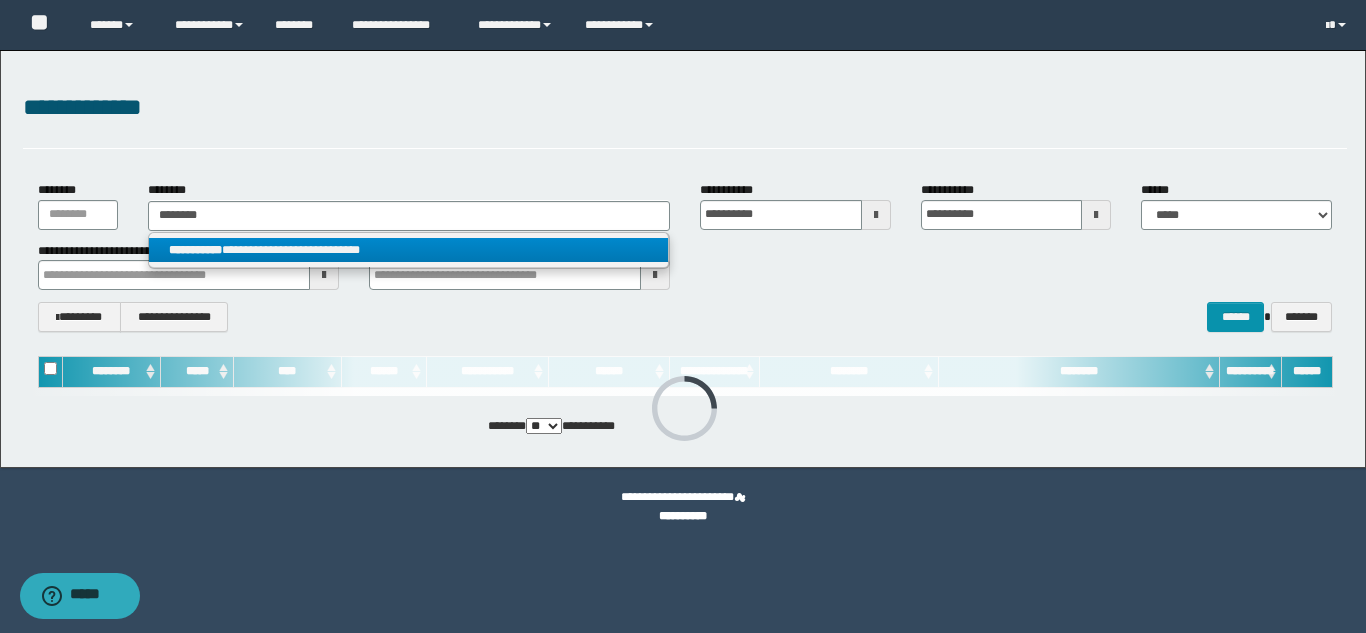 click on "**********" at bounding box center (408, 250) 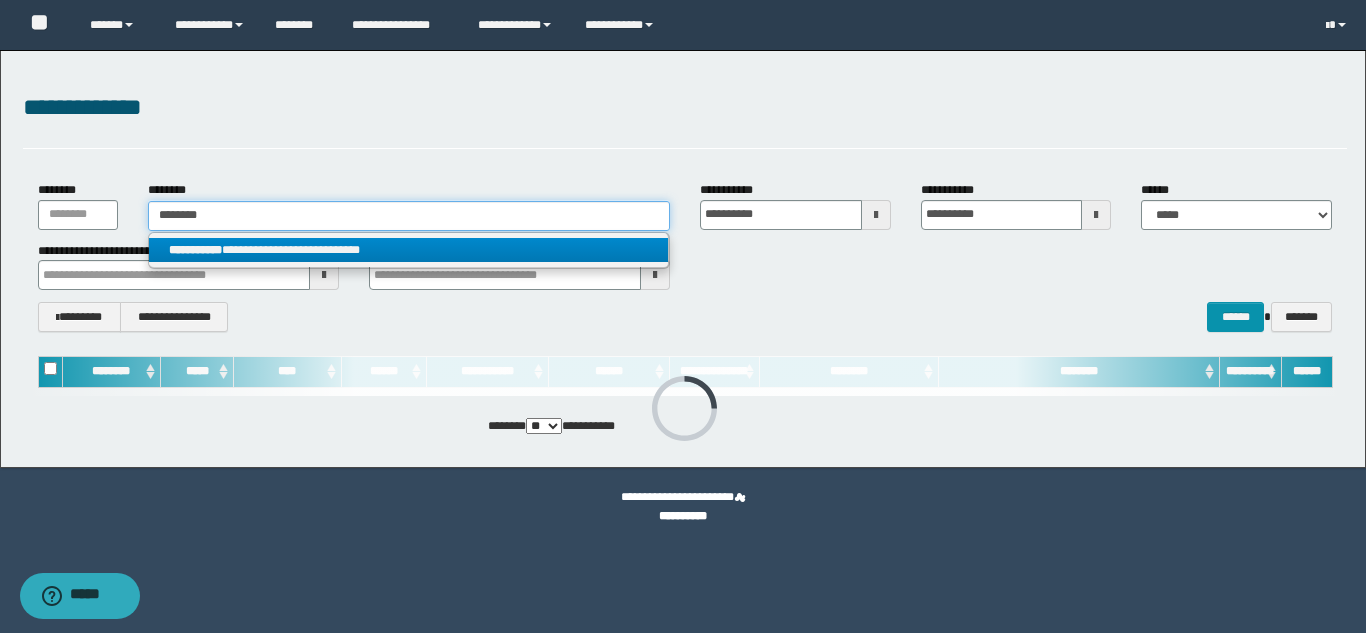 type 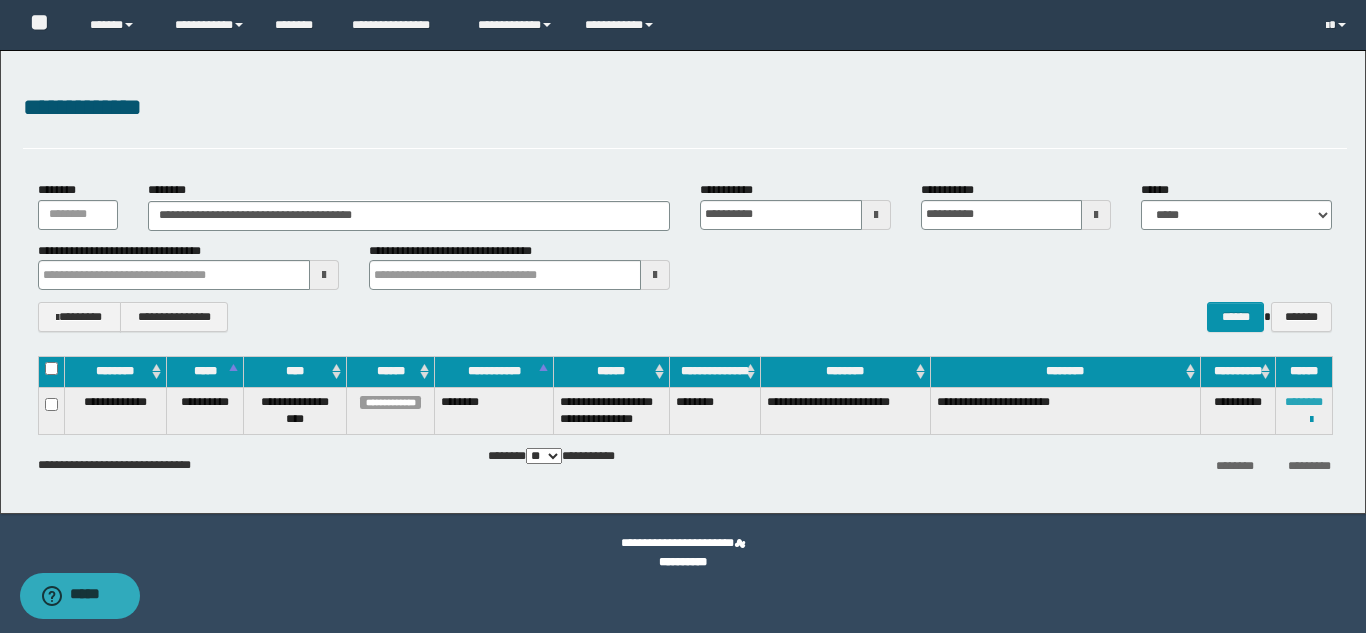 click on "********" at bounding box center (1304, 402) 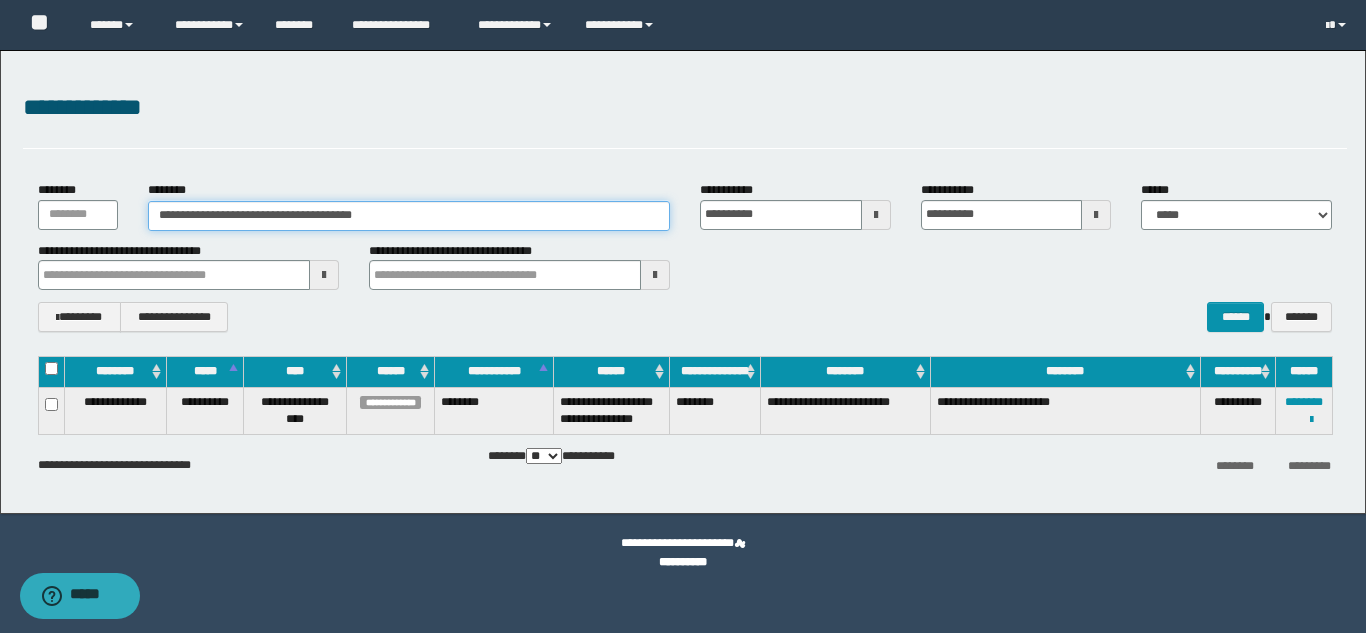 drag, startPoint x: 461, startPoint y: 218, endPoint x: 107, endPoint y: 231, distance: 354.23862 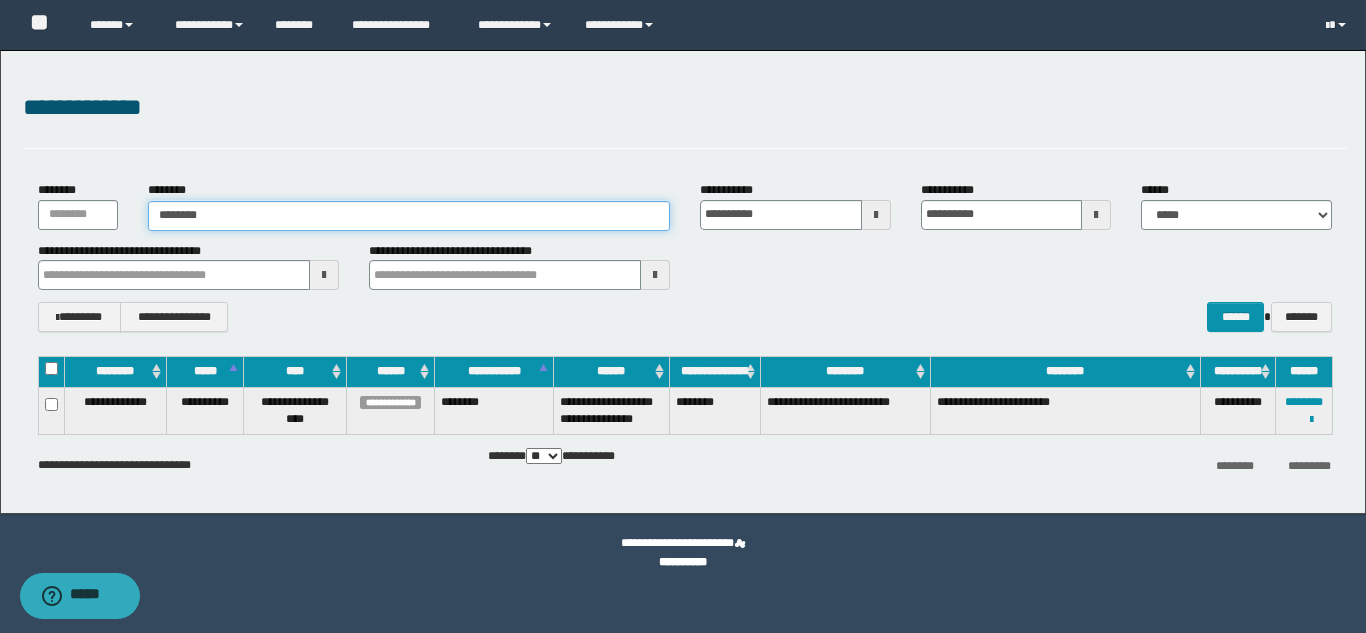 type on "********" 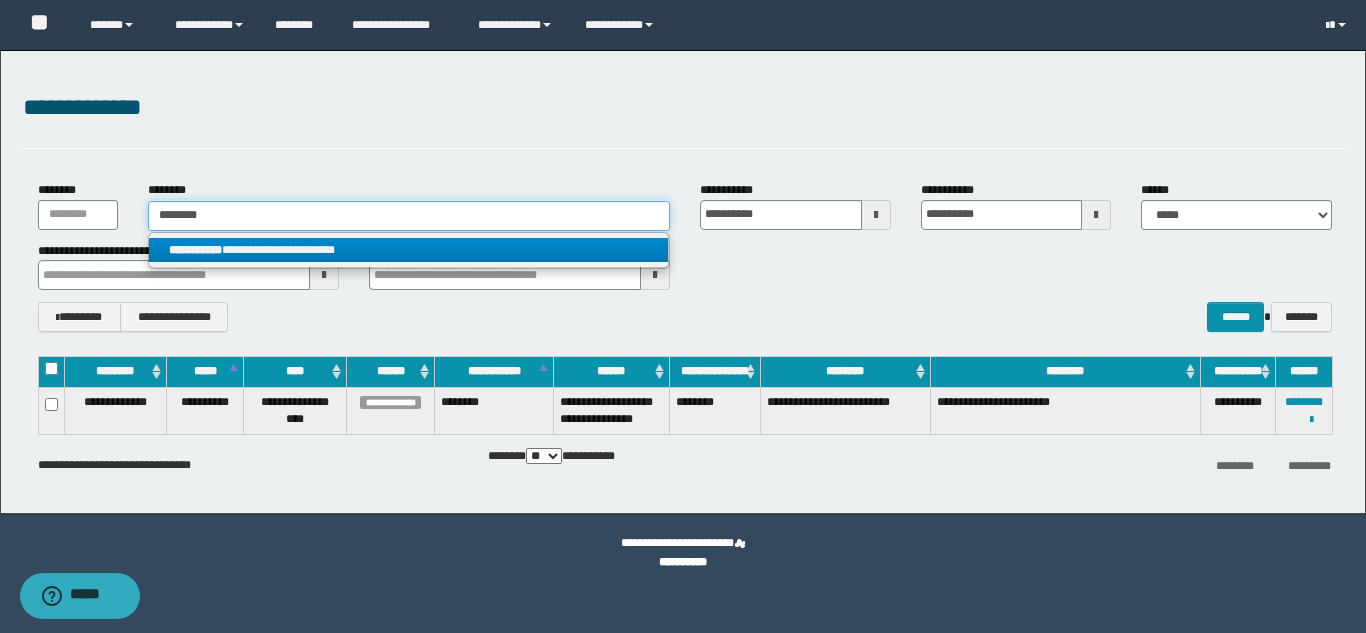 type on "********" 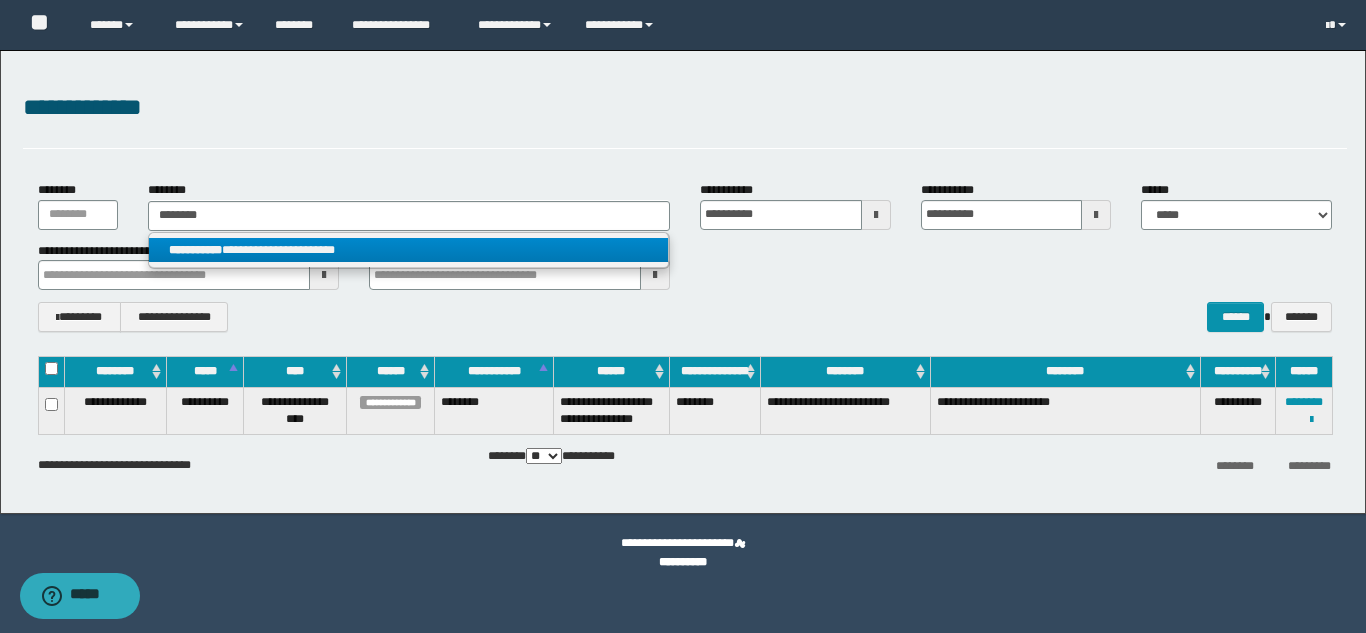 click on "**********" at bounding box center [408, 250] 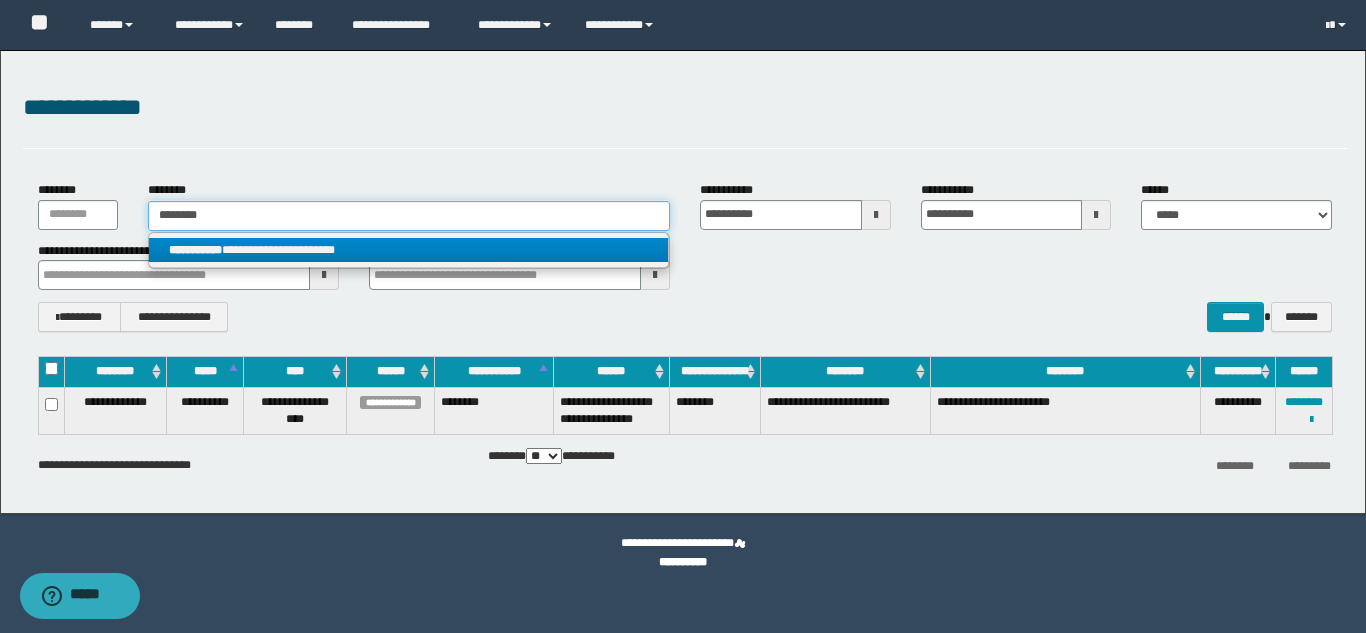 type 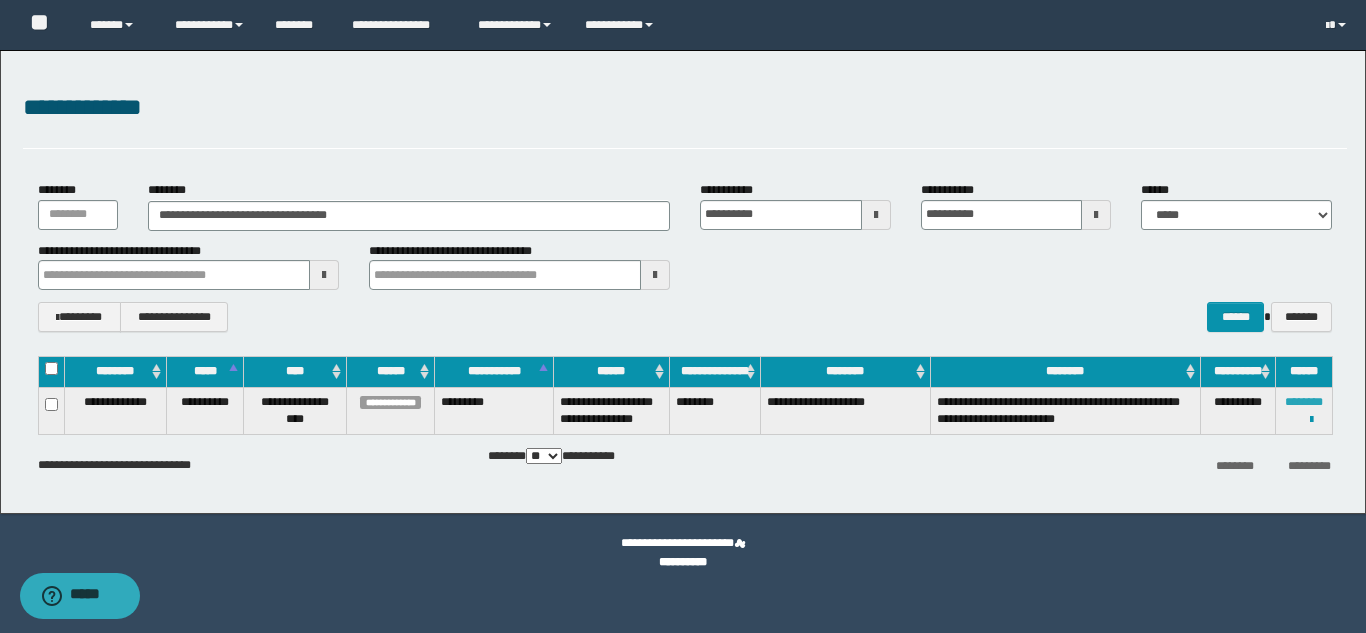 click on "********" at bounding box center (1304, 402) 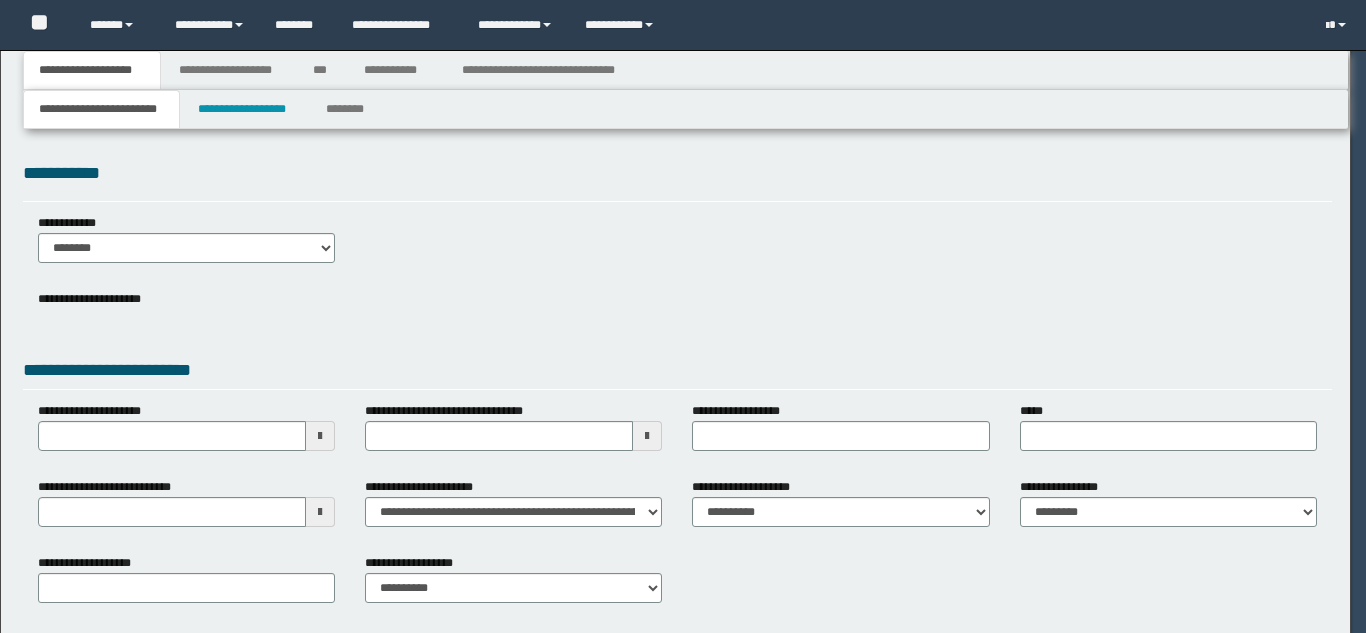 scroll, scrollTop: 0, scrollLeft: 0, axis: both 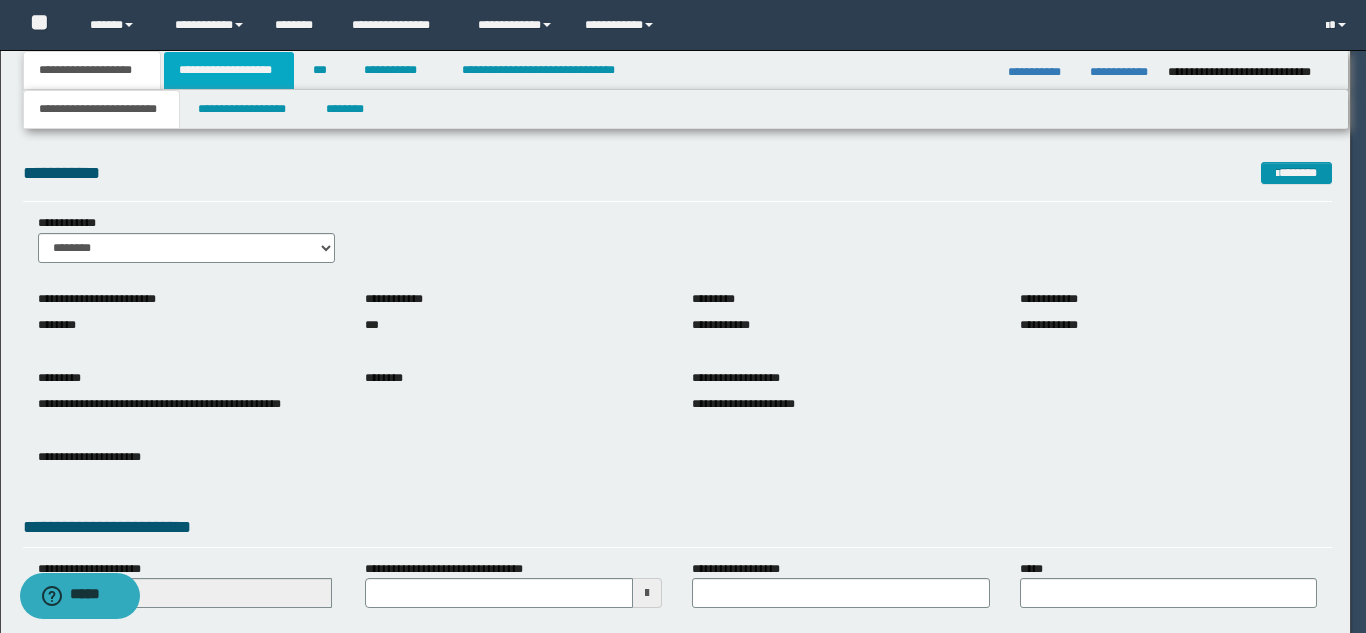 click on "**********" at bounding box center (229, 70) 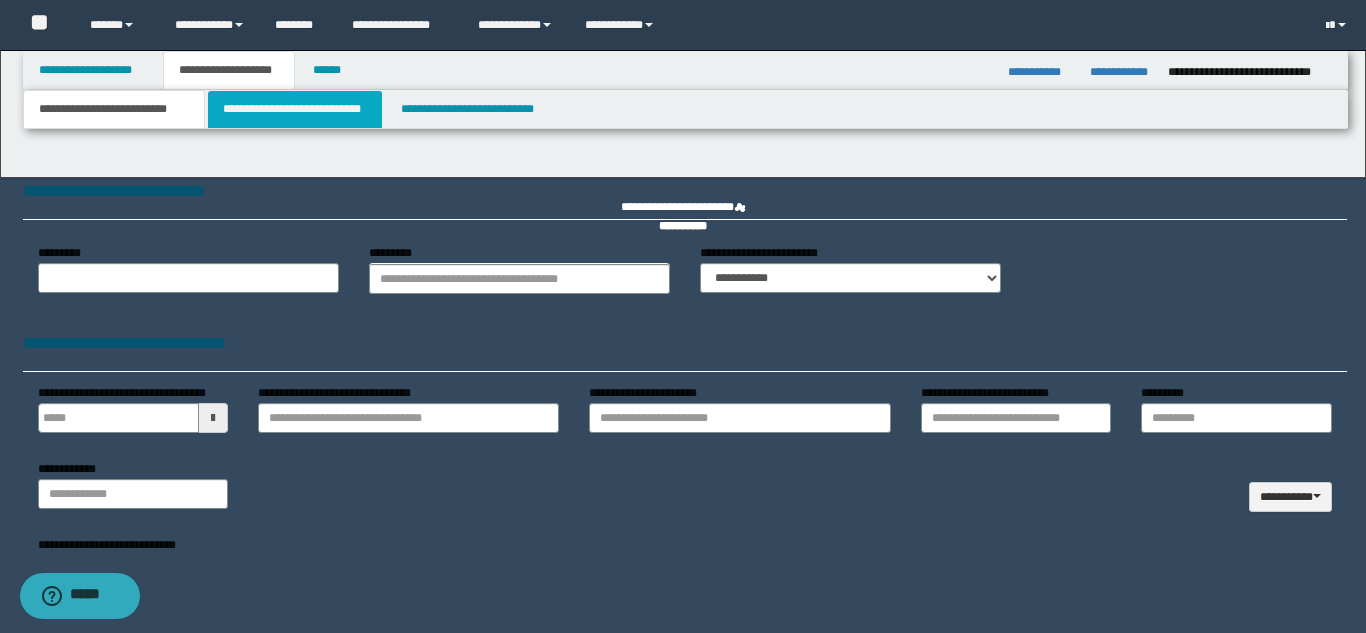 click on "**********" at bounding box center (295, 109) 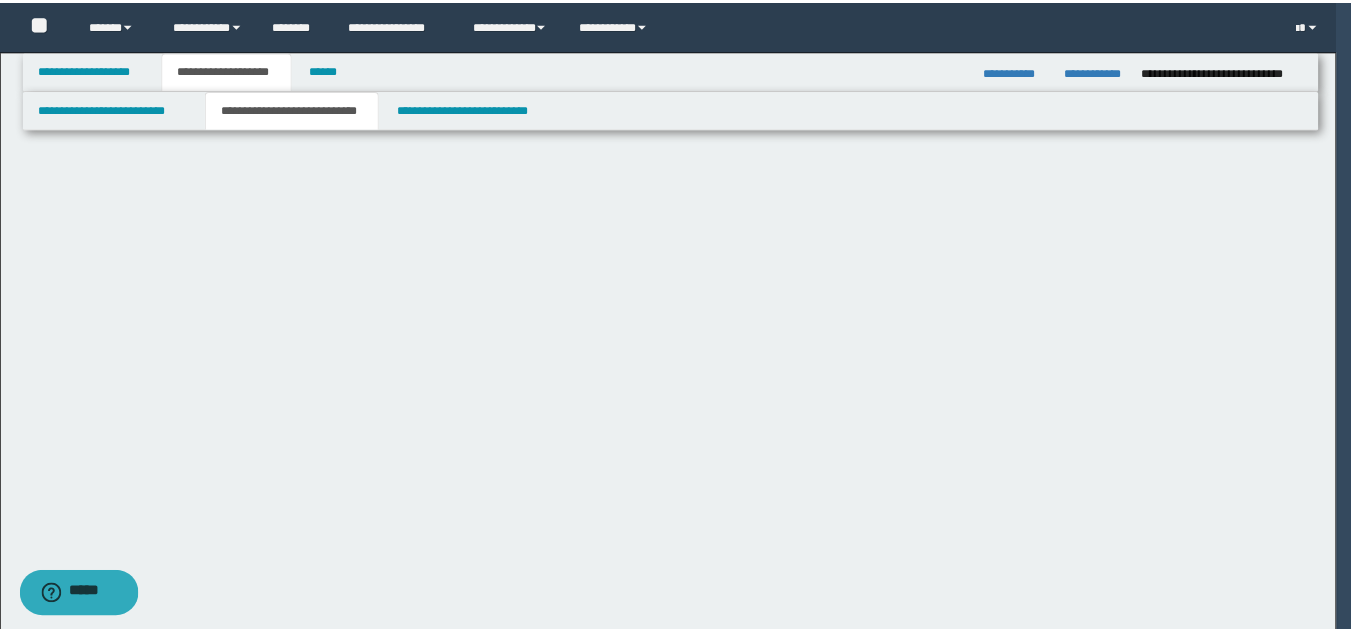 scroll, scrollTop: 0, scrollLeft: 0, axis: both 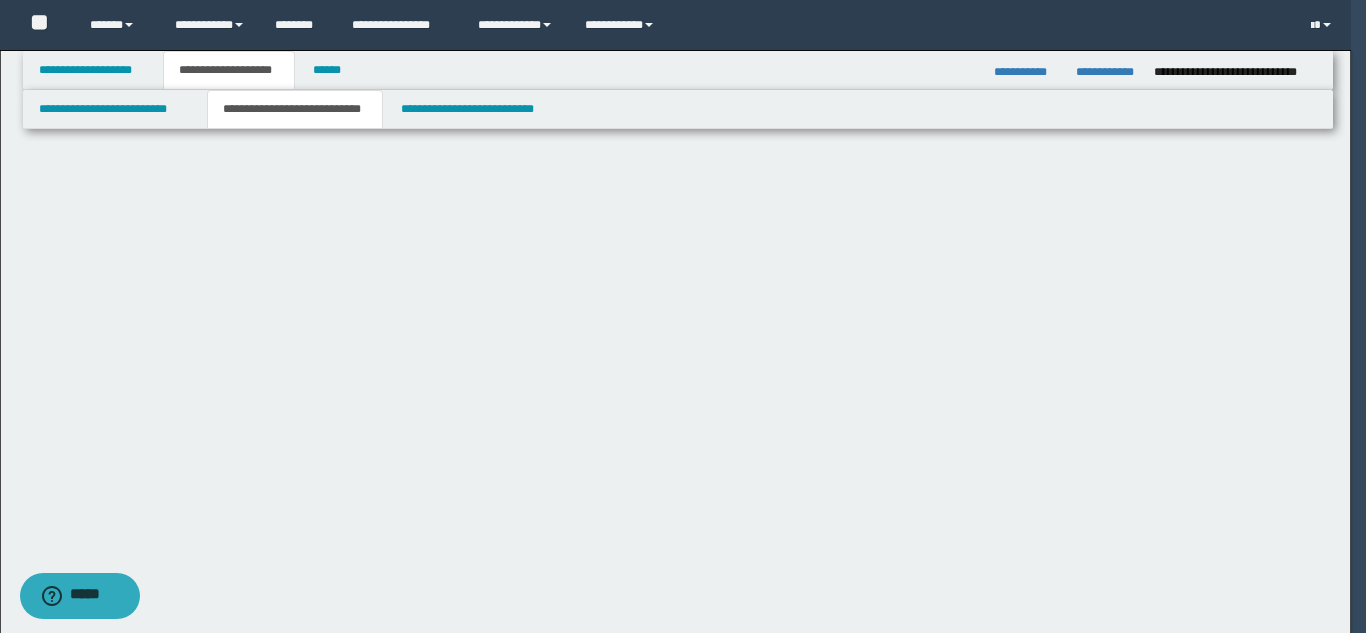 select on "*" 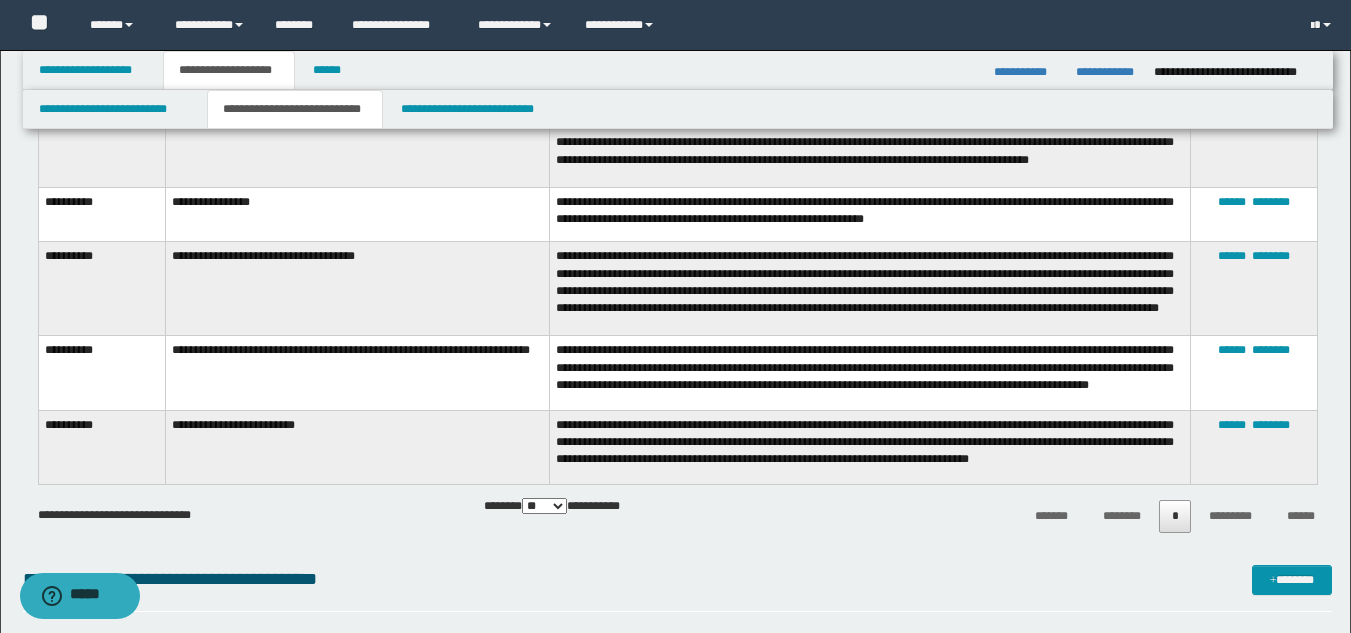 scroll, scrollTop: 2026, scrollLeft: 0, axis: vertical 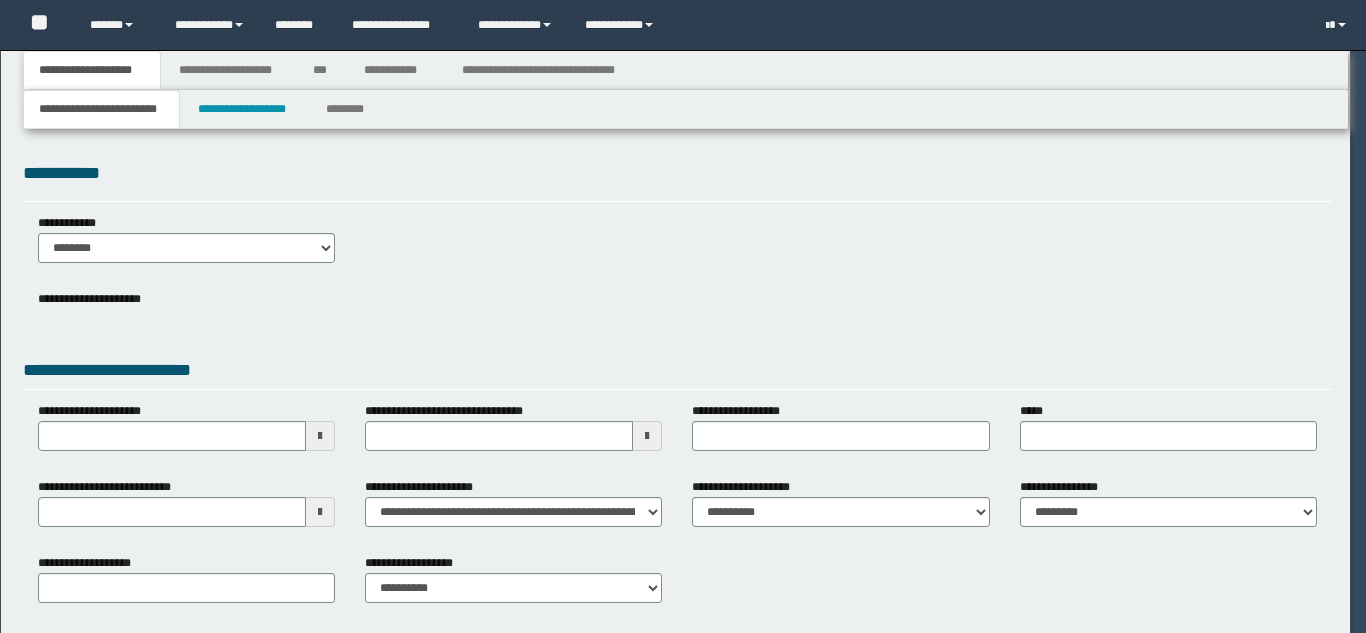 select on "*" 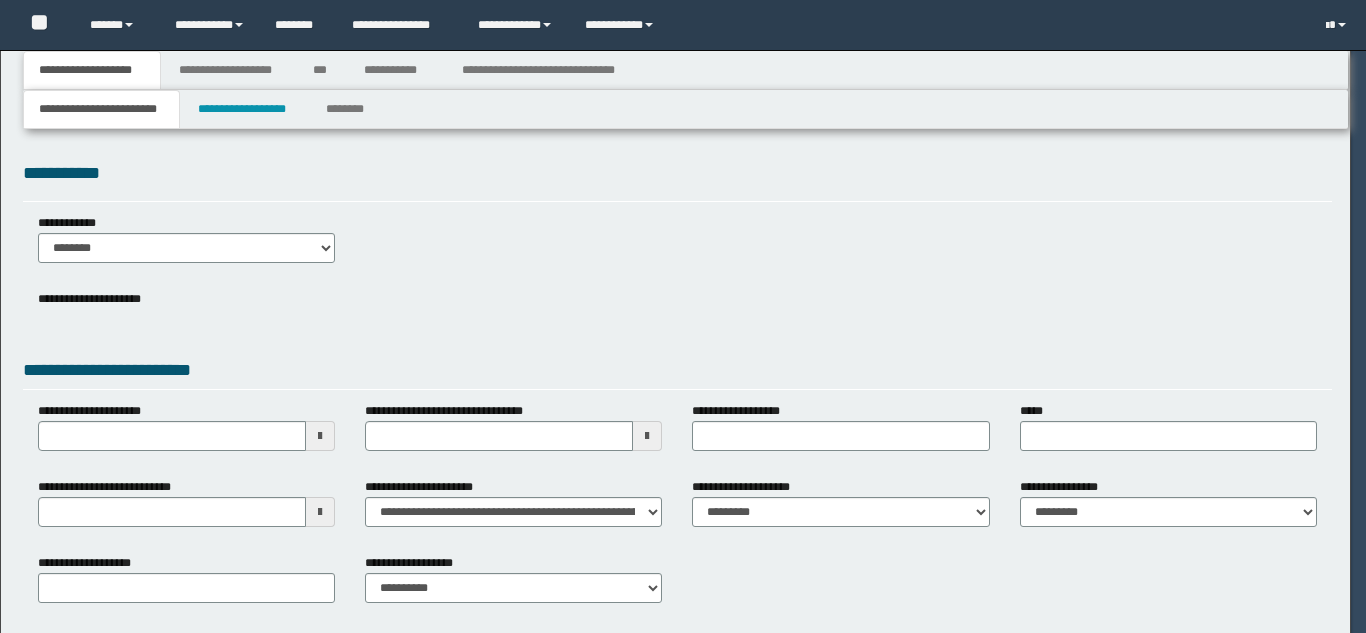 select on "*" 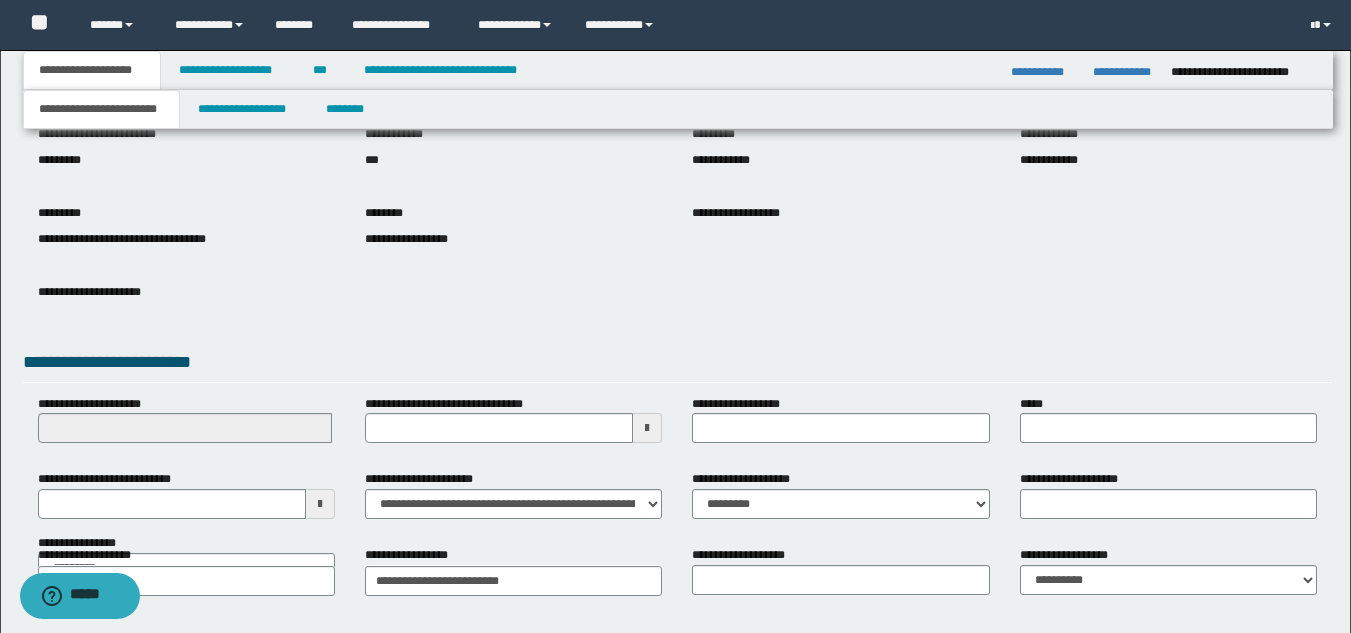 scroll, scrollTop: 315, scrollLeft: 0, axis: vertical 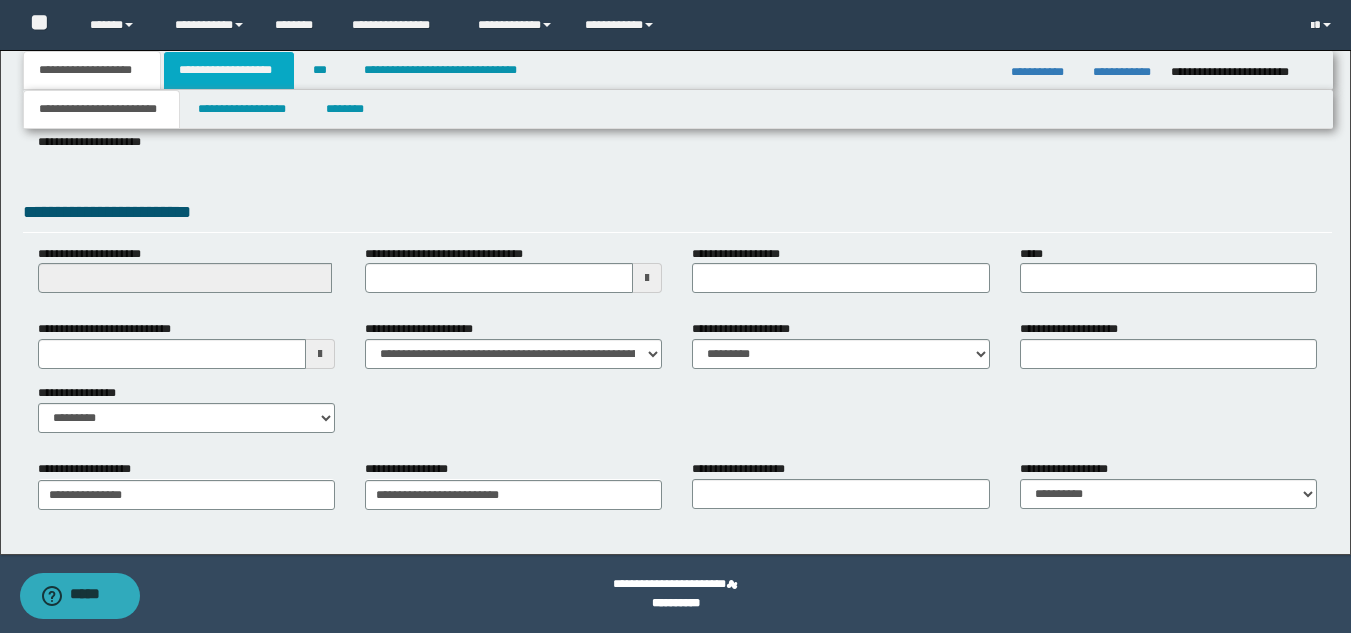 click on "**********" at bounding box center (229, 70) 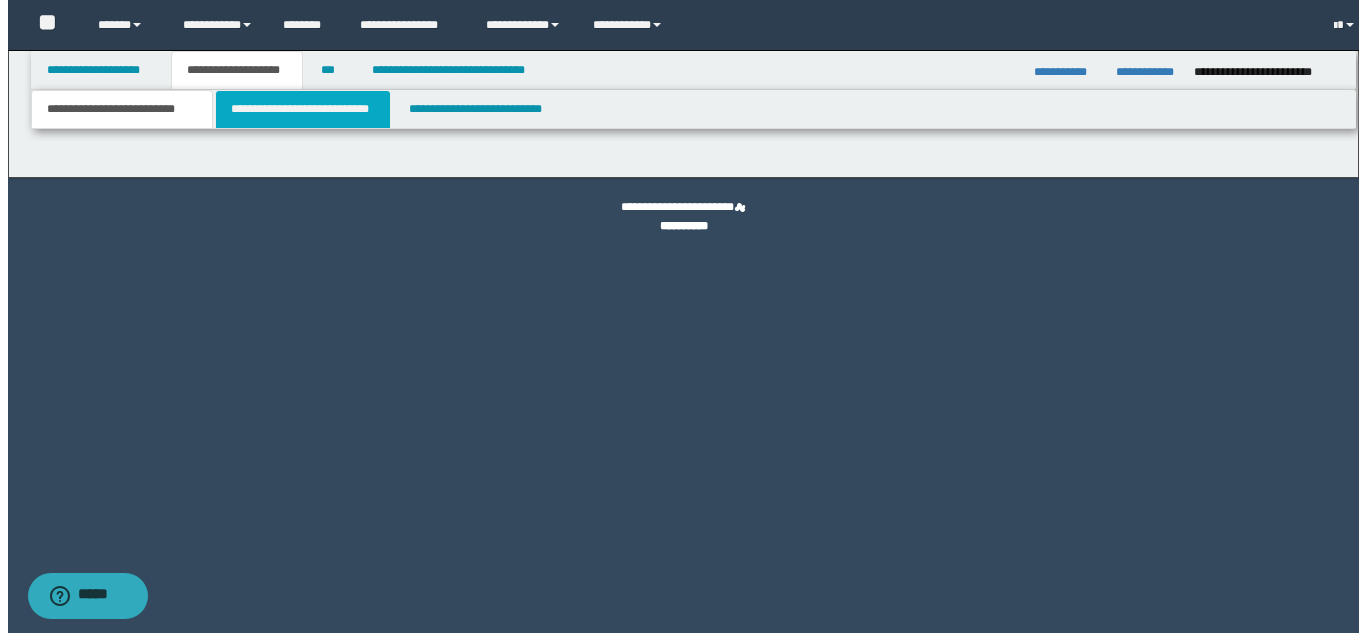scroll, scrollTop: 0, scrollLeft: 0, axis: both 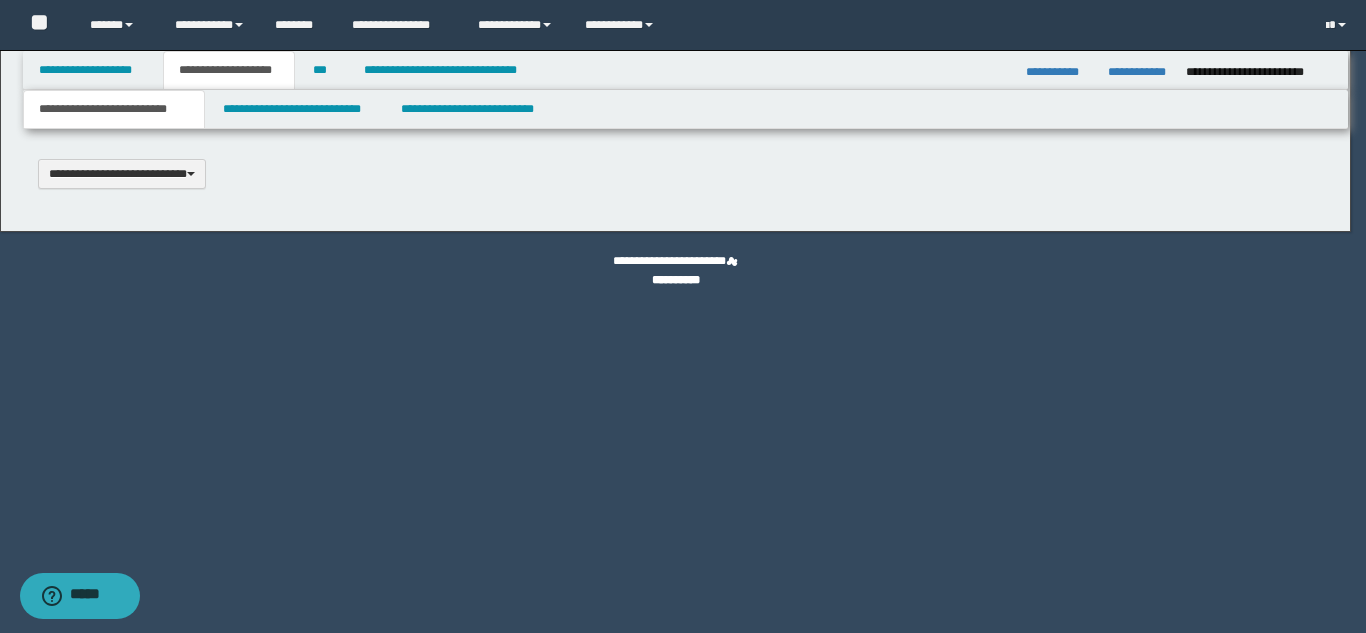 type 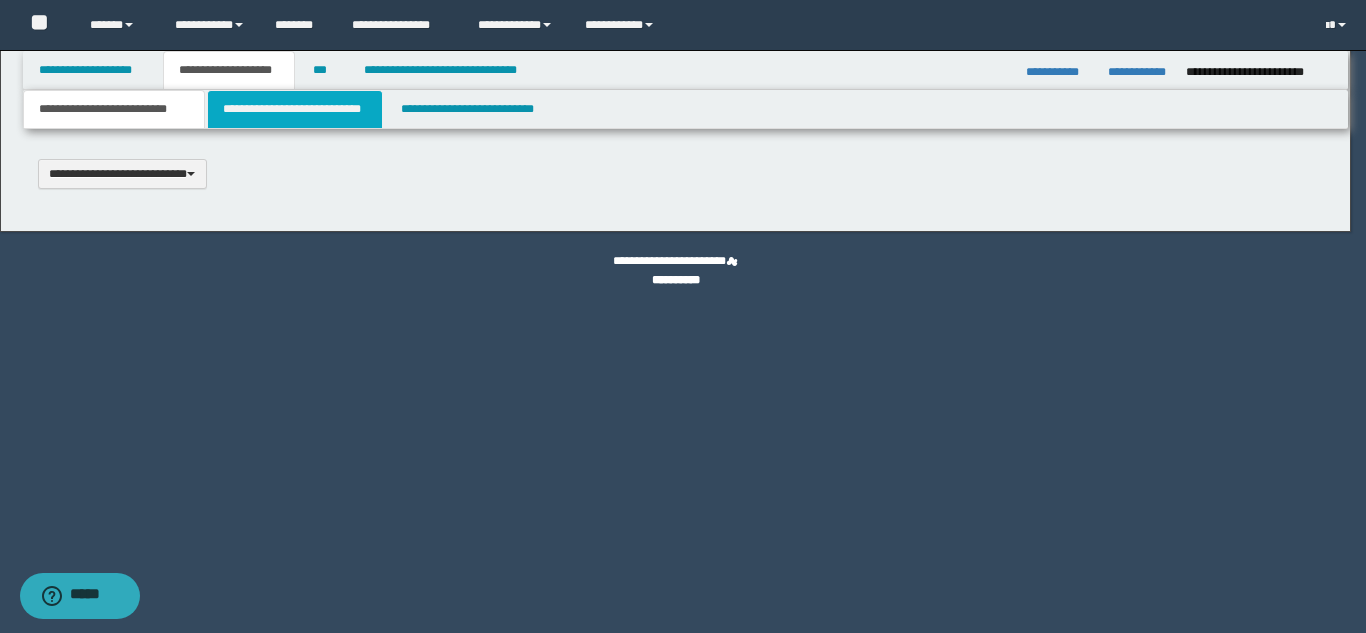 scroll, scrollTop: 0, scrollLeft: 0, axis: both 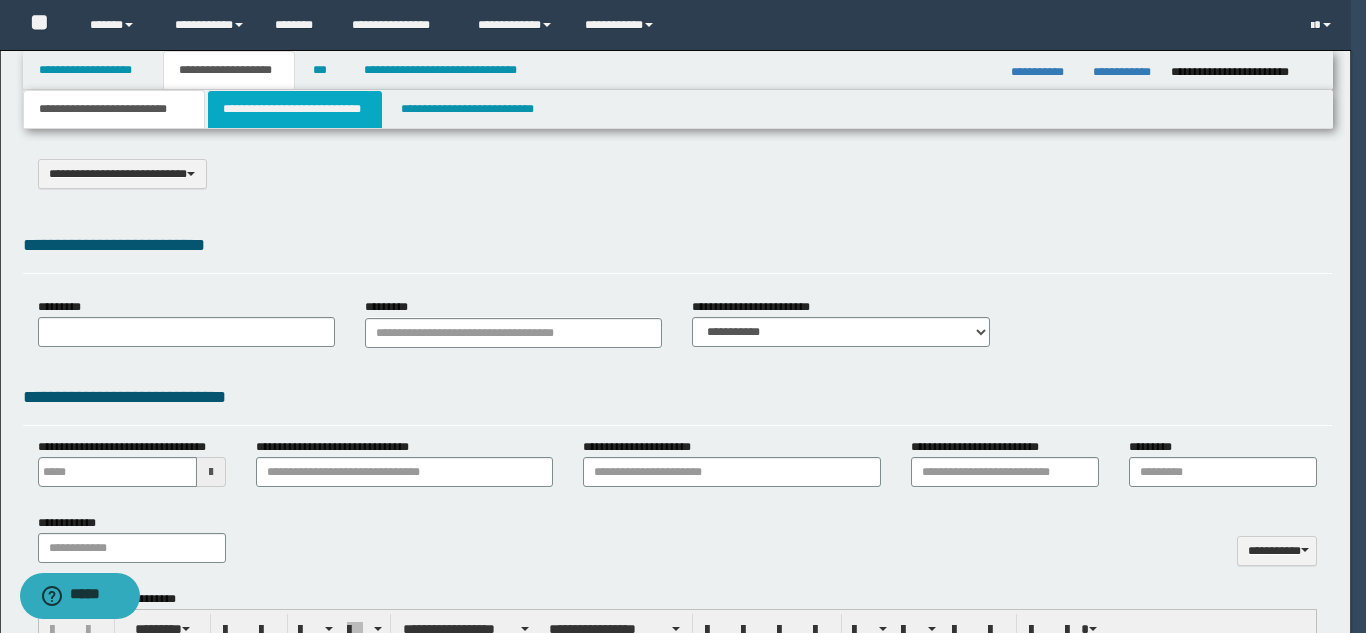 click on "**********" at bounding box center [295, 109] 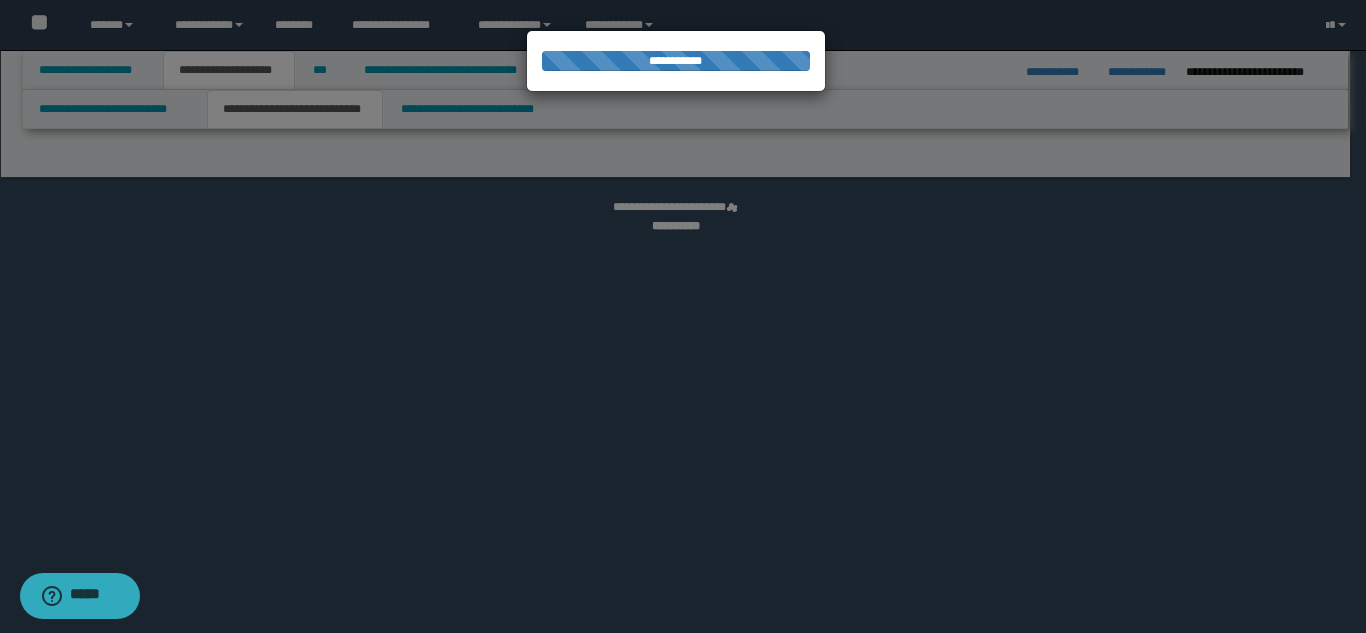 select on "*" 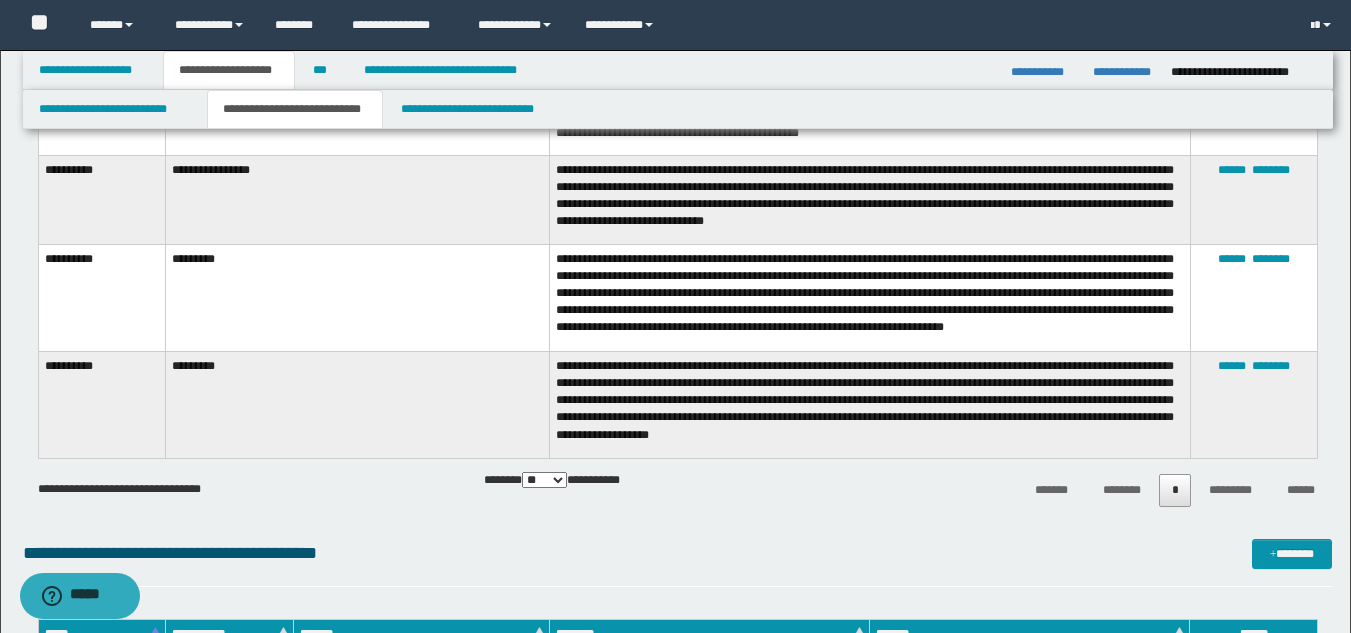 scroll, scrollTop: 3400, scrollLeft: 0, axis: vertical 